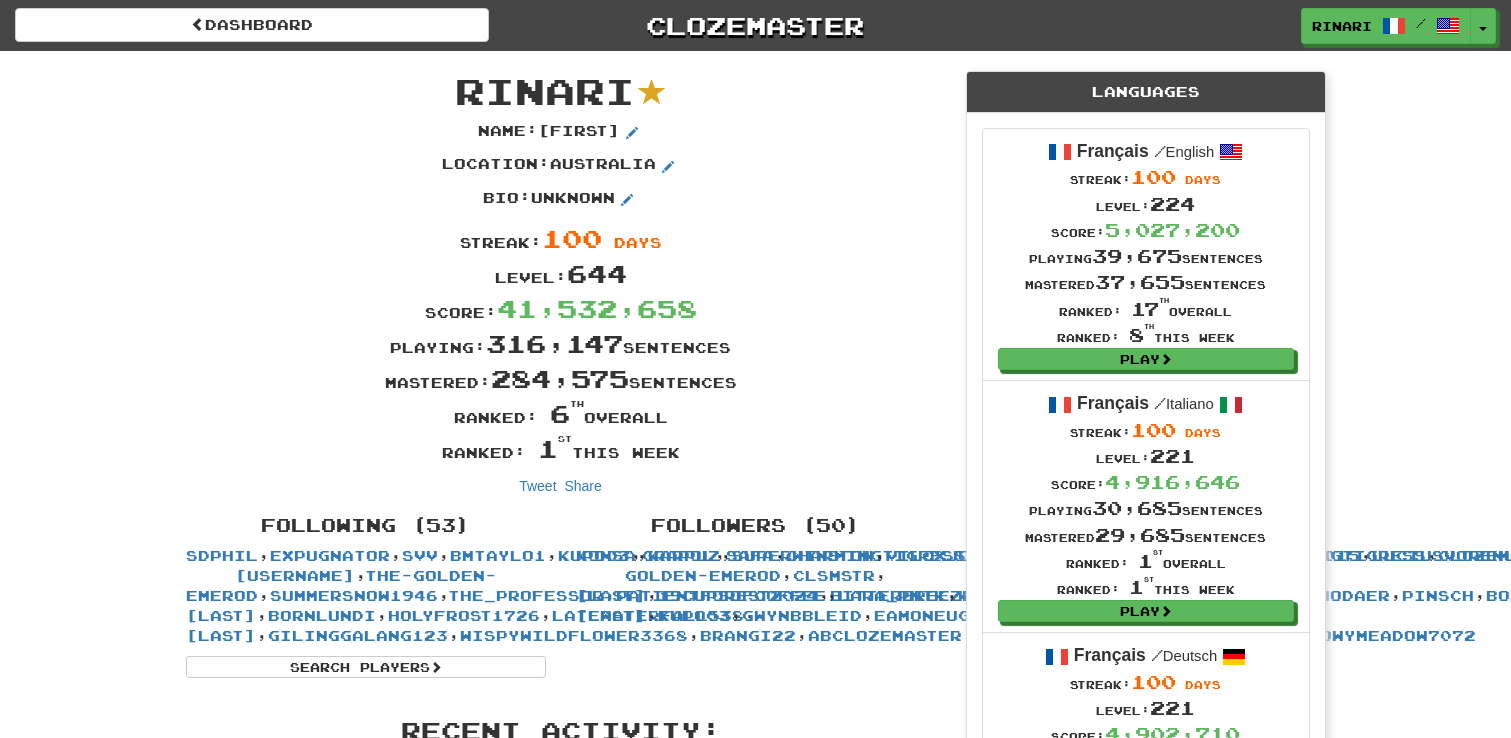 scroll, scrollTop: 0, scrollLeft: 0, axis: both 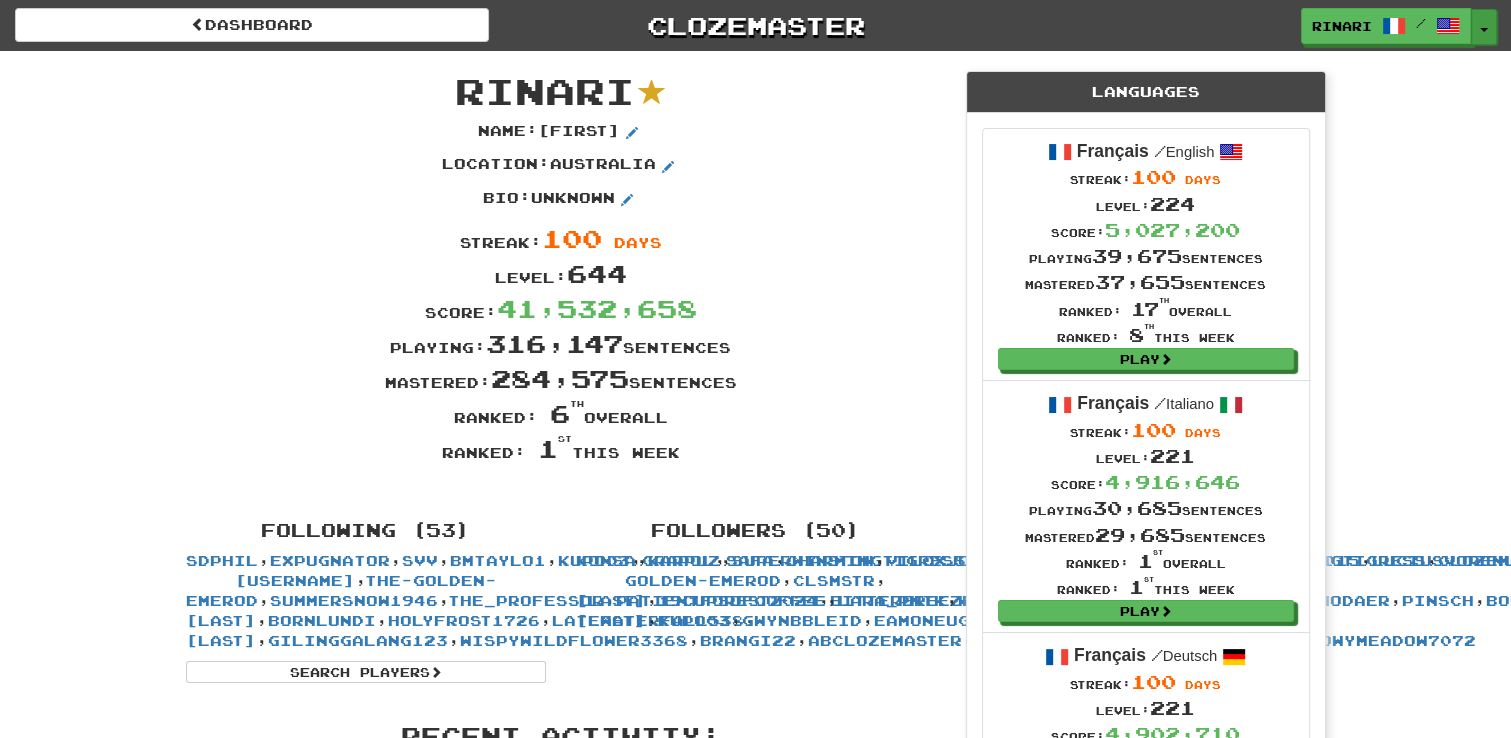 click on "Toggle Dropdown" at bounding box center (1484, 27) 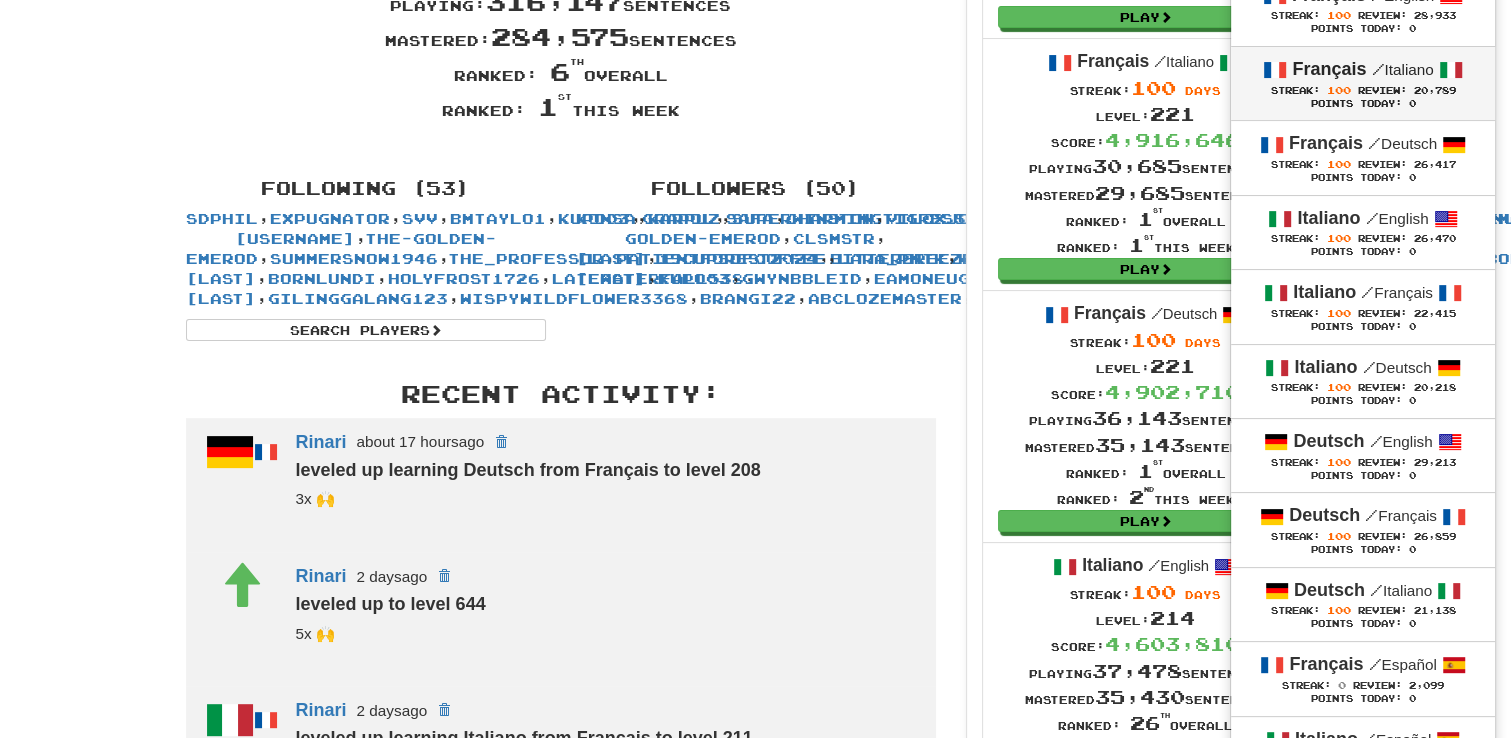 scroll, scrollTop: 0, scrollLeft: 0, axis: both 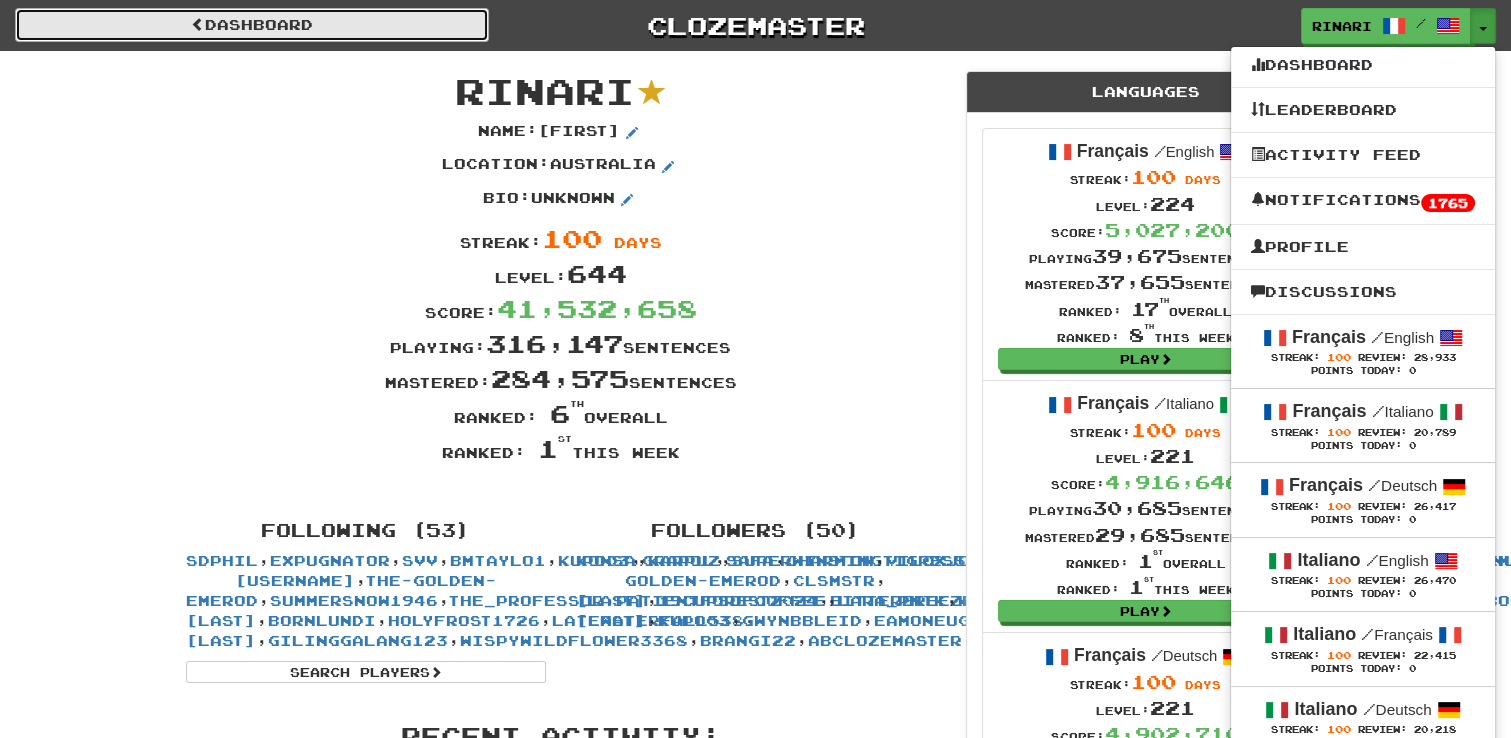 click on "Dashboard" at bounding box center [252, 25] 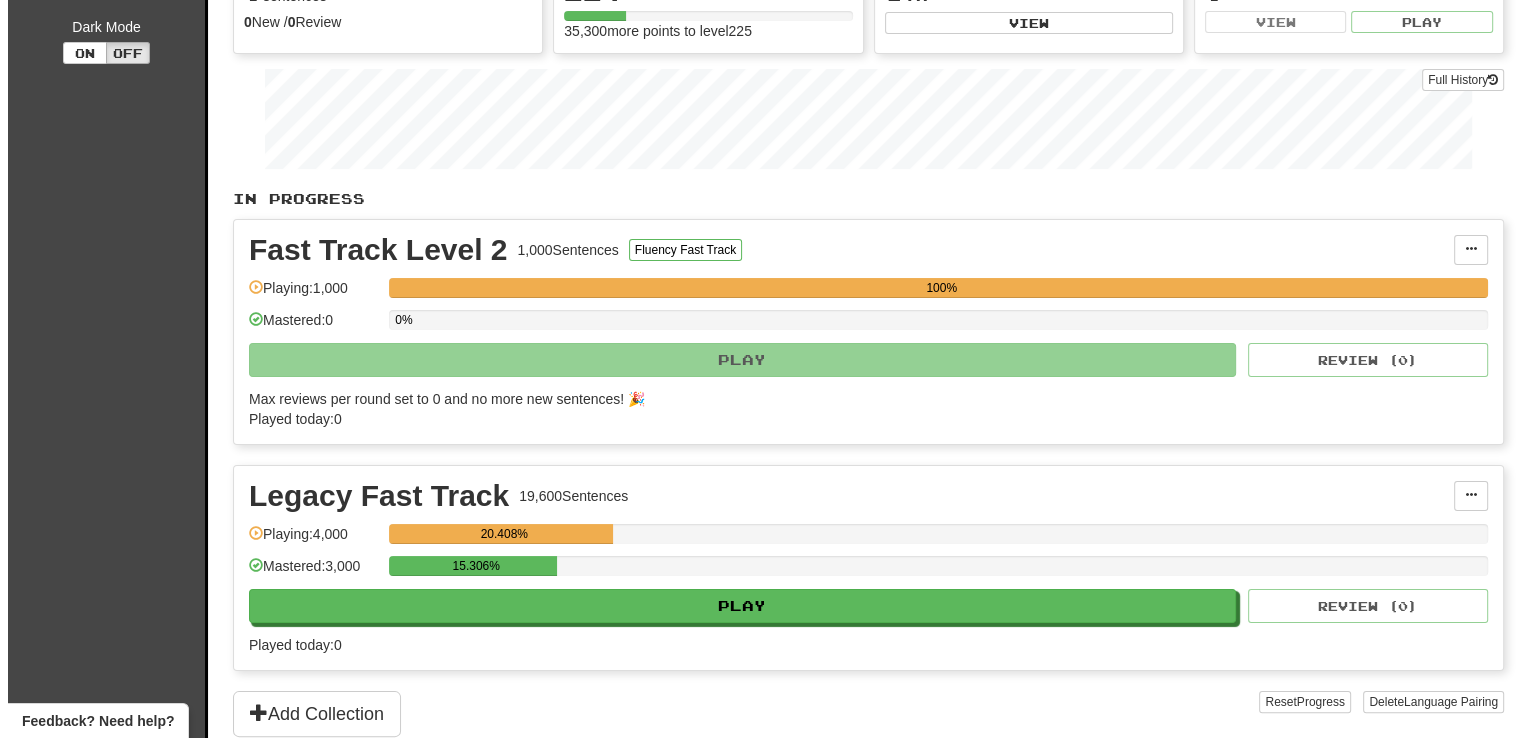 scroll, scrollTop: 0, scrollLeft: 0, axis: both 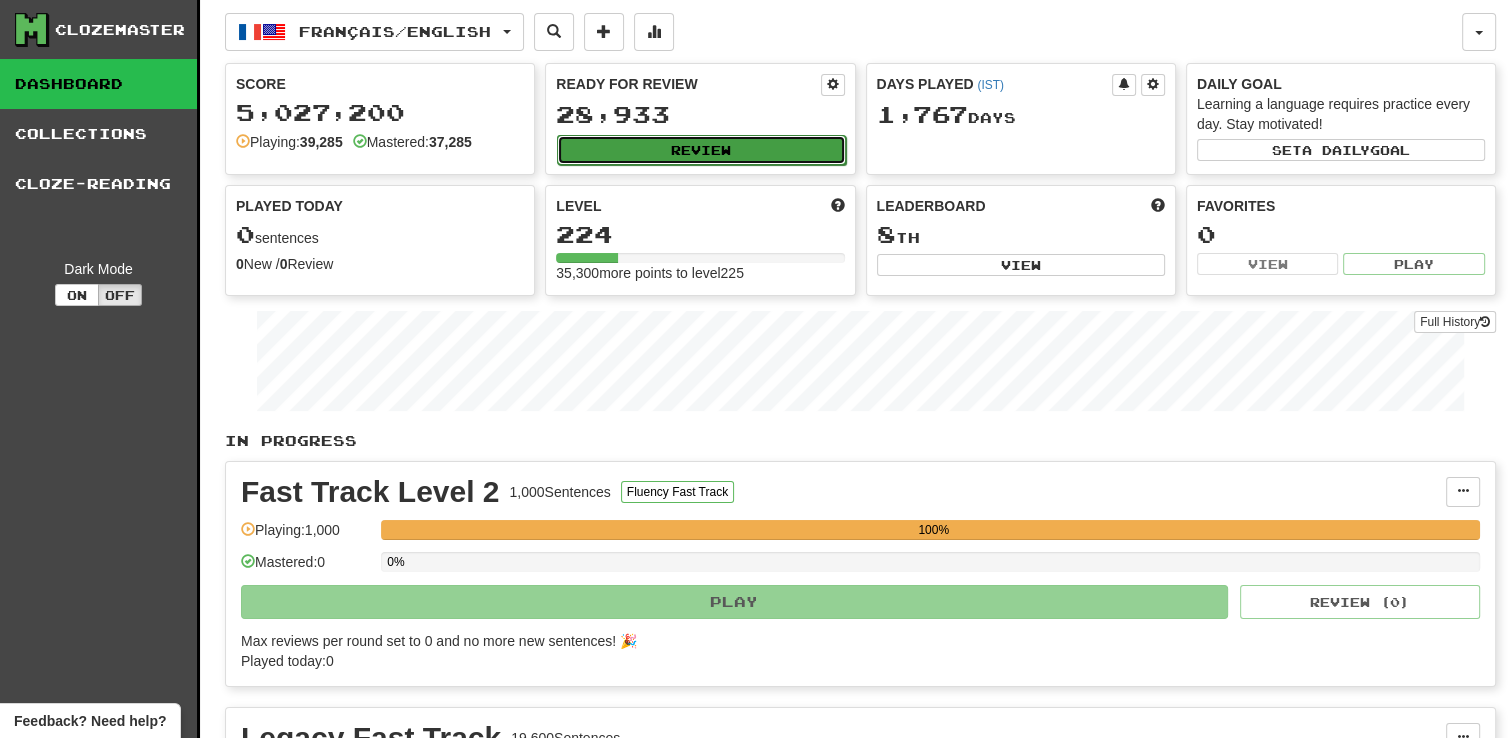 click on "Review" at bounding box center (701, 150) 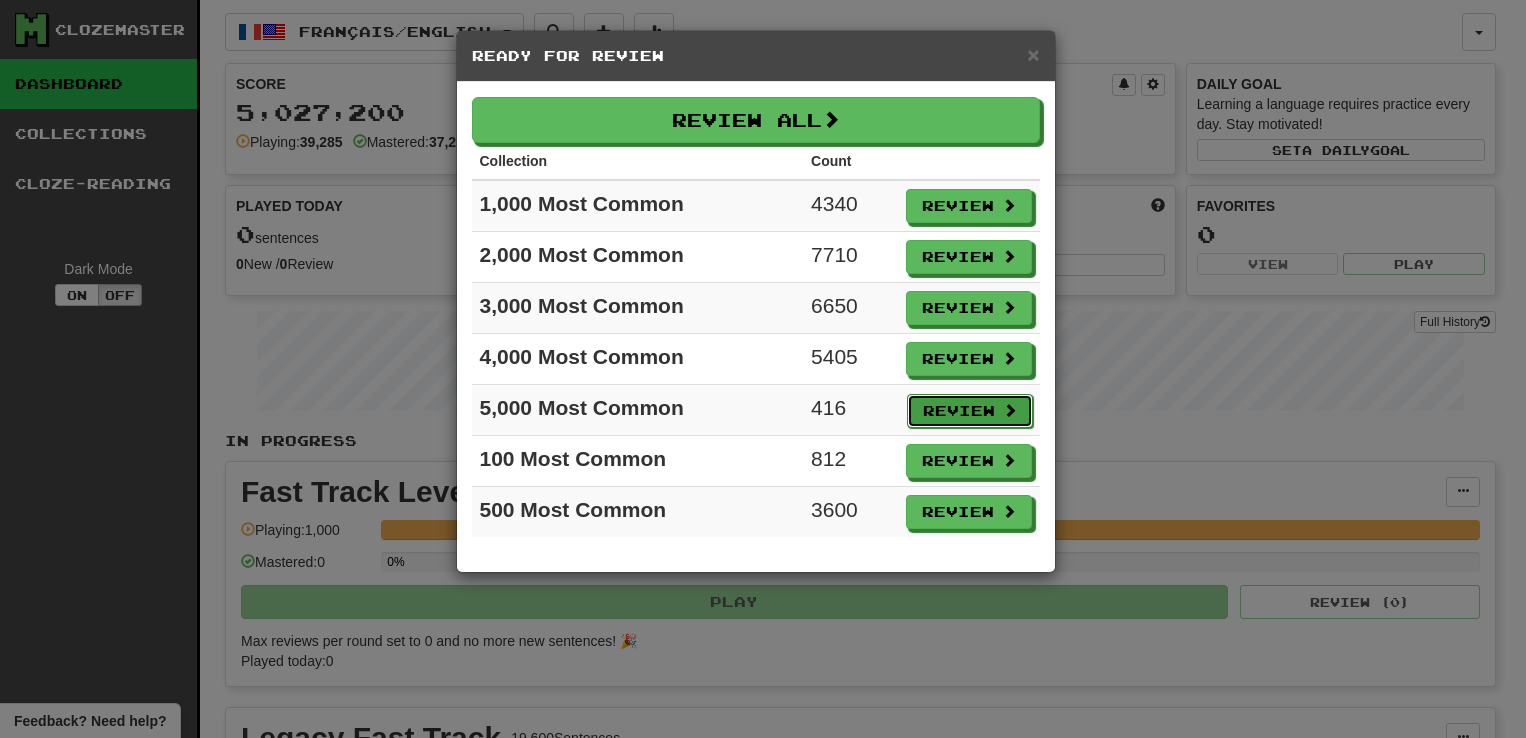click on "Review" at bounding box center (970, 411) 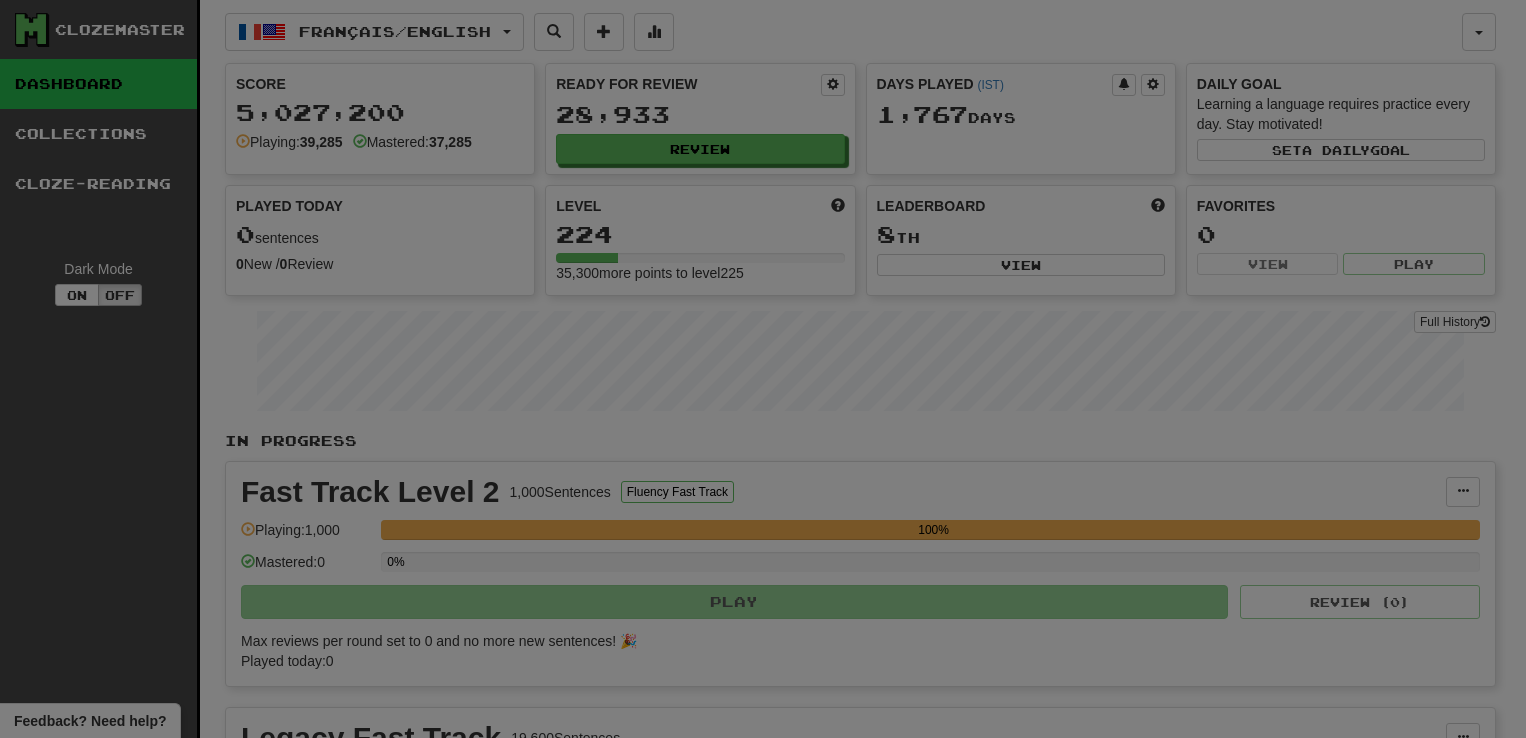 select on "***" 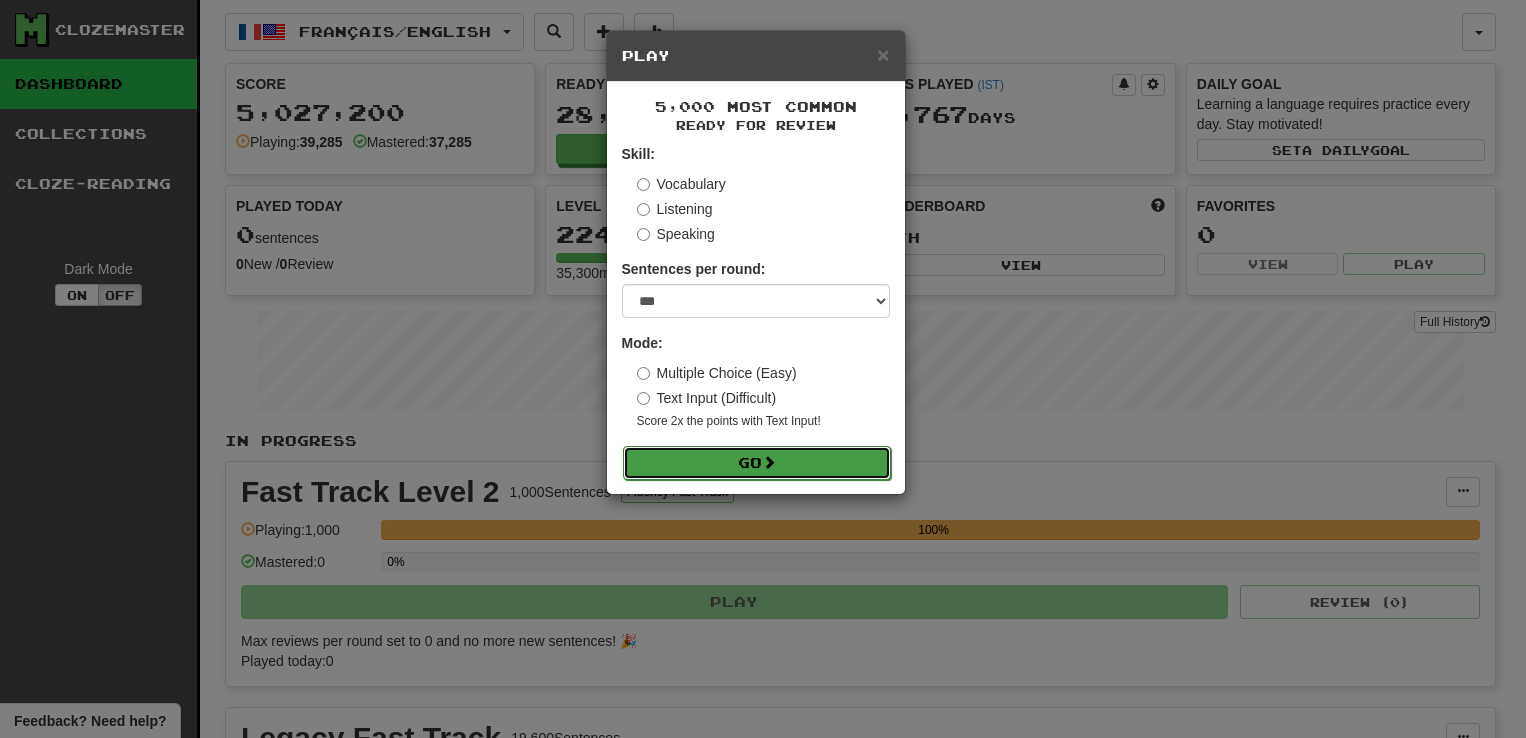 click on "Go" at bounding box center [757, 463] 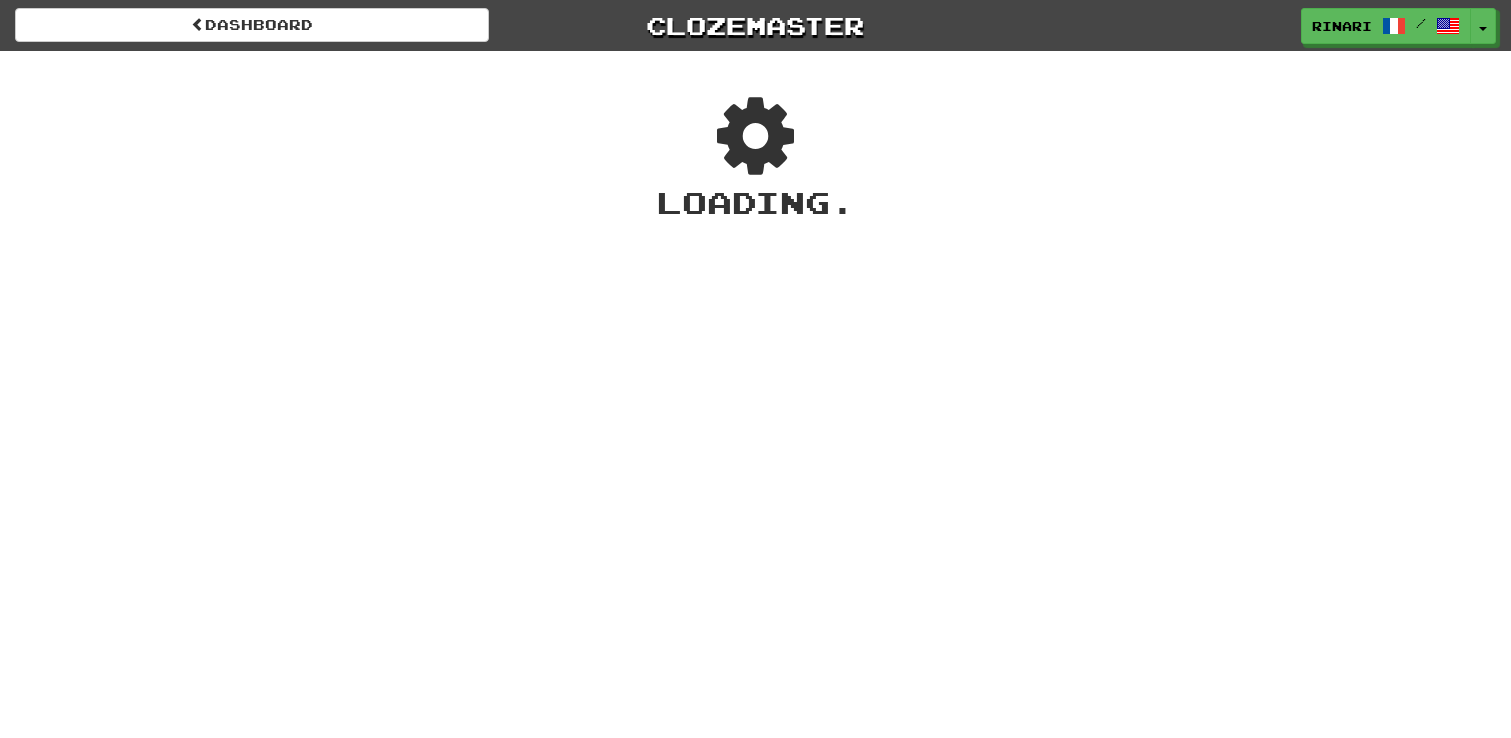 scroll, scrollTop: 0, scrollLeft: 0, axis: both 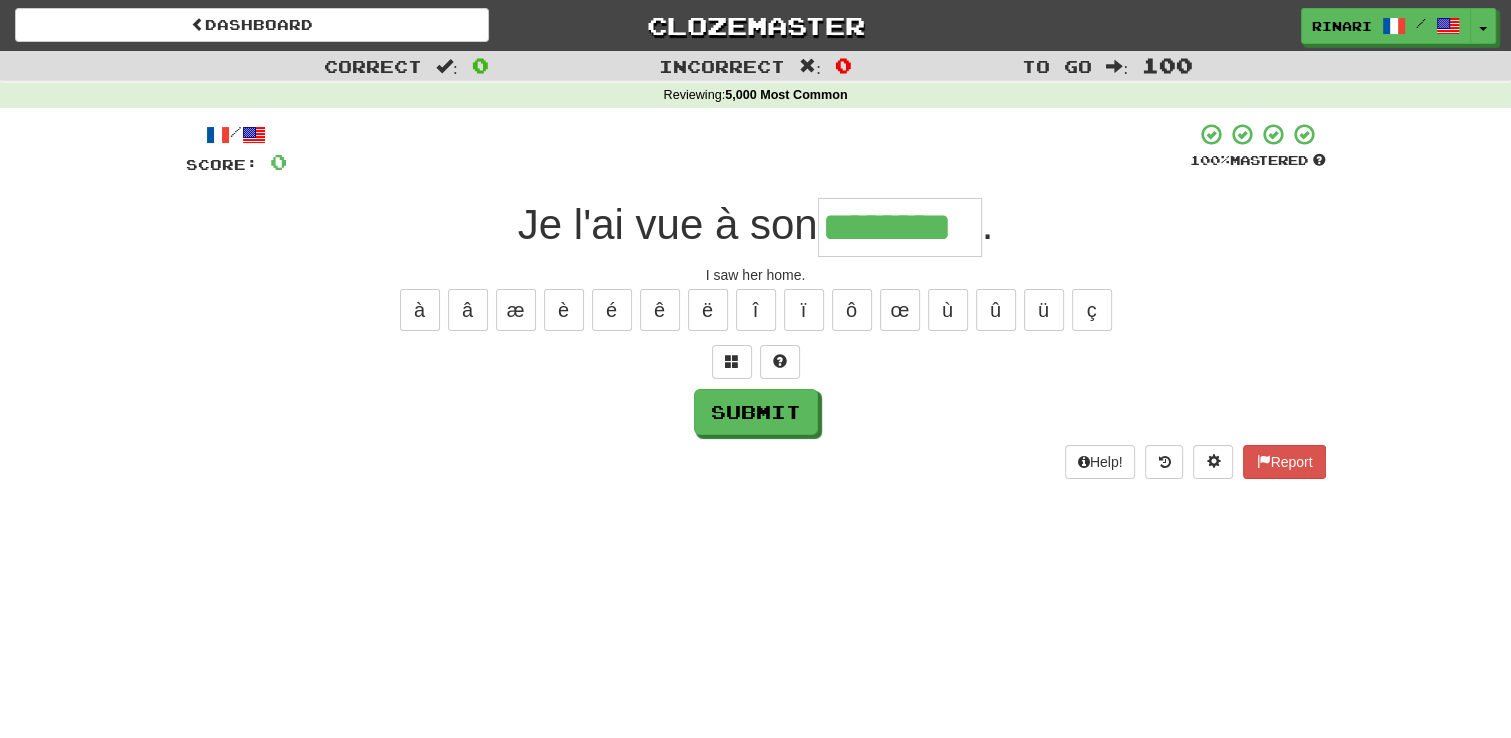 type on "********" 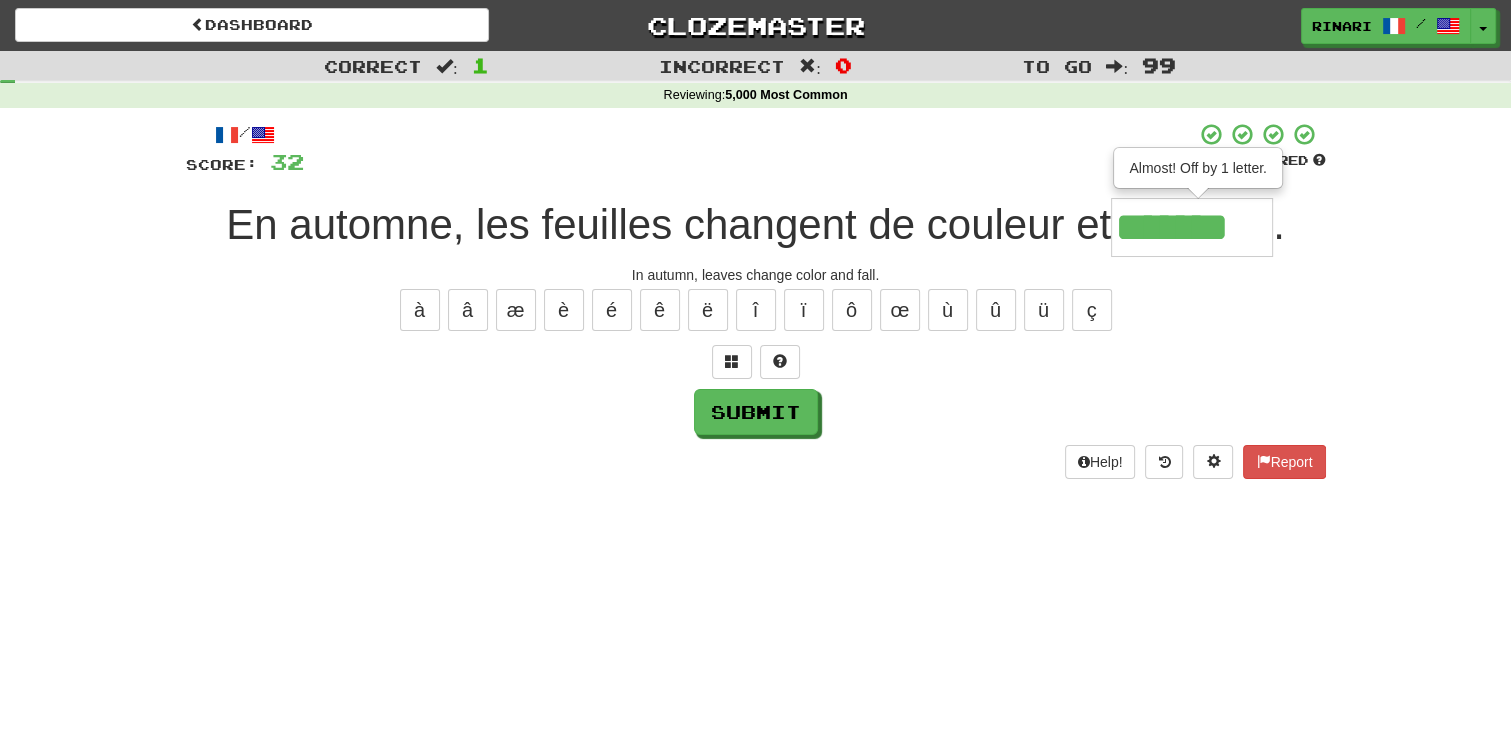type on "*******" 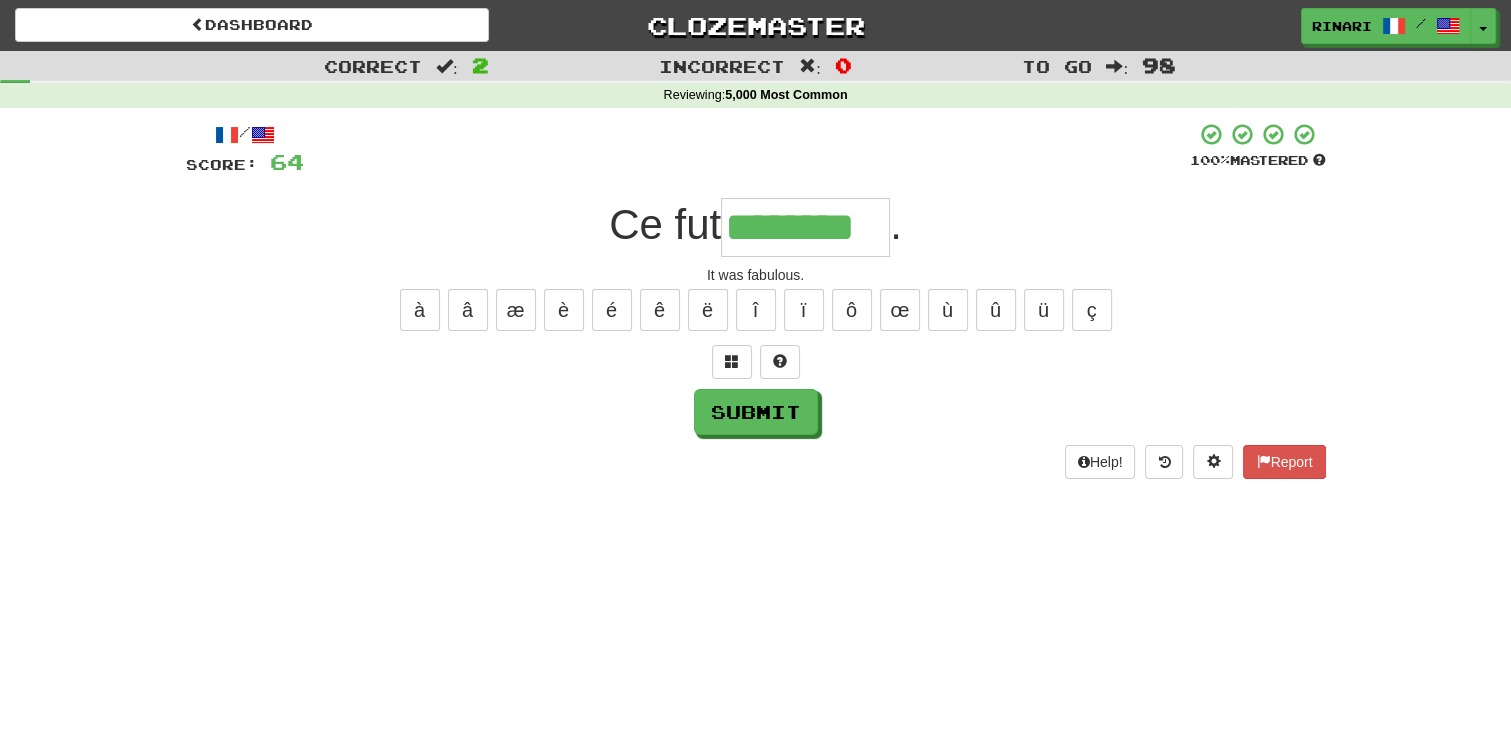 type on "********" 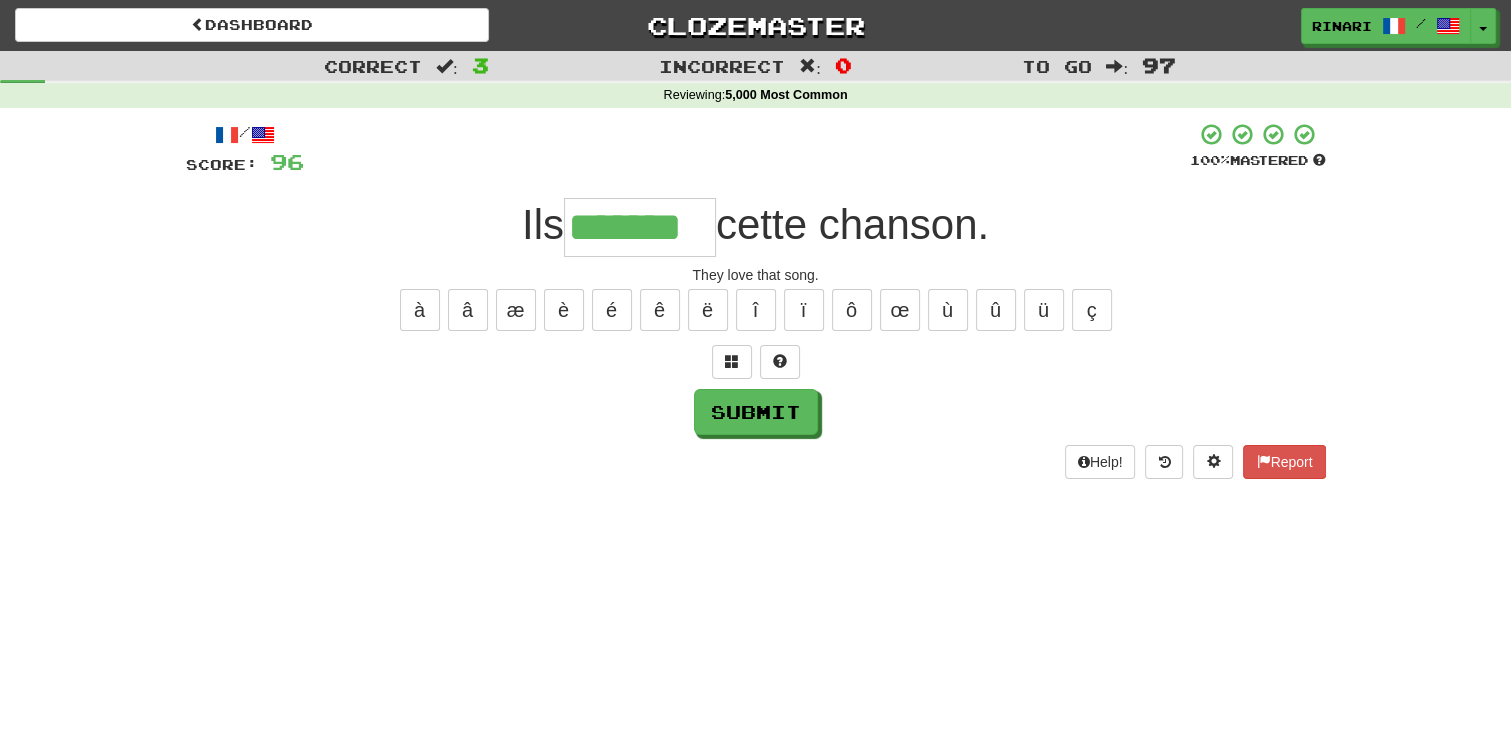 type on "*******" 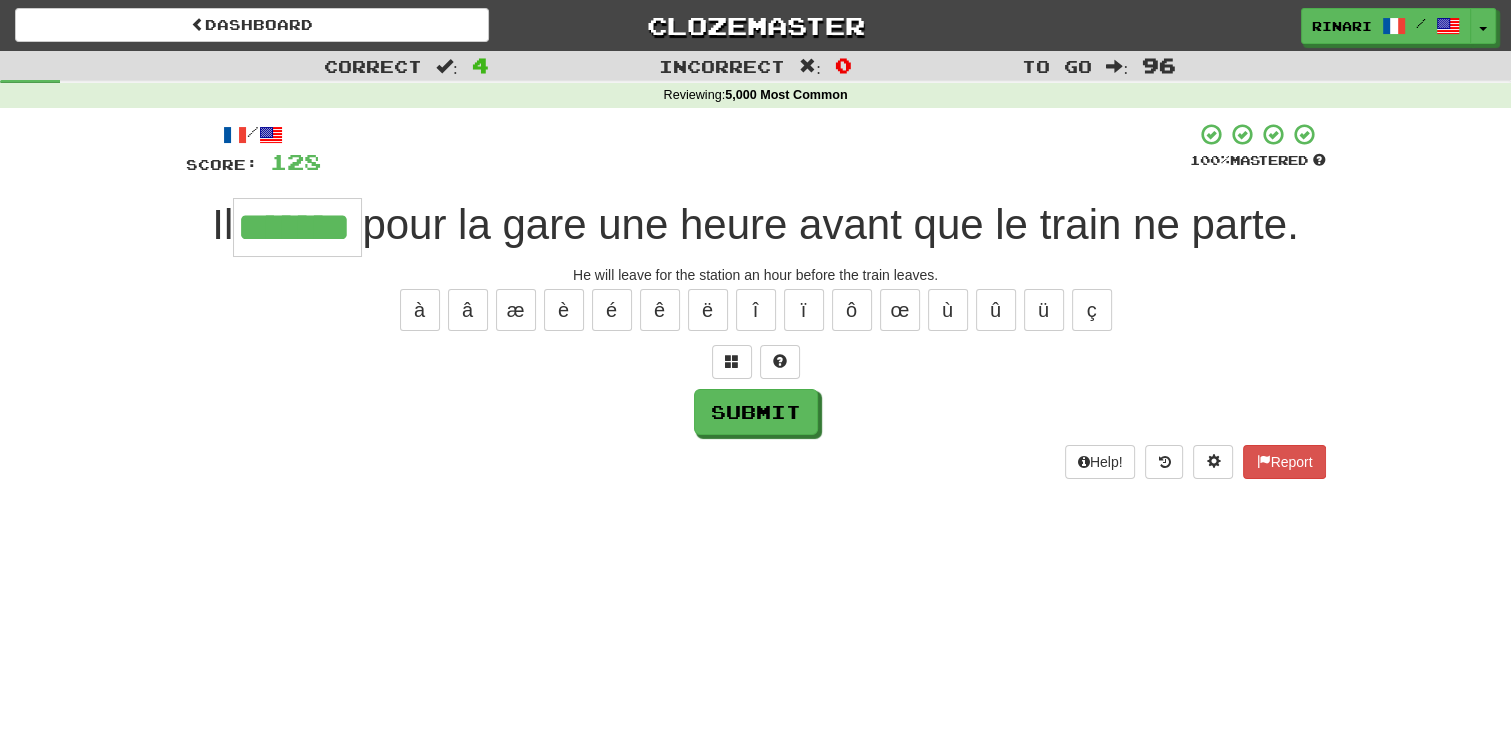type on "*******" 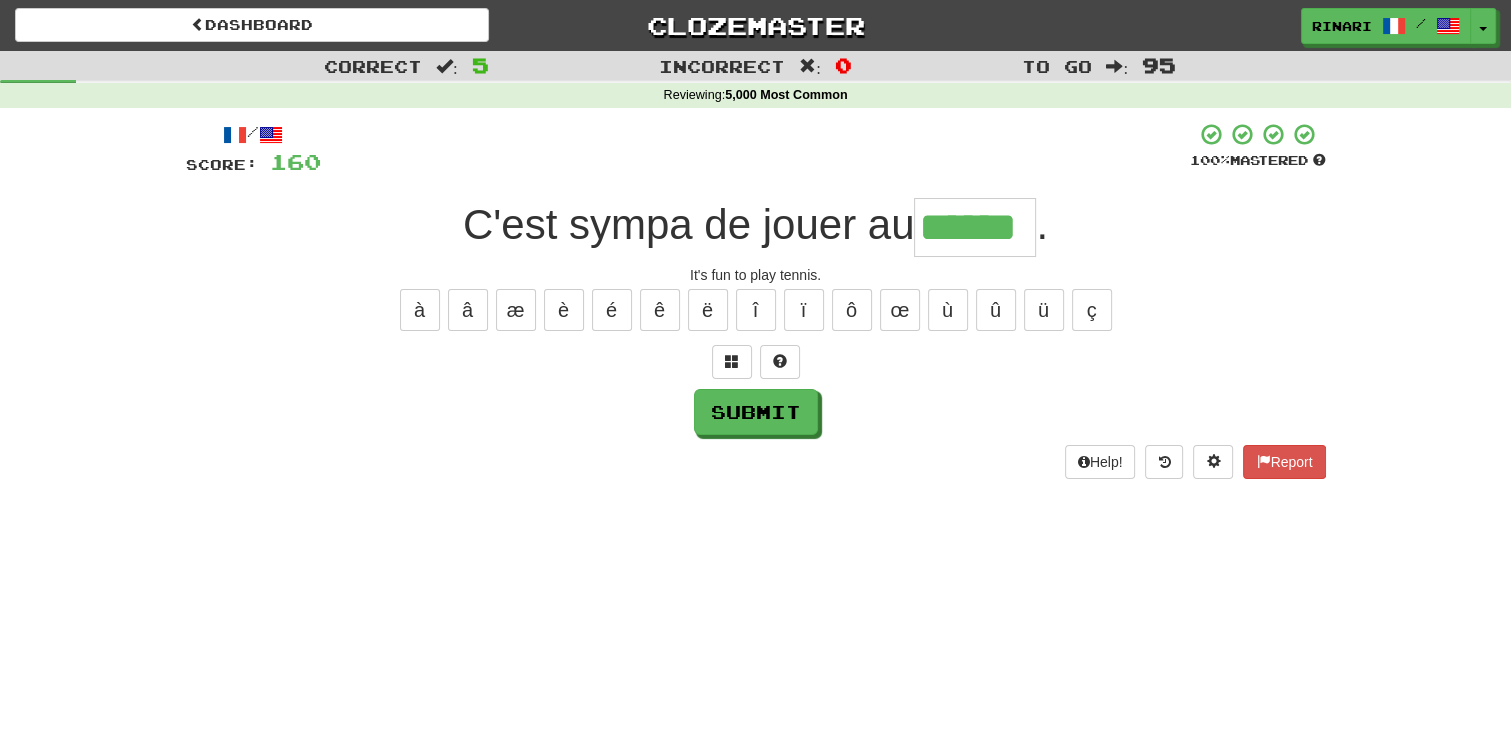 type on "******" 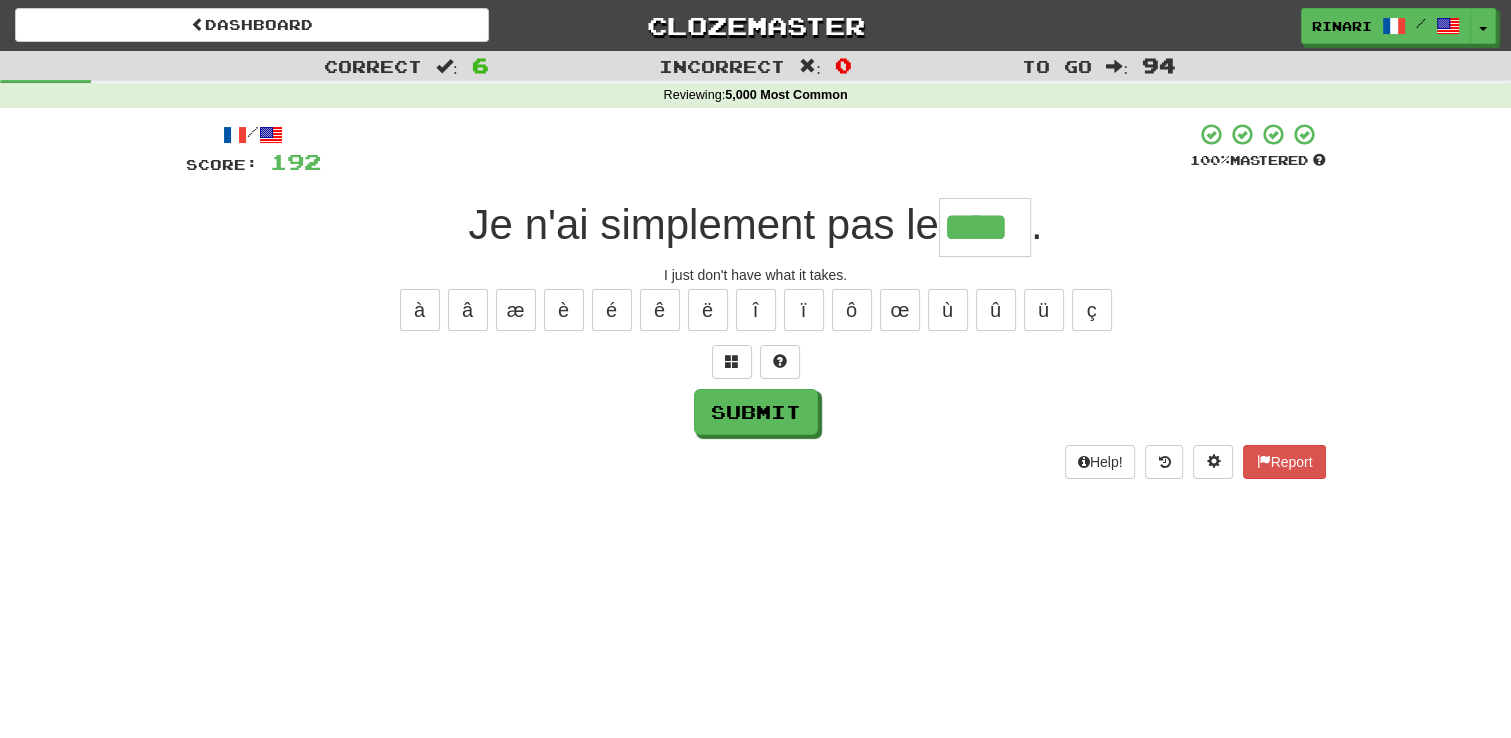 type on "****" 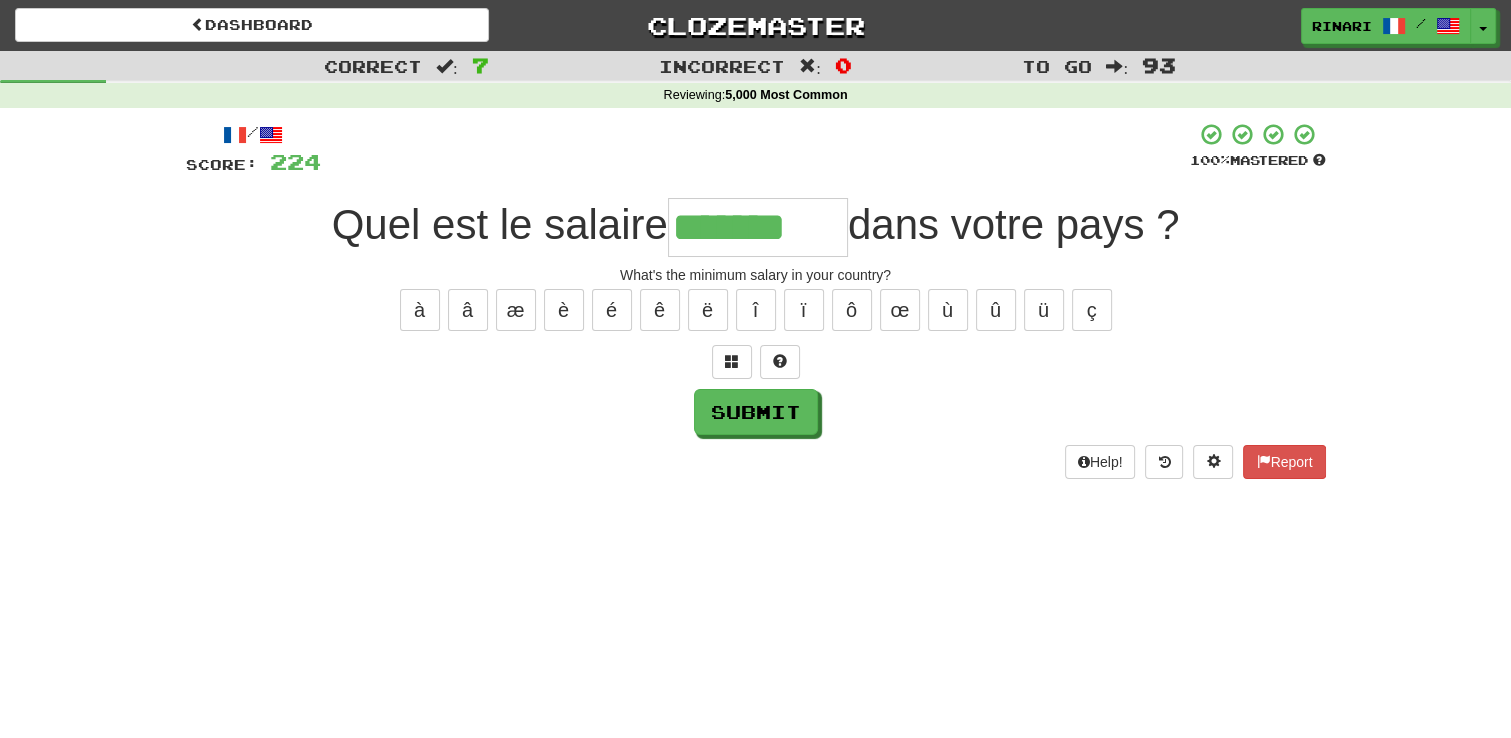 type on "*******" 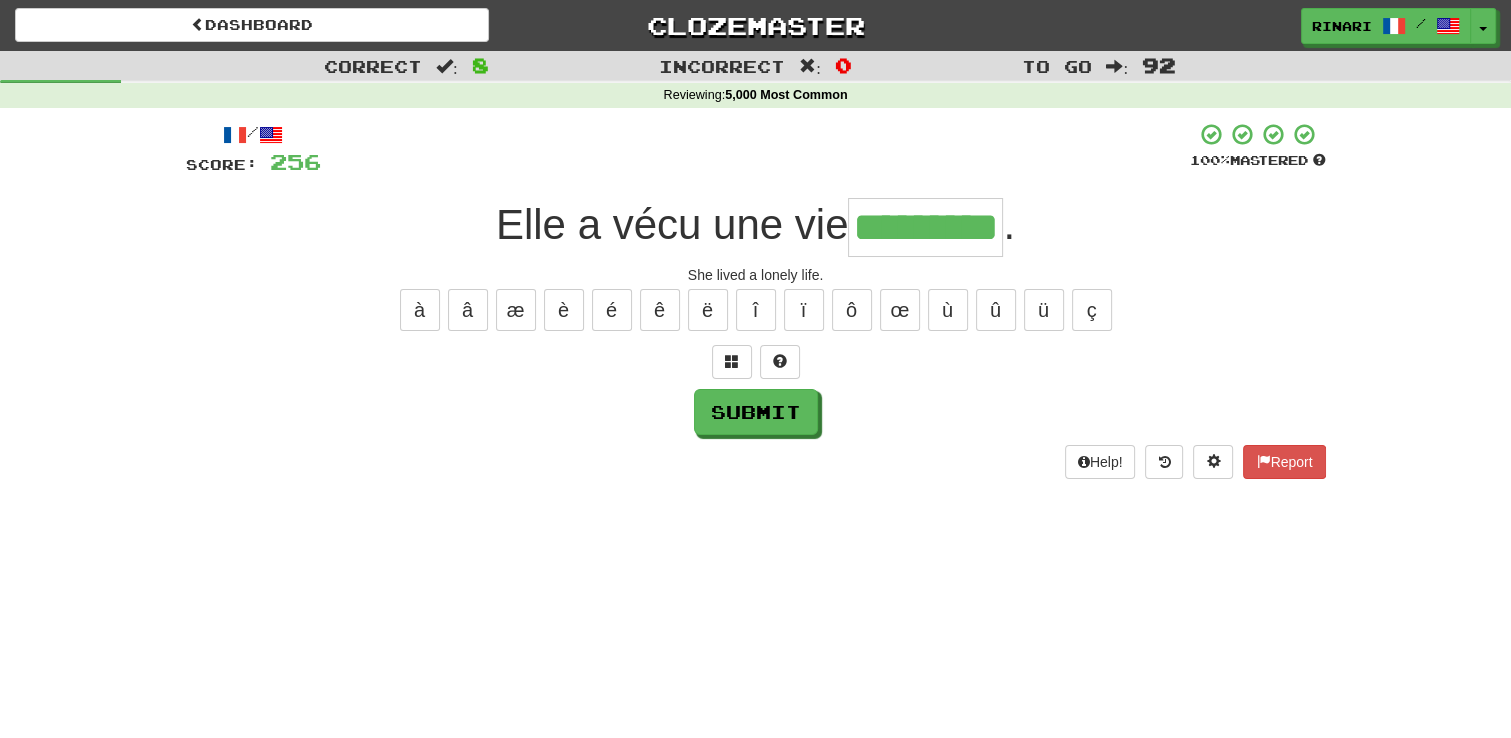 type on "*********" 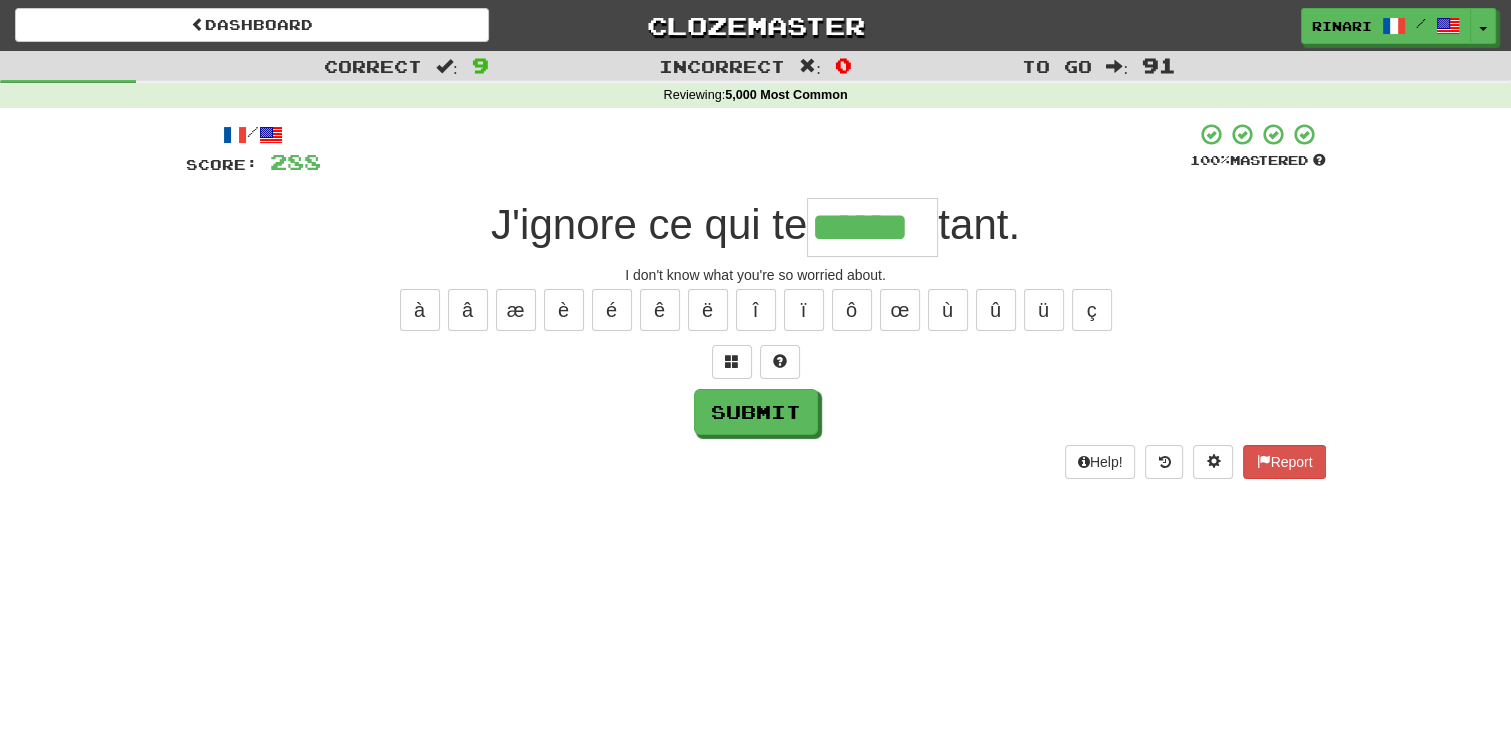 type on "******" 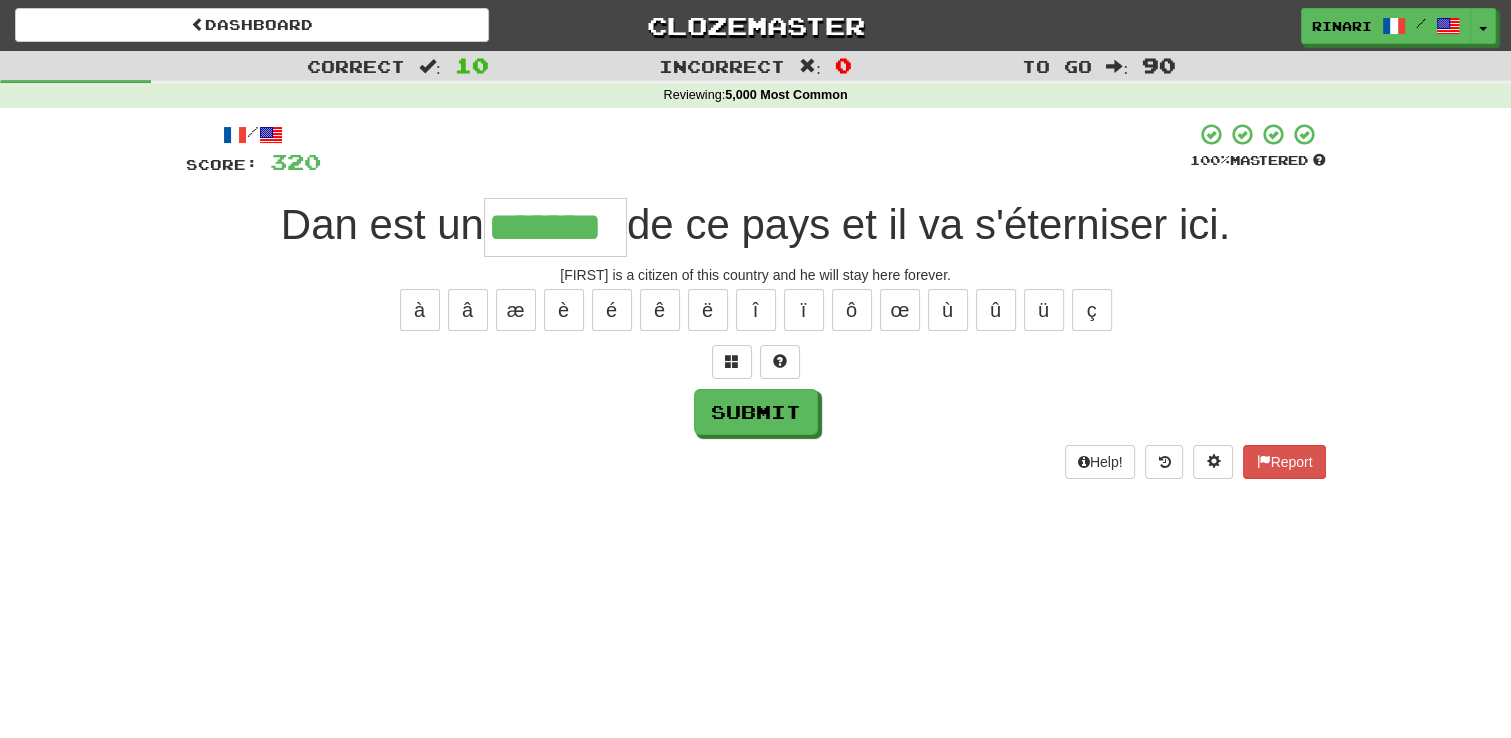 type on "*******" 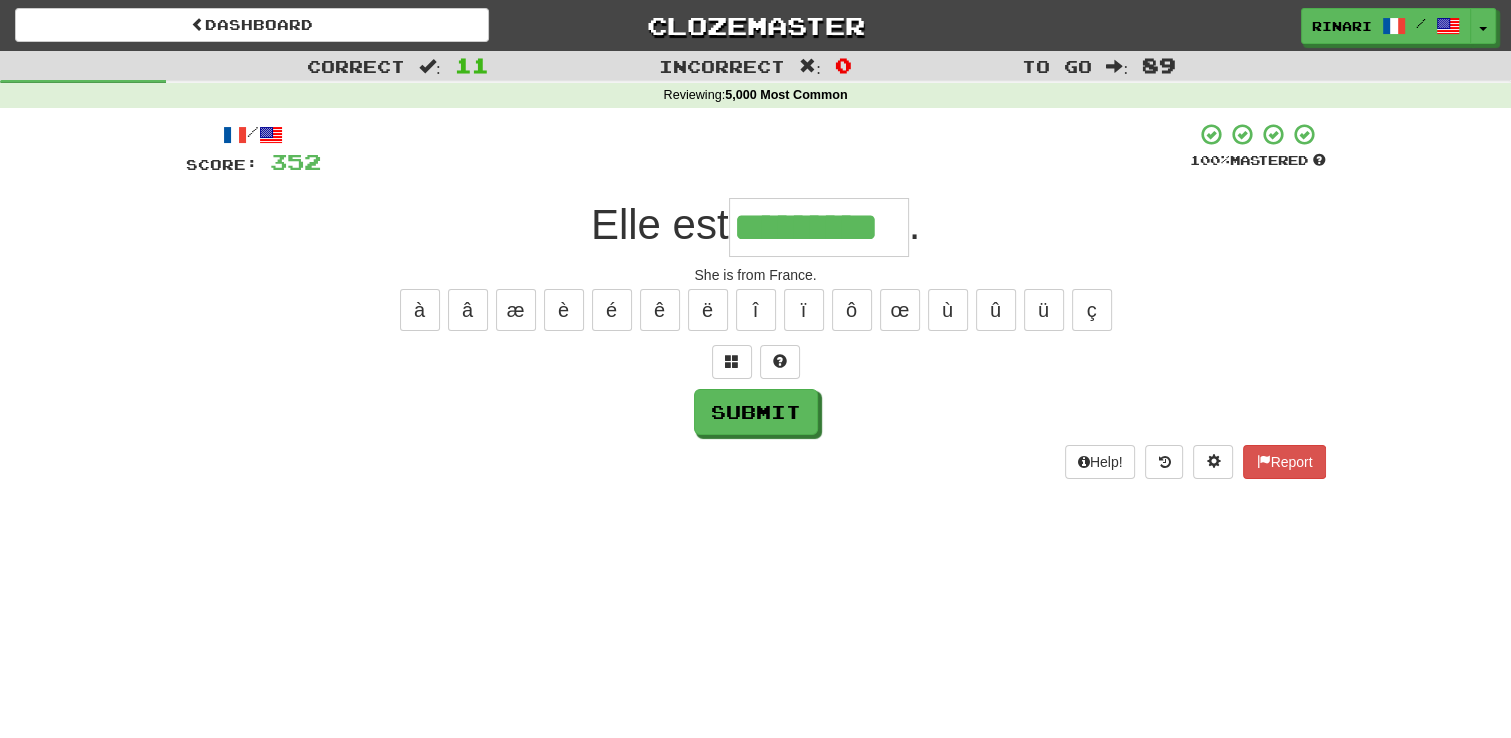 type on "*********" 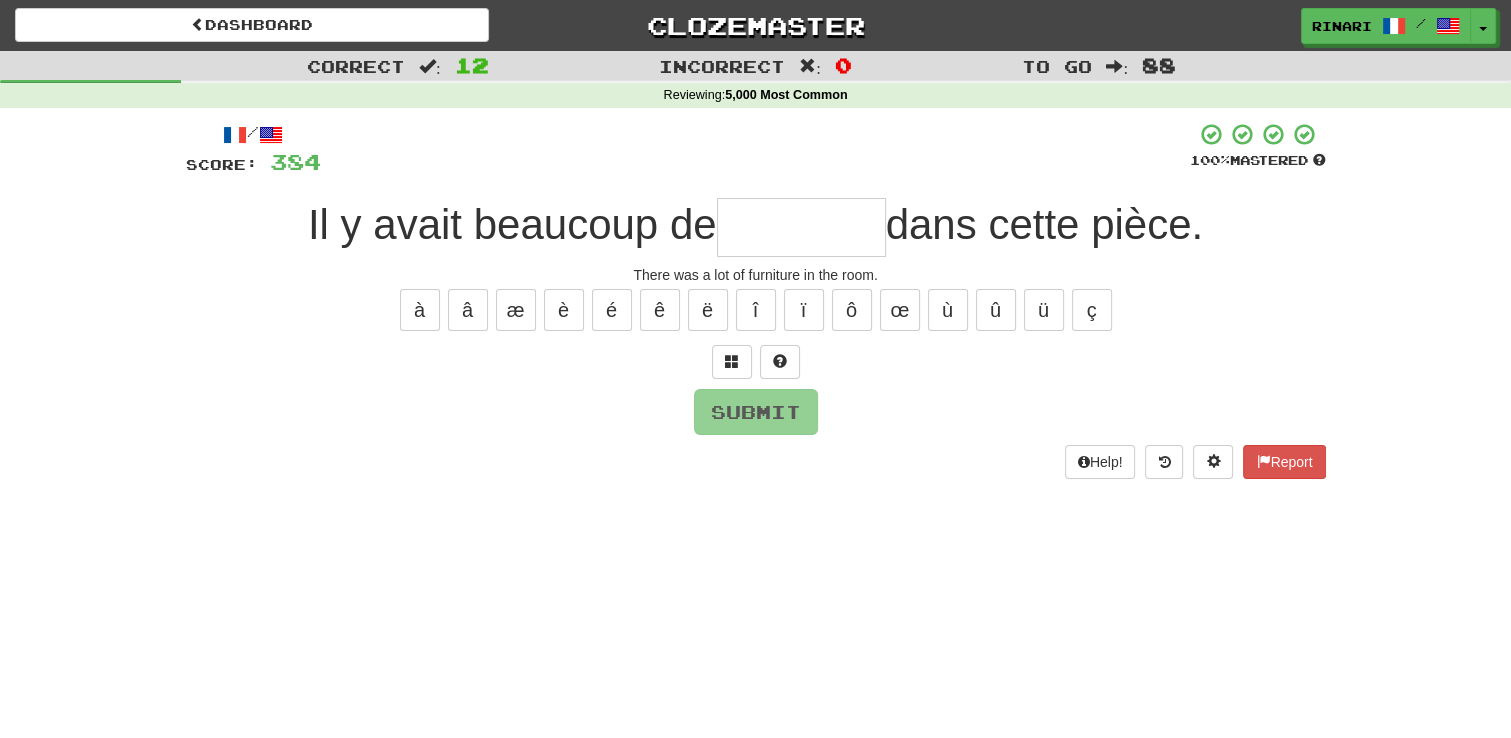 type on "*" 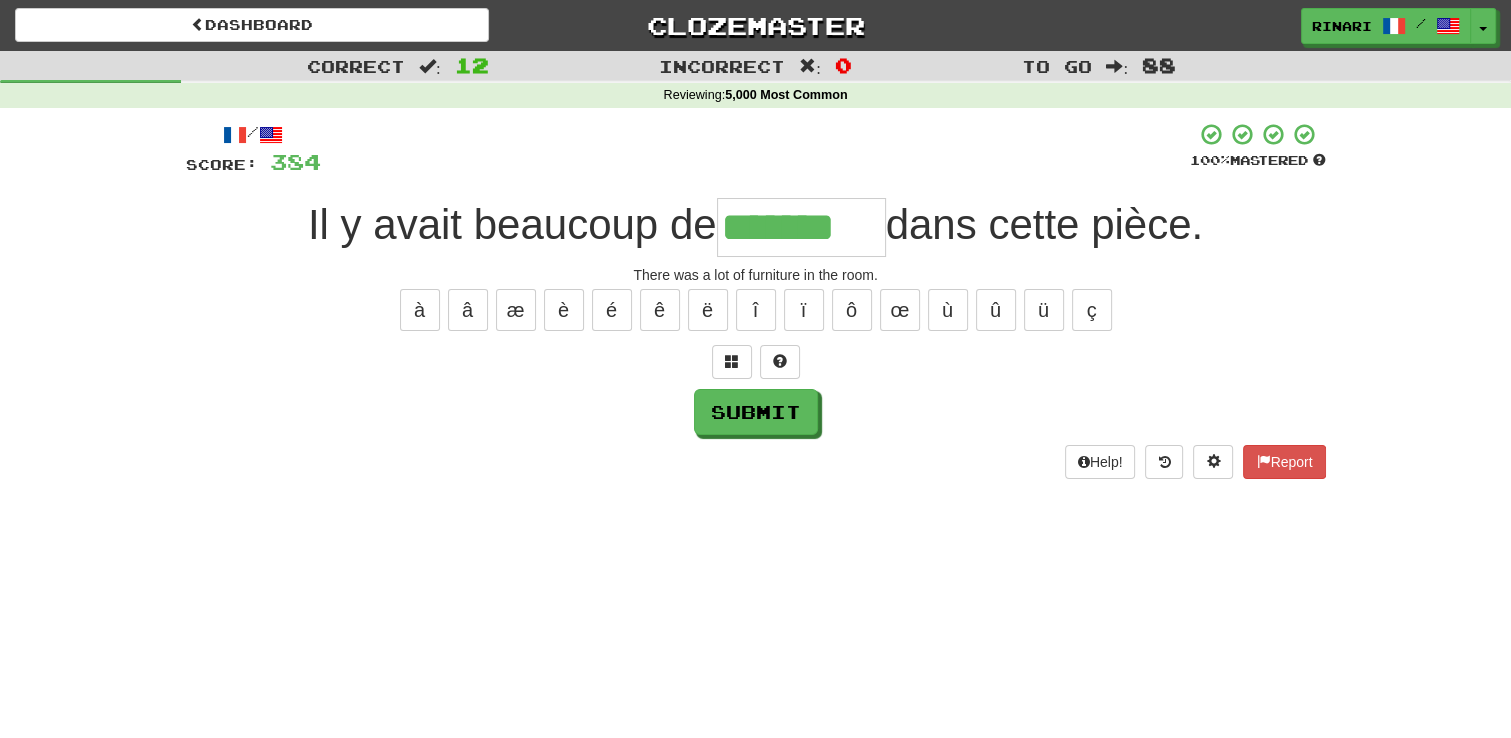type on "*******" 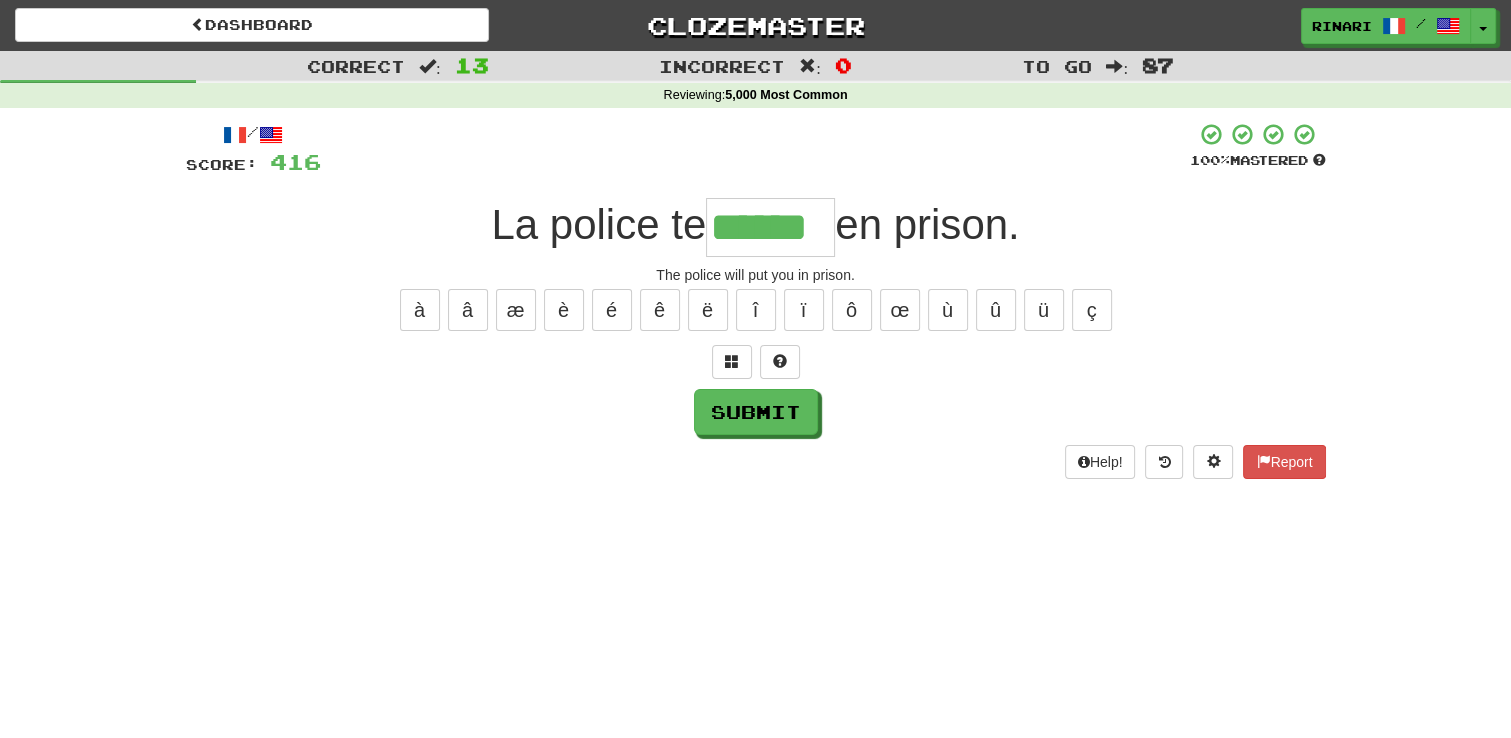 type on "******" 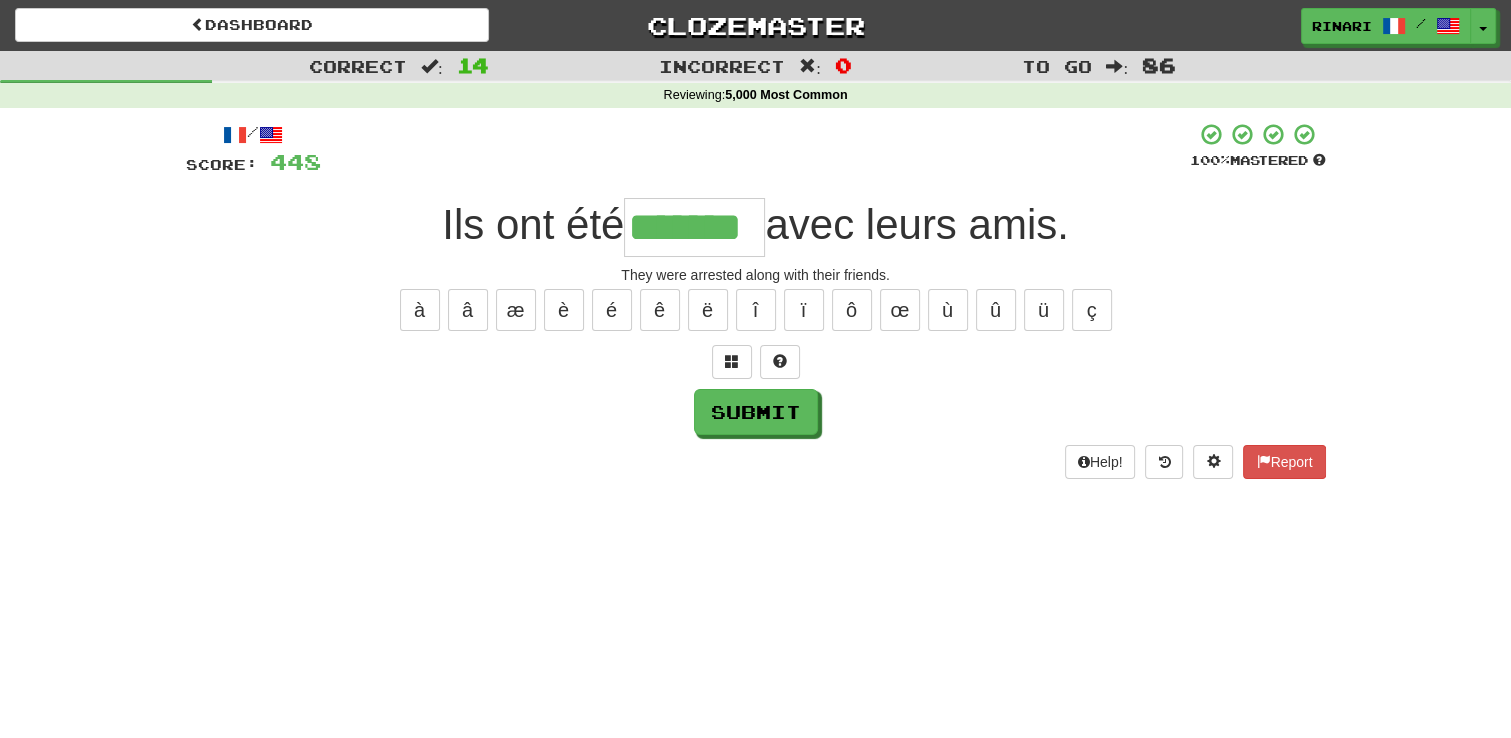 type on "*******" 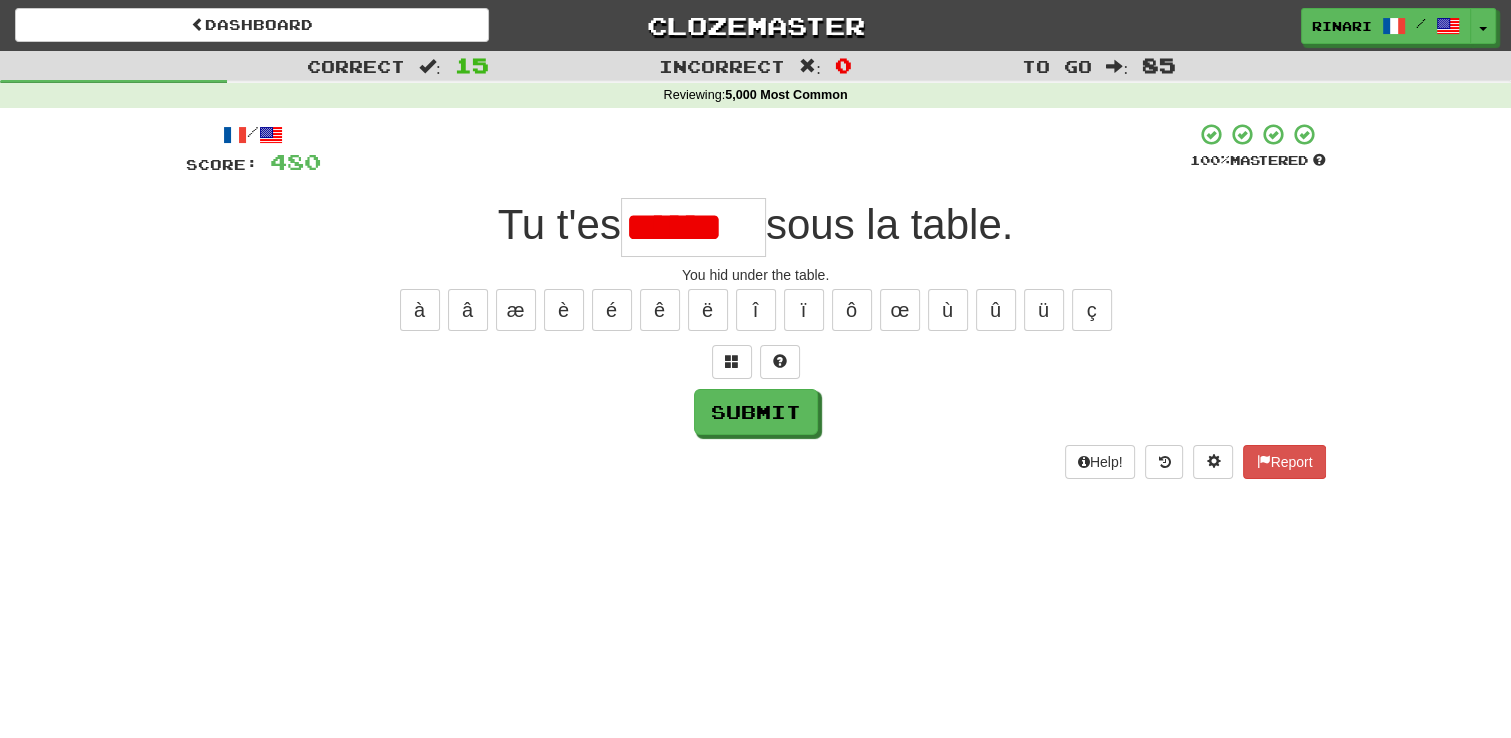 type on "******" 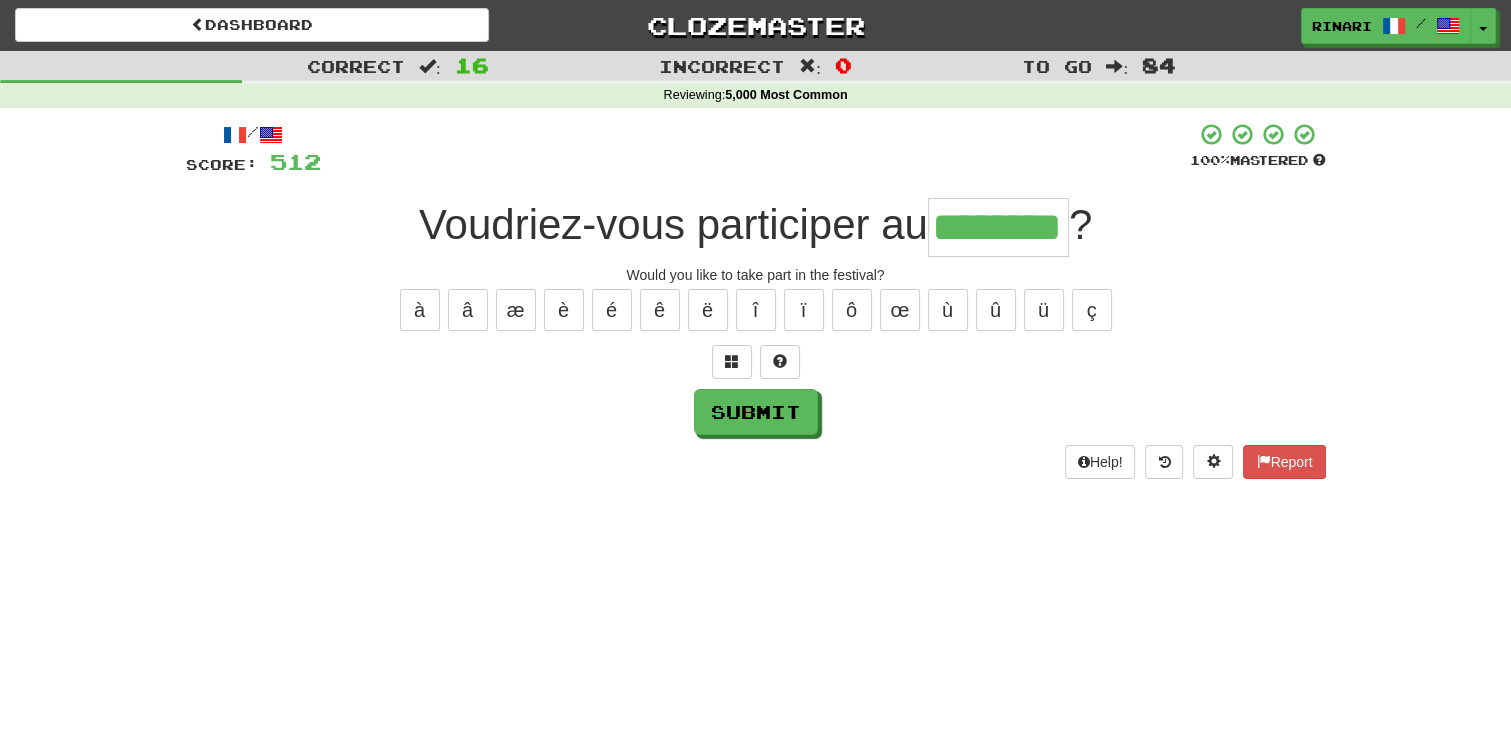 type on "********" 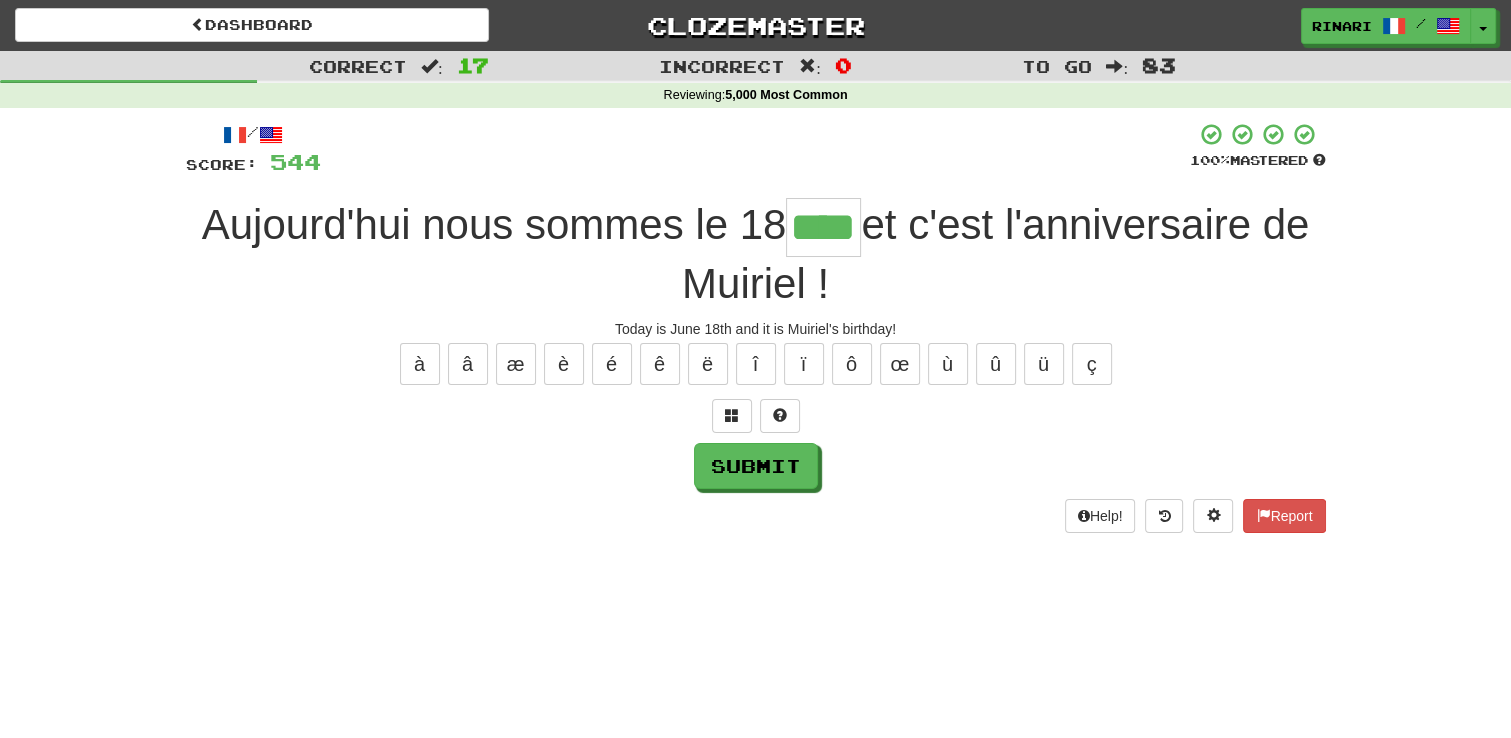 type on "****" 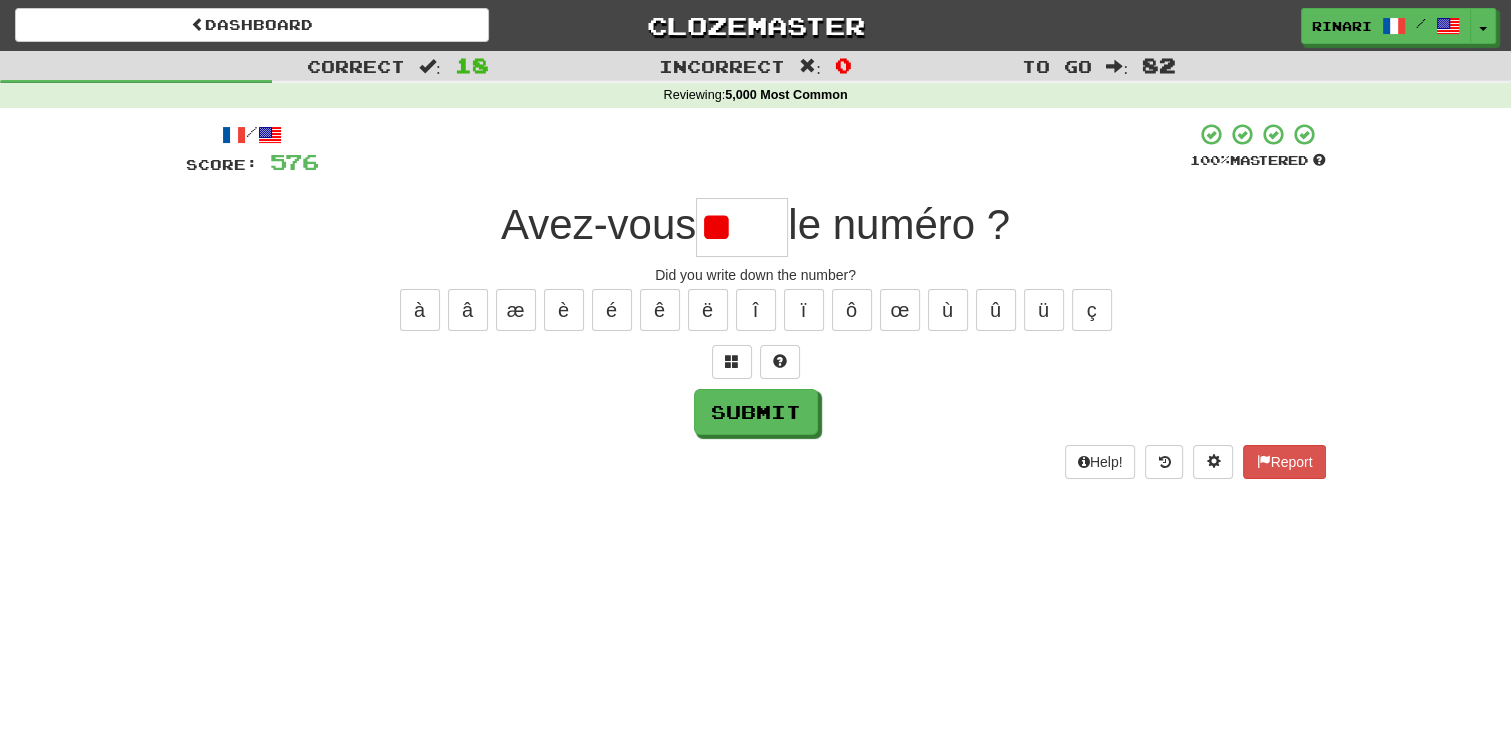 type on "*" 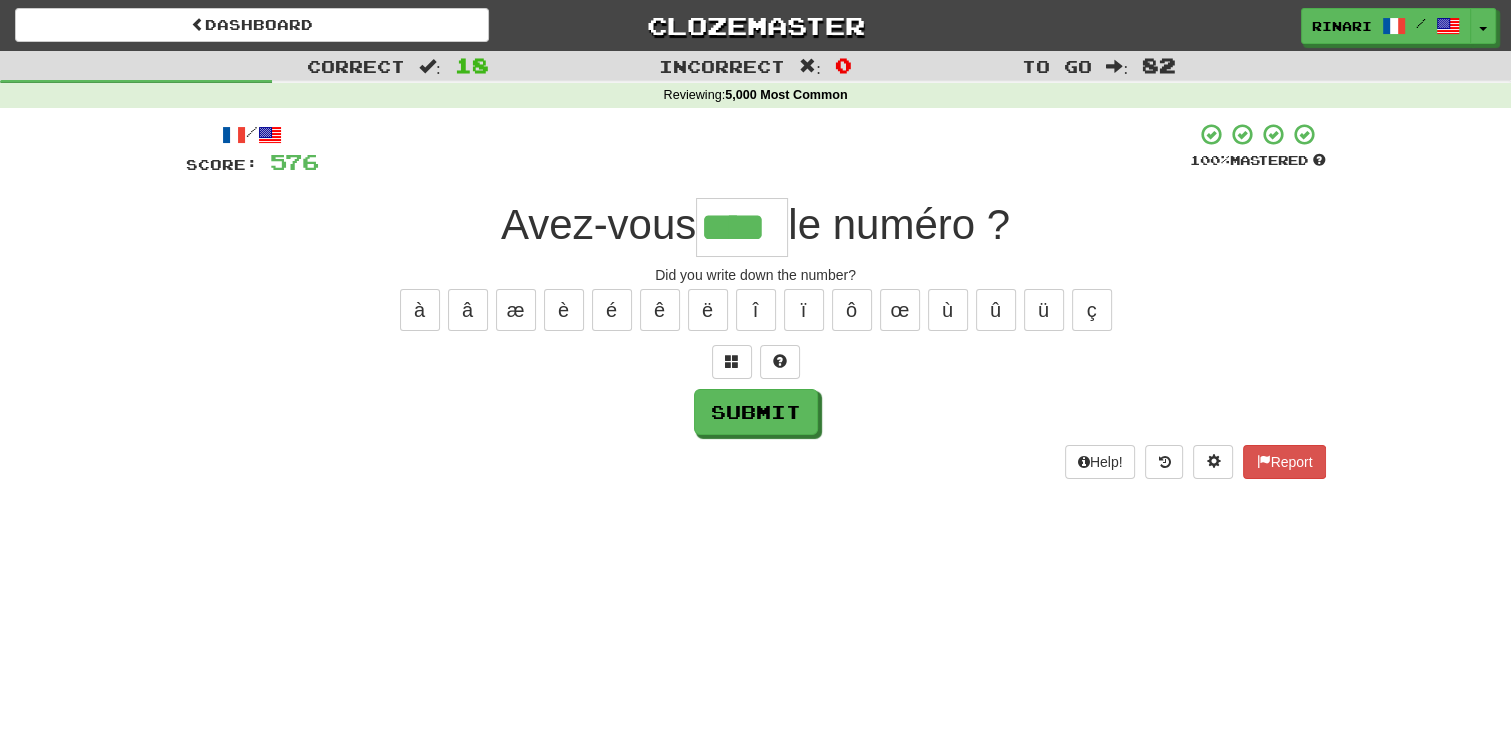 type on "****" 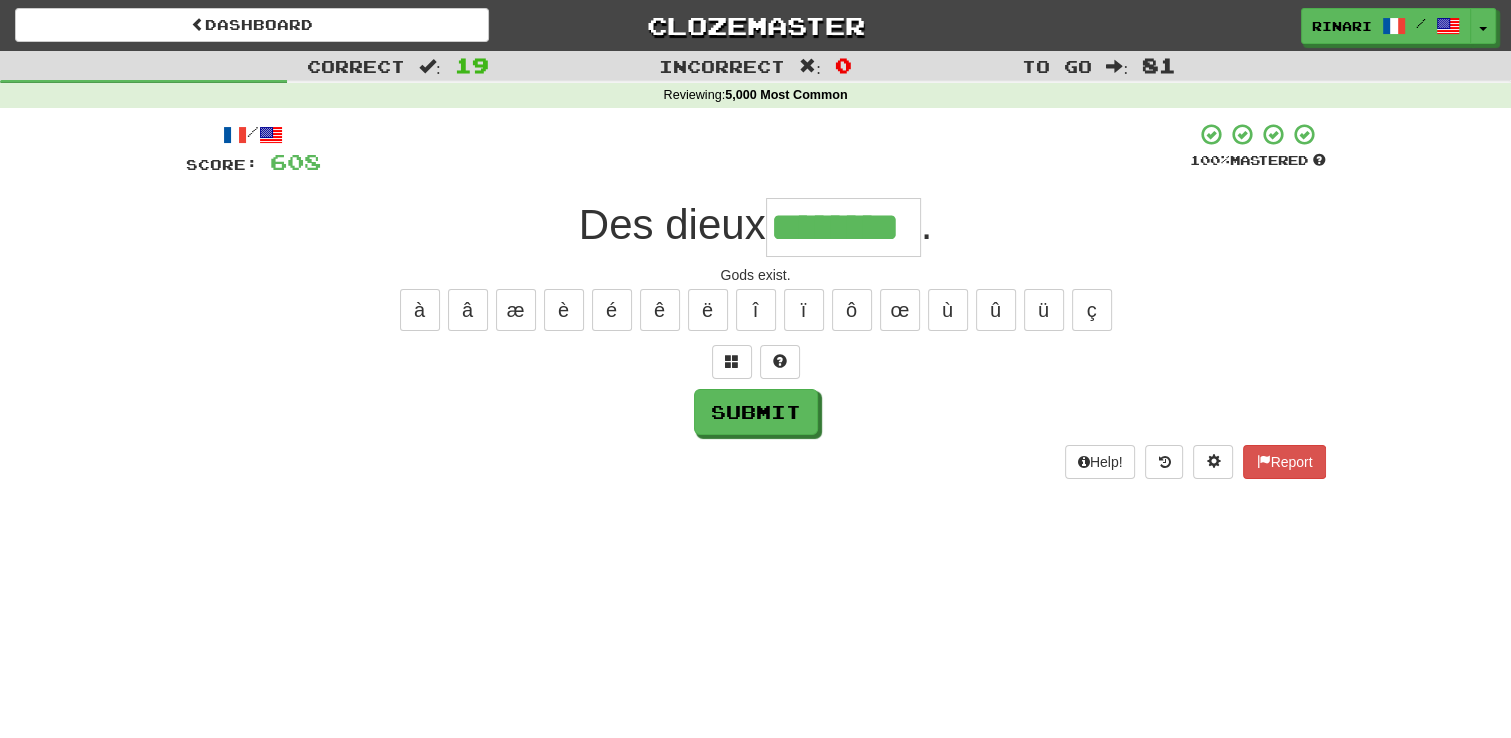 type on "********" 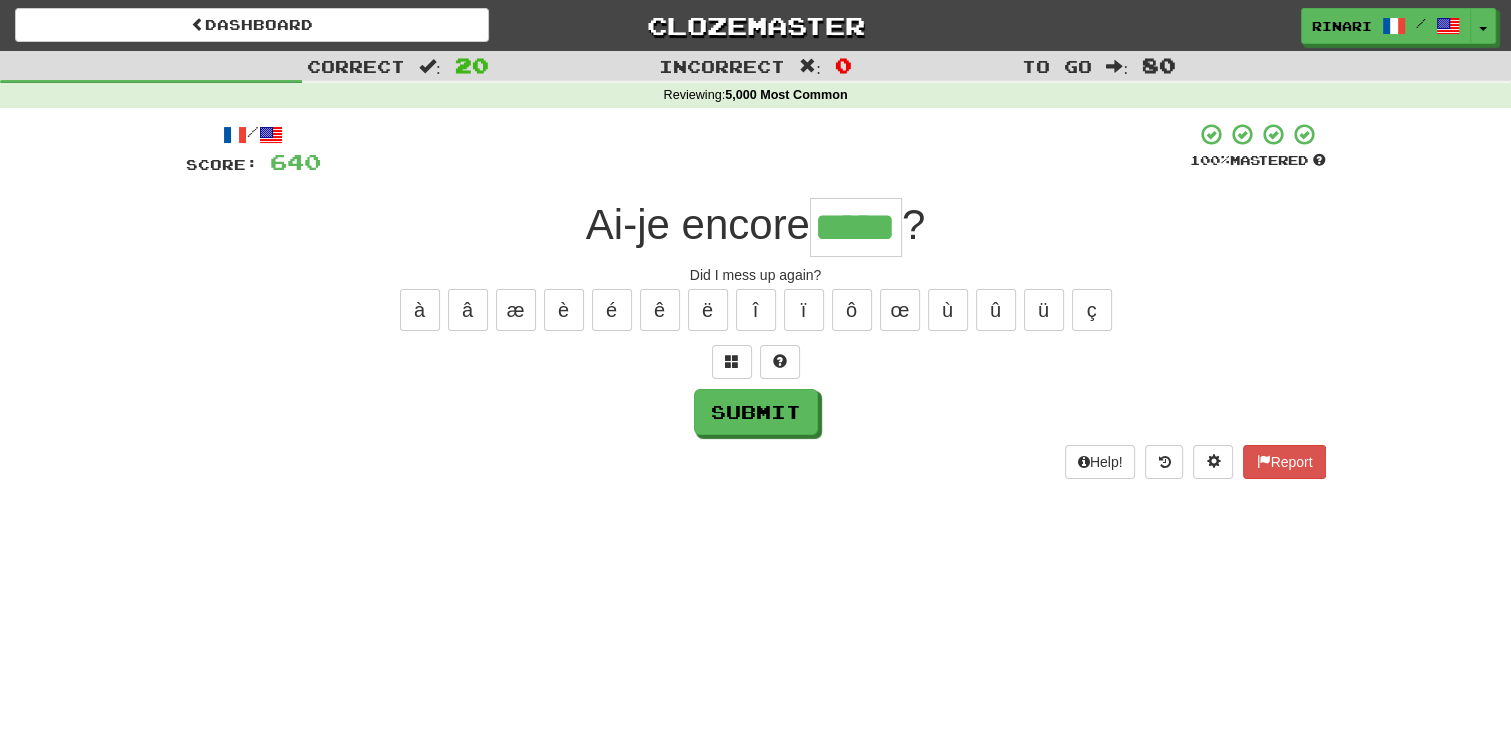 type on "*****" 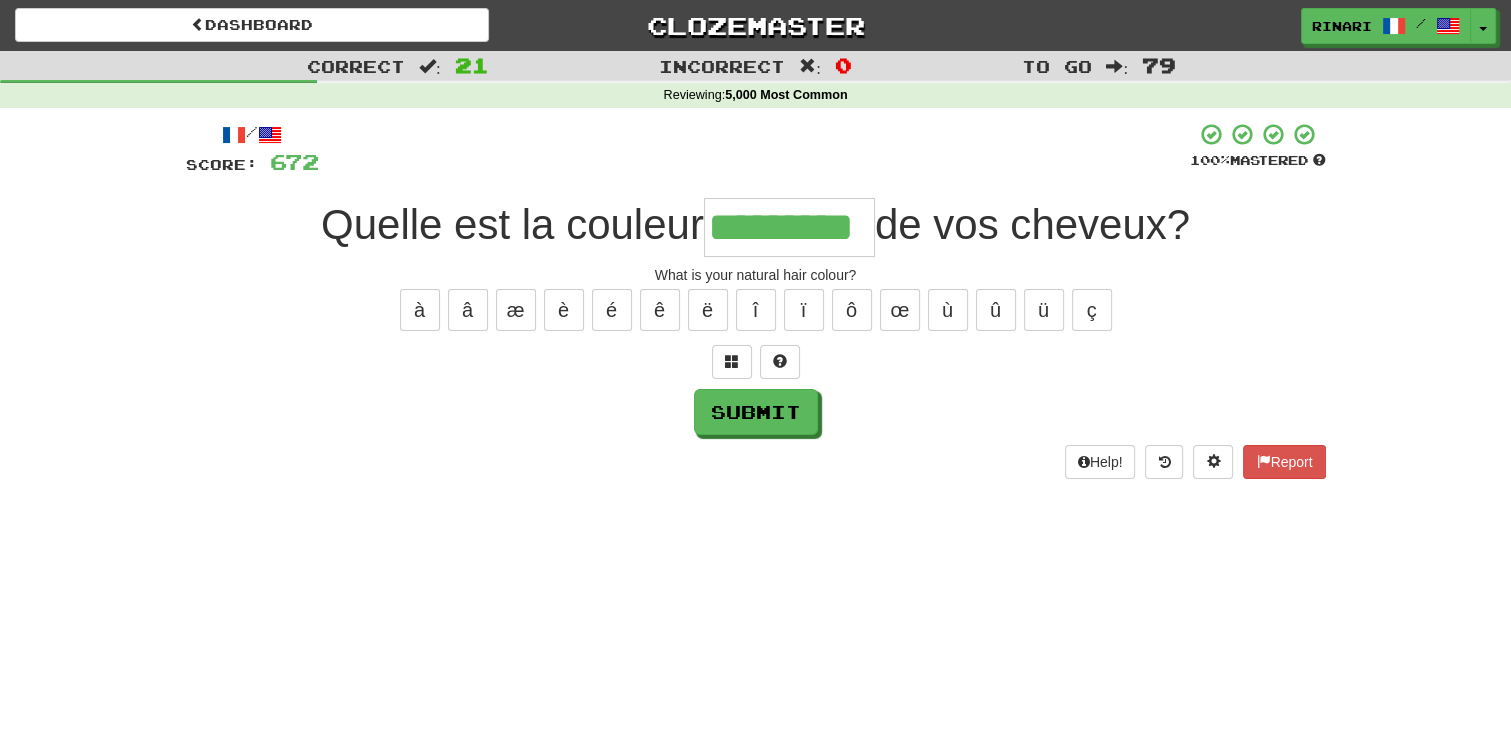 type on "*********" 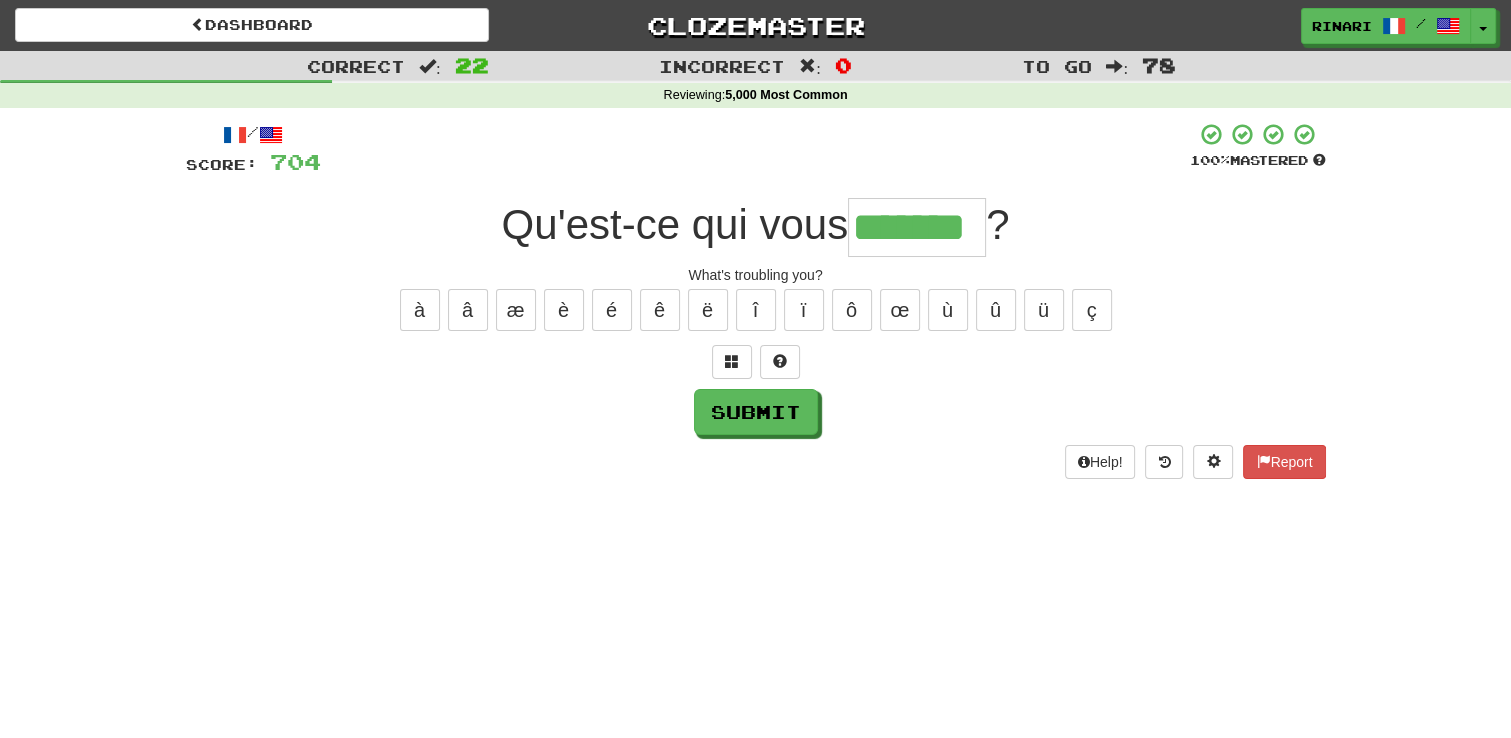 type on "*******" 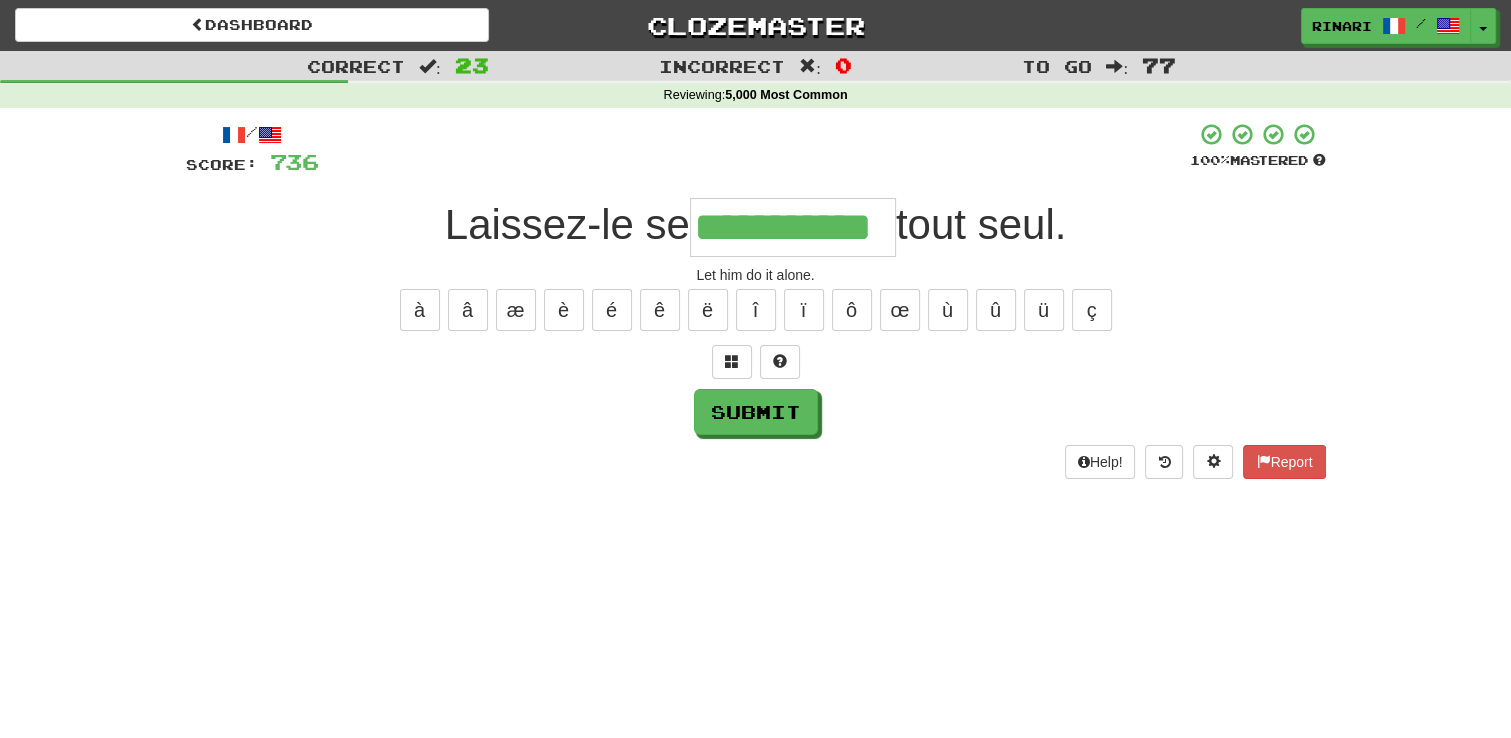 type on "**********" 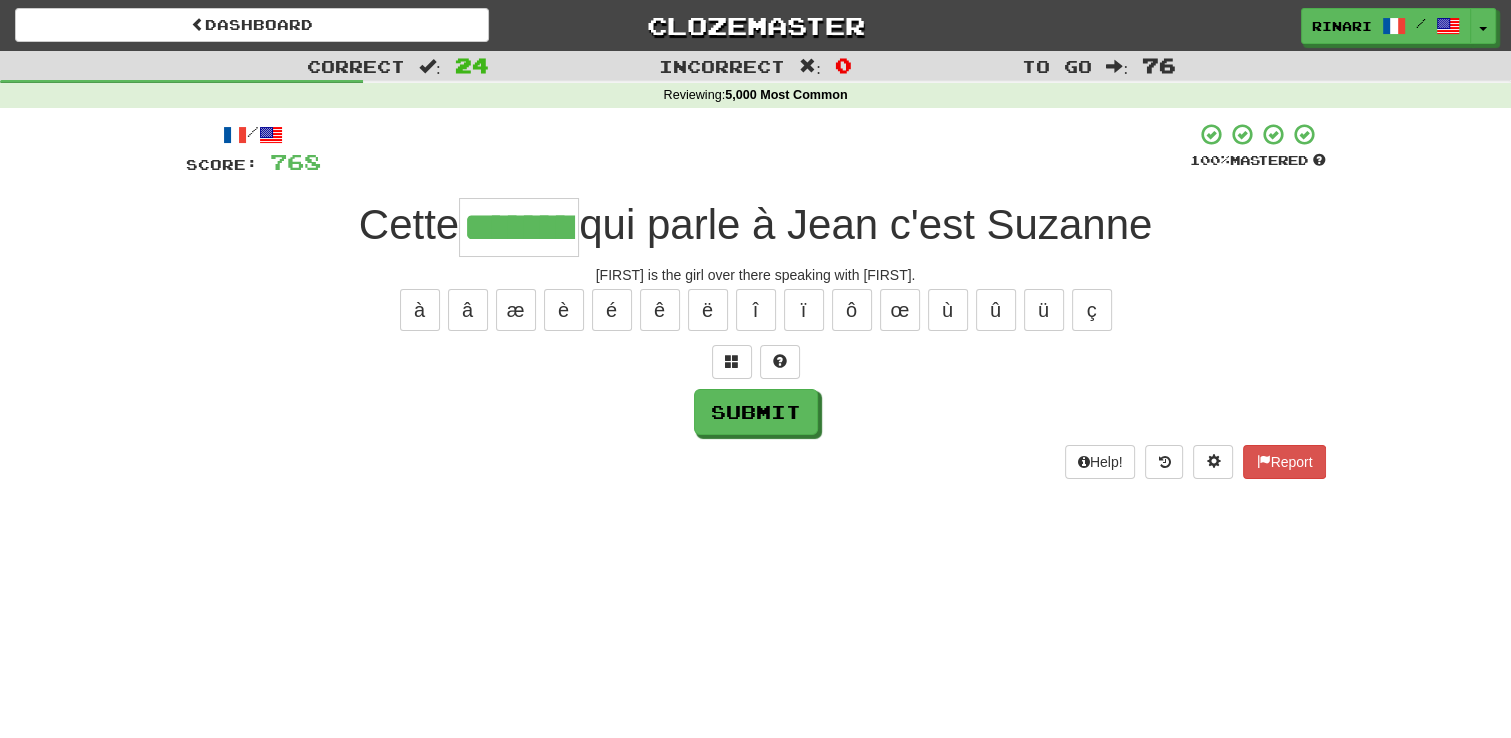 type on "********" 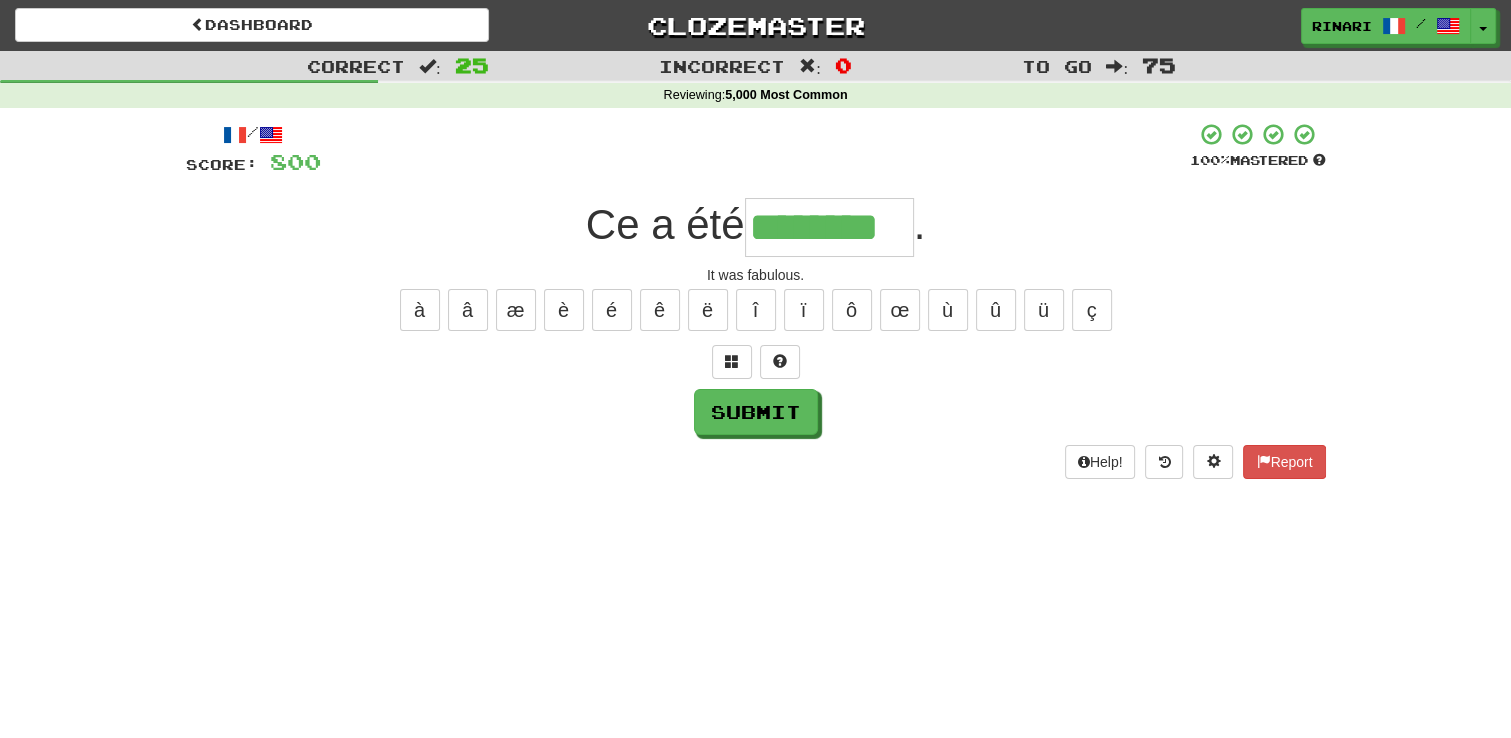 type on "********" 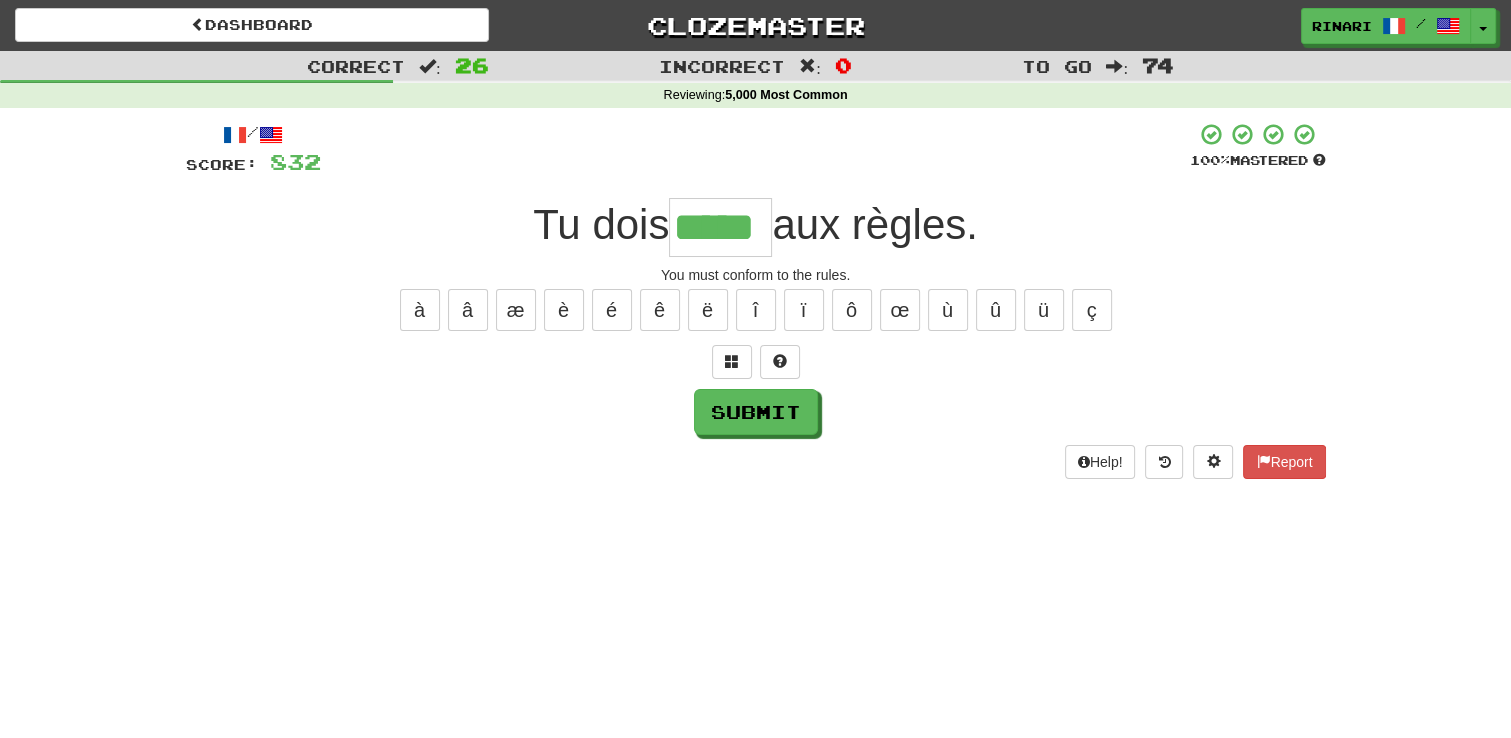 type on "*****" 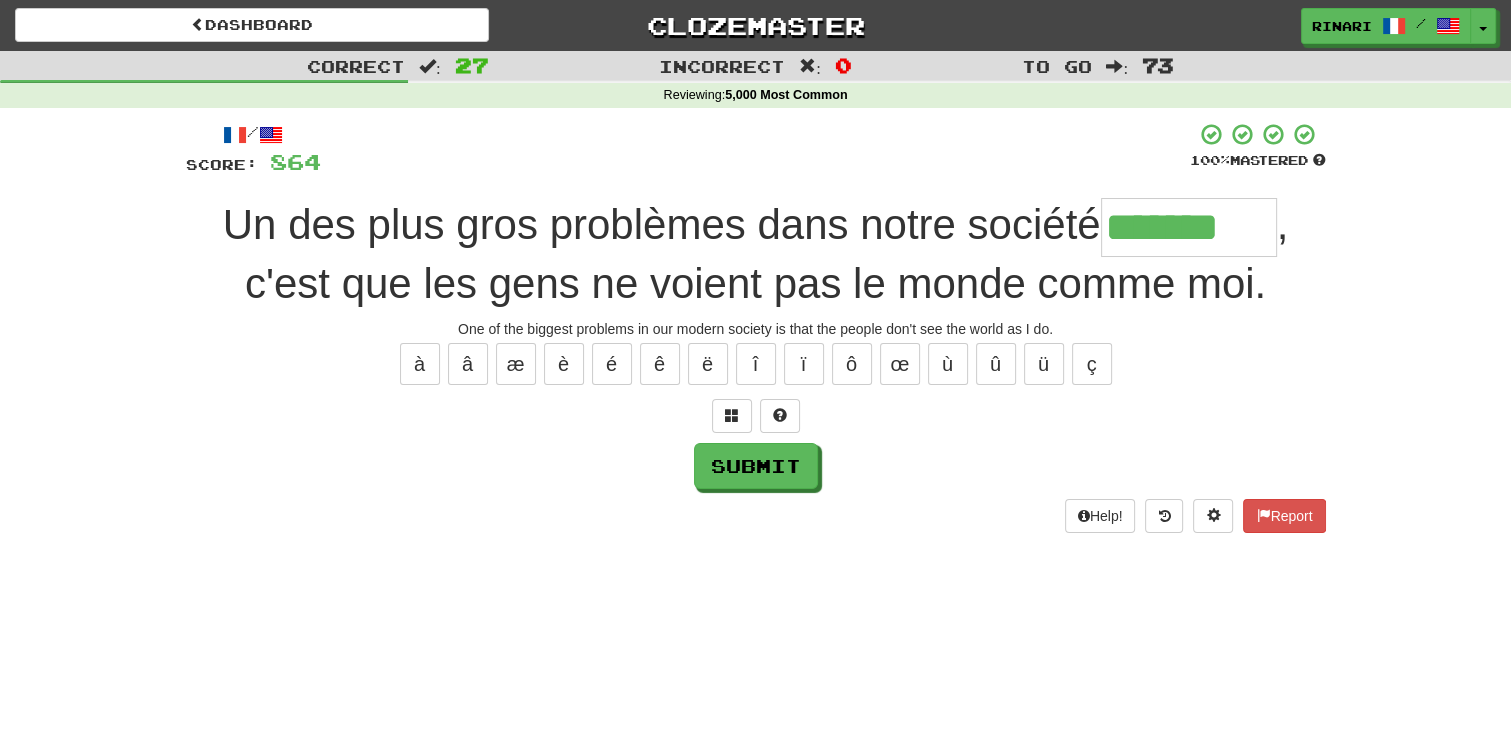 type on "*******" 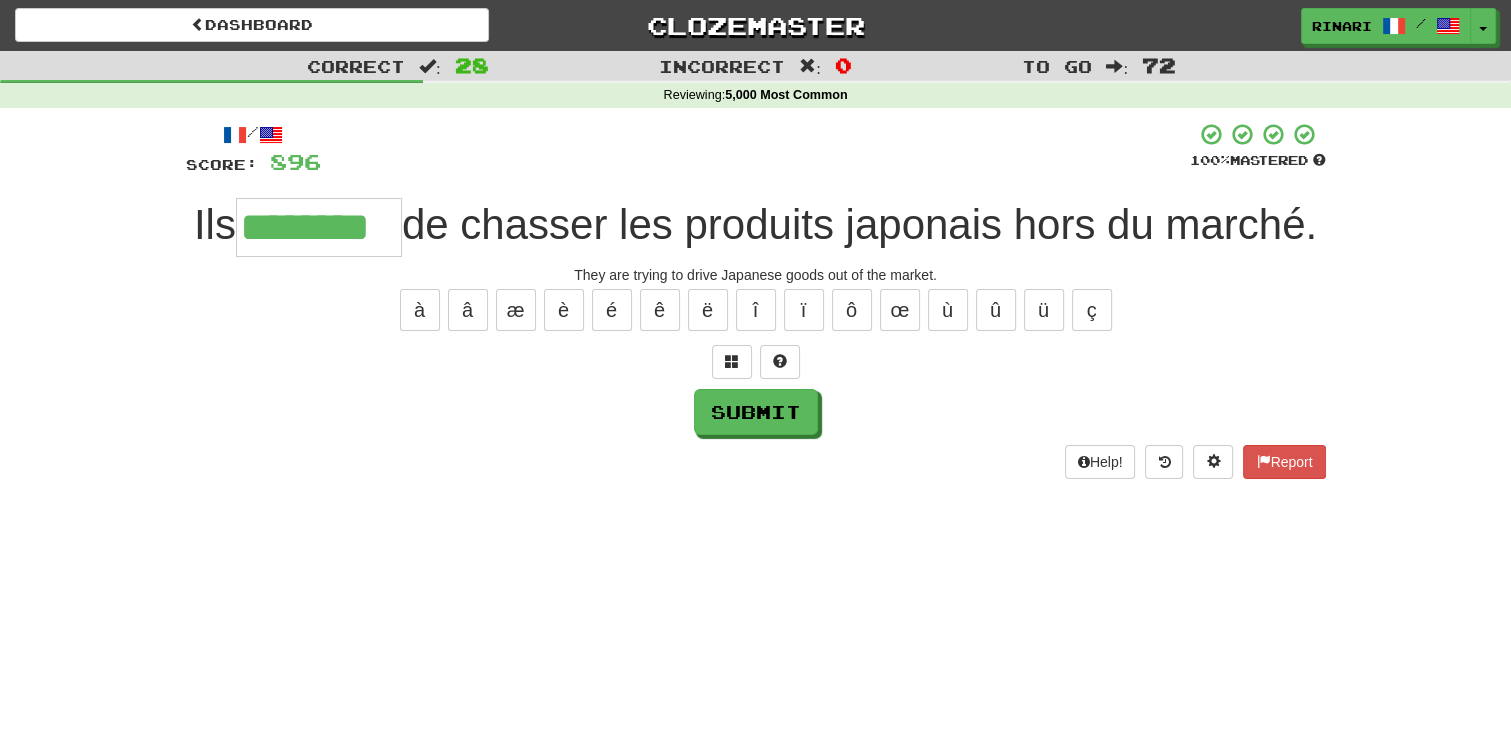type on "********" 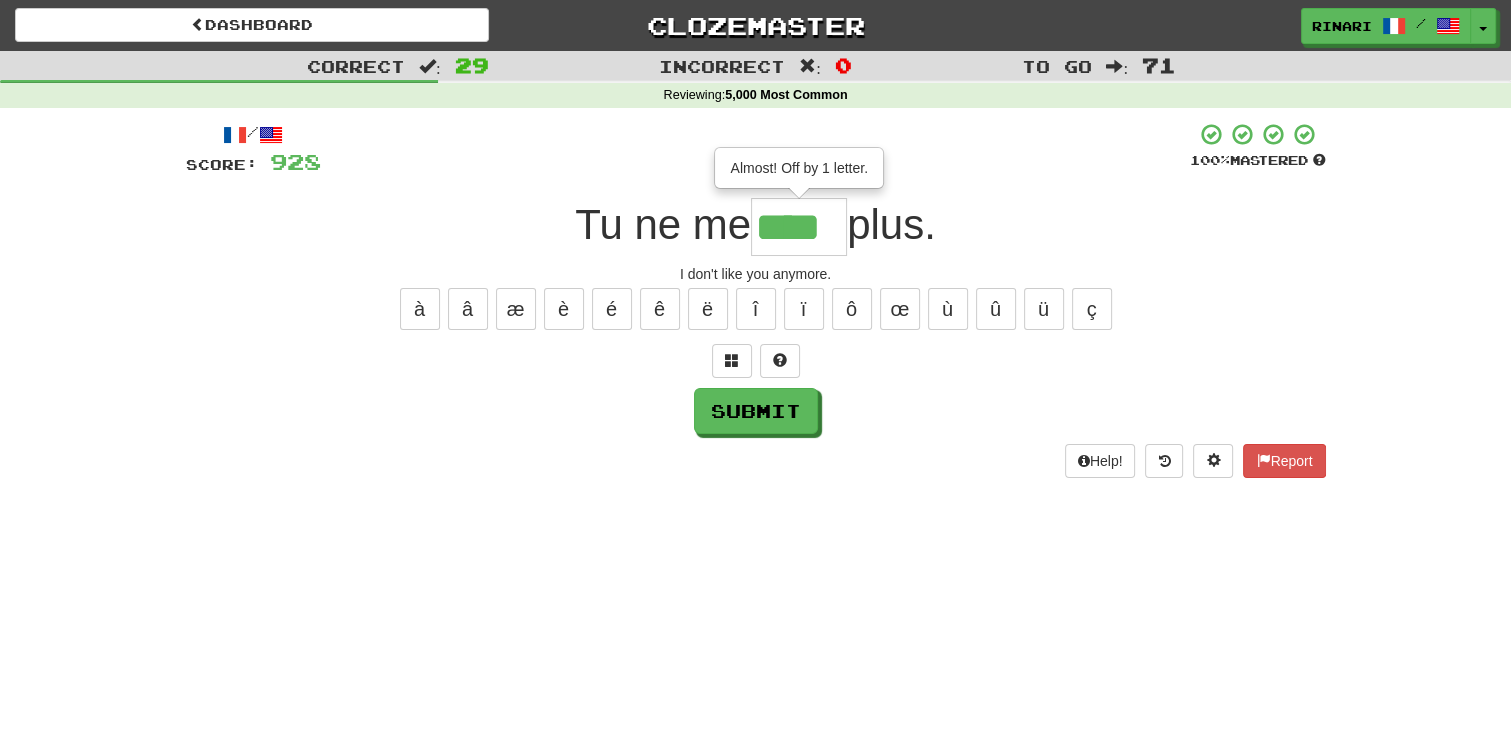 scroll, scrollTop: 0, scrollLeft: 0, axis: both 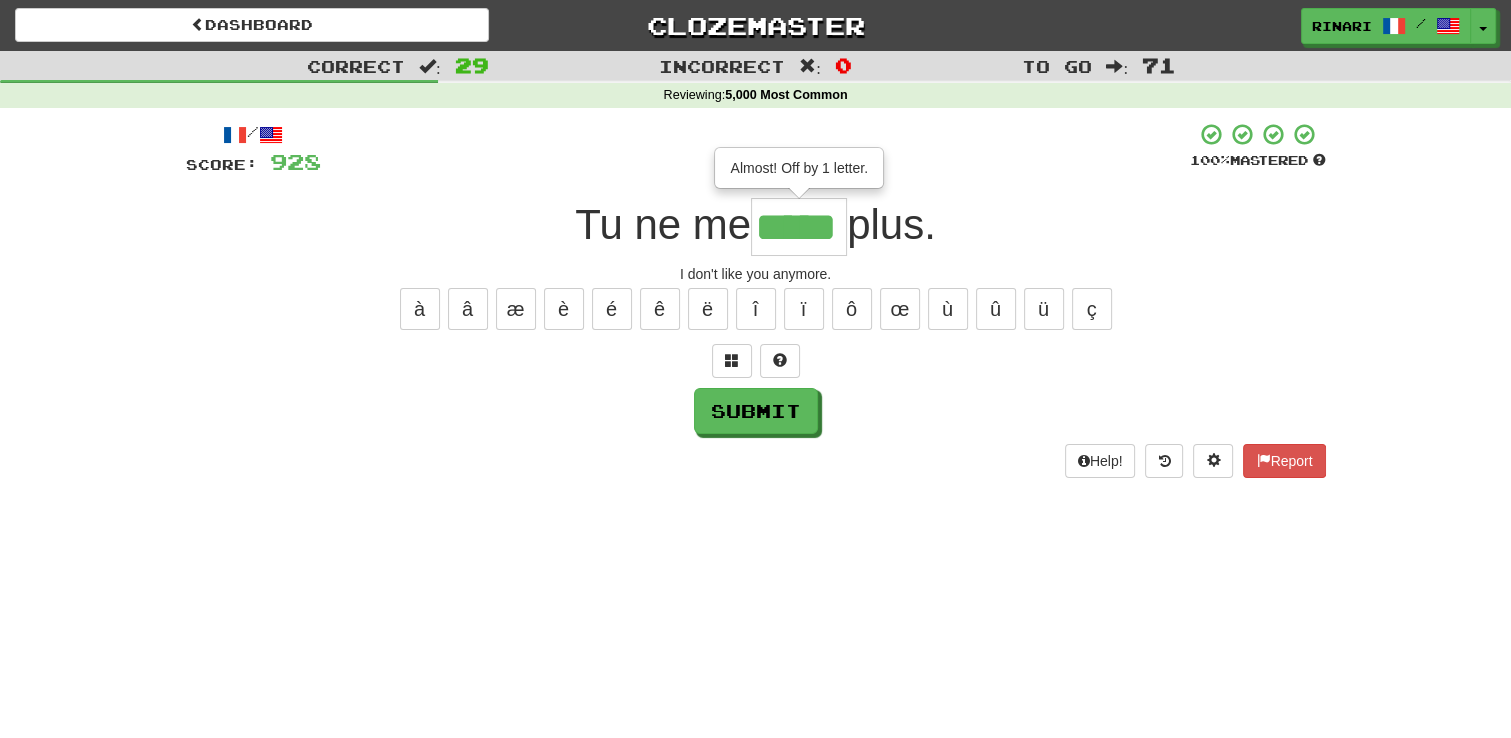 type on "*****" 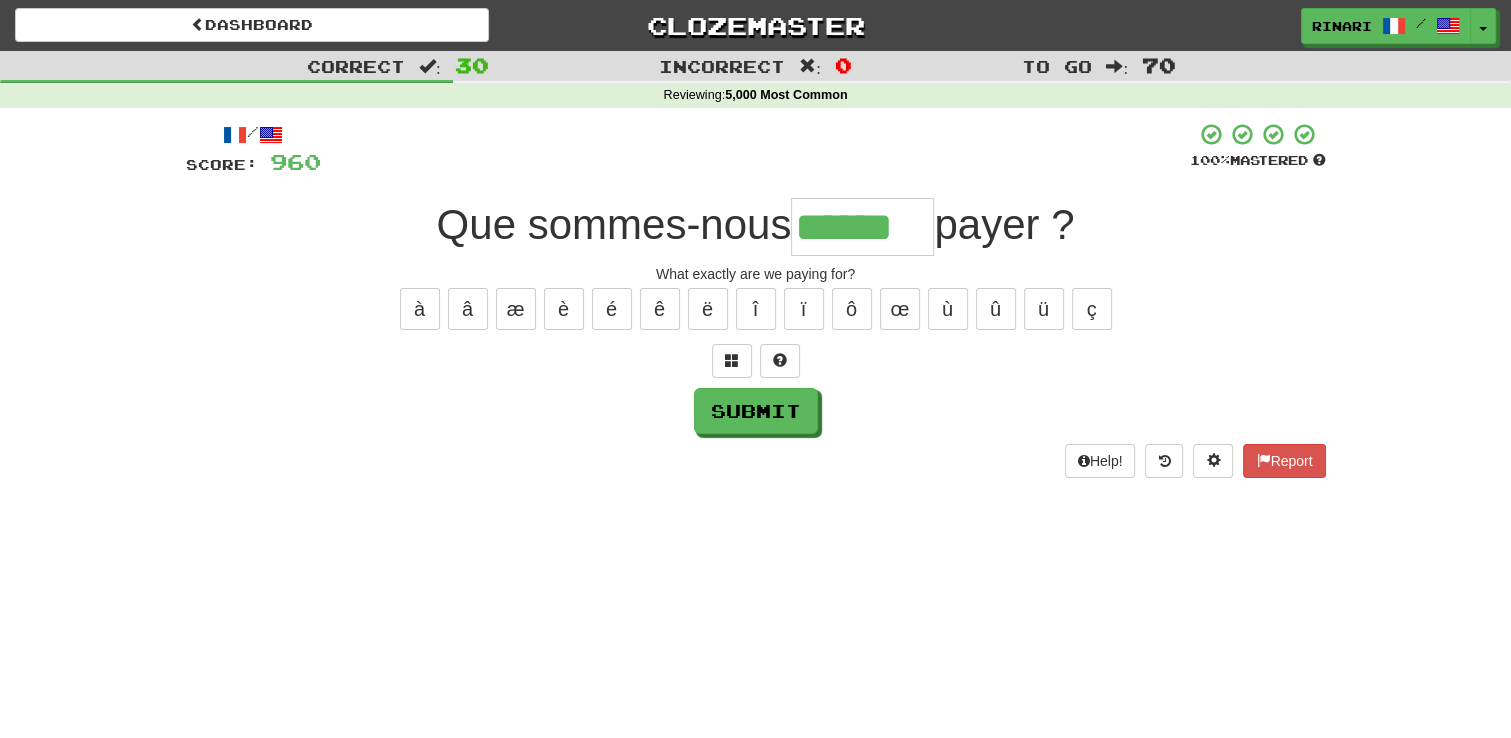 type on "******" 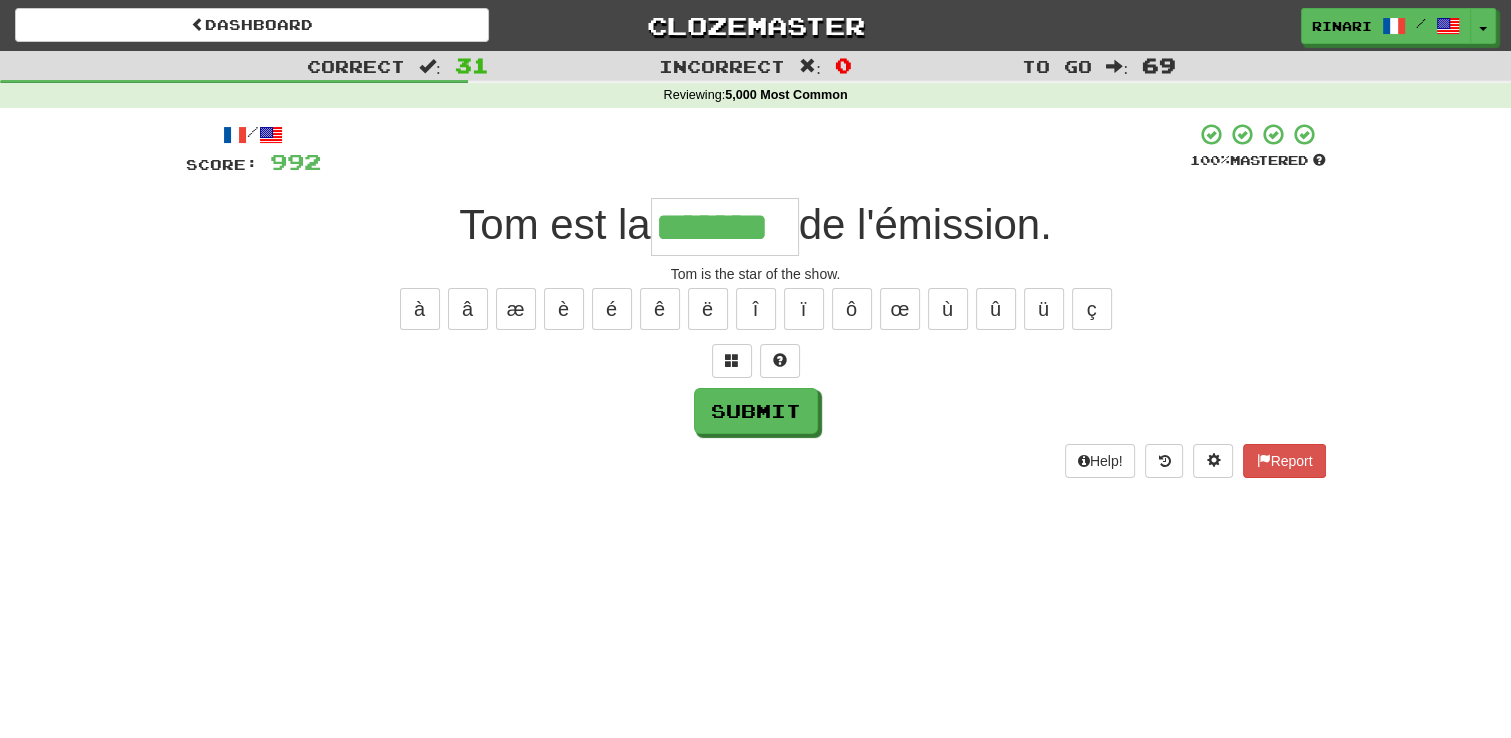 type on "*******" 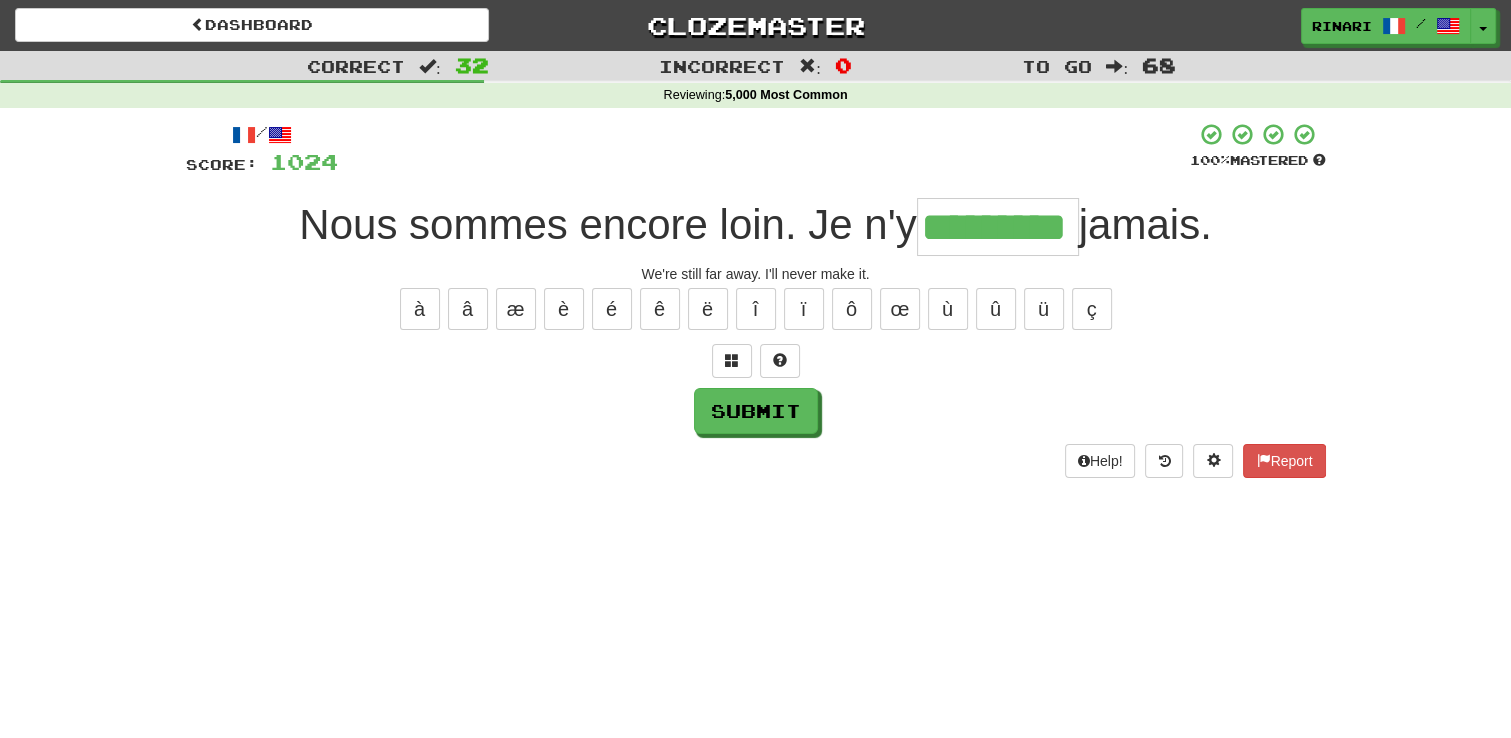 type on "*********" 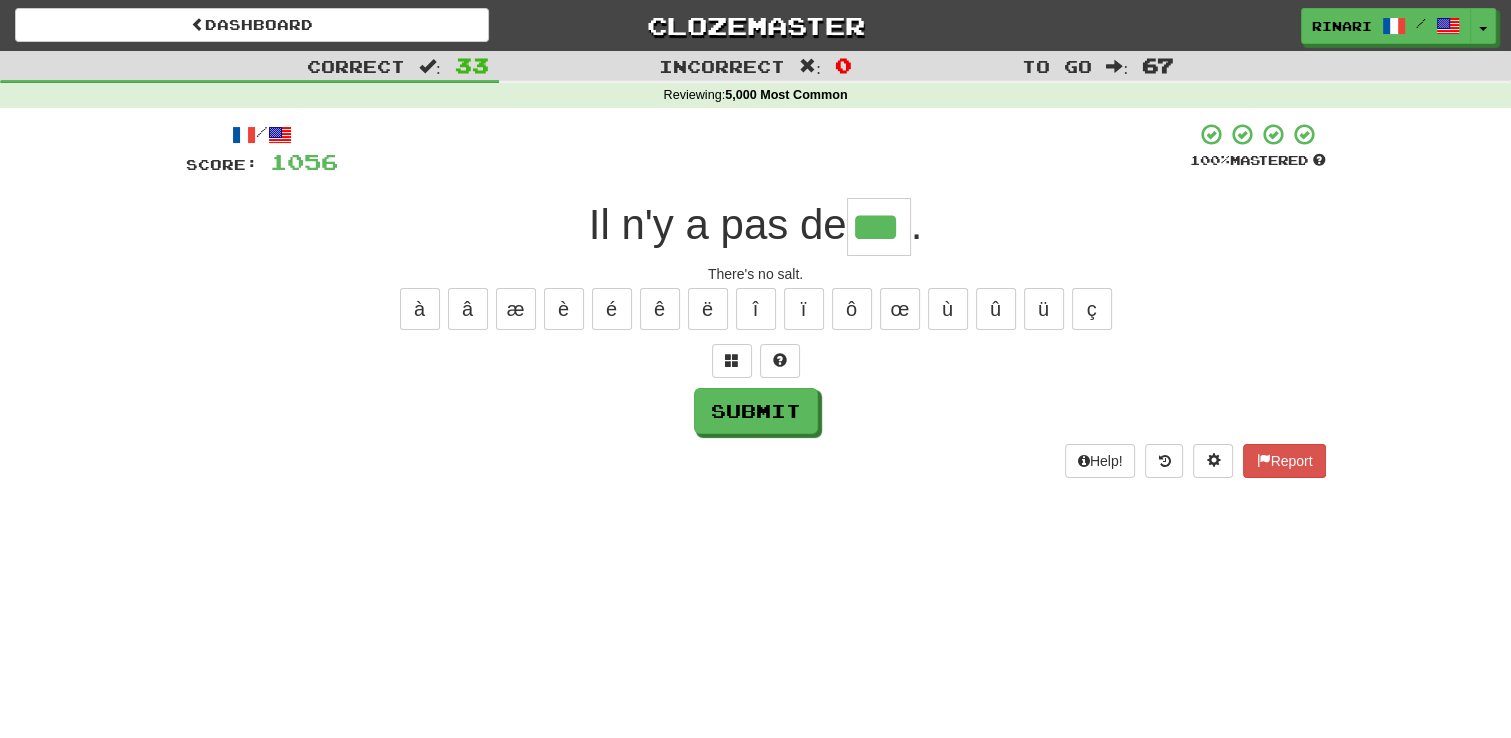 type on "***" 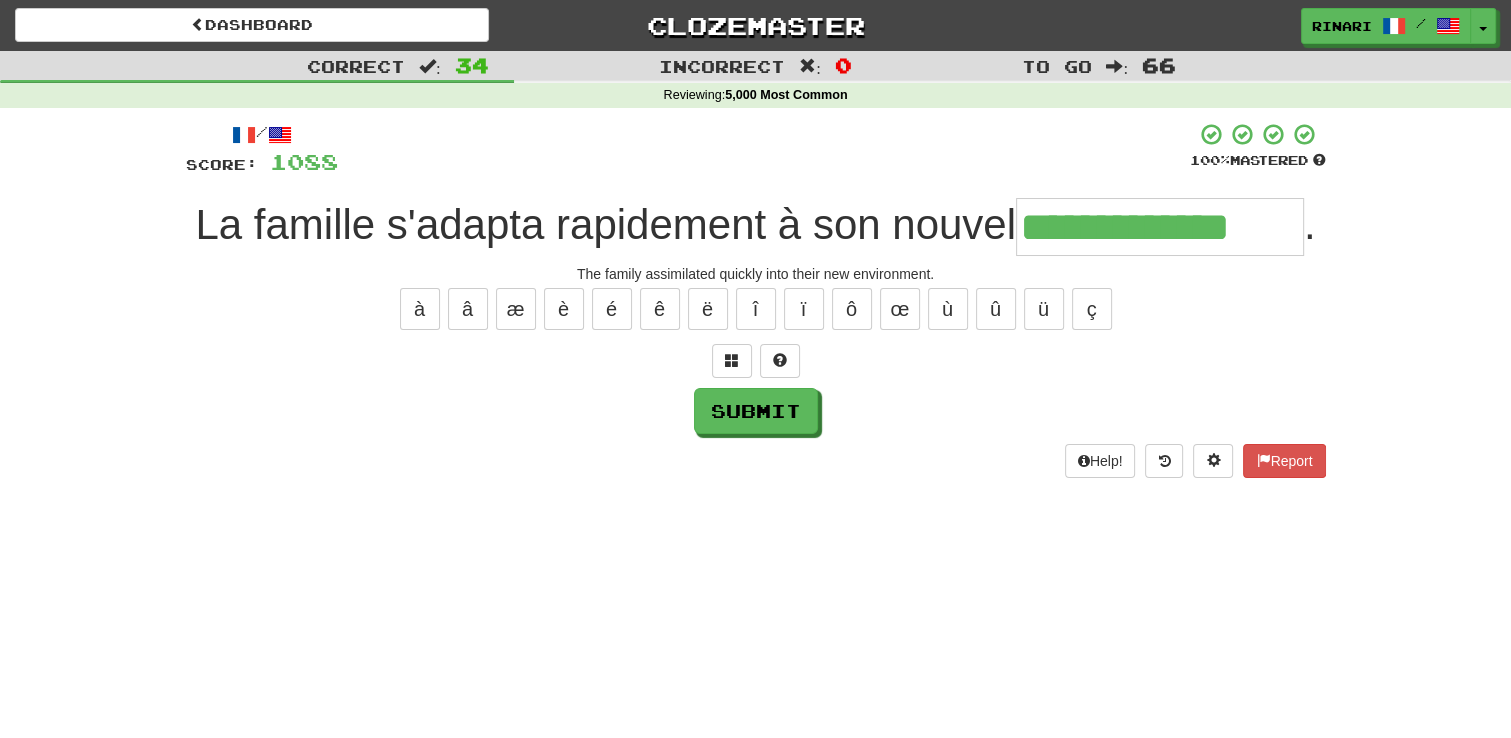 type on "**********" 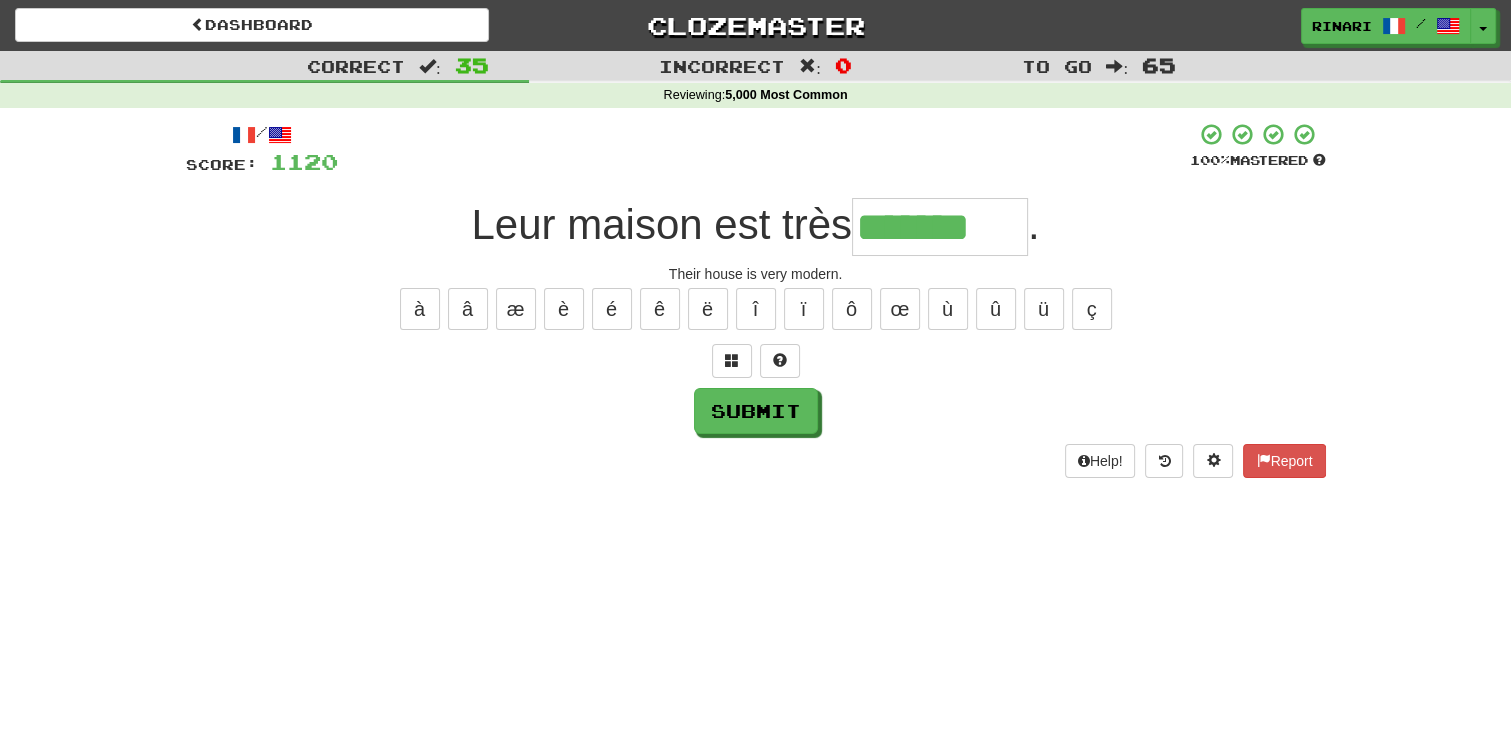 type on "*******" 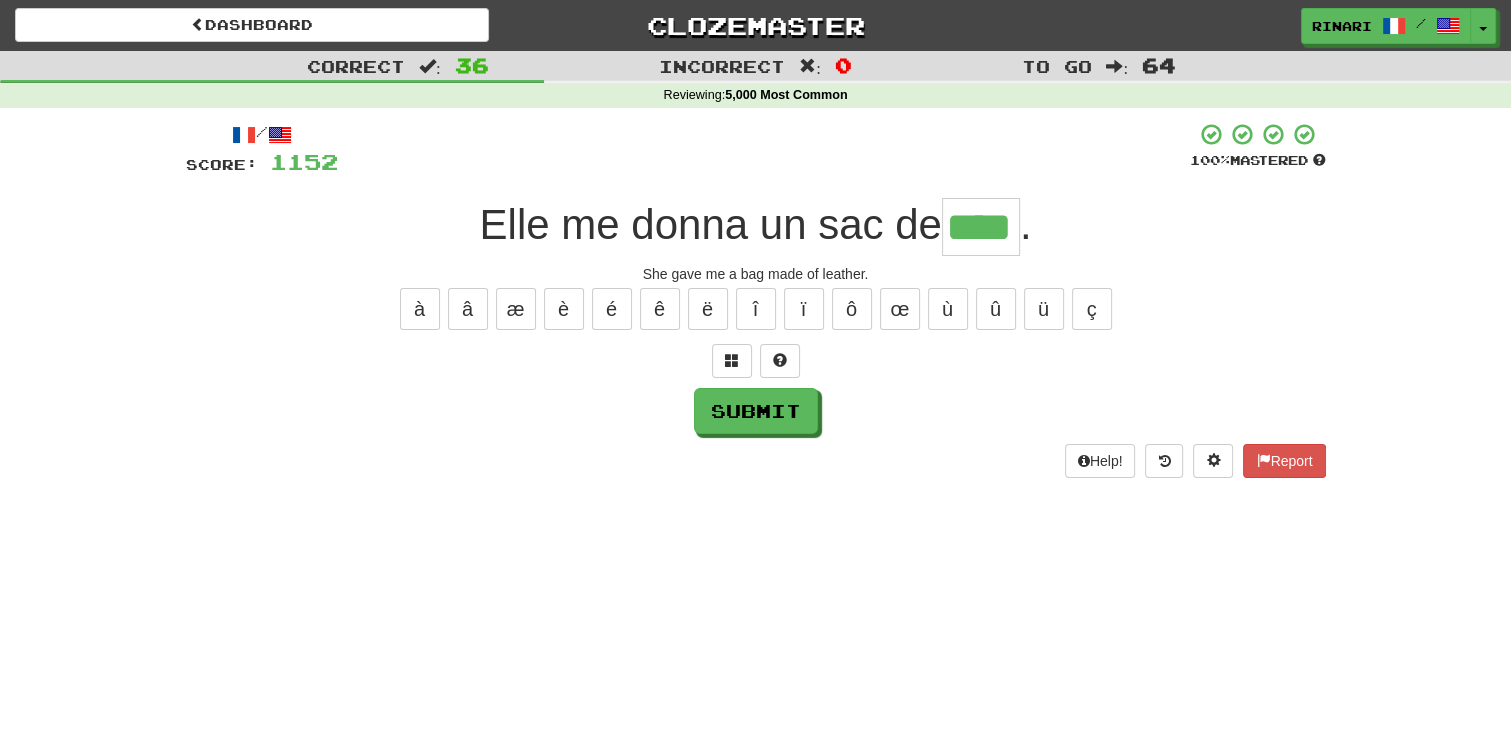 type on "****" 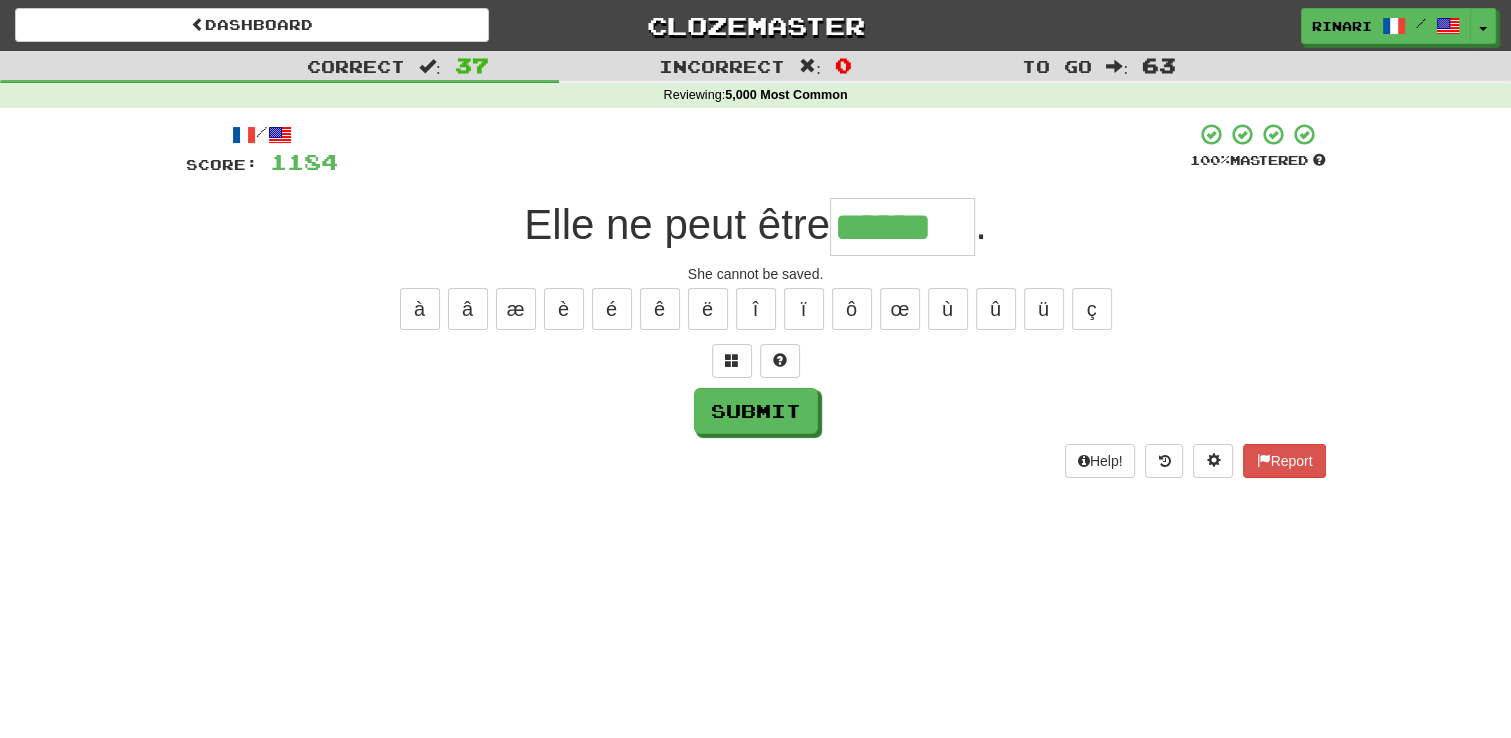 type on "******" 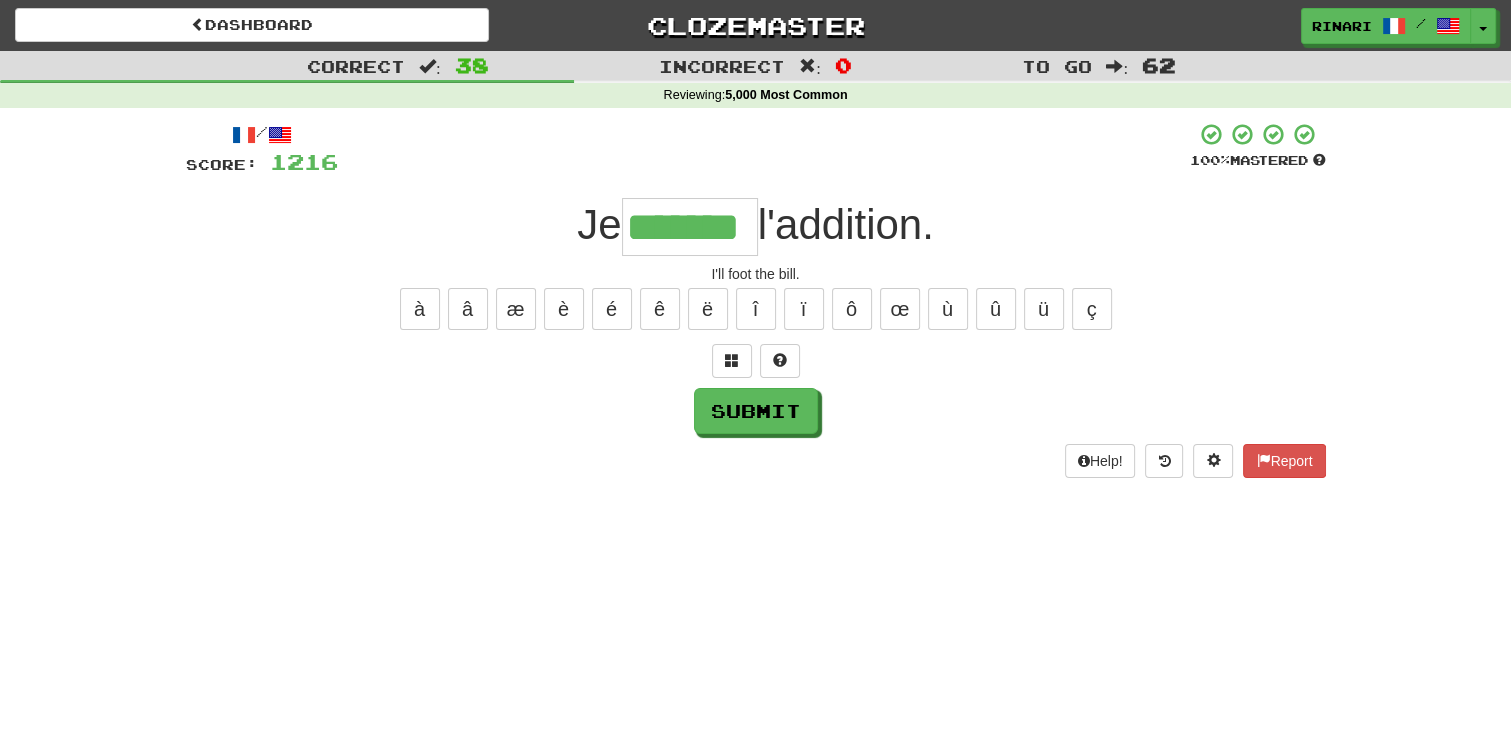 type on "*******" 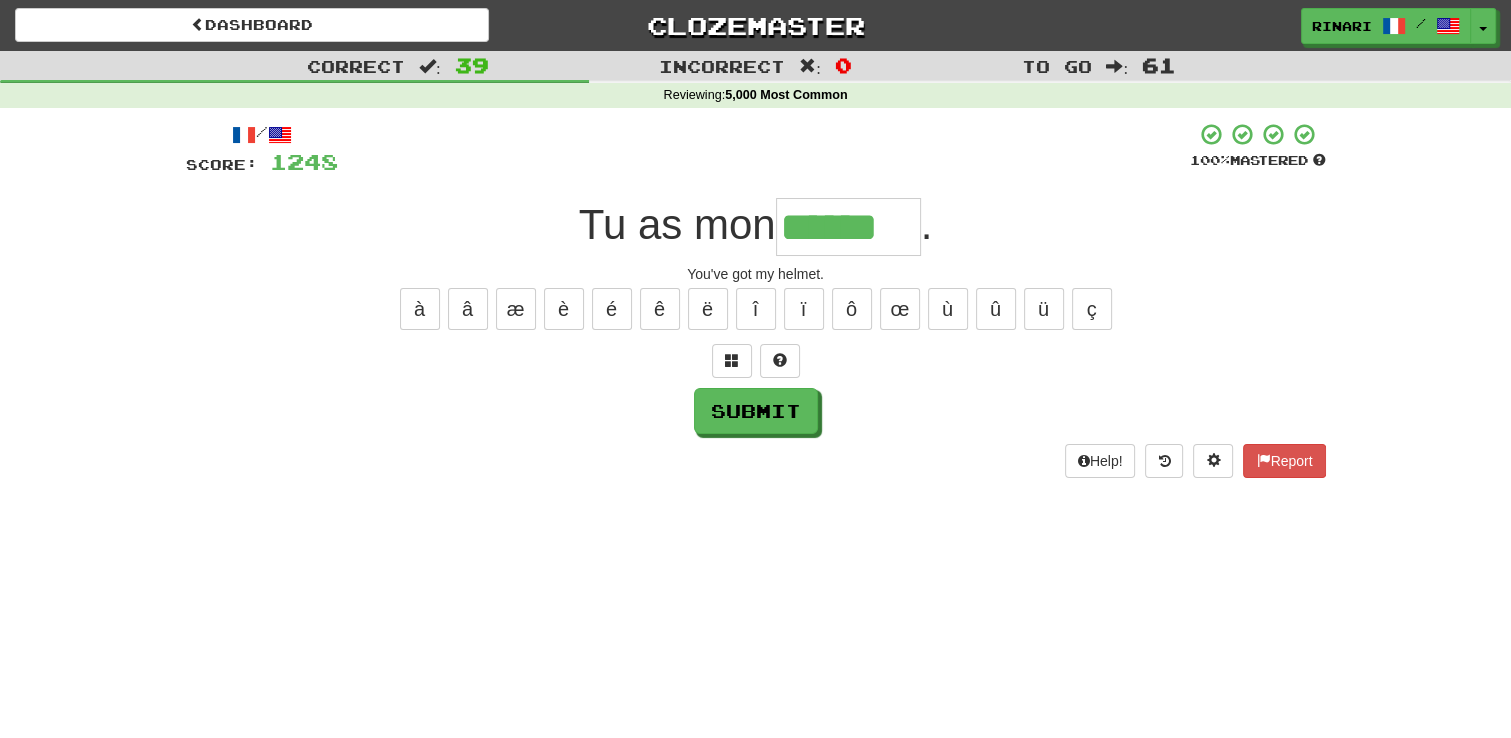 type on "******" 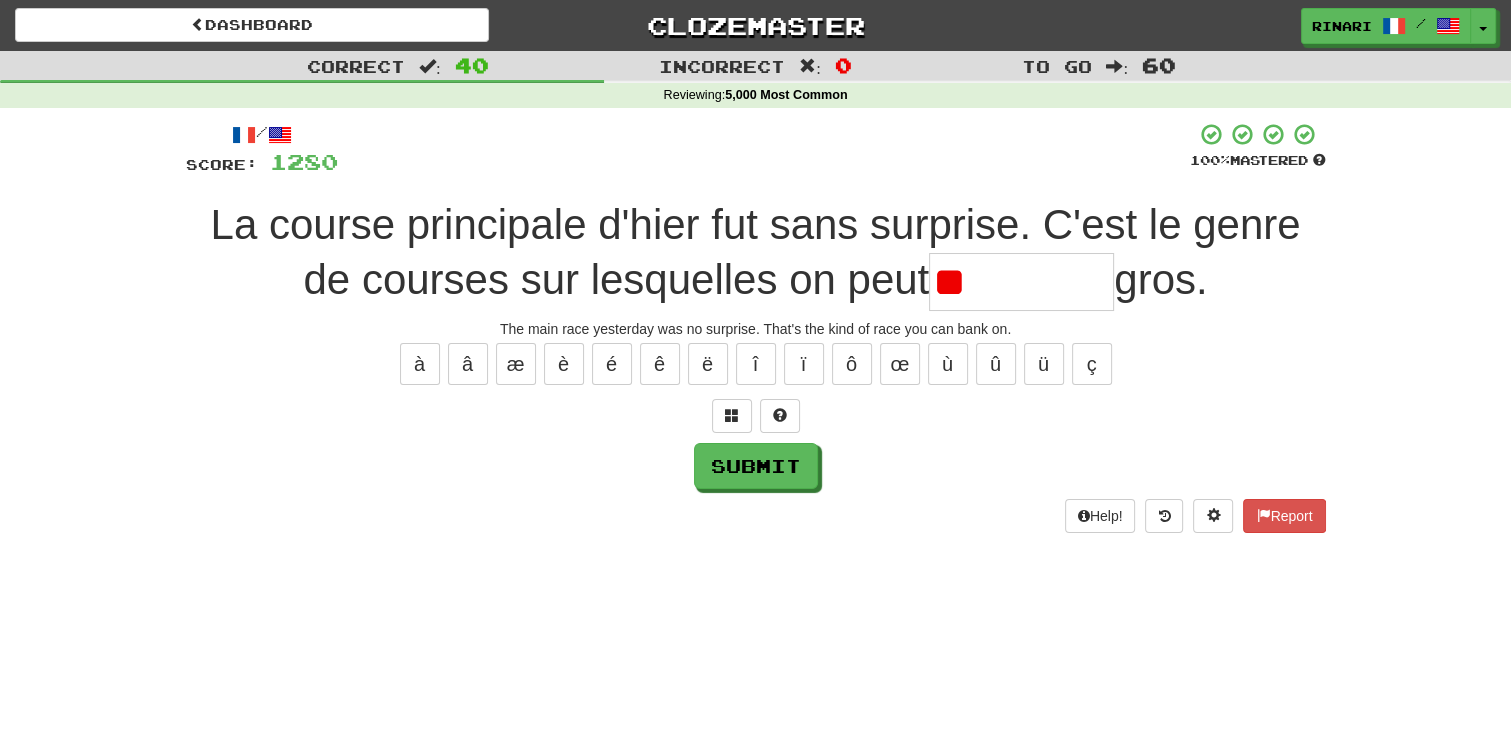 type on "*" 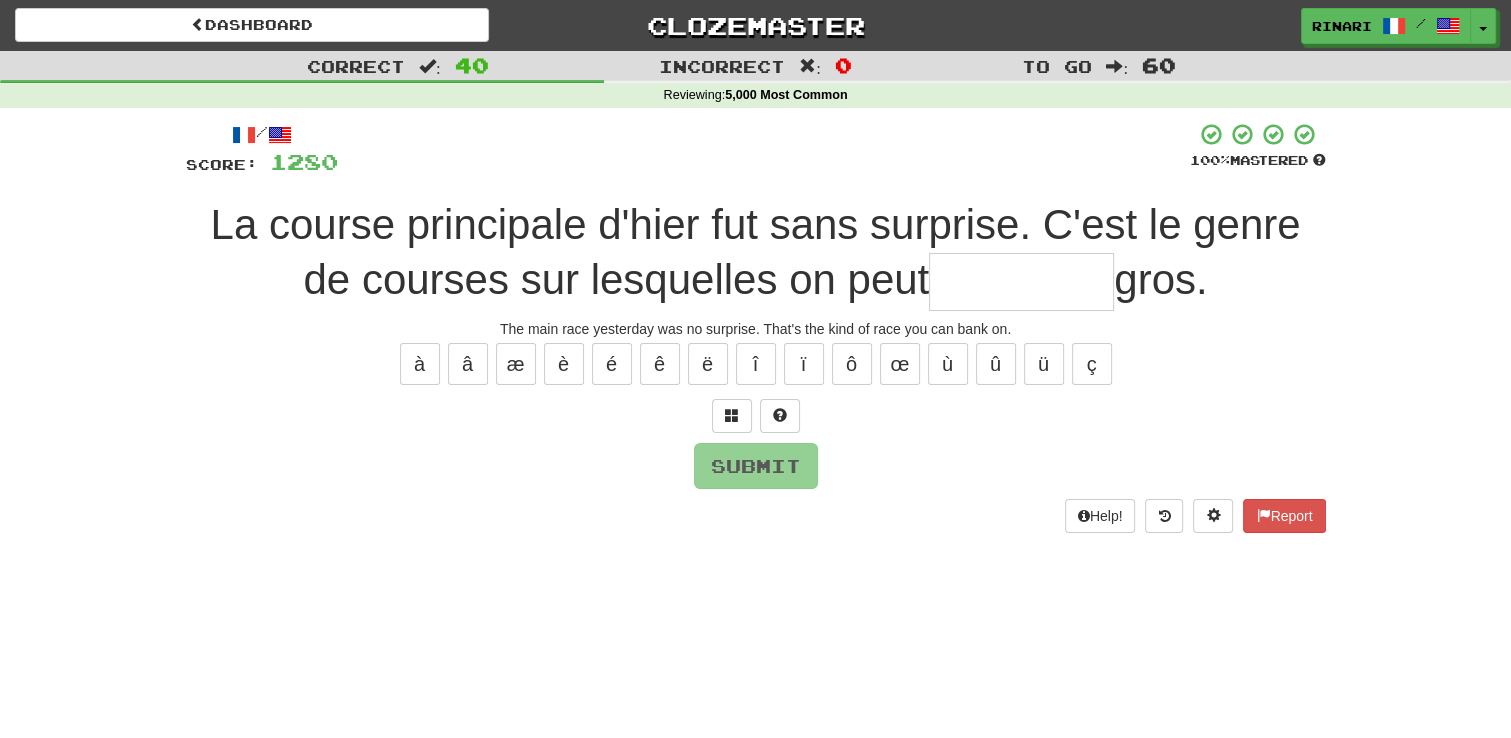 type on "*" 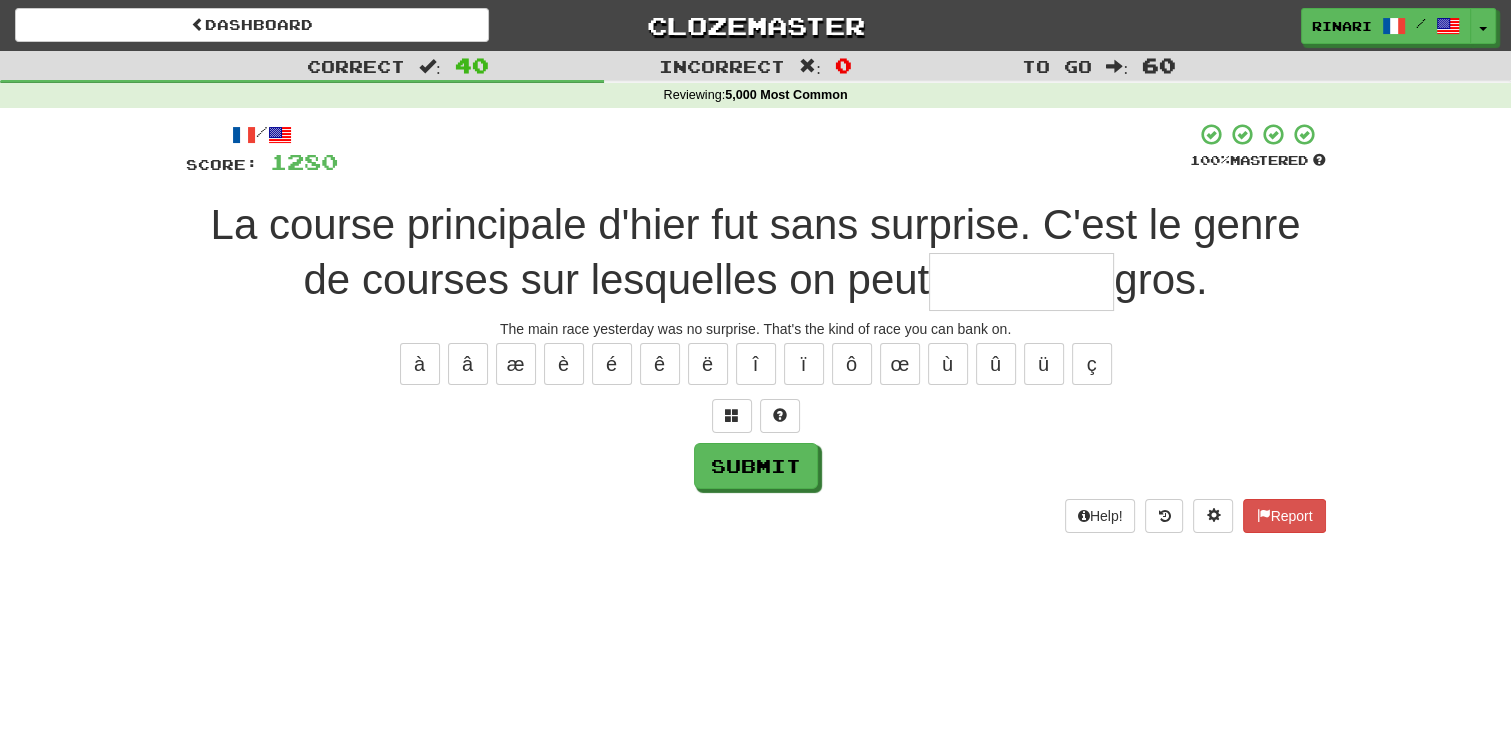 type on "*" 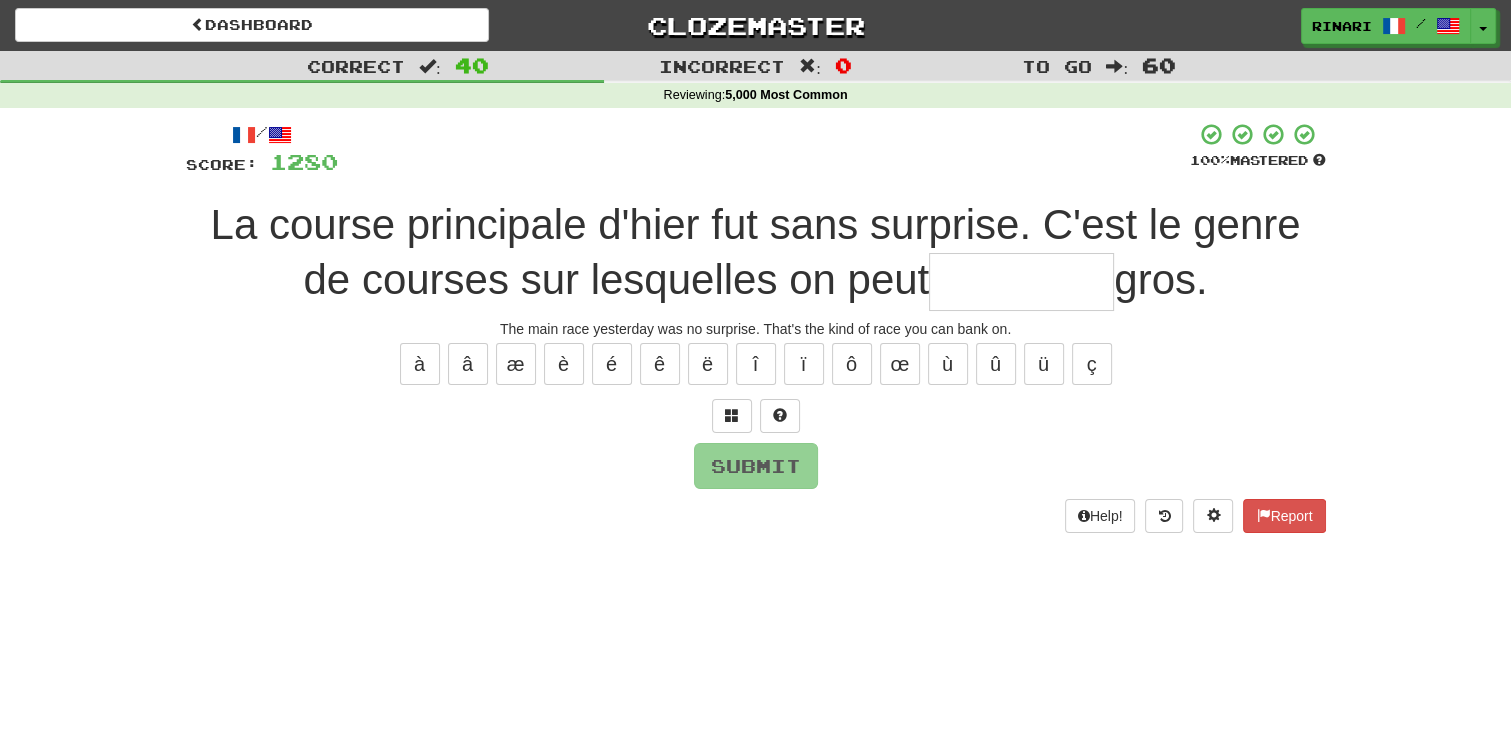 type on "*" 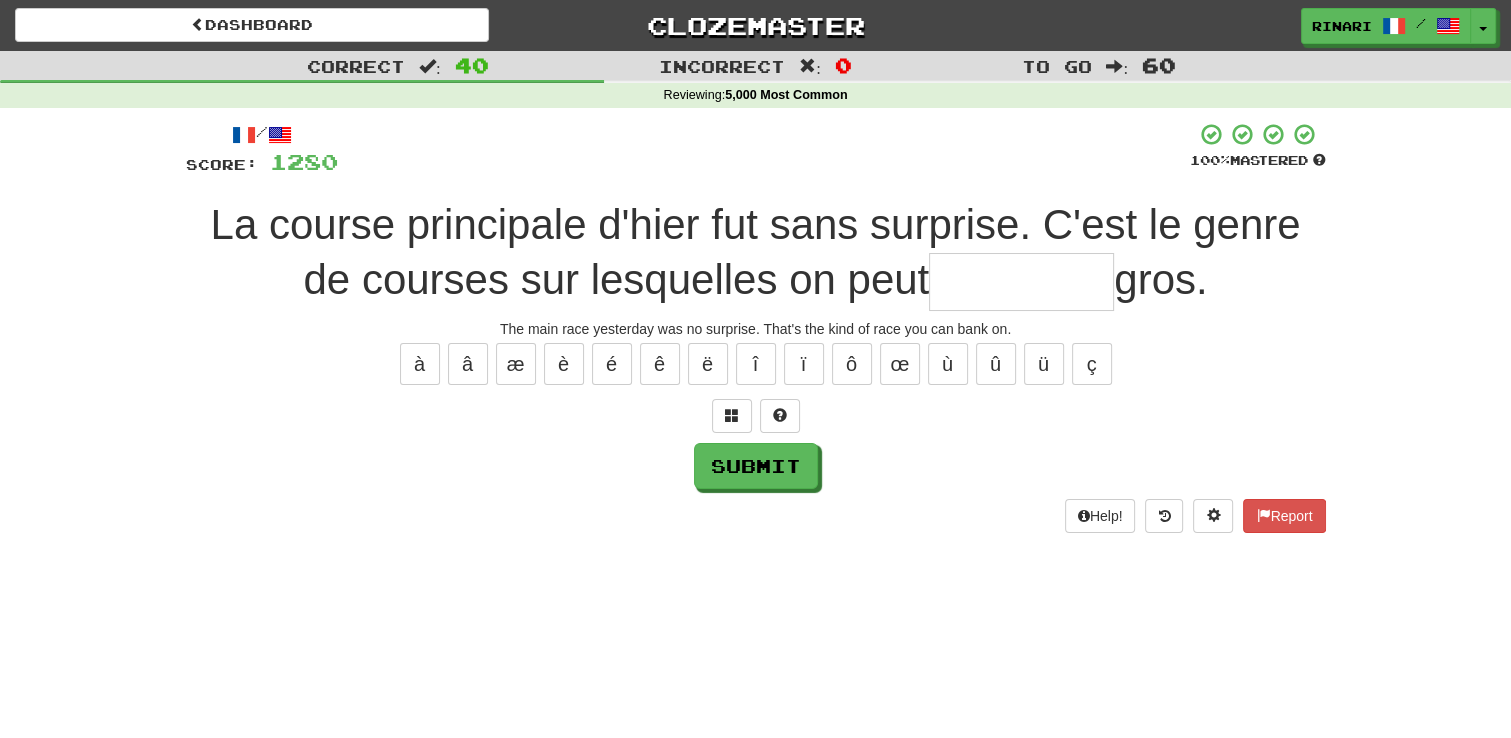 type on "*" 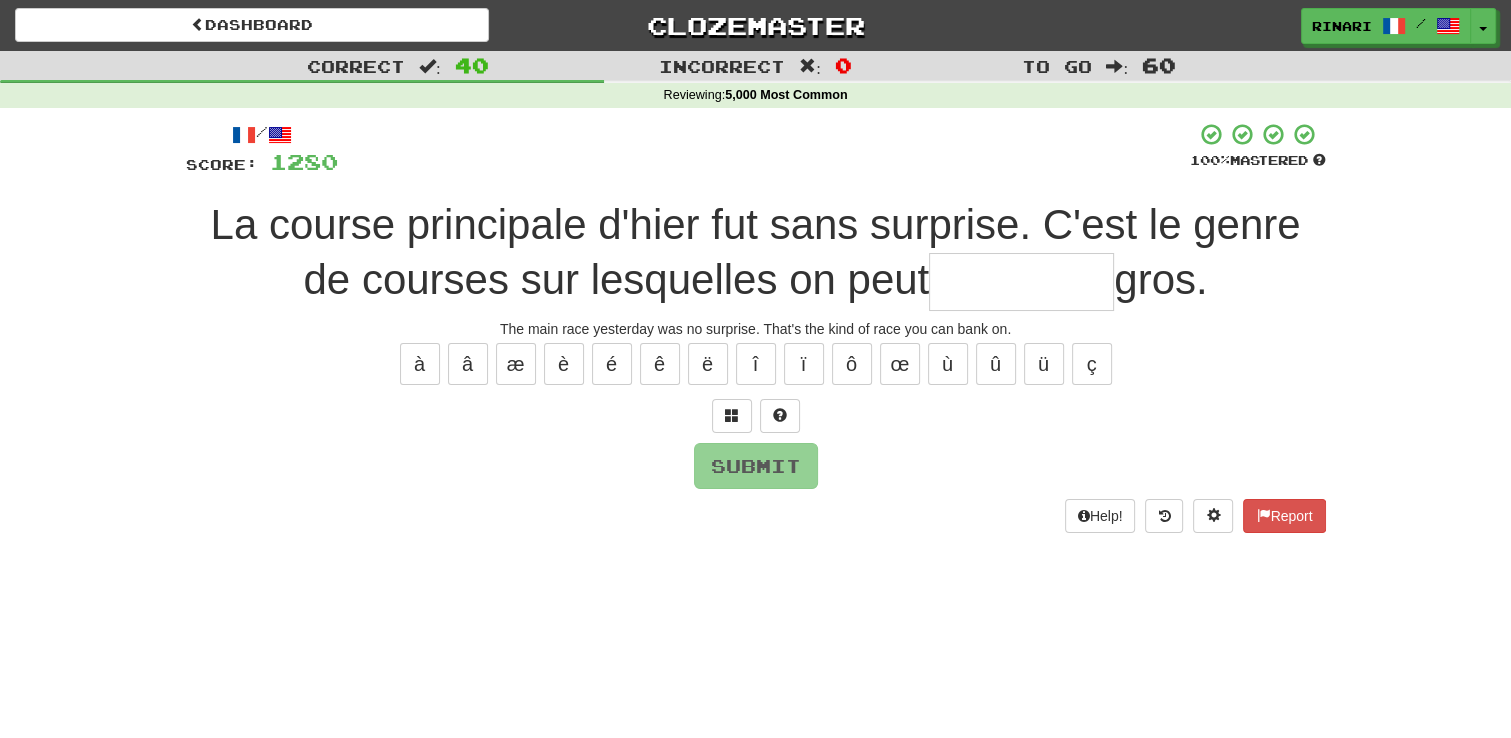 type on "*" 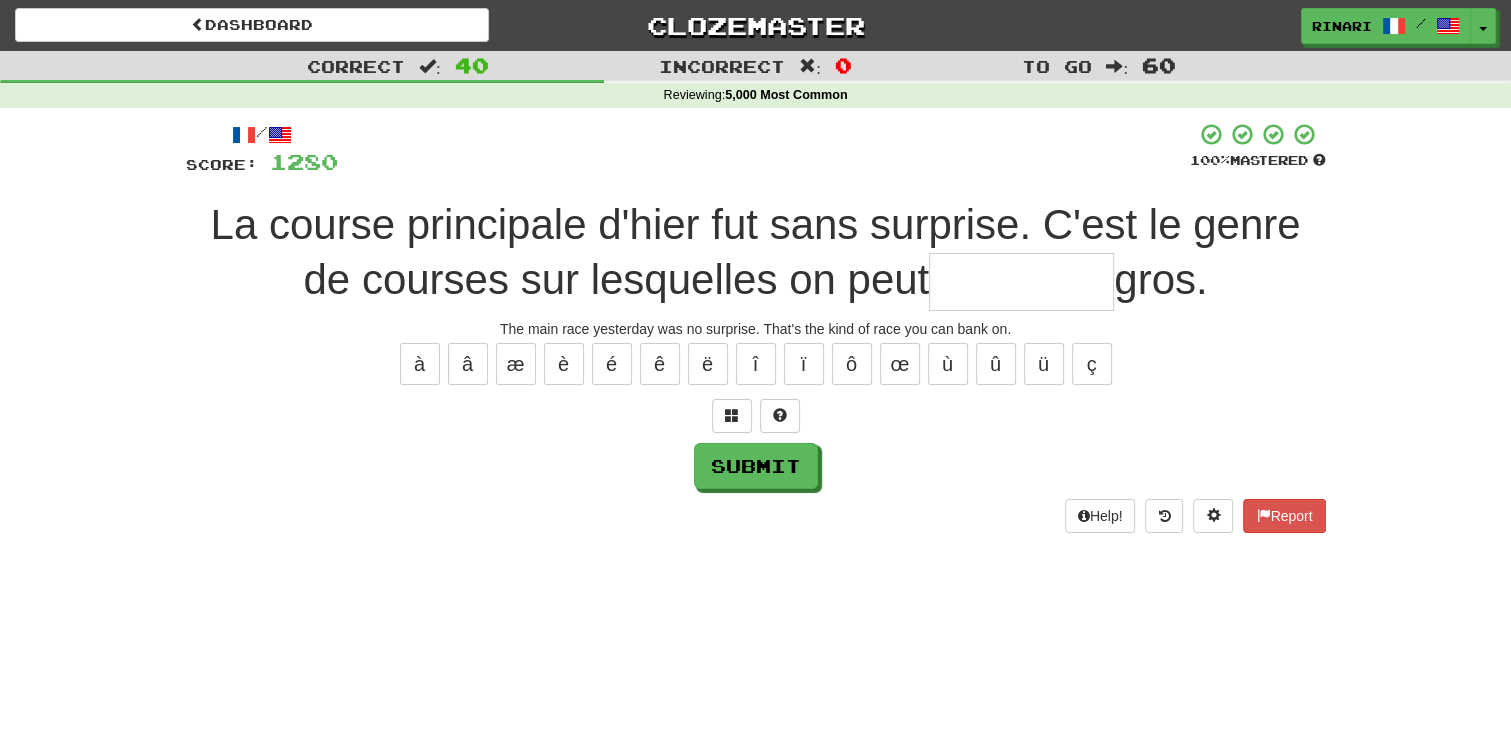 type on "*" 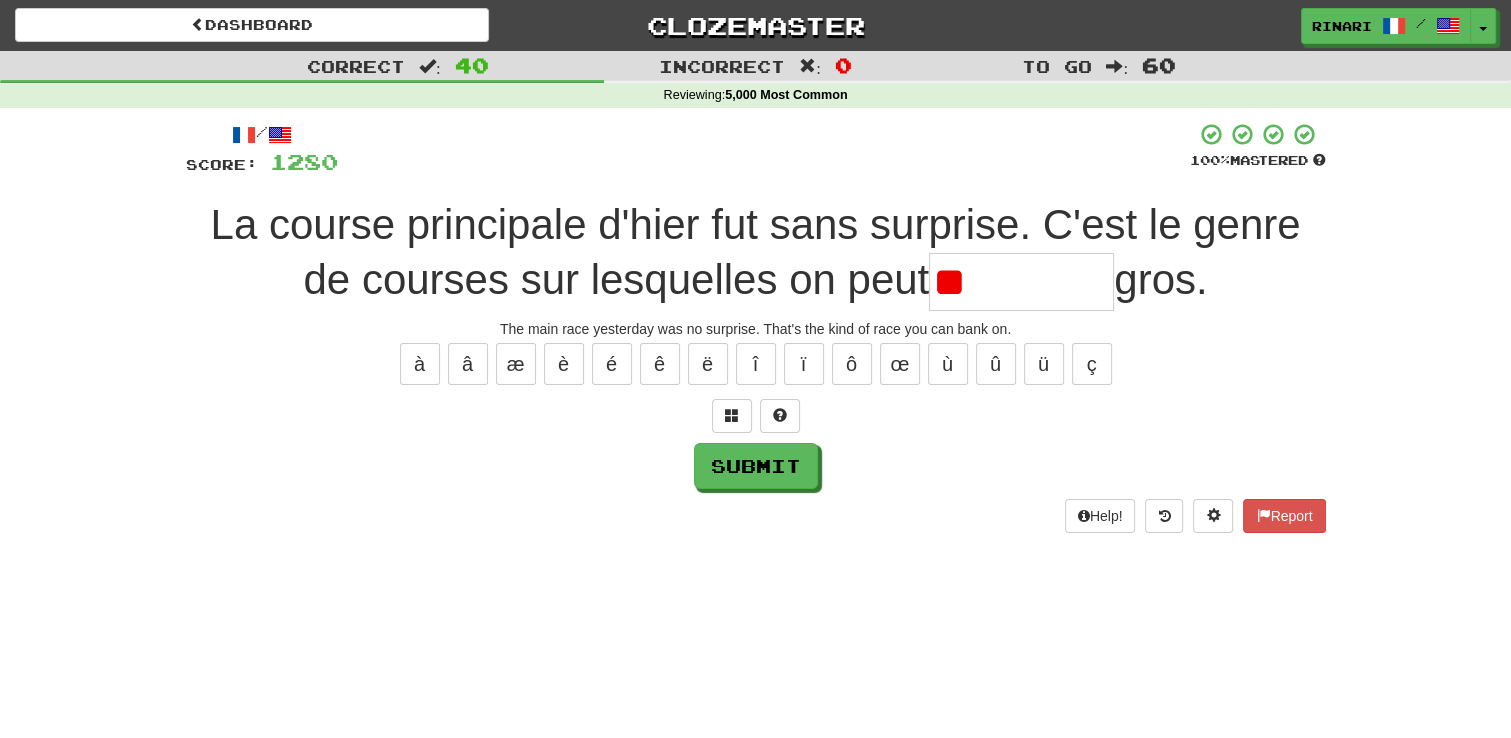 type on "*" 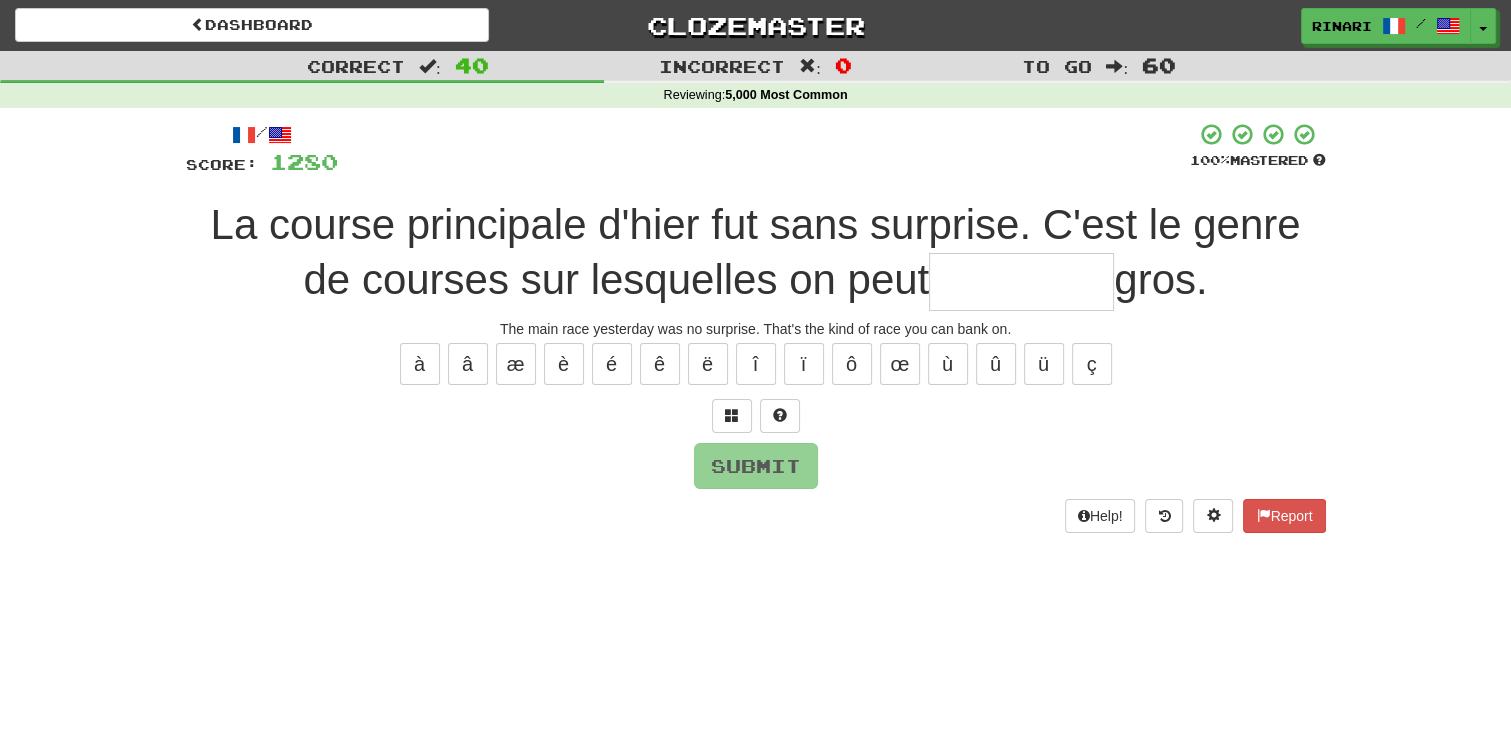 type on "*" 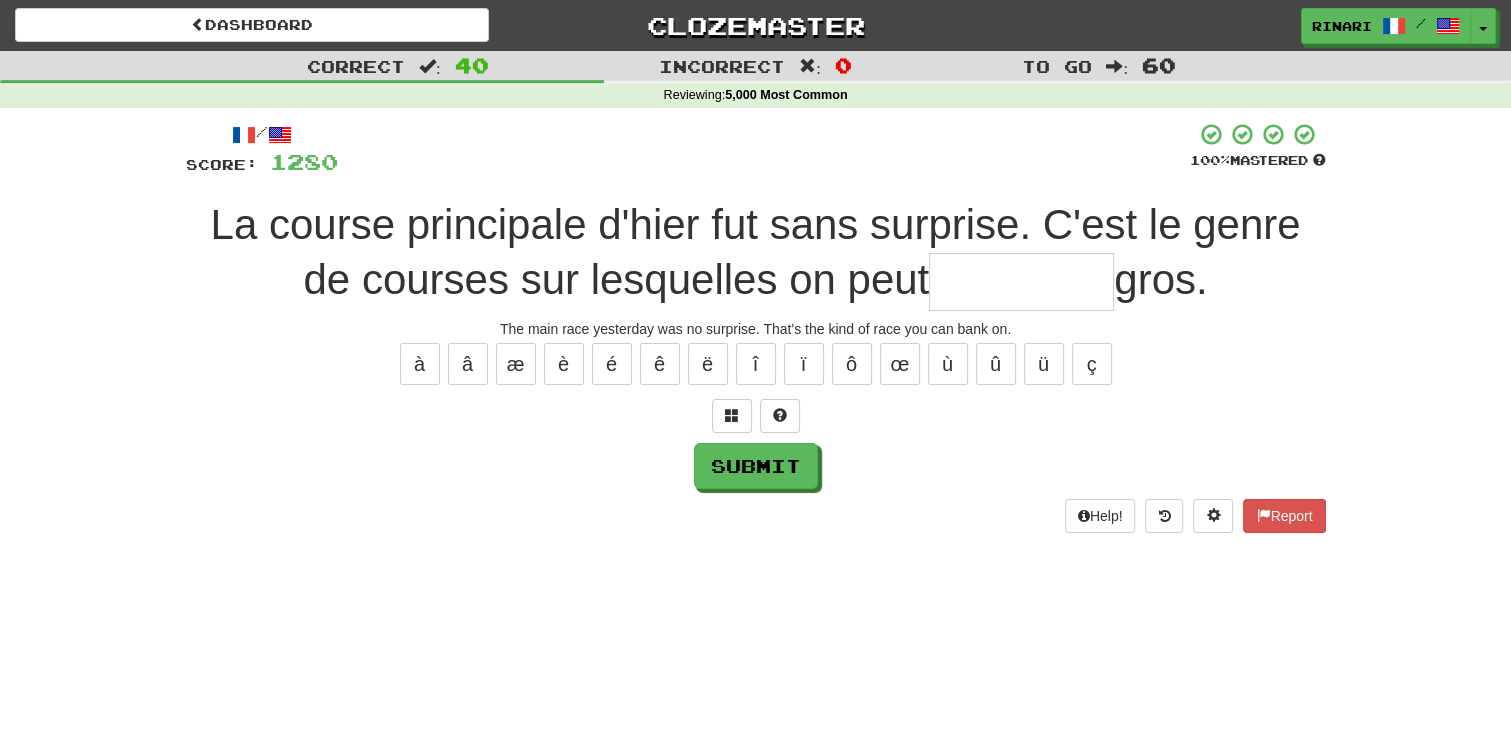 type on "*" 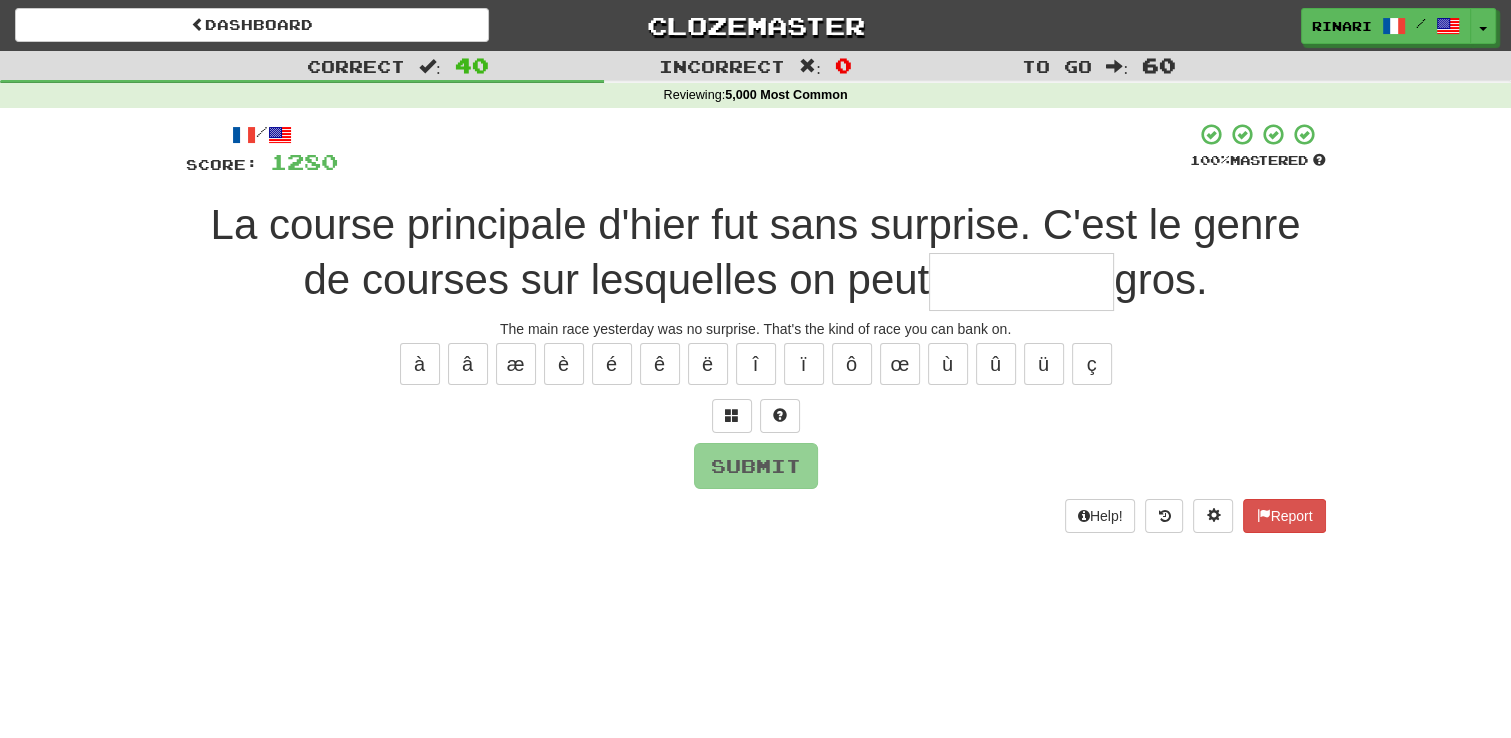 type on "*" 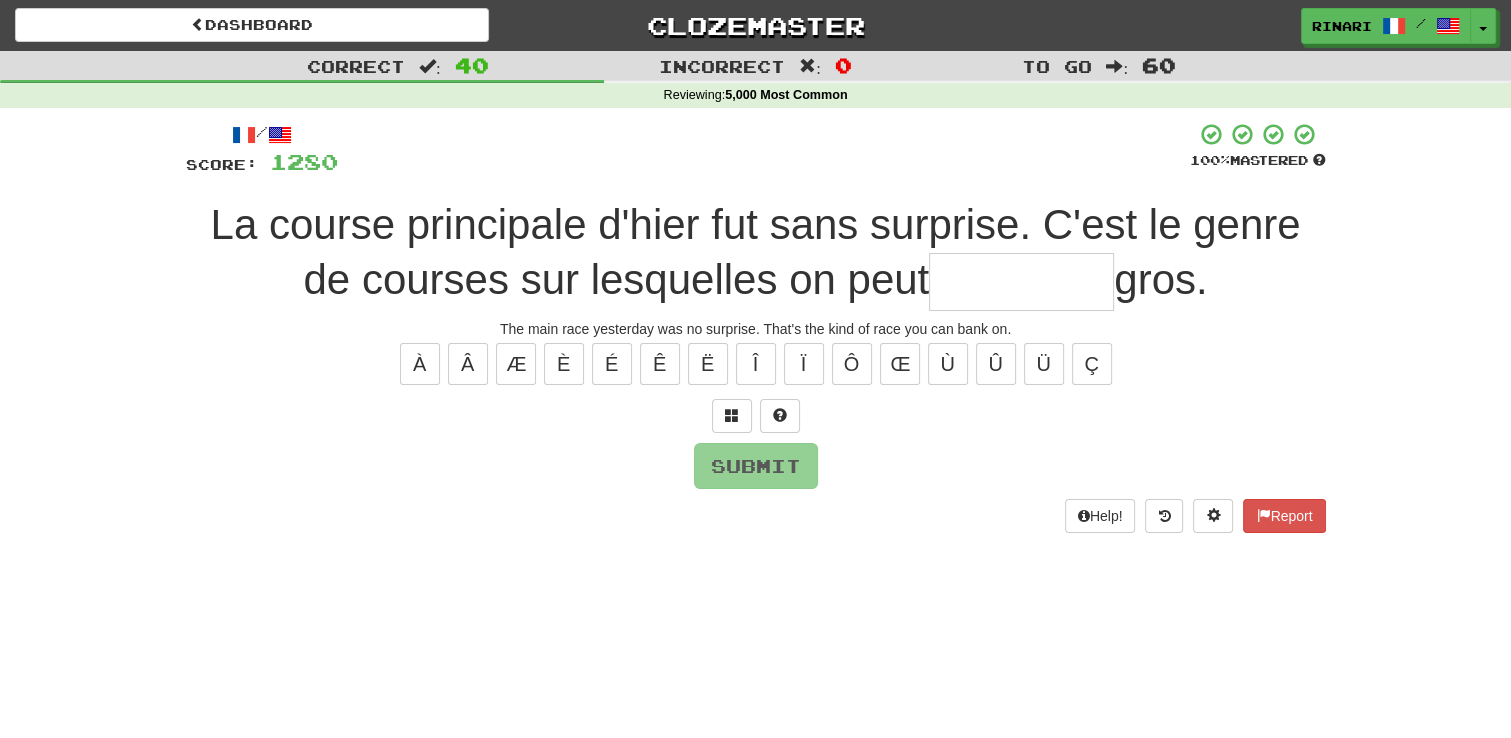 type on "*" 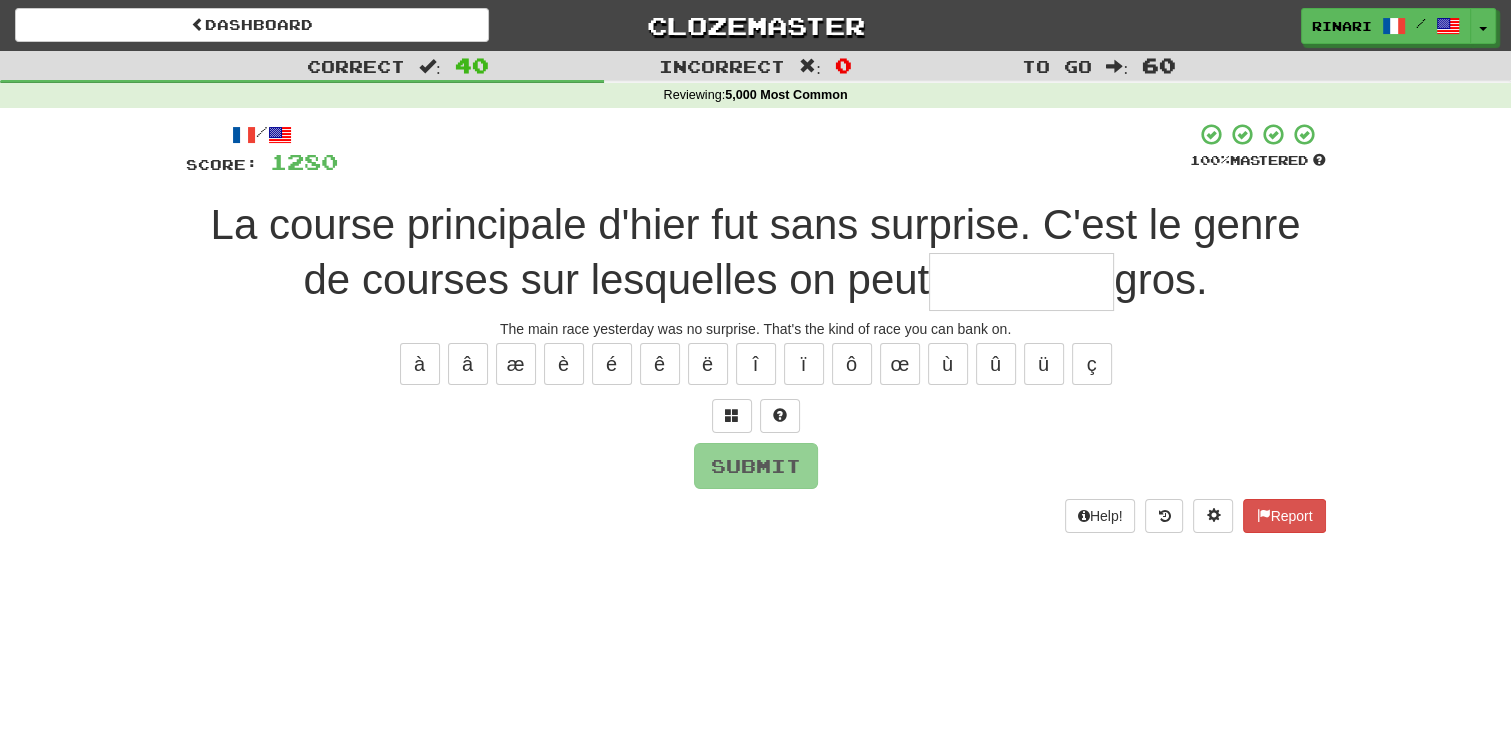 type on "*" 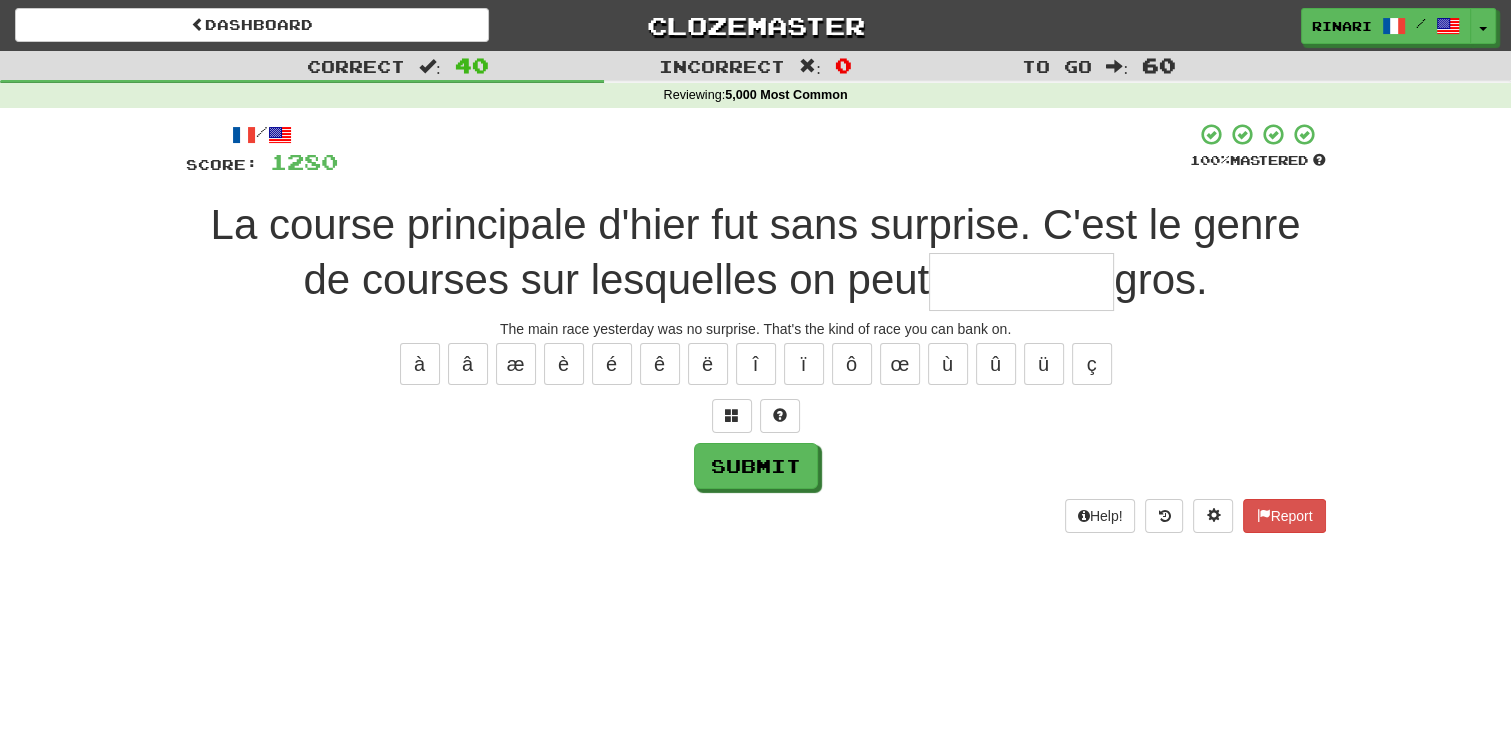 type on "*" 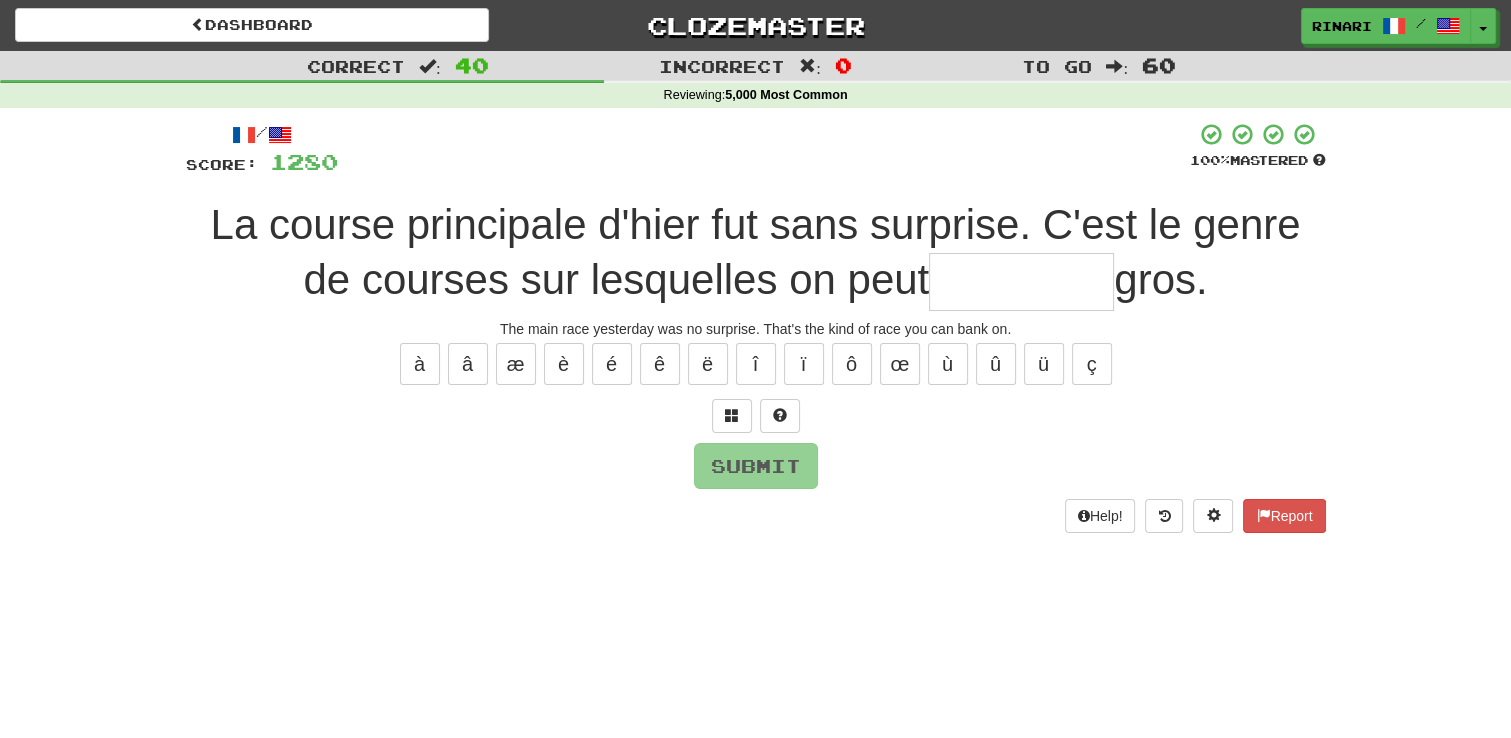 type on "*" 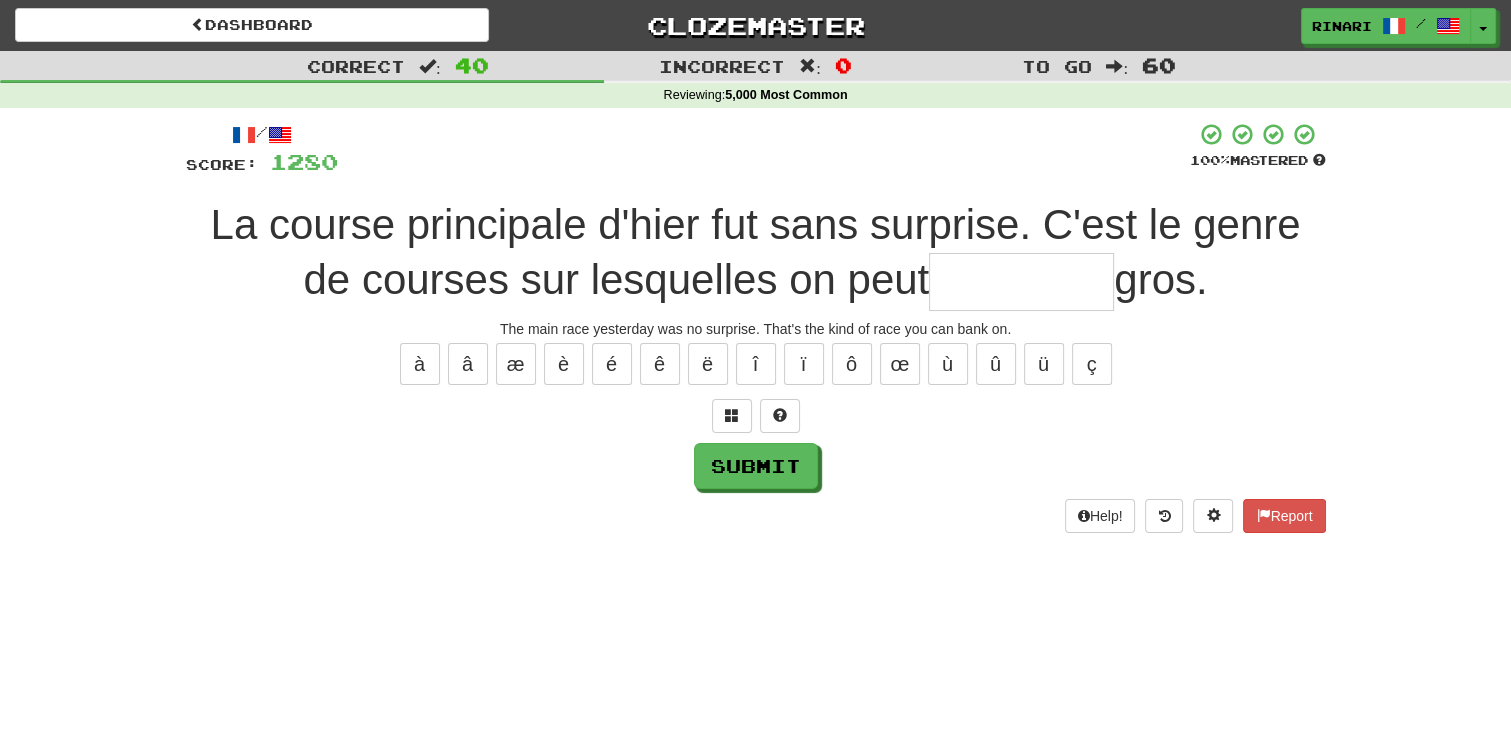 type on "*" 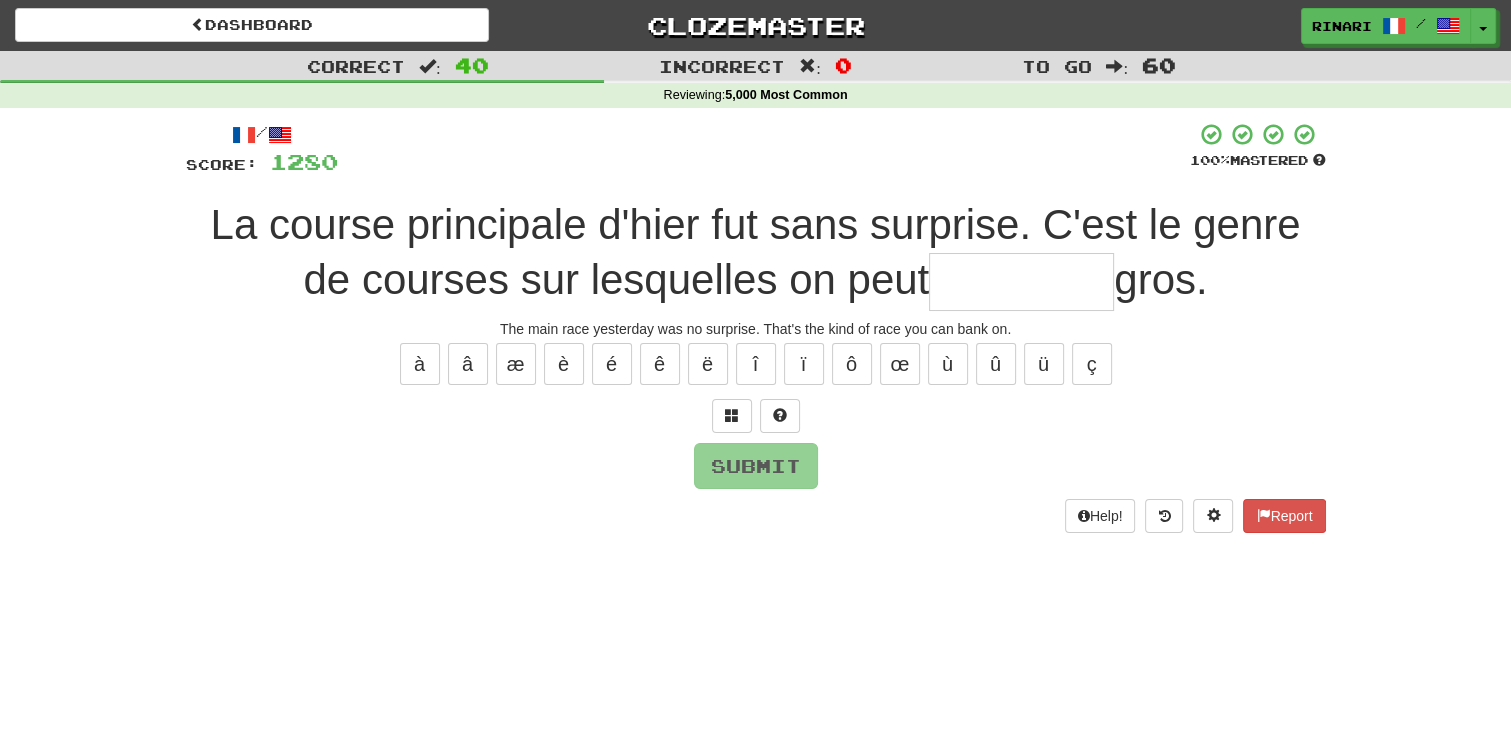 type on "*" 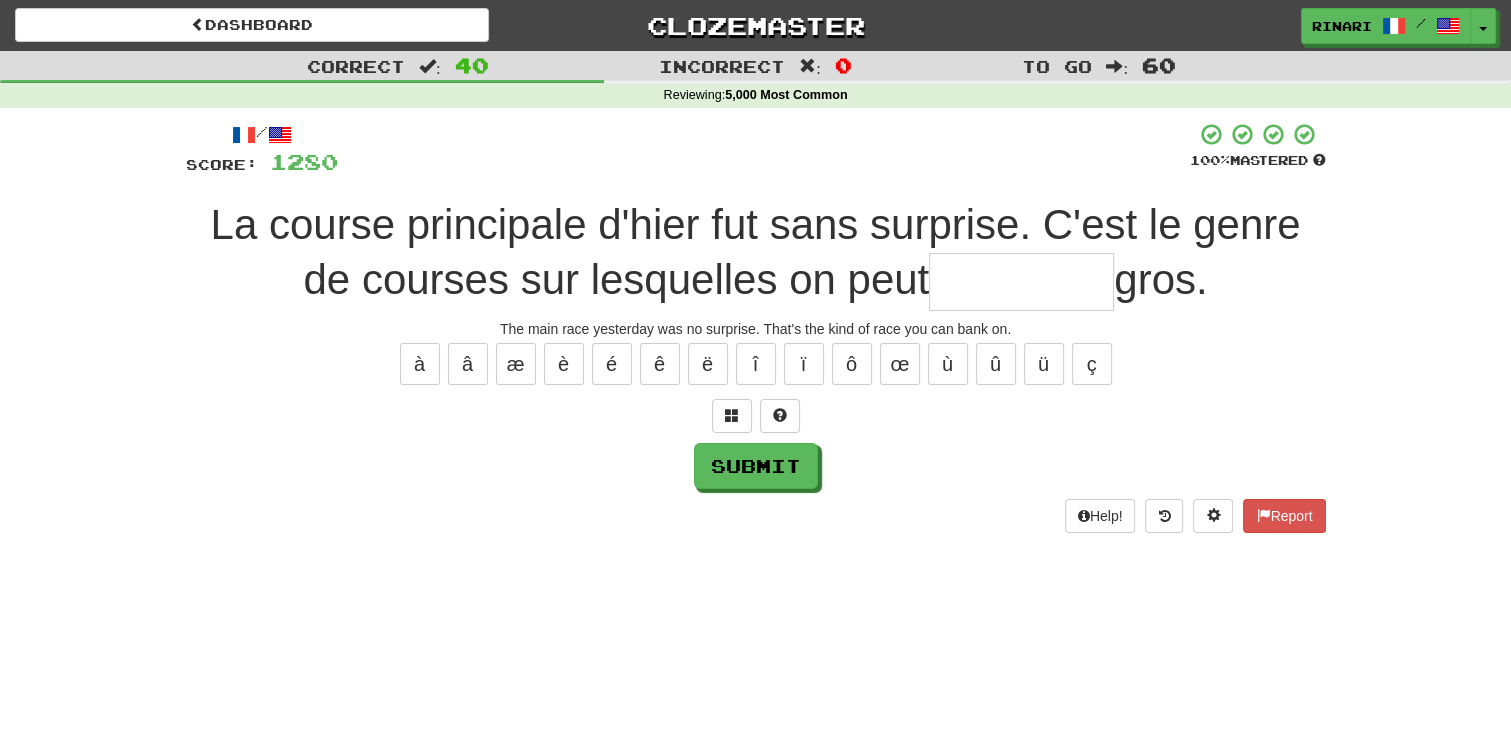 type on "*" 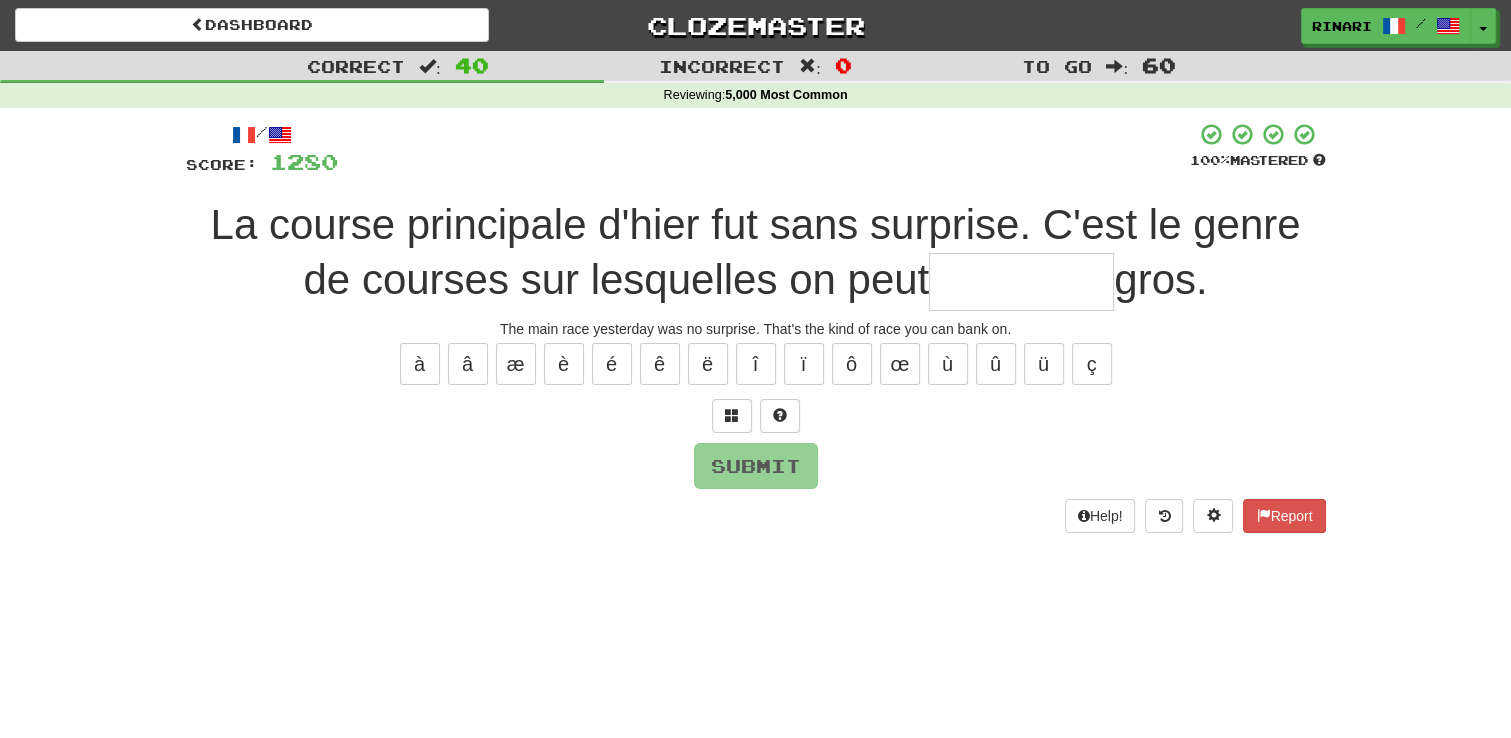 type on "*" 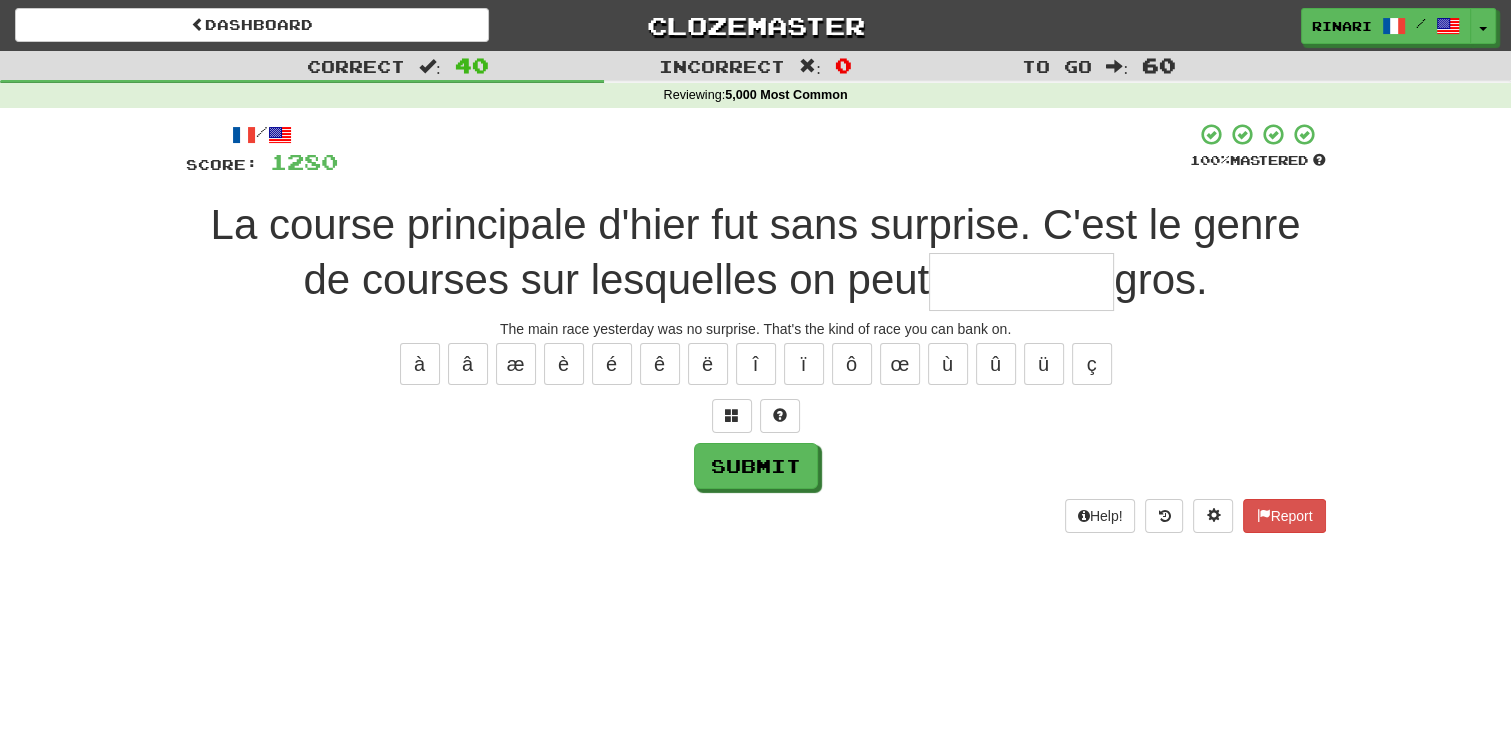 type on "*" 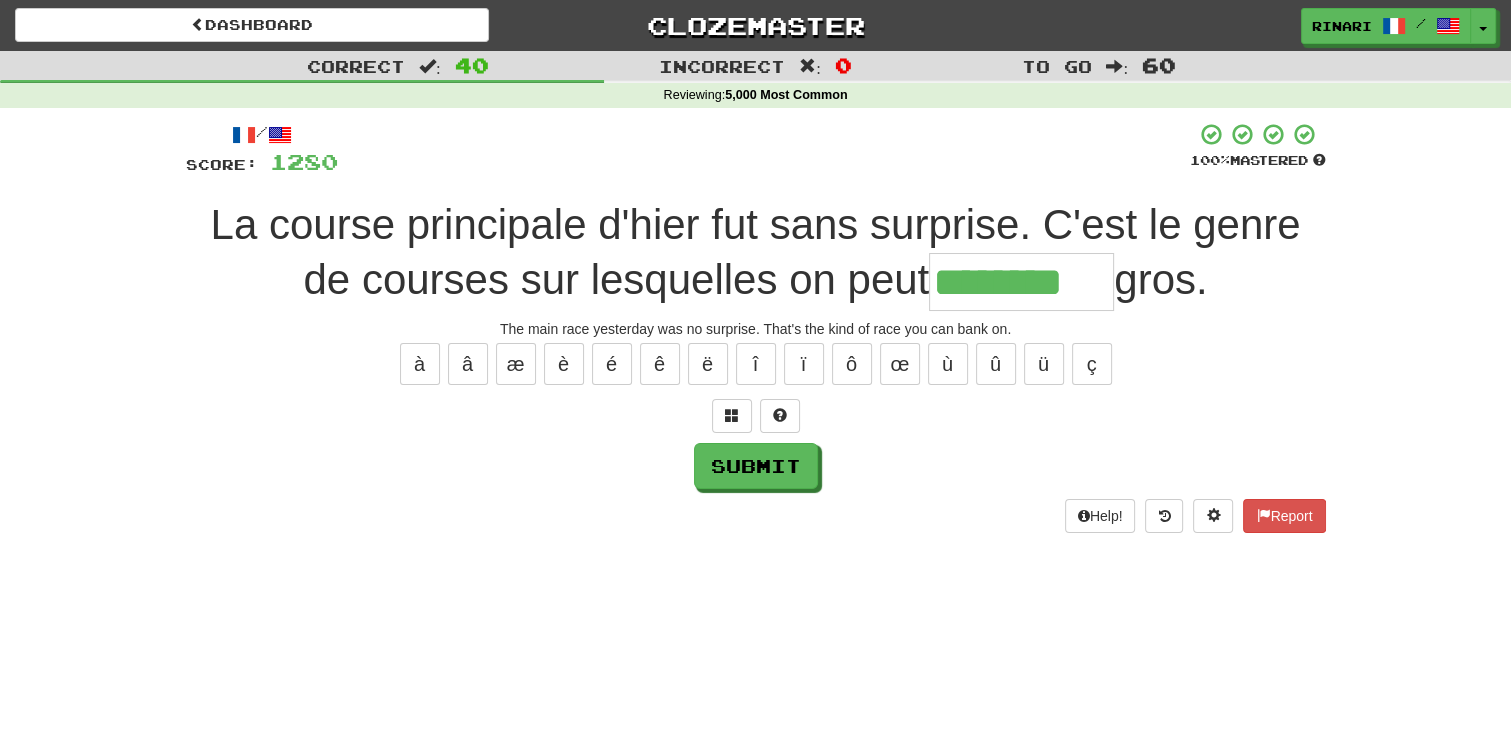 type on "********" 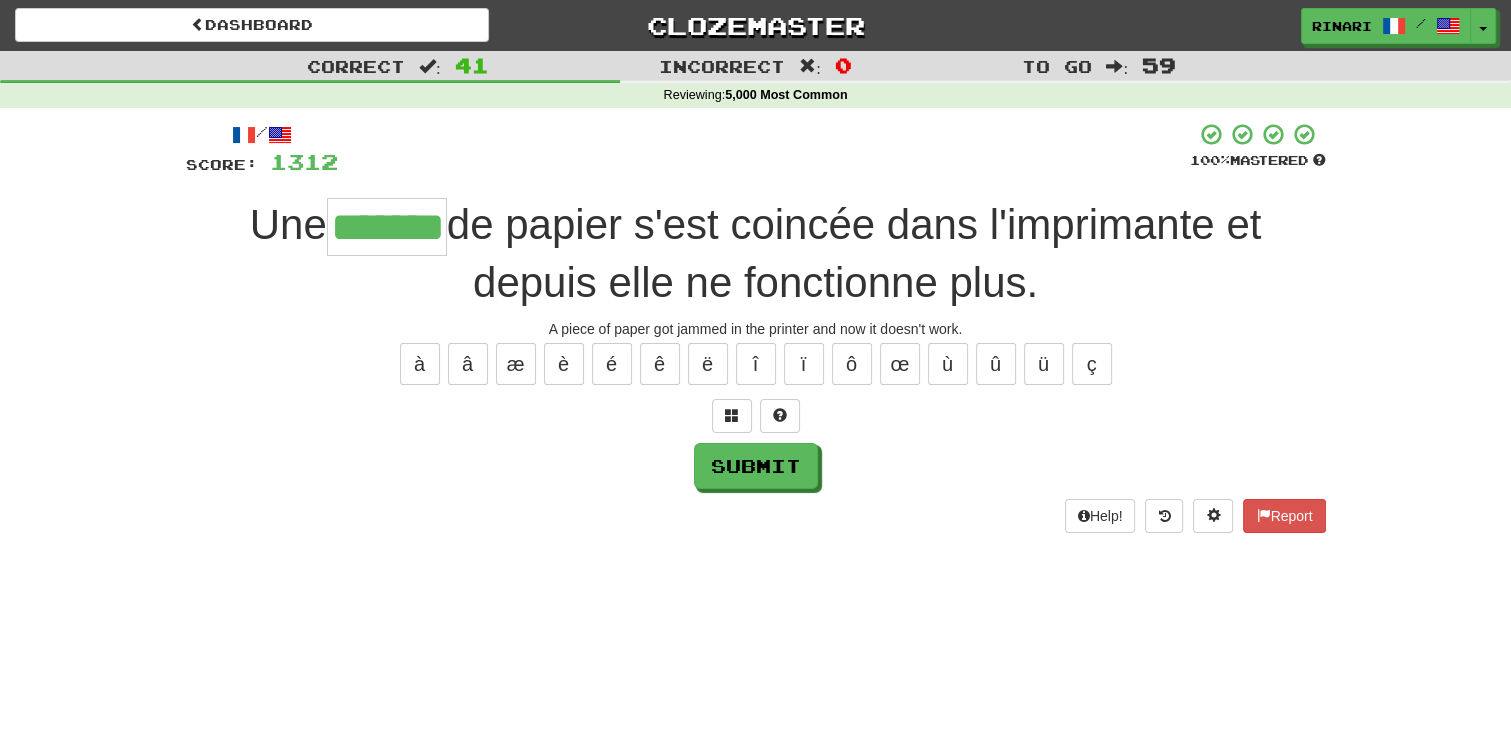 type on "*******" 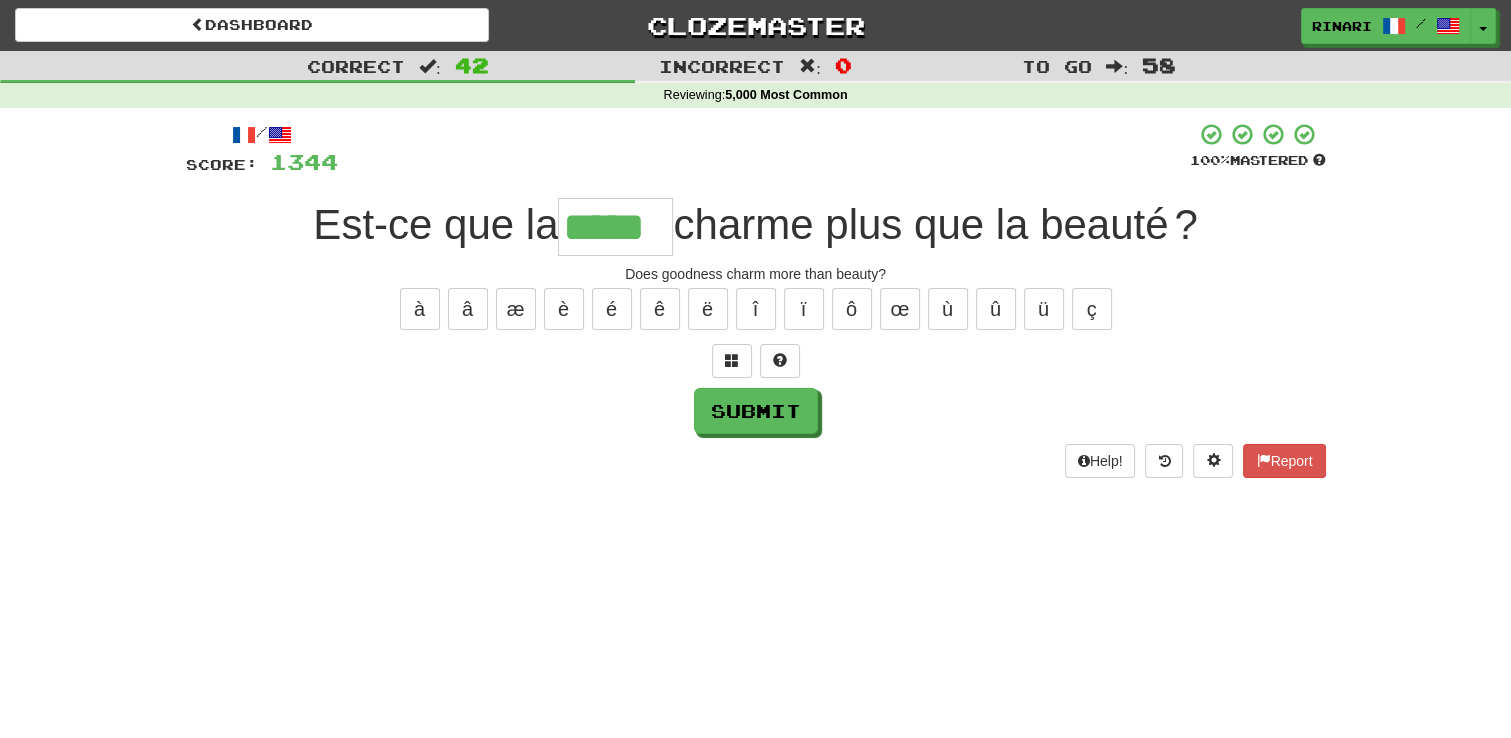 type on "*****" 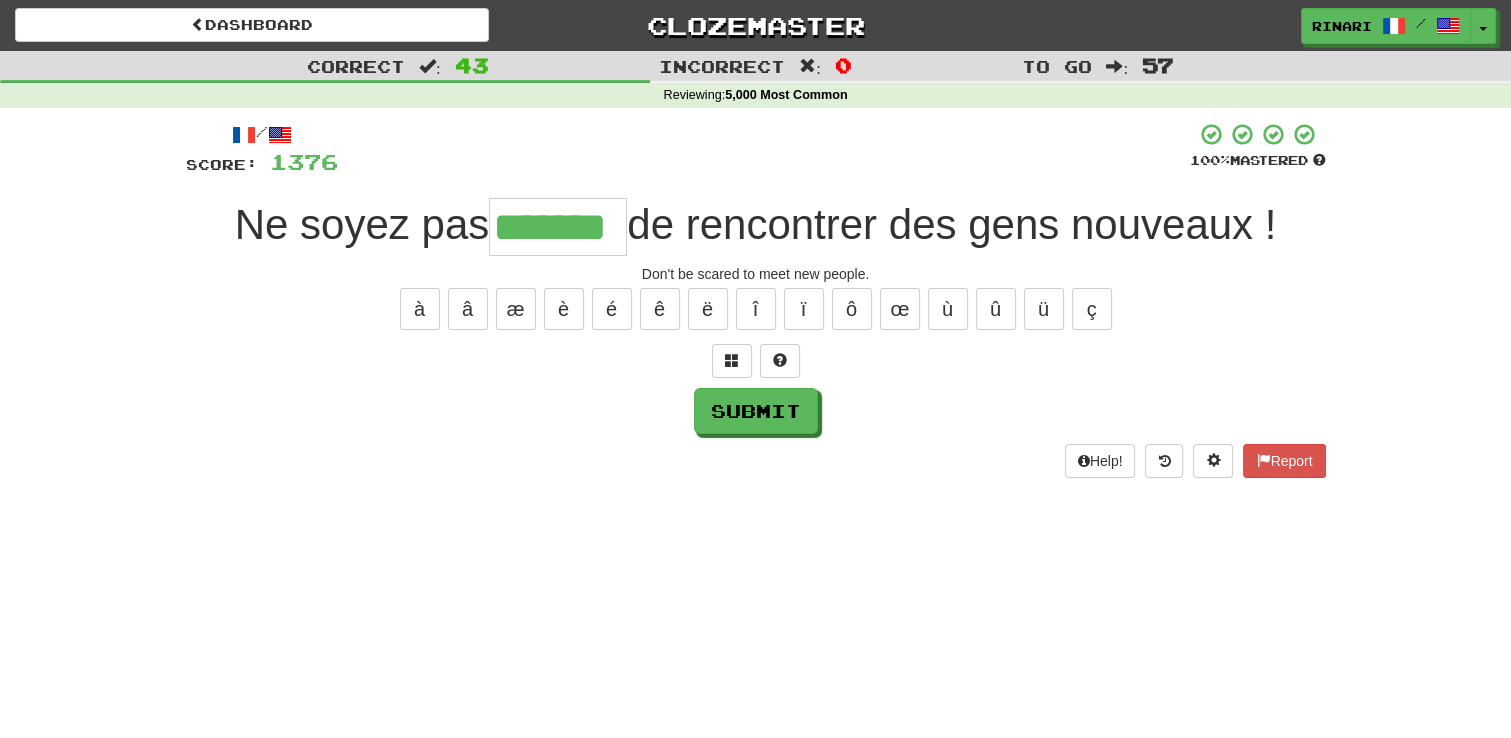 type on "*******" 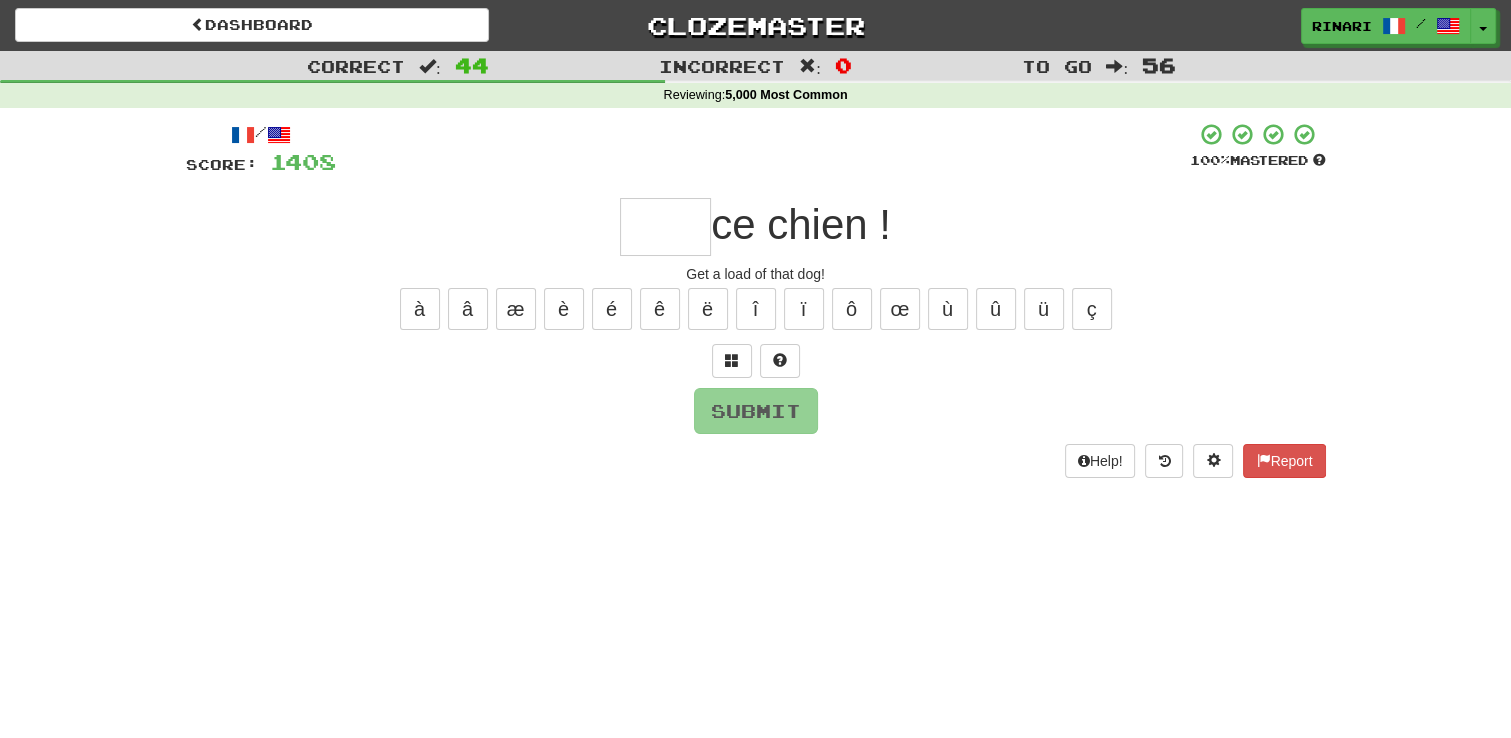 type on "*" 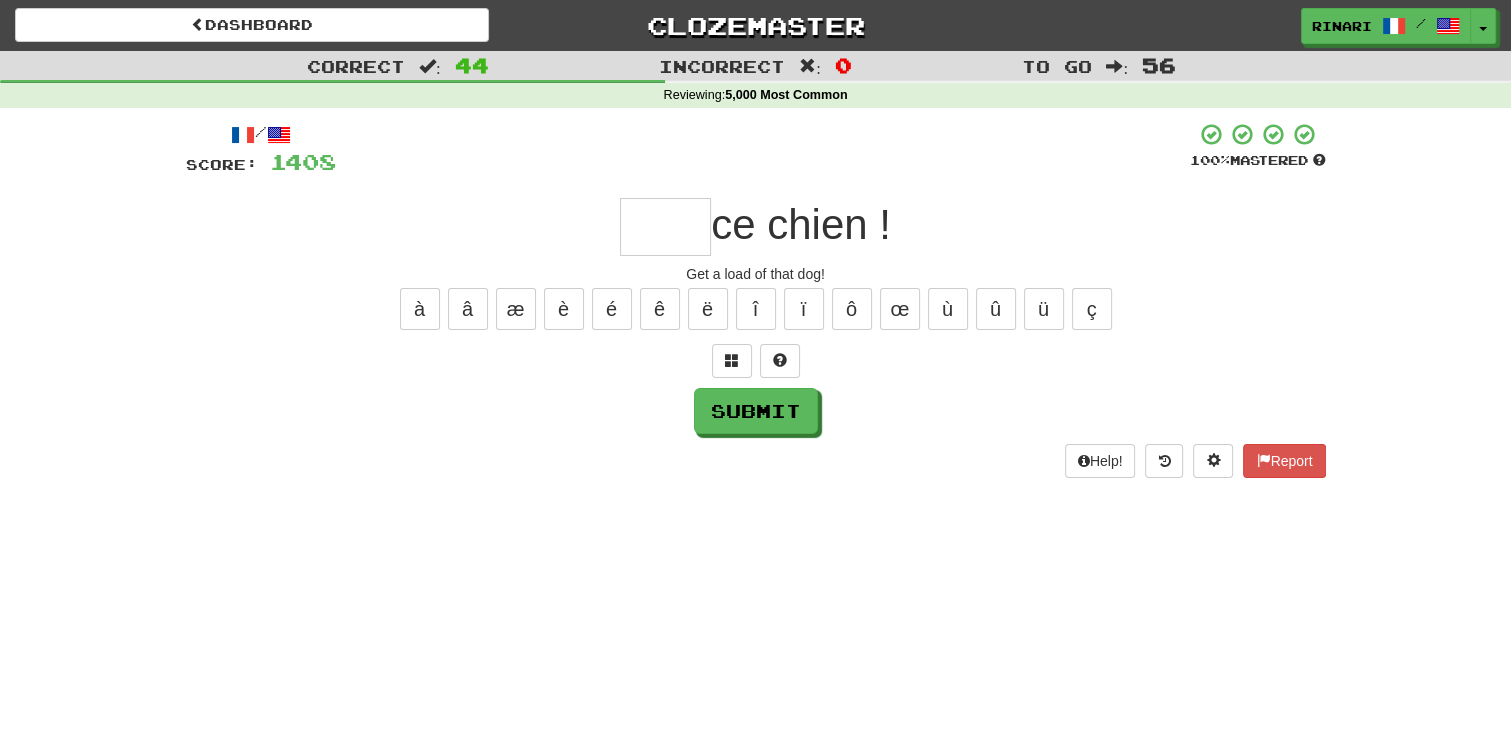 type on "*" 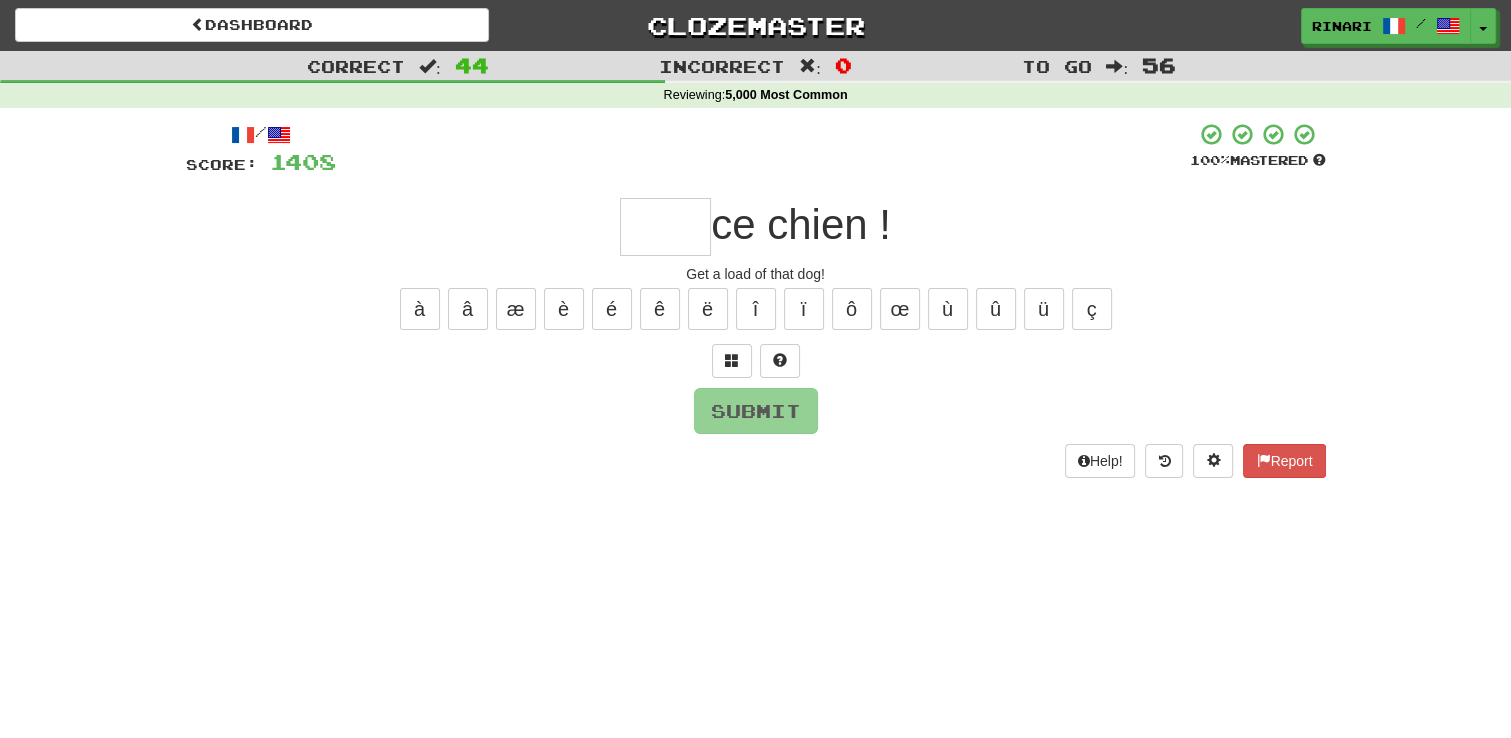 type on "*" 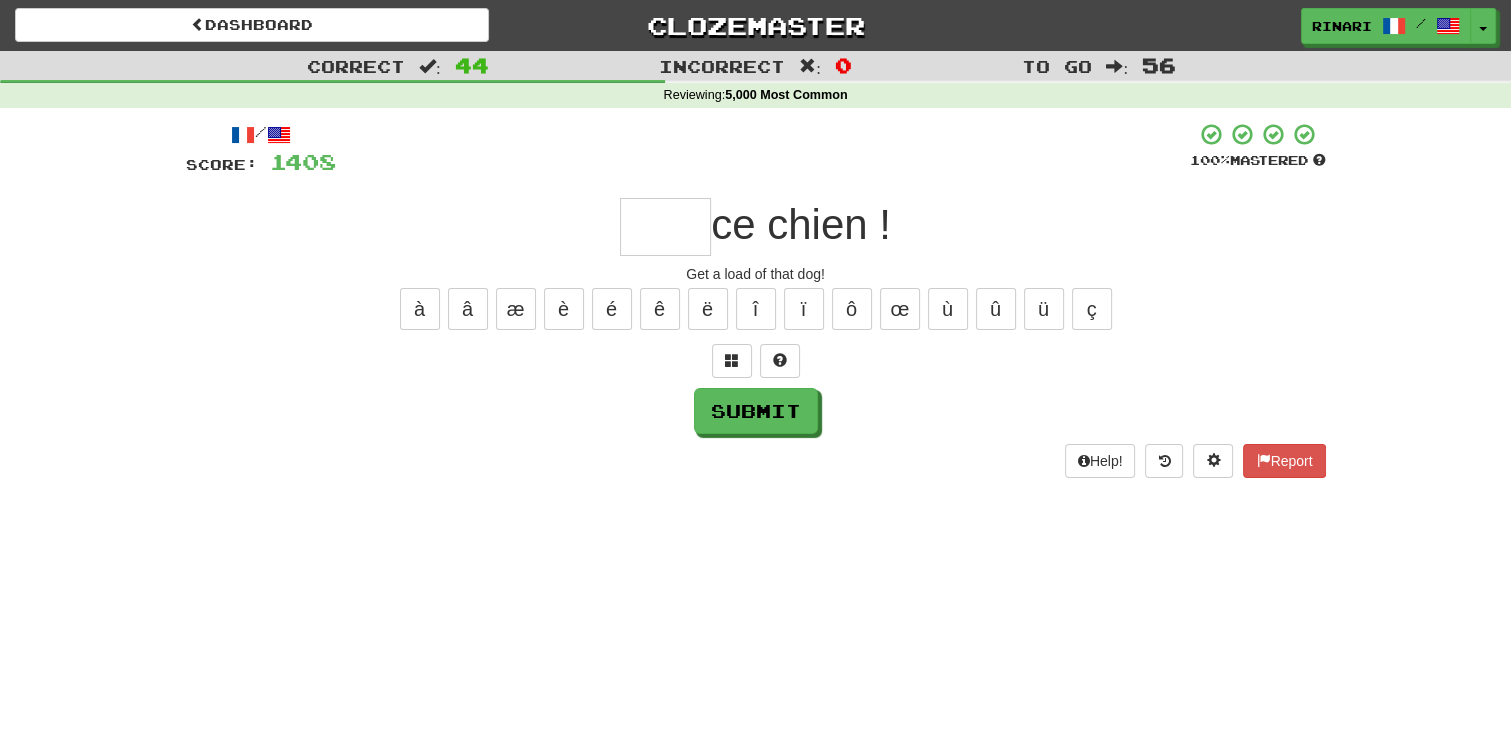 type on "*" 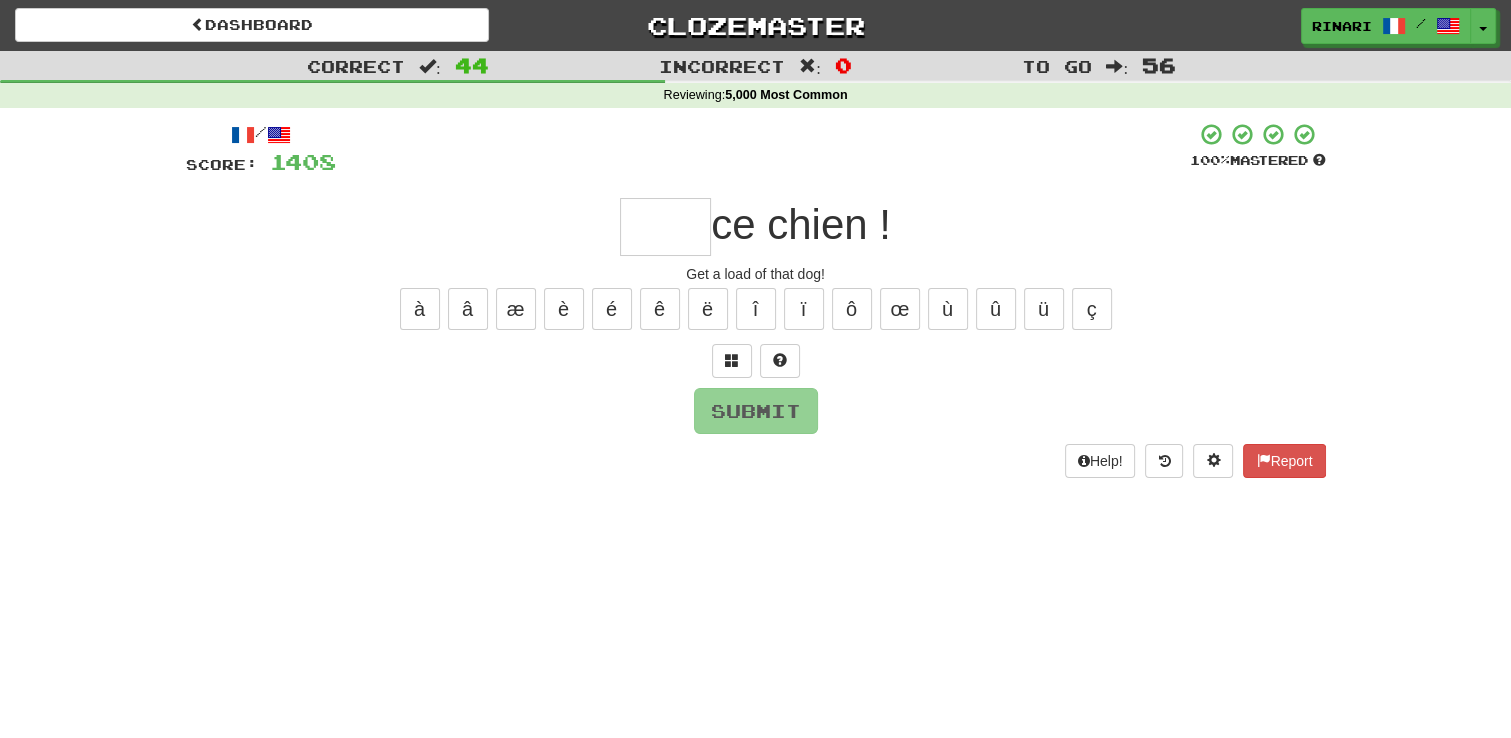 type on "*" 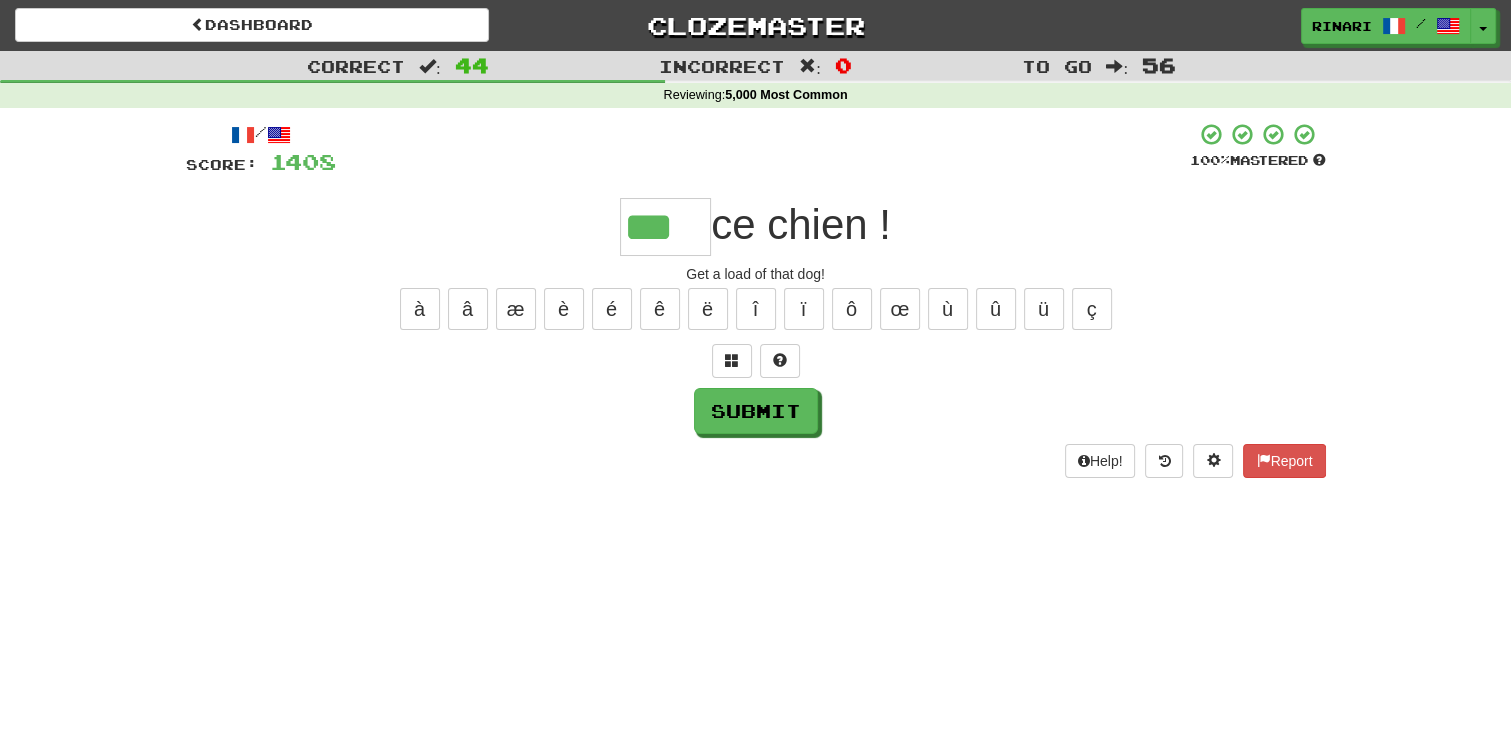 scroll, scrollTop: 0, scrollLeft: 0, axis: both 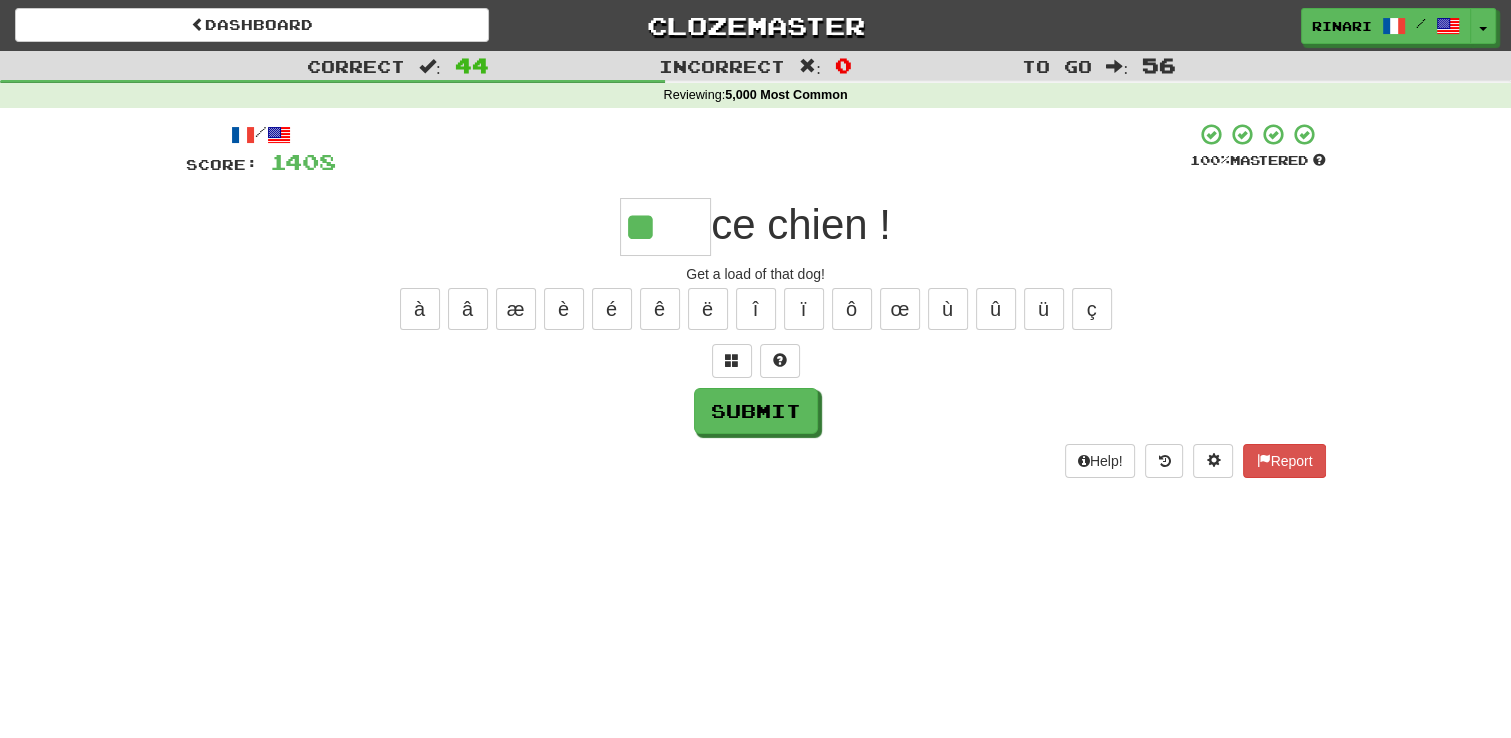 type on "*" 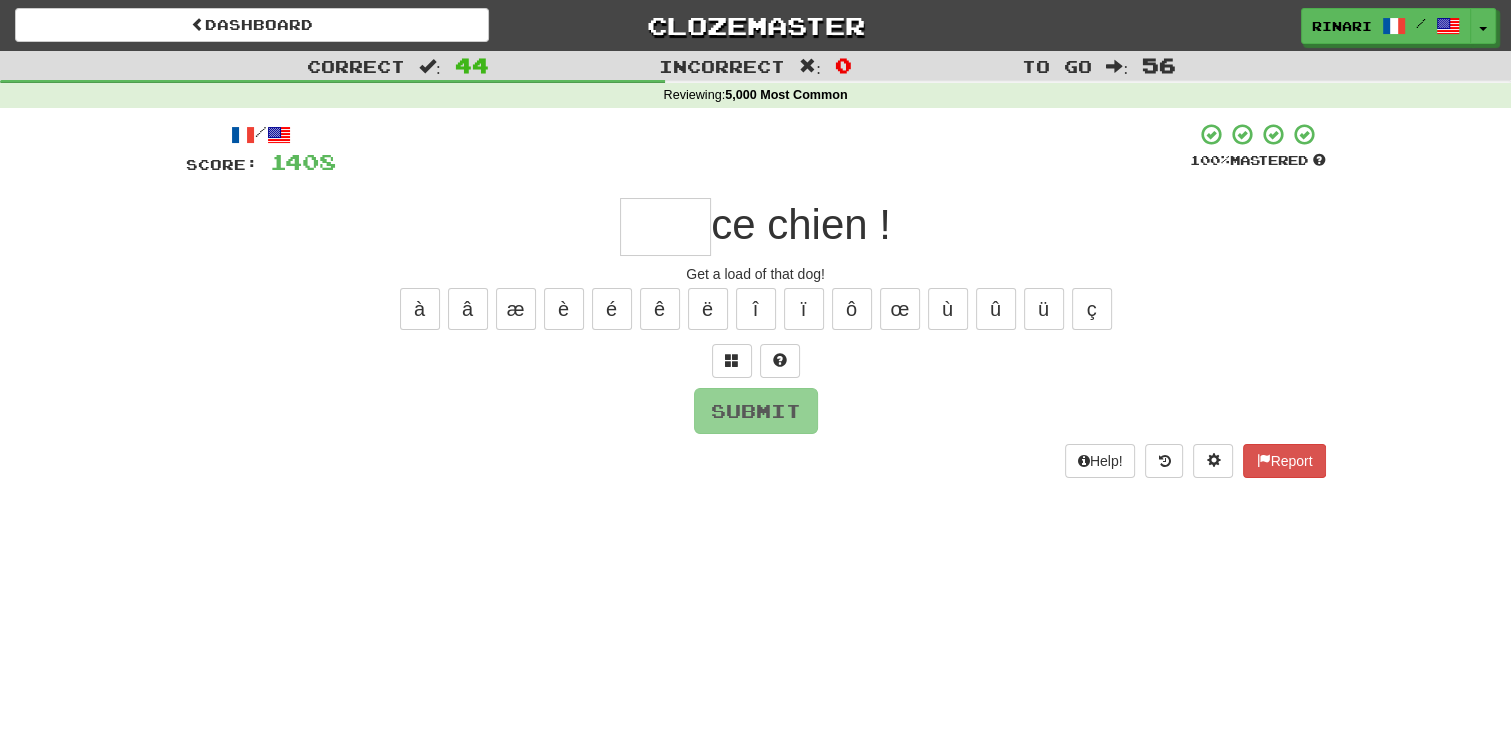 type on "*" 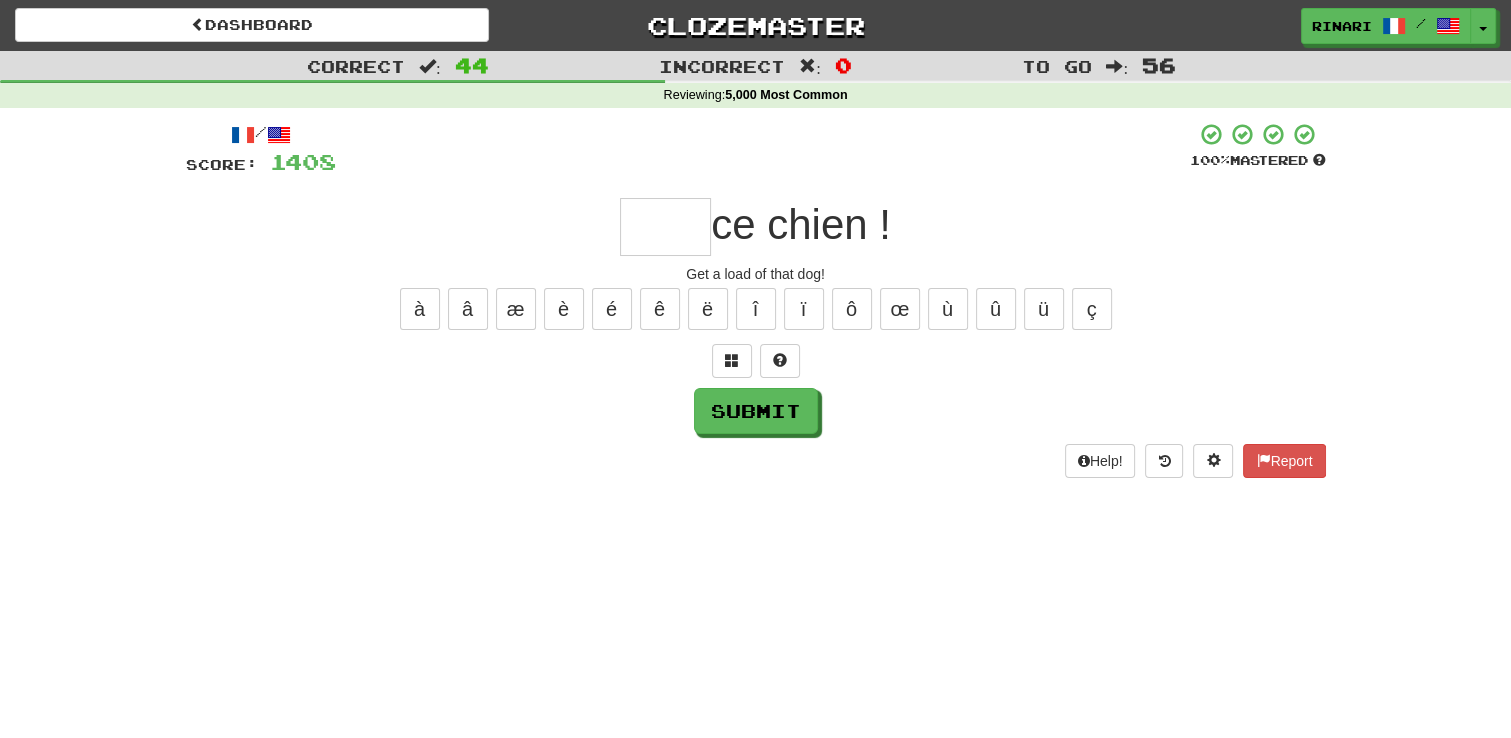 type on "*" 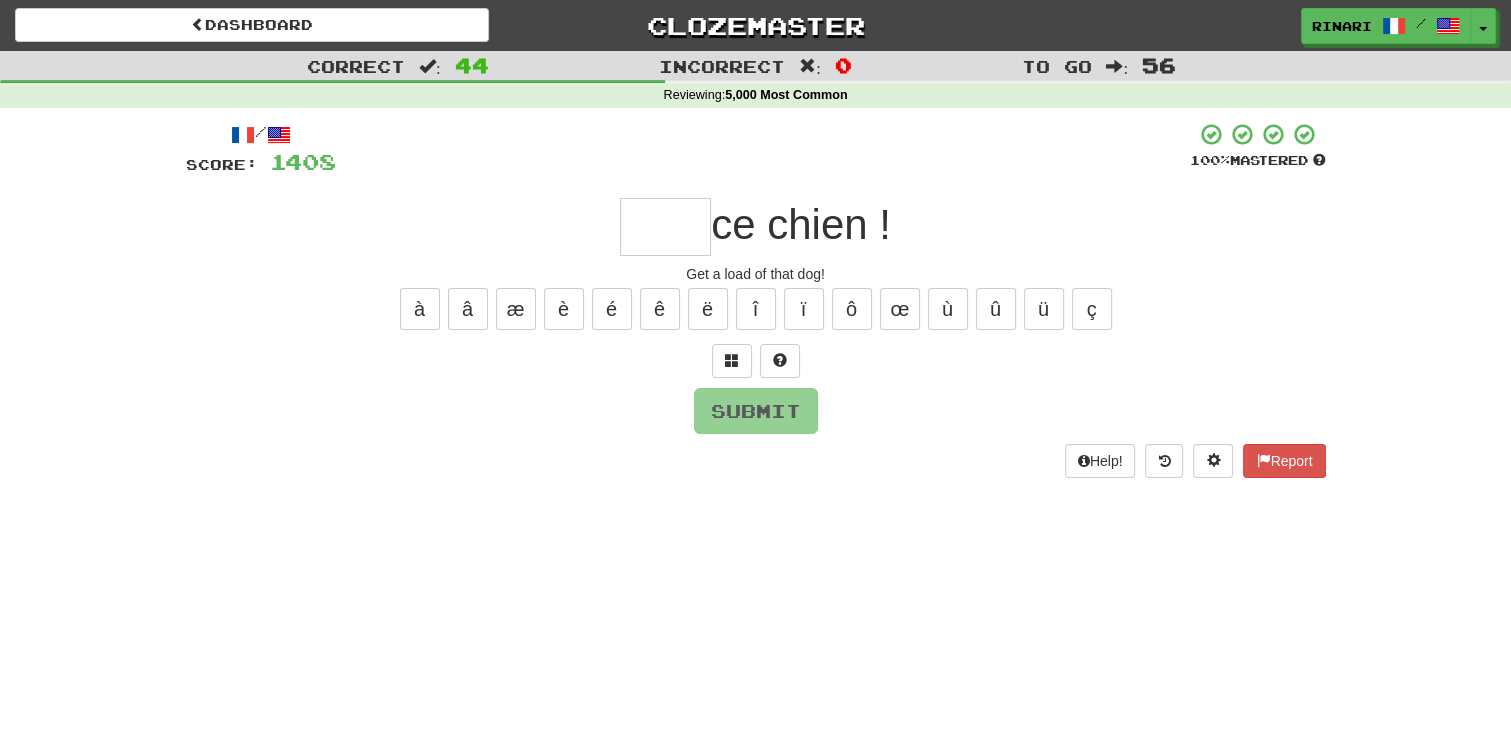type on "*" 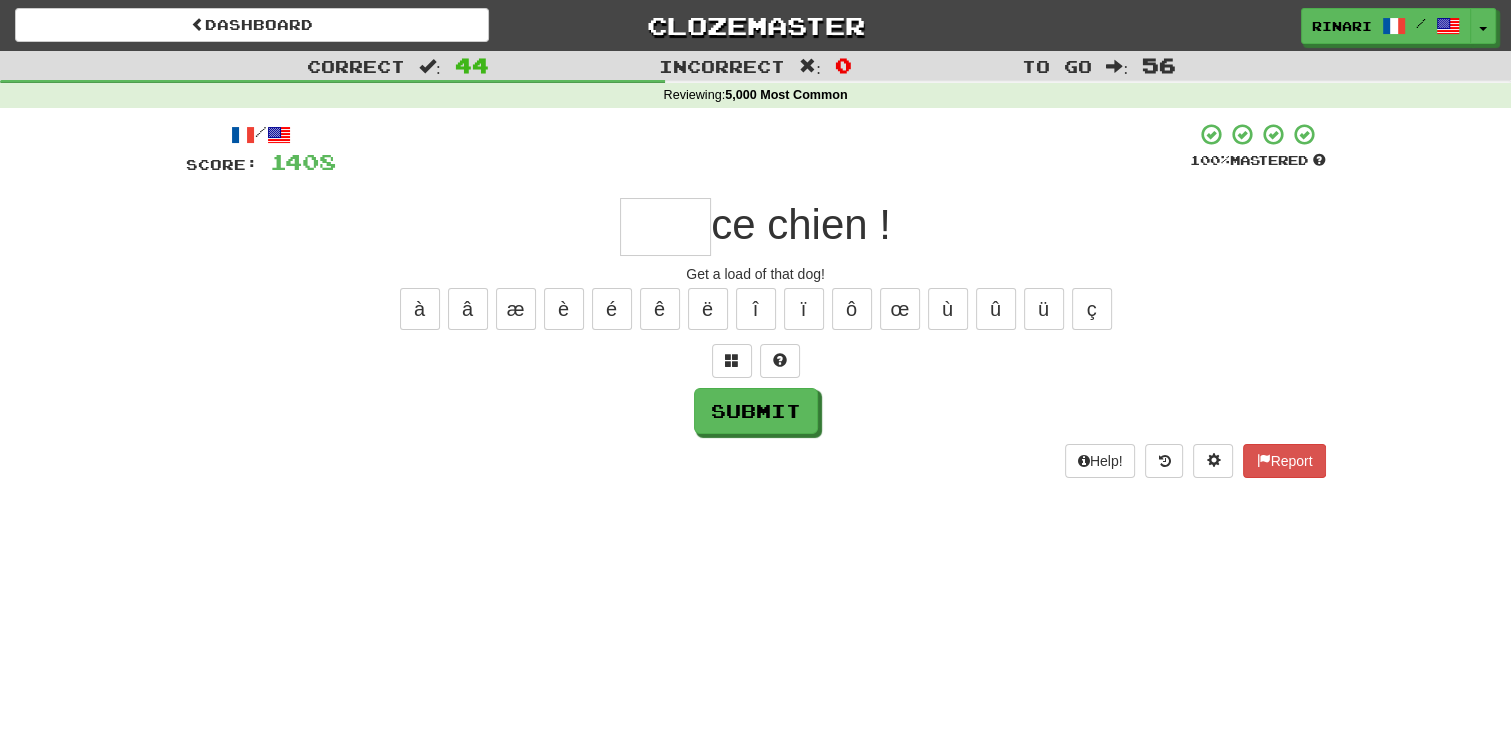 type on "*" 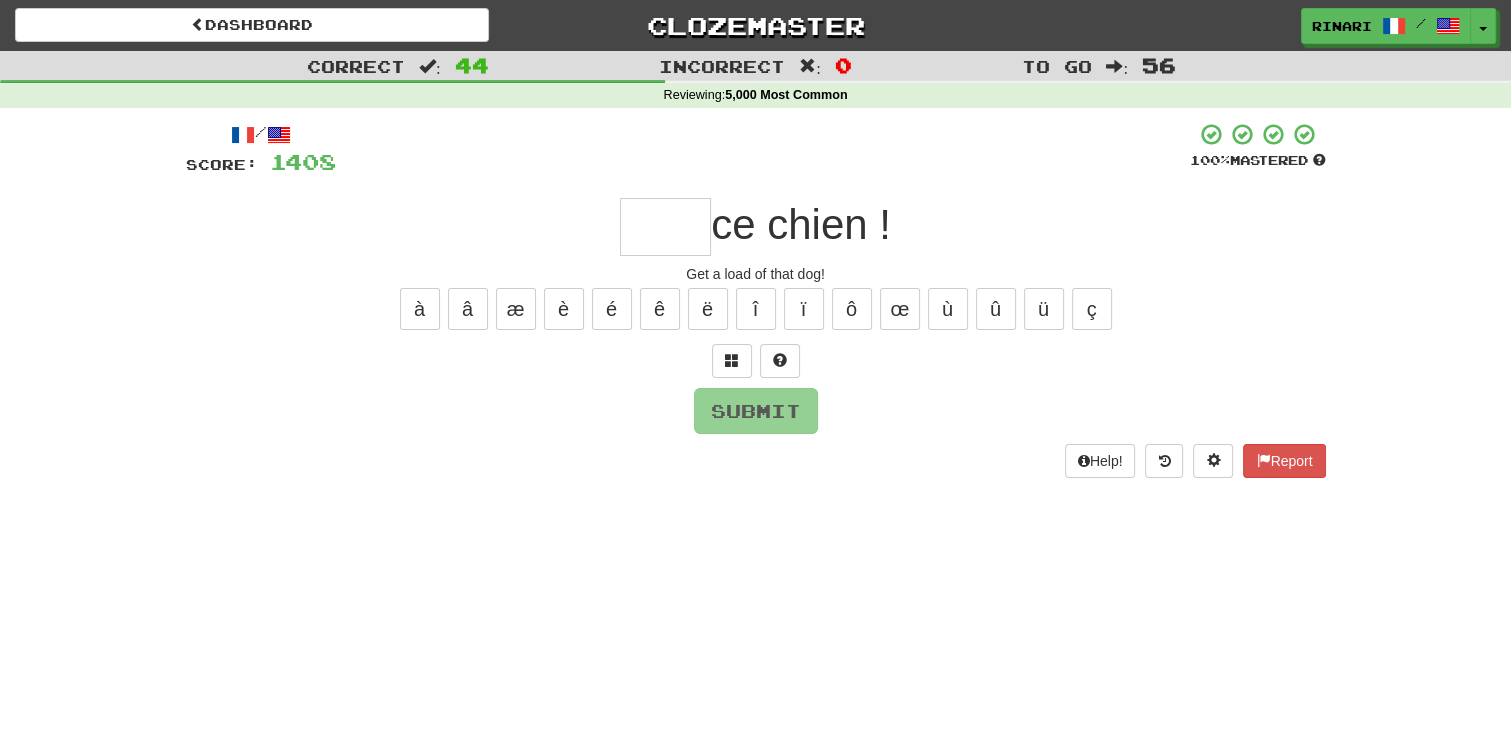 type on "*" 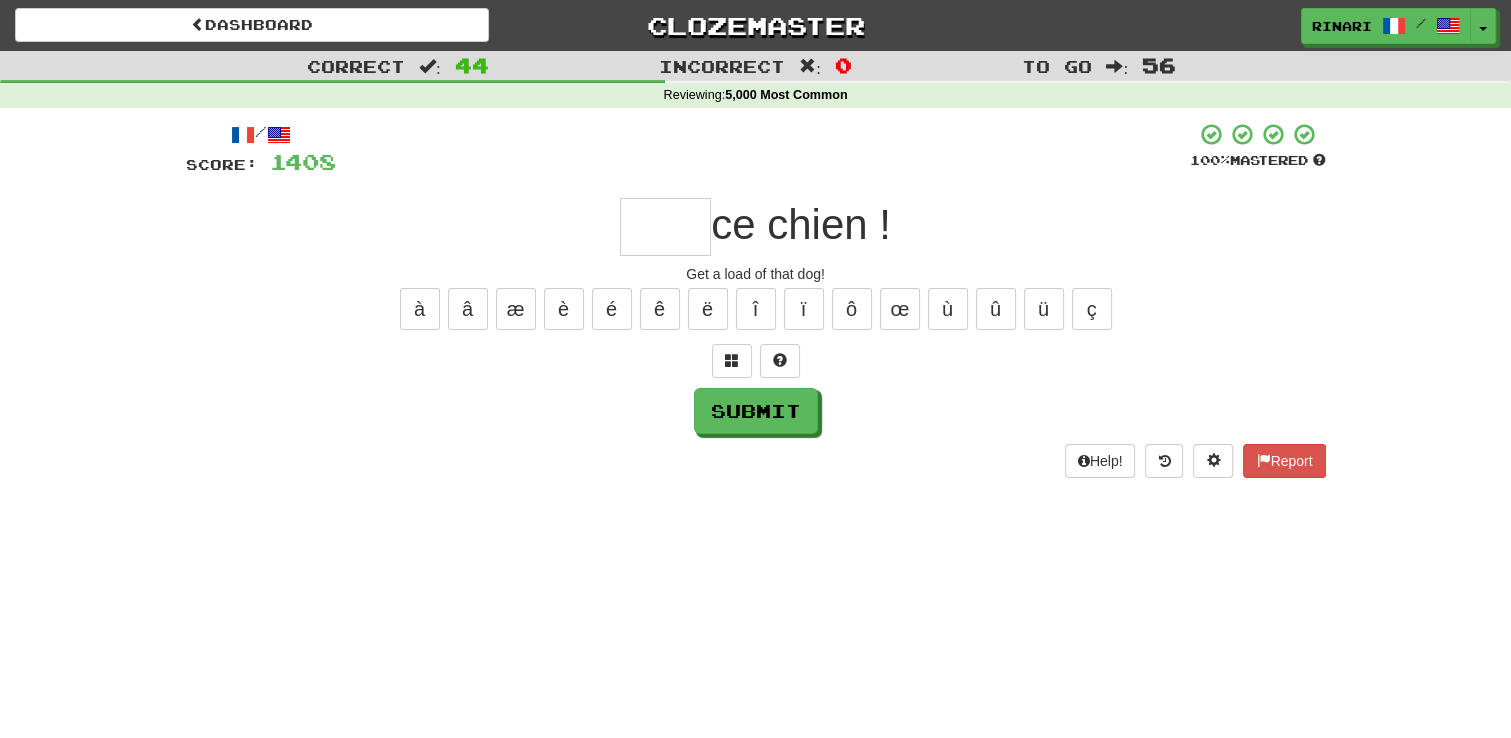 type on "*" 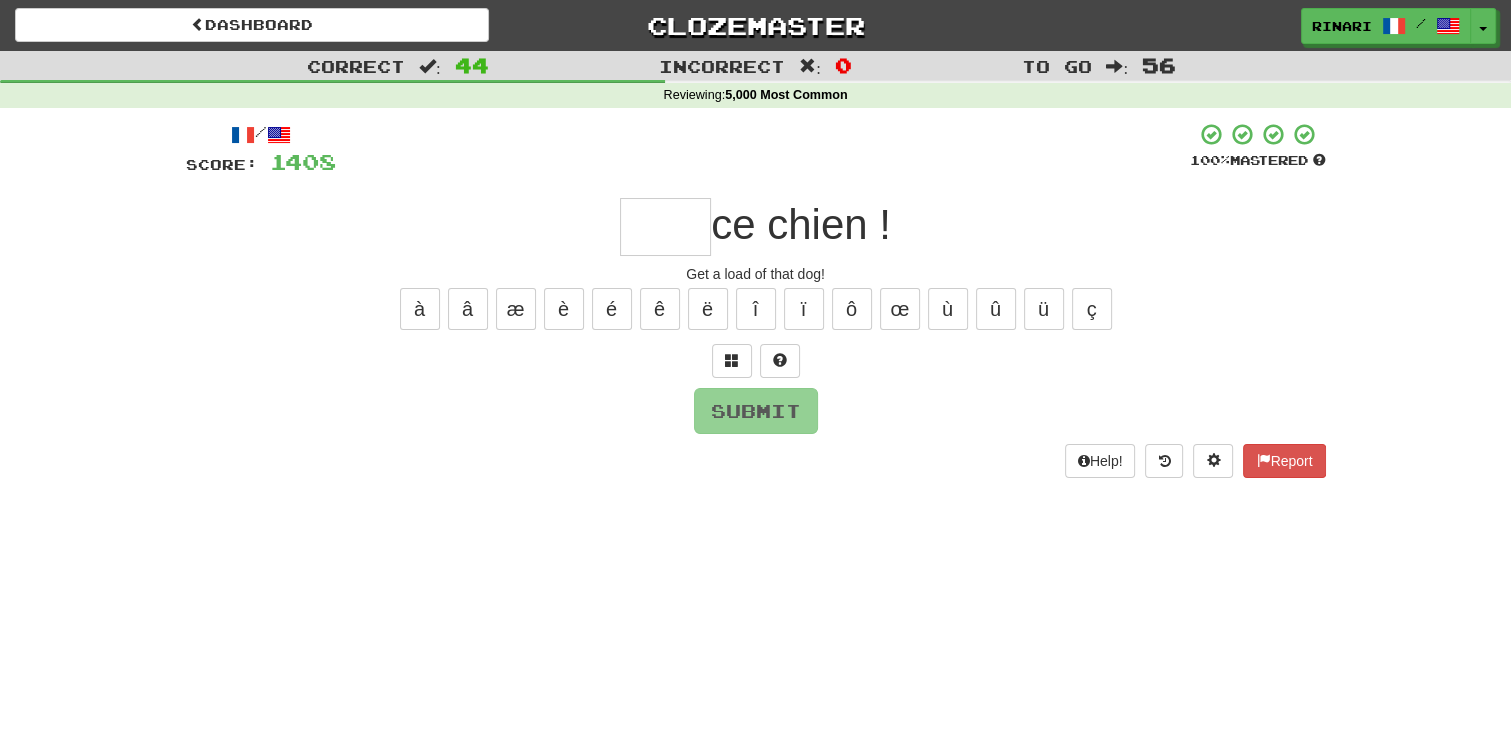 type on "*" 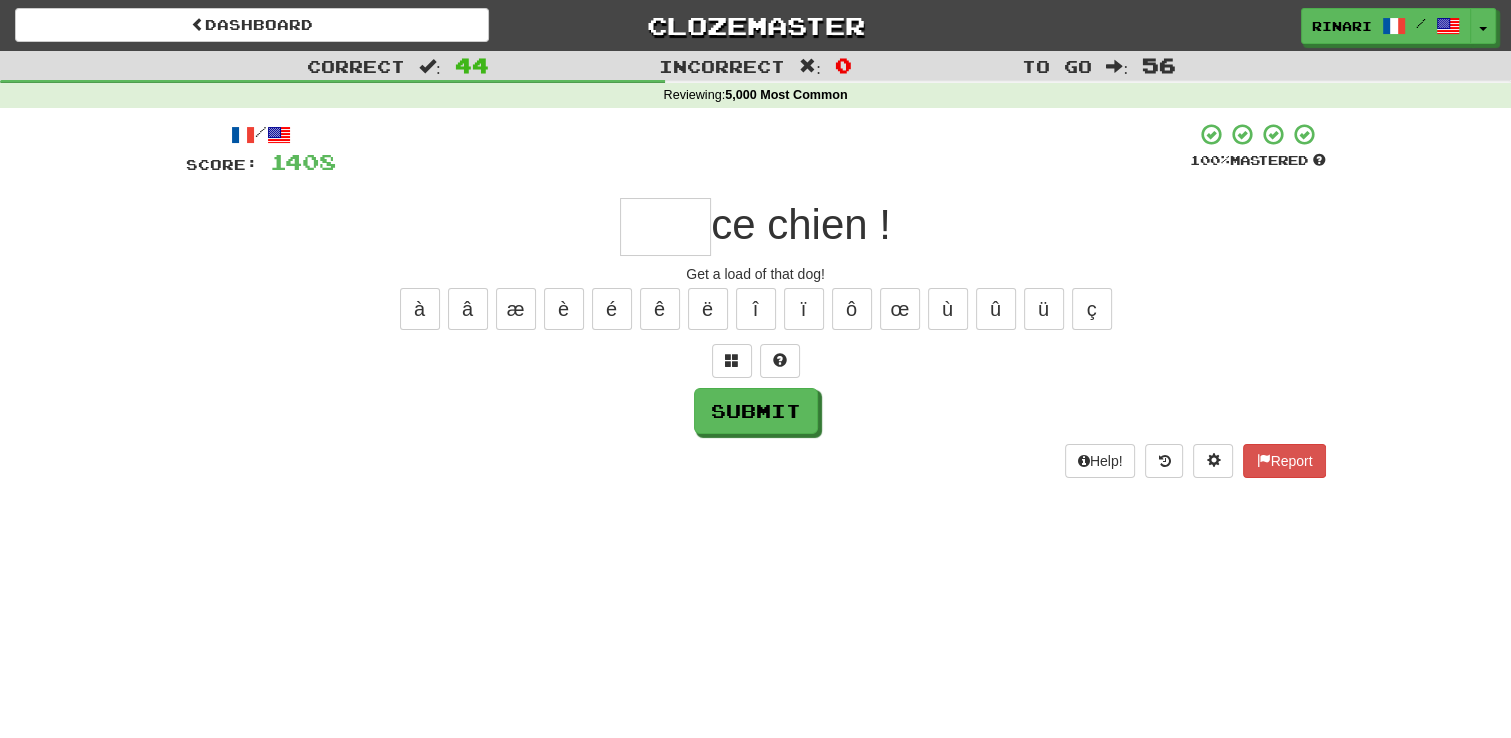 type on "*" 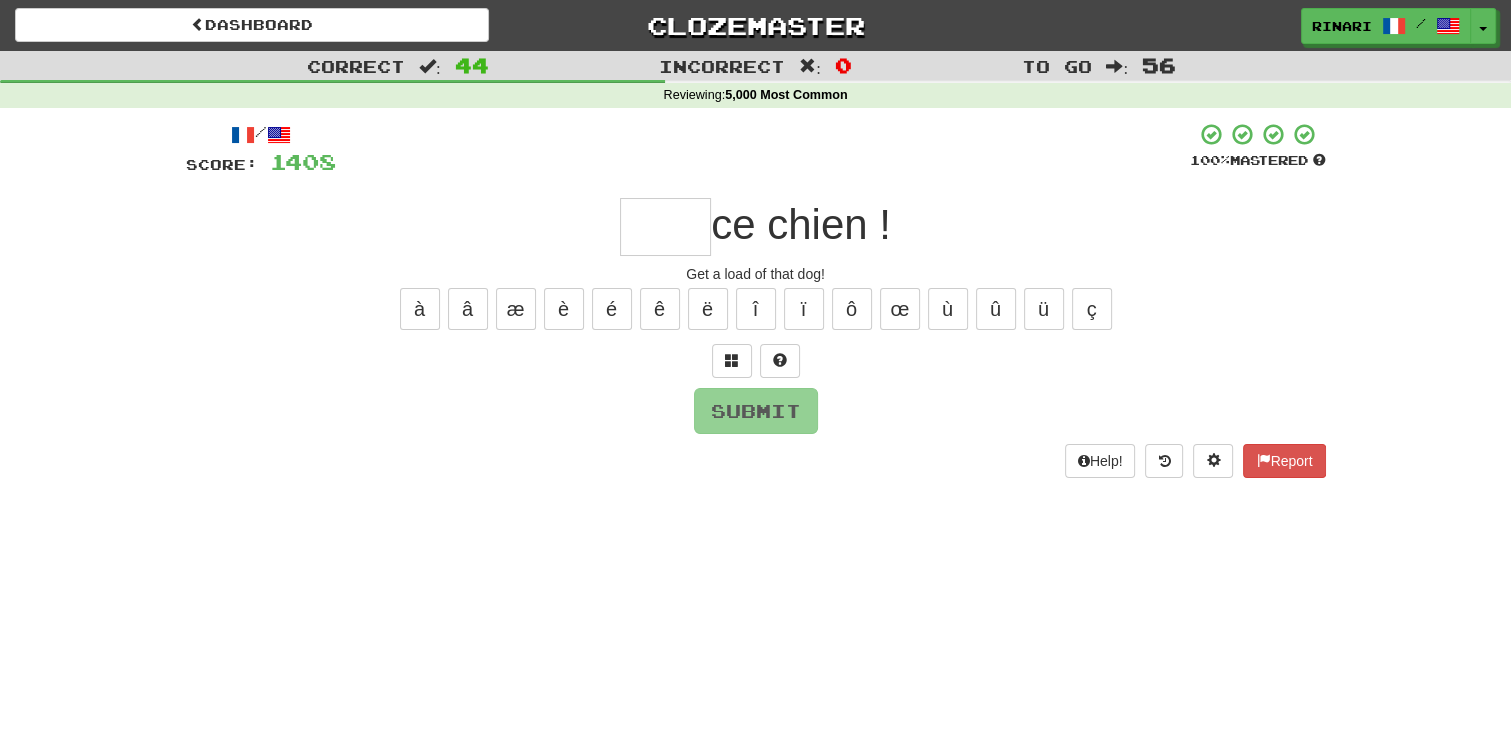 type on "*" 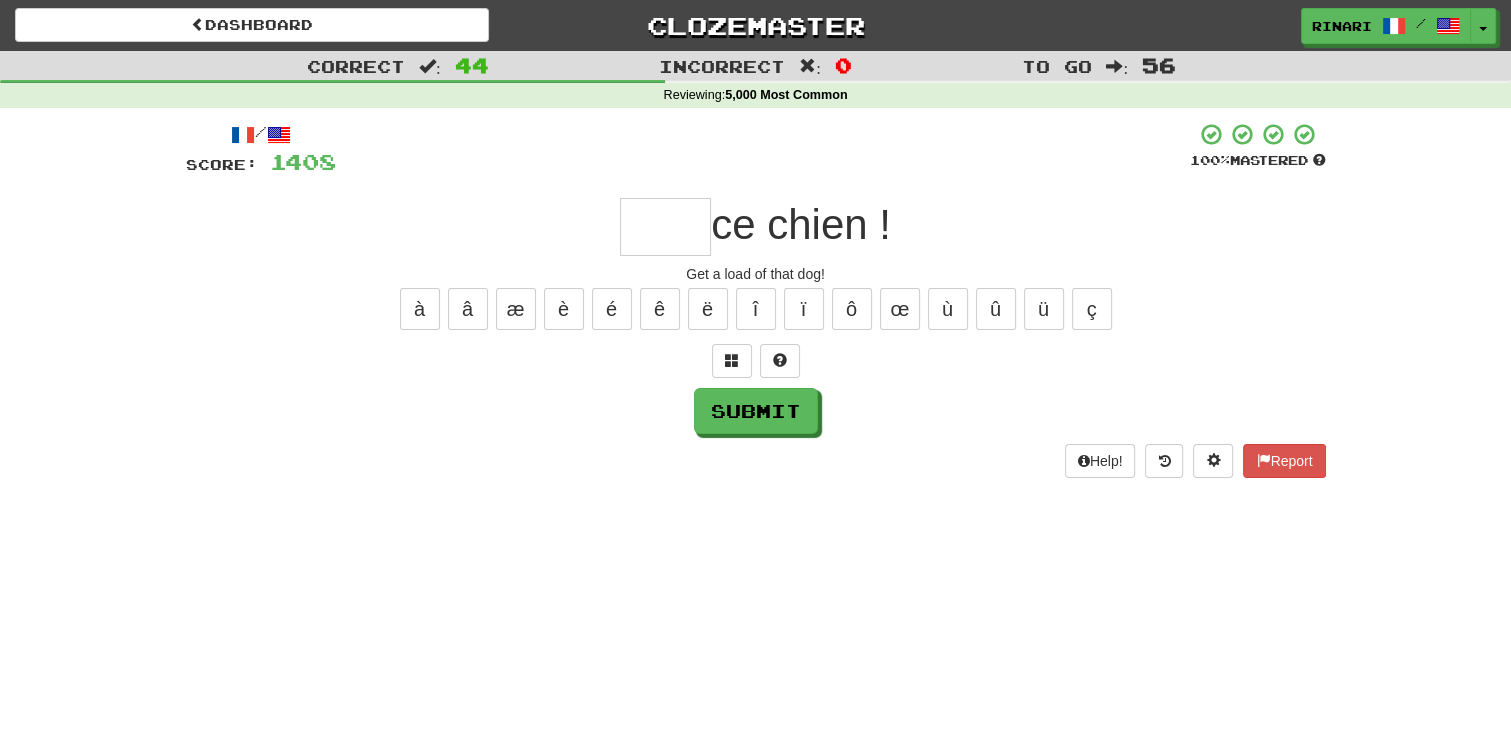 type on "*" 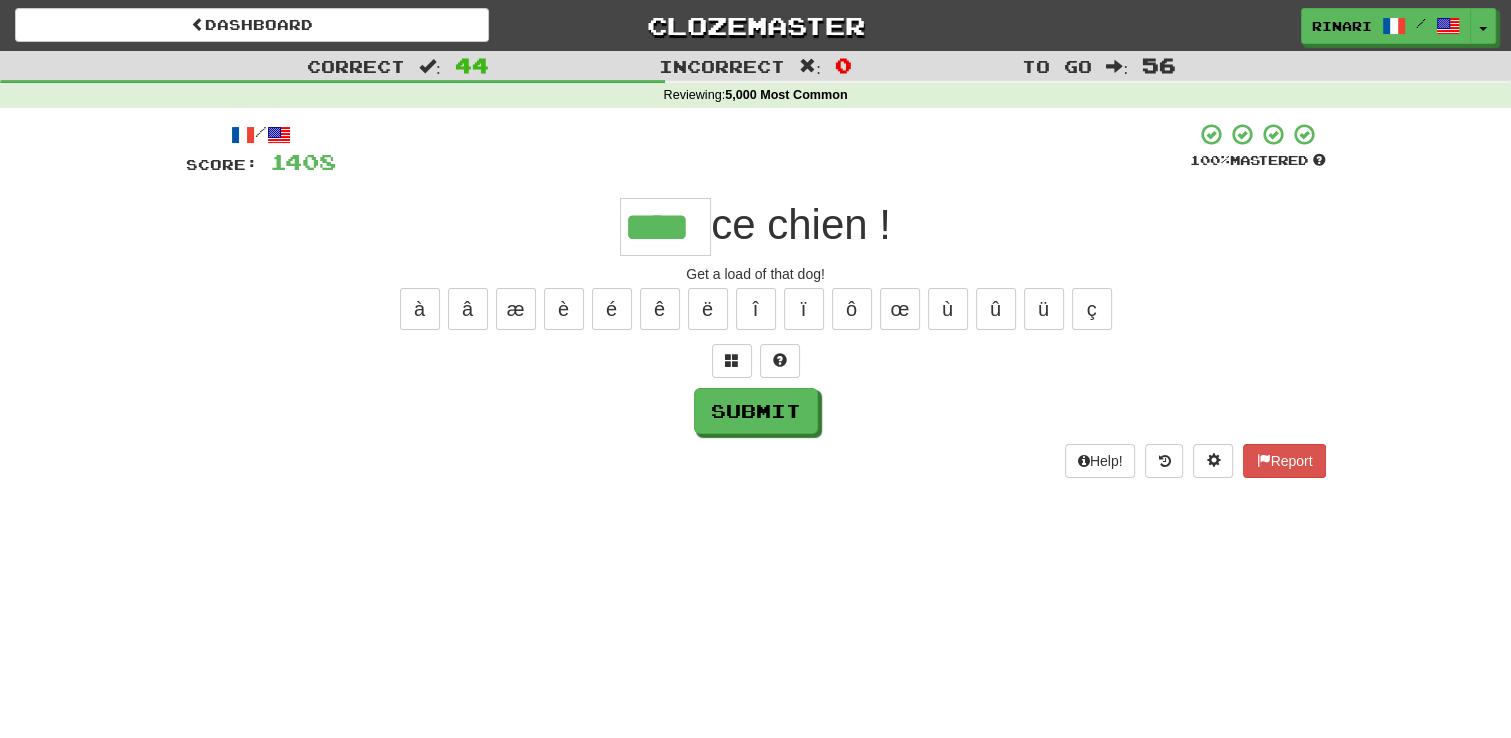 type on "****" 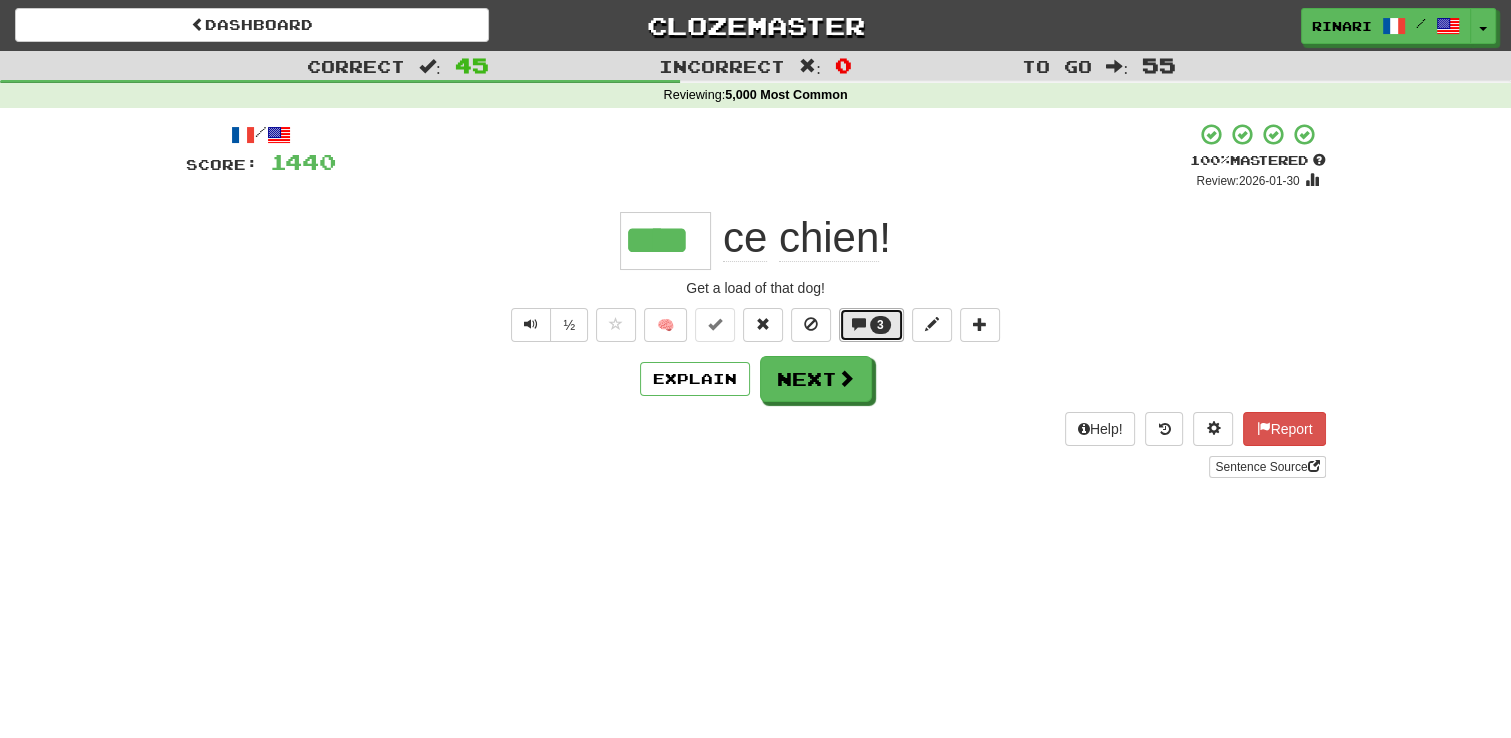 click on "3" at bounding box center [880, 325] 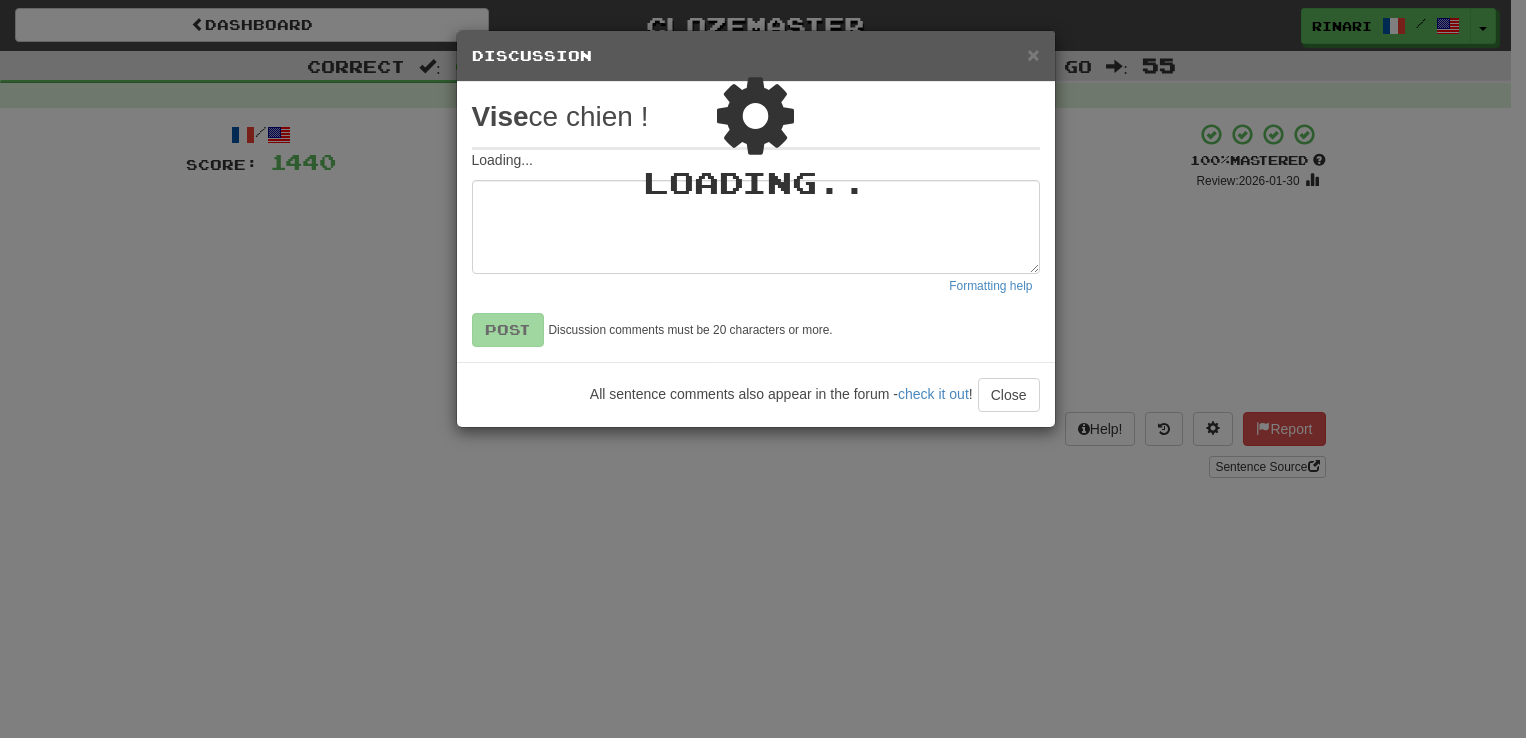 click on "Loading .." at bounding box center [756, 229] 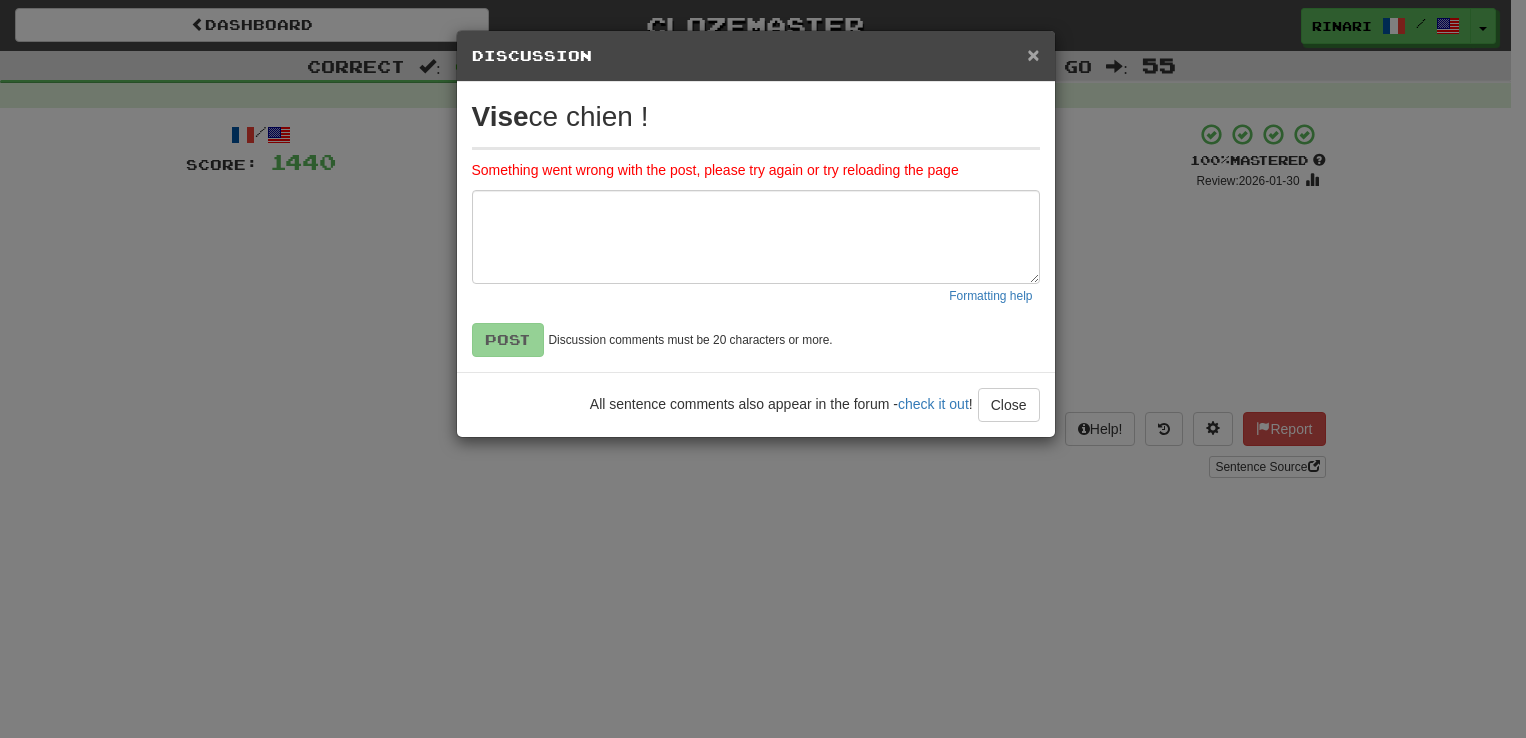 click on "×" at bounding box center [1033, 54] 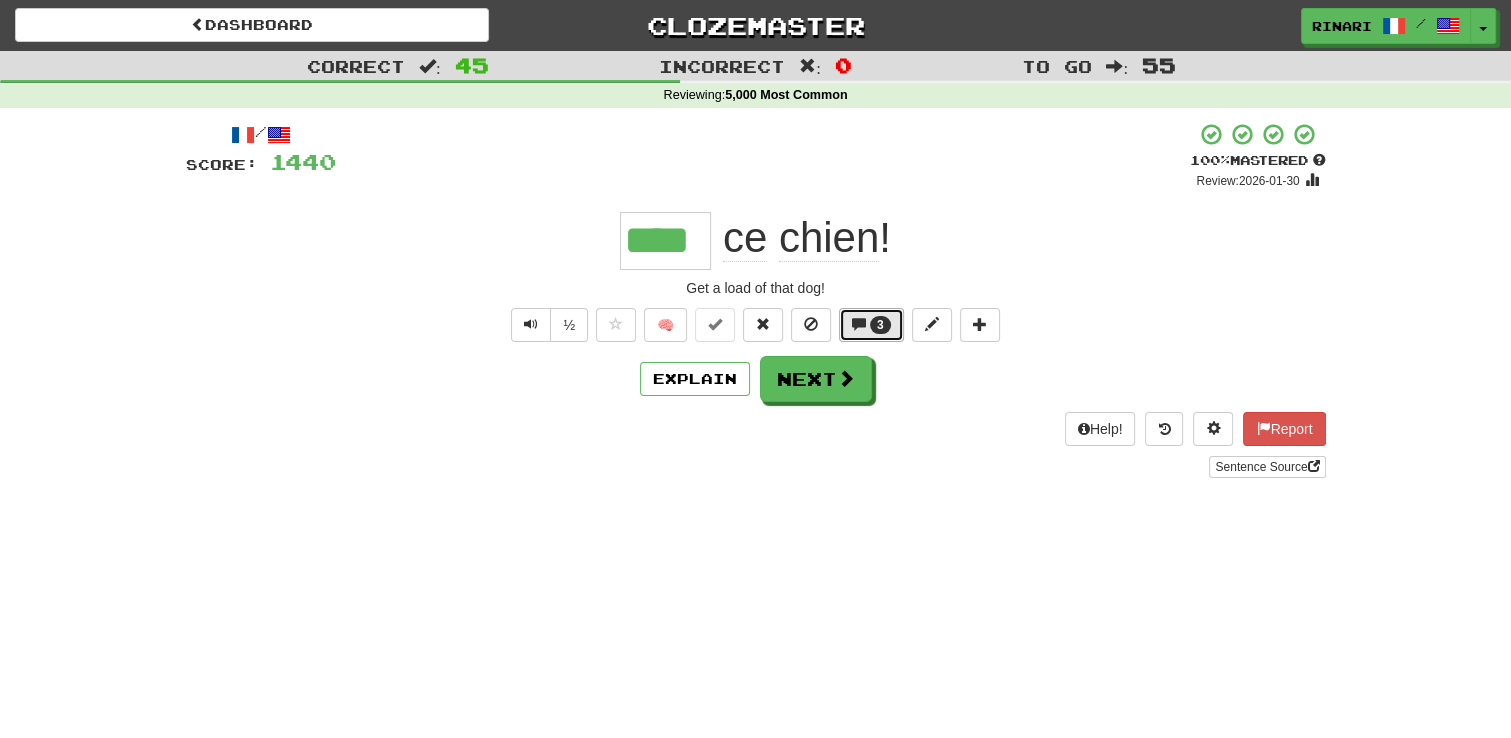 click on "3" at bounding box center [880, 325] 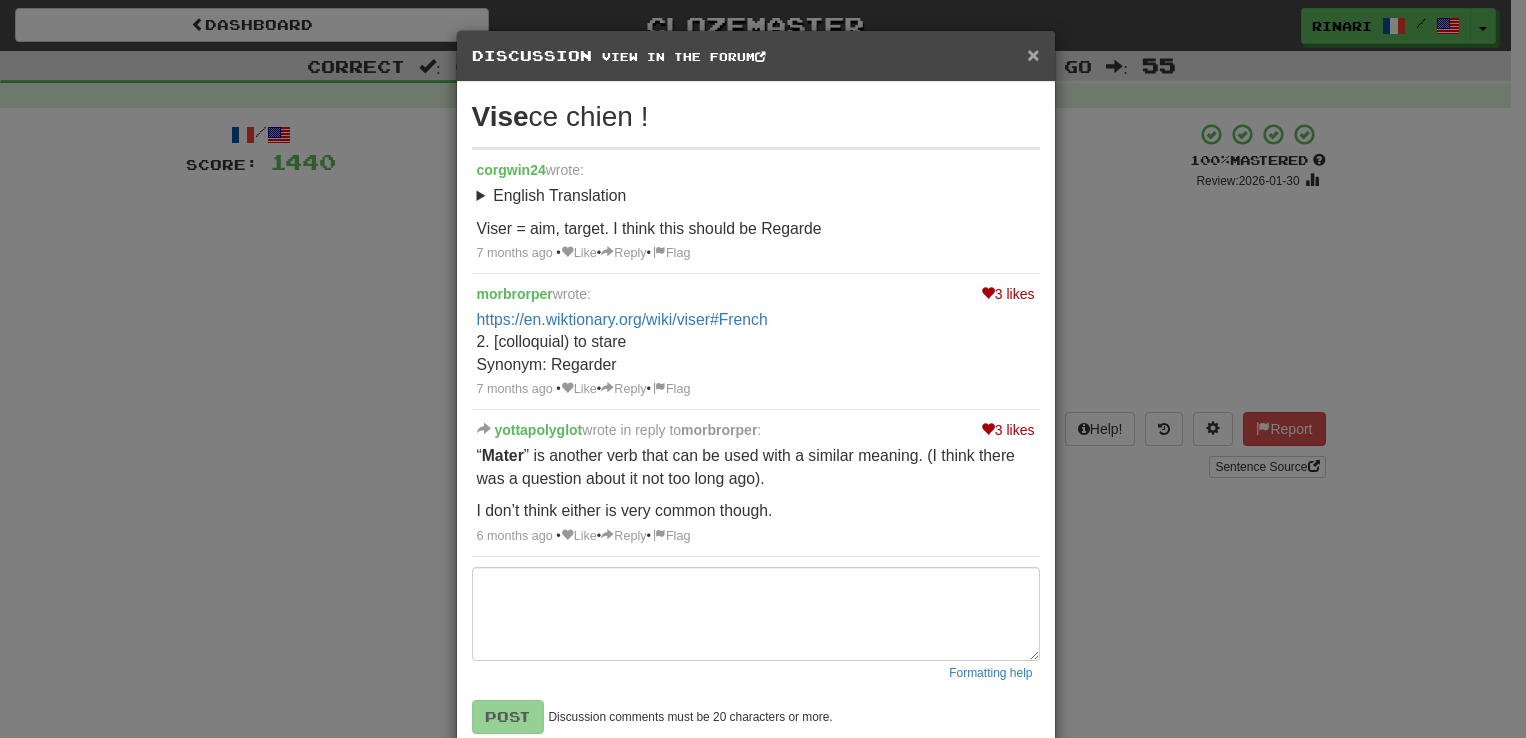 click on "×" at bounding box center (1033, 54) 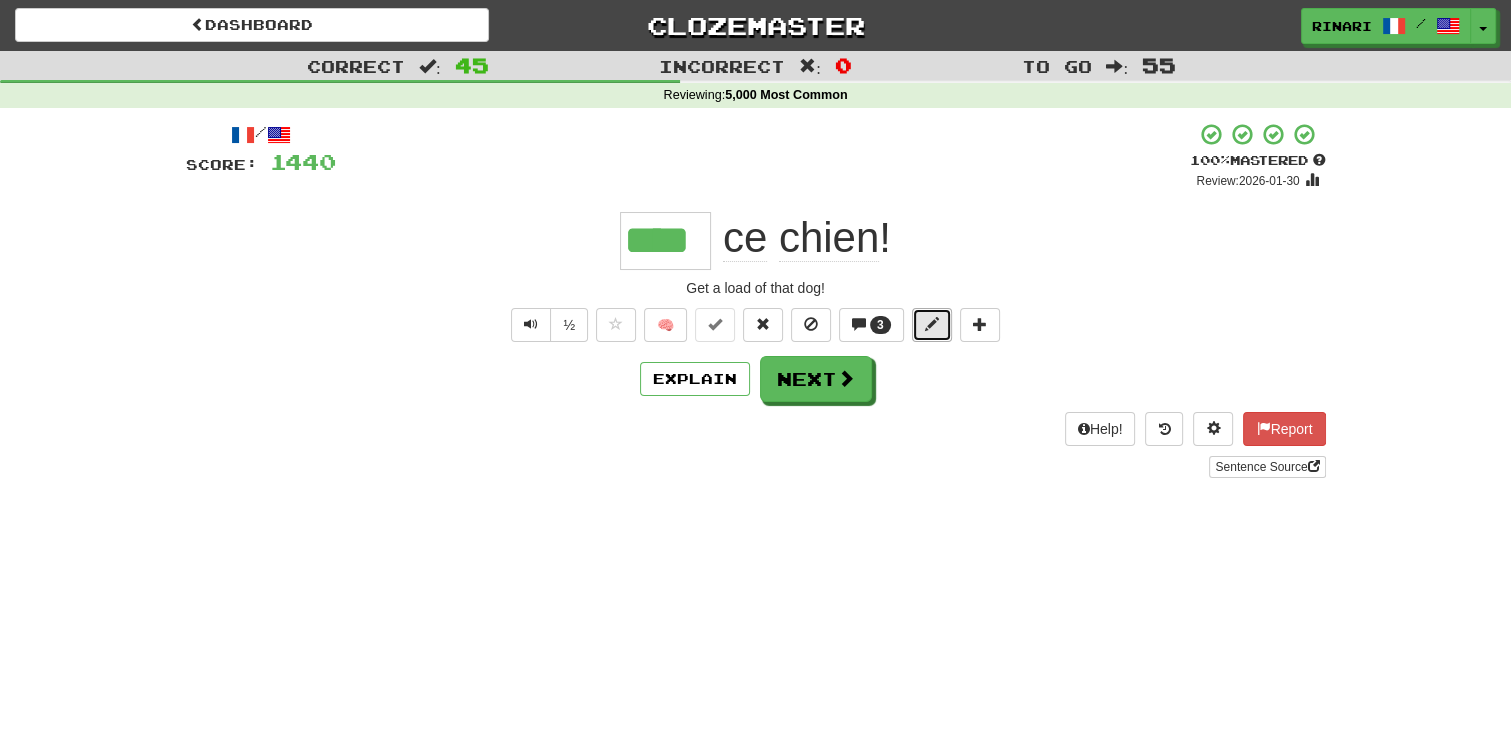 click at bounding box center [932, 325] 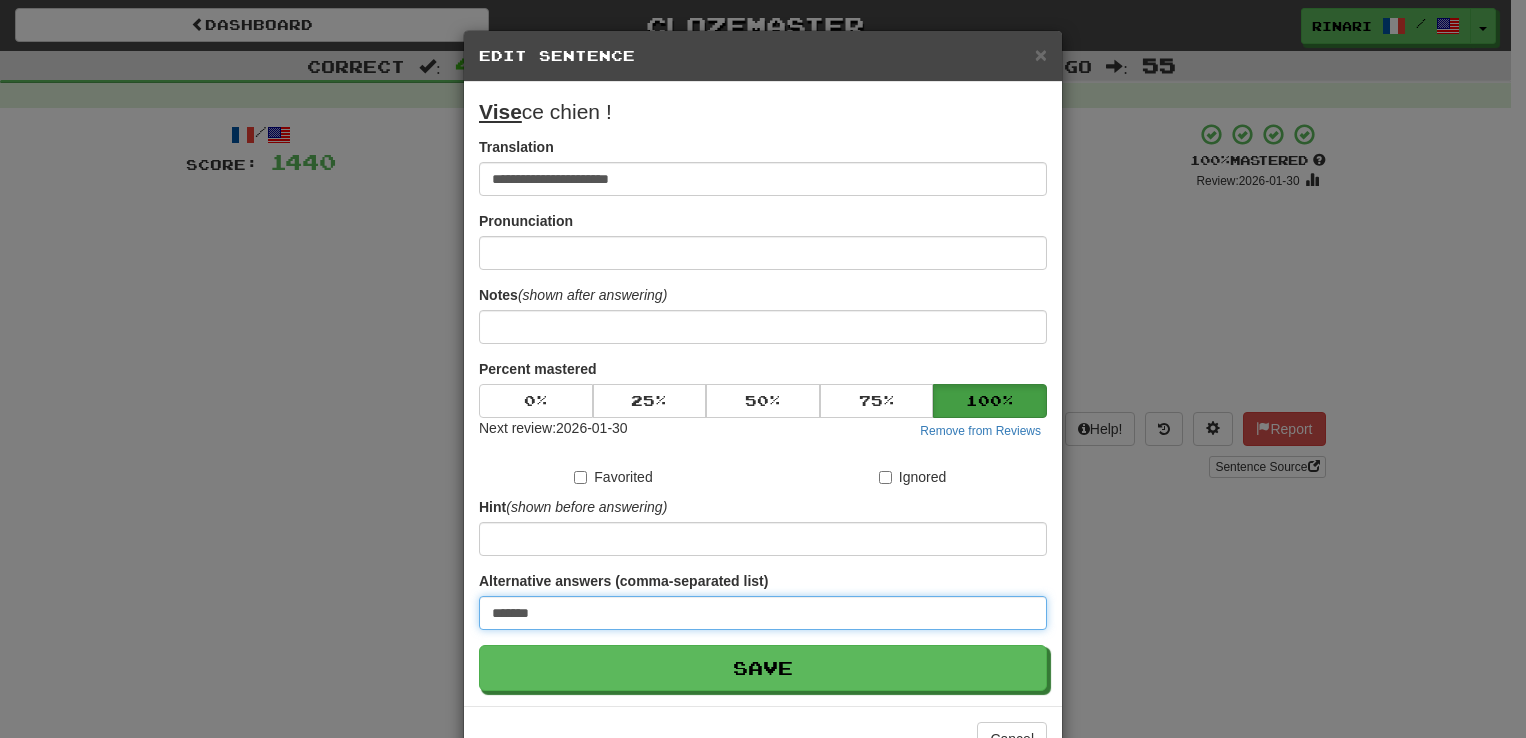 click on "*******" at bounding box center [763, 613] 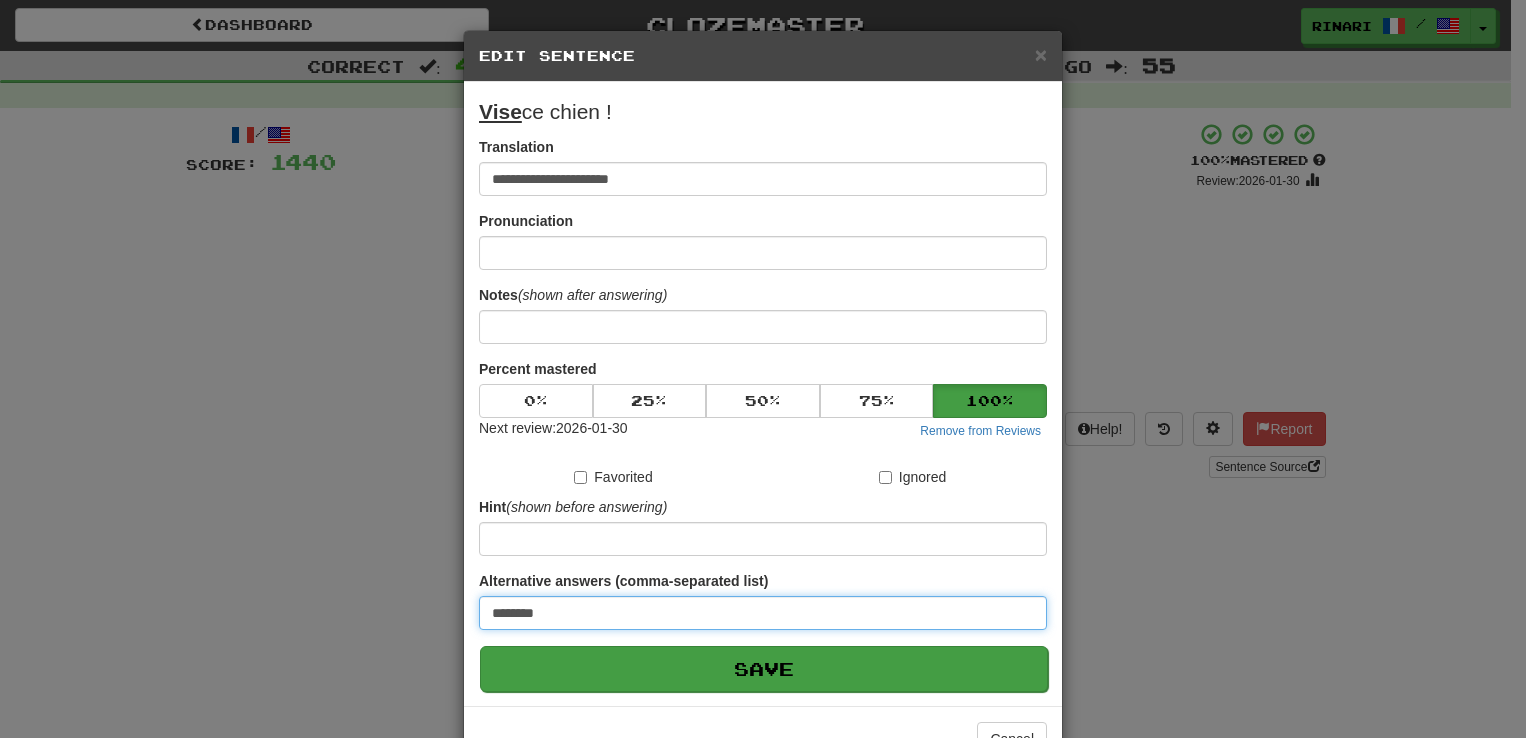 type on "********" 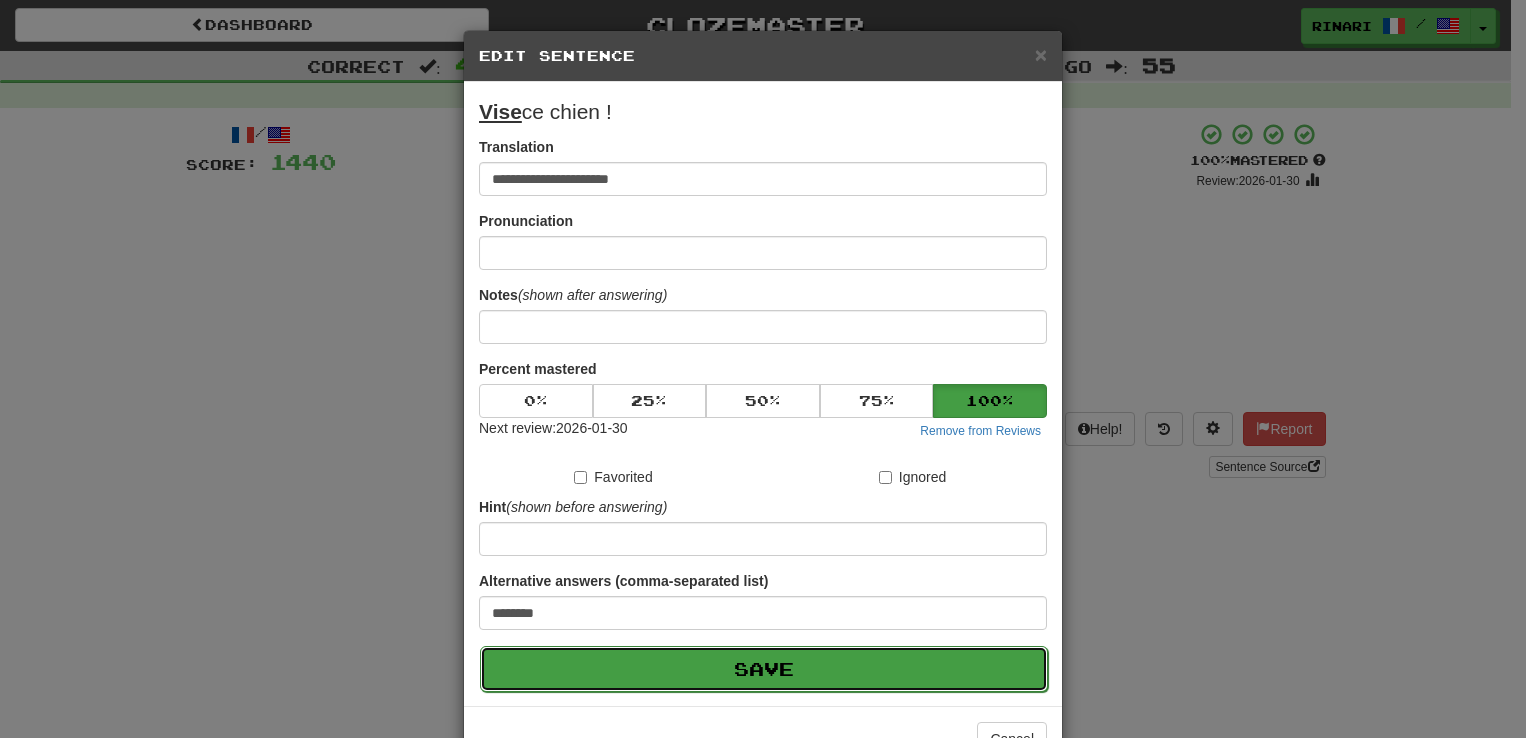 click on "Save" at bounding box center (764, 669) 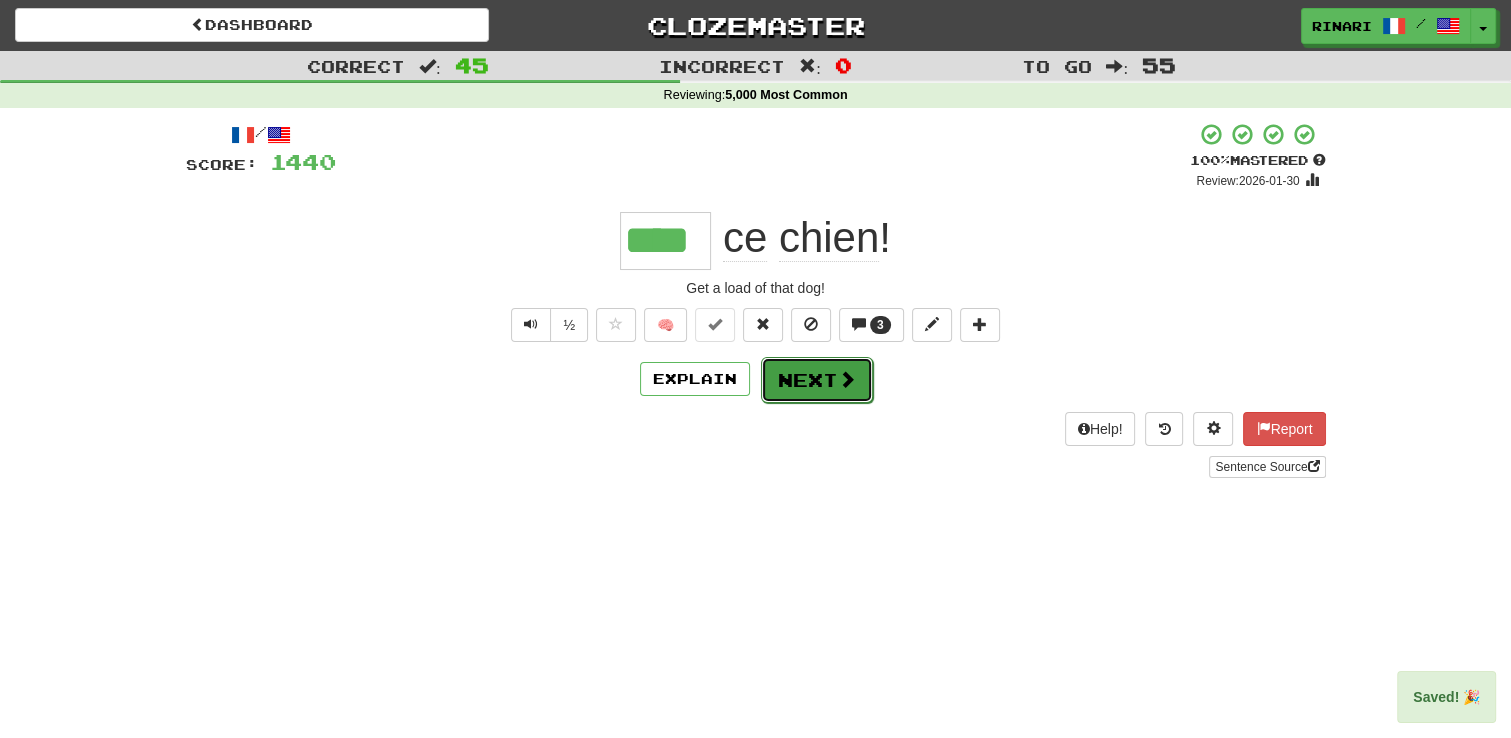 click on "Next" at bounding box center (817, 380) 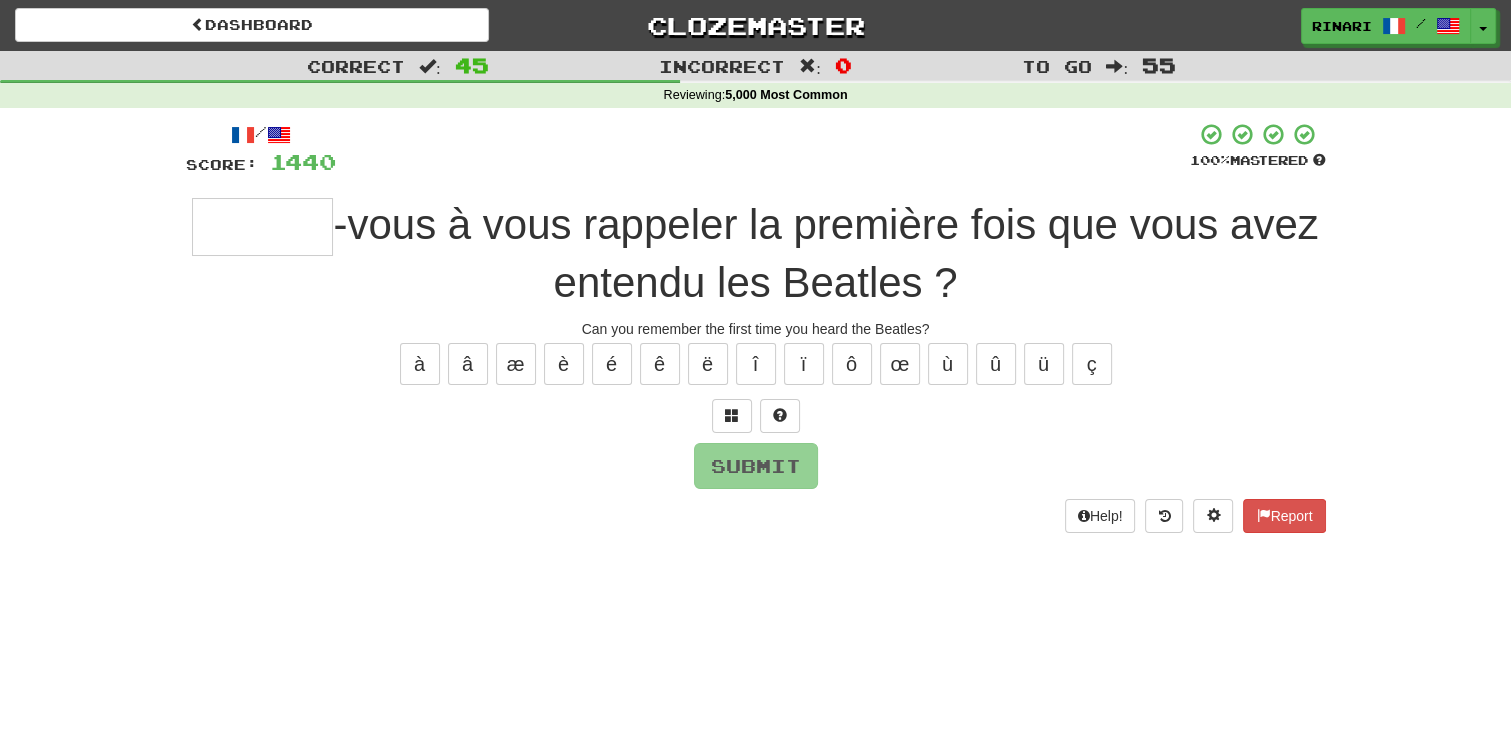 click on "/  Score:   1440 100 %  Mastered -vous à vous rappeler la première fois que vous avez entendu les Beatles ? Can you remember the first time you heard the Beatles? à â æ è é ê ë î ï ô œ ù û ü ç Submit  Help!  Report" at bounding box center (756, 327) 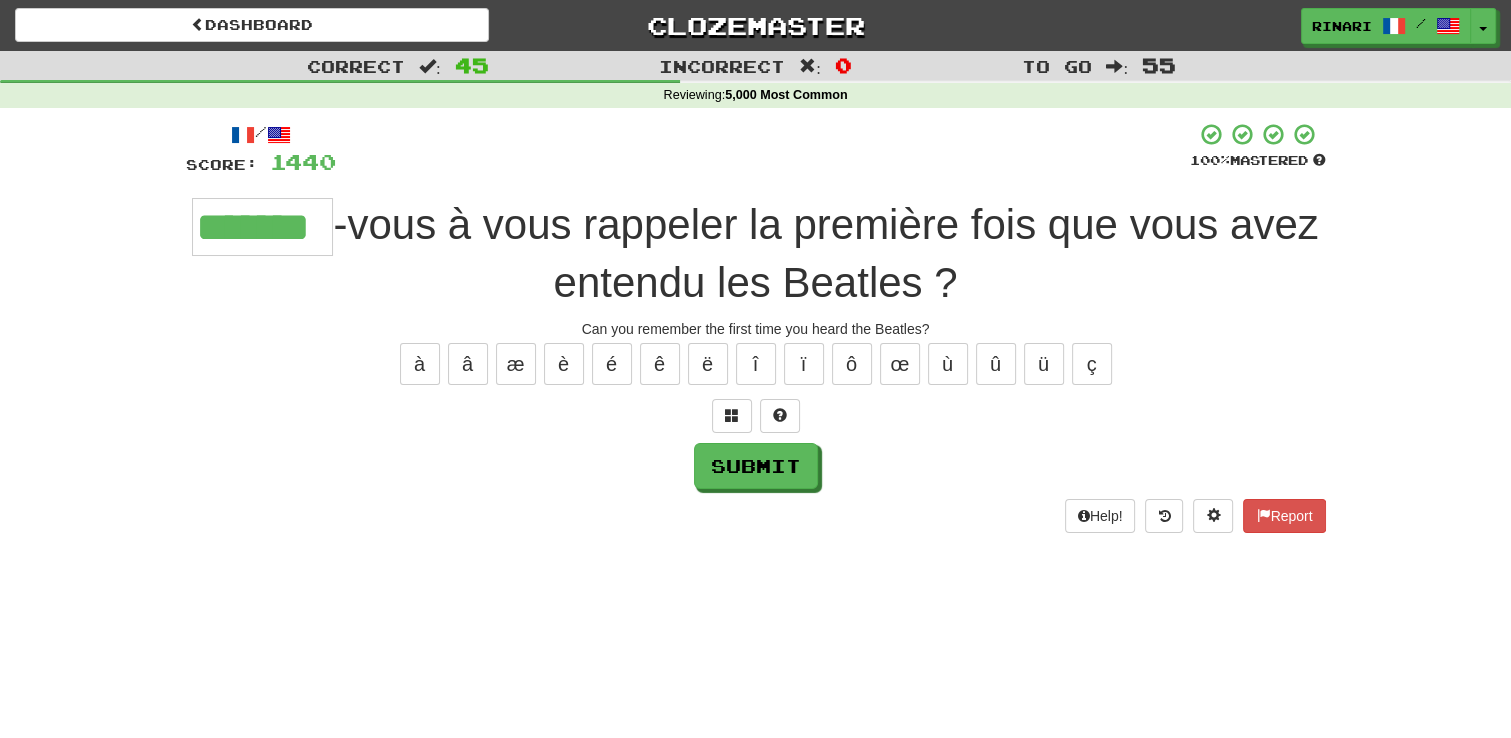 type on "*******" 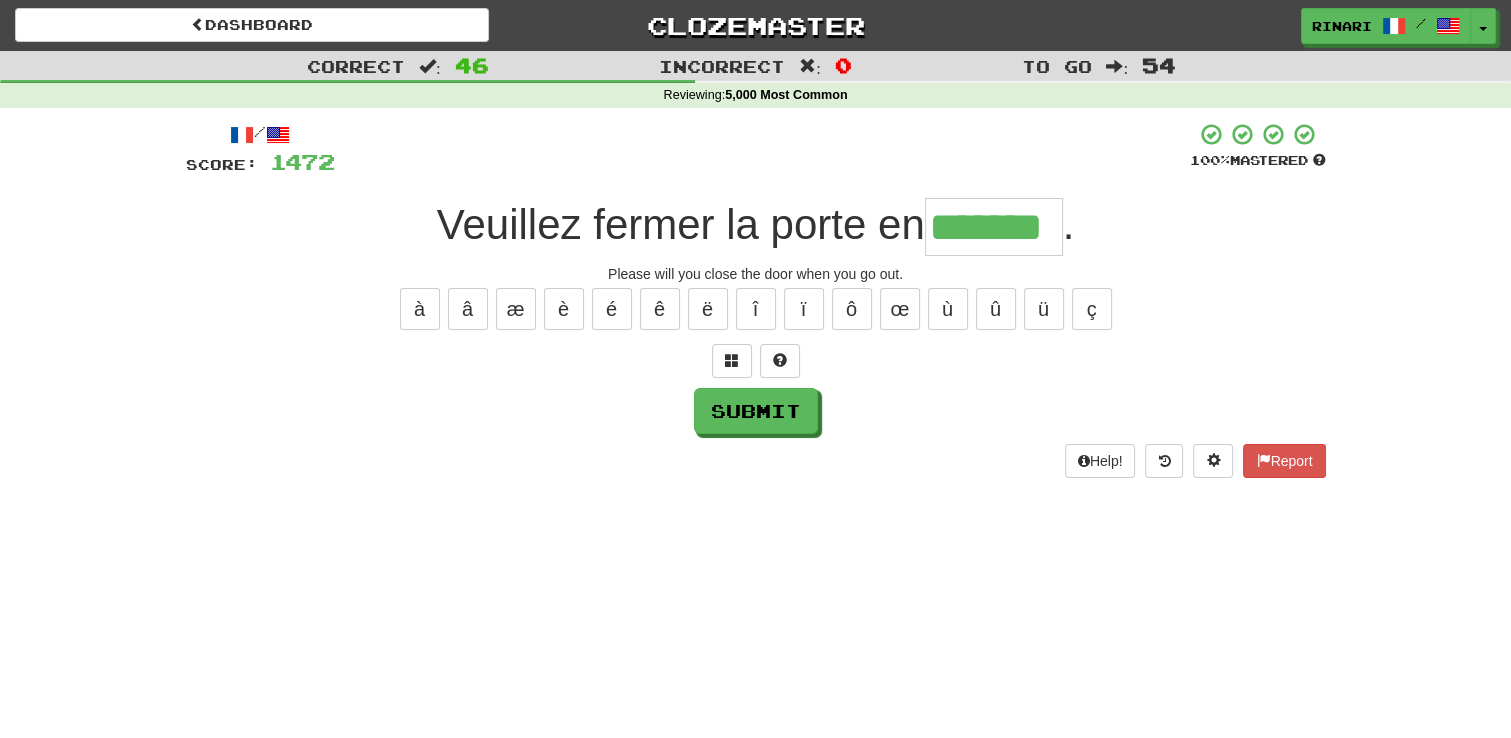 type on "*******" 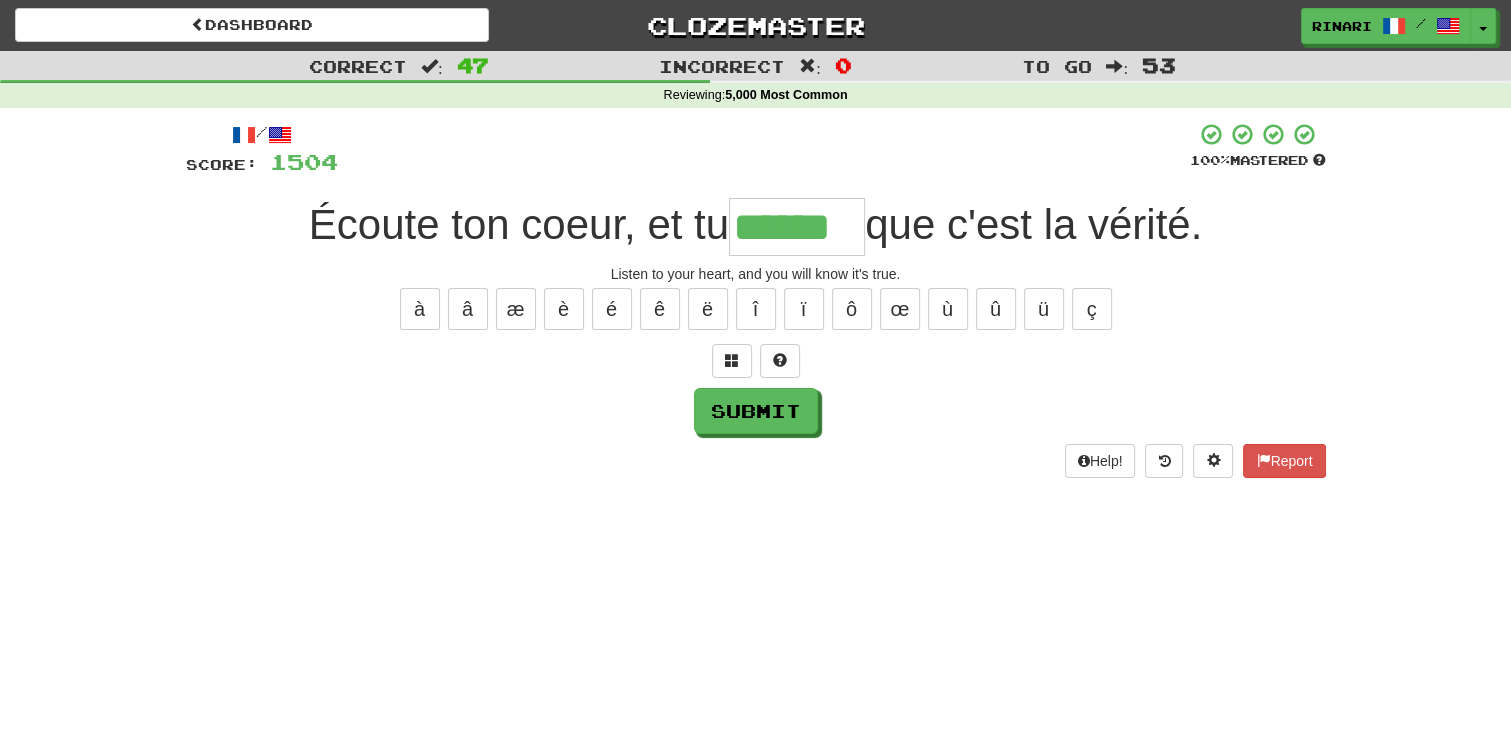 type on "******" 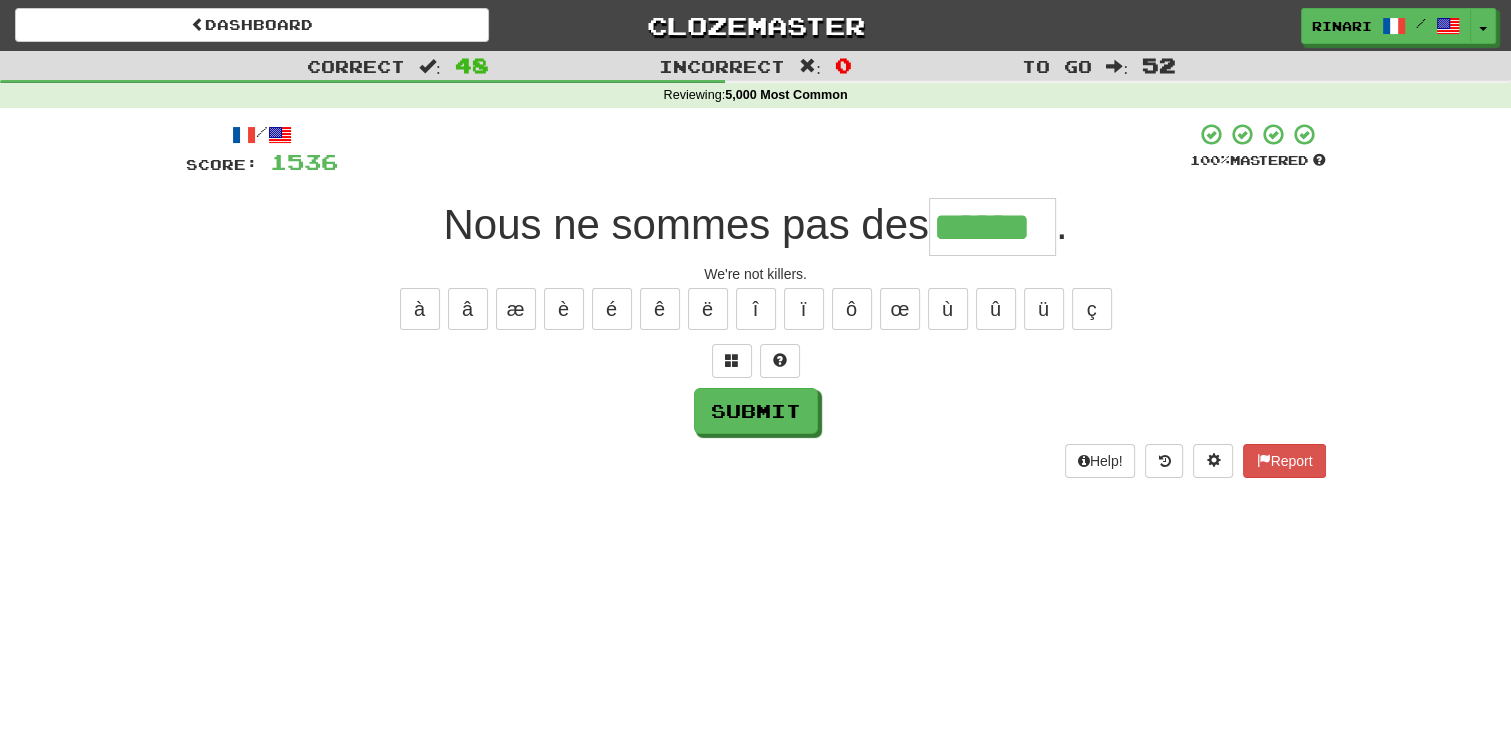 type on "******" 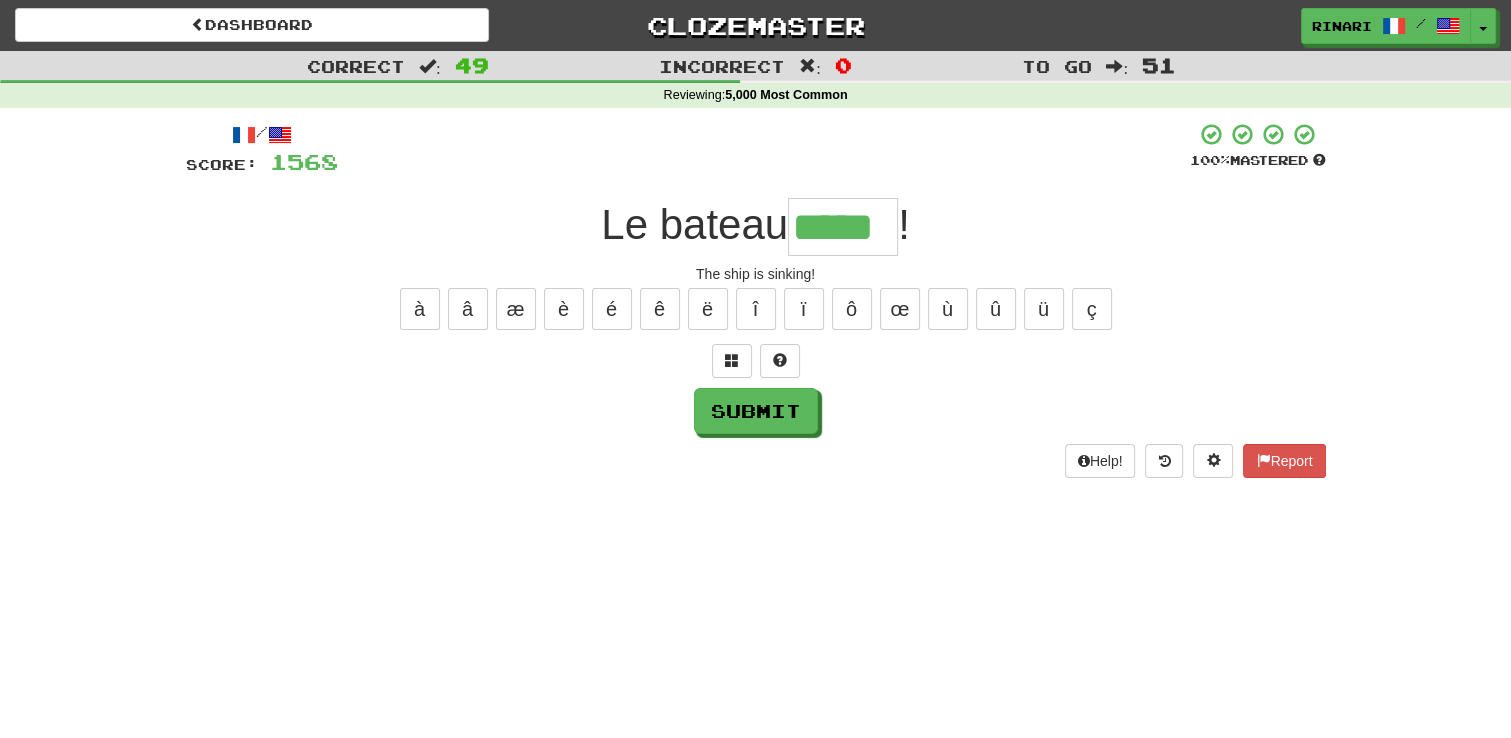 type on "*****" 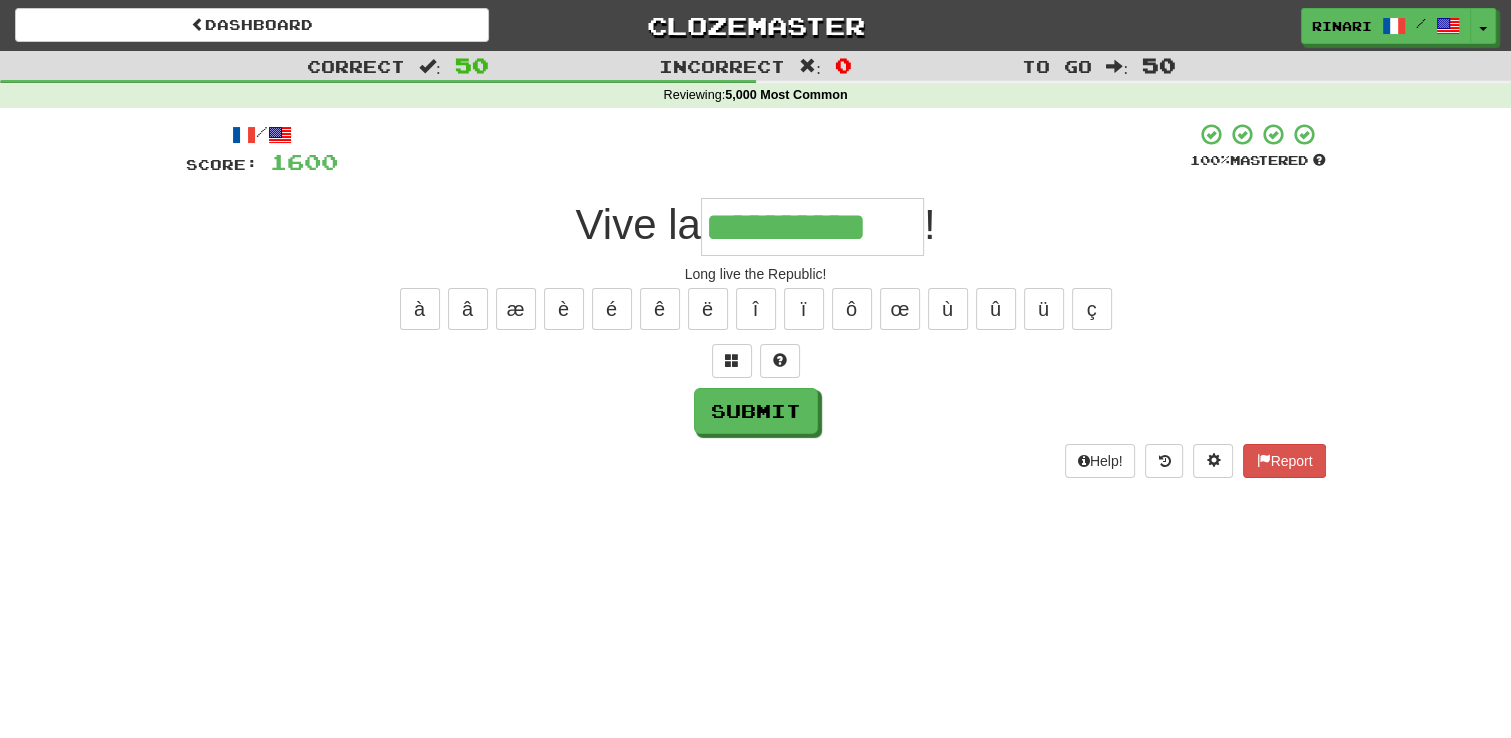 type on "**********" 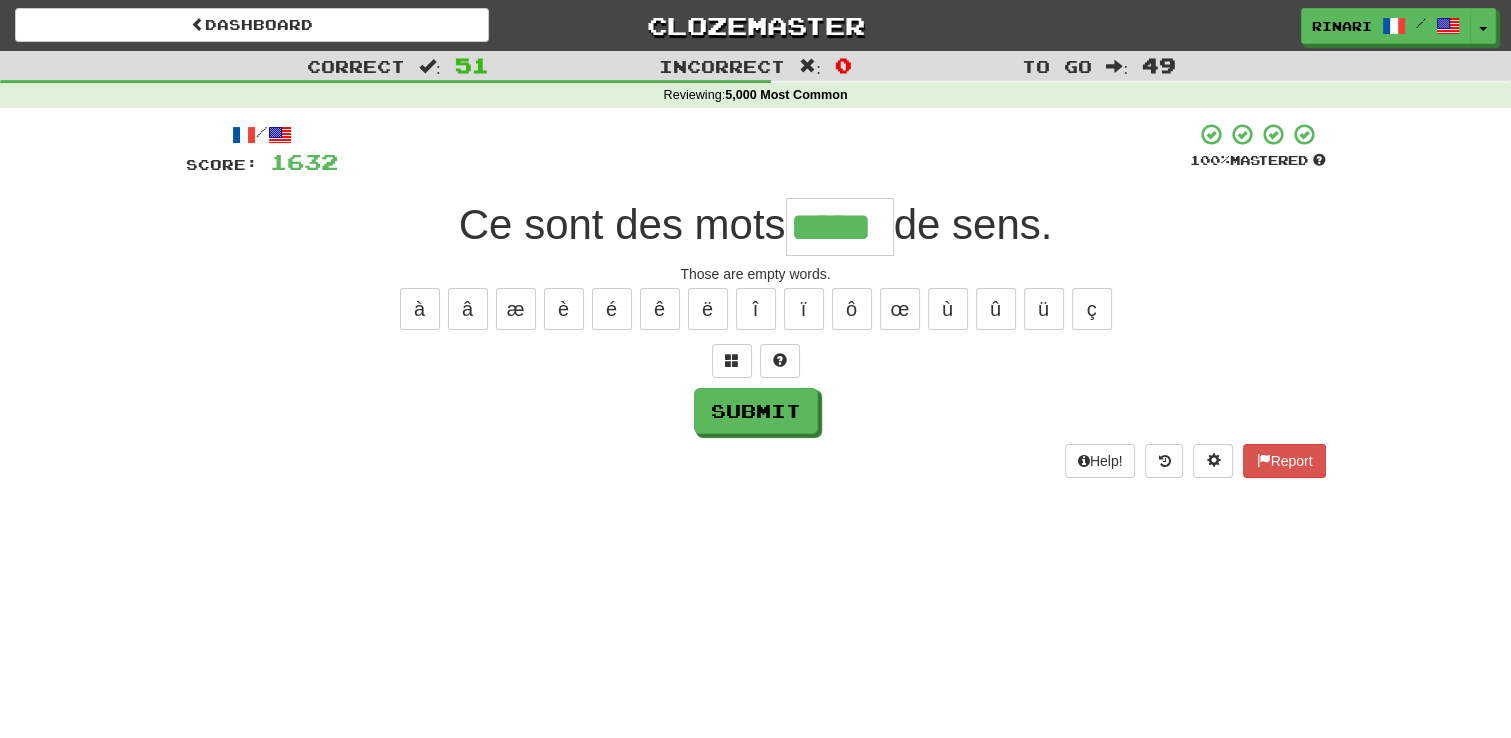 type on "*****" 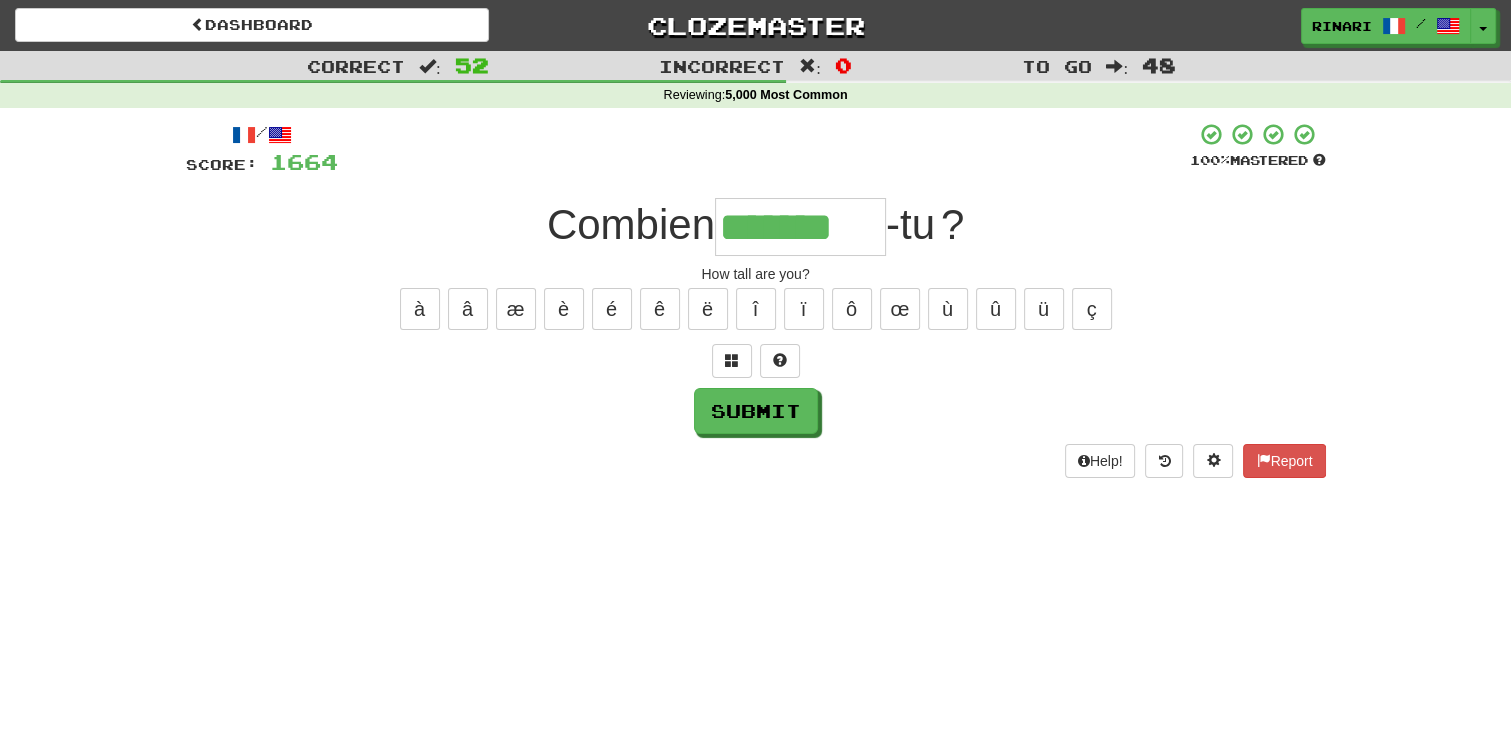 type on "*******" 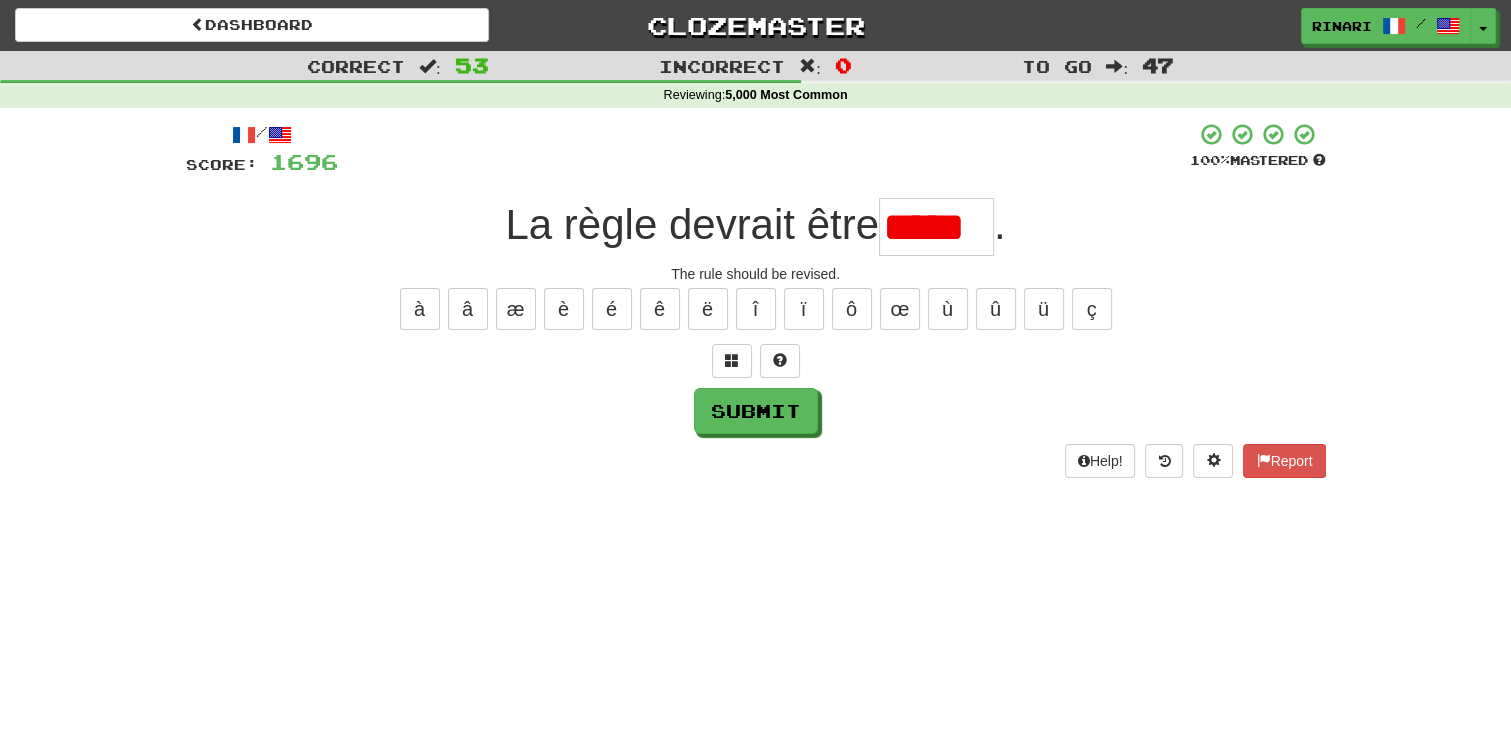 scroll, scrollTop: 0, scrollLeft: 0, axis: both 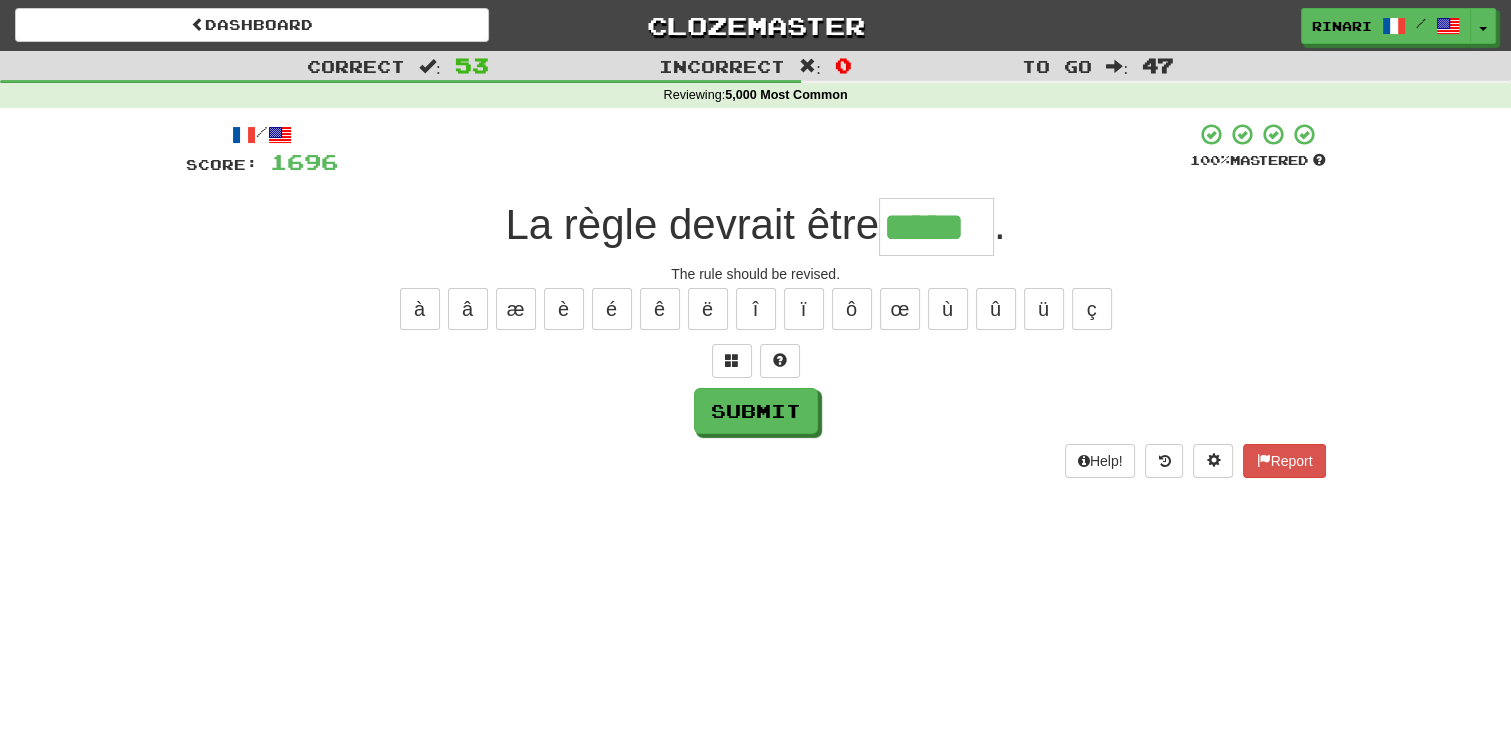 type on "*****" 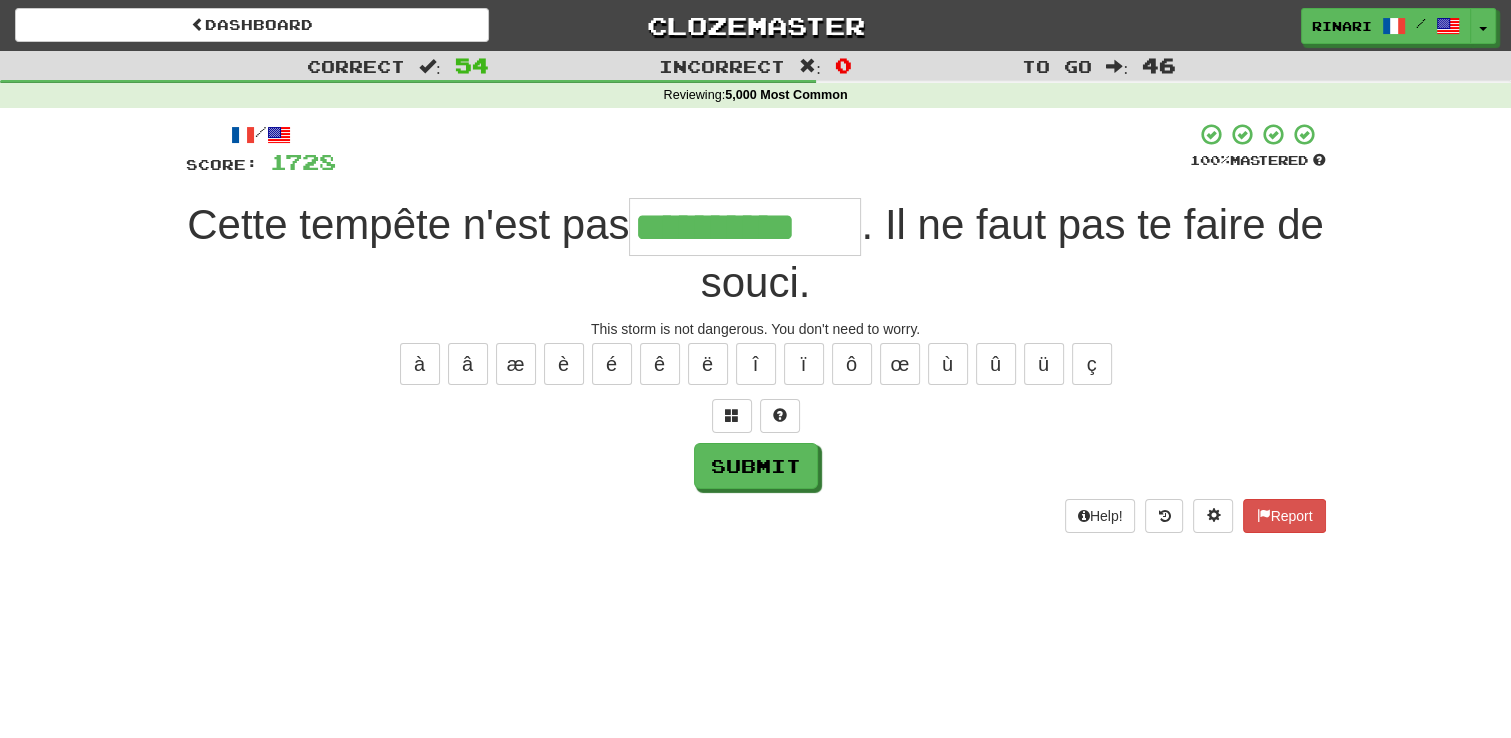 type on "**********" 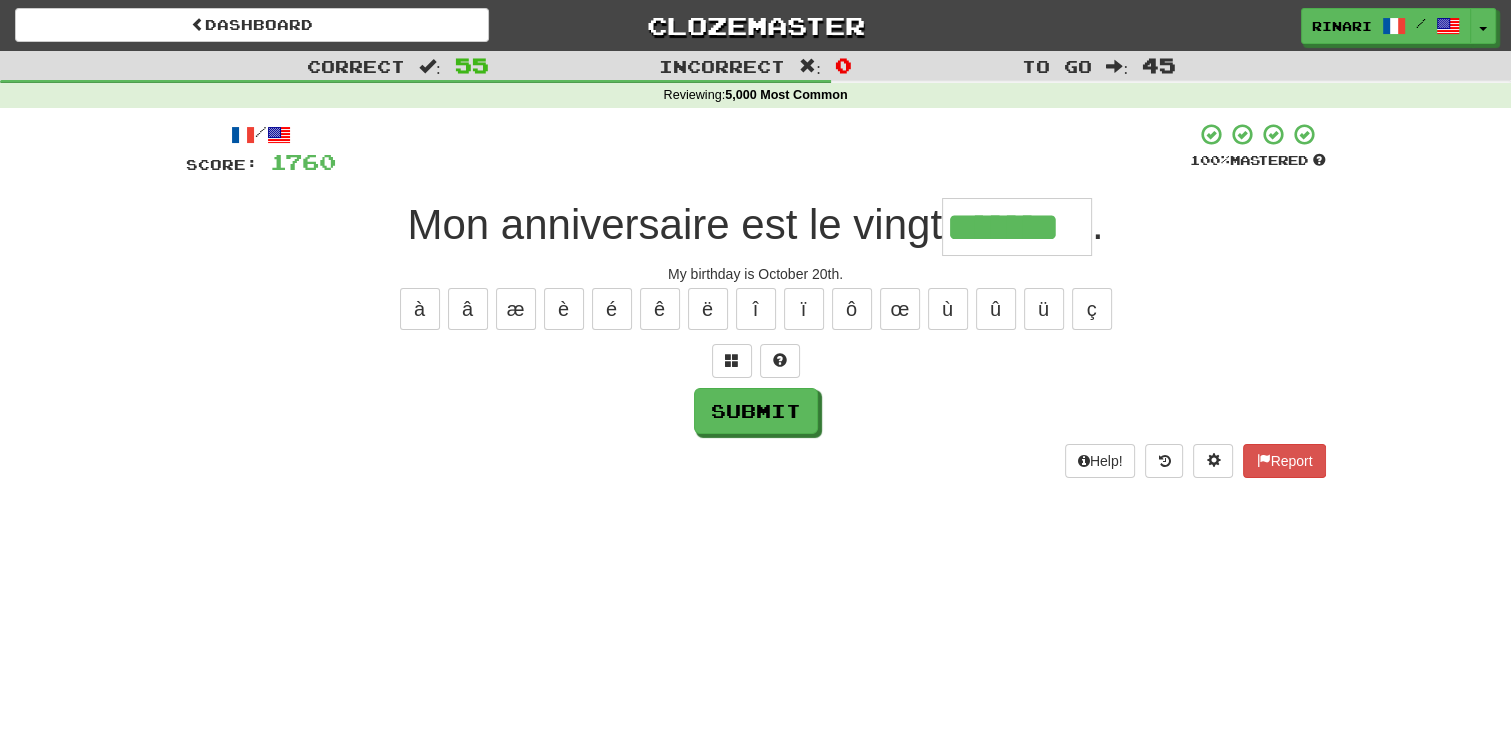 type on "*******" 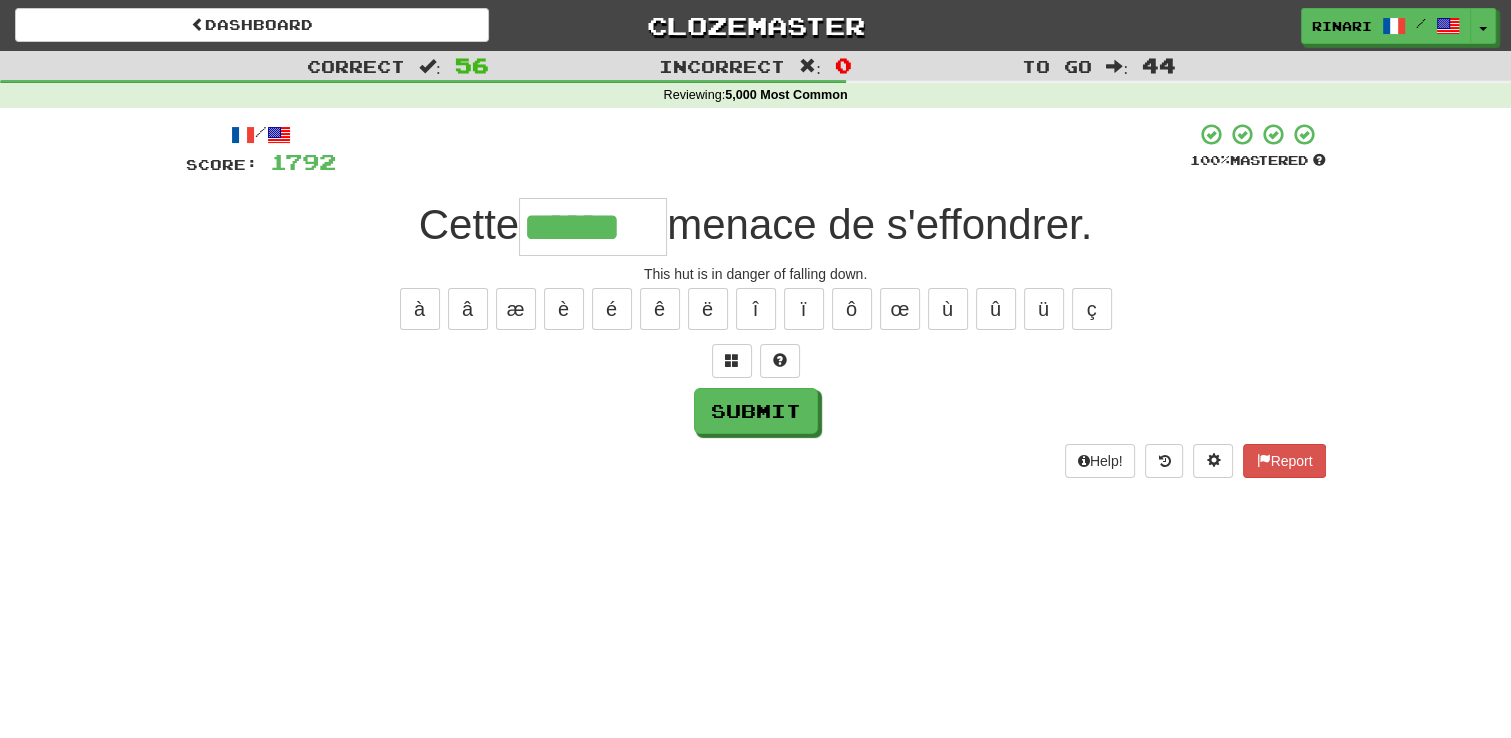 type on "******" 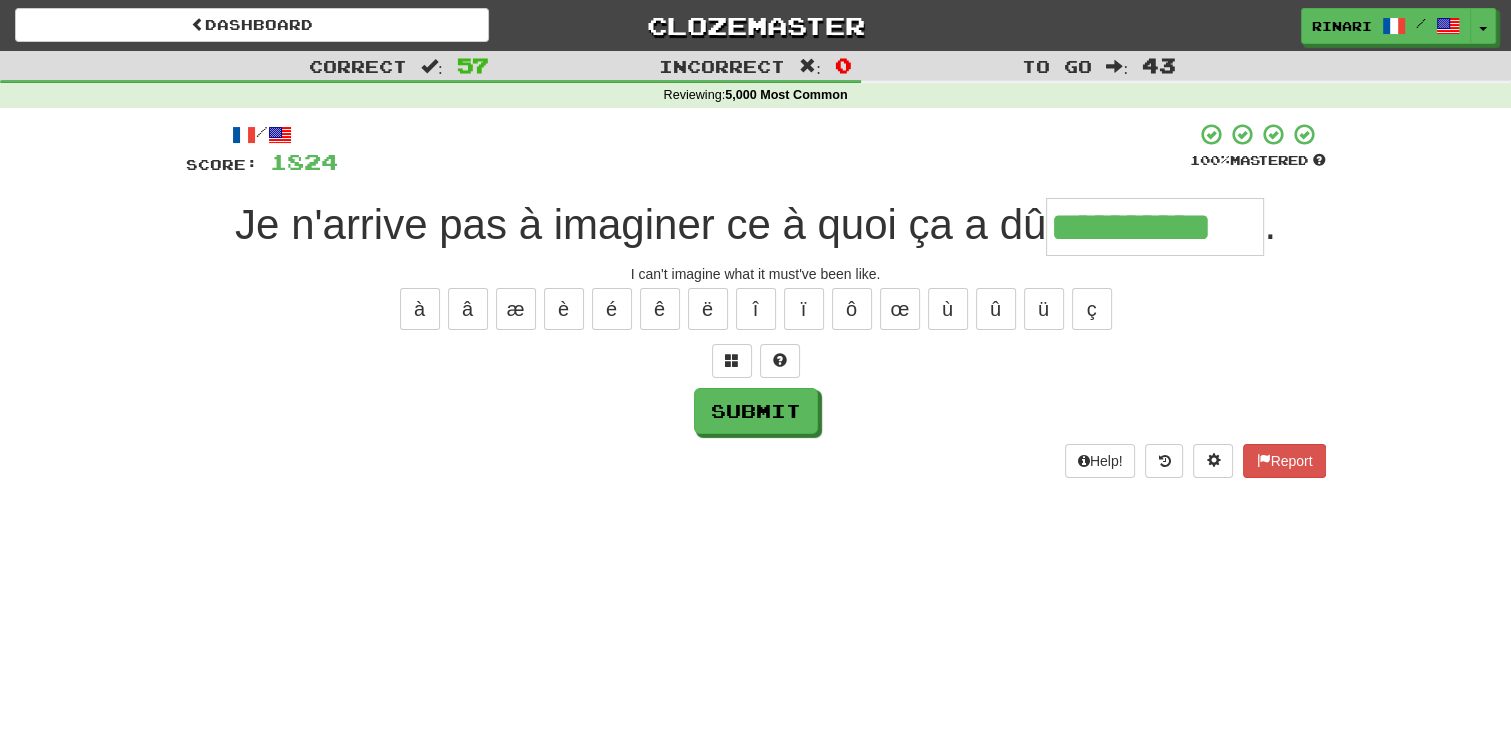 type on "**********" 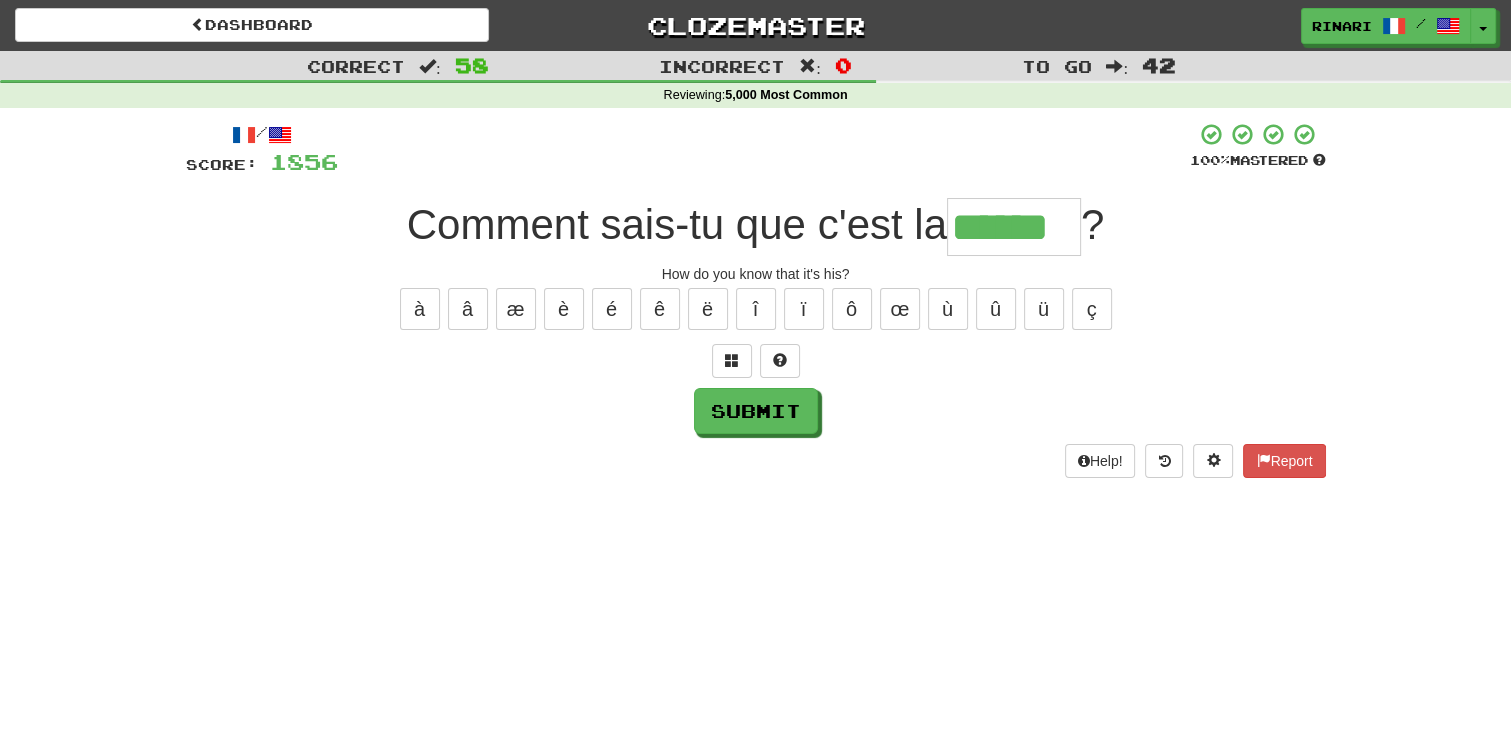 type on "******" 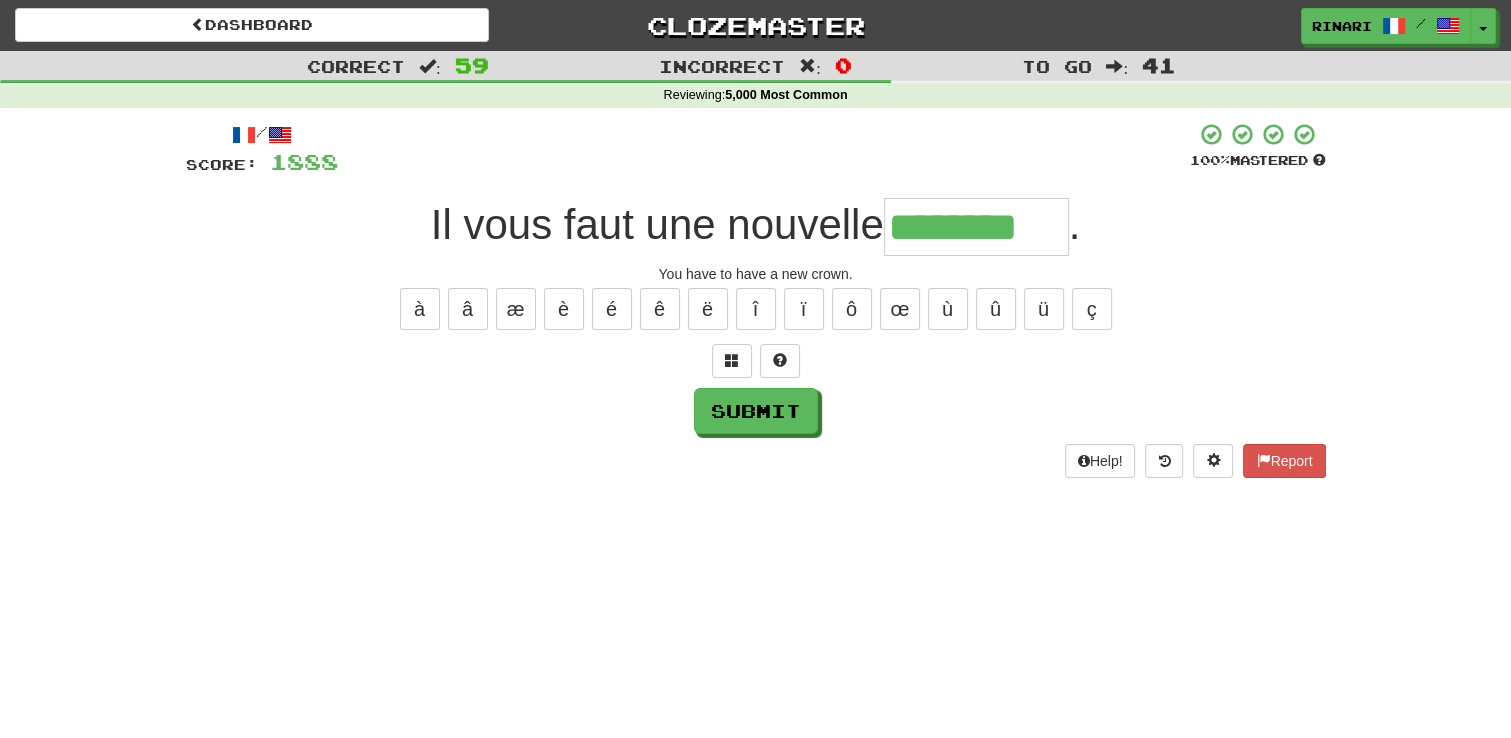type on "********" 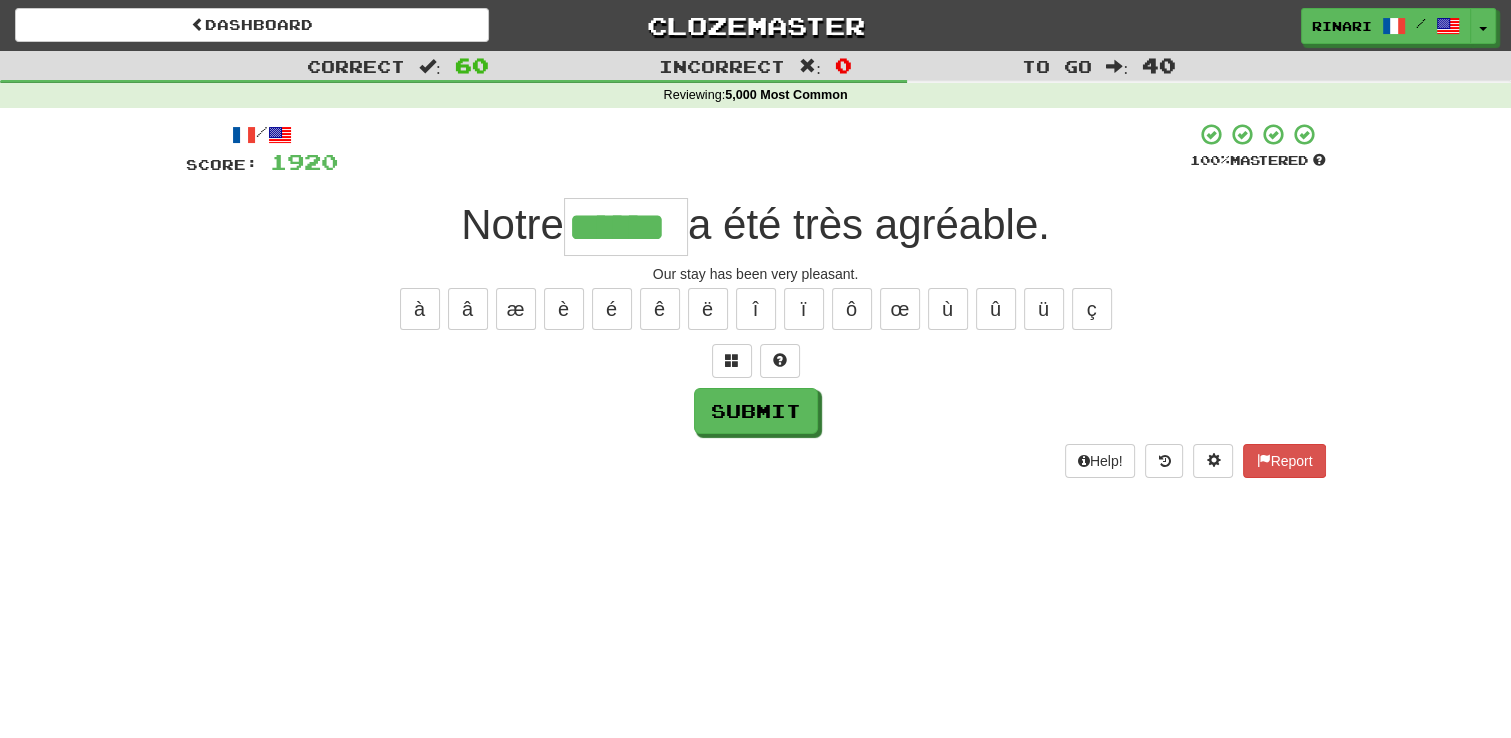 type on "******" 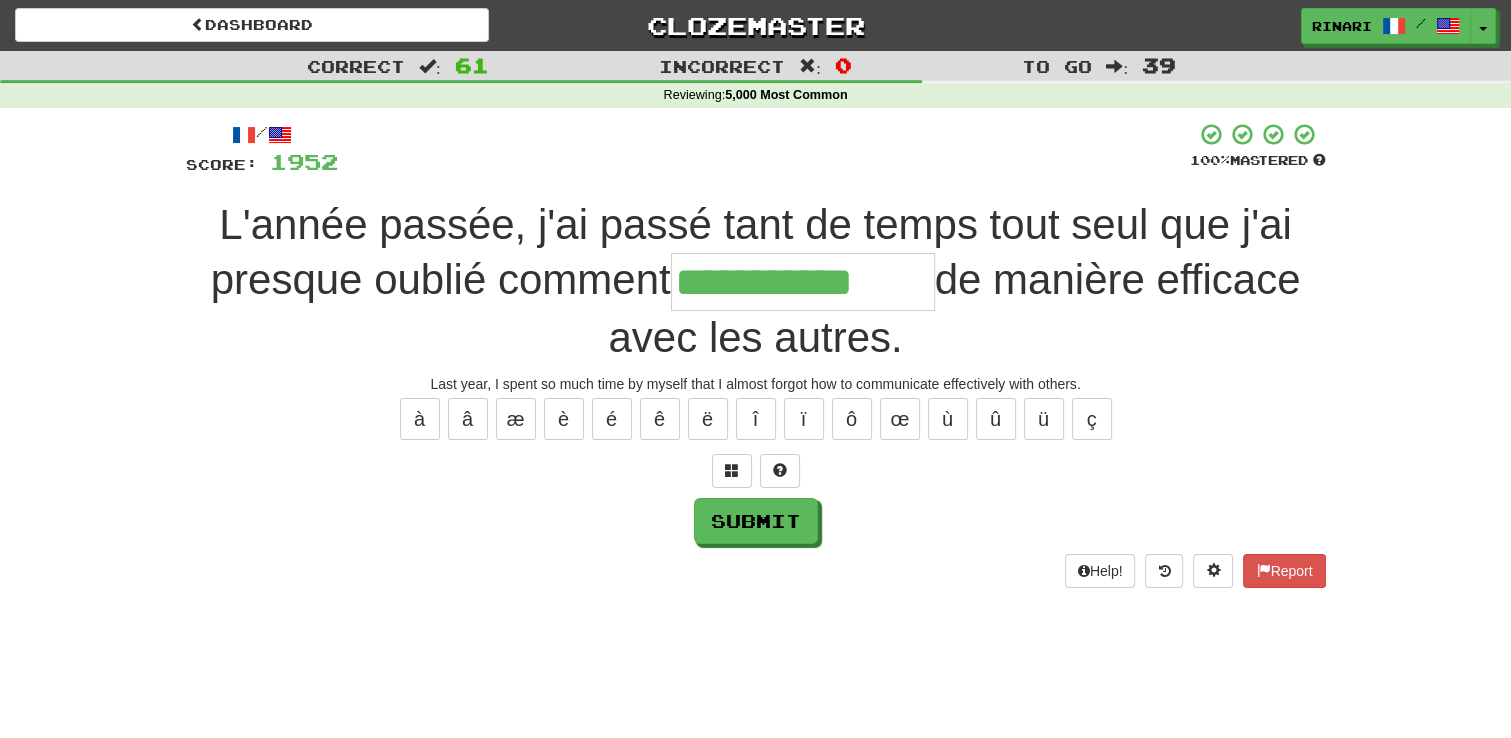 type on "**********" 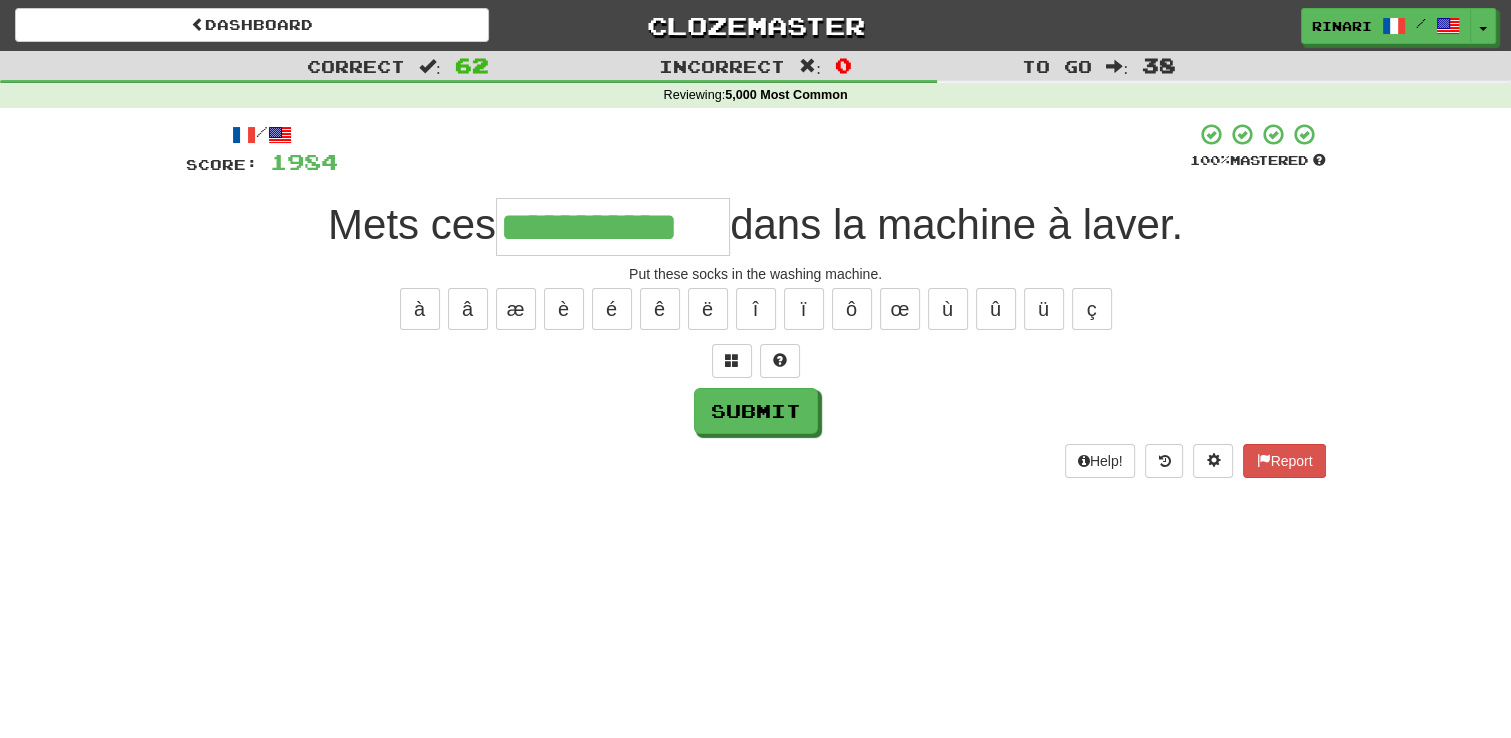 type on "**********" 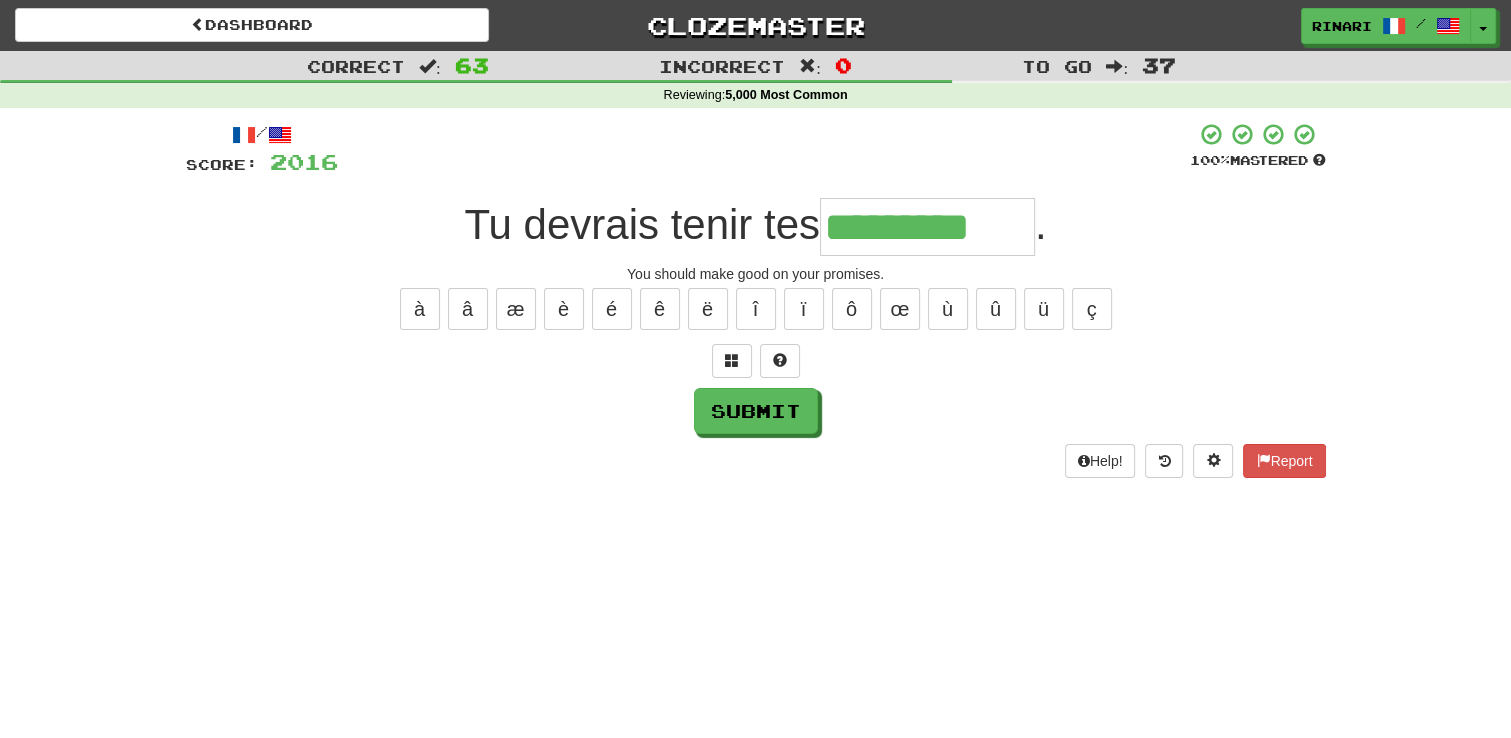 type on "*********" 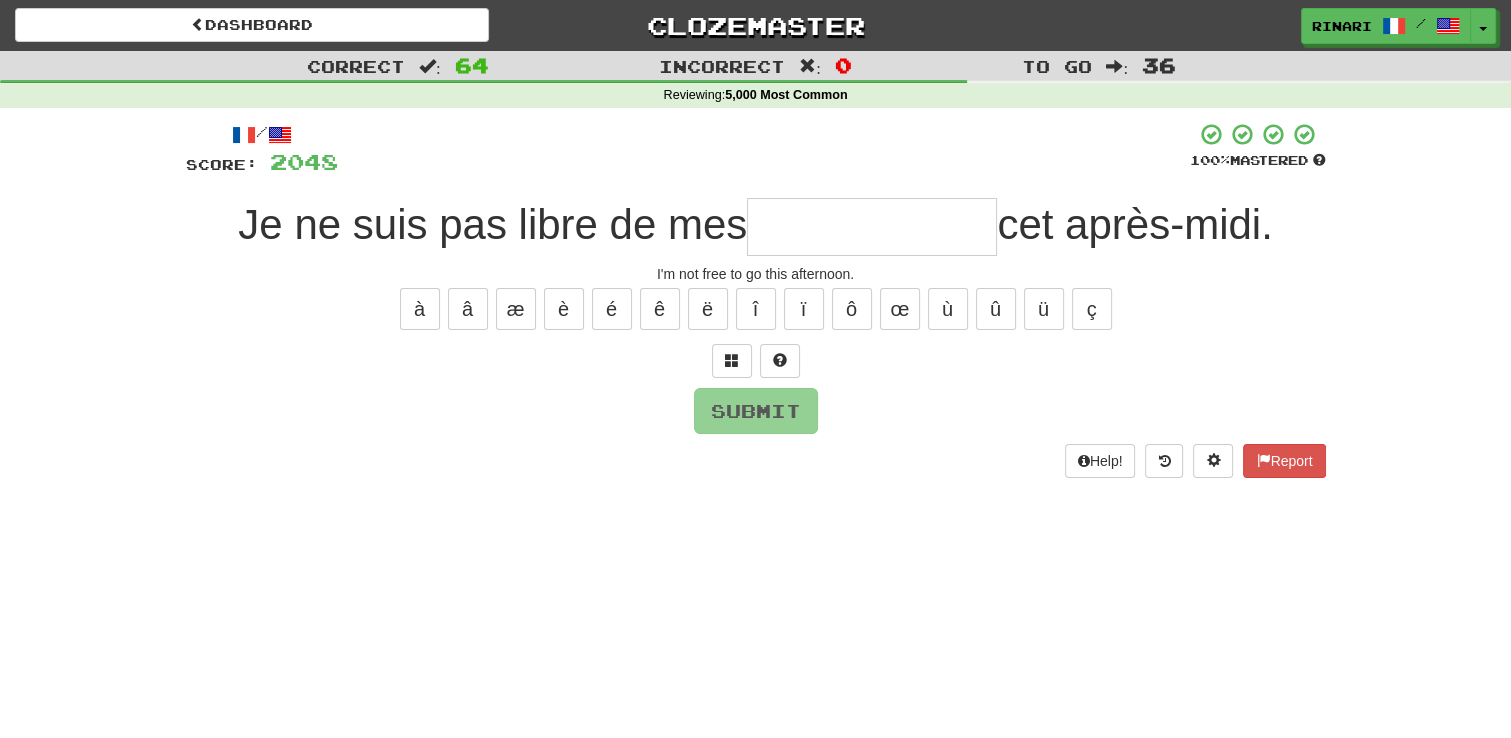 type on "*" 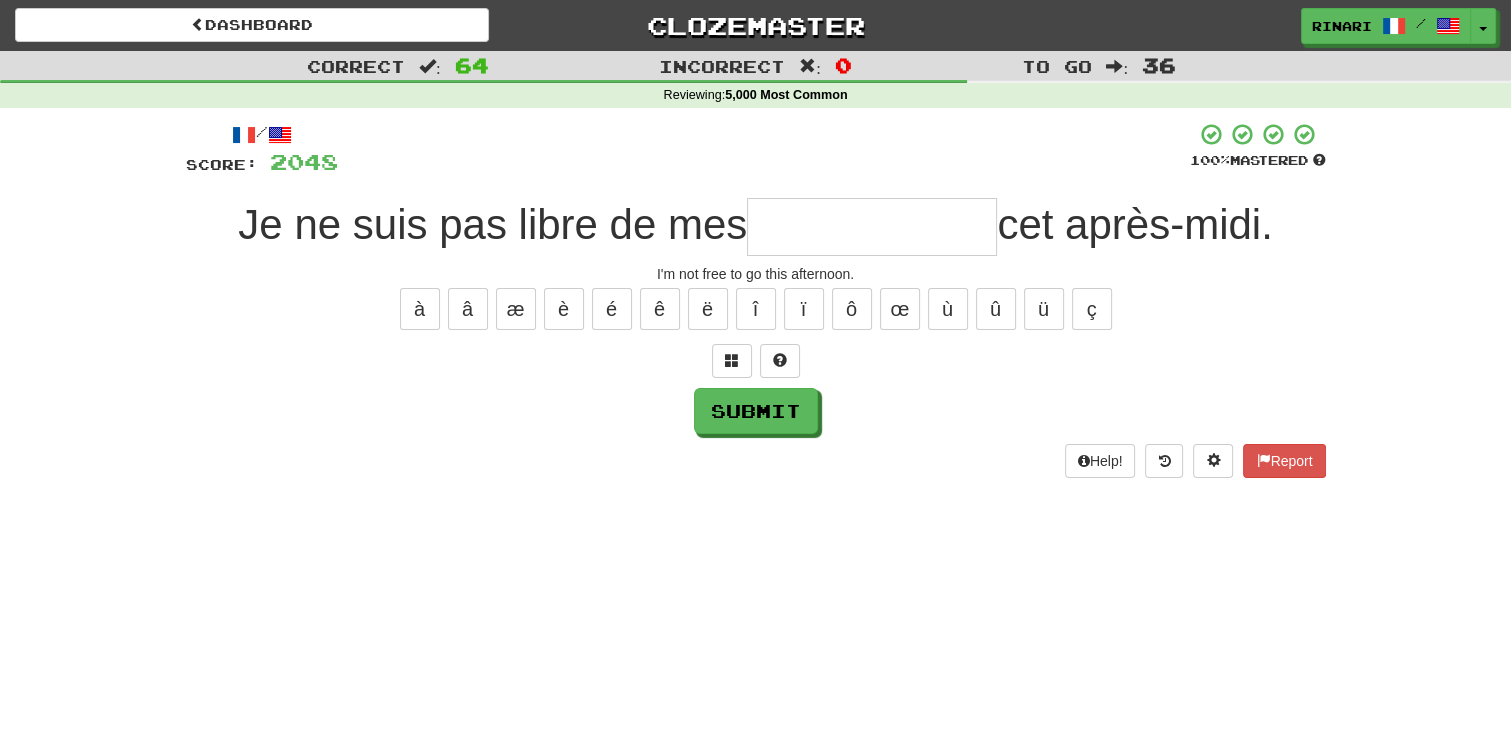 type on "*" 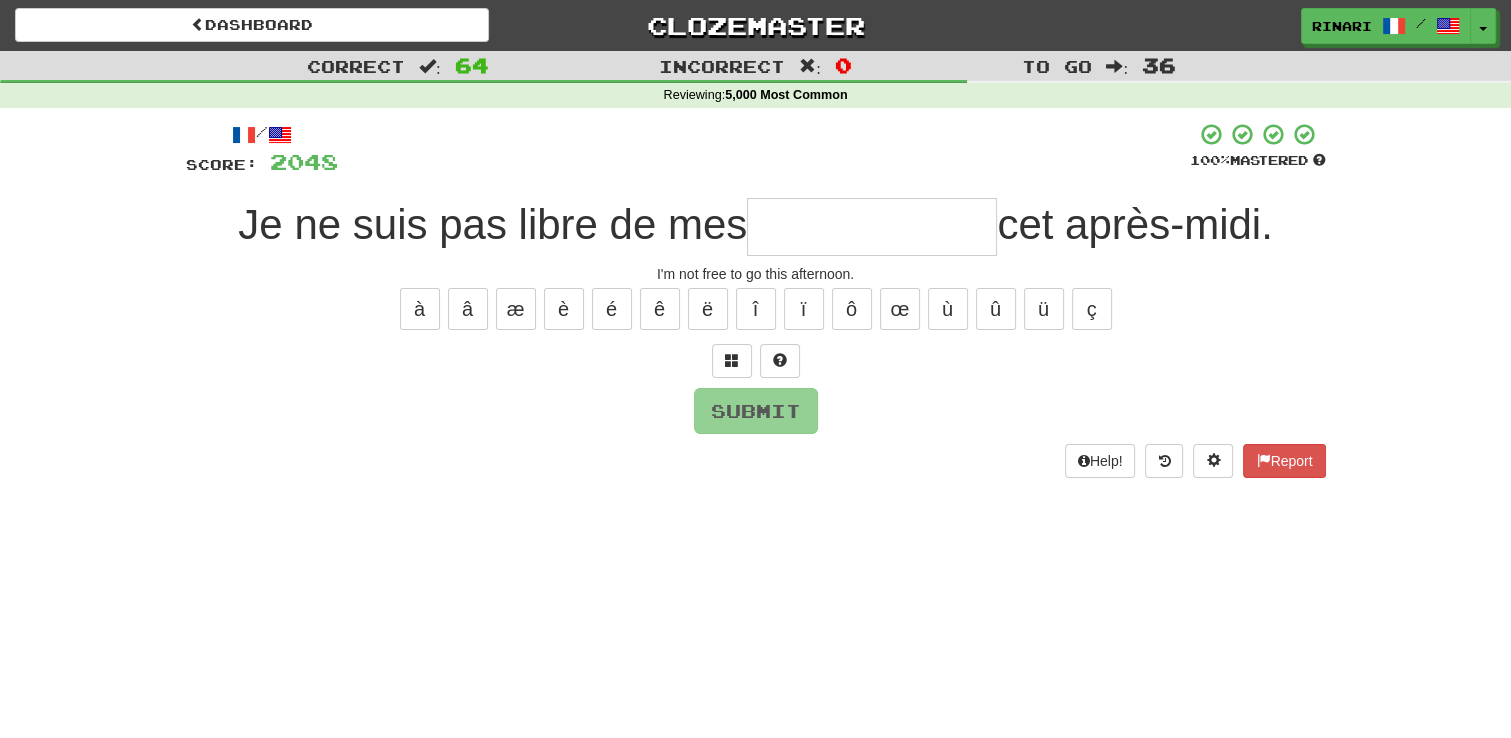 type on "*" 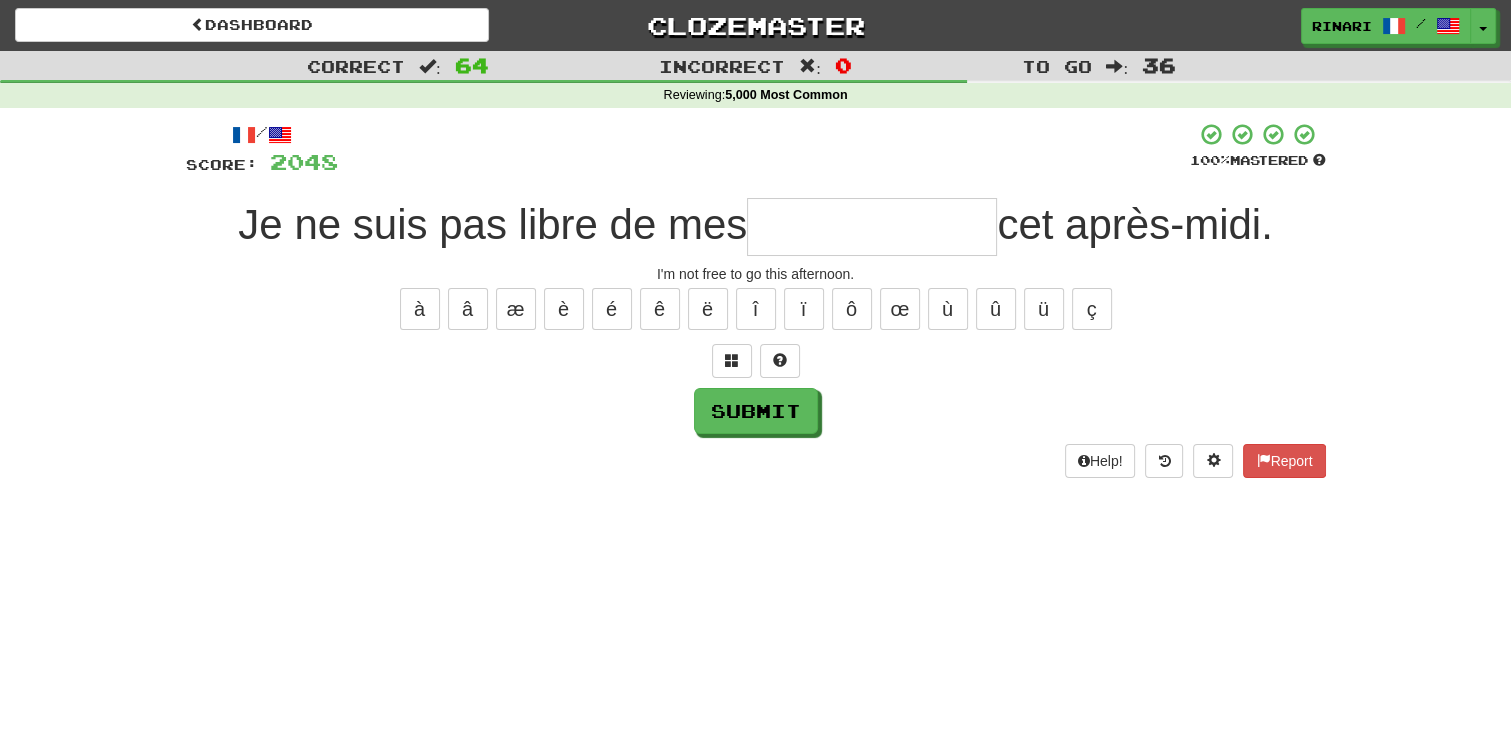 type on "*" 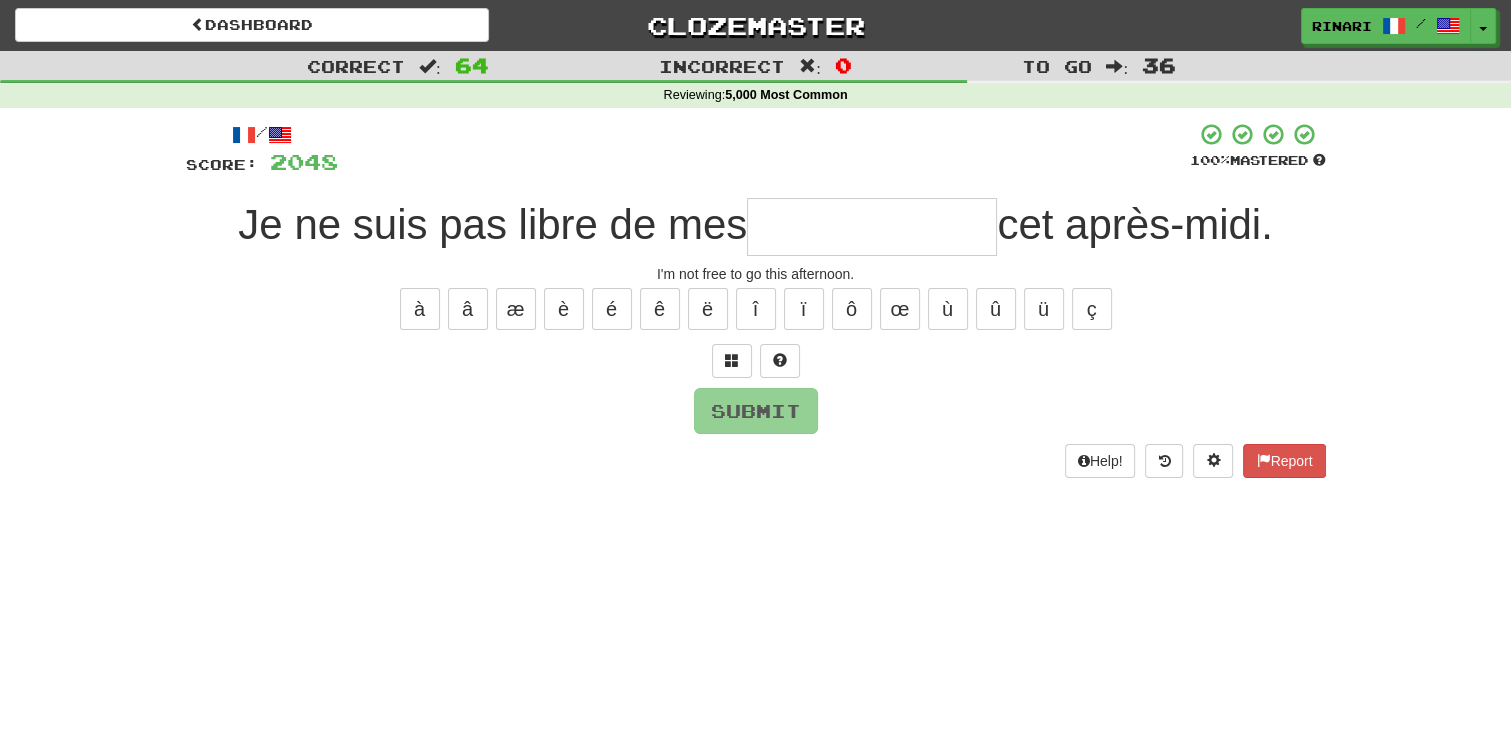 type on "*" 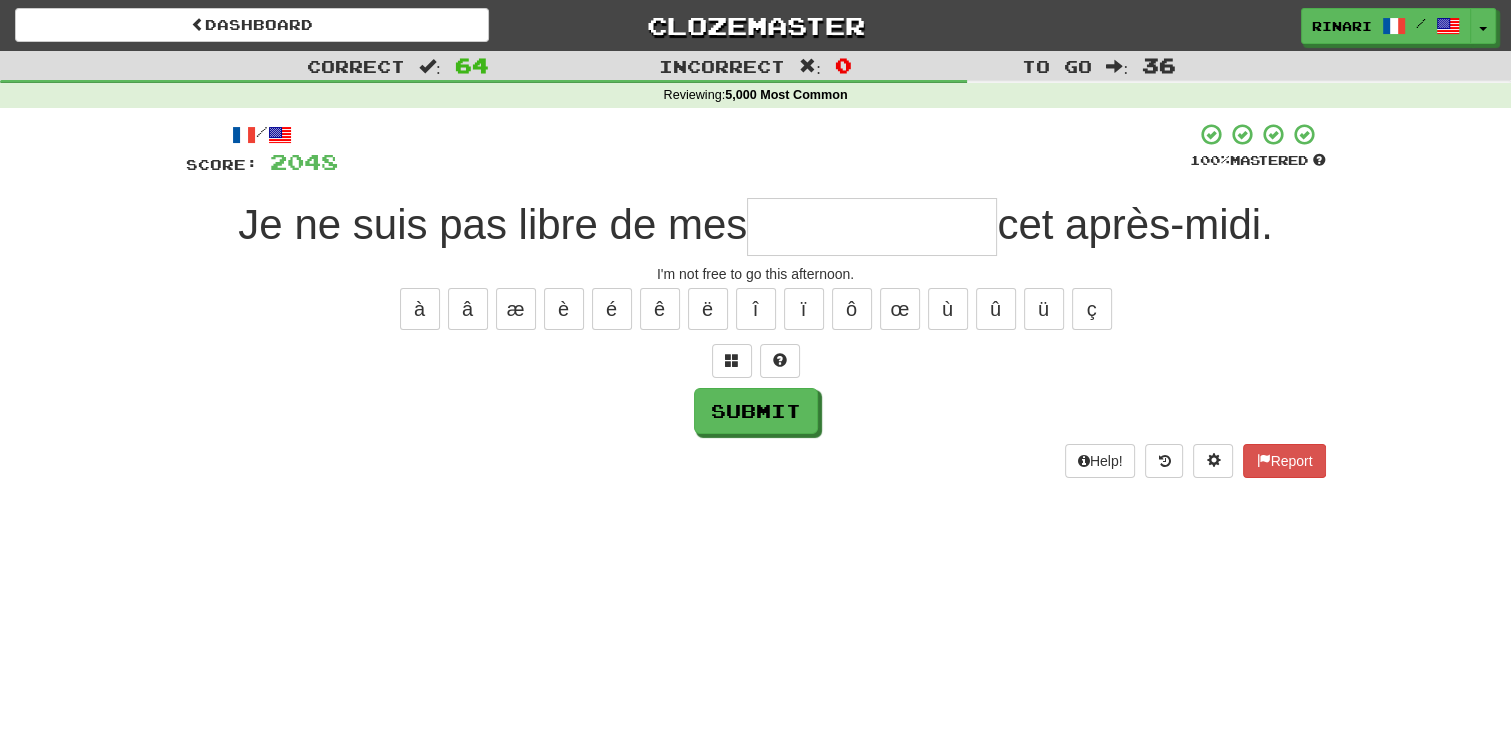 type on "*" 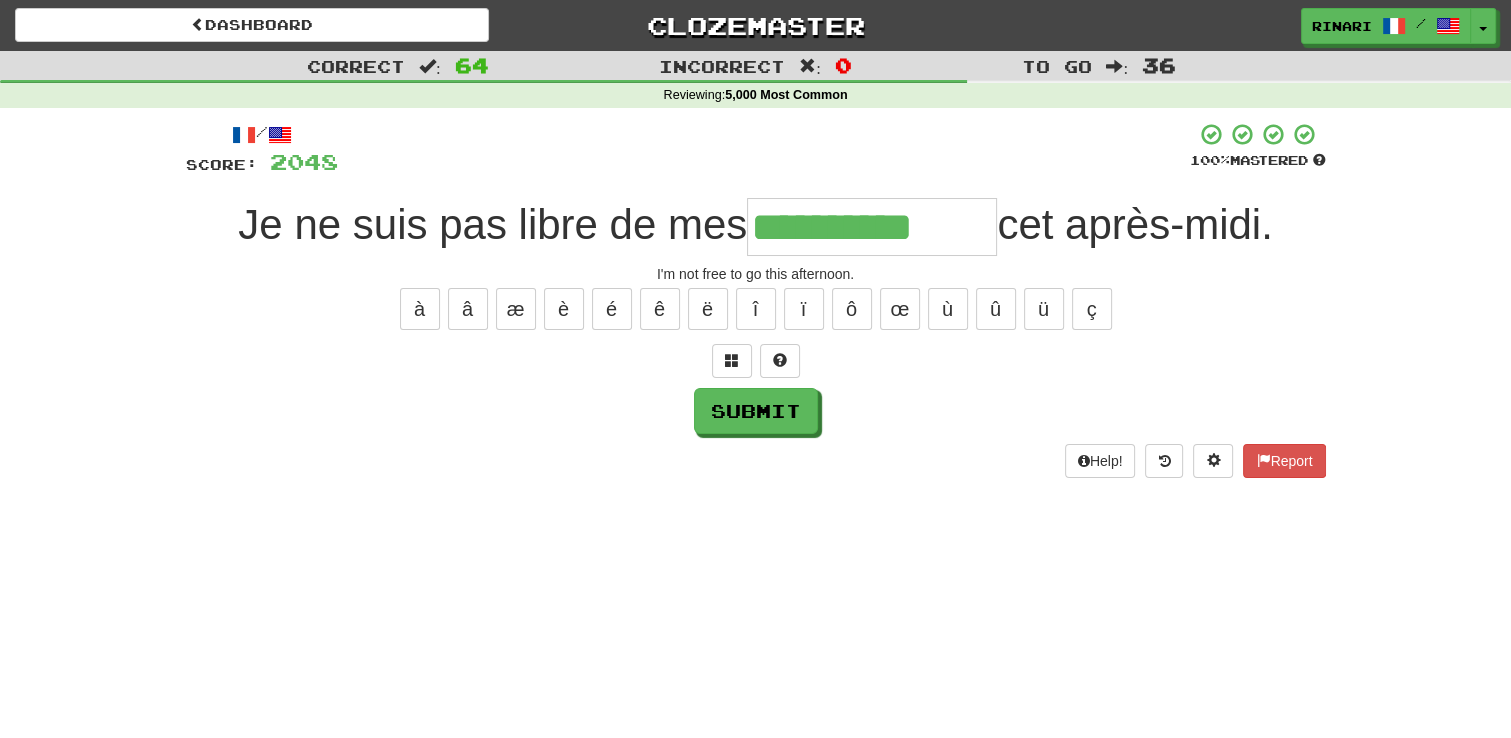type on "**********" 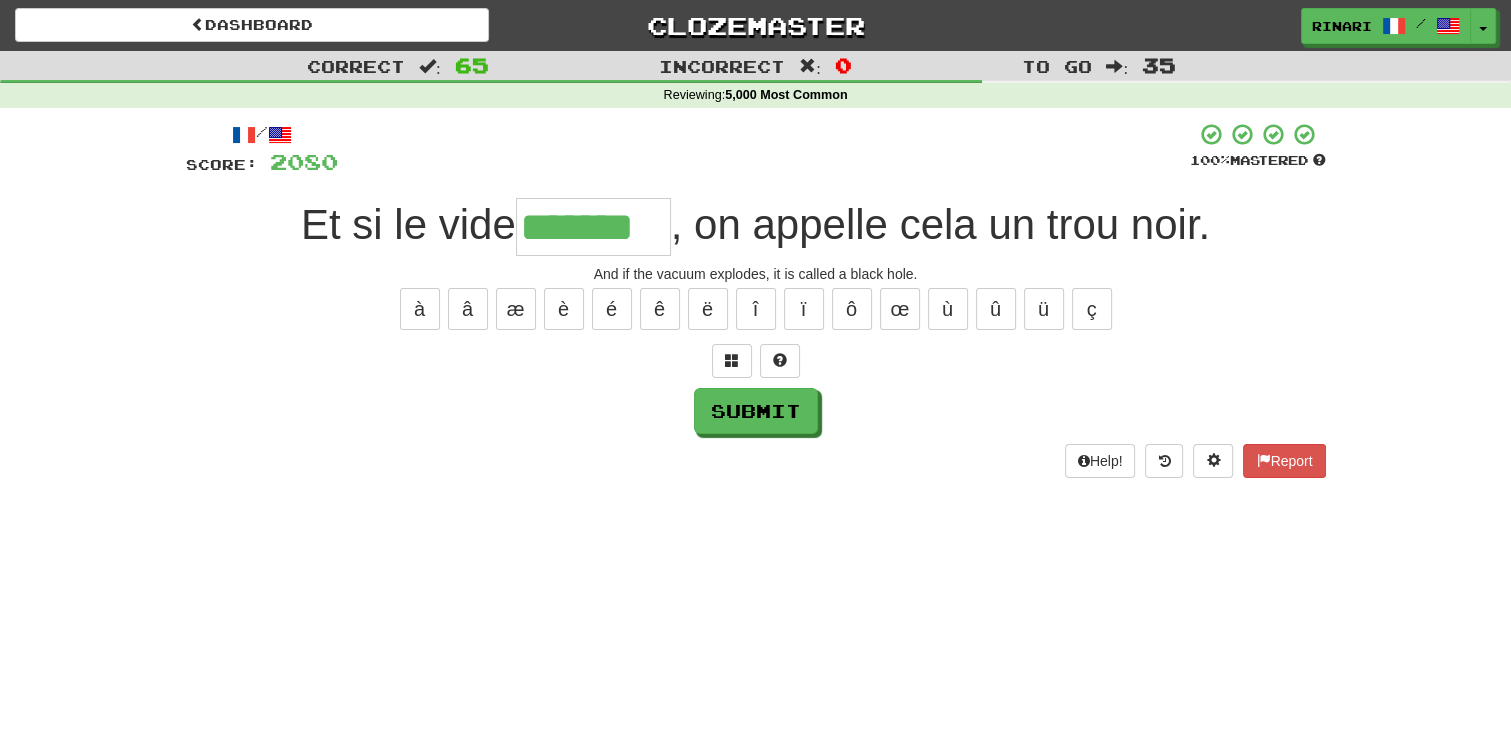 type on "*******" 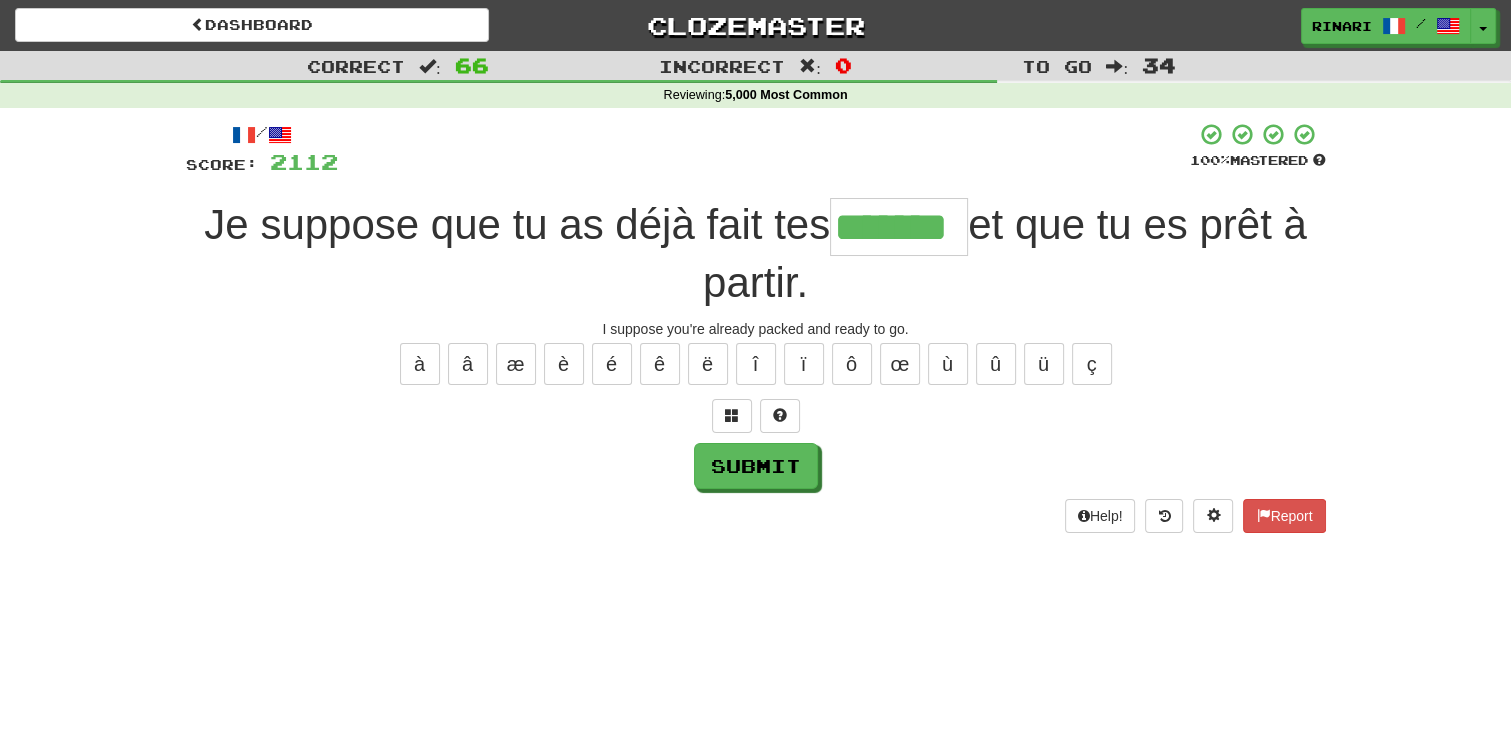 type on "*******" 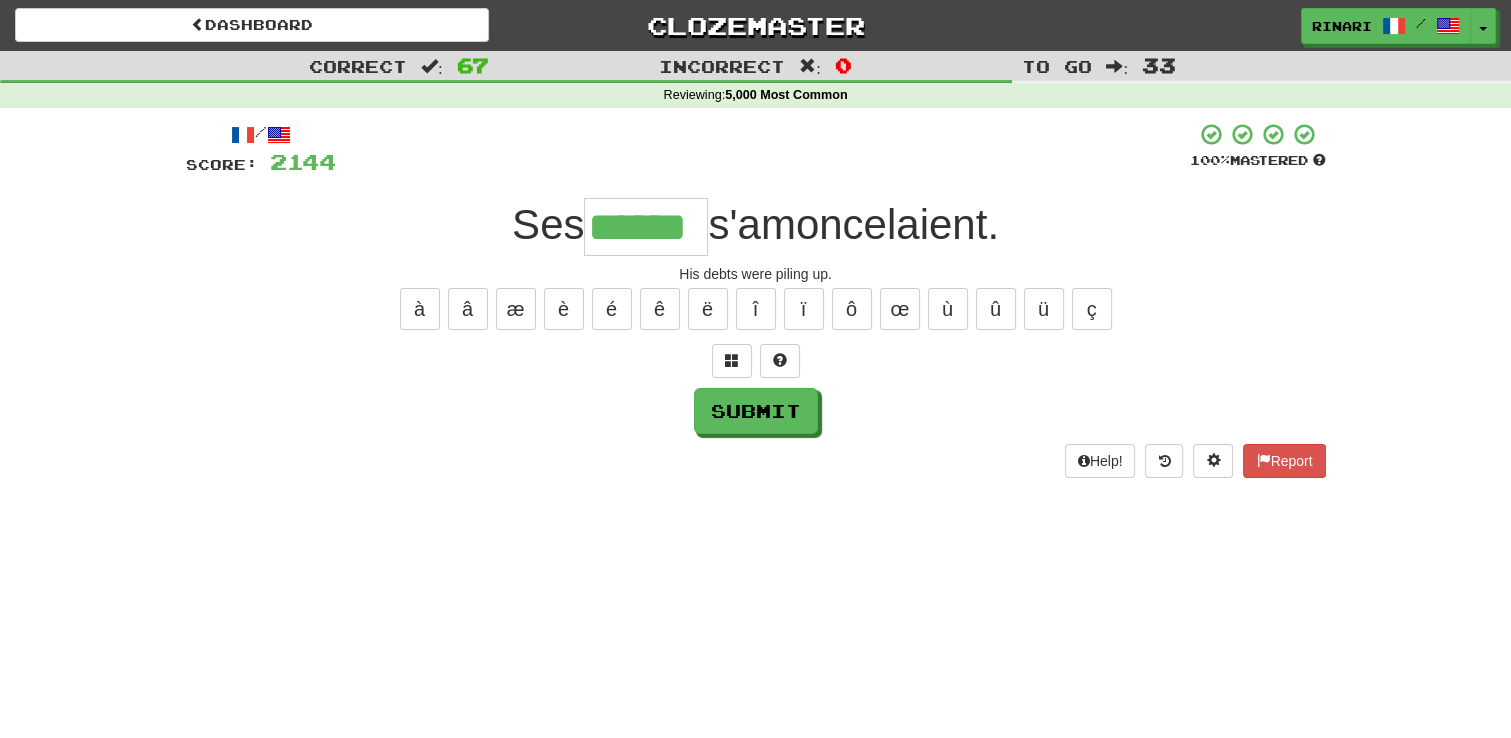 type on "******" 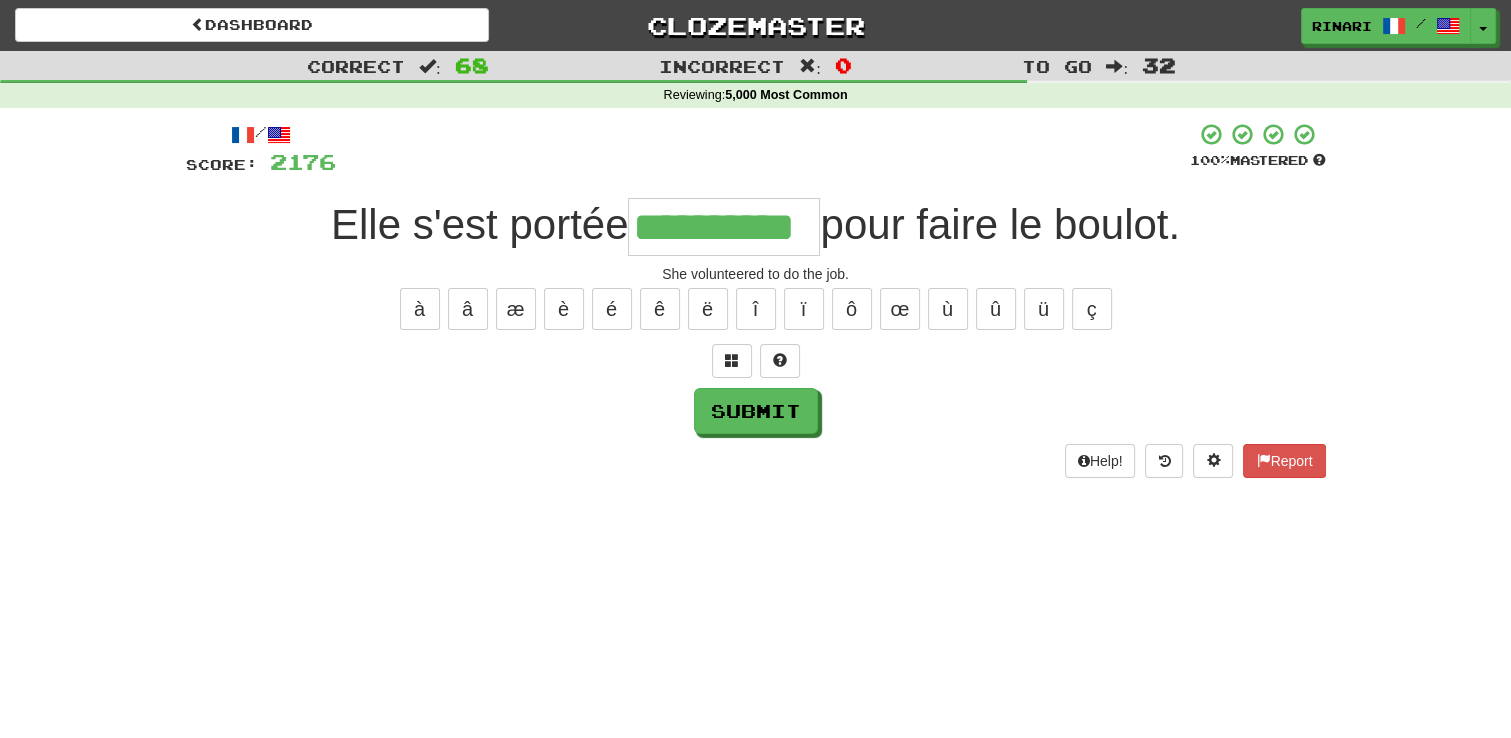 type on "**********" 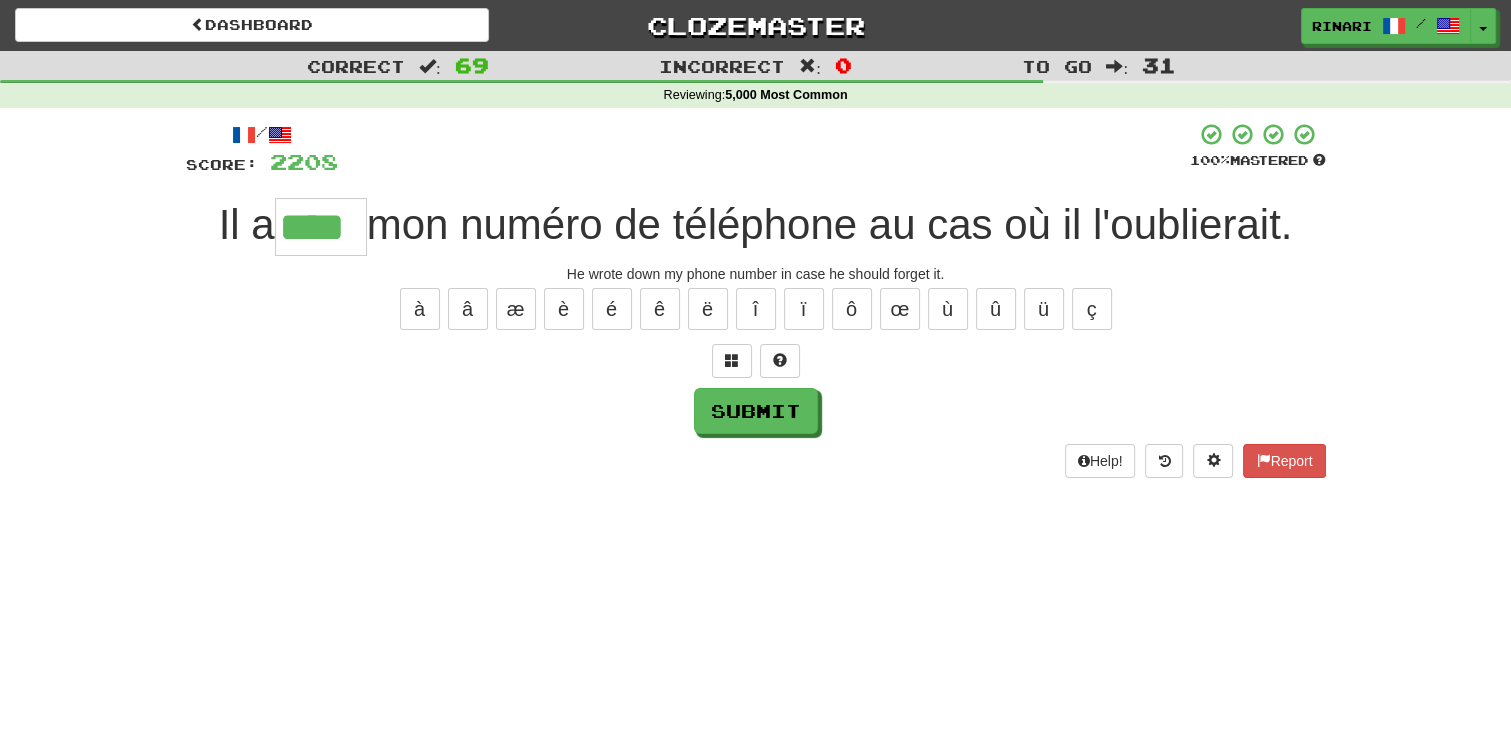 type on "****" 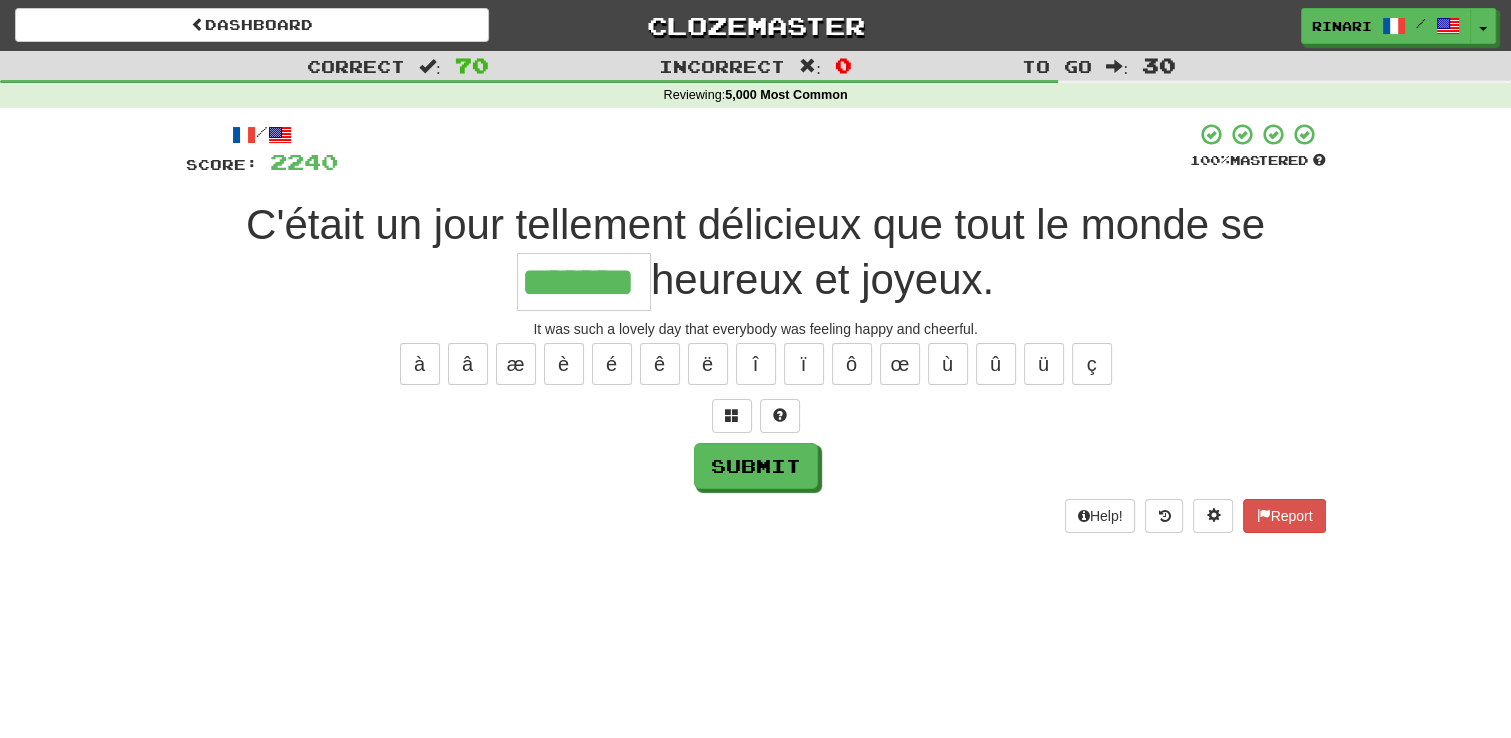 type on "*******" 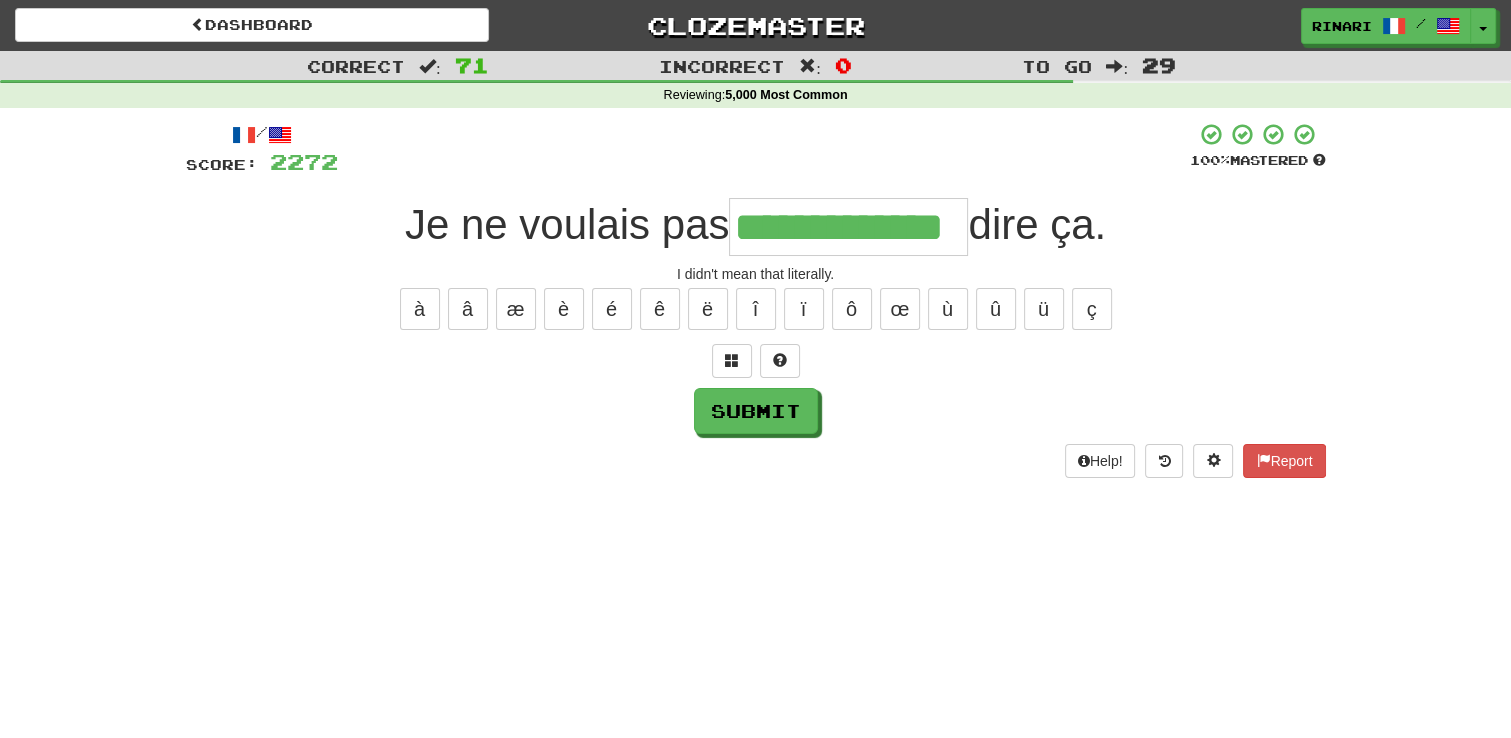 type on "**********" 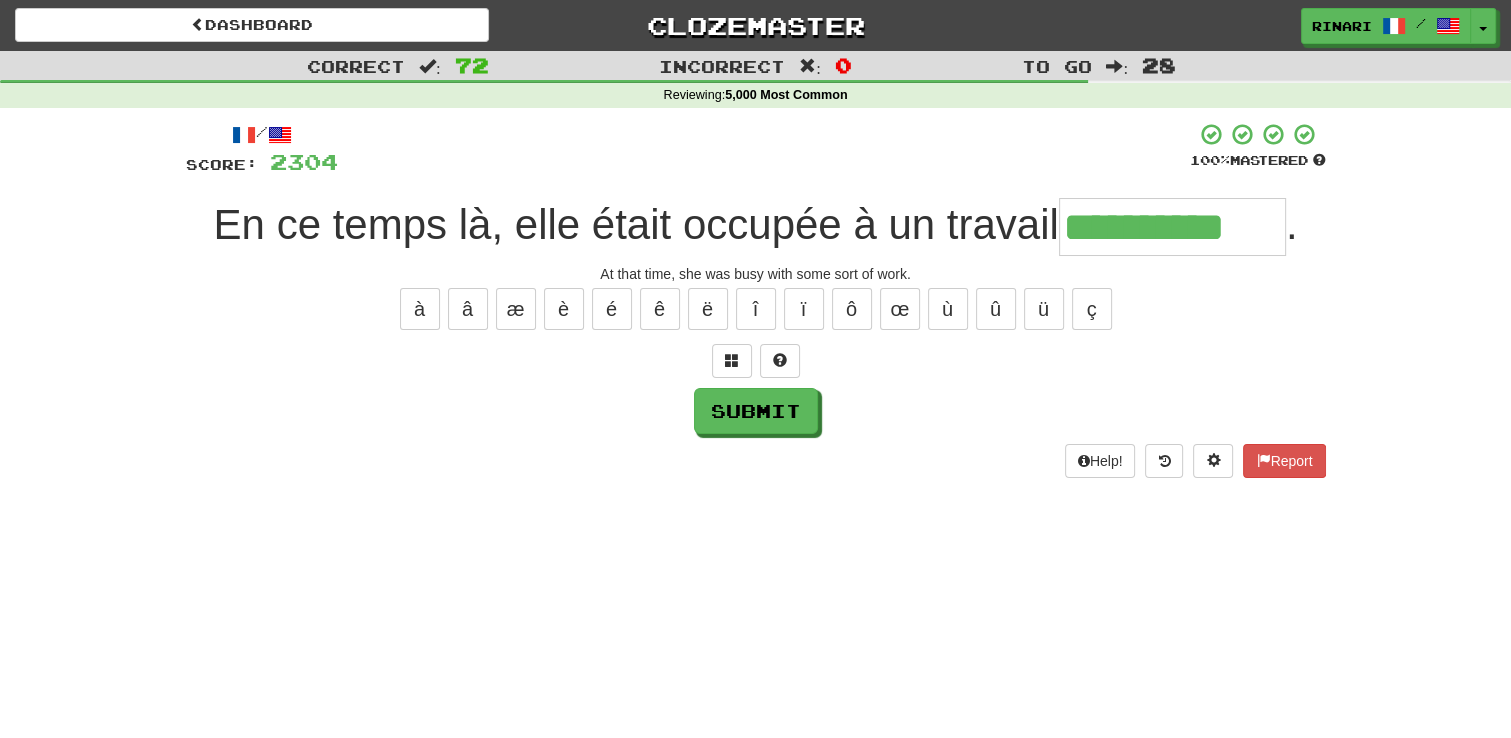 type on "**********" 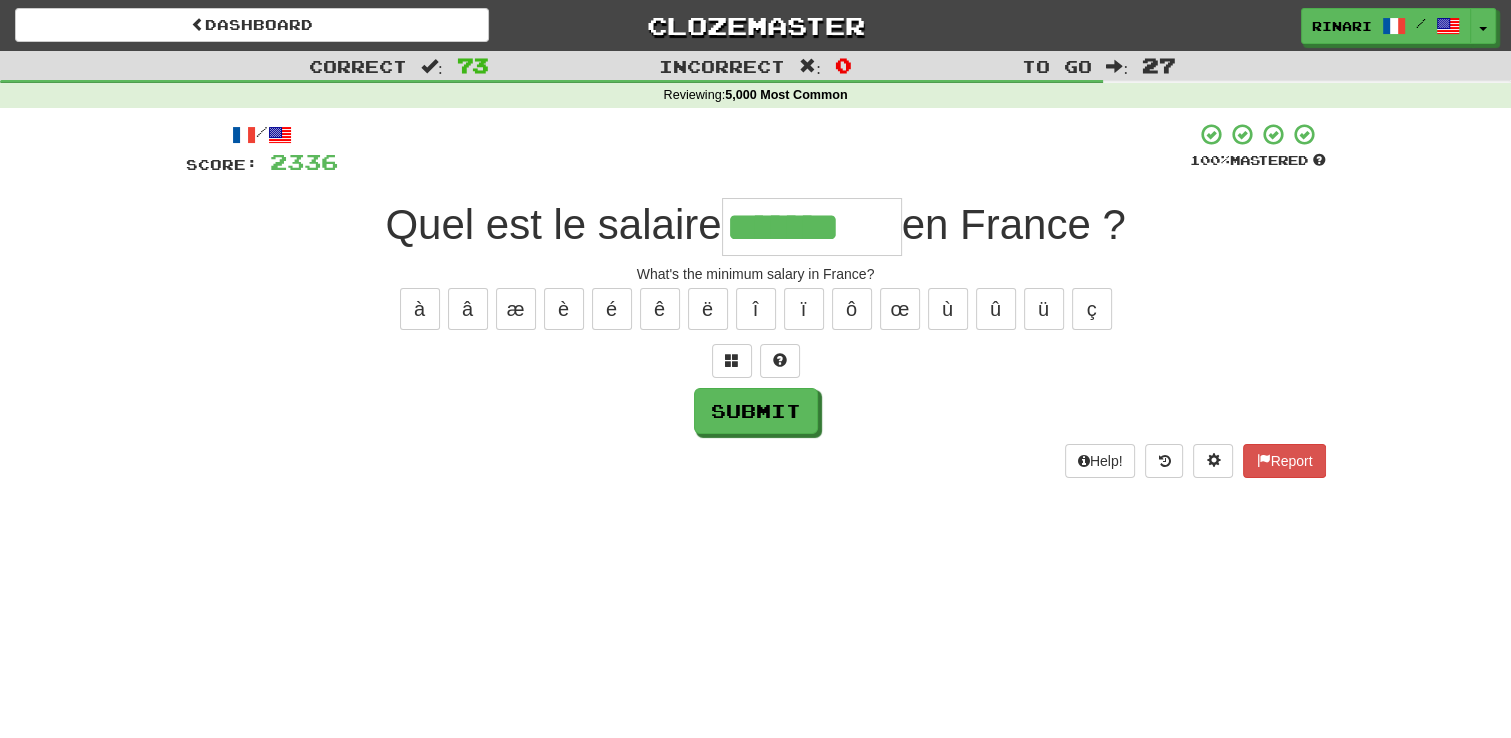 type on "*******" 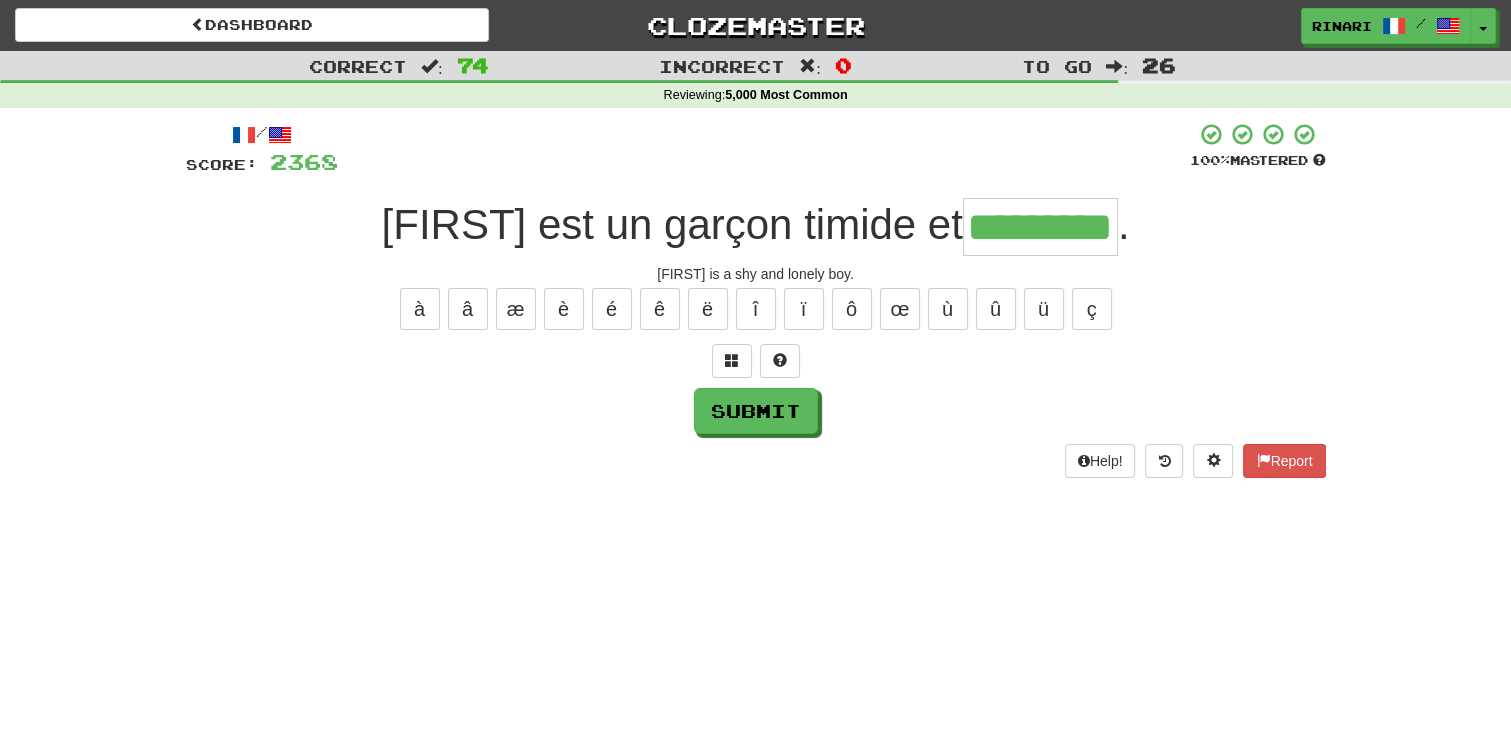 type on "*********" 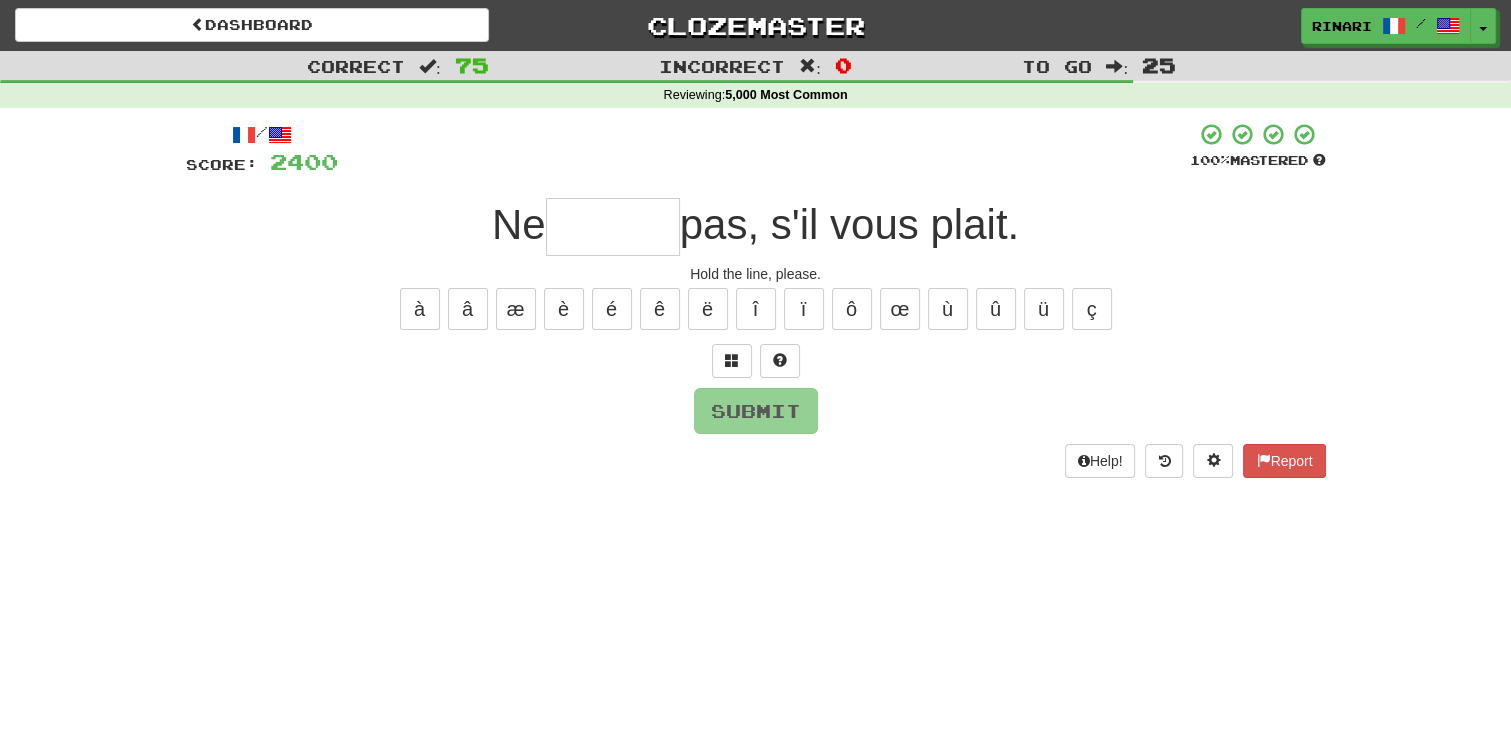type on "*" 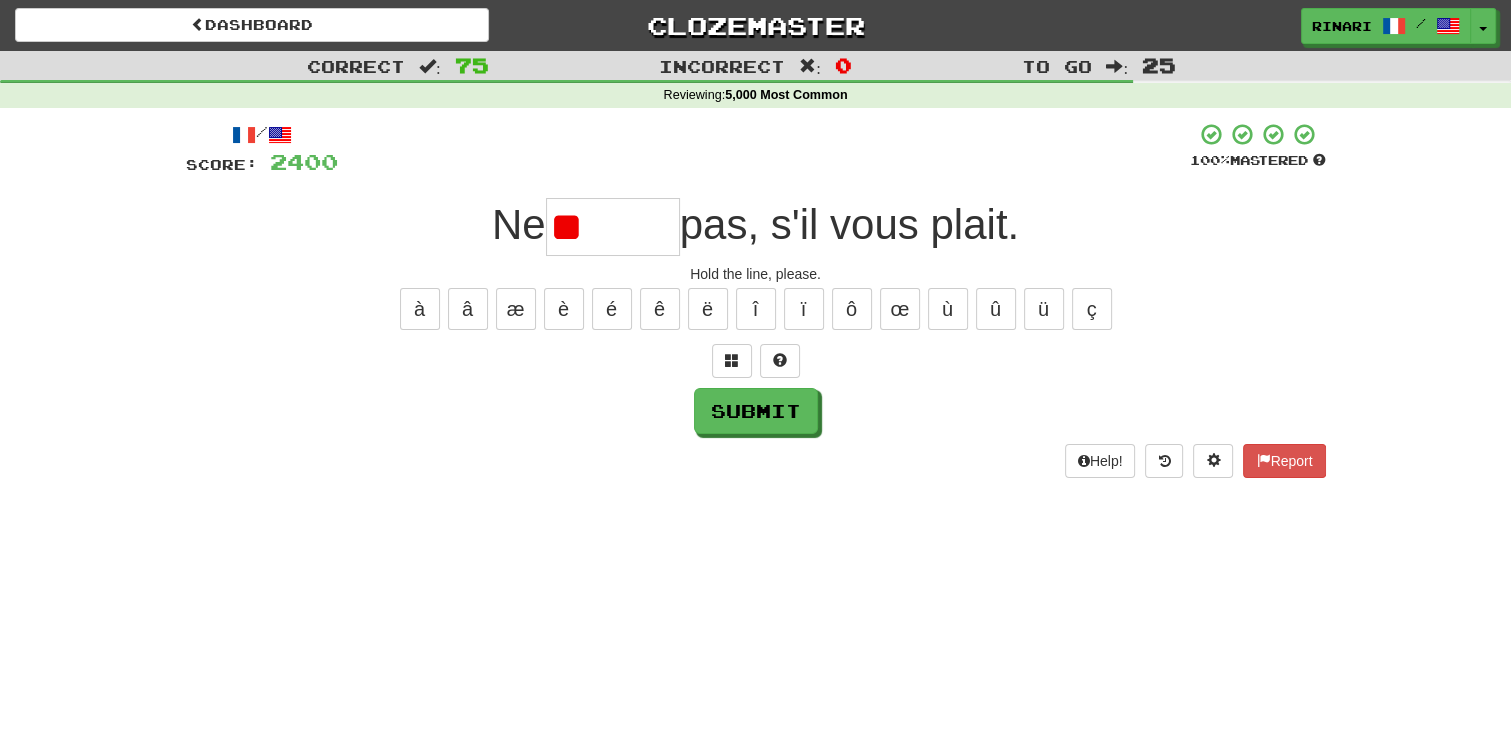 type on "*" 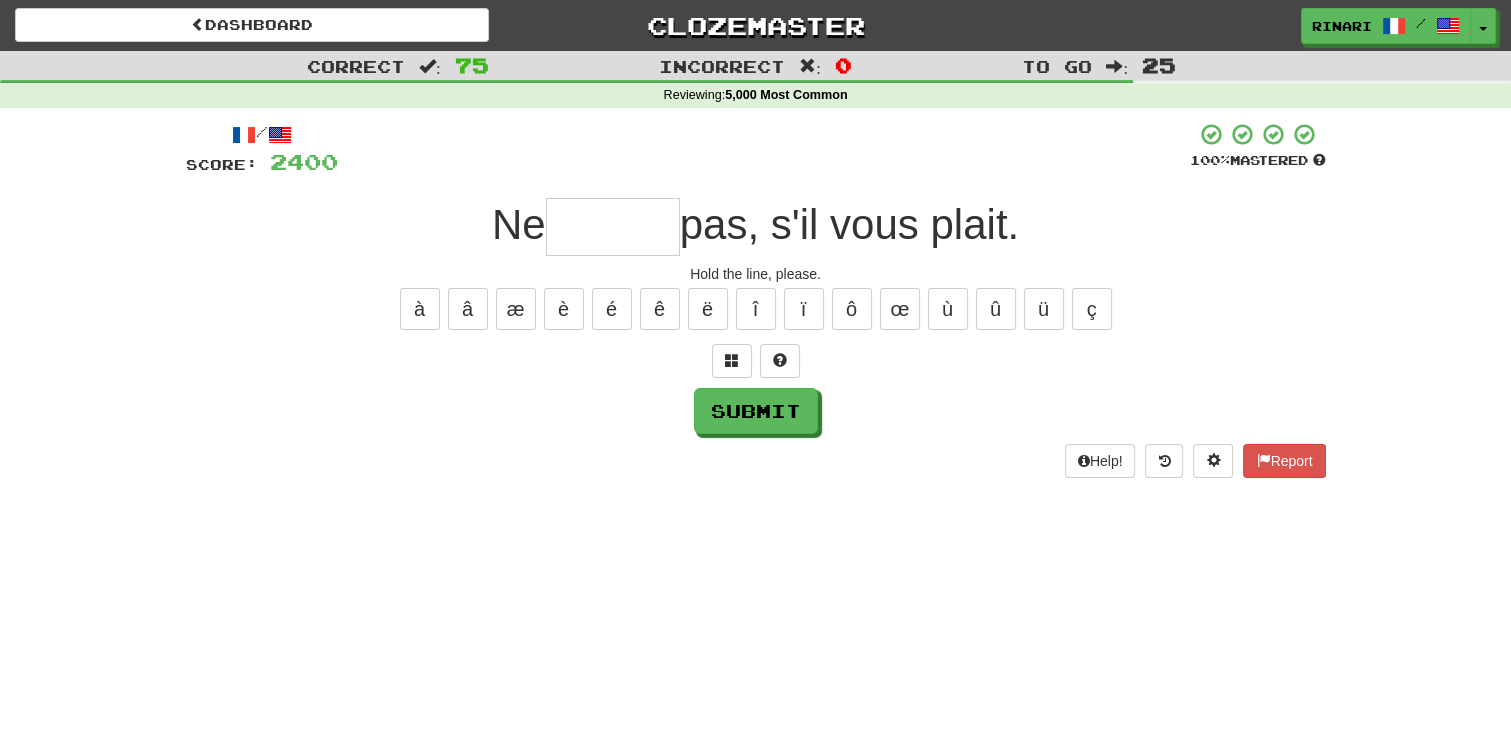 type 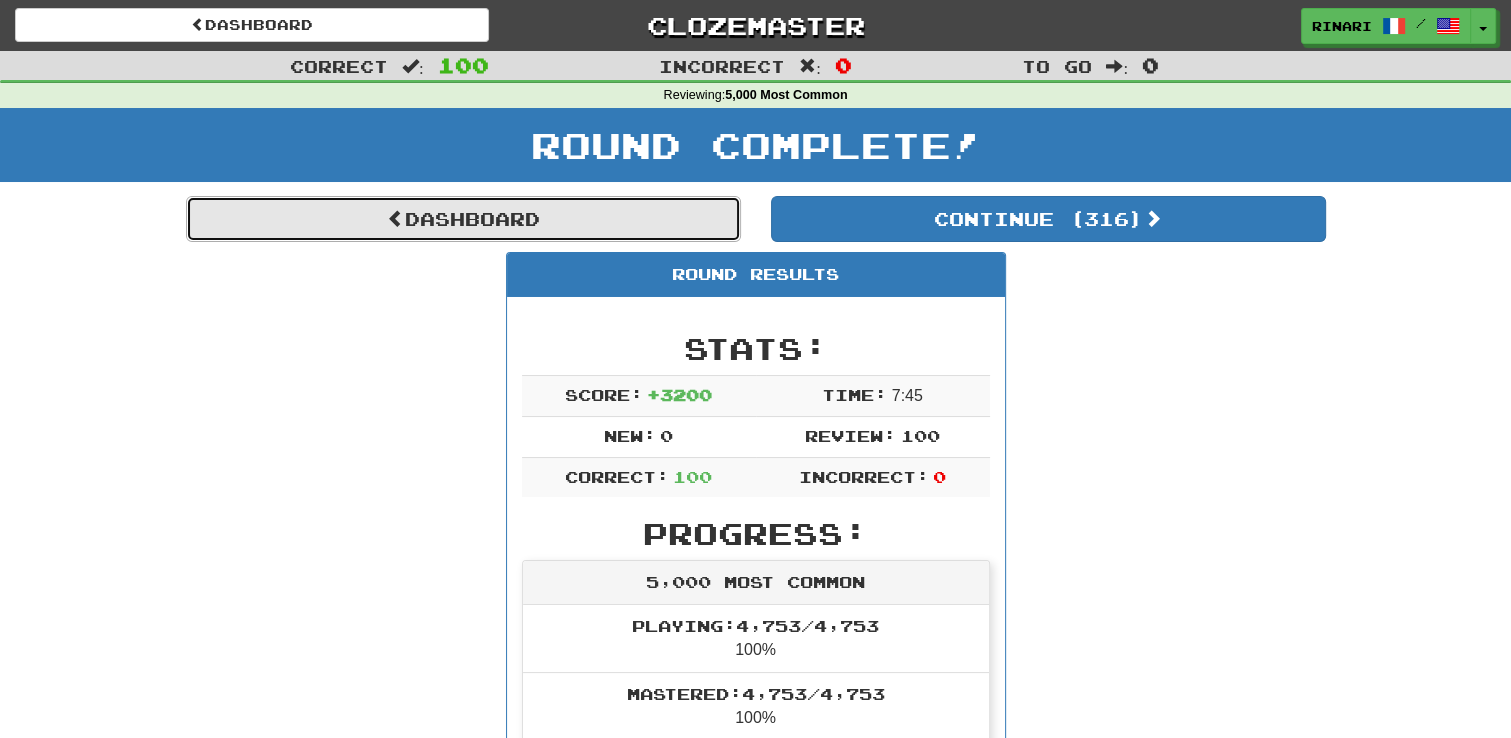 click on "Dashboard" at bounding box center (463, 219) 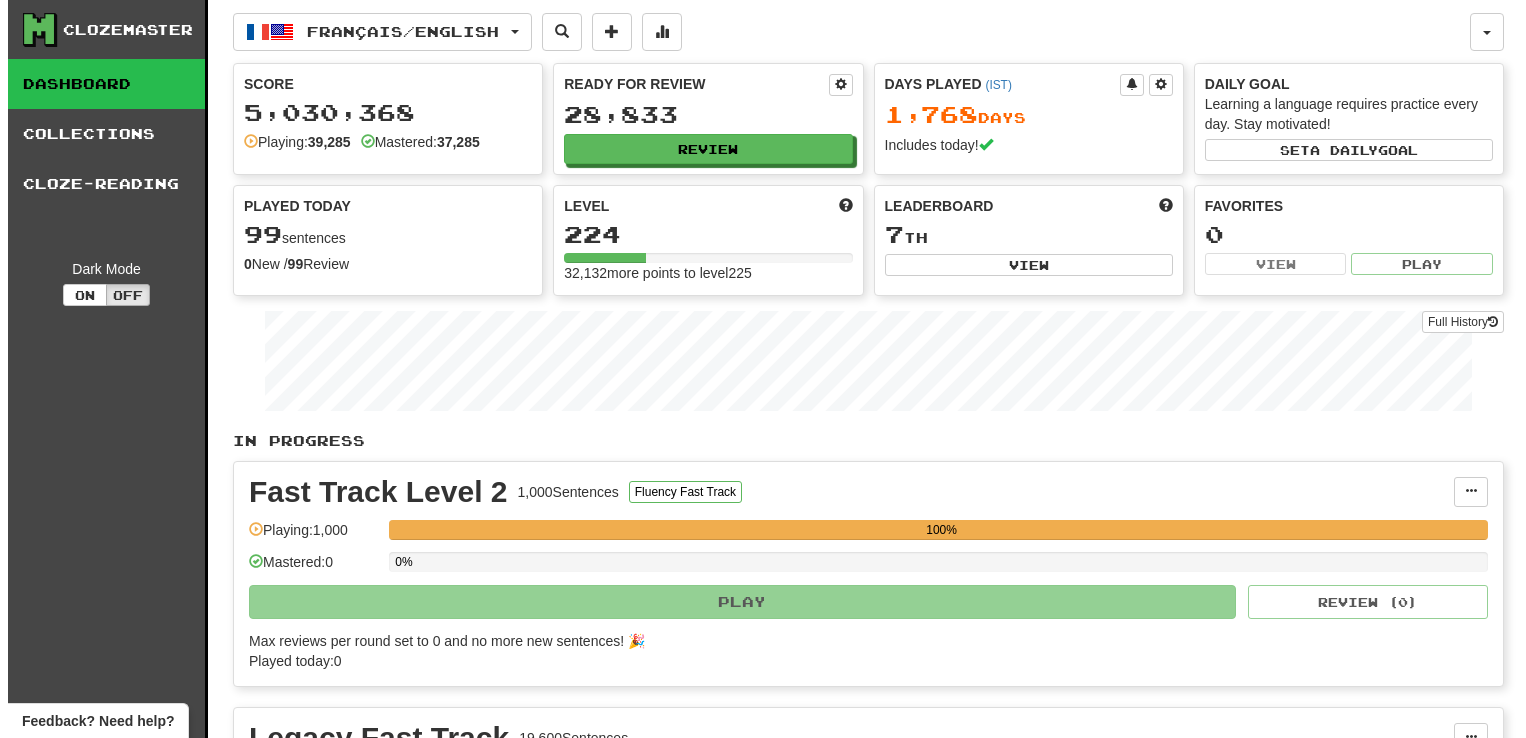 scroll, scrollTop: 0, scrollLeft: 0, axis: both 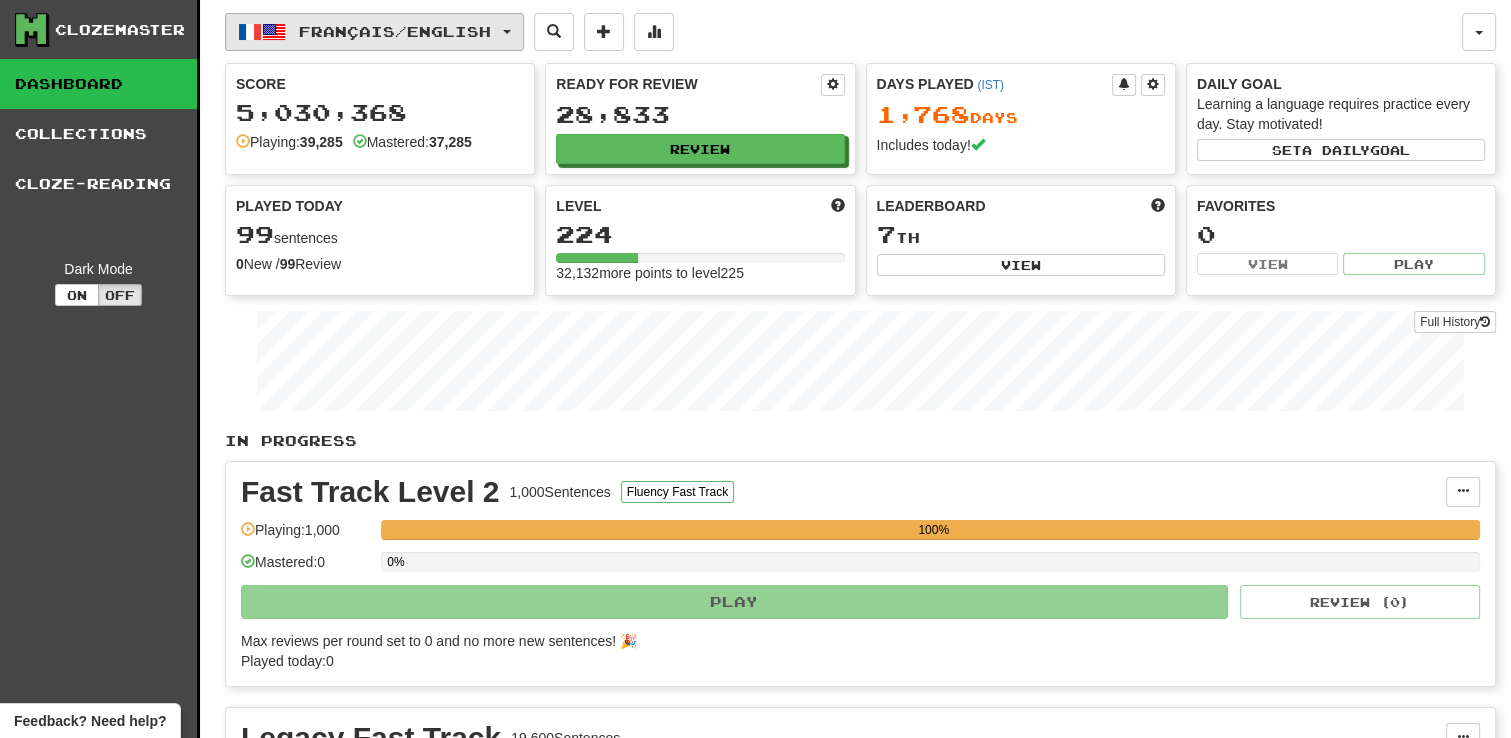 click on "Français  /  English" 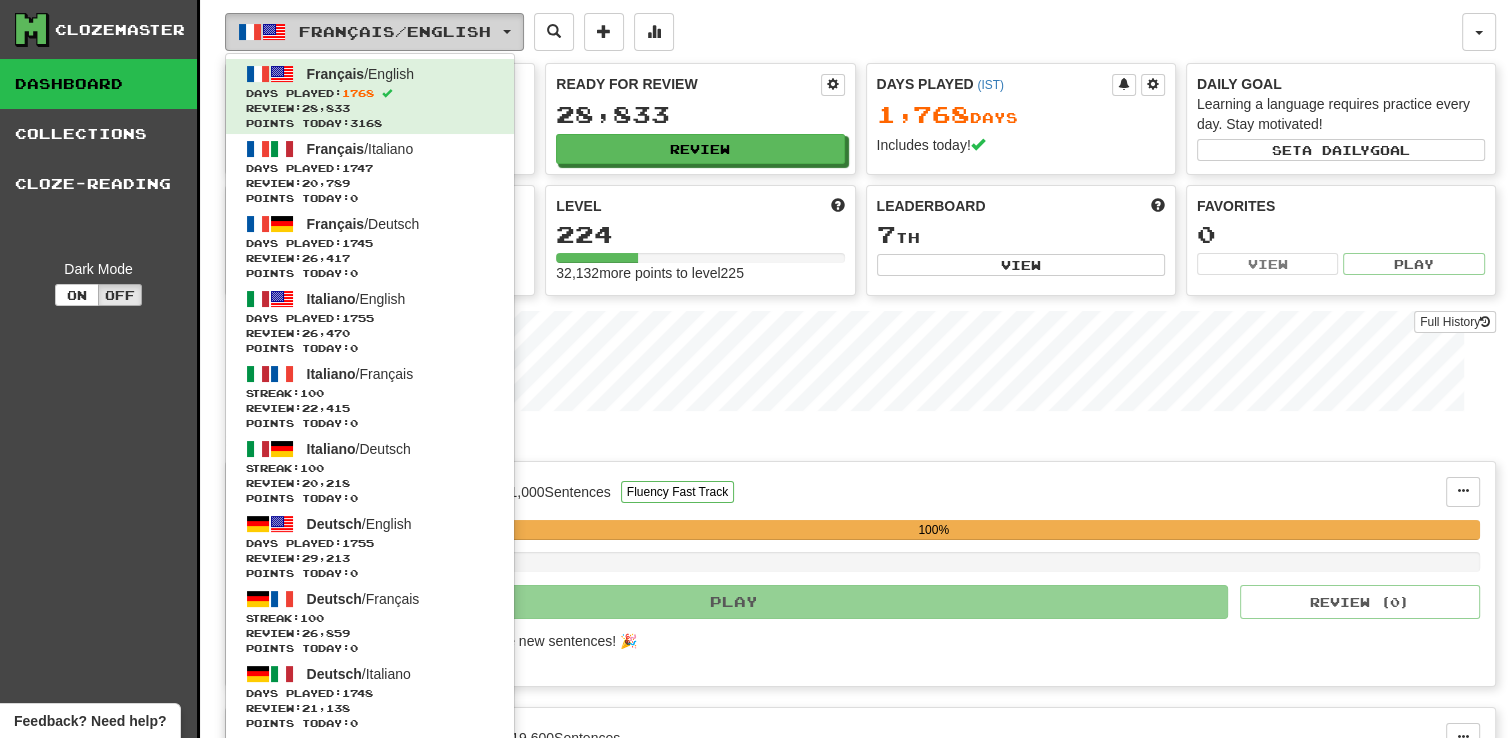 click on "Français  /  English" 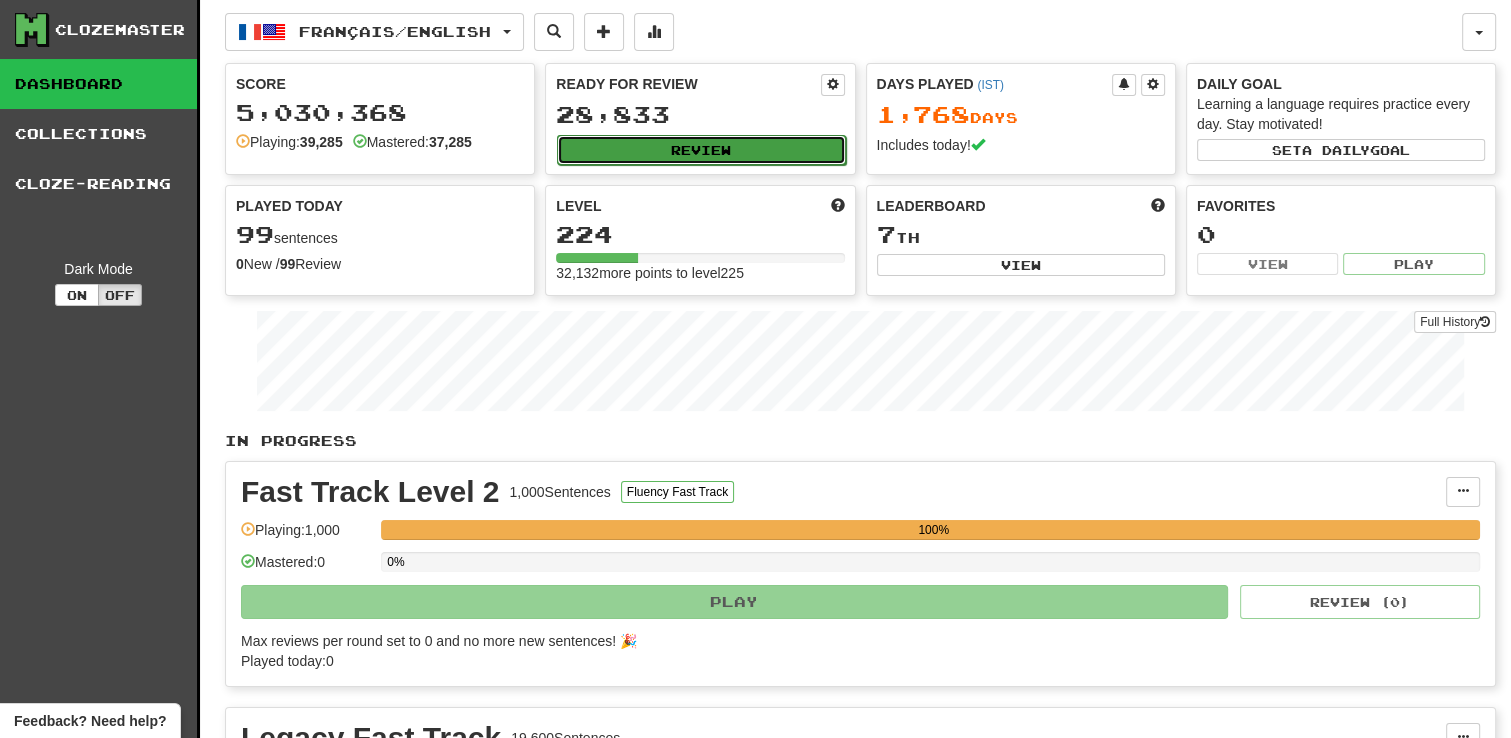 click on "Review" 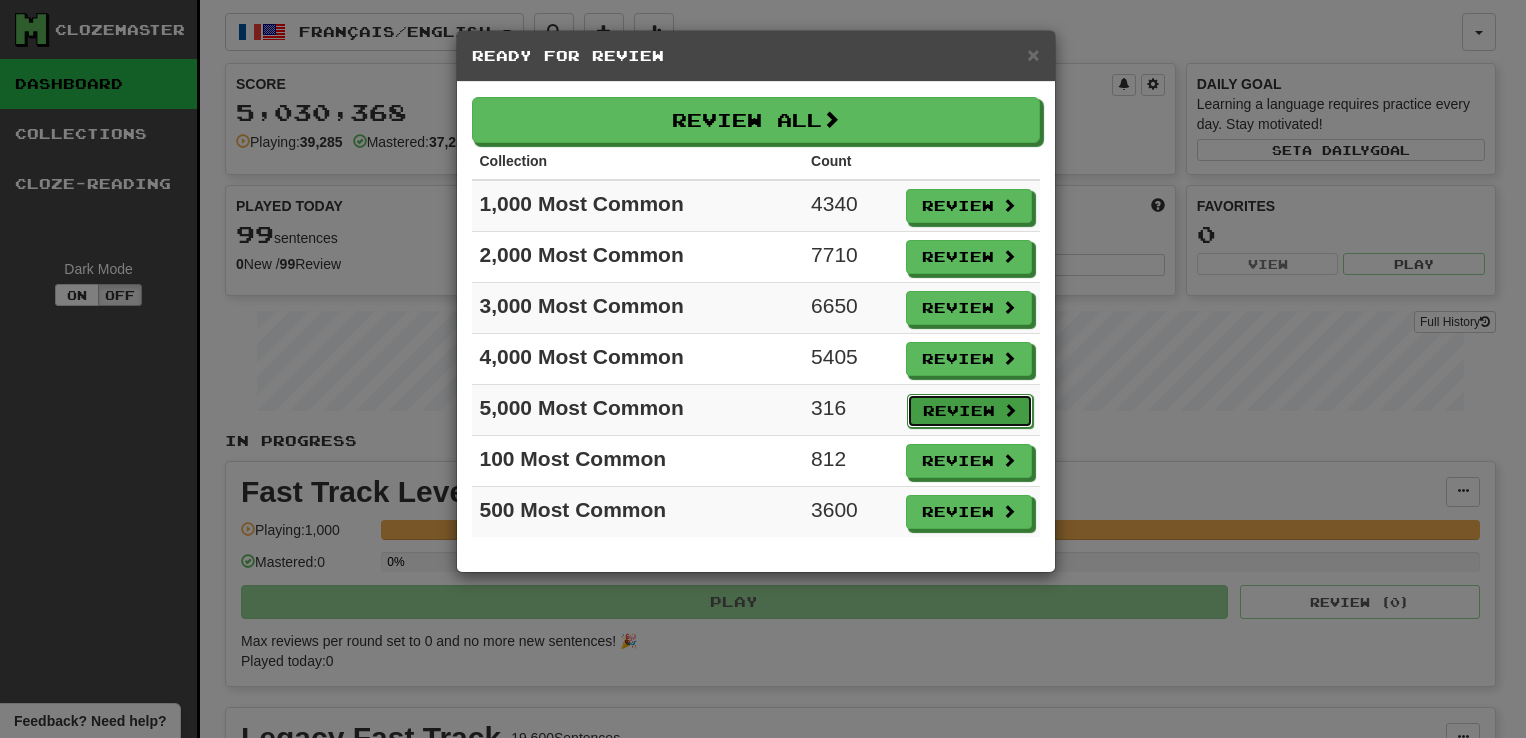 click on "Review" at bounding box center (970, 411) 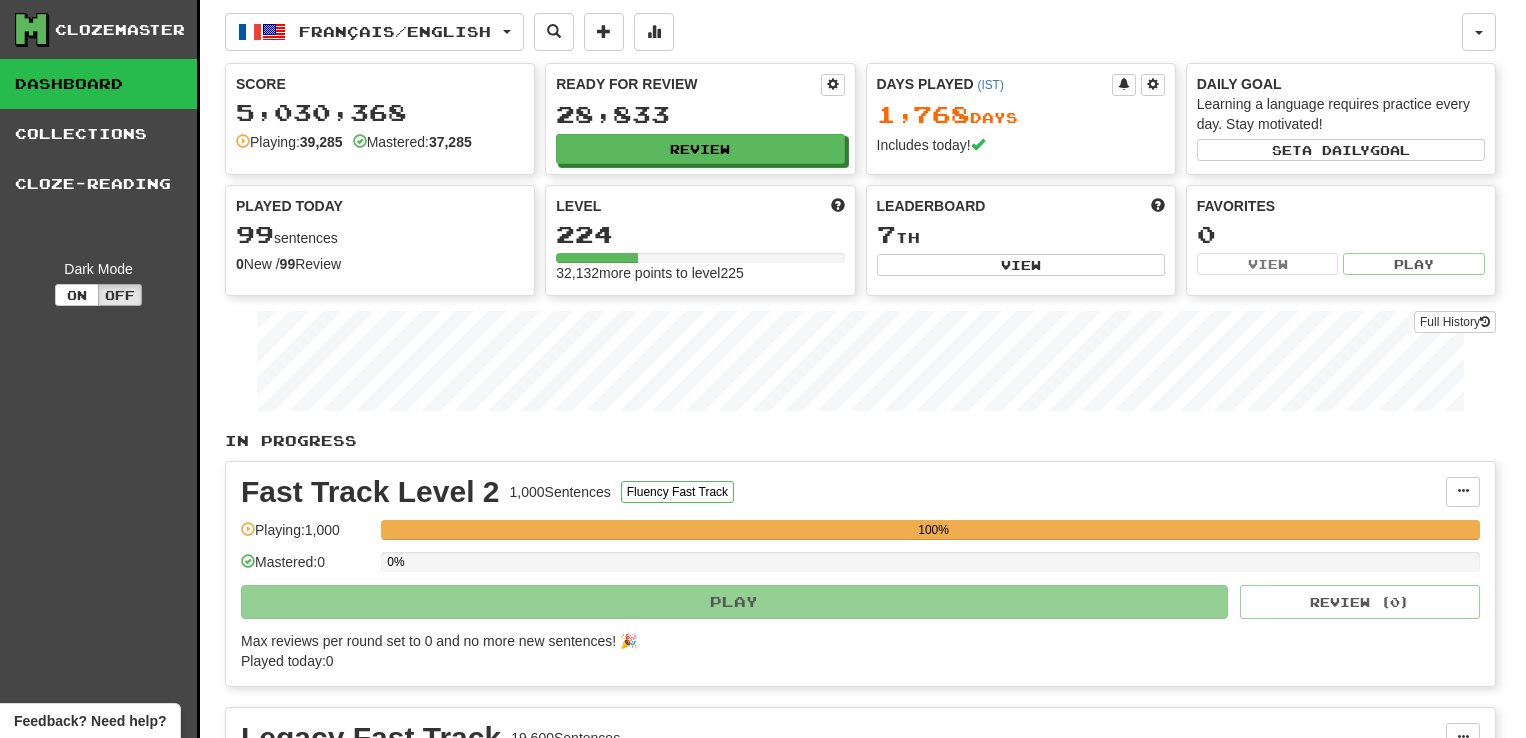 select on "***" 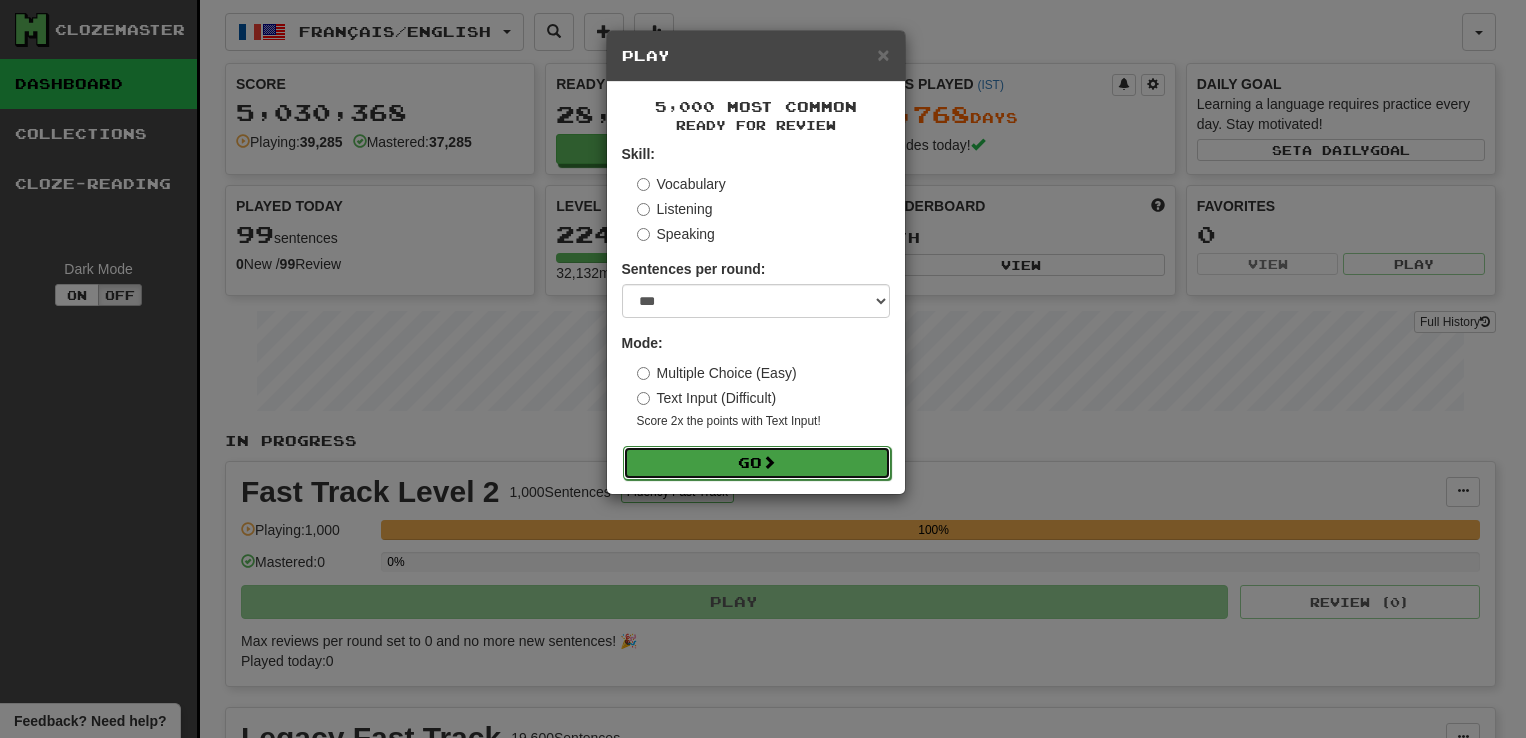 click on "Go" at bounding box center (757, 463) 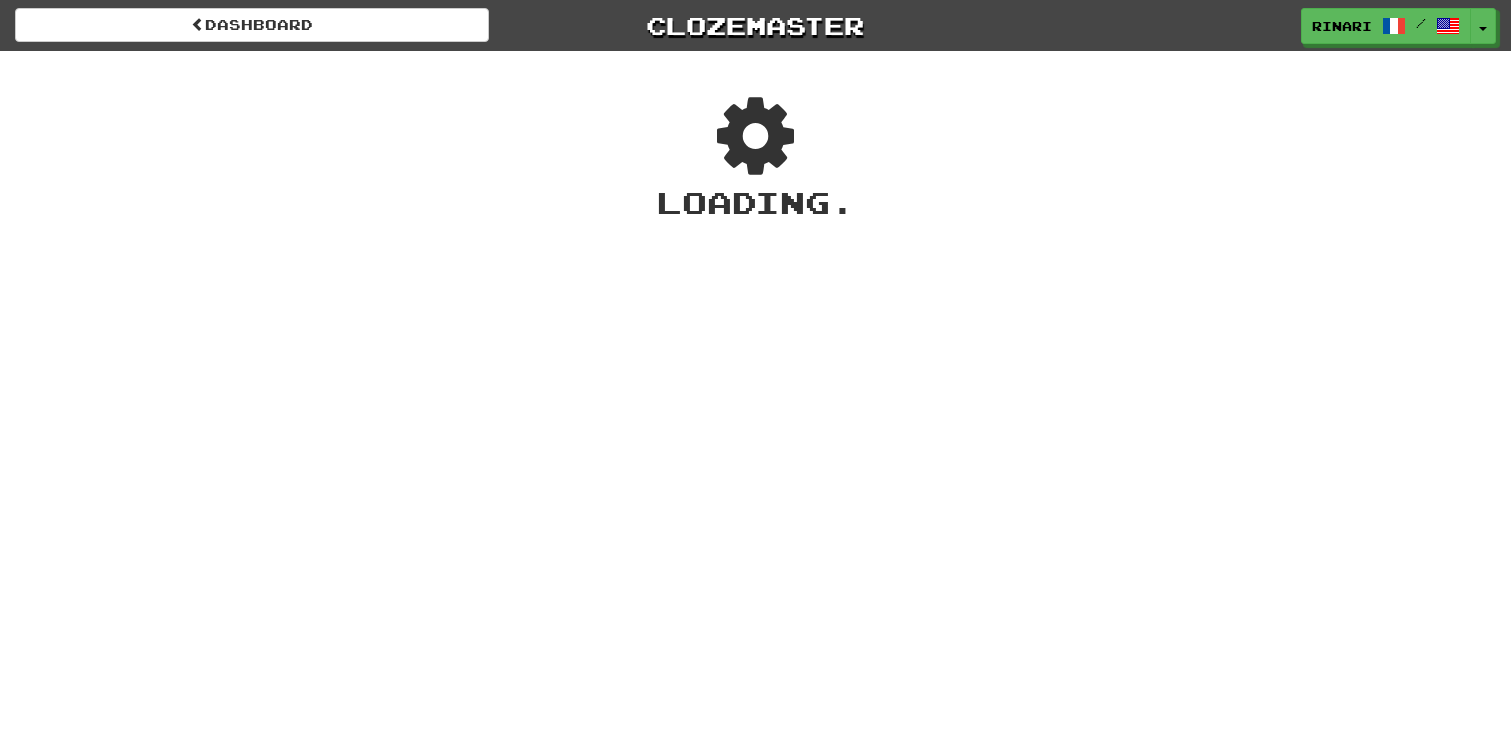 scroll, scrollTop: 0, scrollLeft: 0, axis: both 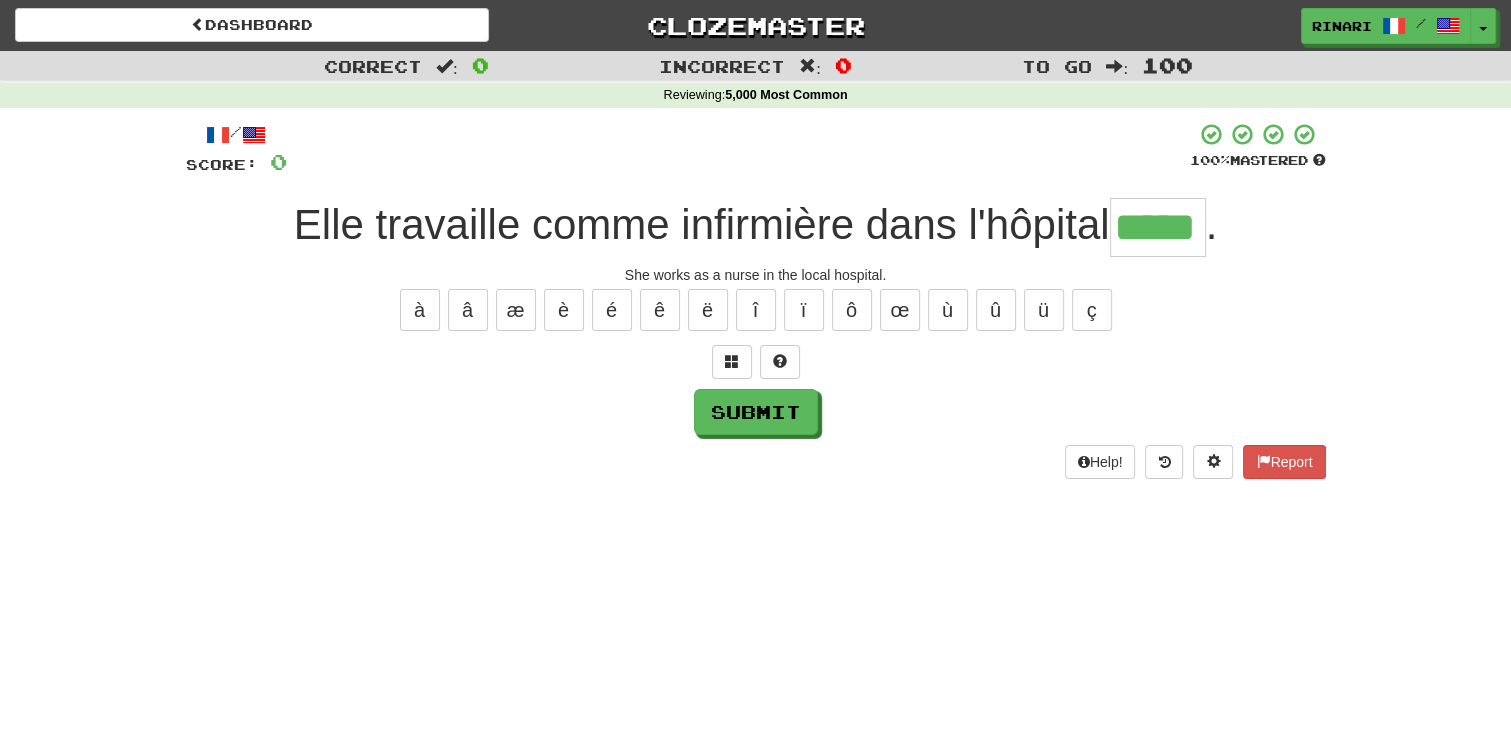 type on "*****" 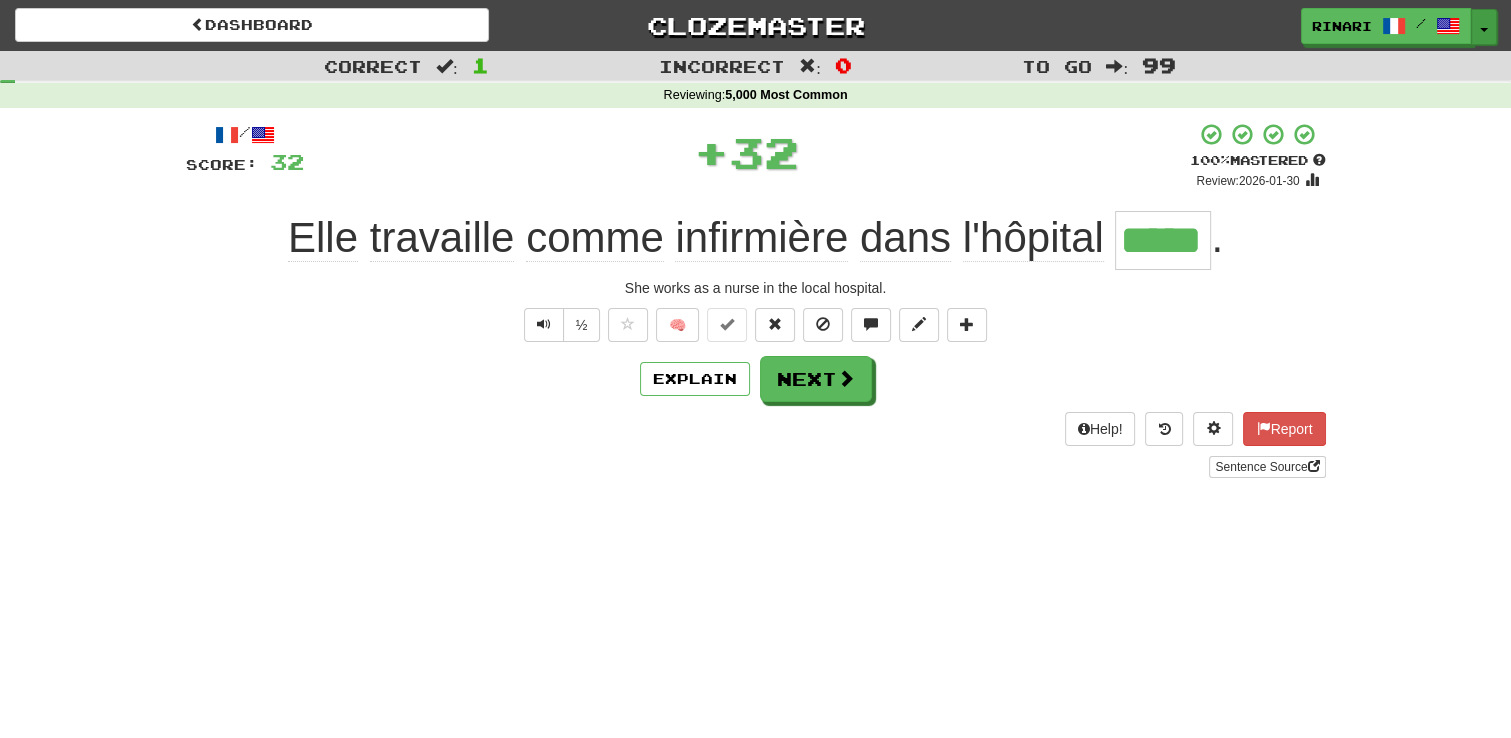 click on "Toggle Dropdown" at bounding box center [1484, 27] 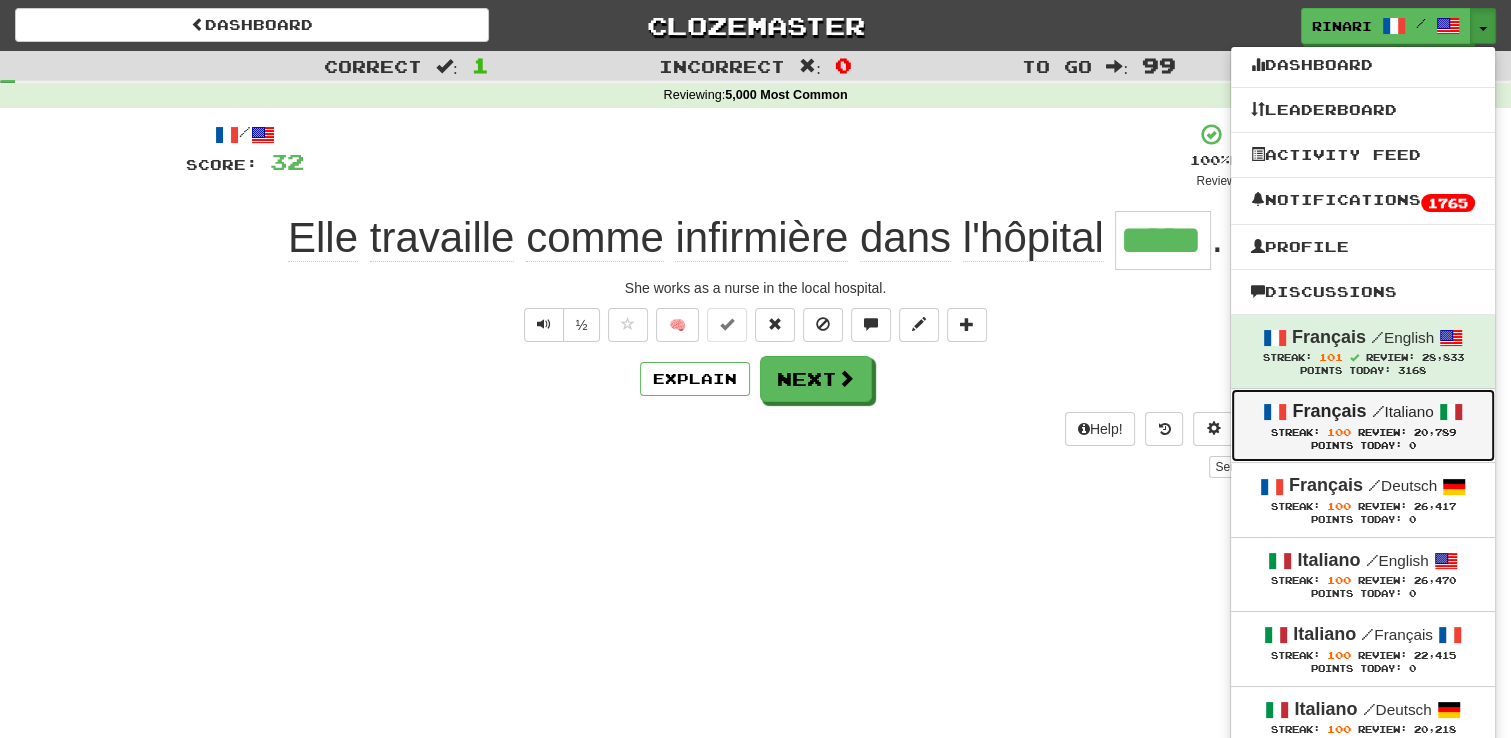 click on "Streak:
100
Review:
20,789" at bounding box center (1363, 432) 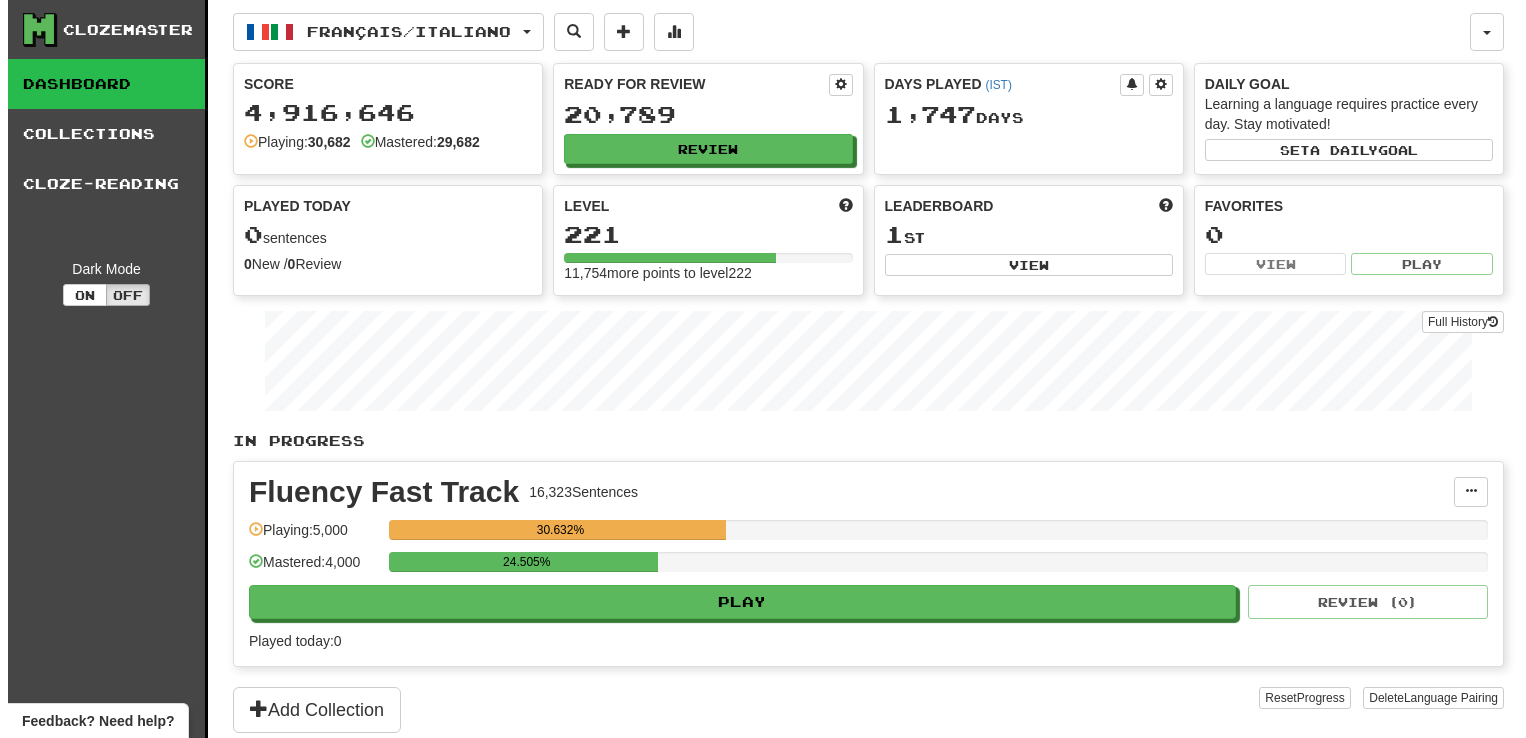 scroll, scrollTop: 0, scrollLeft: 0, axis: both 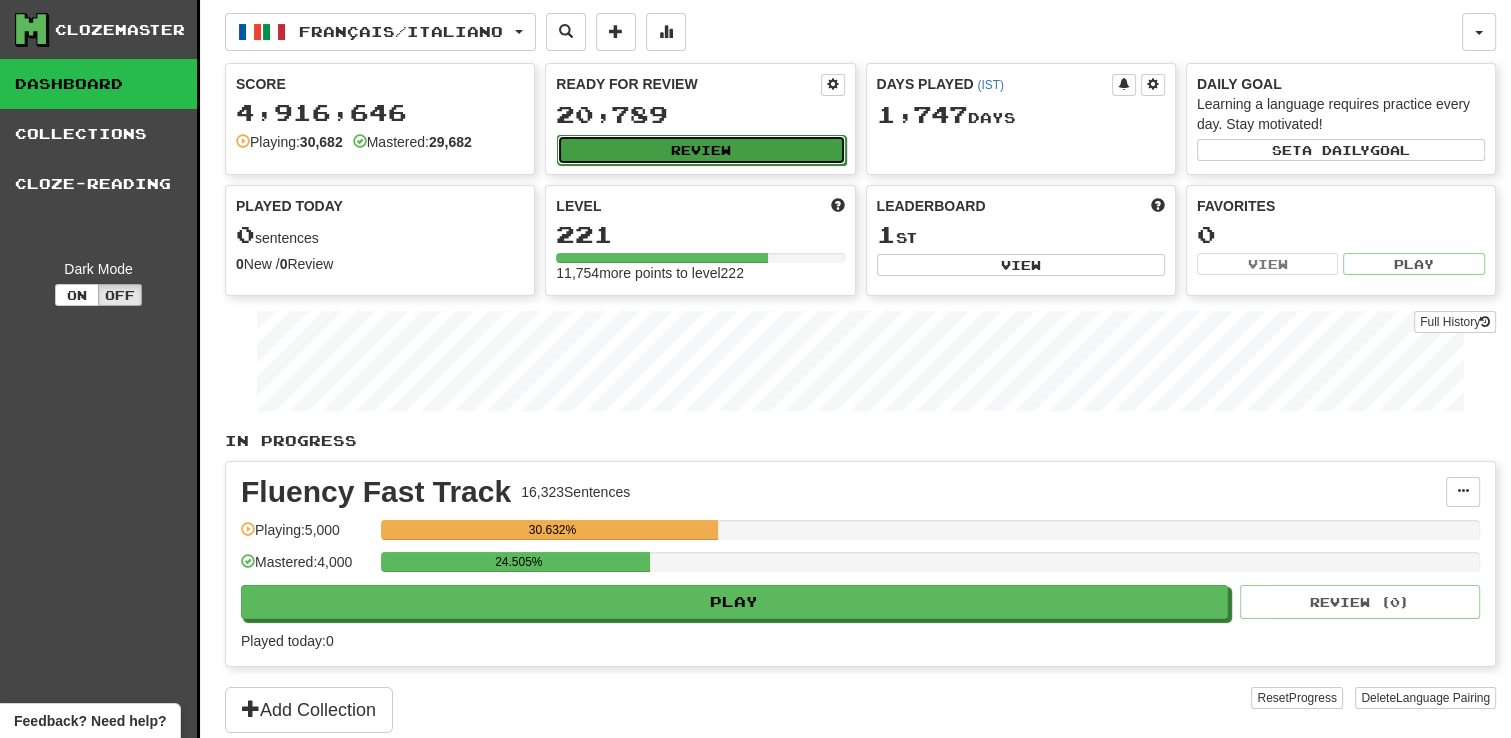 click on "Review" at bounding box center (701, 150) 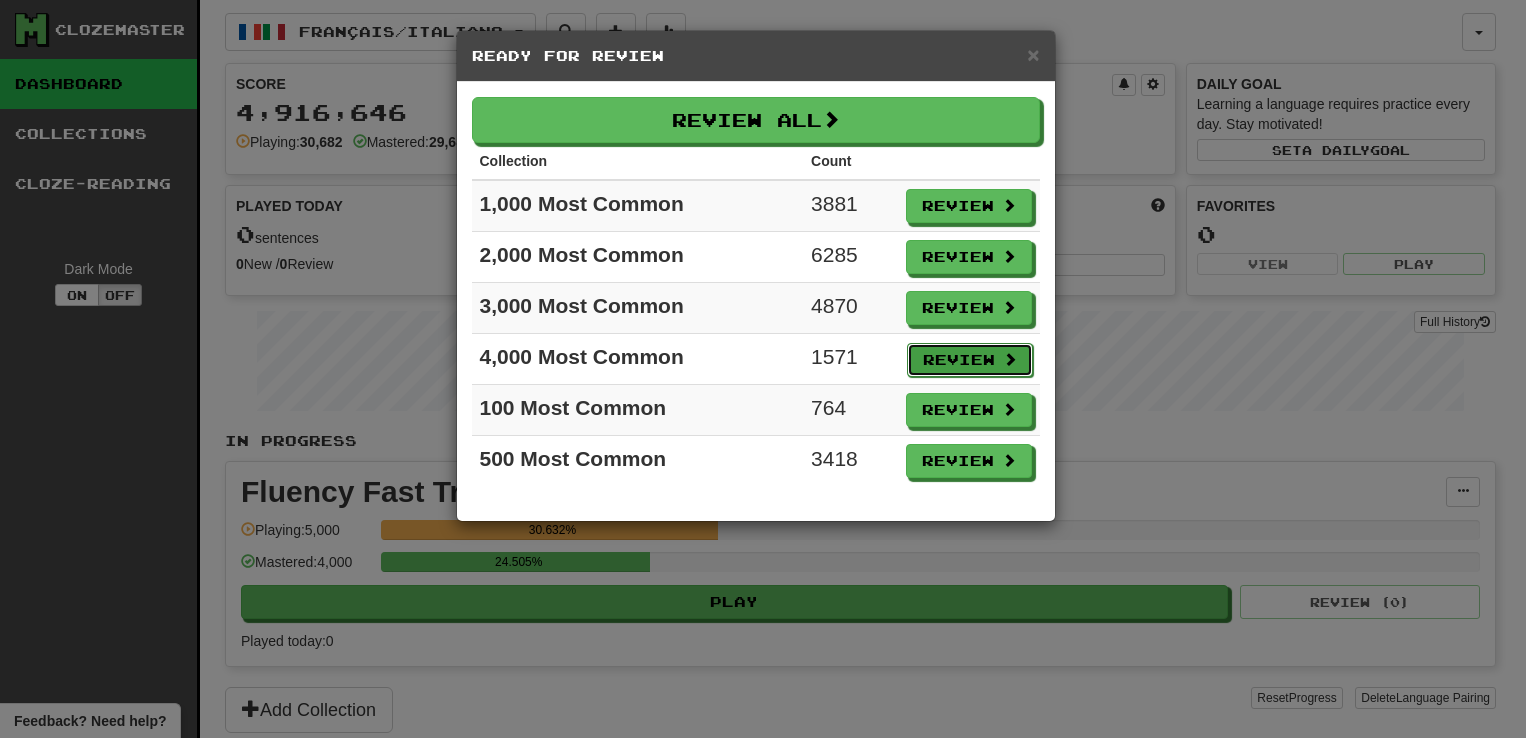 click on "Review" at bounding box center (970, 360) 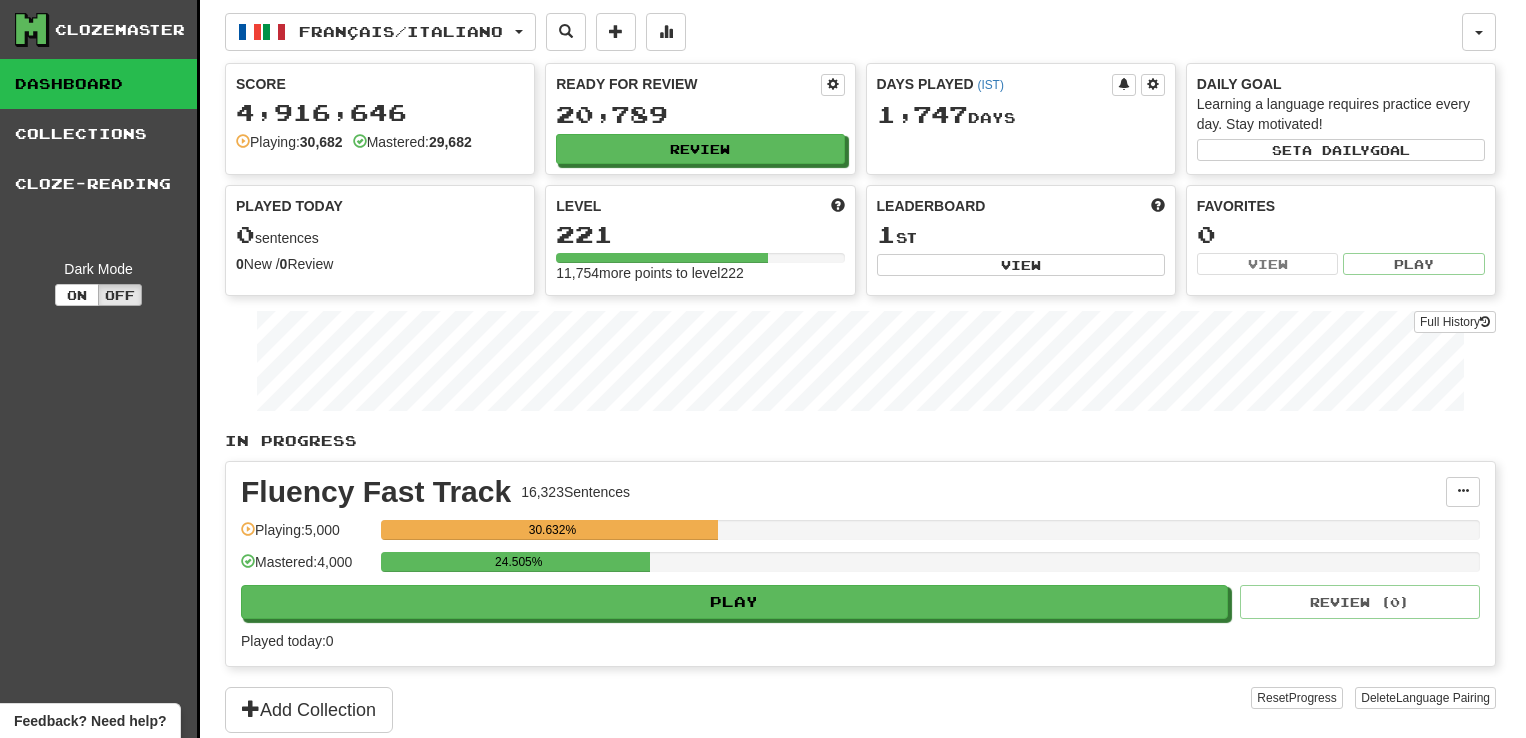 select on "***" 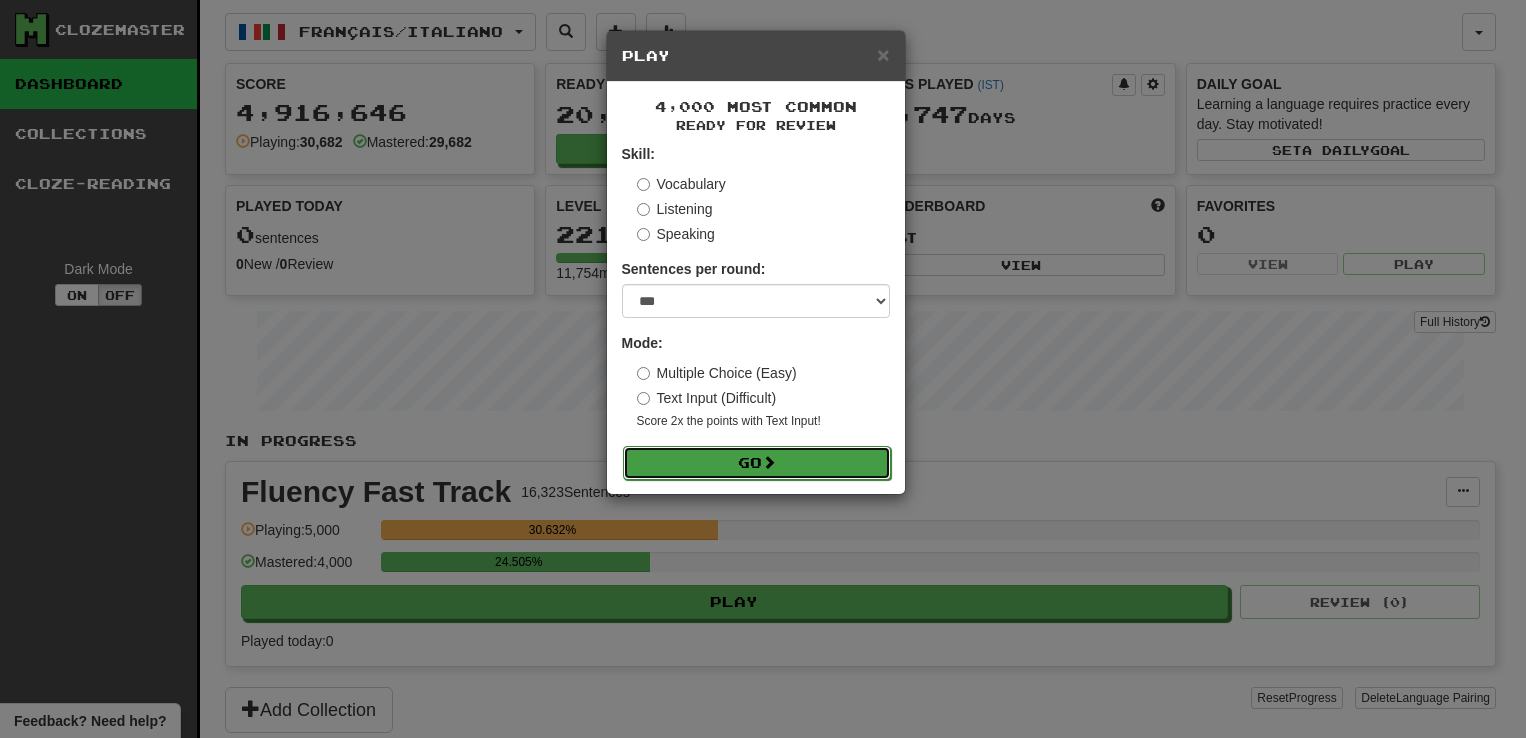 click on "Go" at bounding box center [757, 463] 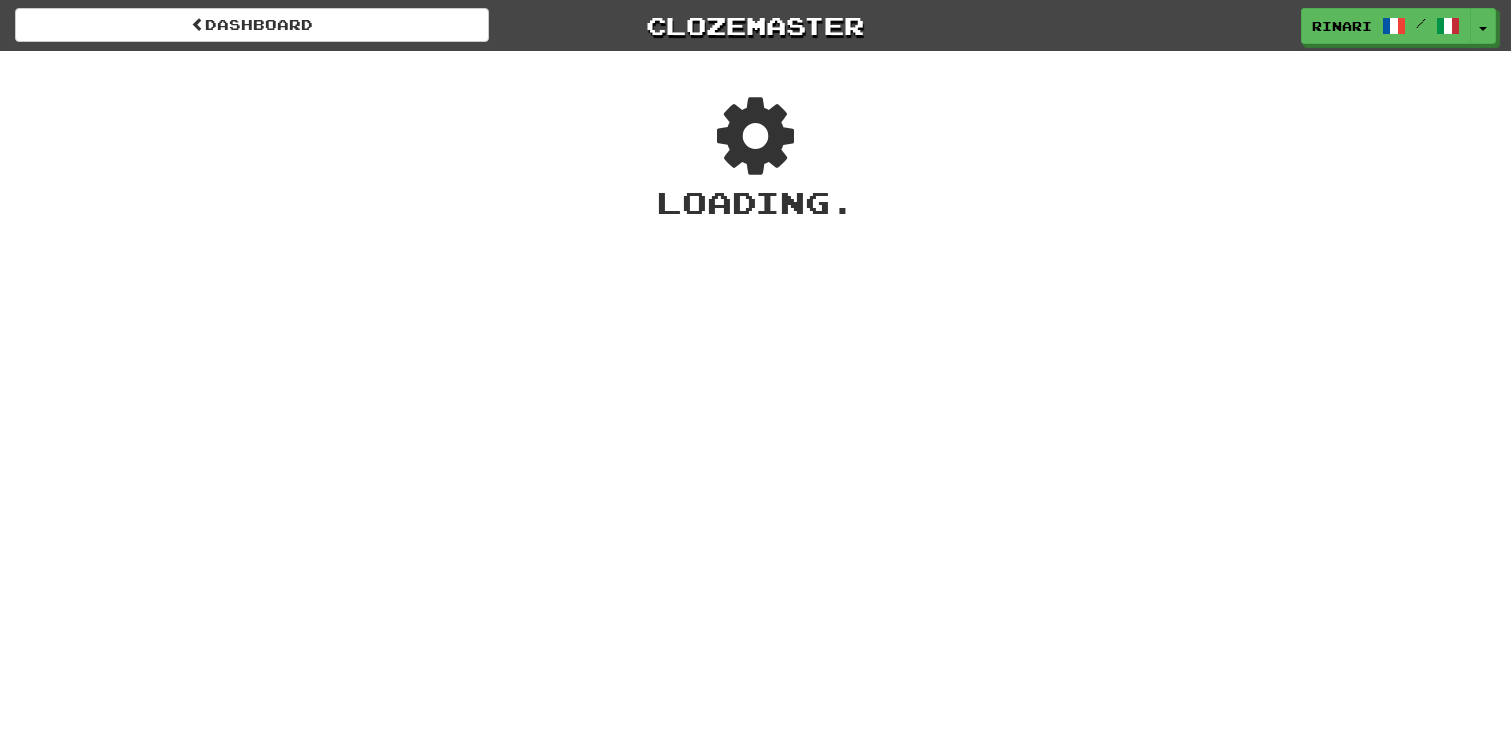 scroll, scrollTop: 0, scrollLeft: 0, axis: both 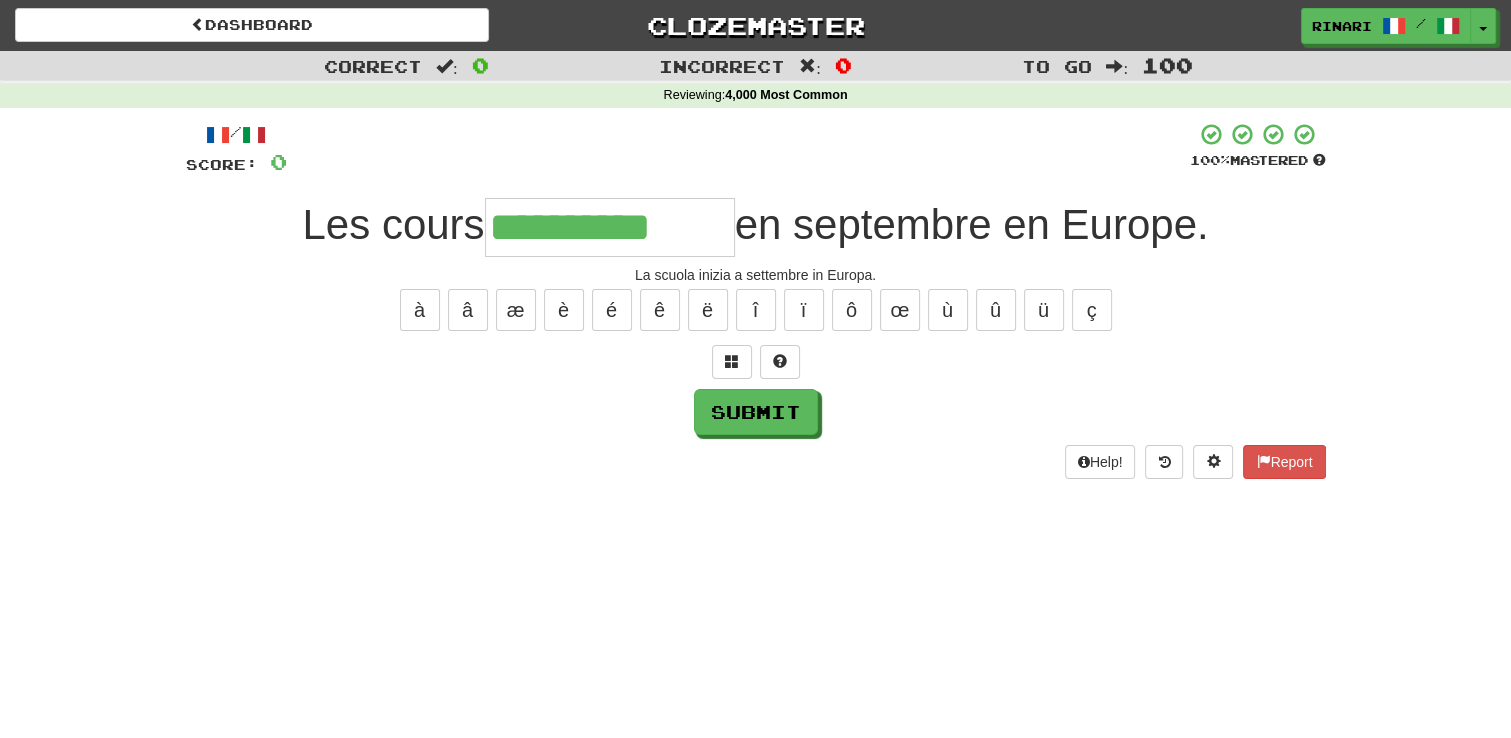 type on "**********" 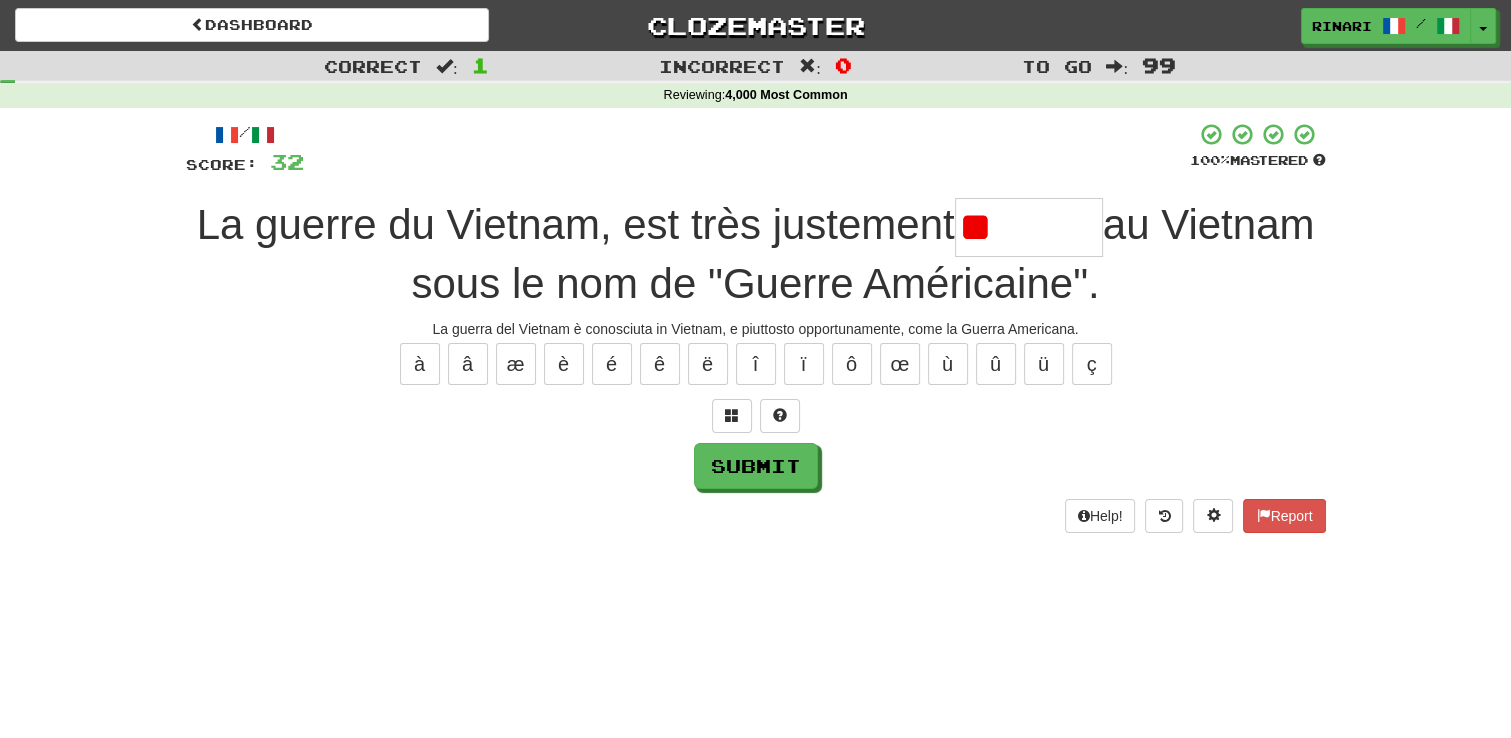 type on "*" 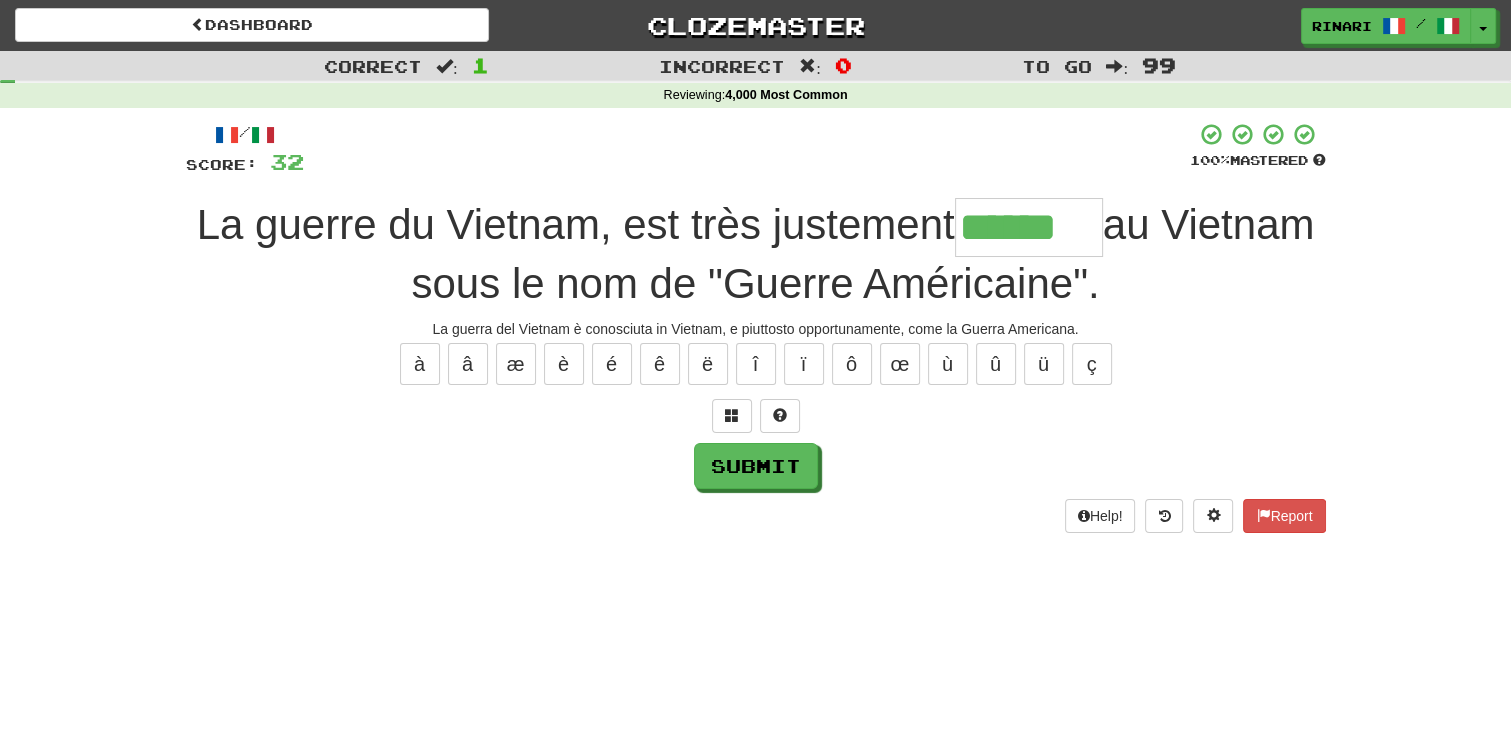 type on "******" 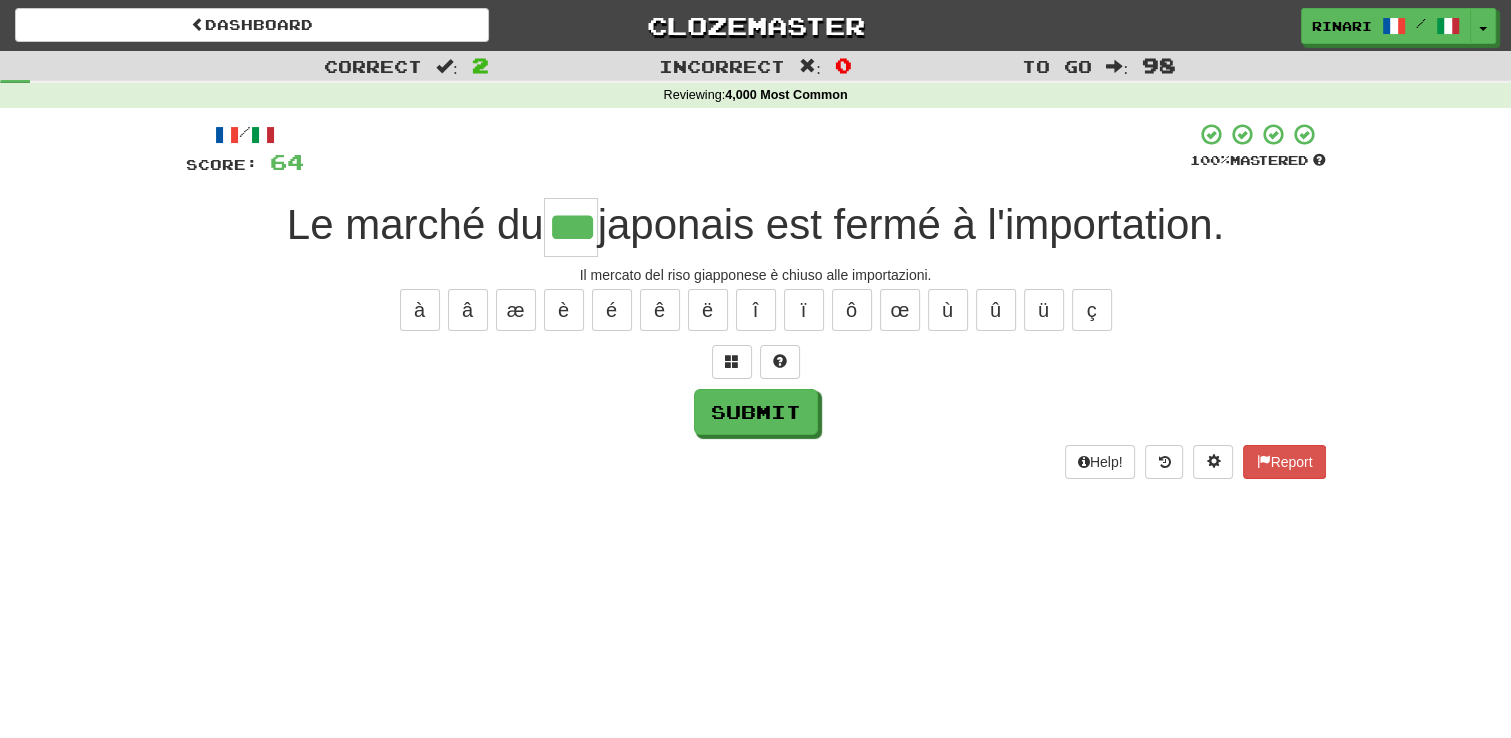 type on "***" 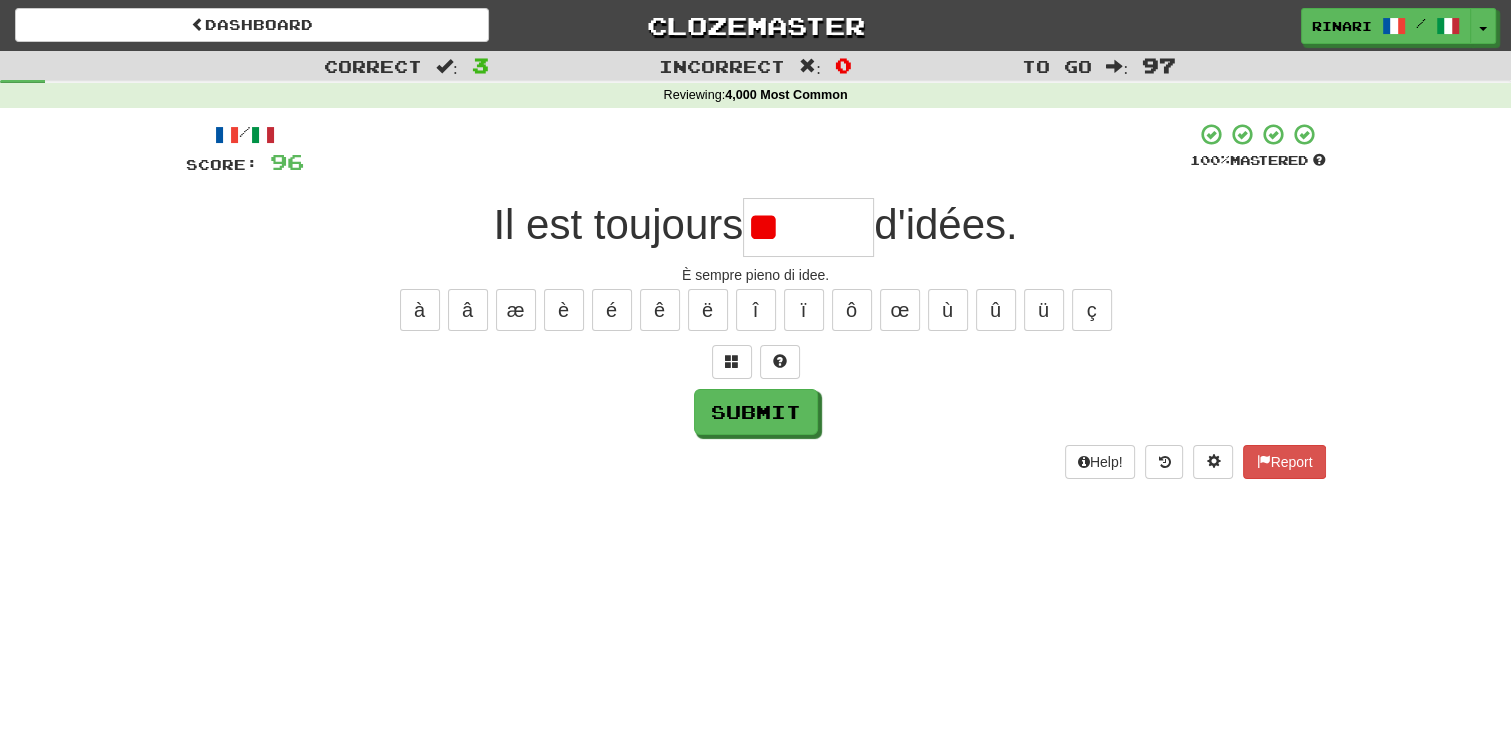 type on "*" 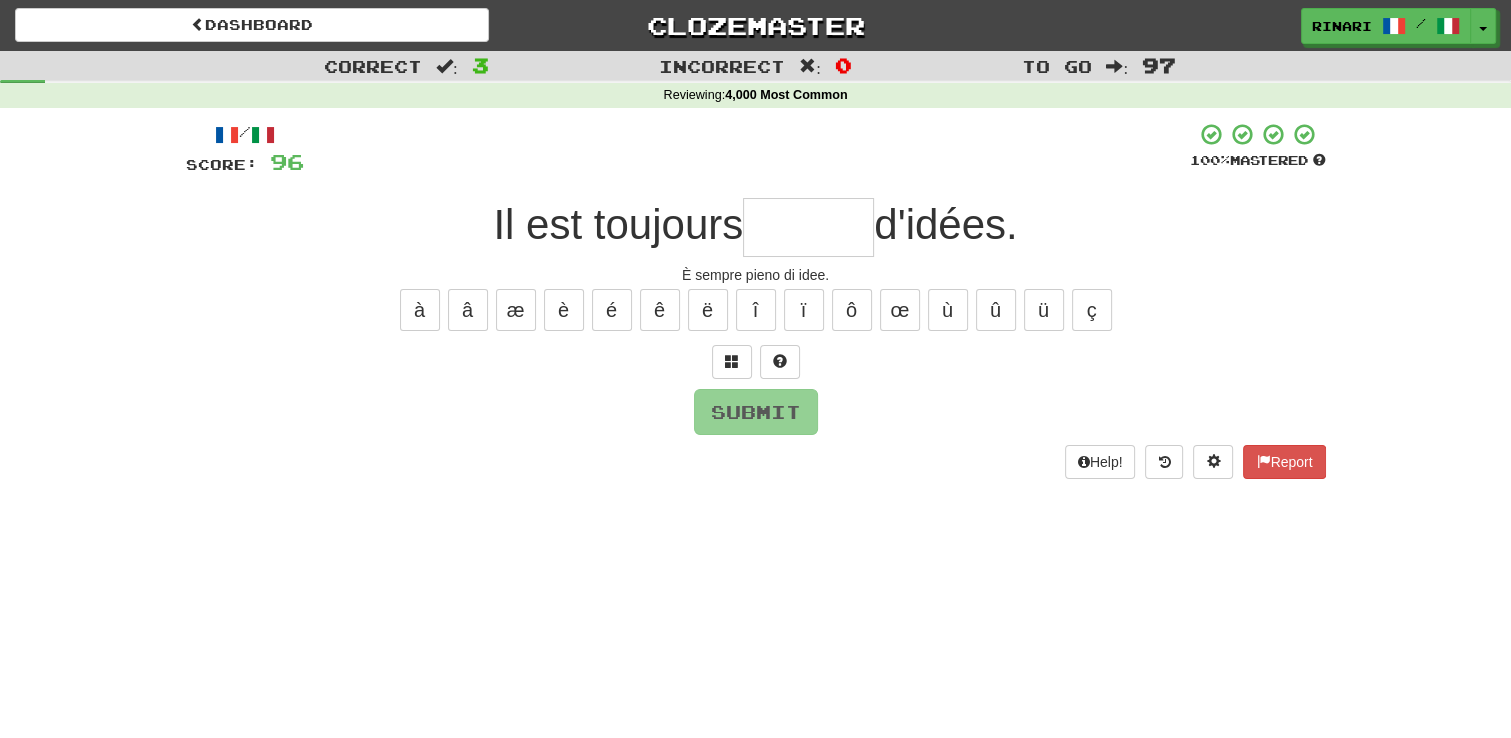 type on "*" 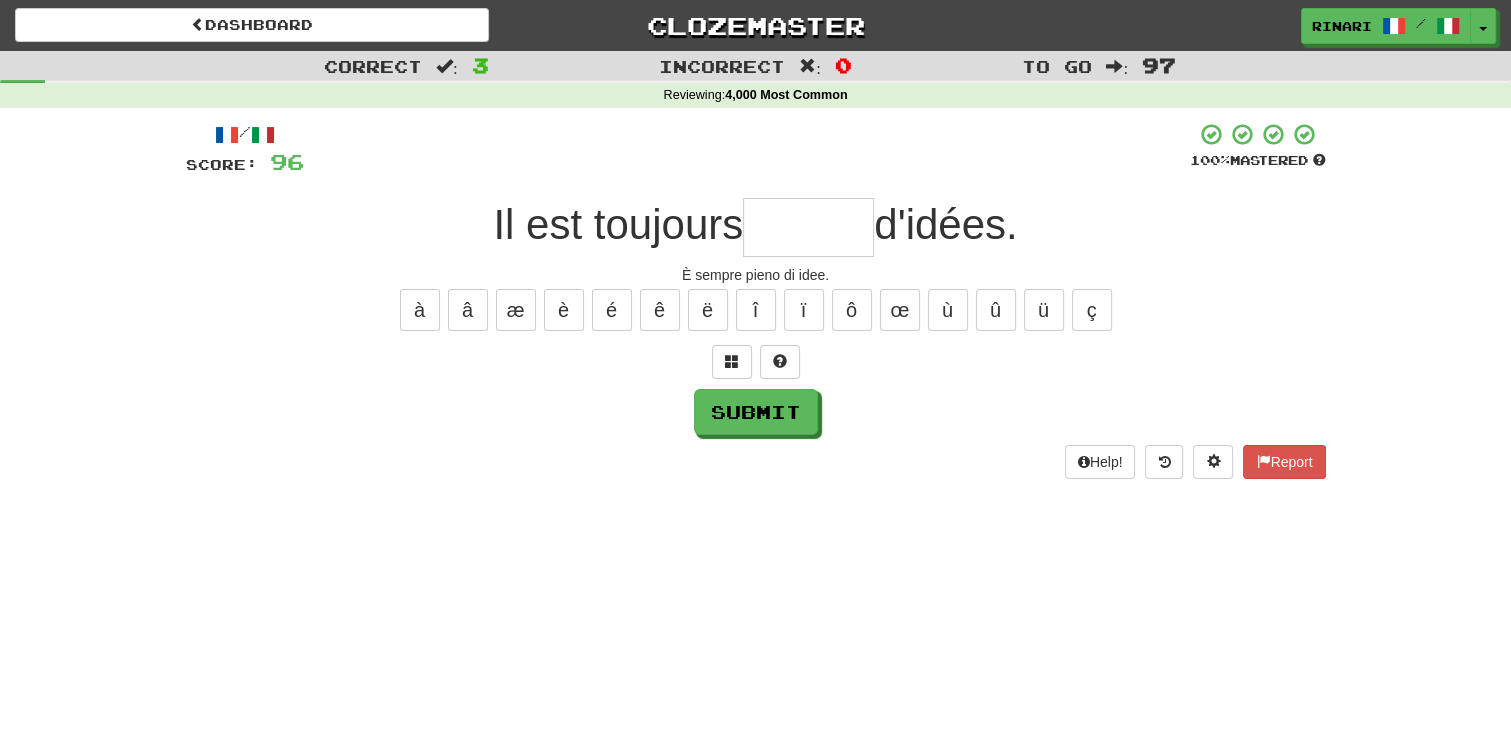 type on "*" 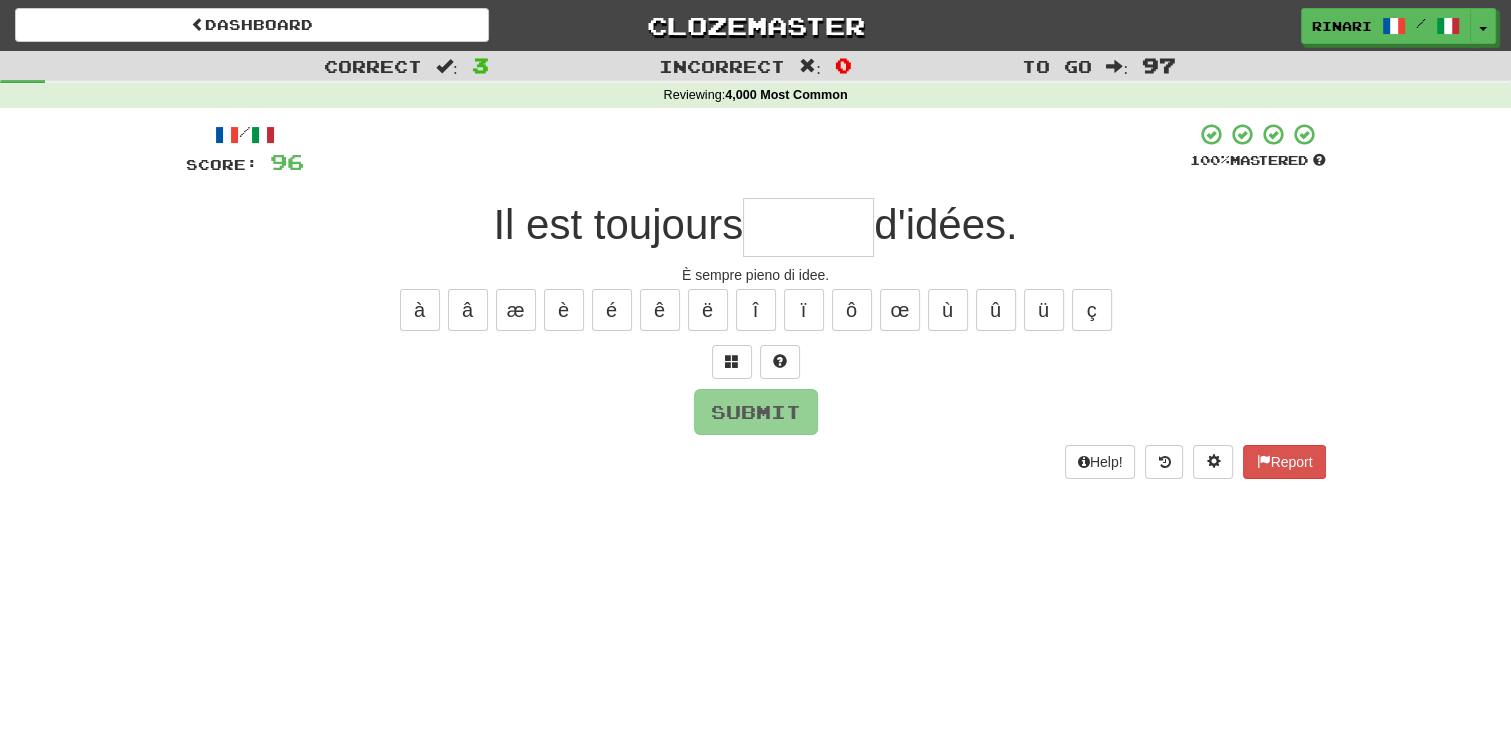 type on "*" 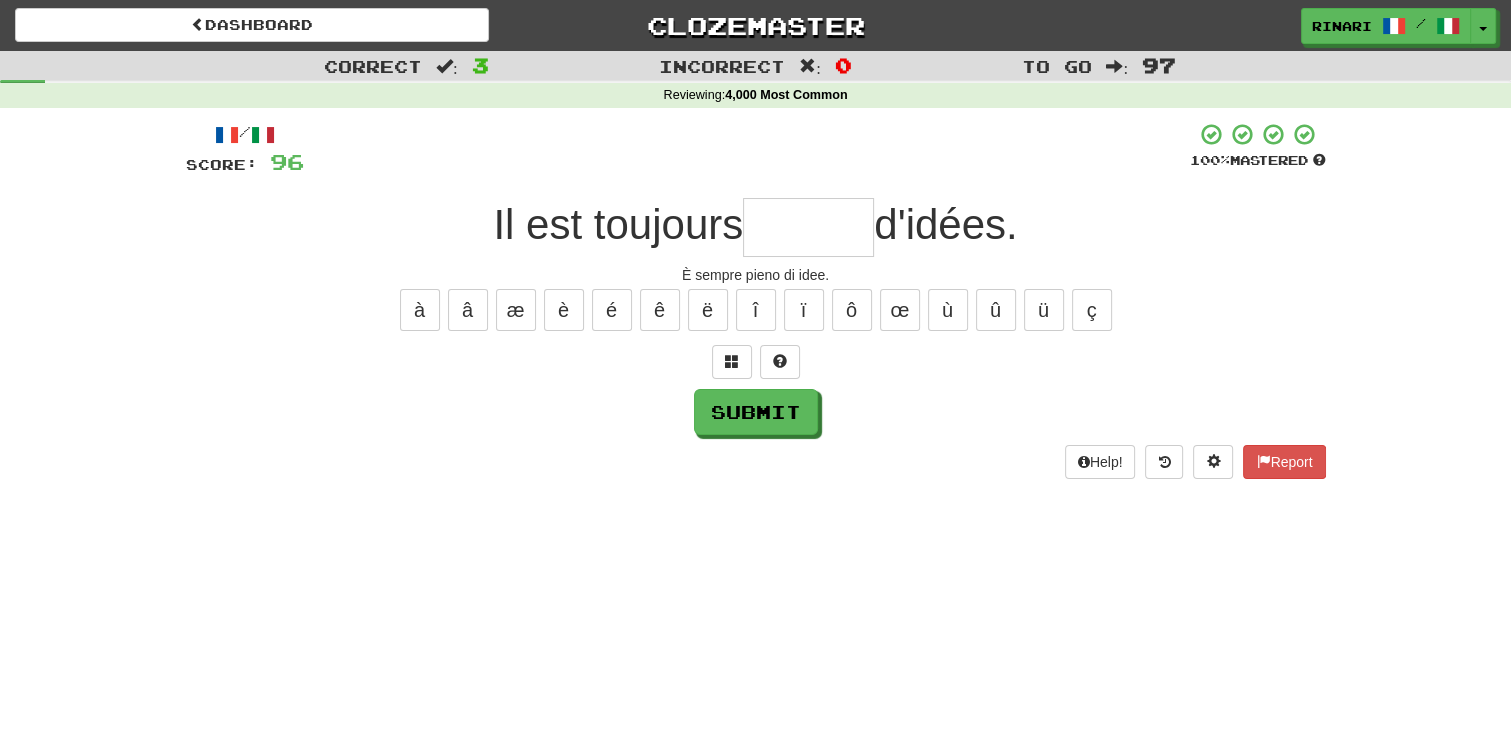 type on "*" 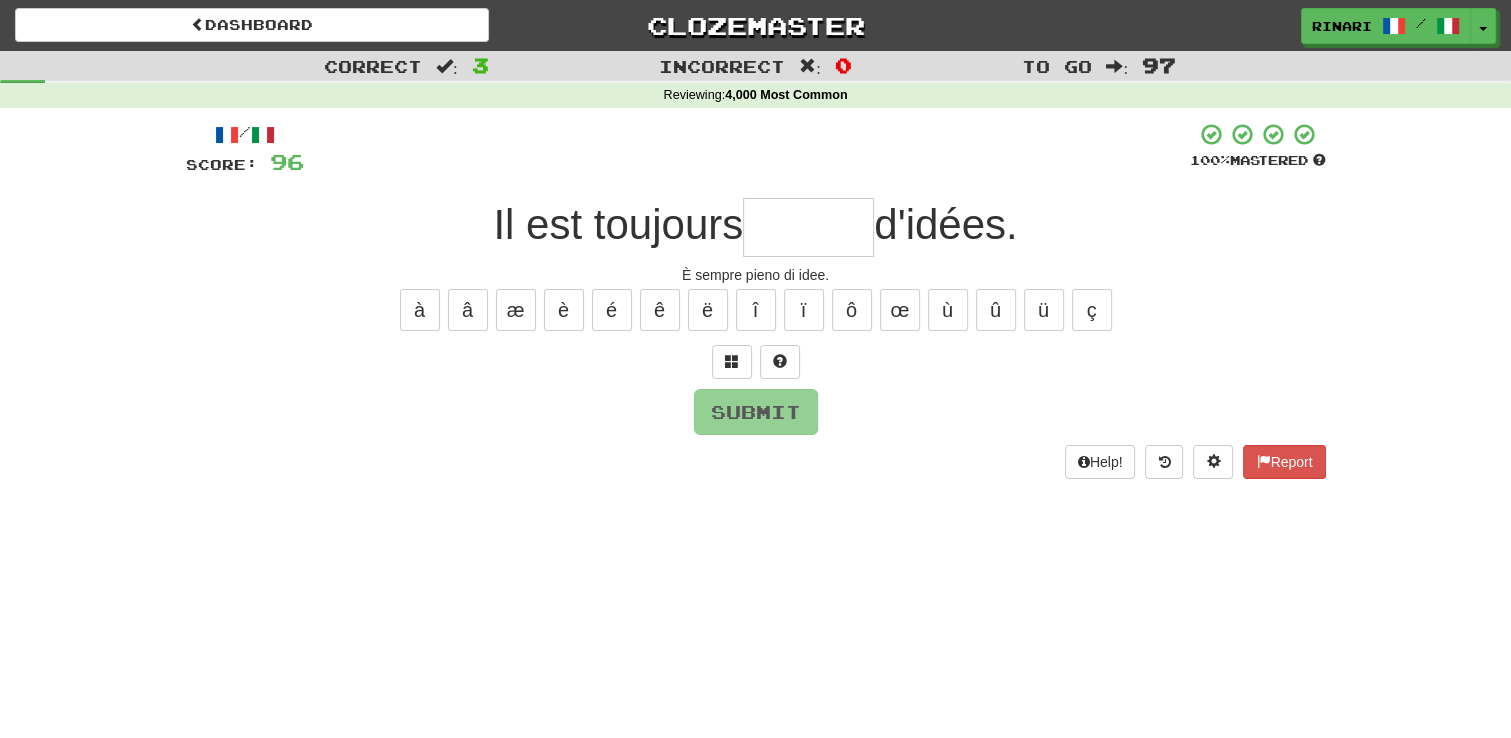 type on "*" 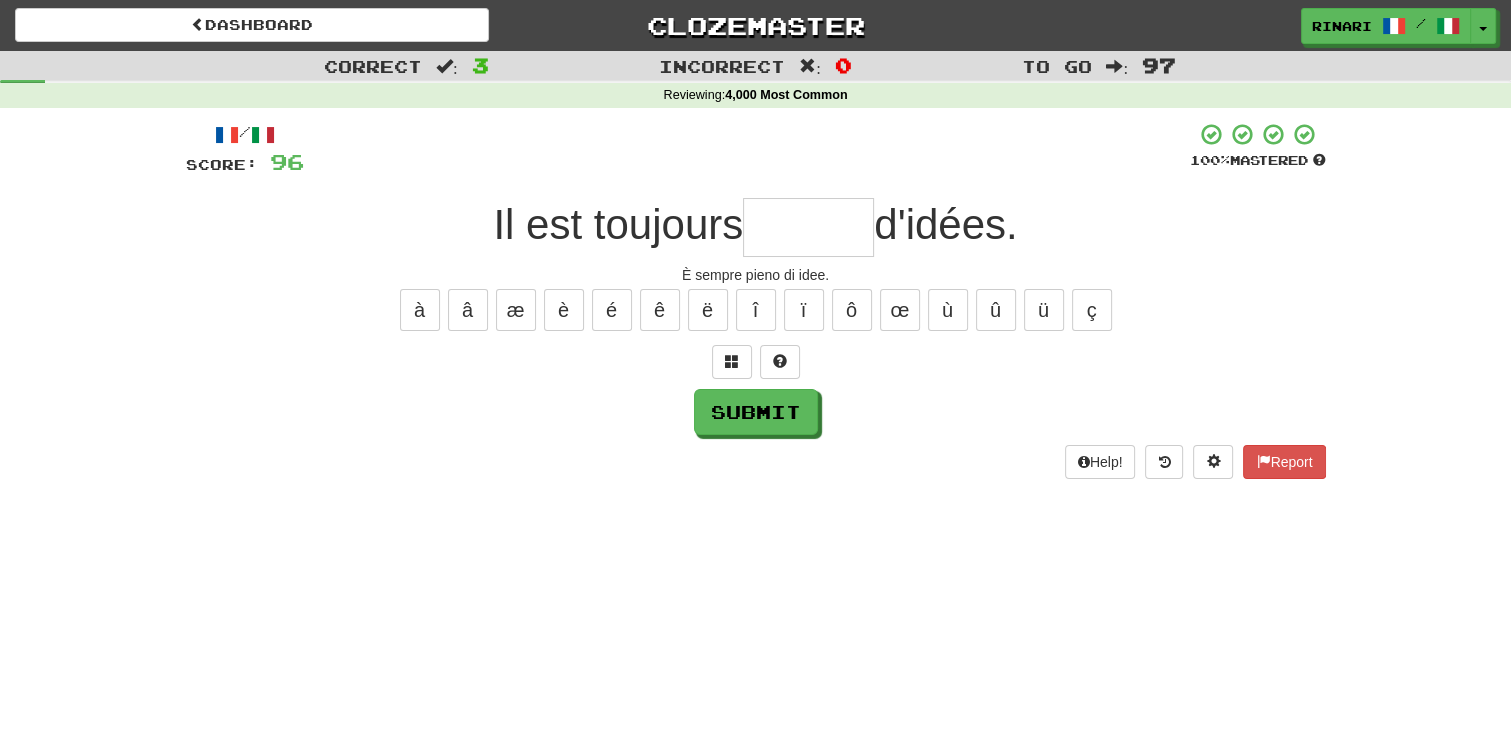 type on "*" 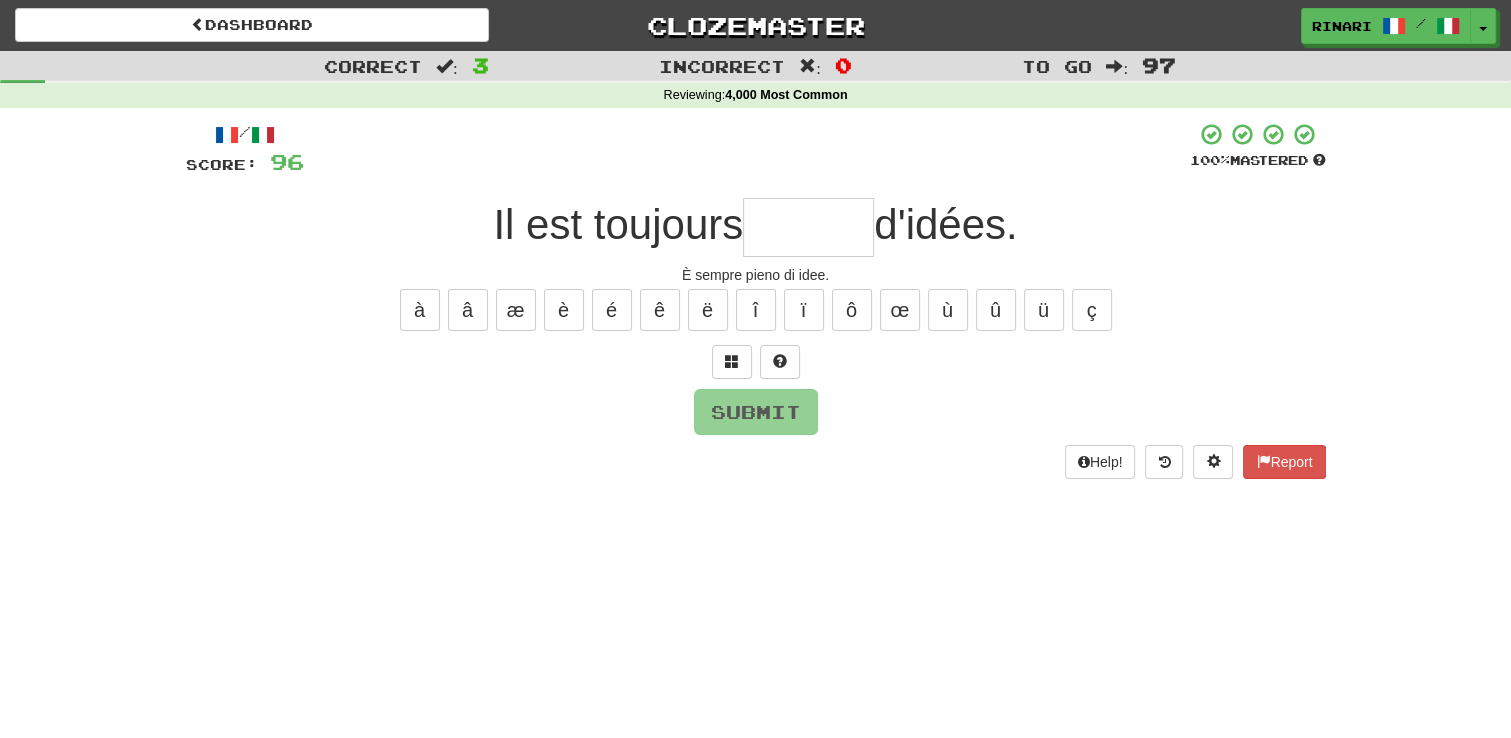 type on "*" 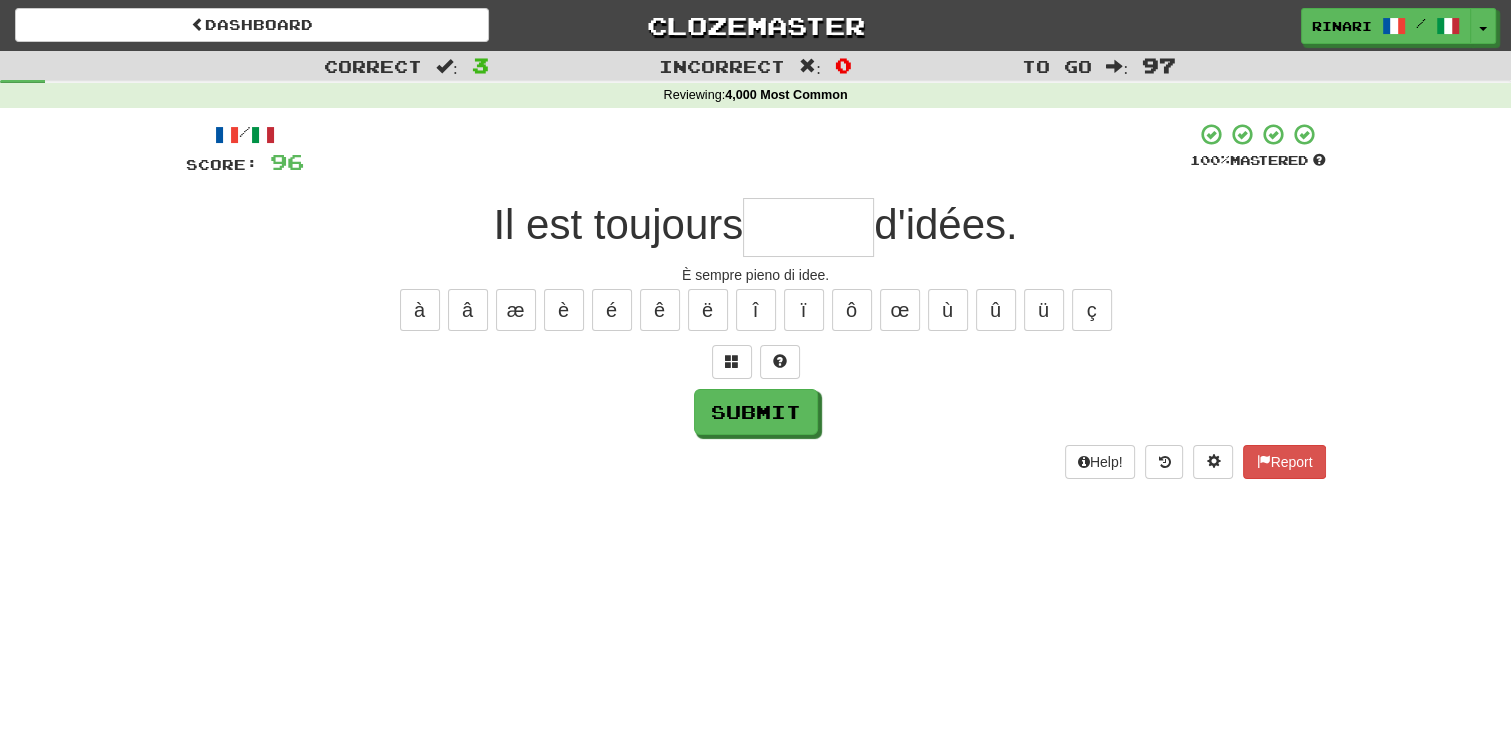 type on "*" 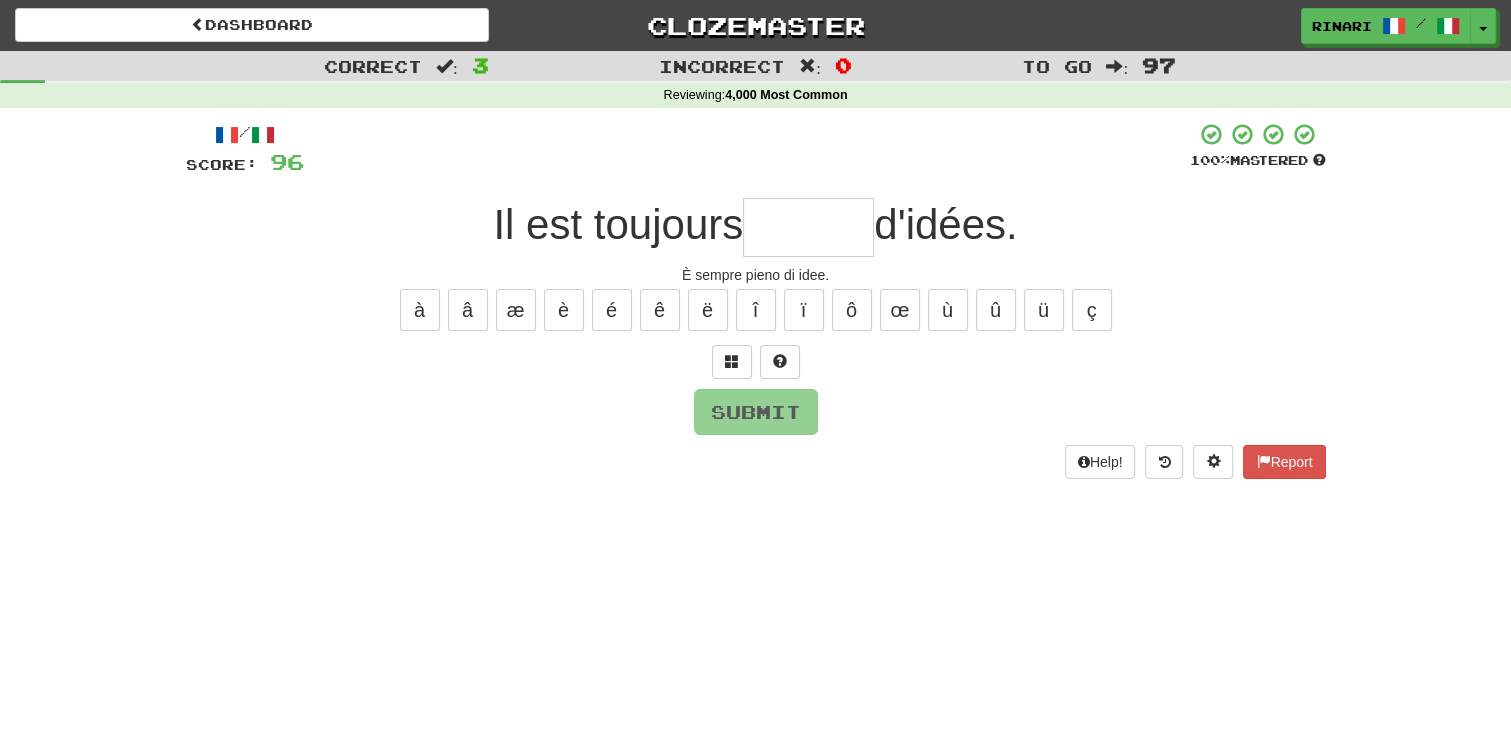 type on "*" 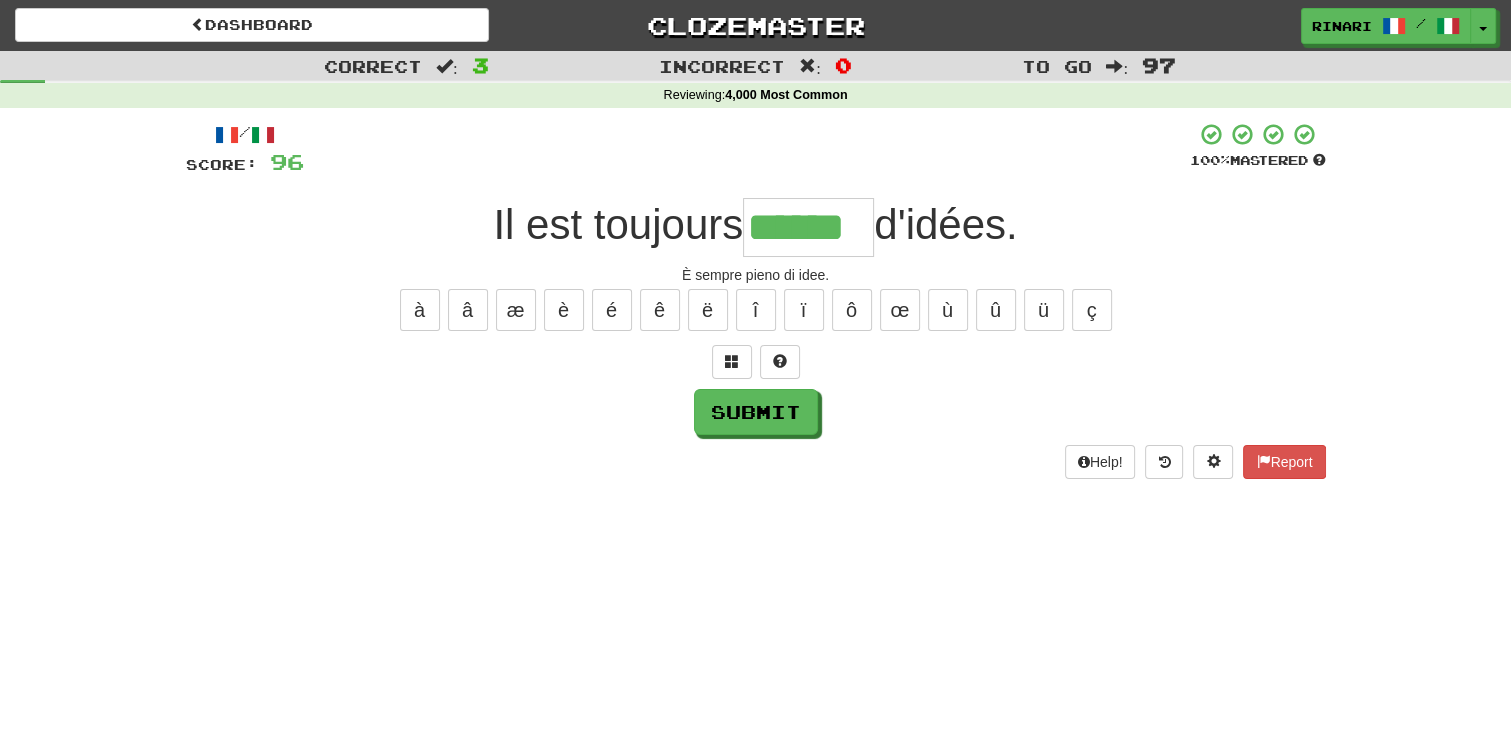 type on "******" 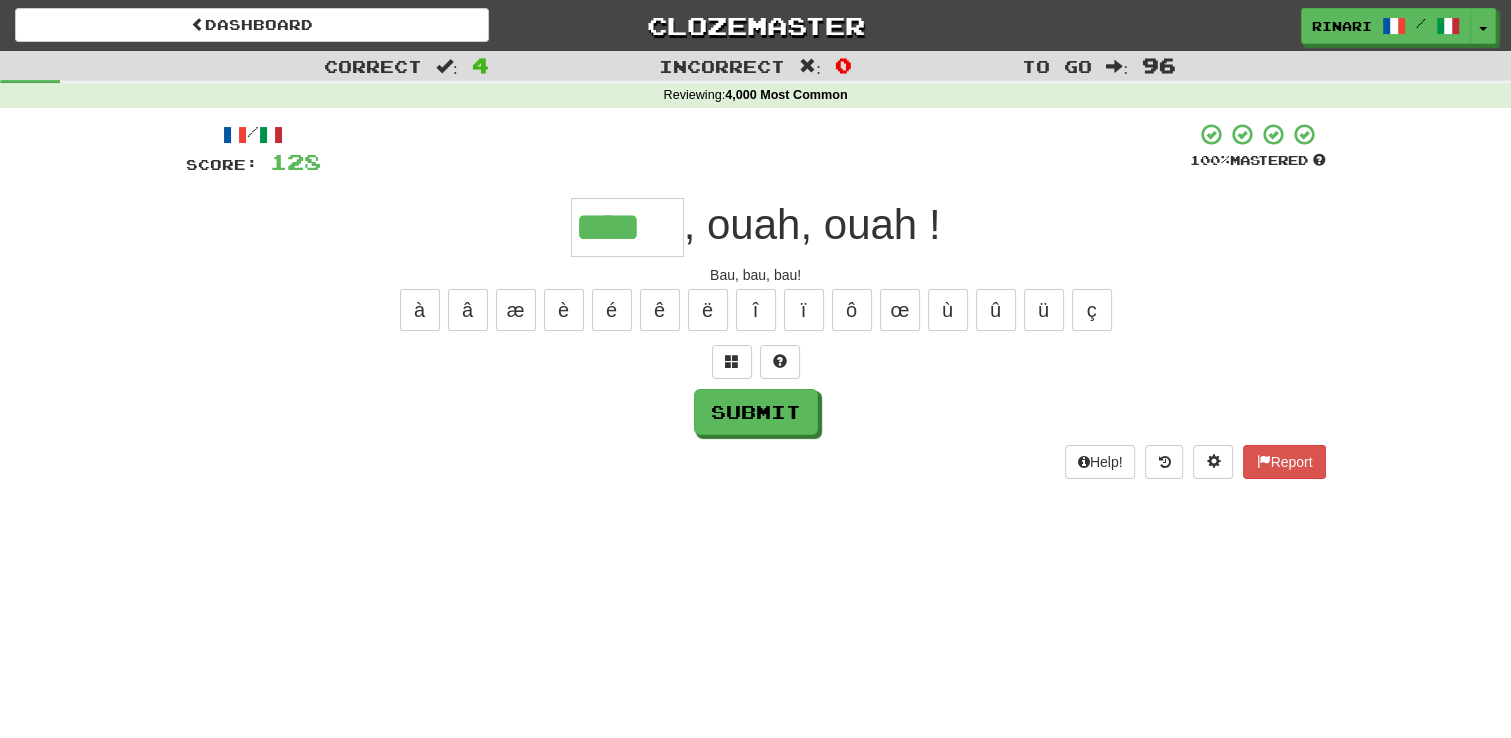 type on "****" 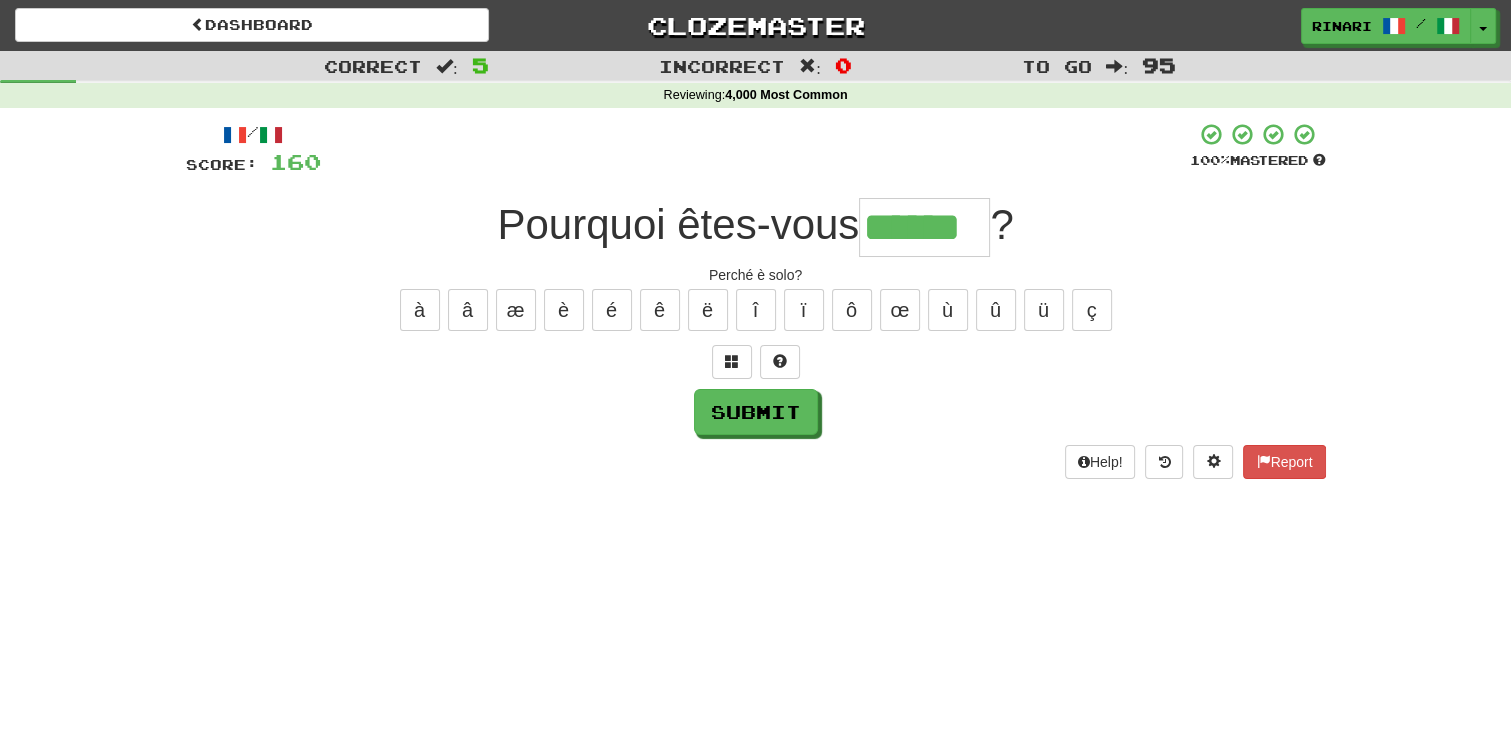 type on "******" 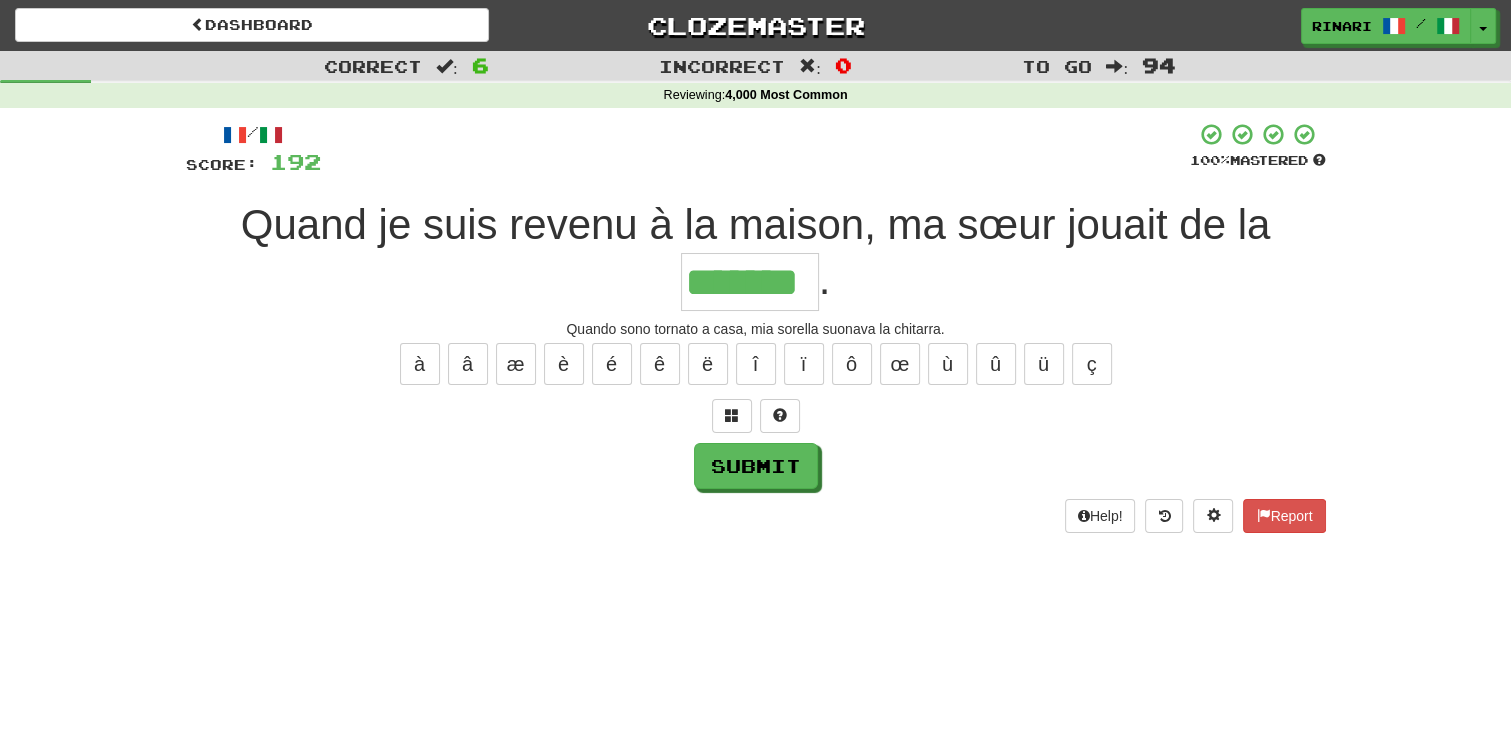 type on "*******" 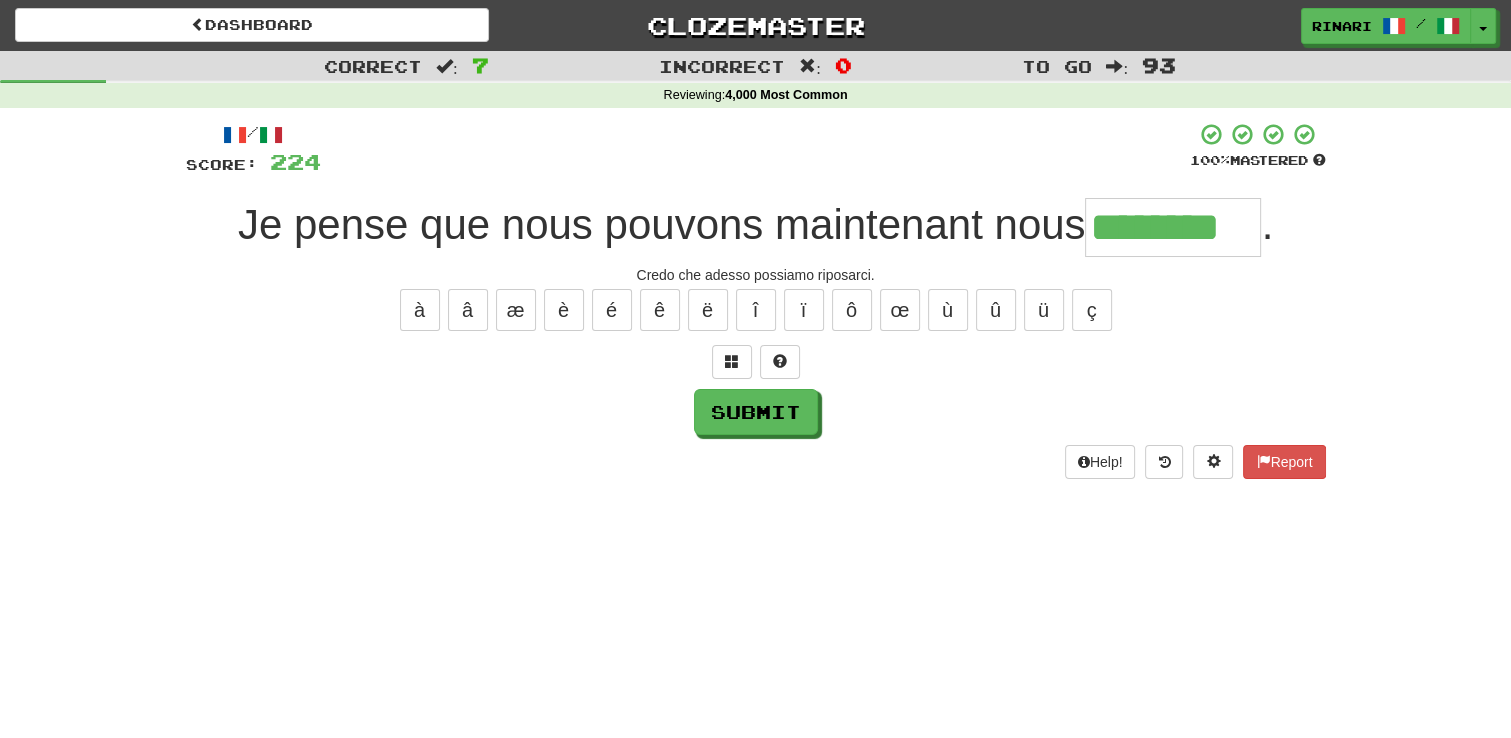 type on "********" 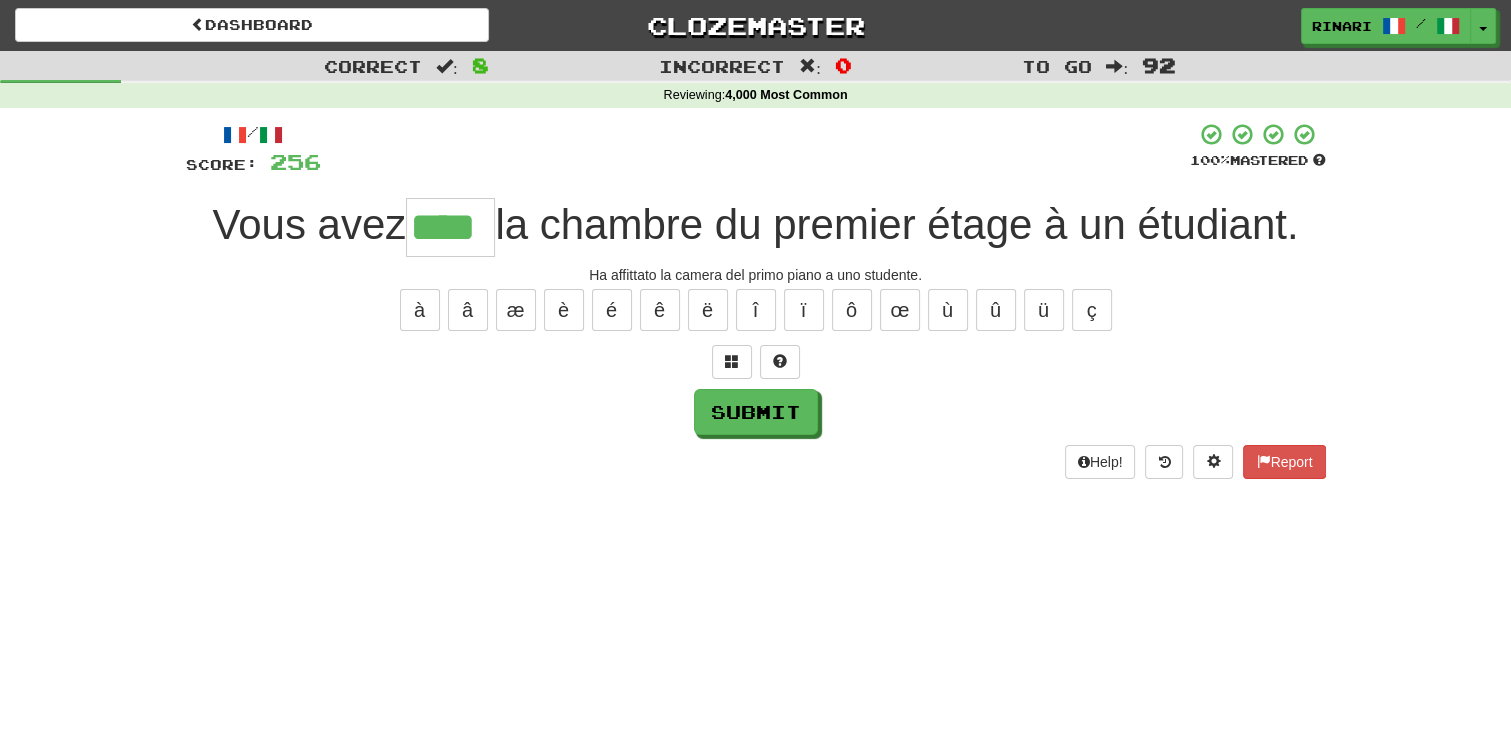 type on "****" 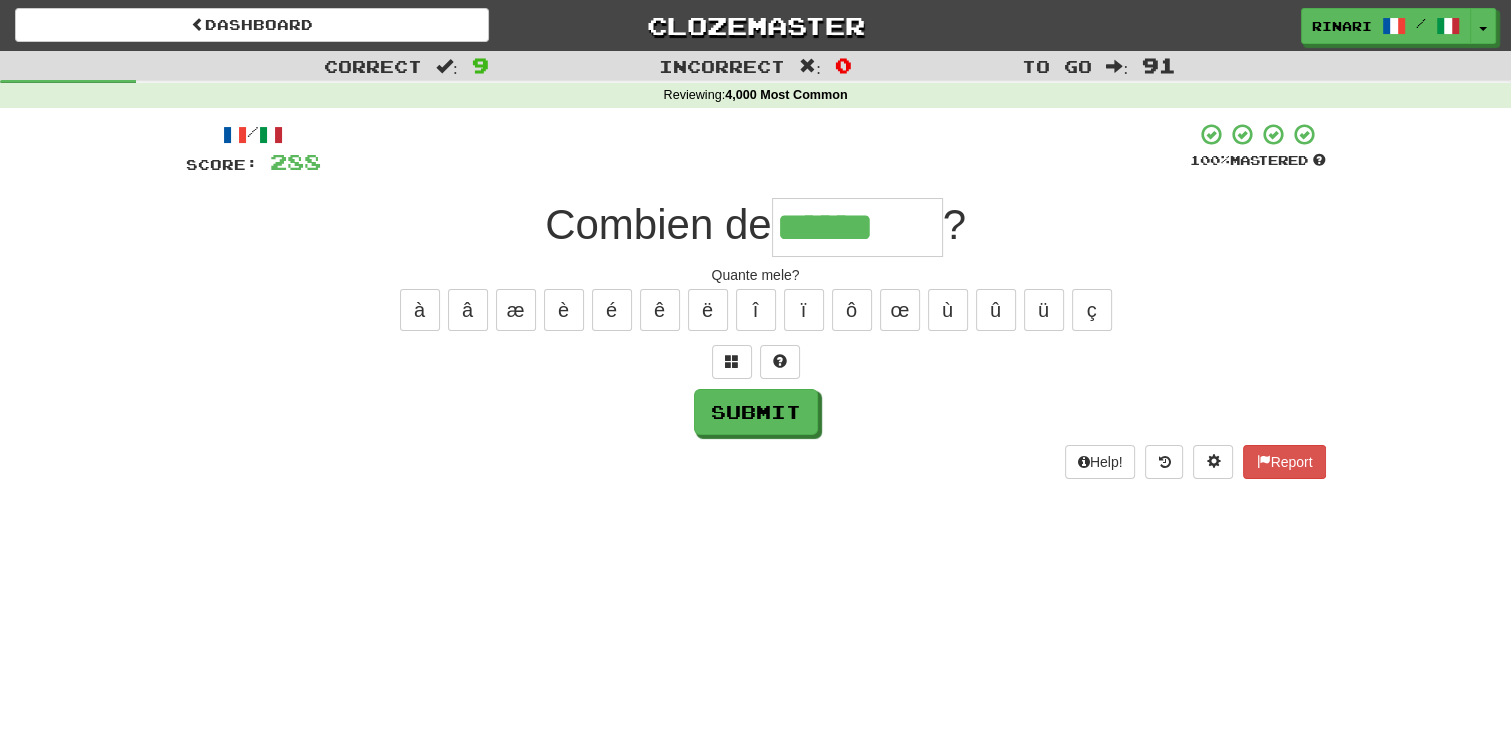 type on "******" 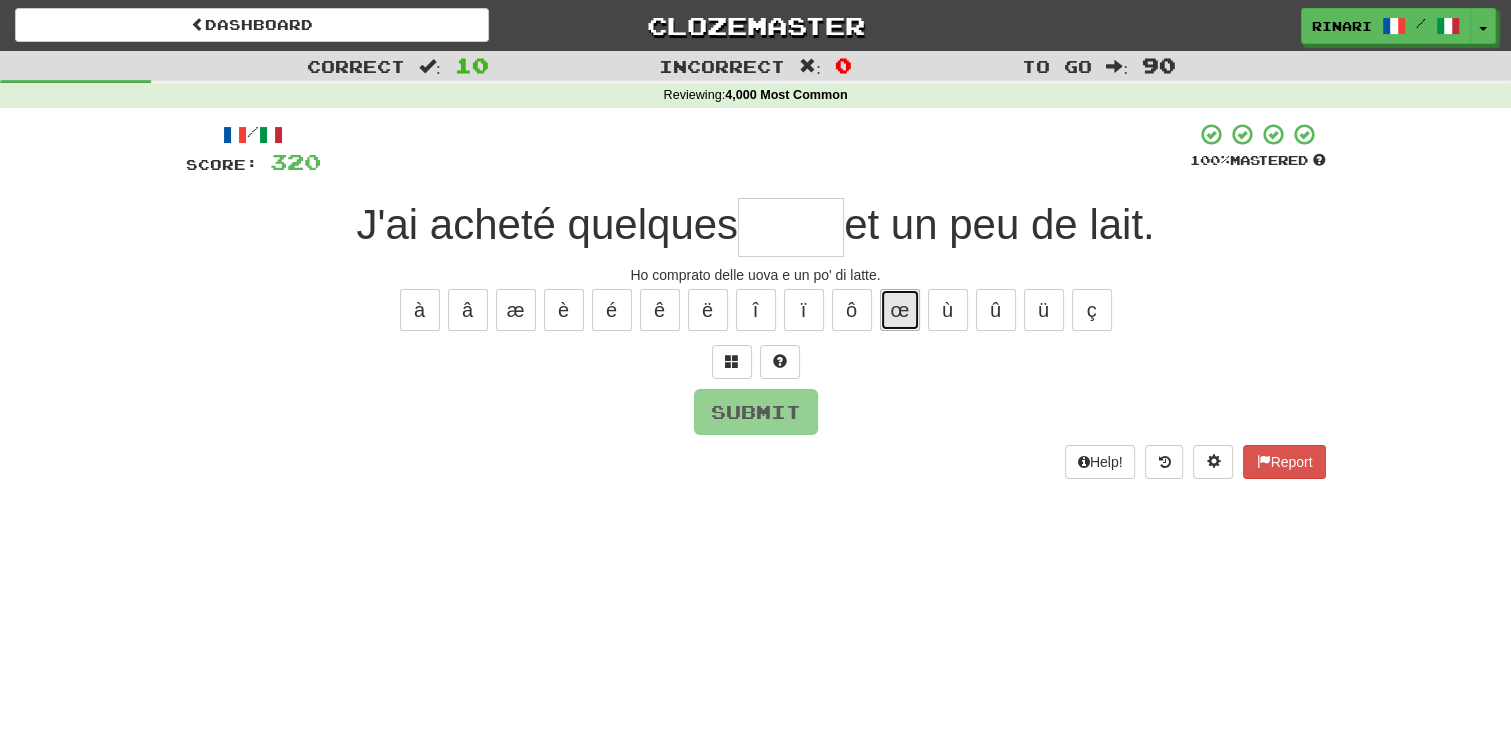 click on "œ" at bounding box center [900, 310] 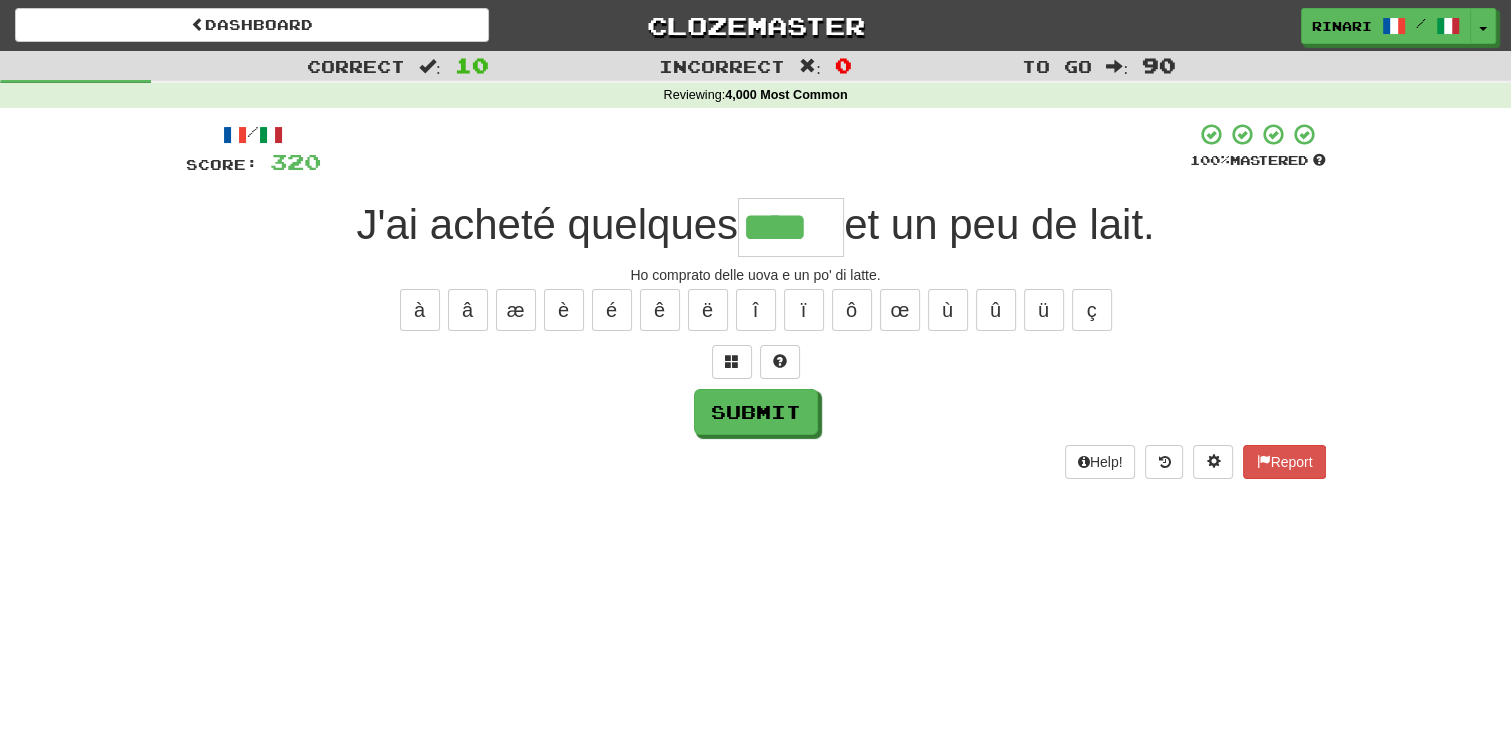 type on "****" 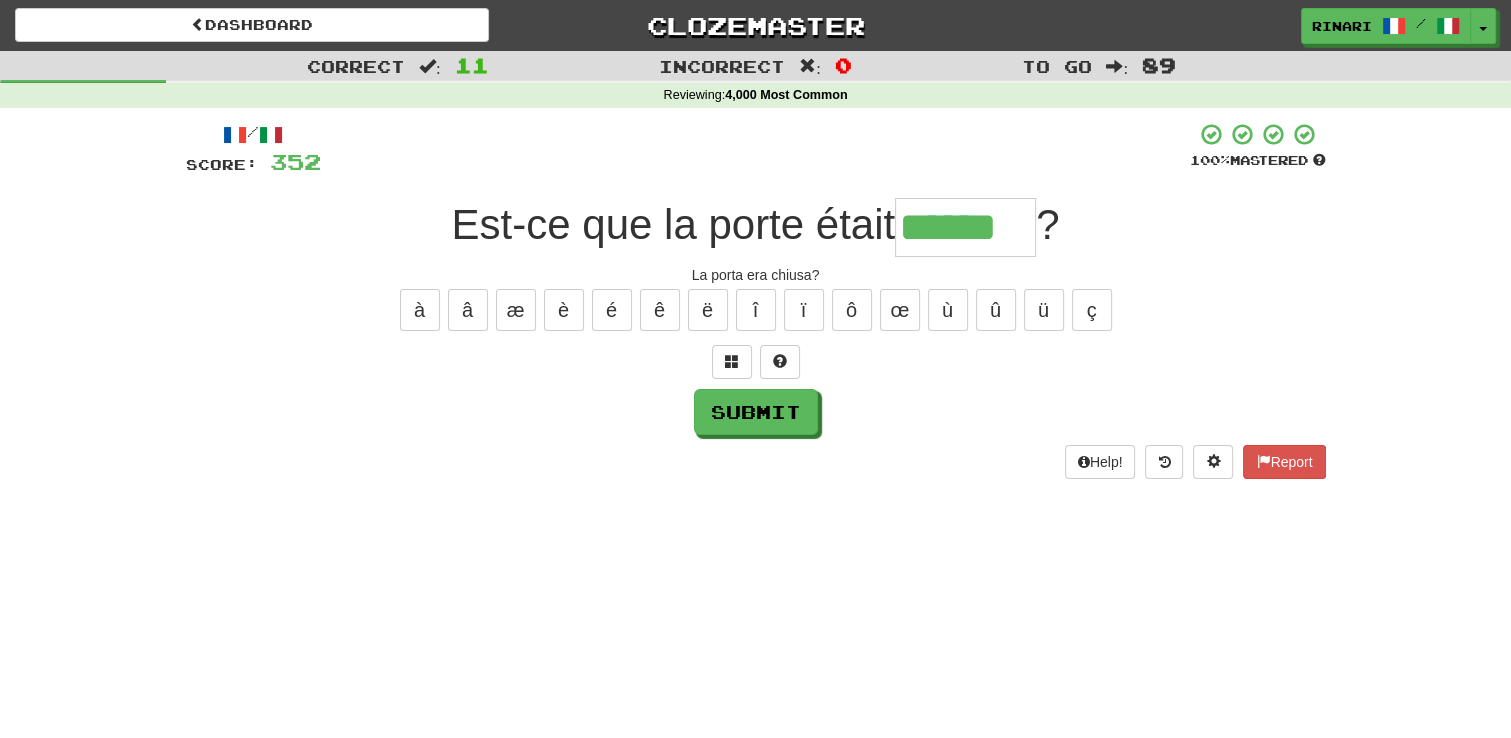 type on "******" 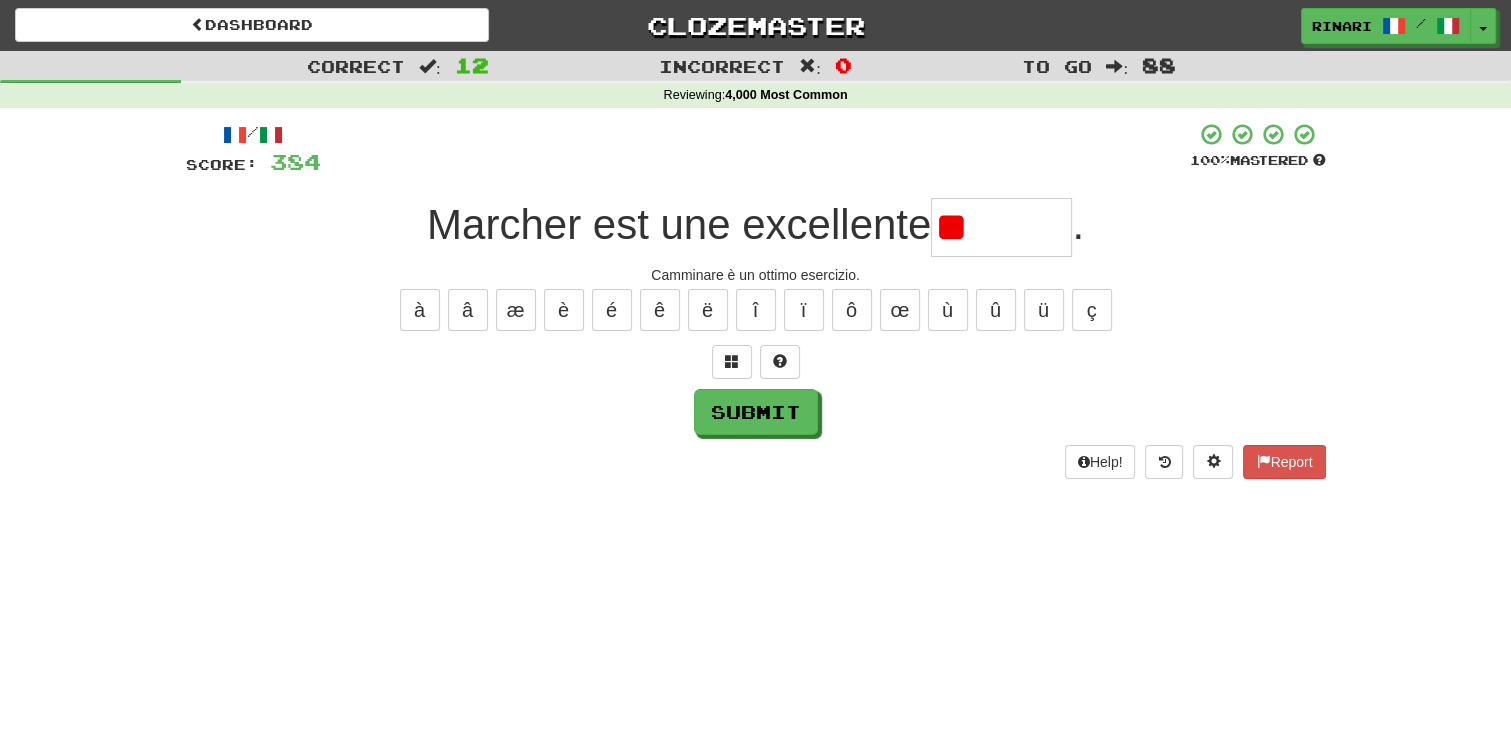 type on "*" 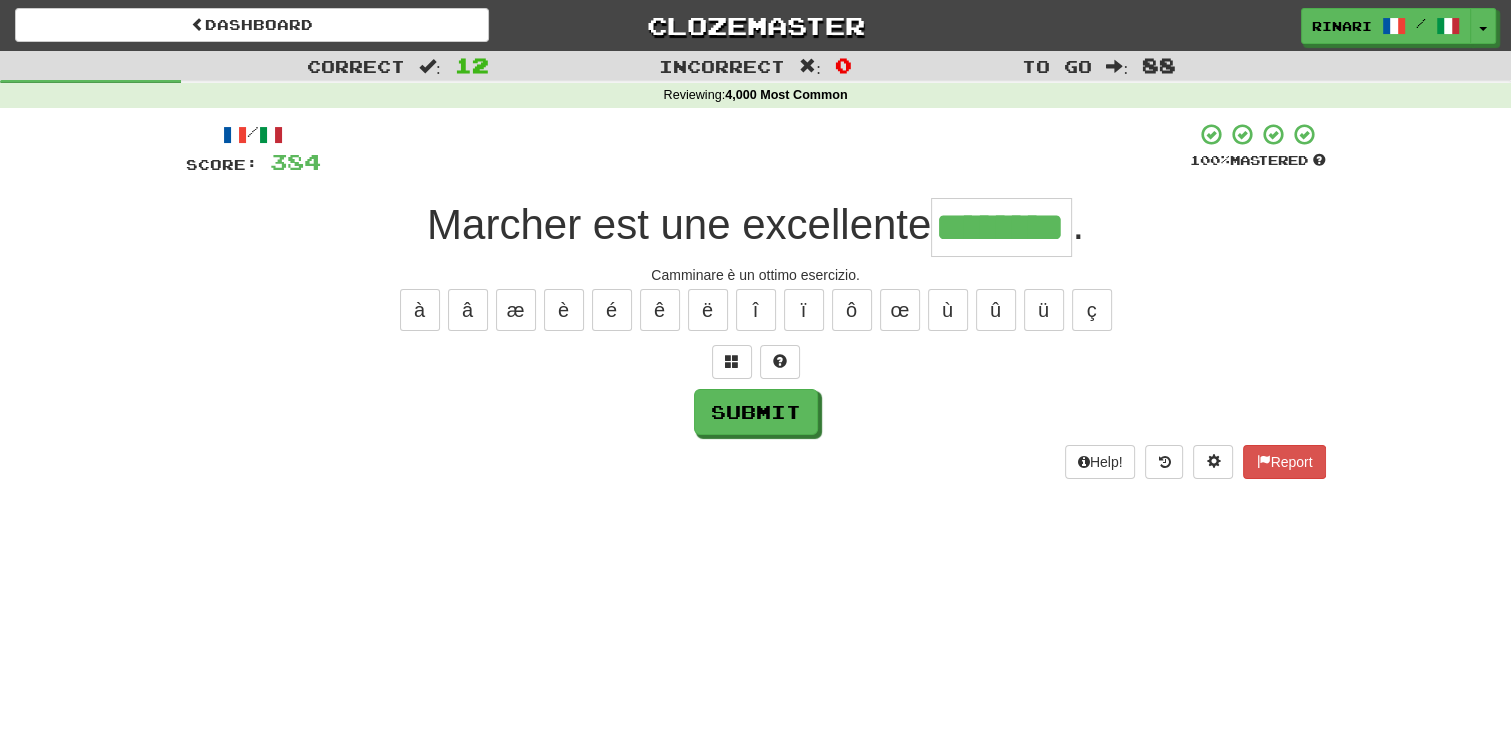type on "********" 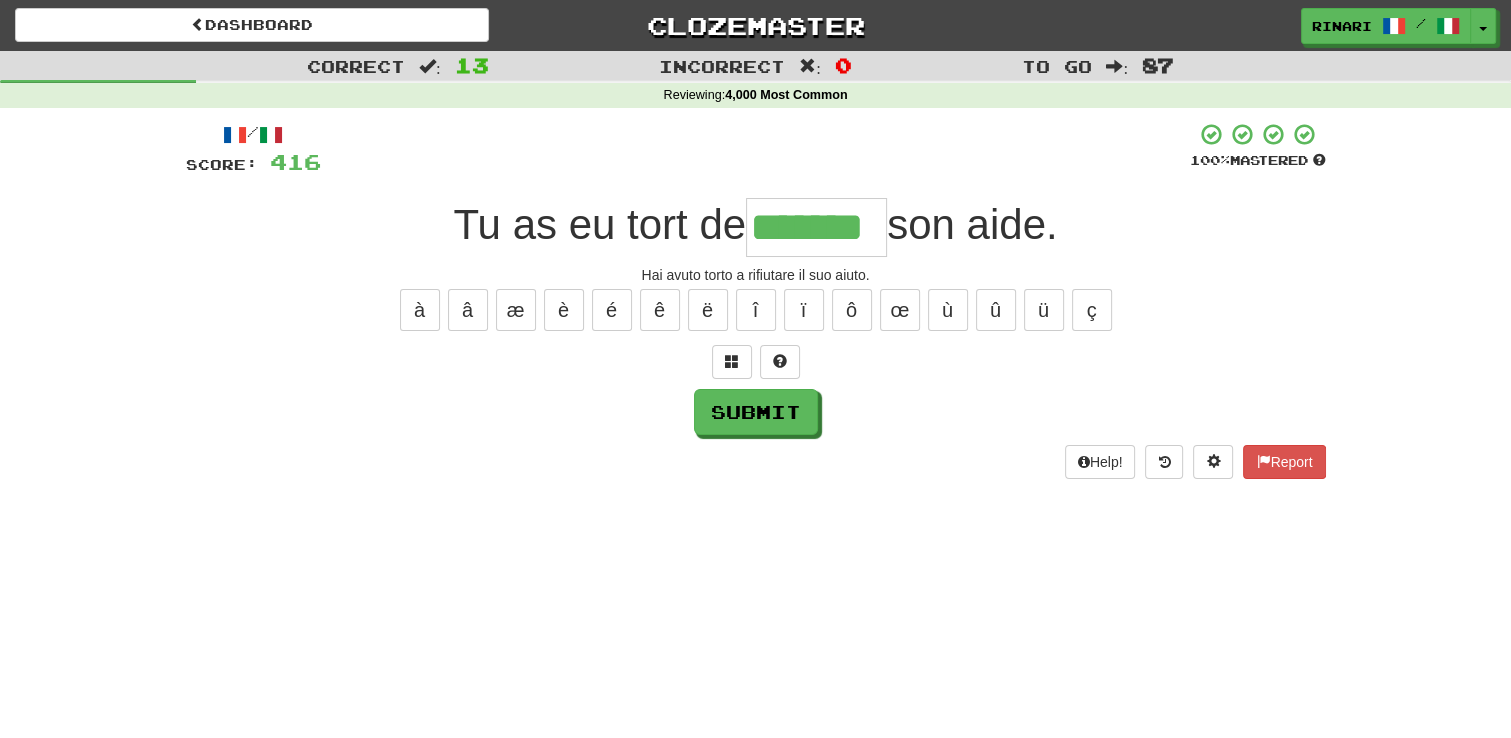type on "*******" 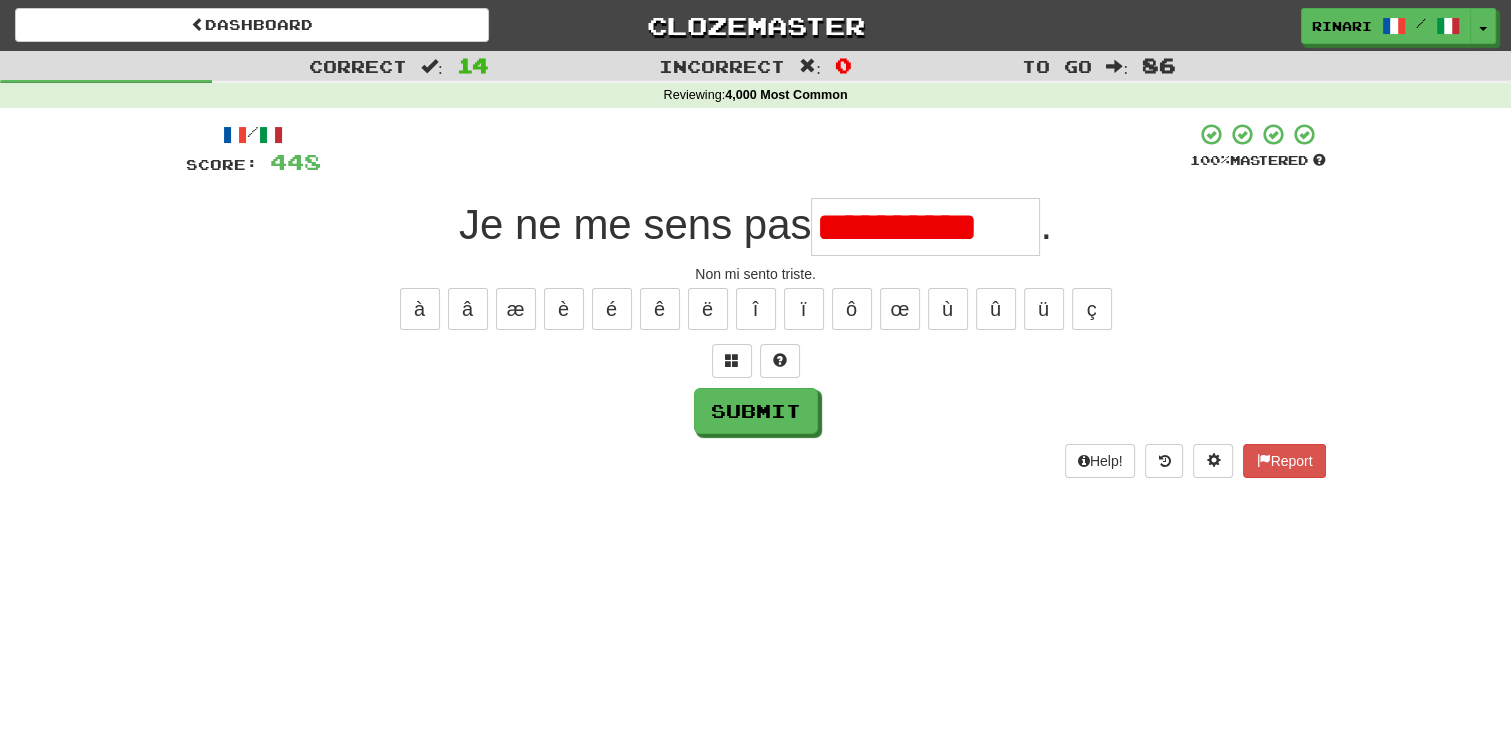 scroll, scrollTop: 0, scrollLeft: 0, axis: both 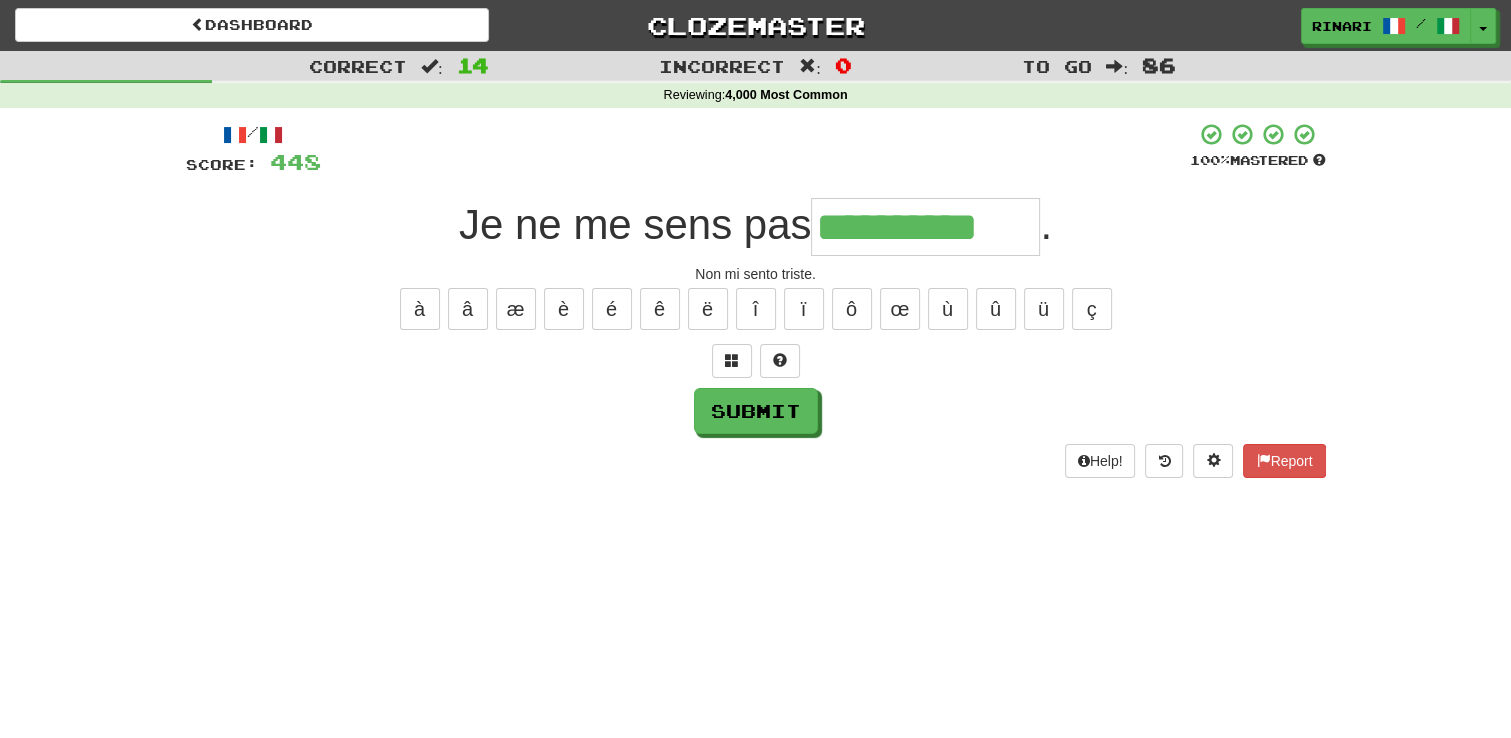 type on "**********" 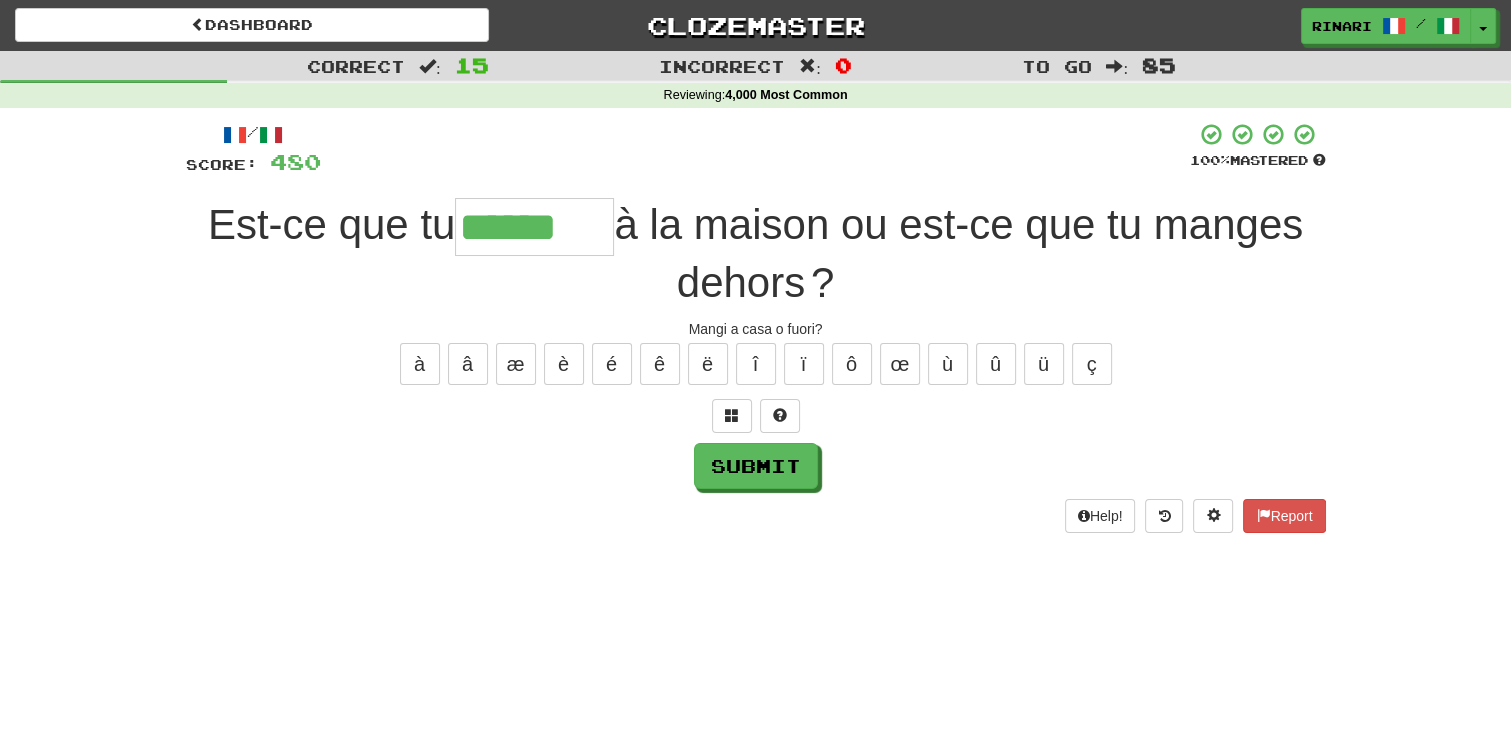 type on "******" 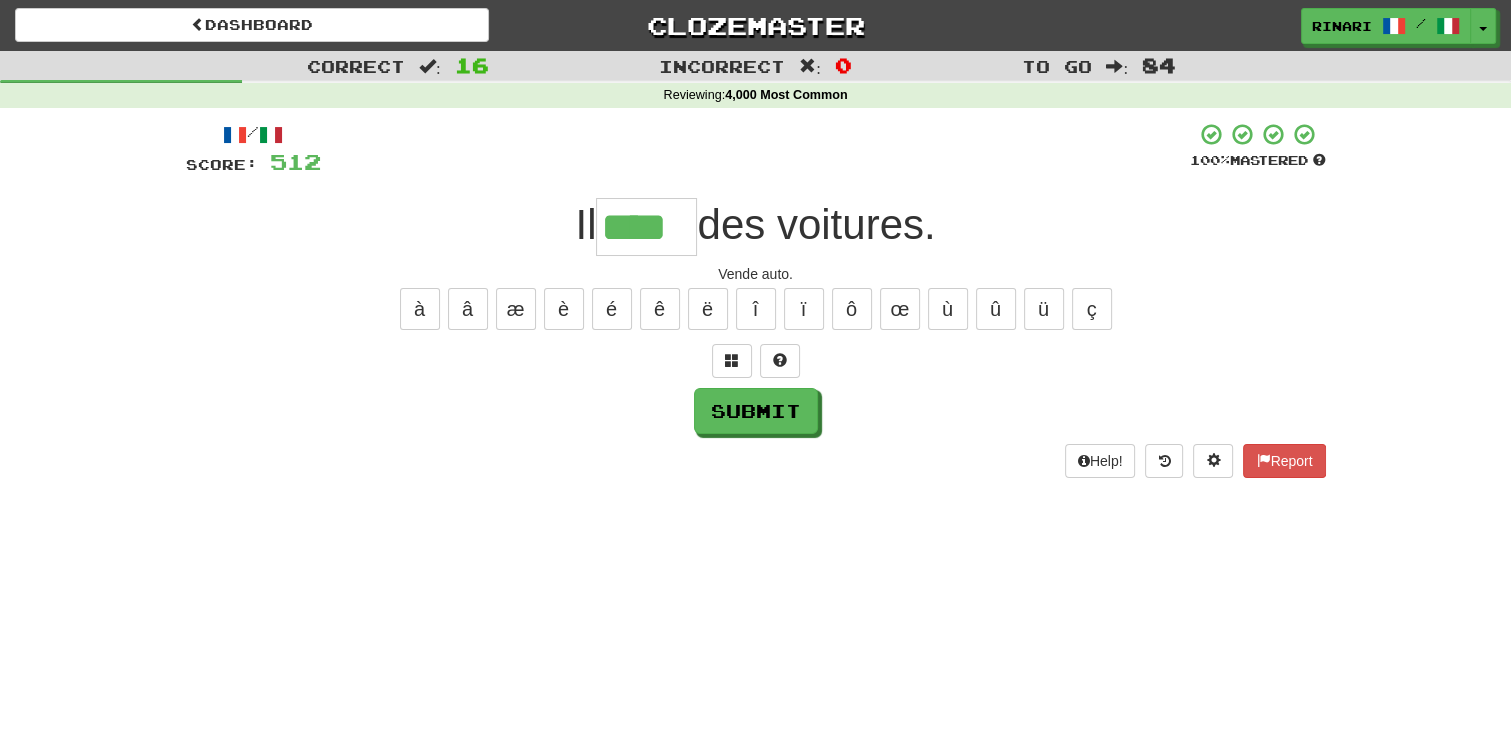 type on "****" 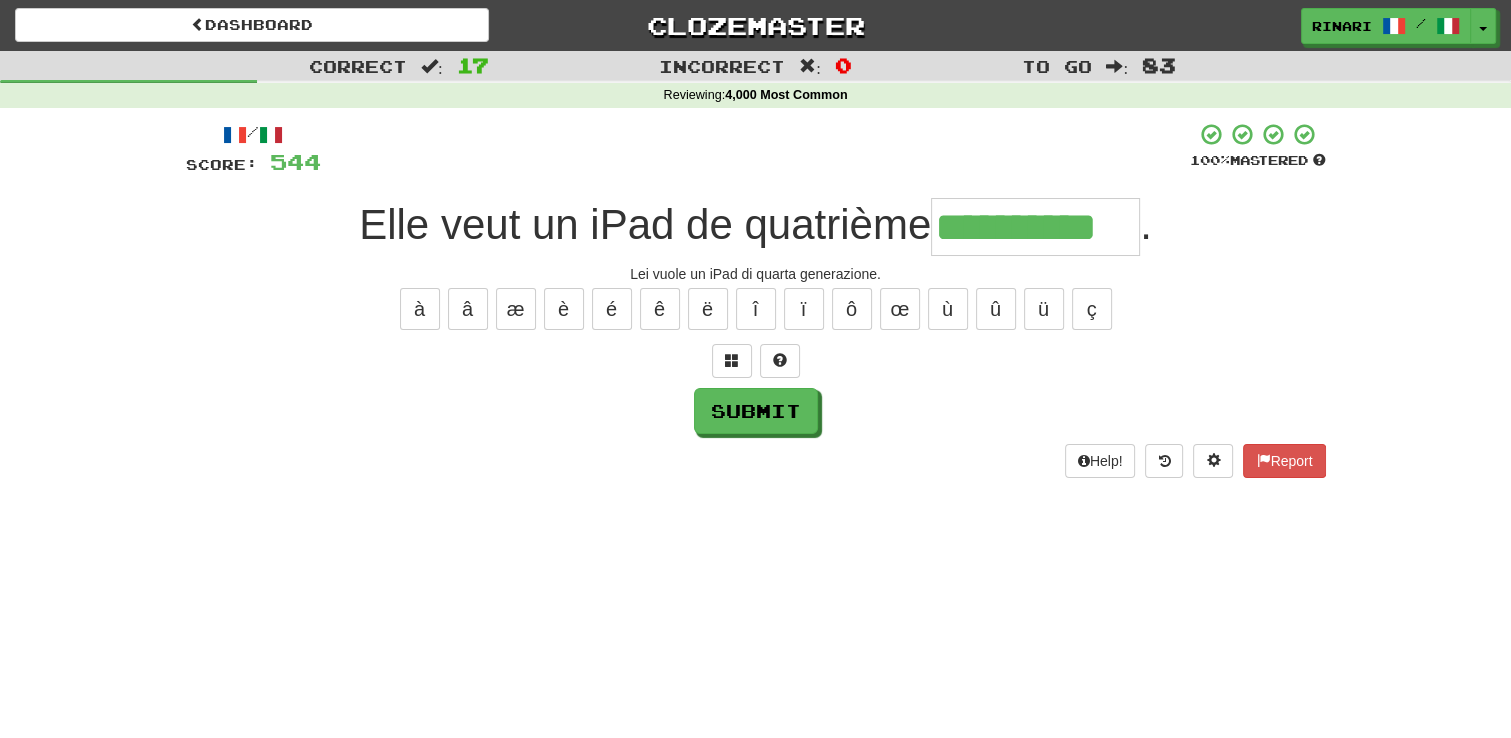 type on "**********" 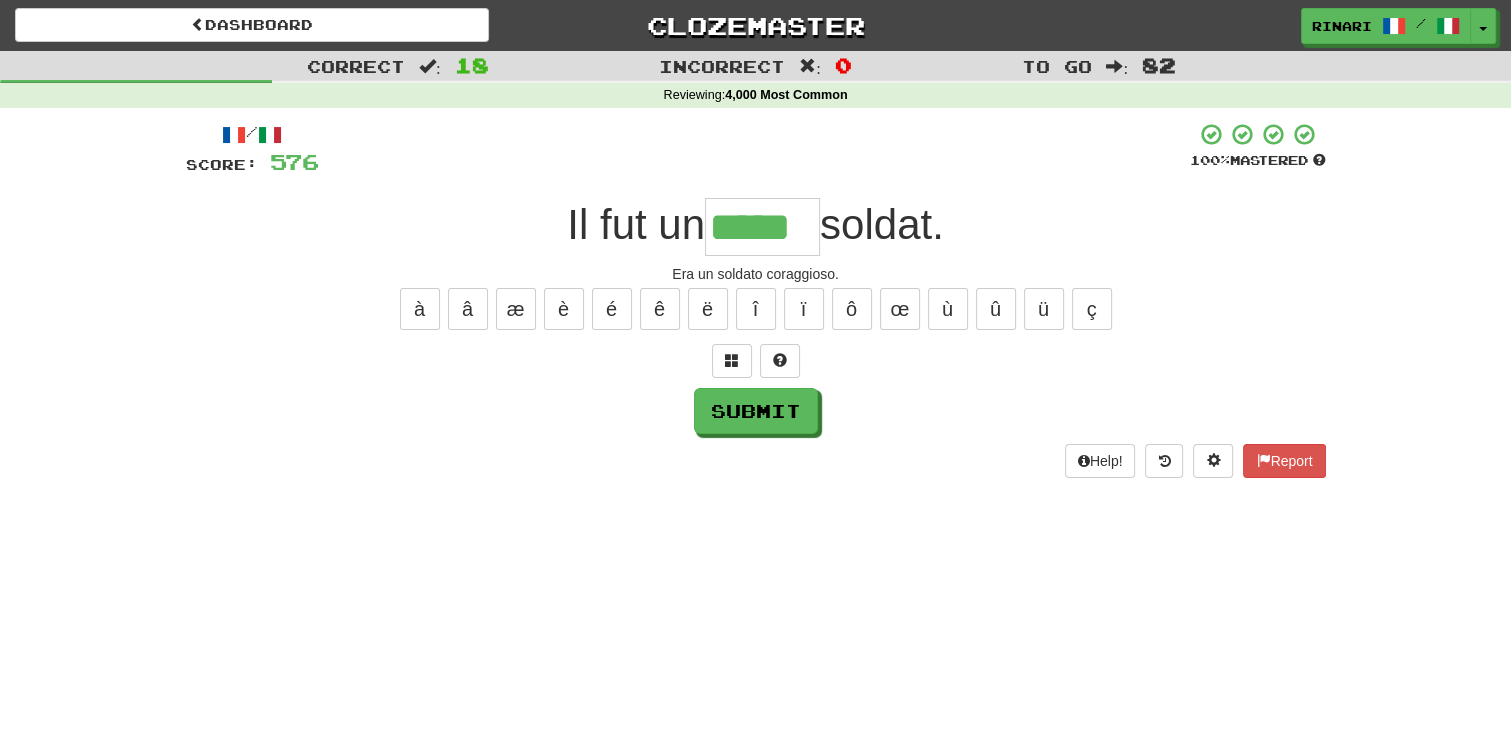 type on "*****" 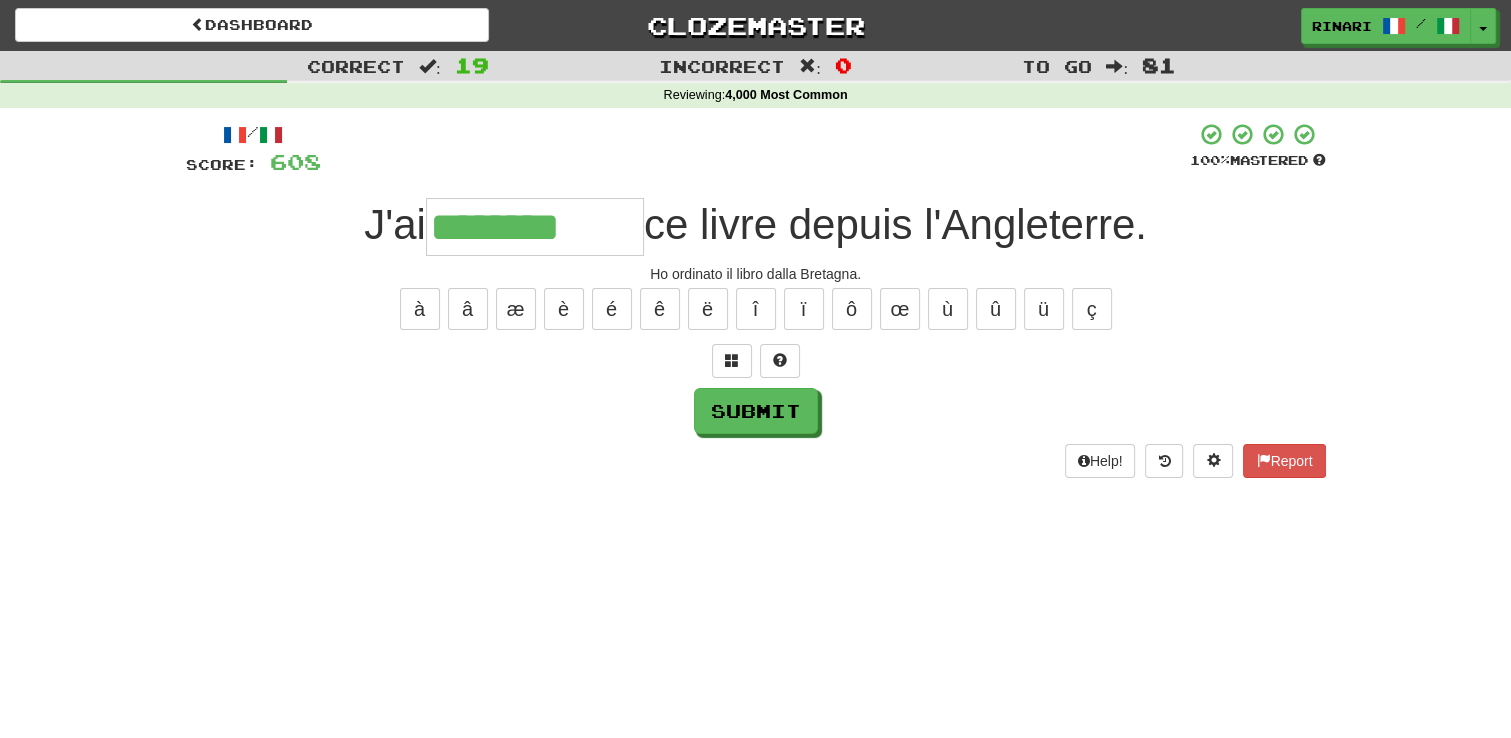 type on "********" 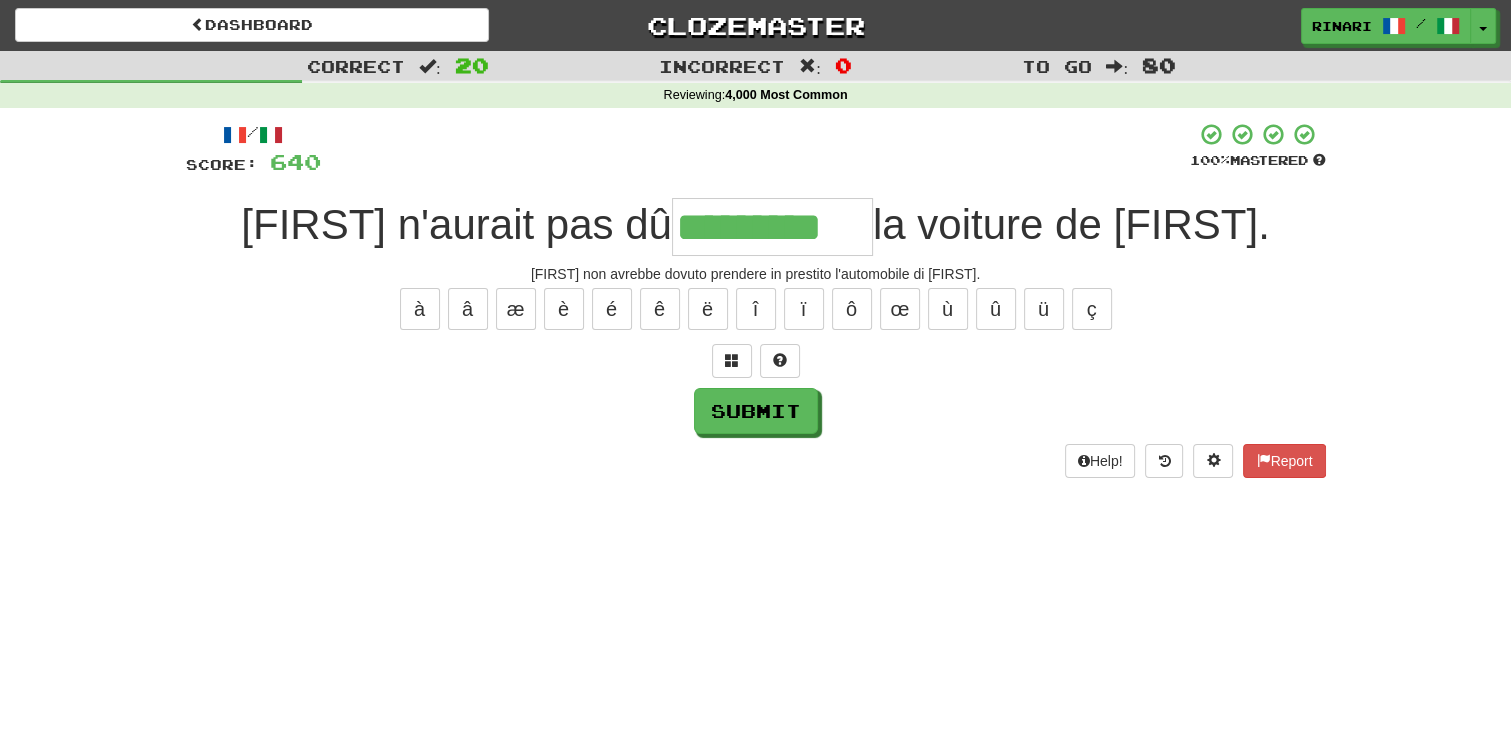 type on "*********" 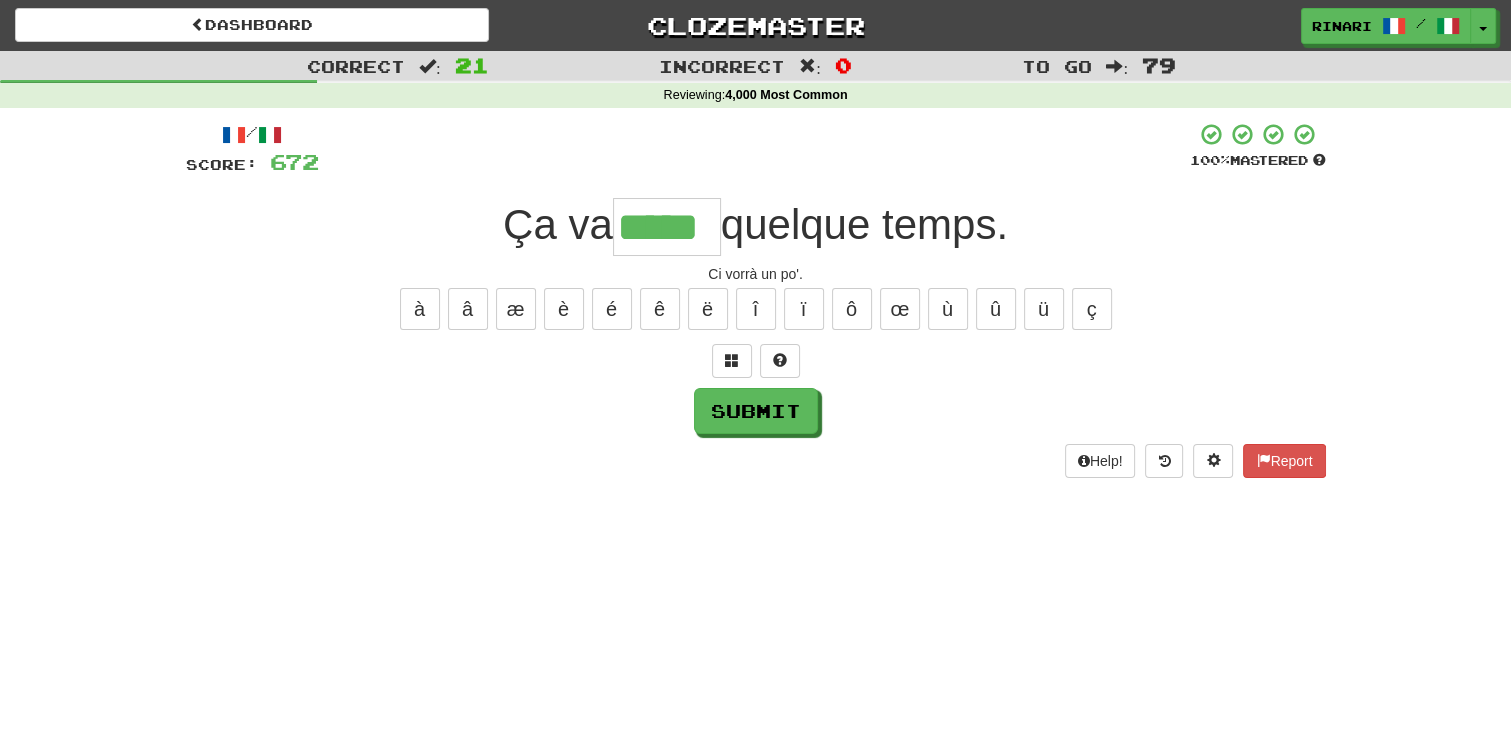 type on "*****" 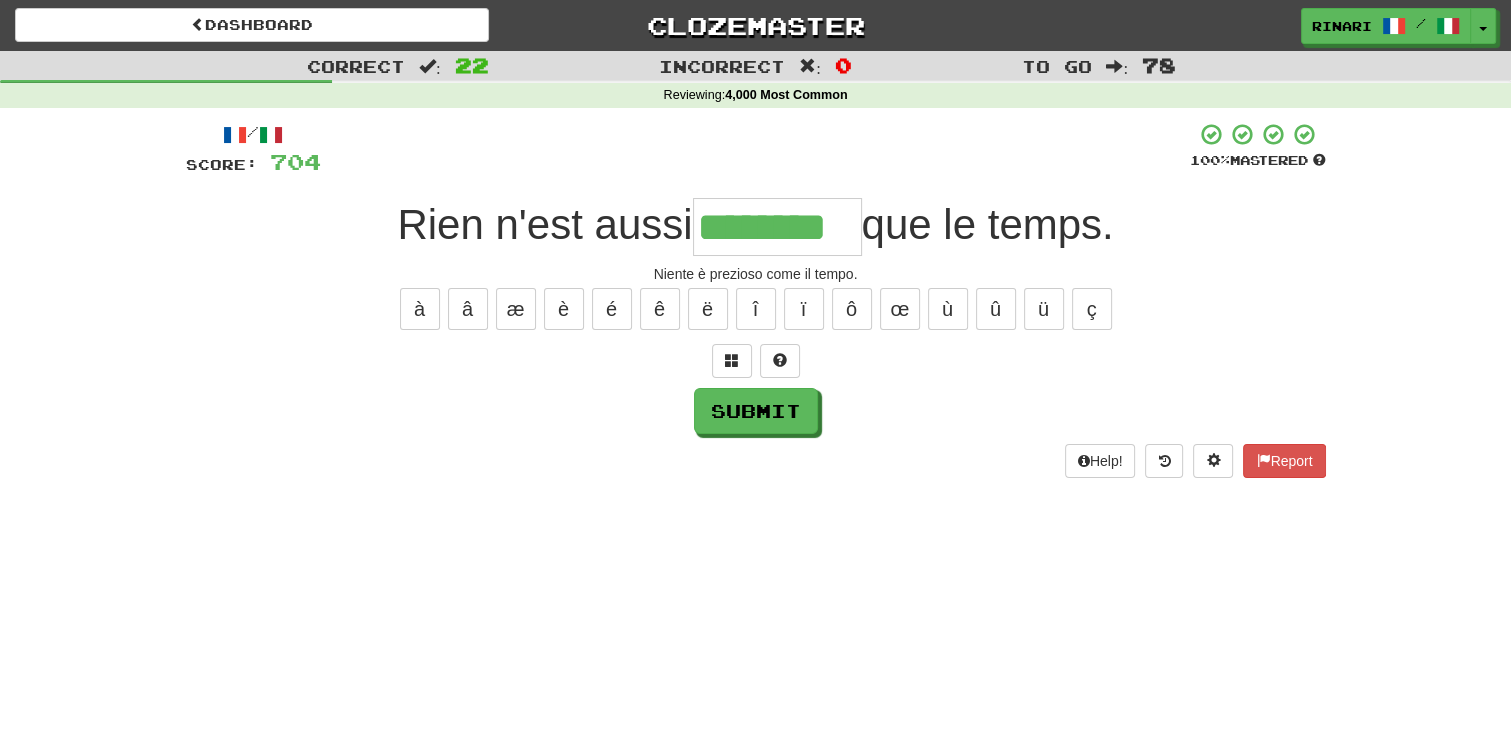 type on "********" 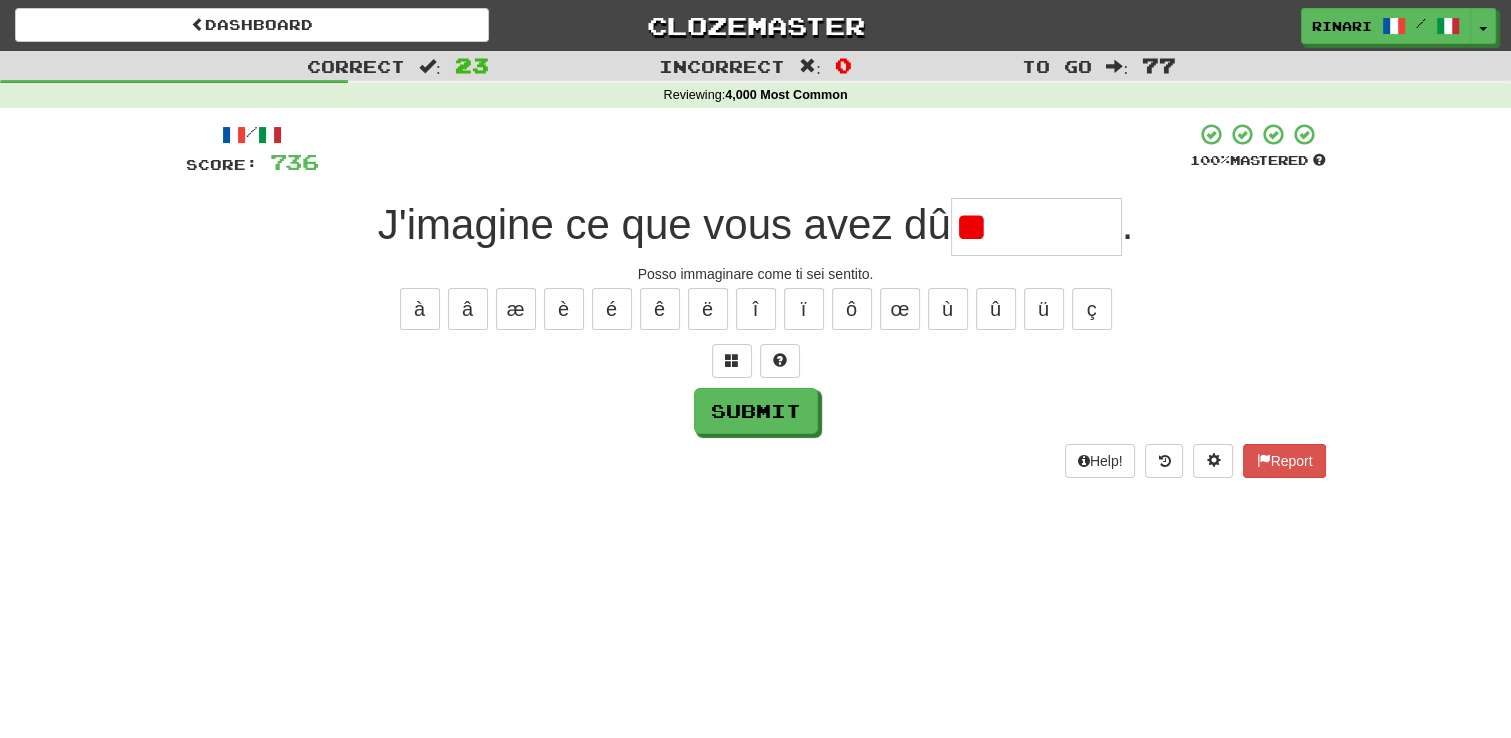 type on "*" 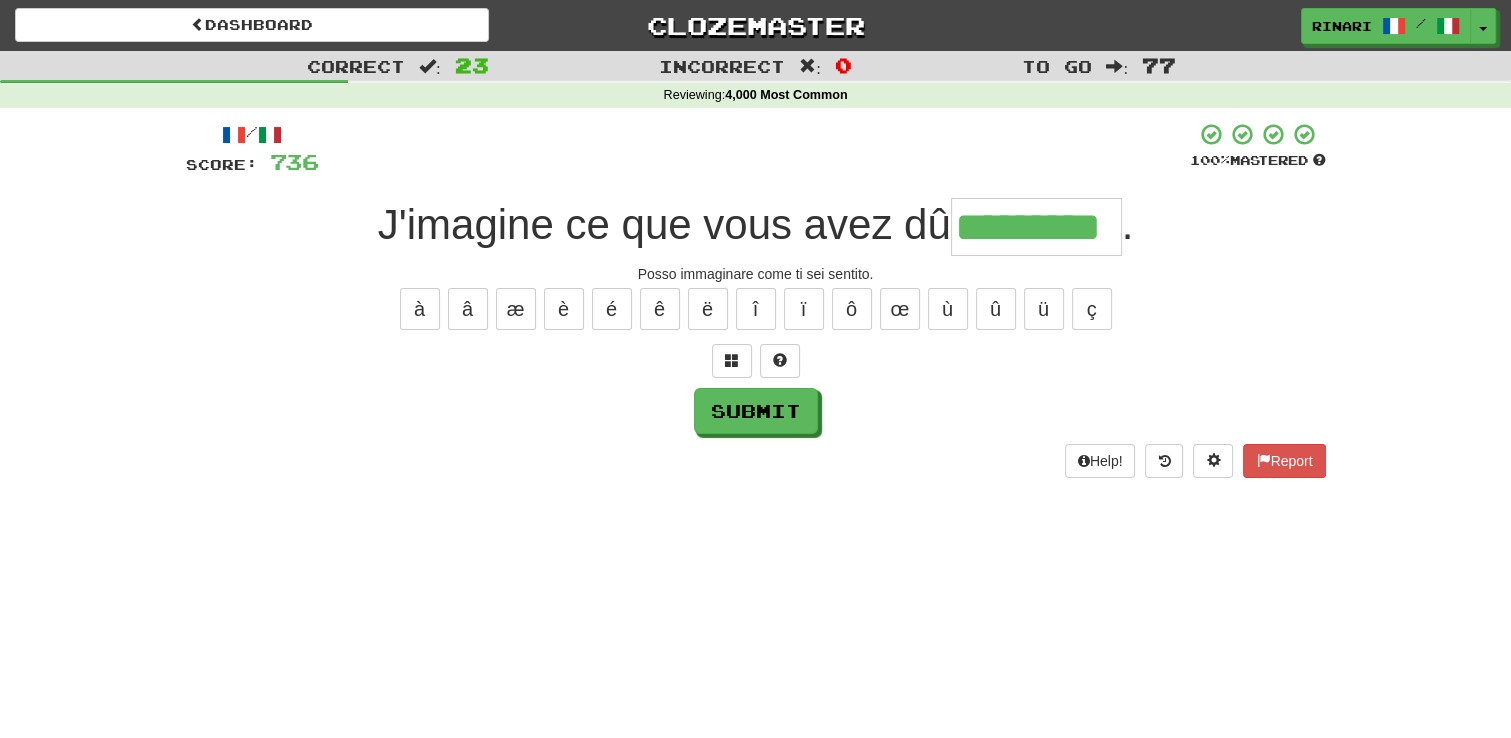scroll, scrollTop: 0, scrollLeft: 0, axis: both 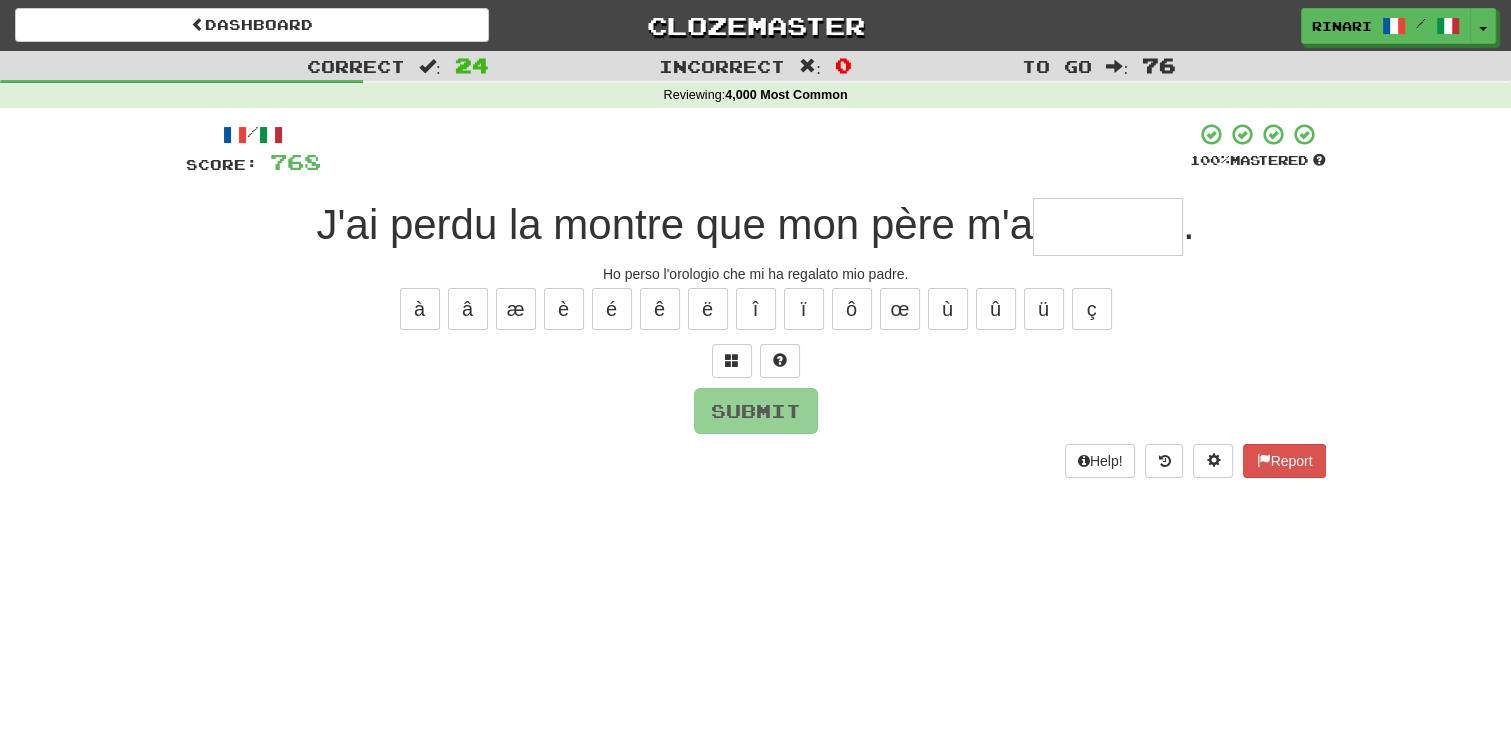 type on "*" 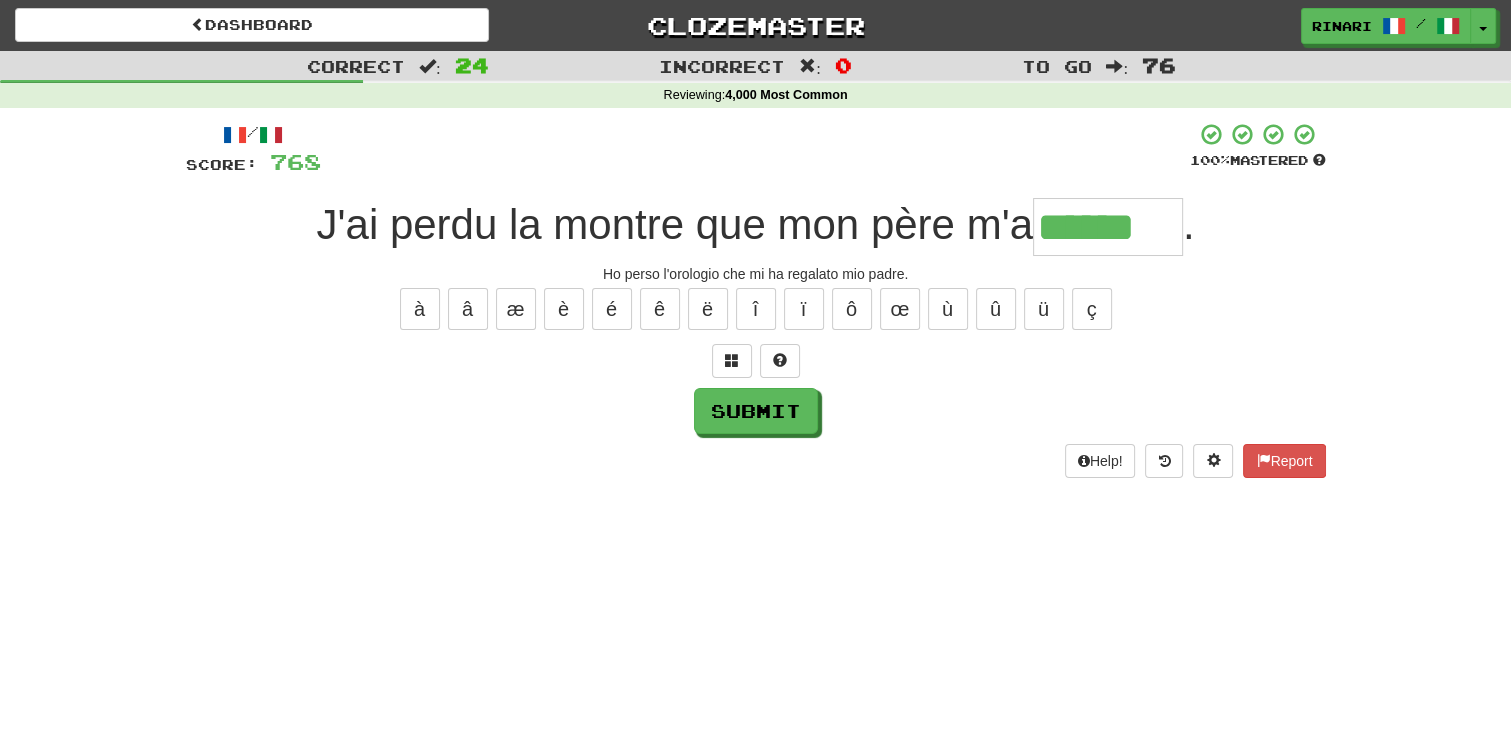 type on "******" 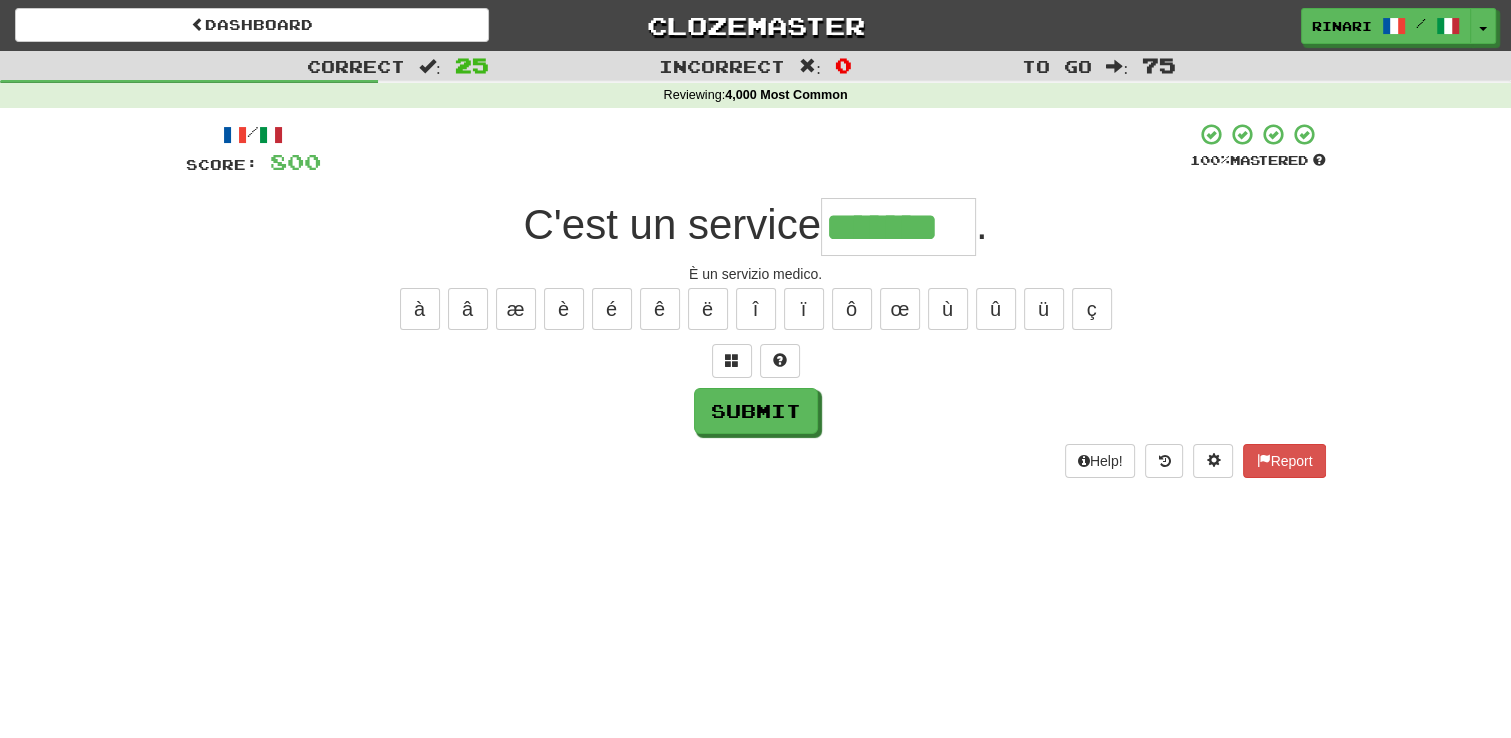 type on "*******" 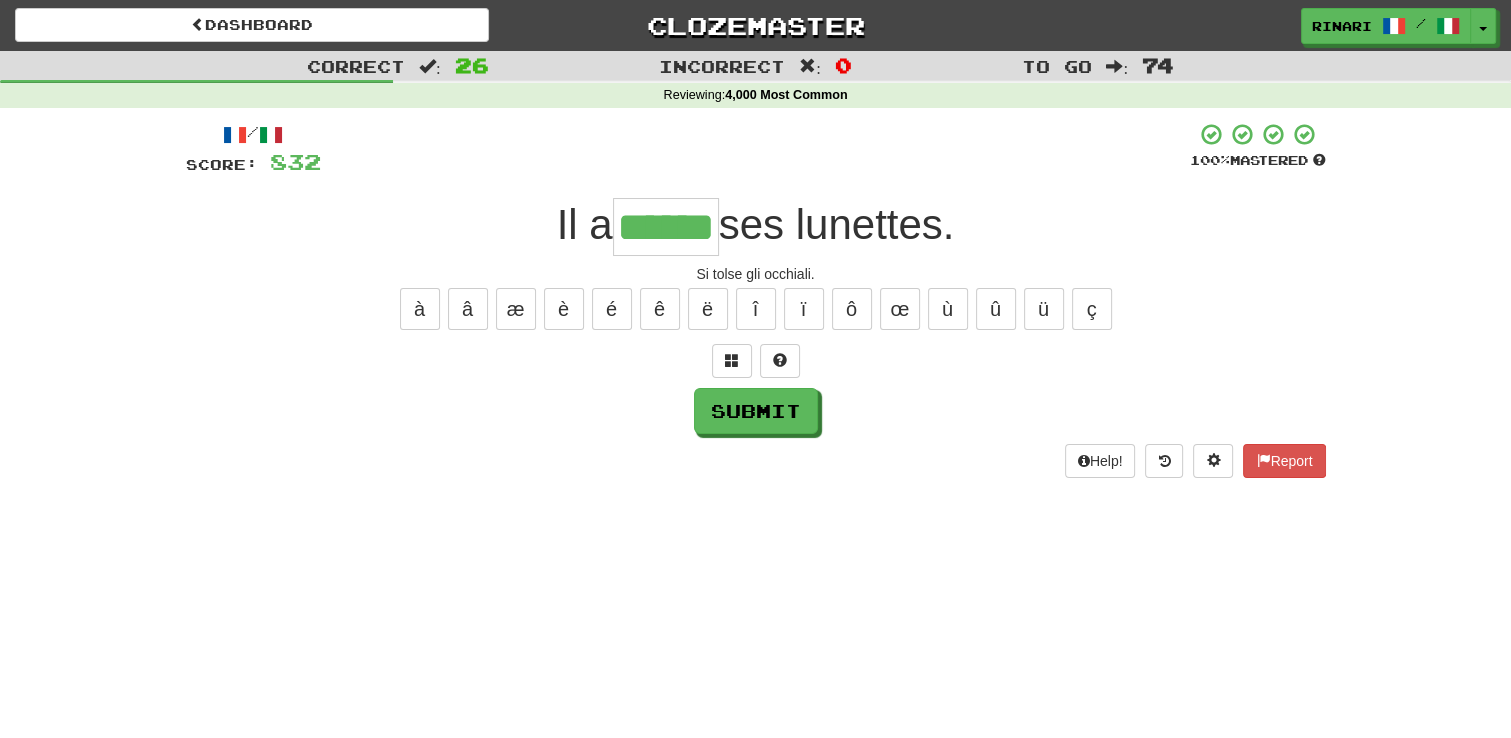 type on "******" 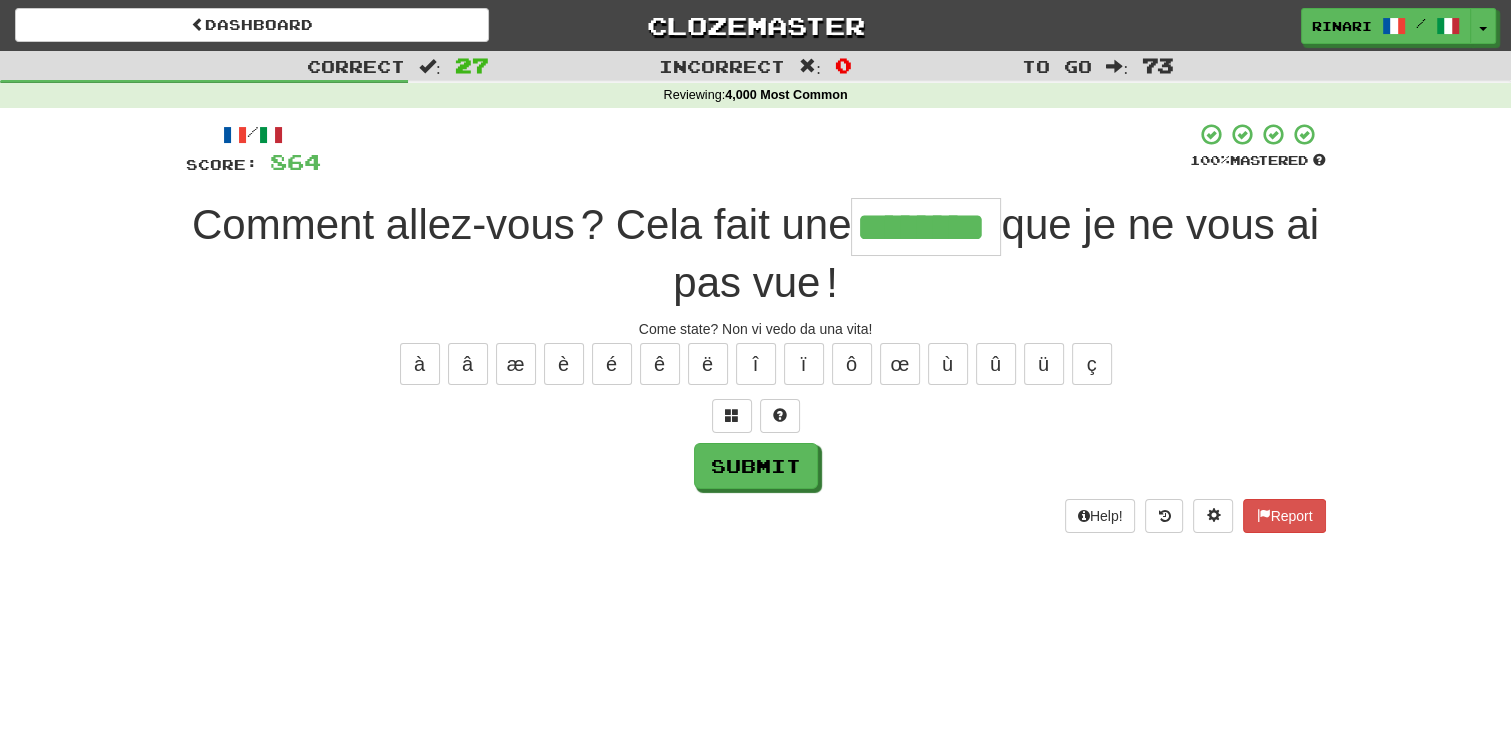 type on "********" 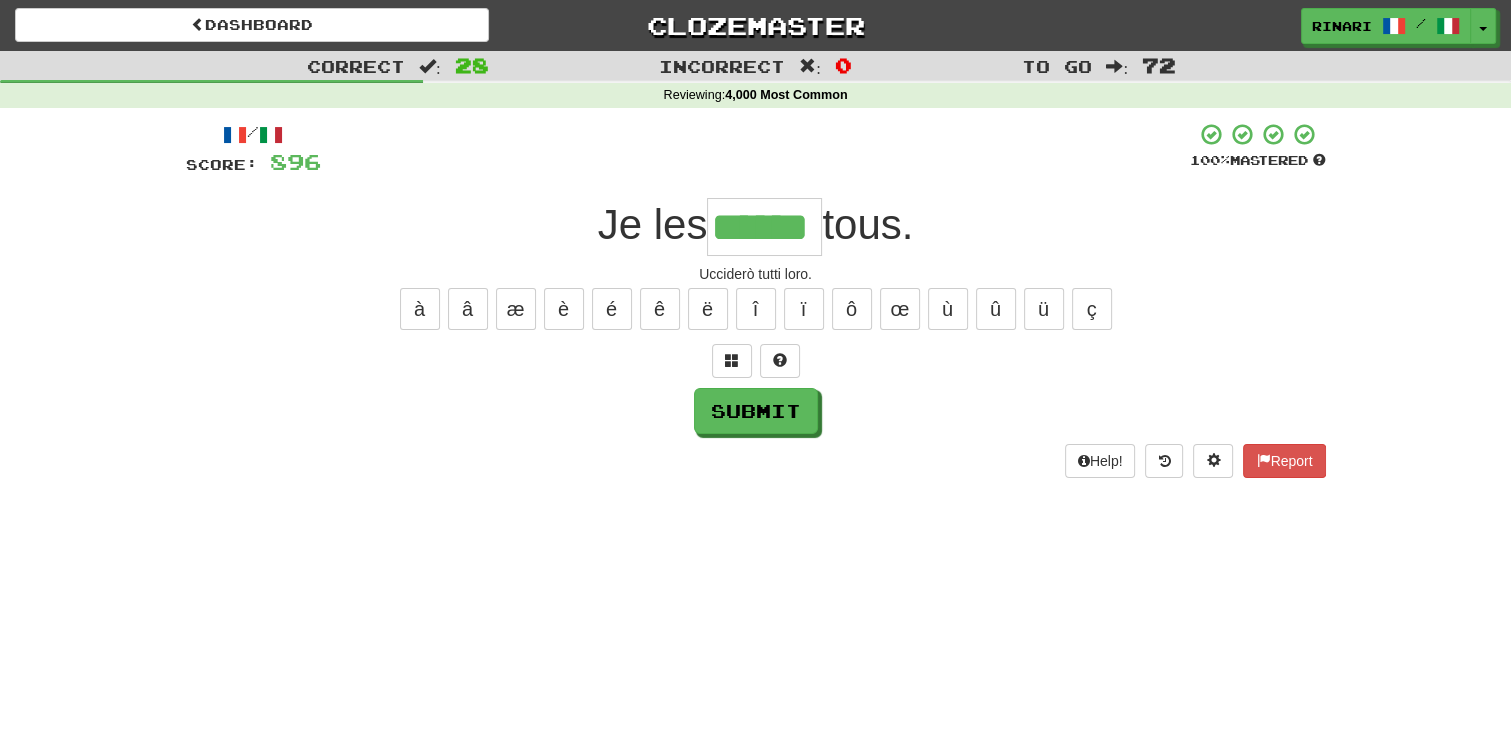 type on "******" 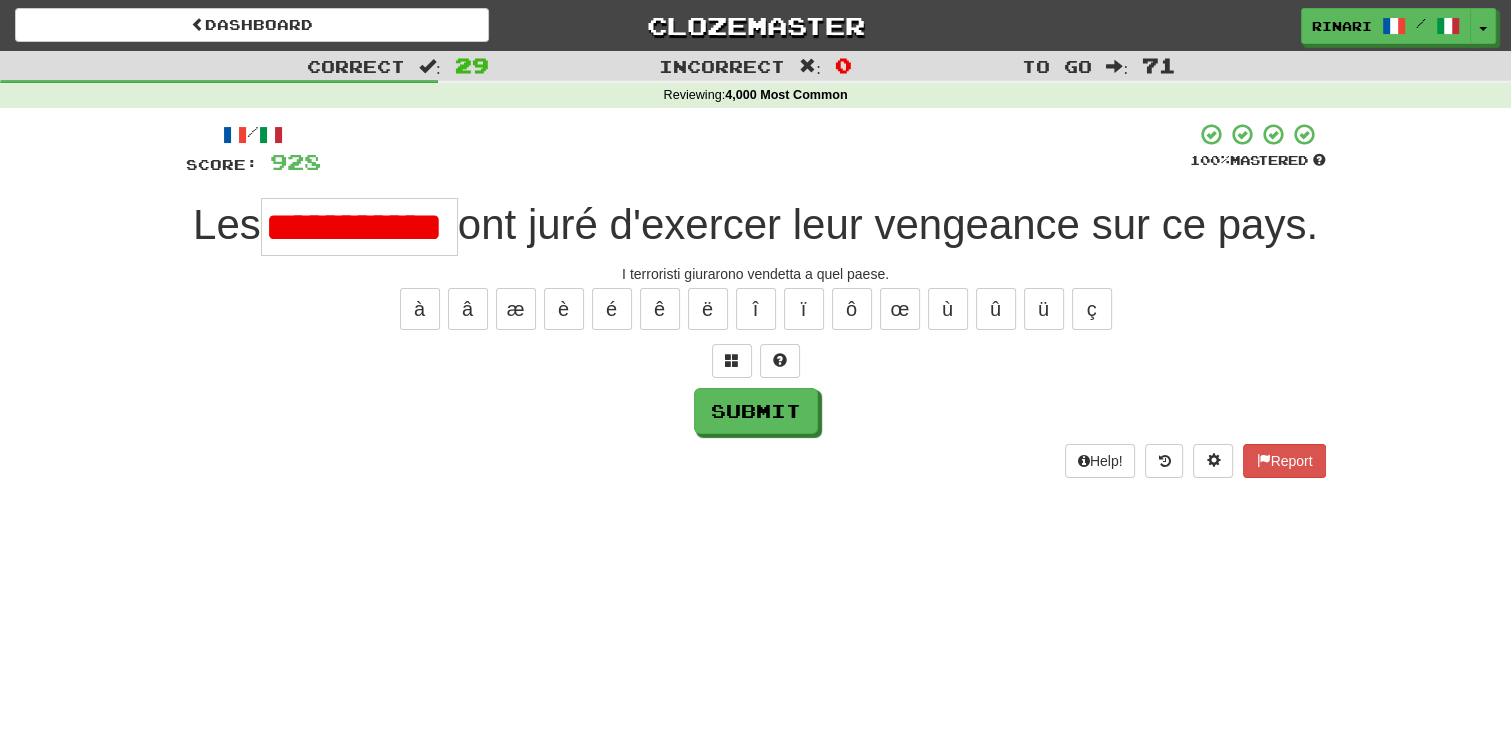 scroll, scrollTop: 0, scrollLeft: 0, axis: both 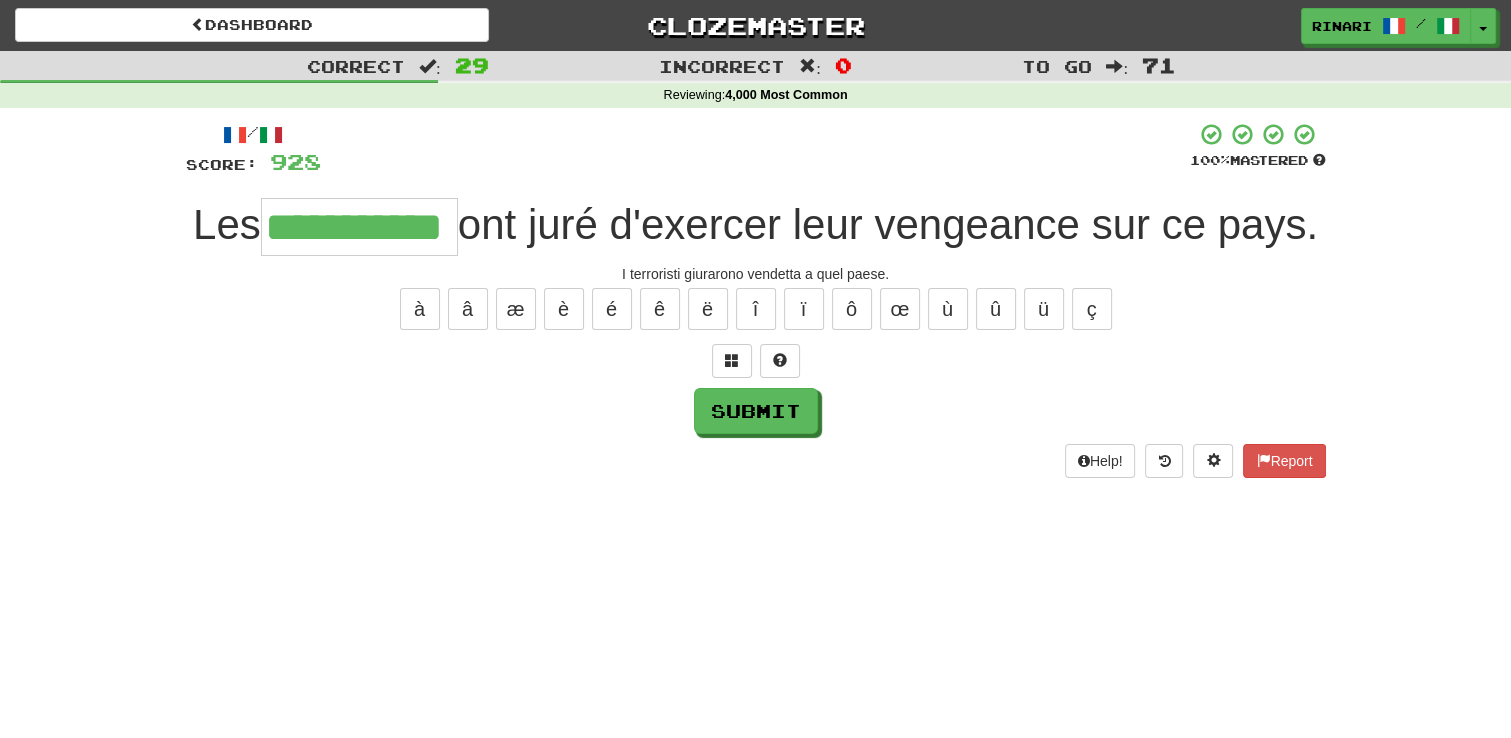 type on "**********" 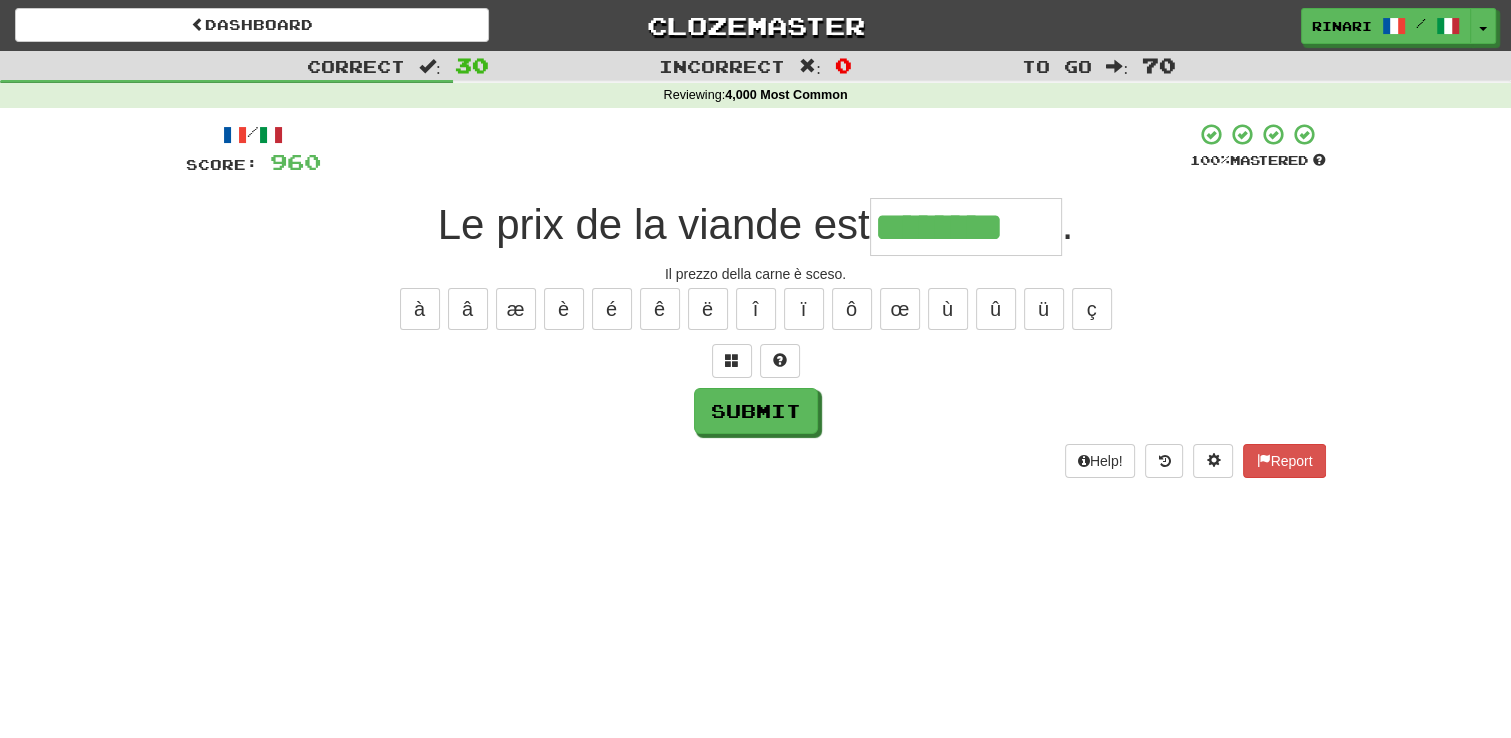 type on "********" 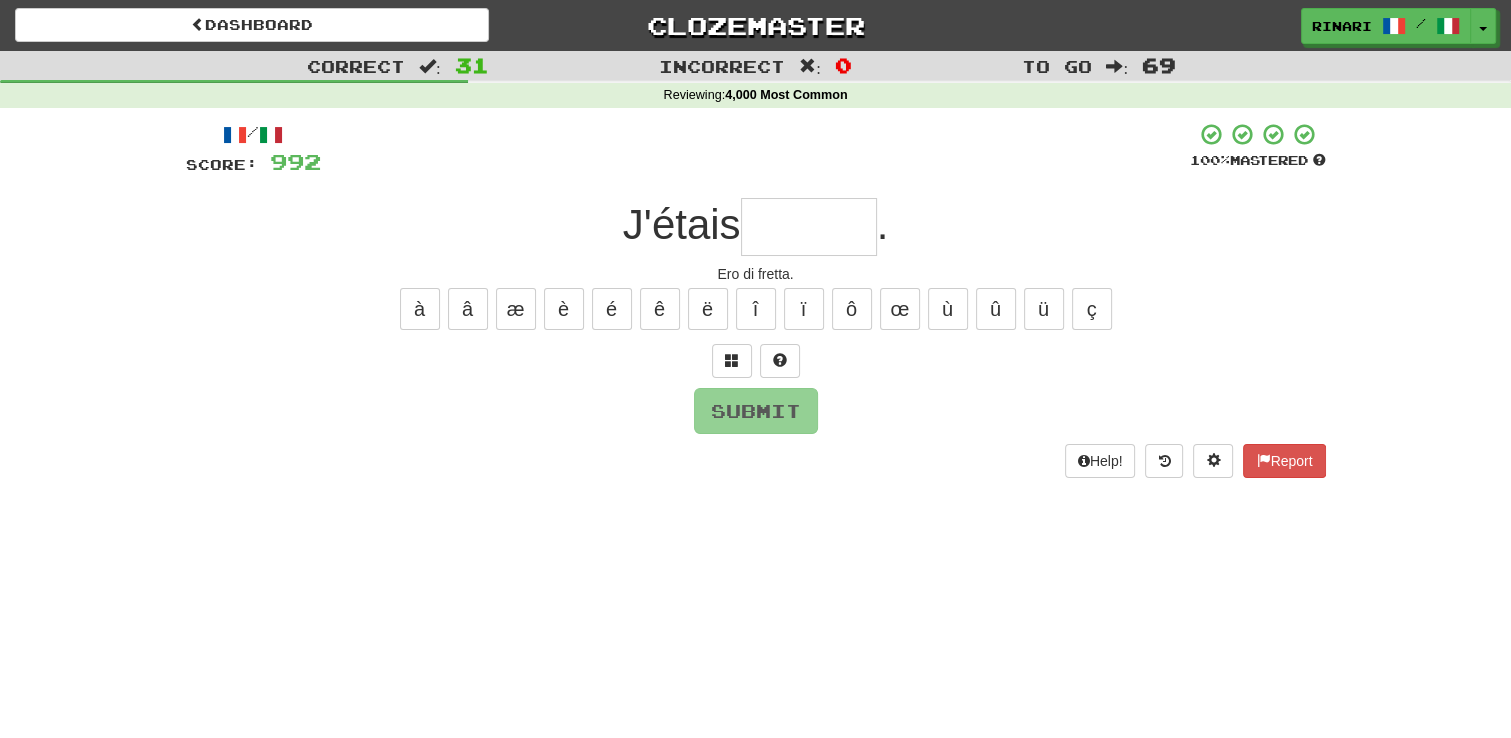 type on "*" 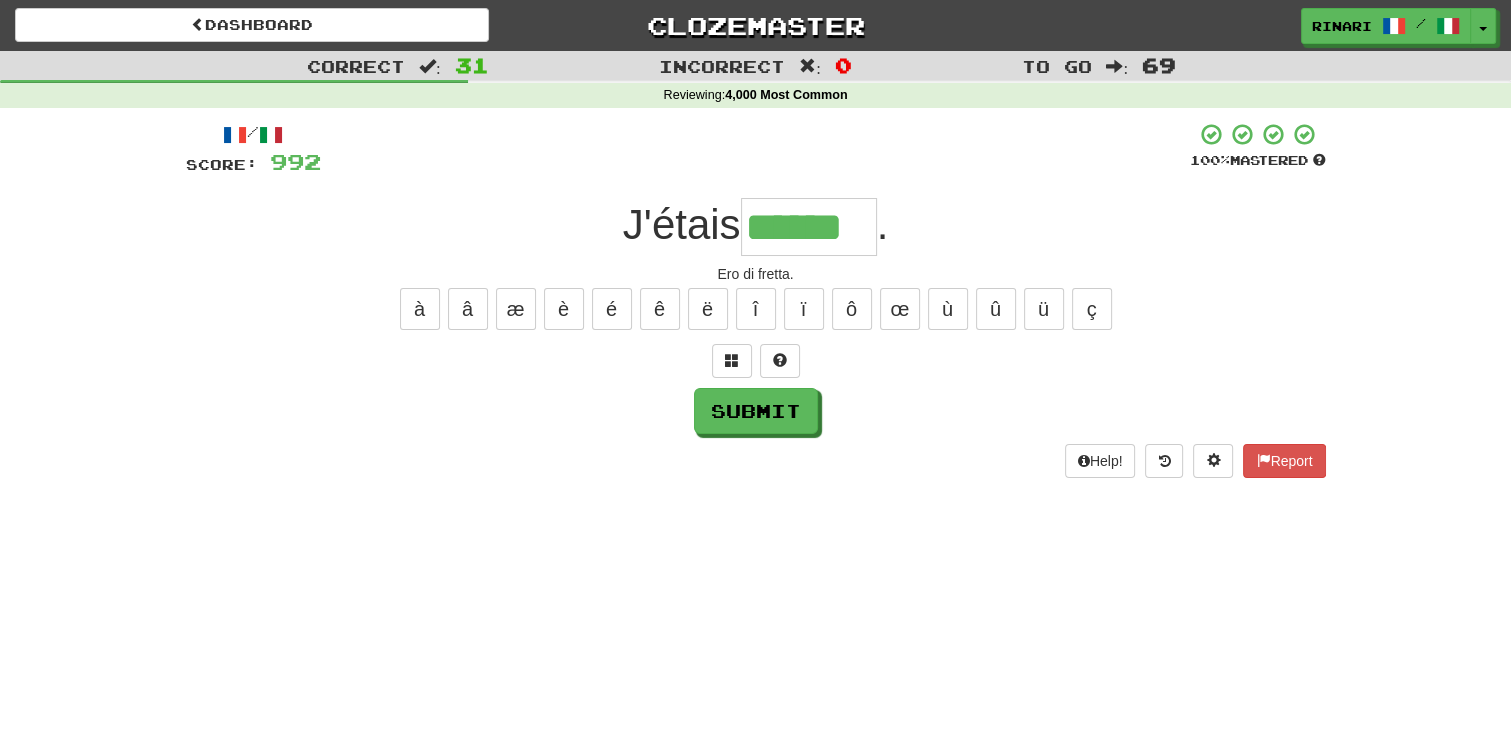 type on "******" 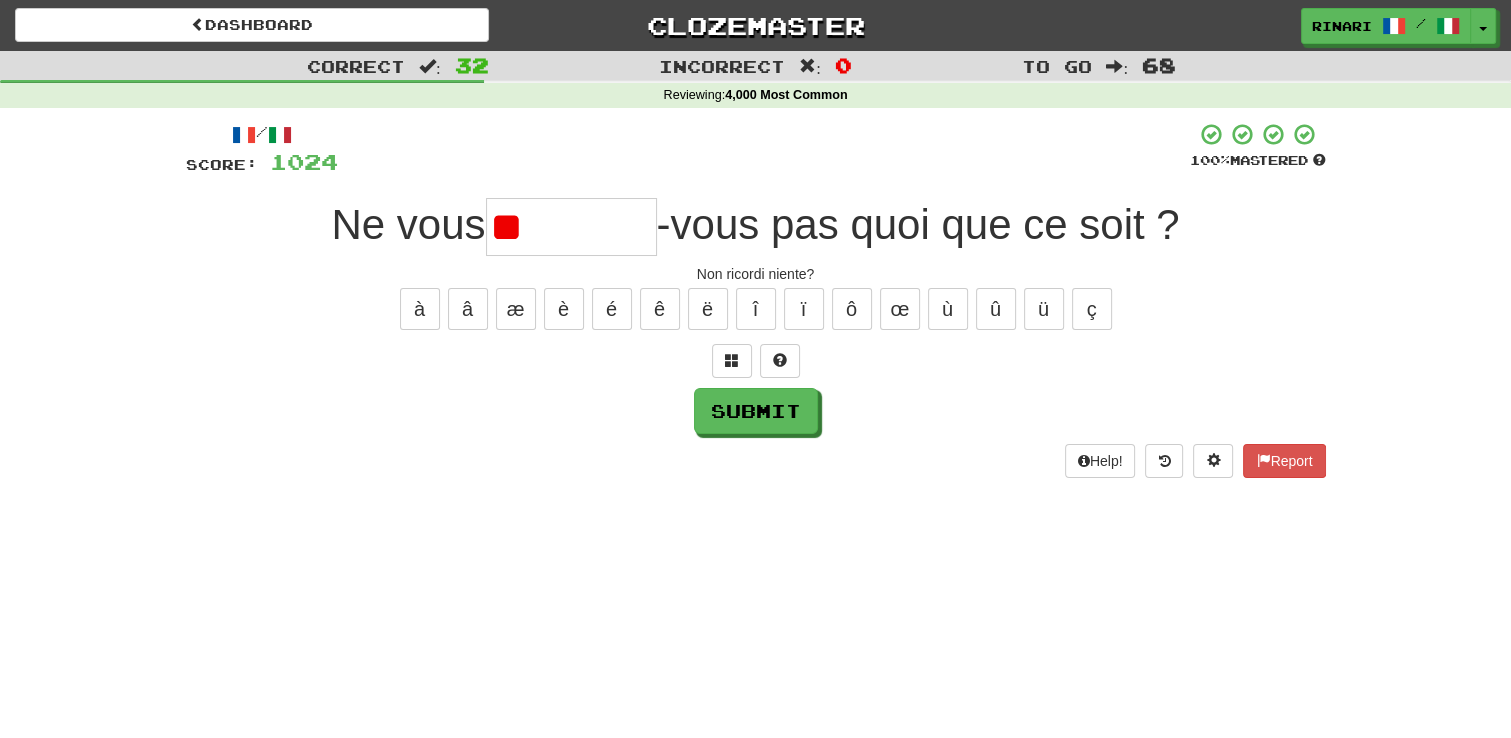 type on "*" 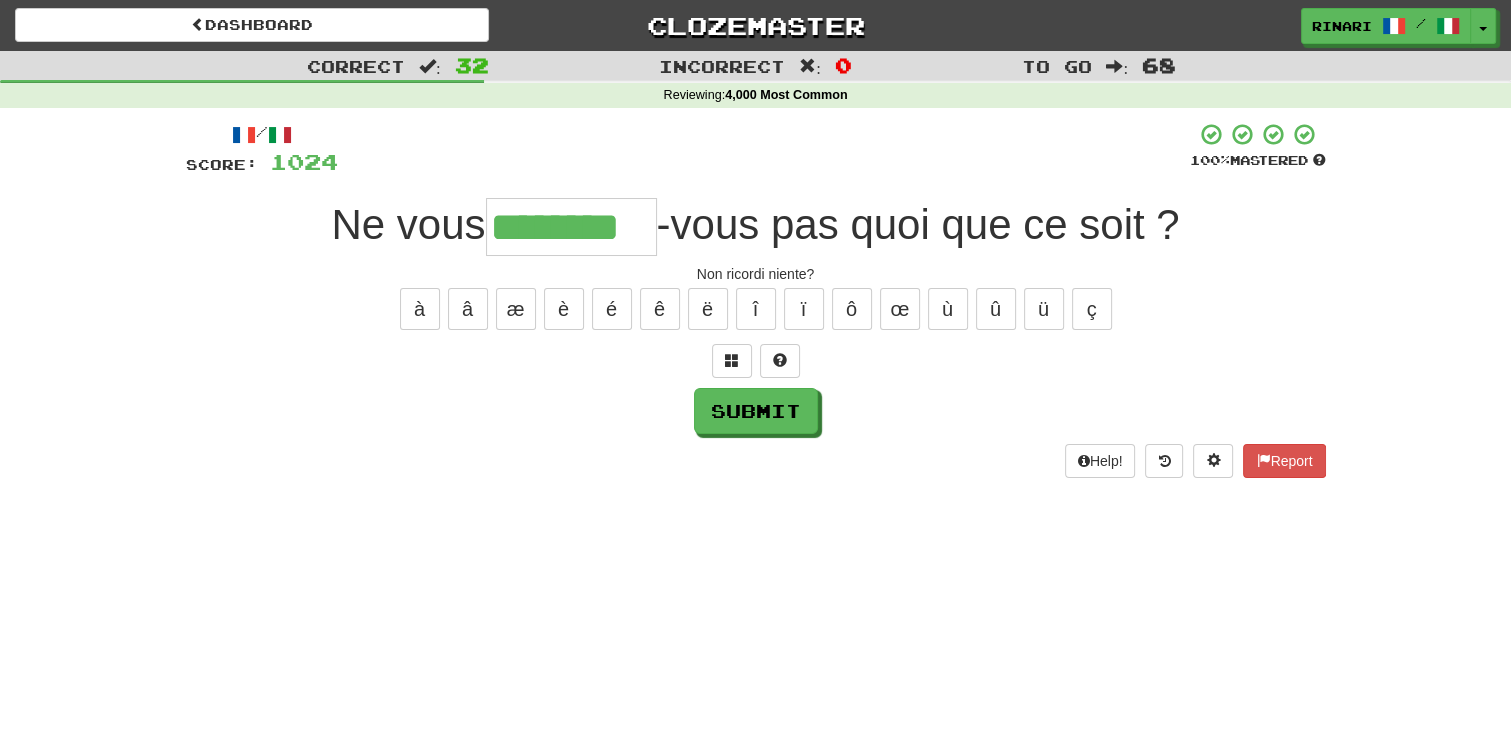 type on "********" 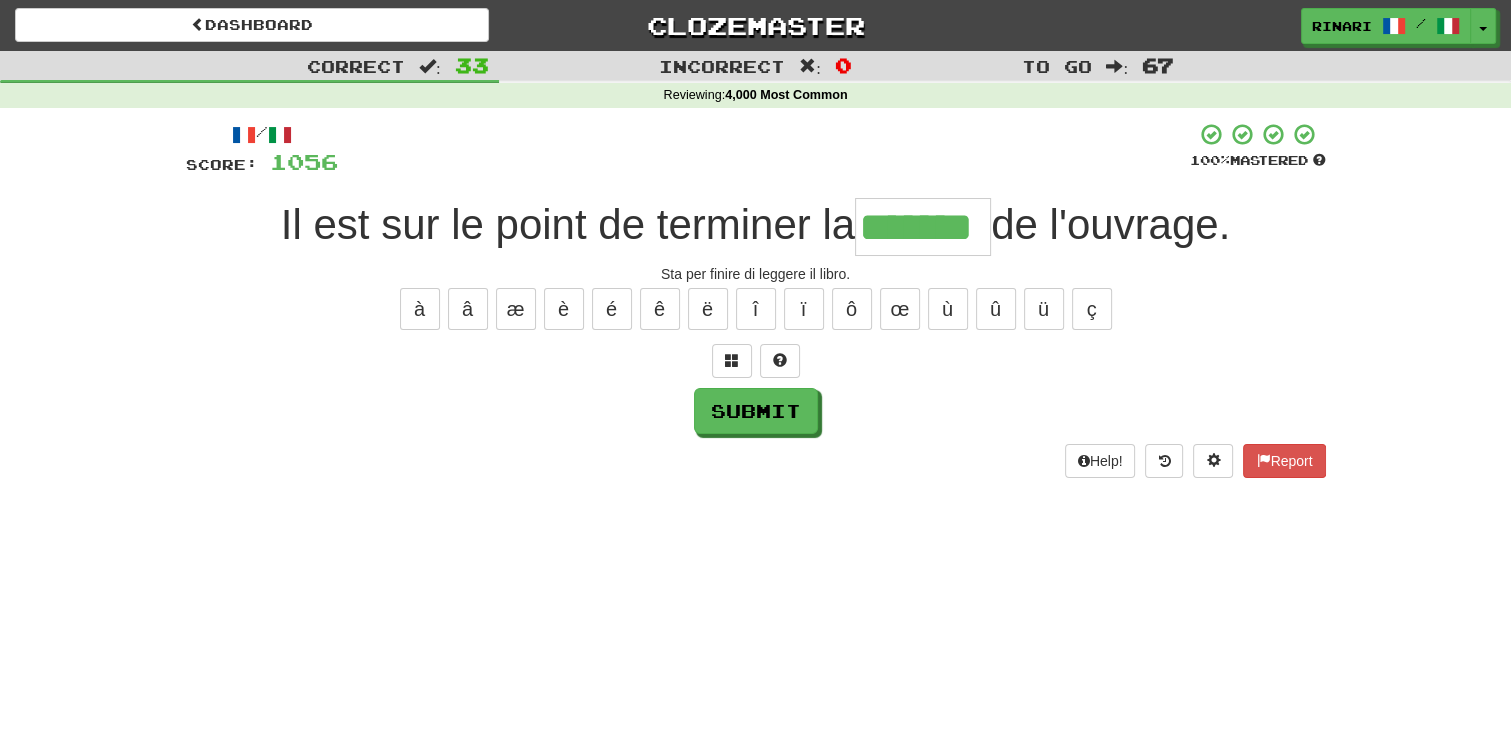 type on "*******" 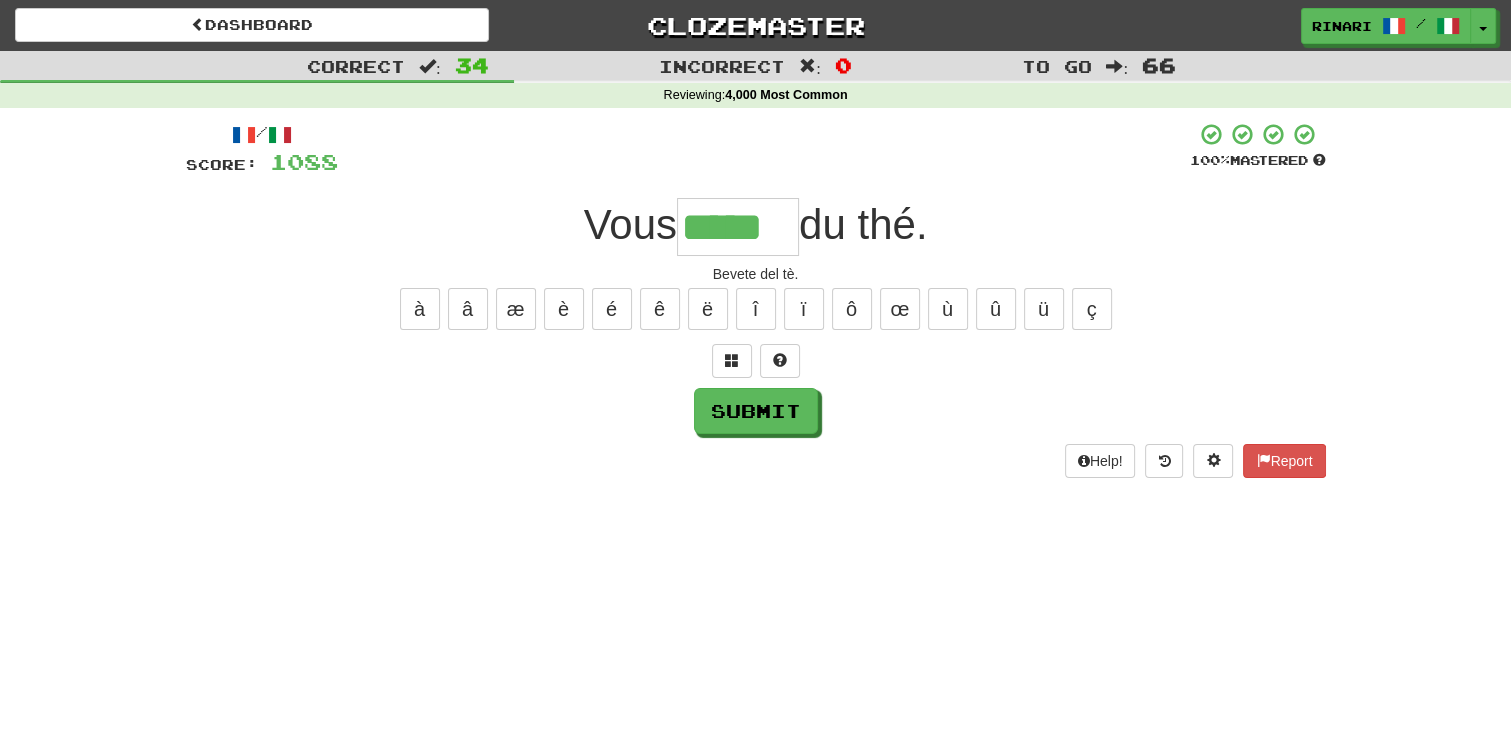 type on "*****" 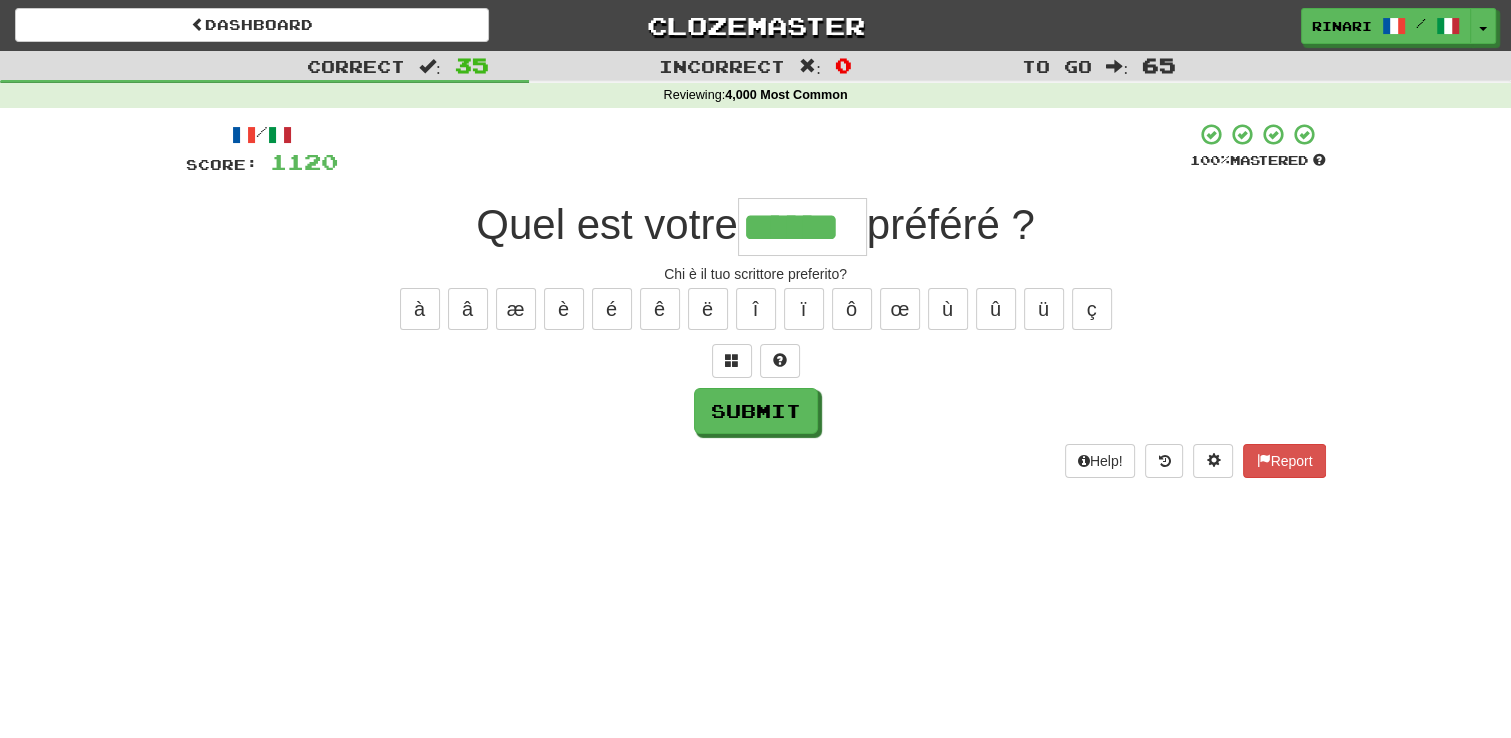 type on "******" 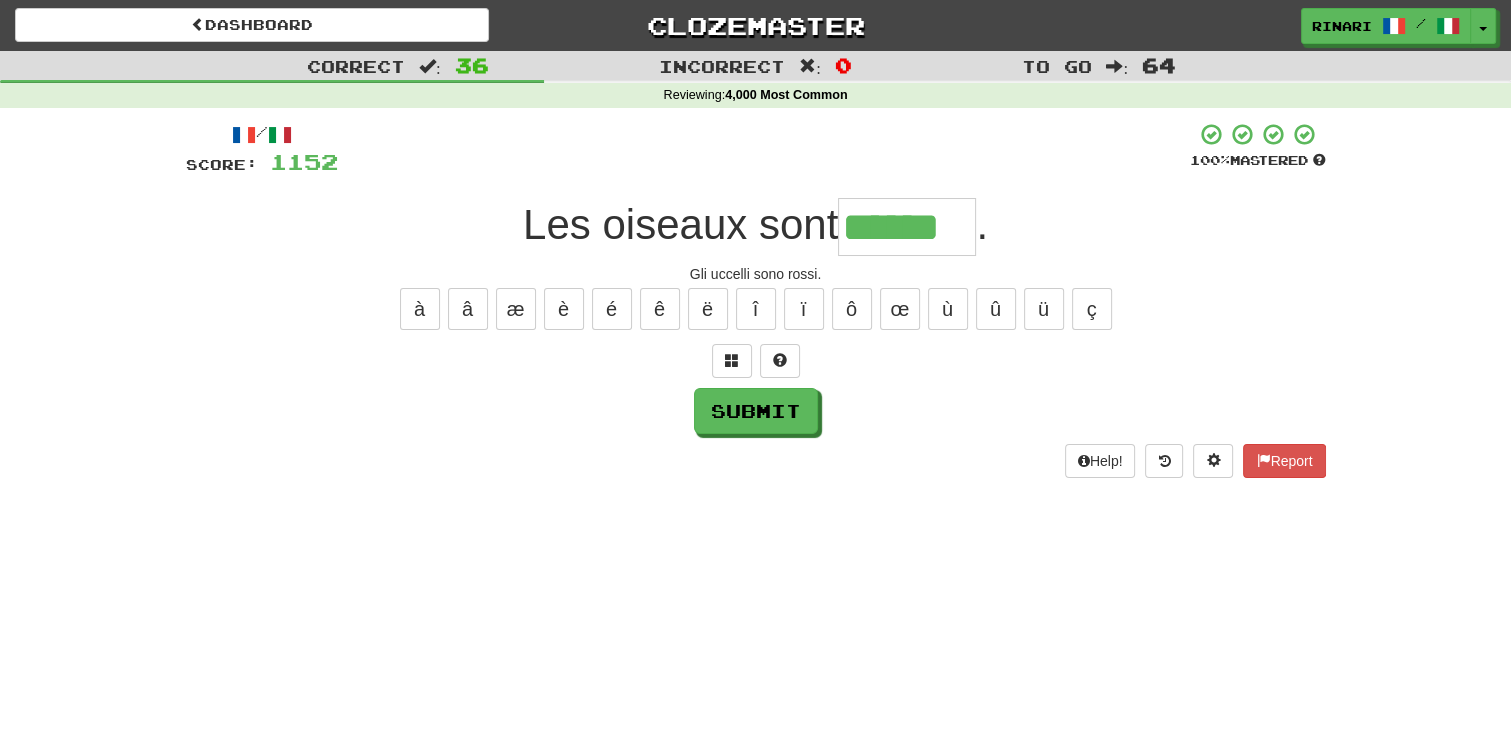 type on "******" 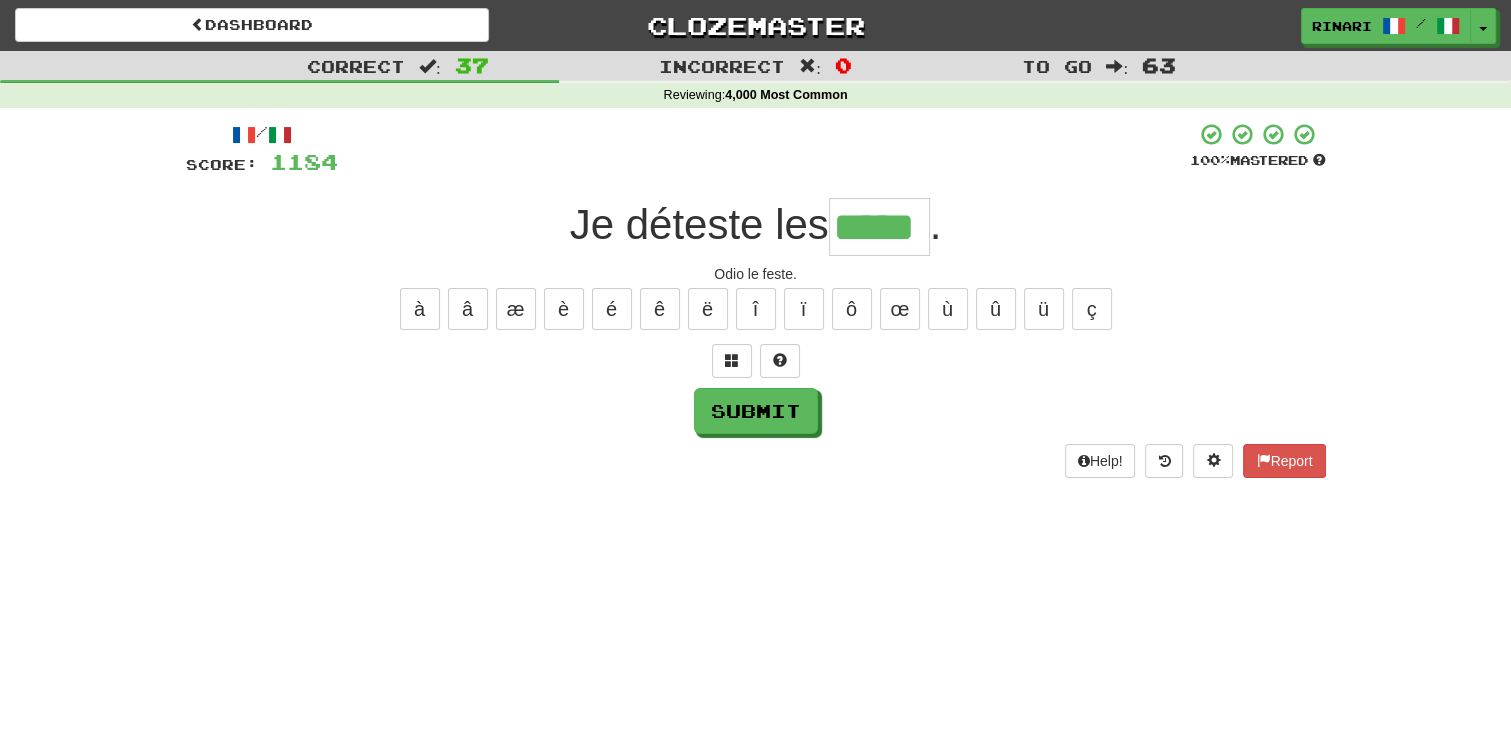 type on "*****" 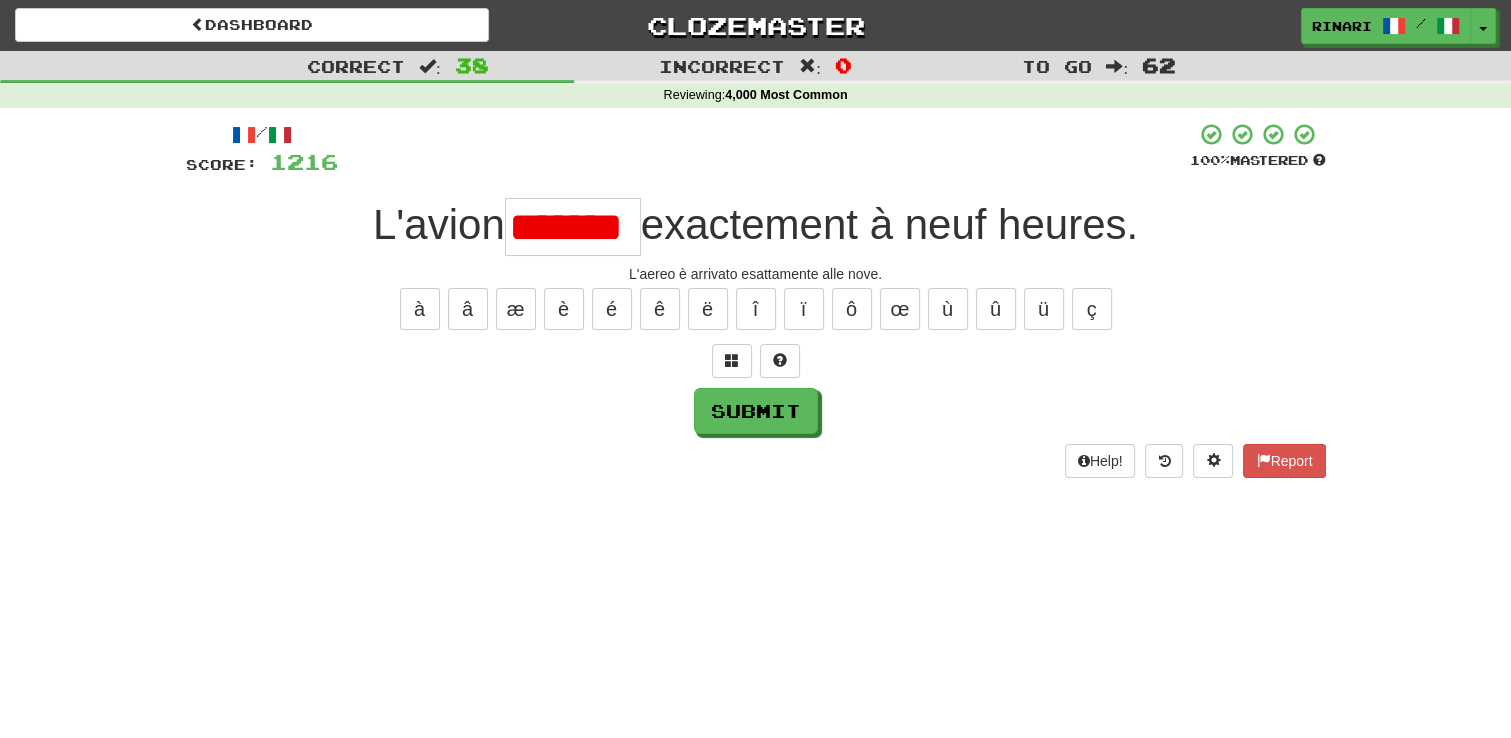scroll, scrollTop: 0, scrollLeft: 0, axis: both 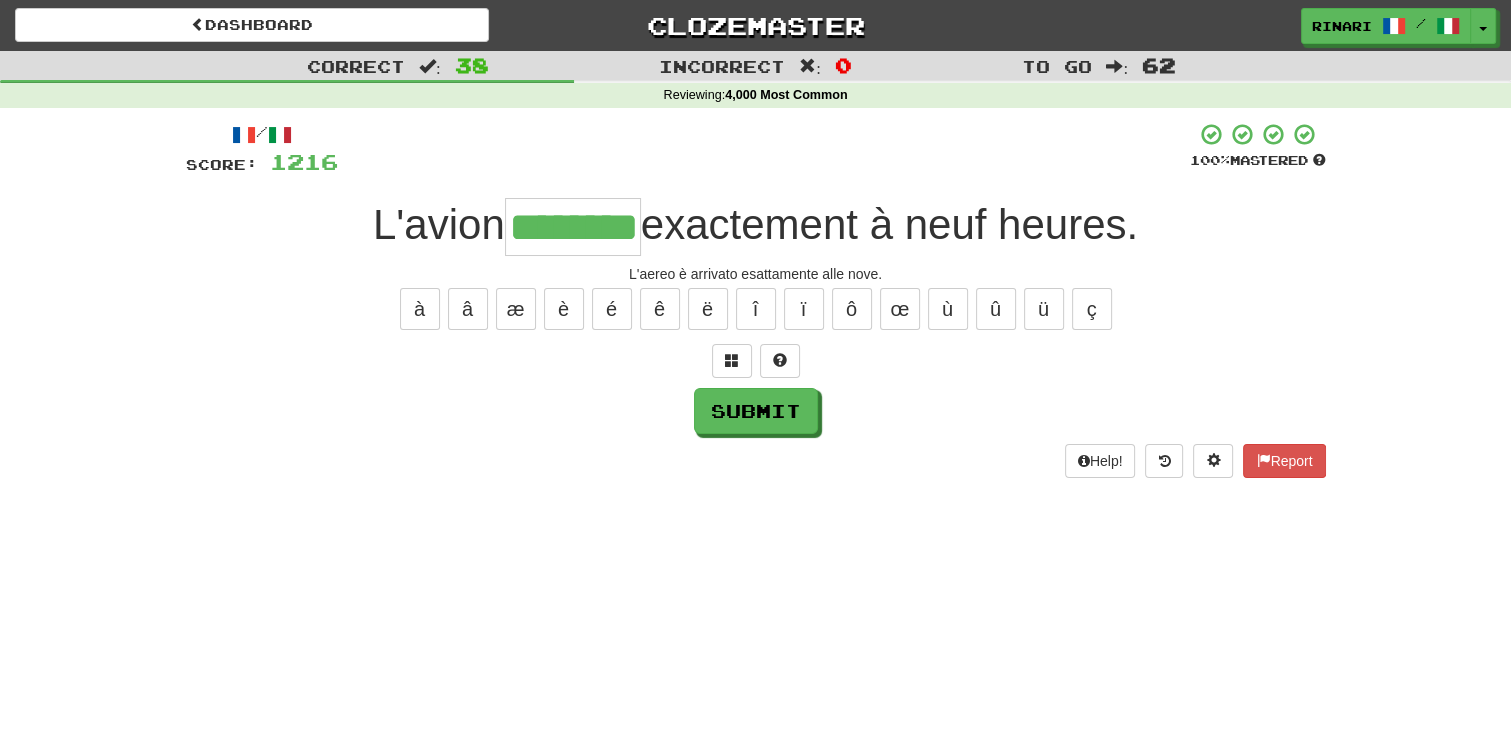 type on "********" 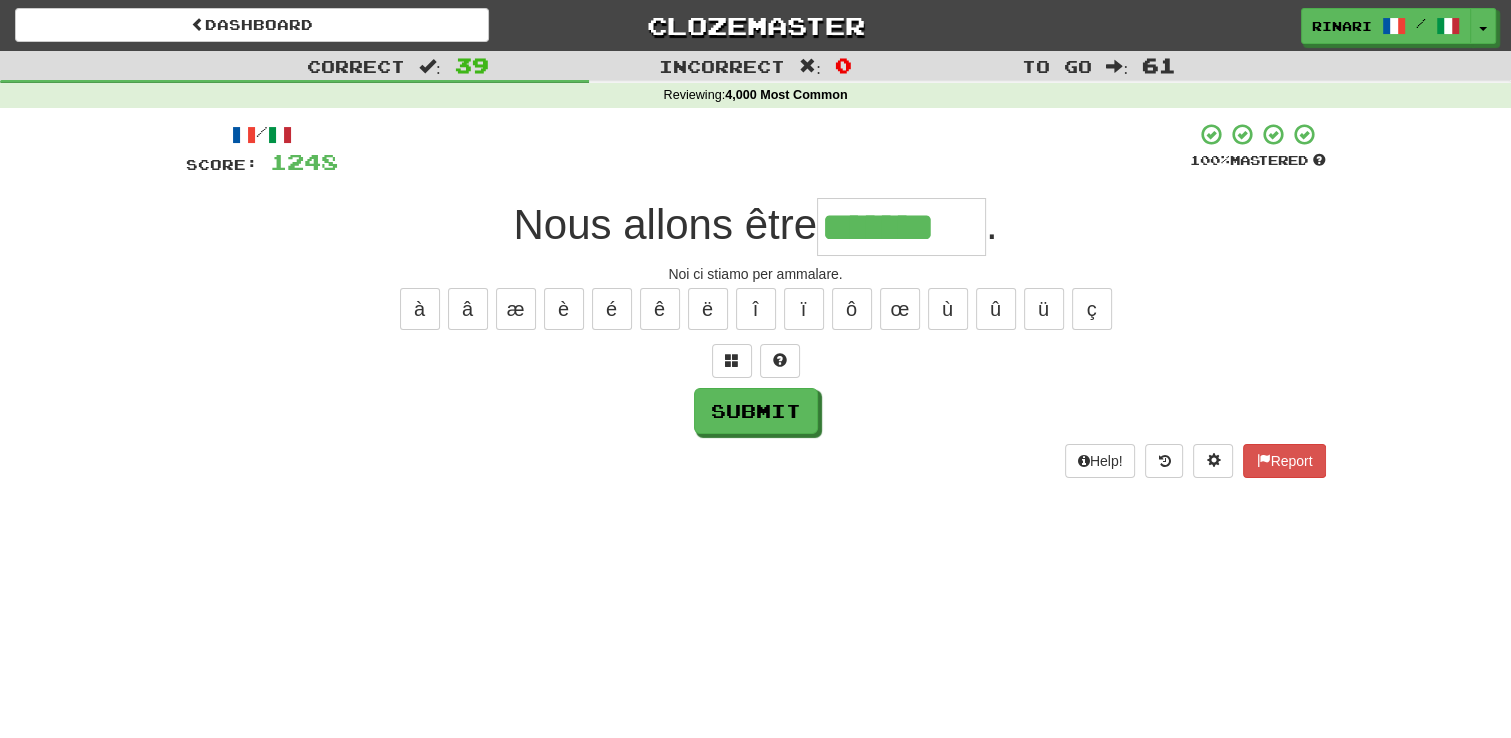 type on "*******" 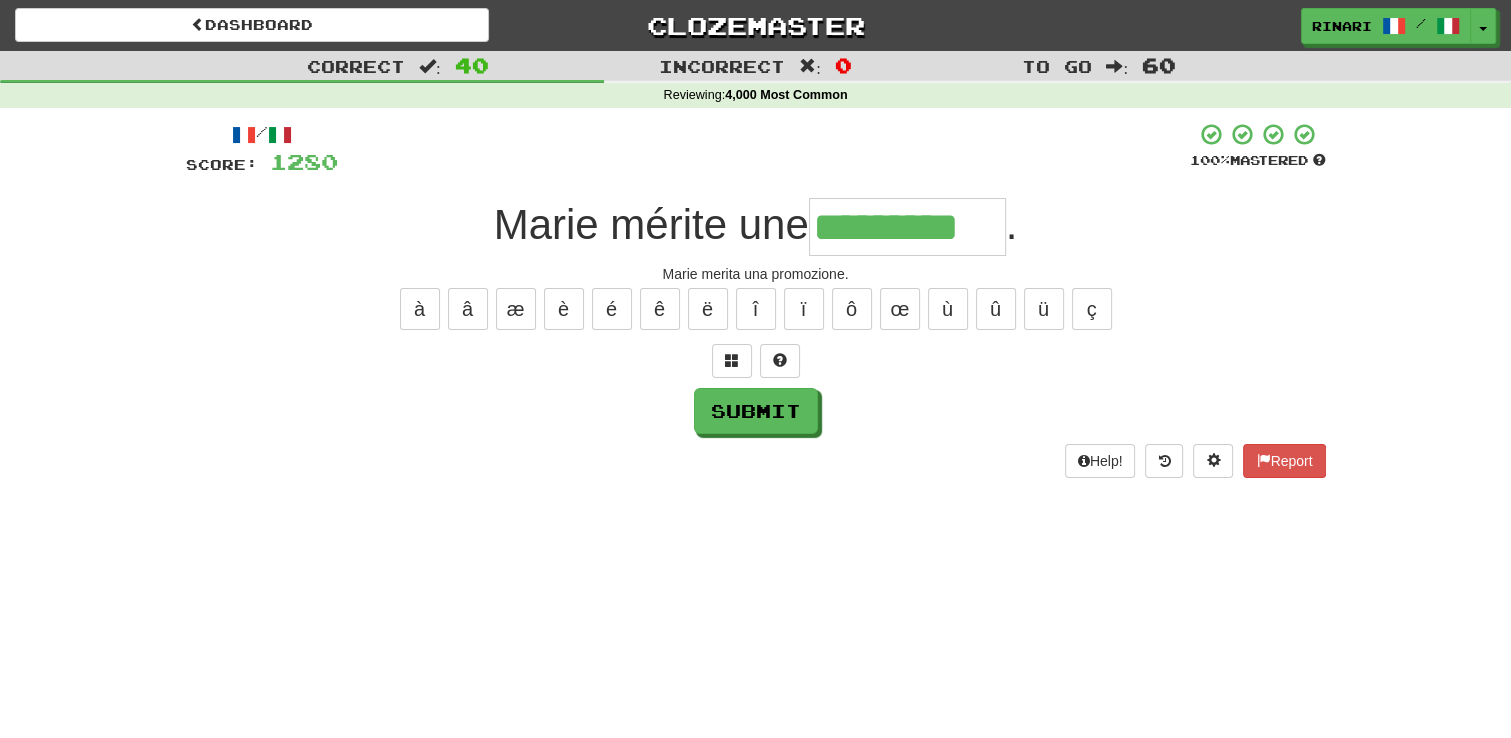 type on "*********" 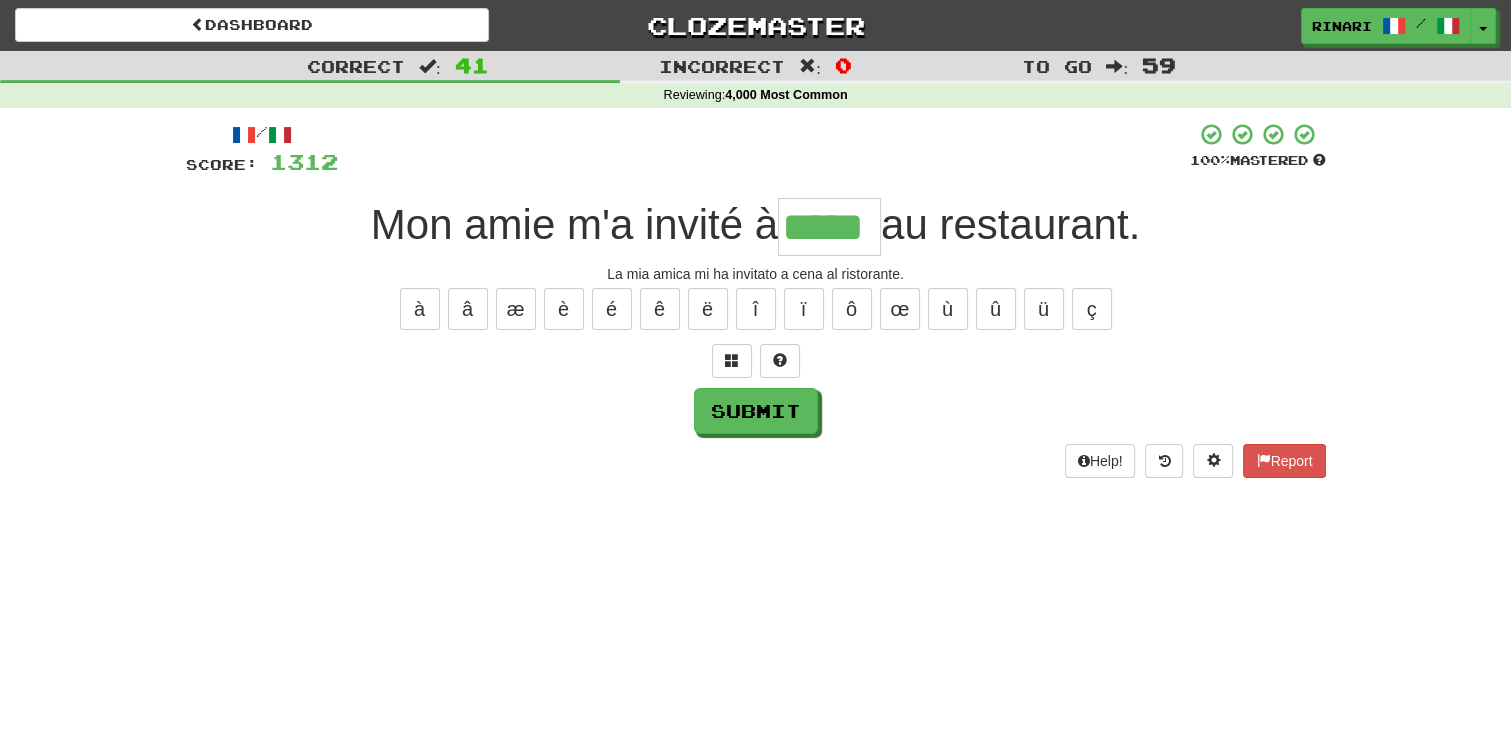 type on "*****" 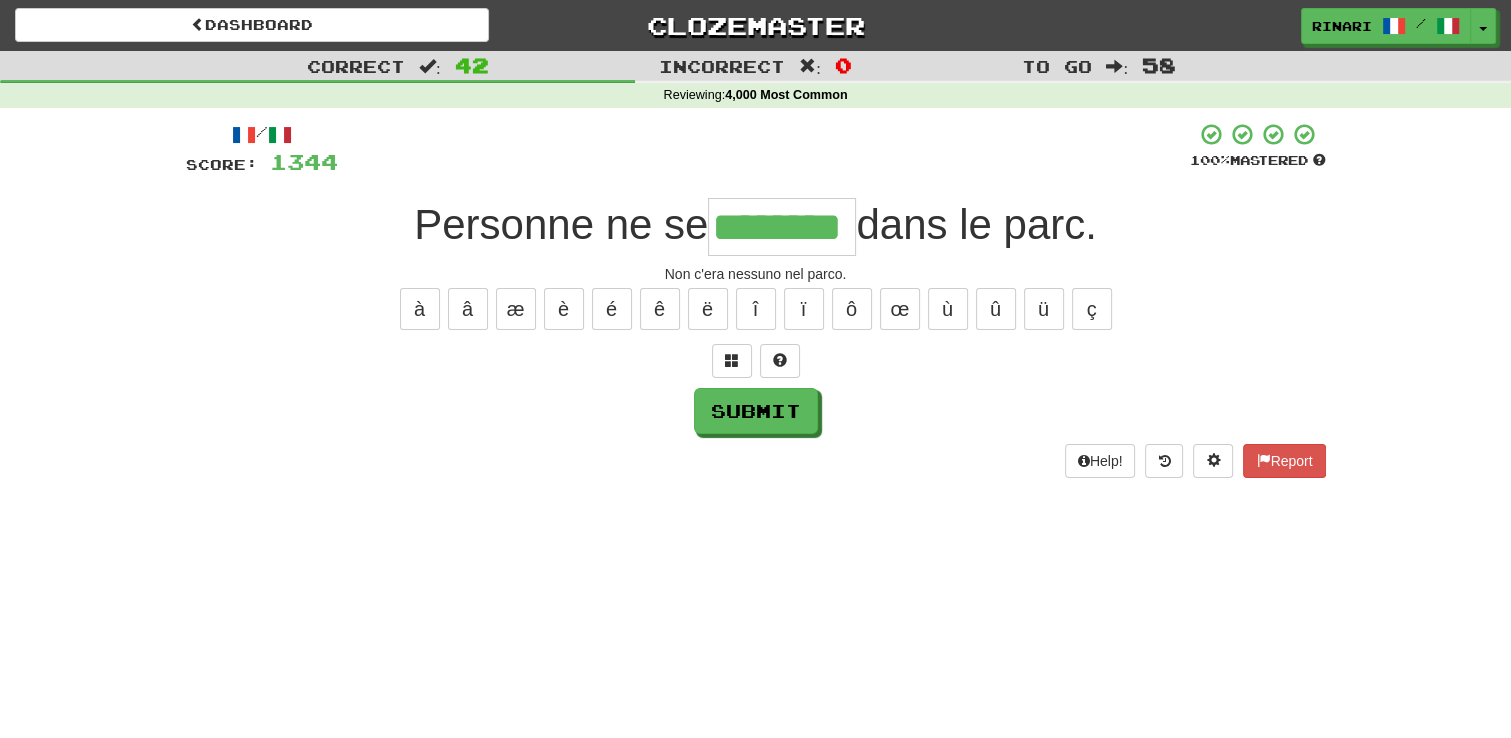 type on "********" 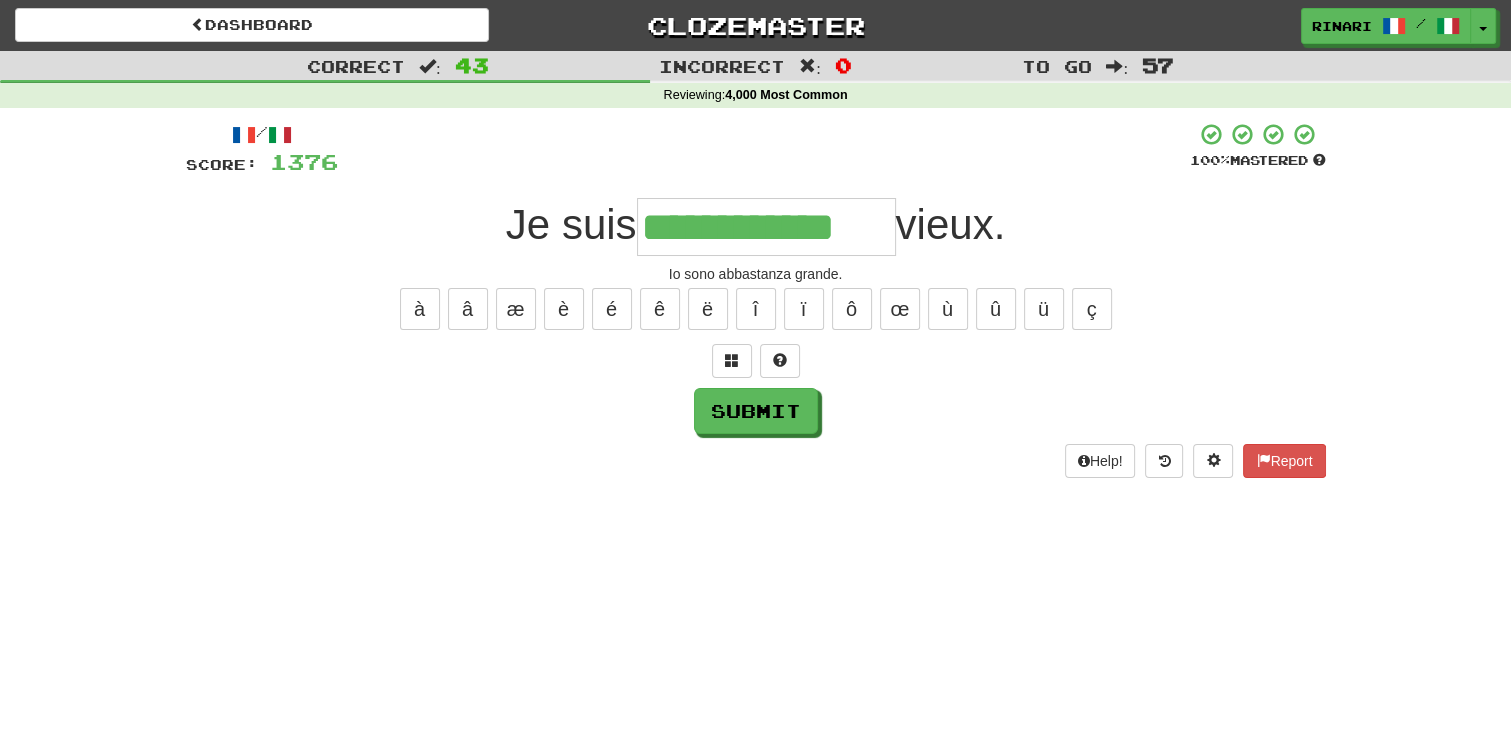 type on "**********" 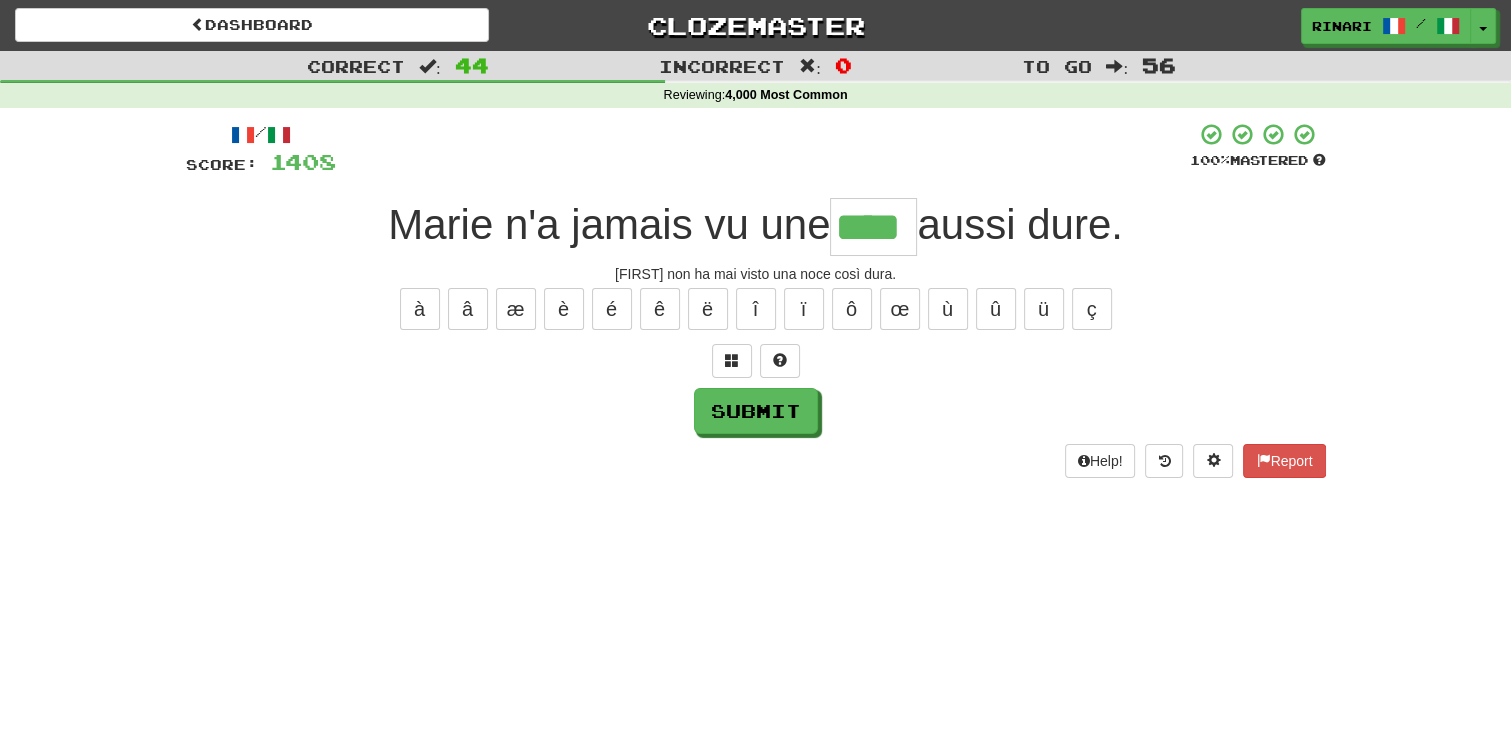 type on "****" 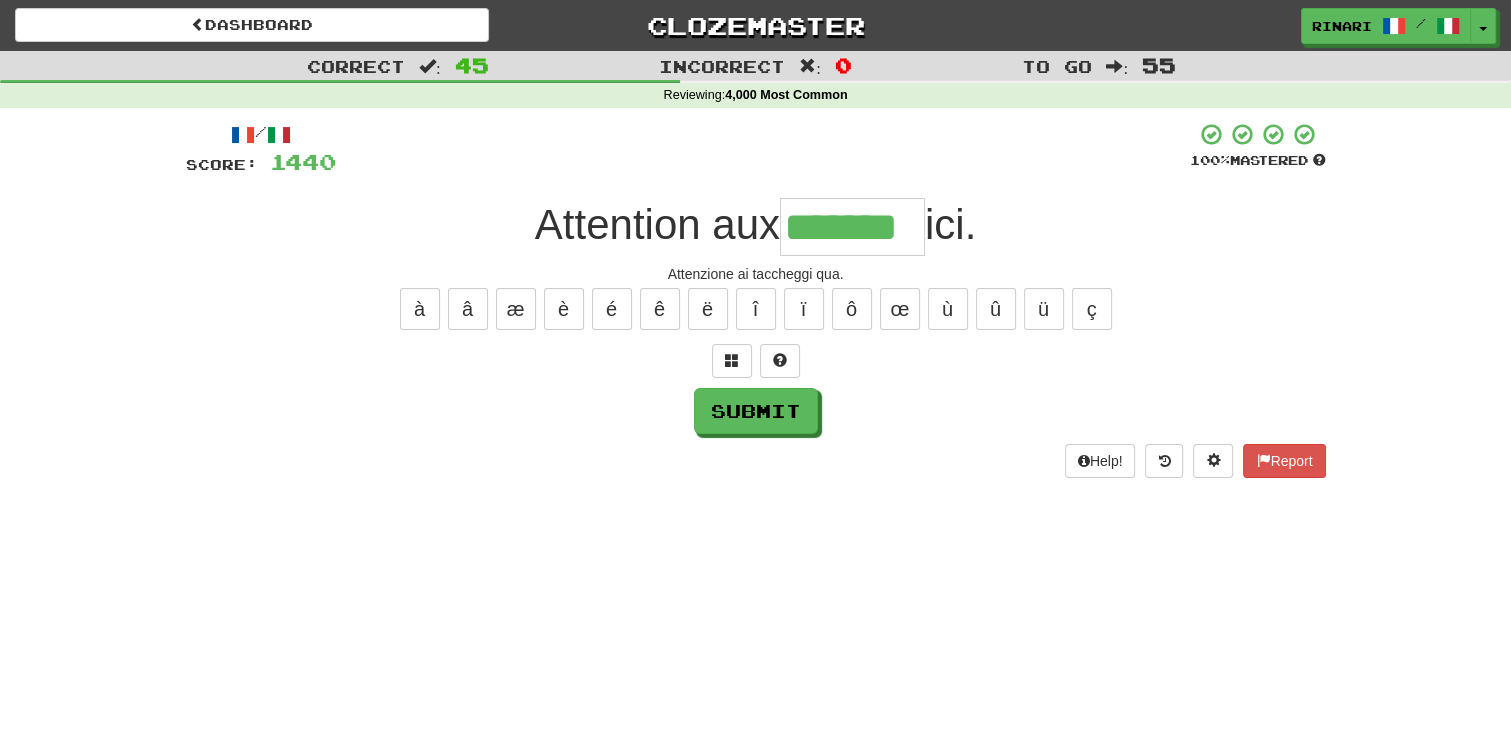 type on "*******" 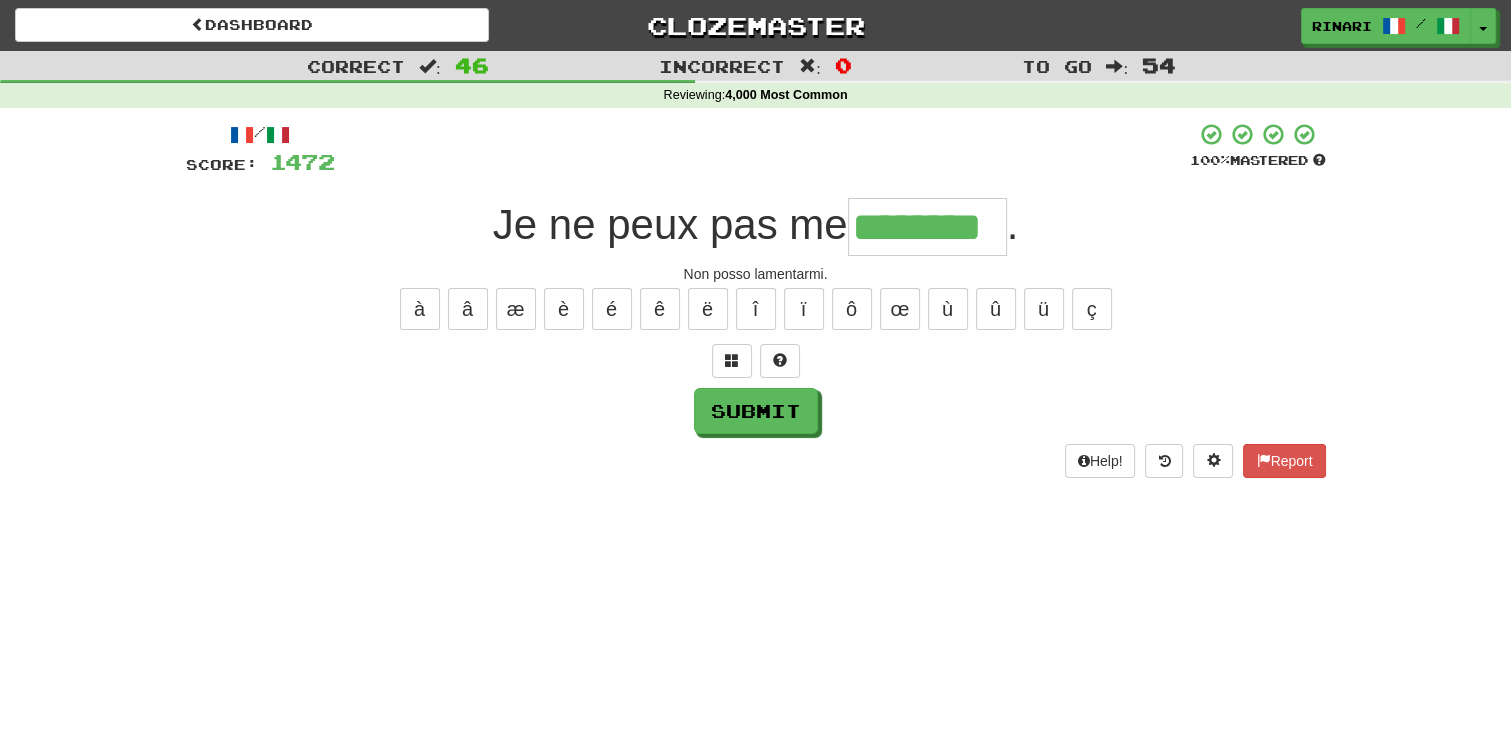 type on "********" 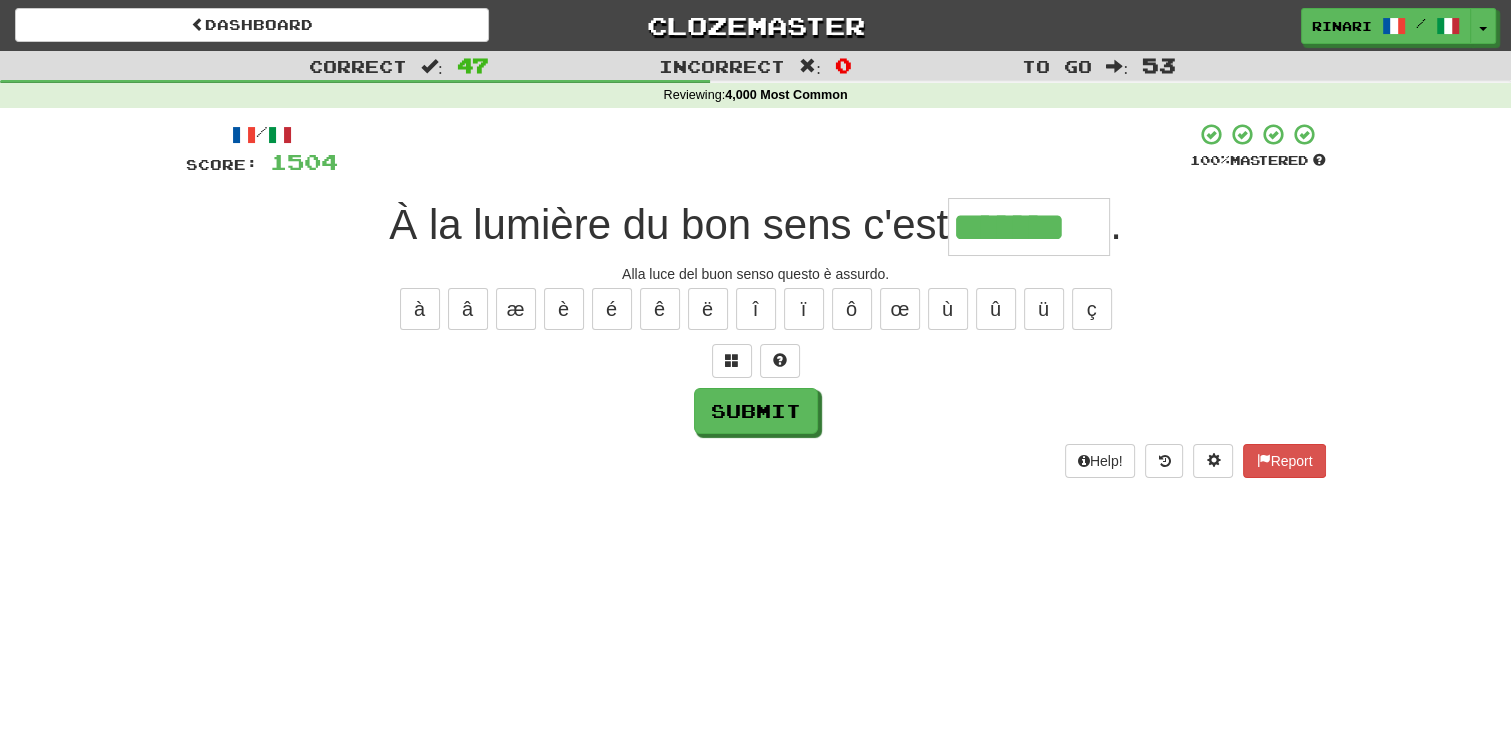 type on "*******" 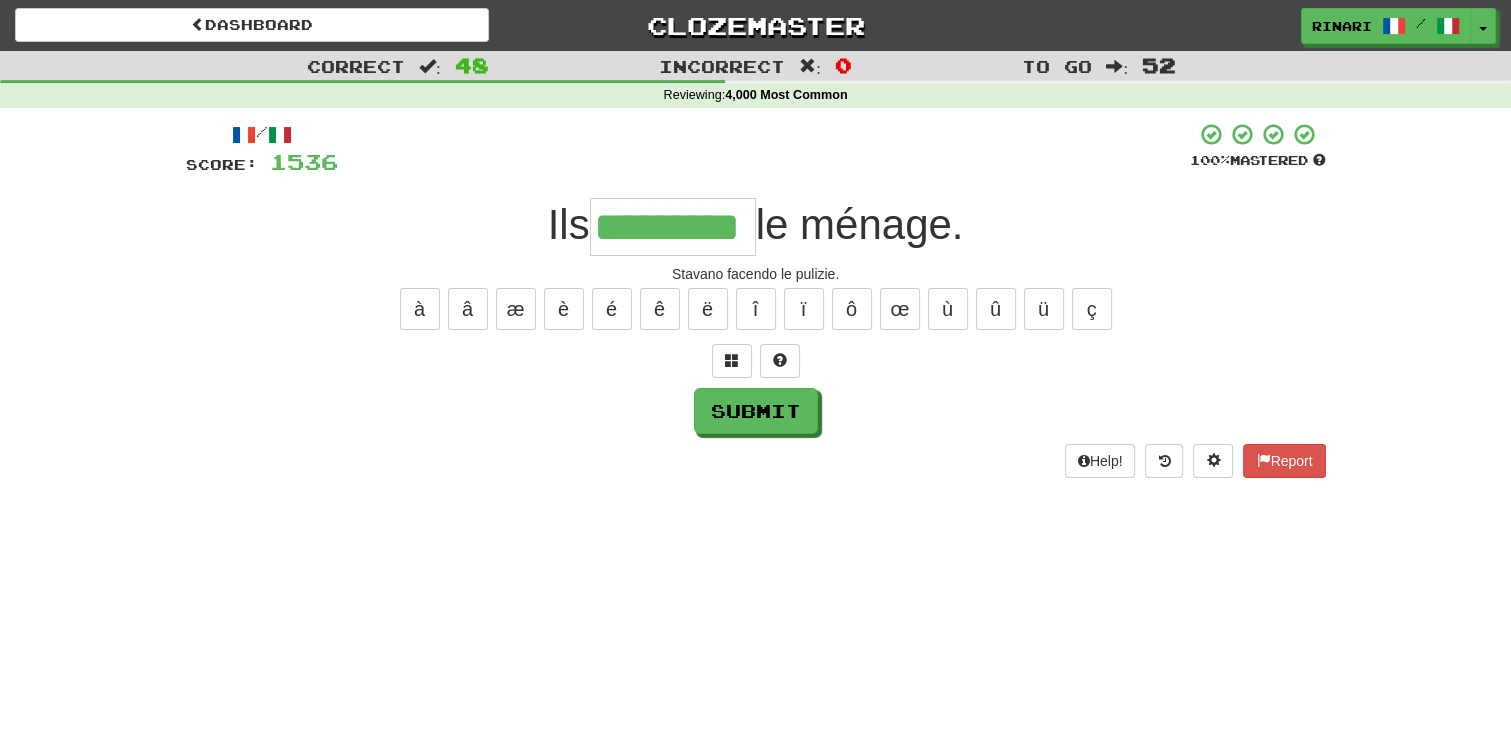 type on "*********" 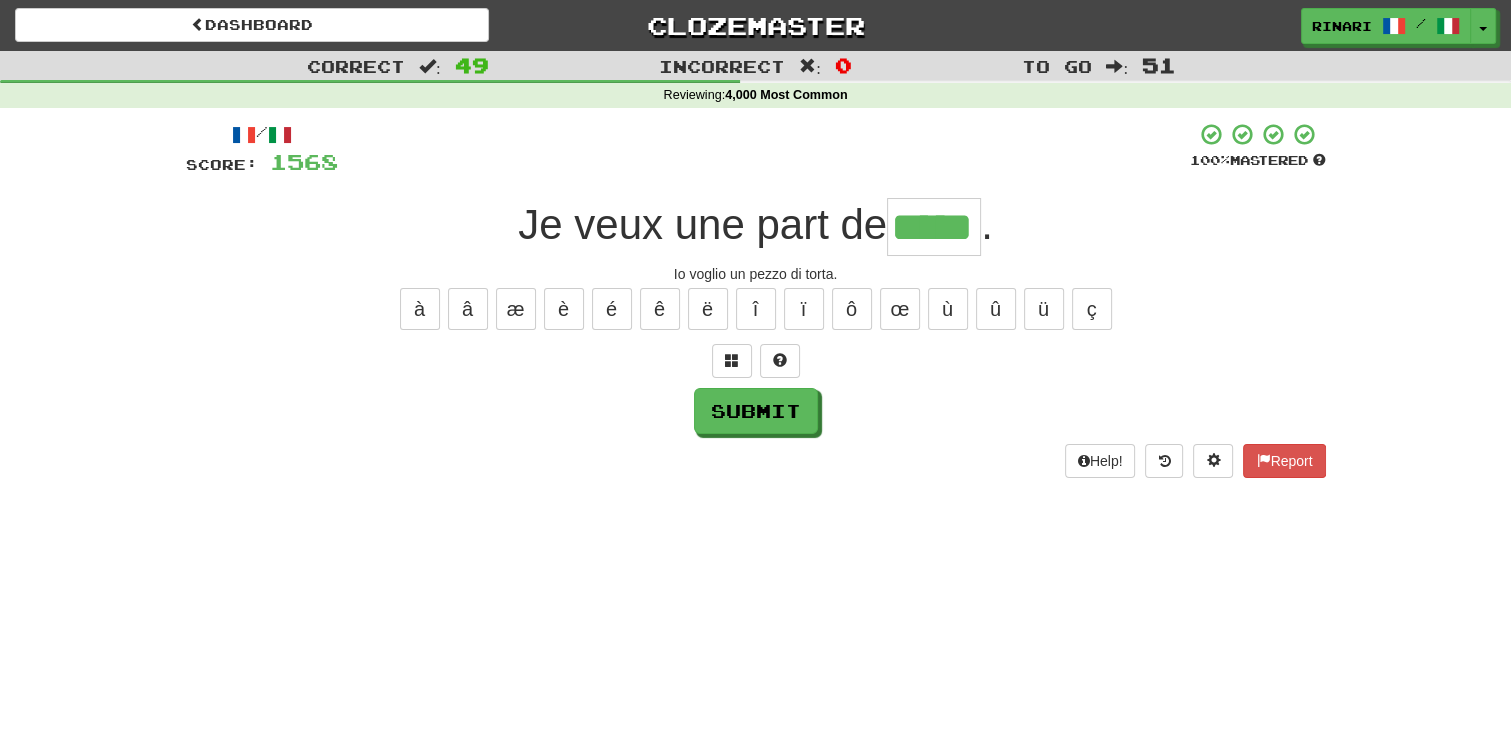 type on "*****" 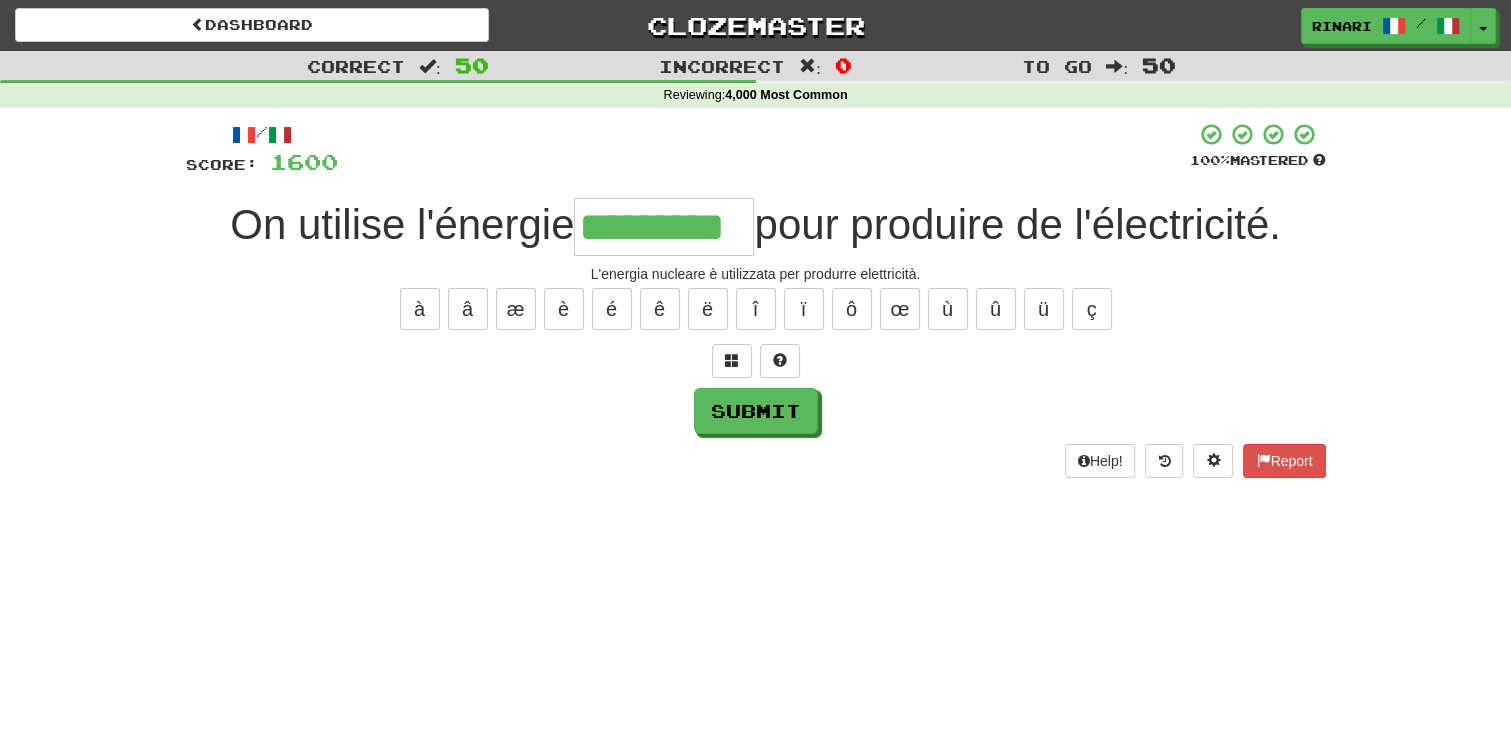 type on "*********" 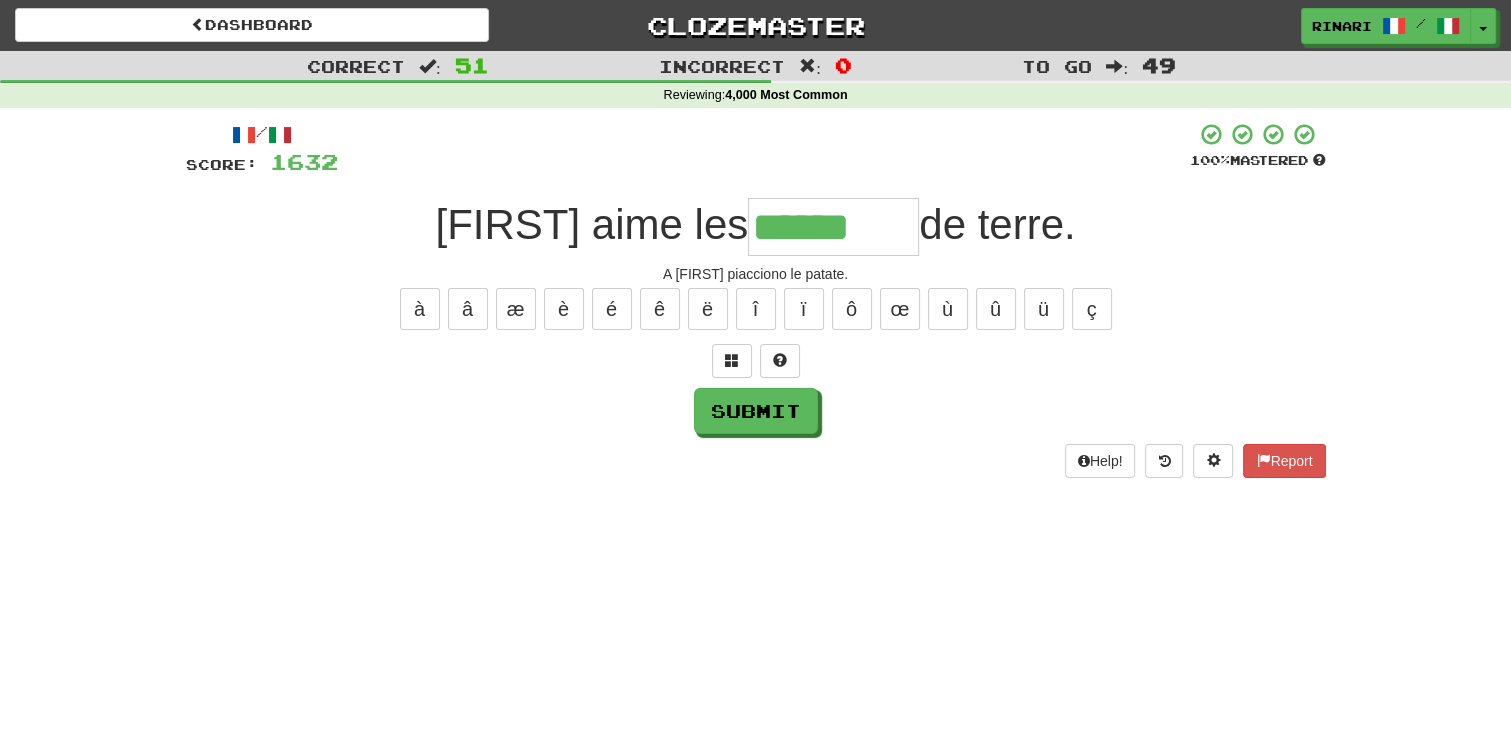 type on "******" 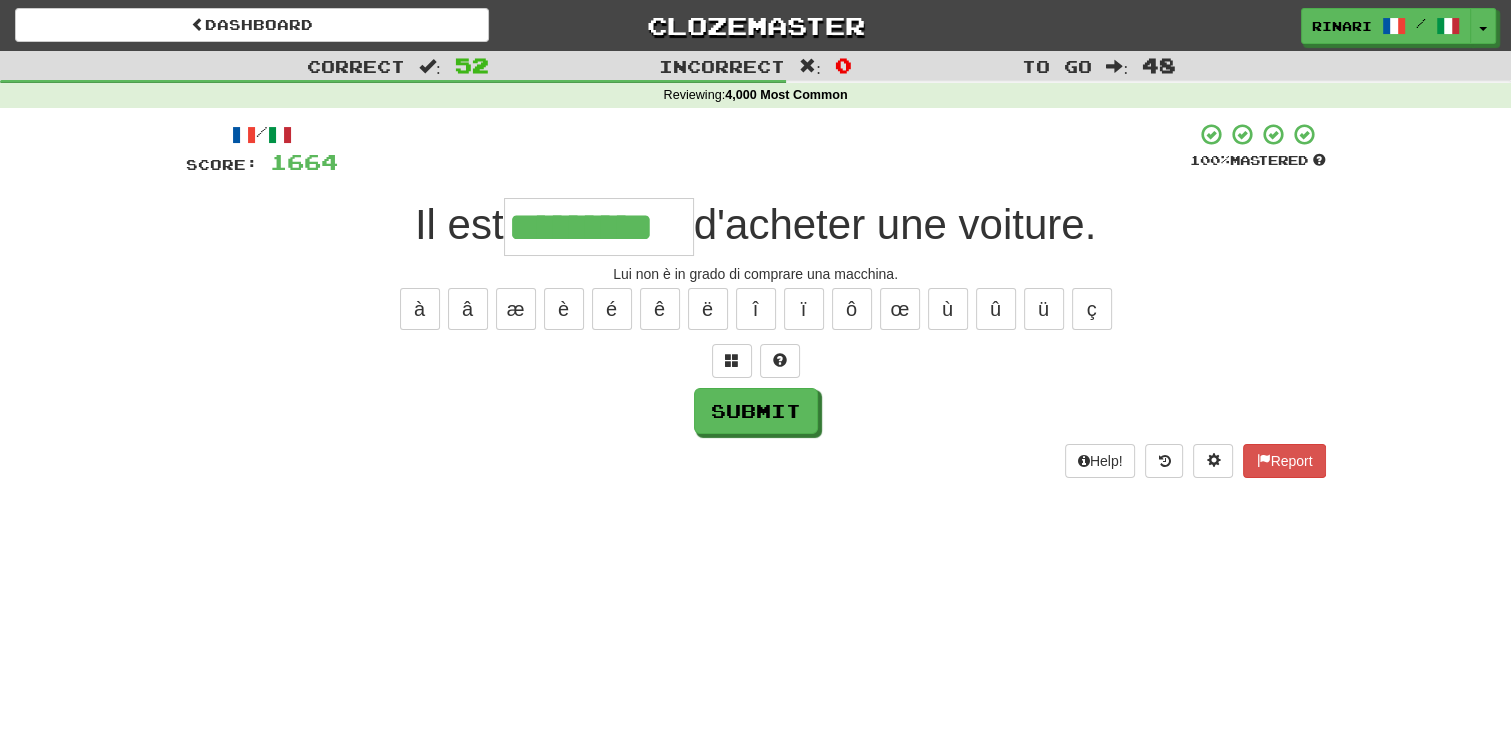 type on "*********" 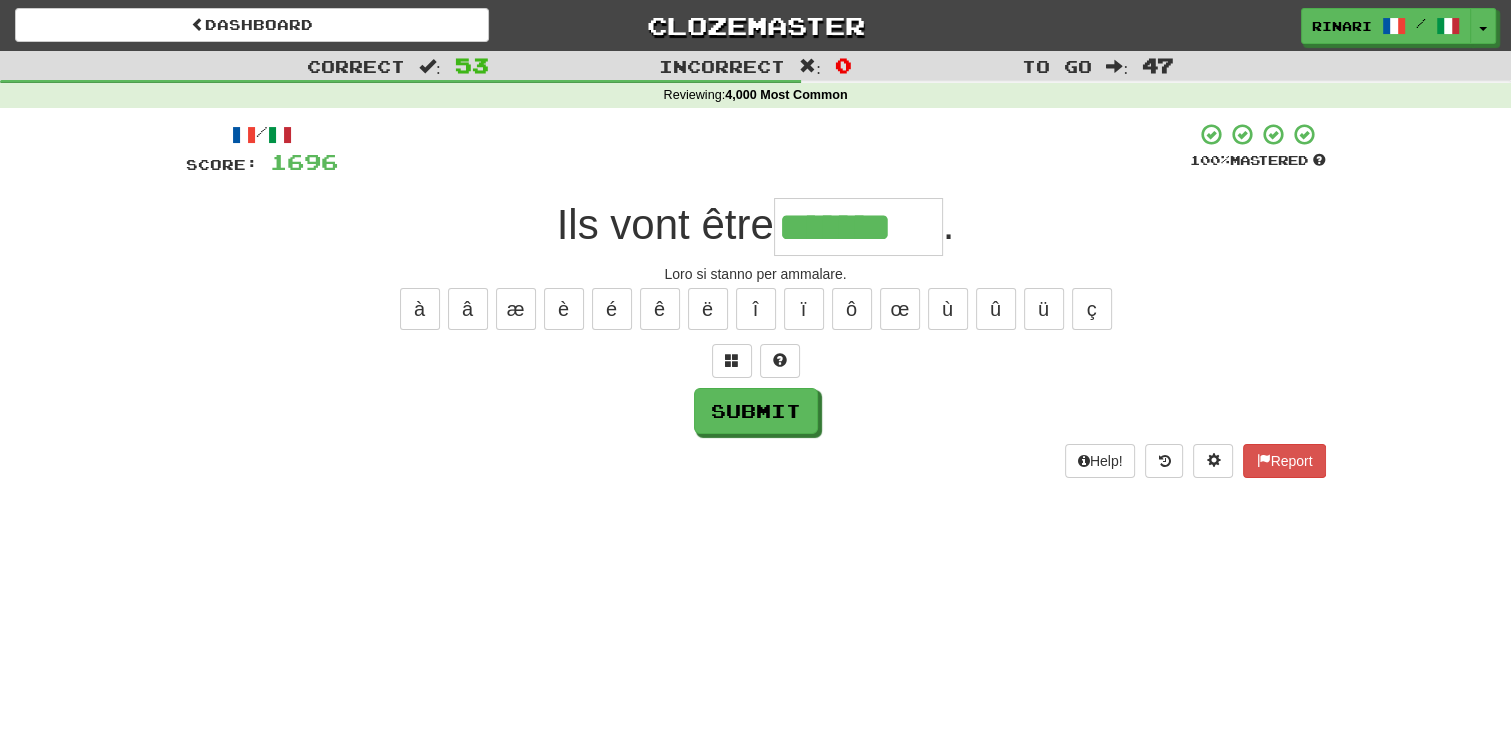 type on "*******" 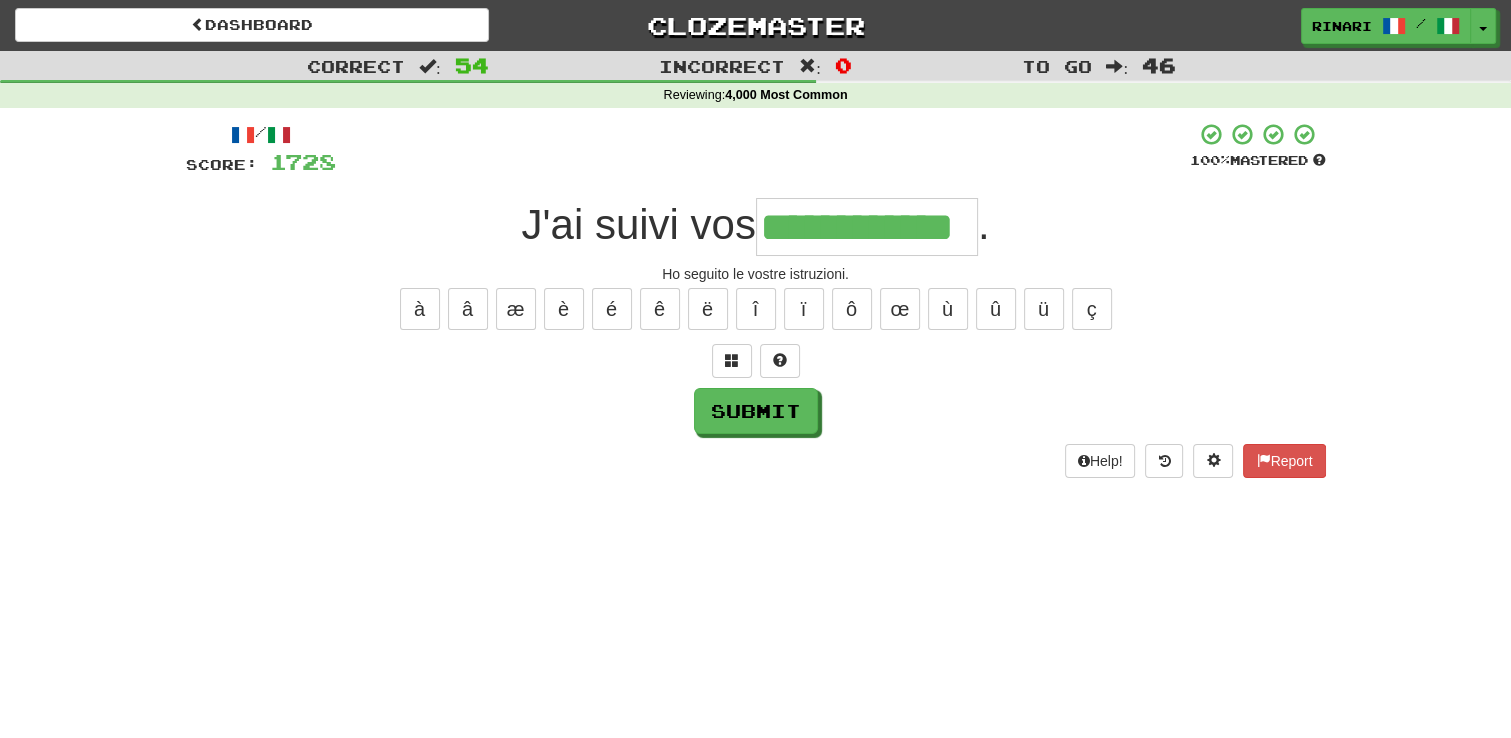 type on "**********" 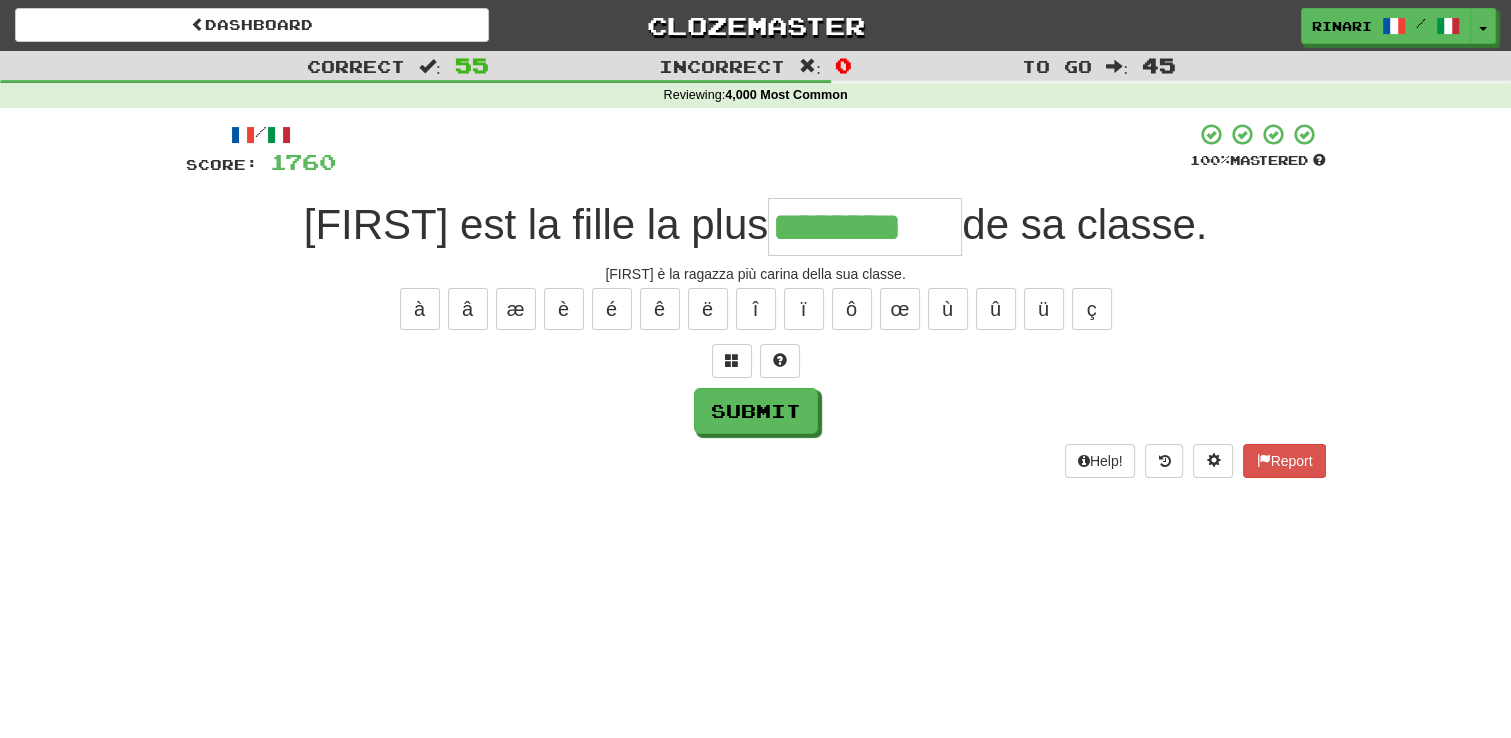 type on "********" 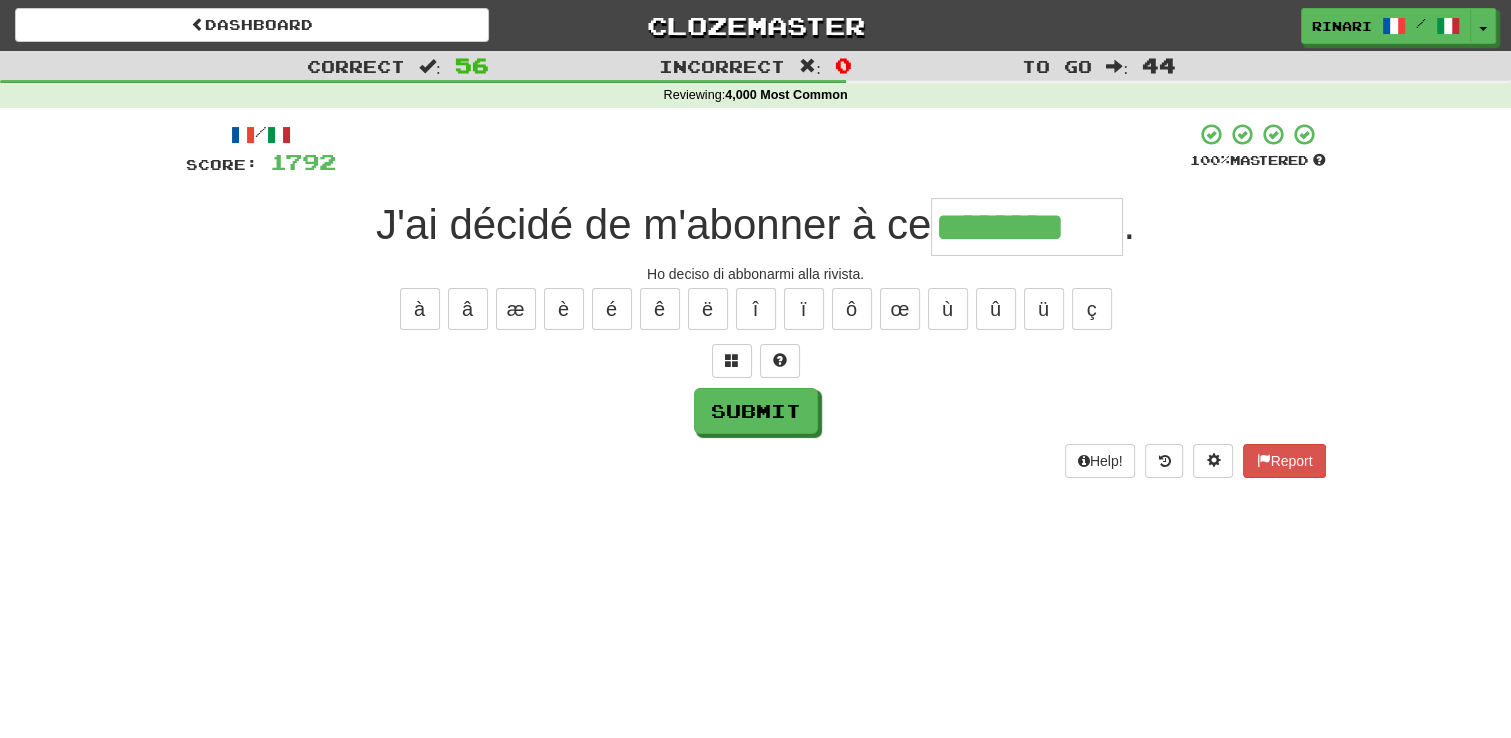 type on "********" 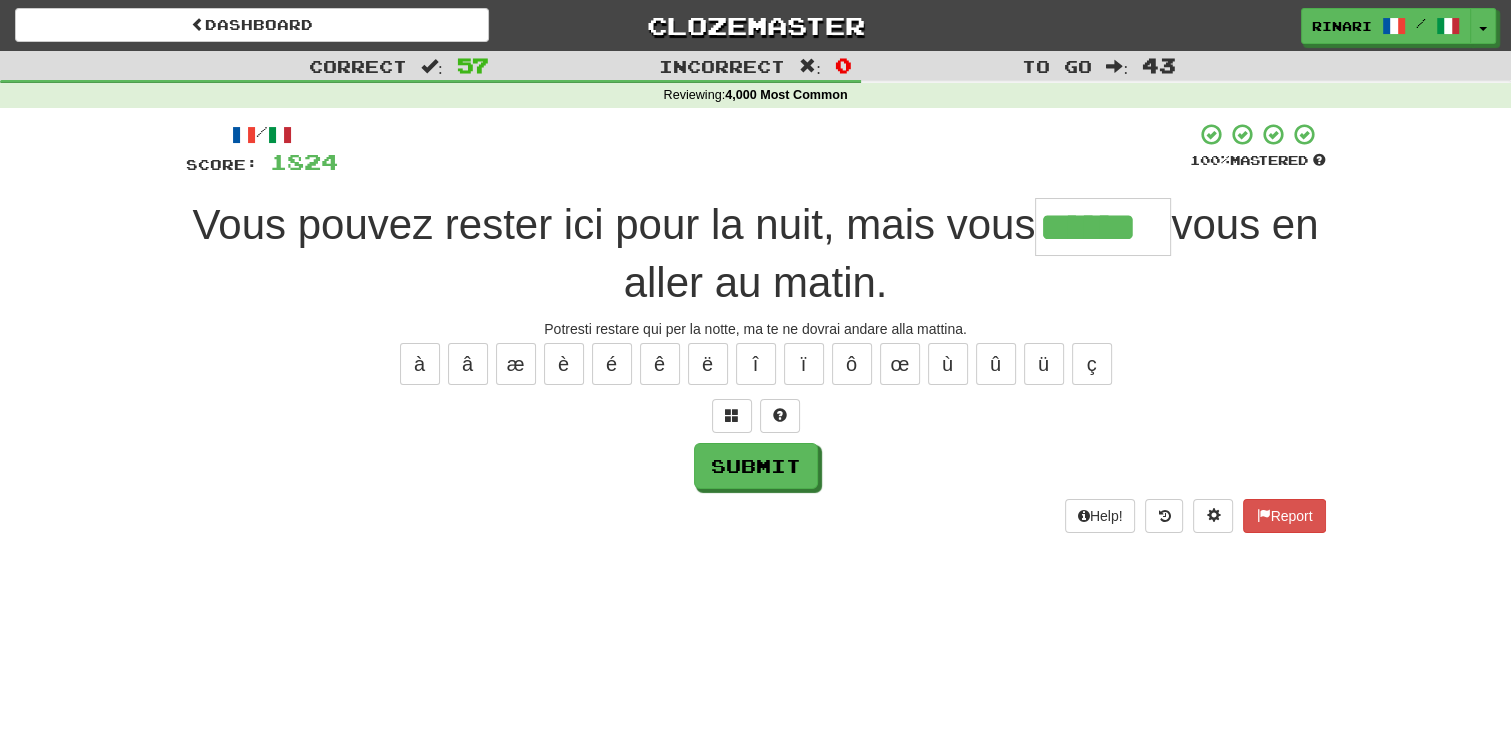 type on "******" 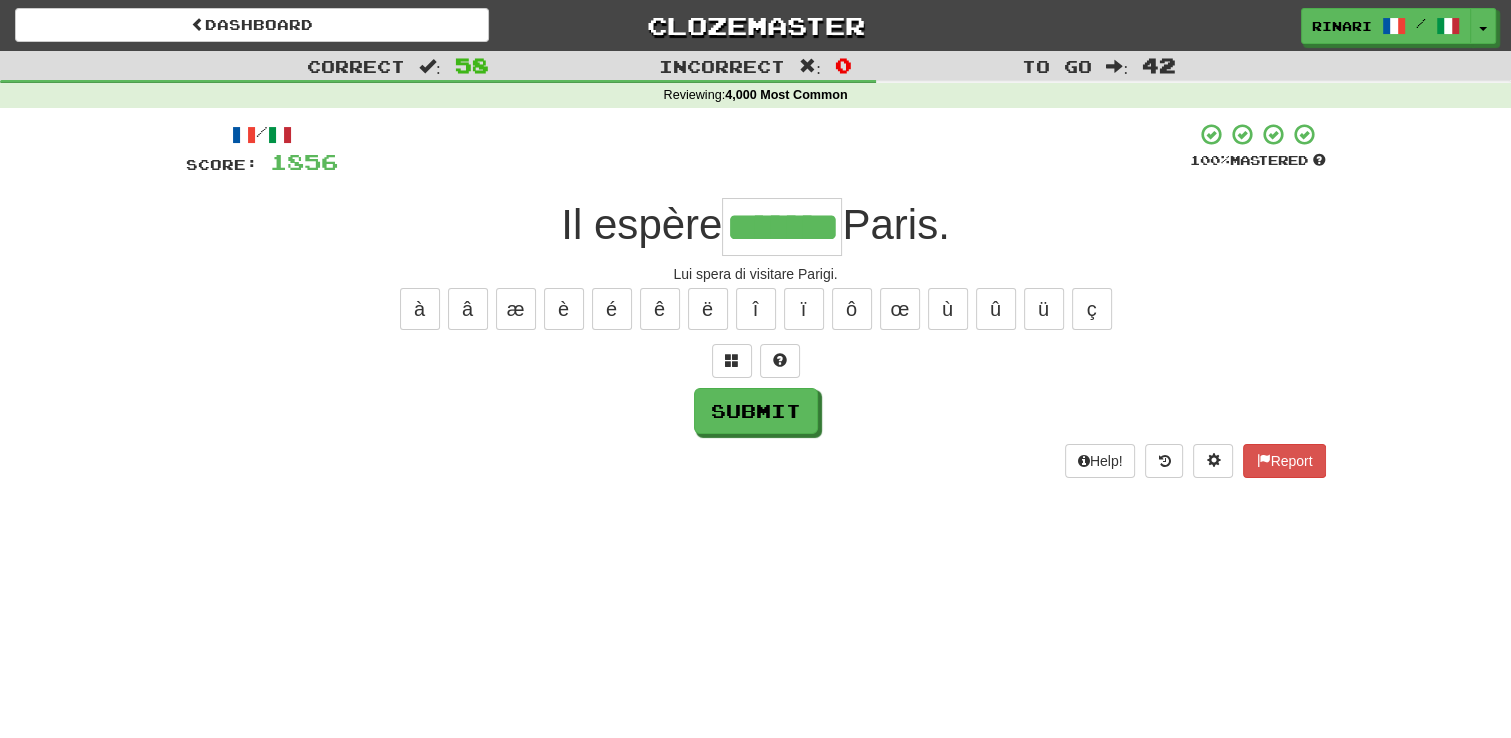 type on "*******" 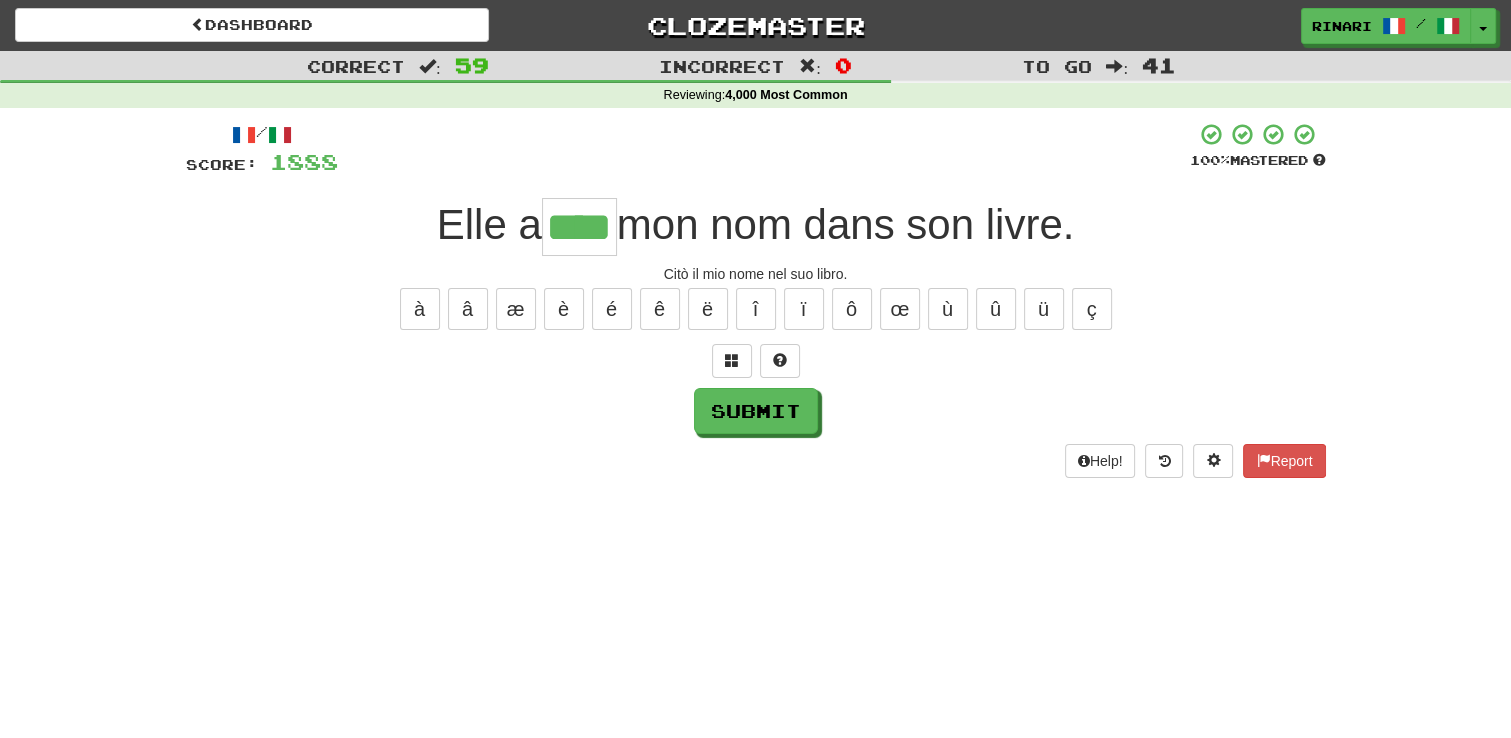 type on "****" 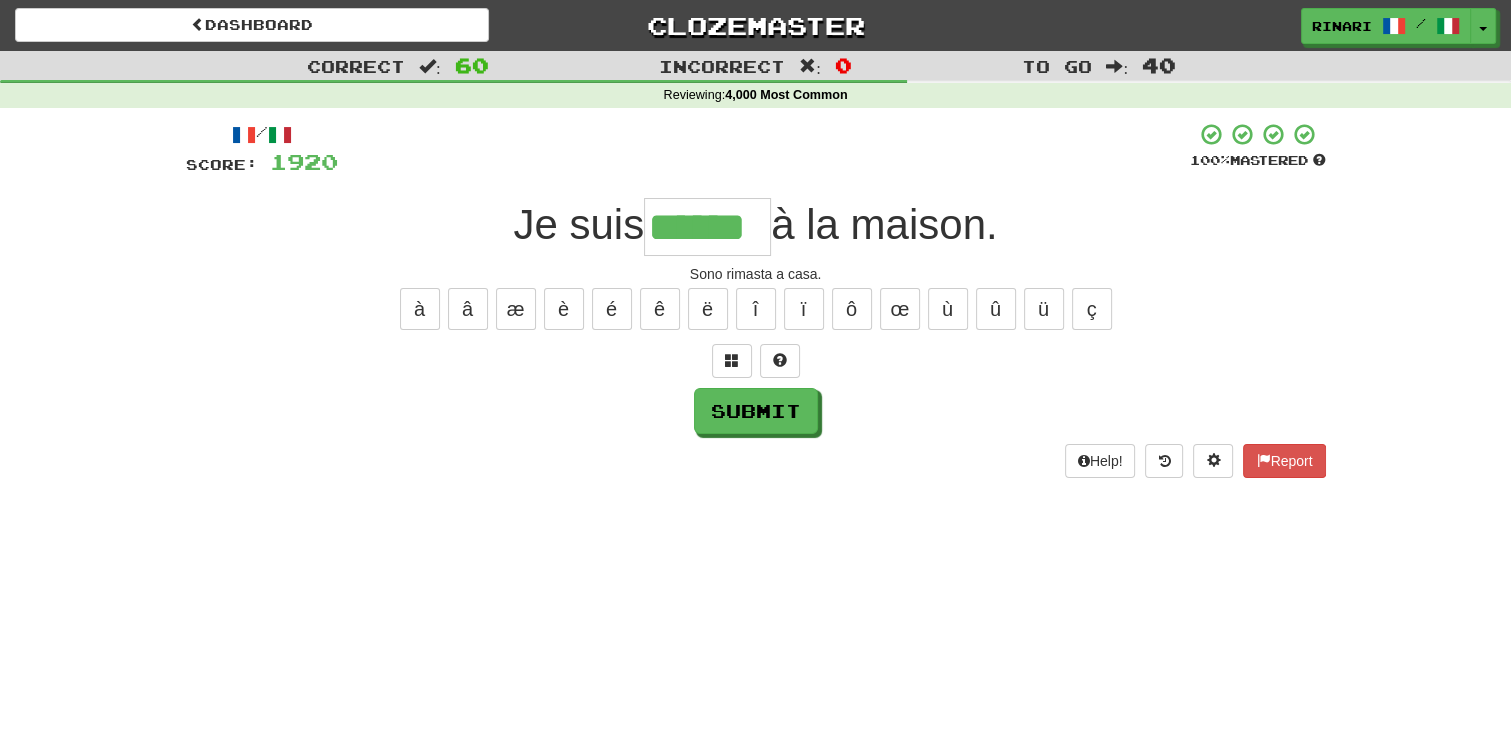 type on "******" 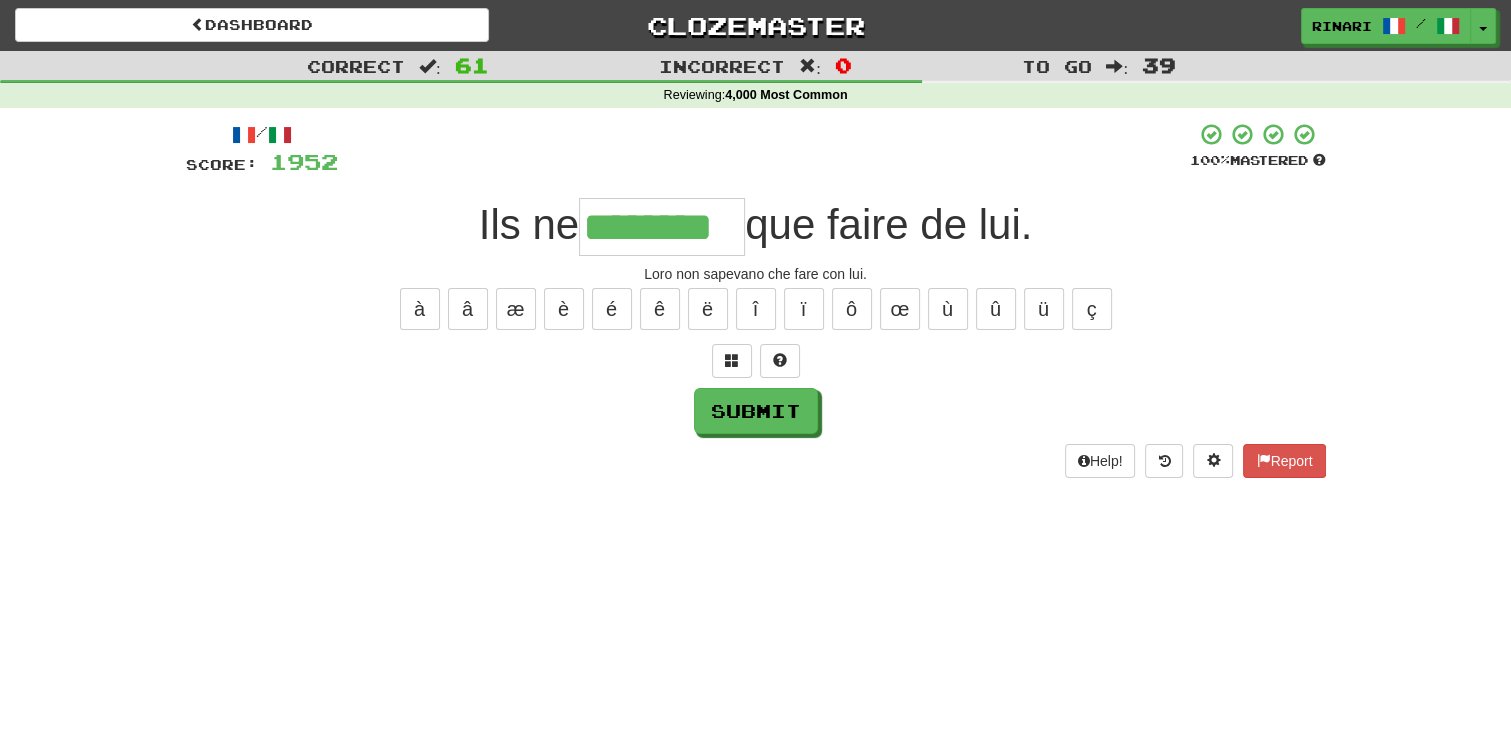 type on "********" 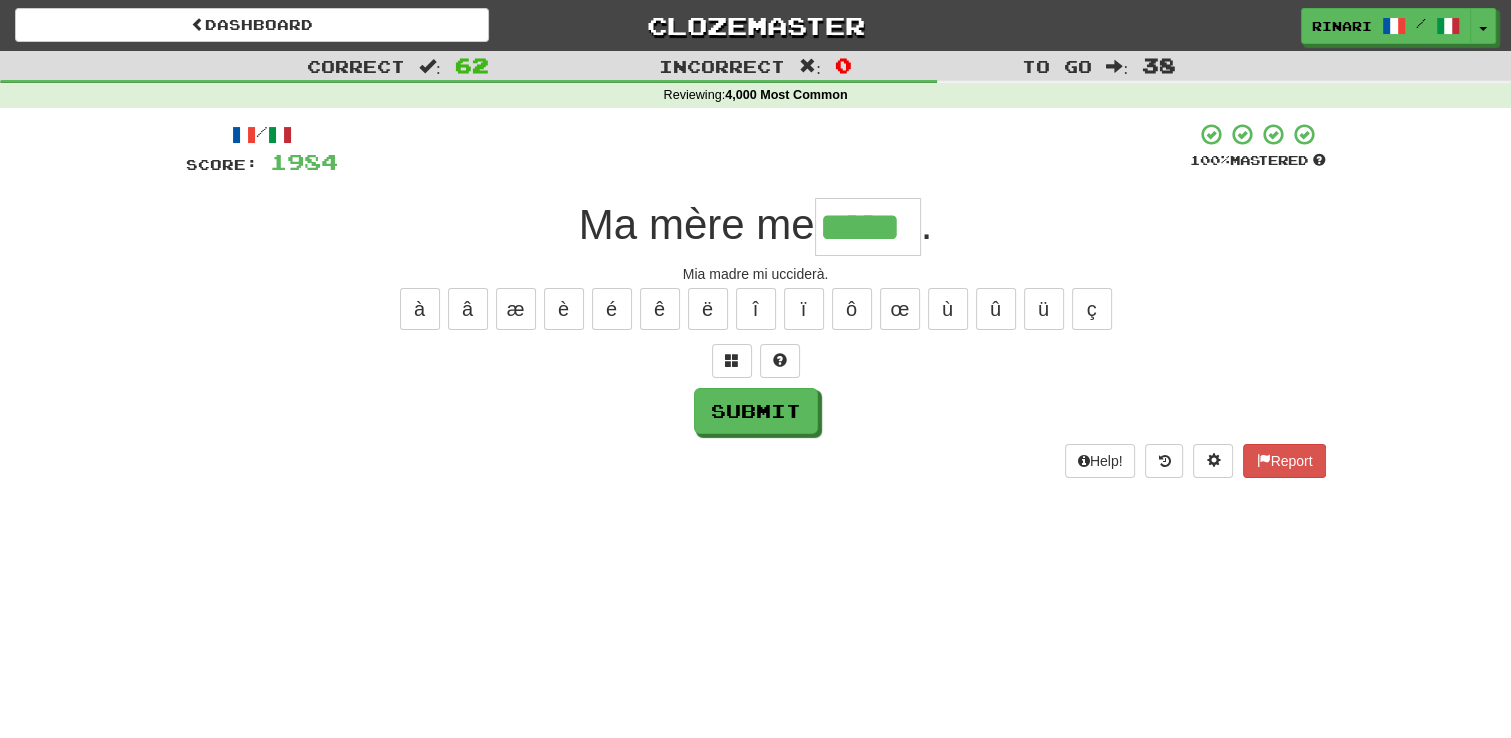 type on "*****" 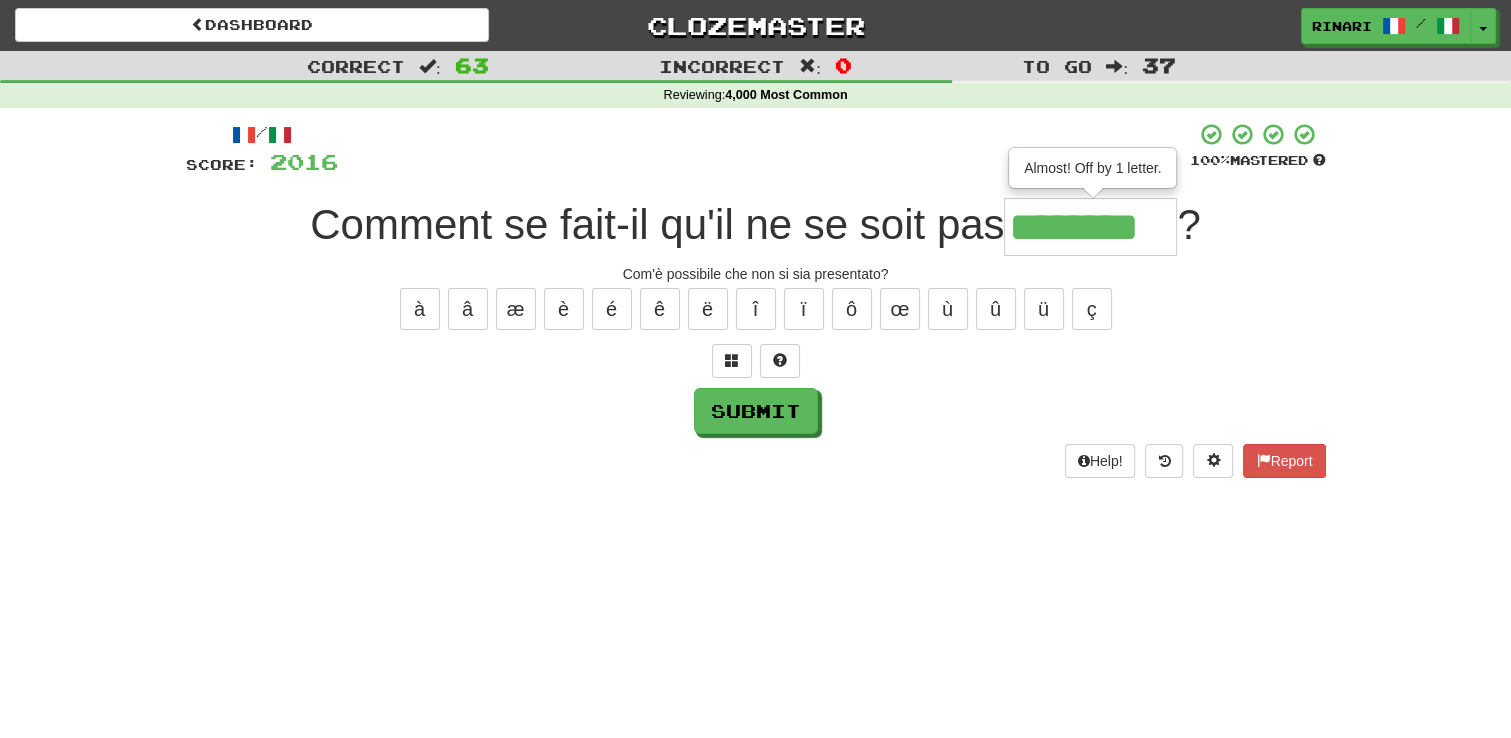 type on "********" 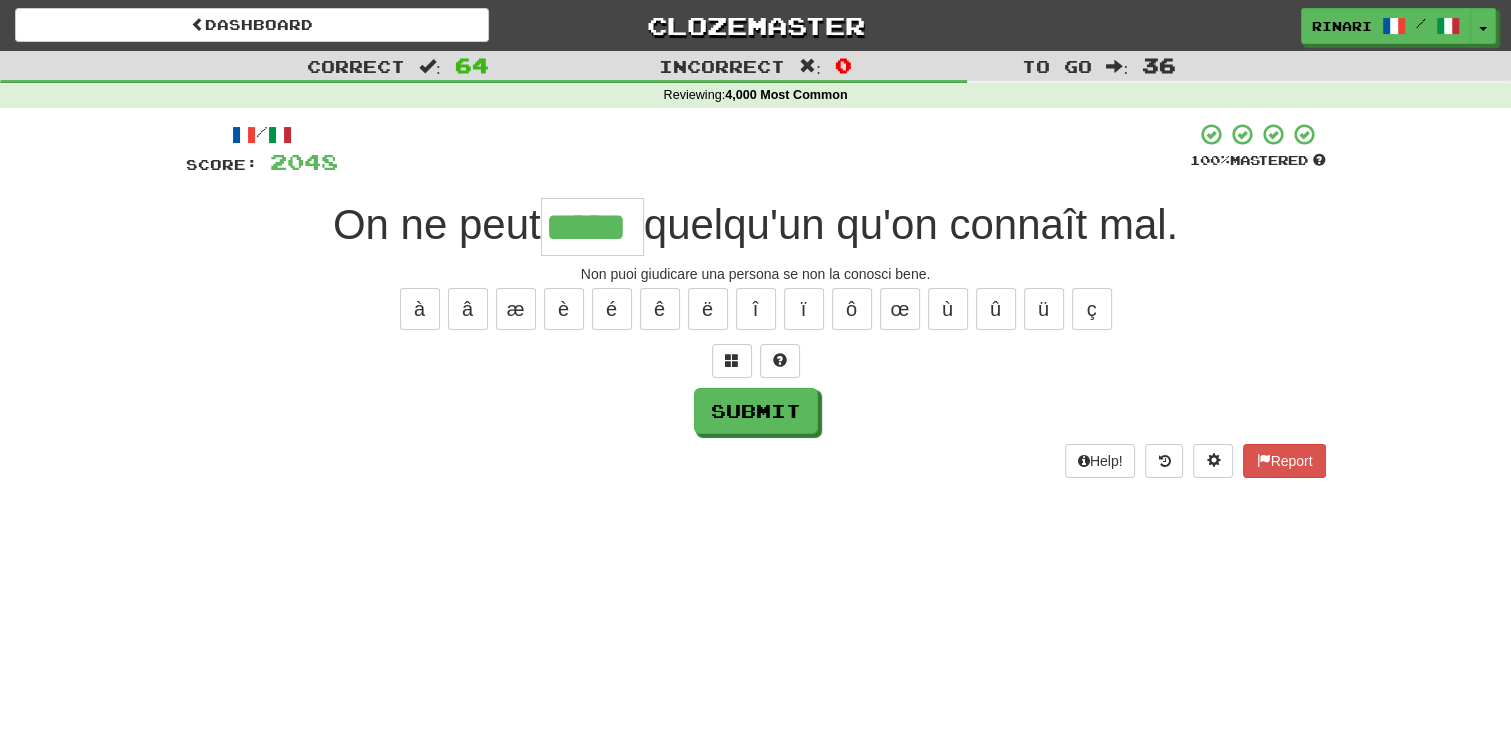 type on "*****" 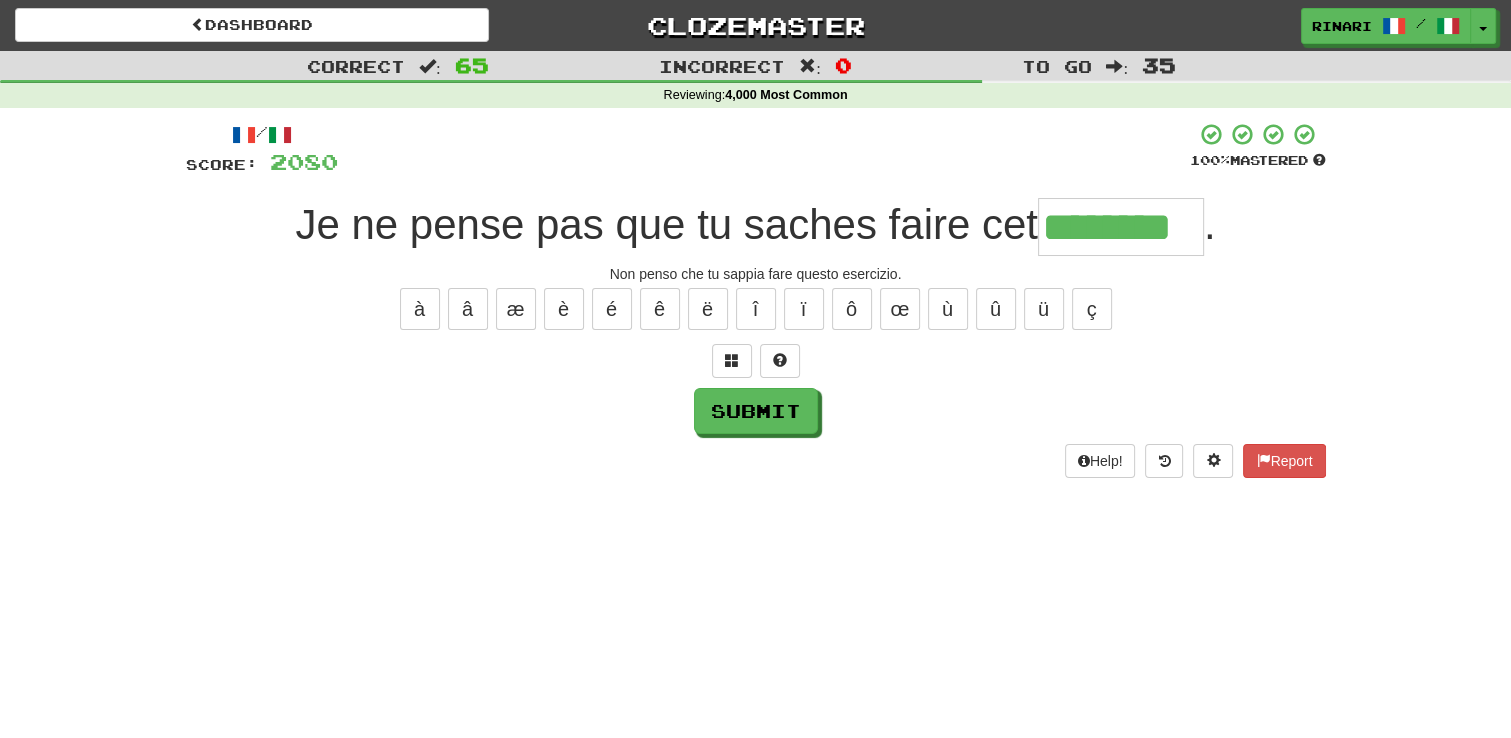 type on "********" 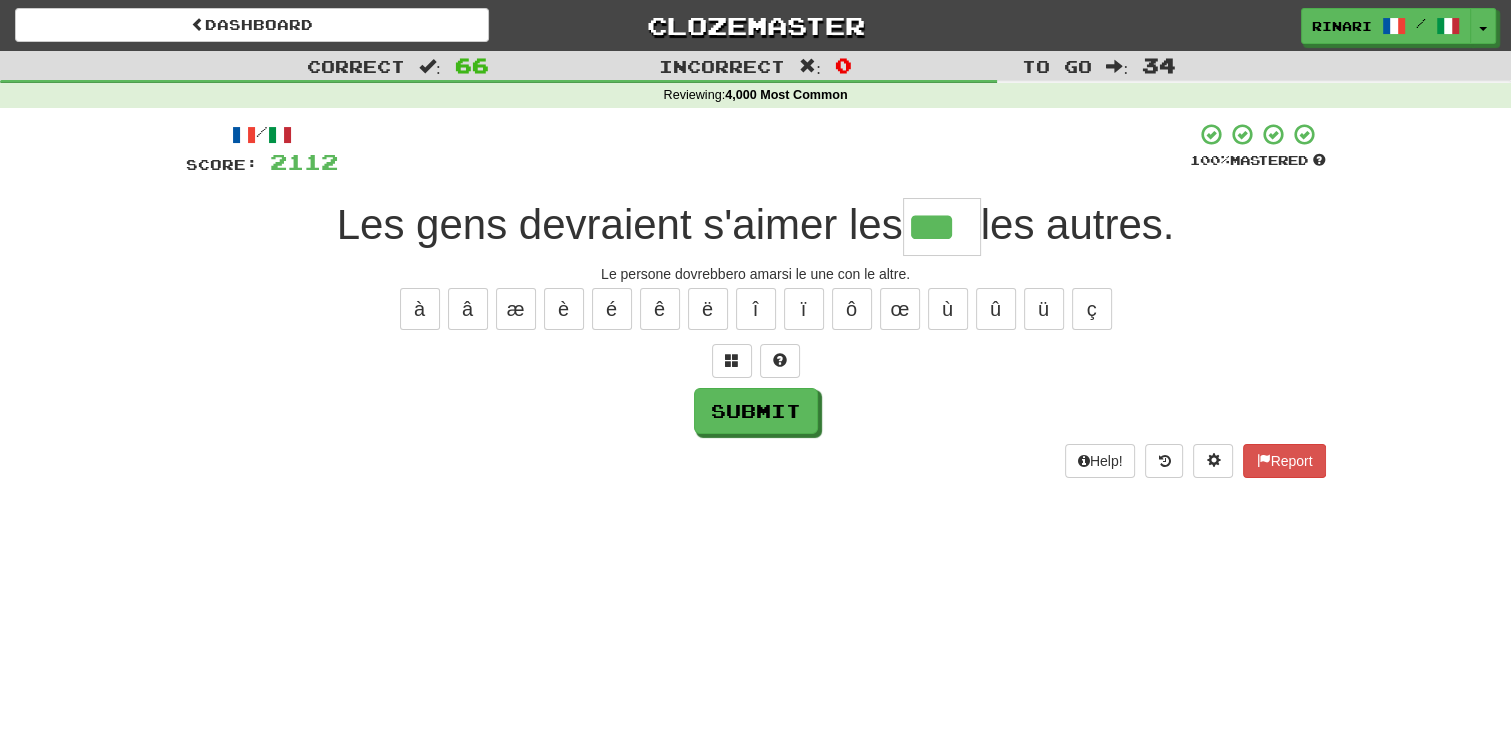 type on "***" 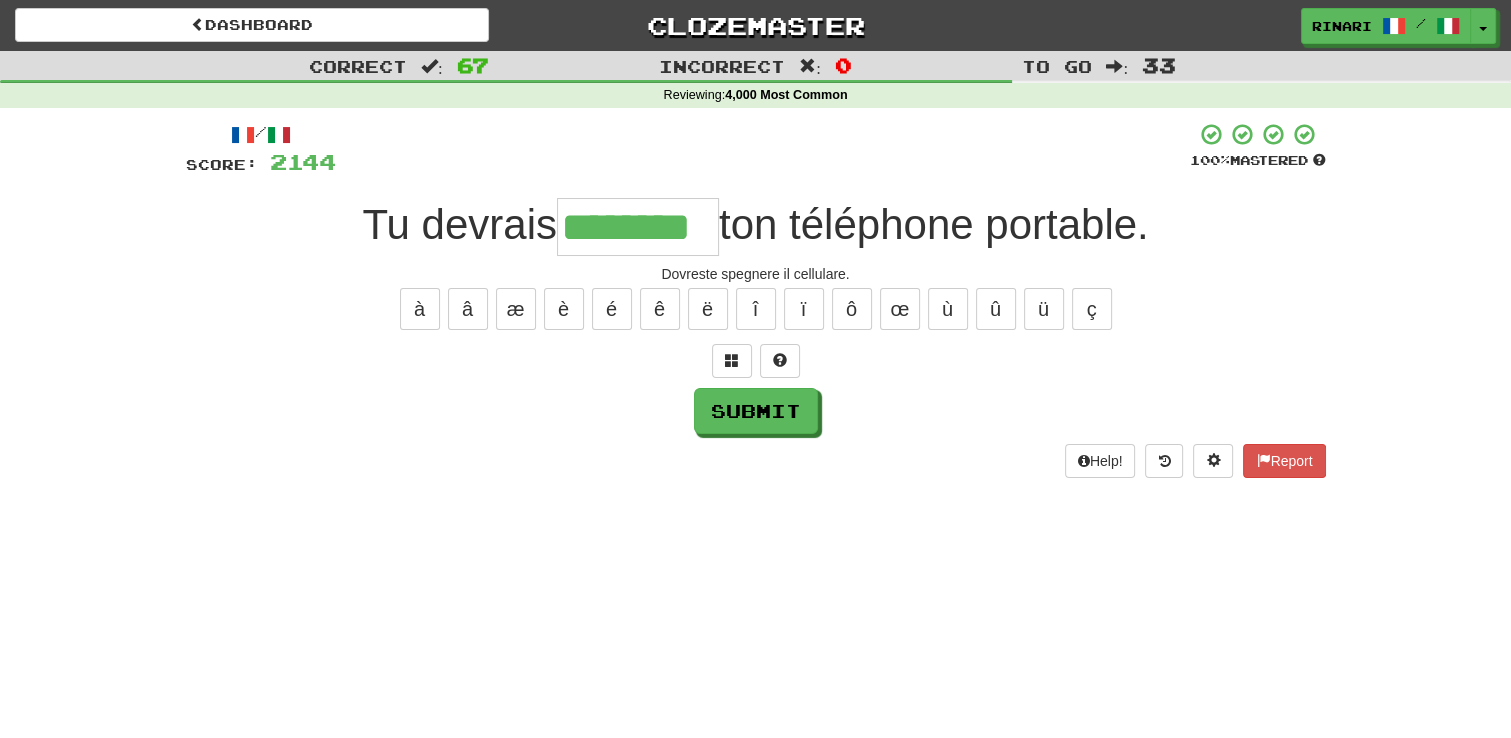 type on "********" 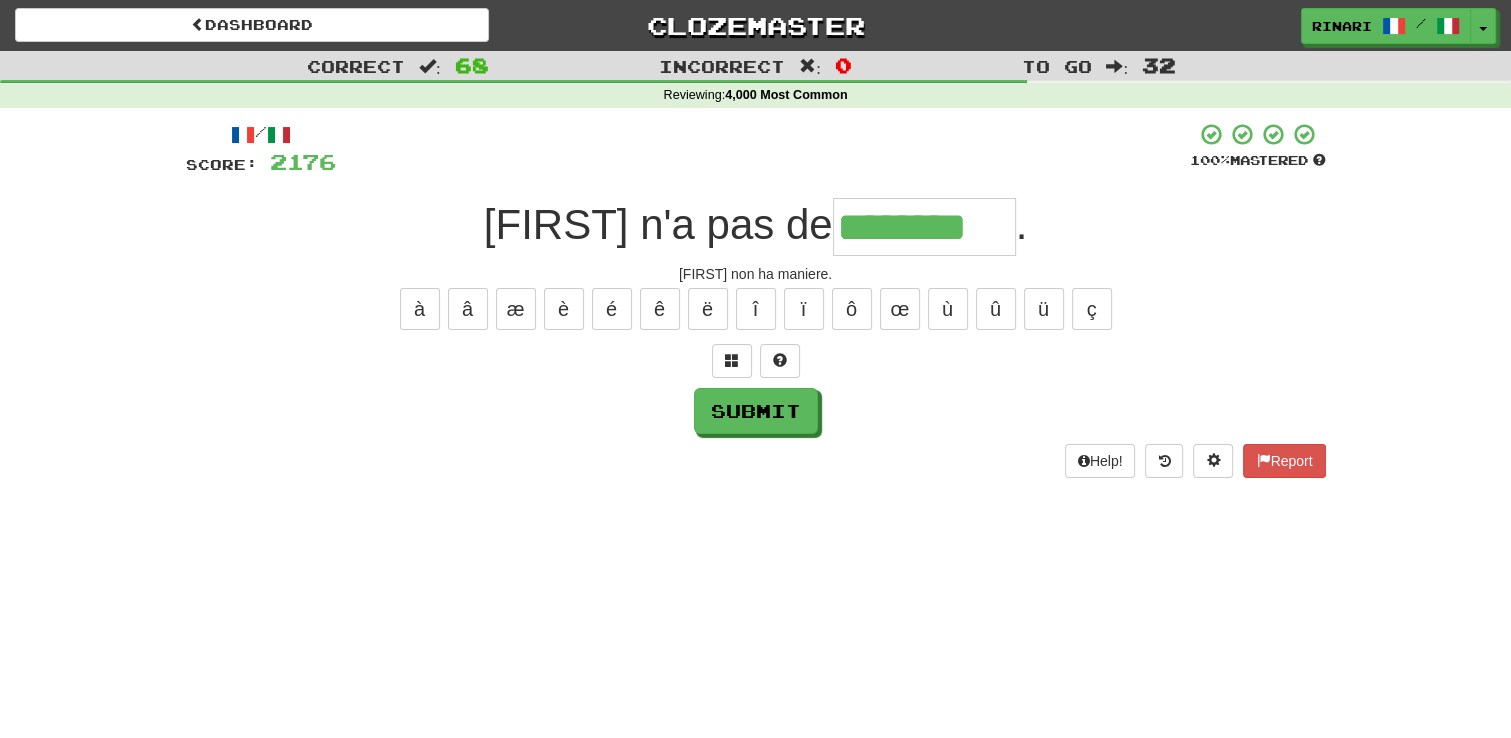type on "********" 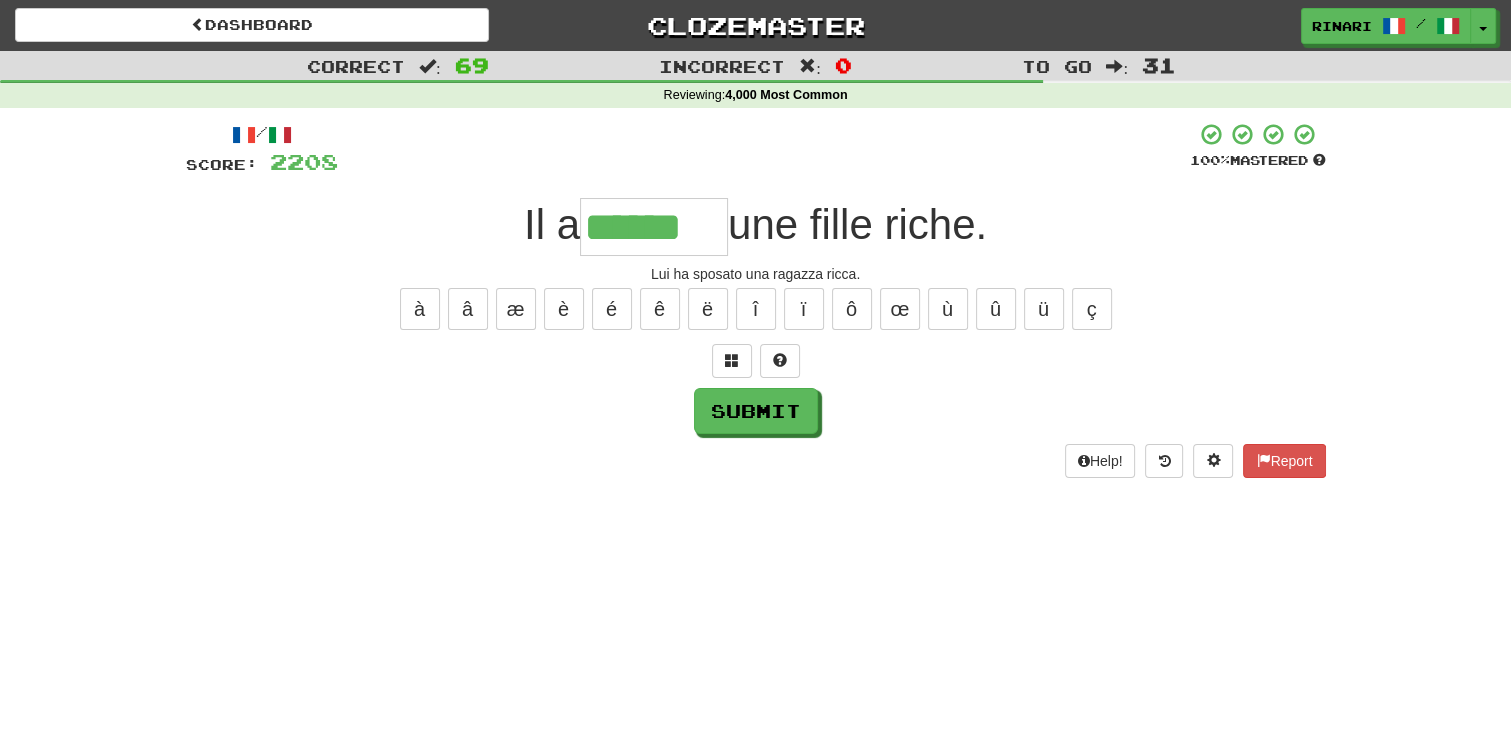 type on "******" 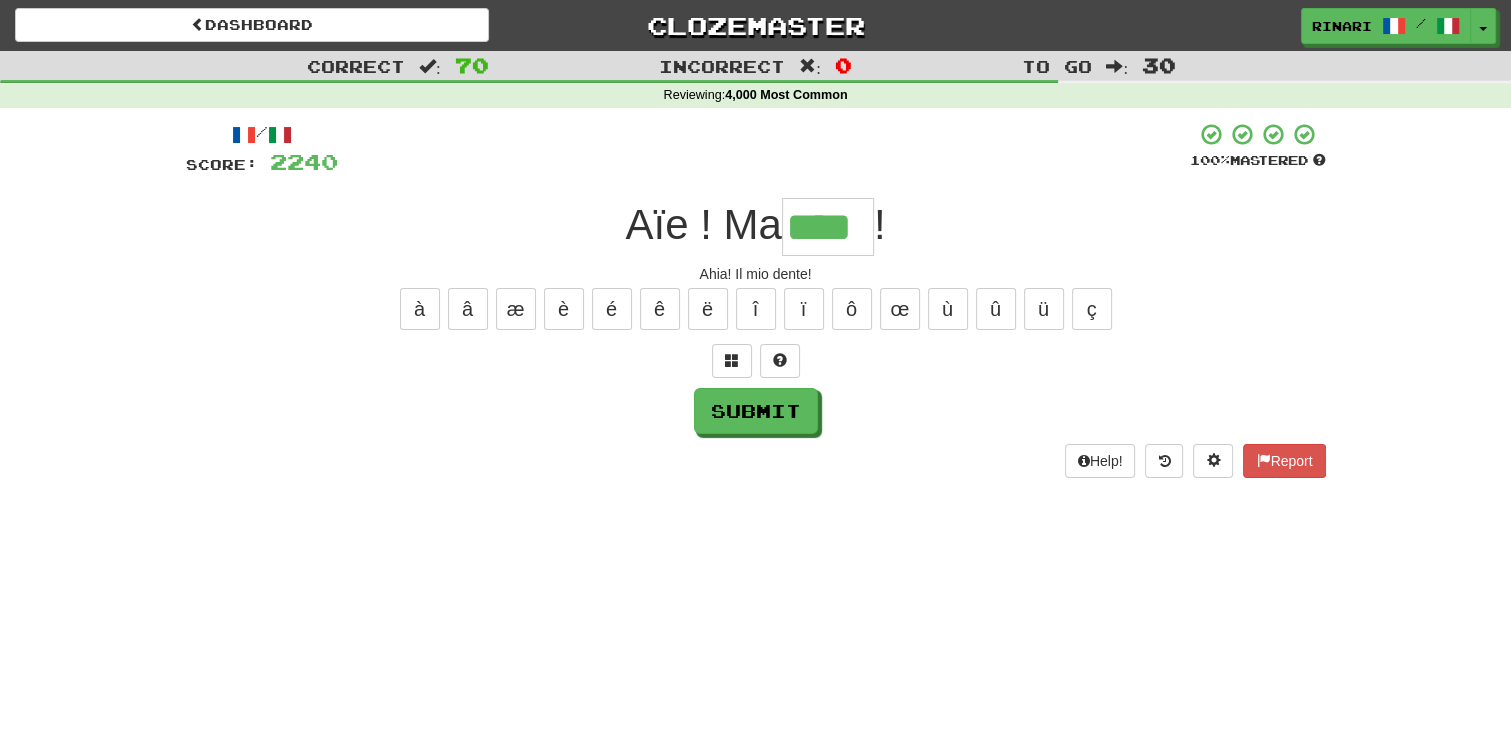 type on "****" 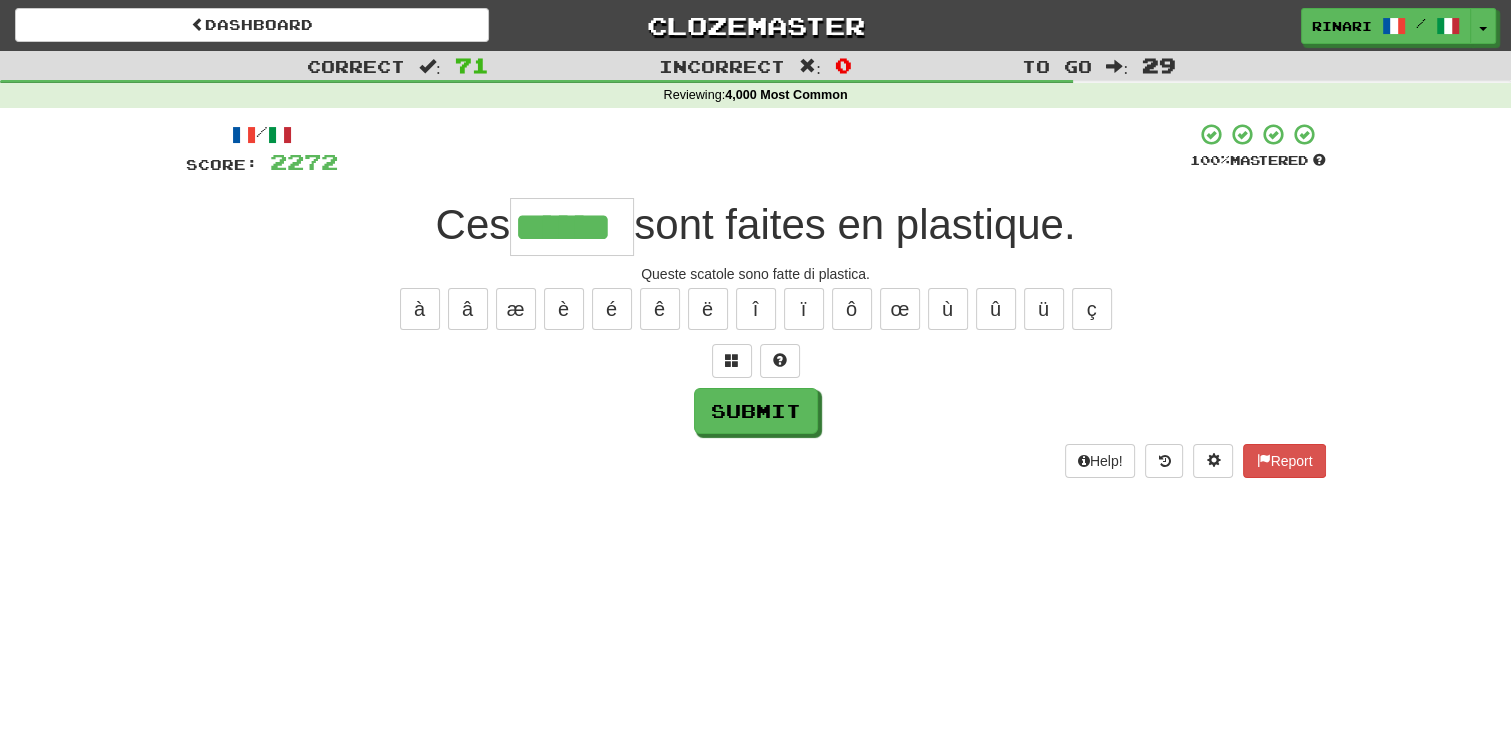 type on "******" 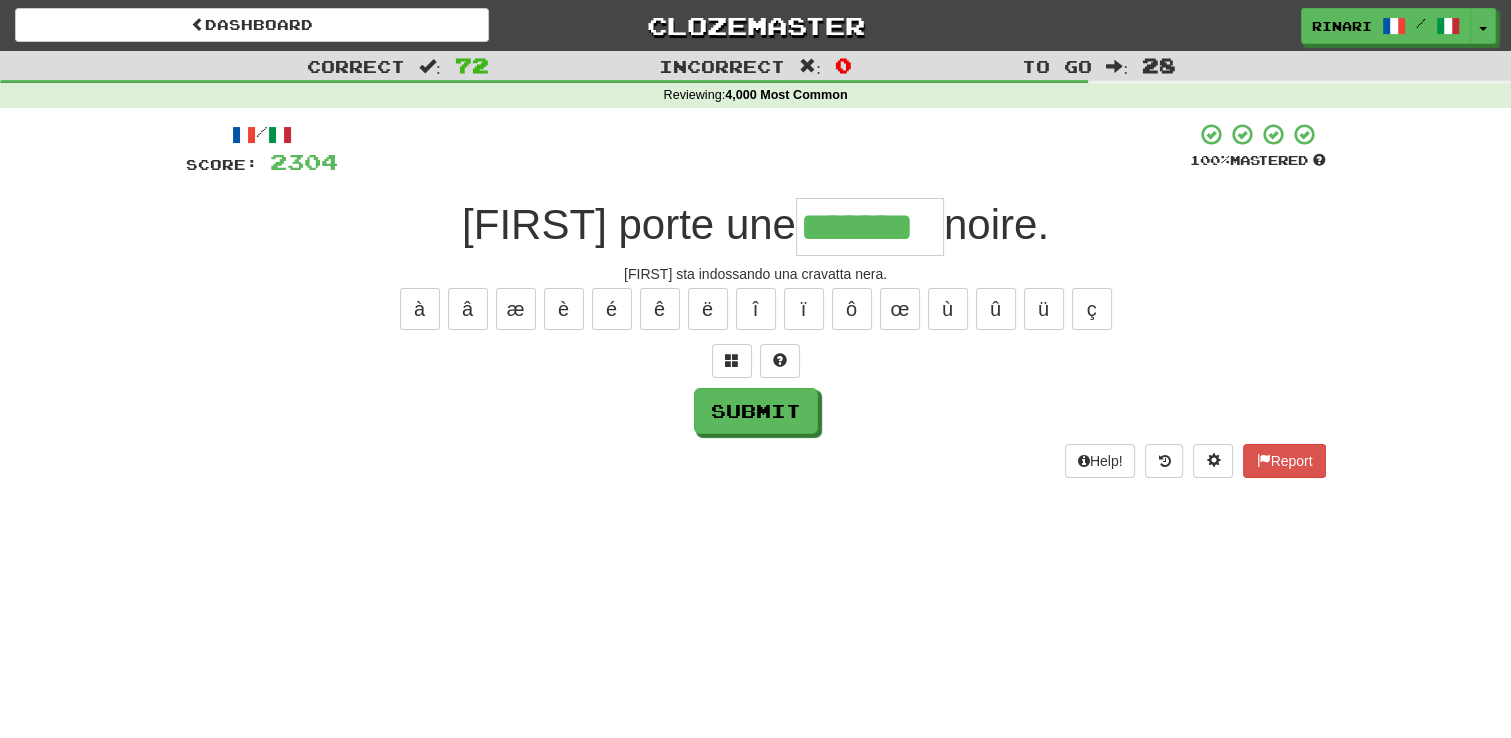 type on "*******" 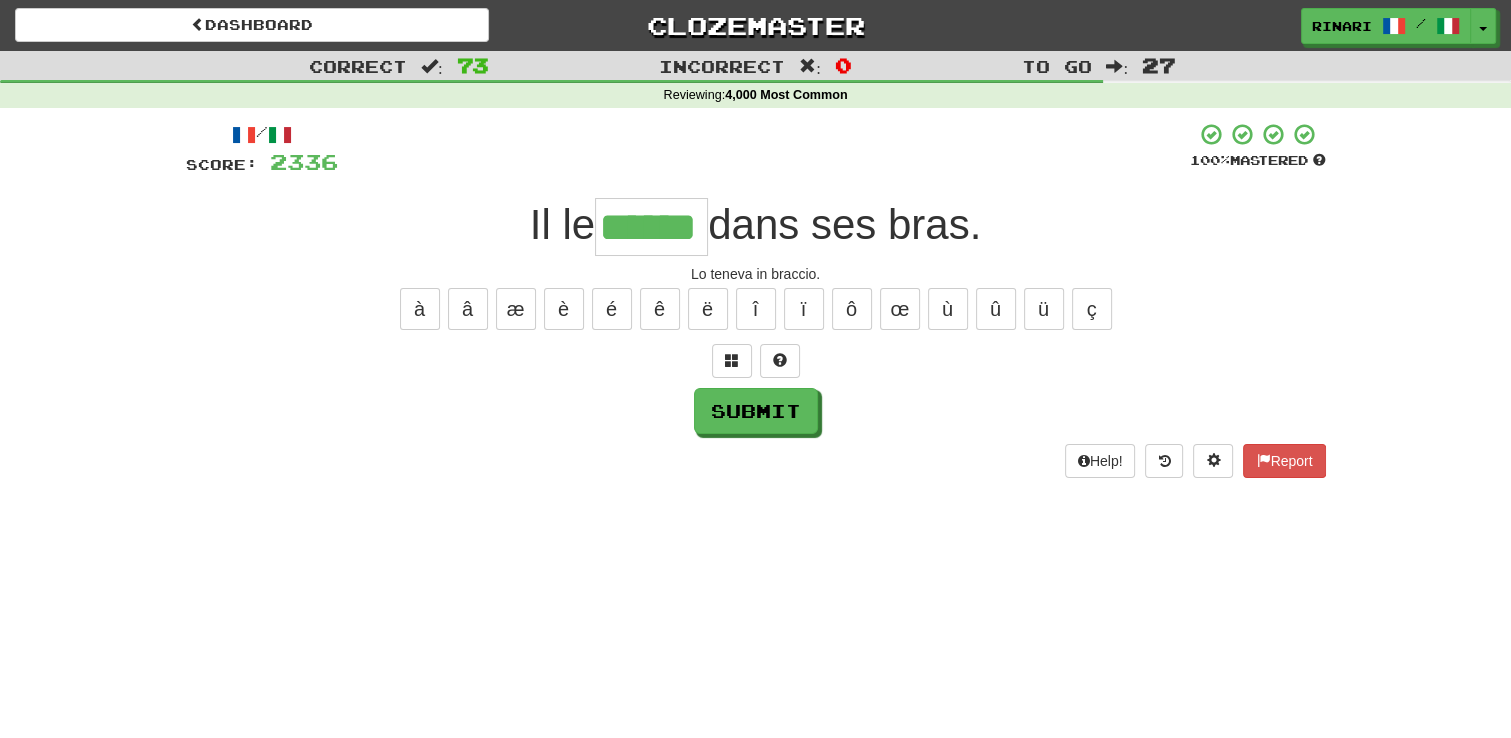 type on "******" 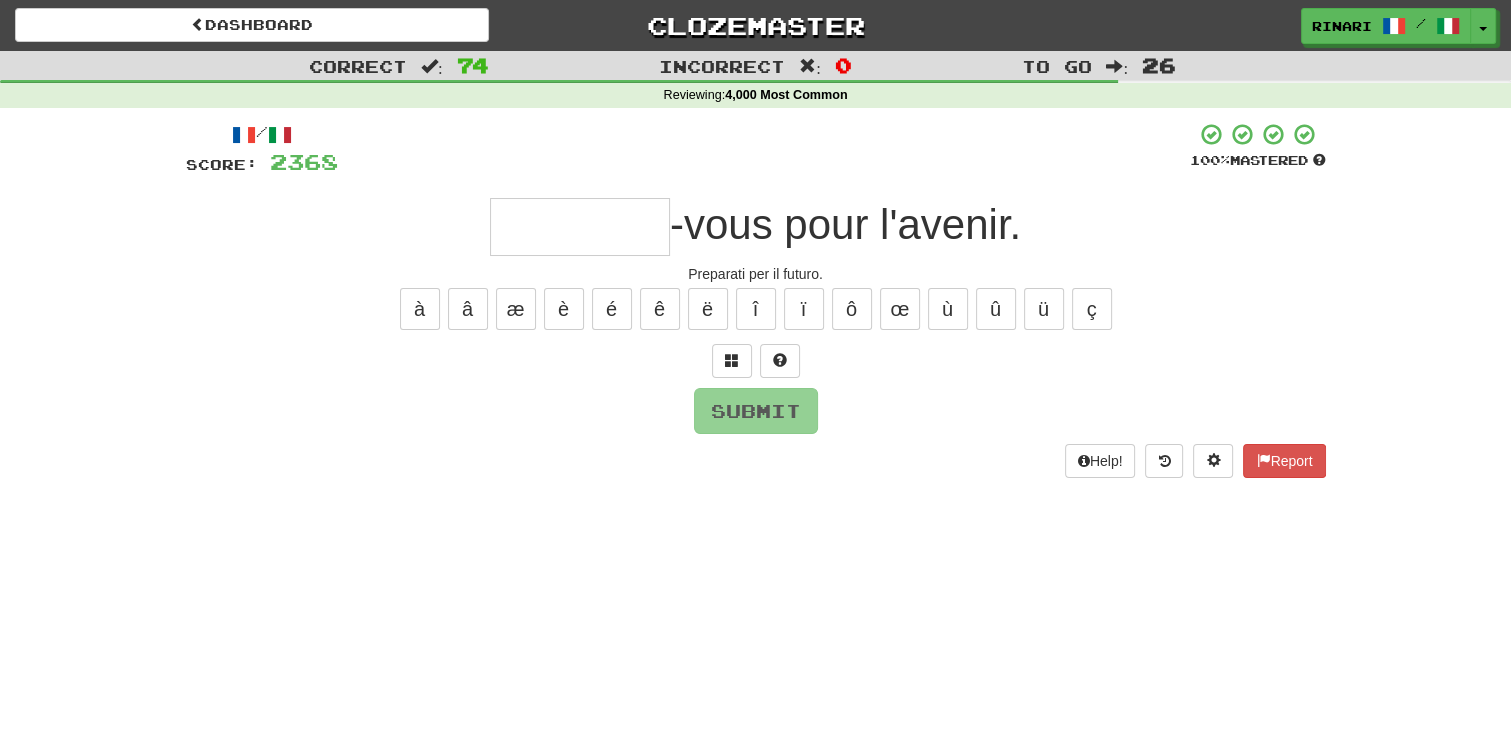 type on "*" 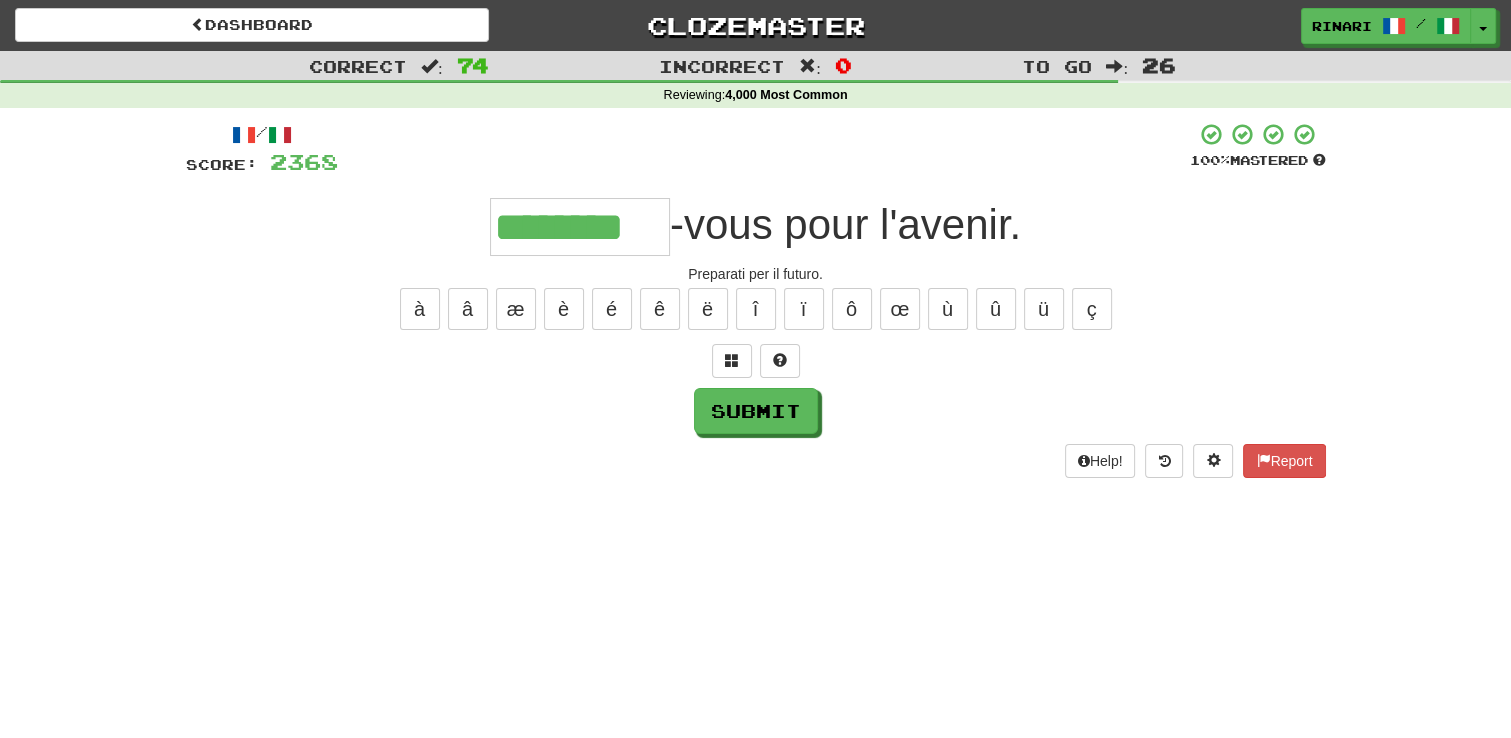 type on "********" 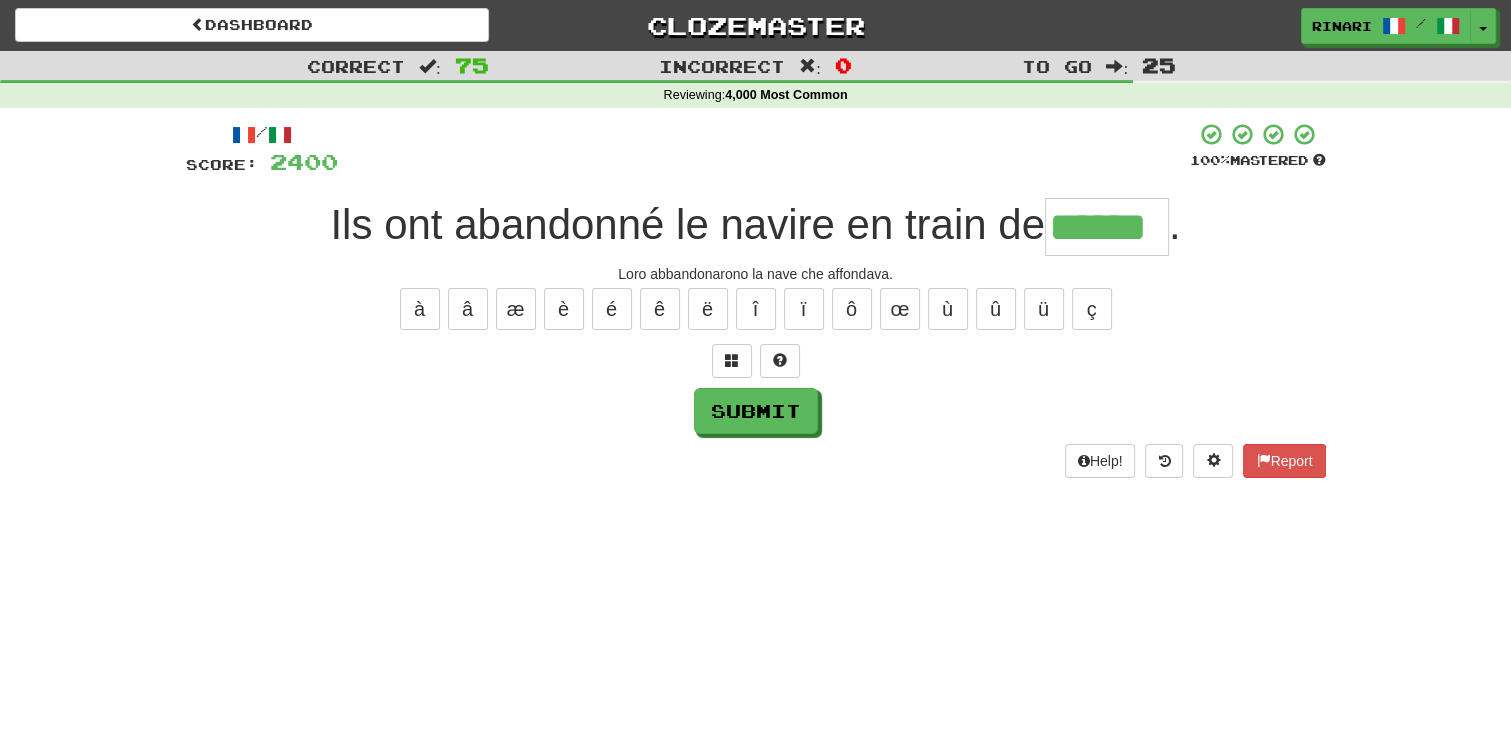 type on "******" 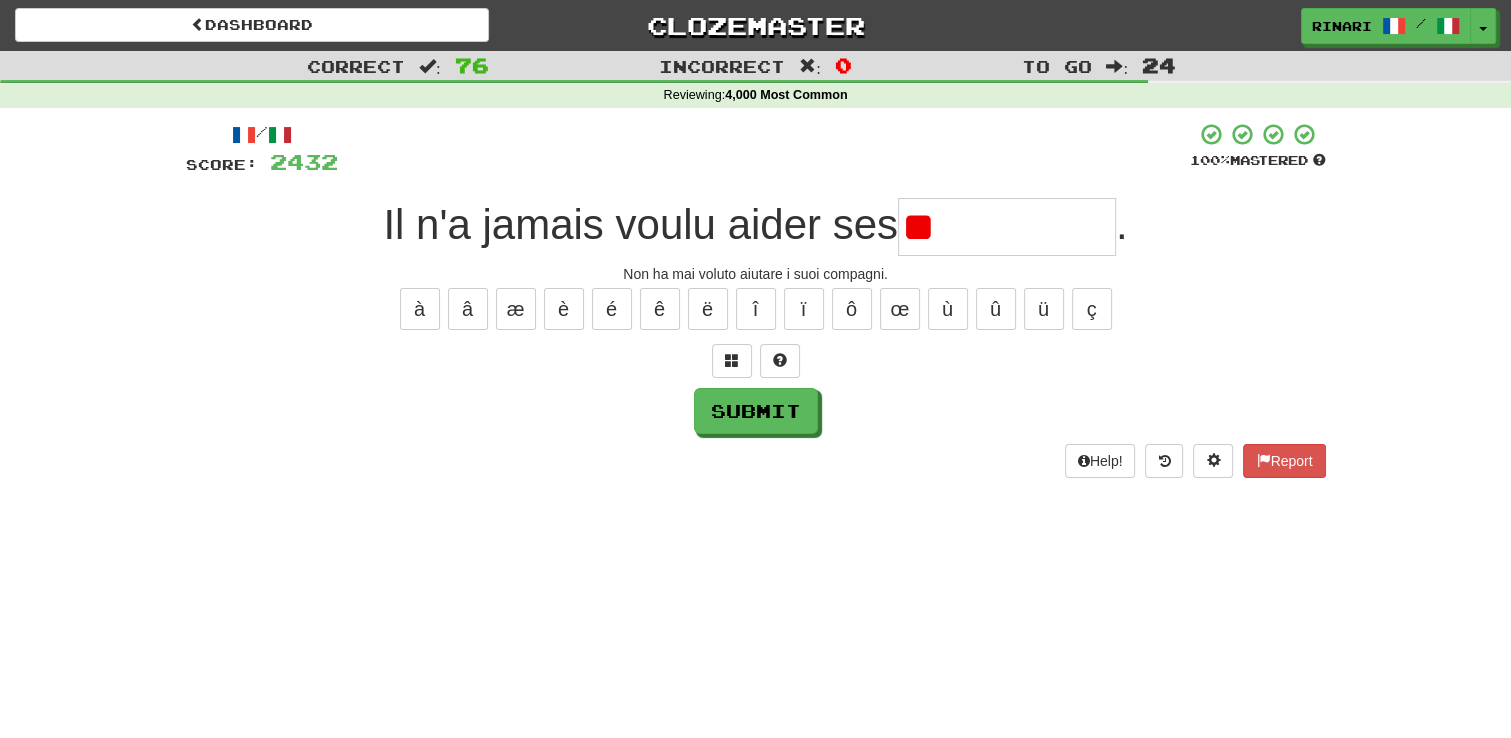 type on "*" 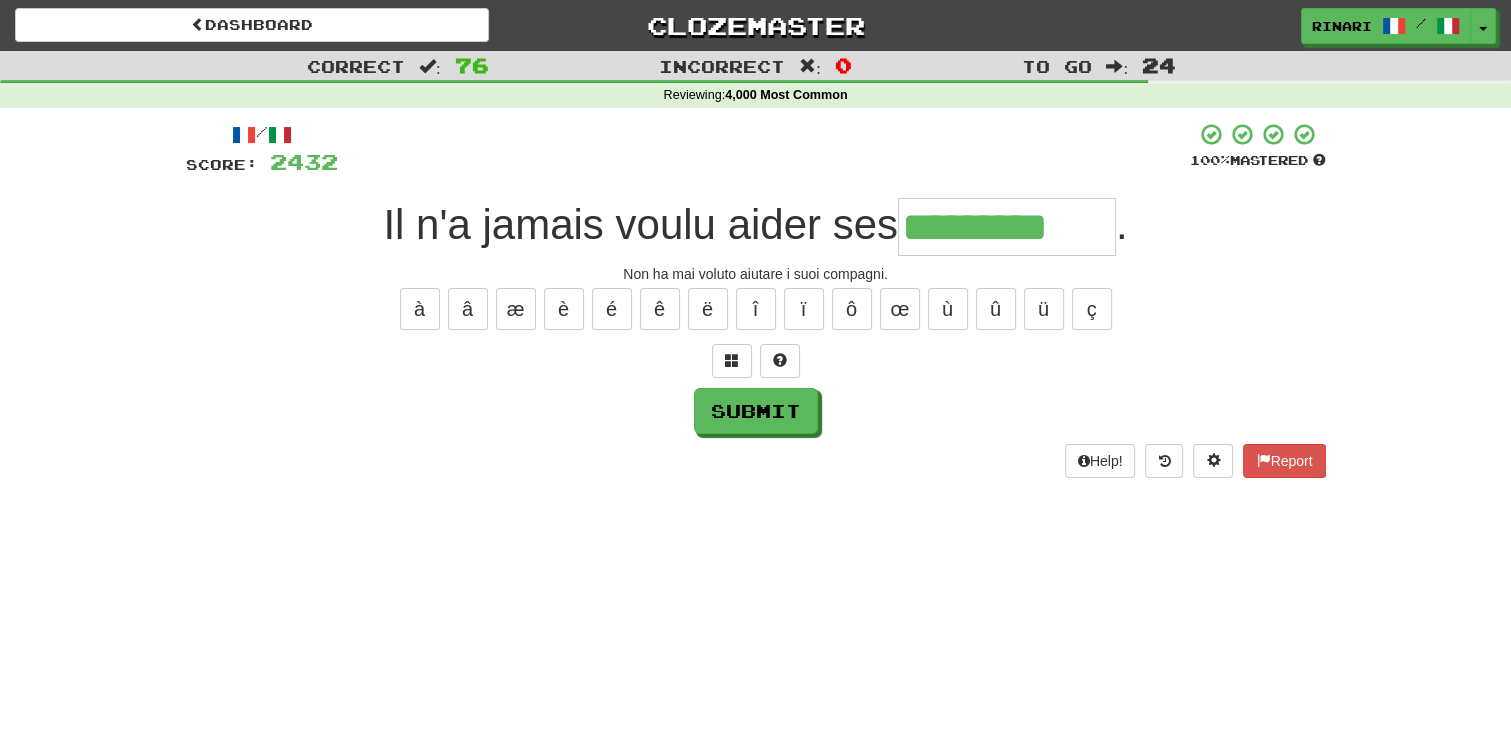 type on "*********" 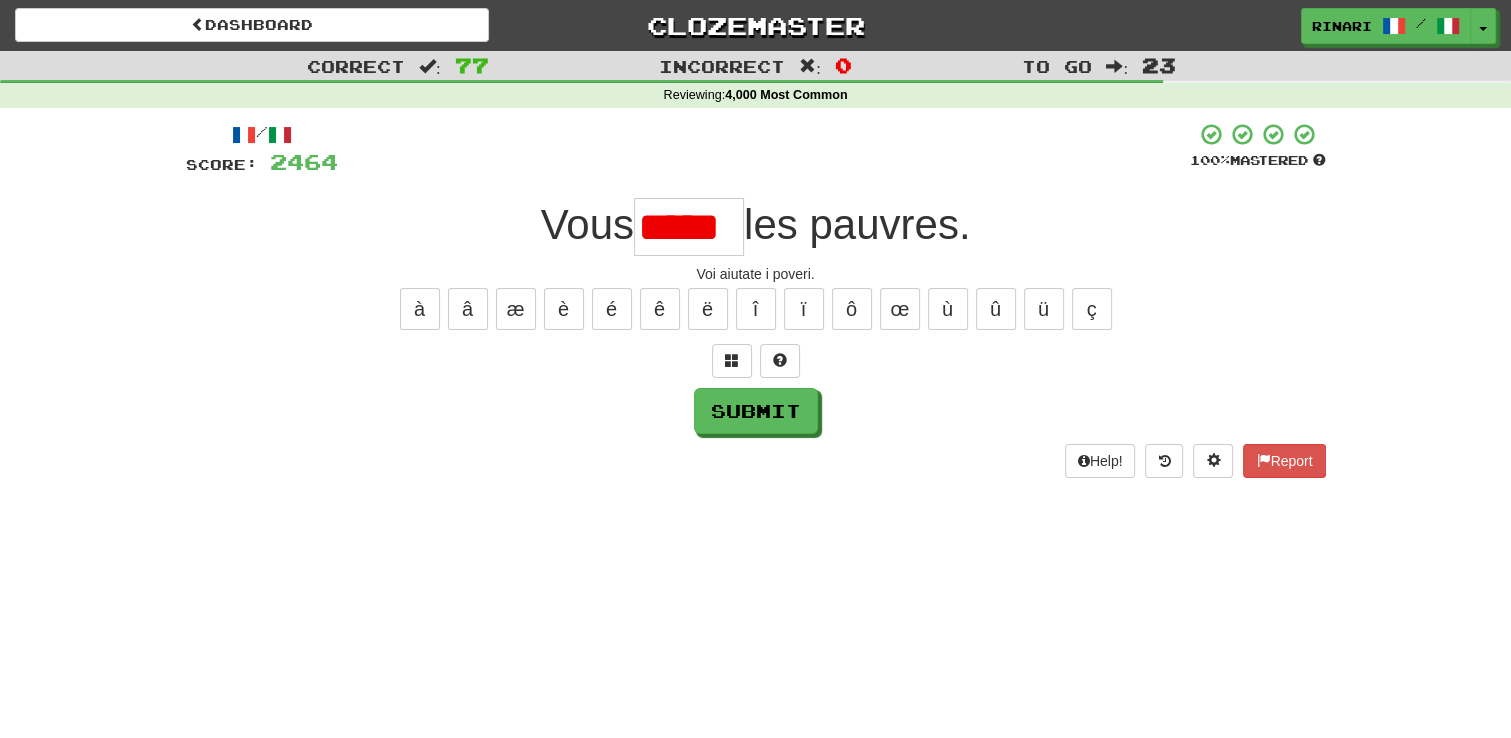 scroll, scrollTop: 0, scrollLeft: 0, axis: both 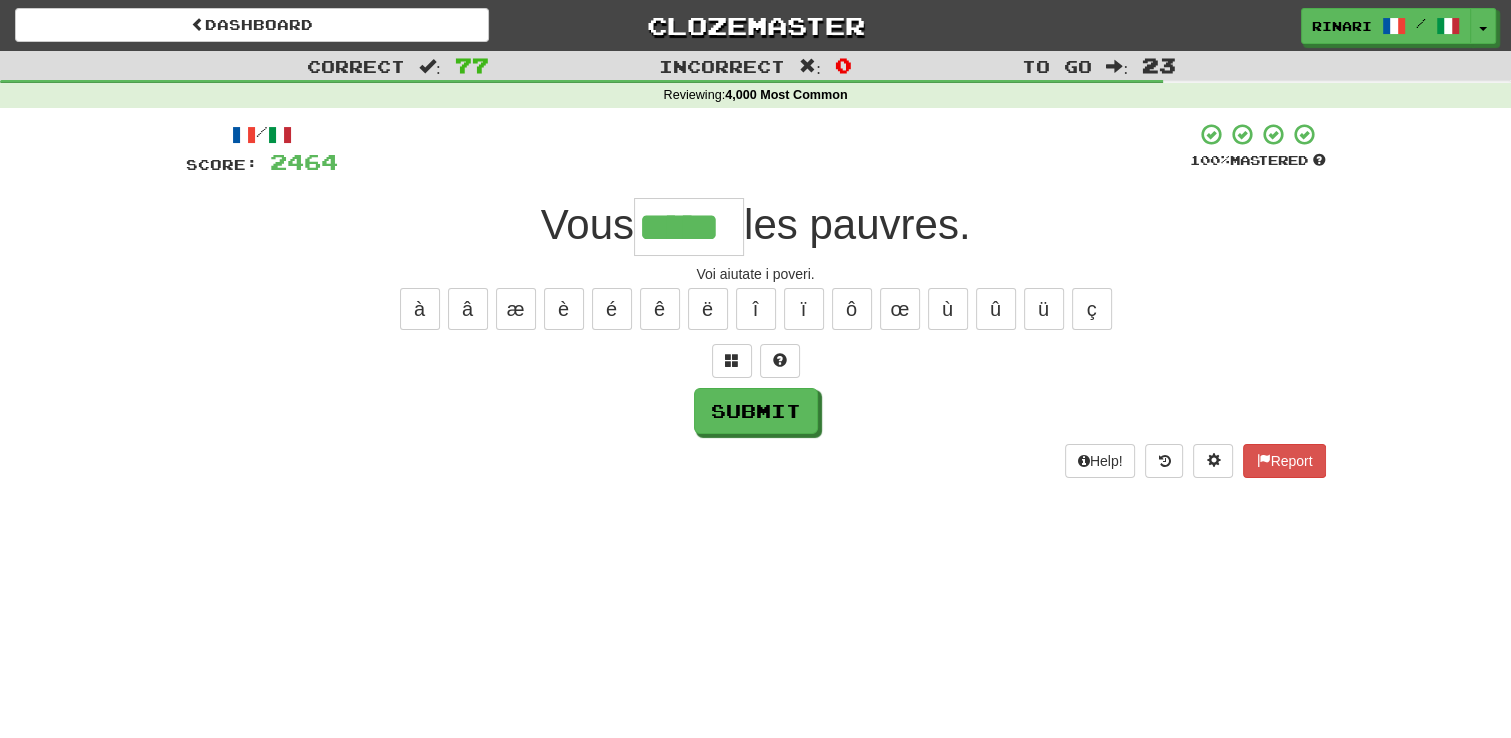 type on "*****" 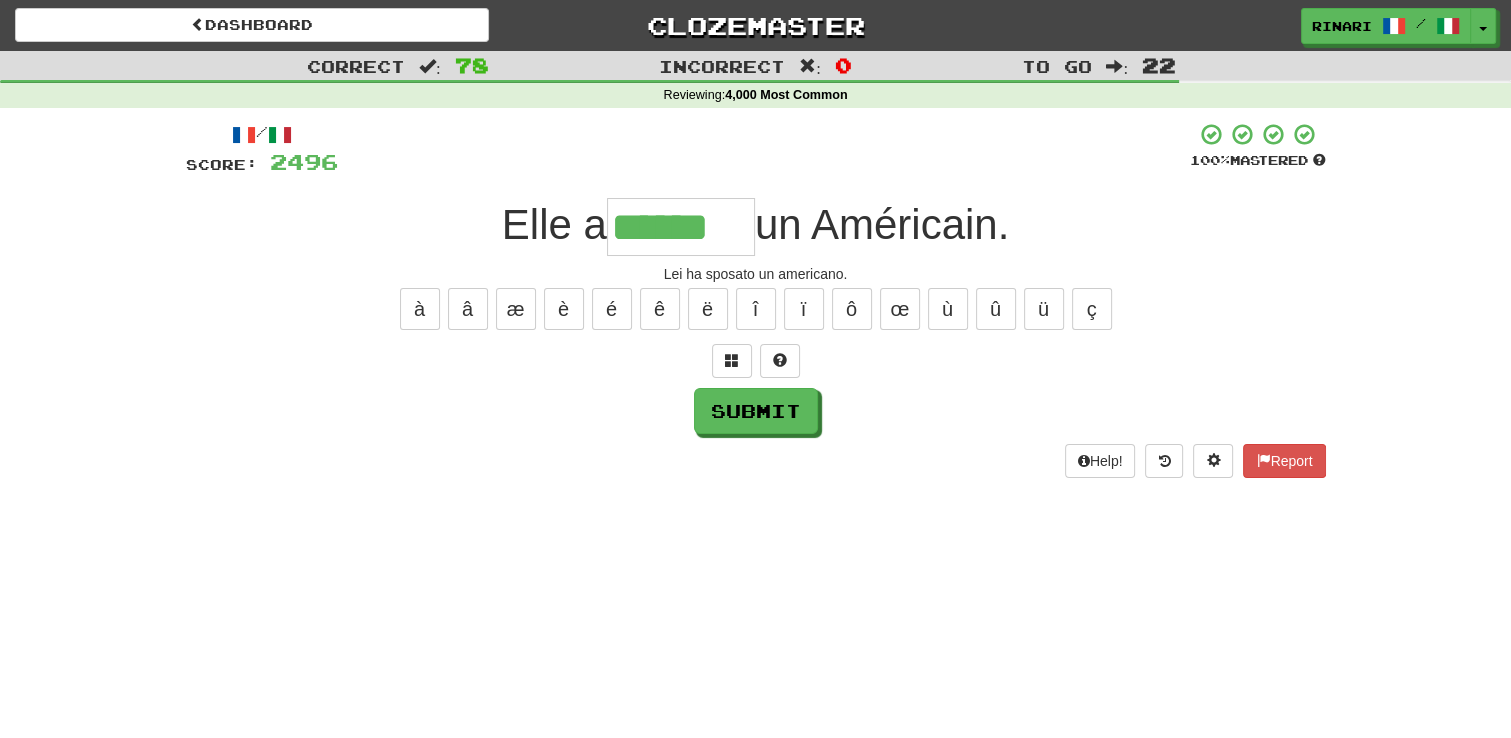 type on "******" 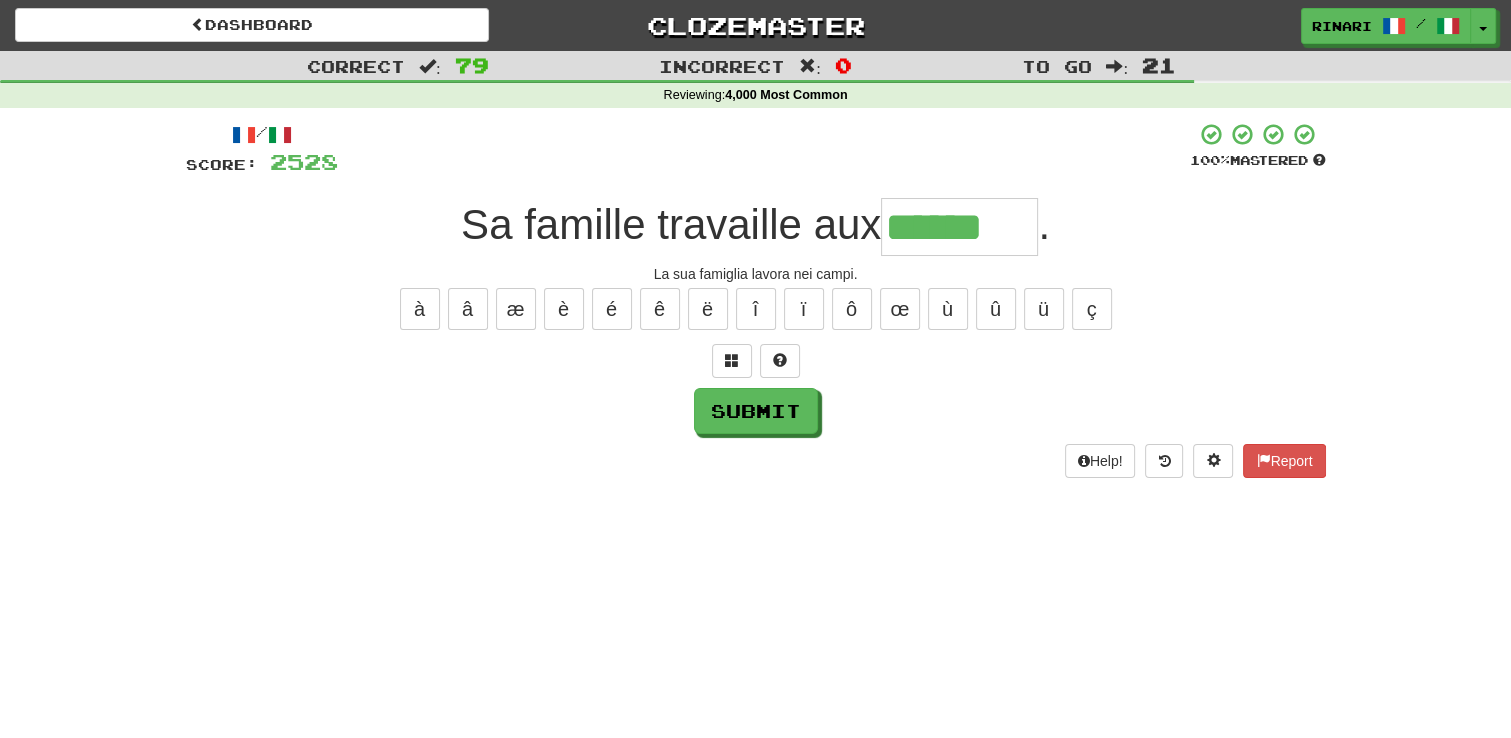 type on "******" 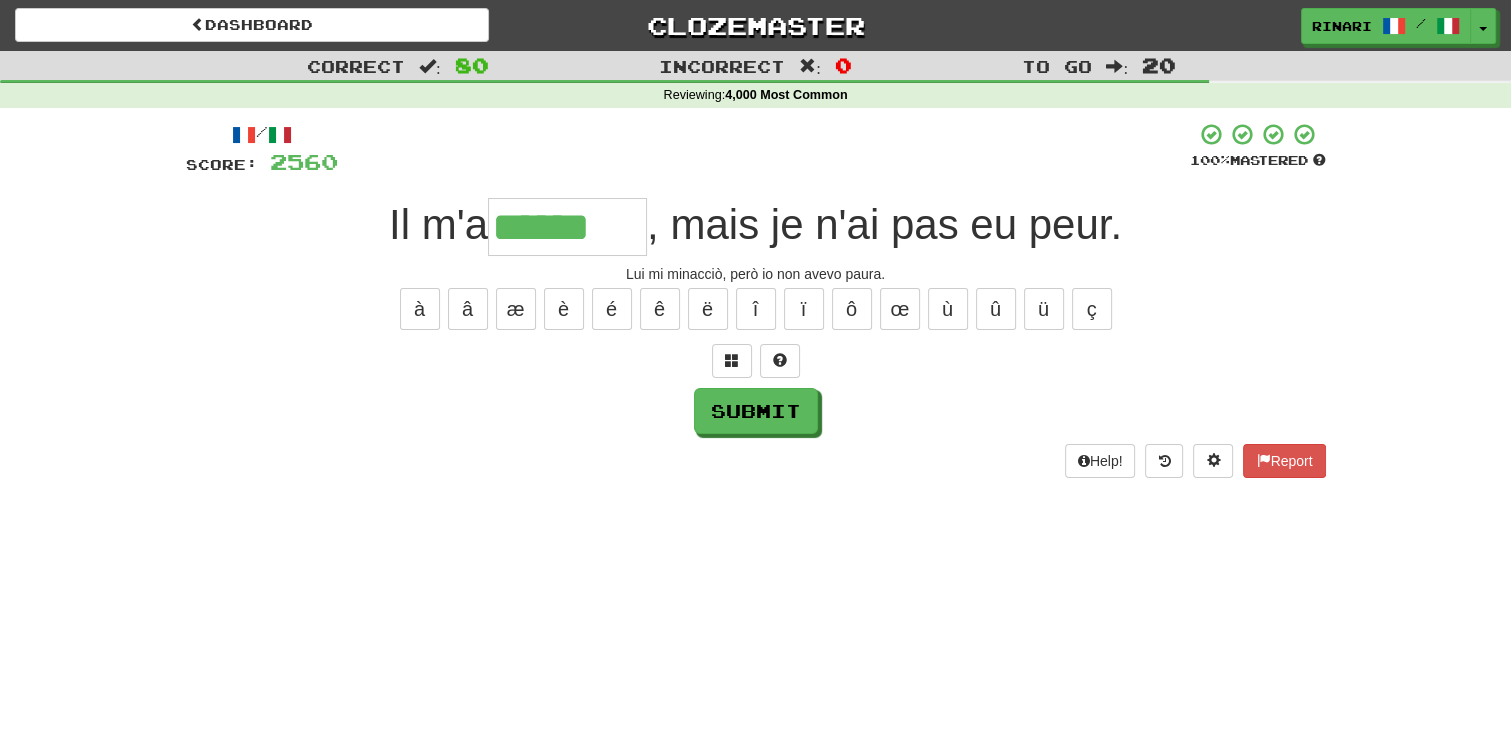 type on "******" 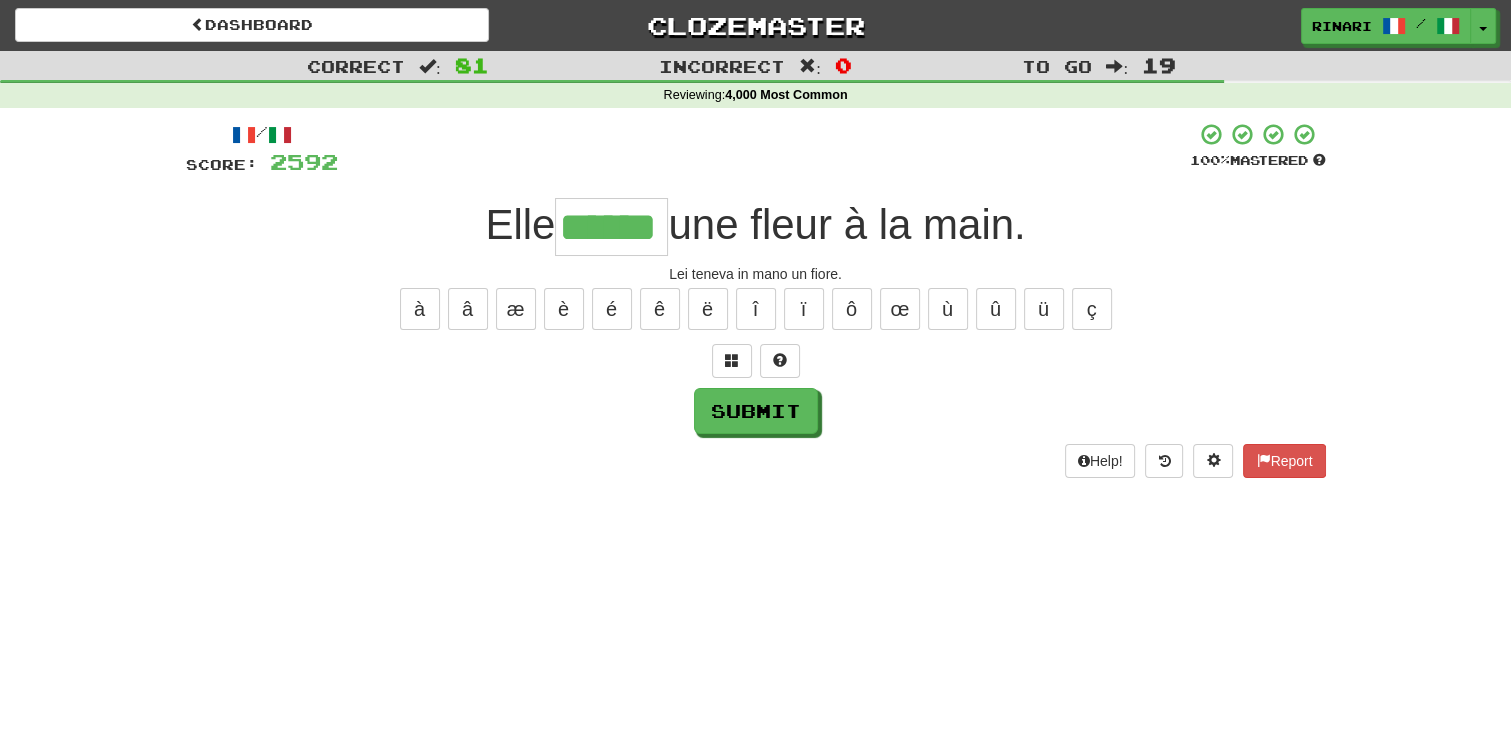 type on "******" 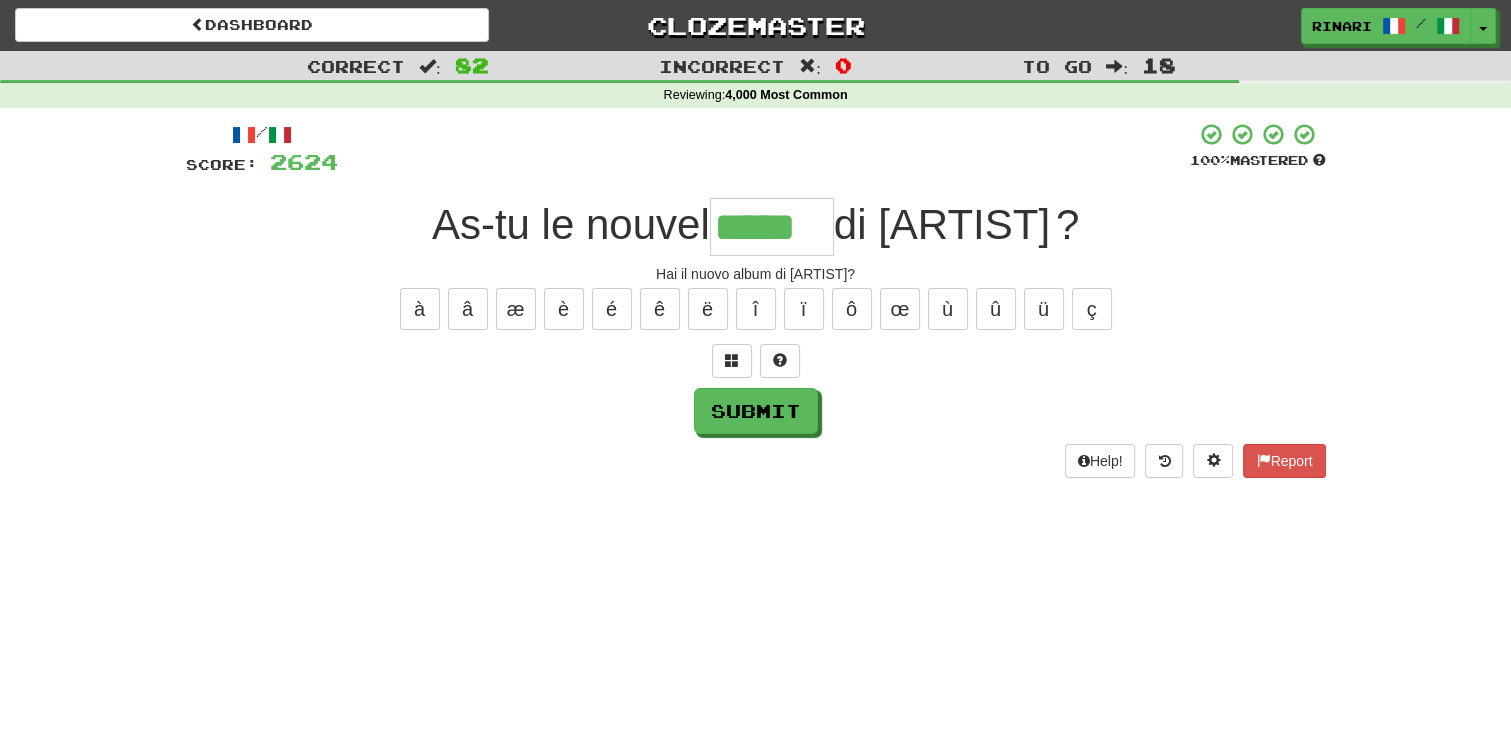 type on "*****" 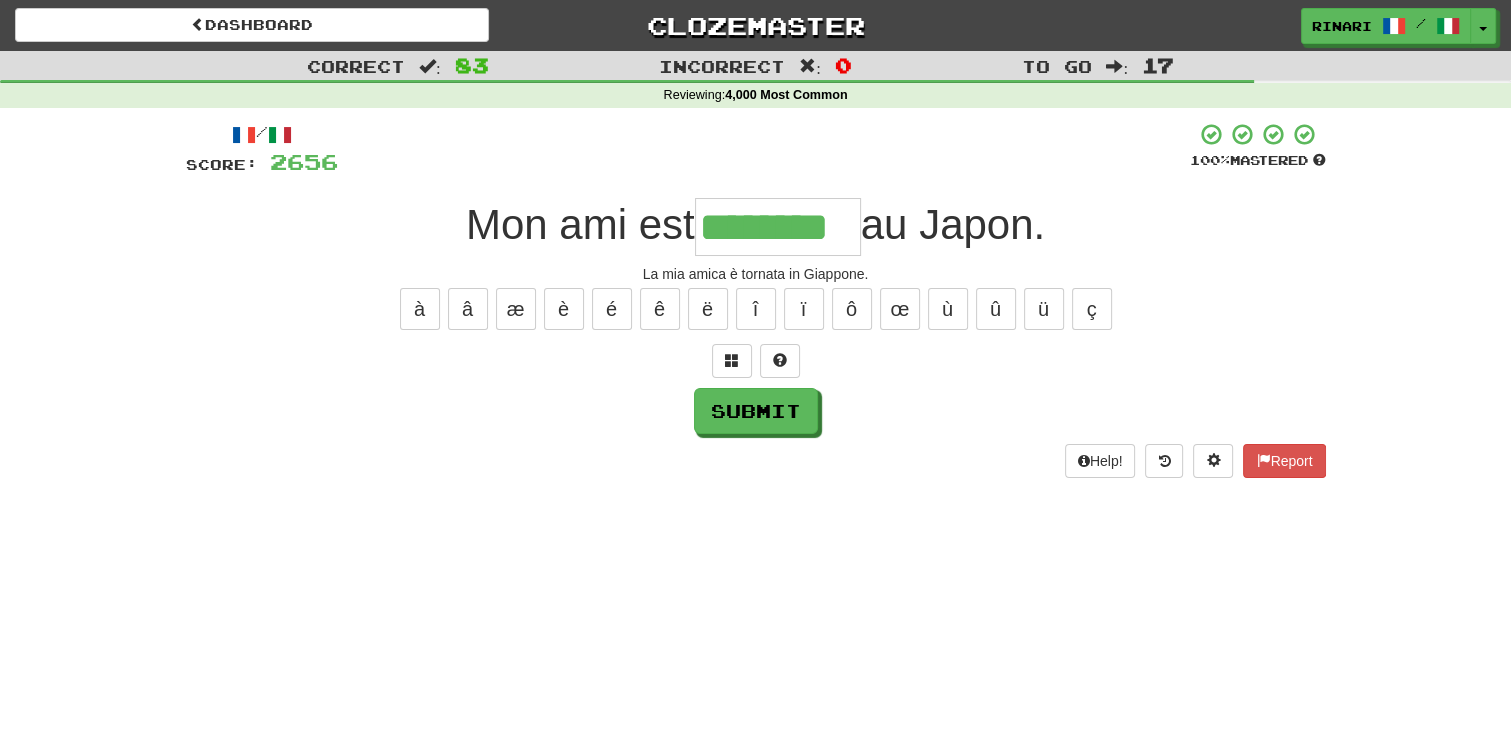 type on "********" 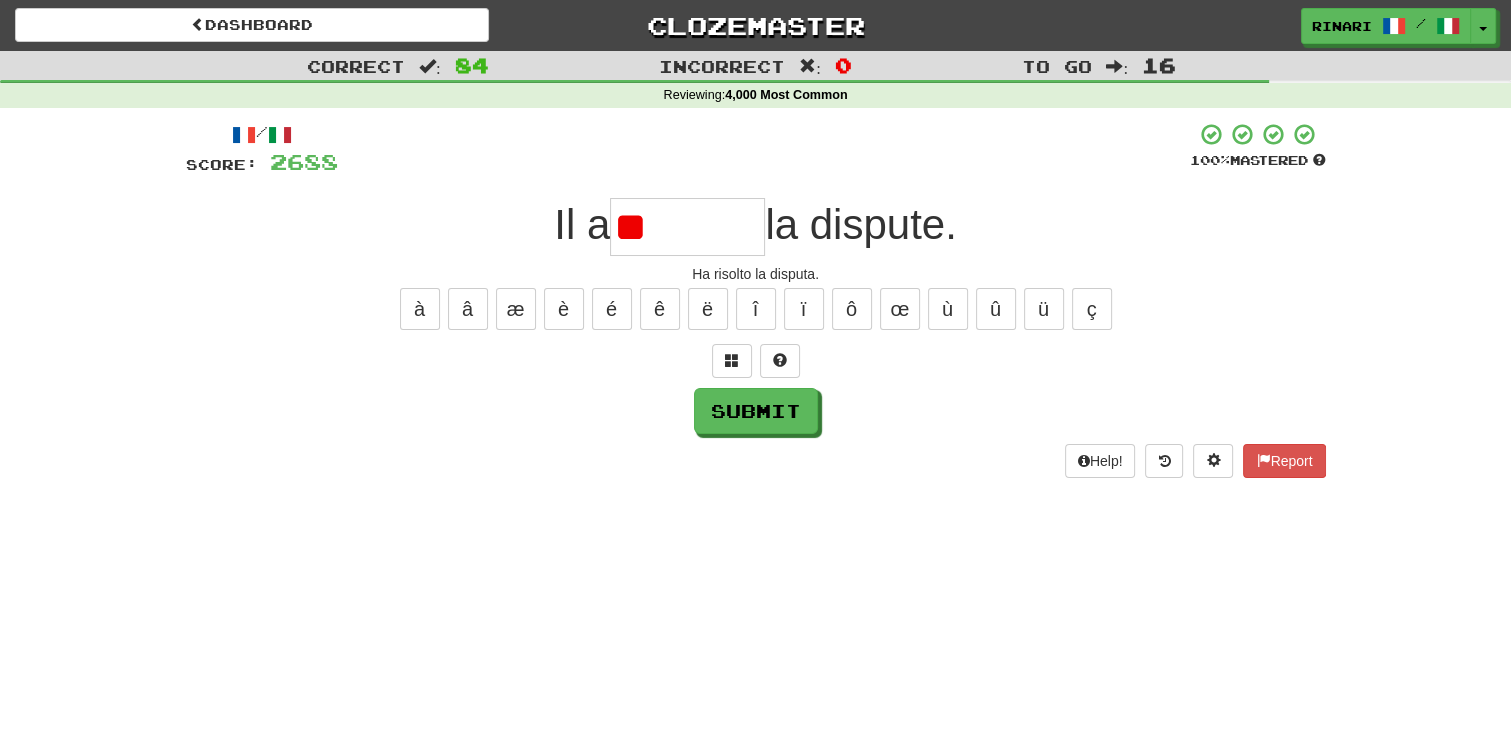 type on "*" 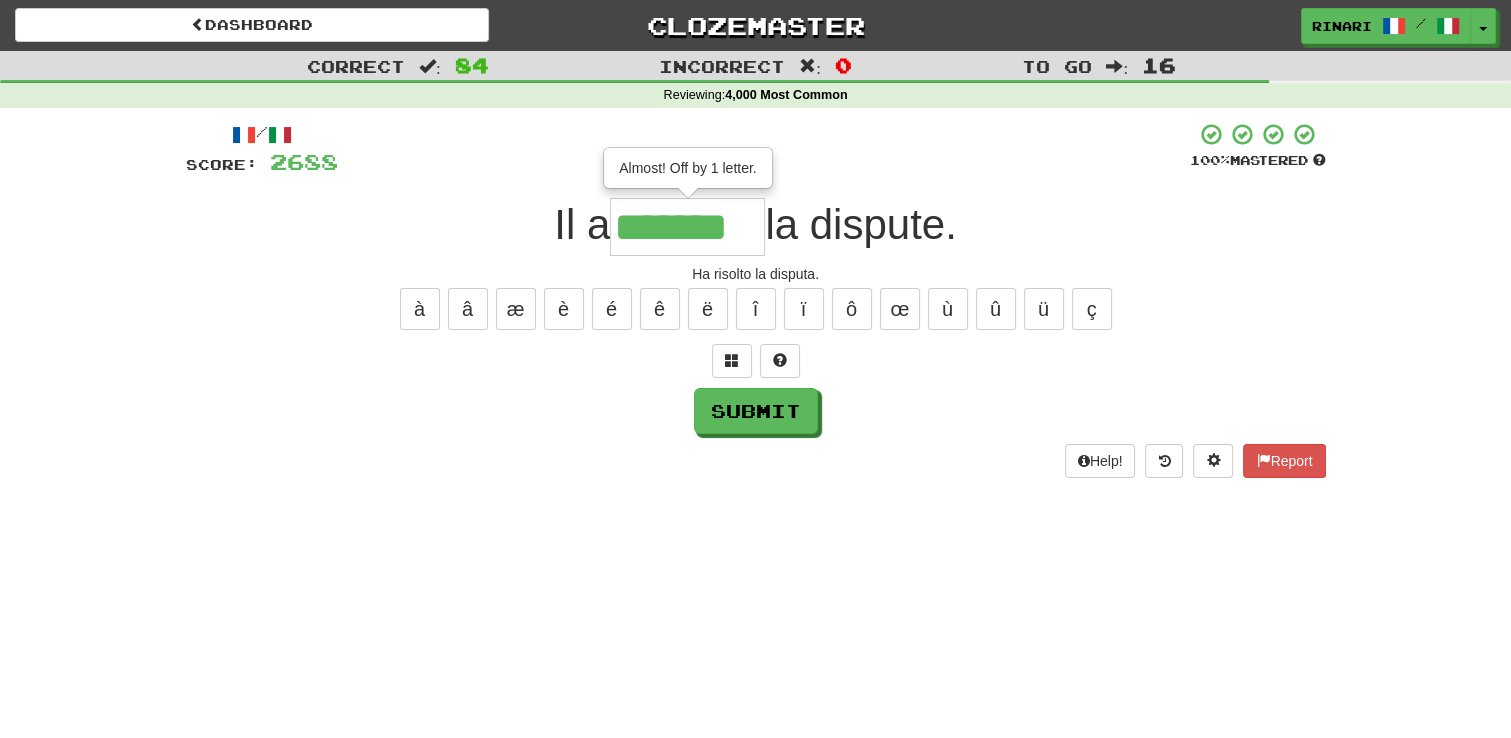 type on "*******" 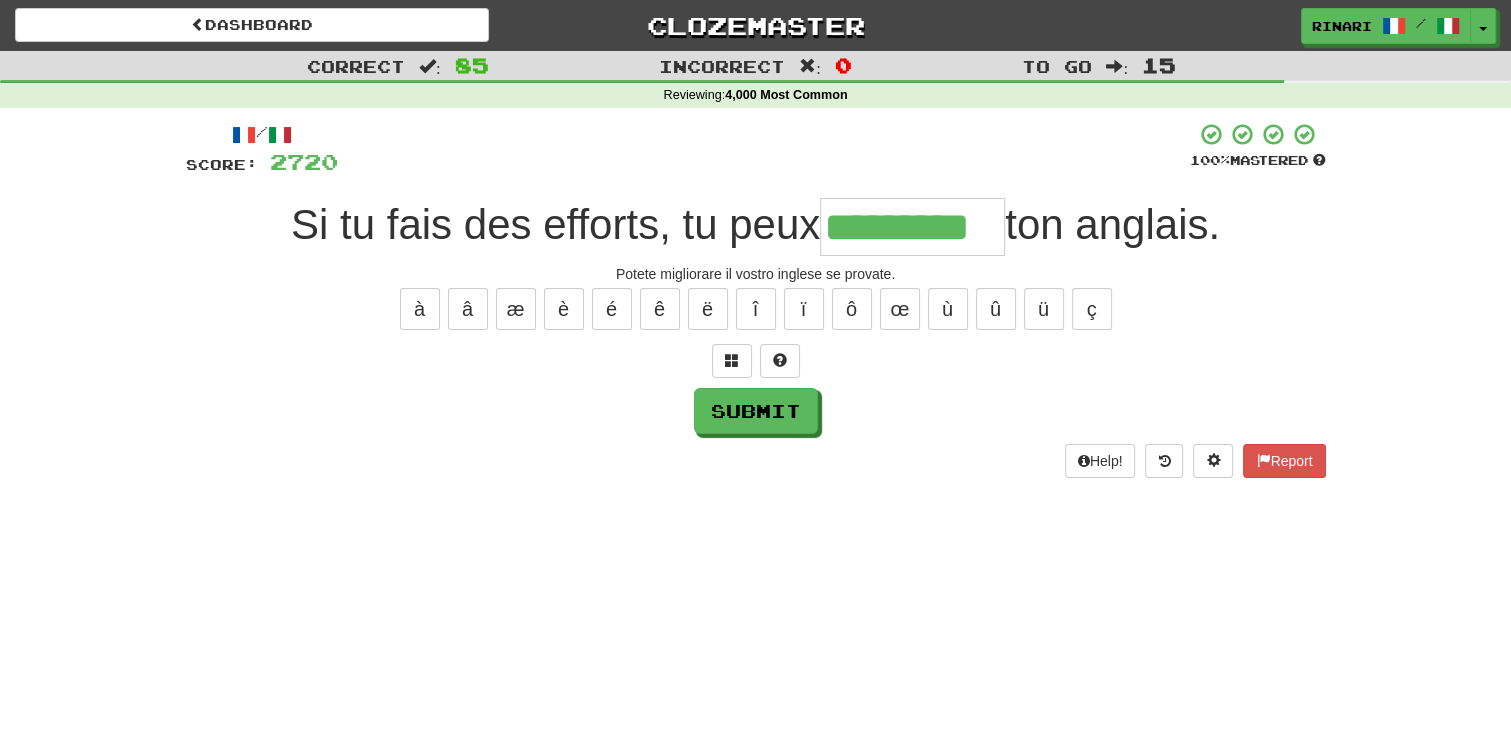 type on "*********" 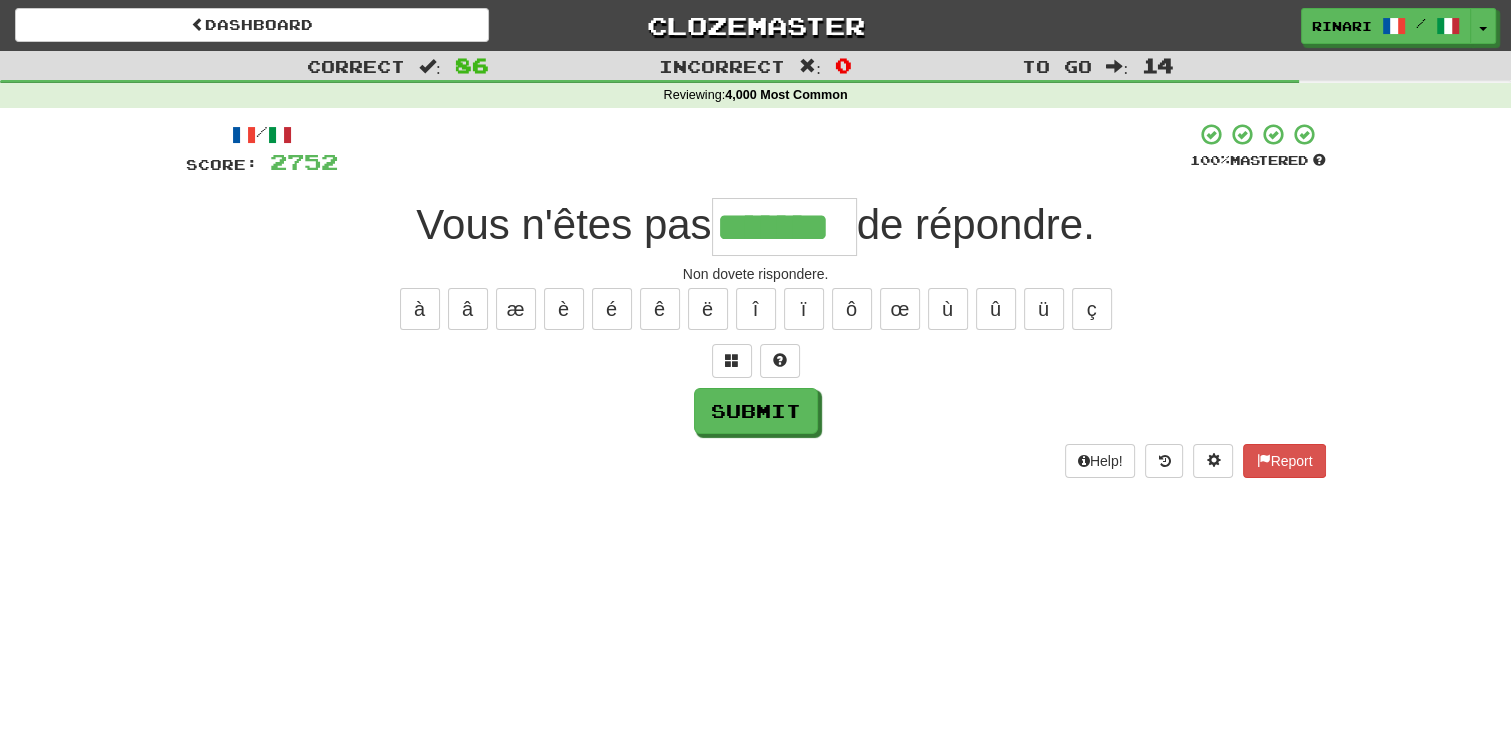 type on "*******" 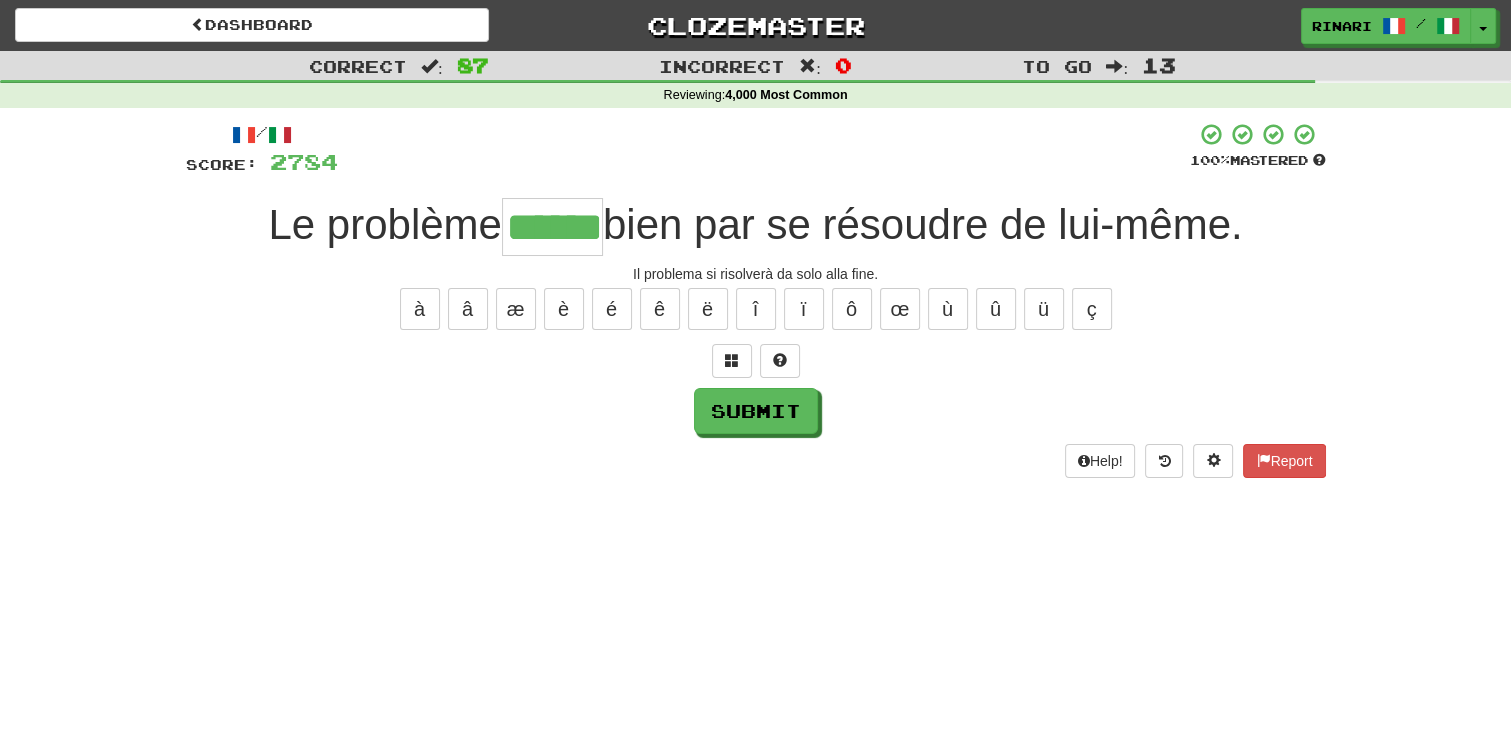 type on "******" 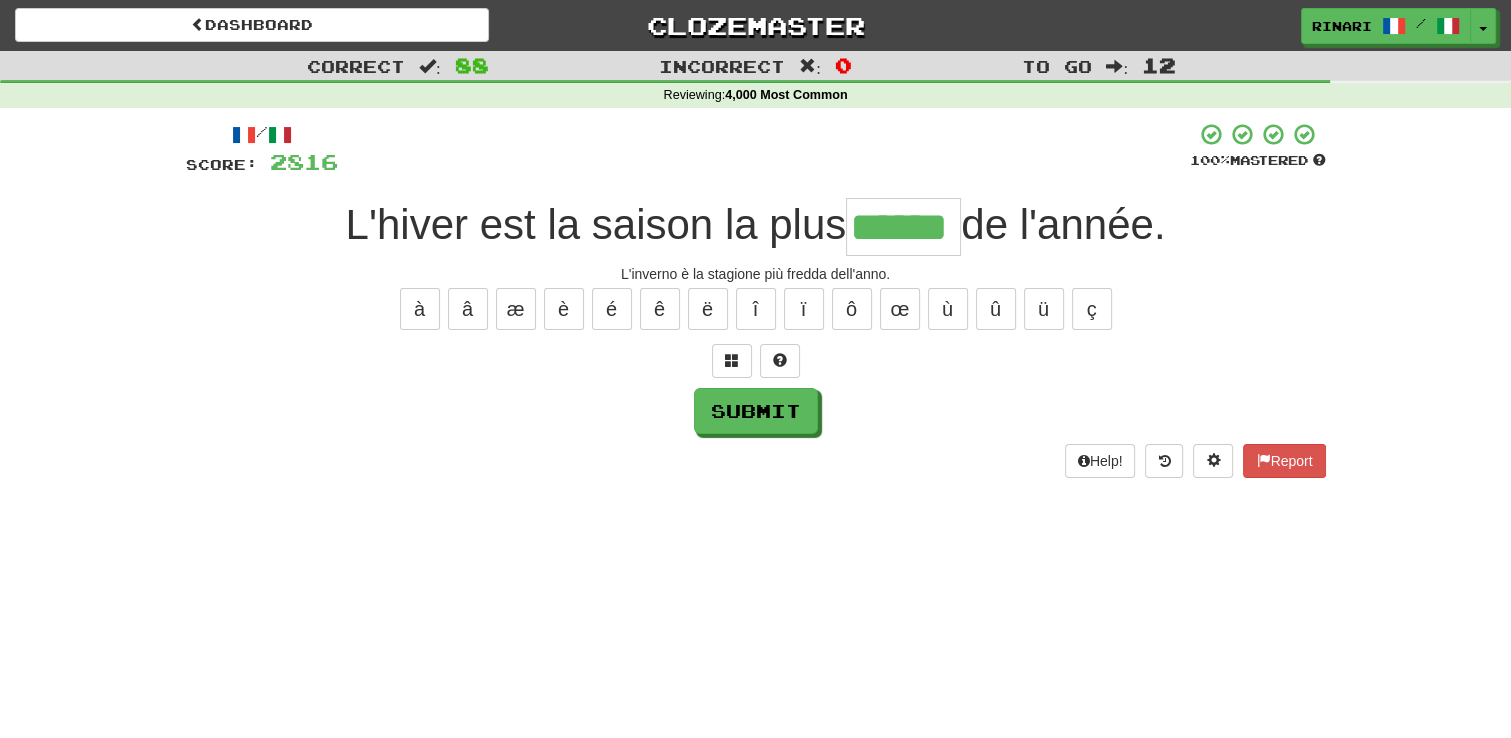 type on "******" 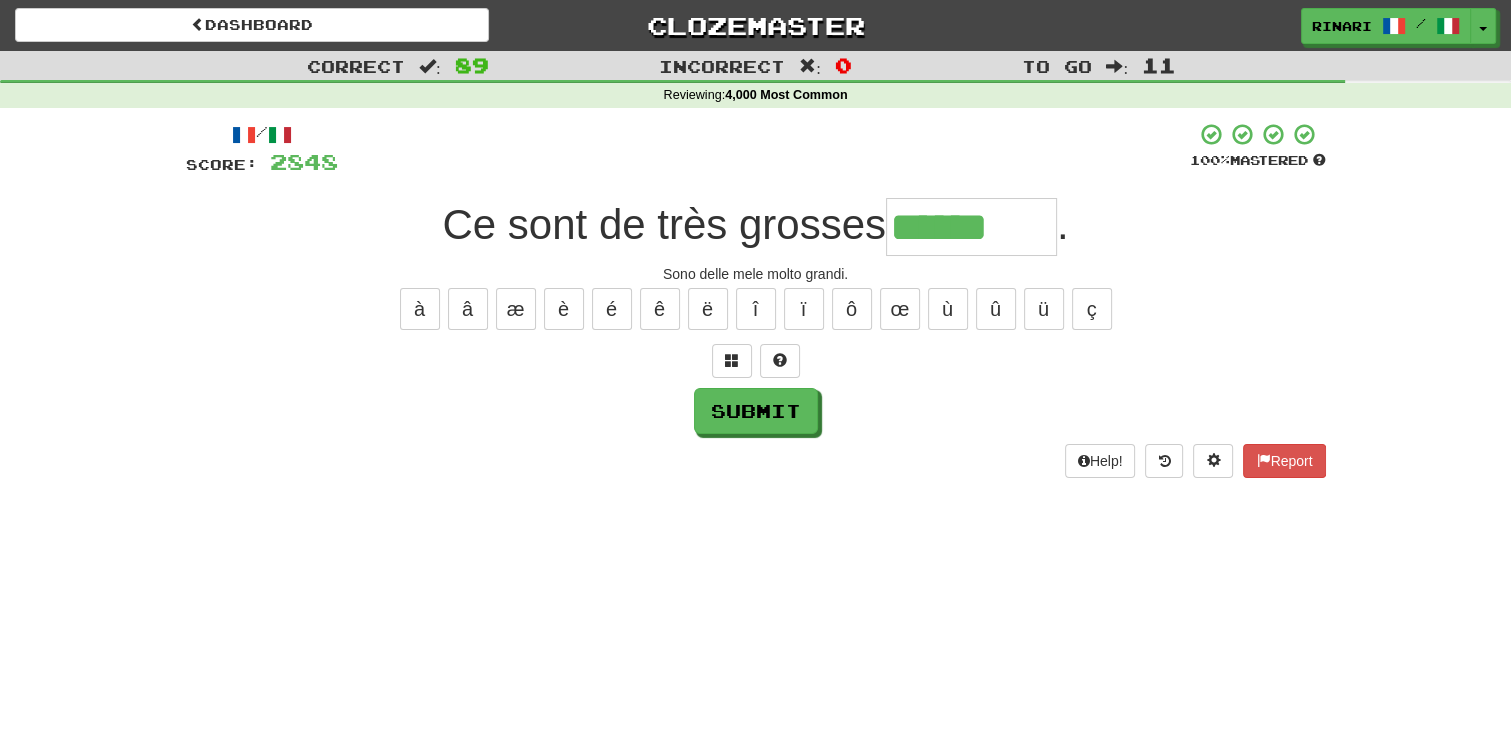 type on "******" 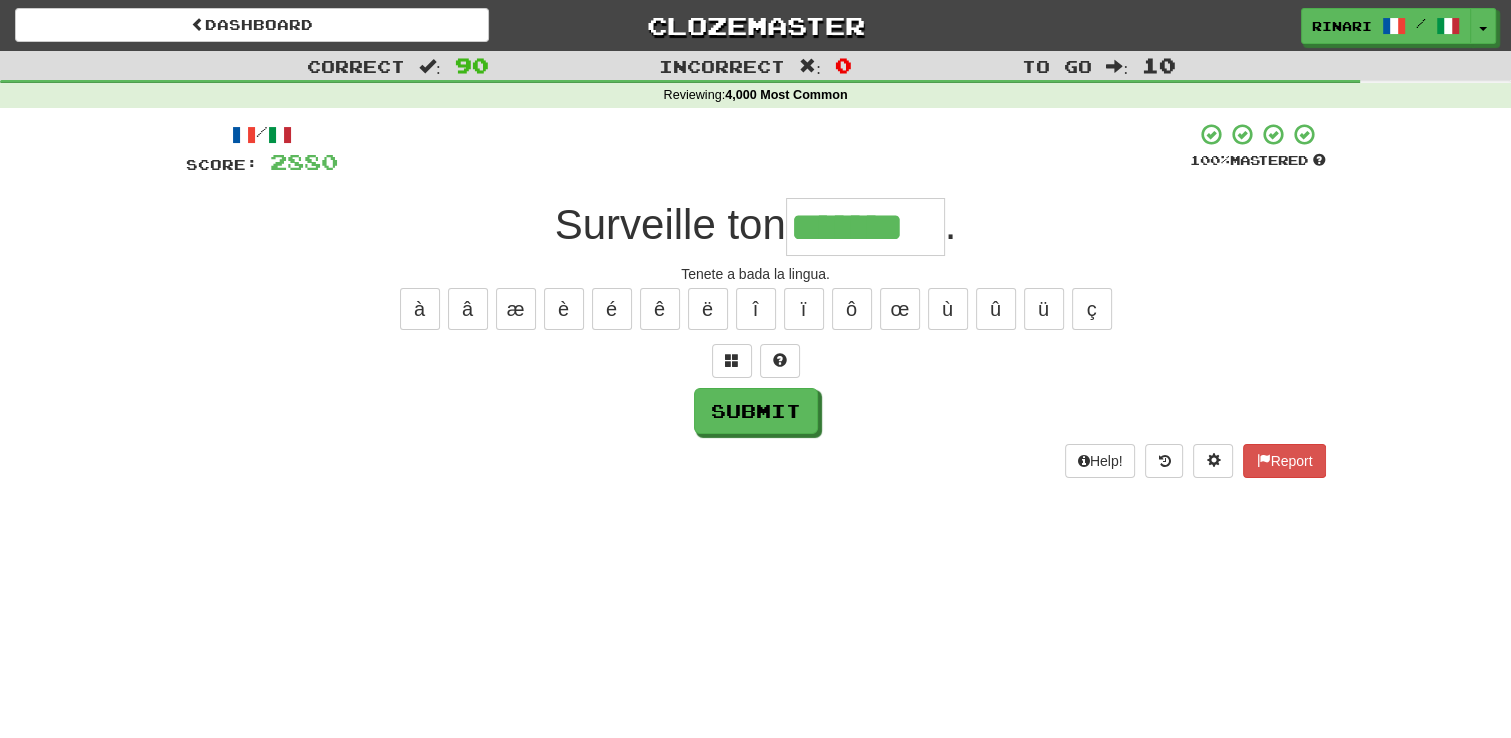 type on "*******" 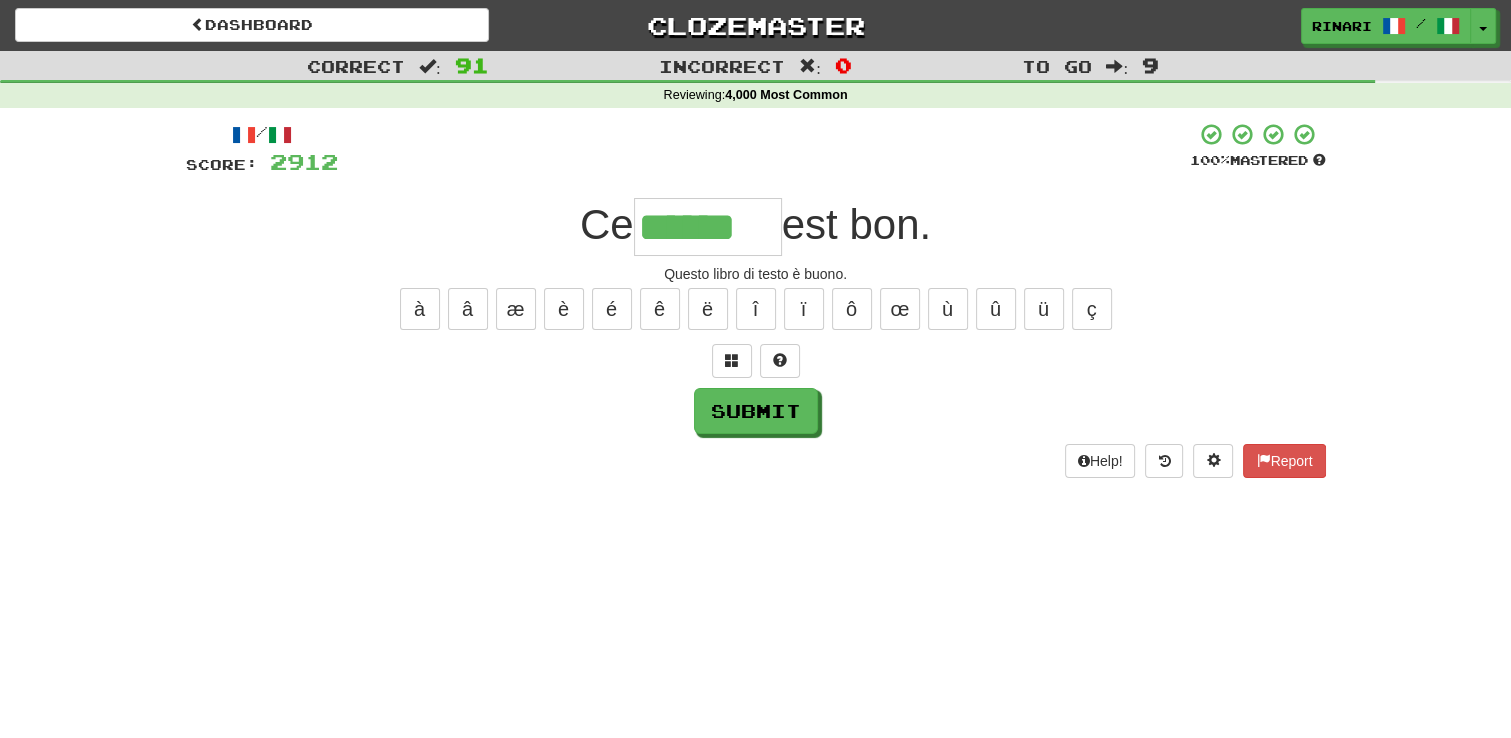 type on "******" 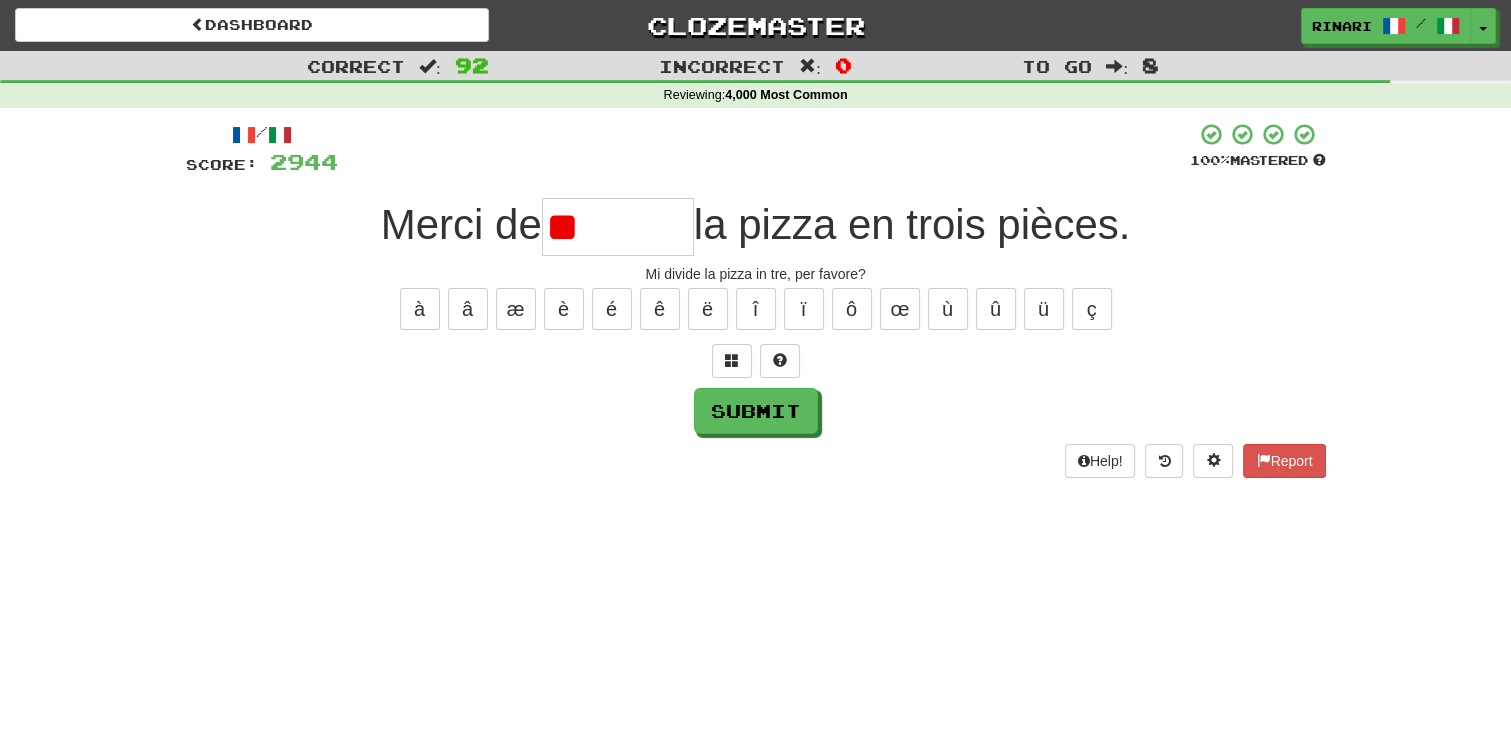 type on "*" 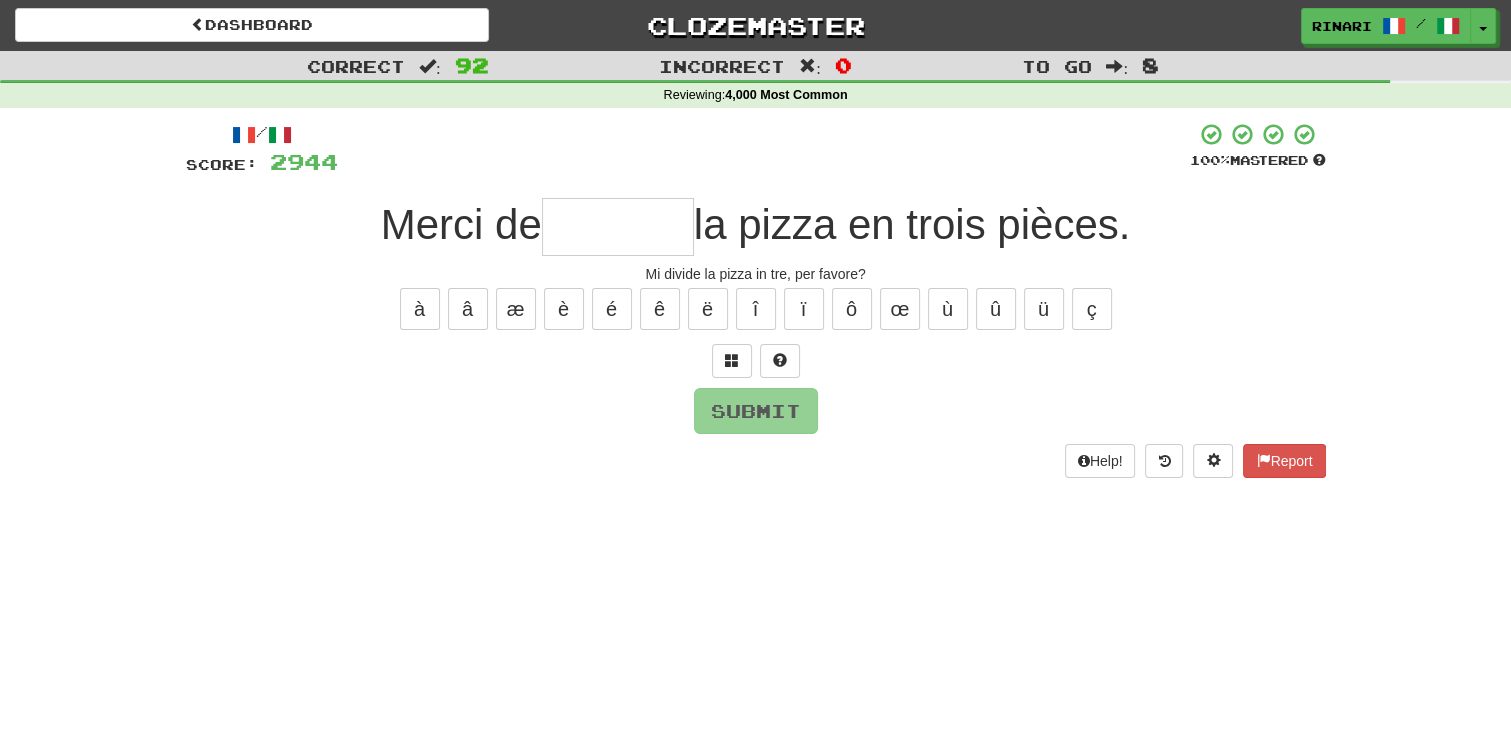 type on "*" 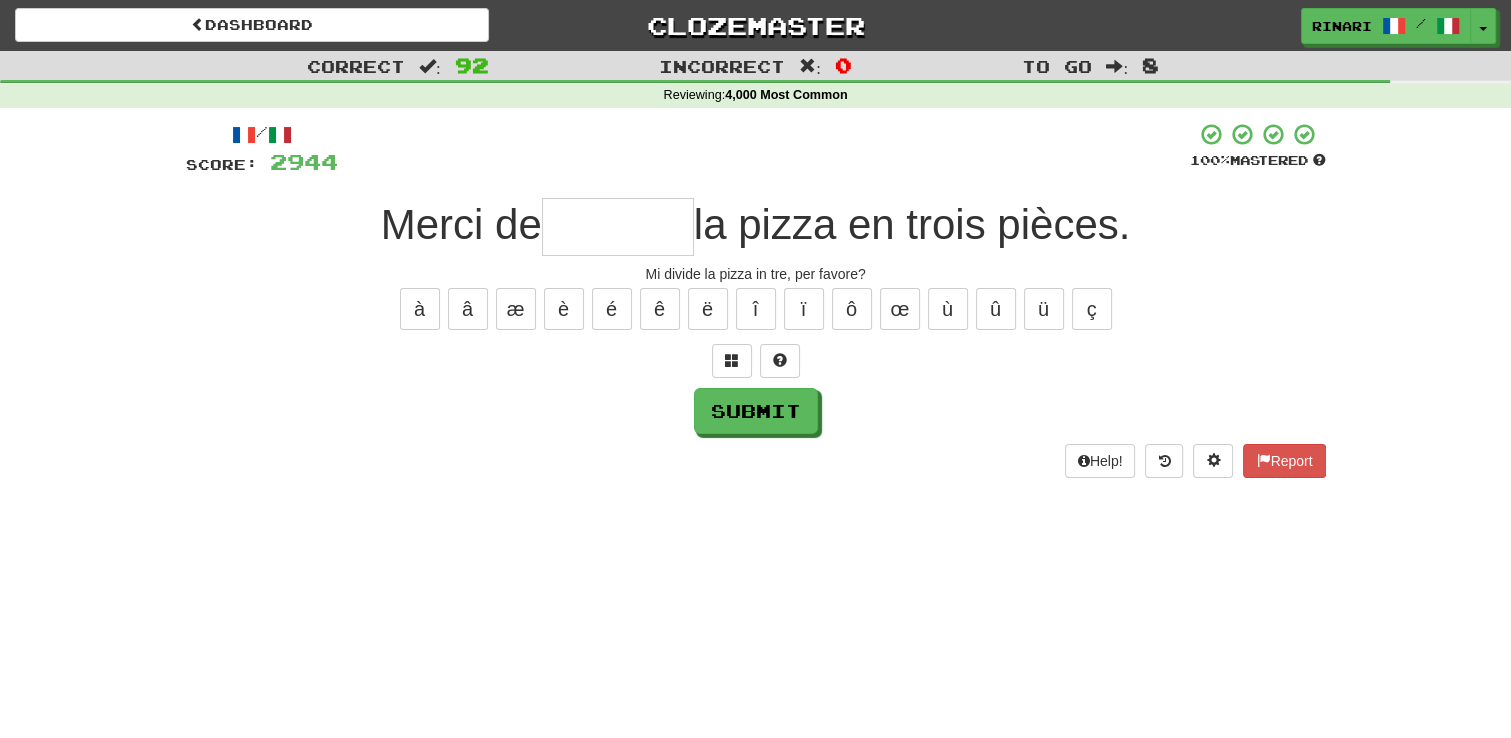 type on "*" 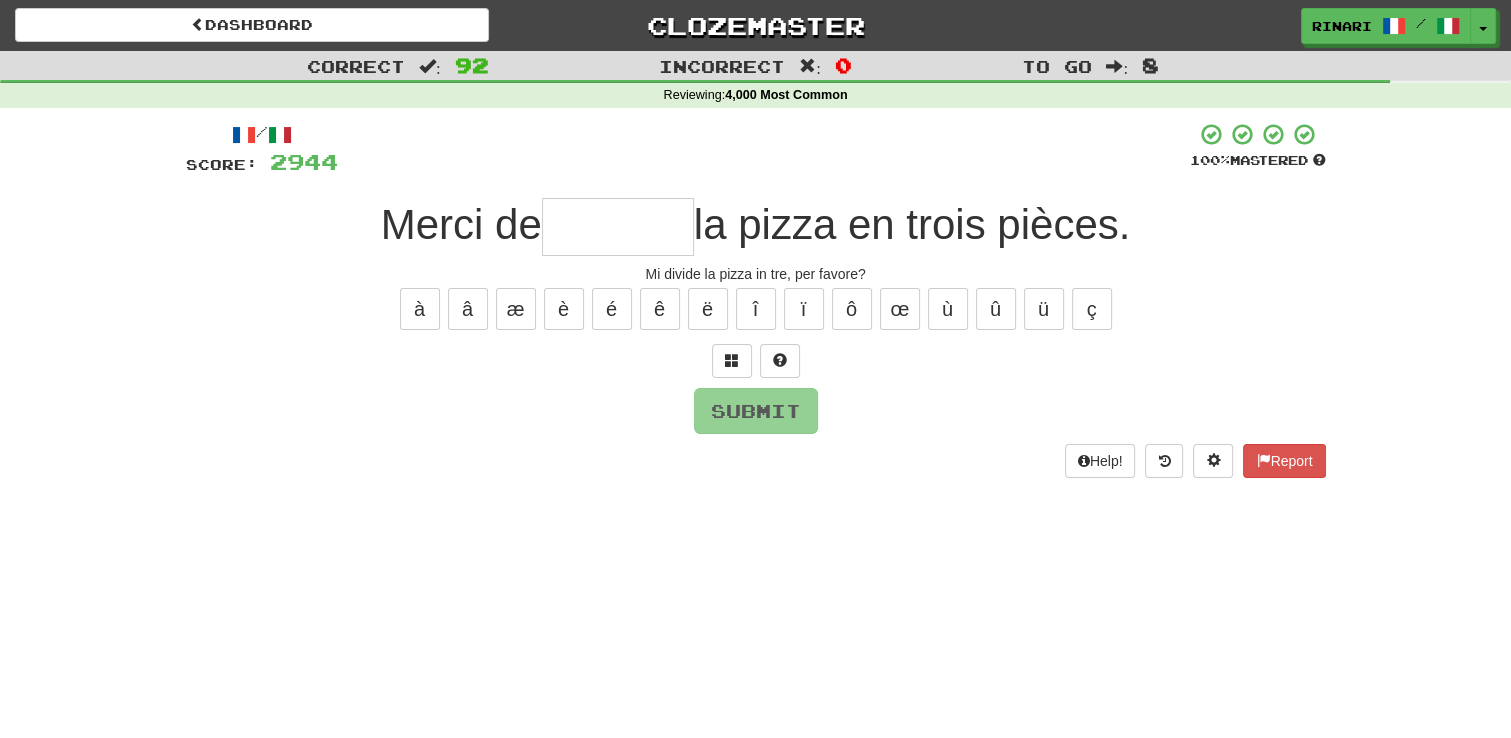 type on "*" 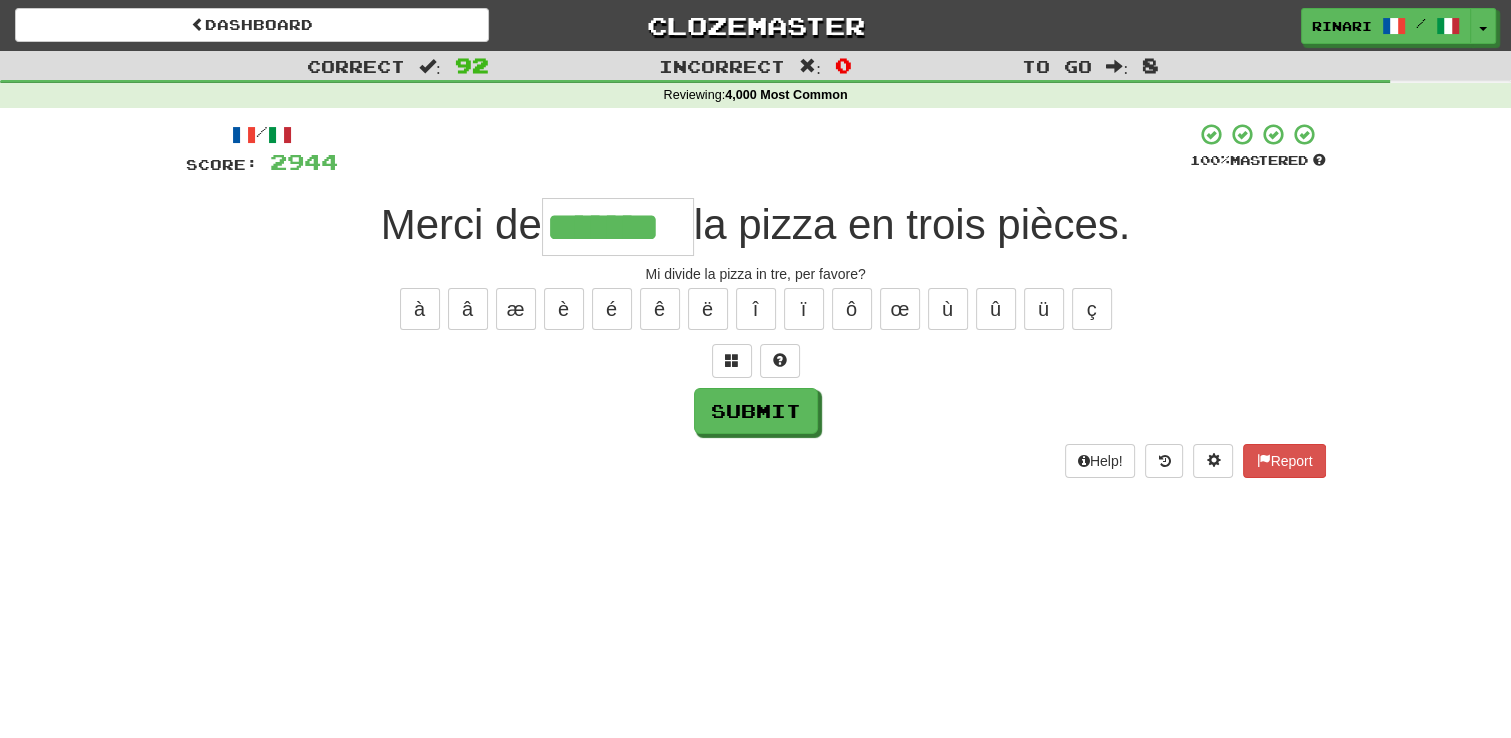 type on "*******" 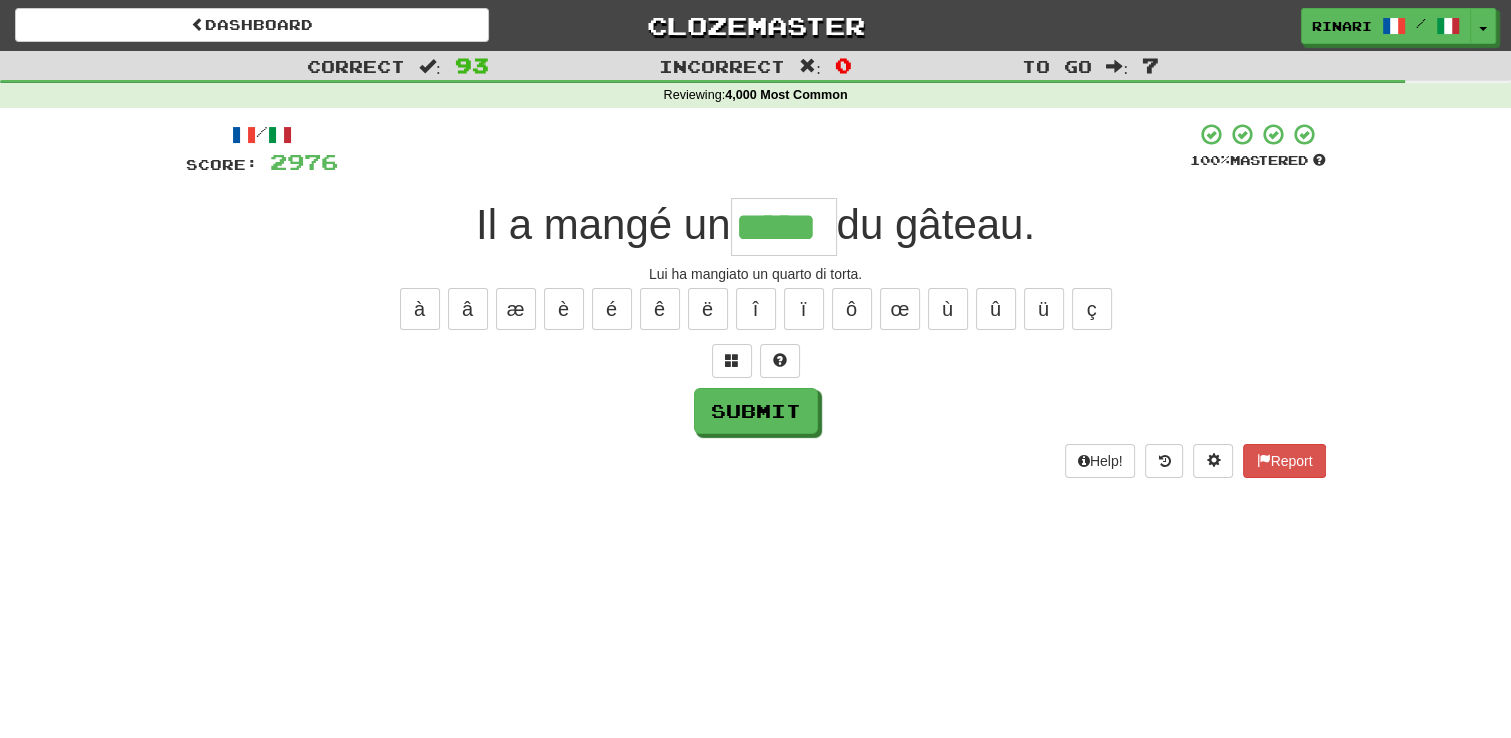 type on "*****" 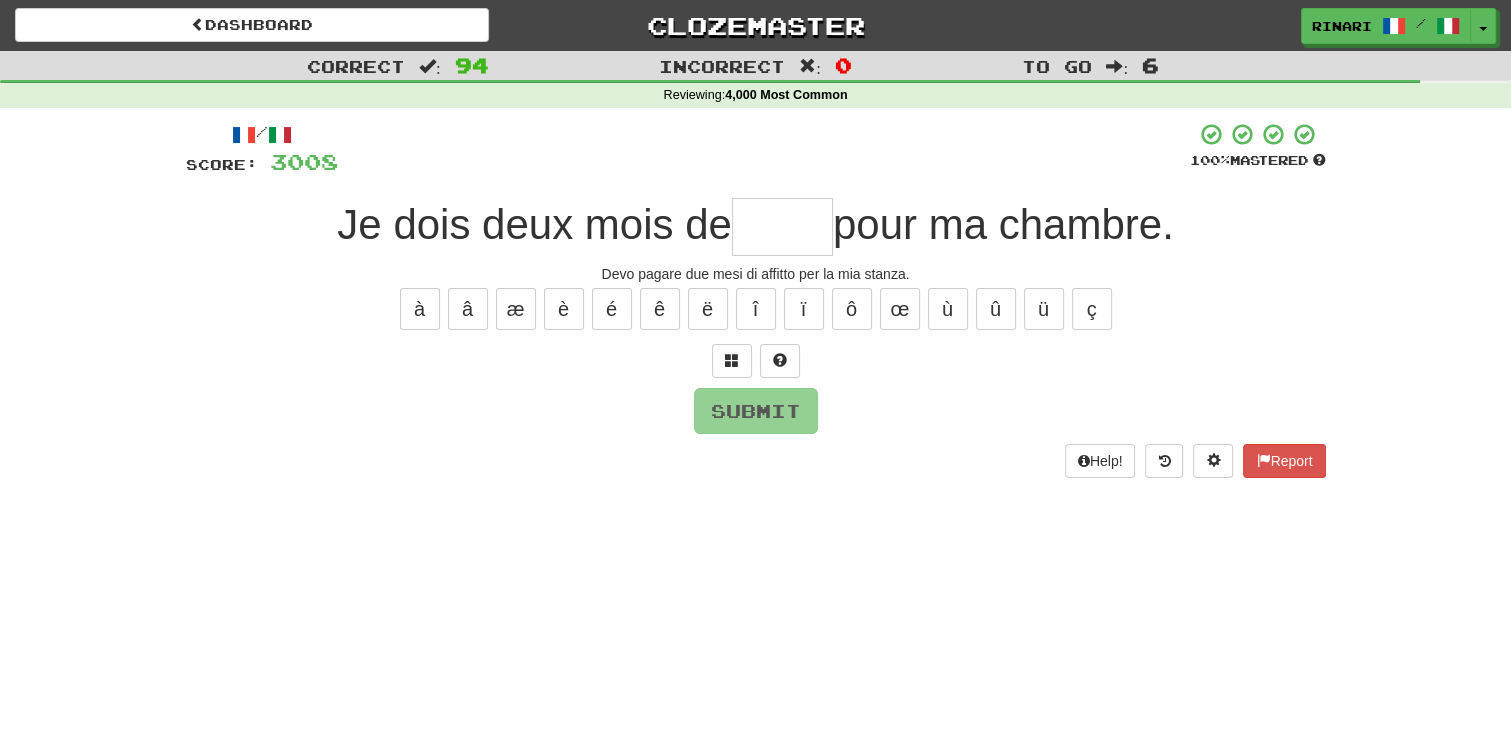 type on "*" 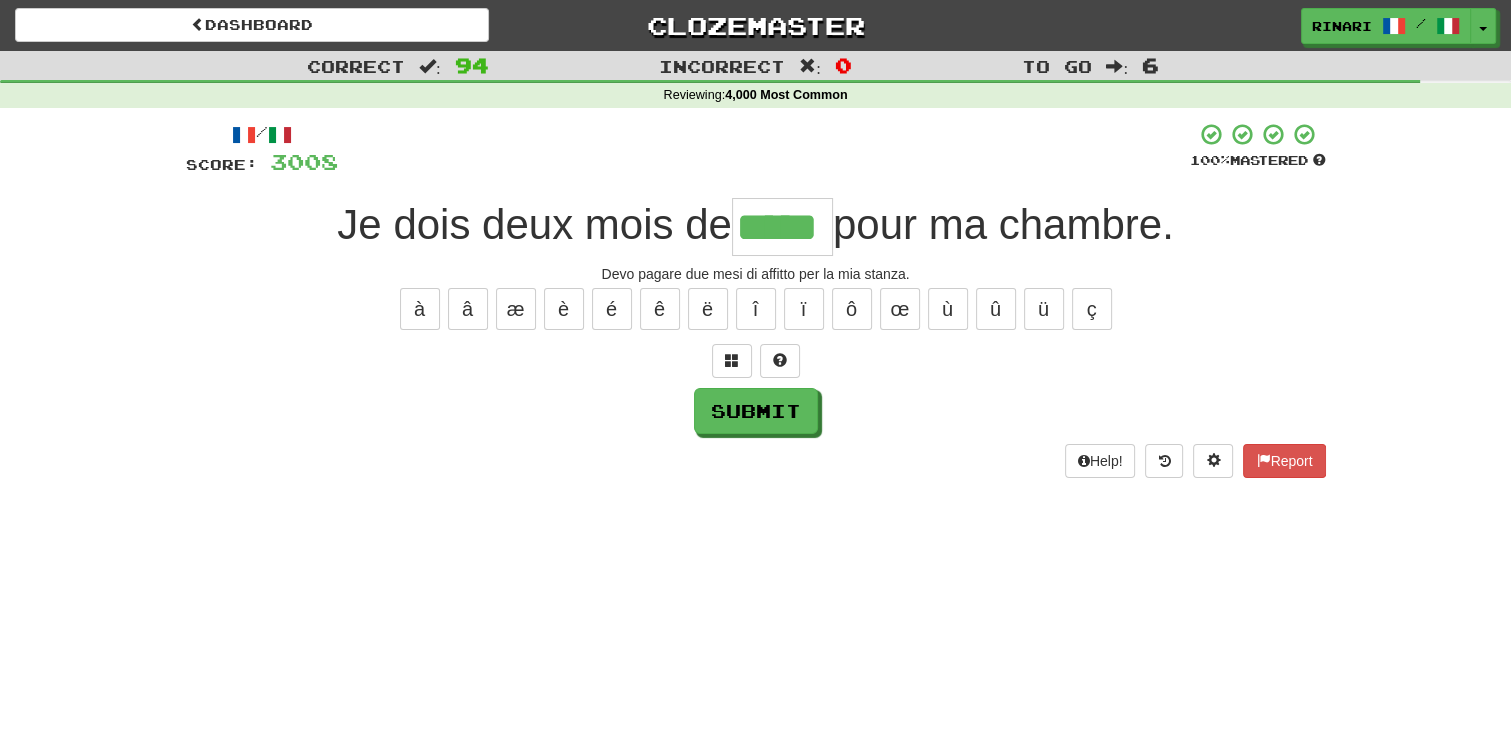 type on "*****" 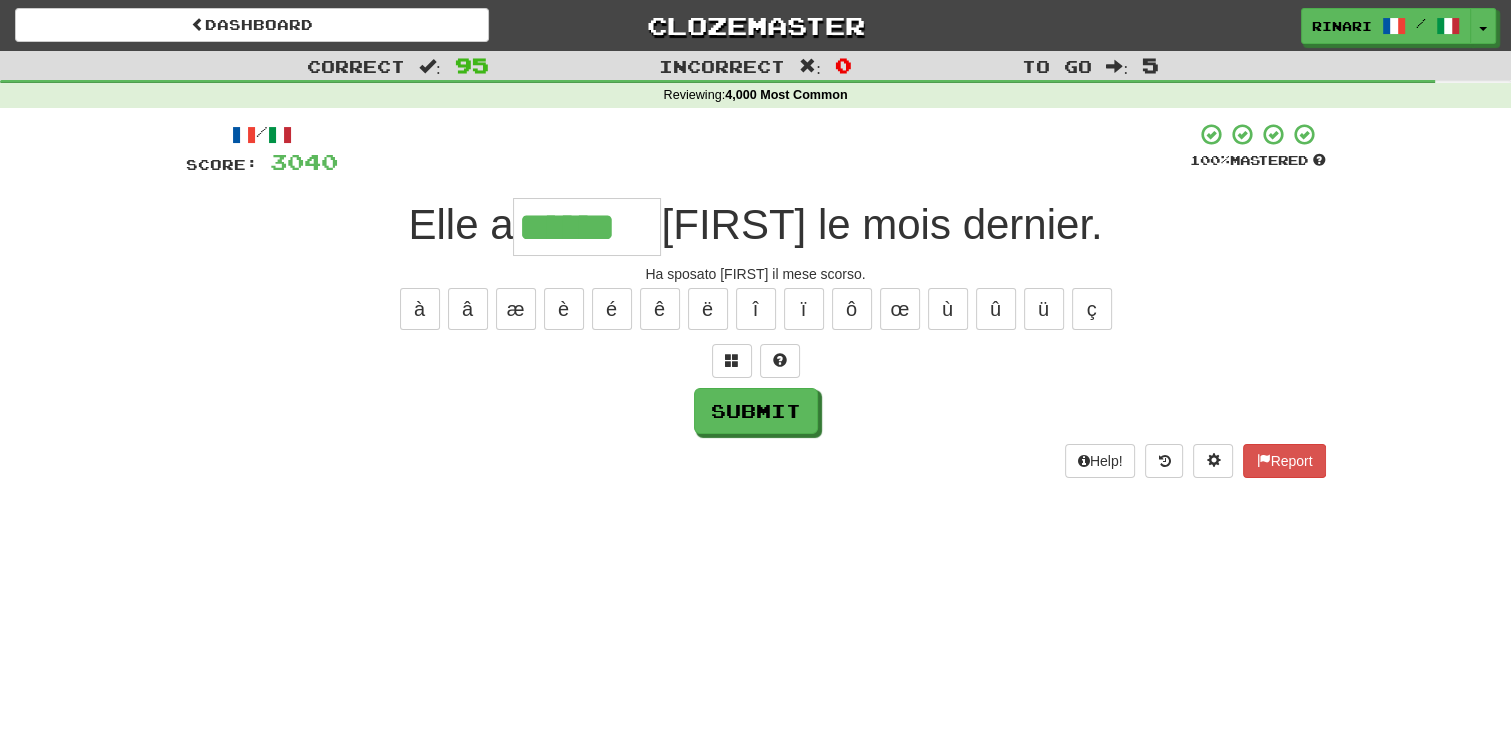 type on "******" 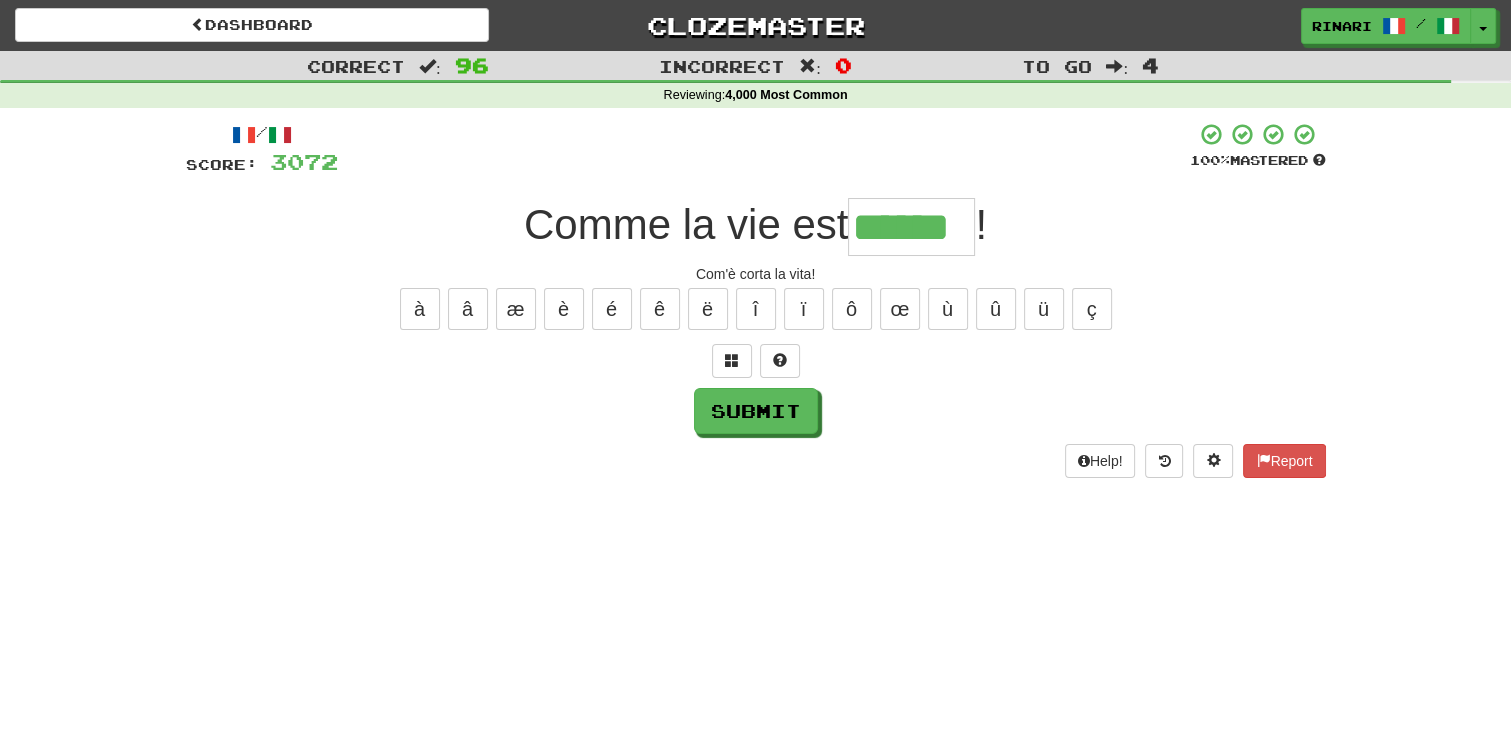 type on "******" 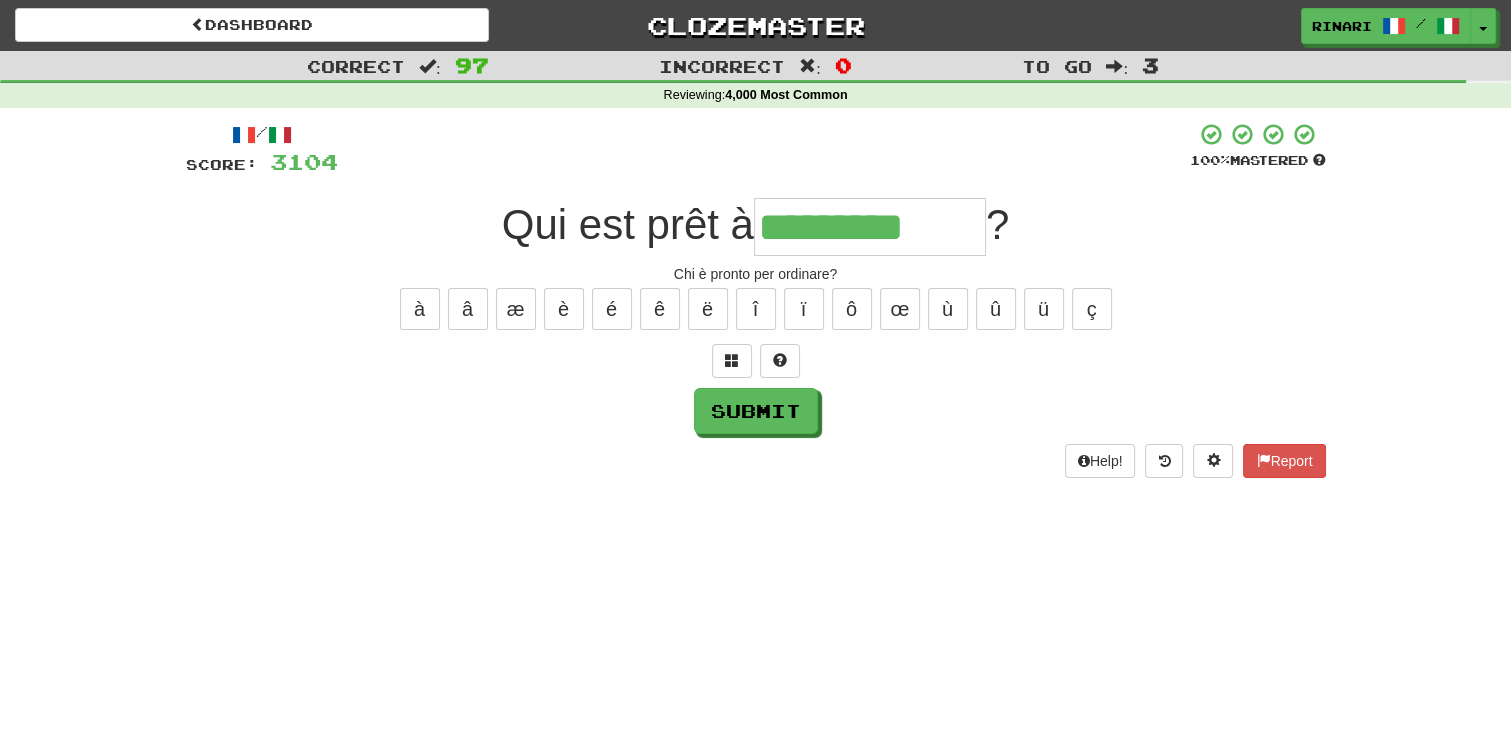 type on "*********" 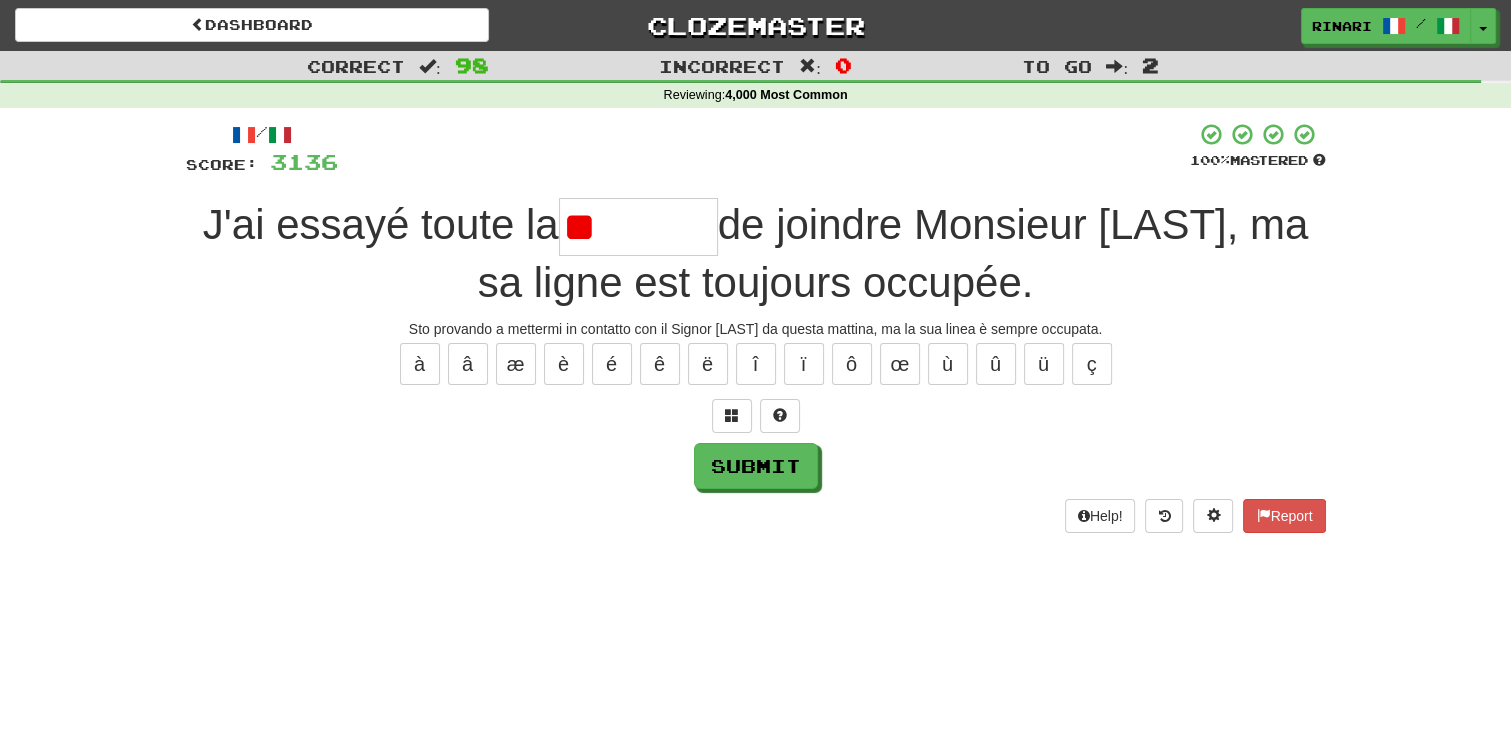 type on "*" 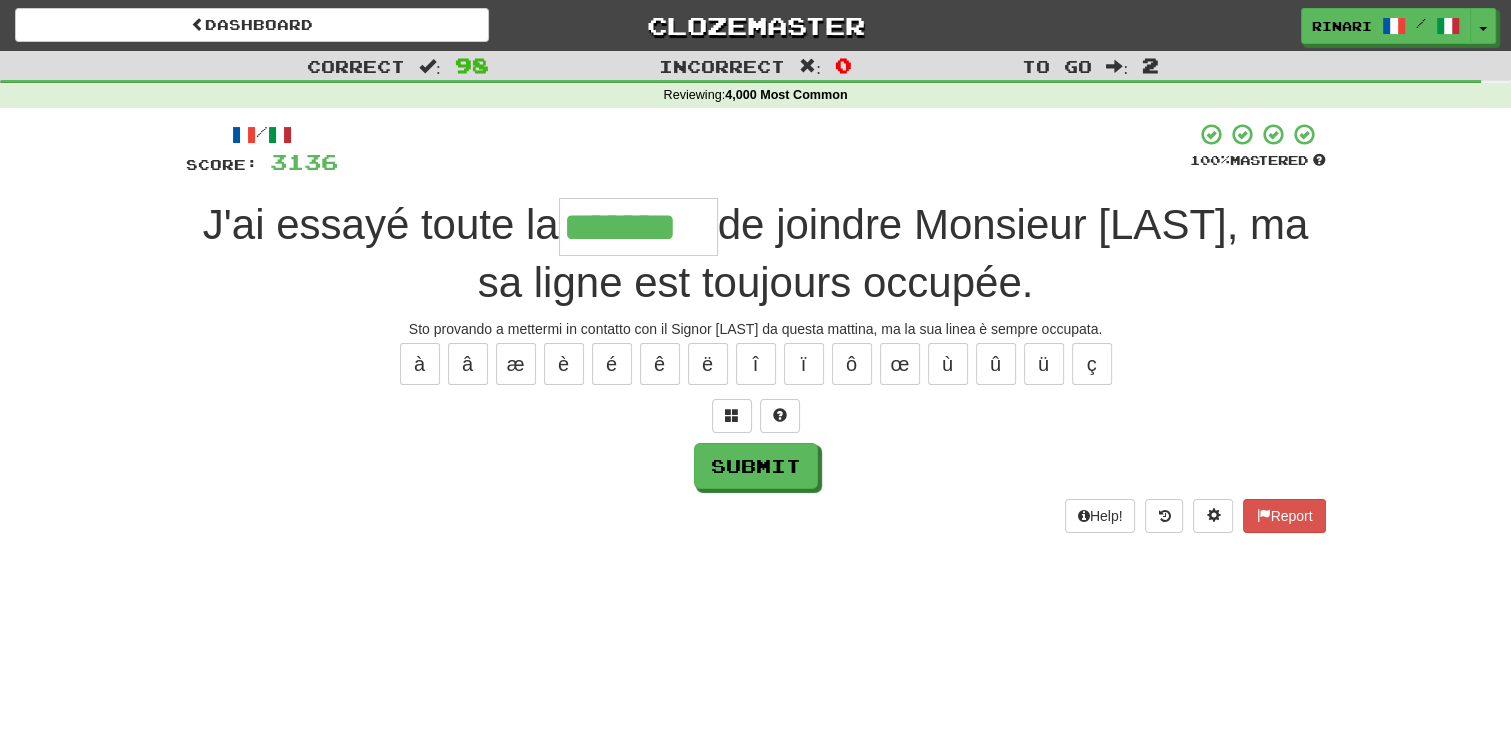 type on "*******" 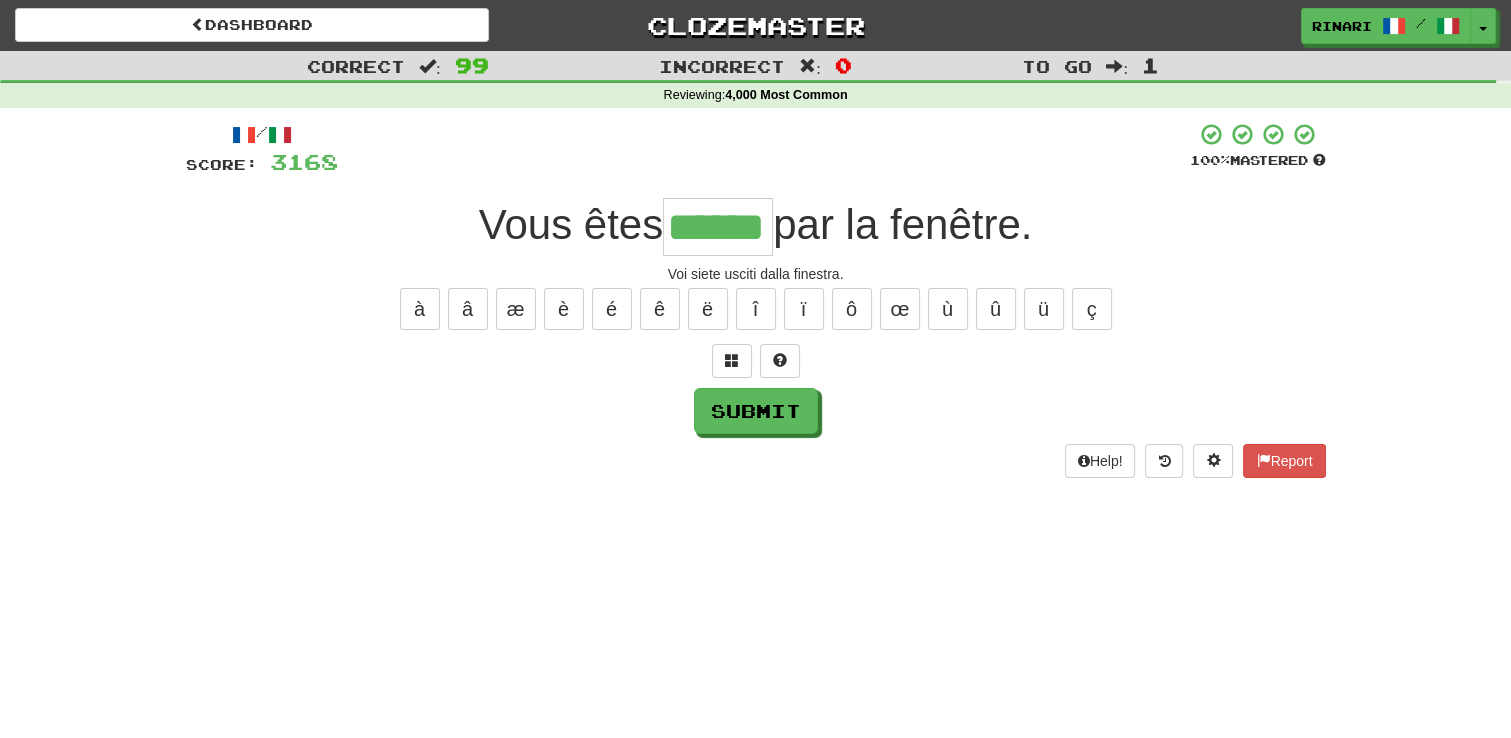 type on "******" 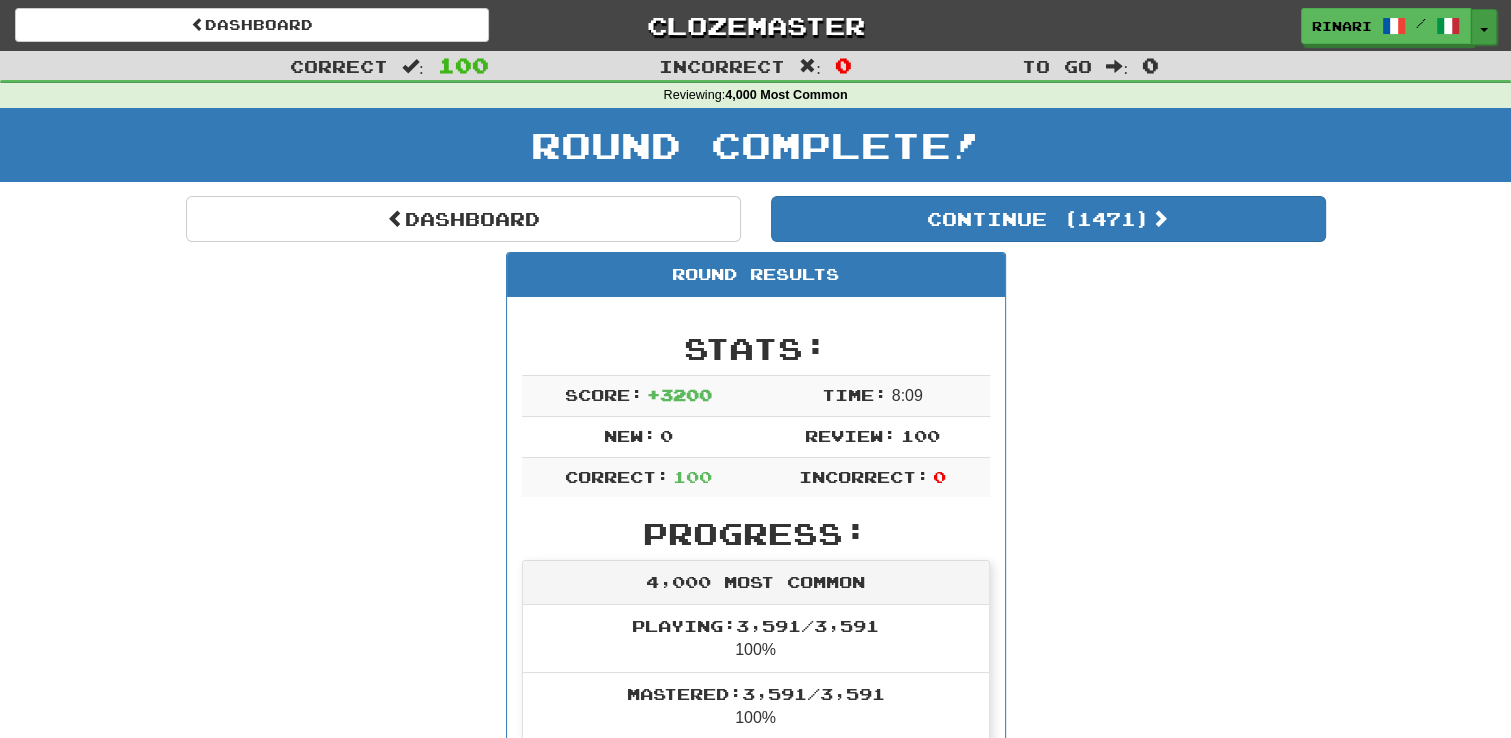 click at bounding box center (1484, 30) 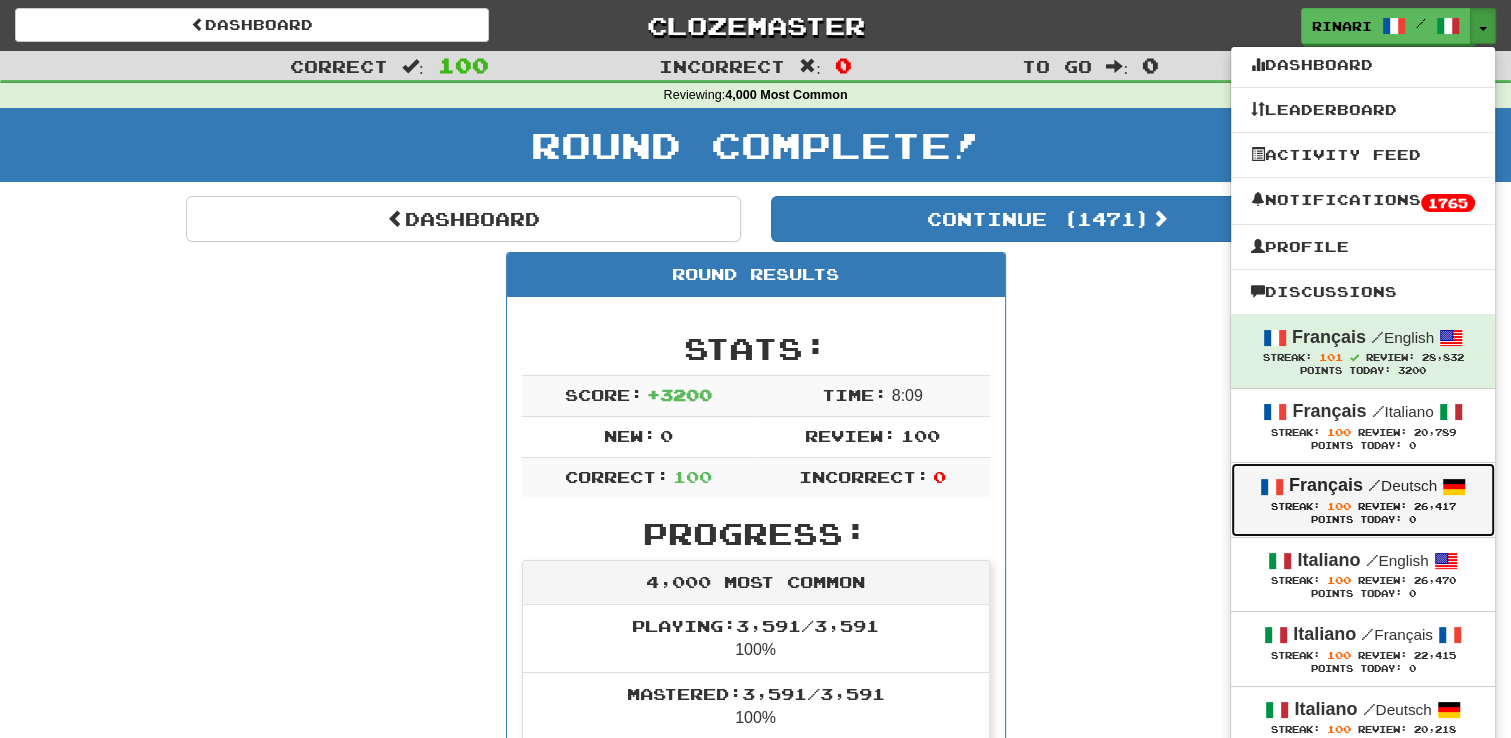 click on "Français
/
Deutsch" at bounding box center [1363, 486] 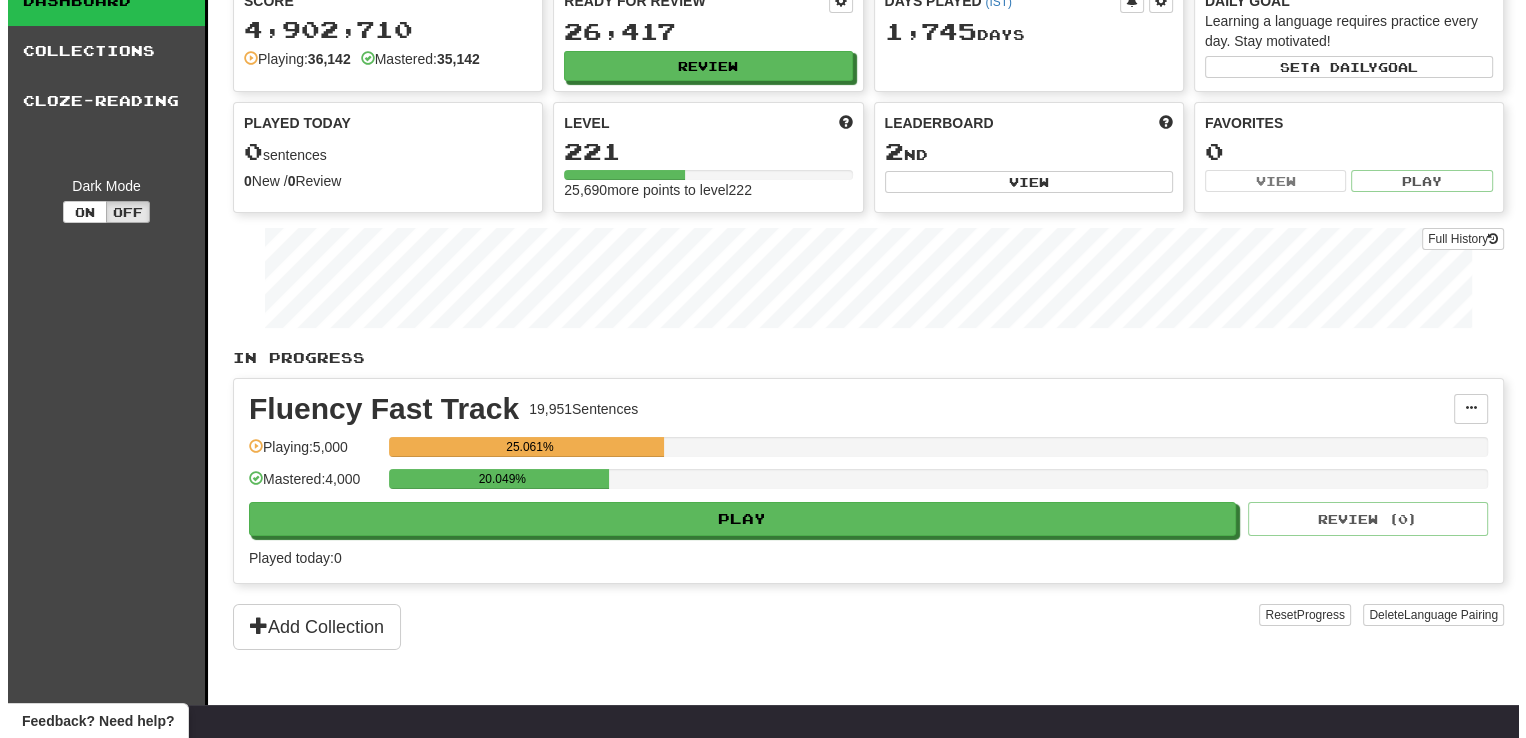 scroll, scrollTop: 0, scrollLeft: 0, axis: both 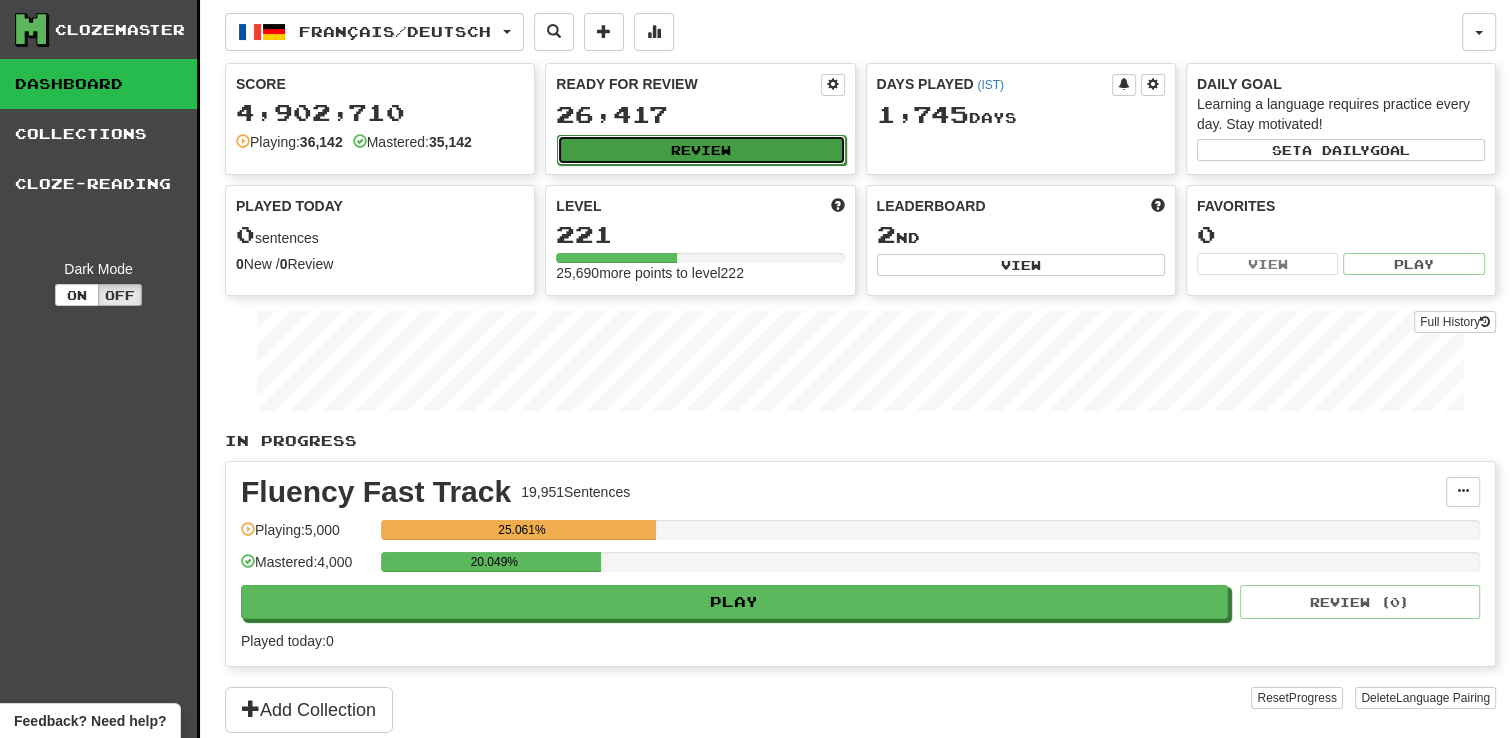 click on "Review" at bounding box center (701, 150) 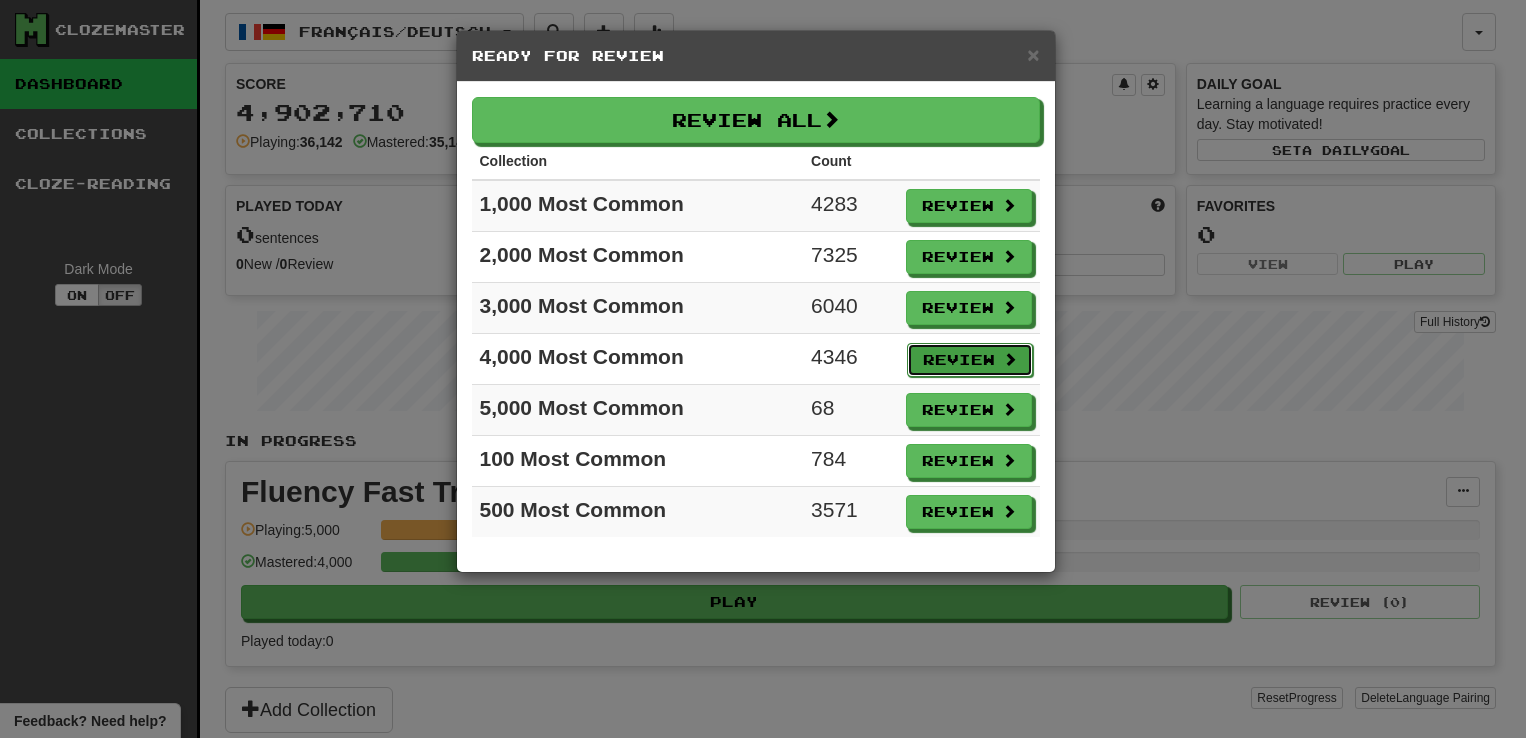 click on "Review" at bounding box center (970, 360) 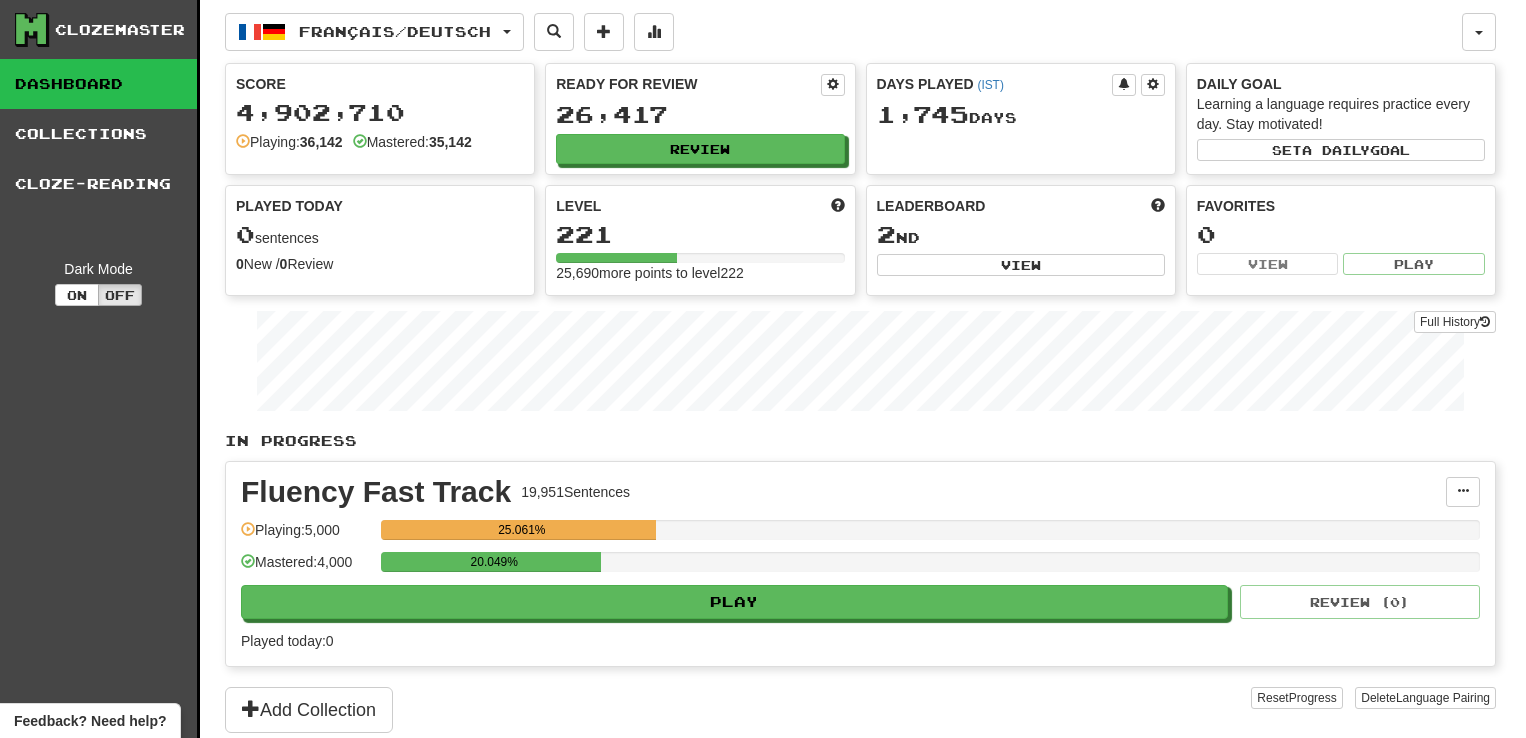select on "***" 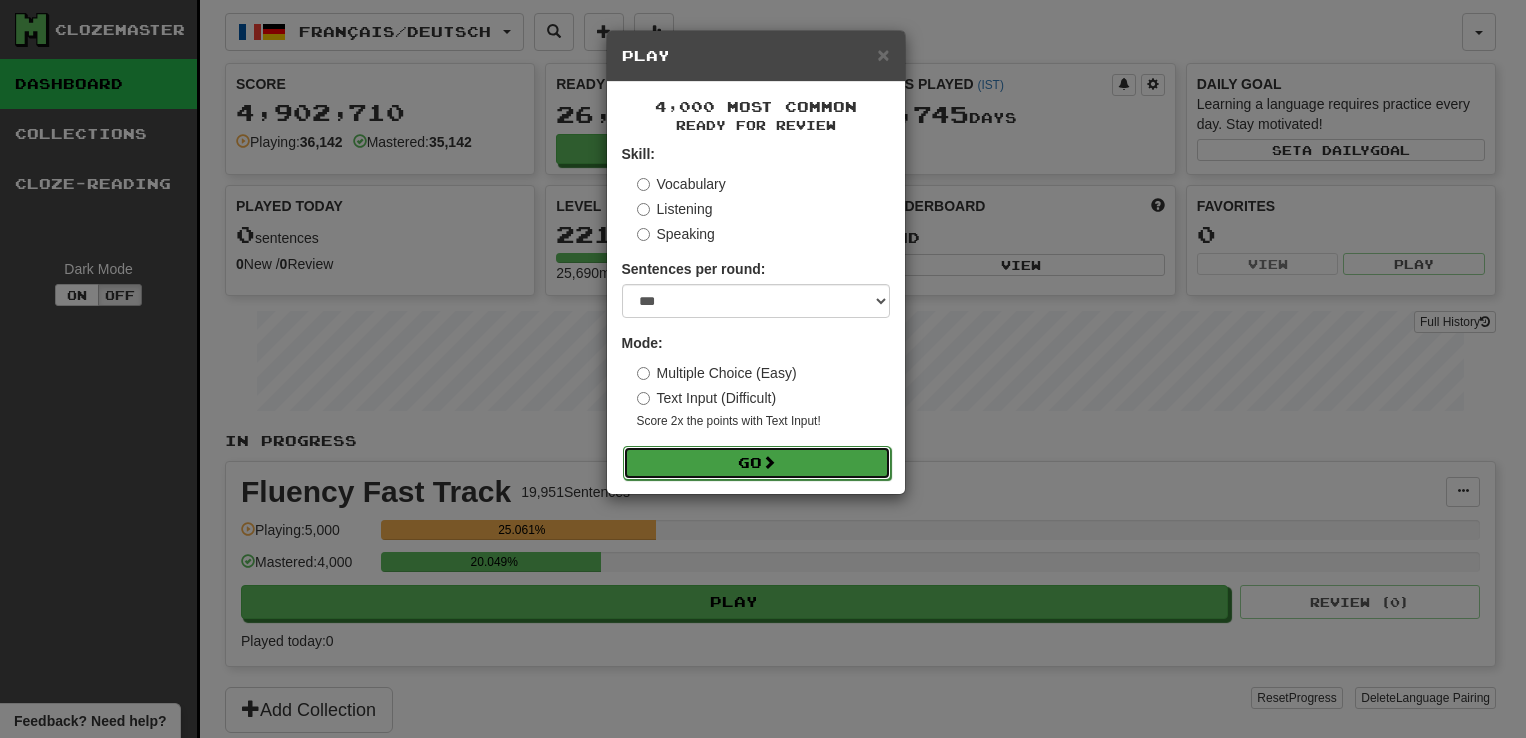 click on "Go" at bounding box center (757, 463) 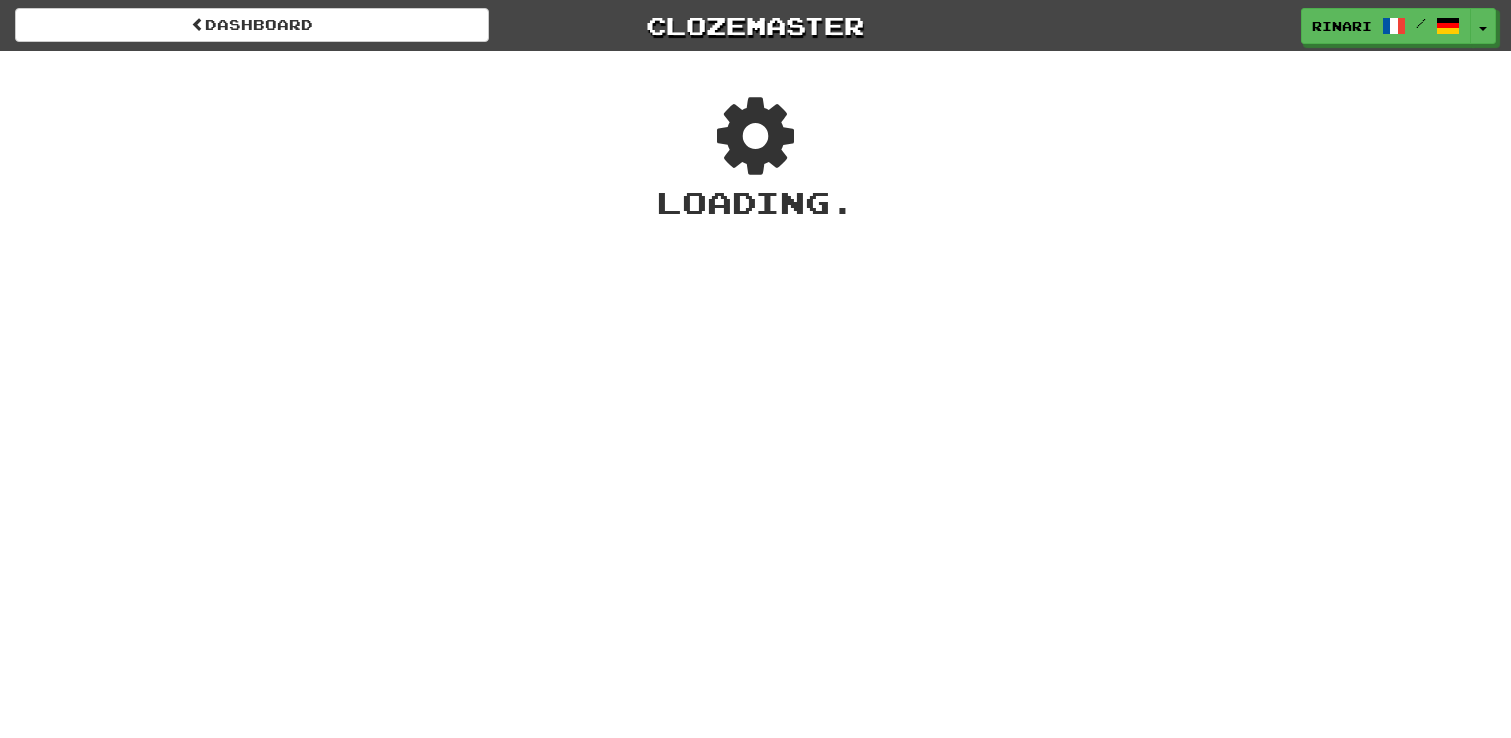 scroll, scrollTop: 0, scrollLeft: 0, axis: both 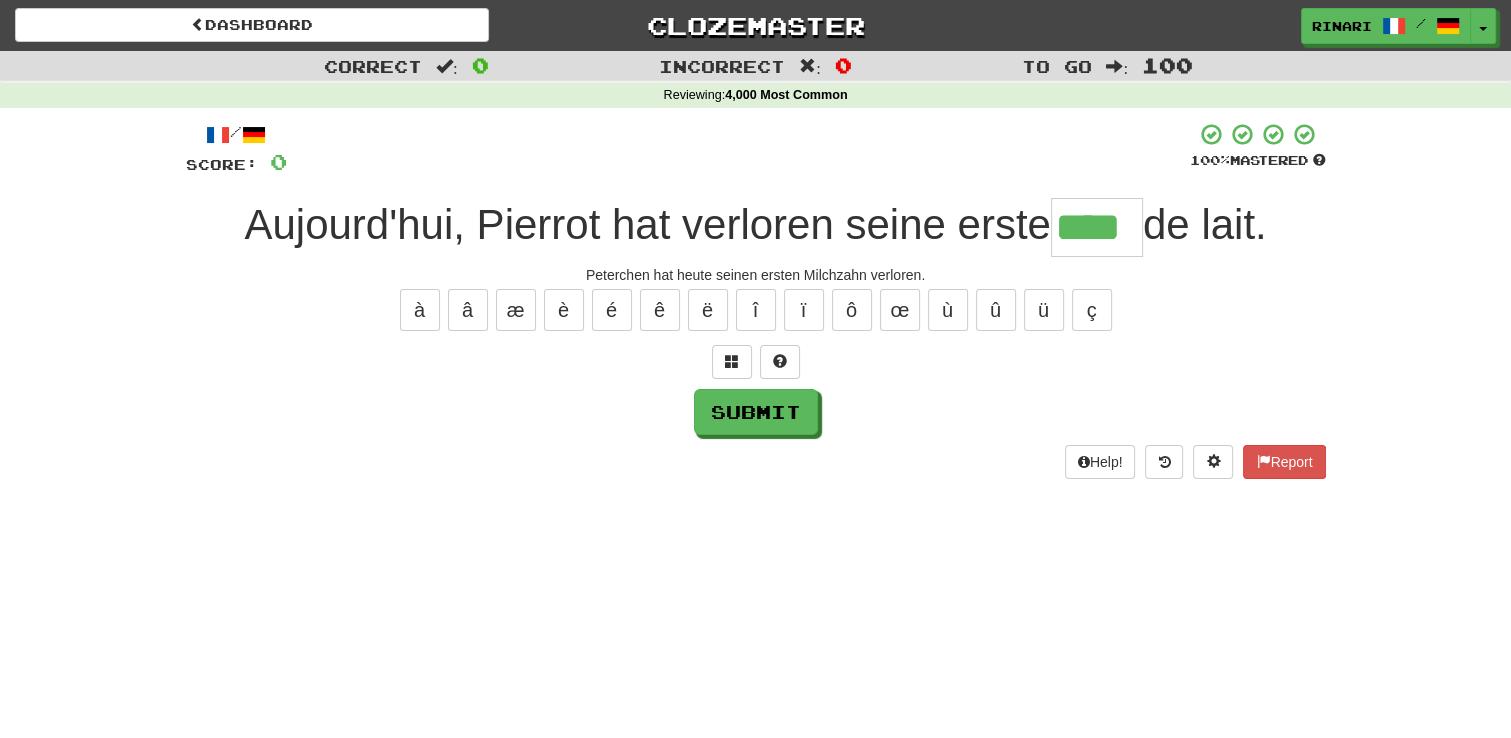 type on "****" 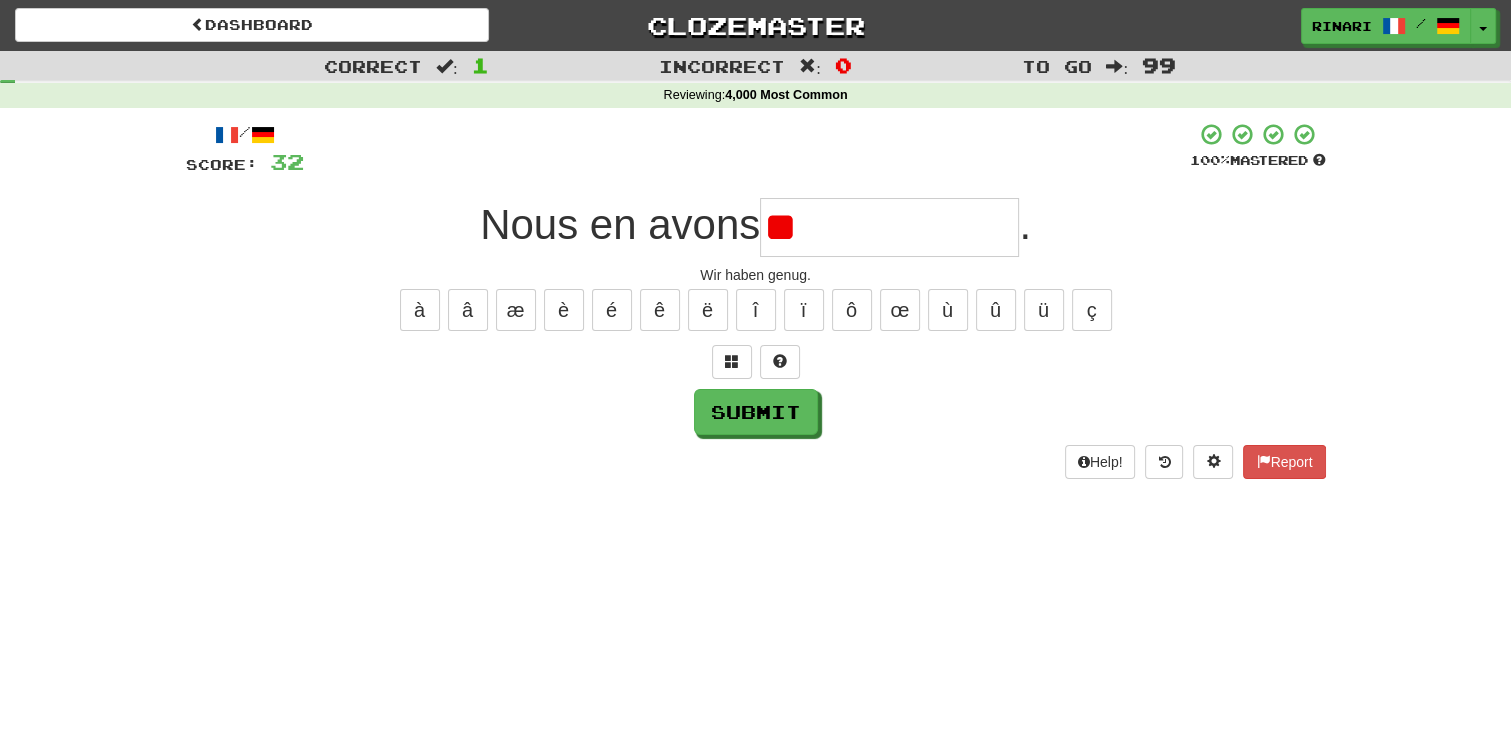 type on "*" 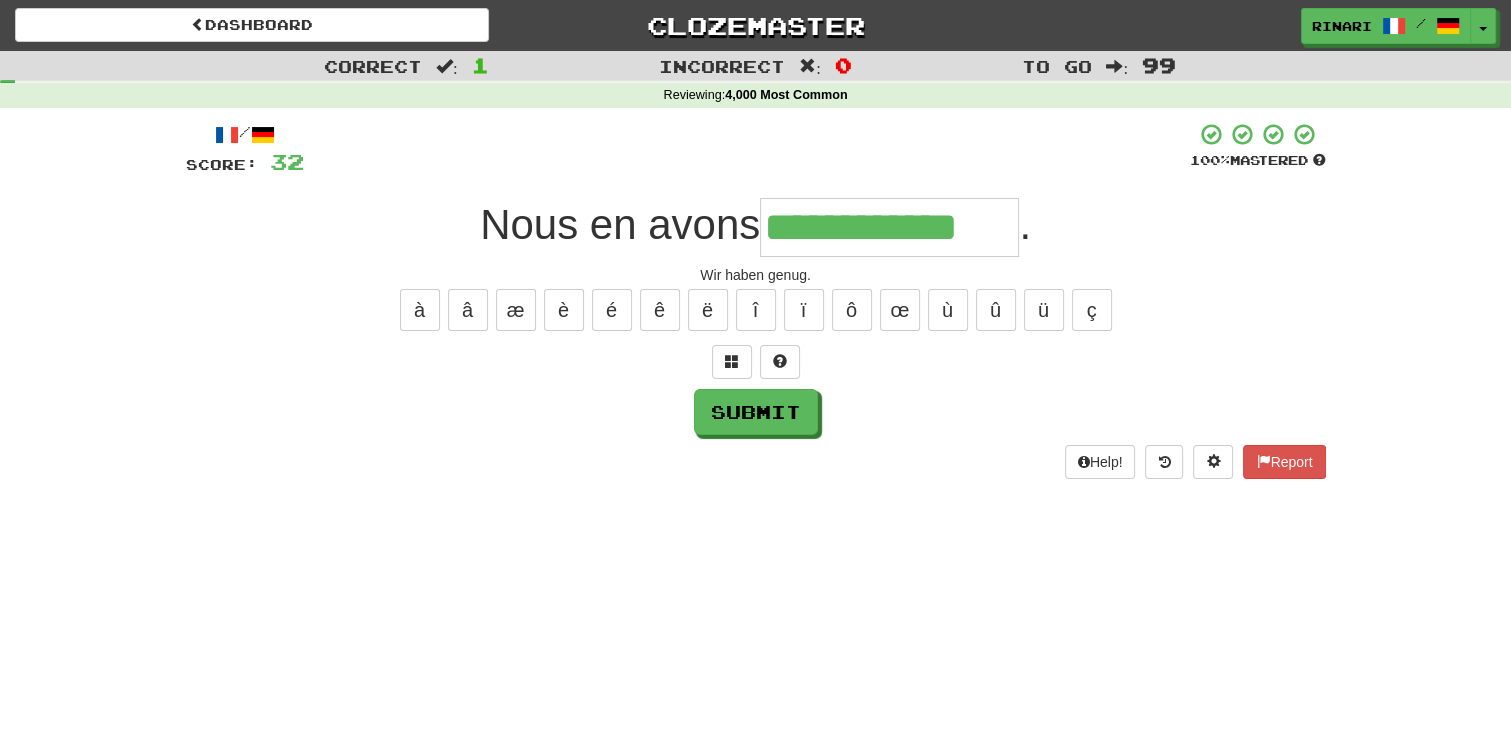 type on "**********" 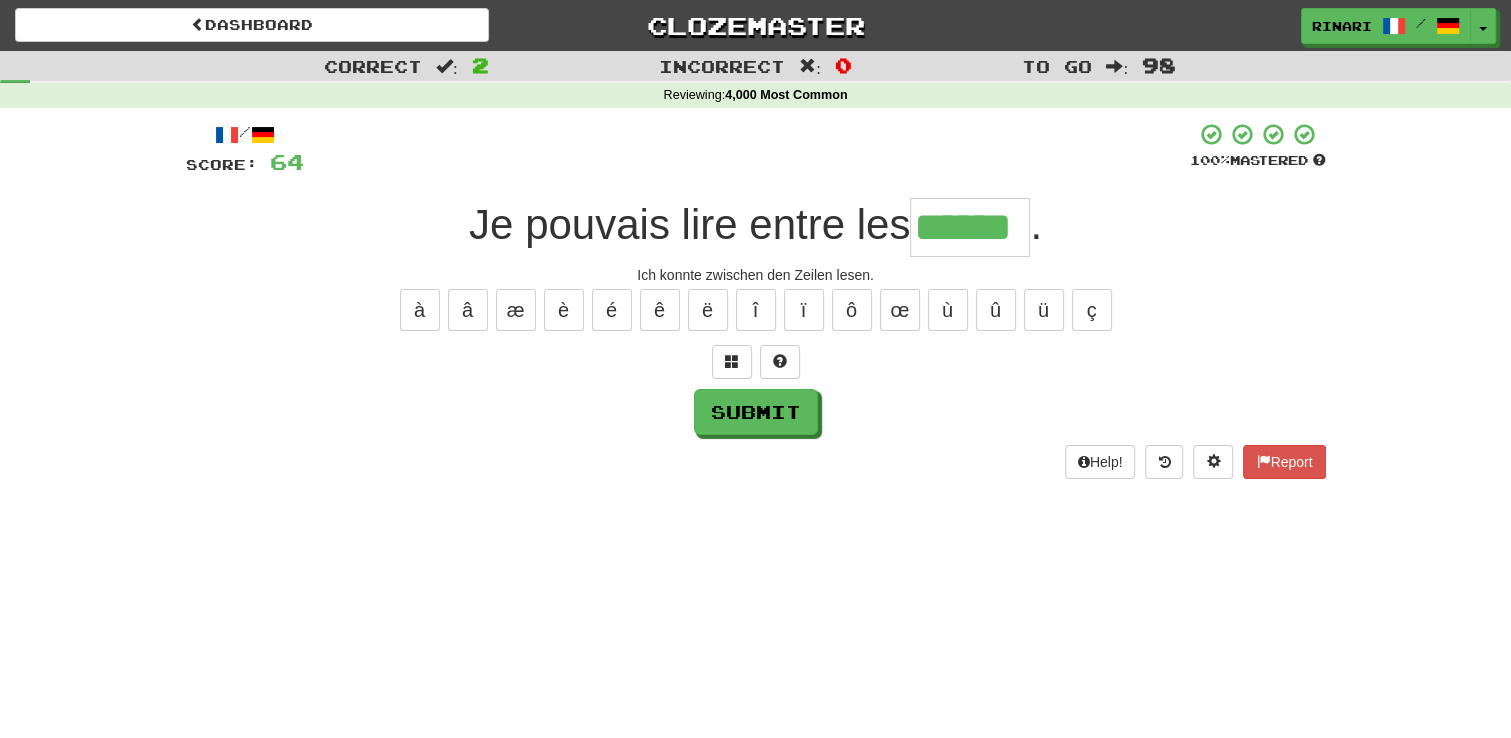 type on "******" 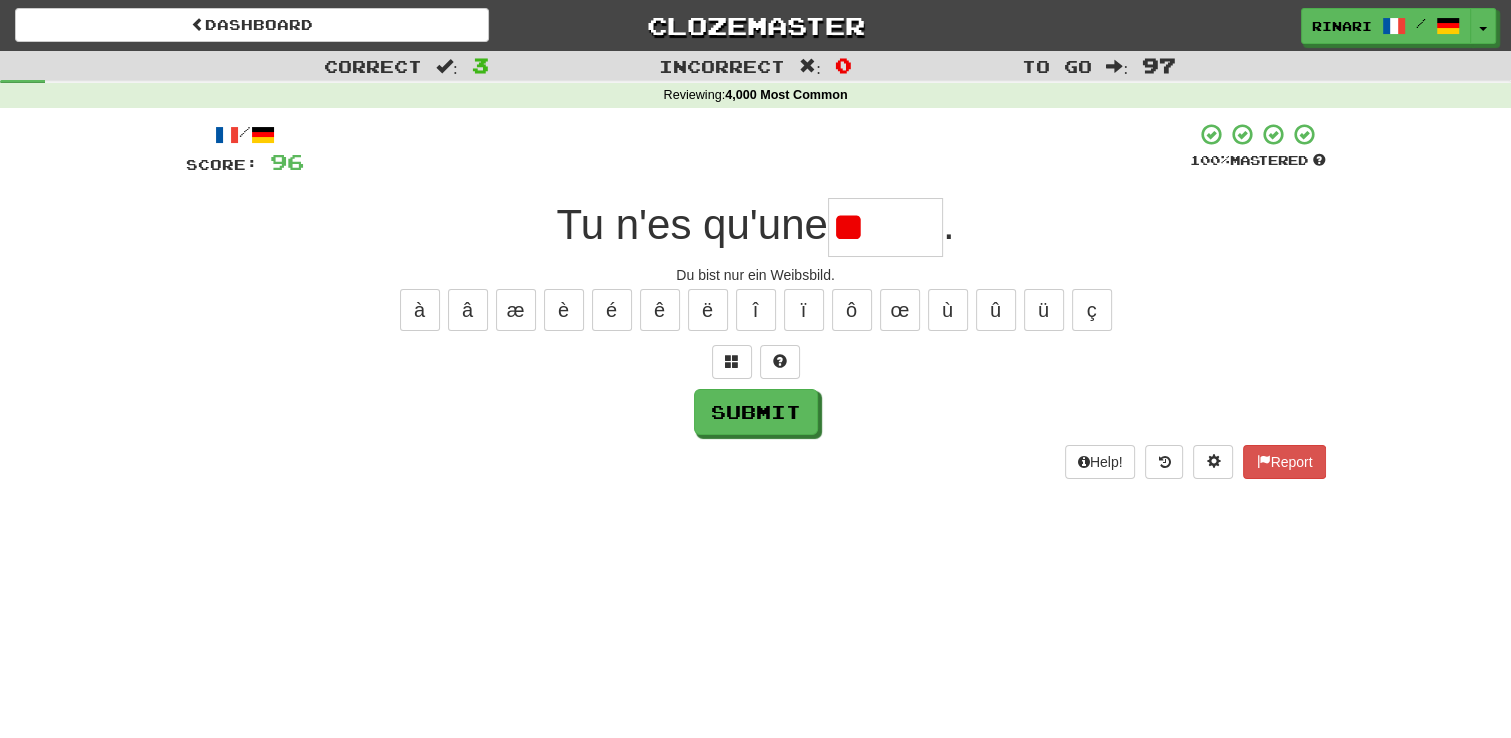type on "*" 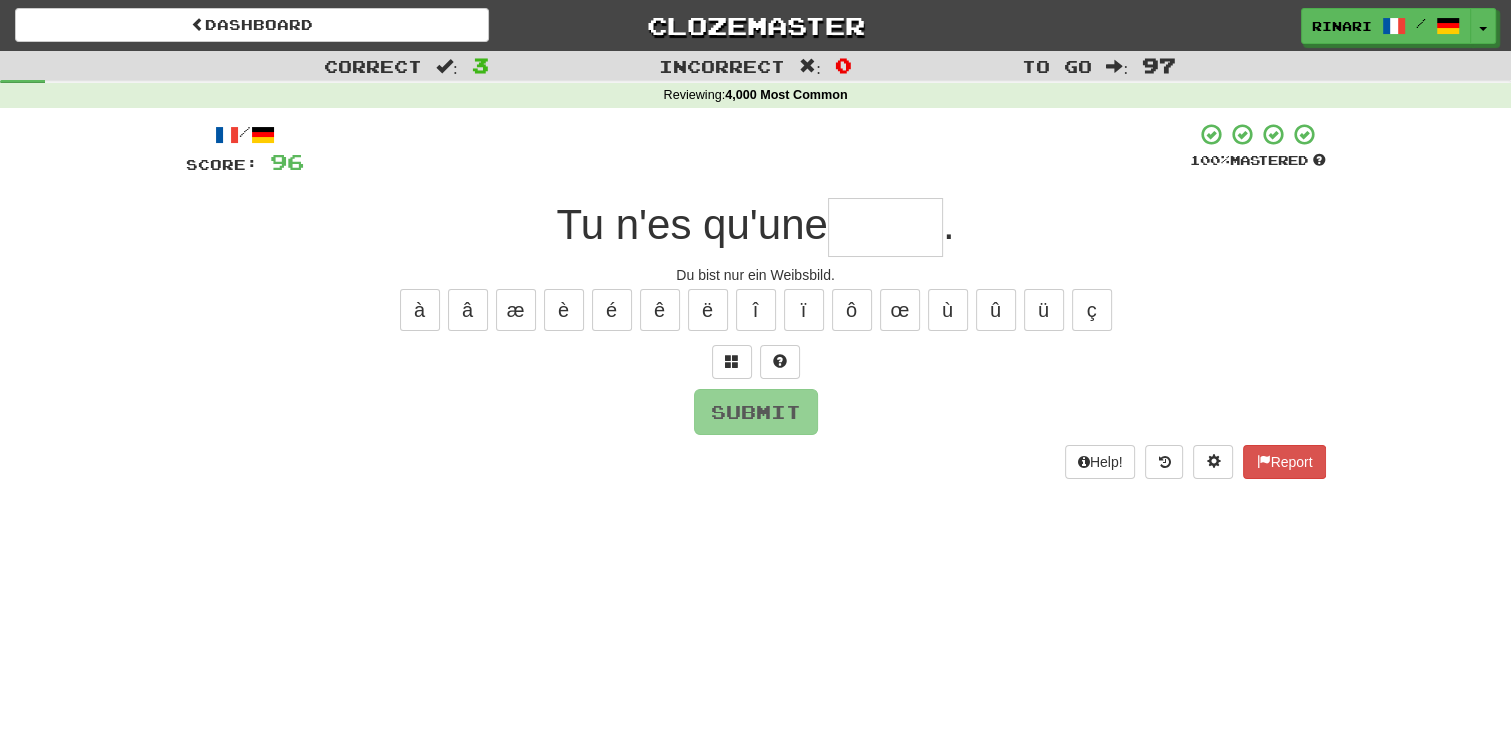 type on "*" 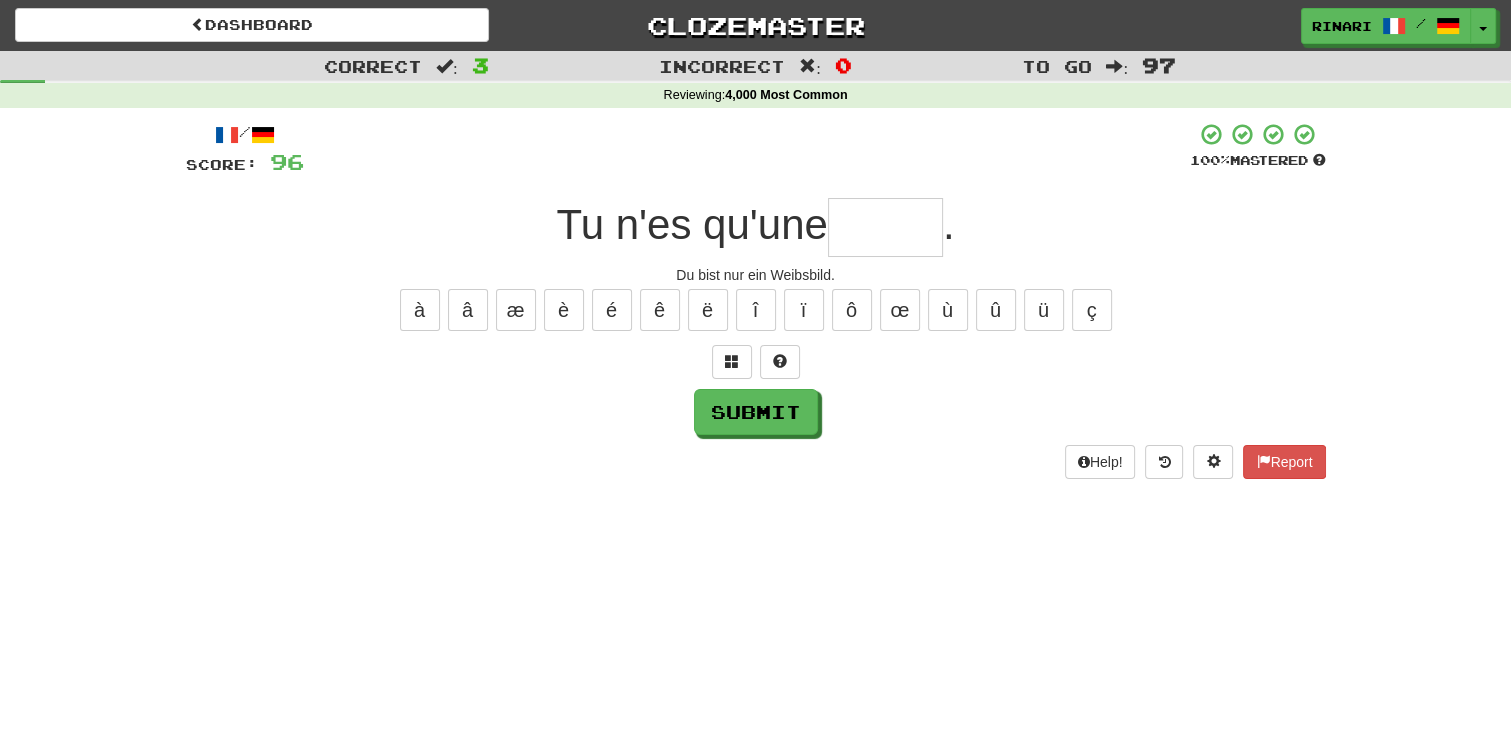 type on "*" 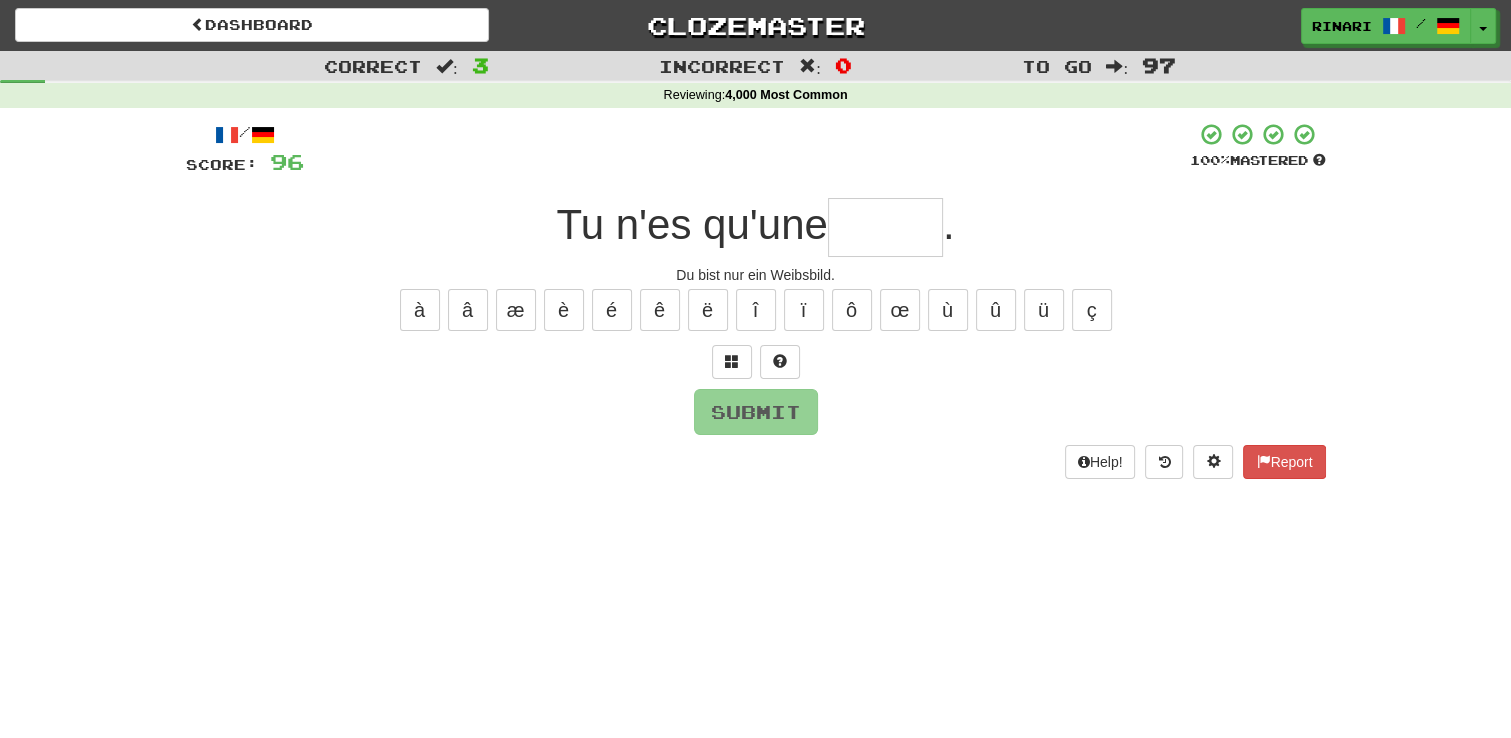 type on "*" 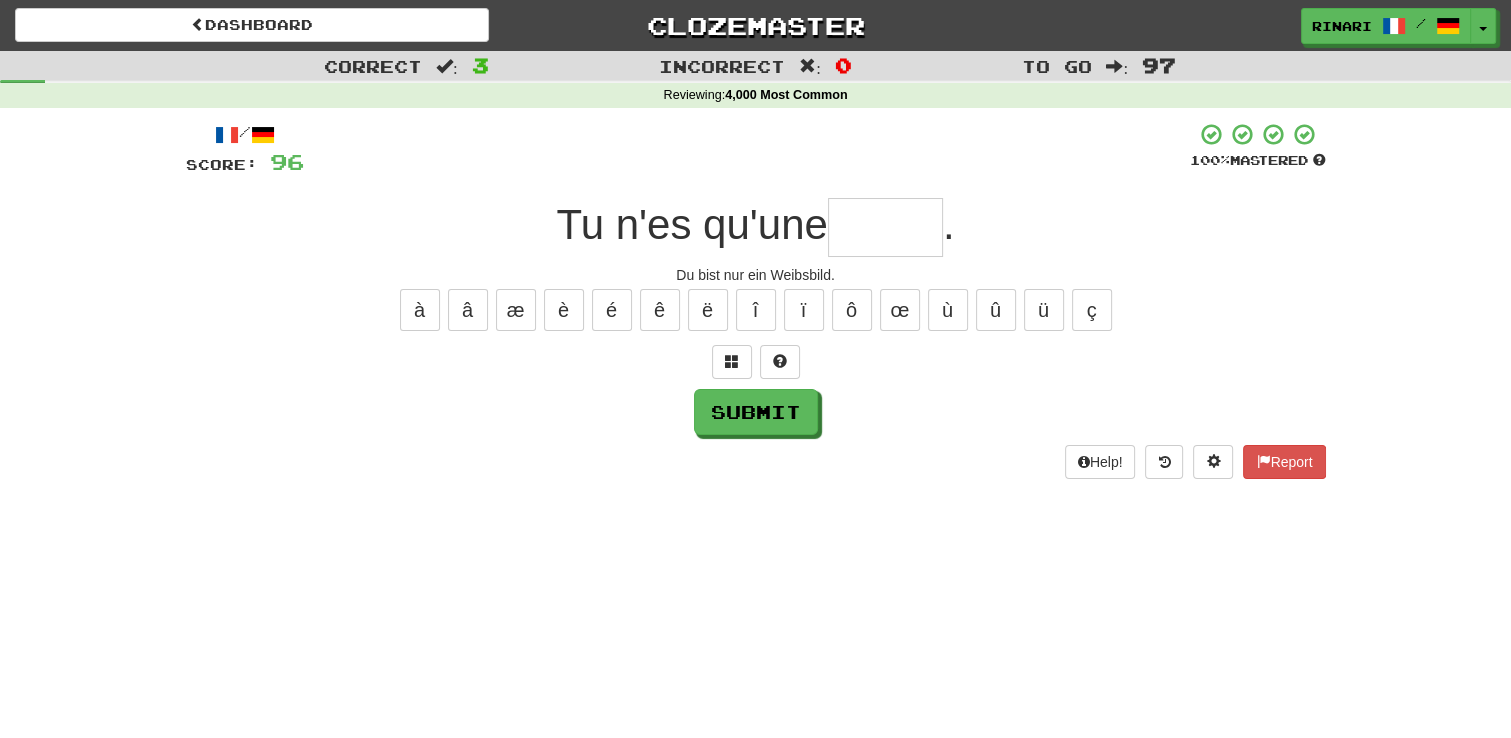 type on "*" 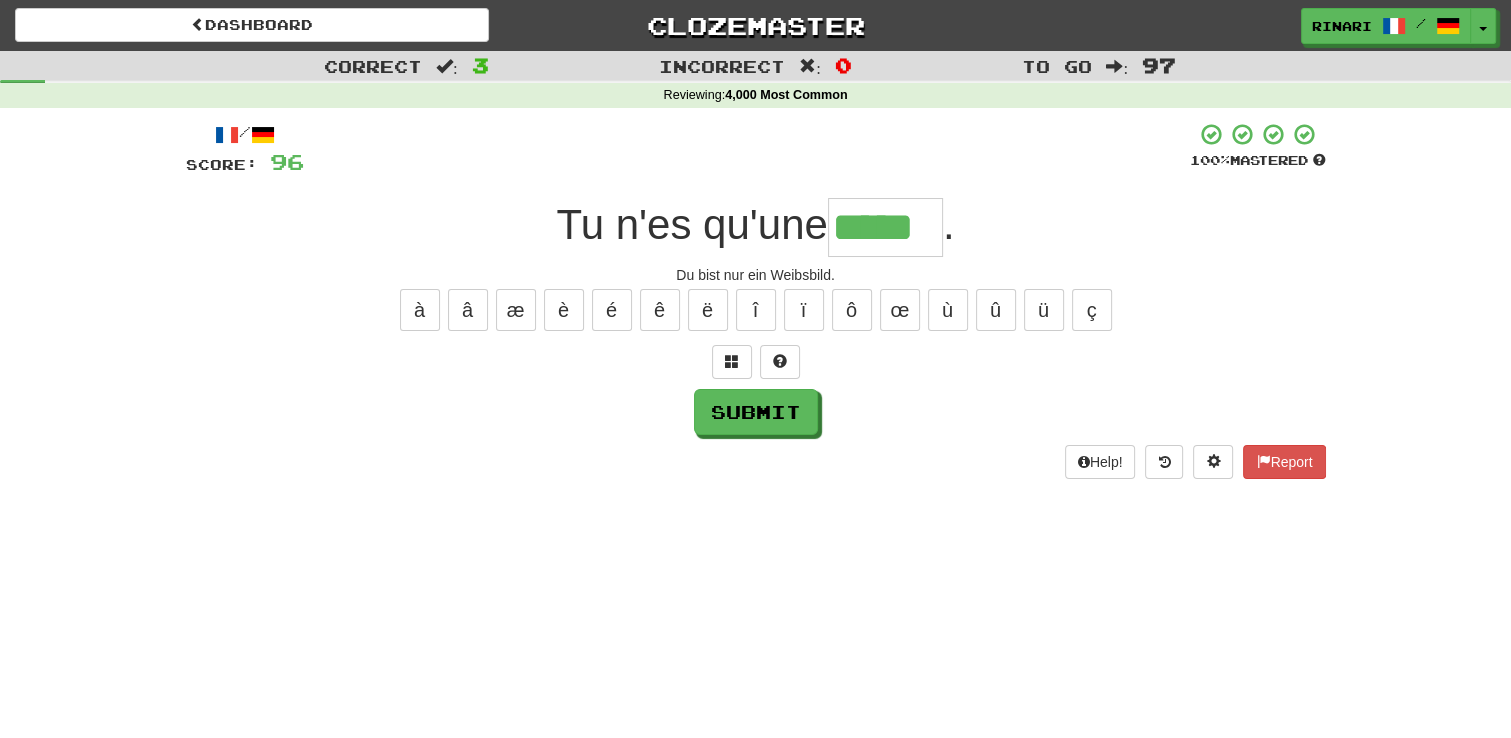 type on "*****" 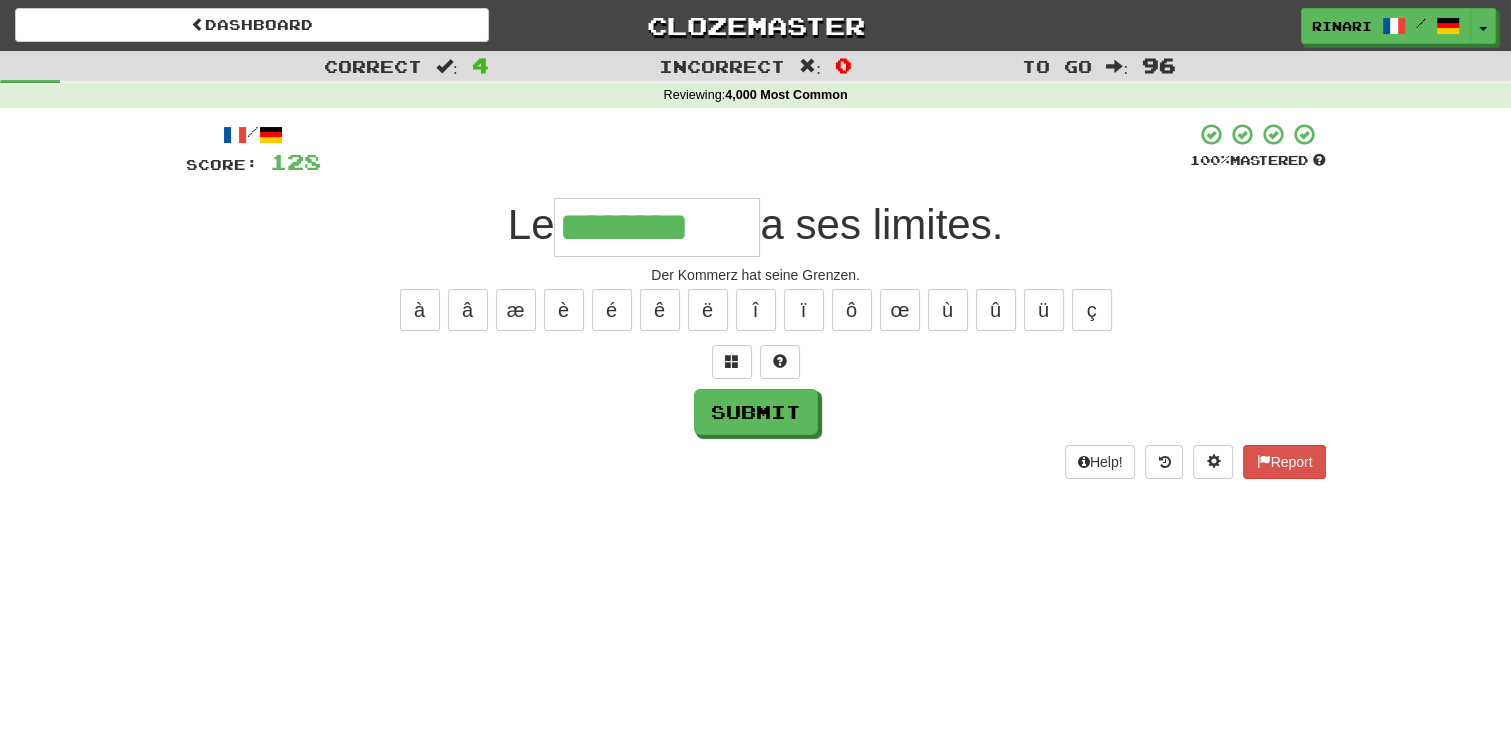 type on "********" 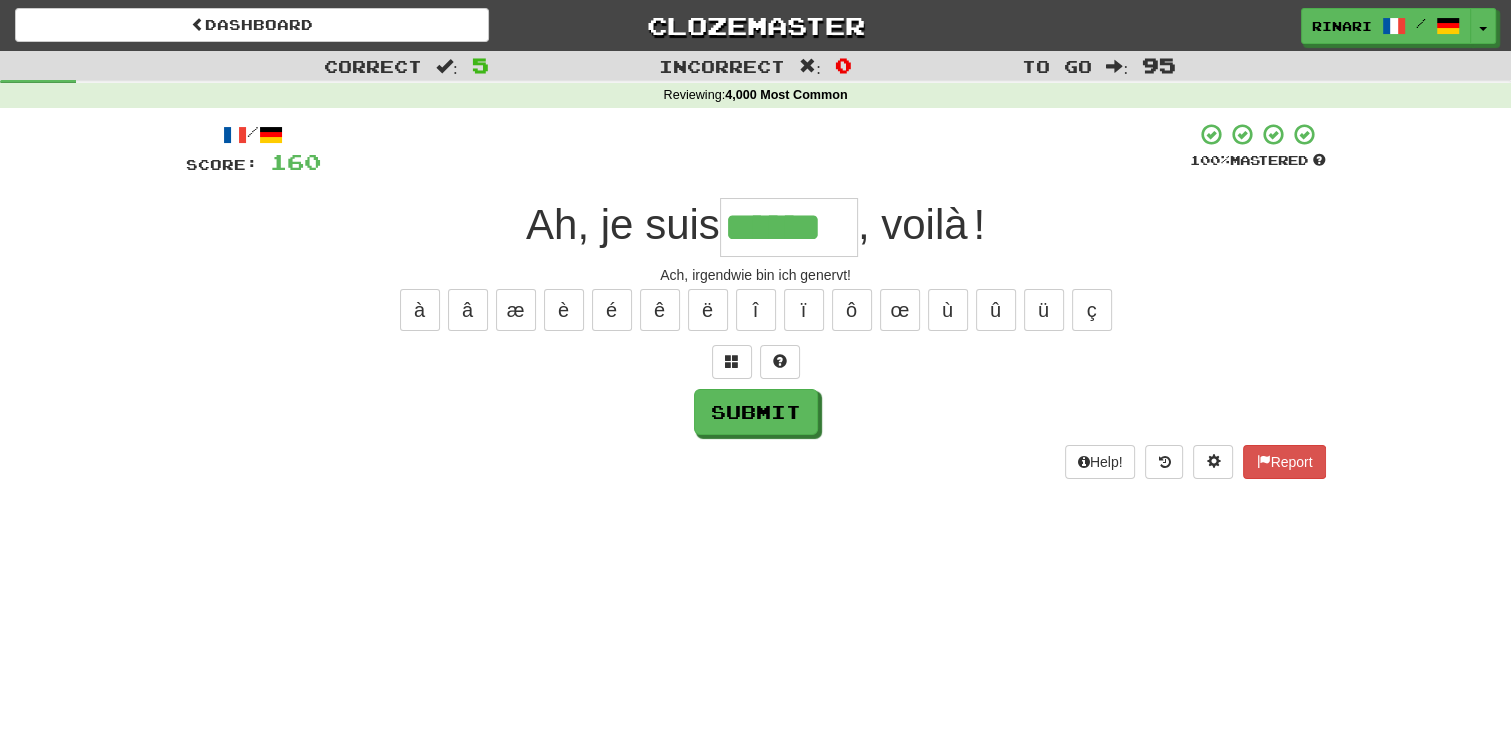 type on "******" 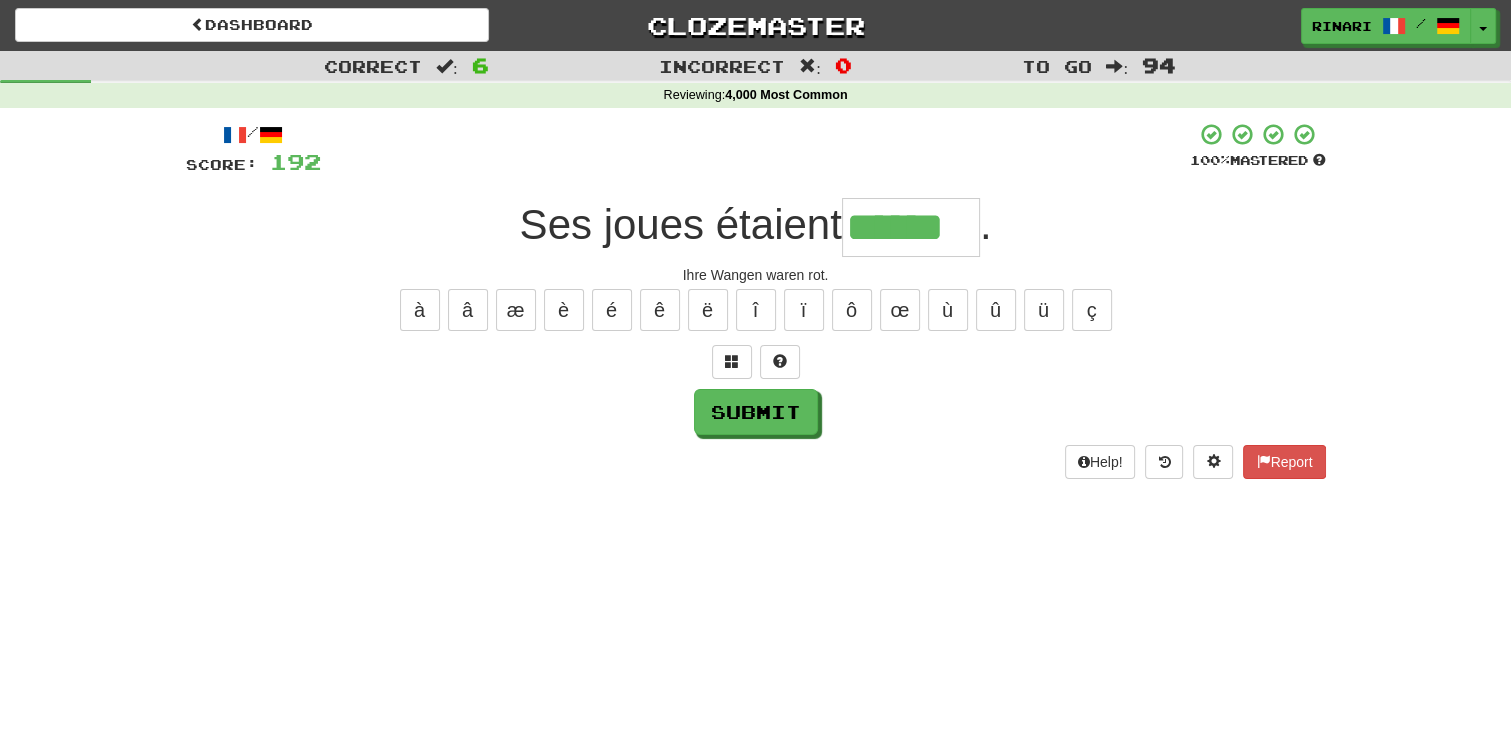 type on "******" 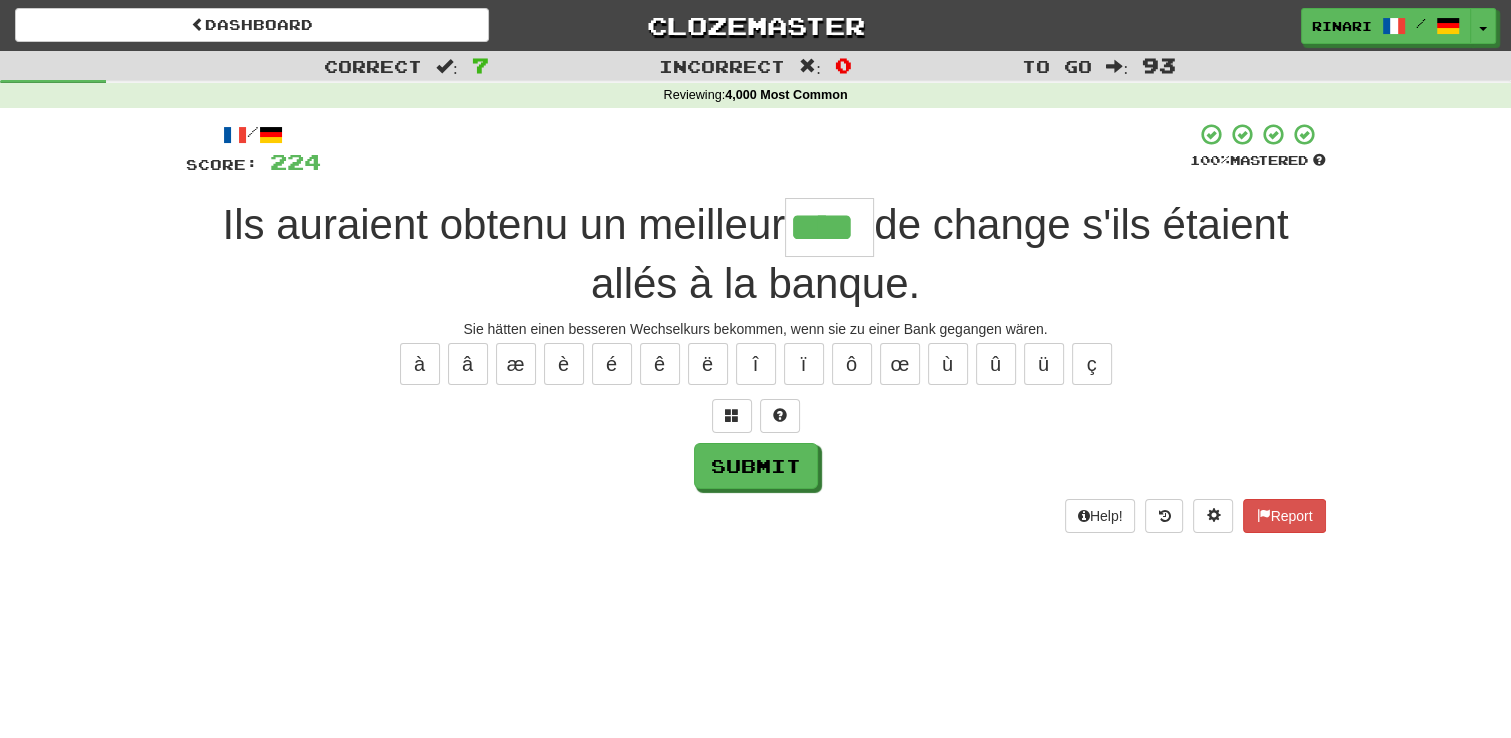 type on "****" 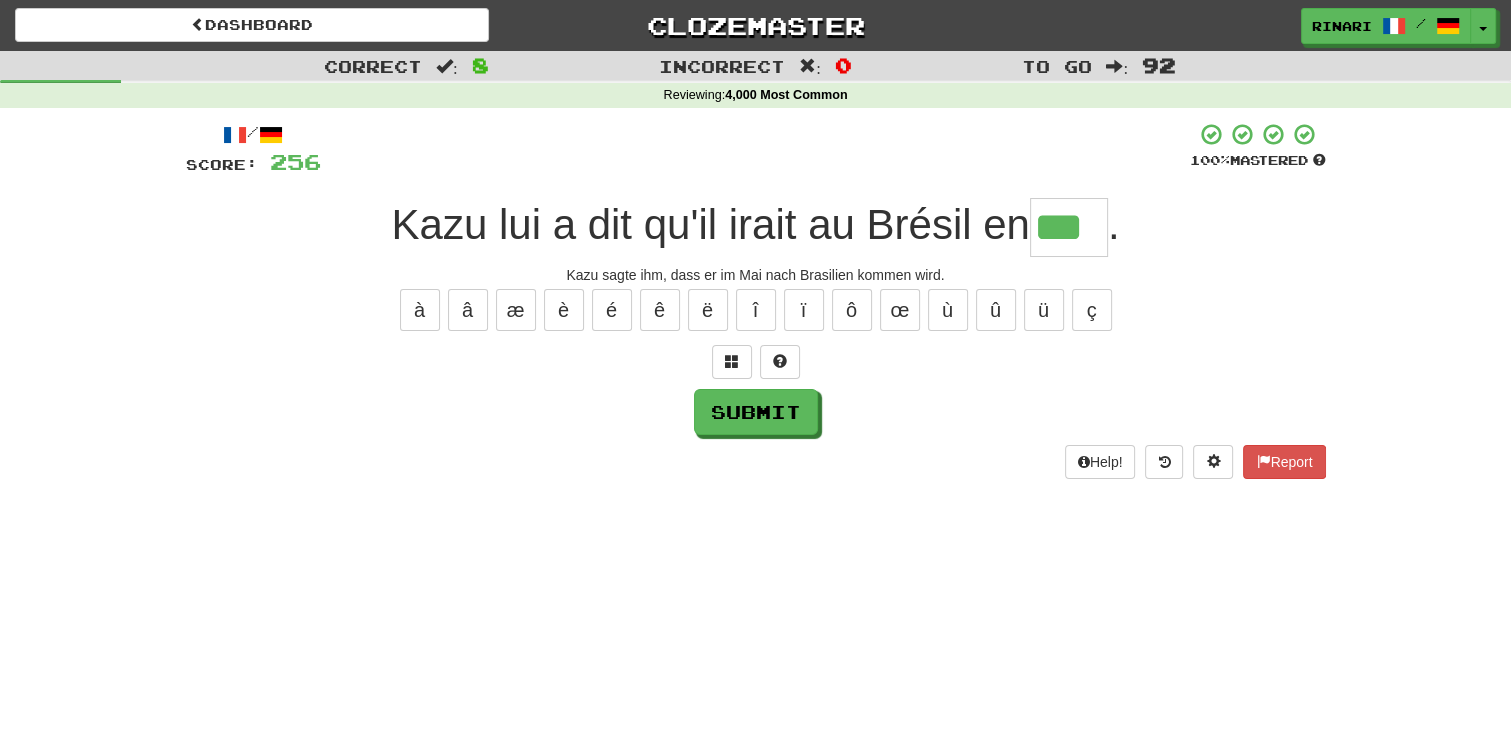 type on "***" 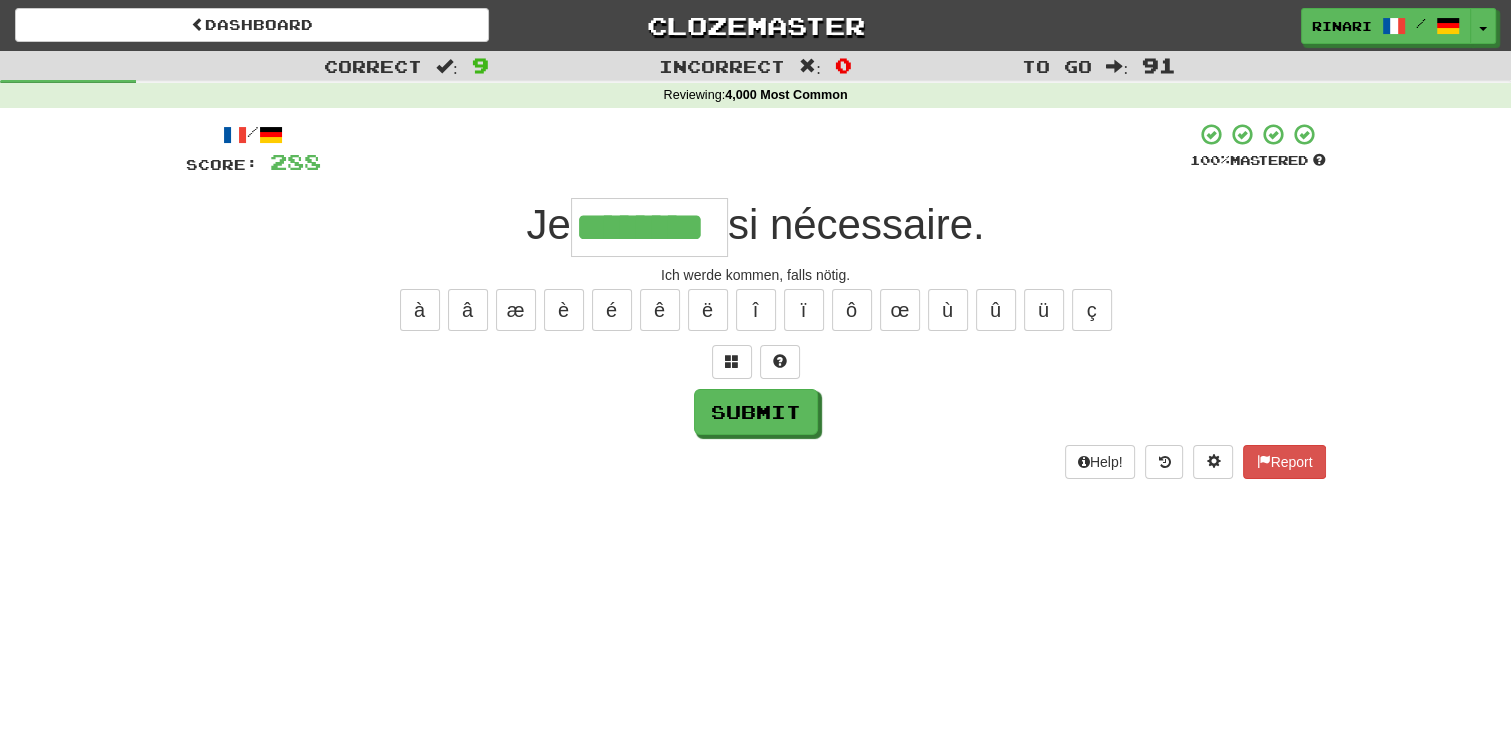 type on "********" 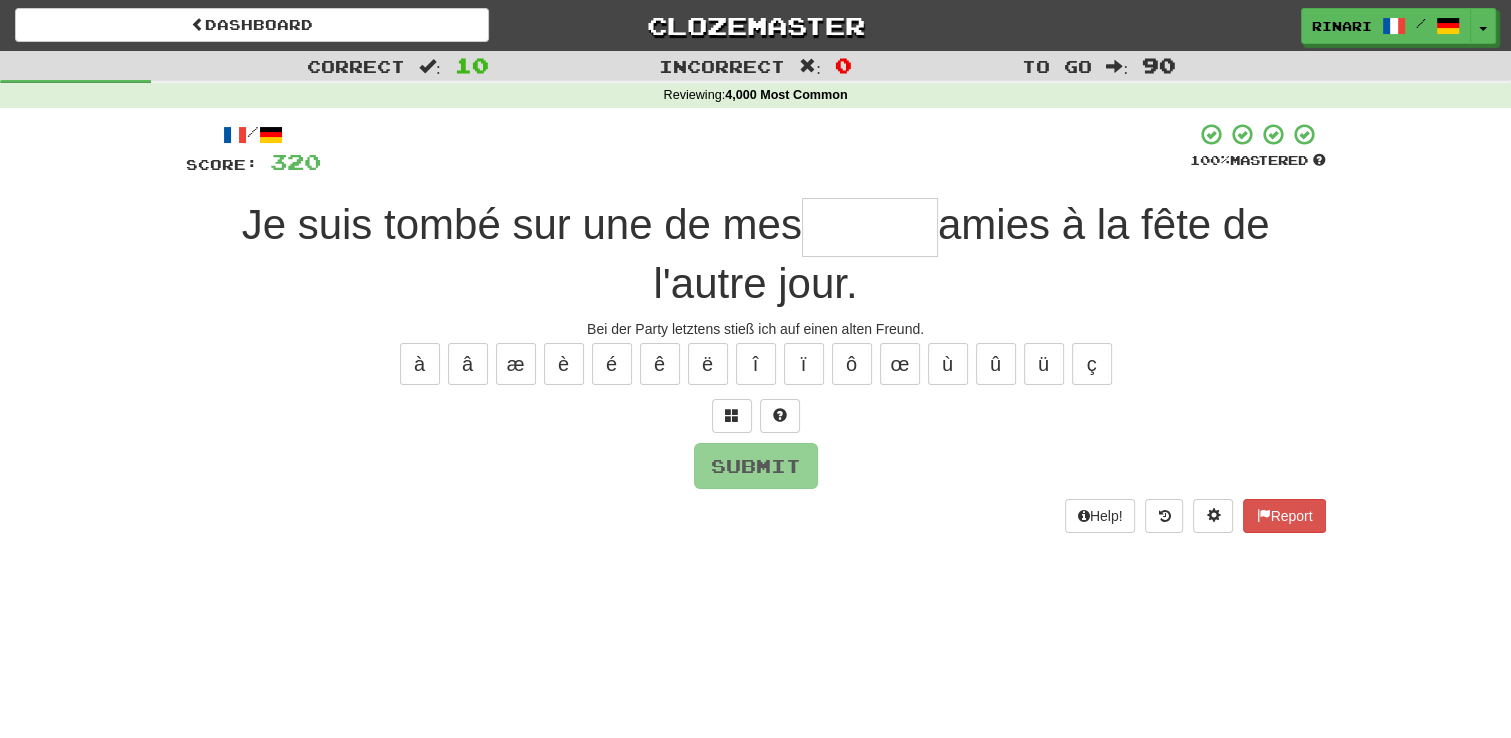 type on "*" 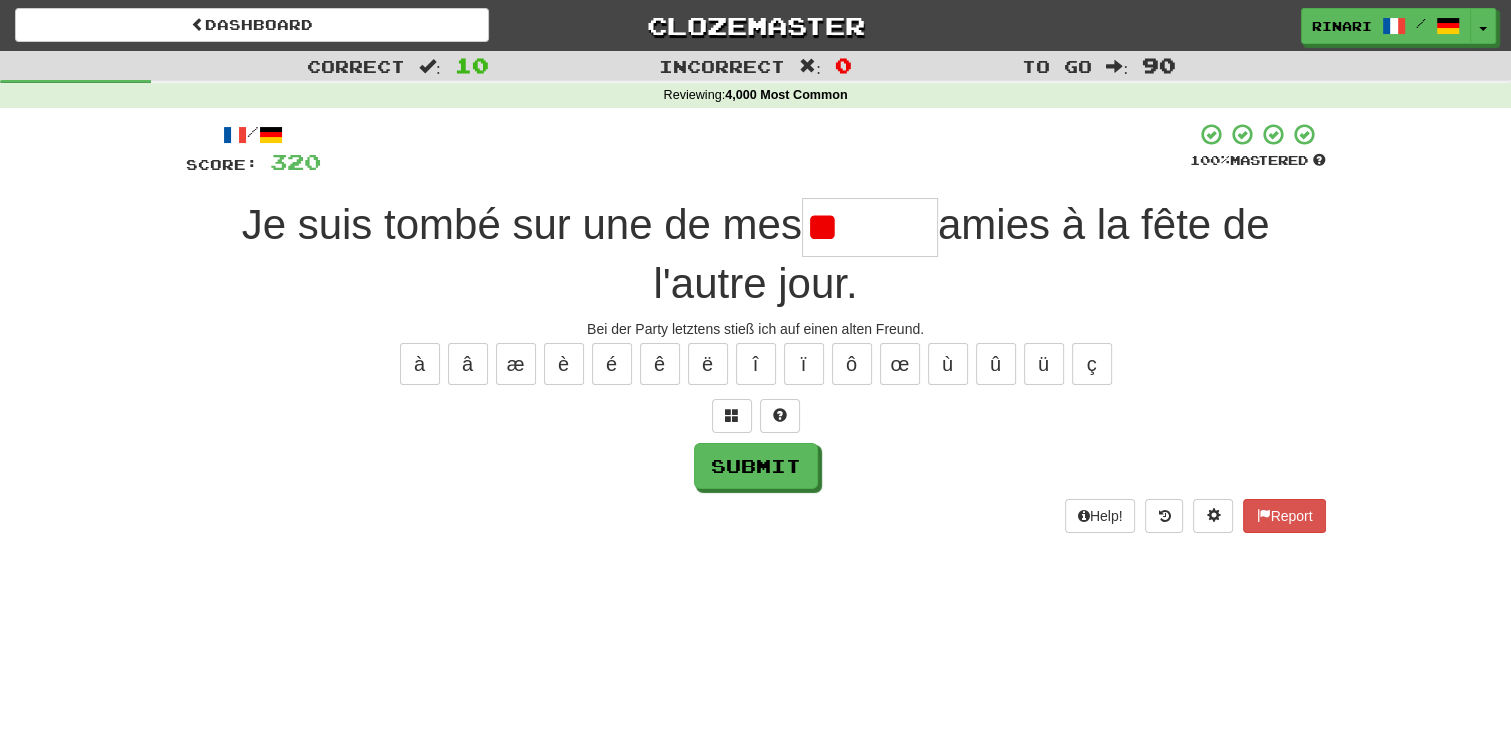type on "*" 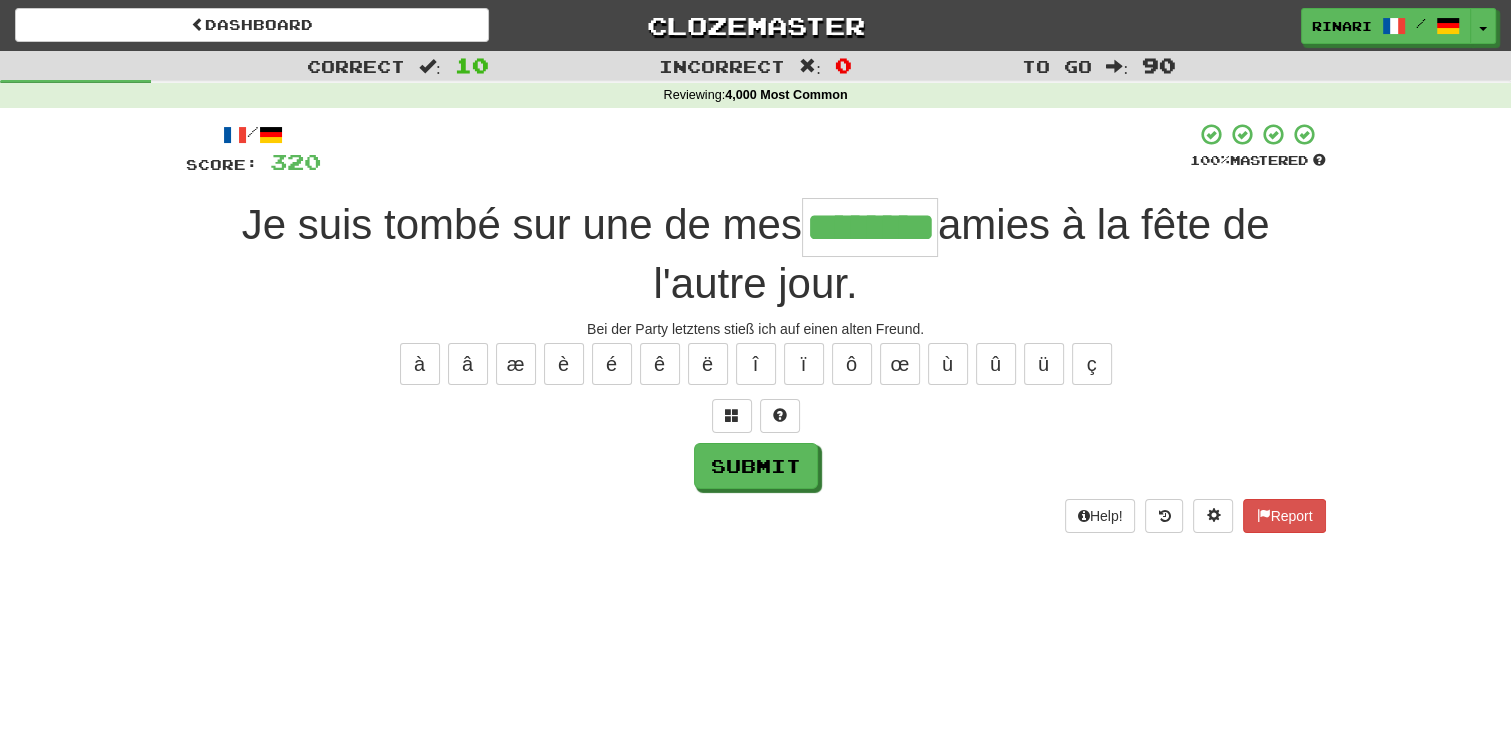 type on "********" 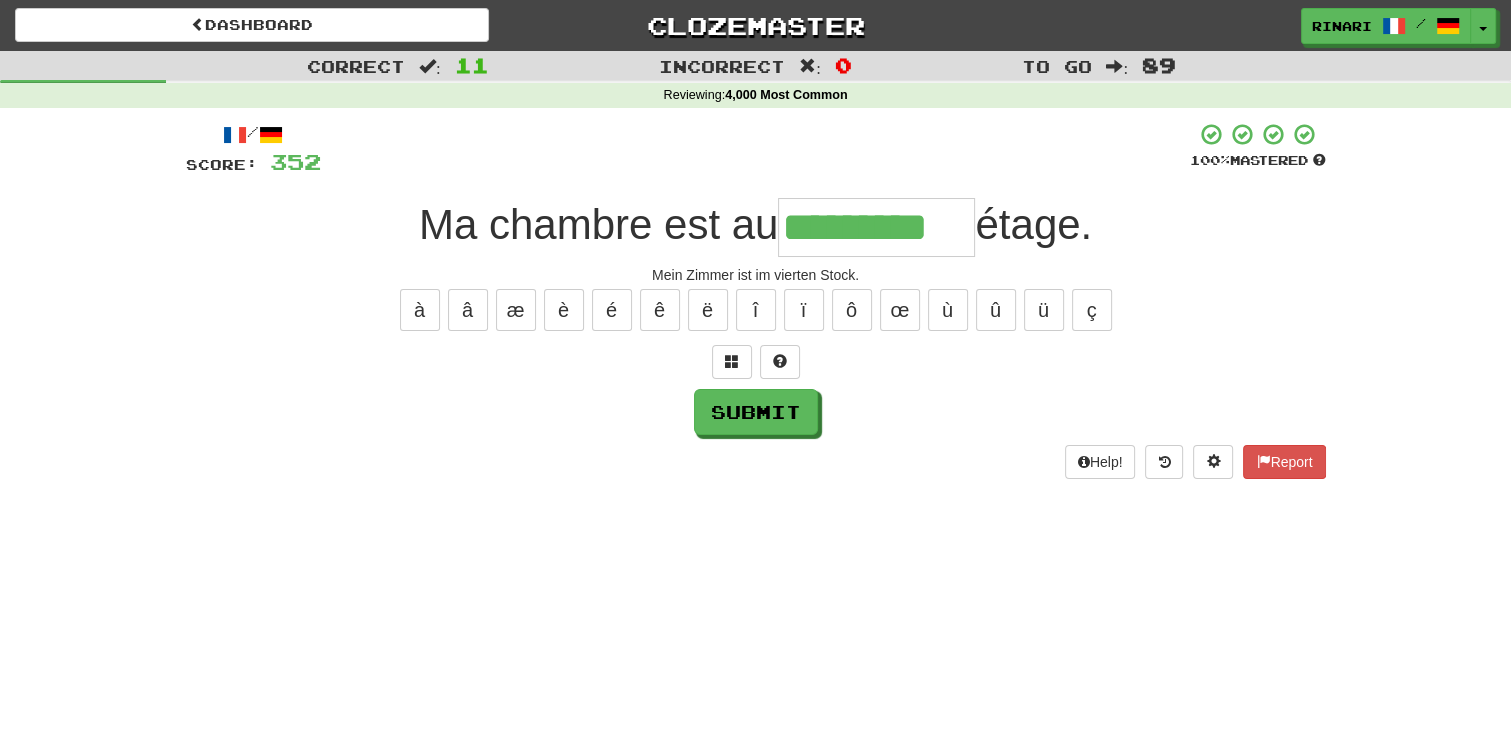 type on "*********" 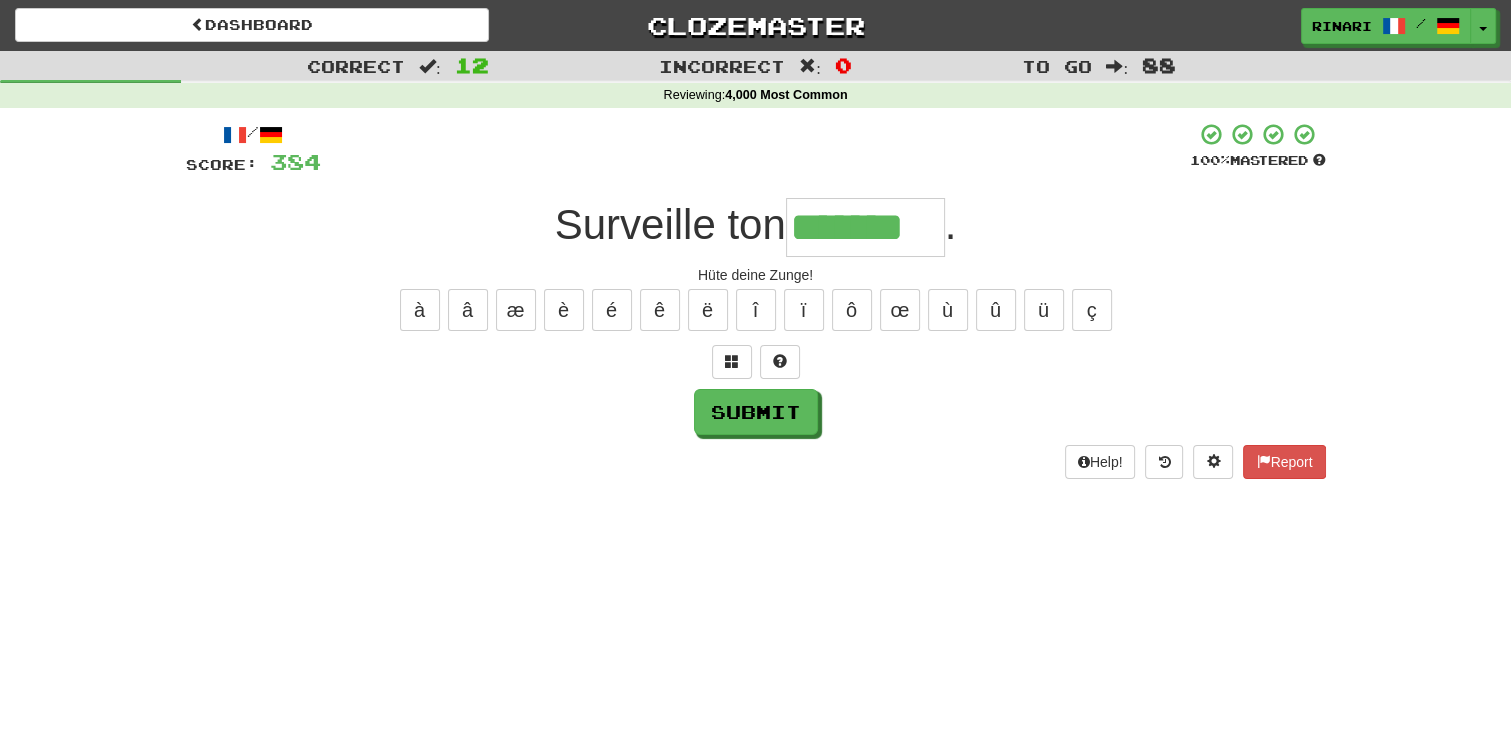 type on "*******" 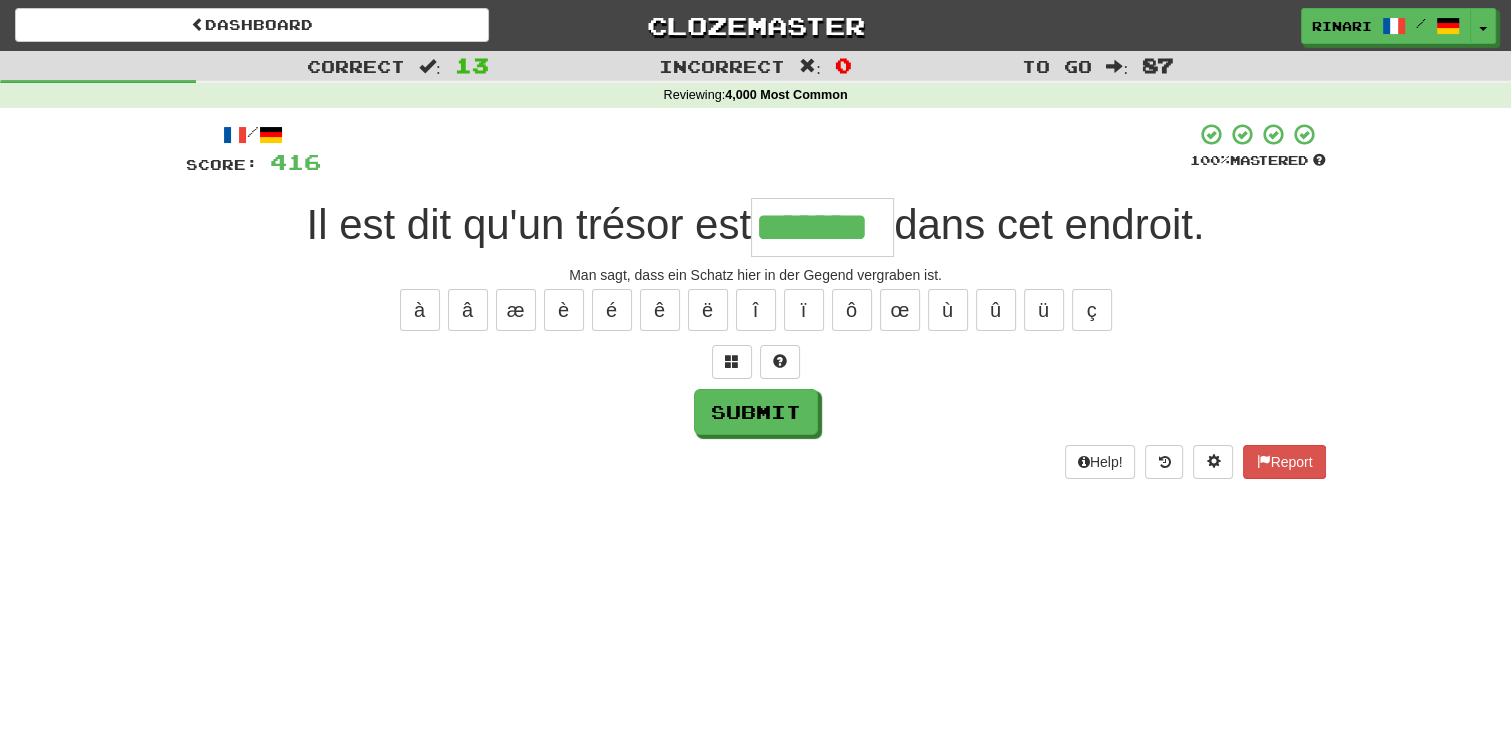 type on "*******" 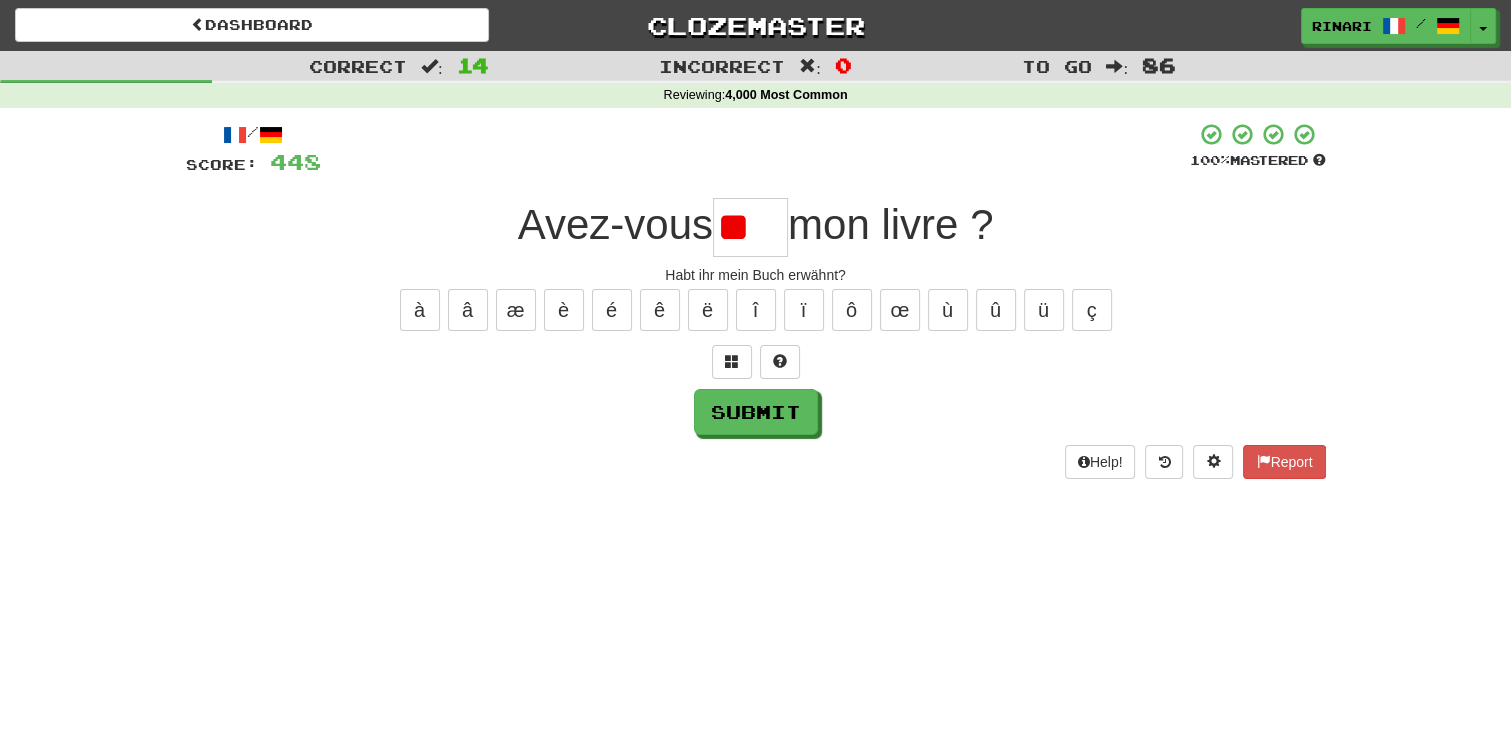type on "*" 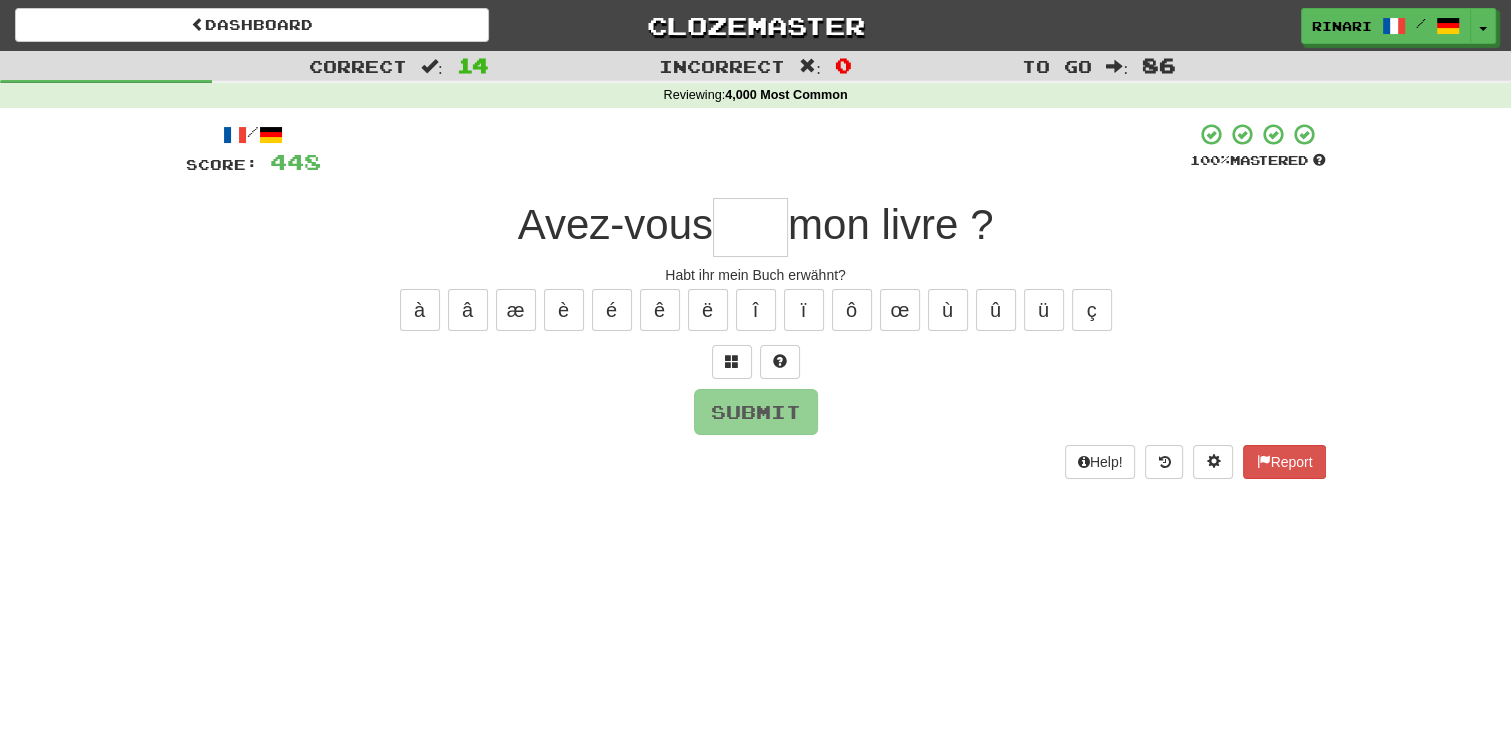 type on "*" 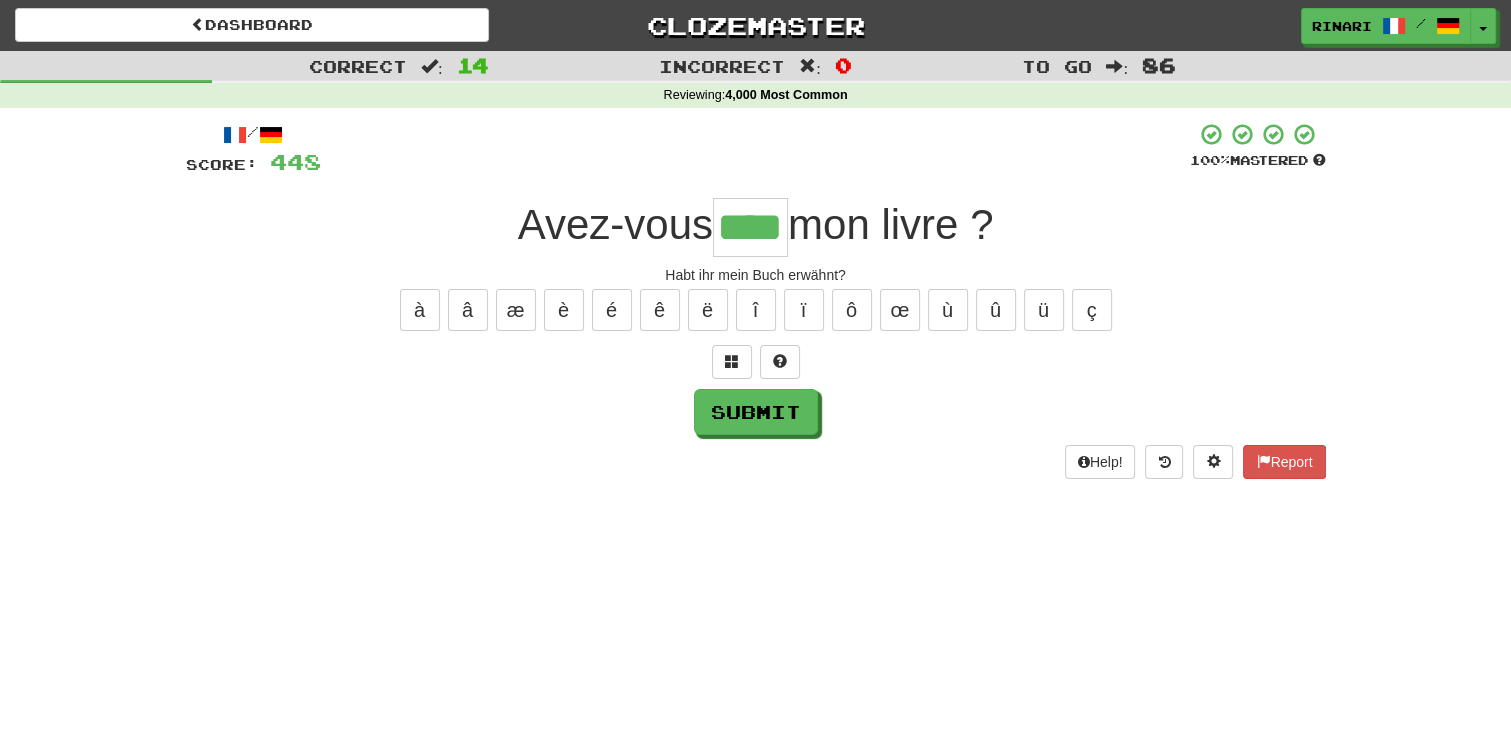 type on "****" 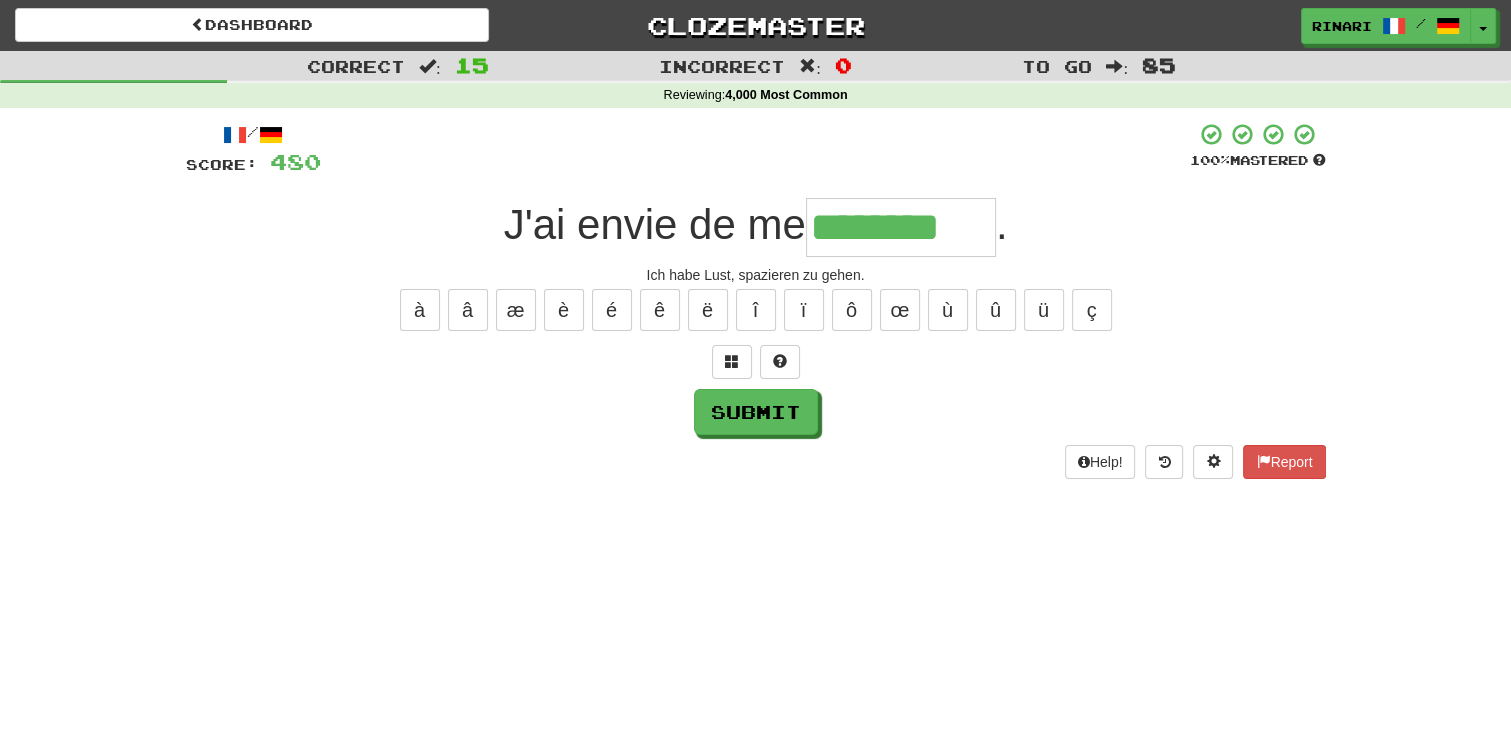 type on "********" 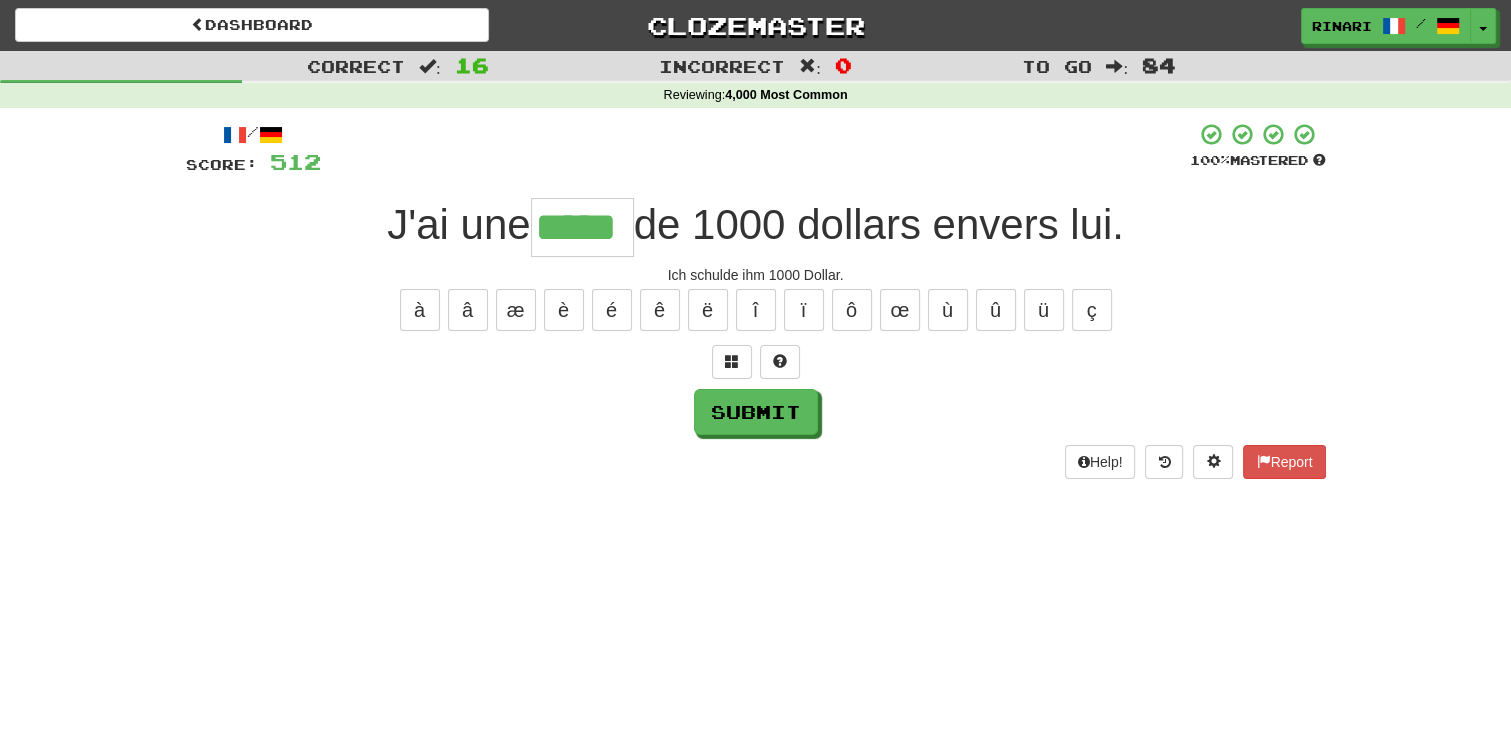 type on "*****" 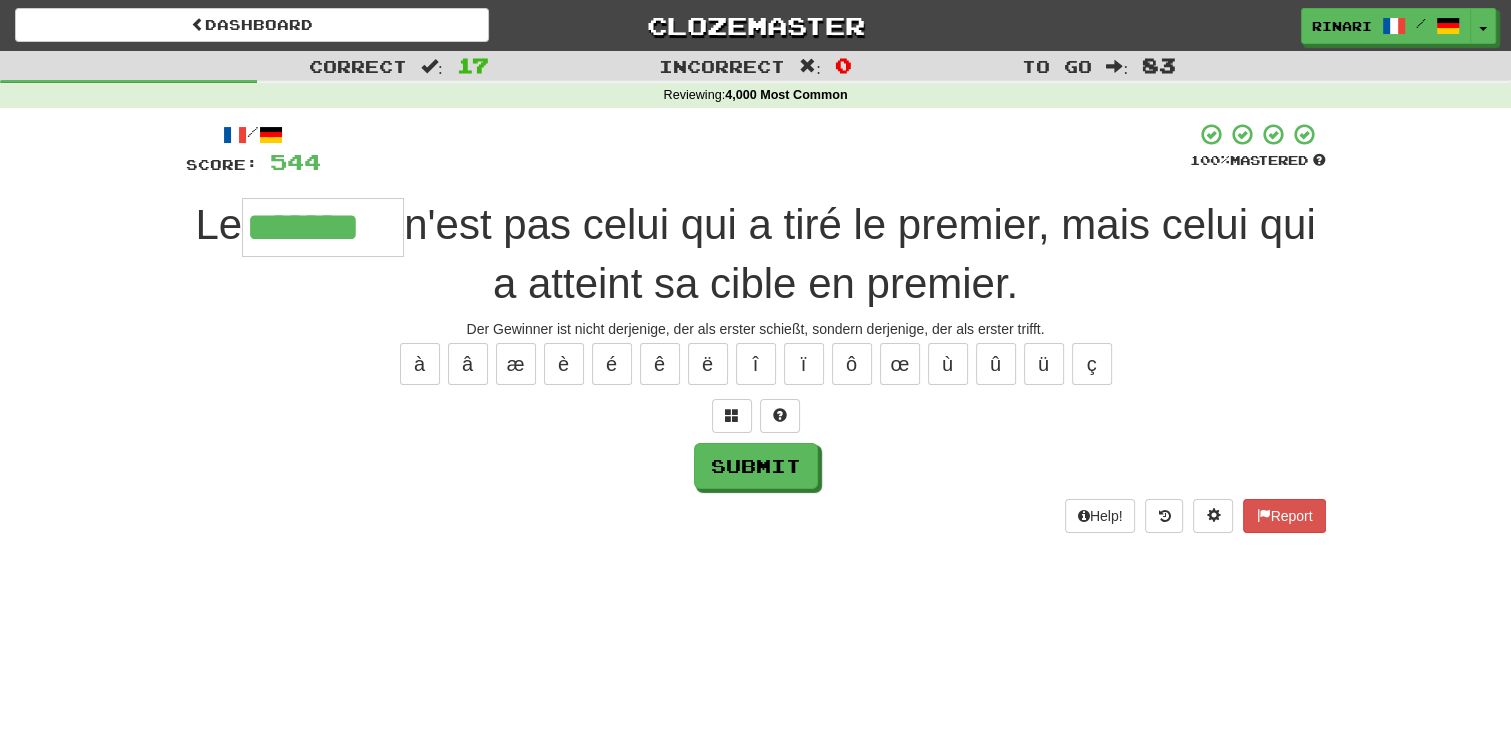 type on "*******" 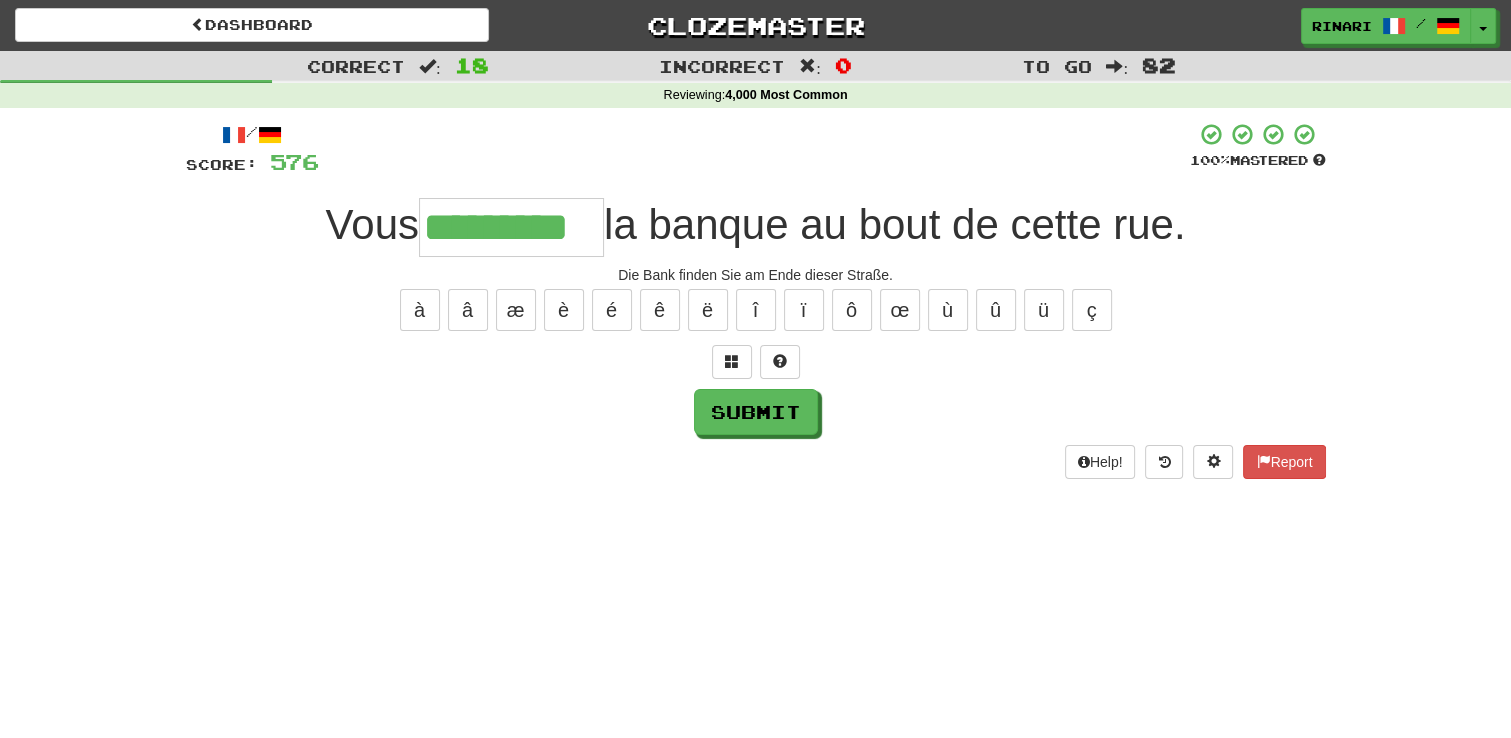 type on "*********" 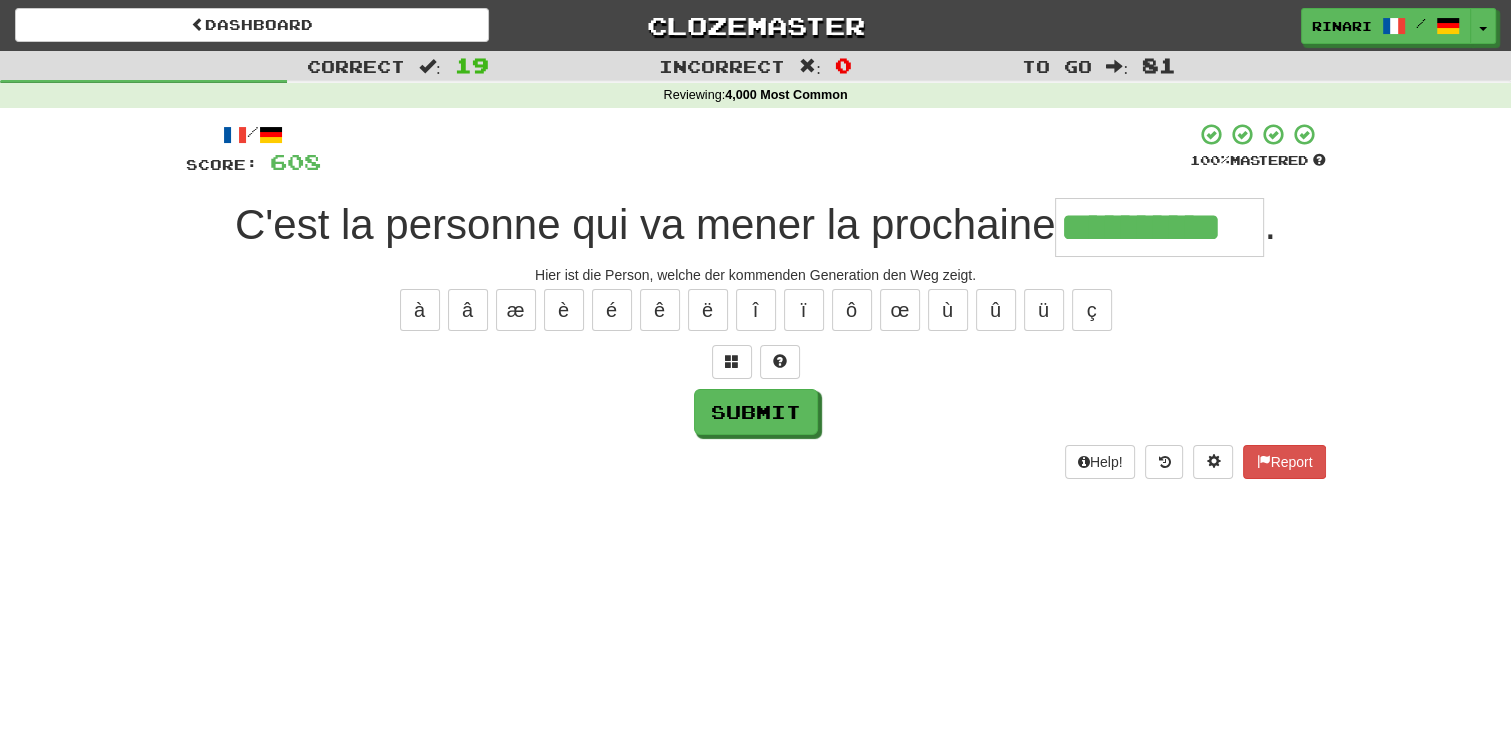 type on "**********" 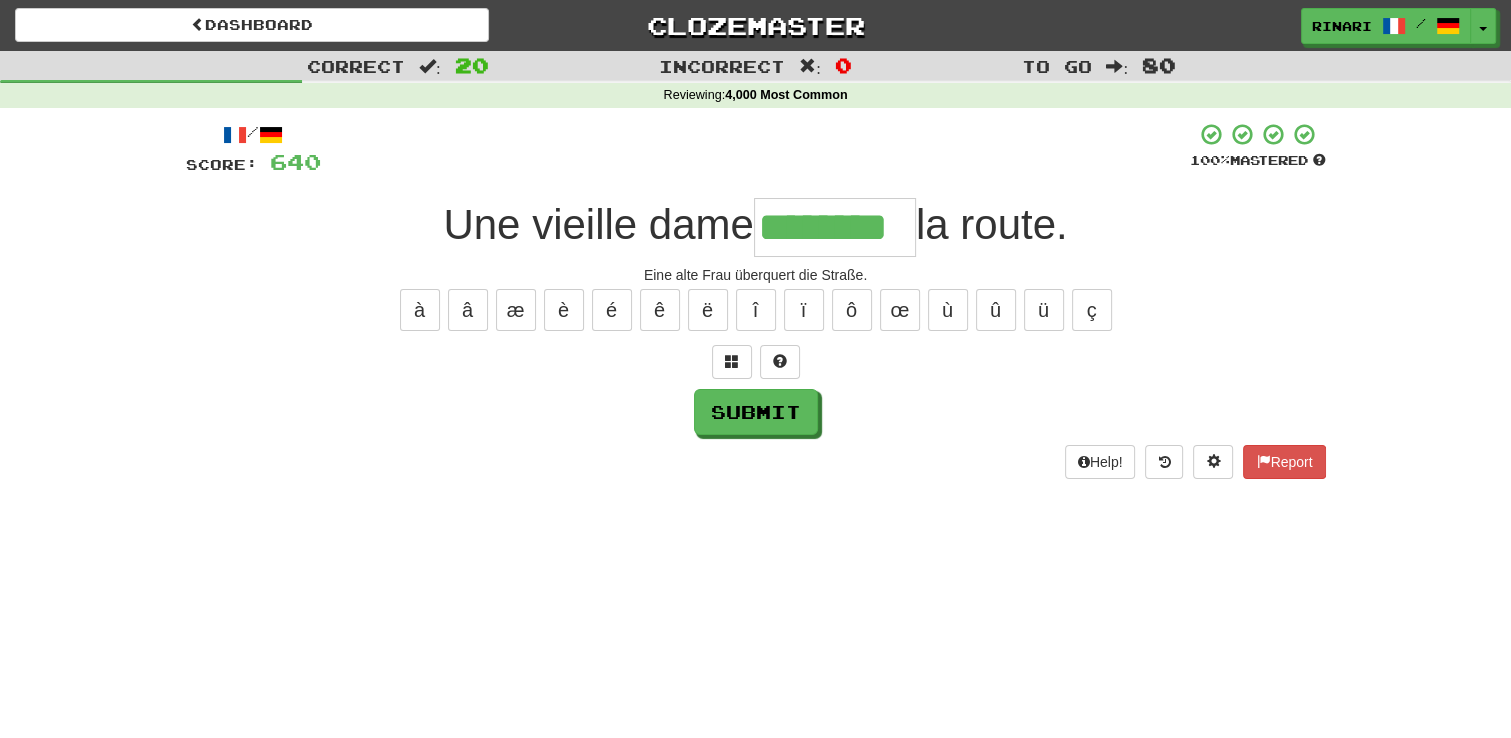 type on "********" 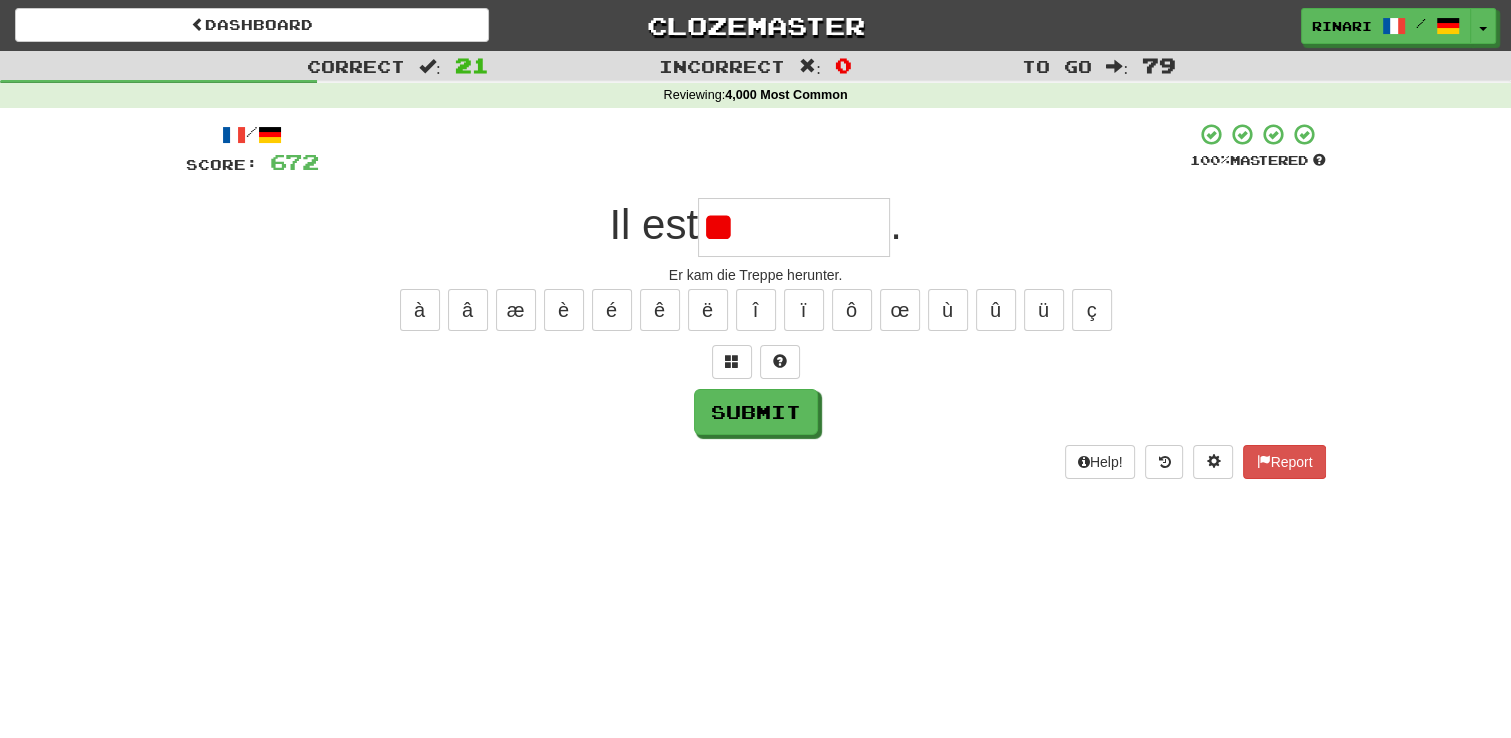 type on "*" 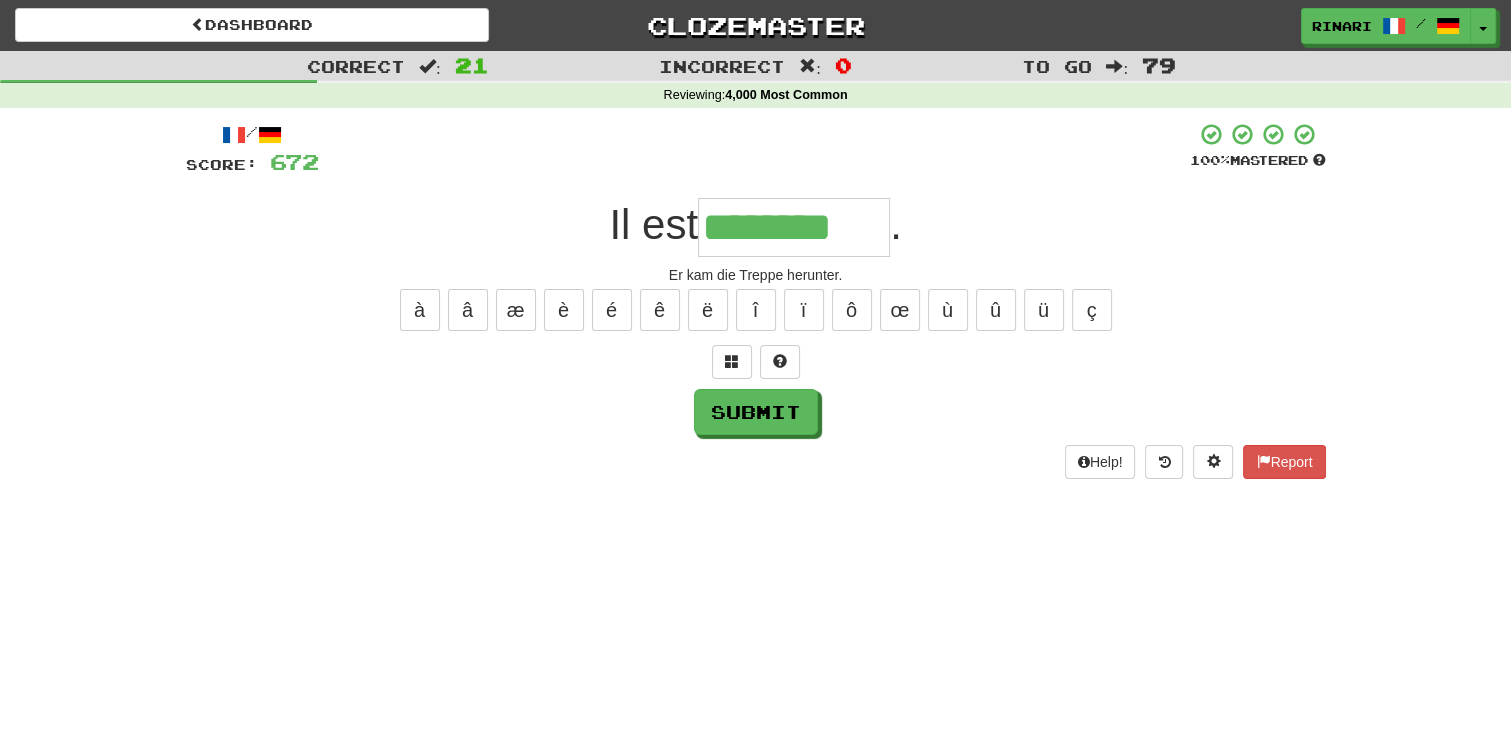 type on "********" 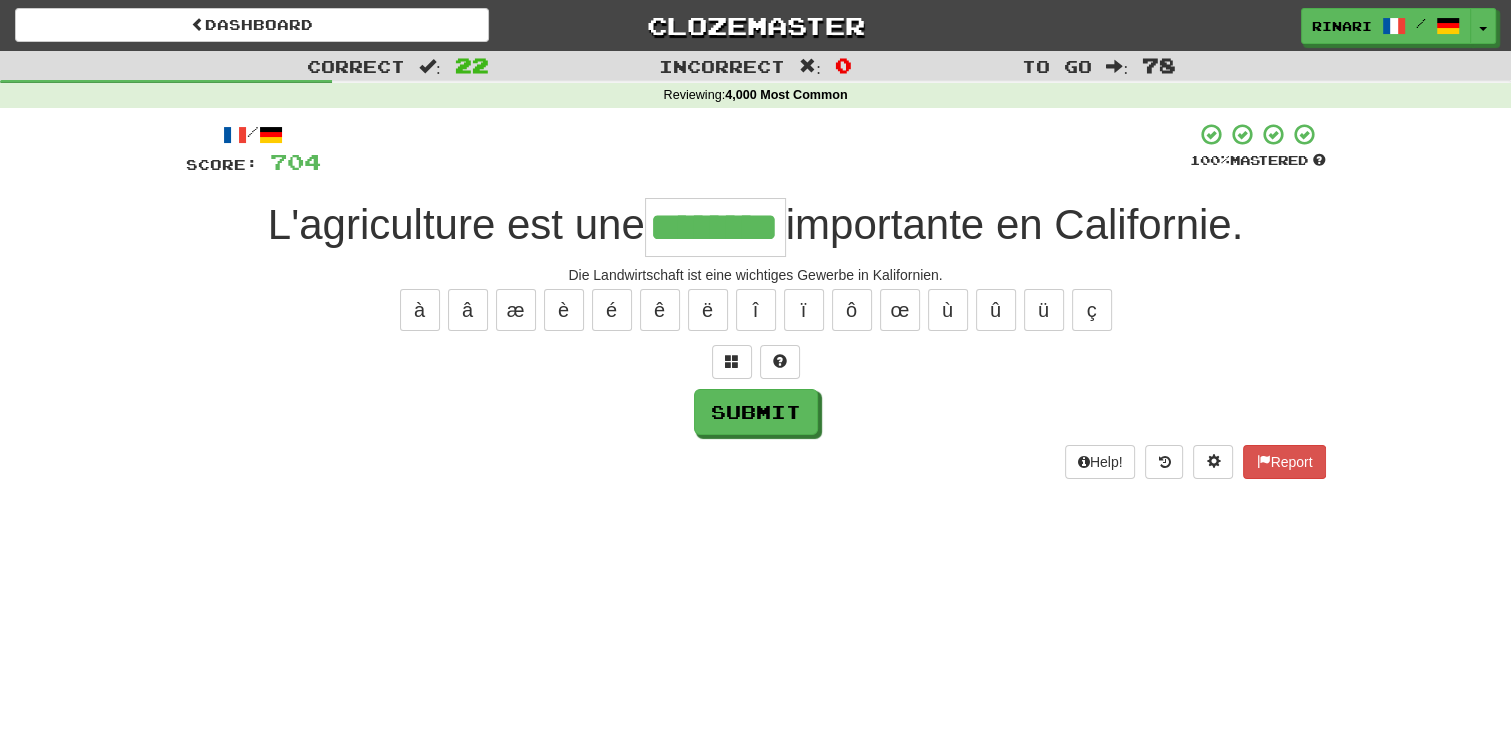 type on "********" 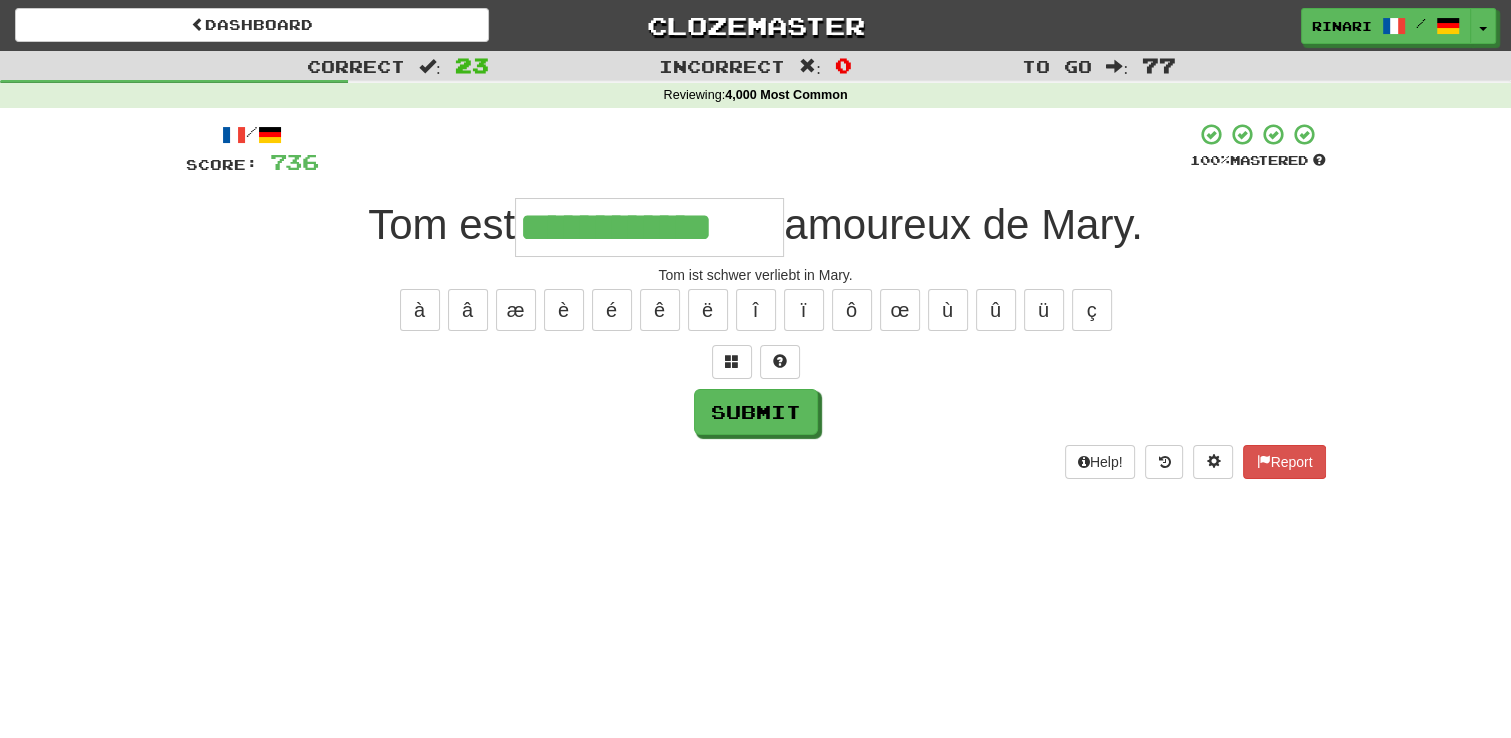 type on "**********" 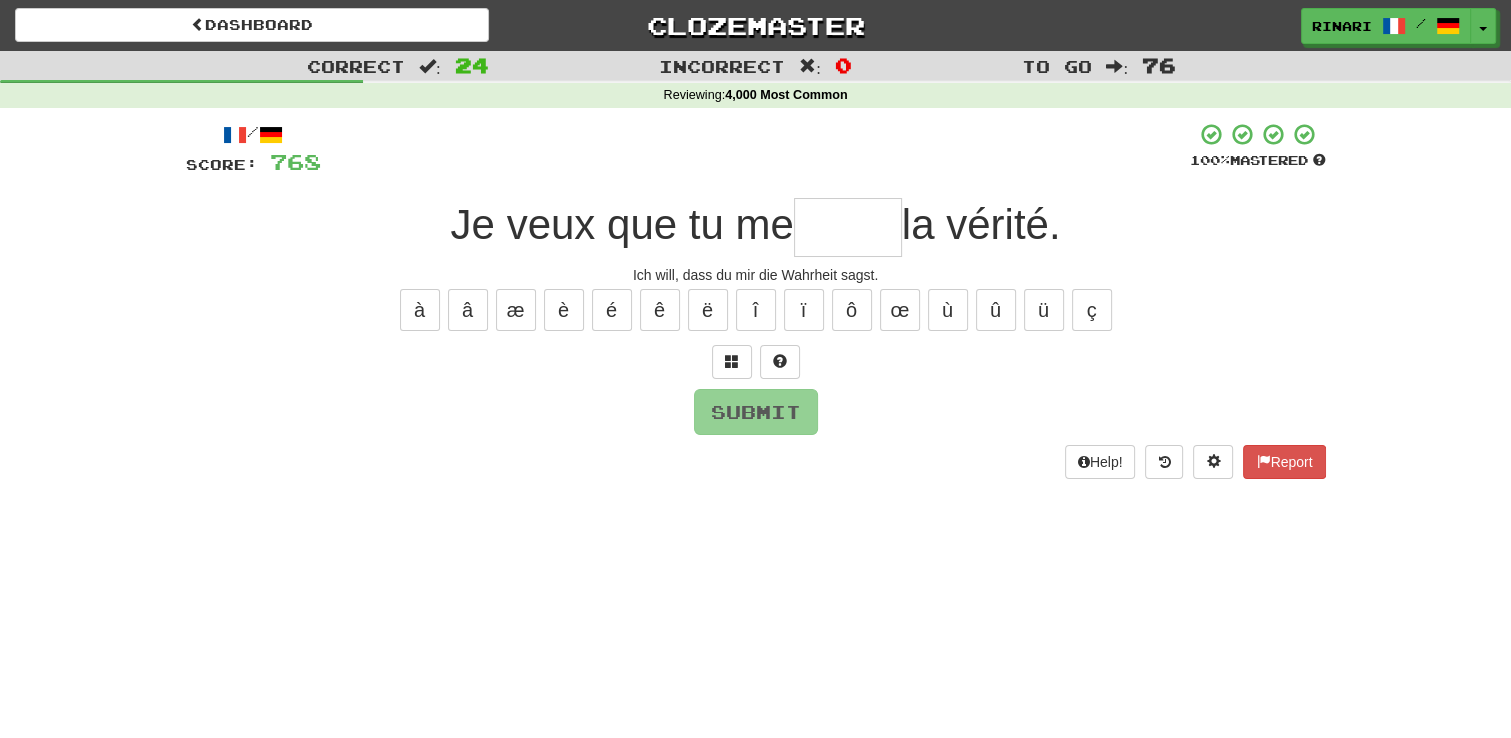 type on "*" 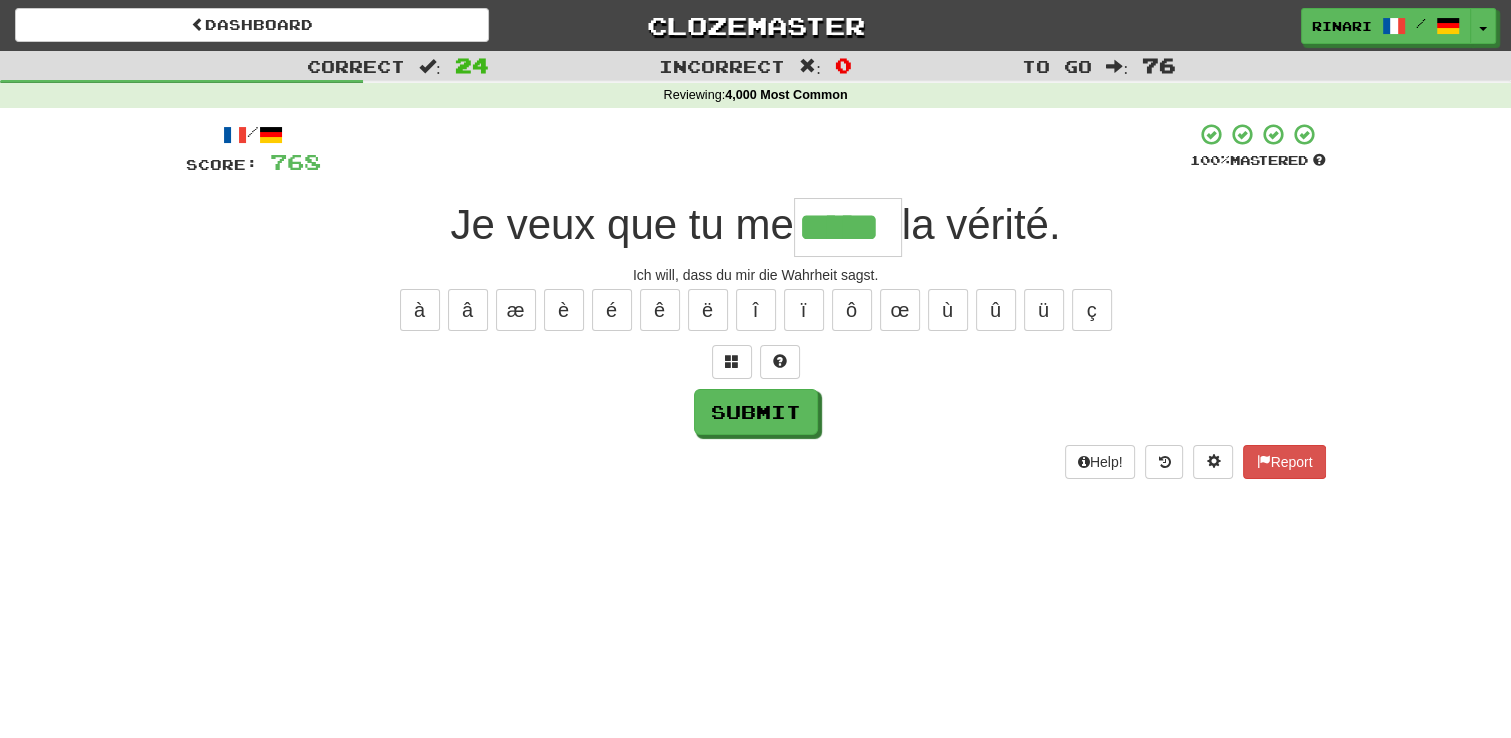 type on "*****" 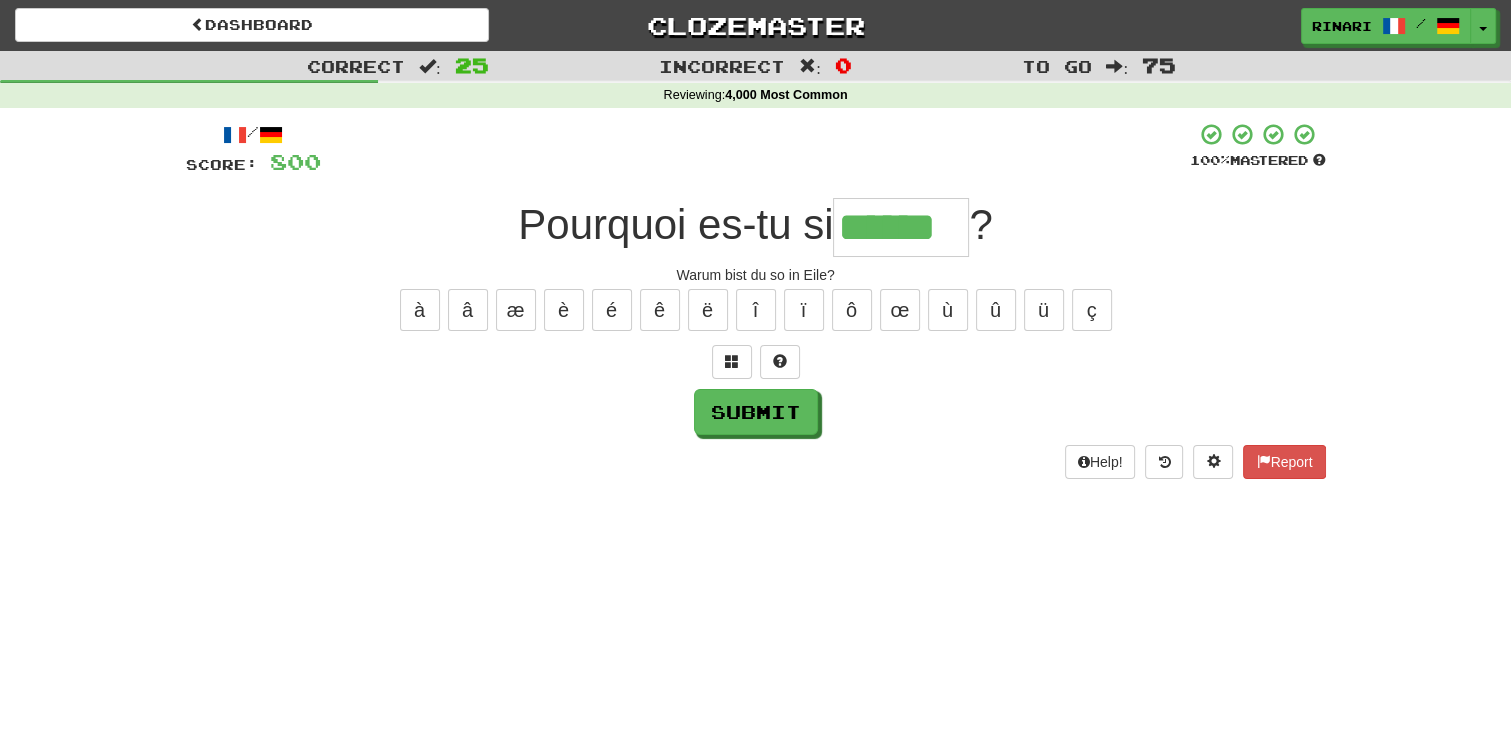type on "******" 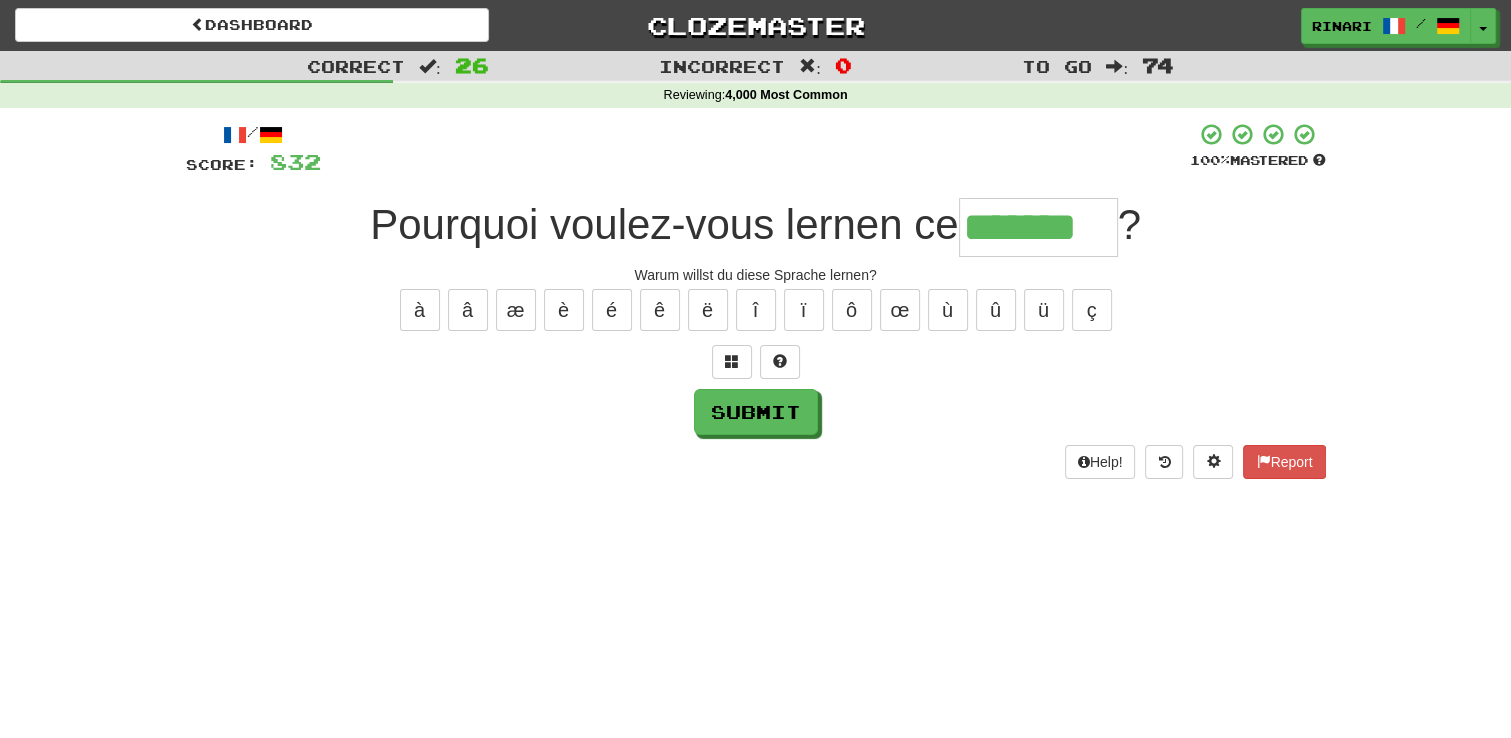 type on "*******" 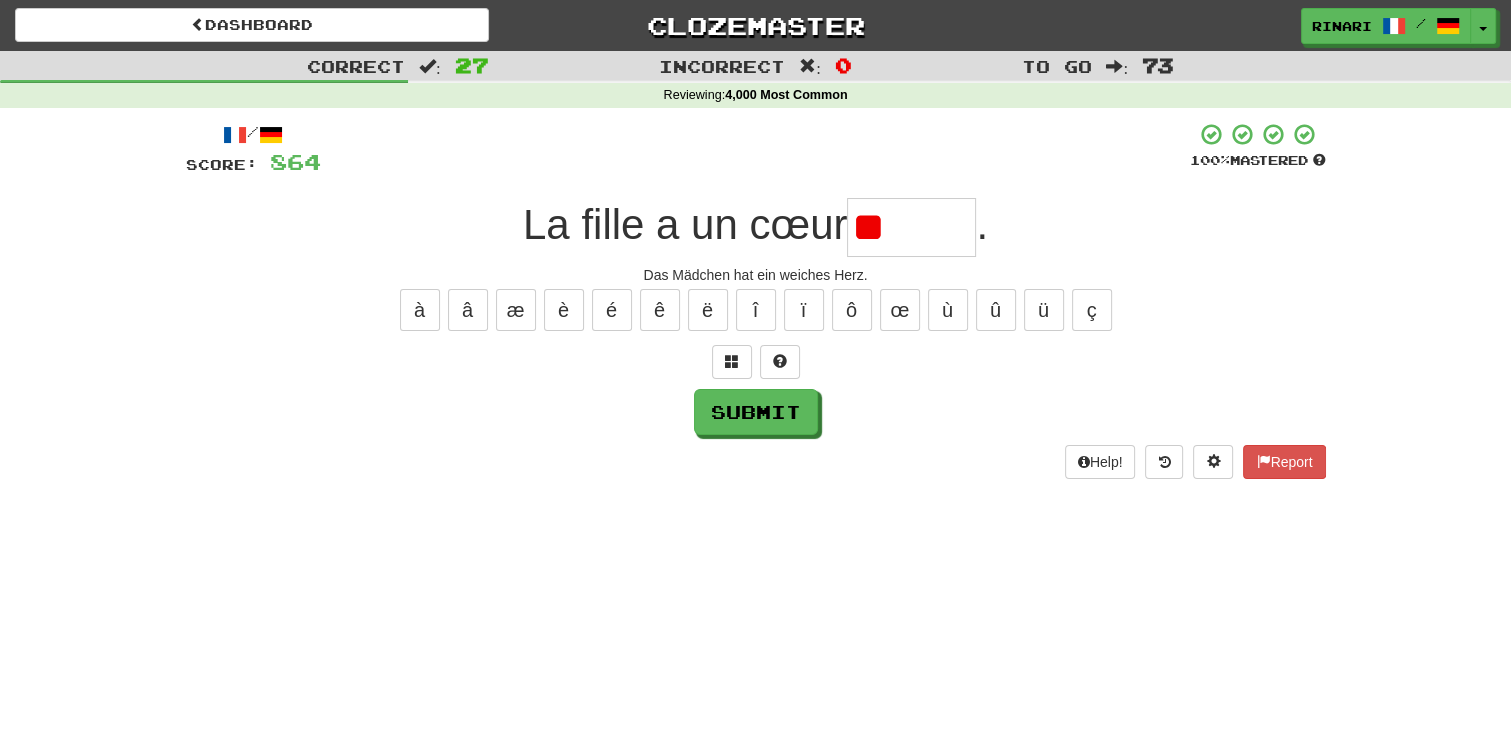 type on "*" 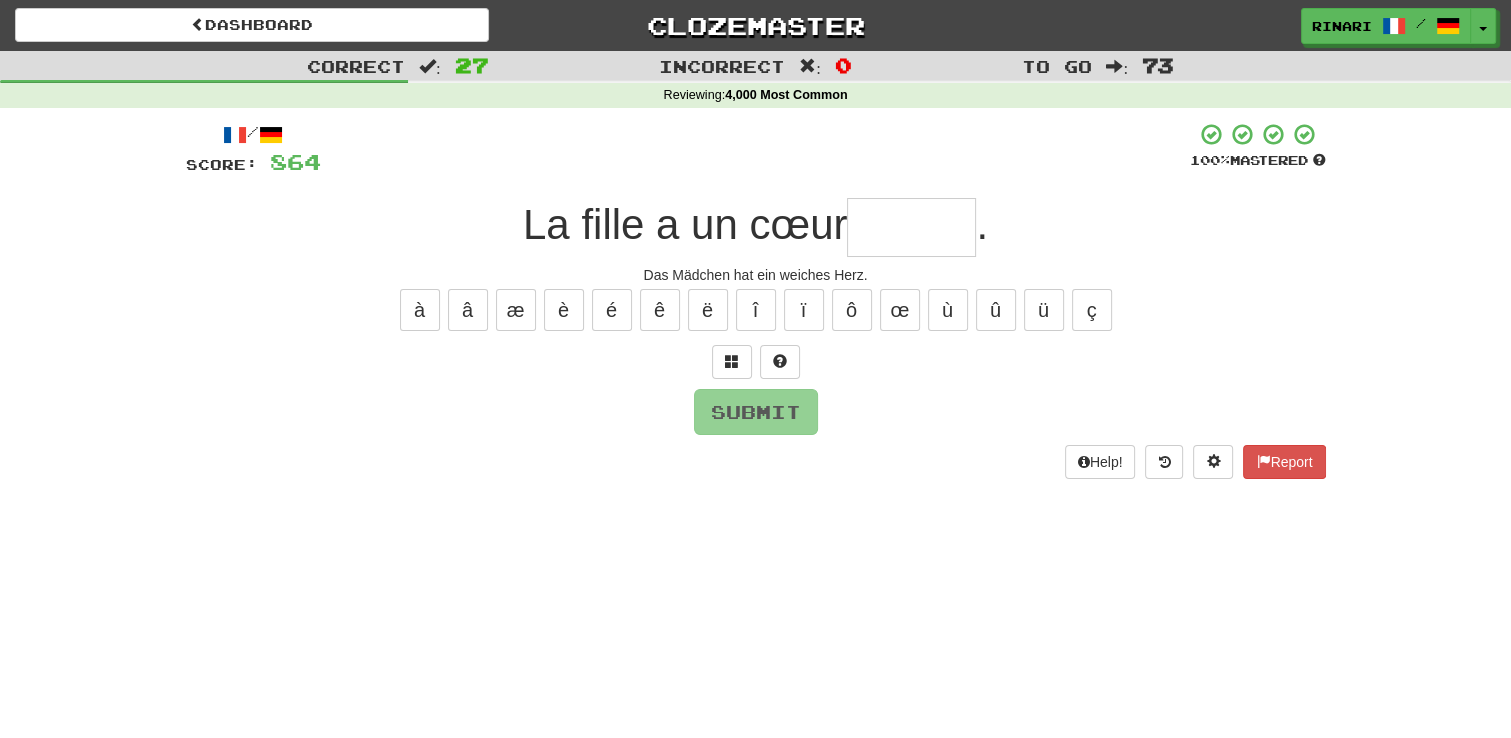 type on "*" 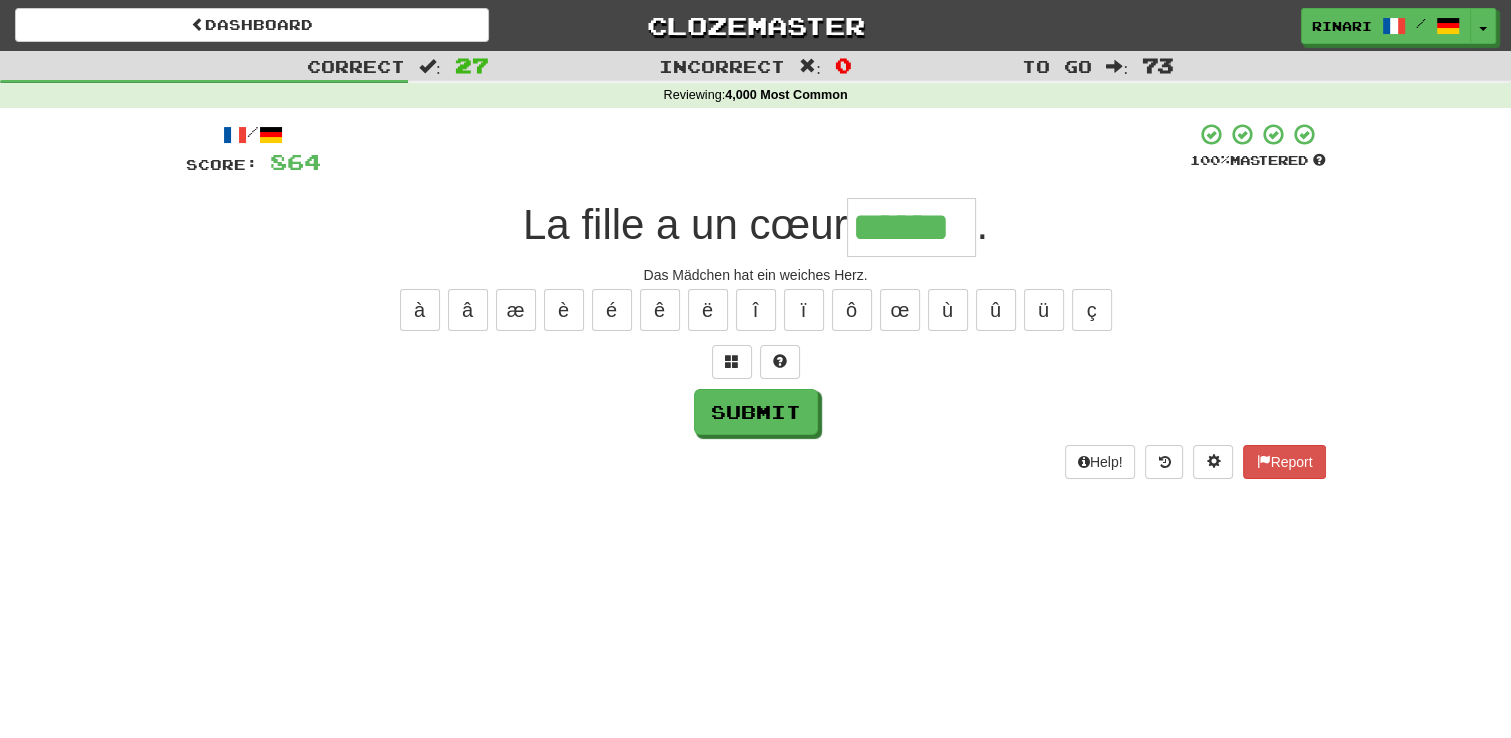type on "******" 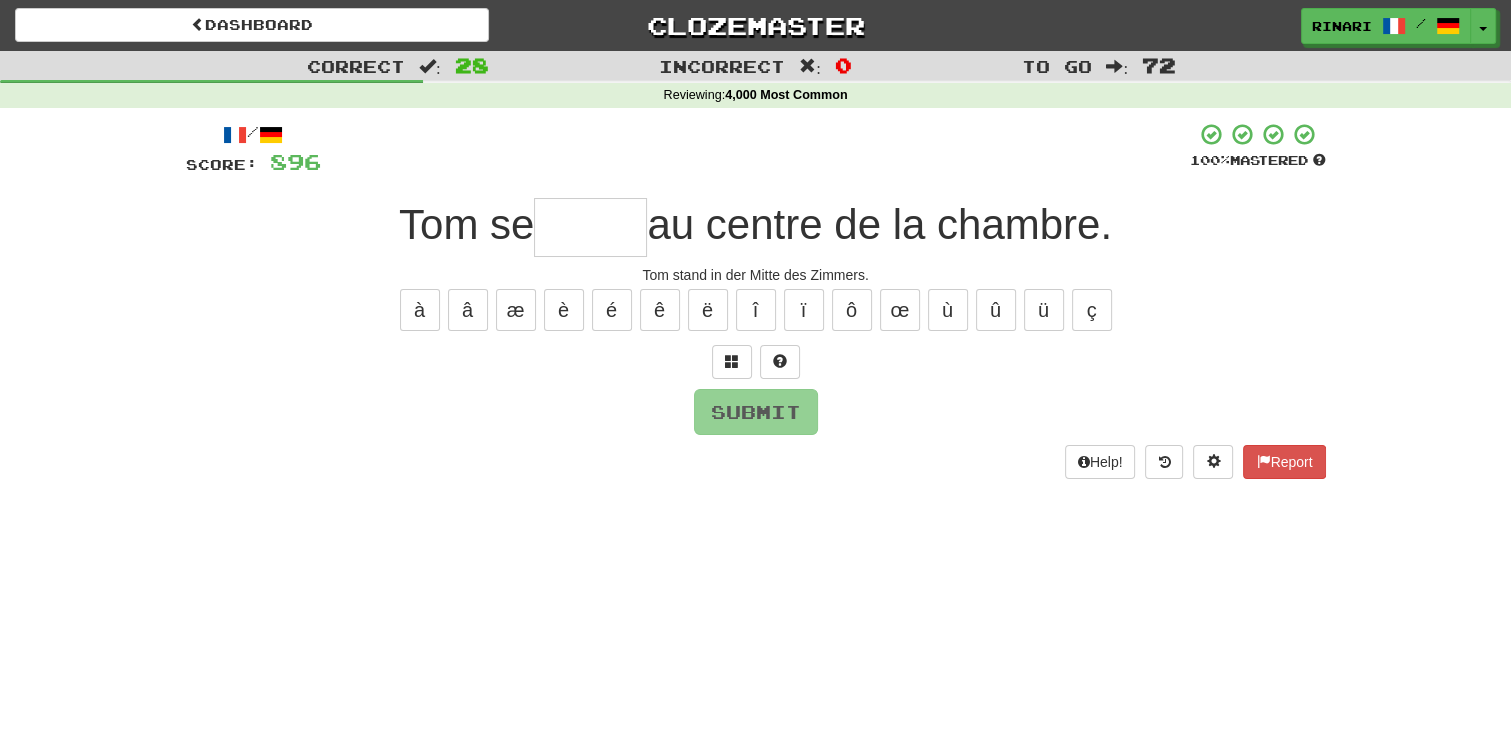 type on "*" 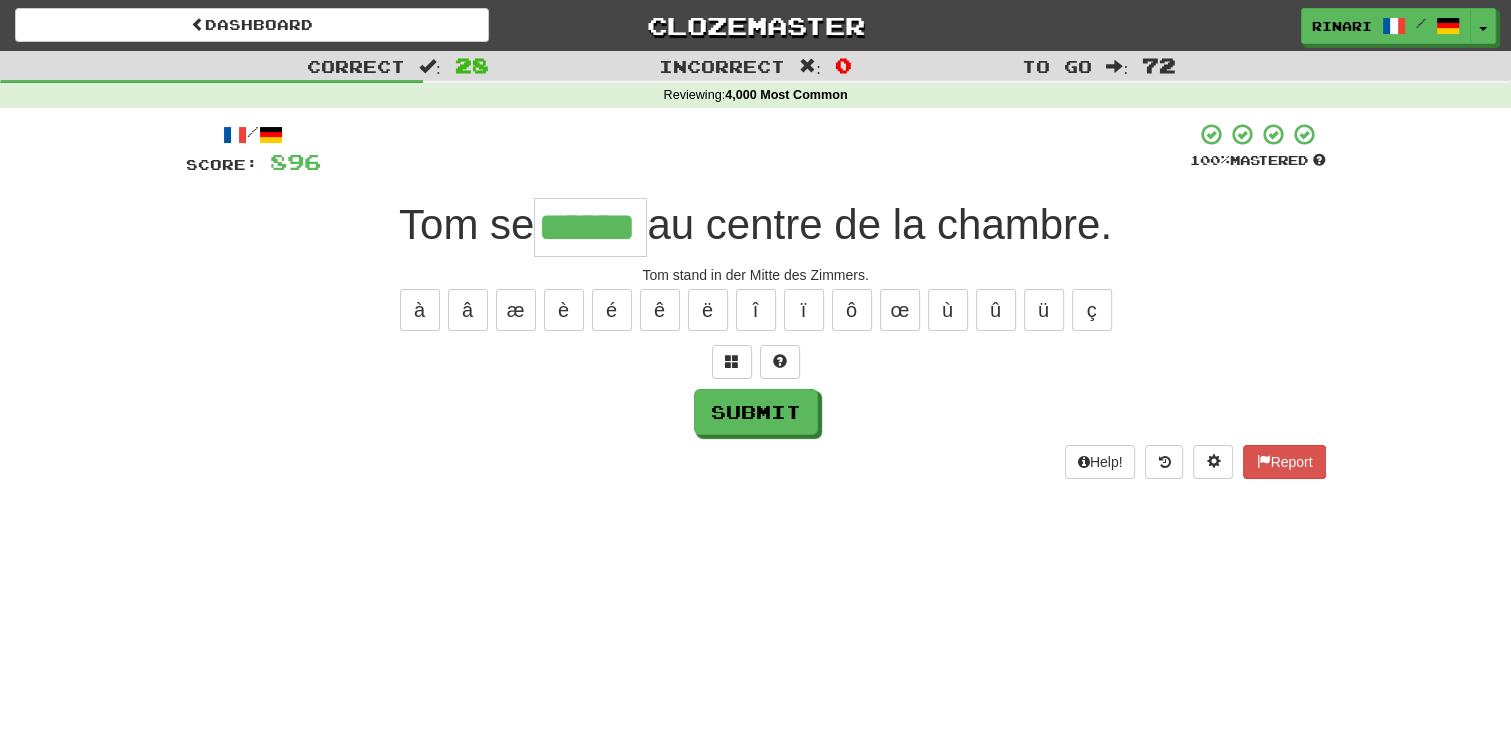 type on "******" 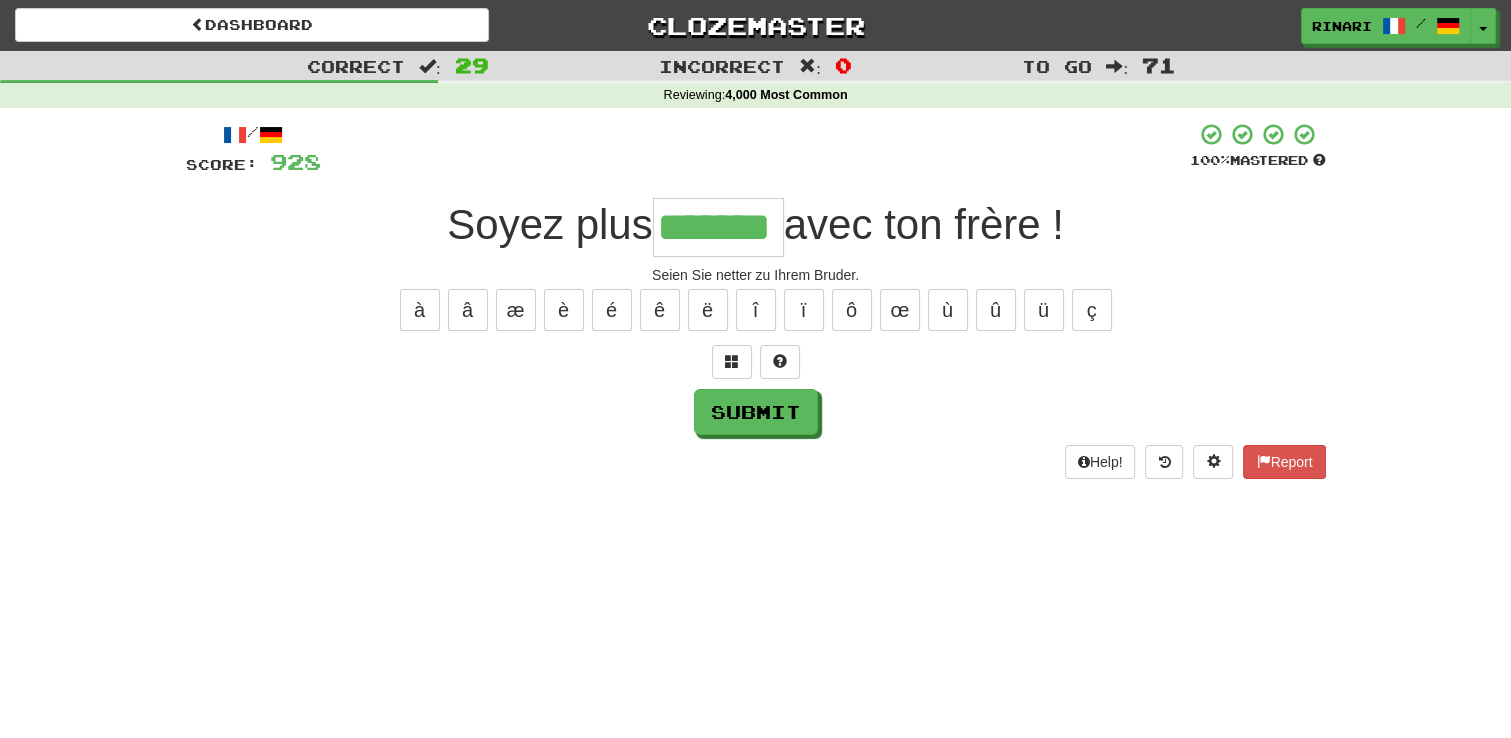type on "*******" 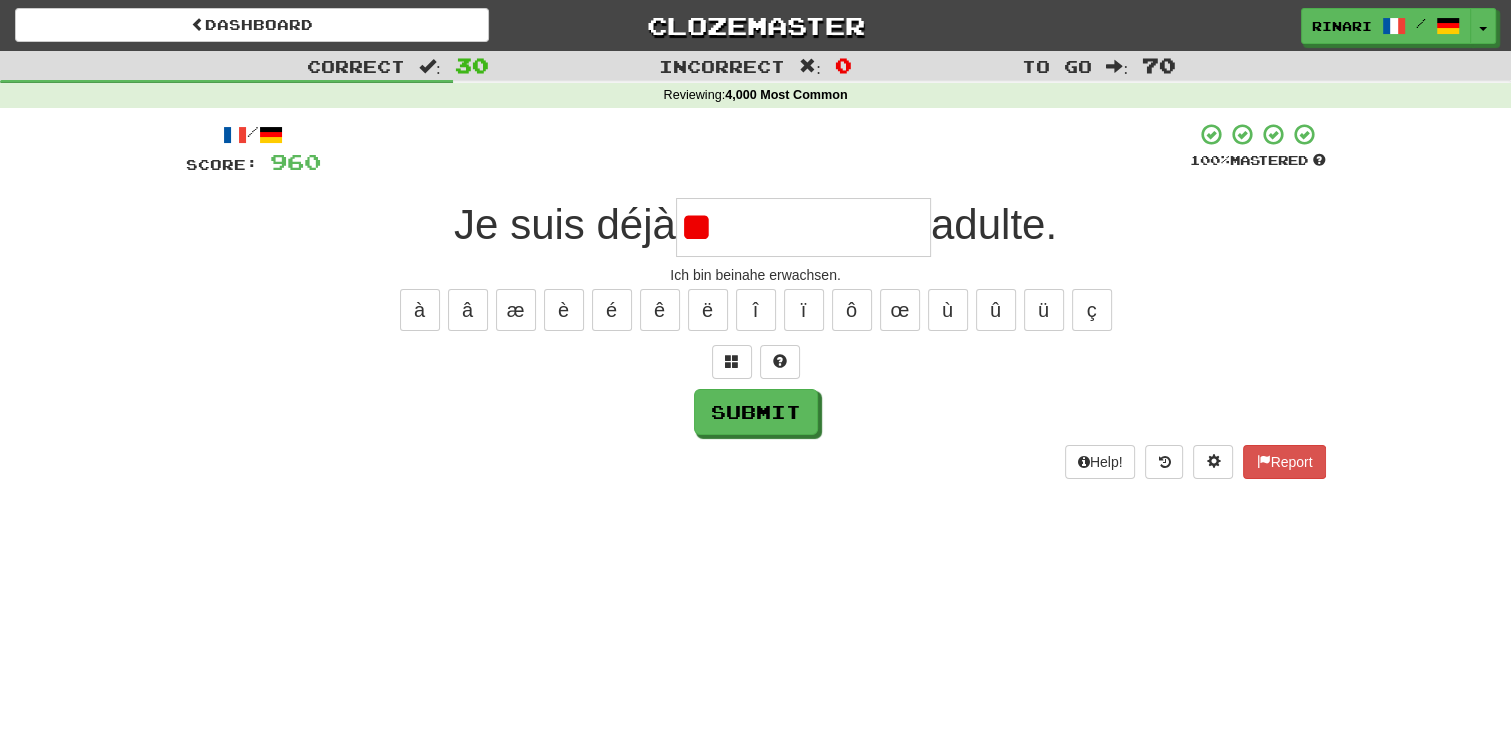 type on "*" 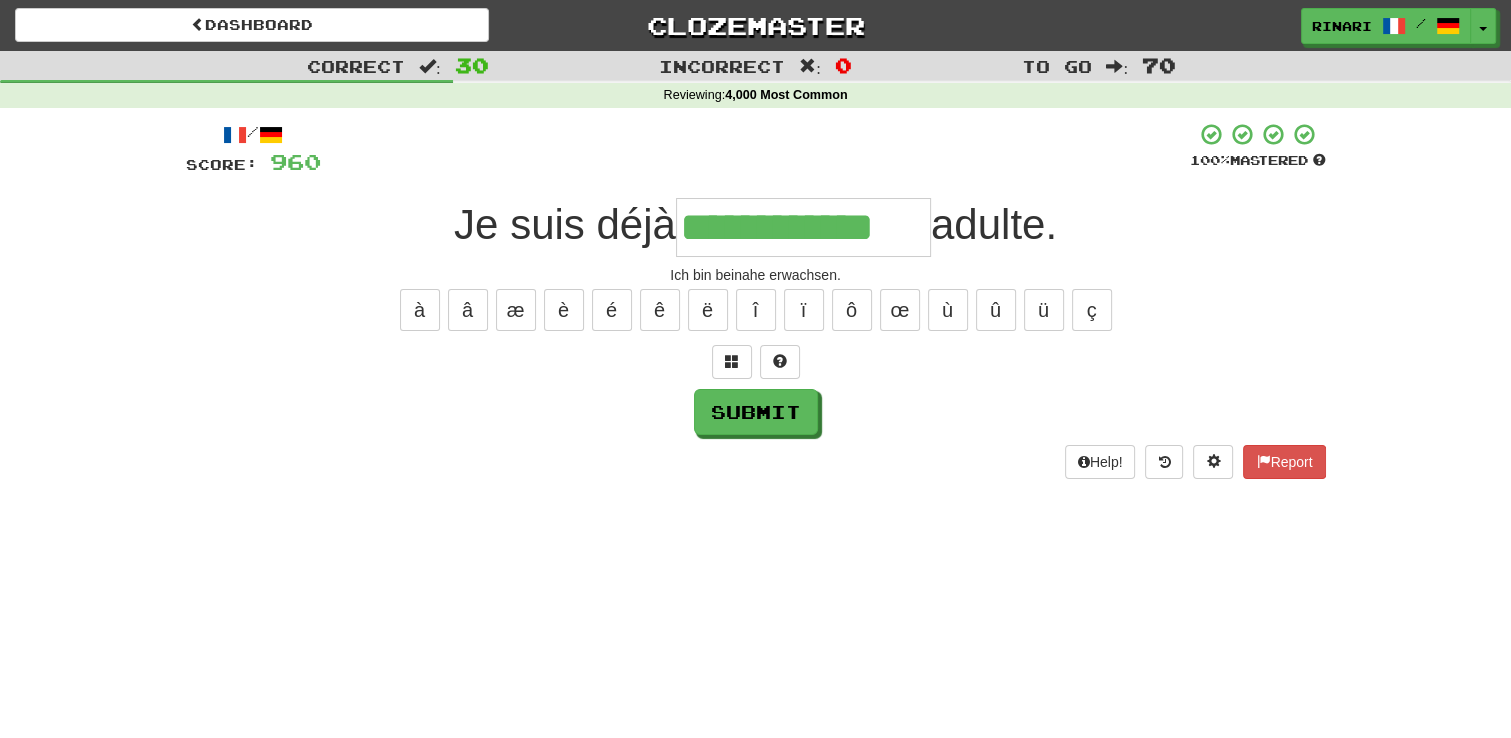 type on "**********" 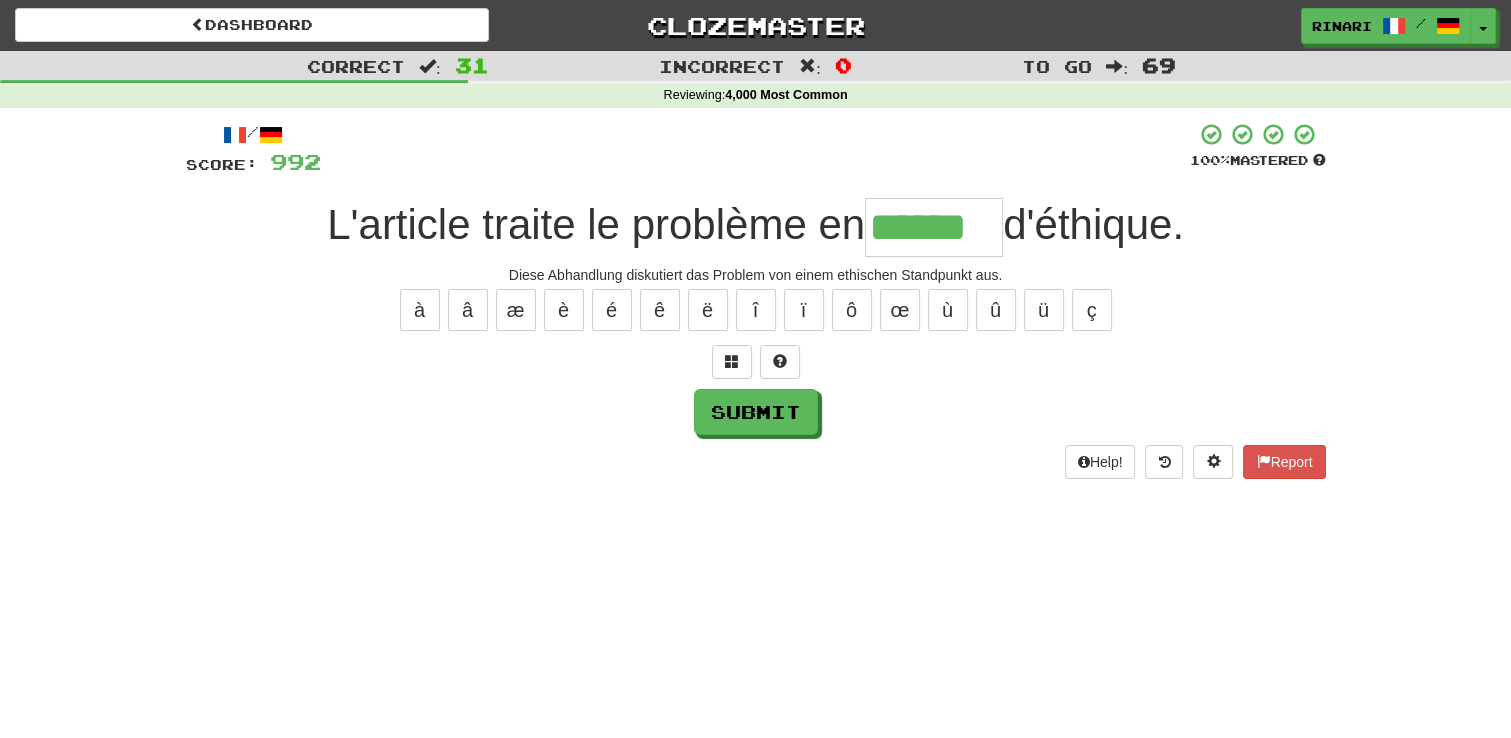 type on "******" 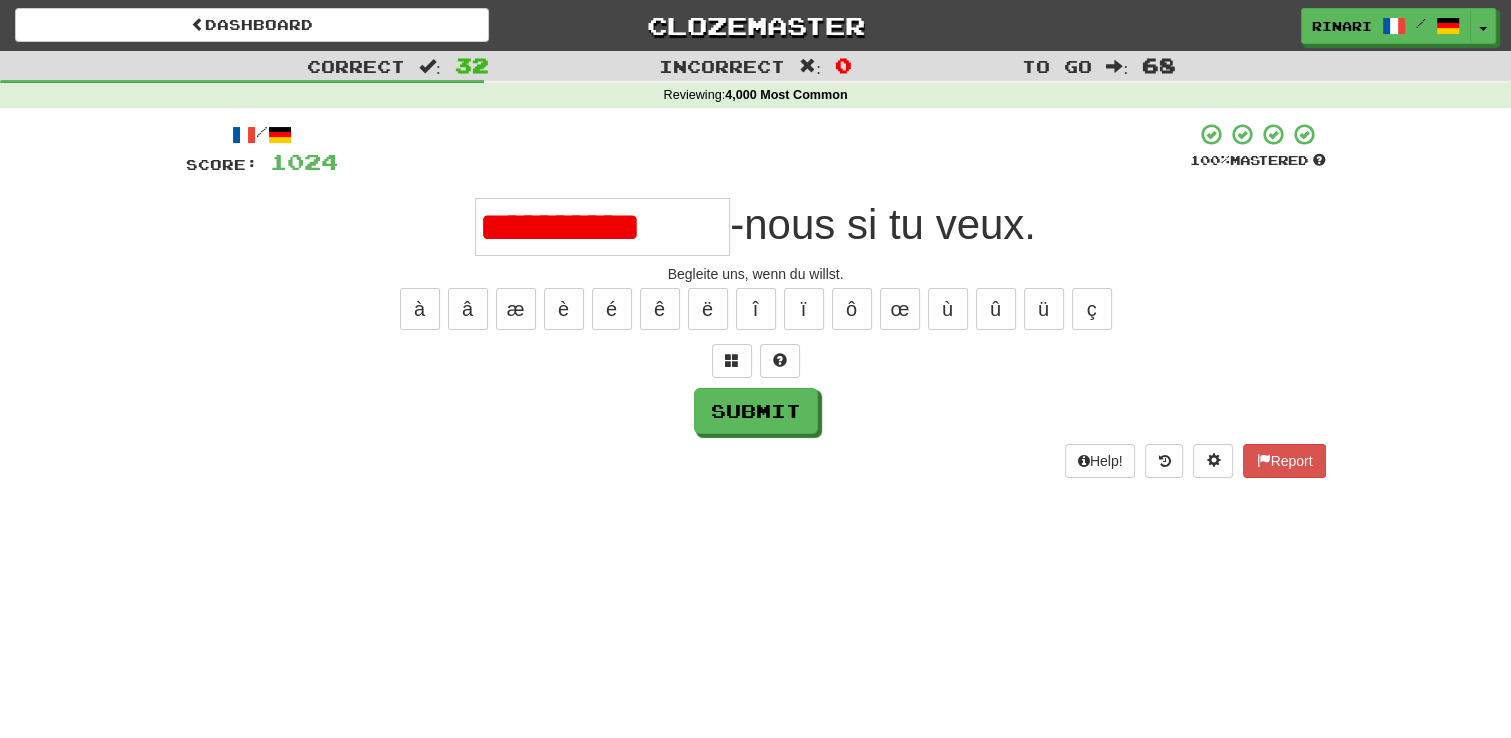 scroll, scrollTop: 0, scrollLeft: 0, axis: both 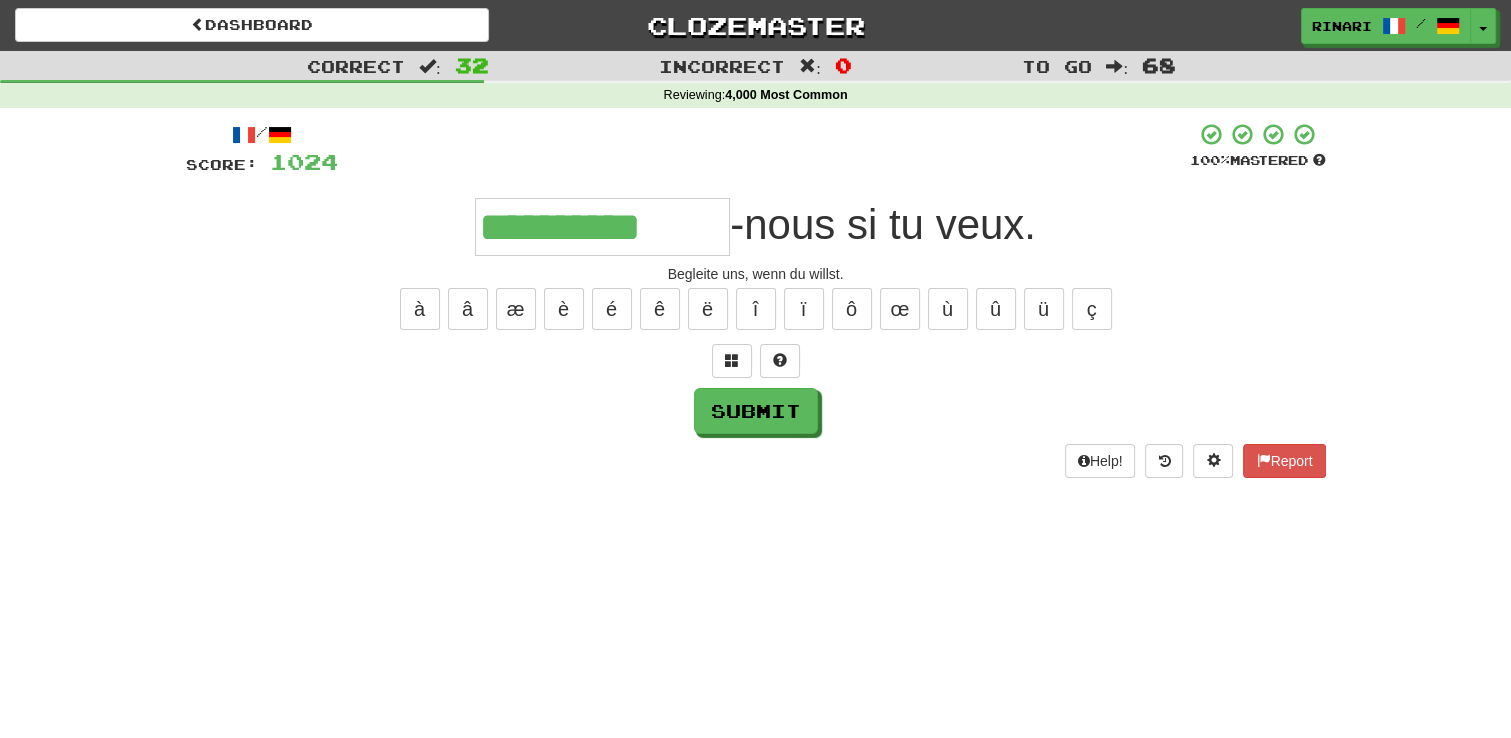 type on "**********" 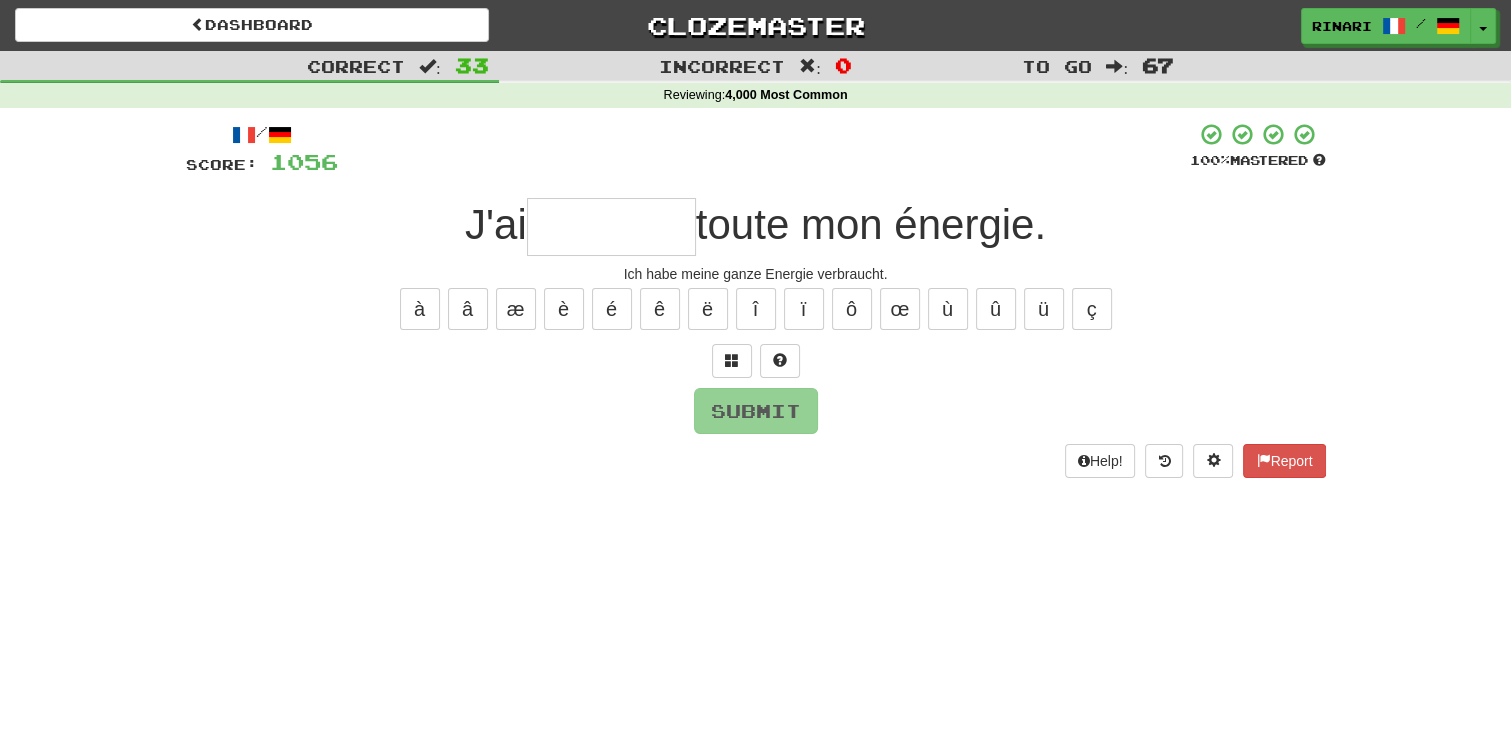 type on "*" 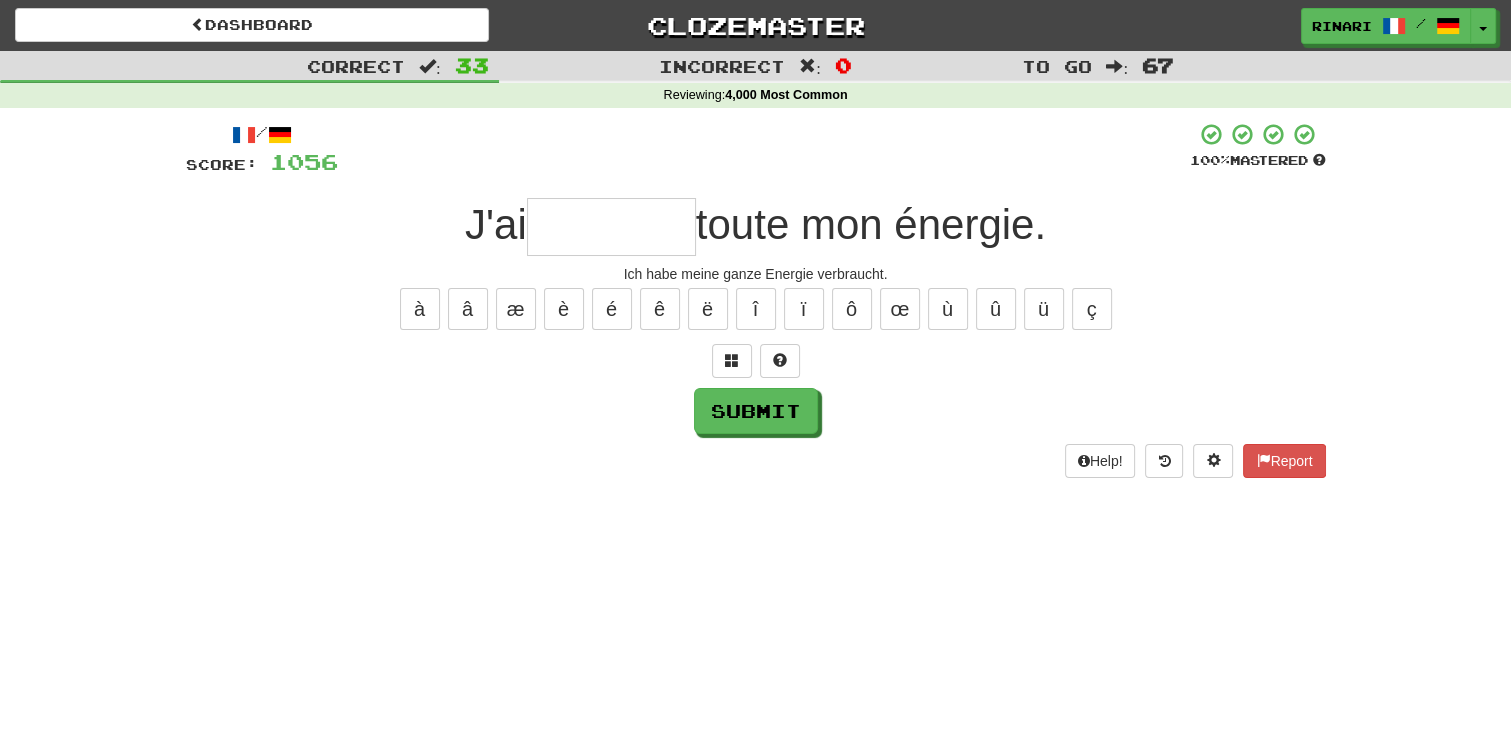 type on "*" 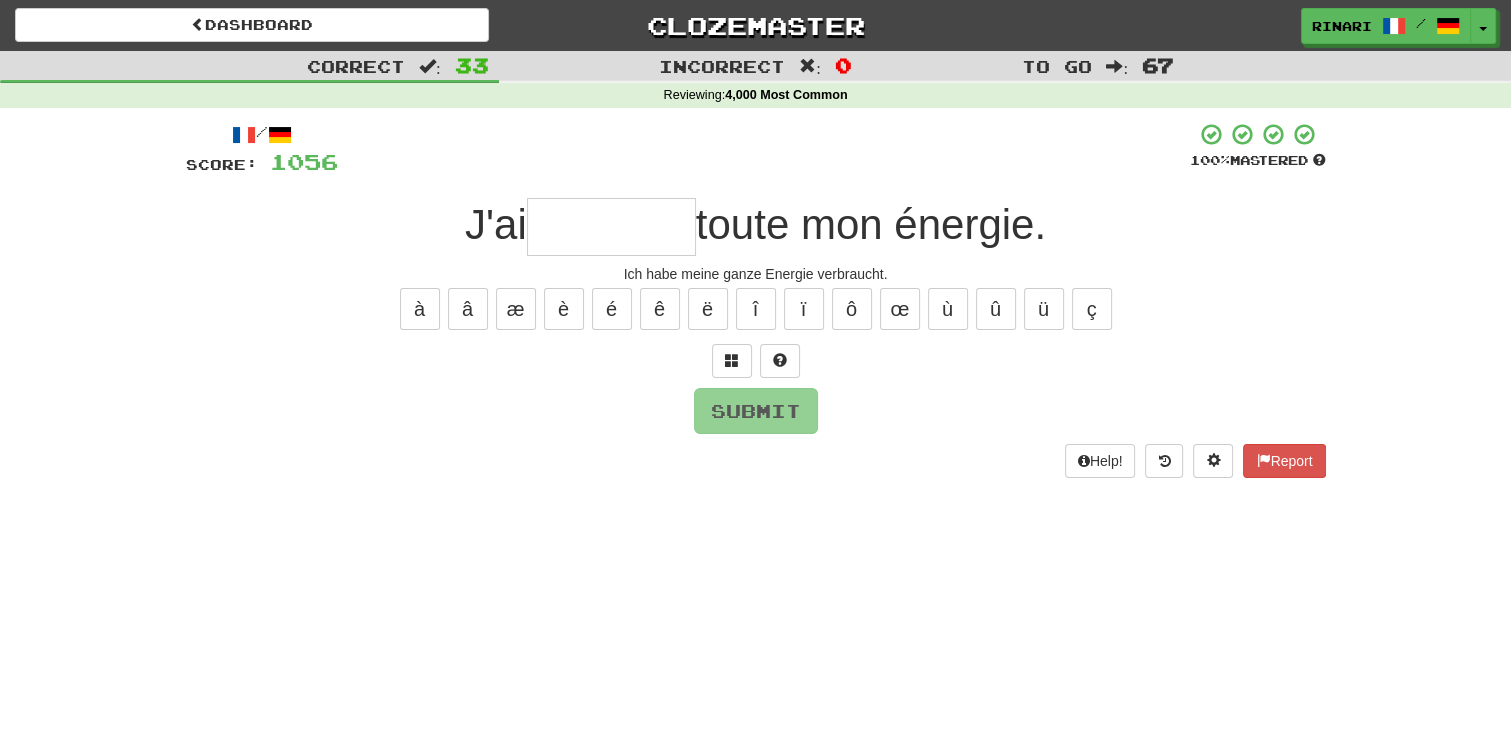 type on "*" 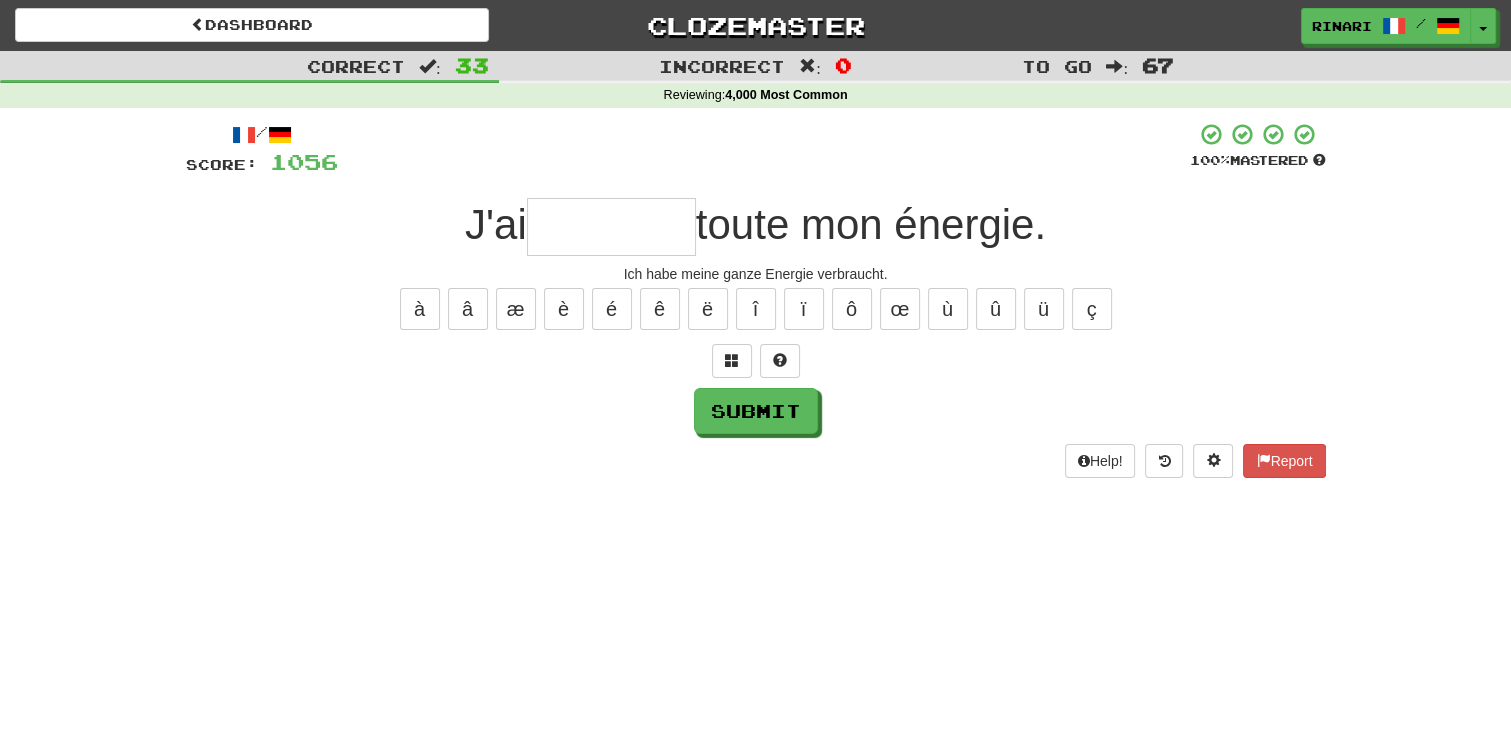 type on "*" 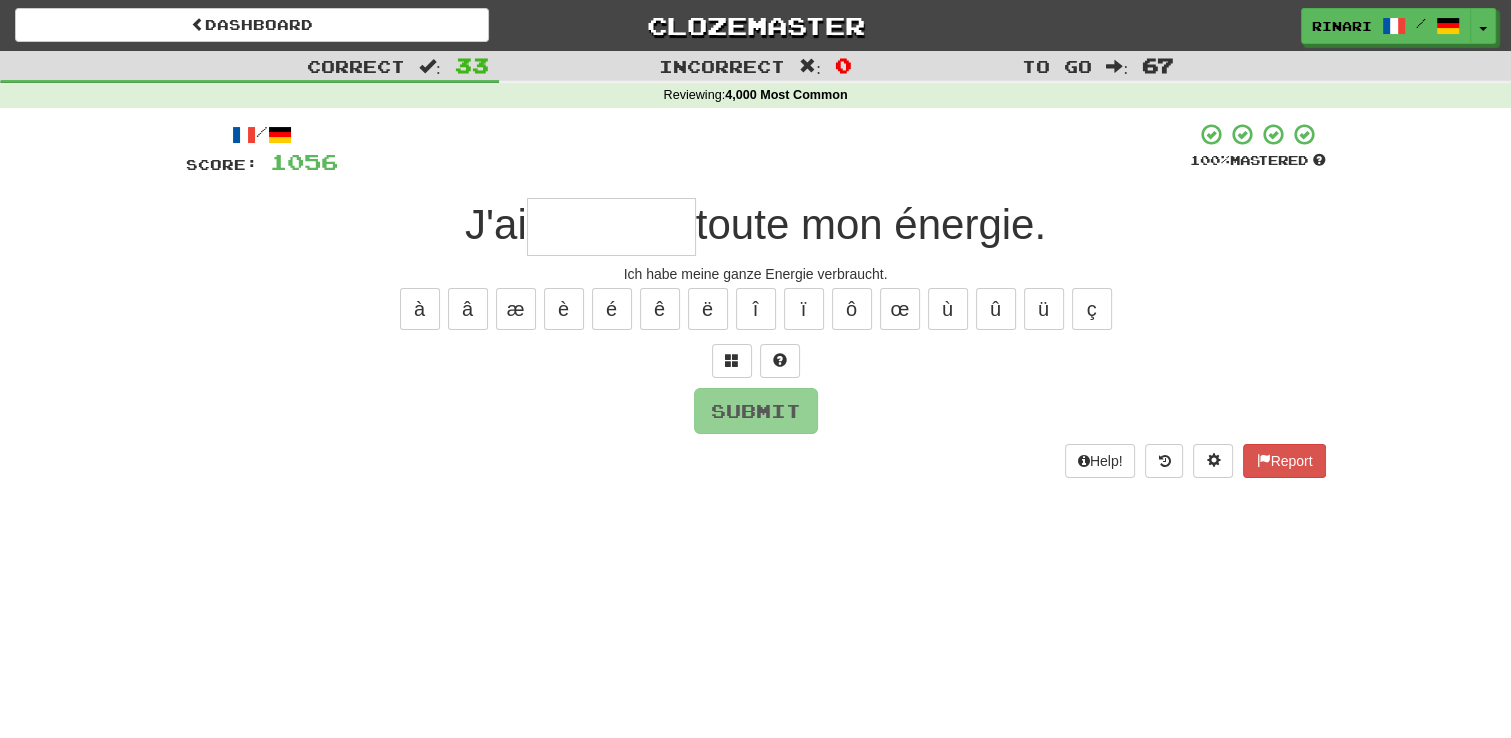 type on "*" 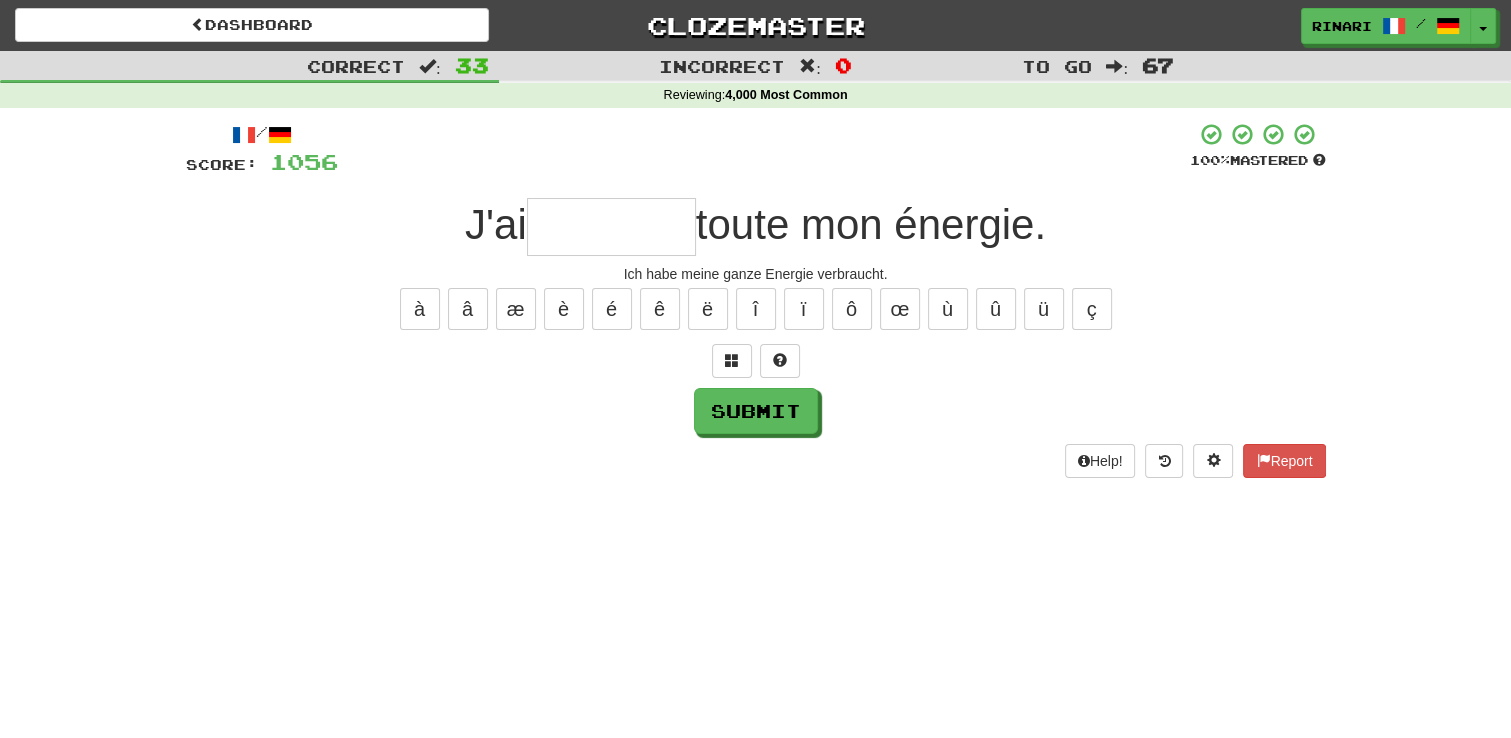 type on "*" 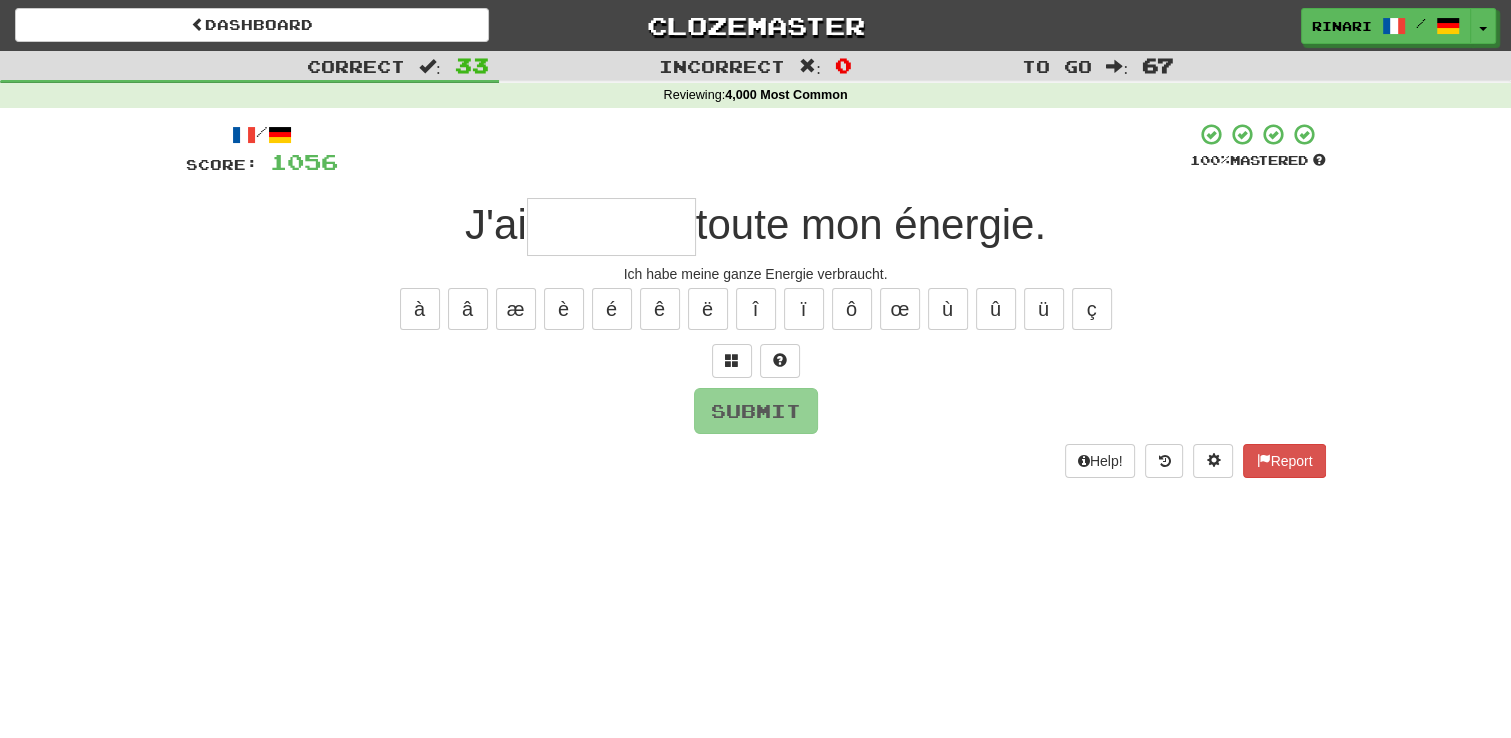 type on "*" 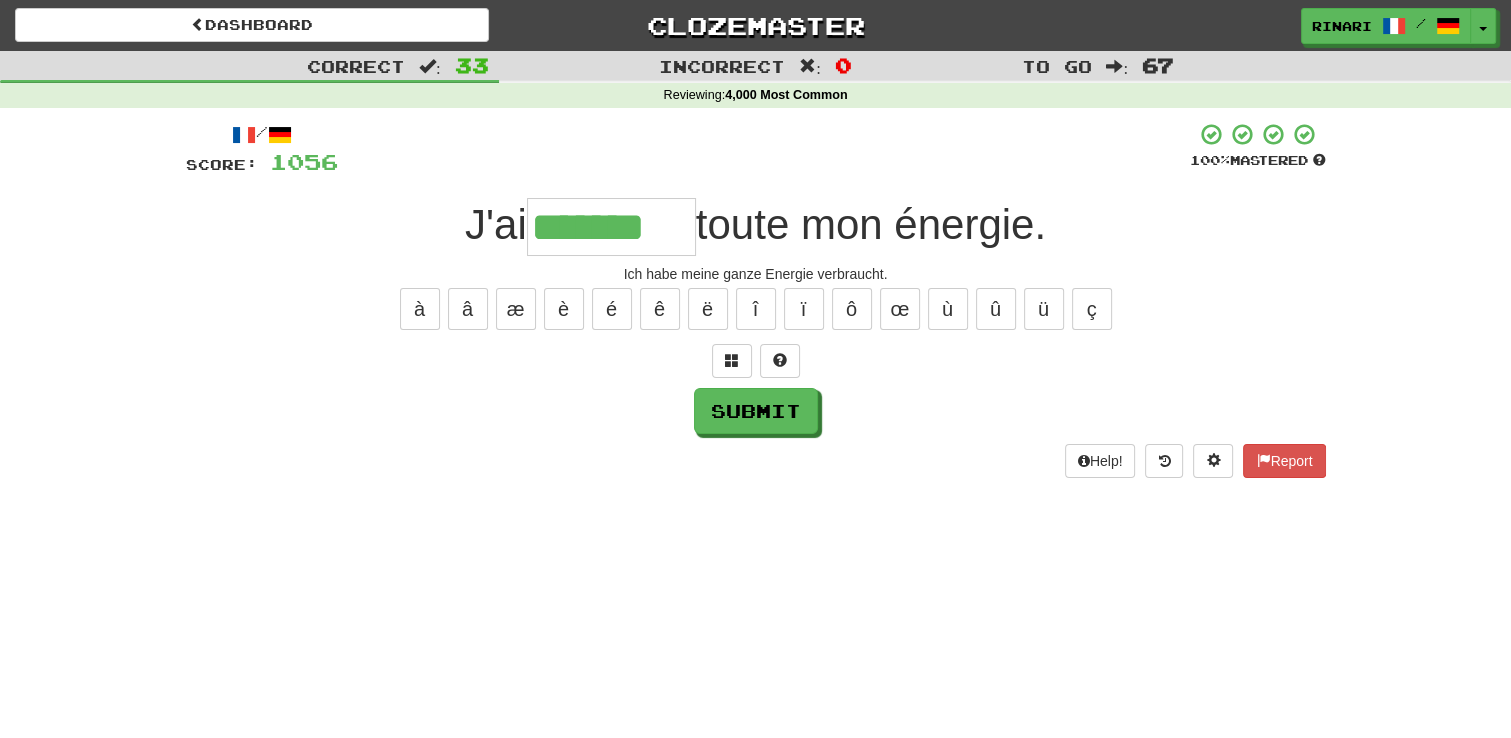 type on "*******" 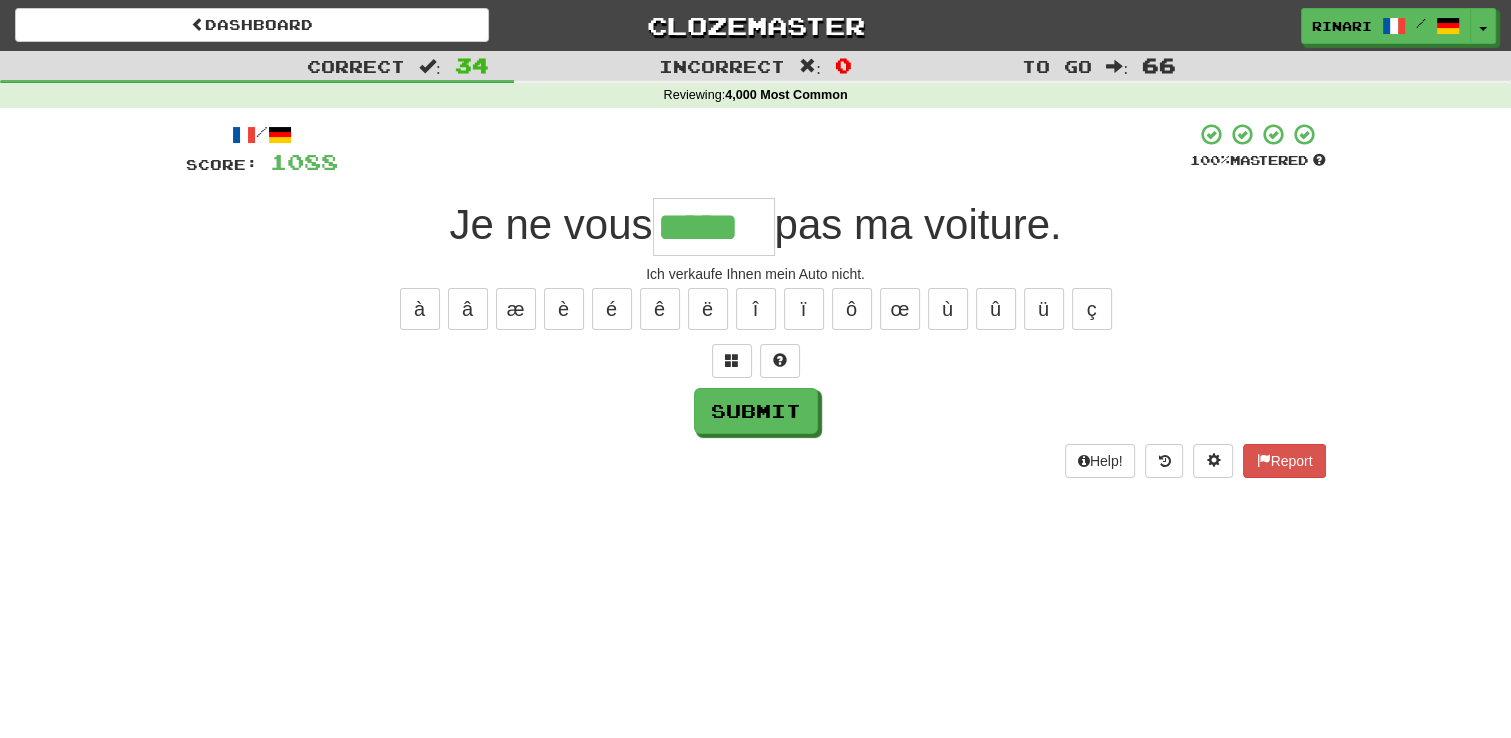 type on "*****" 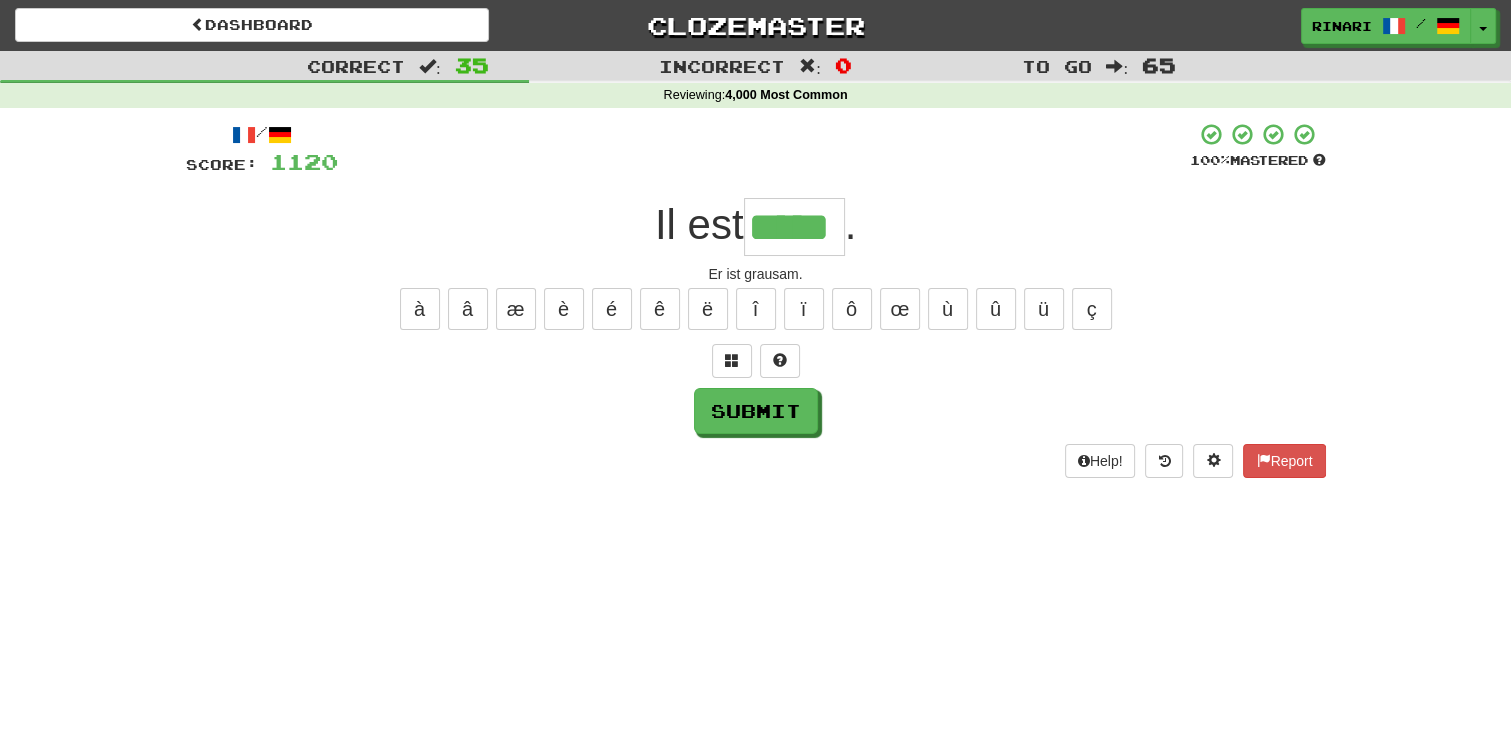 type on "*****" 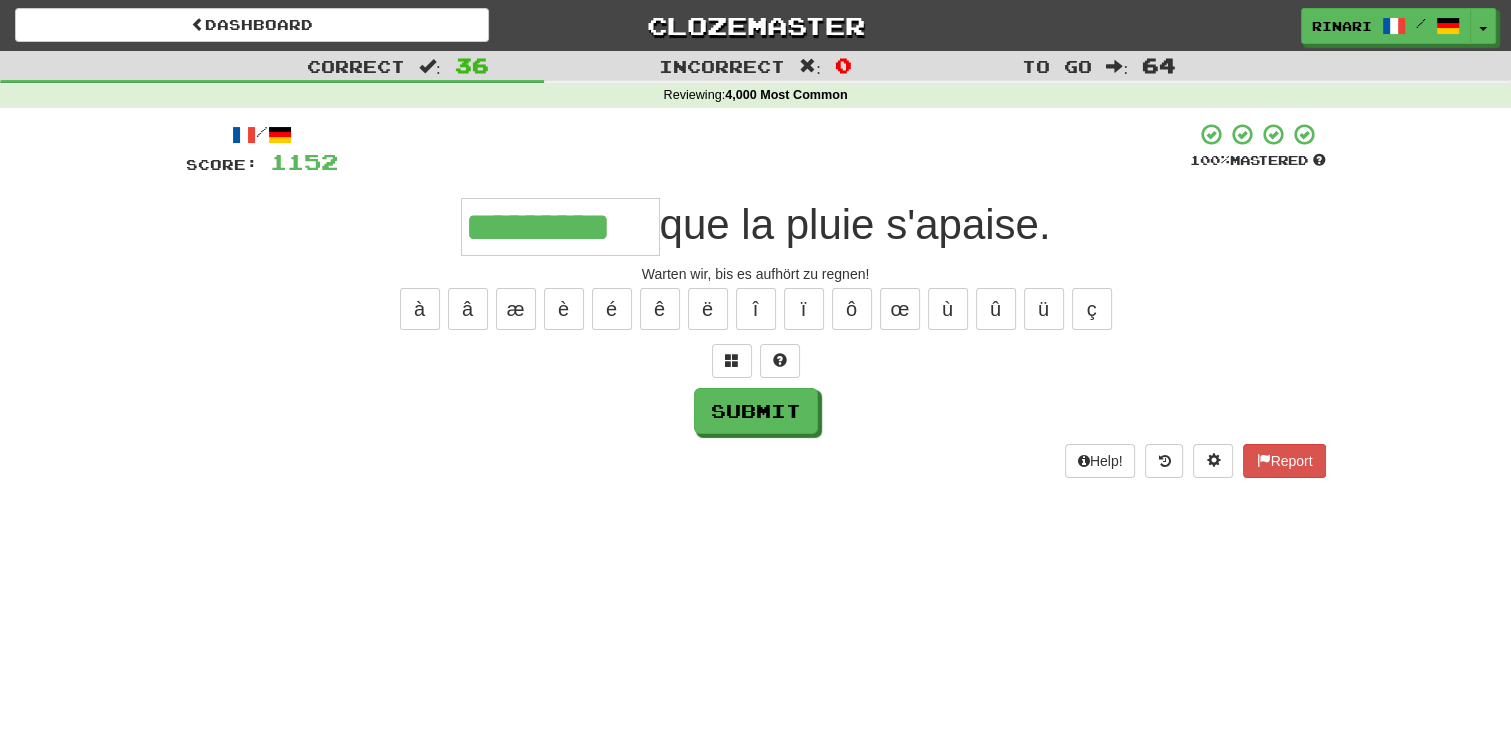 type on "*********" 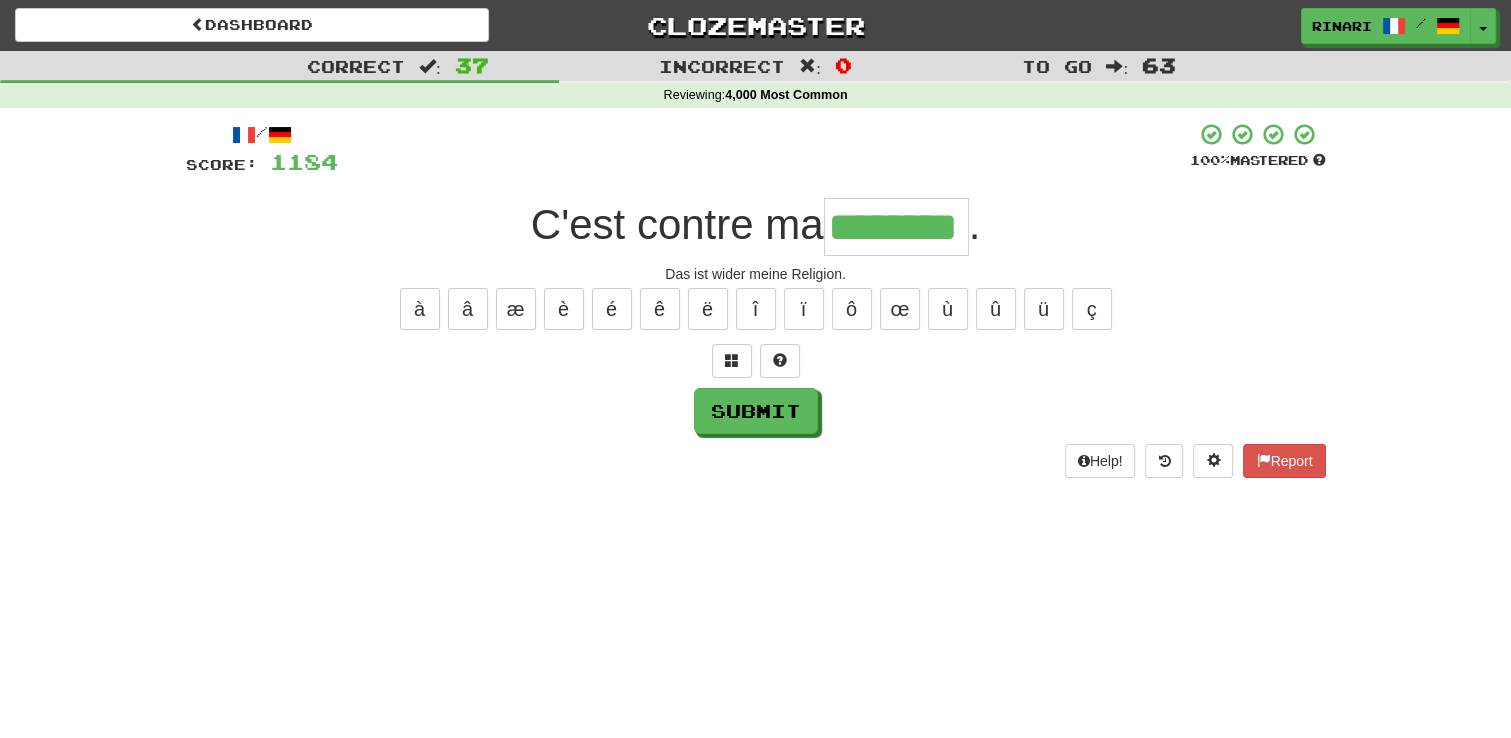 type on "********" 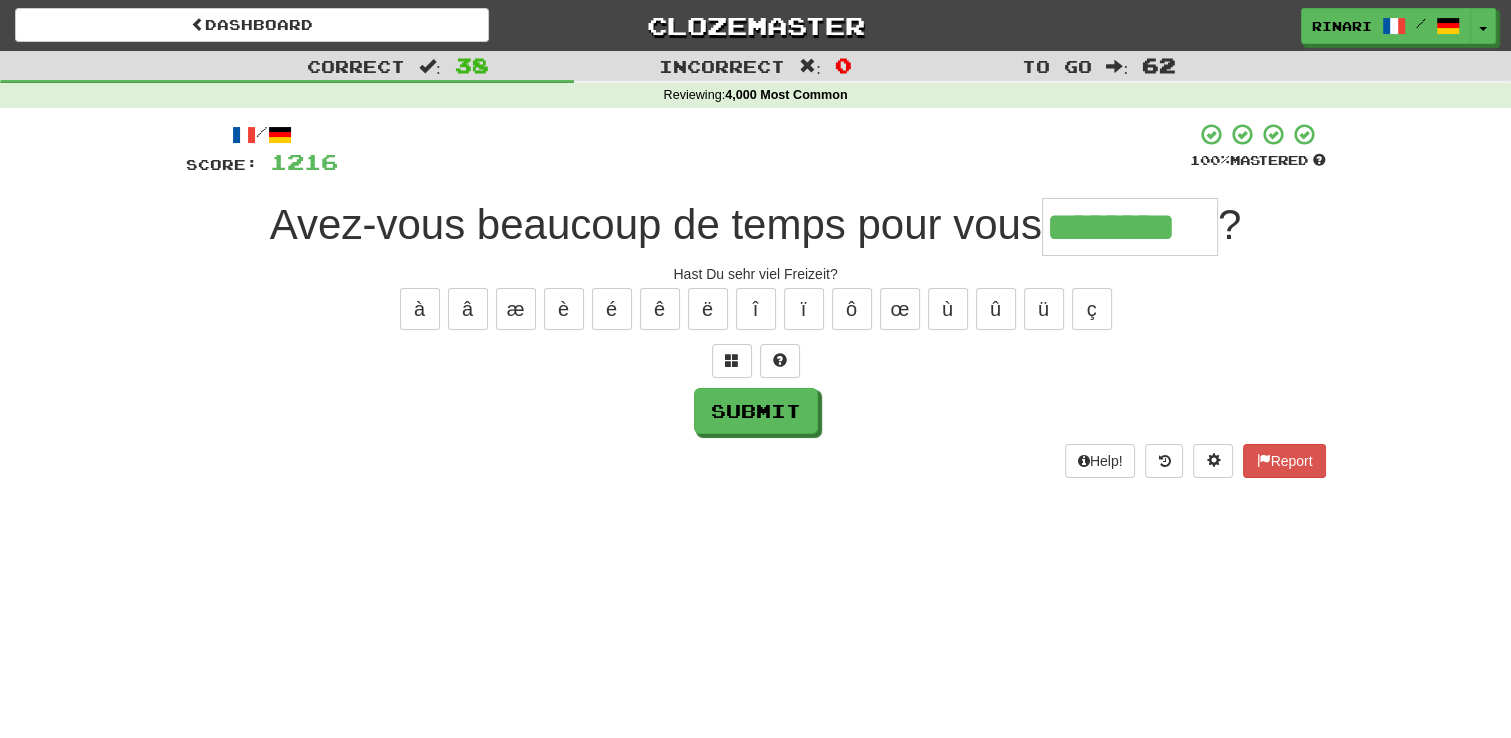 type on "********" 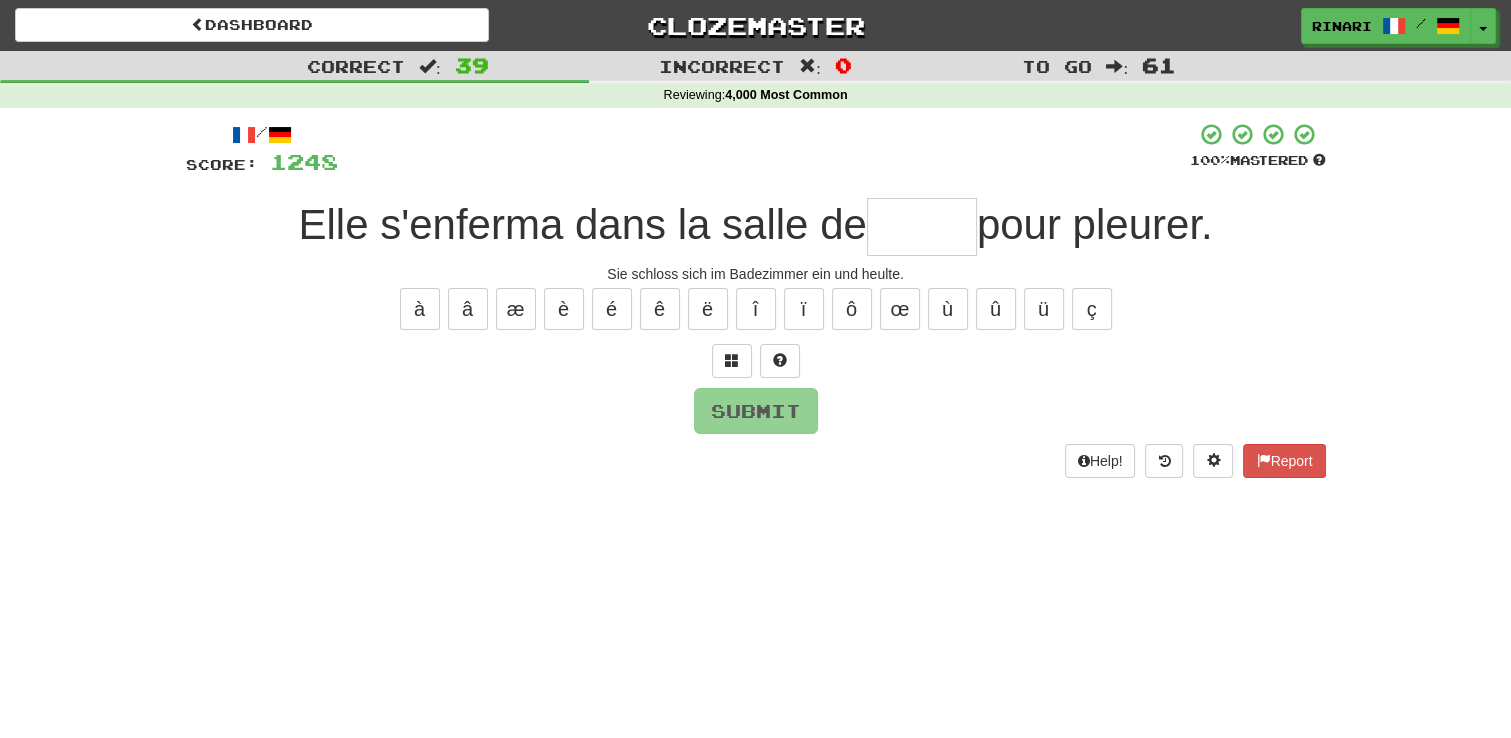 type on "*" 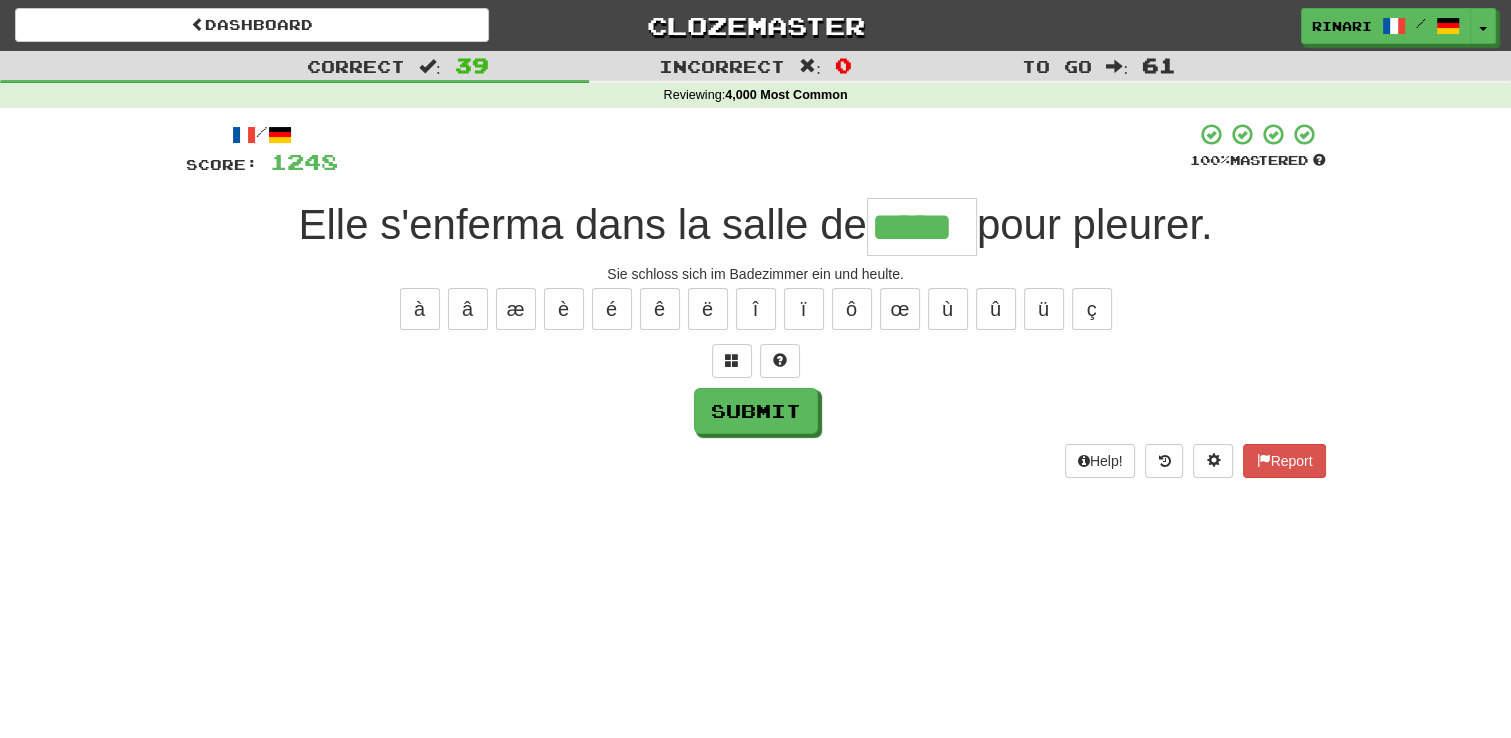 type on "*****" 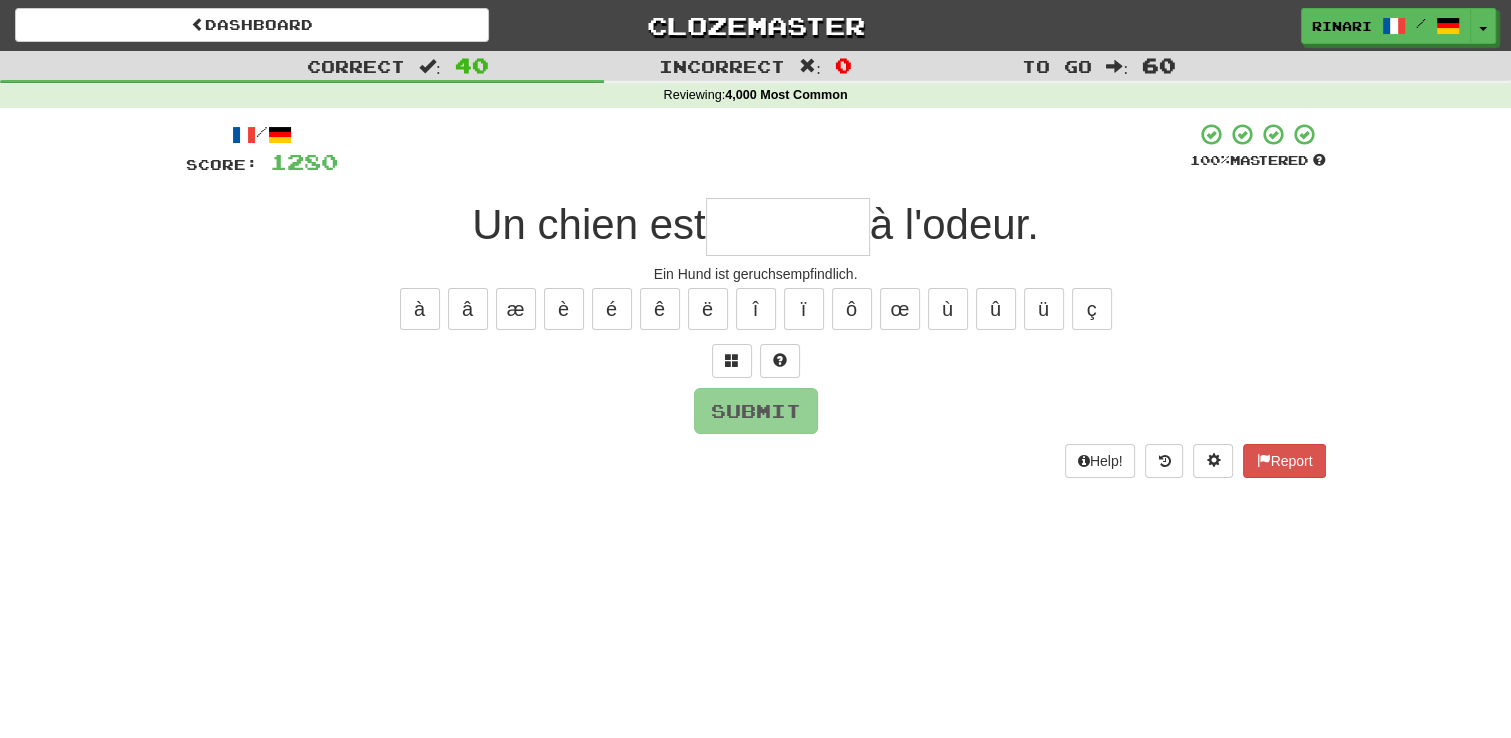 type on "*" 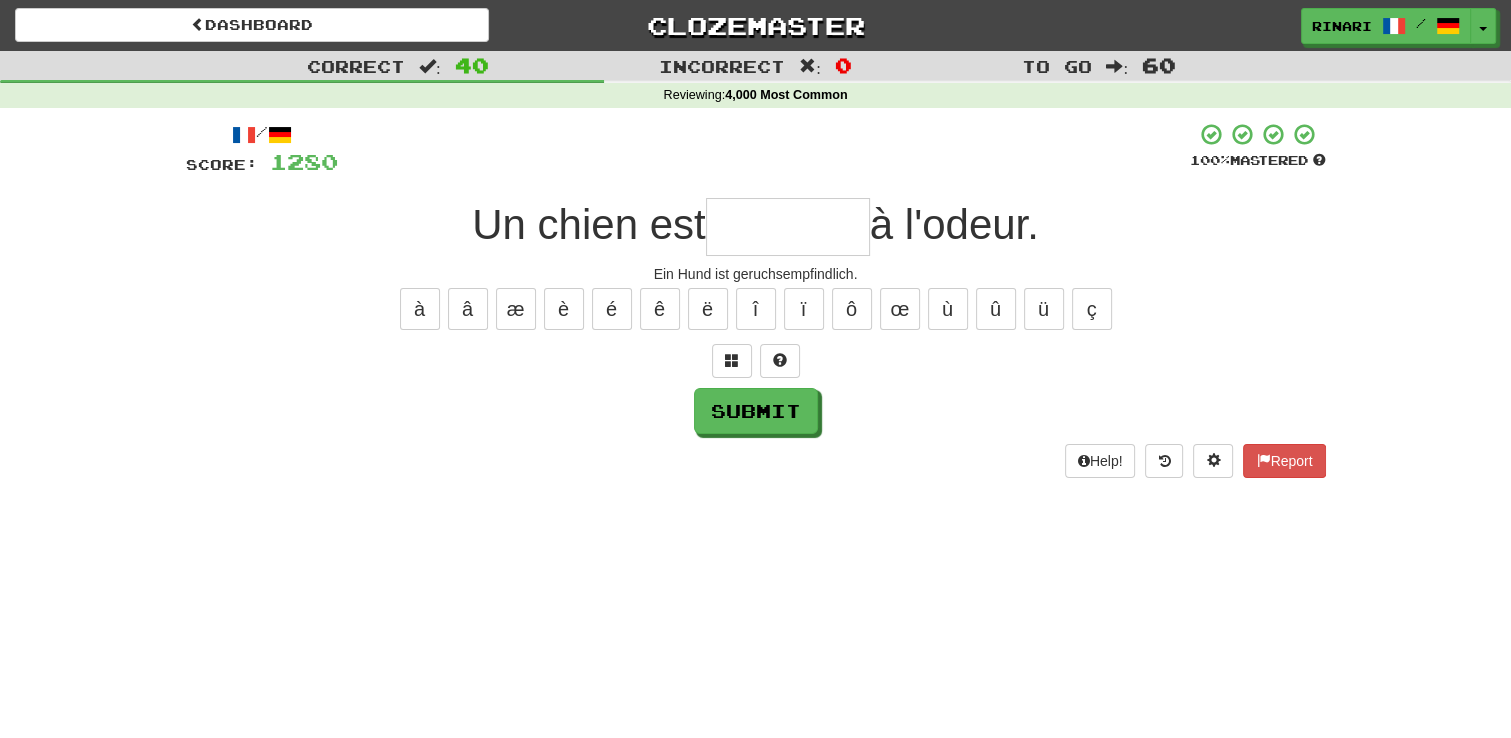 type on "*" 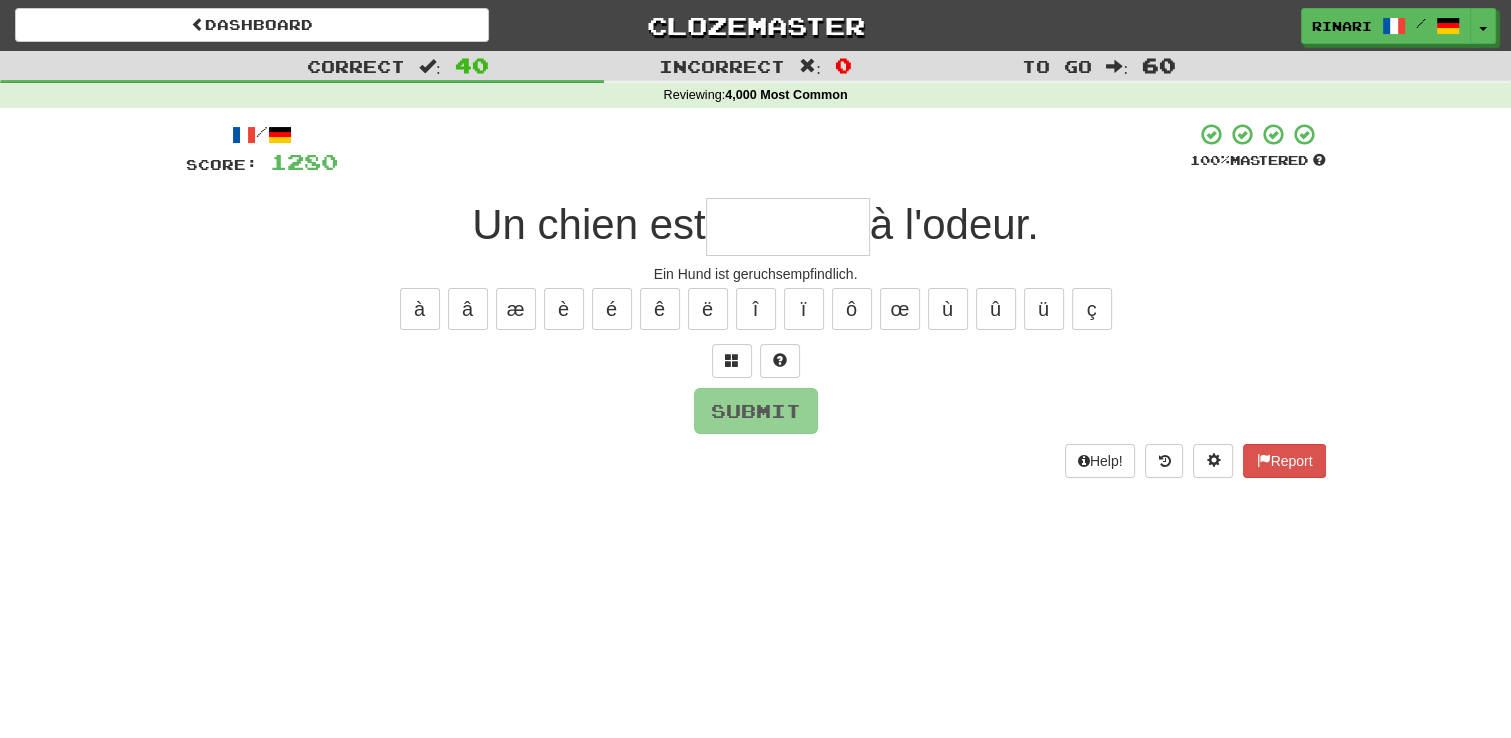 type on "*" 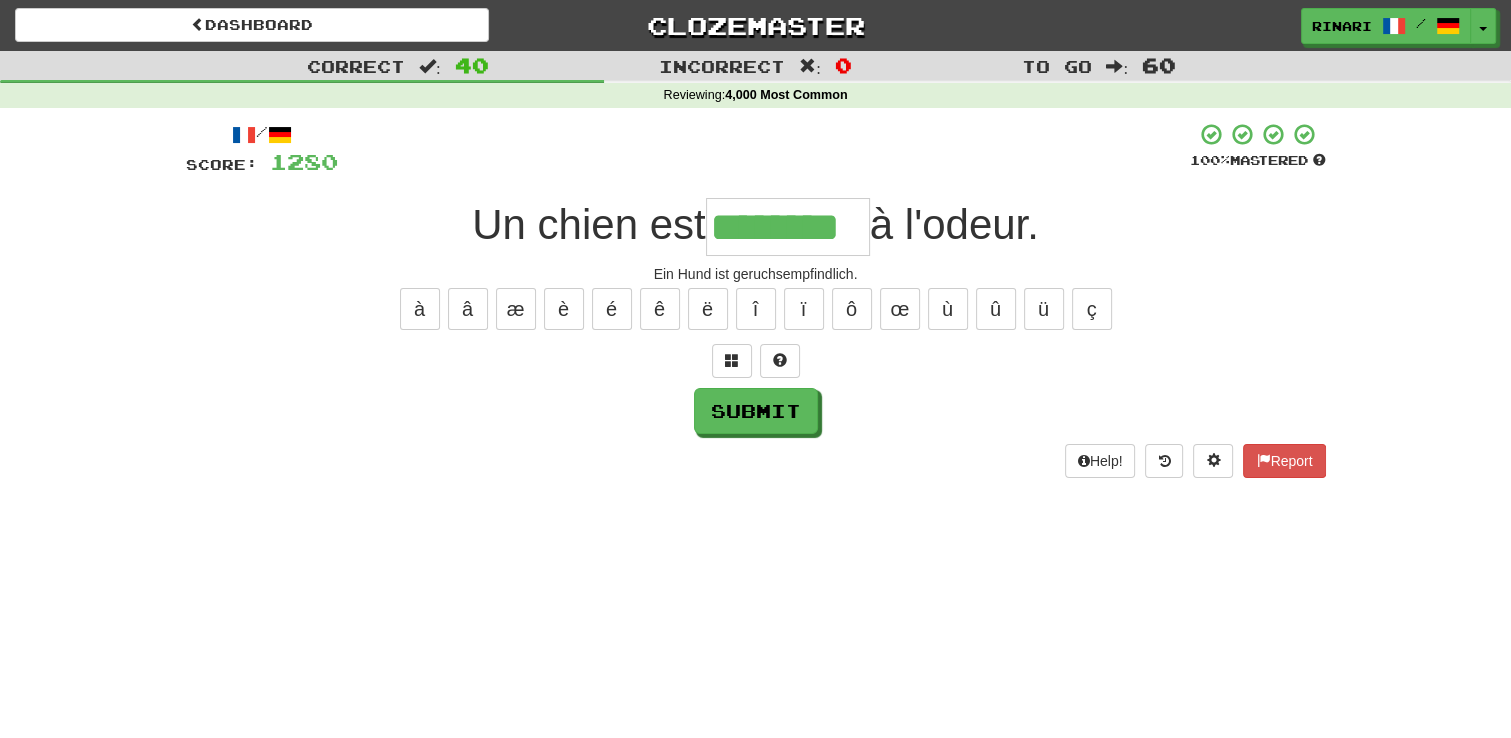 type on "********" 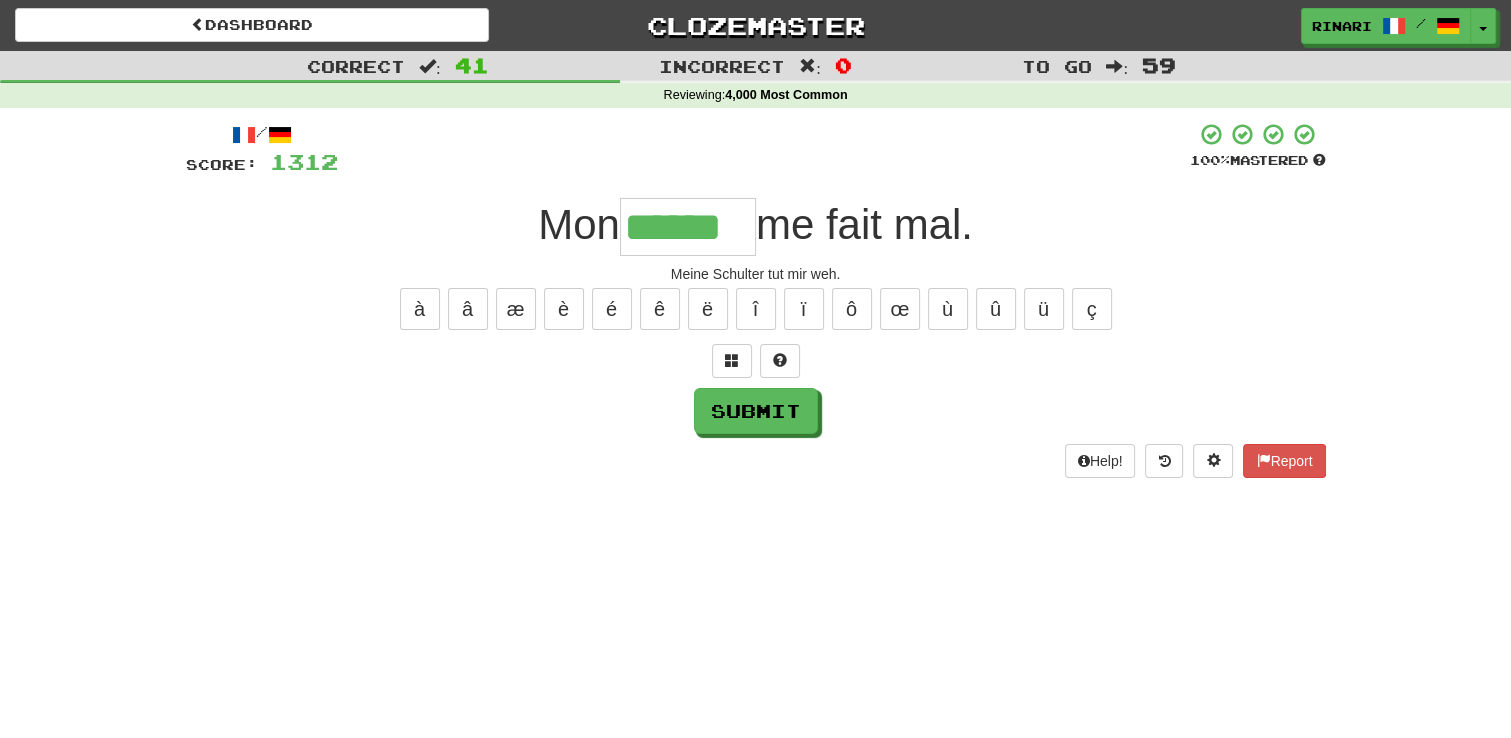 type on "******" 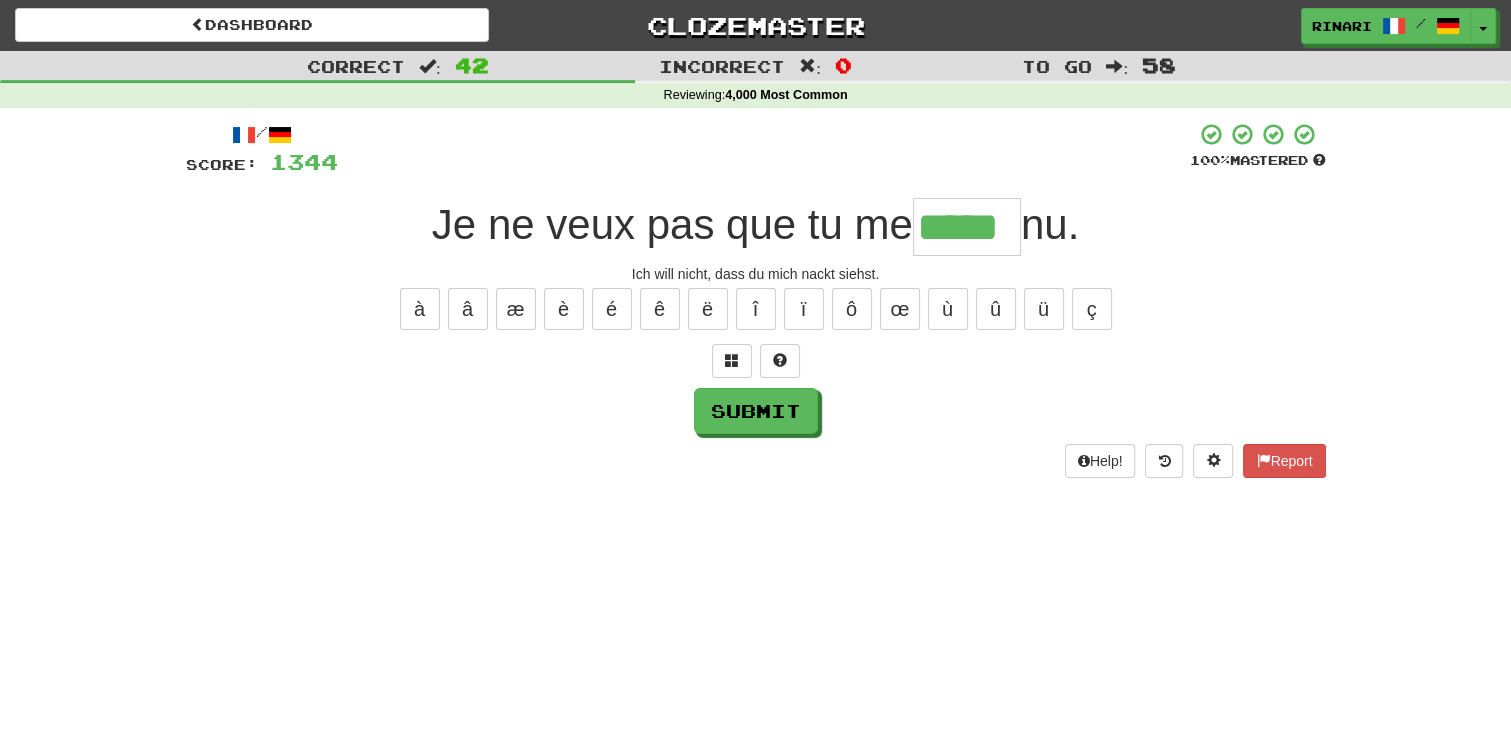type on "*****" 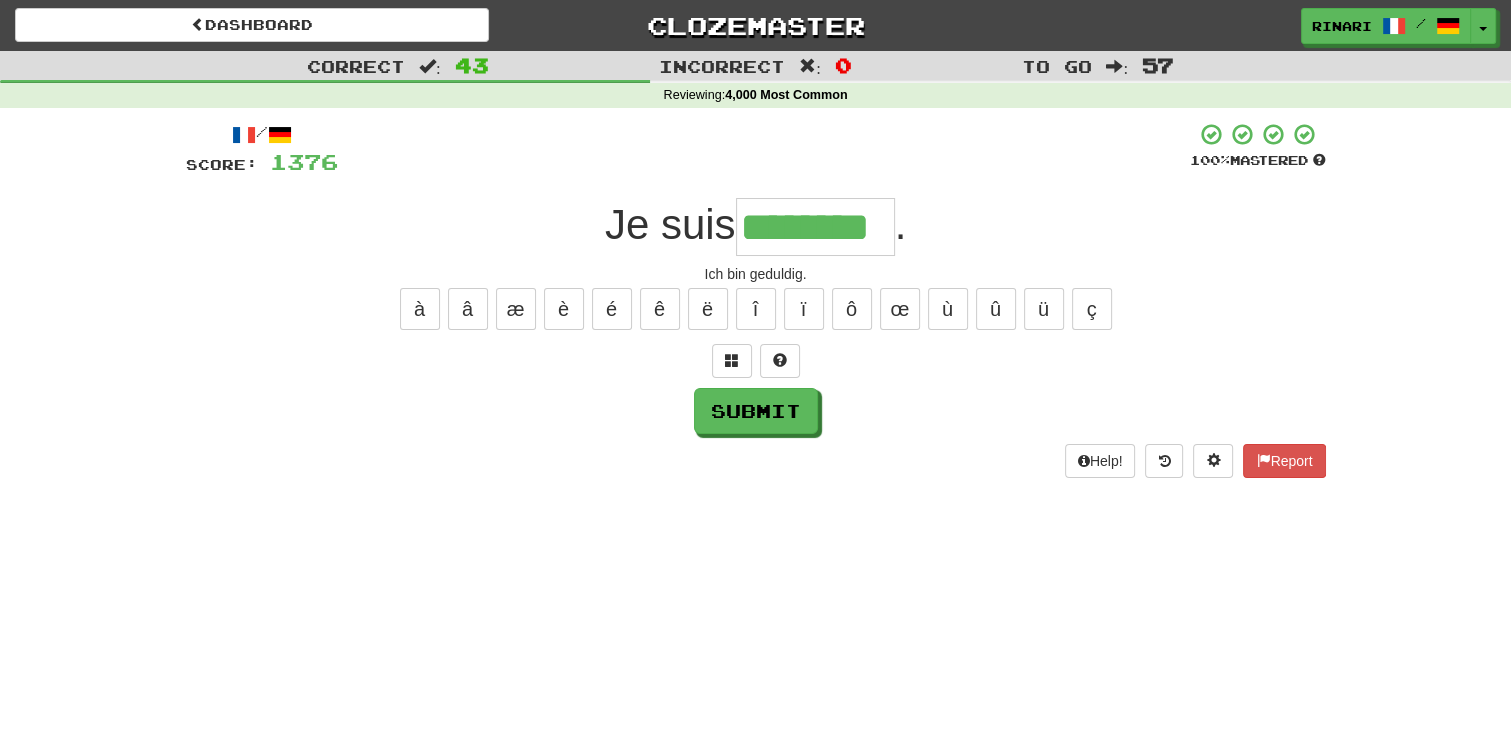 type on "********" 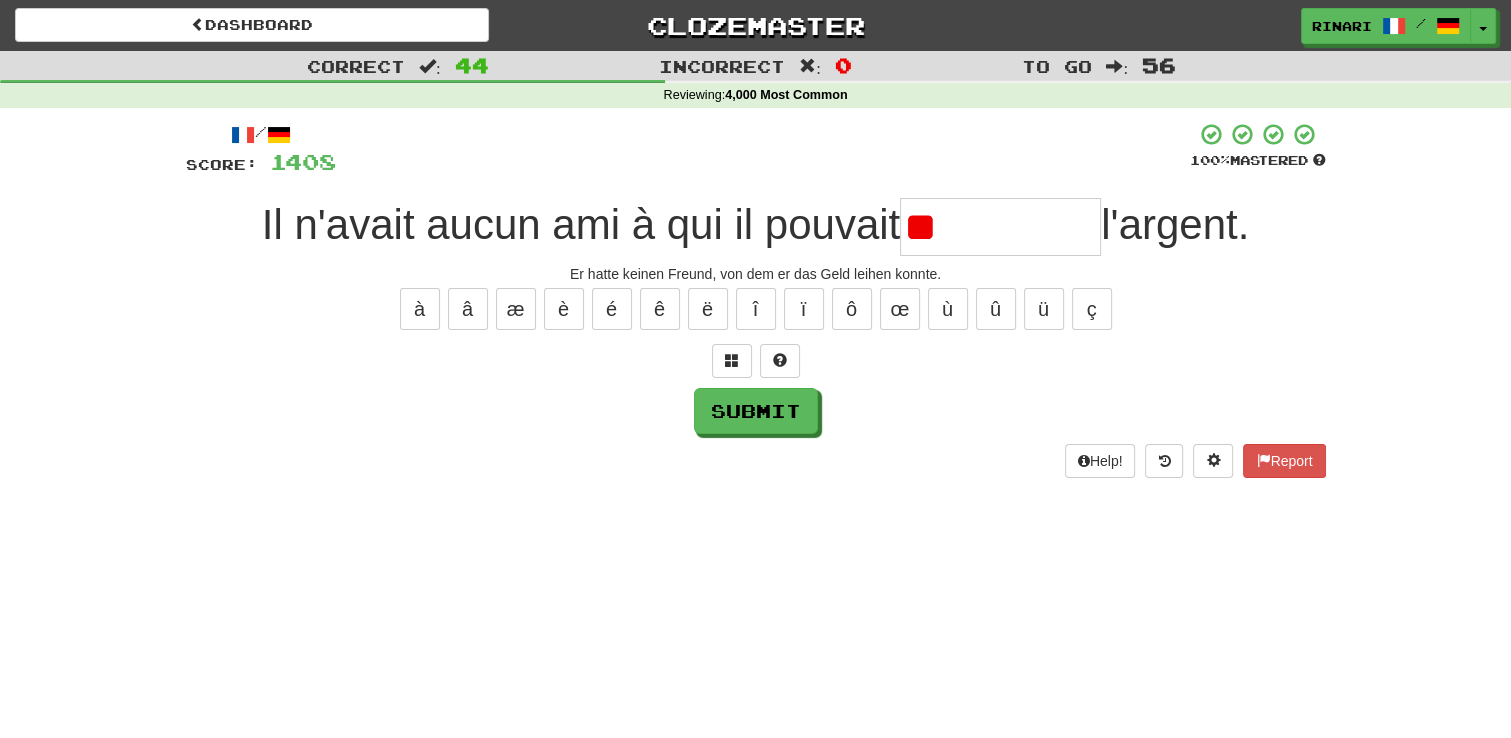 type on "*" 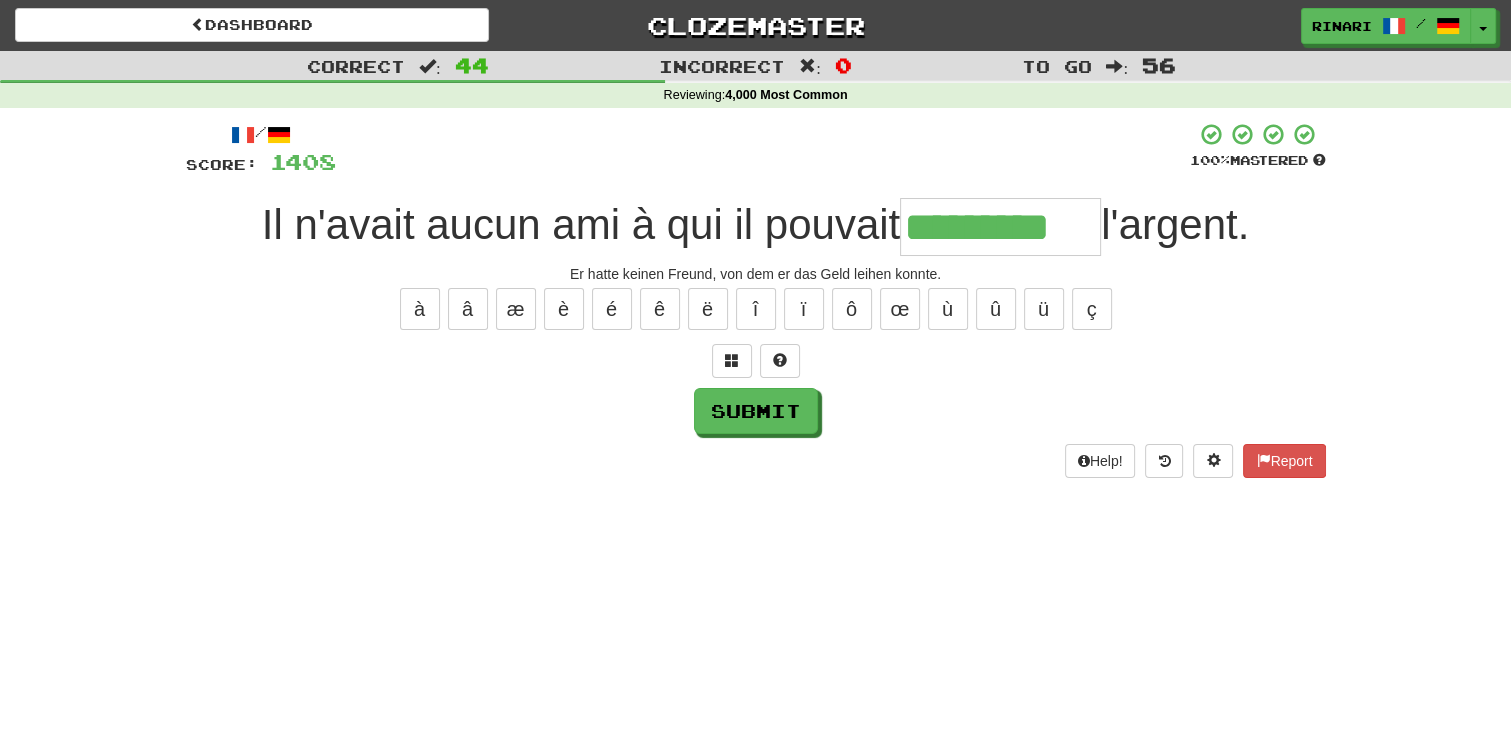 type on "*********" 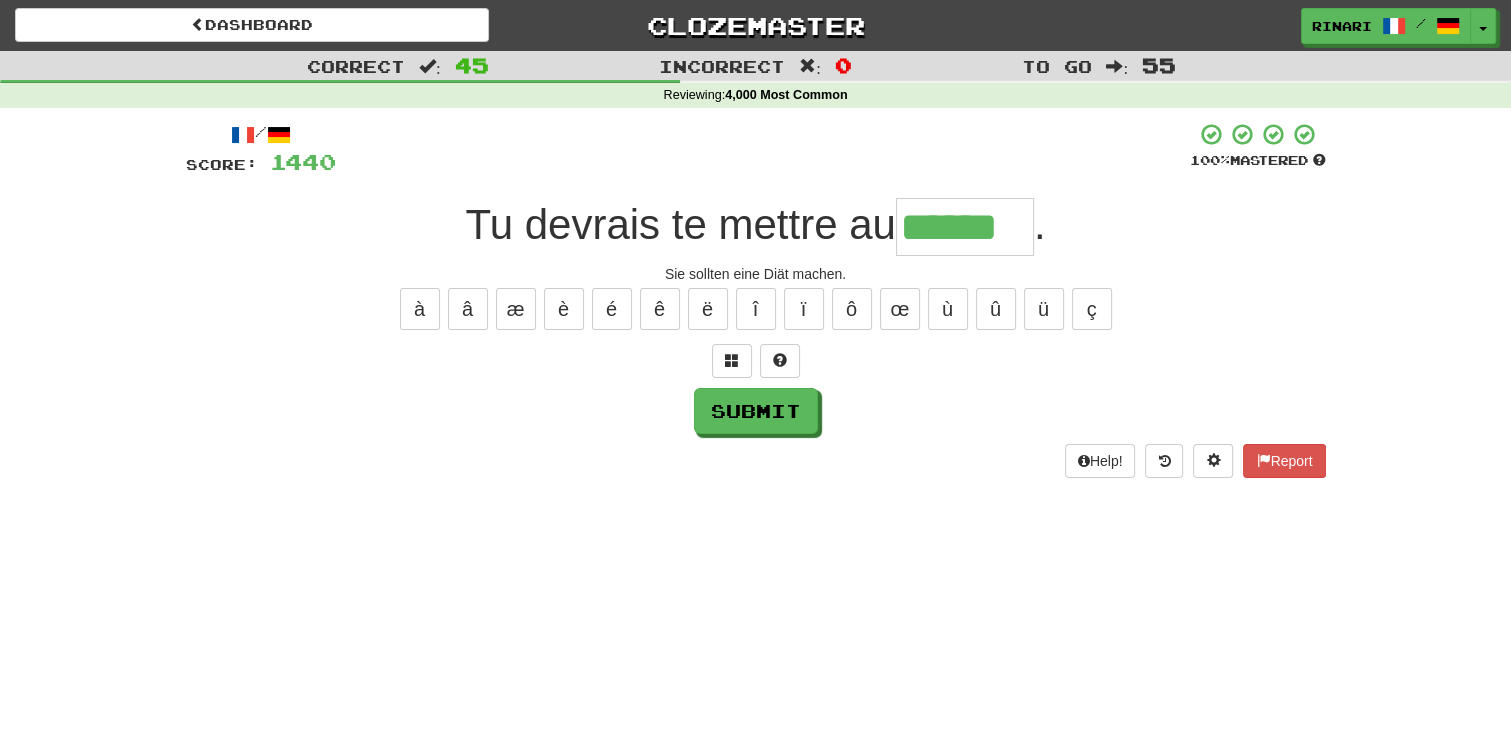 type on "******" 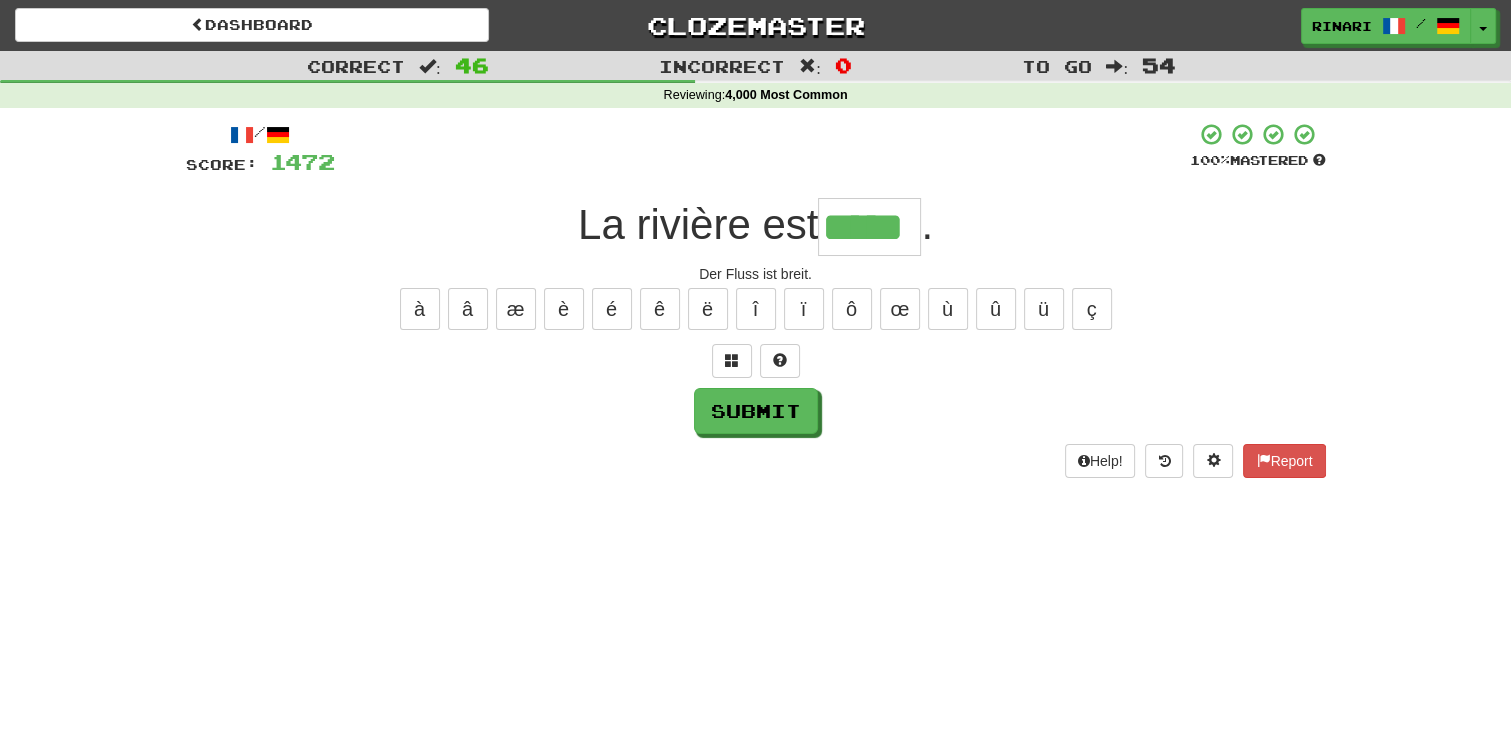 type on "*****" 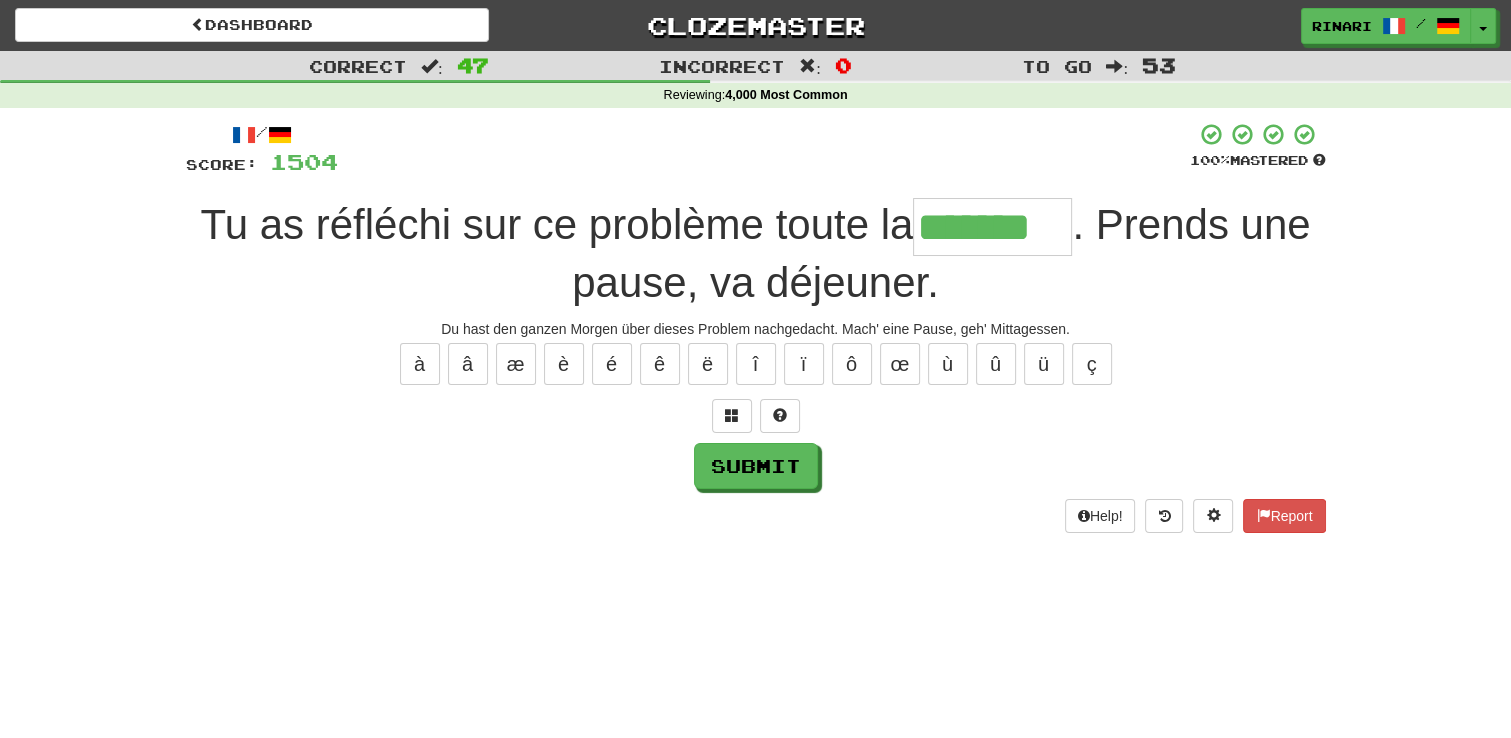 type on "*******" 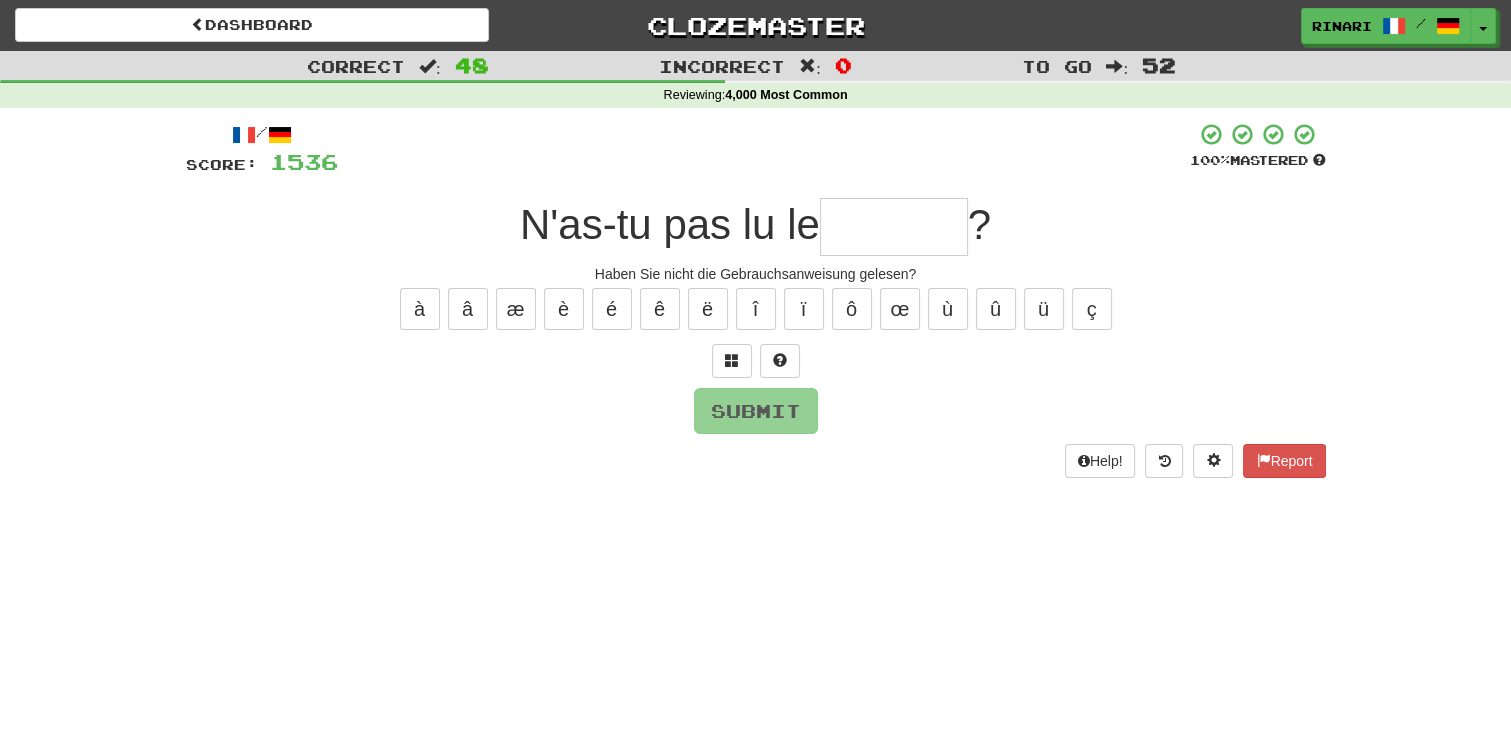 type on "*" 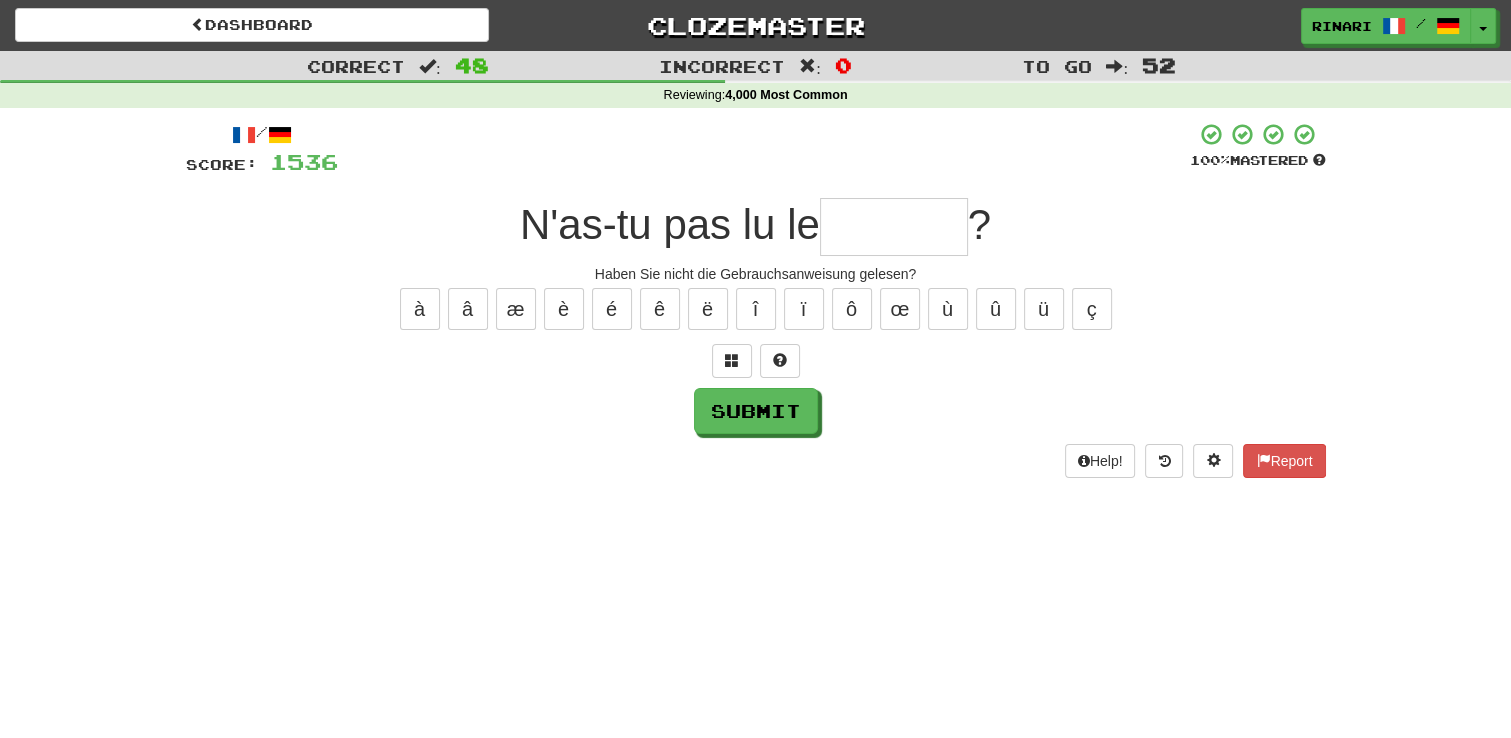 type on "*" 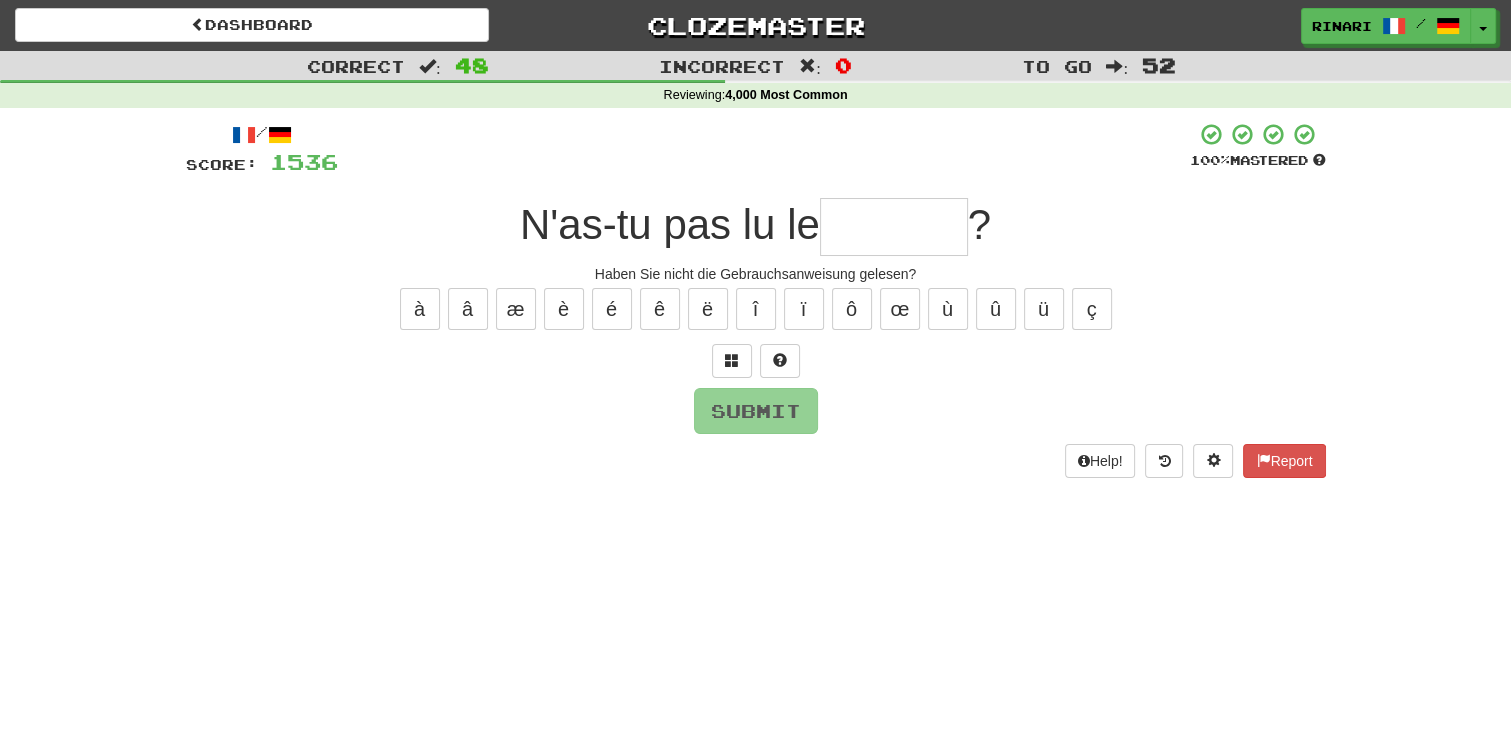 type on "*" 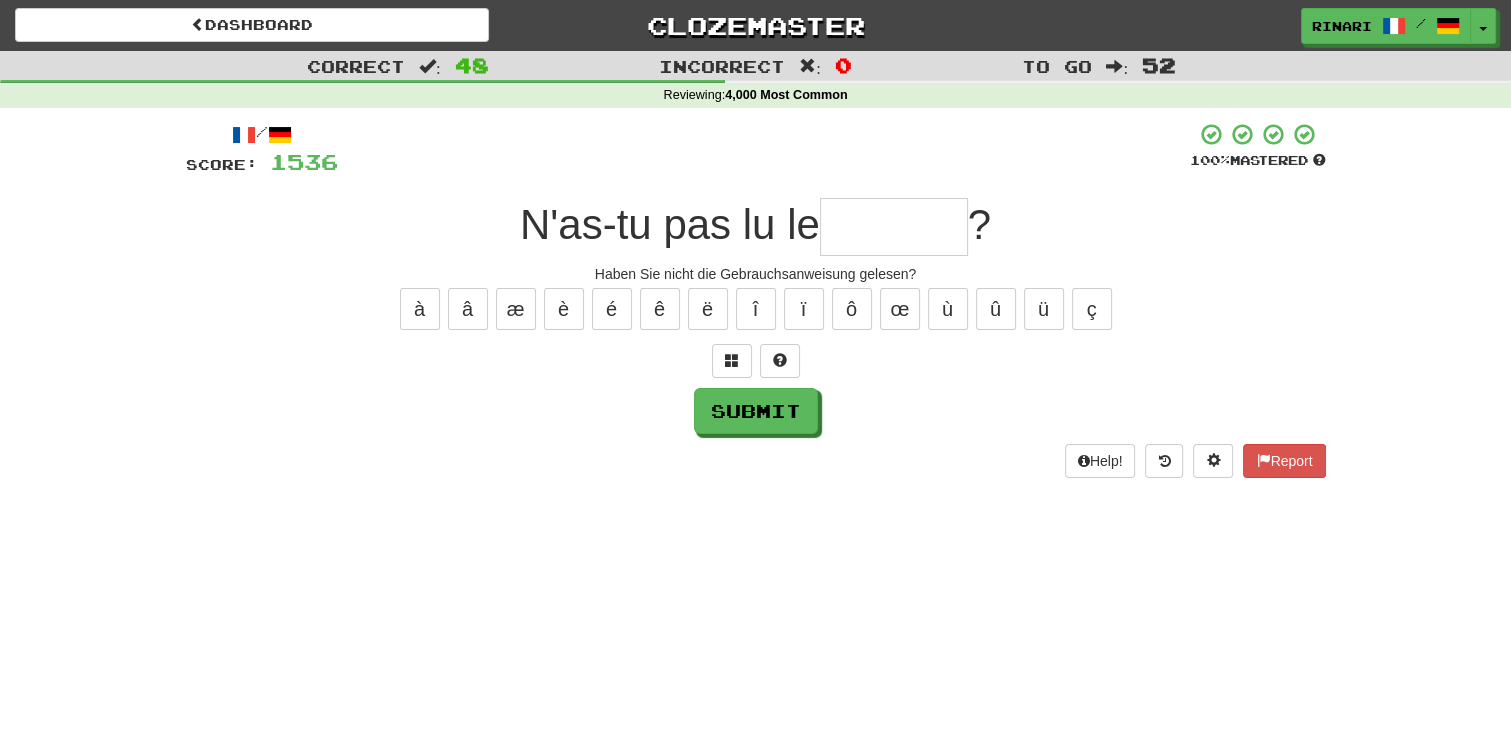 type on "*" 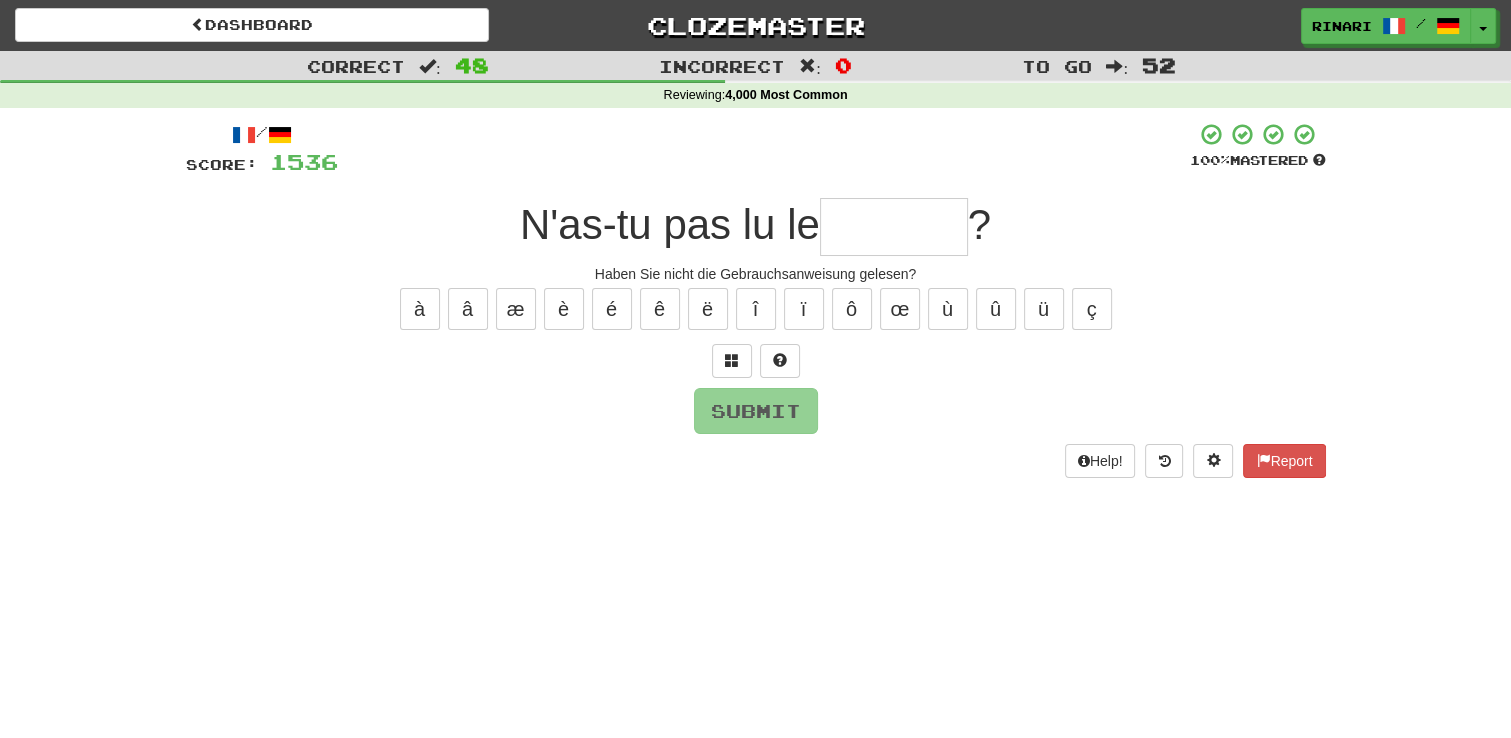 type on "*" 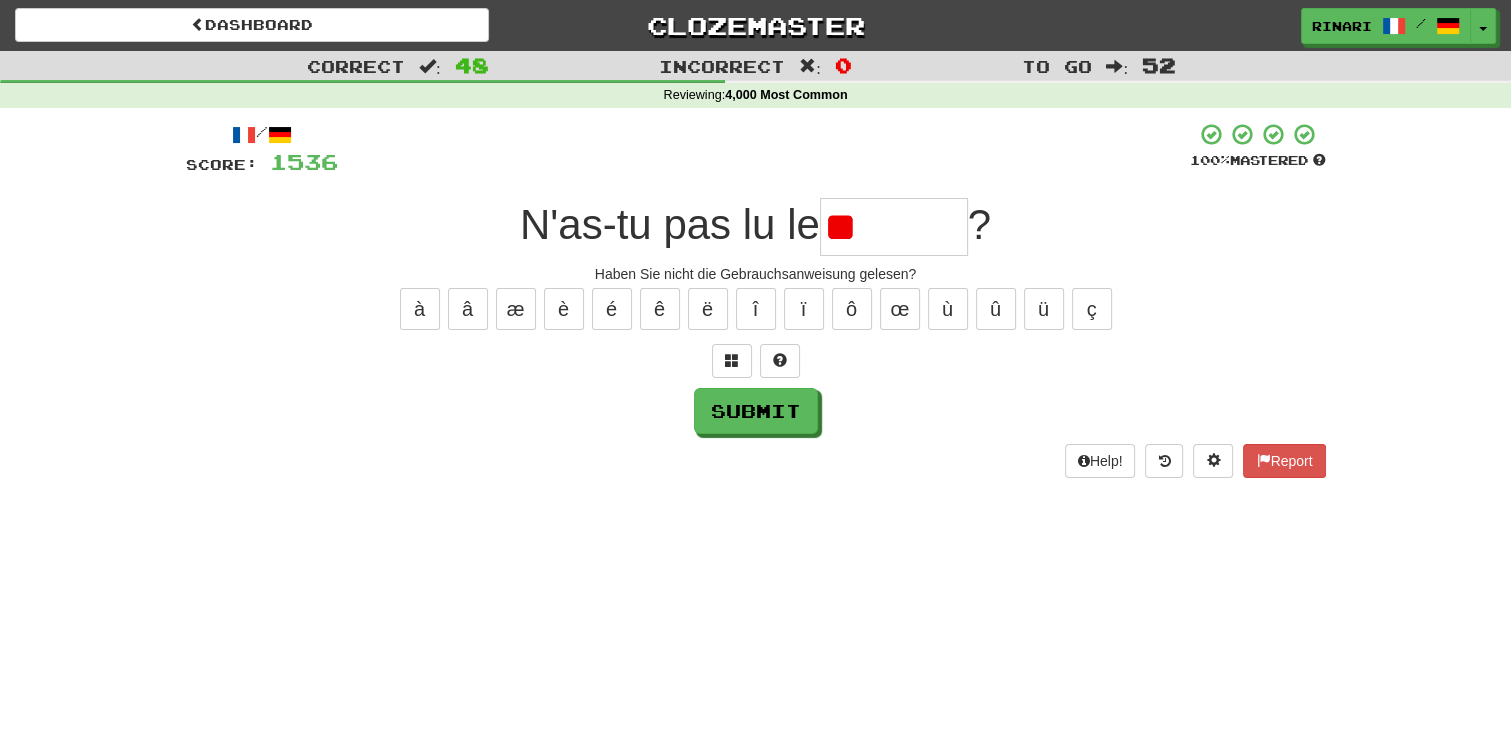 type on "*" 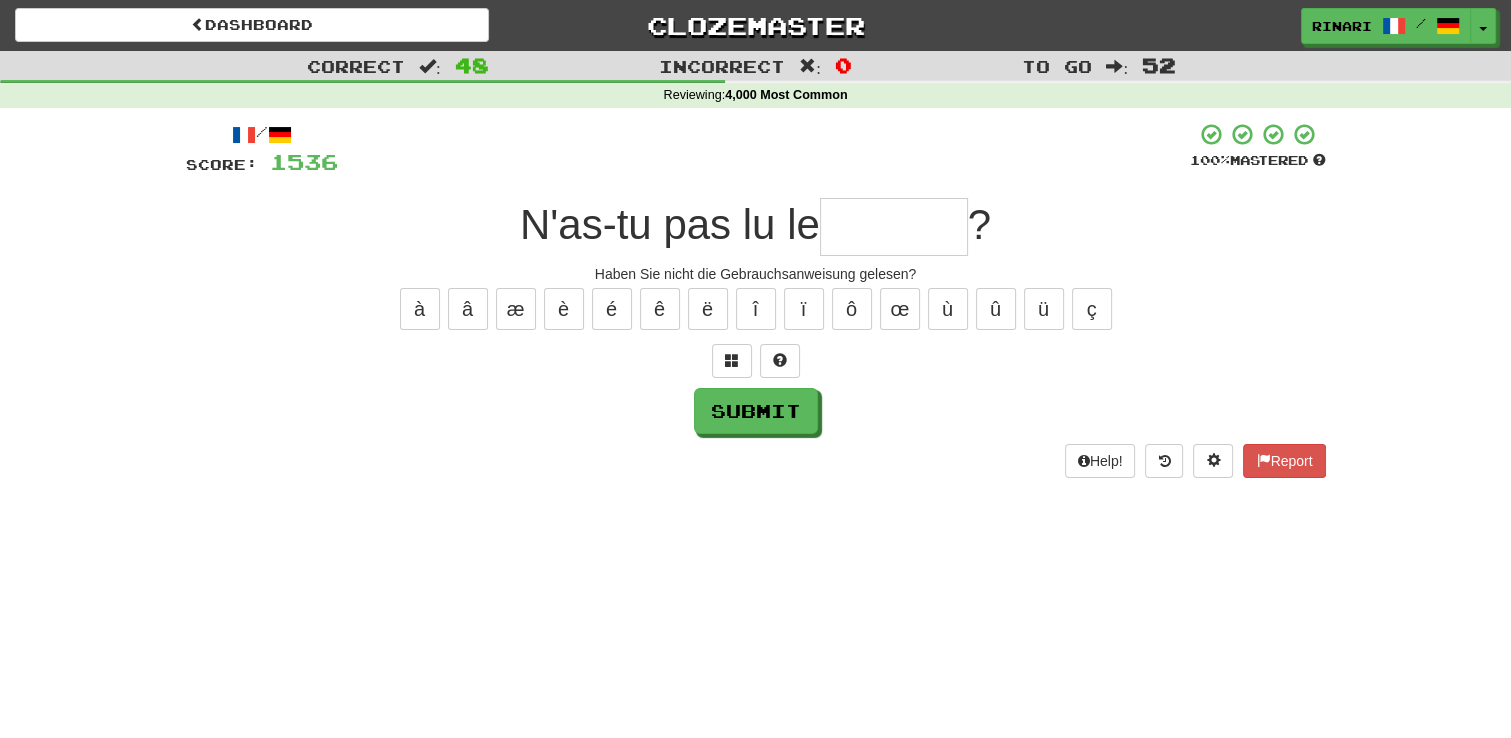 type on "*" 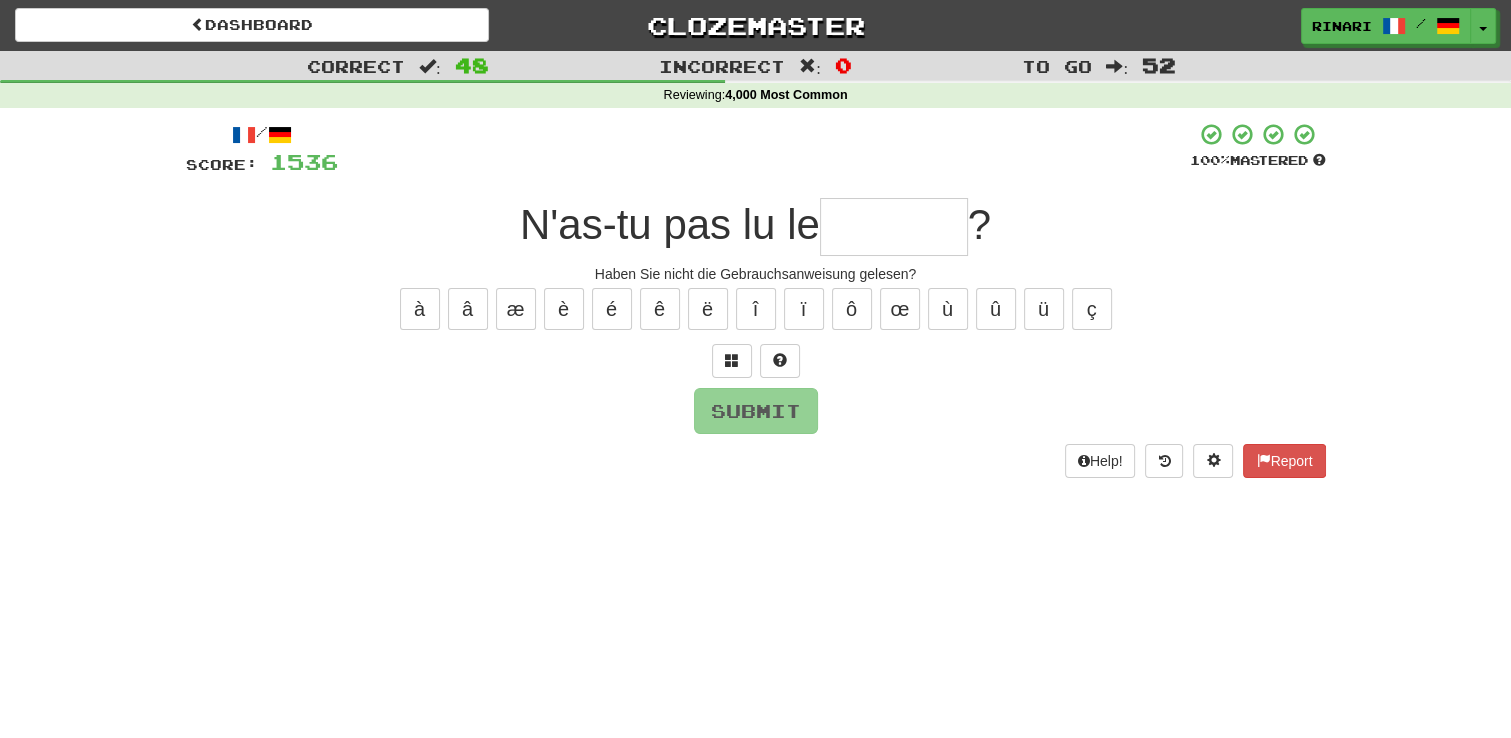 type on "*" 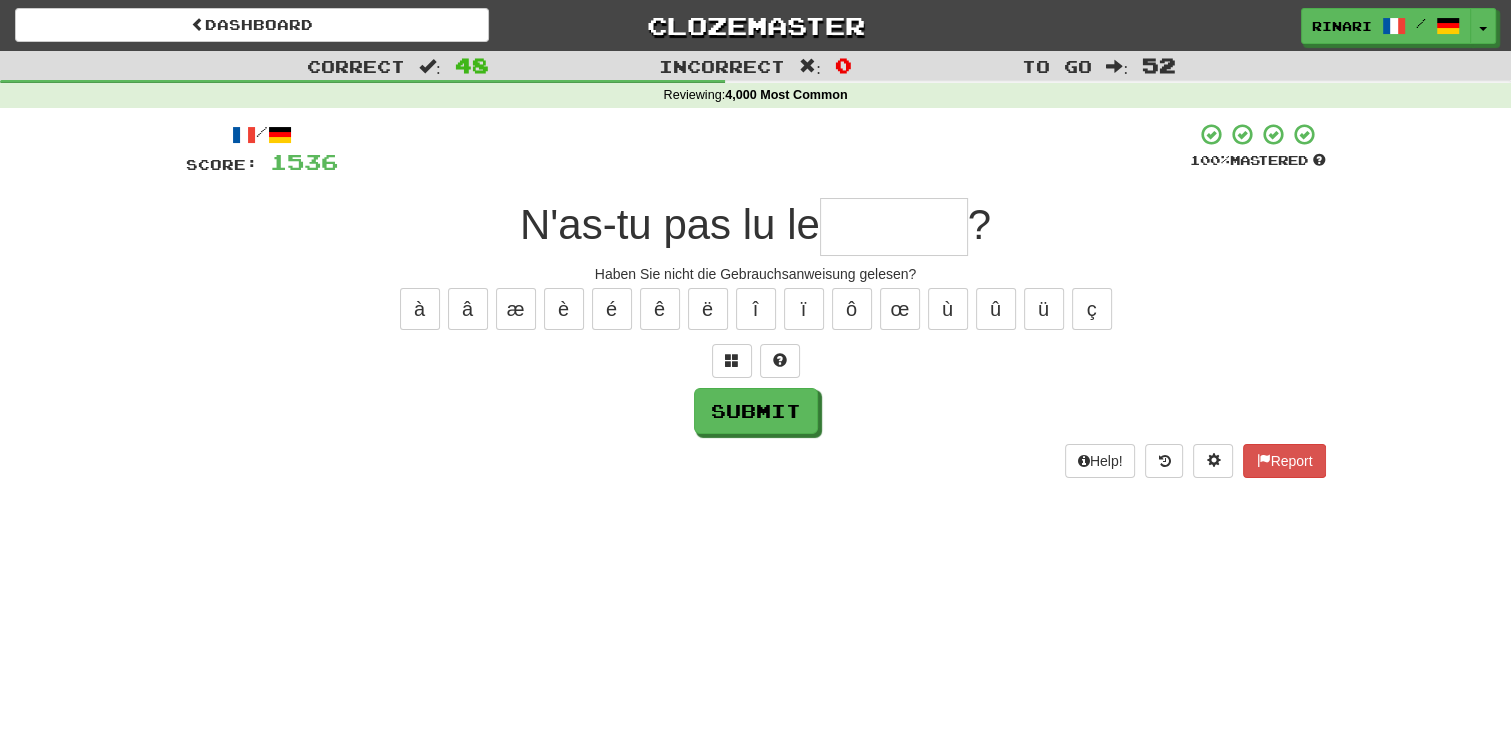 type on "*" 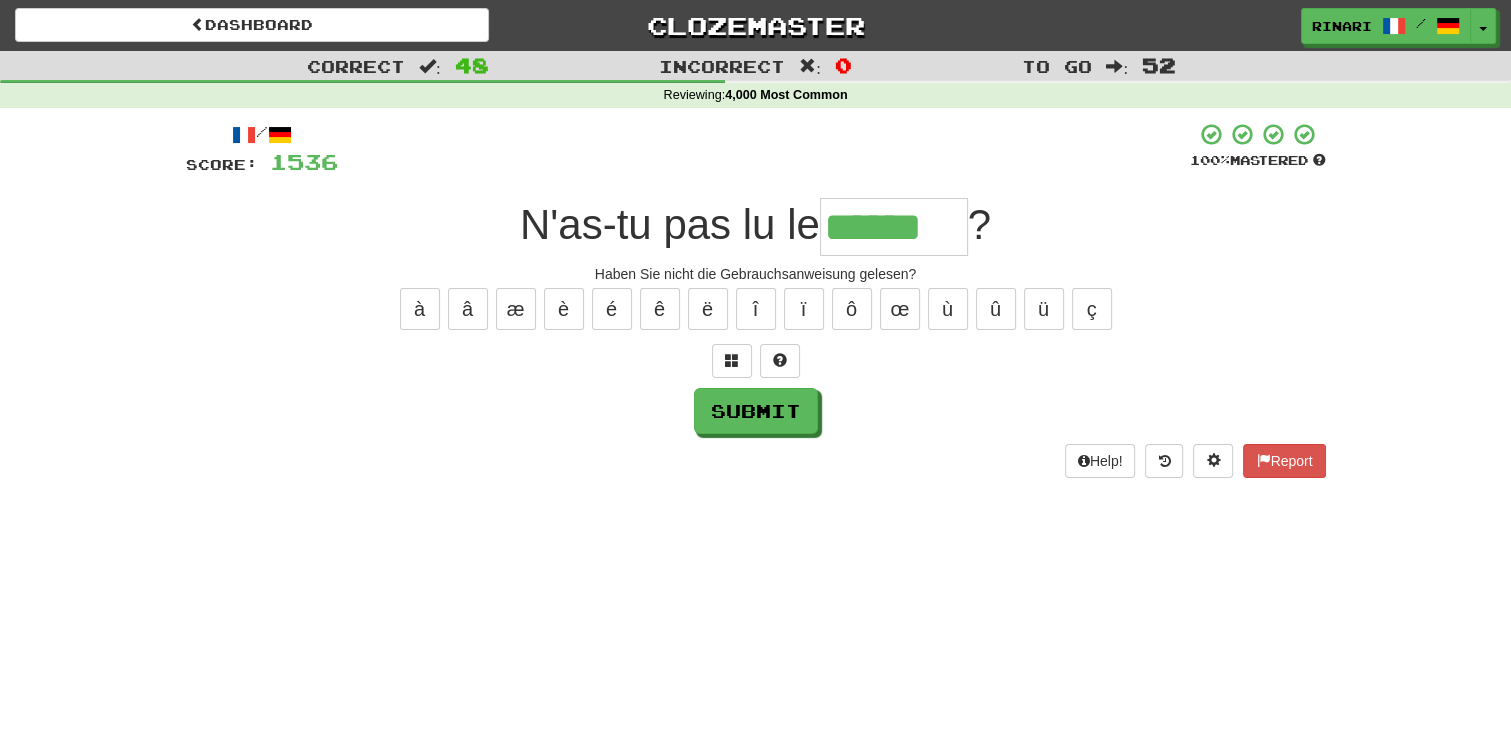 type on "******" 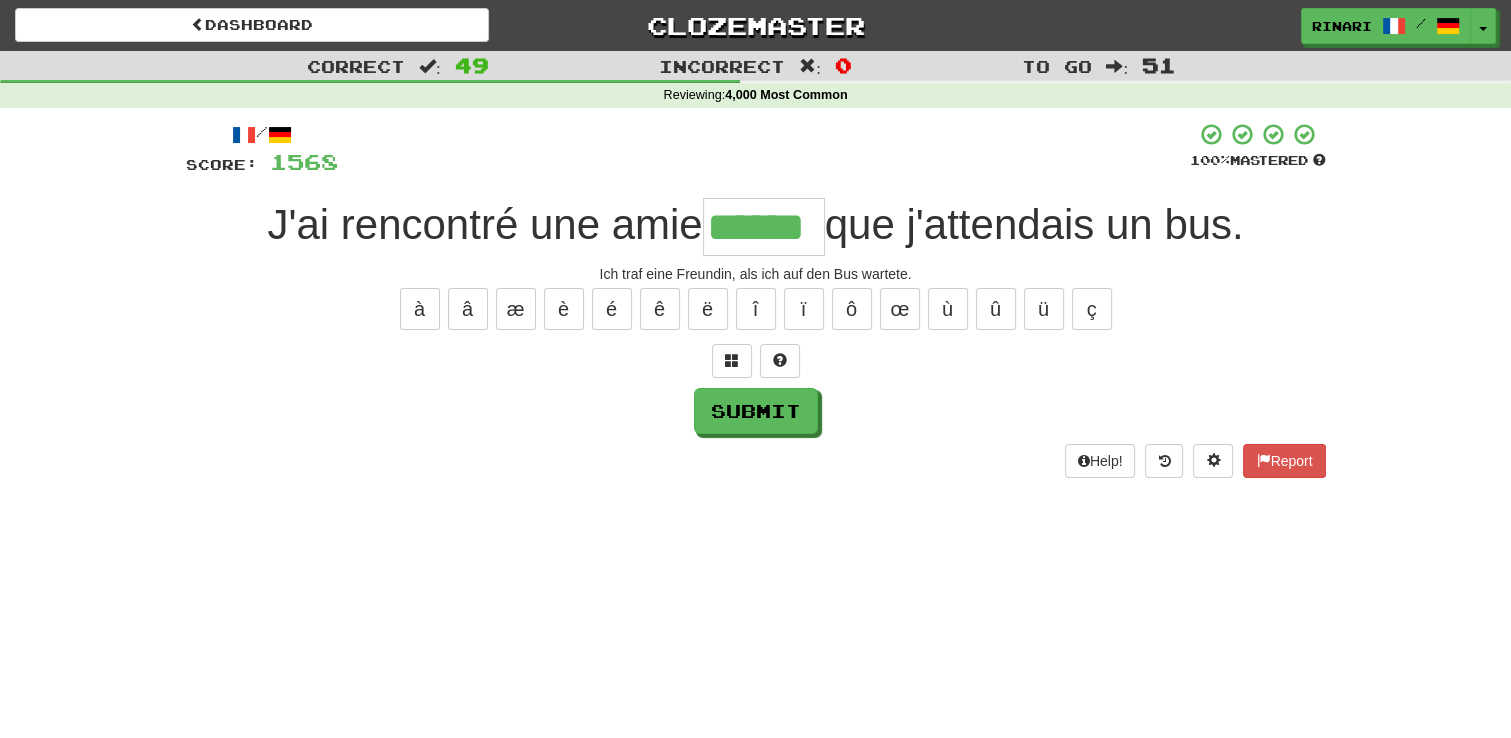 type on "******" 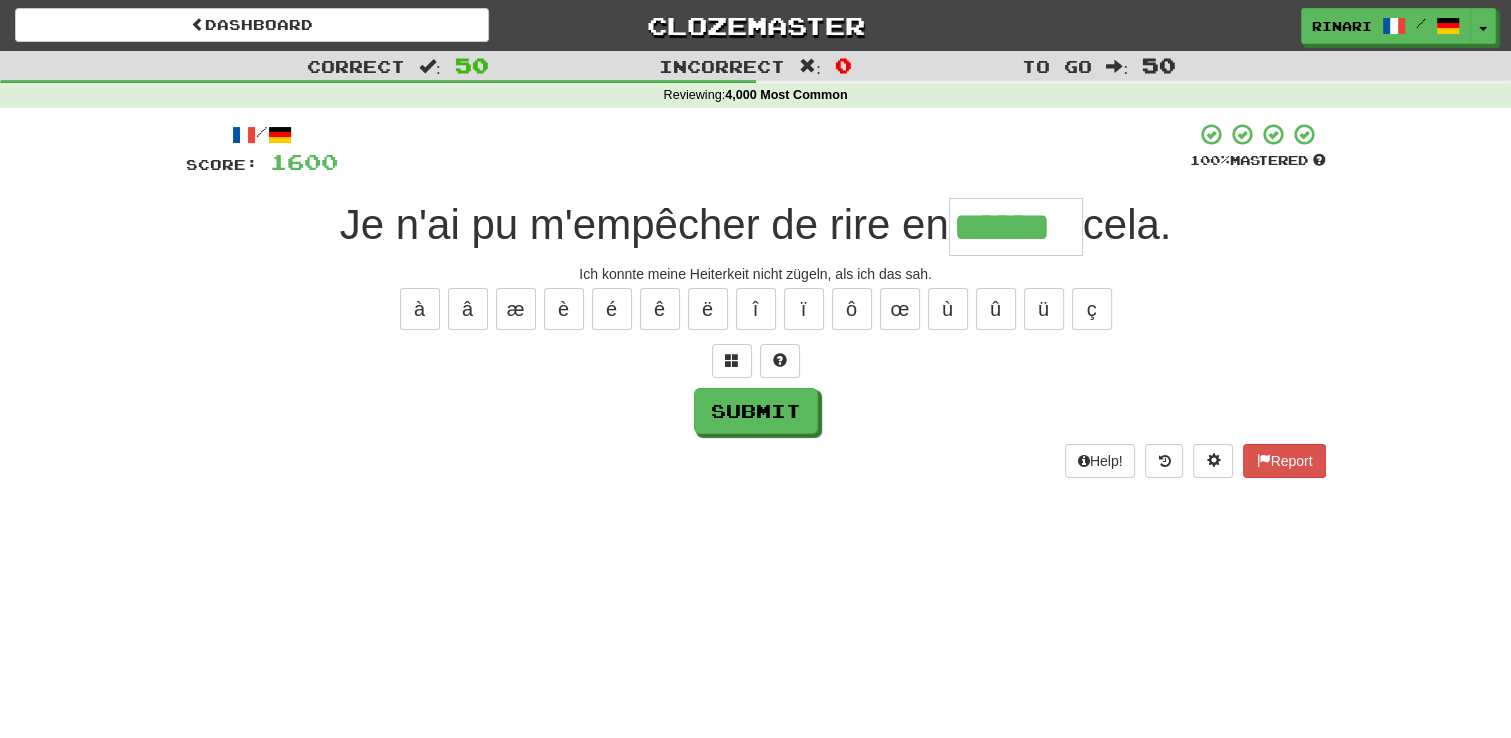 type on "******" 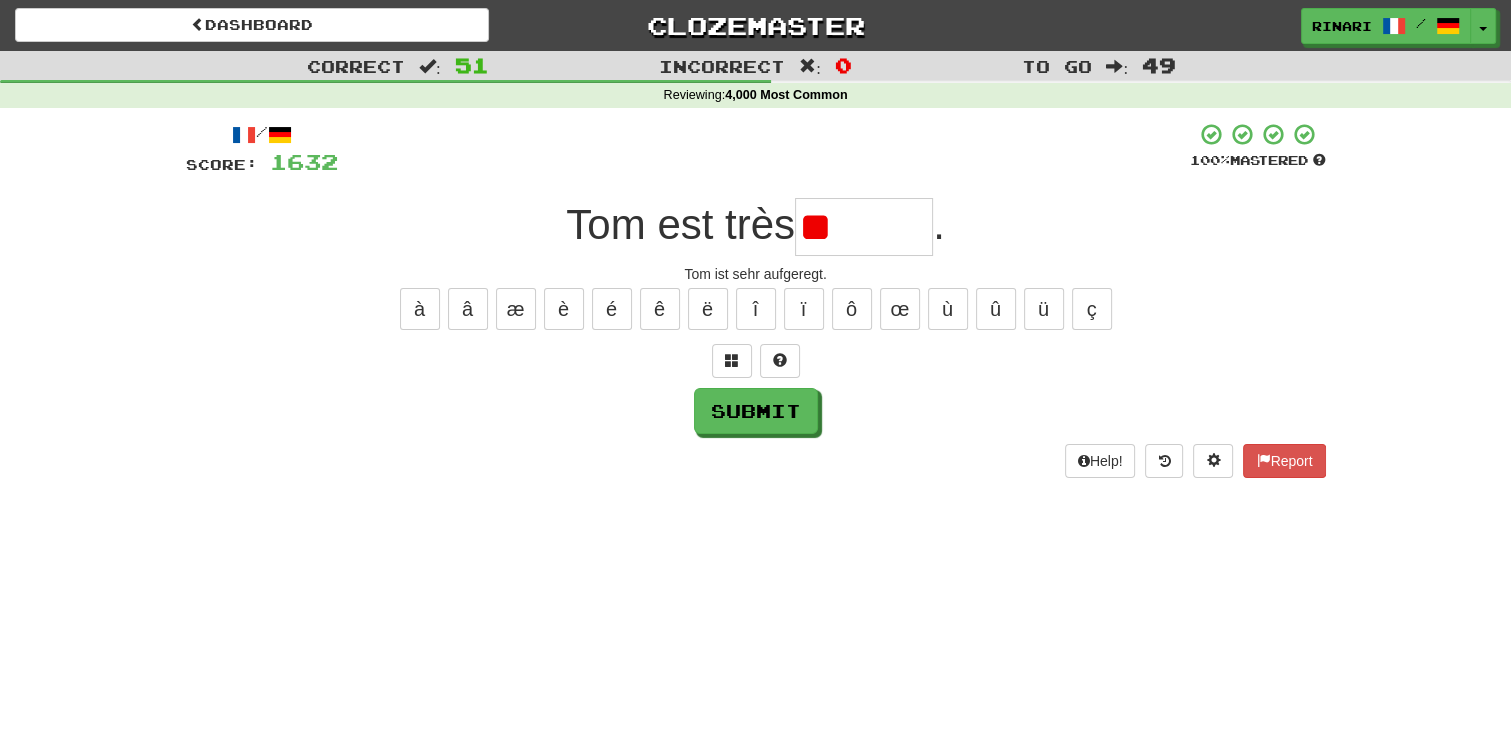 type on "*" 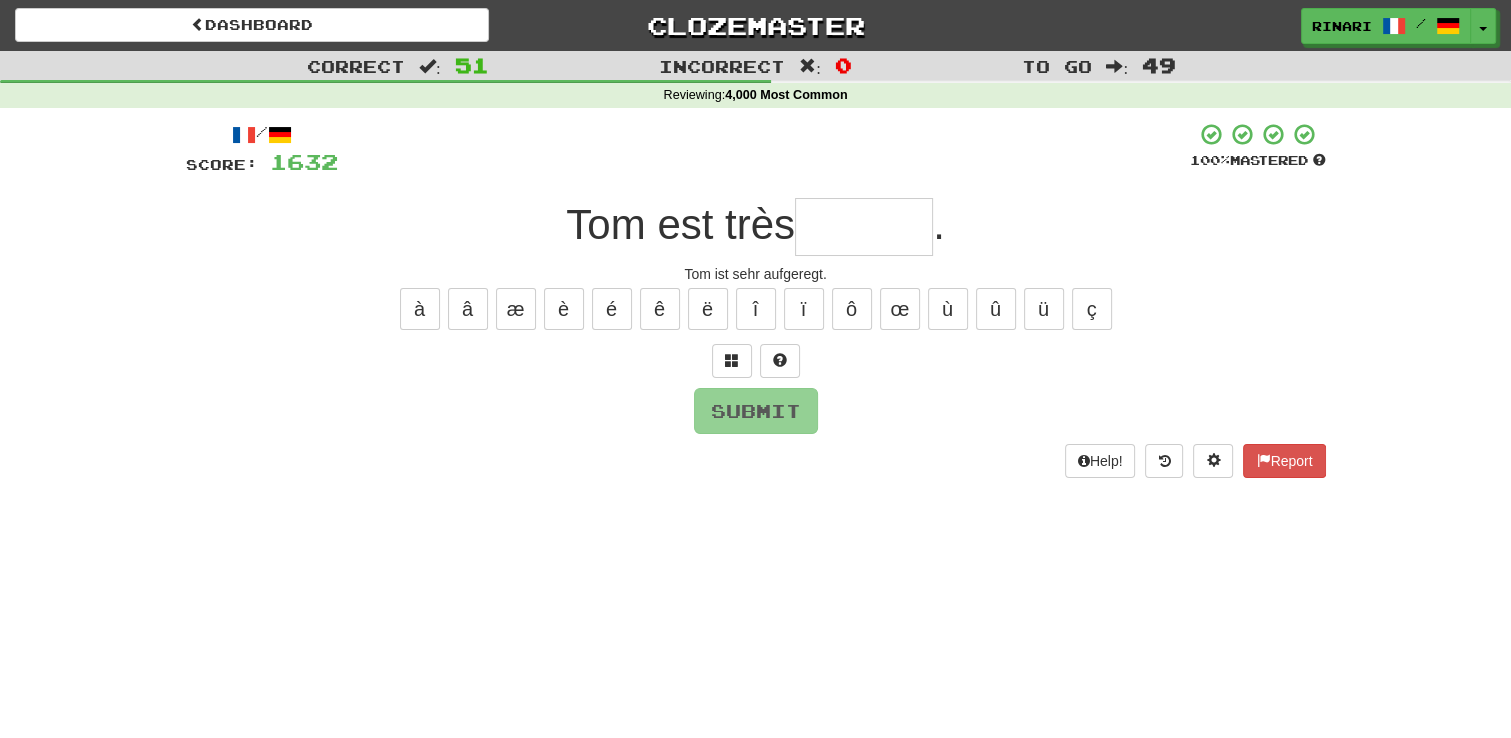 type on "*" 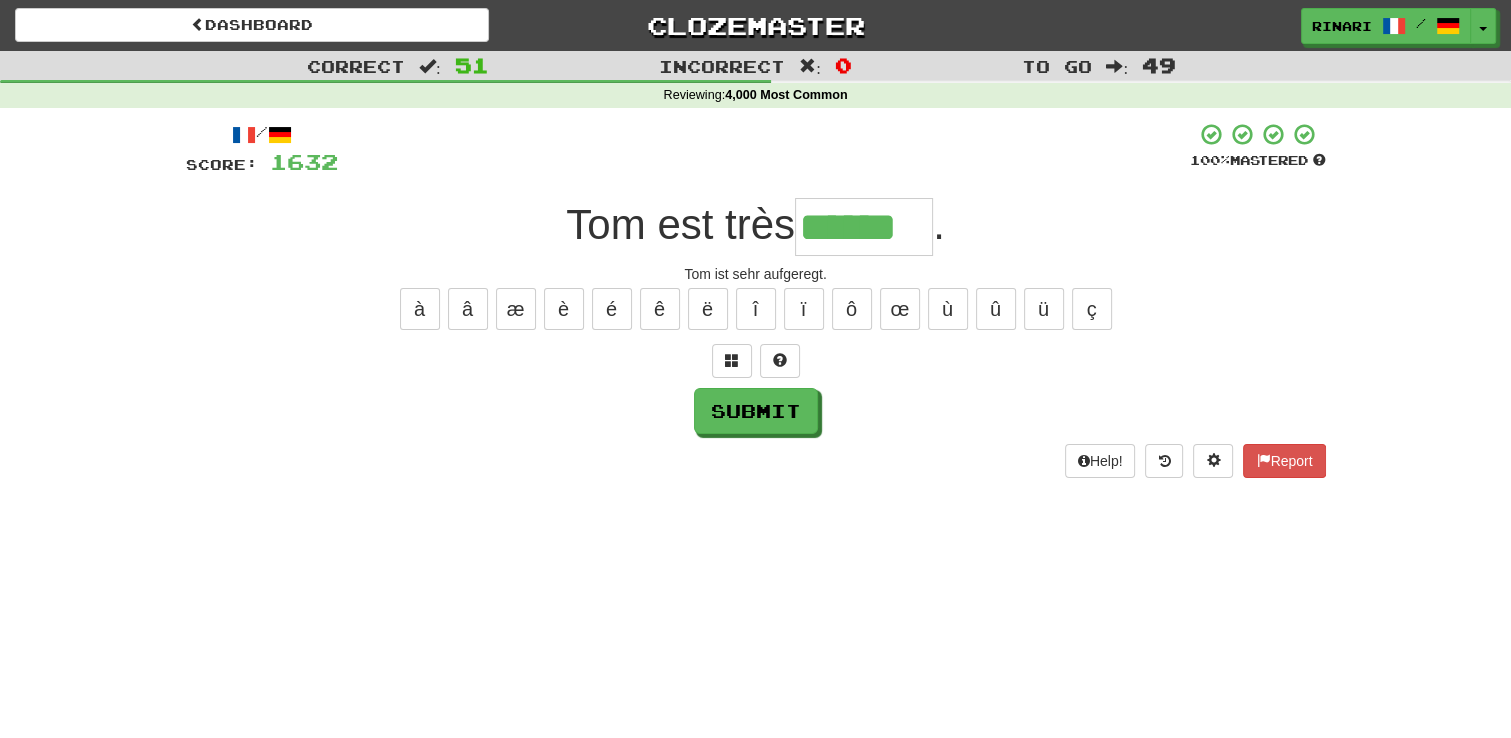 type on "******" 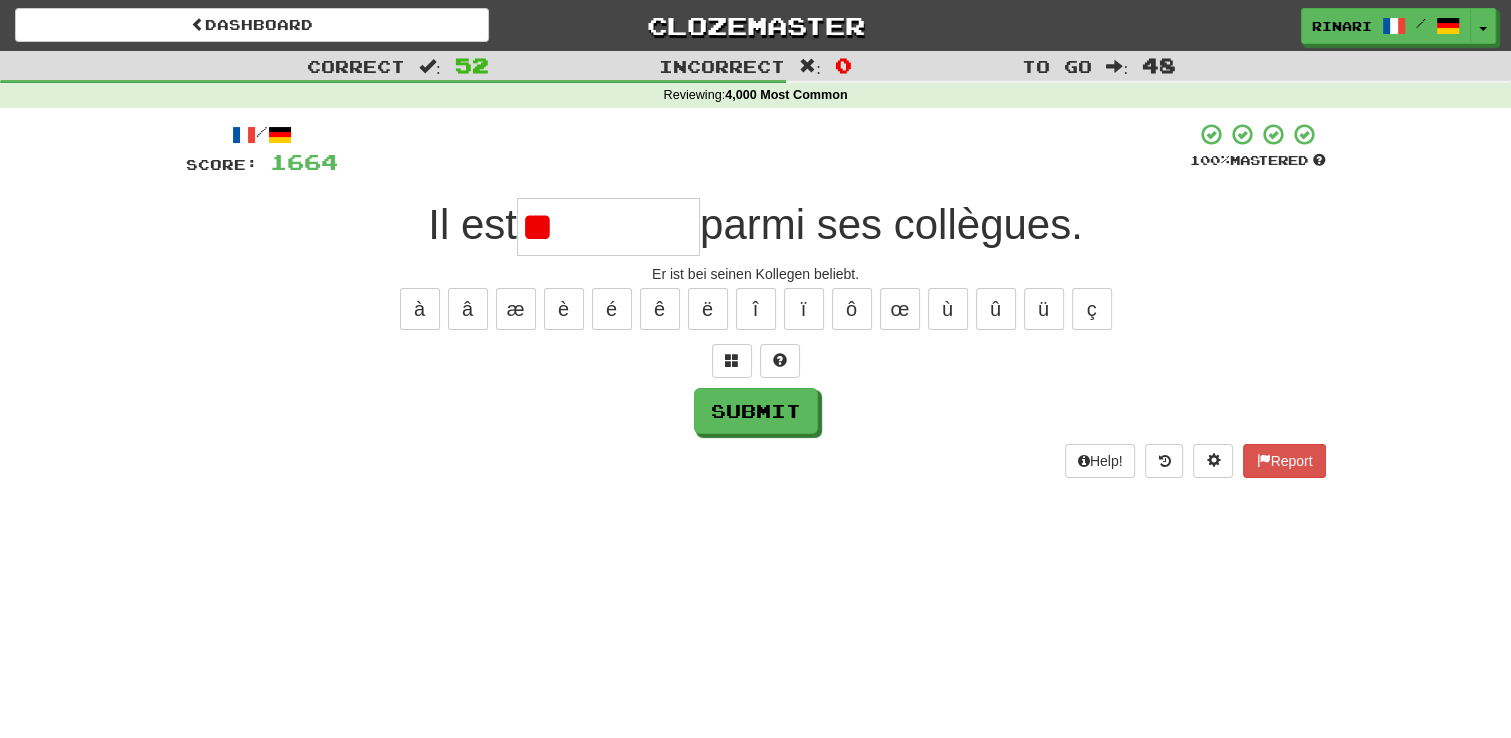 type on "*" 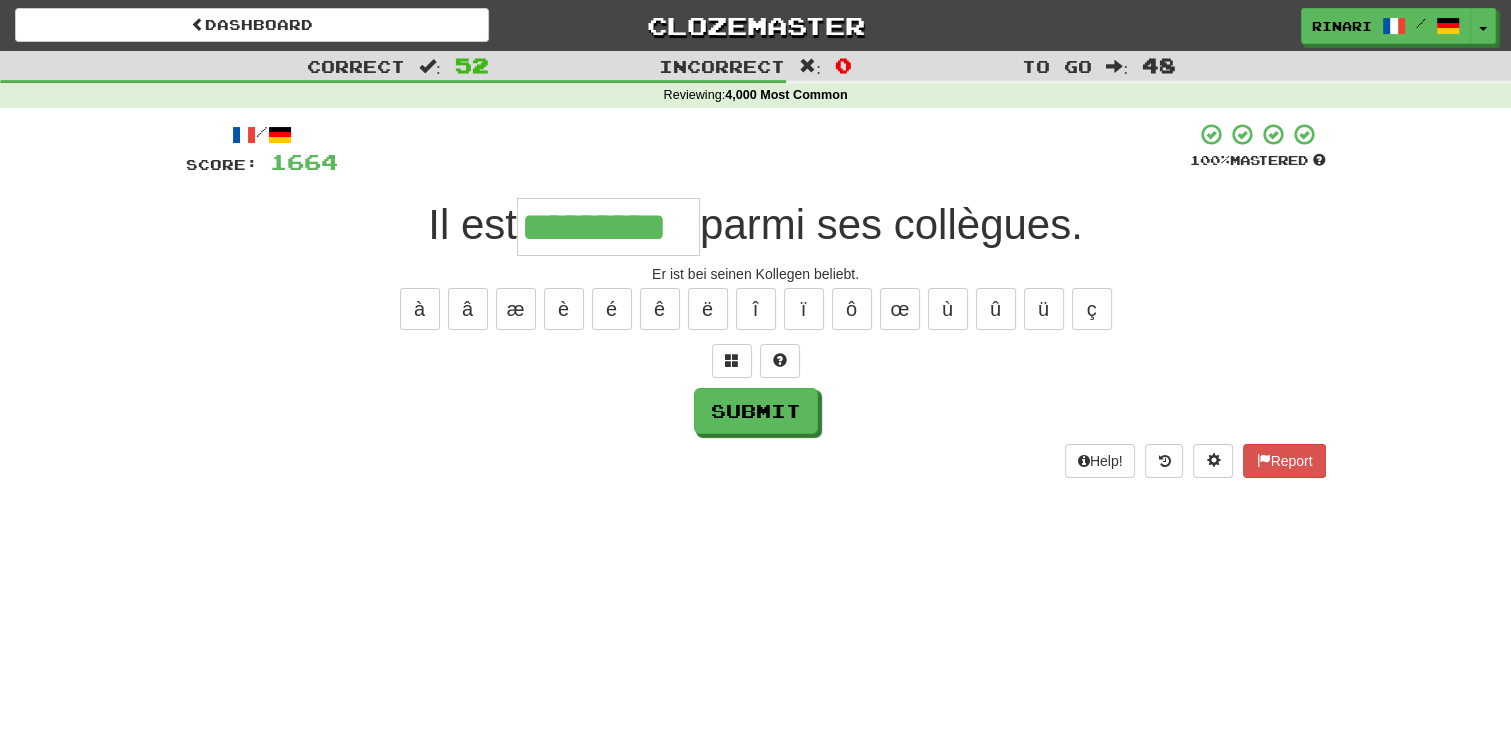 type on "*********" 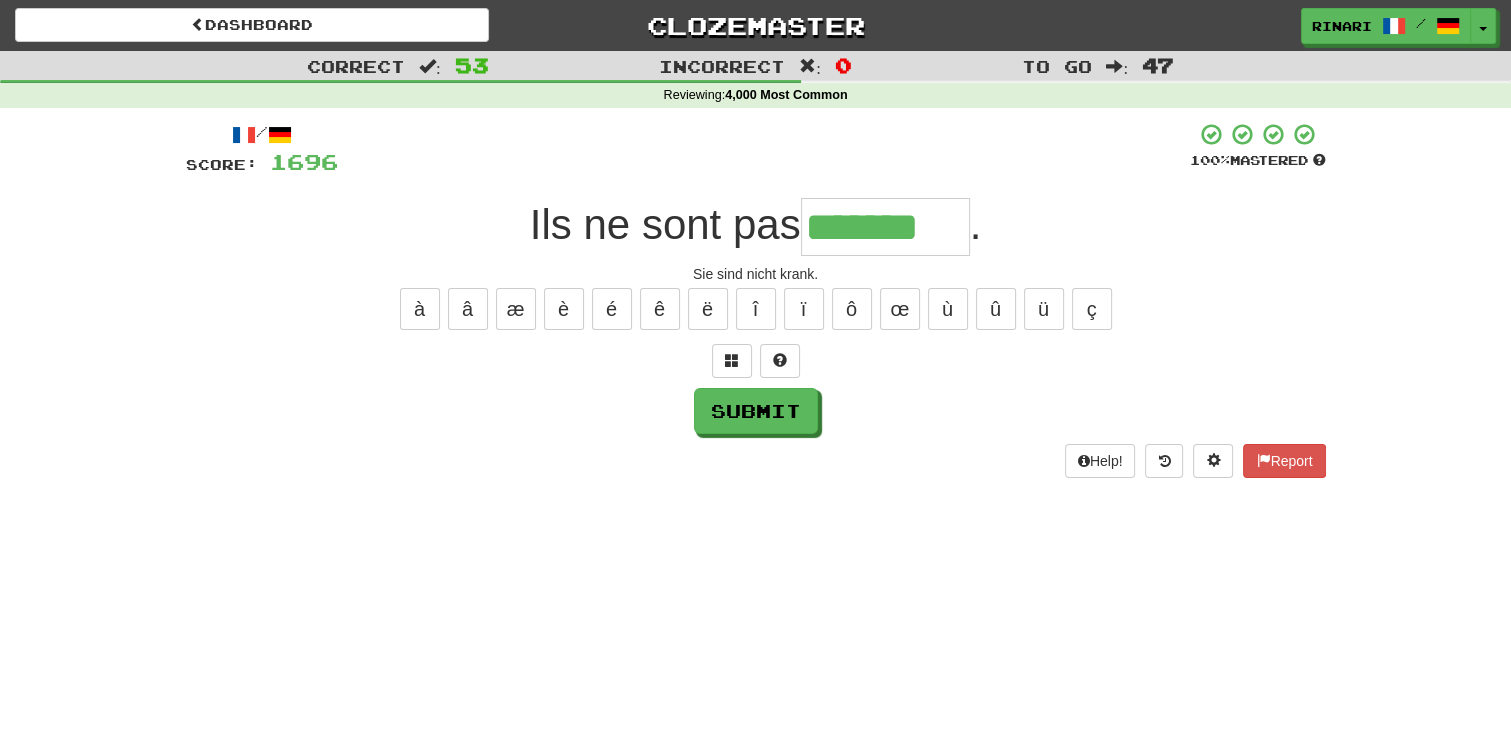 type on "*******" 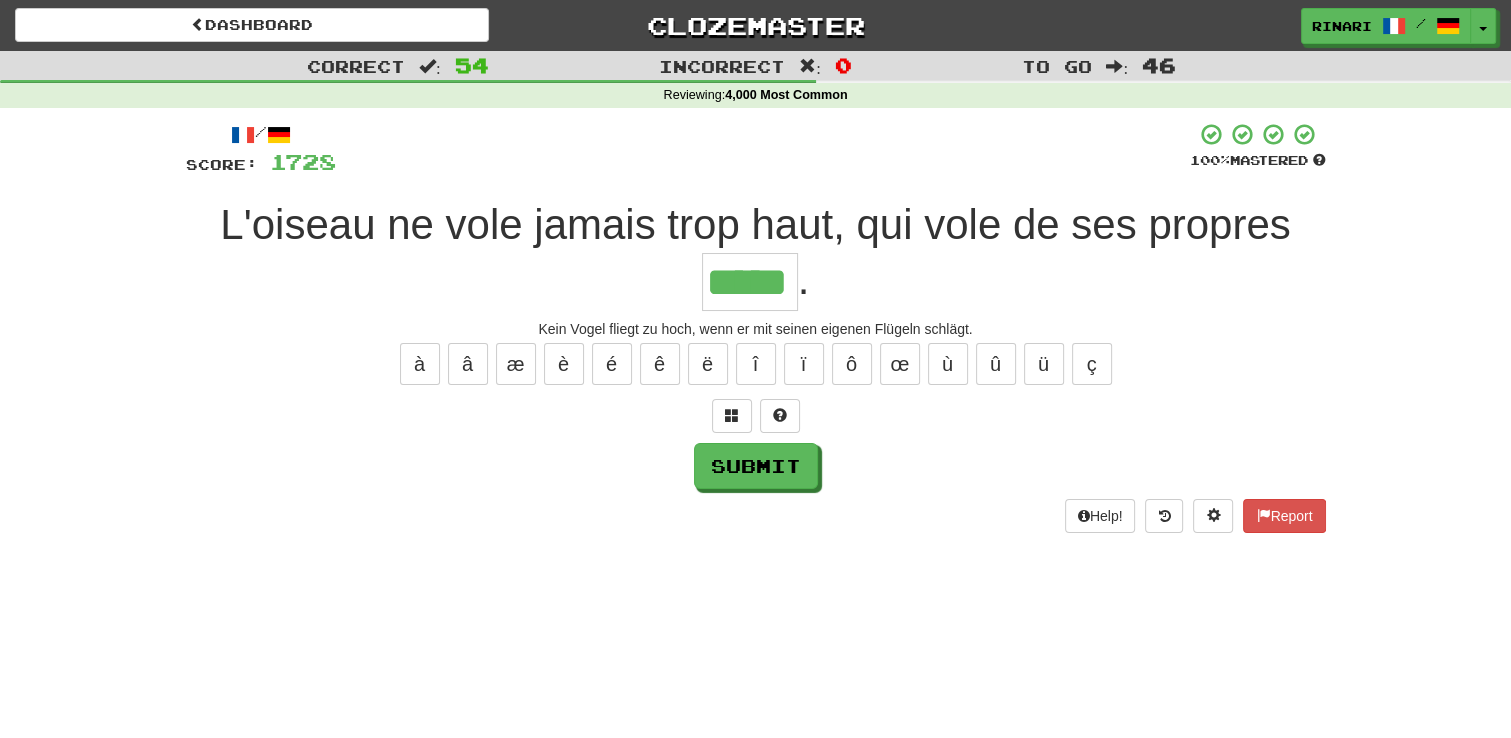 type on "*****" 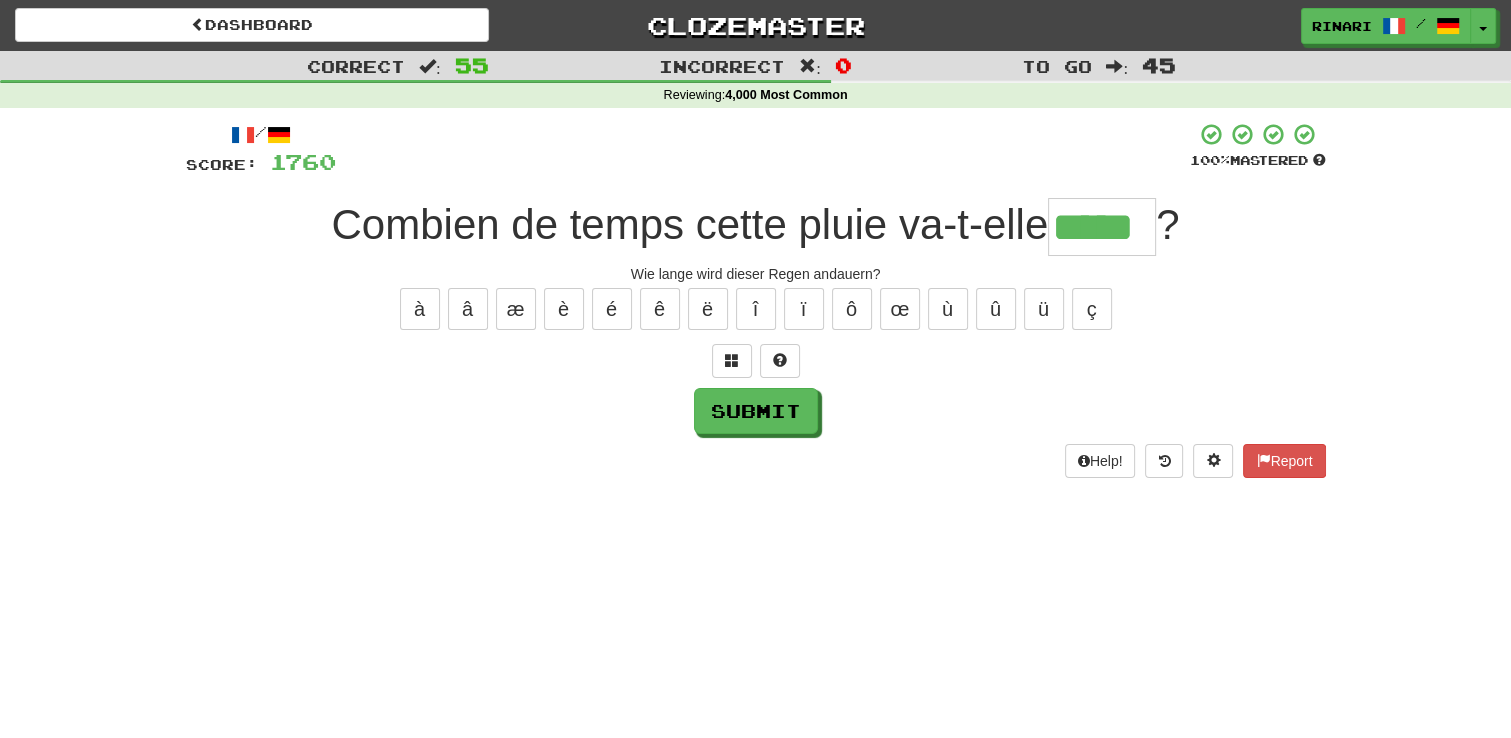 type on "*****" 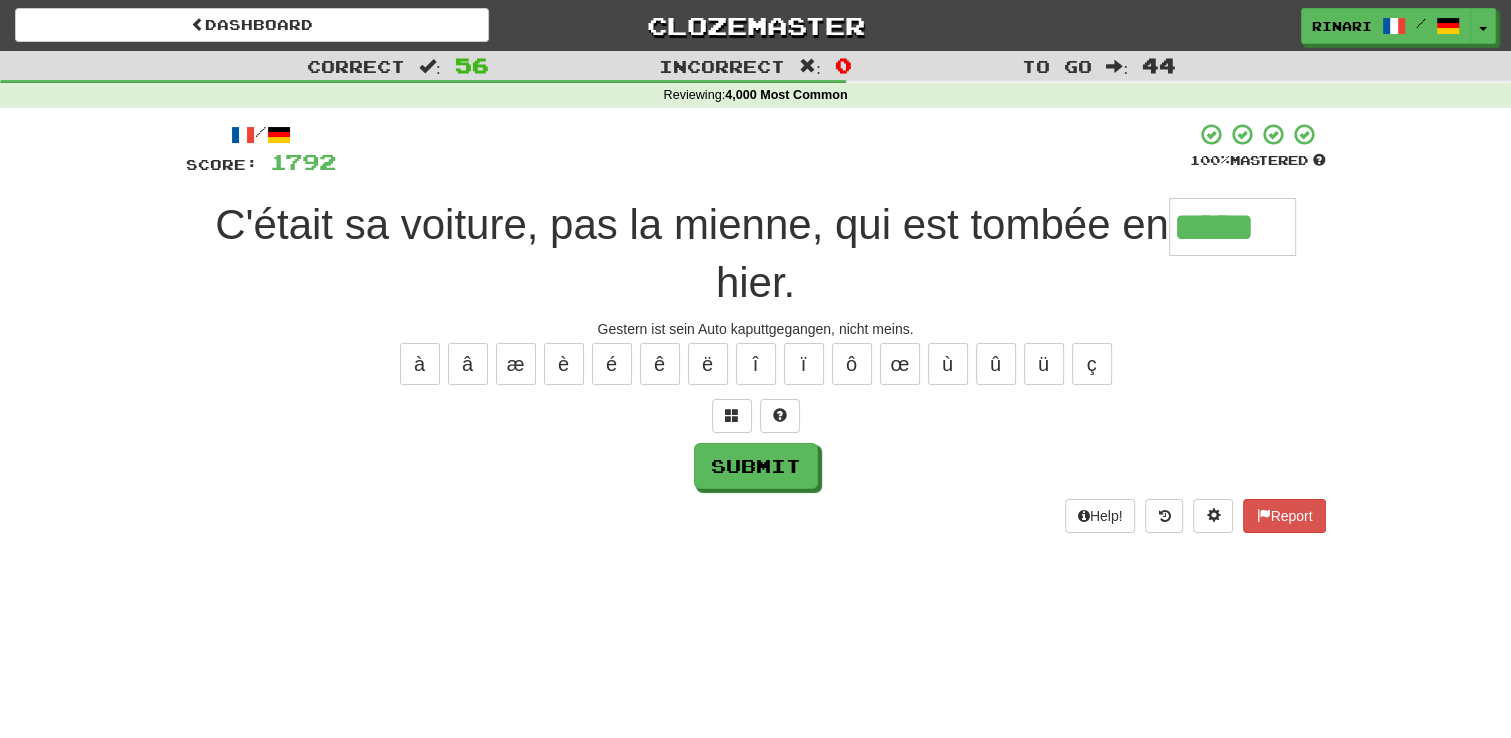 type on "*****" 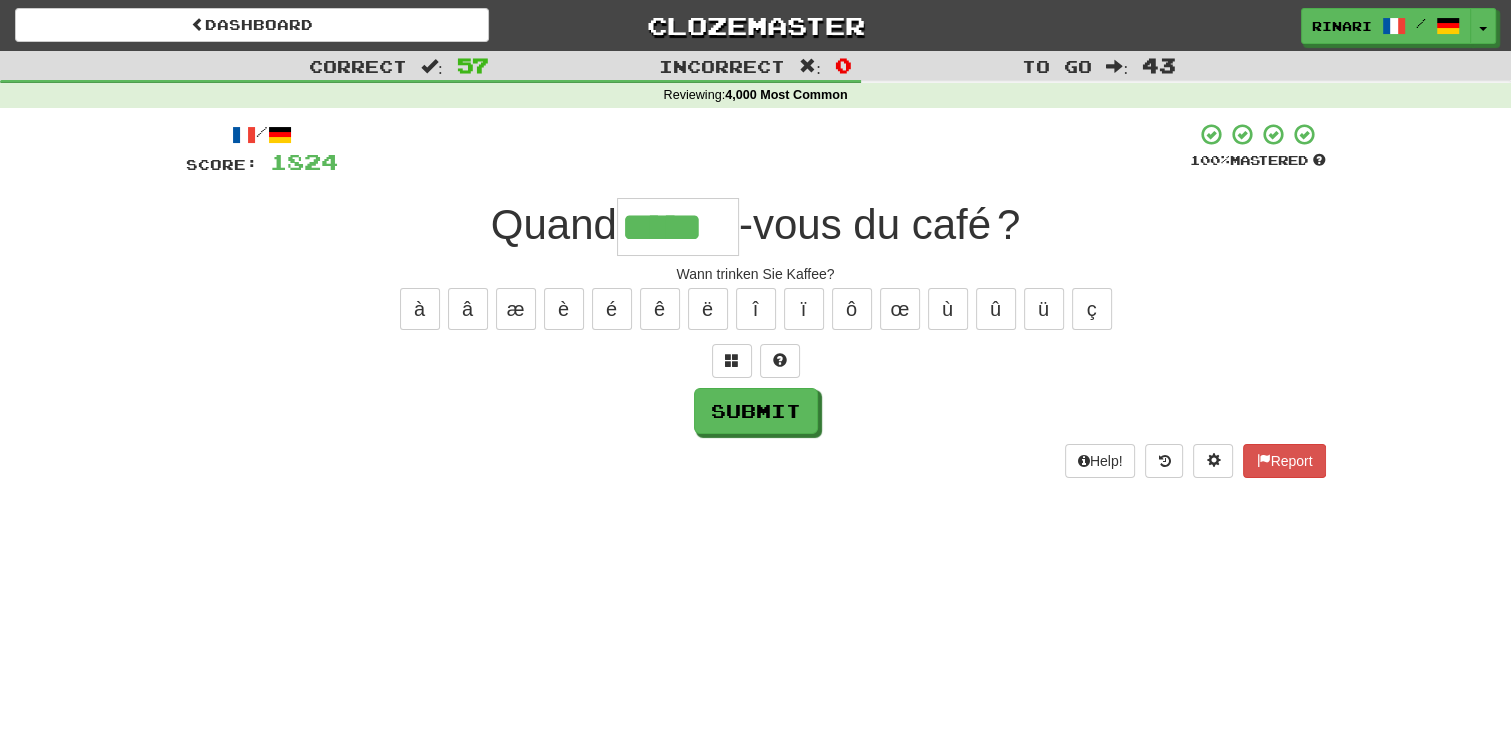type on "*****" 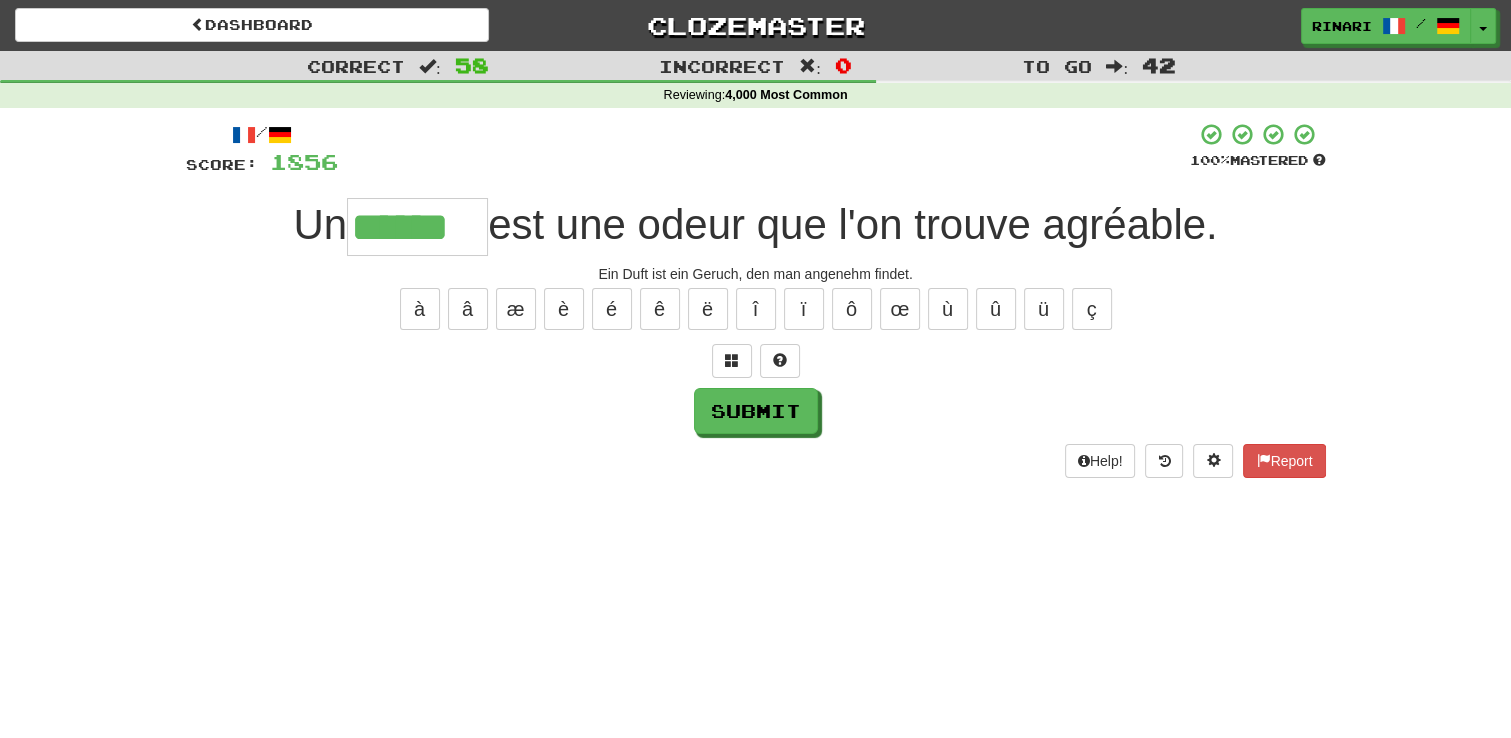 type on "******" 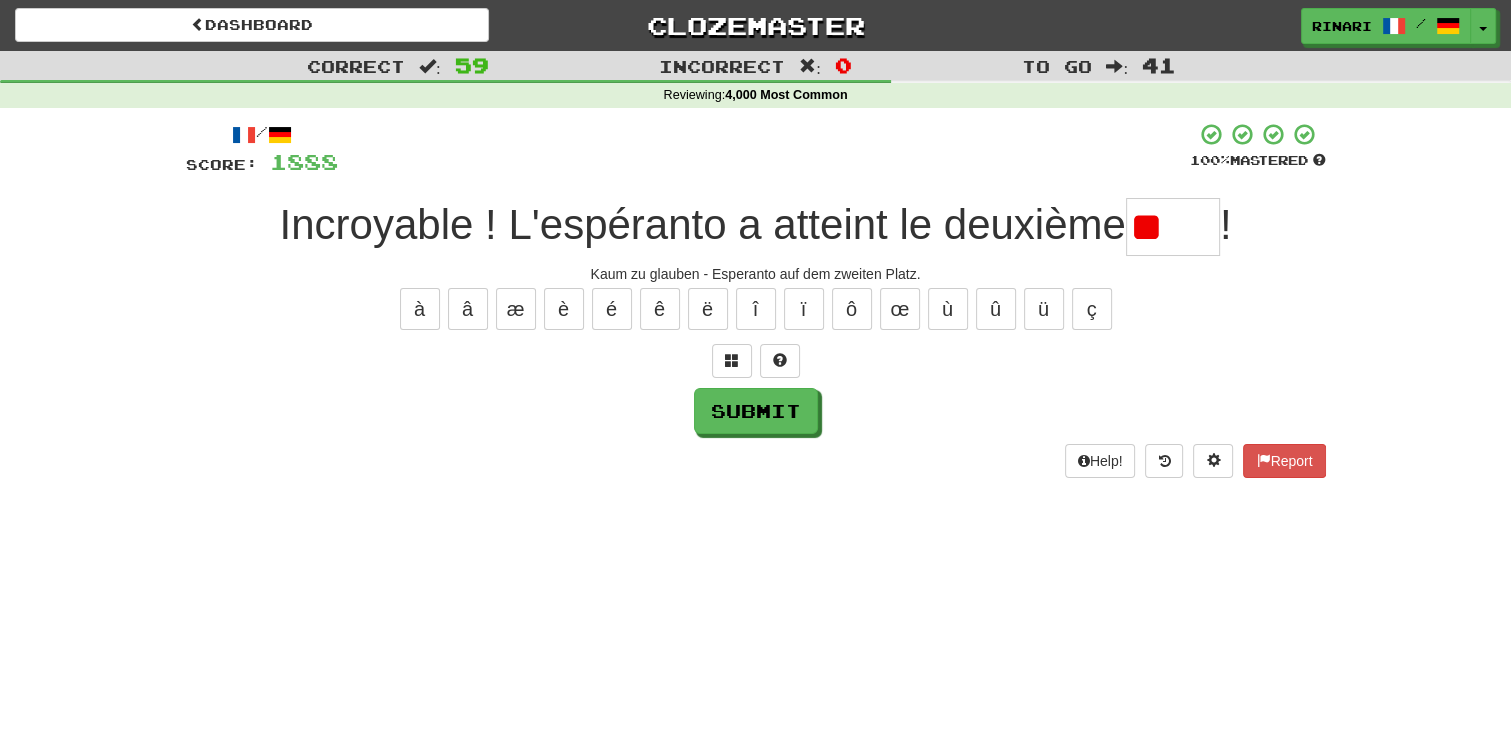 type on "*" 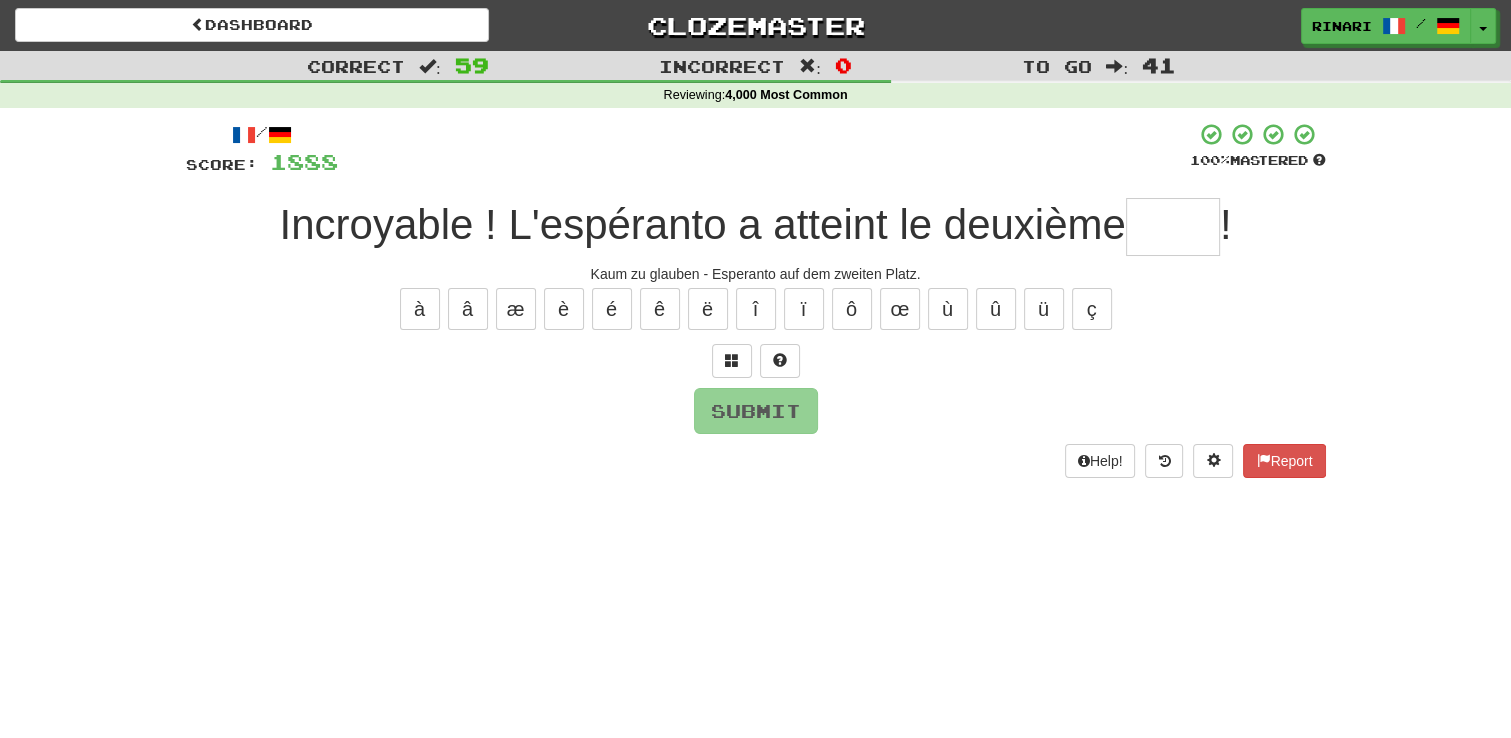 type on "*" 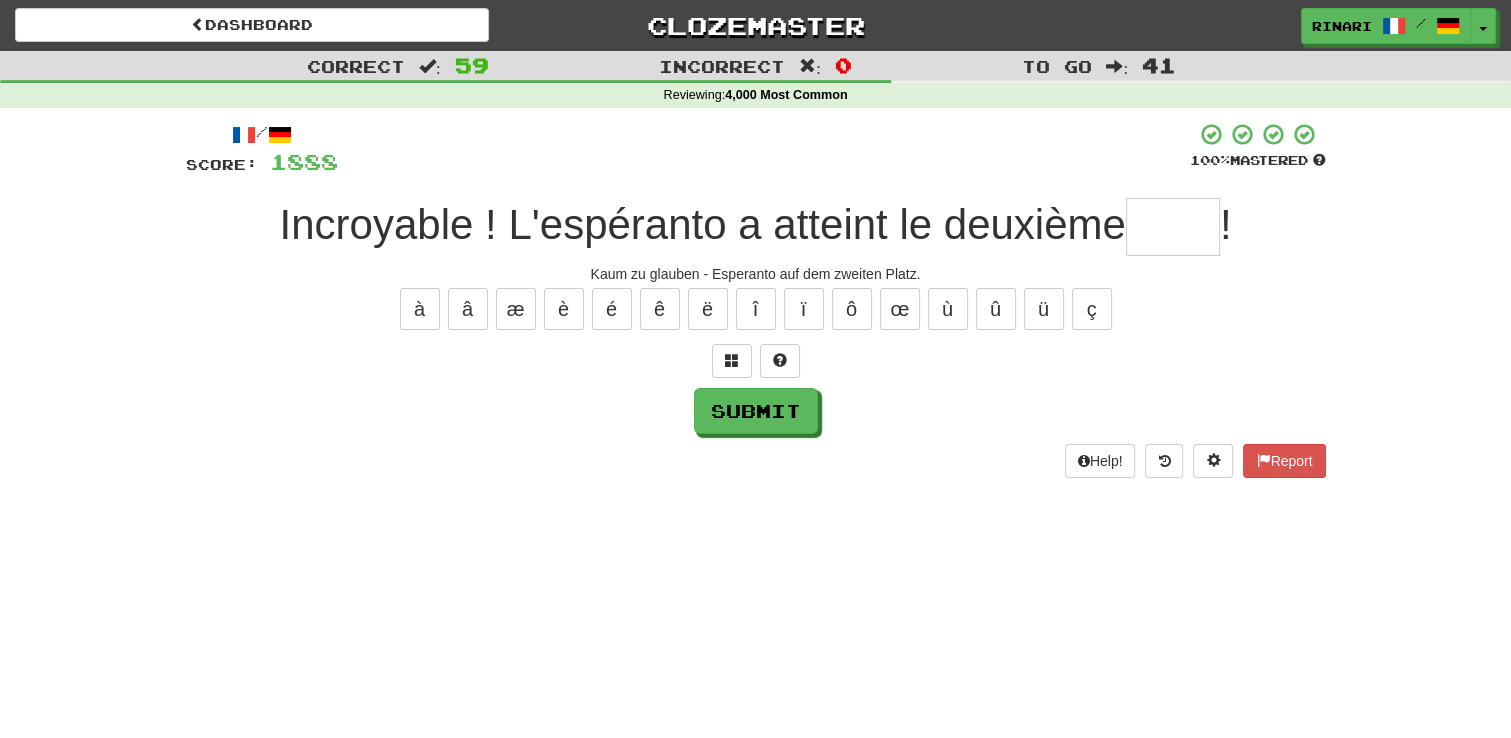 type on "*" 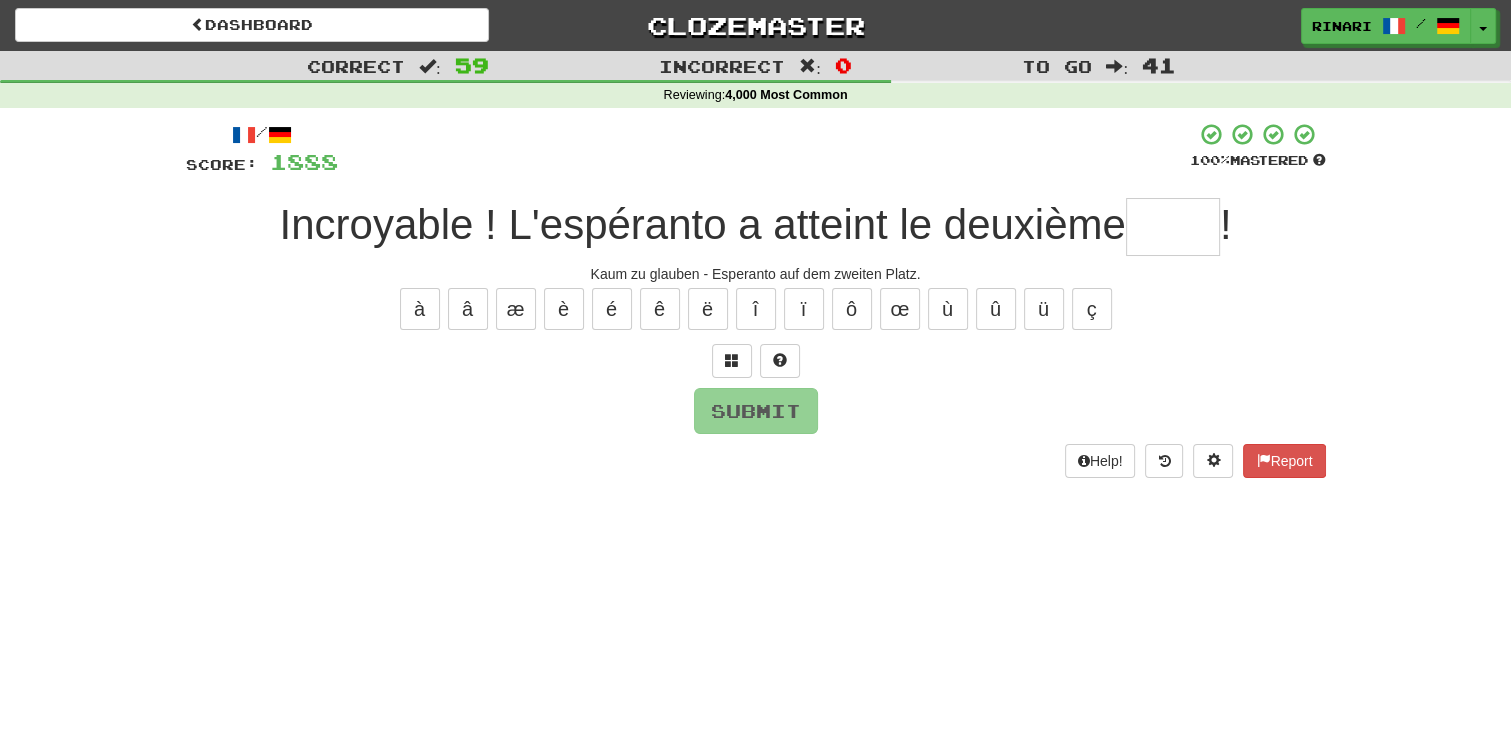 type on "*" 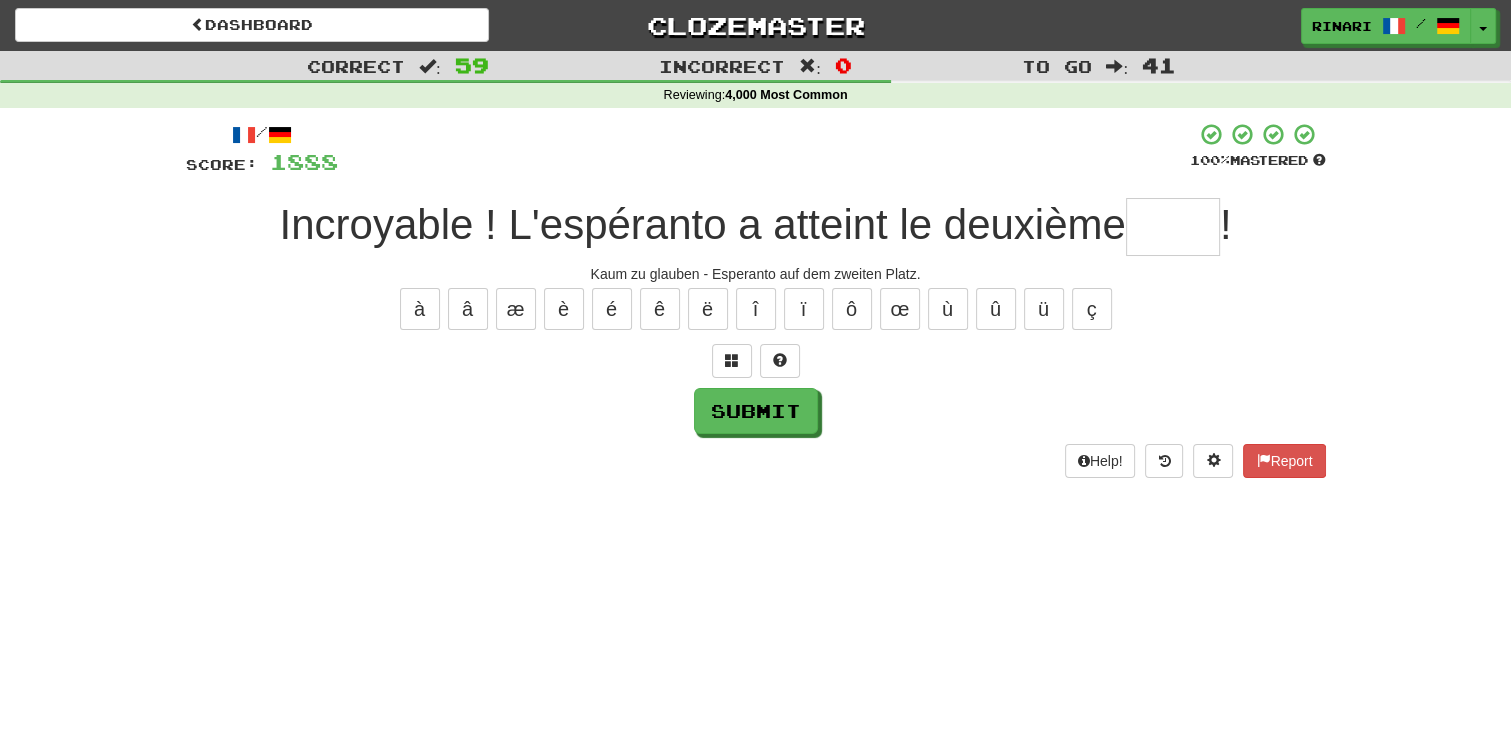 type on "*" 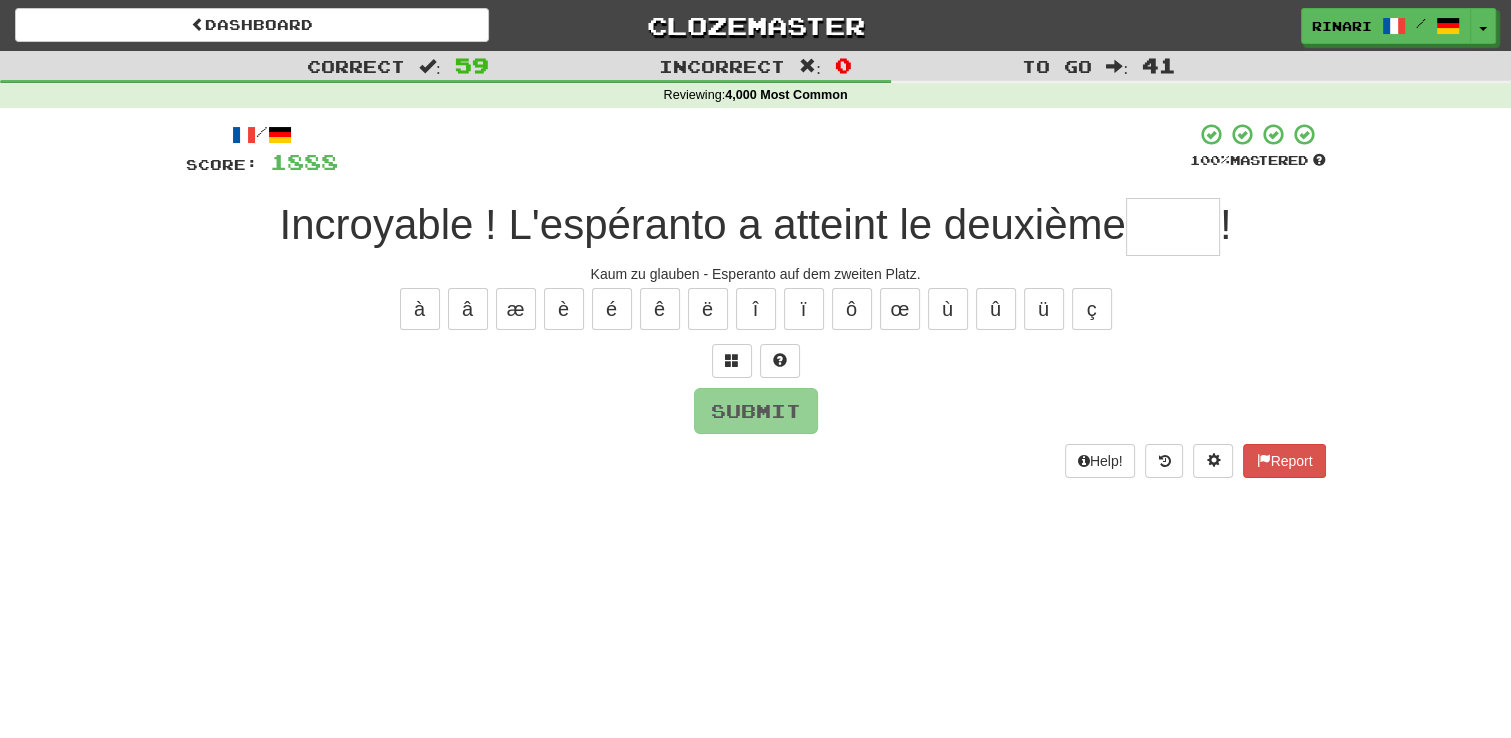 type on "*" 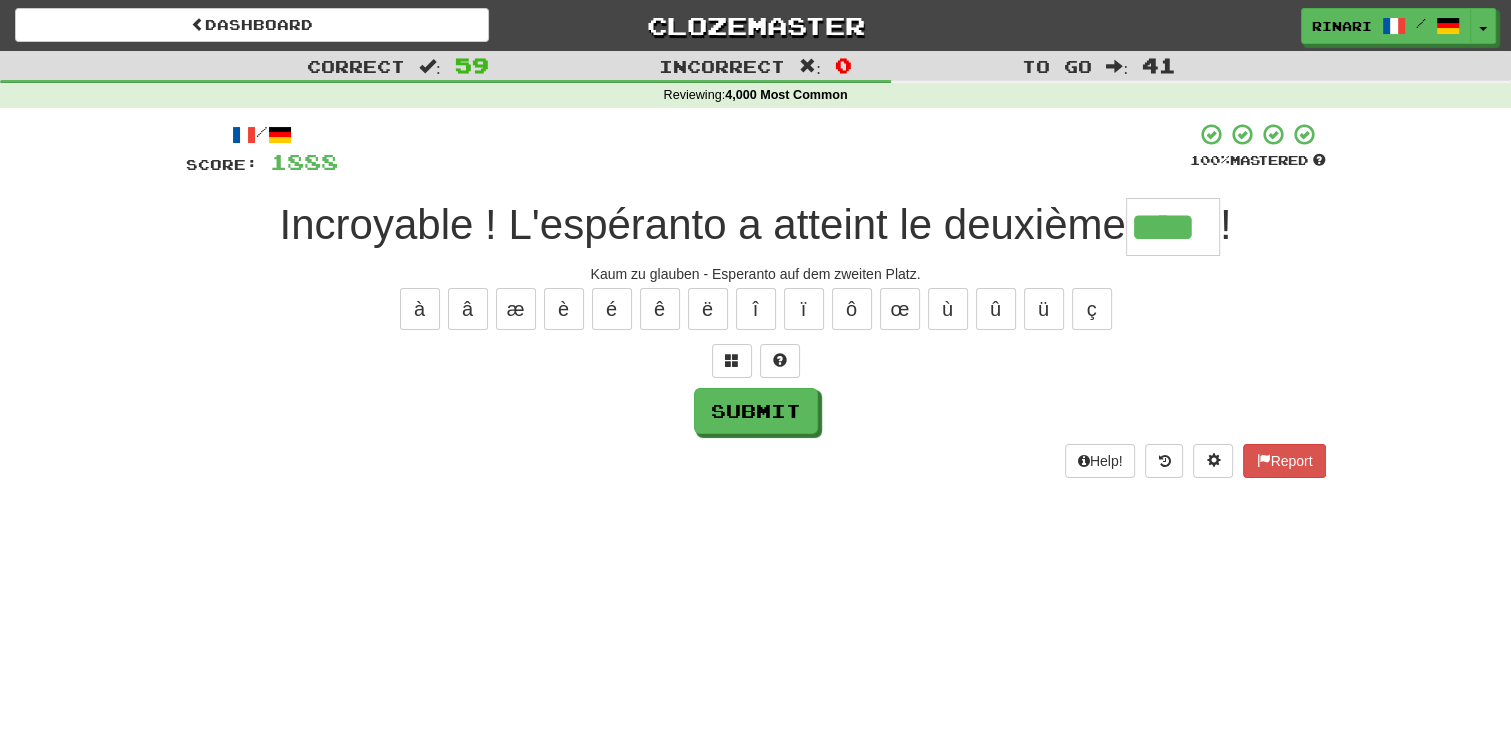 type on "****" 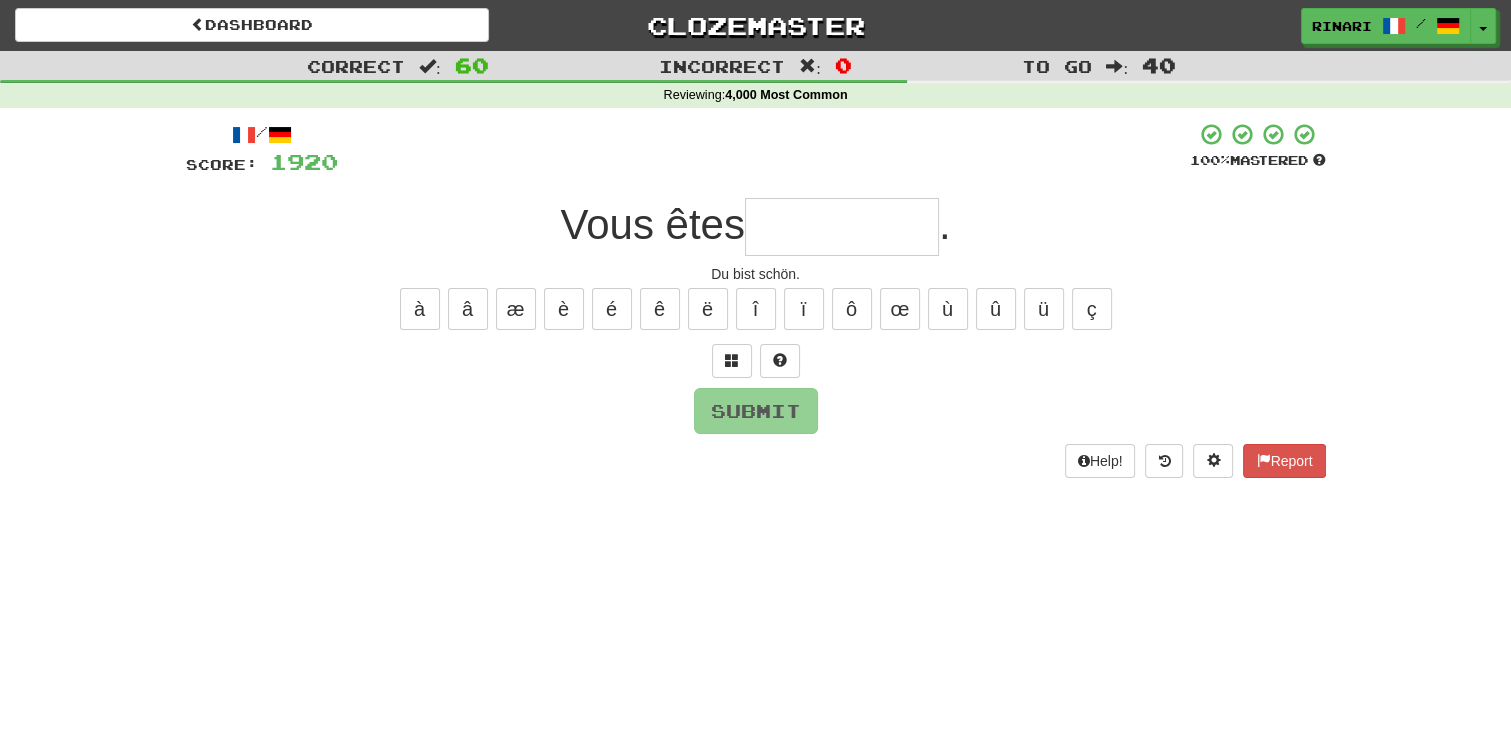 type on "*" 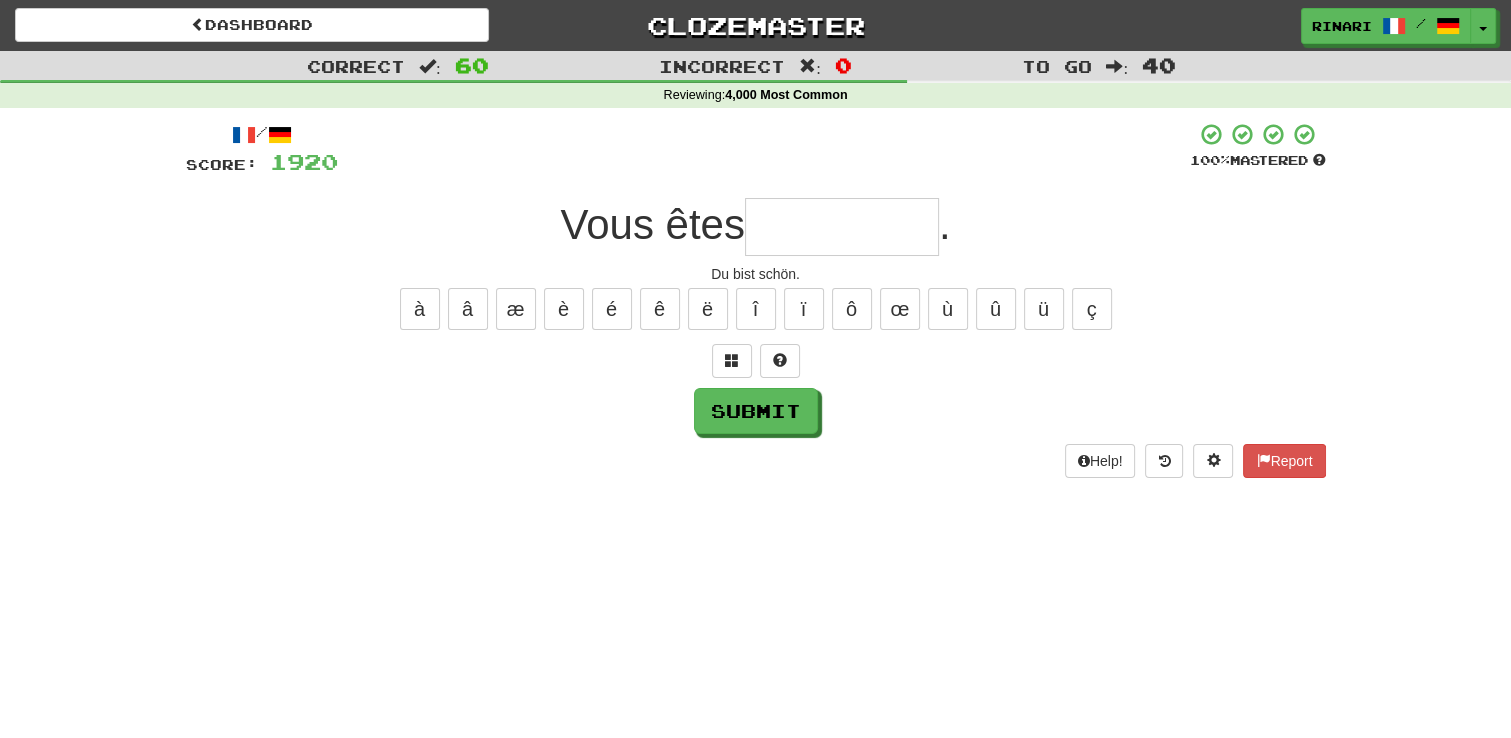 type on "*" 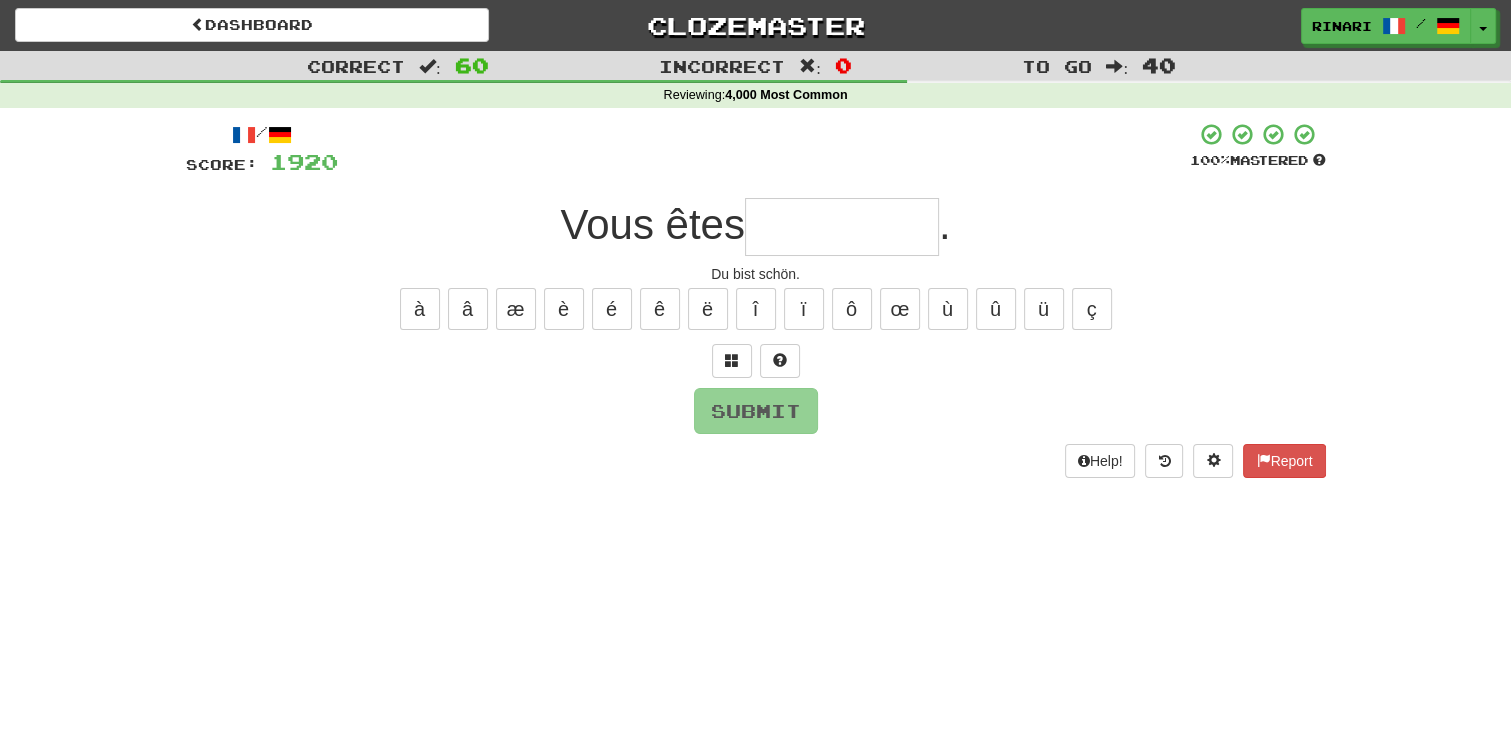 type on "*" 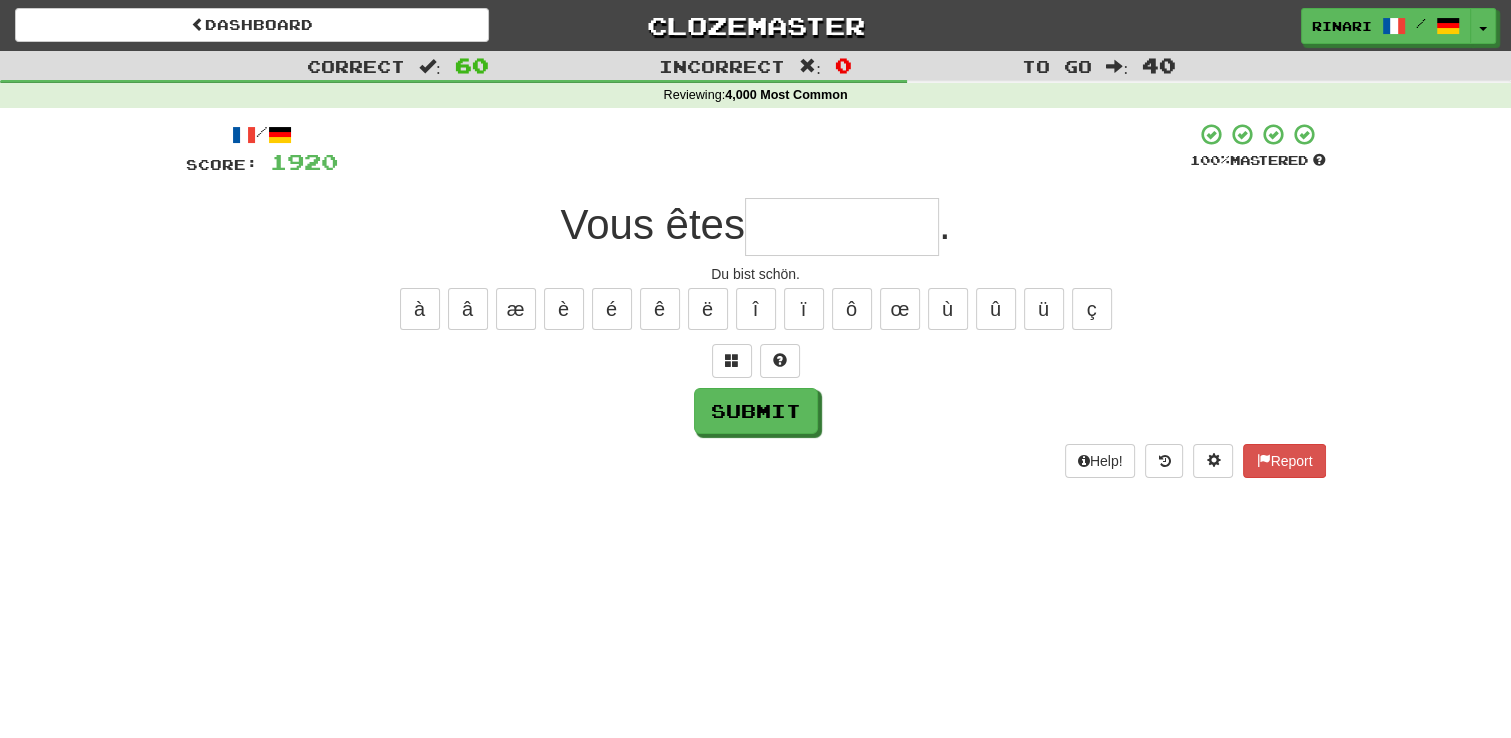 type on "*" 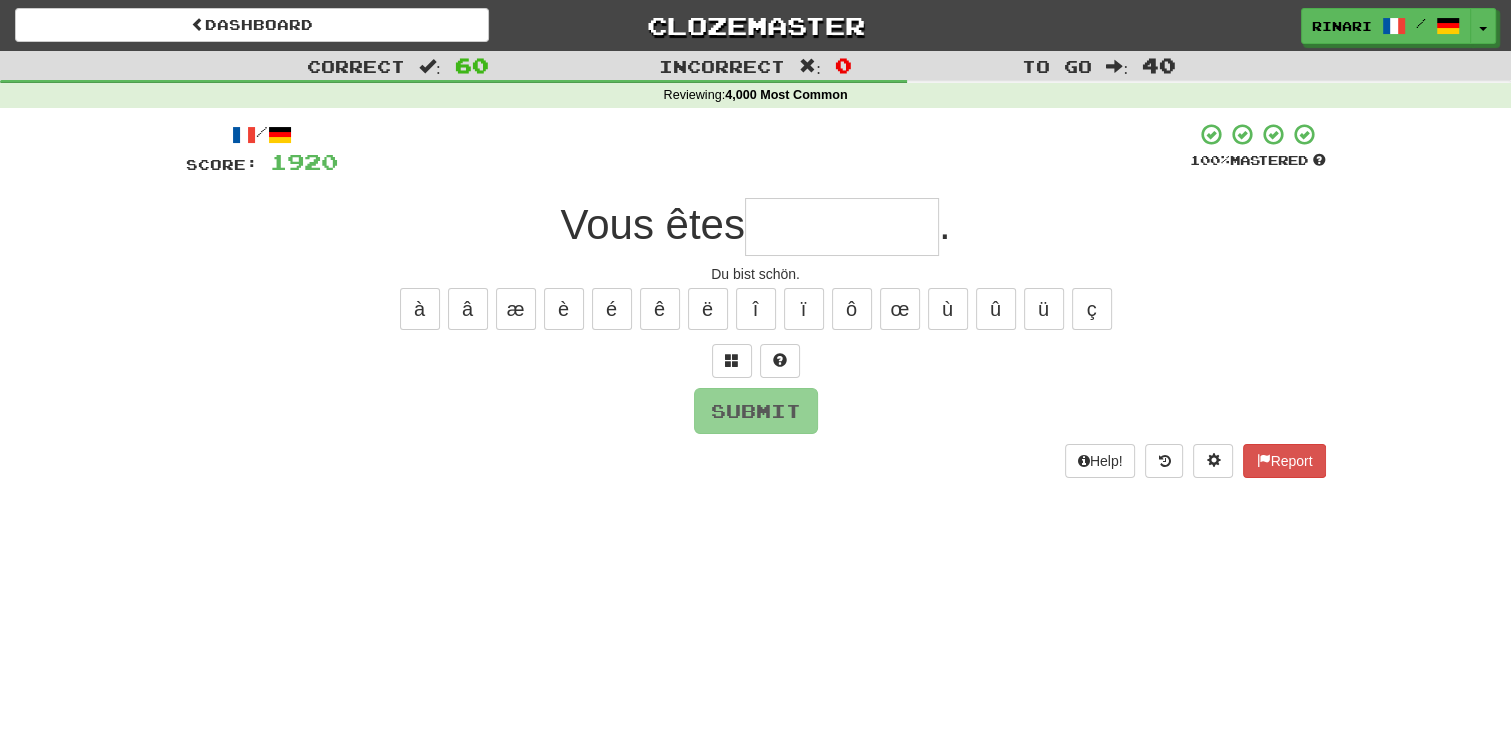 type on "*" 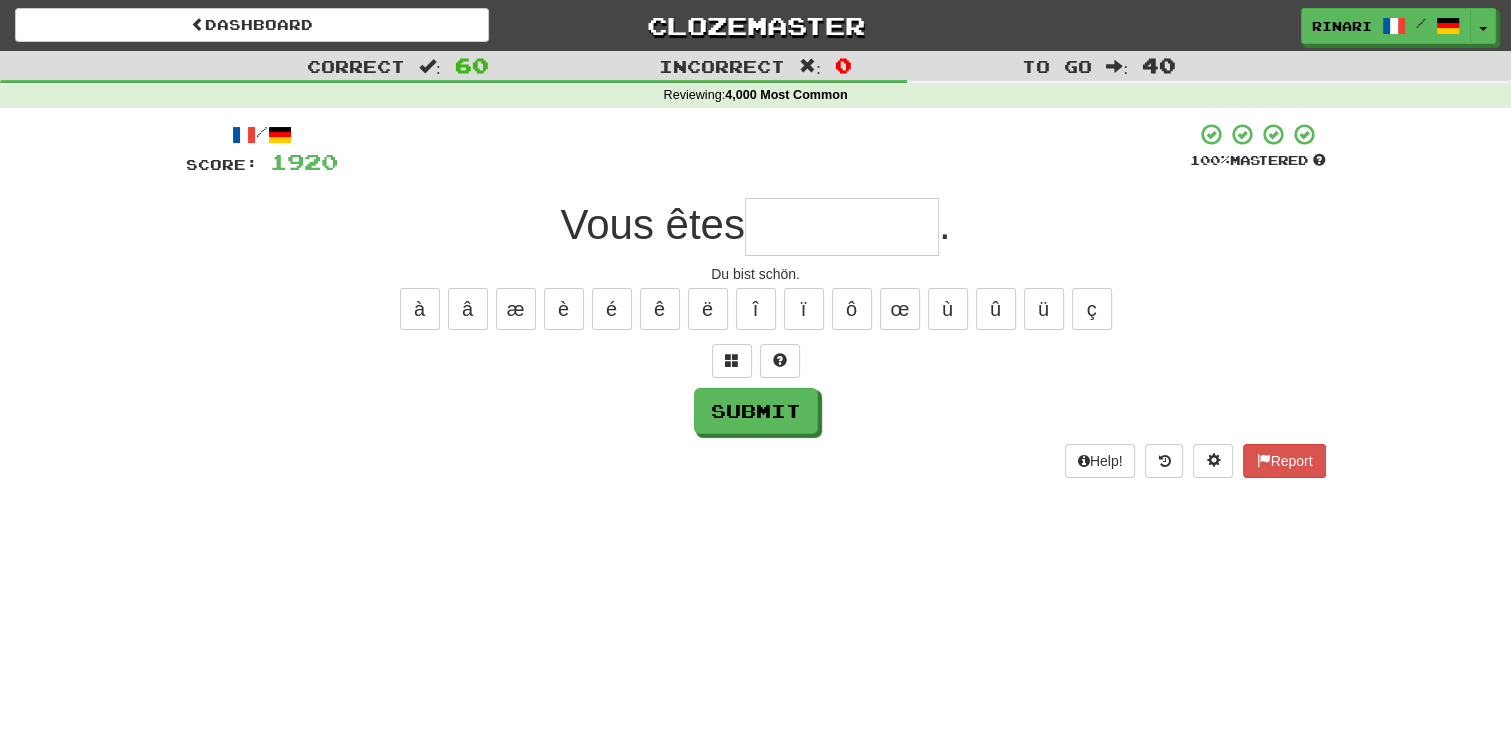 type on "*" 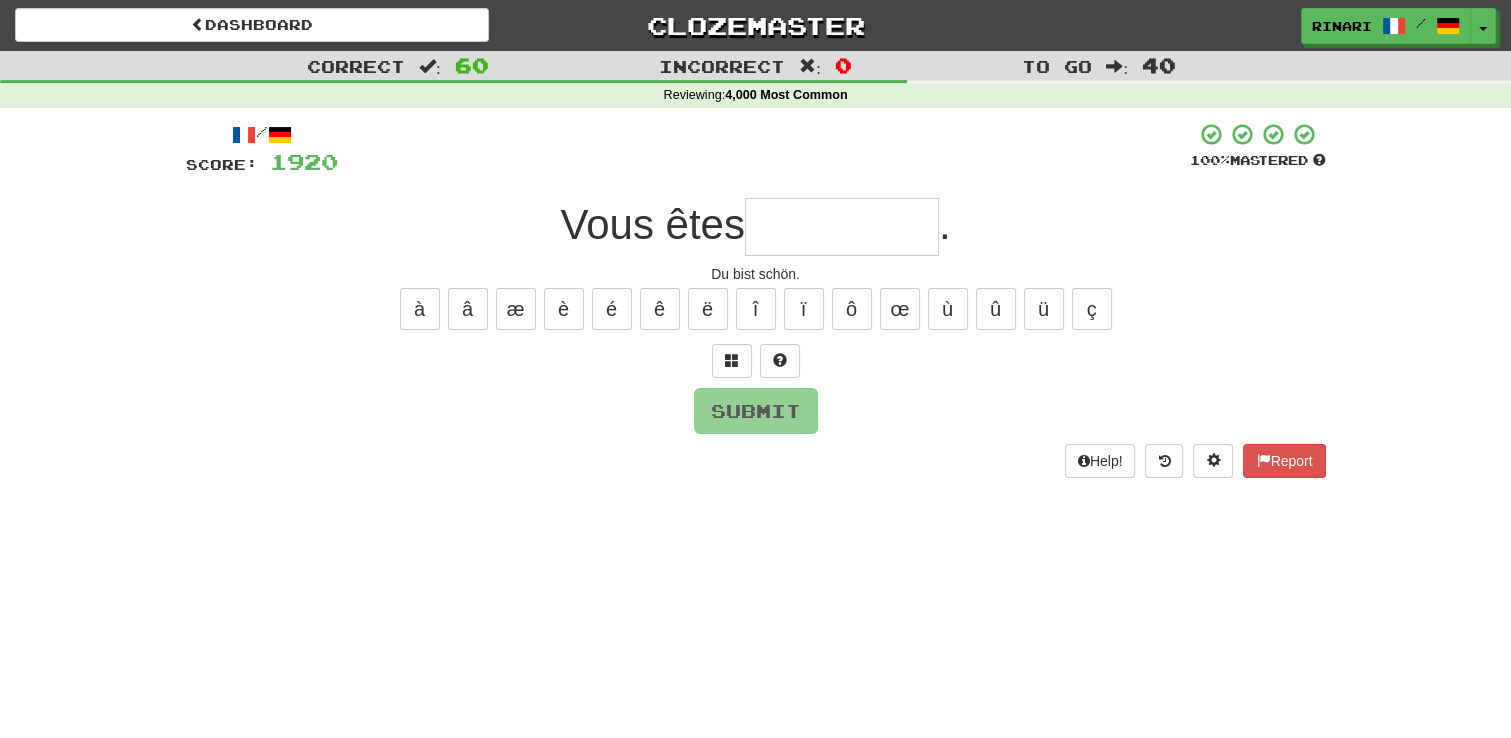 type on "*" 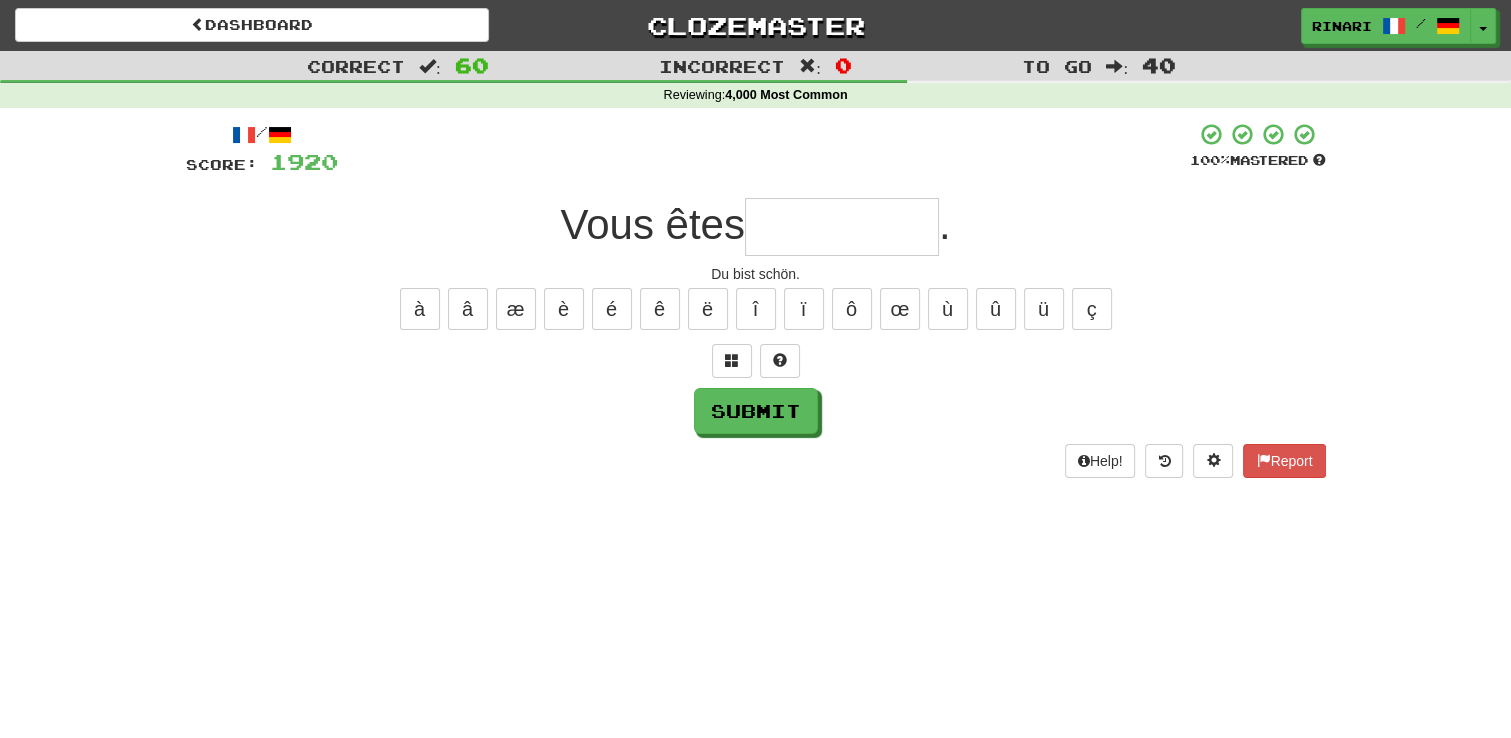 type on "*" 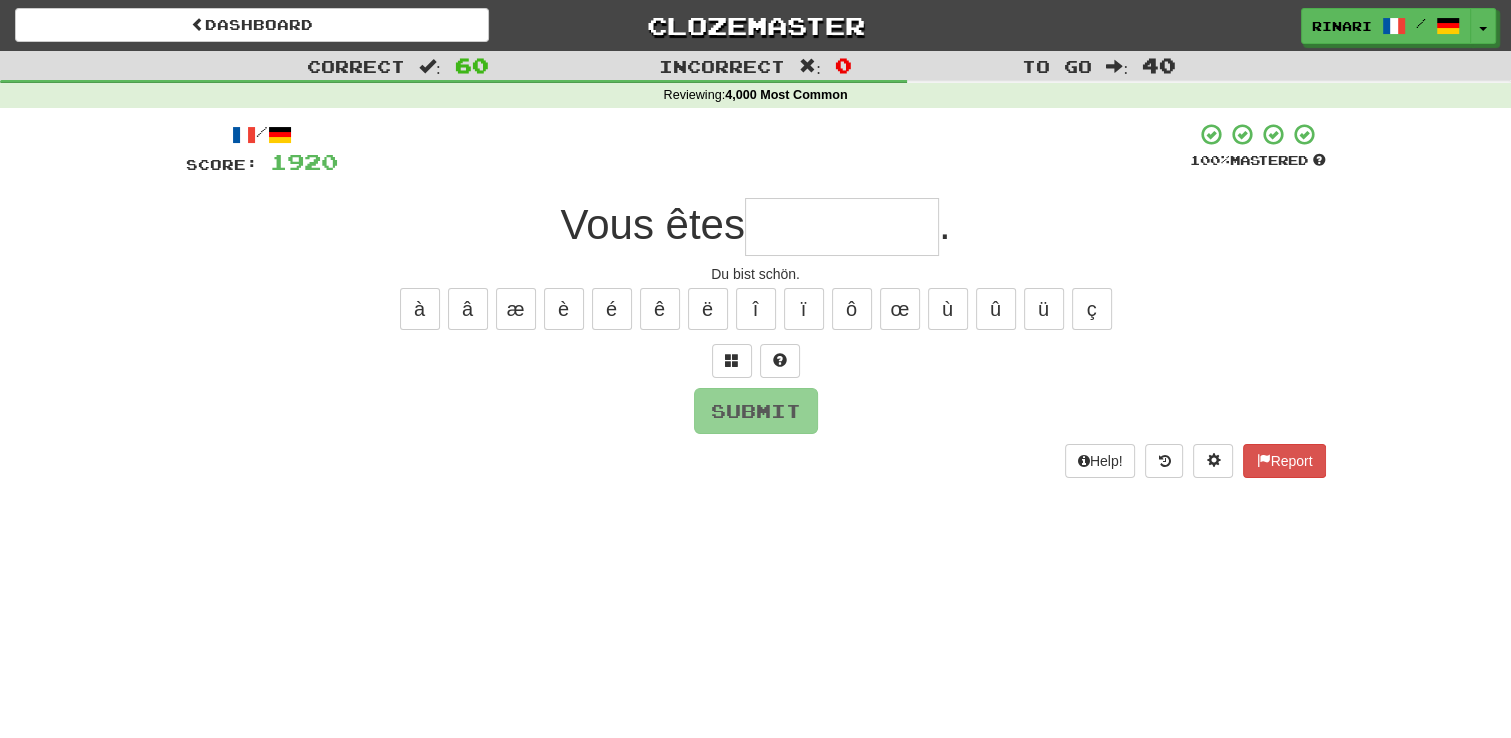 type on "*" 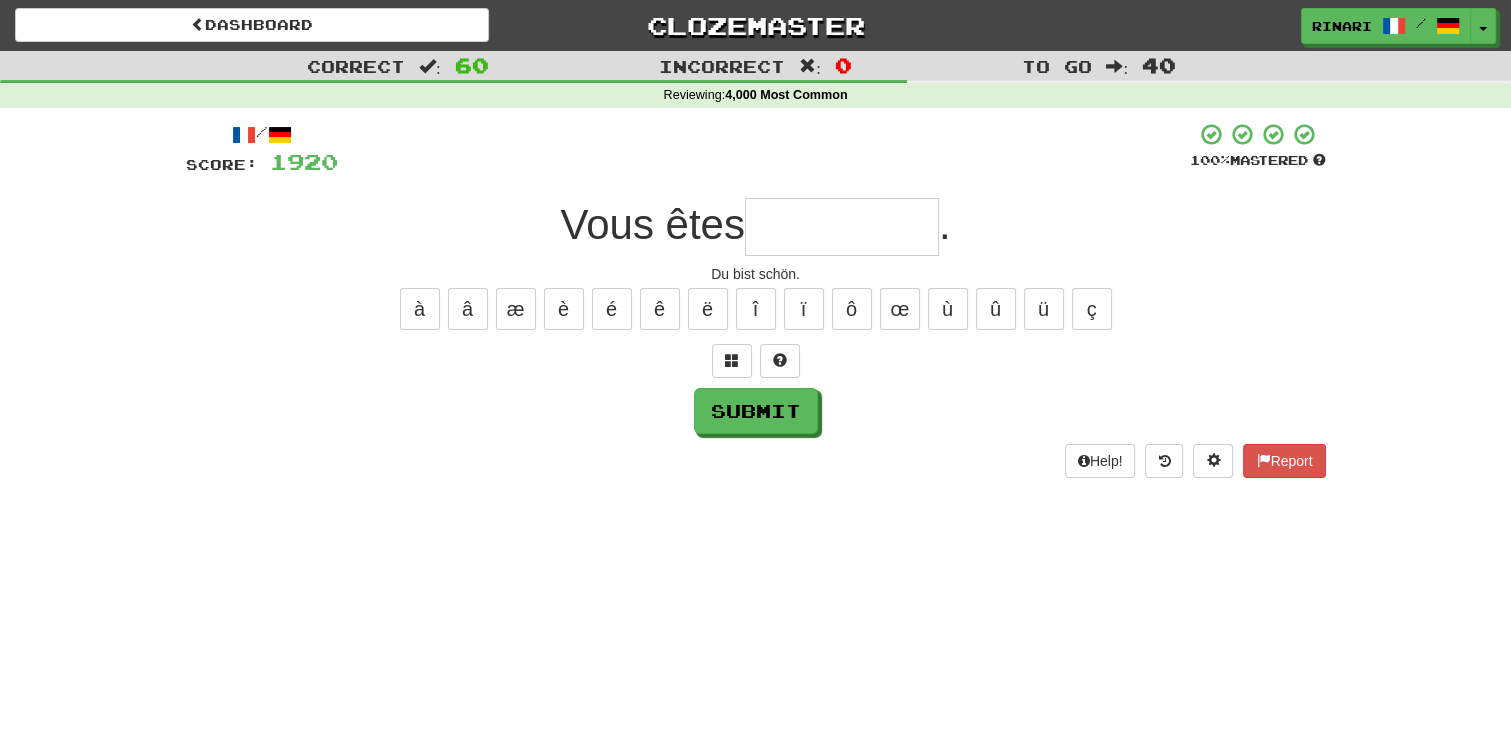 type on "*" 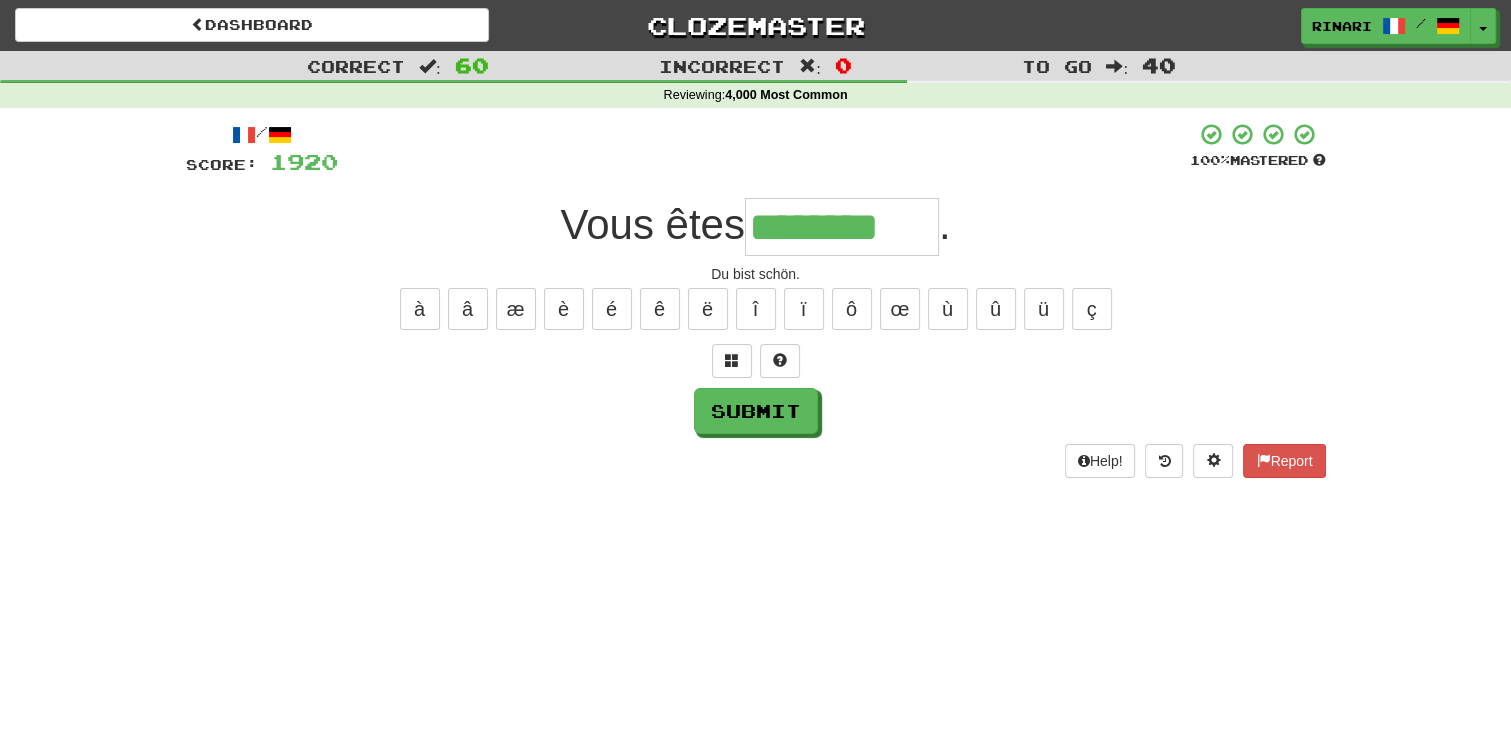 type on "********" 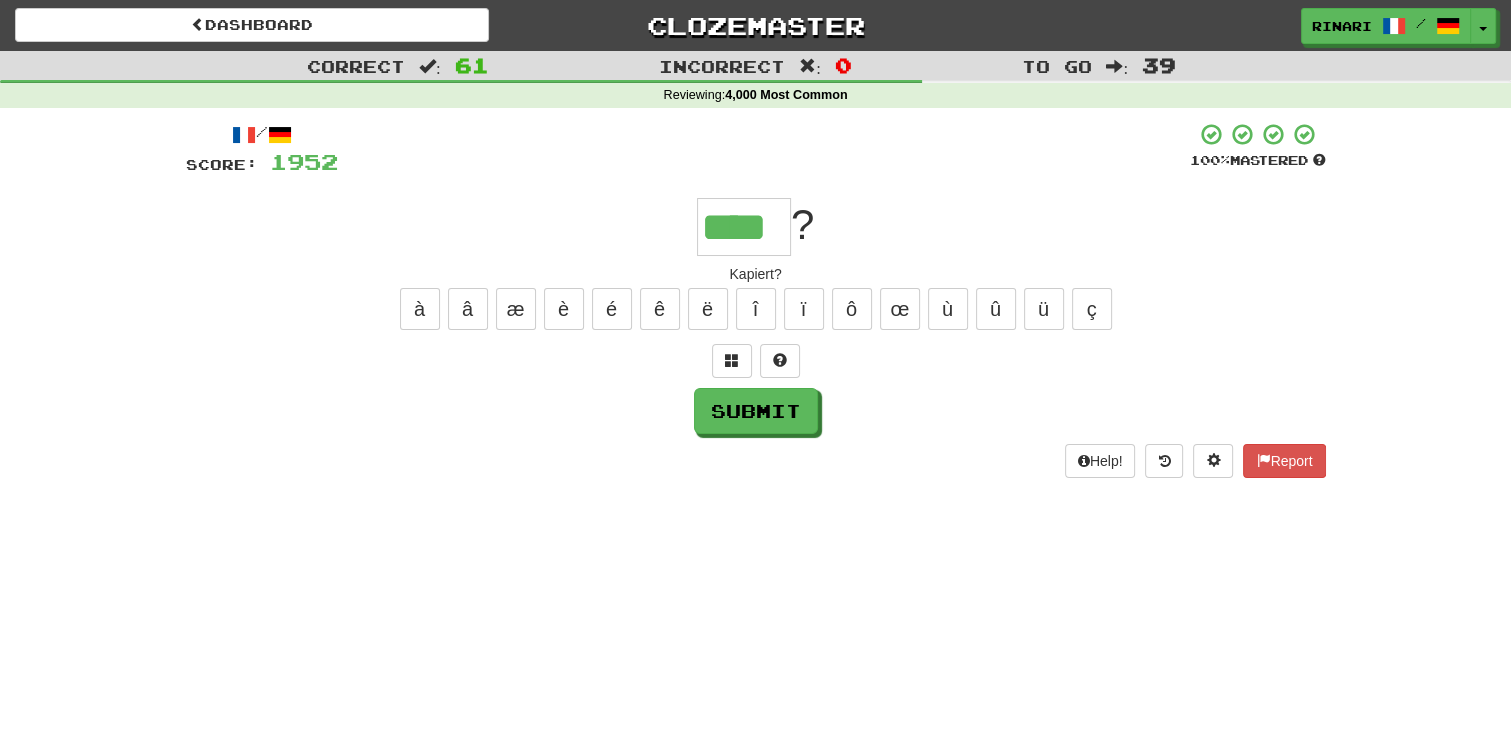type on "****" 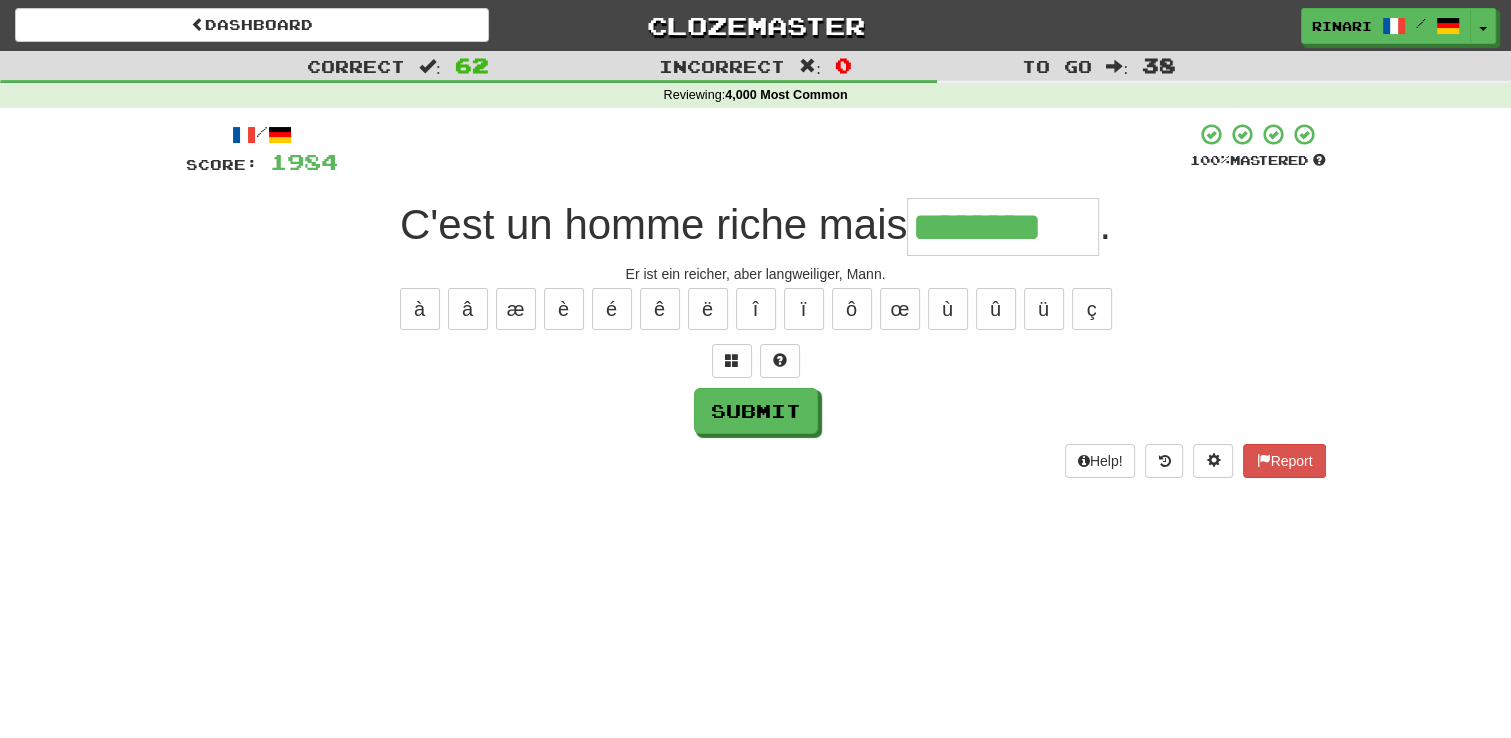 type on "********" 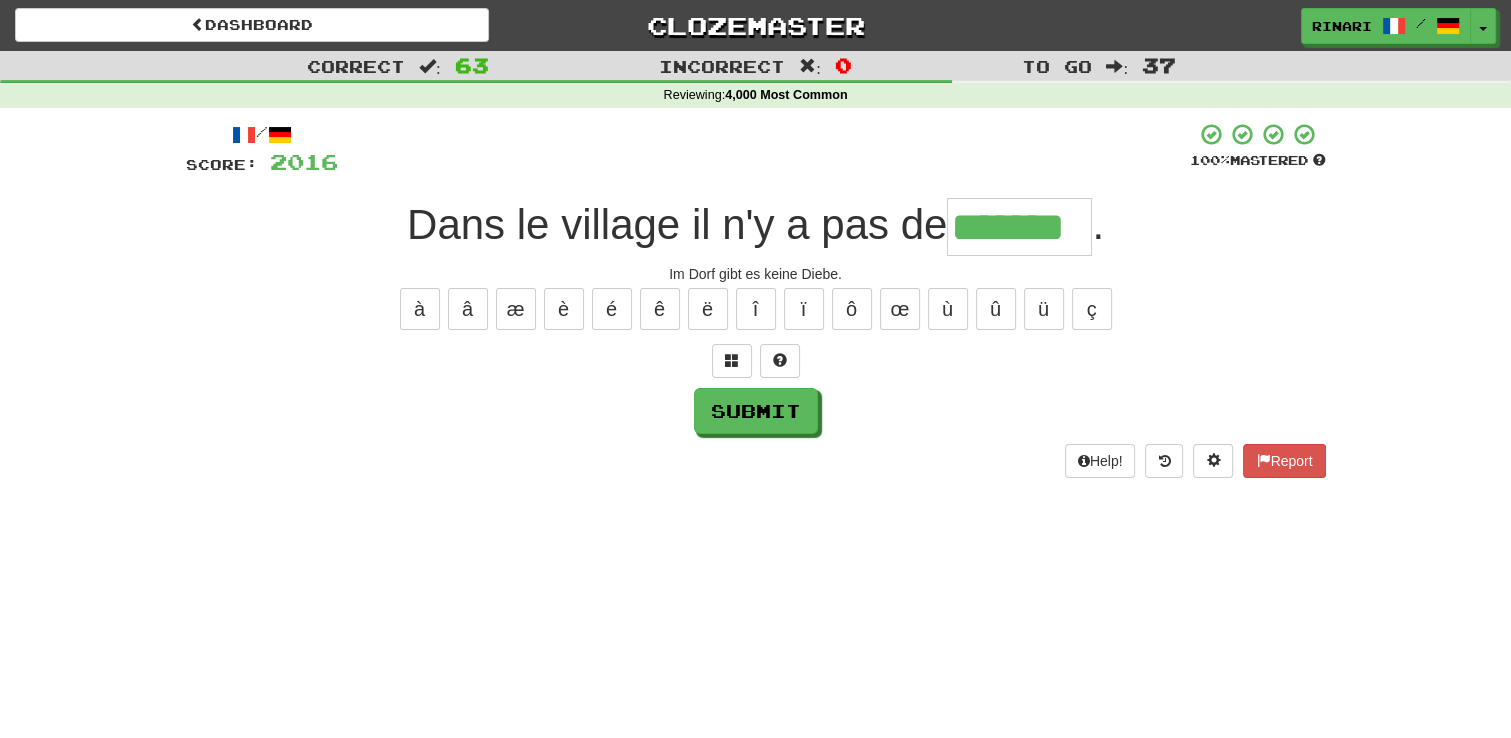 type on "*******" 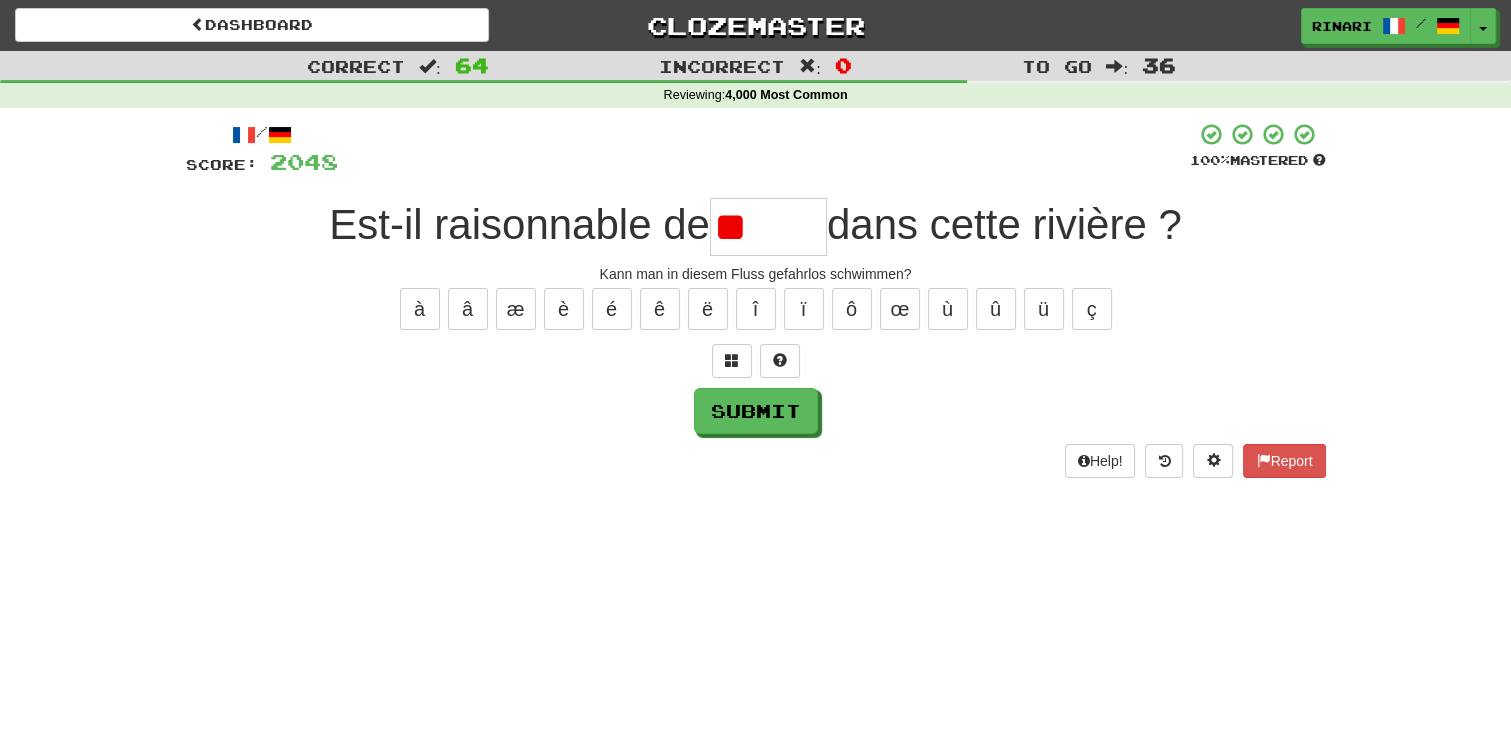 type on "*" 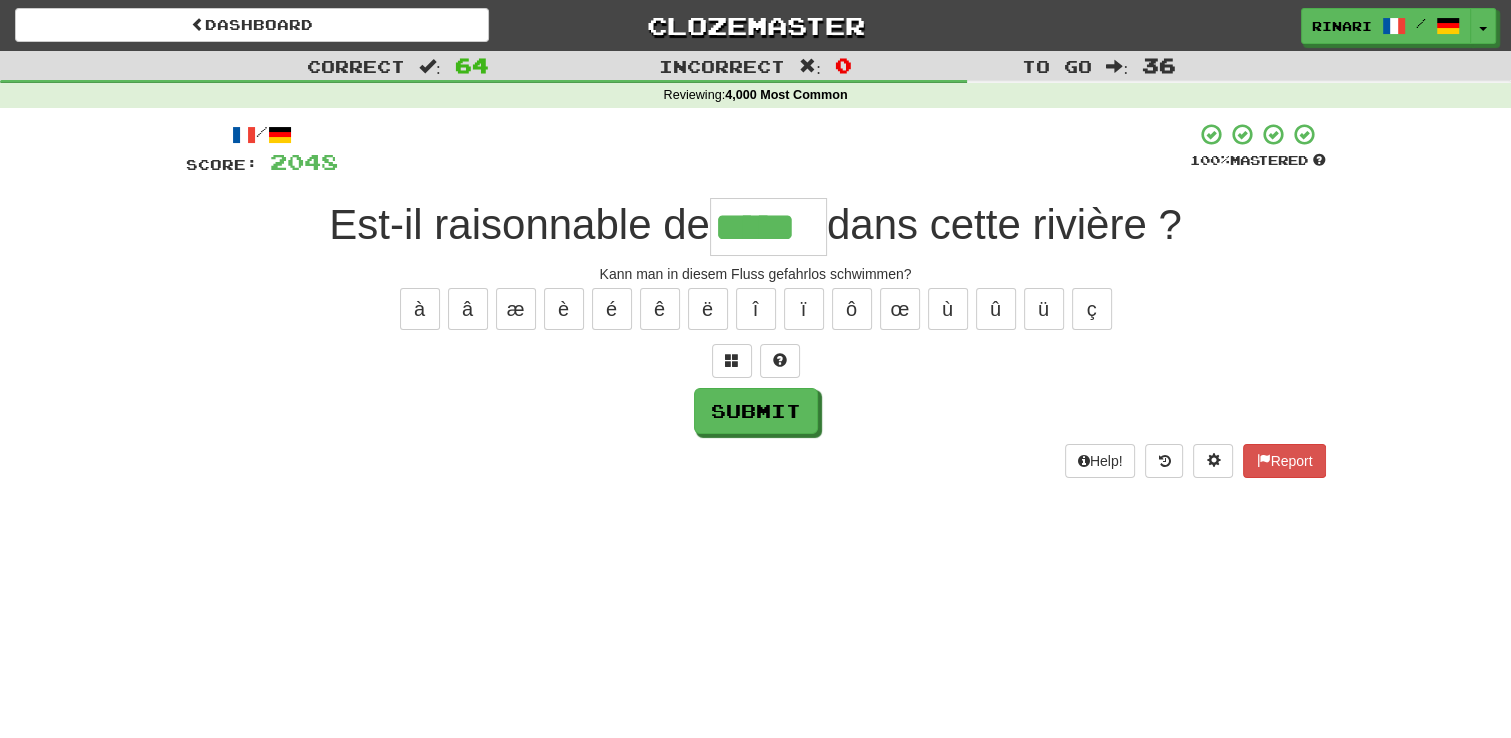 type on "*****" 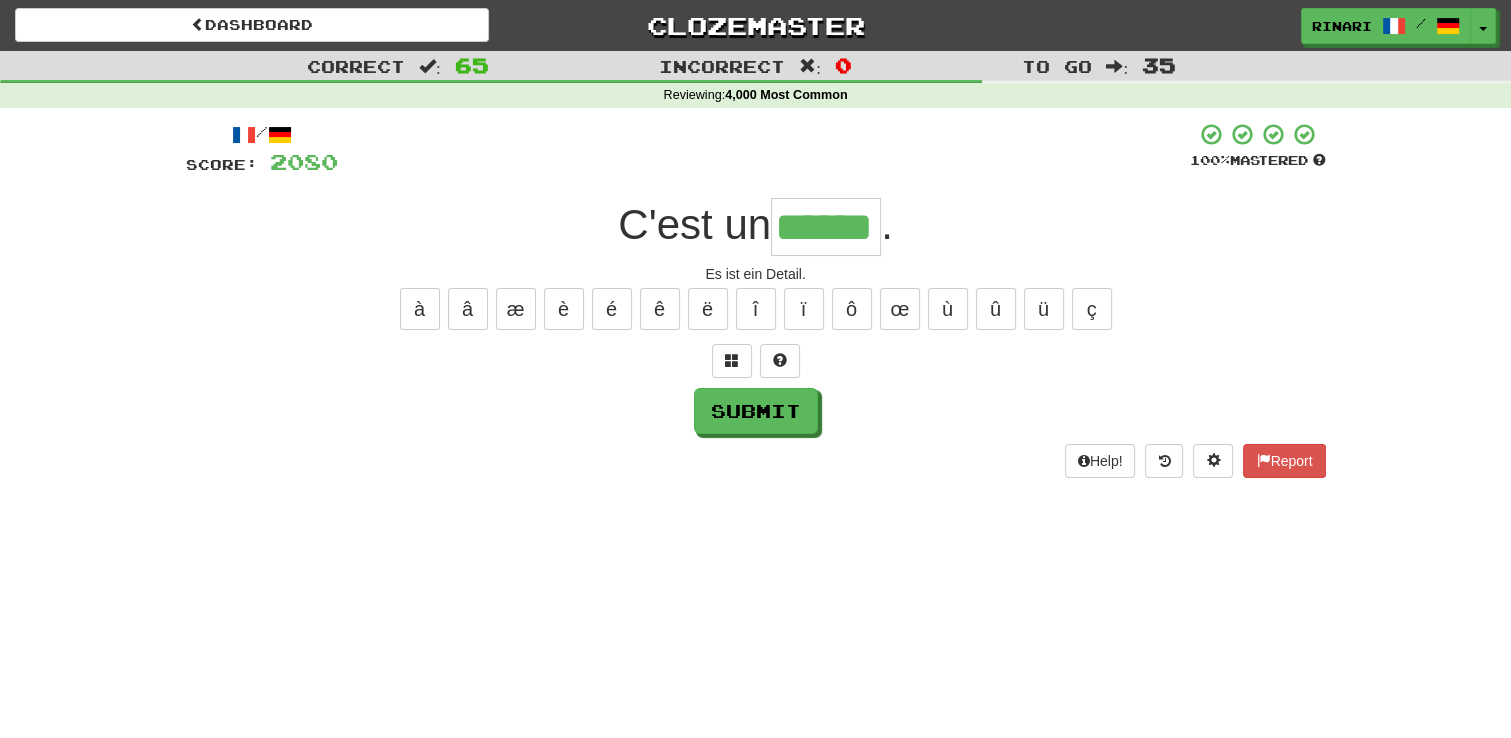 type on "******" 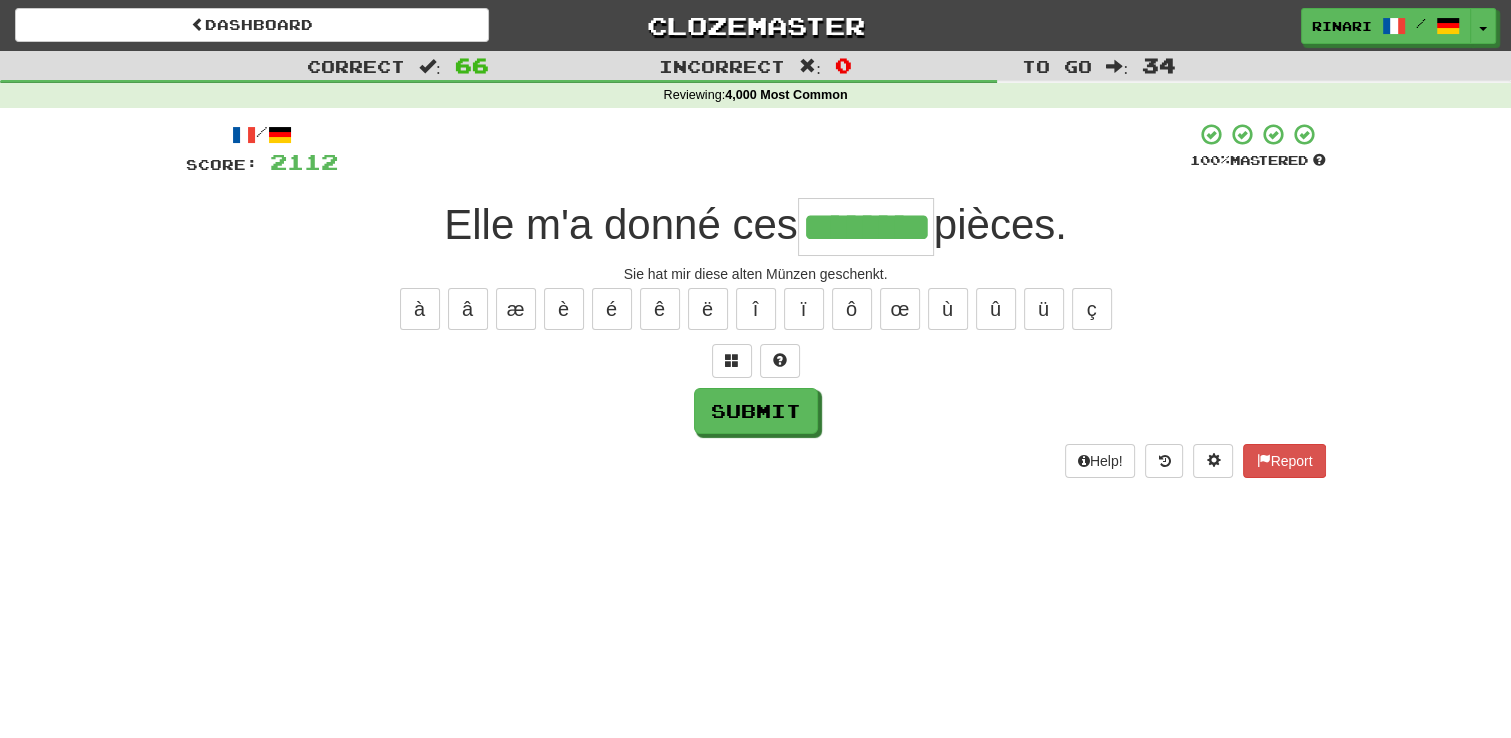 type on "********" 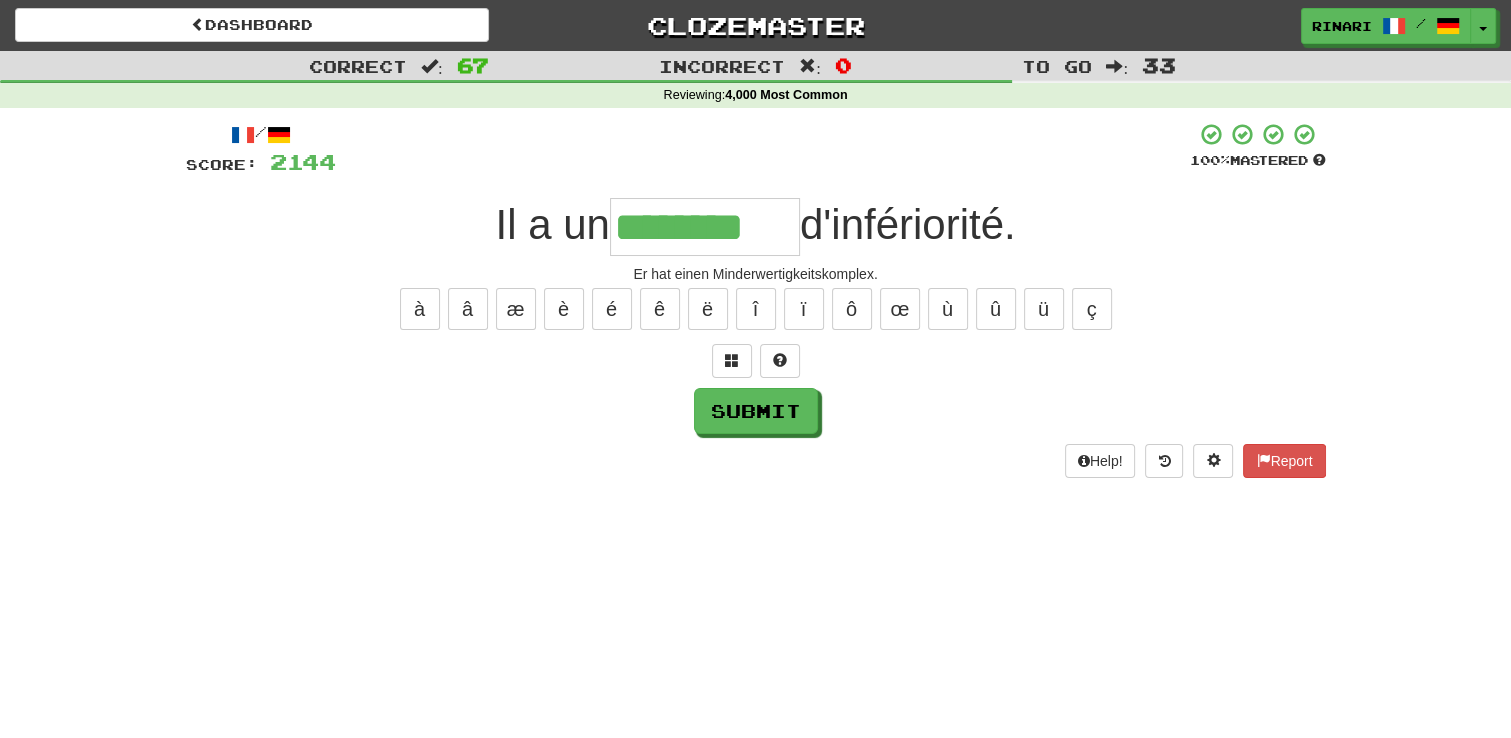 type on "********" 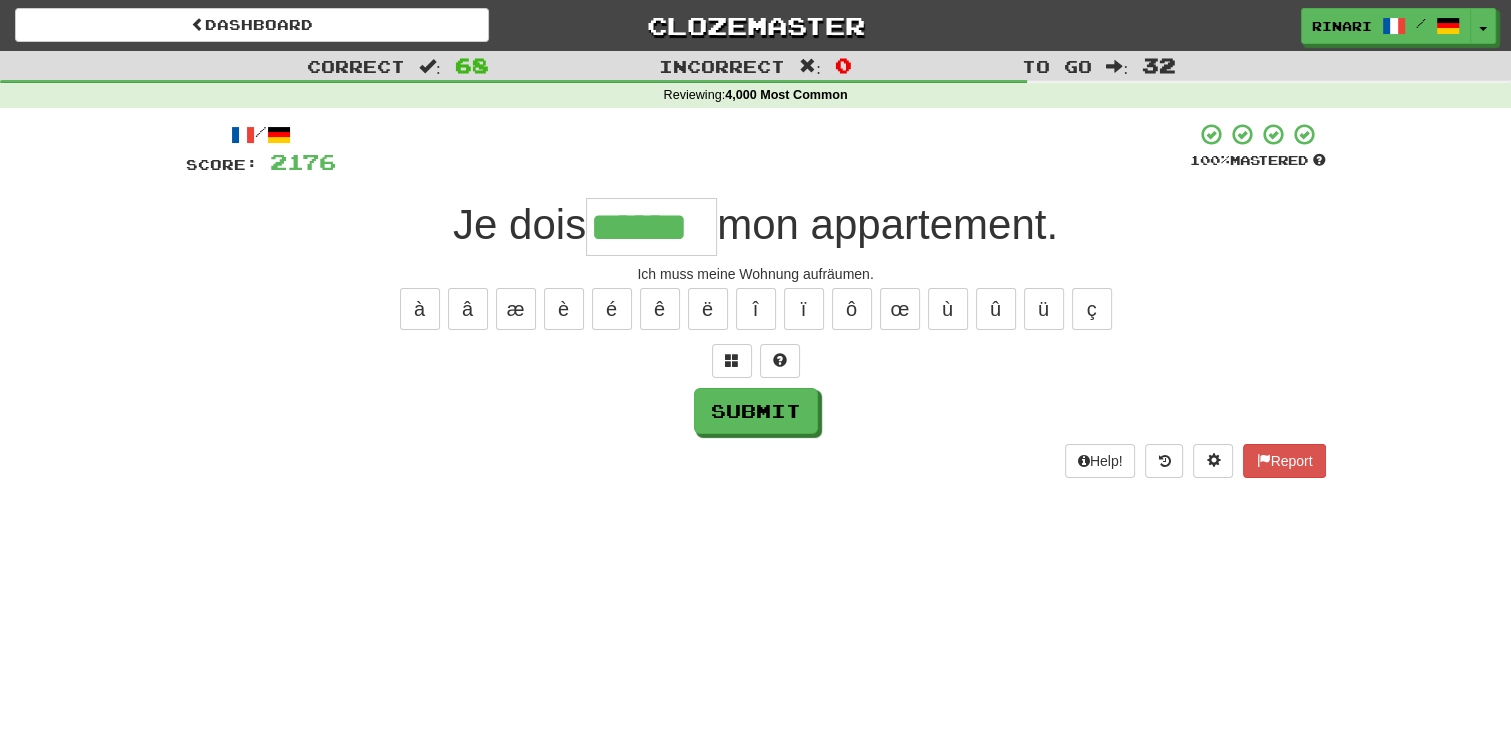 type on "******" 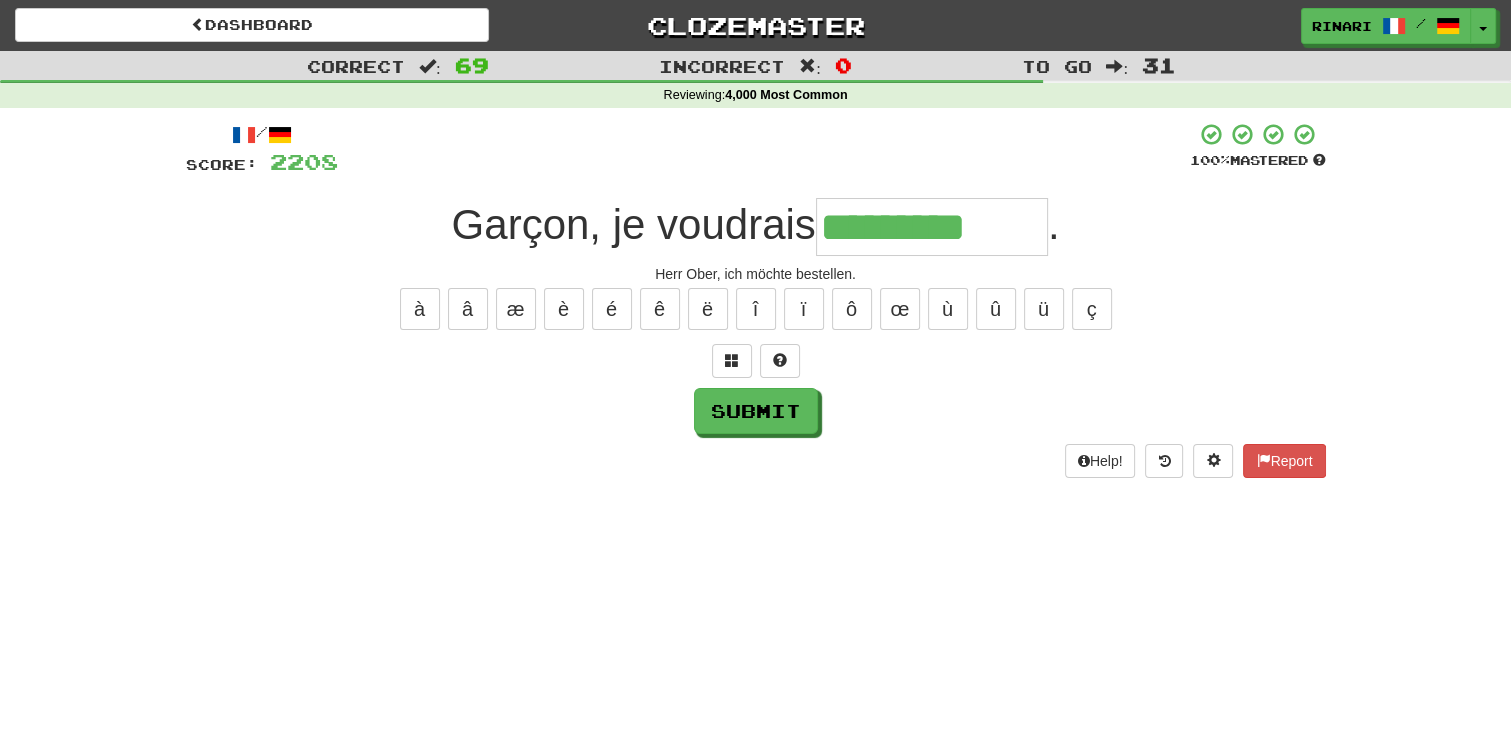 type on "*********" 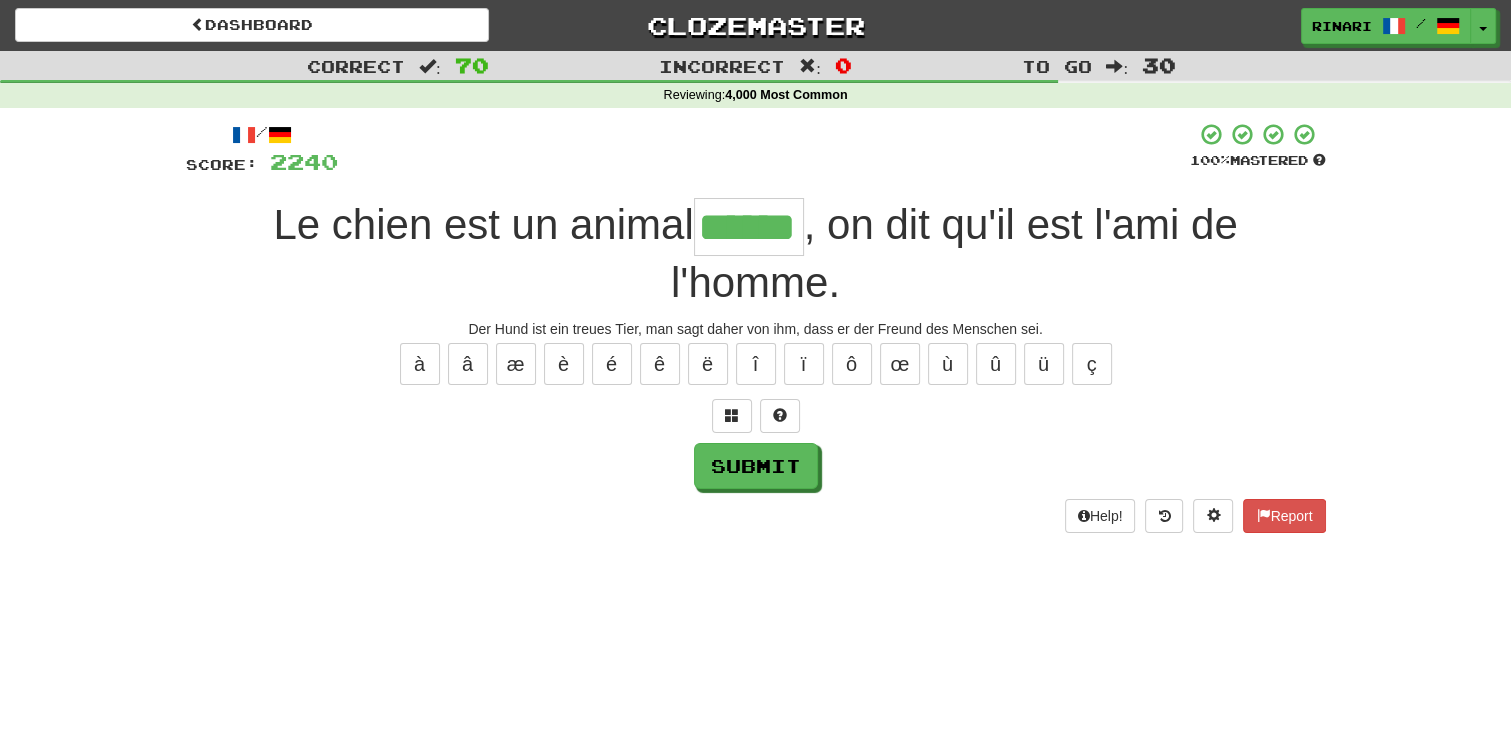 type on "******" 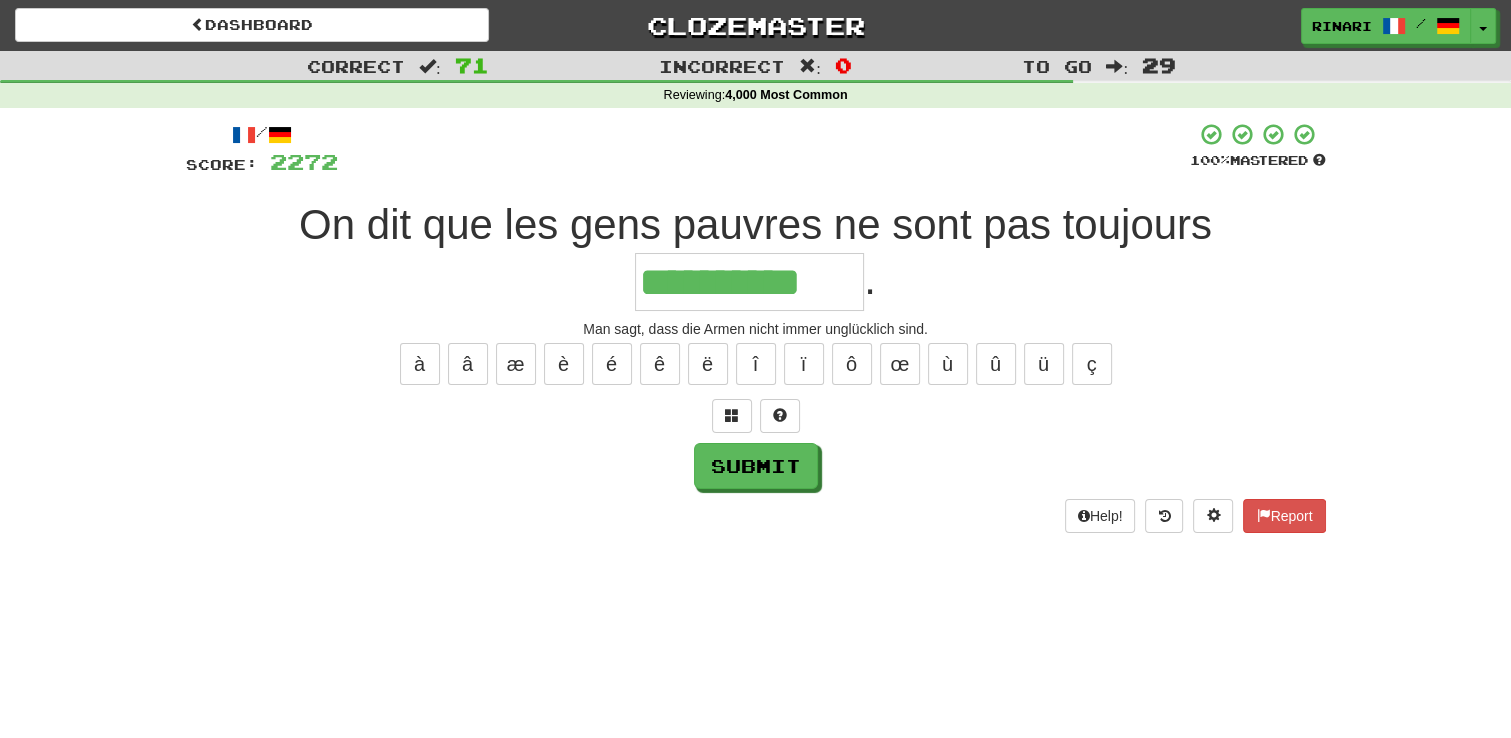 type on "**********" 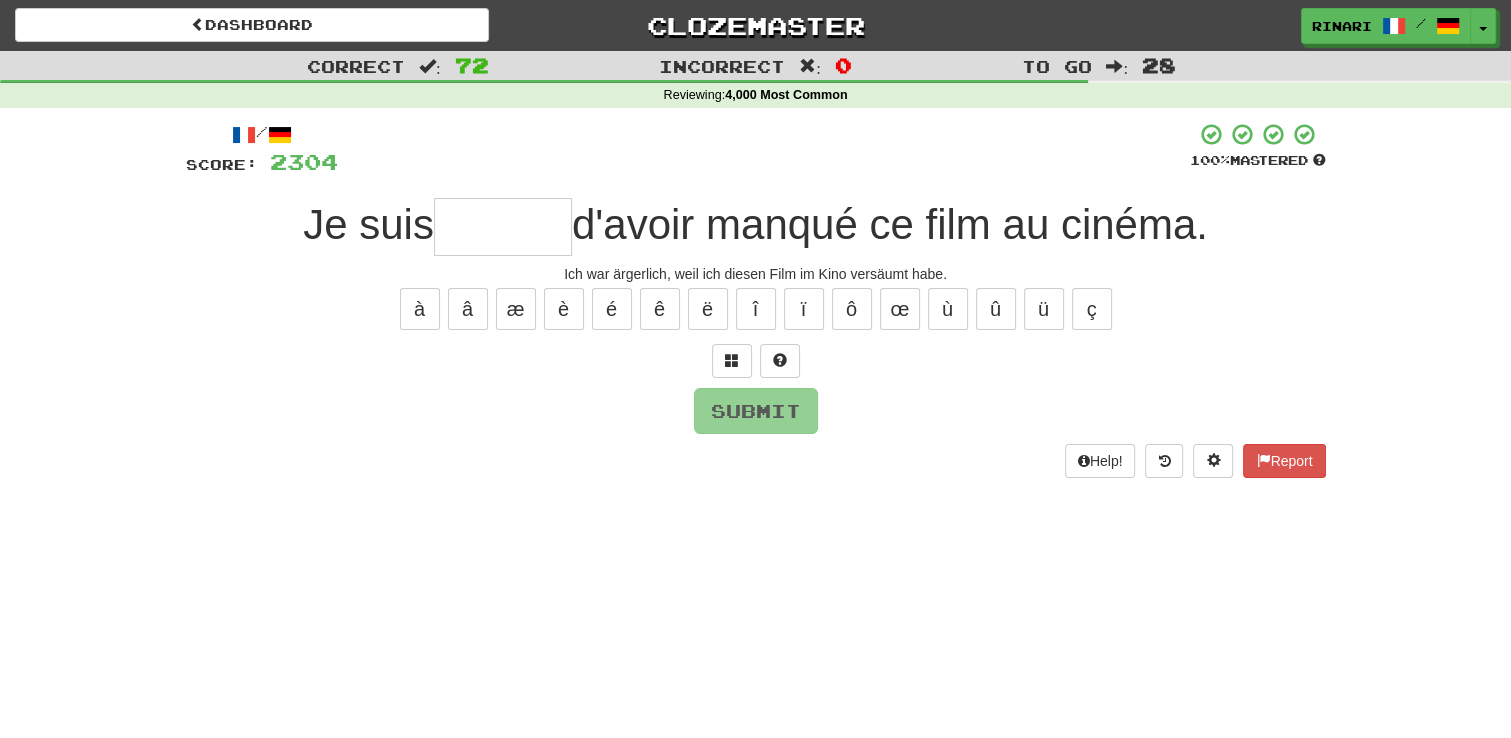type on "*" 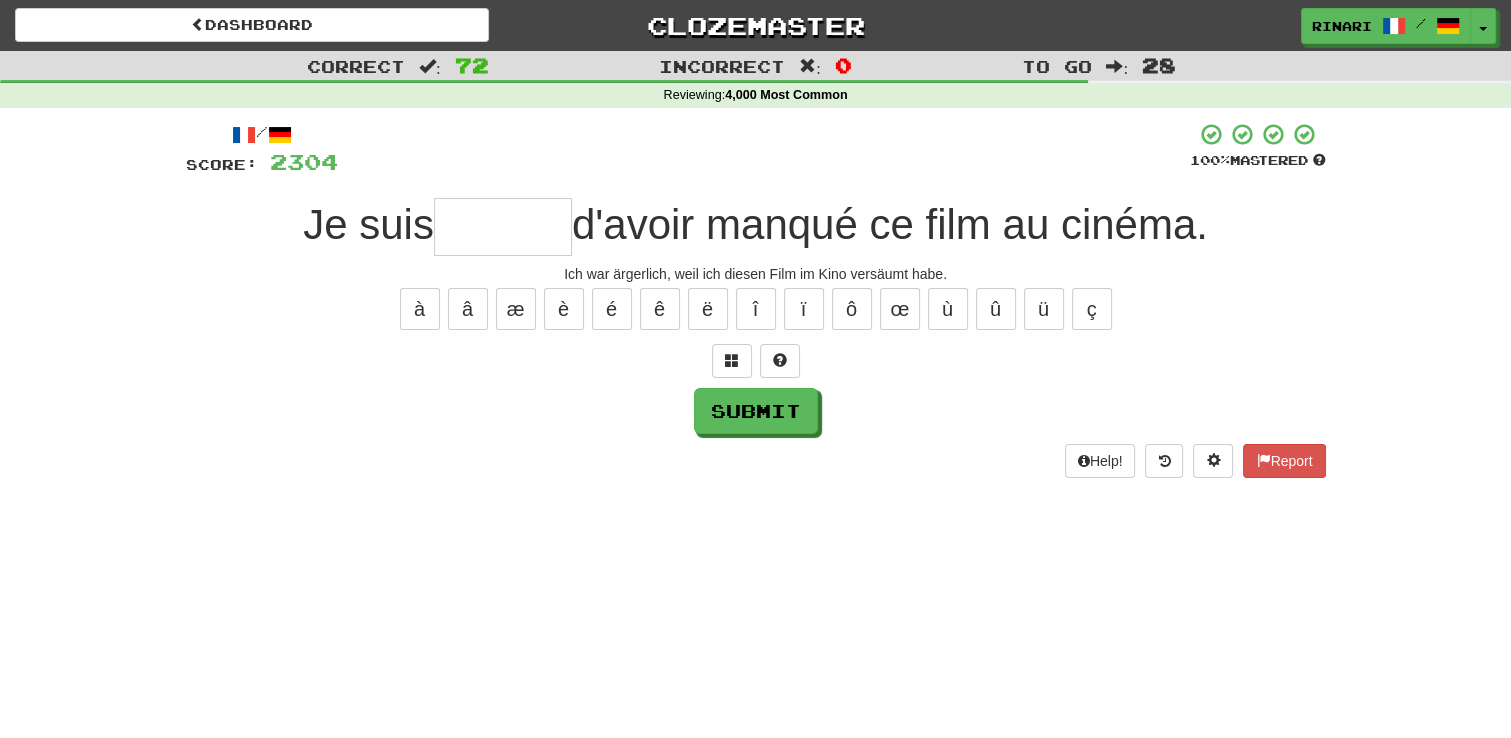 type on "*" 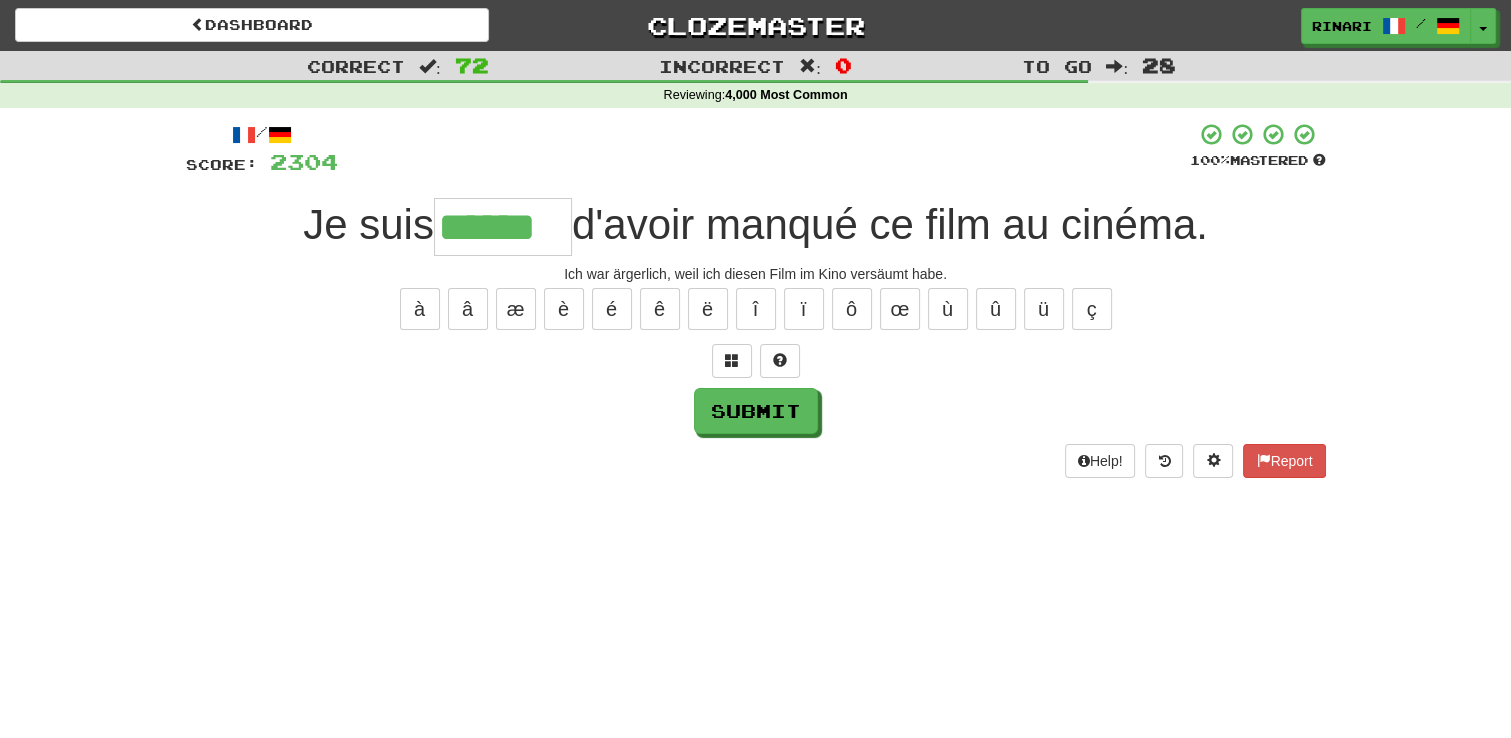 type on "******" 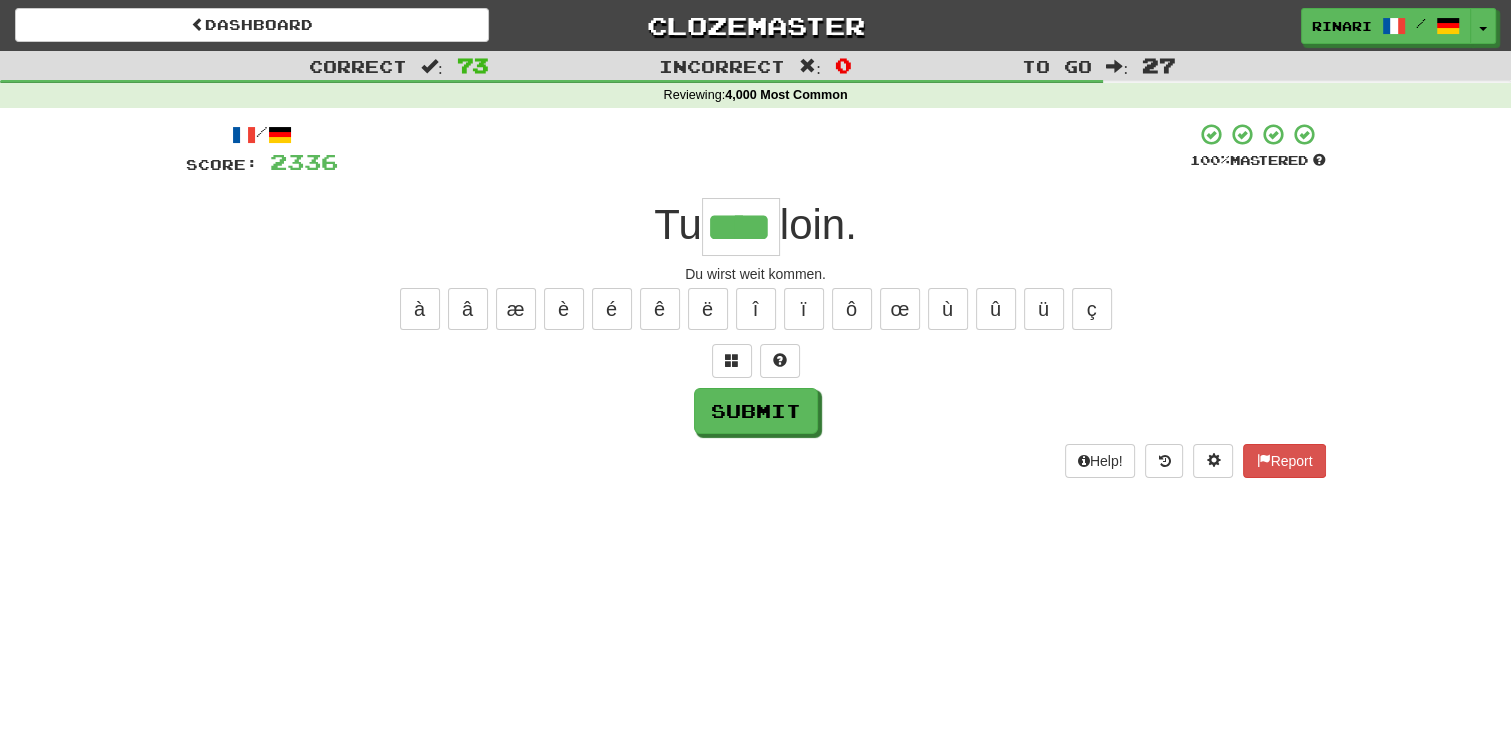 type on "****" 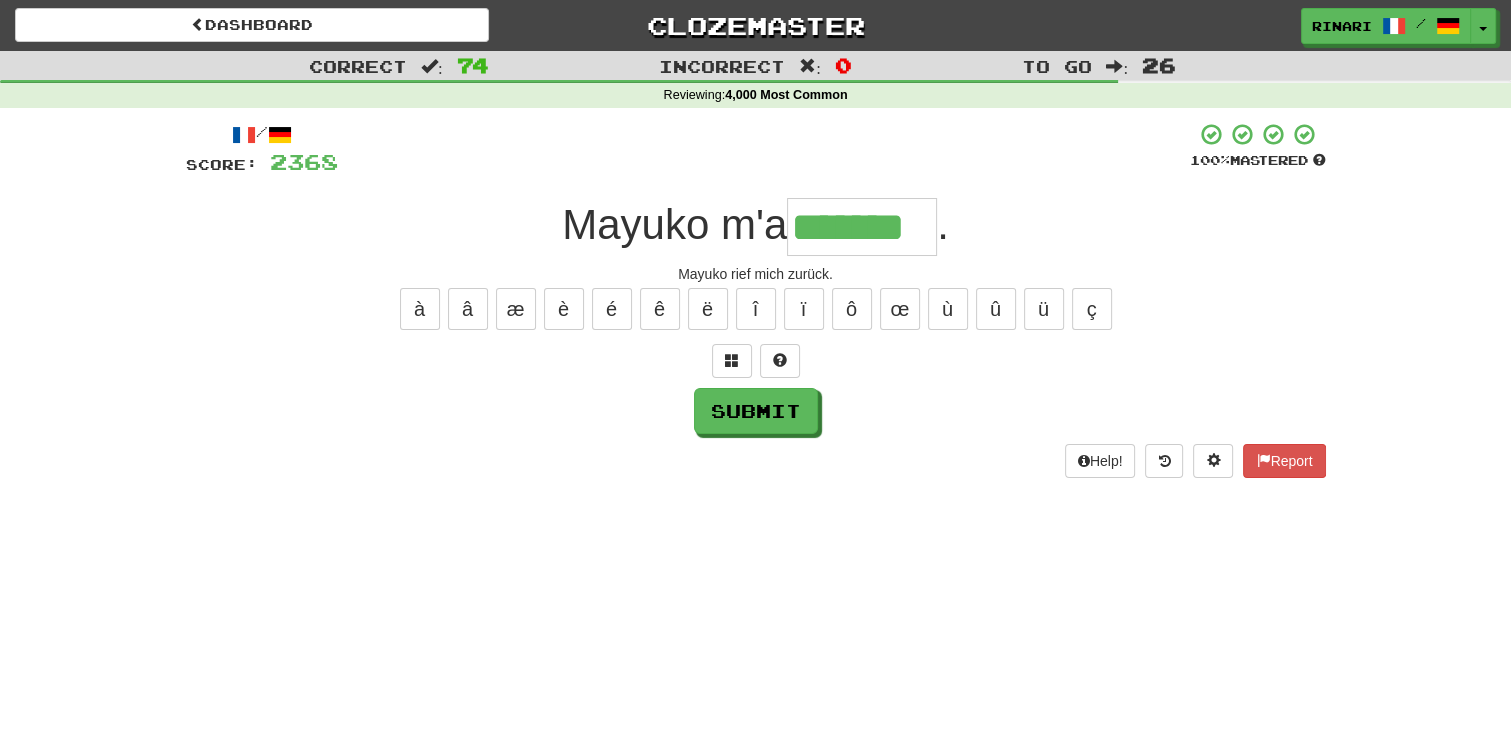 type on "*******" 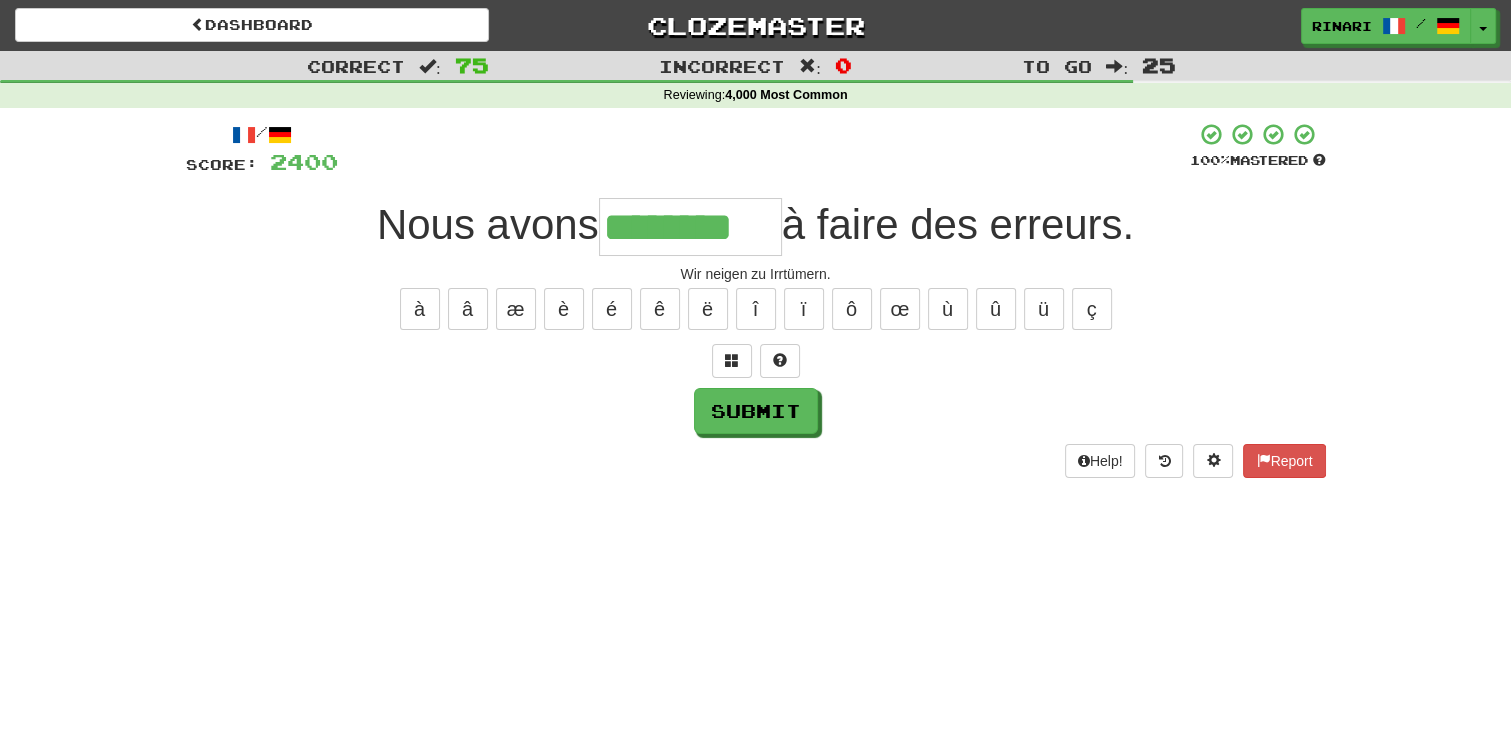 type on "********" 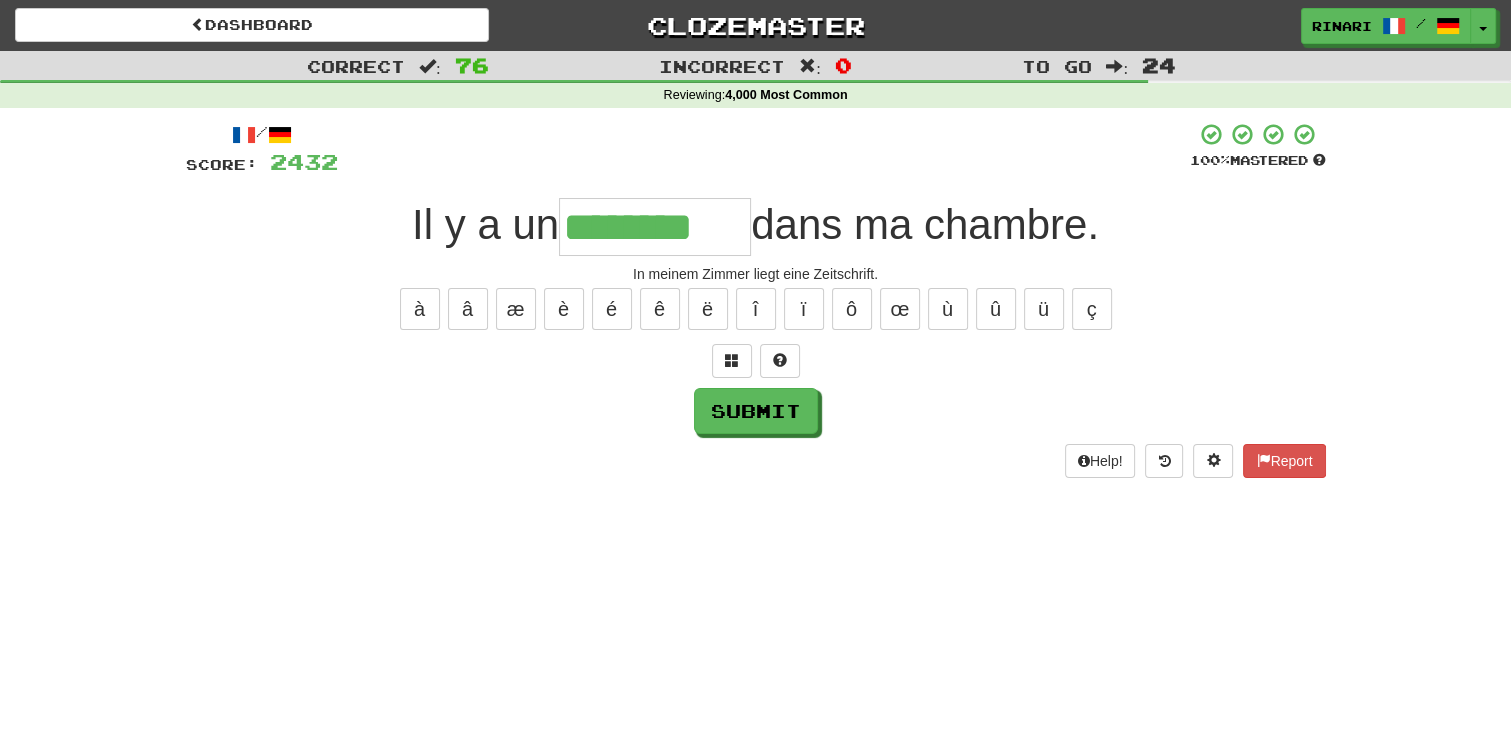 type on "********" 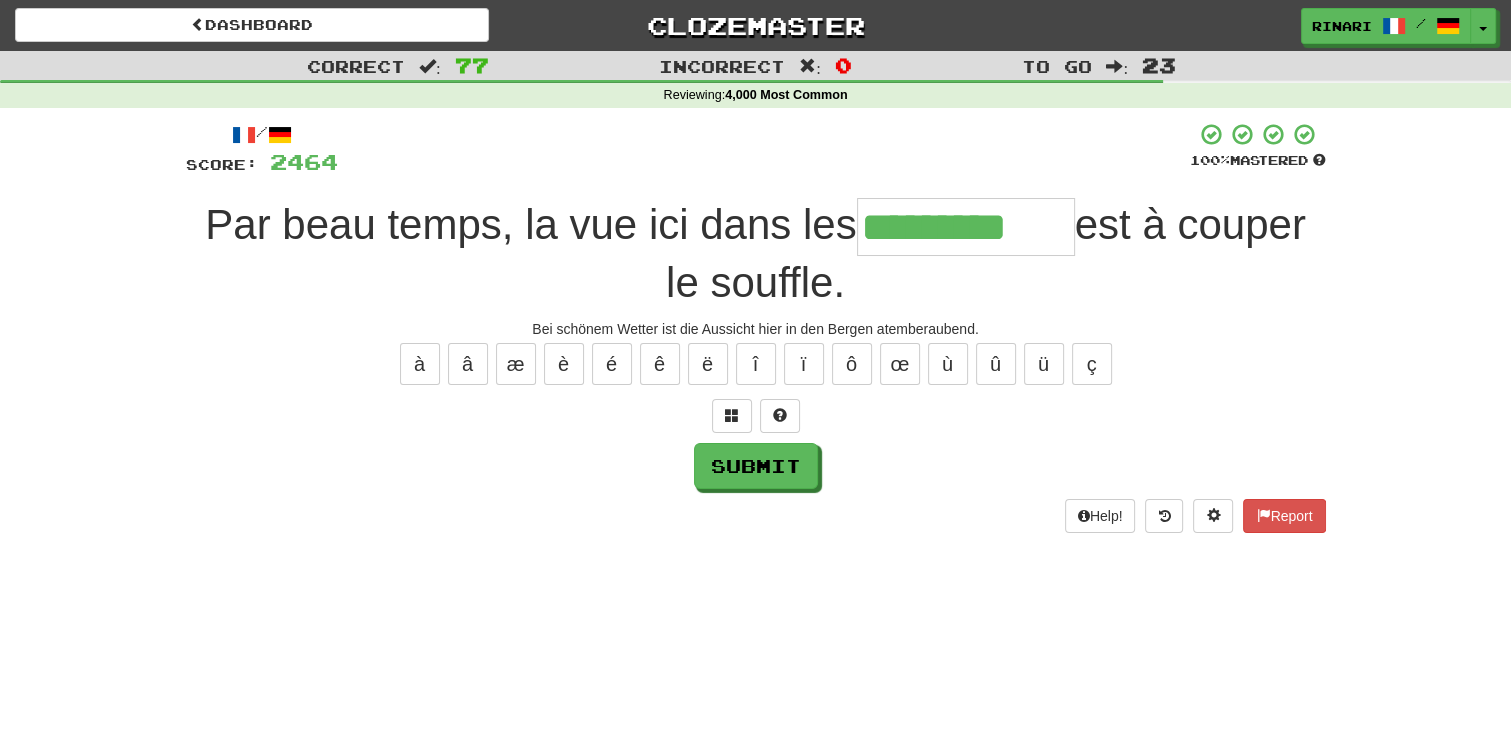 type on "*********" 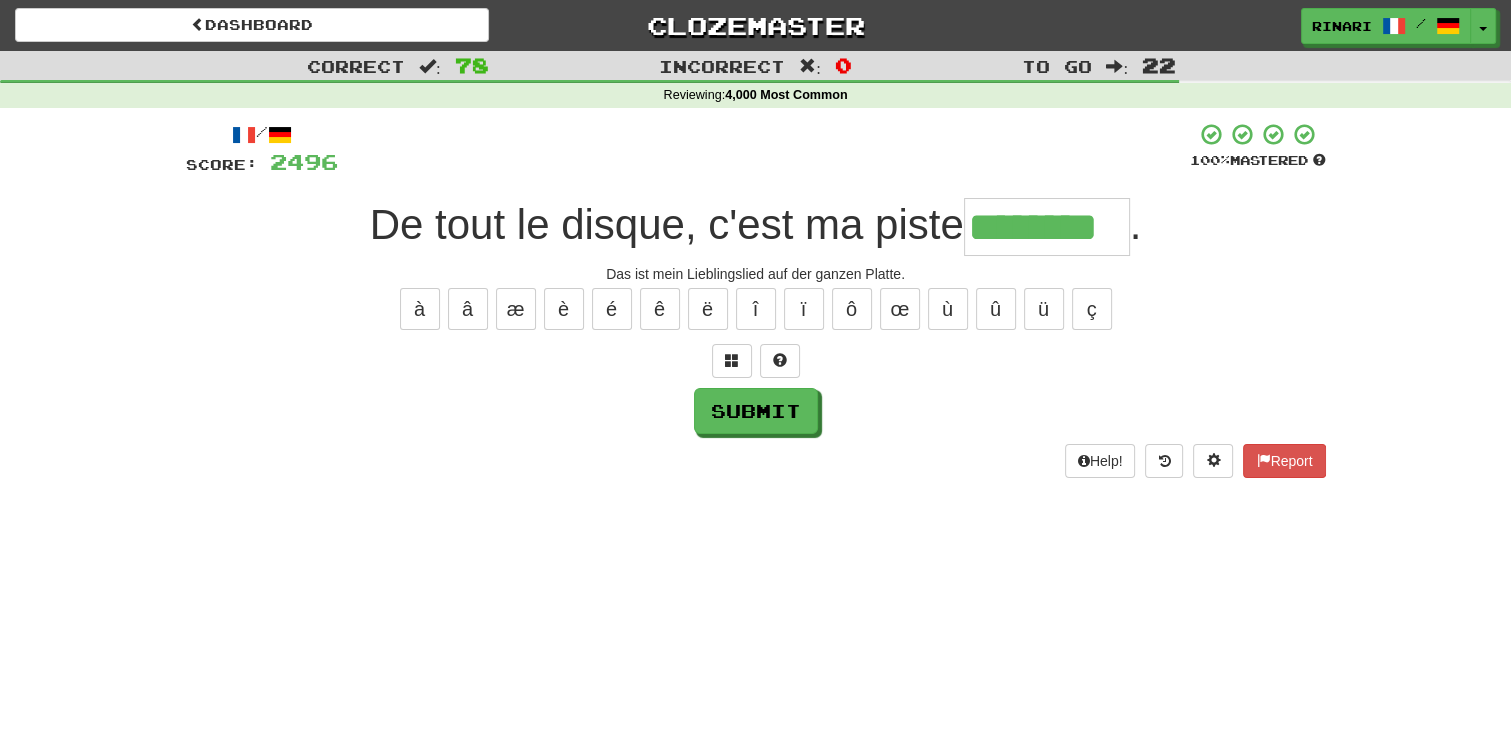 type on "********" 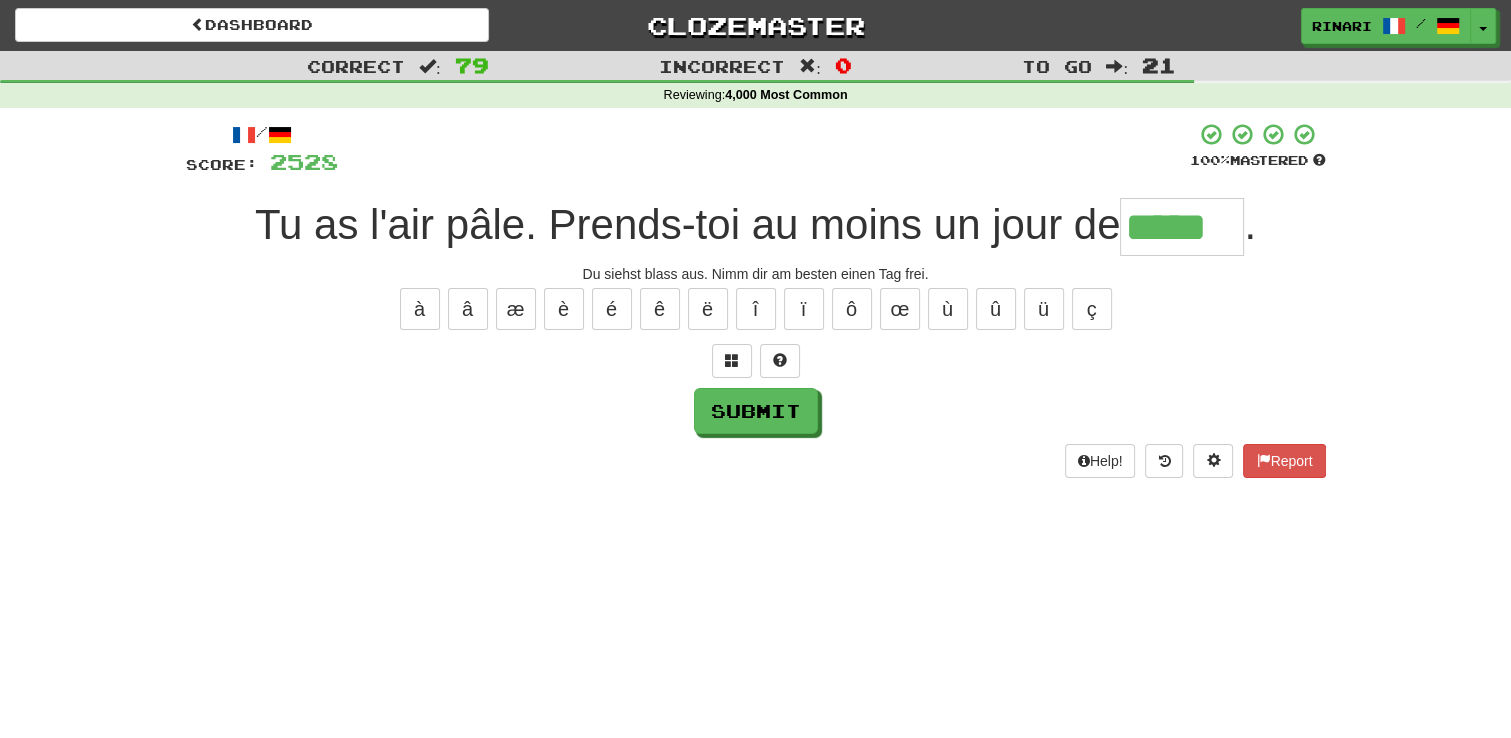 type on "*****" 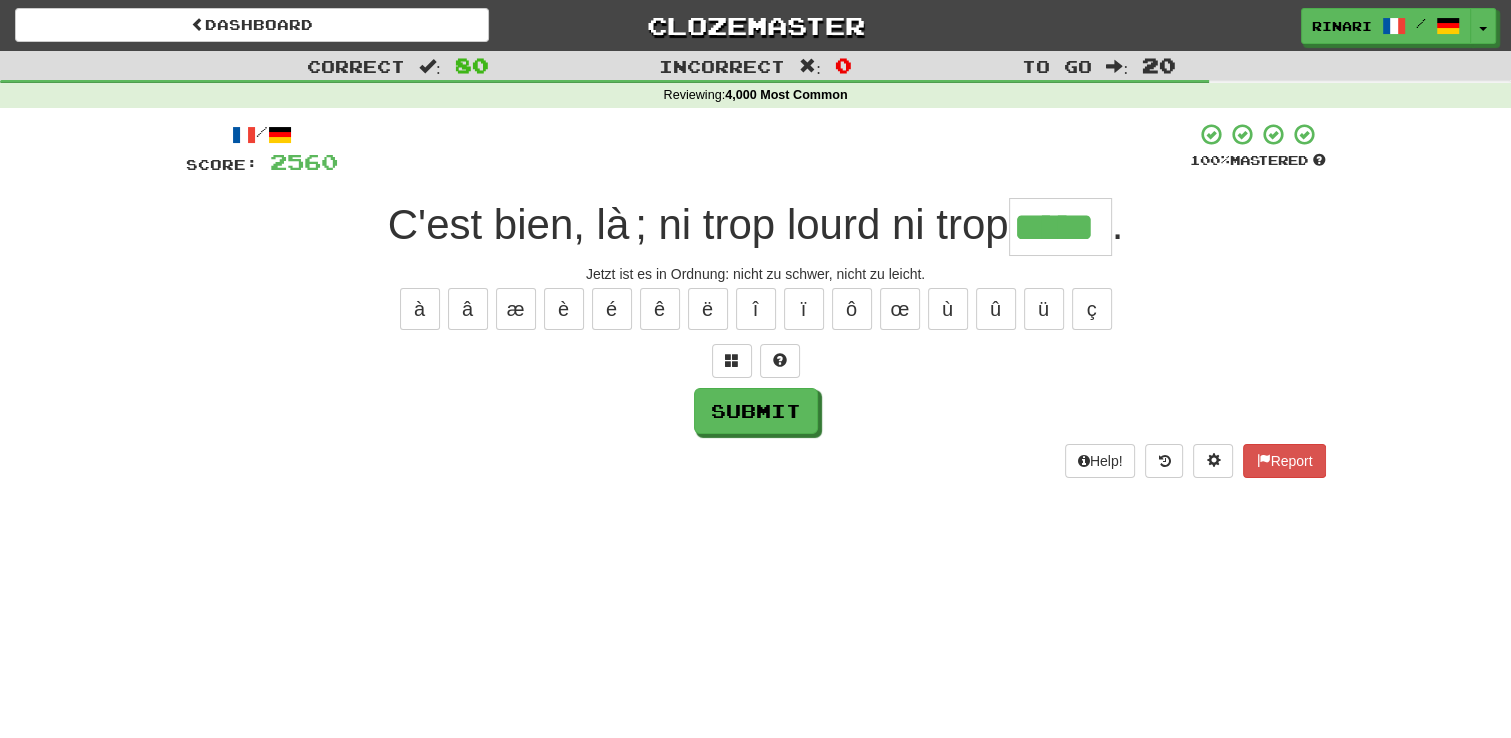 type on "*****" 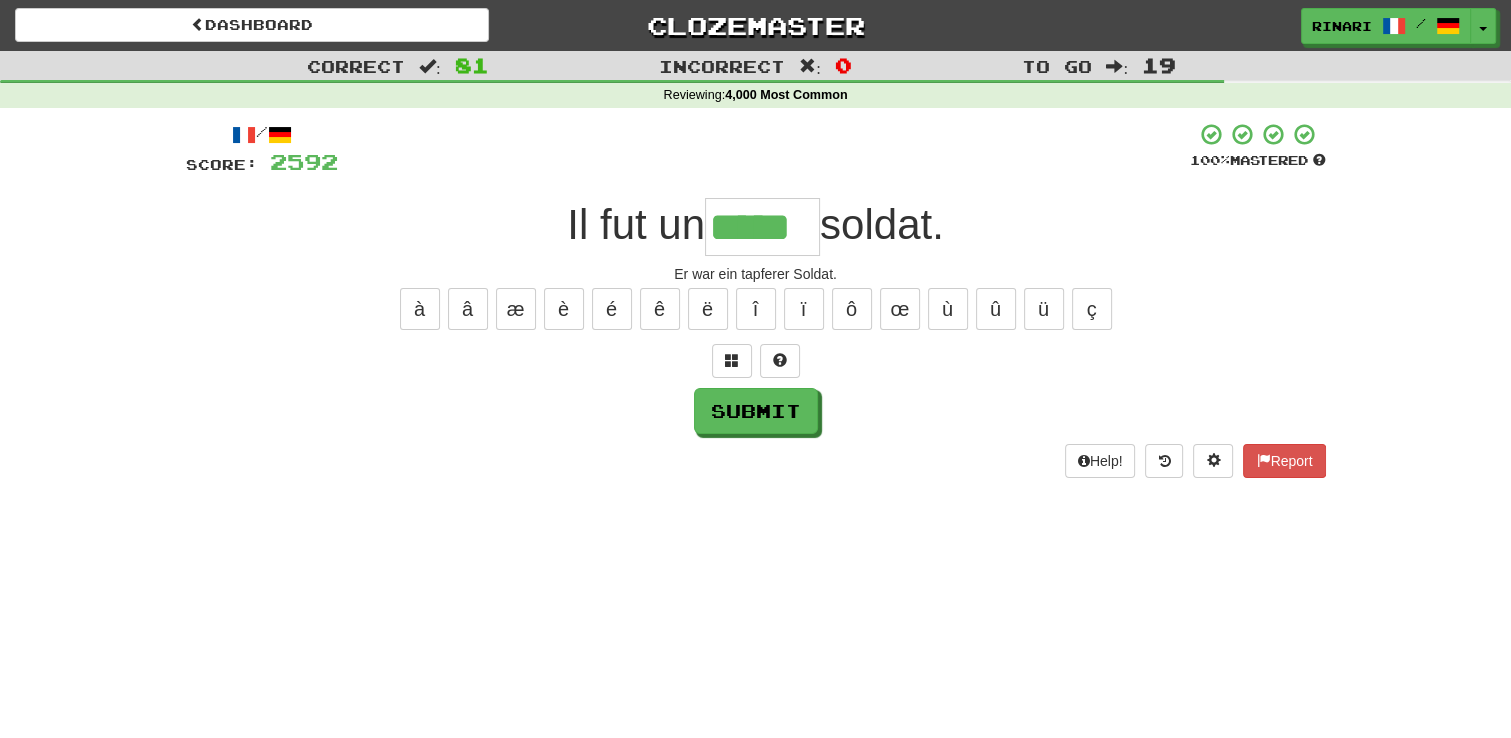 type on "*****" 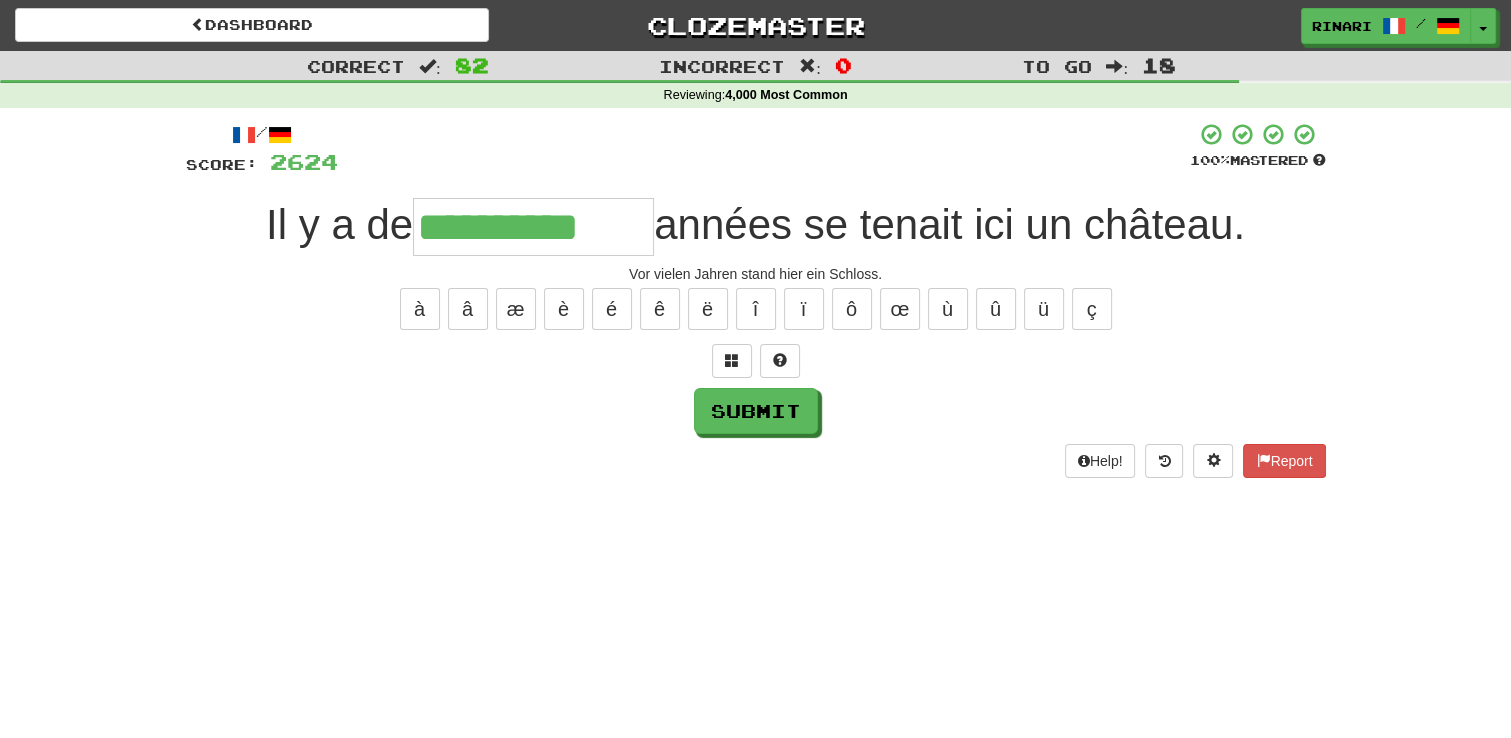 type on "**********" 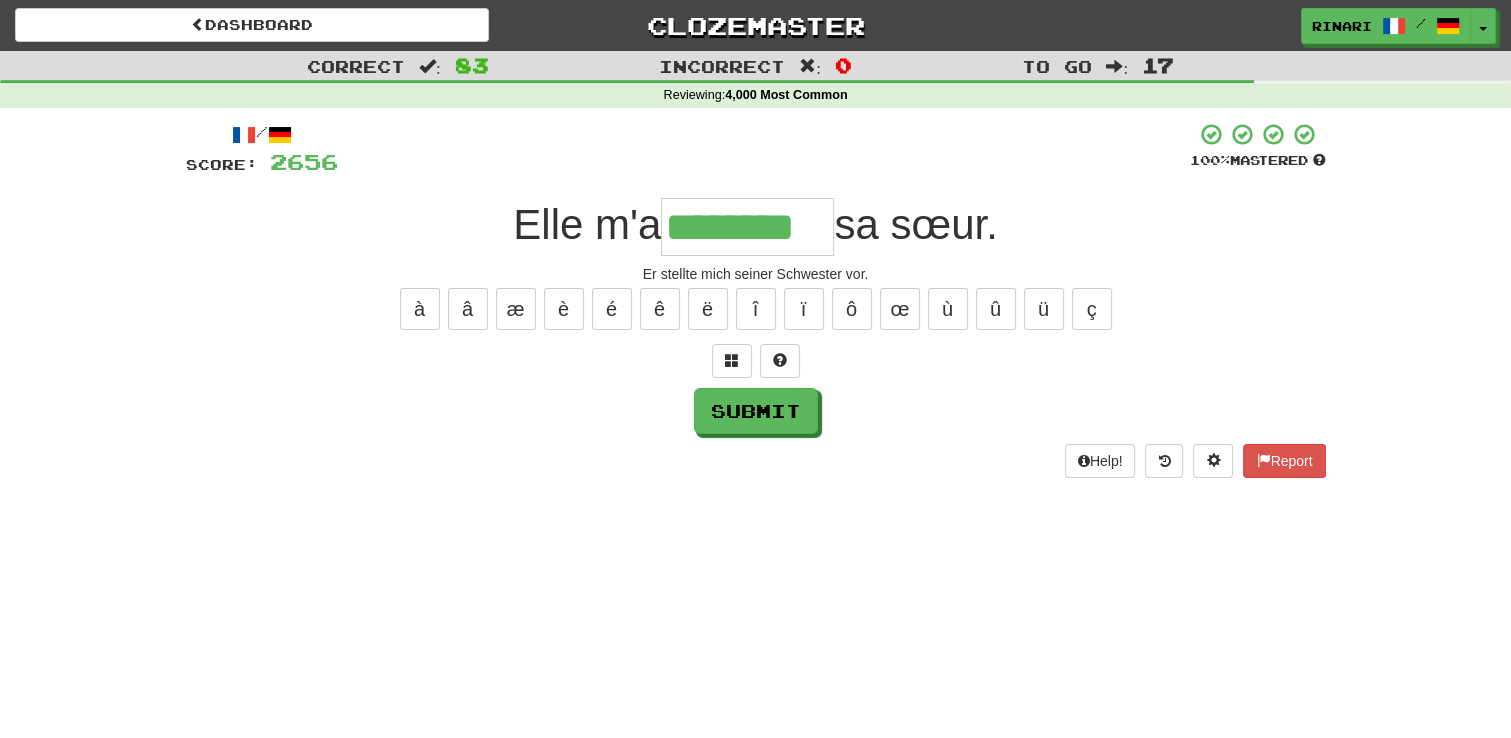 type on "********" 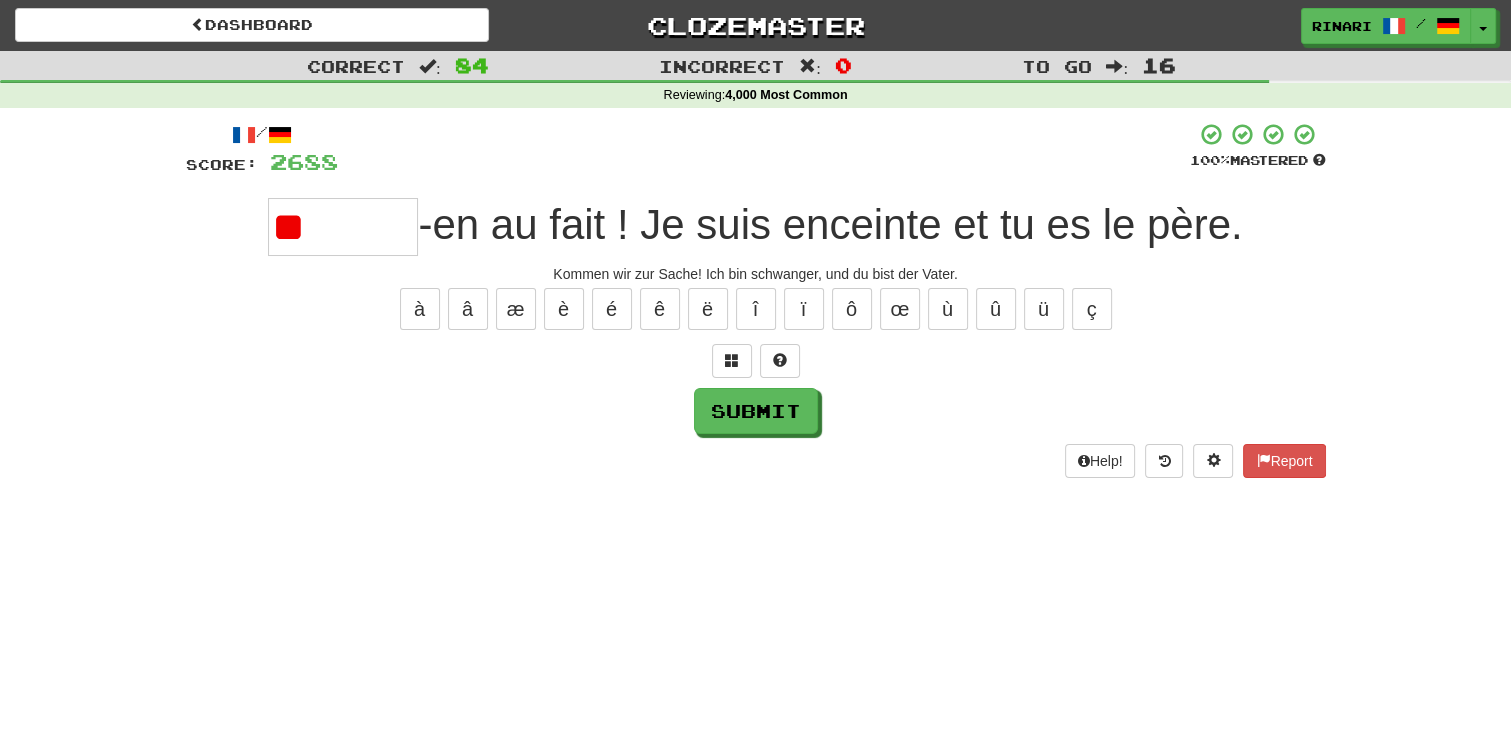 type on "*" 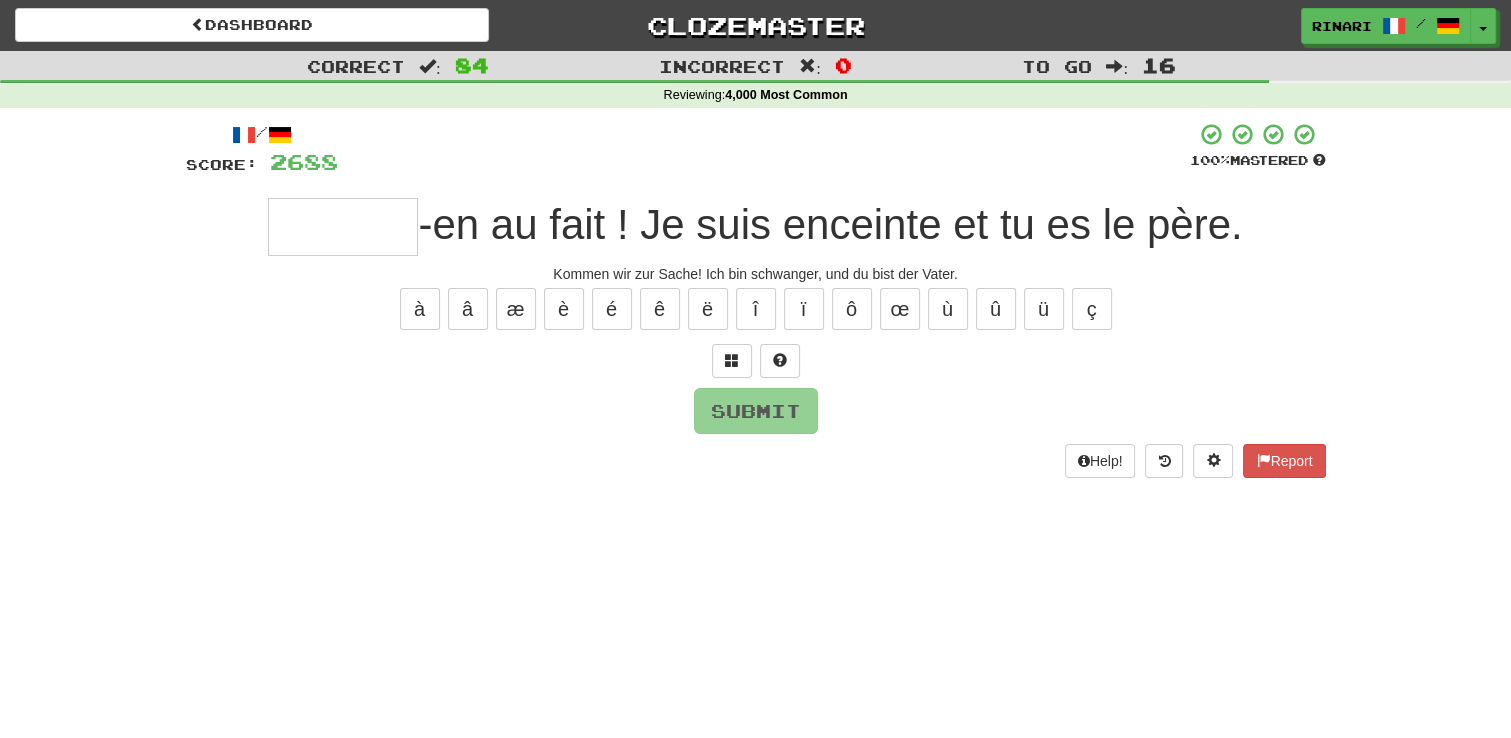 type on "*" 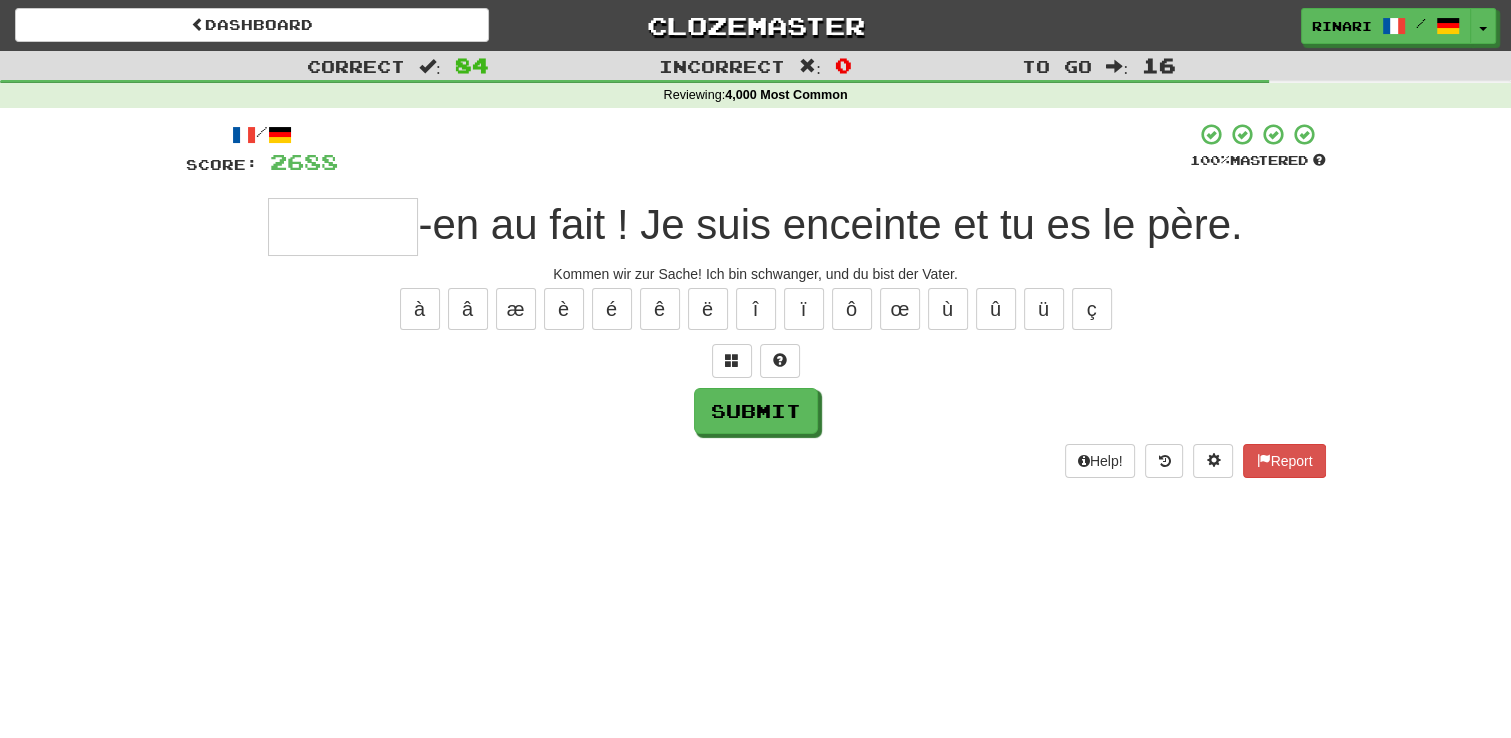 type on "*" 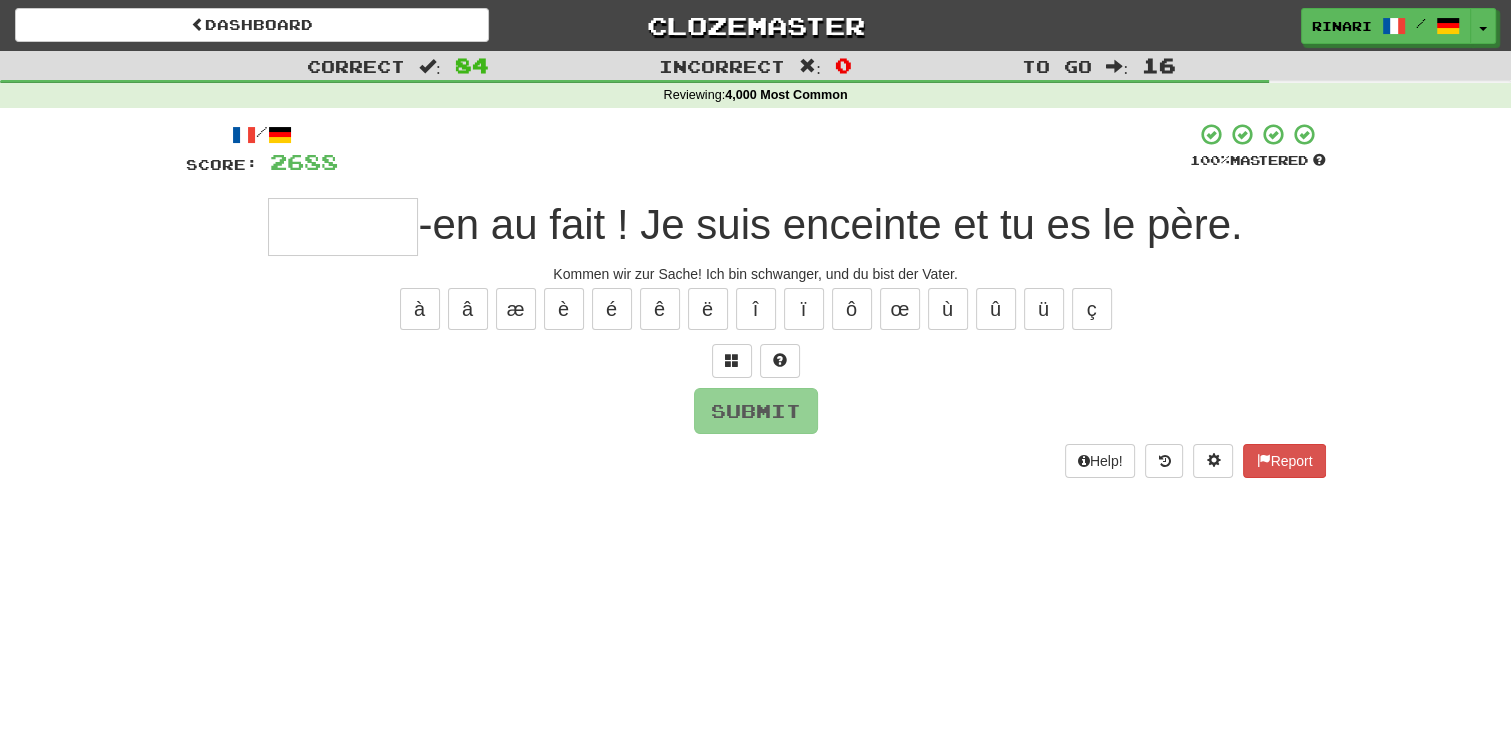 type on "*" 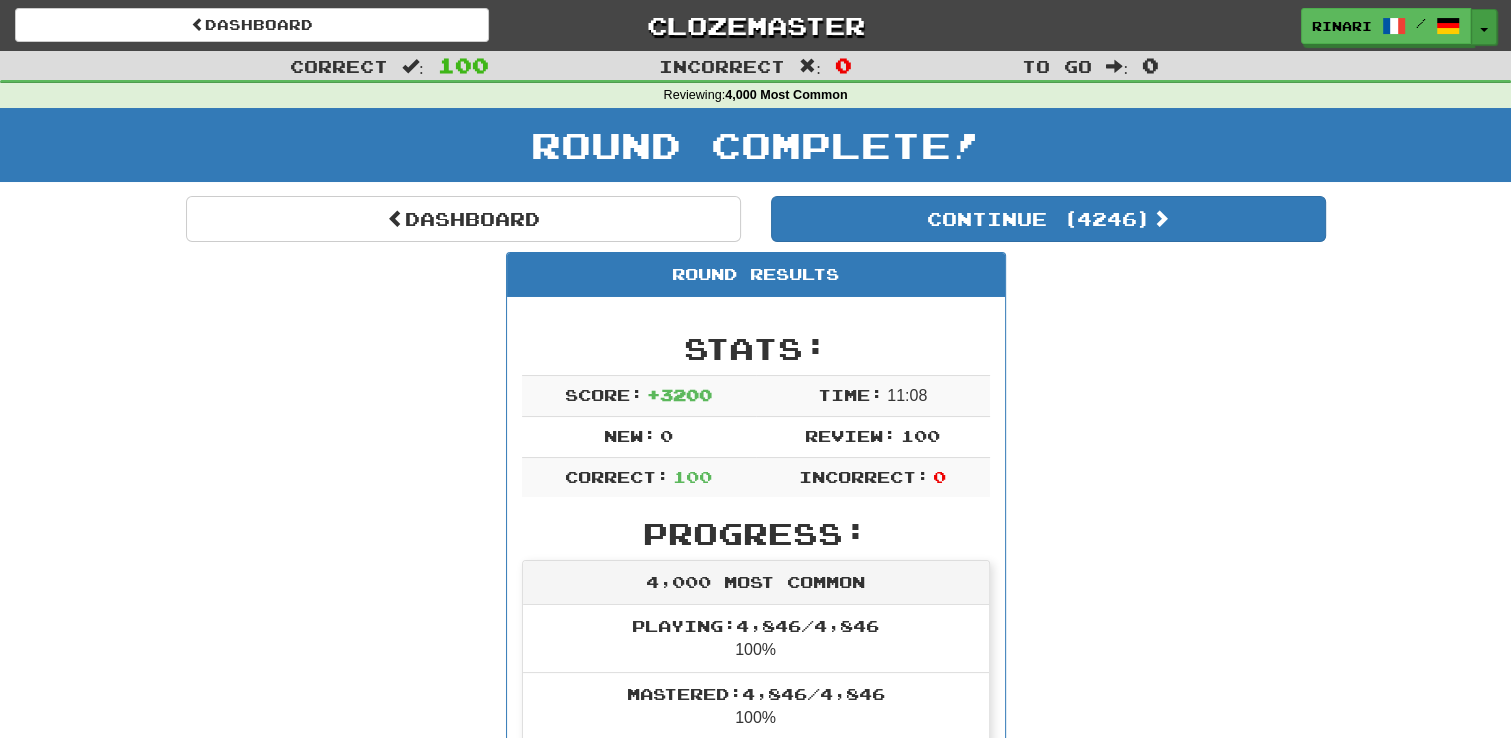 click at bounding box center [1484, 30] 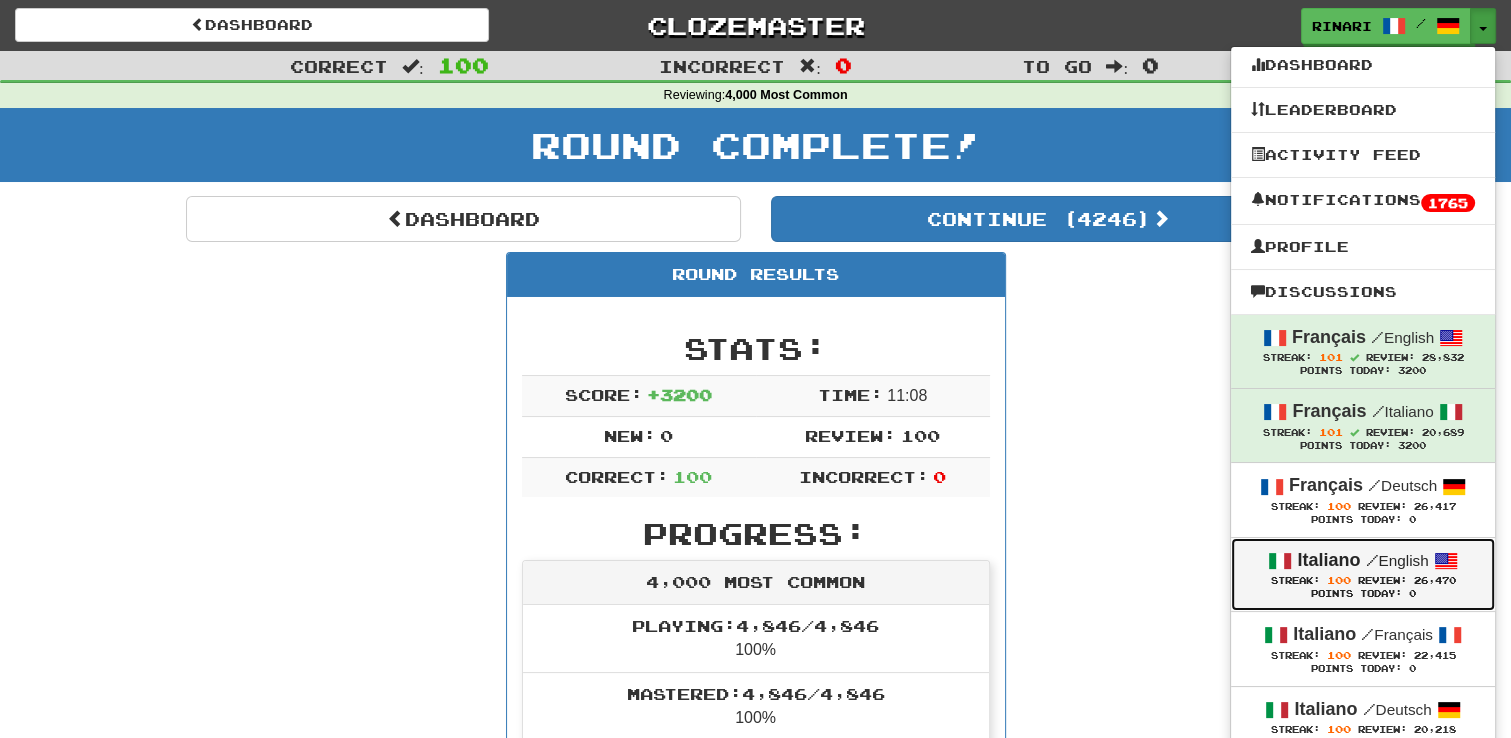 click on "Points Today: 0" at bounding box center (1363, 594) 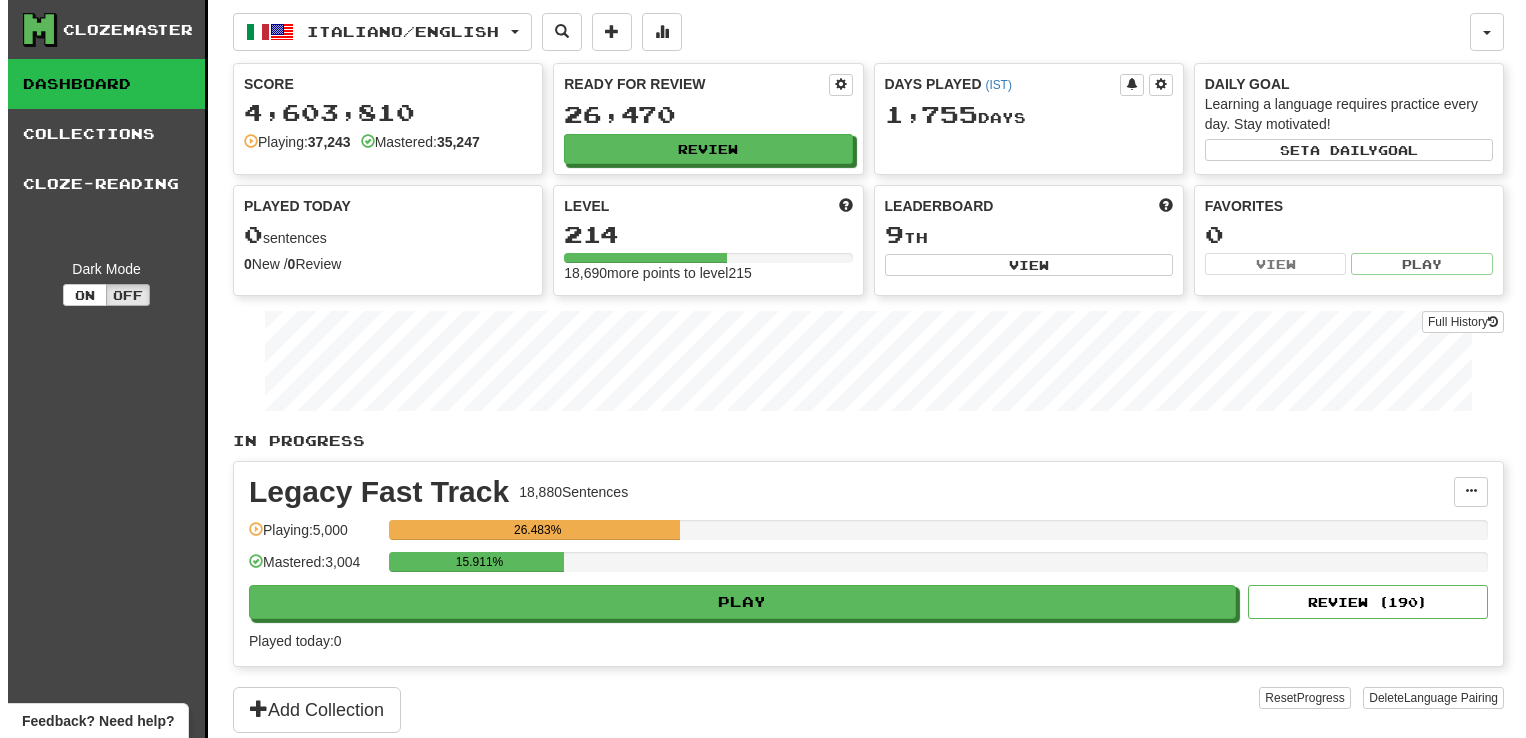 scroll, scrollTop: 0, scrollLeft: 0, axis: both 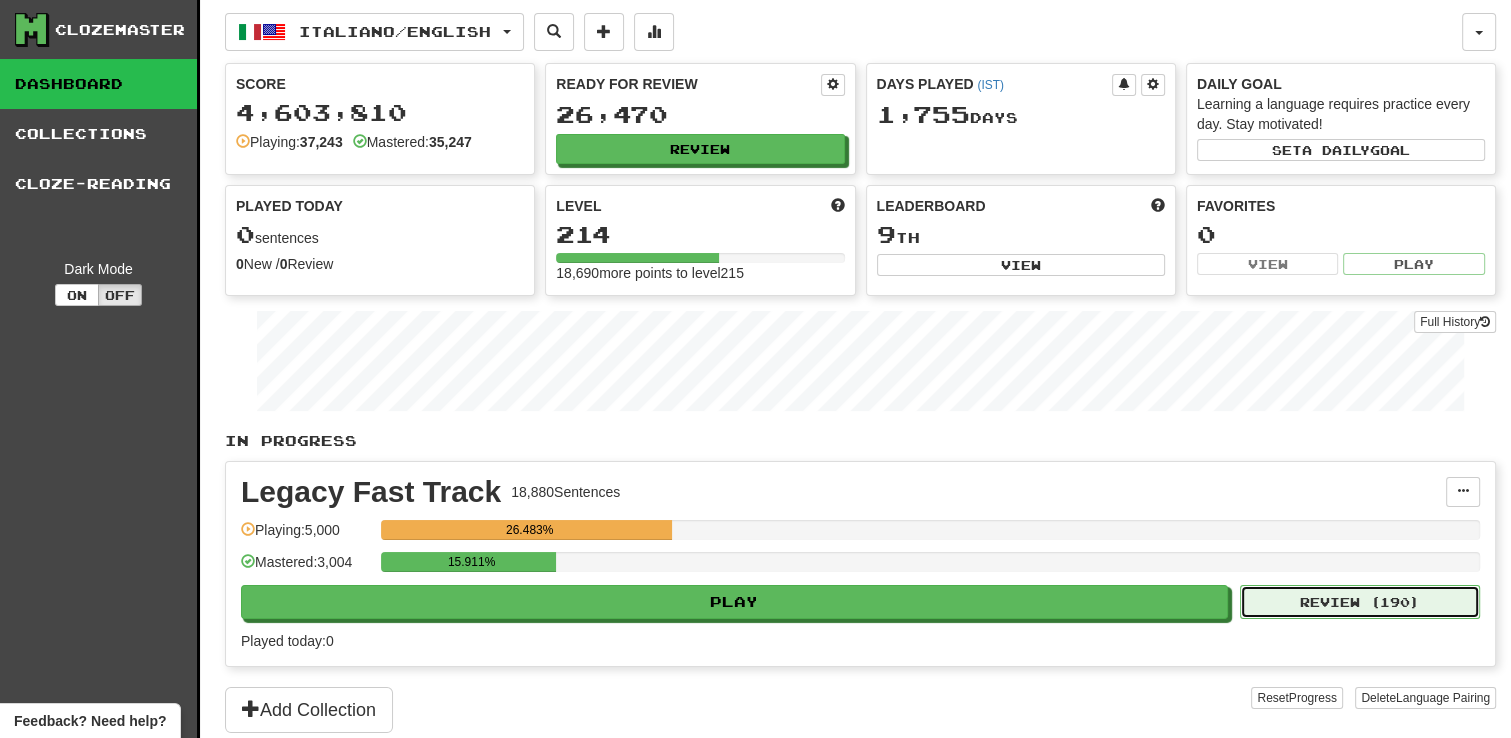 click on "Review ( 190 )" at bounding box center (1360, 602) 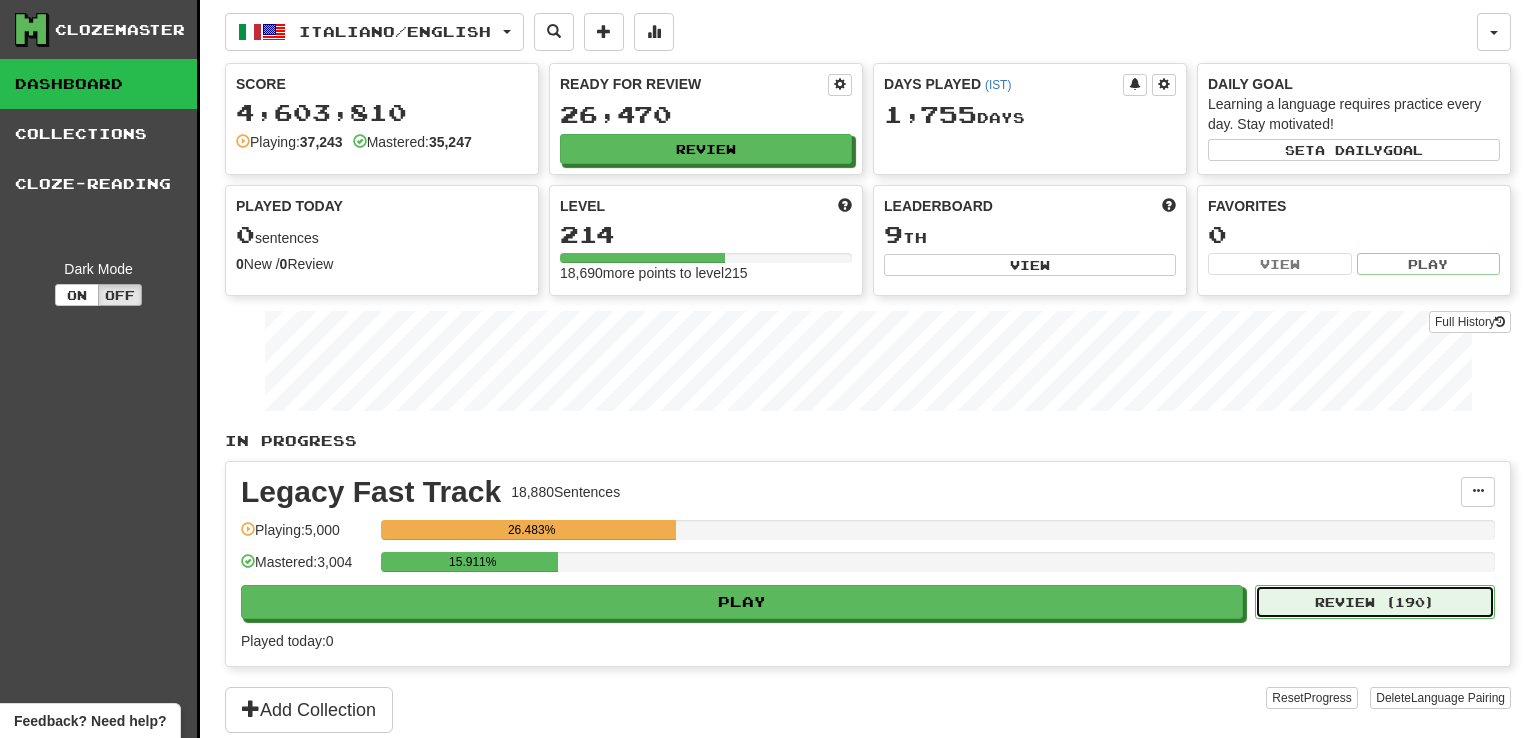 select on "***" 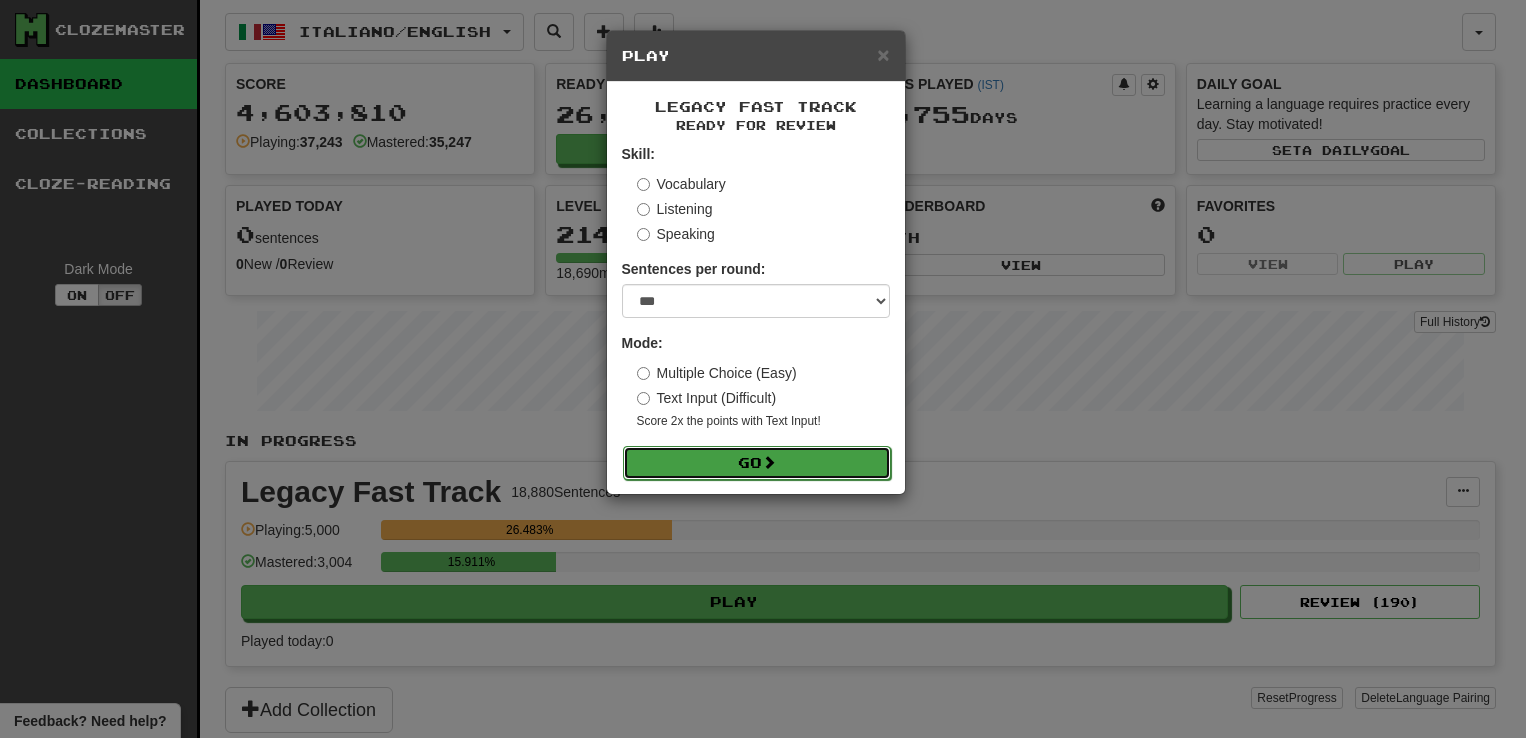 click on "Go" at bounding box center [757, 463] 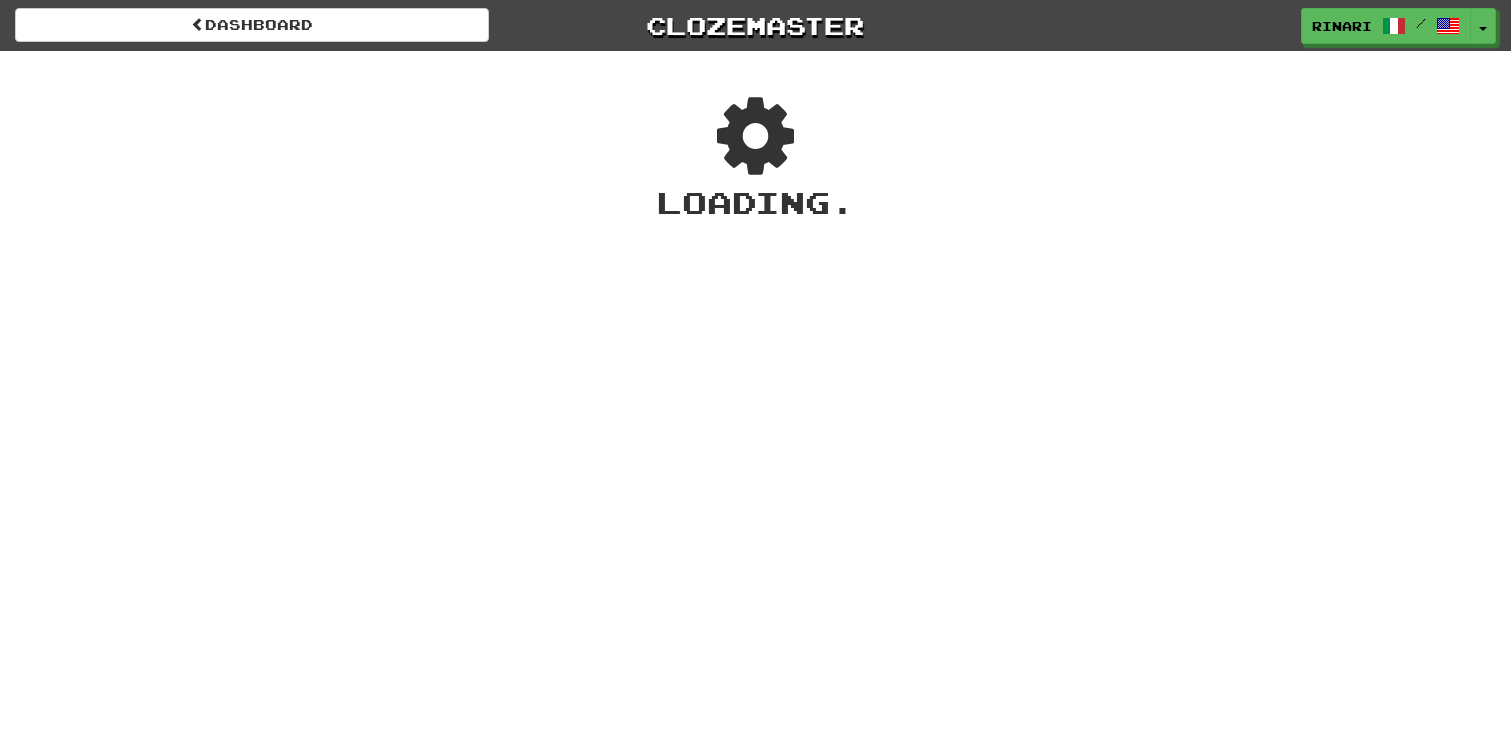 scroll, scrollTop: 0, scrollLeft: 0, axis: both 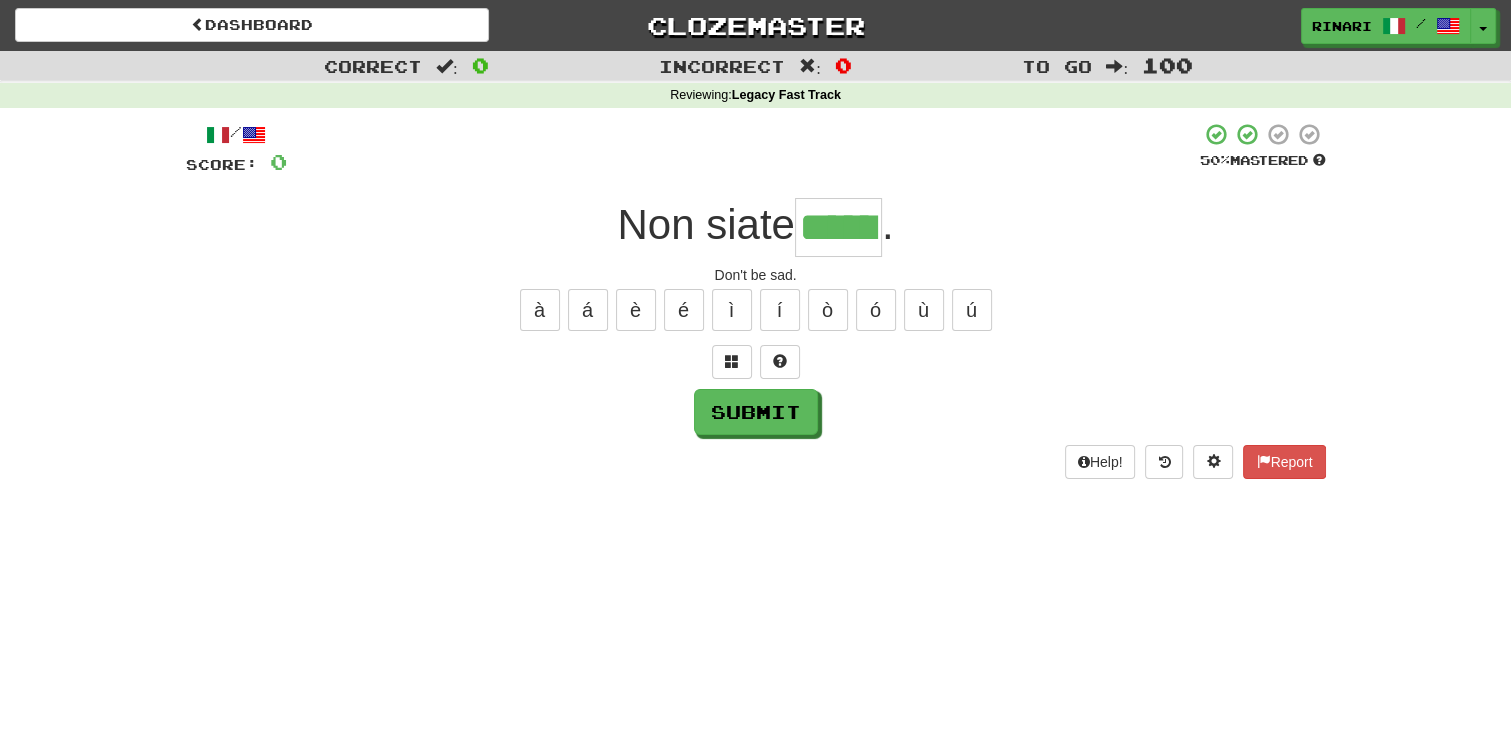 type on "******" 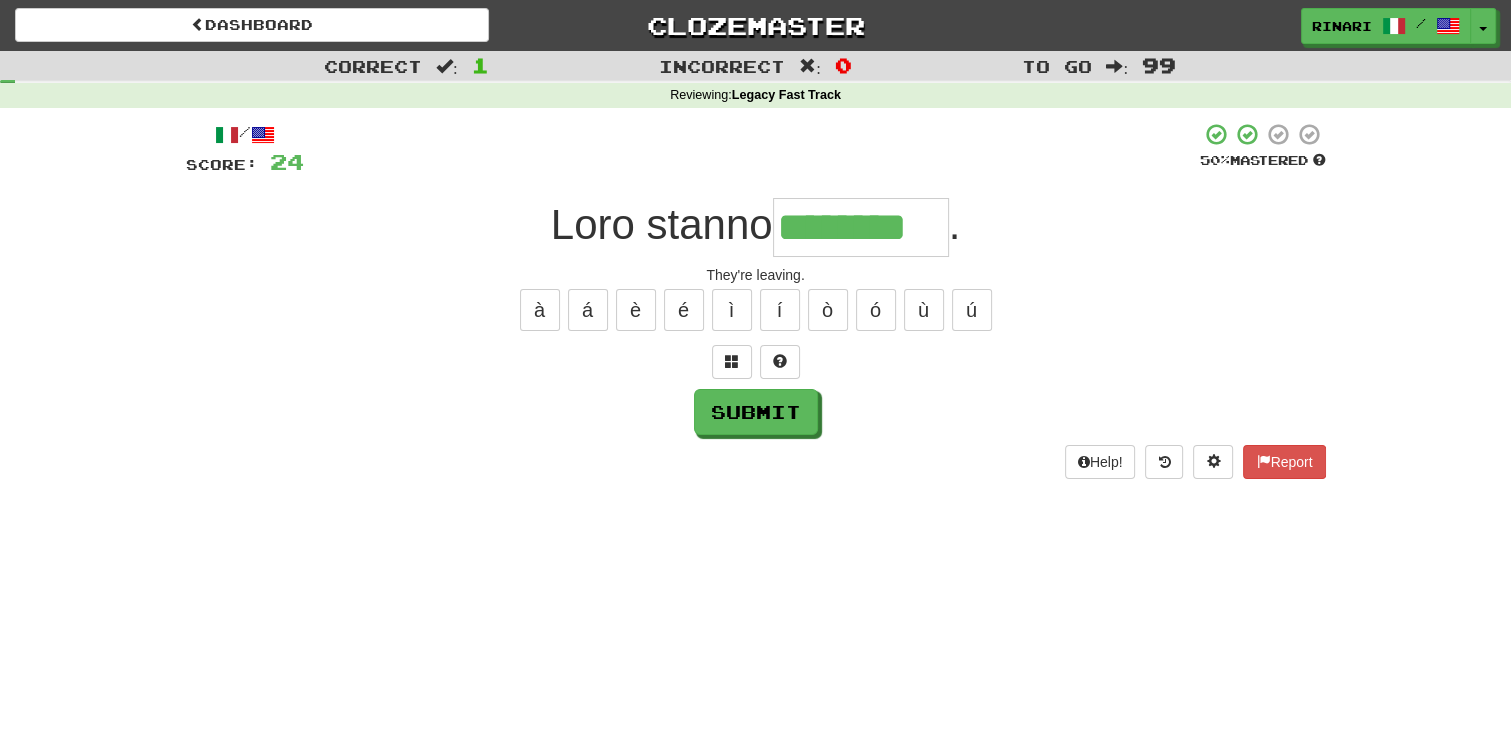 type on "********" 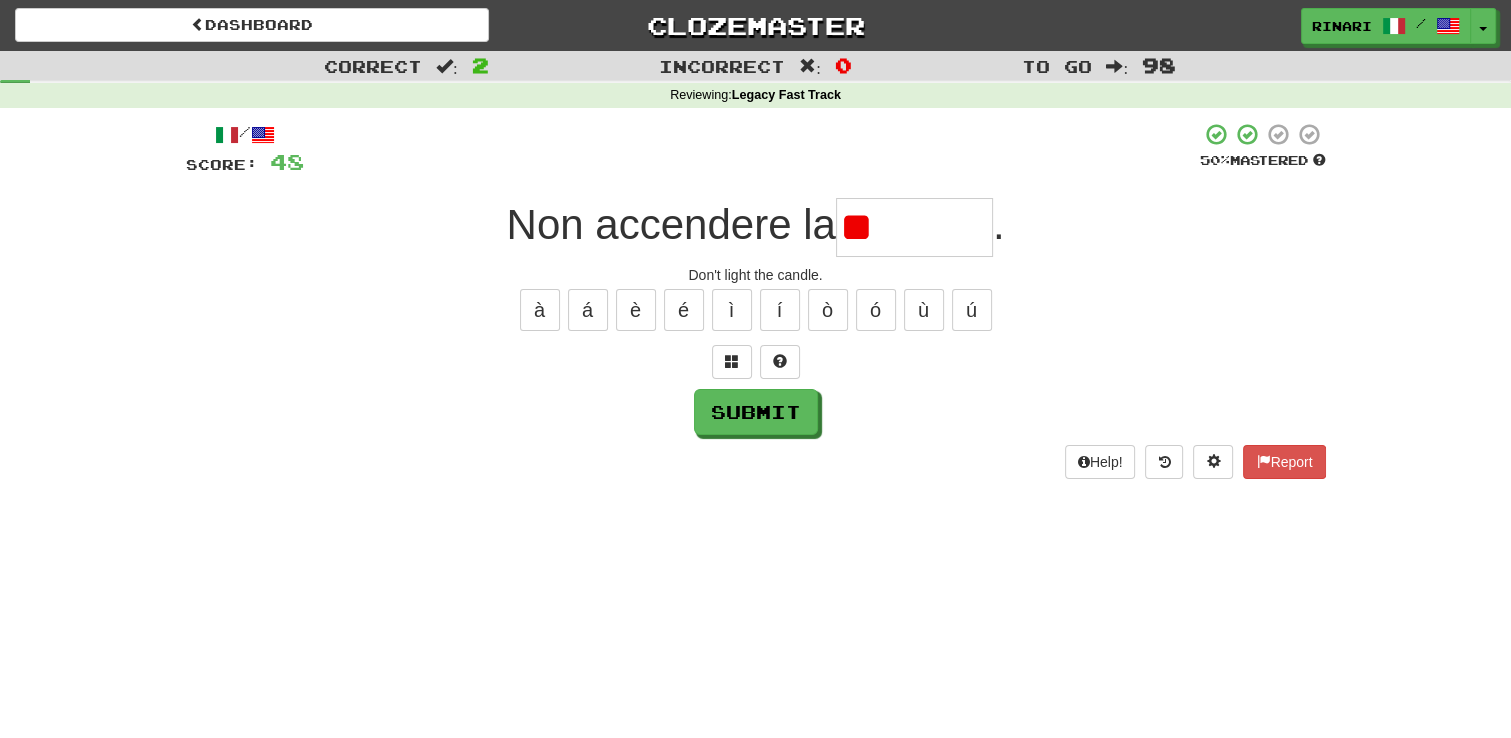 type on "*" 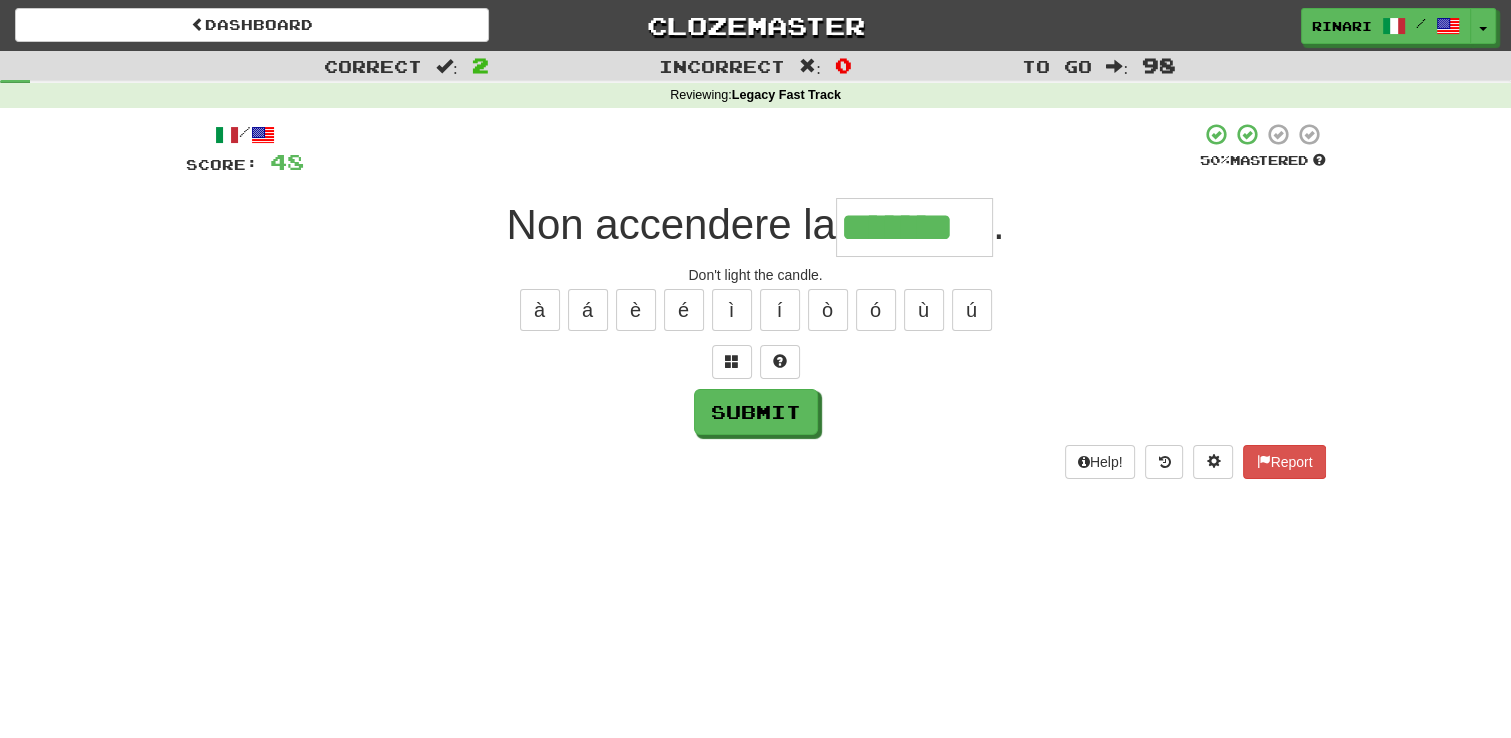 type on "*******" 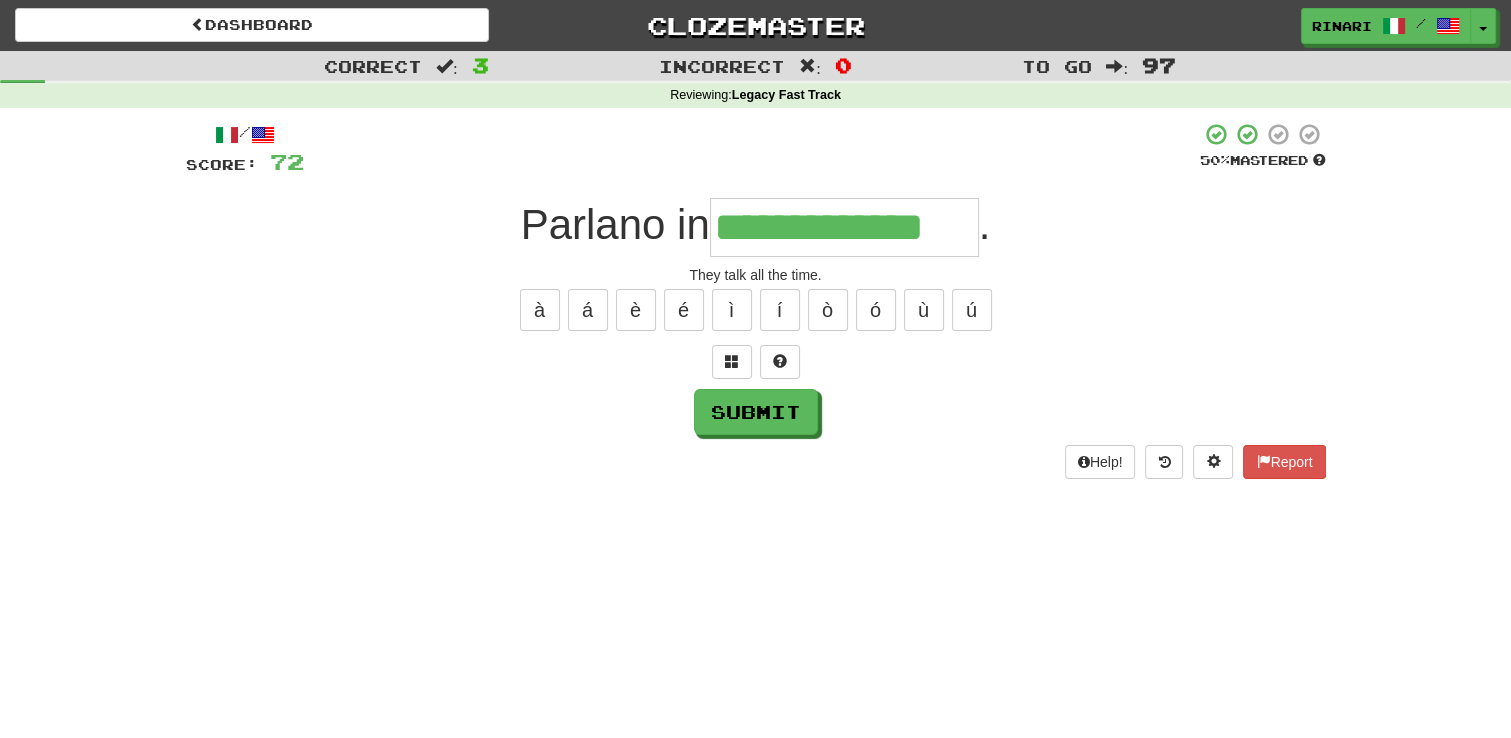 type on "**********" 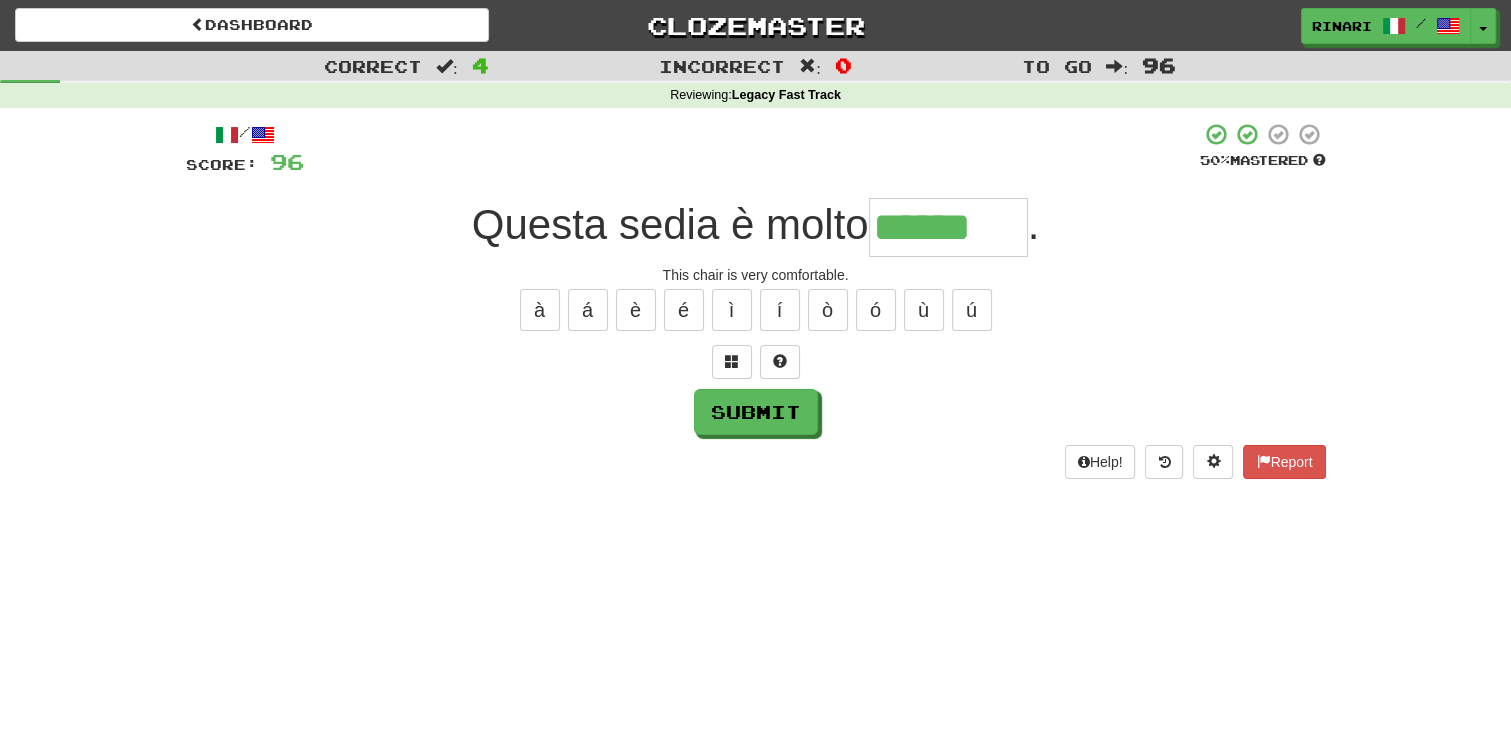 type on "******" 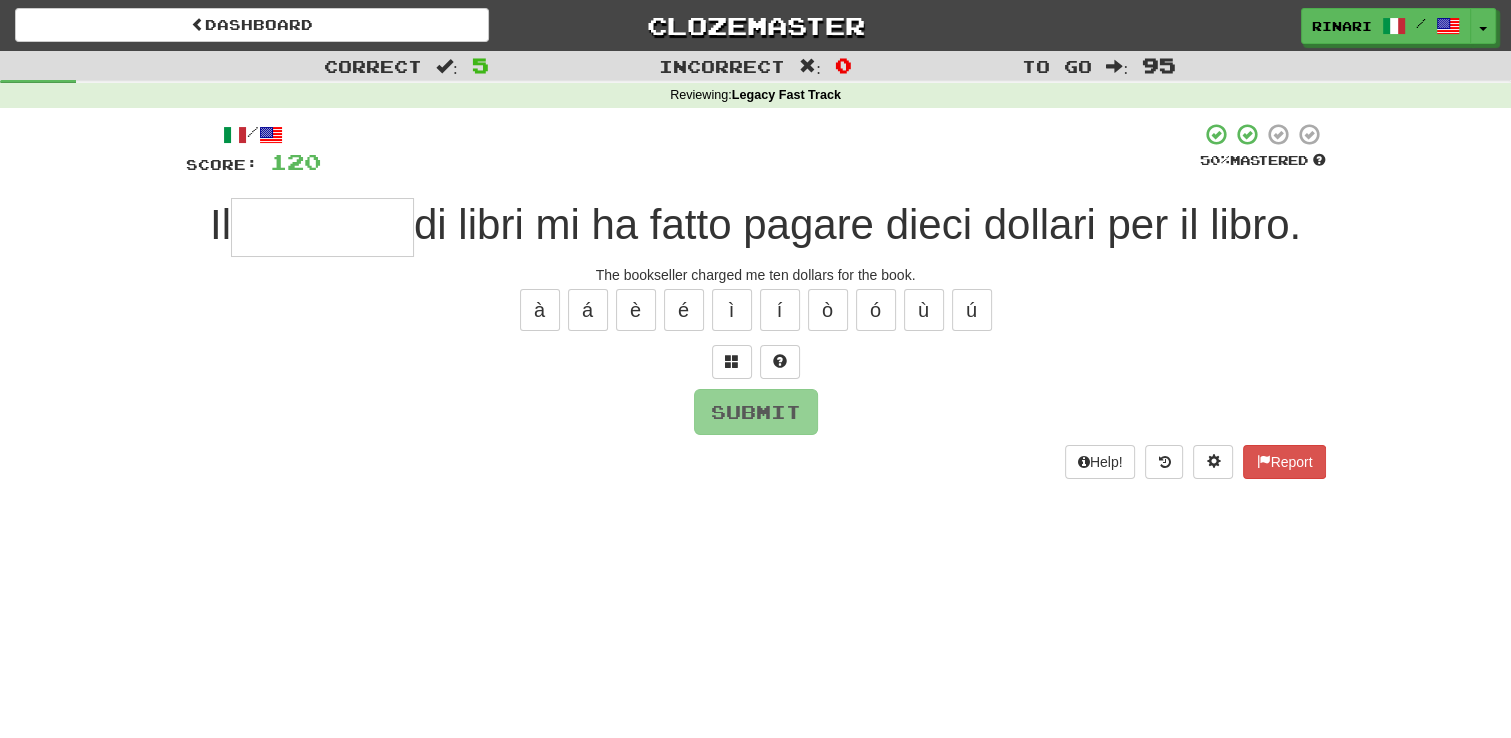 type on "*" 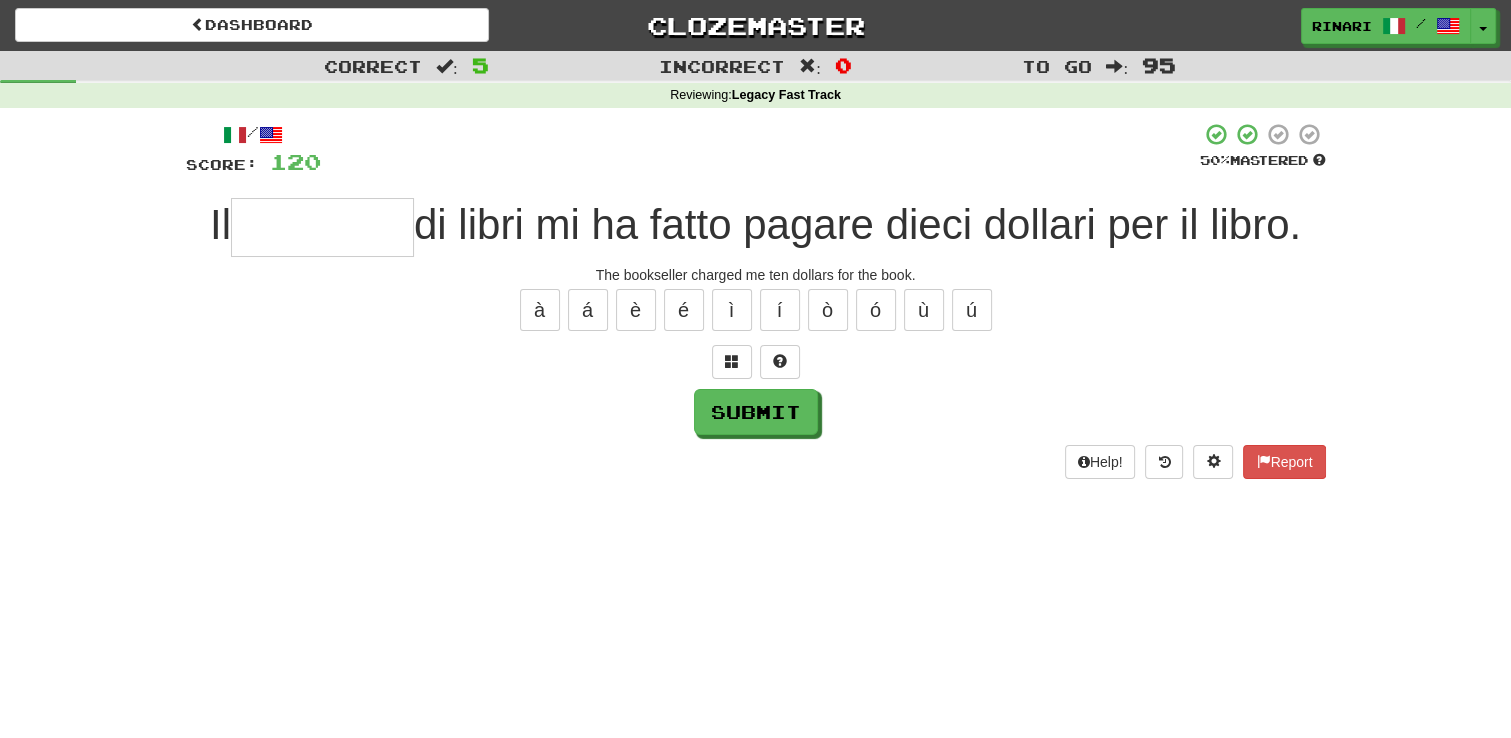 type on "*" 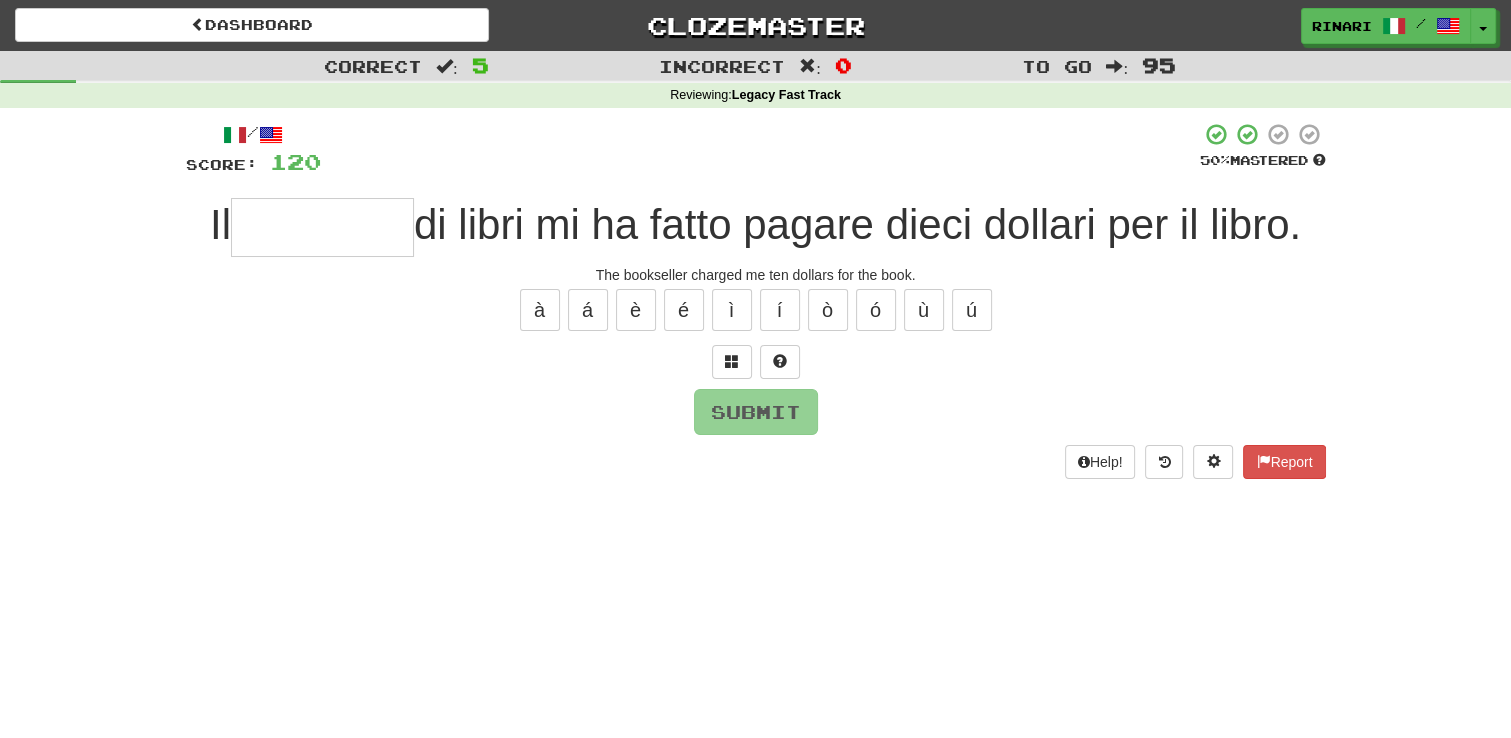 type on "*" 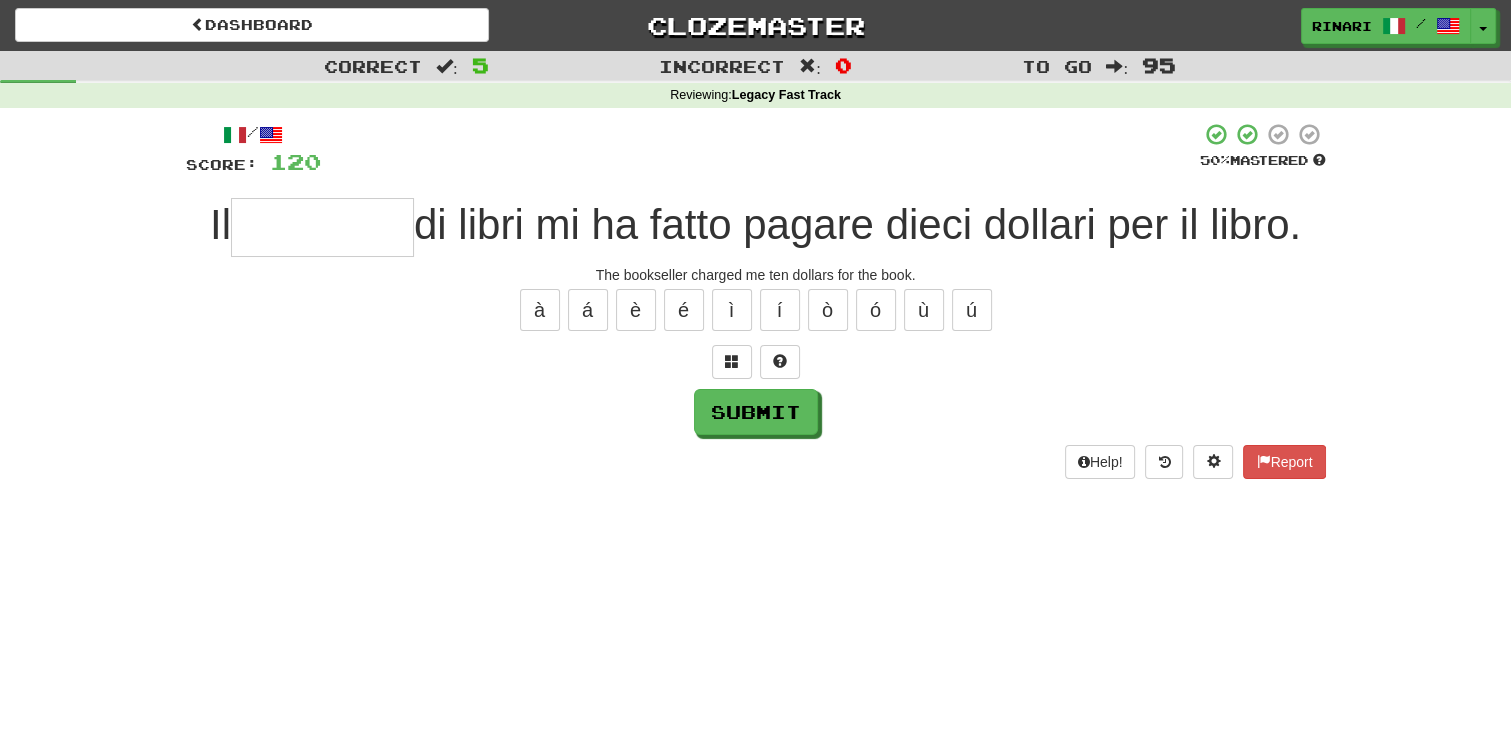 type on "*" 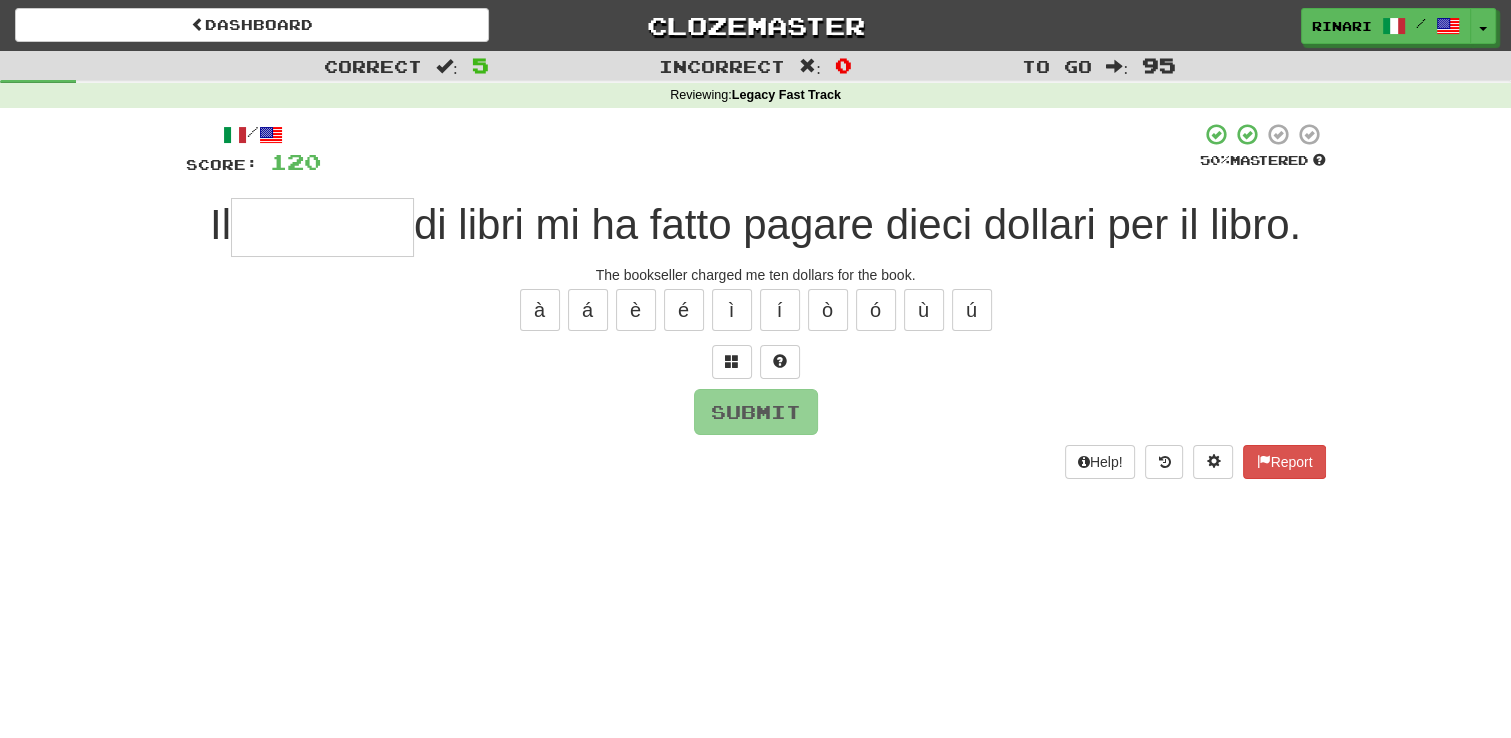 type on "*" 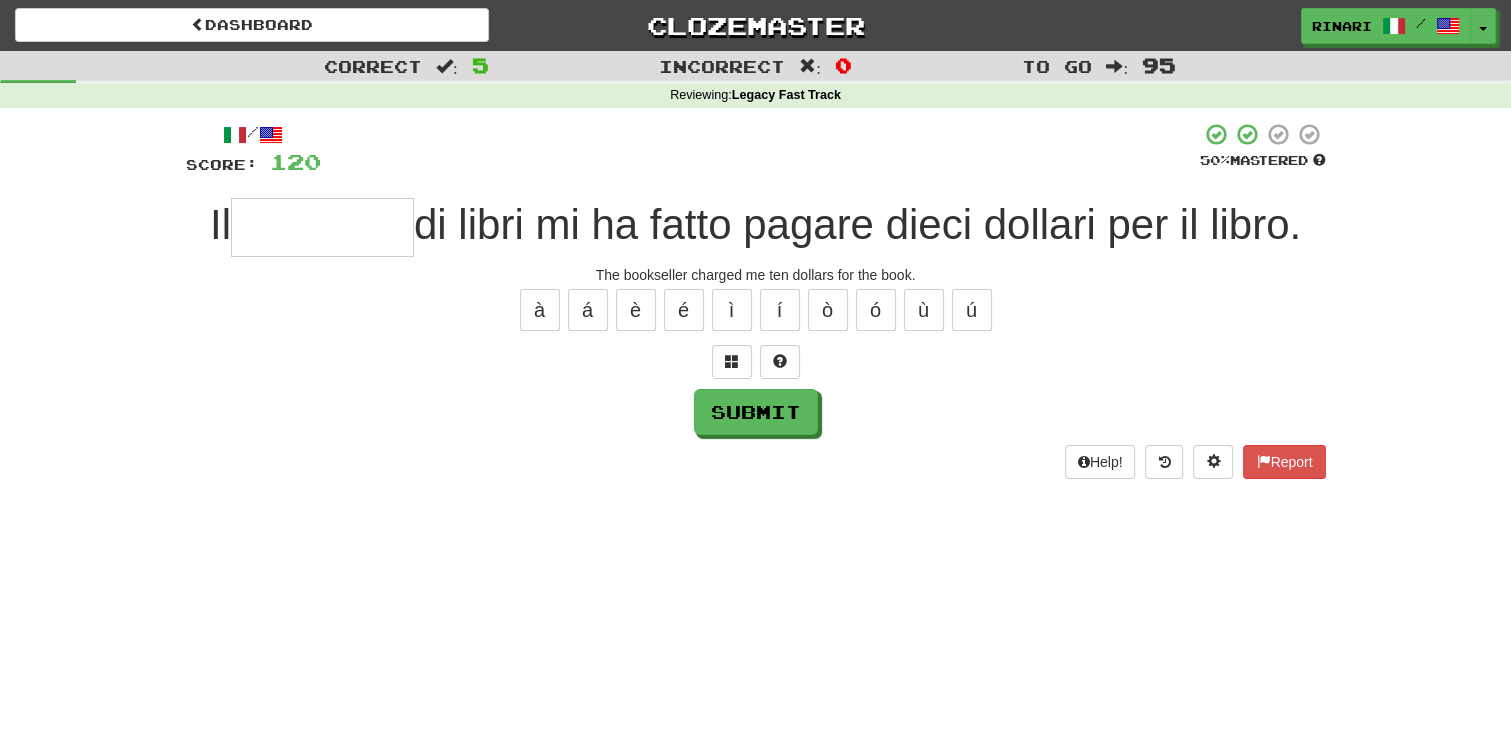 type on "*" 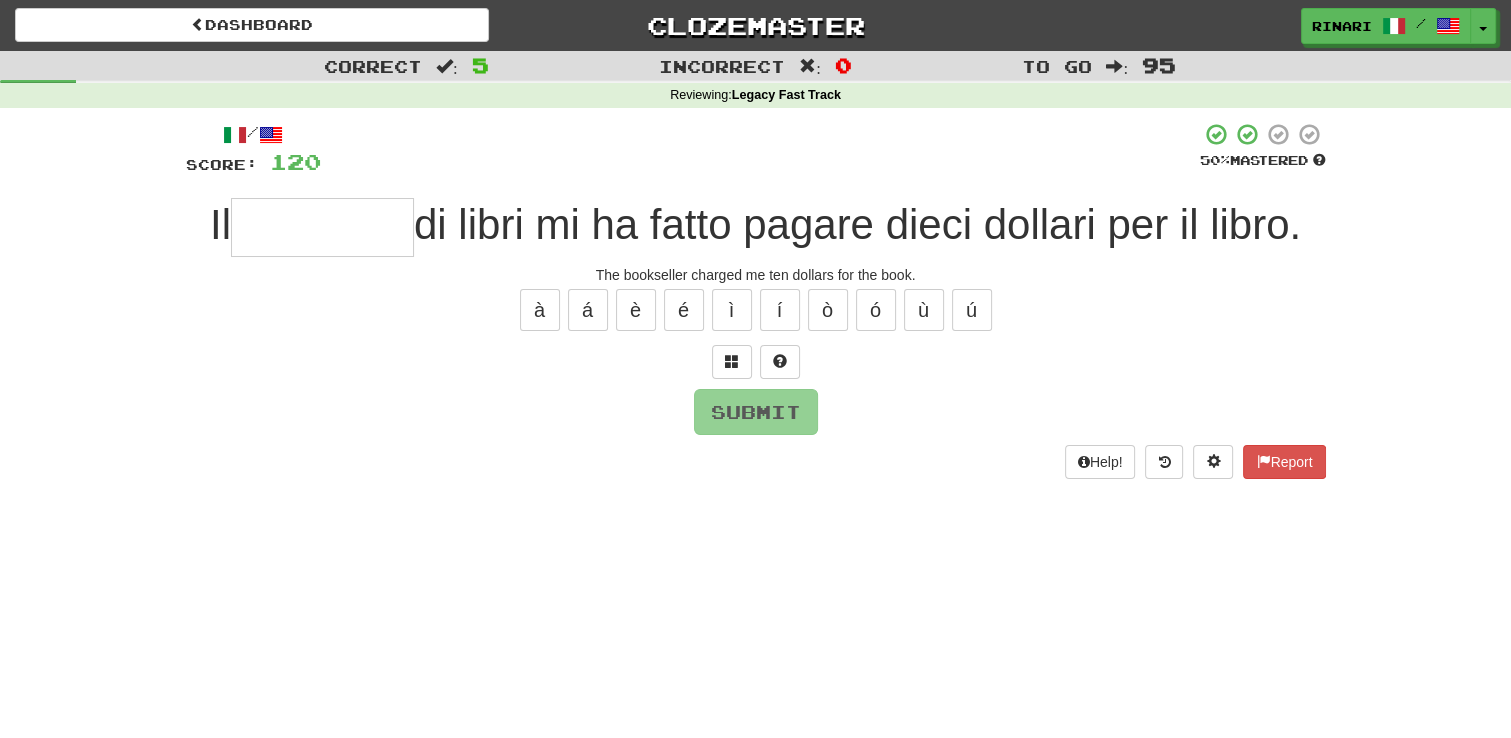 type on "*" 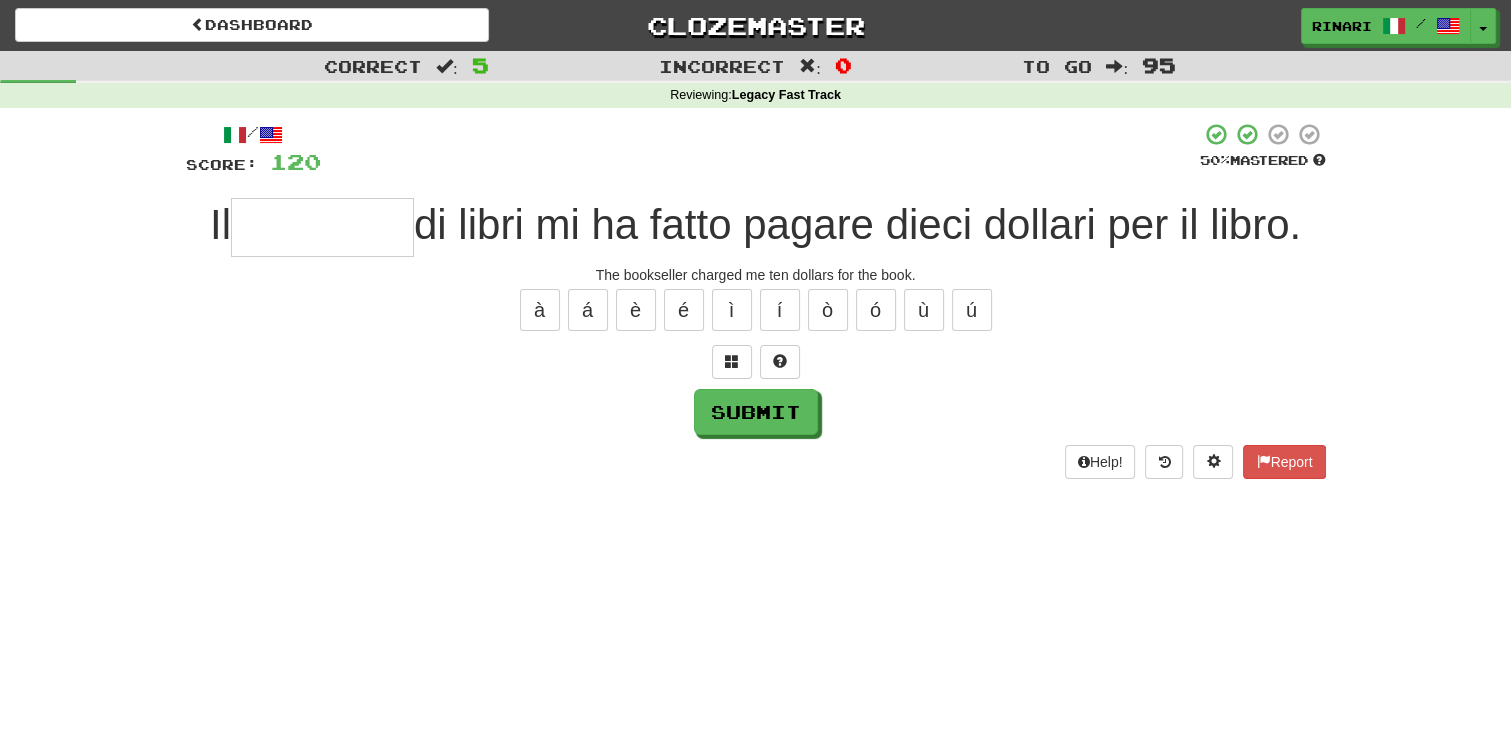 type on "*" 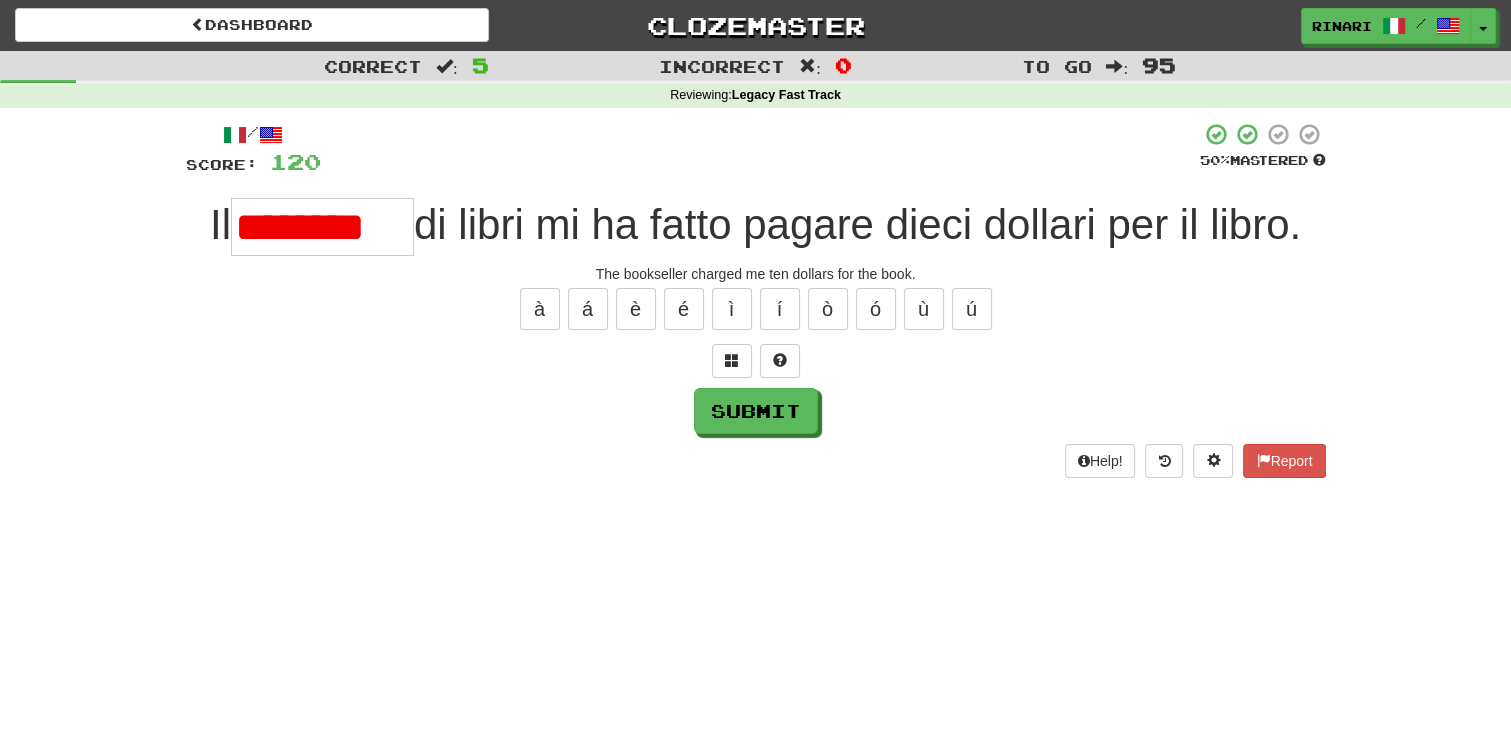 scroll, scrollTop: 0, scrollLeft: 0, axis: both 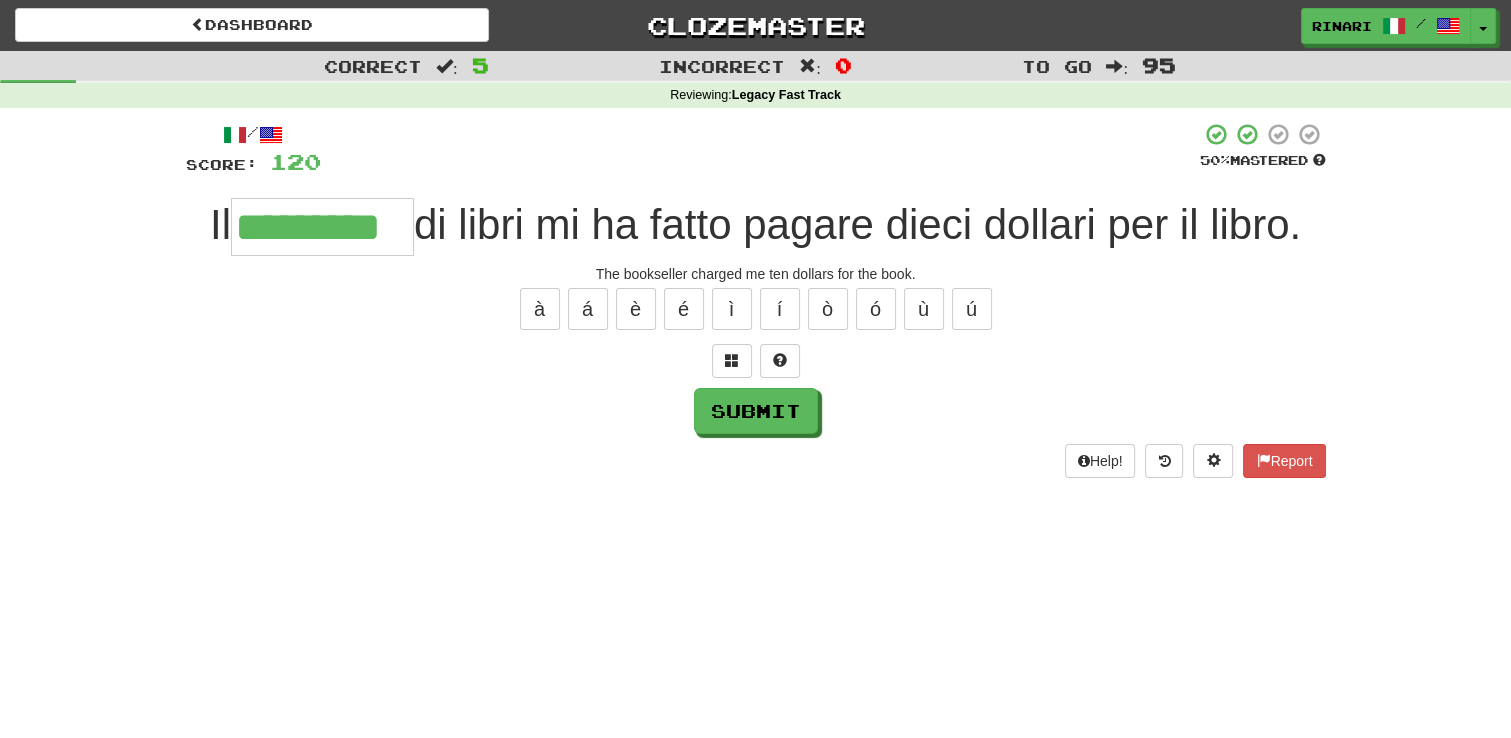 type on "*********" 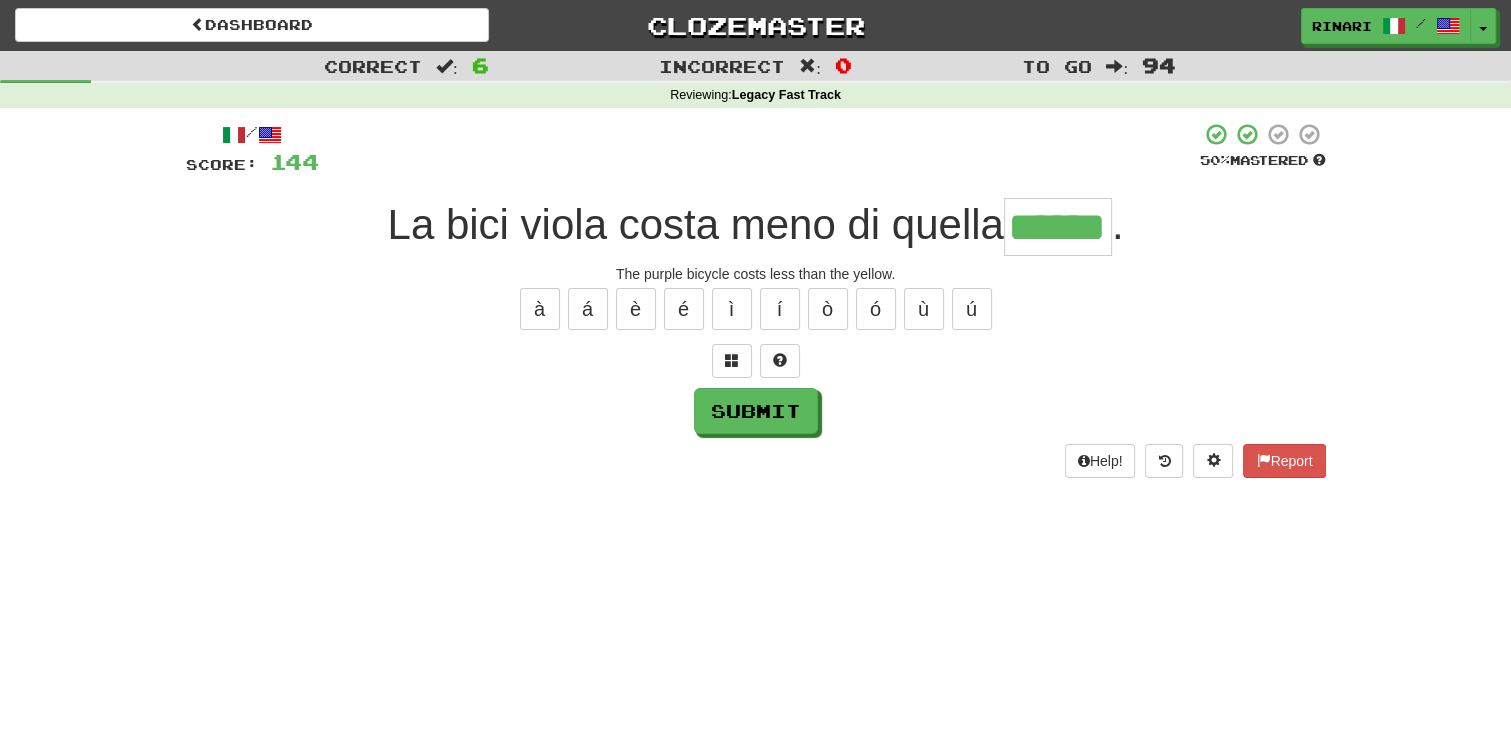 type on "******" 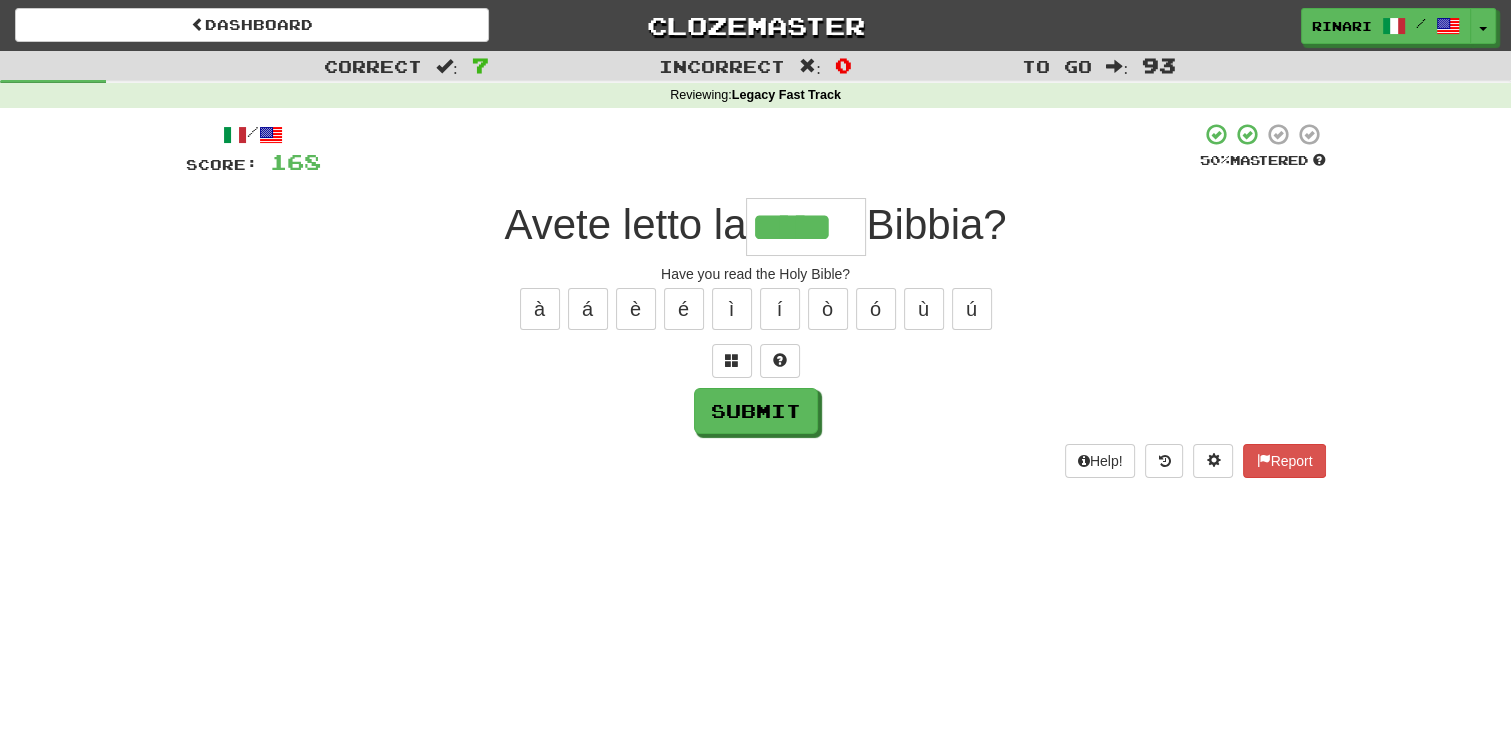 type on "*****" 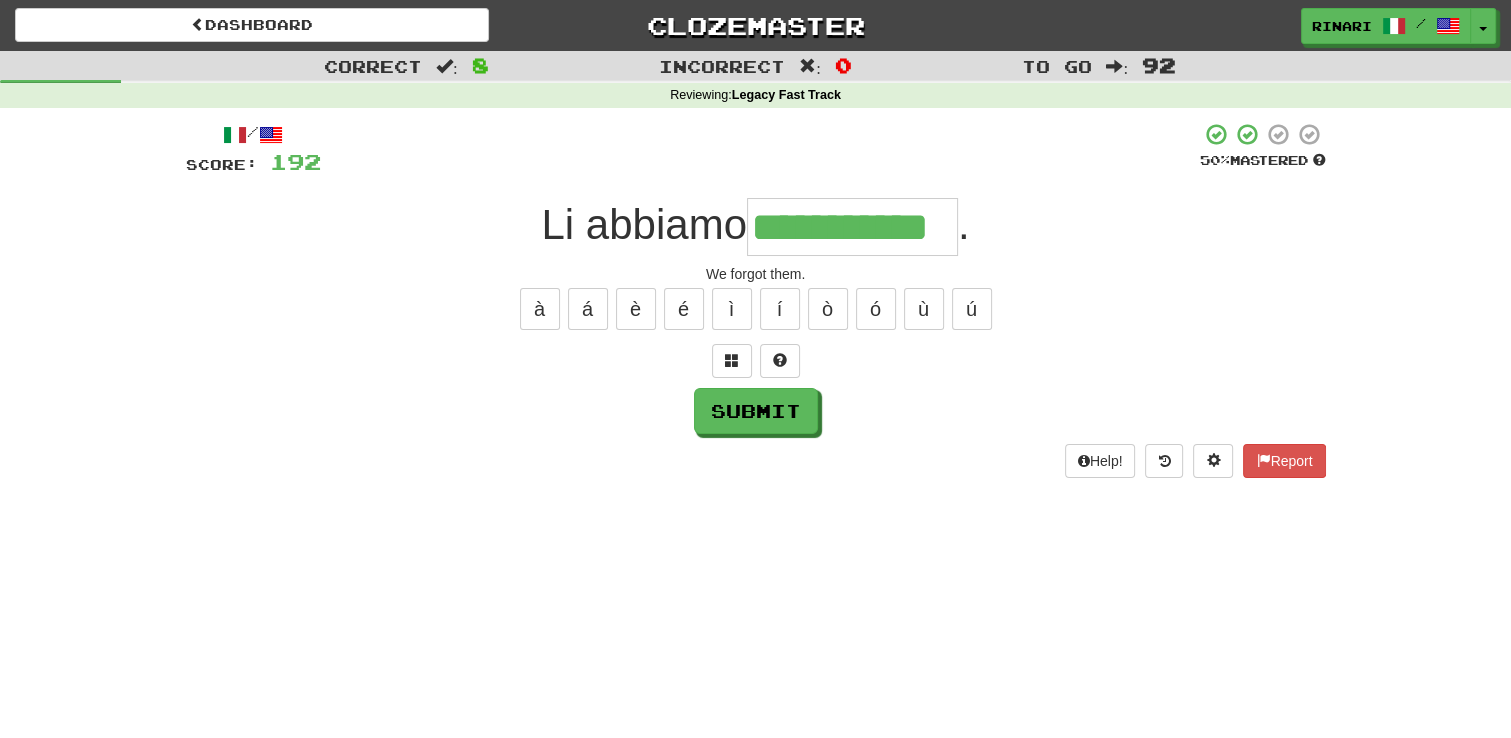 type on "**********" 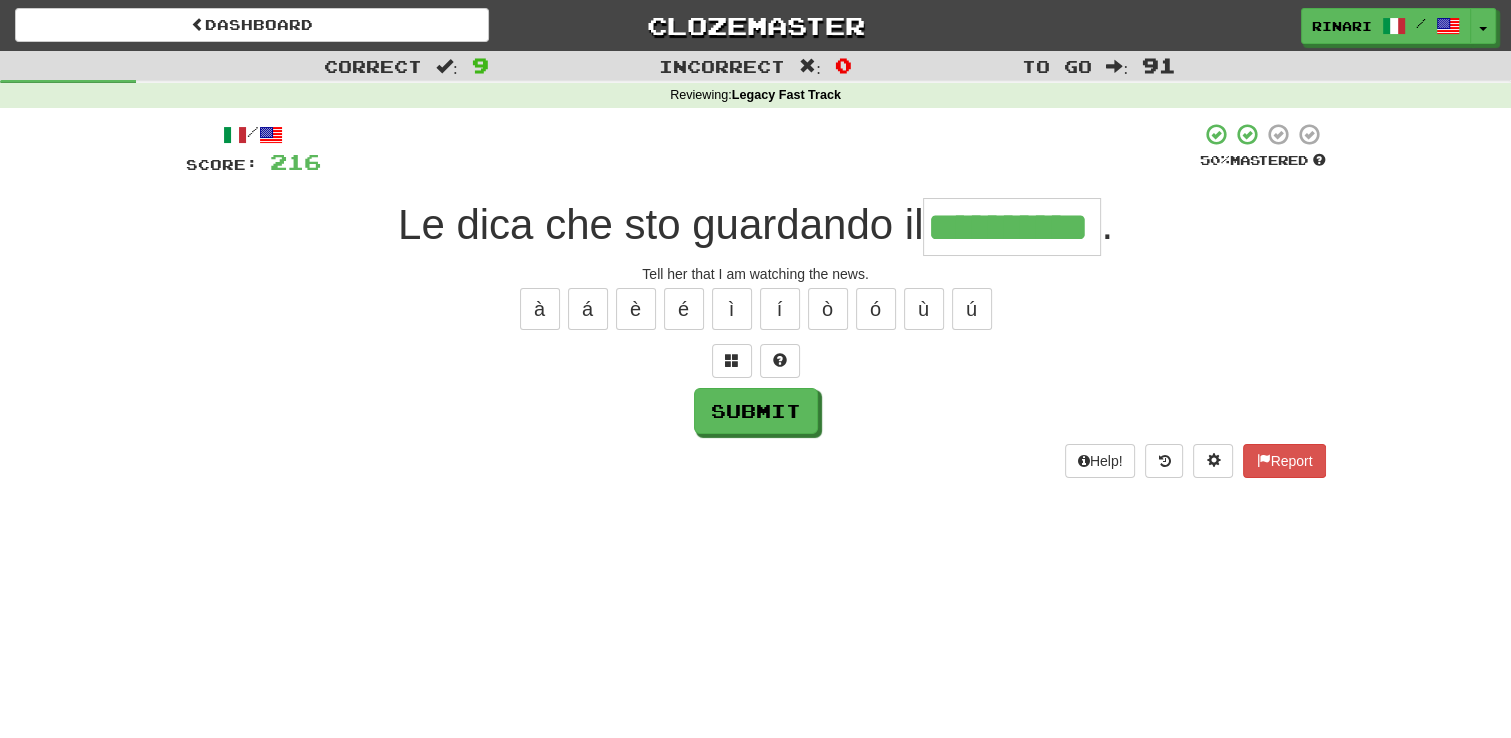 type on "**********" 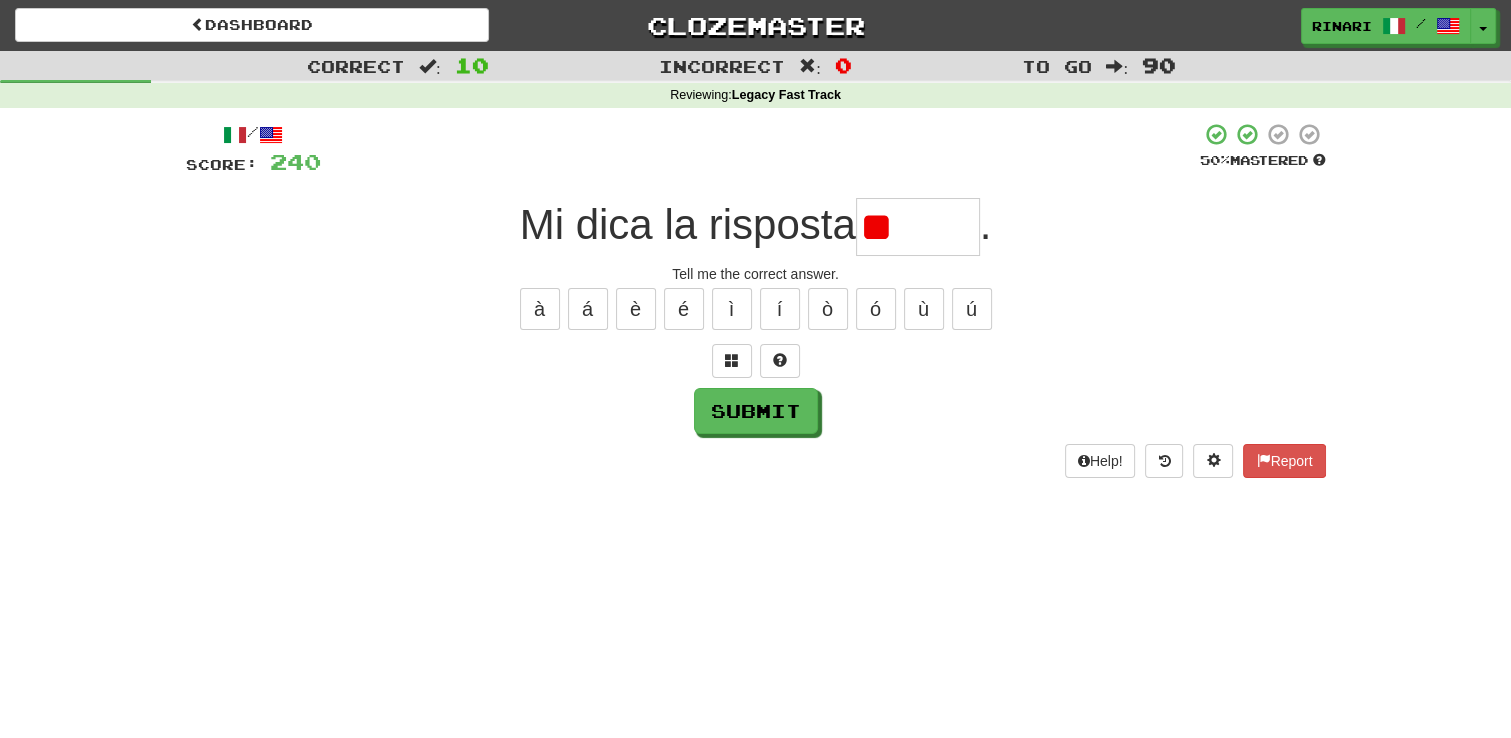 type on "*" 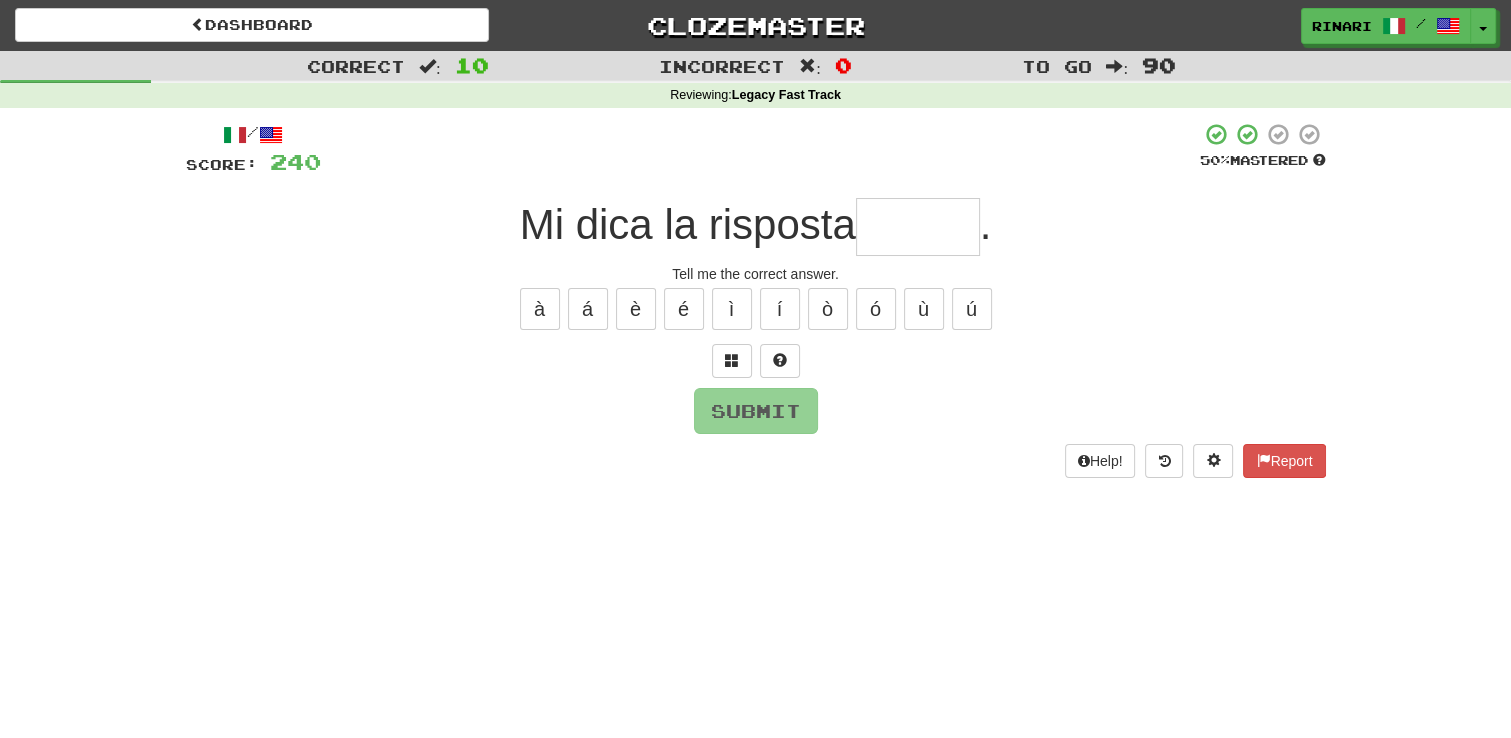 type on "*" 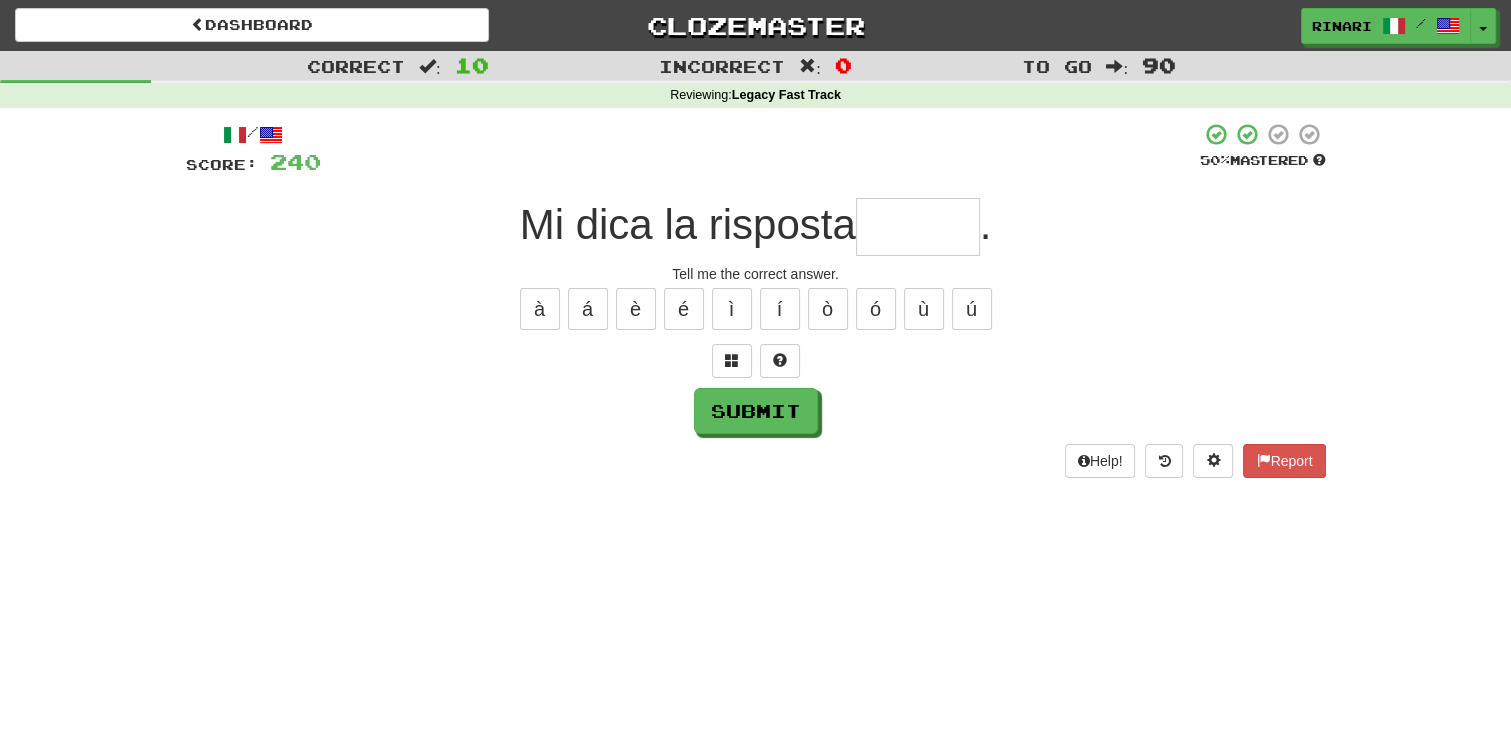 type on "*" 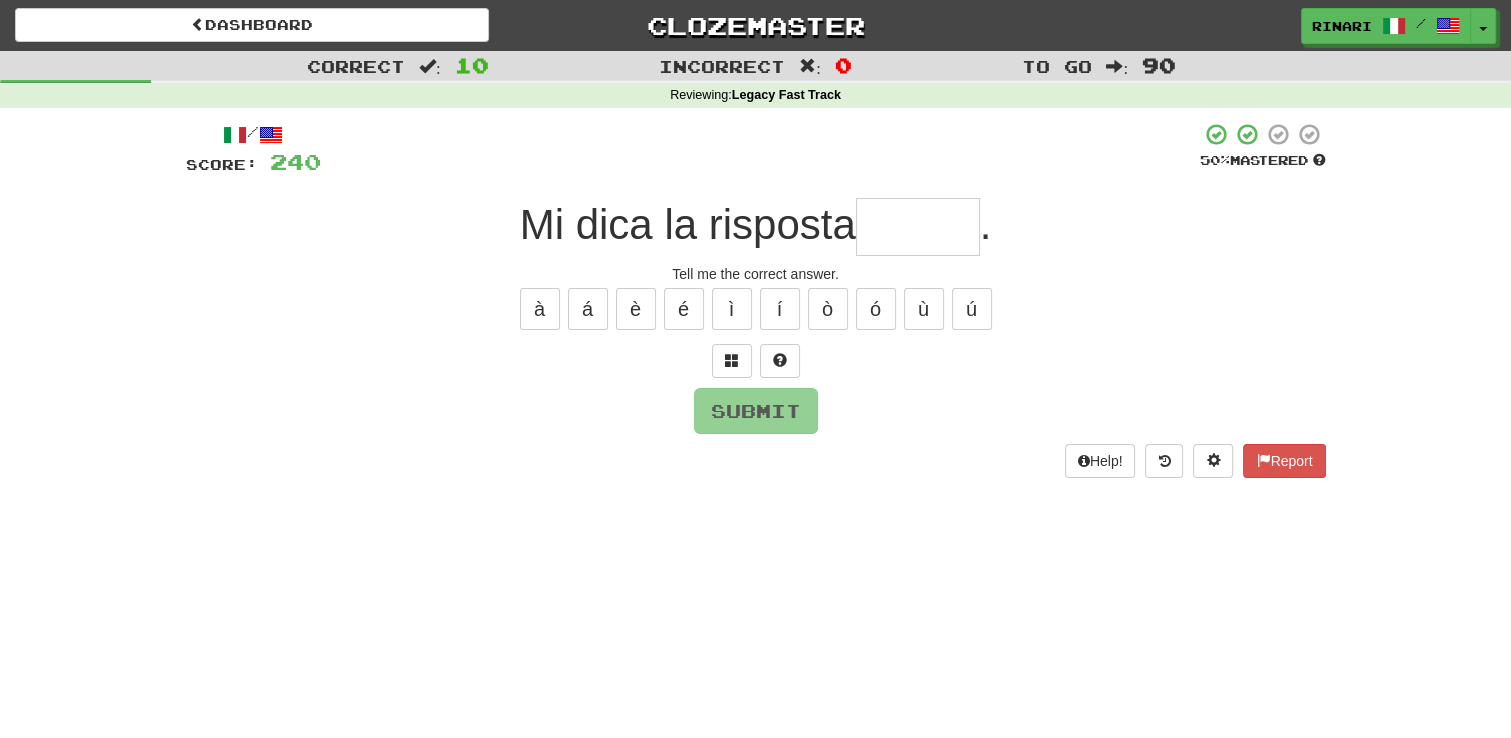 type on "*" 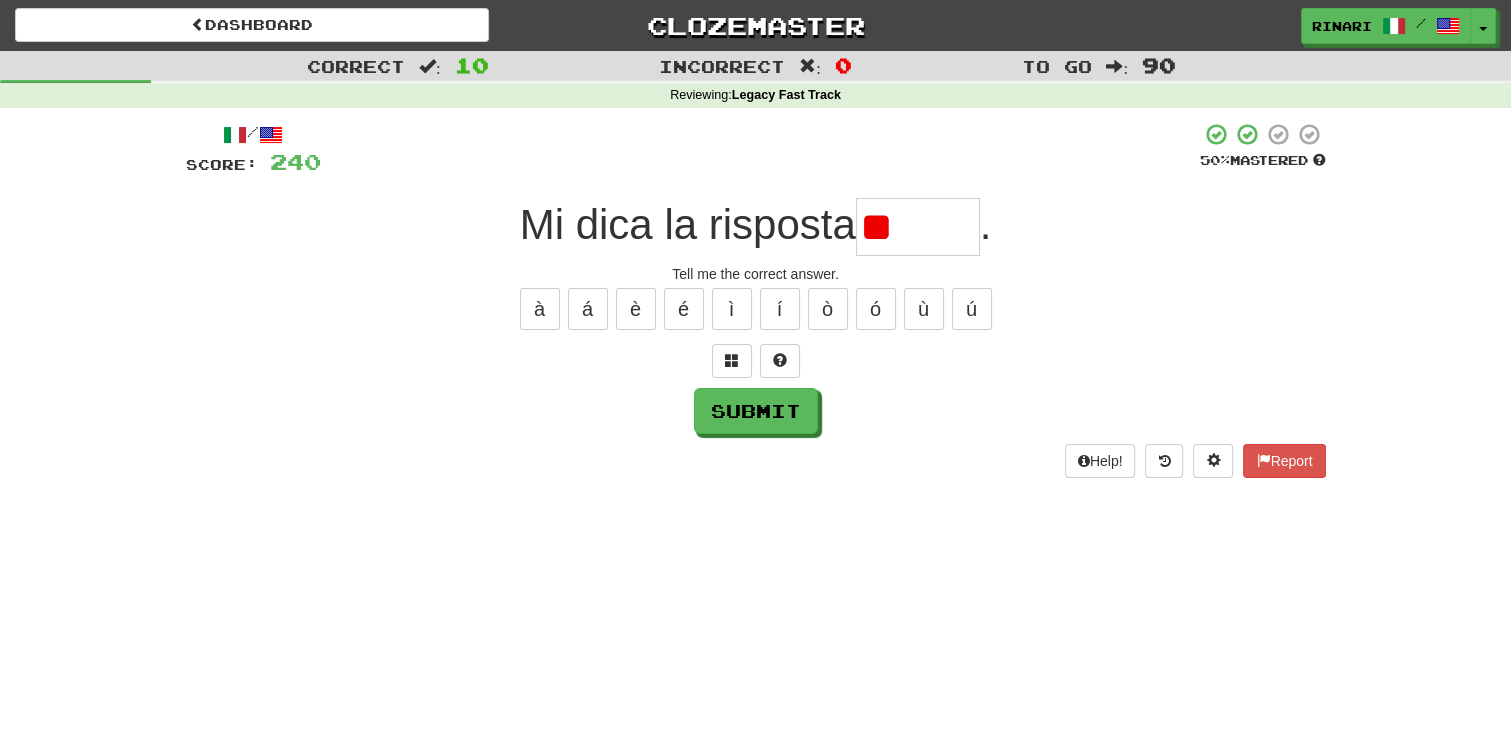 type on "*" 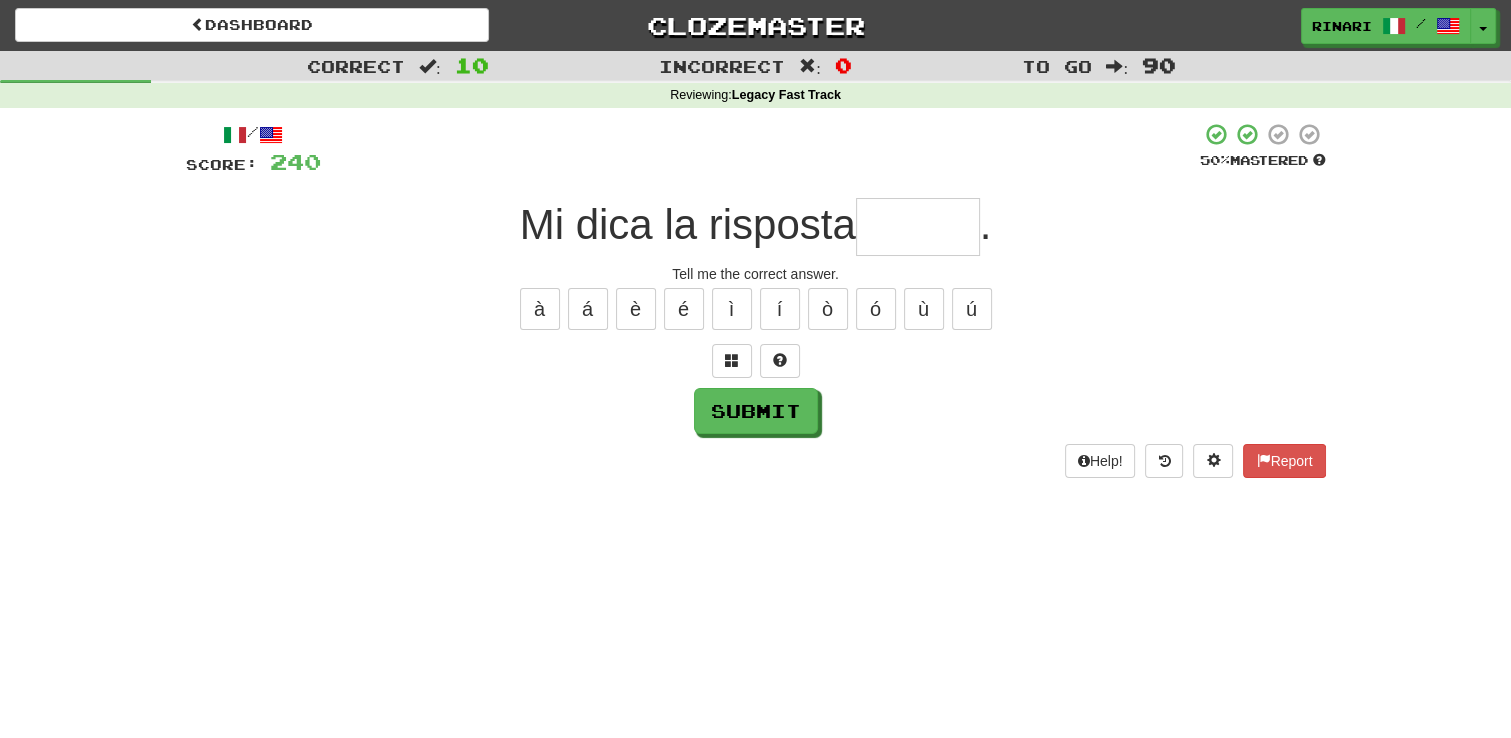 type on "*" 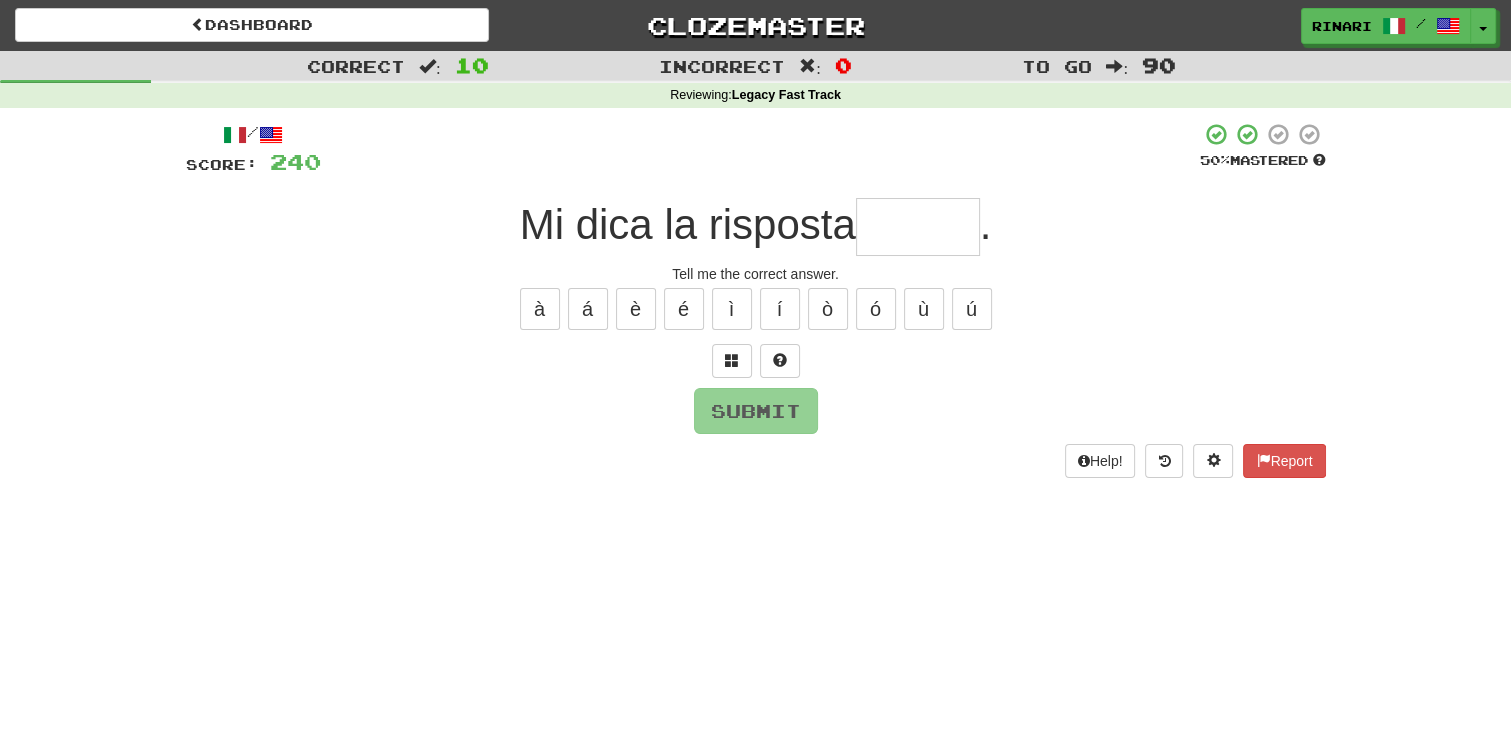 type on "*" 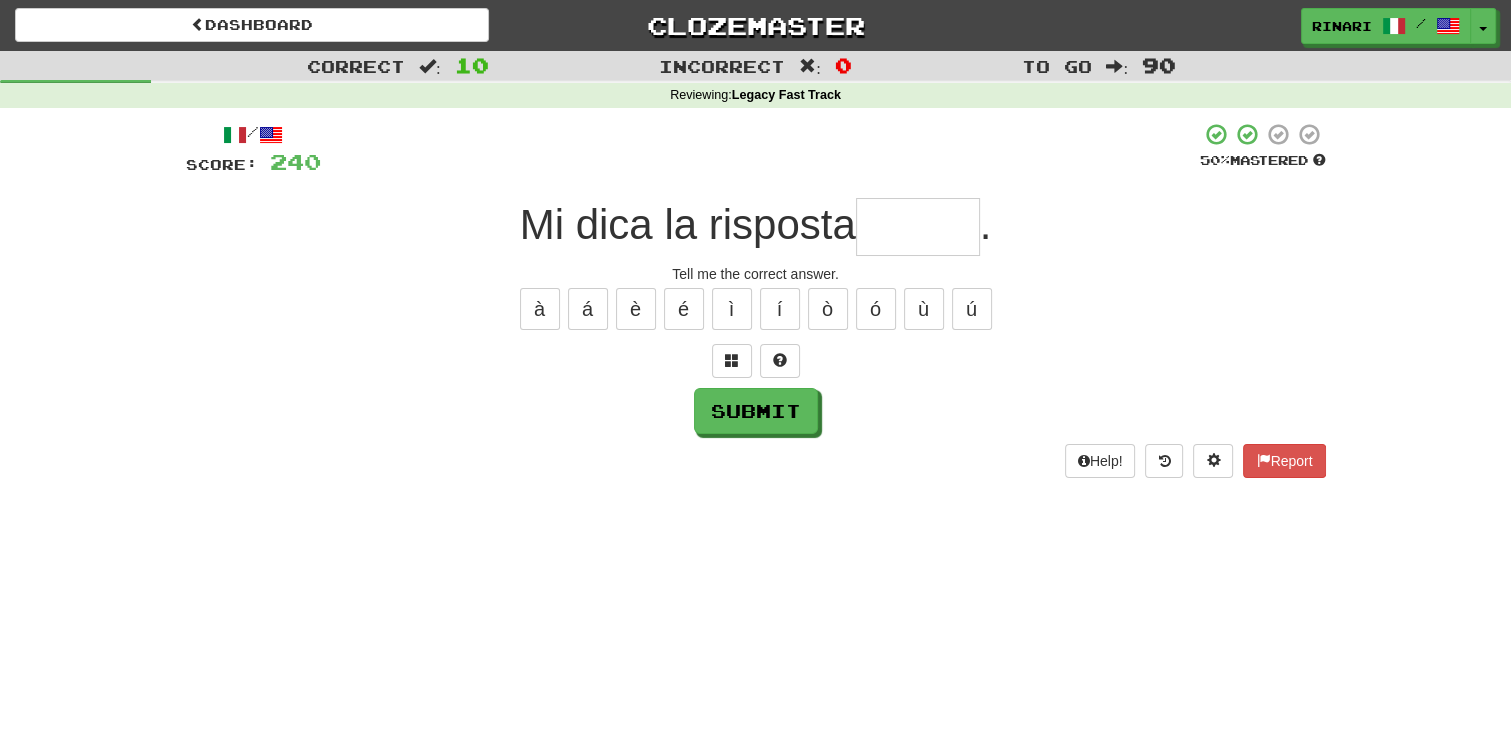 type on "*" 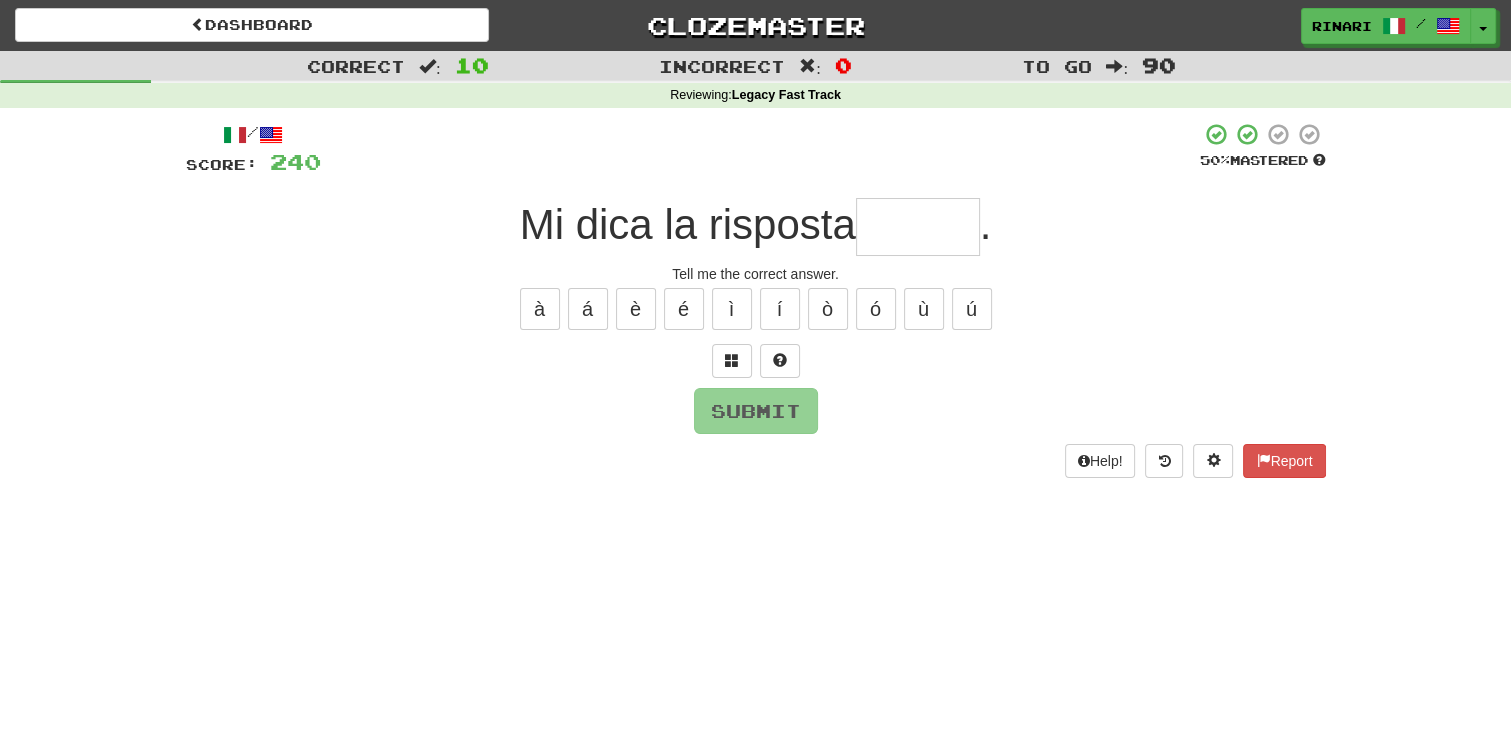 type on "*" 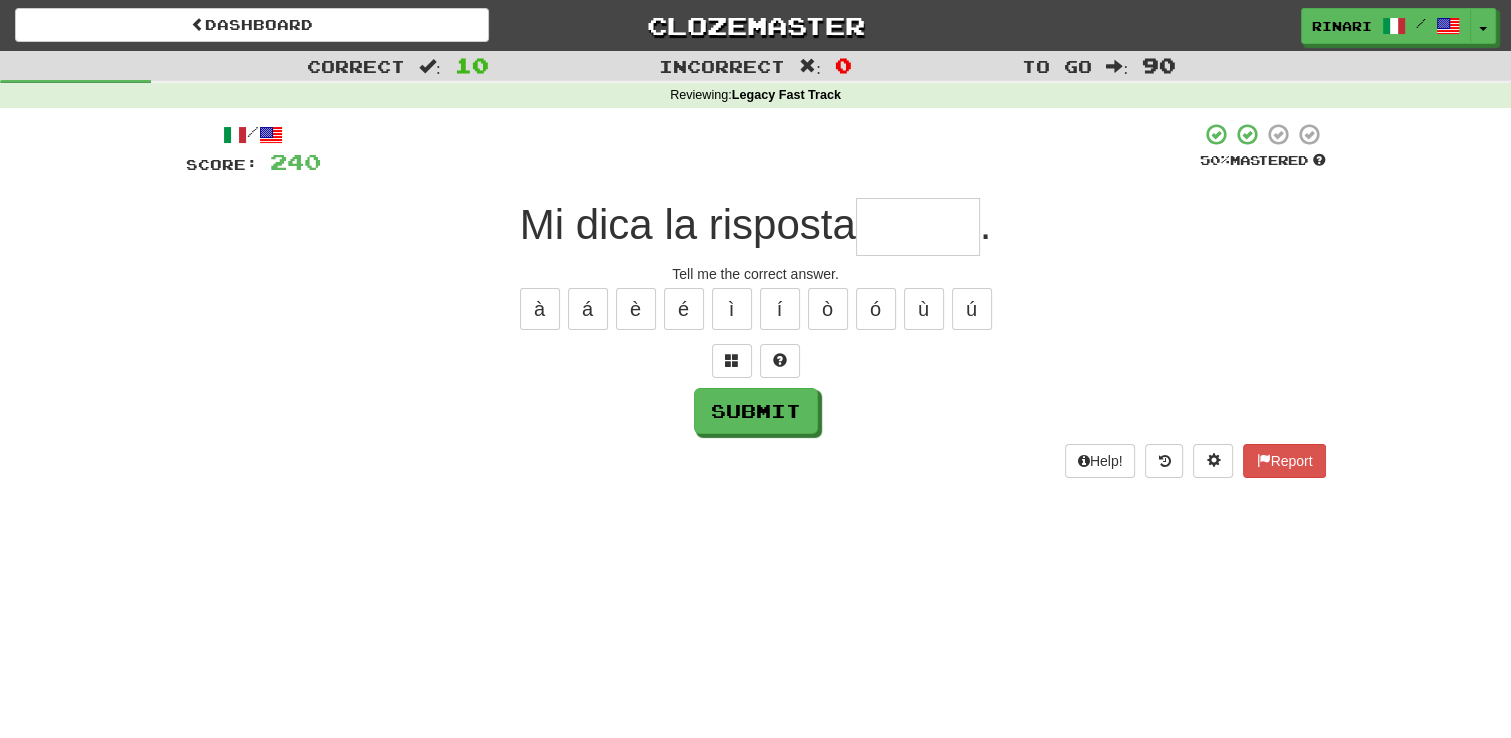 type on "*" 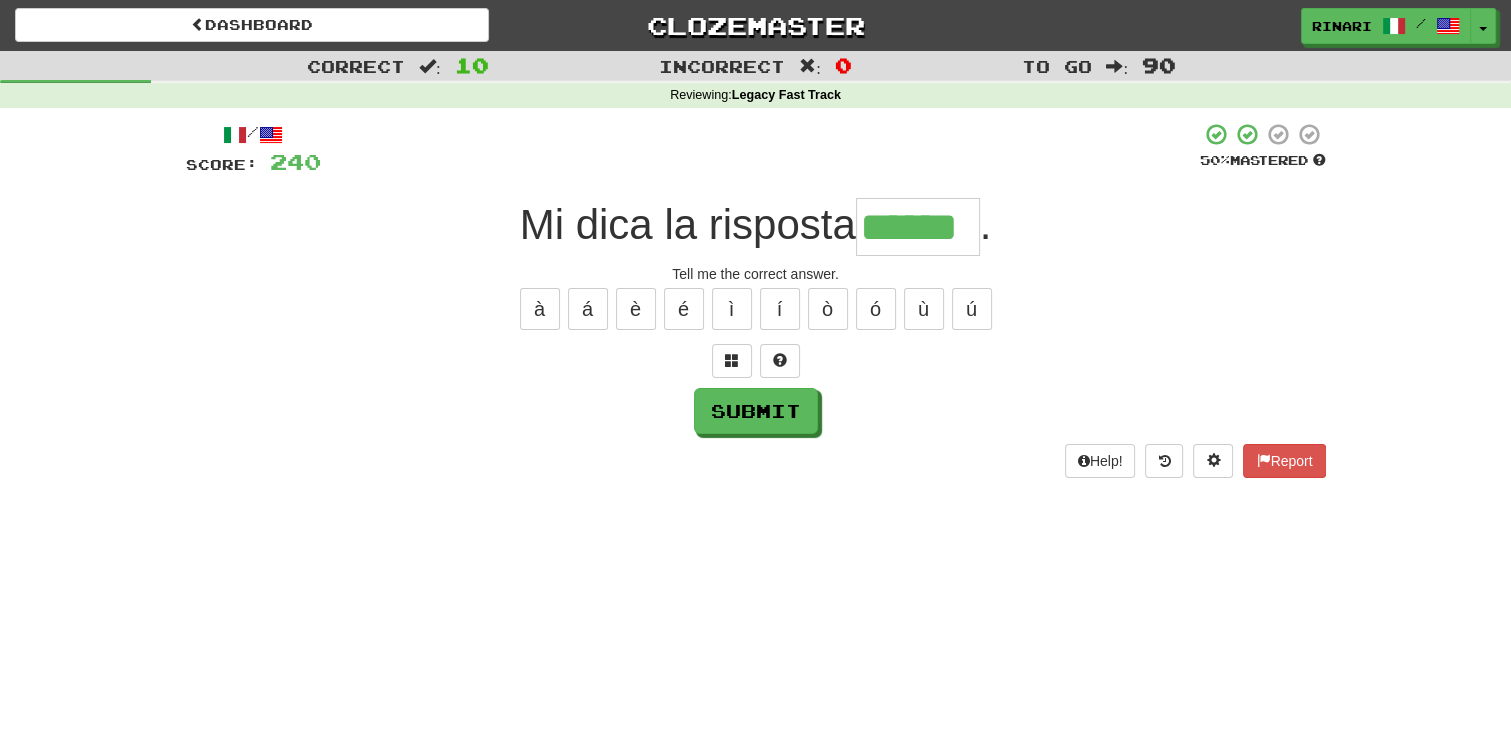 type on "******" 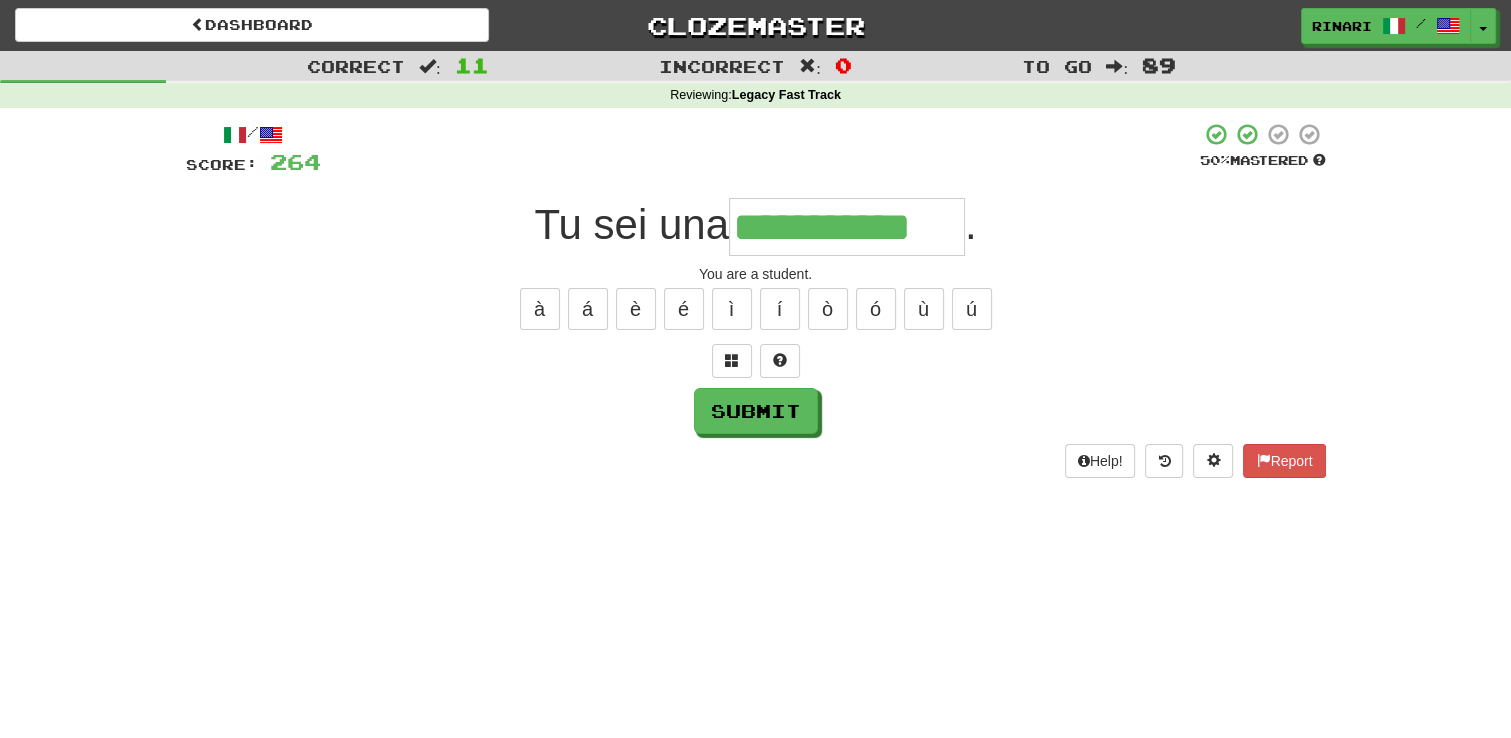 type on "**********" 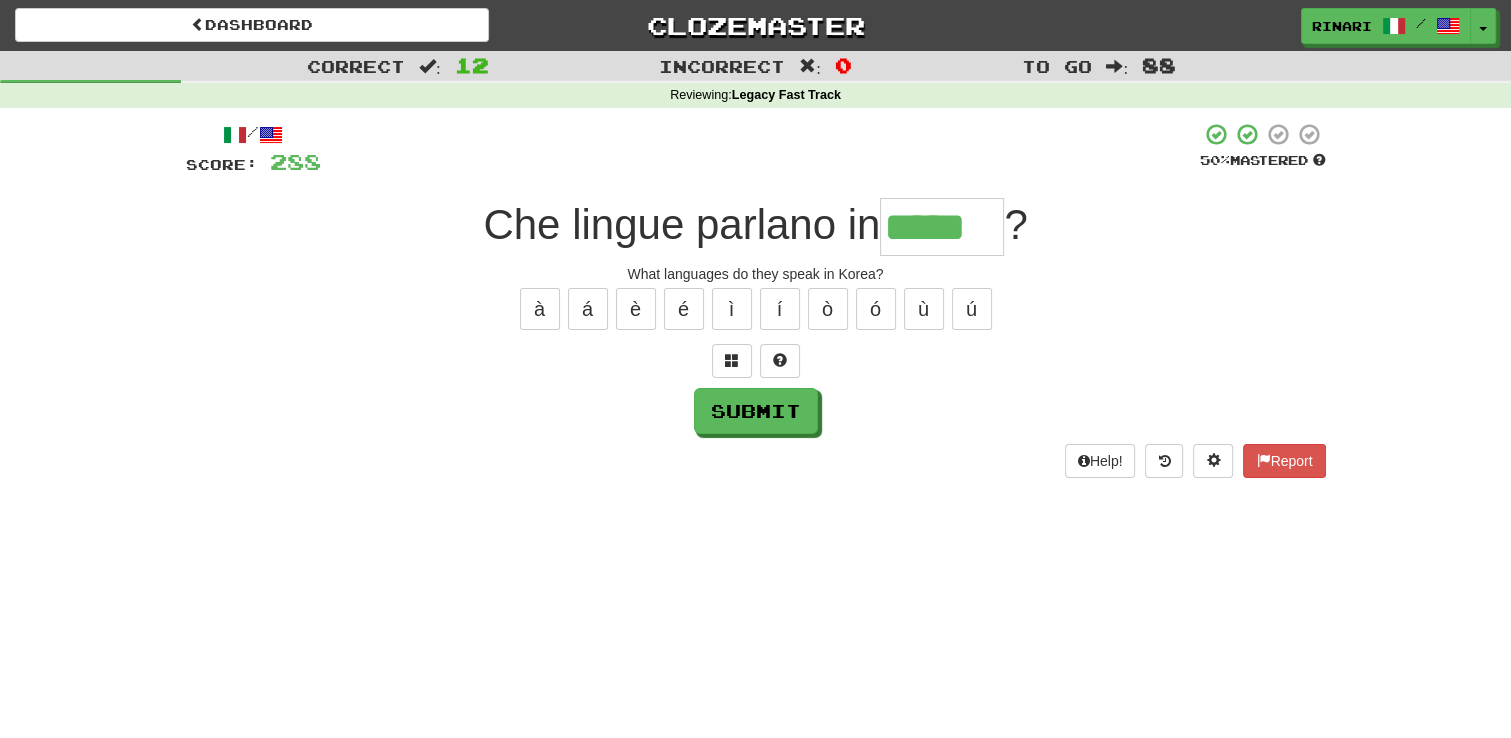 type on "*****" 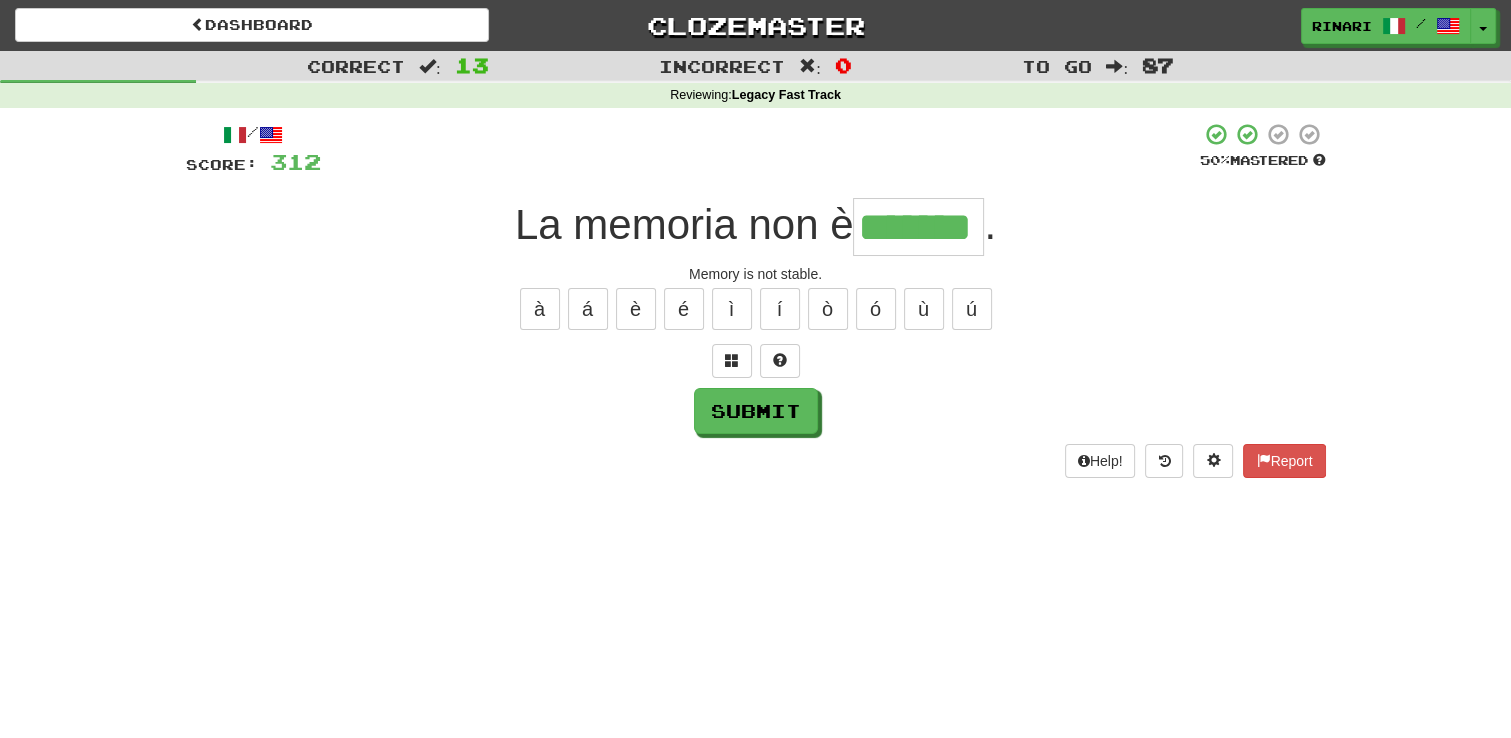 type on "*******" 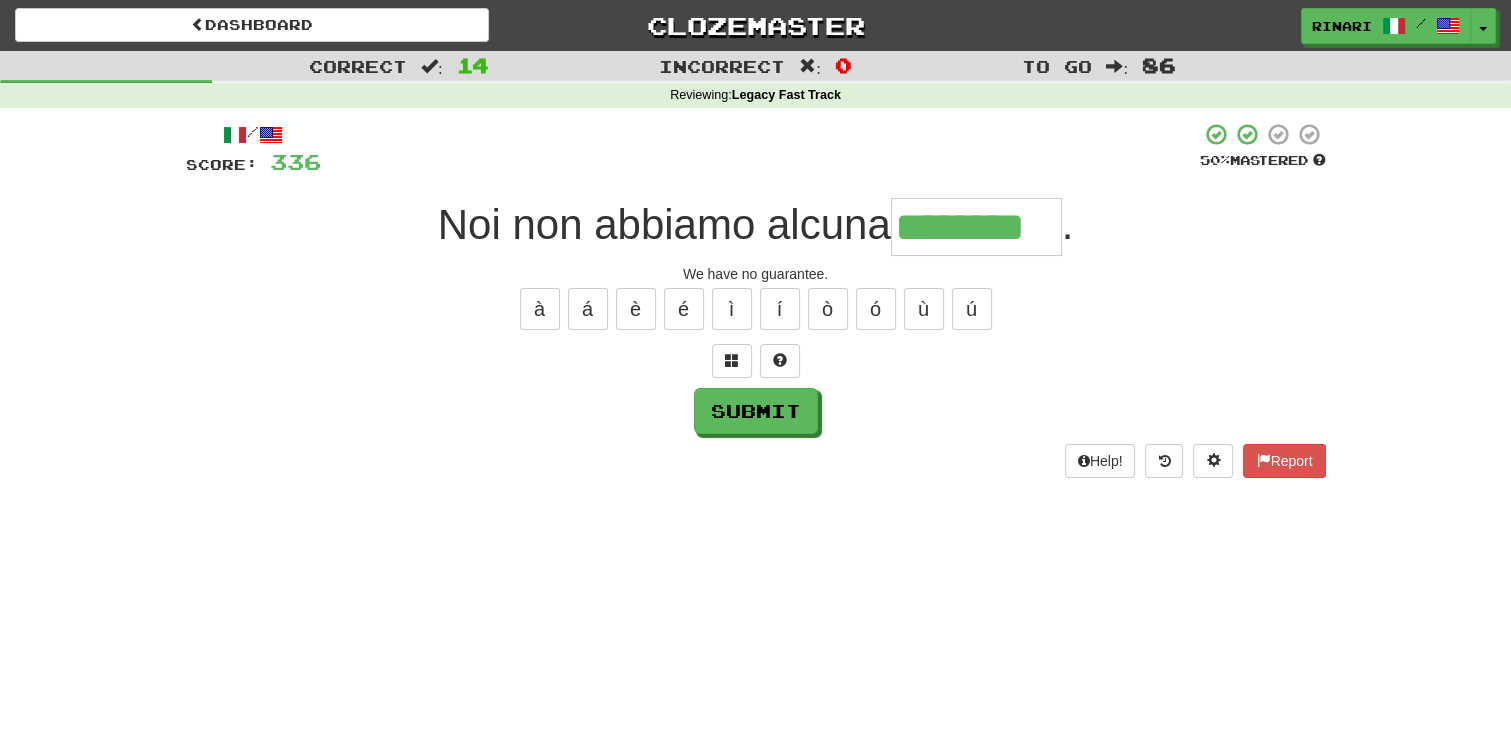 type on "********" 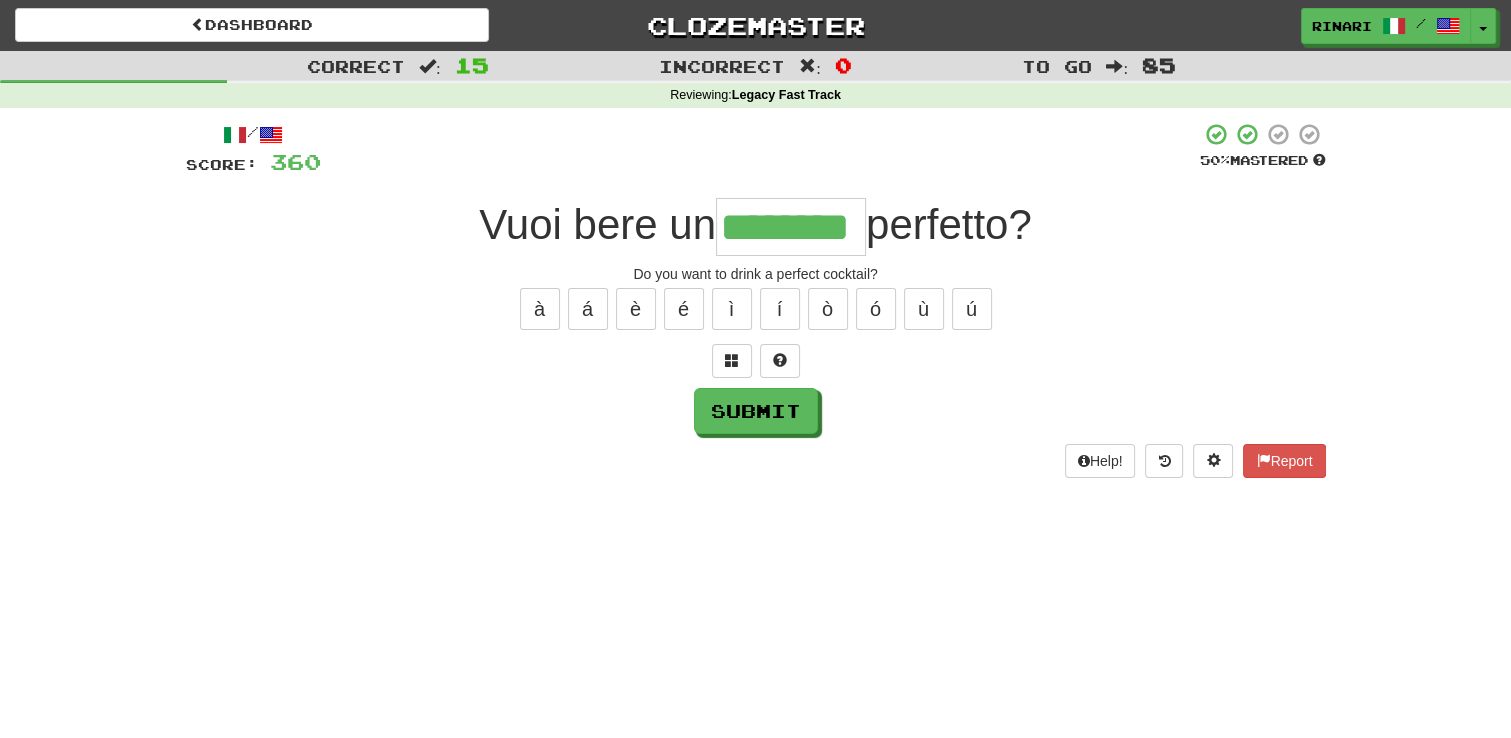 type on "********" 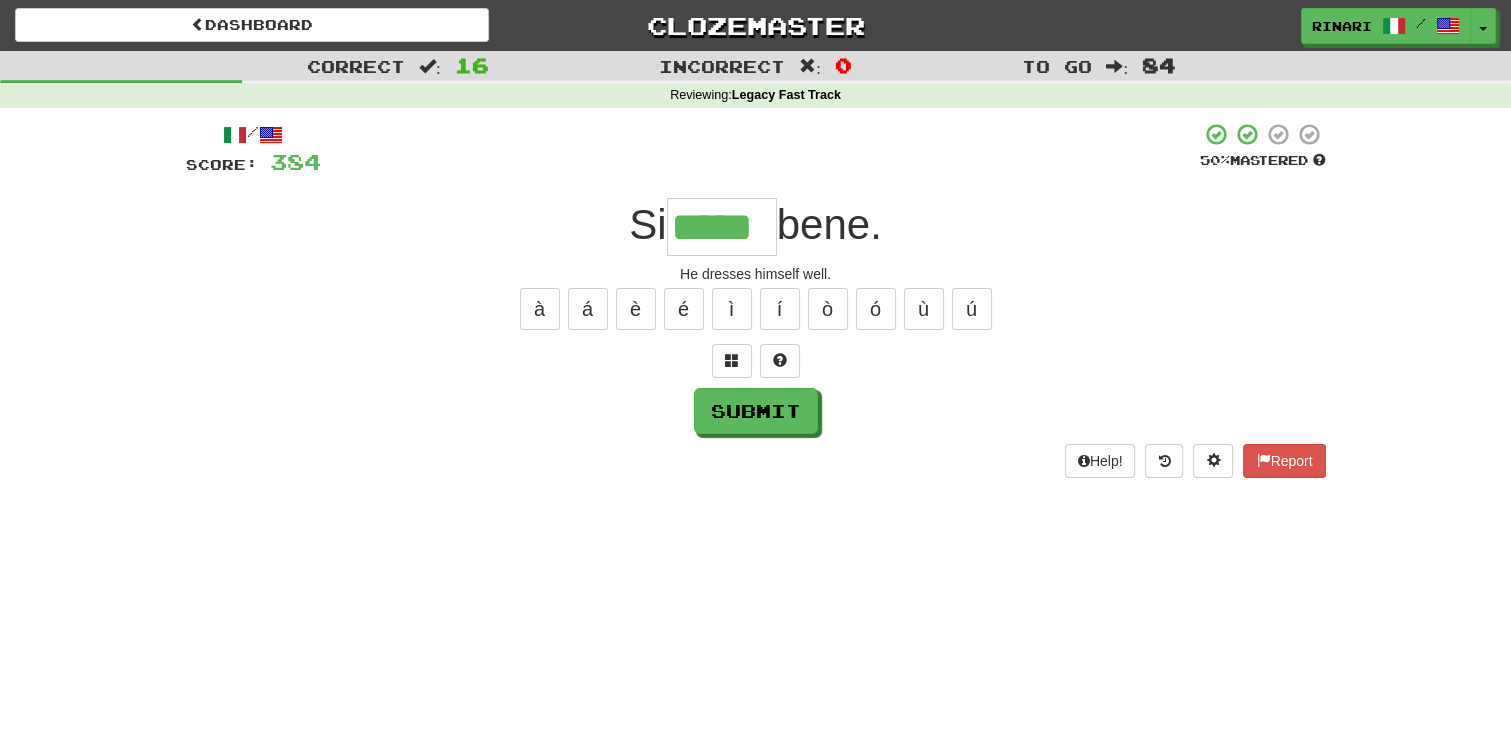 type on "*****" 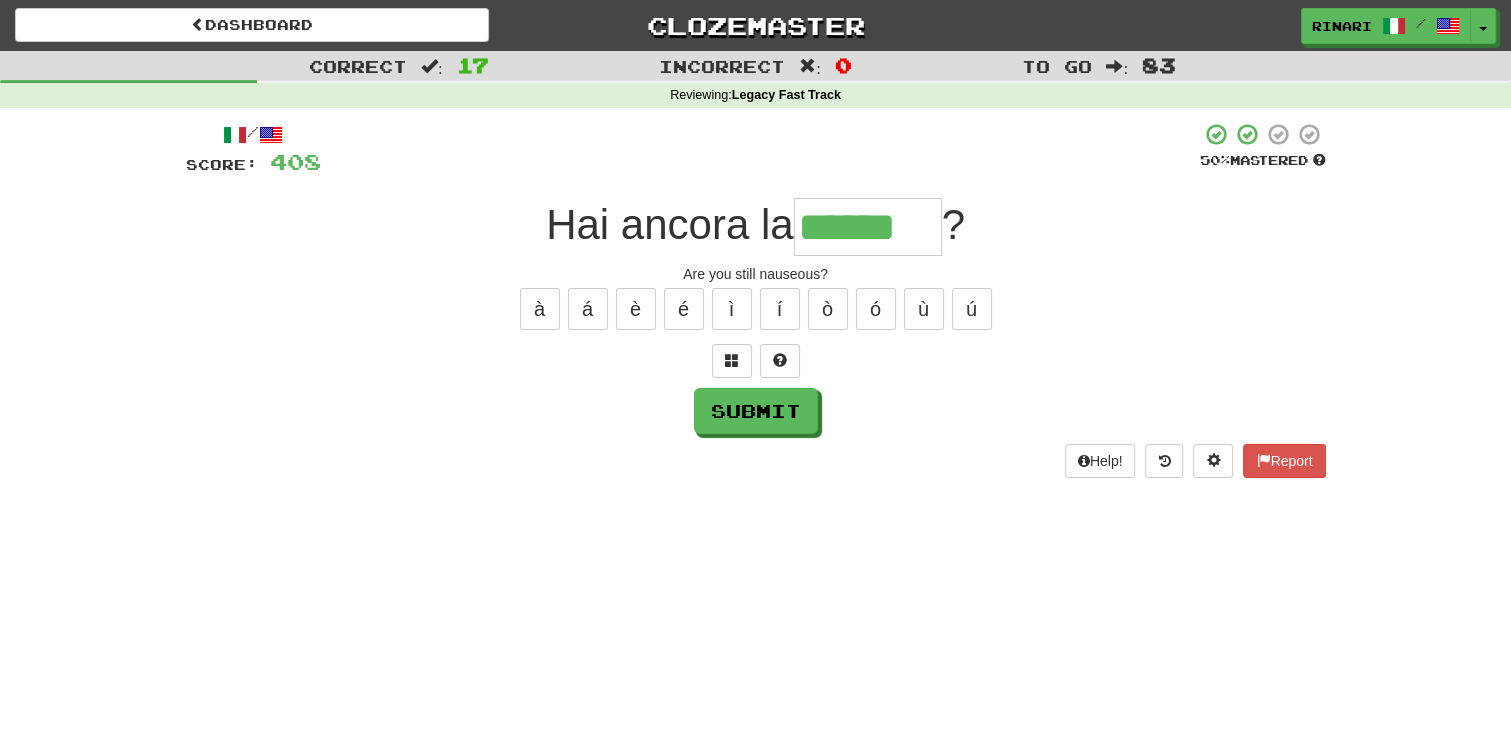 type on "******" 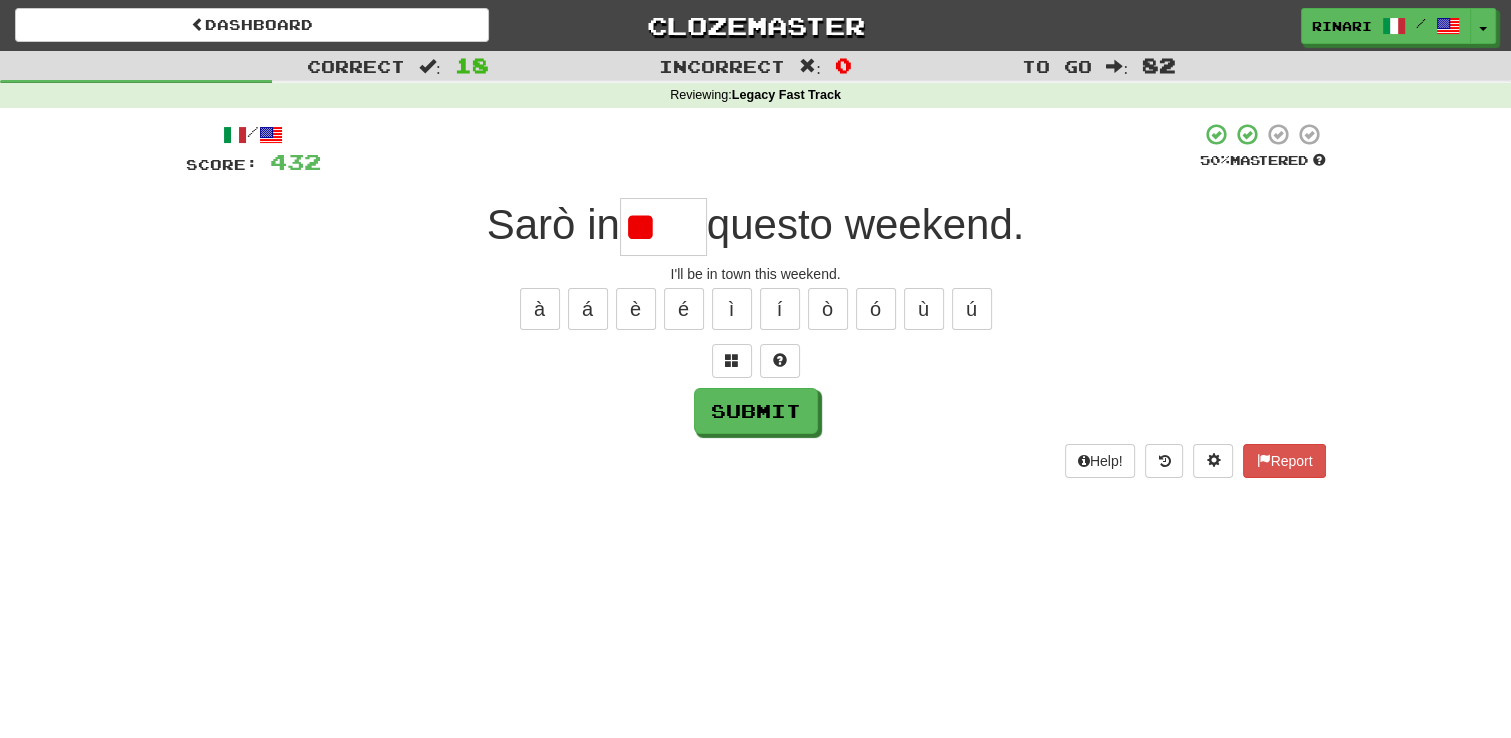 type on "*" 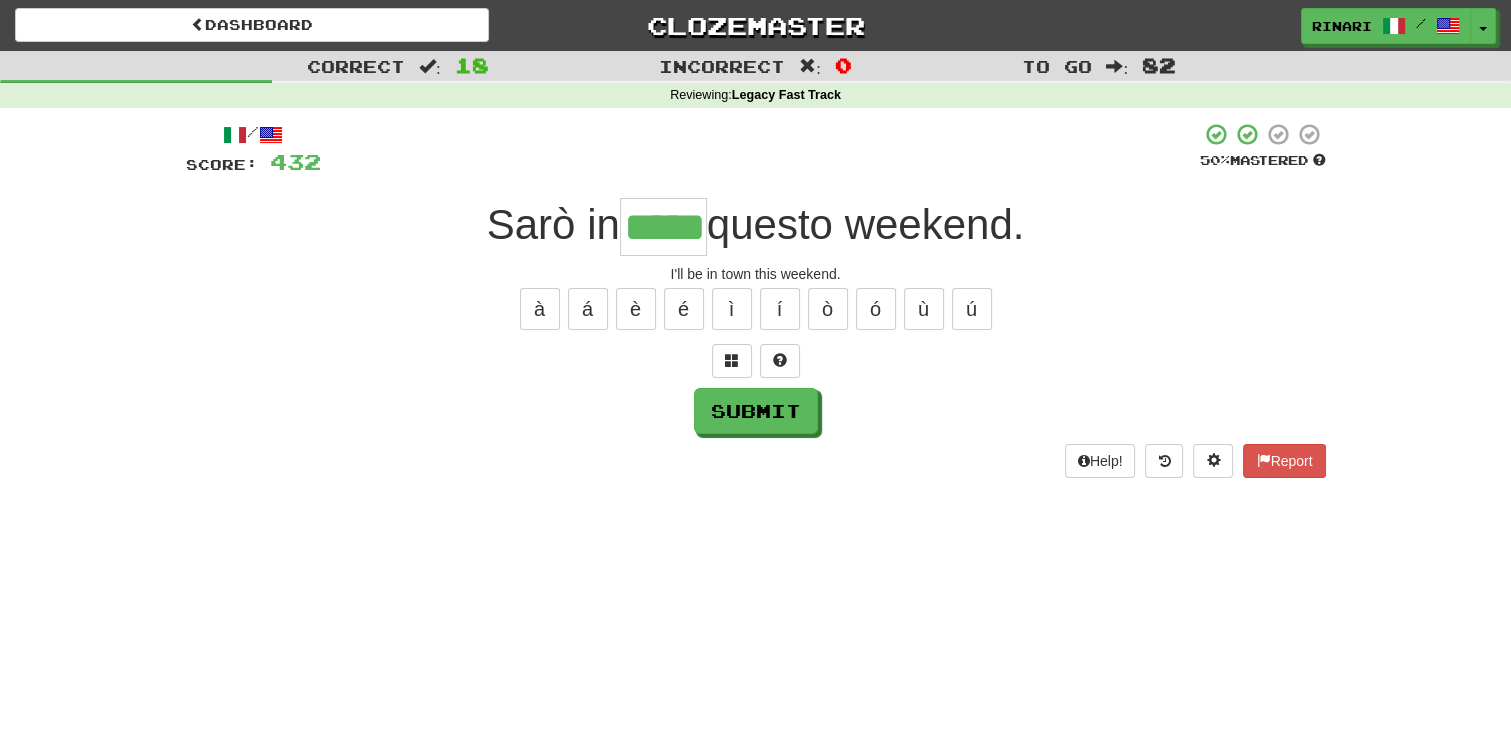 type on "*****" 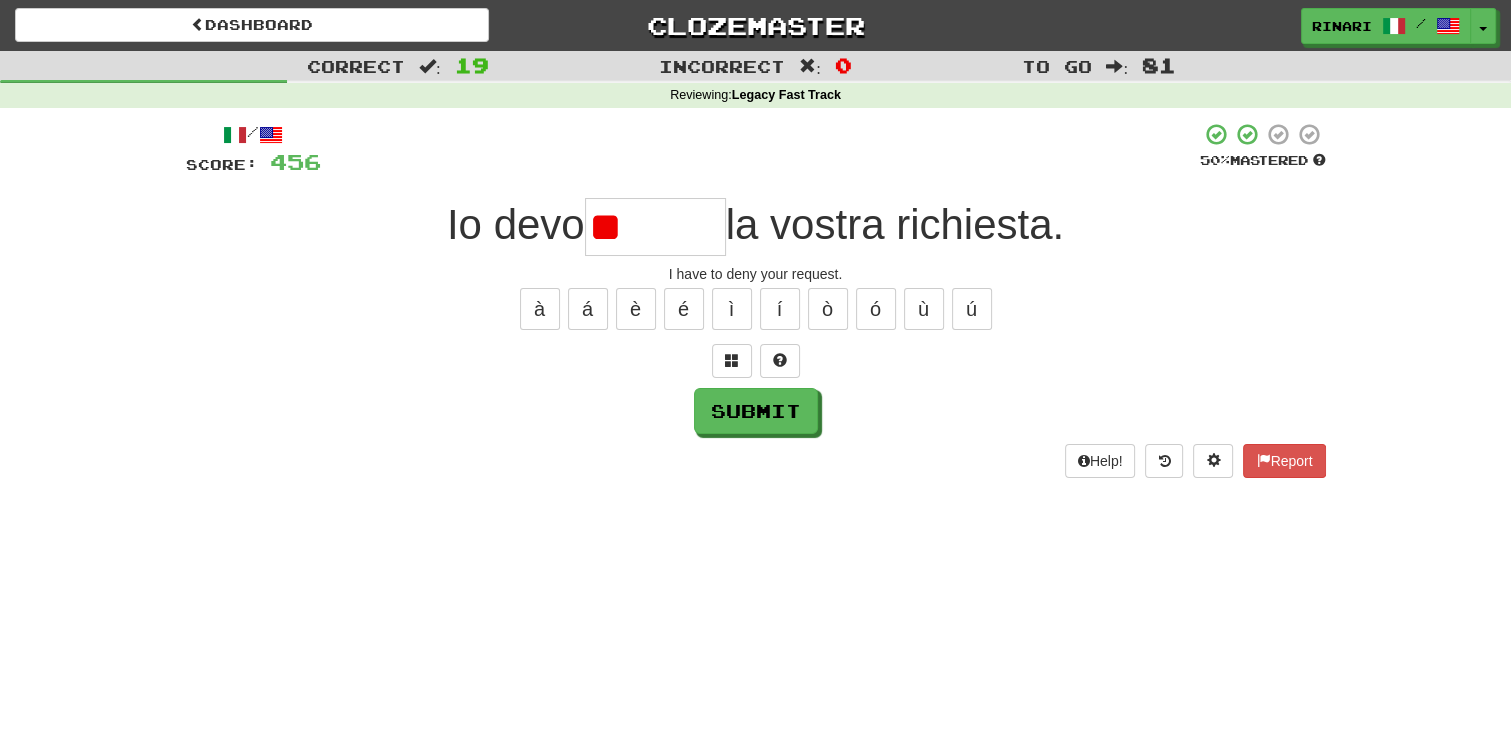 type on "*" 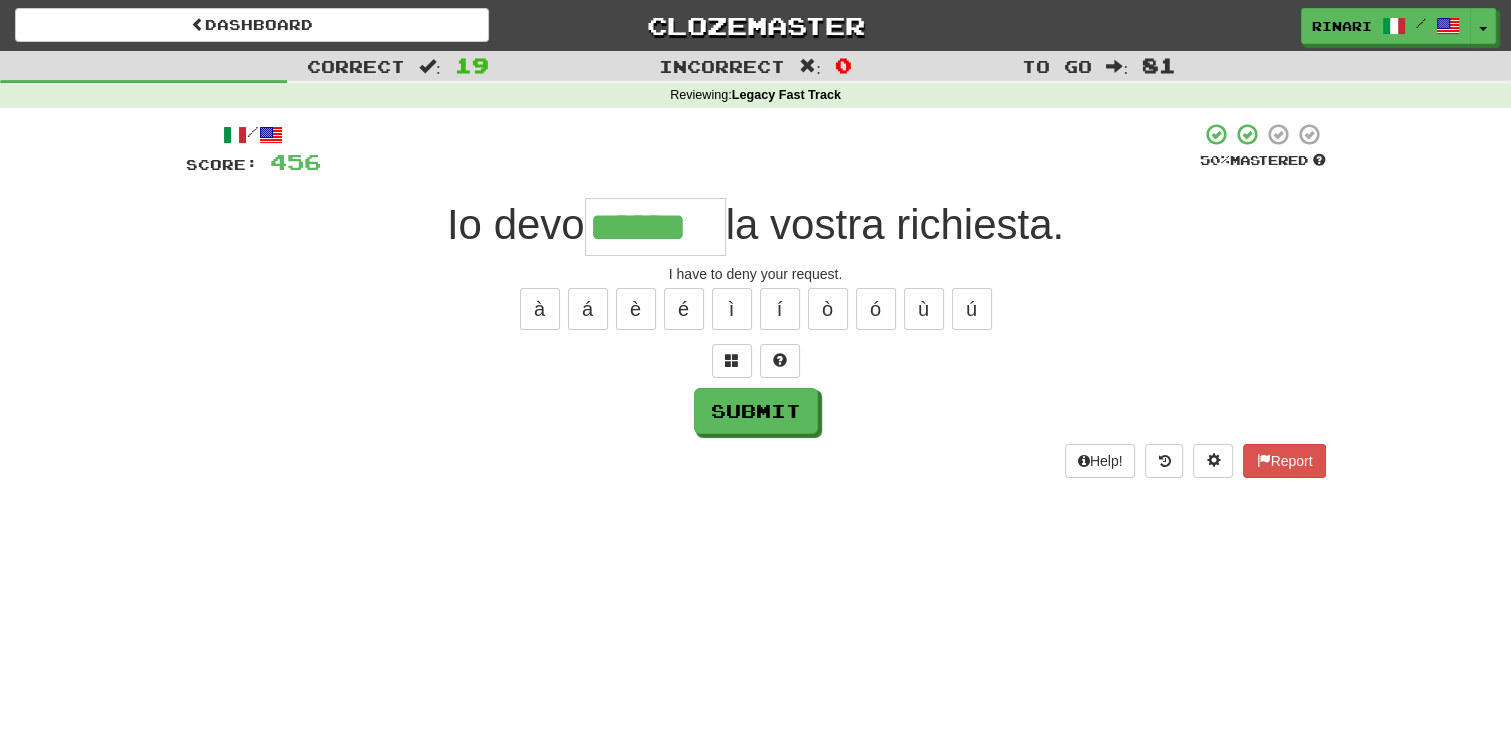 type on "******" 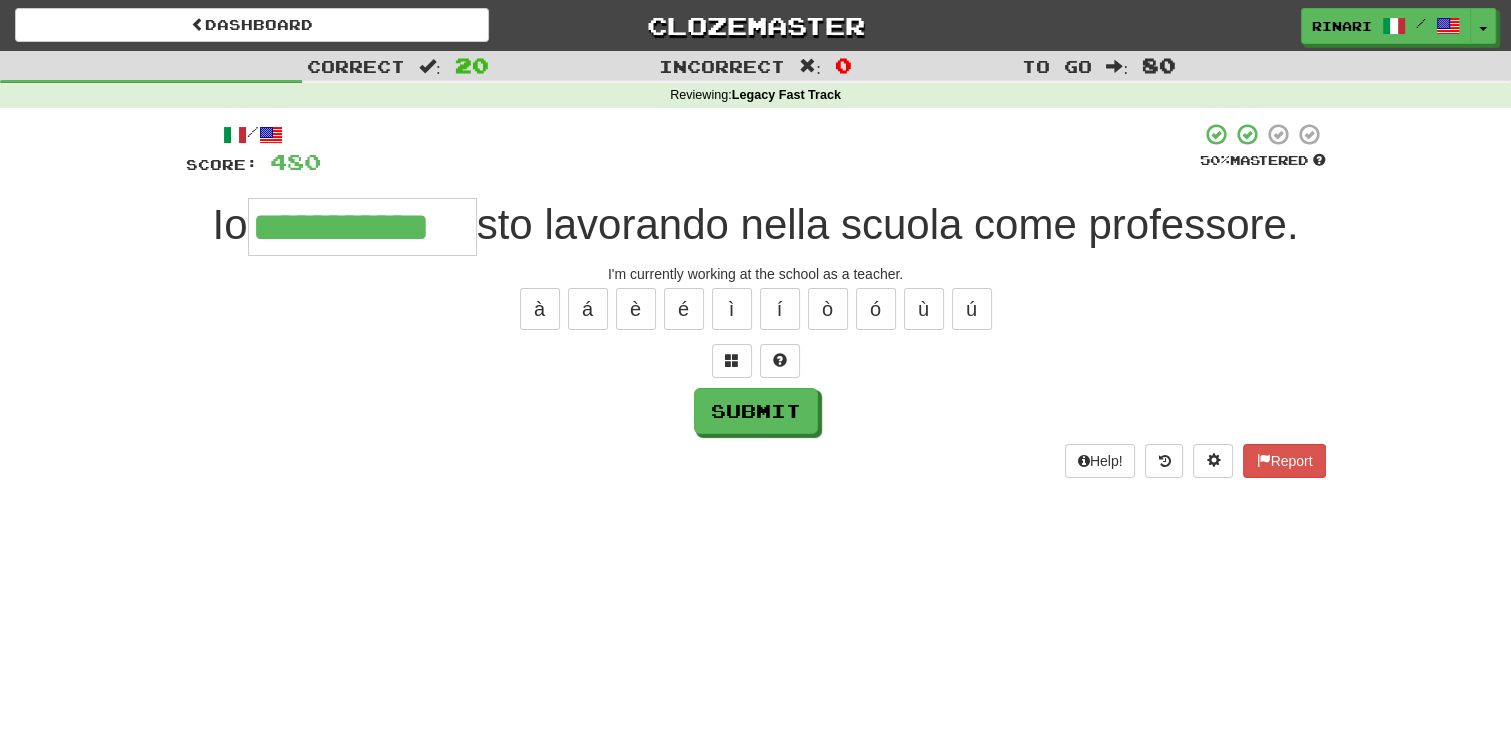 type on "**********" 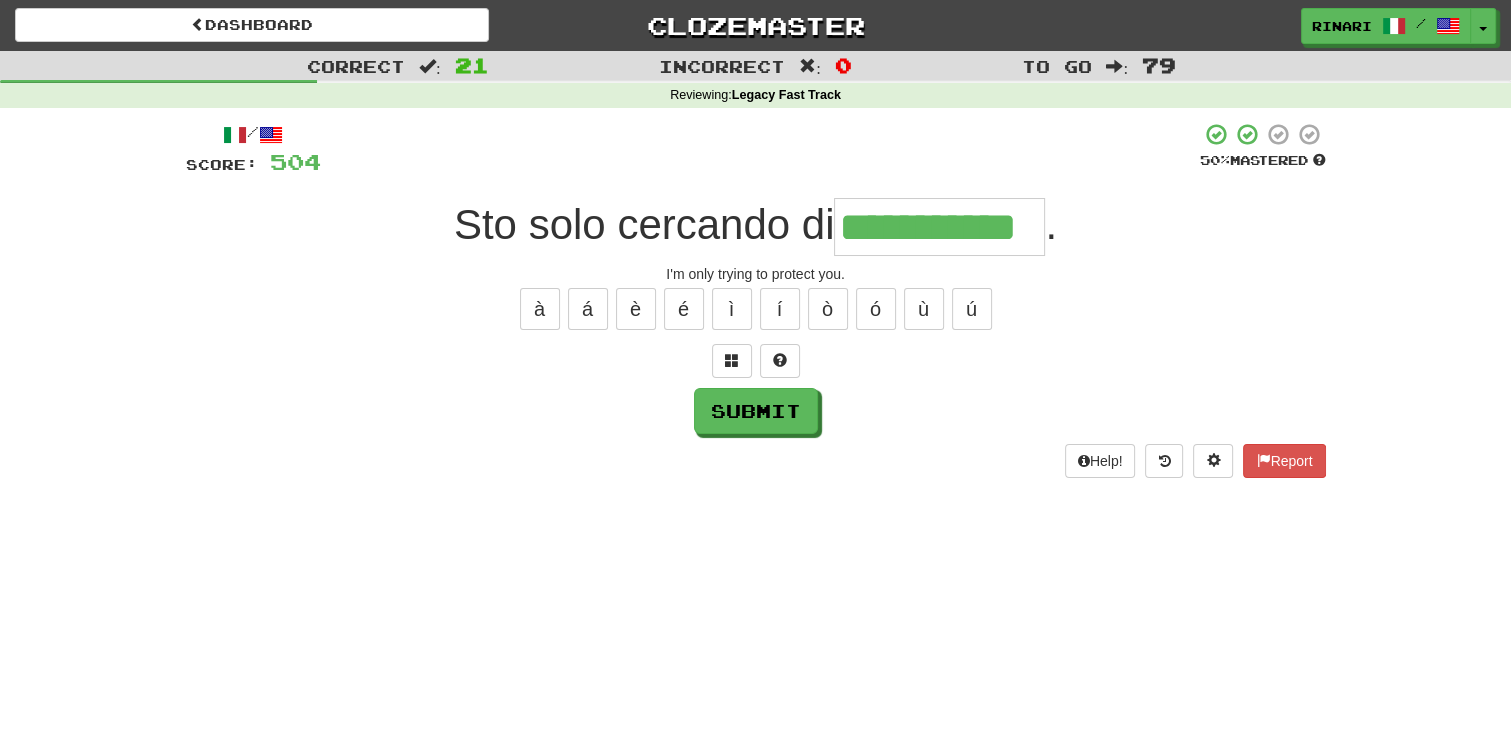 type on "**********" 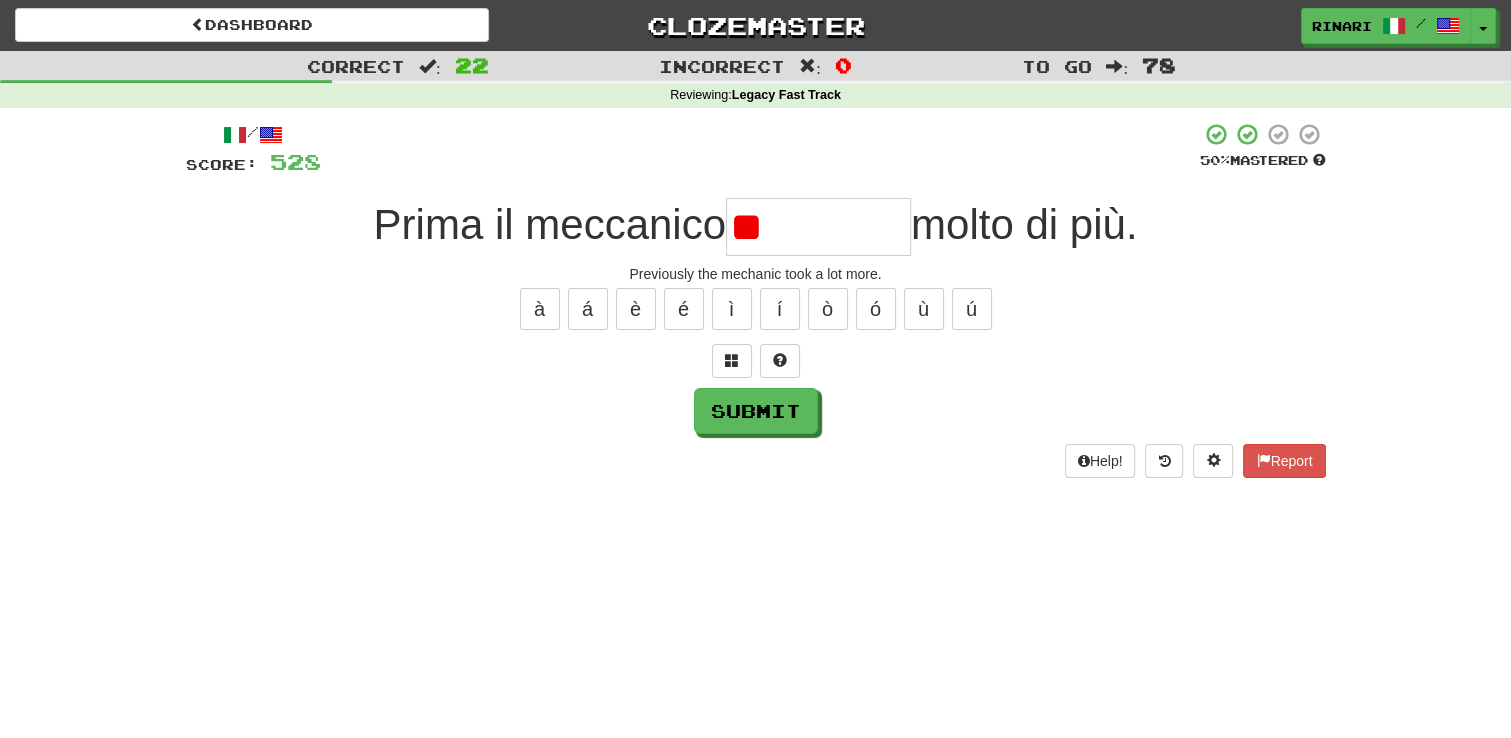 type on "*" 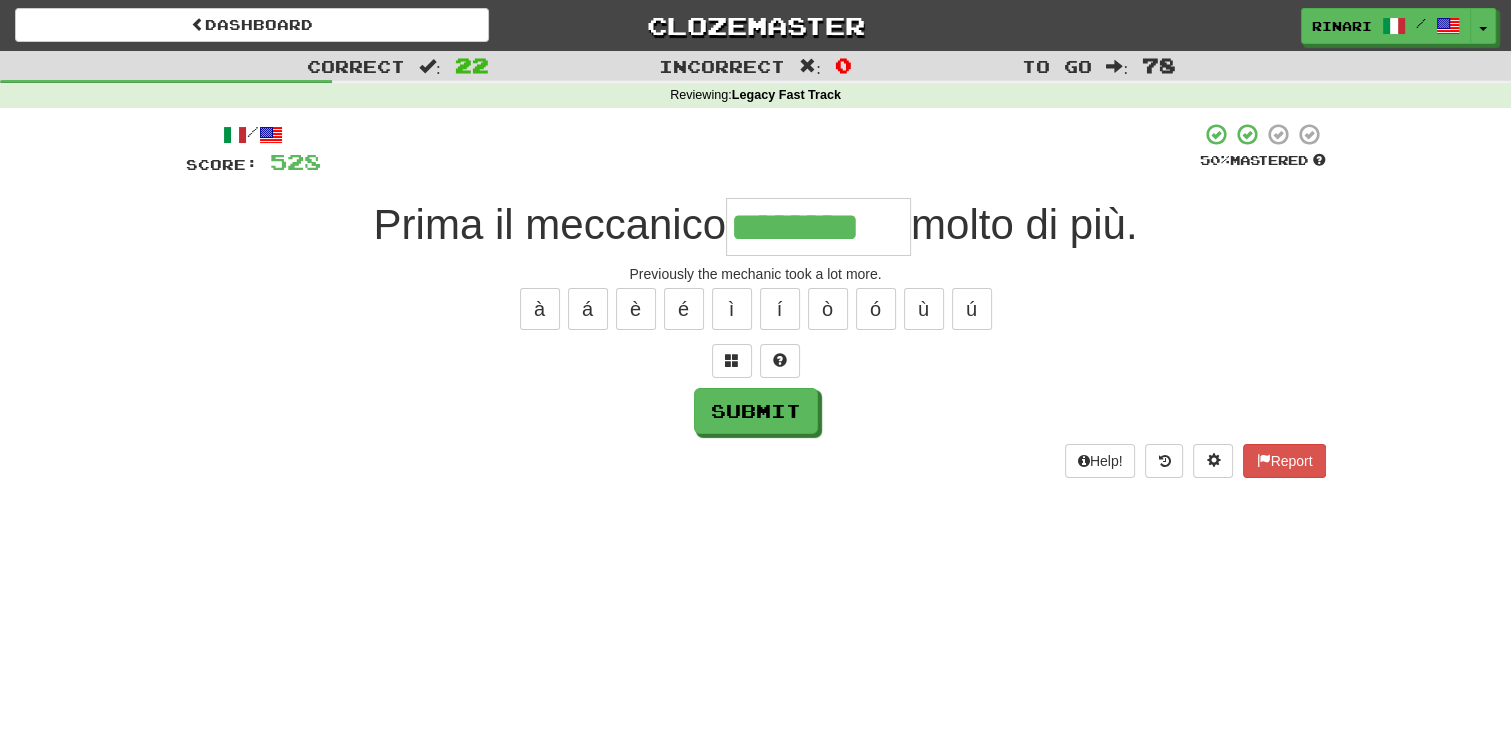 type on "********" 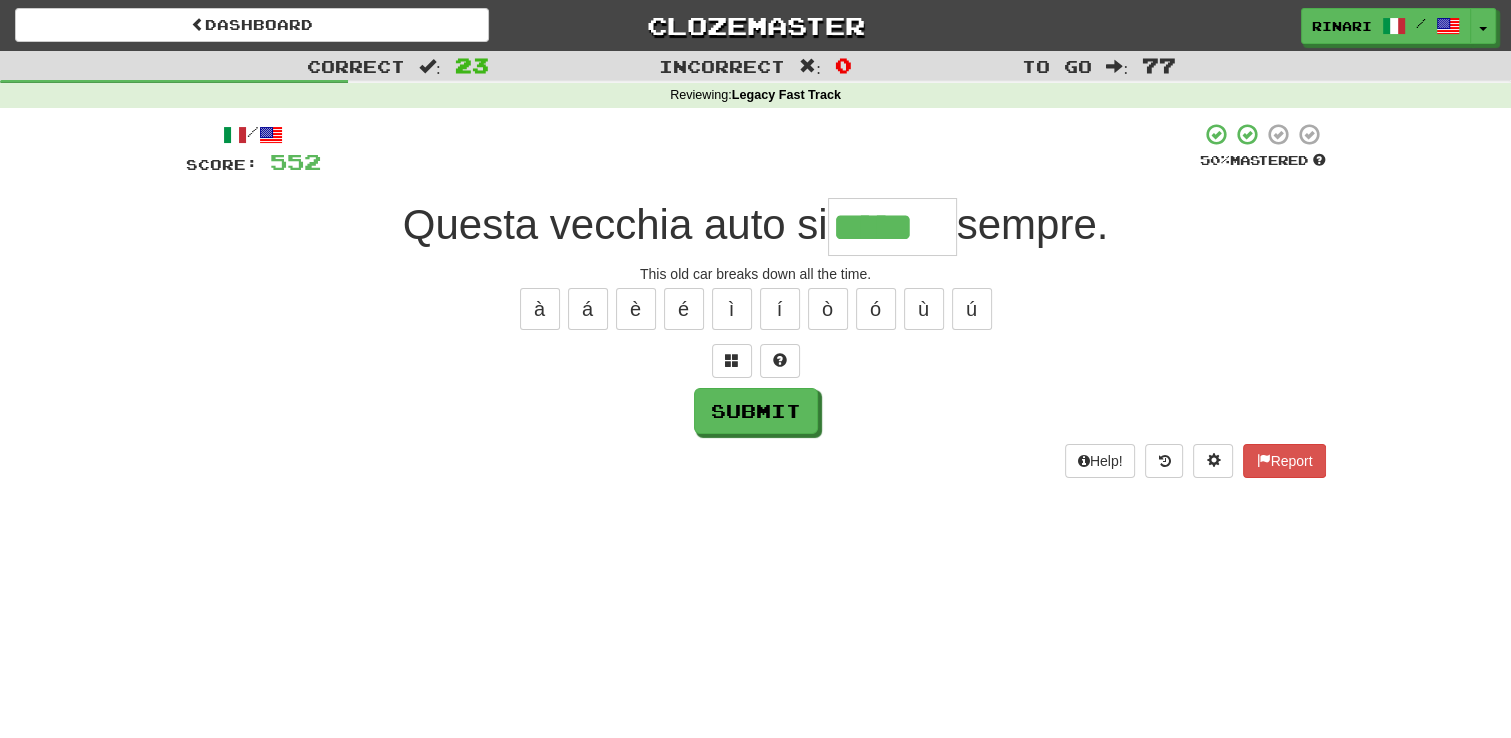 type on "*****" 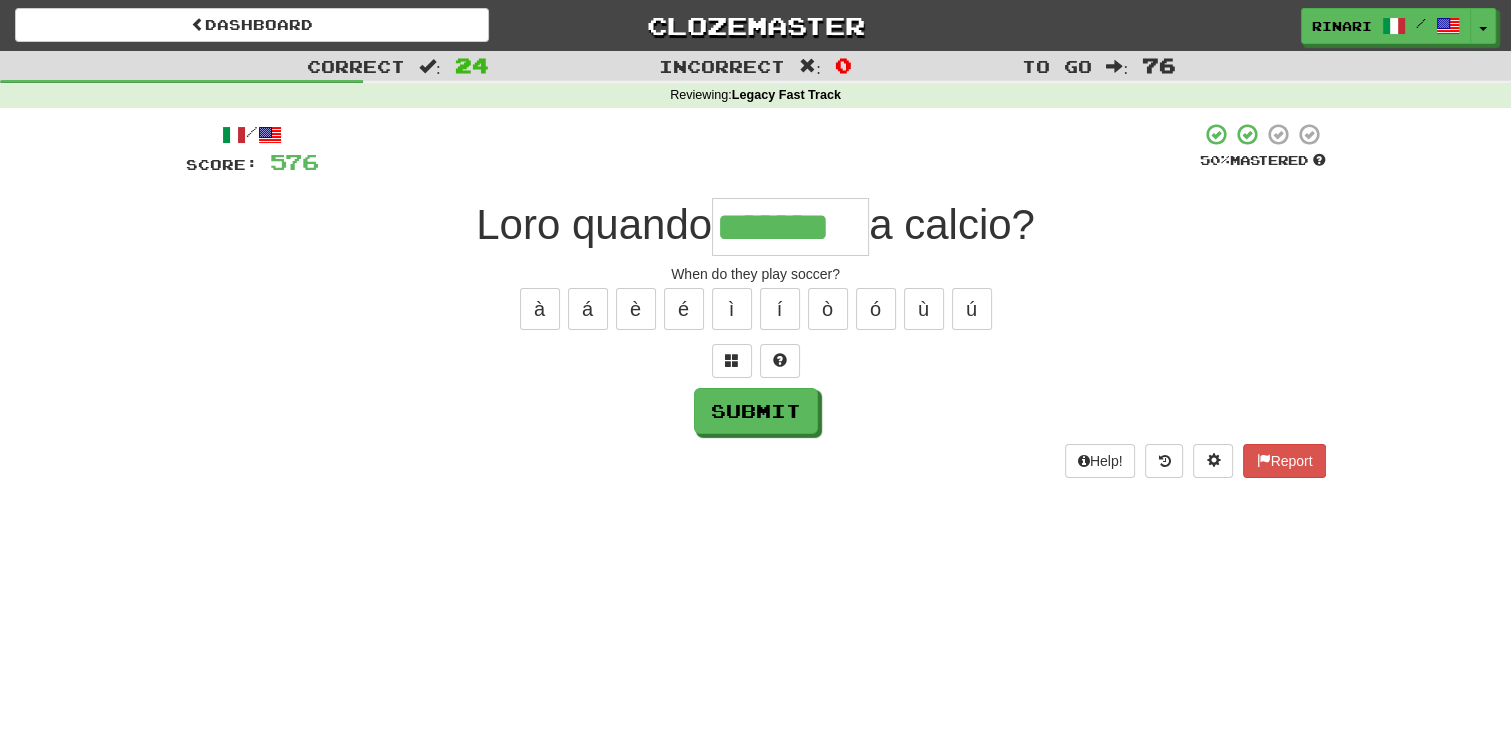 type on "*******" 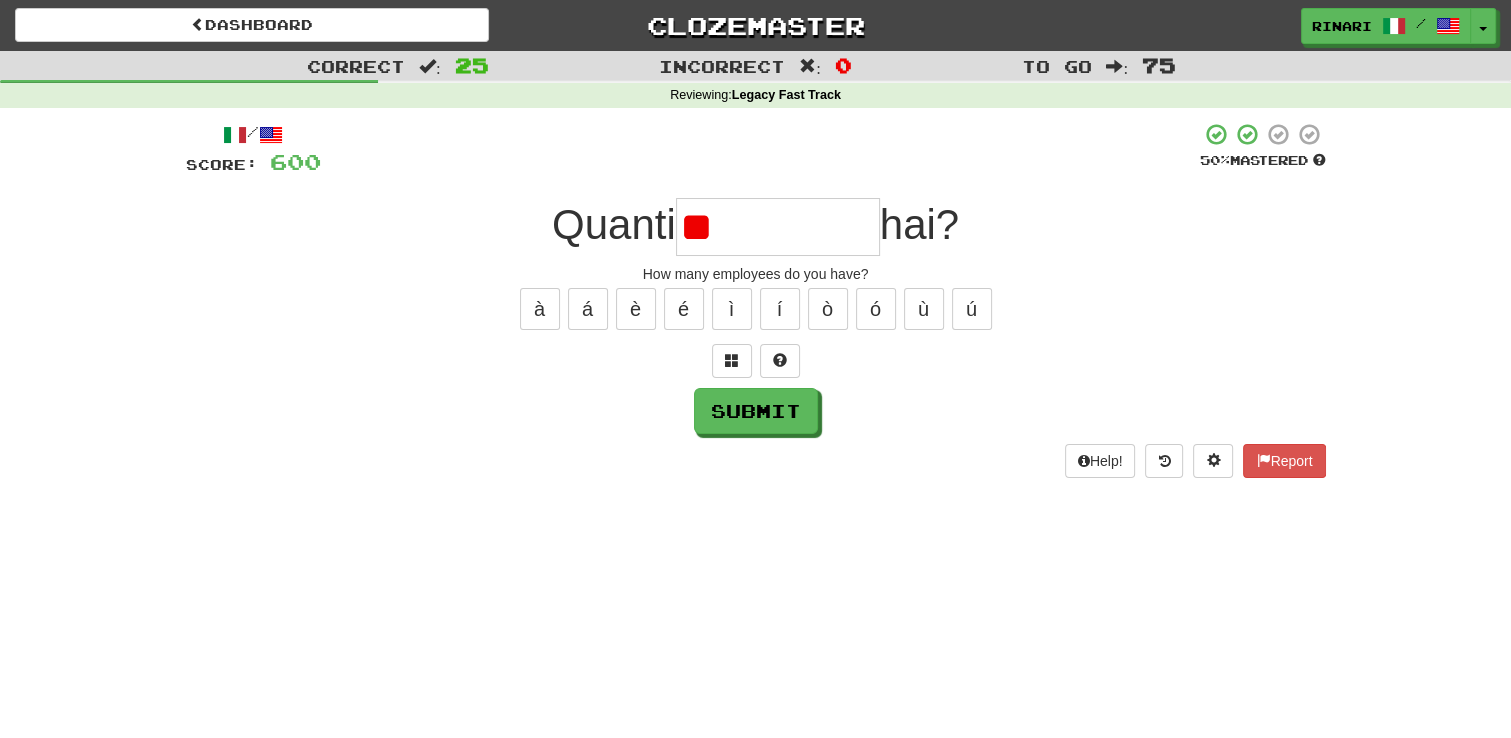 type on "*" 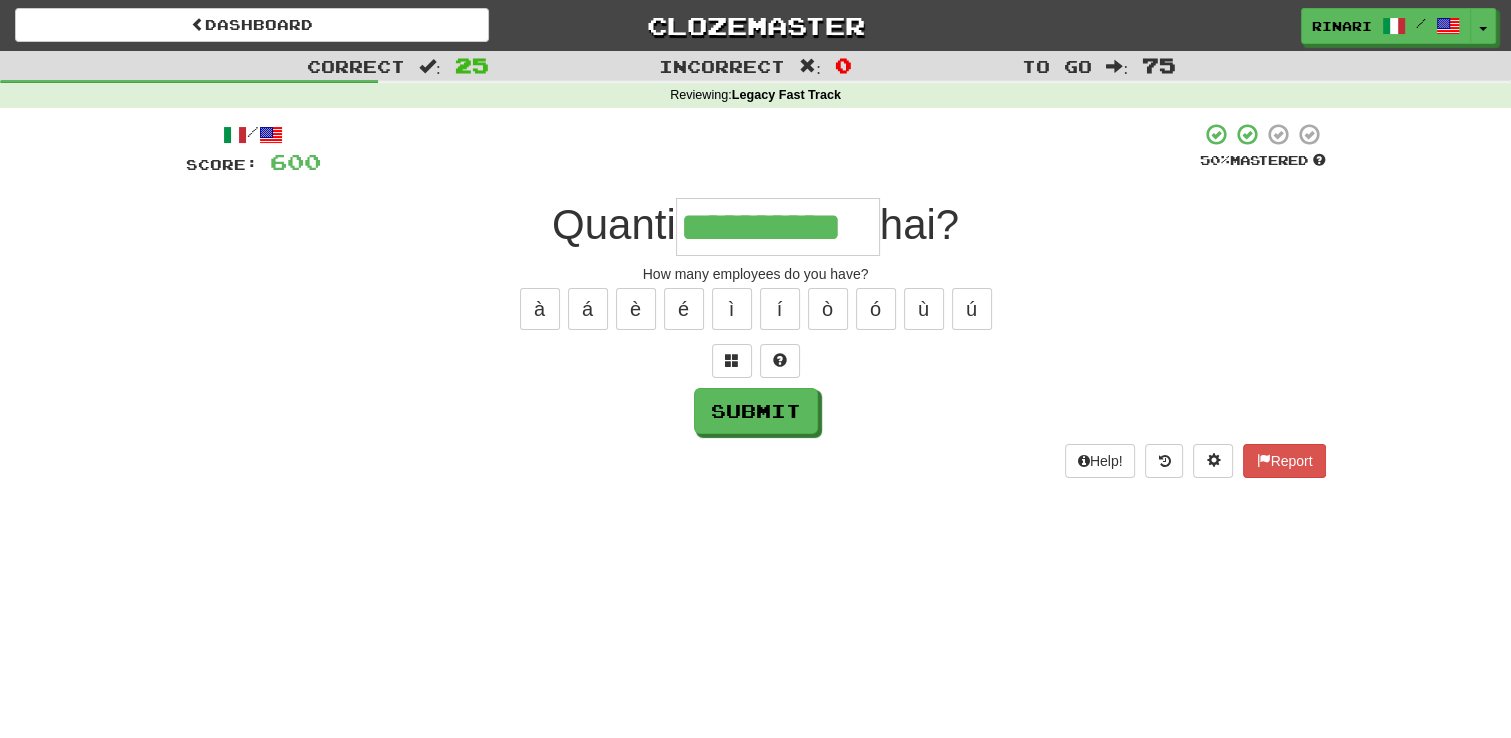 type on "**********" 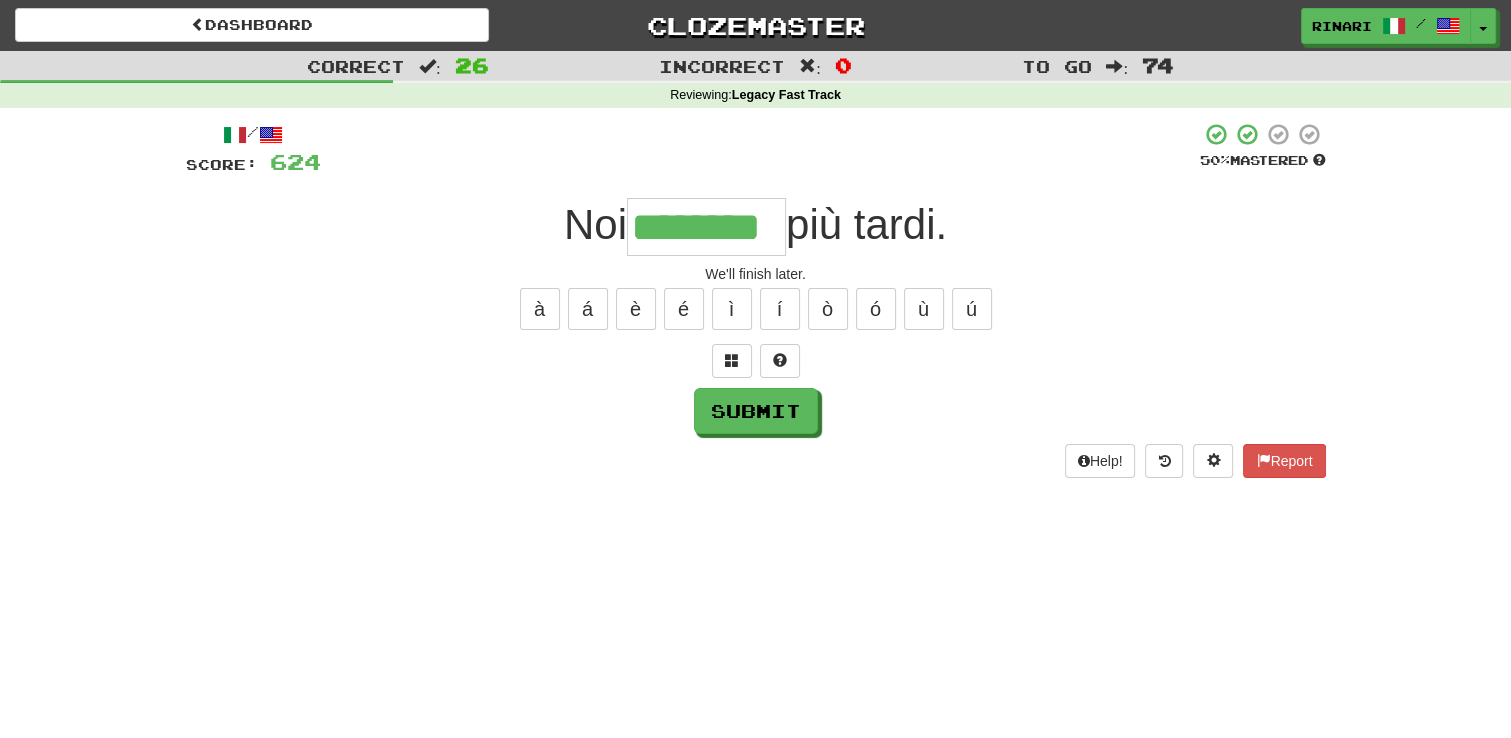 type on "********" 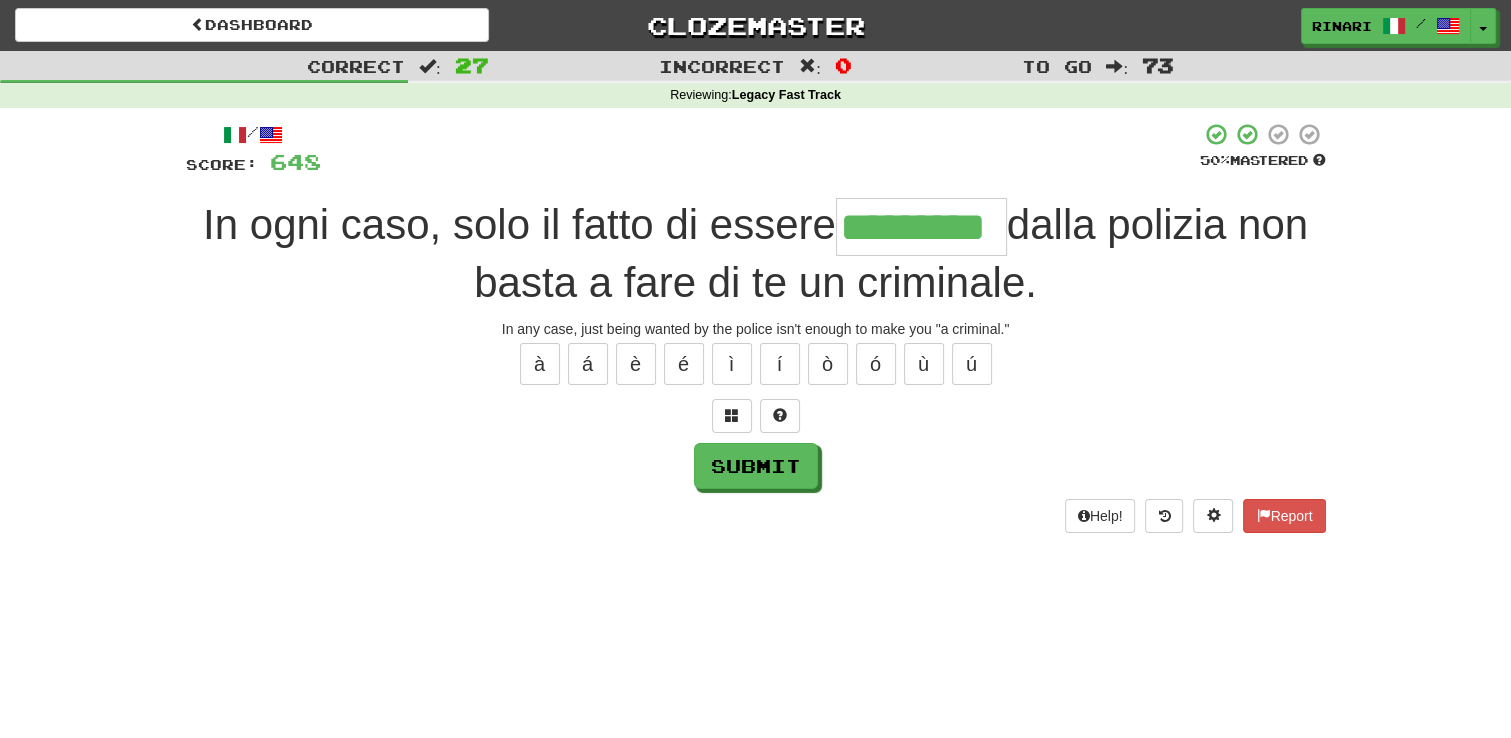 type on "*********" 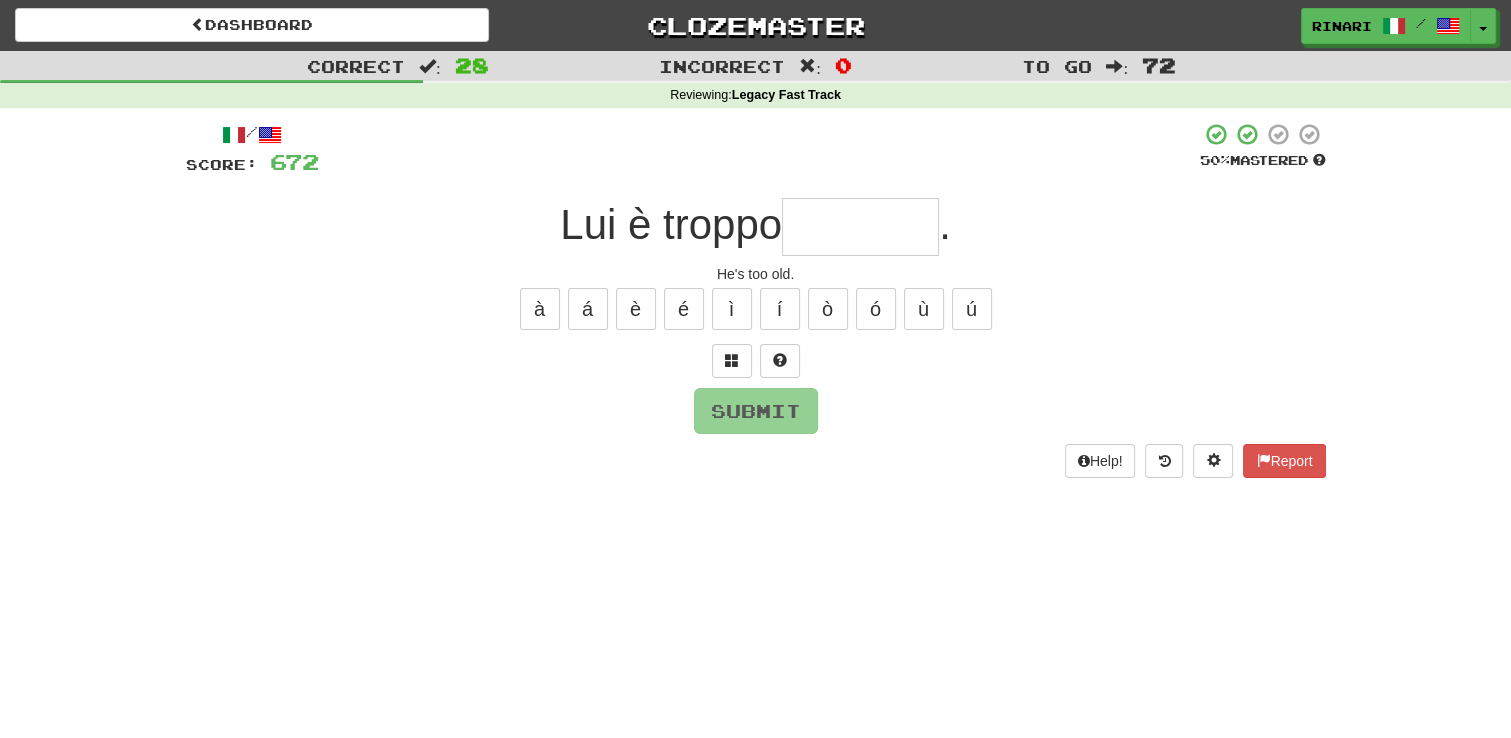 type on "*" 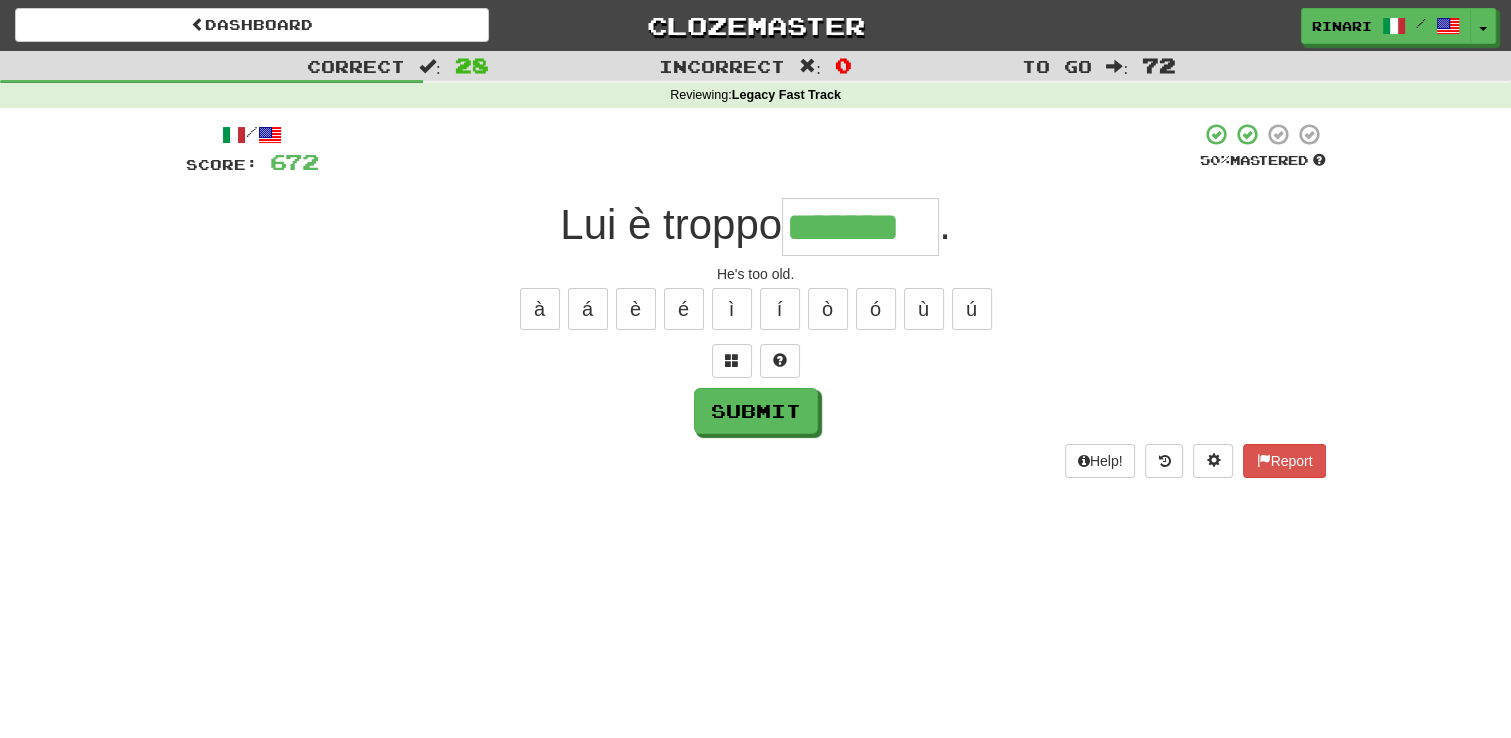 type on "*******" 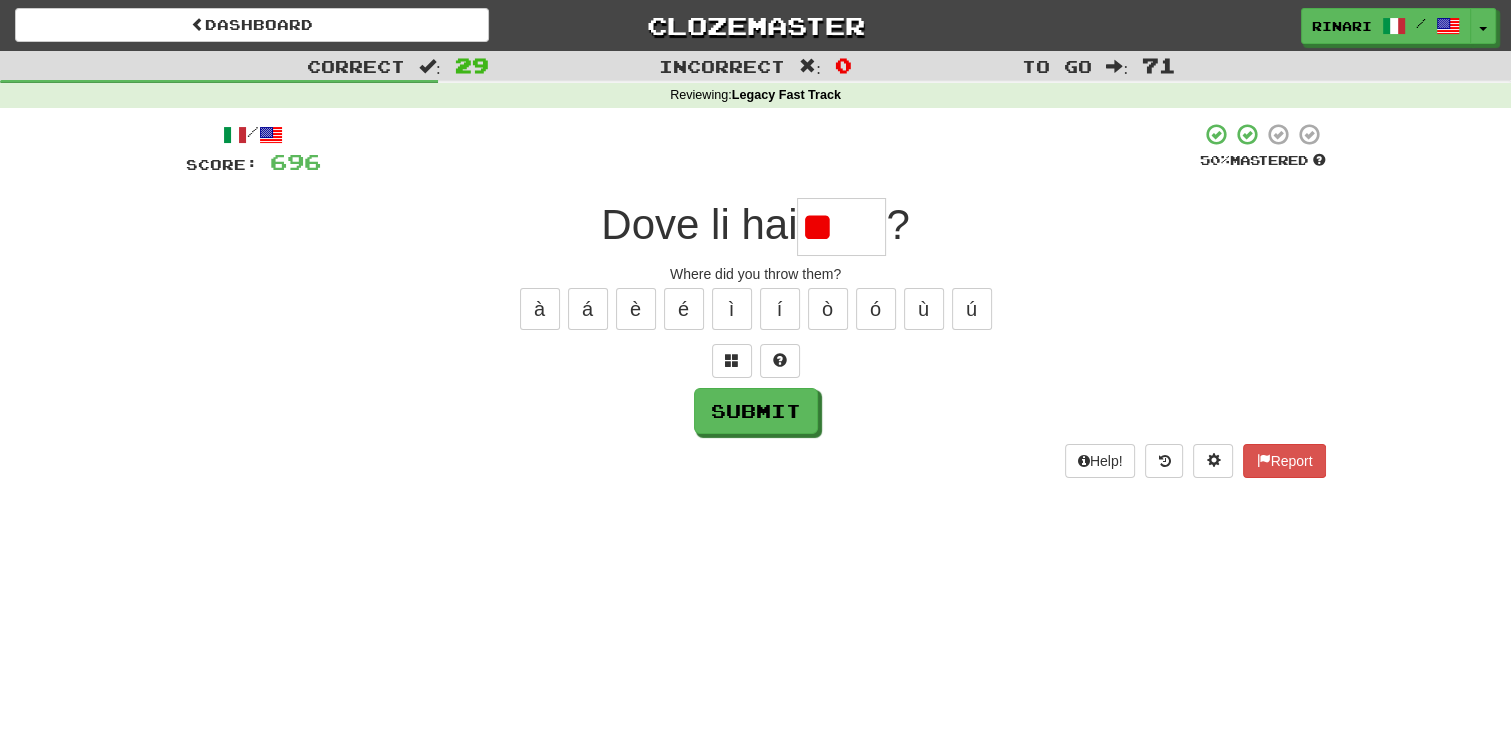 type on "*" 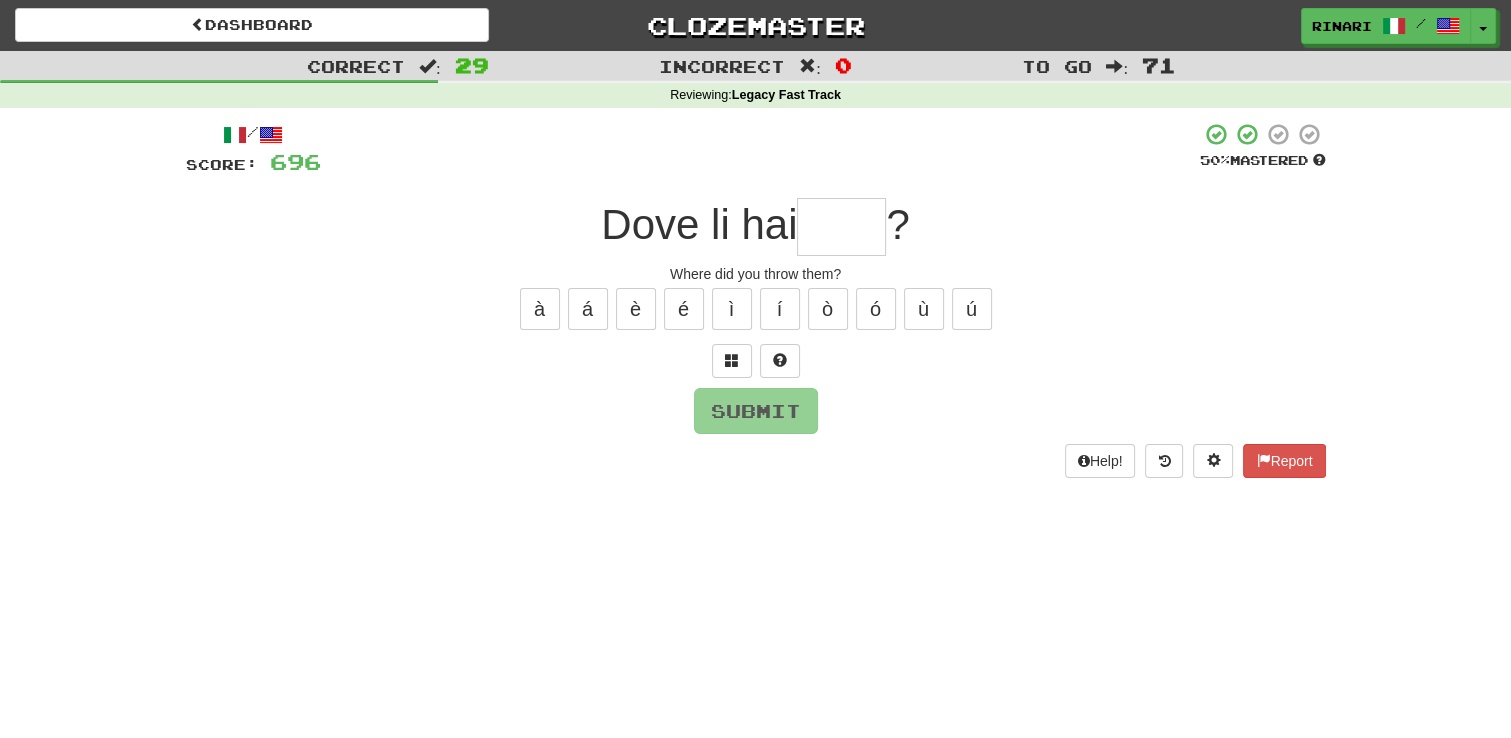 type on "*" 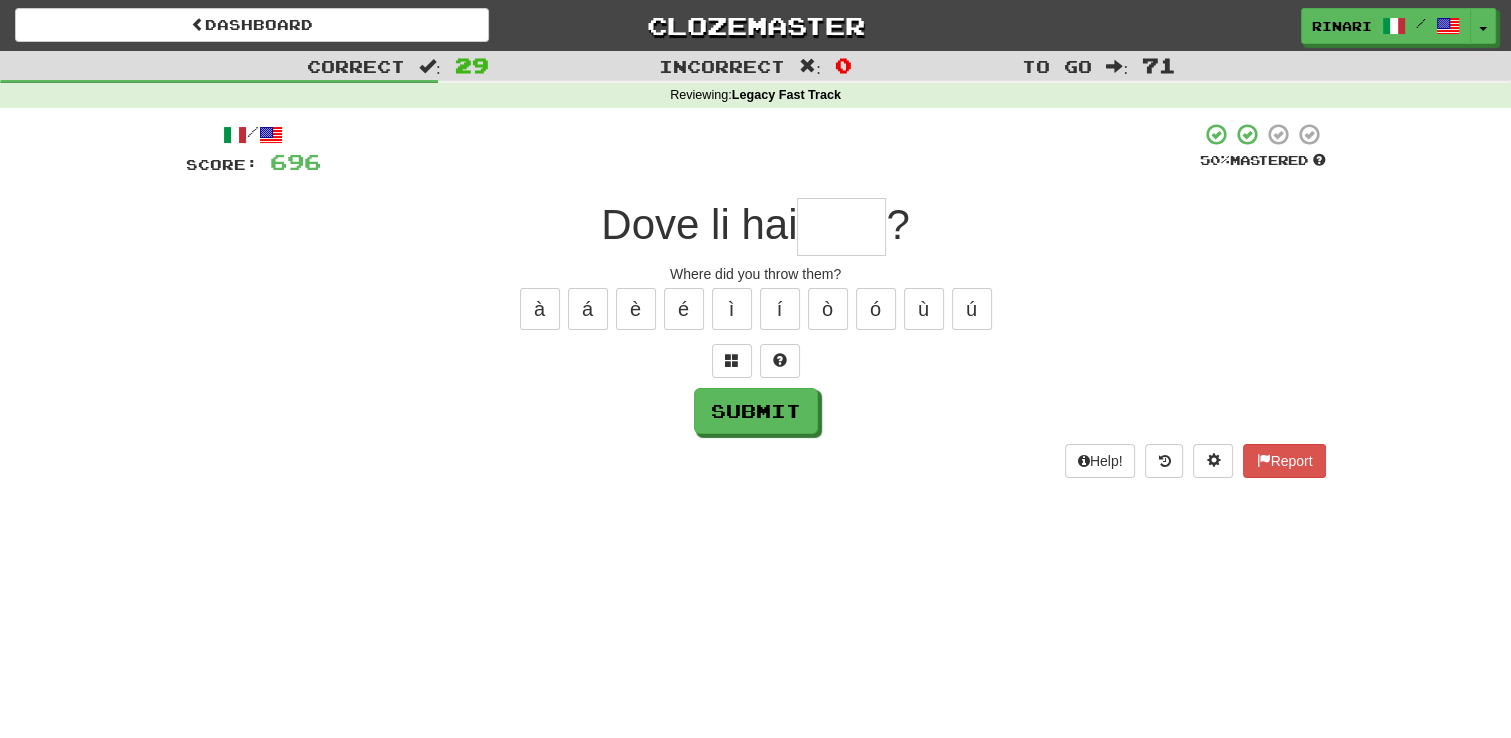 type on "*" 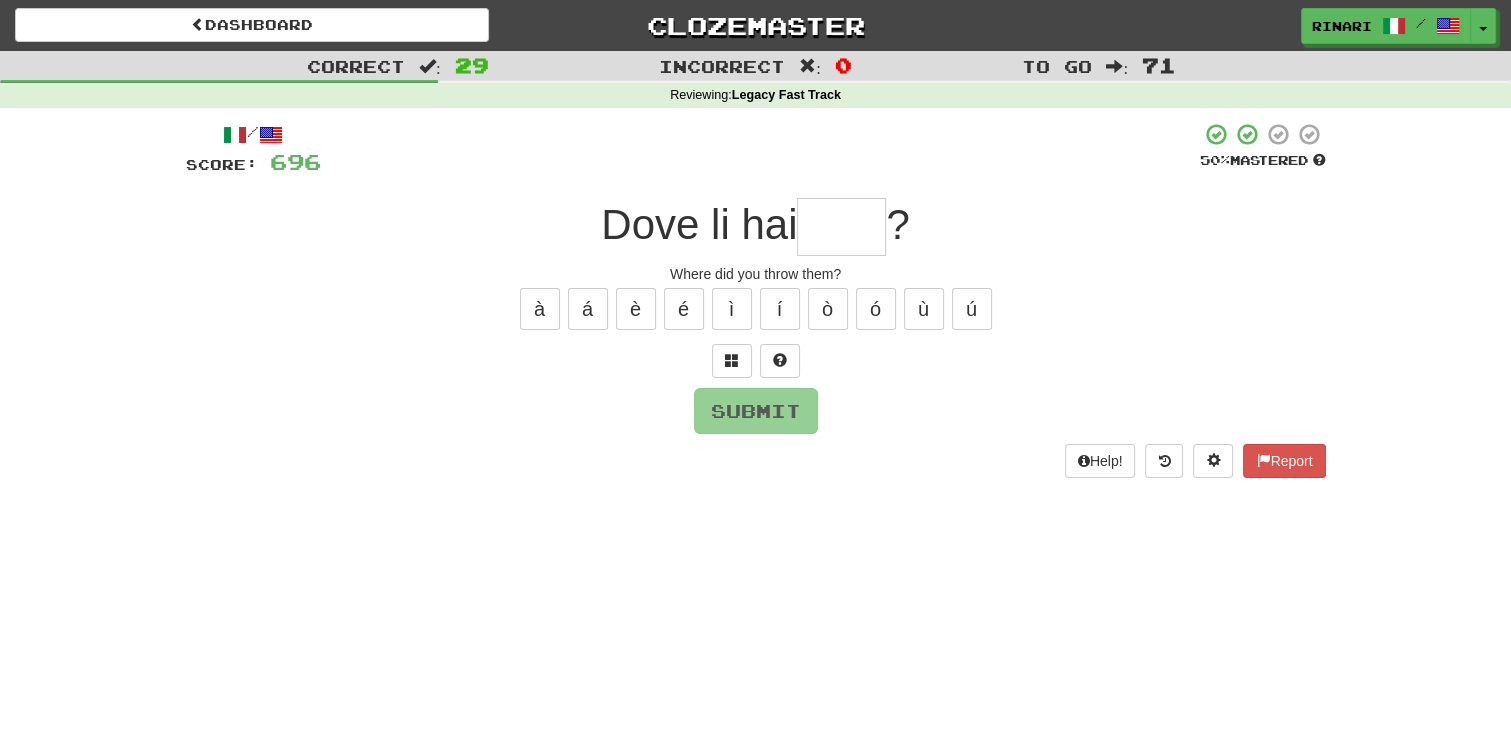 type on "*" 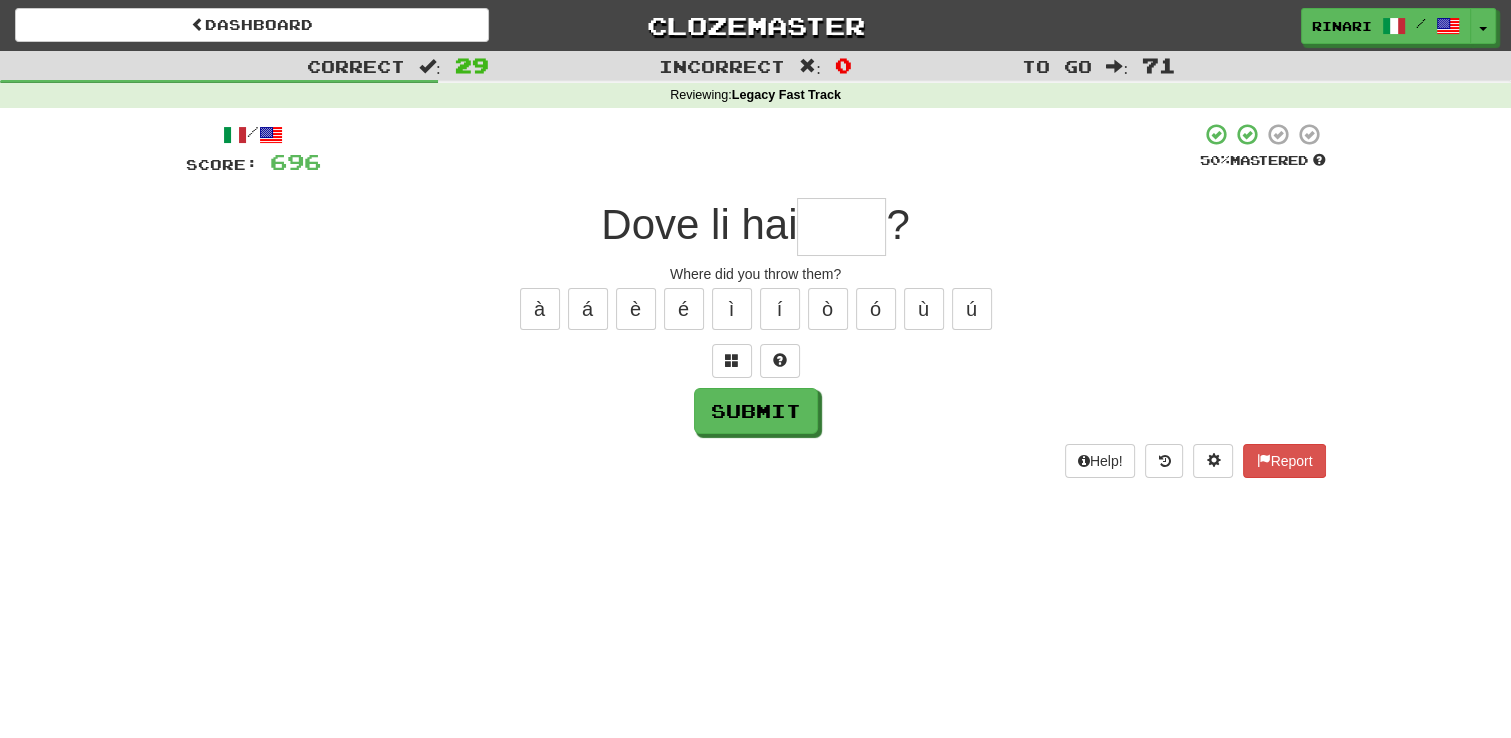 type on "*" 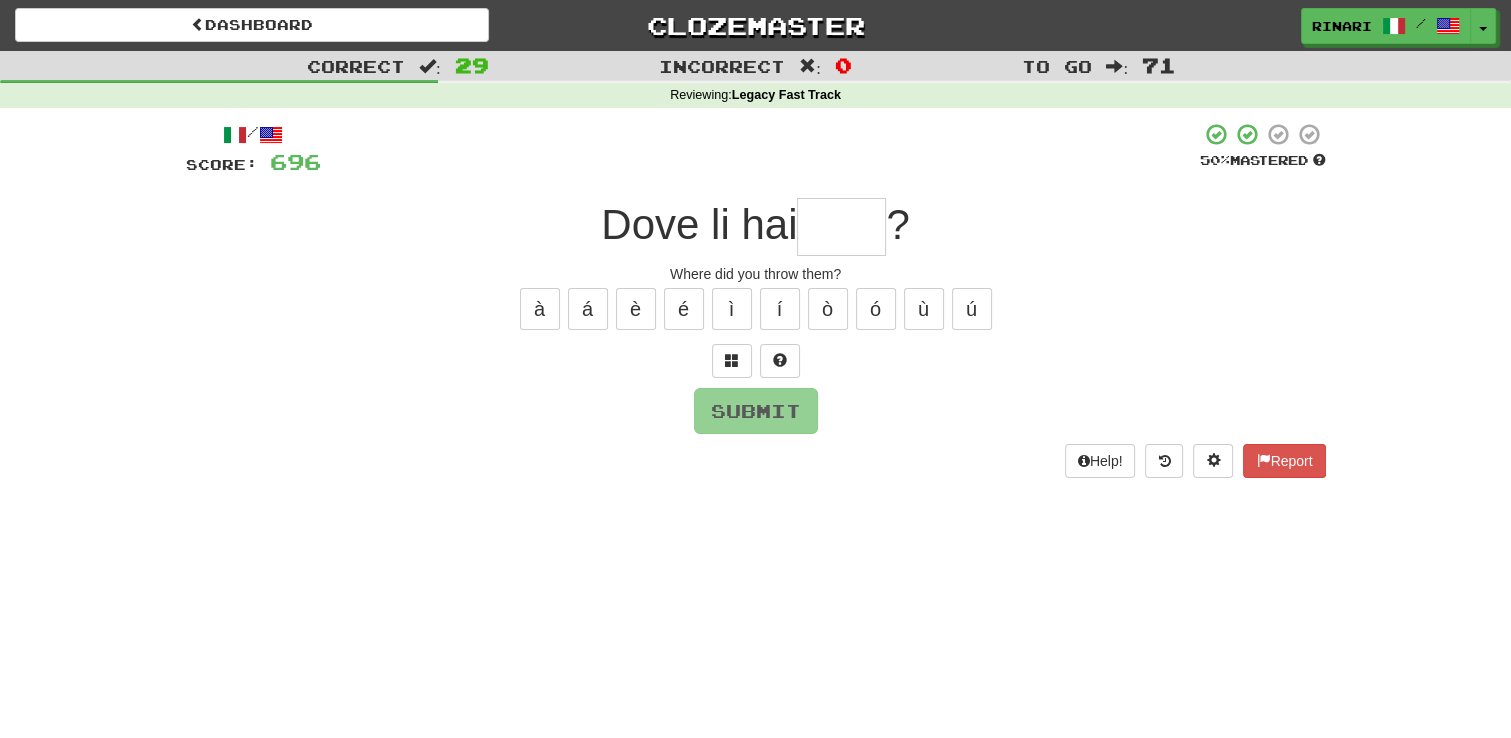 type on "*" 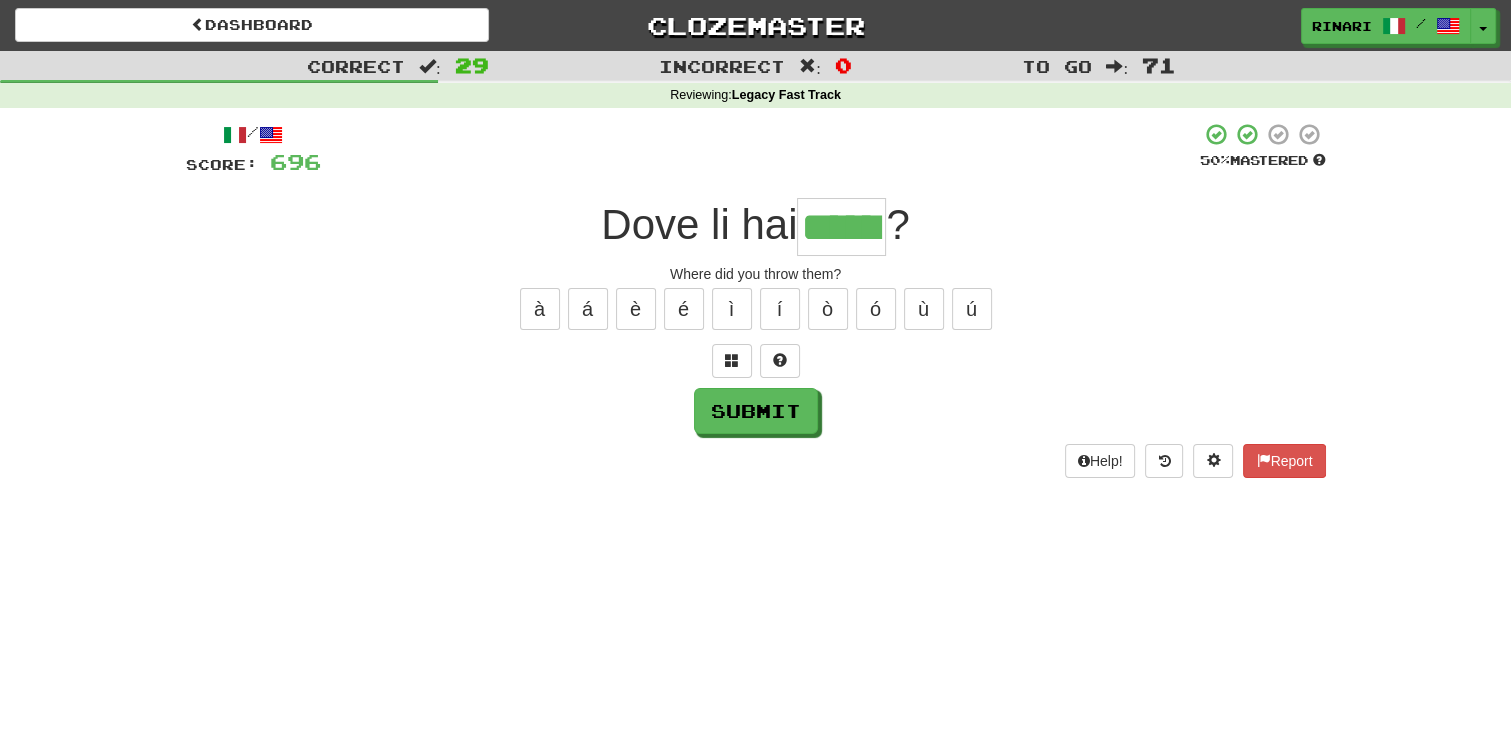 type on "******" 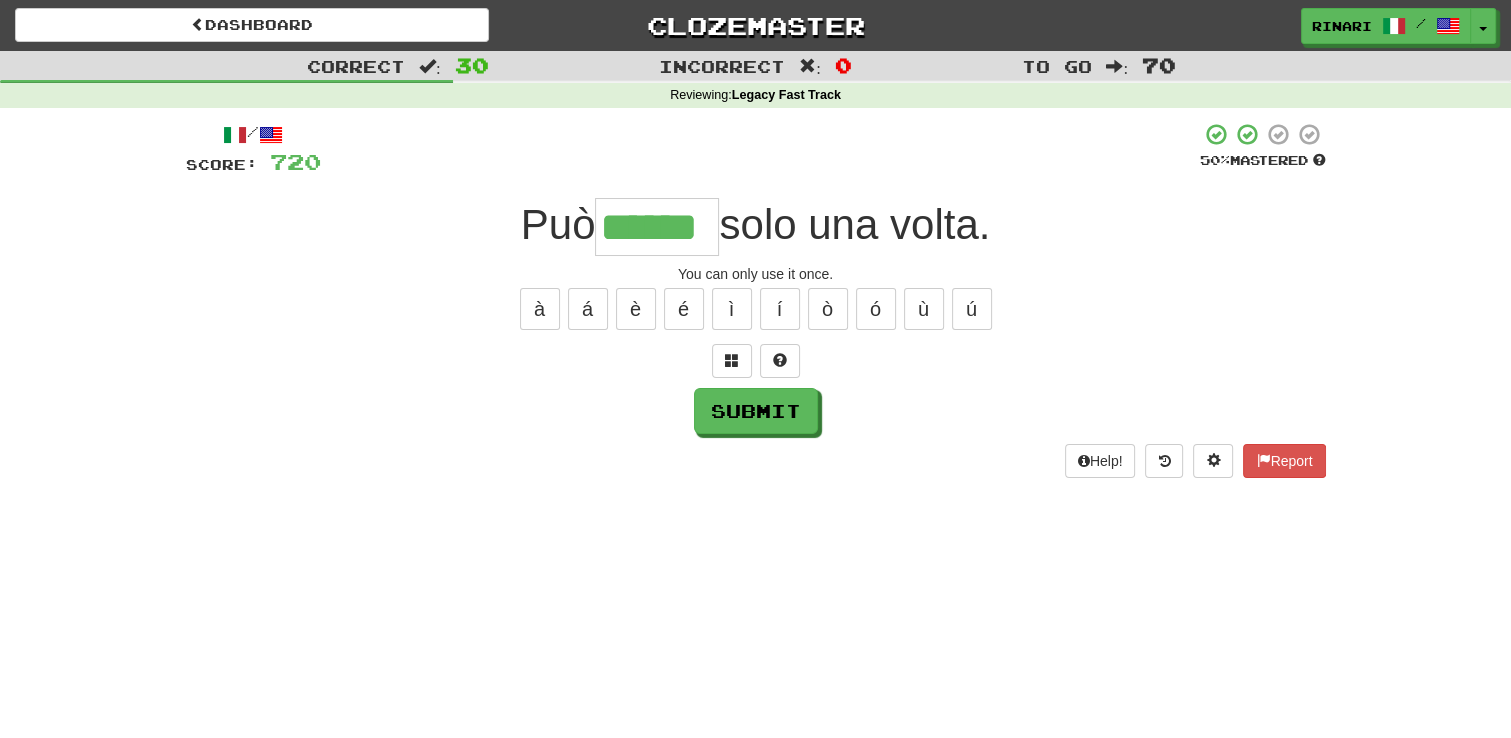 type on "******" 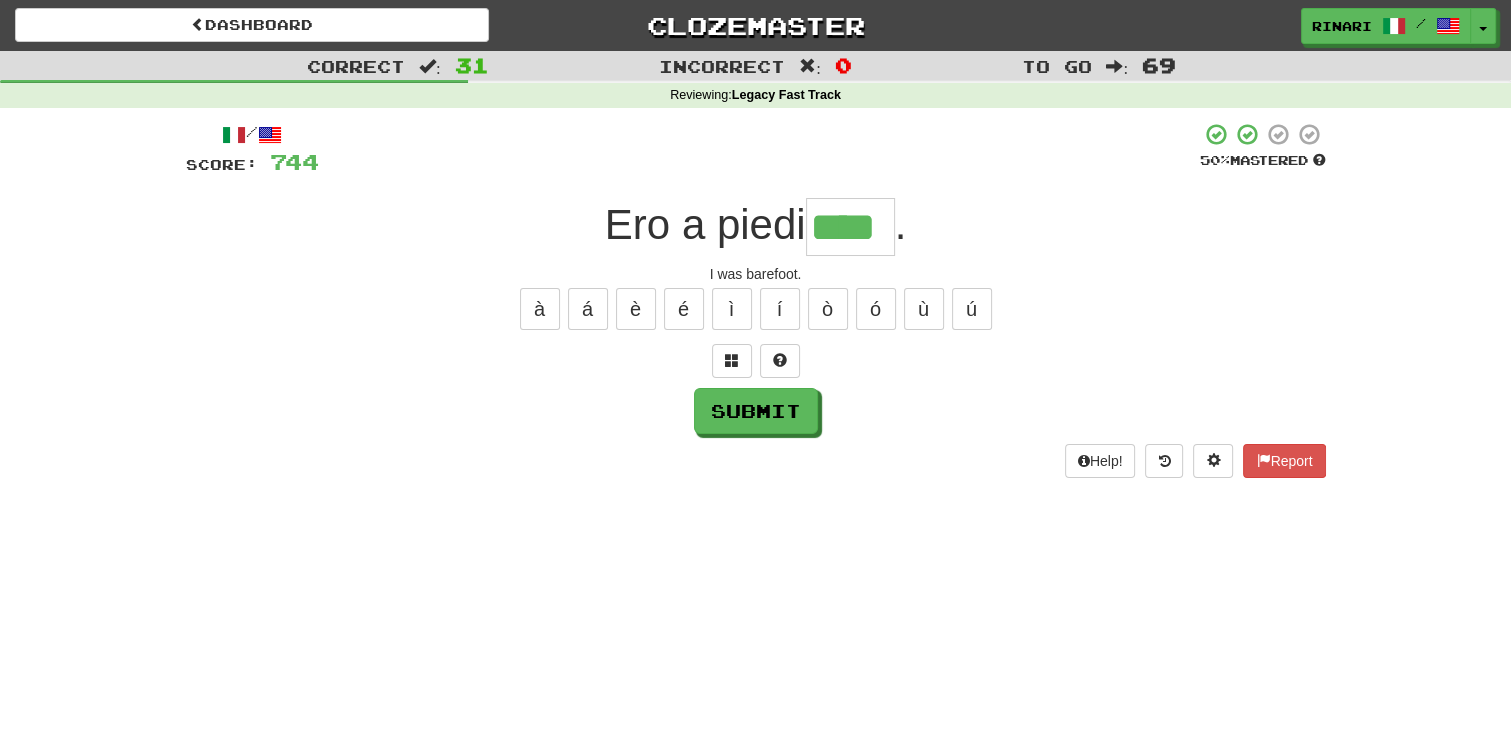 type on "****" 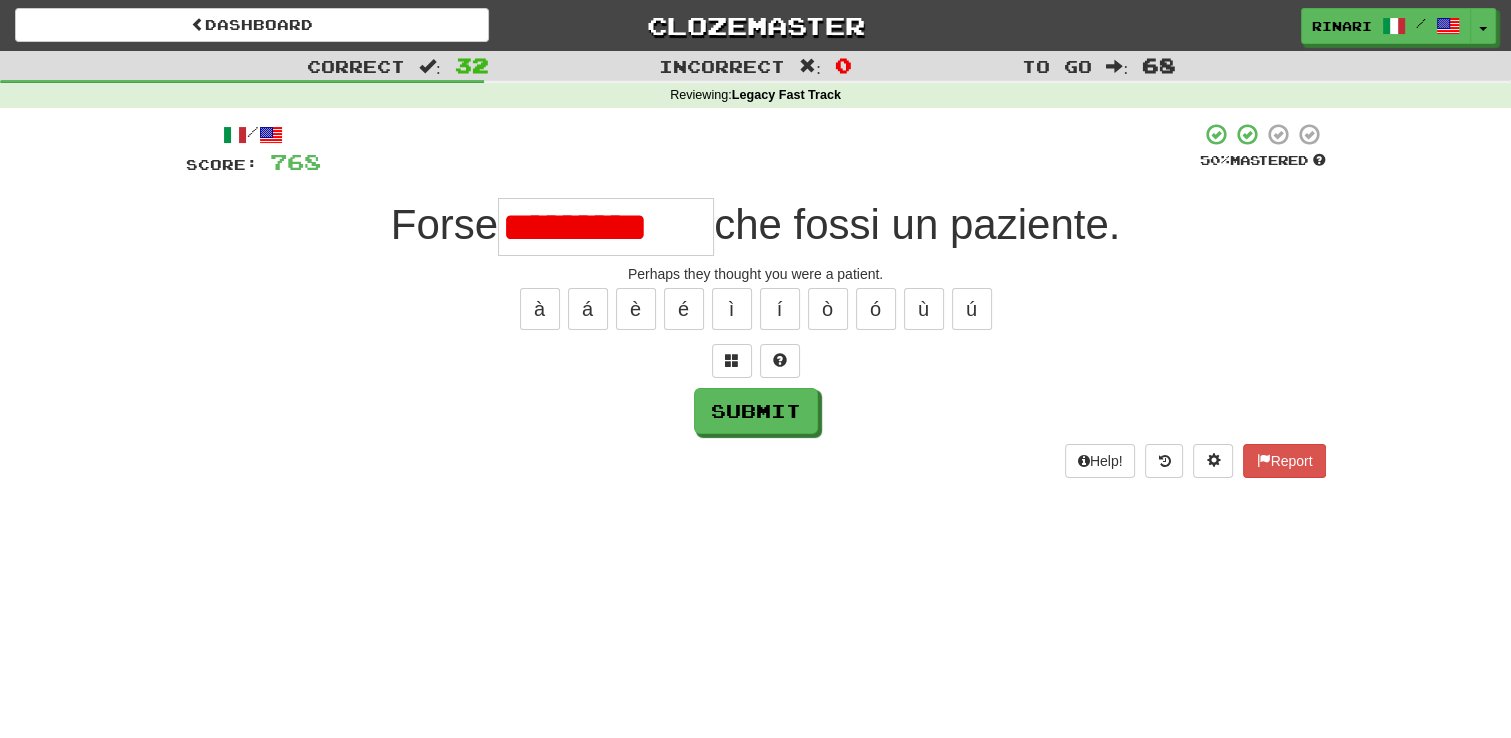 scroll, scrollTop: 0, scrollLeft: 0, axis: both 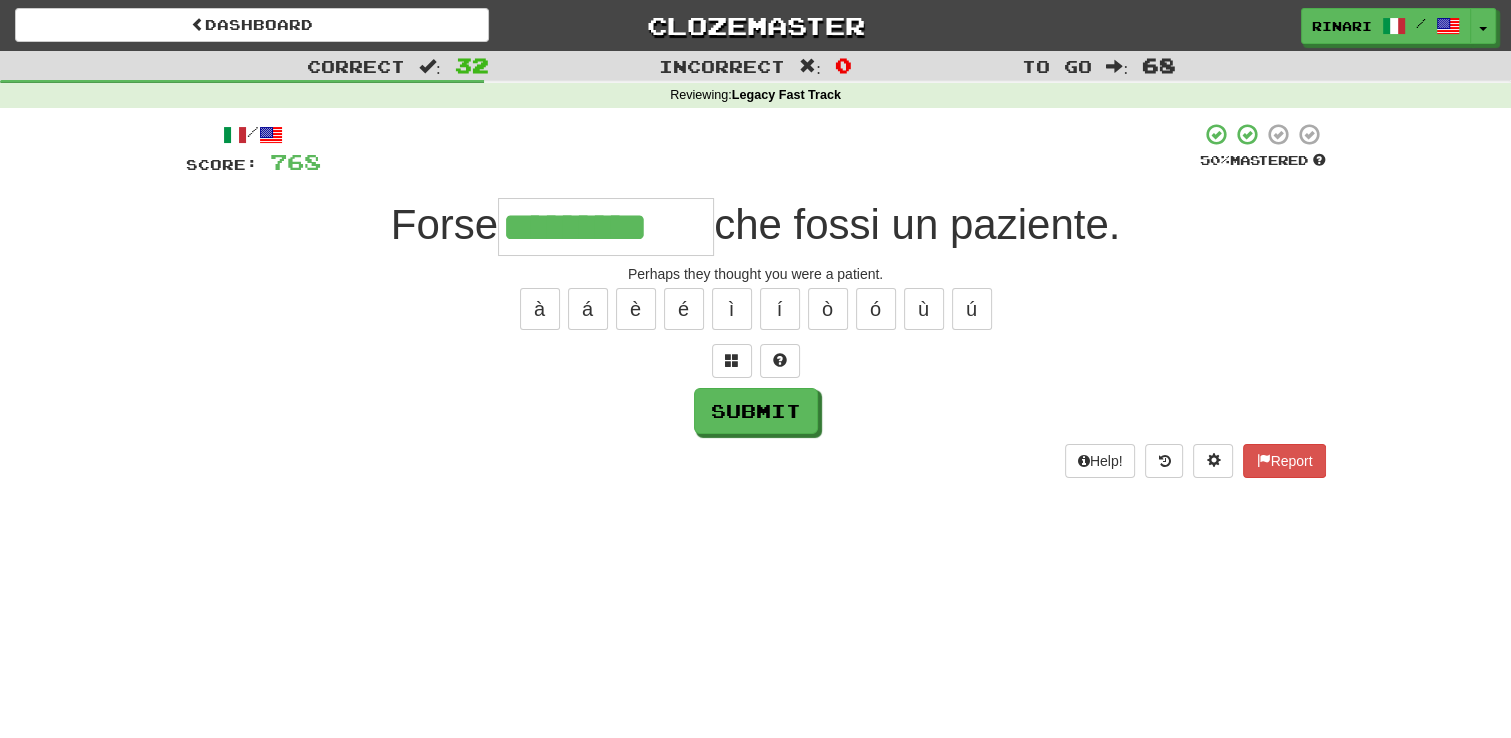 type on "*********" 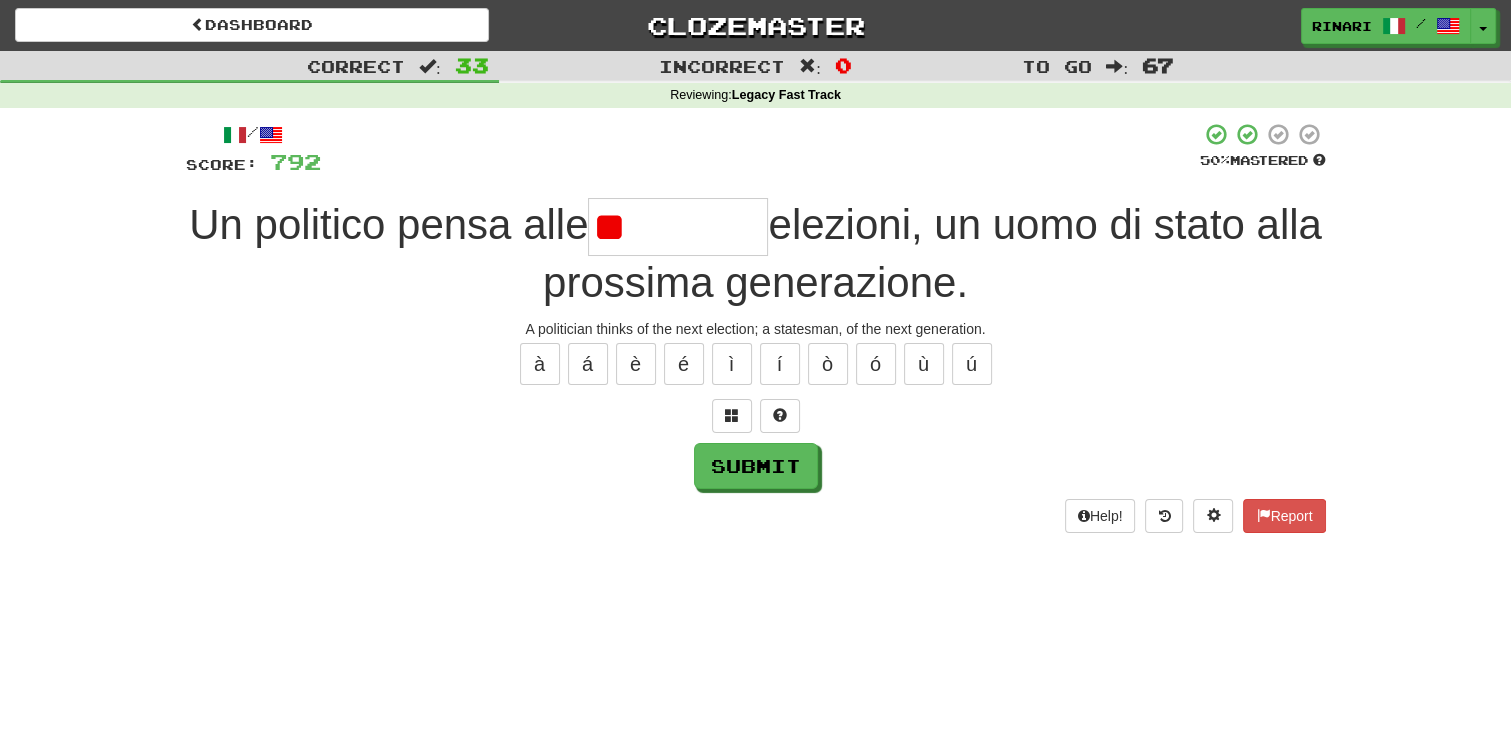 type on "*" 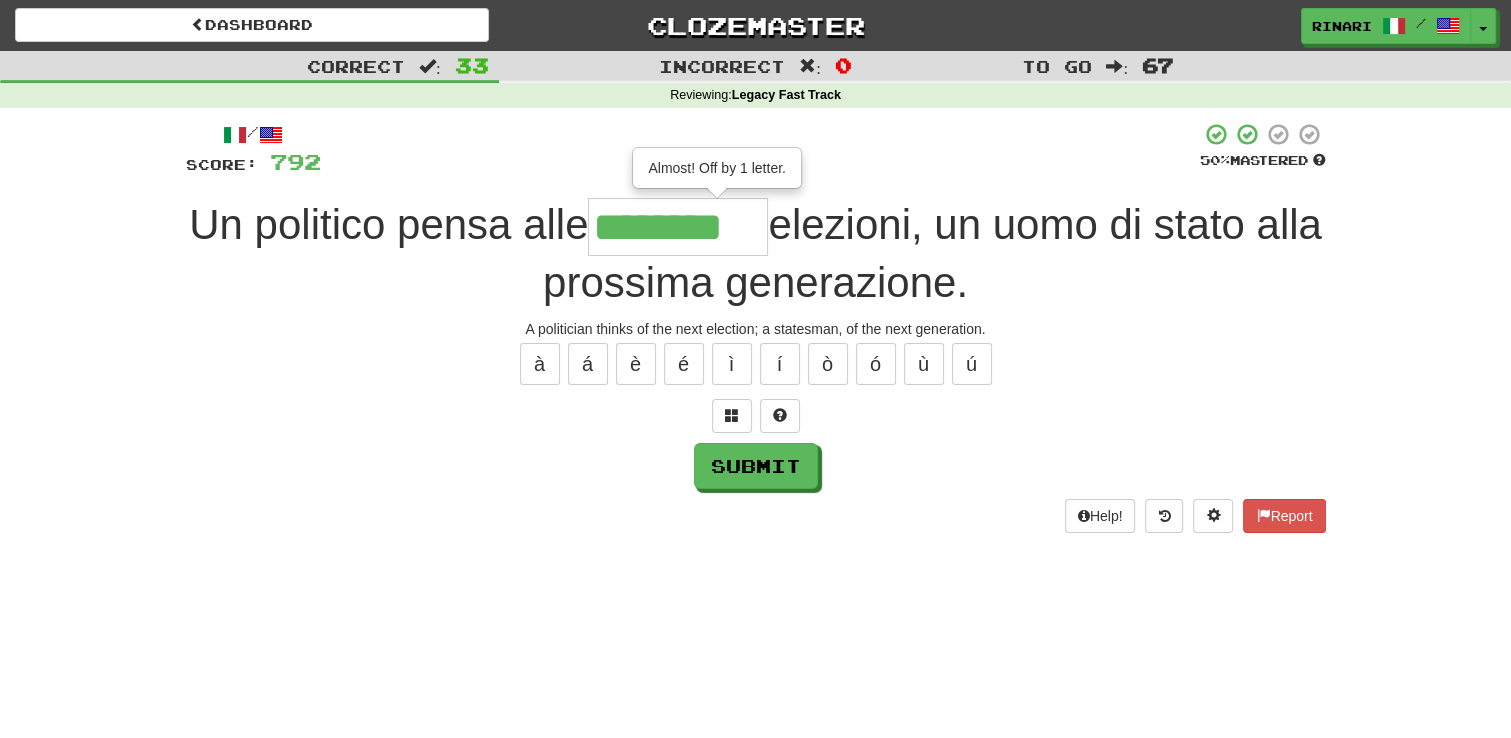 type on "********" 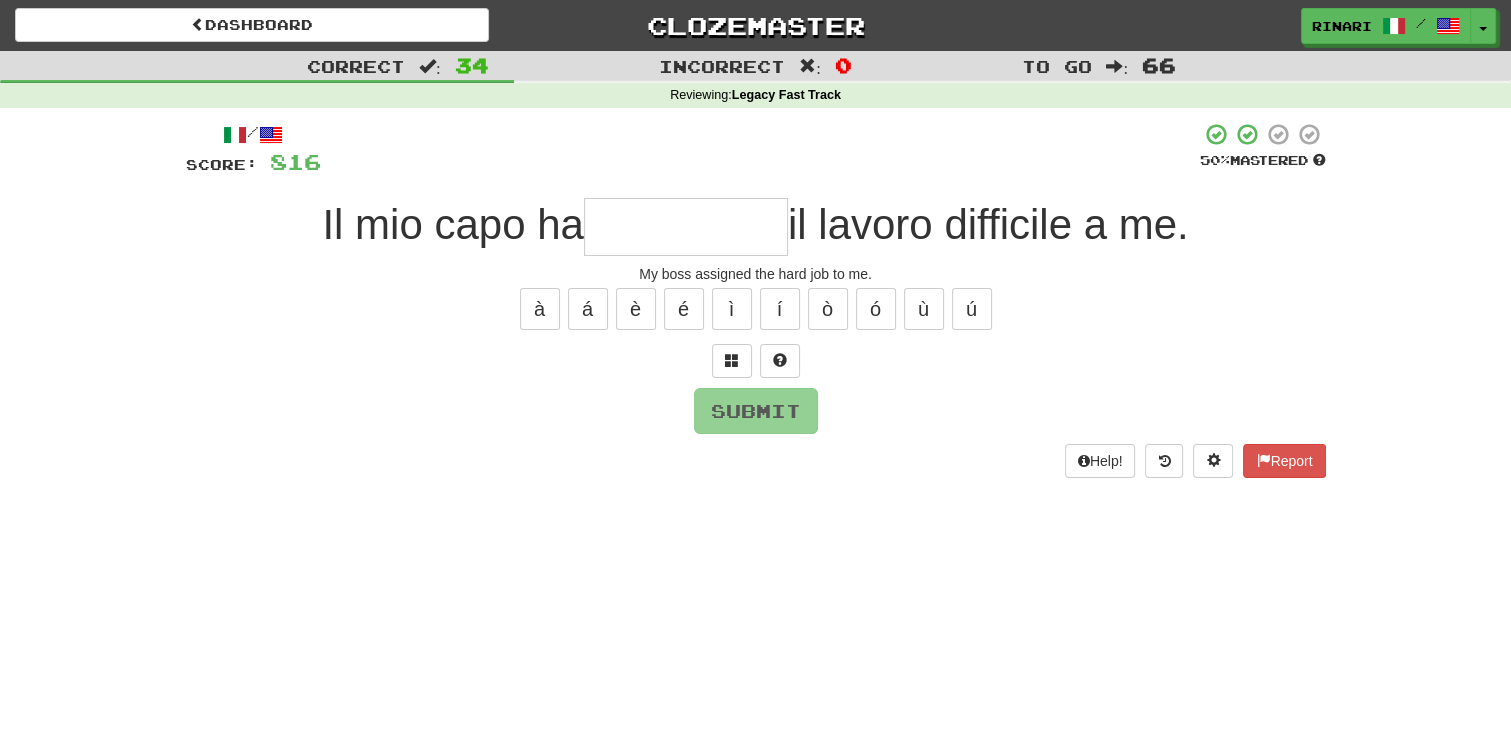 type on "*" 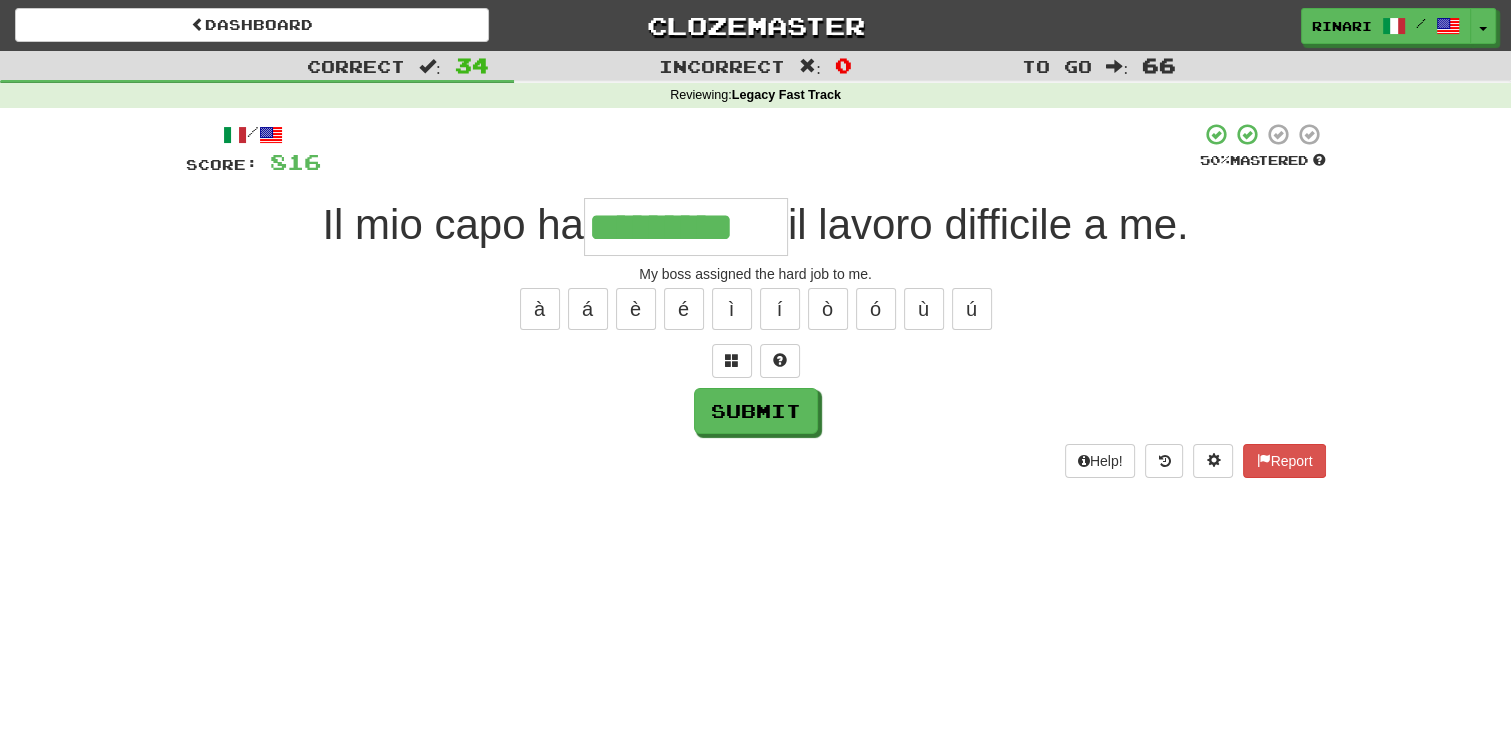 type on "*********" 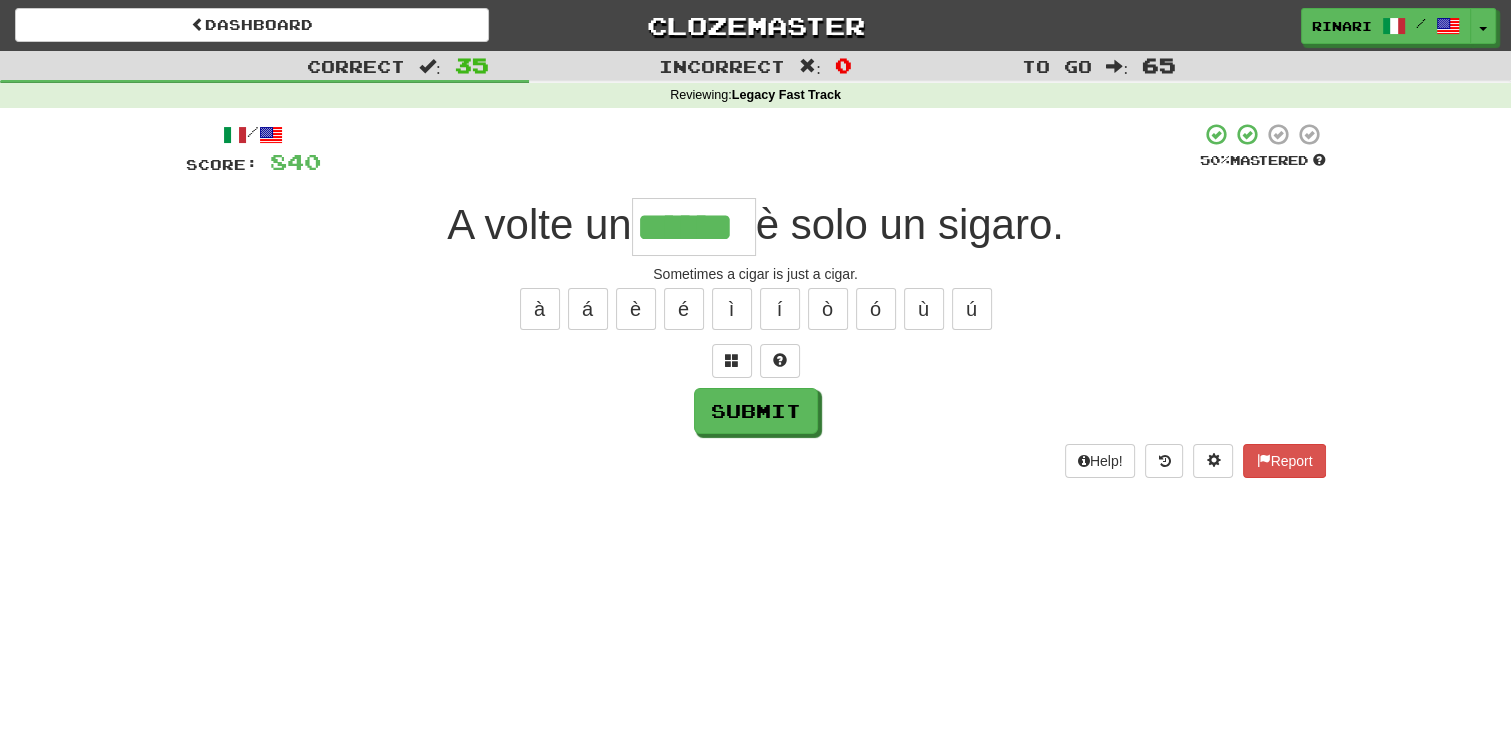 type on "******" 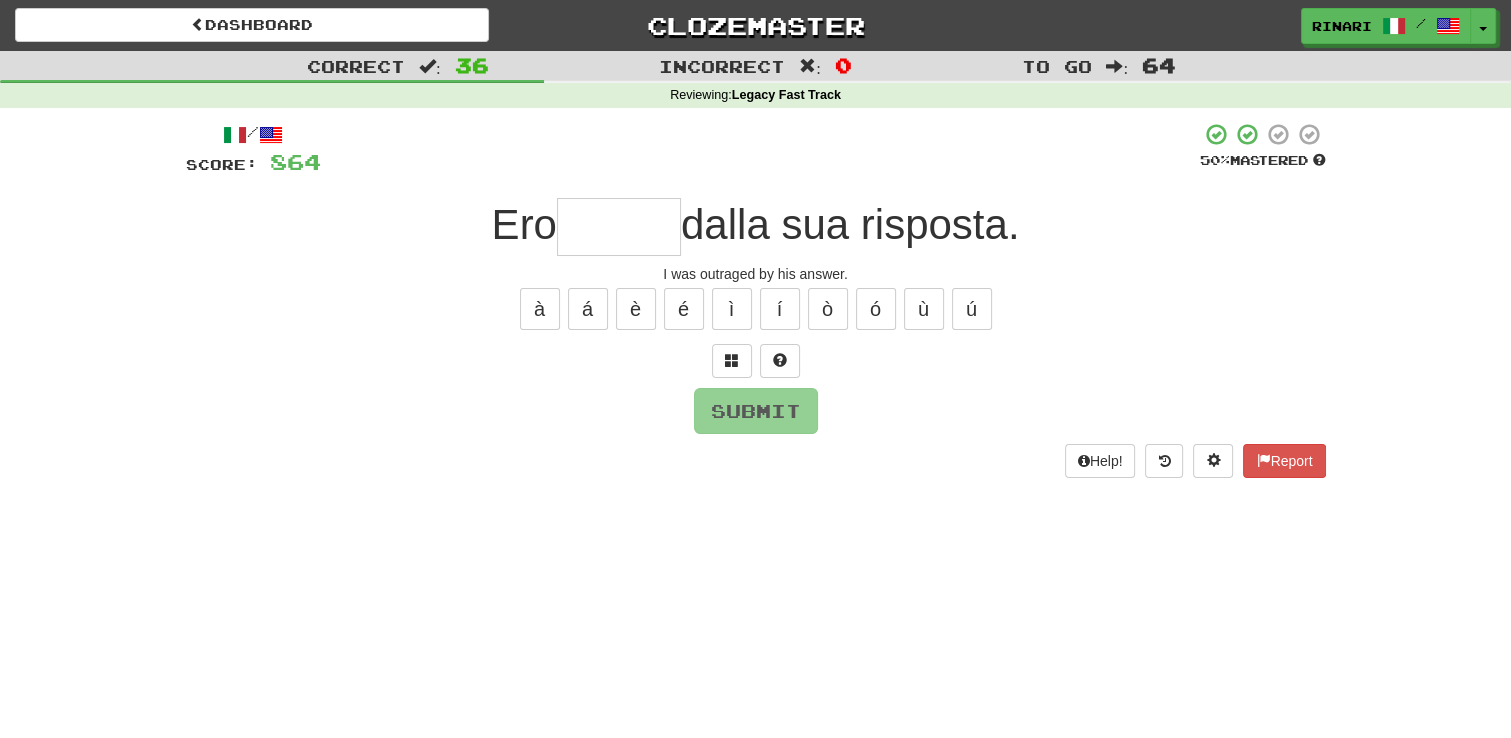 type on "*" 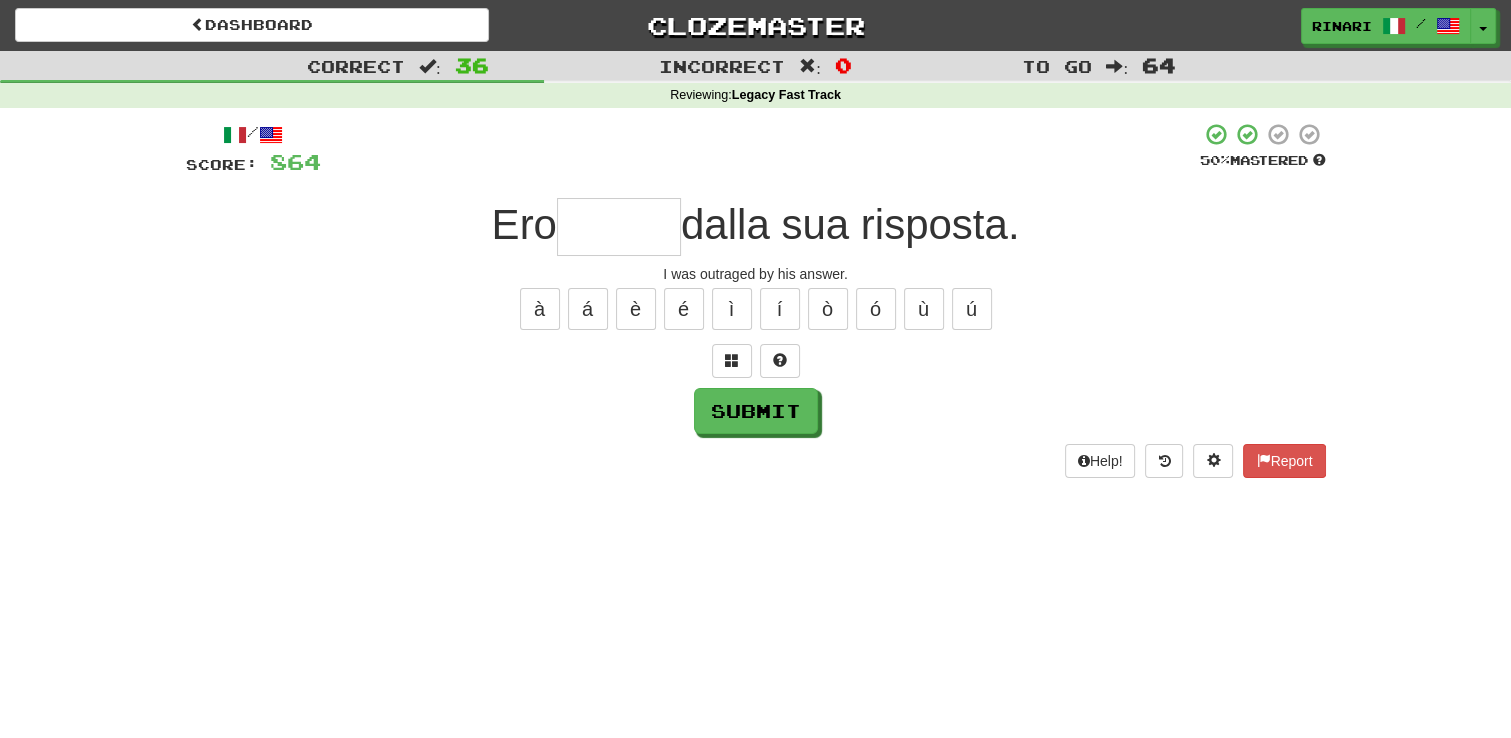 type on "*" 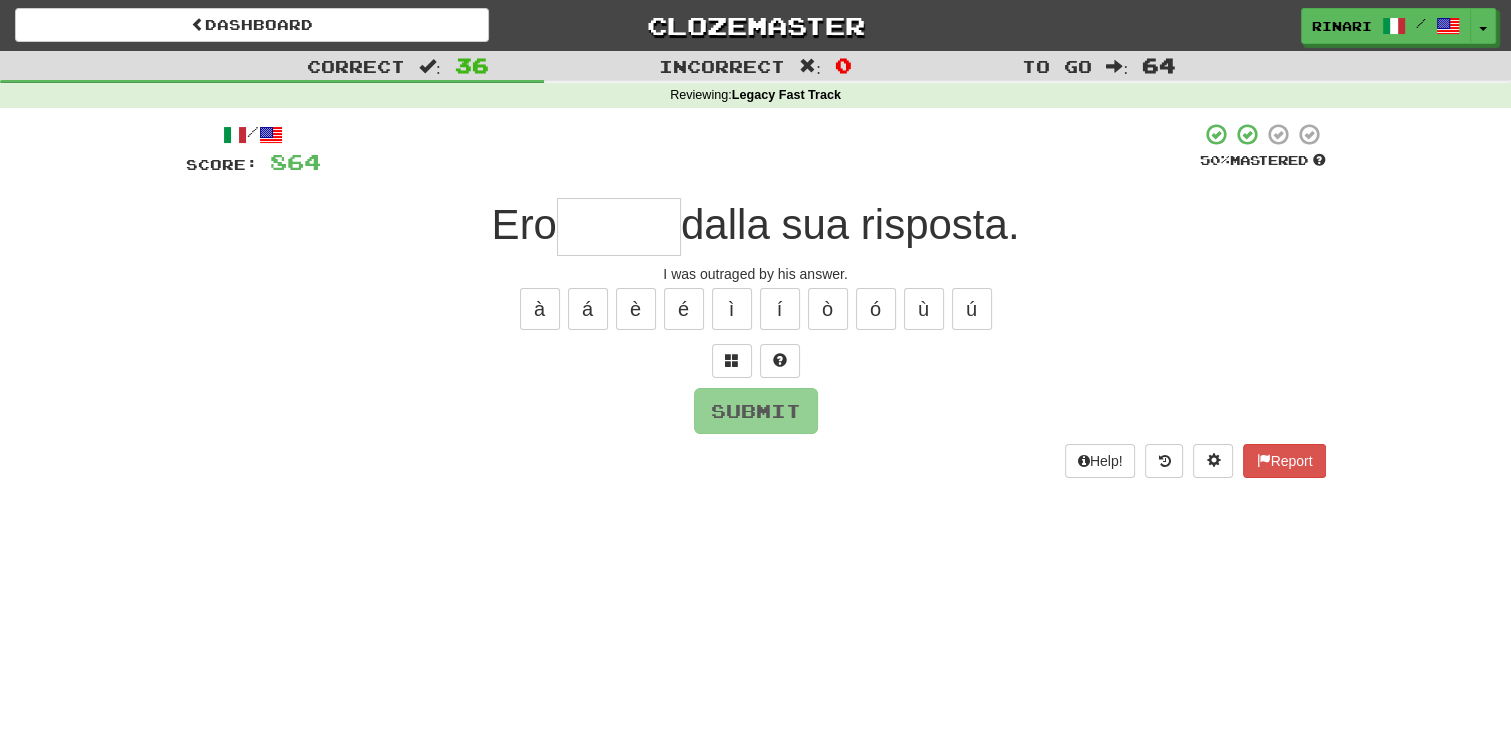 type on "*" 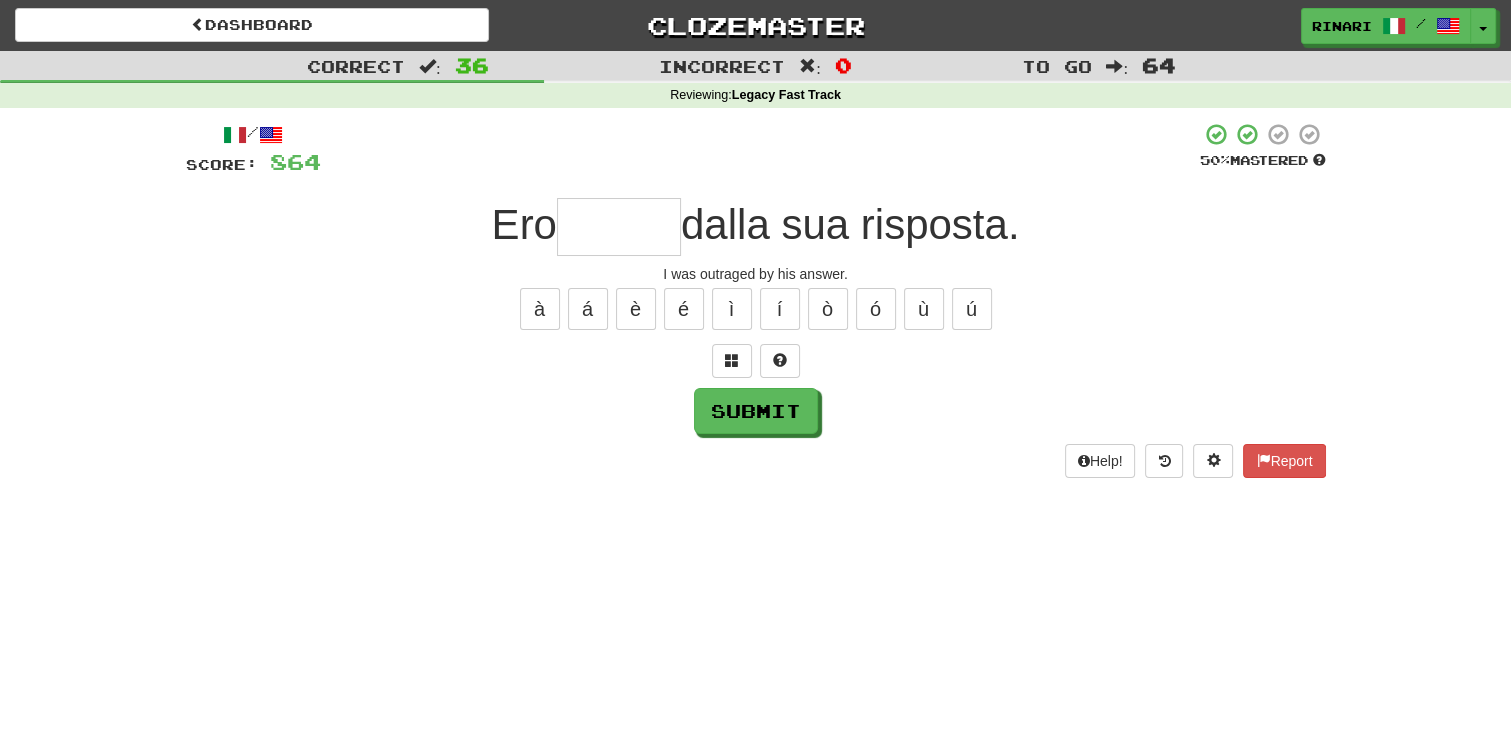 type on "*" 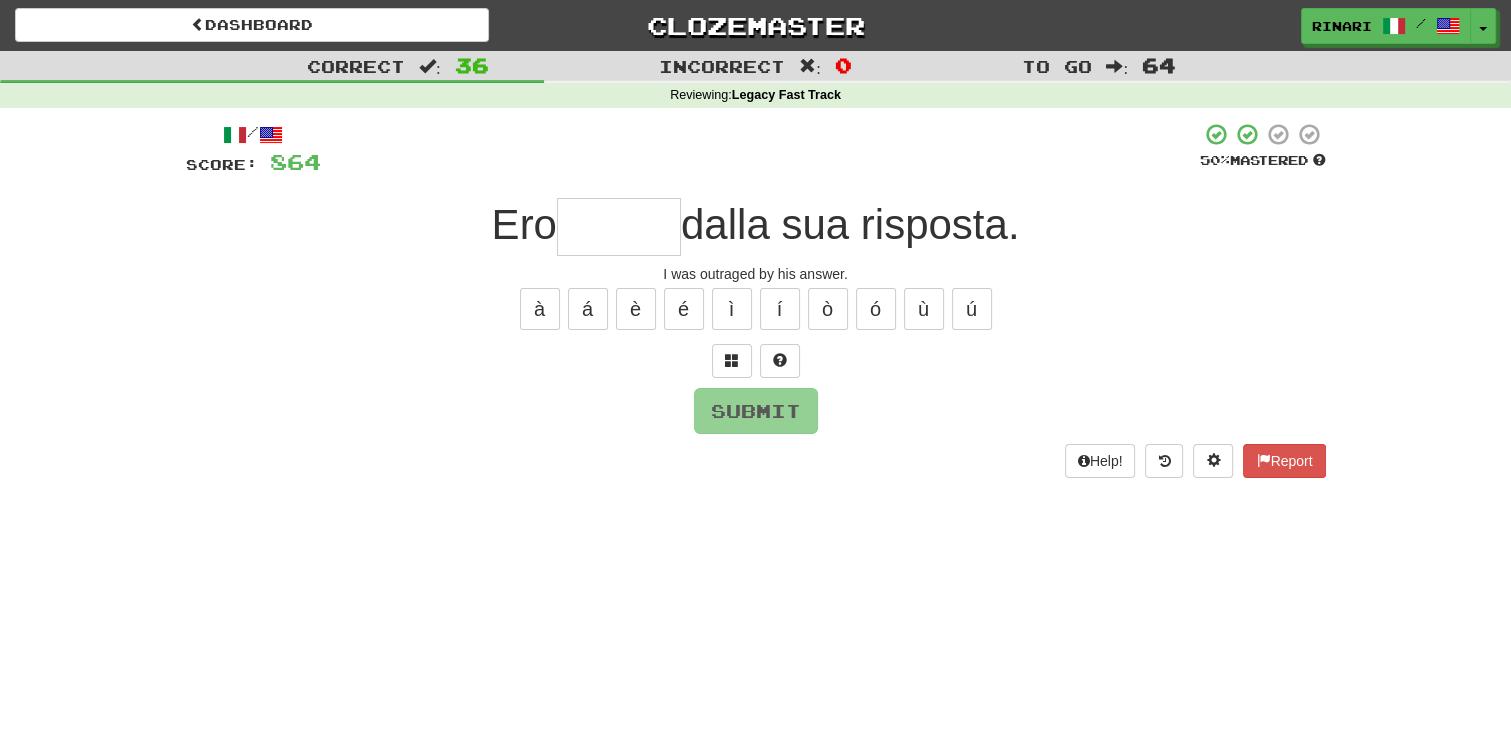 type on "*" 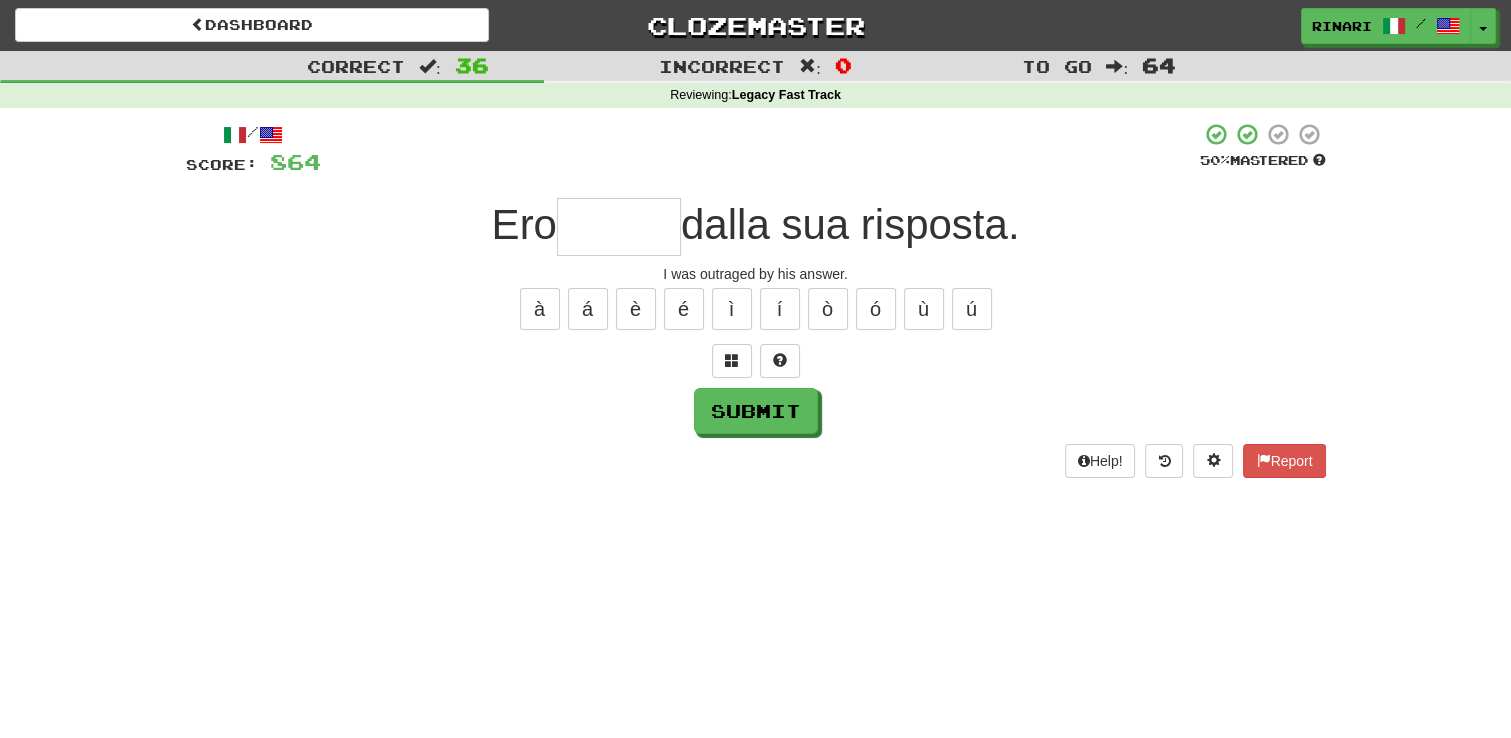 type on "*" 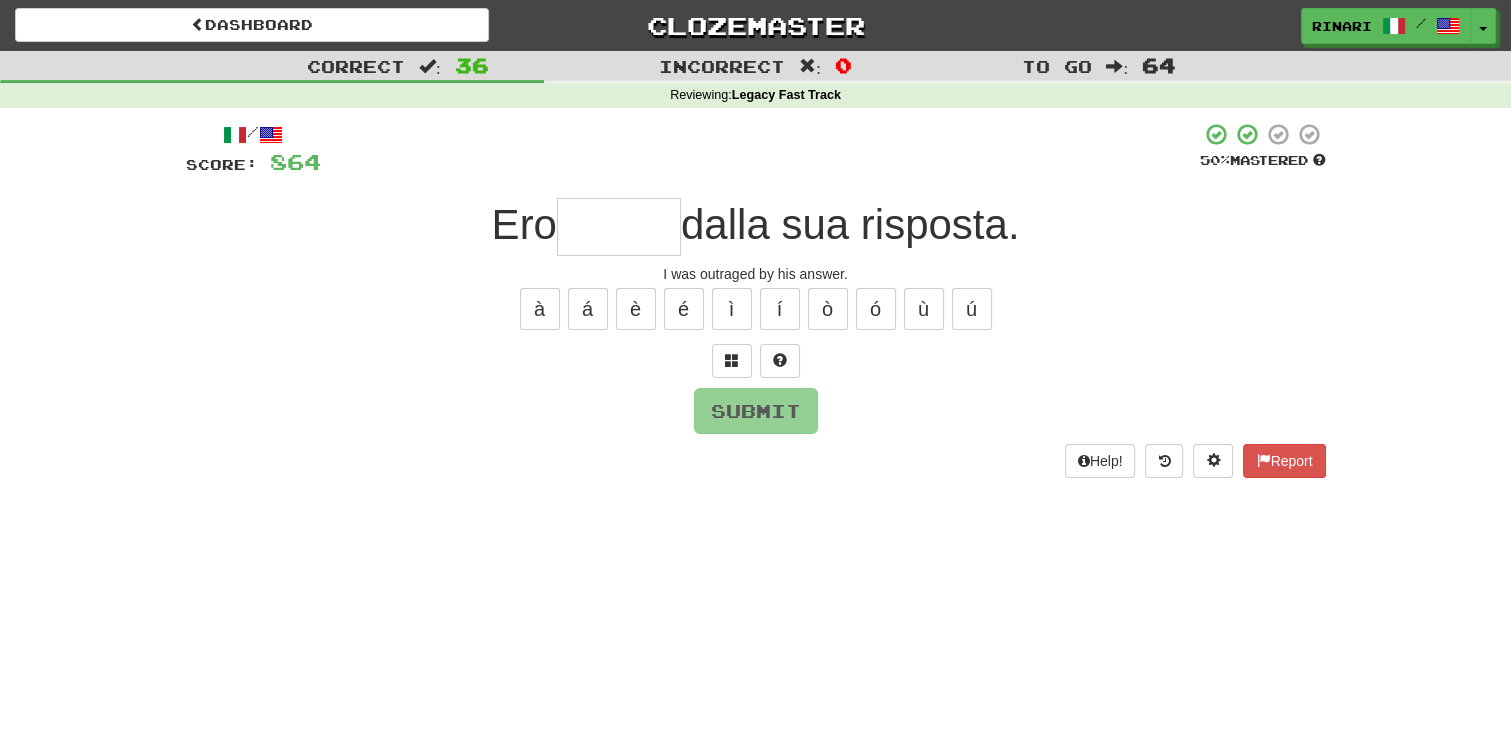 type on "*" 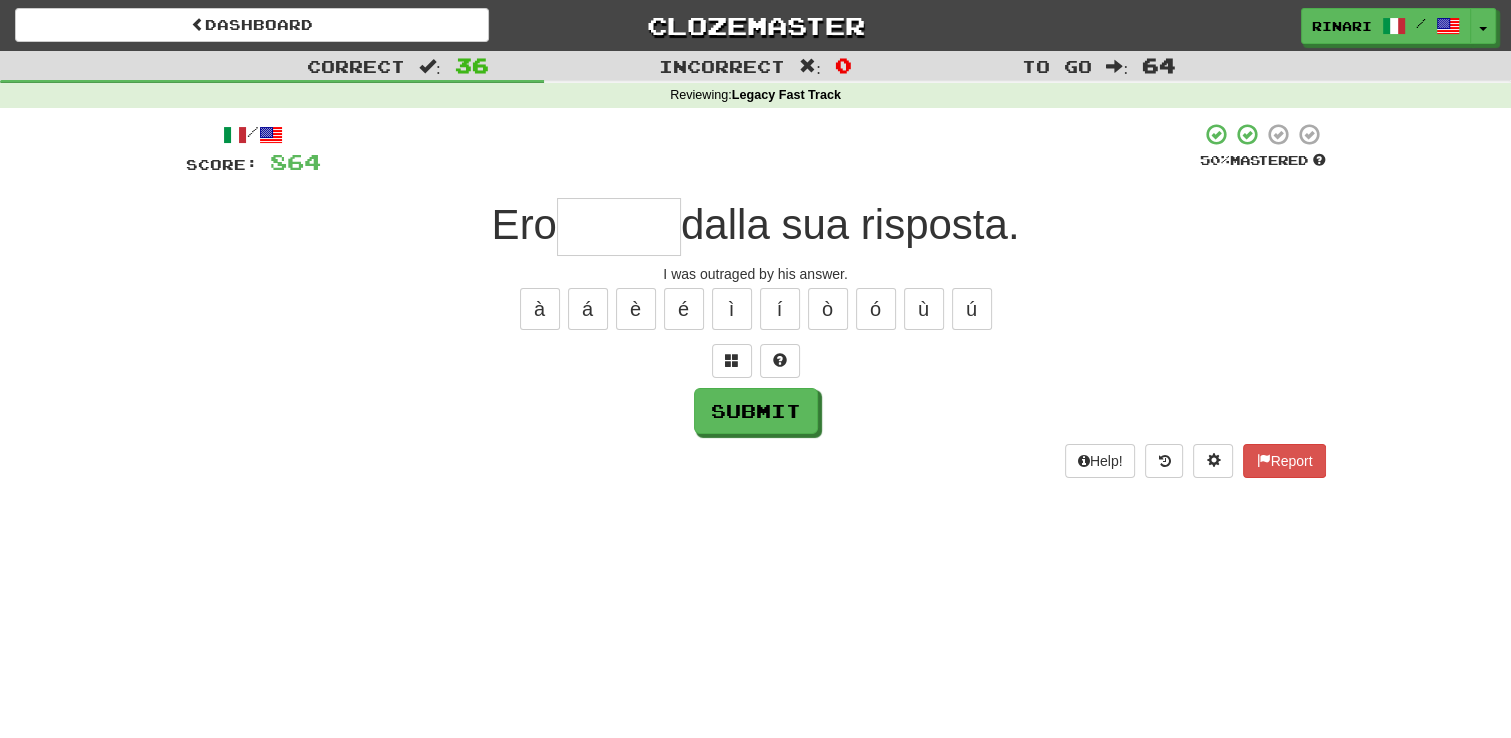 type on "*" 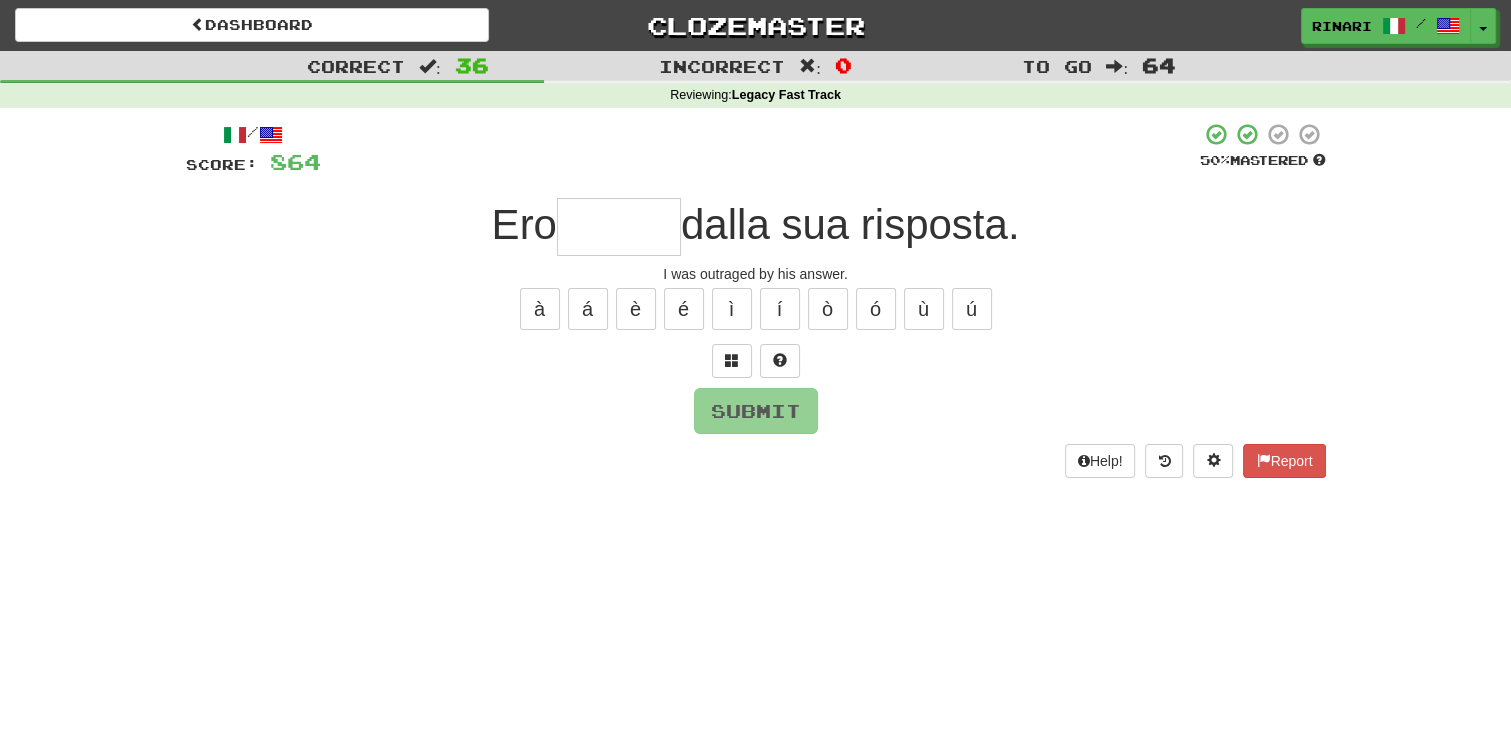 type on "*" 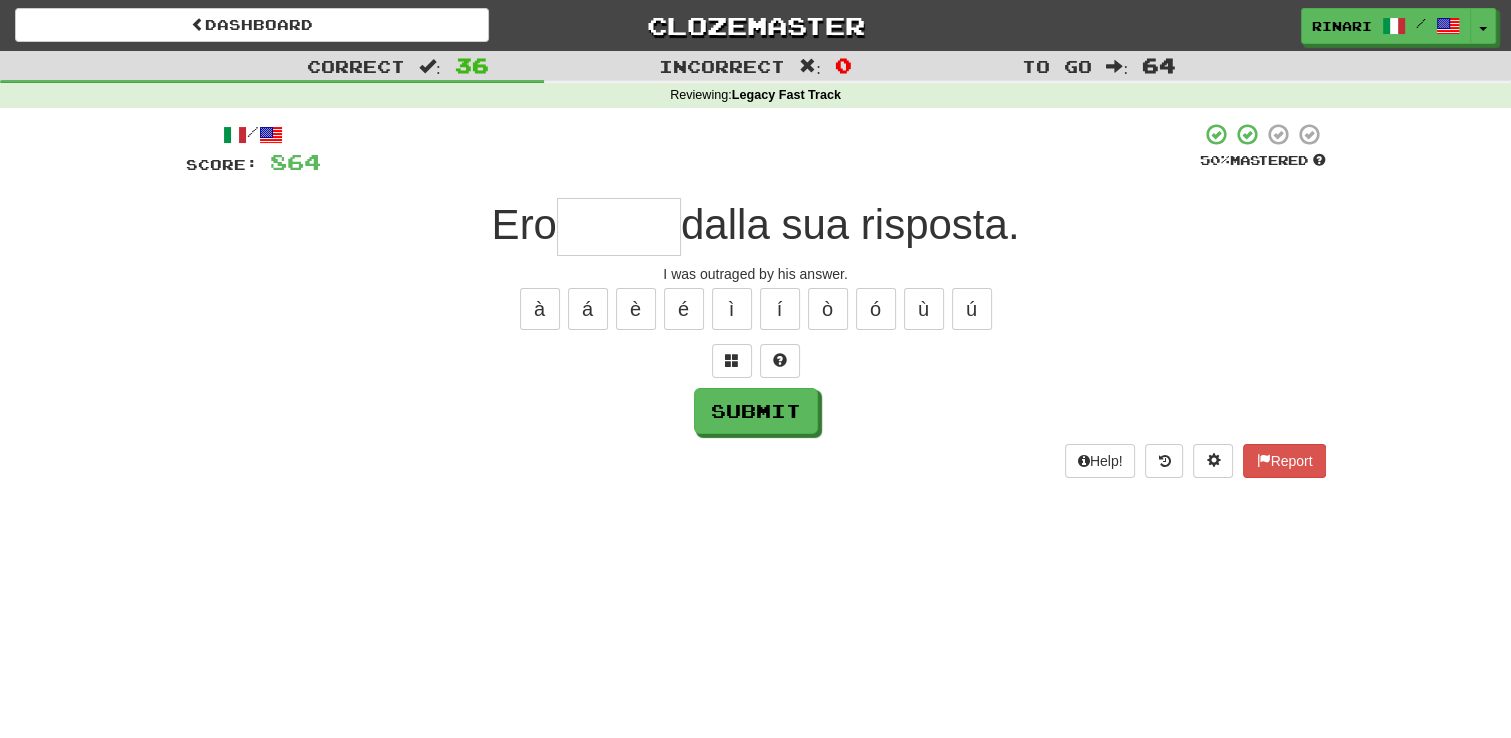type on "*" 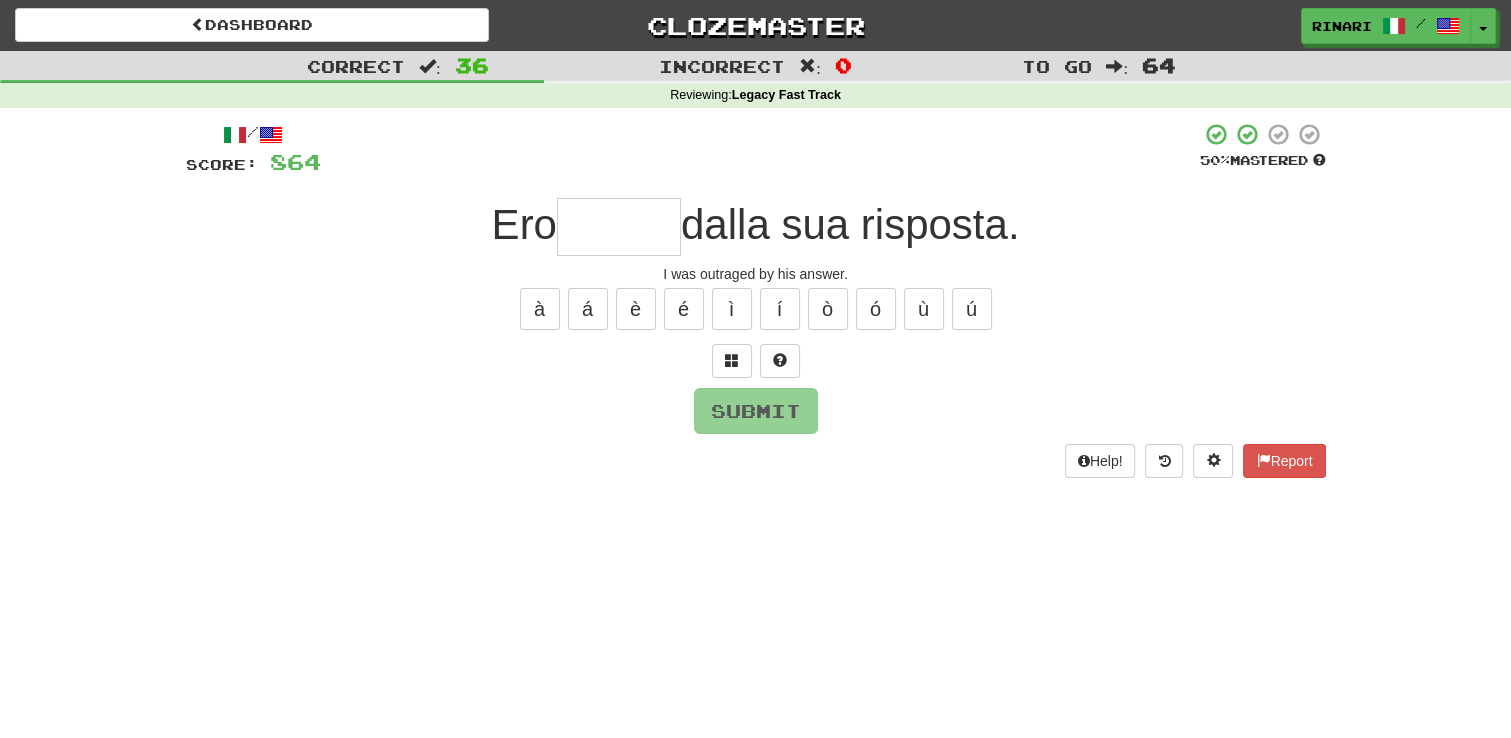 type on "*" 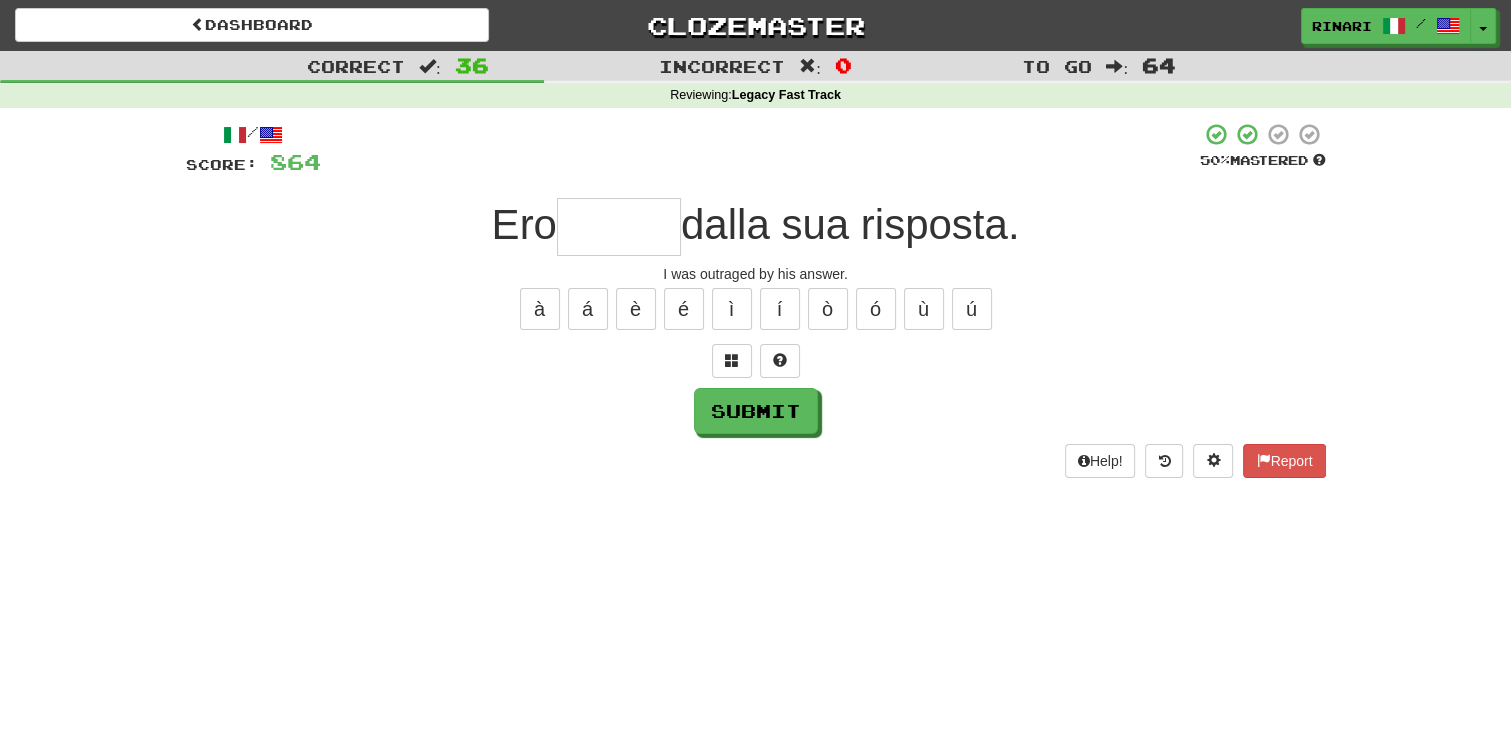 type on "*" 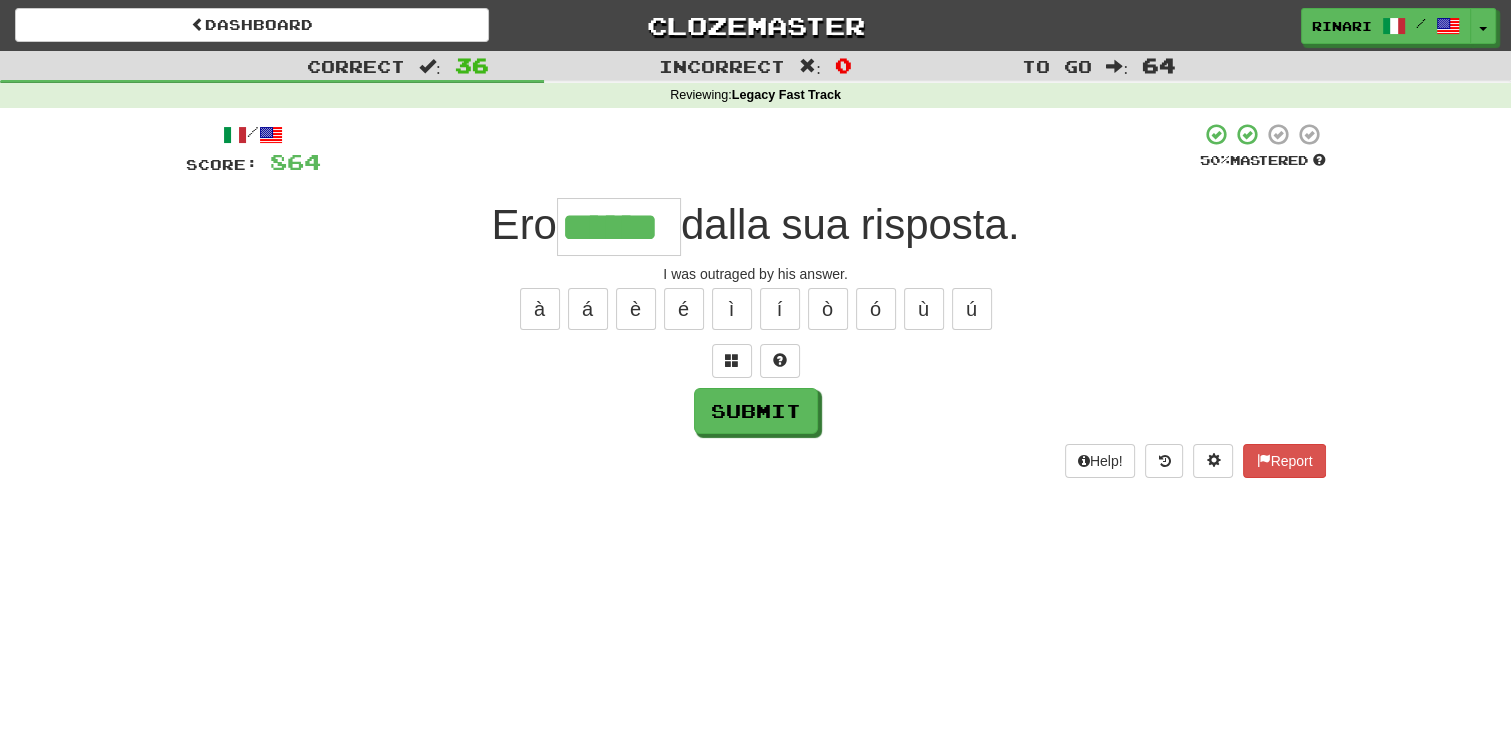 type on "******" 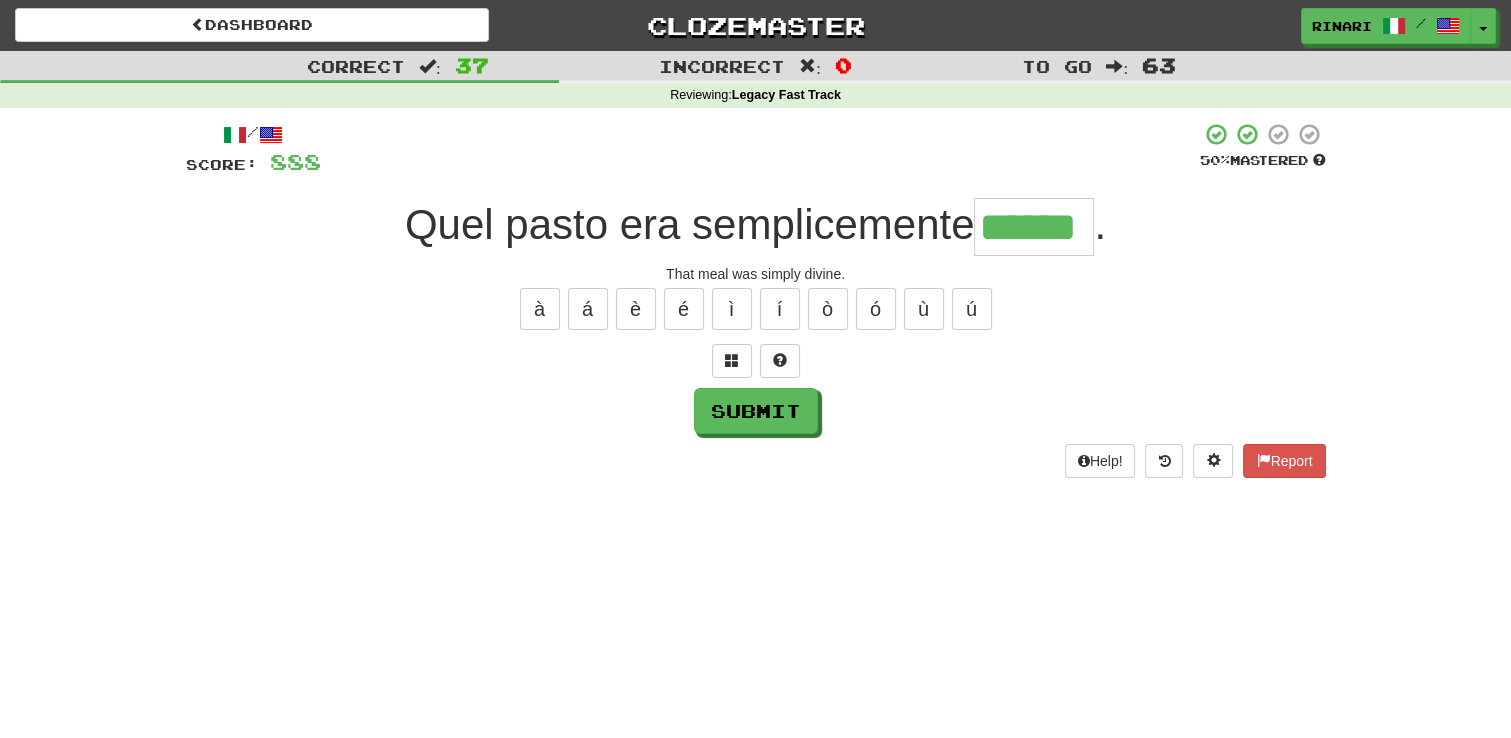 type on "******" 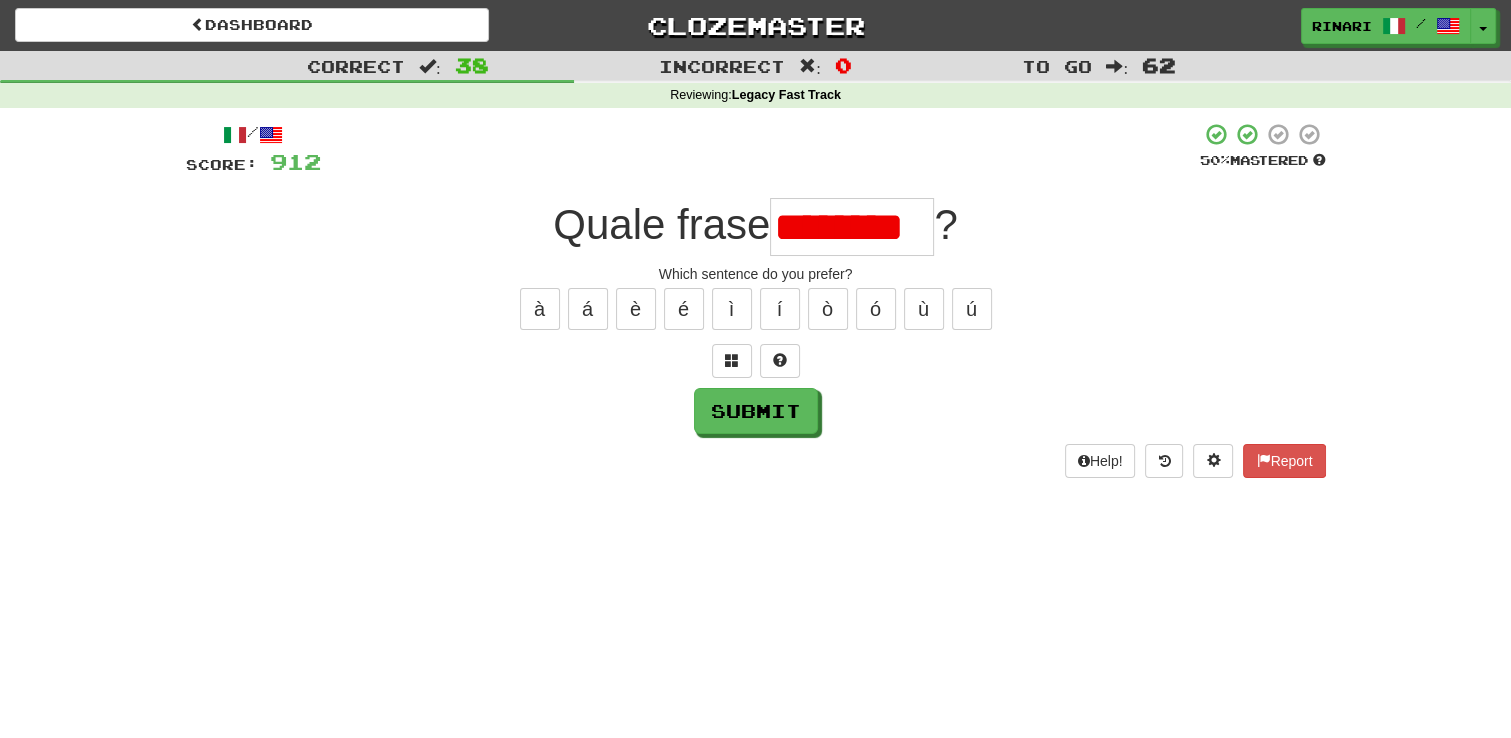 scroll, scrollTop: 0, scrollLeft: 0, axis: both 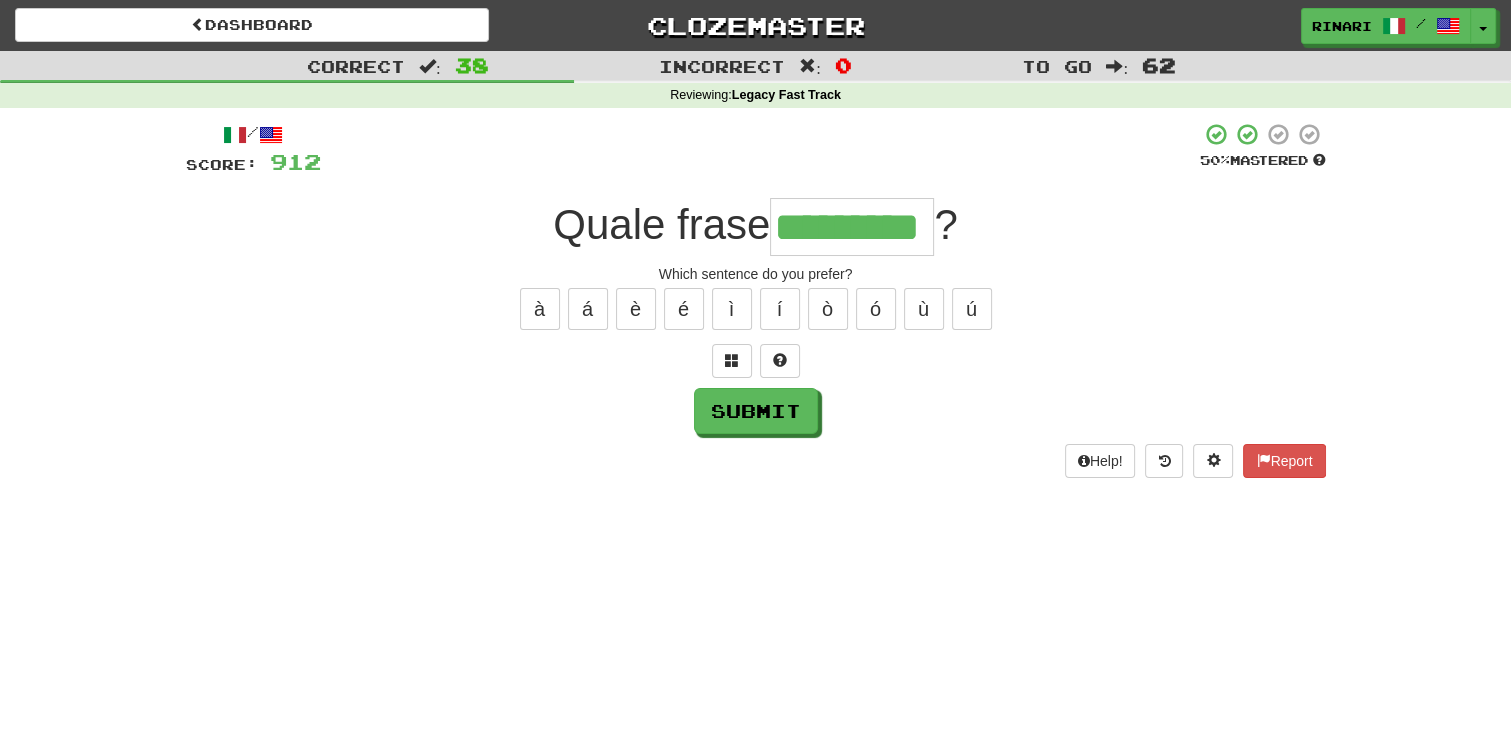 type on "*********" 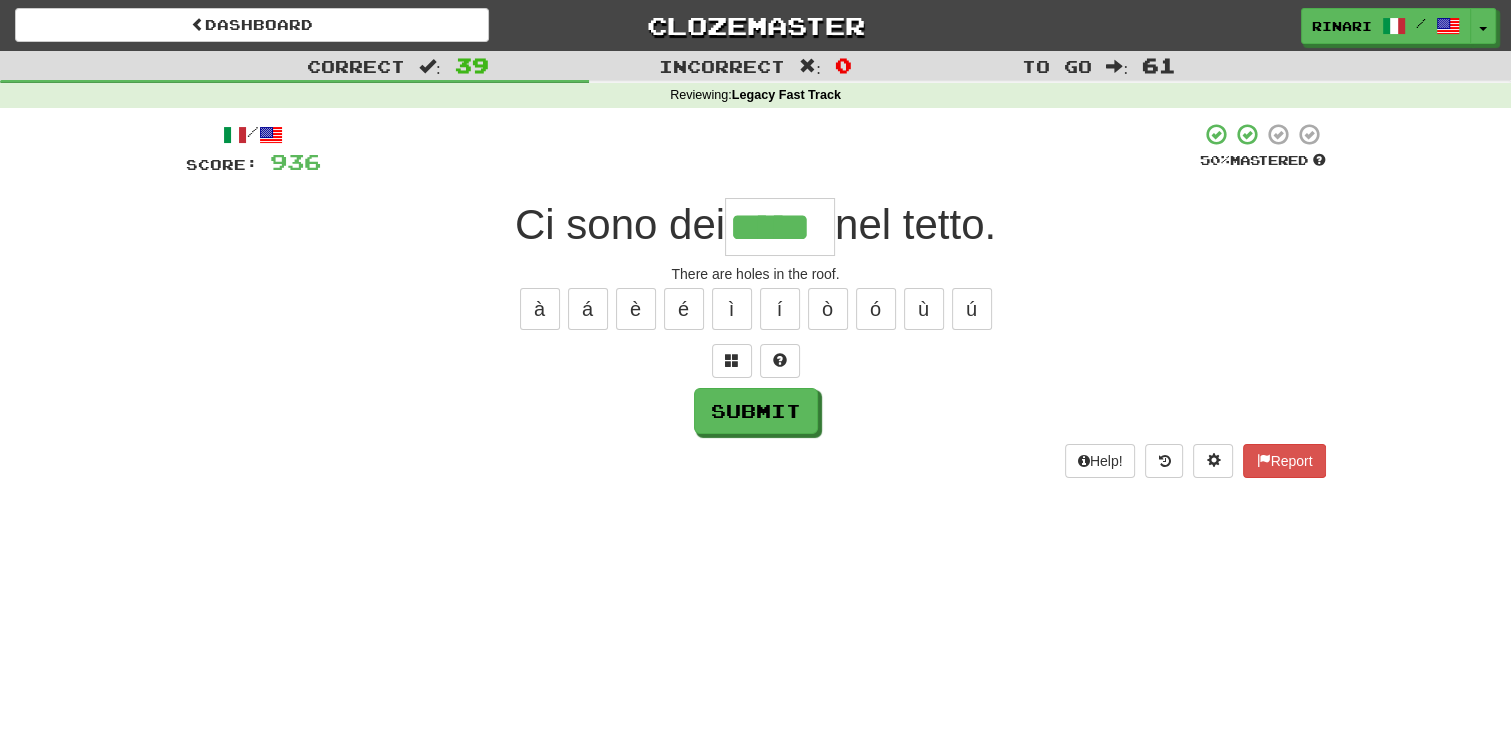 type on "*****" 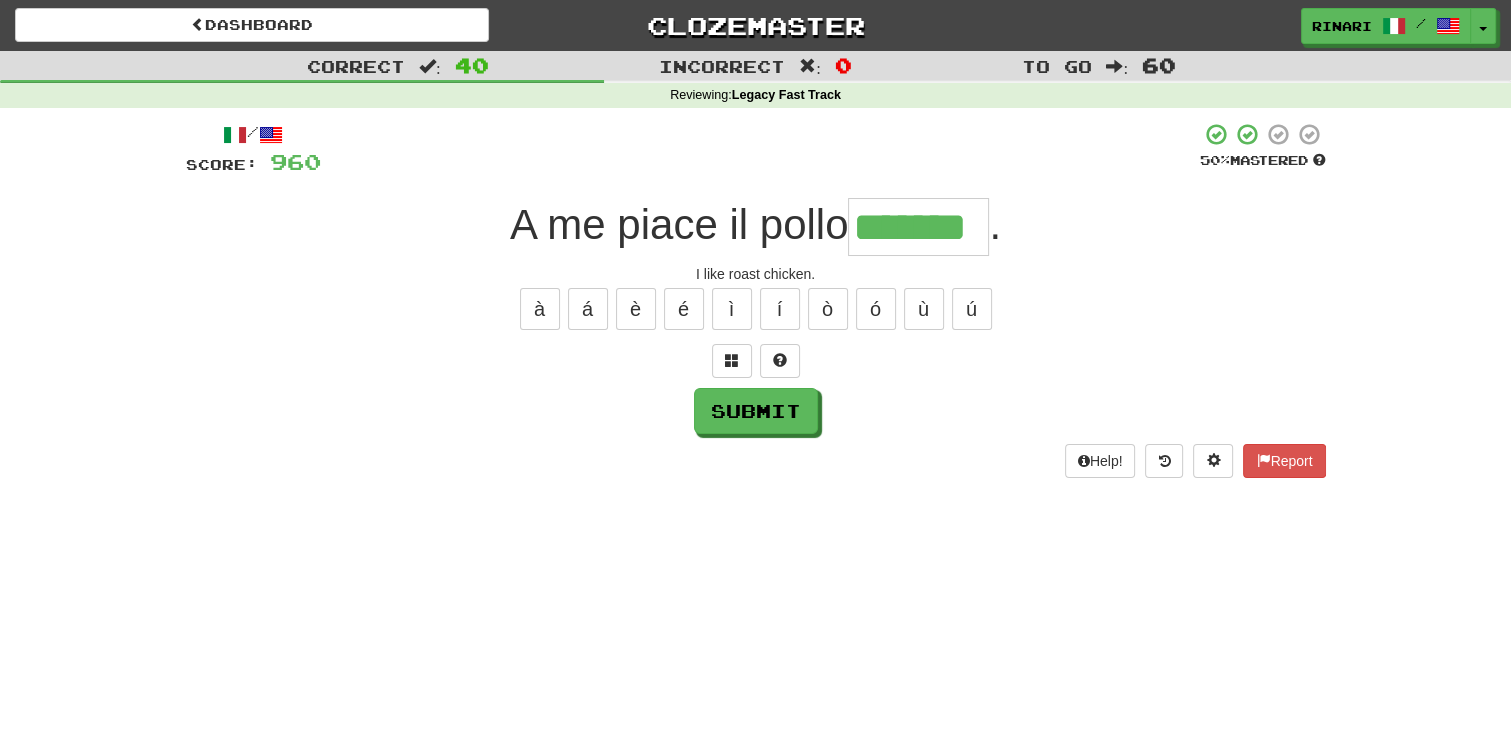 type on "*******" 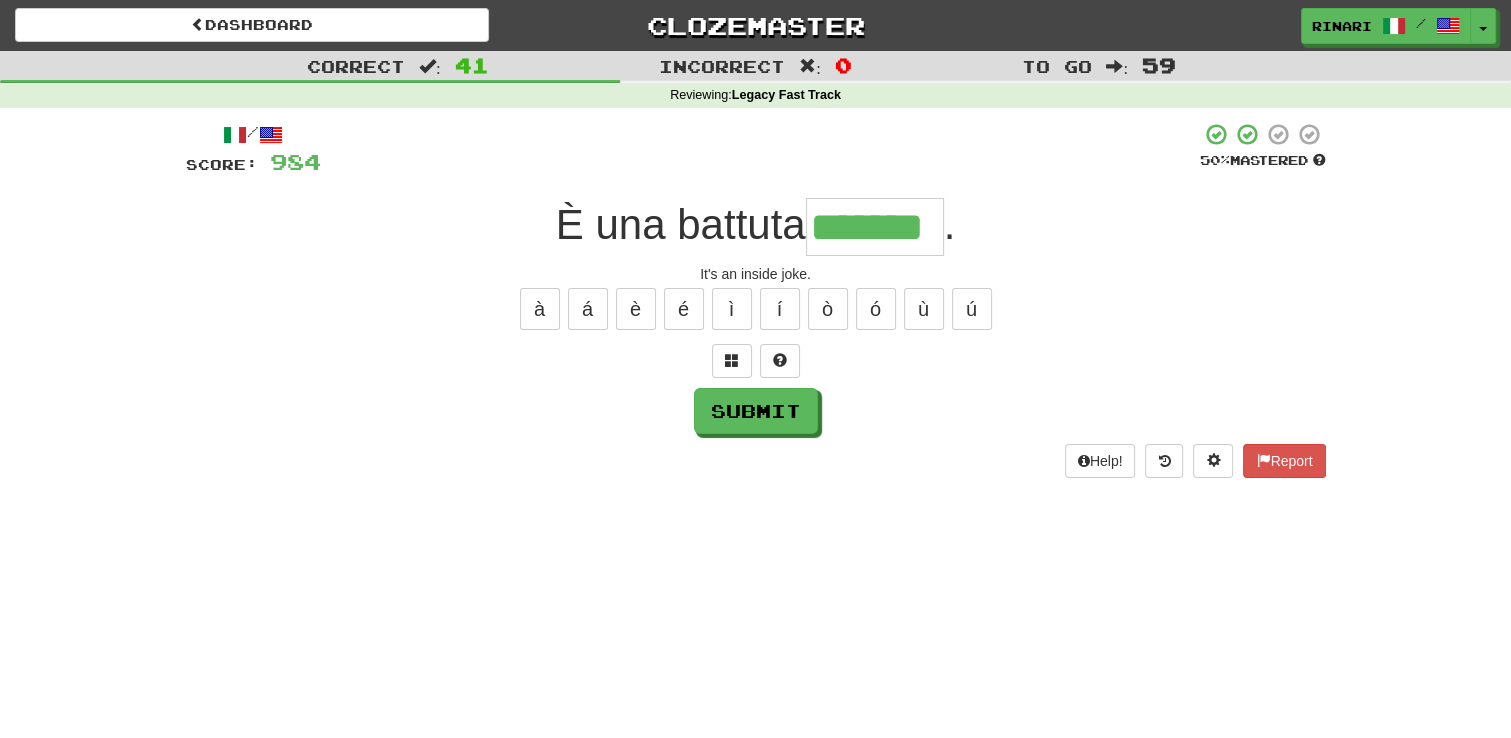 type on "*******" 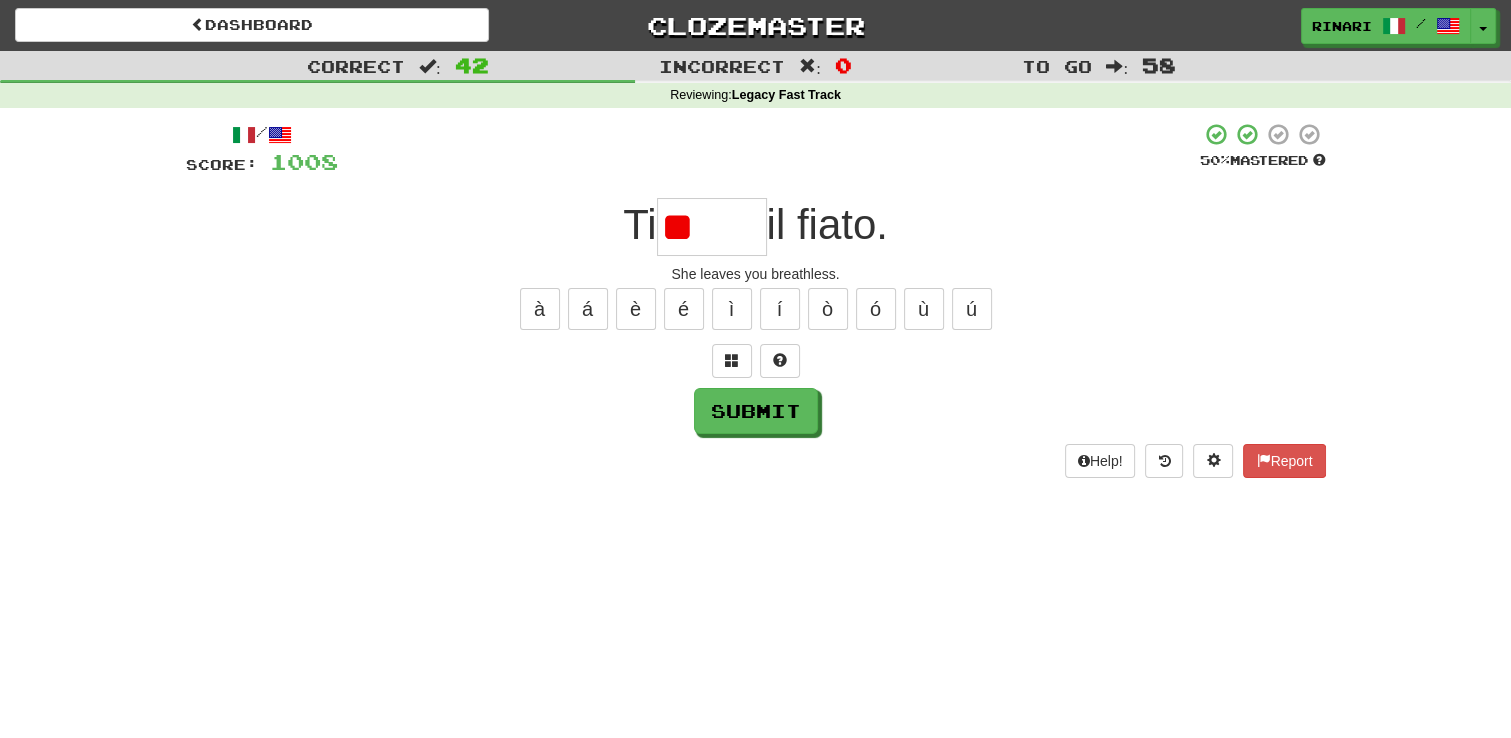 type on "*" 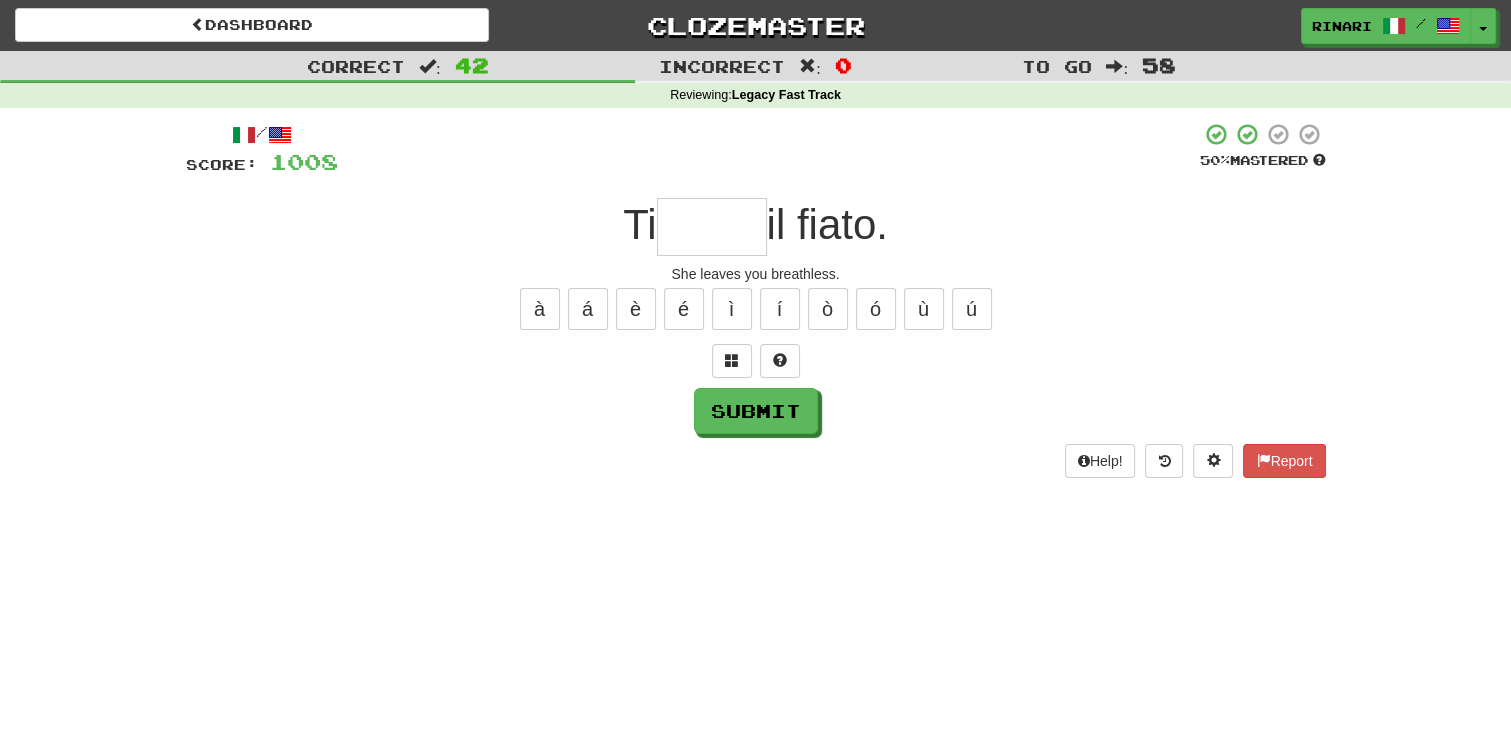 type on "*" 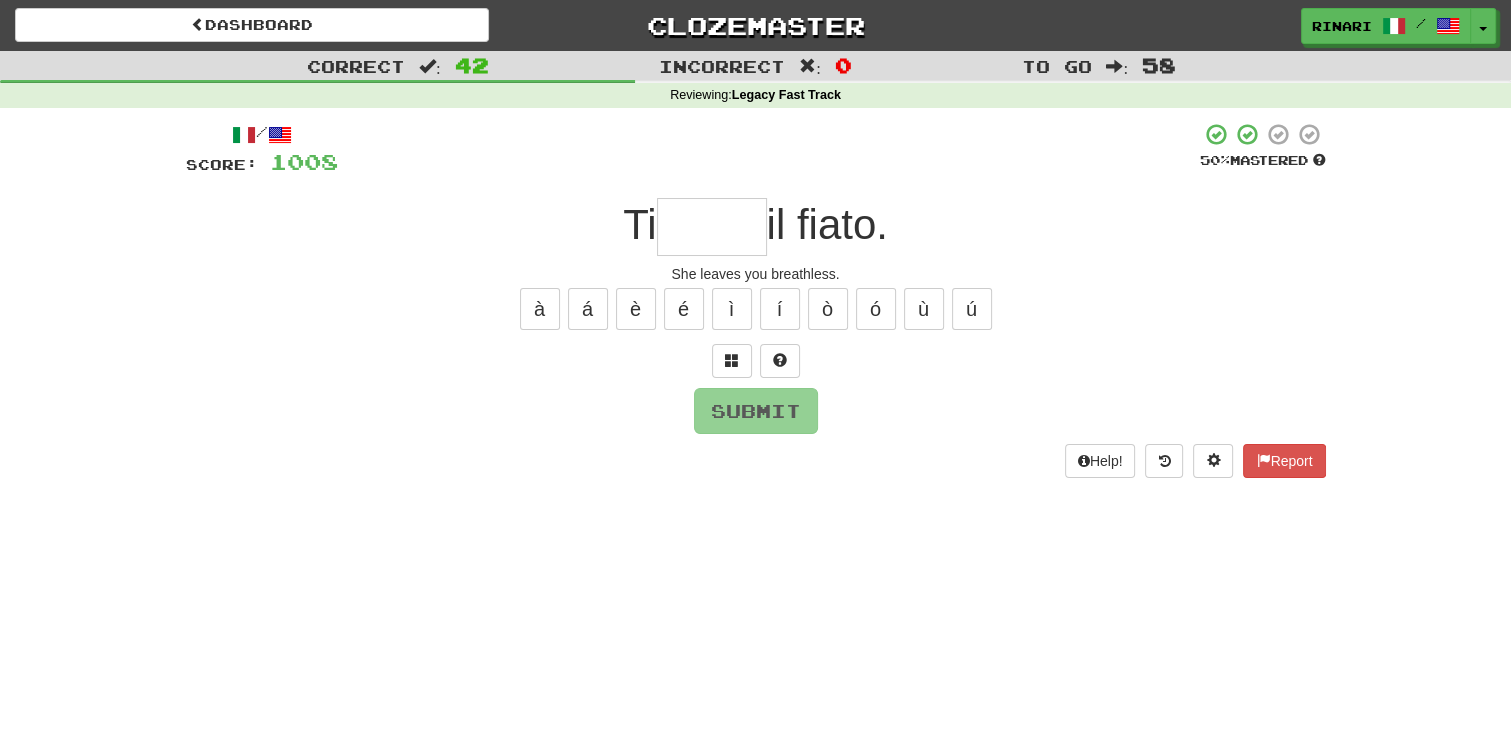 type on "*" 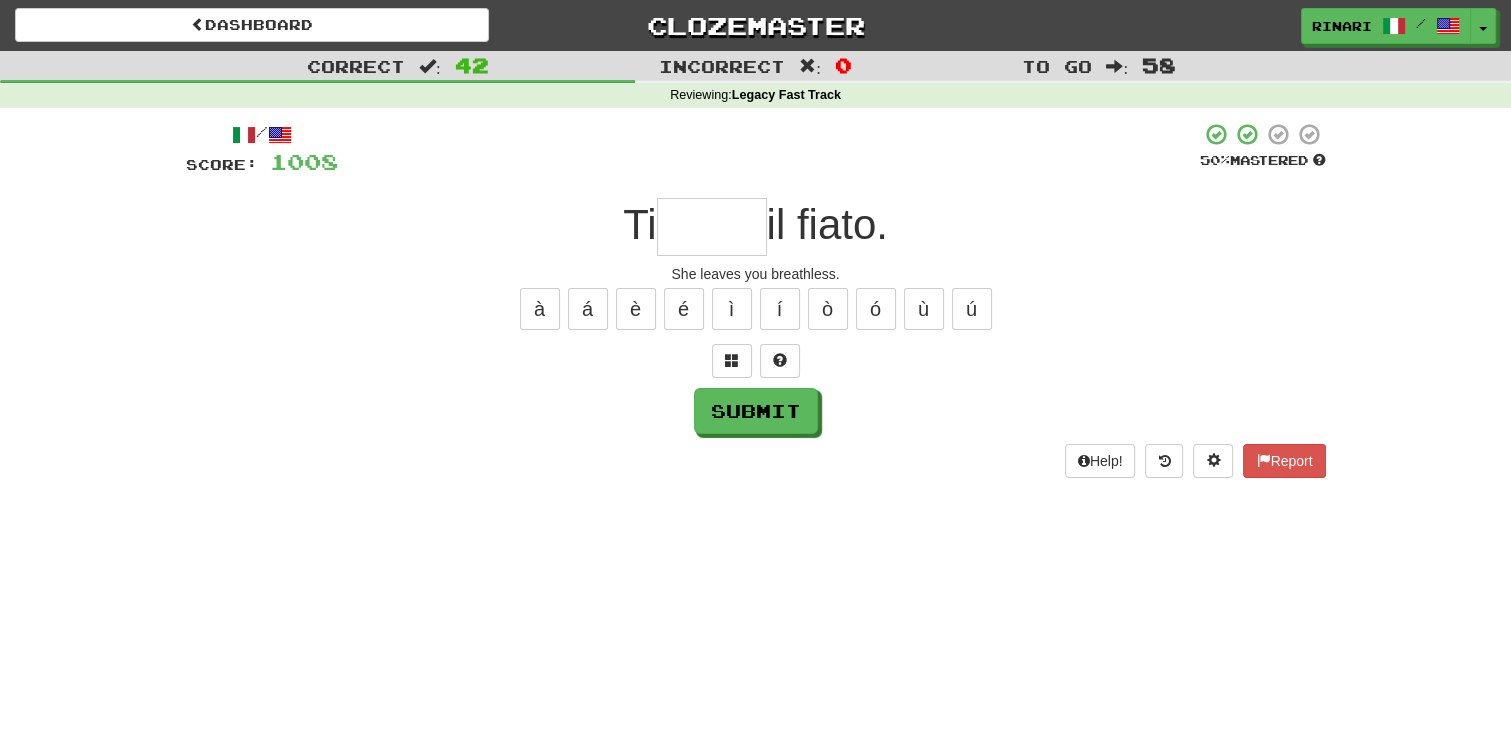 type on "*" 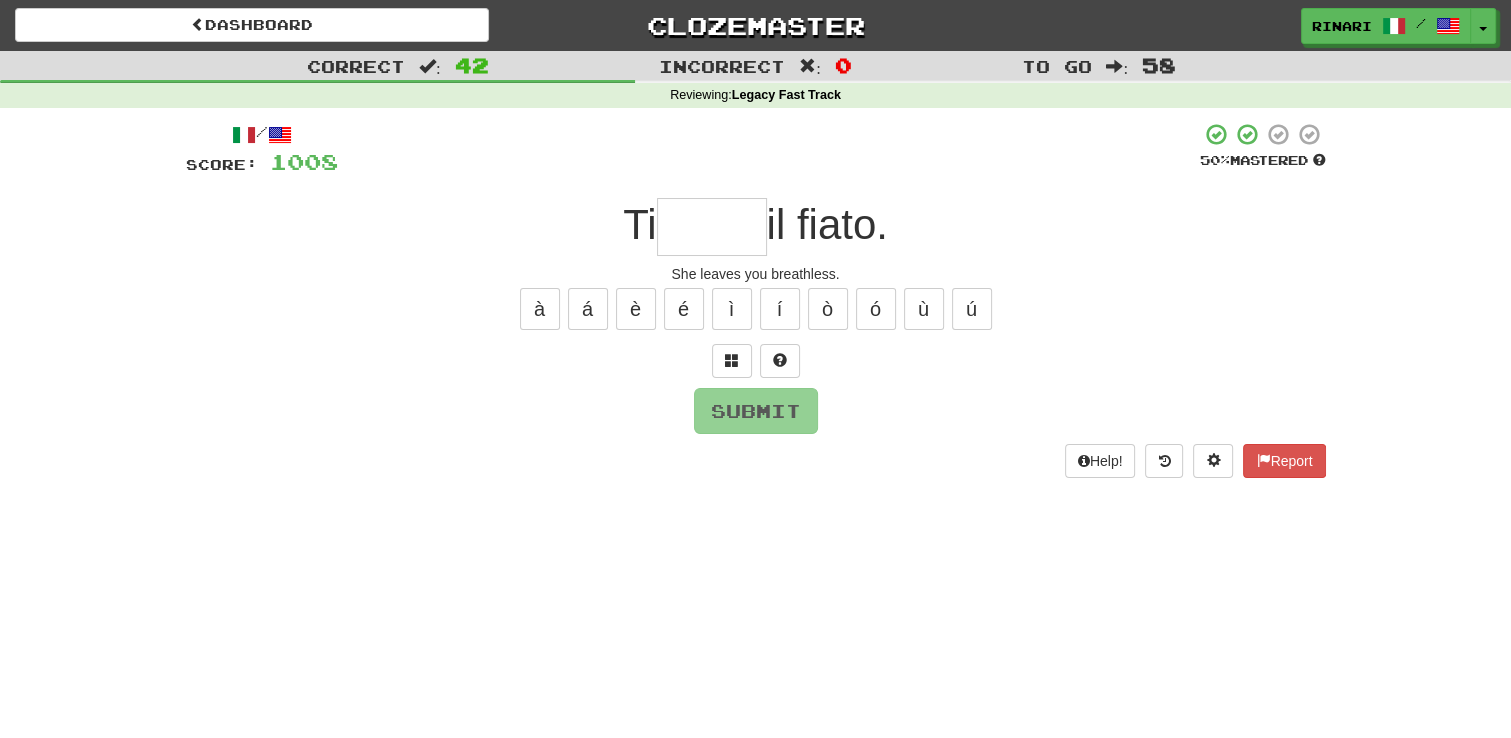 type on "*" 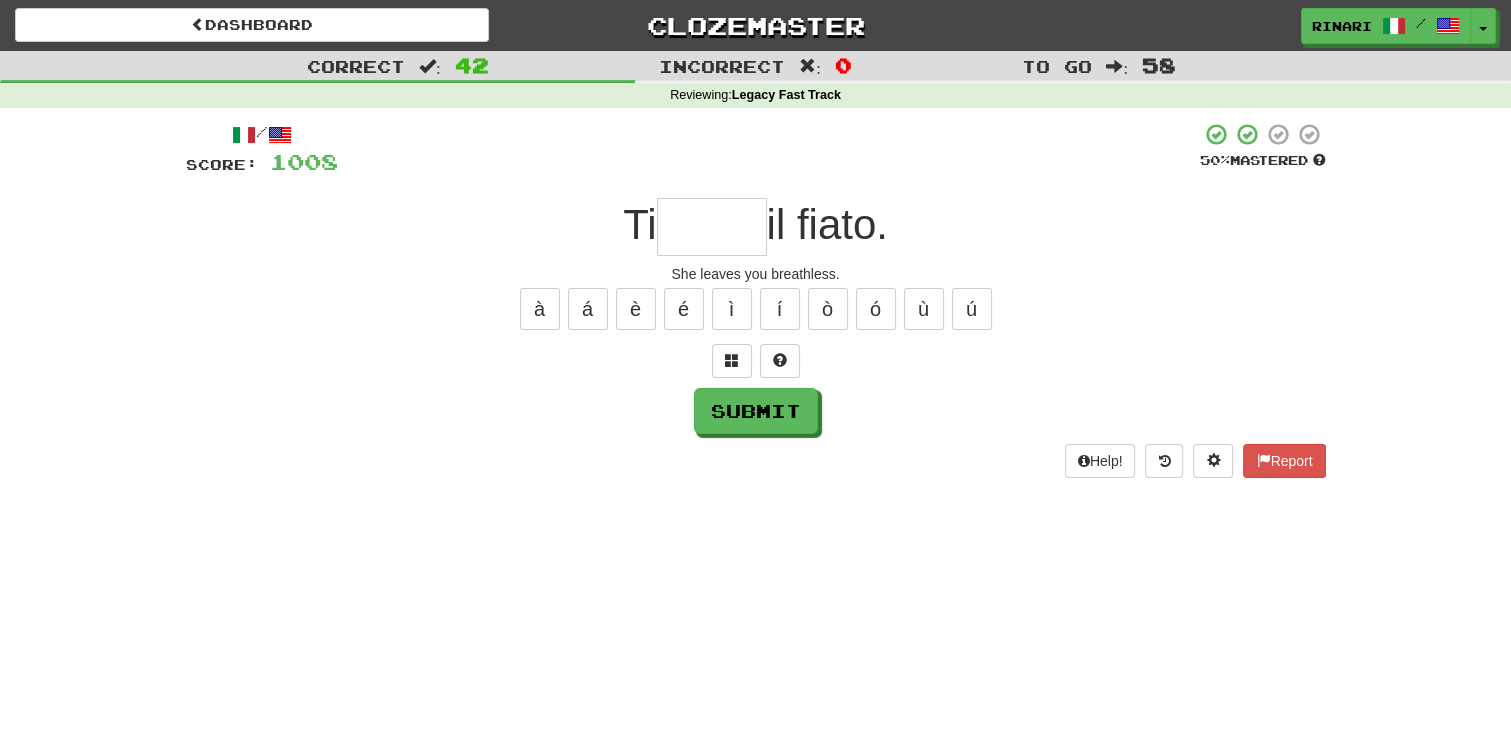 type on "*" 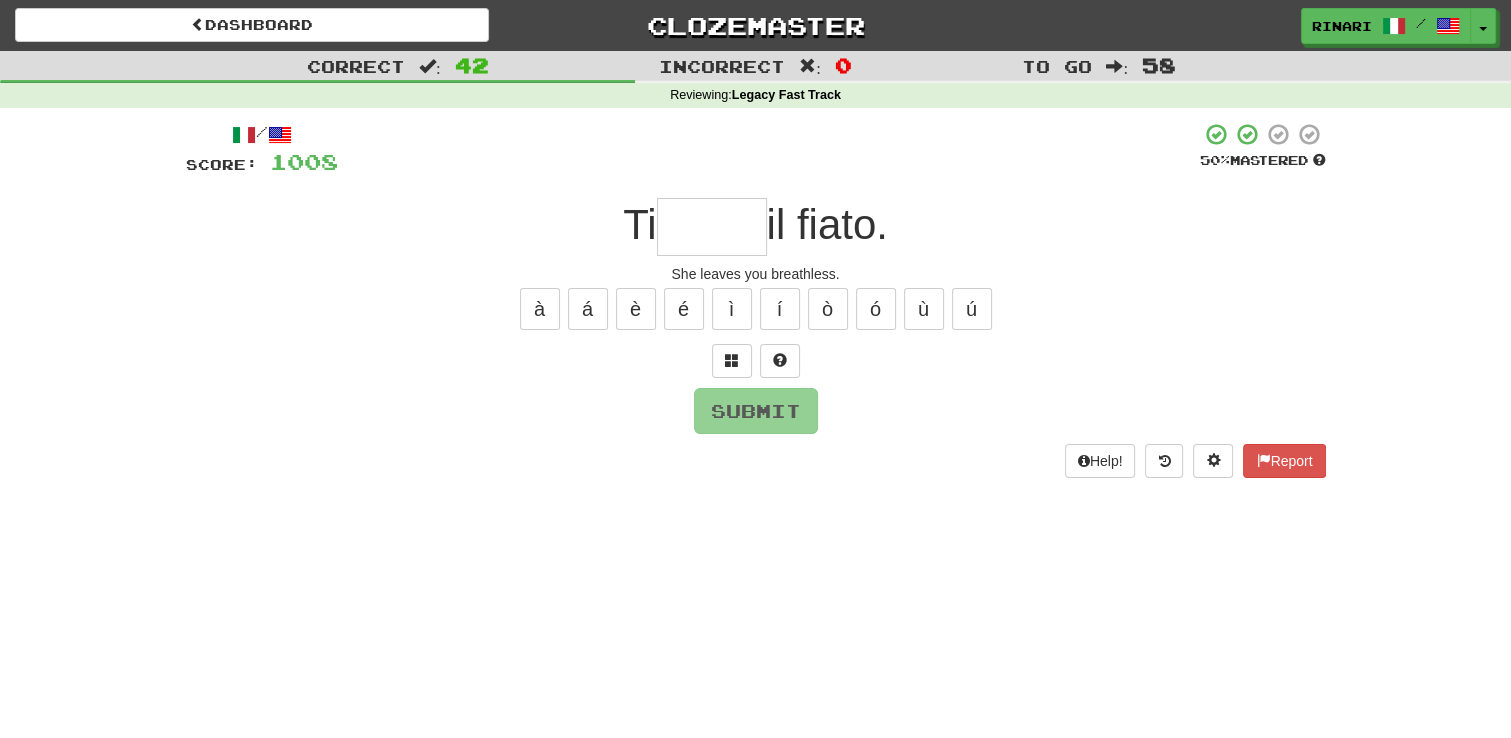 type on "*" 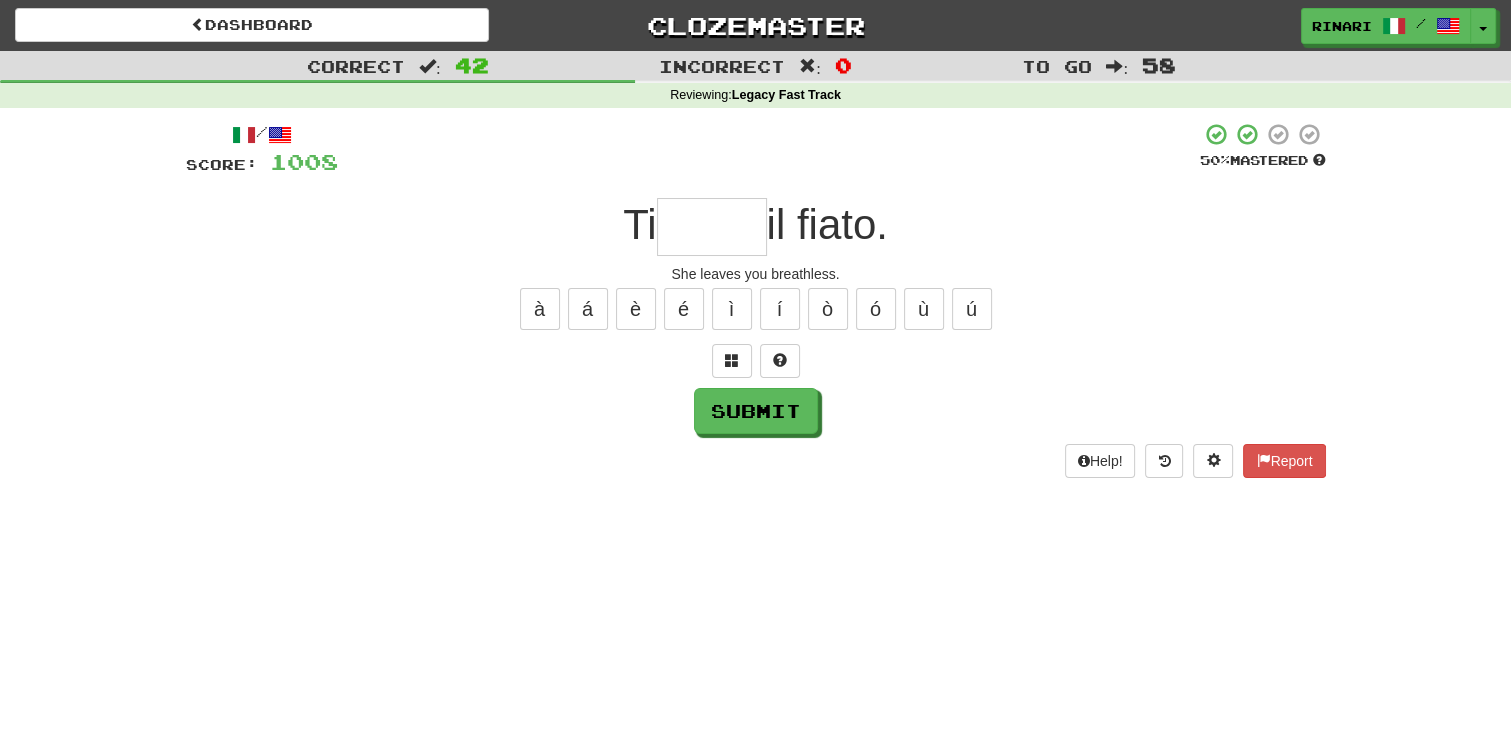 type on "*" 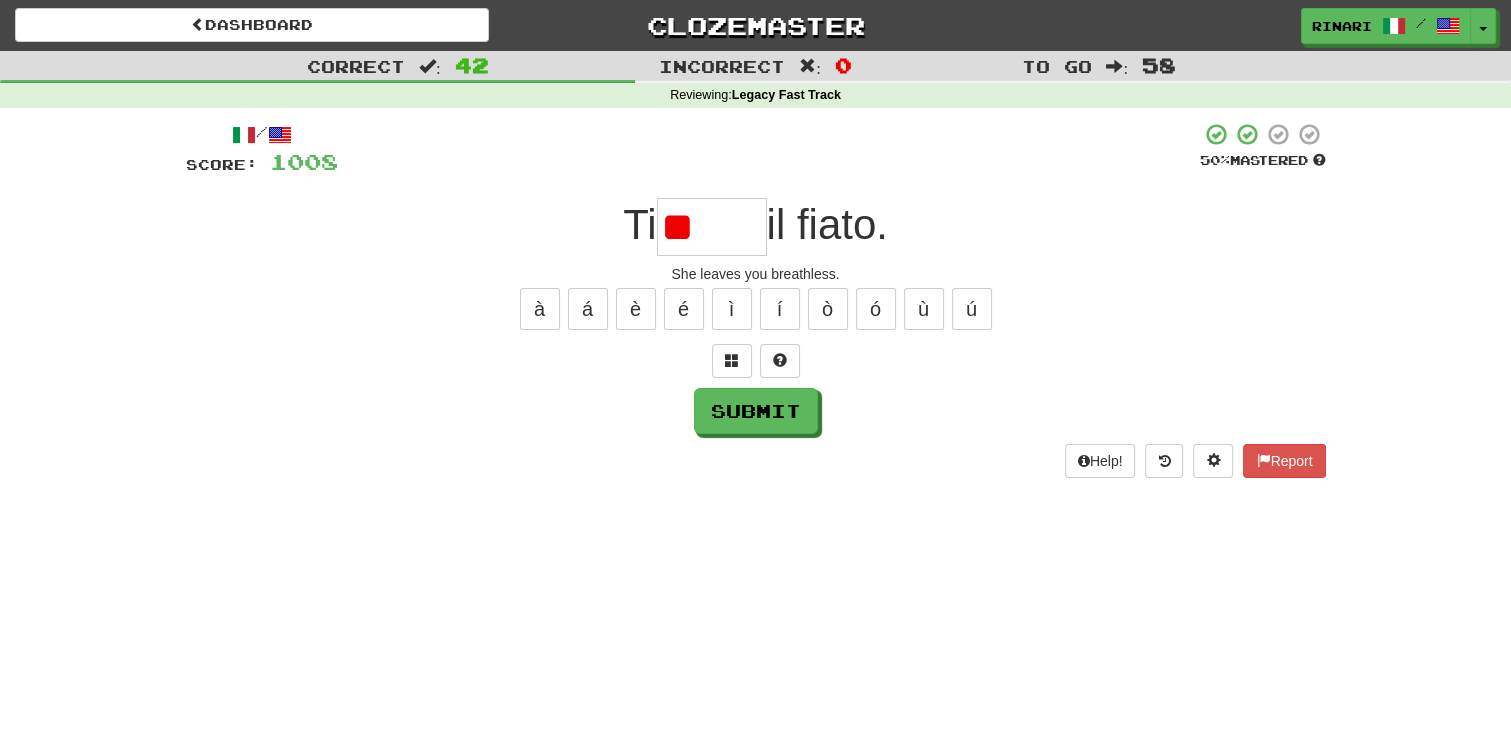 type on "*" 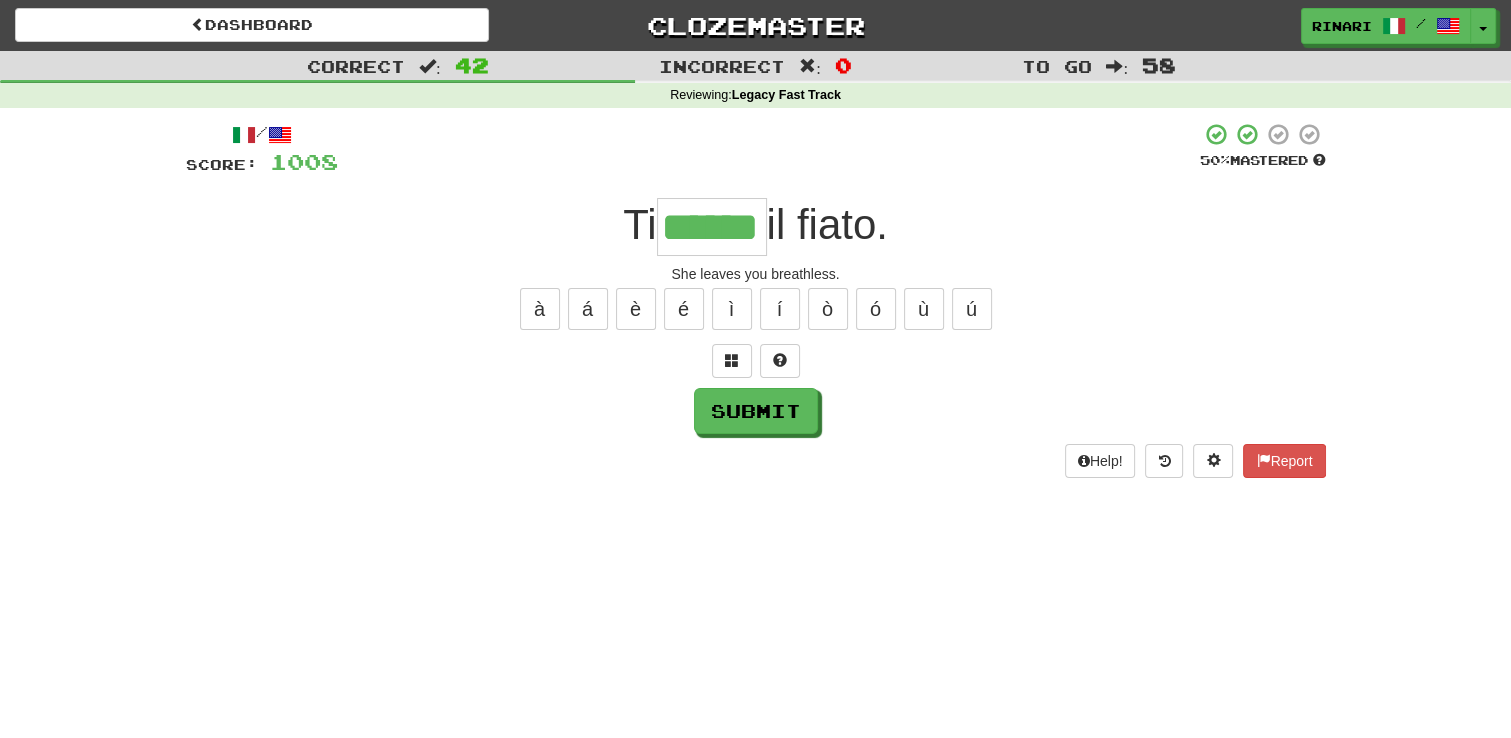 type on "******" 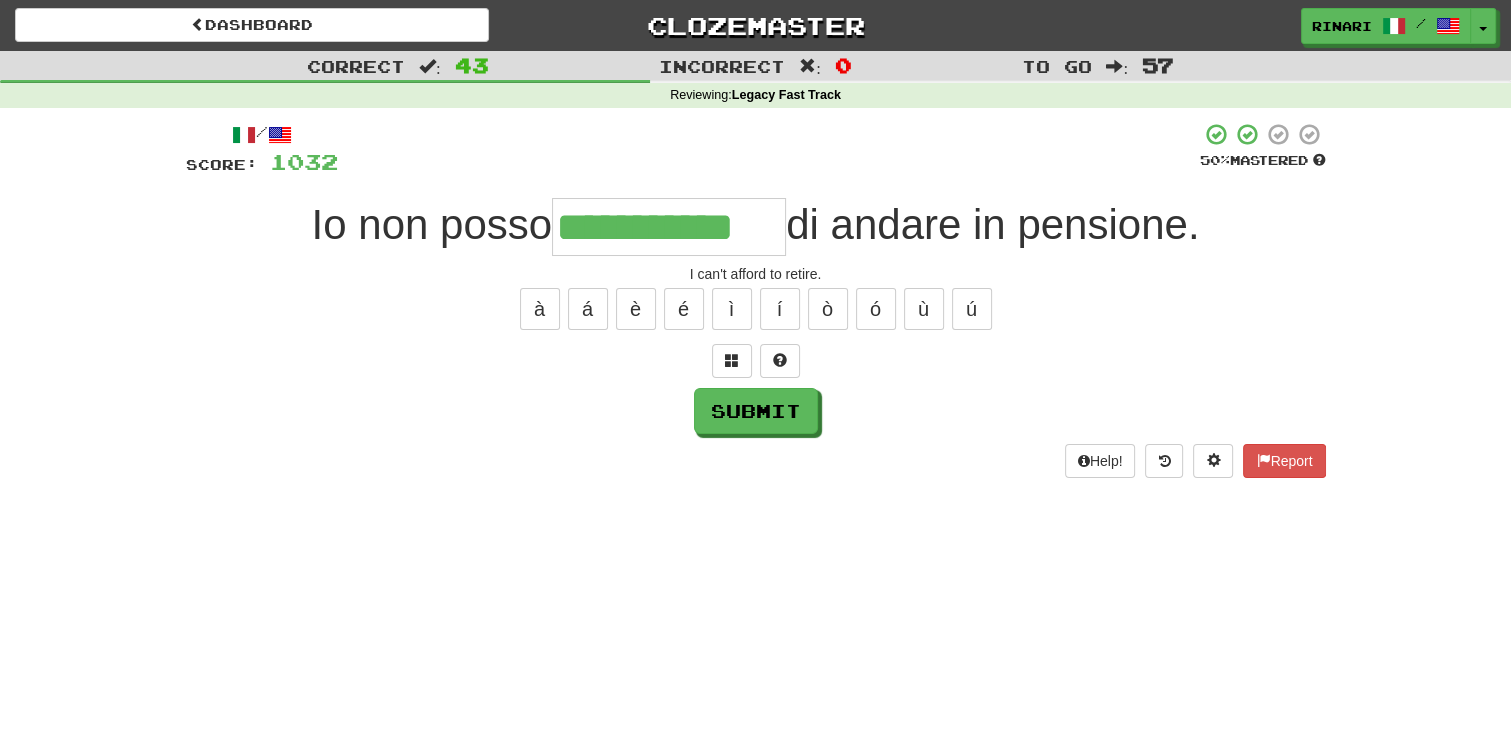 type on "**********" 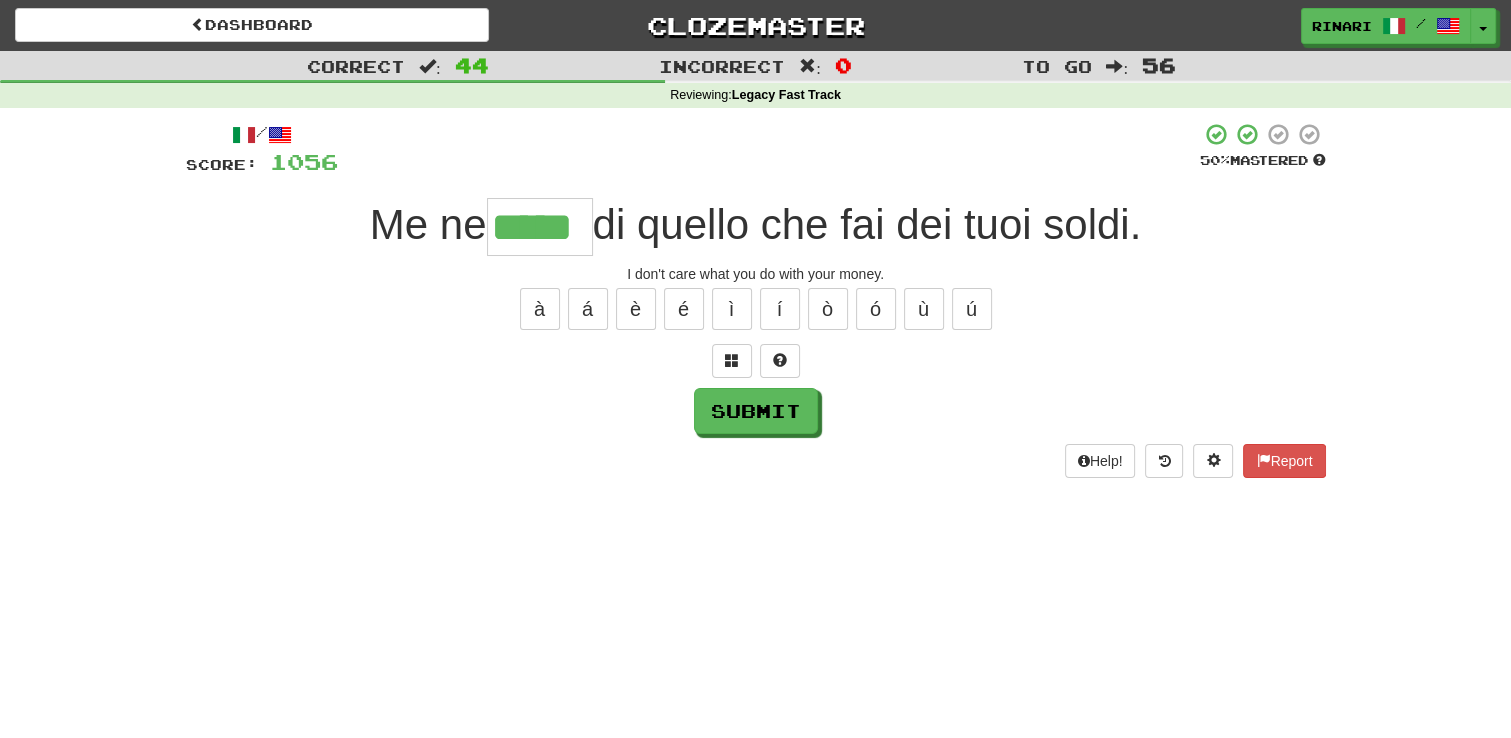type on "*****" 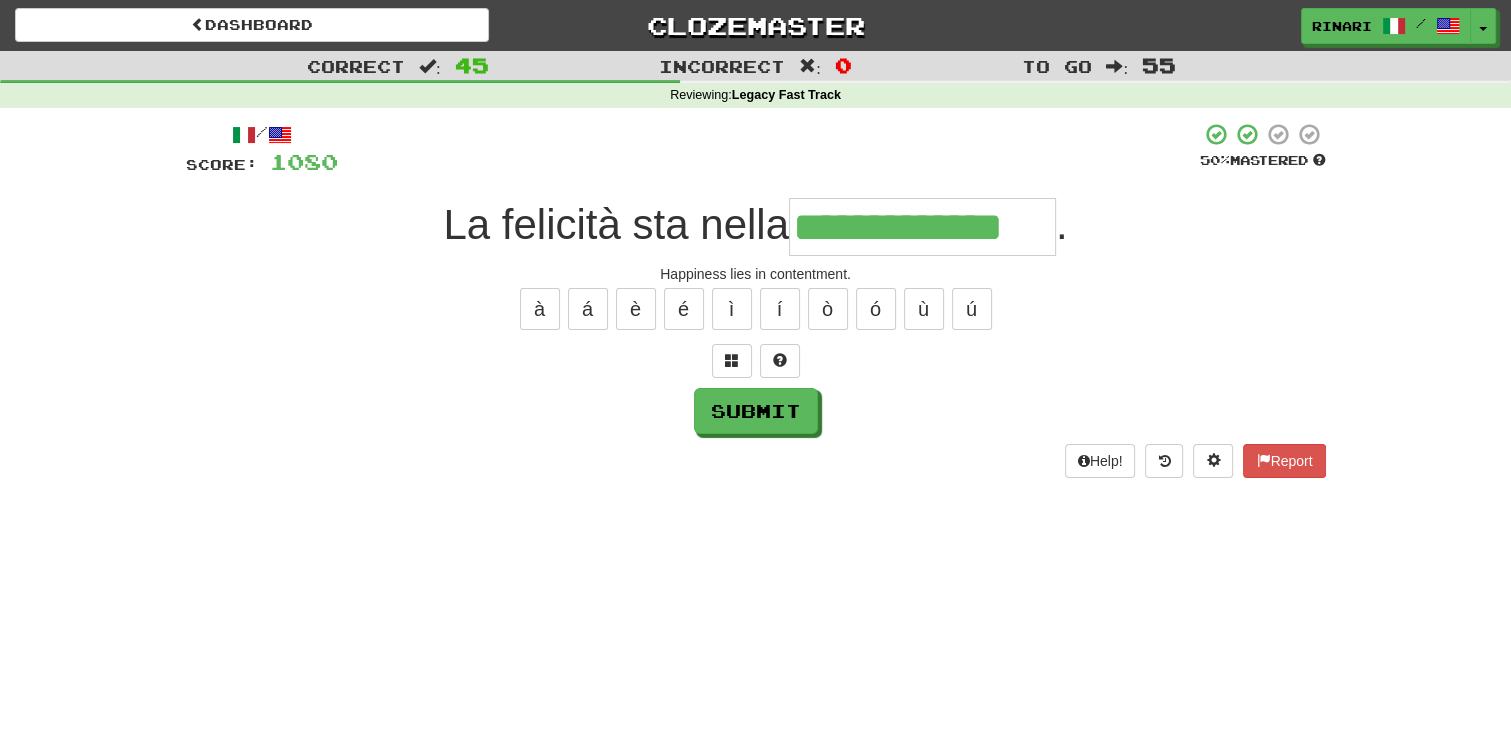 type on "**********" 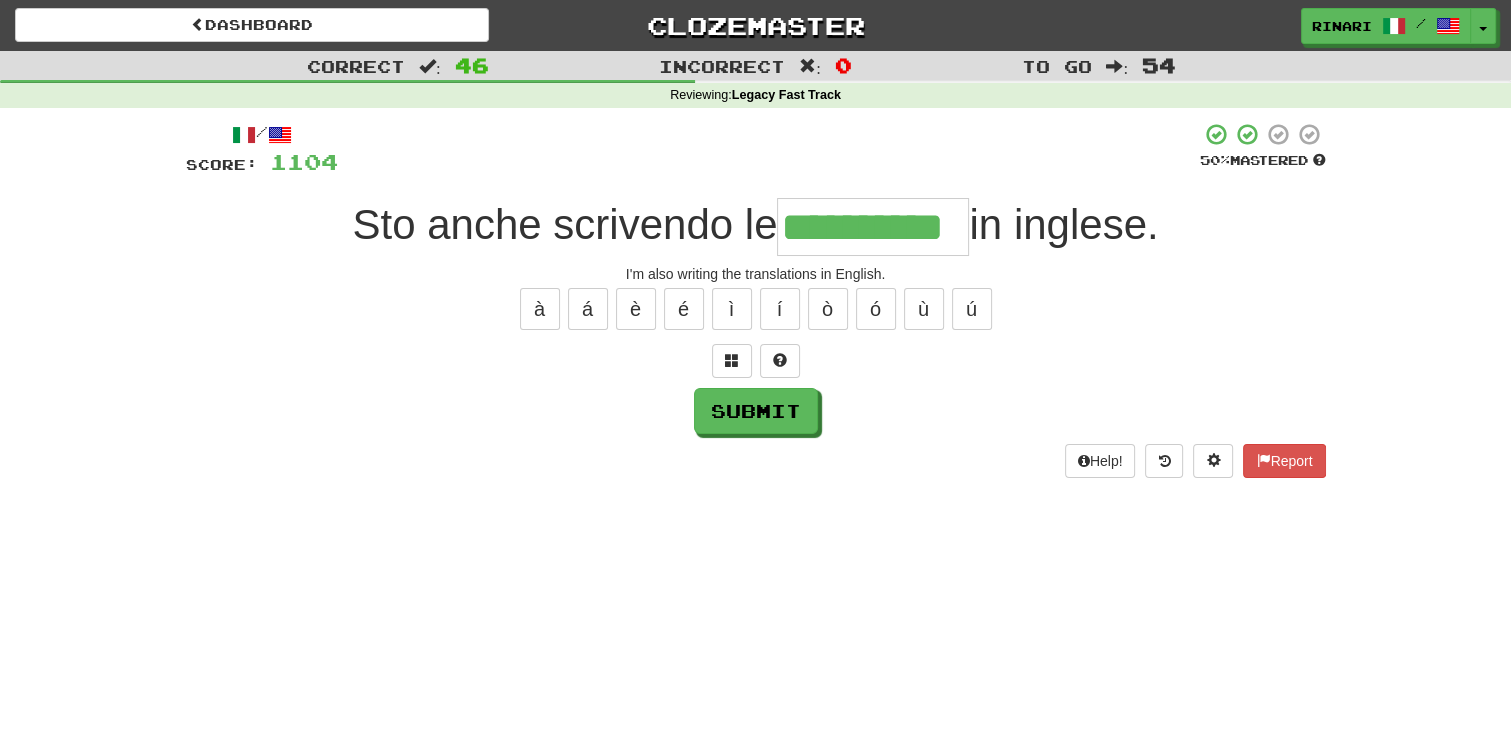 type on "**********" 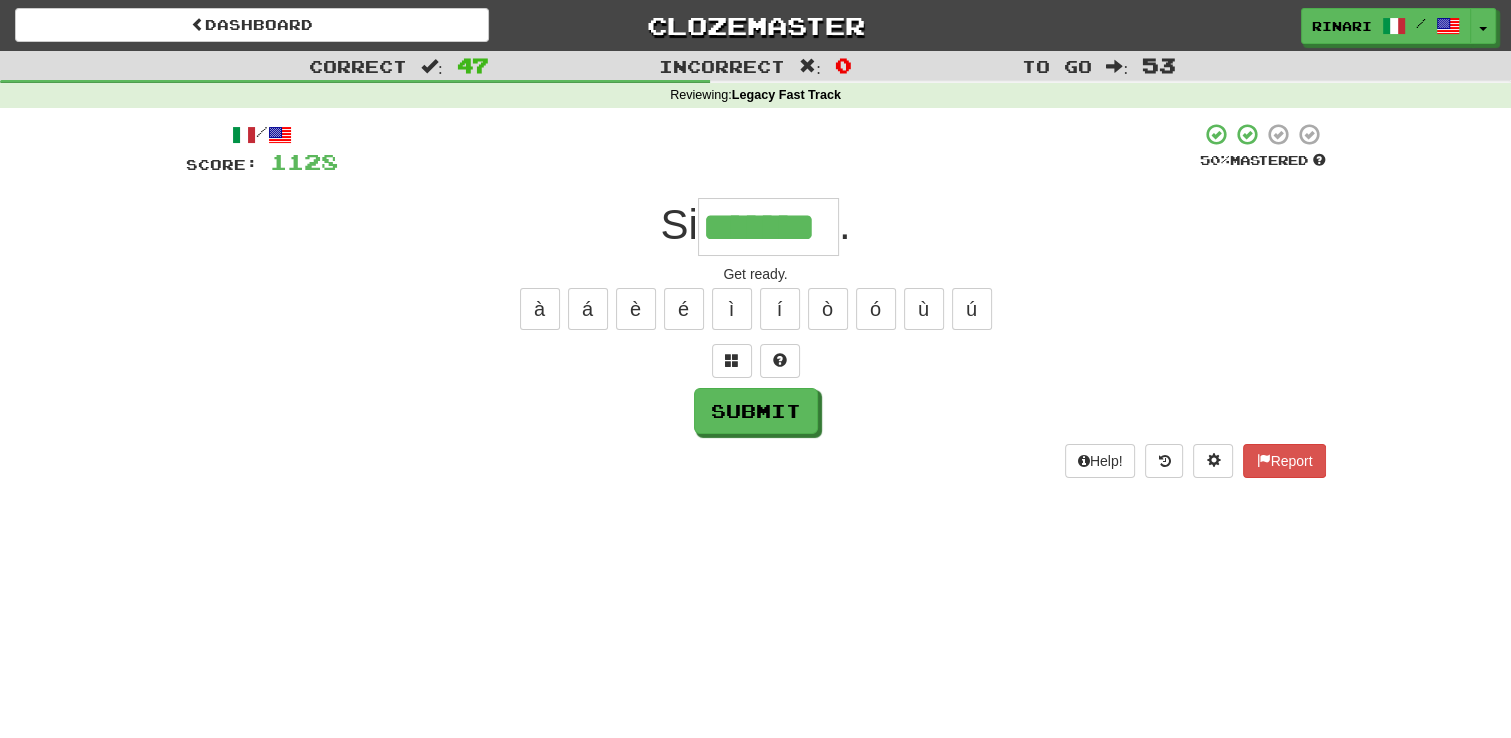 type on "*******" 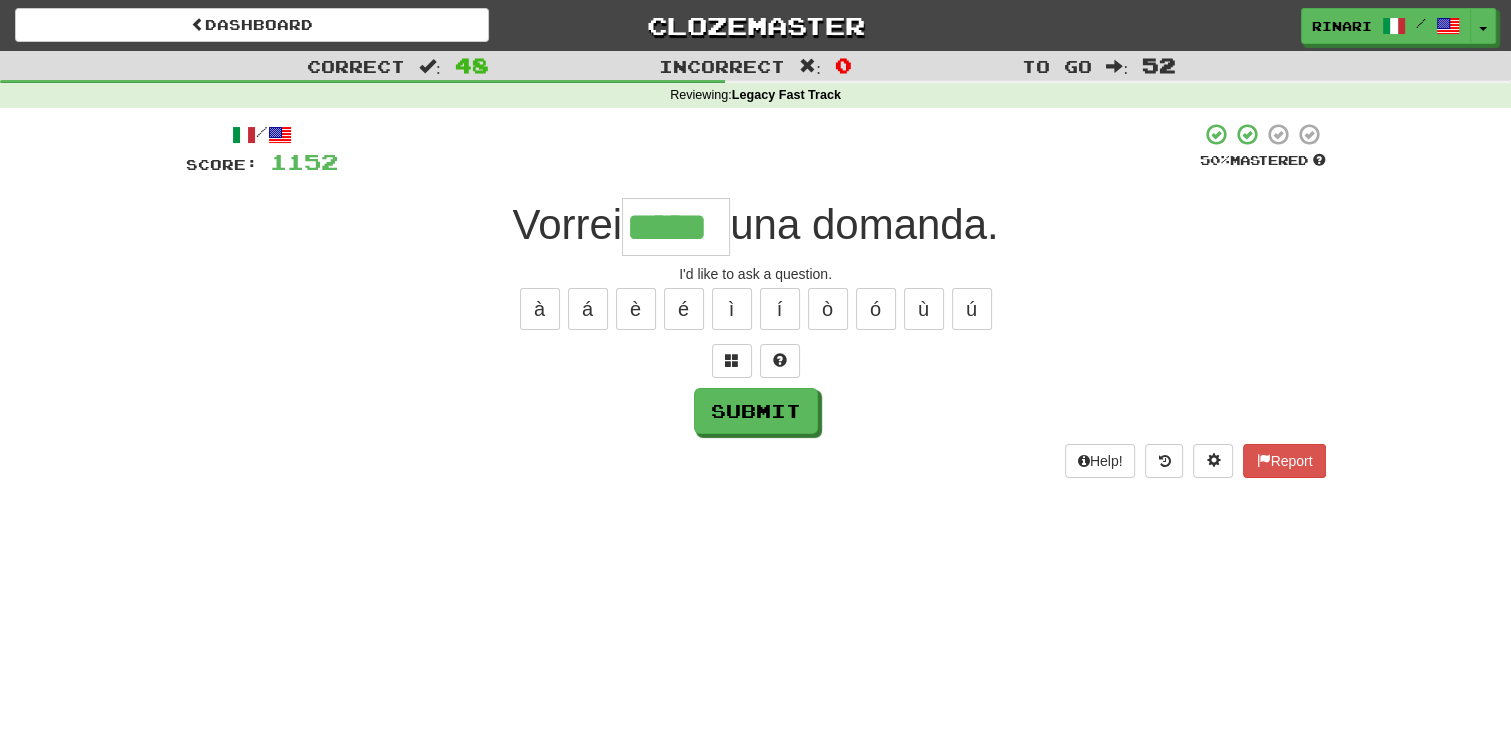 type on "*****" 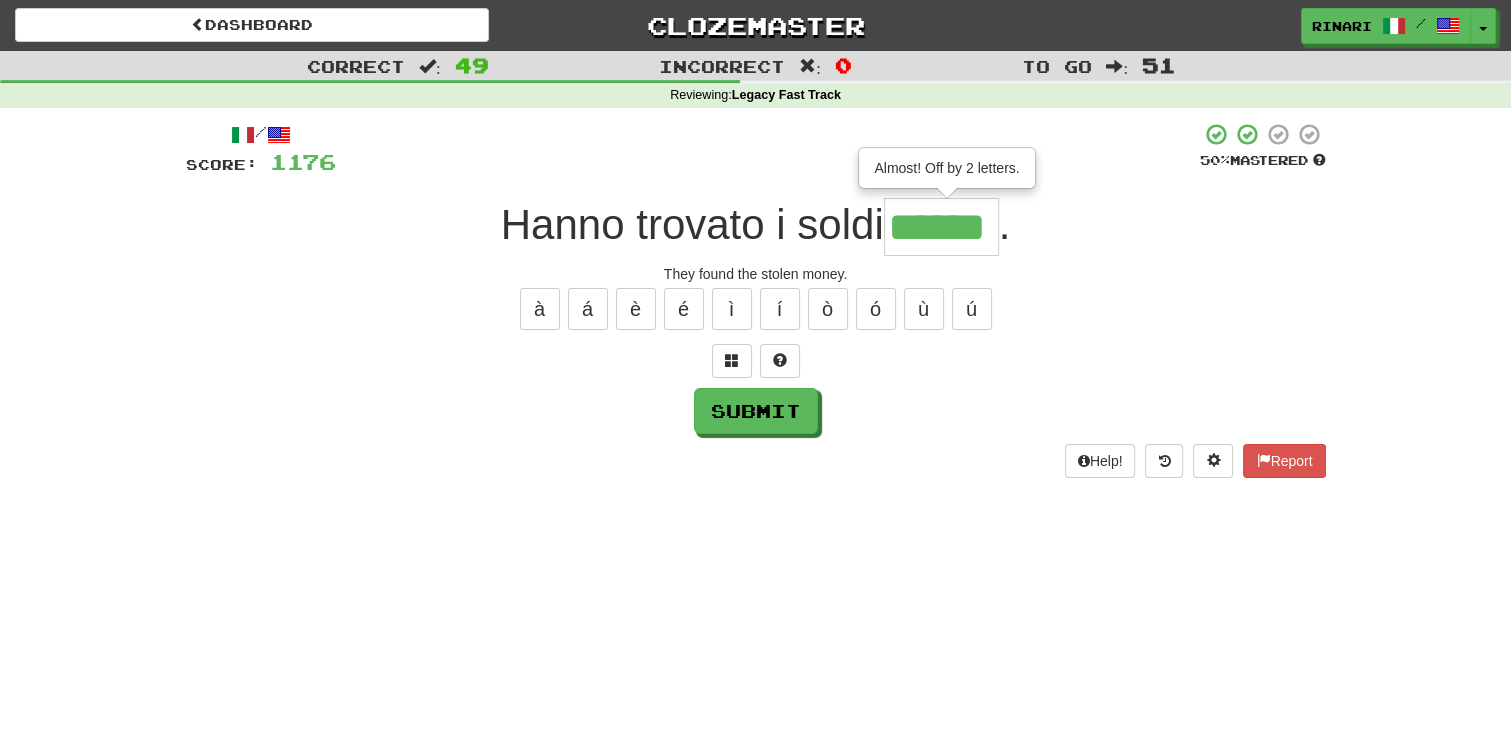 type on "******" 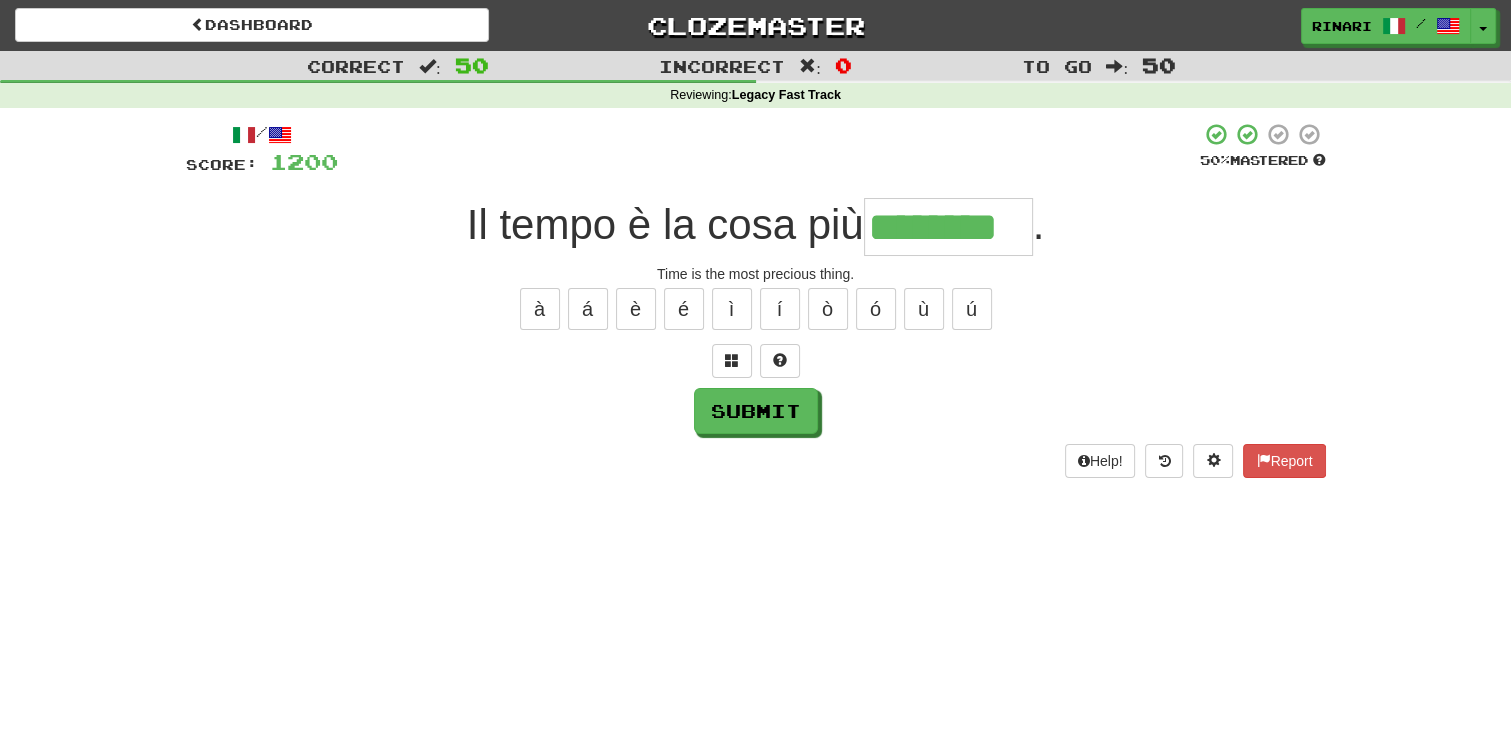 type on "********" 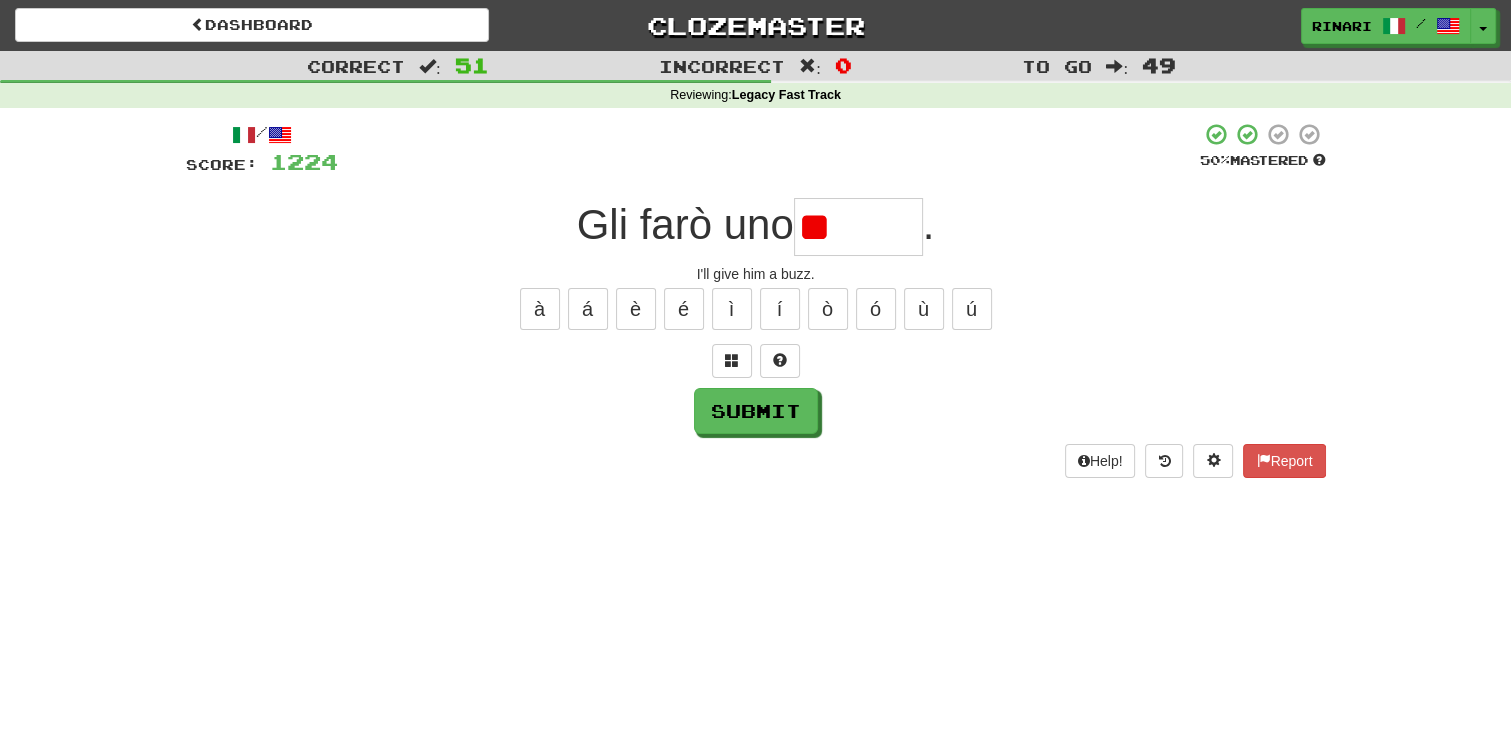 type on "*" 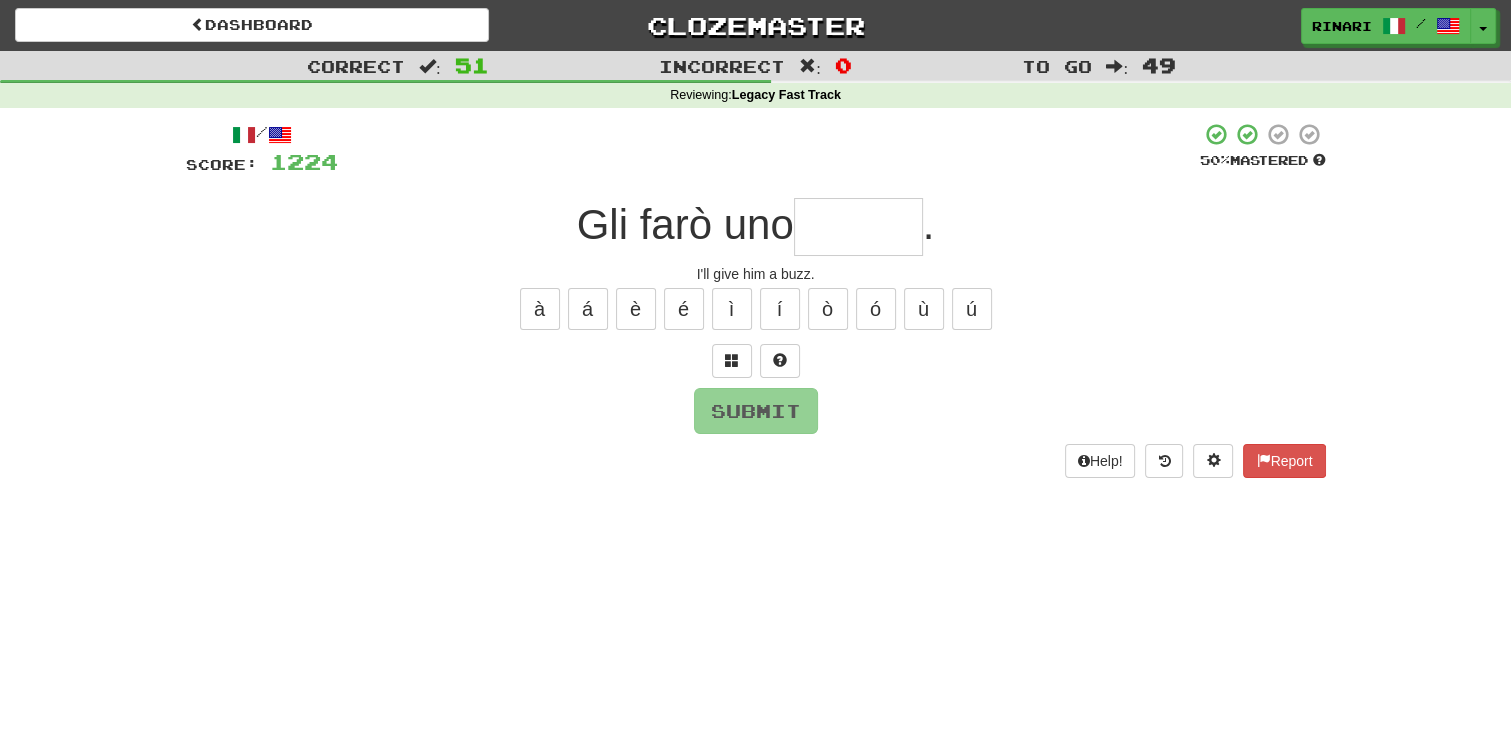 type on "*" 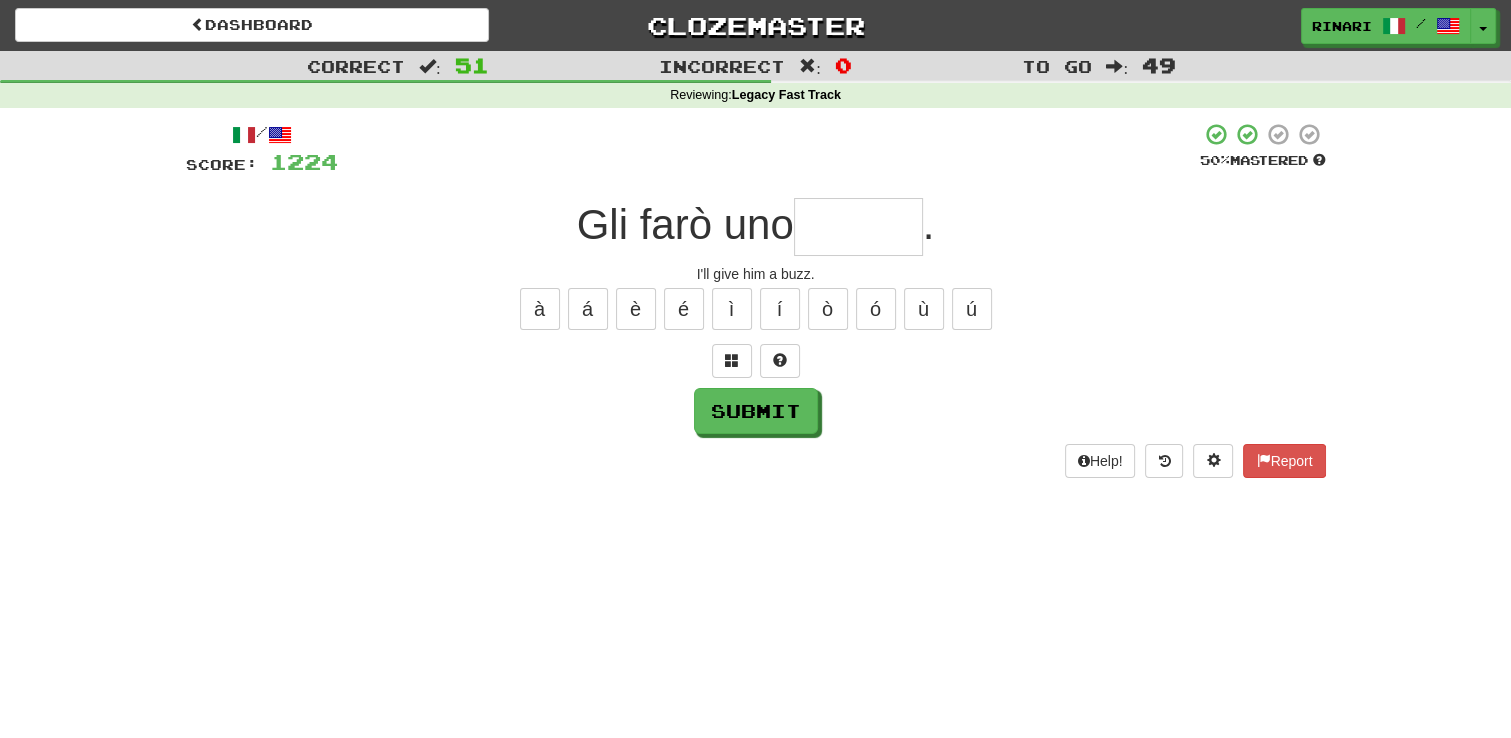 type on "*" 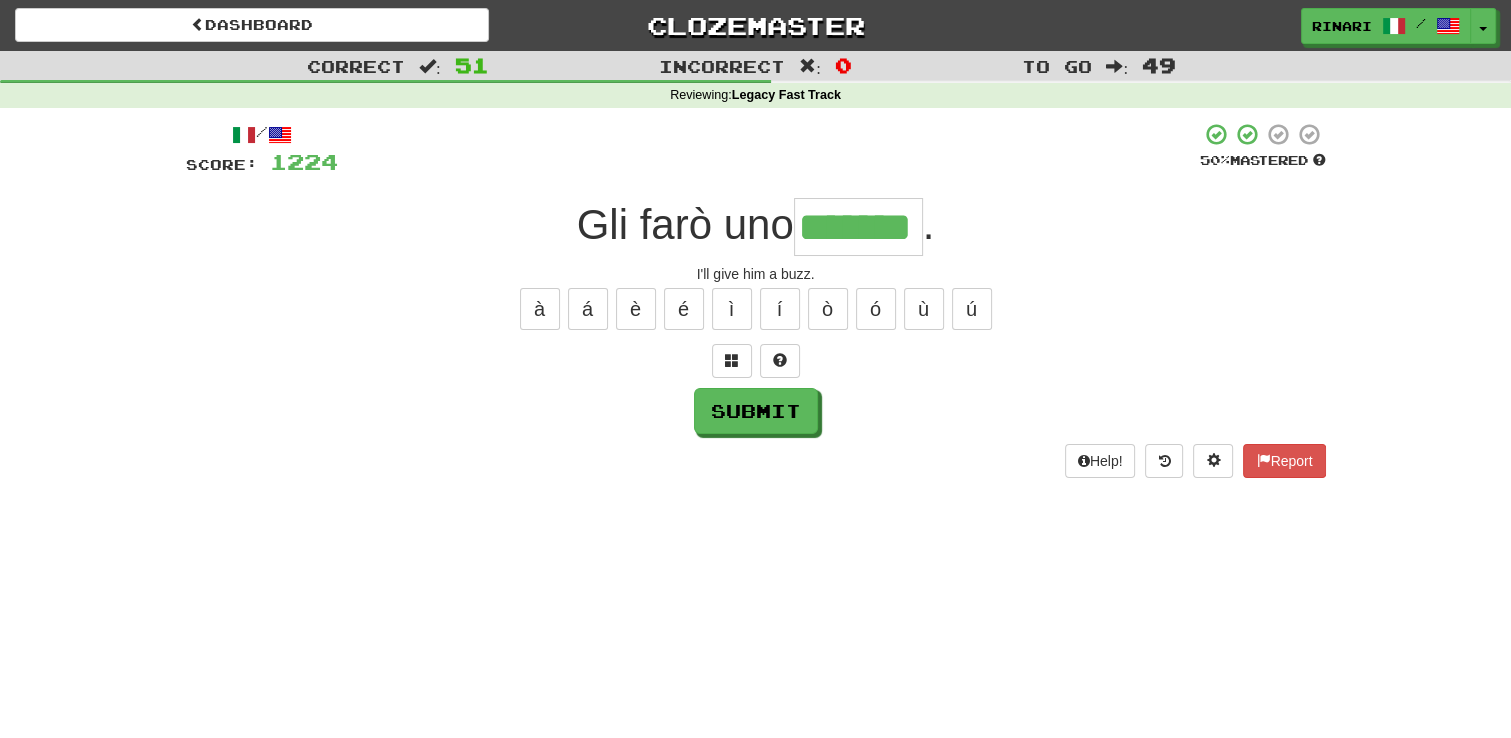 type on "*******" 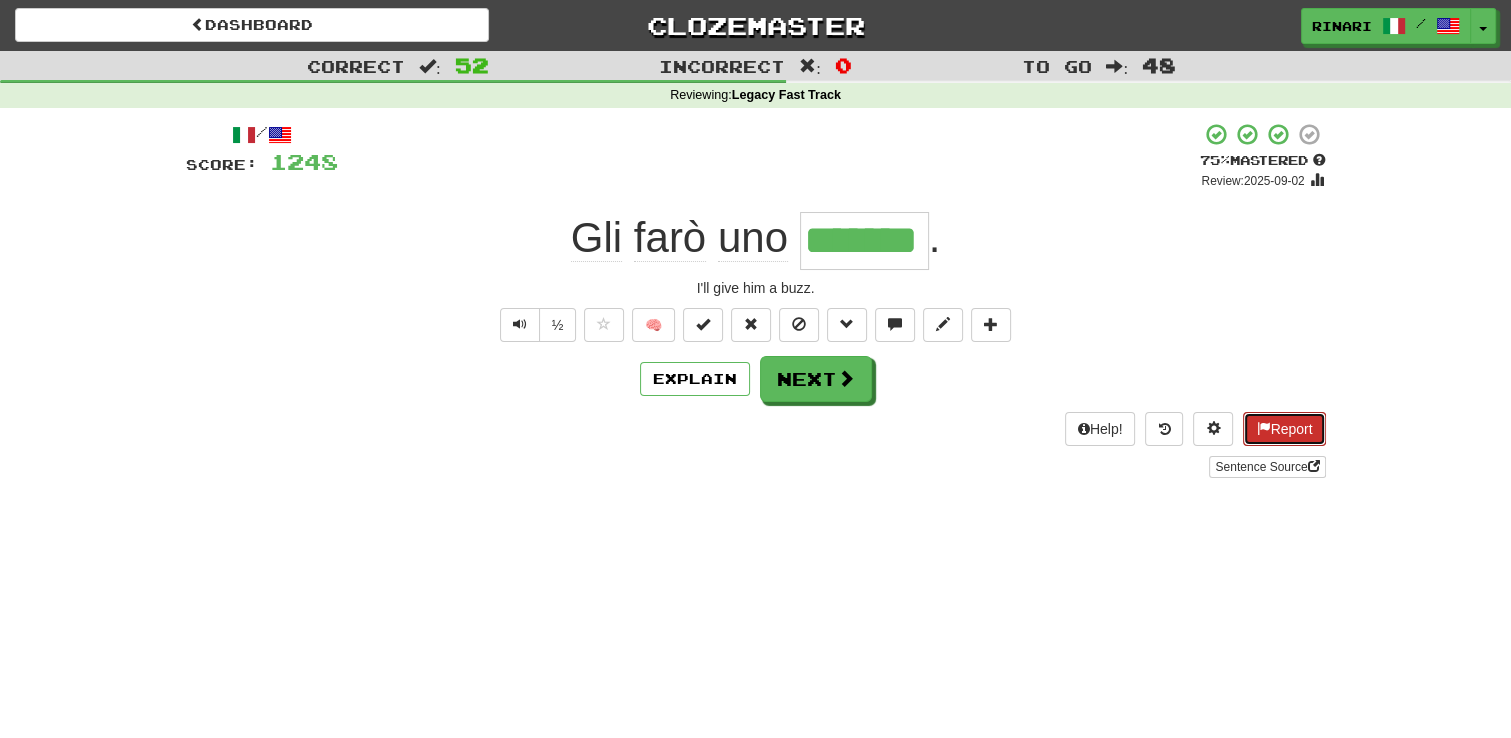 click on "Report" at bounding box center [1284, 429] 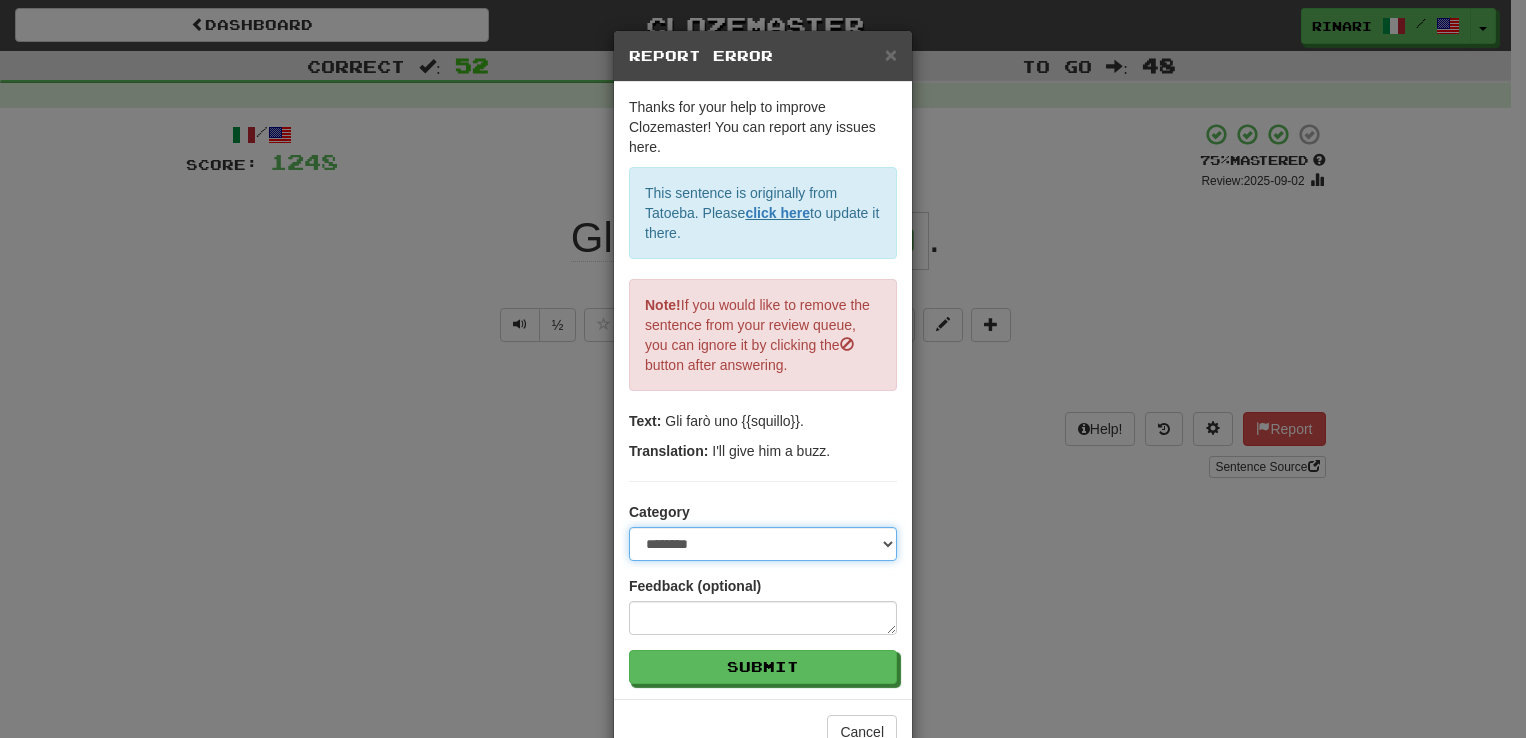 click on "**********" at bounding box center [763, 544] 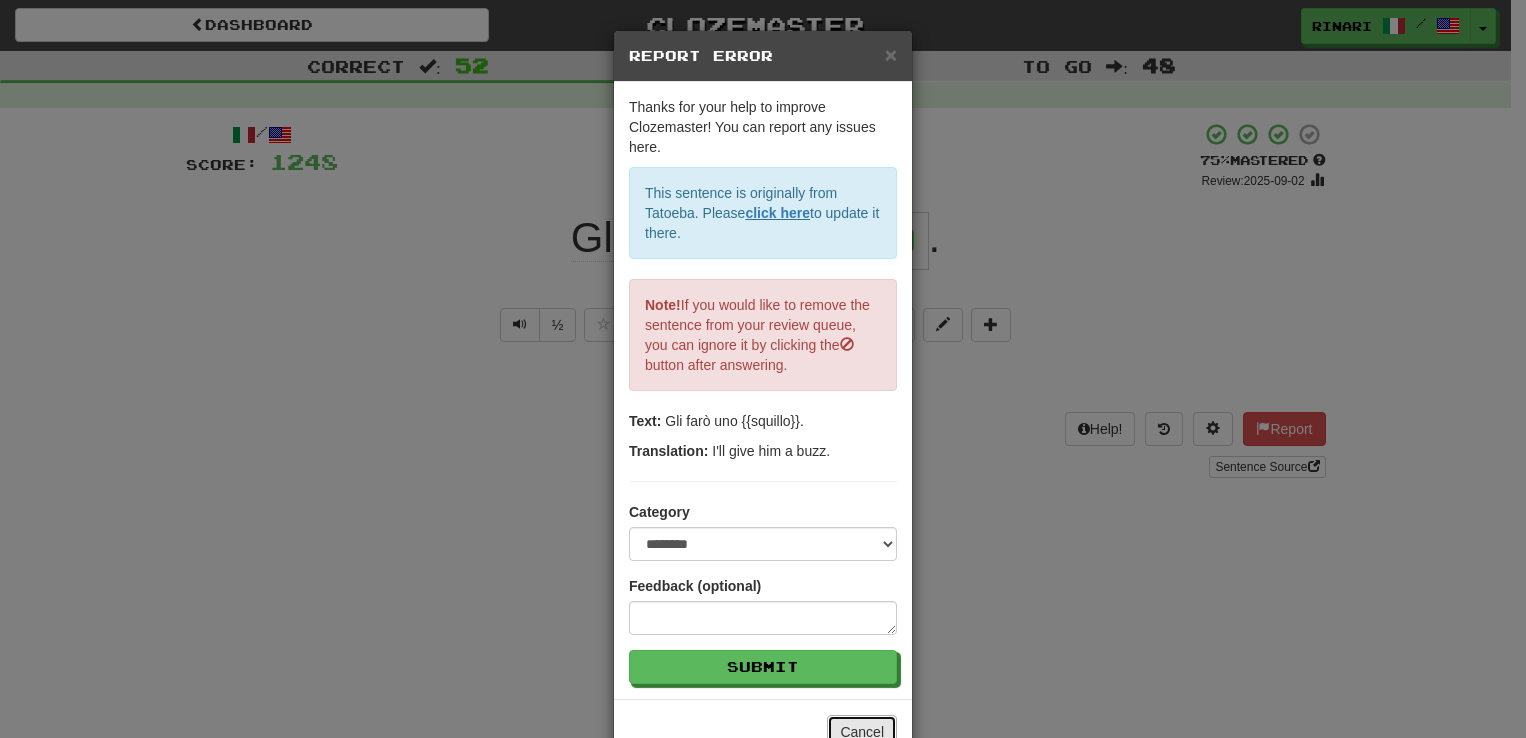 click on "Cancel" at bounding box center (862, 732) 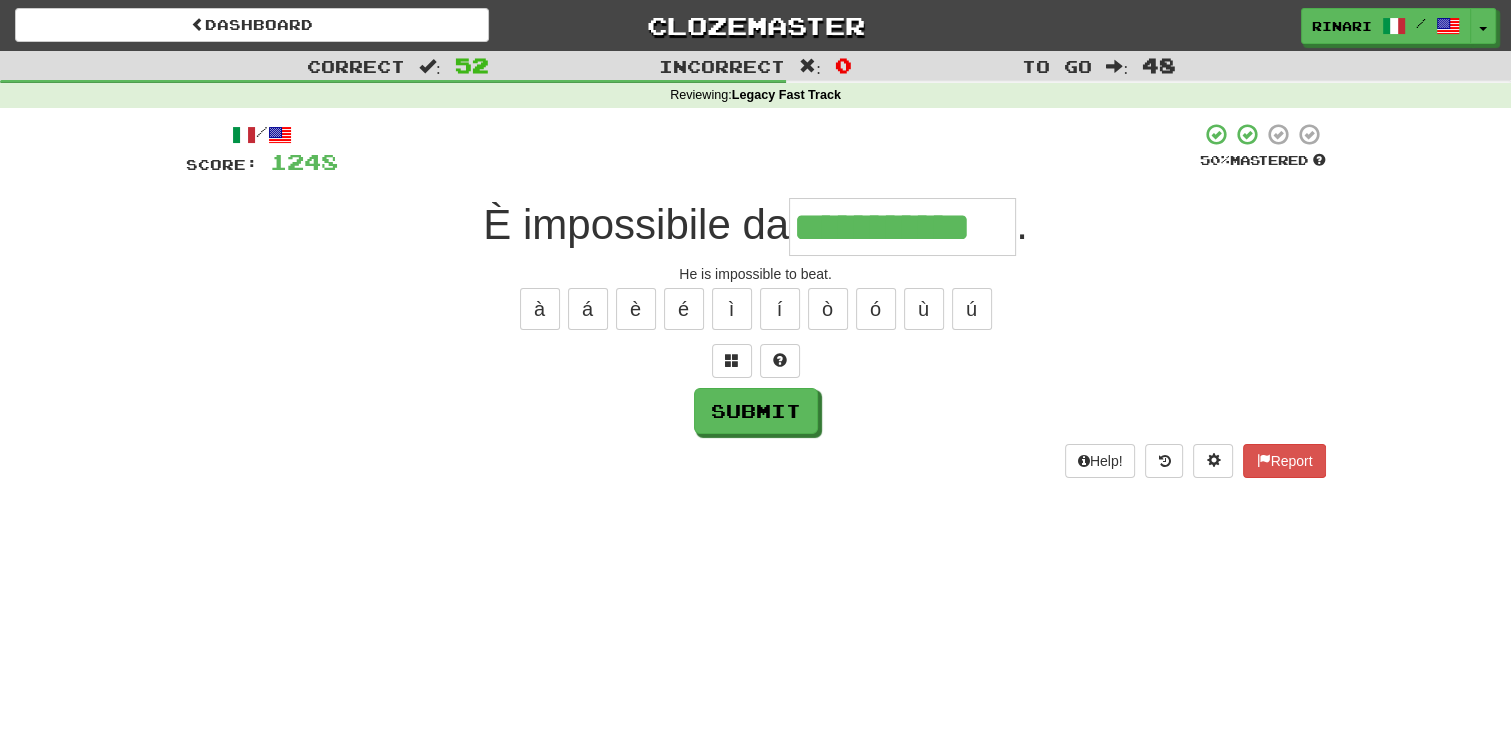 type on "**********" 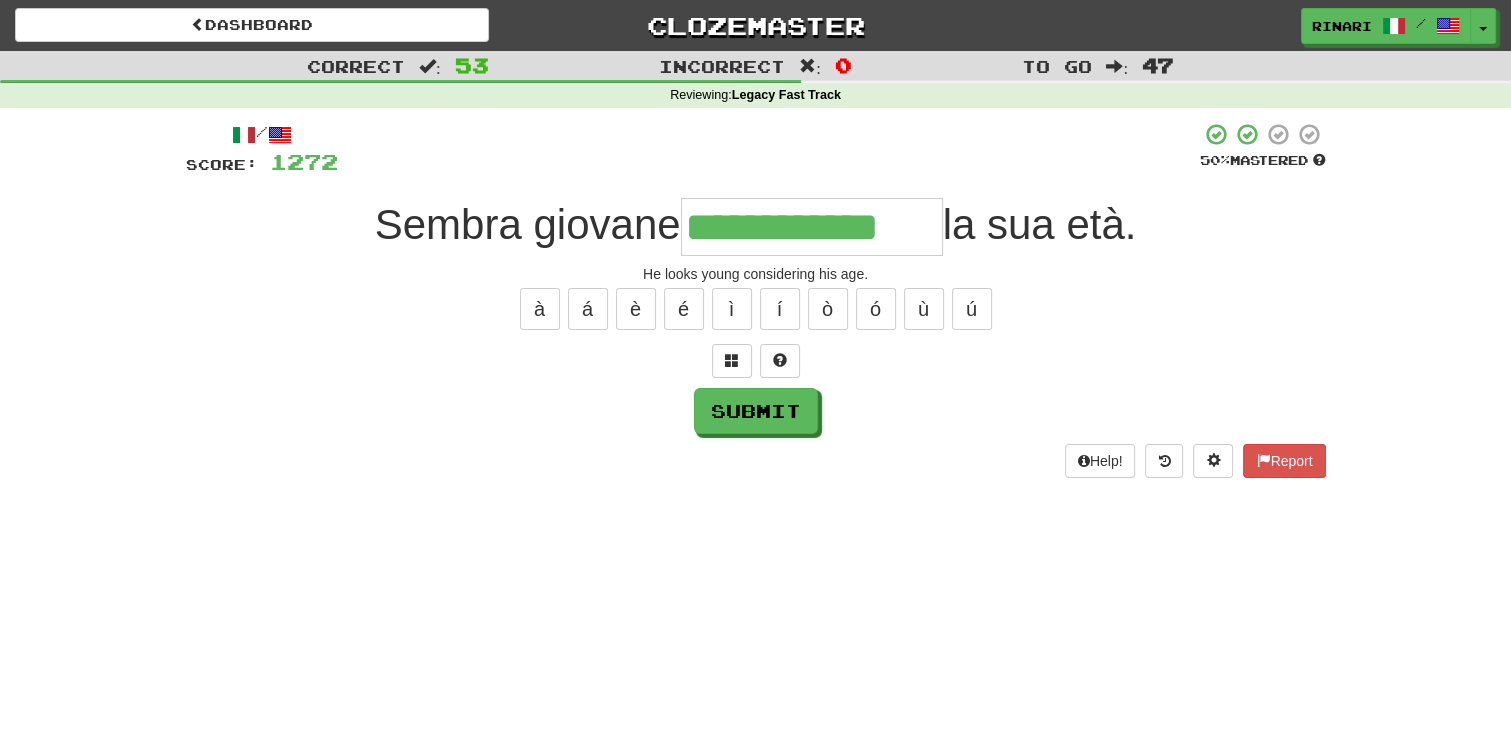 type on "**********" 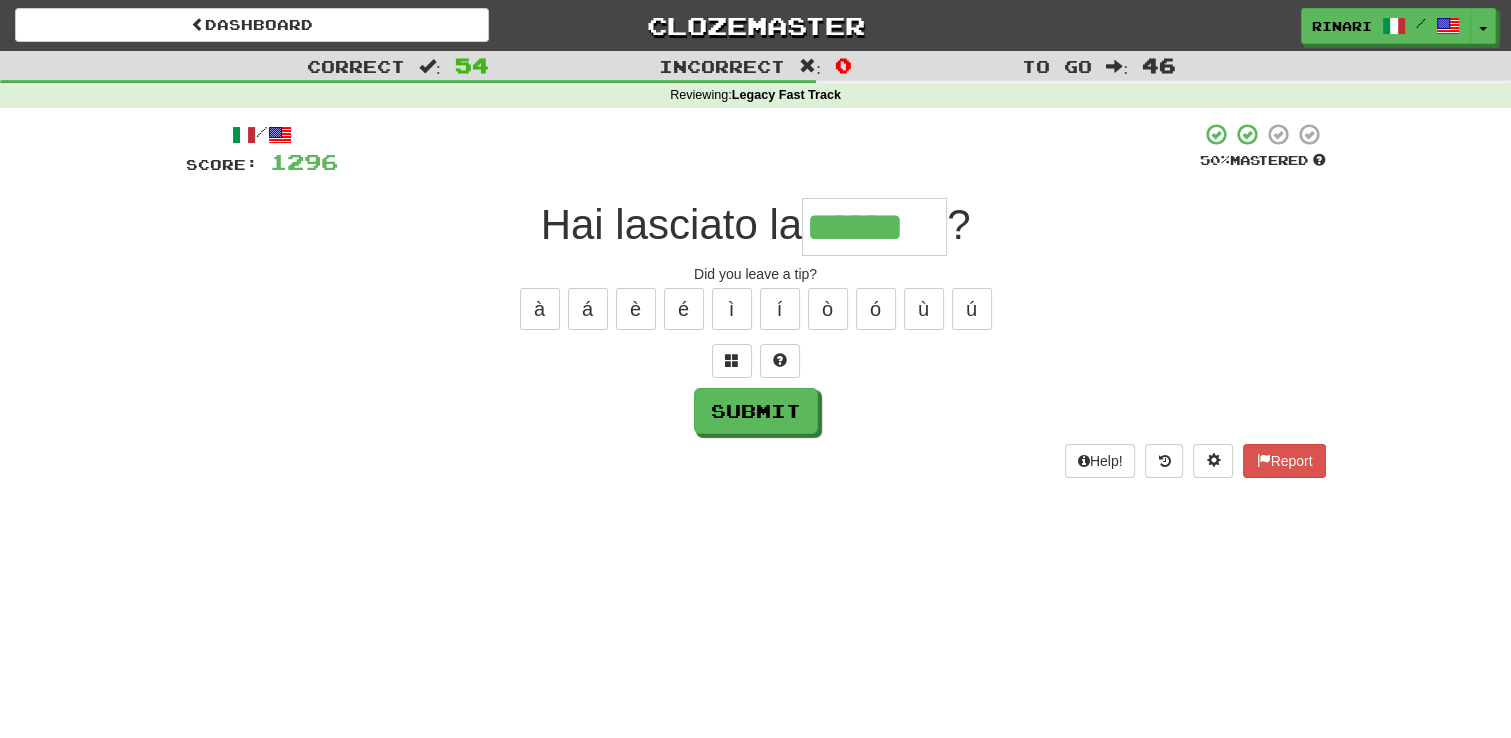 type on "******" 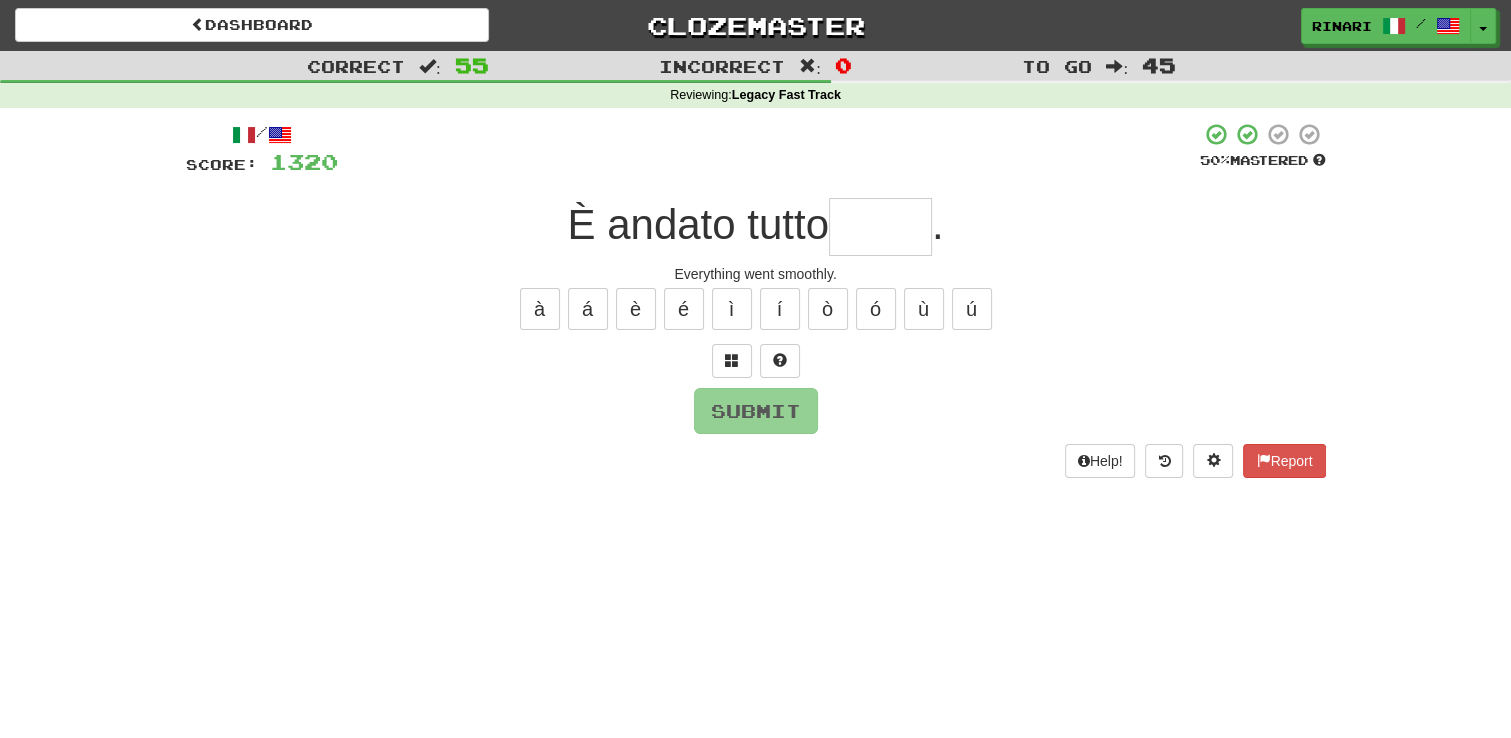type on "*" 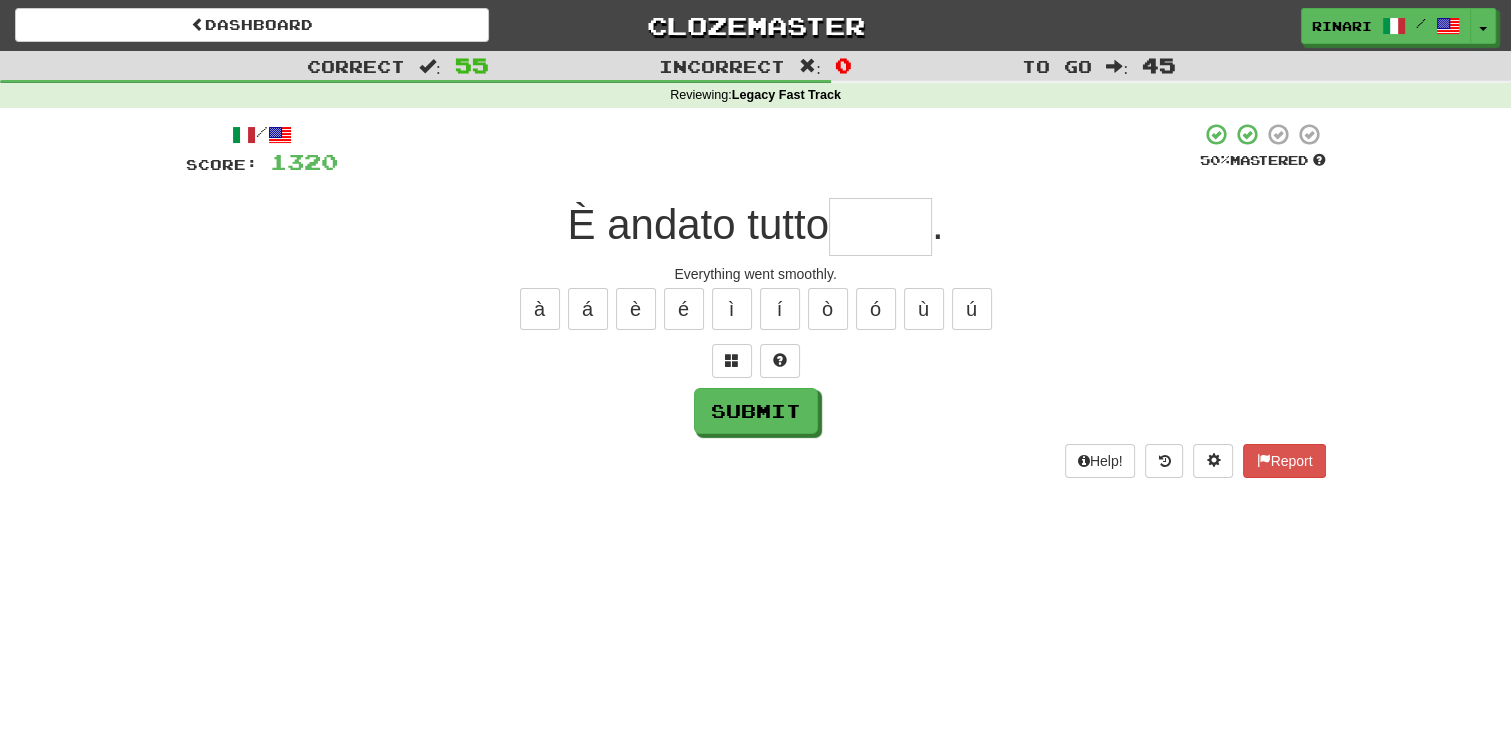 type on "*" 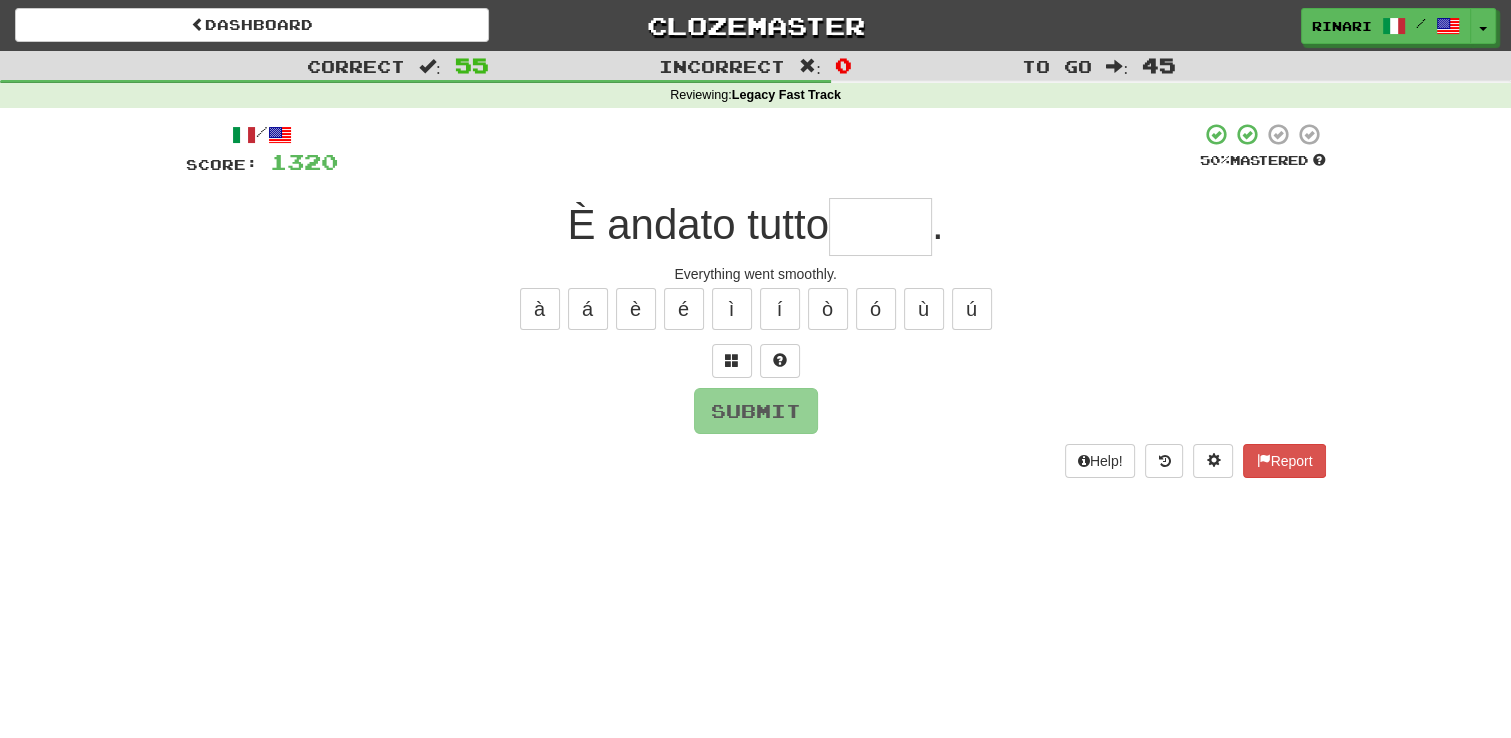 type on "*" 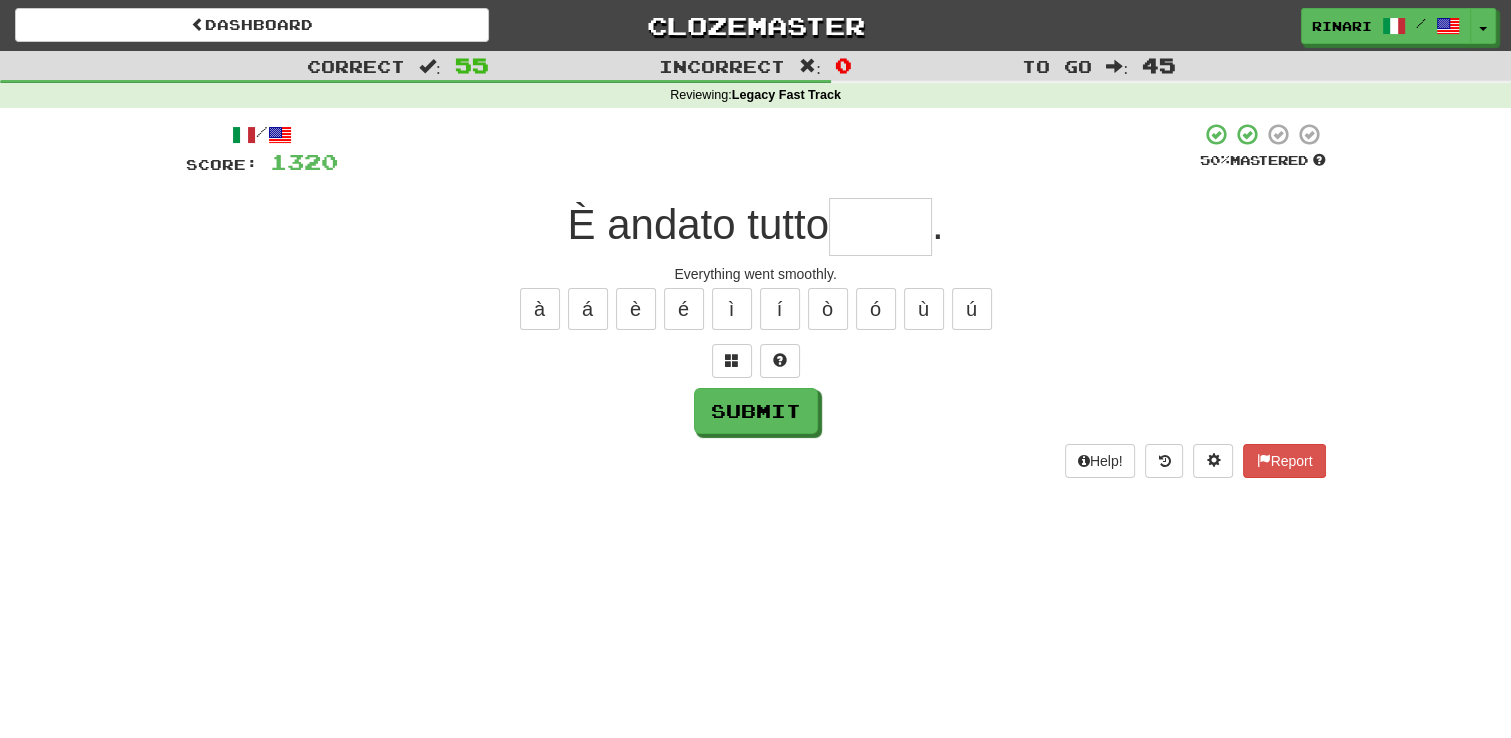 type on "*" 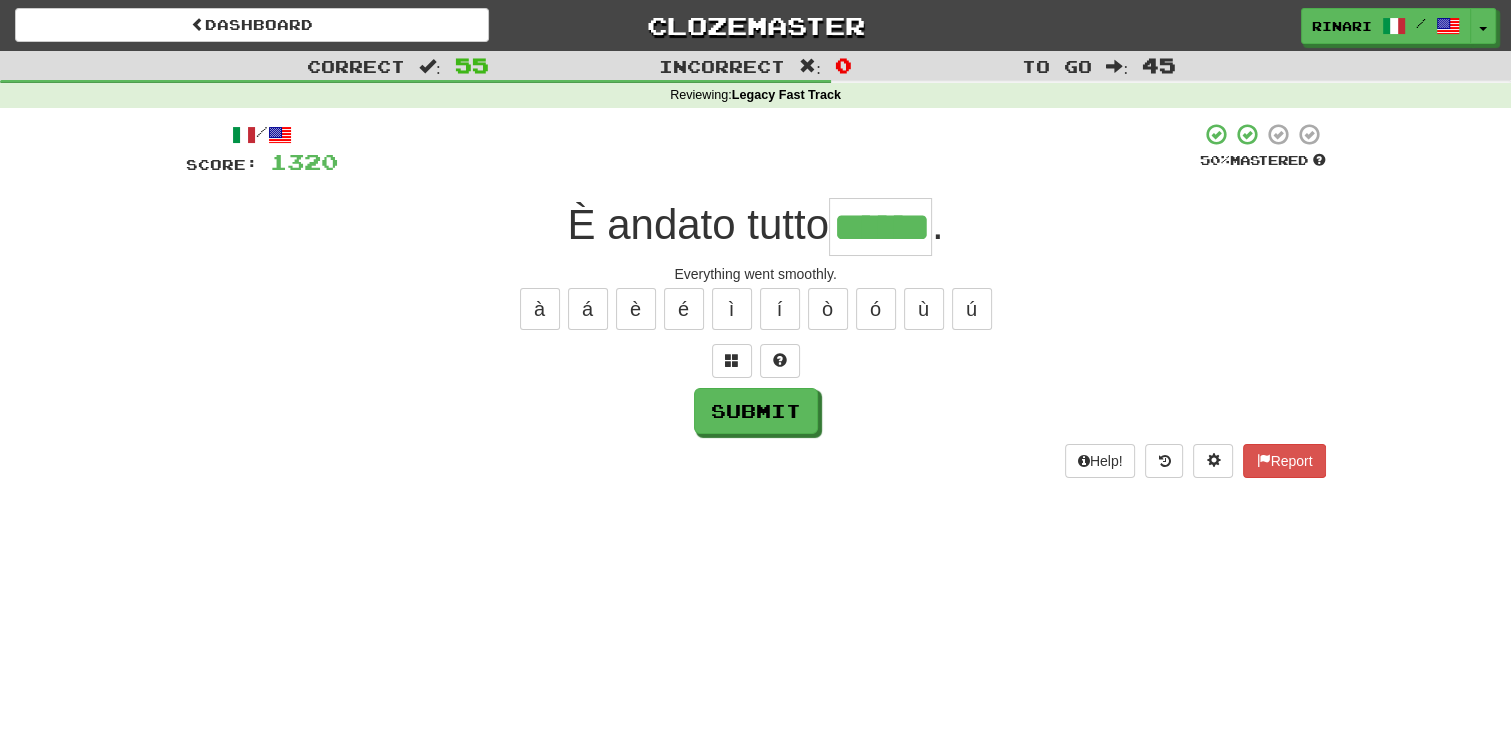 type on "******" 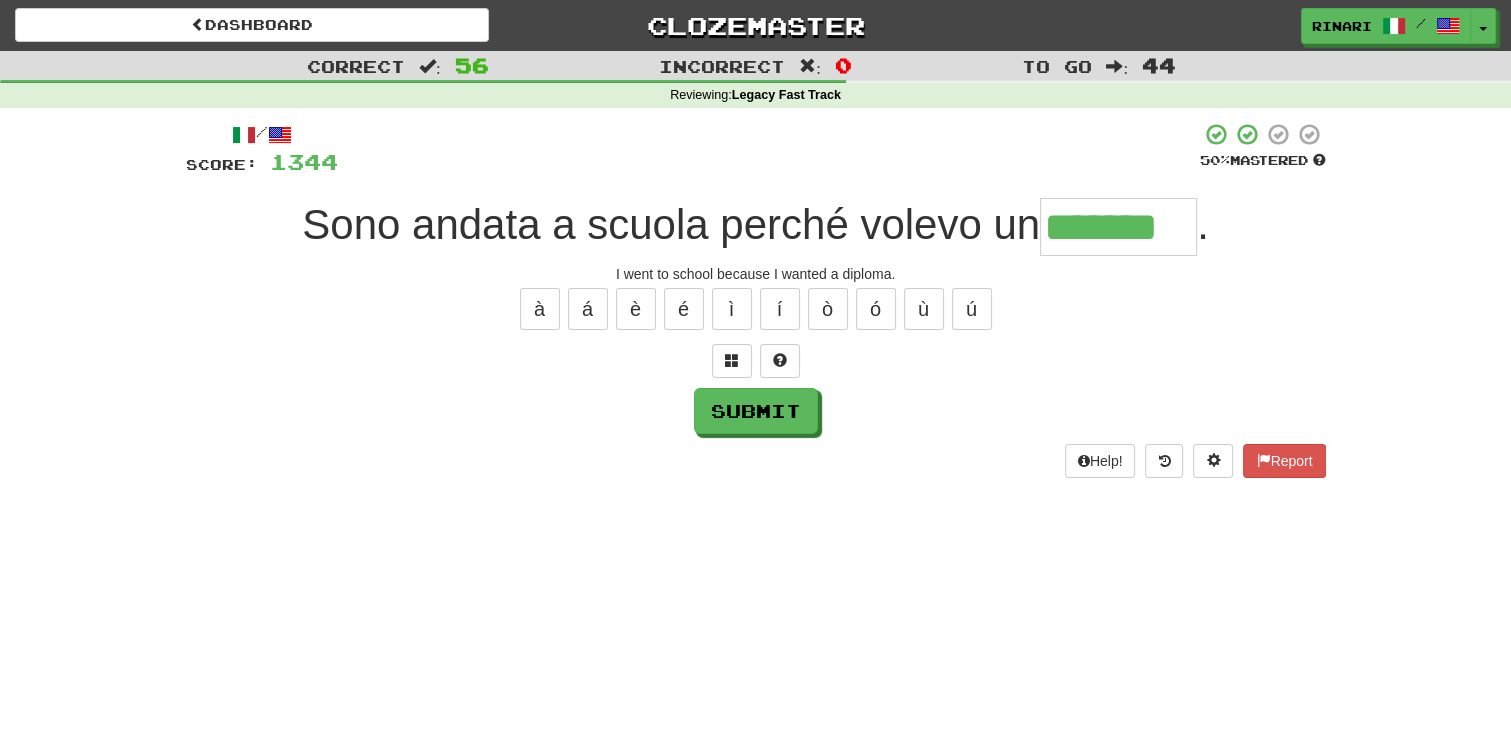 type on "*******" 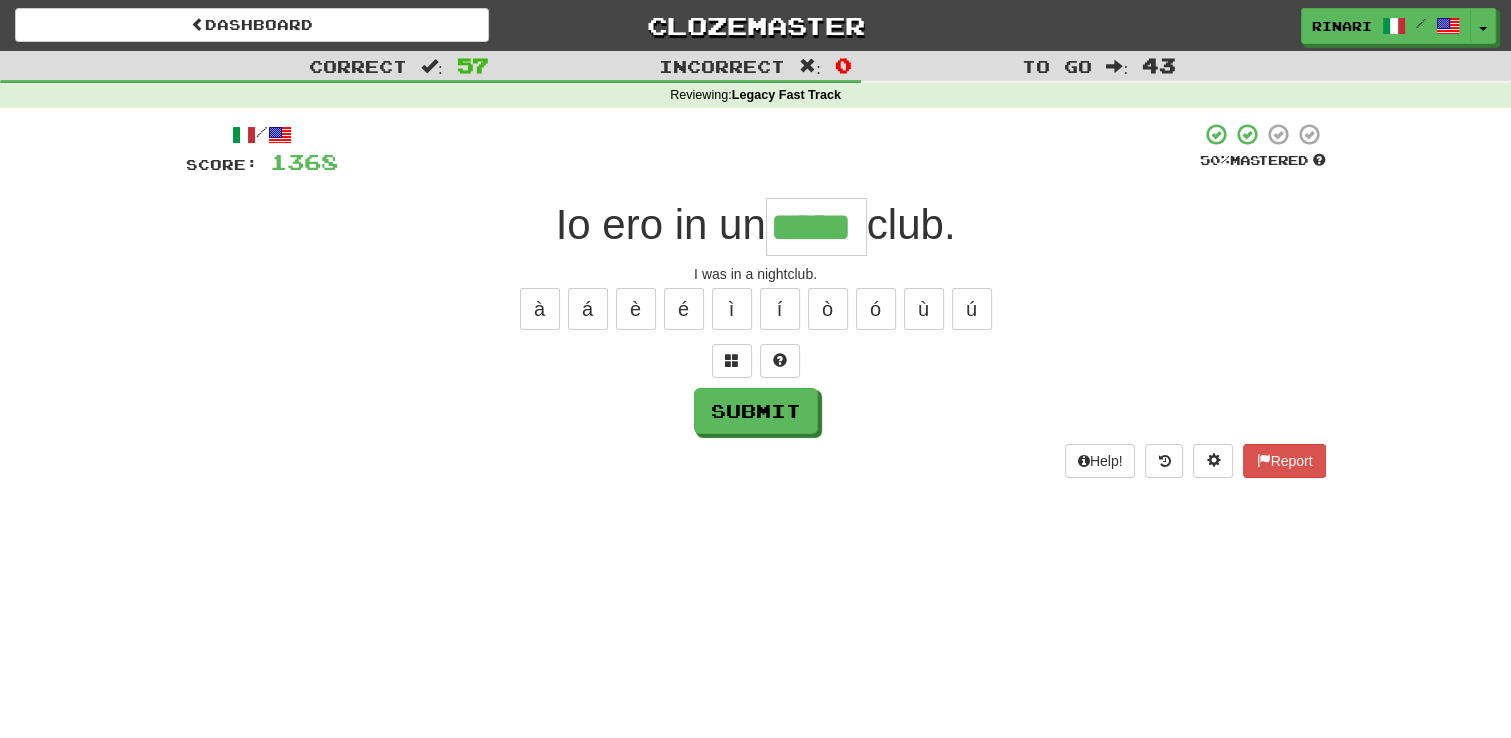 type on "*****" 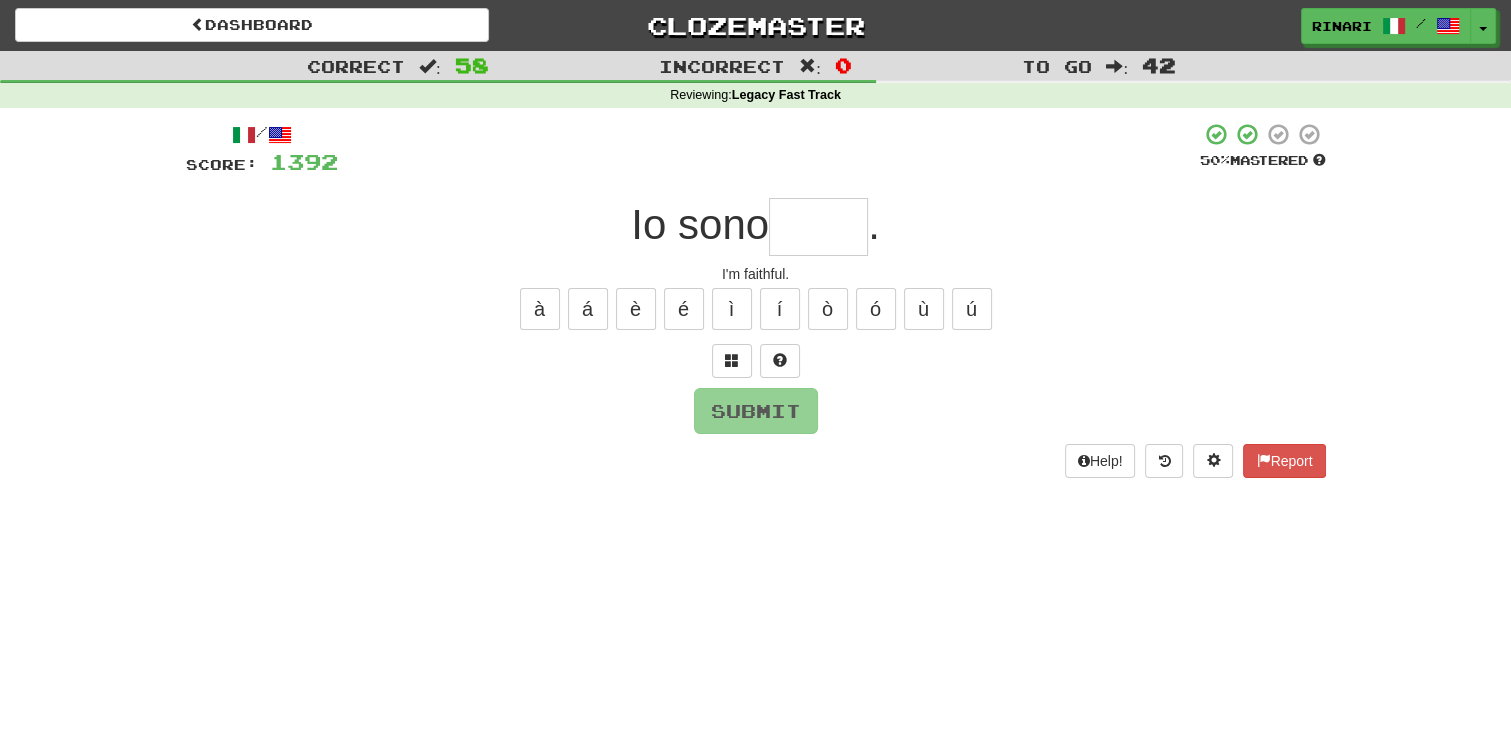 type on "*" 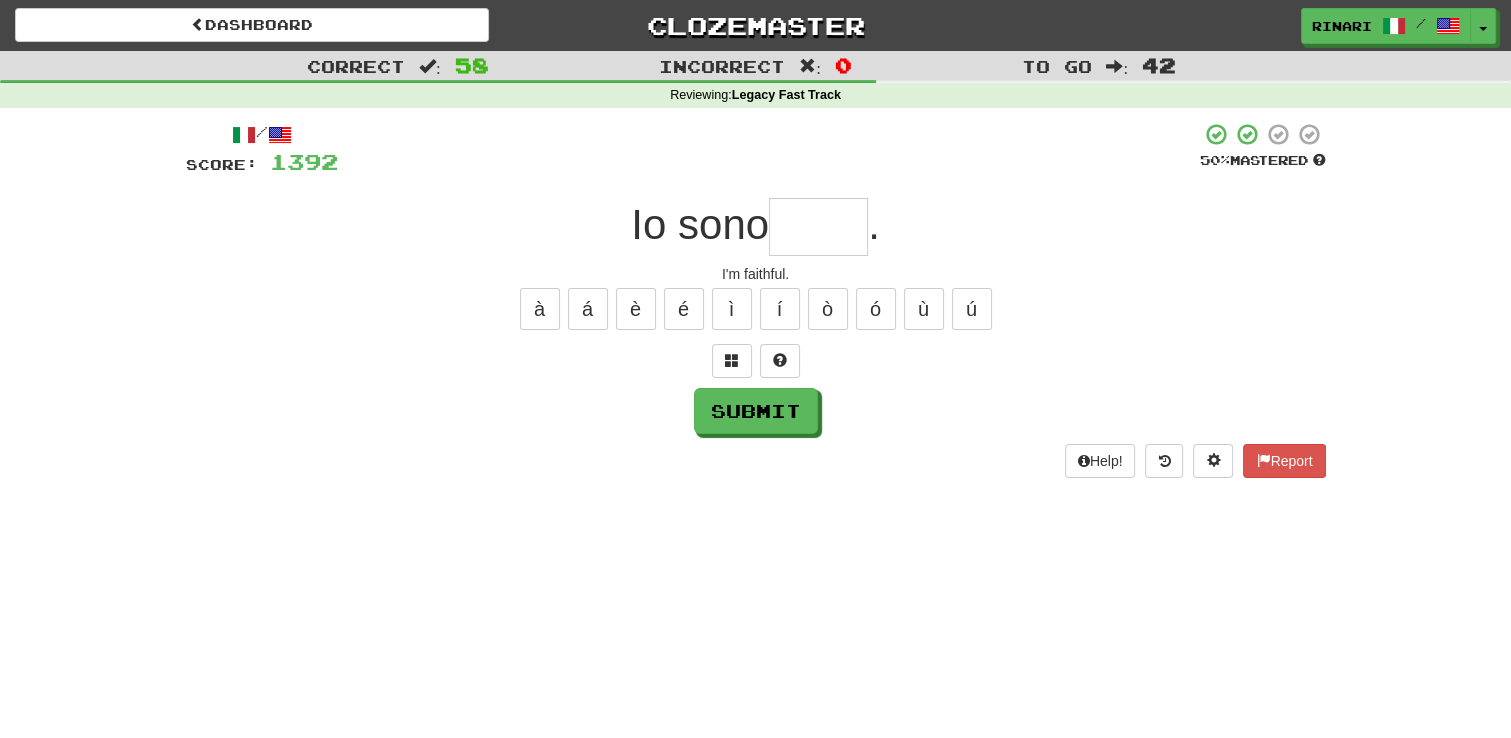 type on "*" 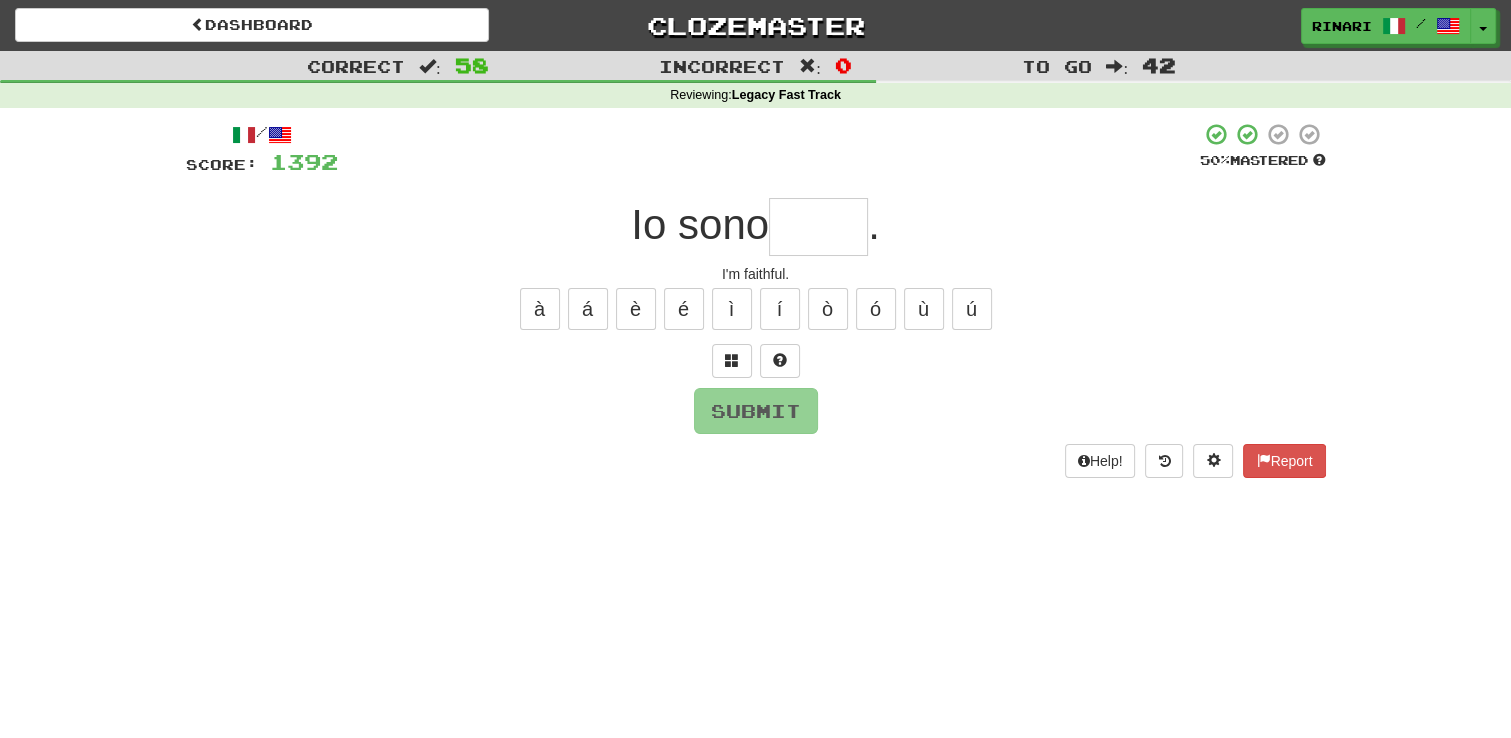 type on "*" 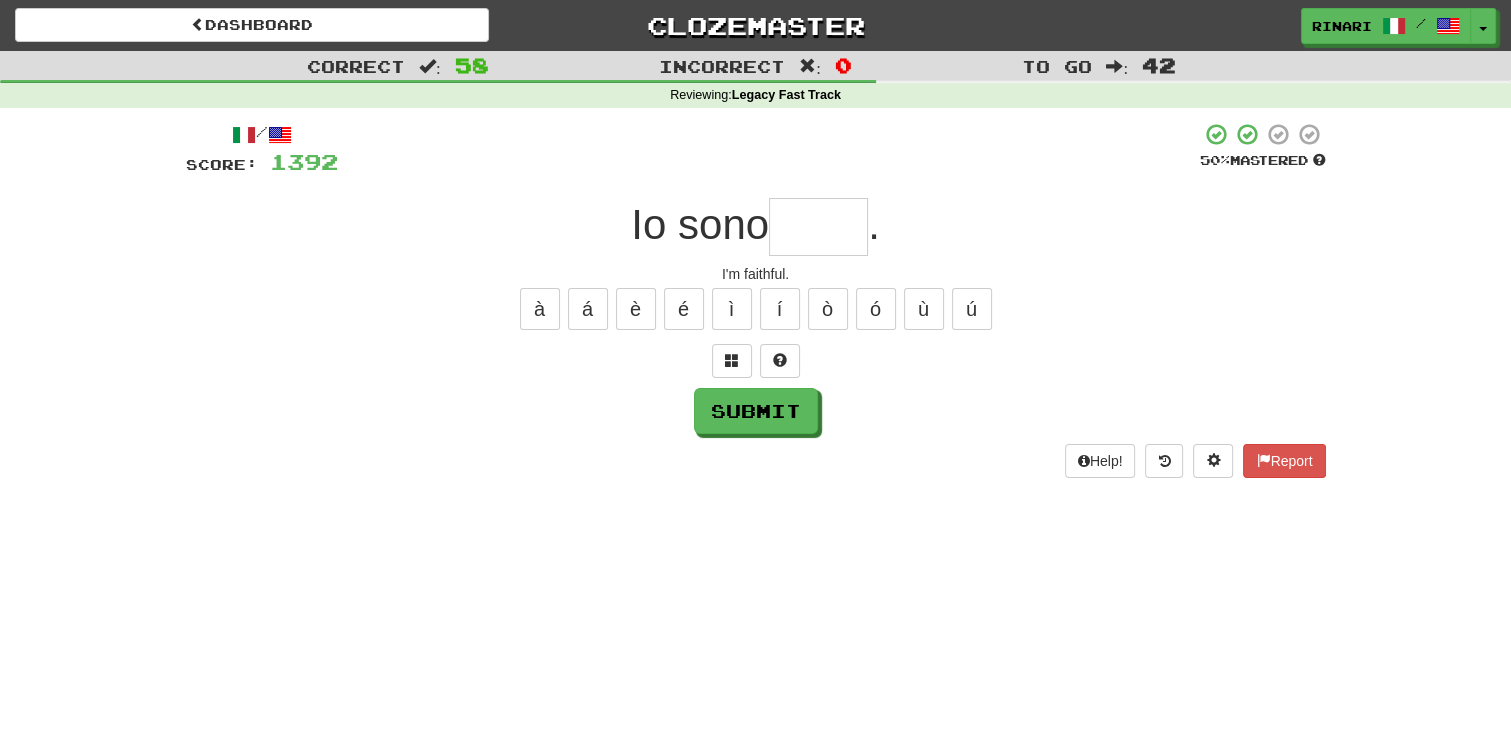 type on "*" 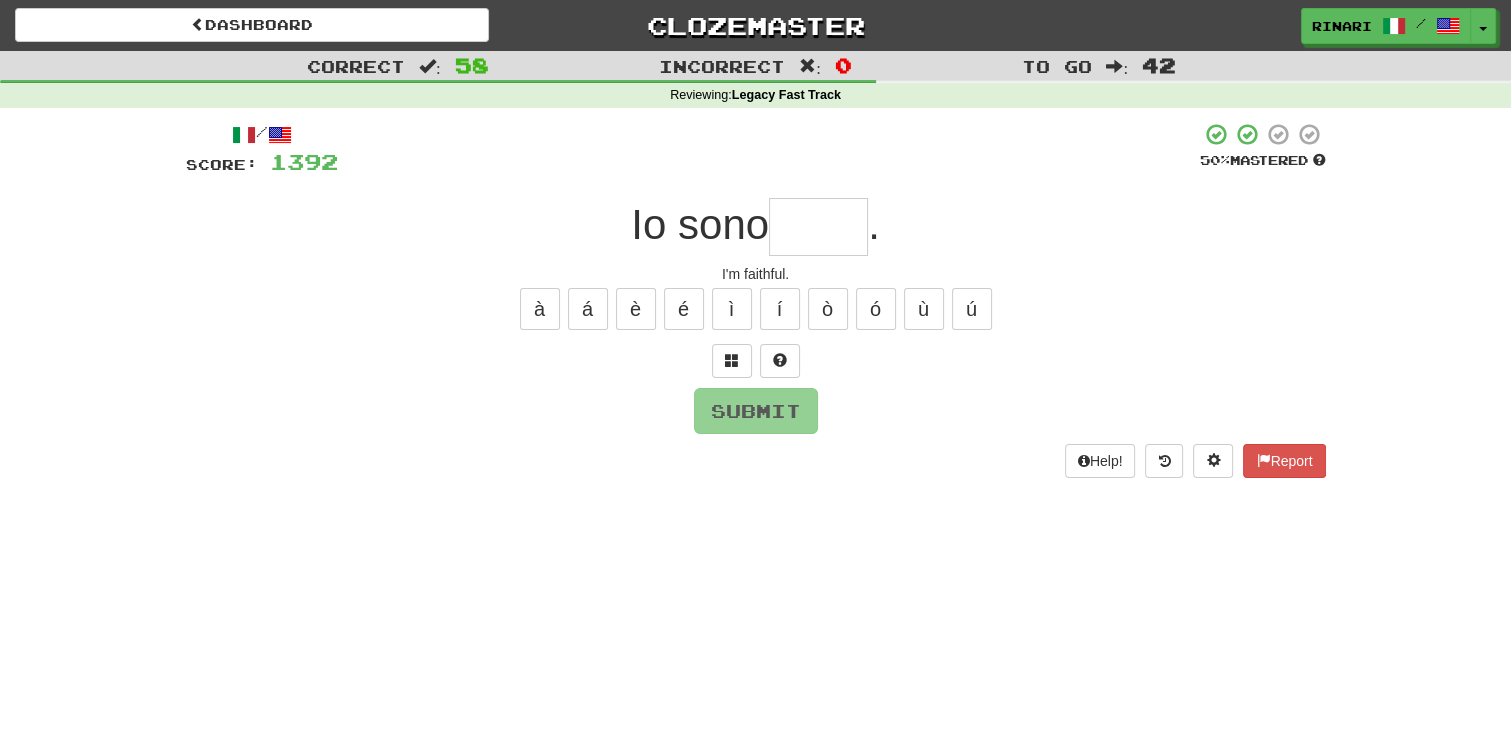 type on "*" 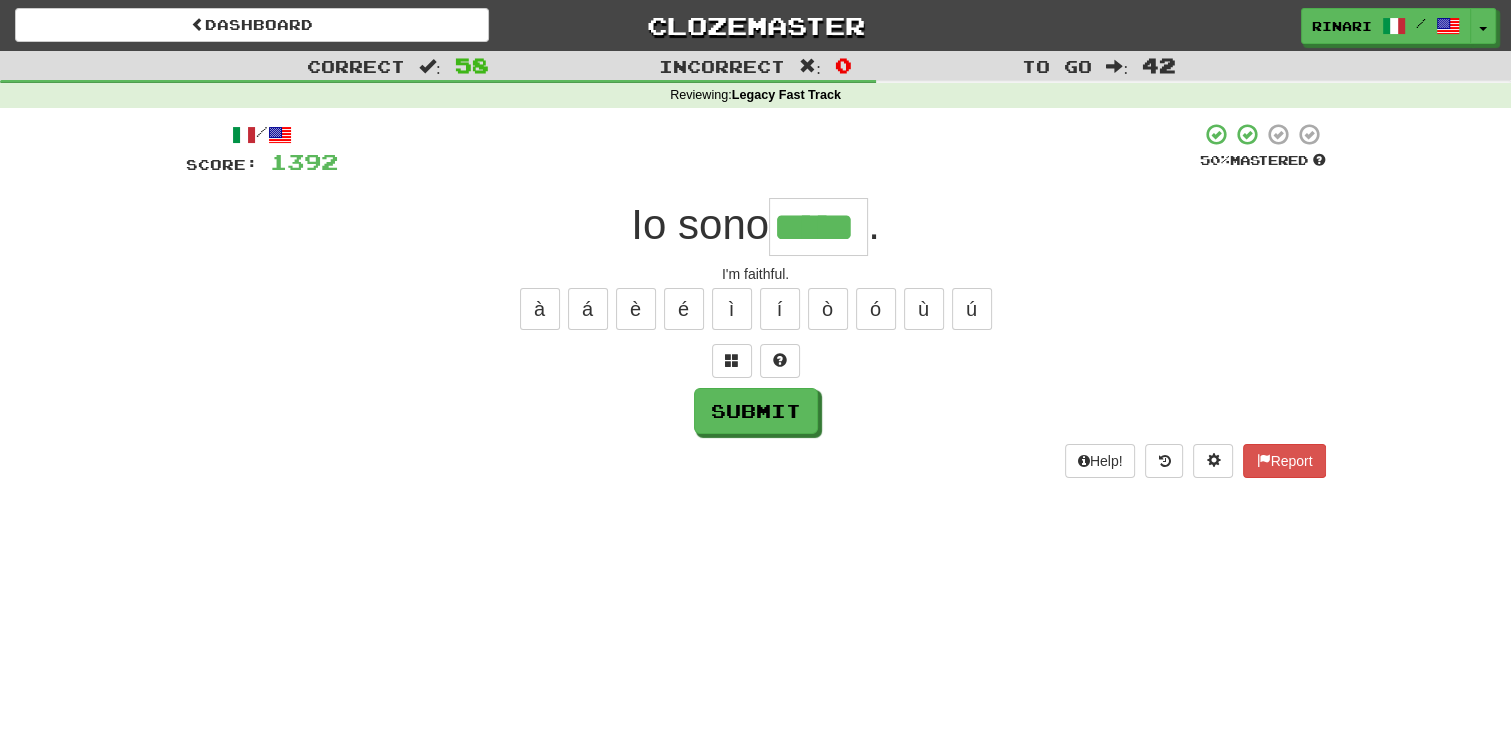 type on "*****" 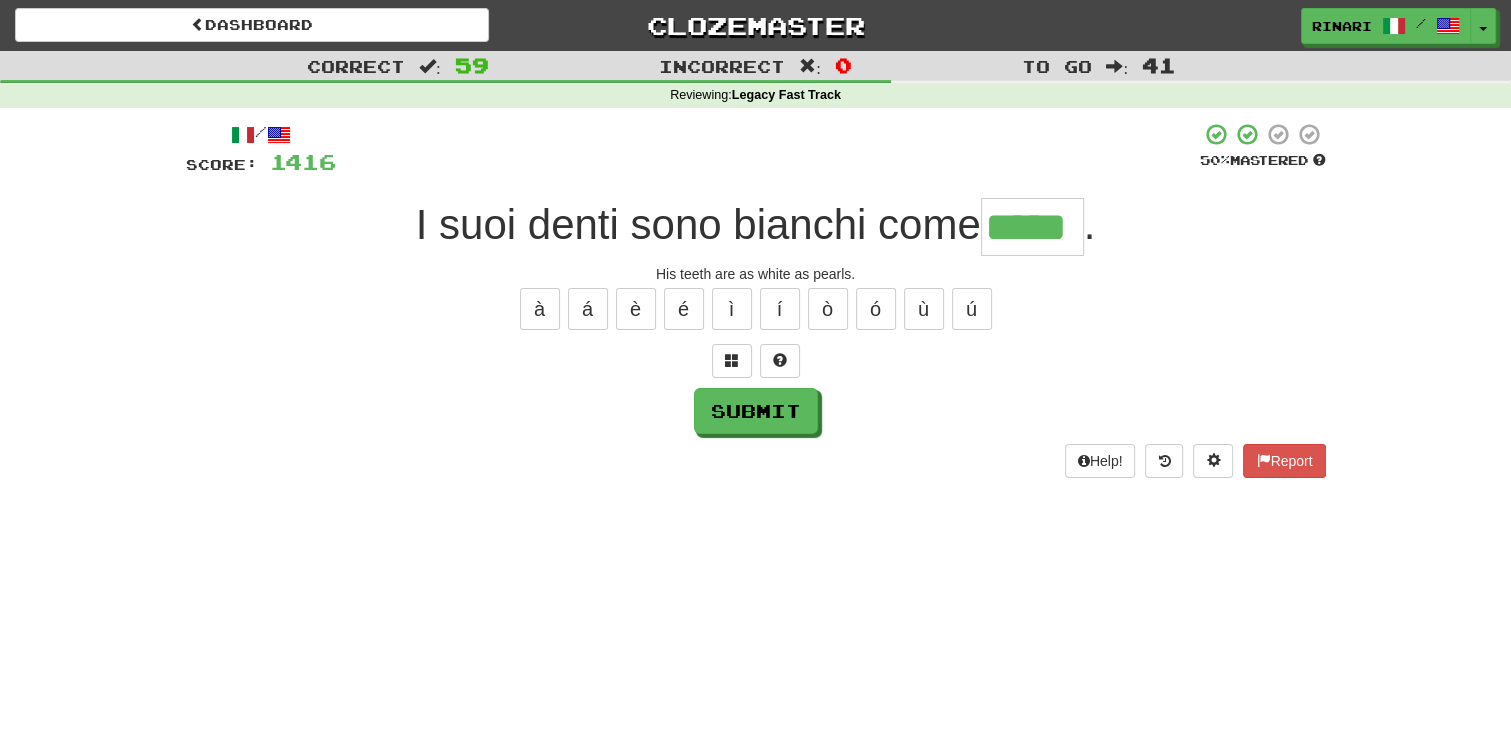 type on "*****" 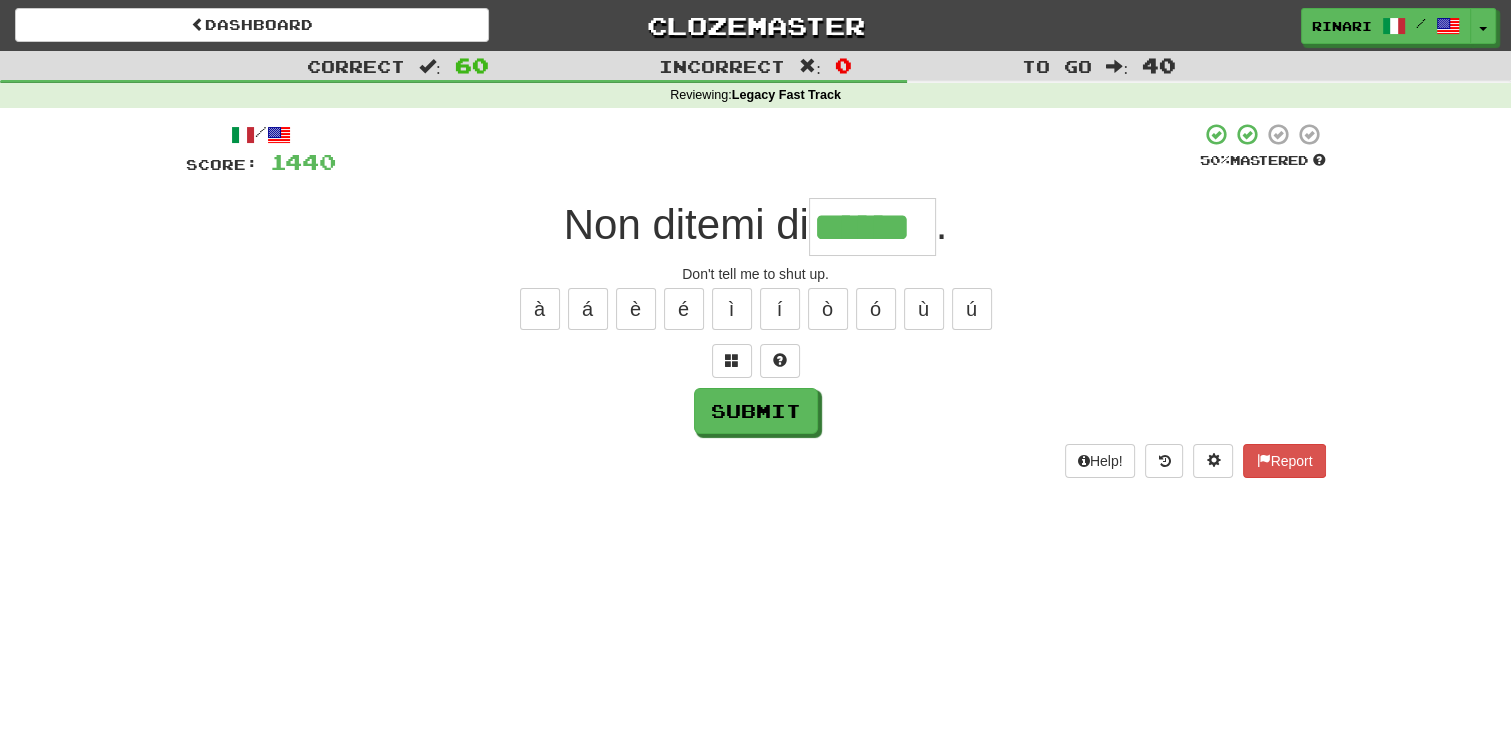 type on "******" 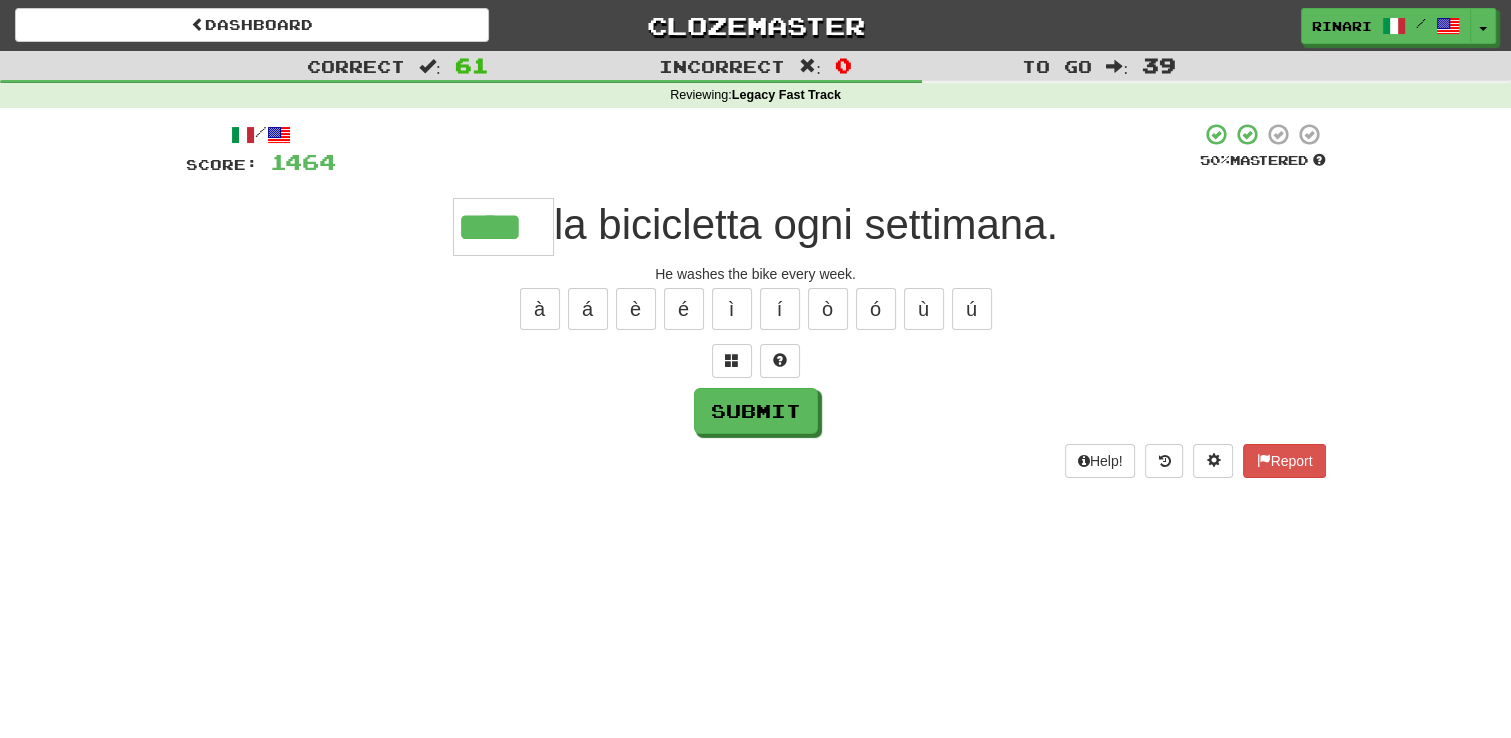 type on "****" 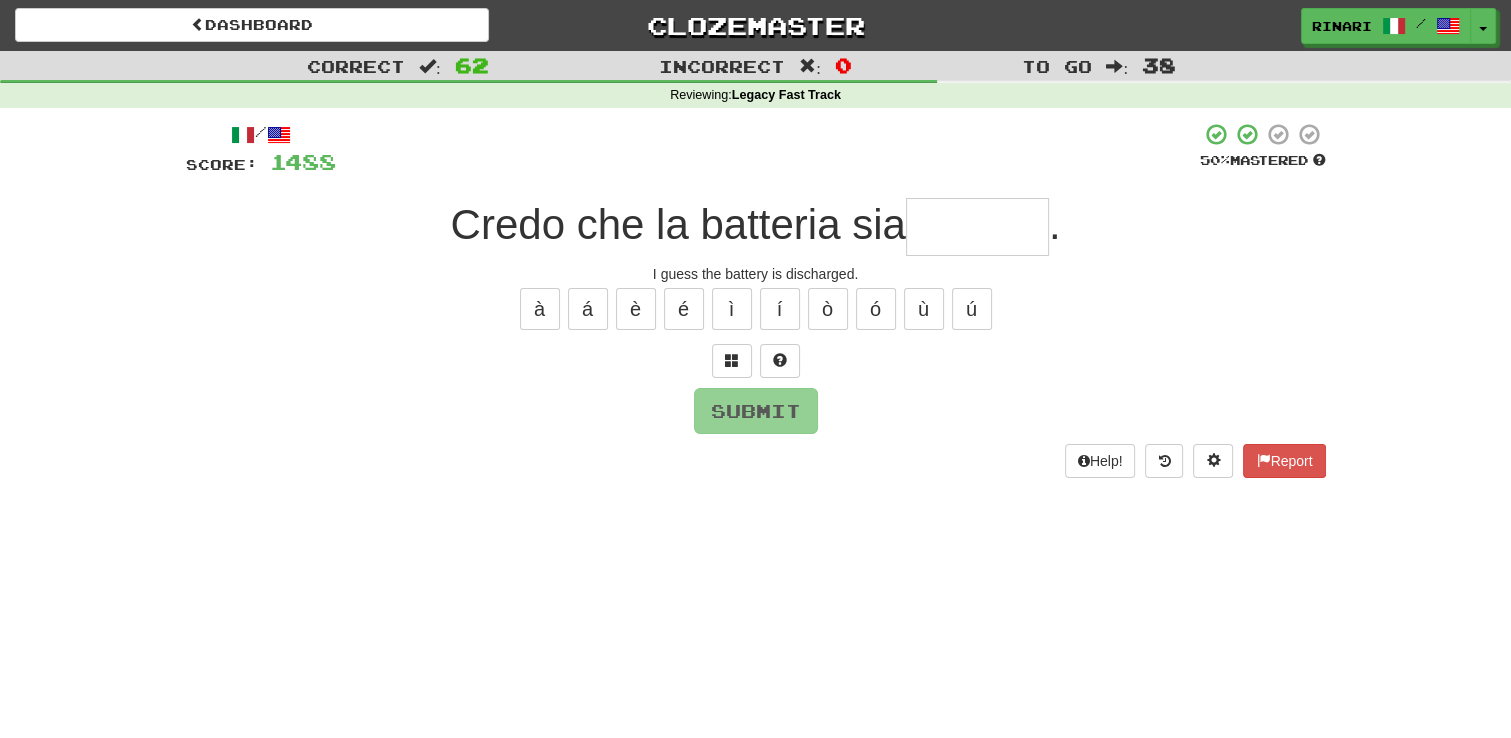 type on "*" 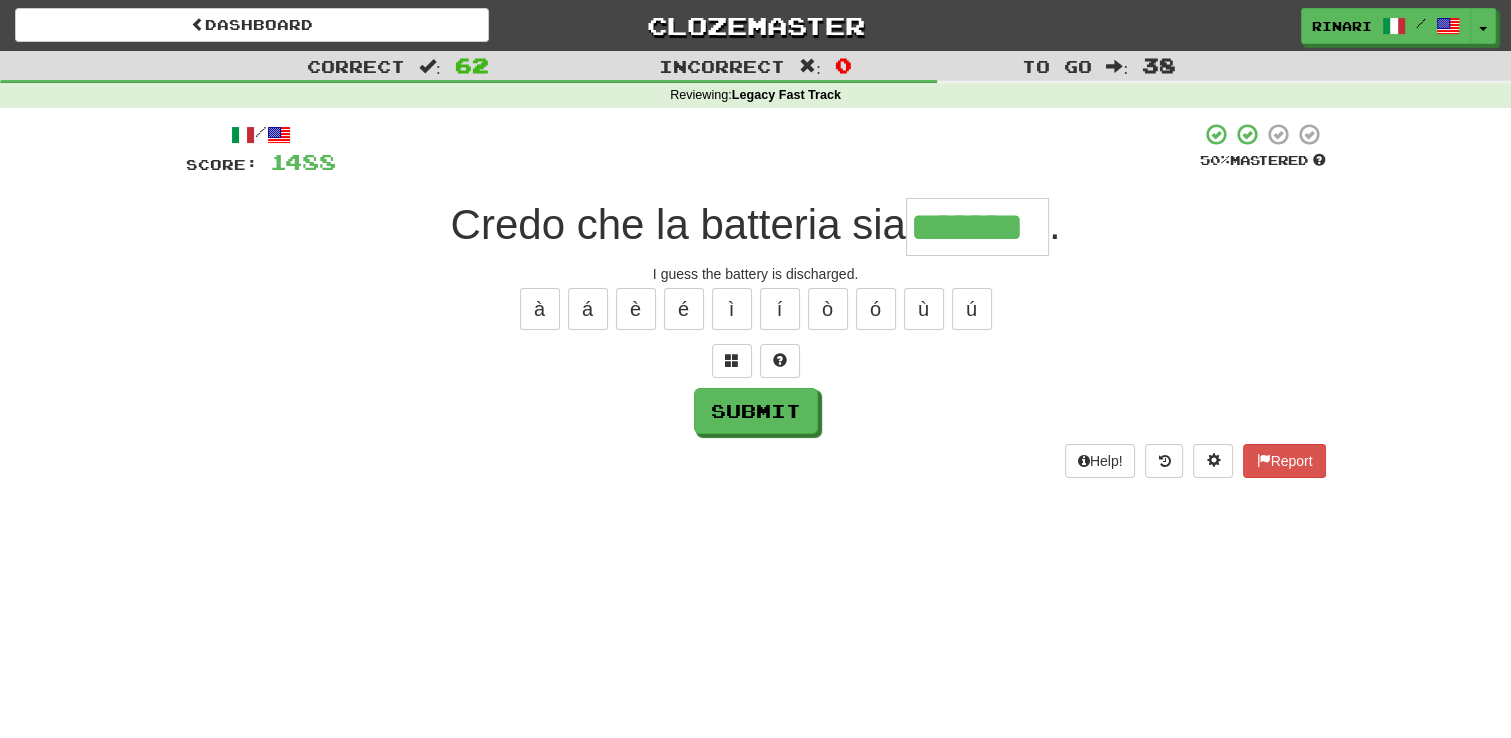 type on "*******" 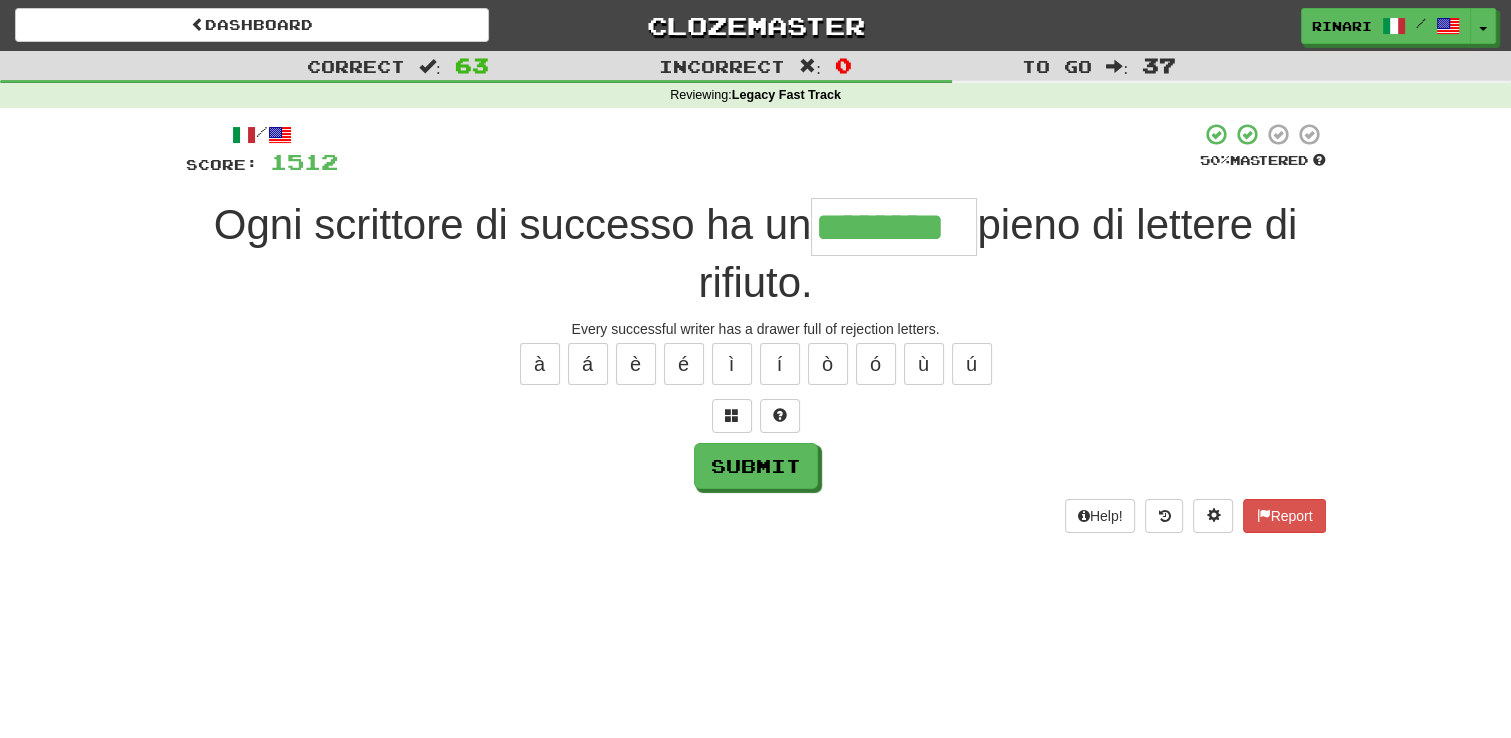 type 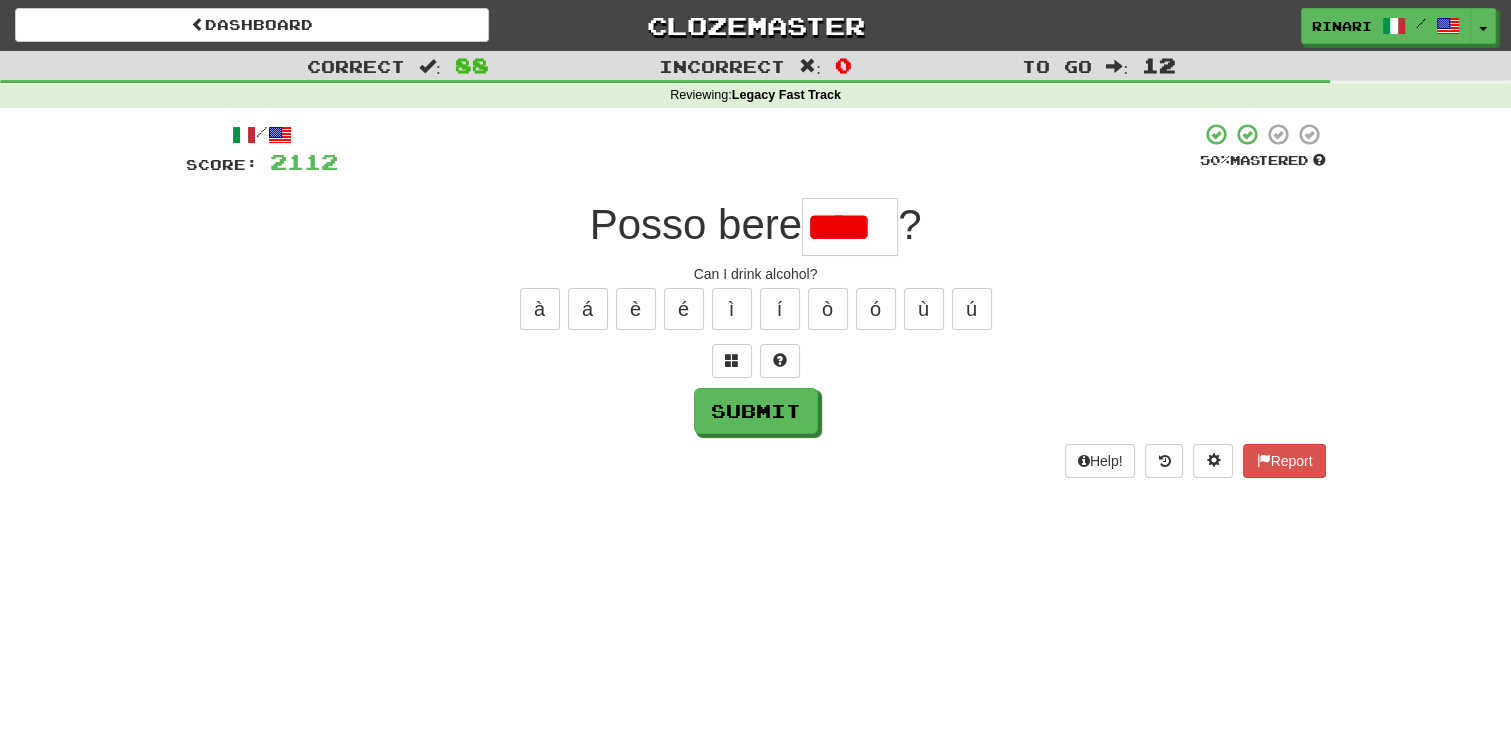 scroll, scrollTop: 0, scrollLeft: 0, axis: both 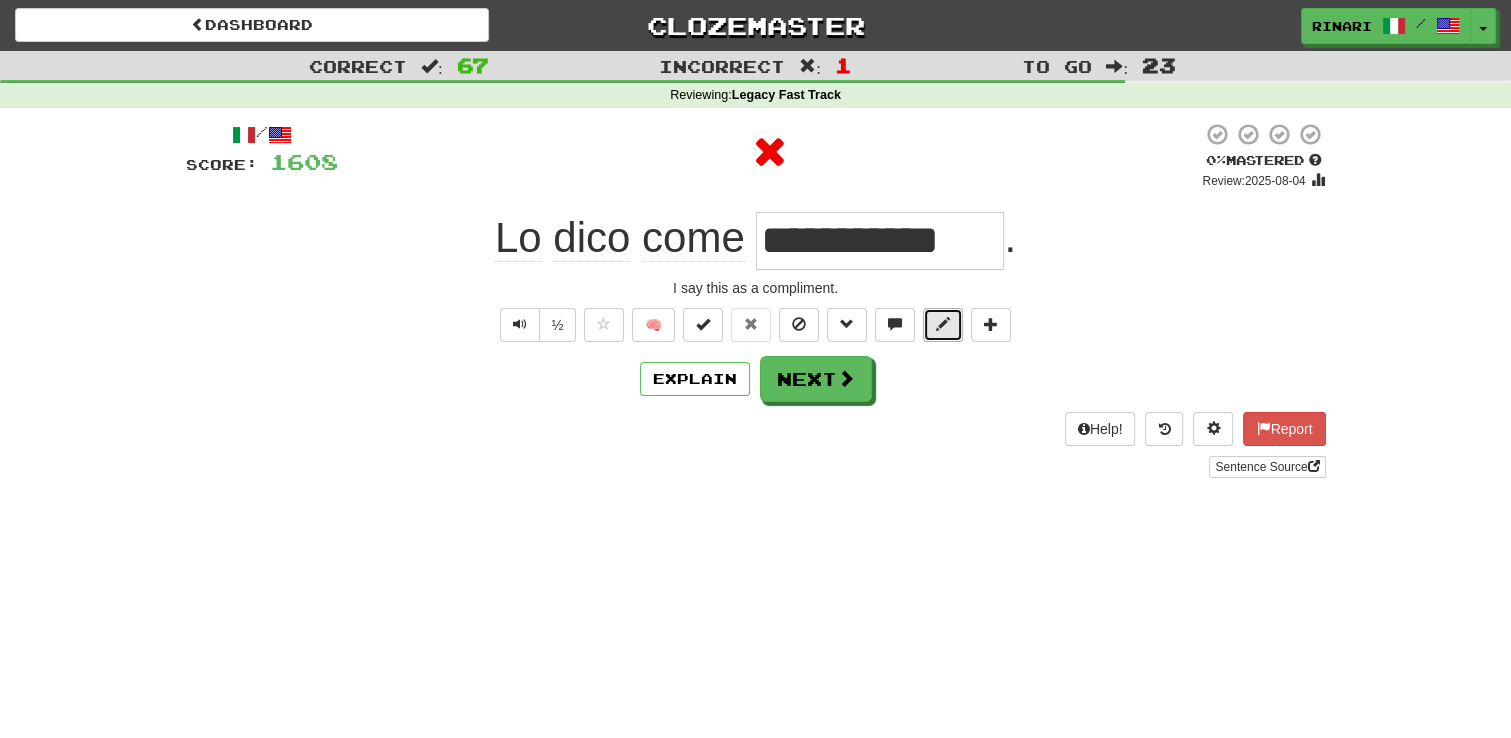 click at bounding box center (943, 324) 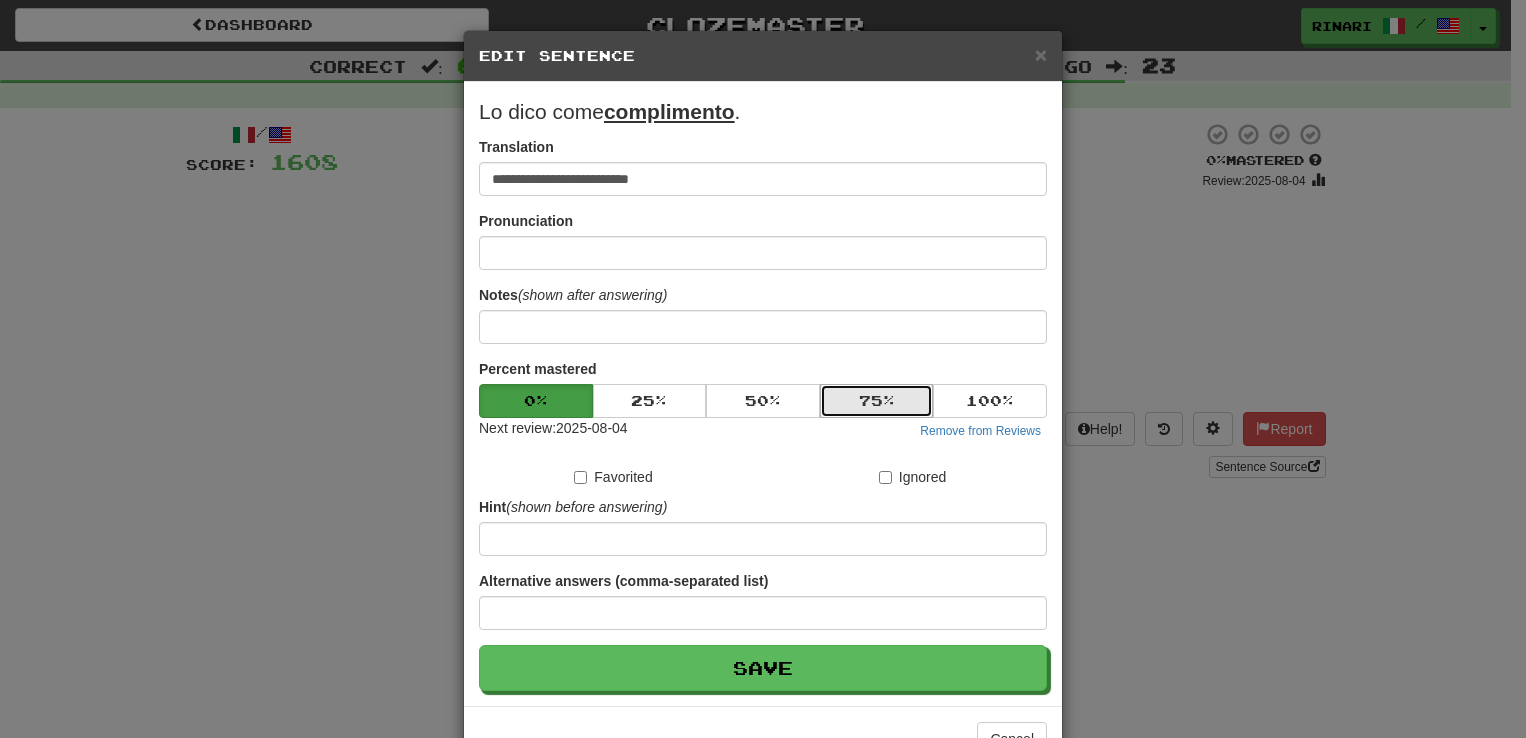 click on "75 %" at bounding box center [877, 401] 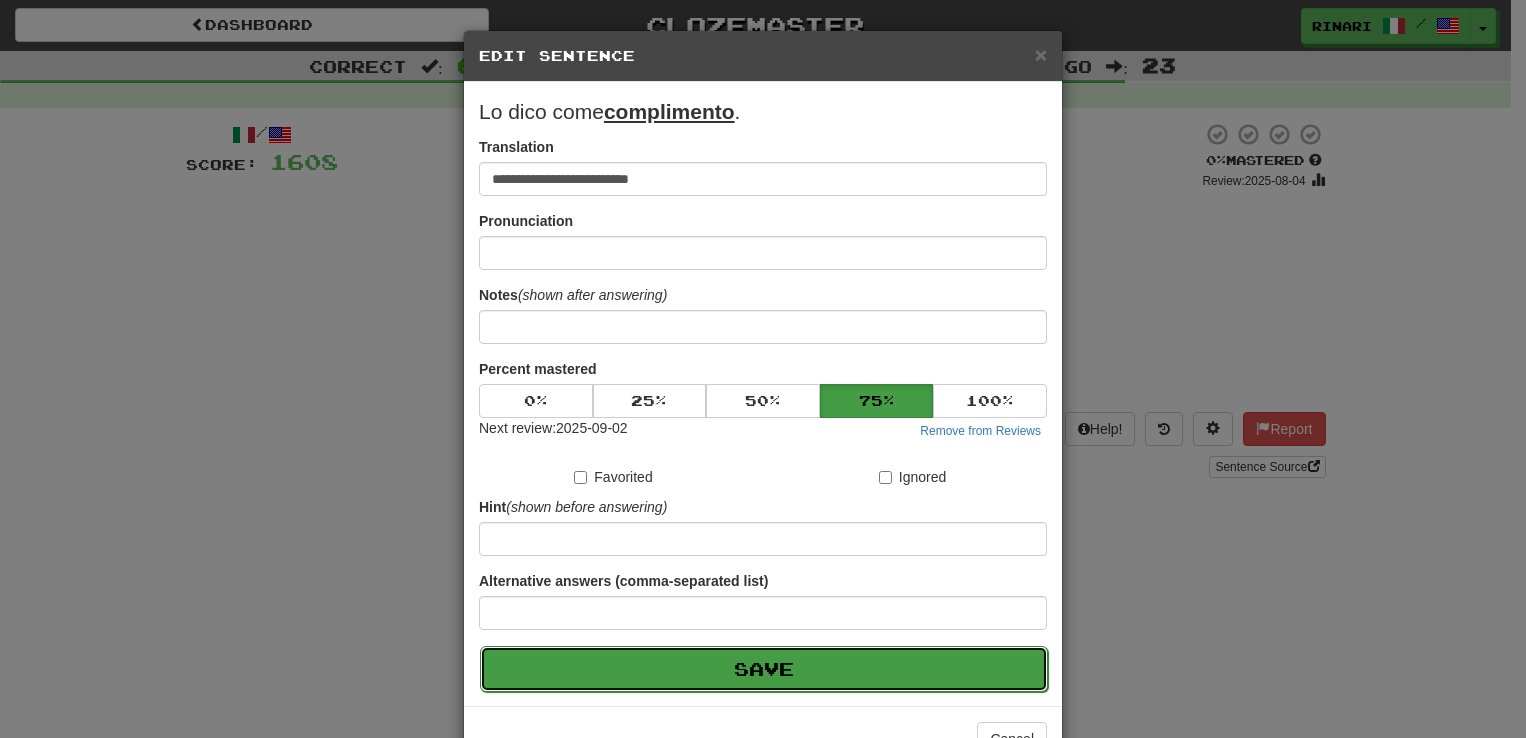 click on "Save" at bounding box center (764, 669) 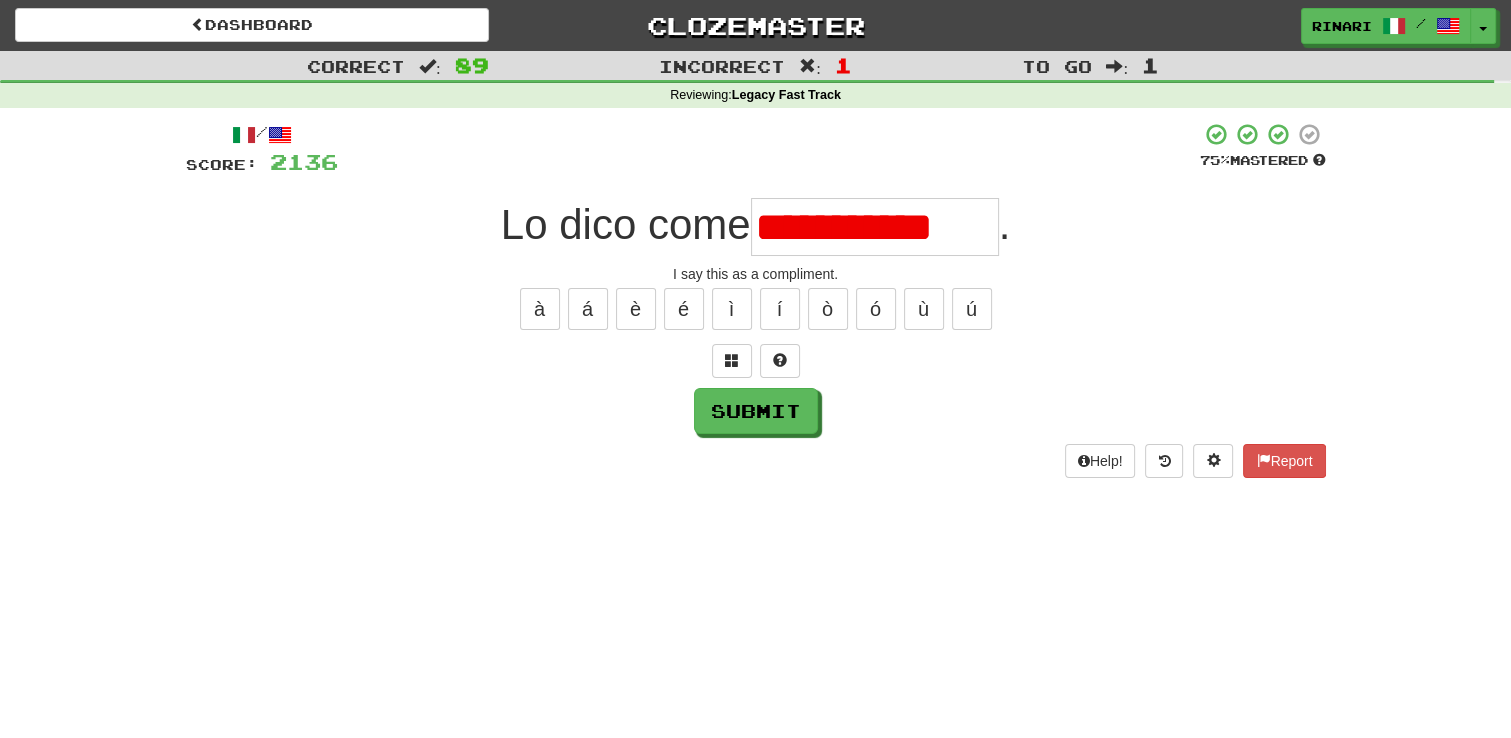 scroll, scrollTop: 0, scrollLeft: 0, axis: both 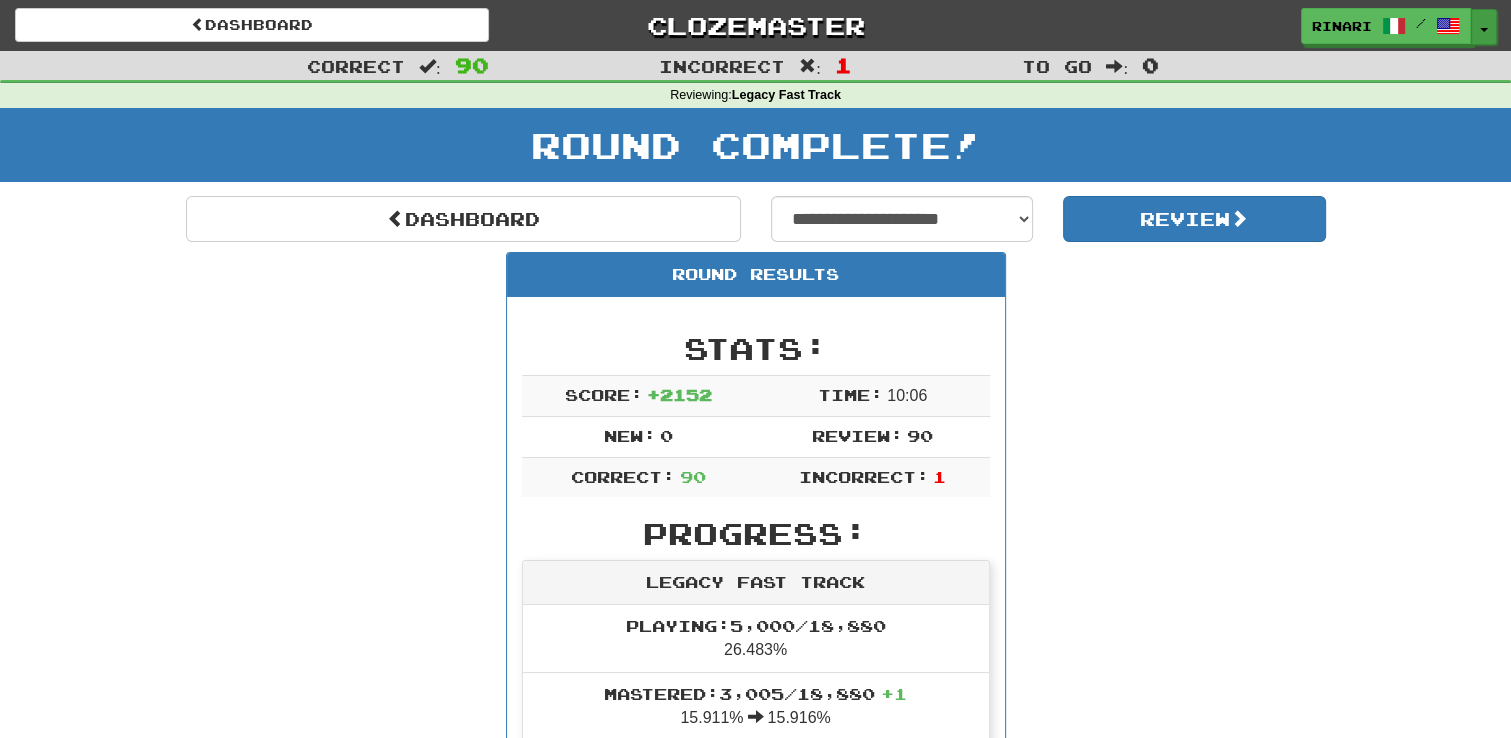 click at bounding box center (1484, 30) 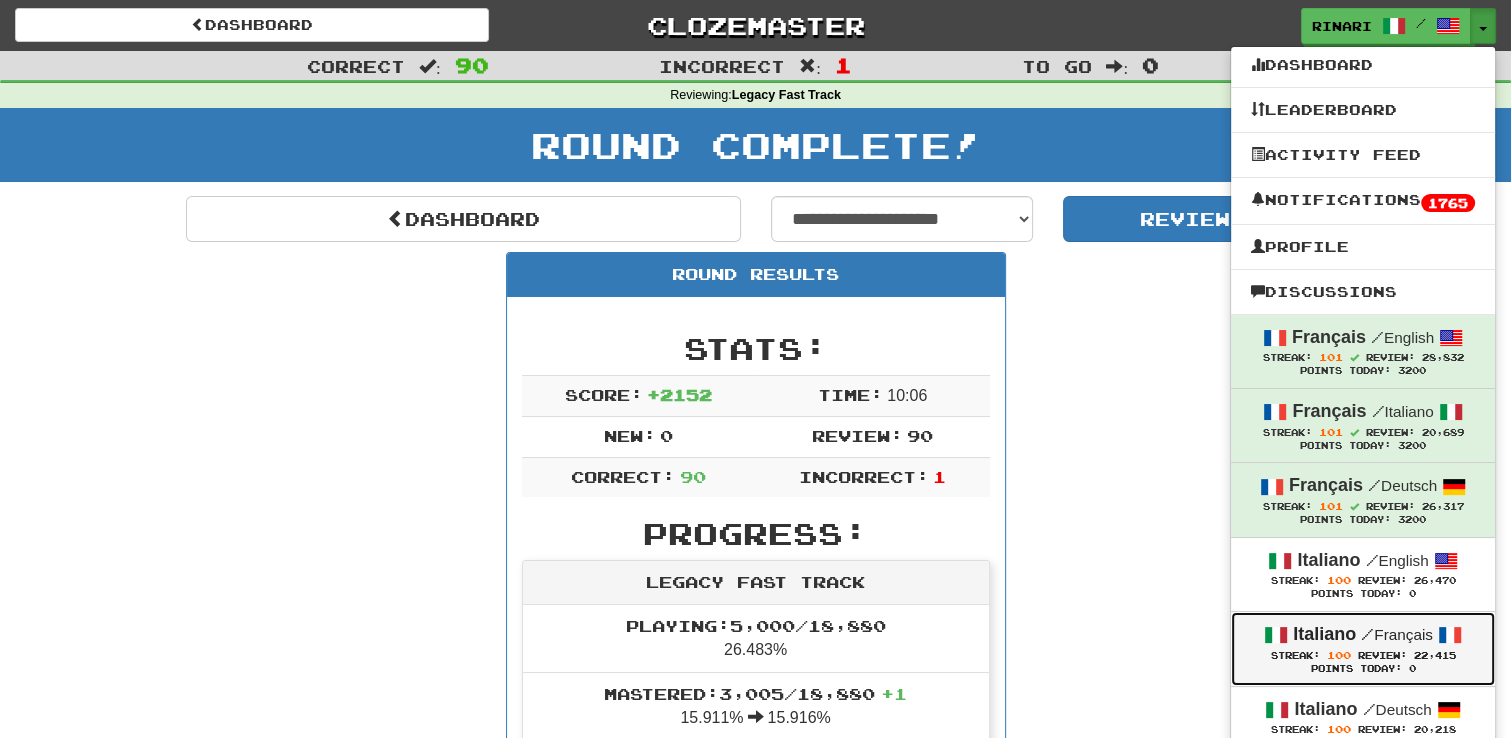 click on "Points Today: 0" at bounding box center (1363, 669) 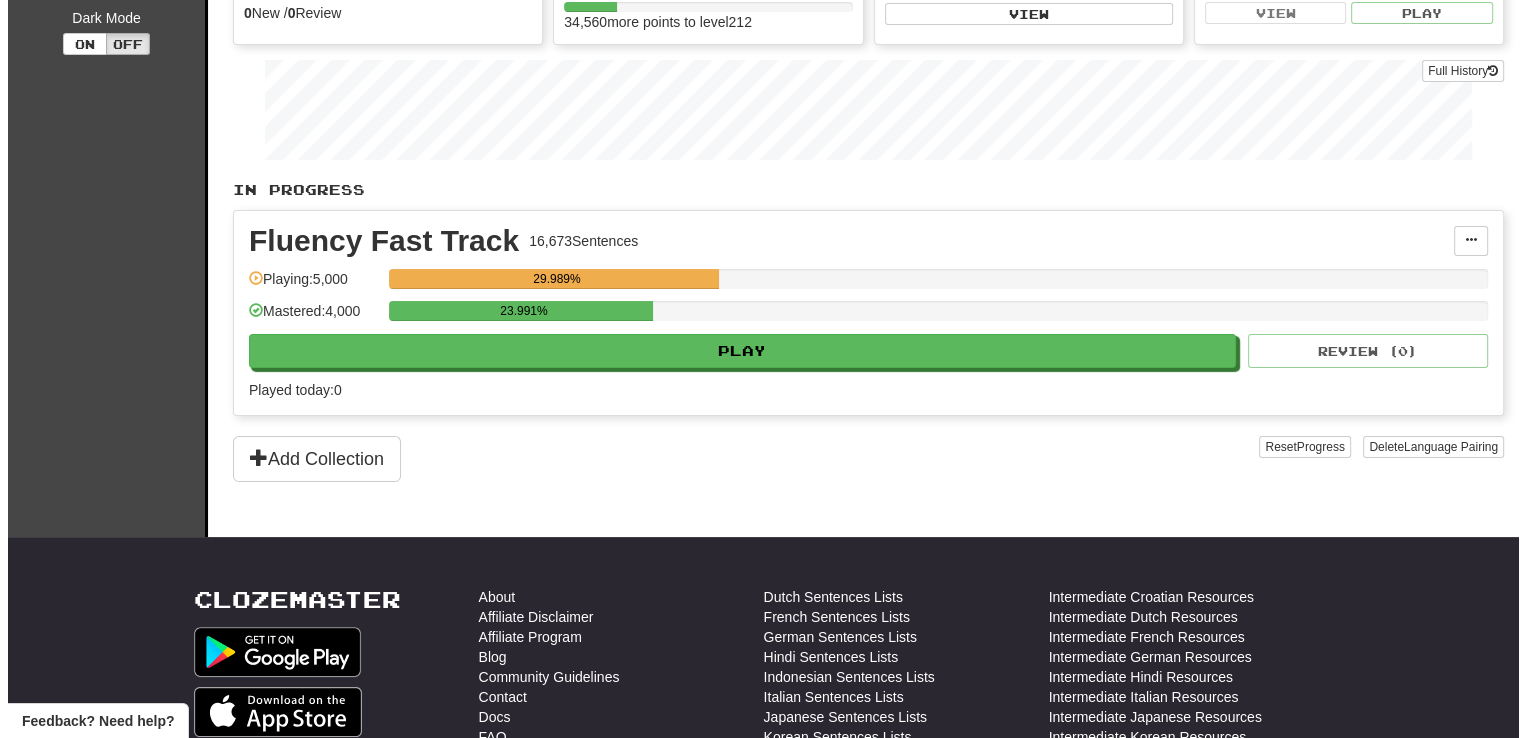 scroll, scrollTop: 0, scrollLeft: 0, axis: both 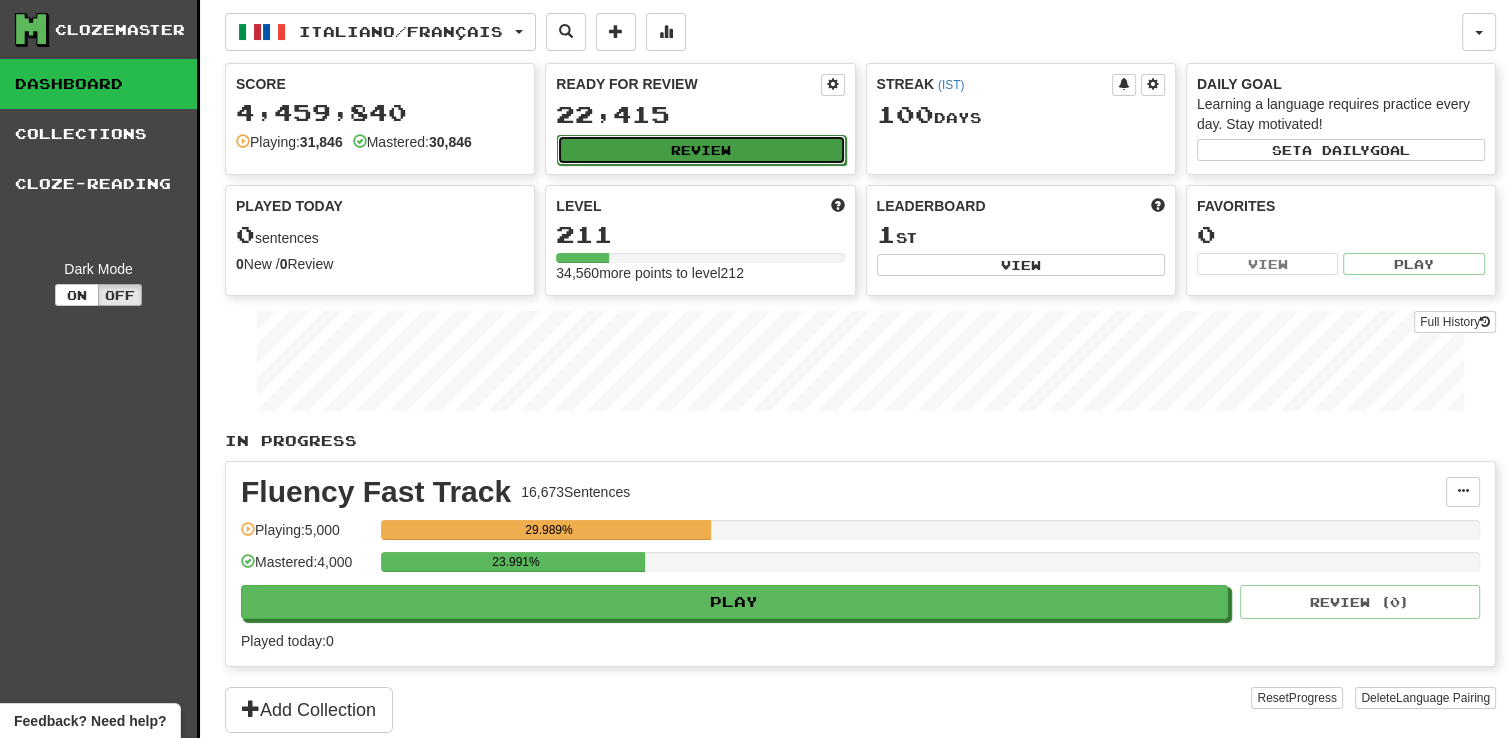 click on "Review" at bounding box center (701, 150) 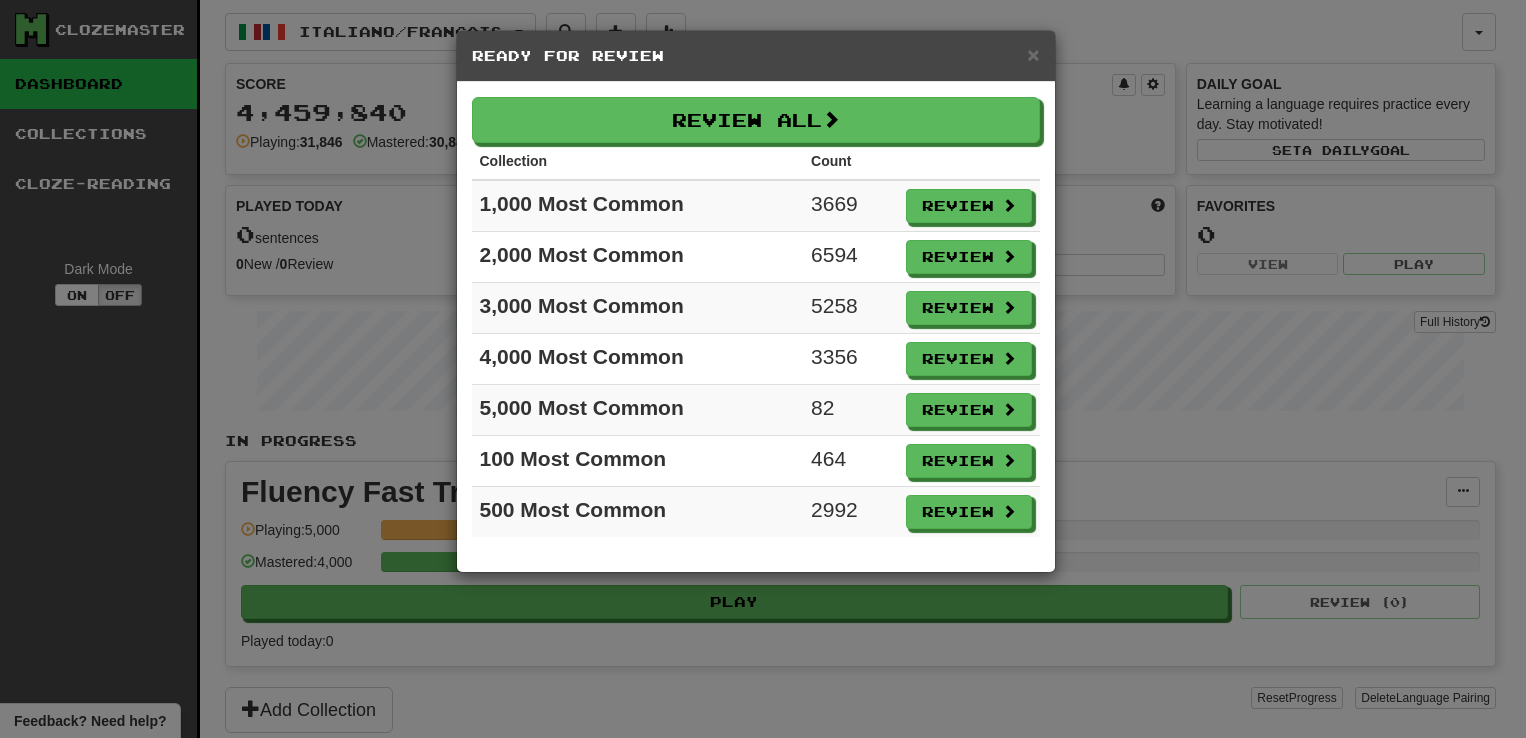 click on "Review" at bounding box center (969, 359) 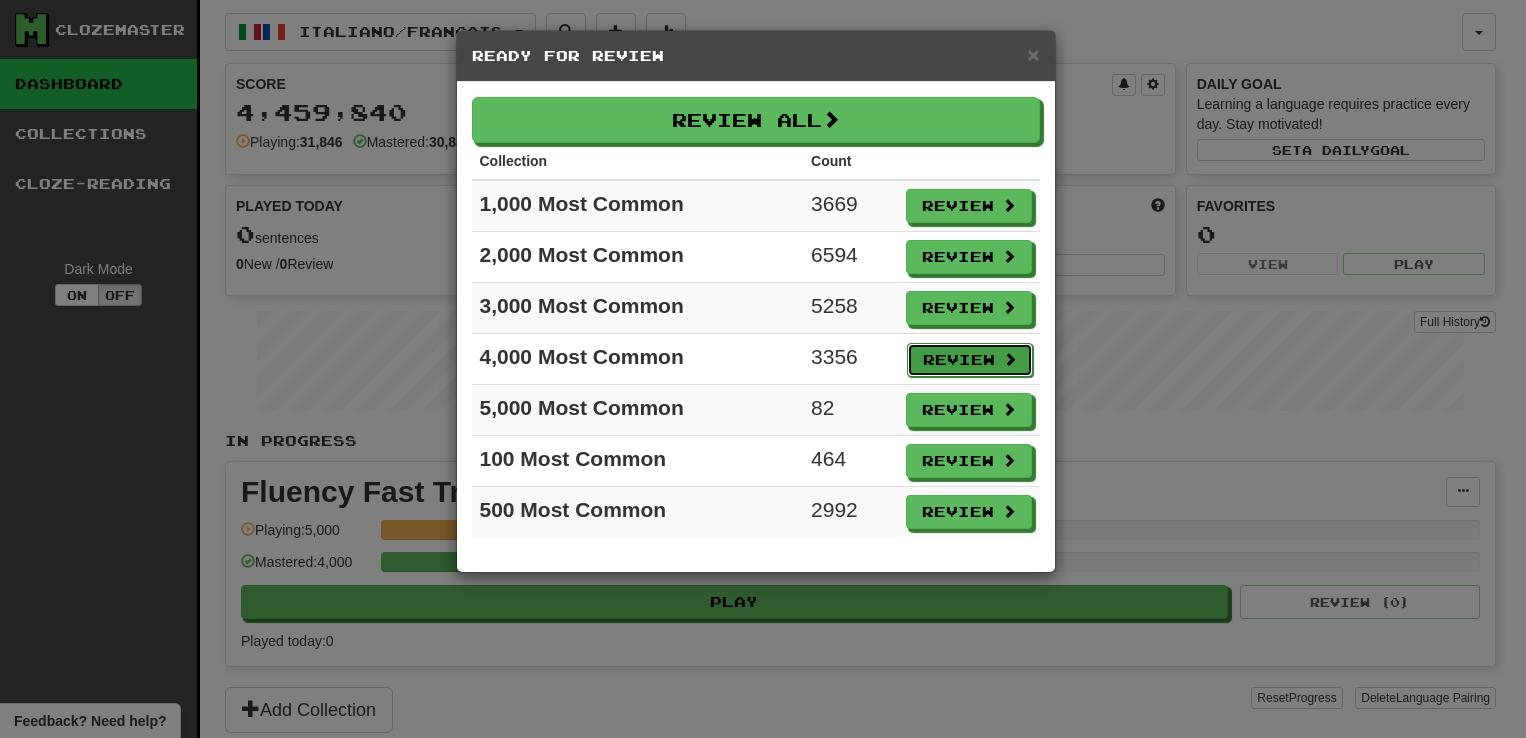 click on "Review" at bounding box center (970, 360) 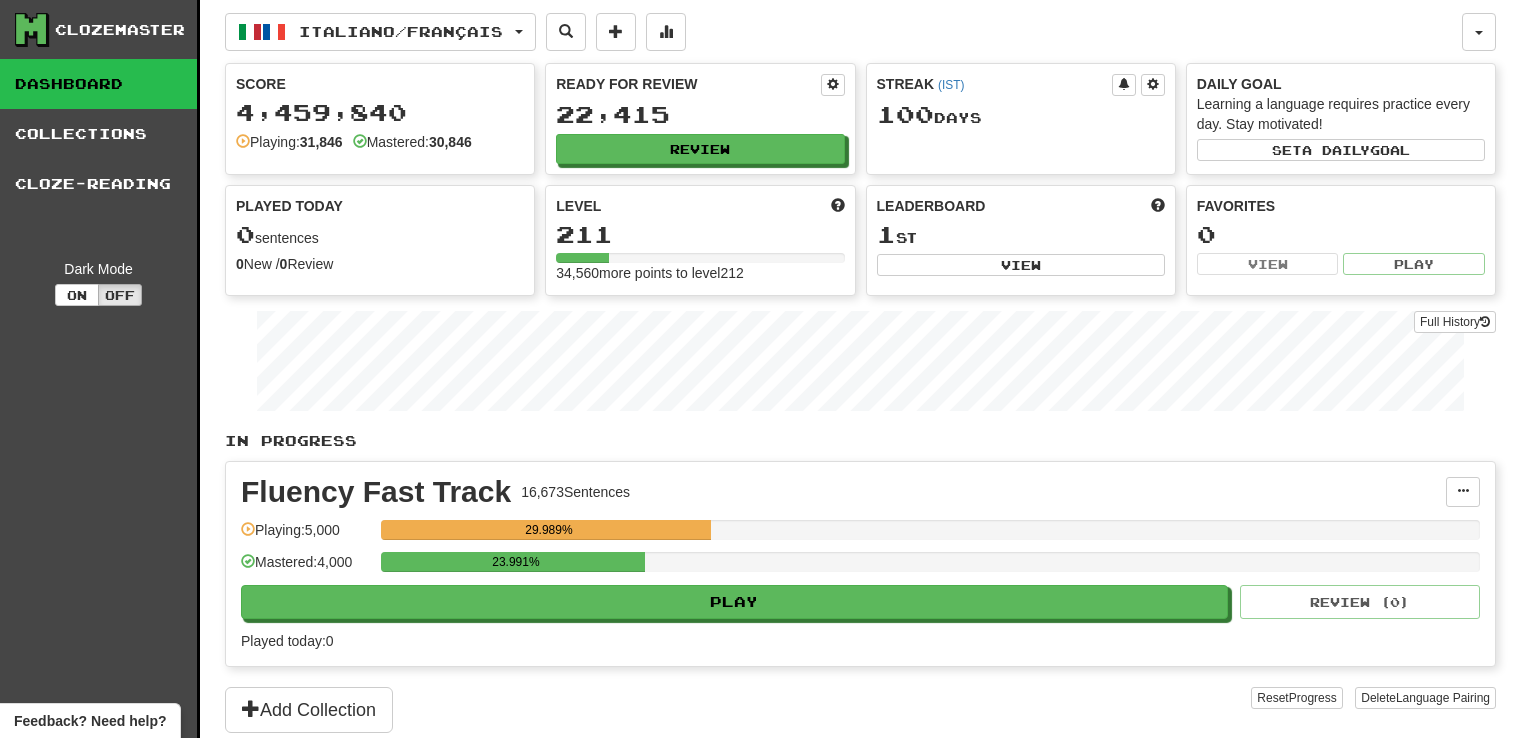 select on "***" 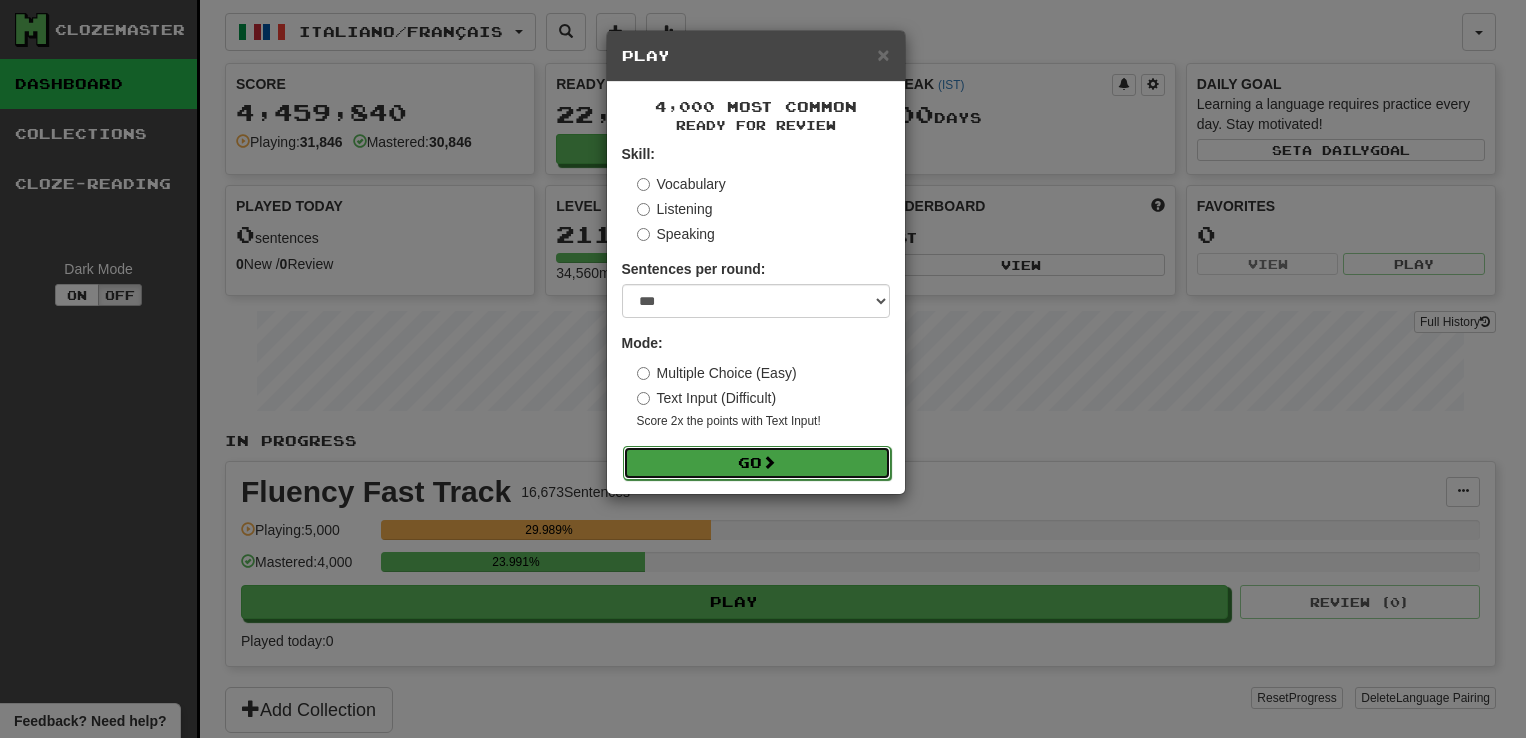 click on "Go" at bounding box center (757, 463) 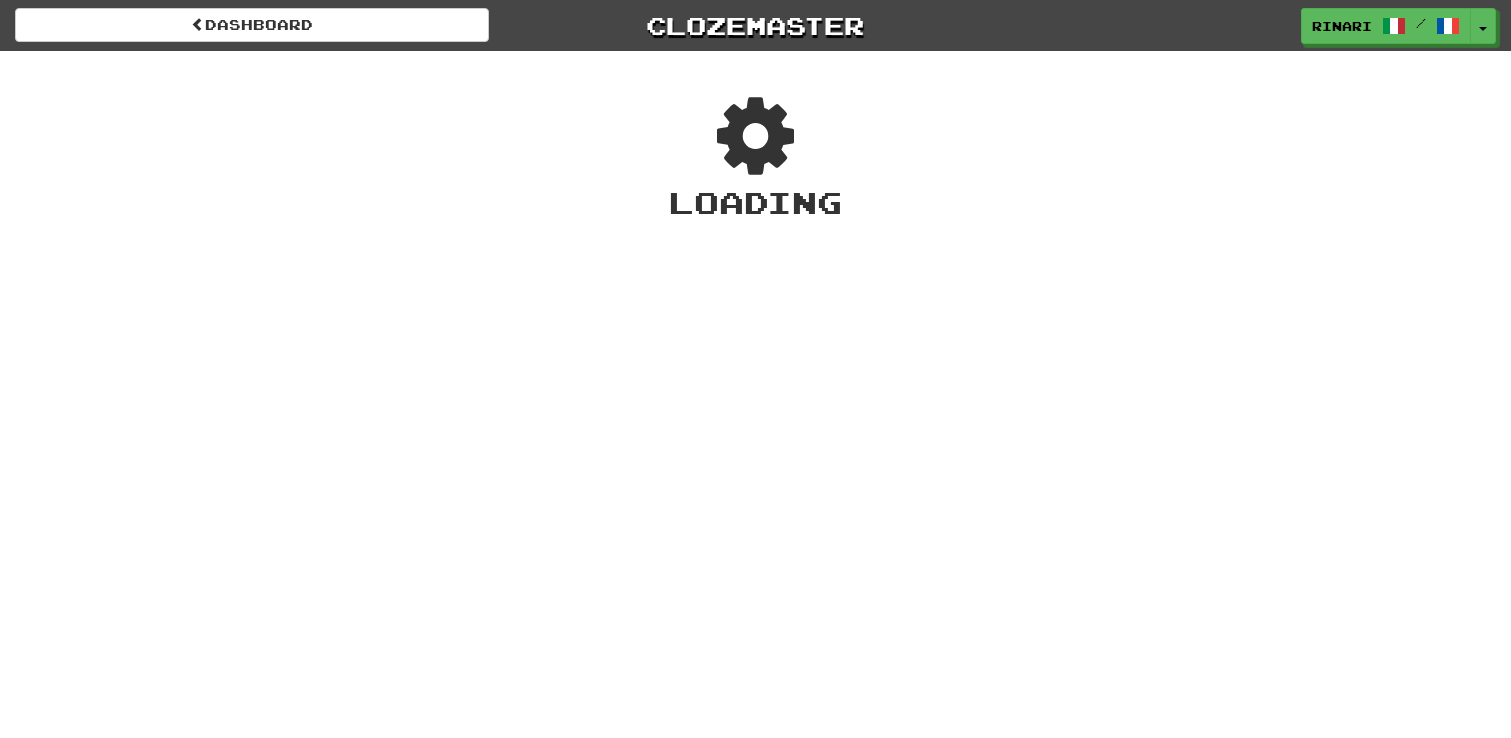 scroll, scrollTop: 0, scrollLeft: 0, axis: both 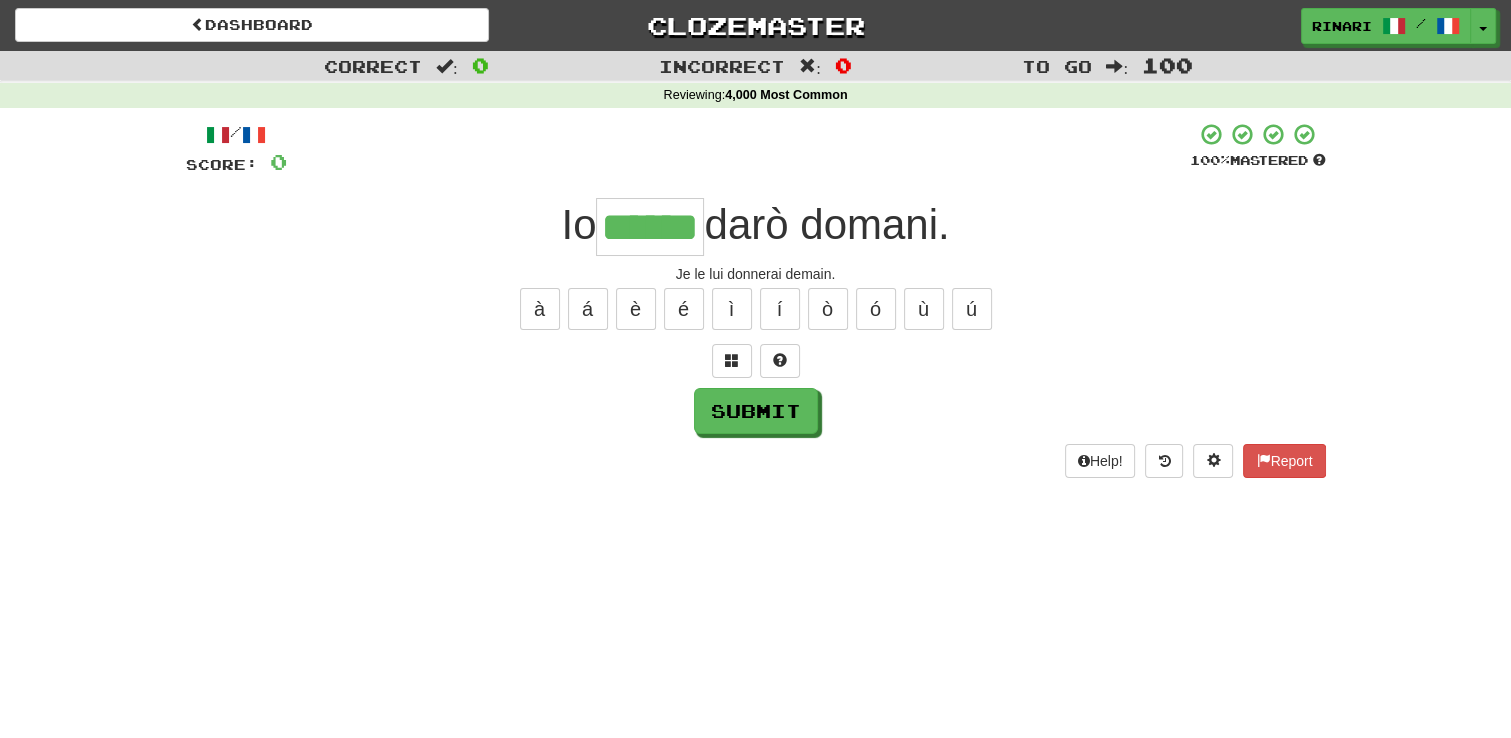 type on "******" 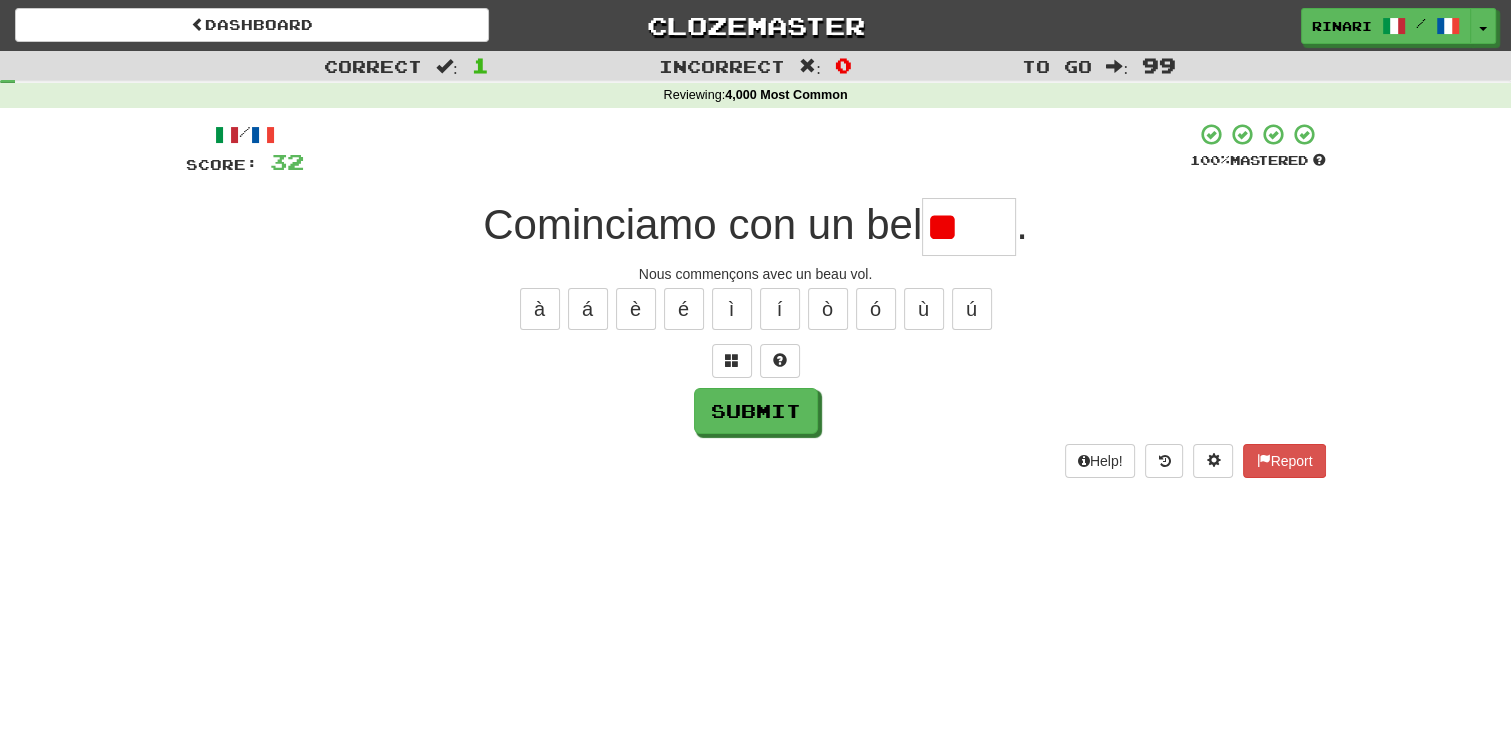 type on "*" 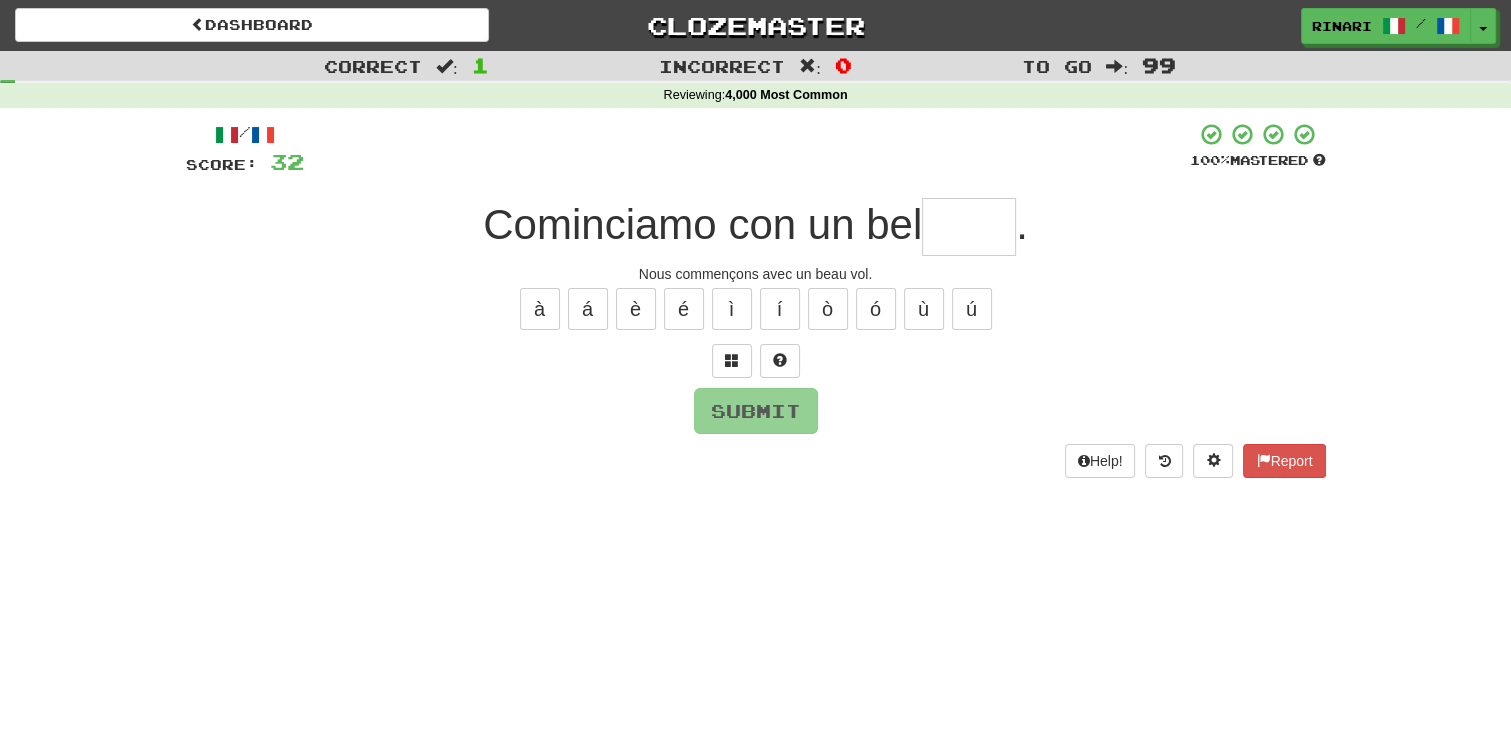 type on "*" 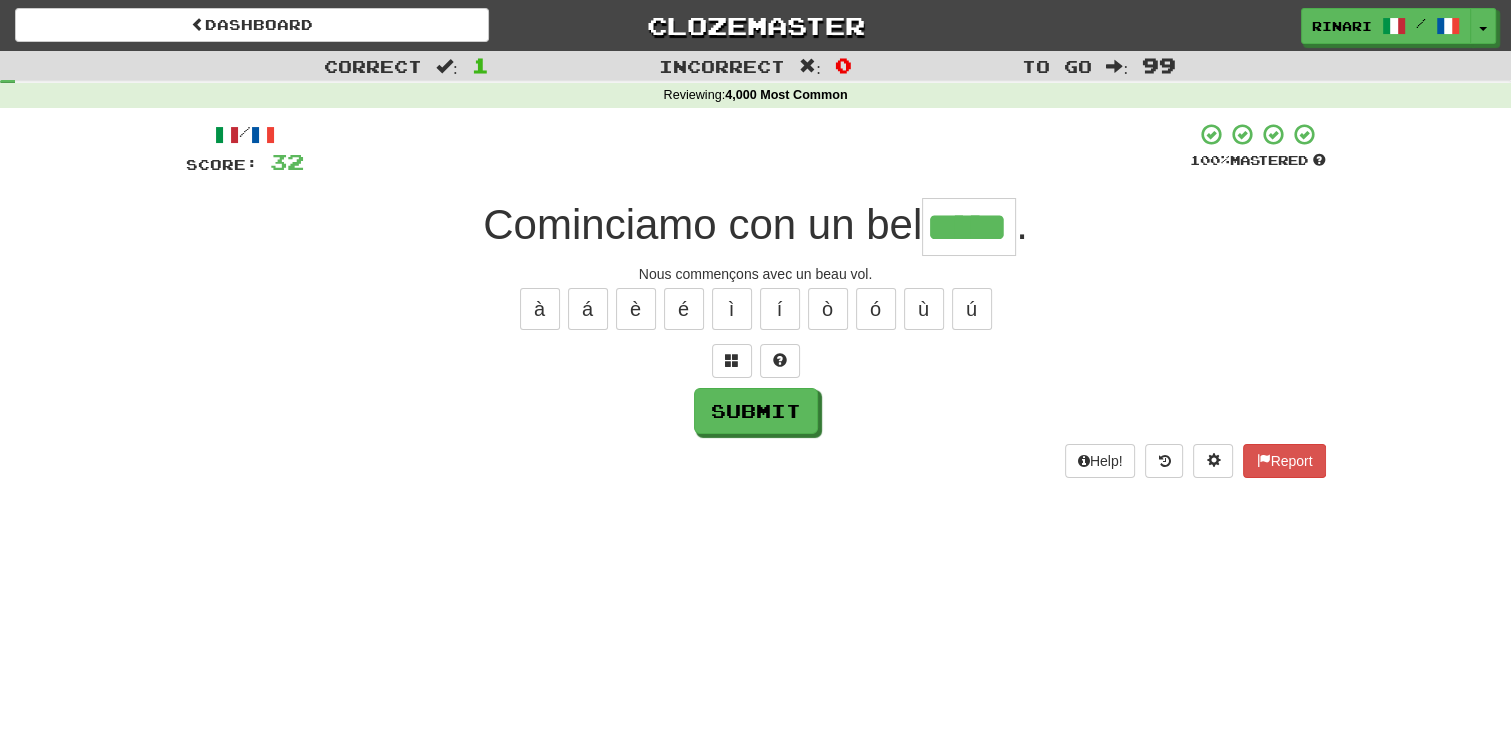 type on "*****" 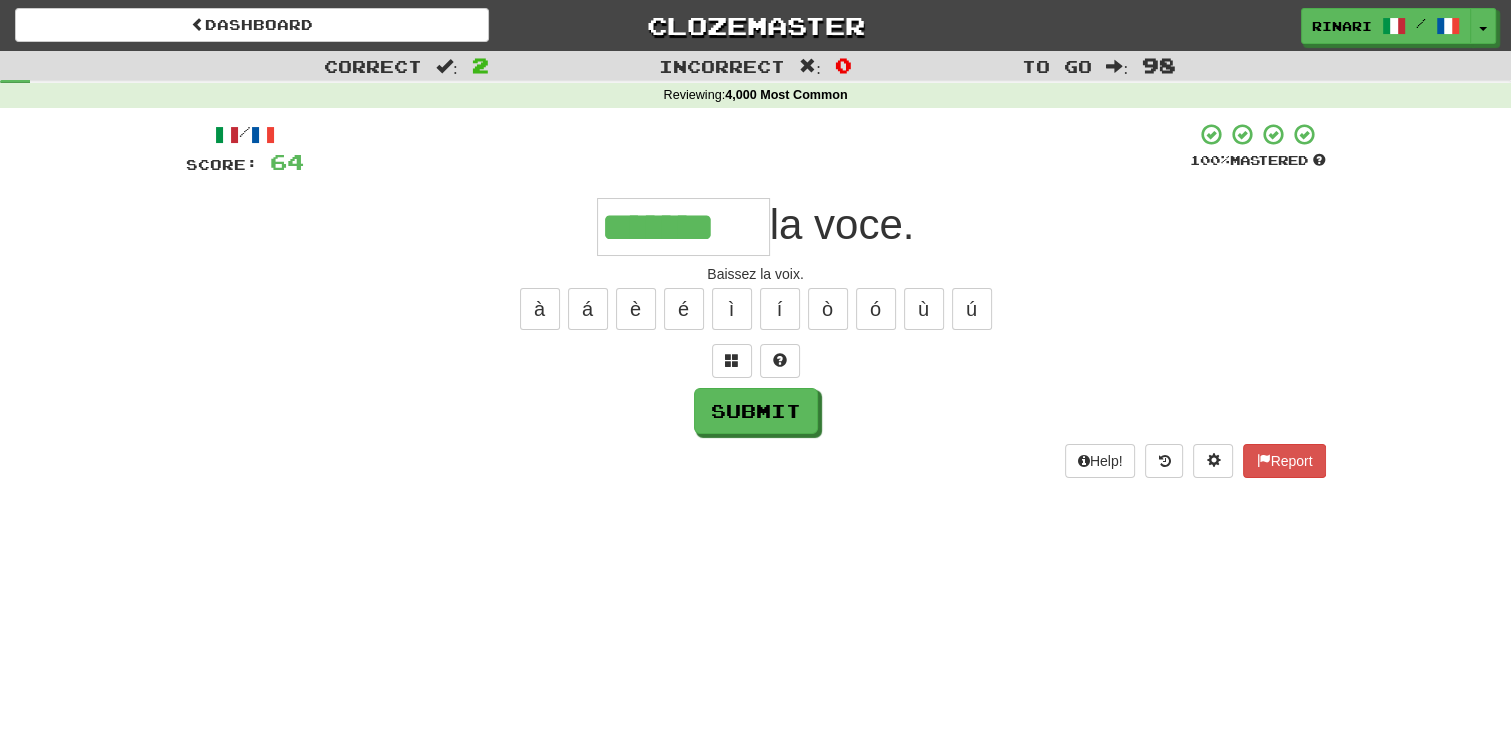 type on "*******" 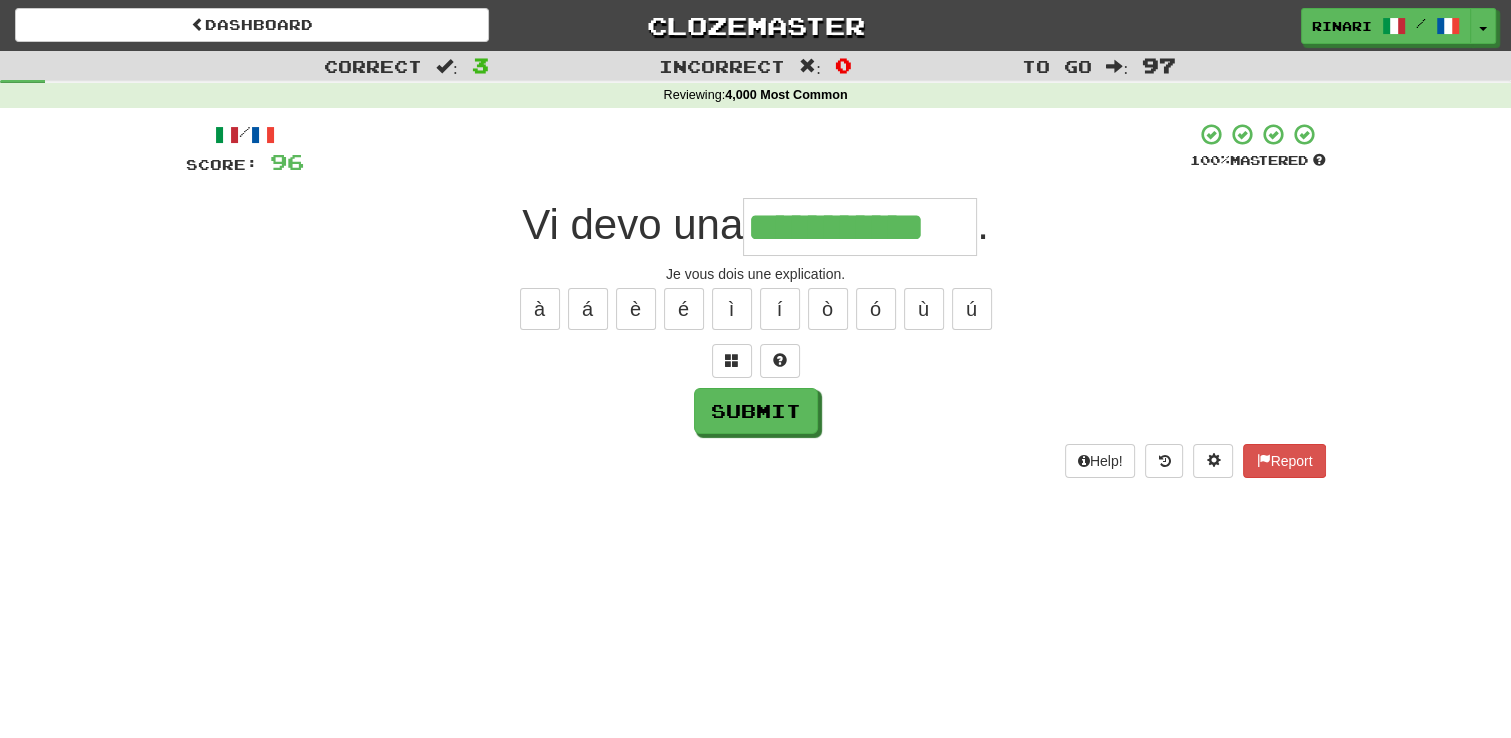 type on "**********" 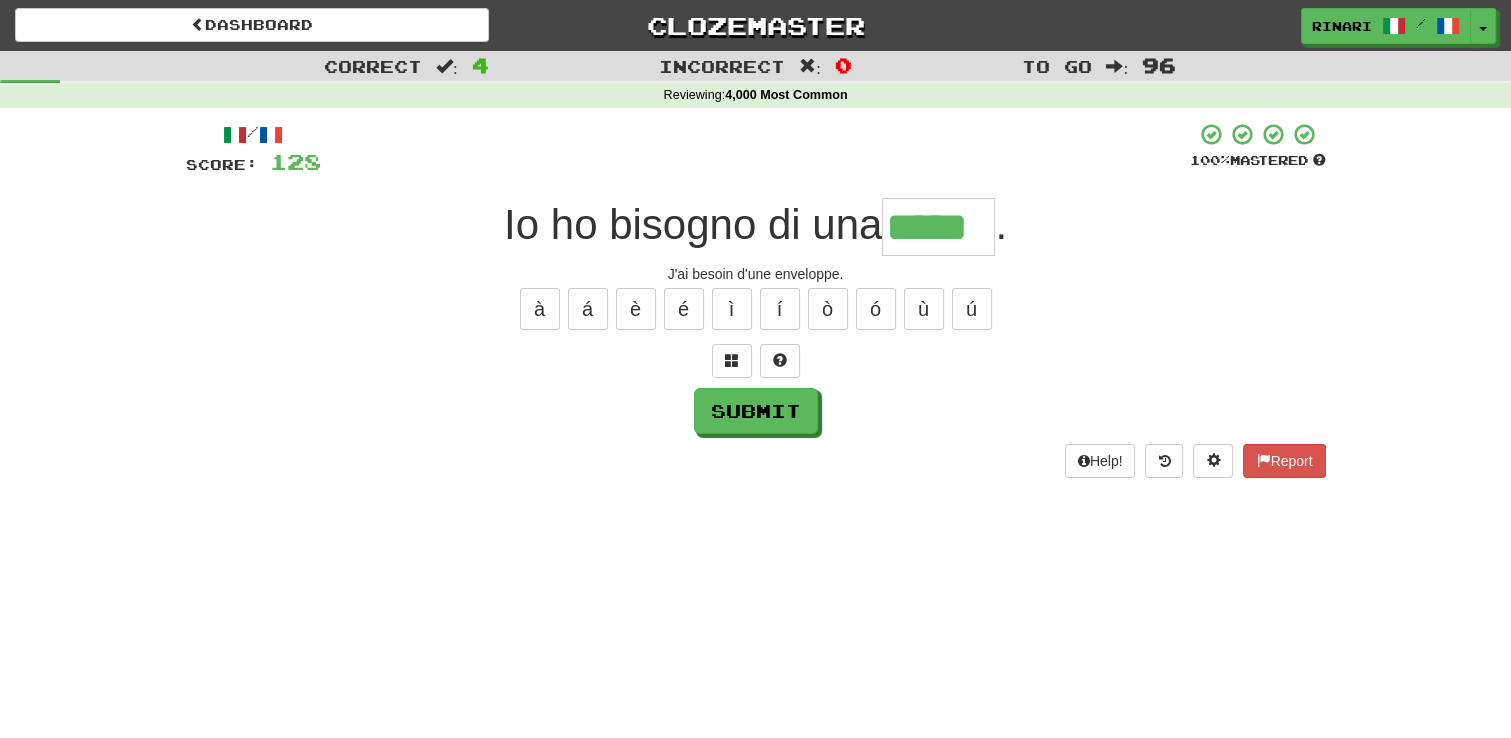 type on "*****" 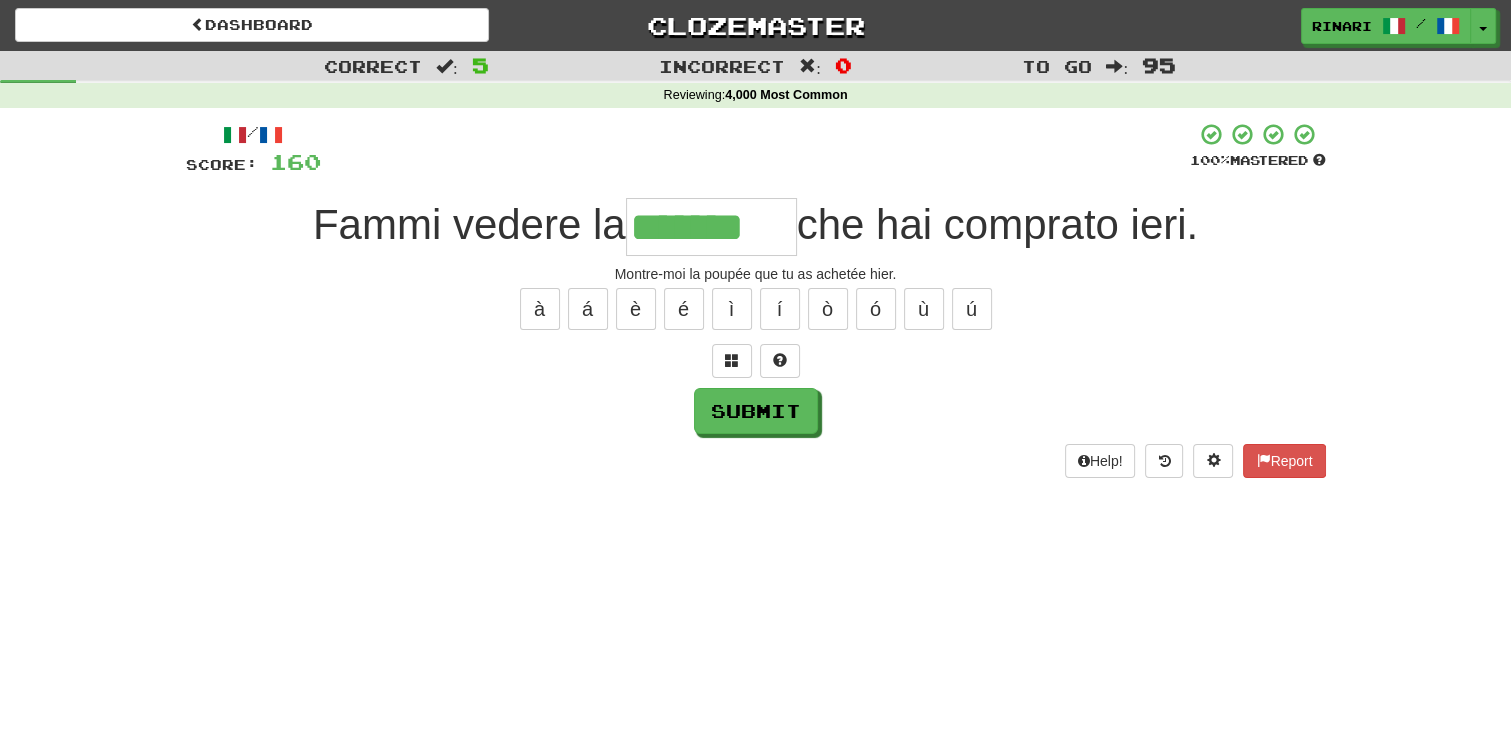 type on "*******" 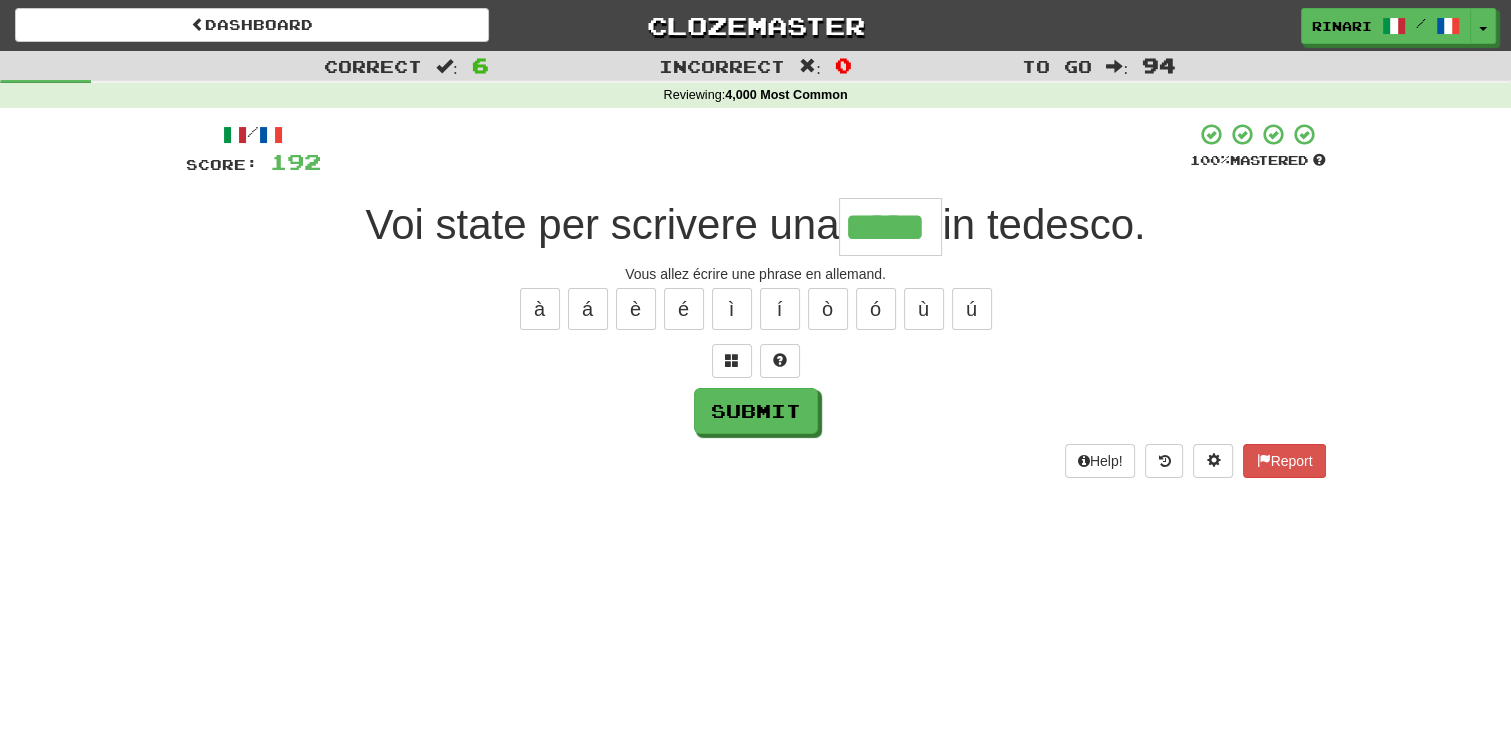 type on "*****" 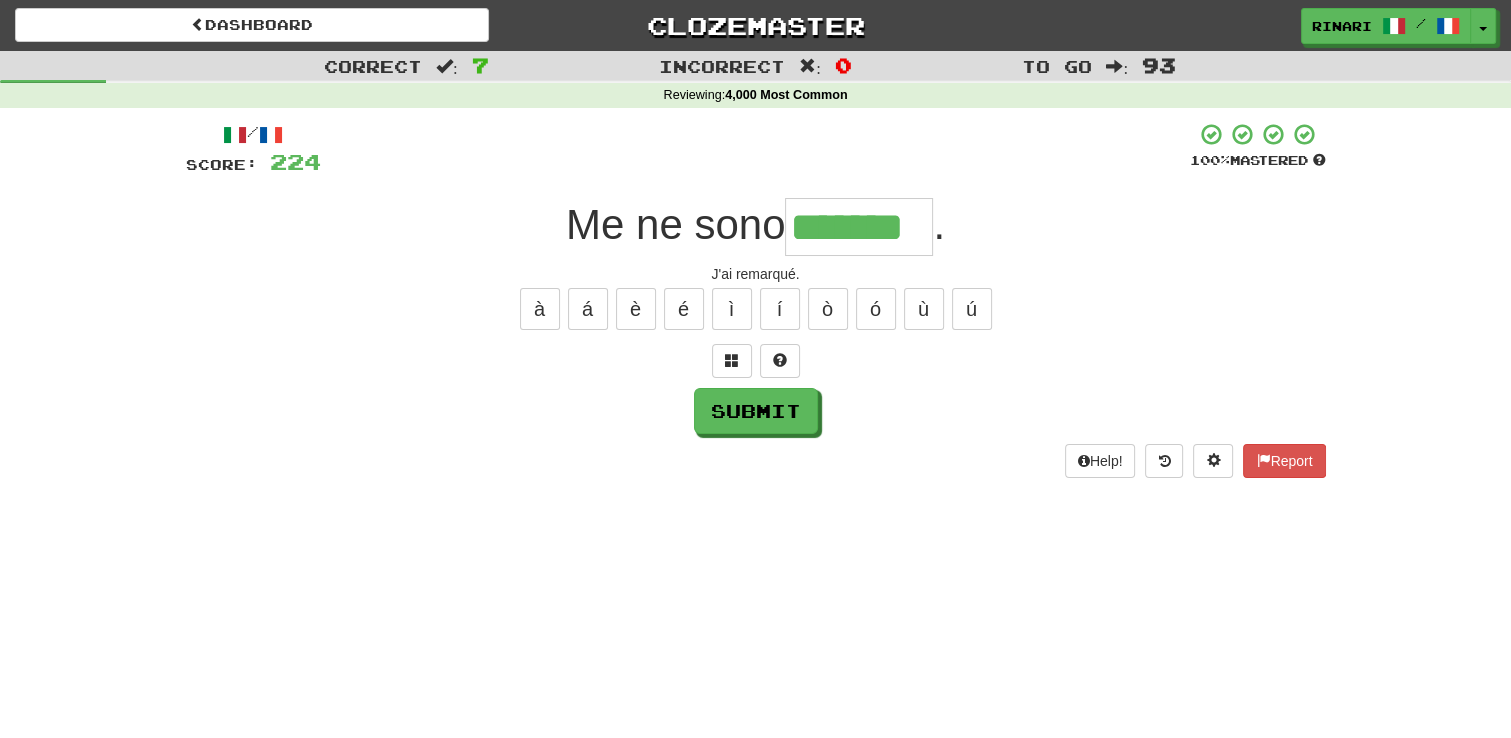 type on "*******" 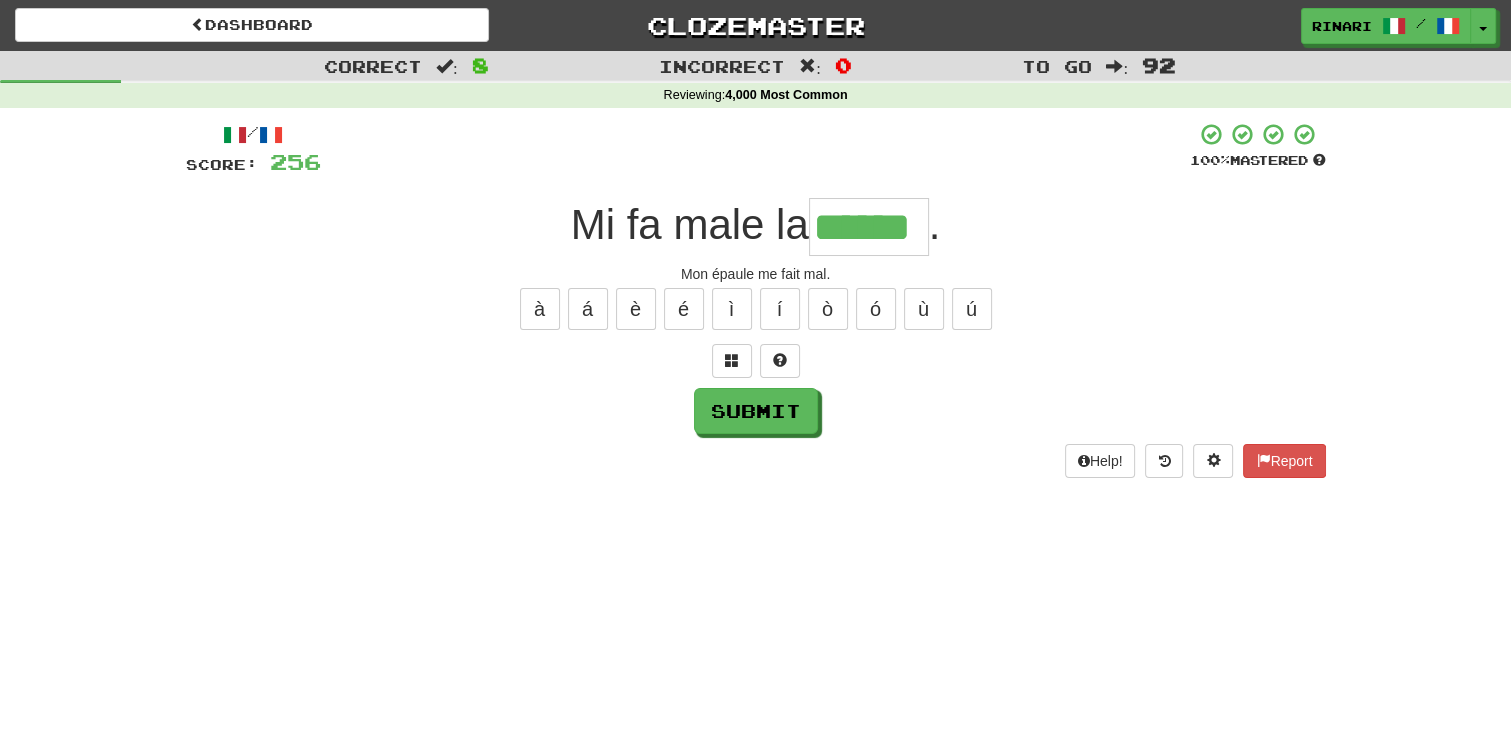 type on "******" 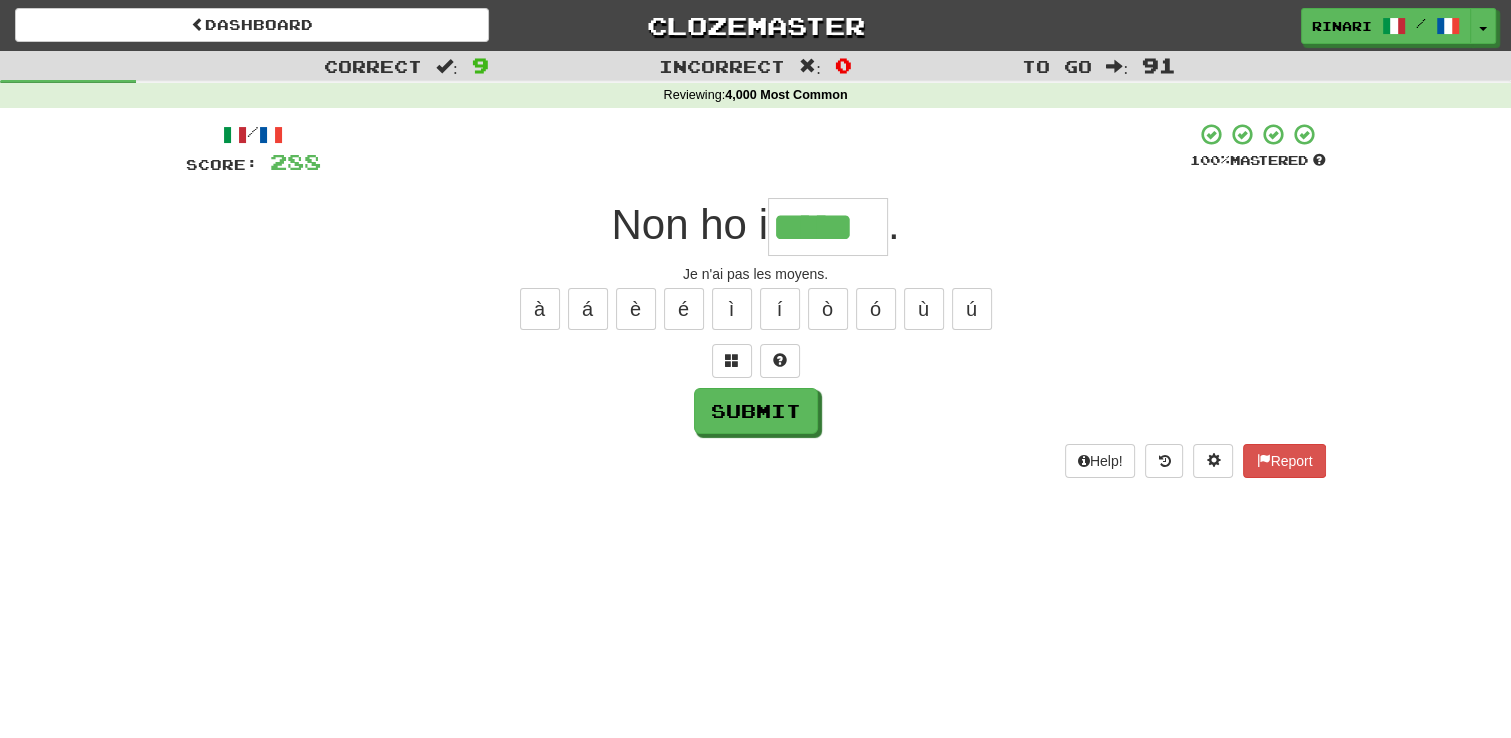 type on "*****" 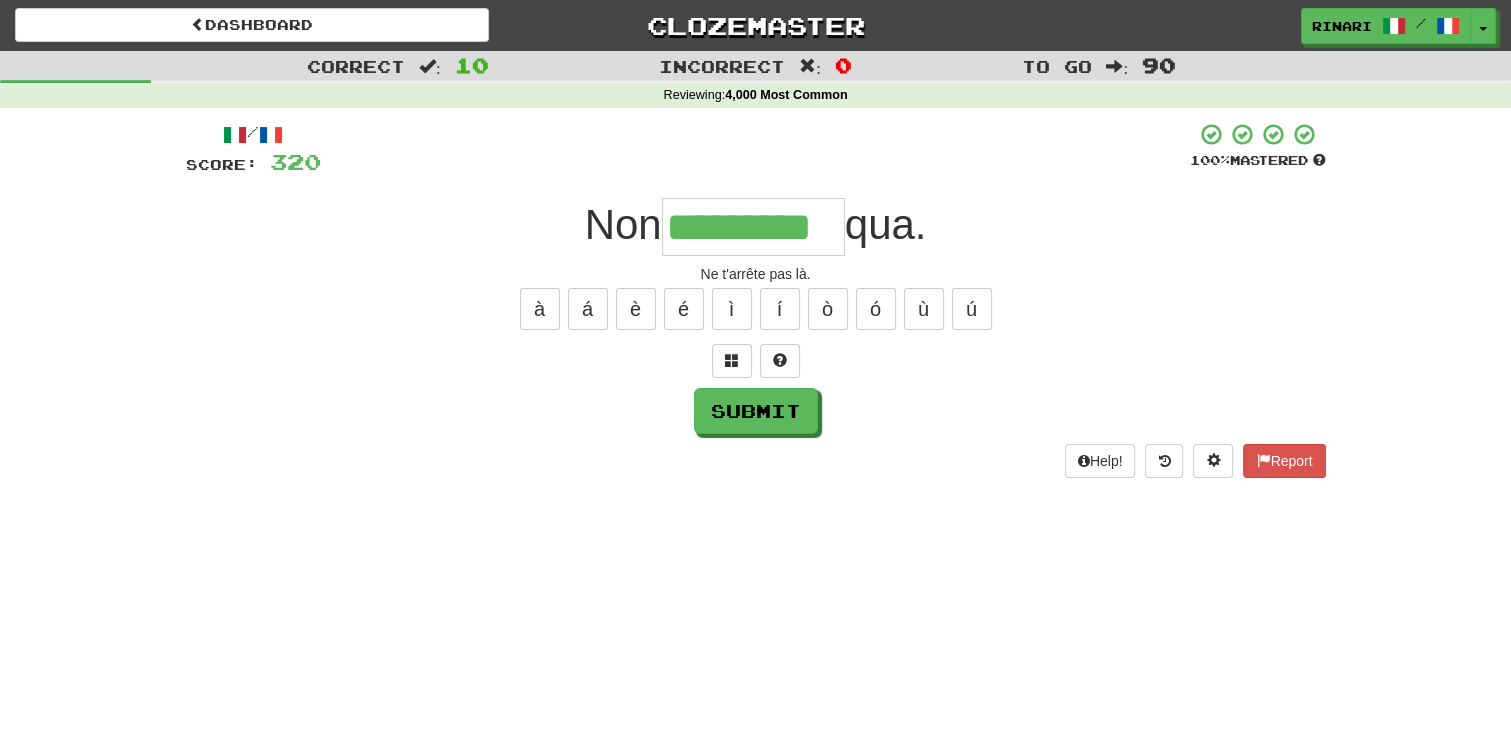 type on "*********" 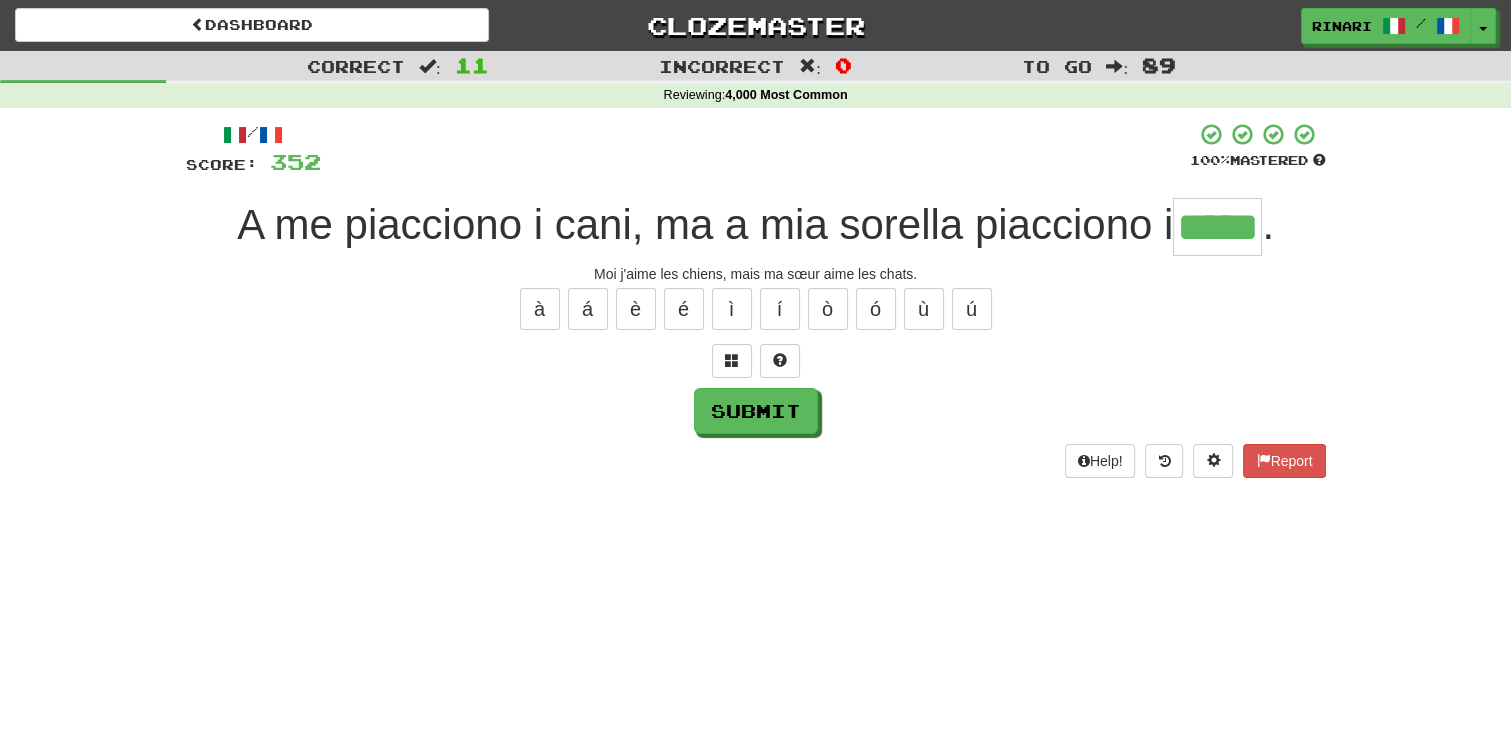 type on "*****" 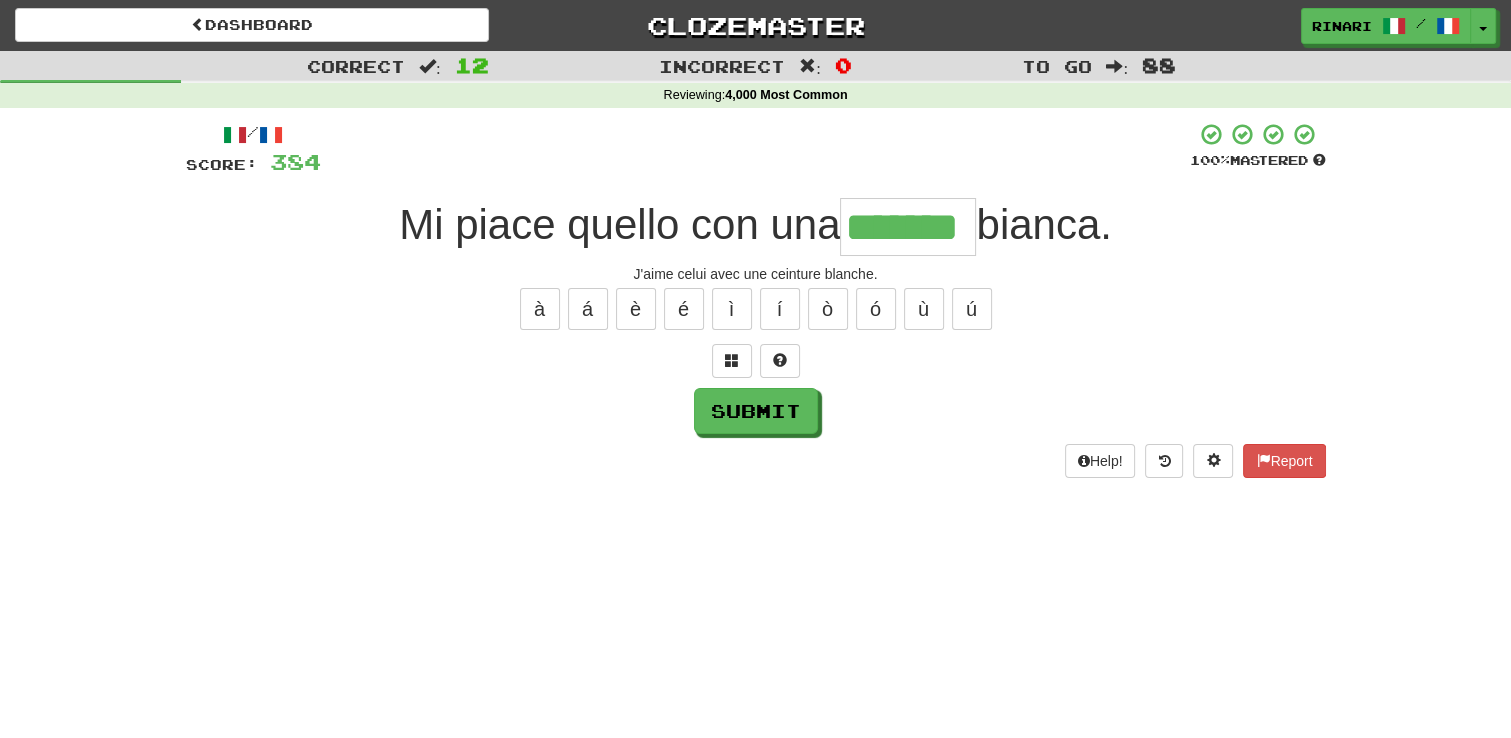 type on "*******" 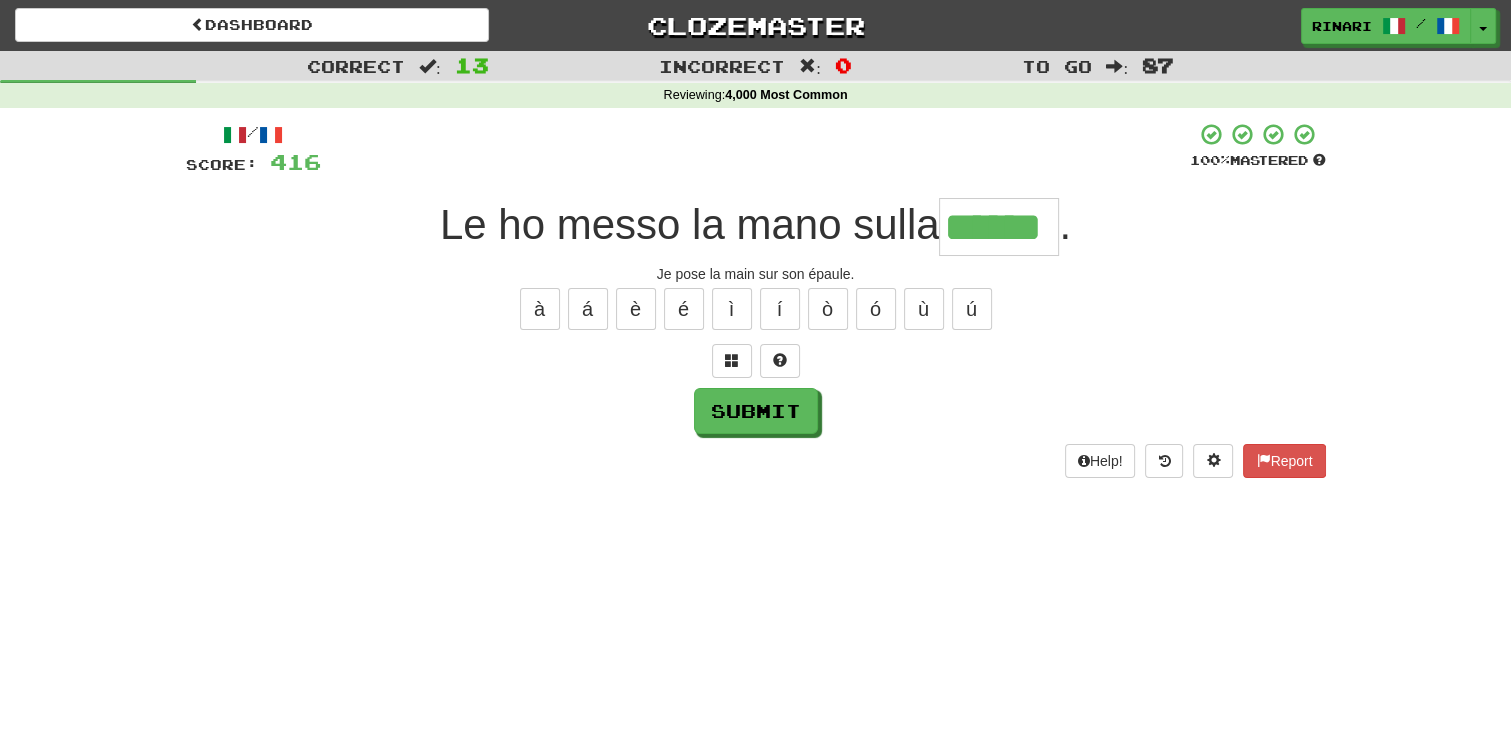 type on "******" 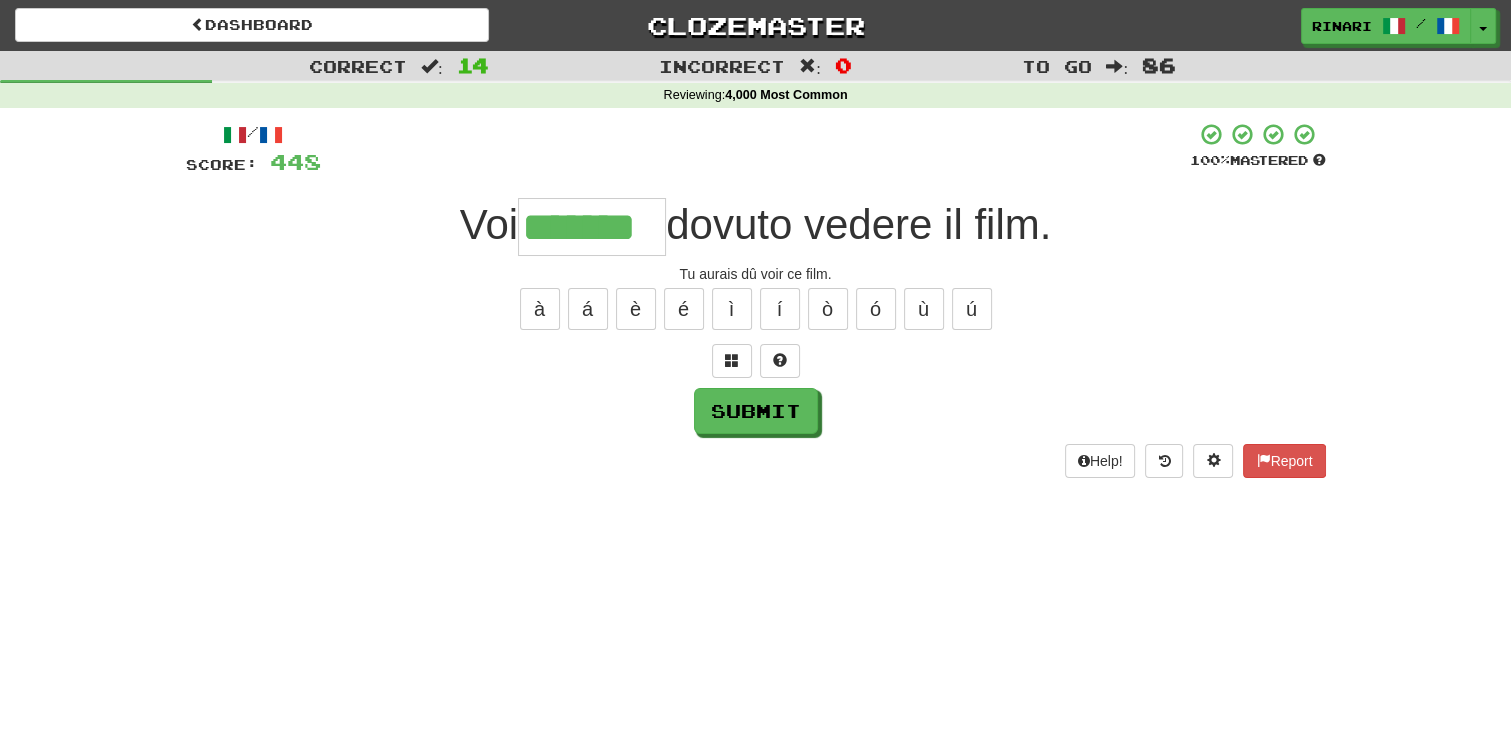 type on "*******" 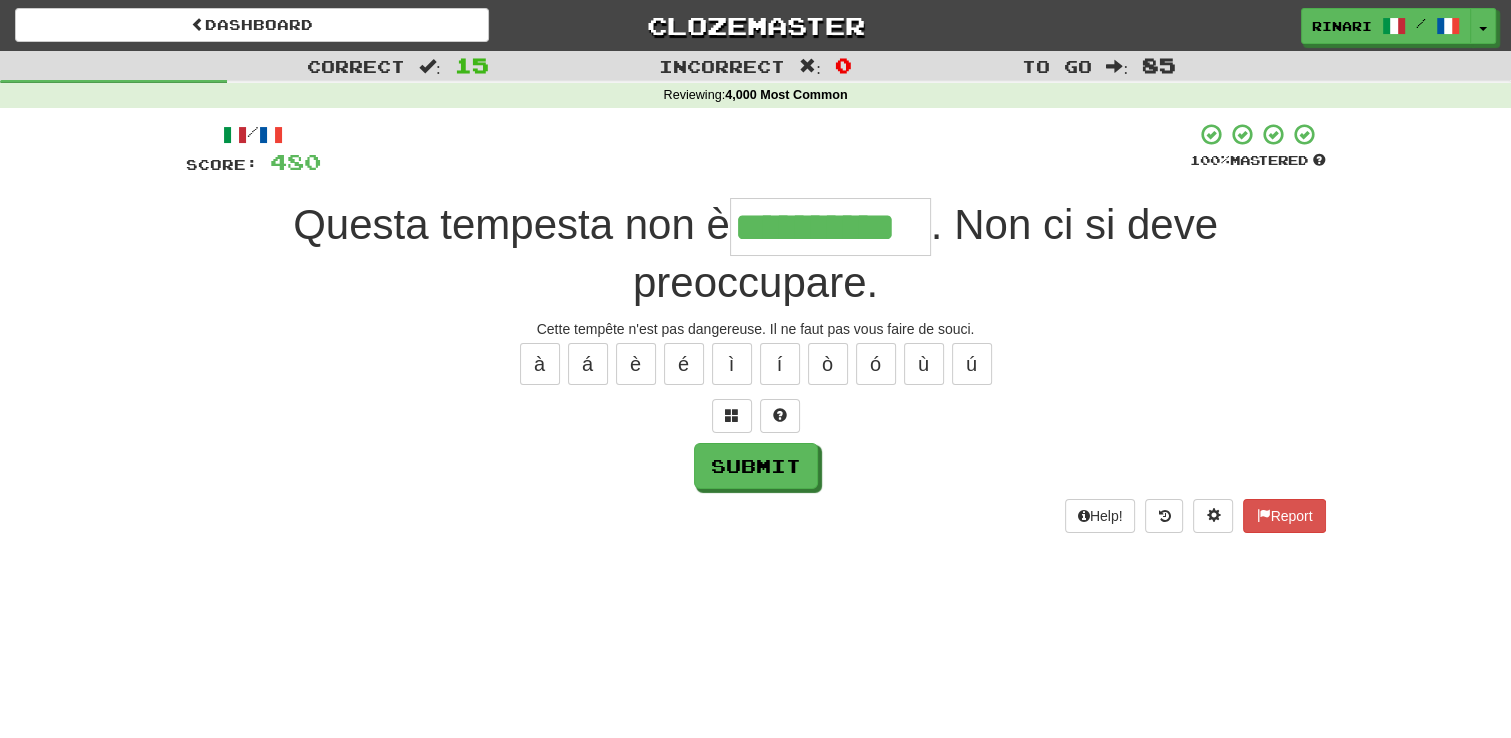 type on "**********" 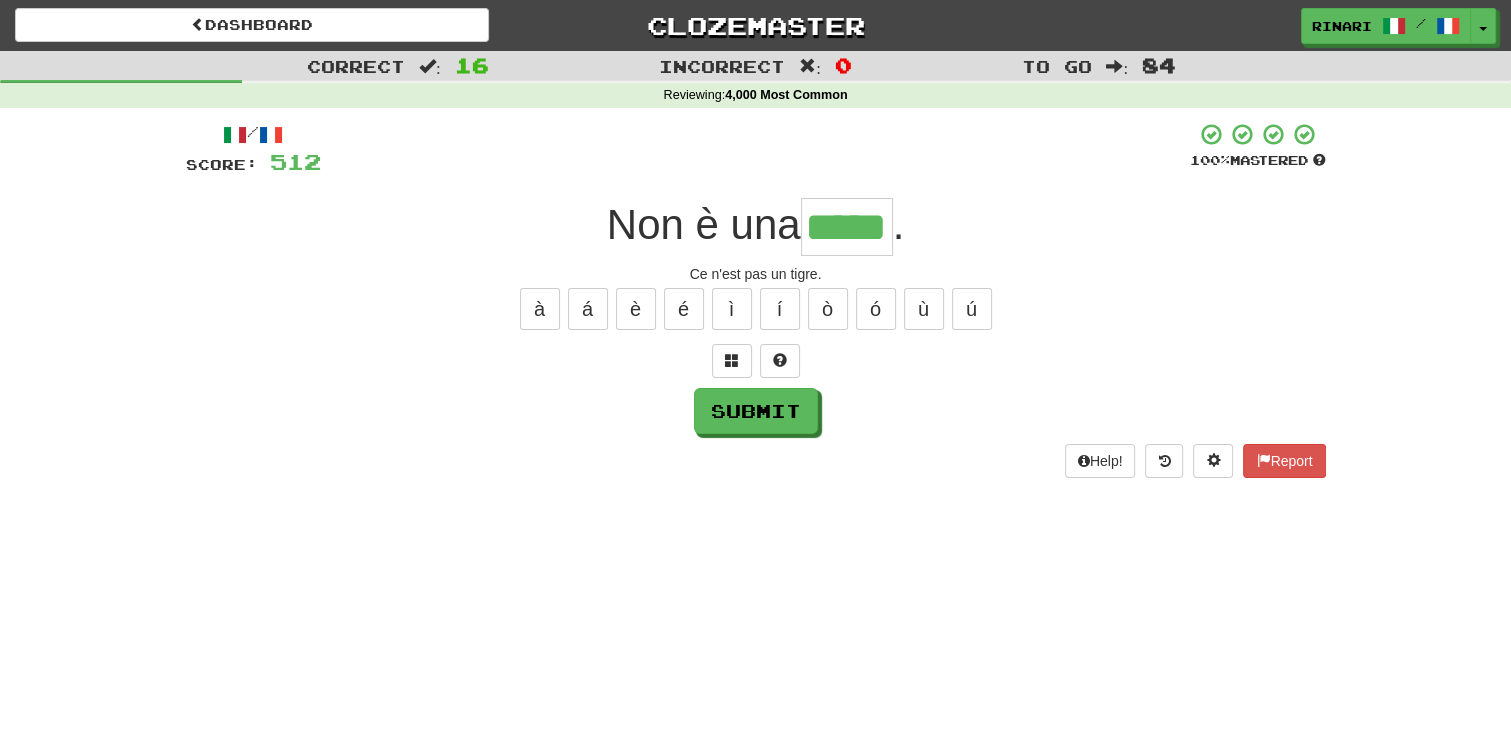 type on "*****" 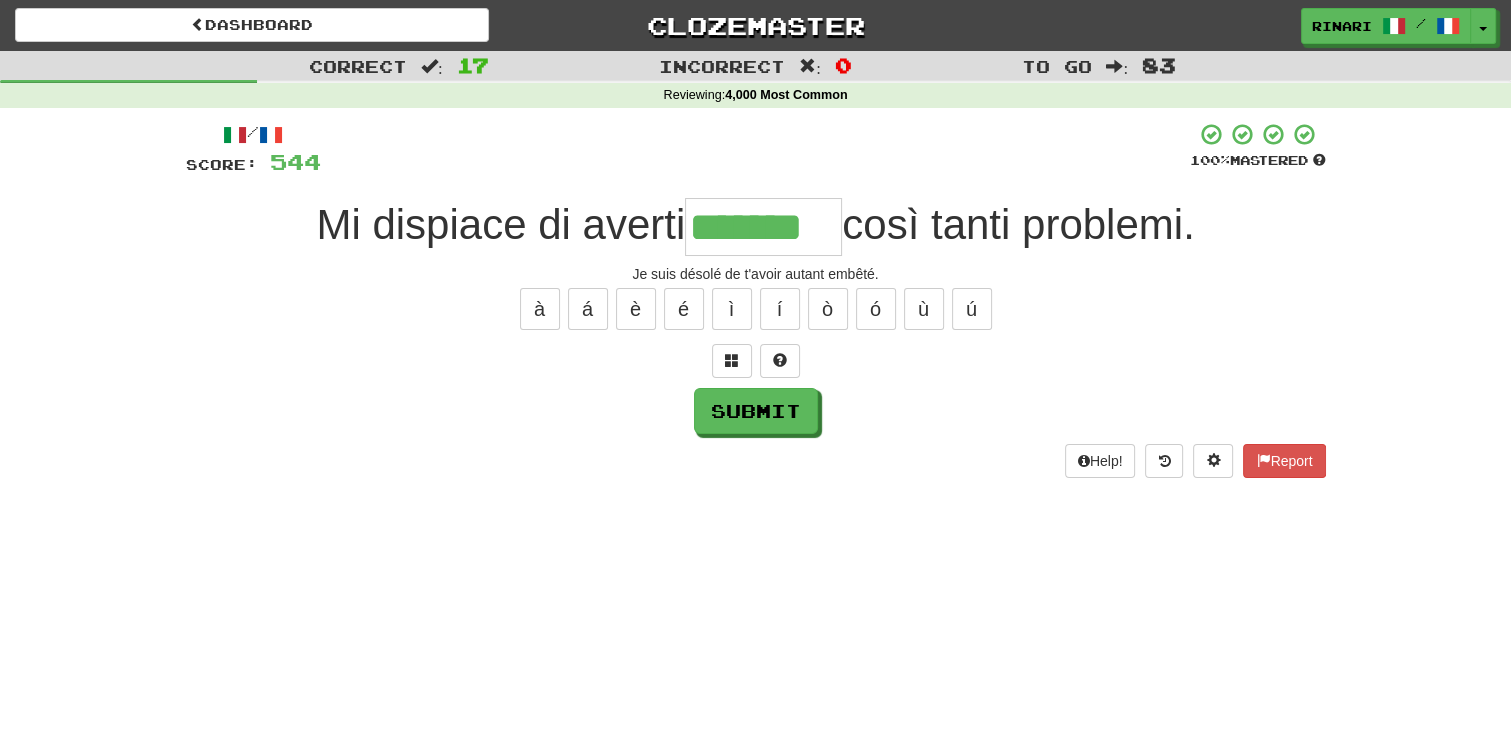 type on "*******" 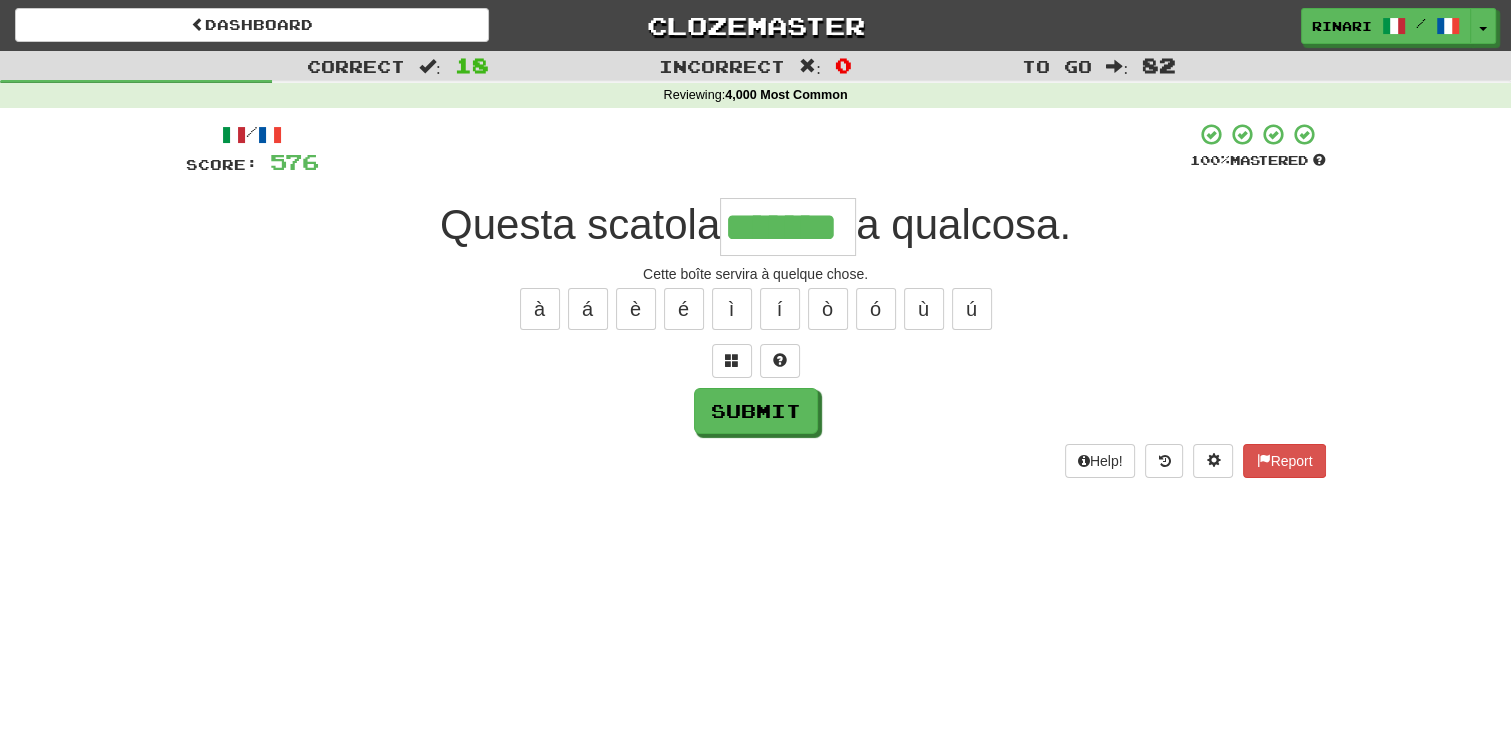type on "*******" 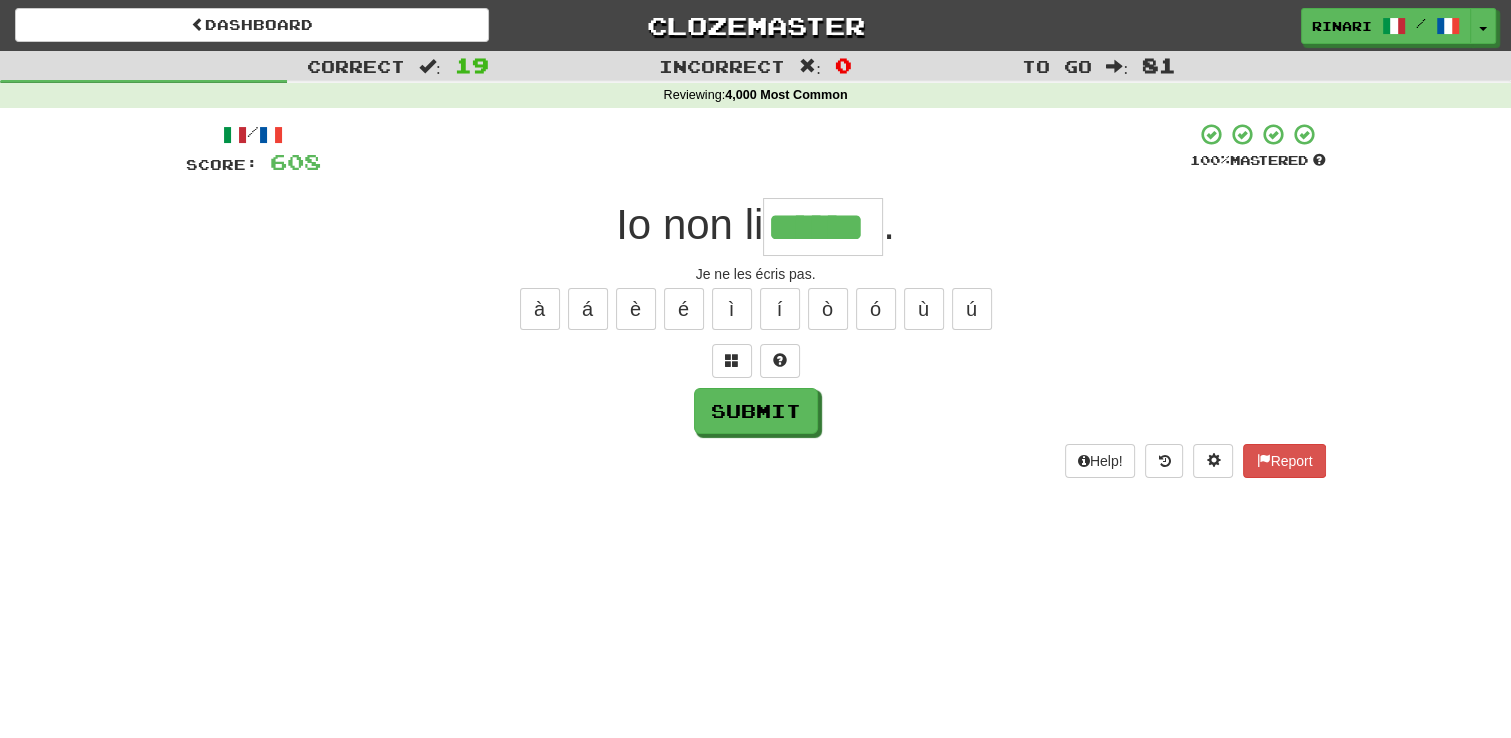 type on "******" 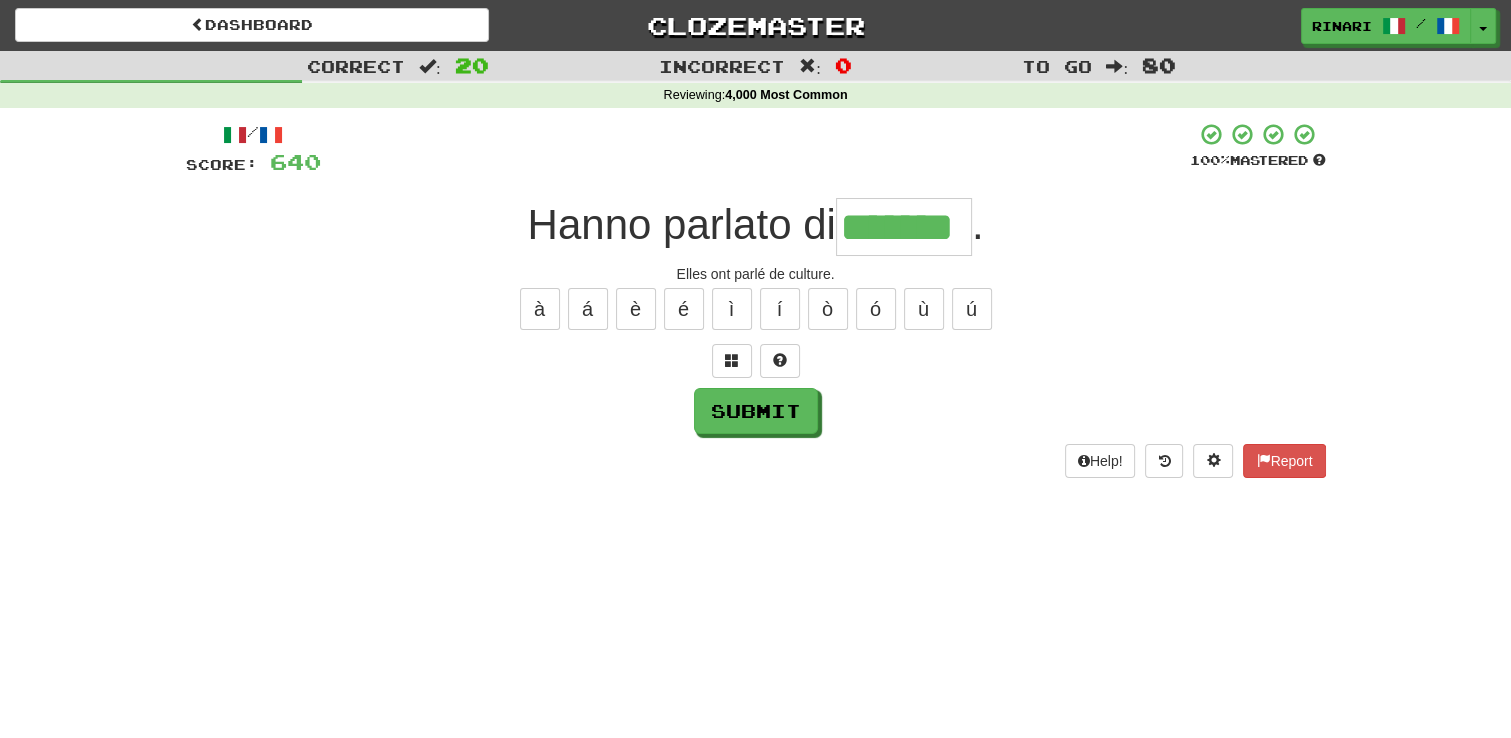 type on "*******" 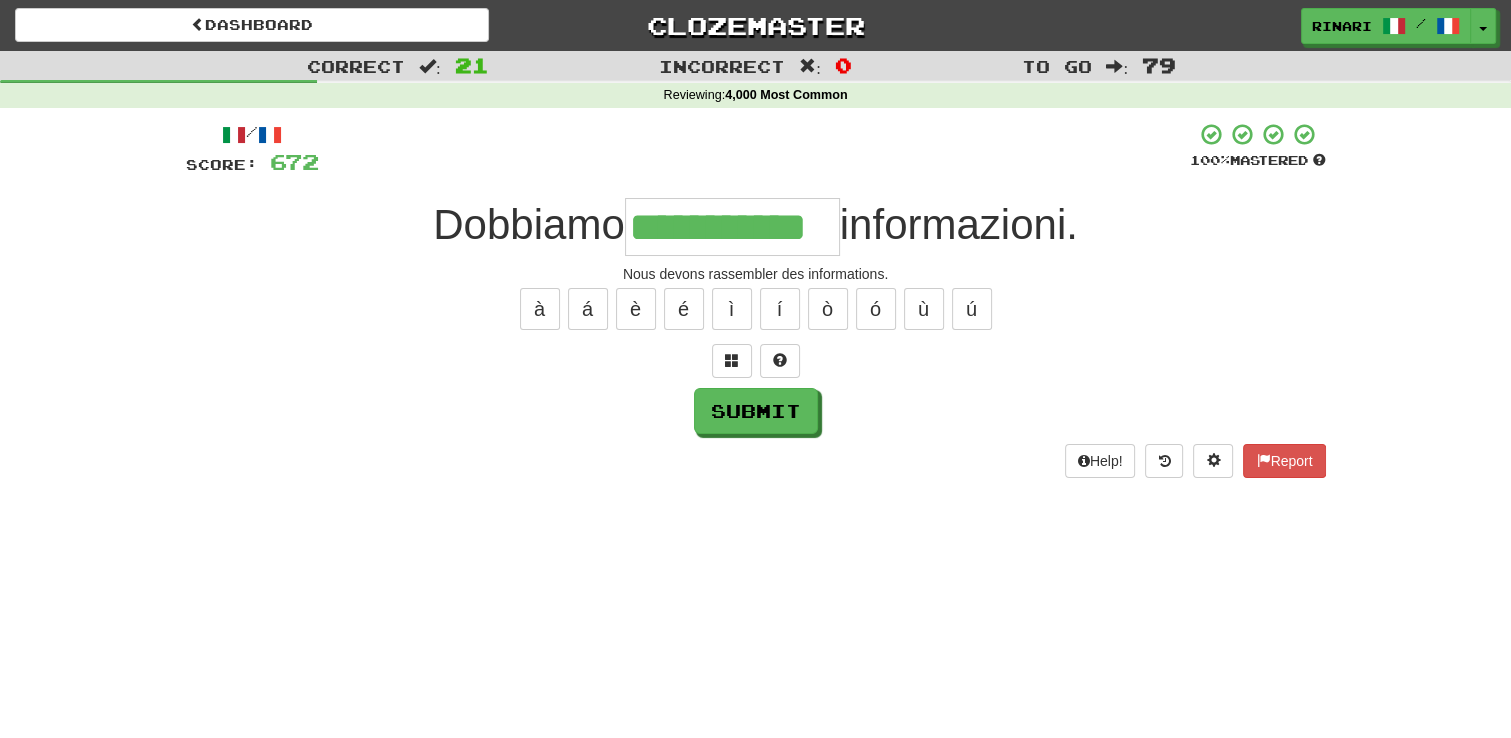 type on "**********" 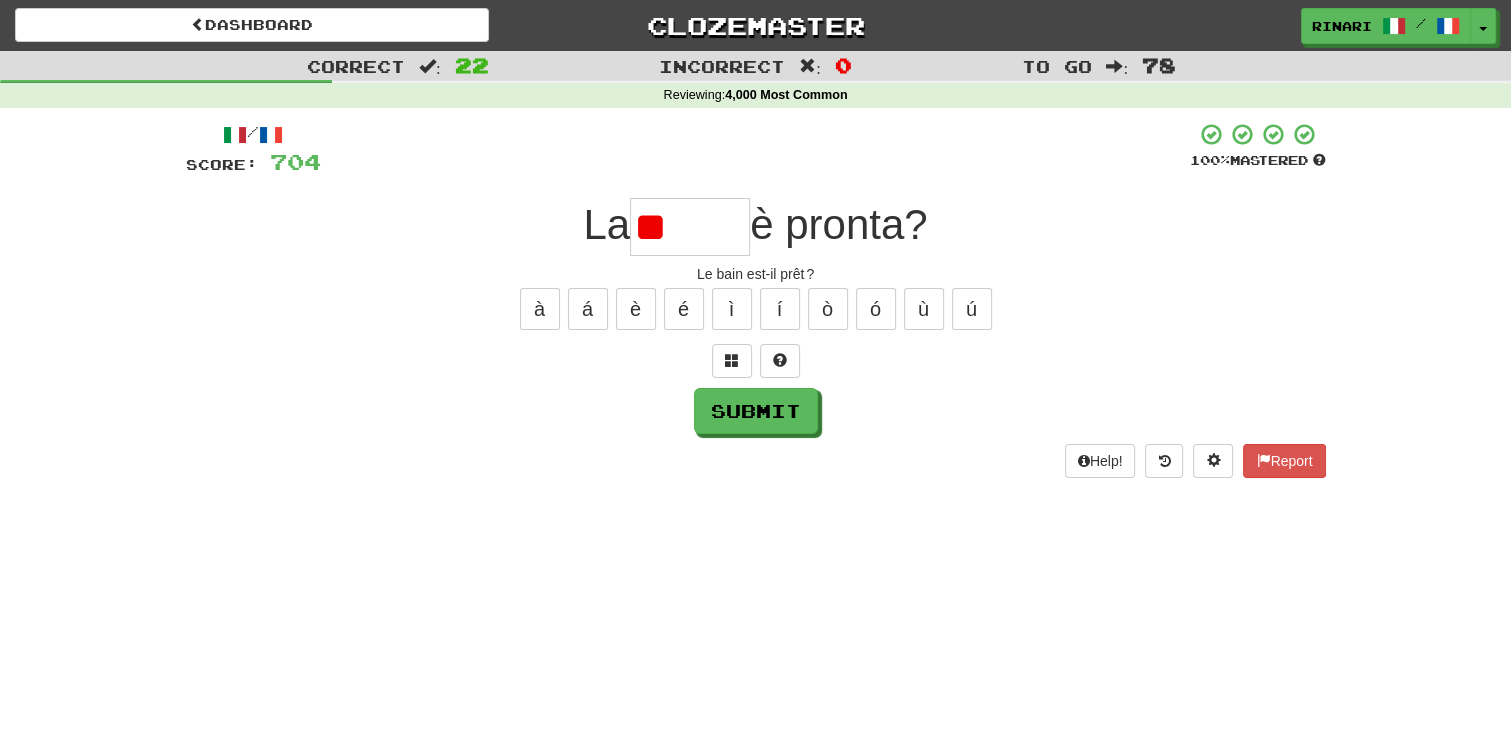 type on "*" 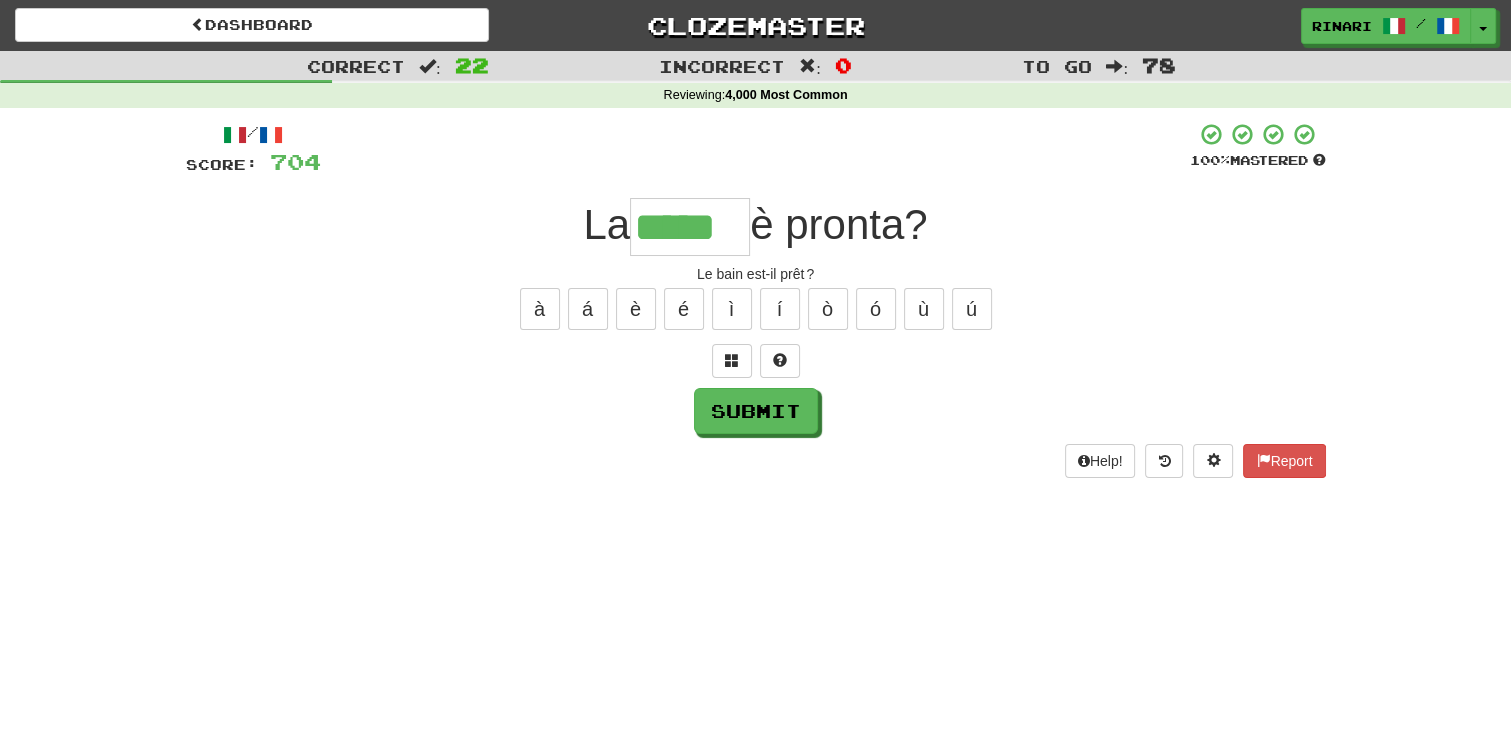 type on "*****" 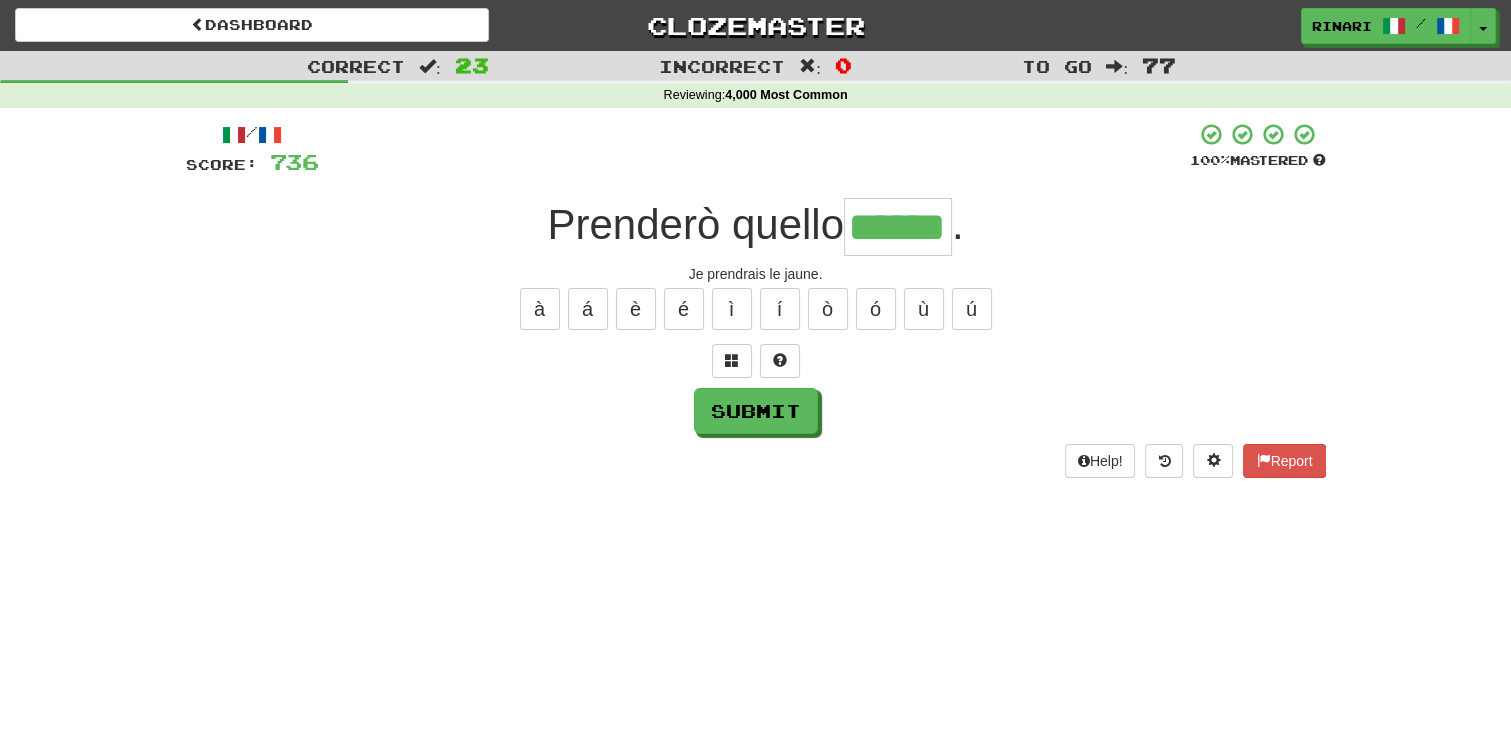 type on "******" 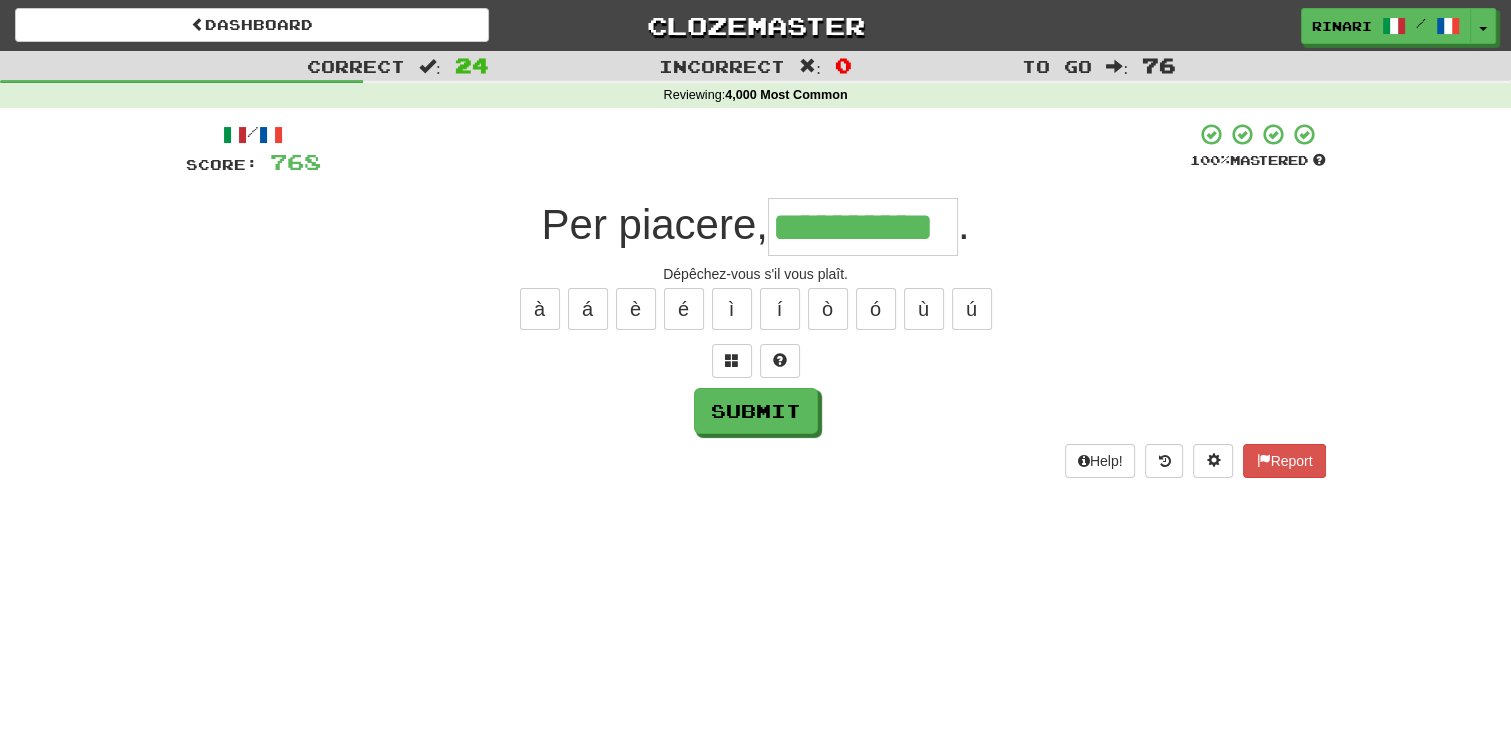 type on "**********" 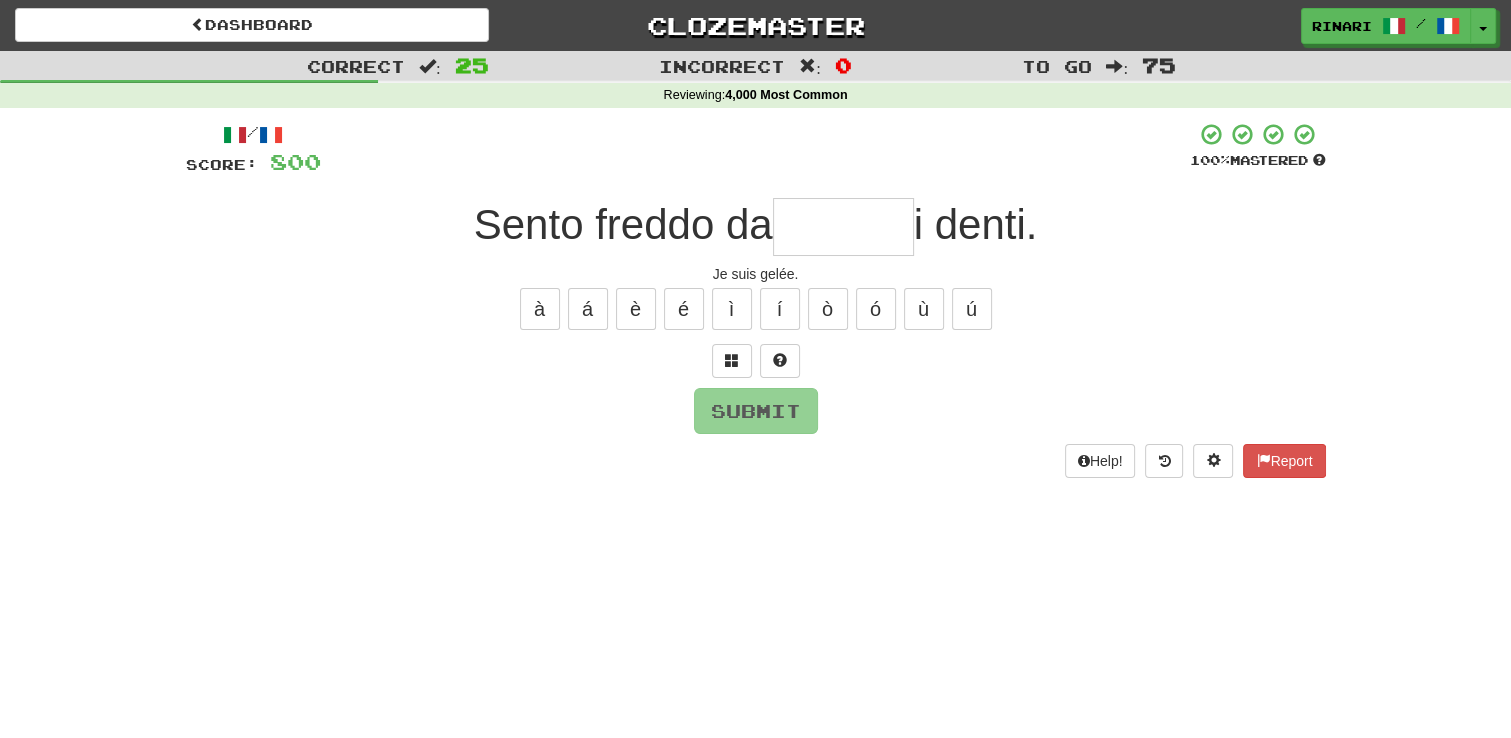 type on "*" 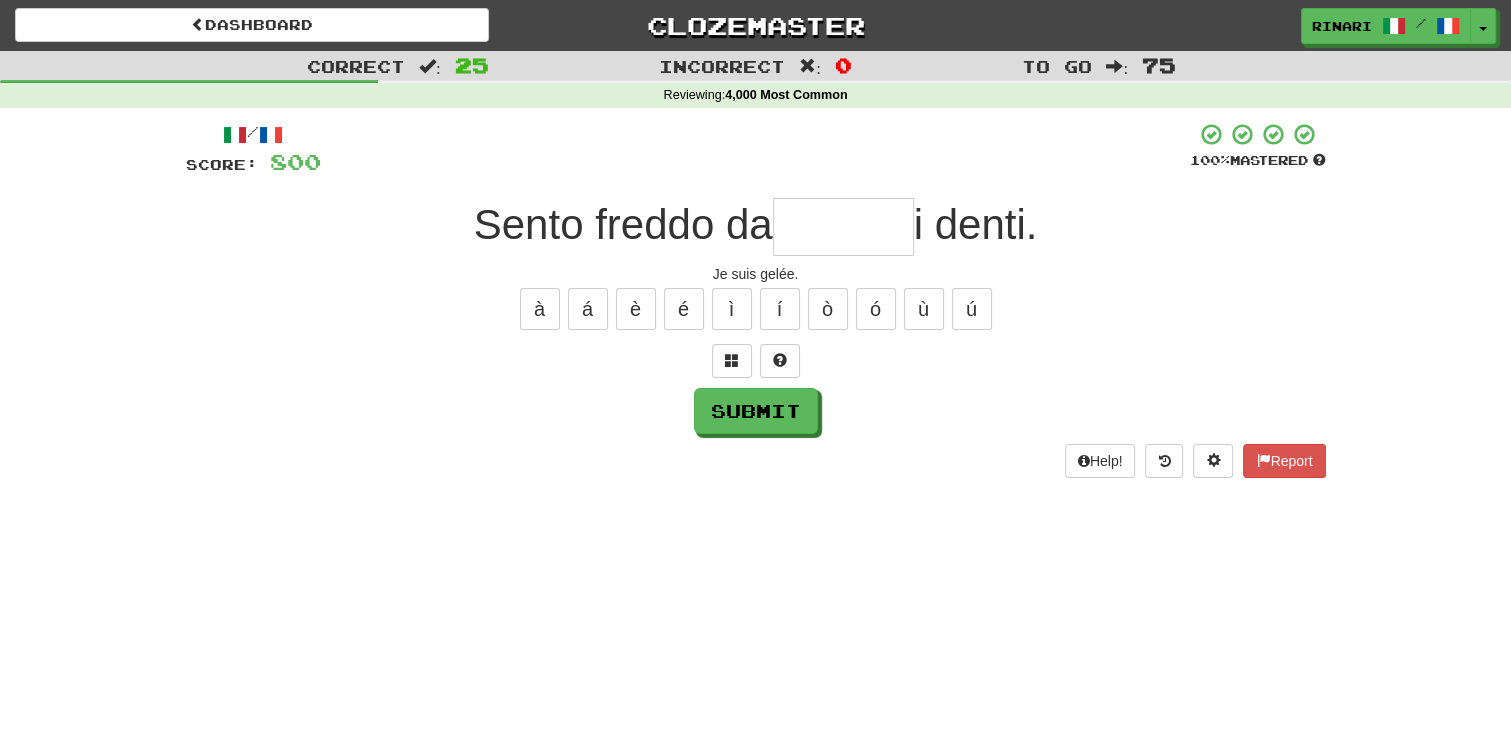 type on "*" 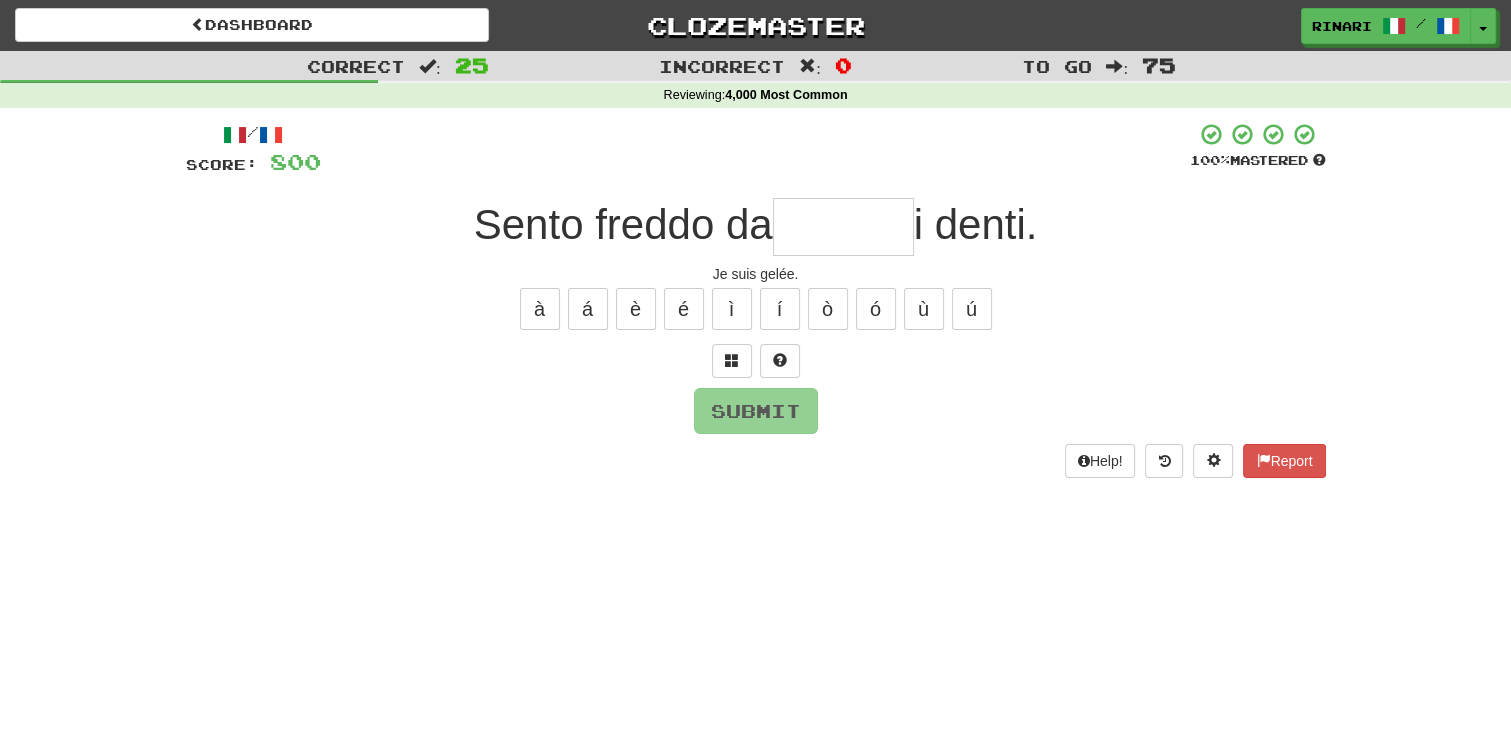 type on "*" 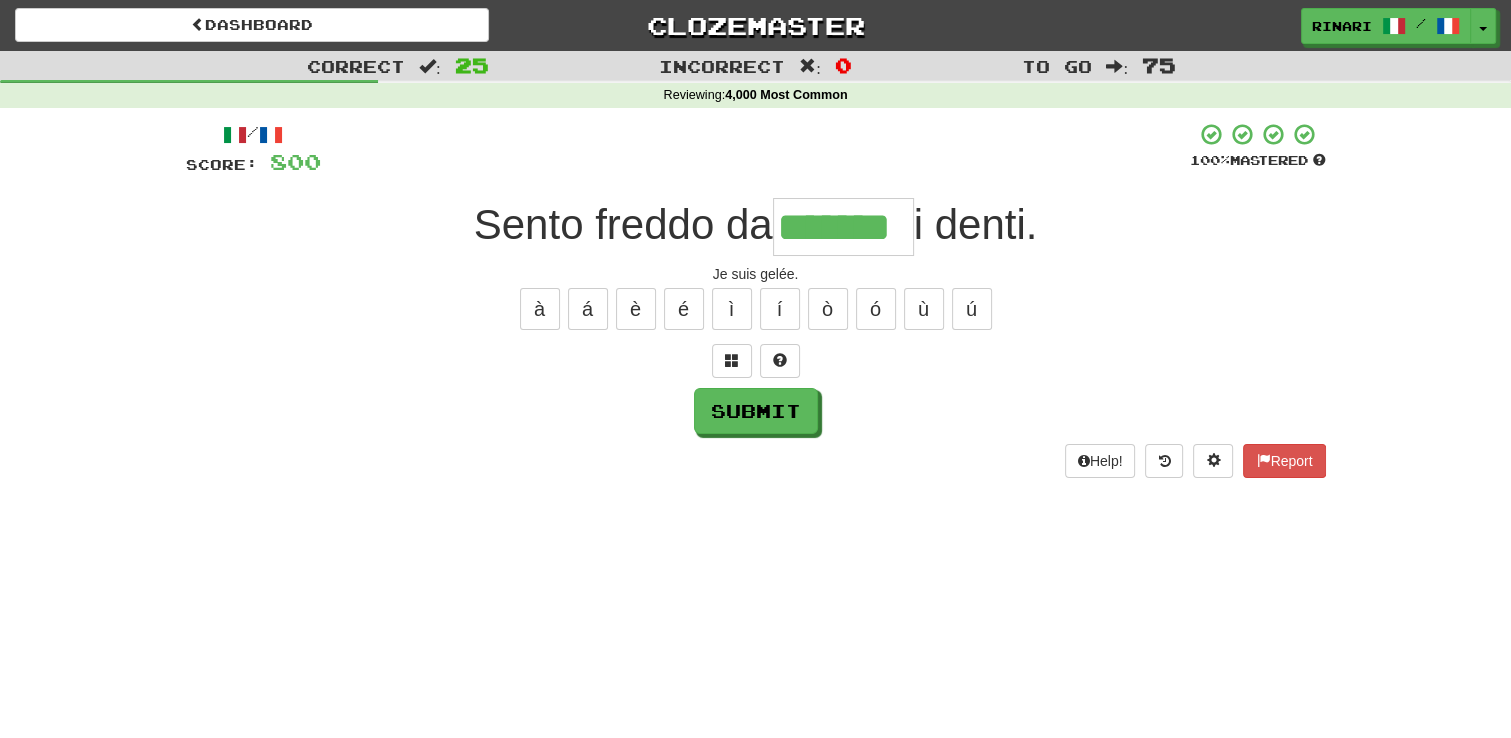 type on "*******" 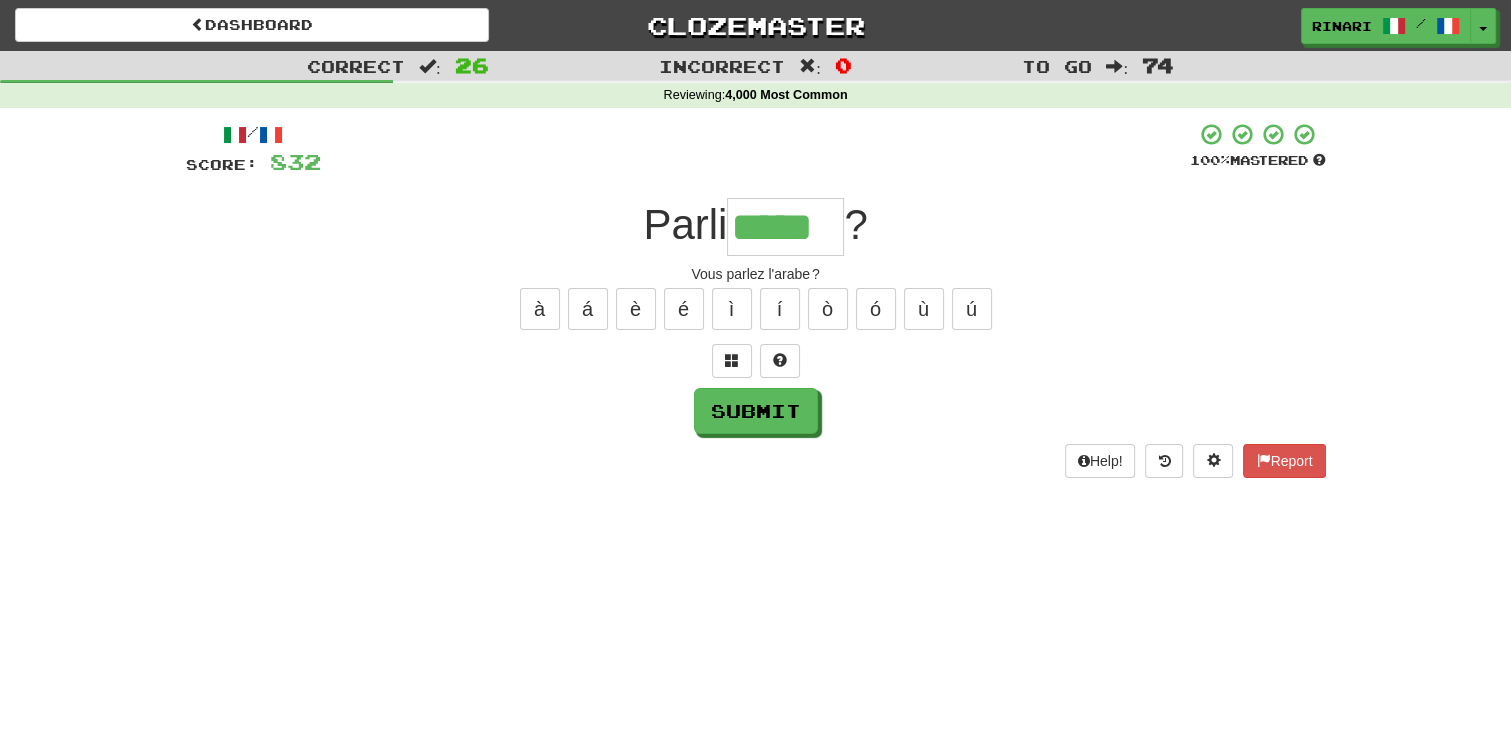 type on "*****" 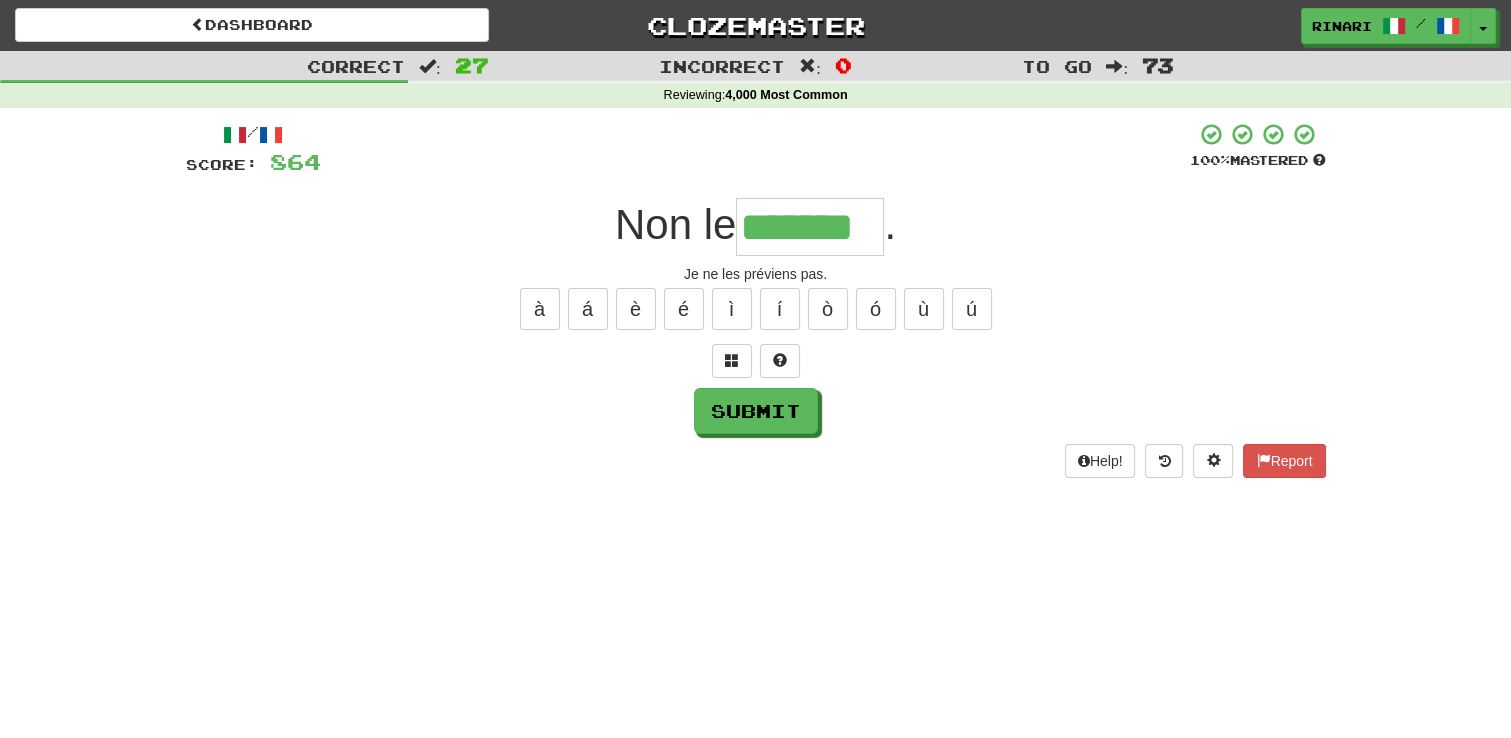 type on "*******" 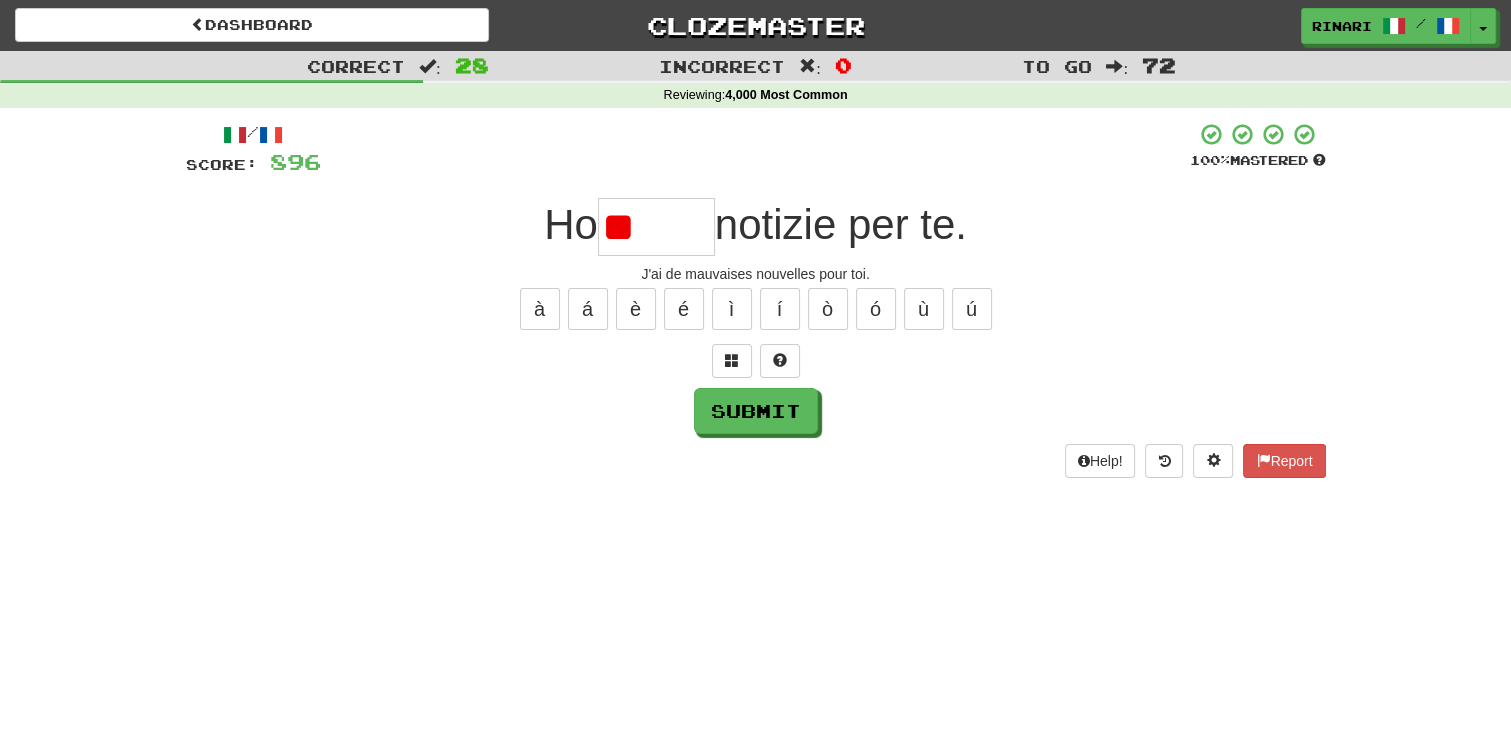 type on "*" 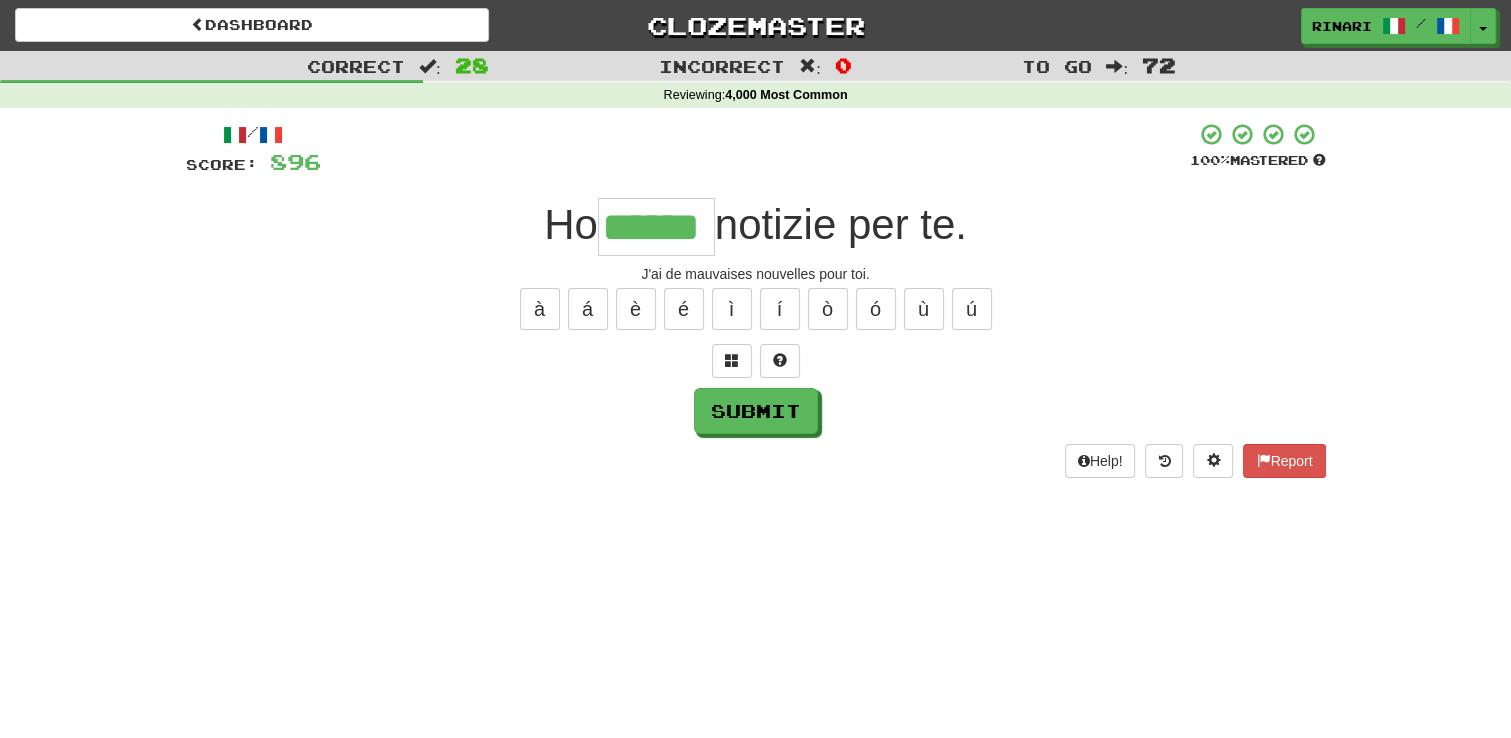 type on "******" 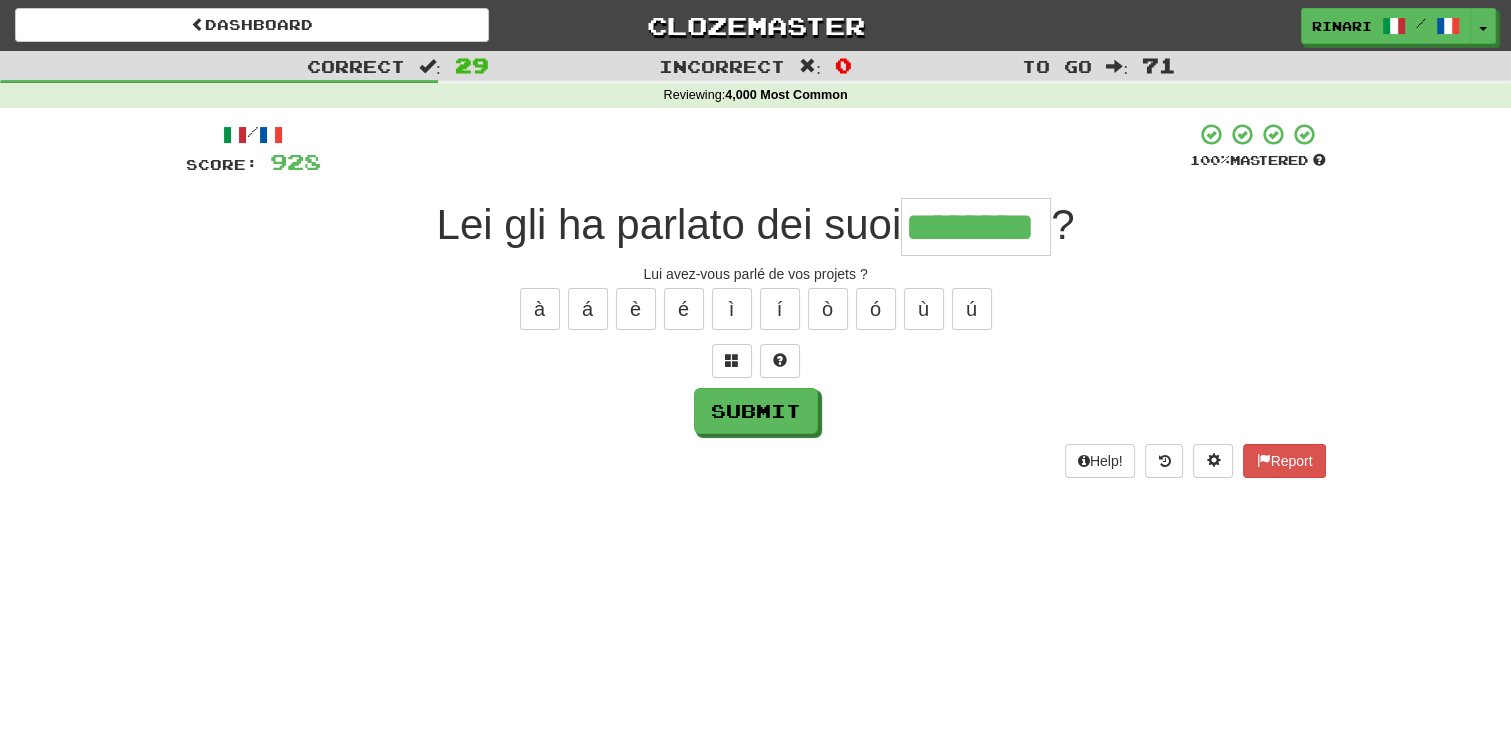 type on "********" 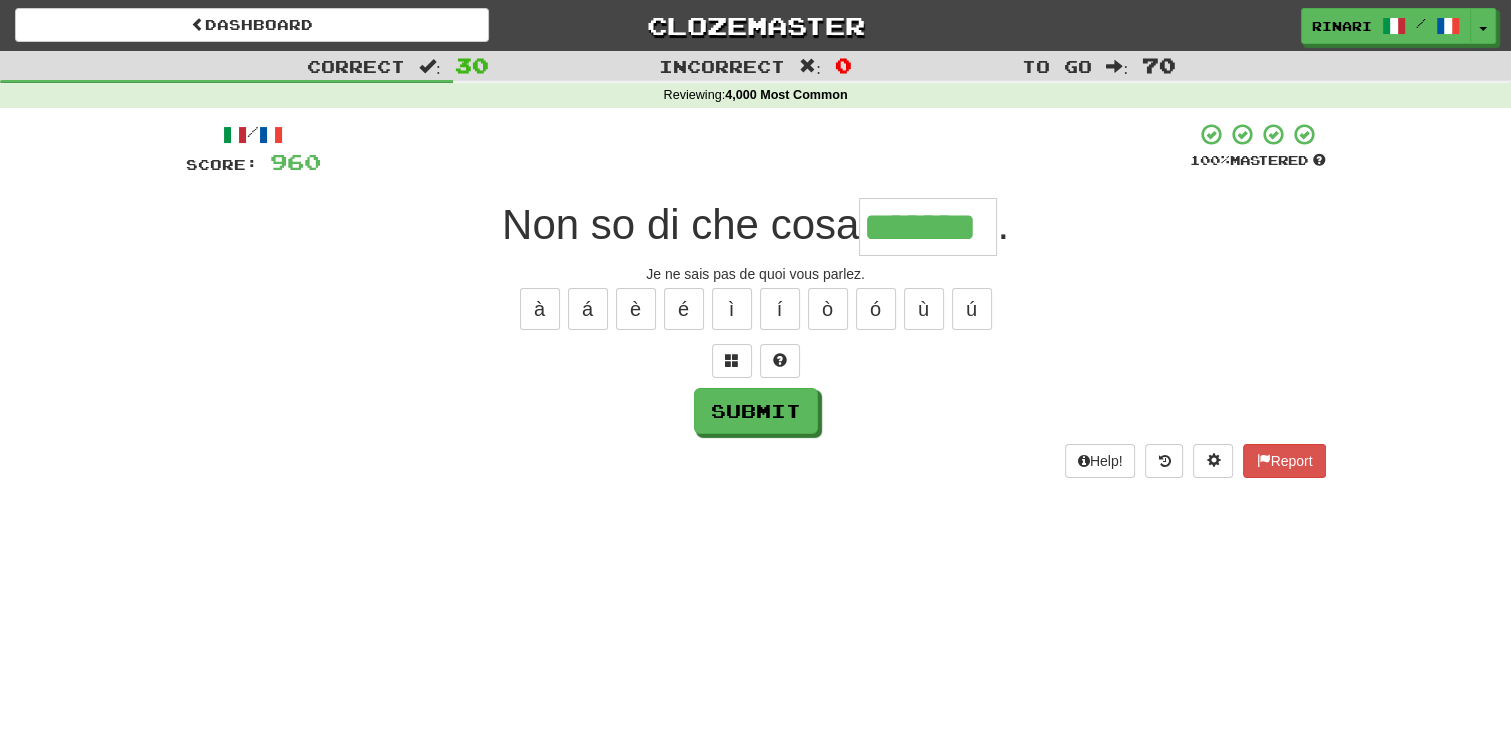 type on "*******" 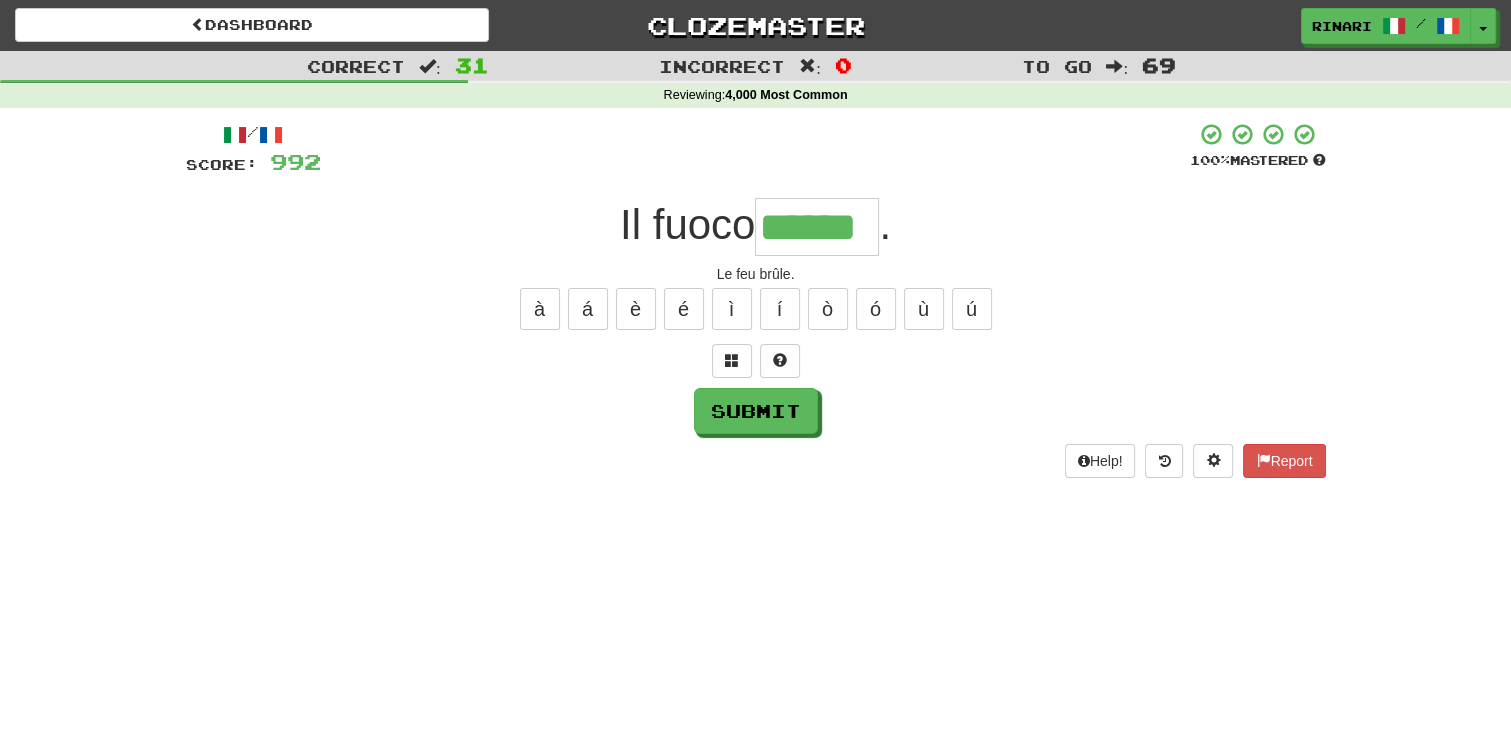 type on "******" 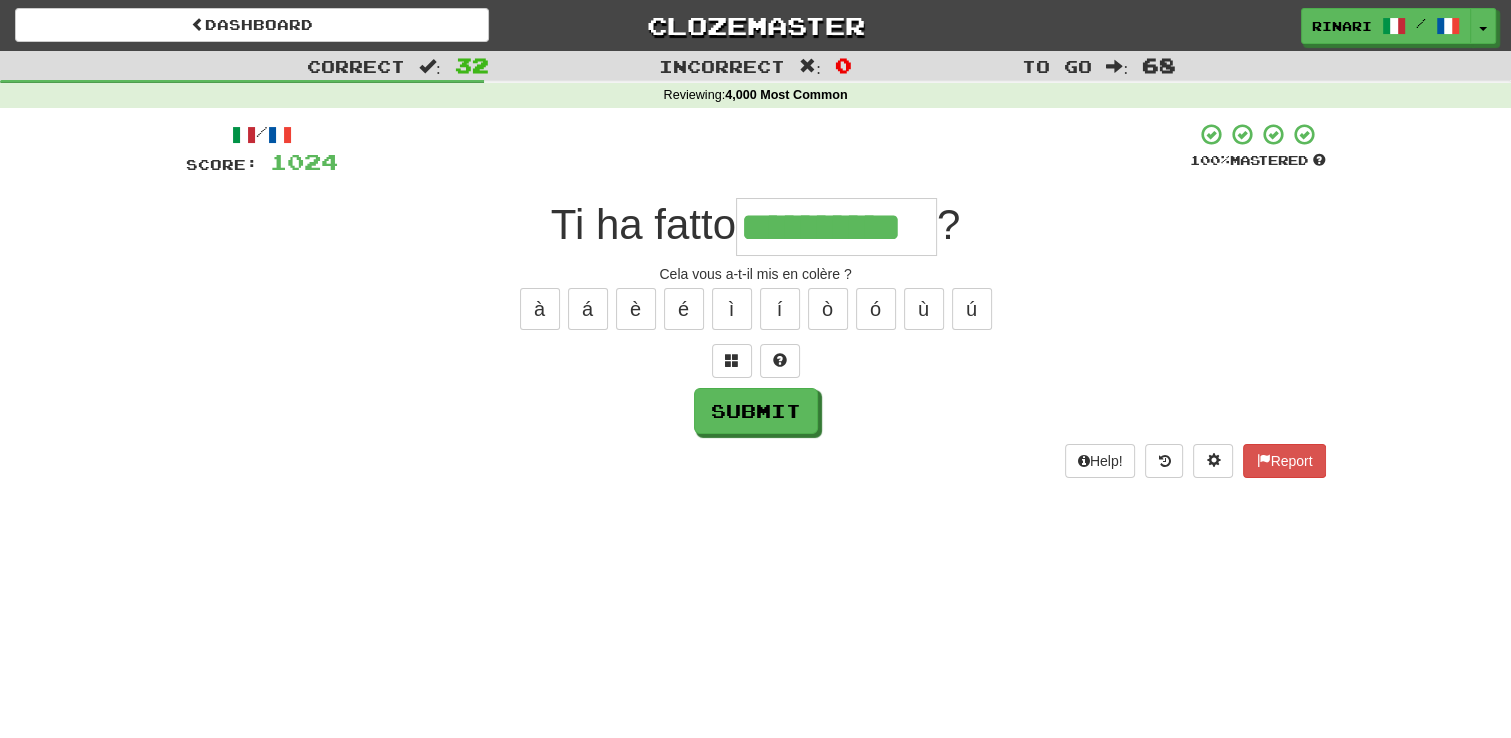 type on "**********" 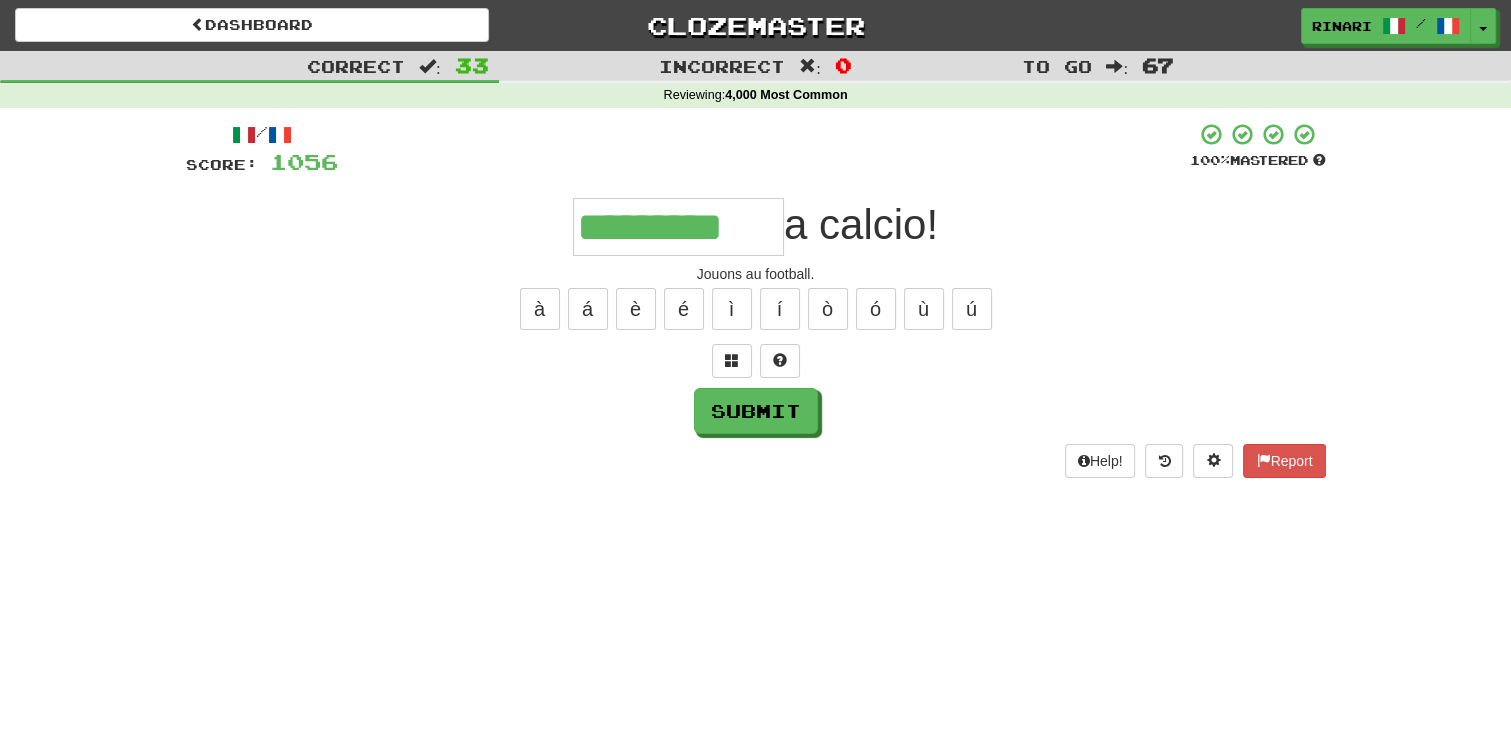type on "*********" 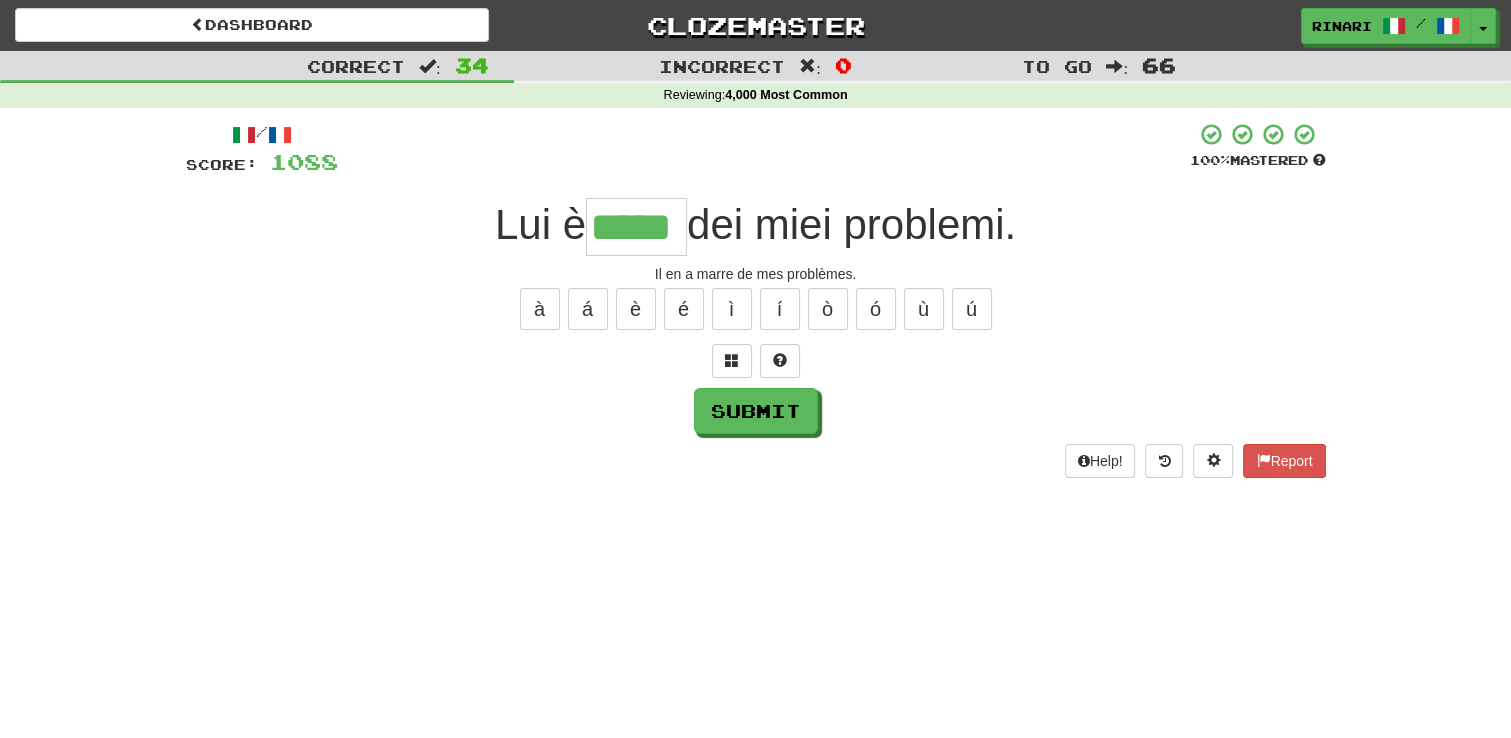 type on "*****" 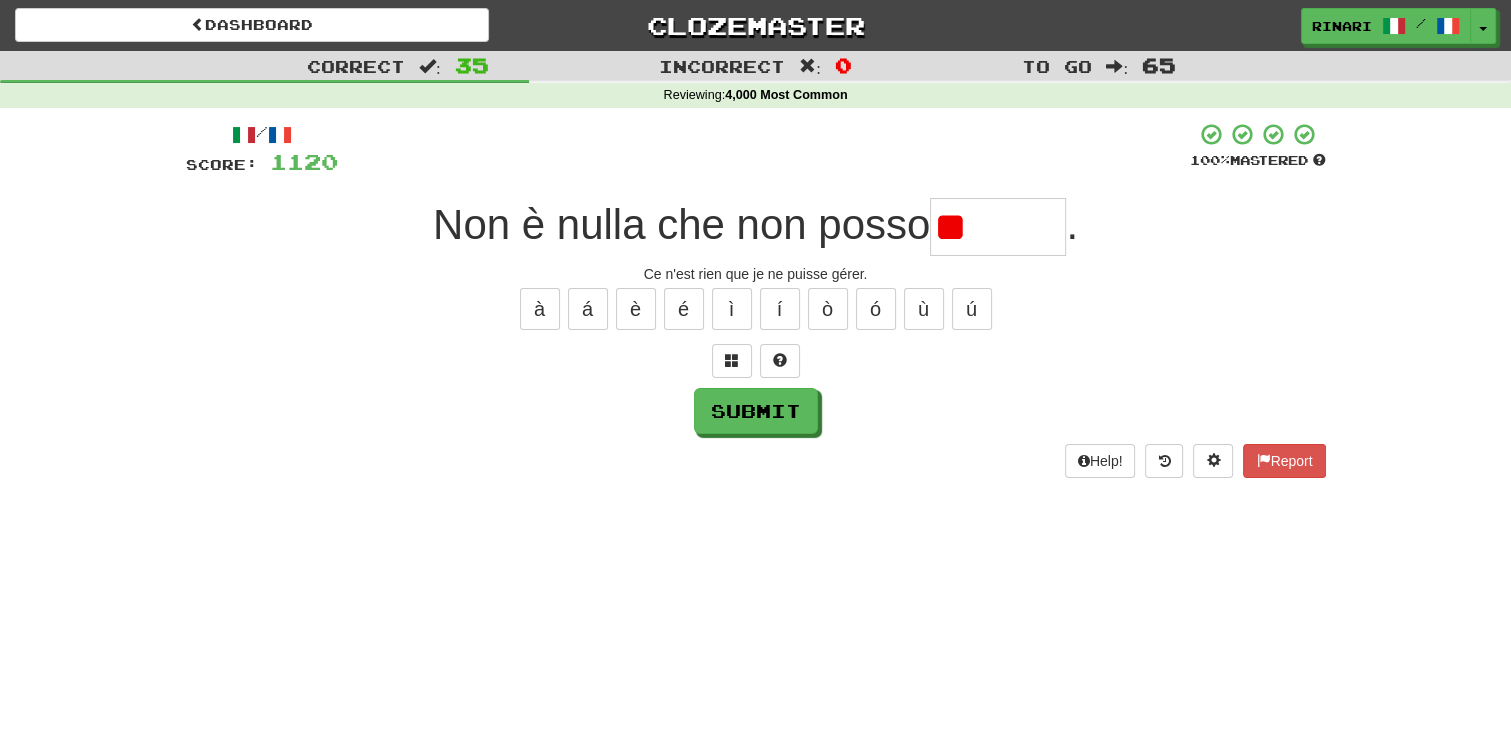 type on "*" 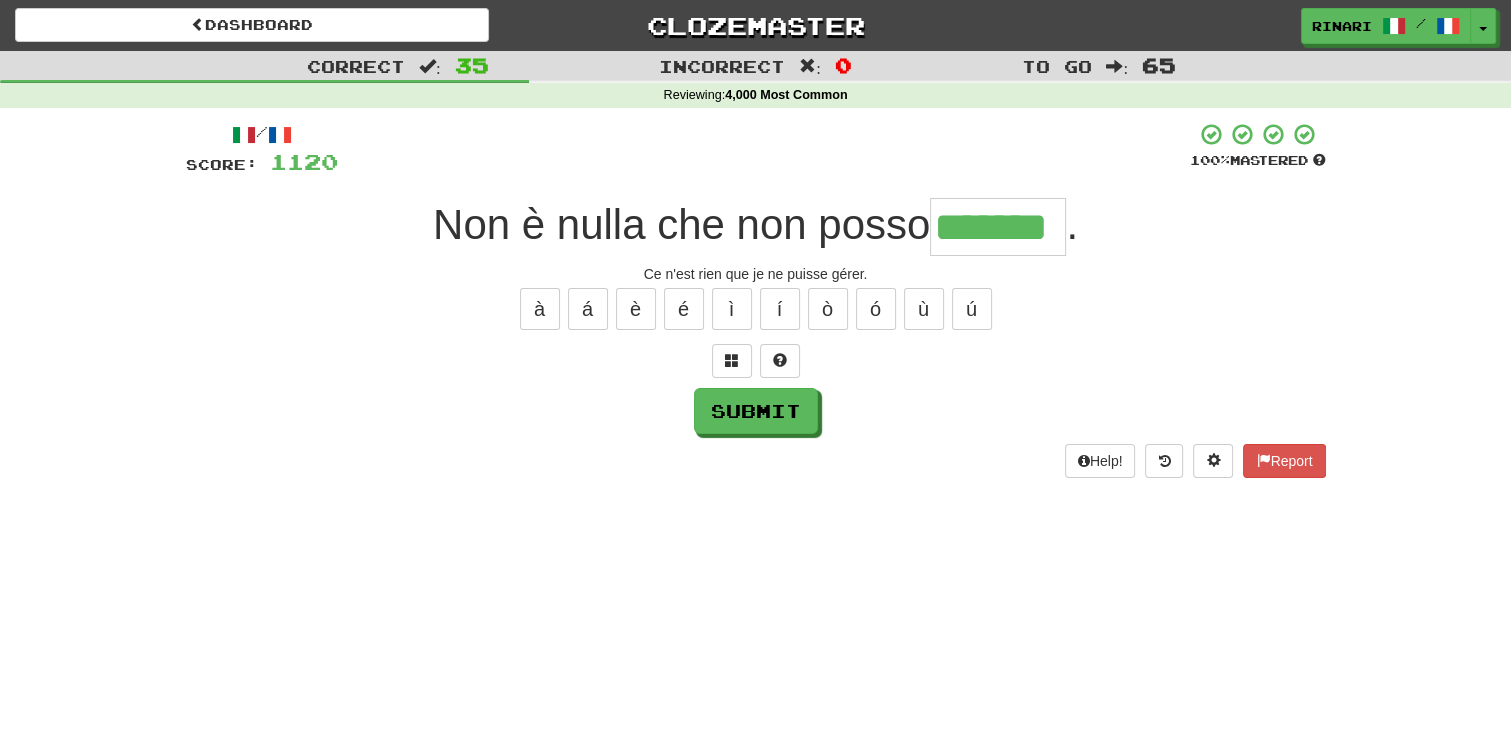 type on "*******" 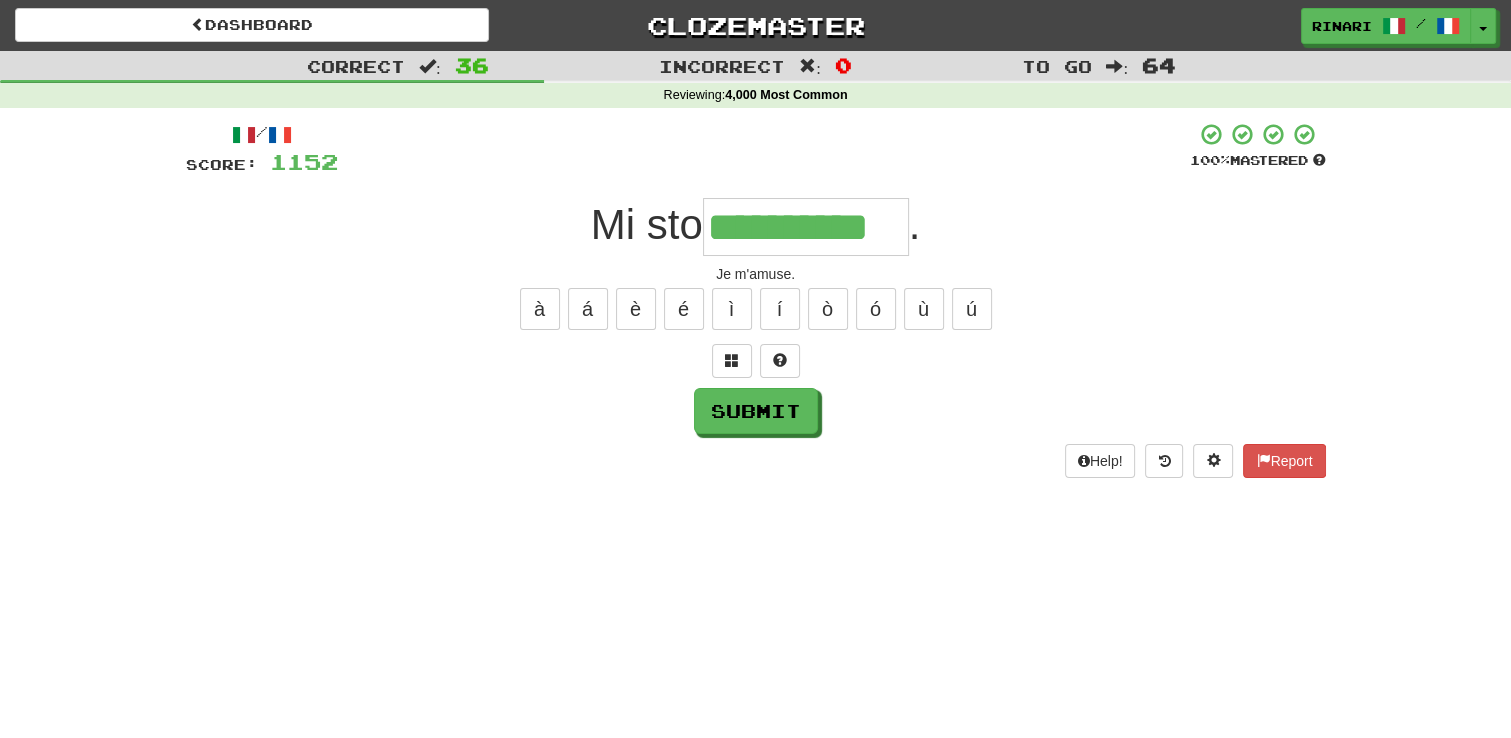 type on "**********" 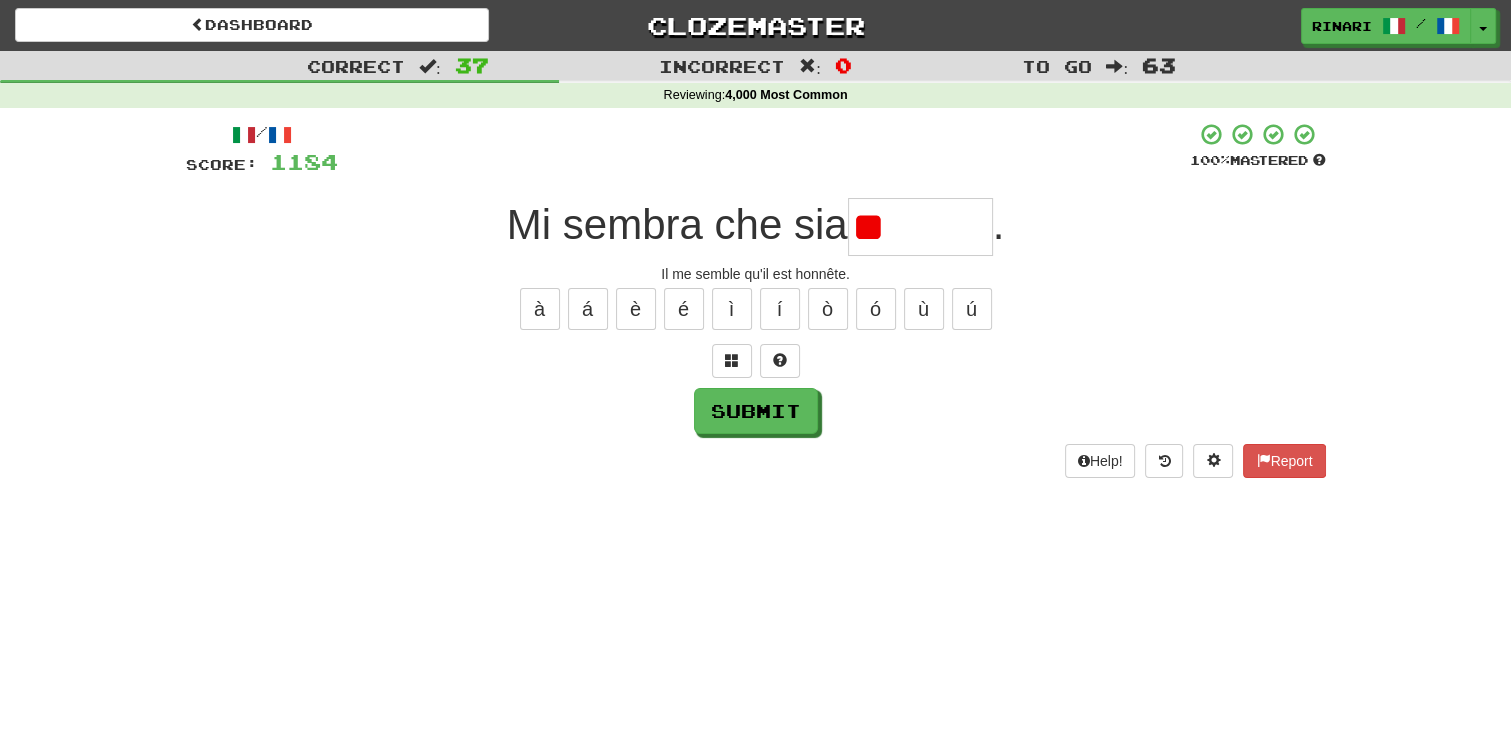 type on "*" 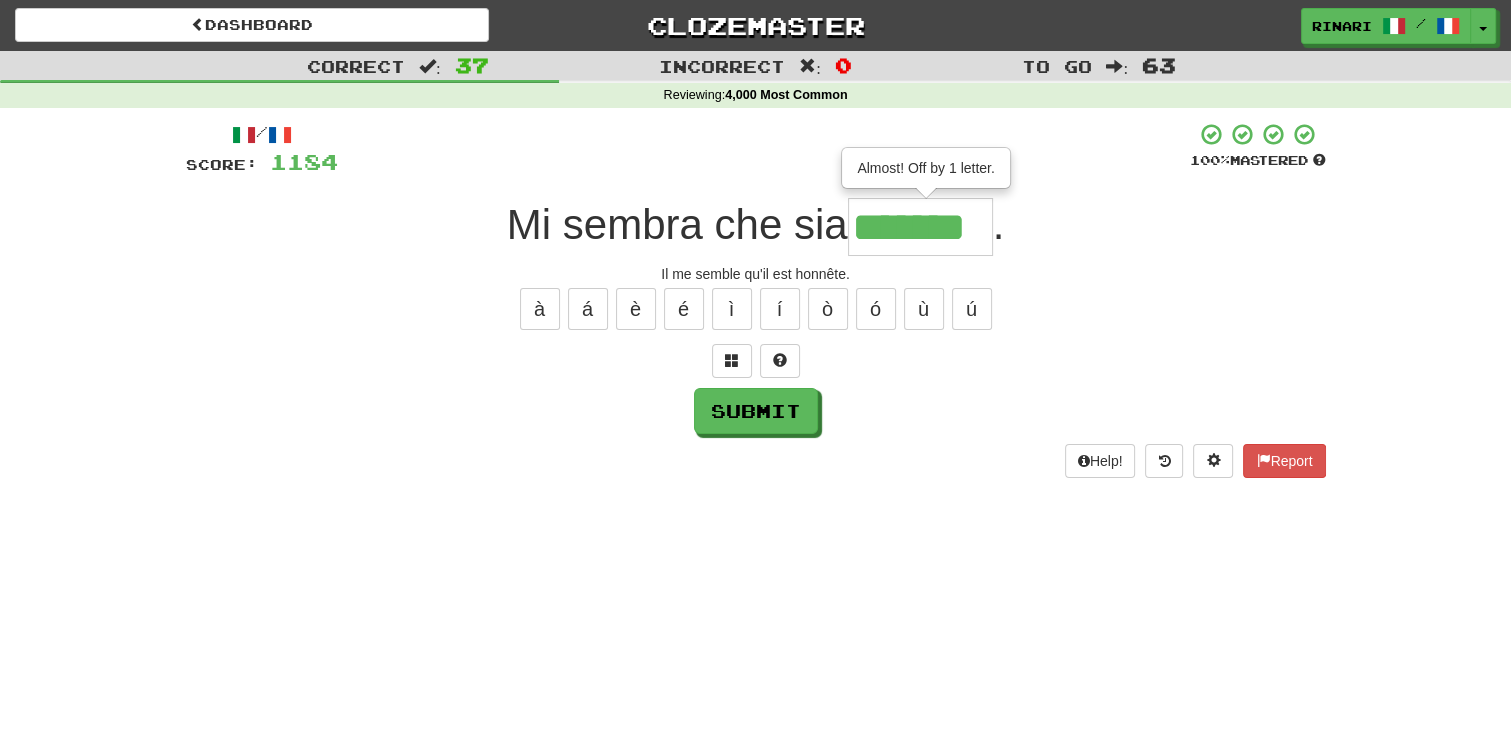 type on "*******" 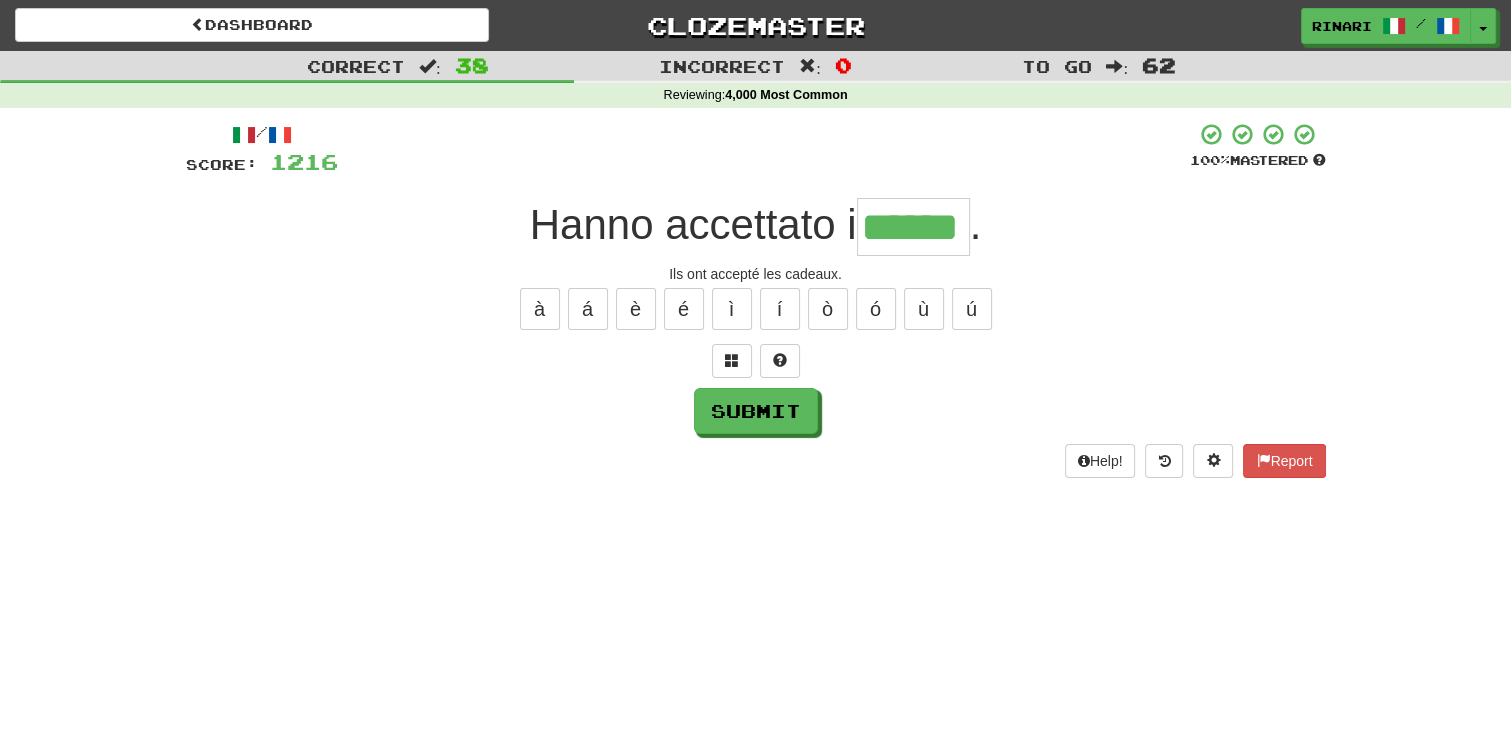 type on "******" 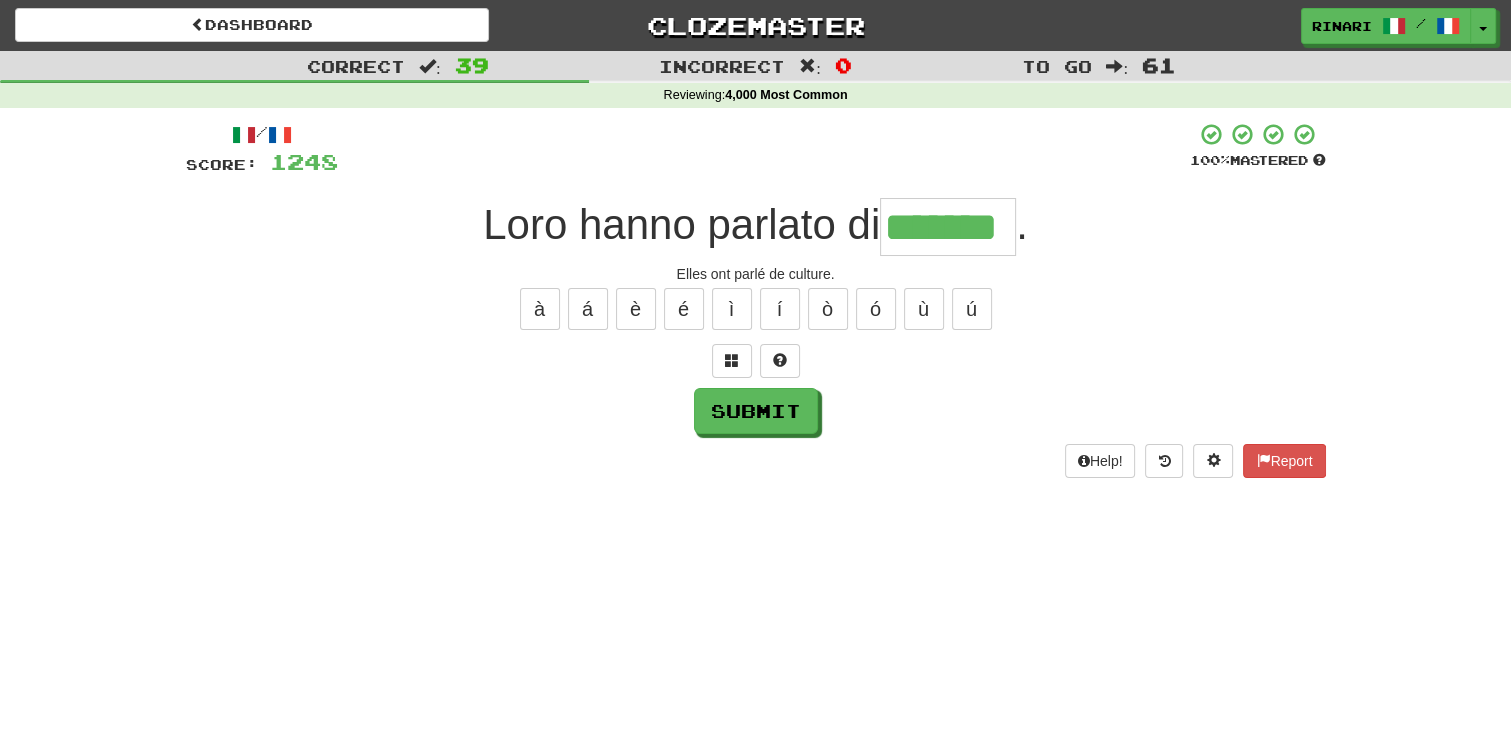 type on "*******" 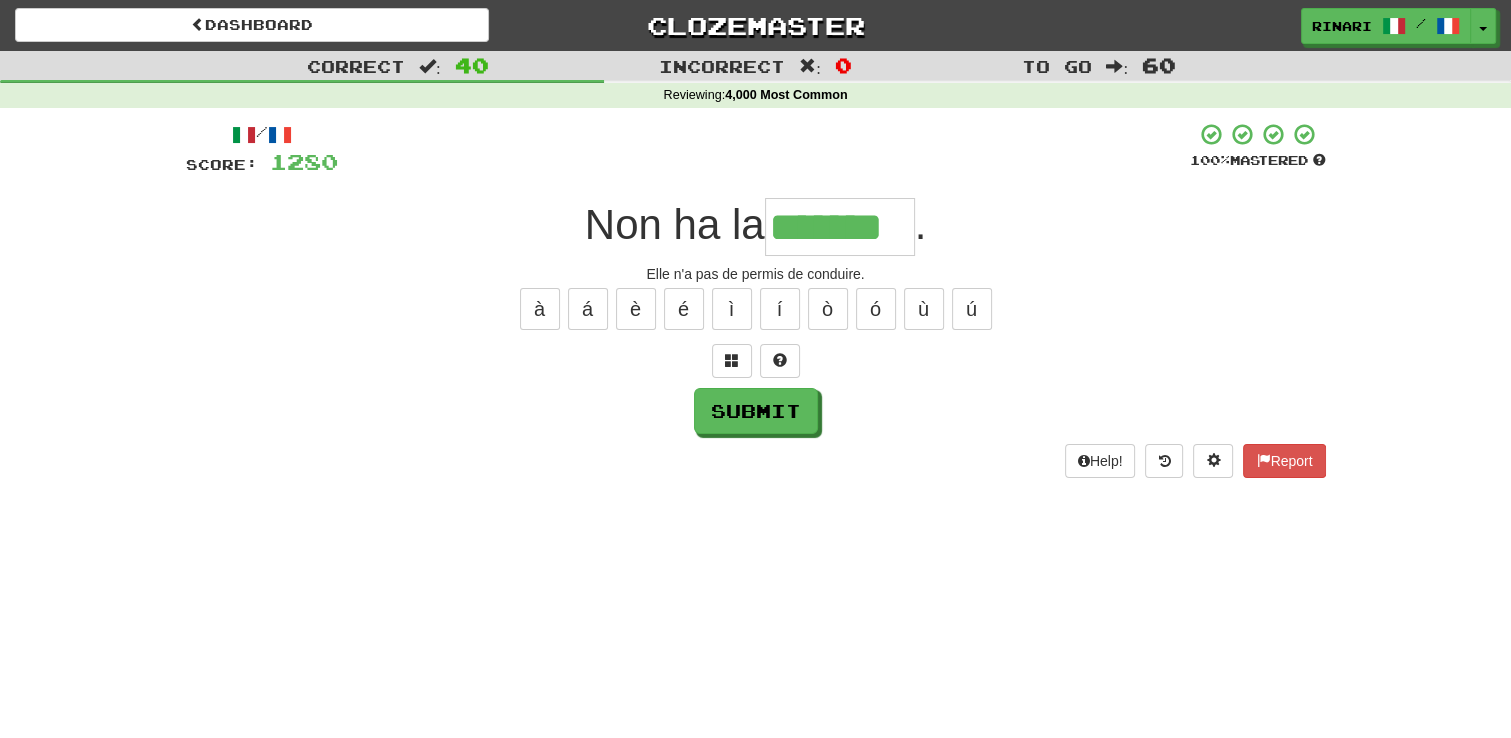 type on "*******" 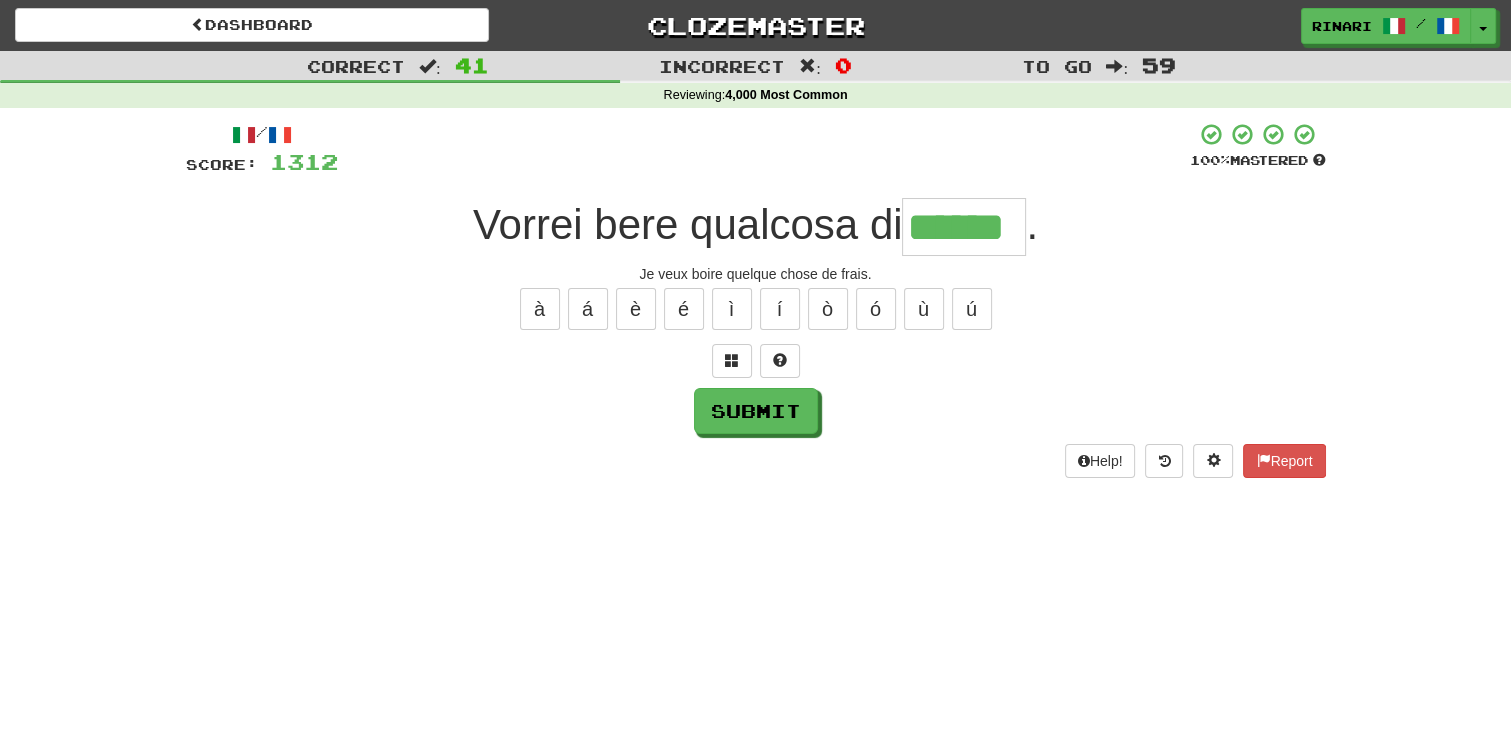 type on "******" 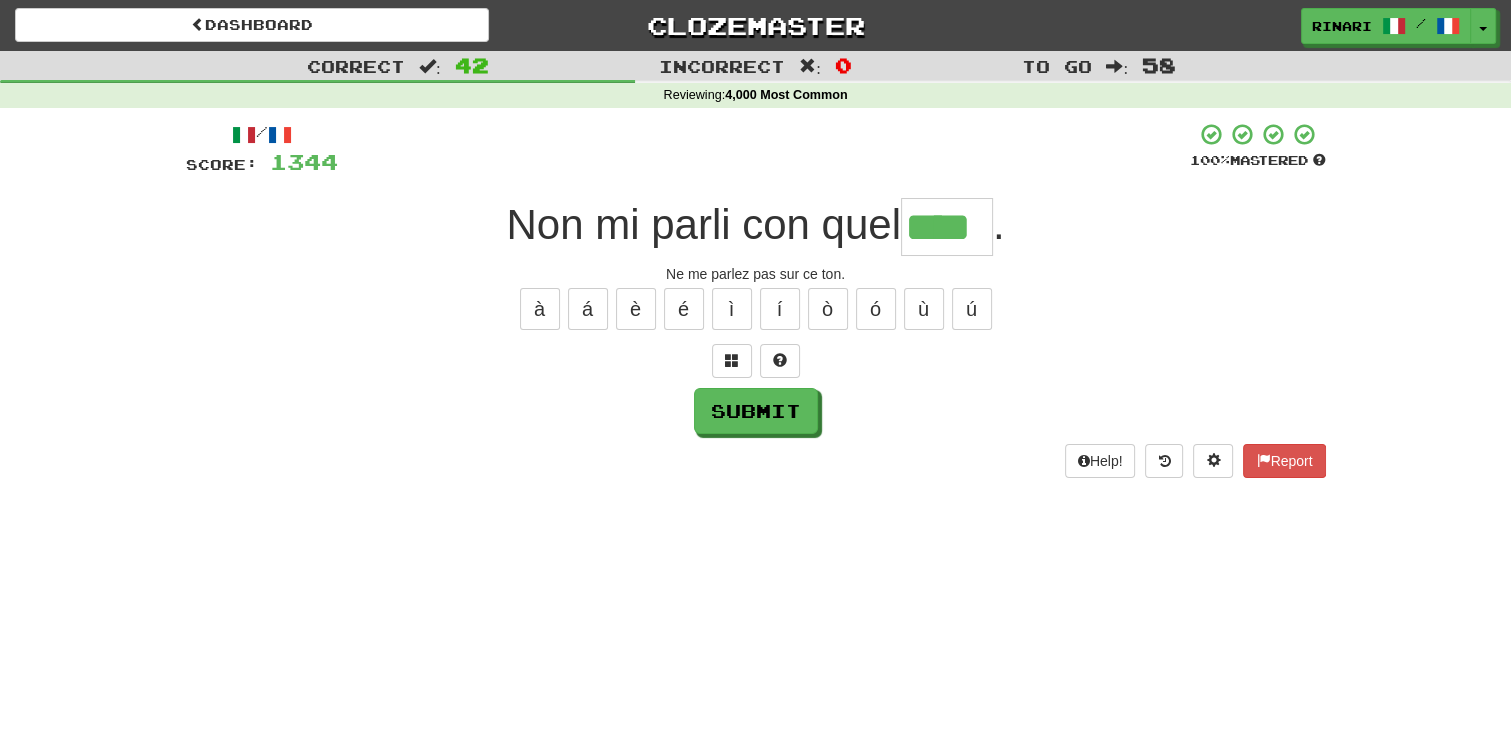 type on "****" 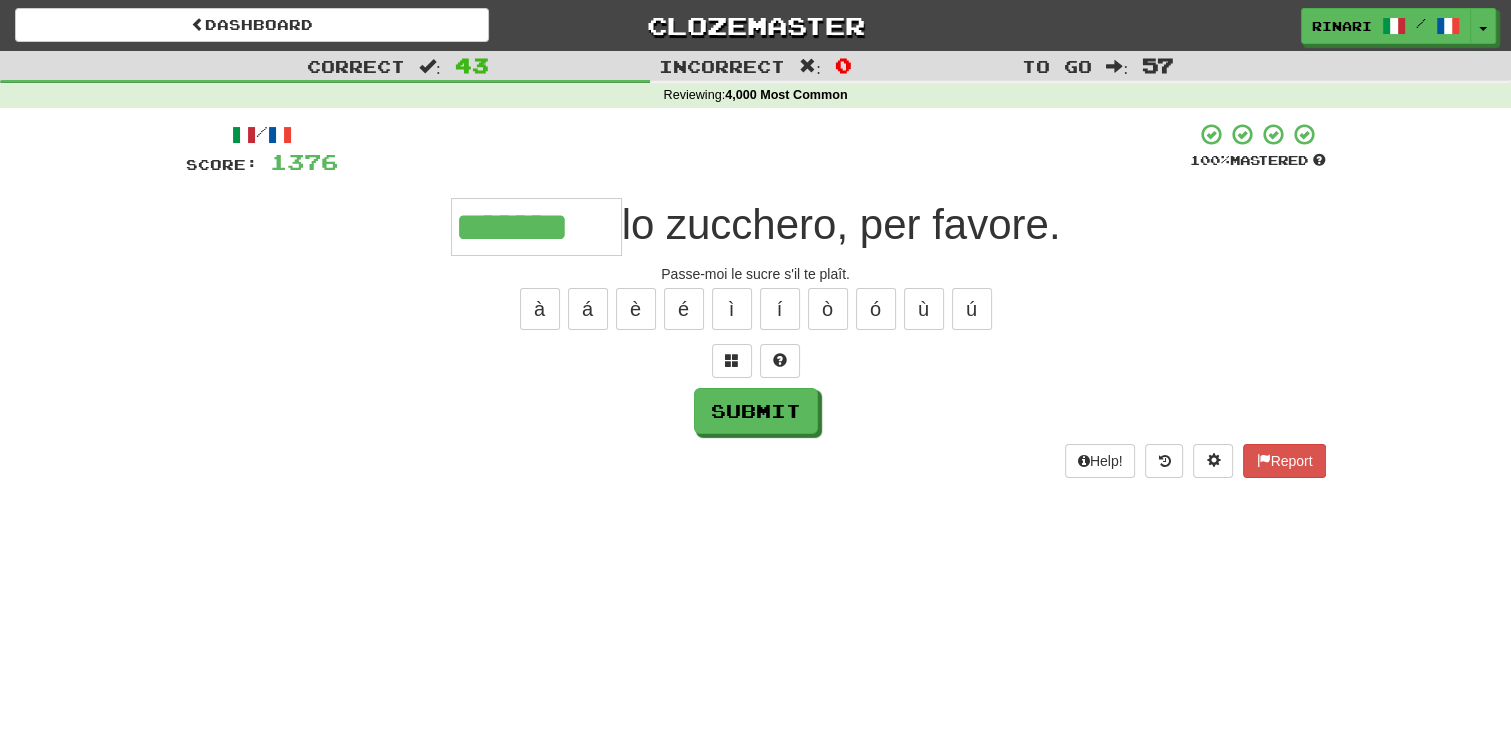 type on "*******" 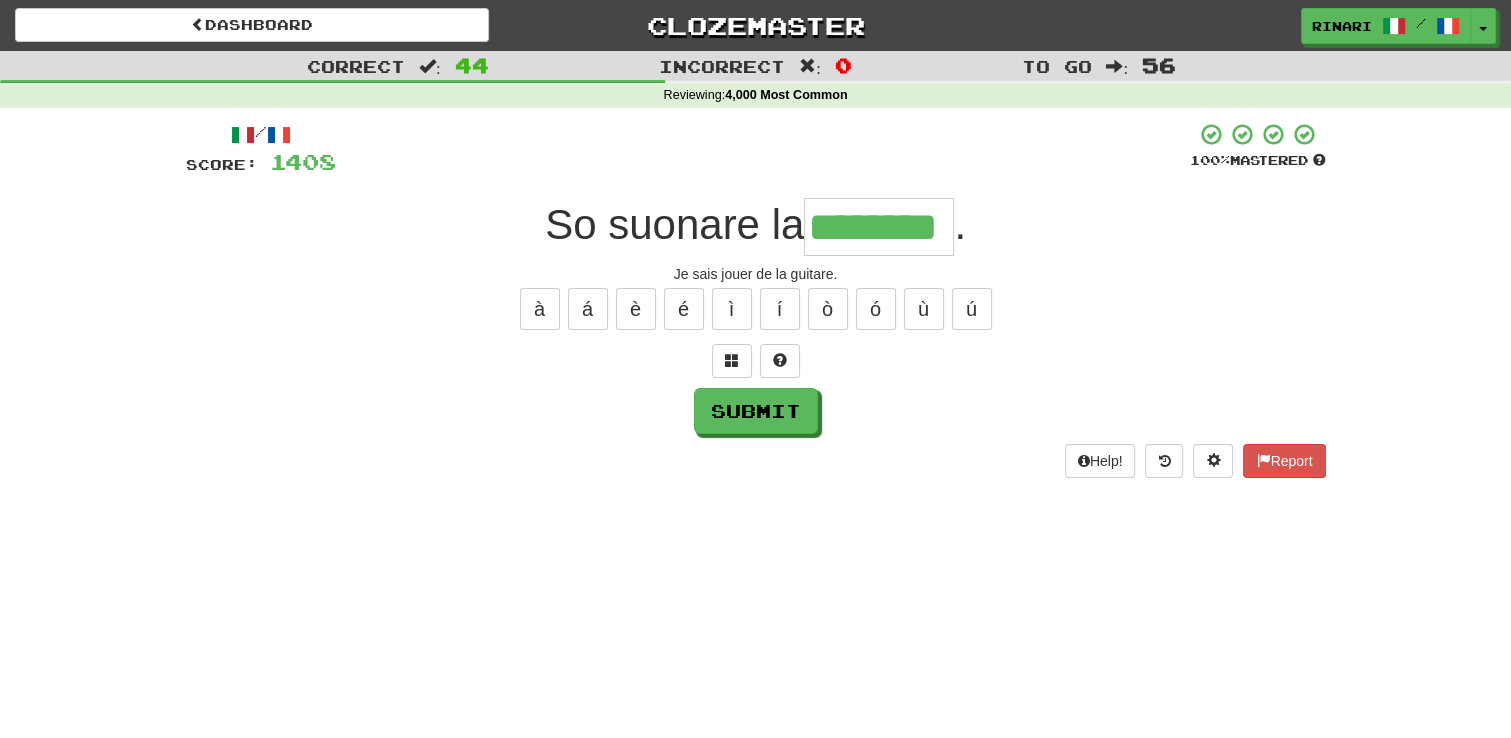 type on "********" 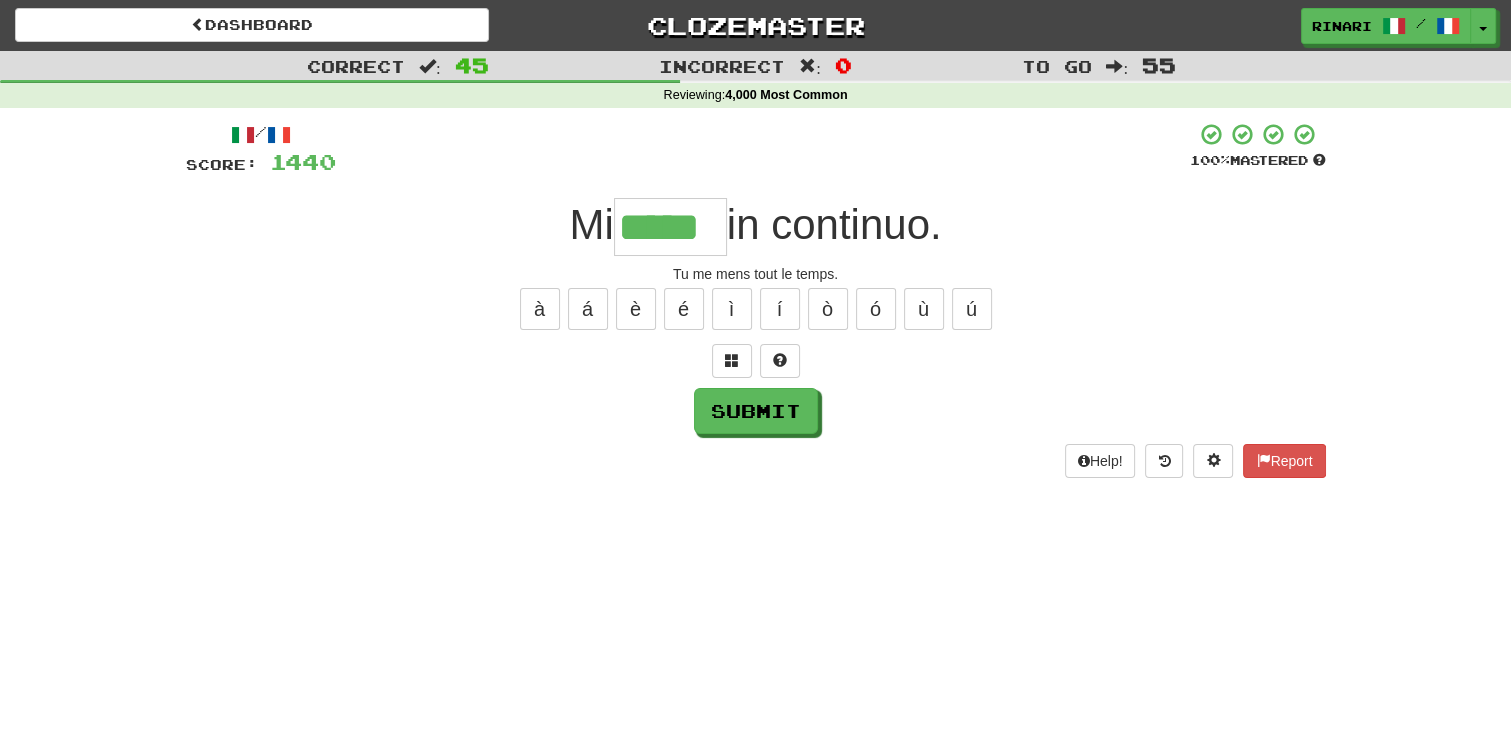 type on "*****" 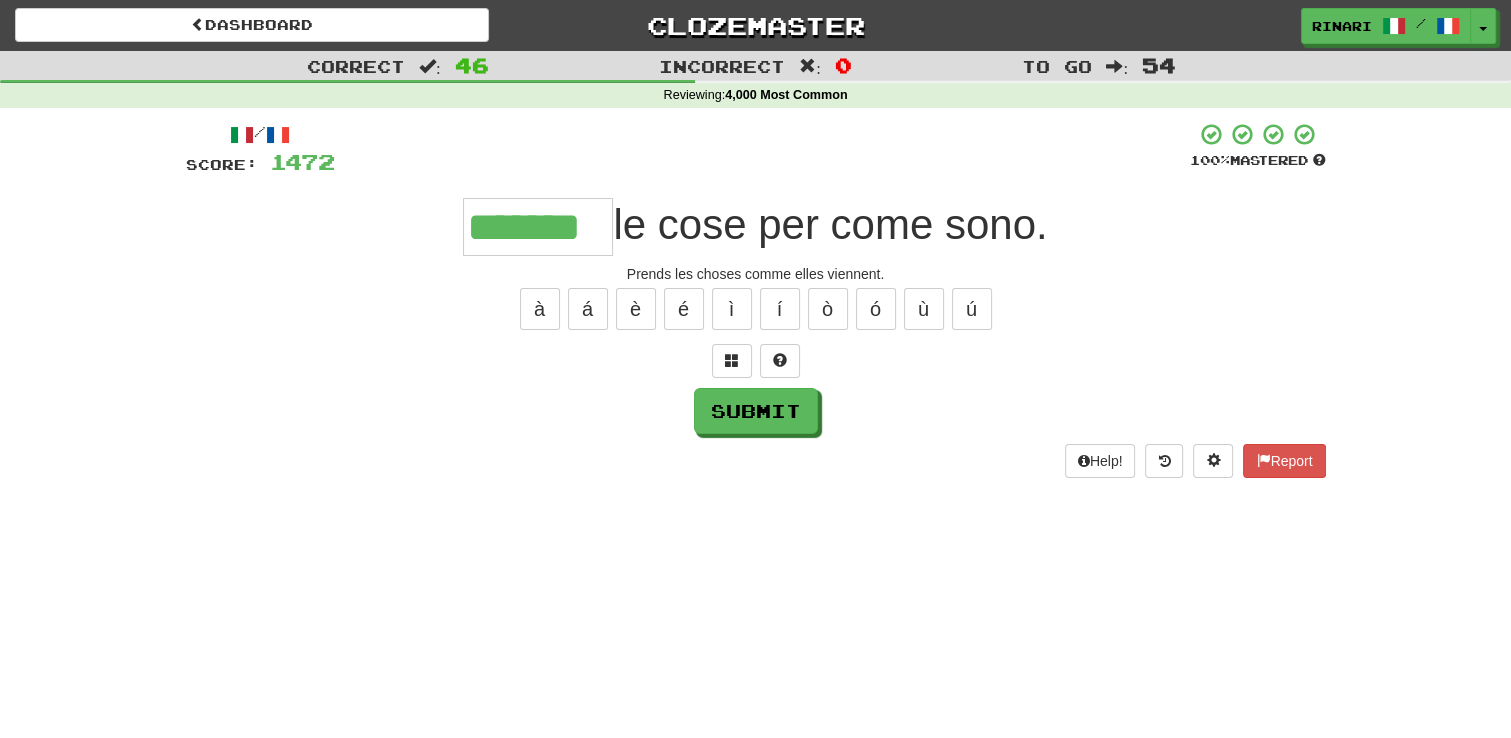 type on "*******" 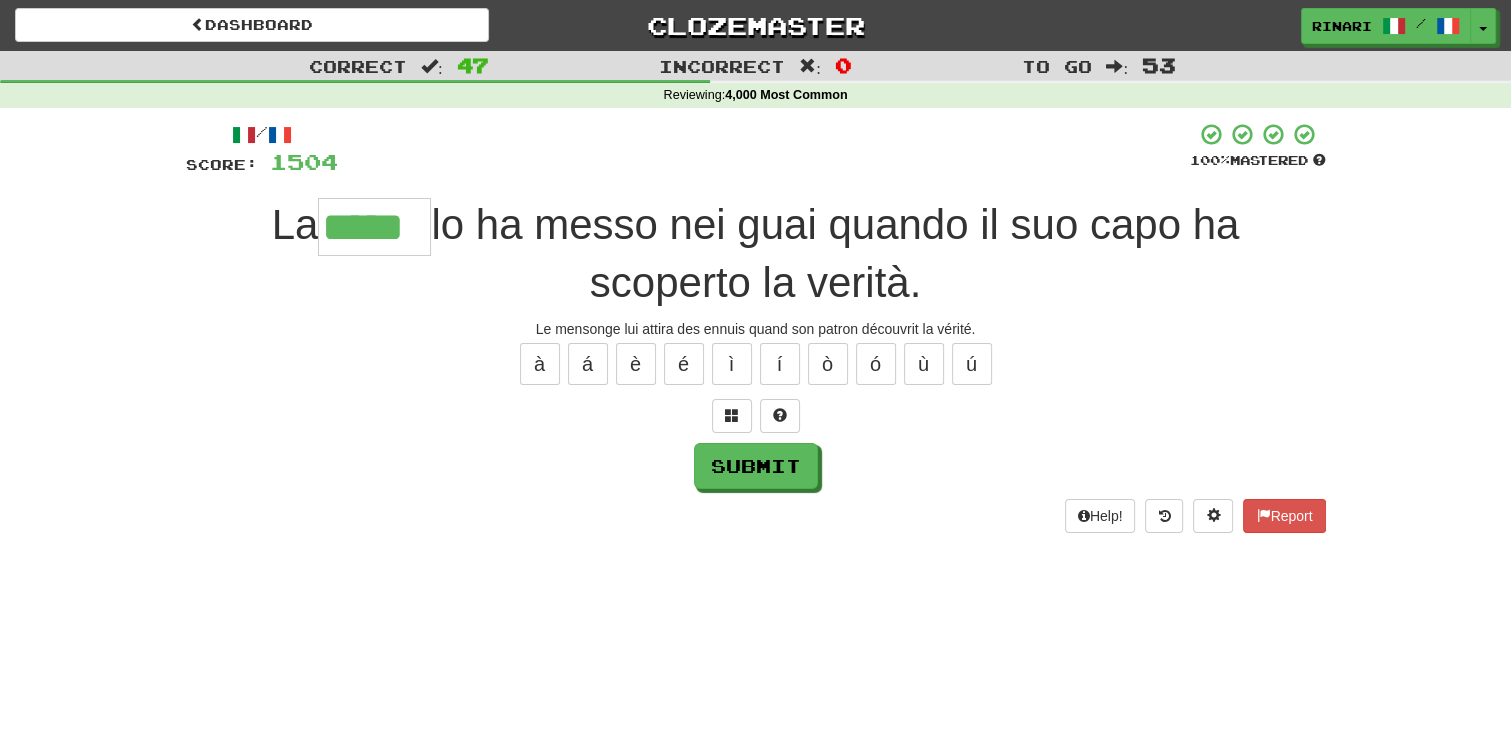 type on "*****" 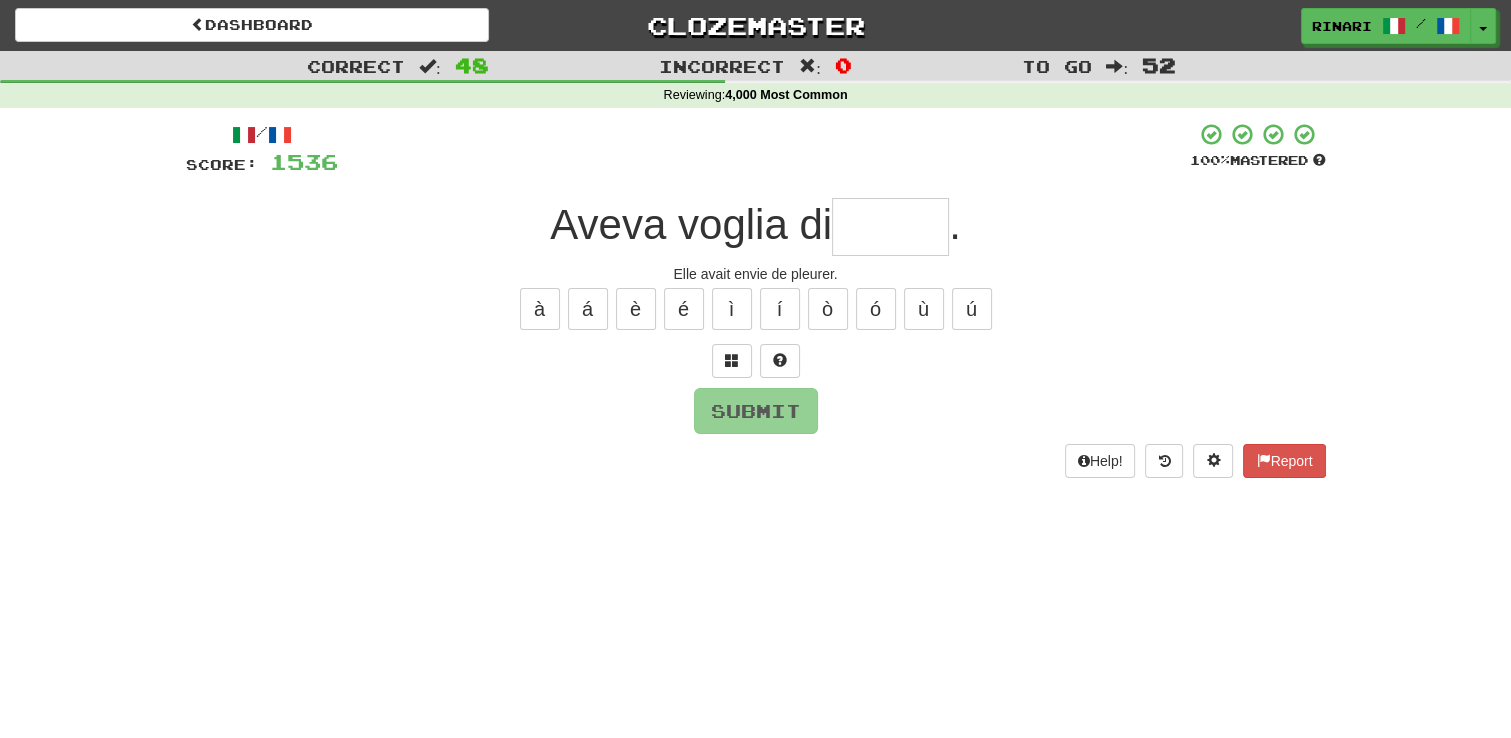 type on "*" 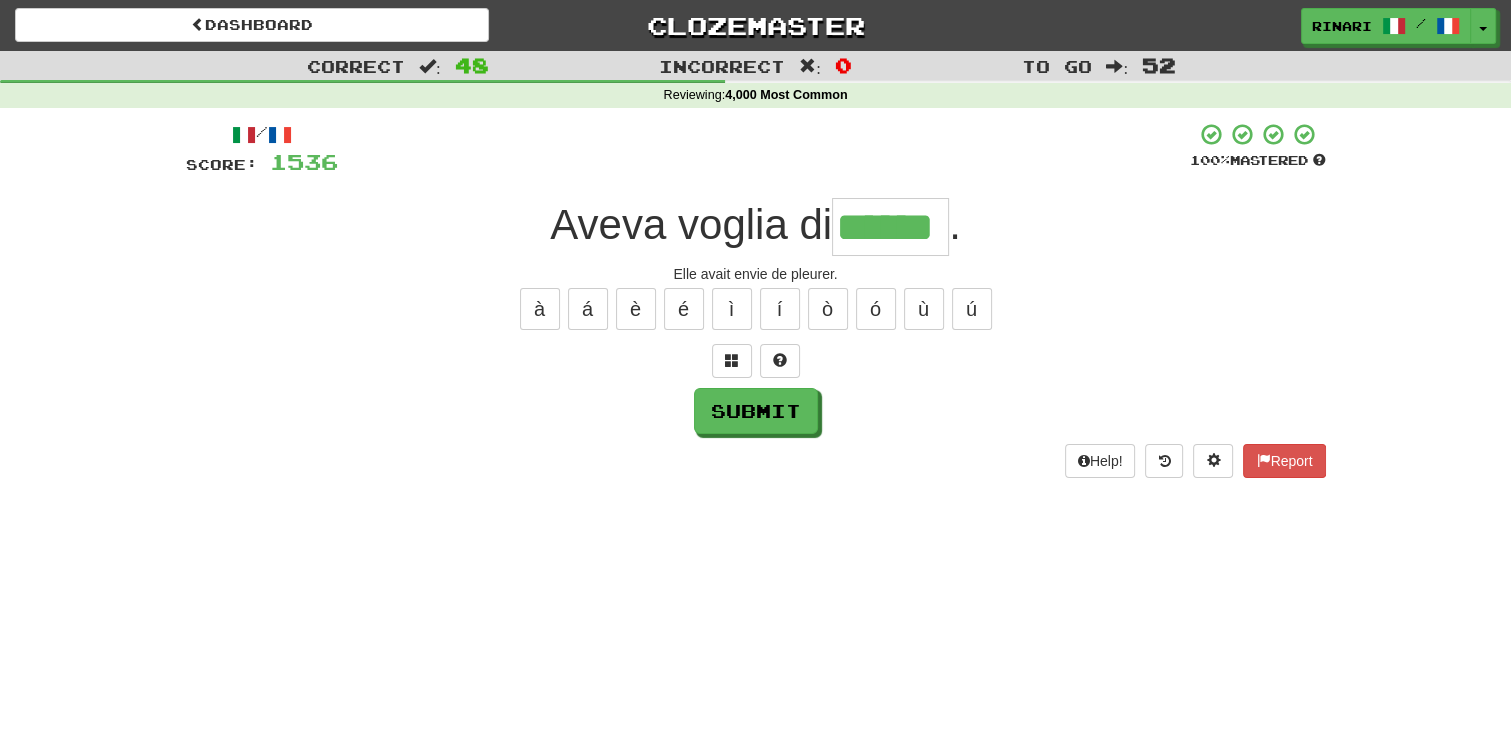 type on "******" 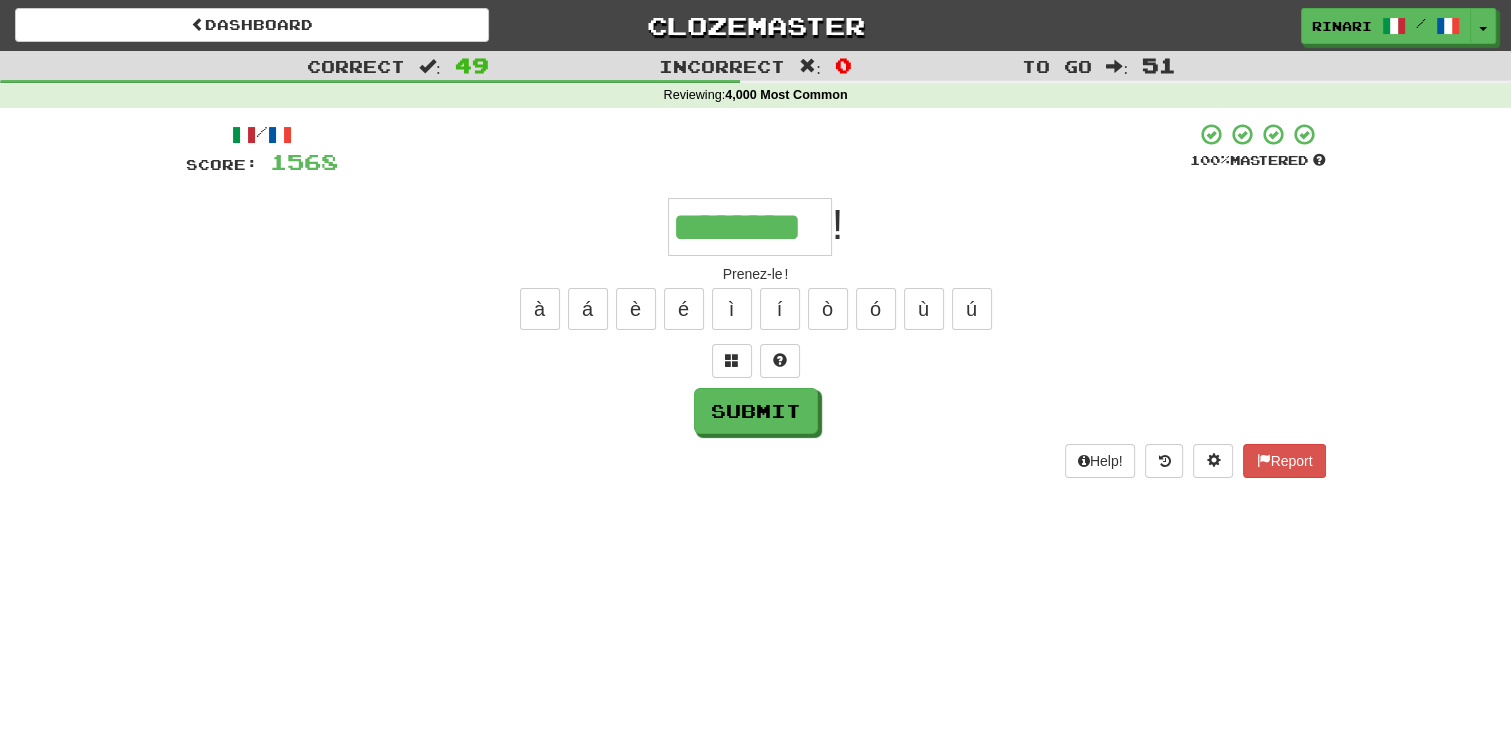type on "********" 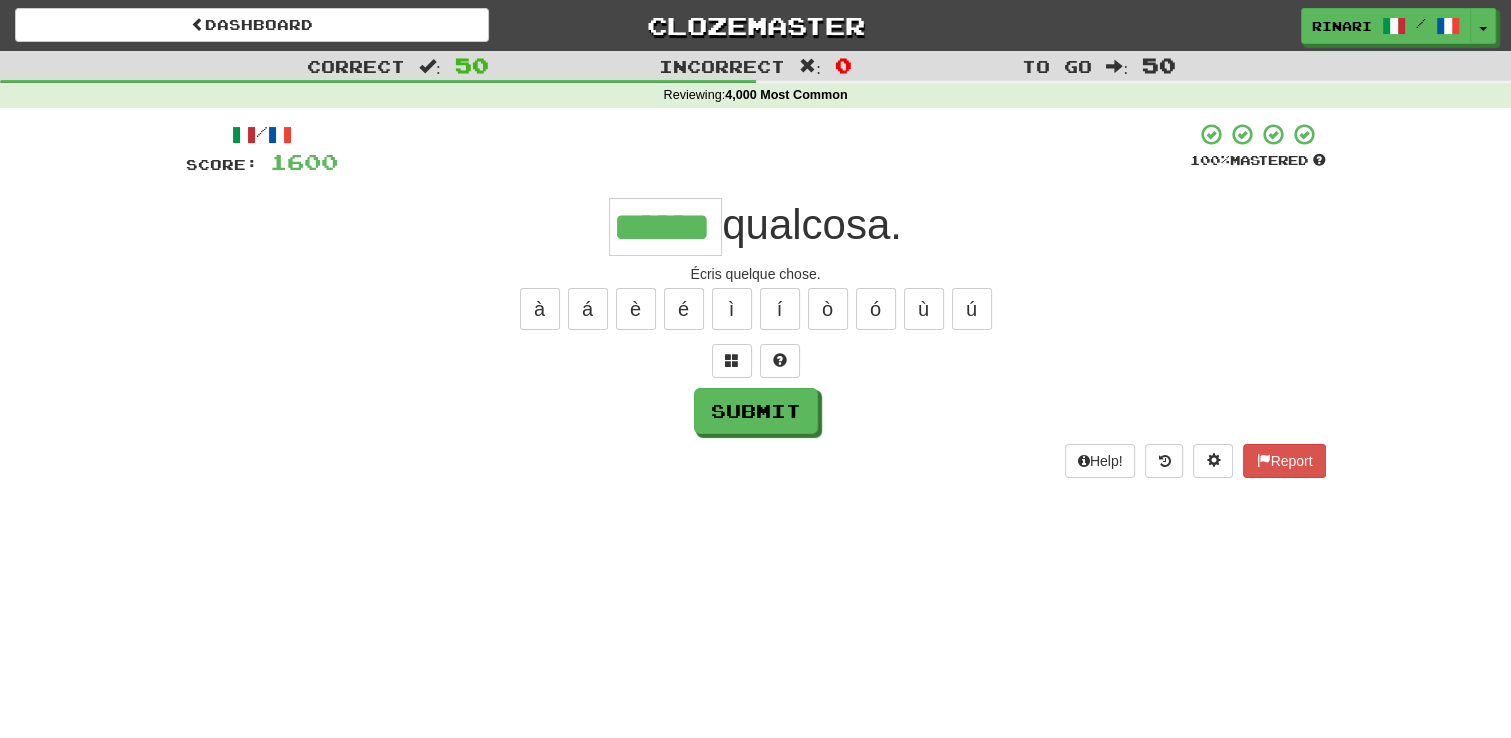 type on "******" 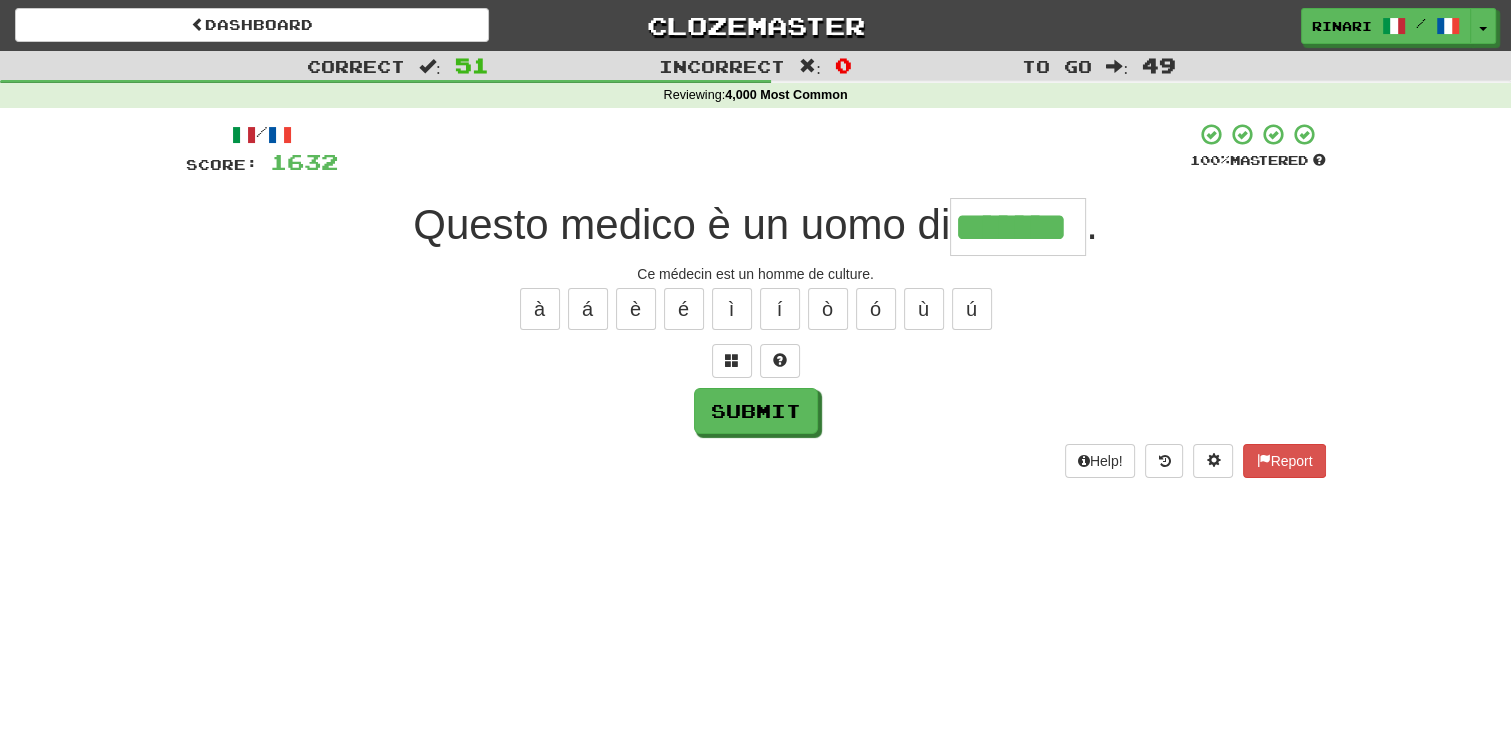 type on "*******" 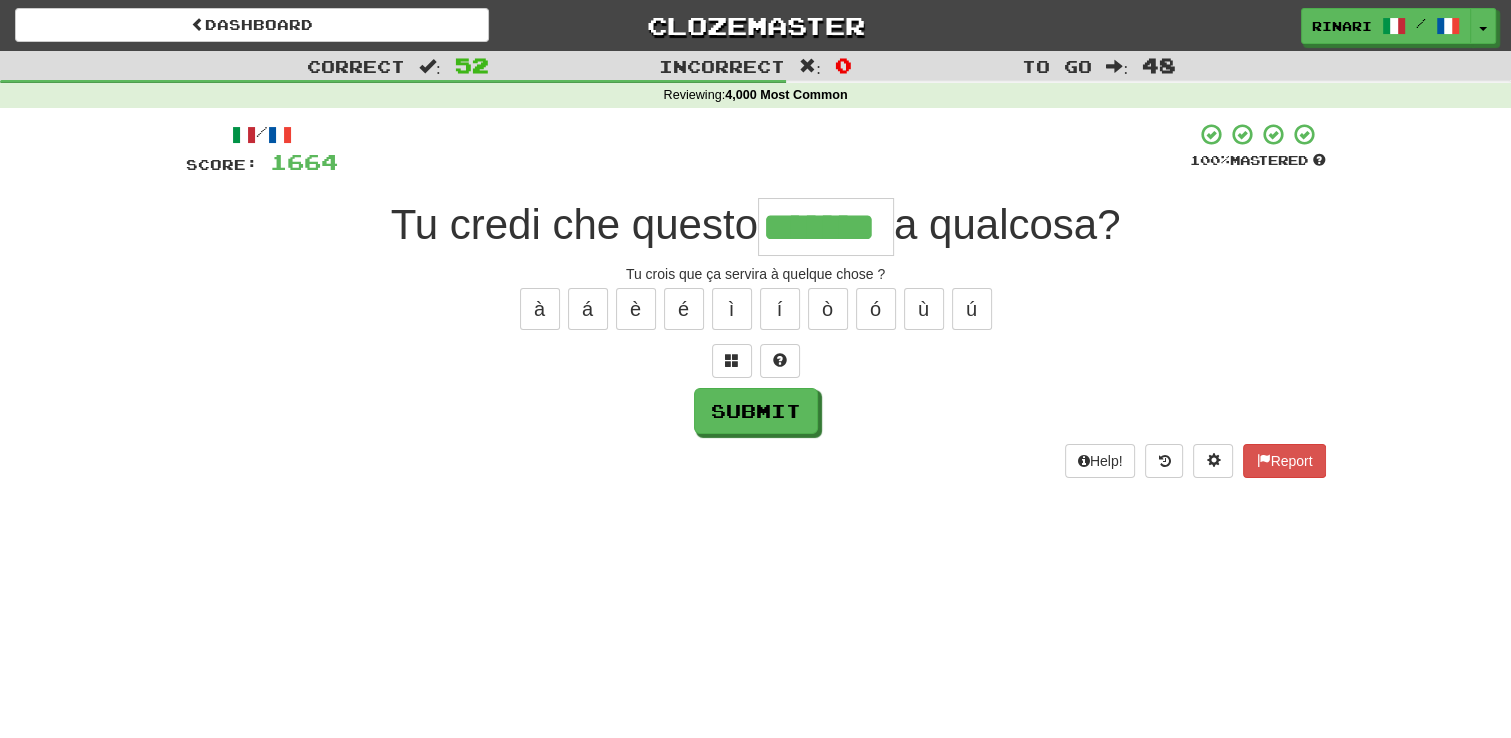 type on "*******" 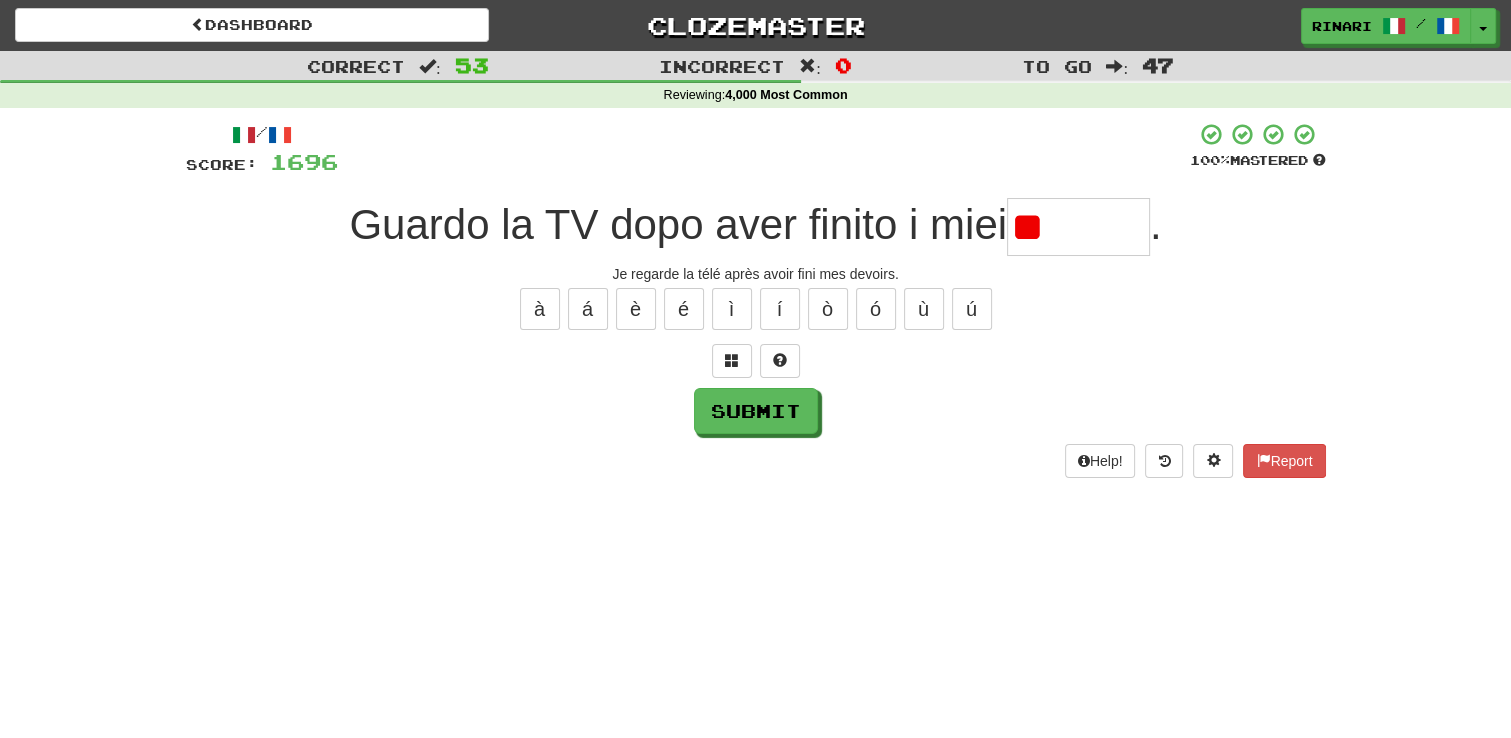 type on "*" 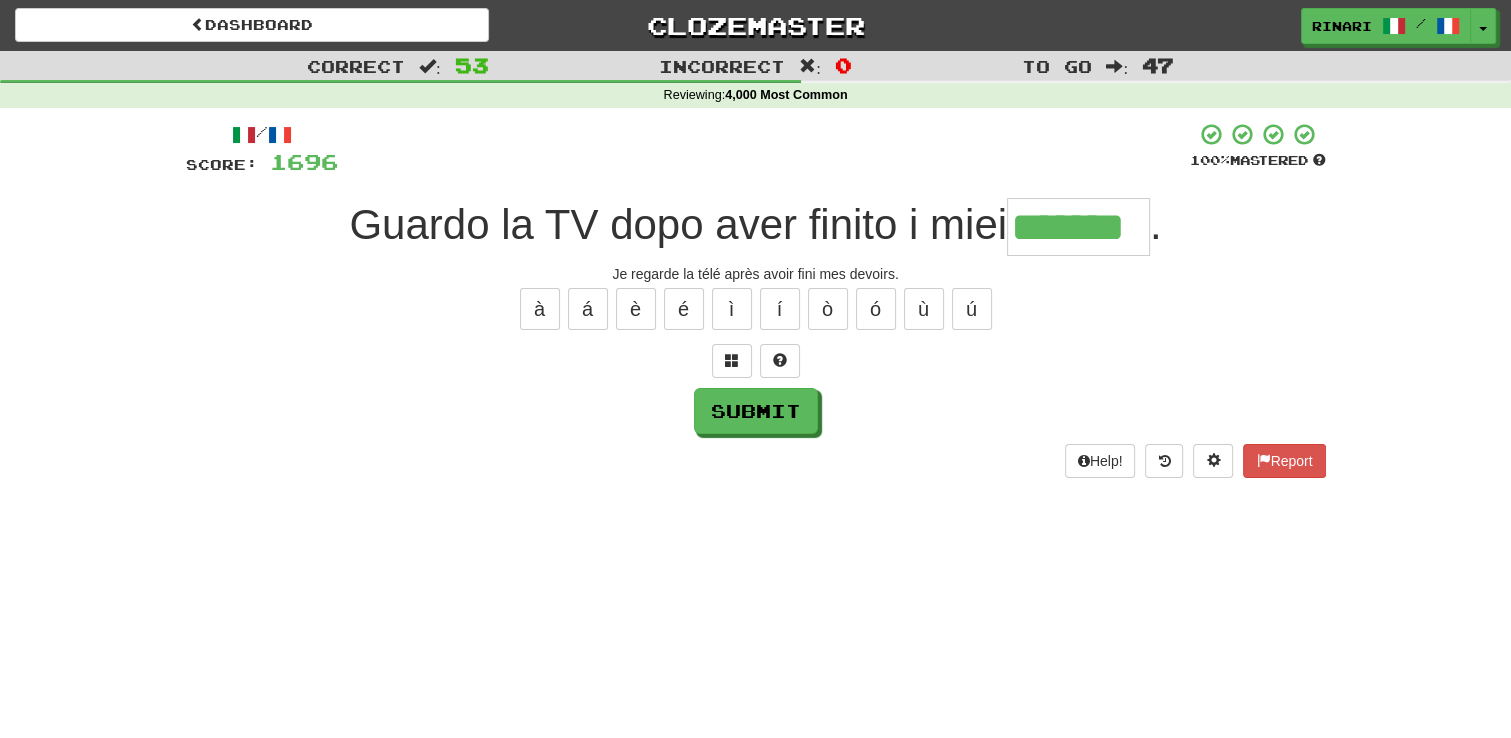 type on "*******" 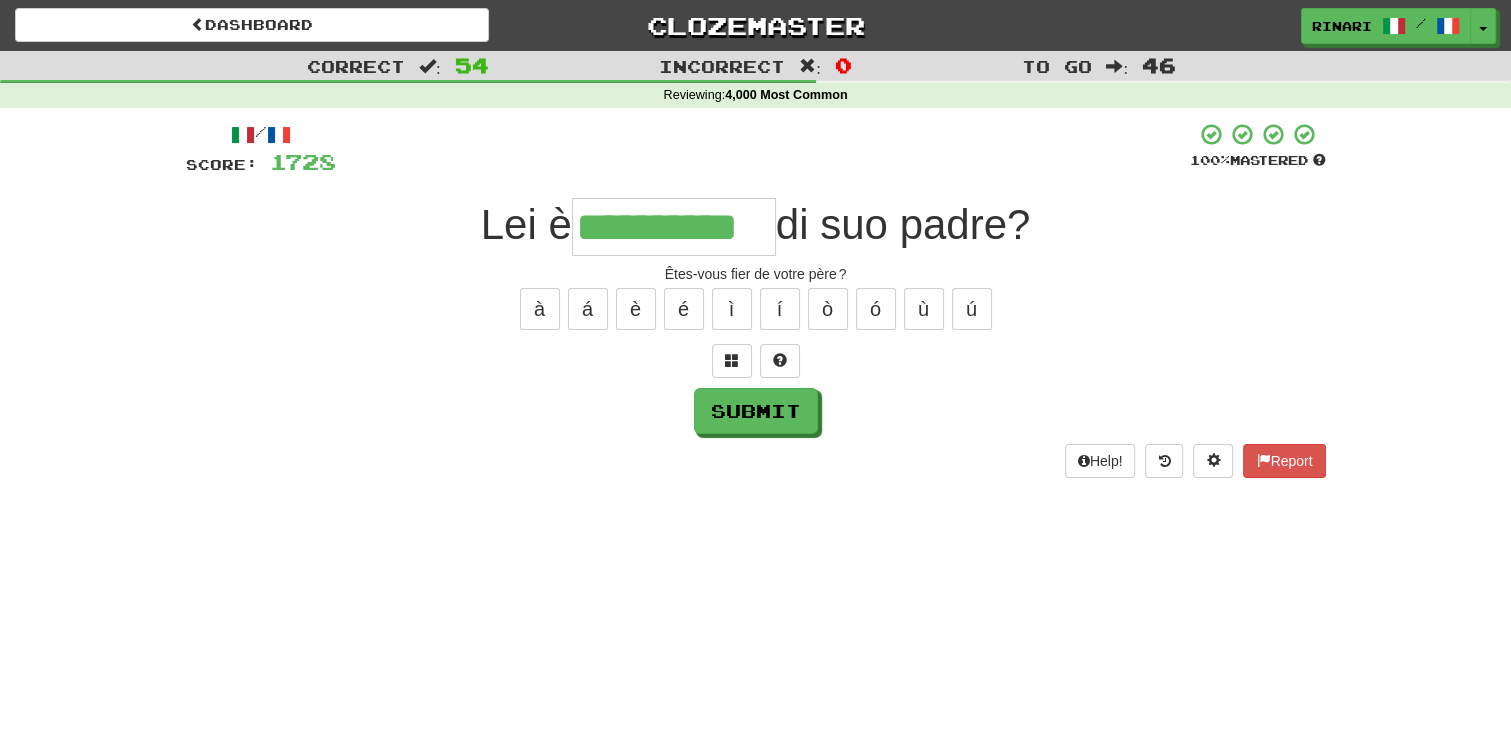 type on "**********" 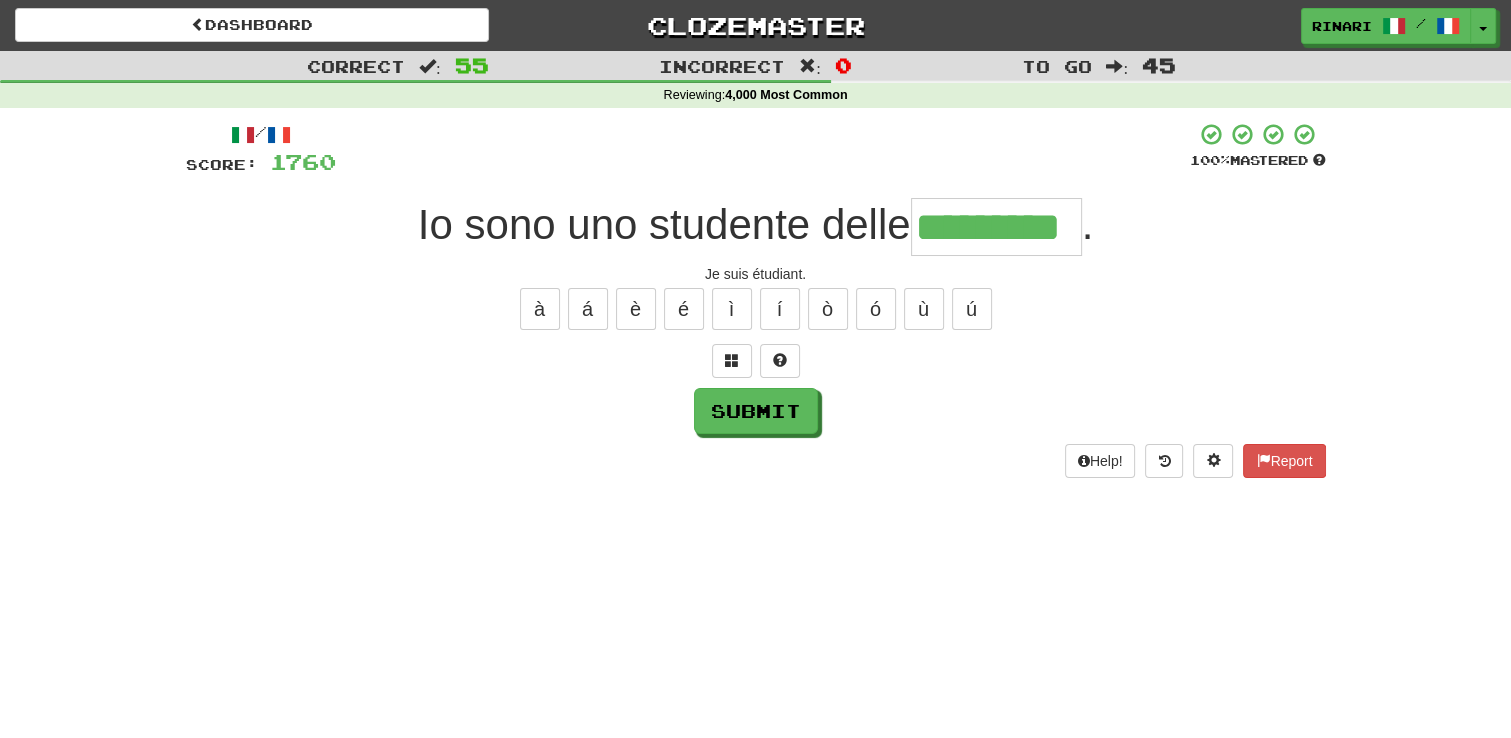 type on "*********" 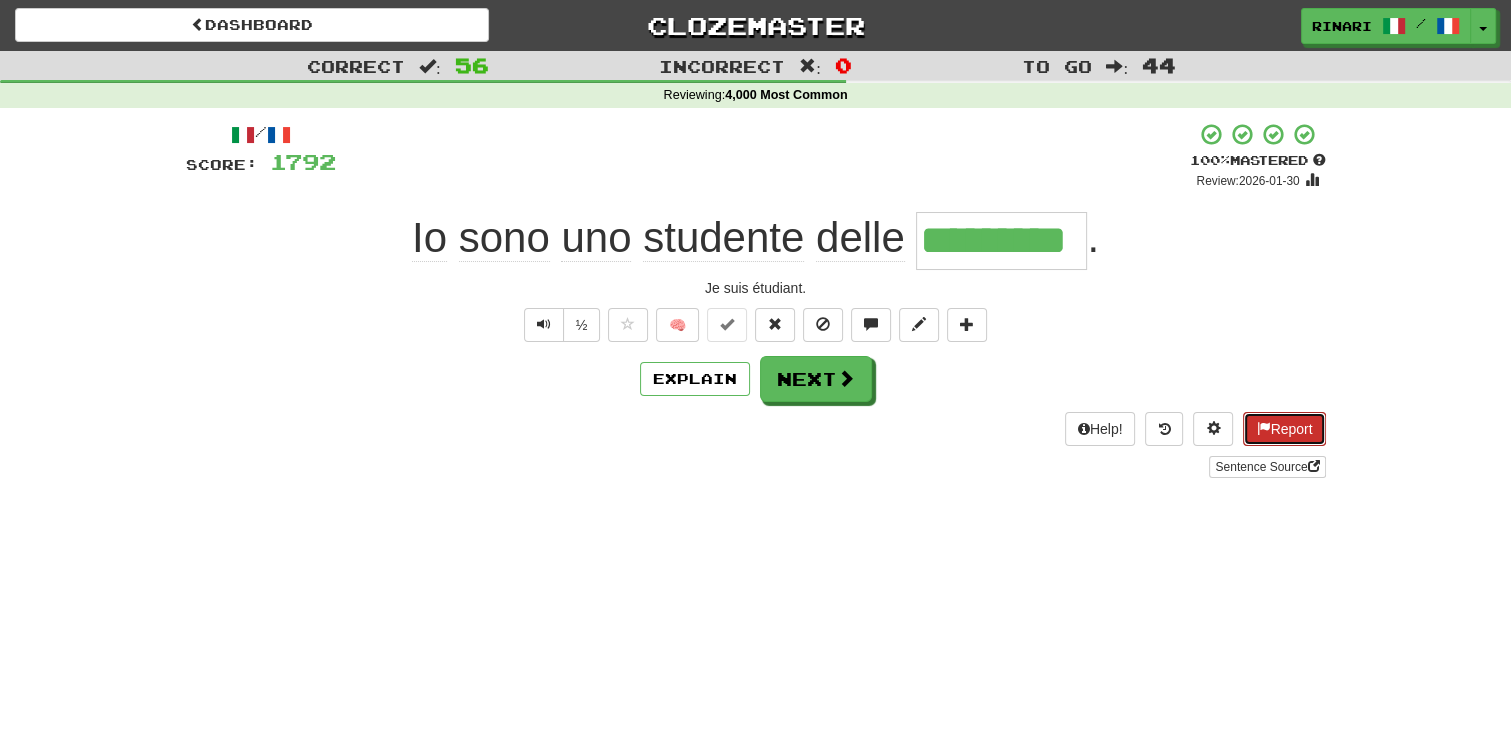 click on "Report" at bounding box center (1284, 429) 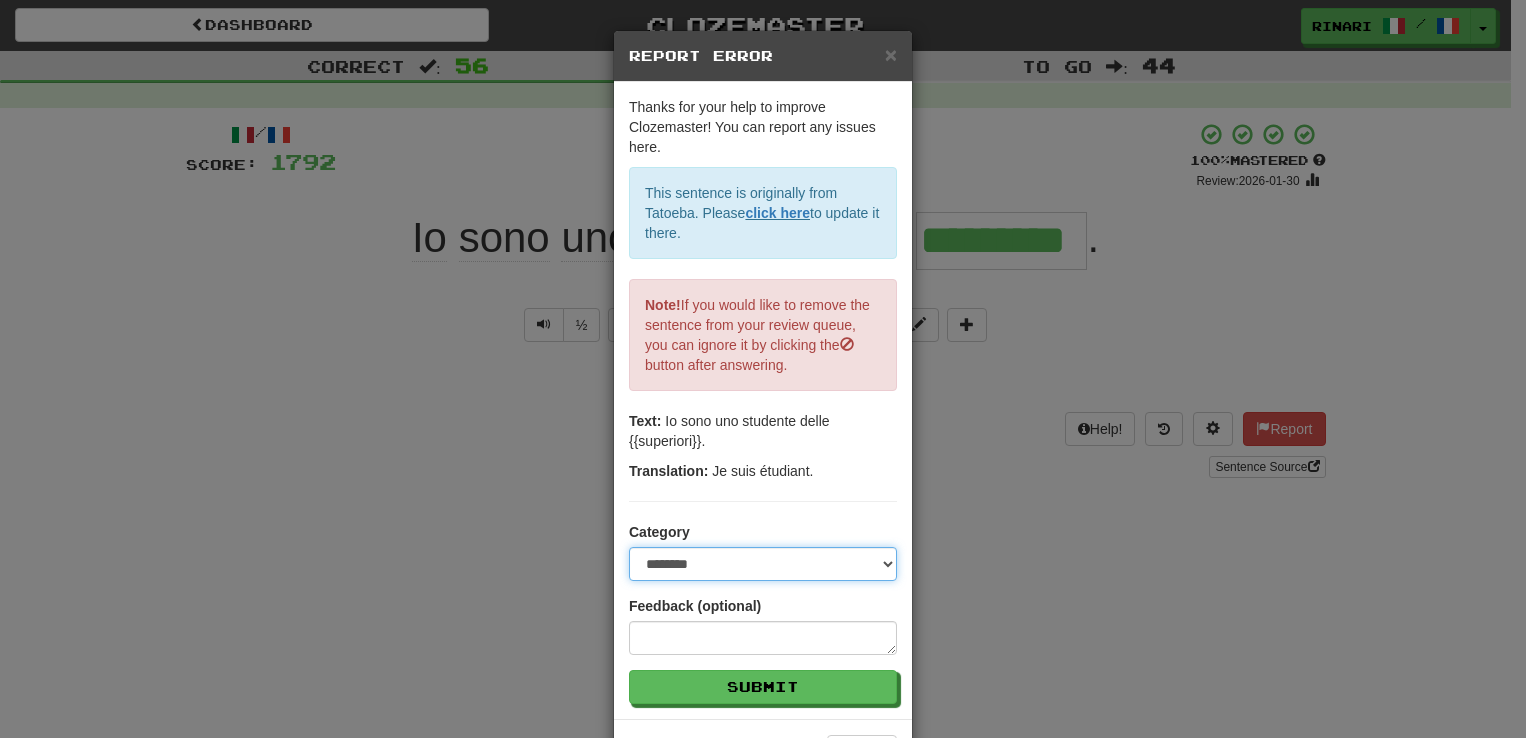 click on "**********" at bounding box center [763, 564] 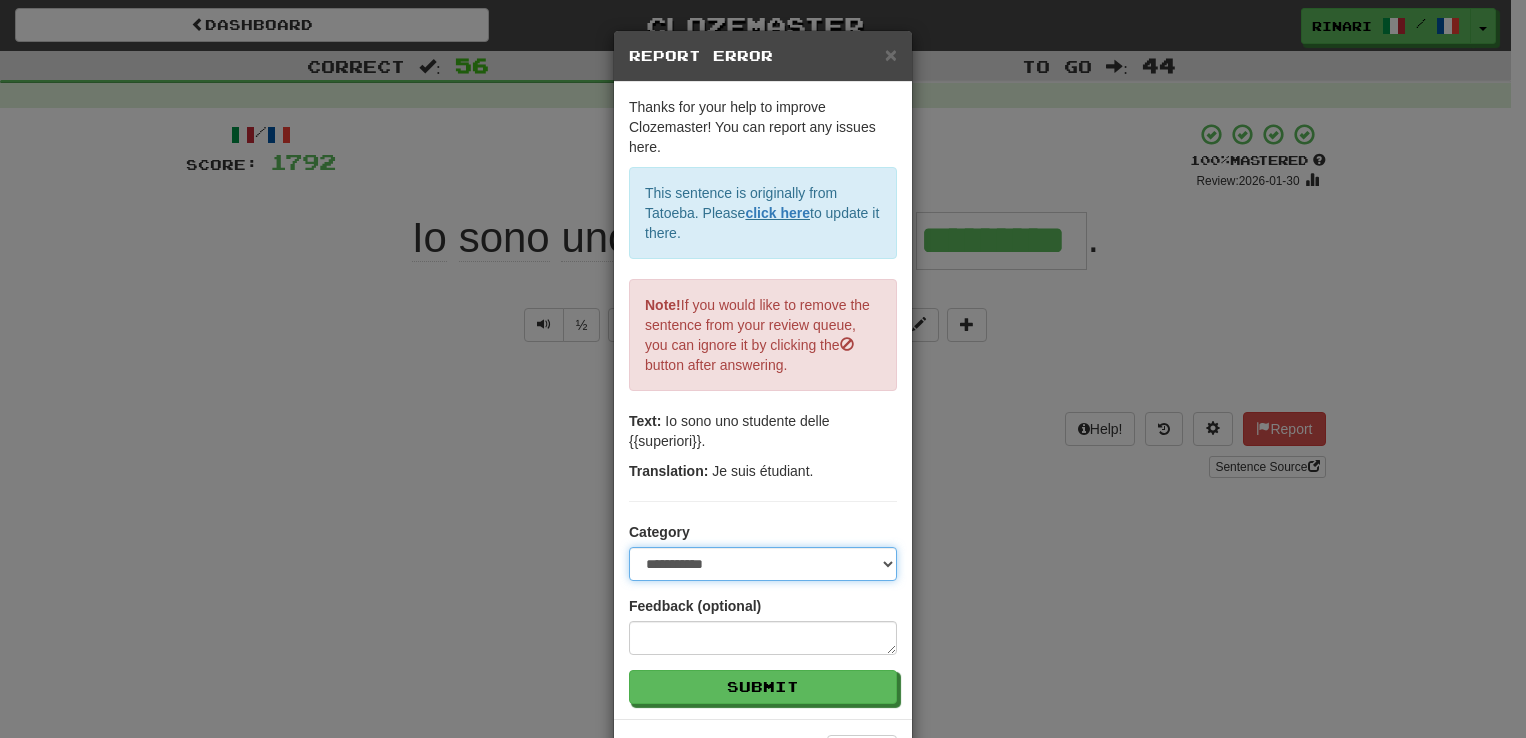 click on "**********" at bounding box center (763, 564) 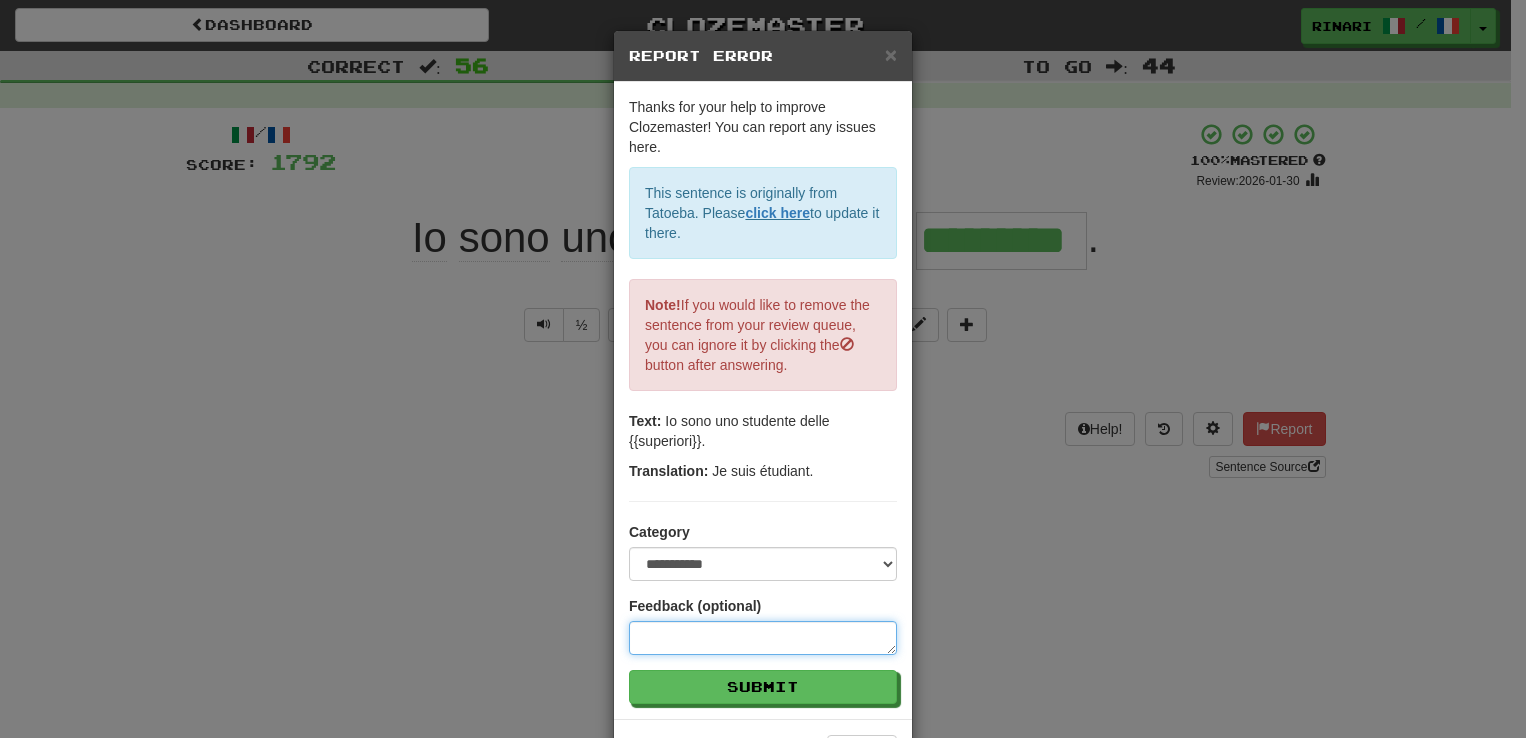 click at bounding box center (763, 638) 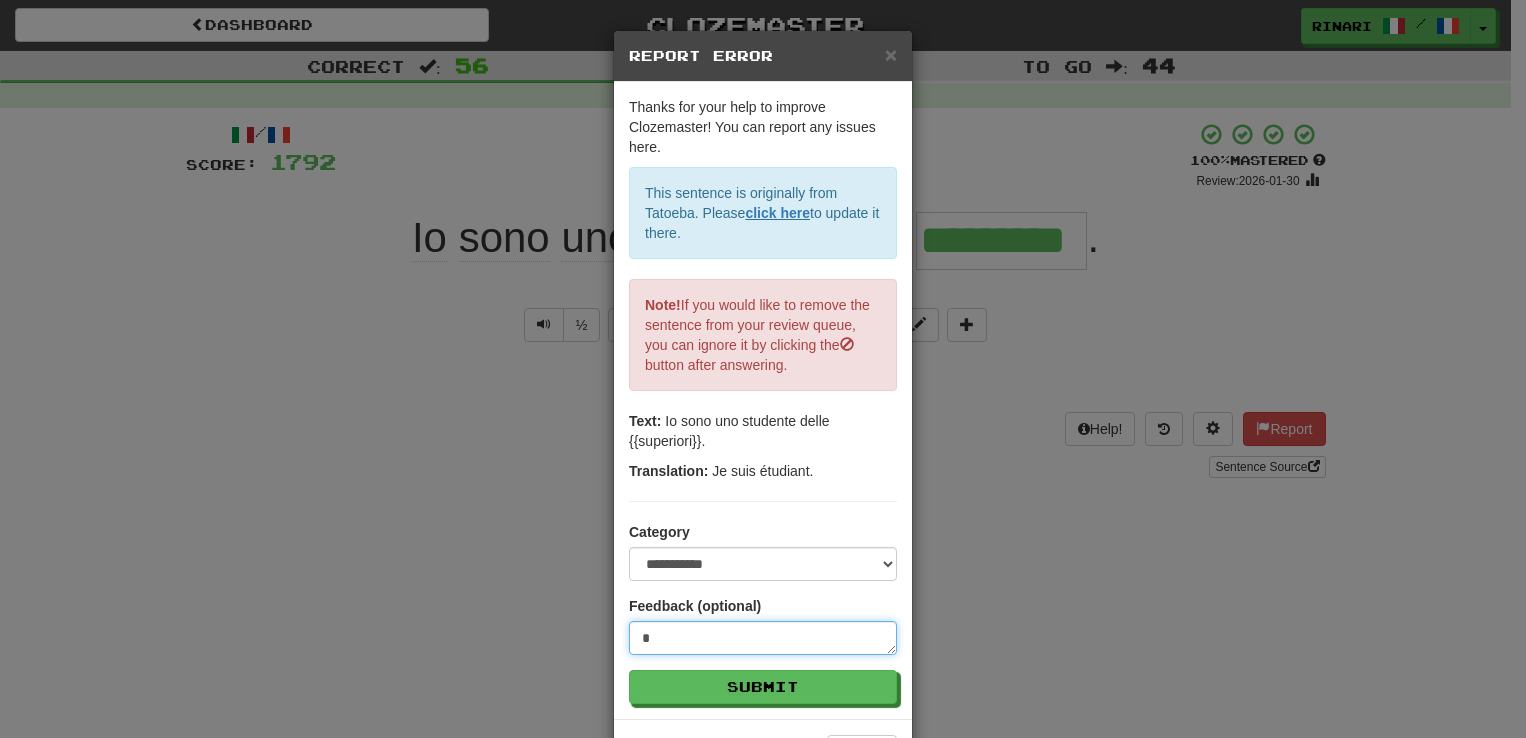 type on "**" 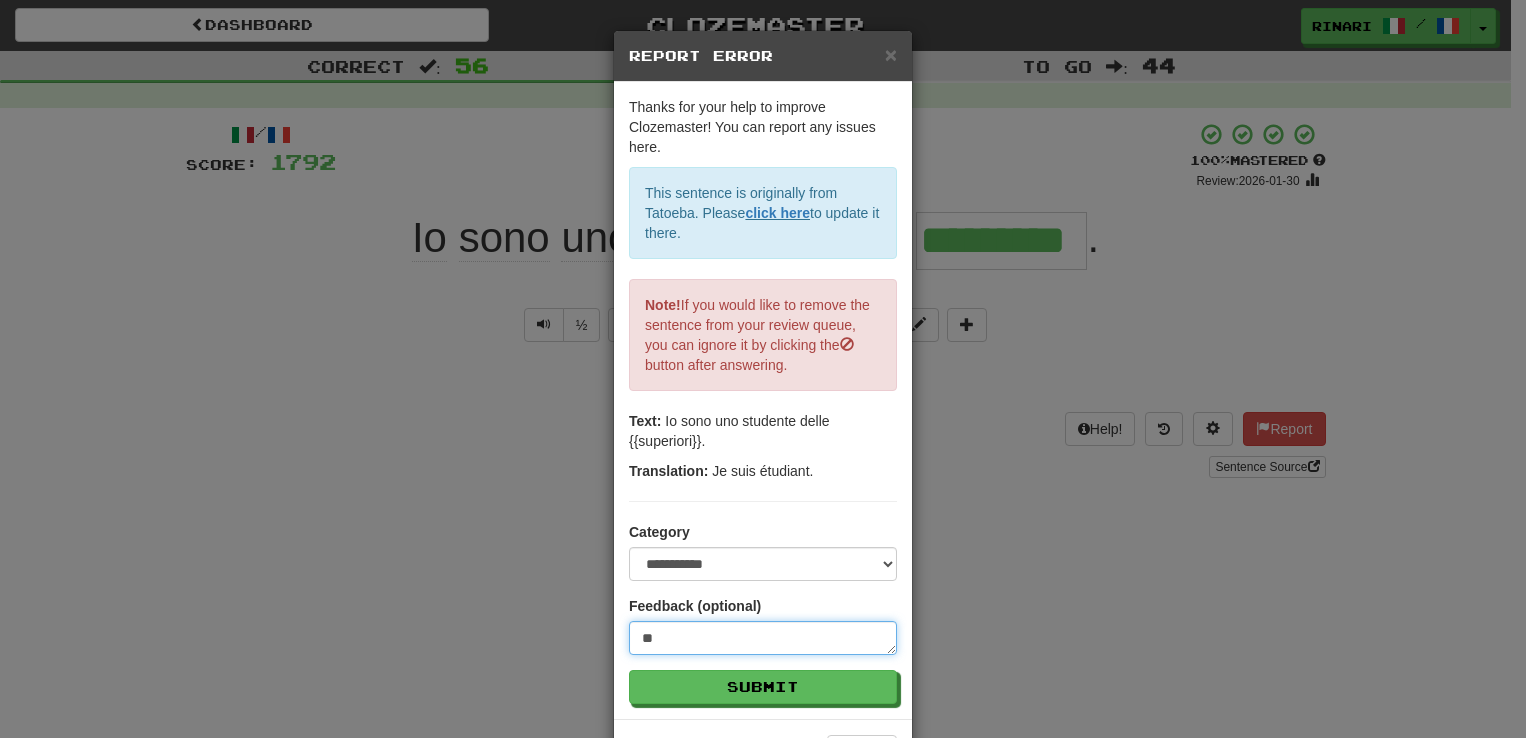type on "***" 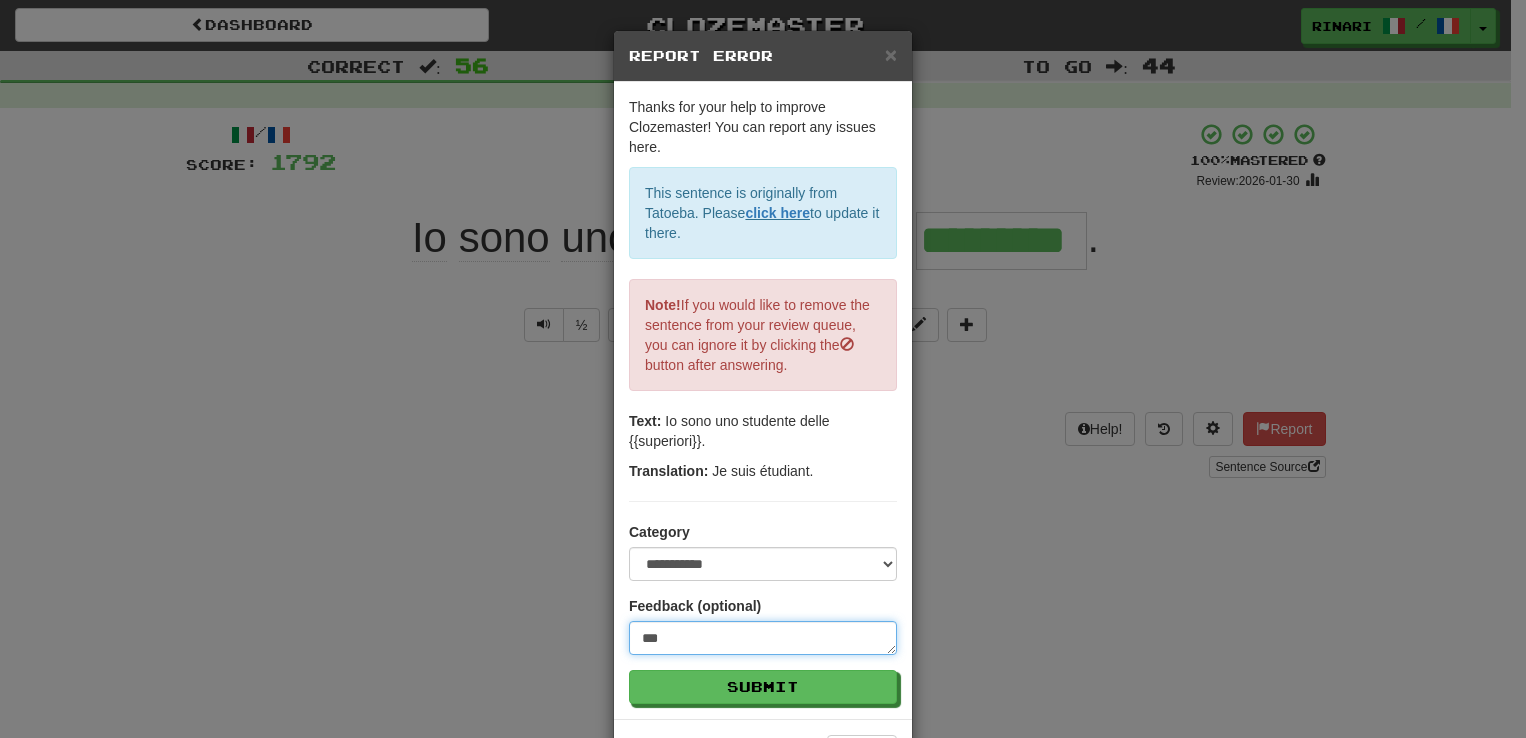 type on "****" 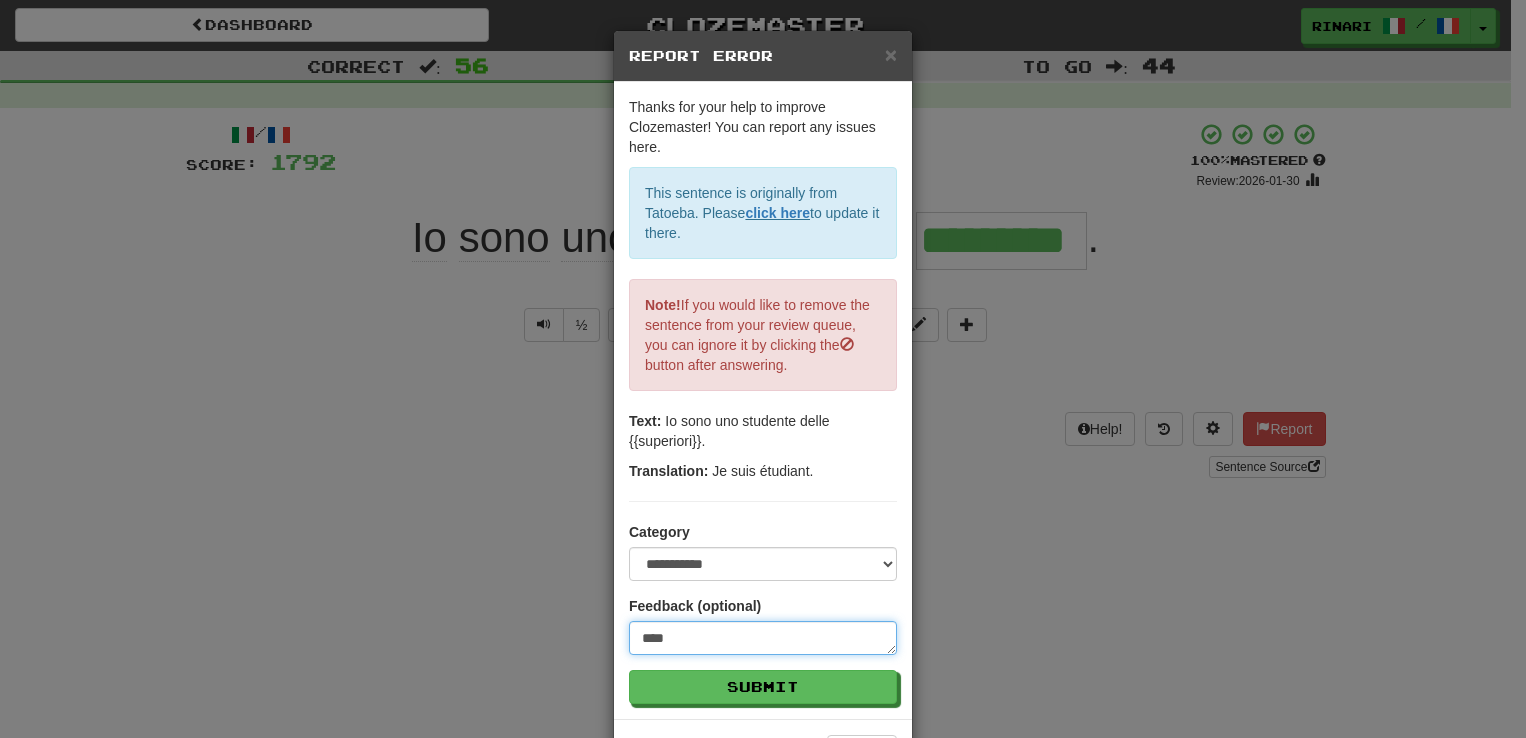 type on "*****" 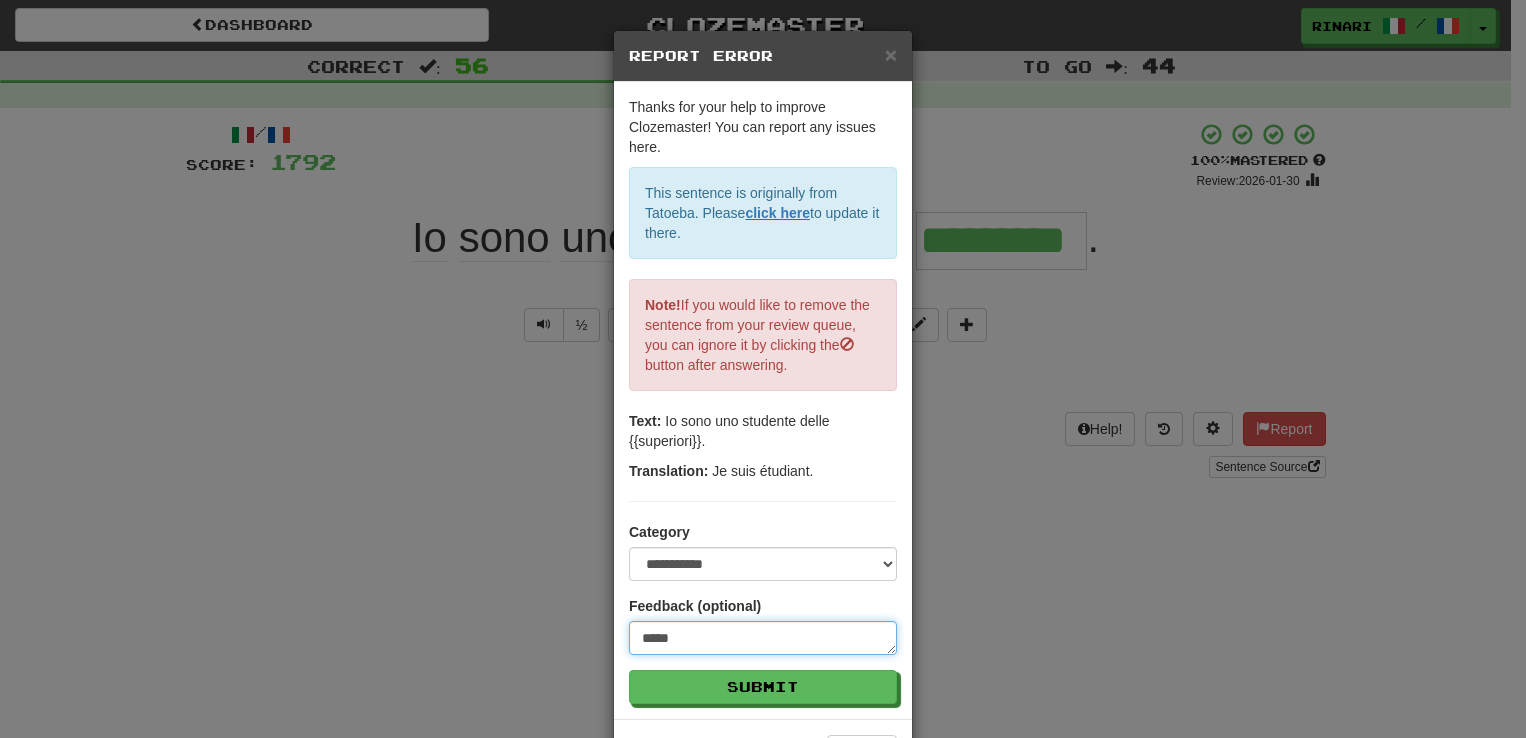 type on "*****" 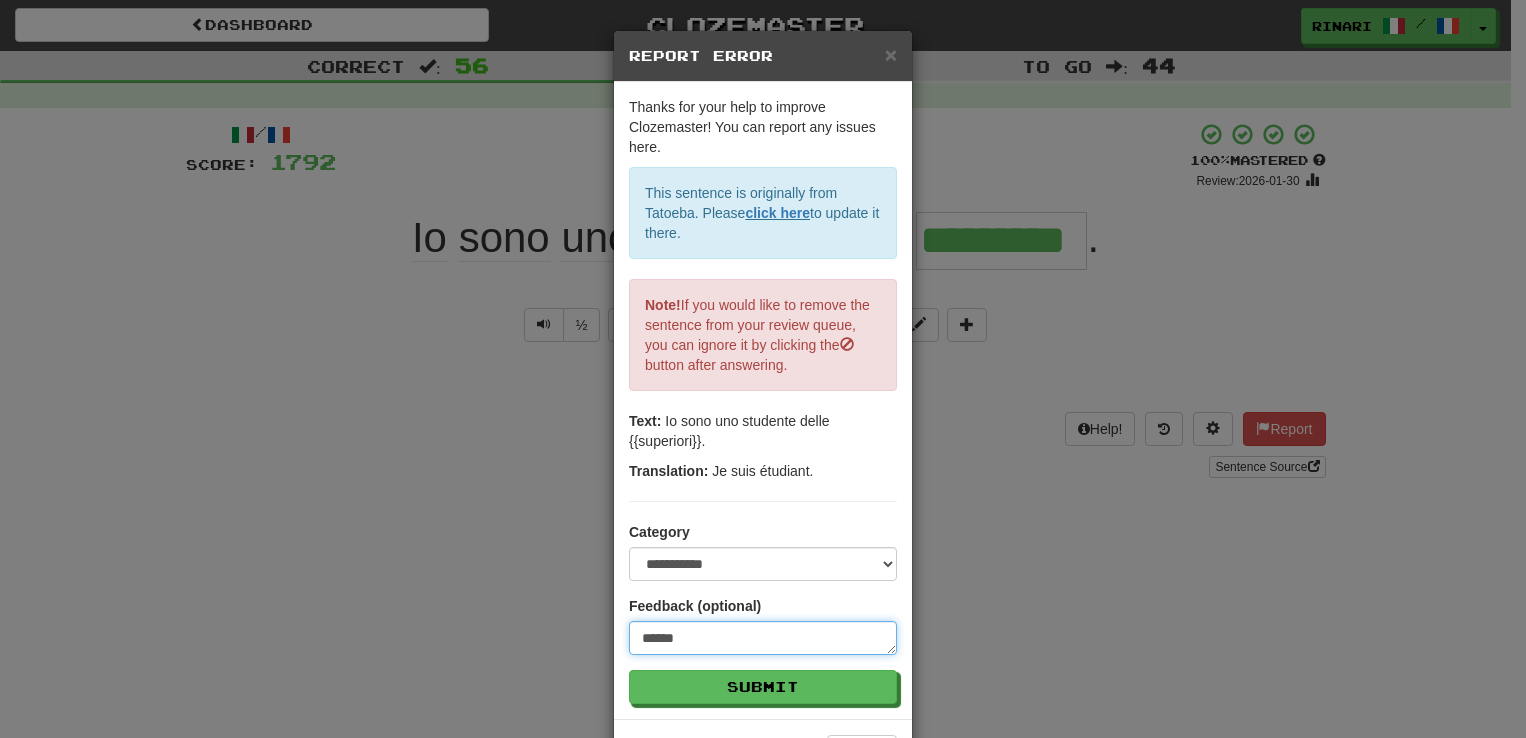 type on "*******" 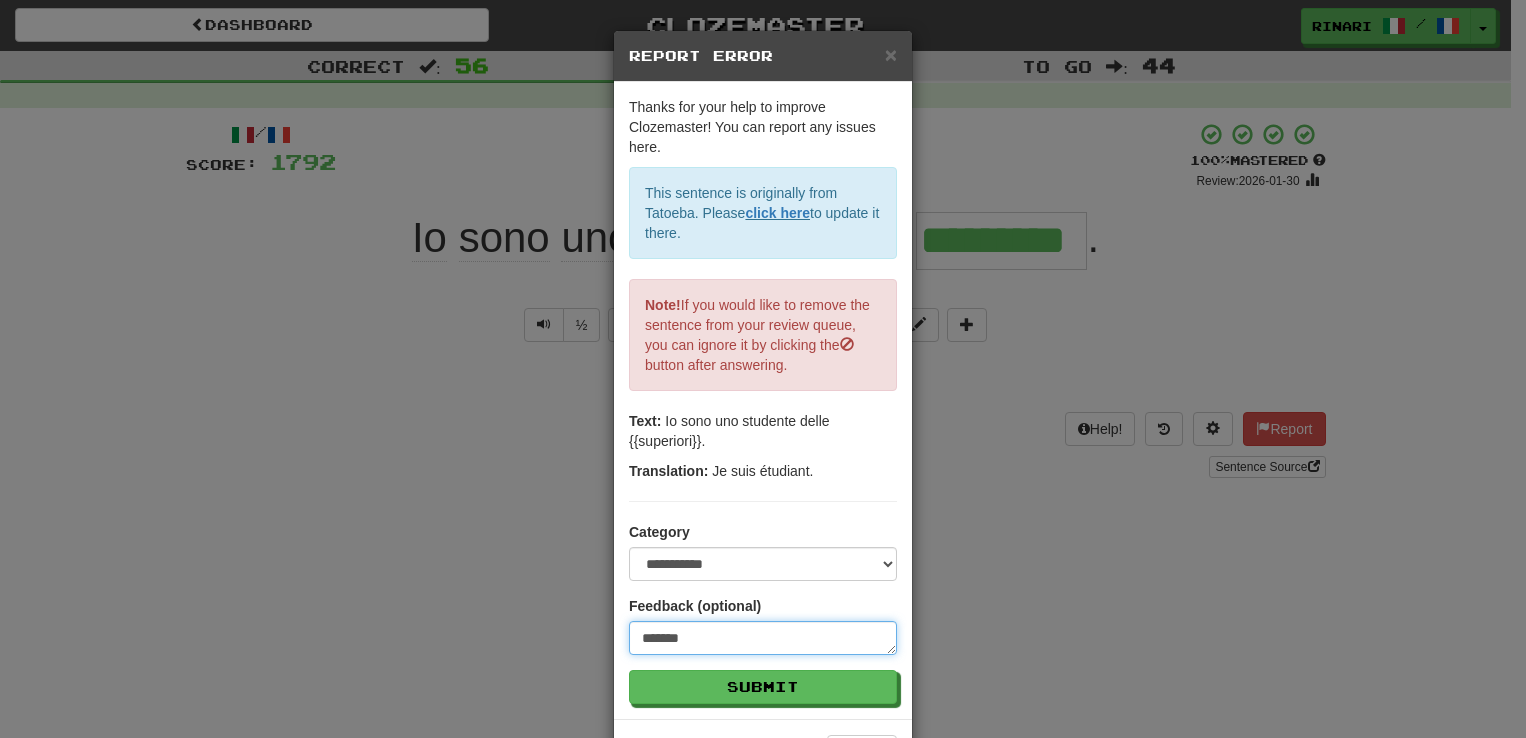 type on "********" 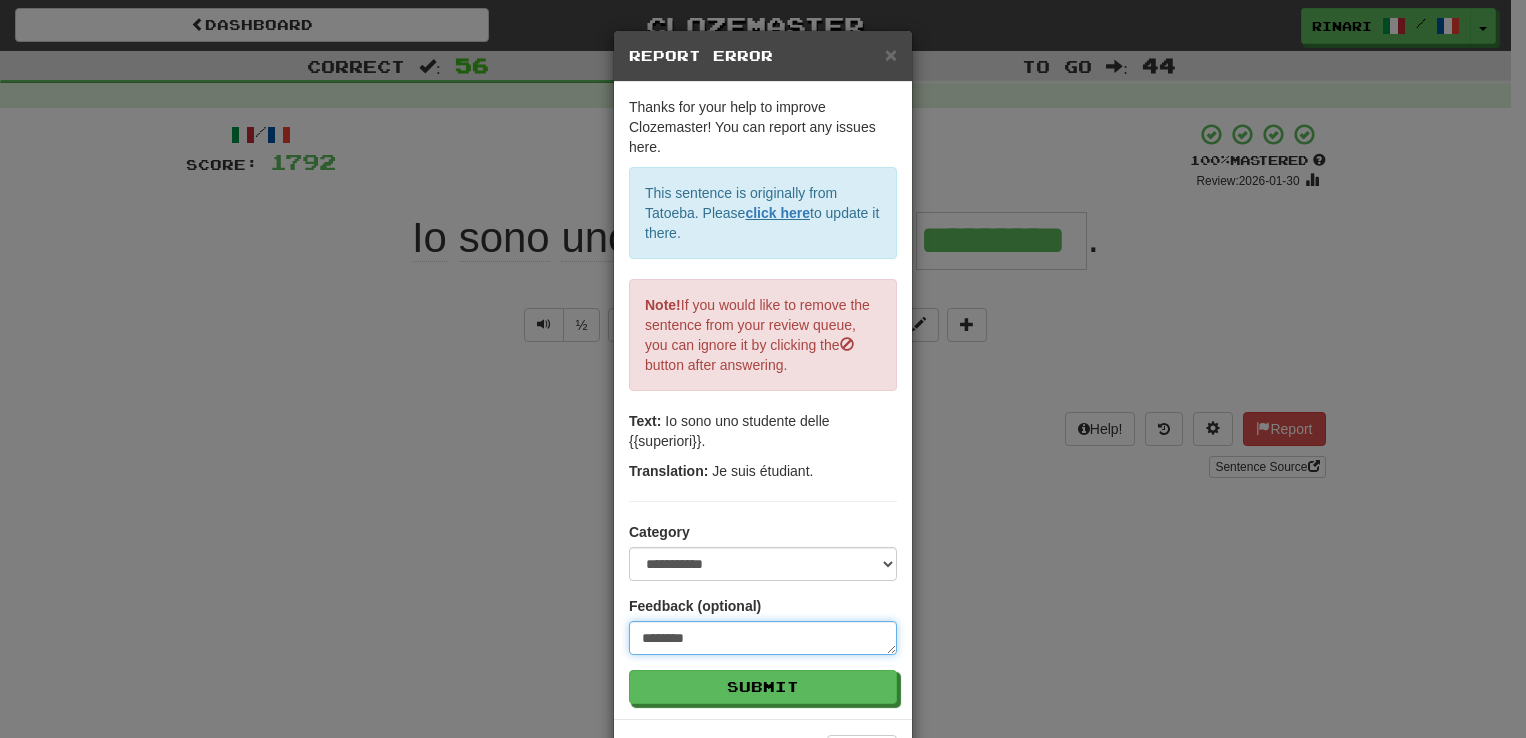 type on "*********" 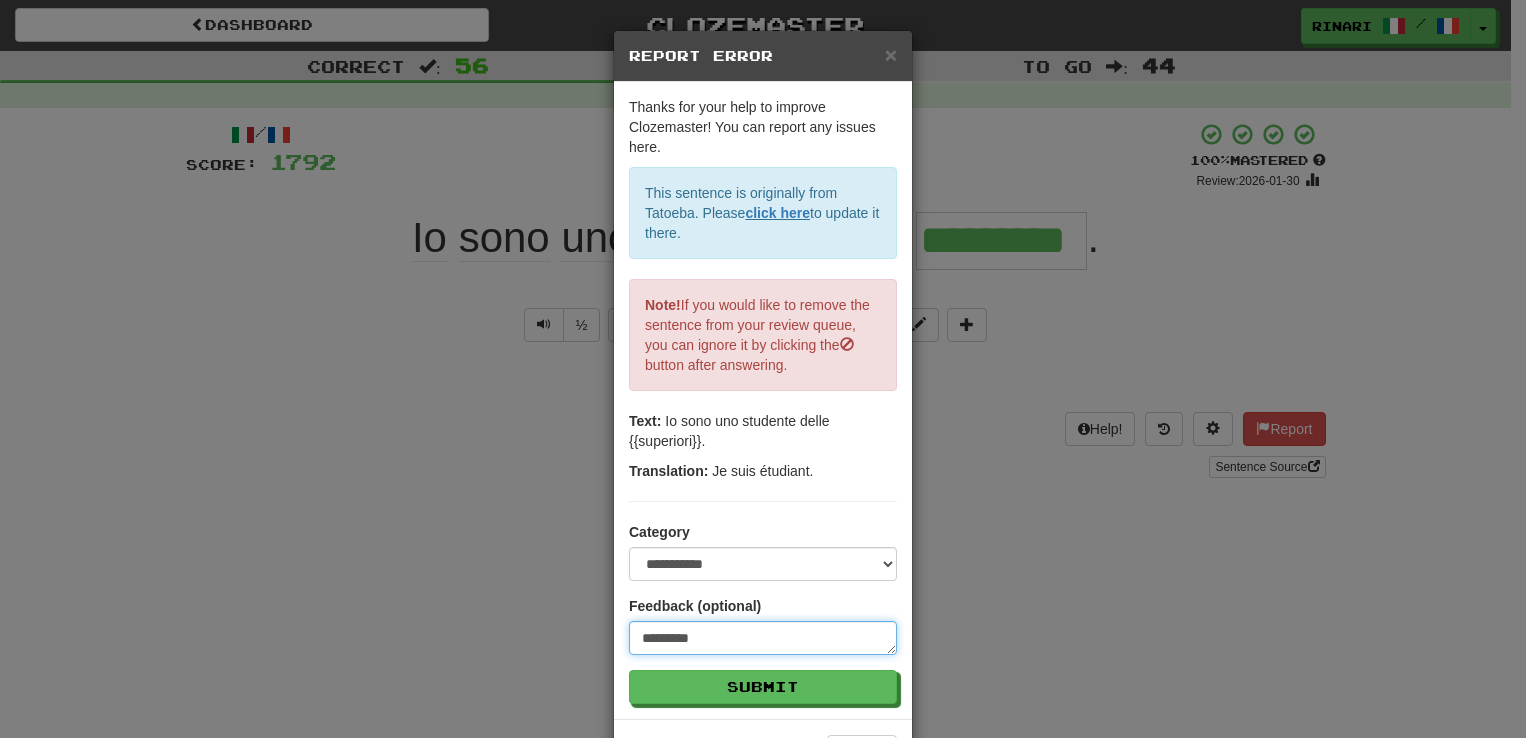 type on "**********" 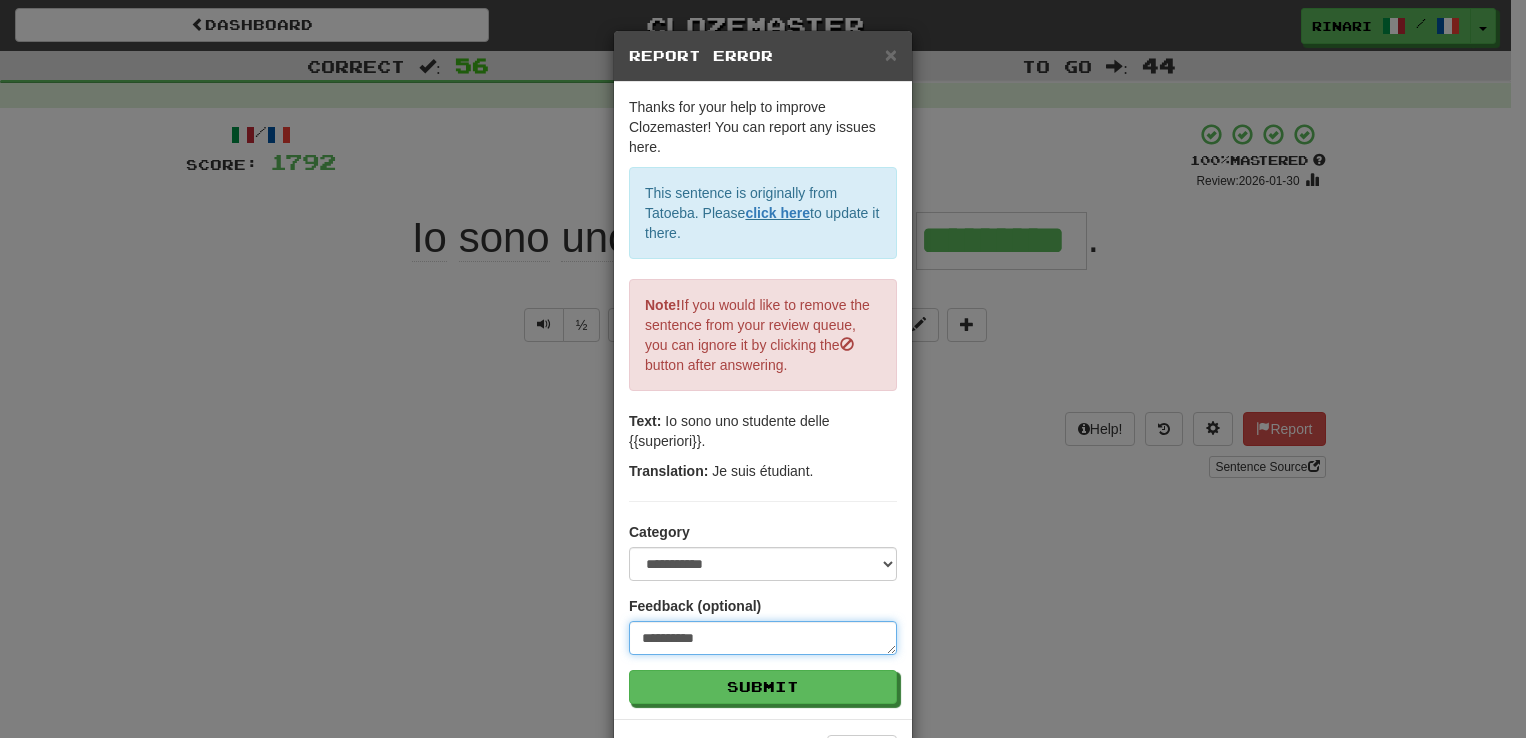 type on "**********" 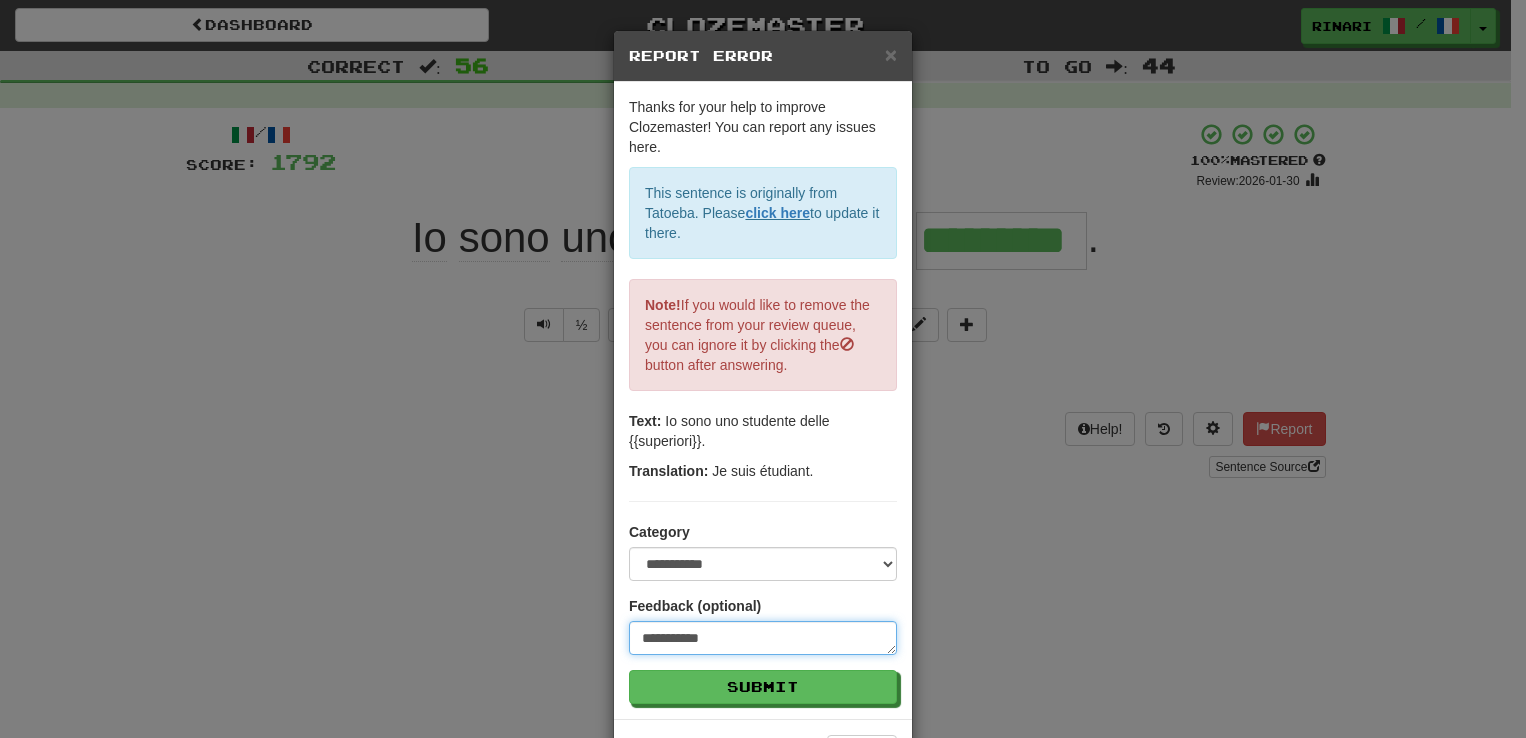 type on "**********" 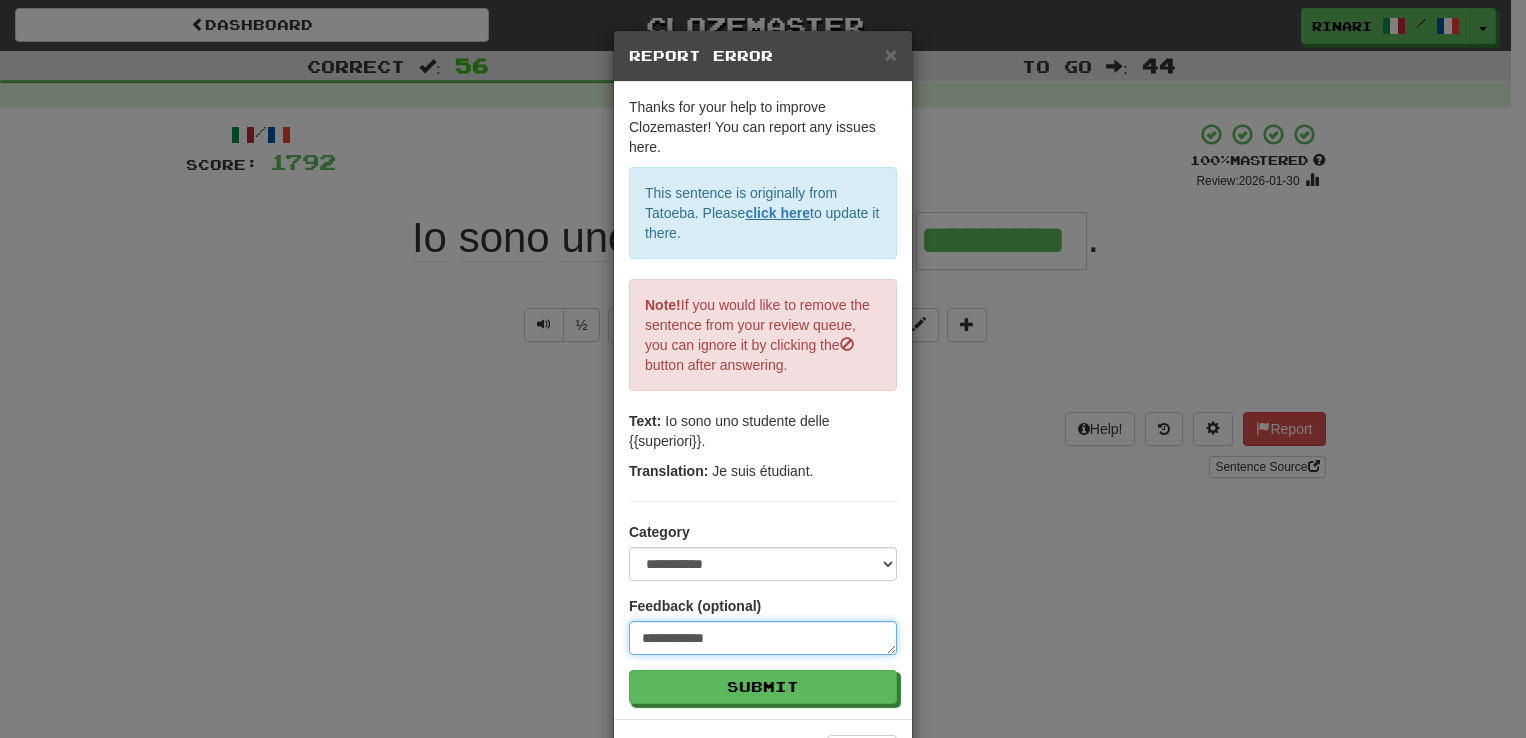 type on "**********" 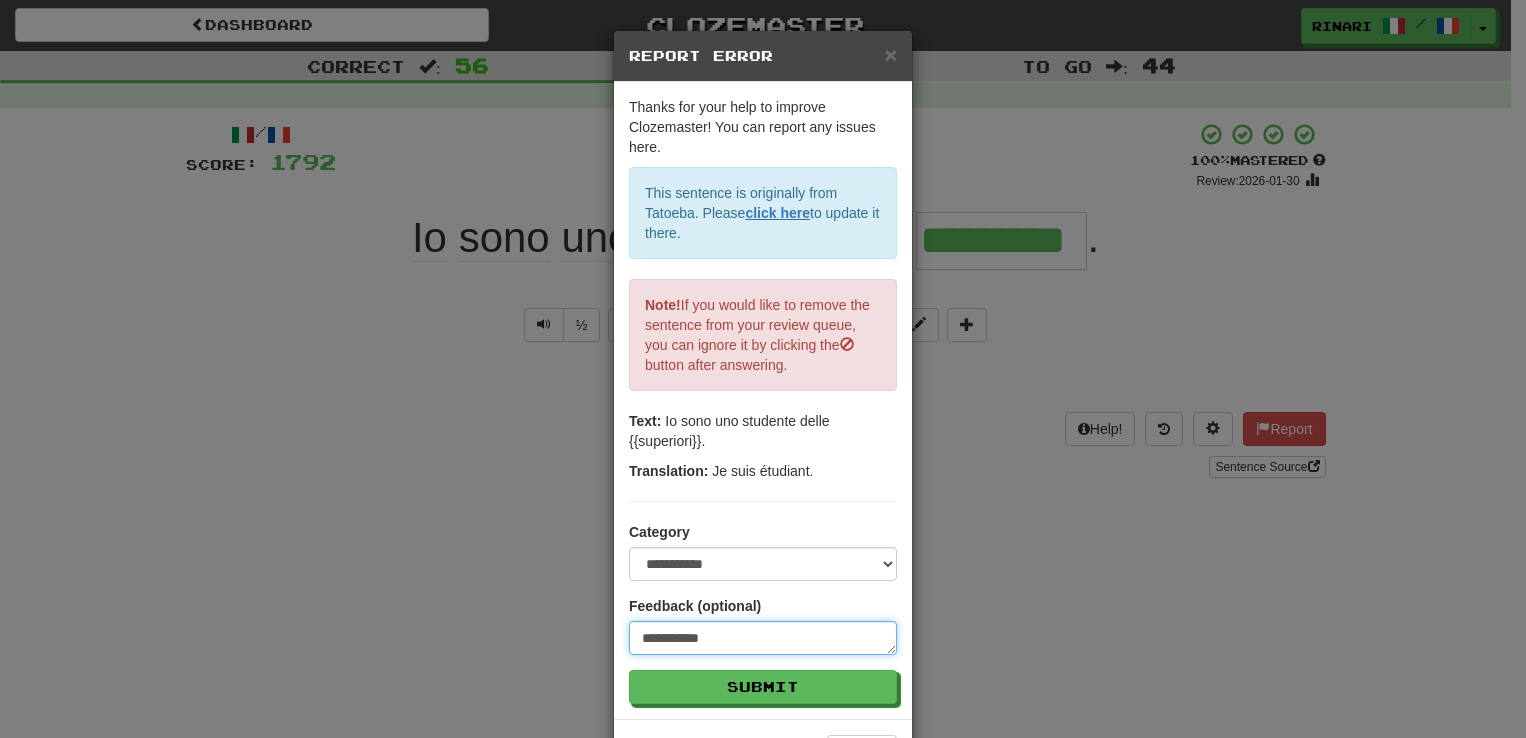 type on "**********" 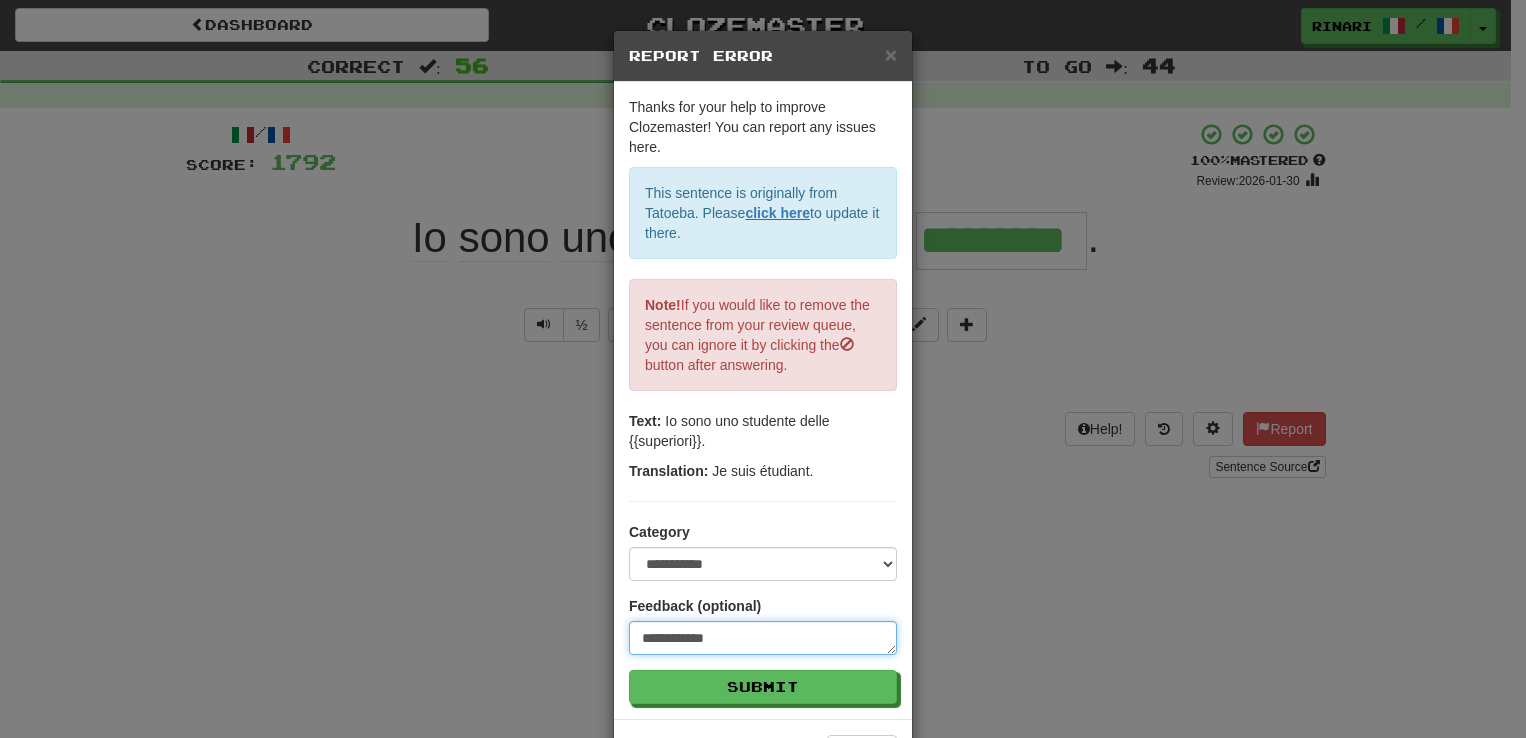 type on "**********" 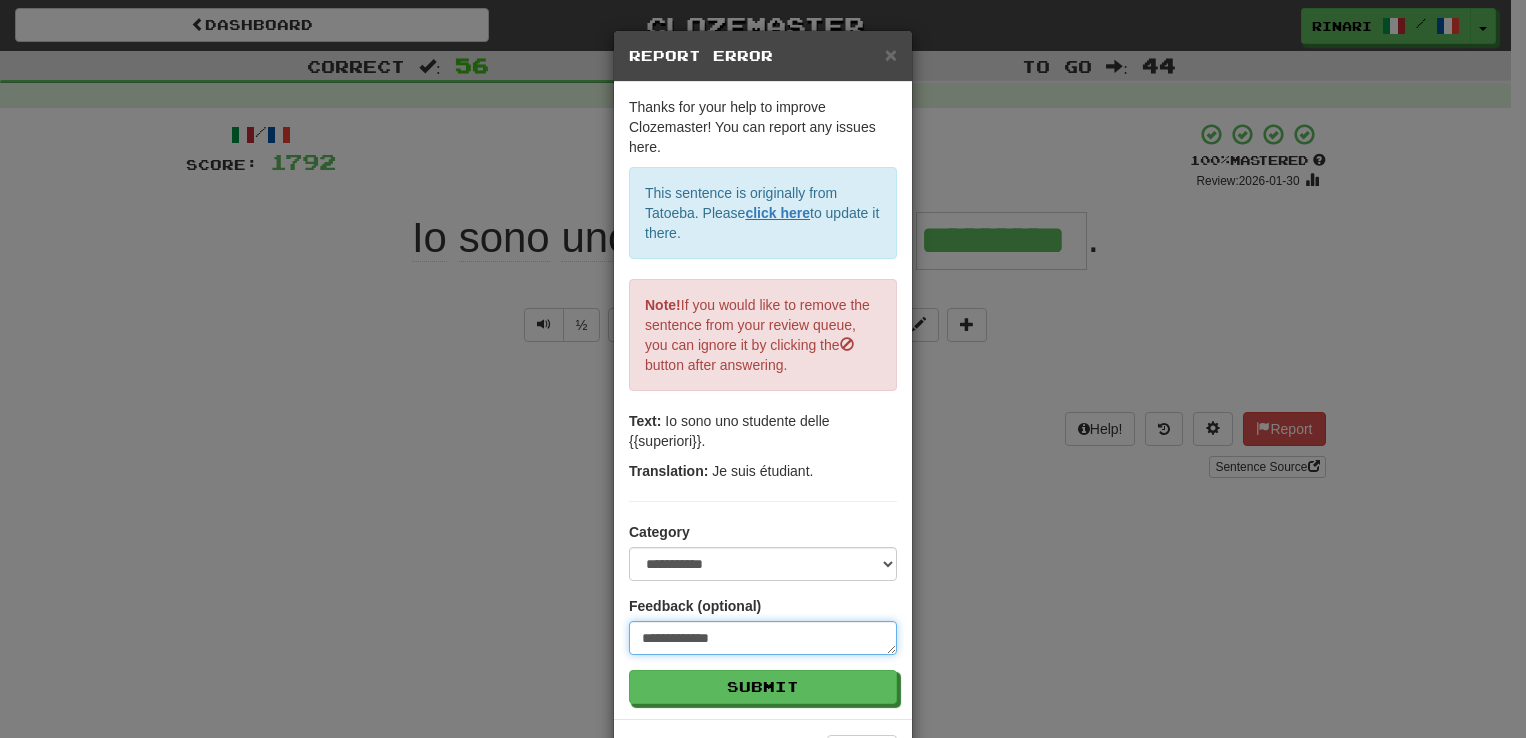 type on "**********" 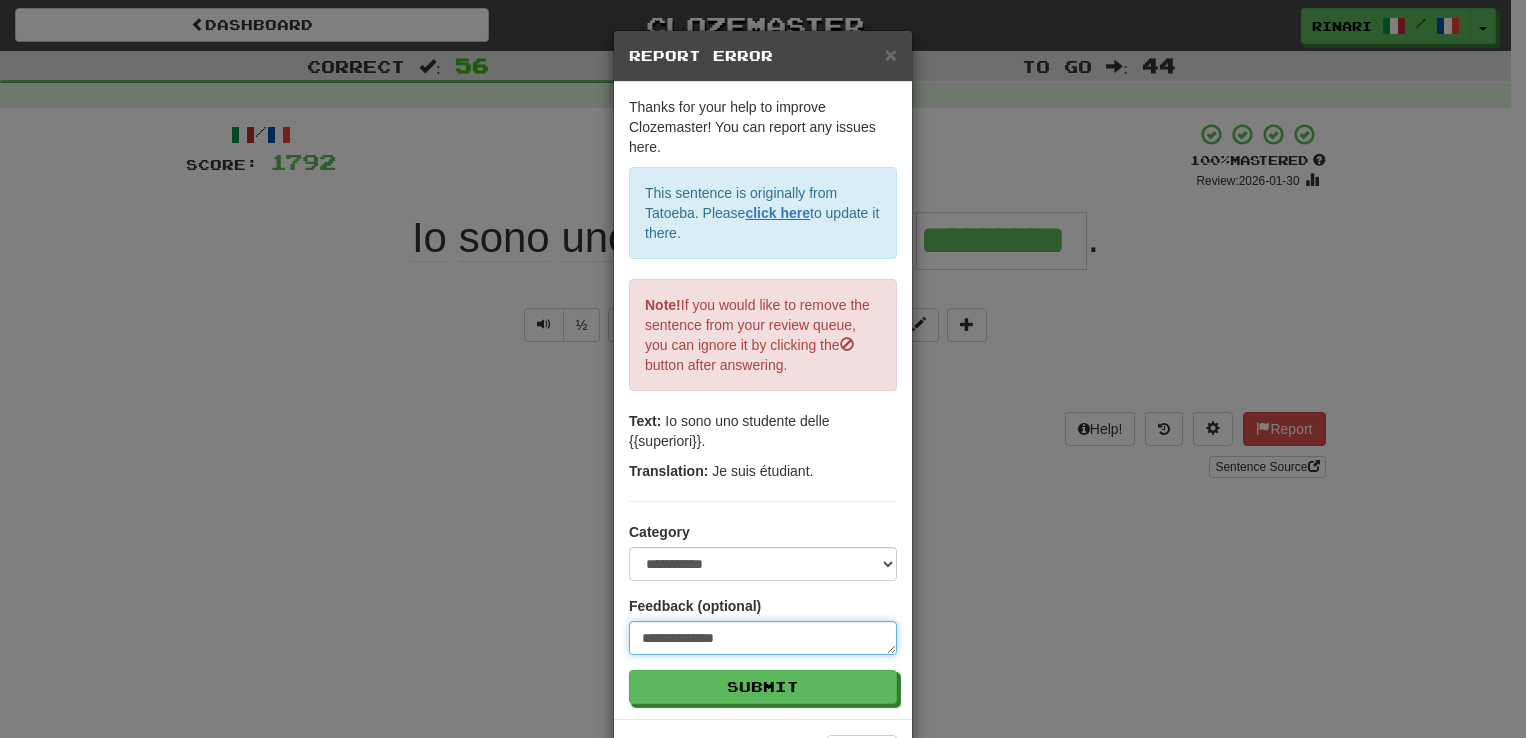 type on "**********" 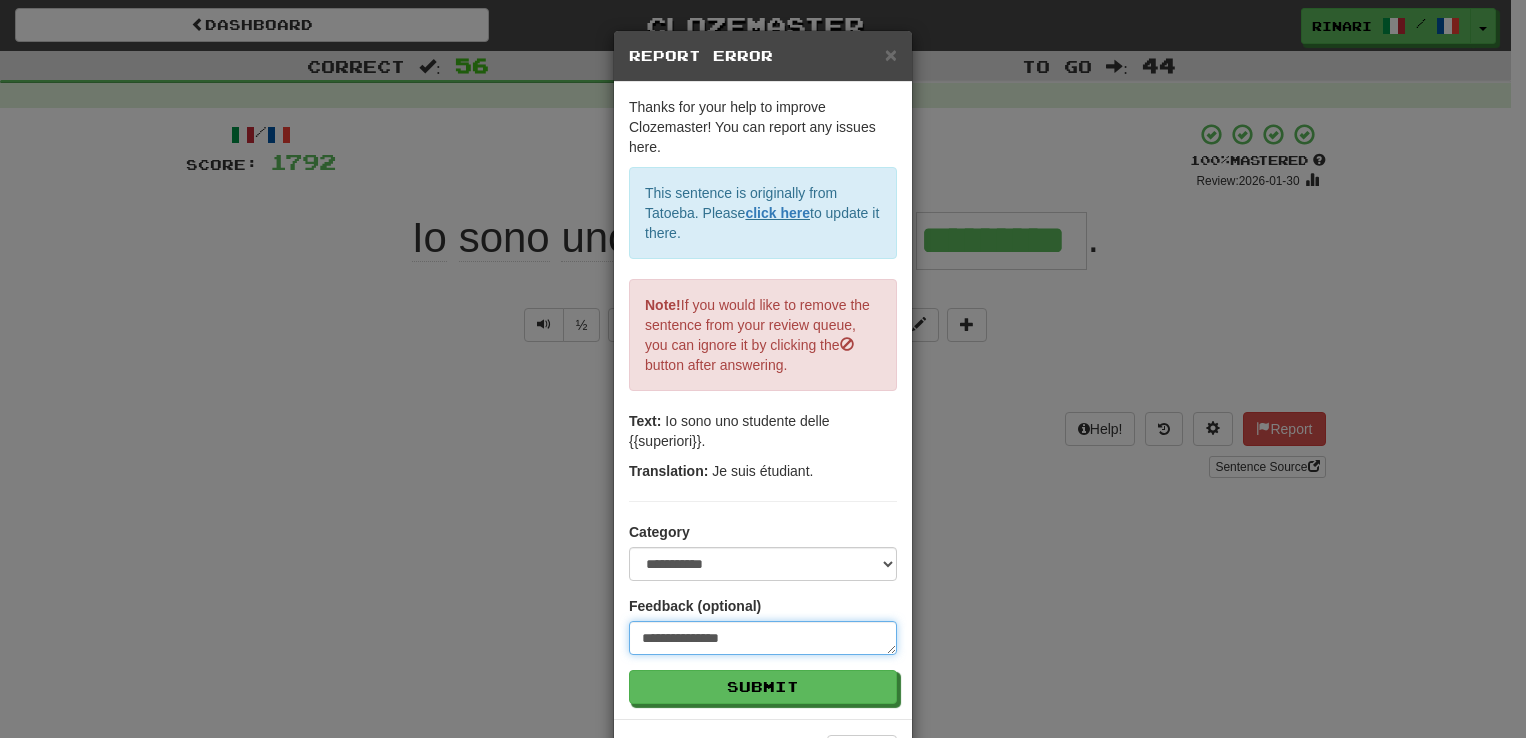 type on "**********" 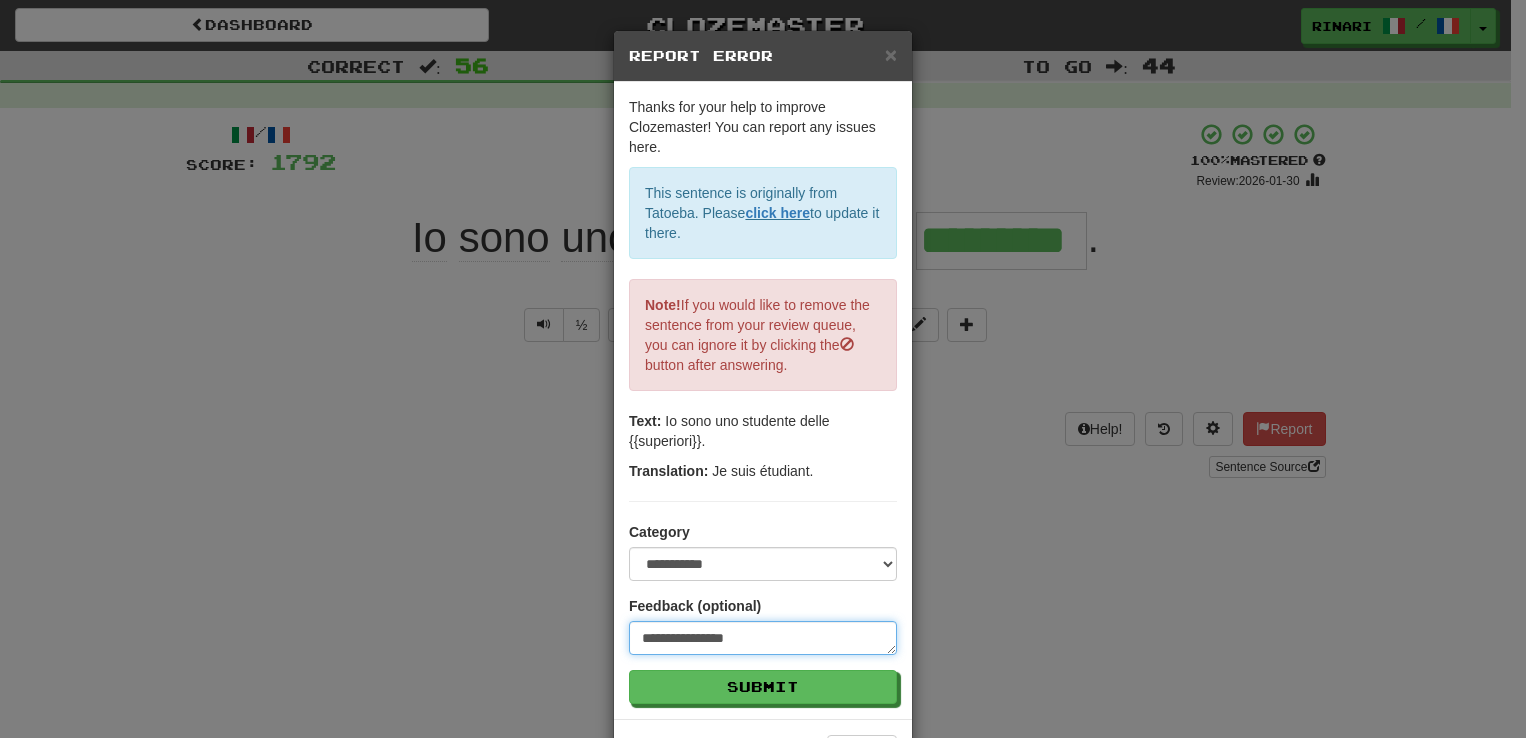 type on "**********" 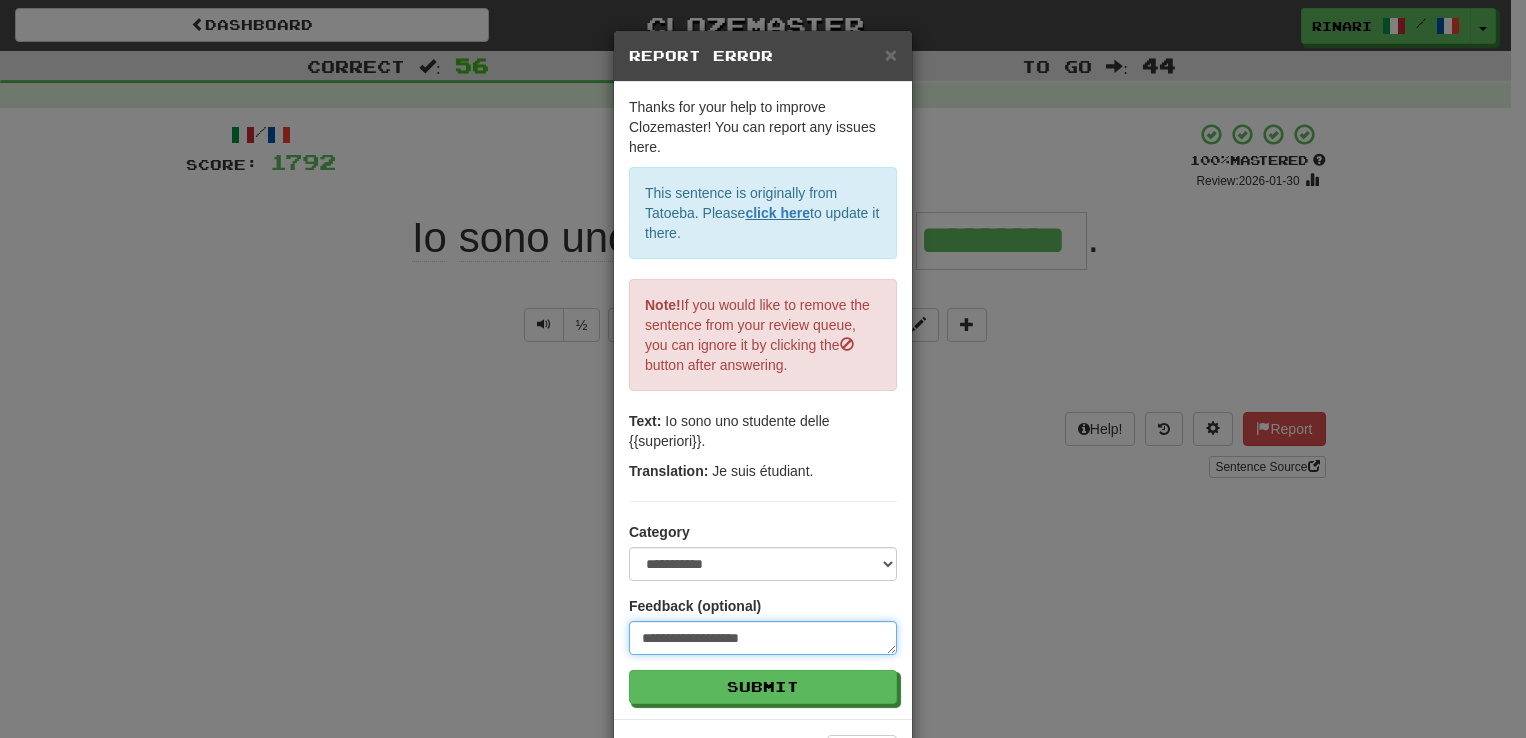 type on "**********" 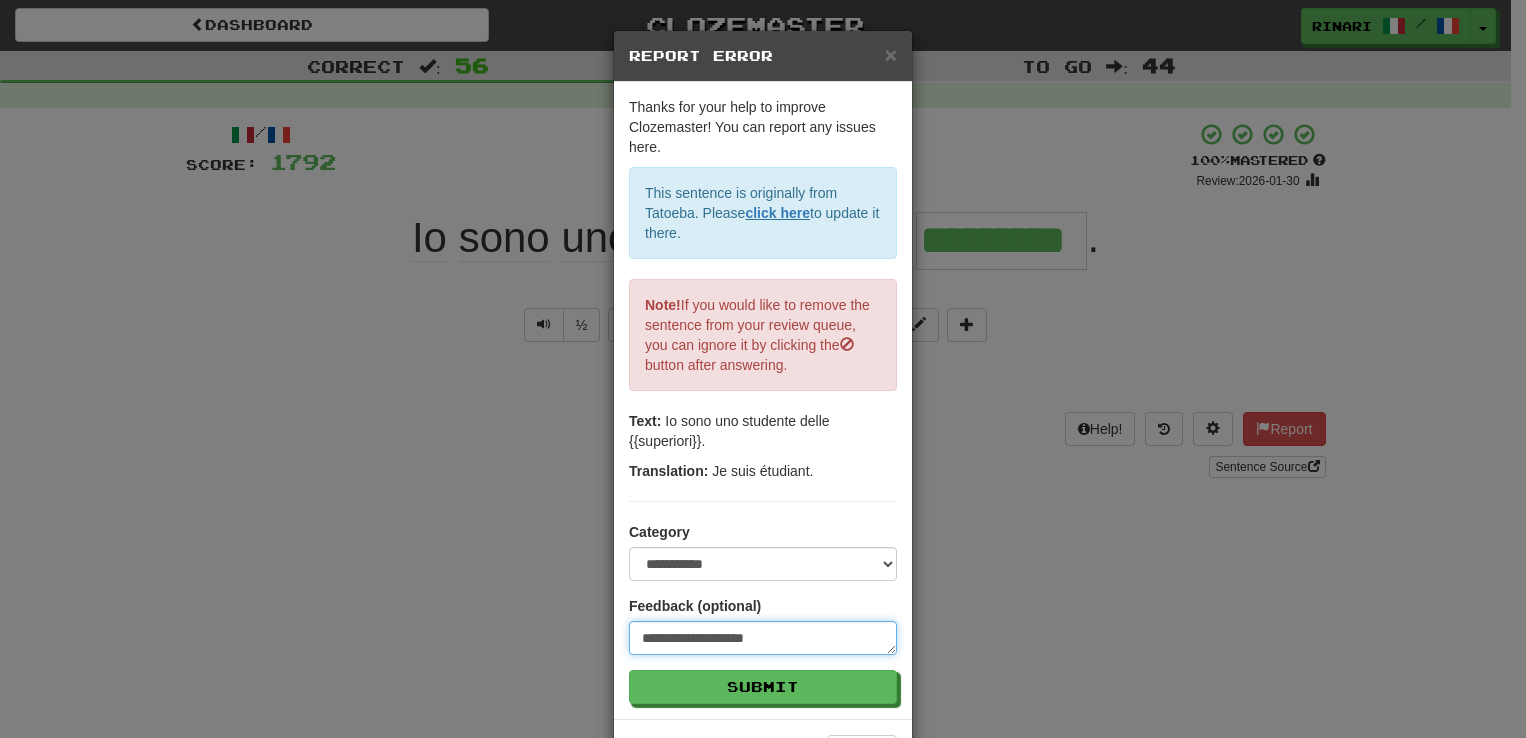 type on "**********" 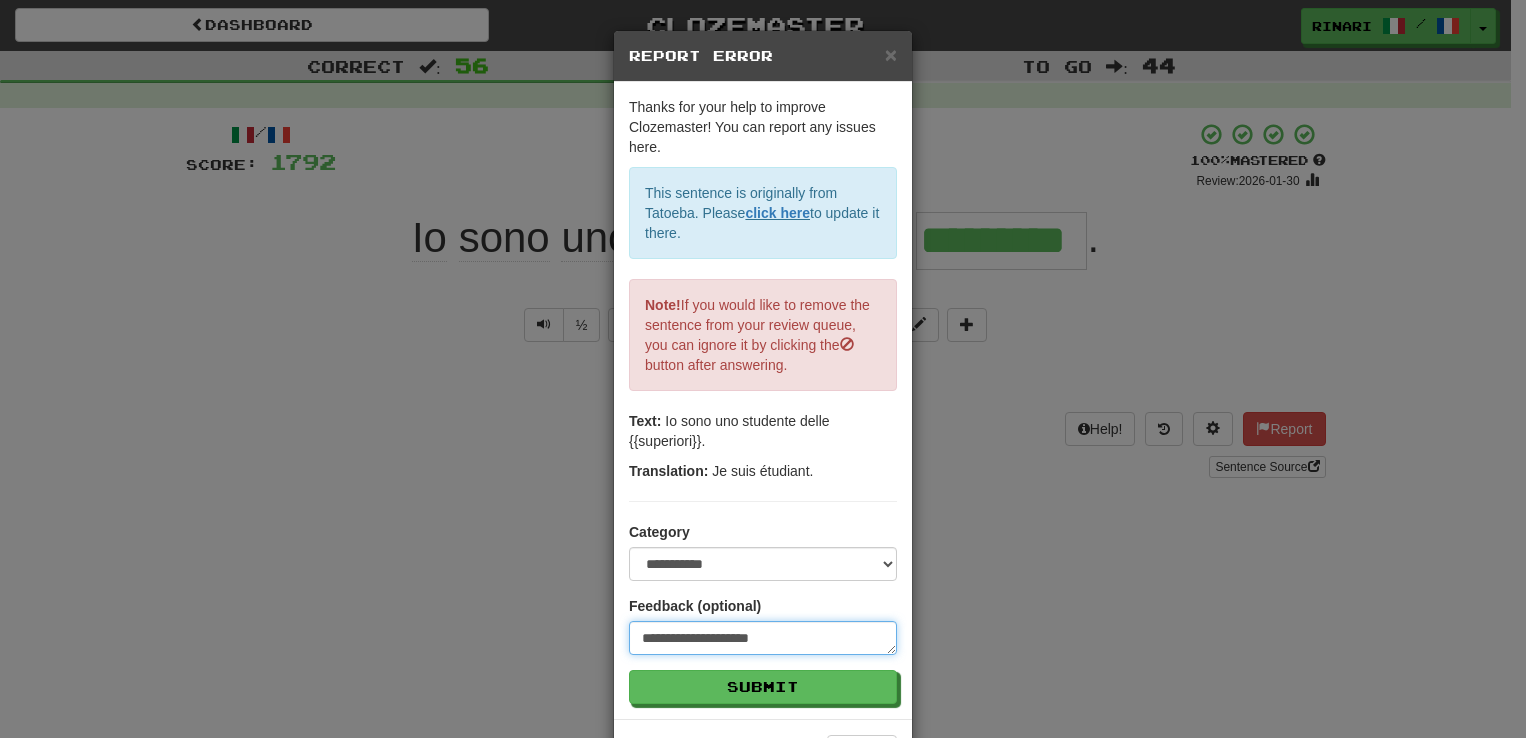 type on "**********" 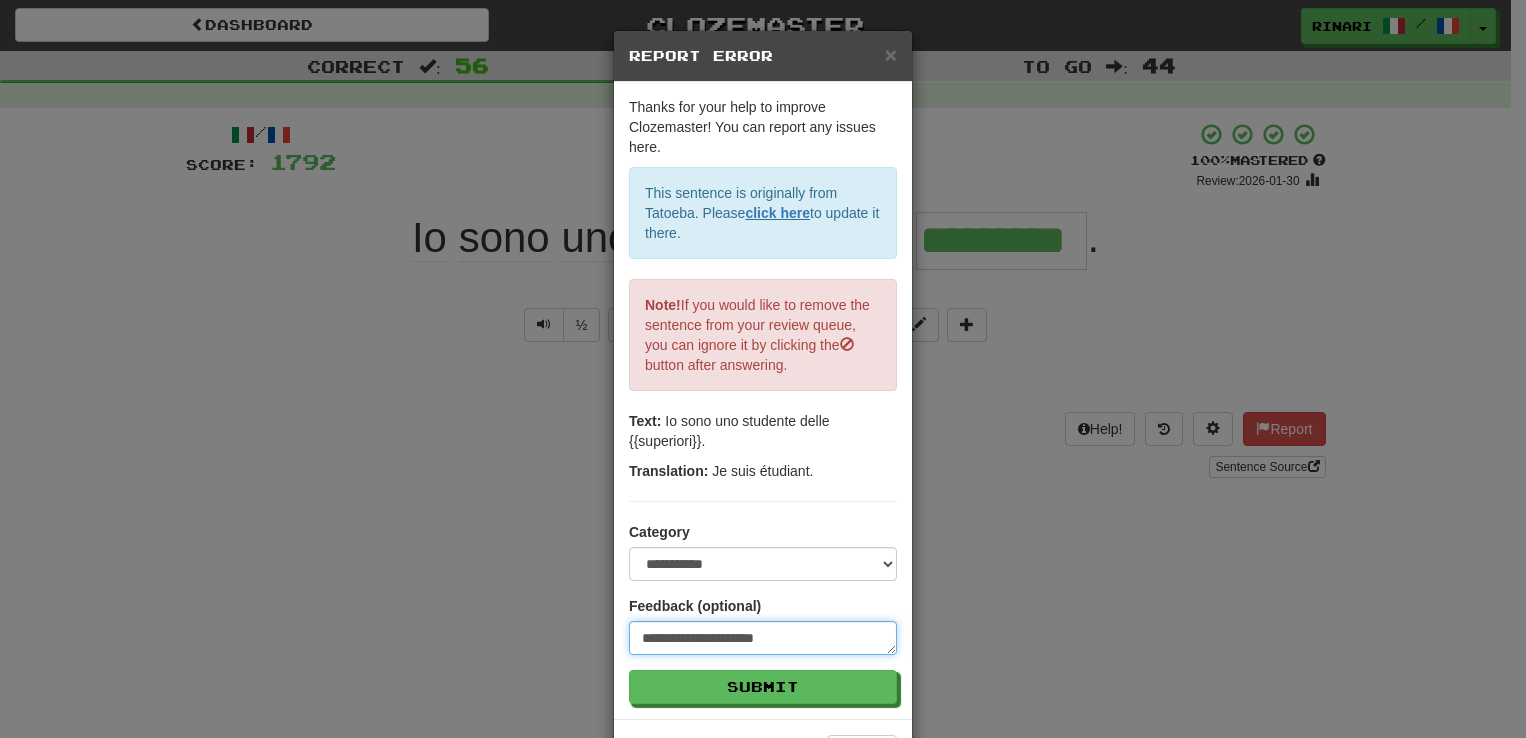 type on "**********" 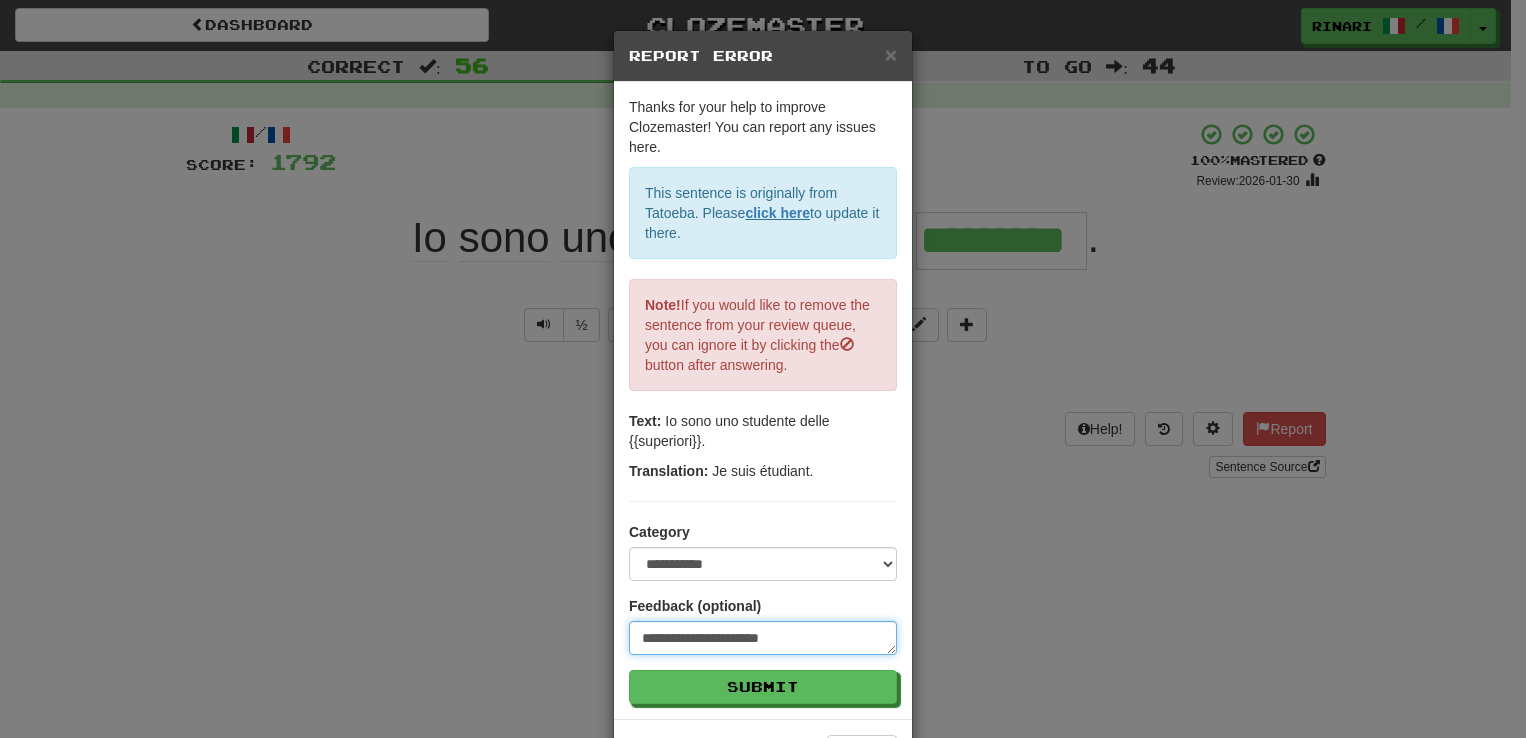 type on "**********" 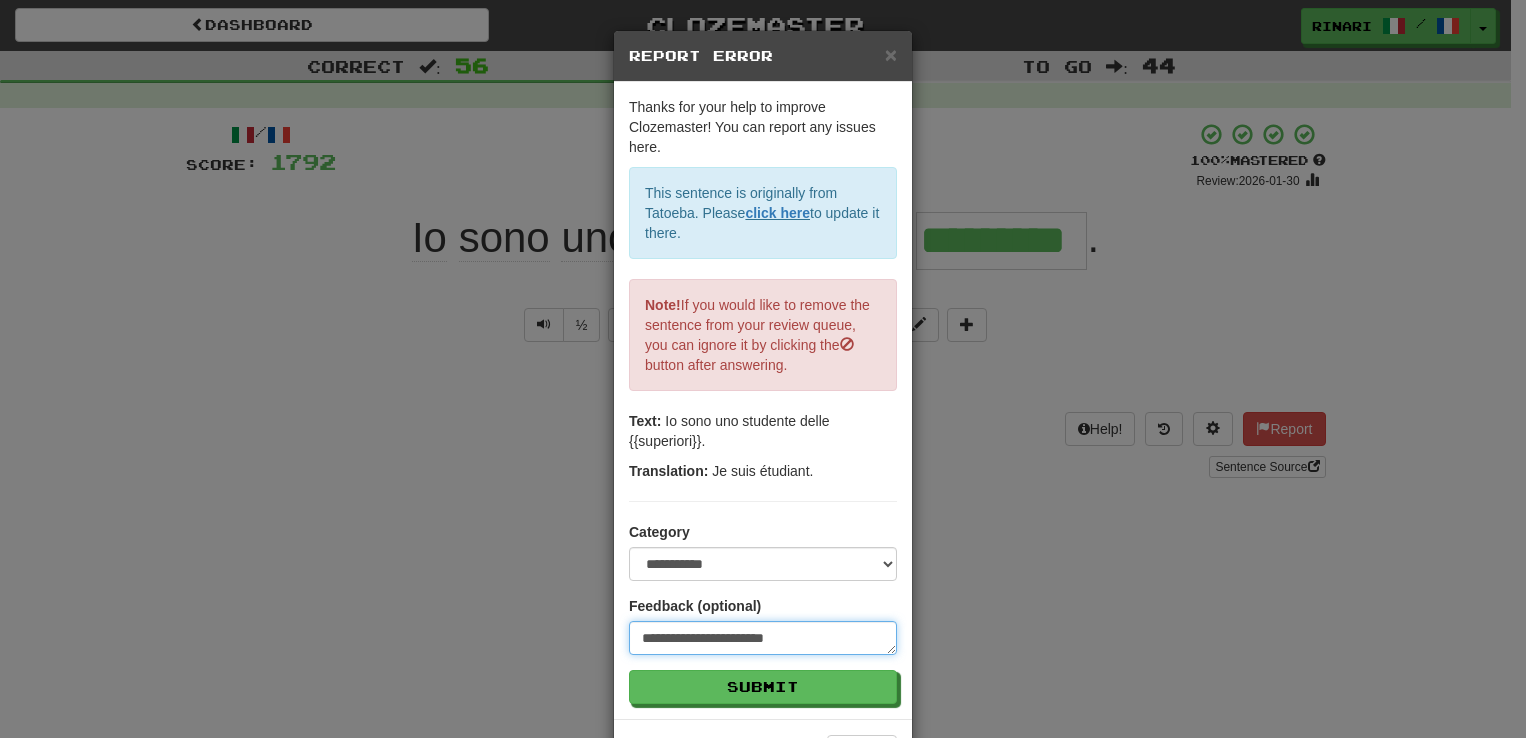 type on "*" 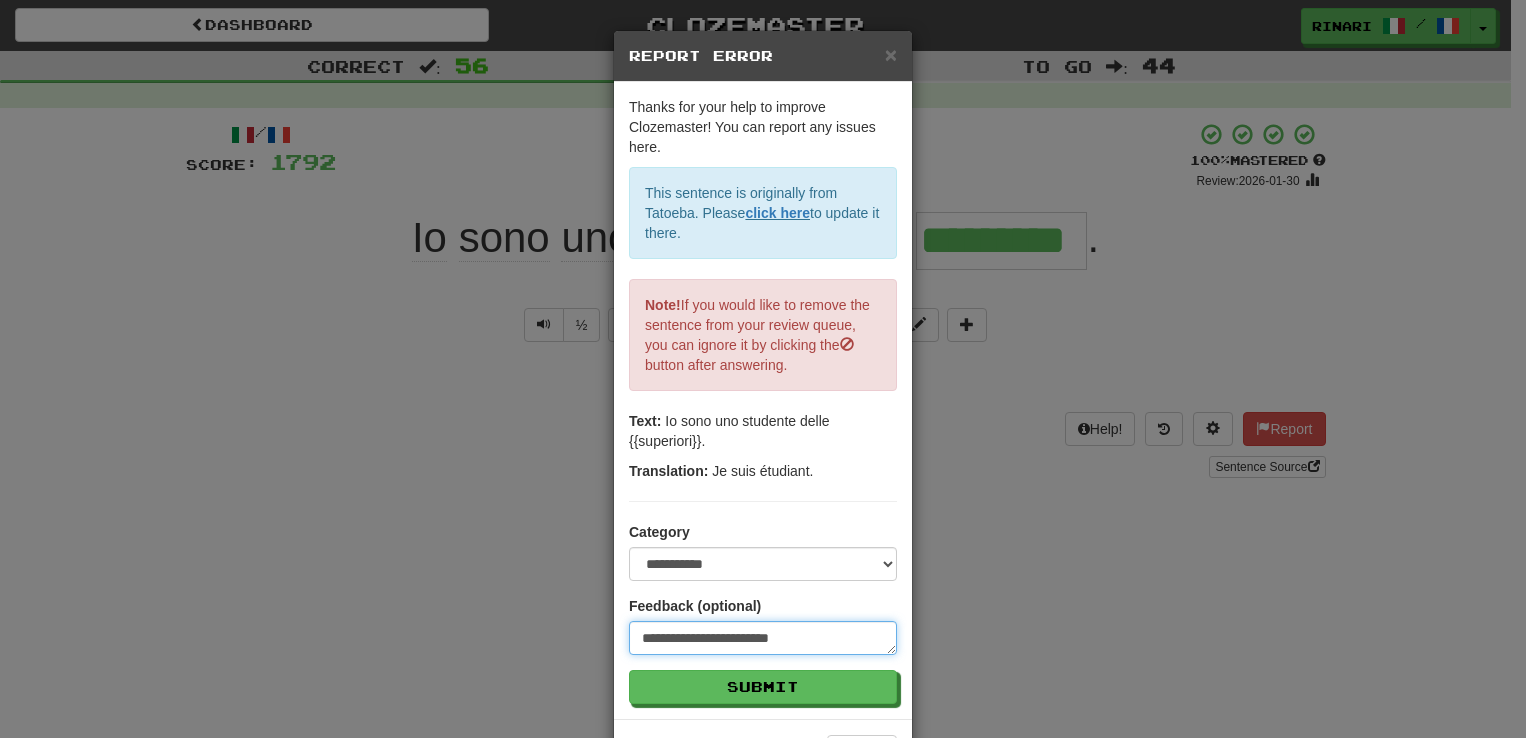 type on "**********" 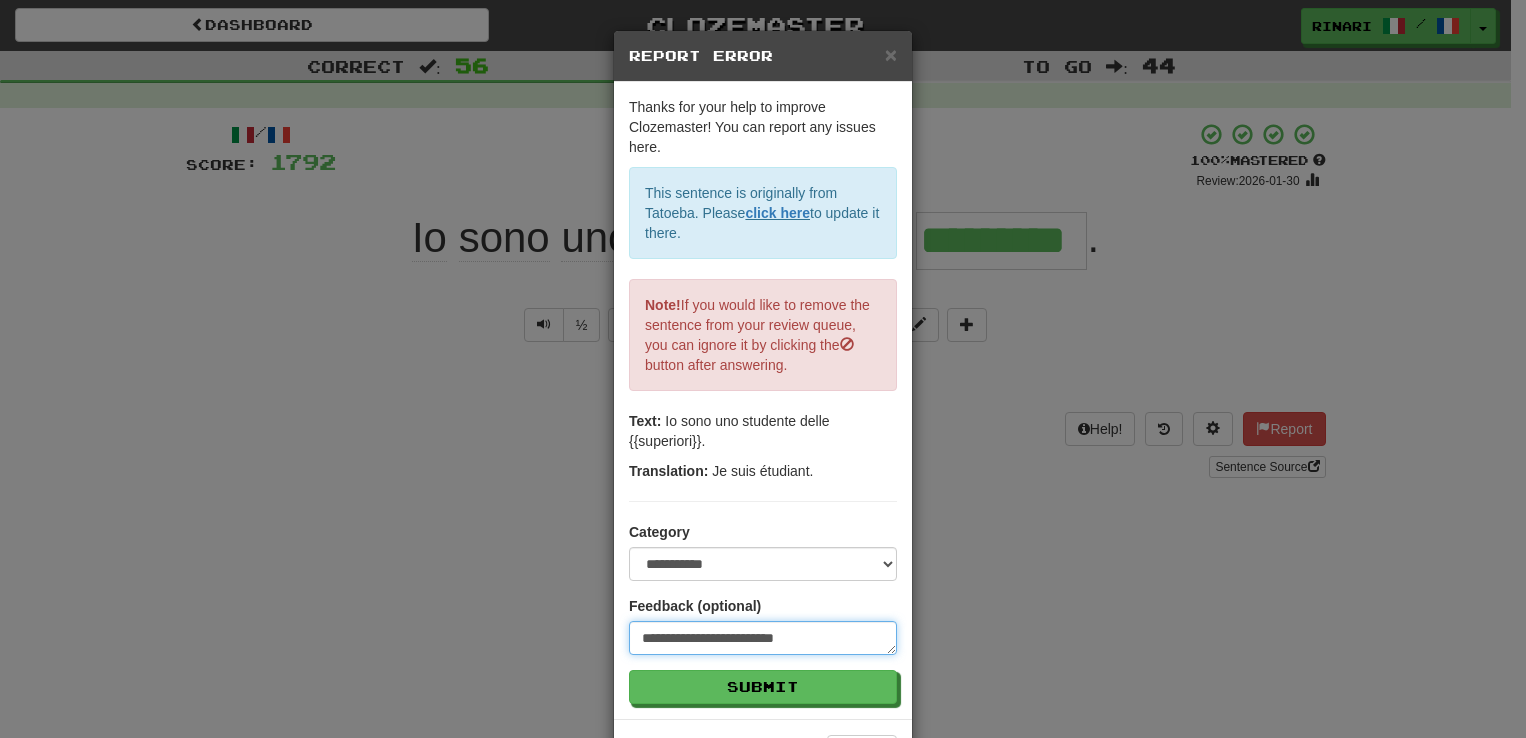type on "**********" 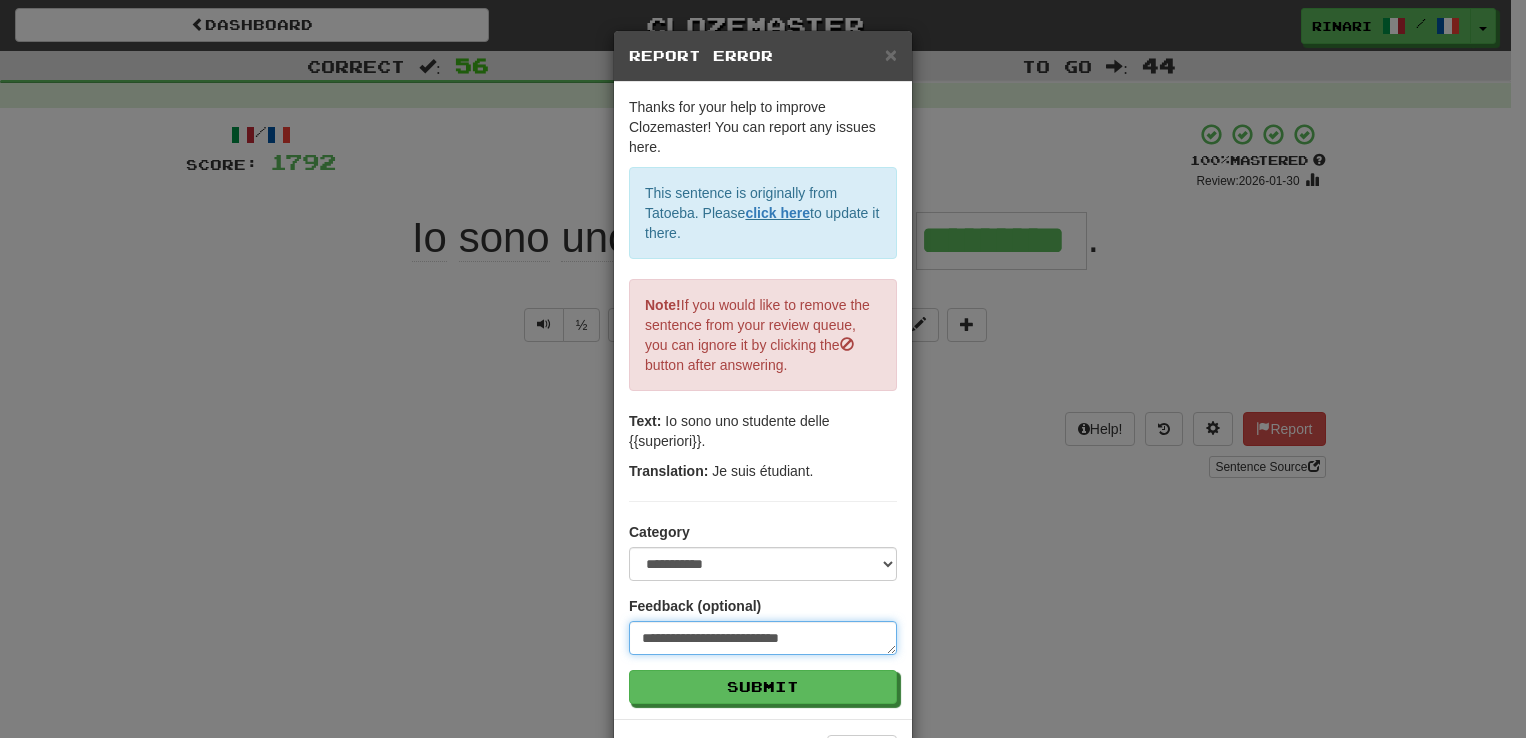 type on "**********" 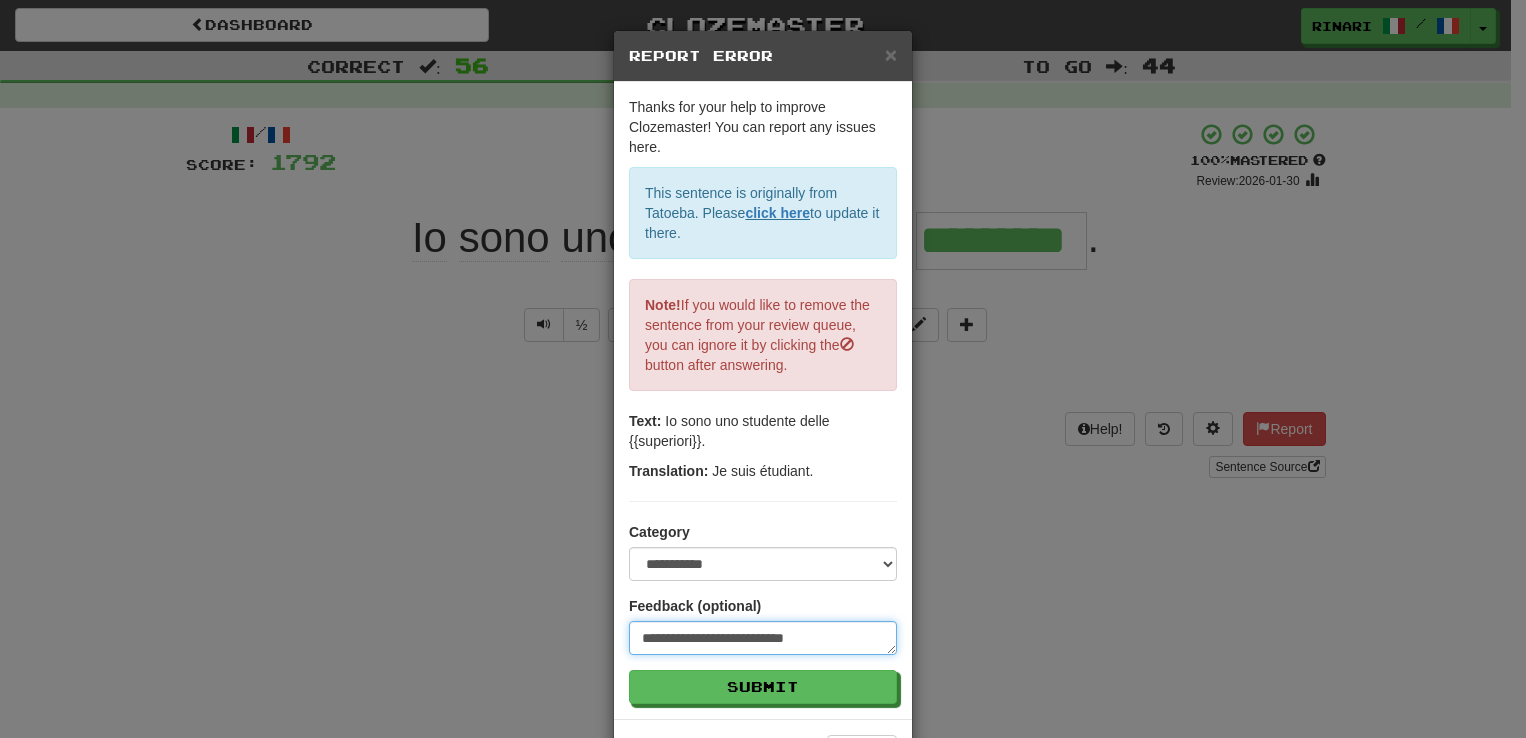 type on "**********" 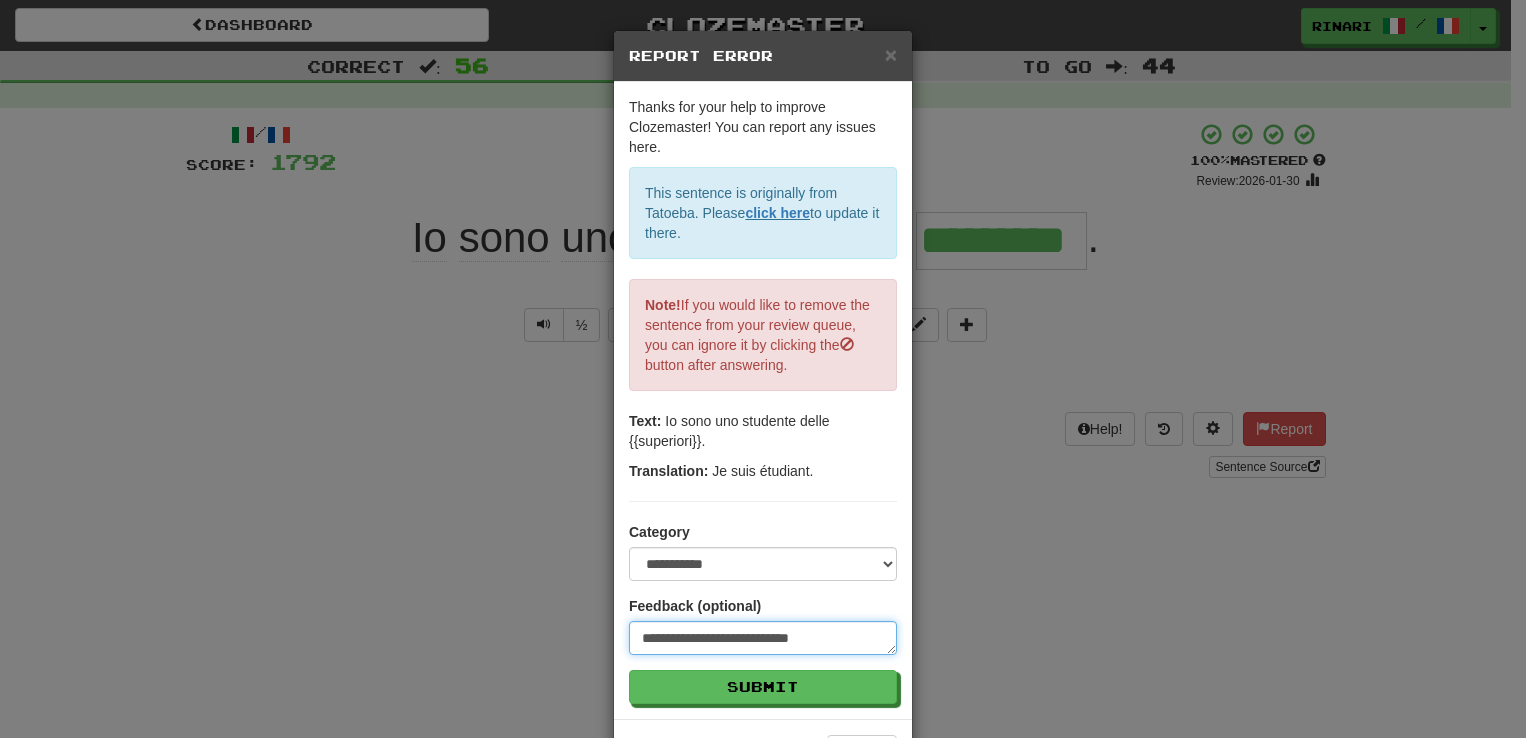 type on "**********" 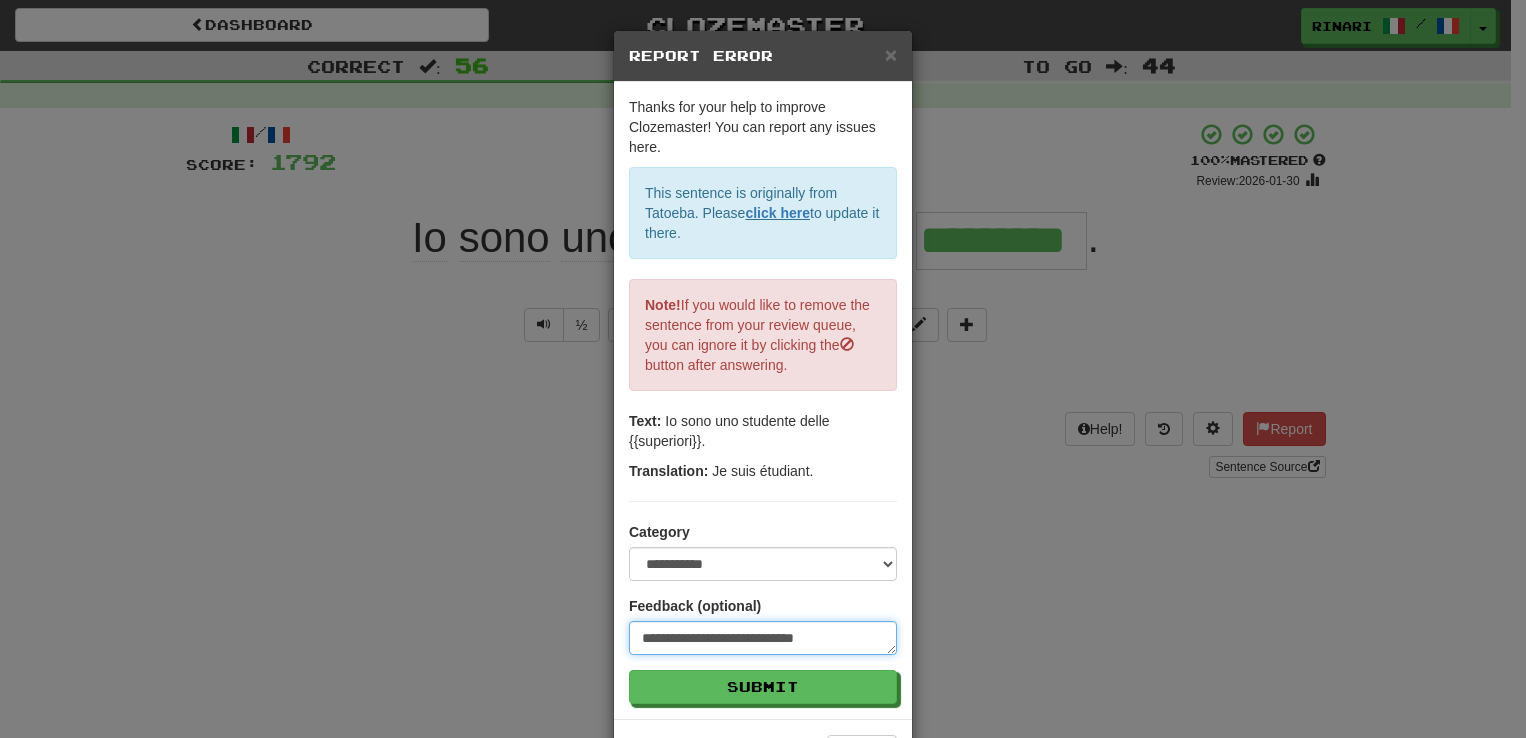 type on "**********" 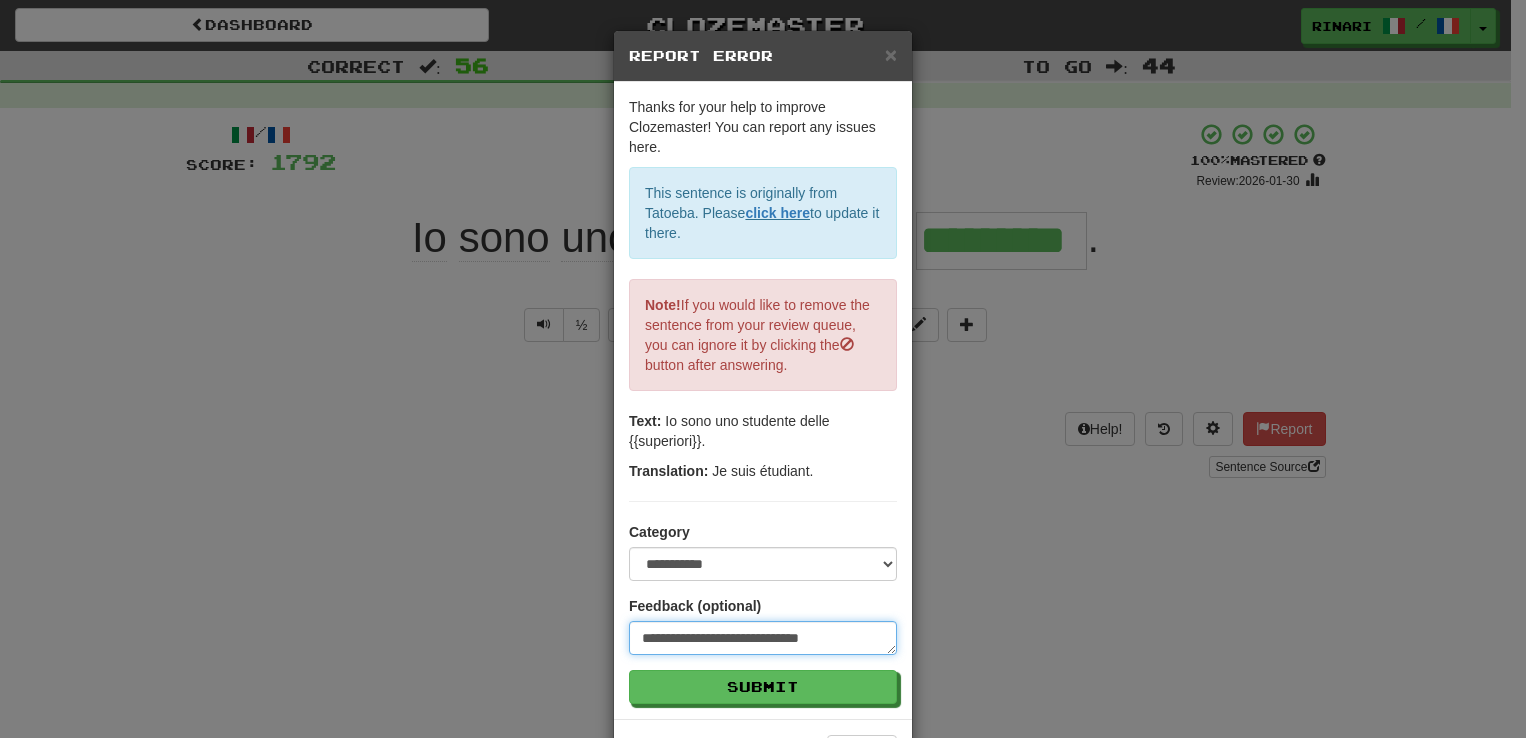 type on "**********" 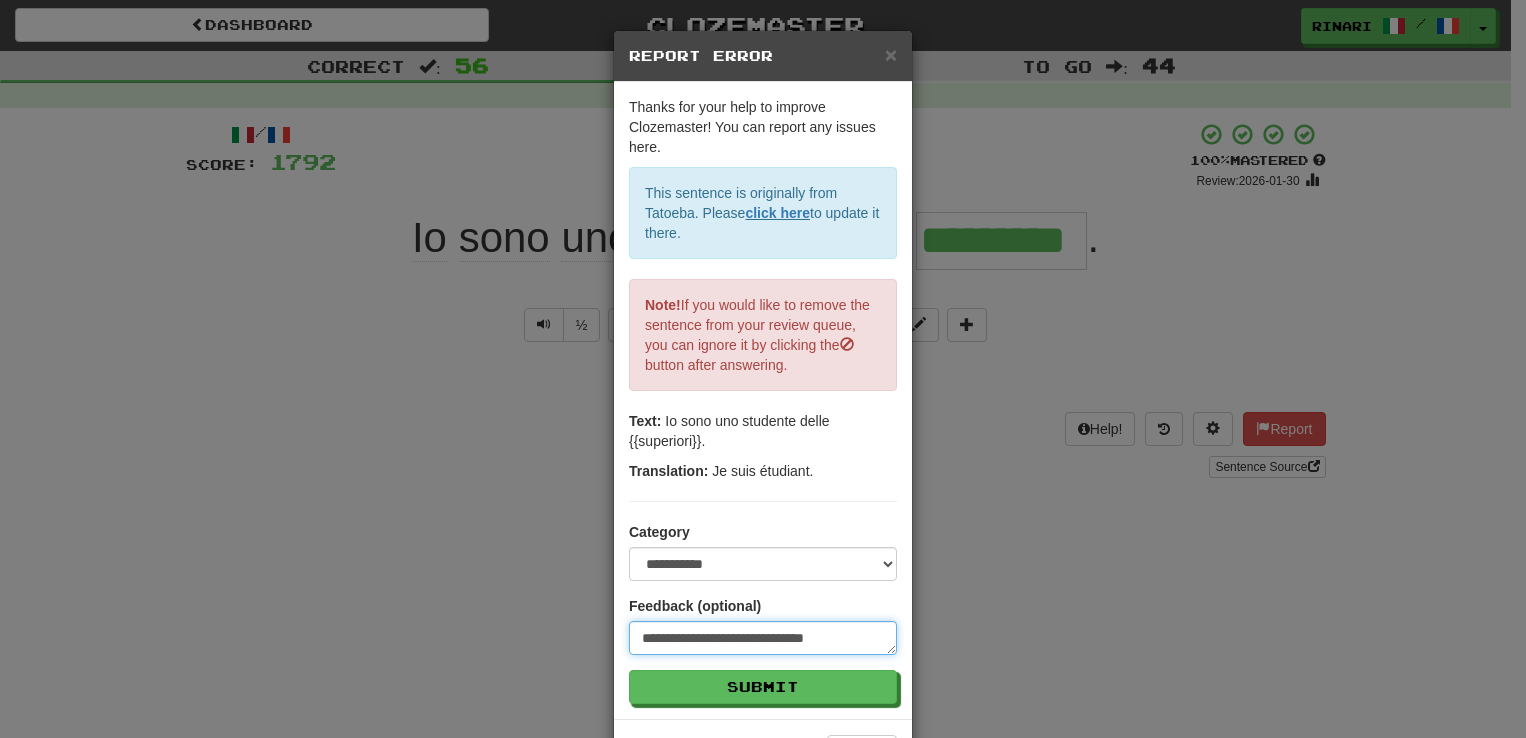 type on "**********" 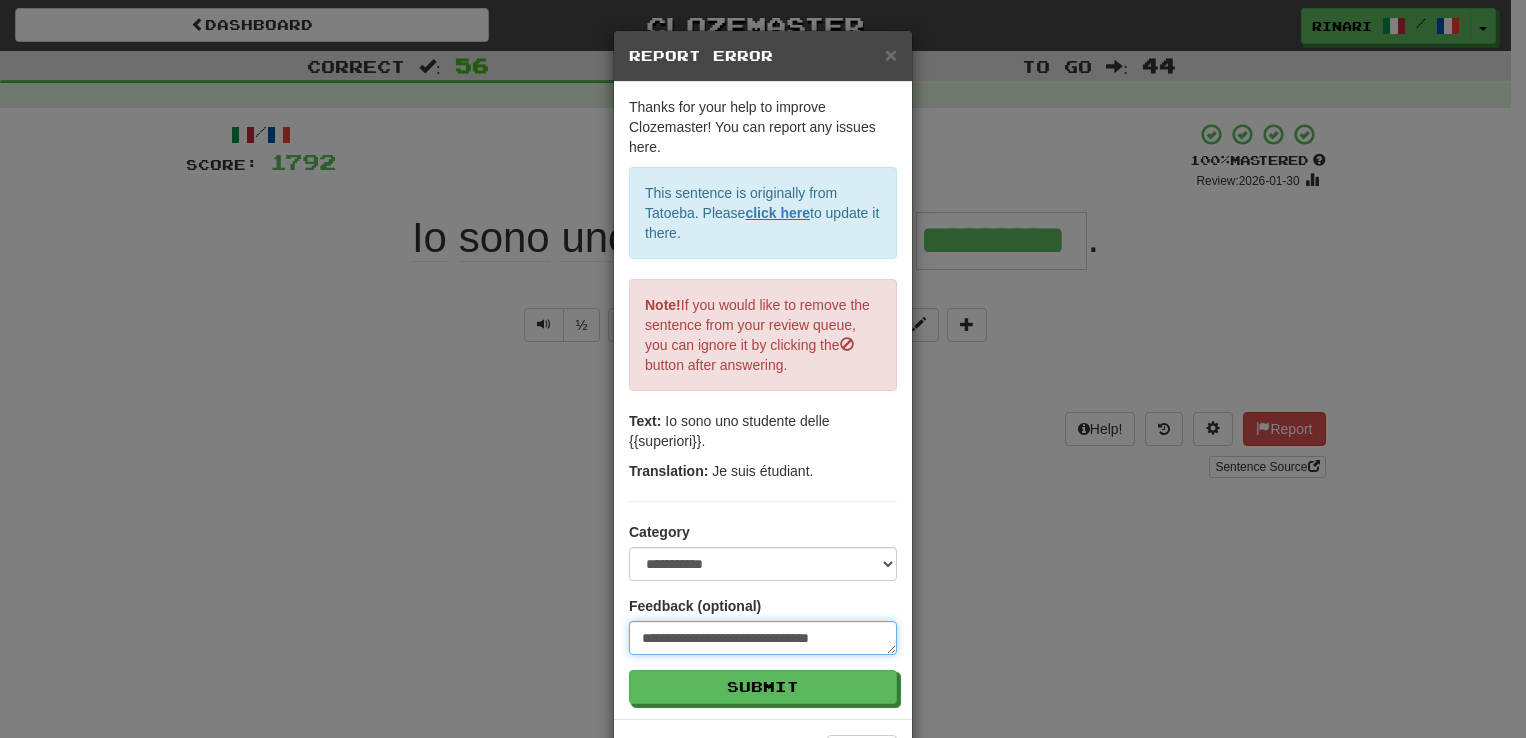 type on "**********" 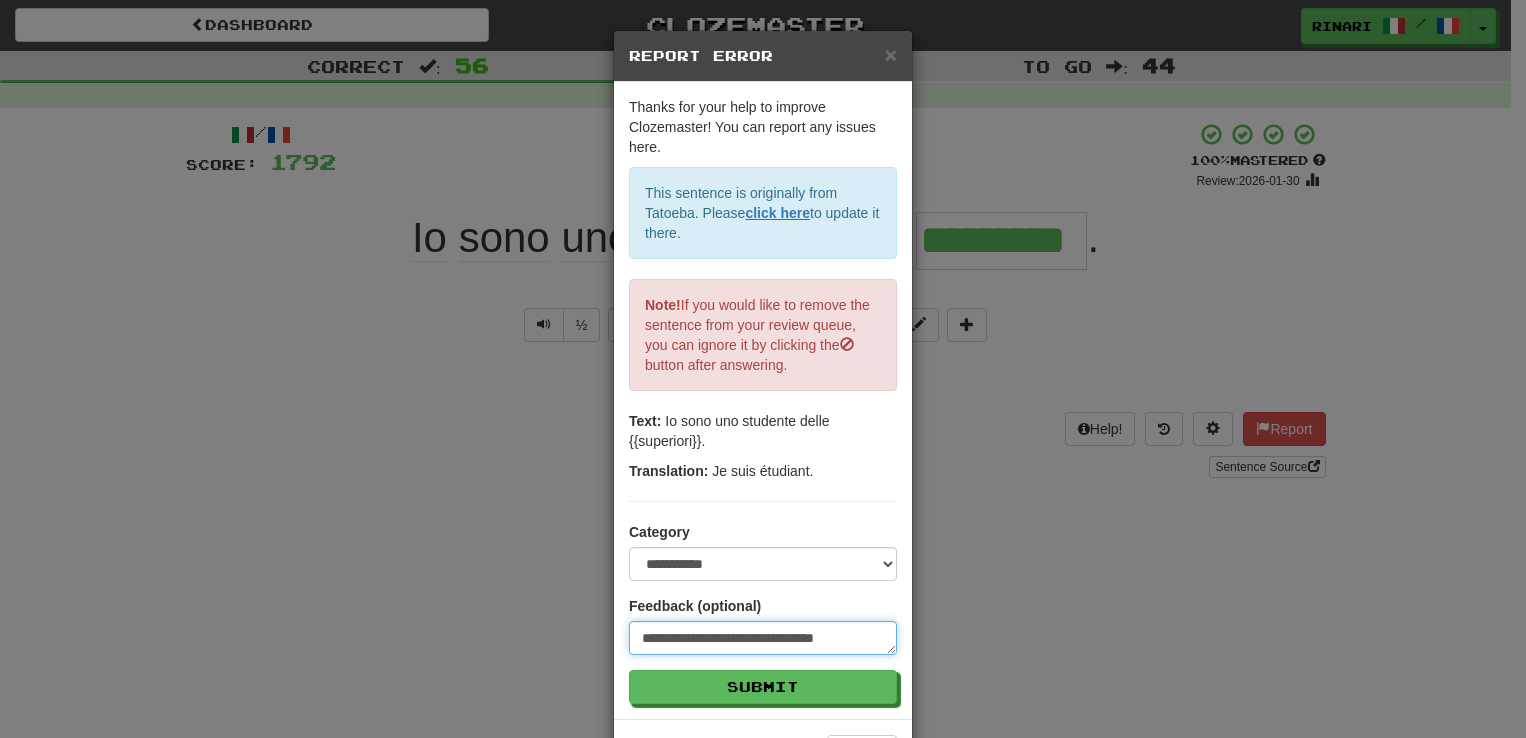 type on "**********" 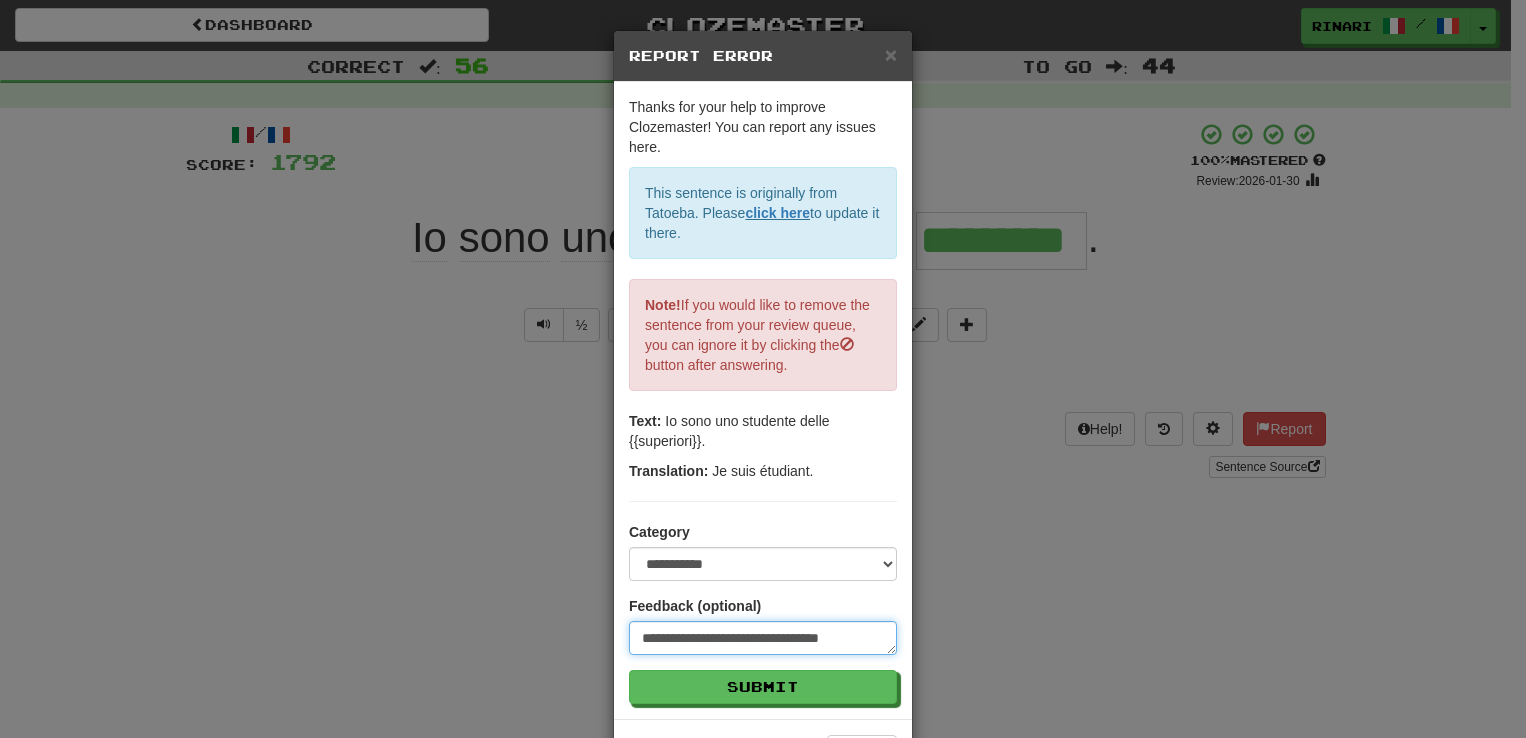 type on "**********" 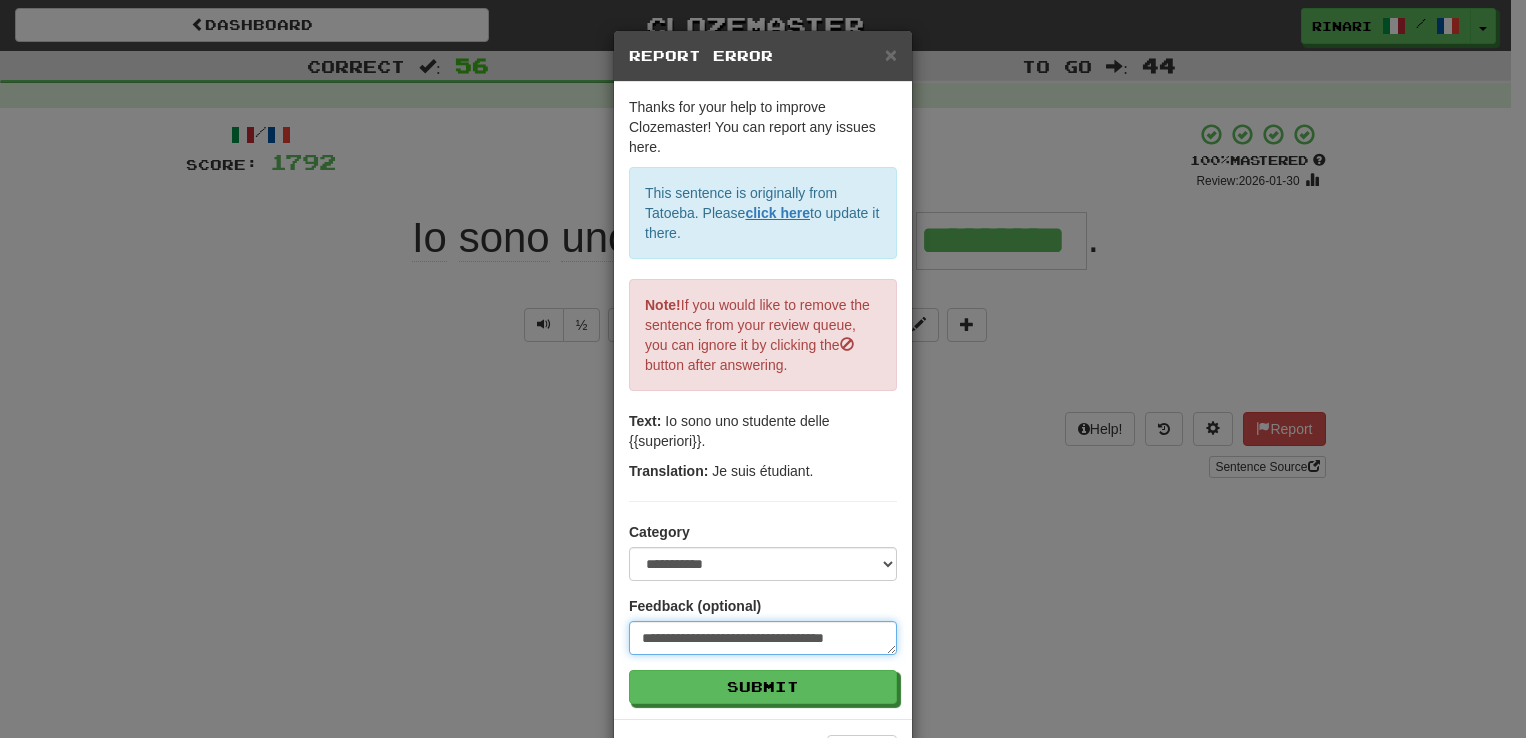 type on "**********" 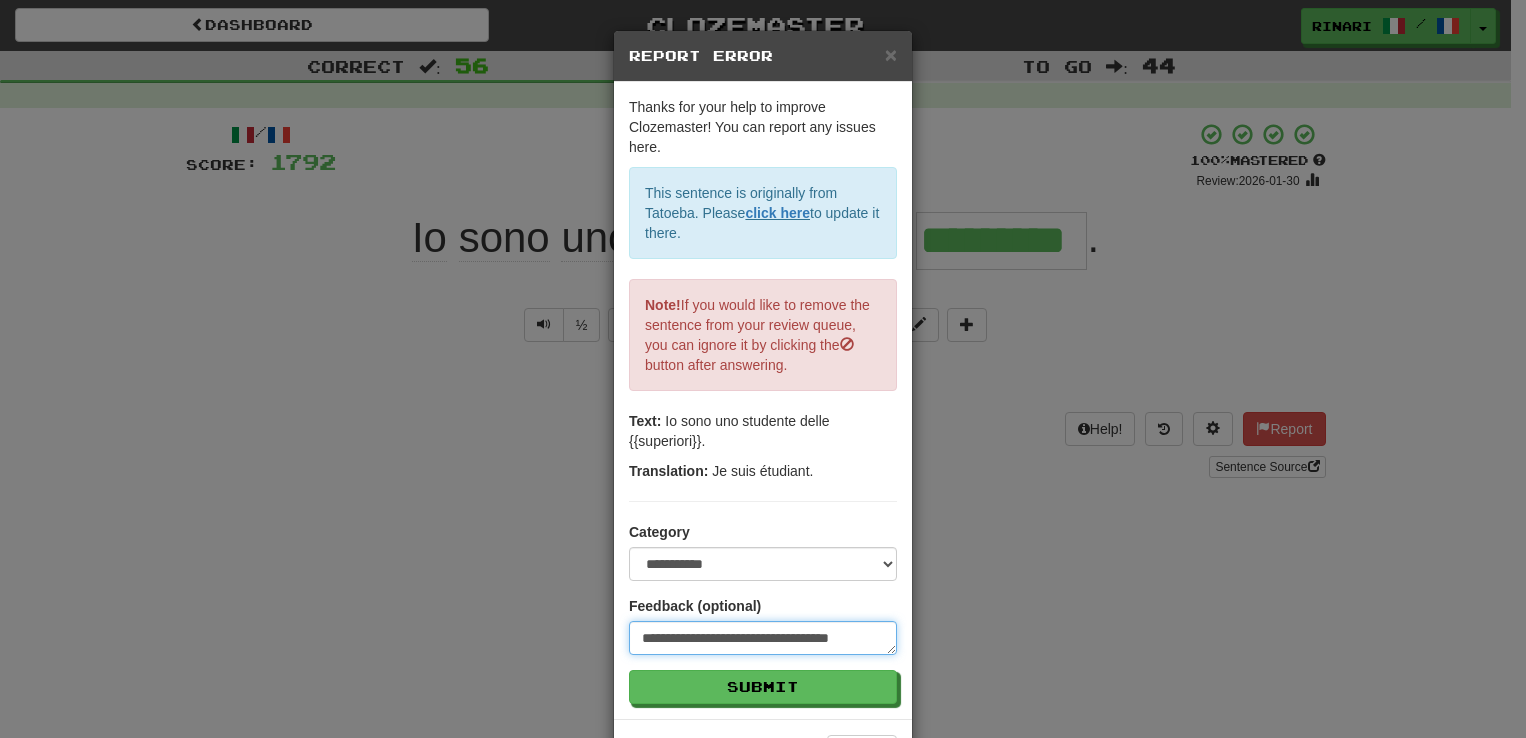 type on "**********" 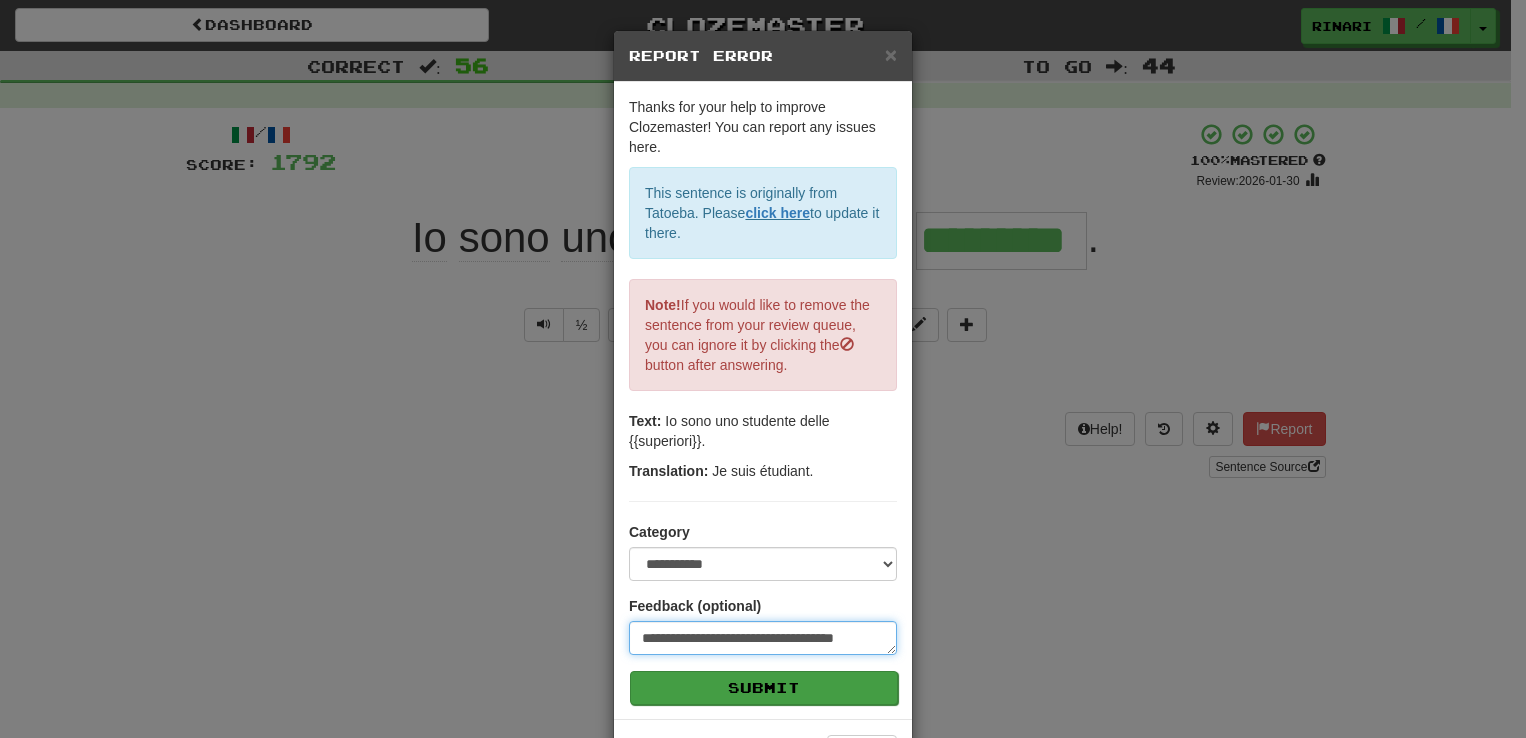 type on "**********" 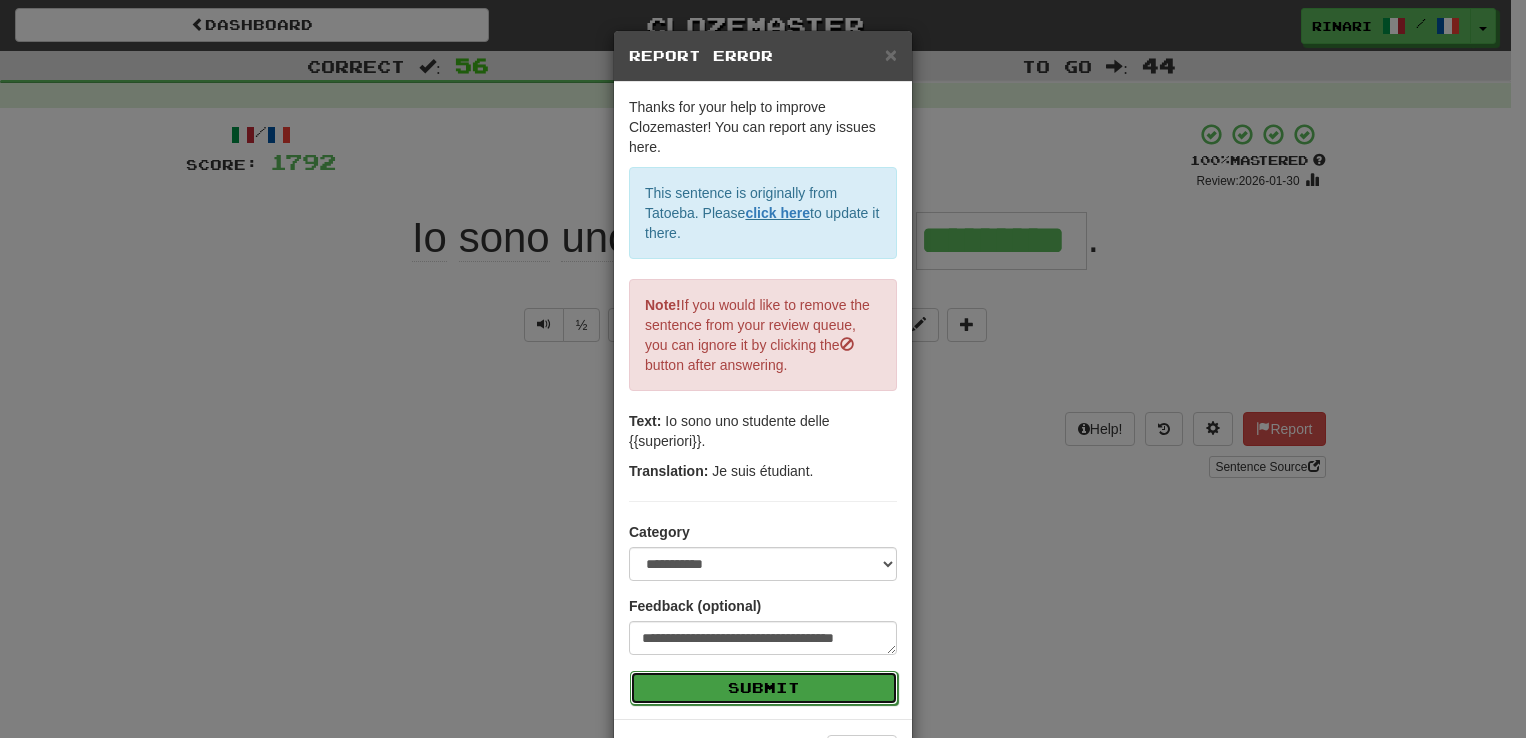 click on "Submit" at bounding box center [764, 688] 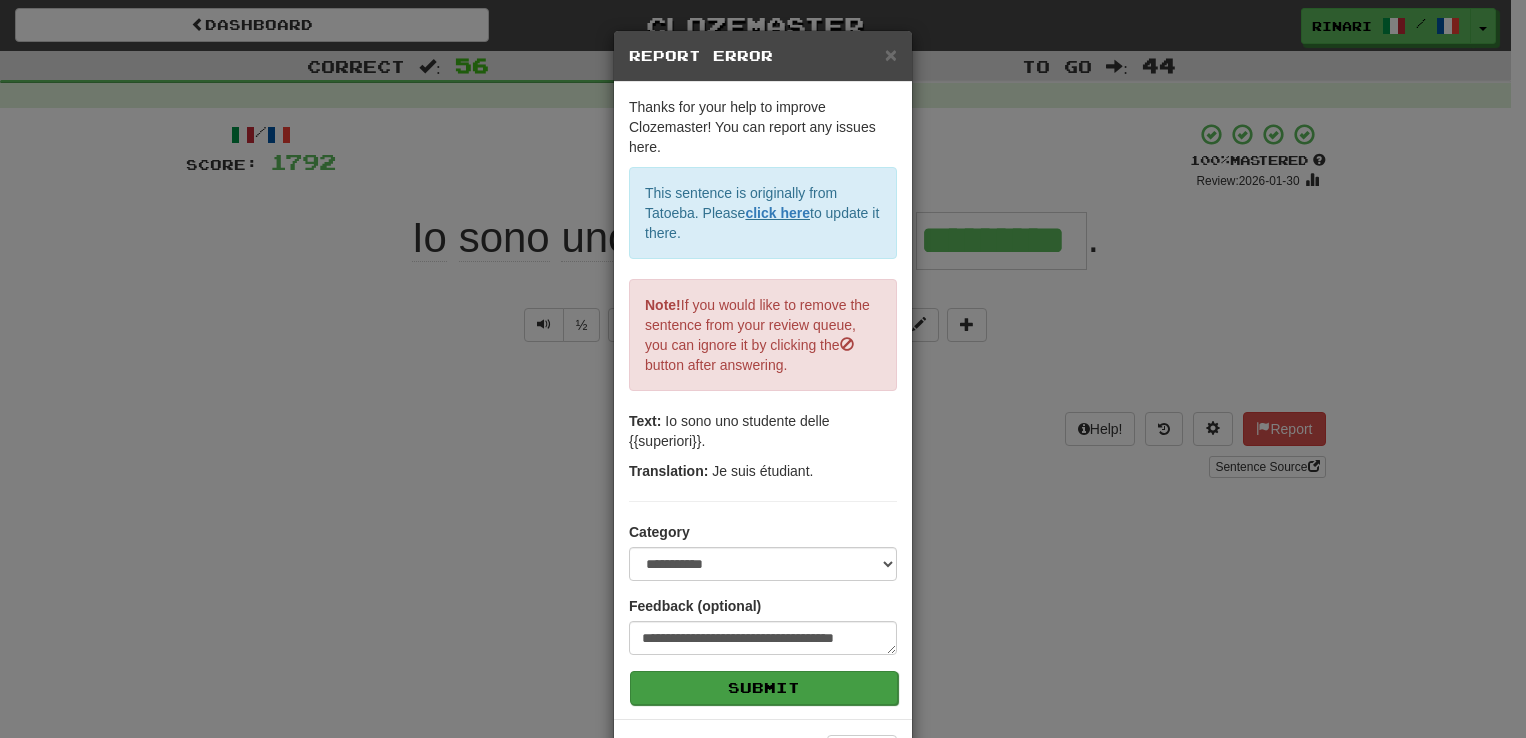 type on "*" 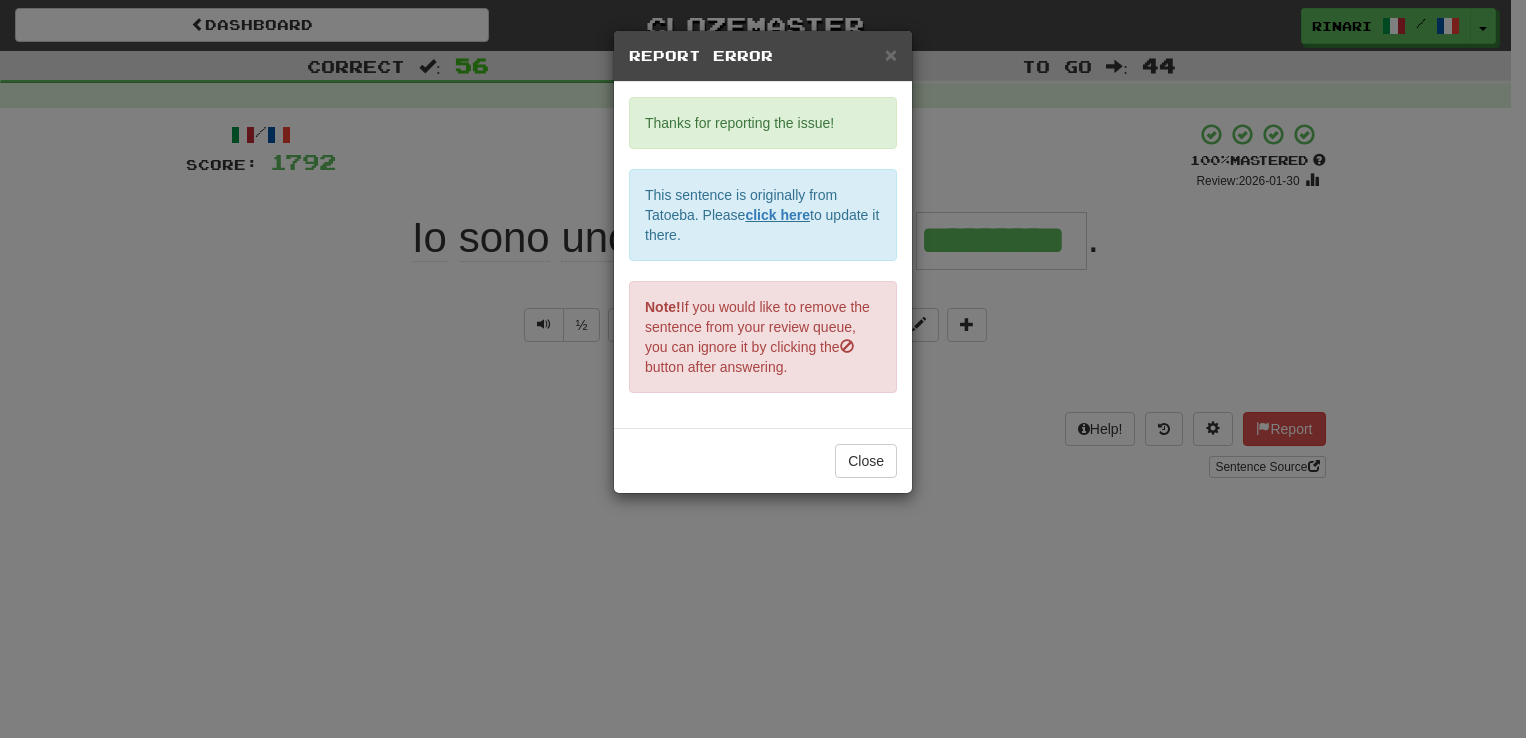 click on "Close" at bounding box center (763, 460) 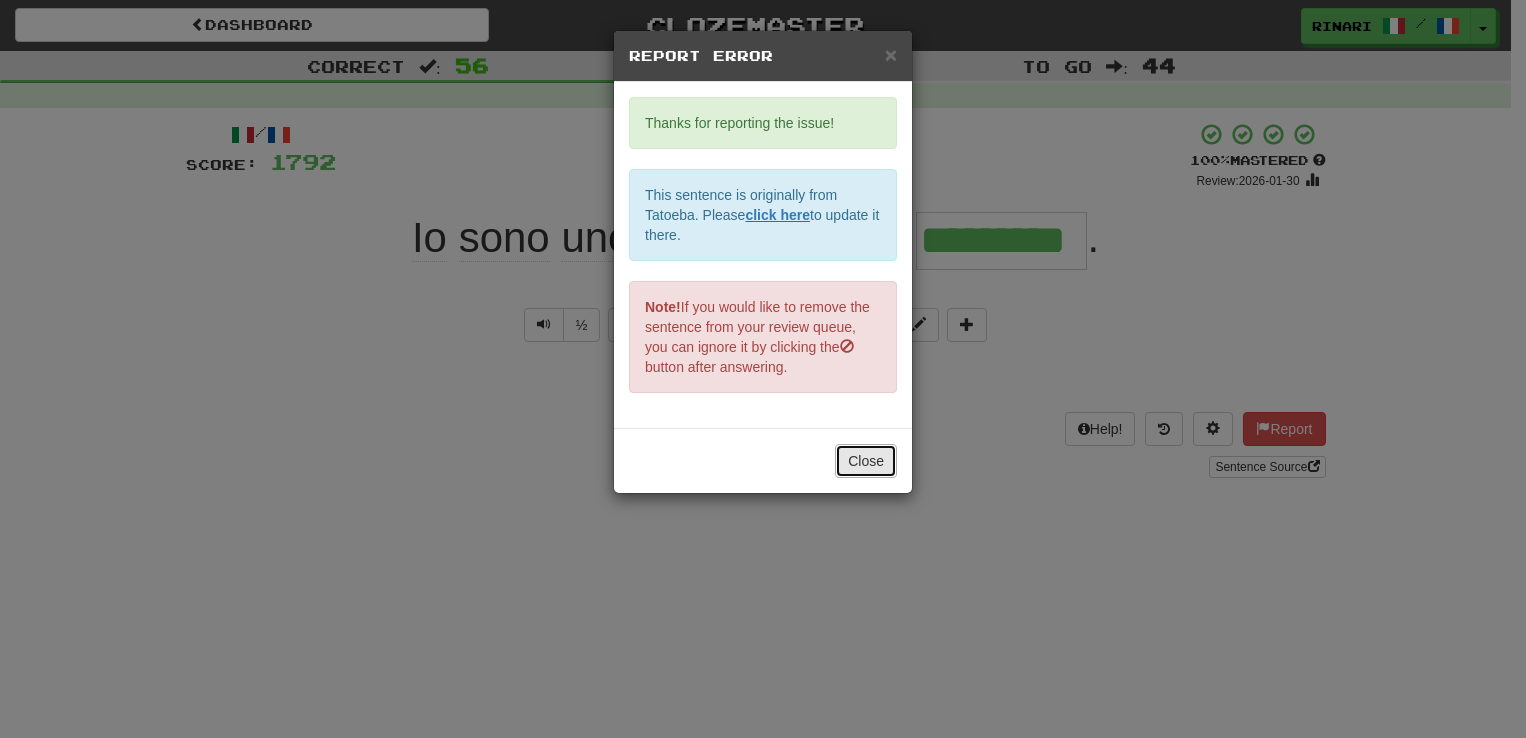 click on "Close" at bounding box center [866, 461] 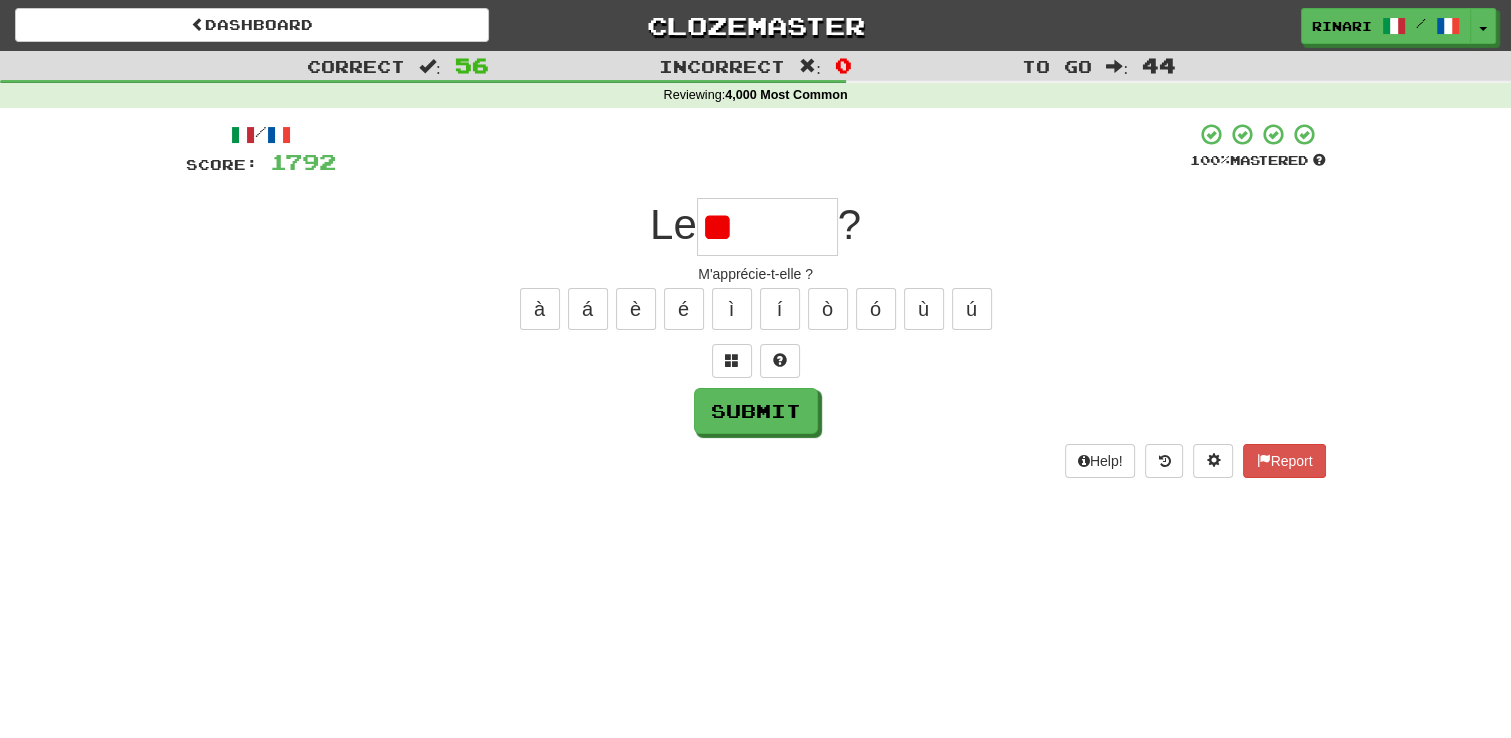 type on "*" 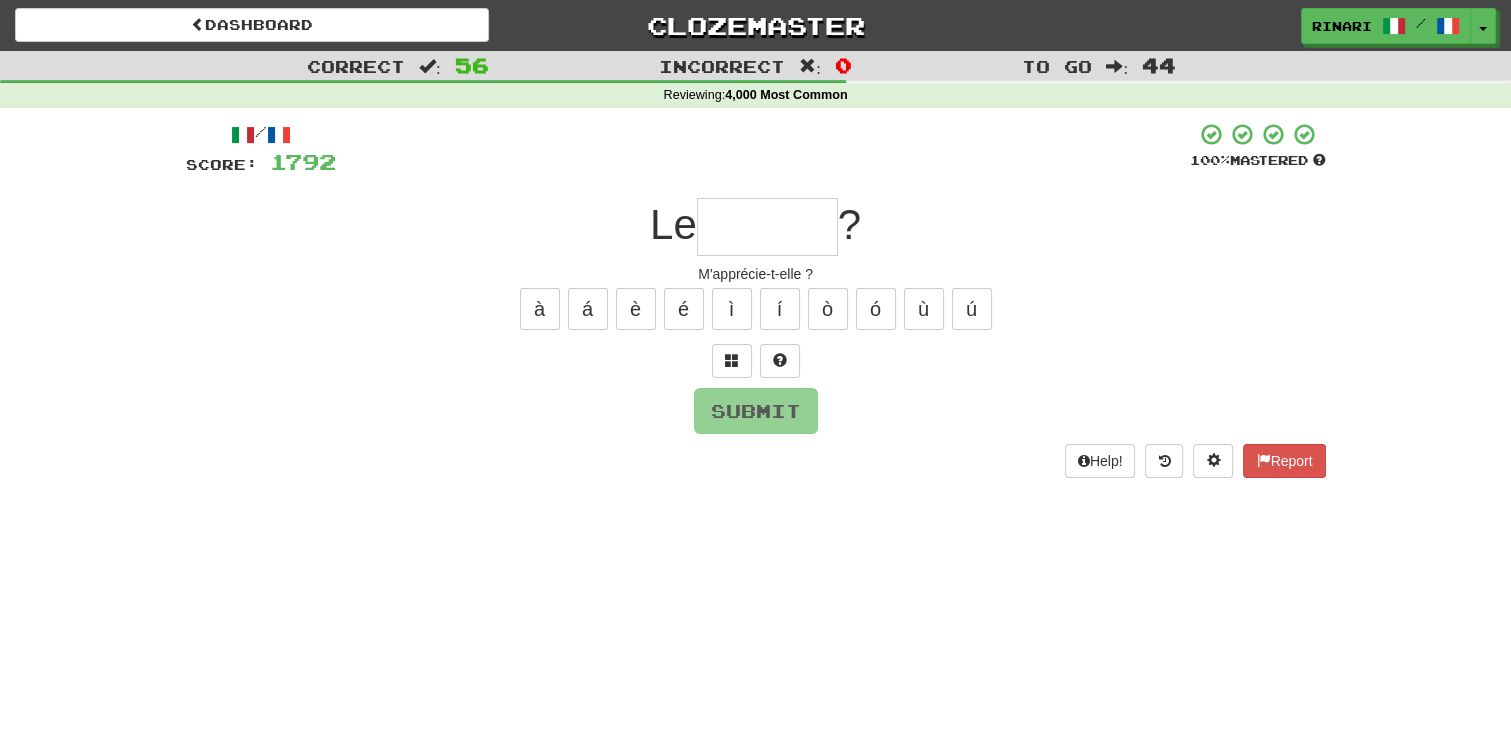 type on "*" 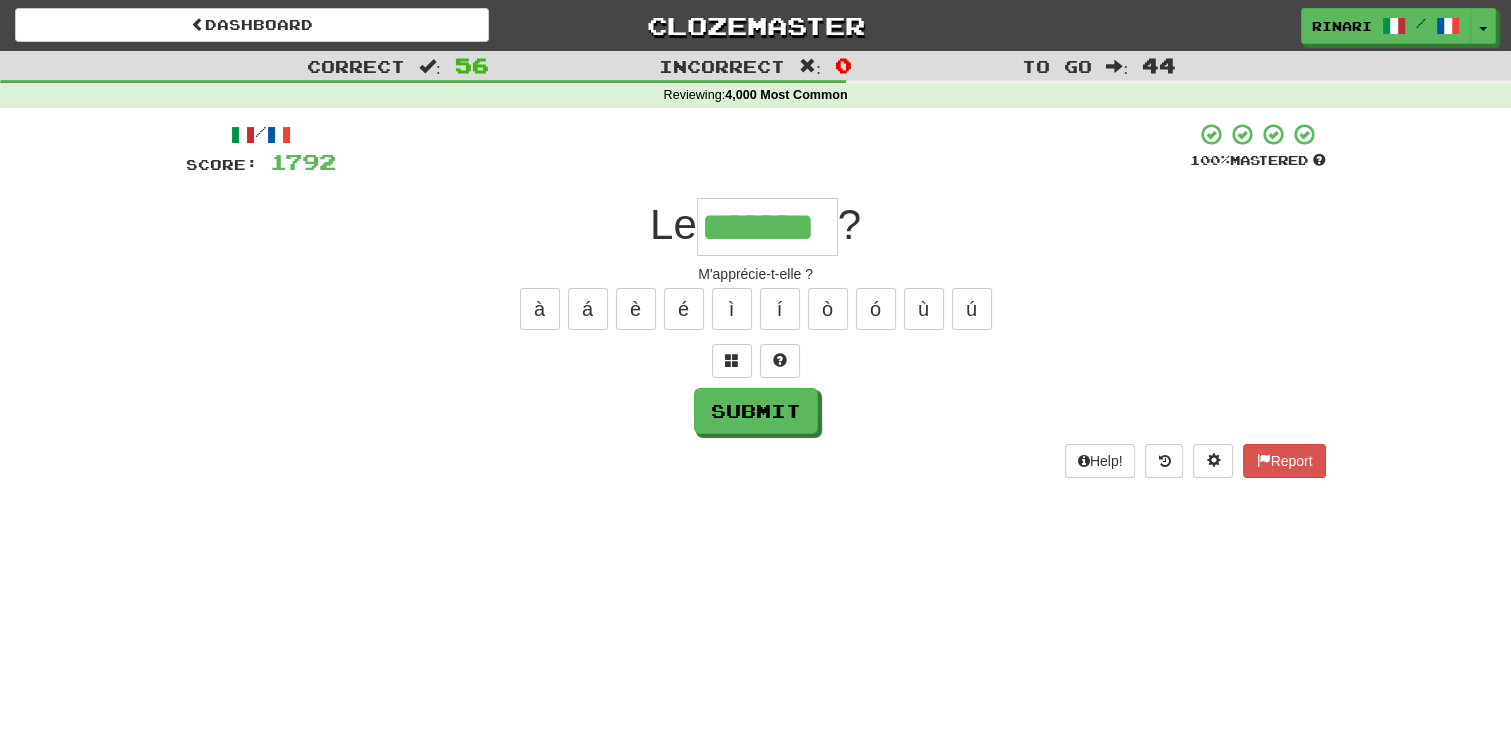 type on "*******" 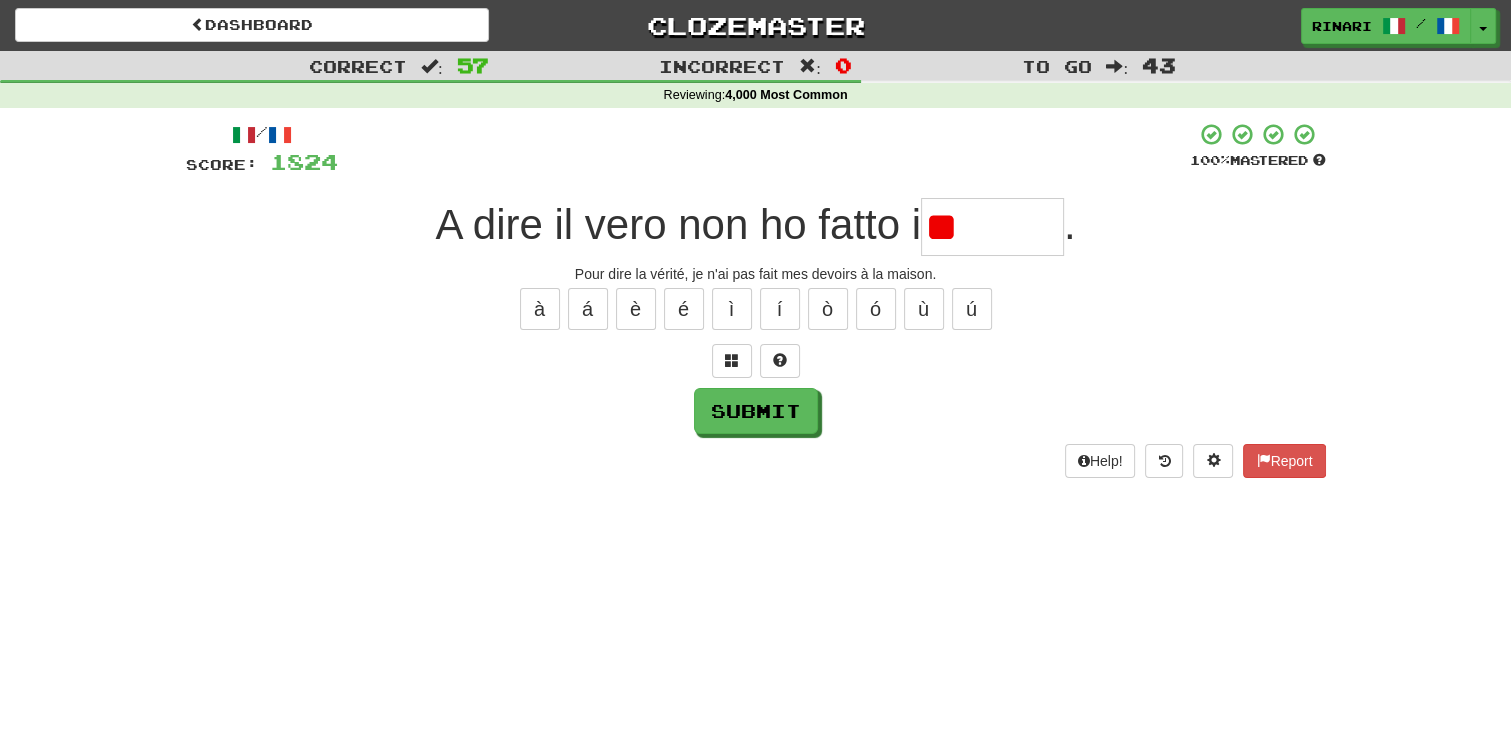 type on "*" 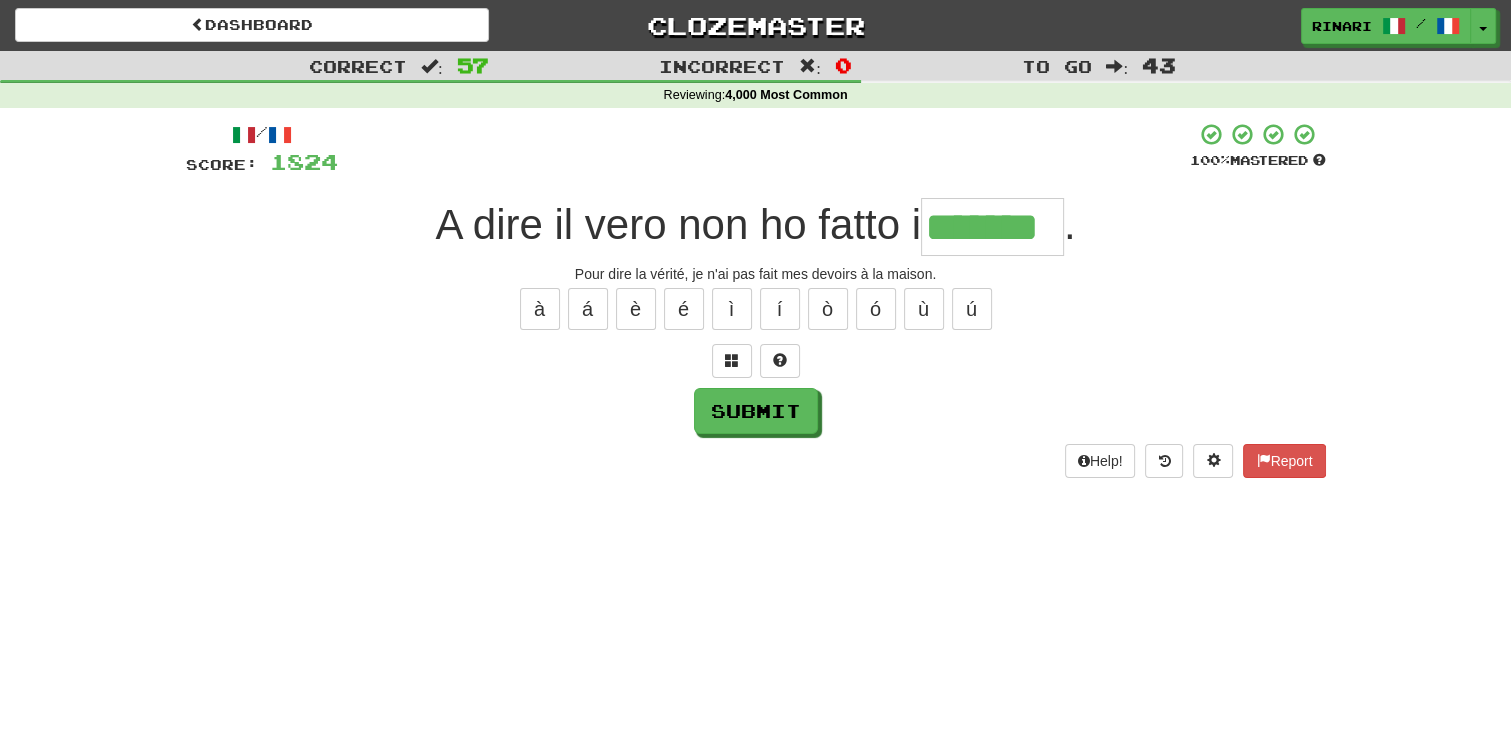 type on "*******" 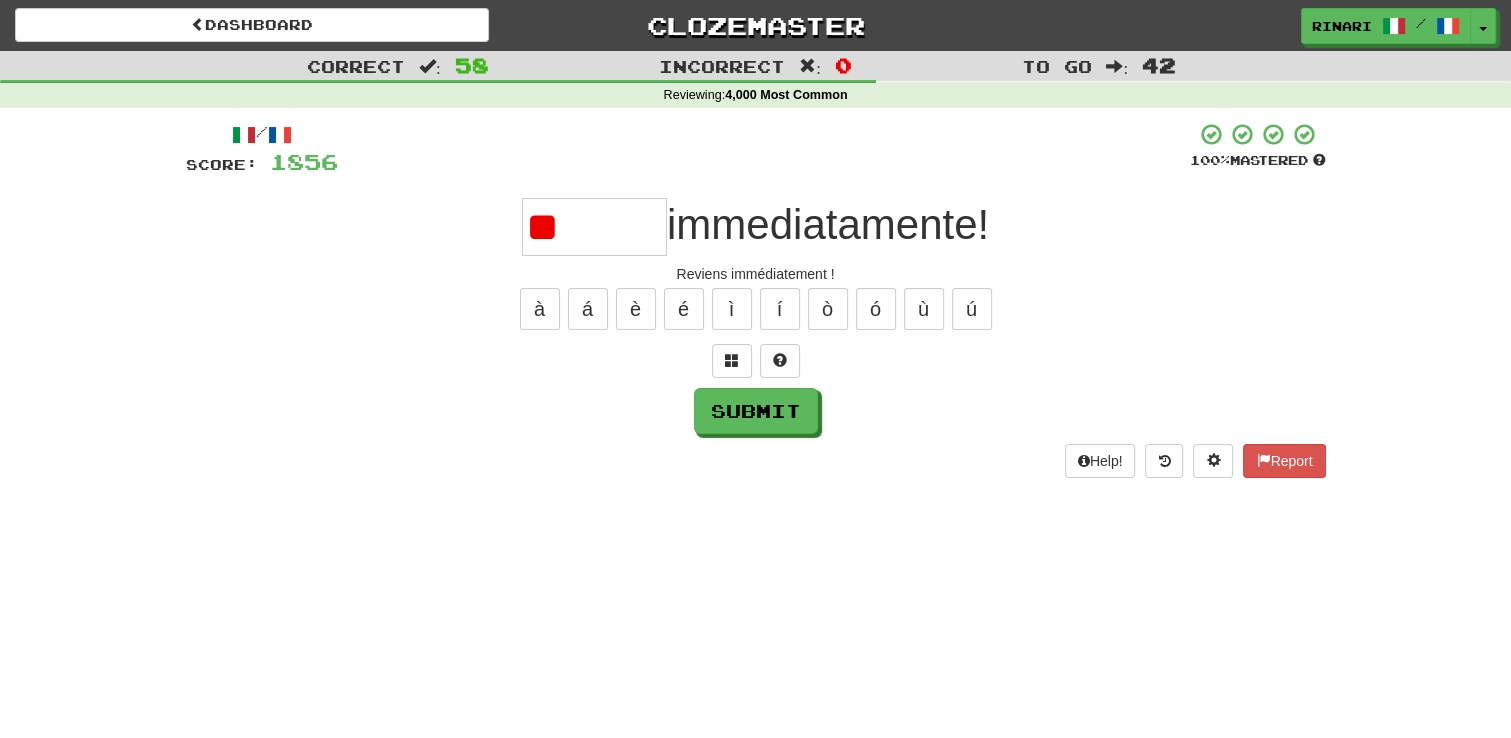 type on "*" 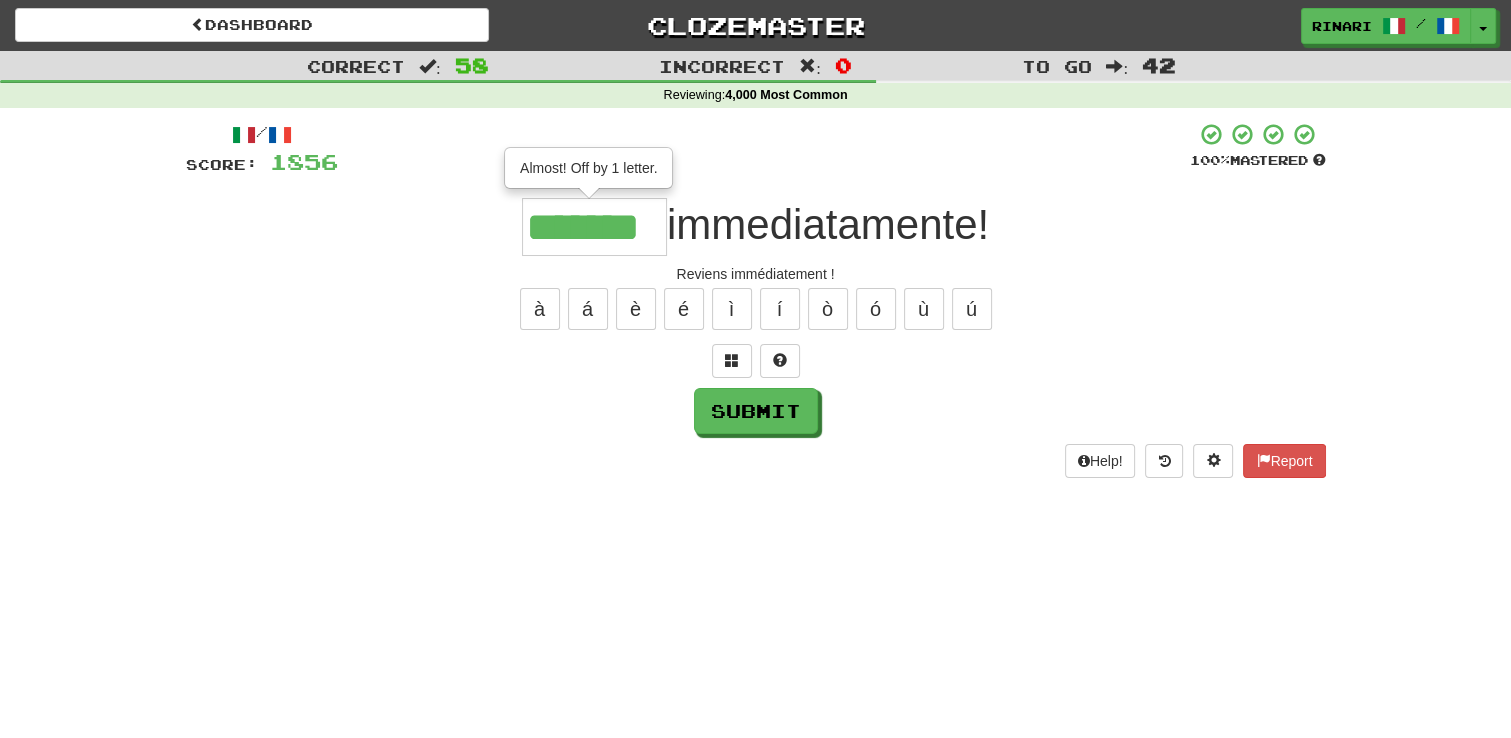 type on "*******" 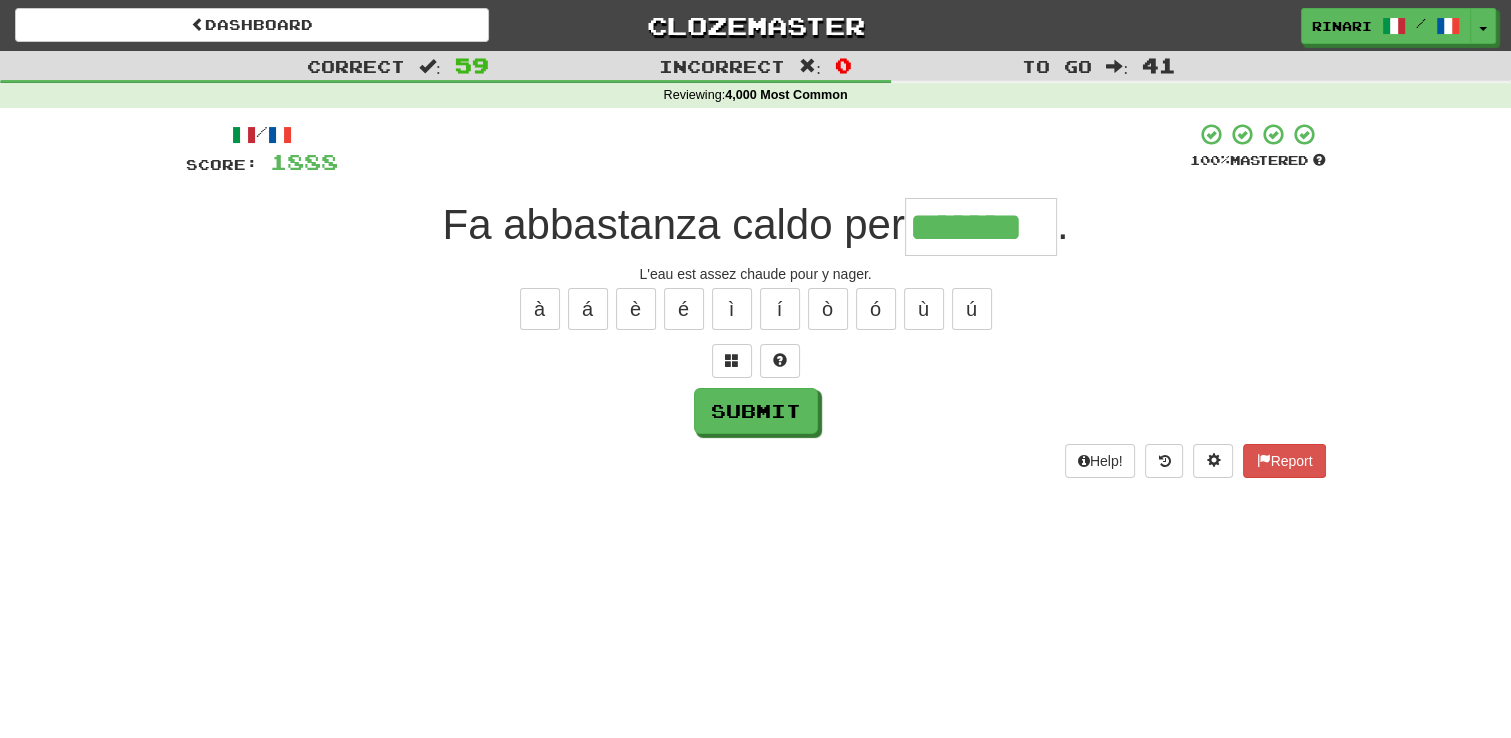 type on "*******" 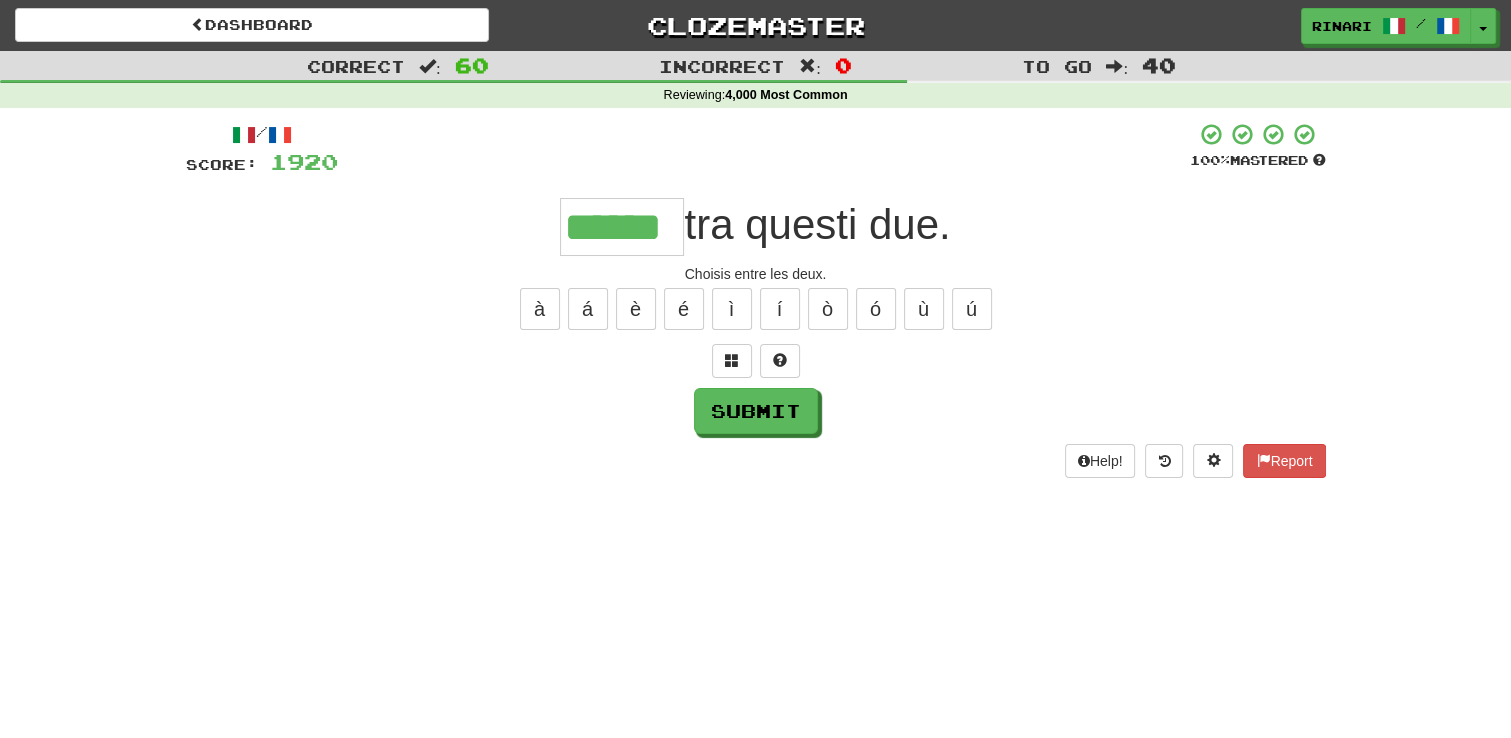 type on "******" 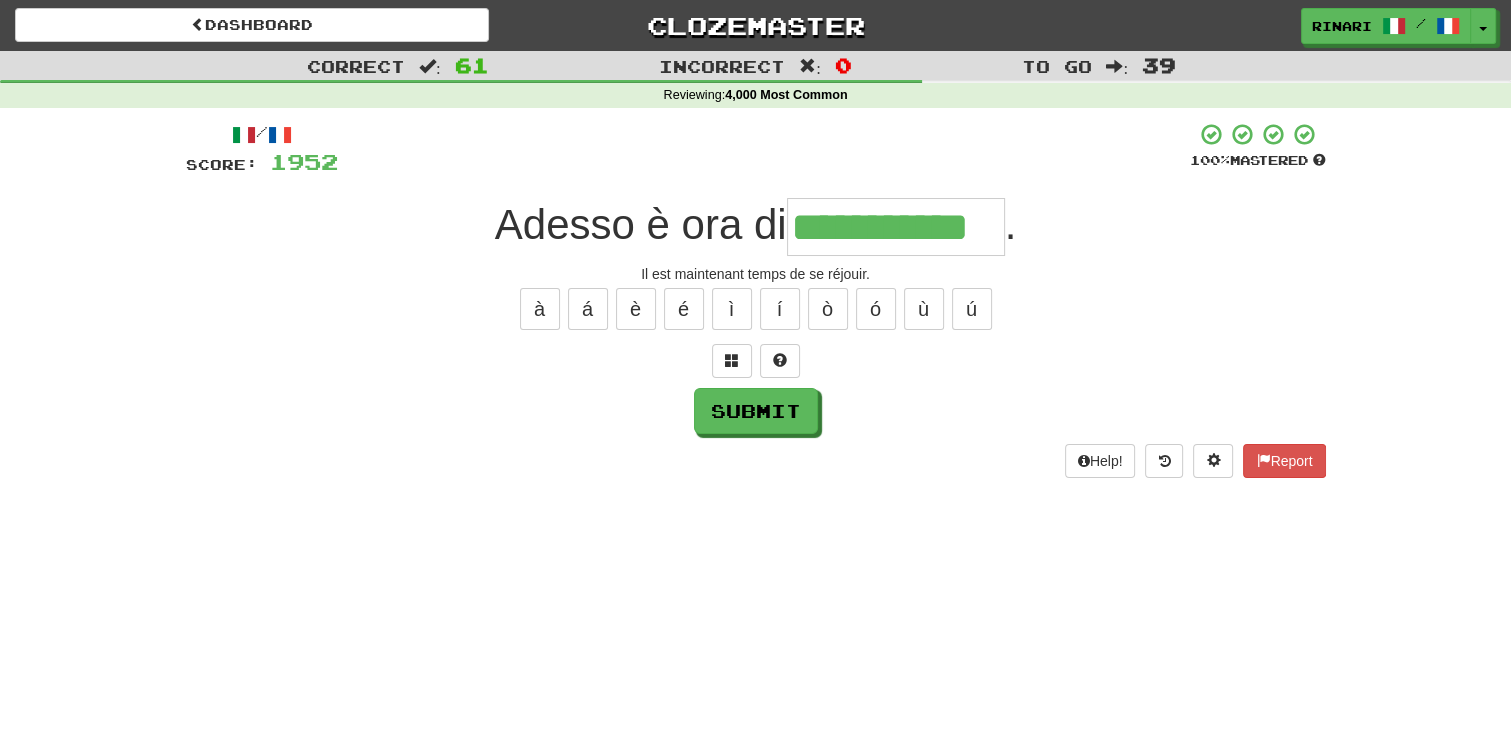 type on "**********" 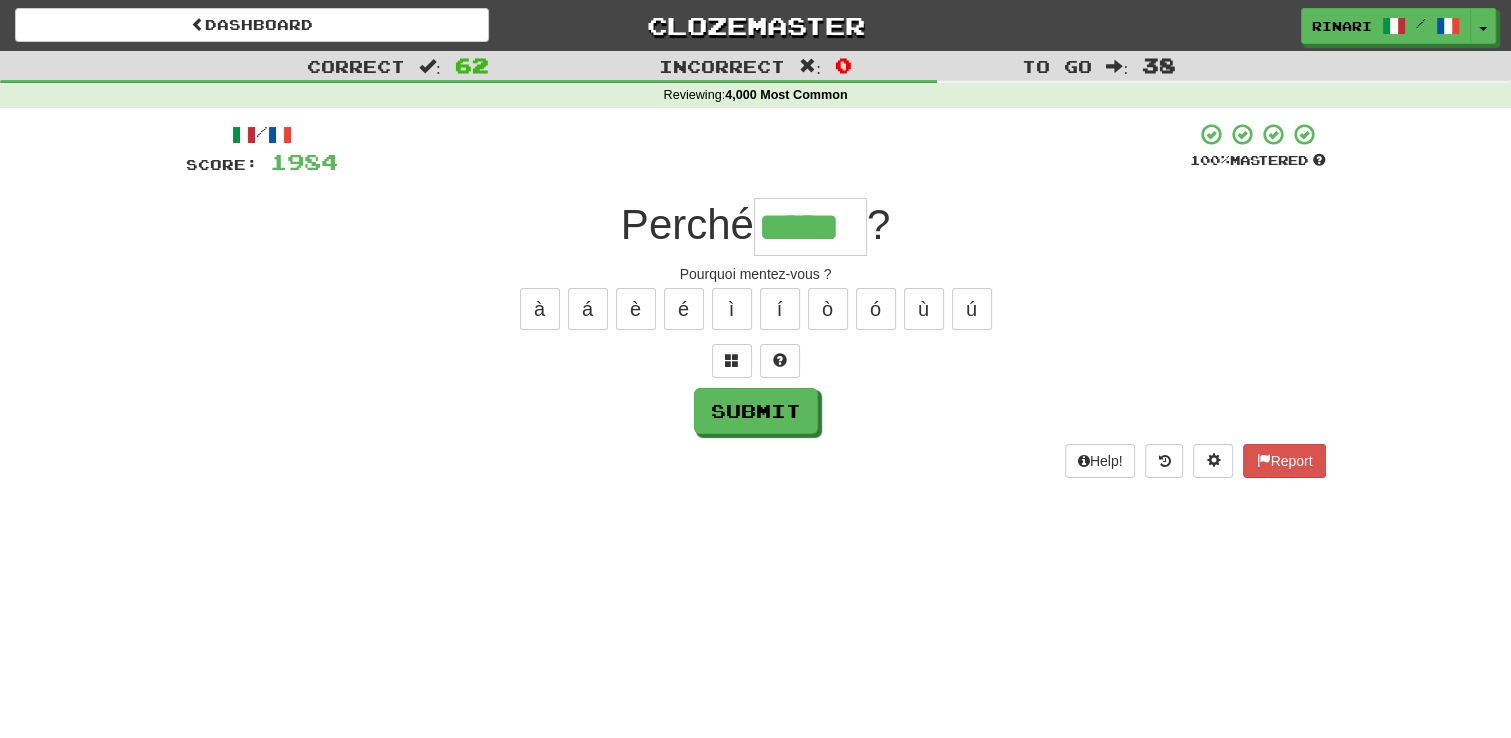type on "*****" 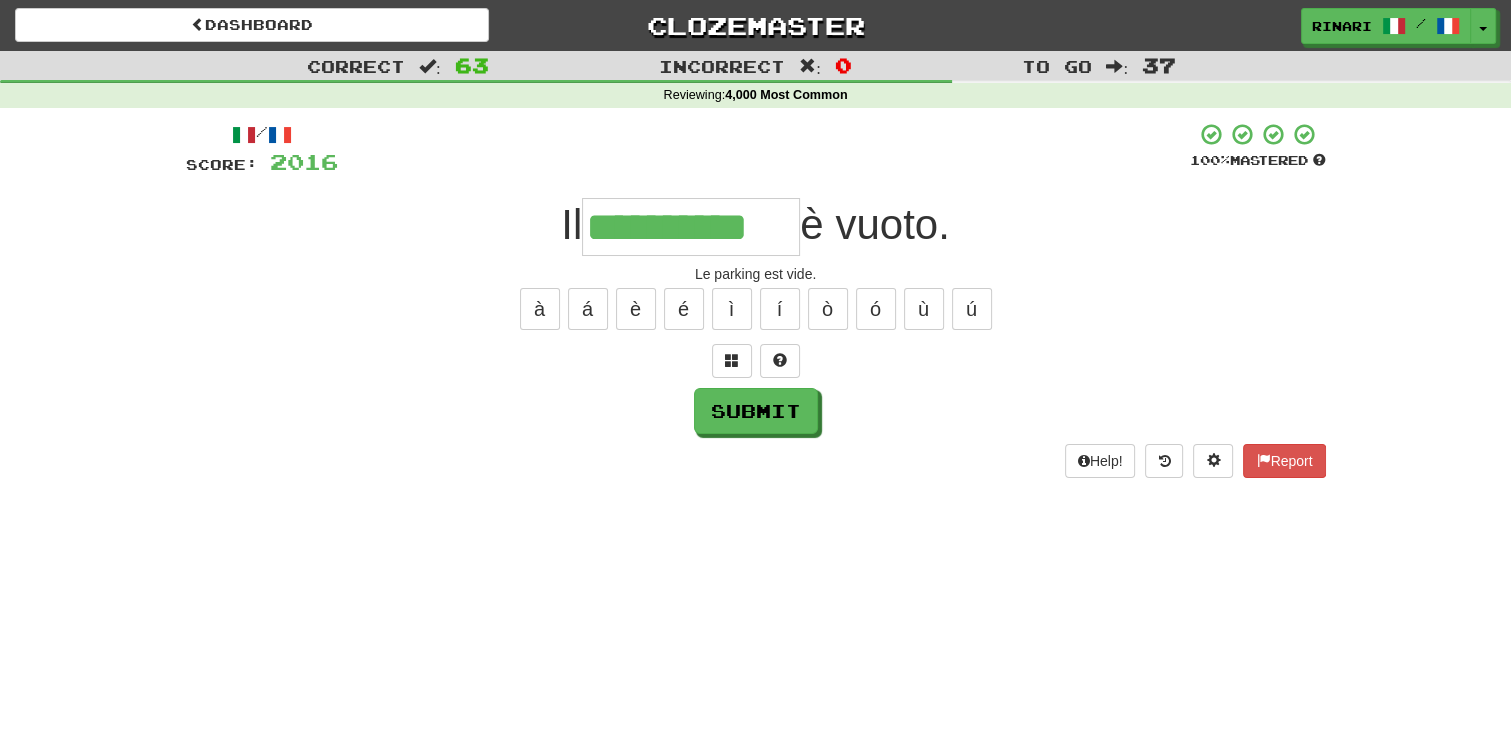 type on "**********" 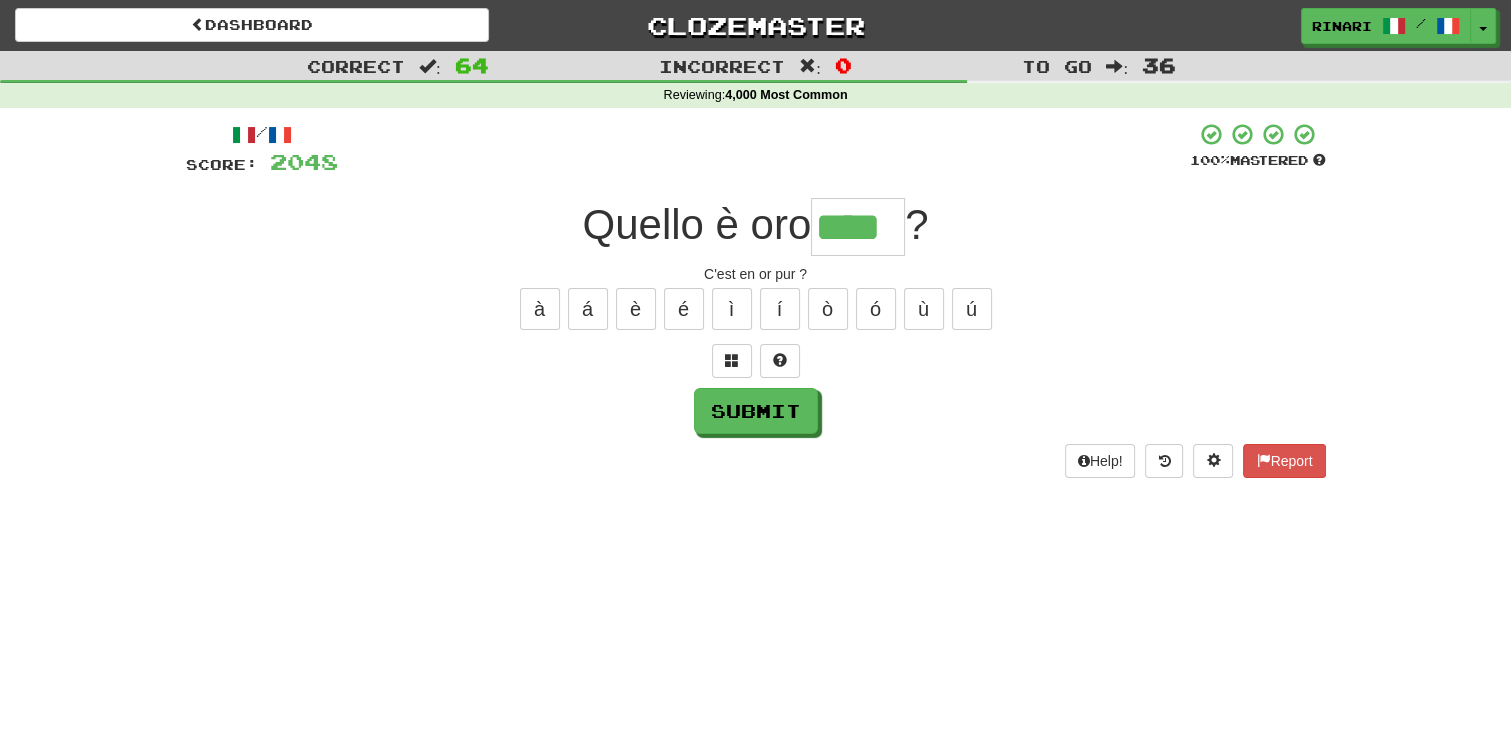 type on "****" 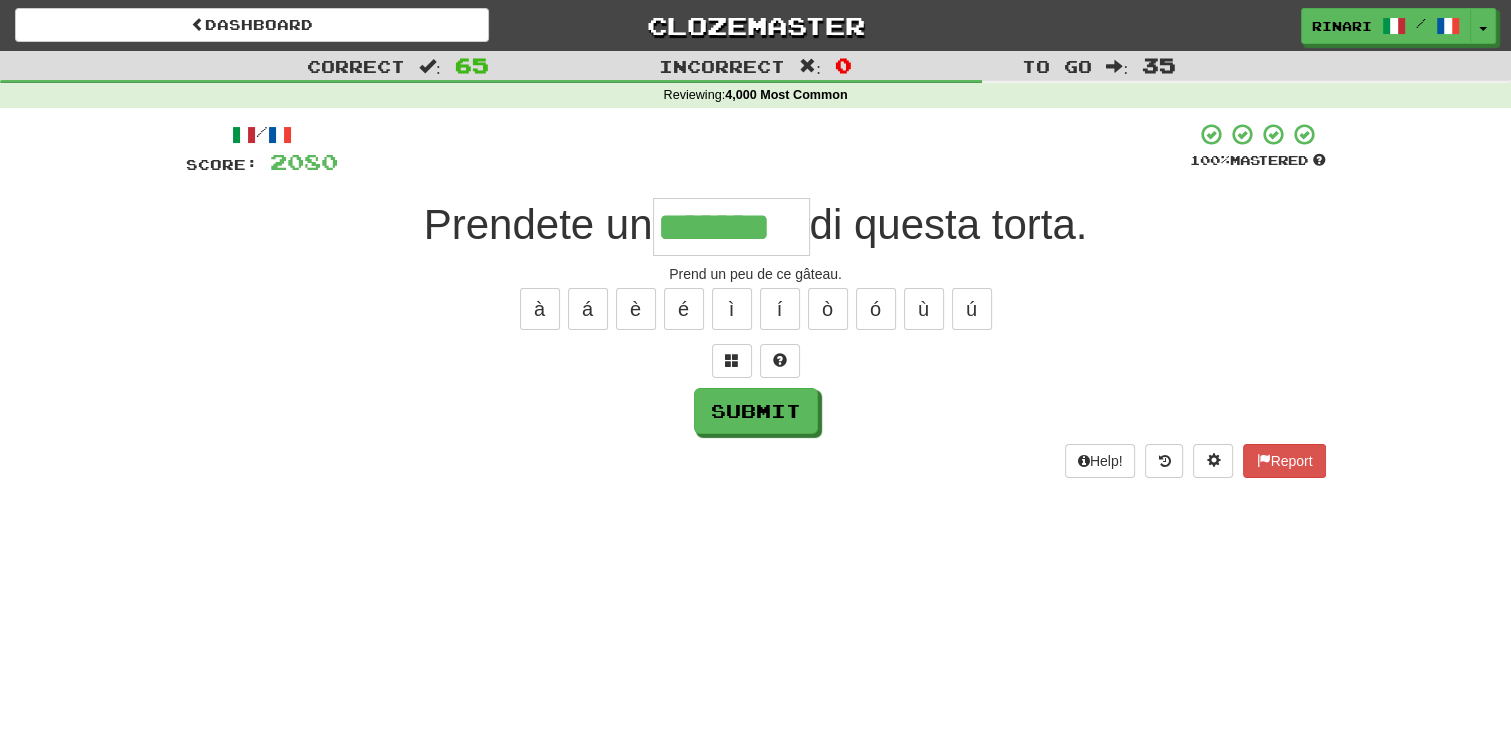 type on "*******" 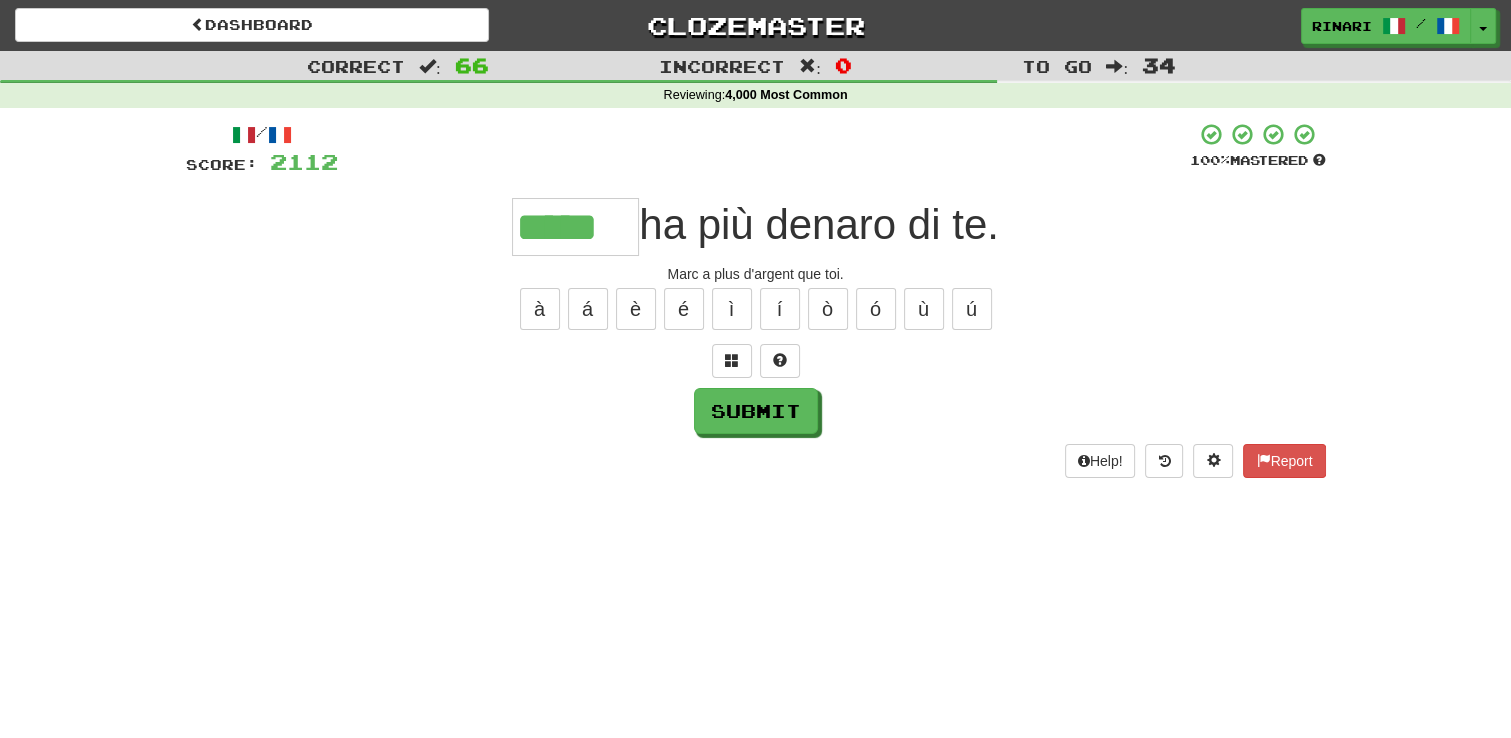type on "*****" 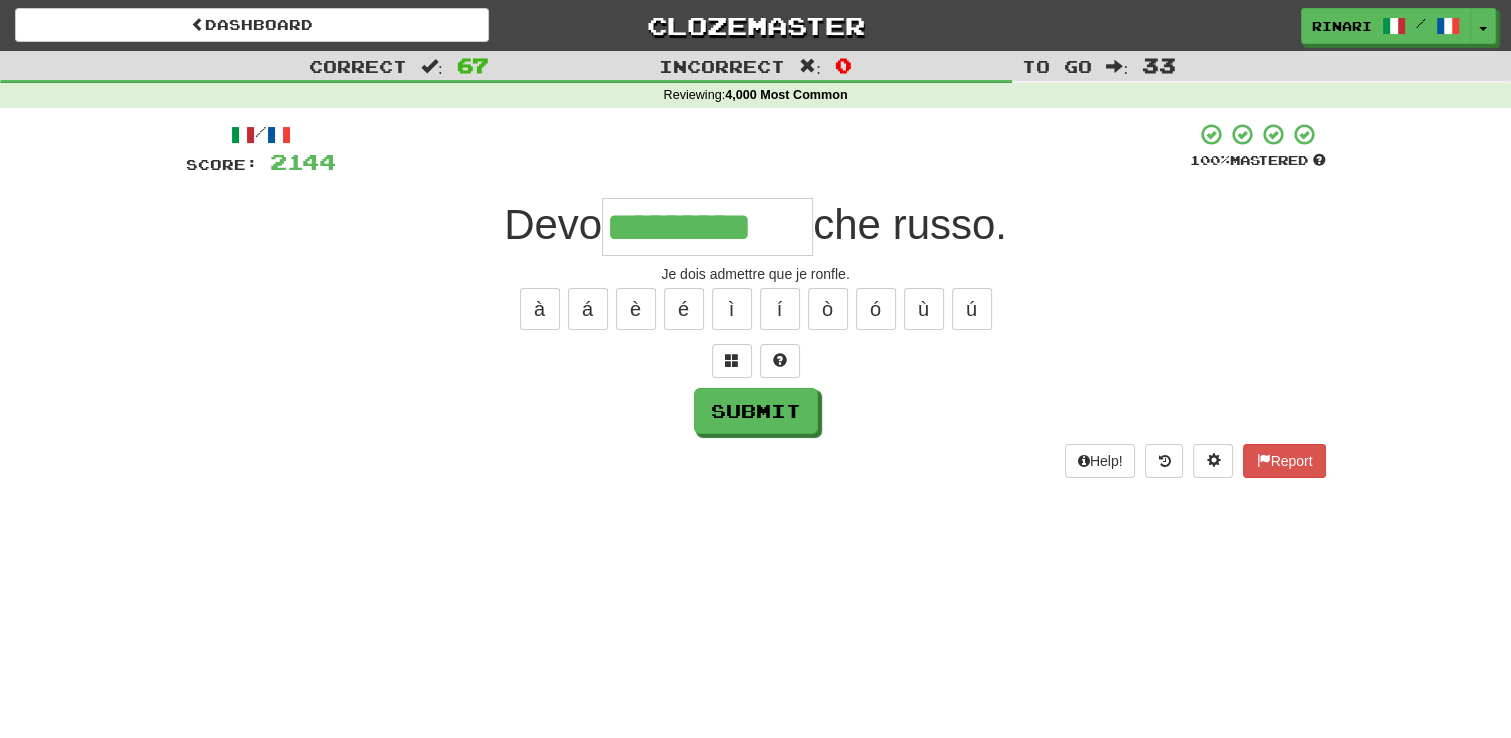 type on "*********" 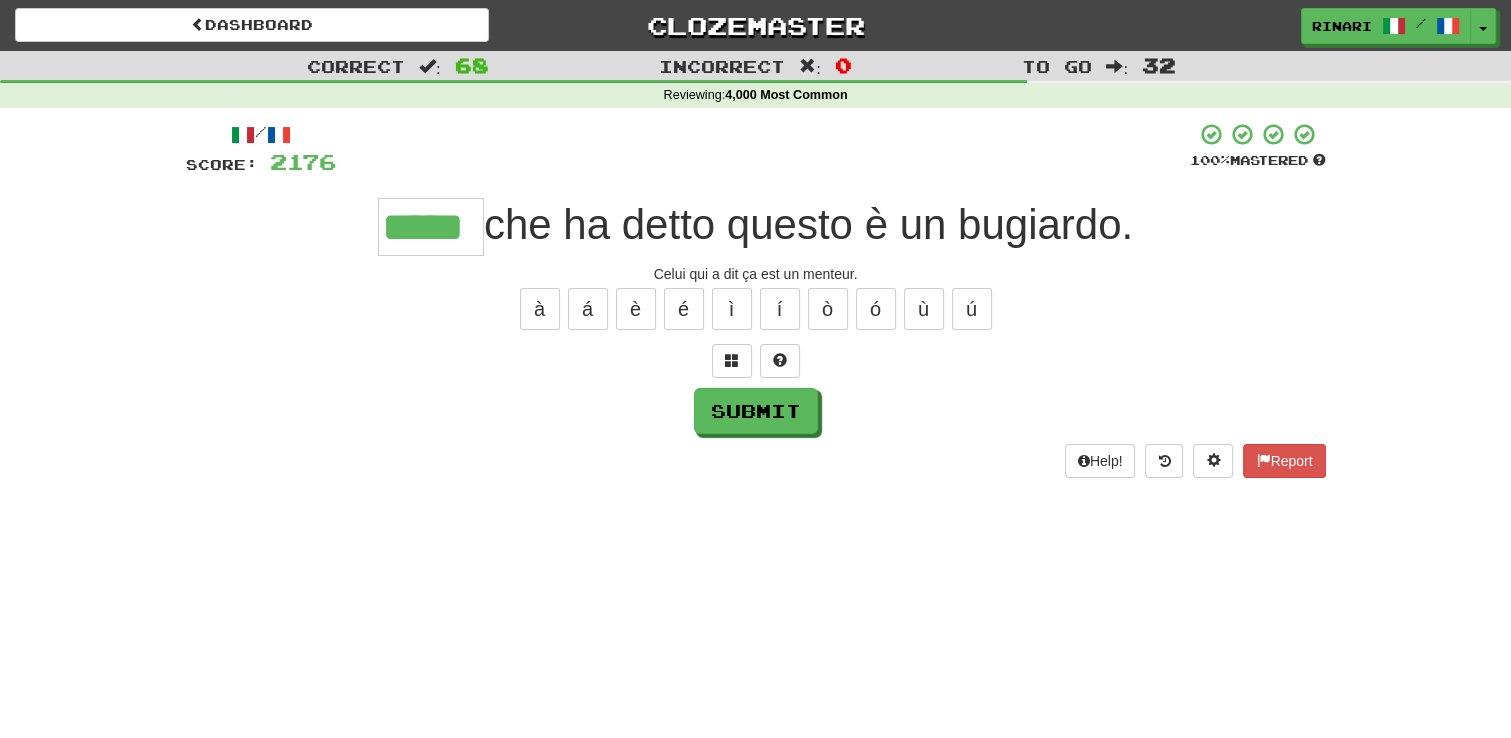 type on "*****" 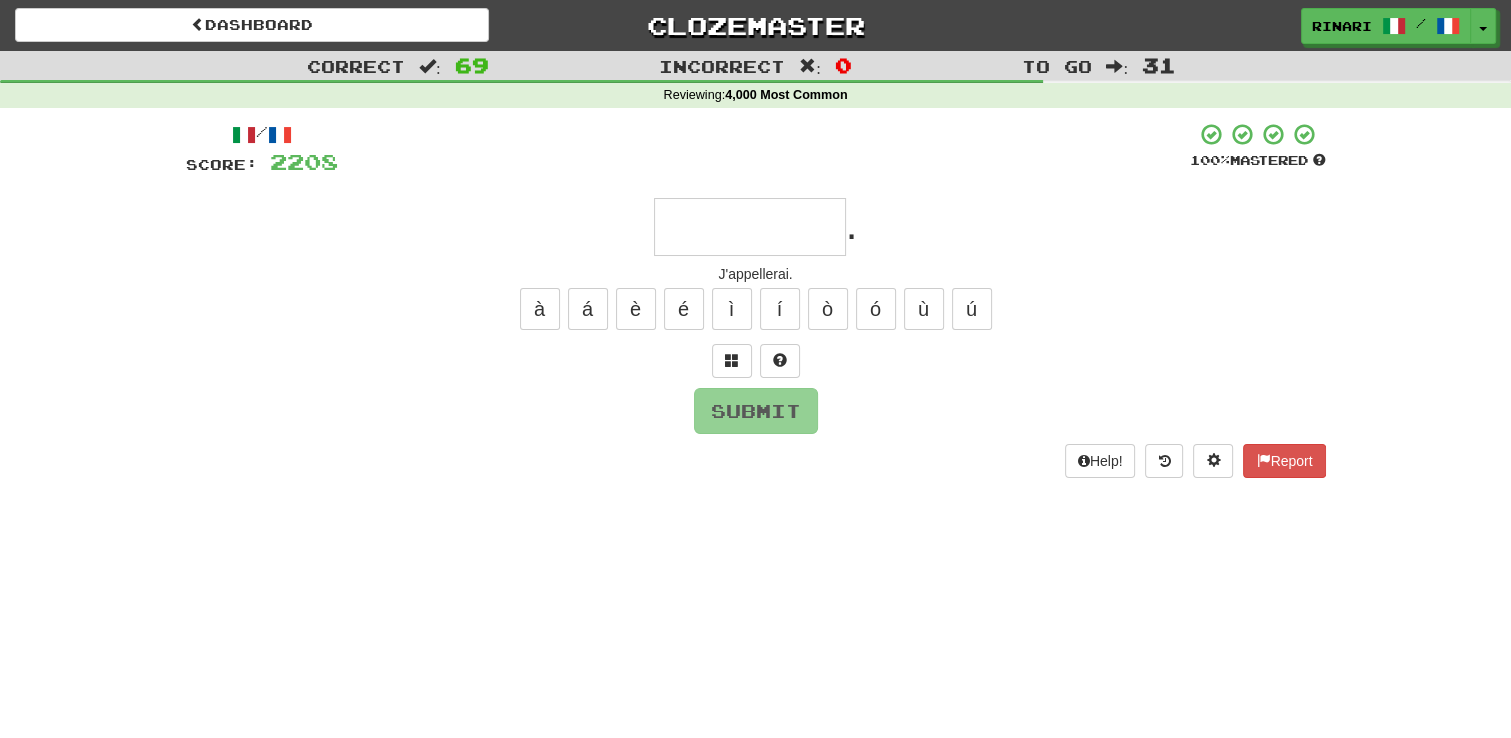type on "*" 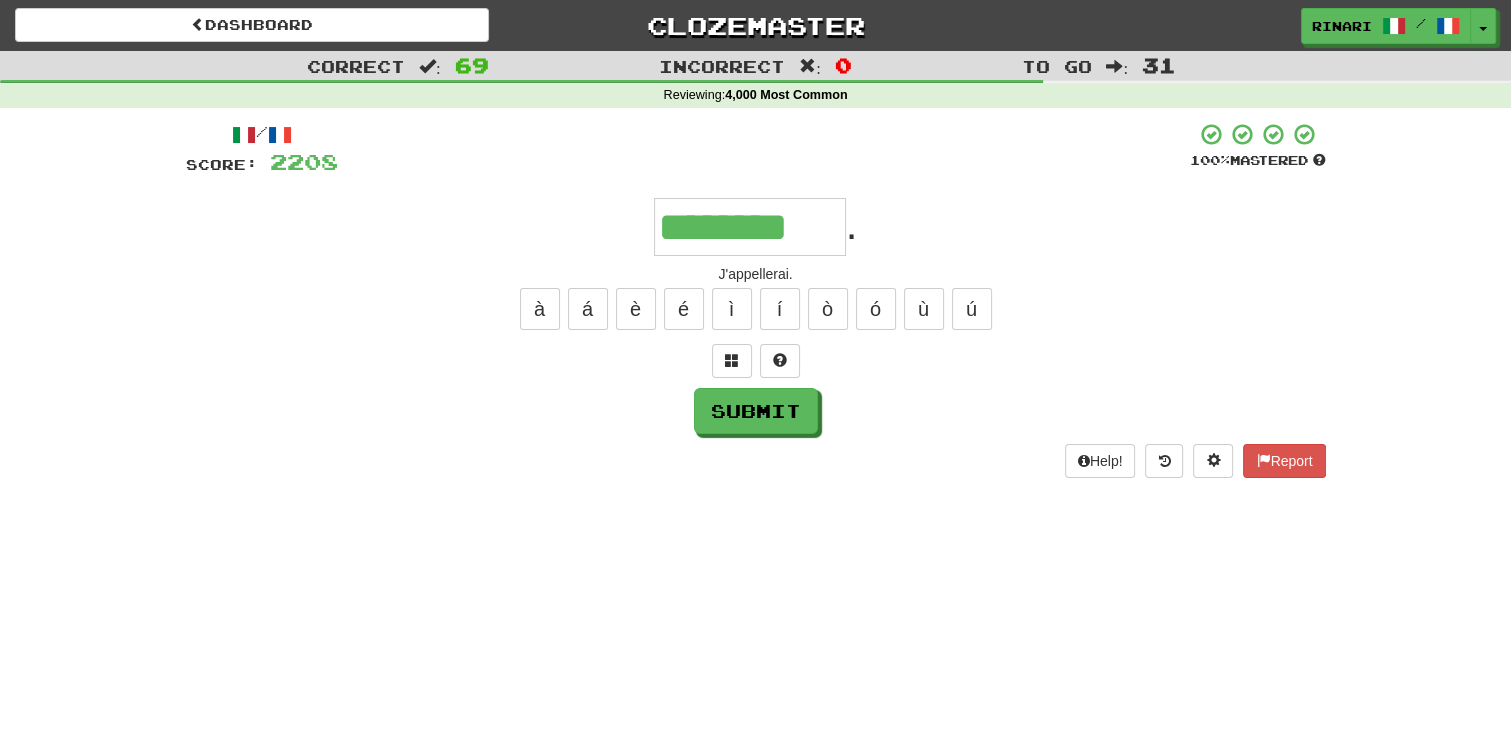 type on "********" 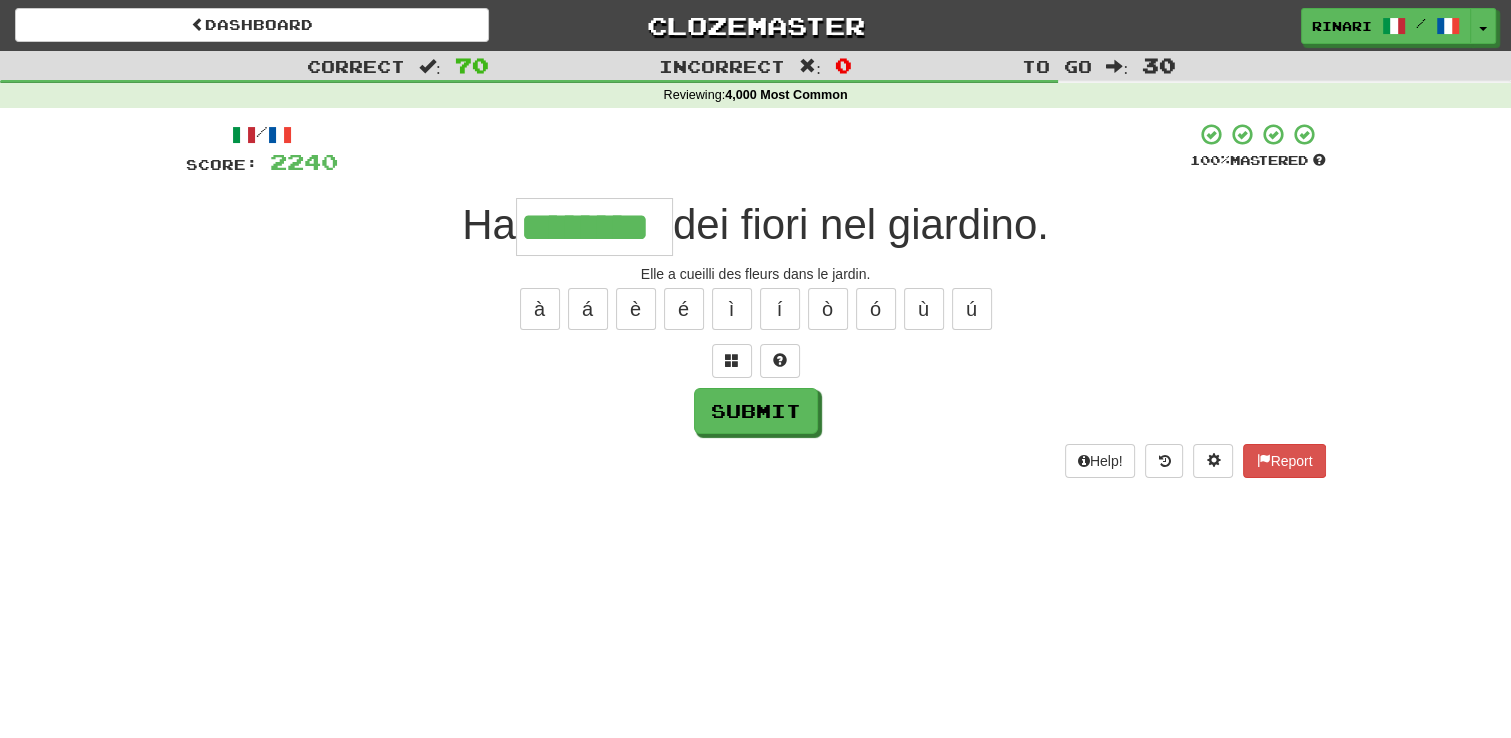 type on "********" 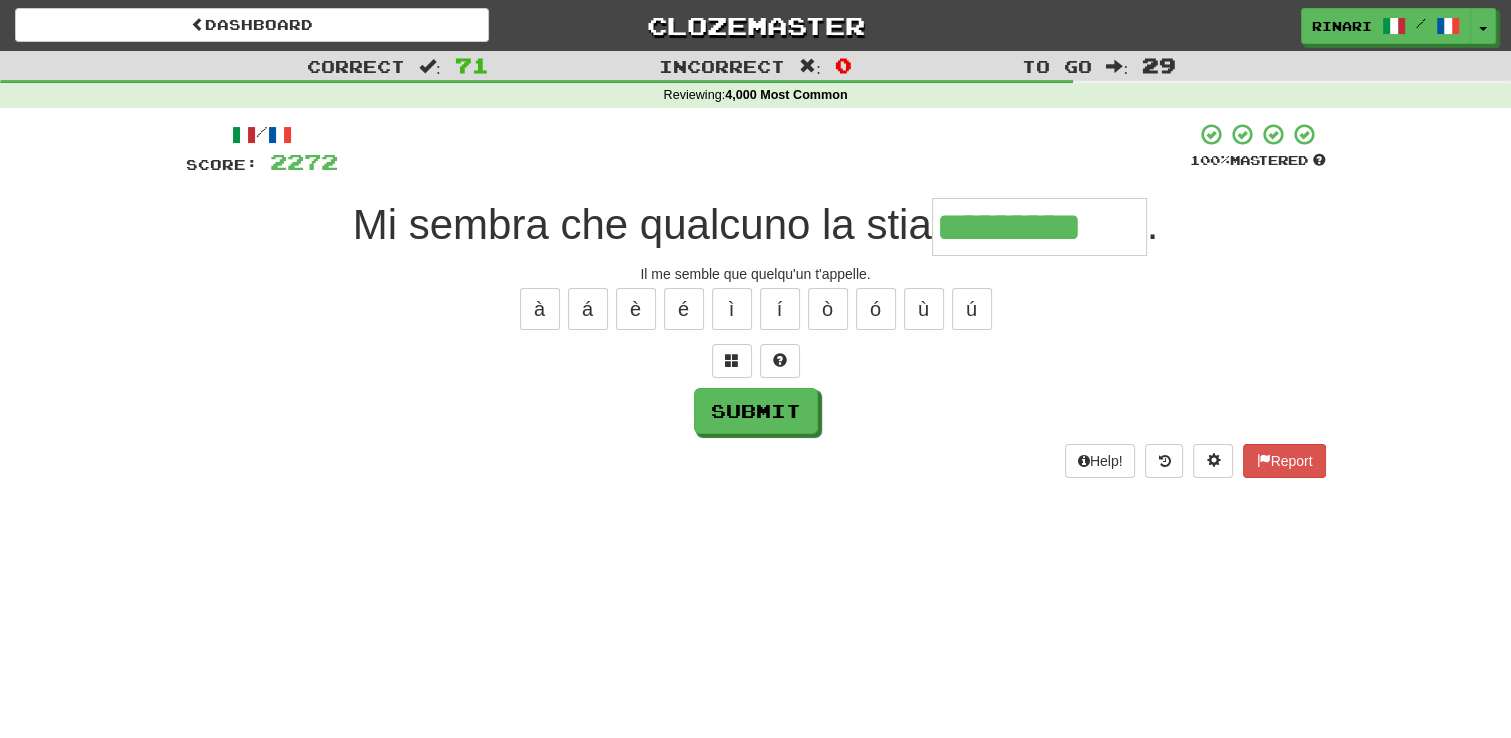 type on "*********" 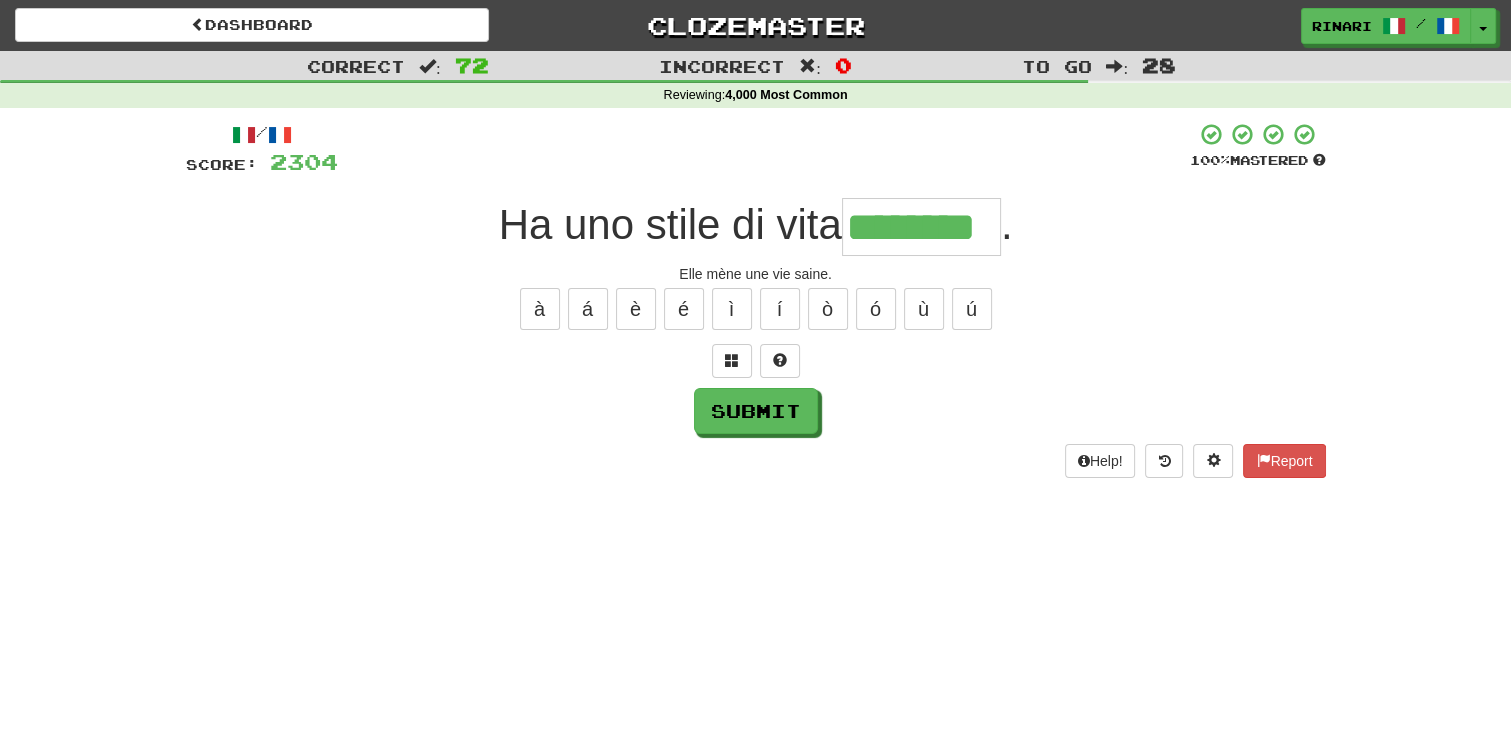 type on "********" 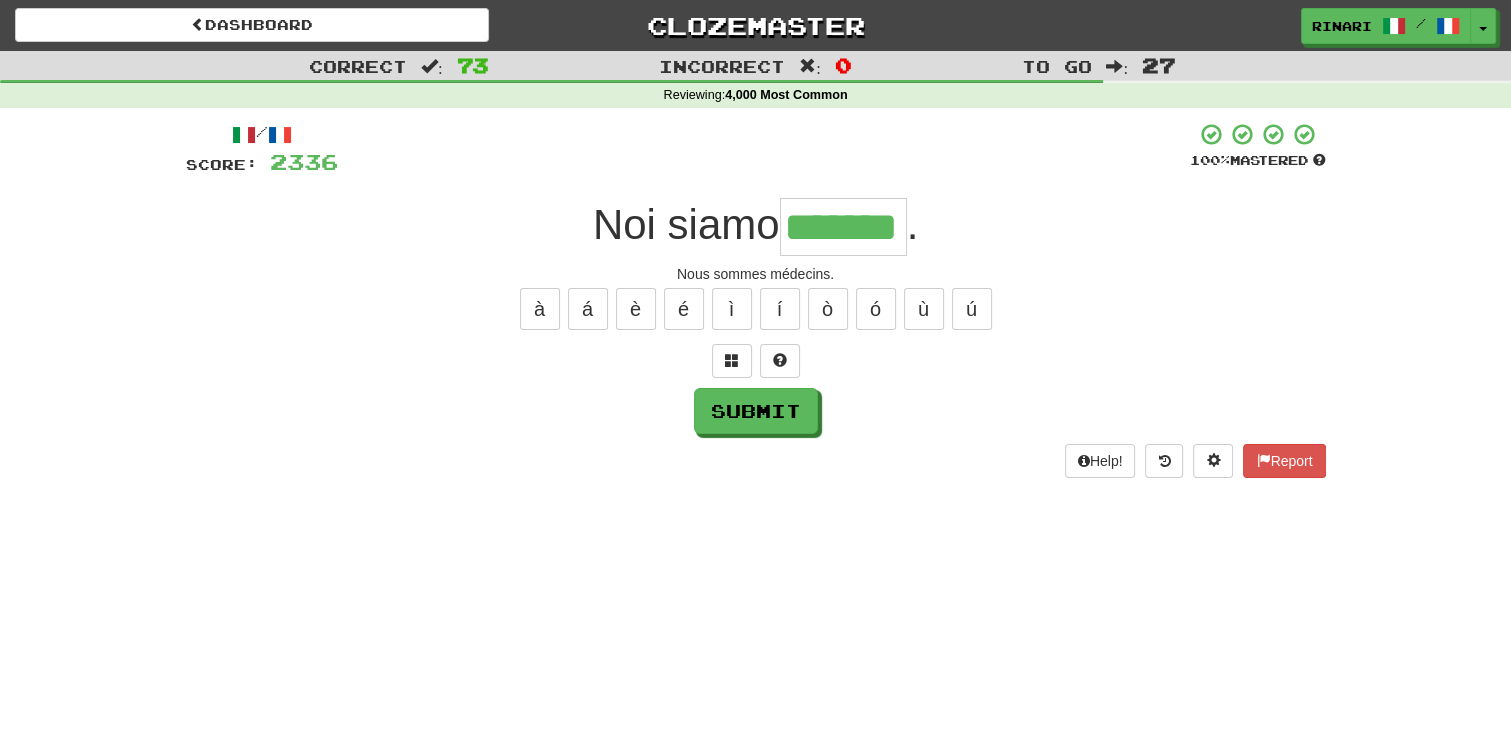type on "*******" 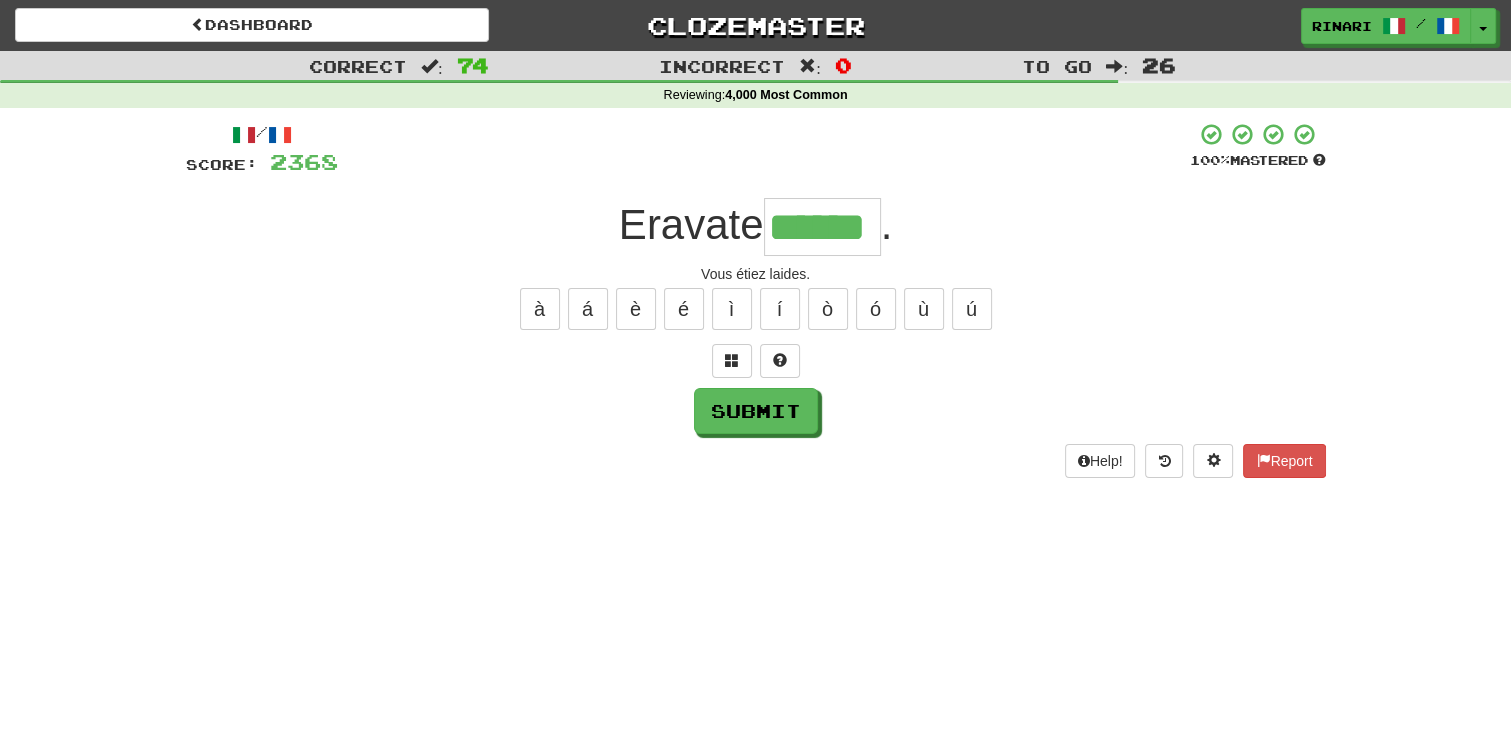 type on "******" 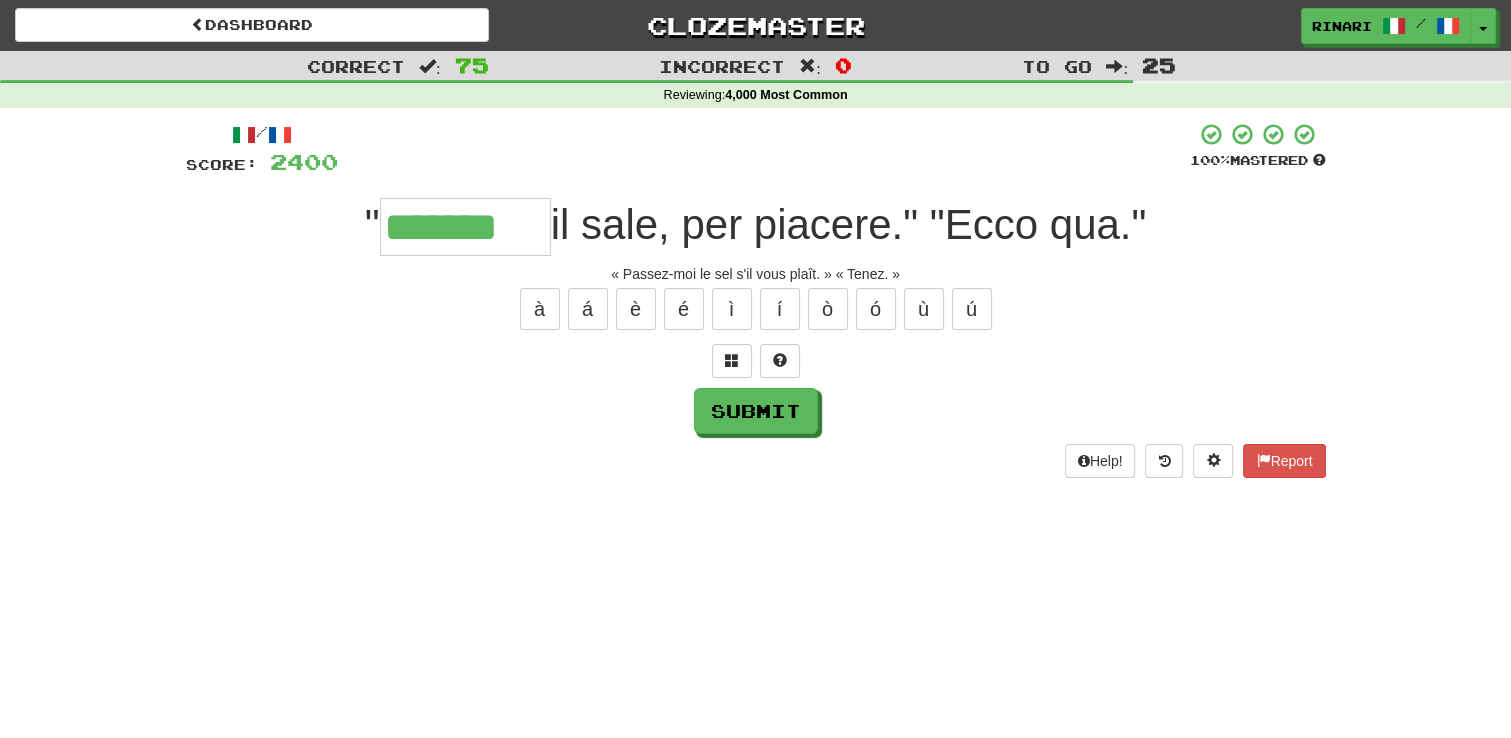 type on "*******" 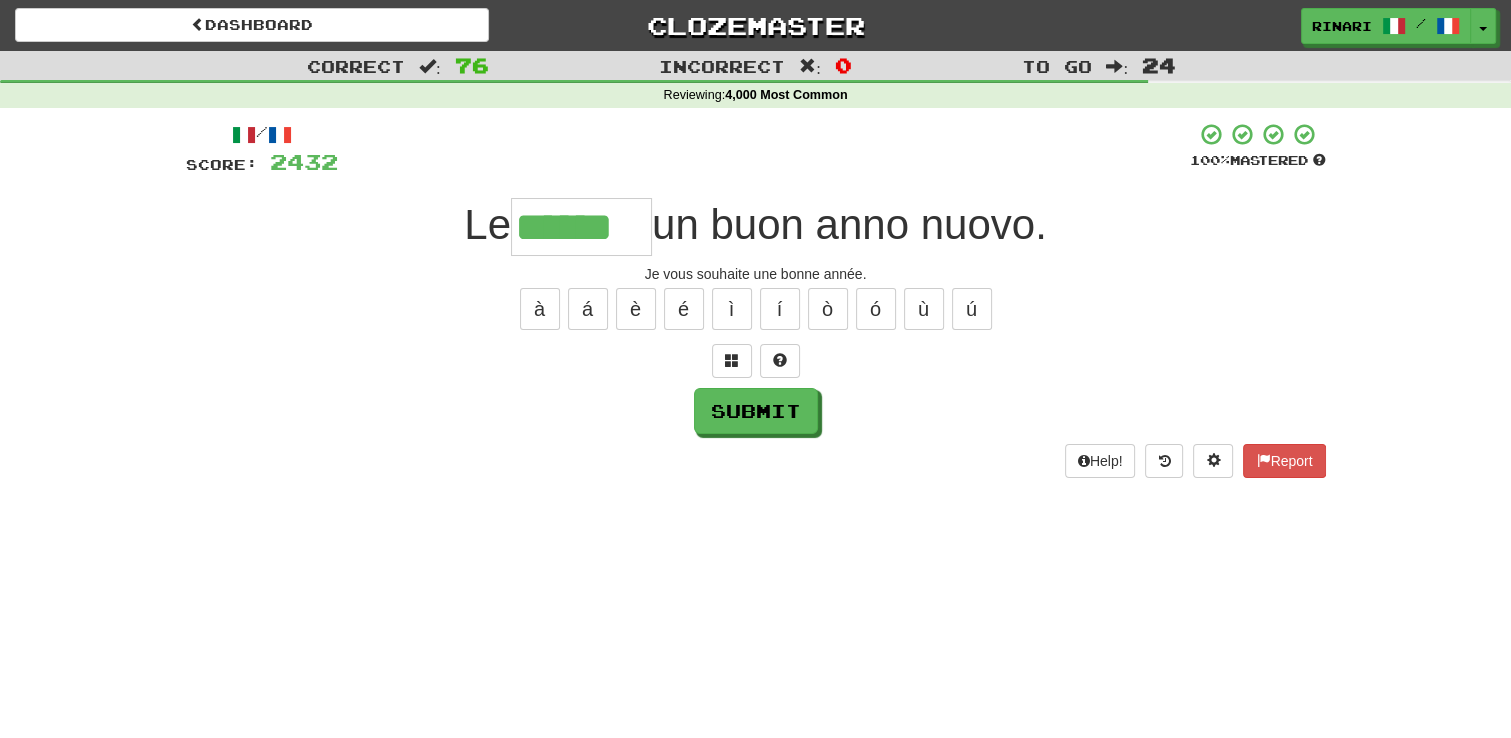 type on "******" 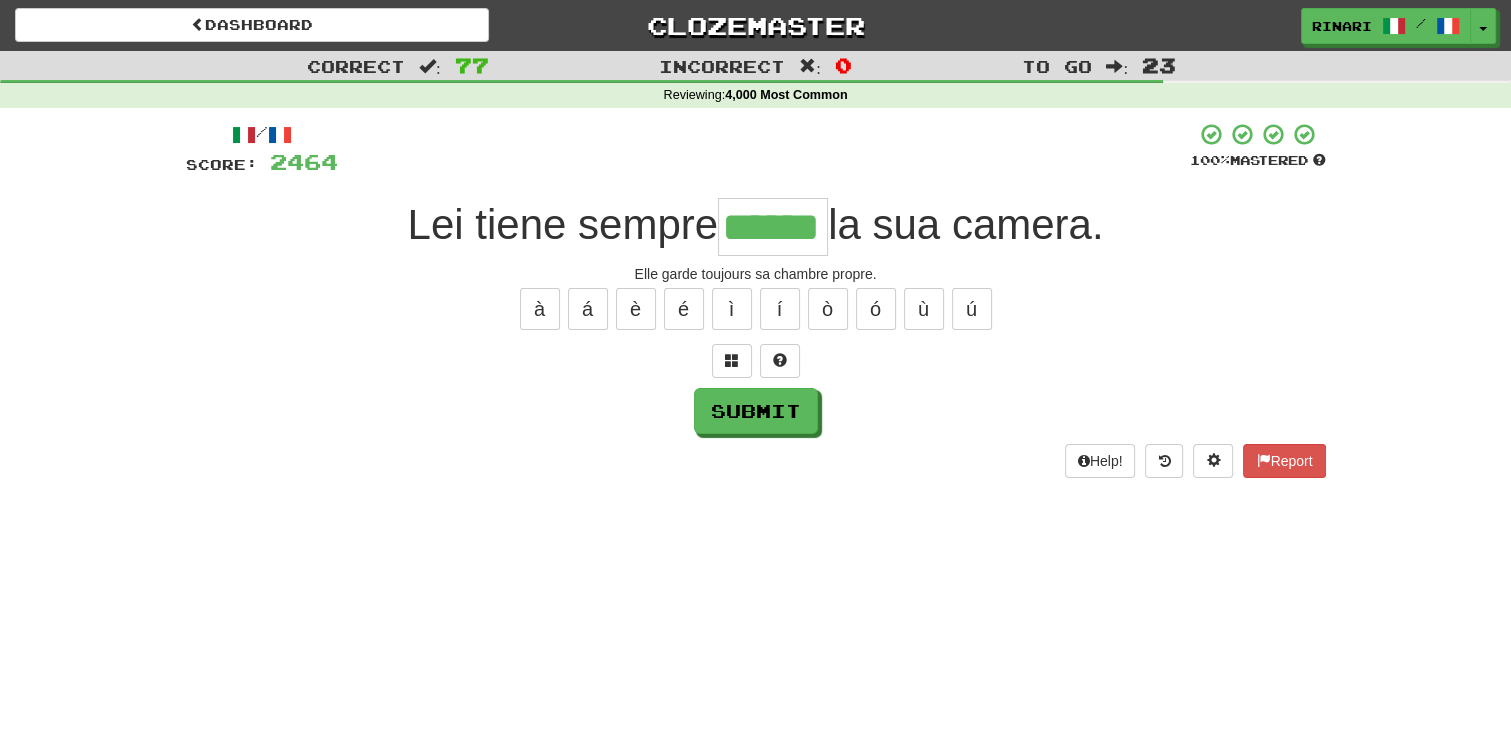 type on "******" 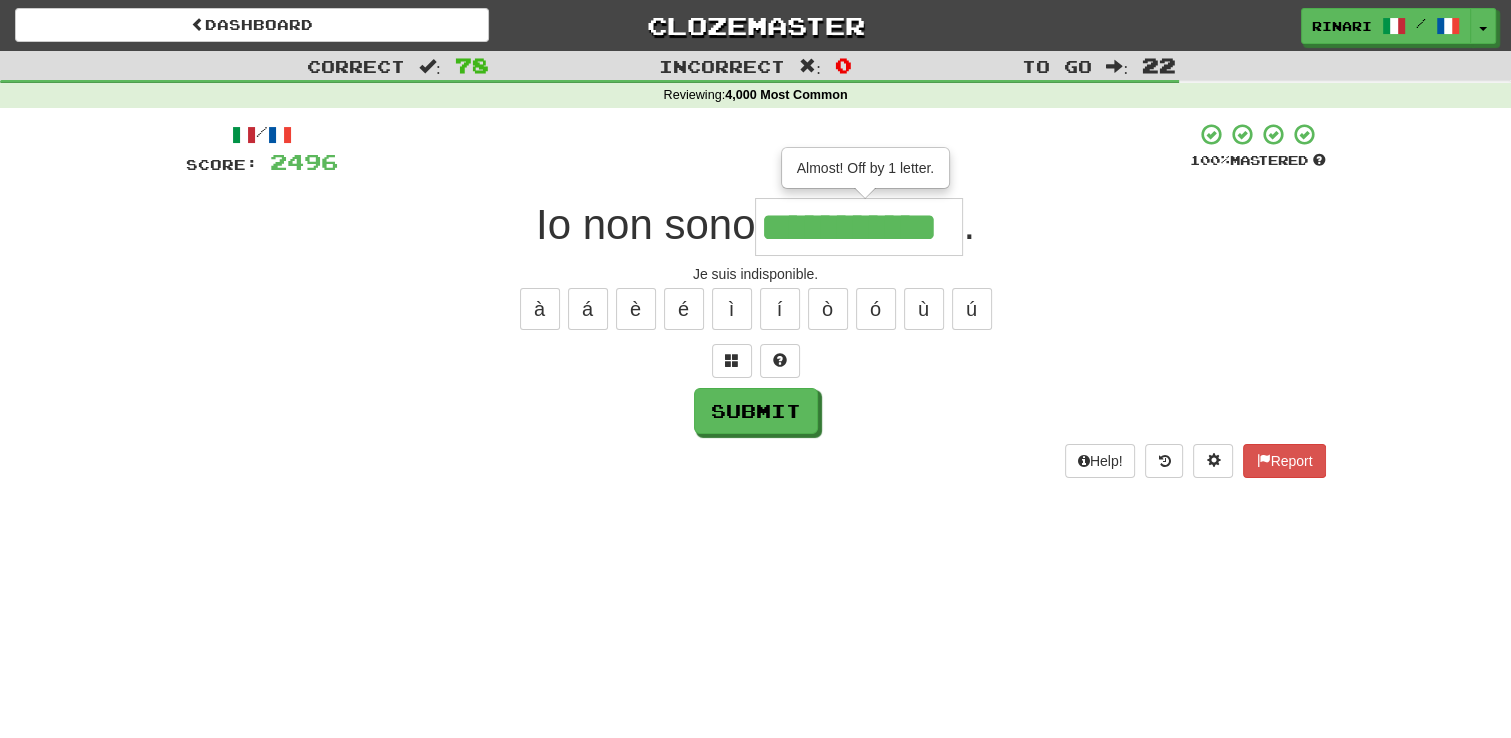 type on "**********" 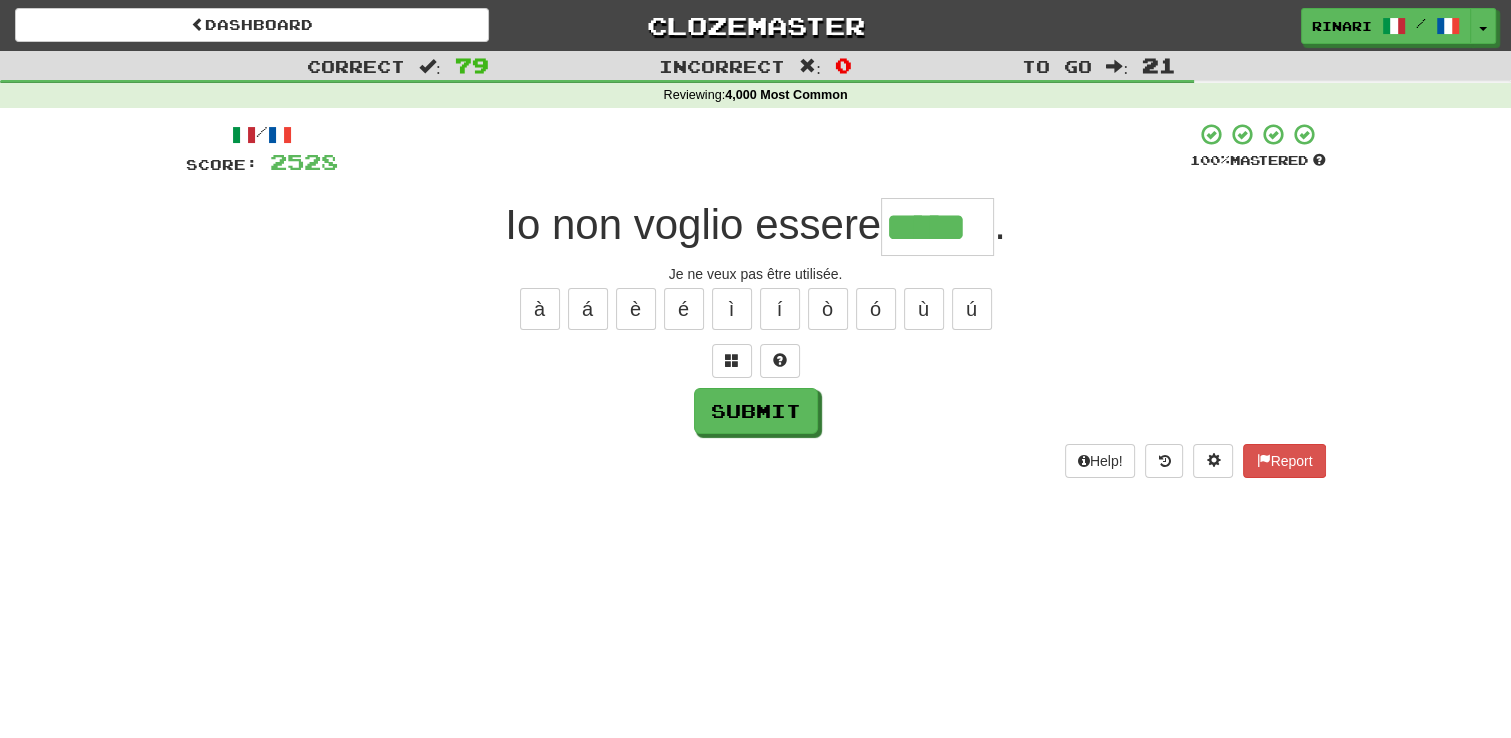 type on "*****" 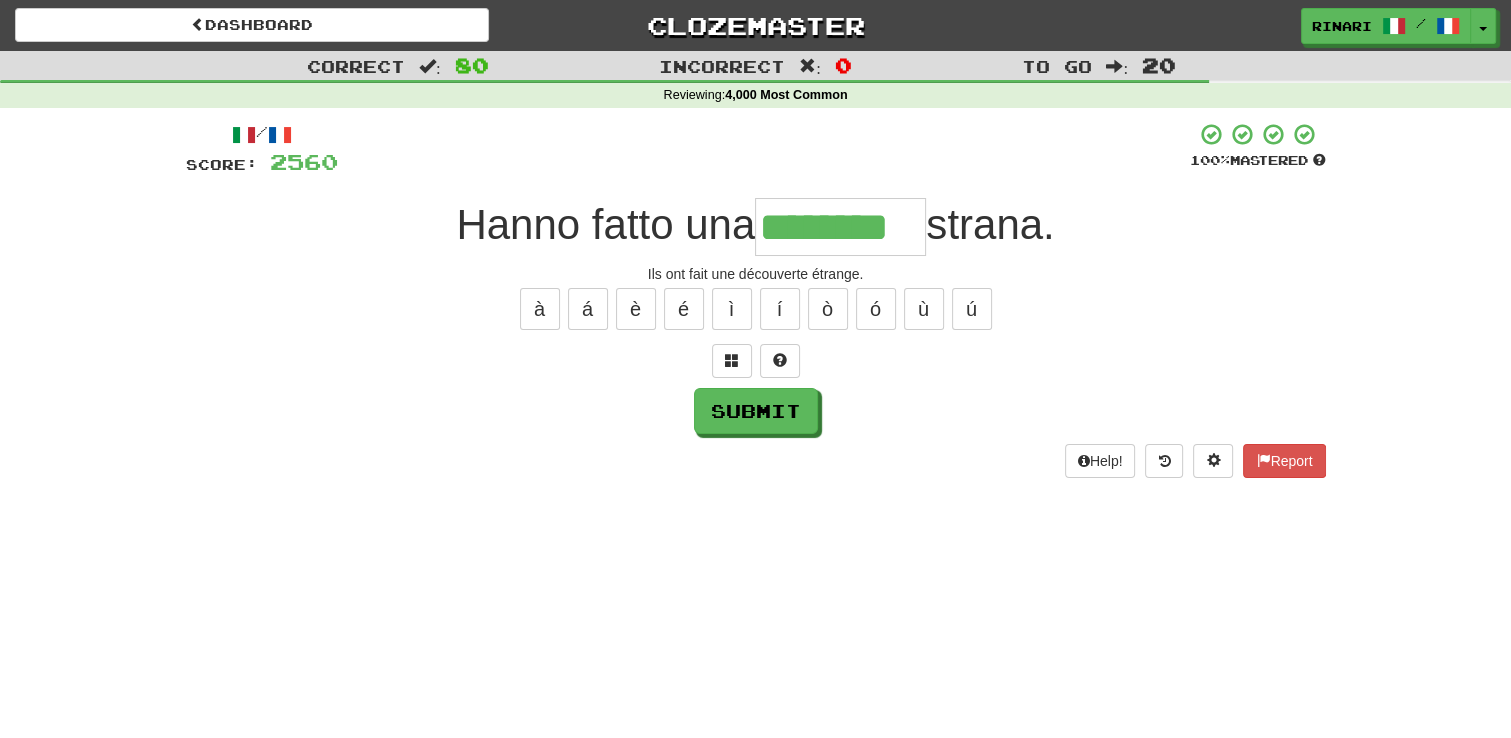 type on "********" 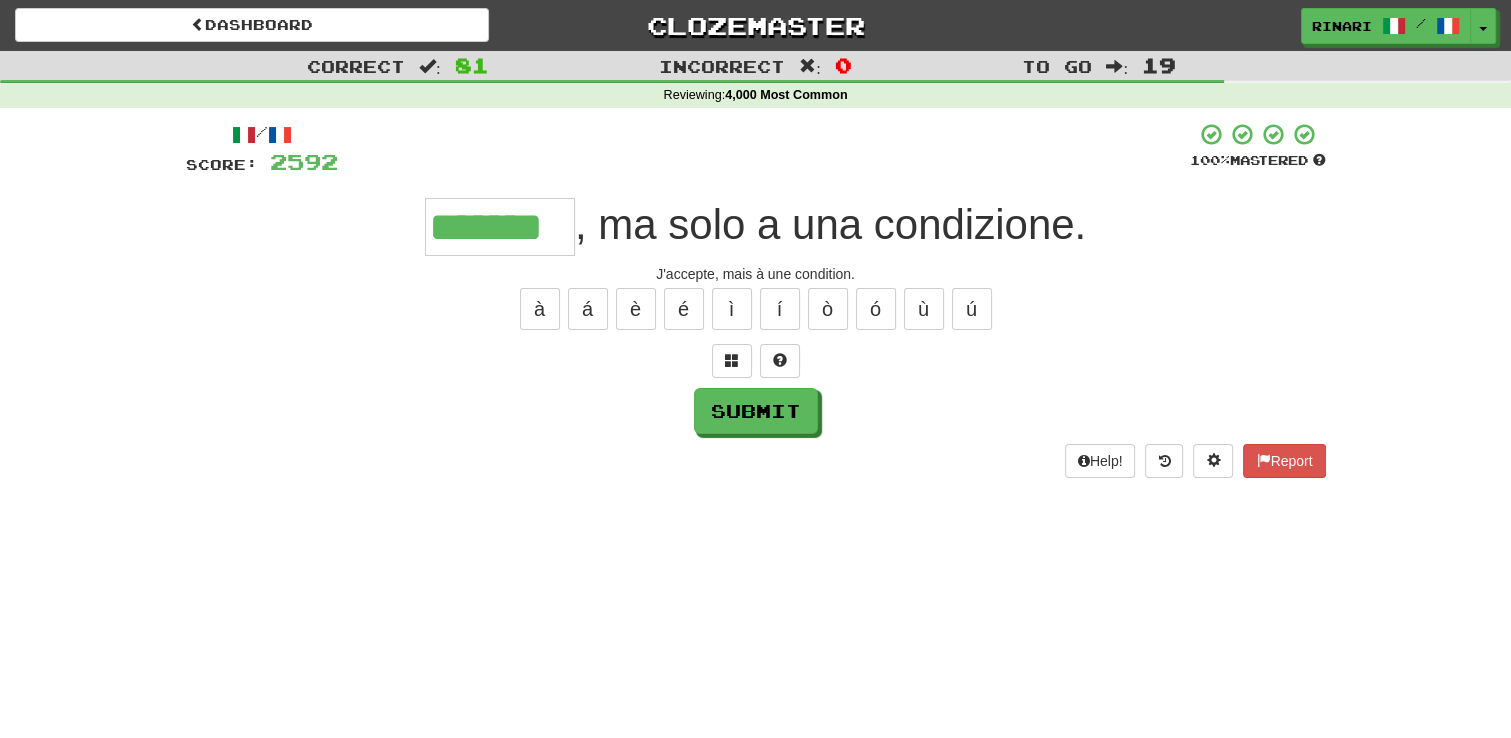 type on "*******" 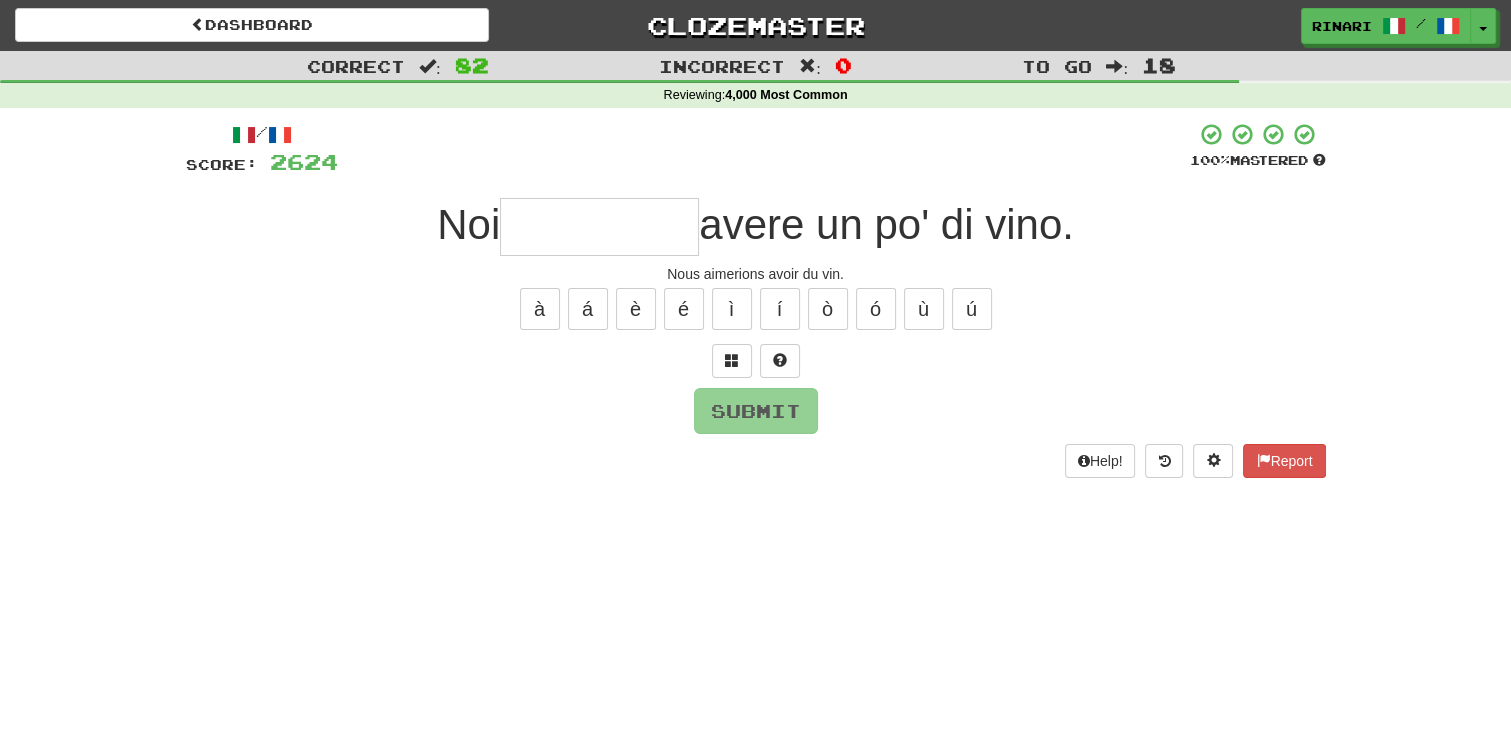 type on "*" 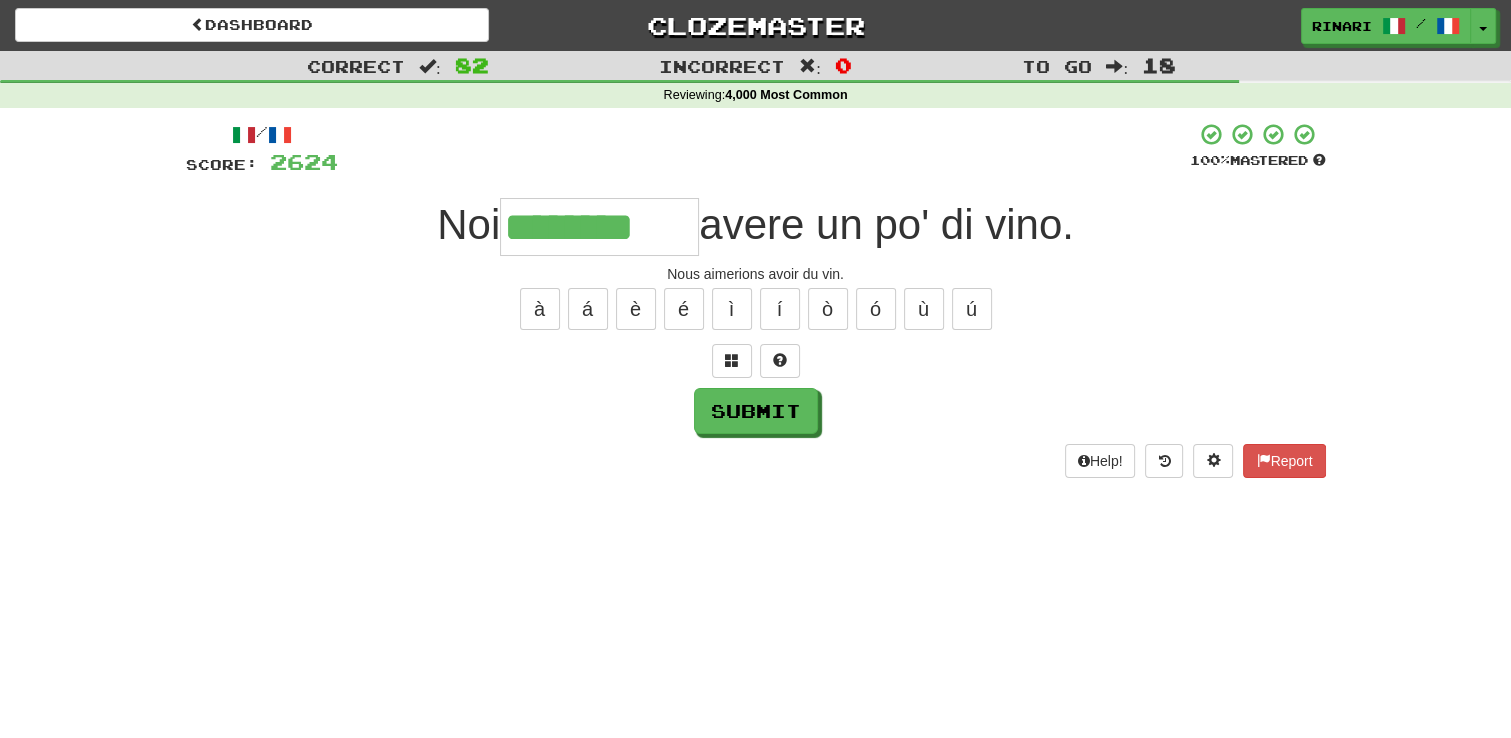 type on "********" 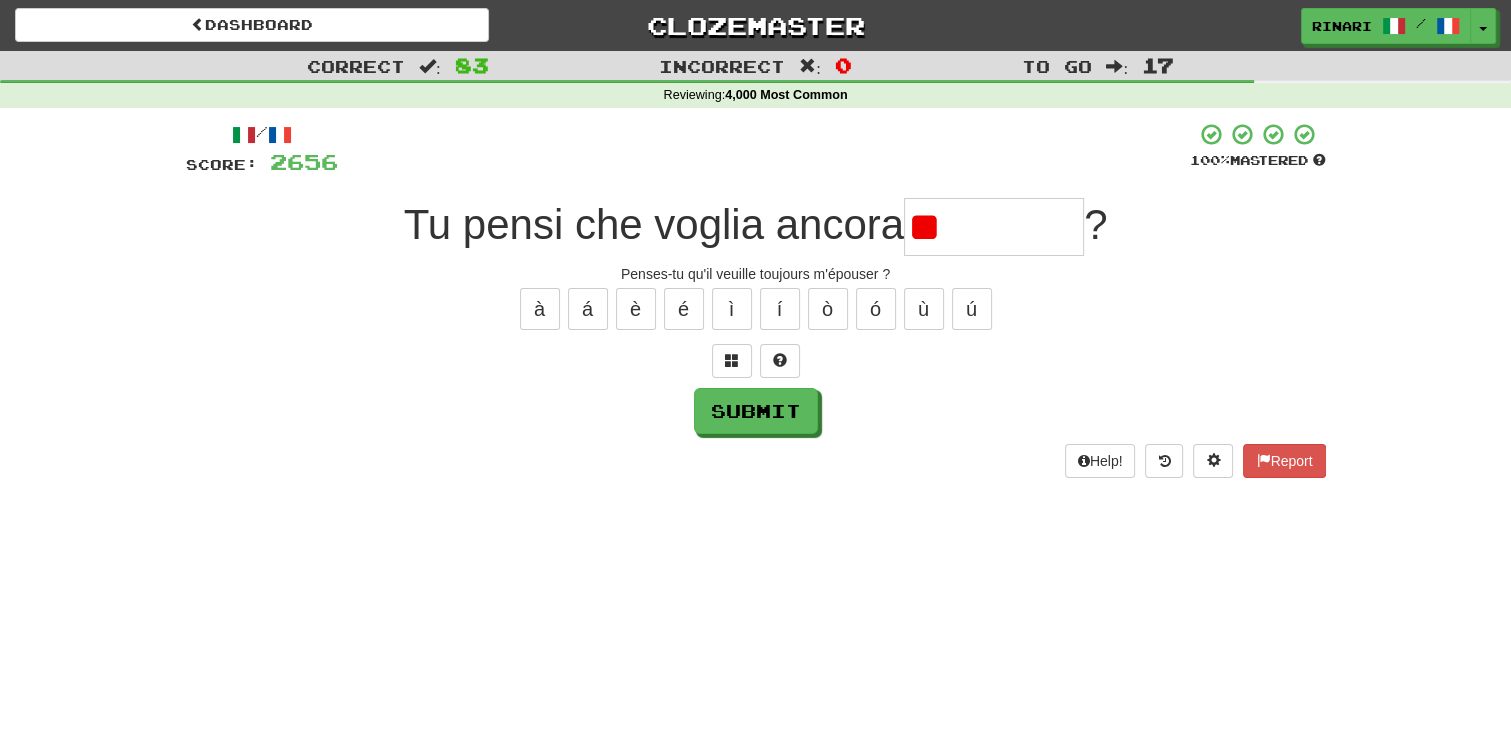 type on "*" 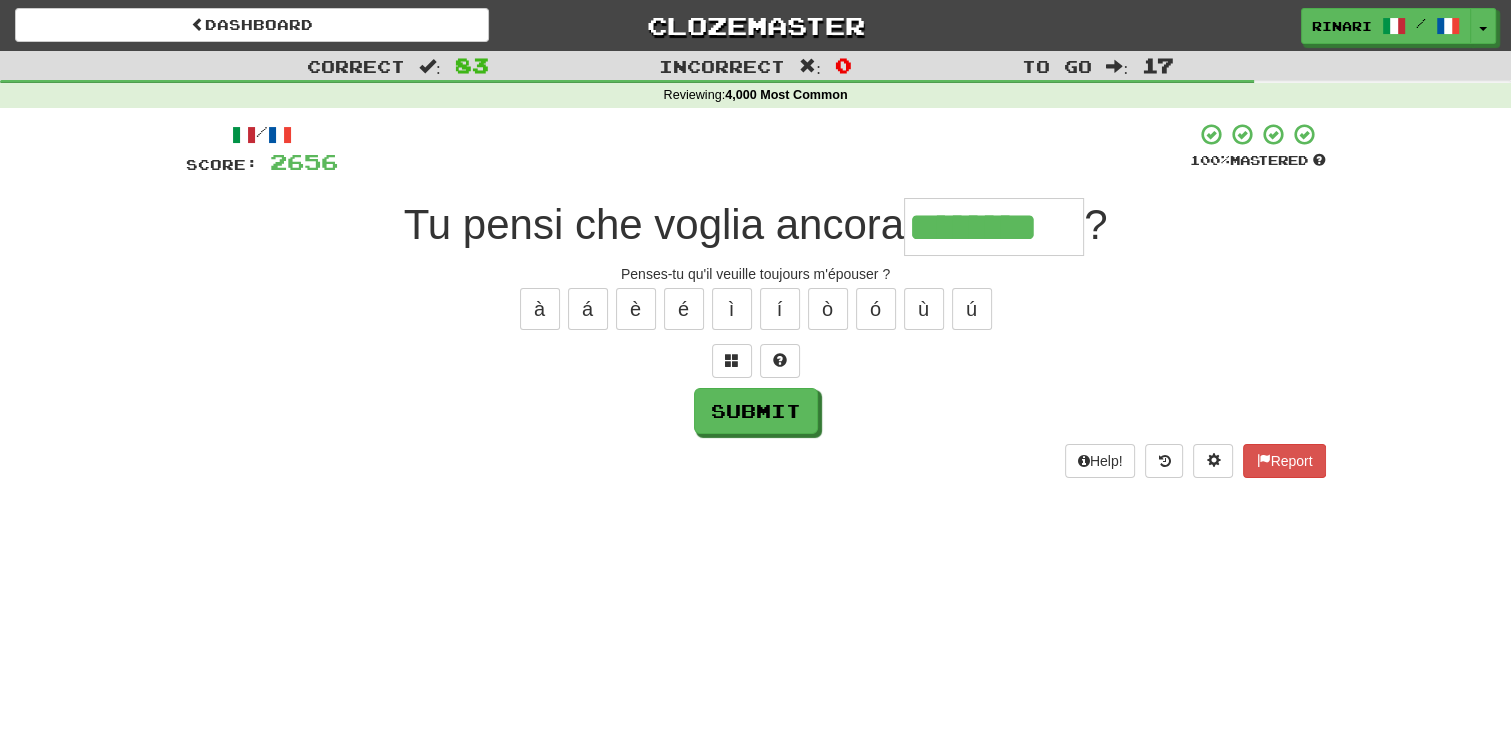 type on "********" 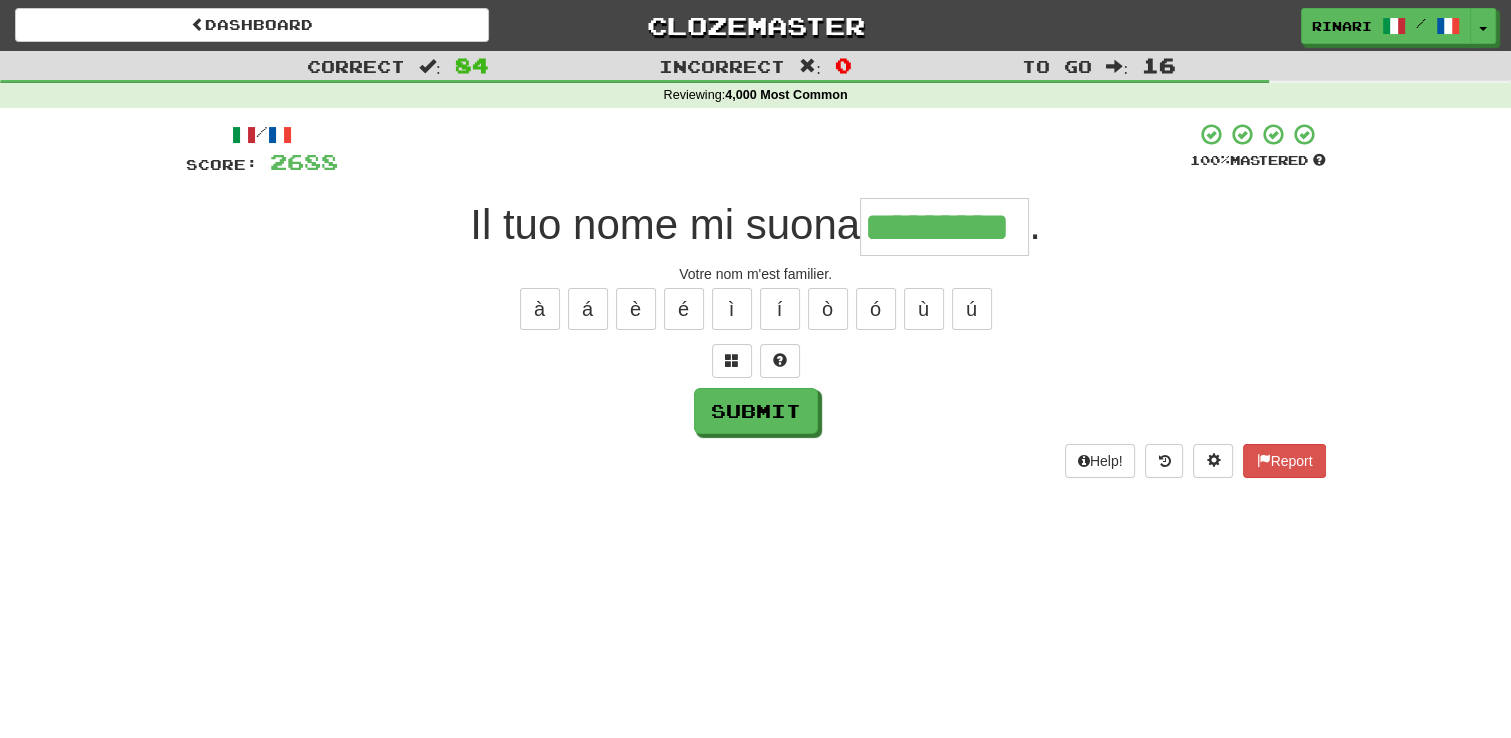 type on "*********" 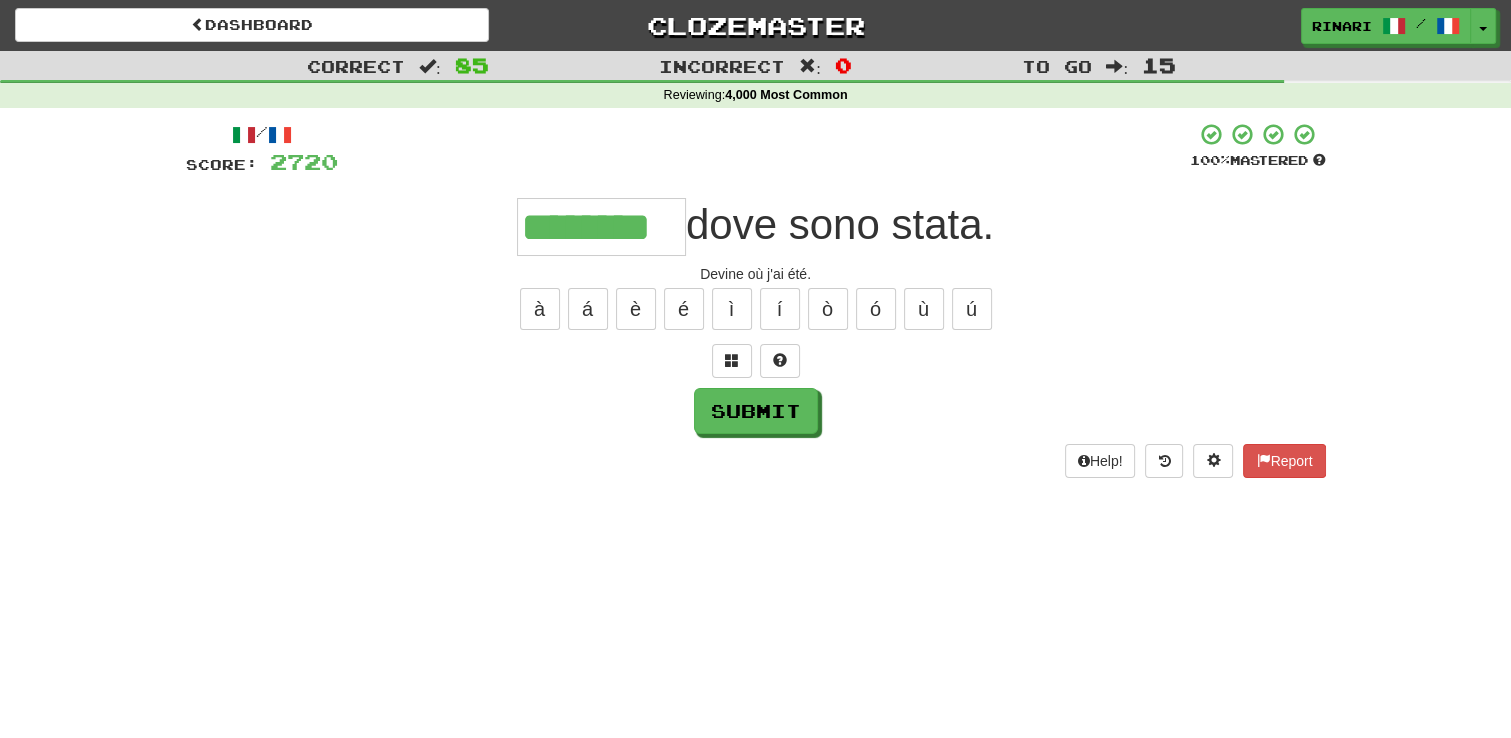 type on "********" 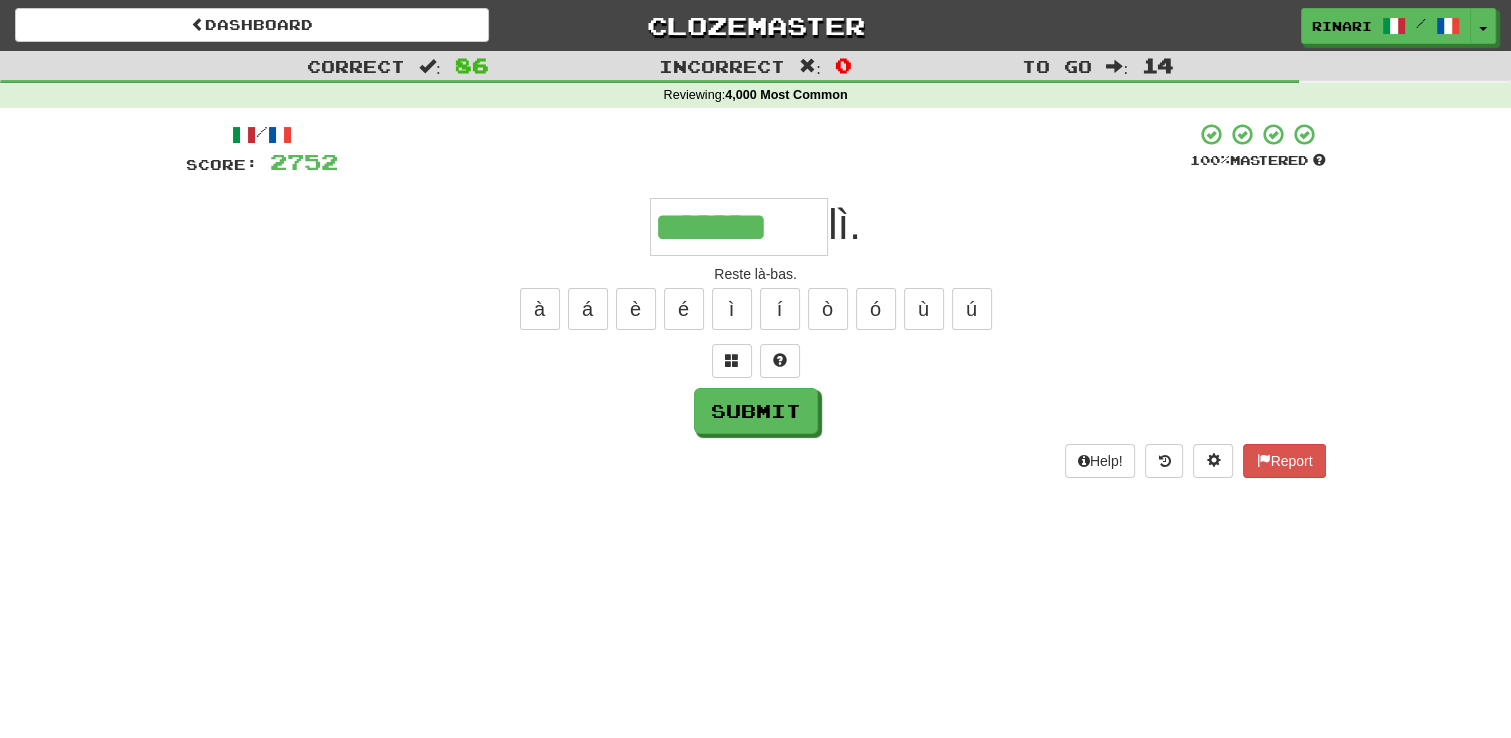 type on "*******" 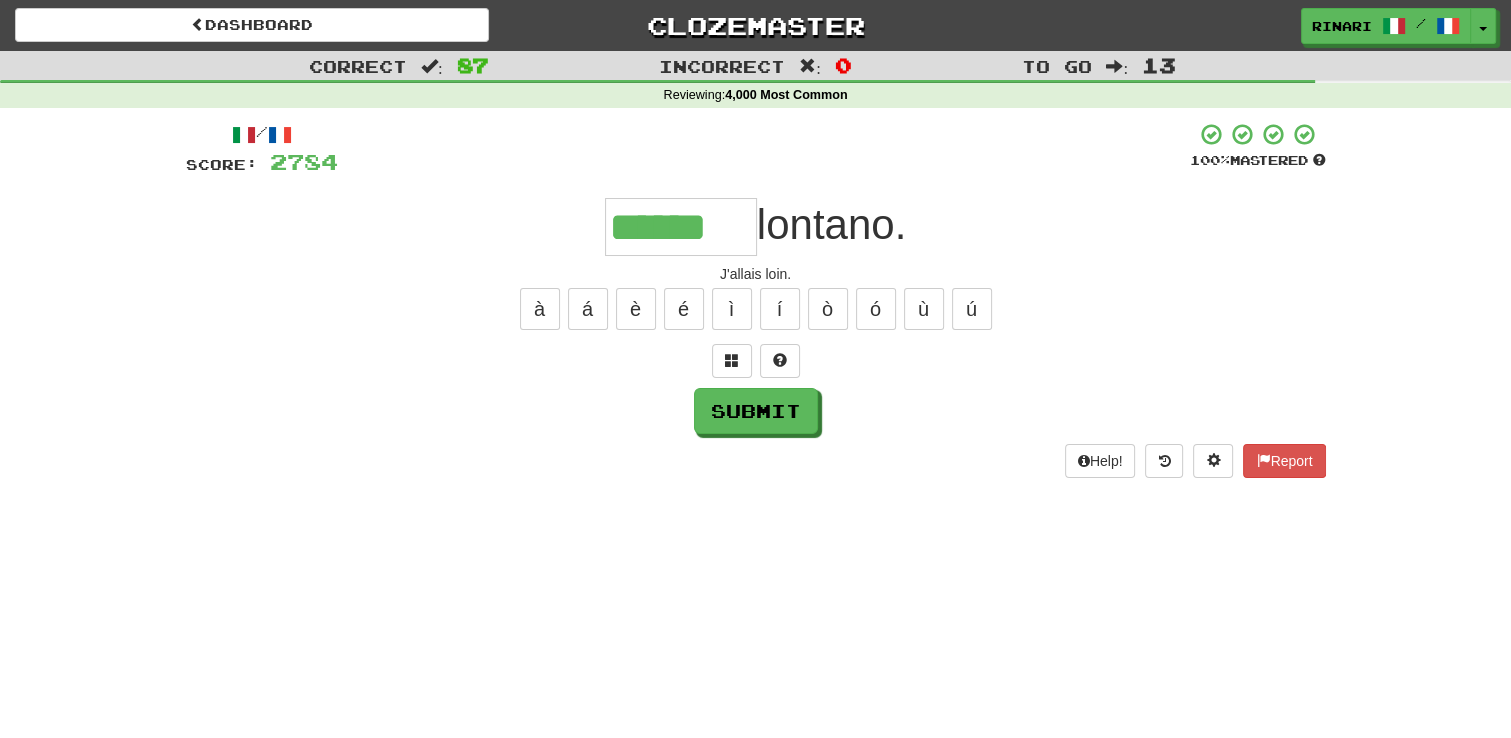 type on "******" 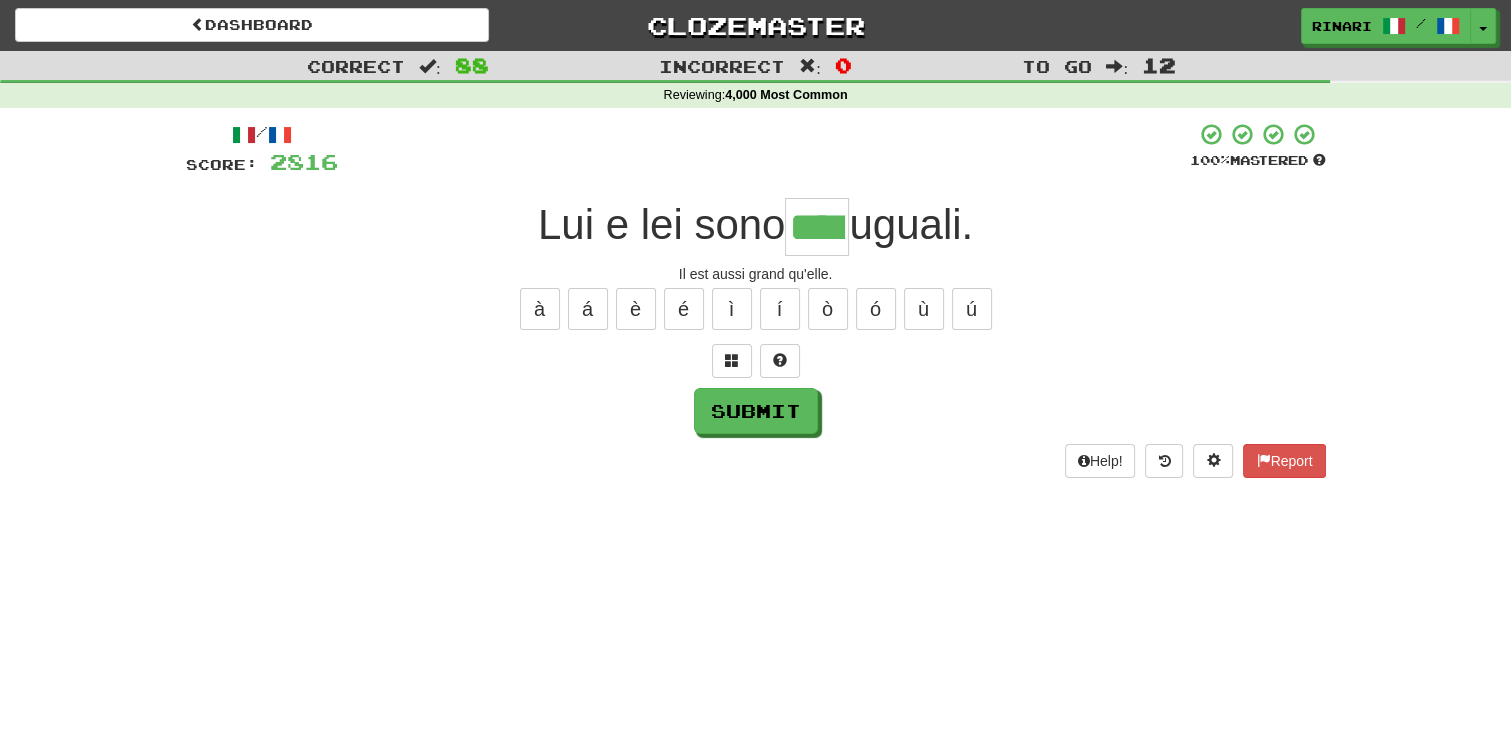 type on "****" 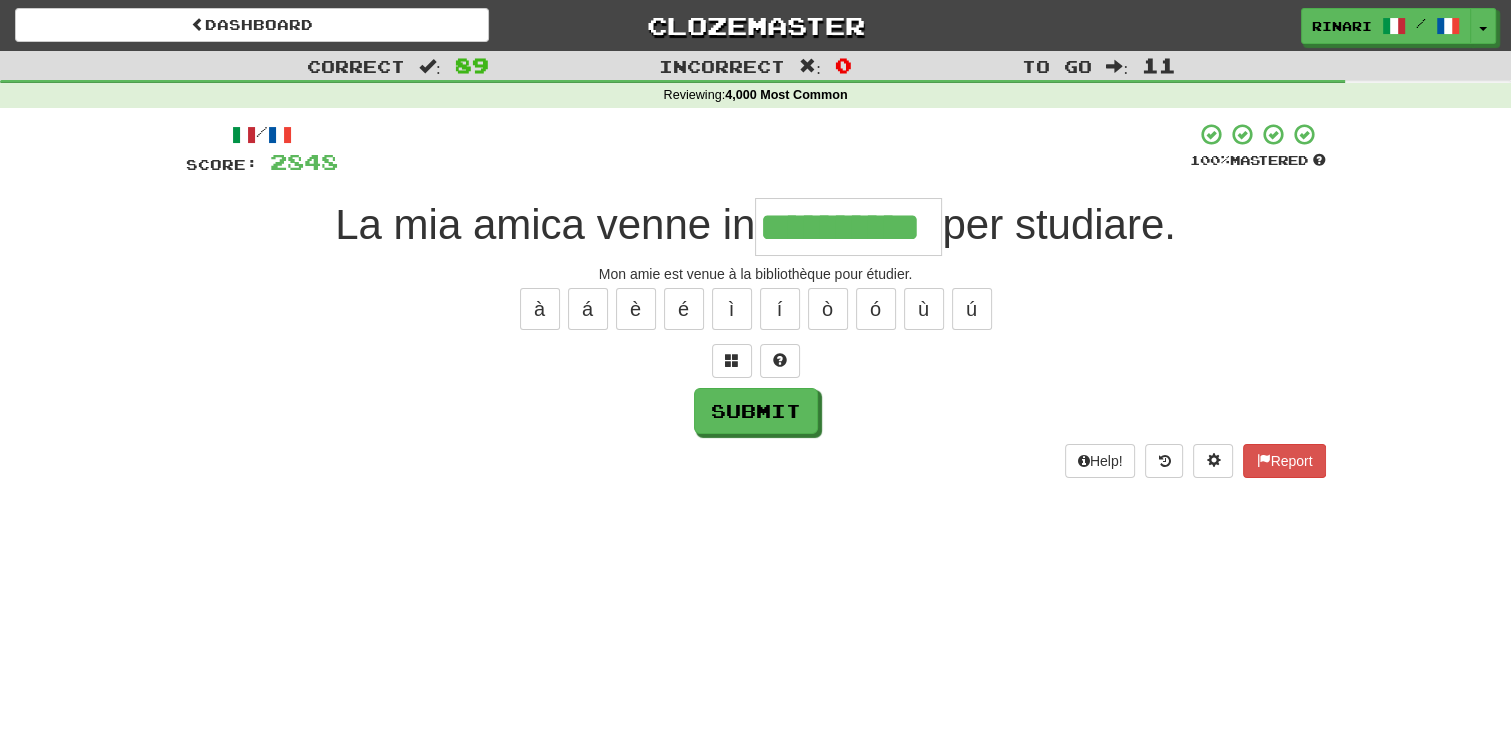 type on "**********" 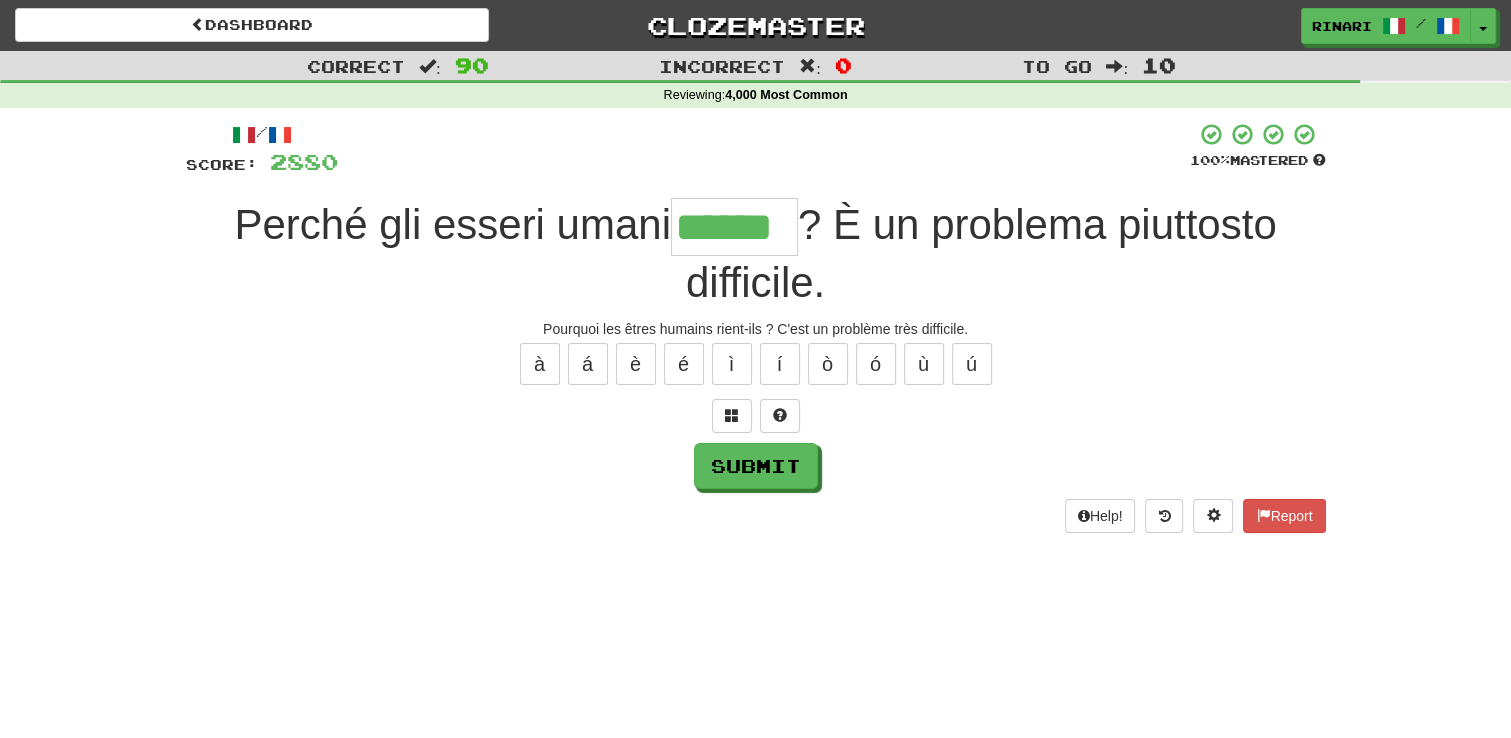 type on "******" 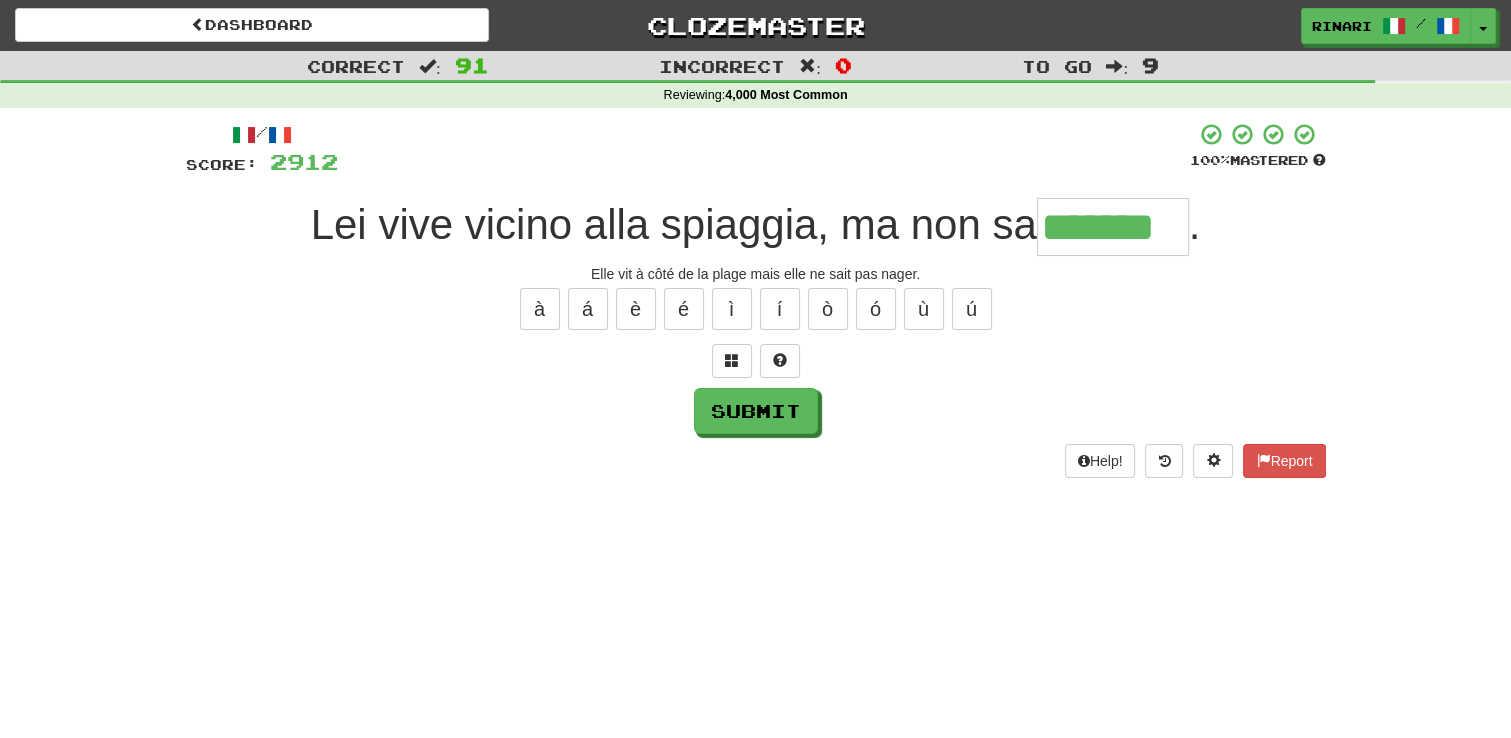 type on "*******" 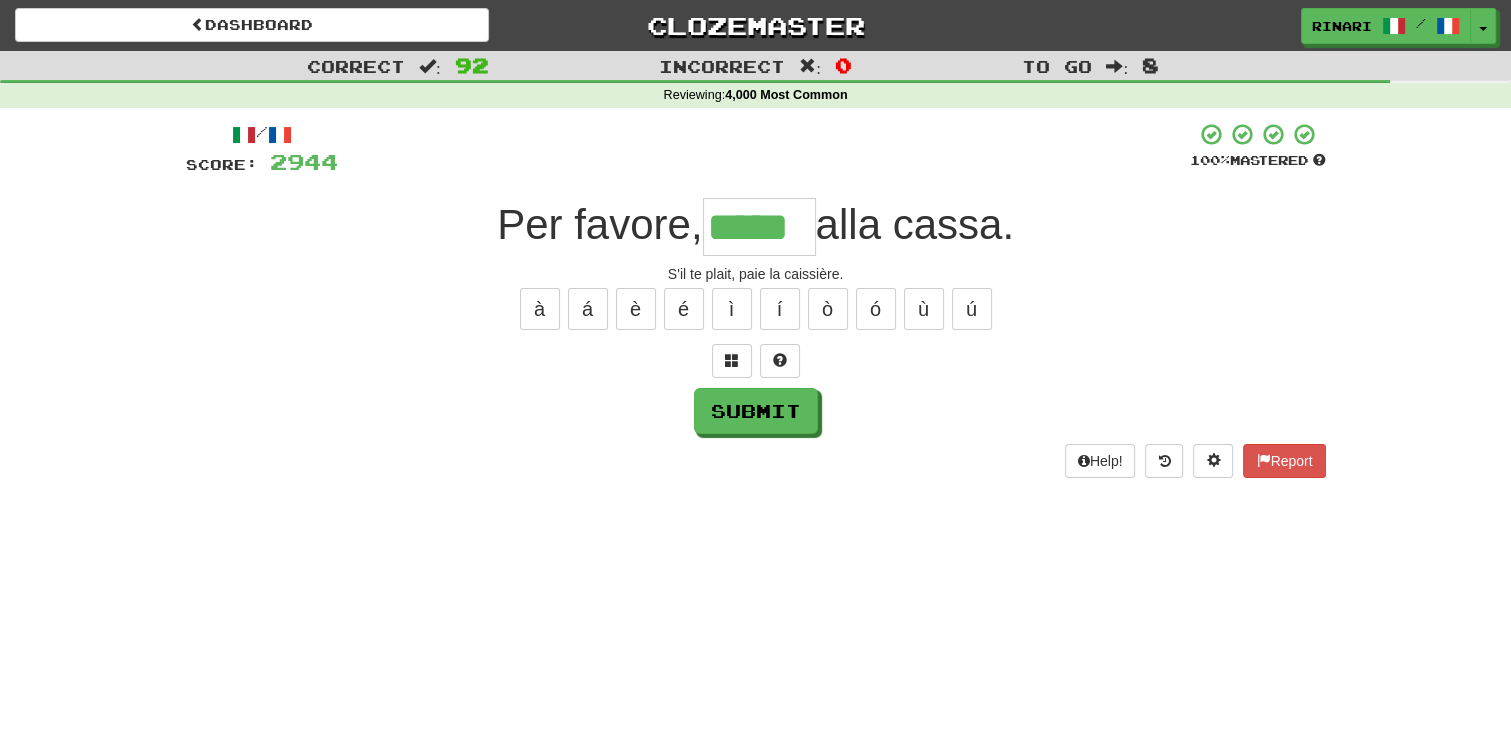 type on "*****" 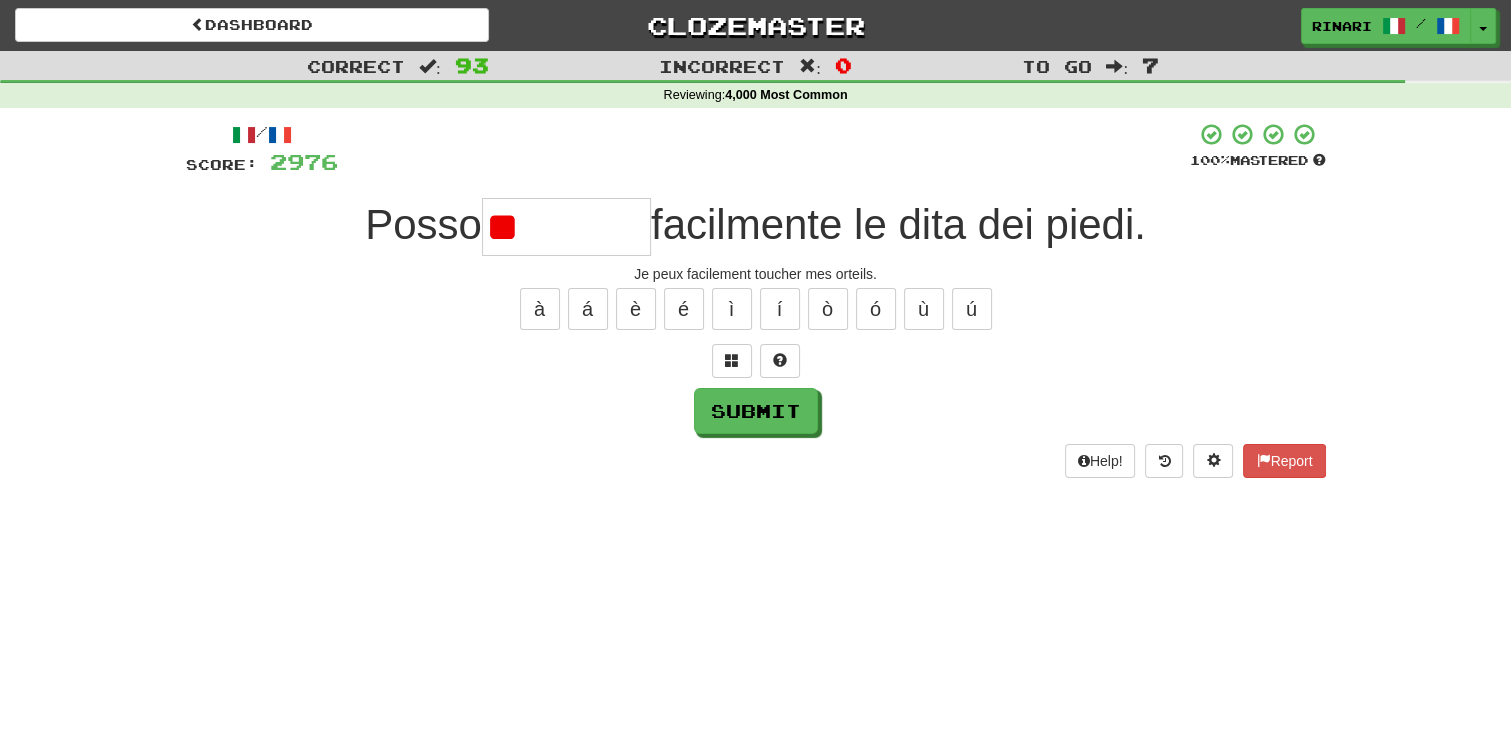 type on "*" 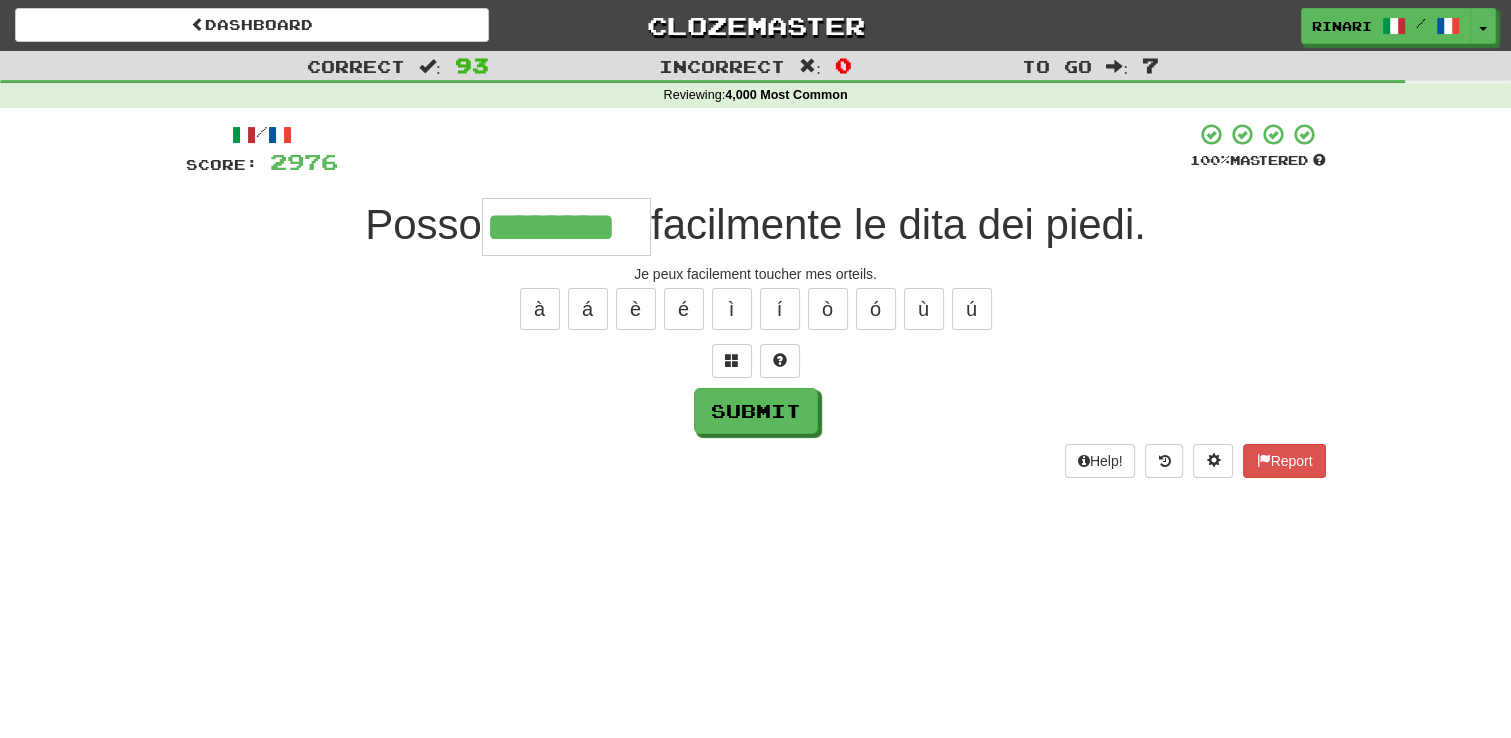type on "********" 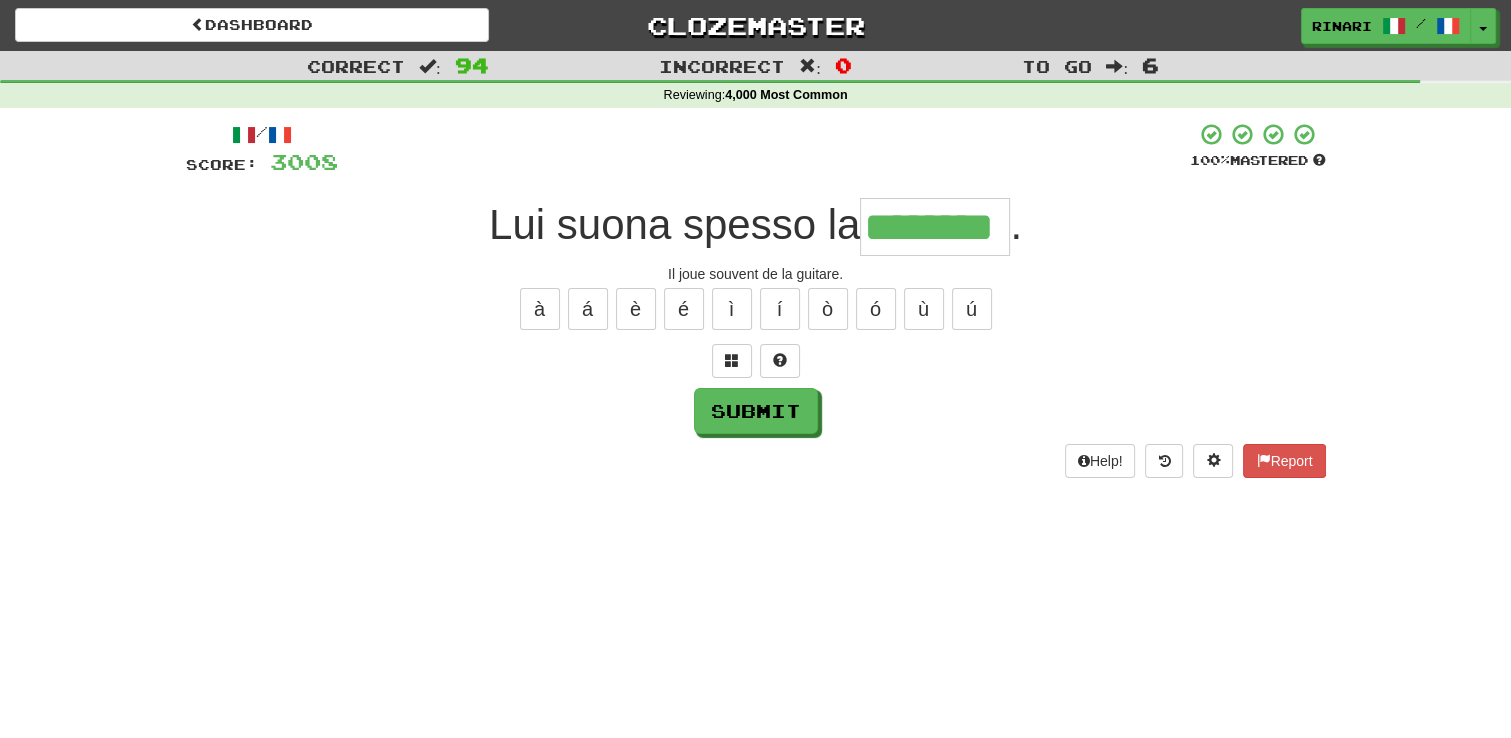 type on "********" 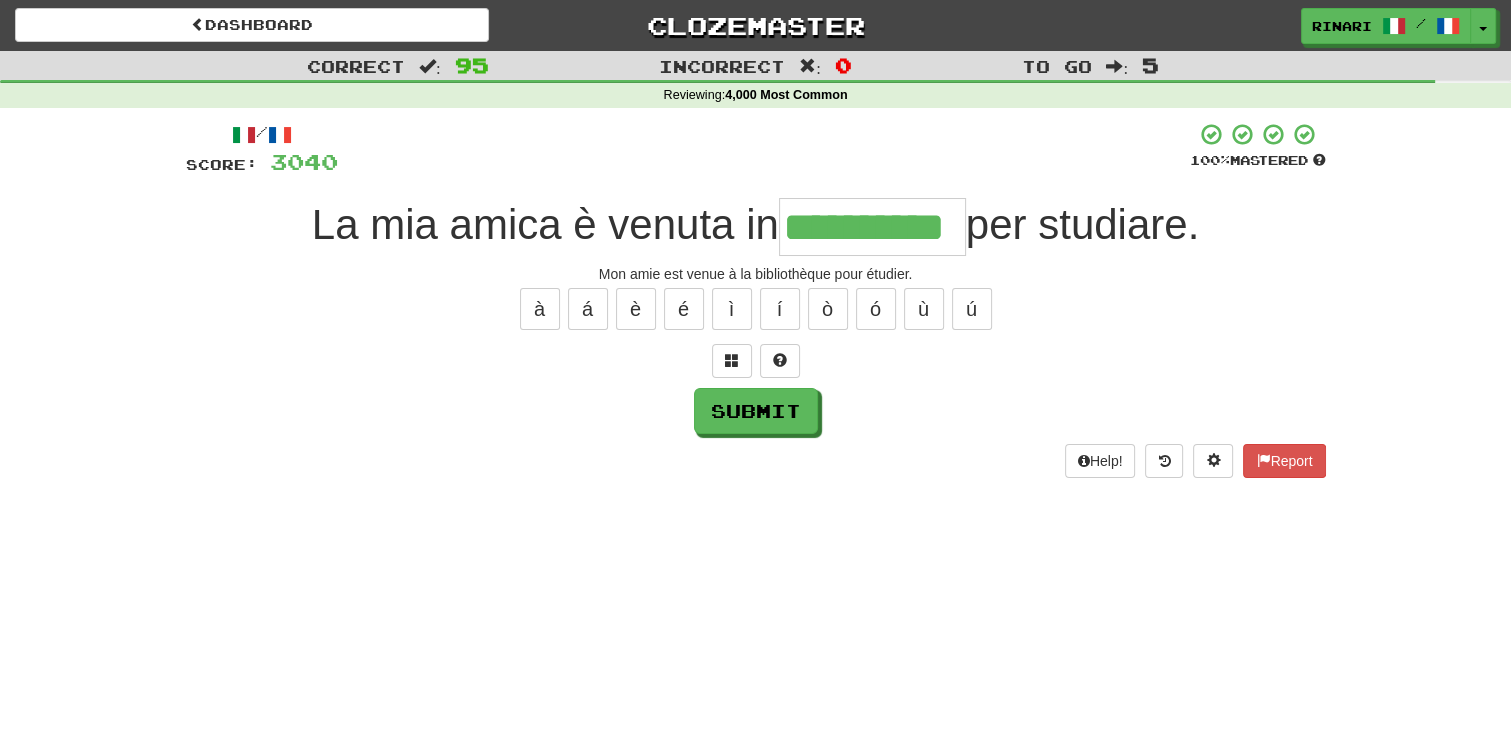 type on "**********" 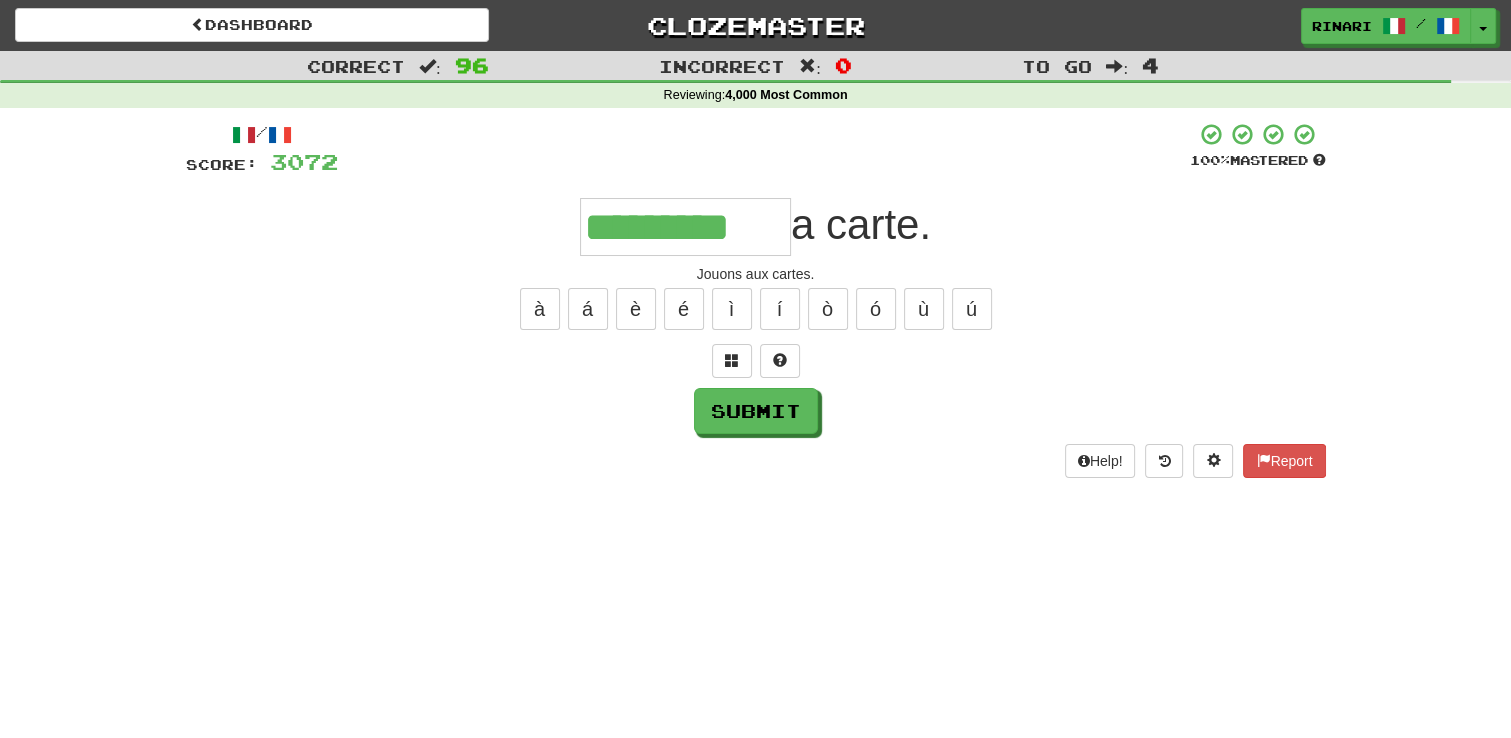 type on "*********" 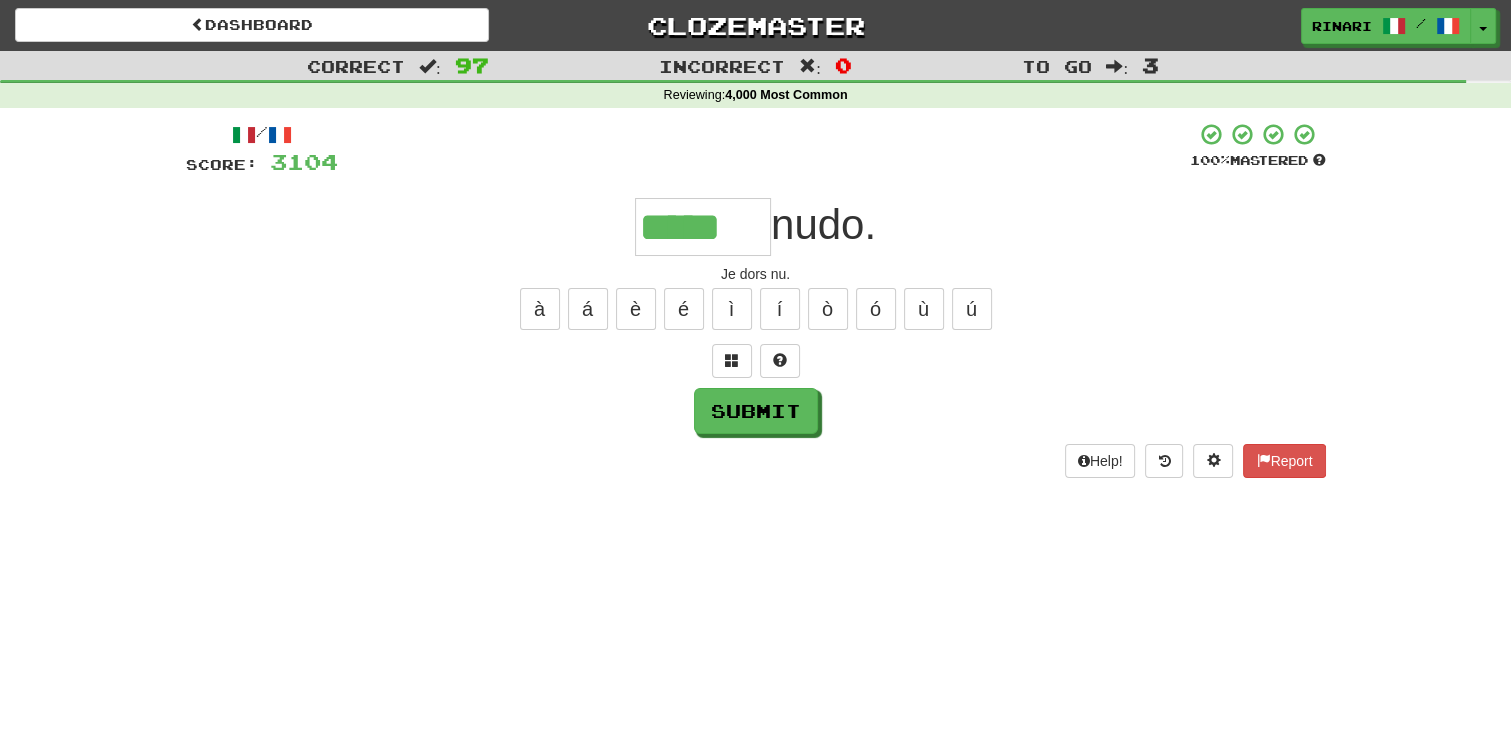 type on "*****" 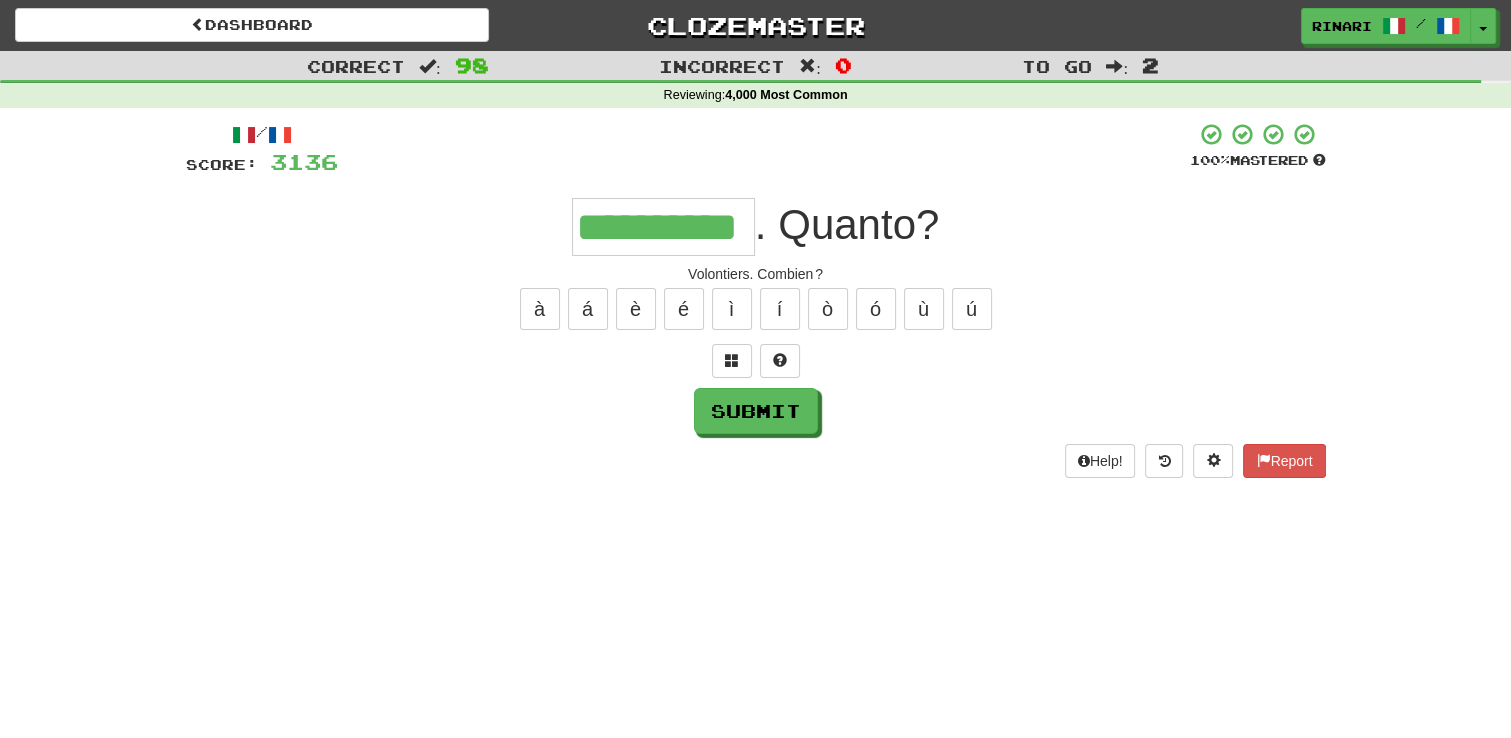 type on "**********" 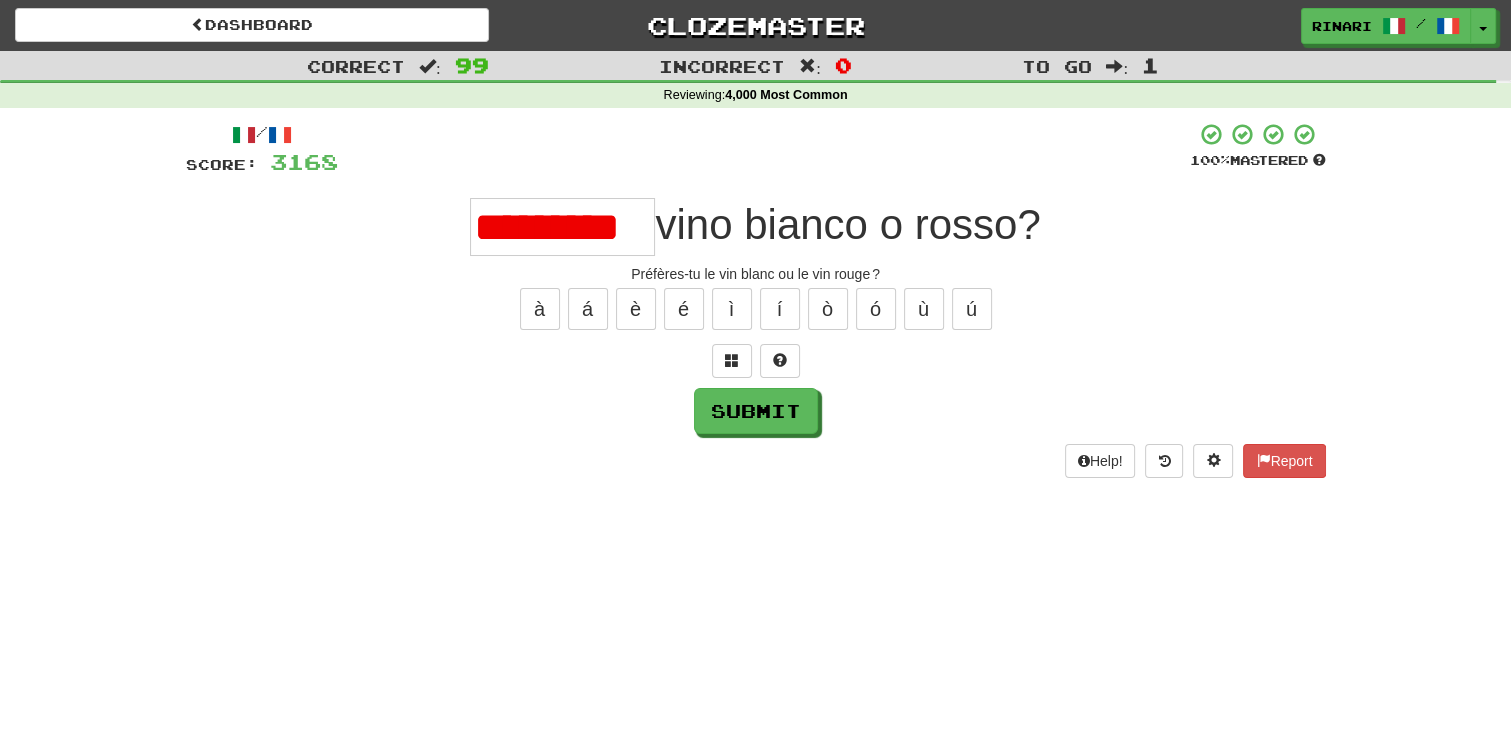 scroll, scrollTop: 0, scrollLeft: 0, axis: both 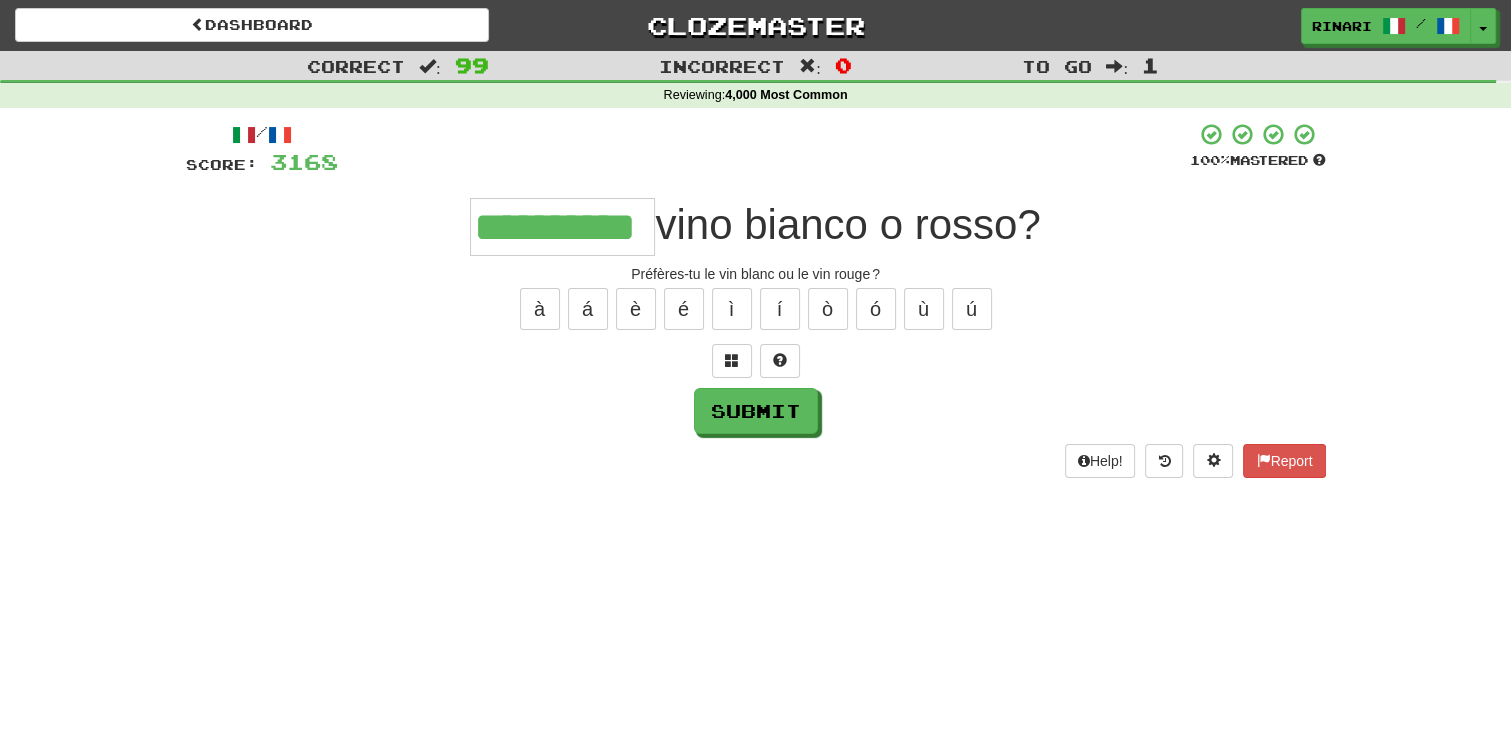 type on "**********" 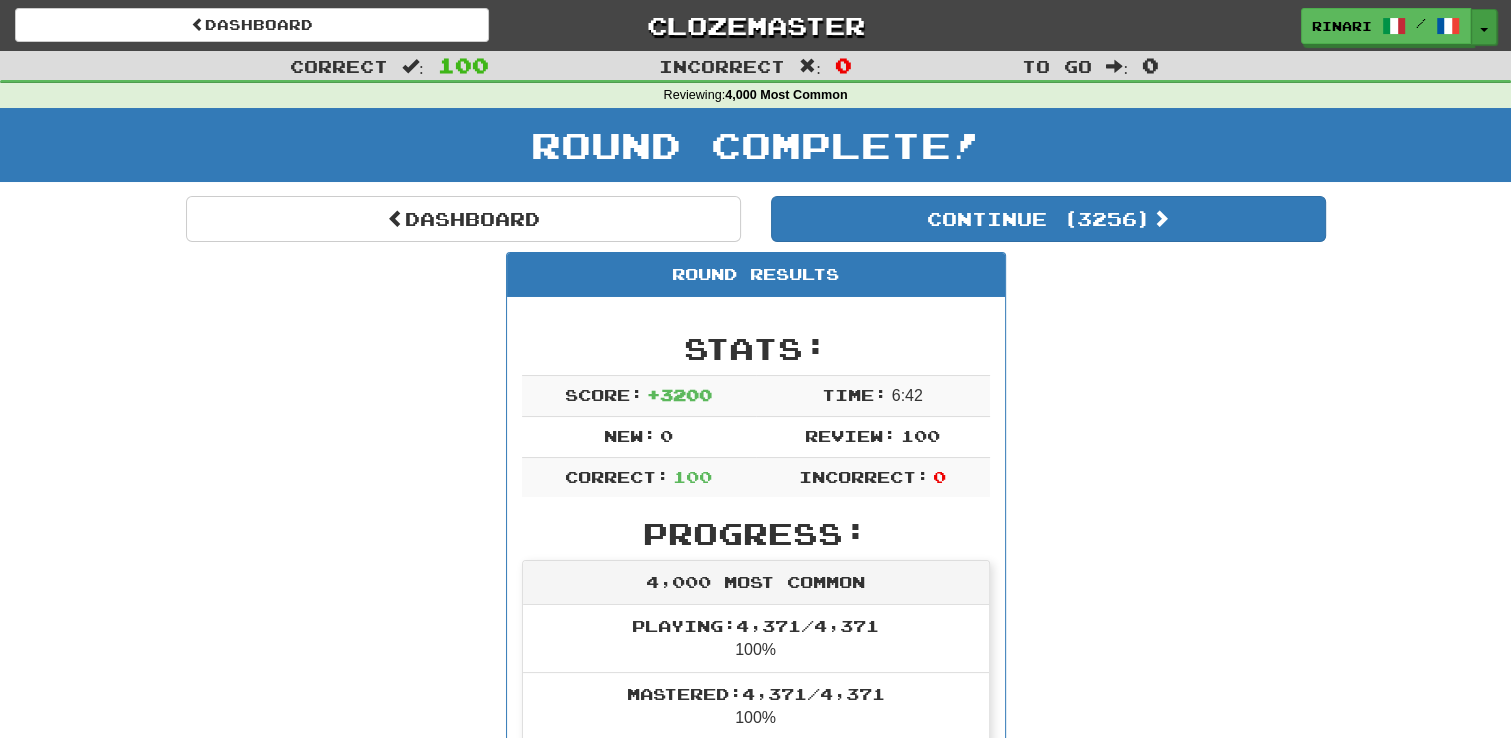 click at bounding box center [1484, 30] 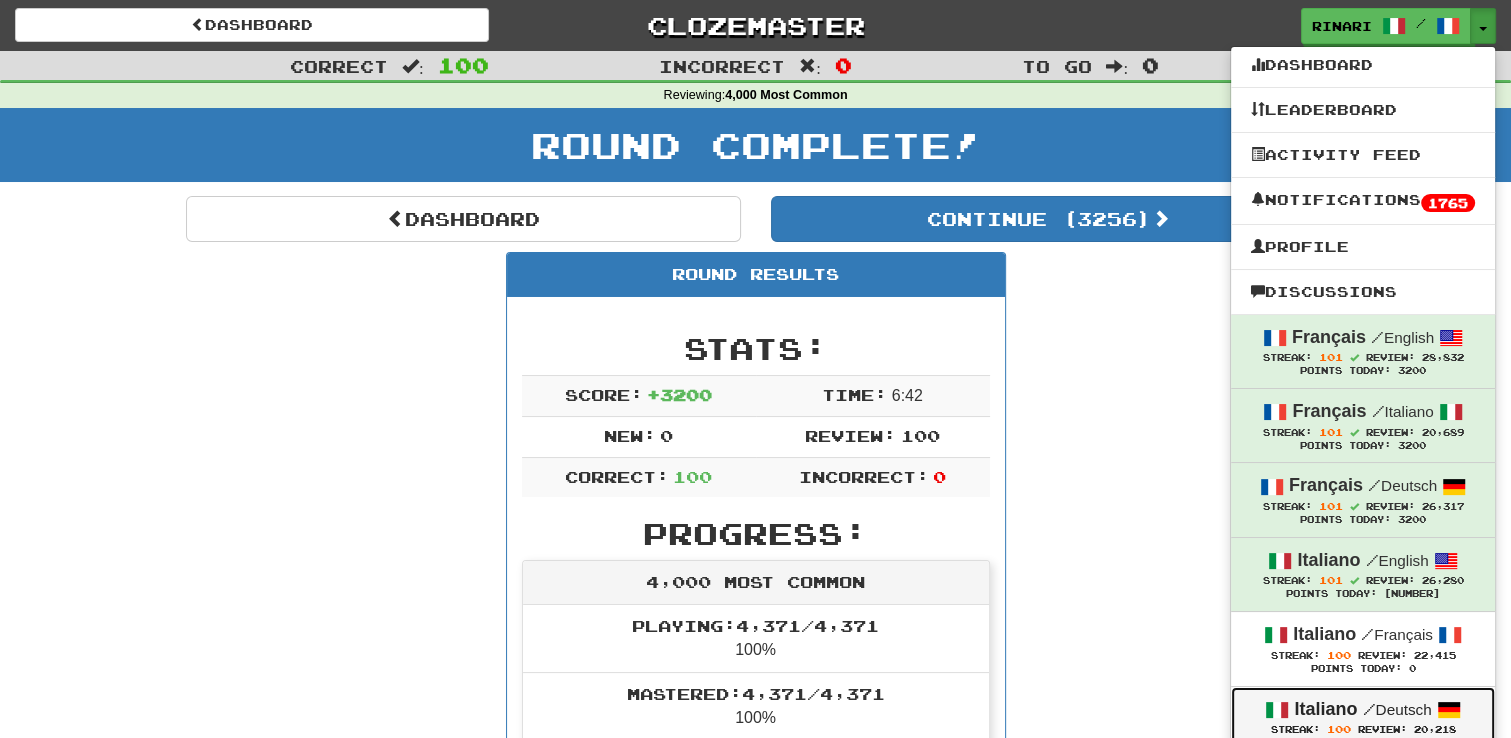 click on "/
Deutsch" at bounding box center (1396, 709) 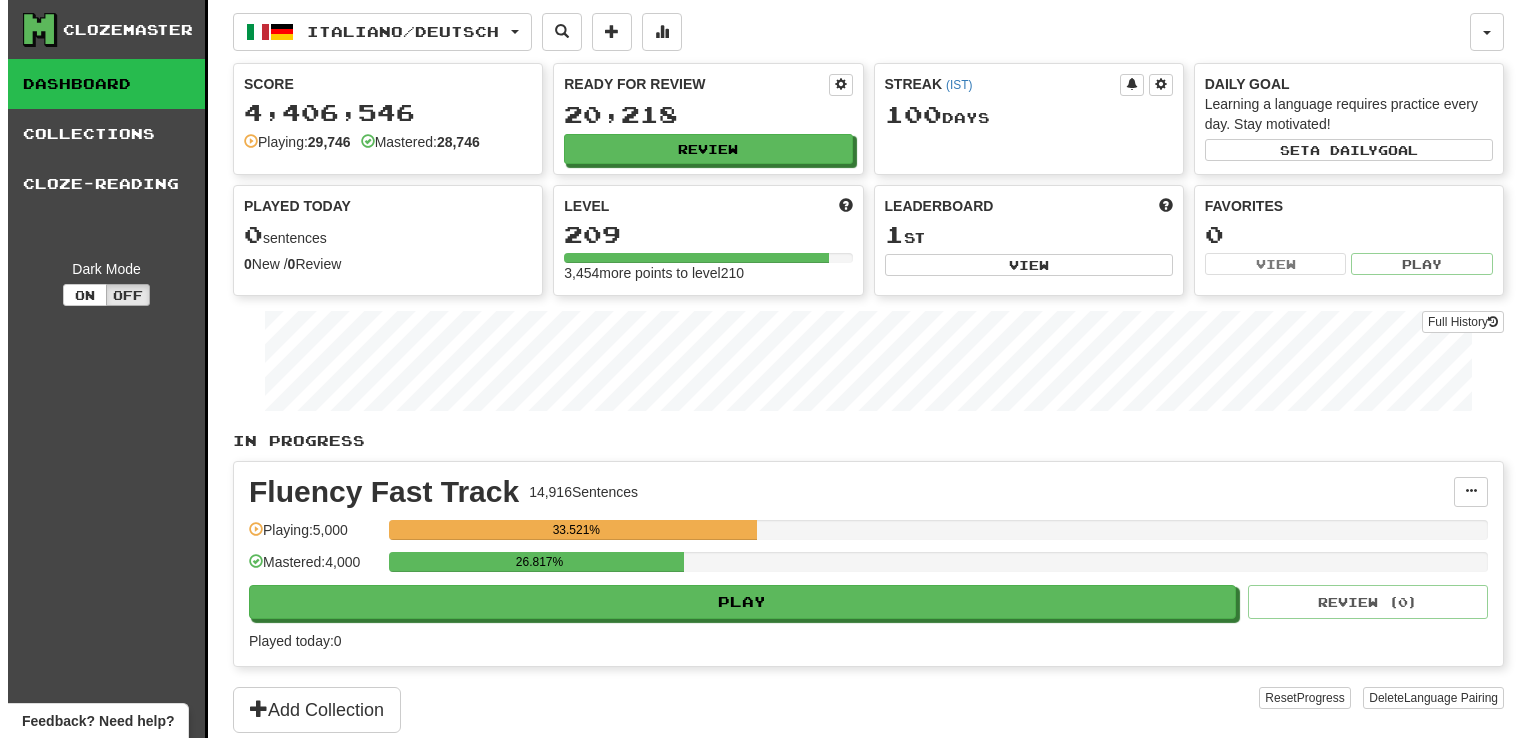 scroll, scrollTop: 0, scrollLeft: 0, axis: both 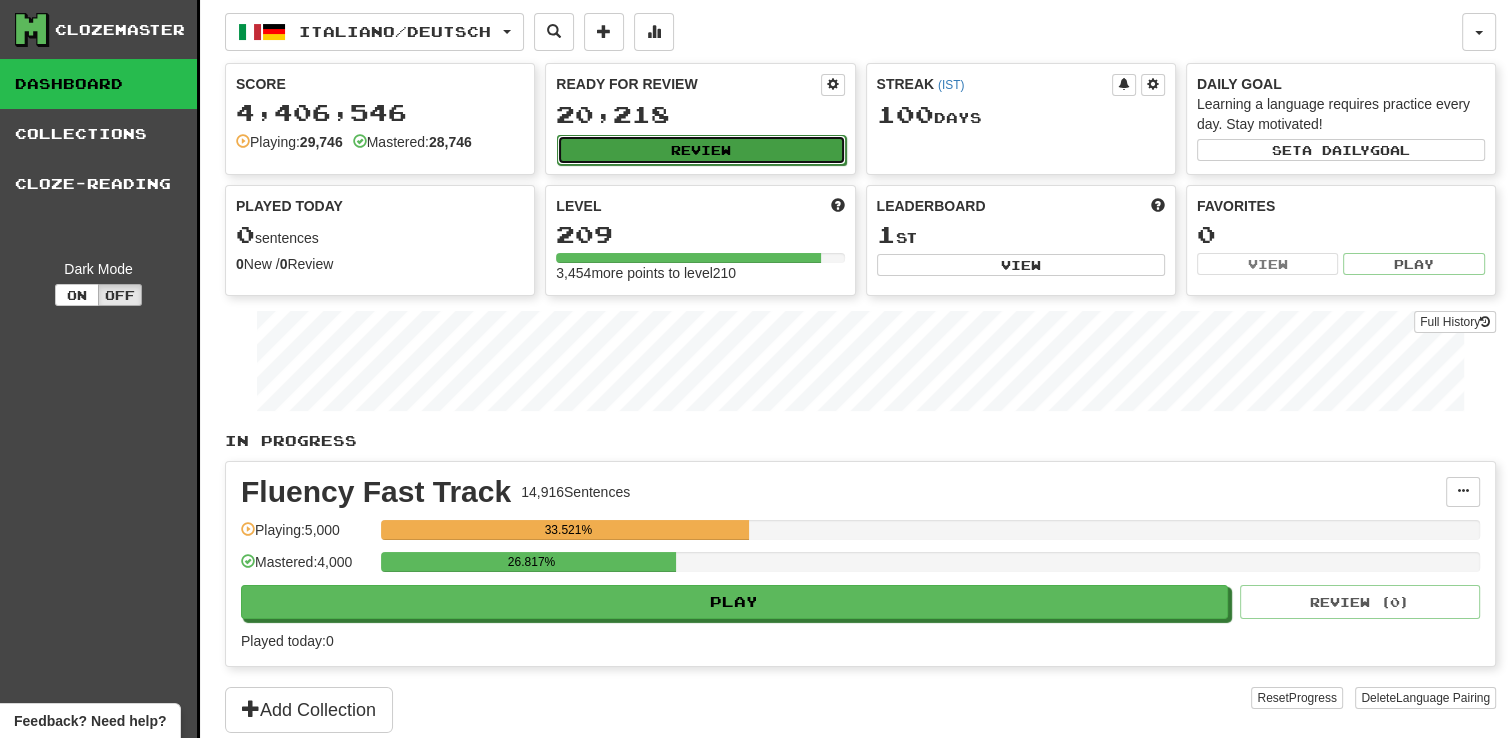 click on "Review" at bounding box center (701, 150) 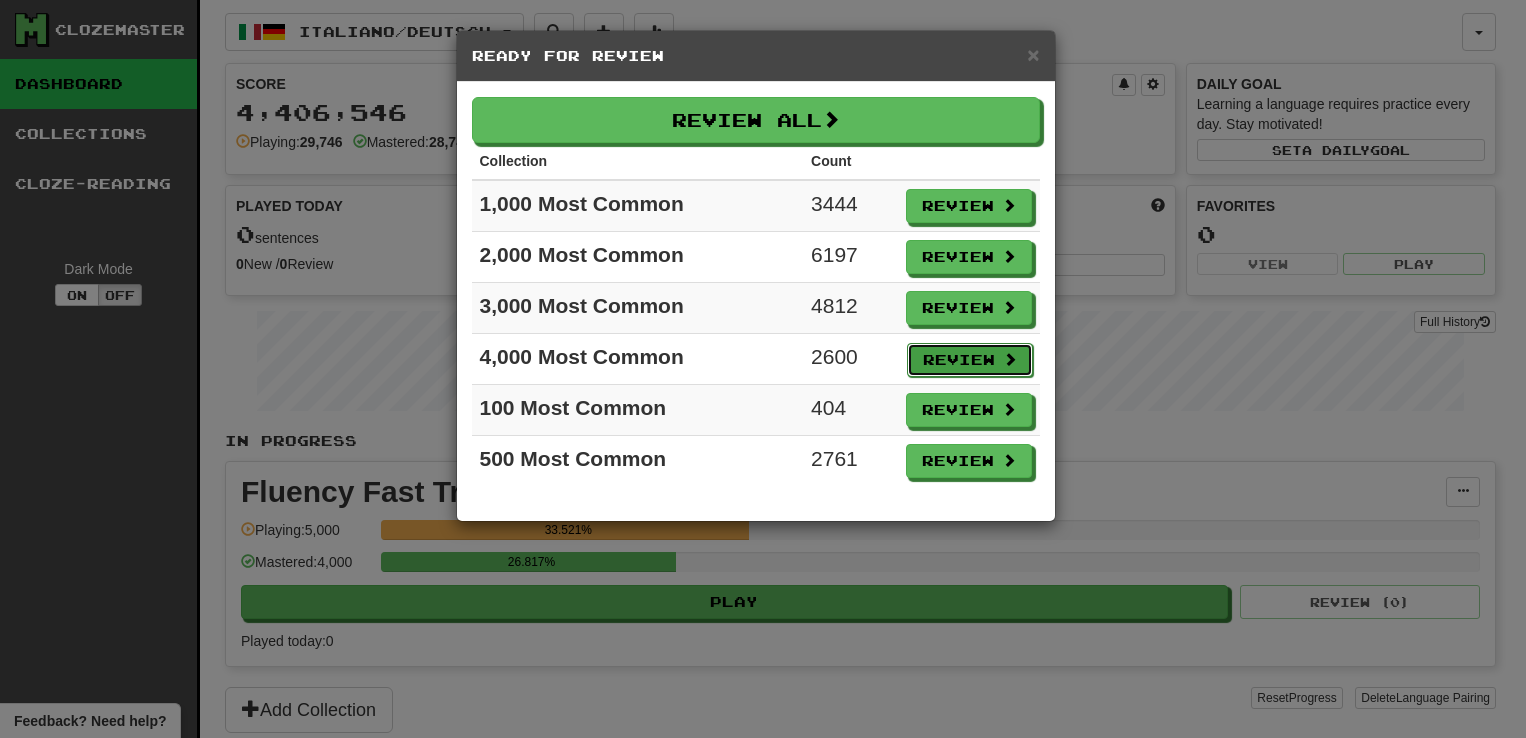 click on "Review" at bounding box center [970, 360] 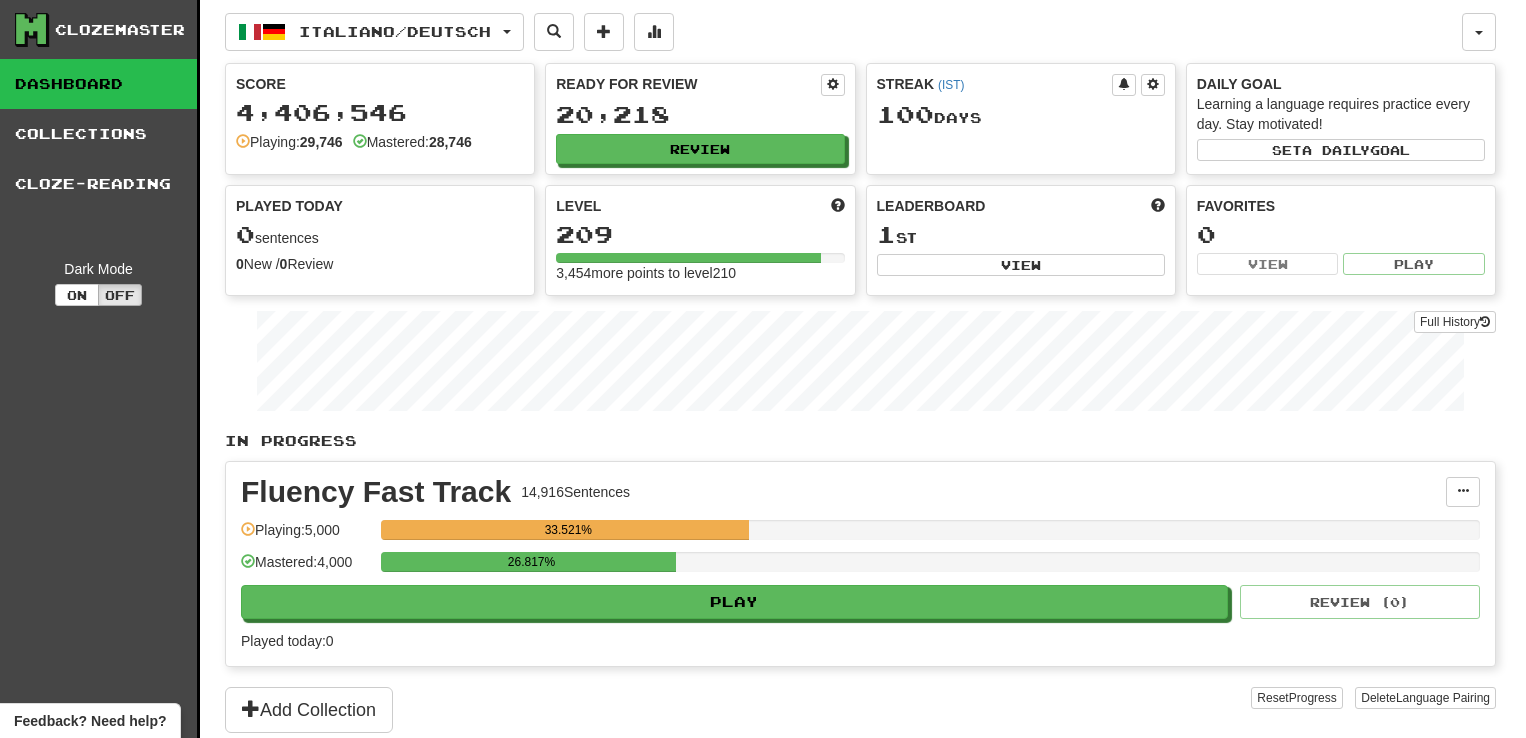 select on "***" 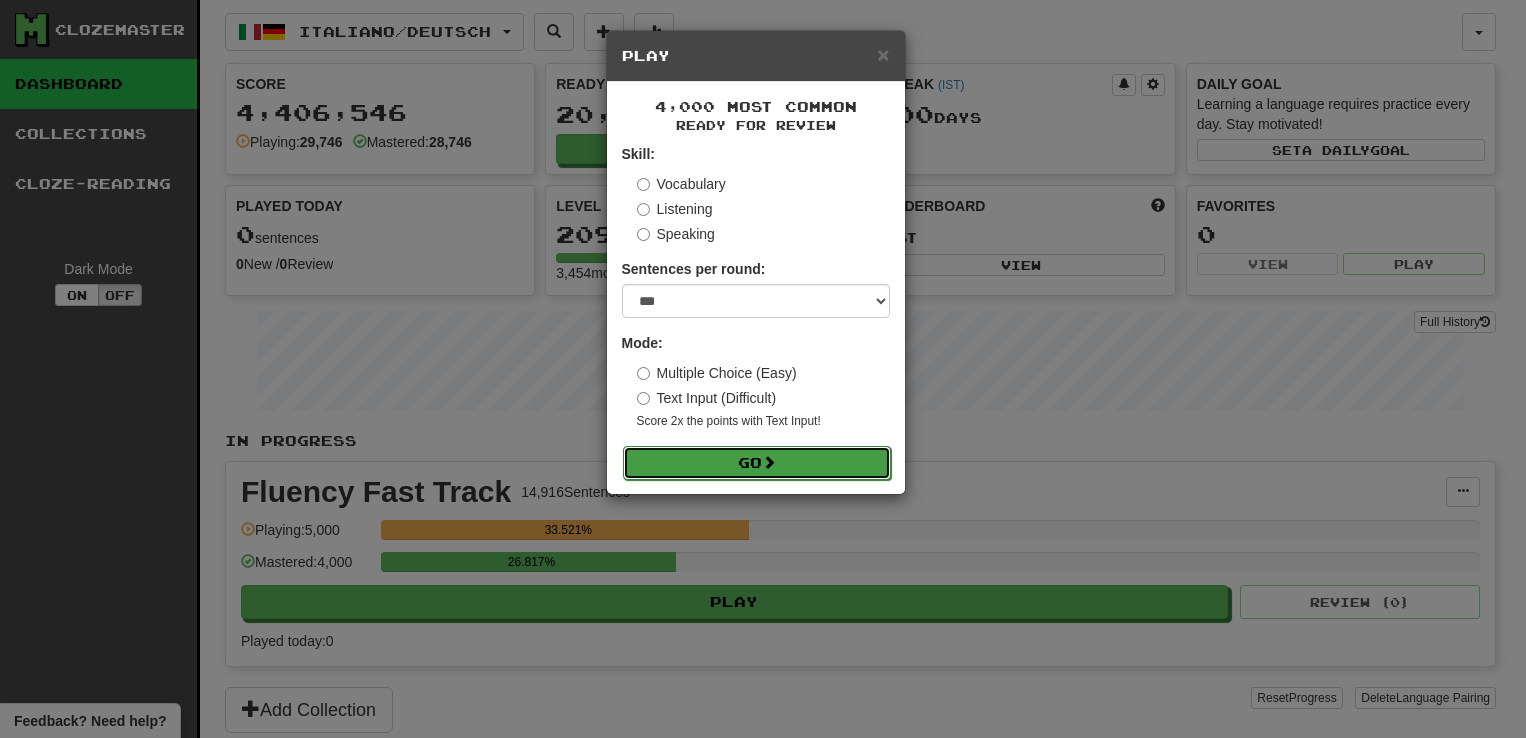 click on "Go" at bounding box center [757, 463] 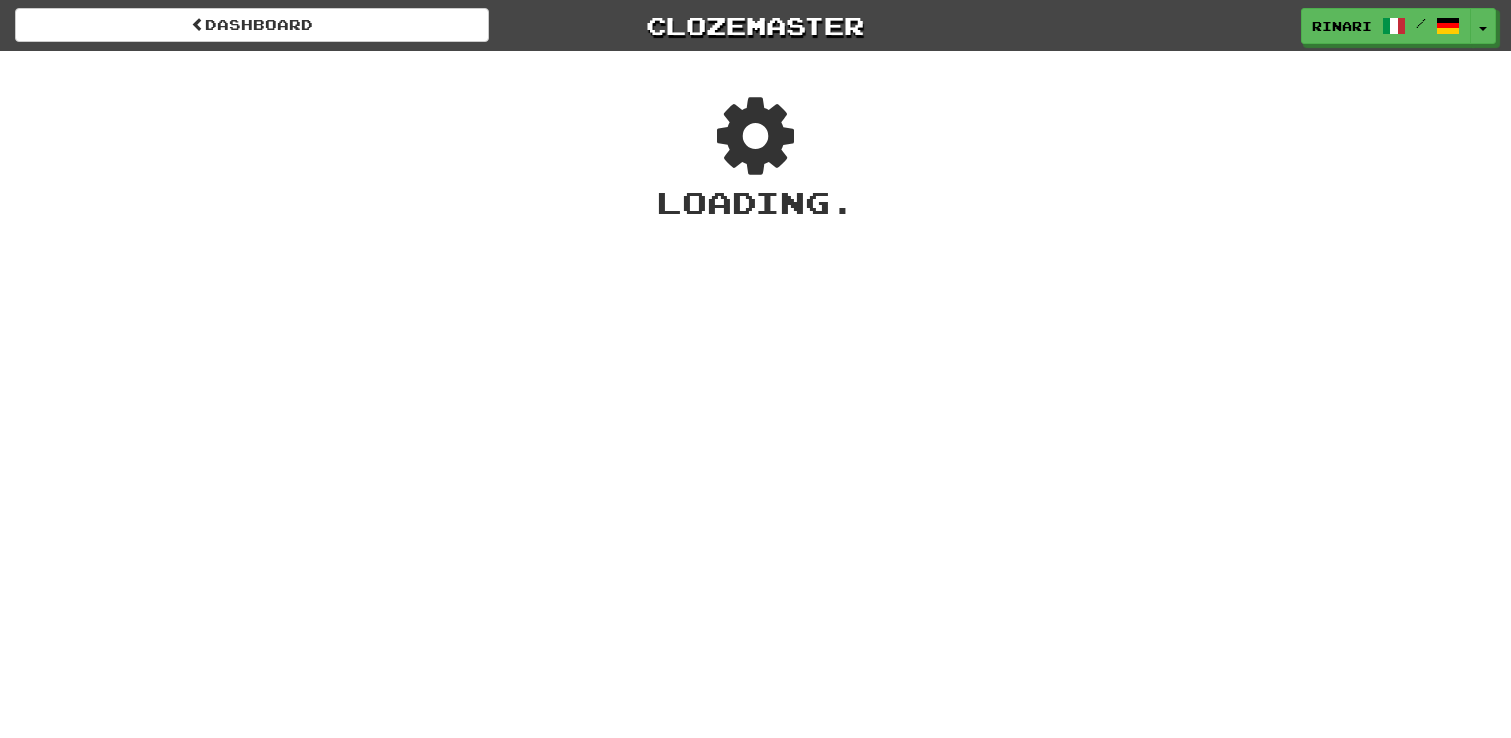 scroll, scrollTop: 0, scrollLeft: 0, axis: both 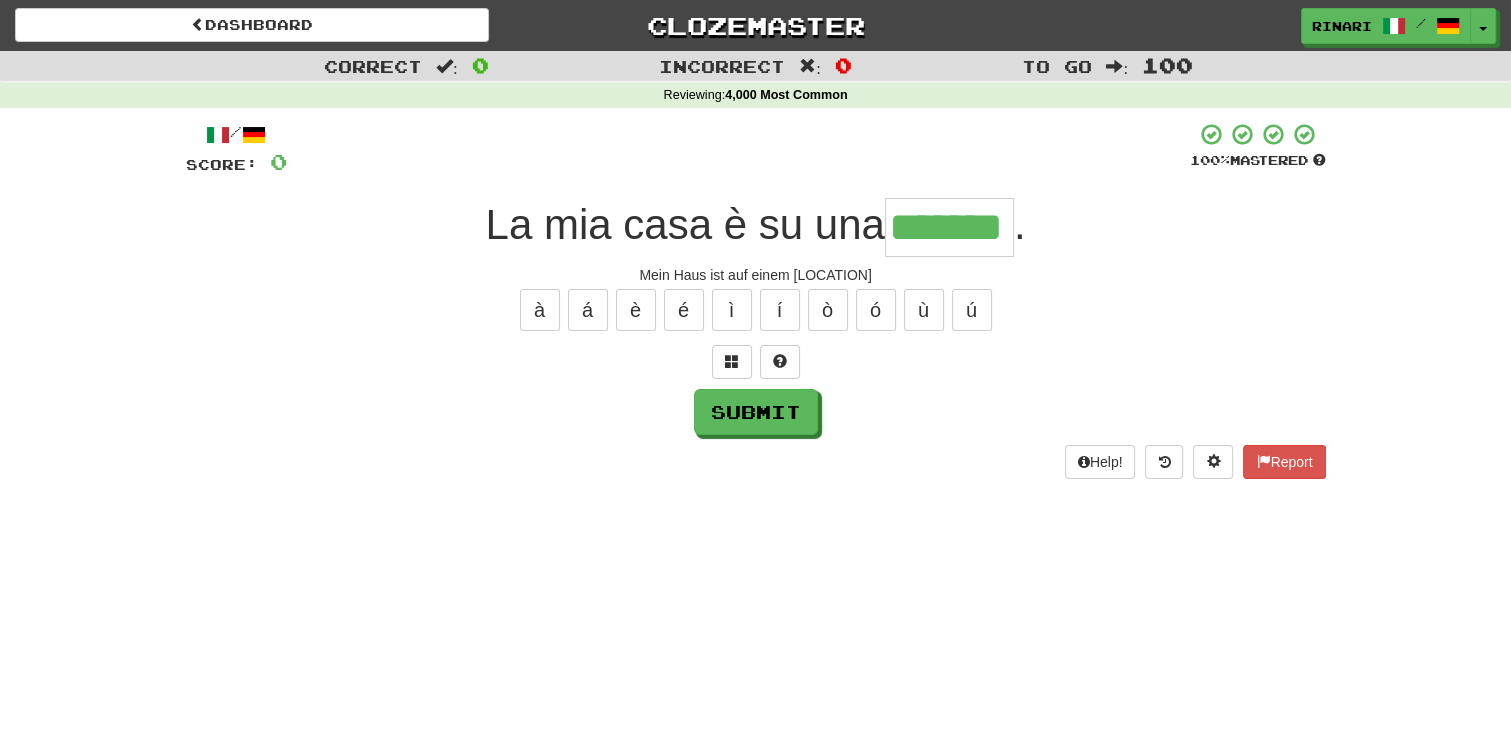 type on "*******" 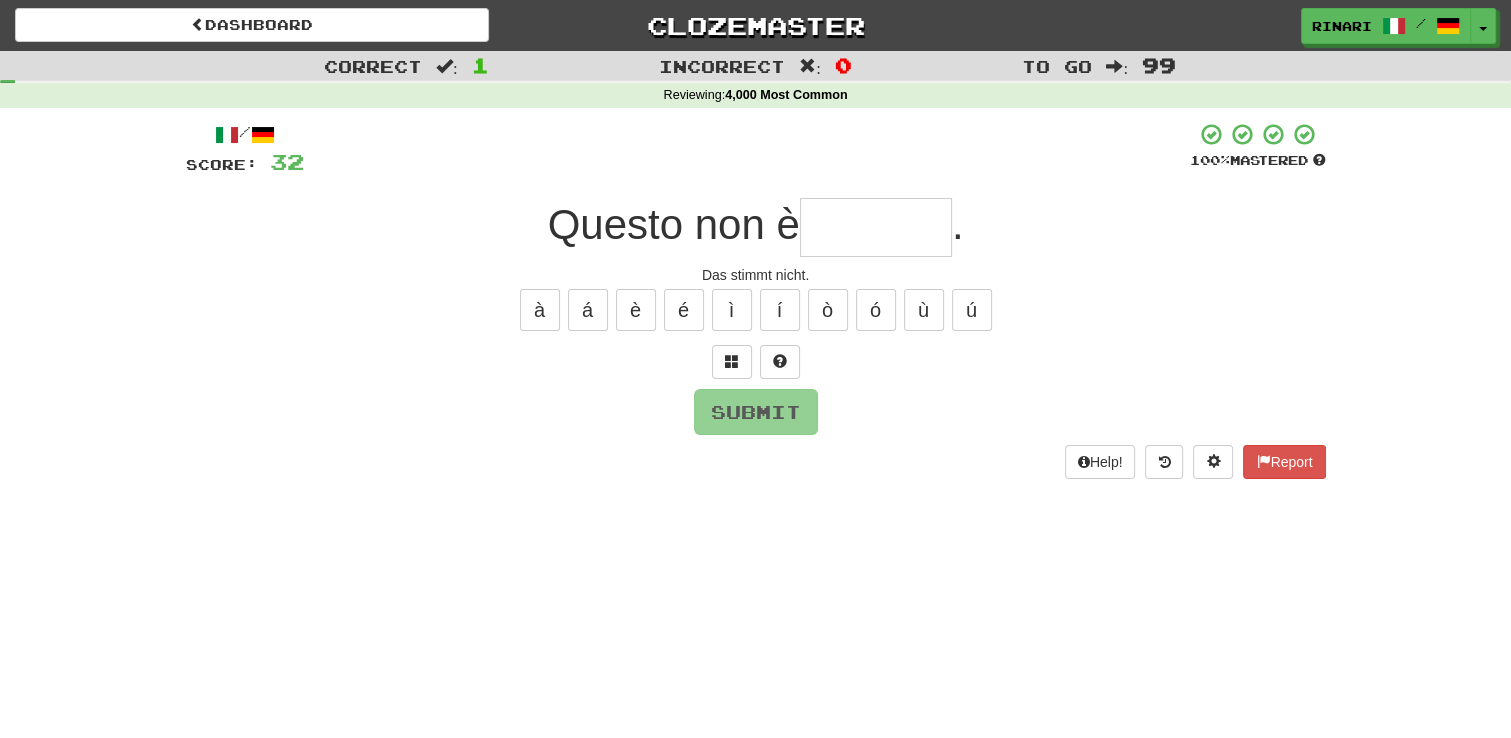 type on "*" 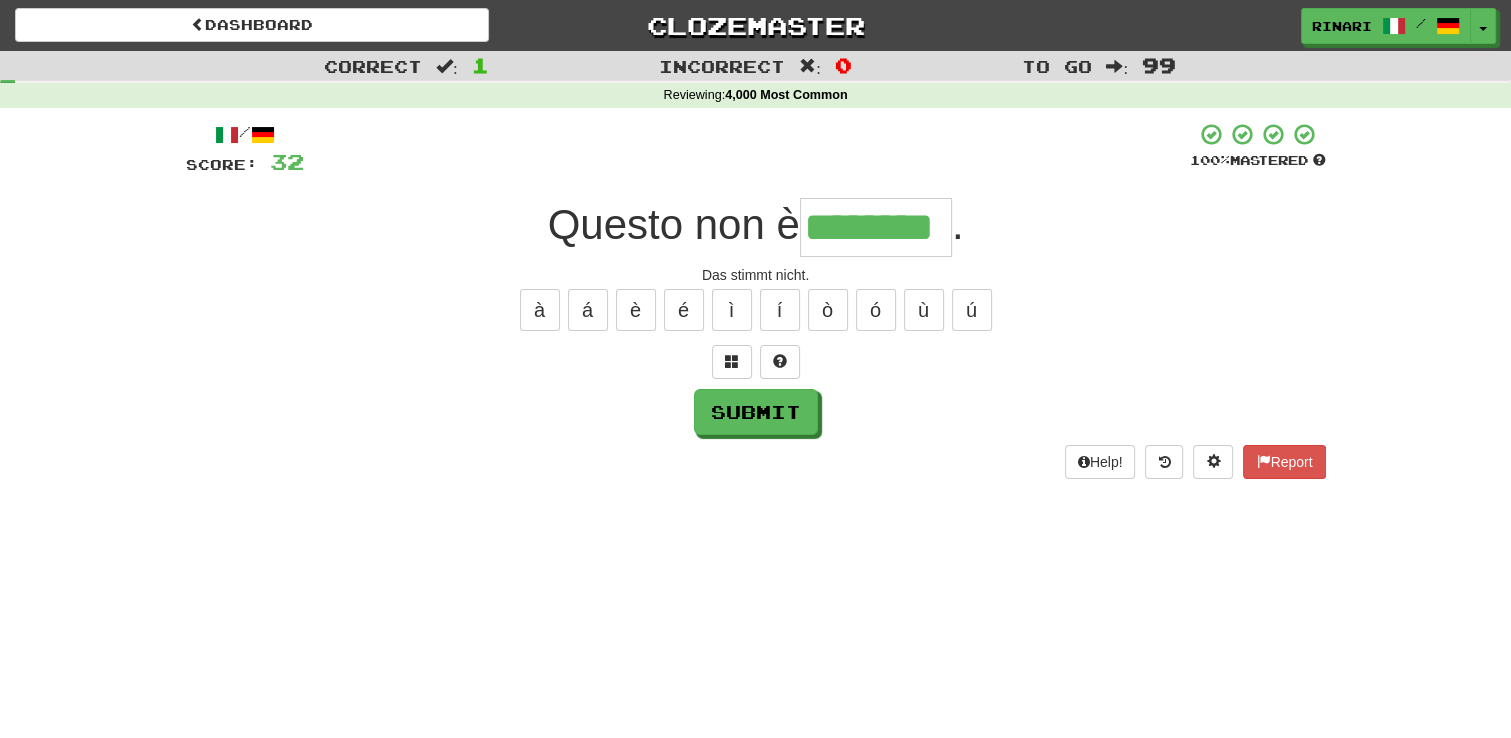 type on "********" 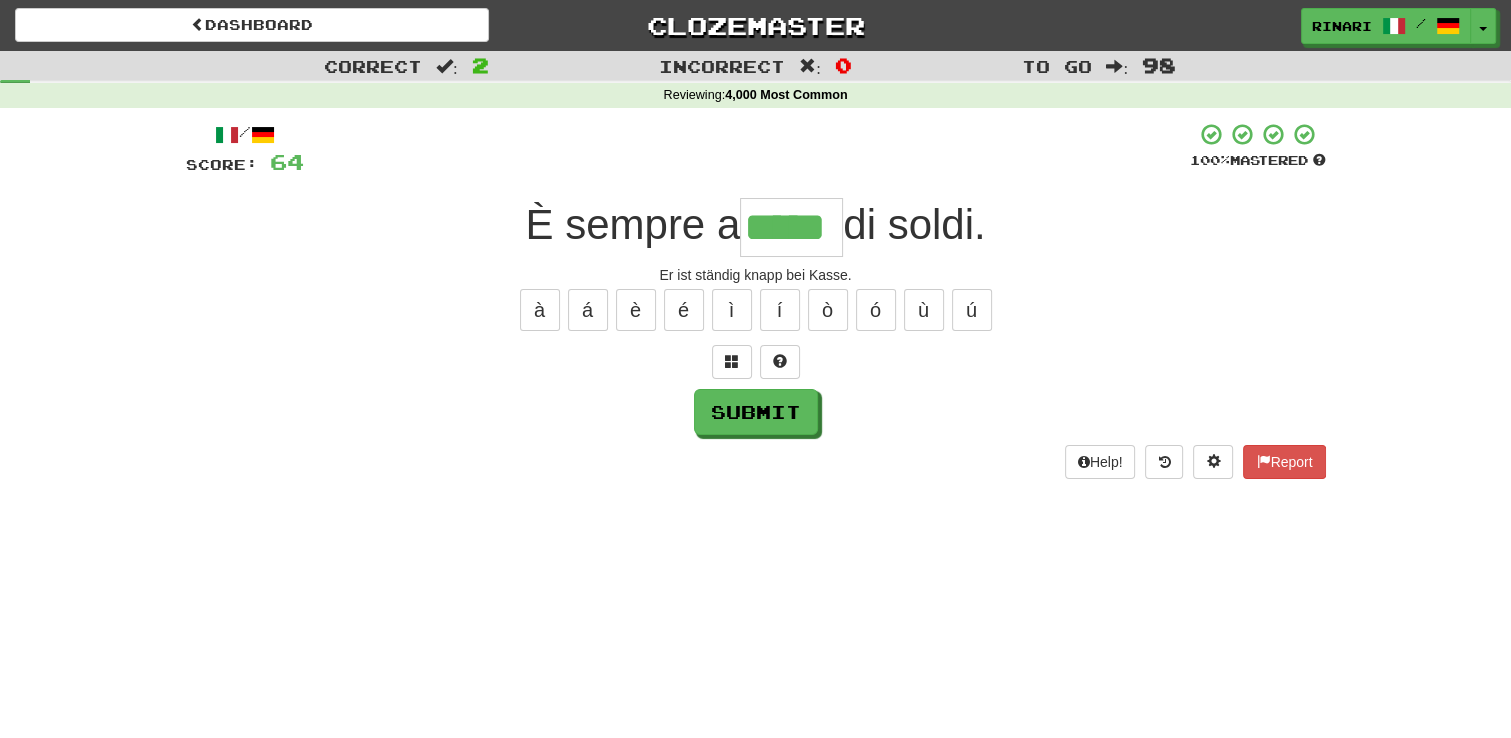 type on "*****" 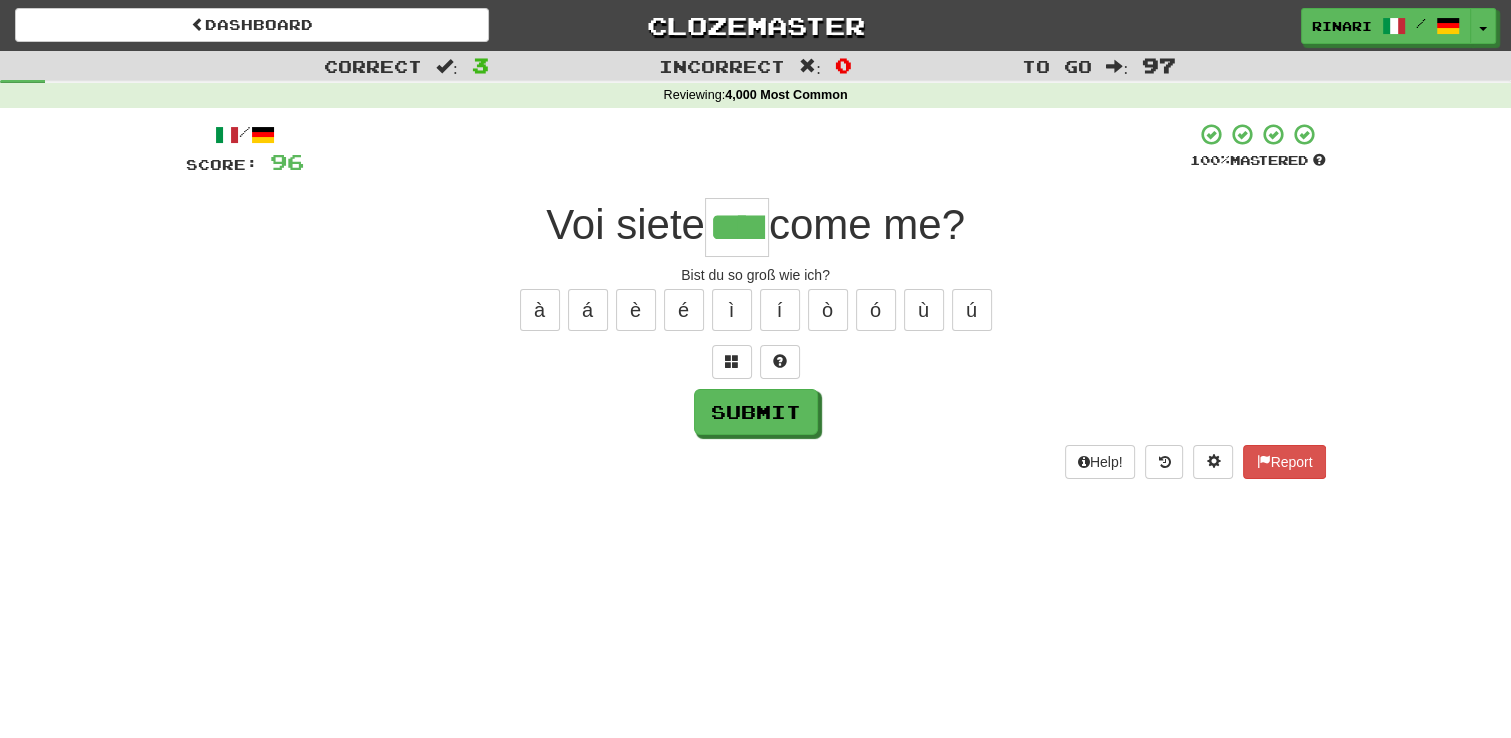 type on "****" 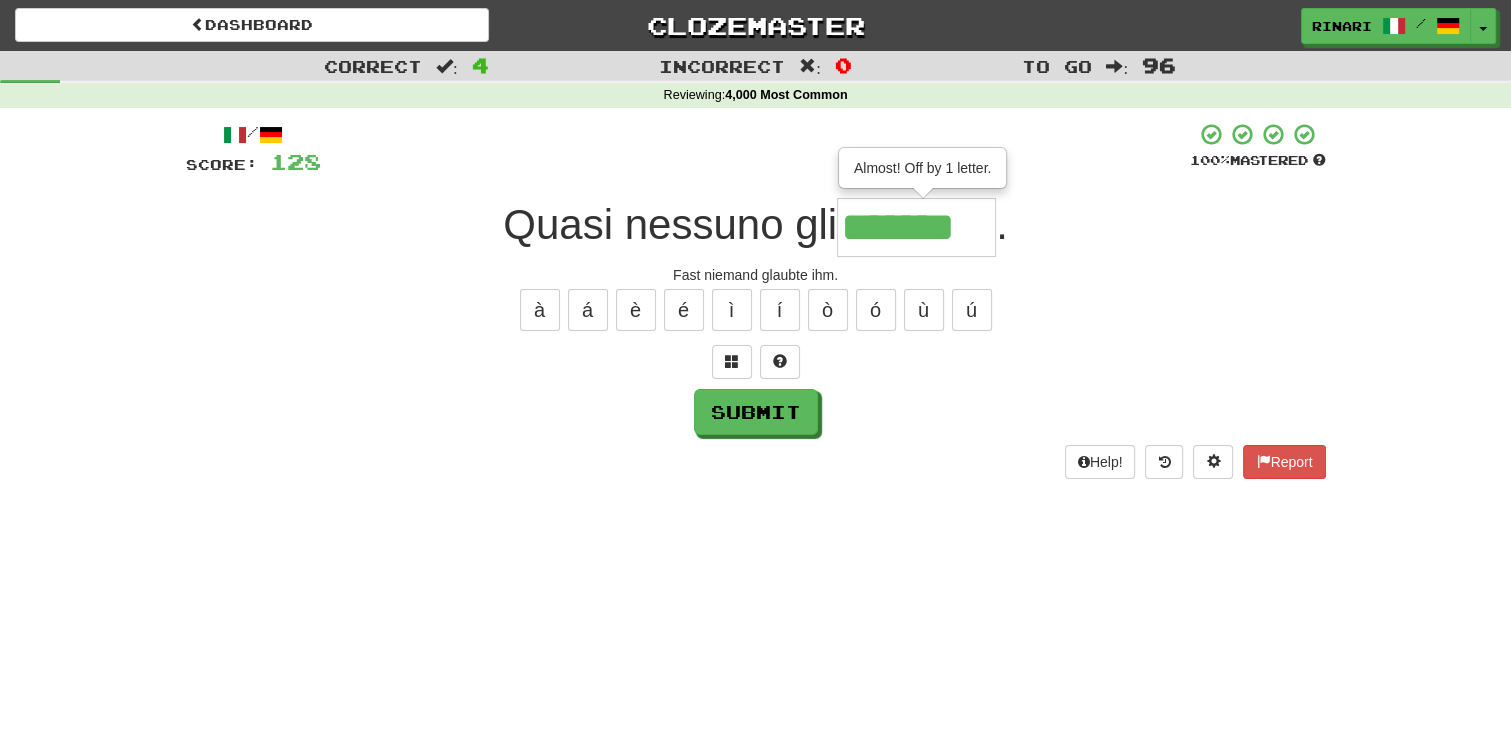 type on "*******" 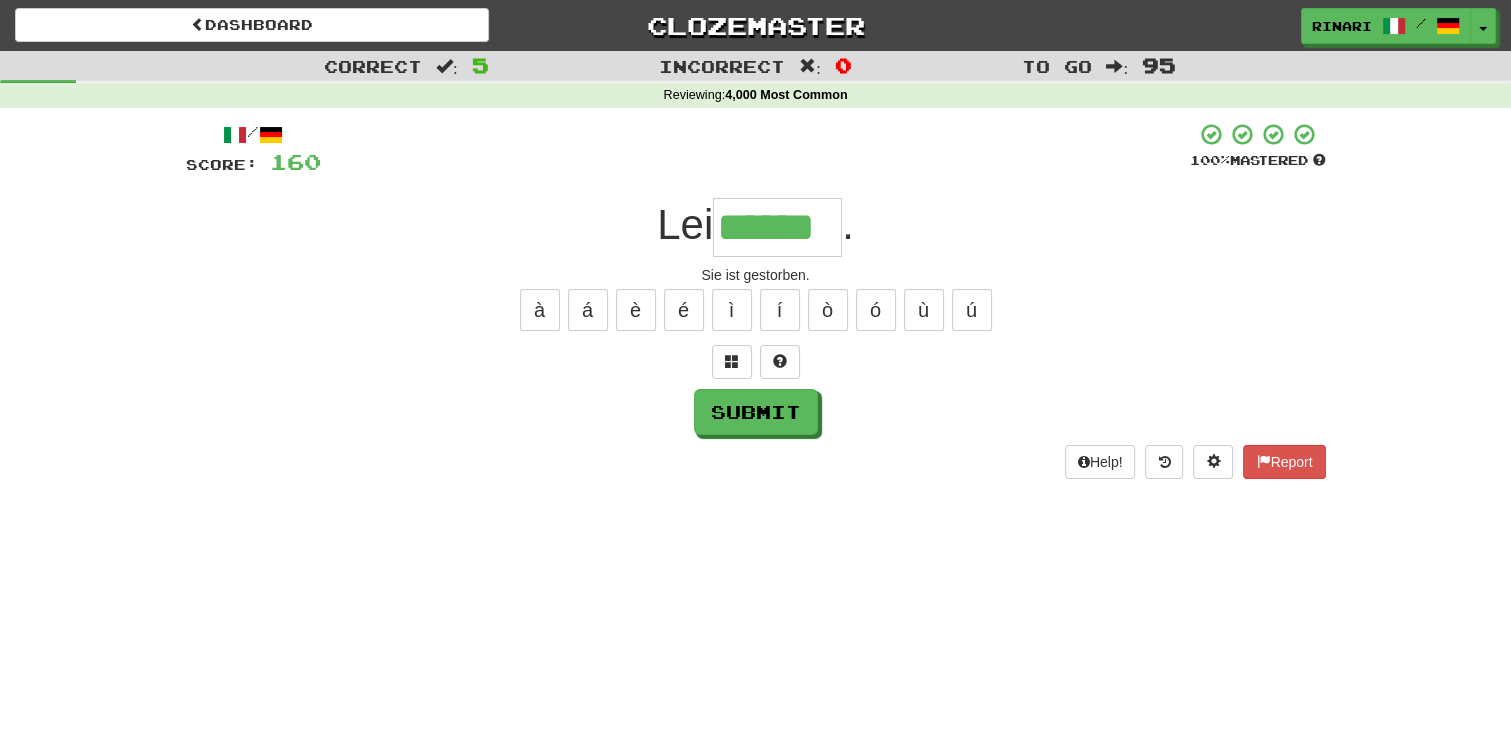type on "******" 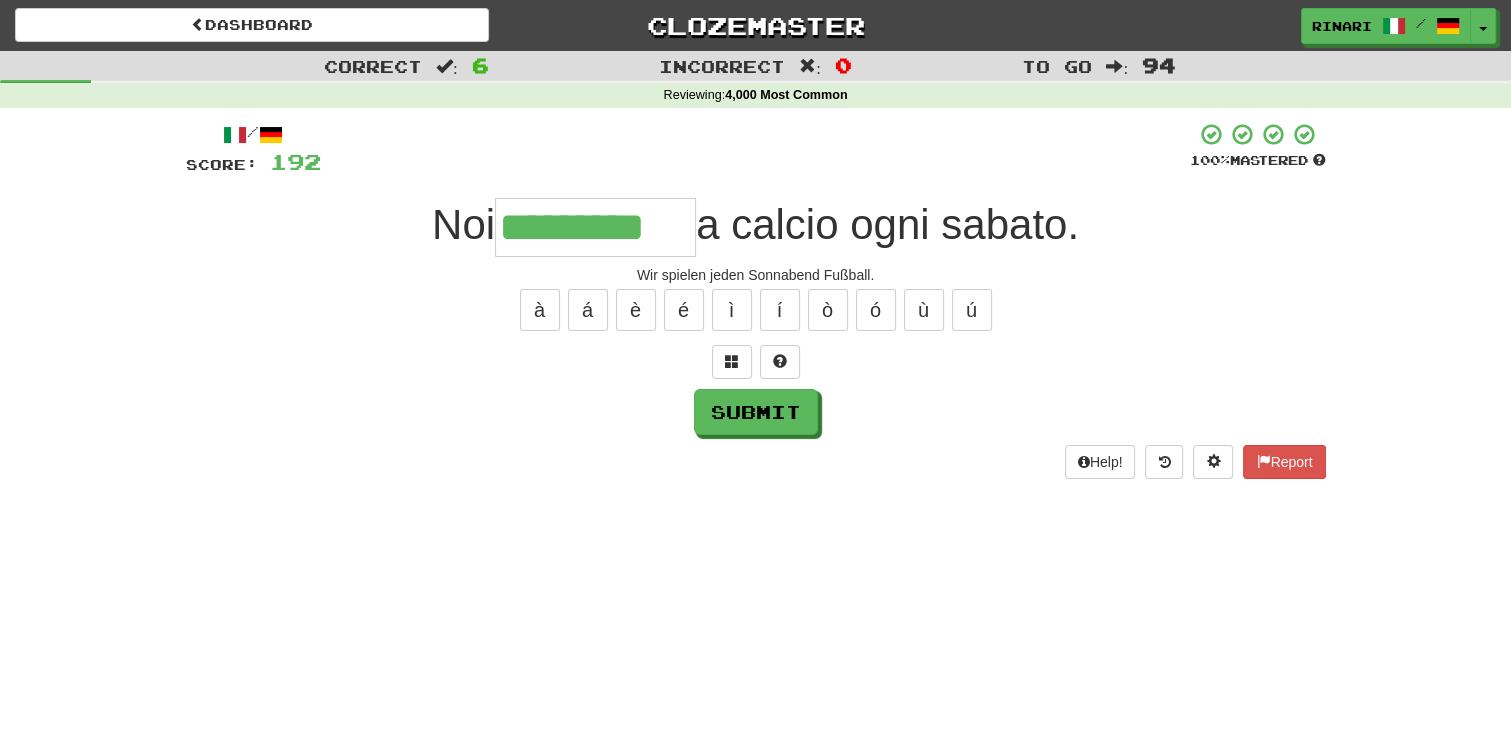 type on "*********" 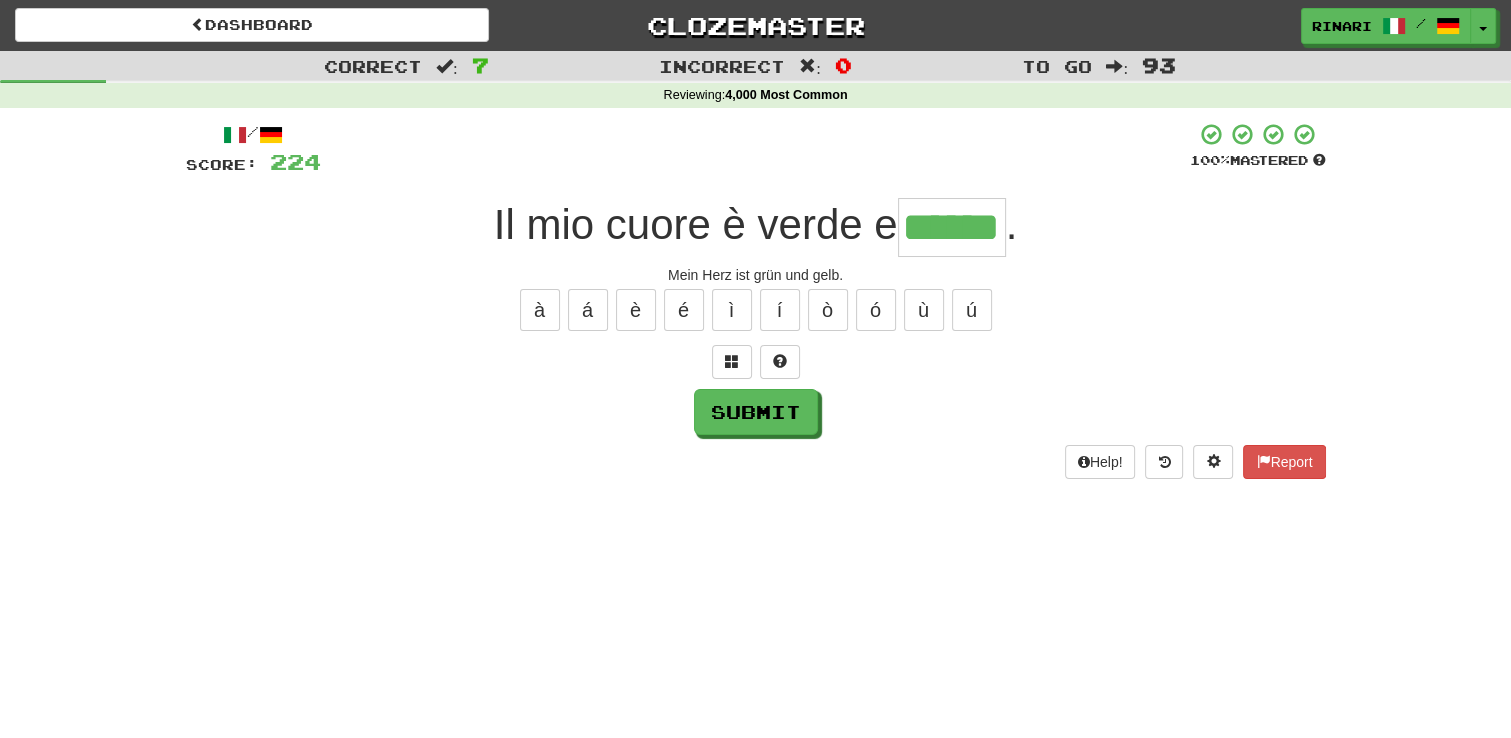 type on "******" 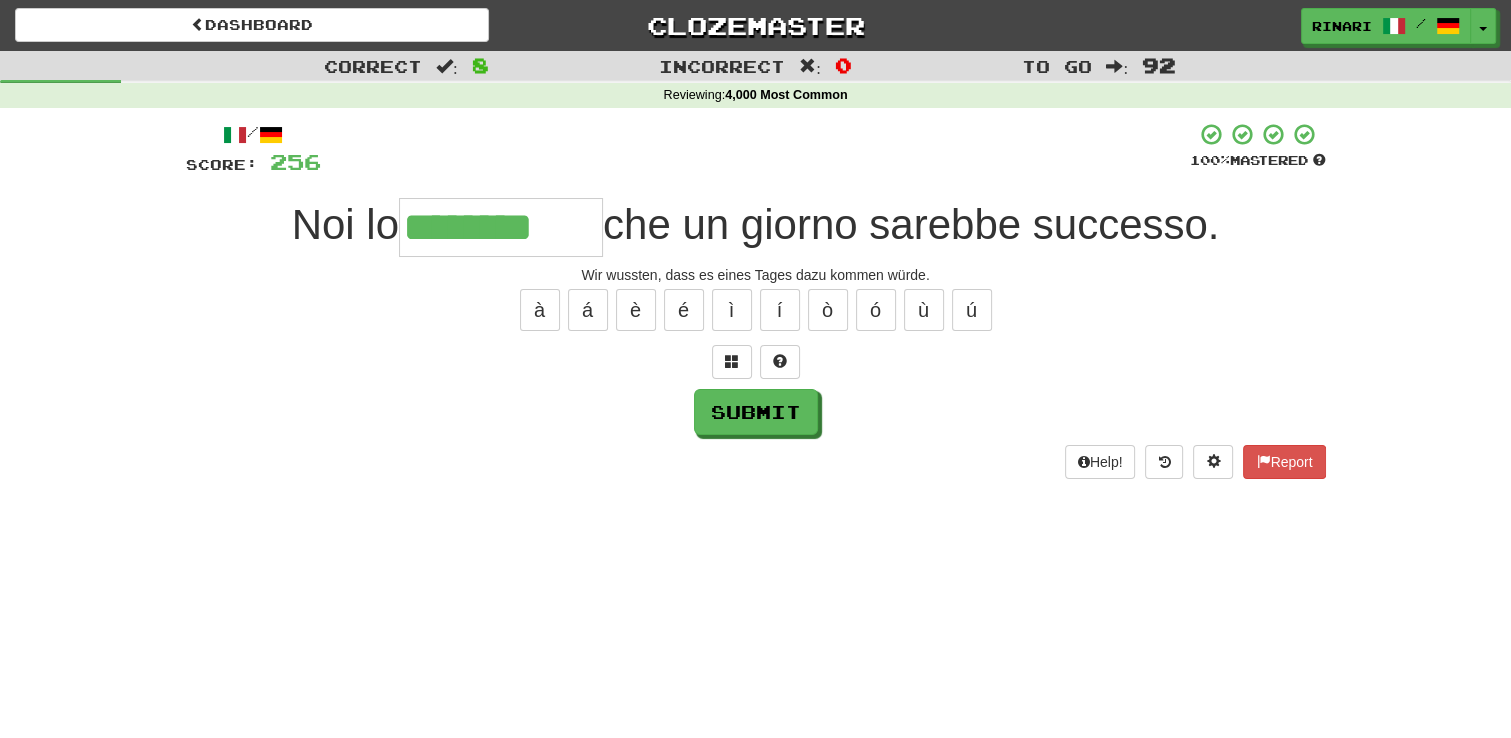 type on "********" 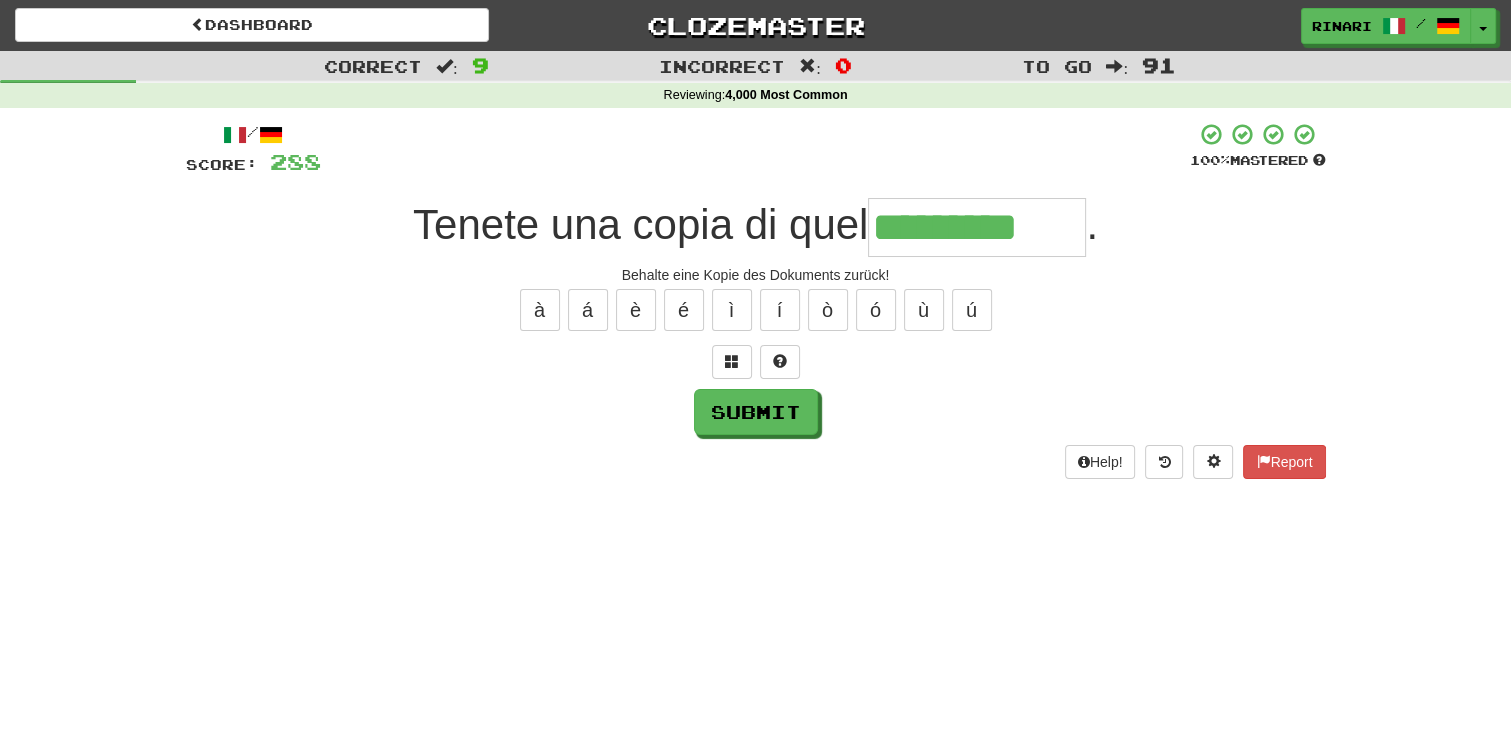 type on "*********" 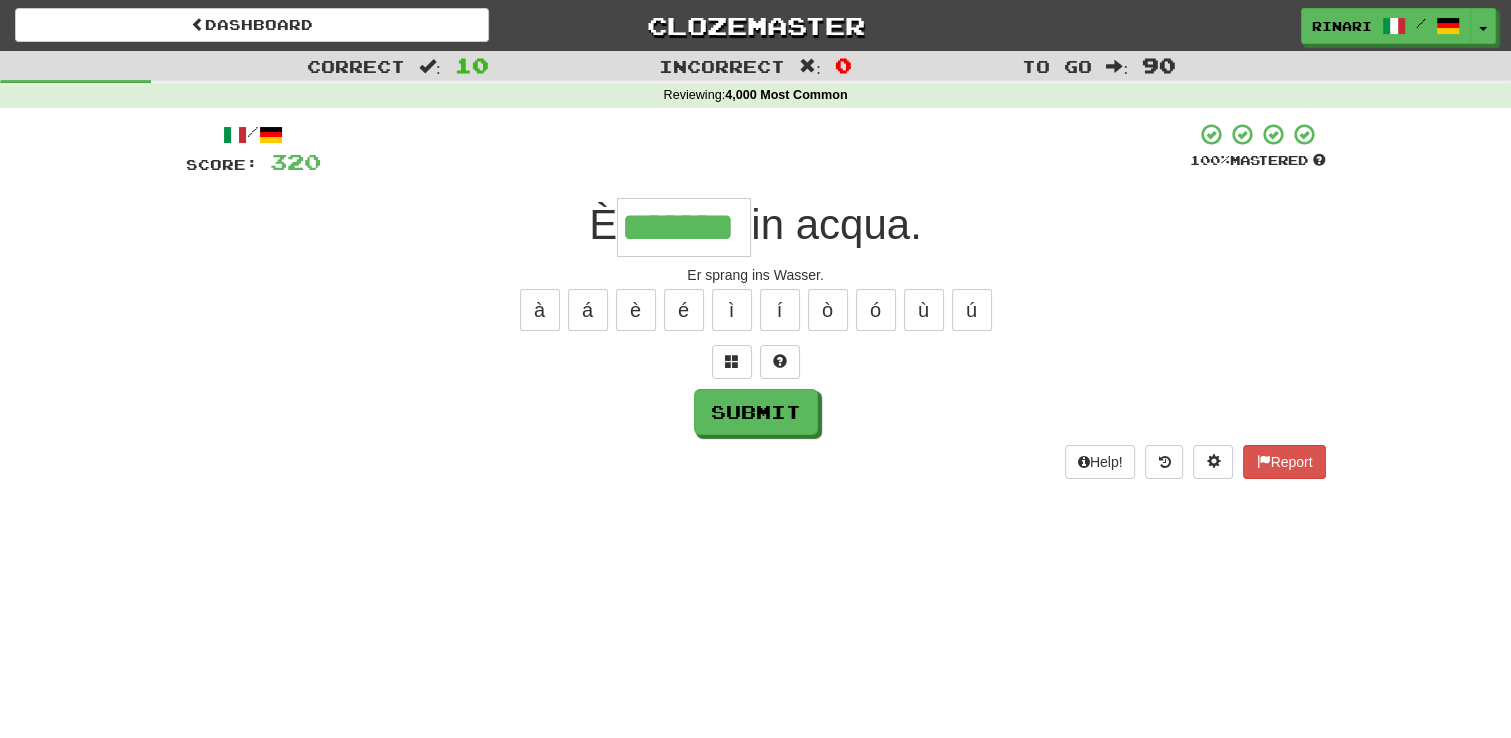 type on "*******" 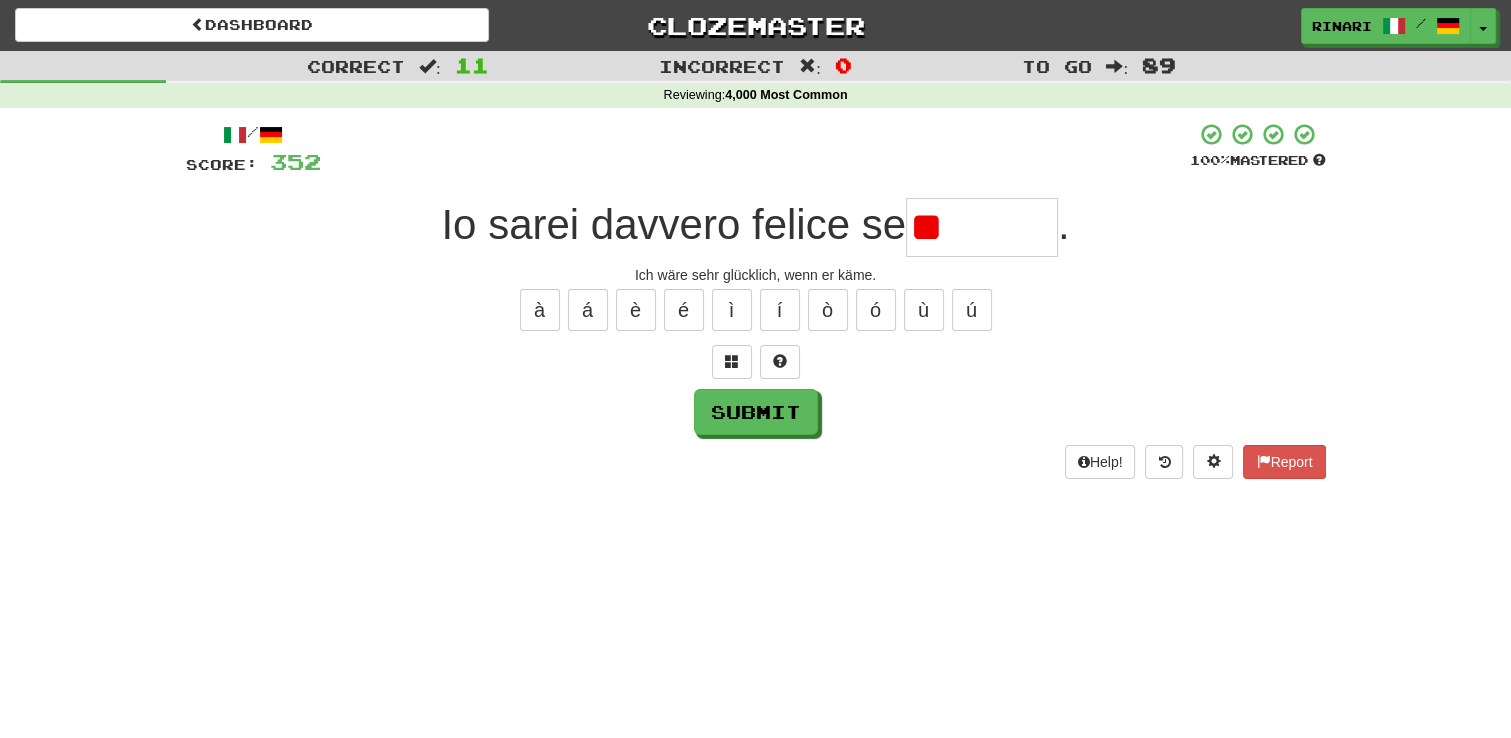 type on "*" 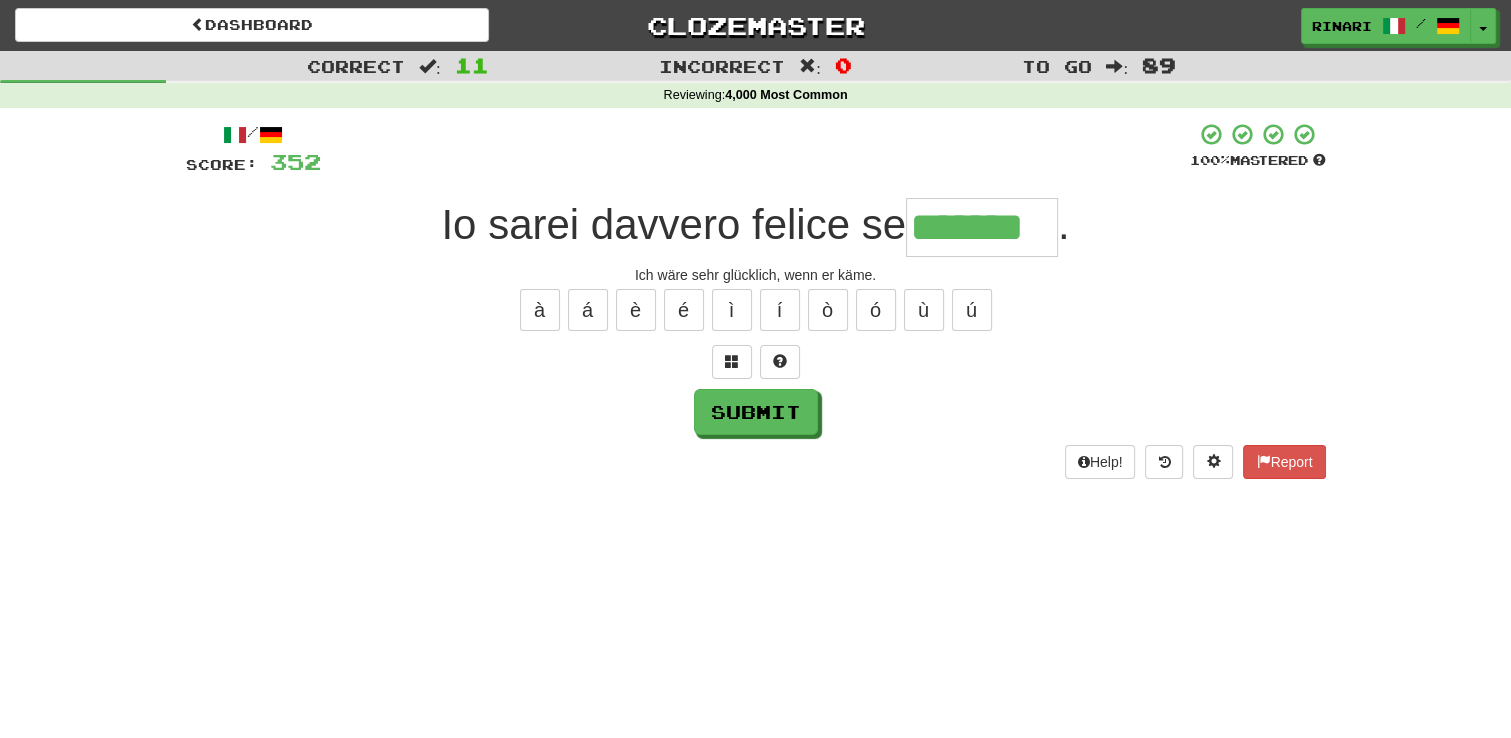 type on "*******" 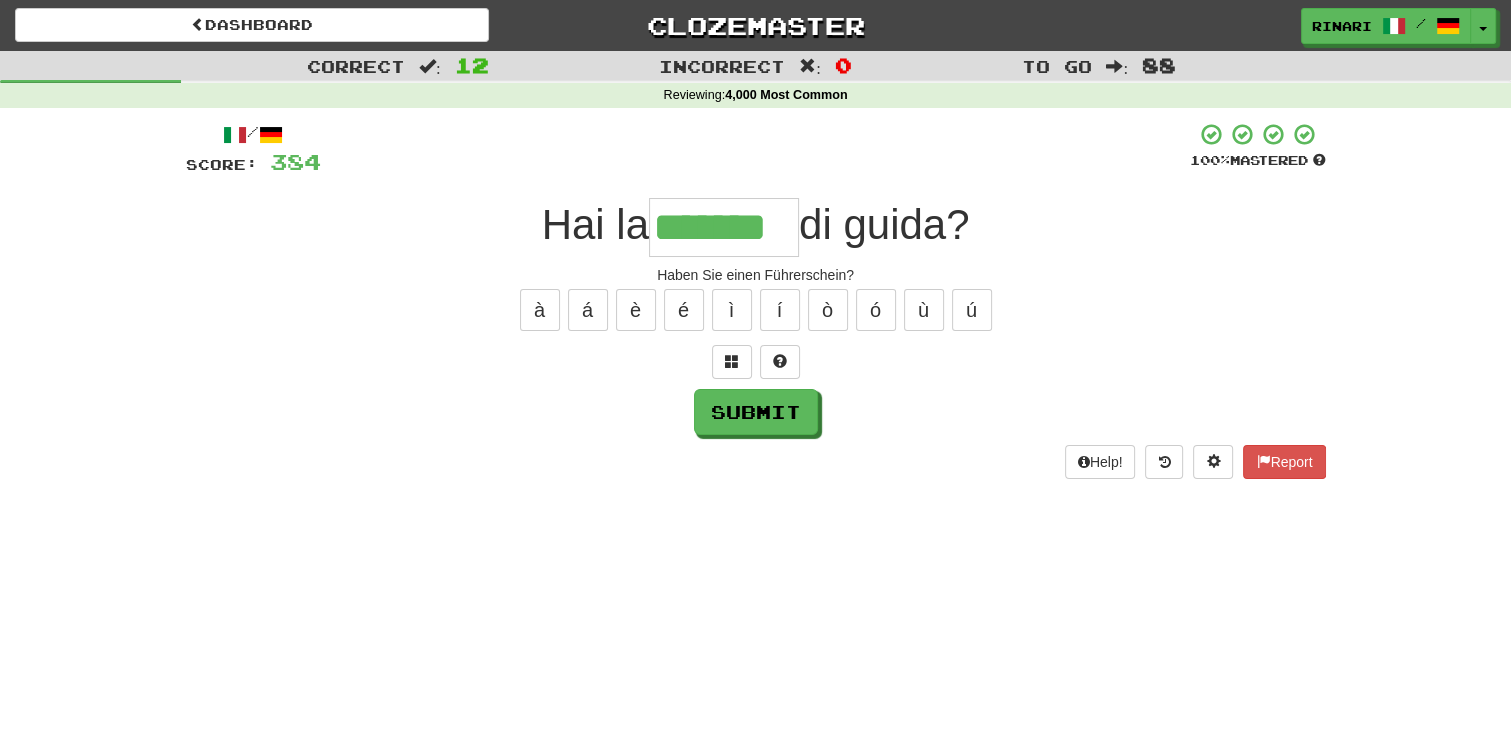 type on "*******" 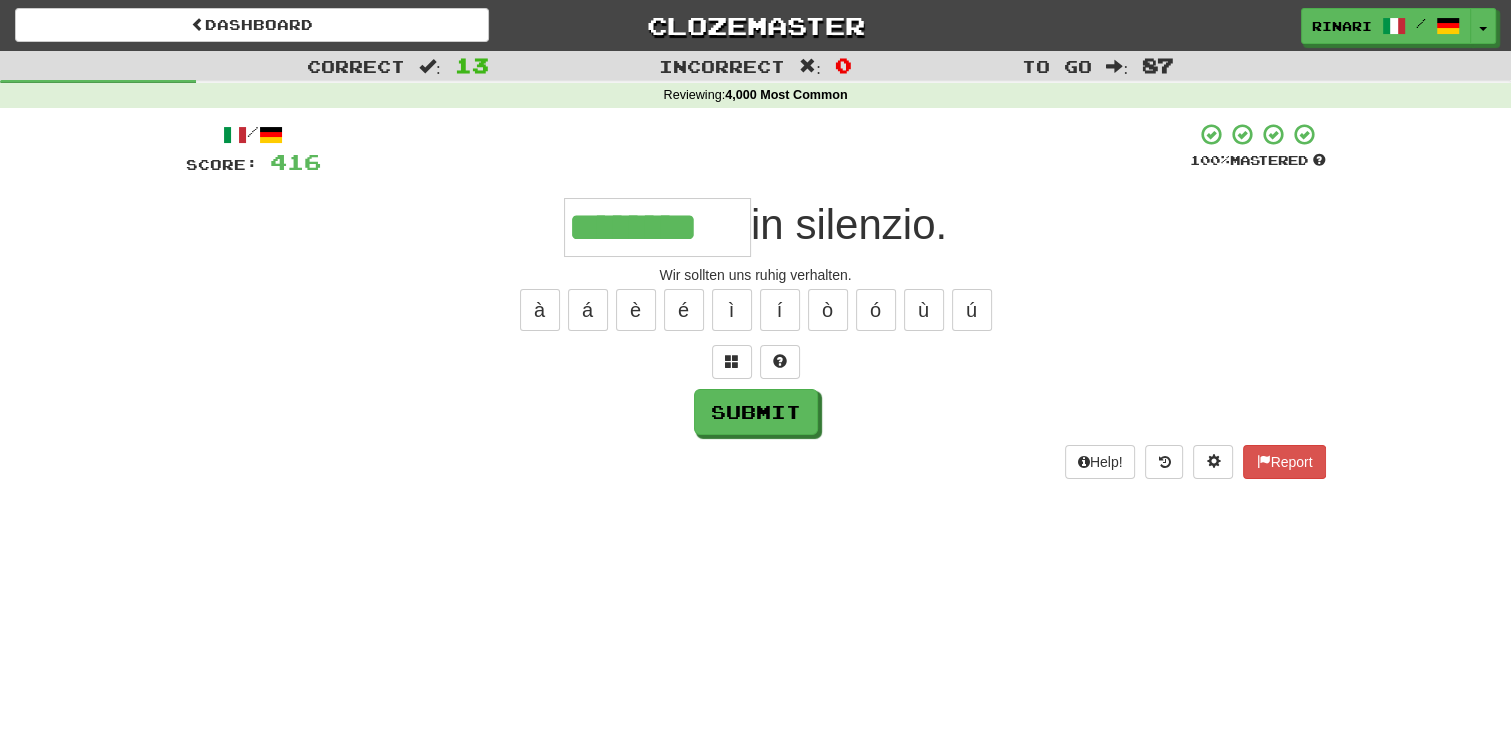 type on "********" 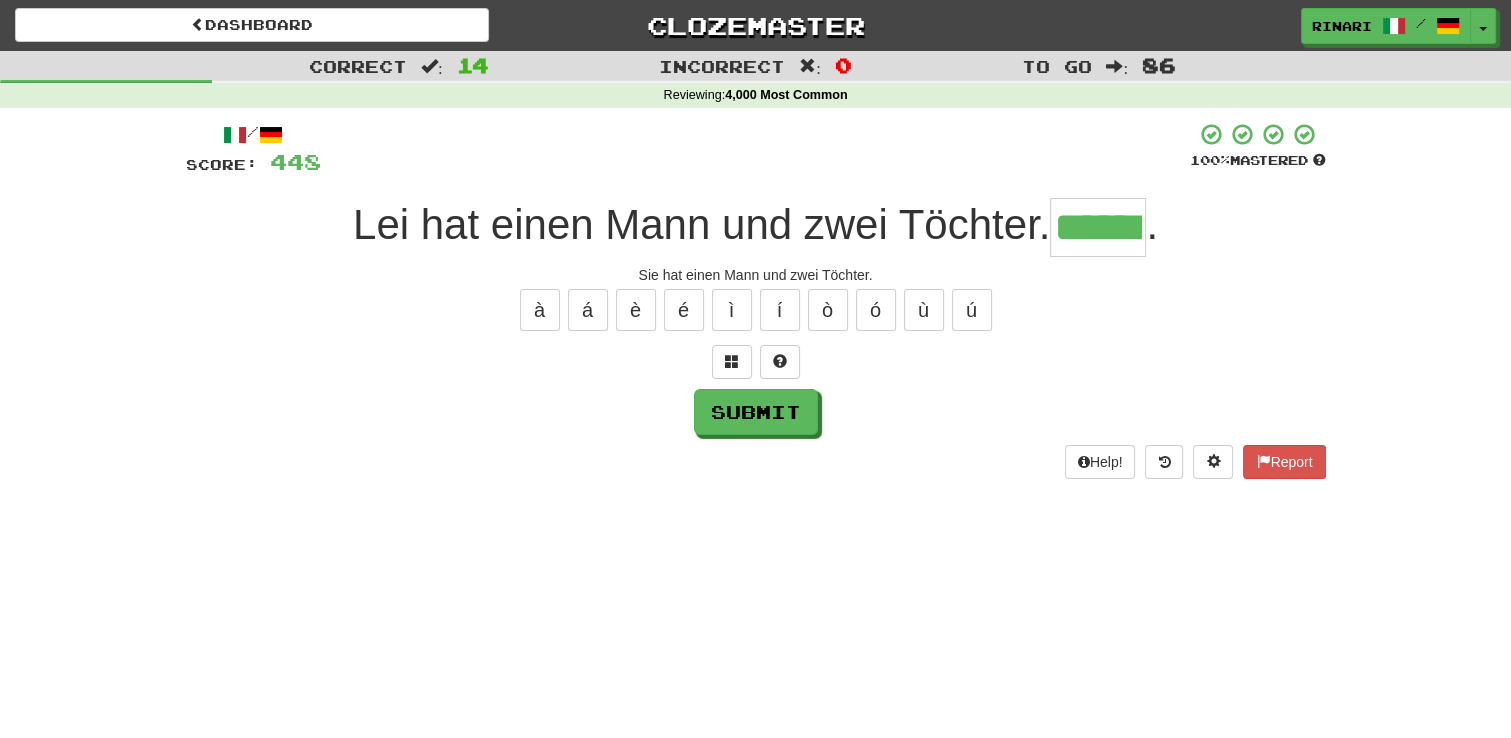 type on "******" 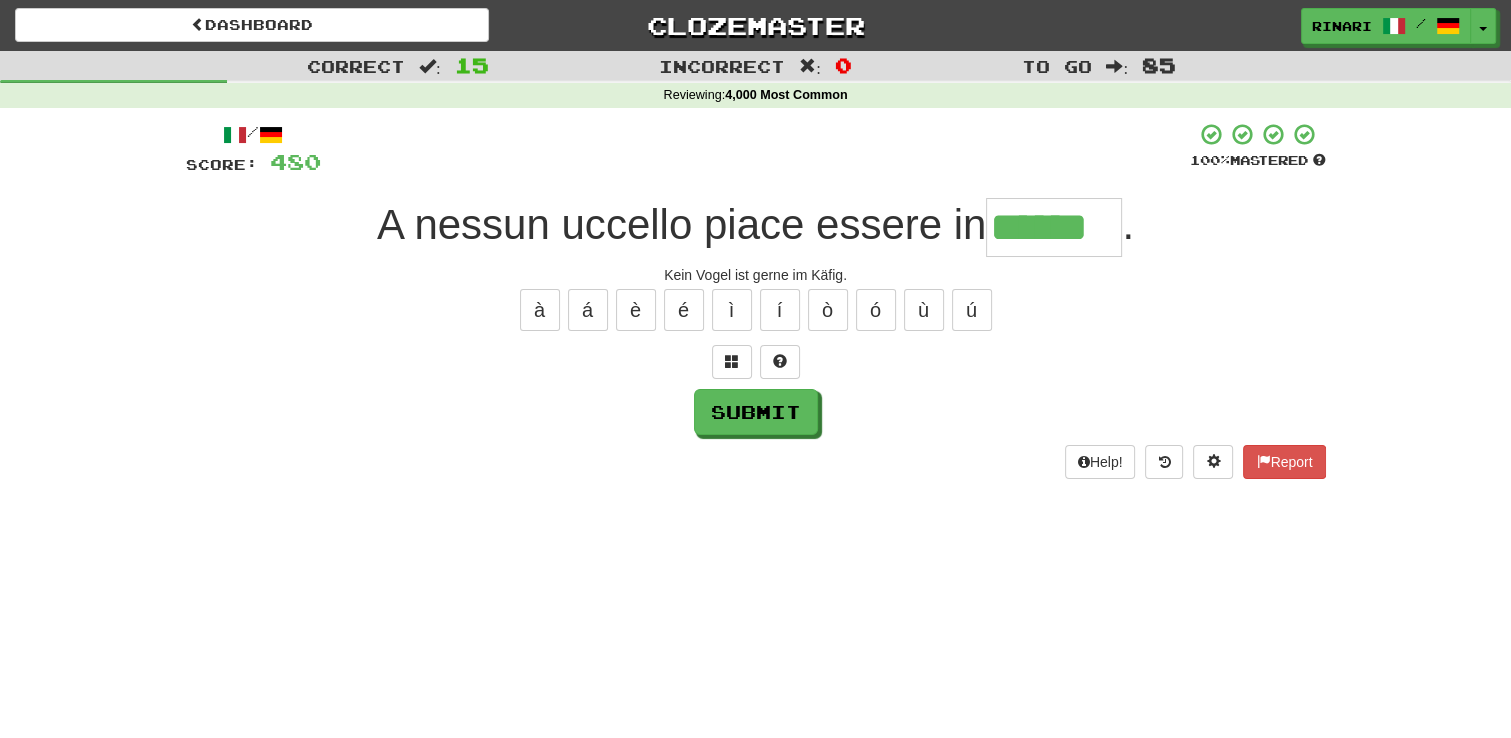 type on "******" 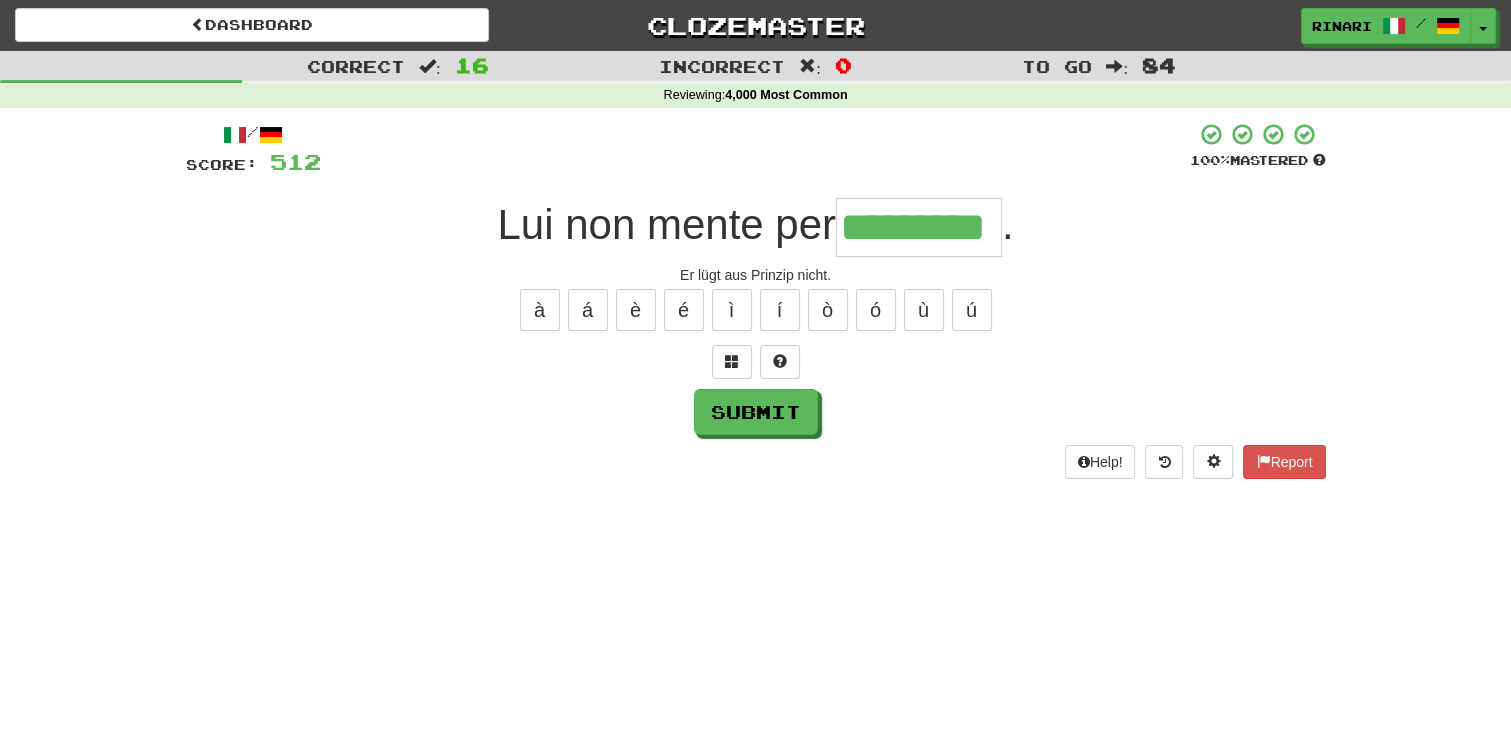 type on "*********" 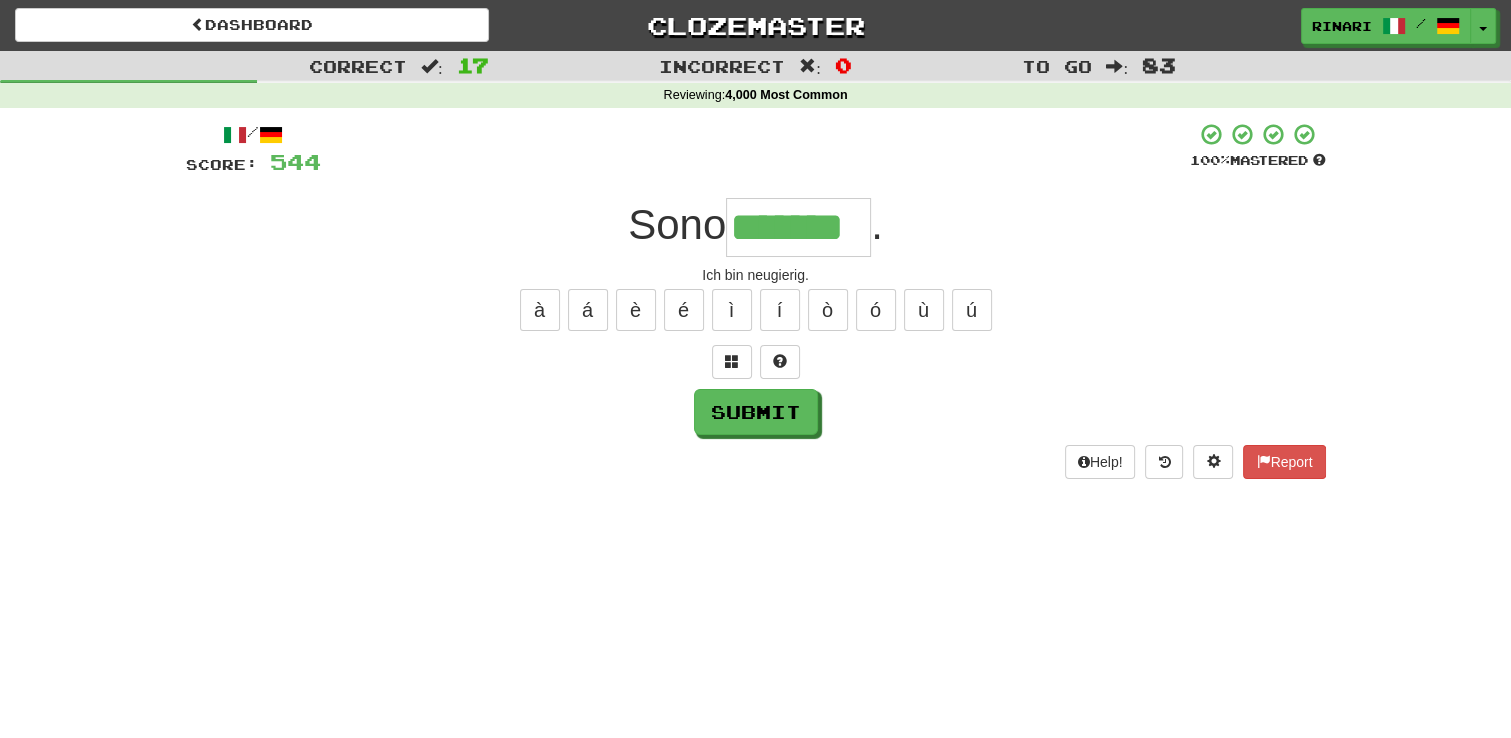 type on "*******" 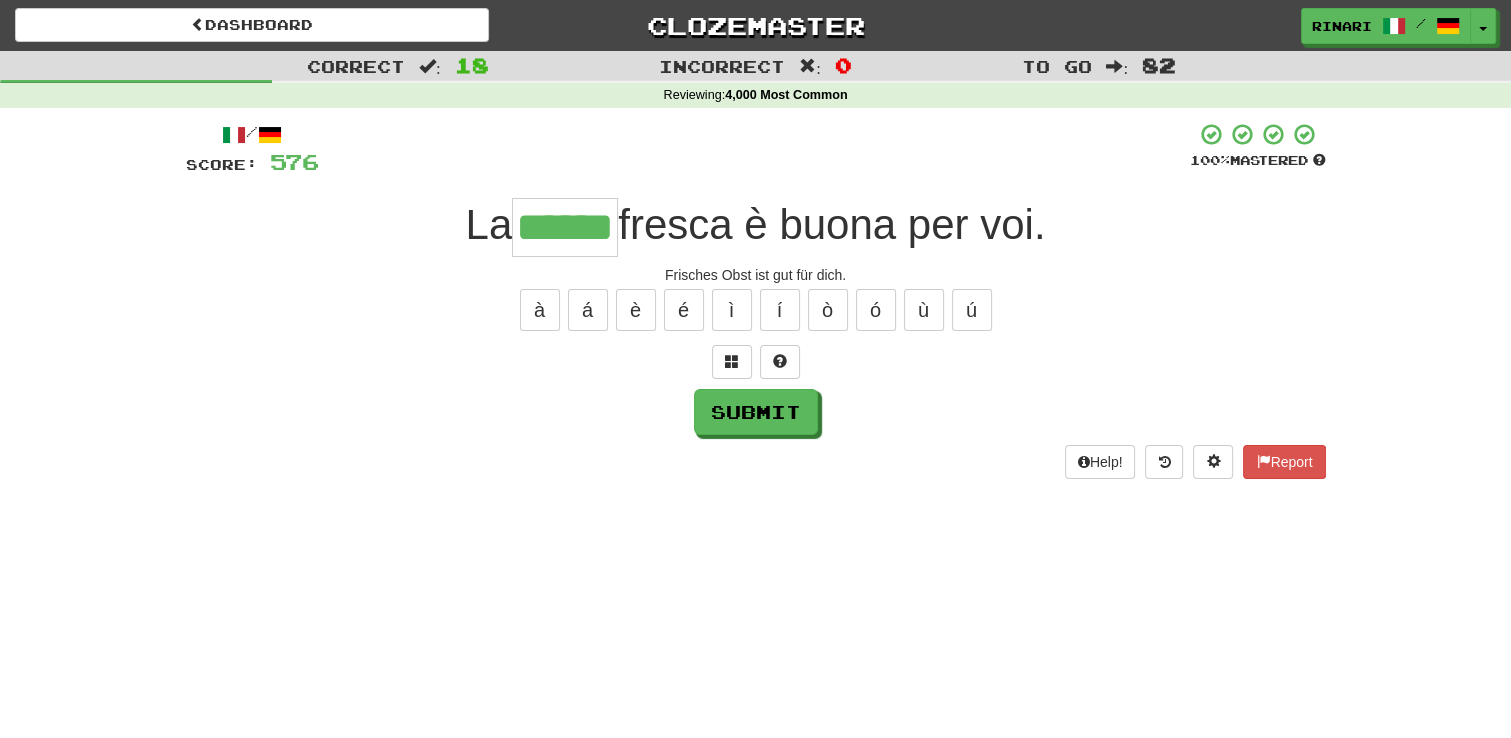 type on "******" 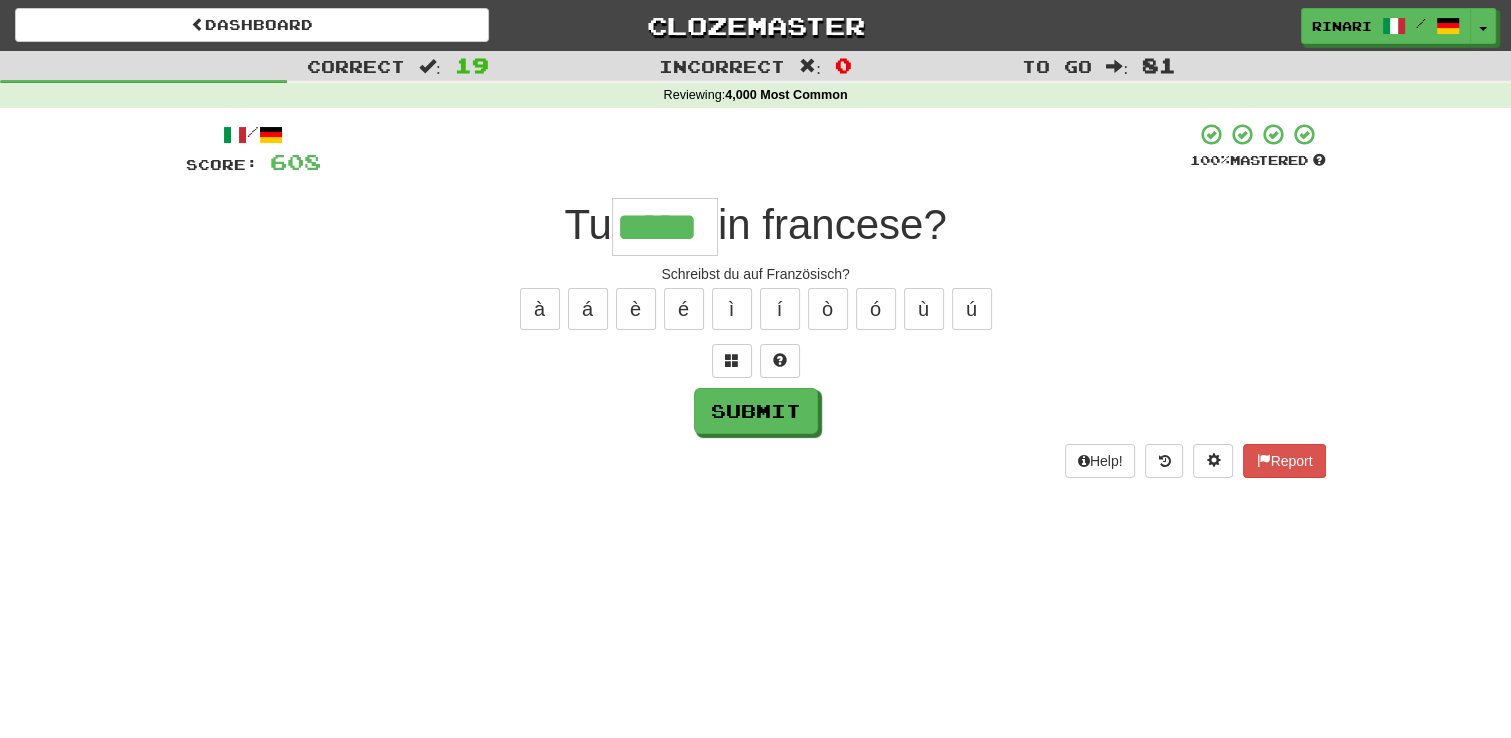 scroll, scrollTop: 0, scrollLeft: 0, axis: both 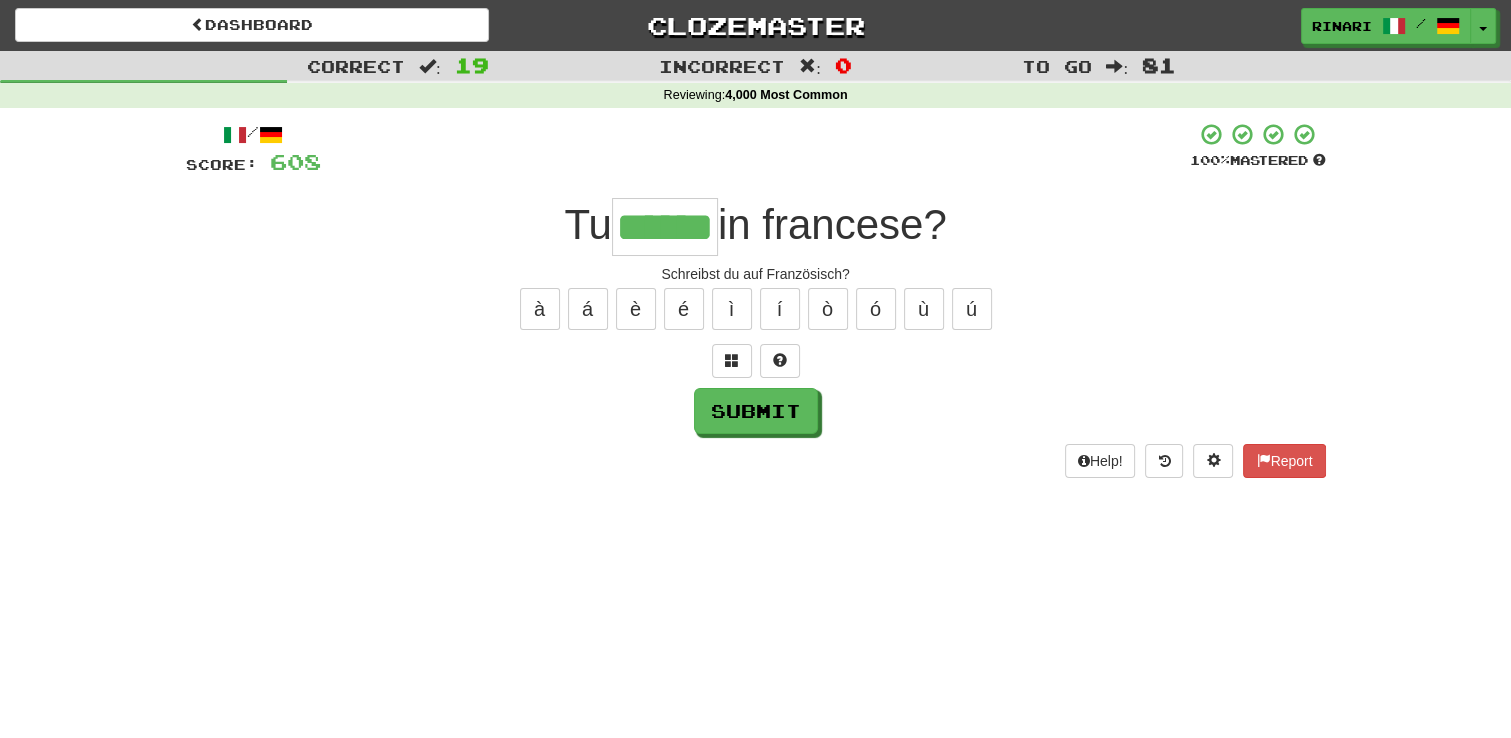 type on "******" 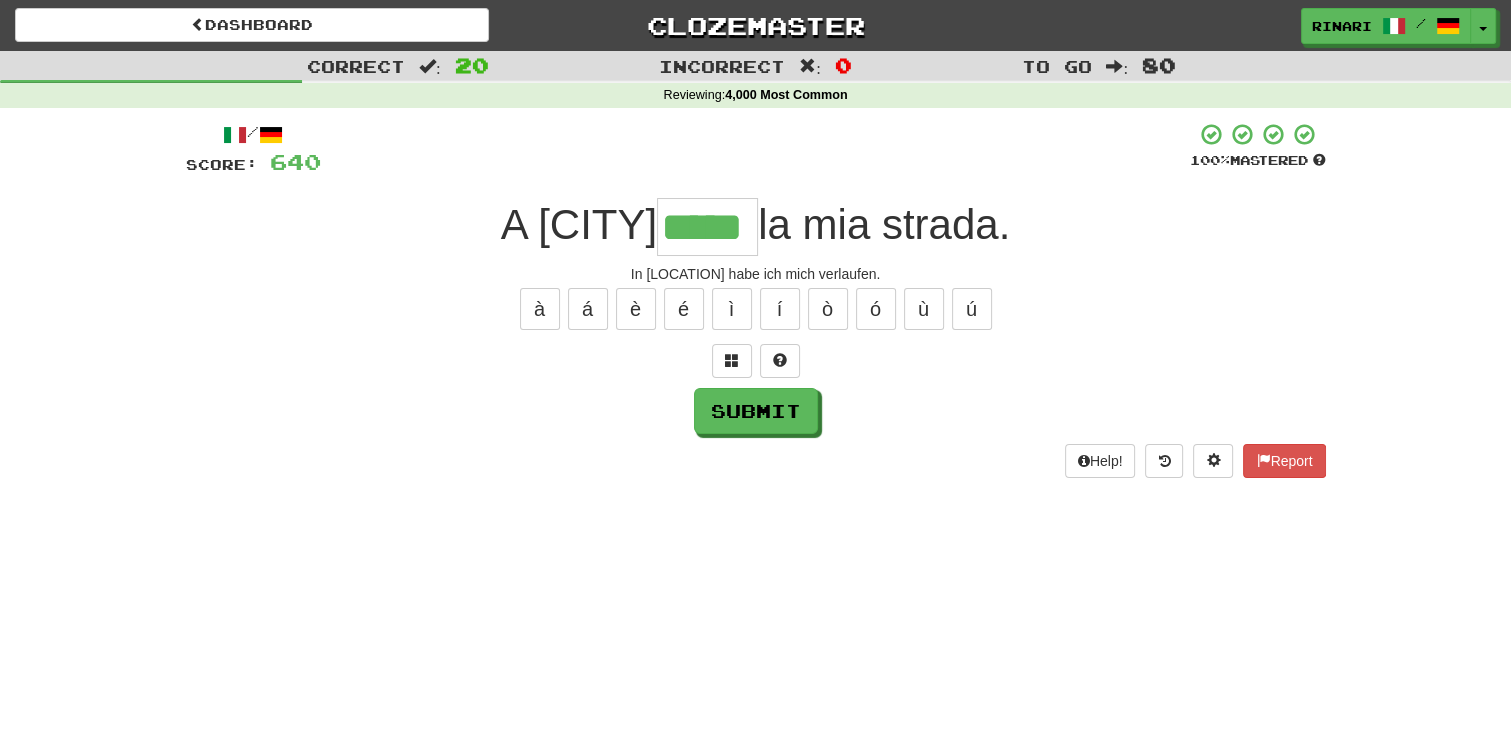 type on "*****" 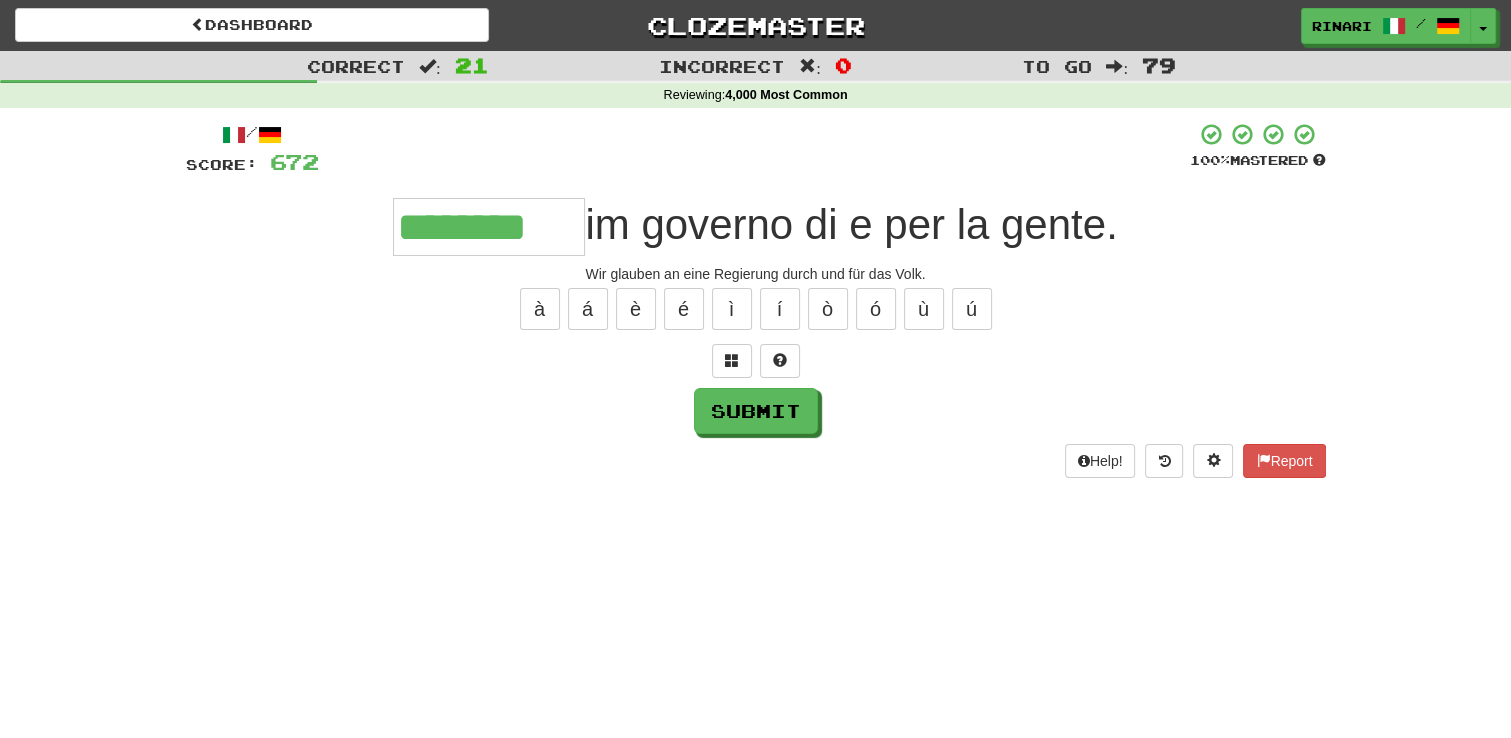type on "********" 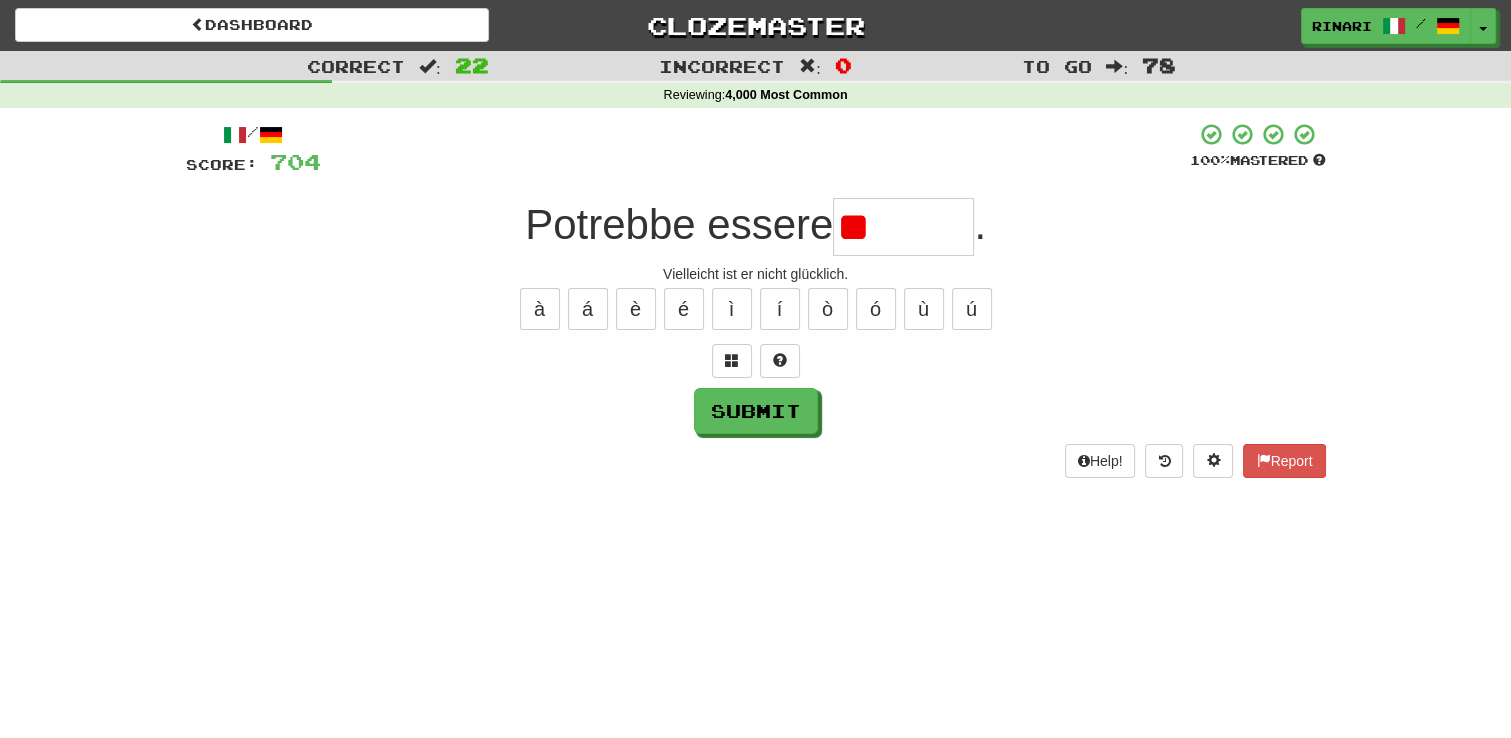 type on "*" 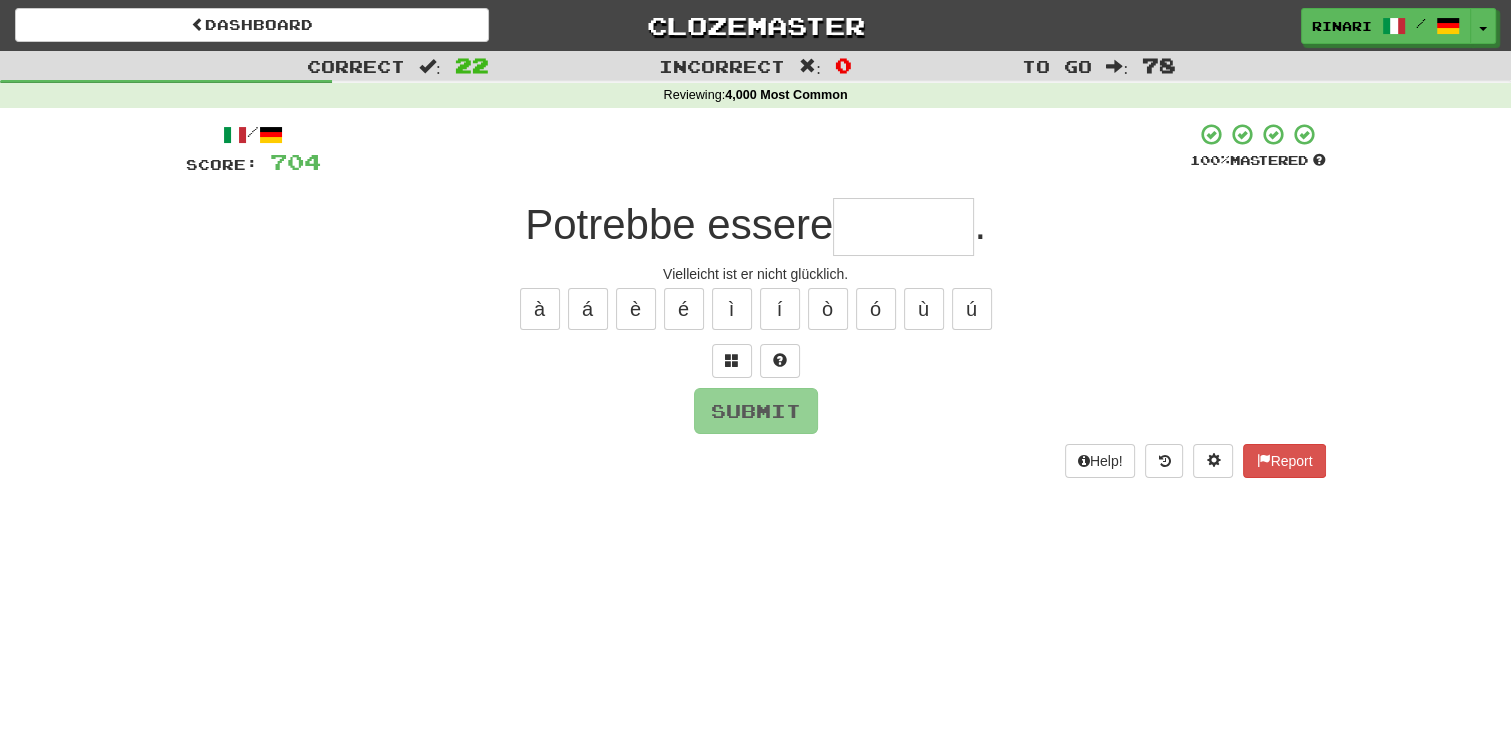 type on "*" 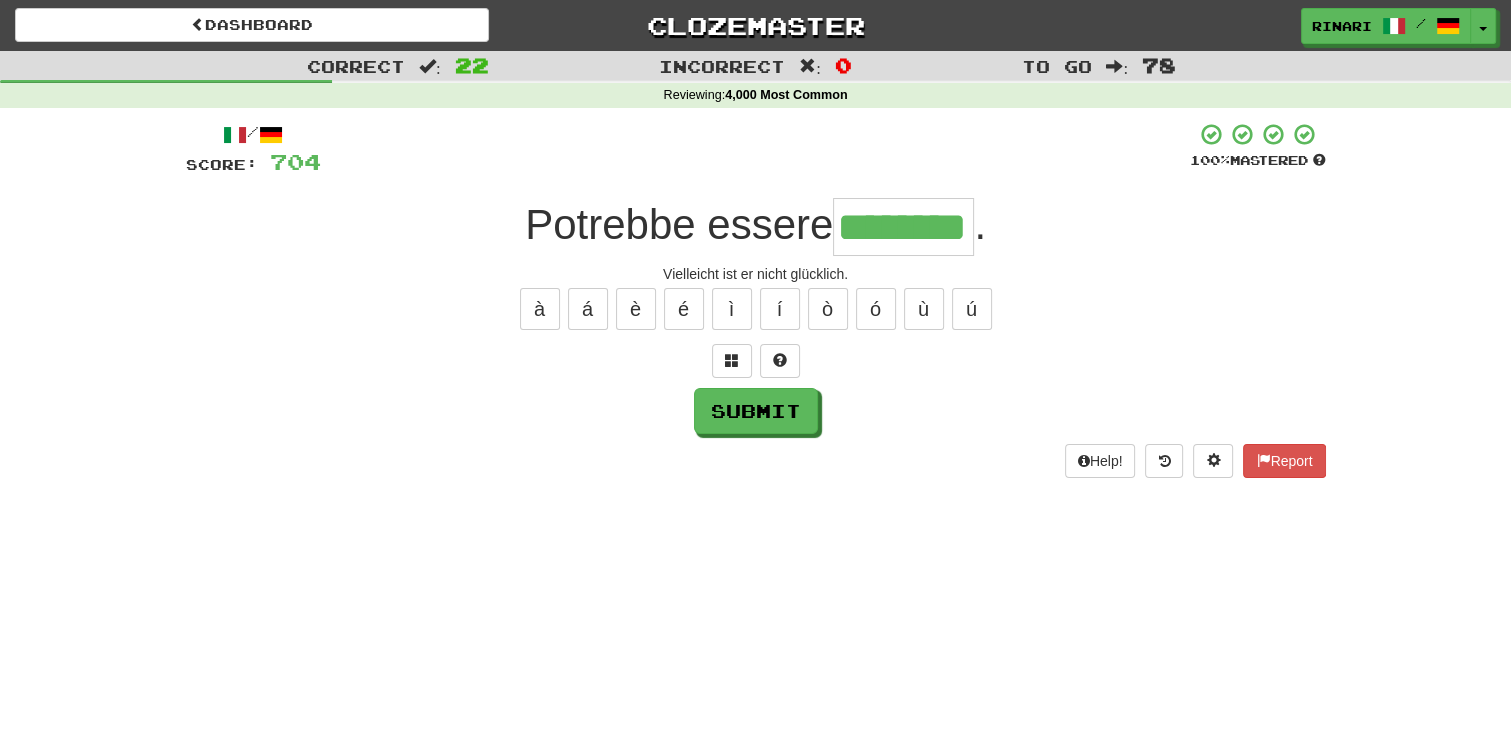 type on "********" 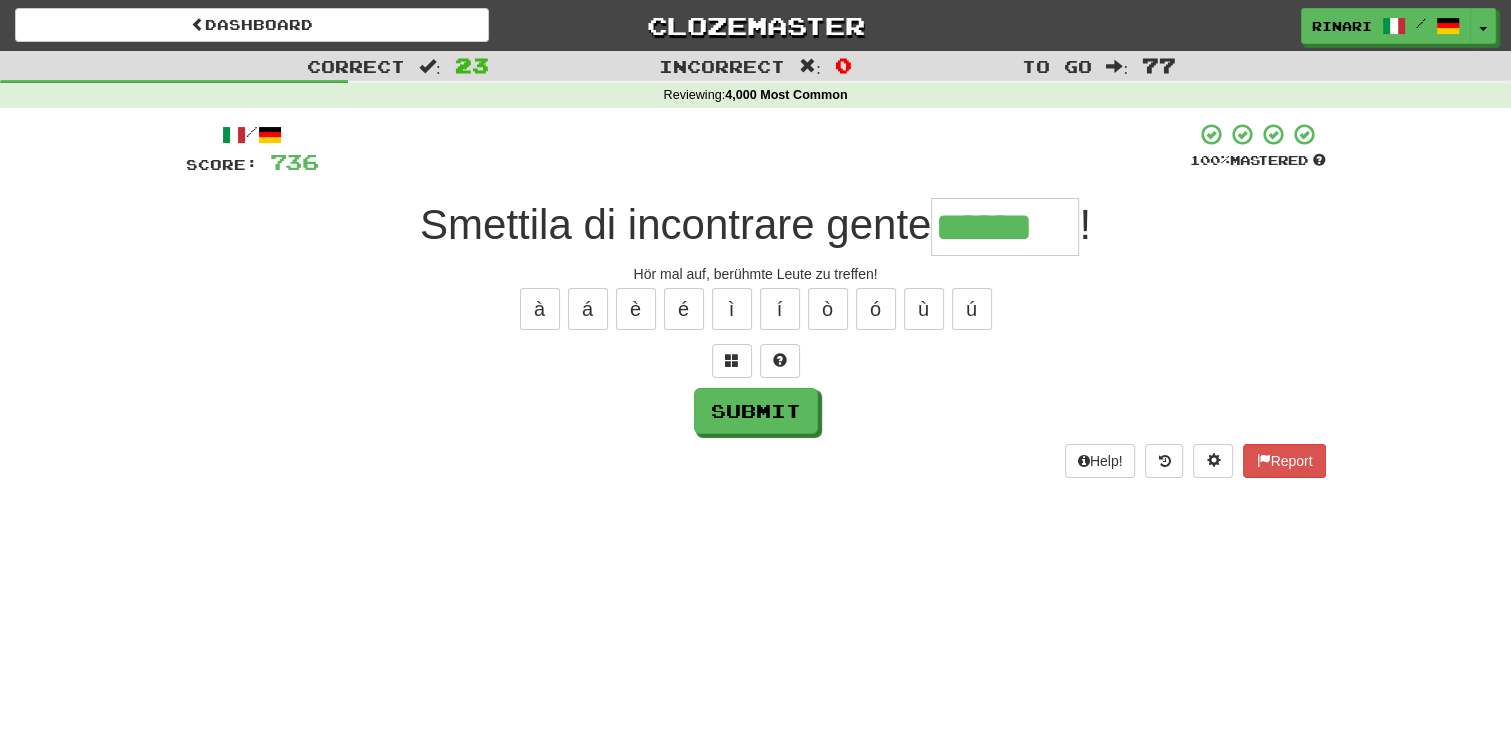 type on "******" 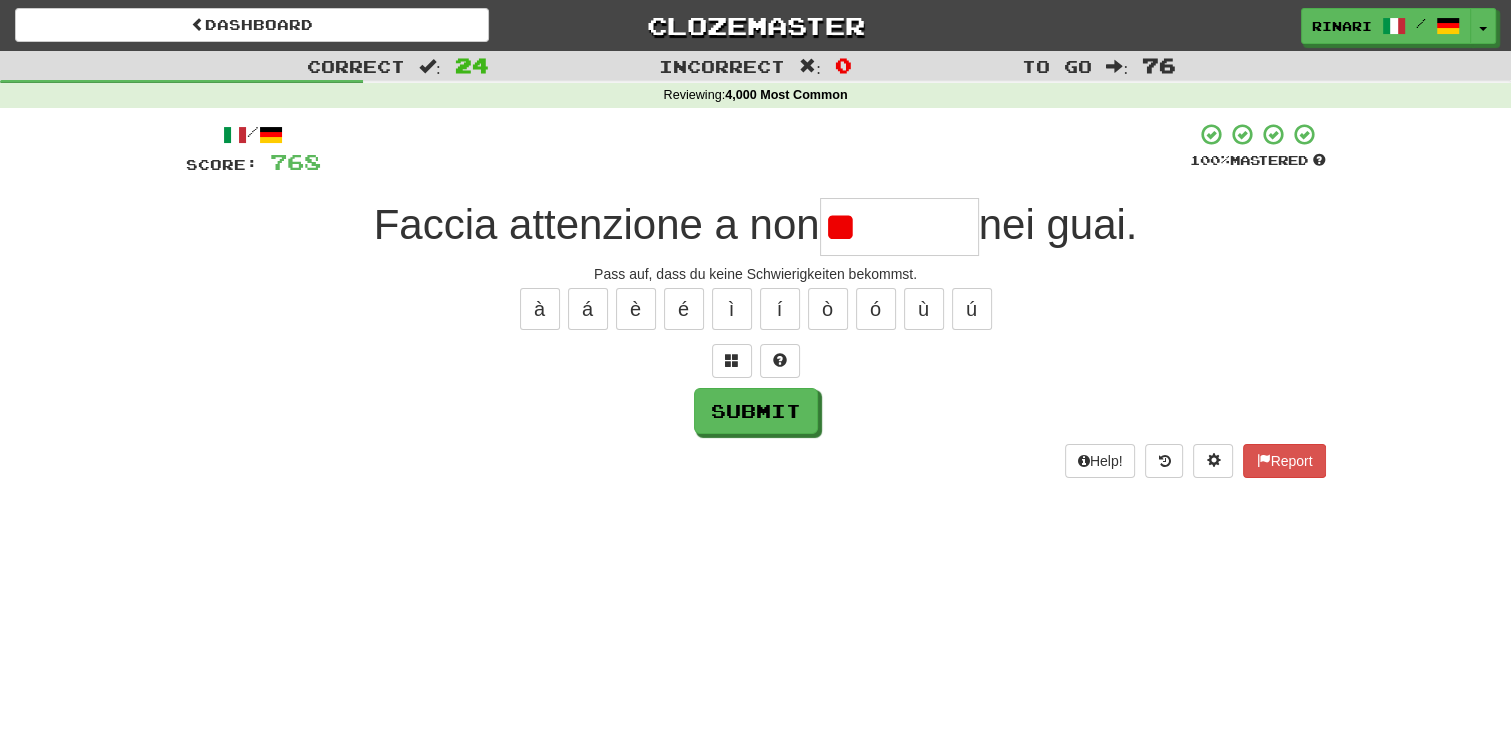 type on "*" 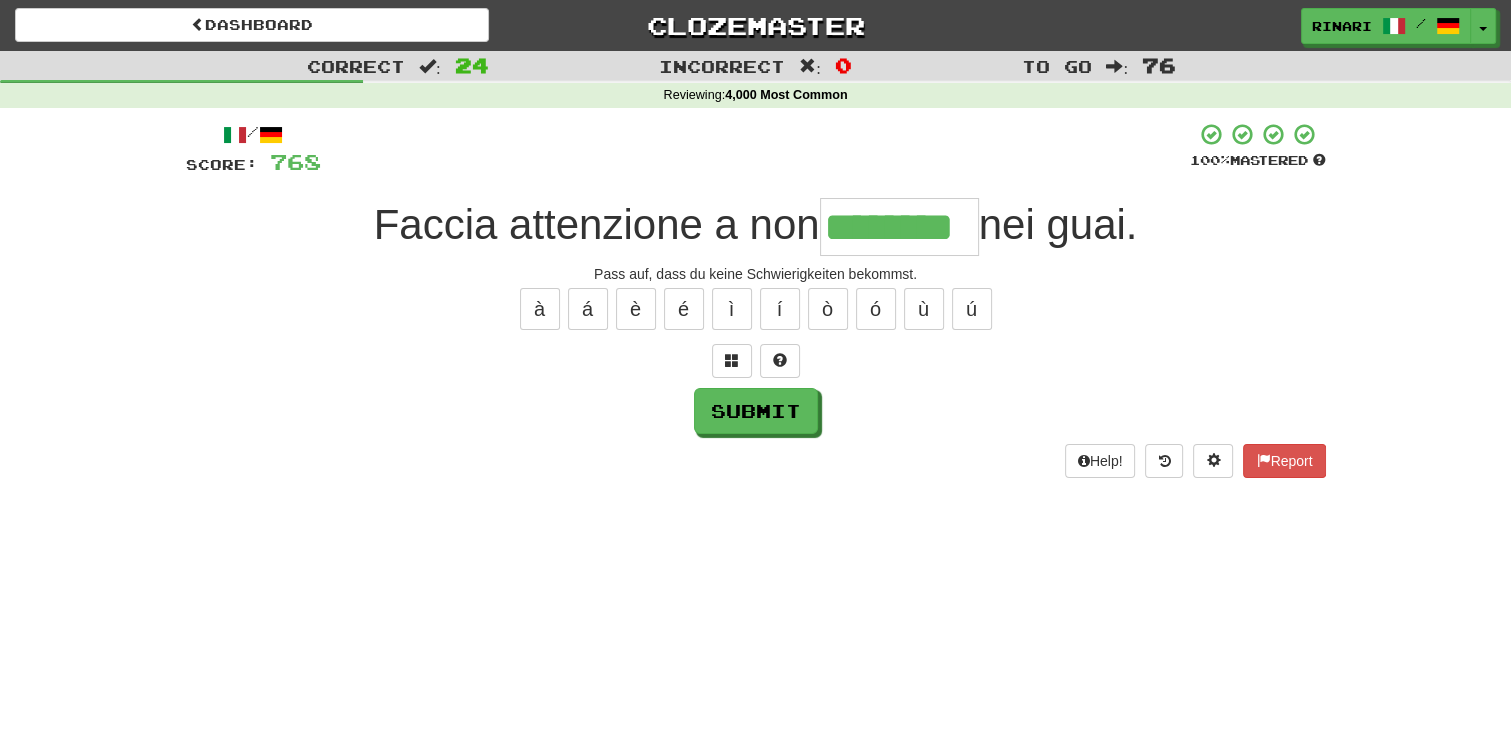 type on "********" 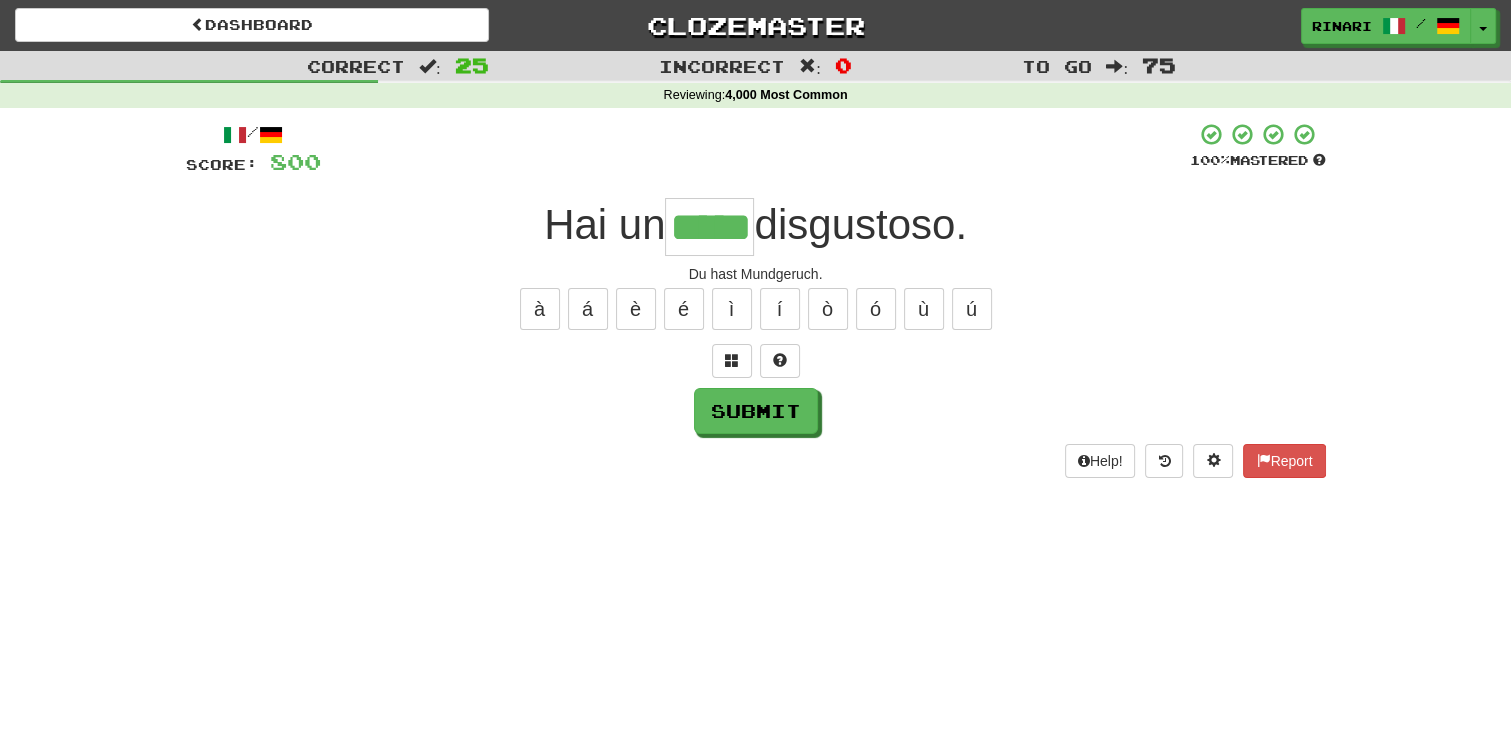 type on "*****" 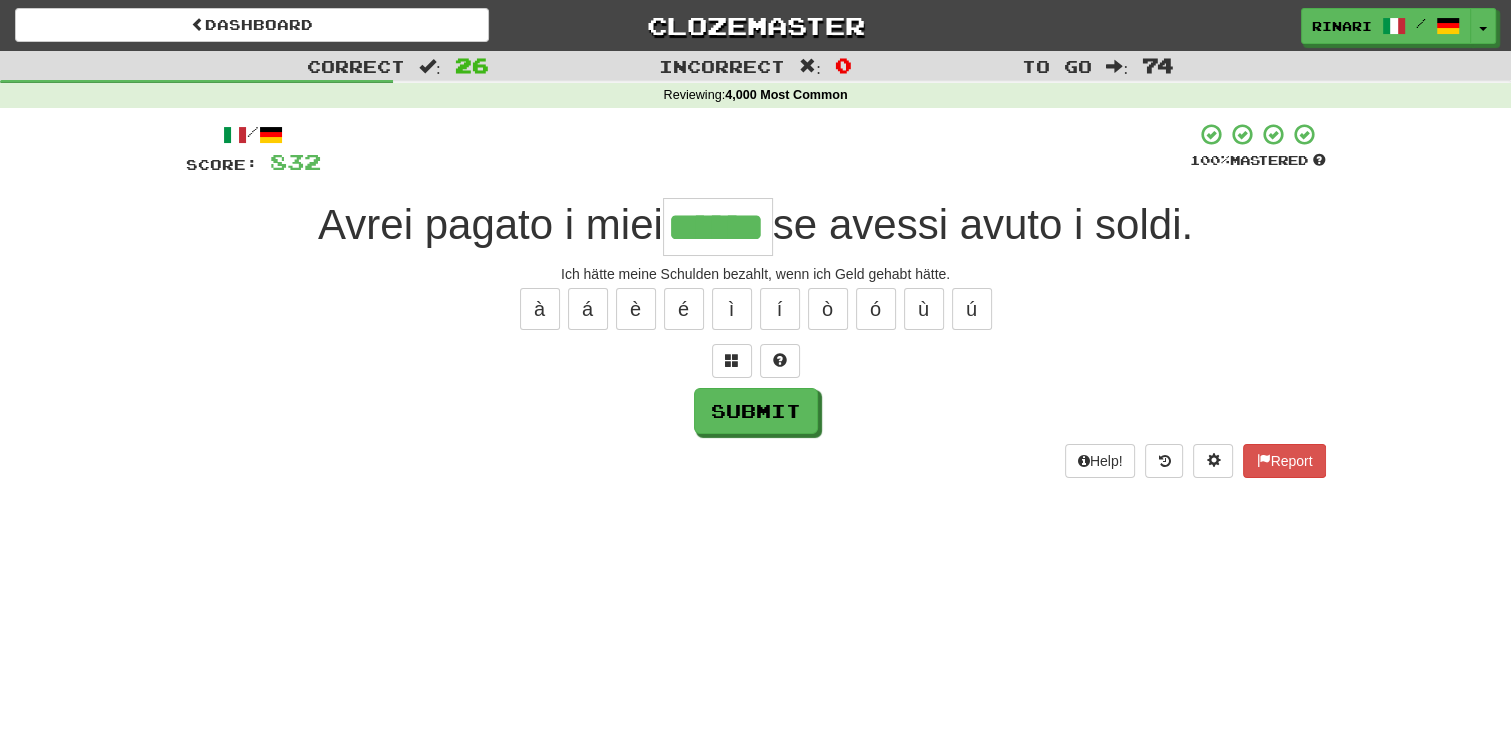 type on "******" 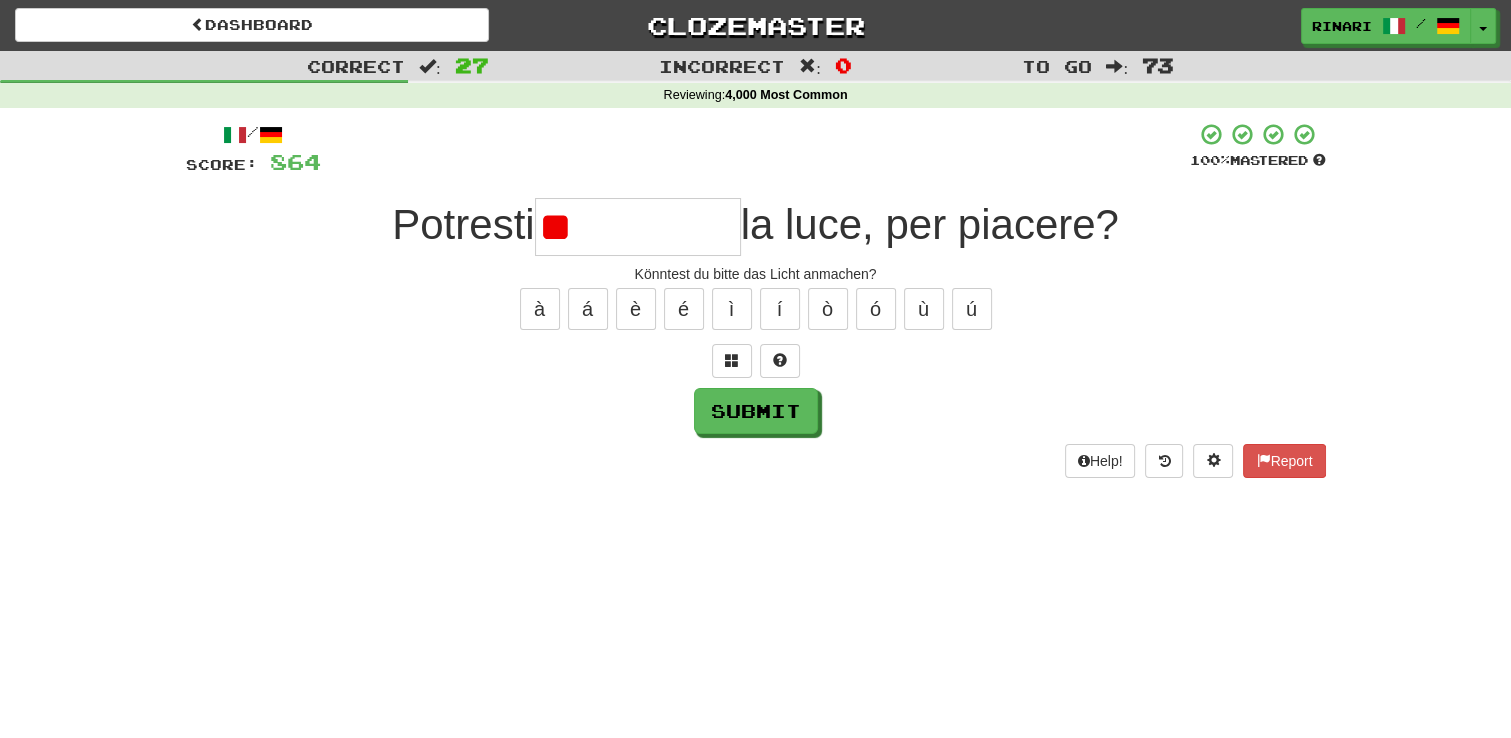 type on "*" 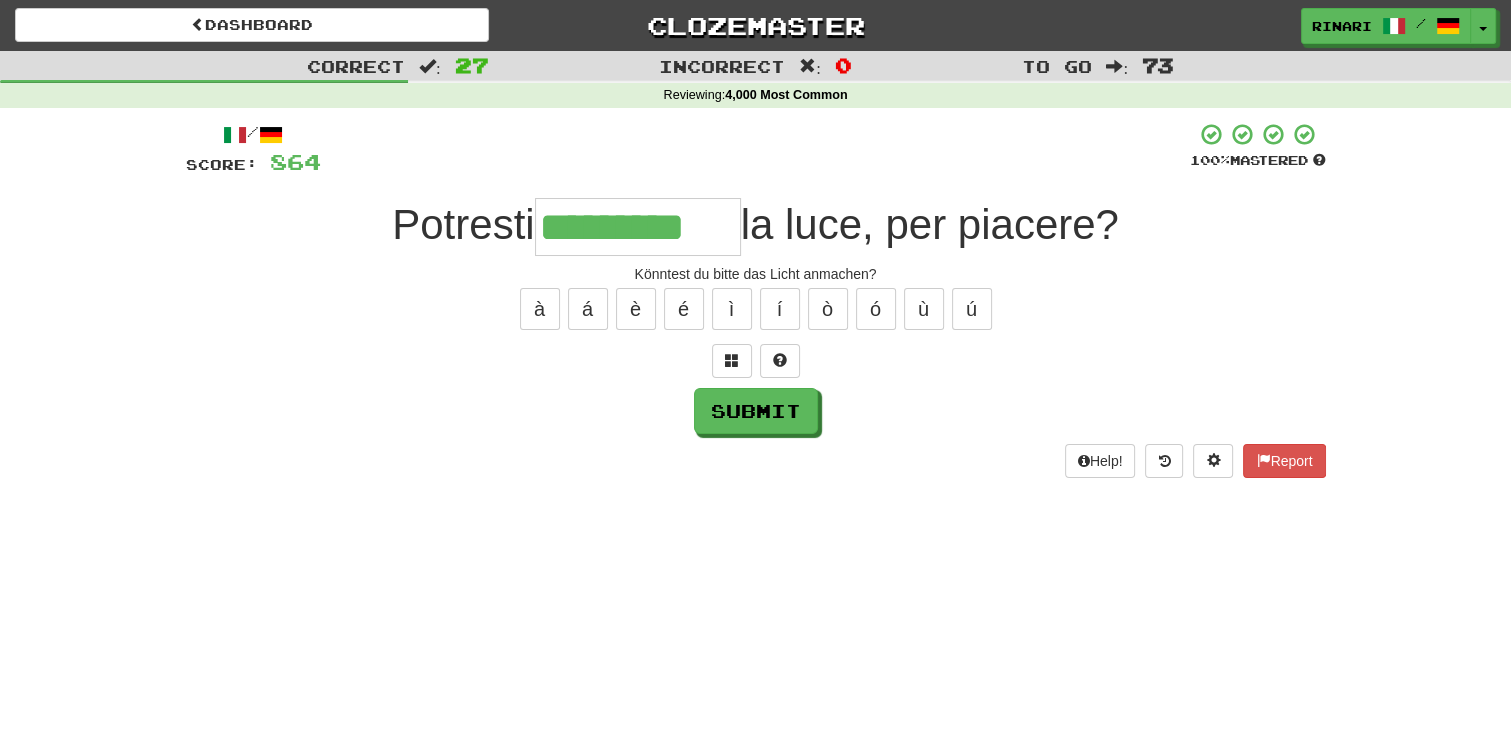 type on "*********" 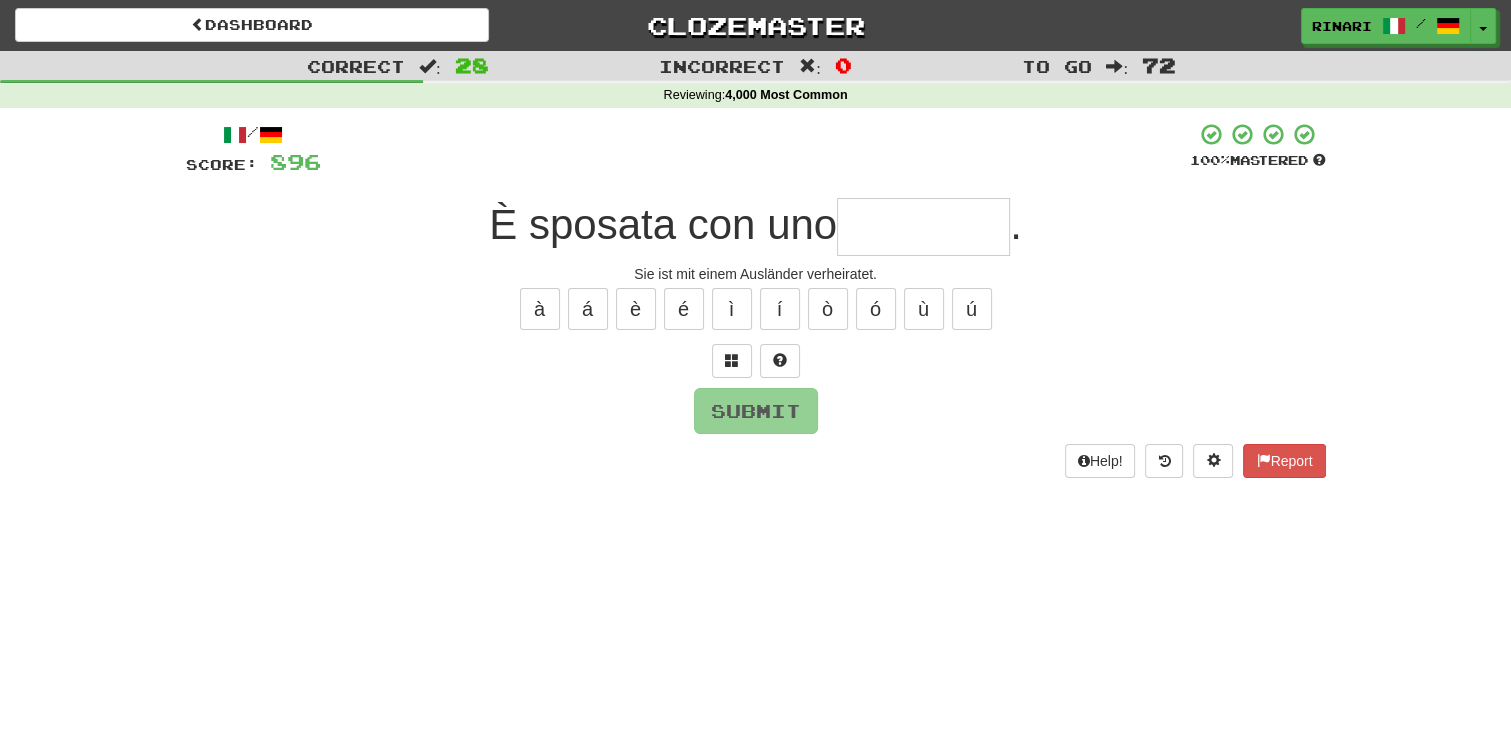type on "*" 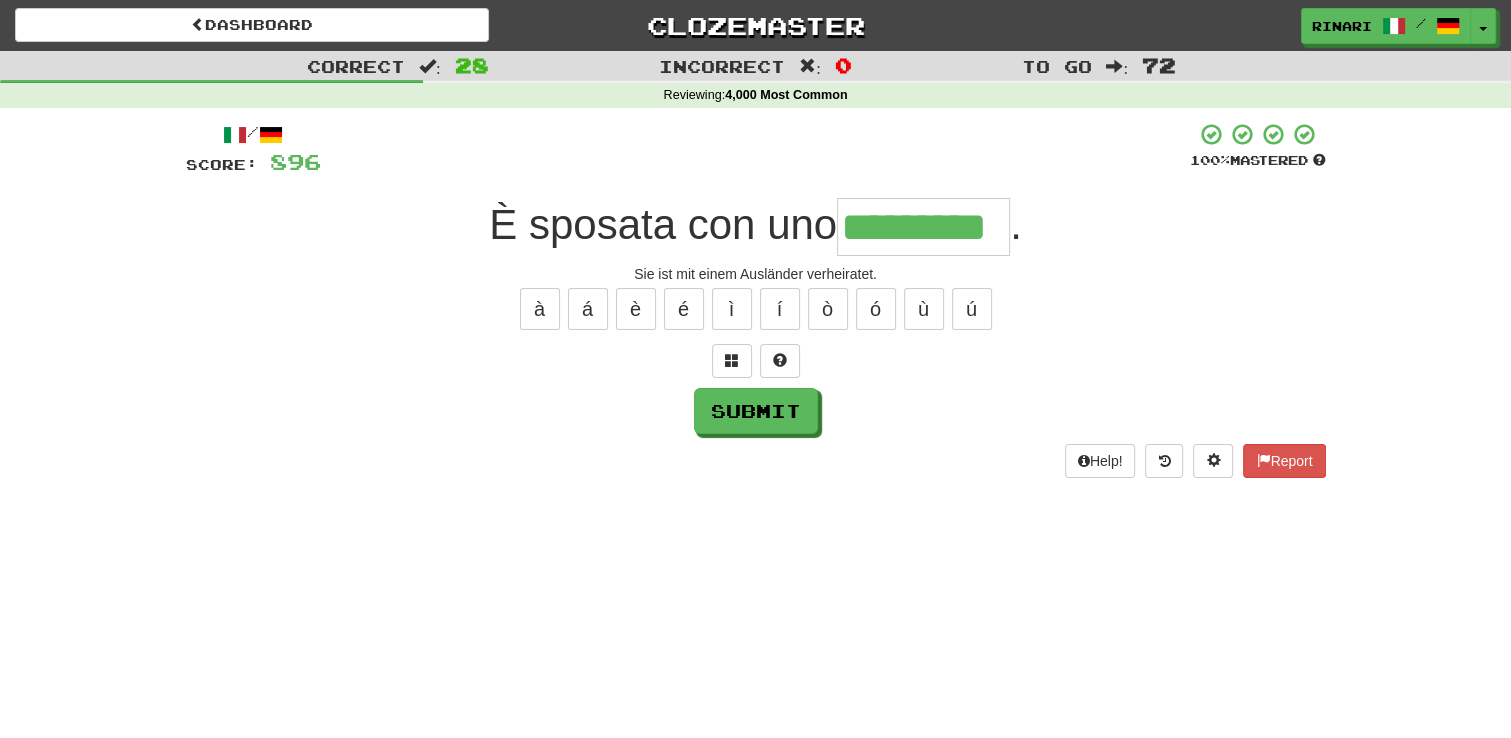 type on "*********" 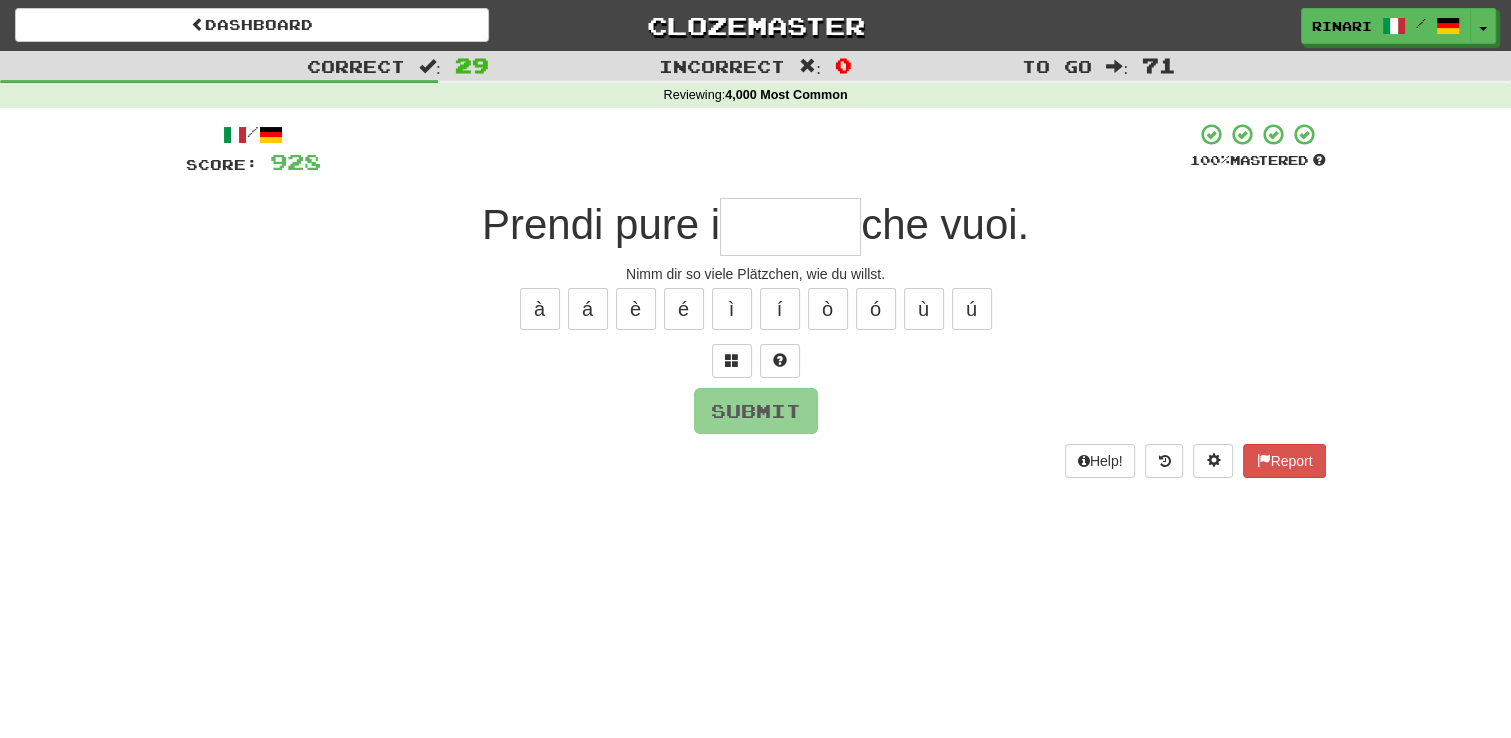 type on "*" 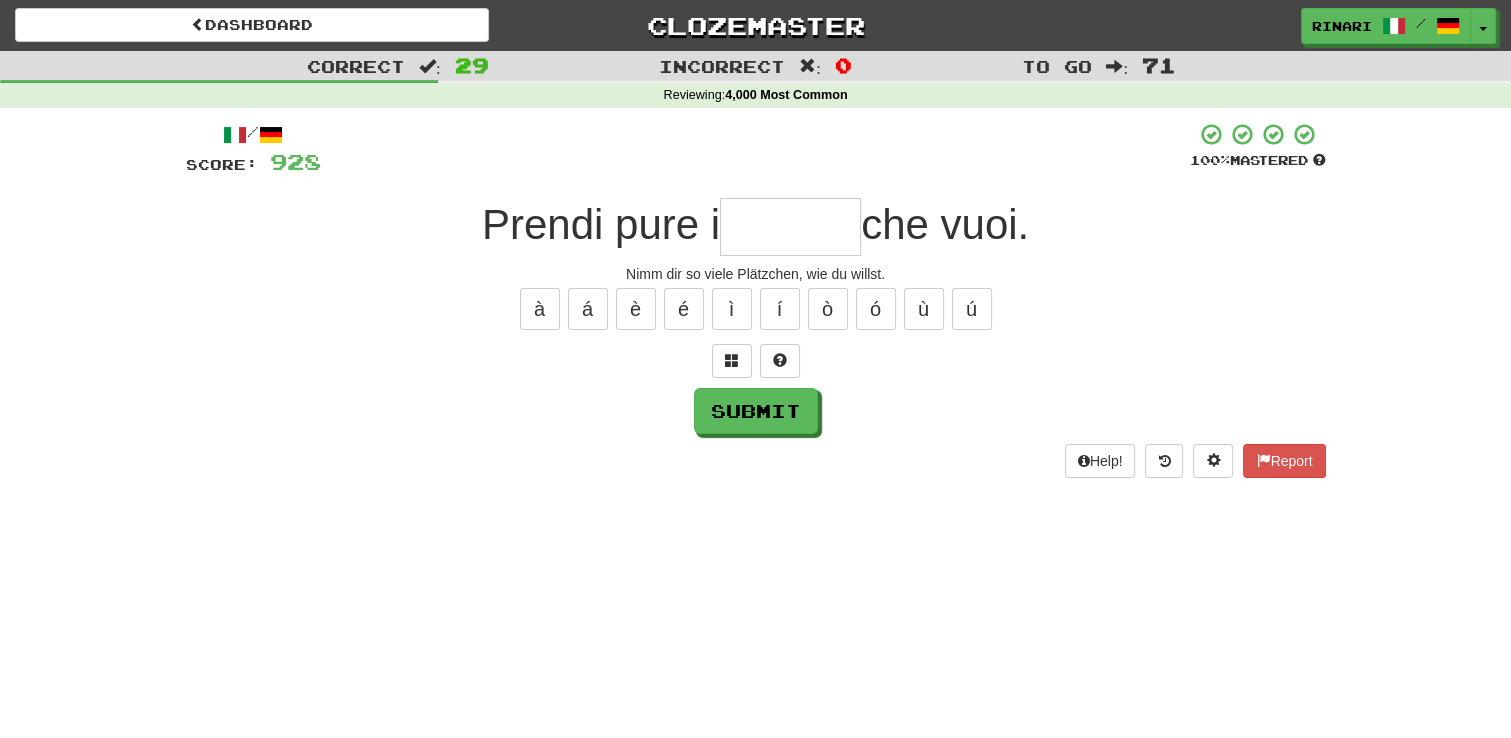 type on "*" 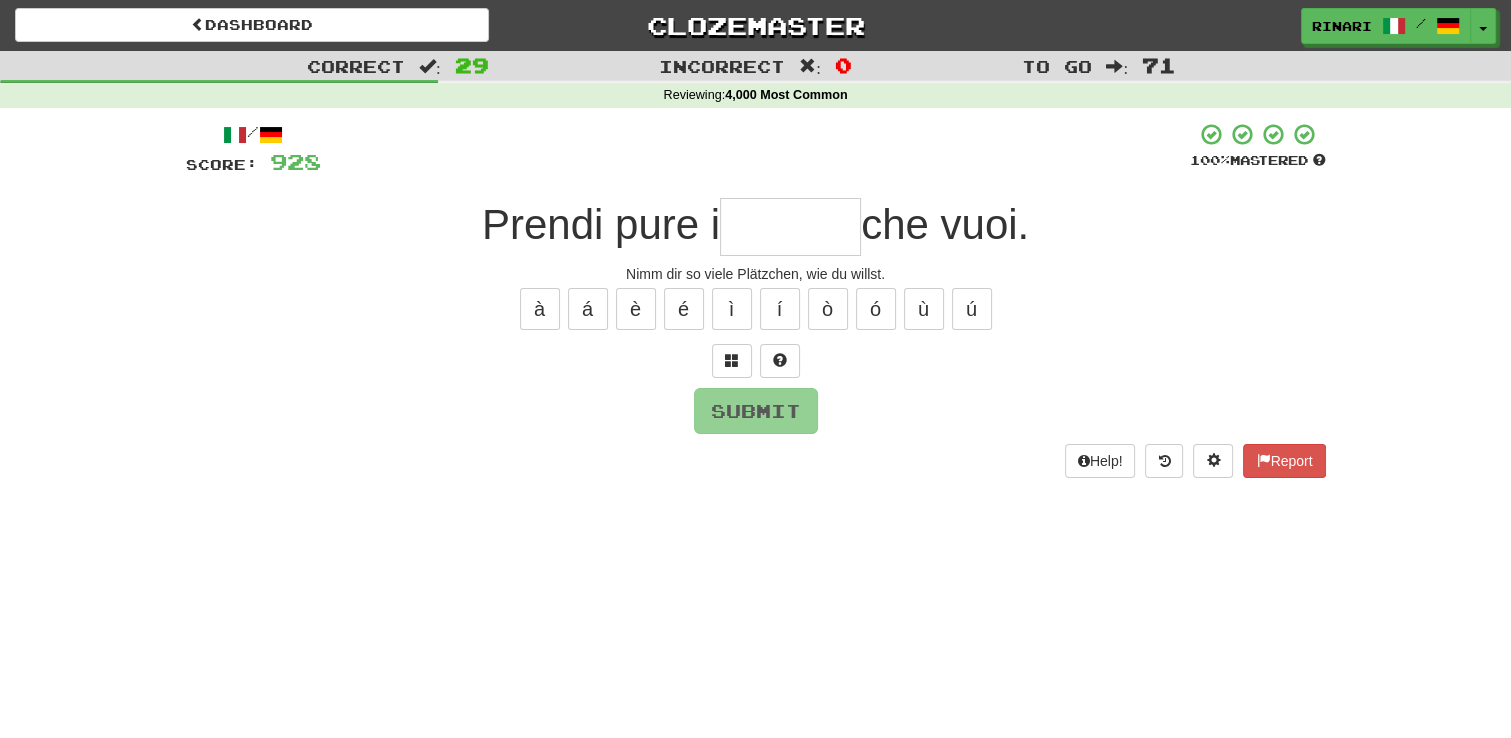 type on "*" 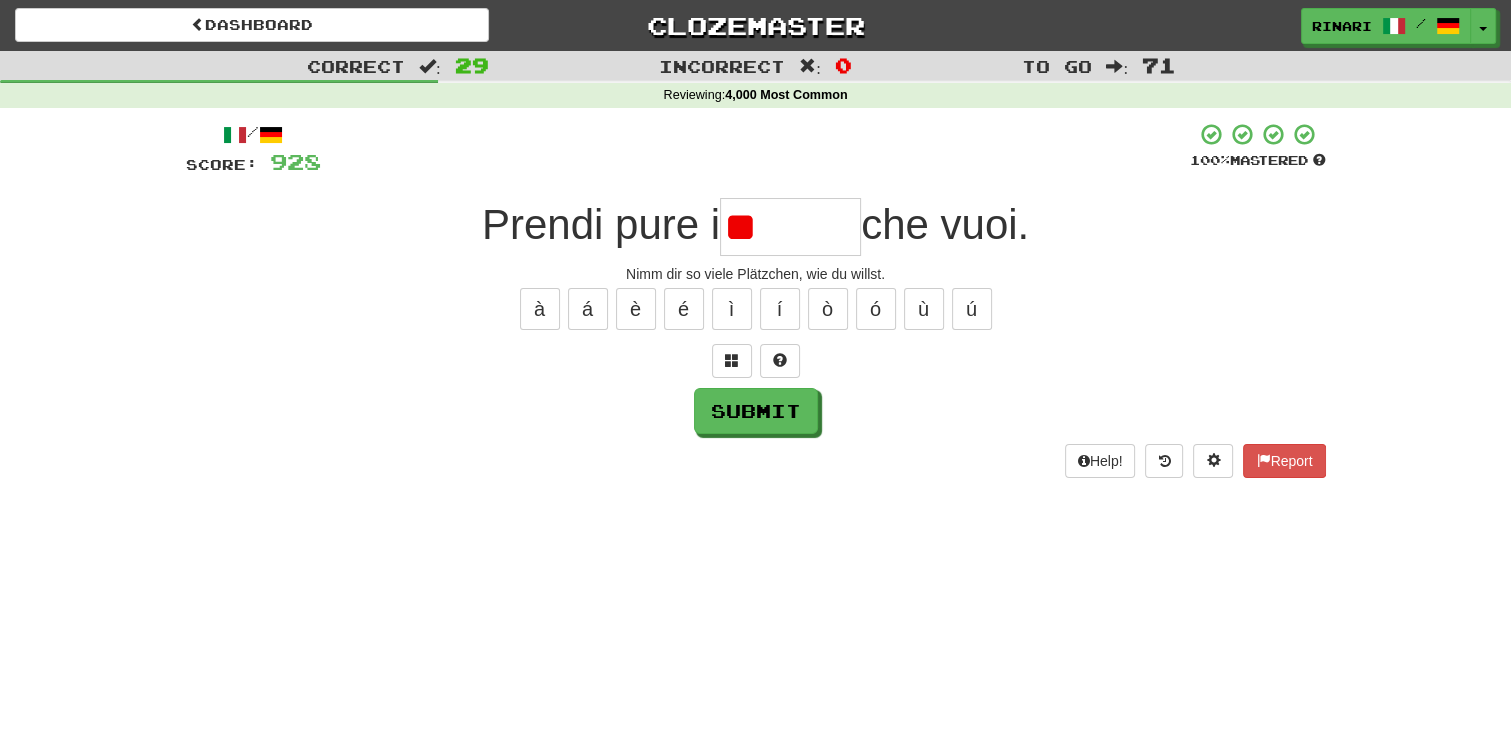 type on "*" 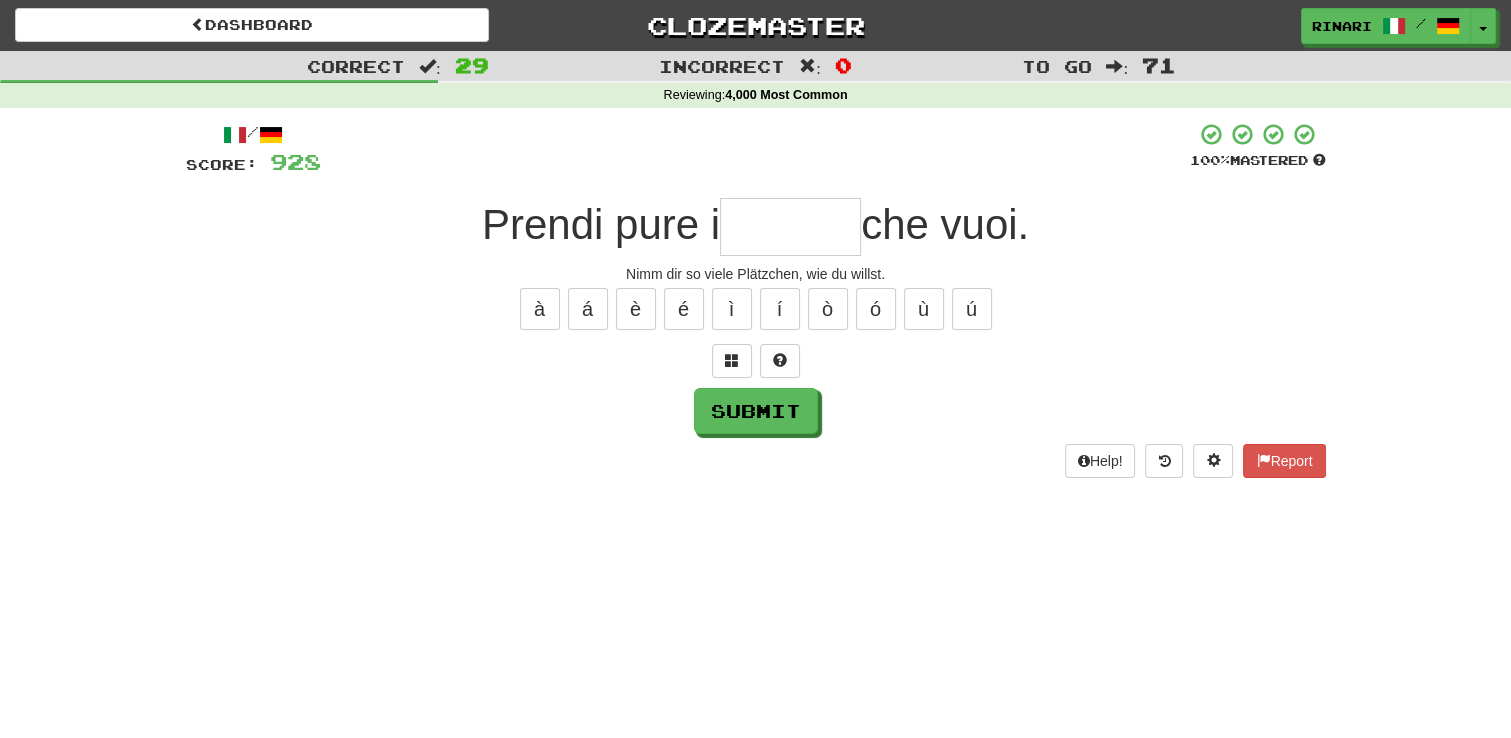 type on "*" 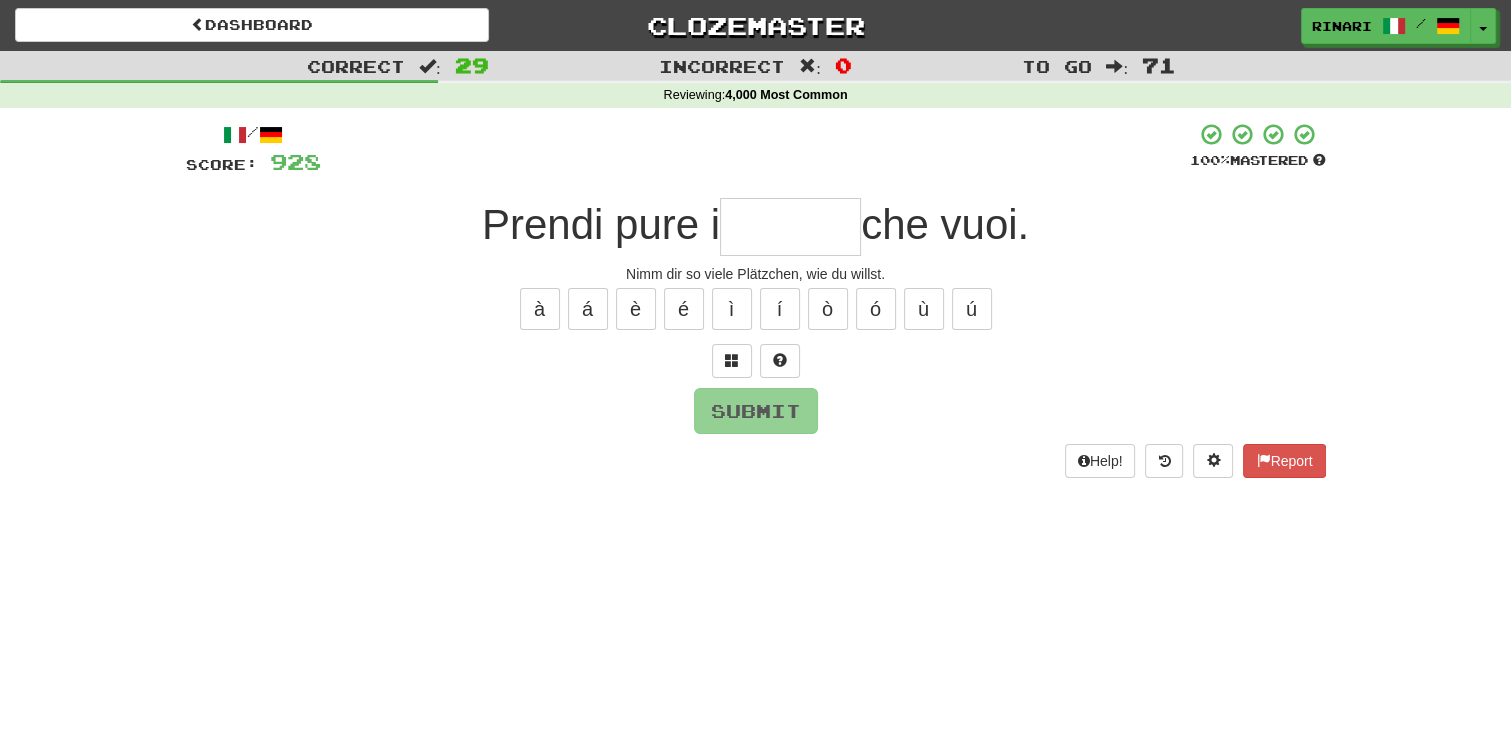 type on "*" 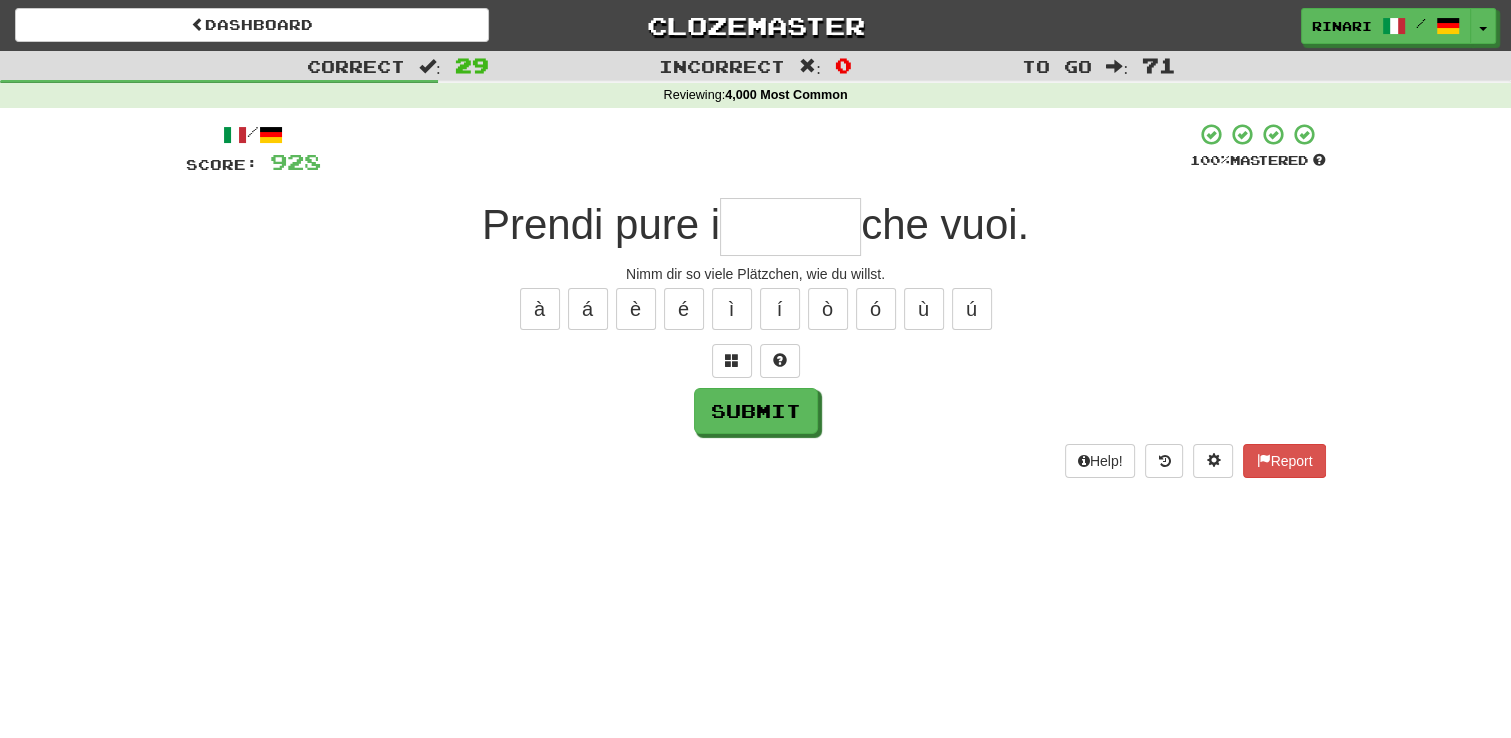 type on "*" 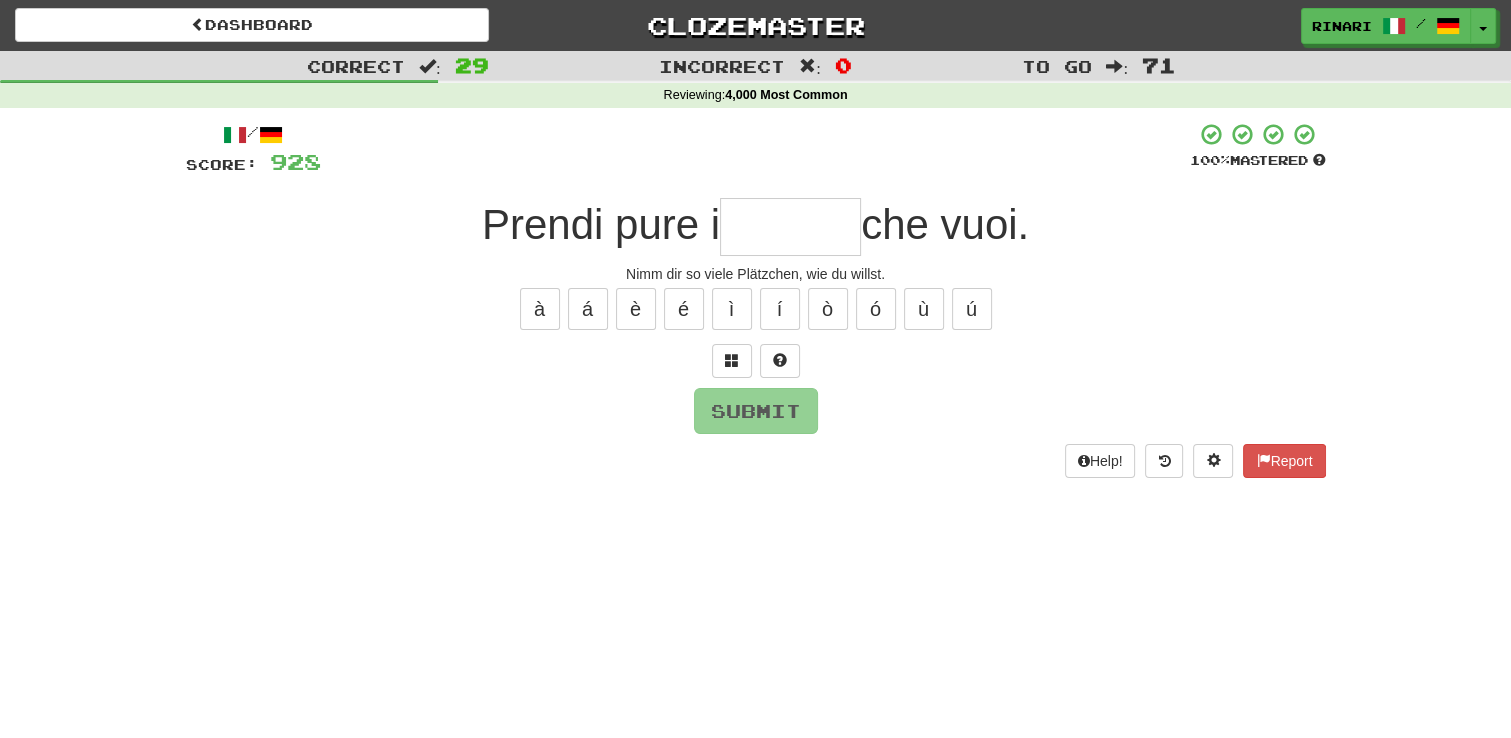 type on "*" 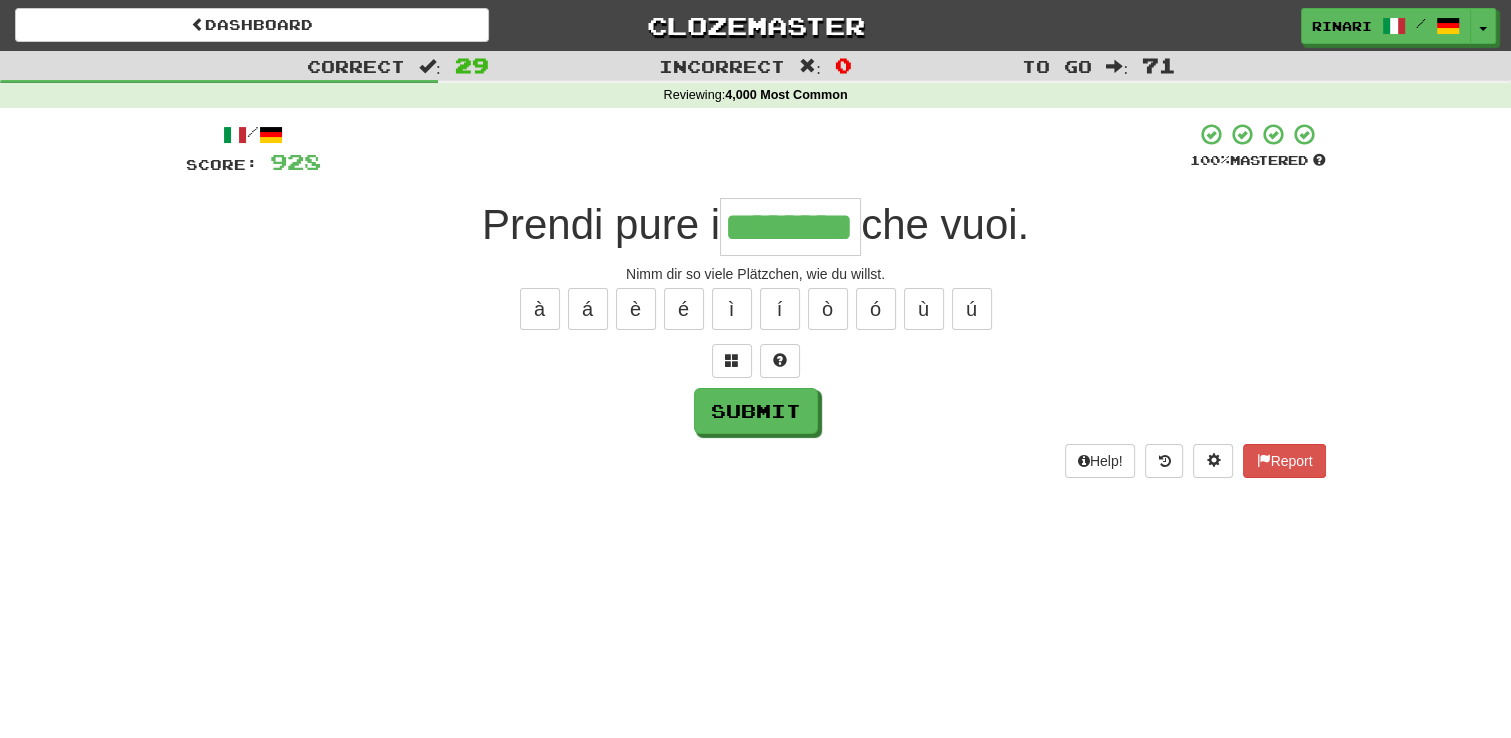 type on "********" 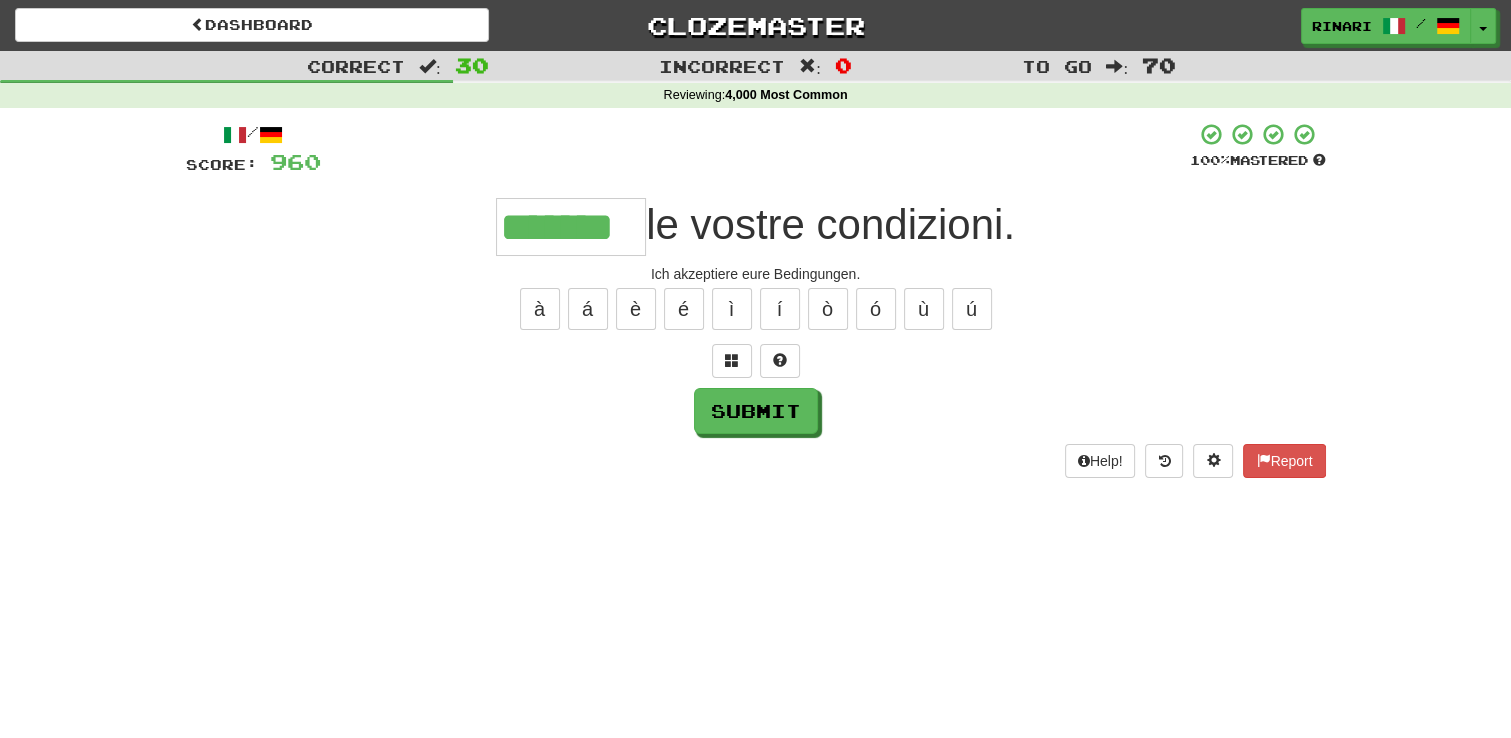 type on "*******" 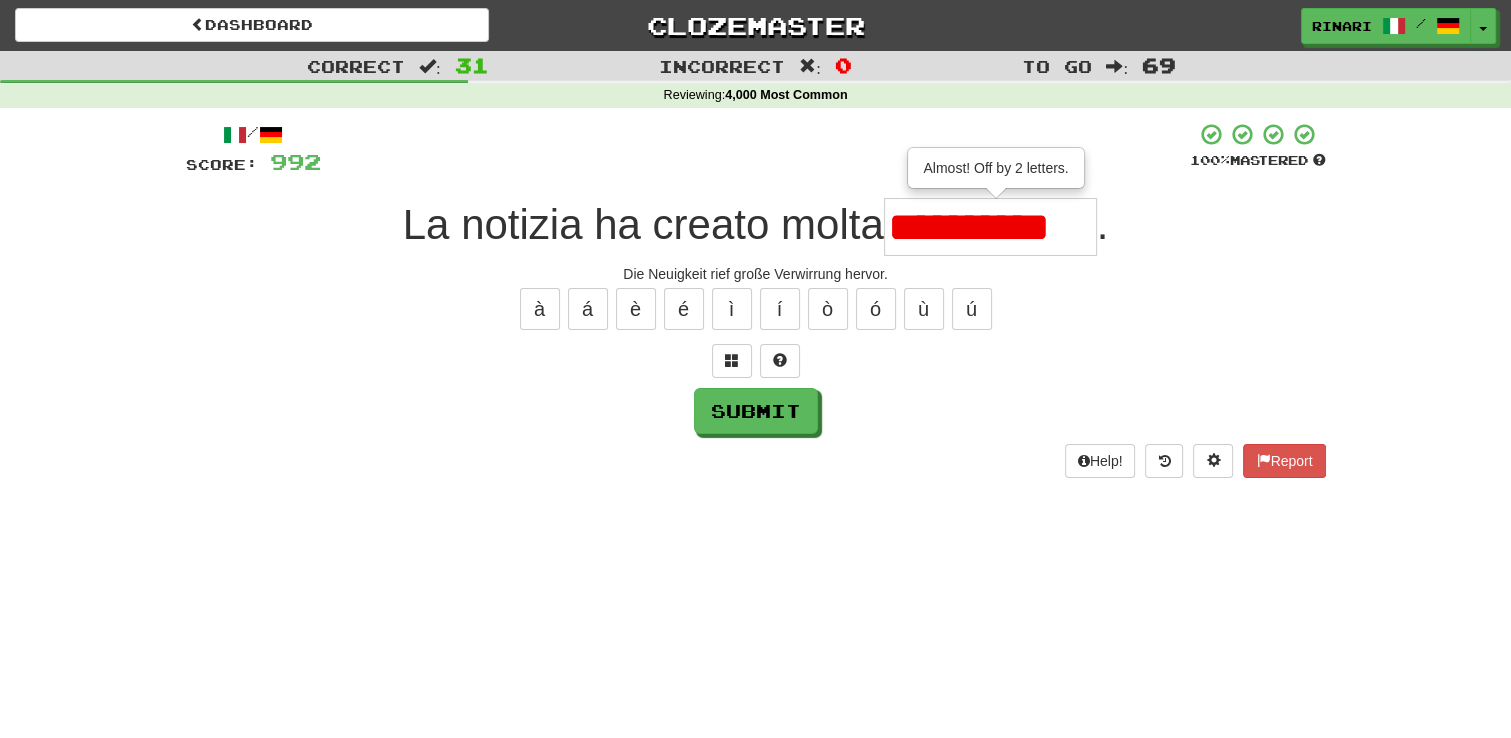 type on "**********" 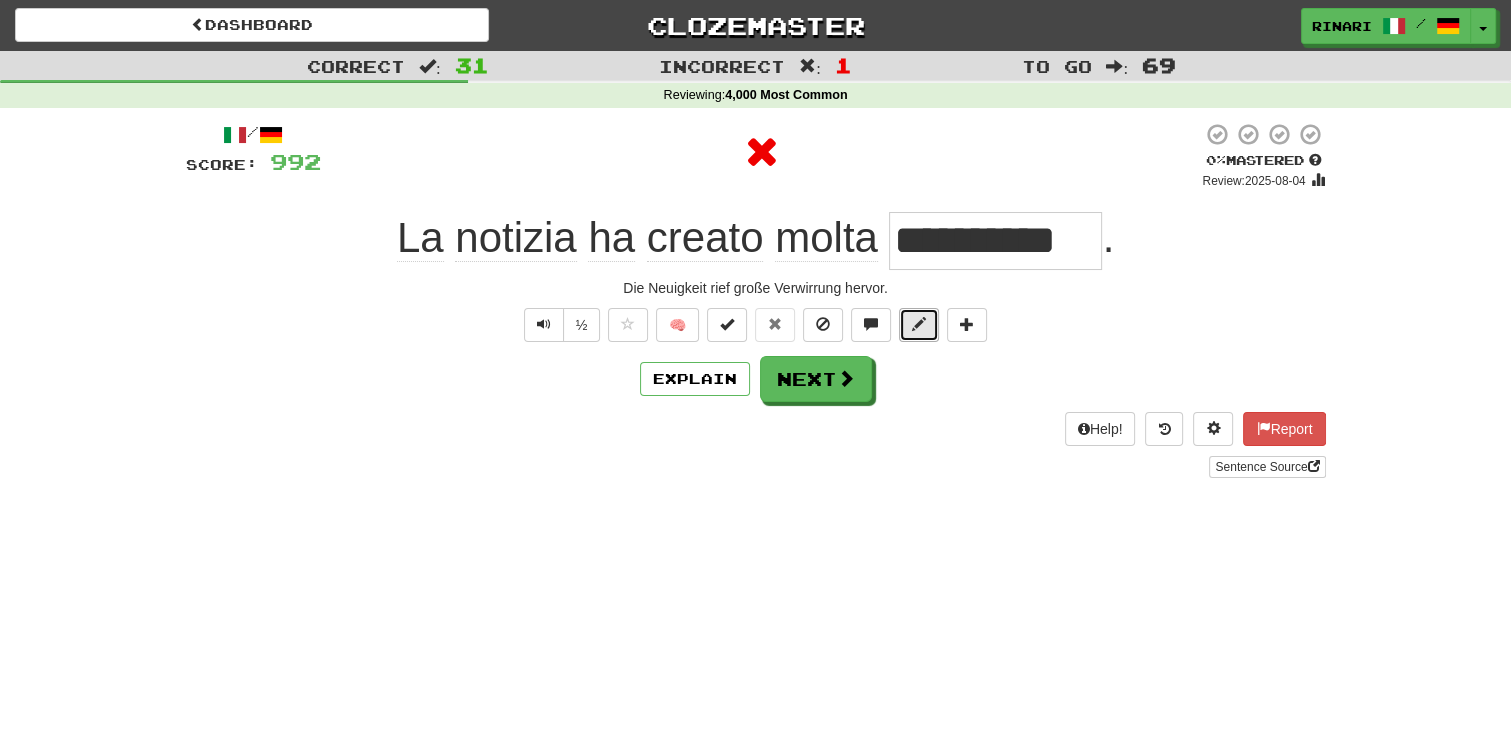 click at bounding box center (919, 325) 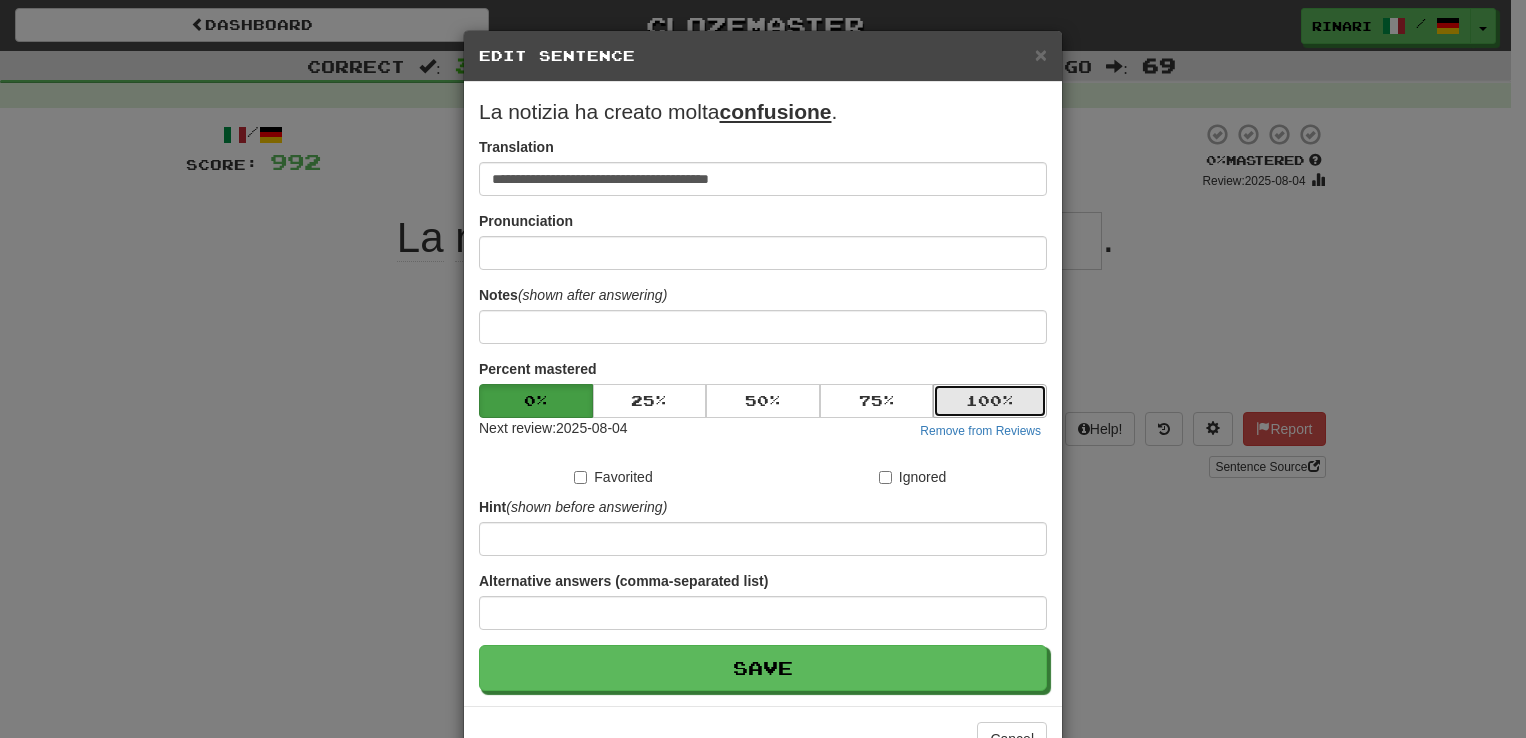 click on "100 %" at bounding box center (990, 401) 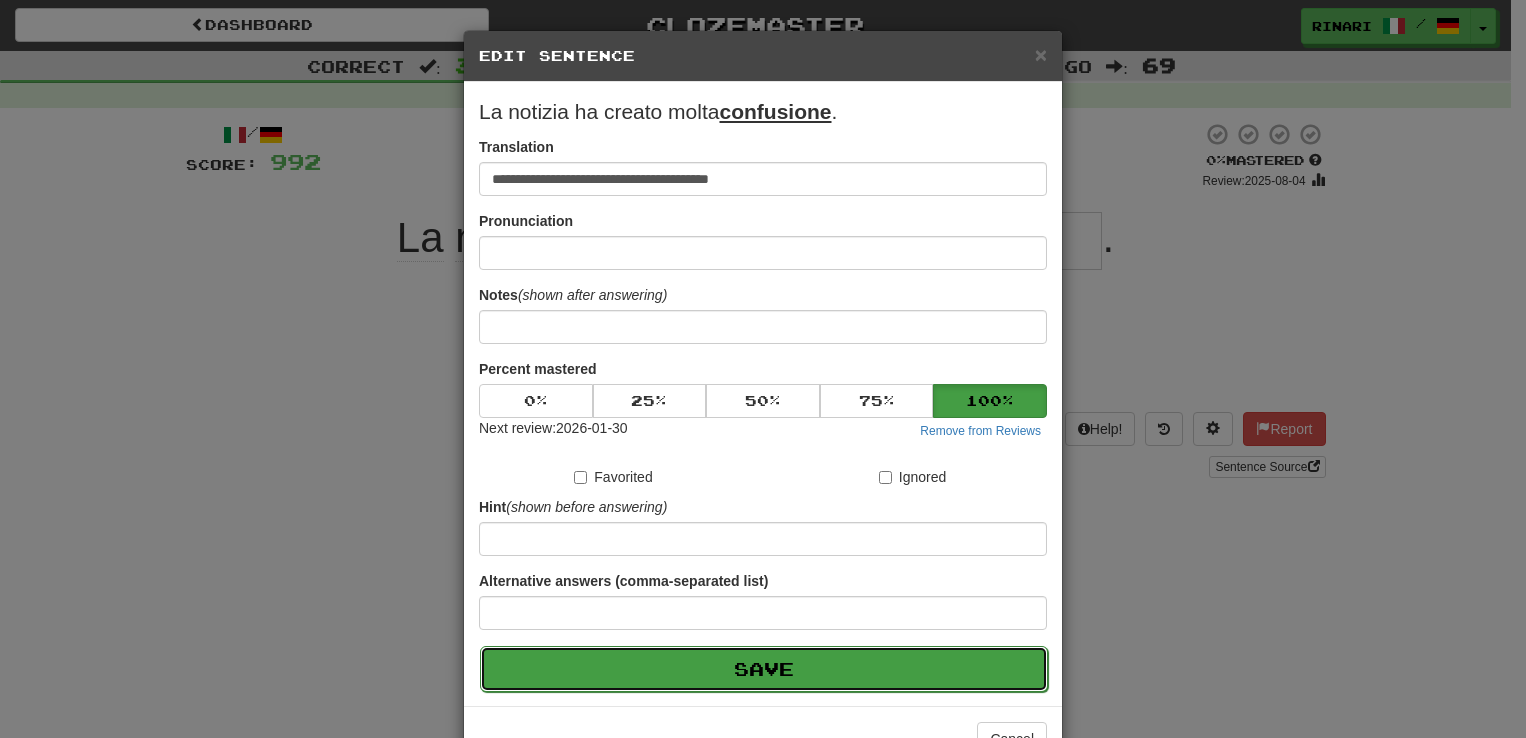 click on "Save" at bounding box center [764, 669] 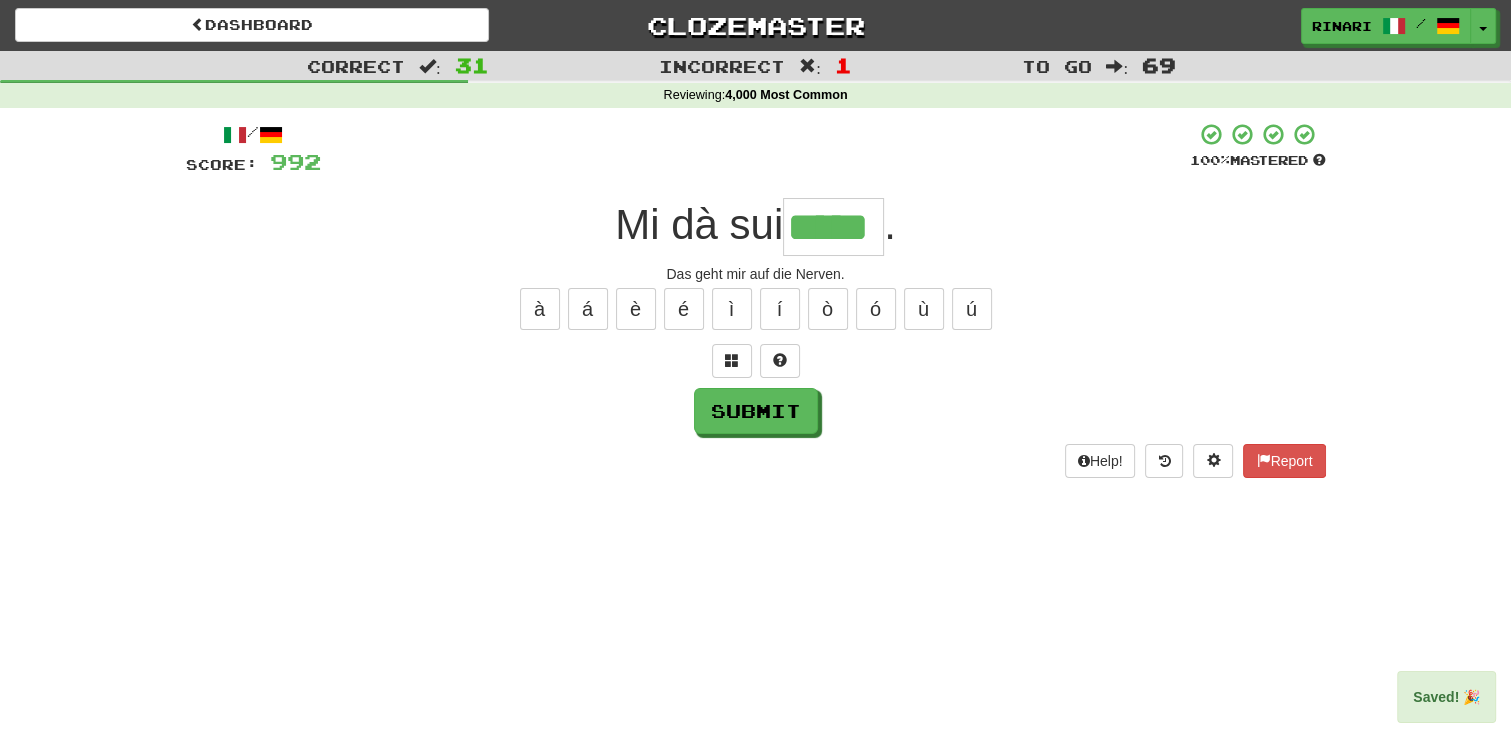 type on "*****" 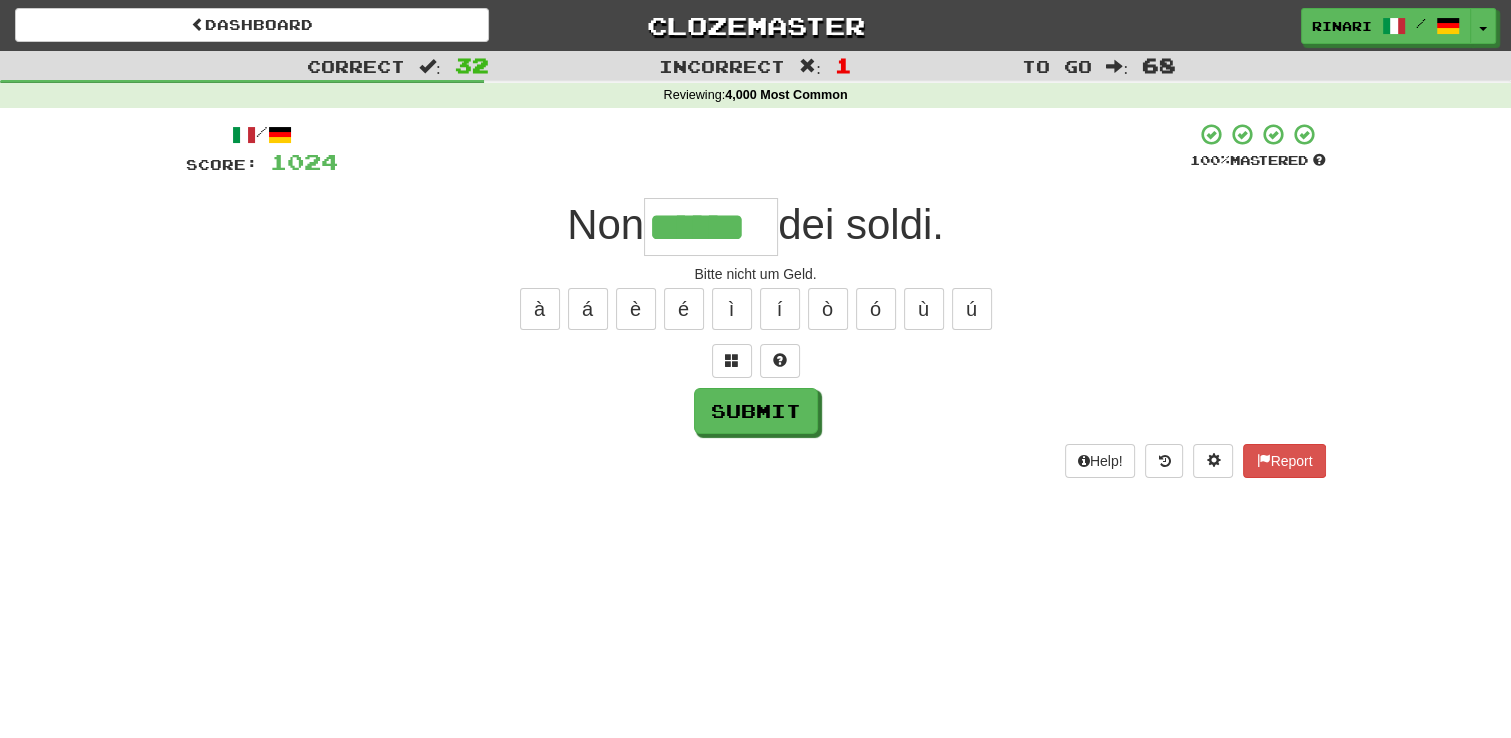 type on "******" 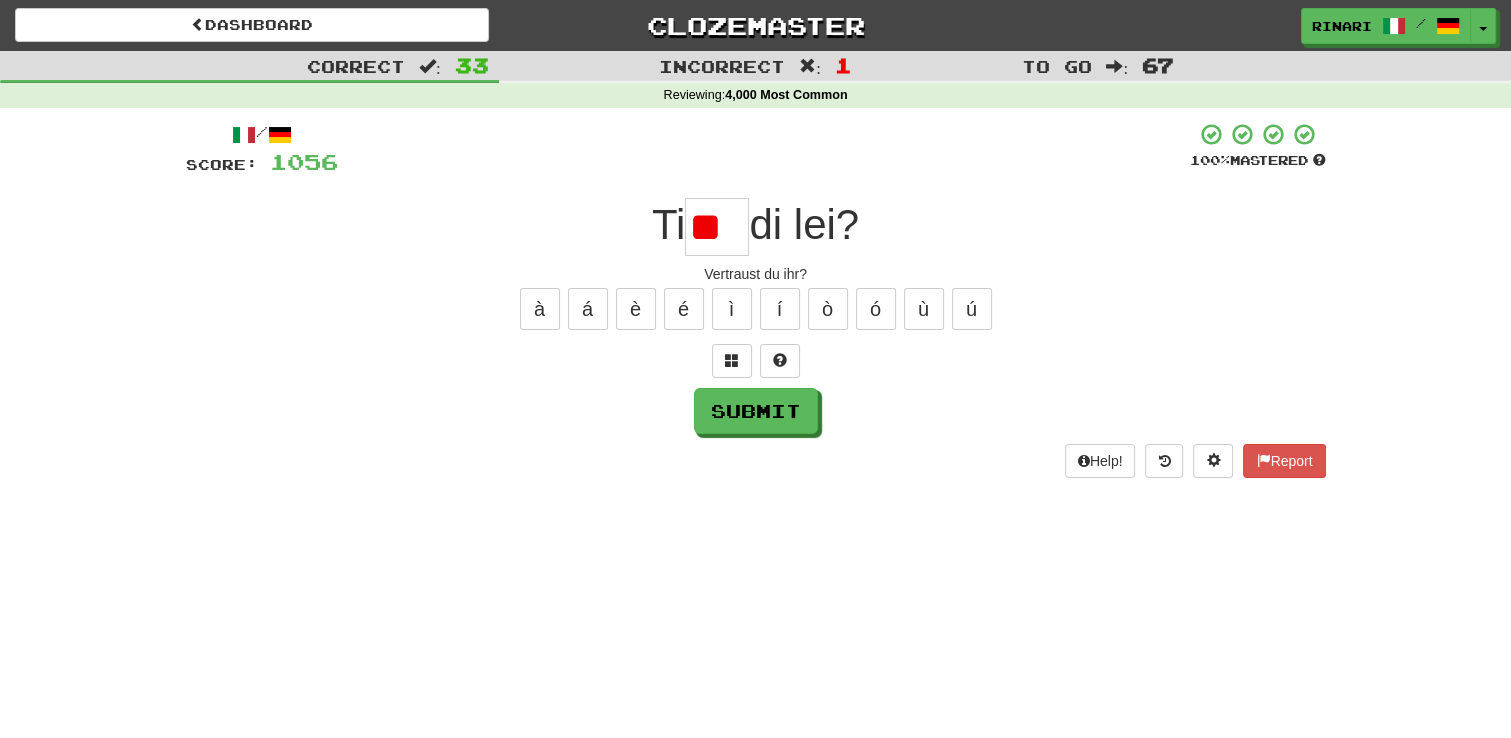 type on "*" 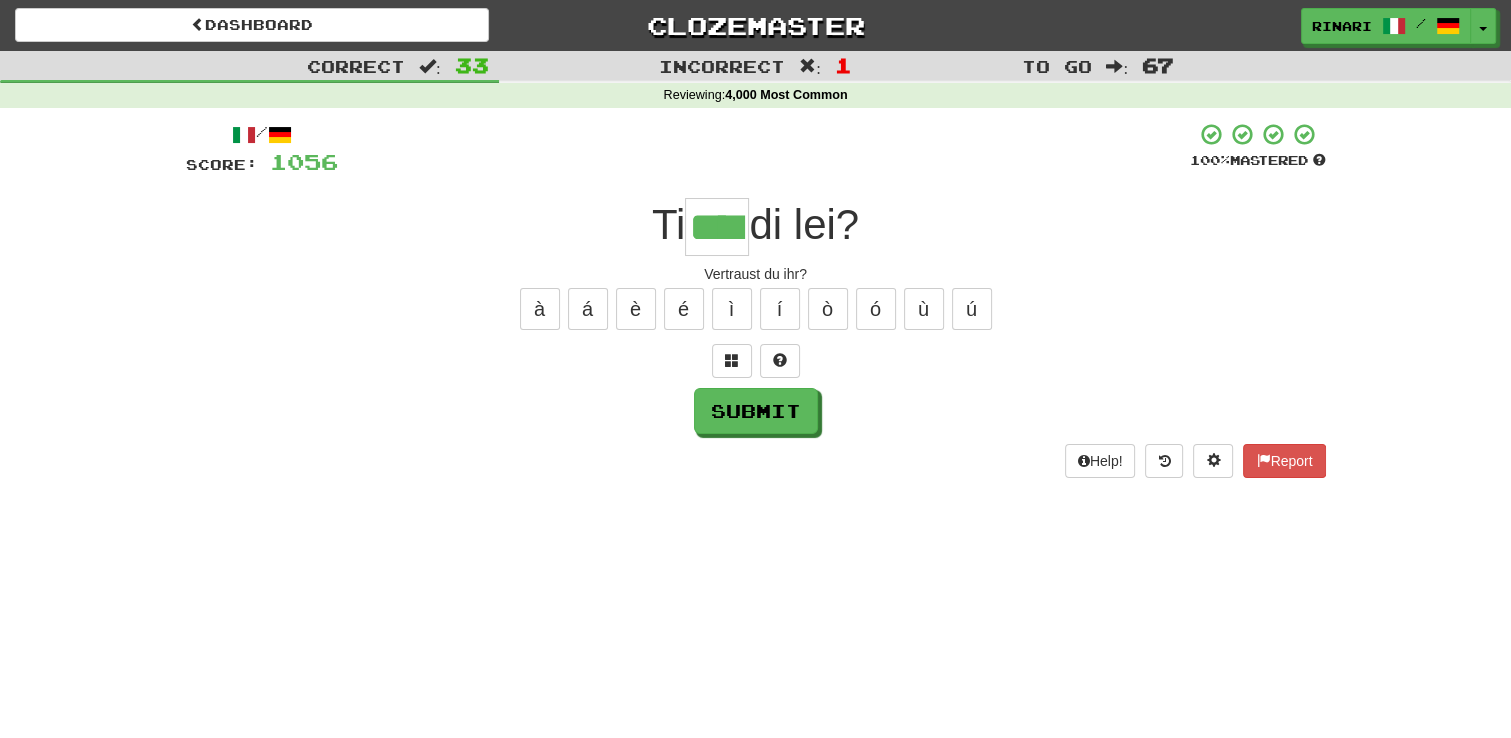 type on "****" 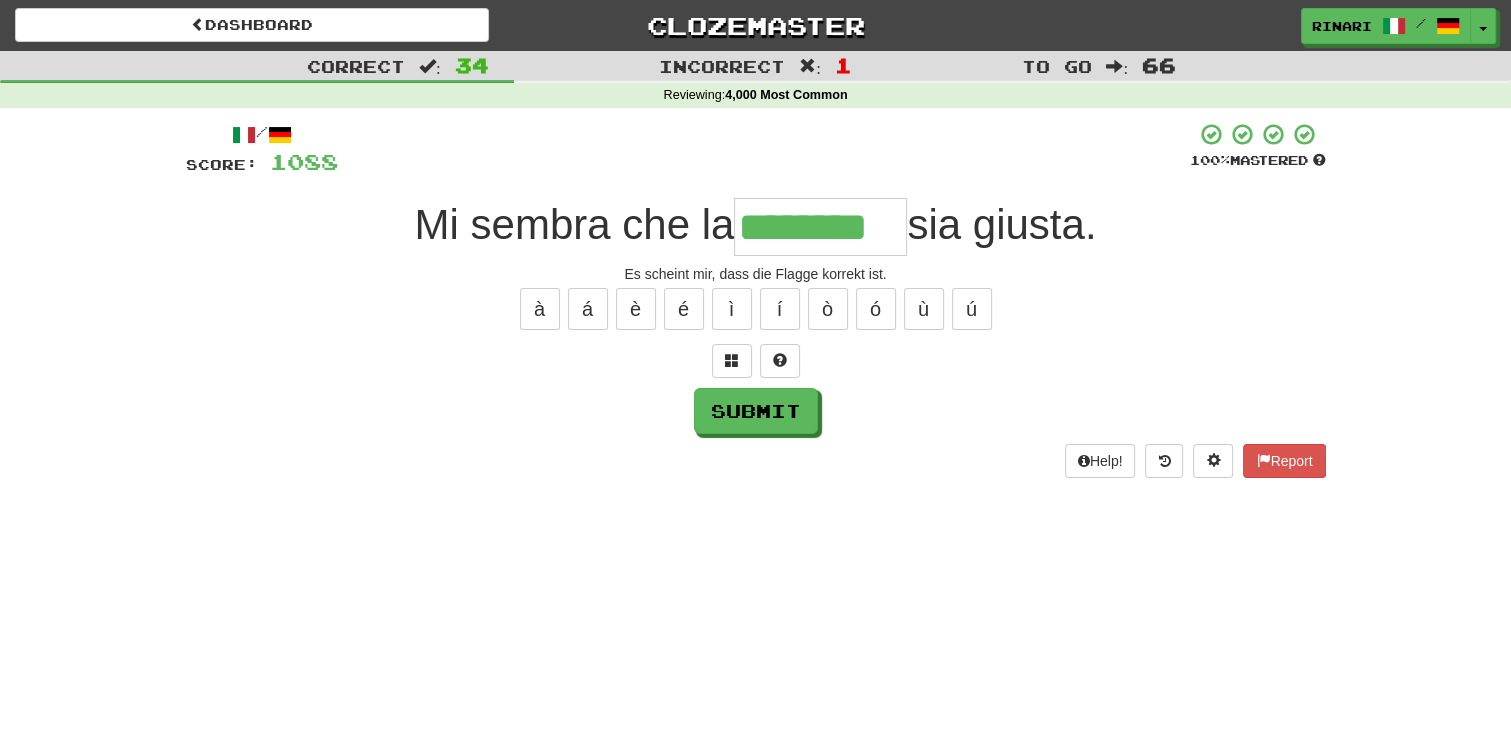type on "********" 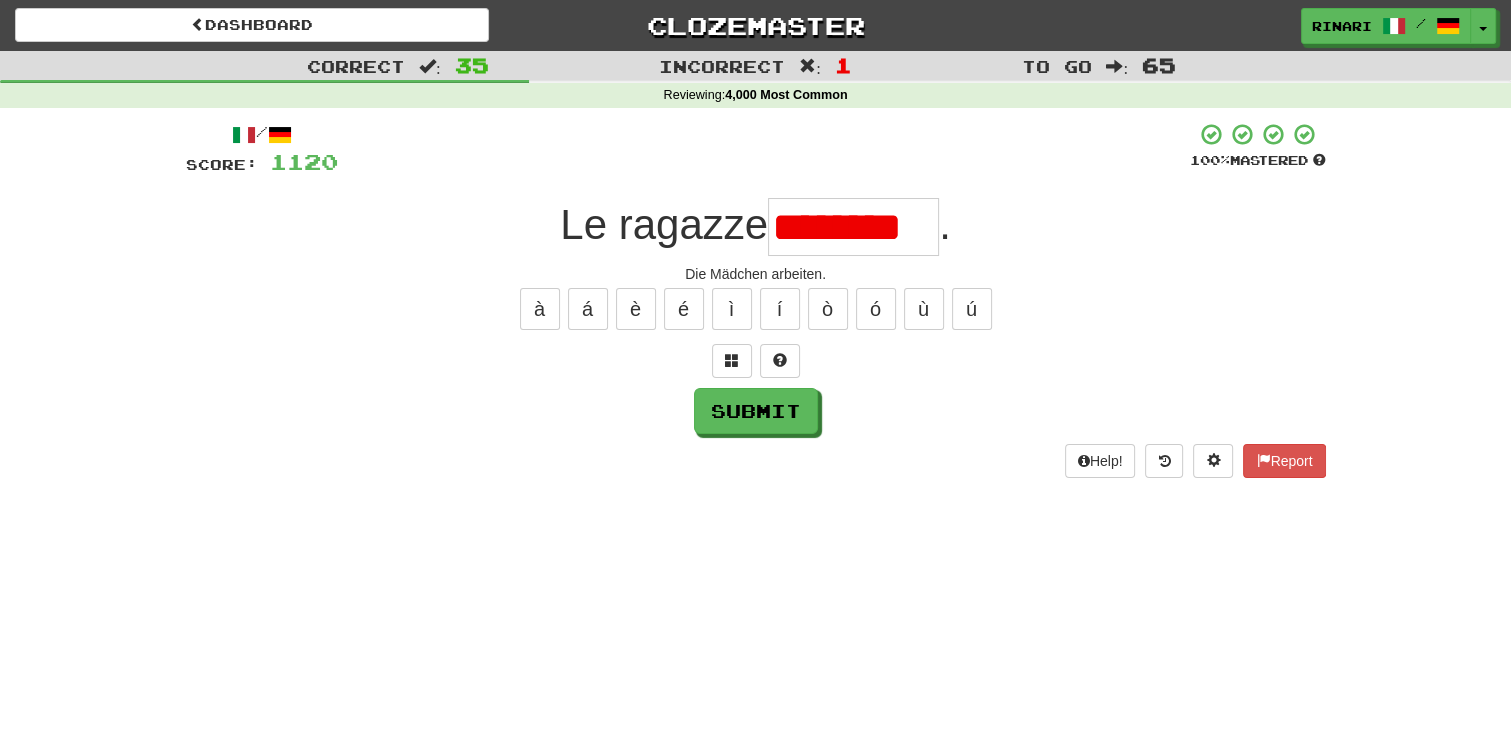 scroll, scrollTop: 0, scrollLeft: 0, axis: both 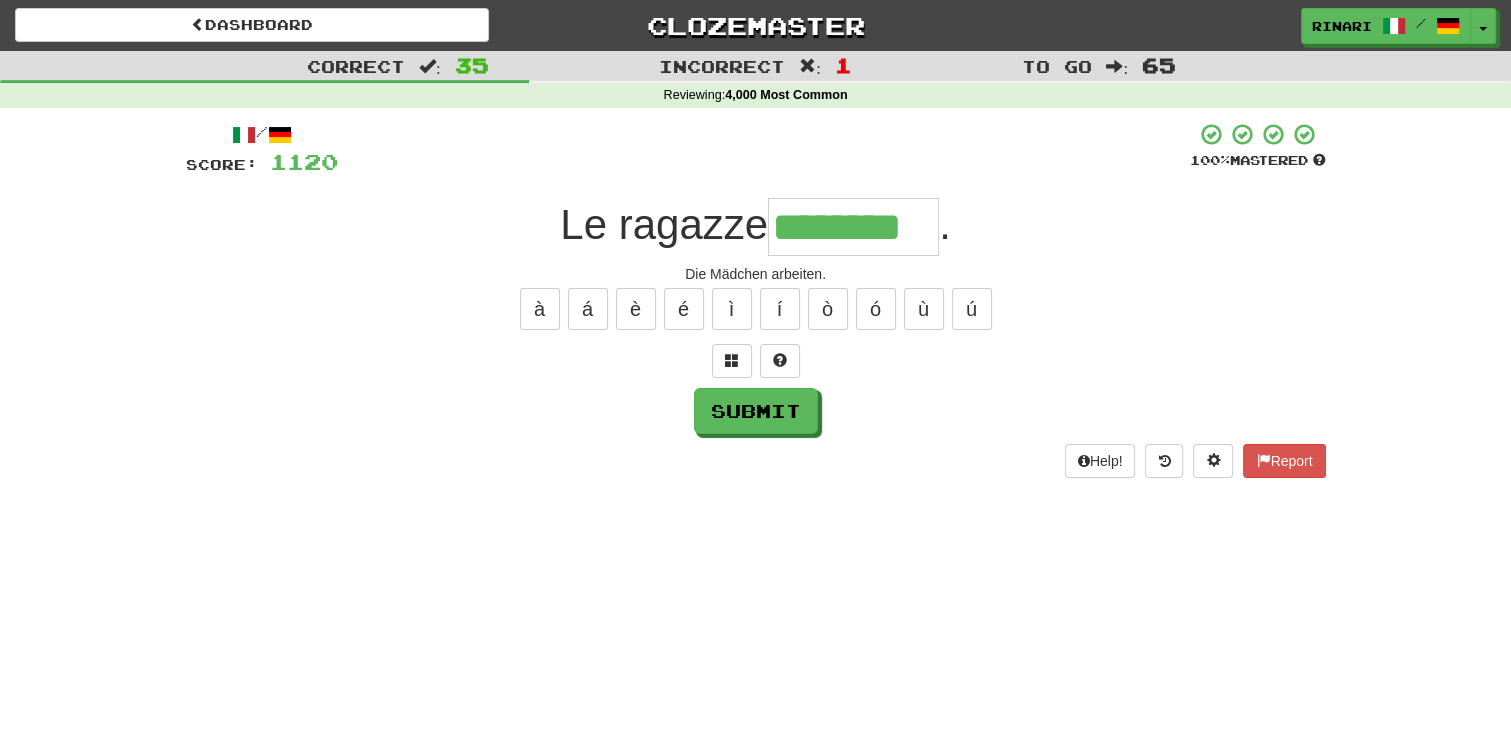 type on "********" 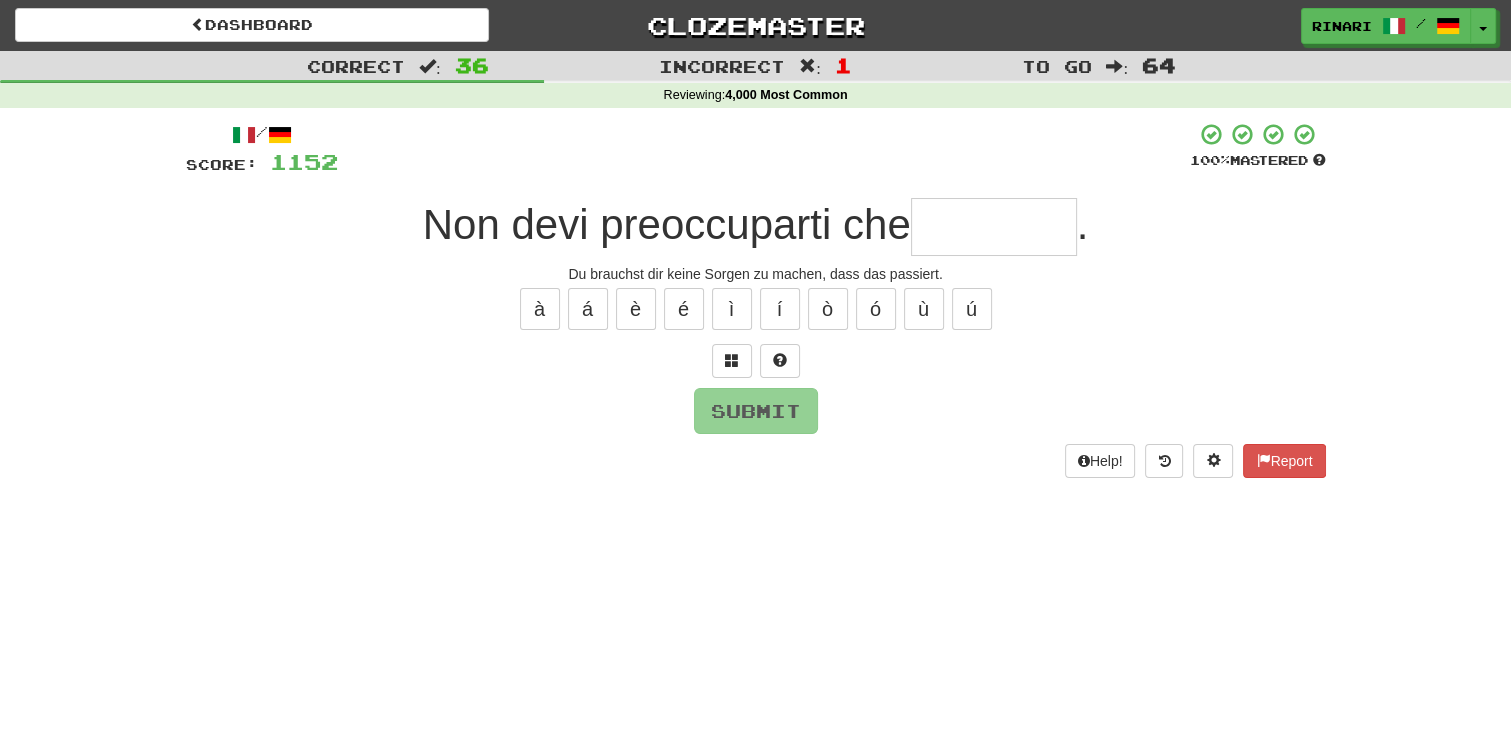 type on "*" 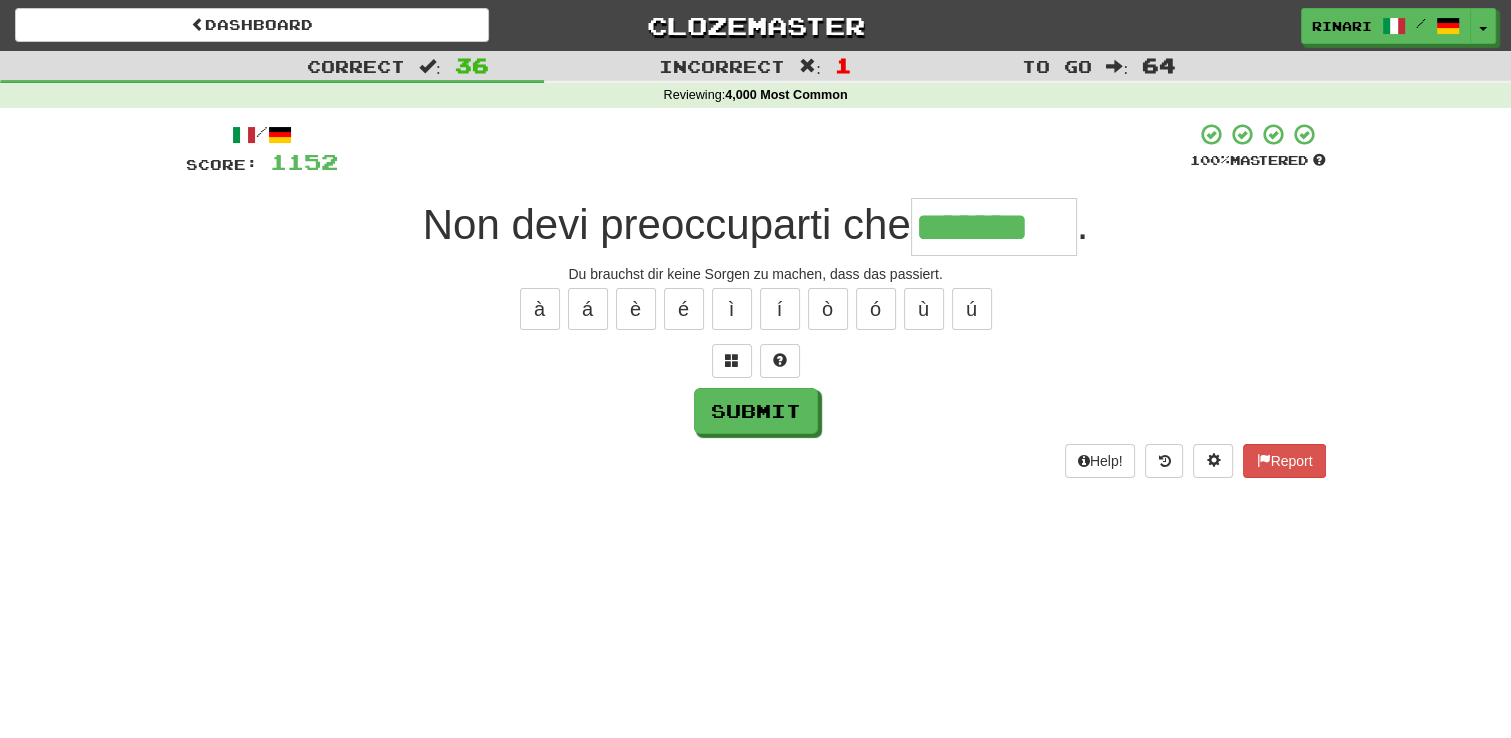 type on "*******" 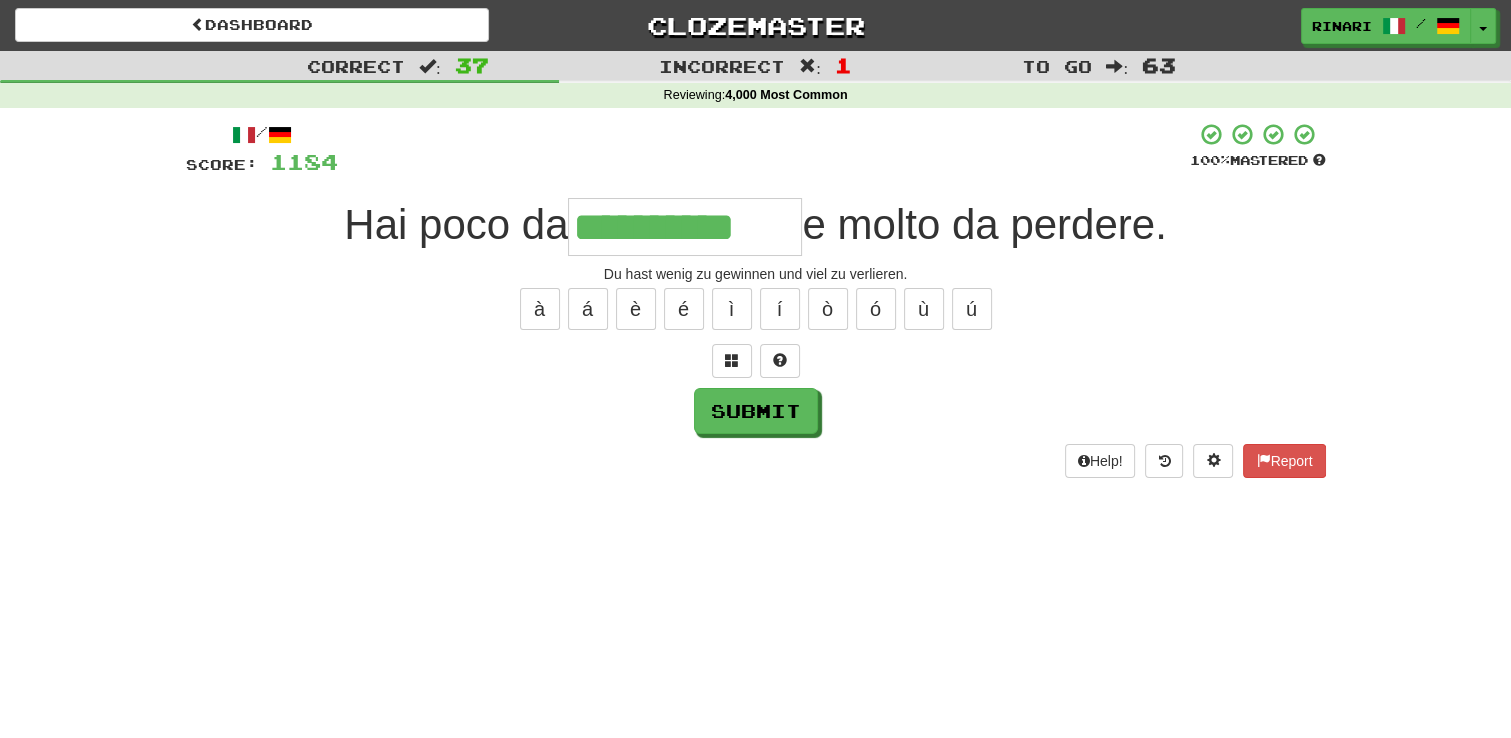 type on "**********" 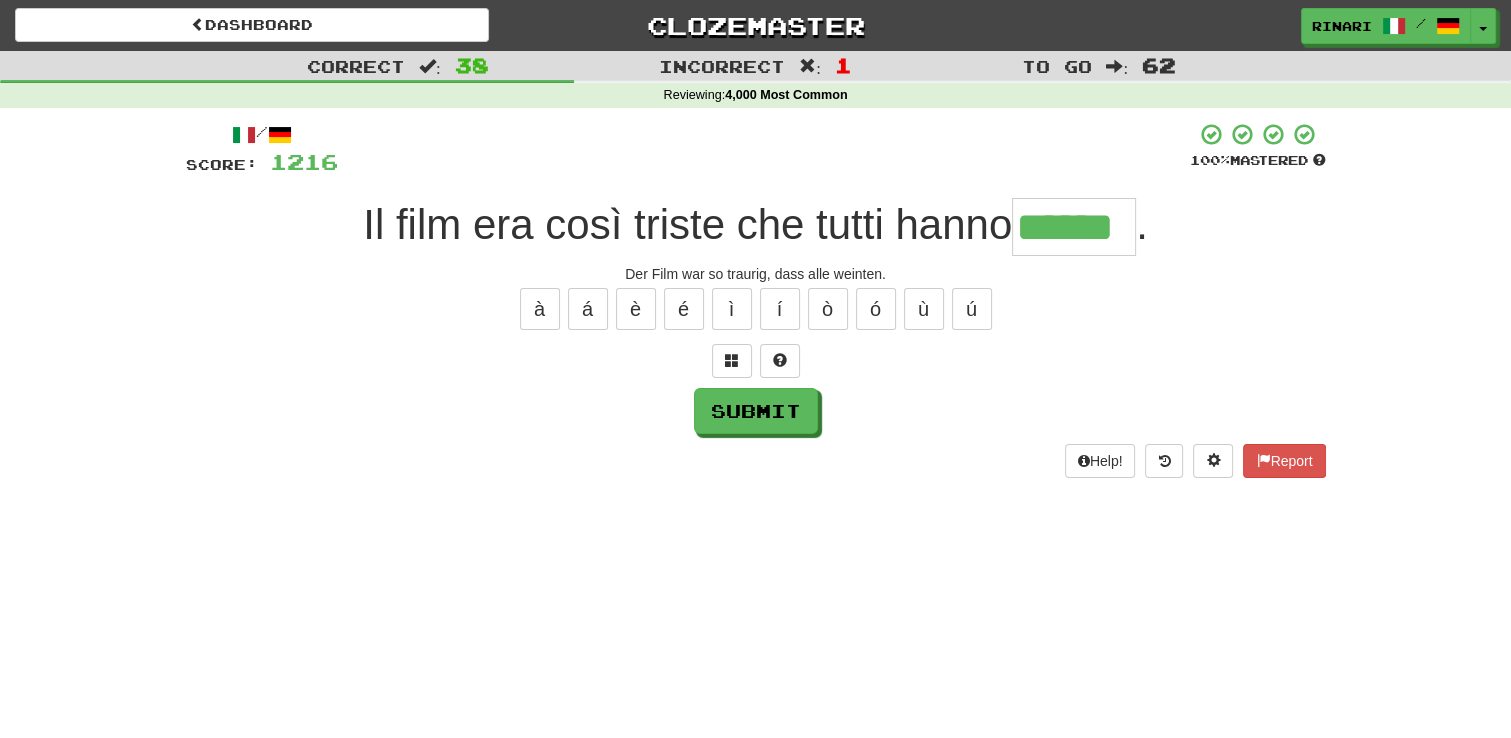 type on "******" 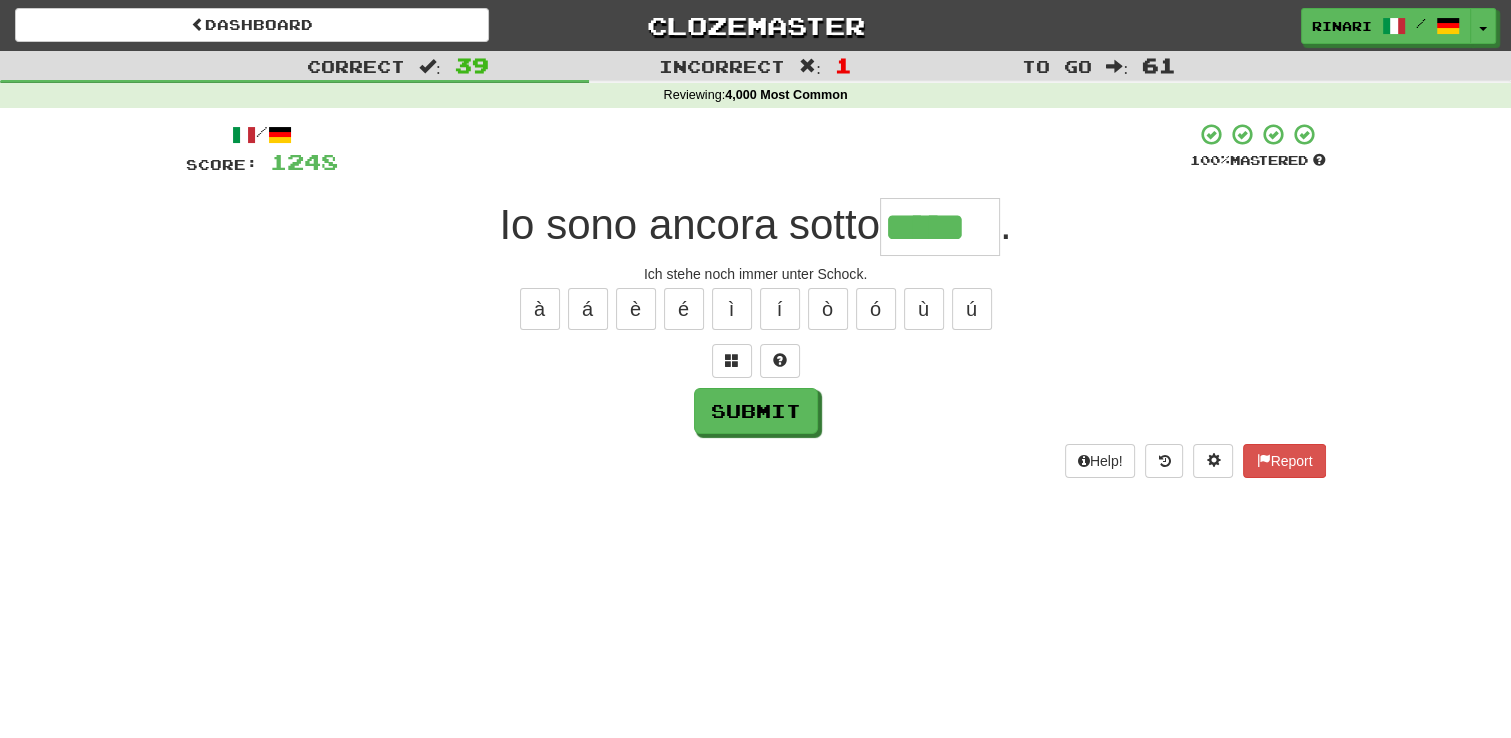 type on "*****" 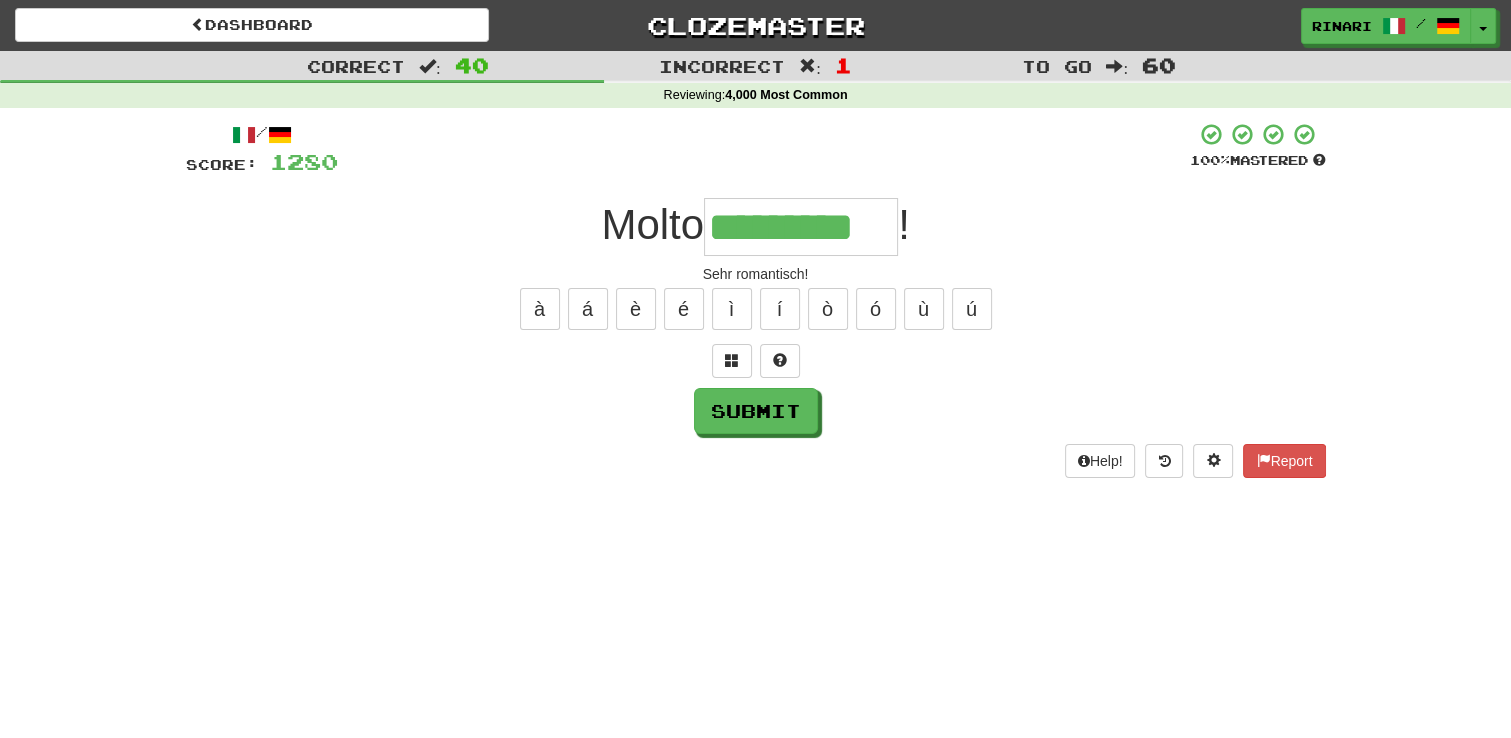 type on "*********" 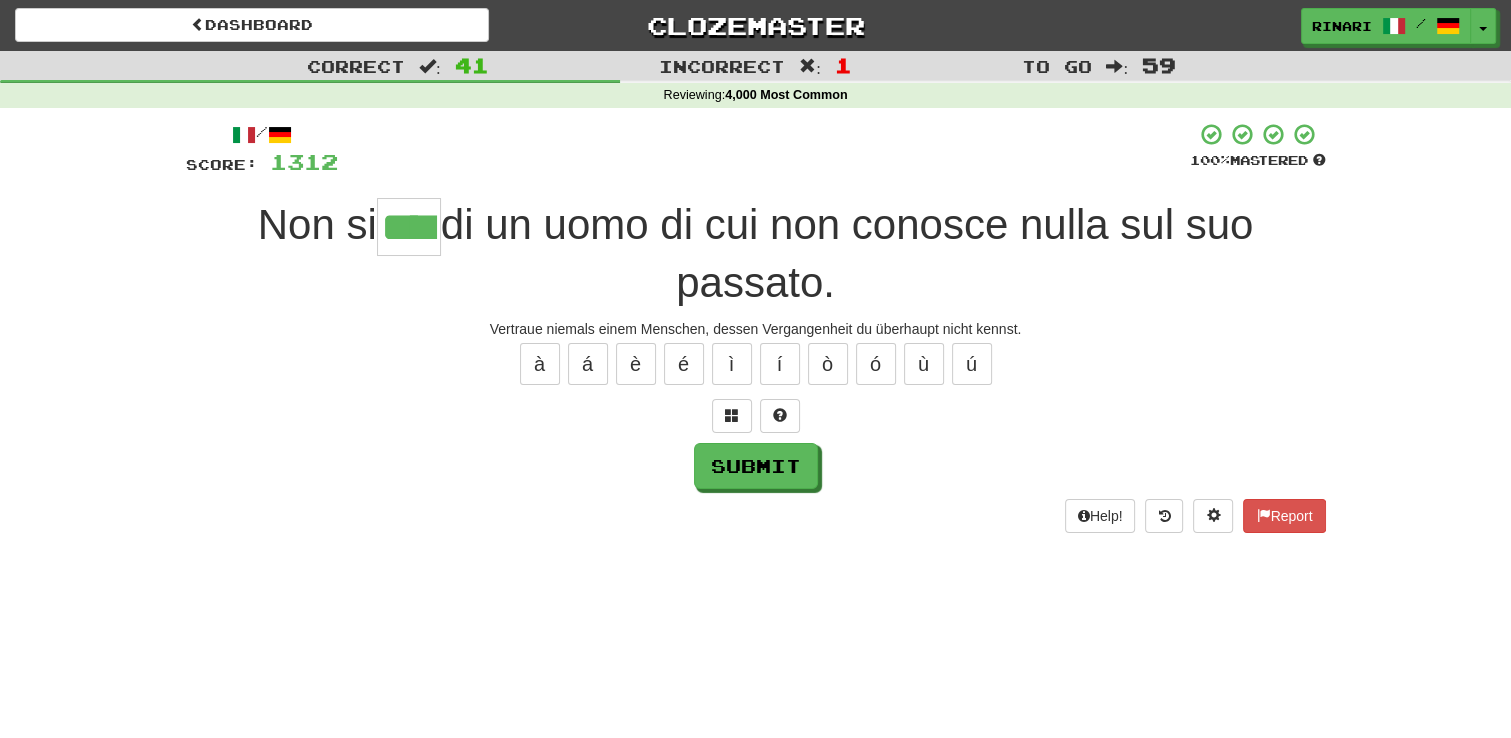 type on "****" 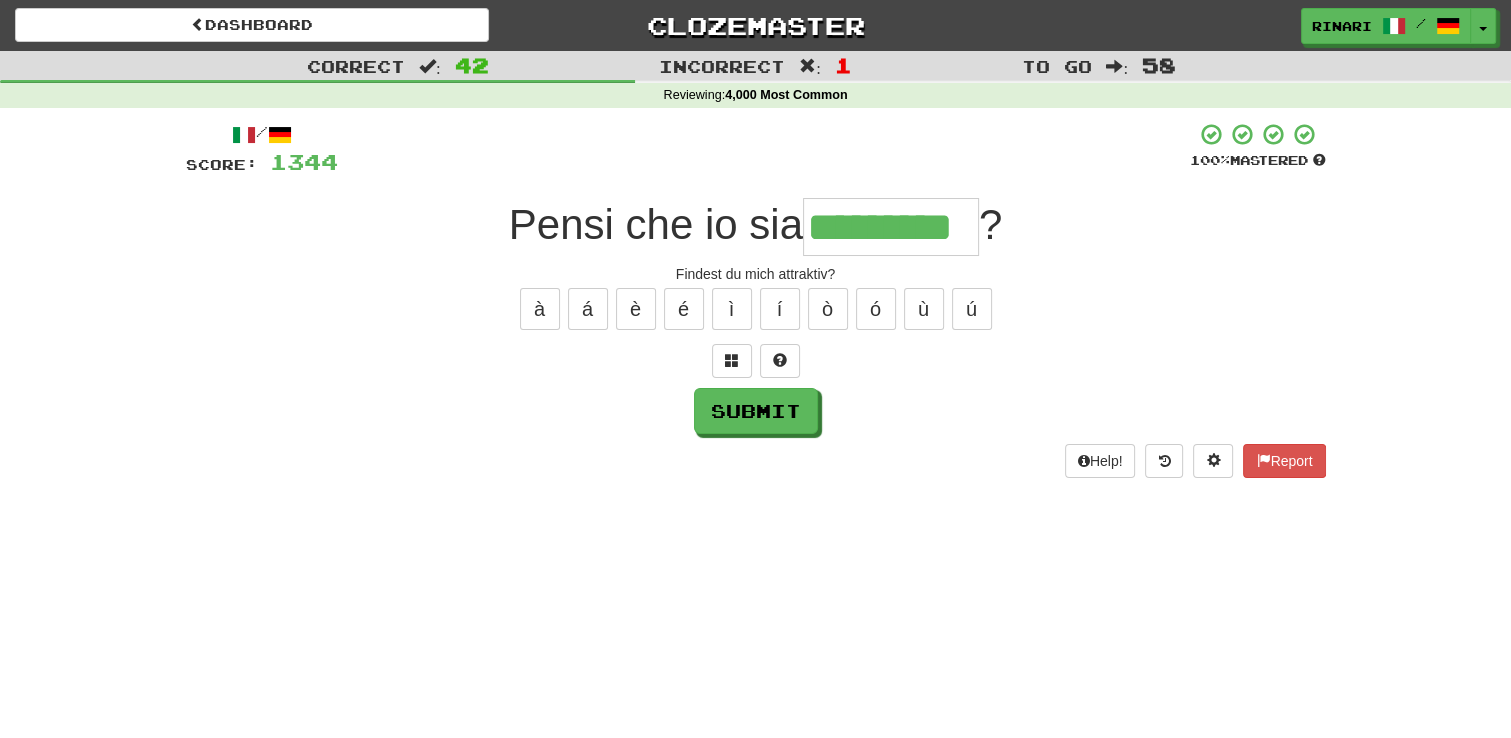 type on "*********" 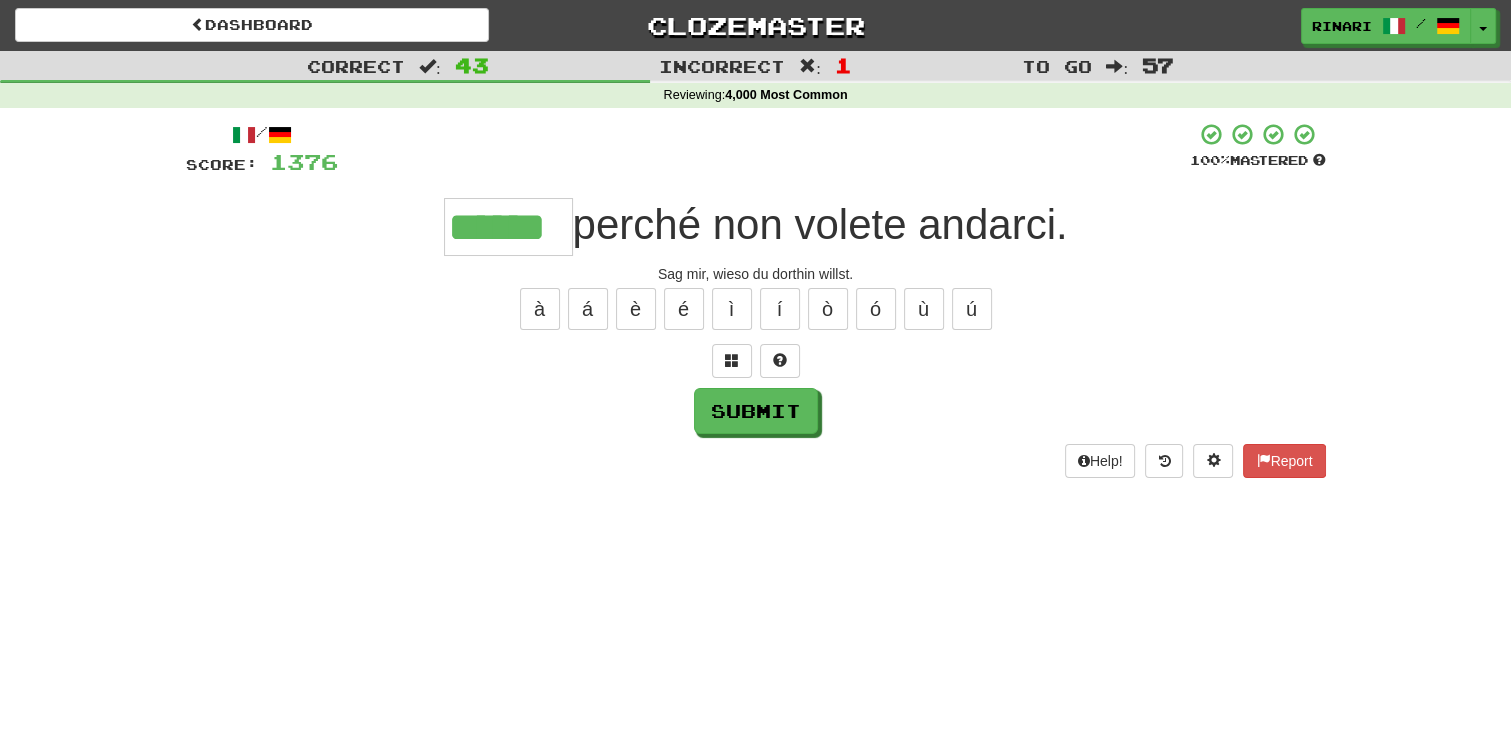 type on "******" 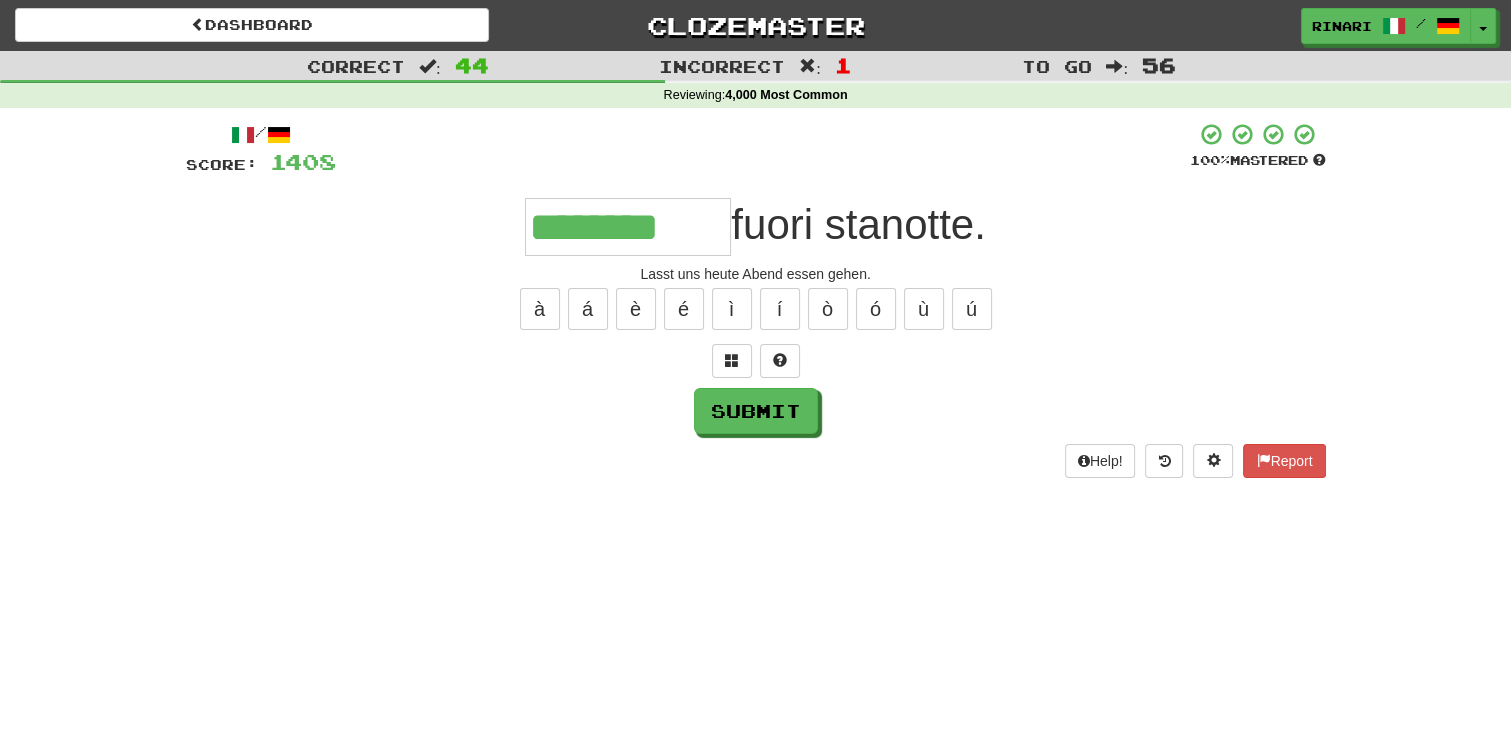 type on "********" 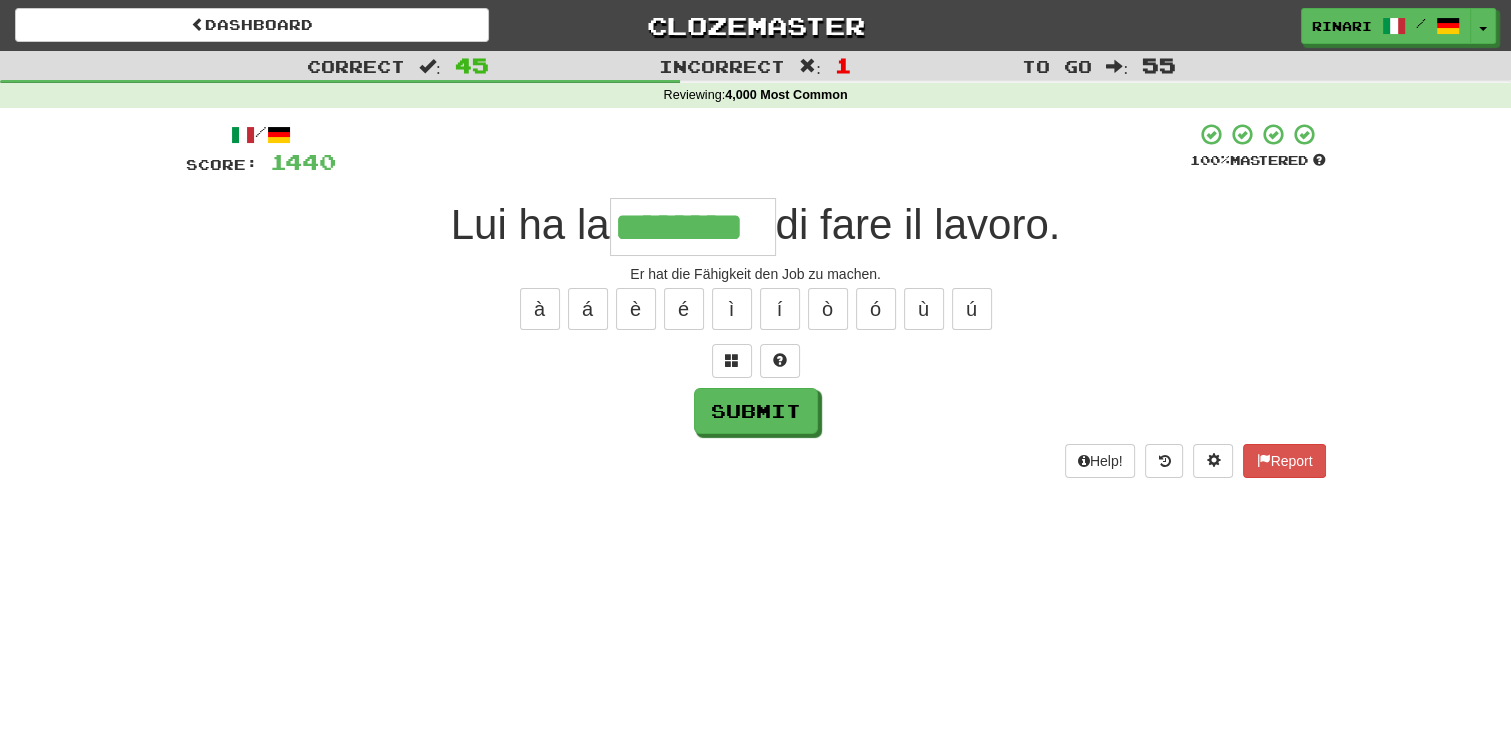 type on "********" 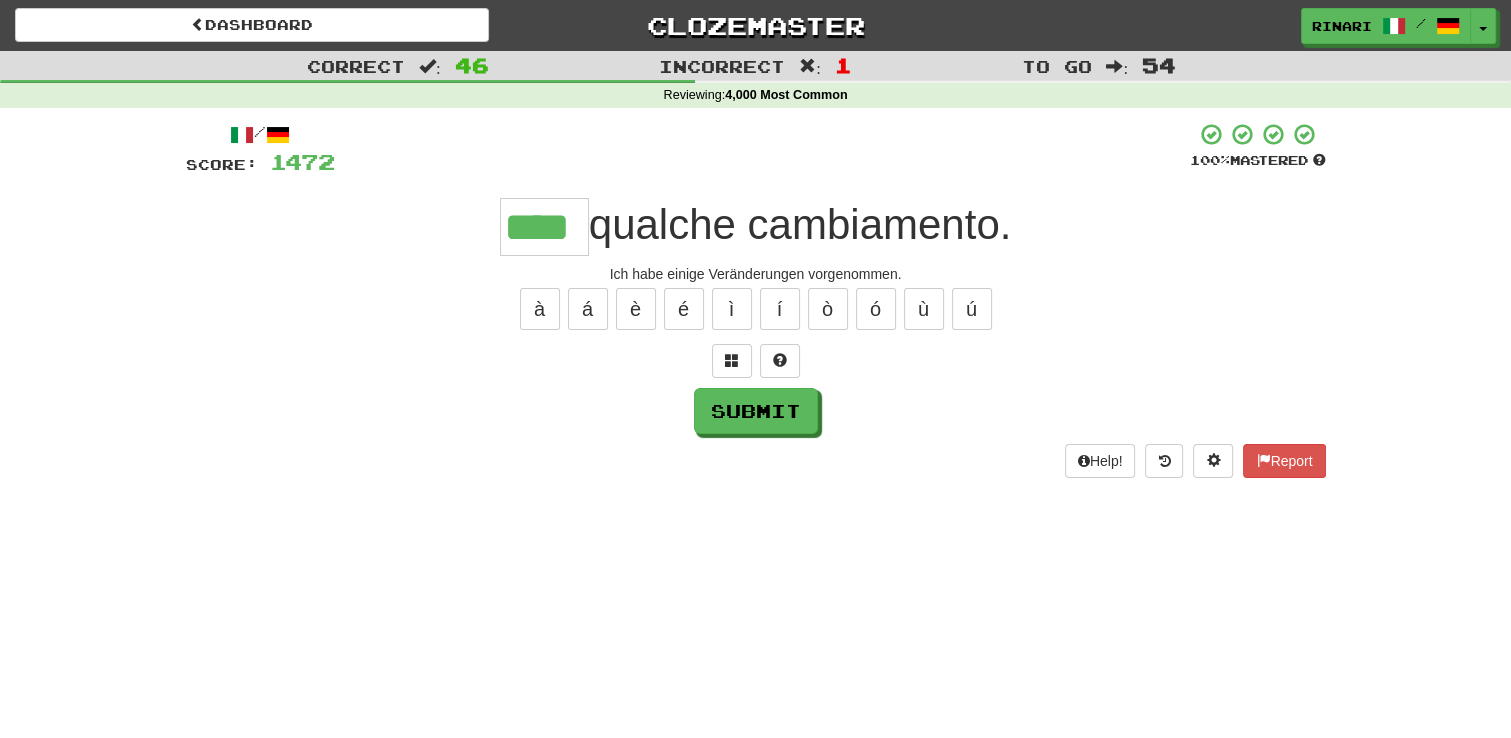 type on "****" 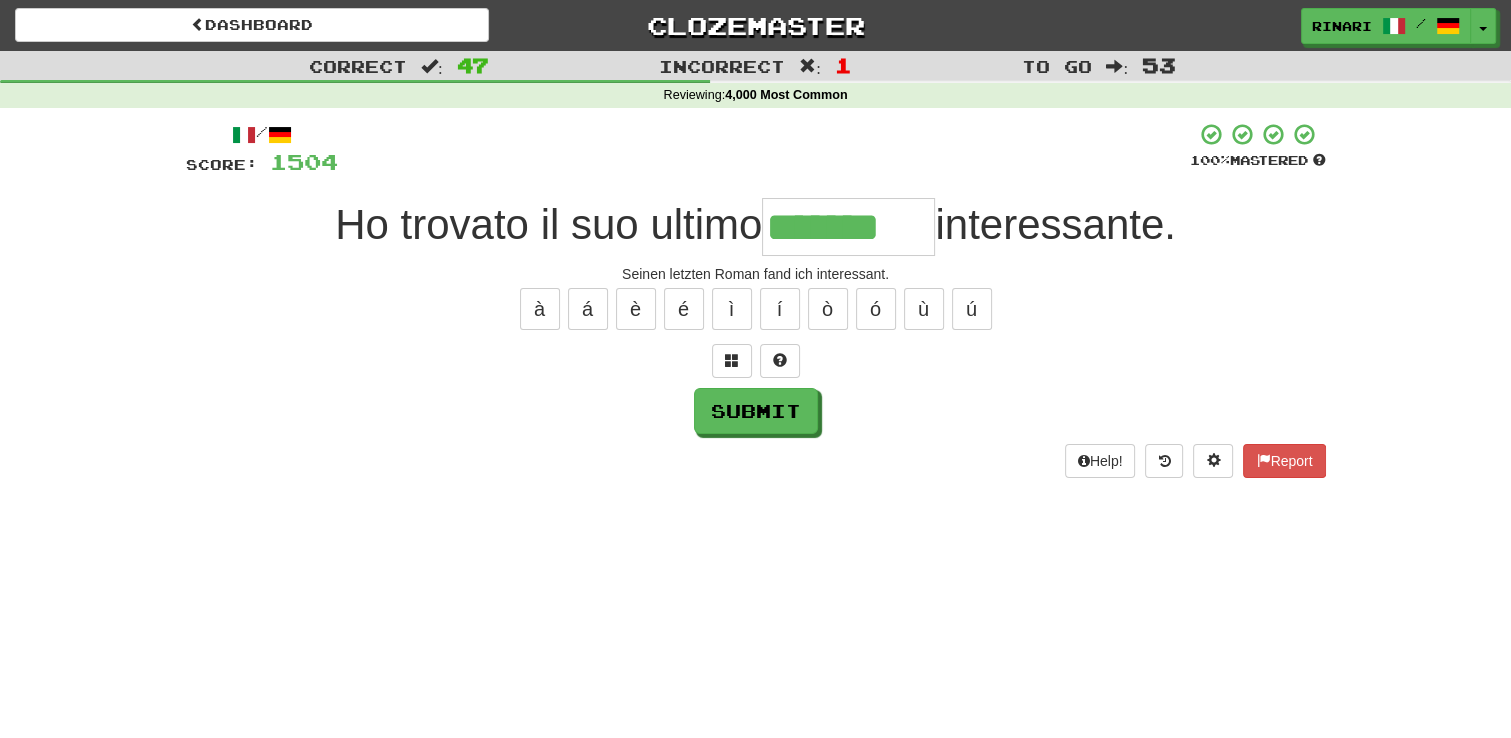type on "*******" 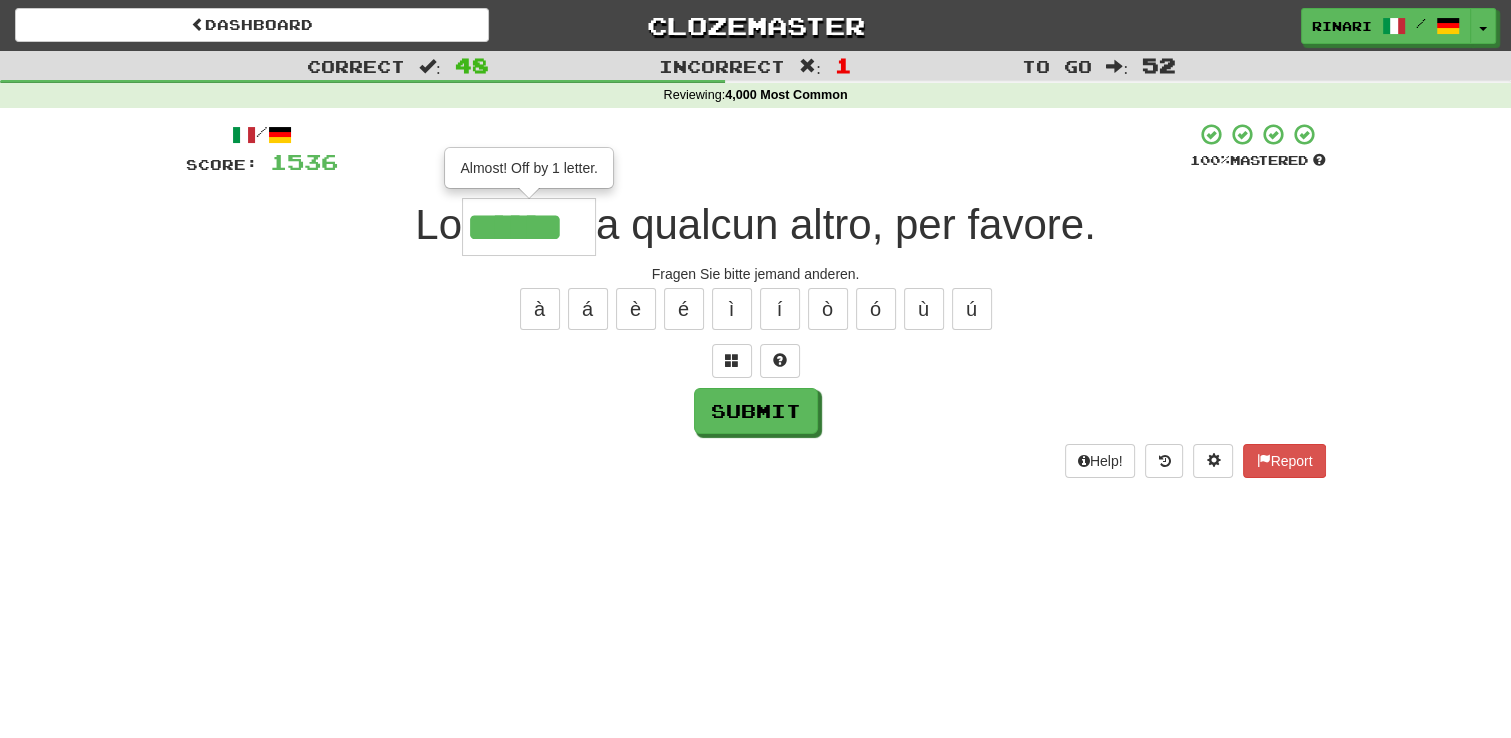 type on "******" 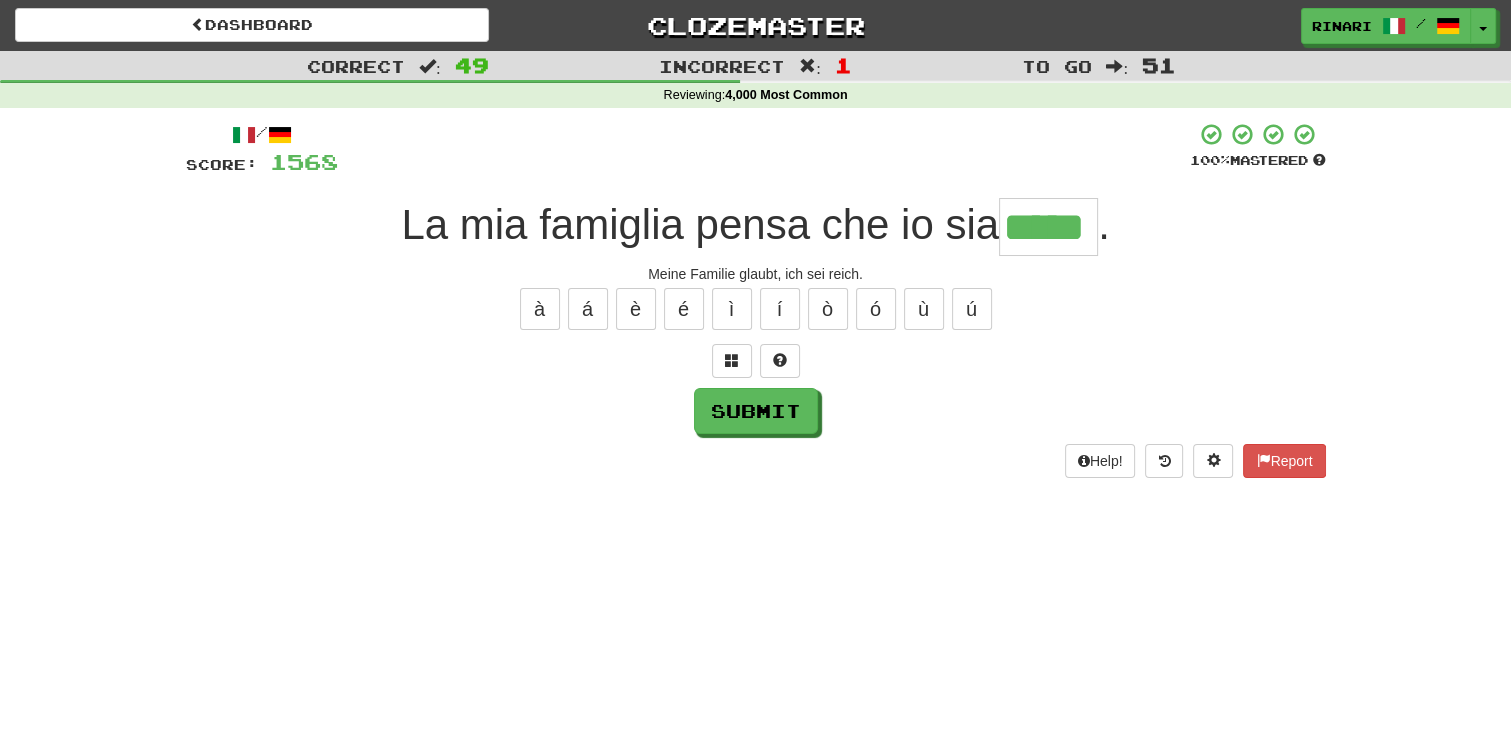 type on "*****" 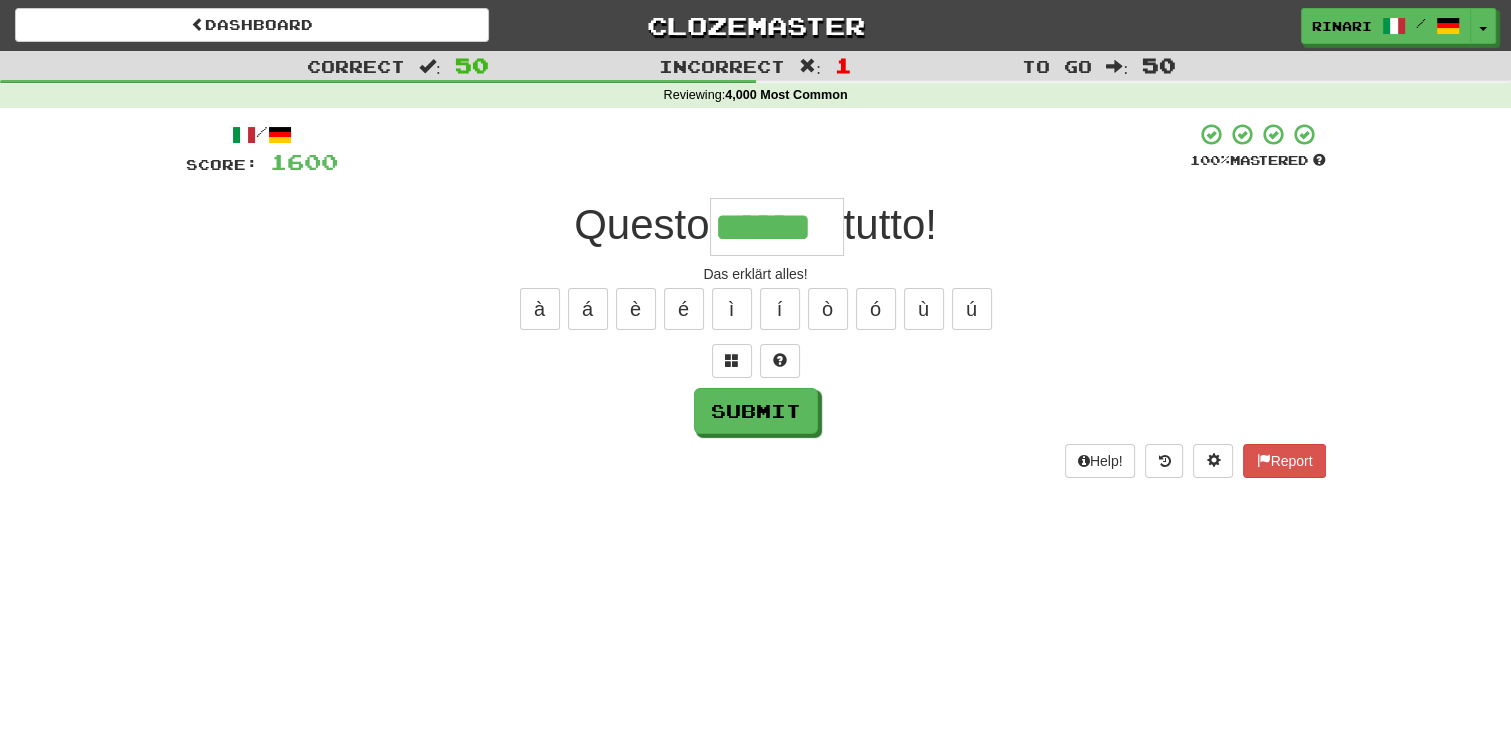 type on "******" 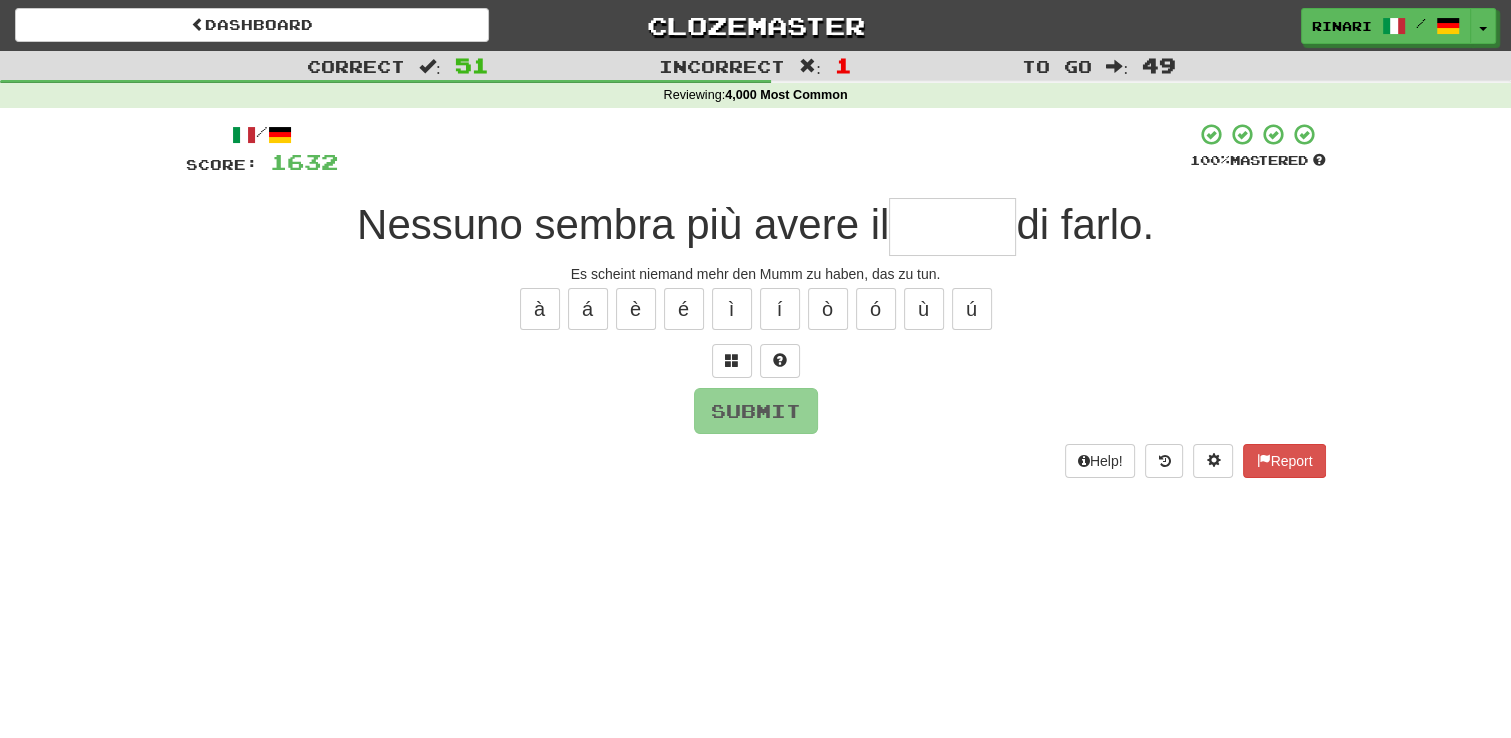 type on "*" 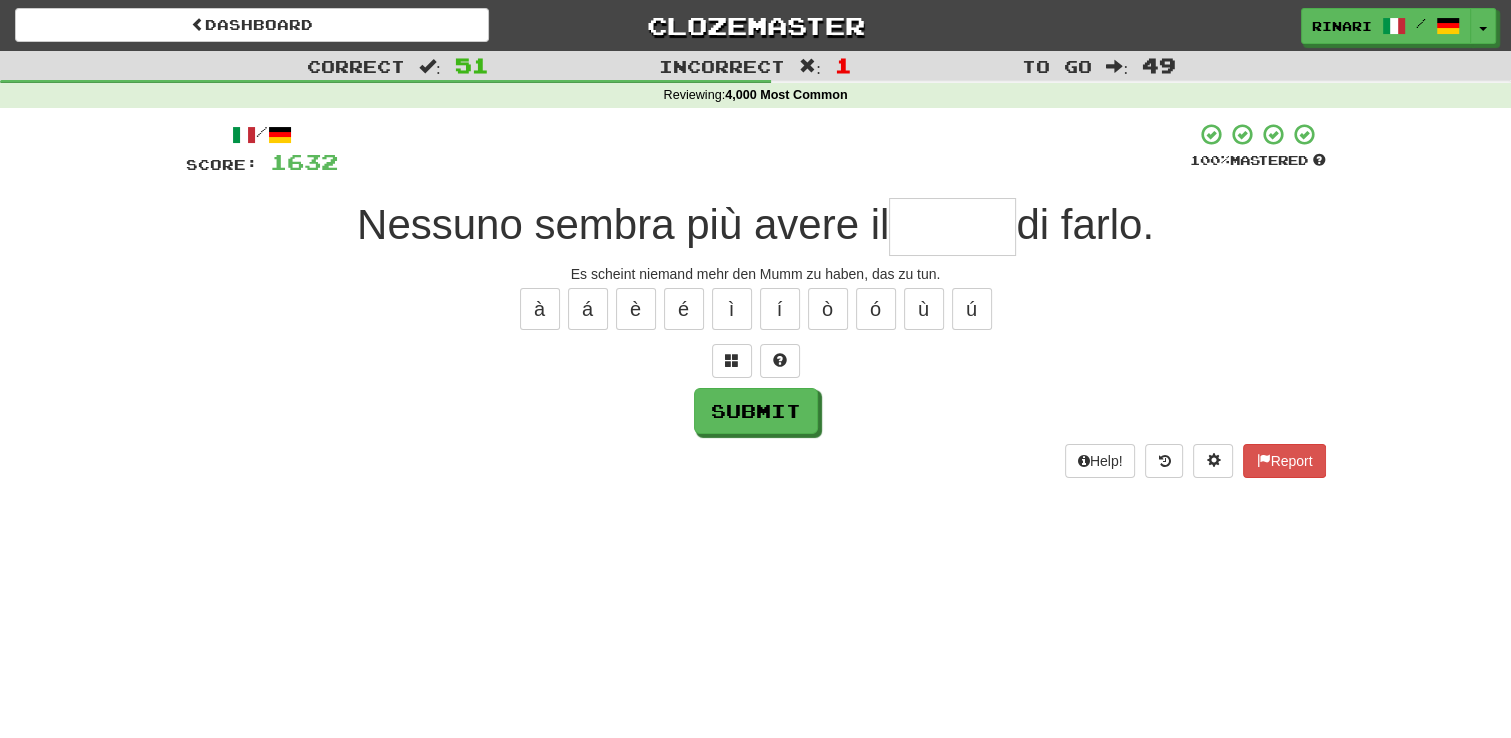type on "*" 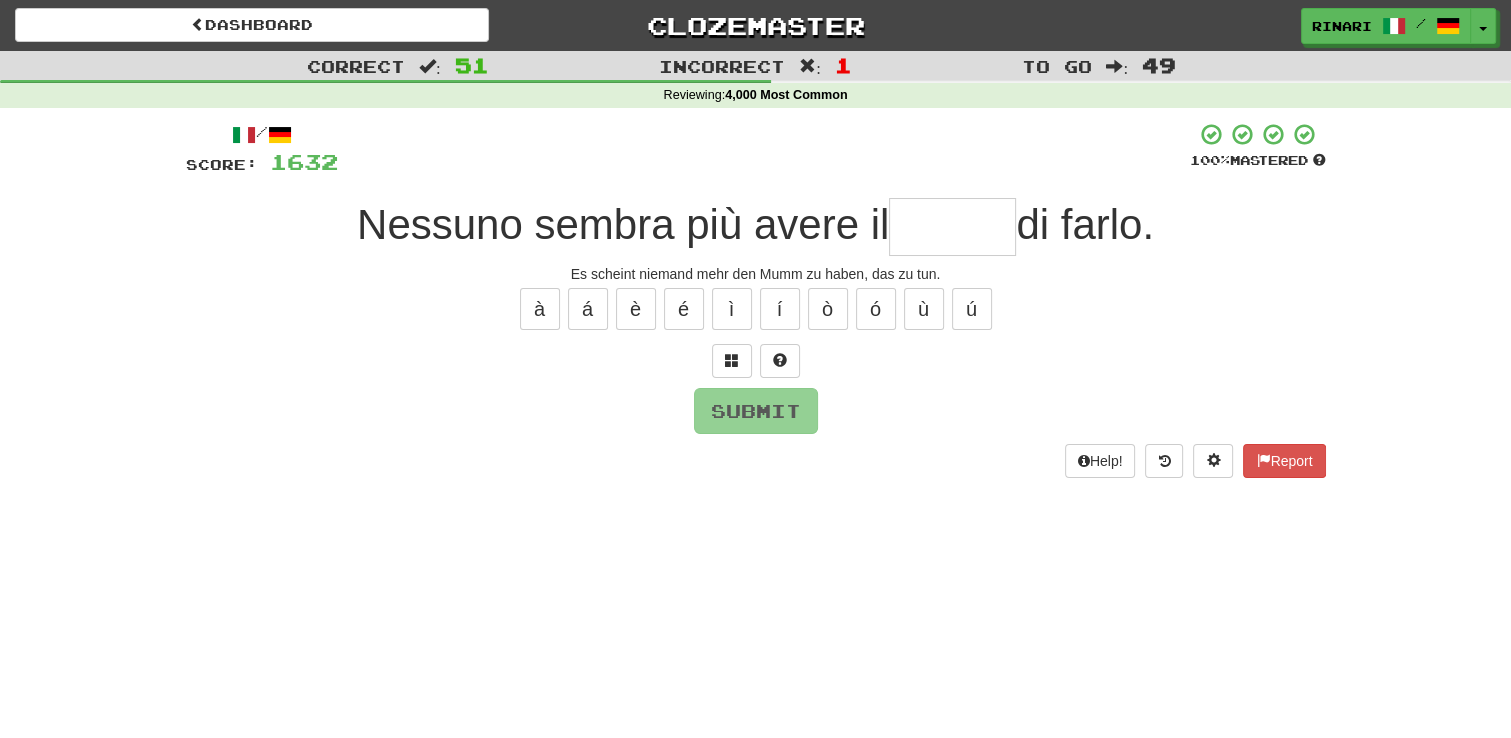 type on "*" 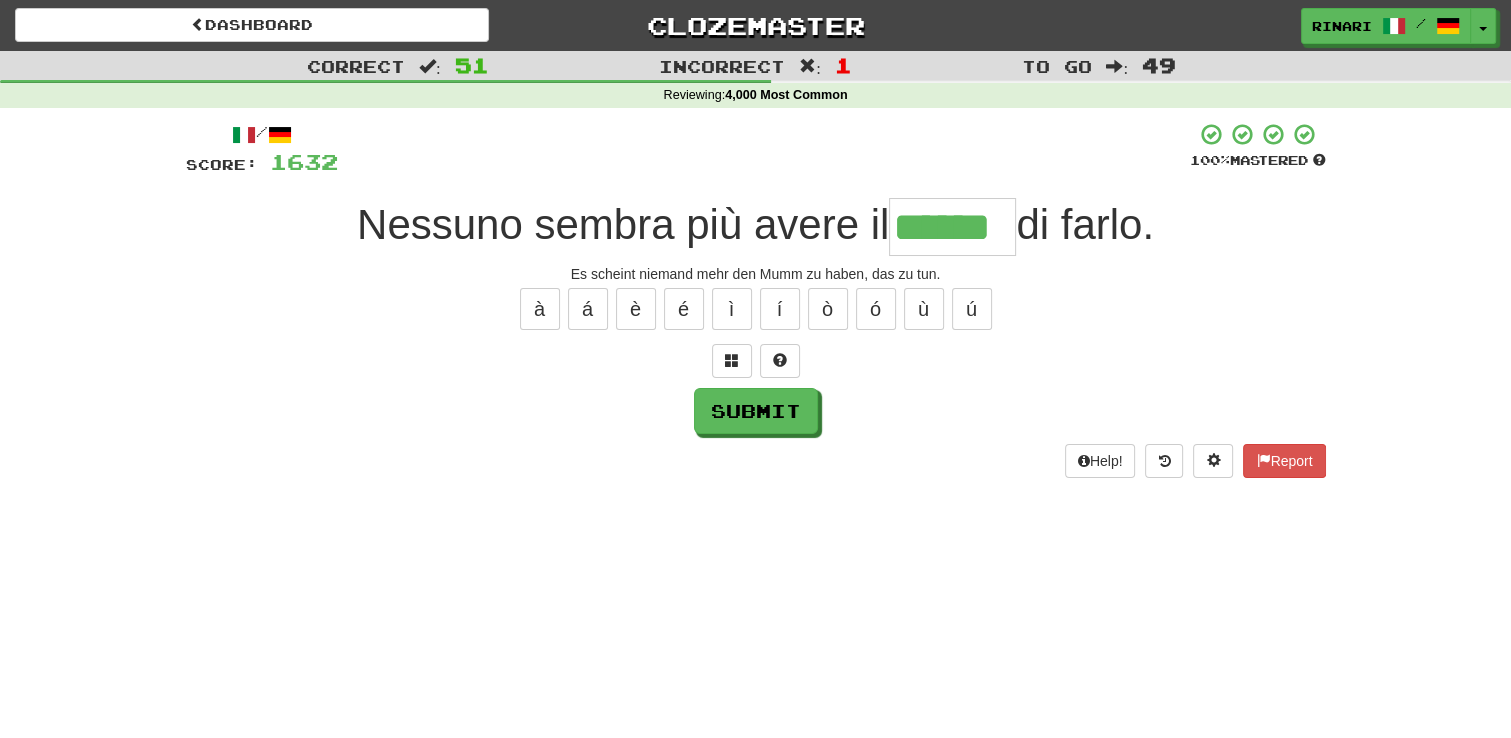type on "******" 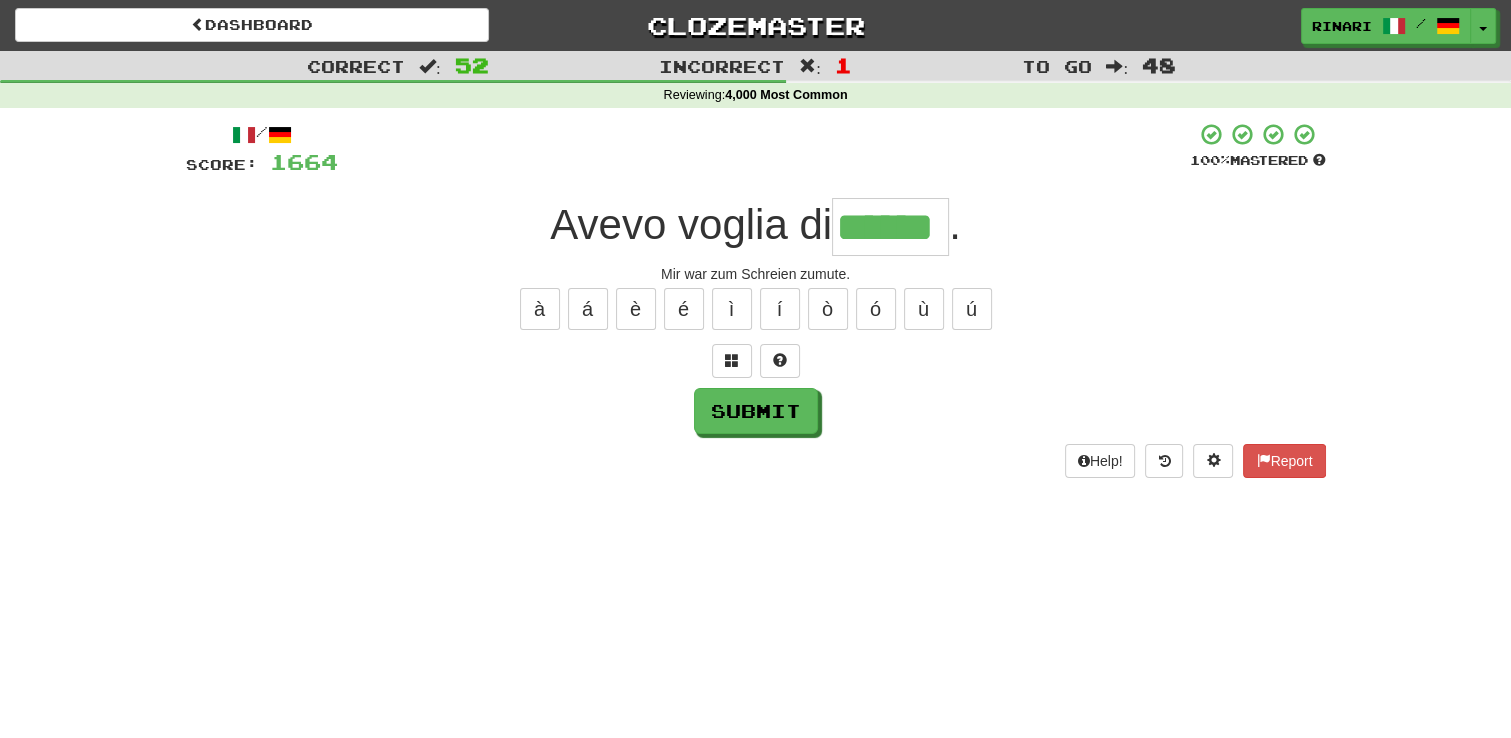 type on "******" 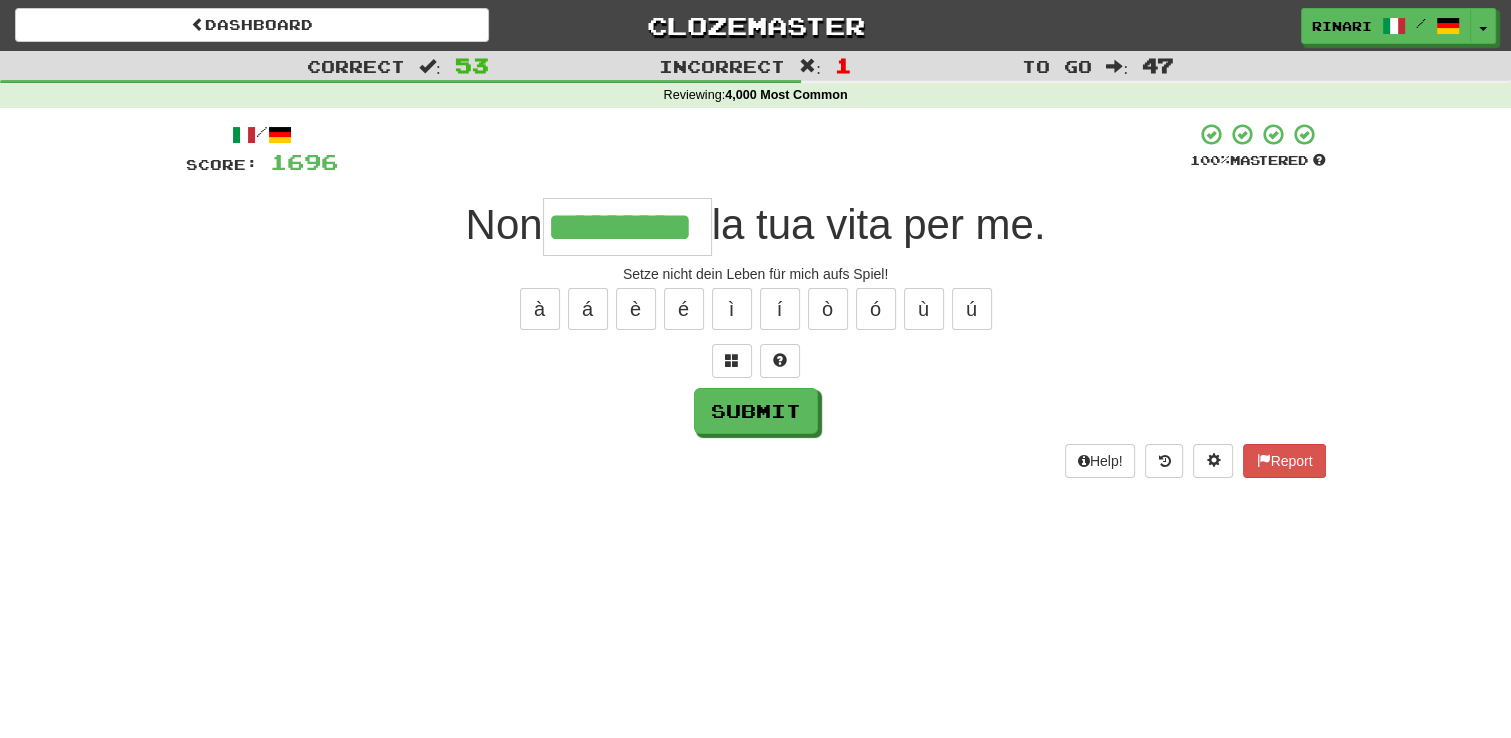 type on "*********" 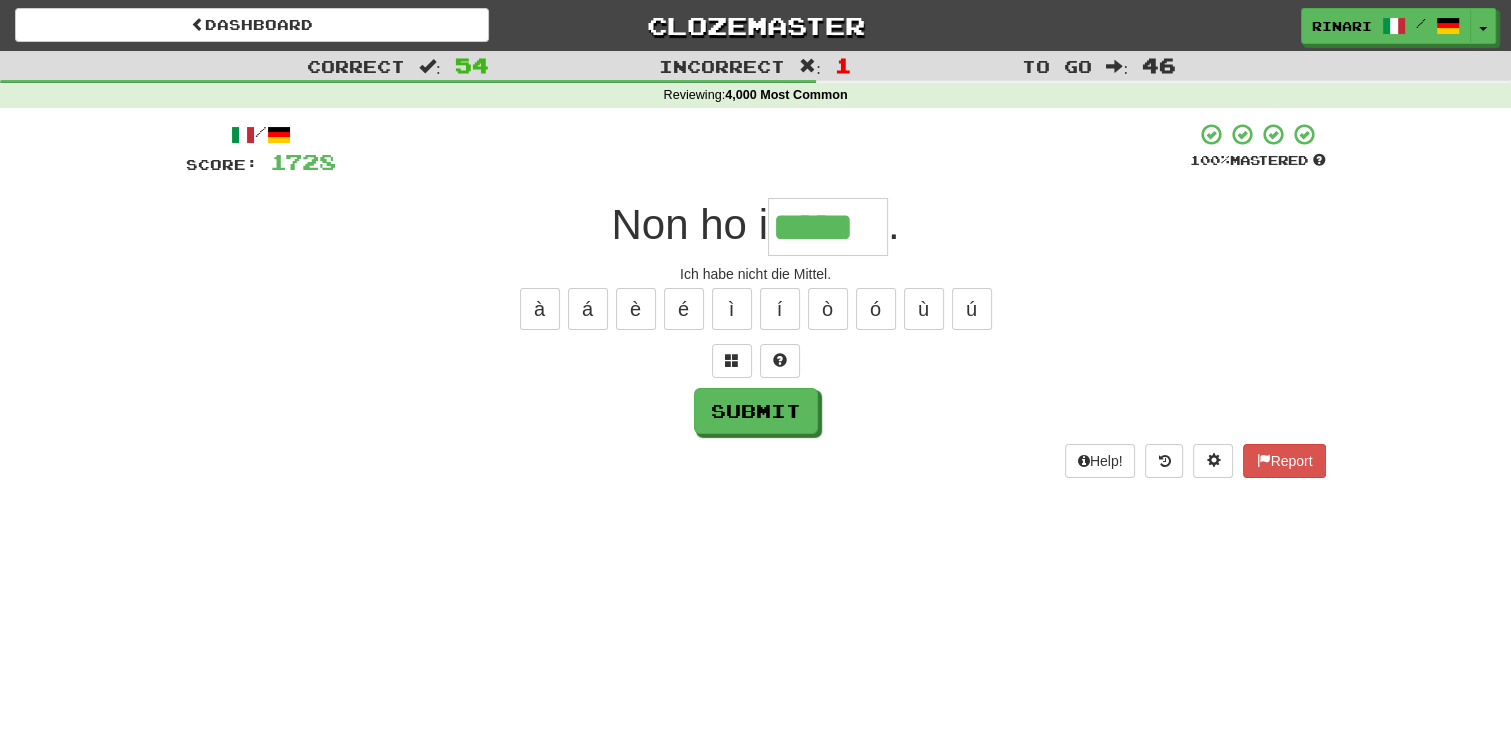 type on "*****" 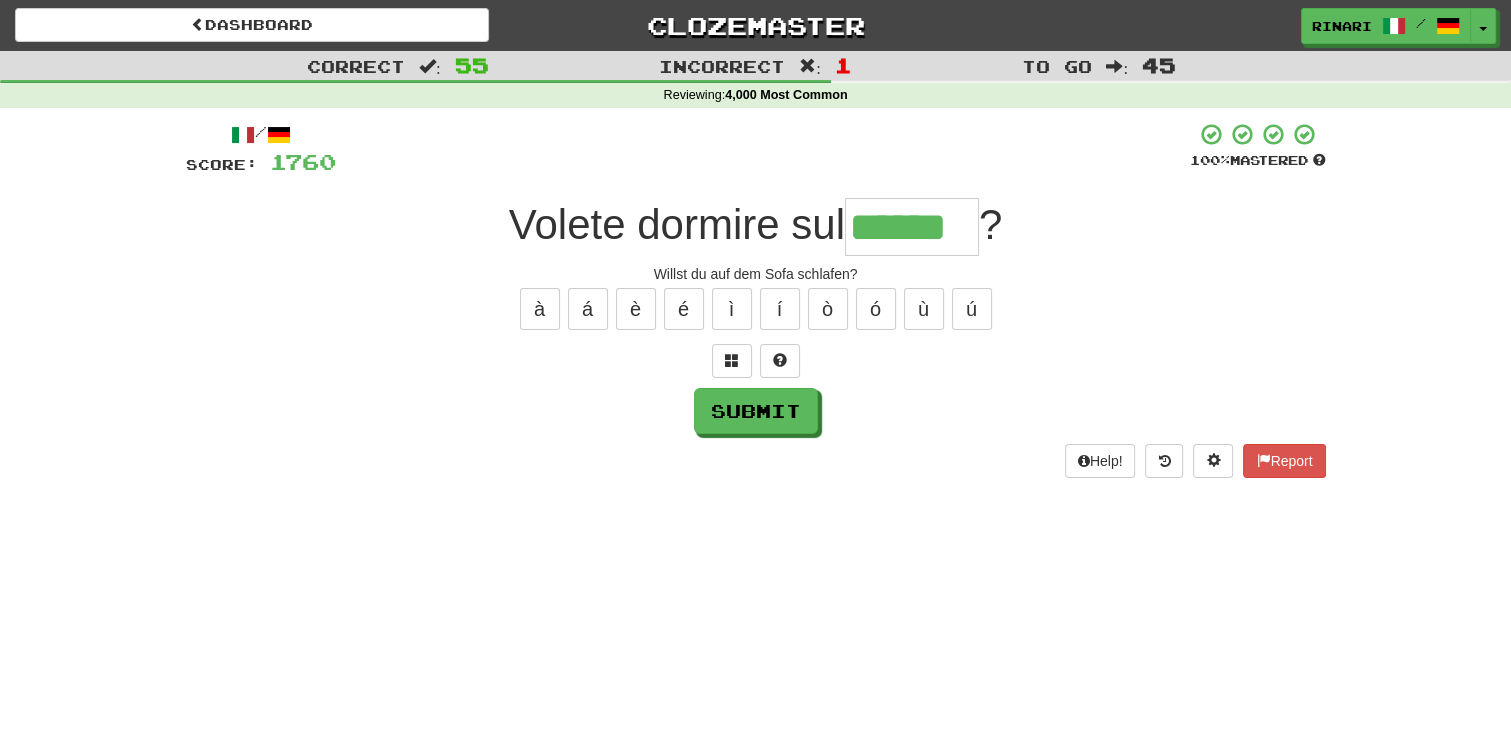 type on "******" 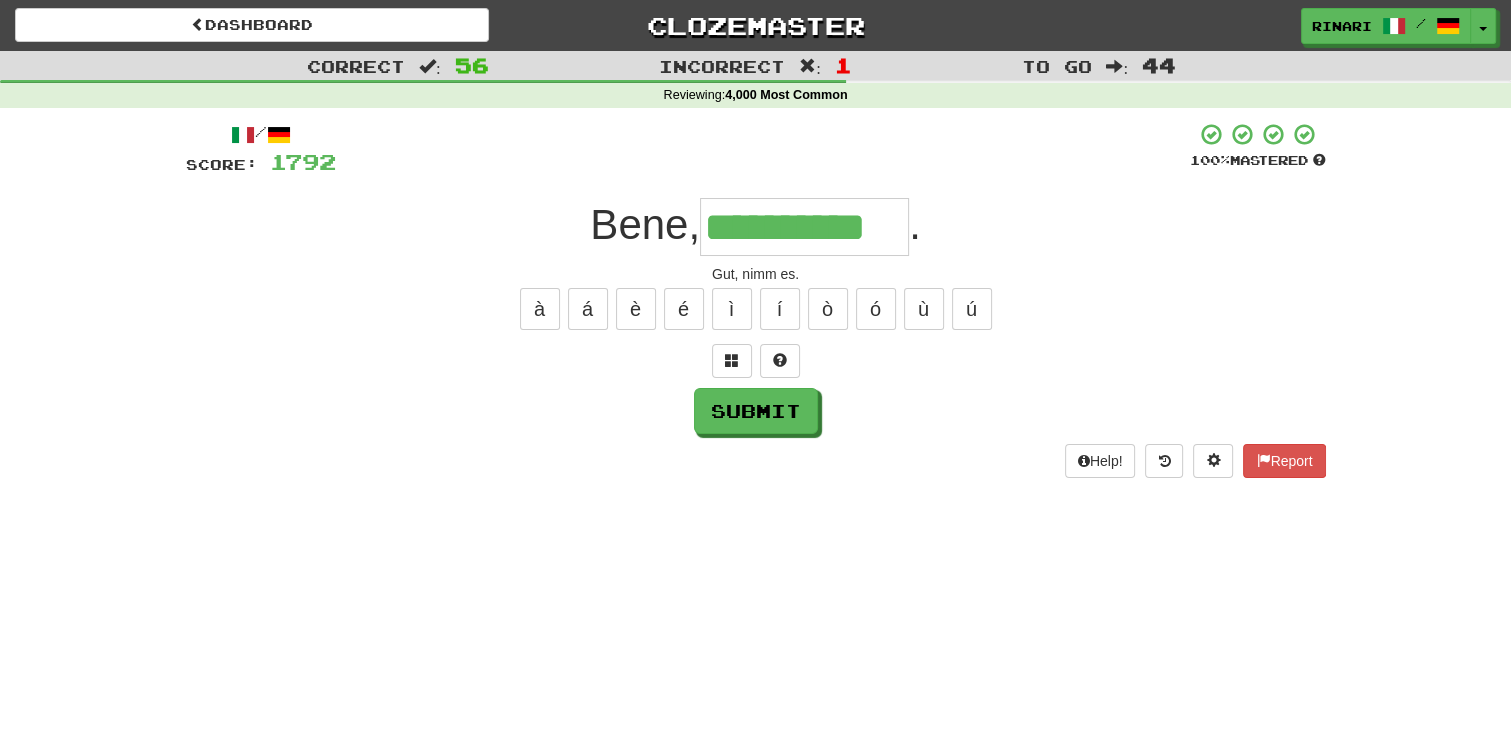 type on "**********" 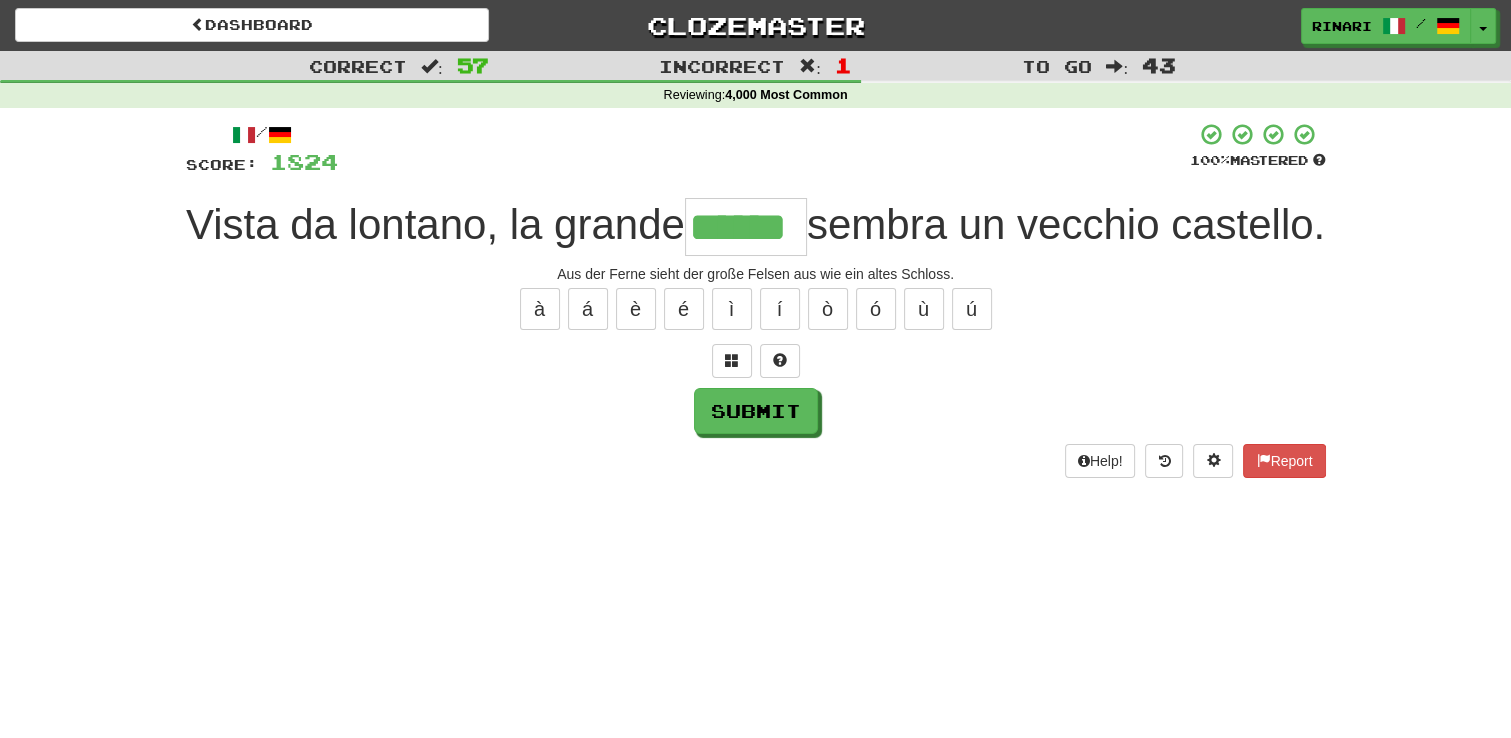 type on "******" 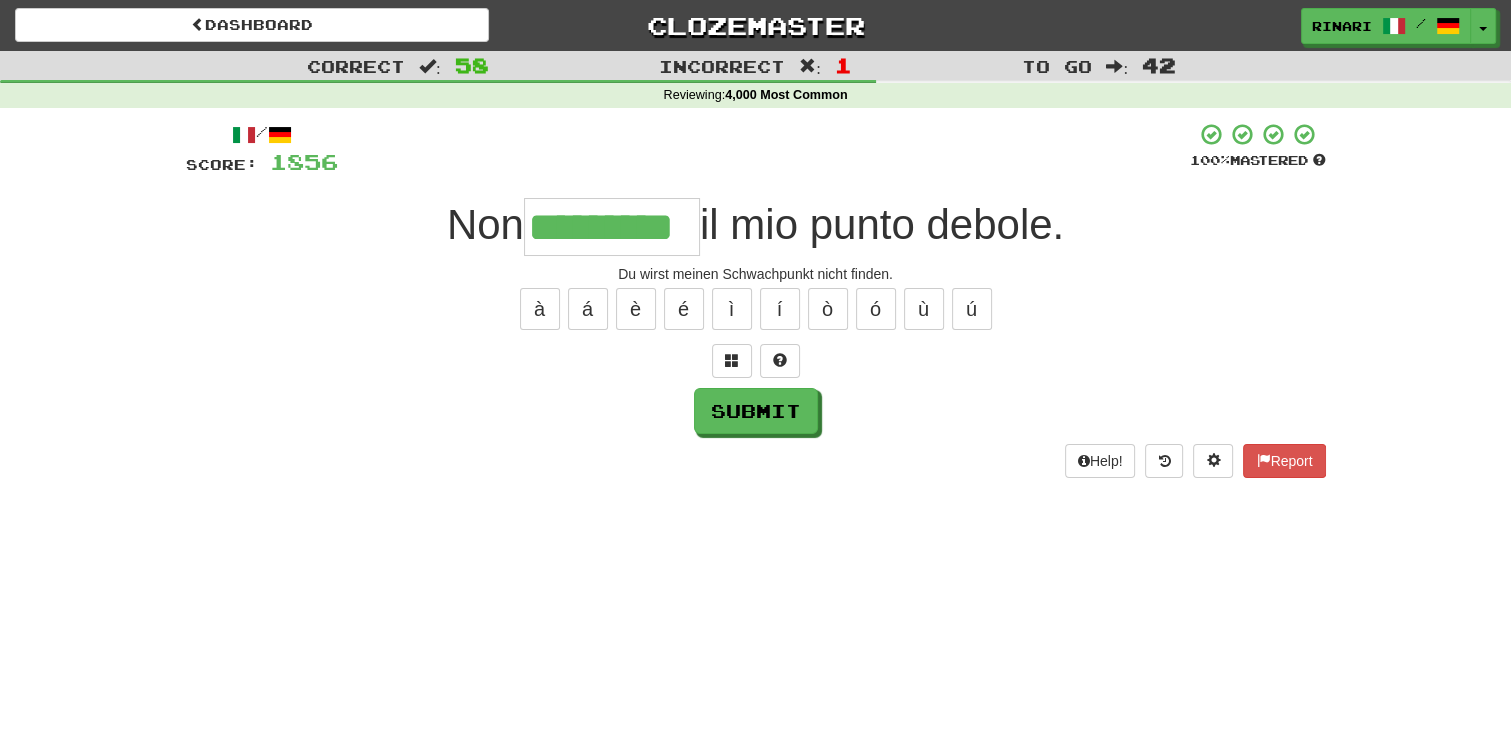 type on "*********" 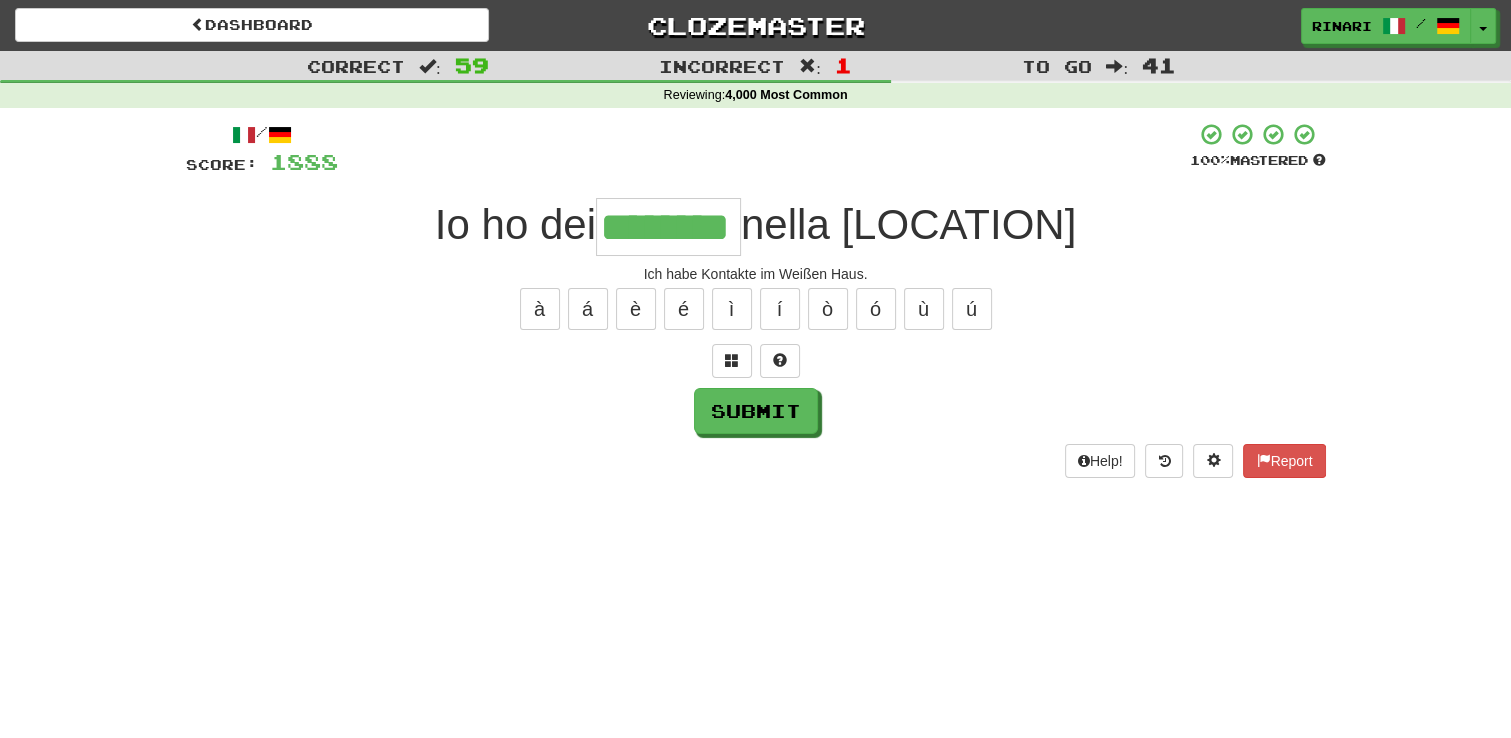 type on "********" 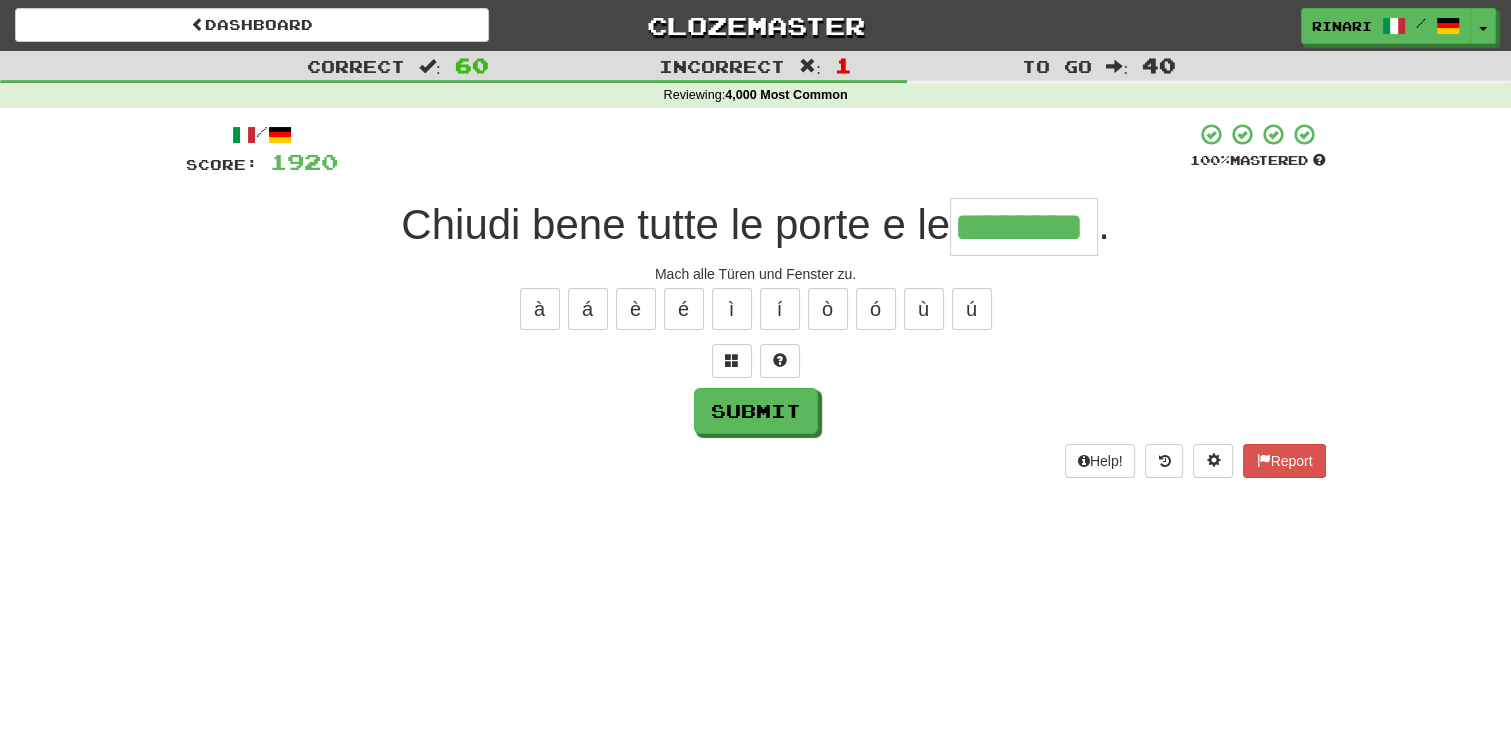type on "********" 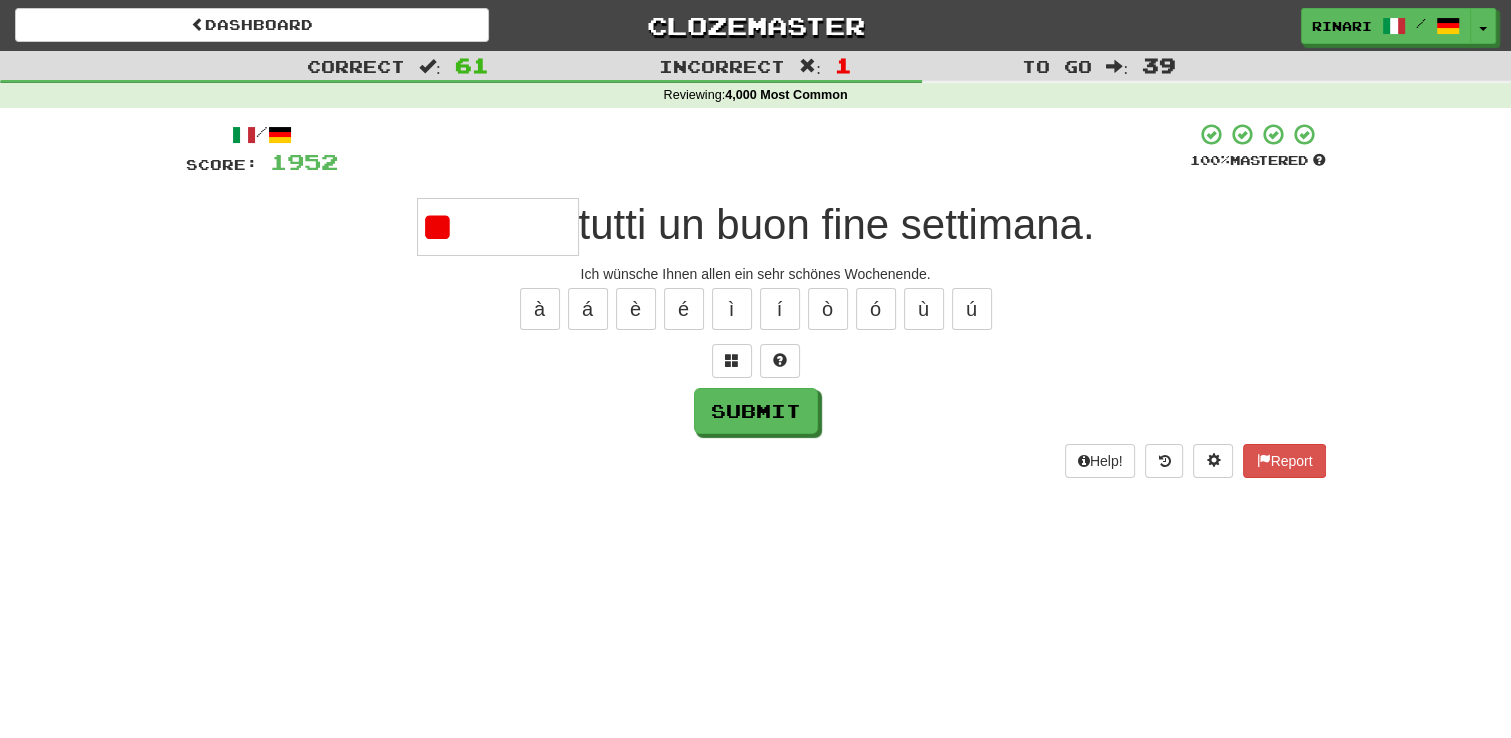type on "*" 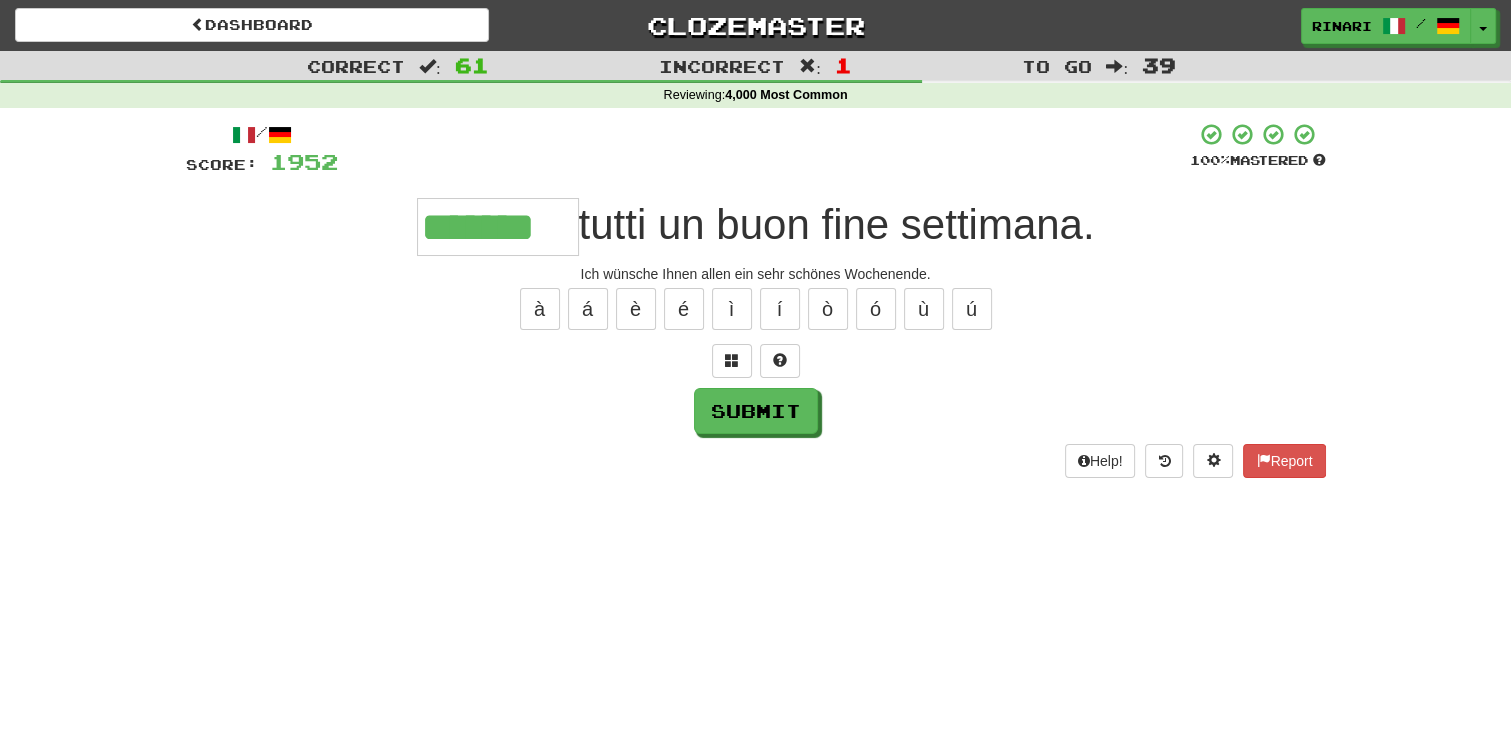 type on "*******" 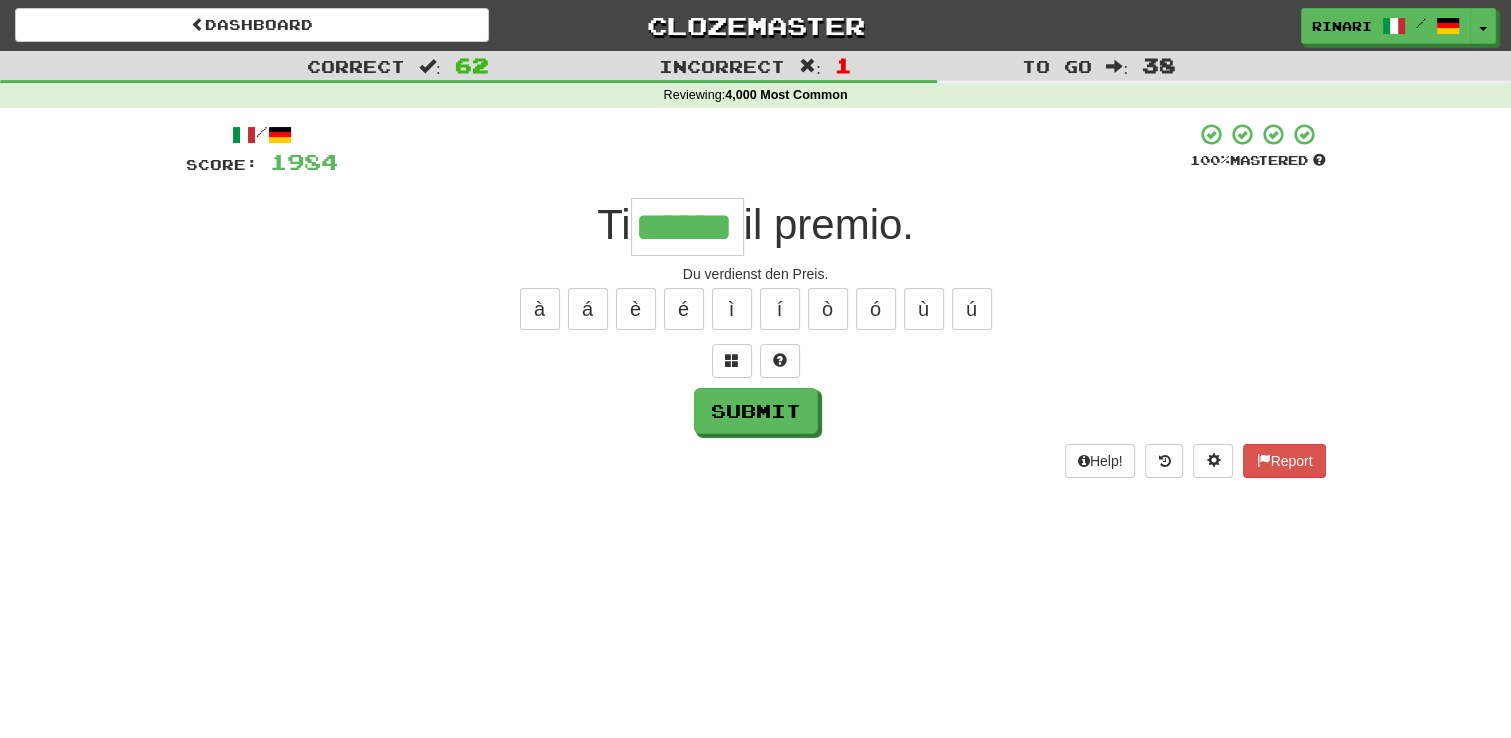 type on "******" 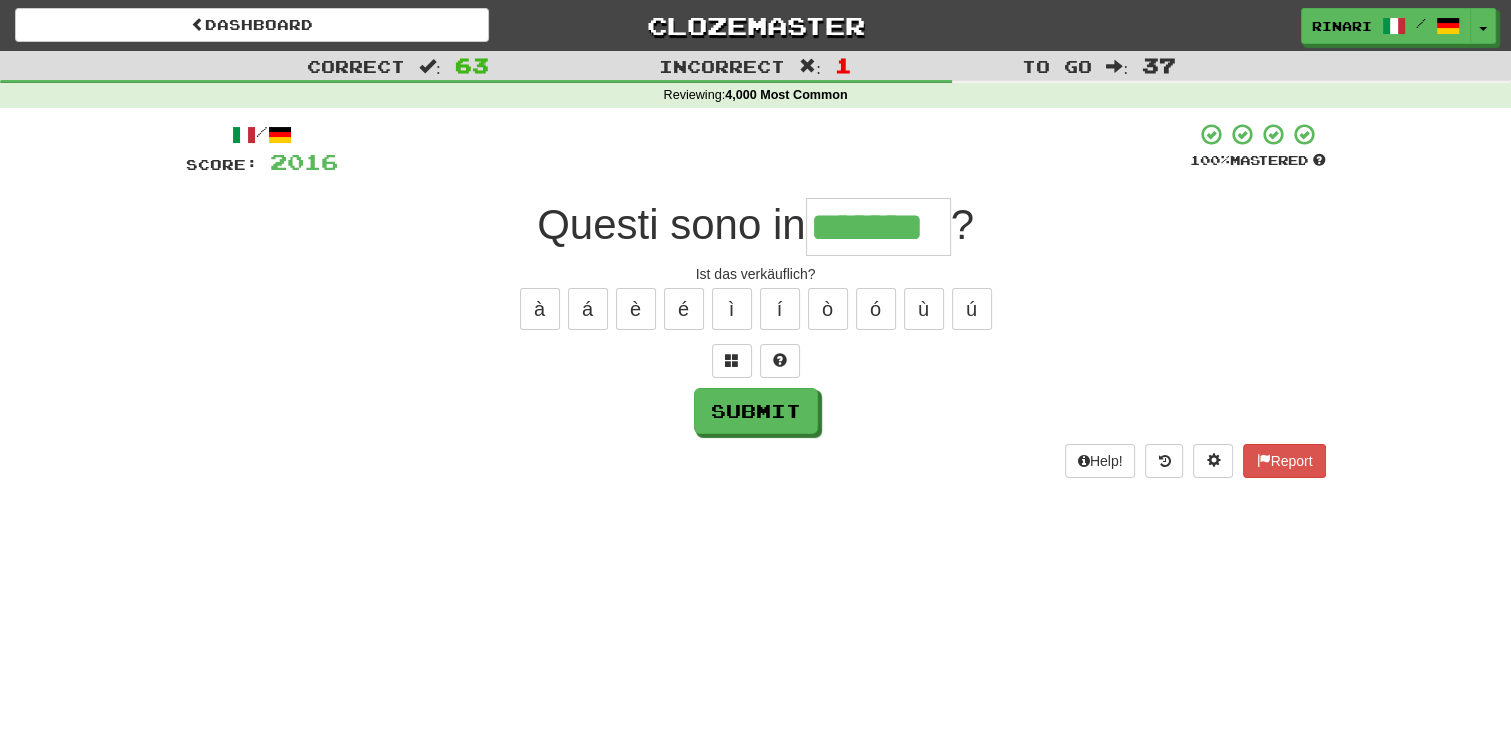 type on "*******" 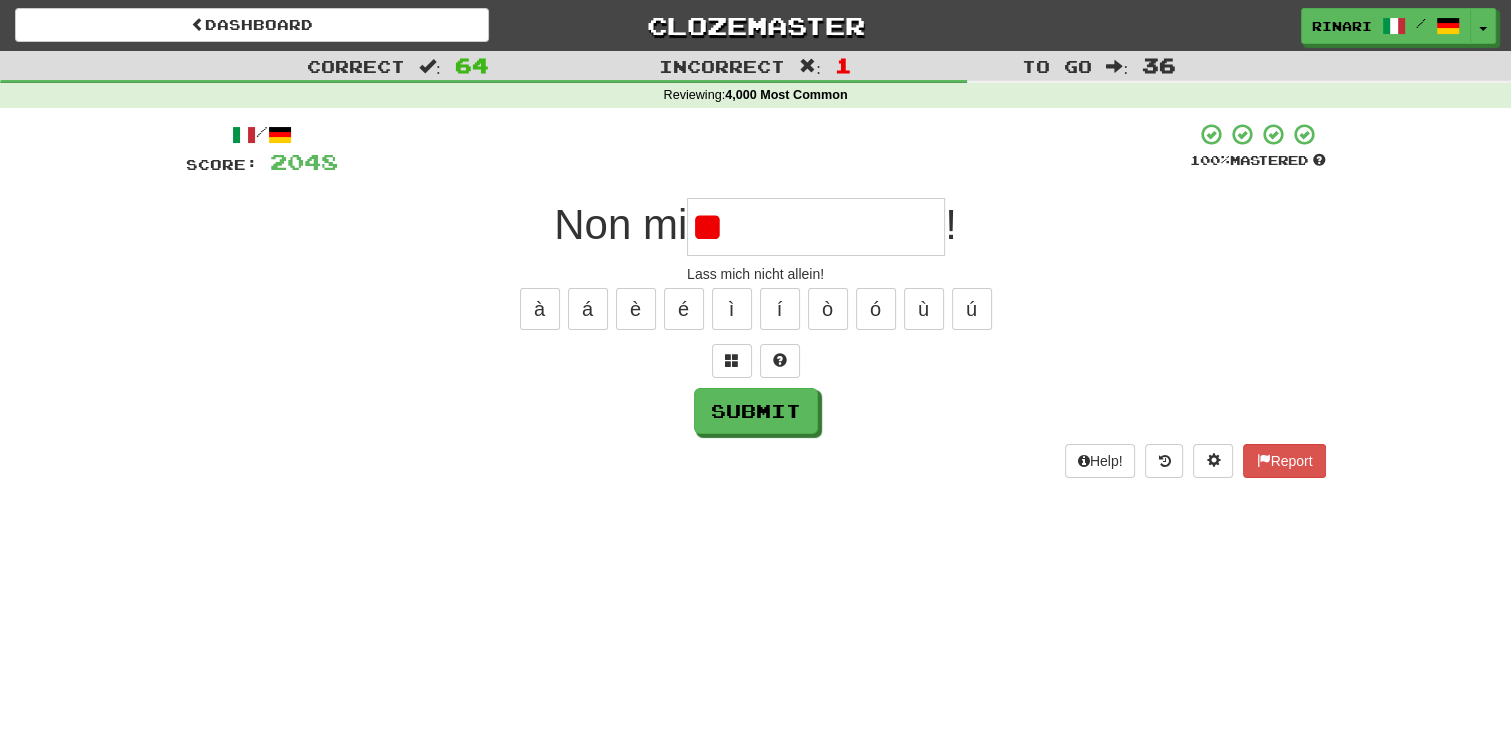 type on "*" 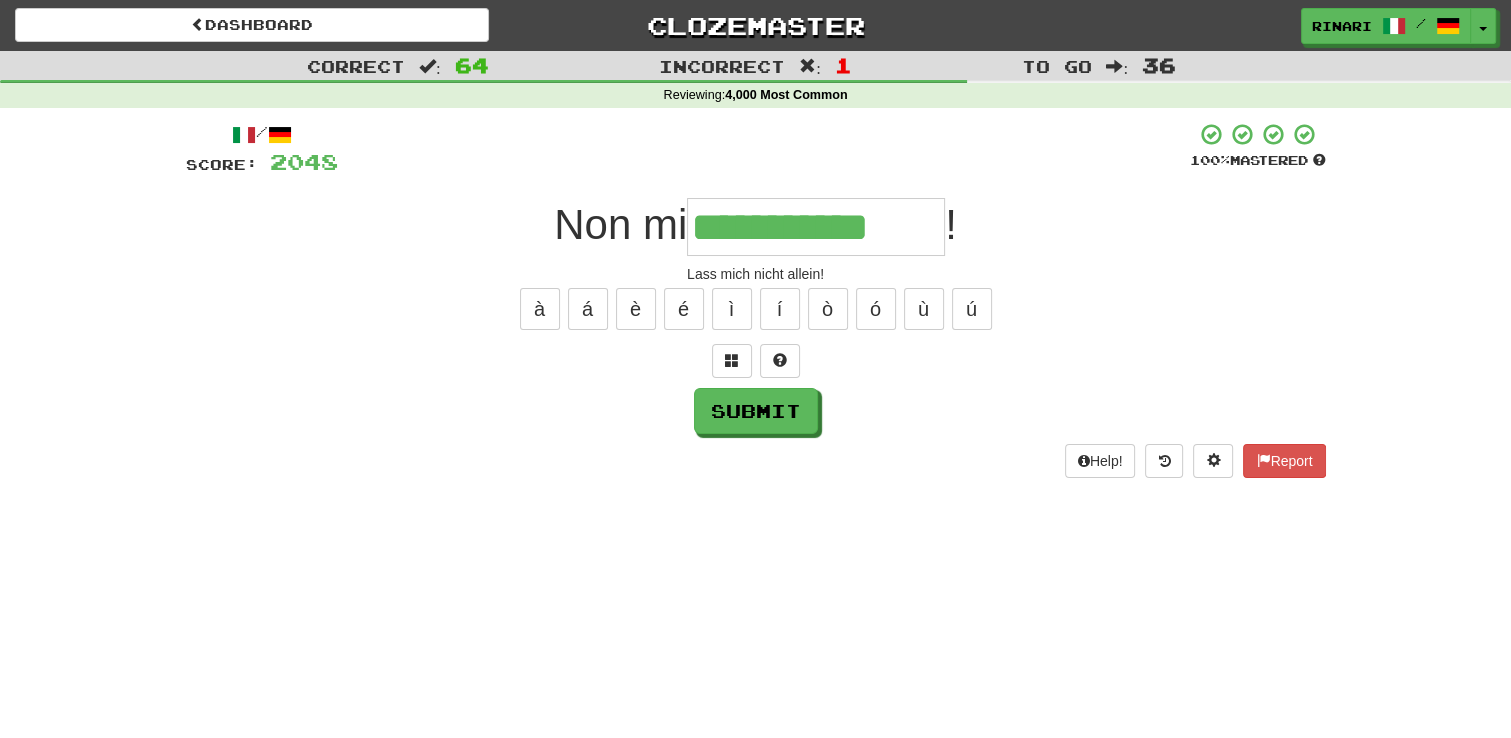 type on "**********" 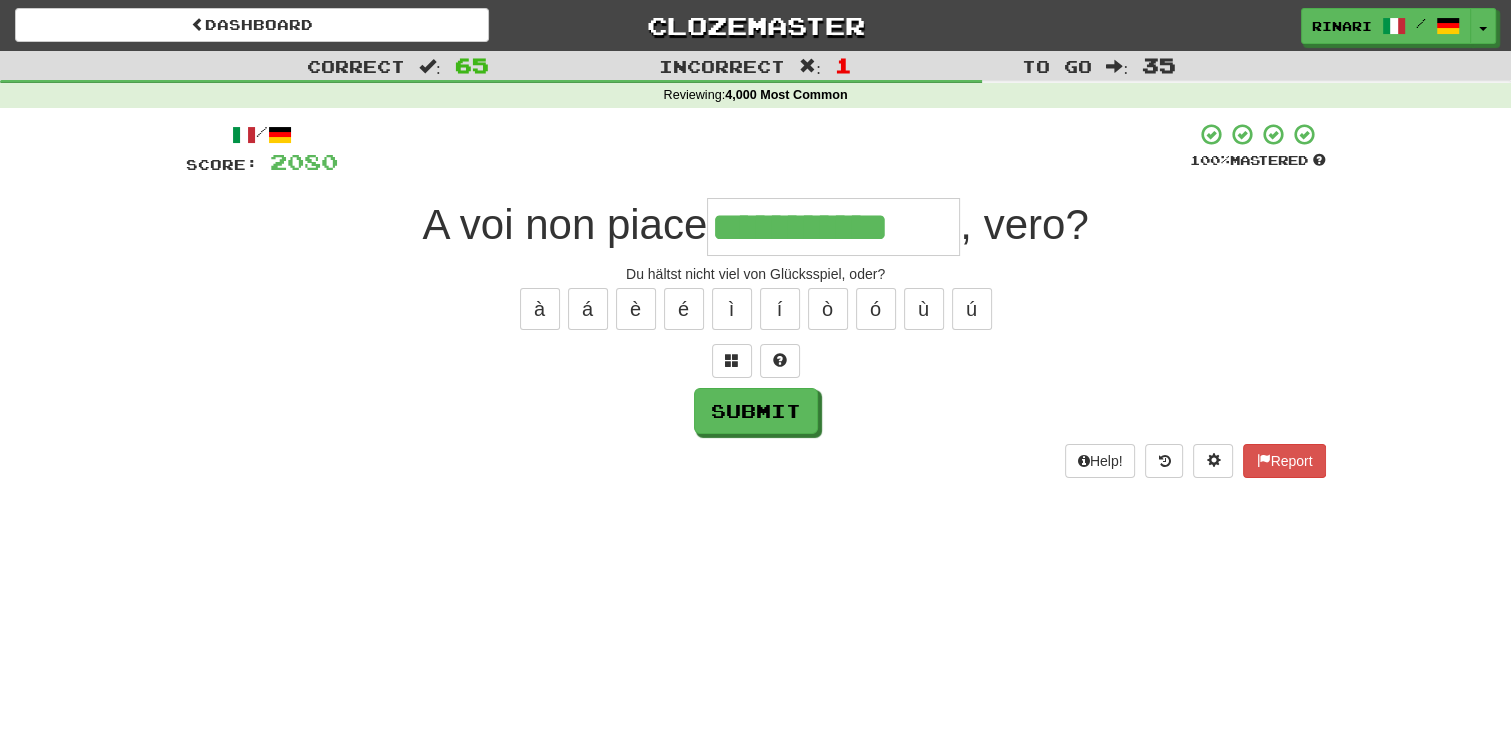 type on "**********" 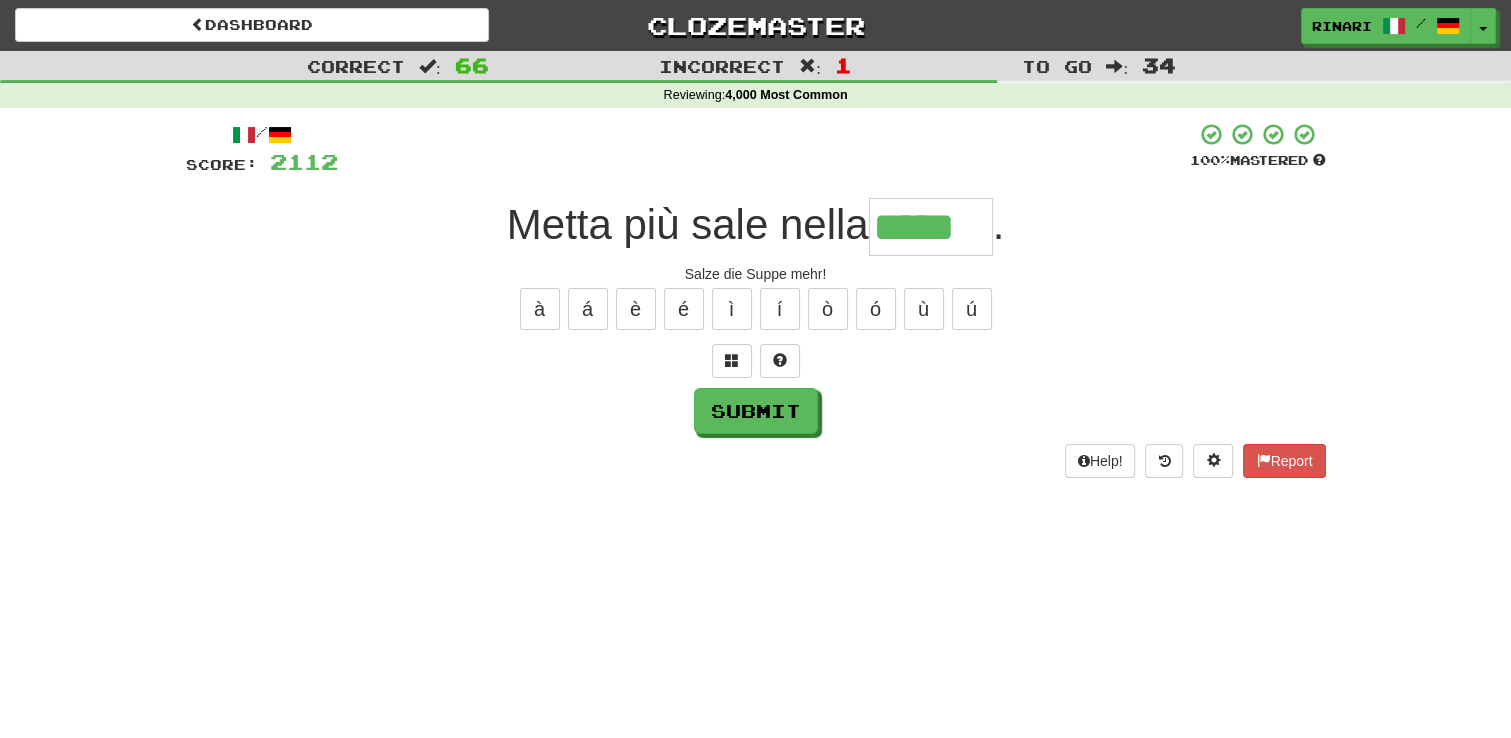 type on "*****" 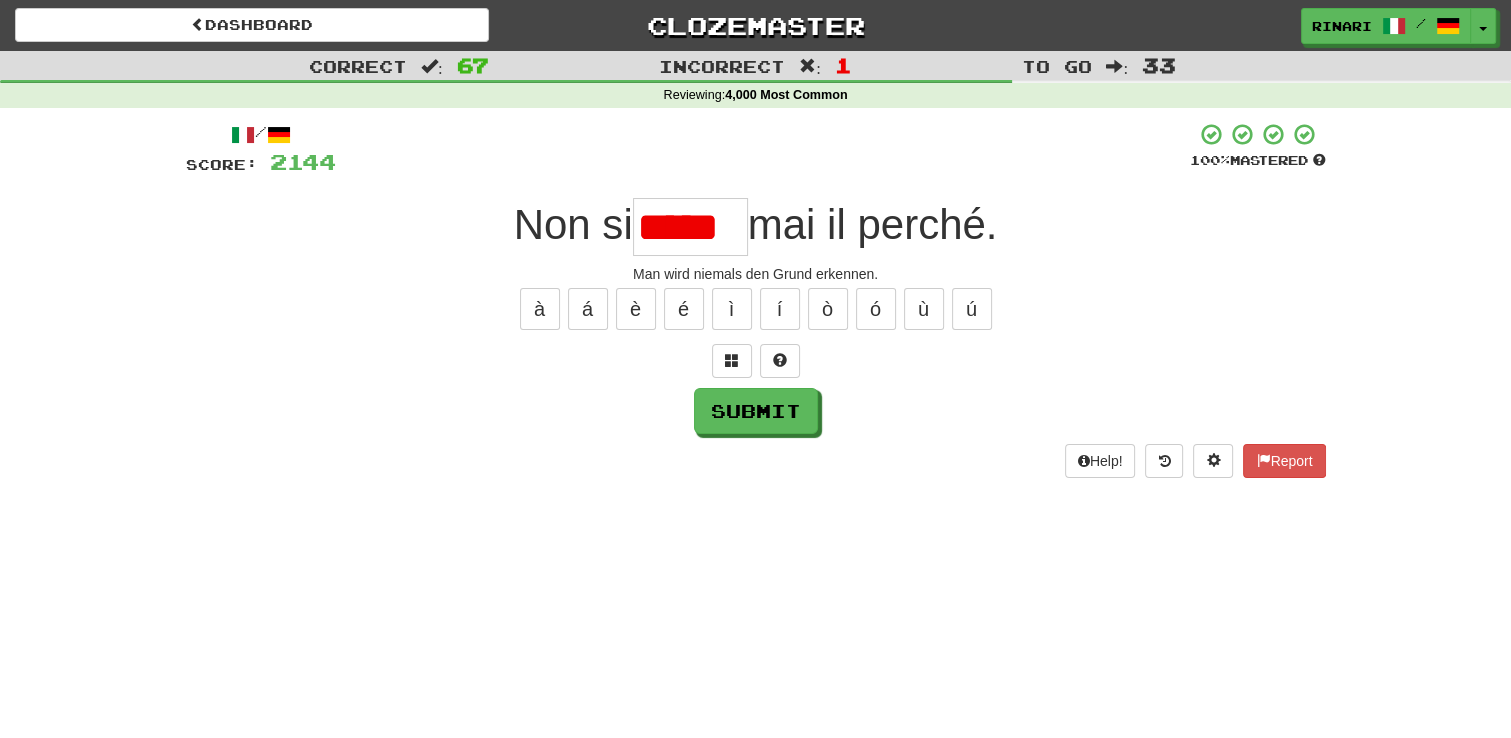 scroll, scrollTop: 0, scrollLeft: 0, axis: both 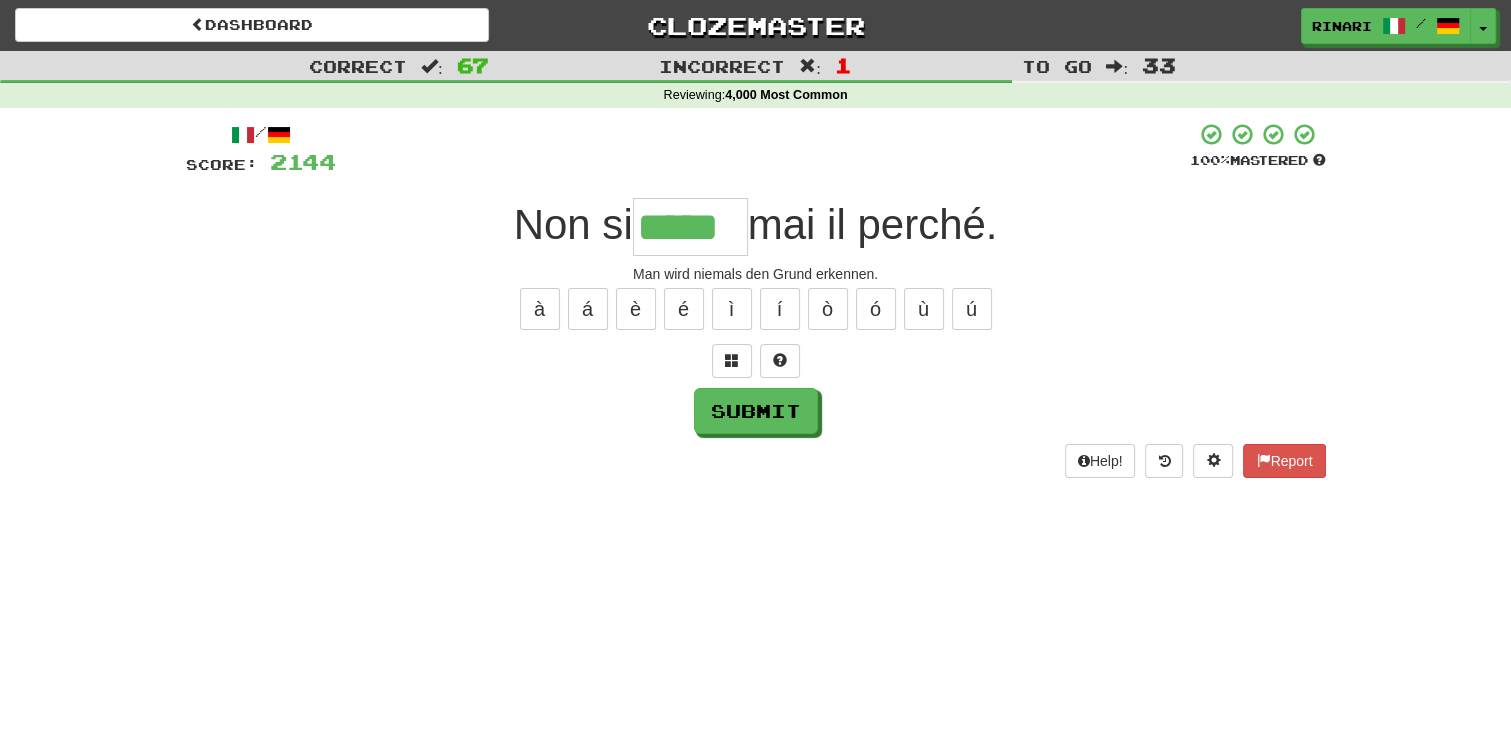 type on "*****" 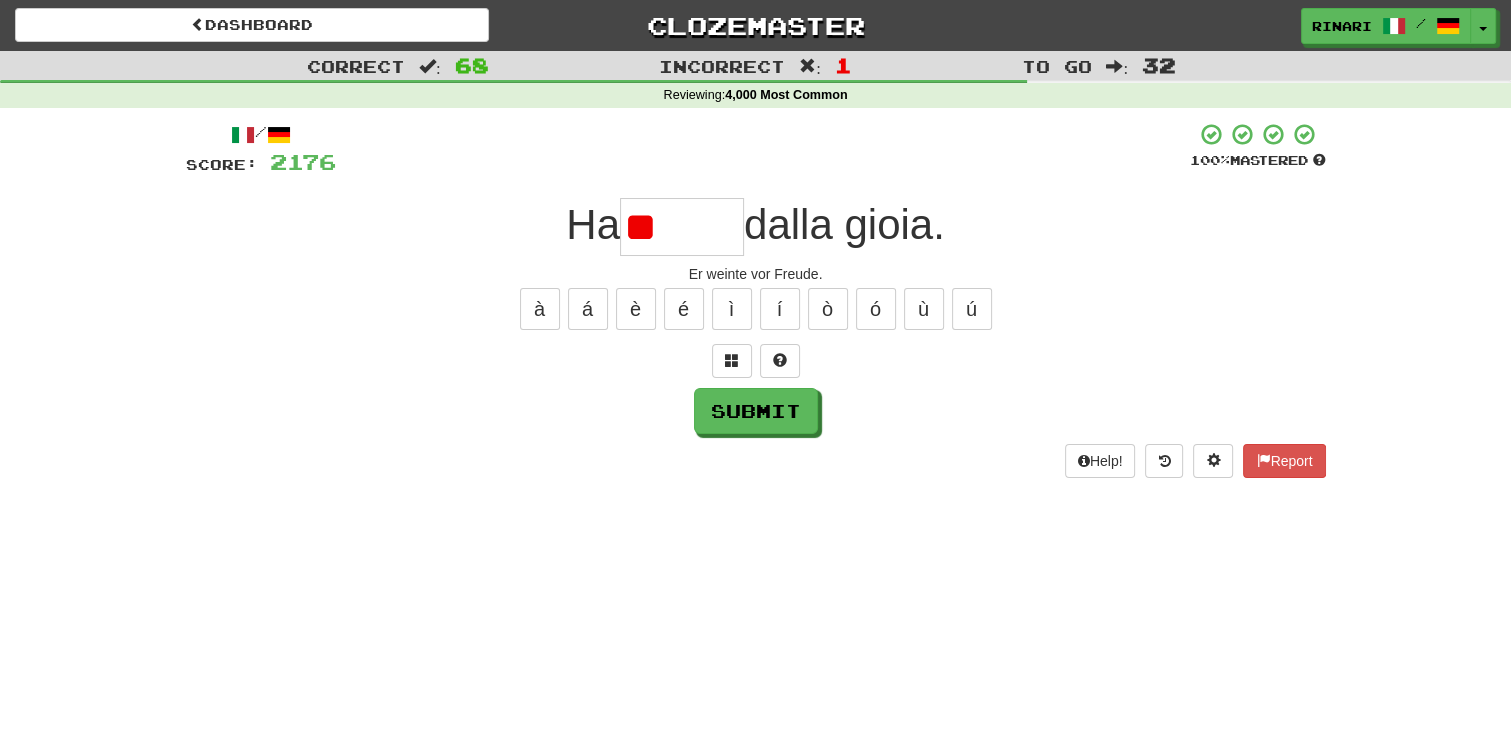 type on "*" 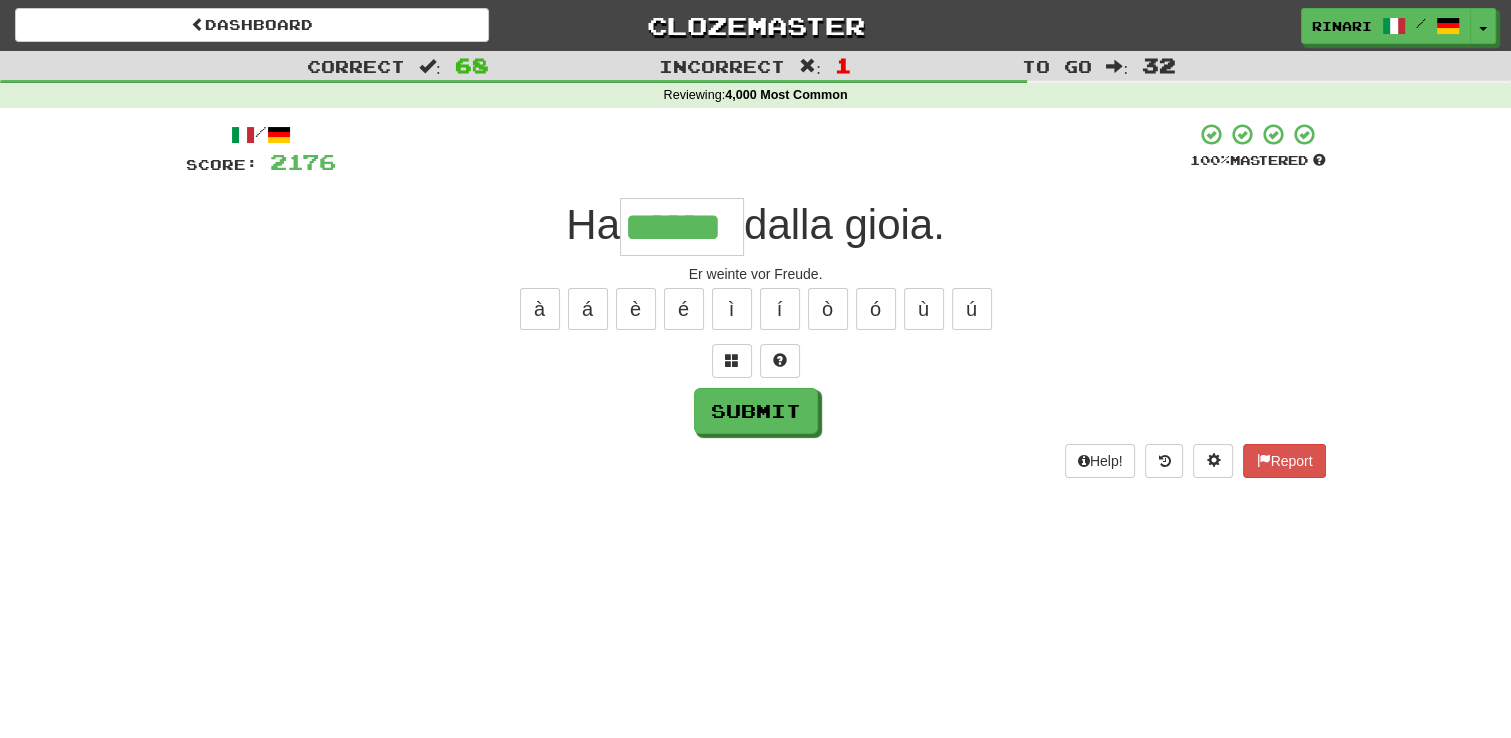 type on "******" 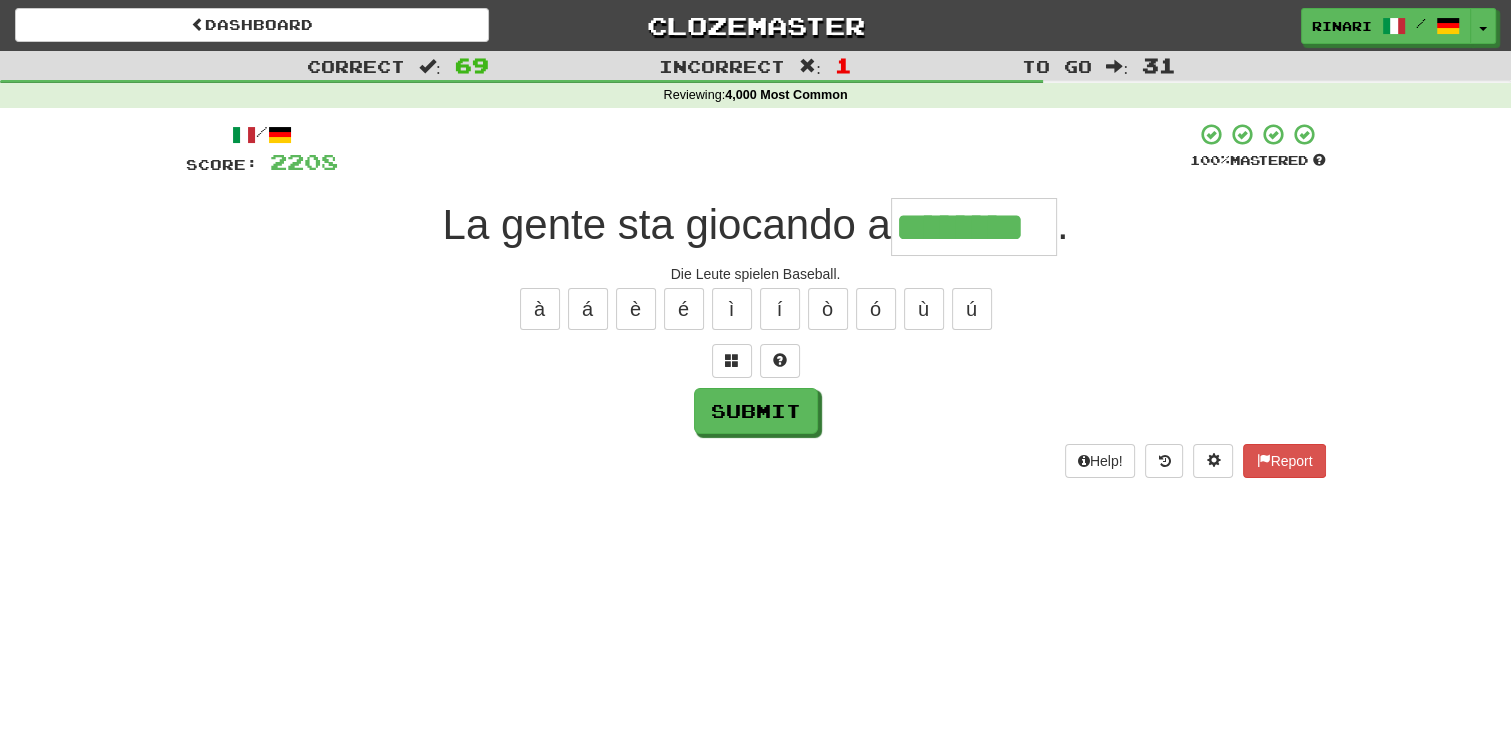 type on "********" 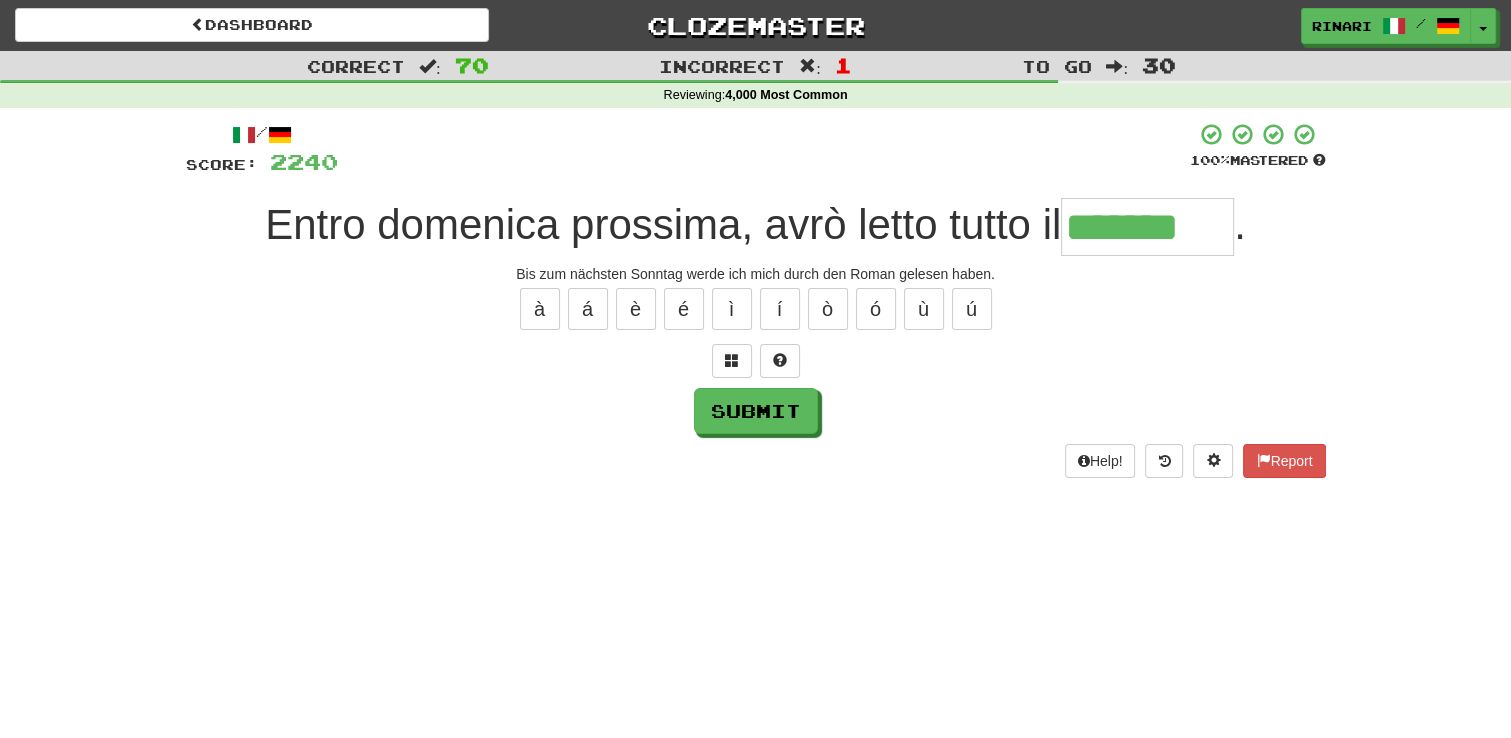 type on "*******" 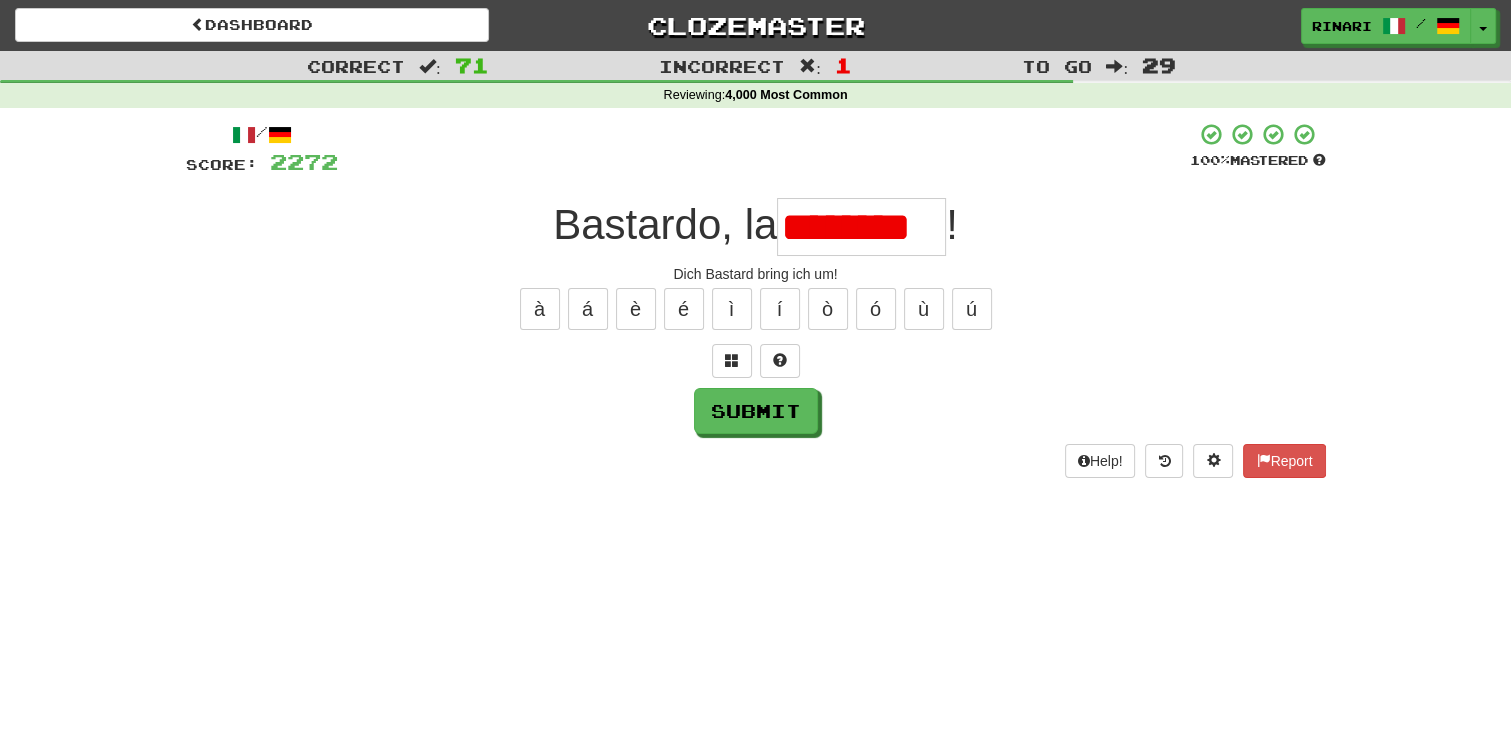 scroll, scrollTop: 0, scrollLeft: 0, axis: both 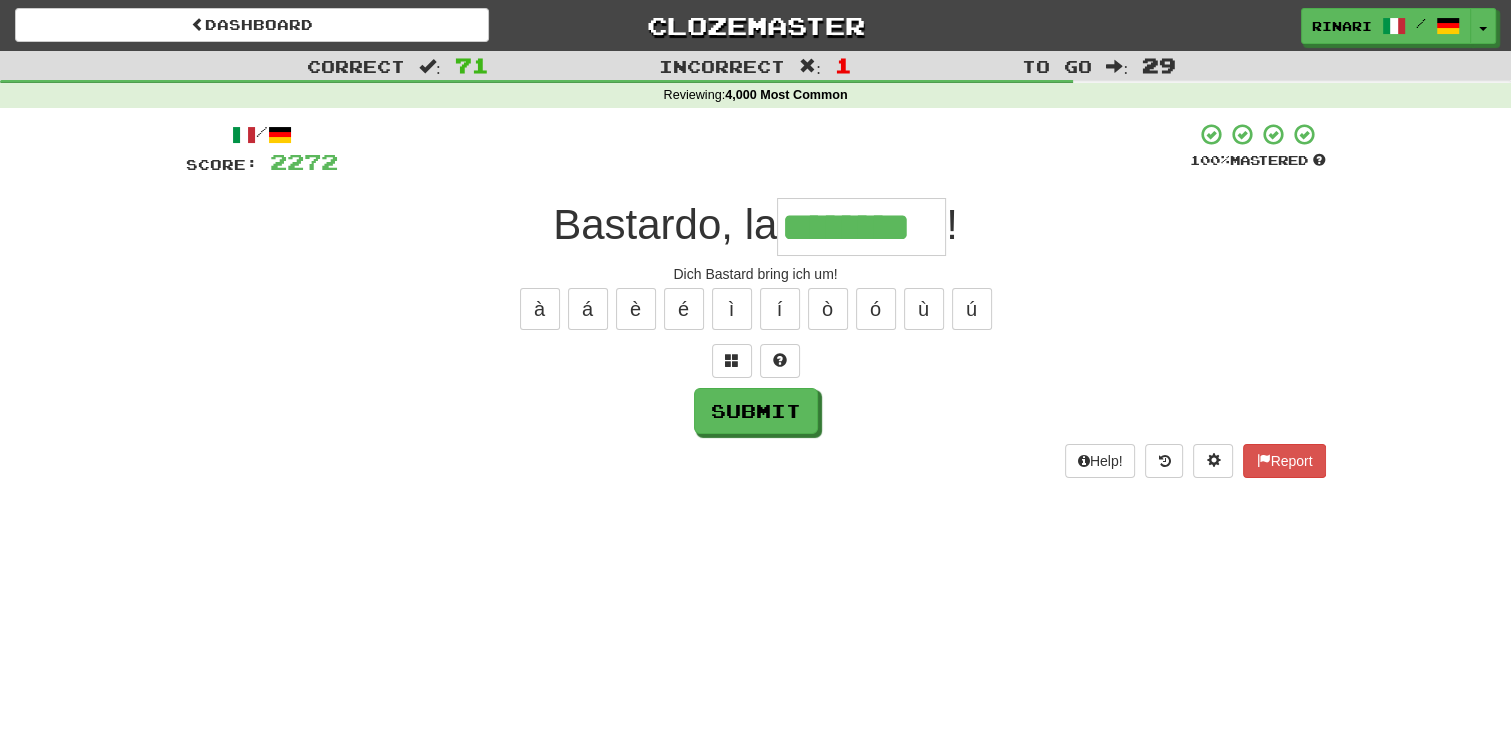 type on "********" 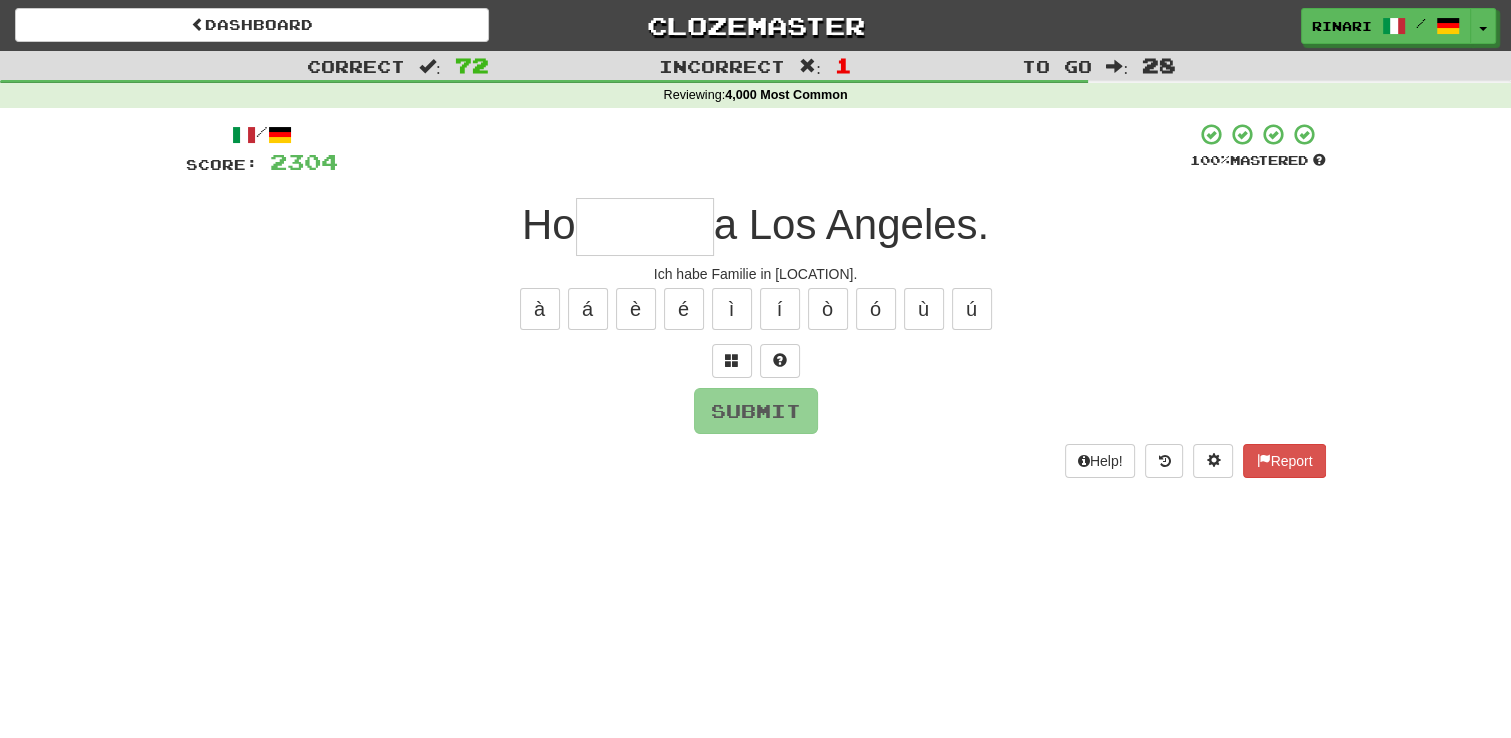 type on "*" 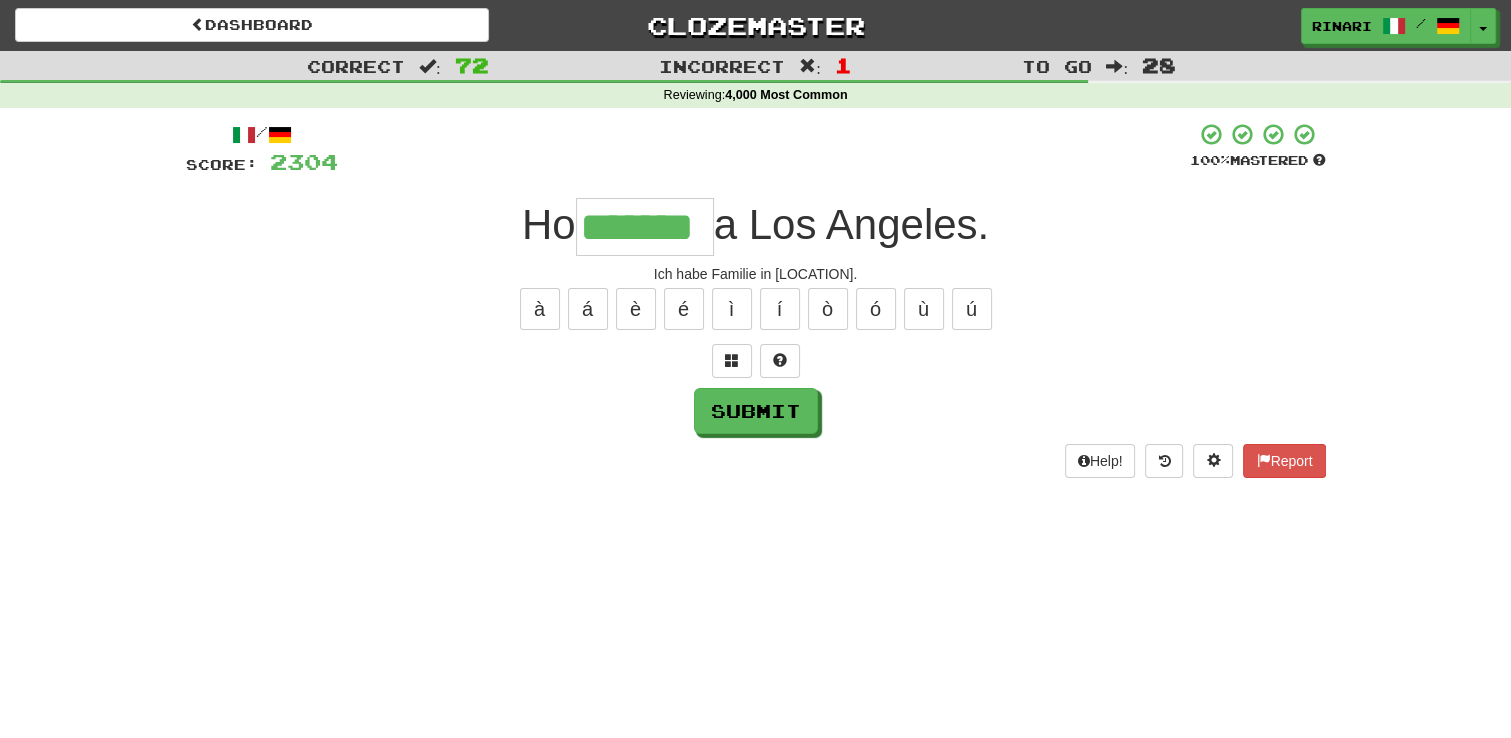 type on "*******" 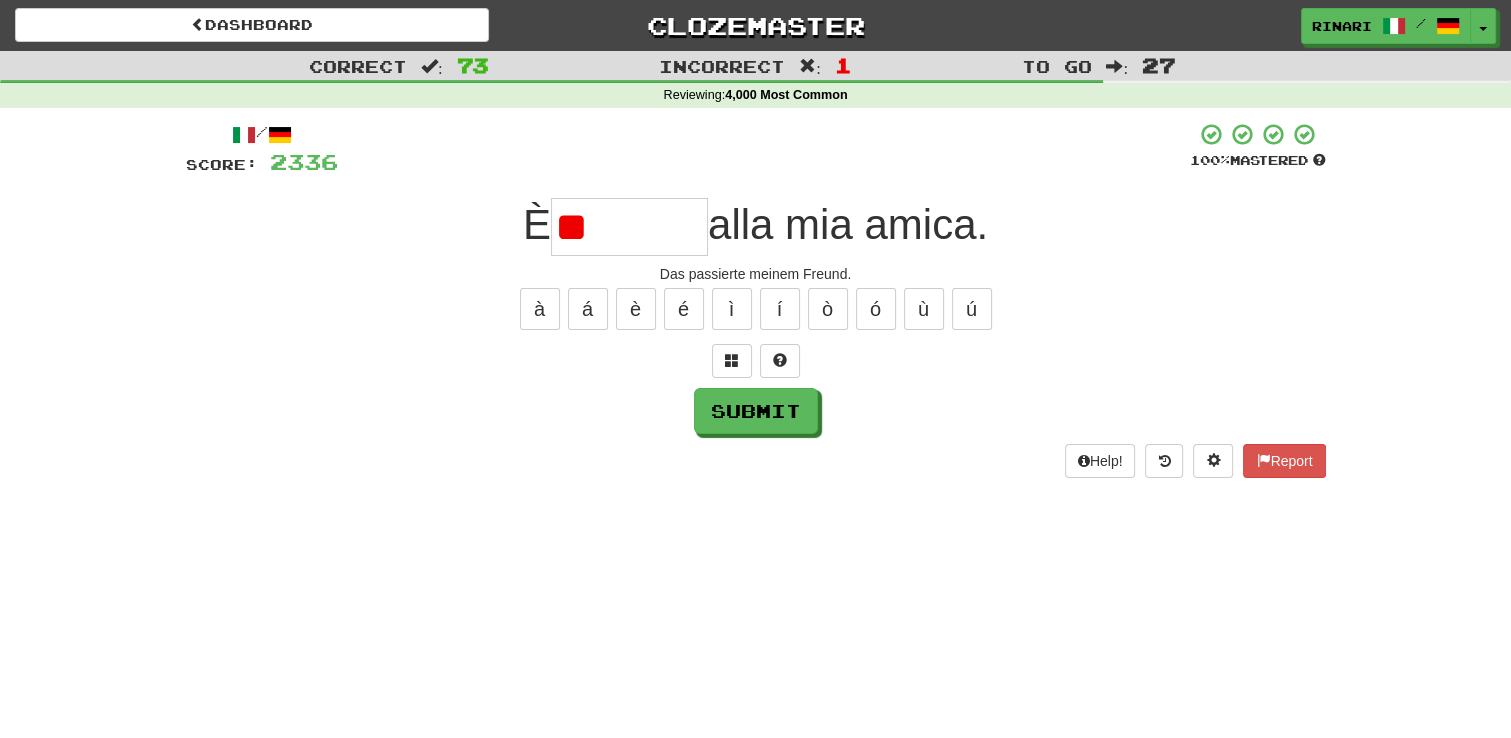 type on "*" 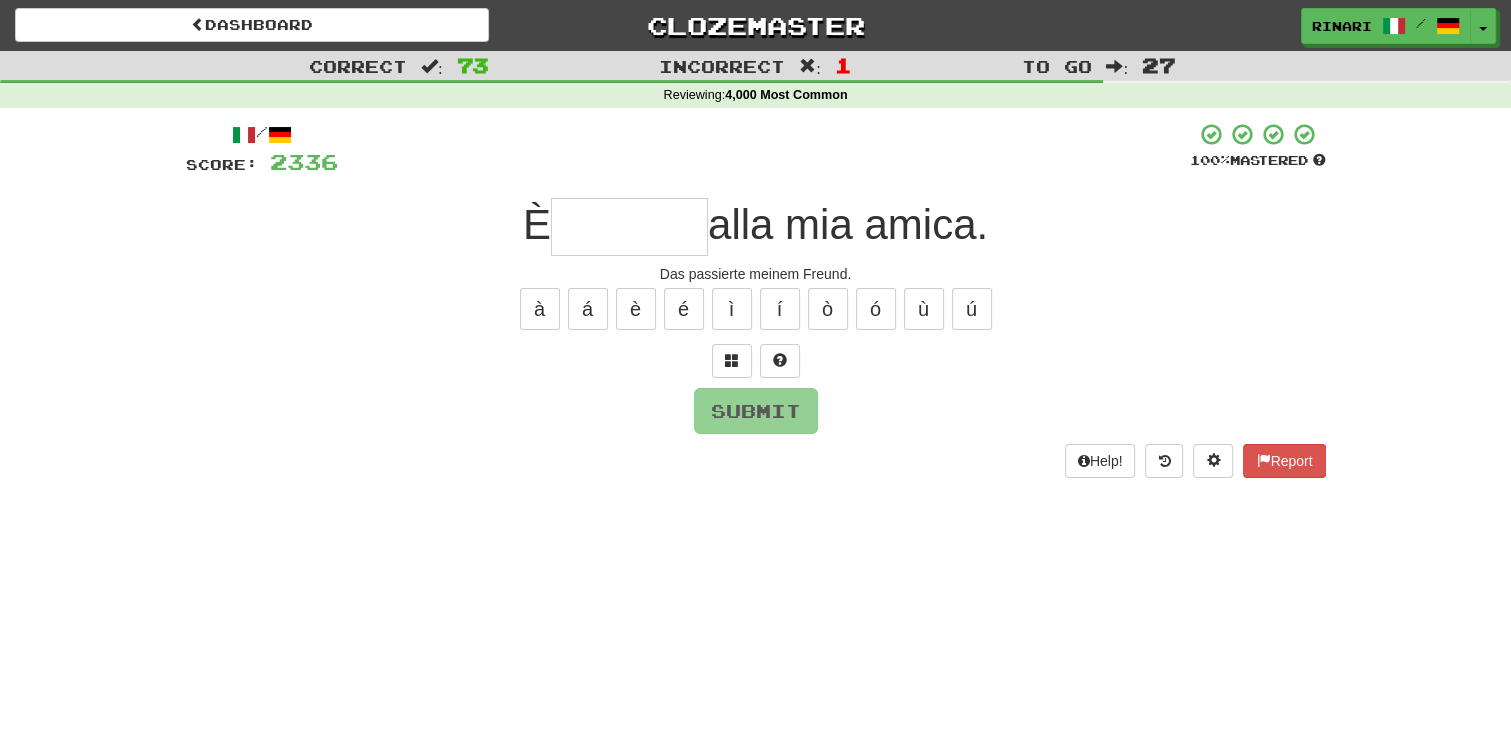 type on "*" 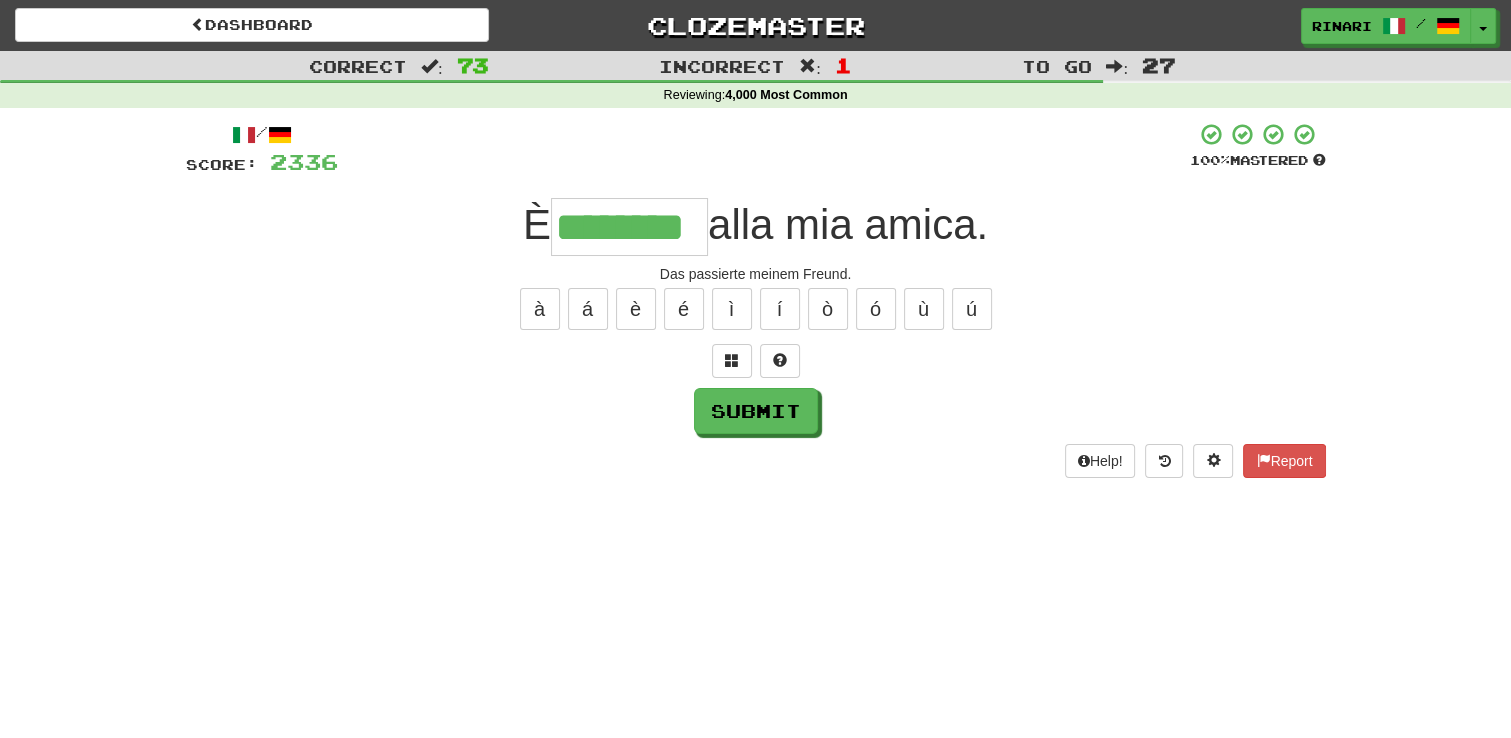 type on "********" 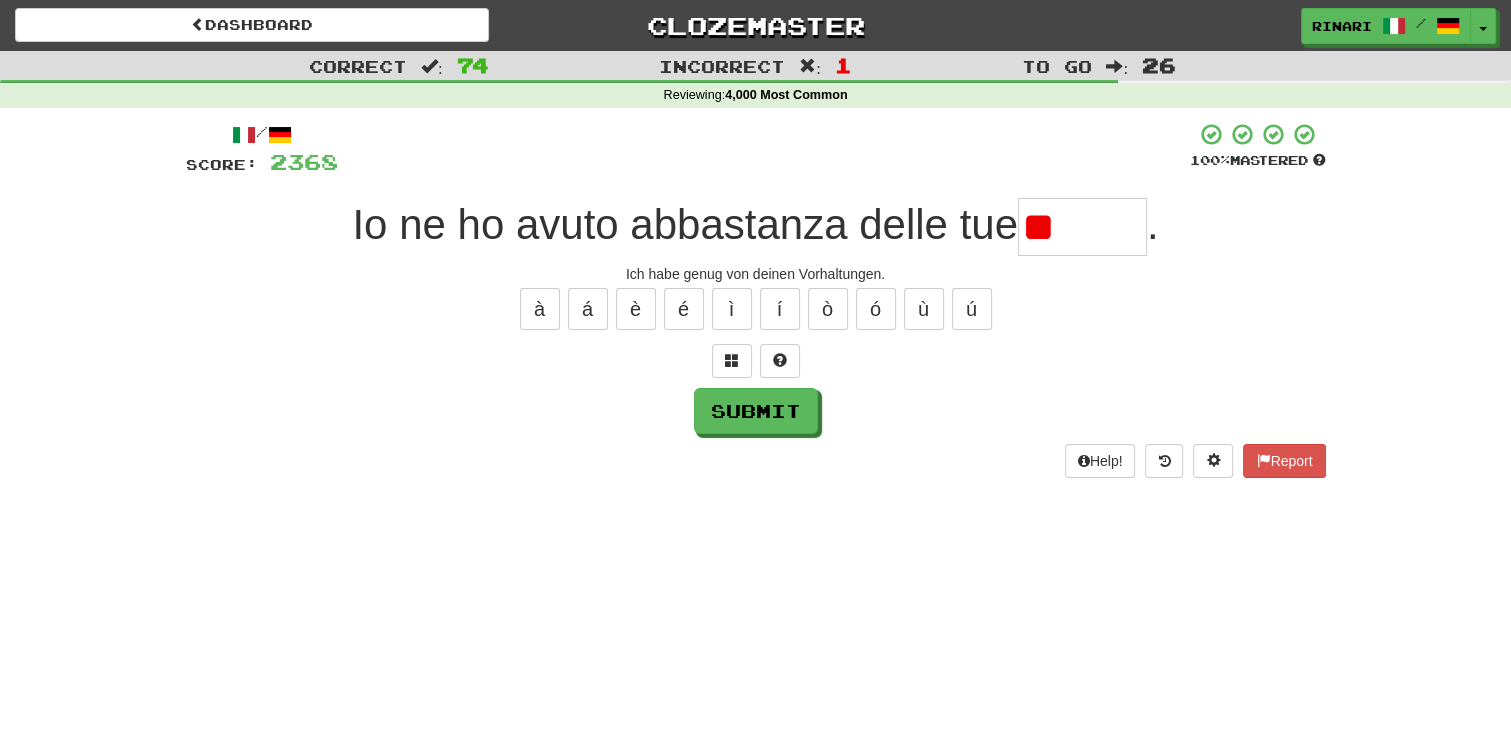 type on "*" 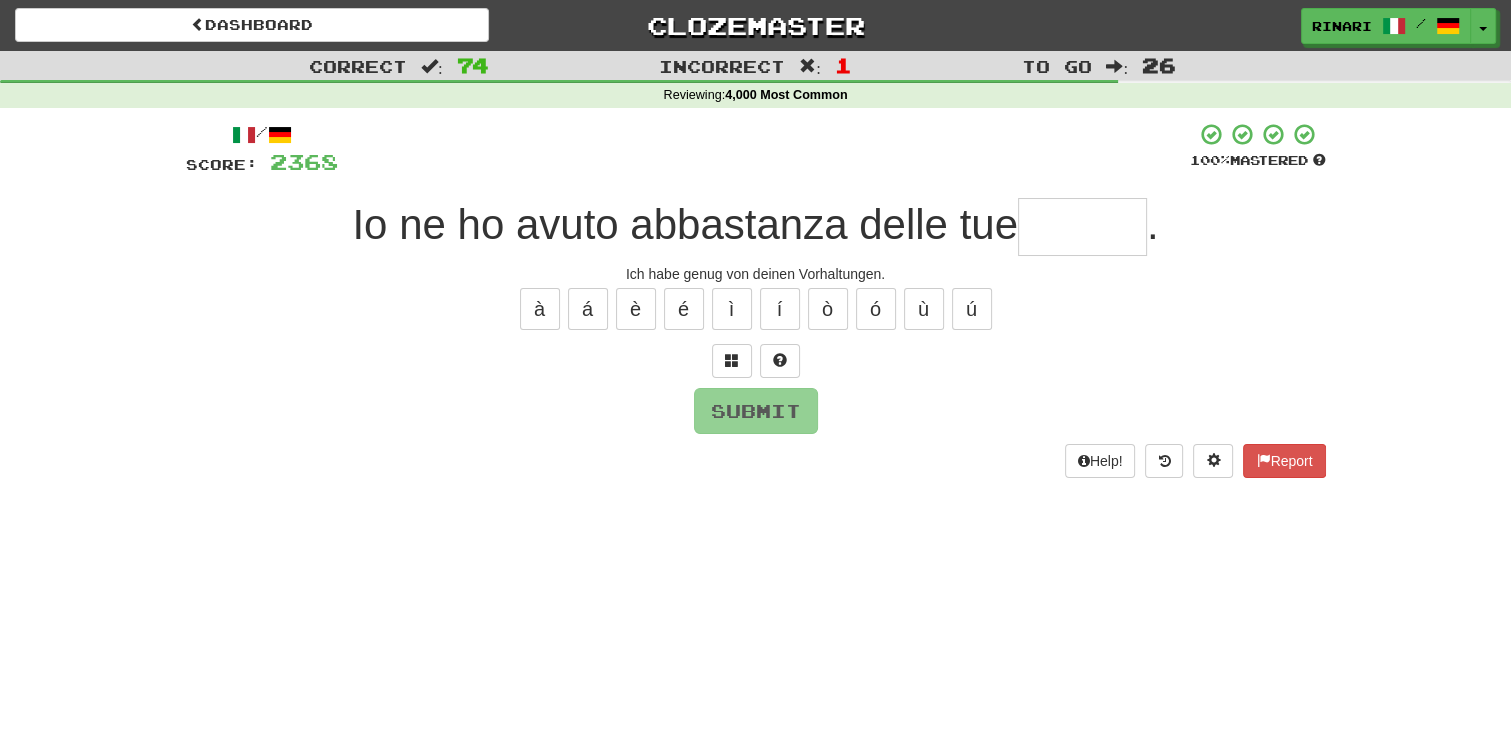 type on "*" 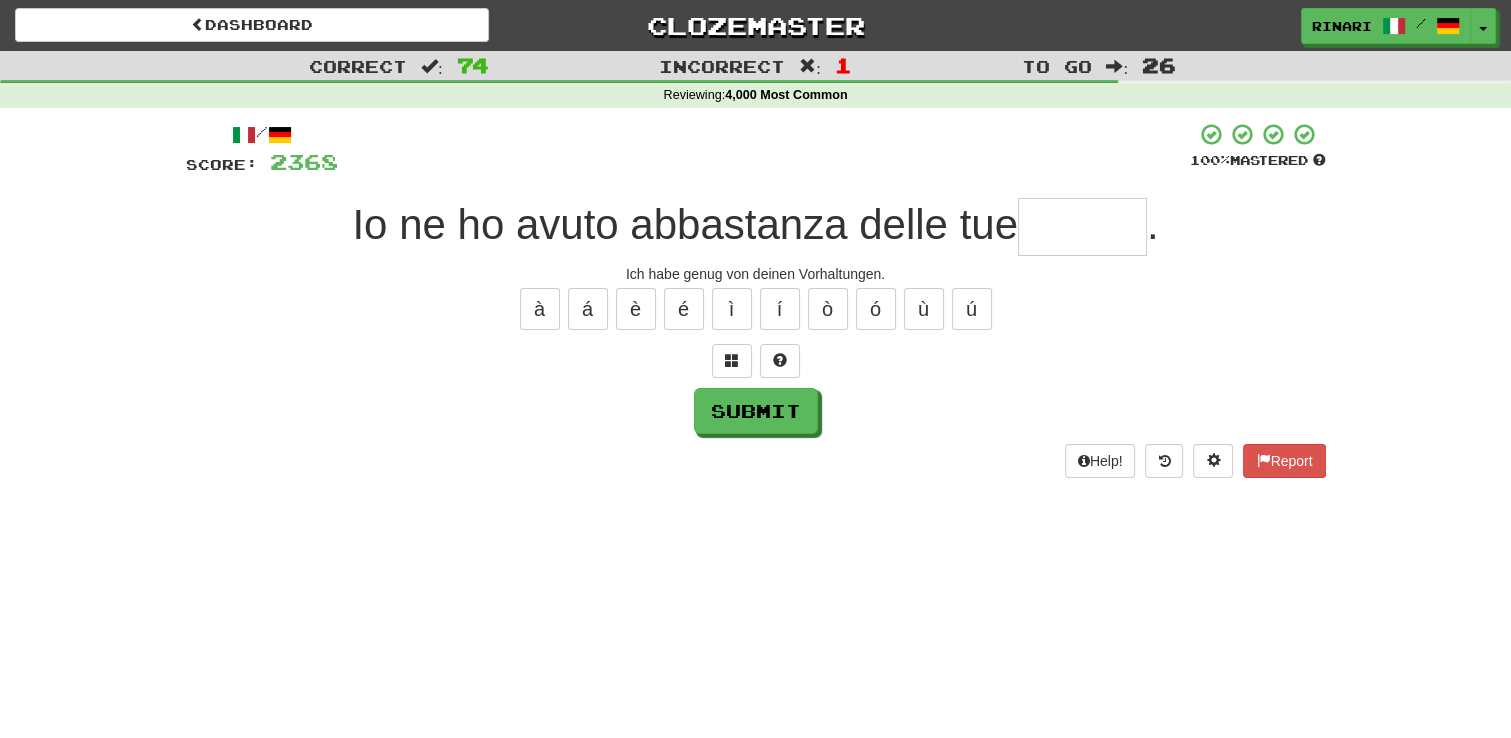 type on "*" 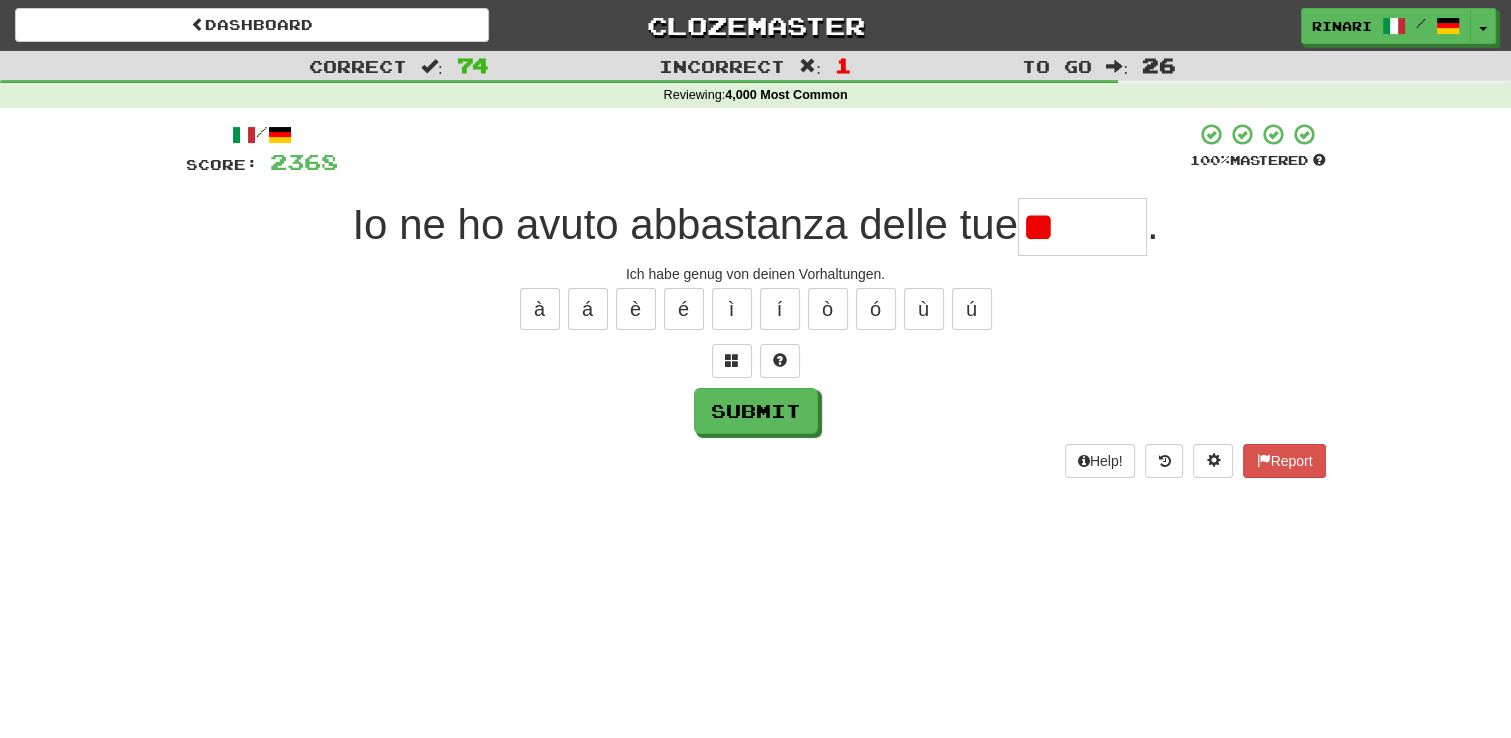 type on "*" 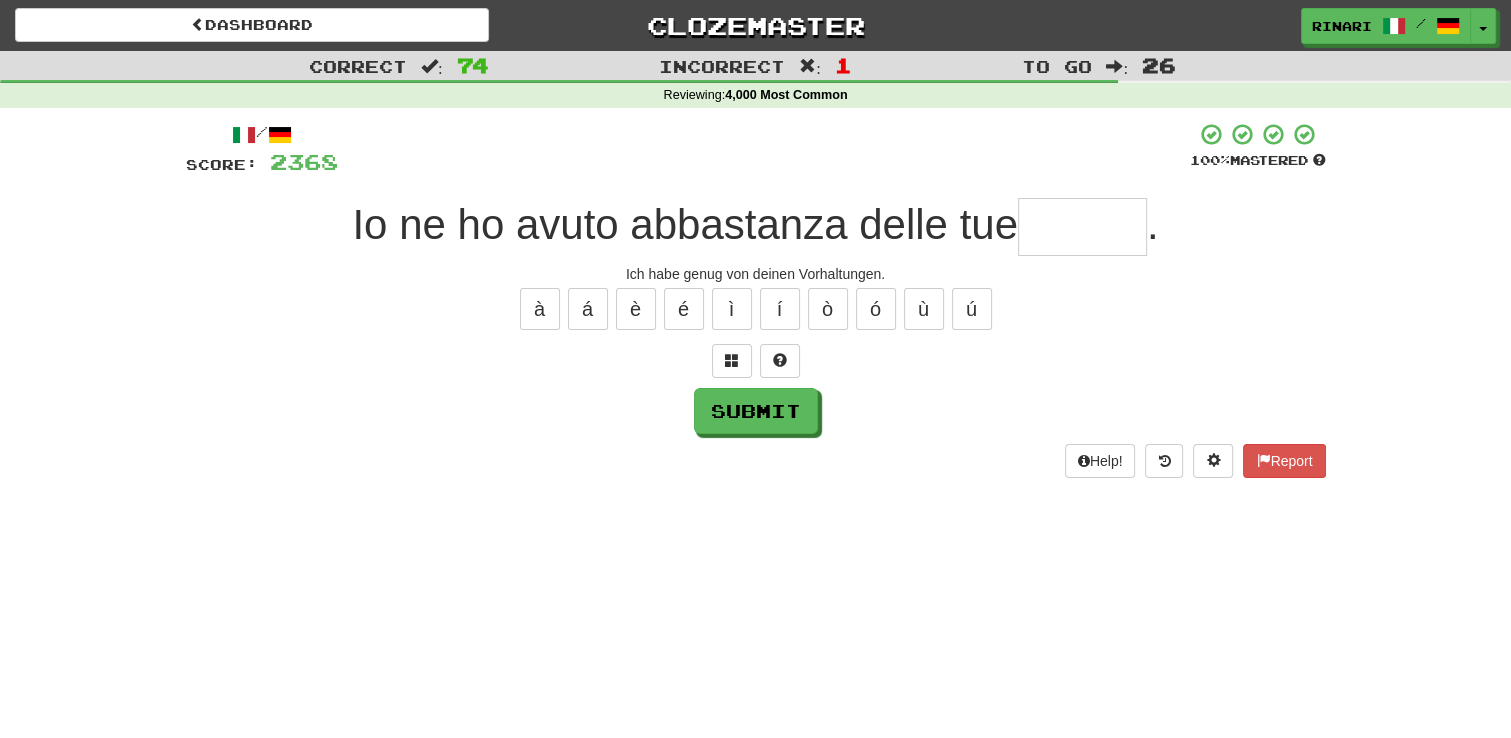 type on "*" 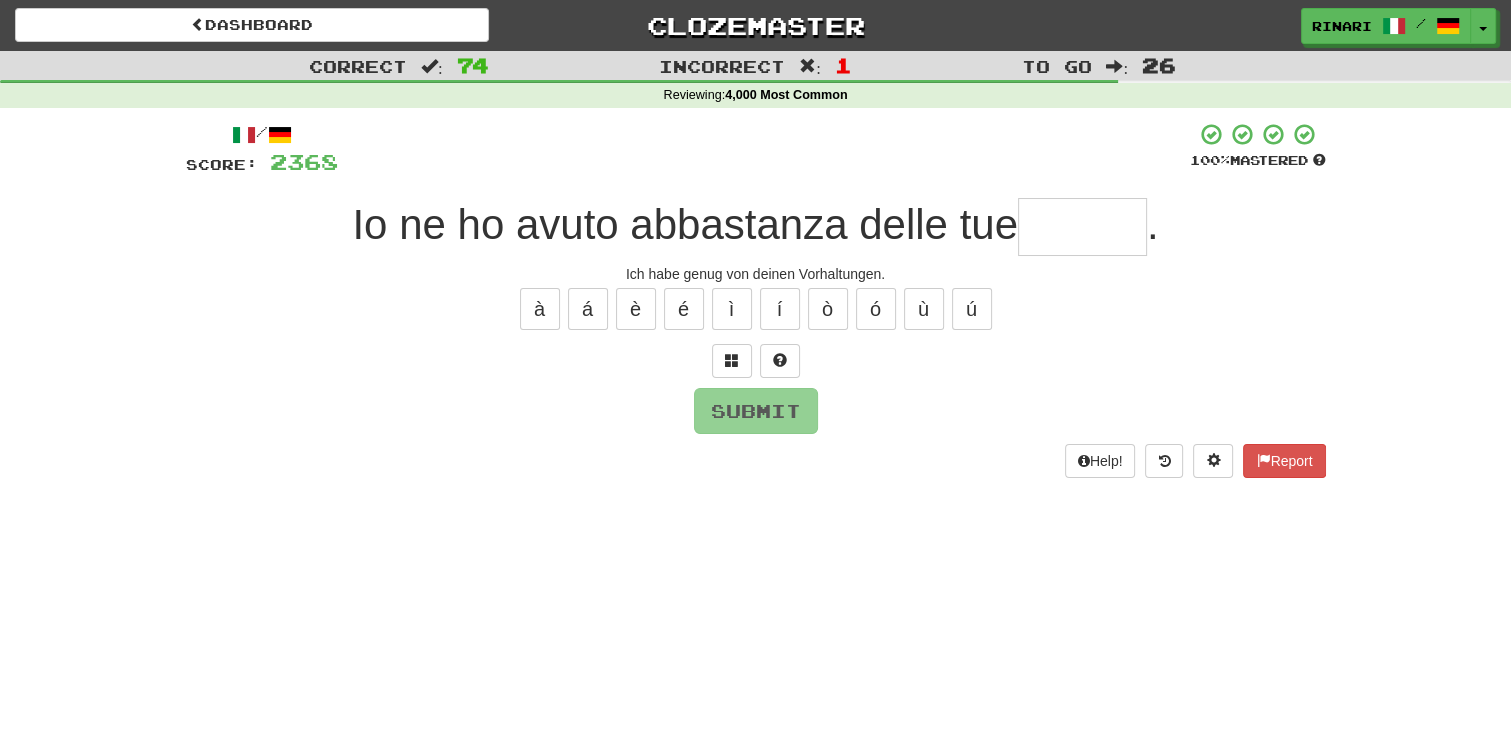 type on "*" 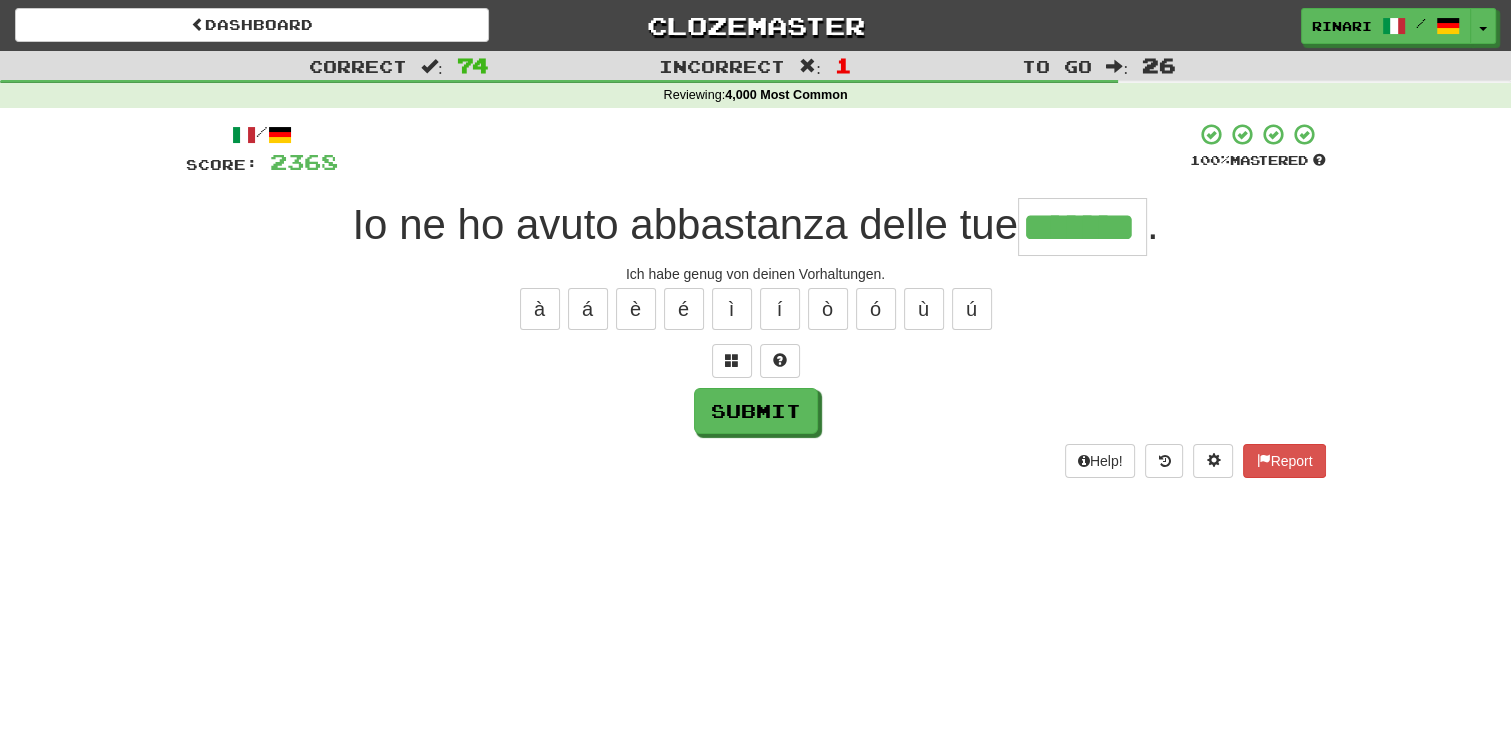 type on "*******" 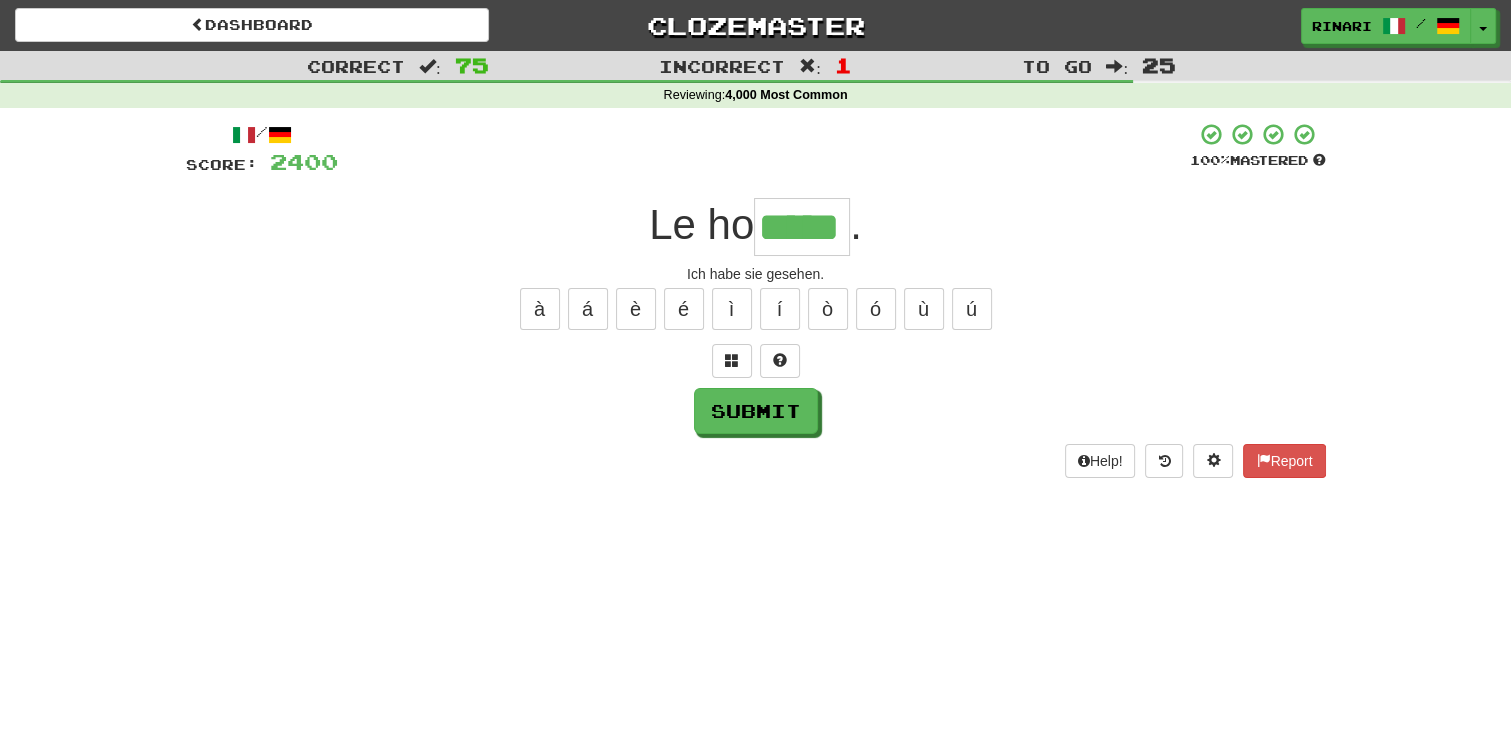 type on "*****" 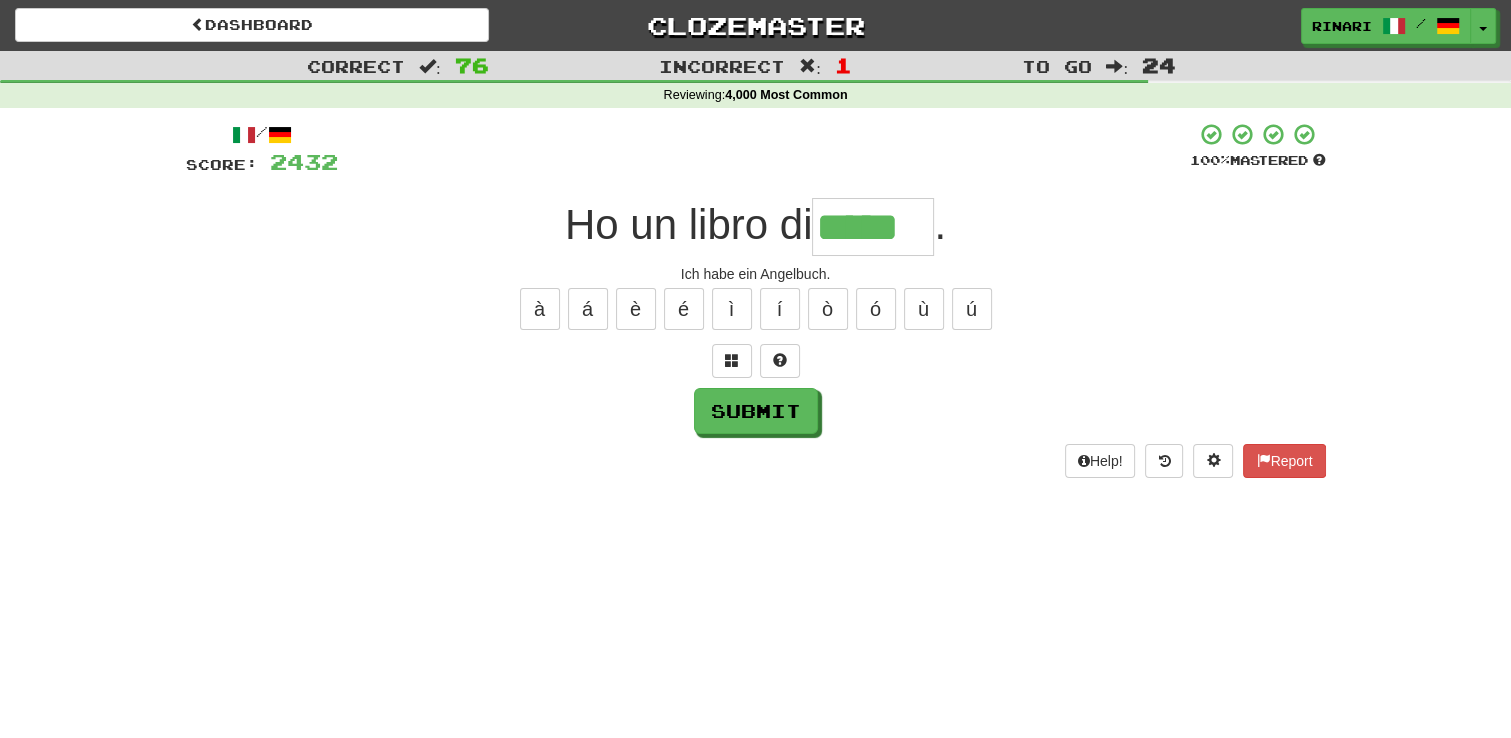 type on "*****" 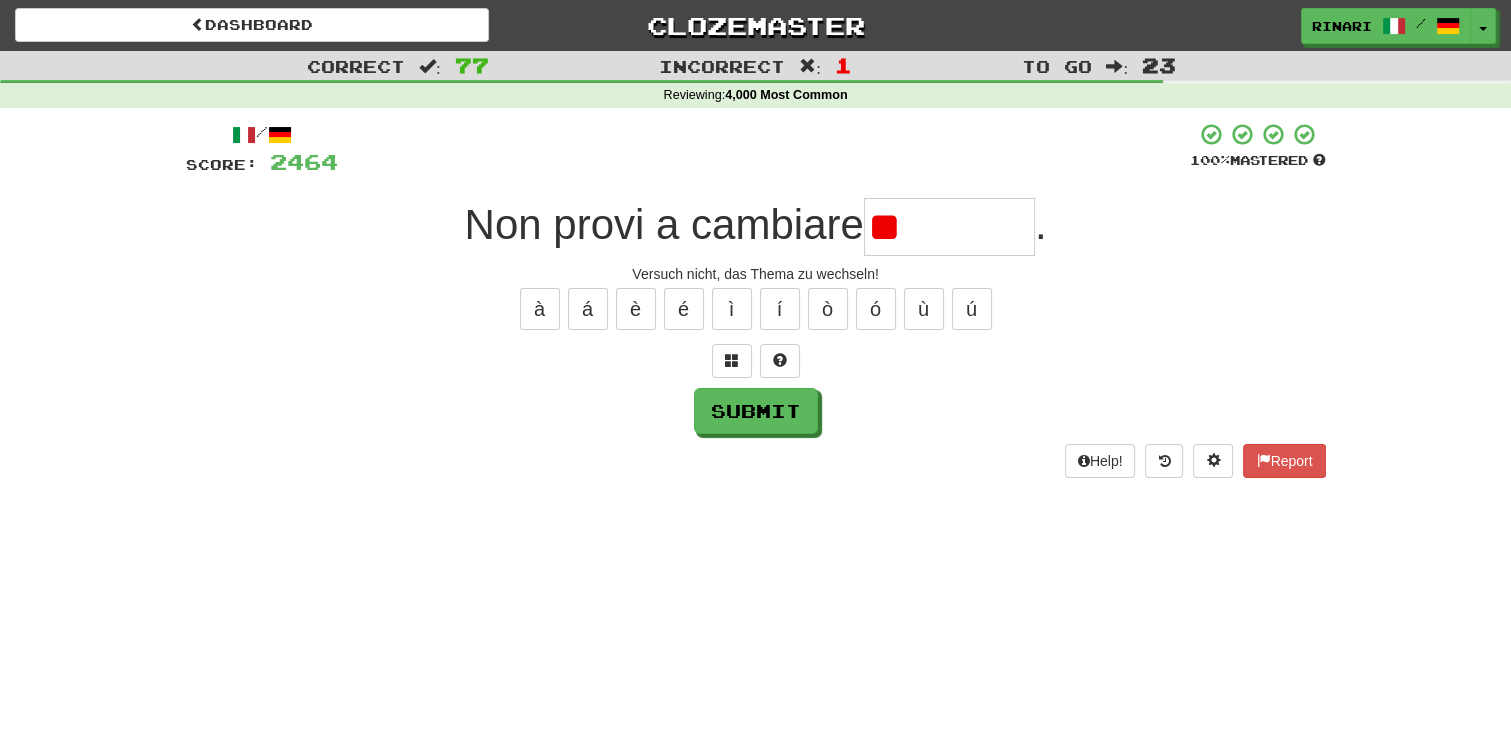 type on "*" 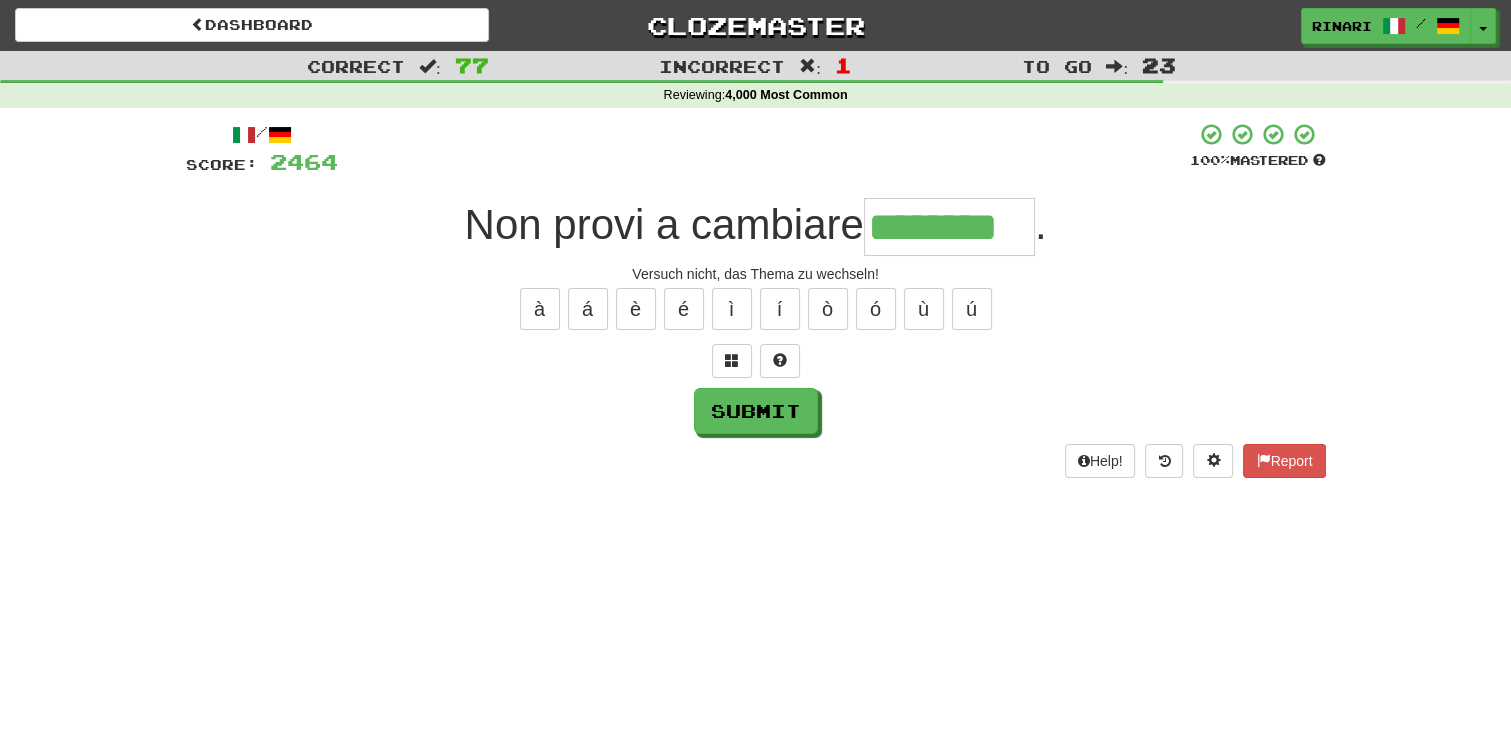 type on "********" 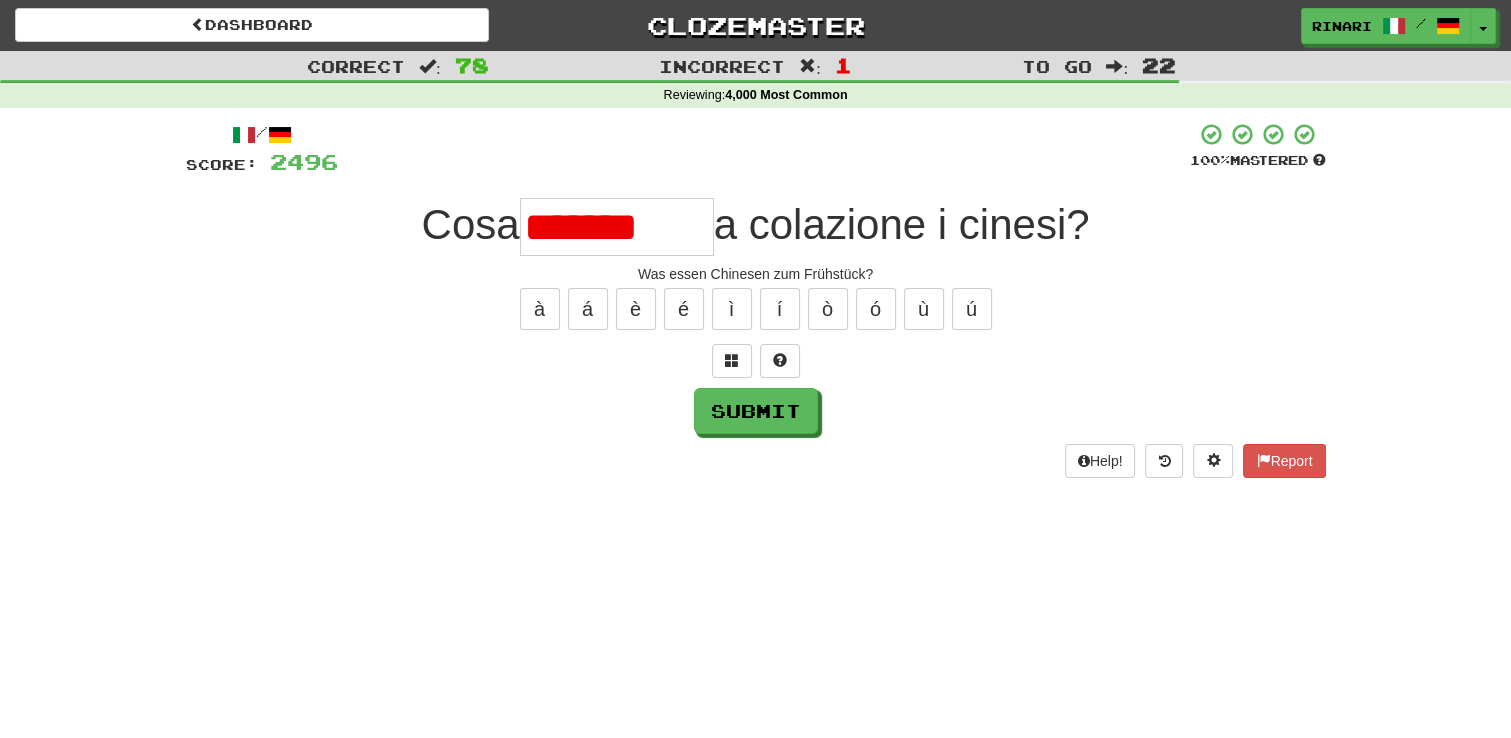 scroll, scrollTop: 0, scrollLeft: 0, axis: both 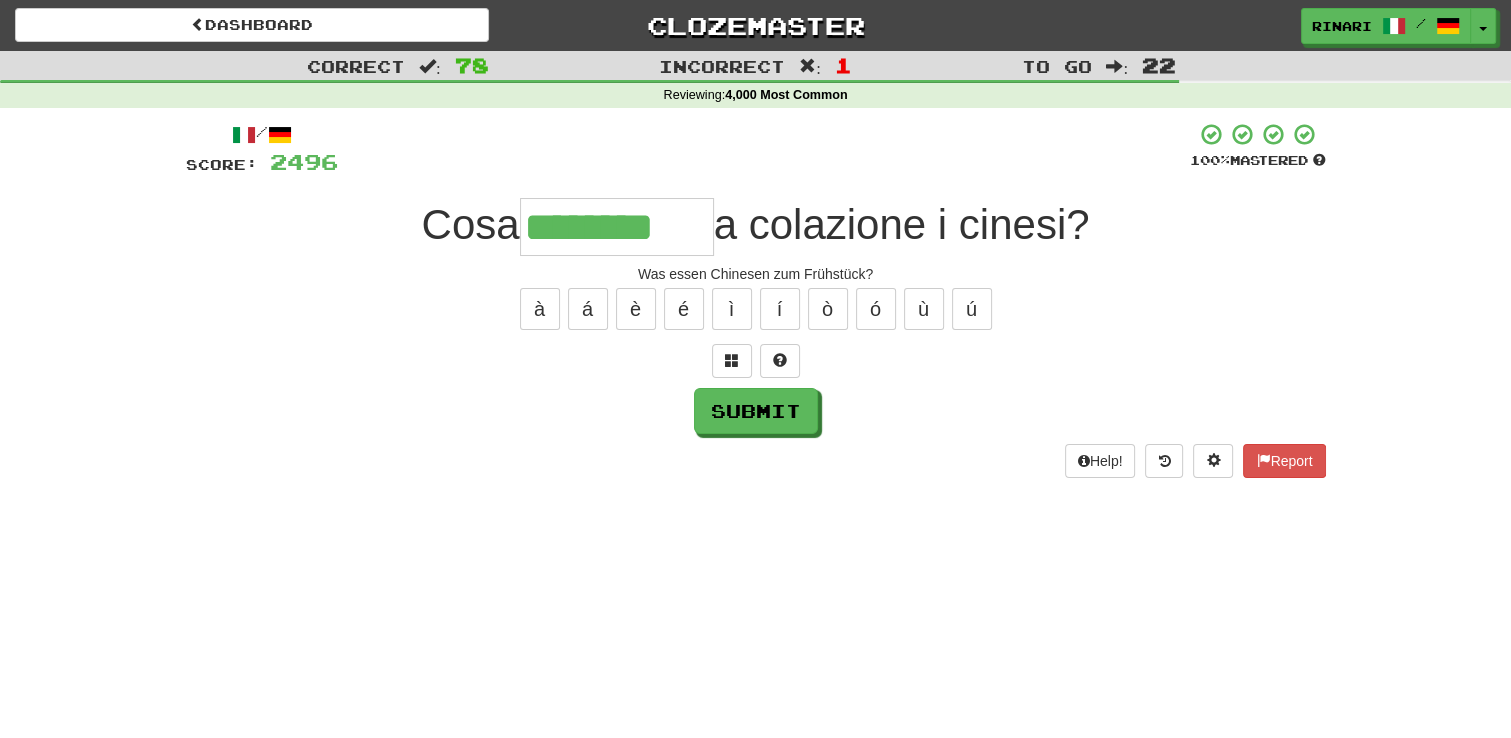 type on "********" 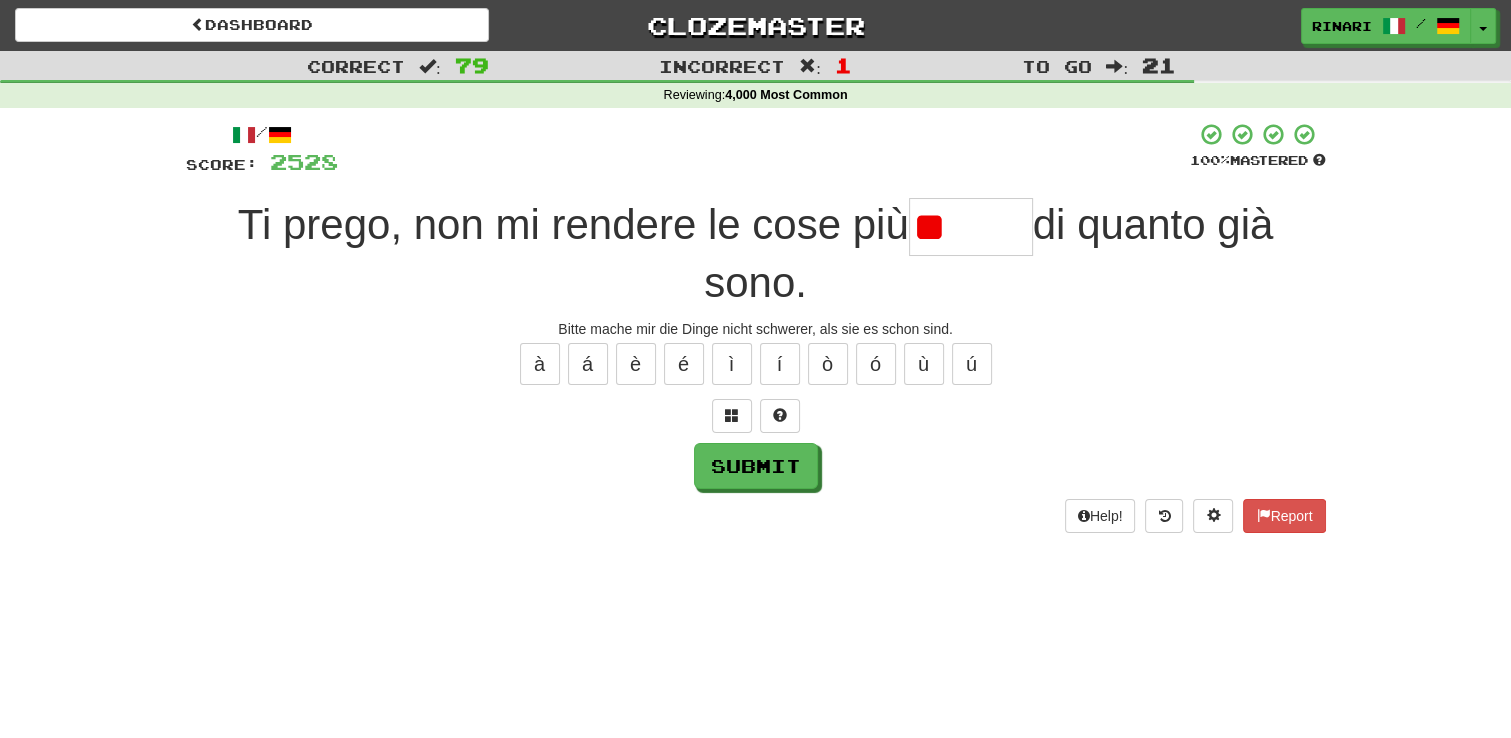 type on "*" 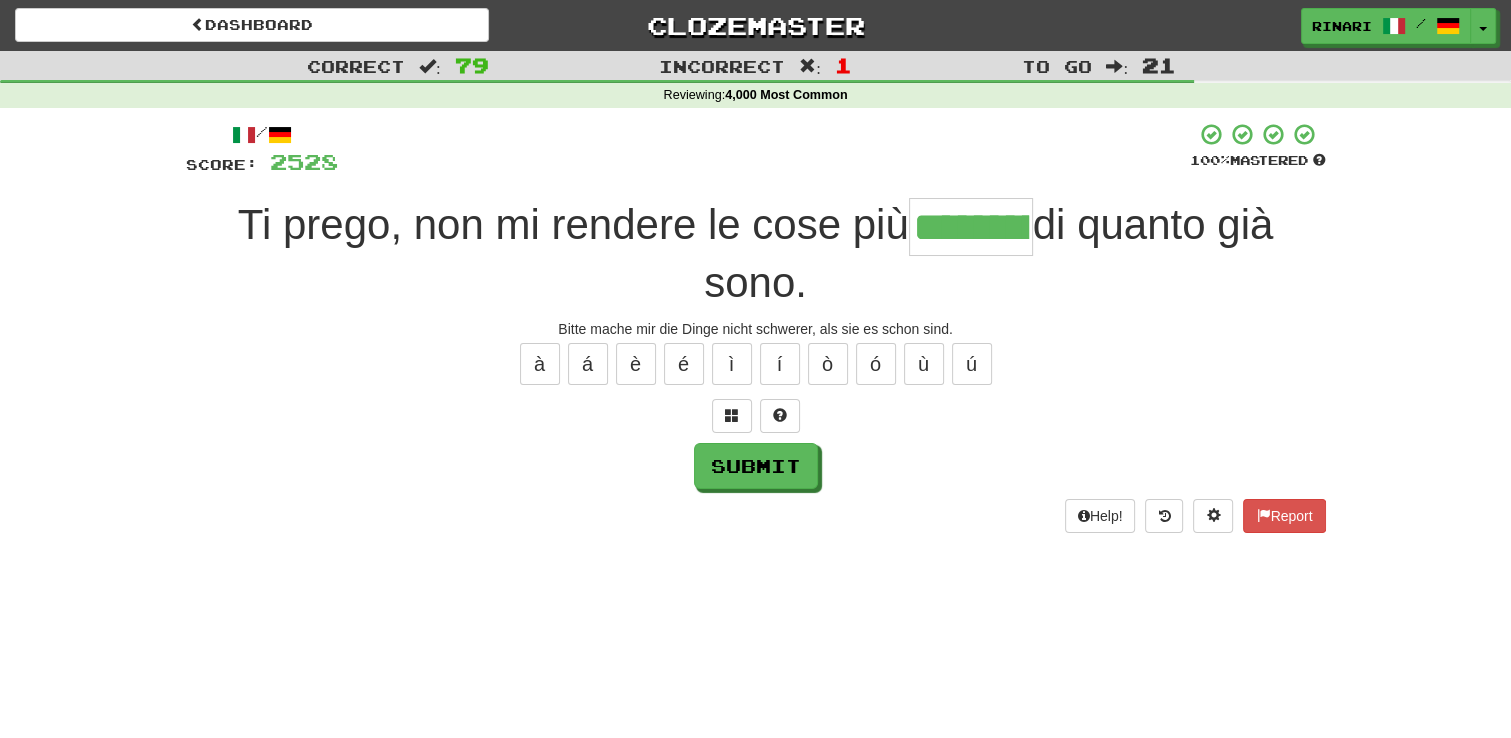 type on "*********" 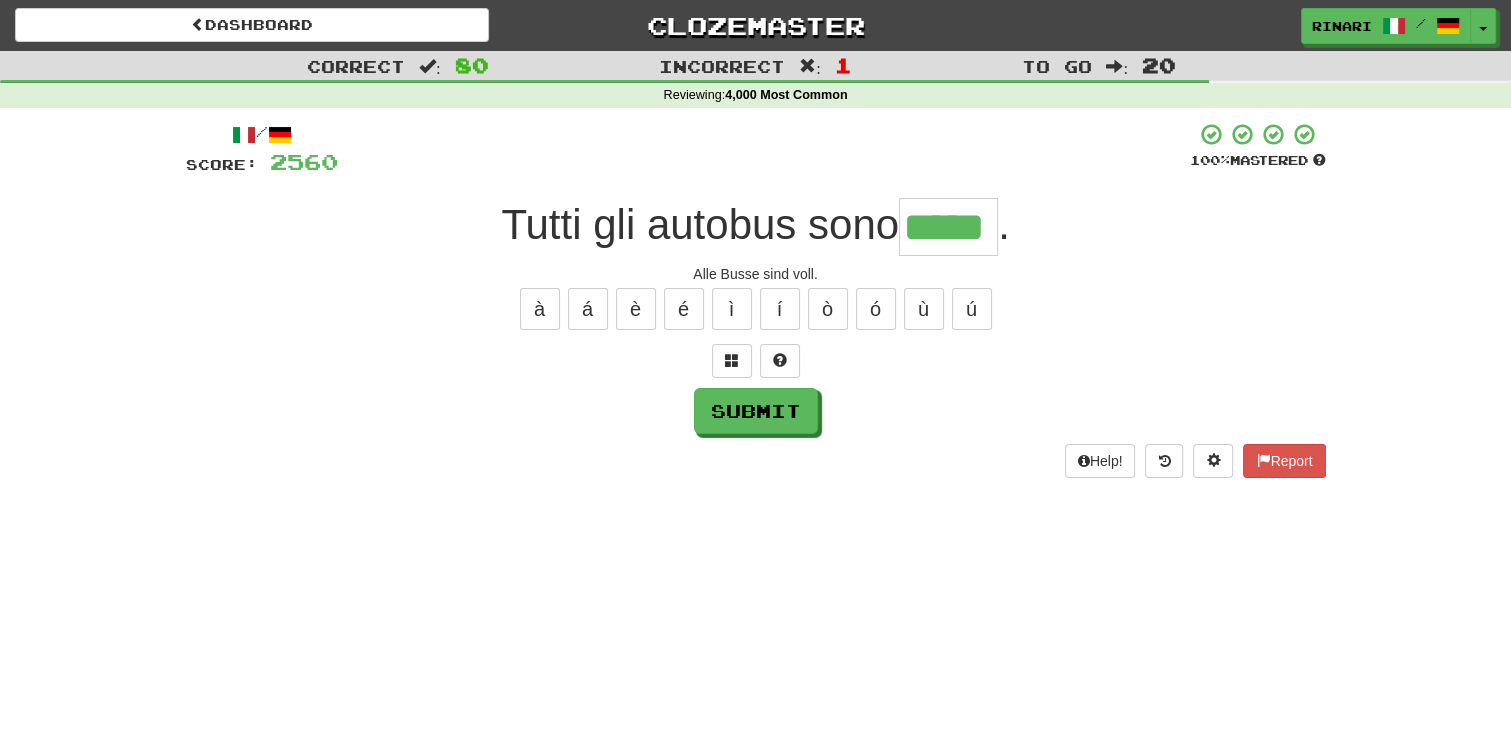 type on "*****" 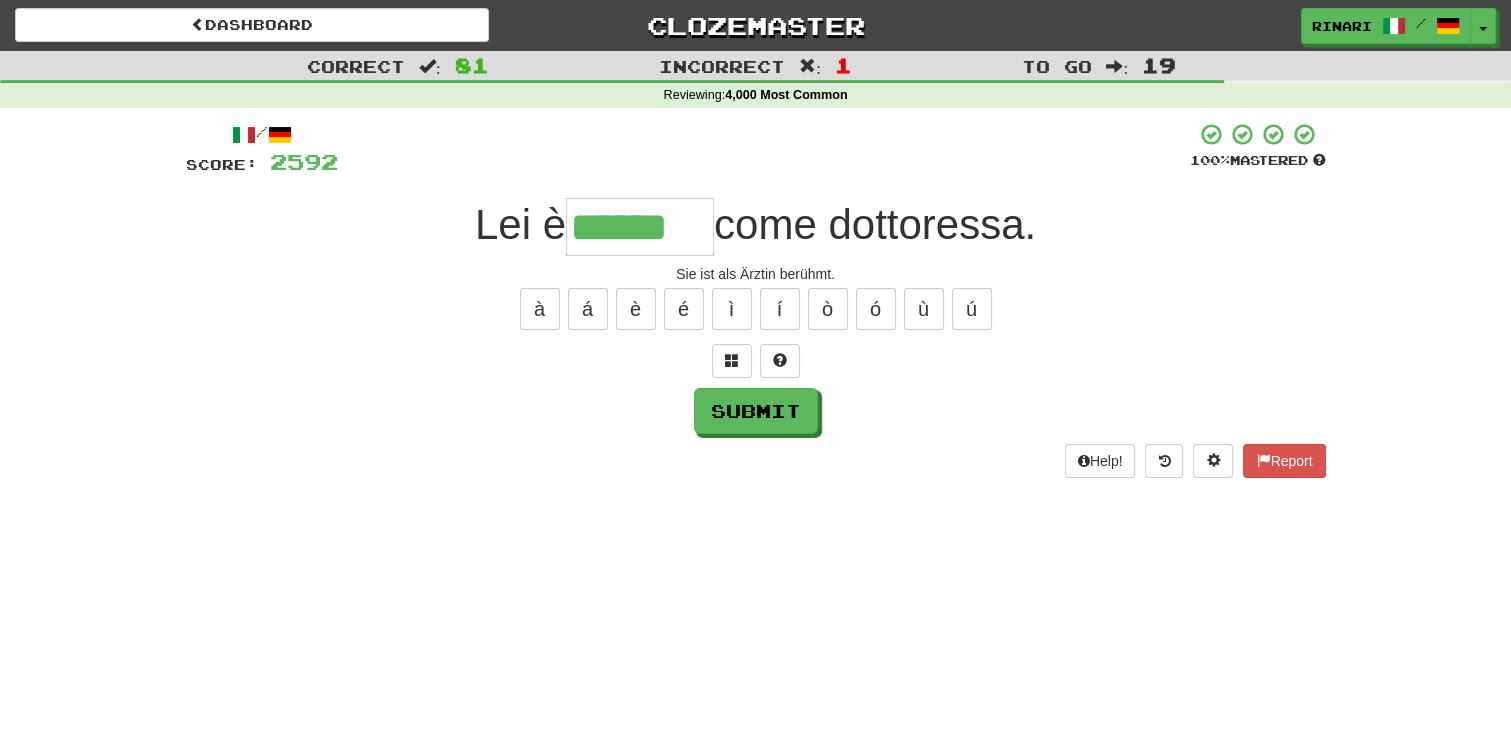 type on "******" 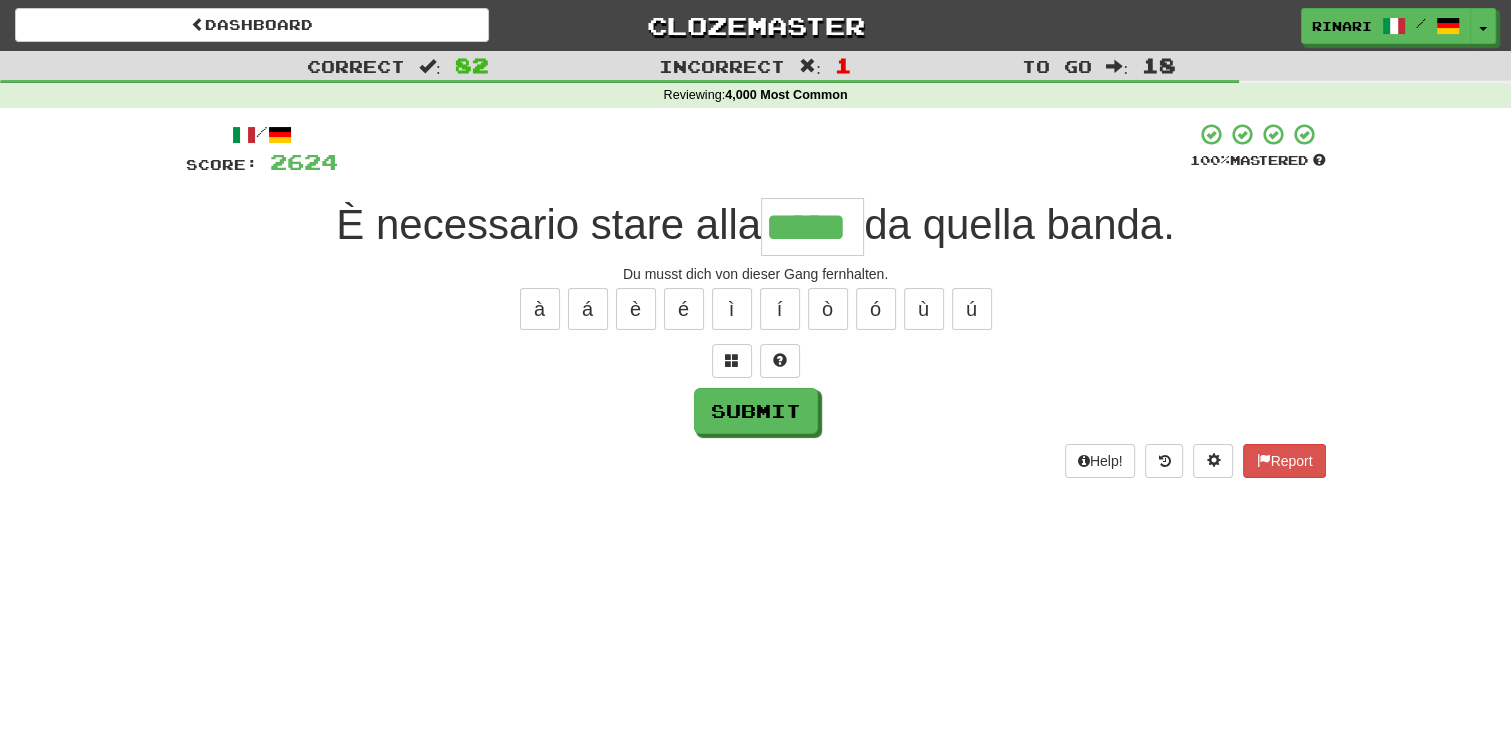 type on "*****" 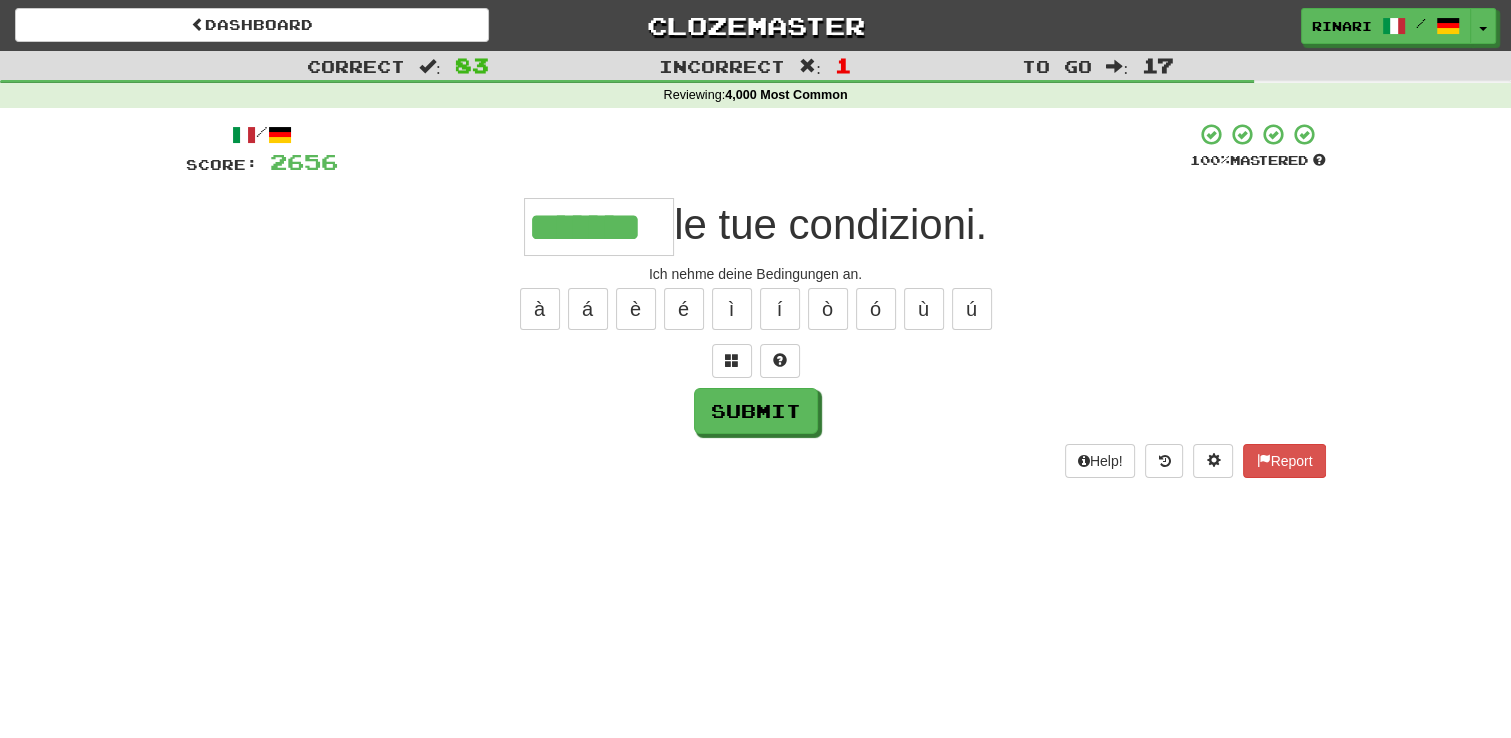type on "*******" 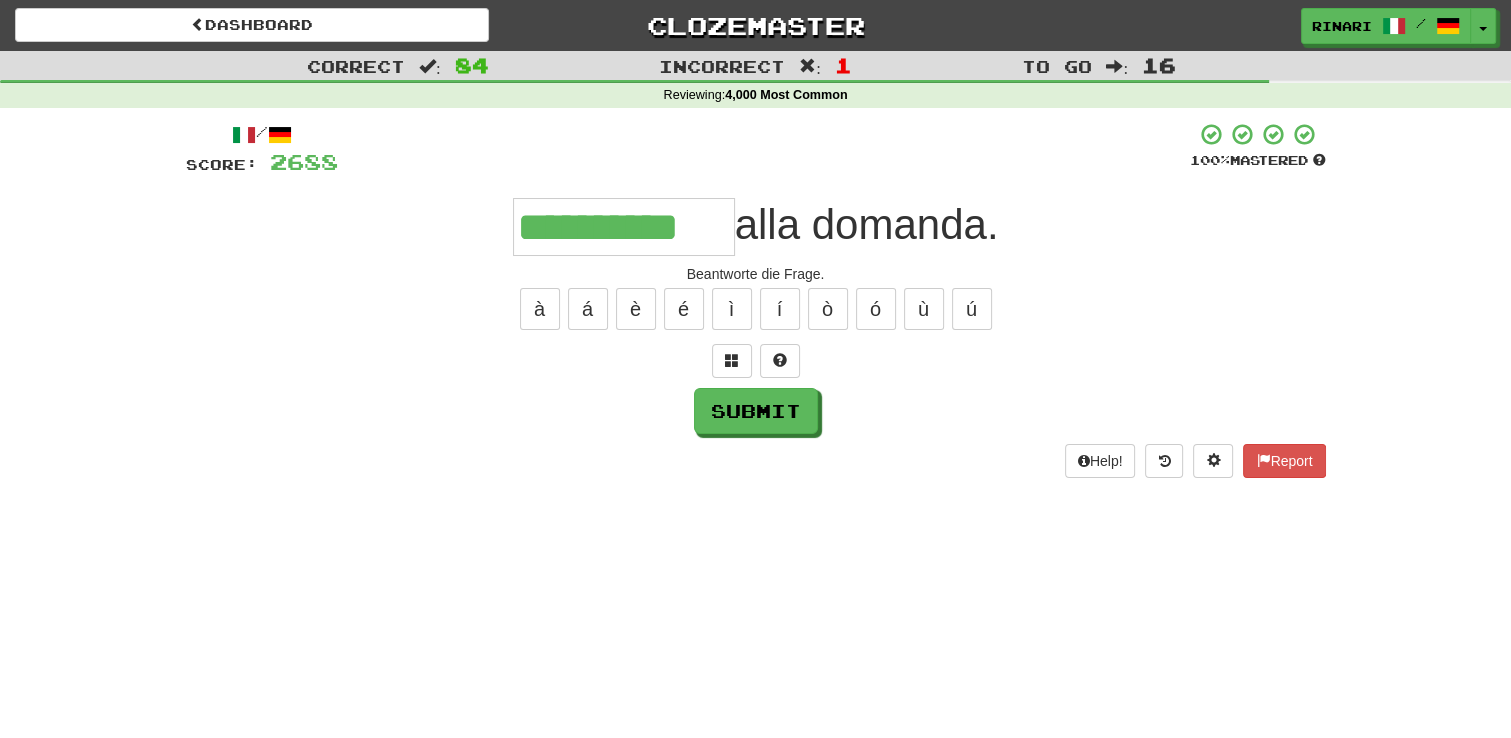 type on "**********" 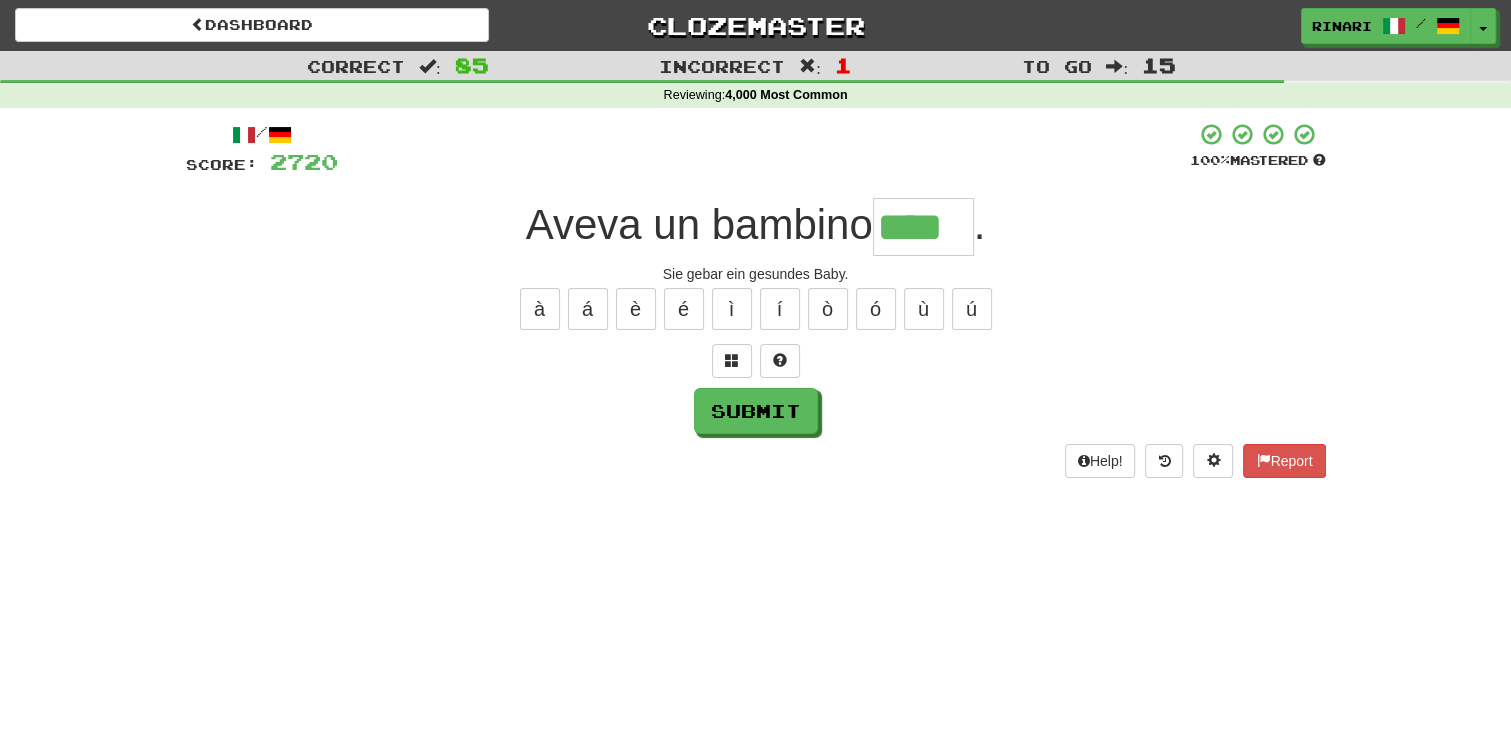 type on "****" 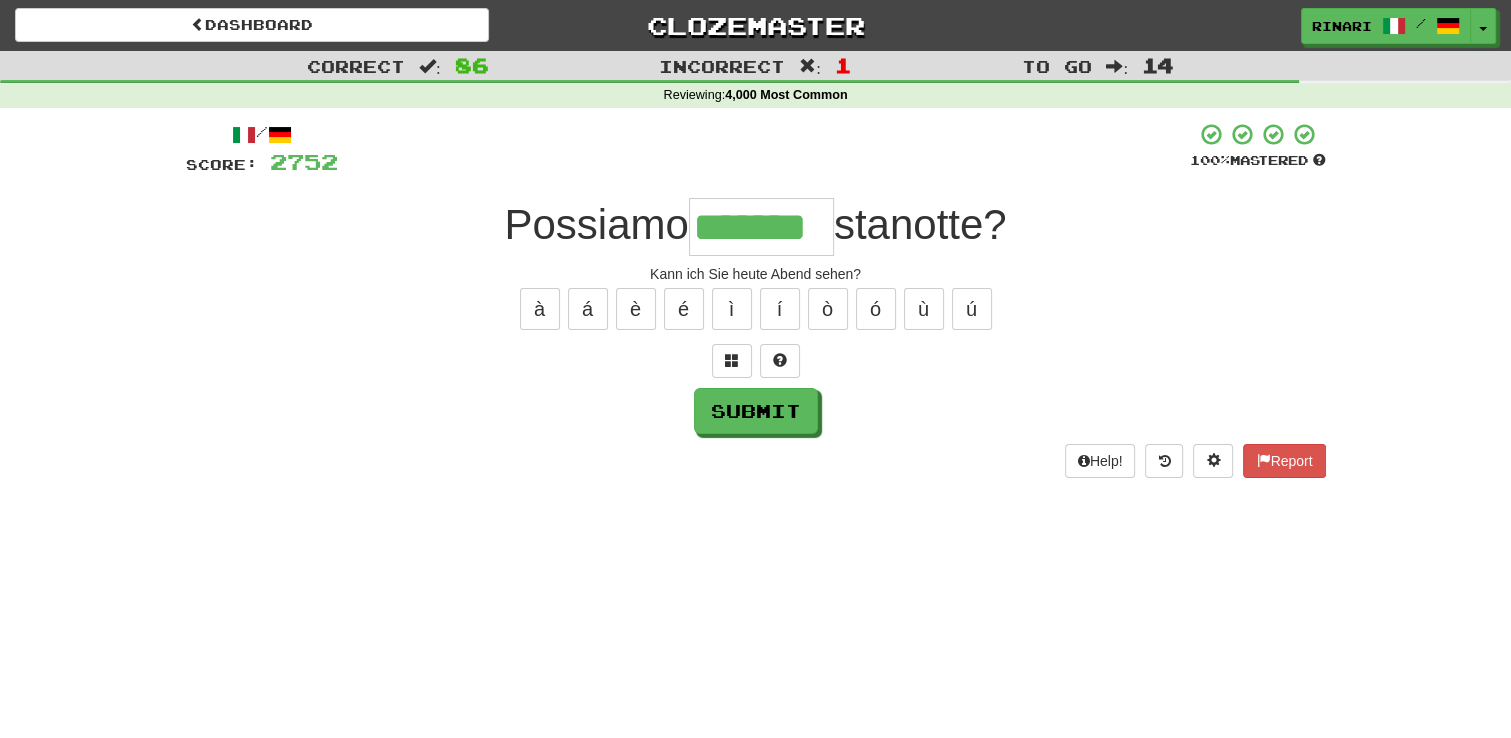 type on "*******" 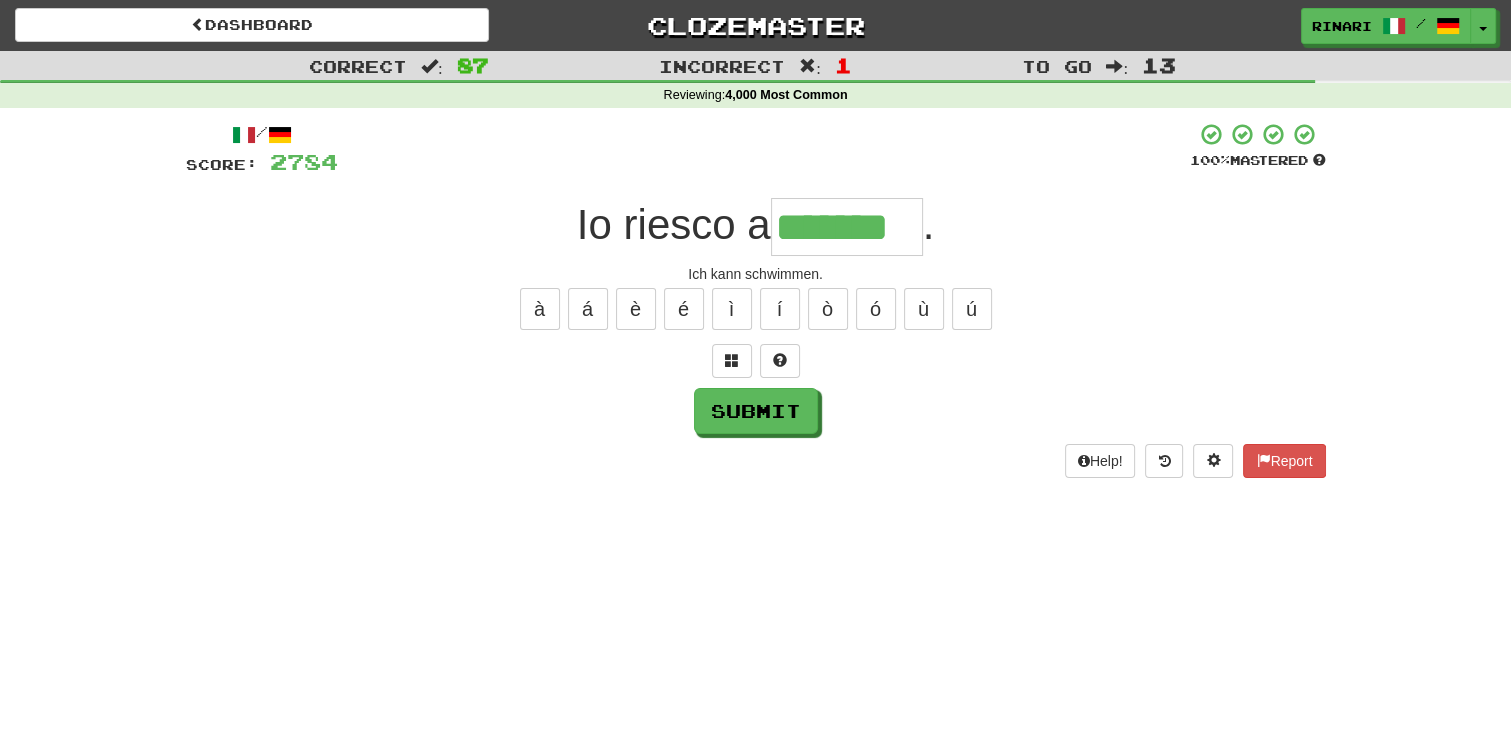 type on "*******" 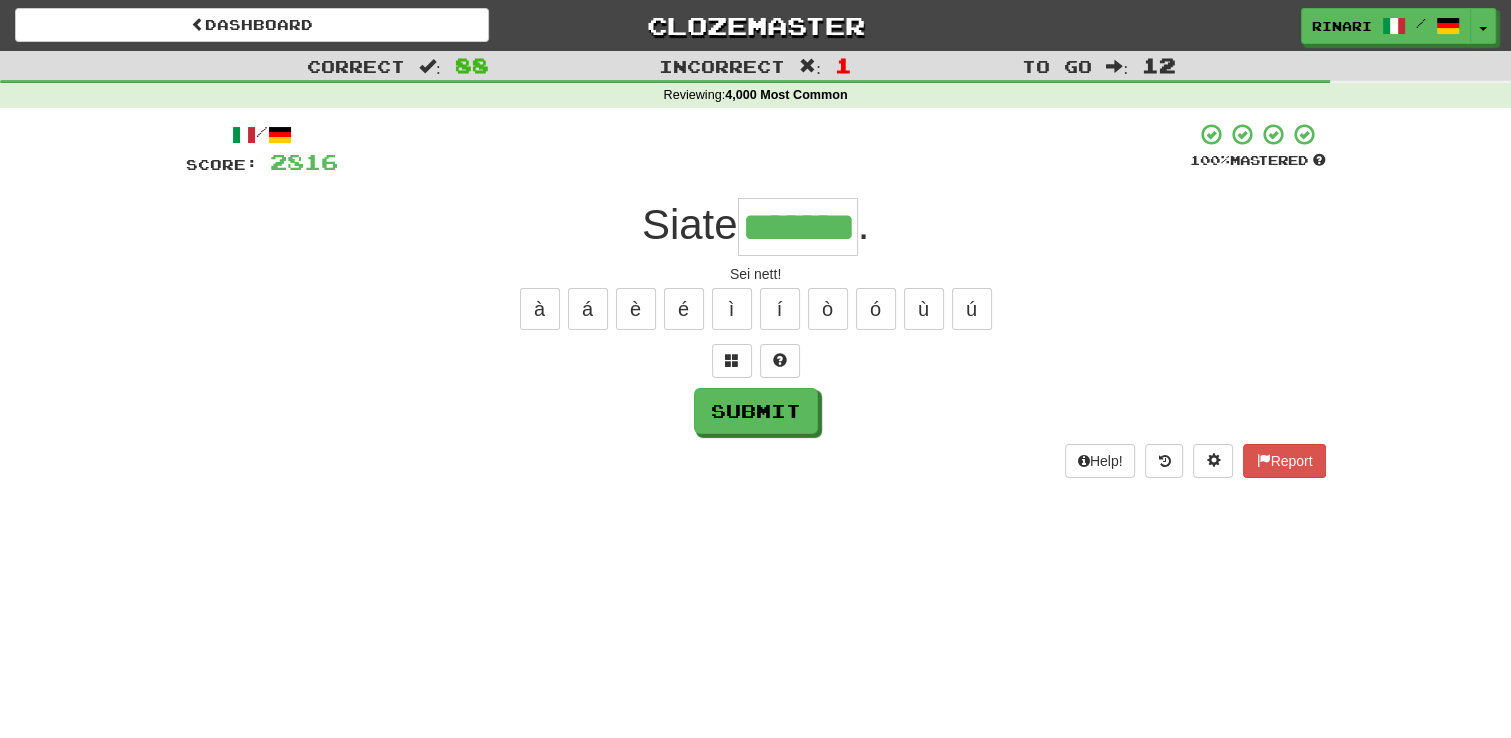 type on "*******" 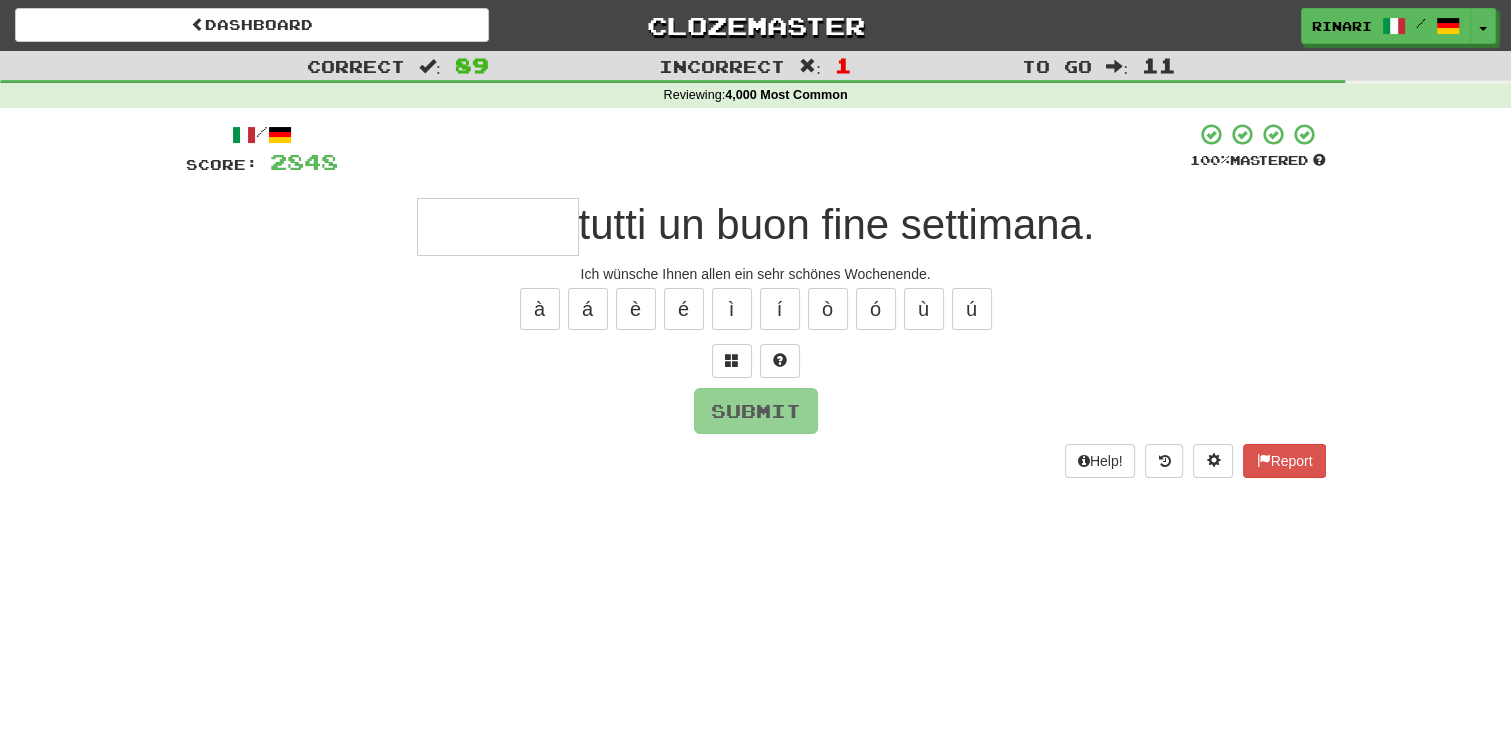 type on "*" 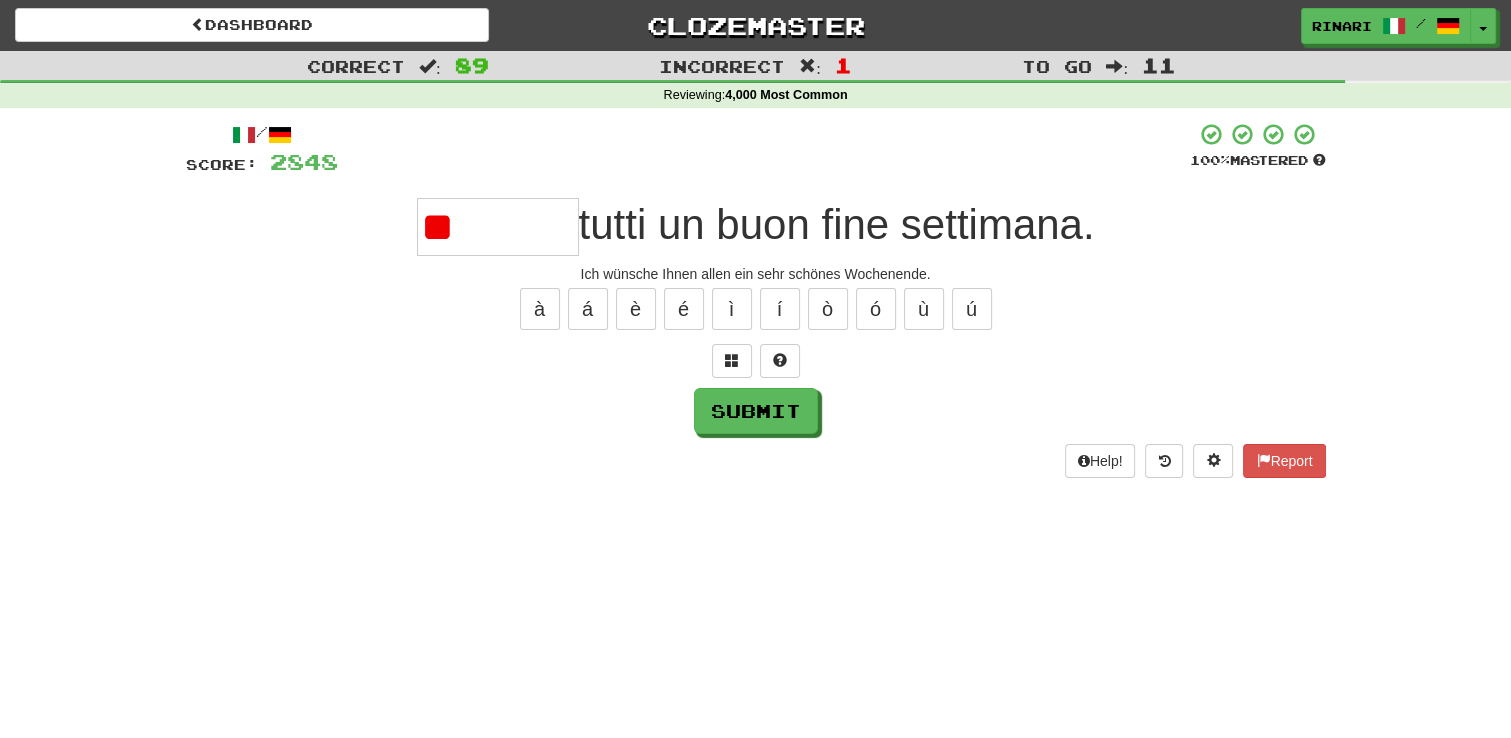 type on "*" 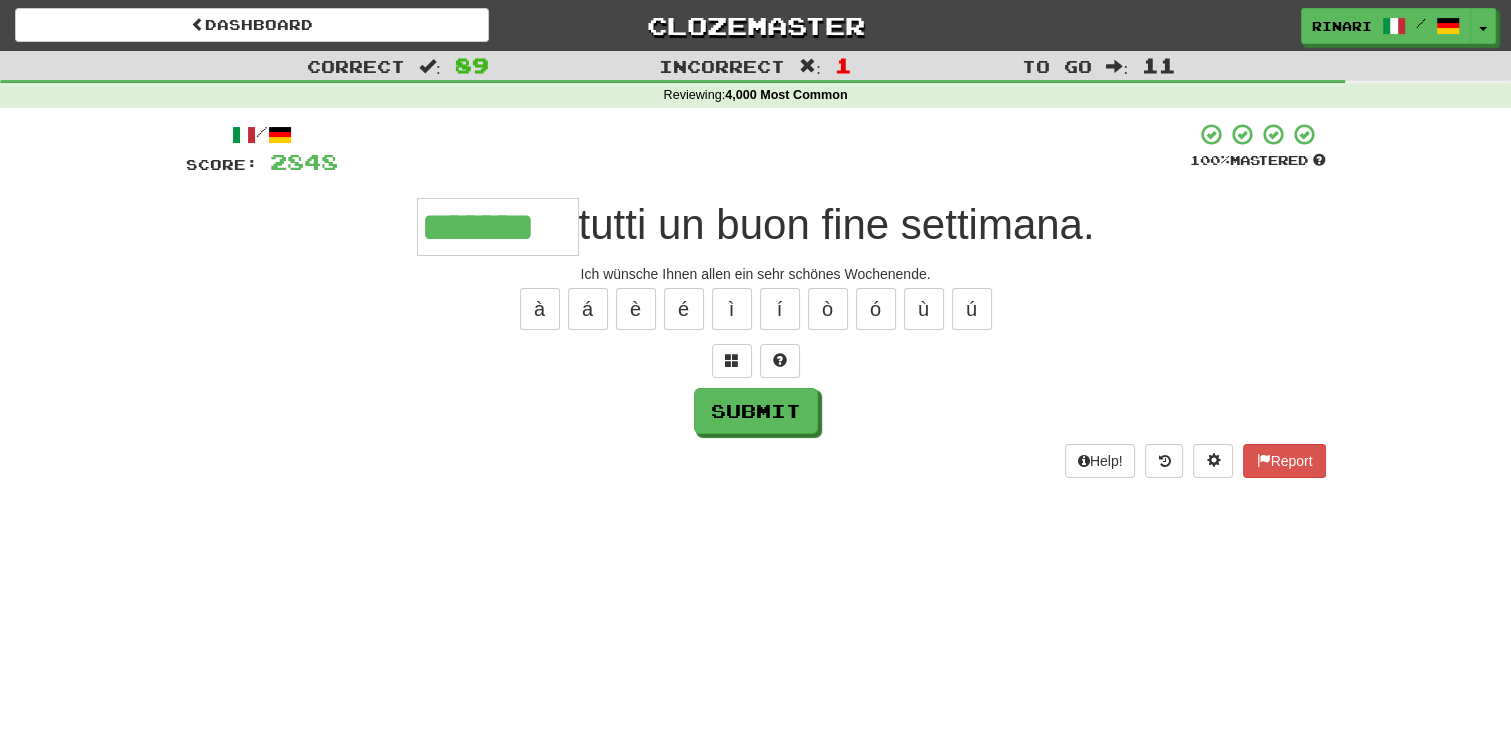 type on "*******" 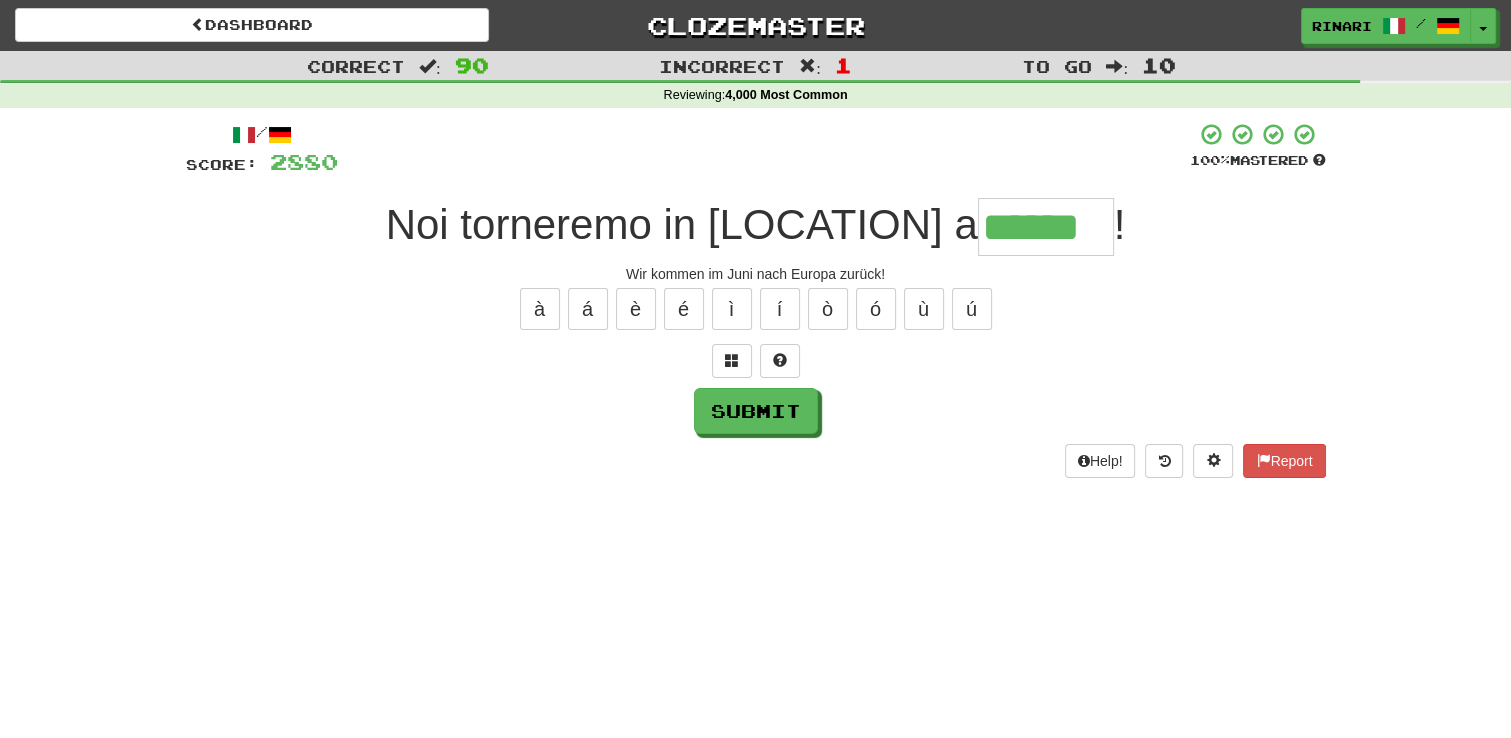 type on "******" 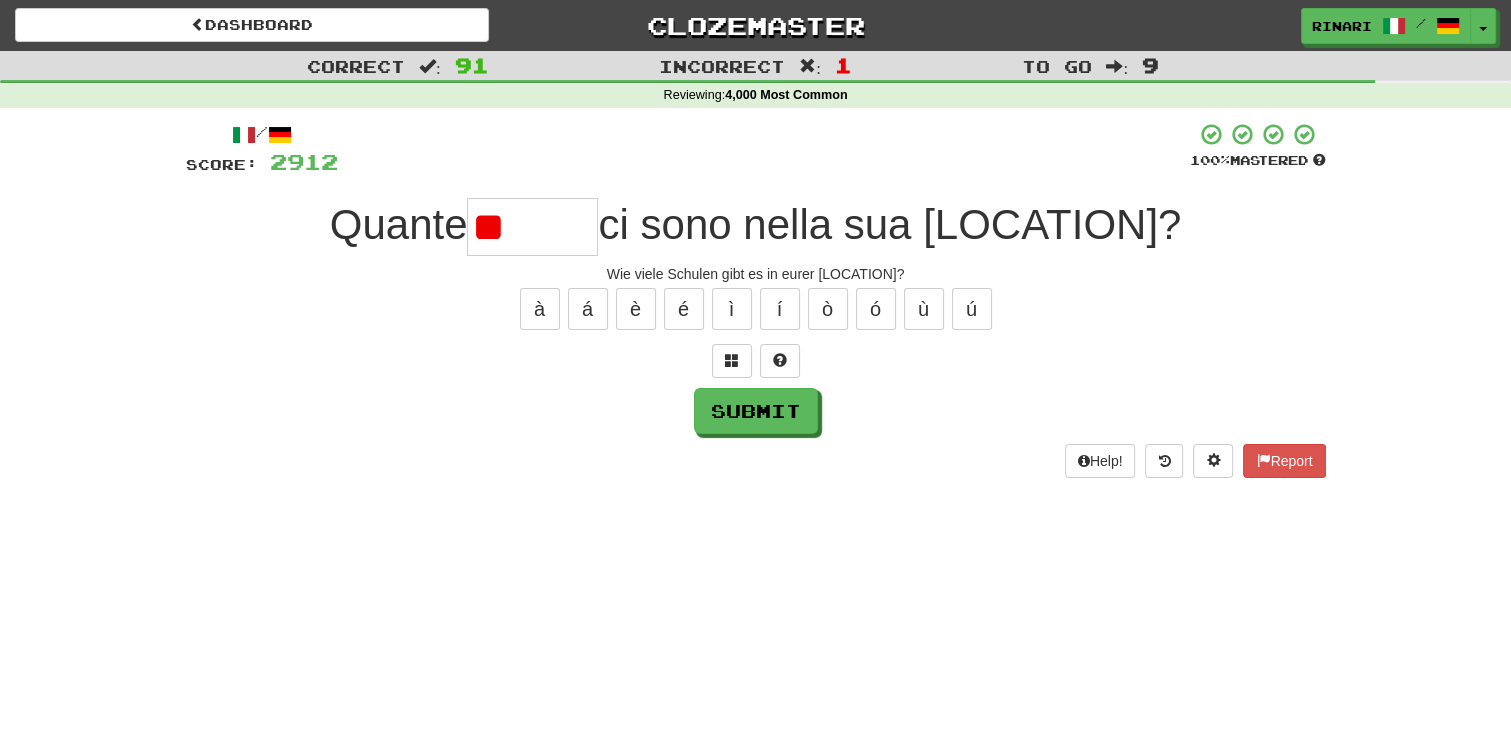 type on "*" 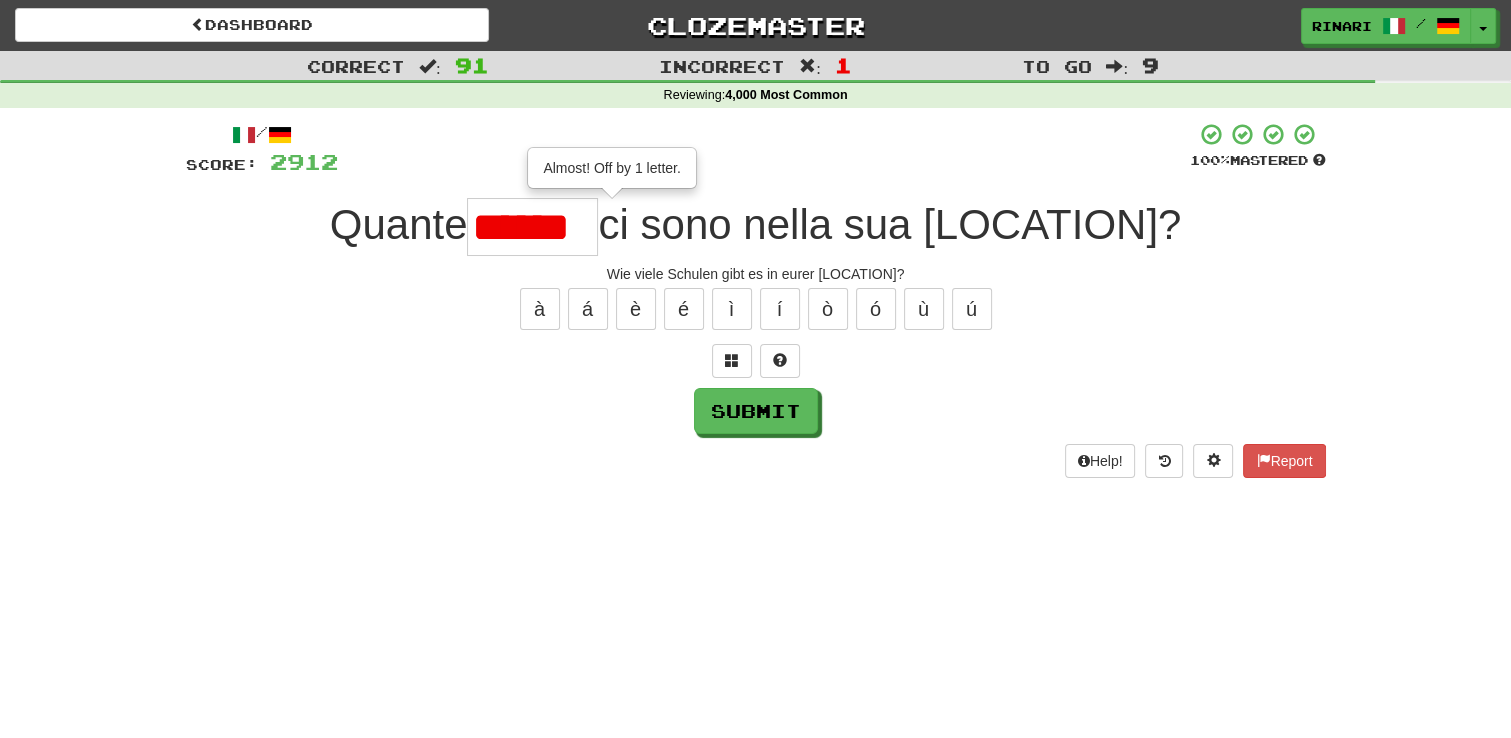 scroll, scrollTop: 0, scrollLeft: 0, axis: both 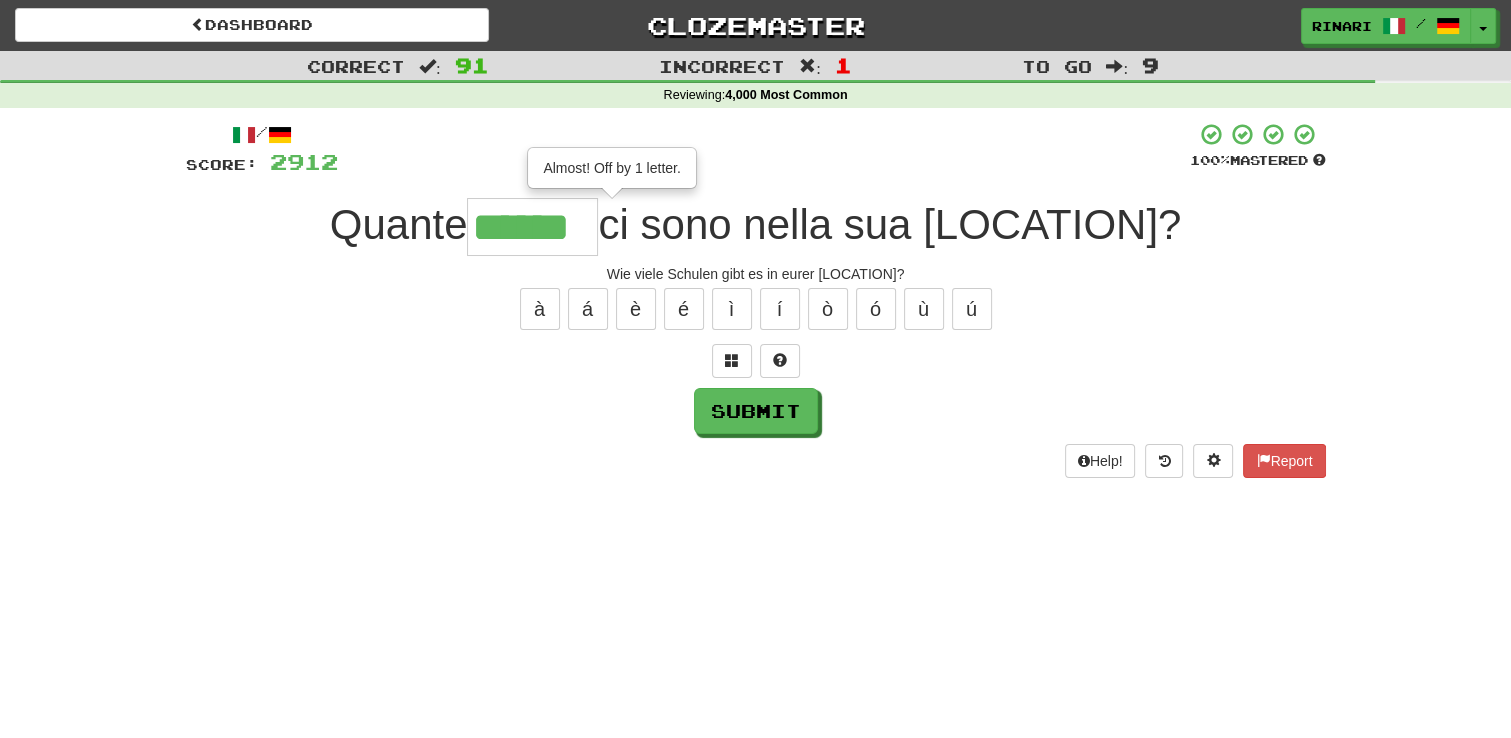 type on "******" 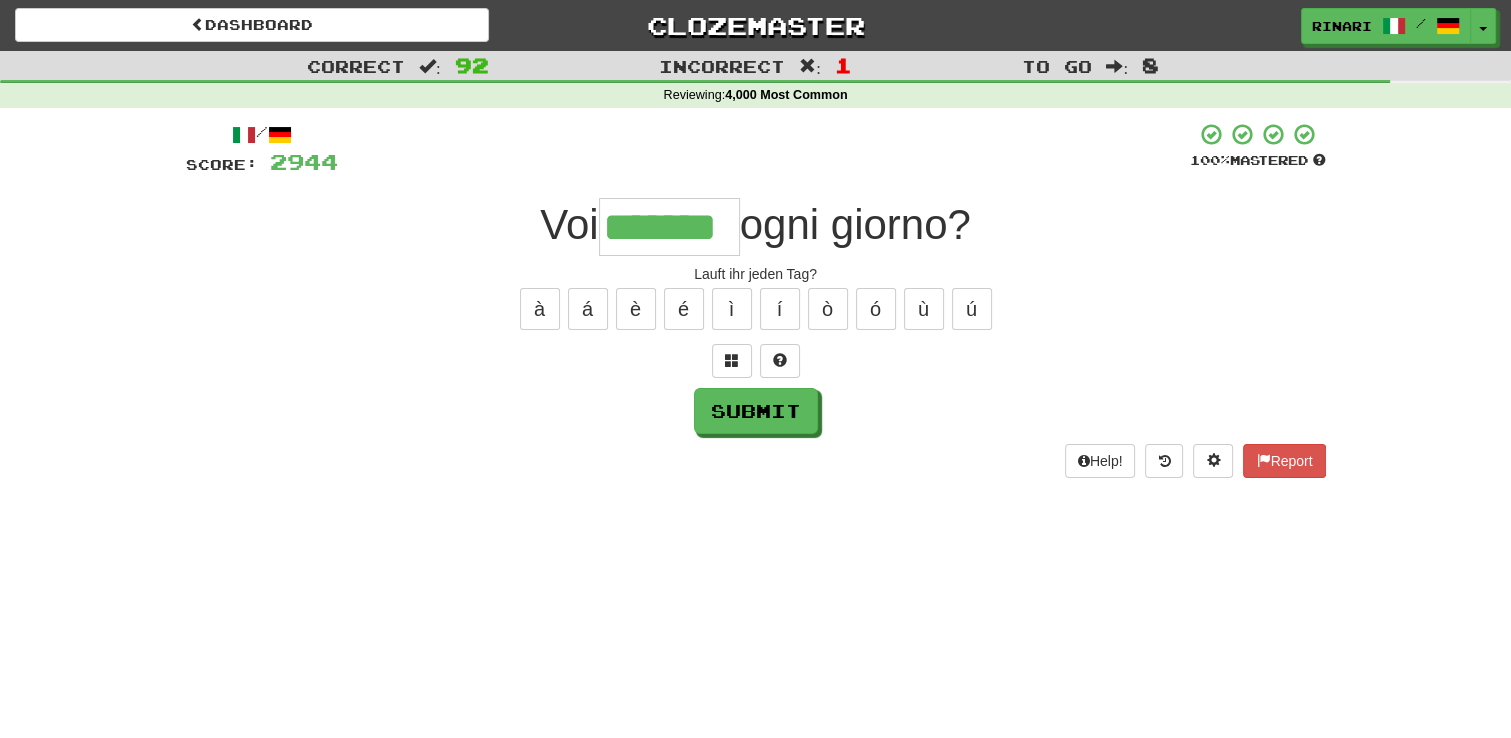 type on "*******" 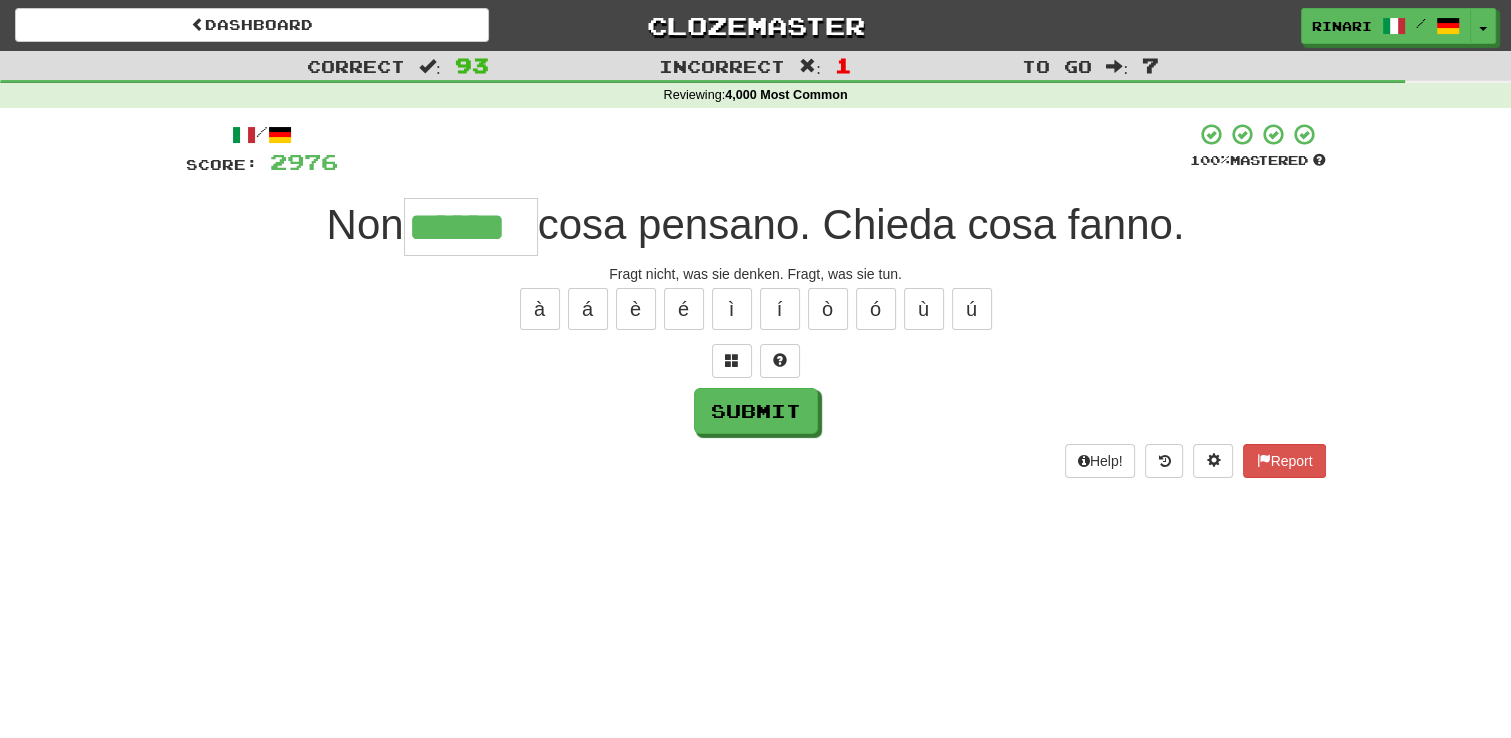 type on "******" 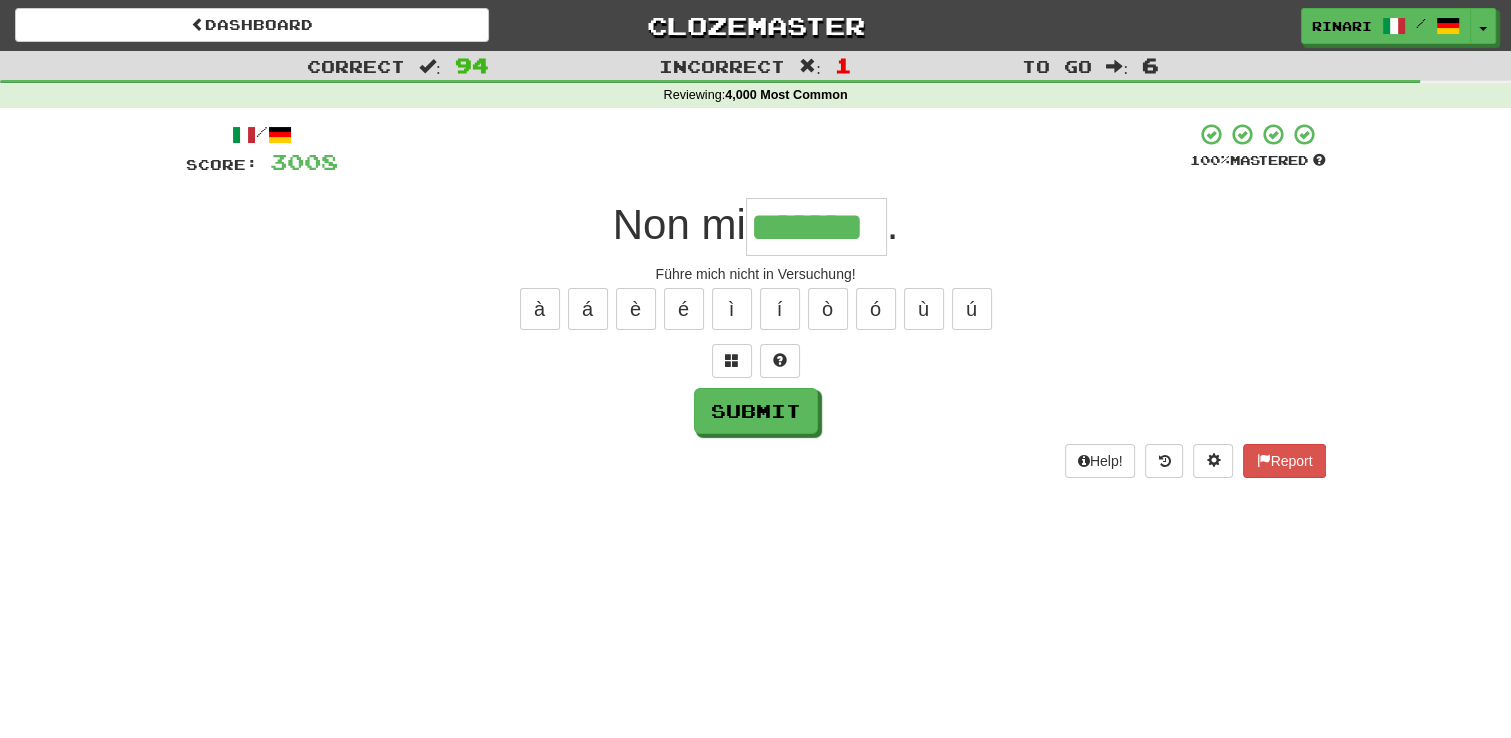 type on "*******" 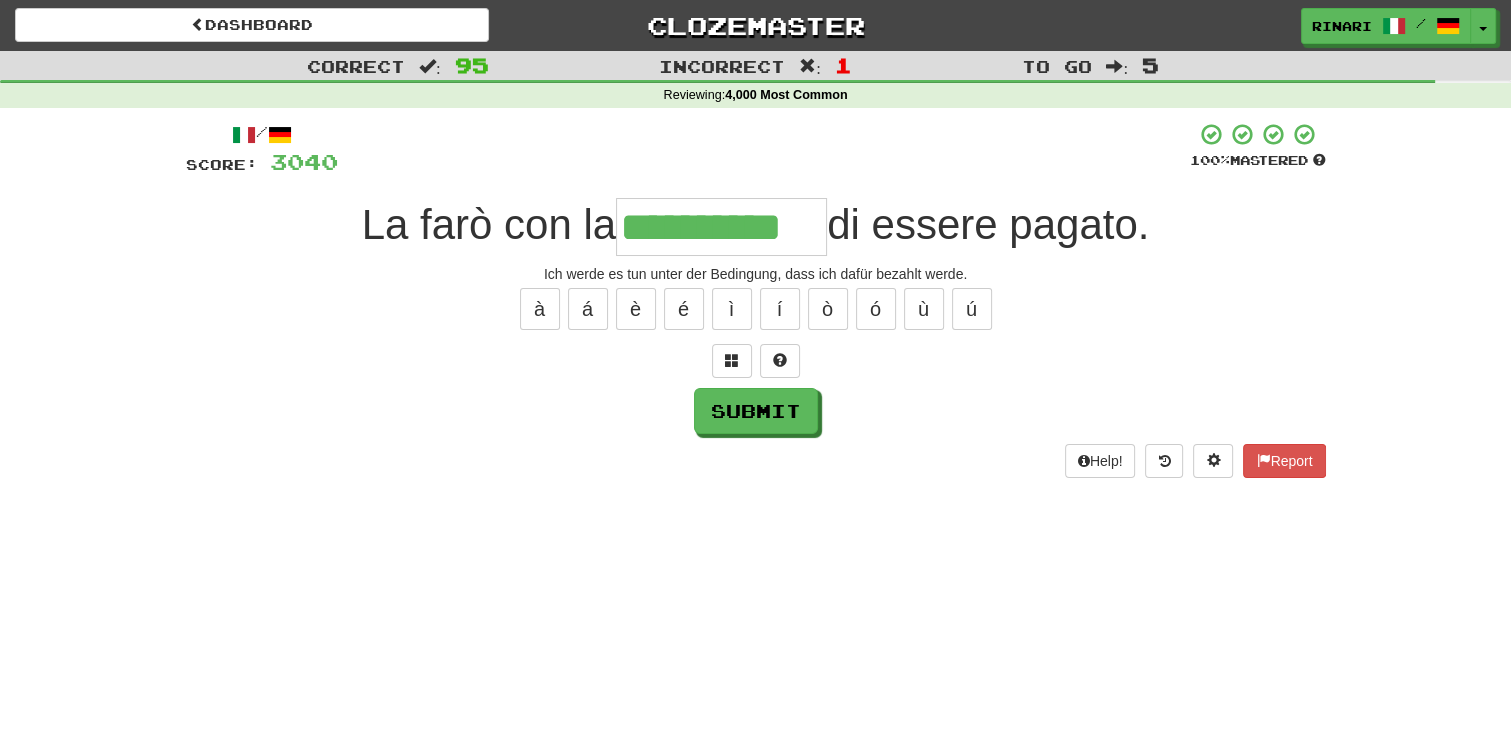 type on "**********" 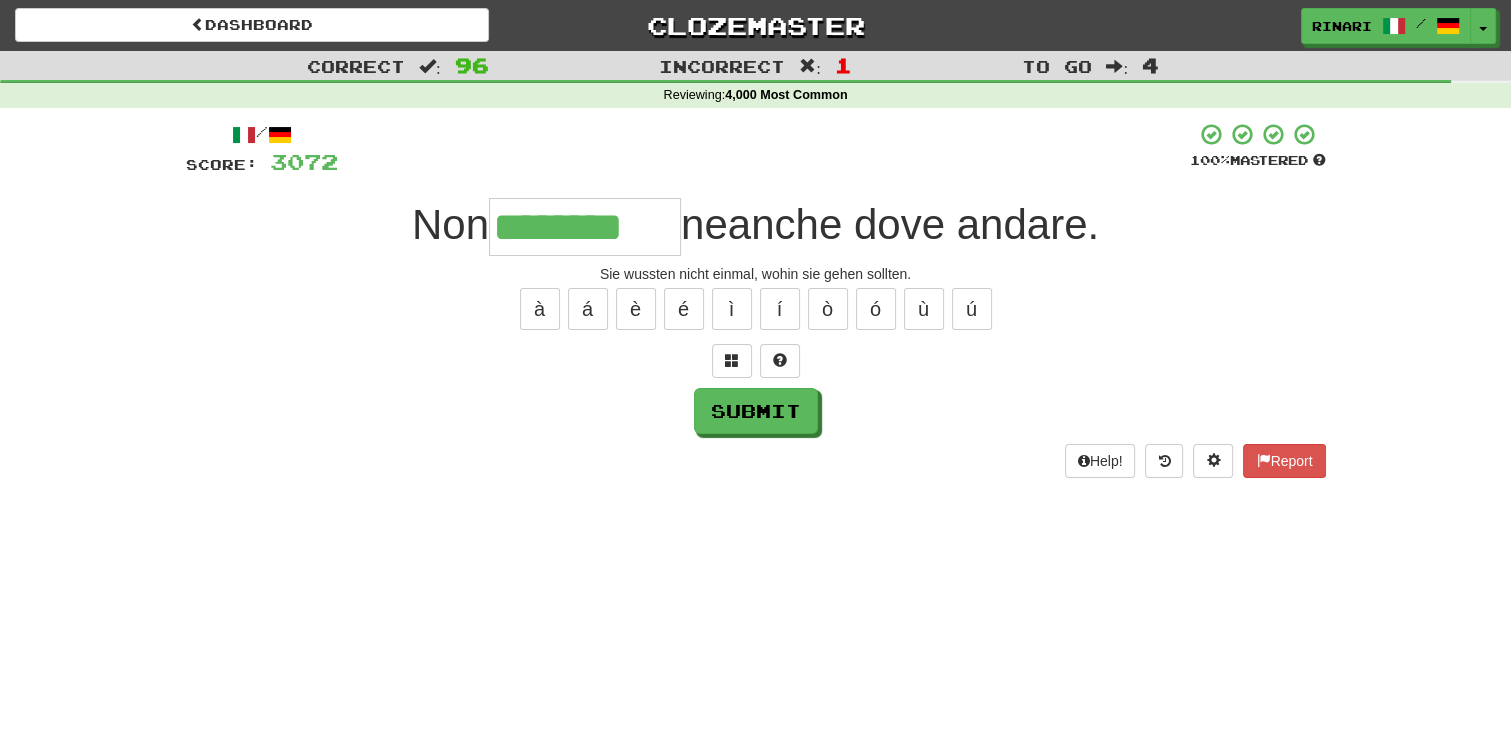 type on "********" 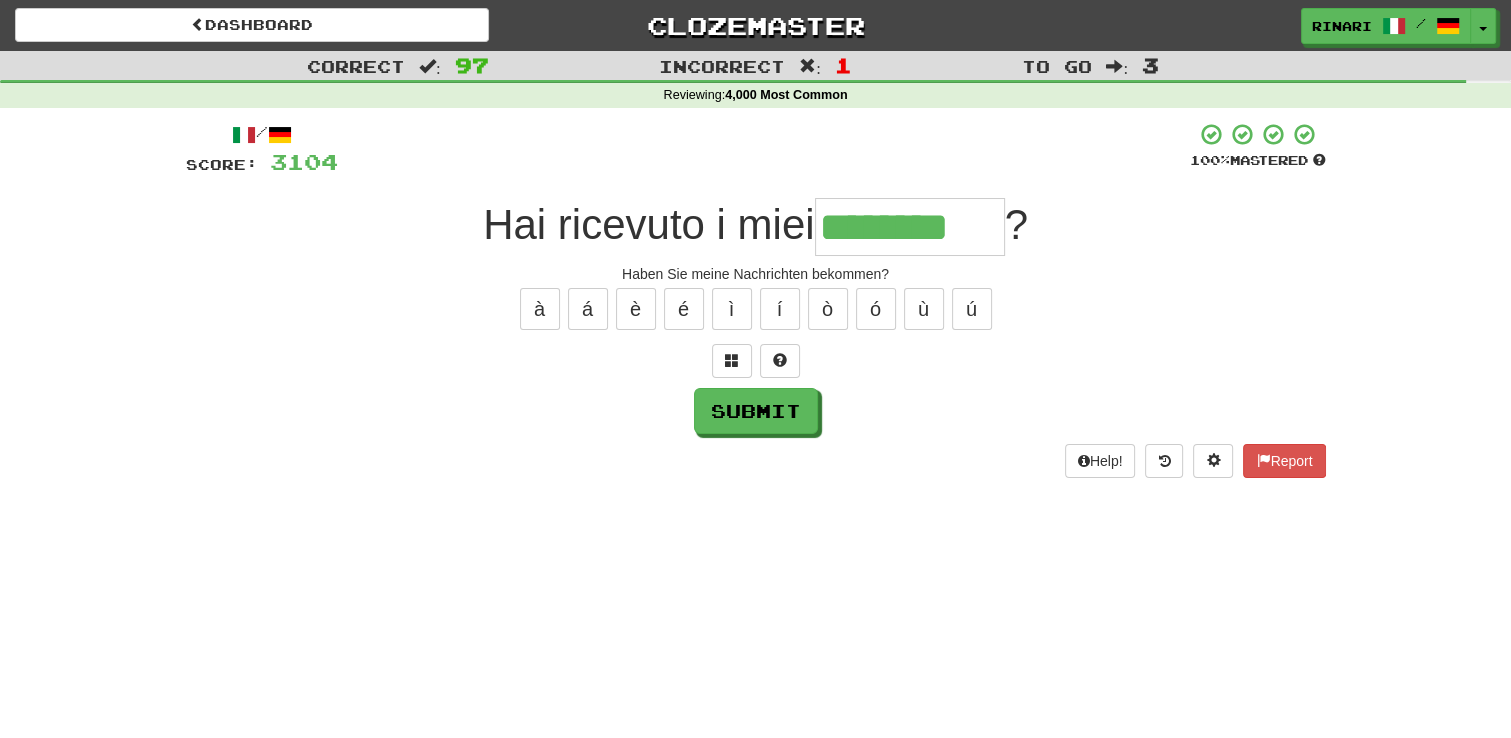 type on "********" 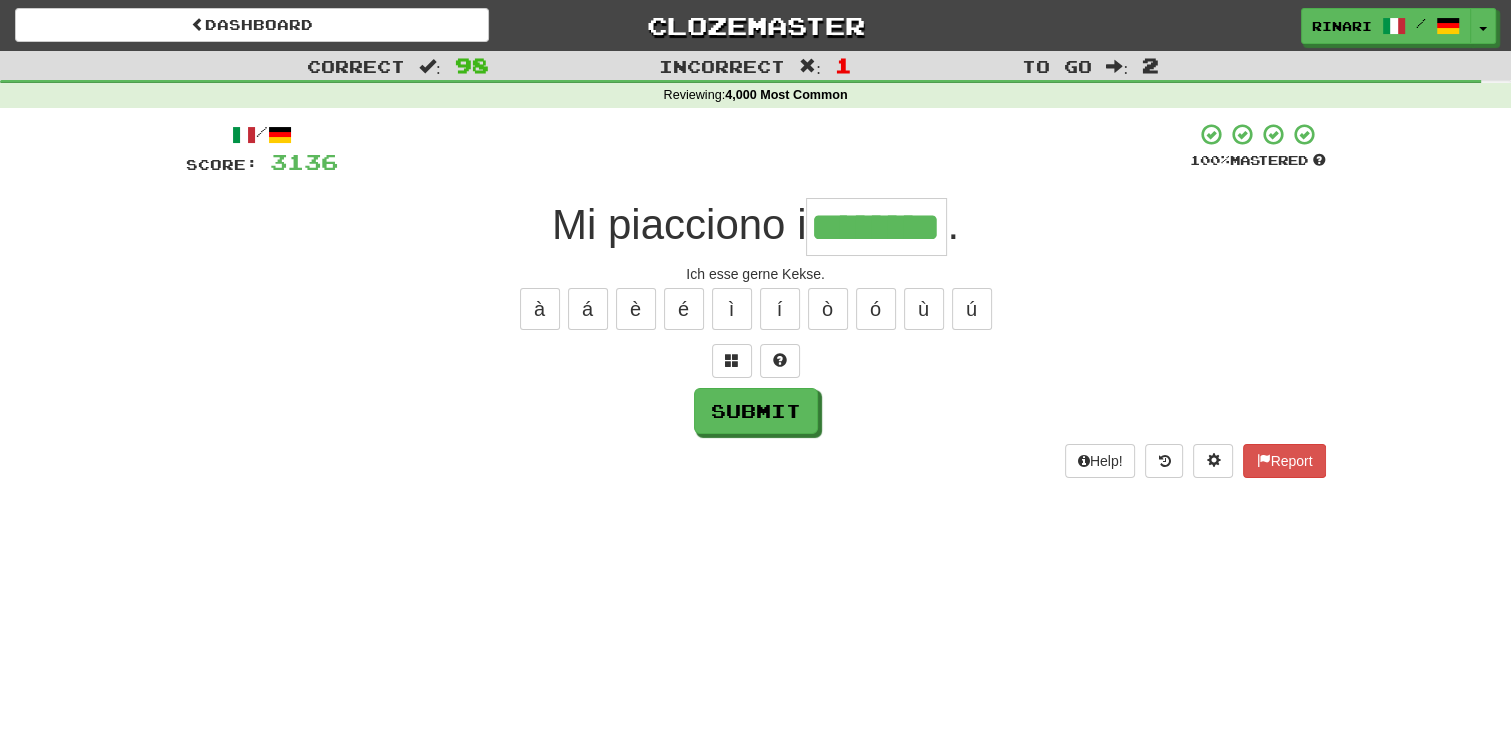 type on "********" 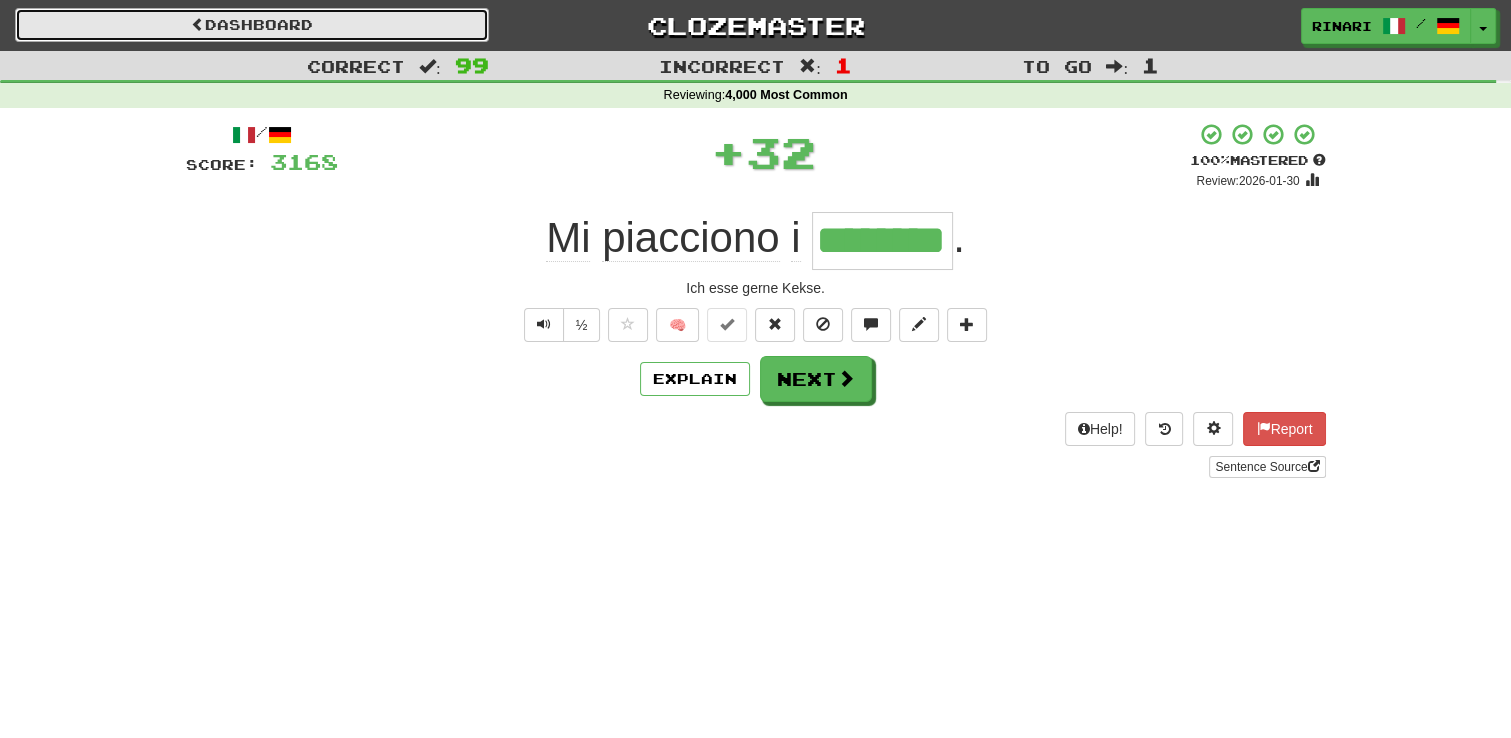click on "Dashboard" at bounding box center (252, 25) 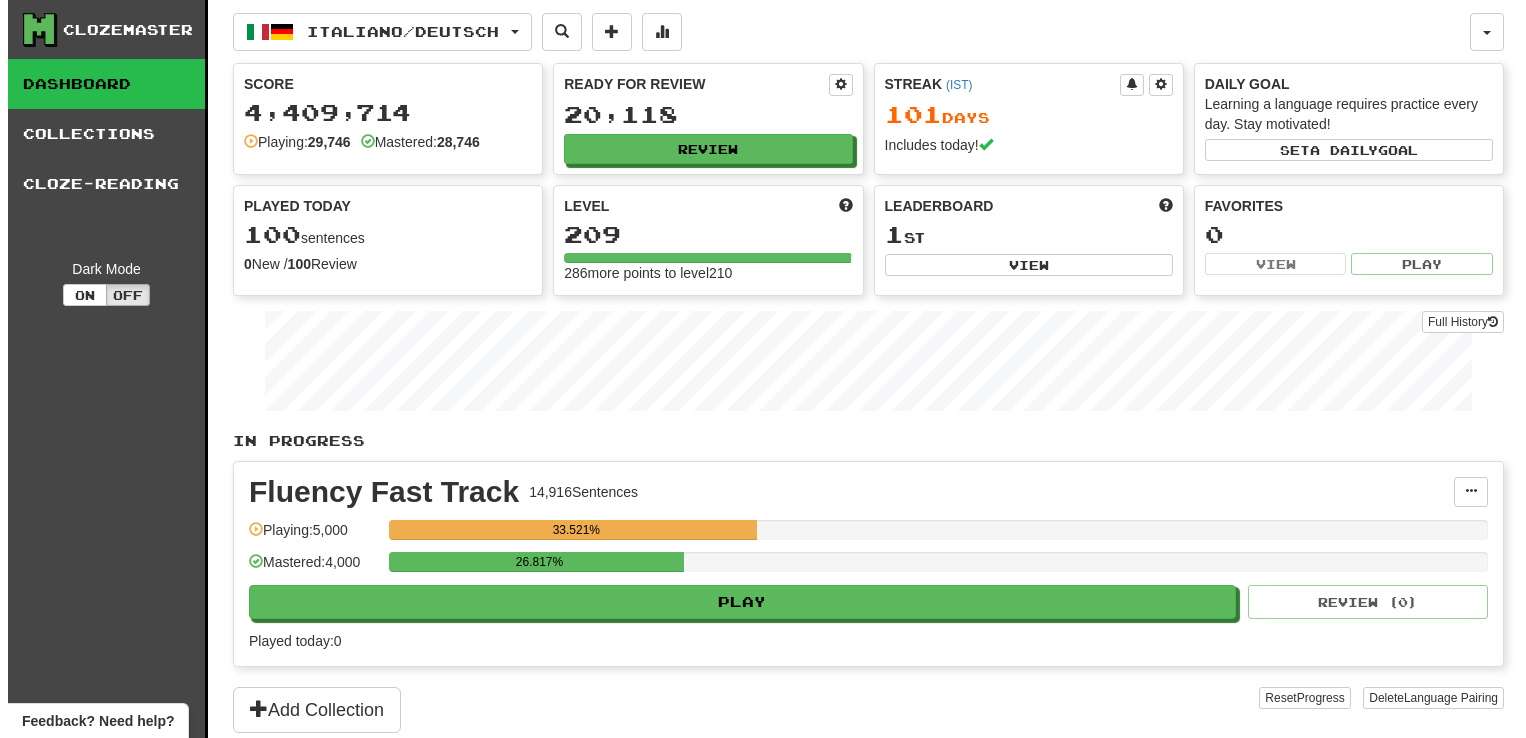 scroll, scrollTop: 0, scrollLeft: 0, axis: both 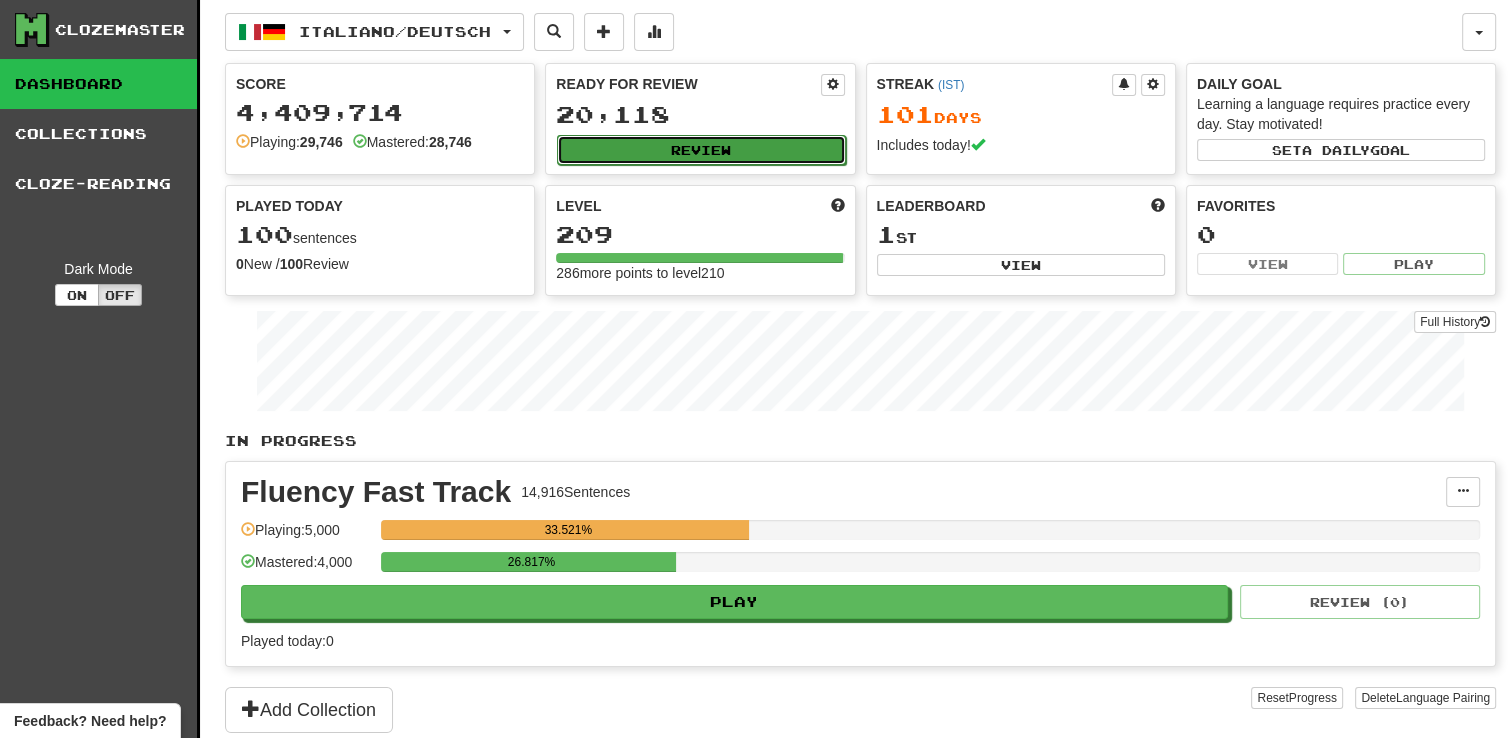 click on "Review" at bounding box center (701, 150) 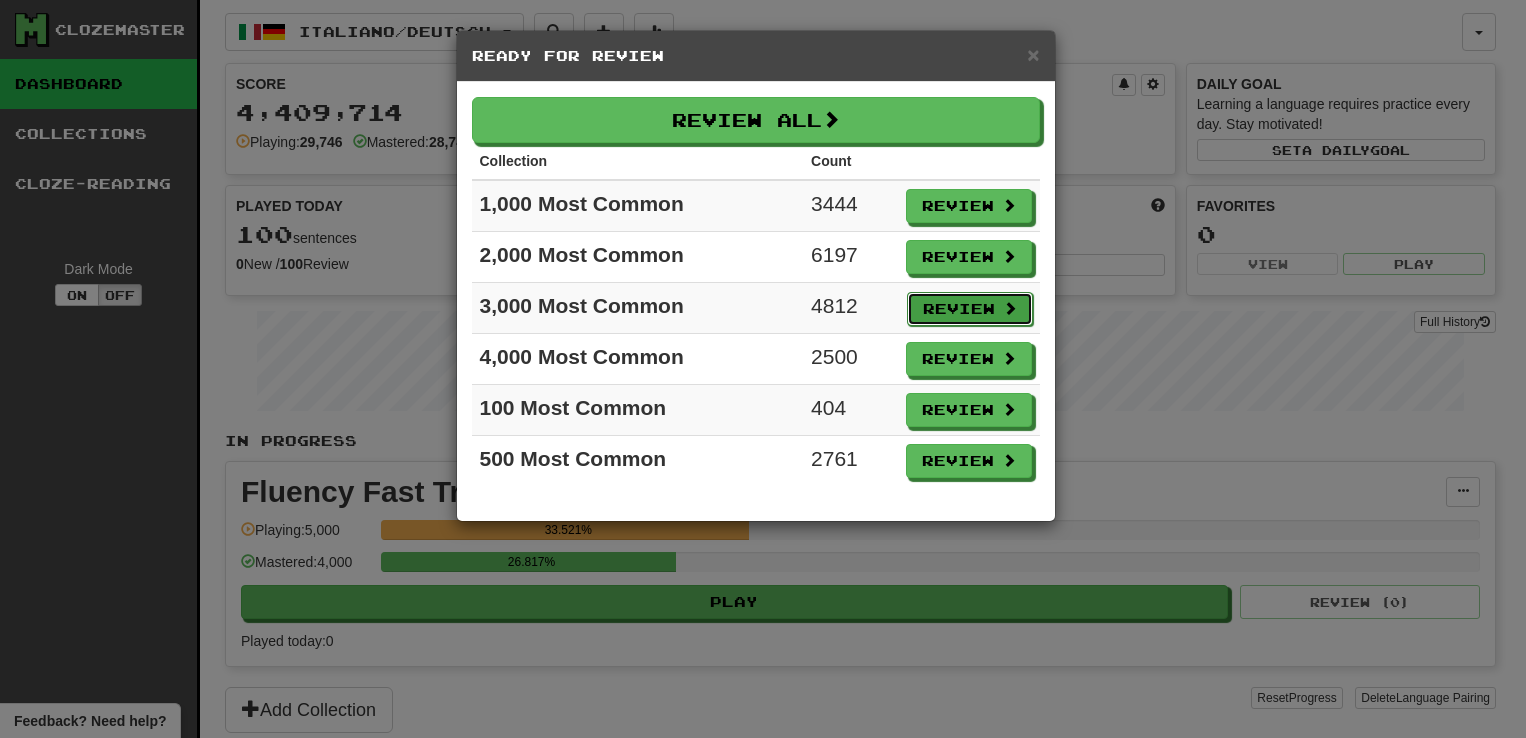 click at bounding box center (1010, 308) 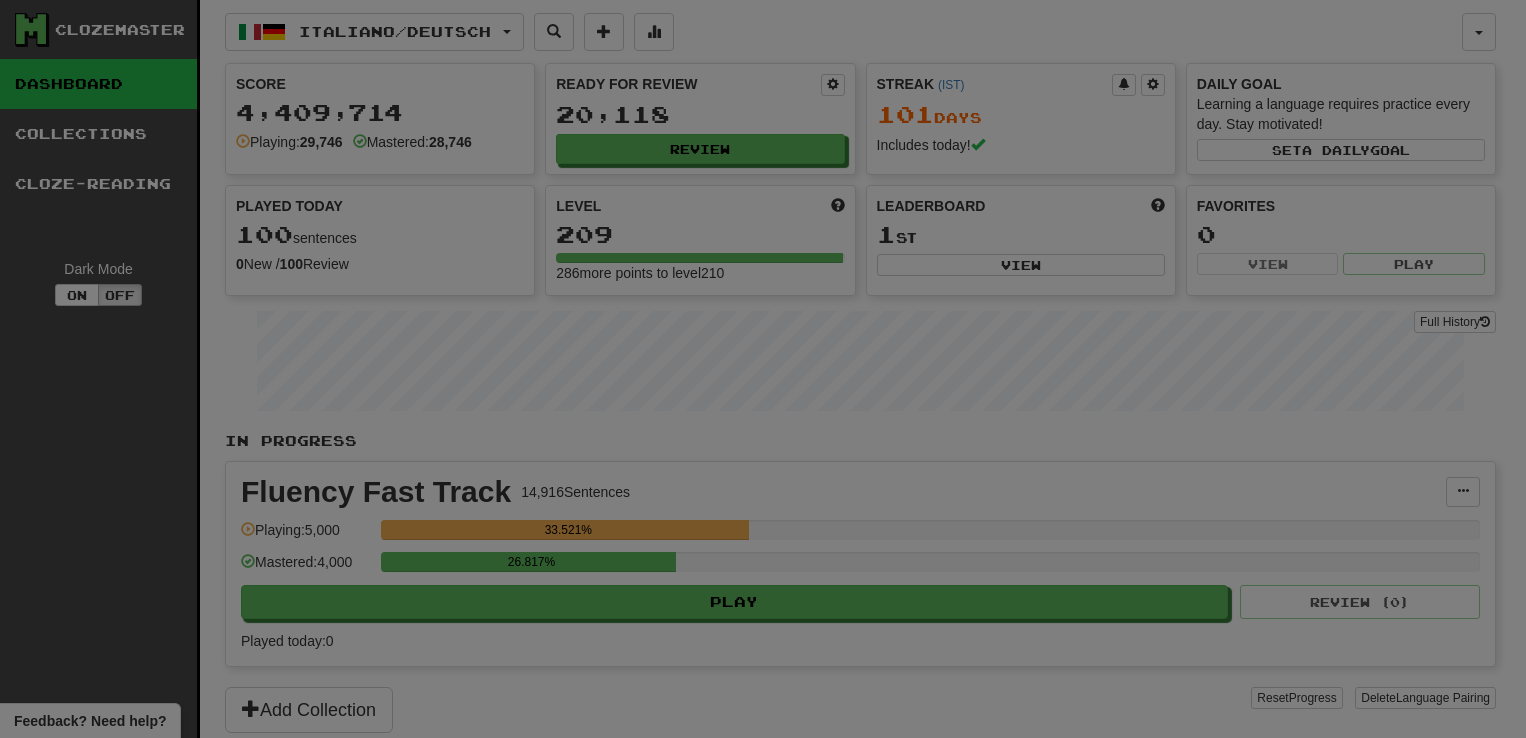 select on "***" 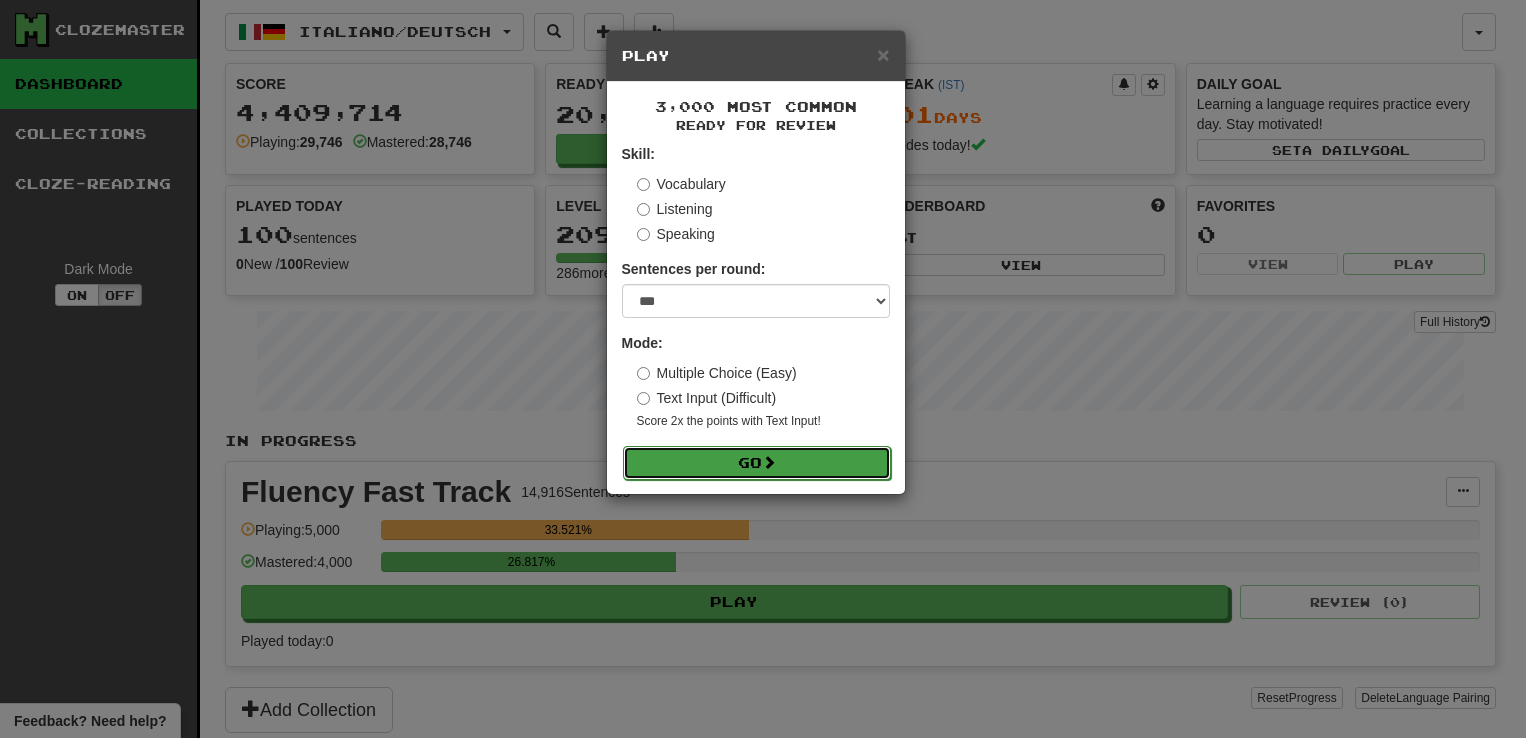 click on "Go" at bounding box center (757, 463) 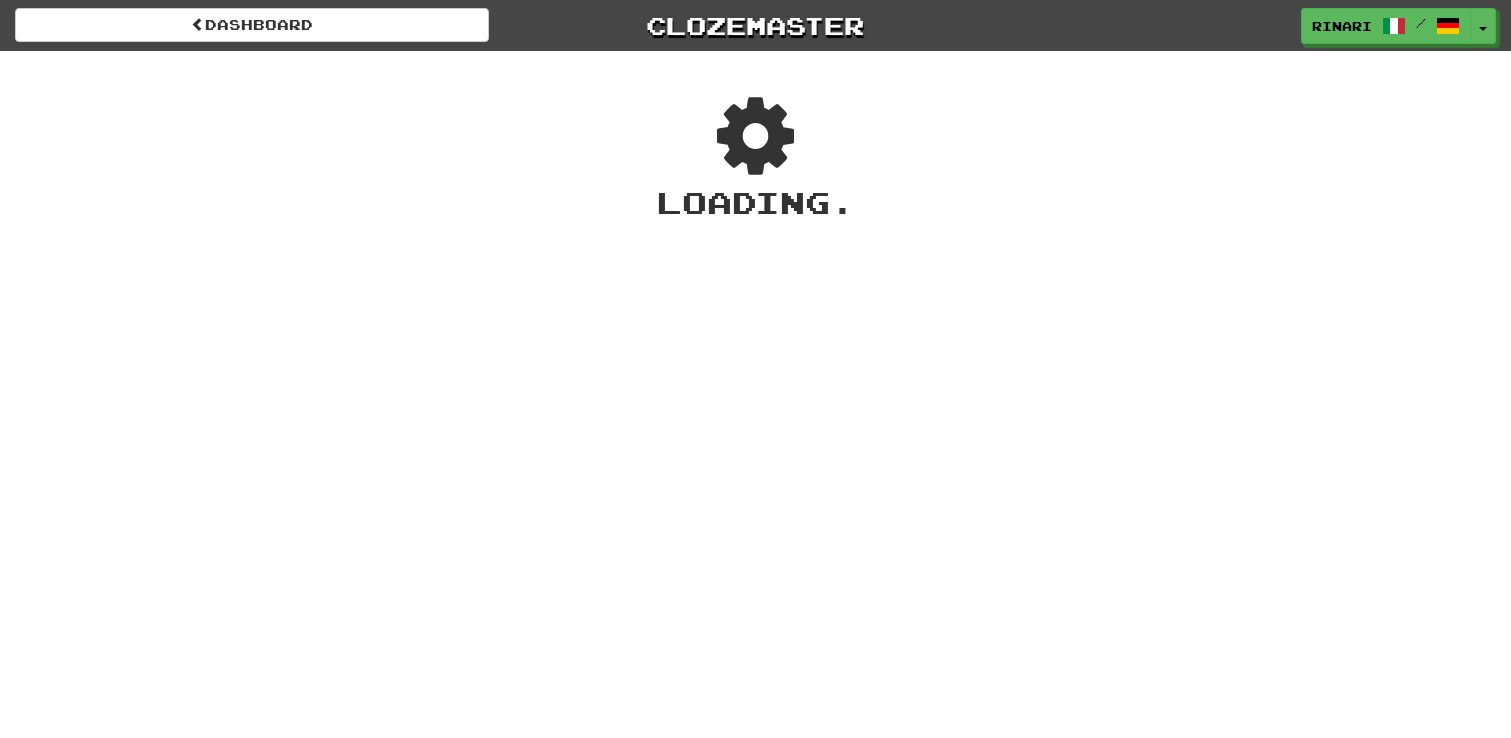 scroll, scrollTop: 0, scrollLeft: 0, axis: both 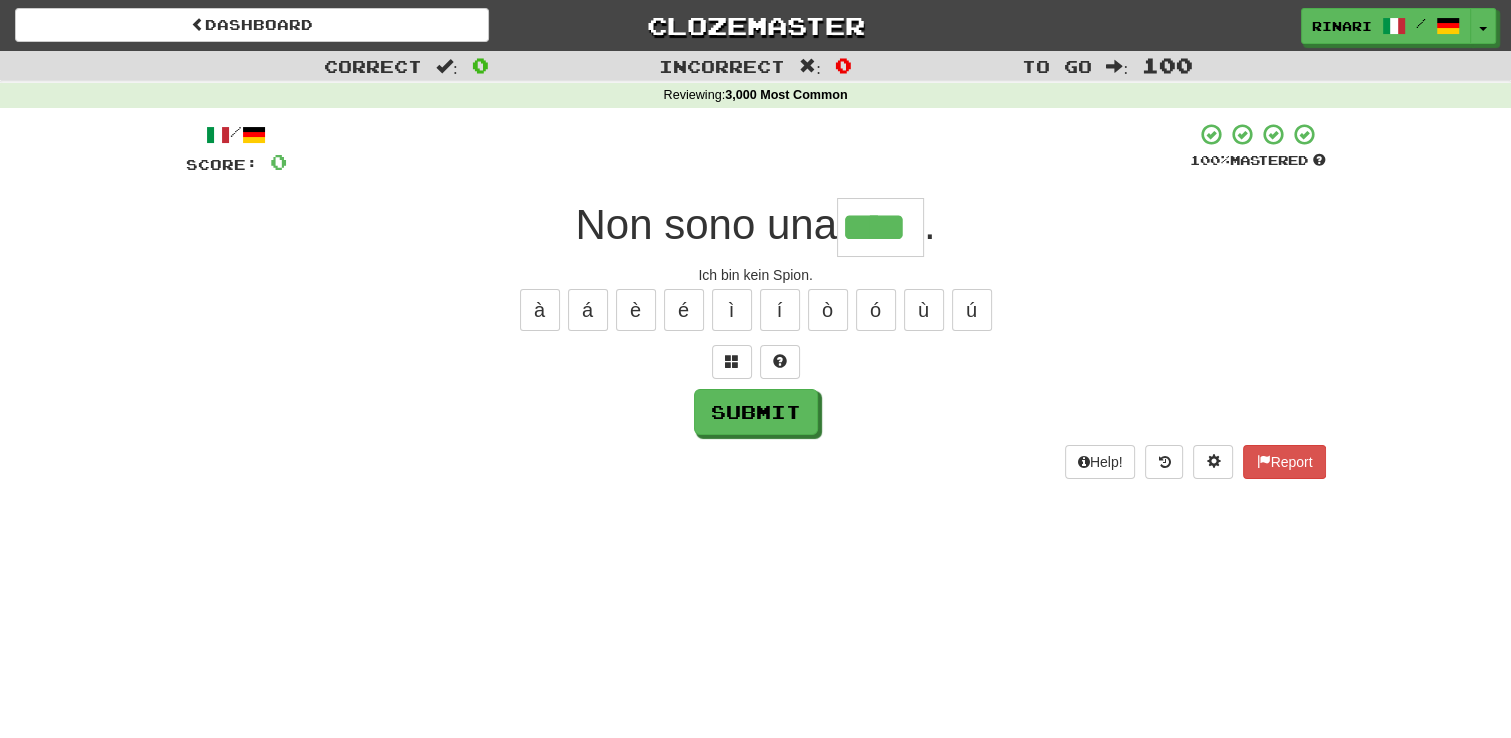 type on "****" 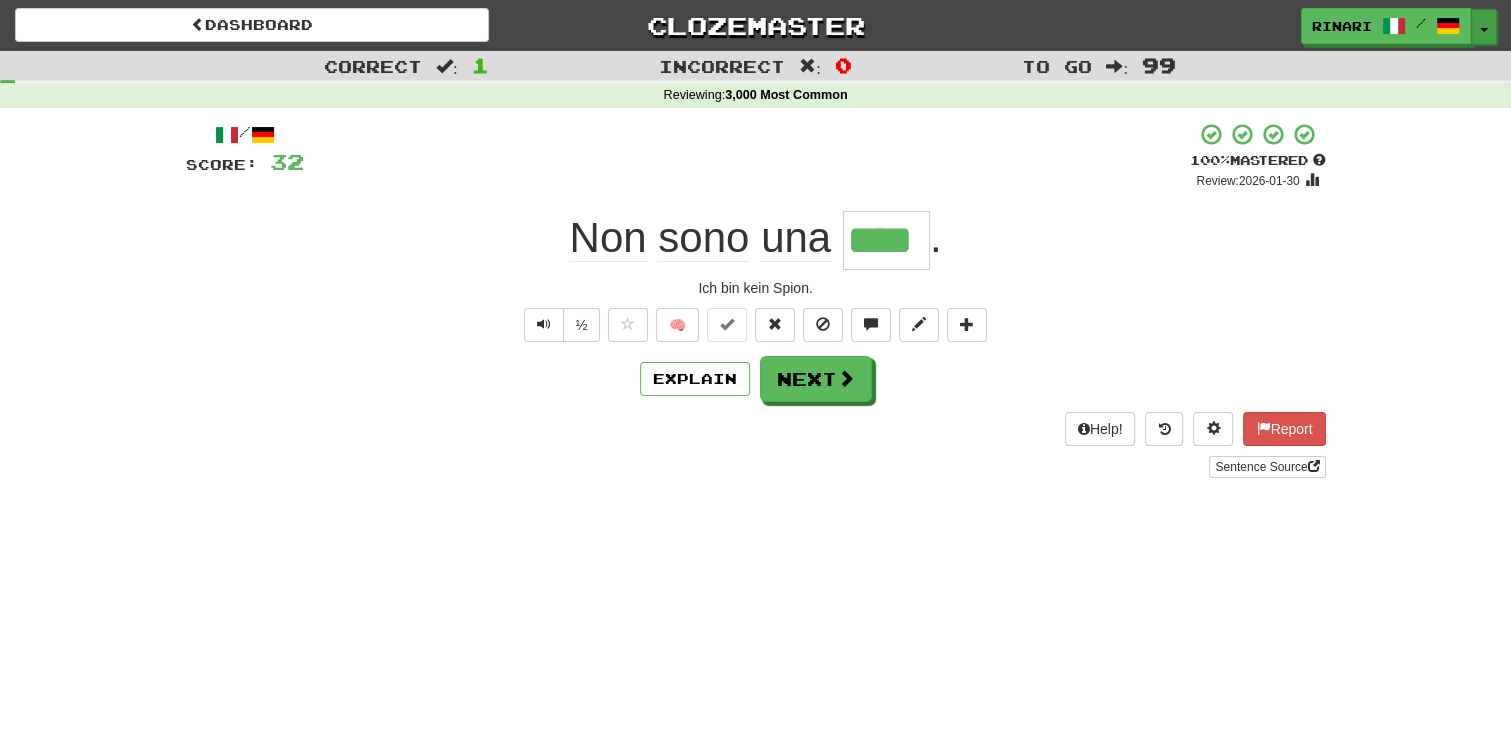 click on "Toggle Dropdown" at bounding box center (1484, 27) 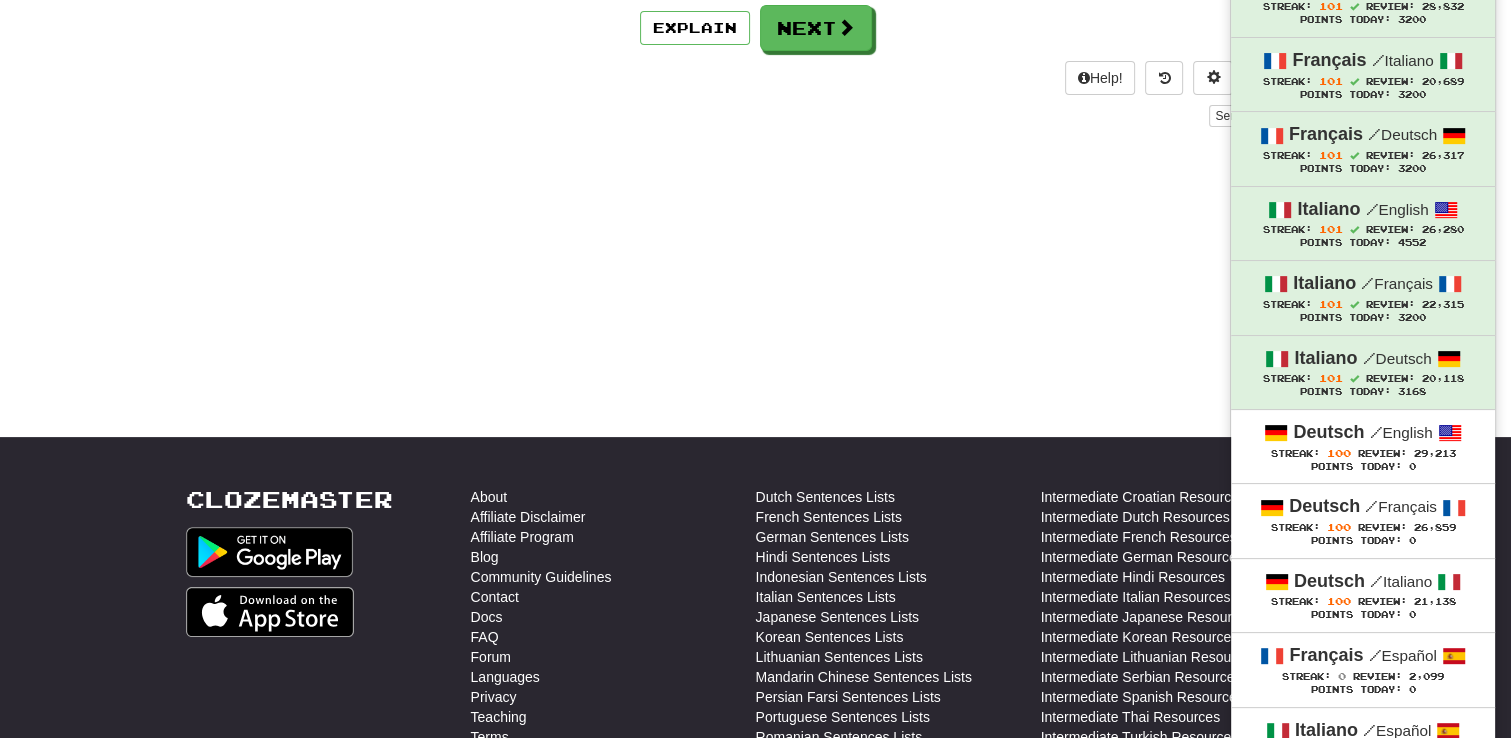 scroll, scrollTop: 353, scrollLeft: 0, axis: vertical 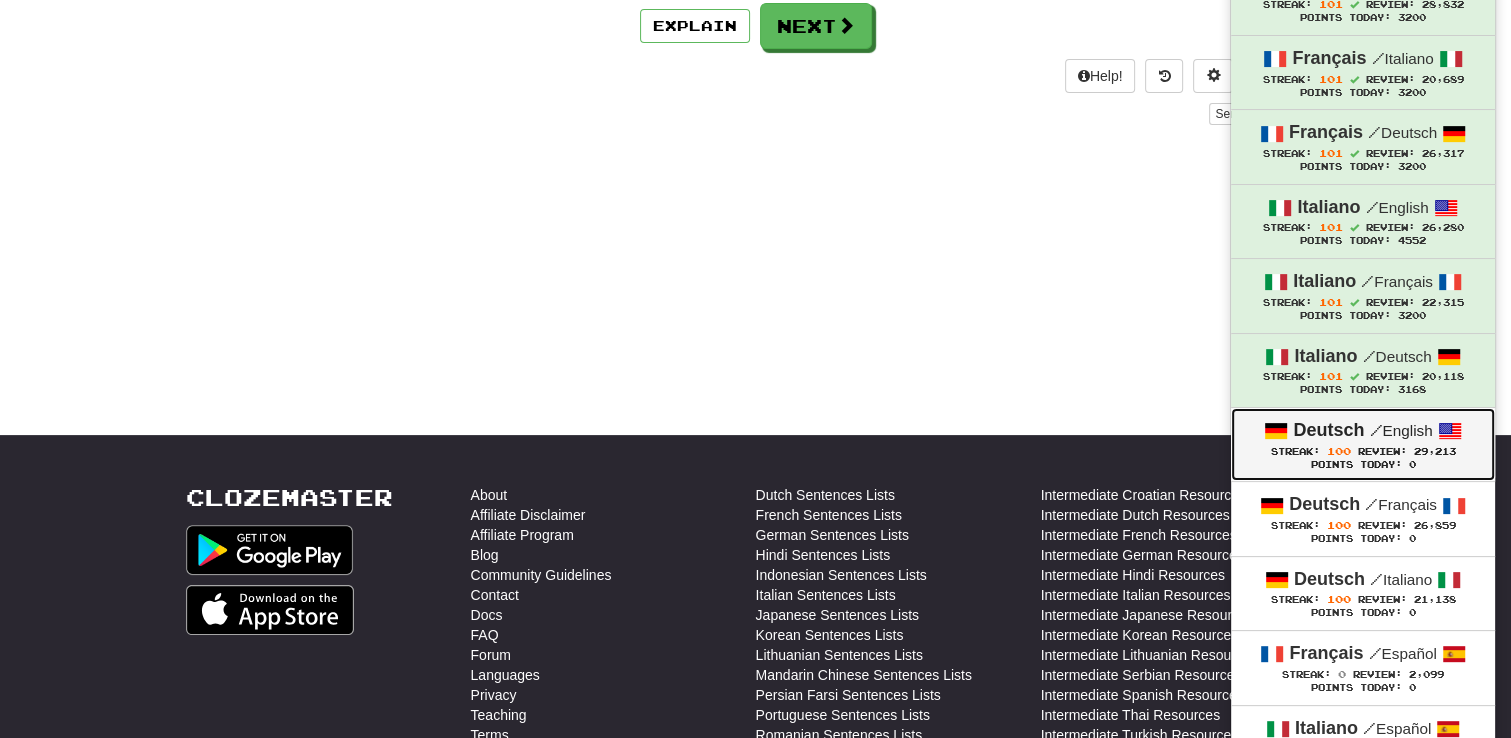 click on "Review:" at bounding box center (1381, 451) 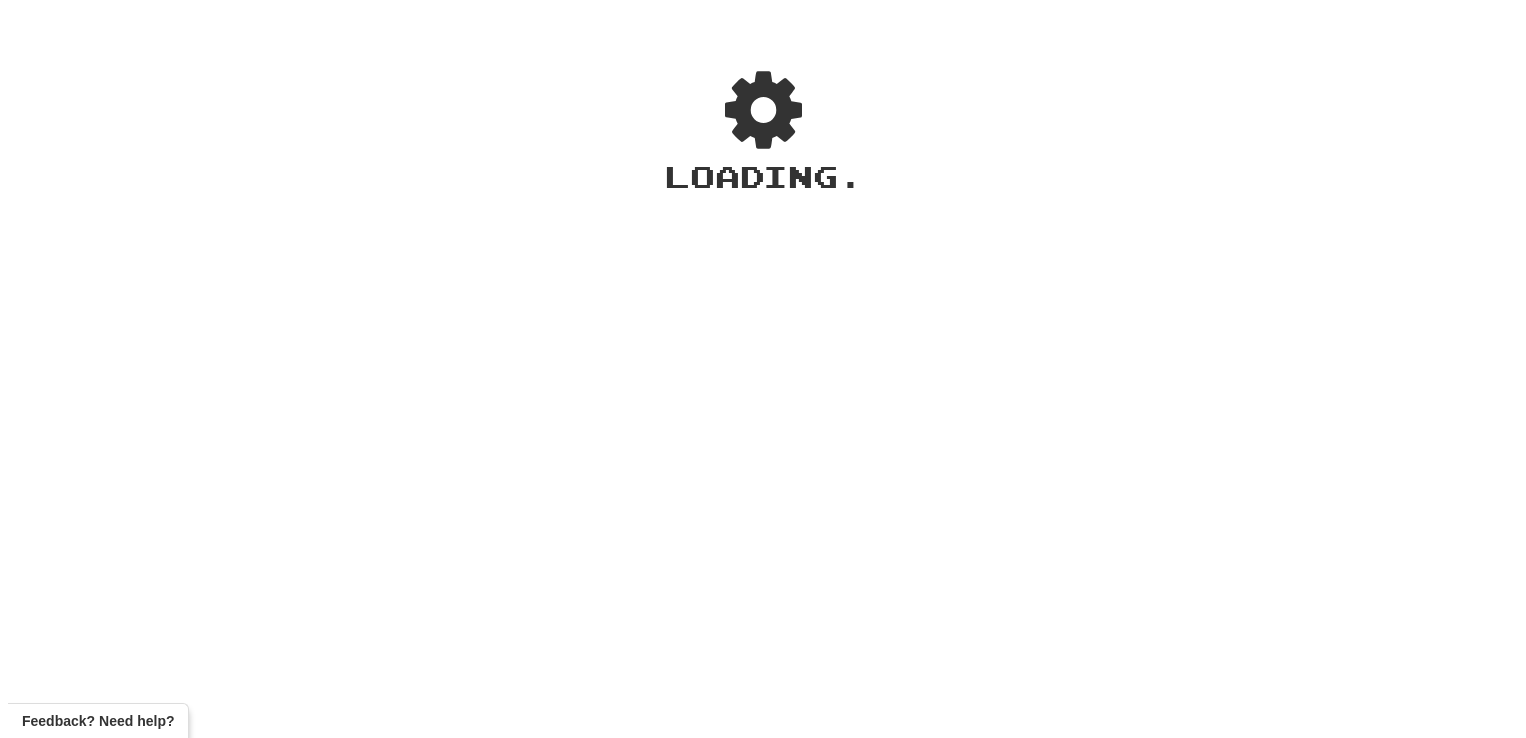 scroll, scrollTop: 0, scrollLeft: 0, axis: both 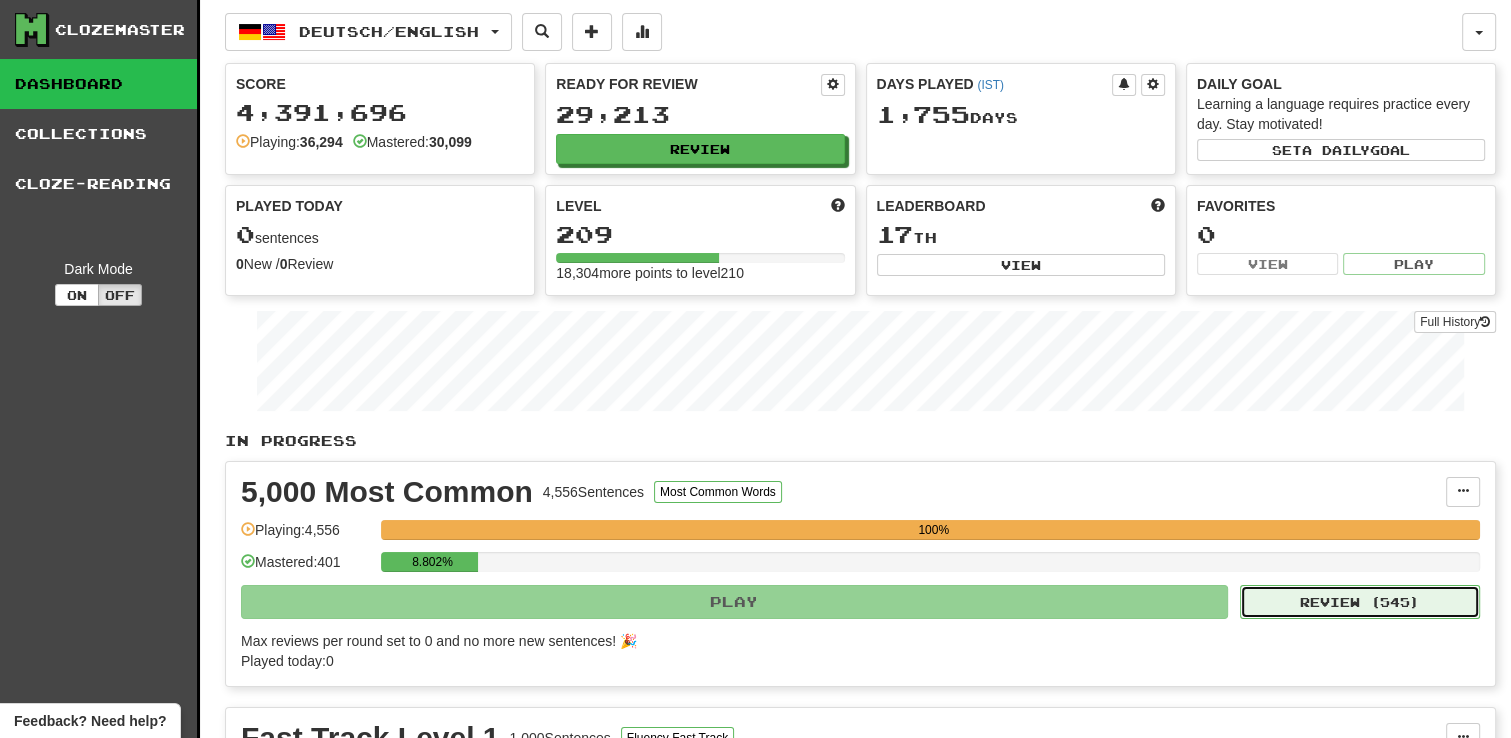 click on "Review ( 545 )" at bounding box center [1360, 602] 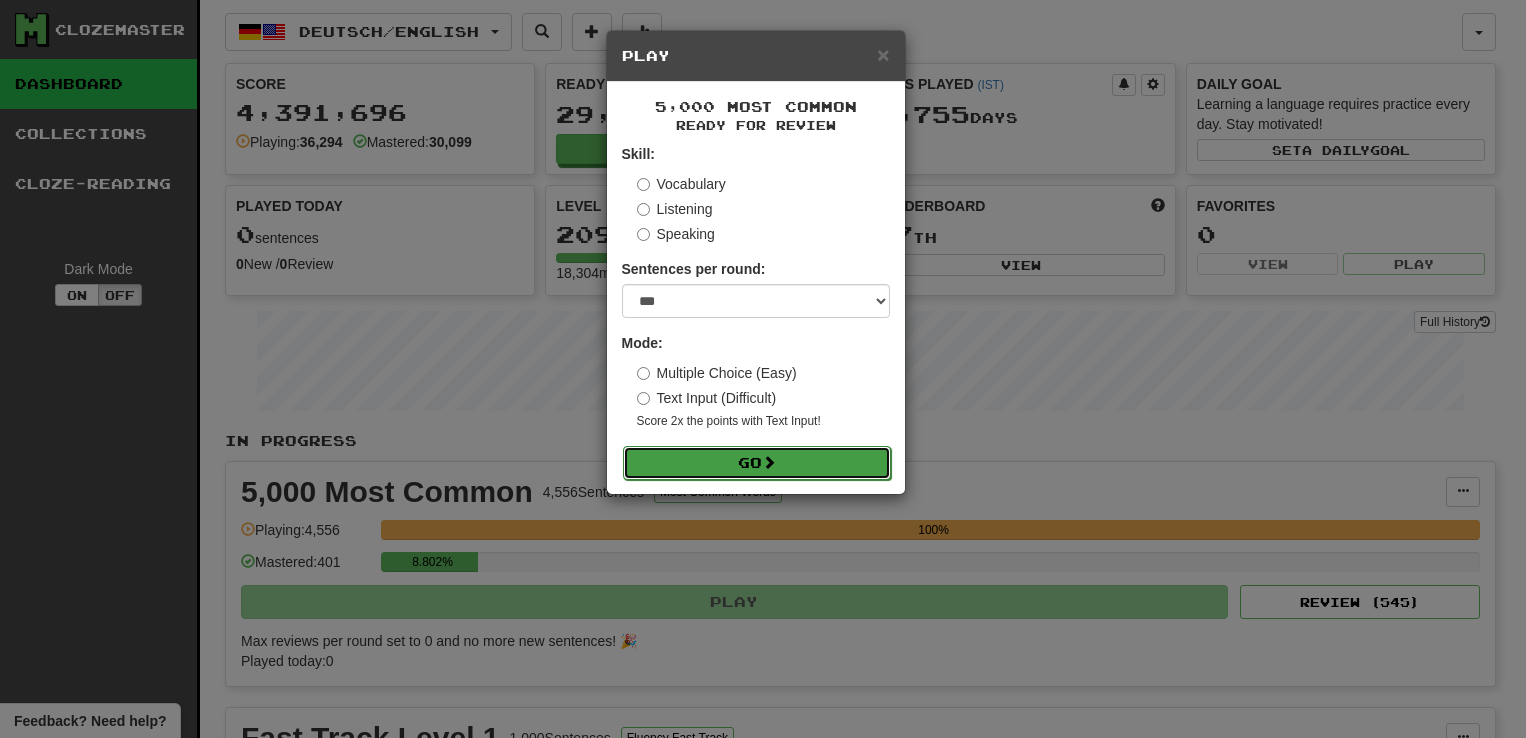 click on "Go" at bounding box center [757, 463] 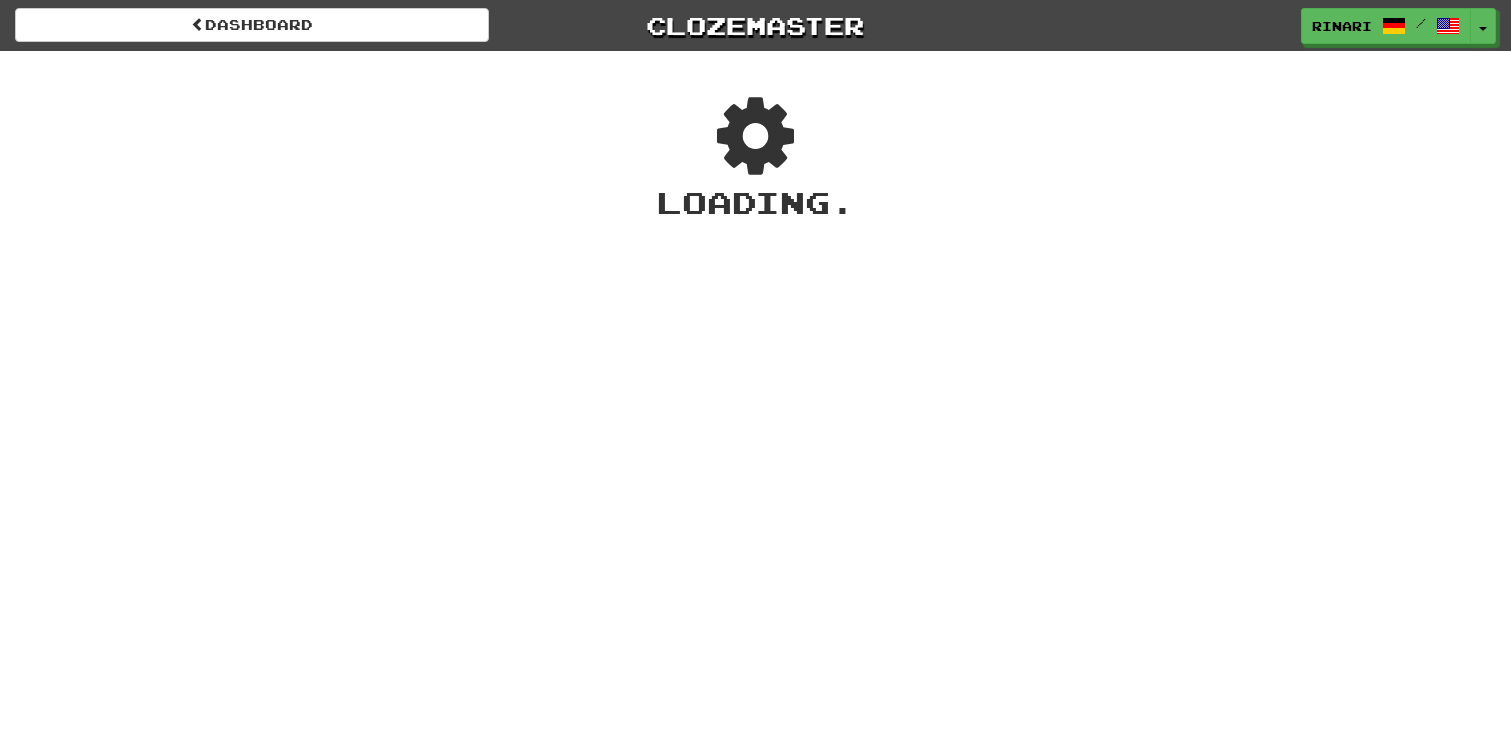 scroll, scrollTop: 0, scrollLeft: 0, axis: both 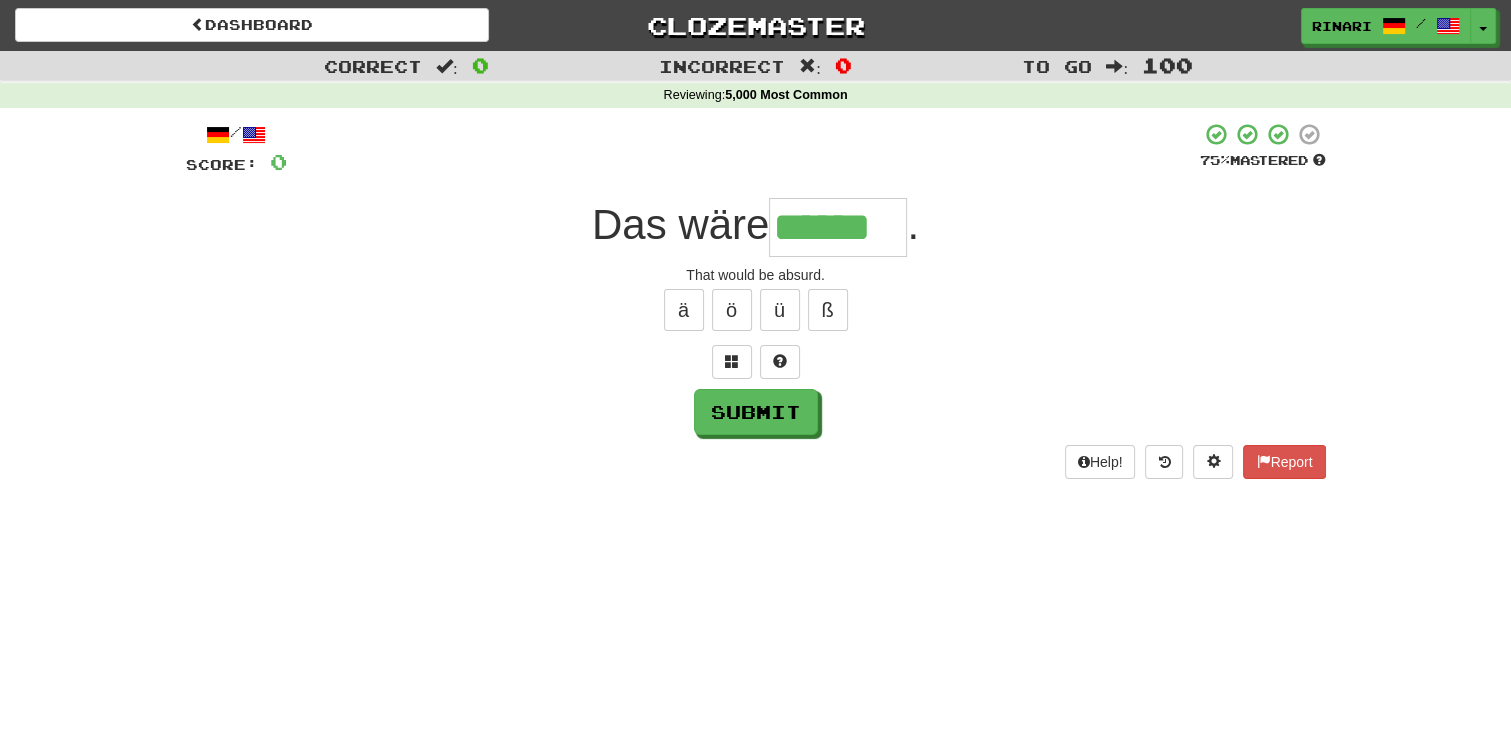 type on "******" 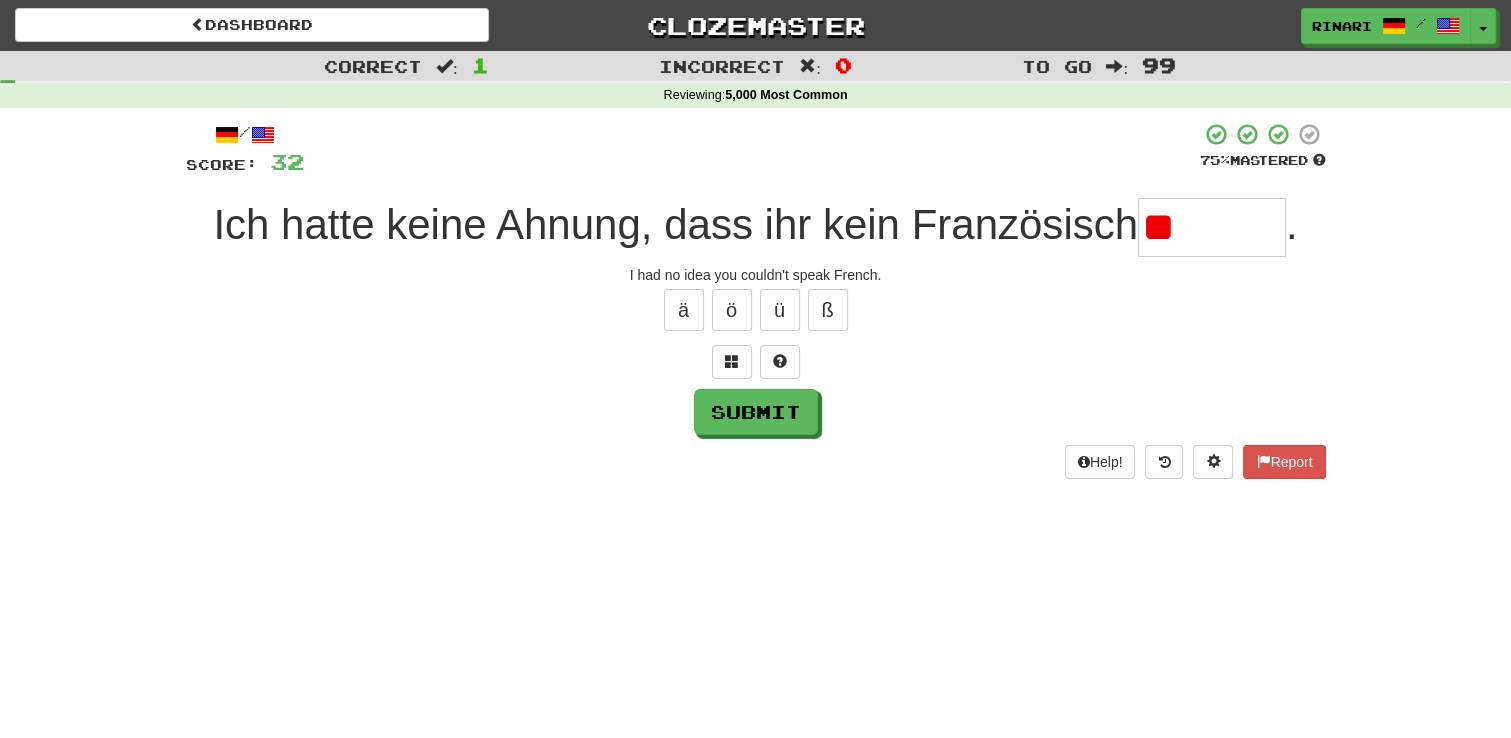 type on "*" 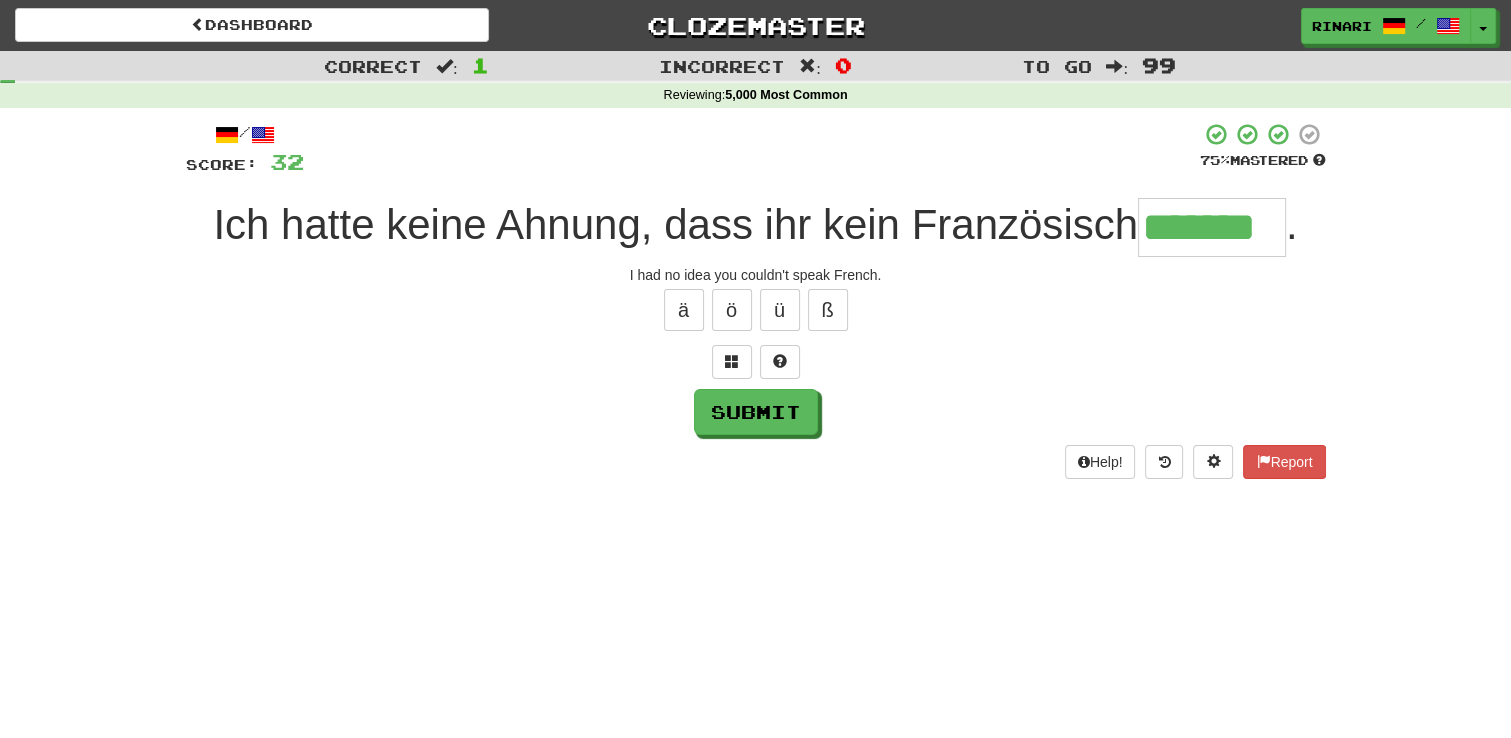 type on "*******" 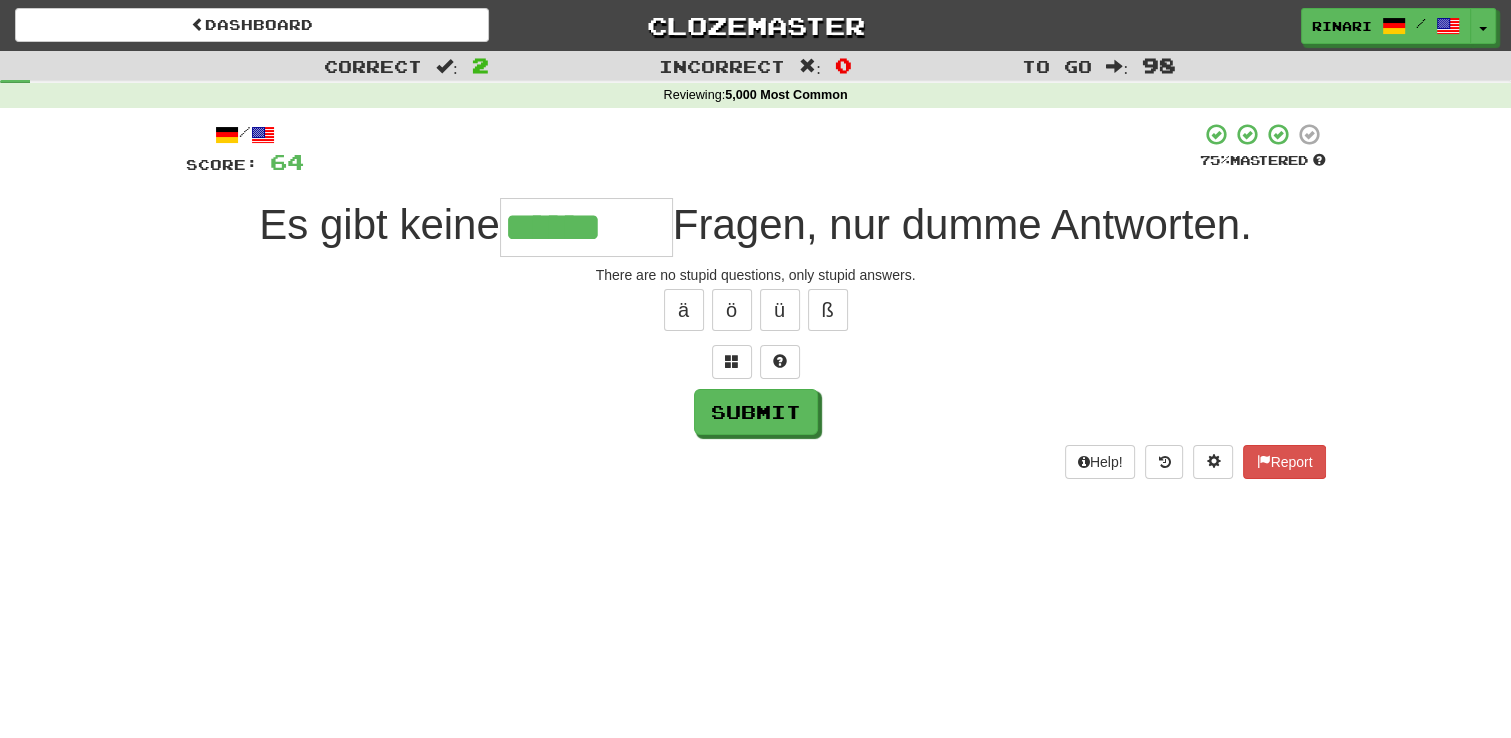 type on "******" 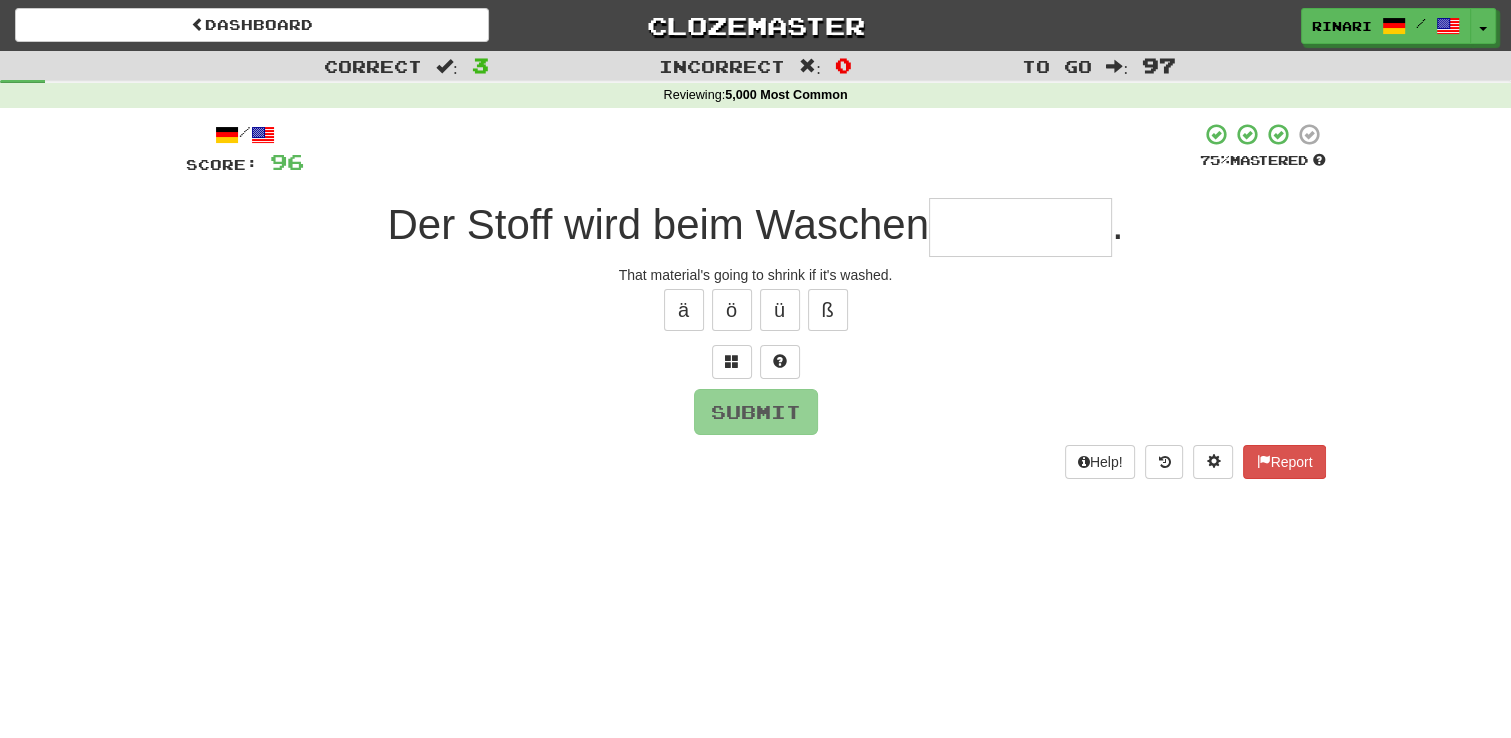 type on "*" 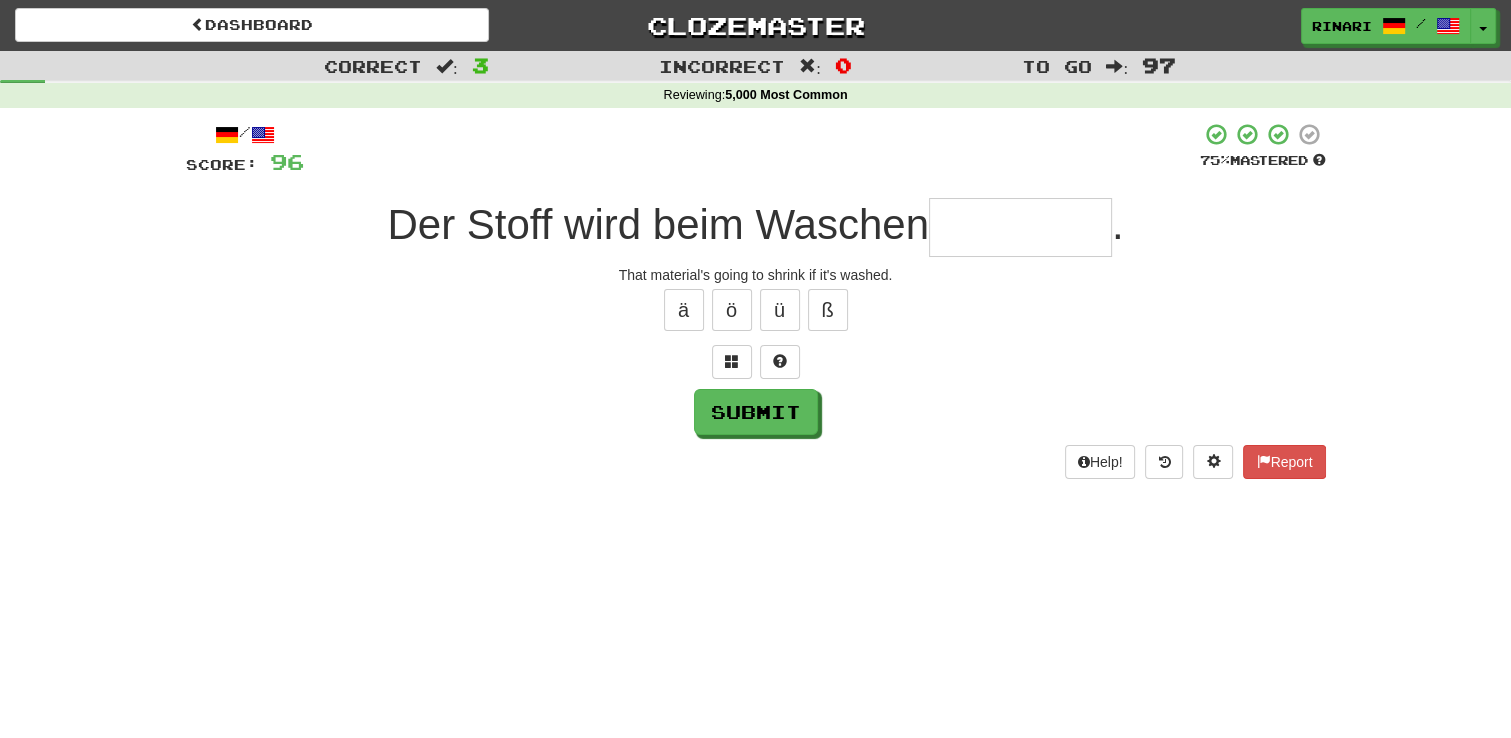 type on "*" 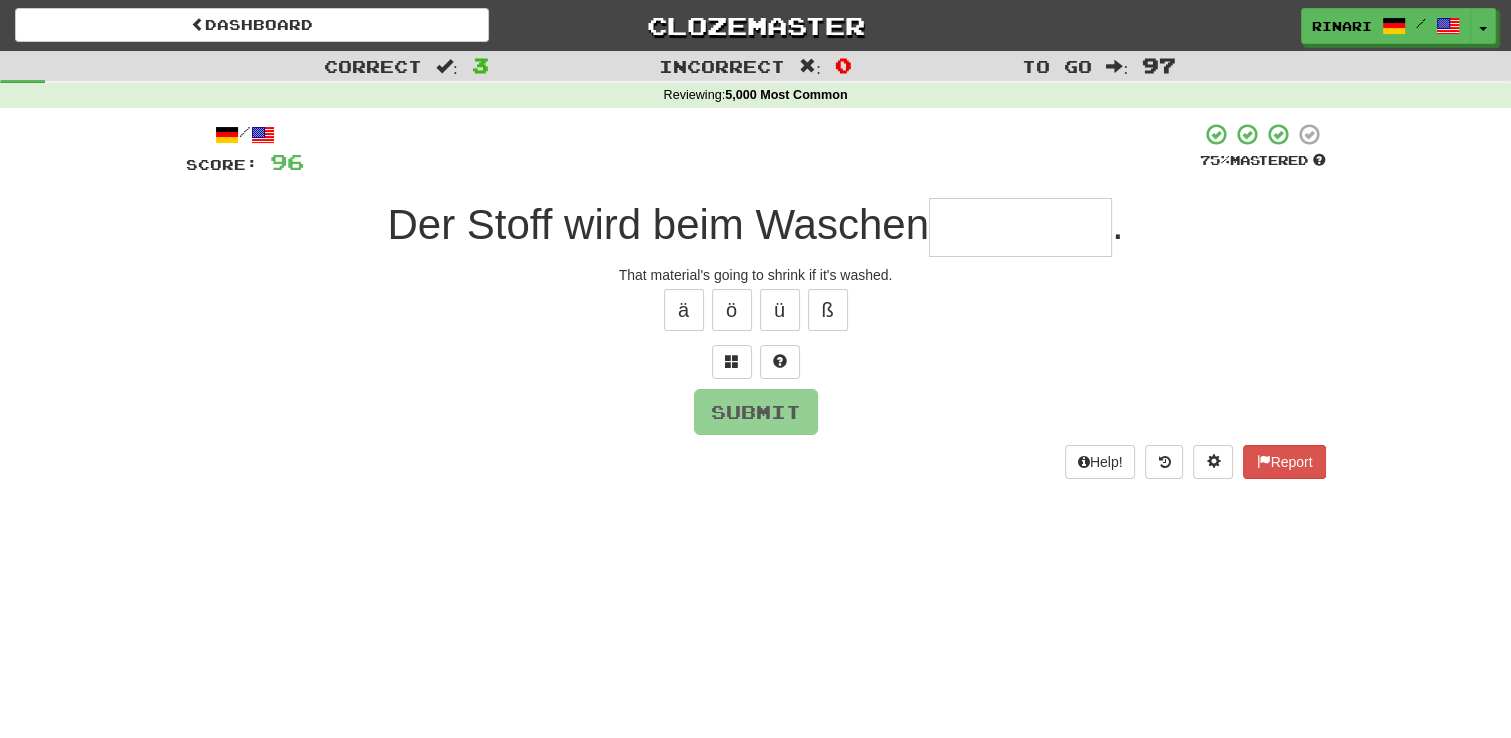 type on "*" 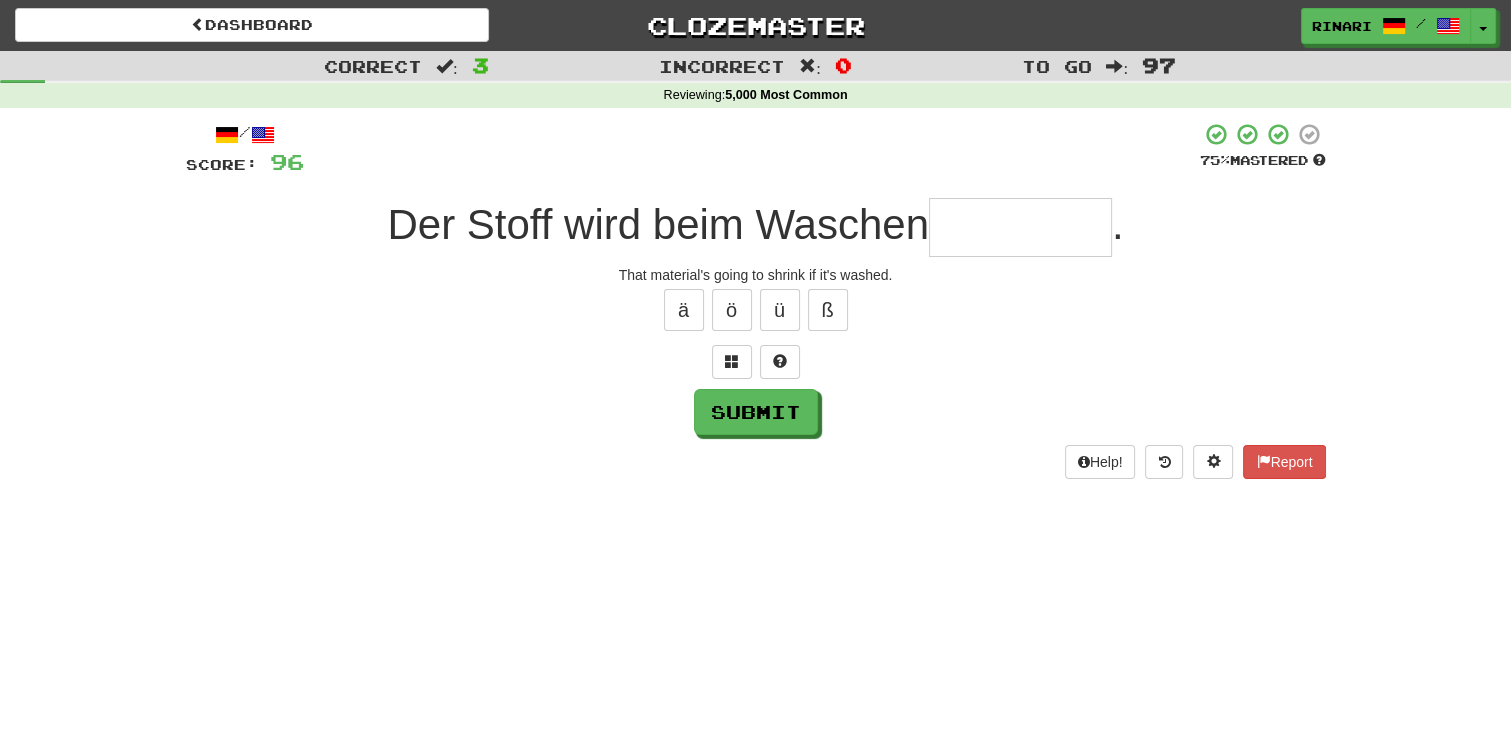 type on "*" 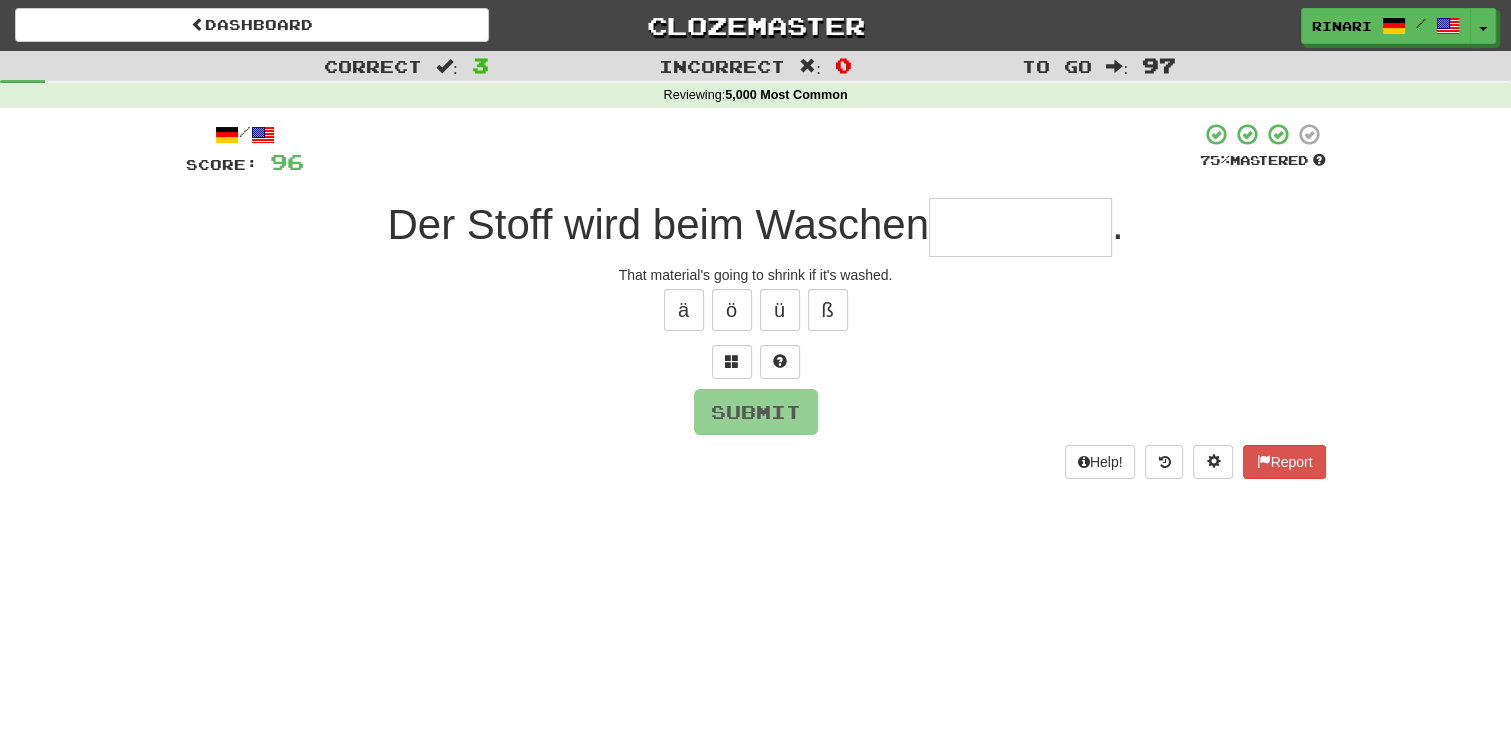 type on "*" 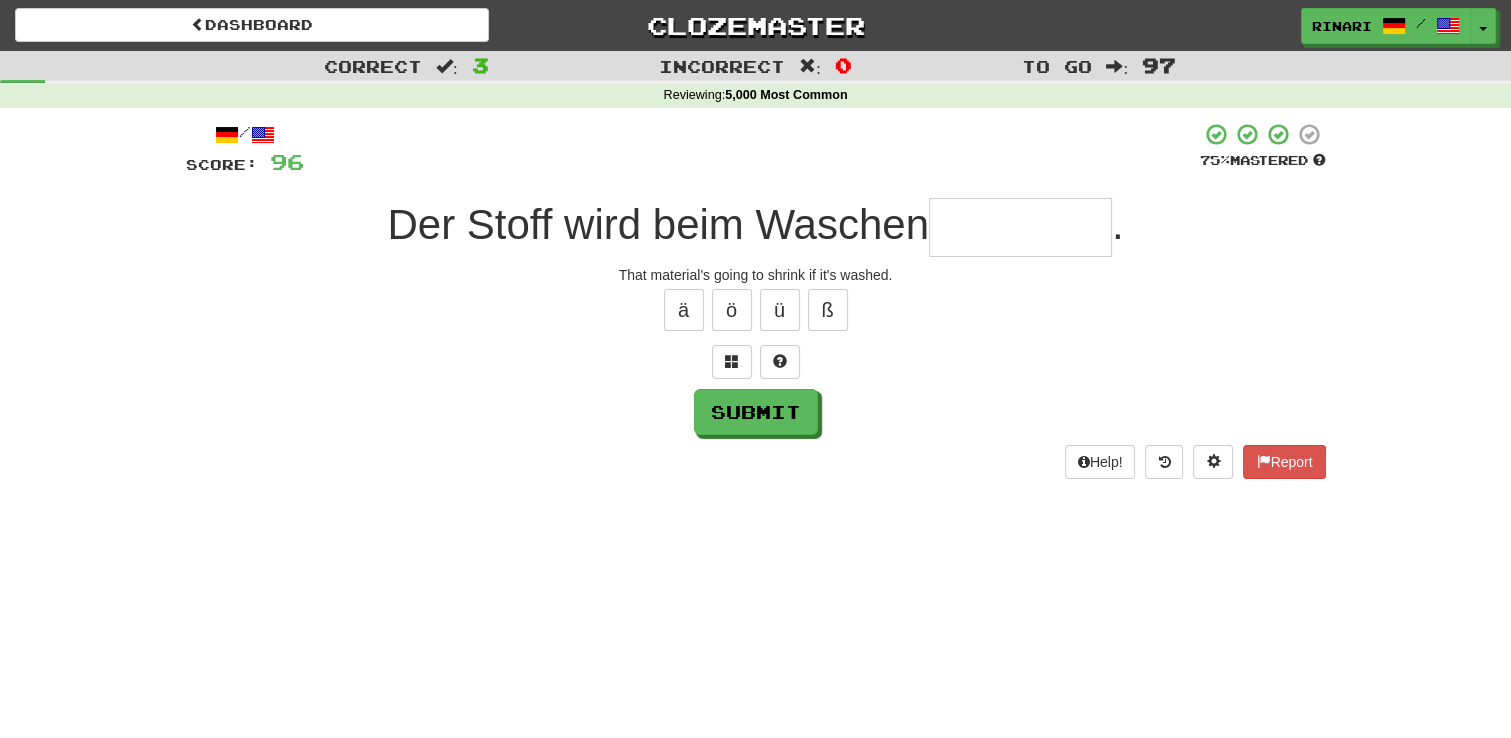 type on "*" 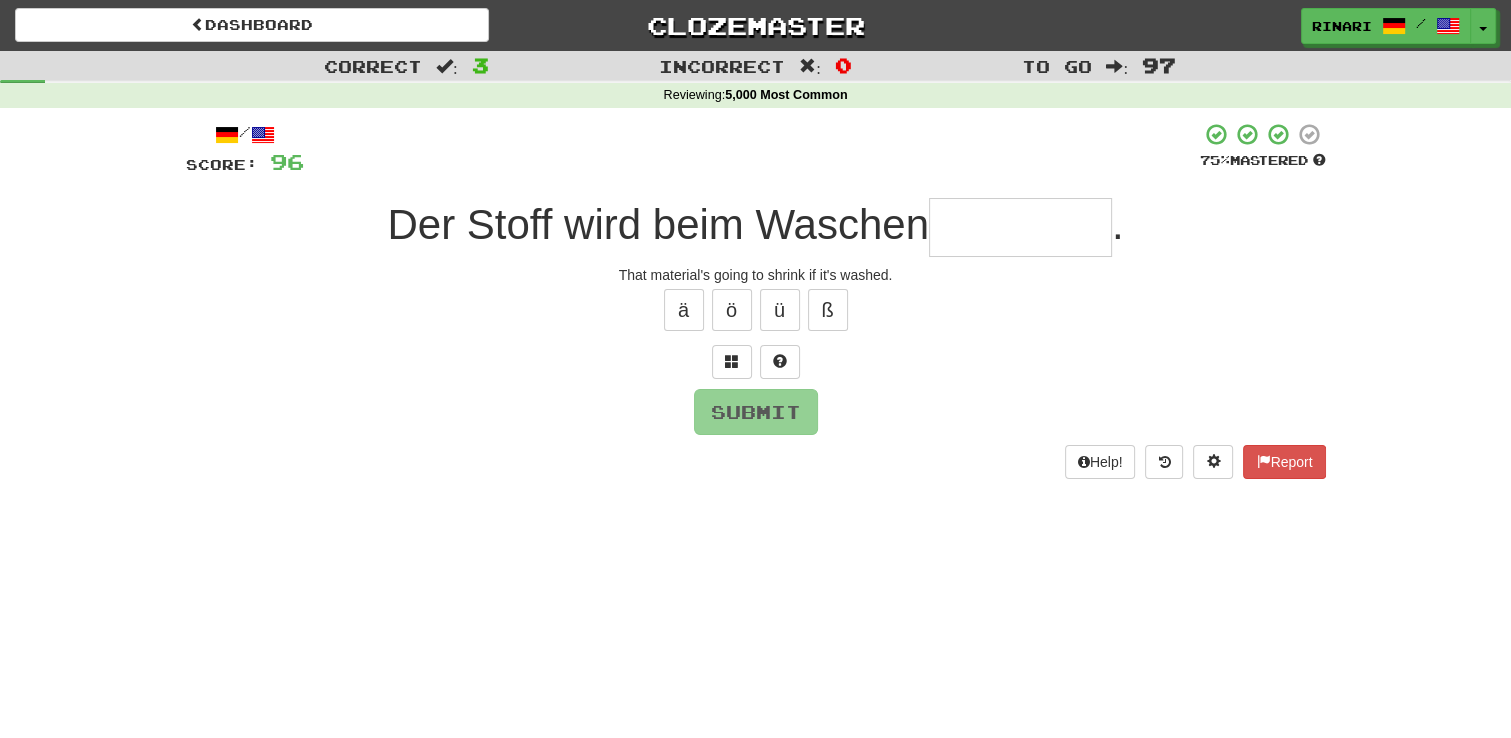 type on "*" 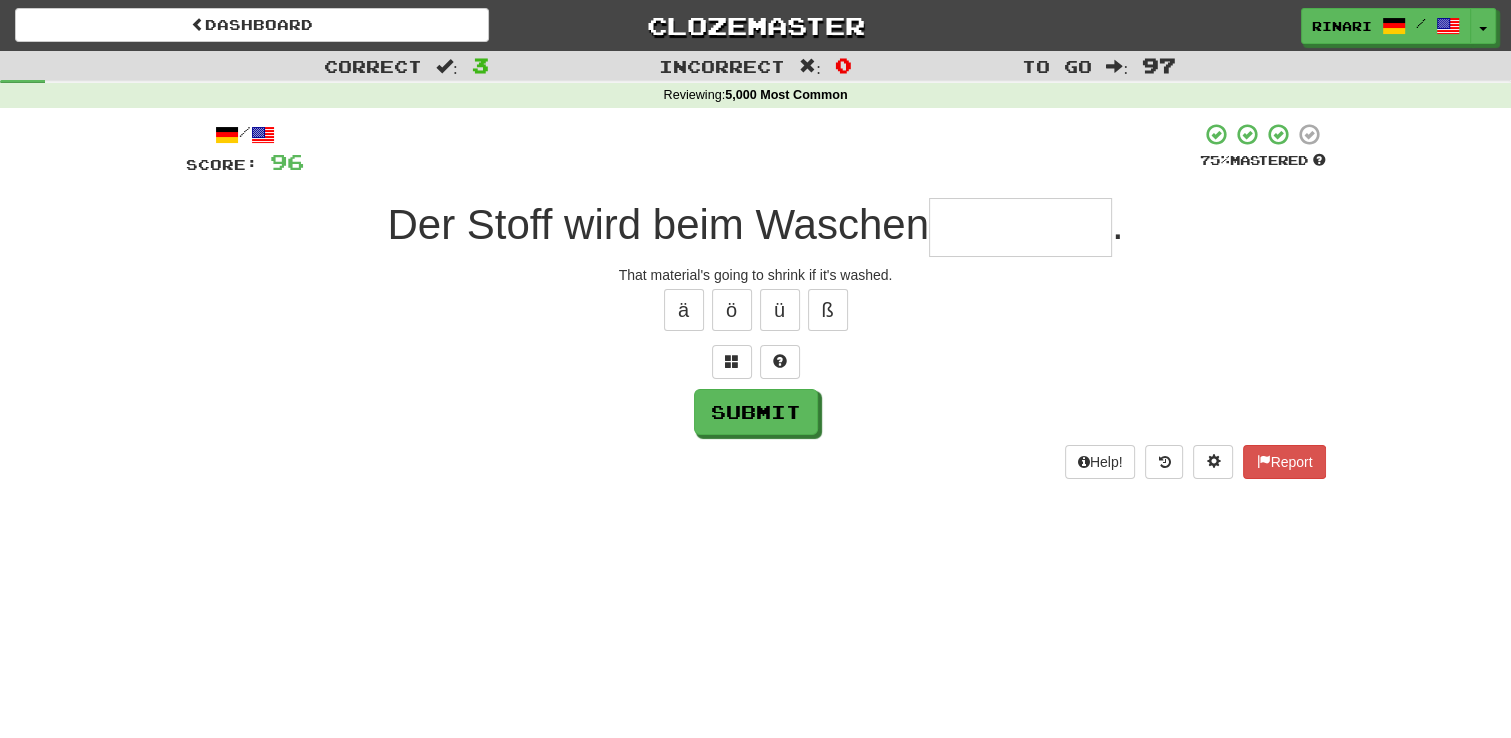 type on "*" 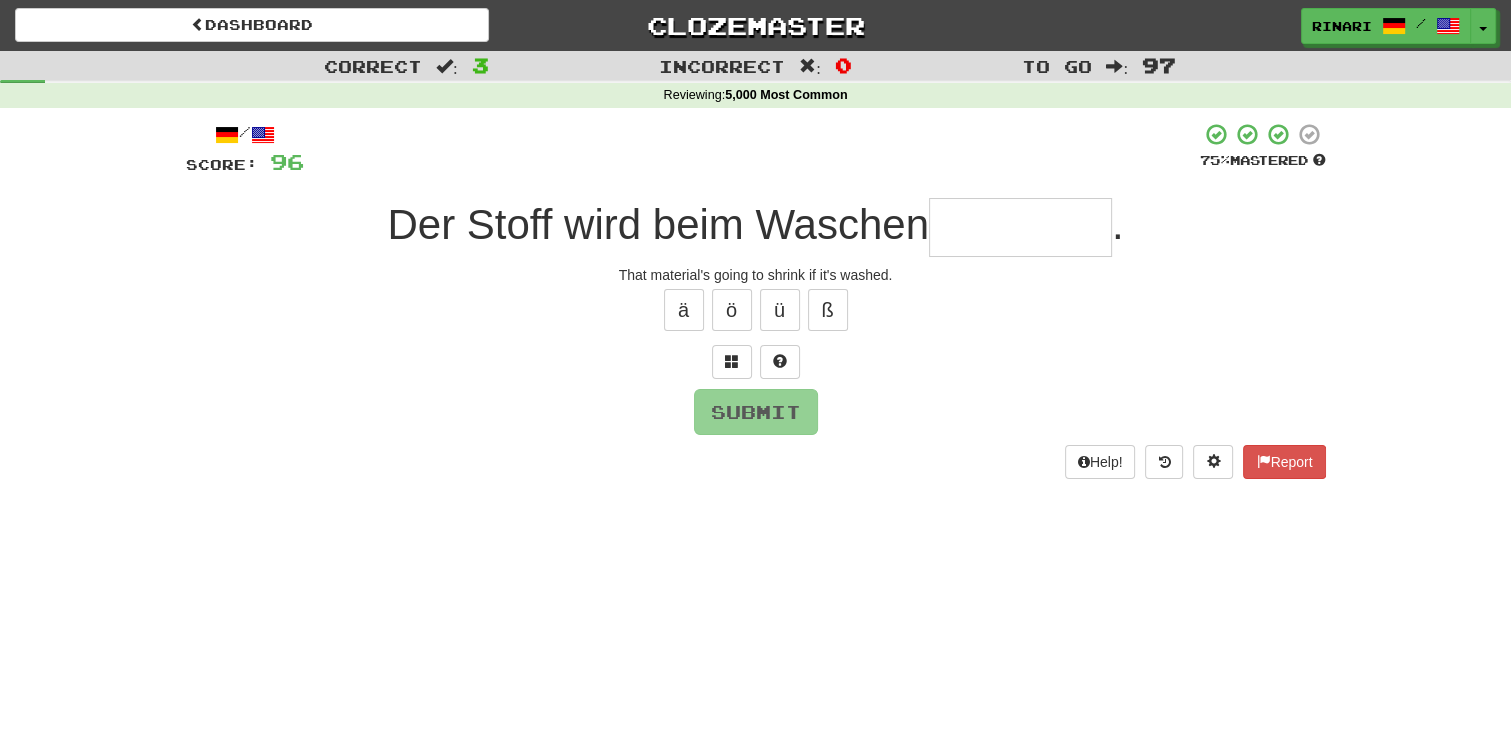 type on "*" 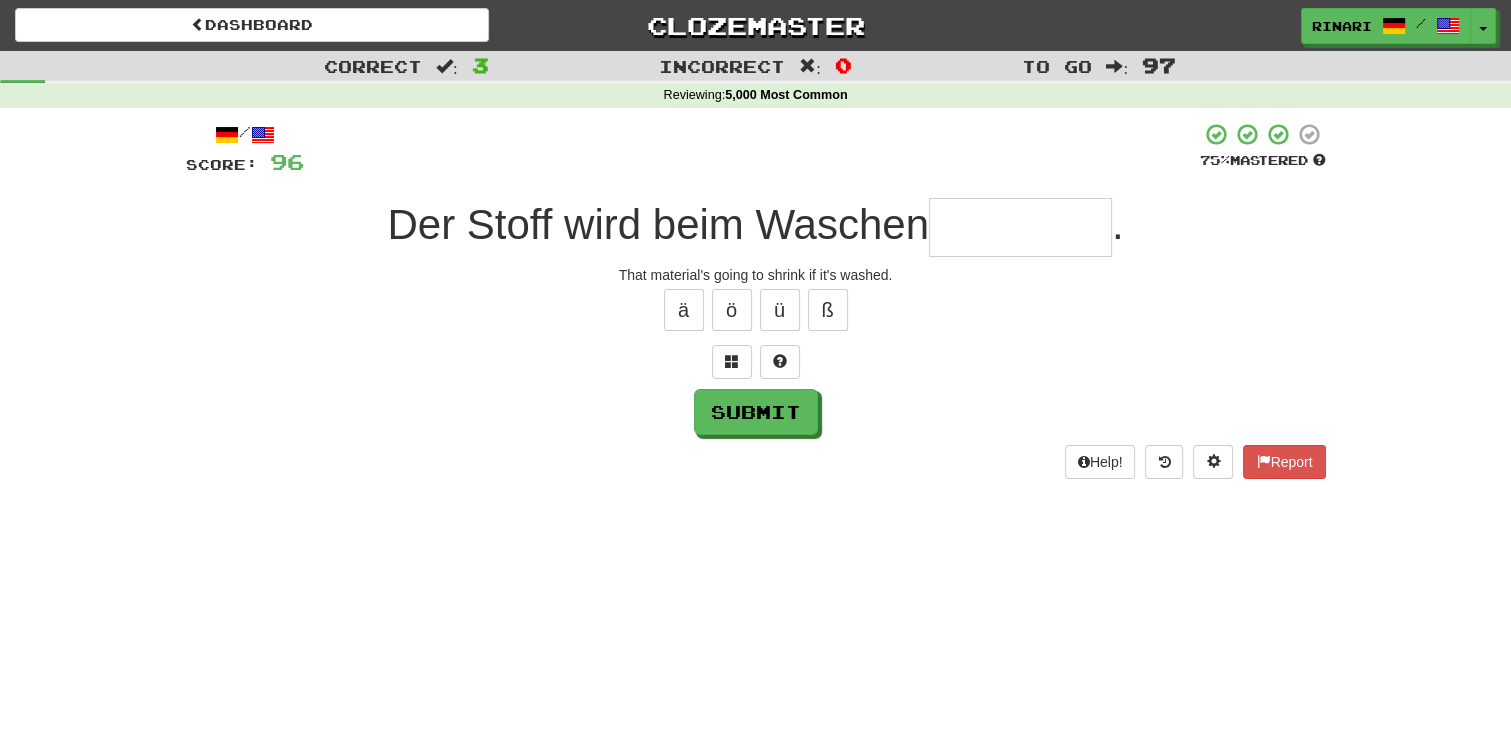 type on "*" 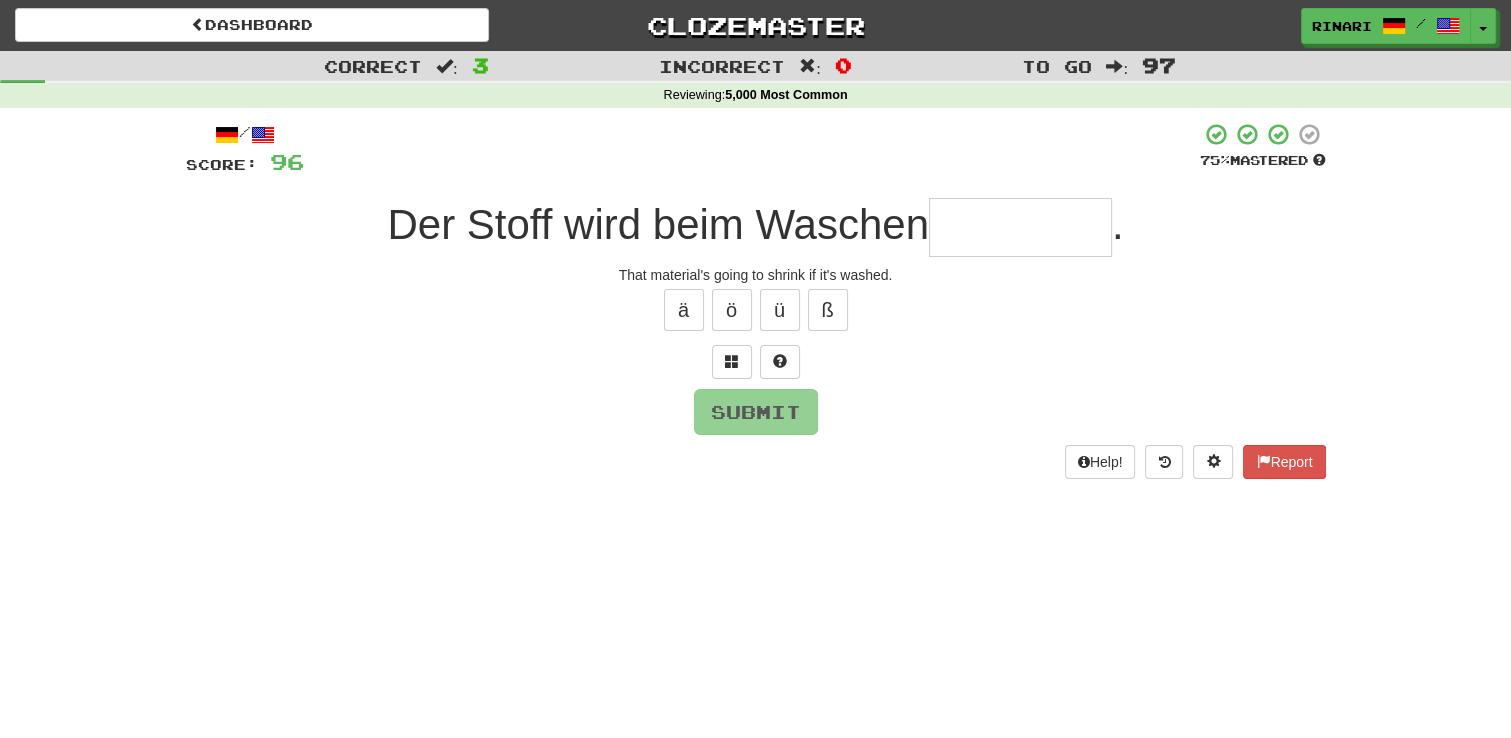 type on "*" 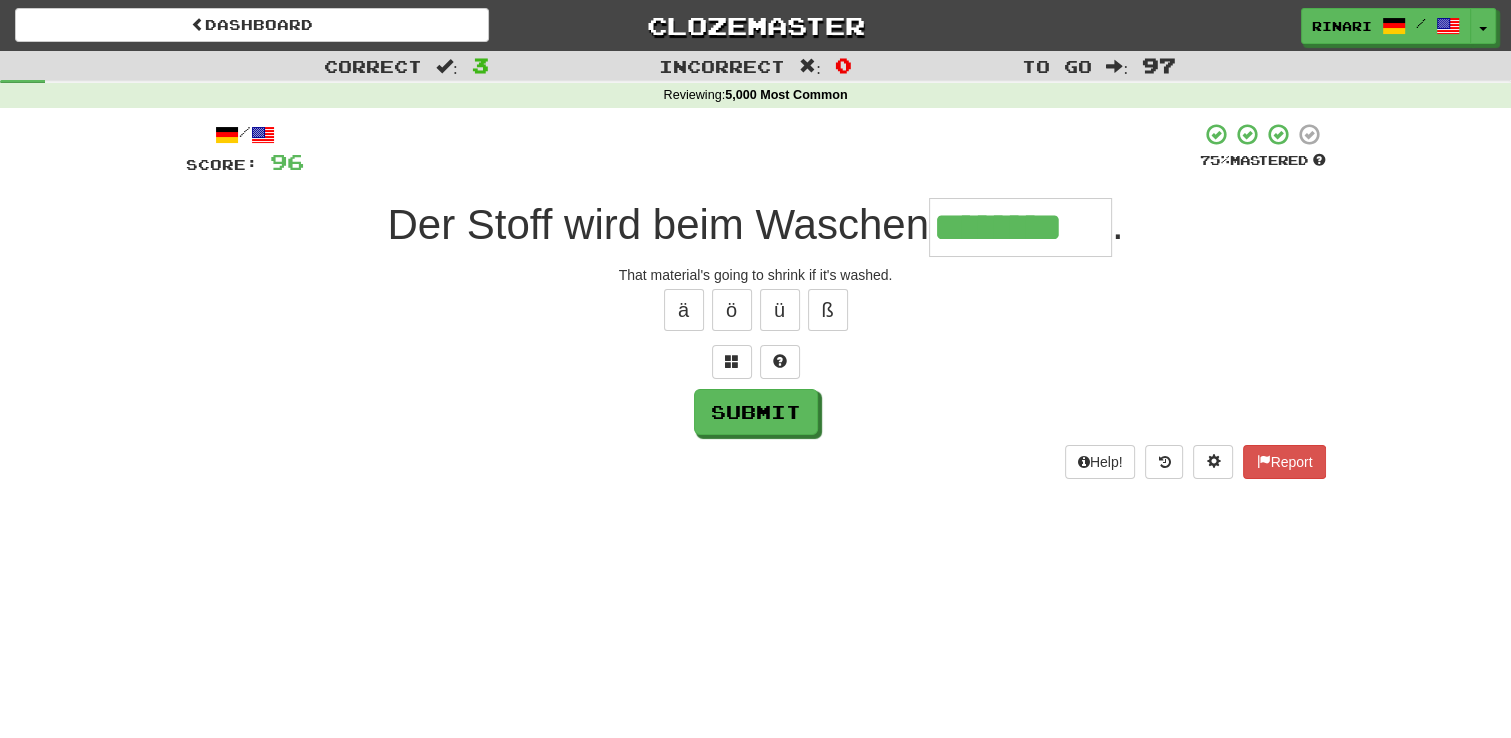 type on "********" 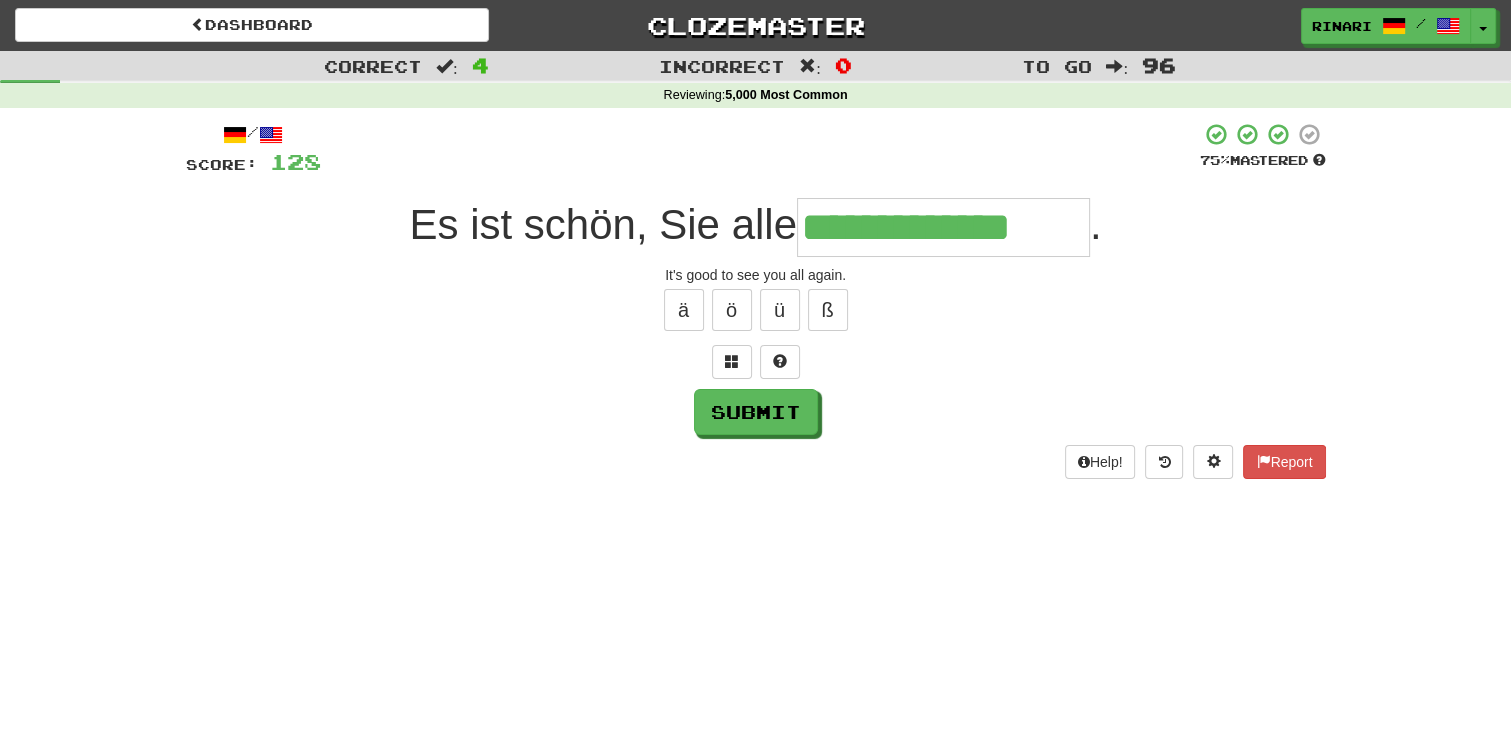 type on "**********" 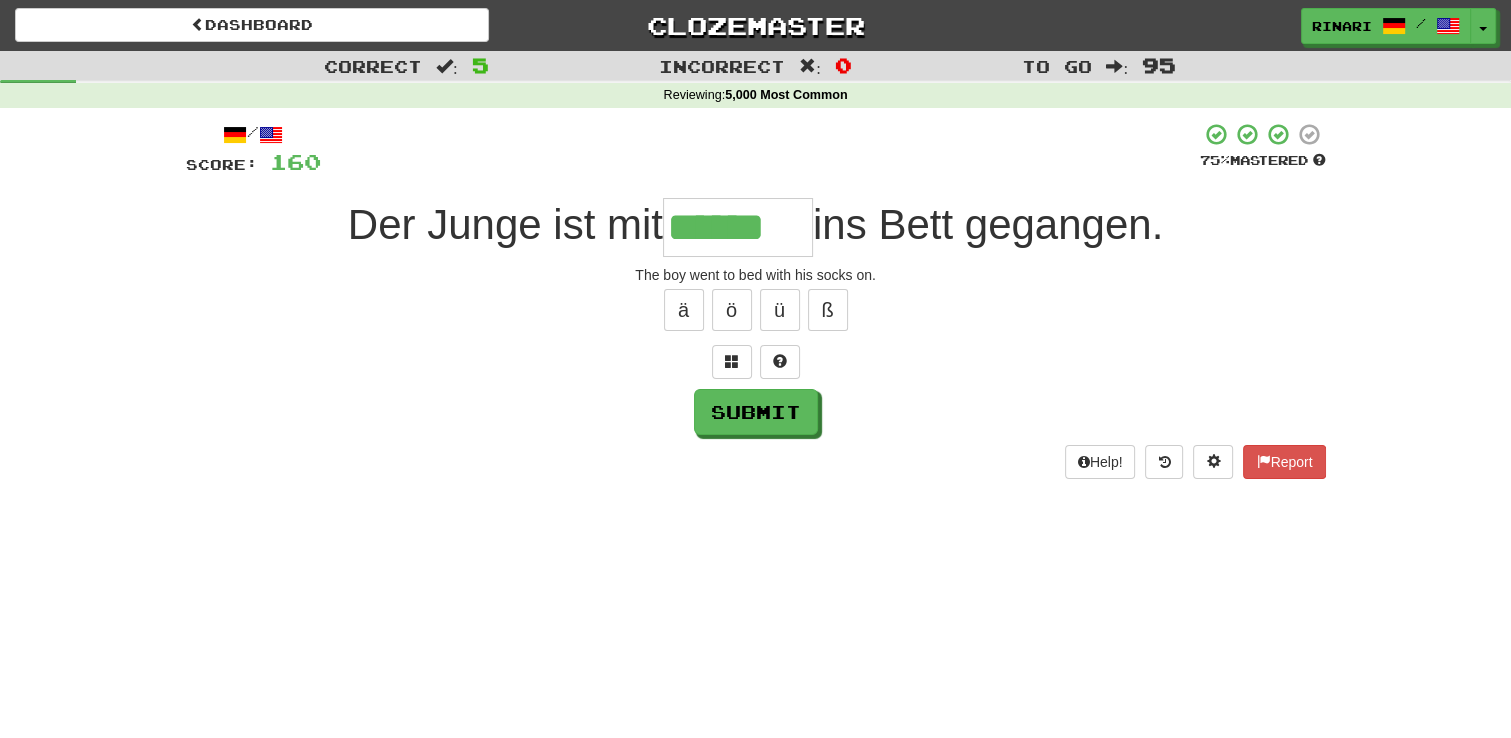 type on "******" 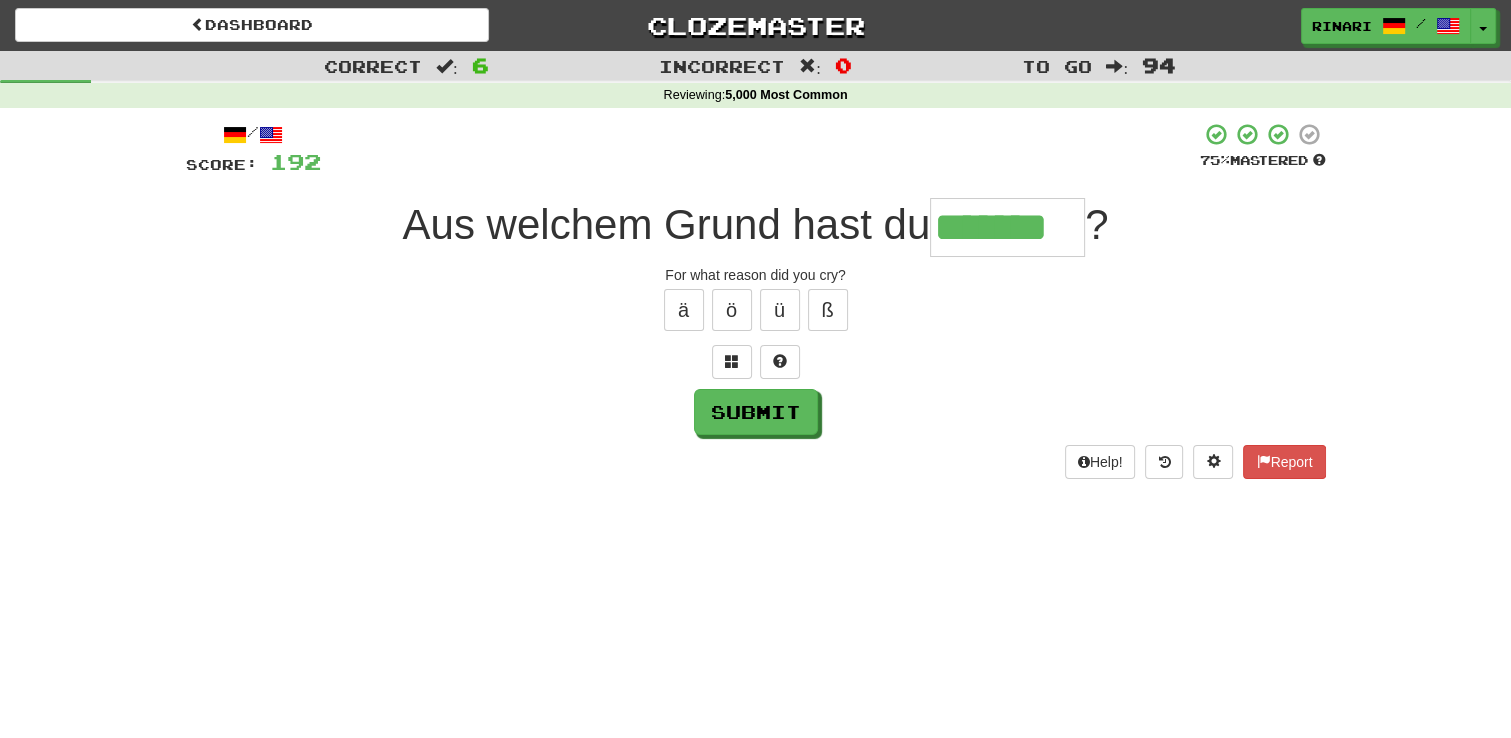 type on "*******" 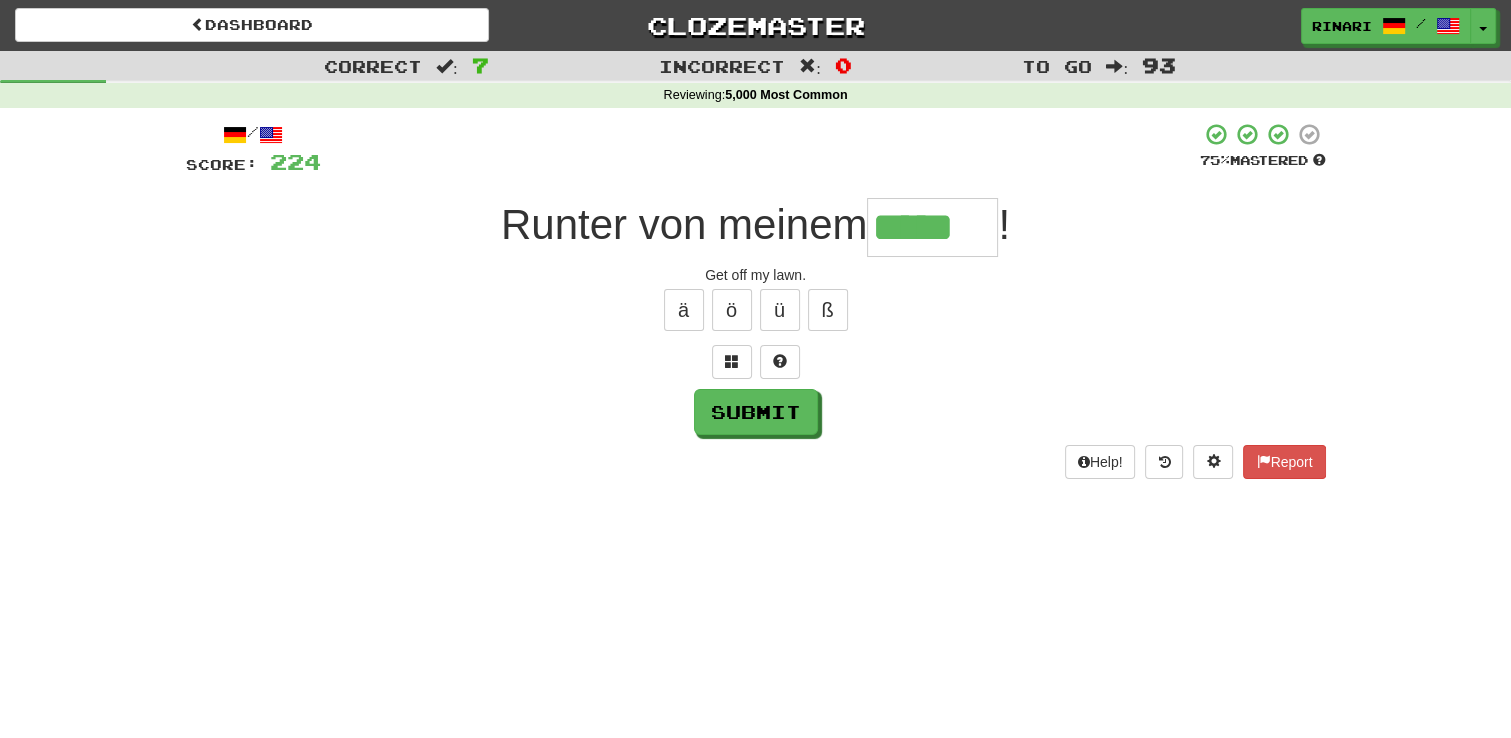 type on "*****" 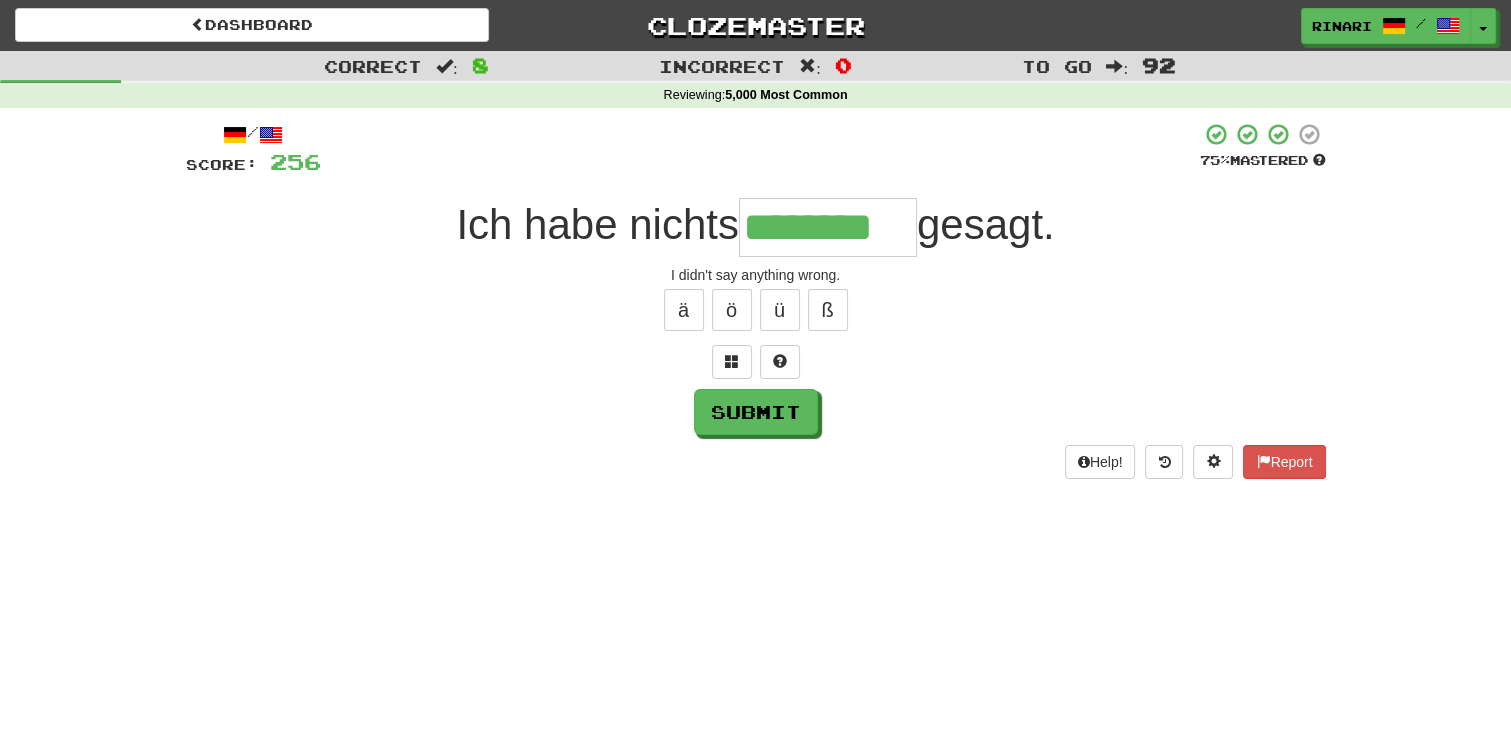 type on "********" 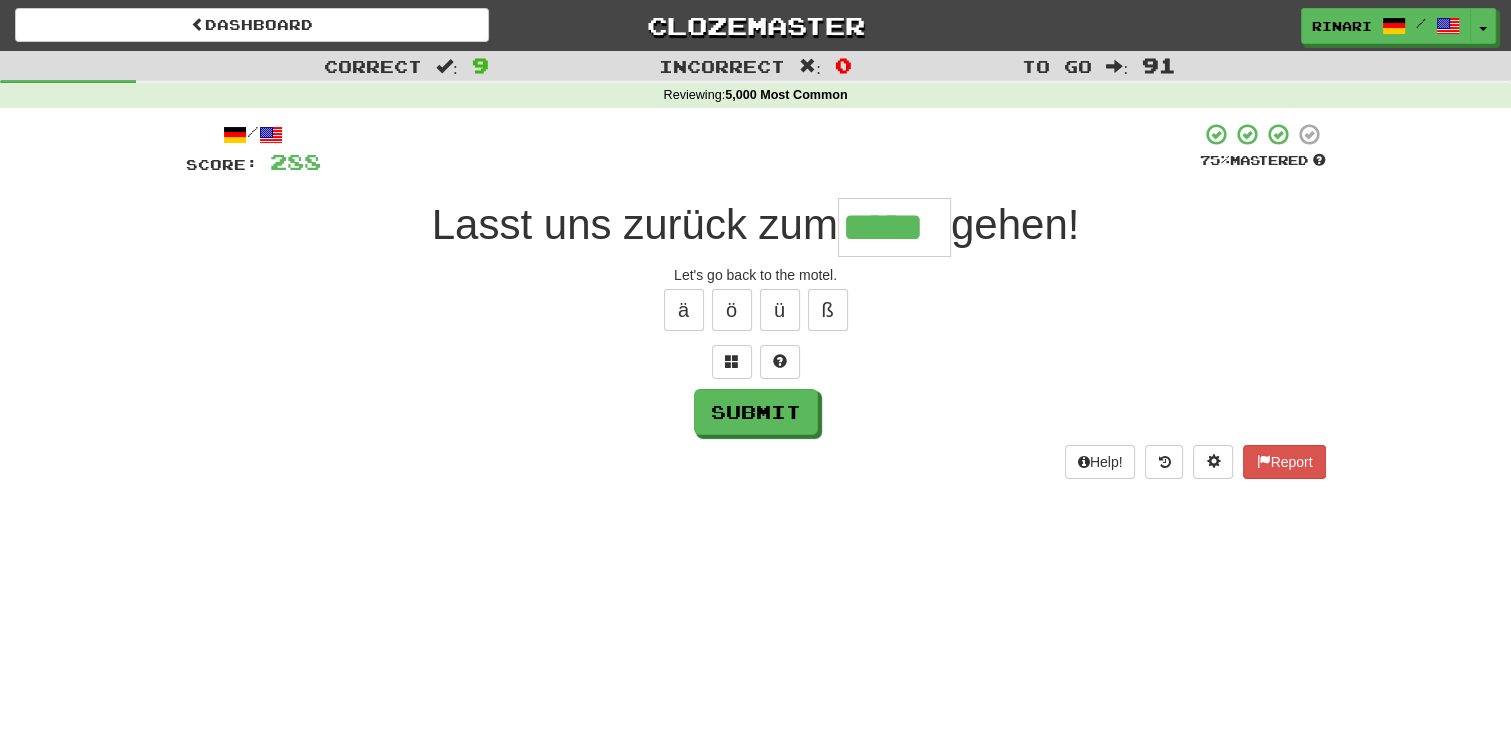 type on "*****" 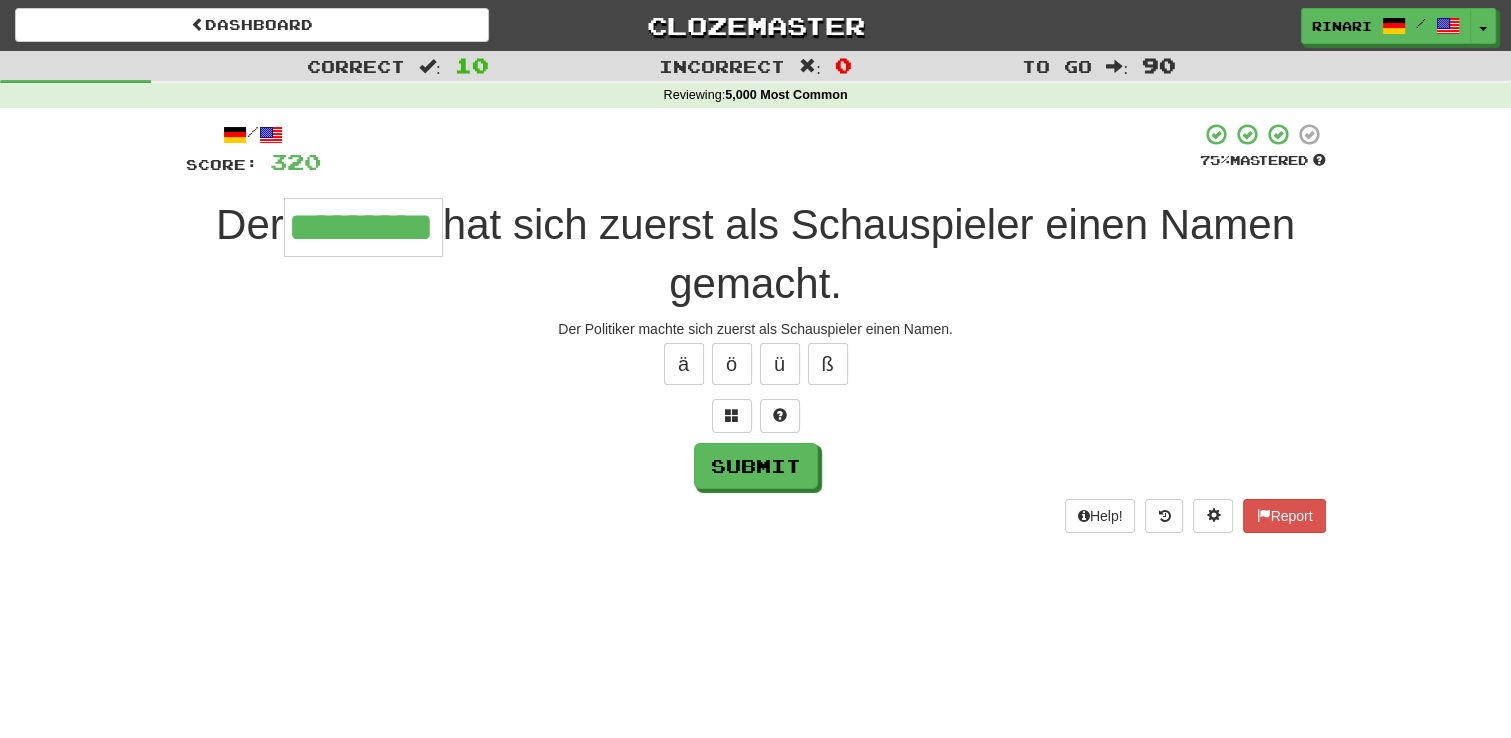 type on "*********" 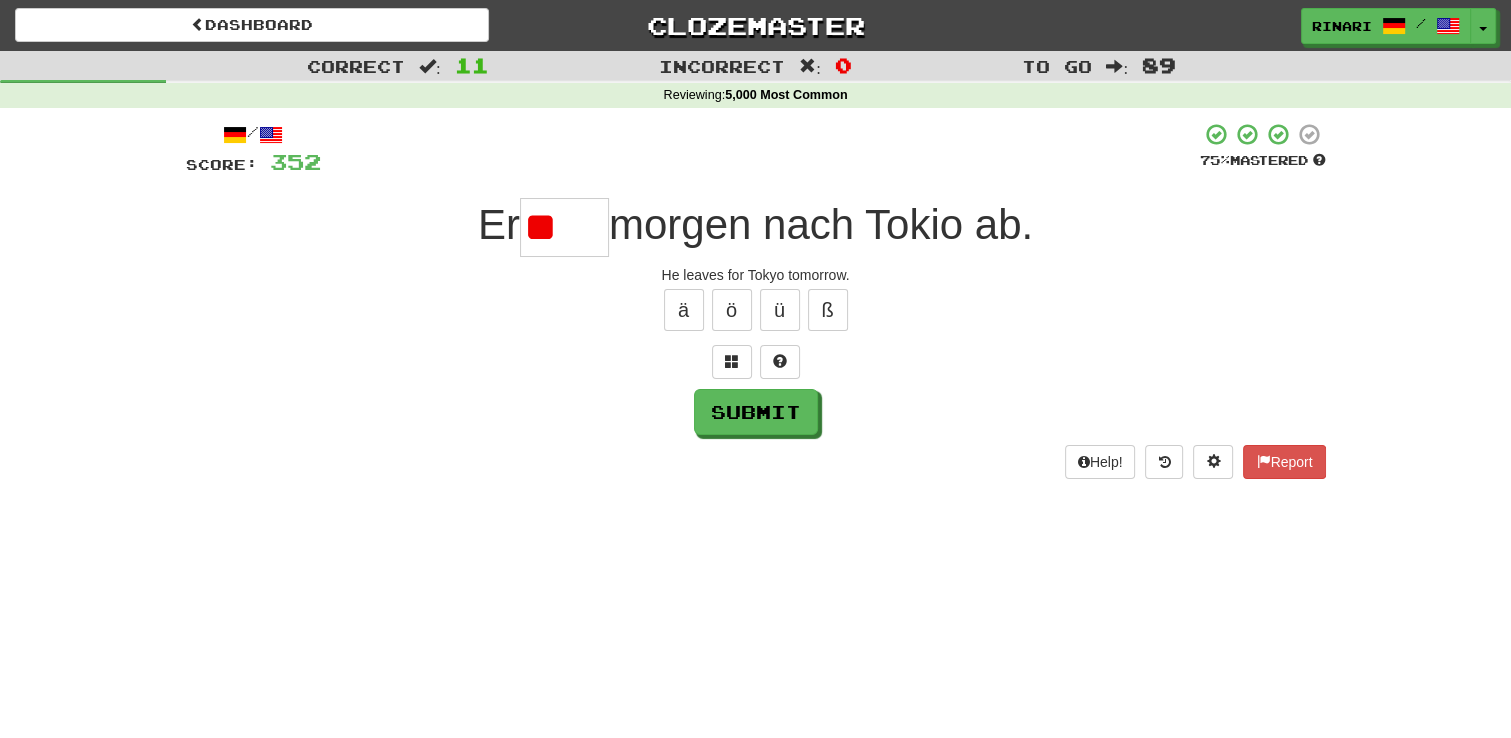 type on "*" 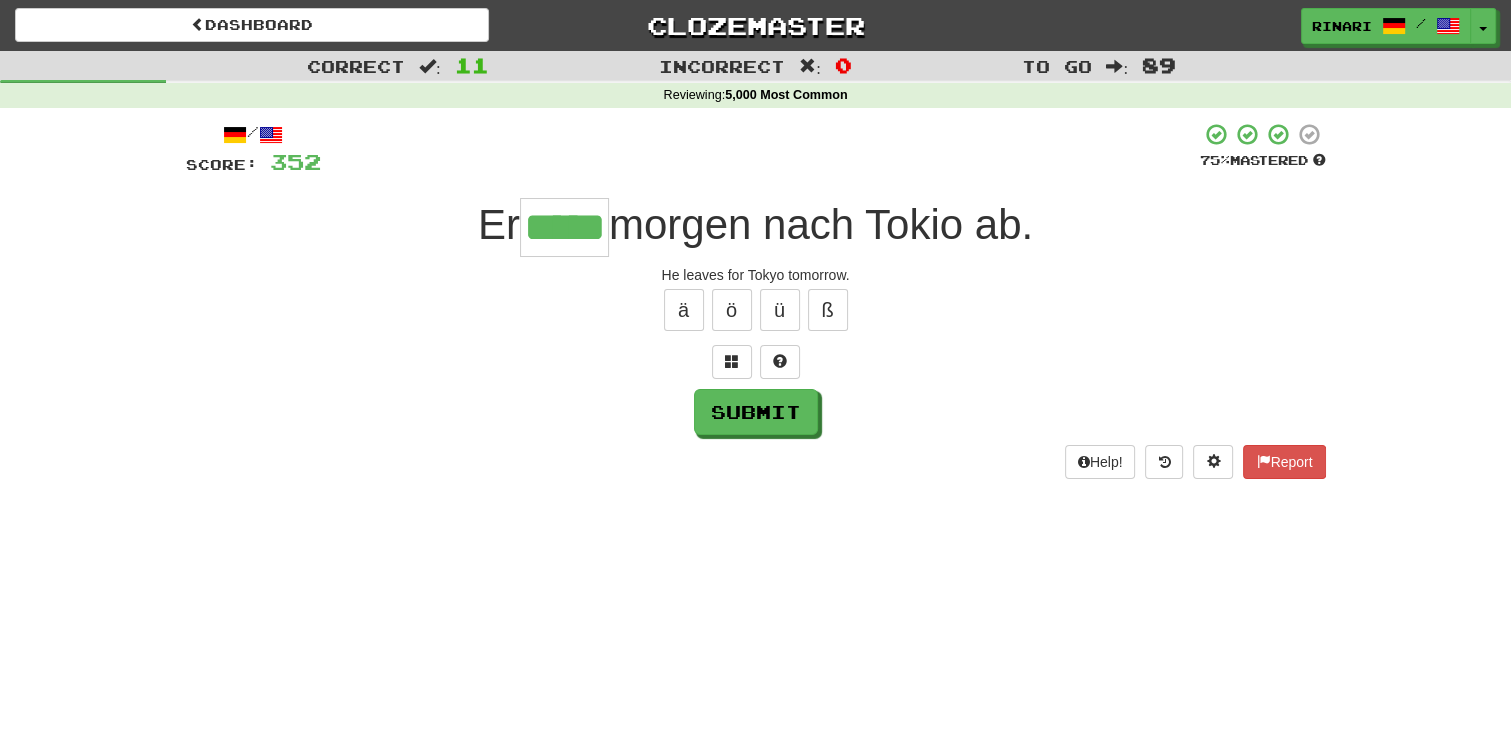 type on "*****" 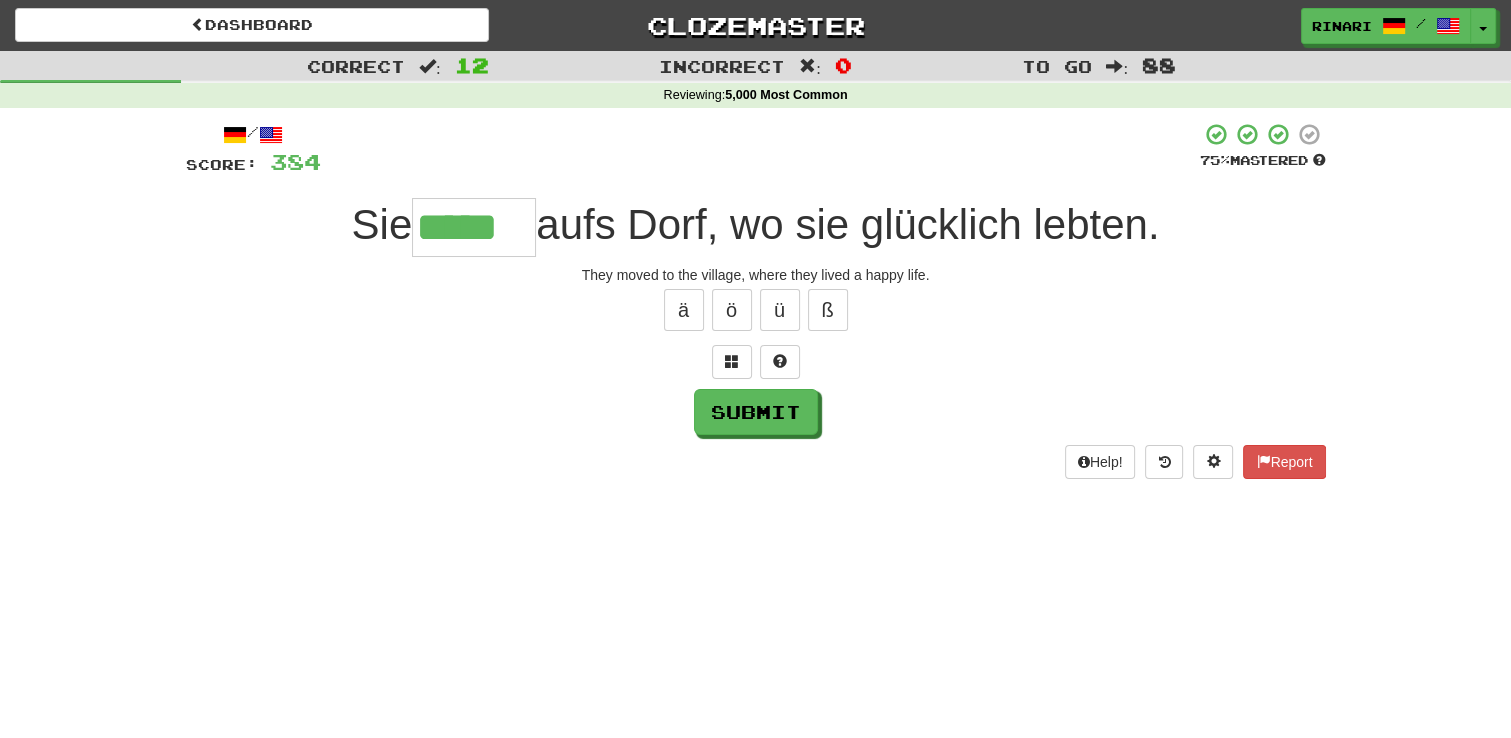 type on "*****" 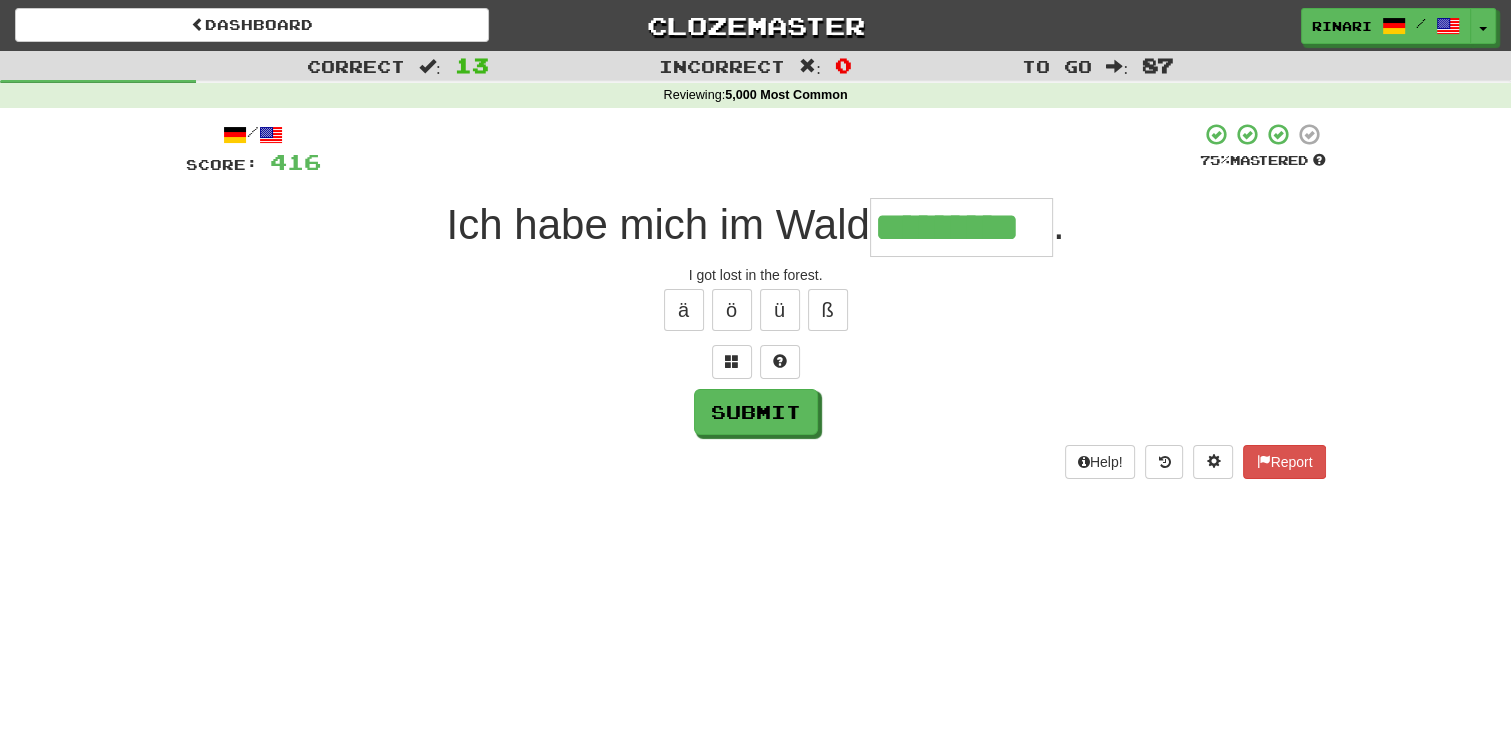 type on "*********" 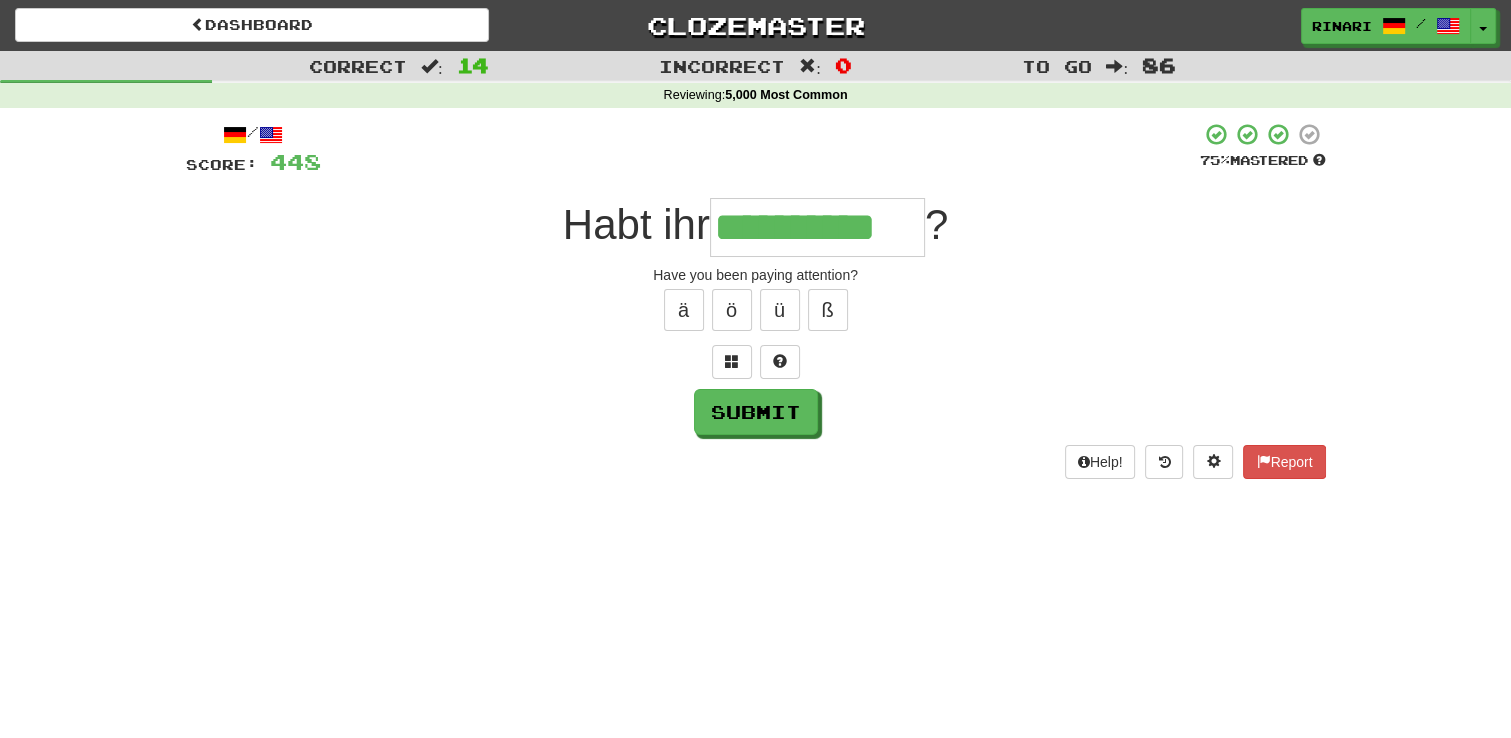 type on "**********" 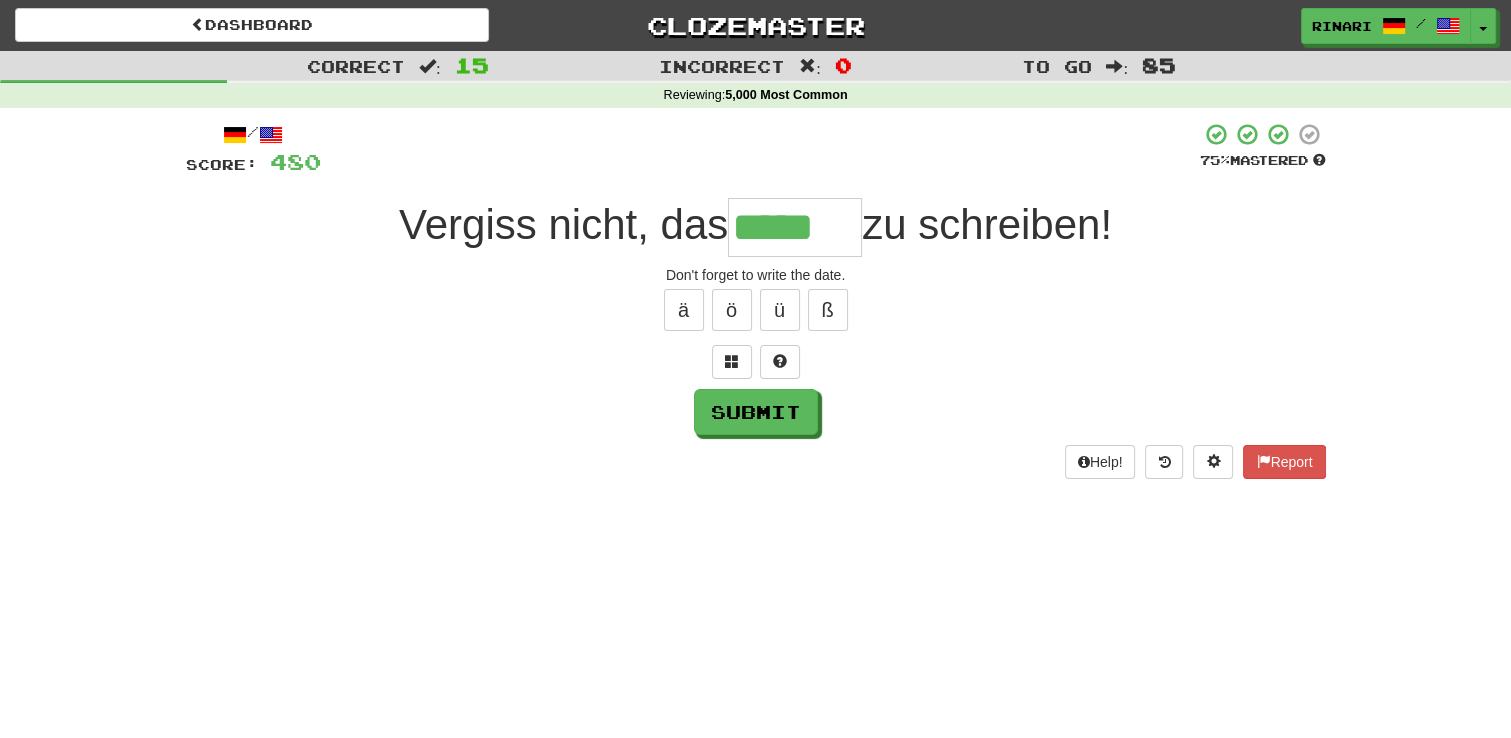 type on "*****" 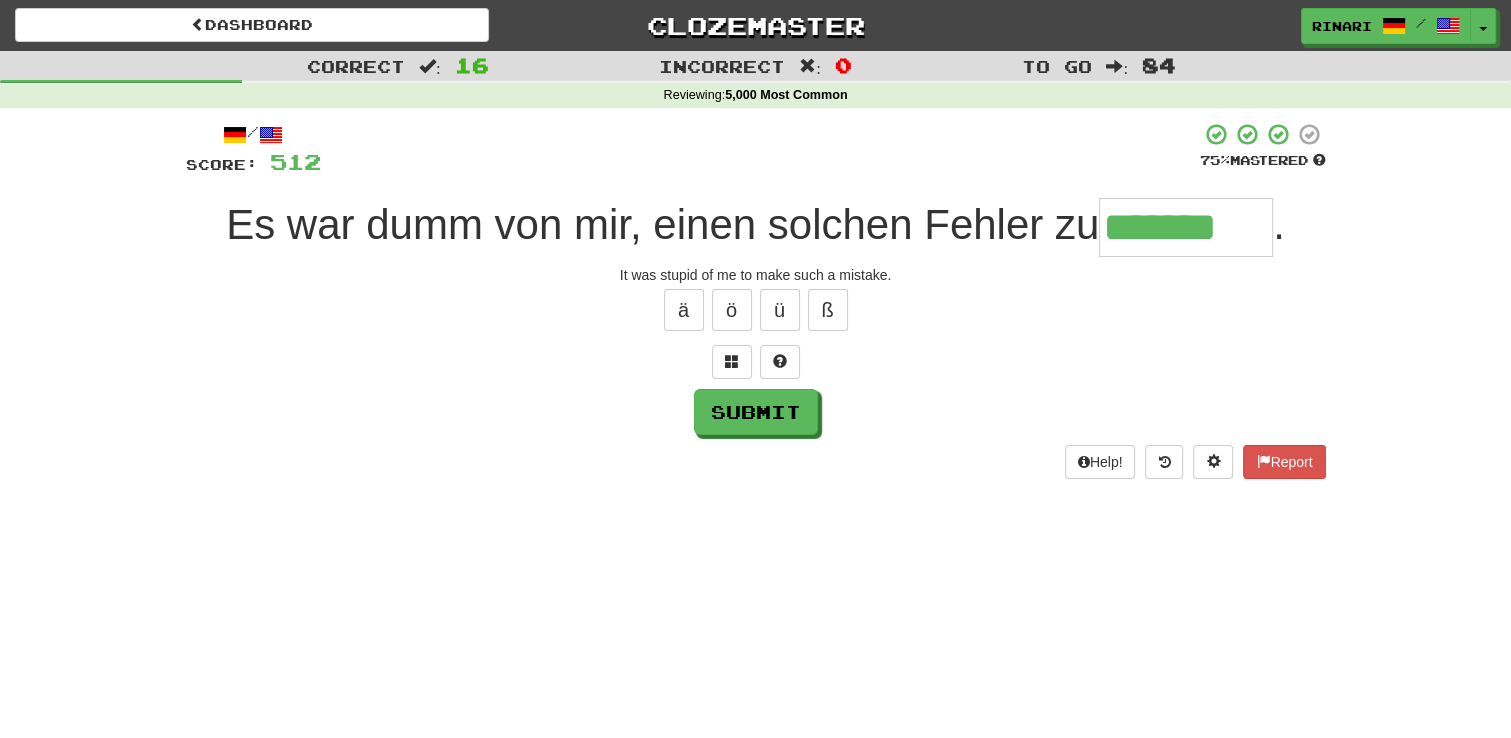 type on "*******" 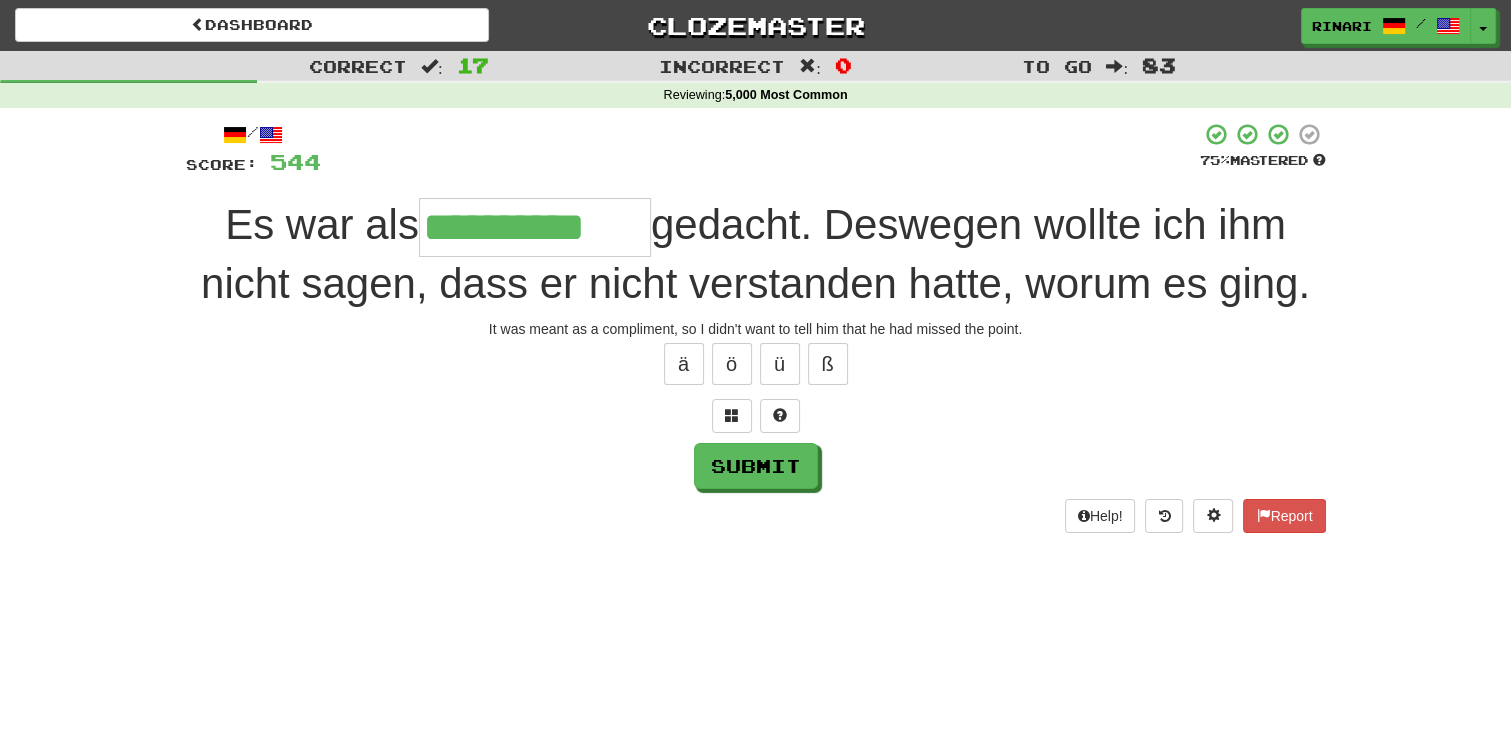 type on "**********" 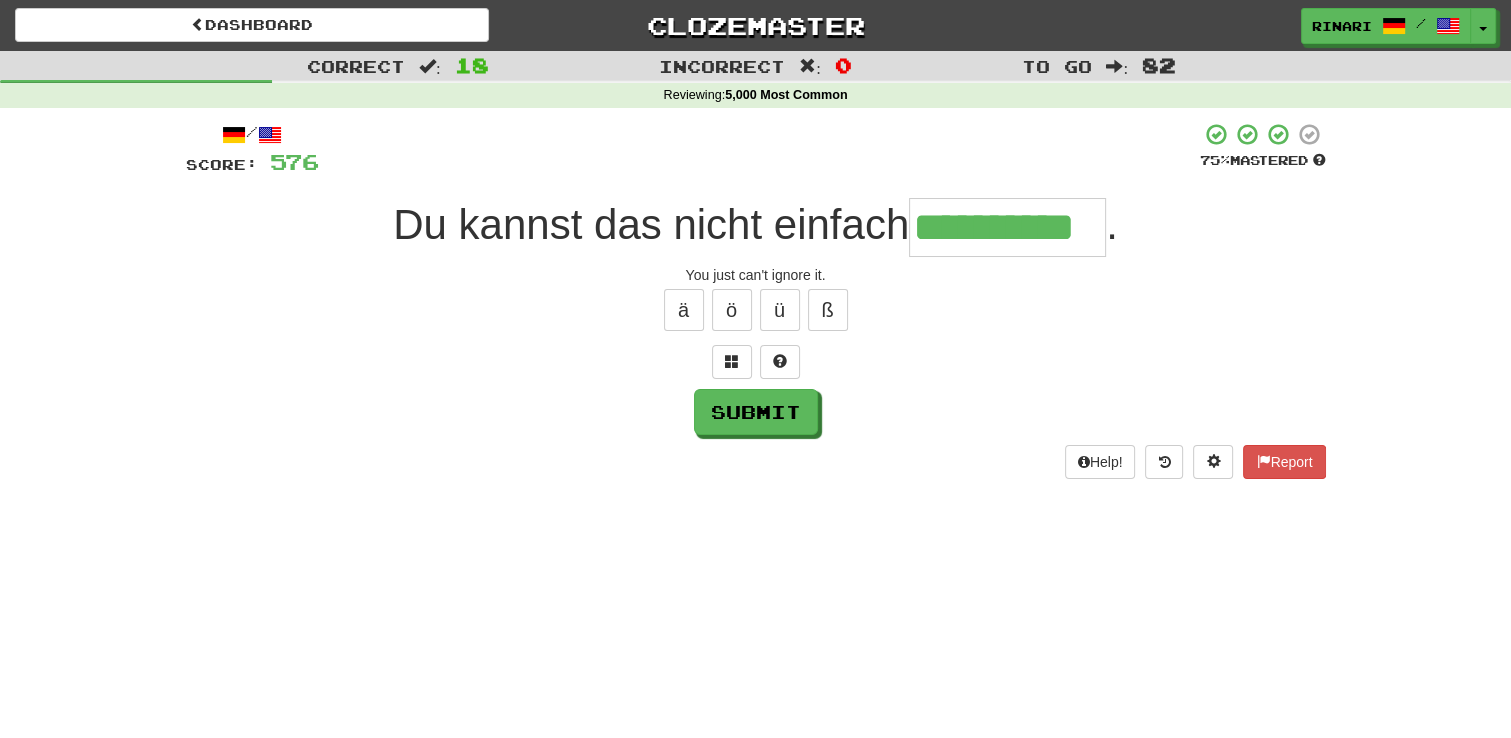 type on "**********" 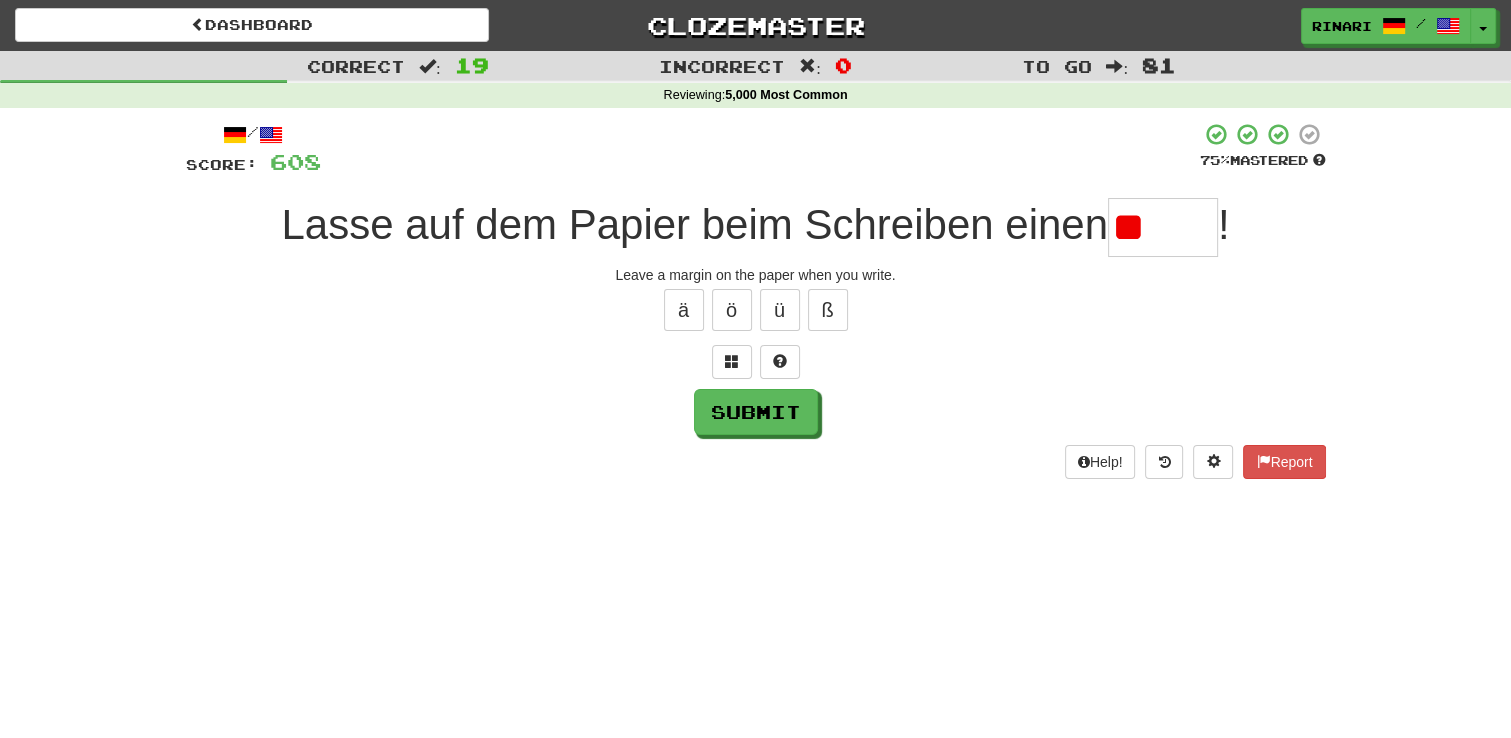 type on "*" 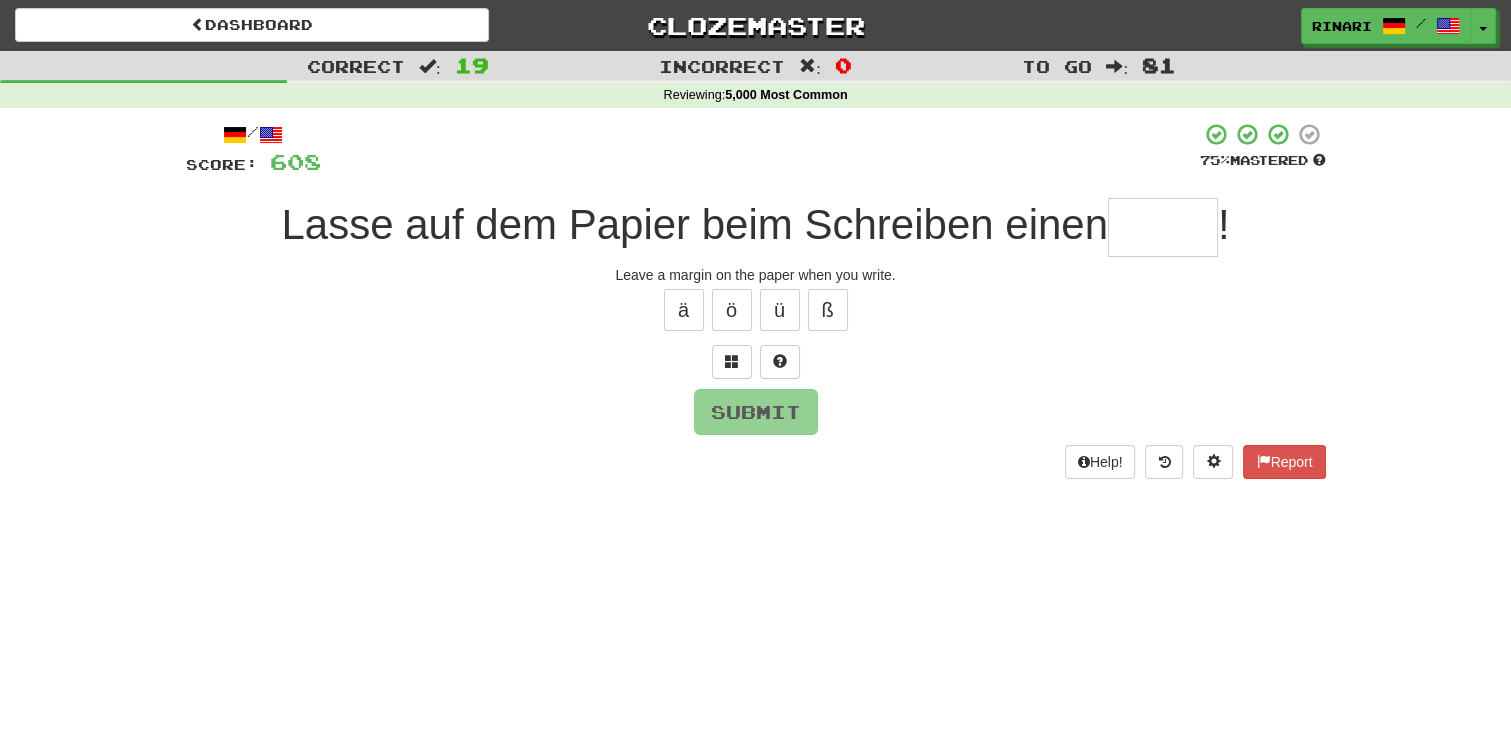 type on "*" 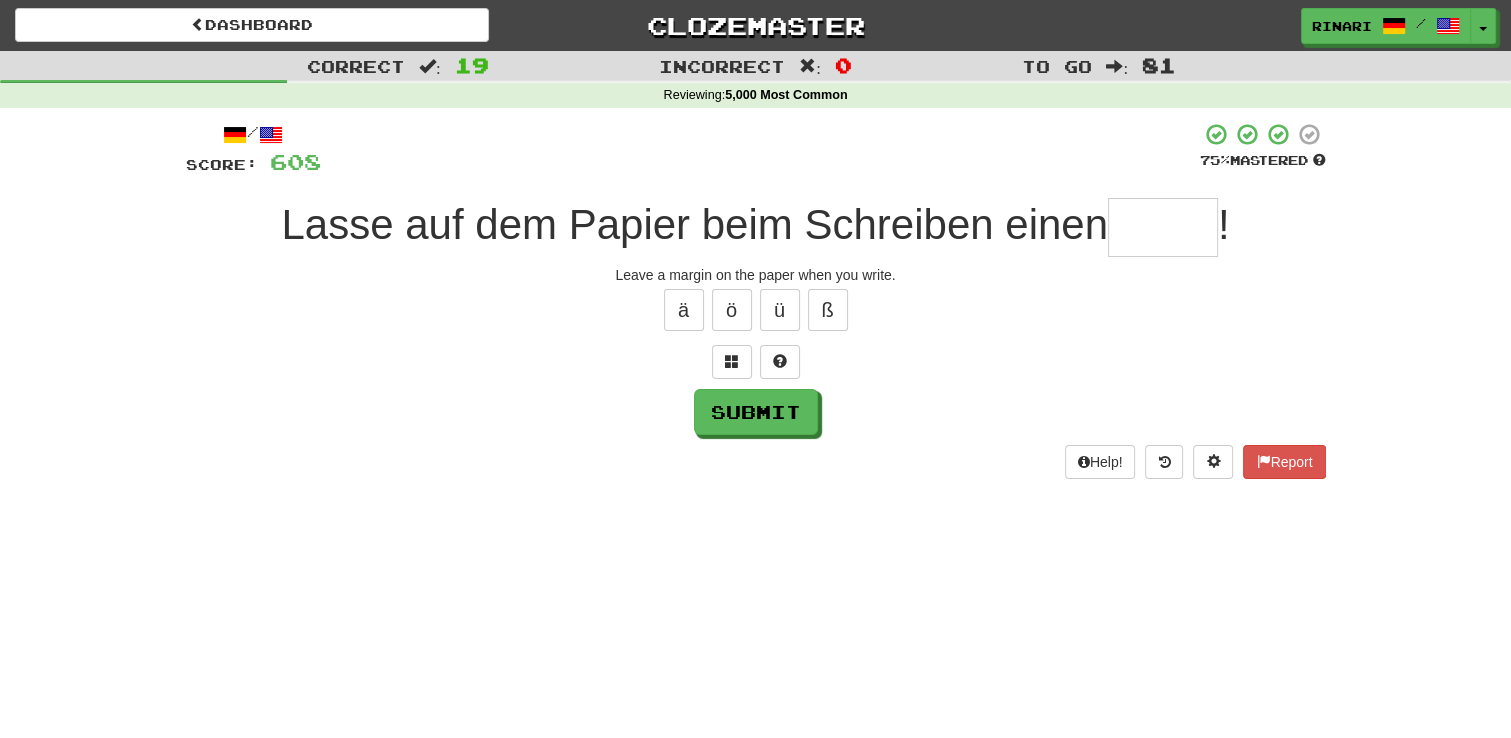 type on "*" 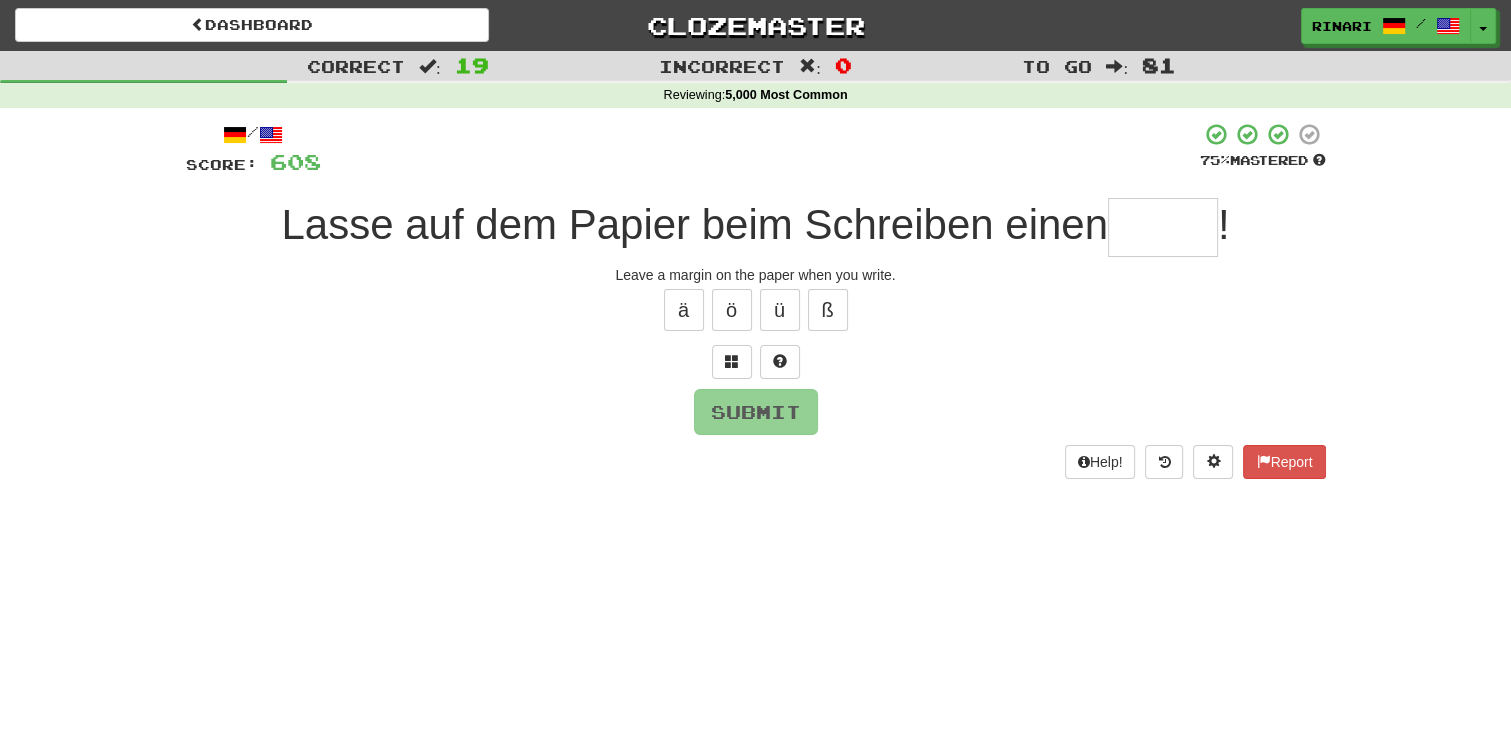 type on "*" 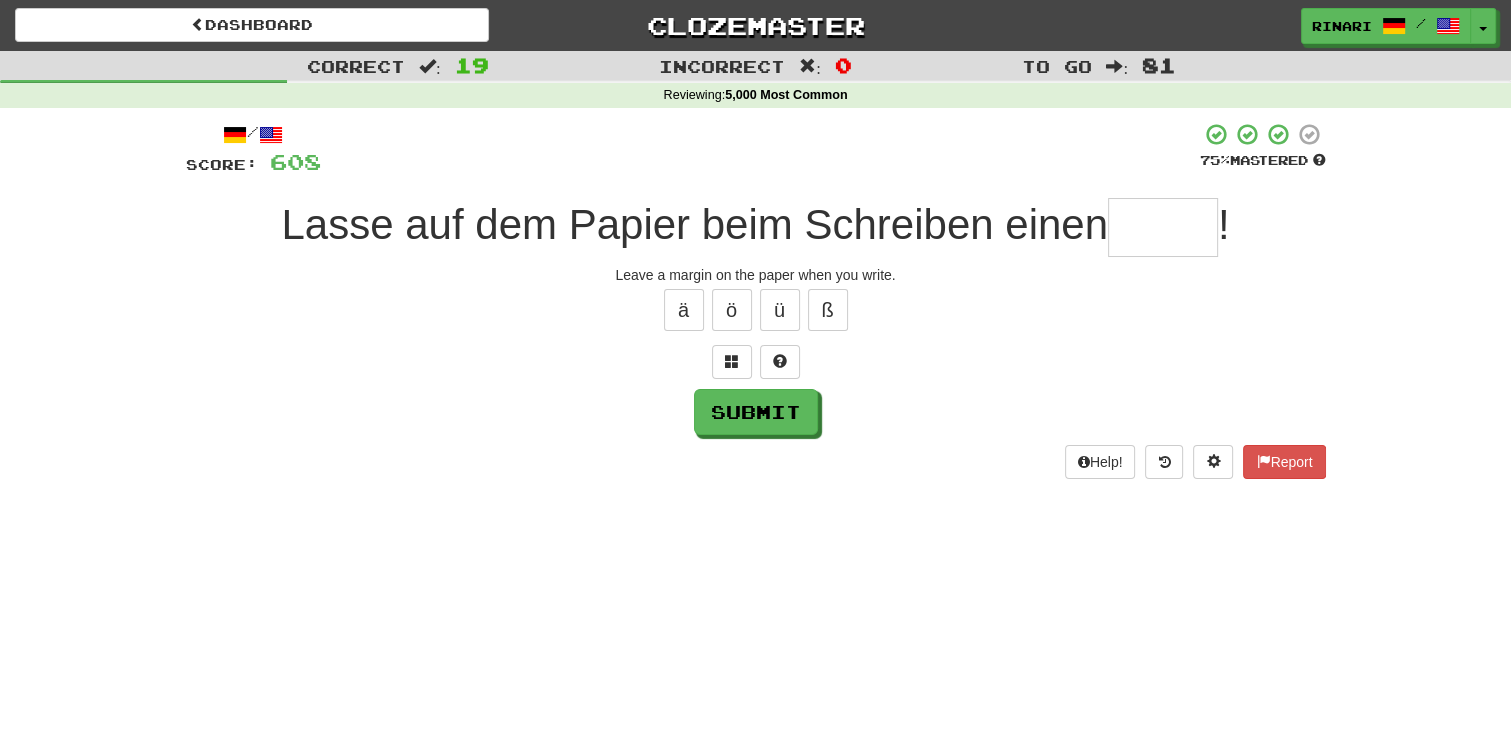 type on "*" 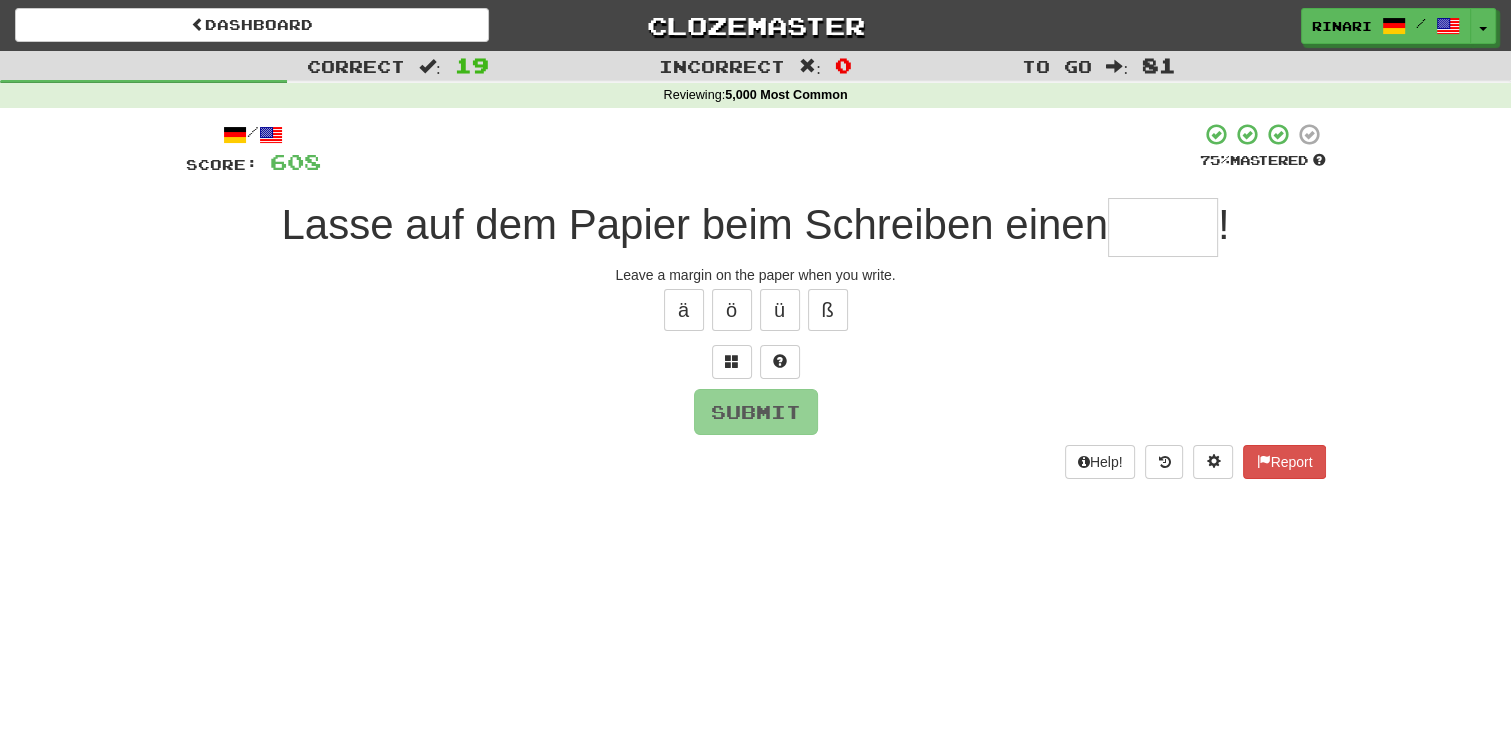 type on "*" 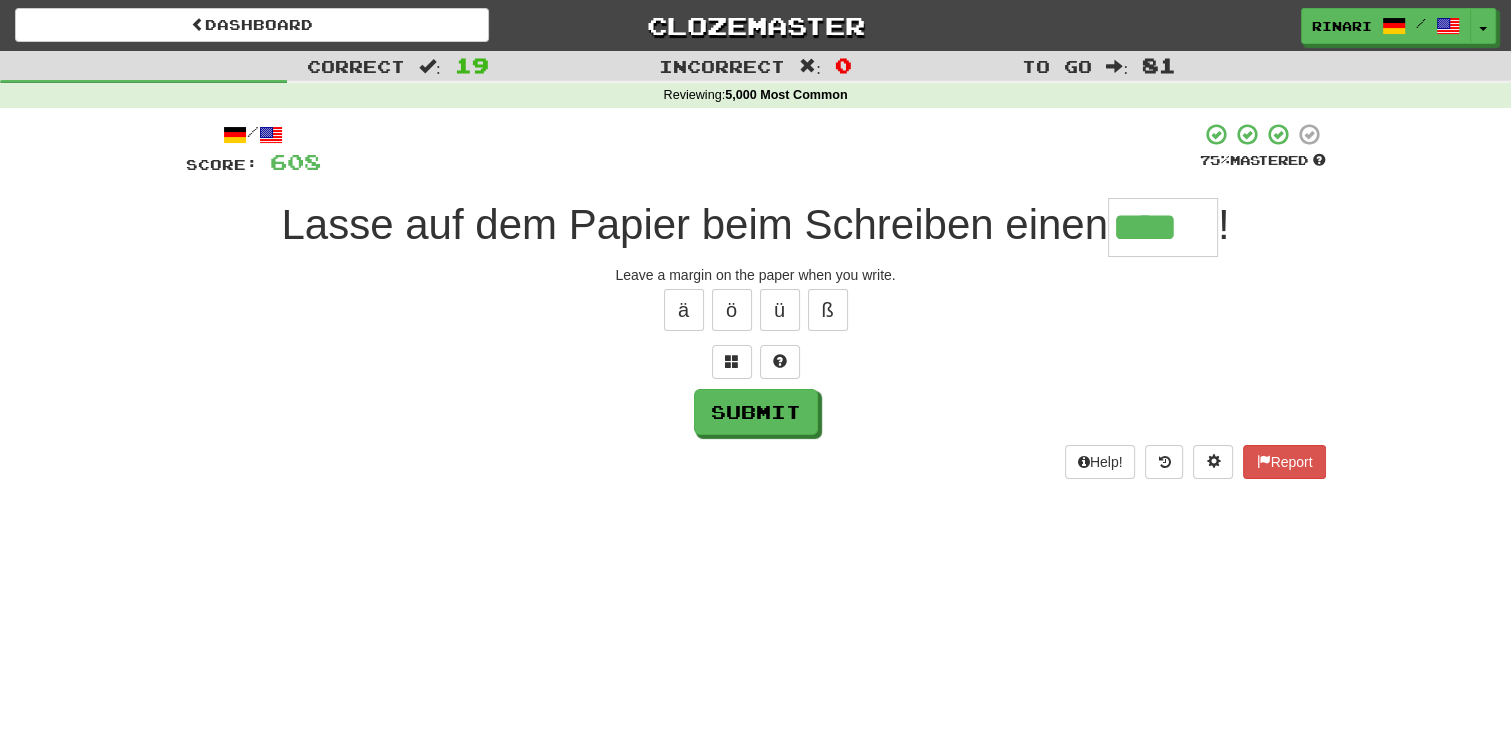 type on "****" 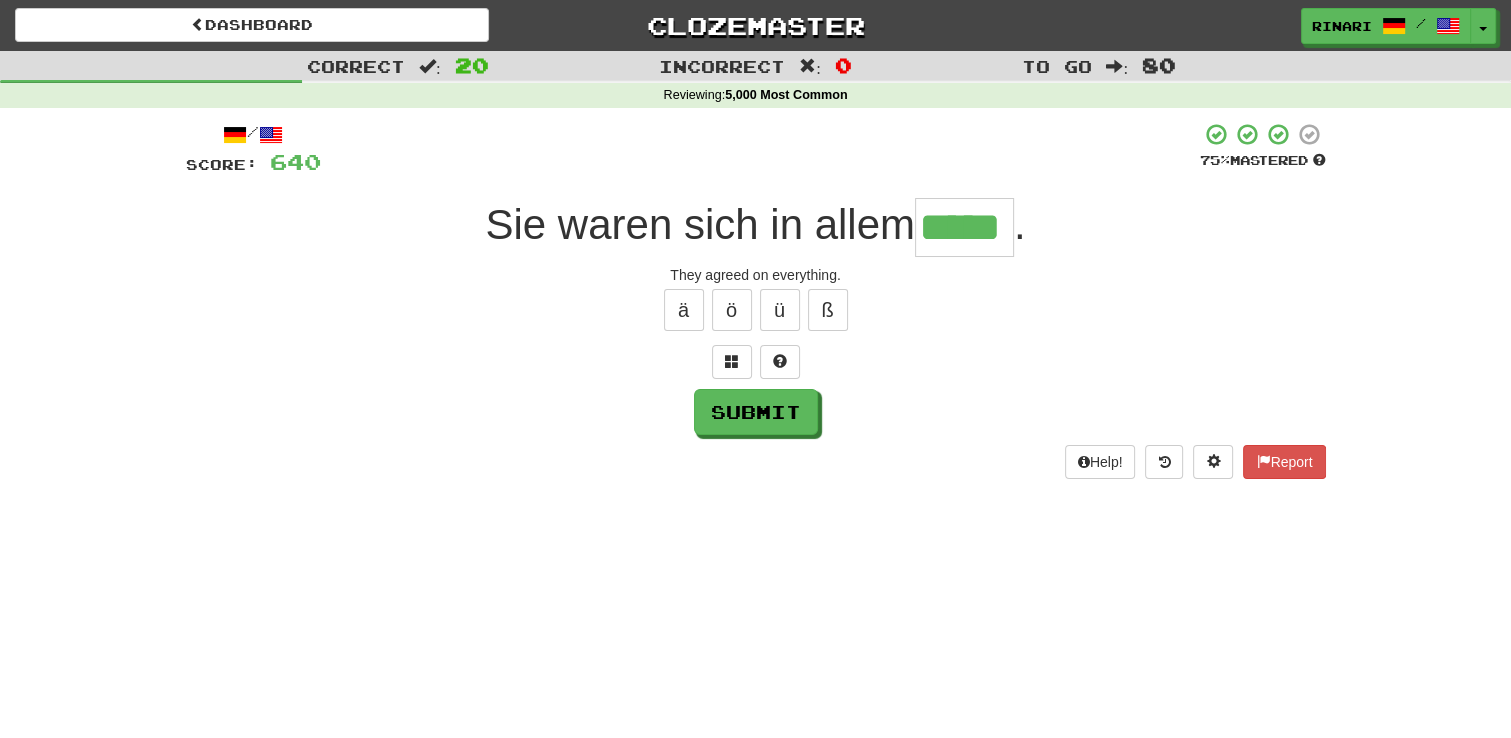 type on "*****" 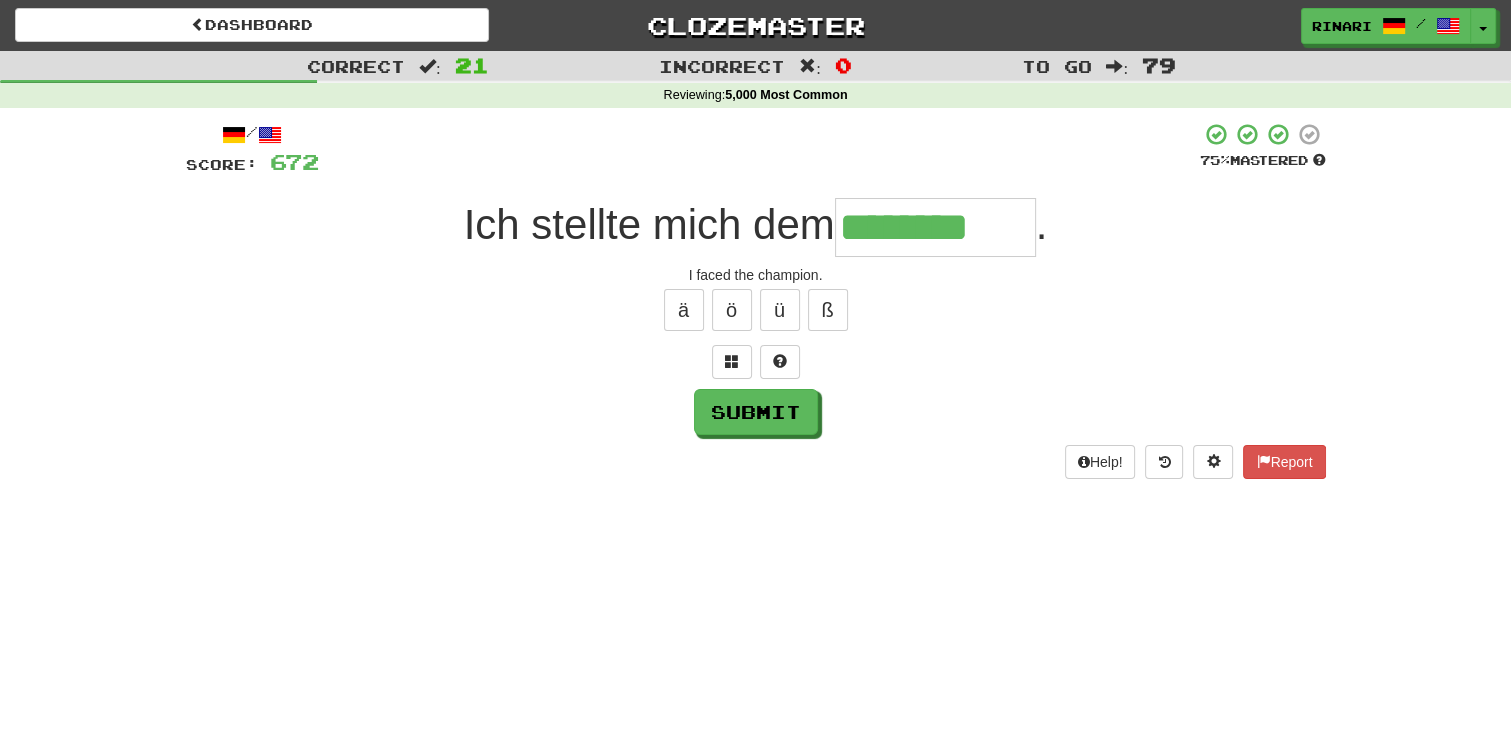 type on "********" 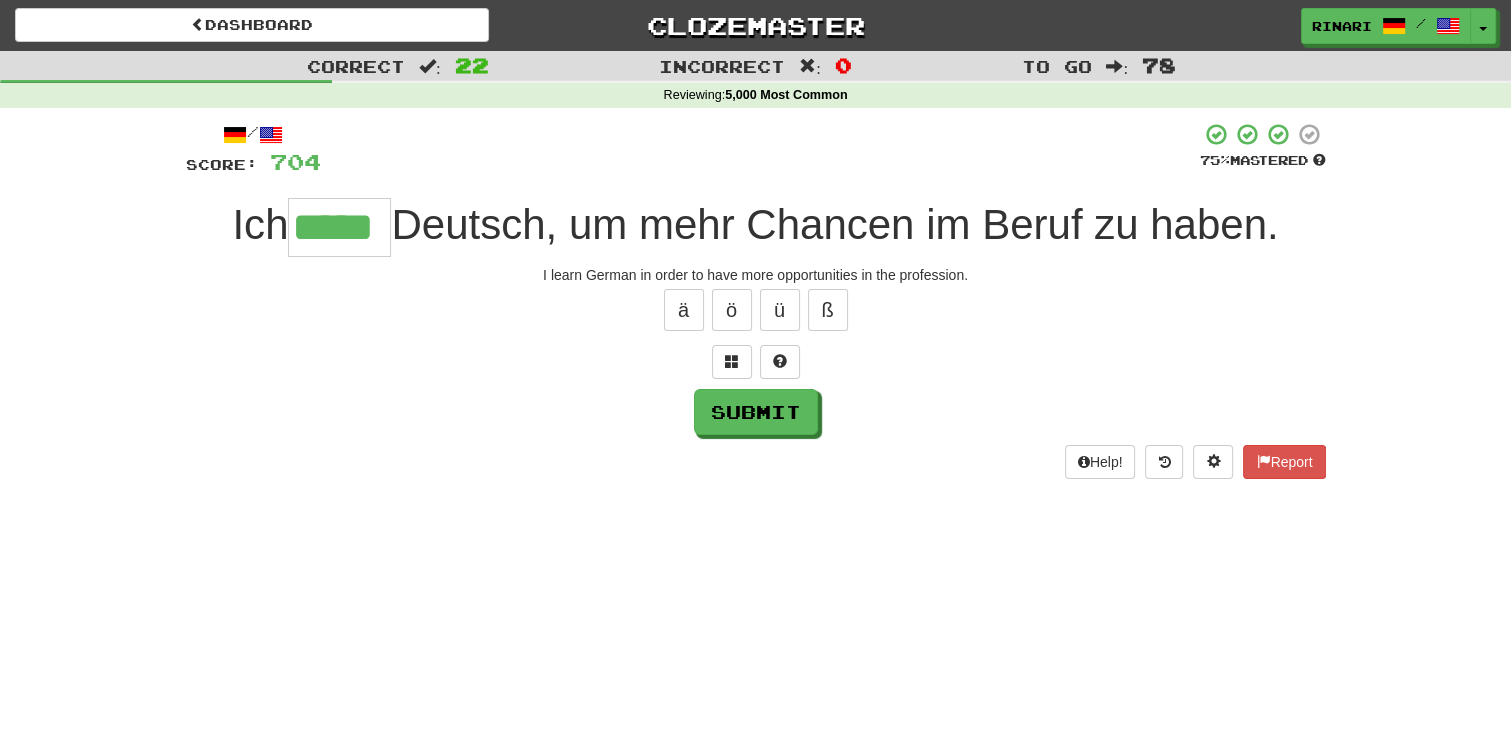 type on "*****" 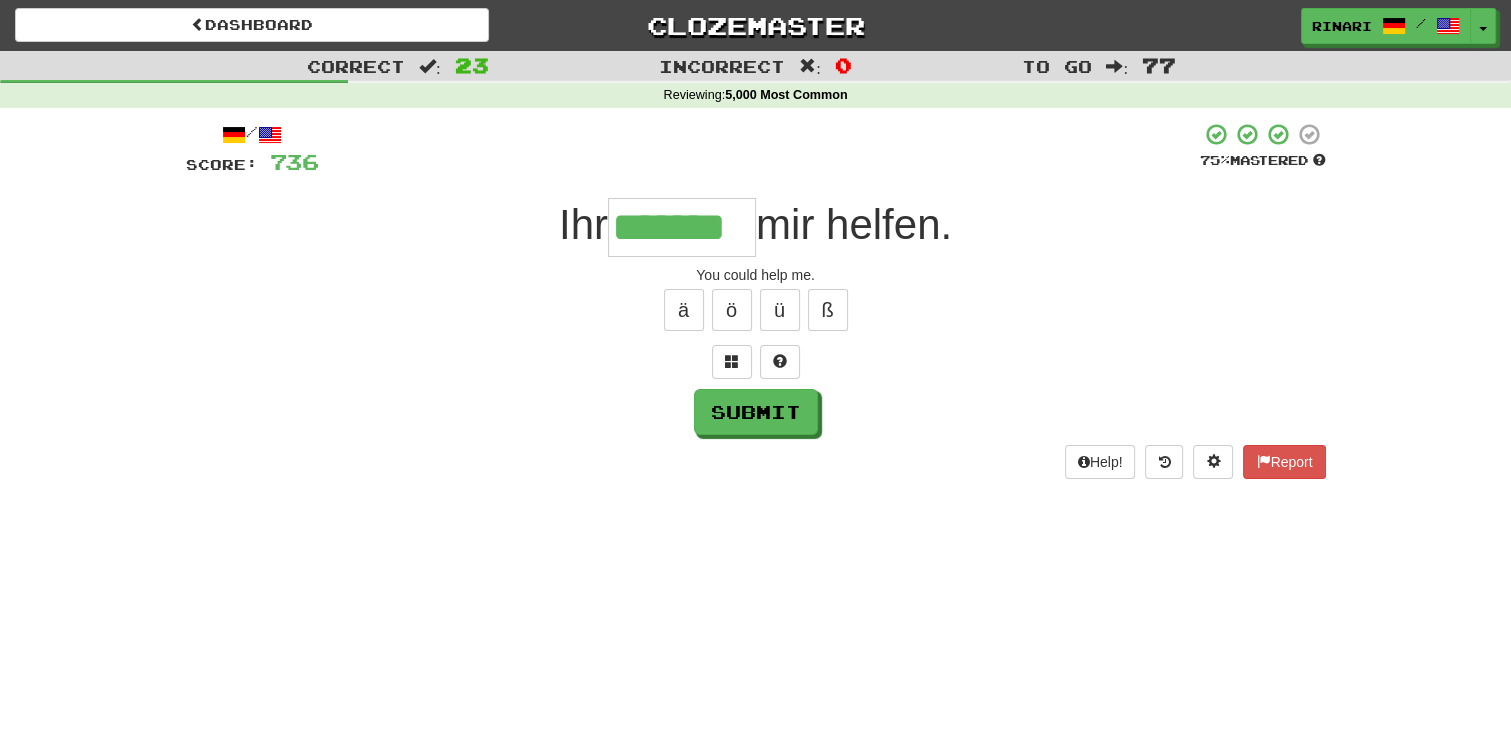 type on "*******" 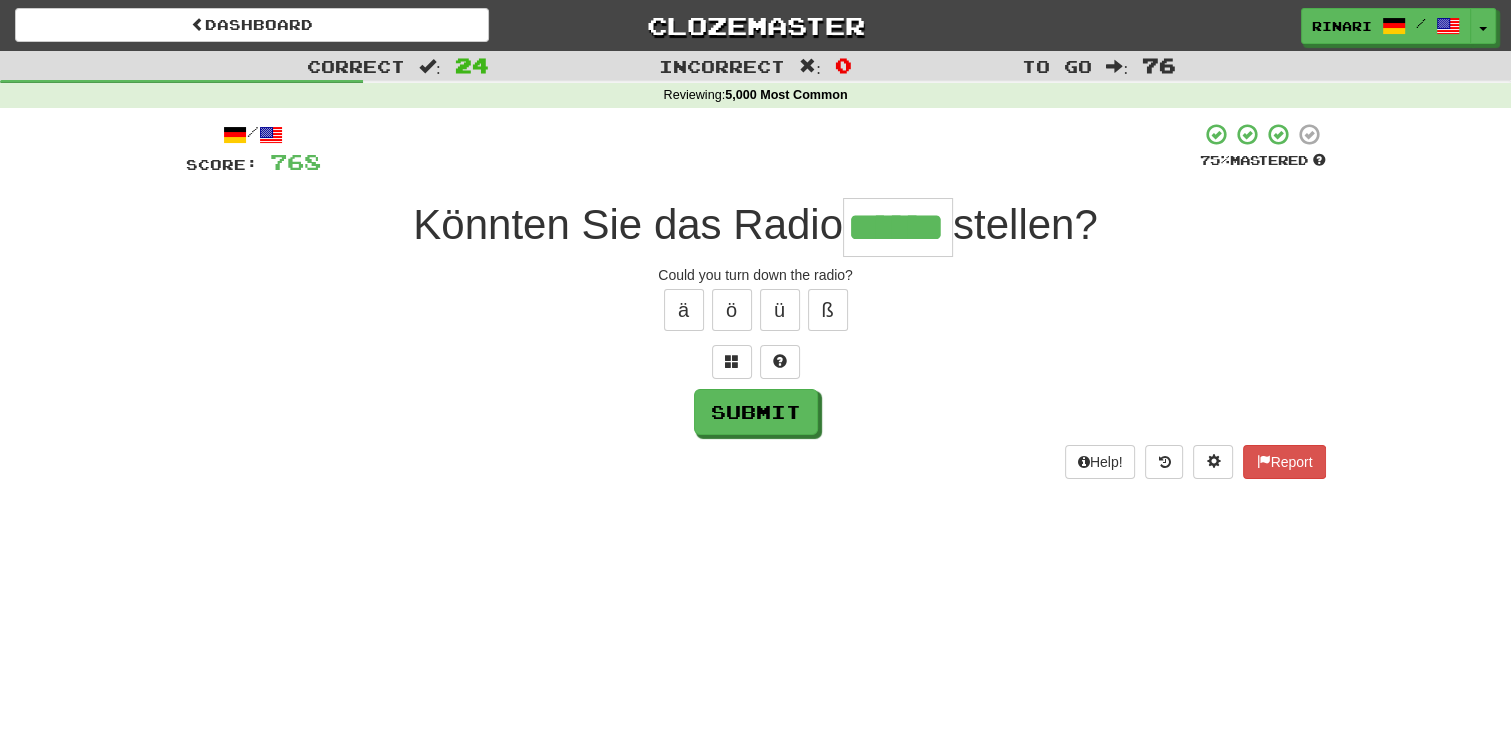 type on "******" 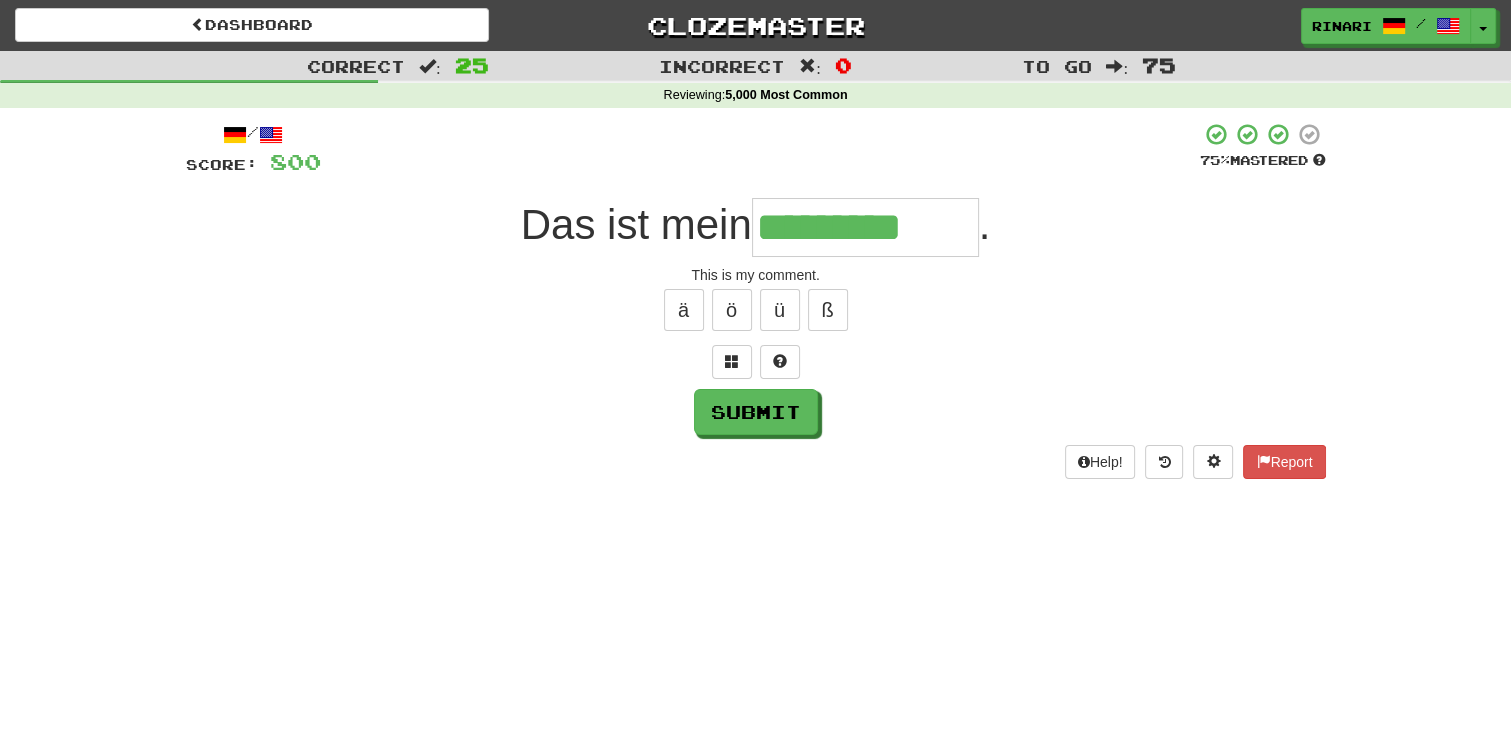 type on "*********" 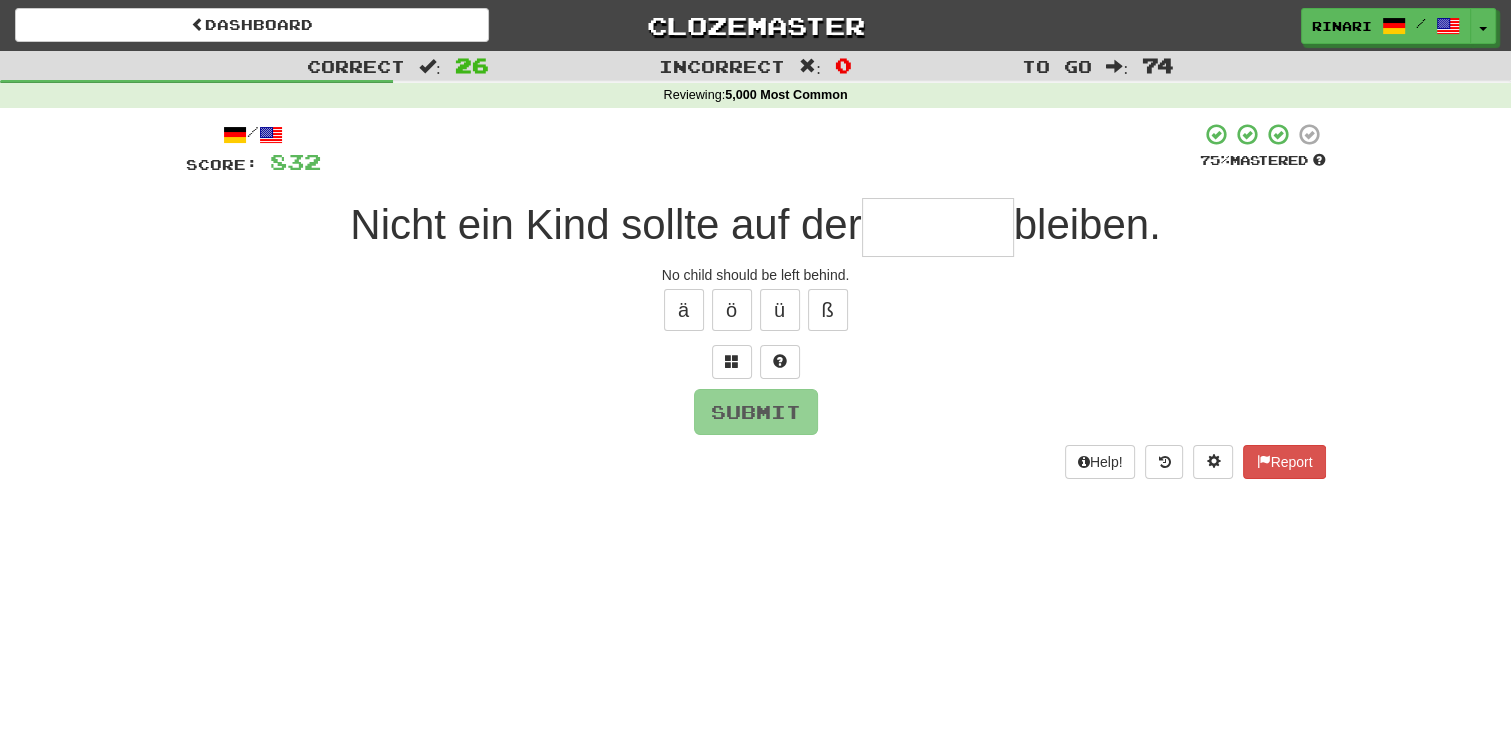 type on "*" 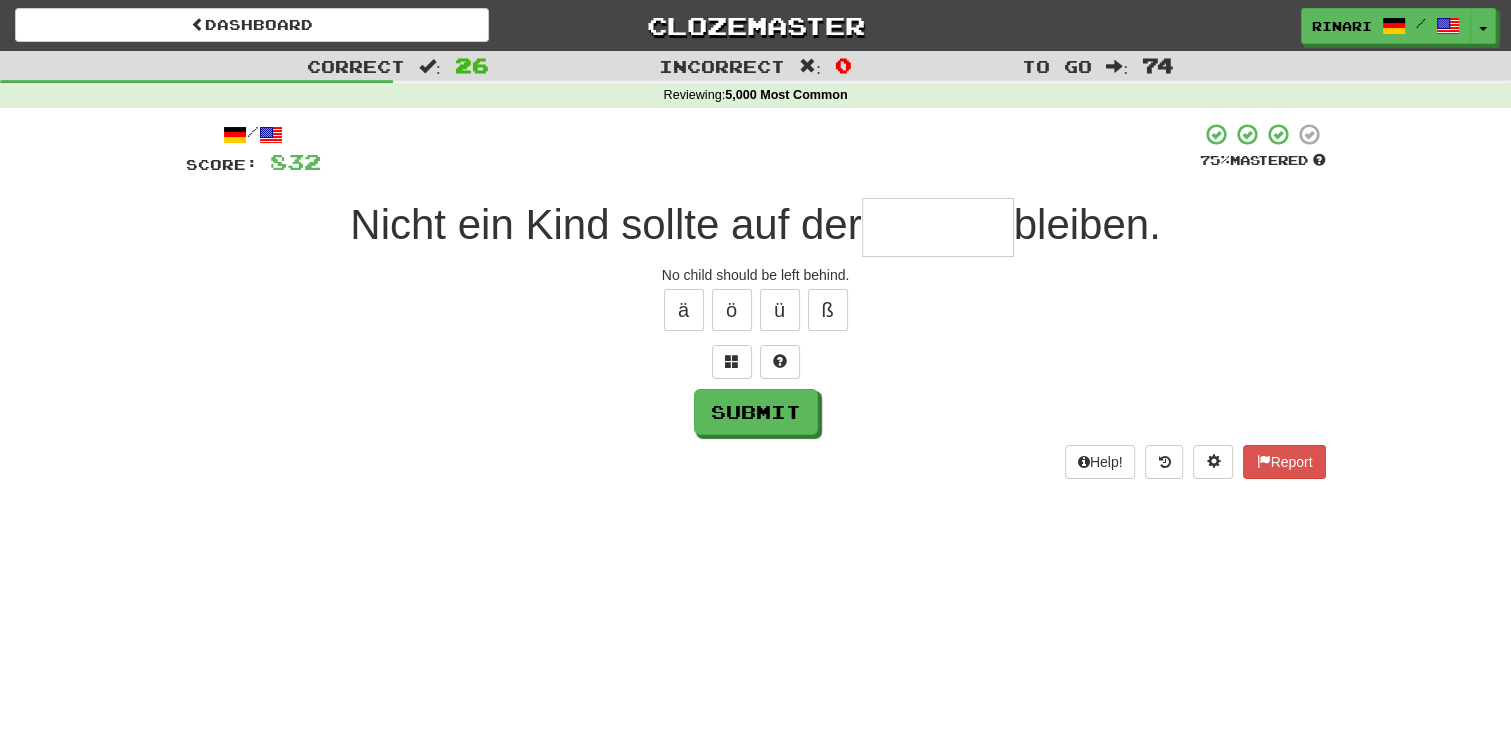 type on "*" 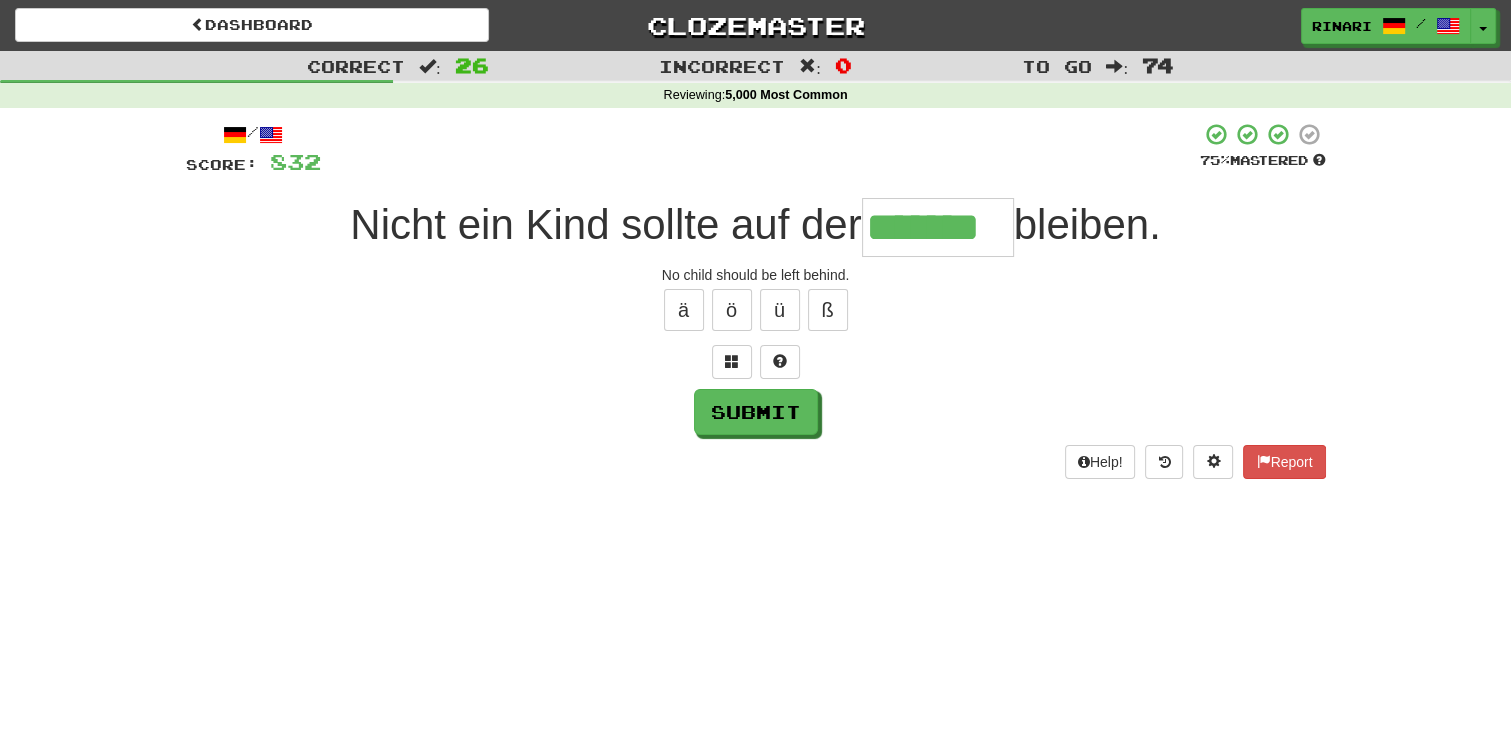 type on "*******" 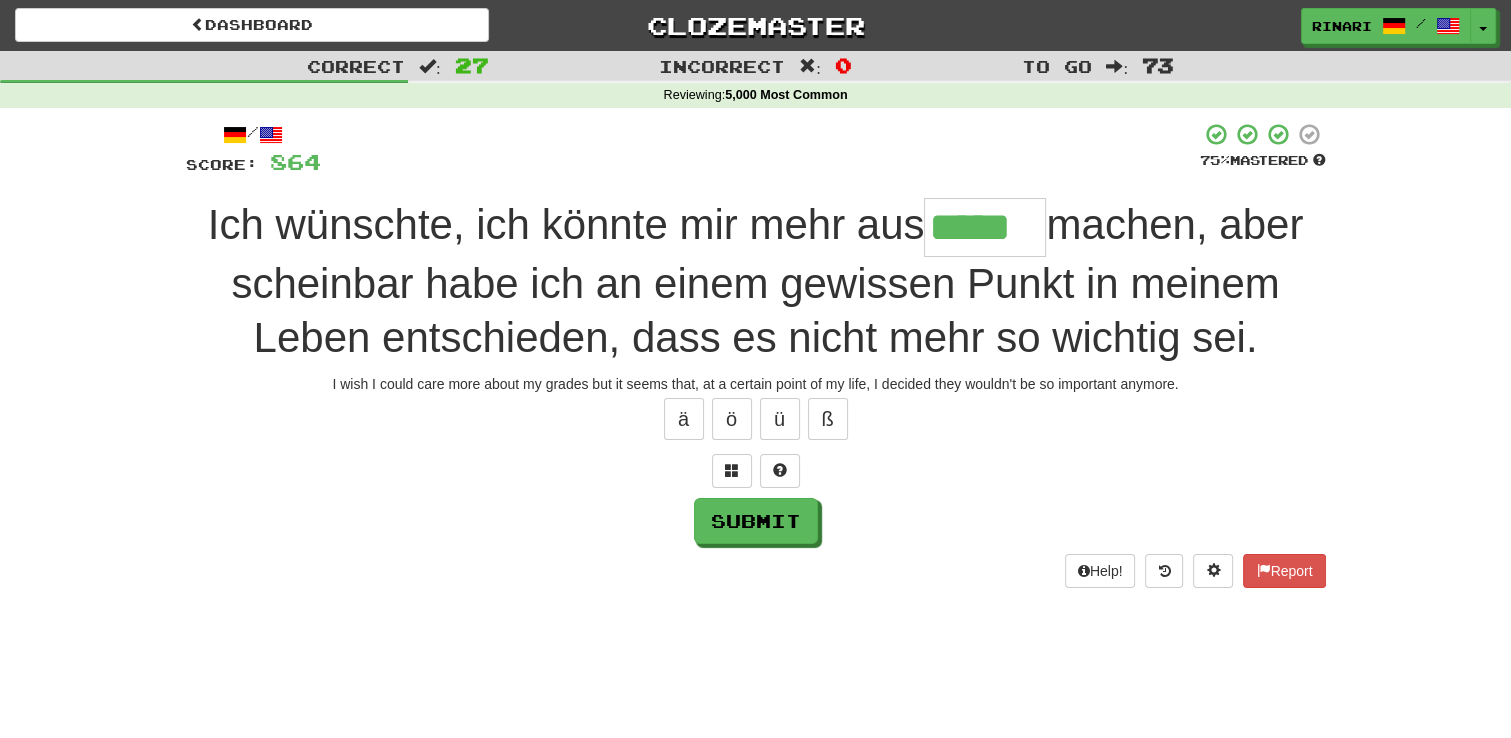 type on "*****" 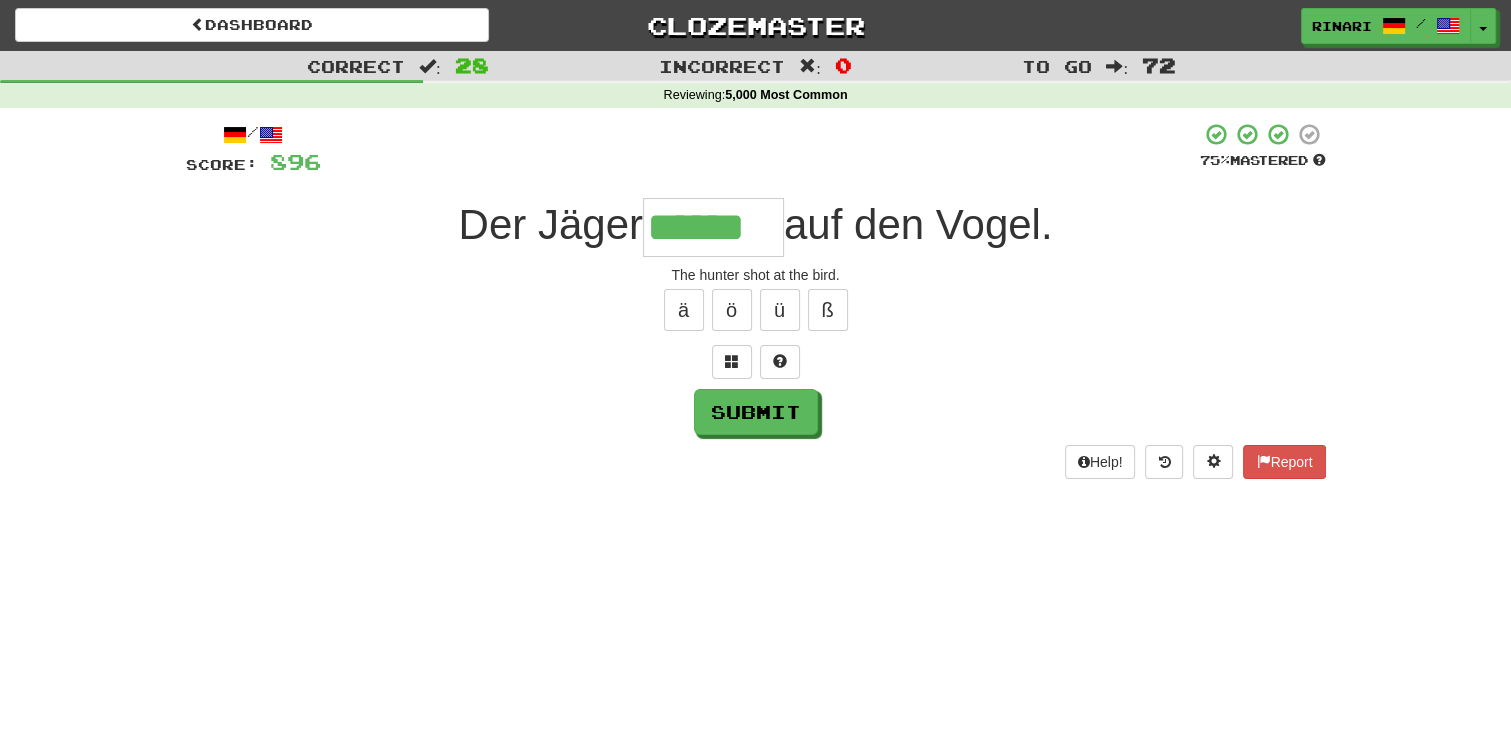 type on "******" 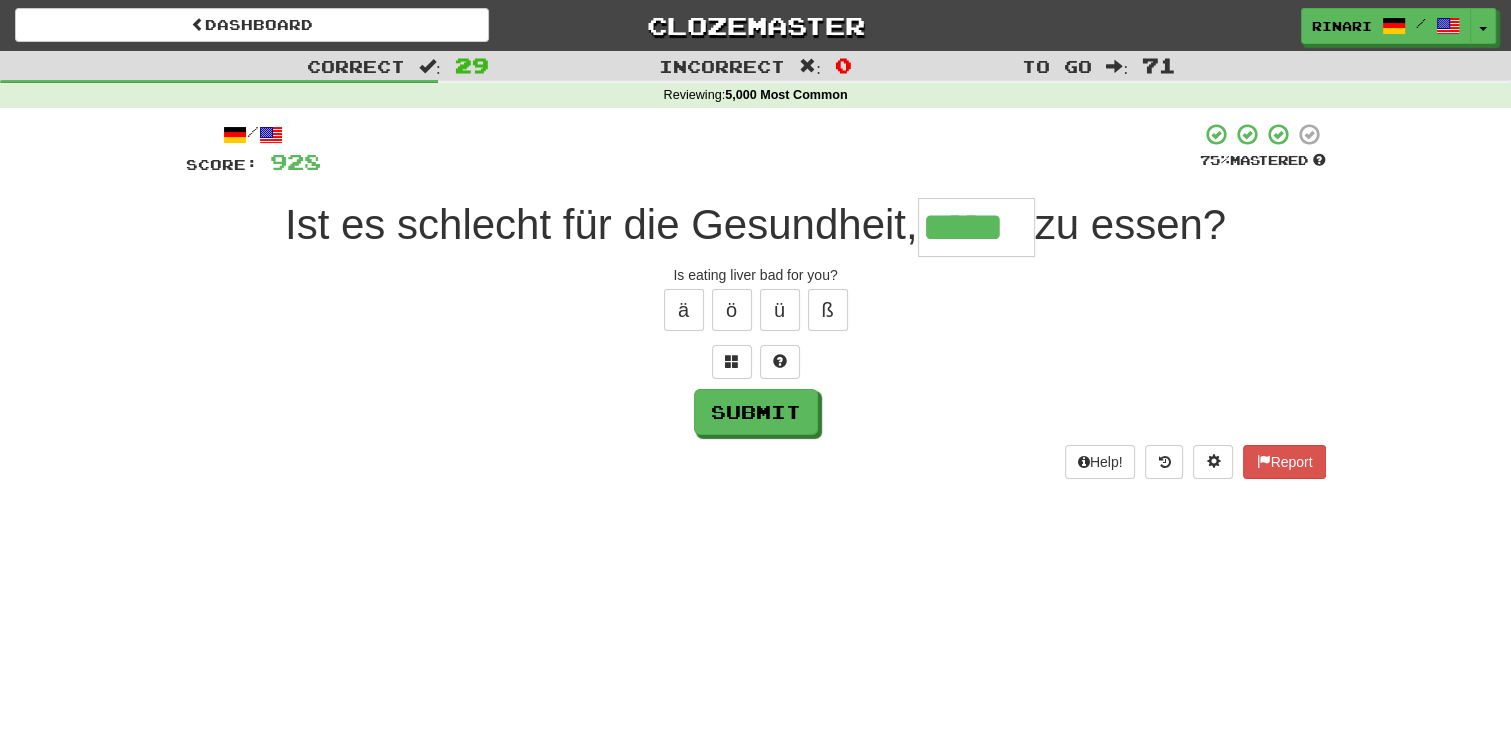 type on "*****" 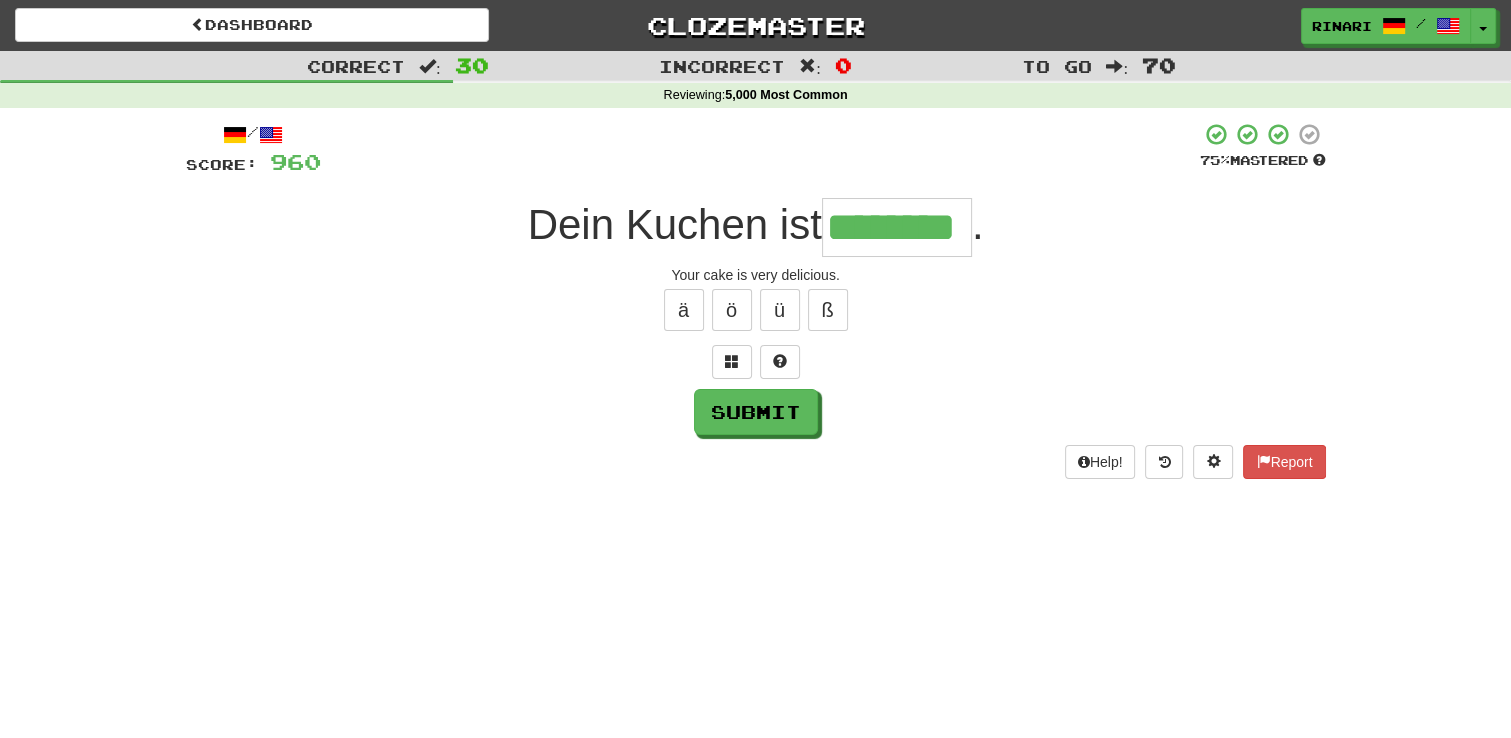 type on "********" 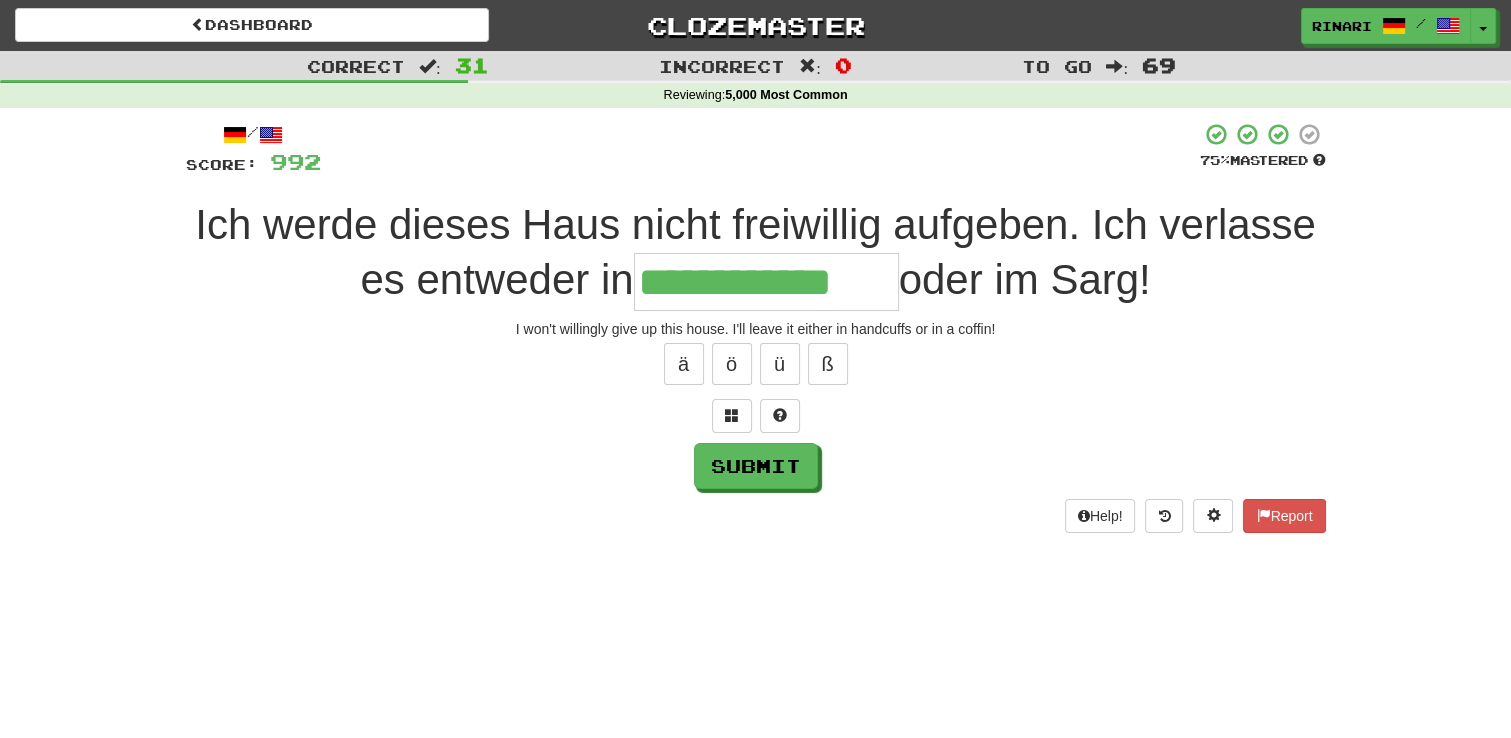 type on "**********" 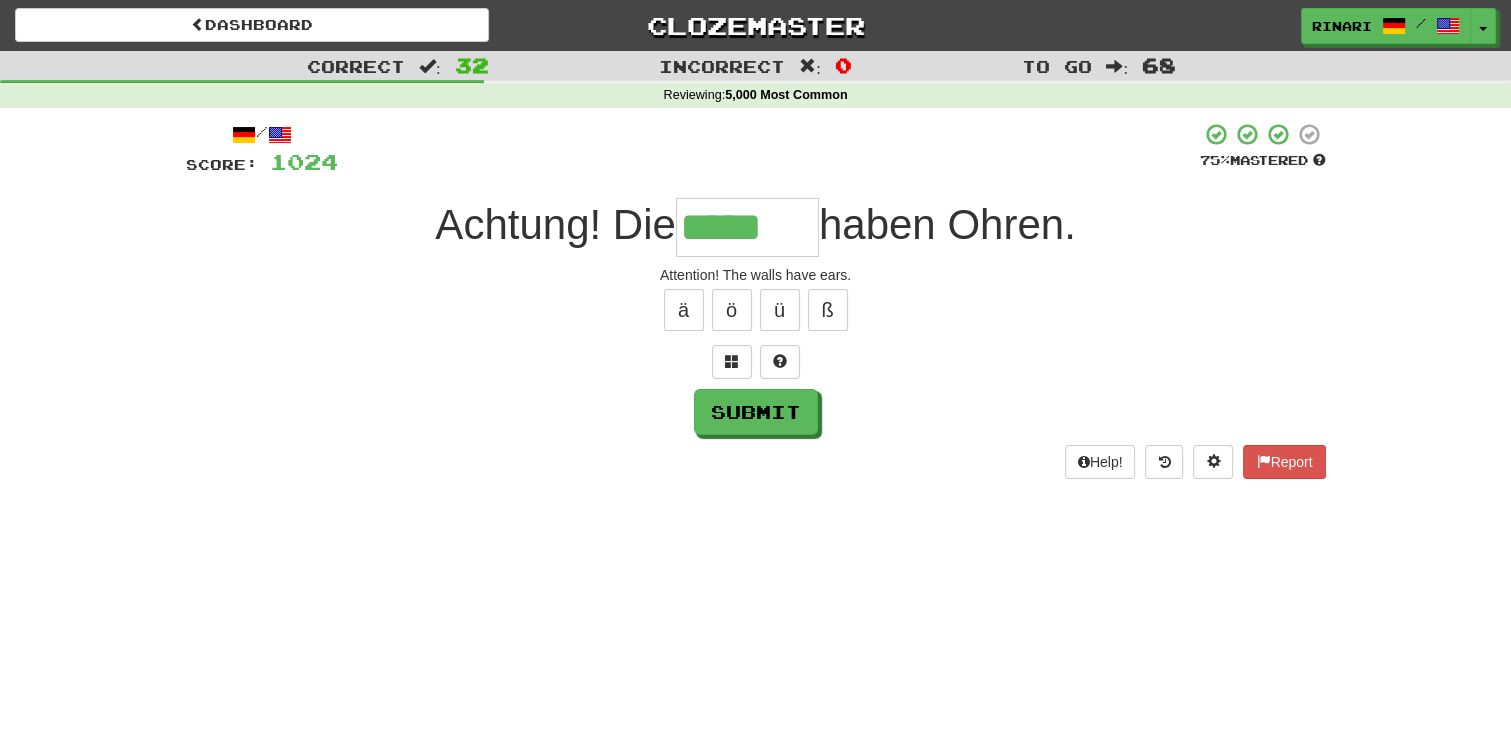 type on "*****" 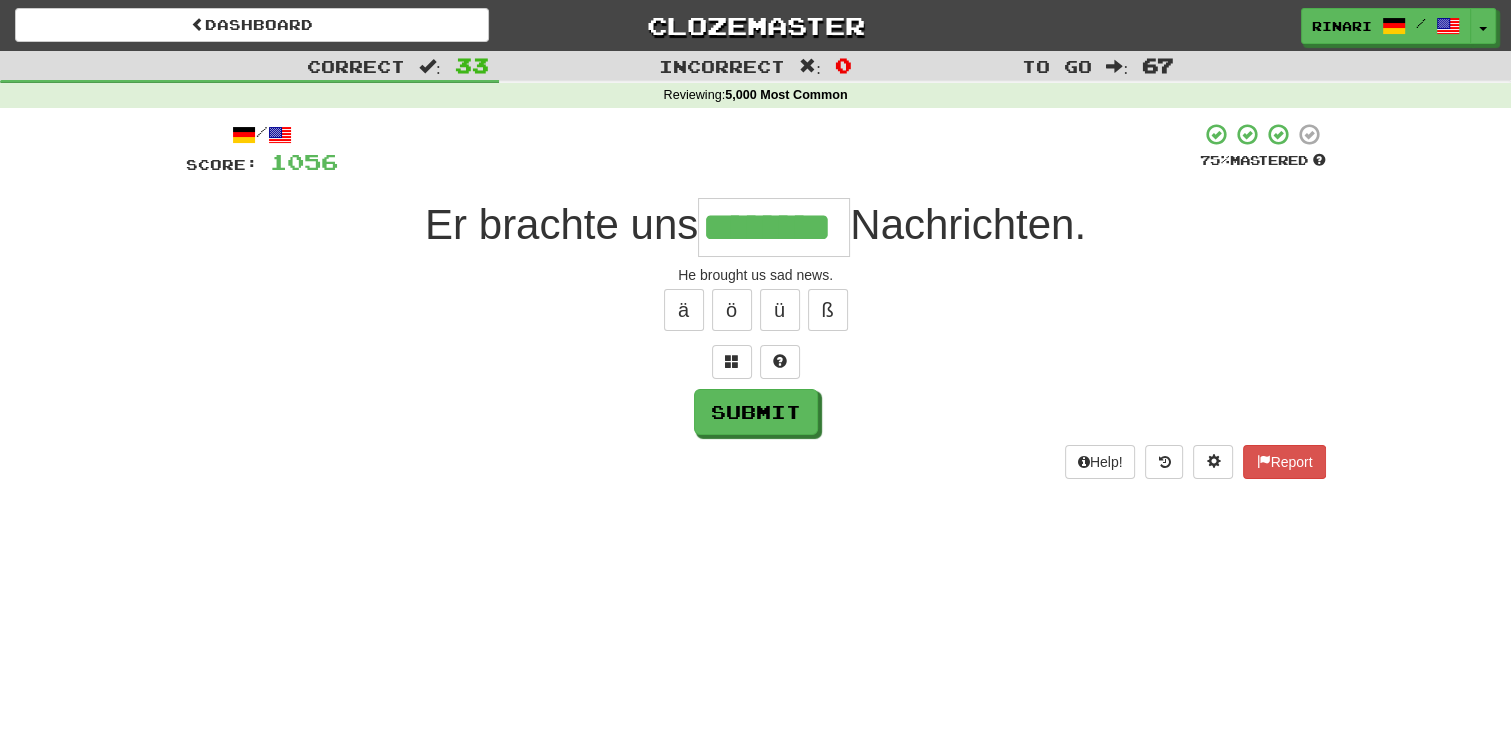 type on "********" 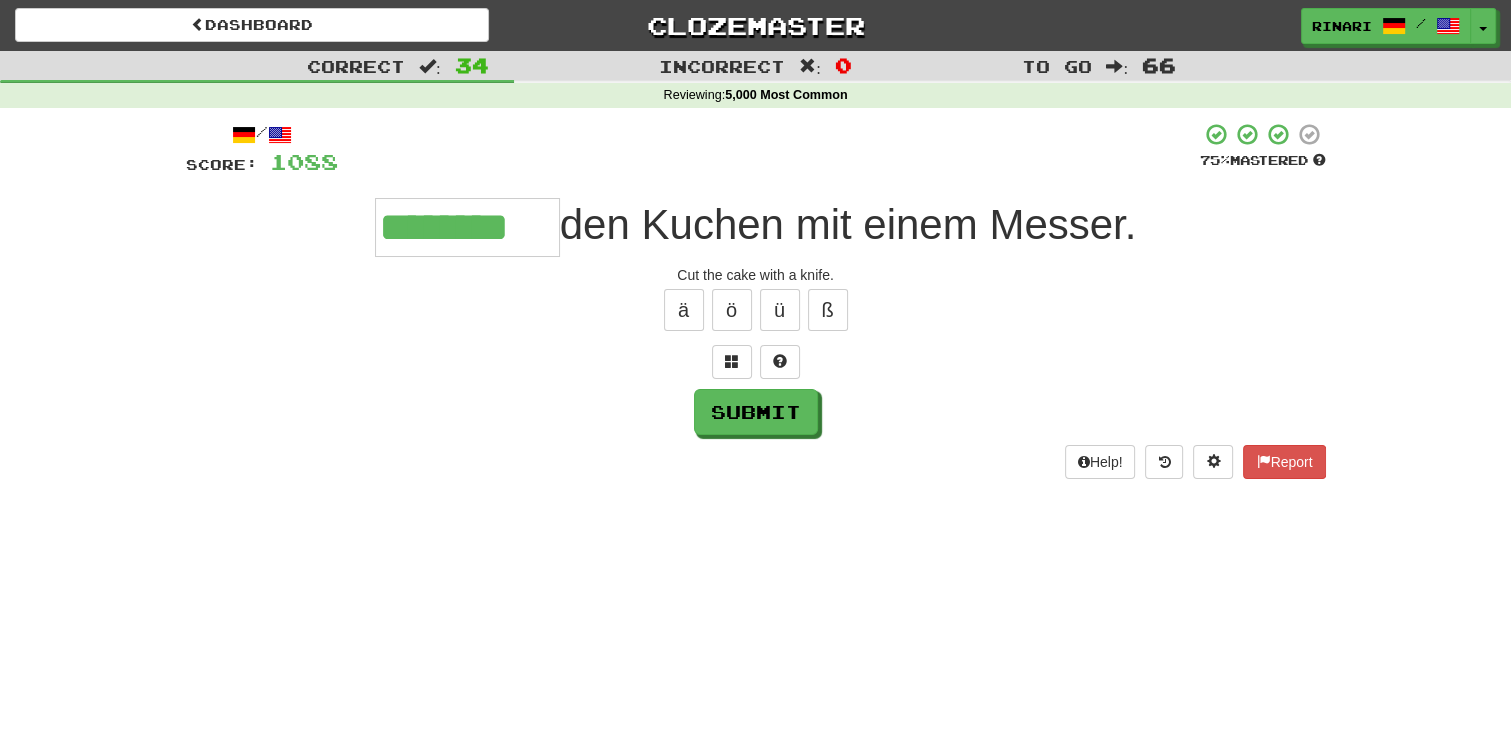 type on "********" 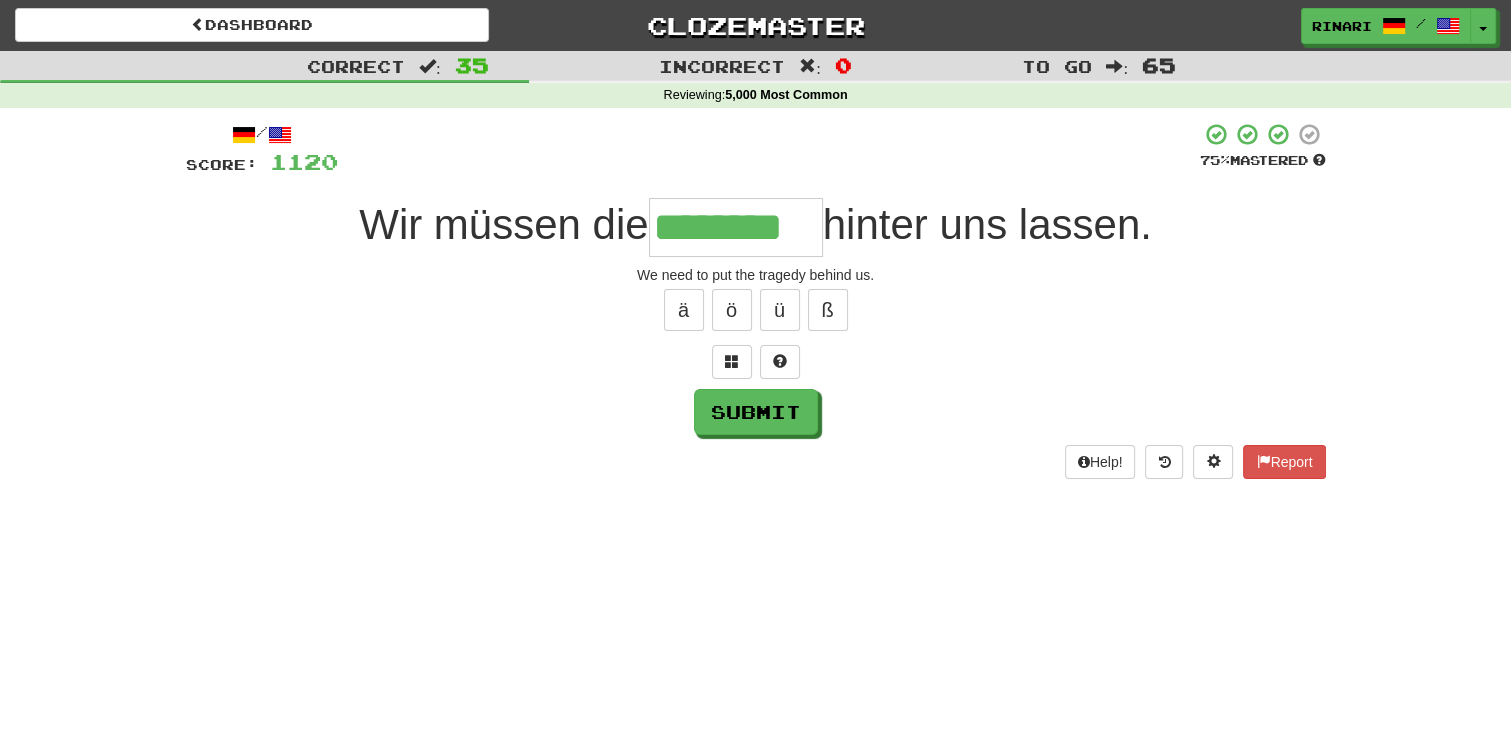 type on "********" 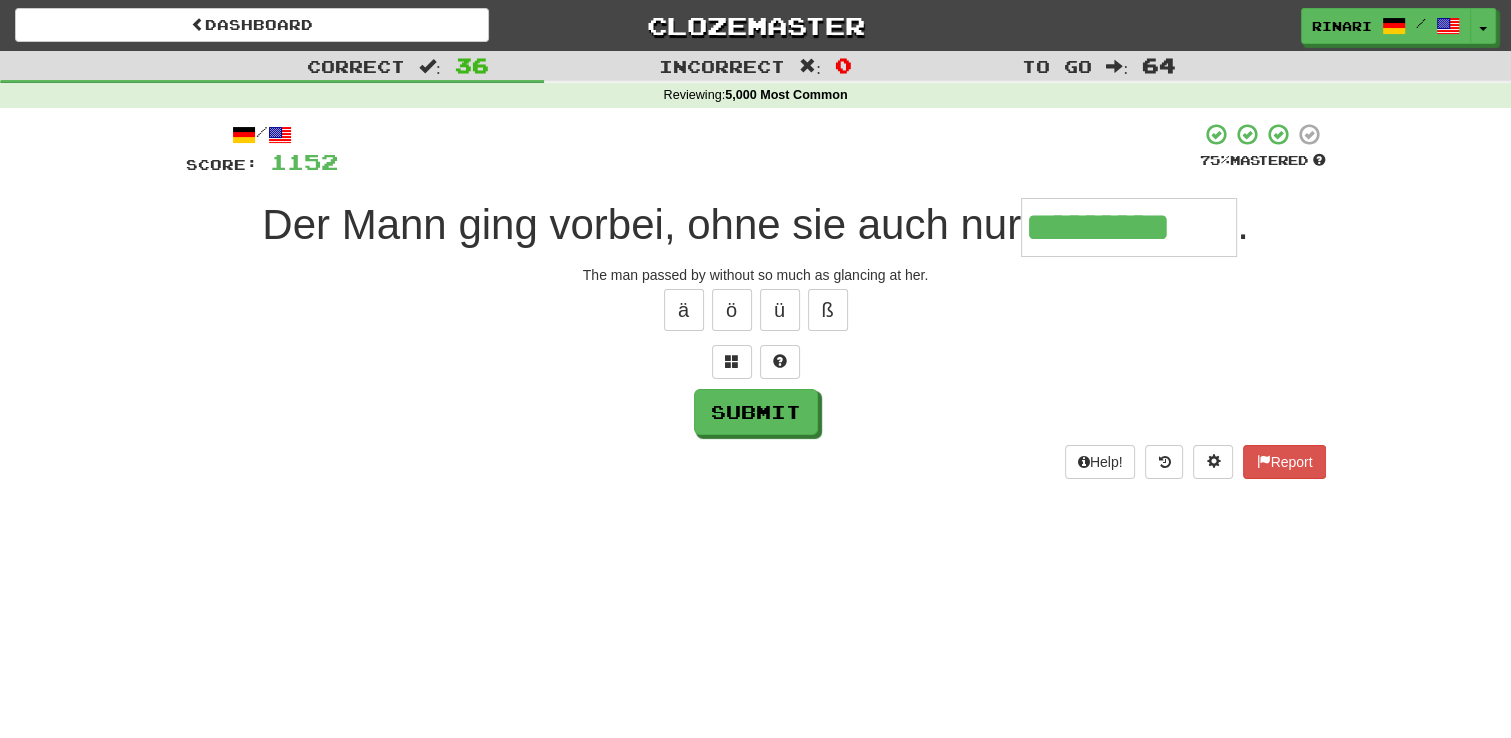 type on "*********" 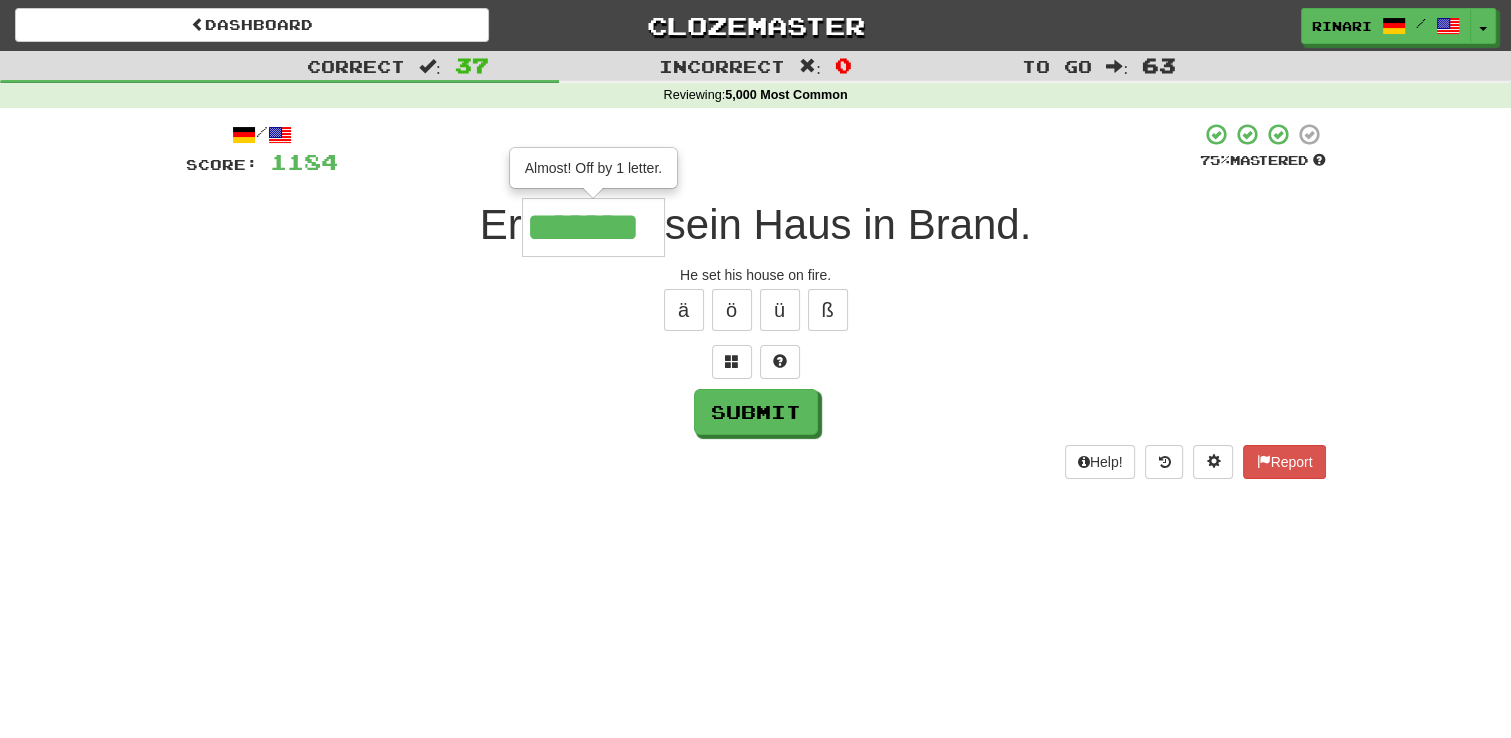 type on "*******" 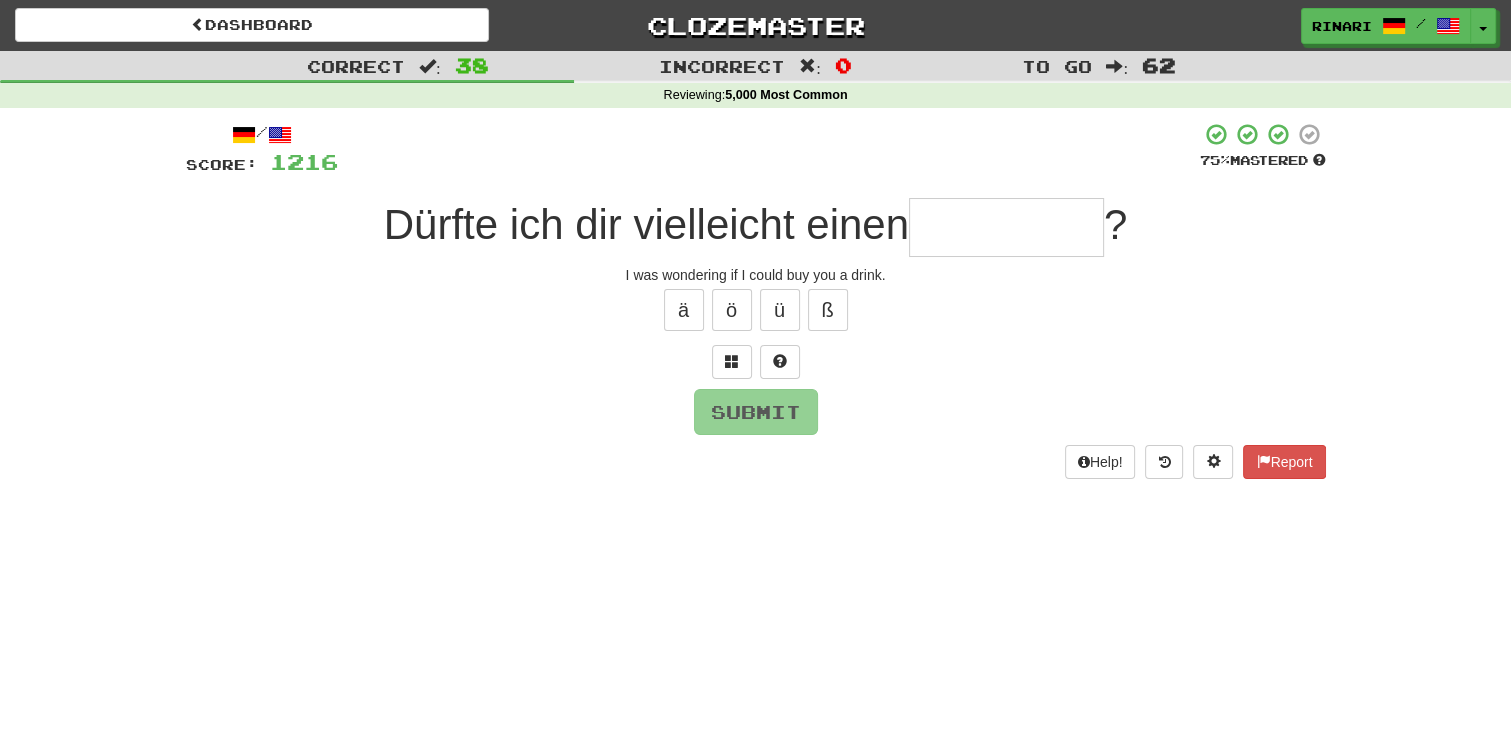type on "*" 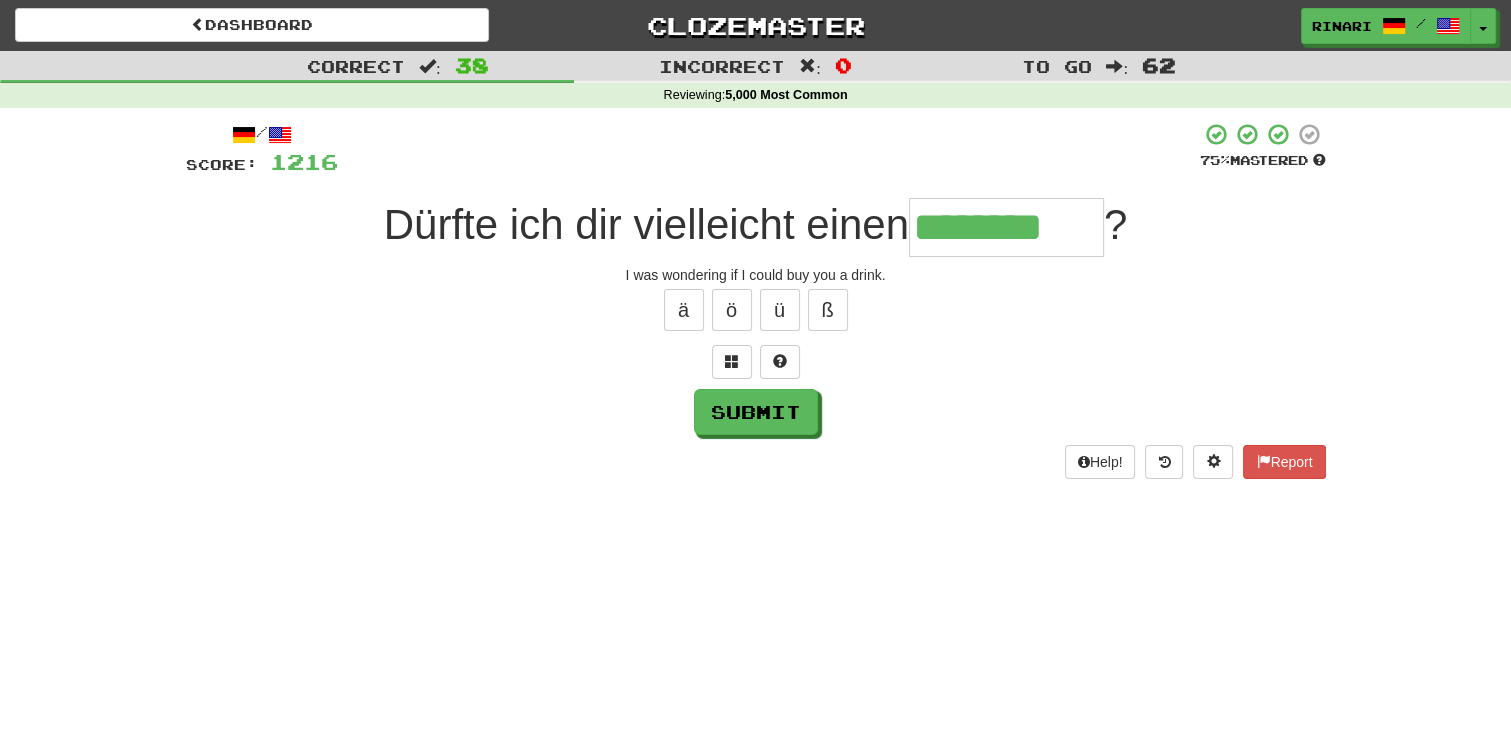 type on "********" 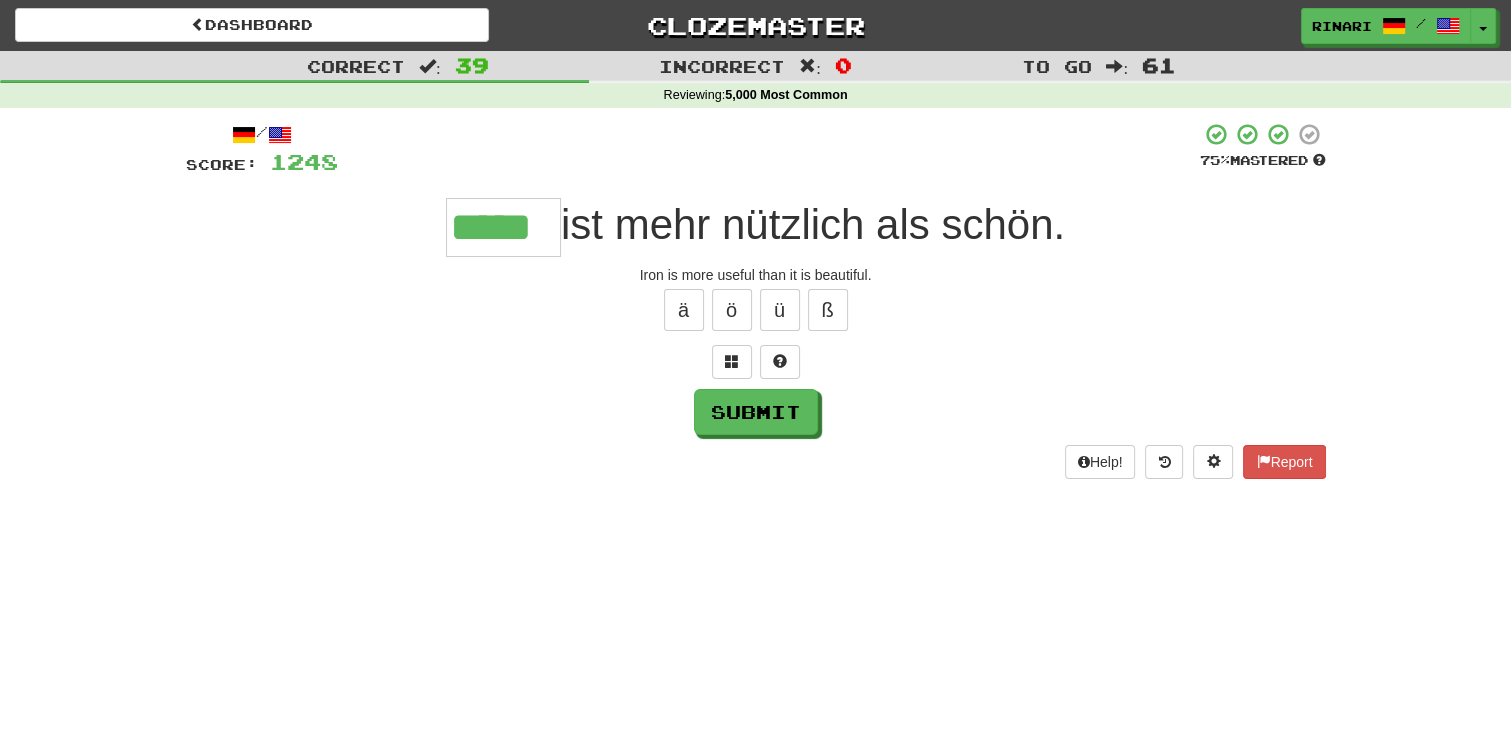 type on "*****" 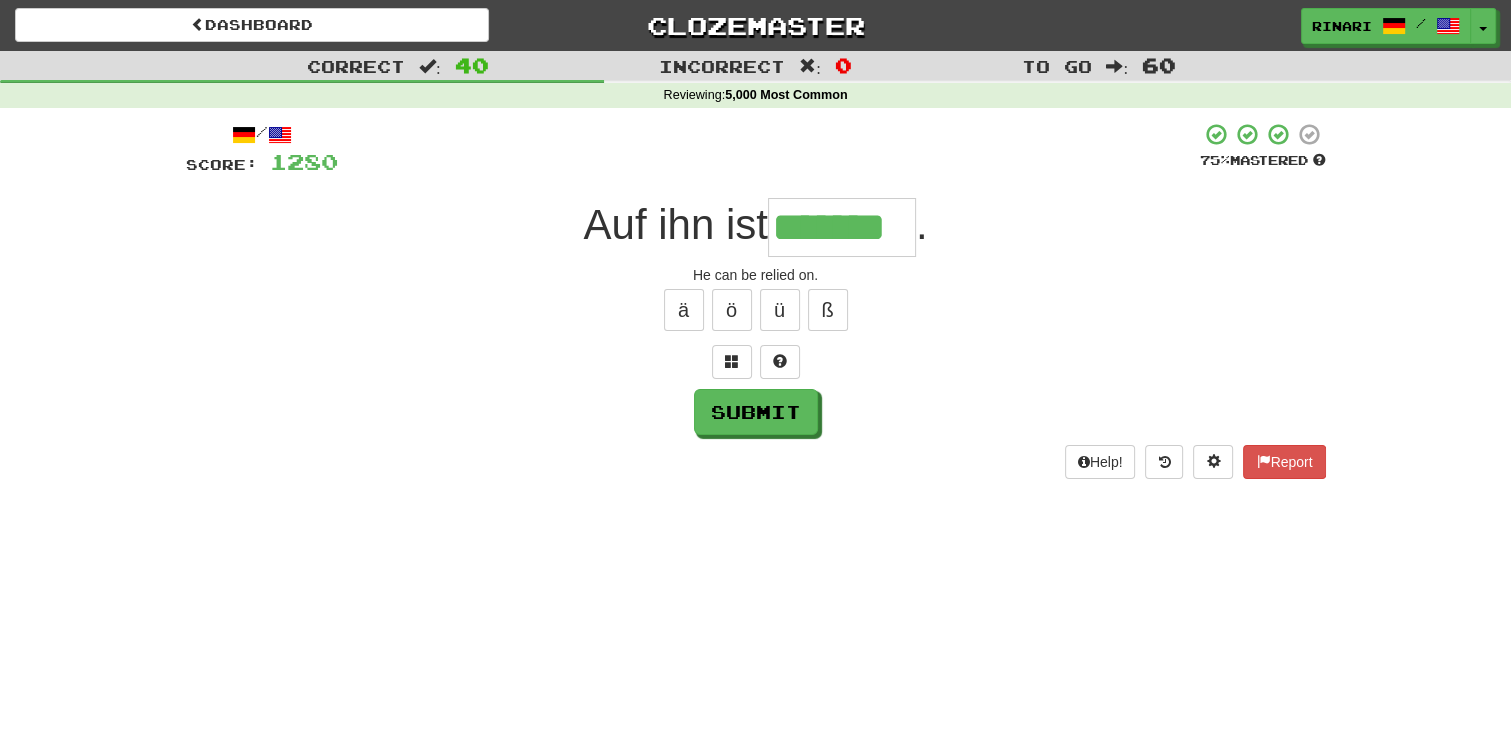 type on "*******" 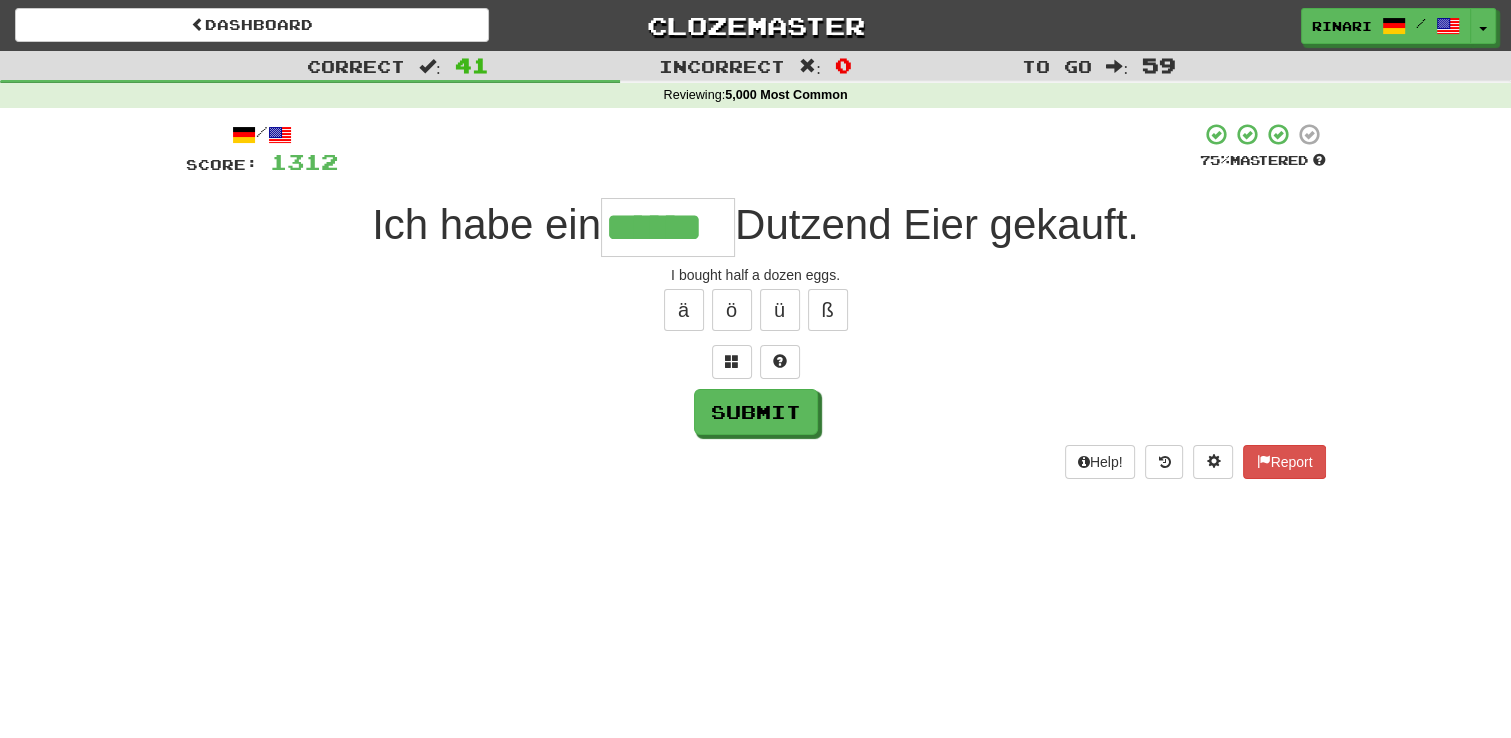 type on "******" 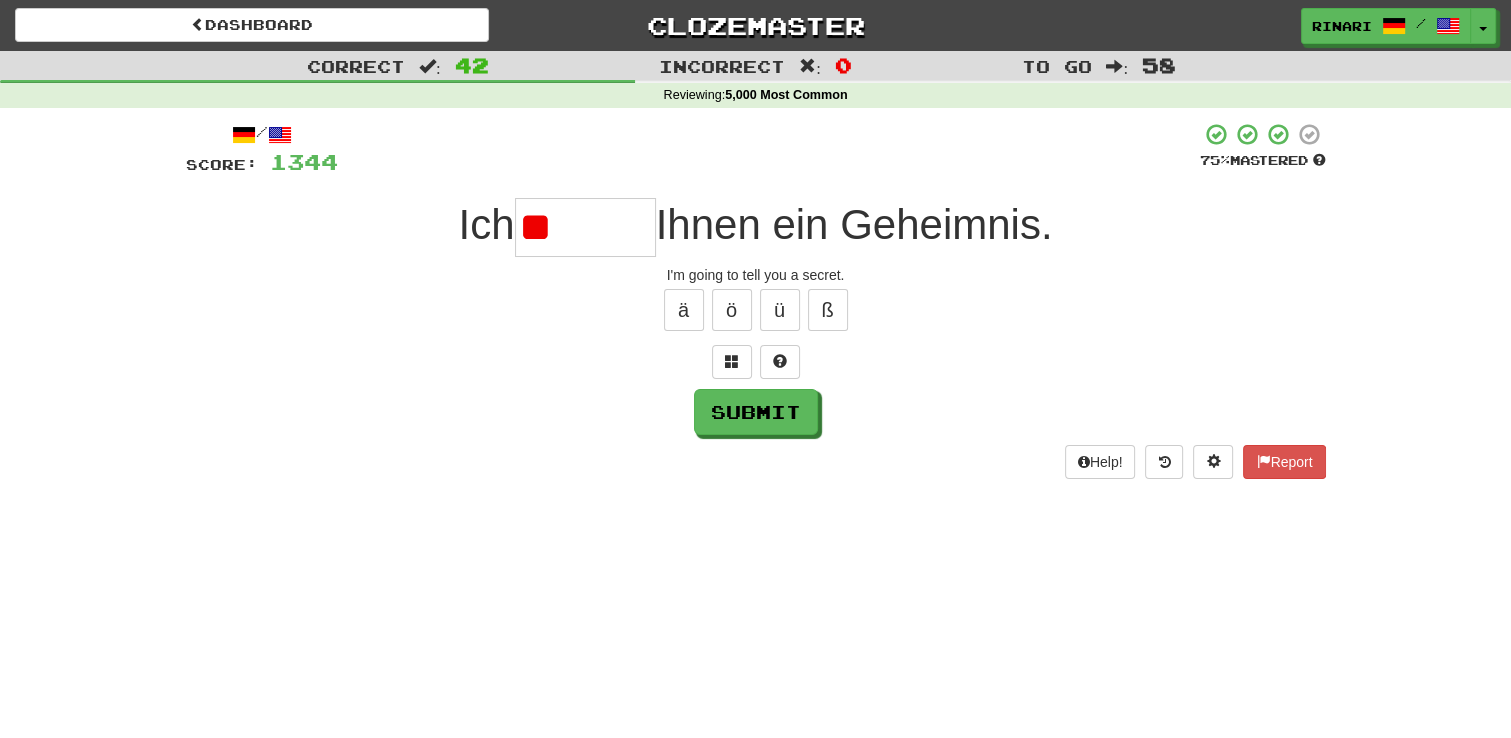 type on "*" 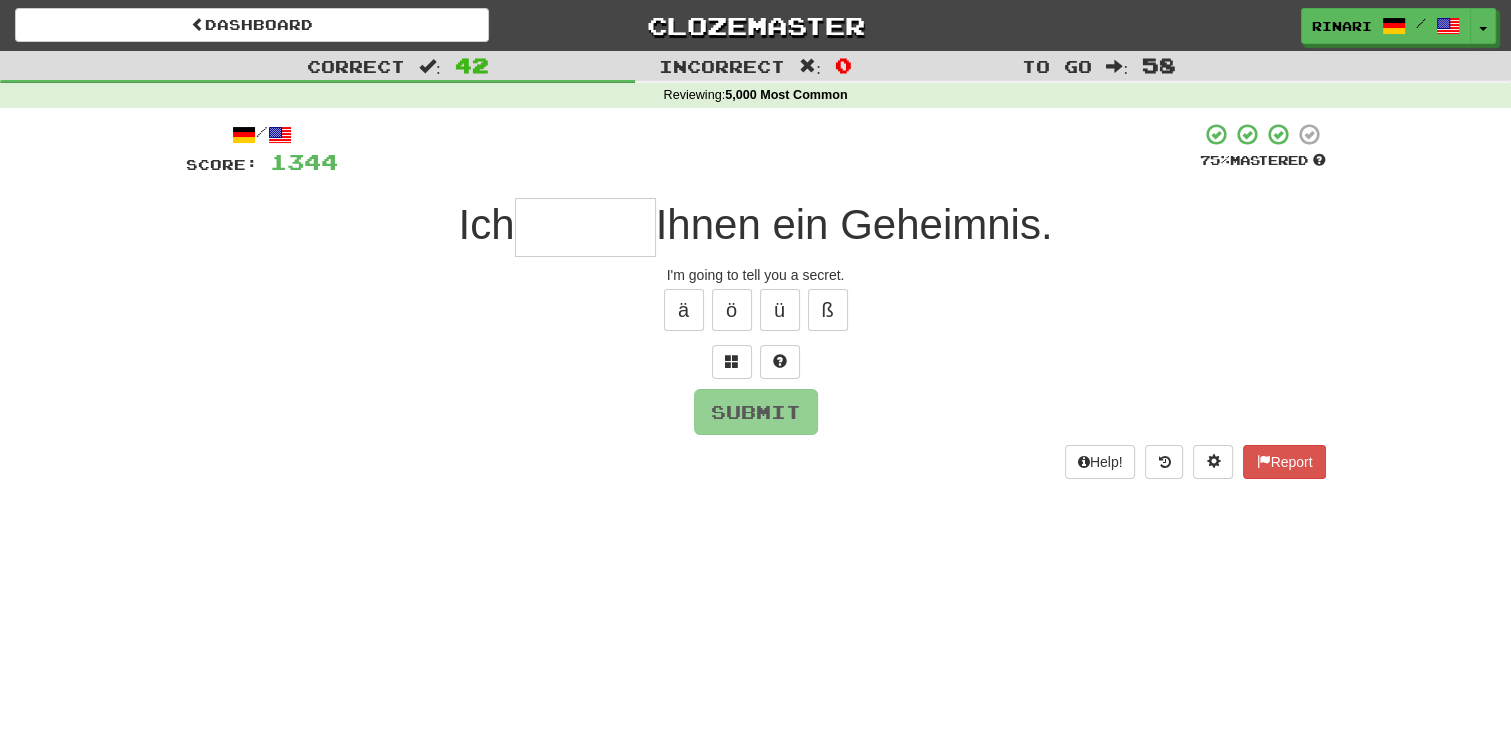 type on "*" 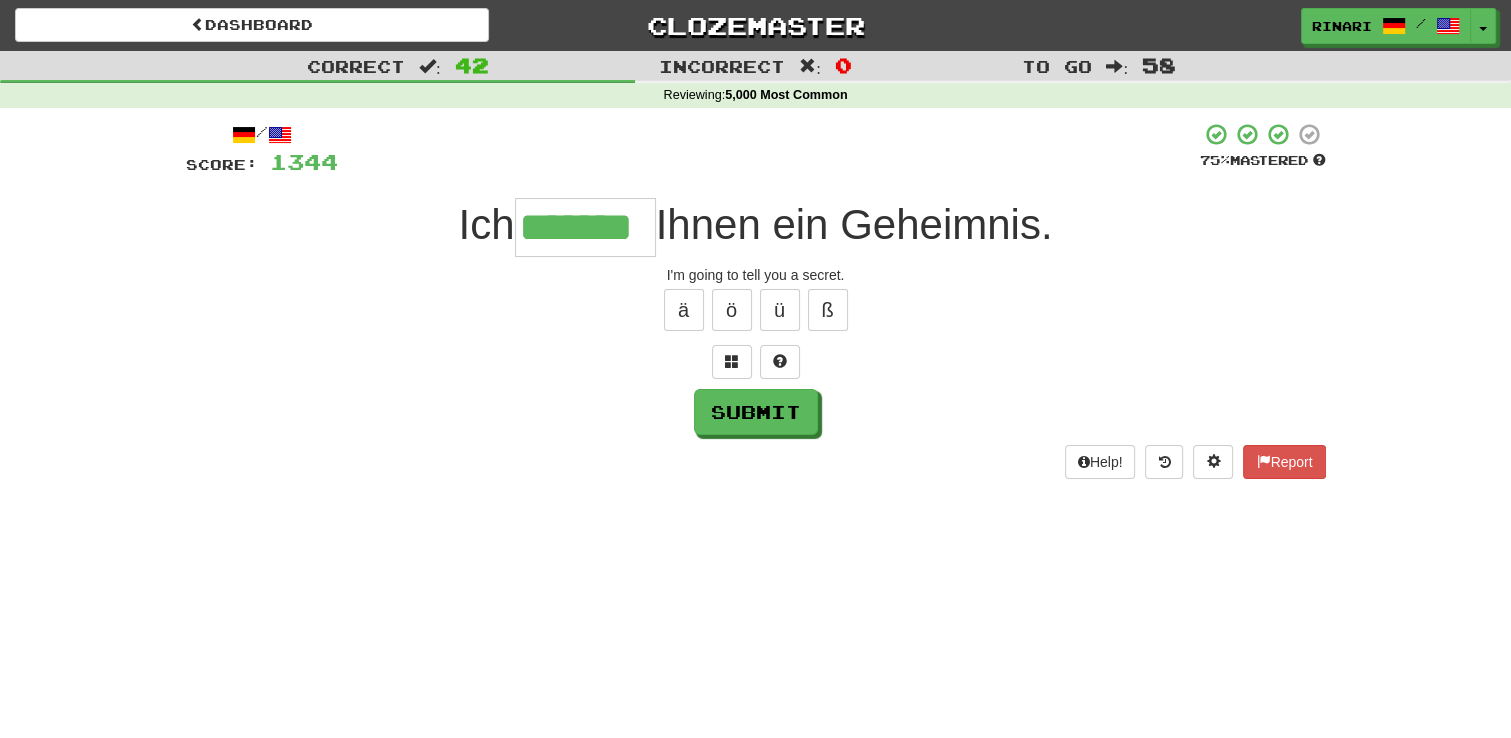 type on "*******" 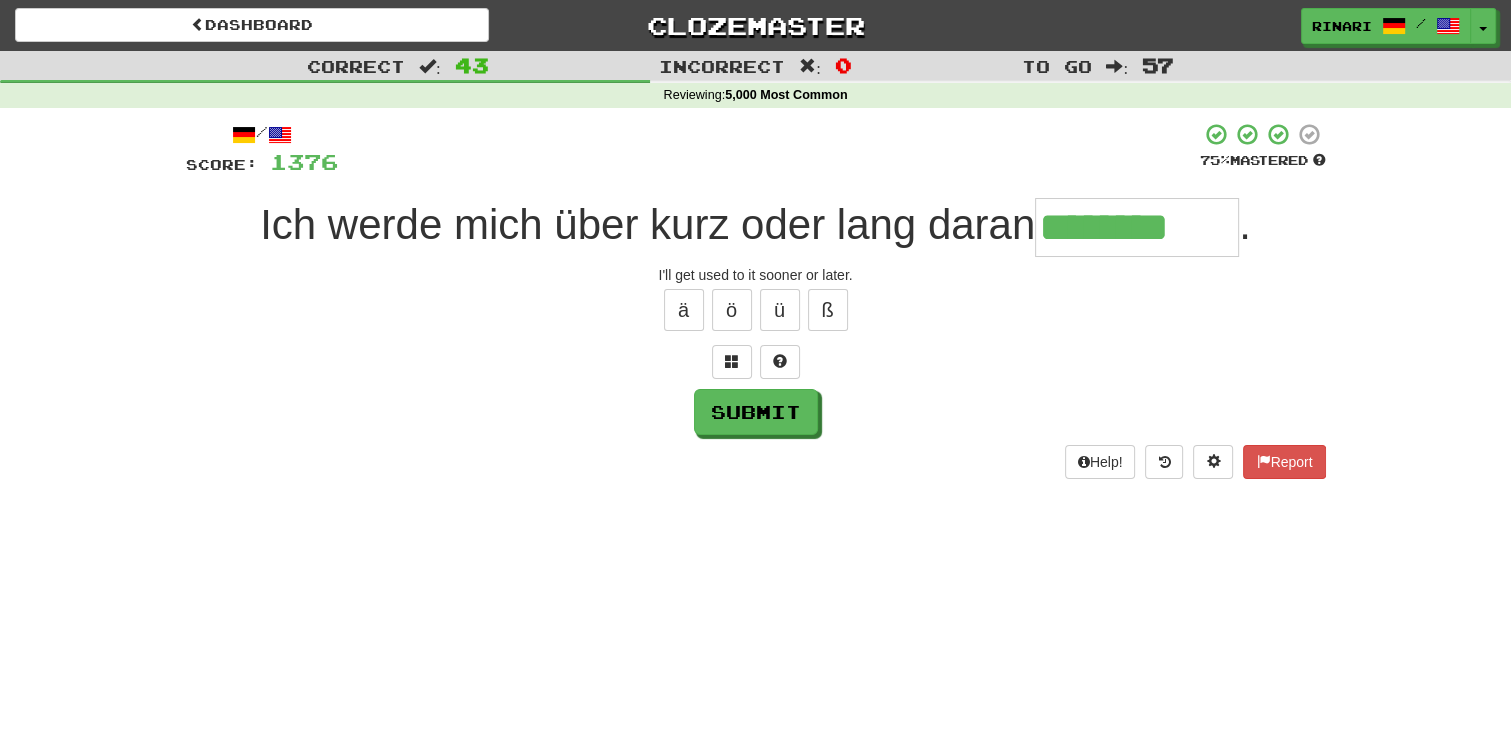 scroll, scrollTop: 0, scrollLeft: 6, axis: horizontal 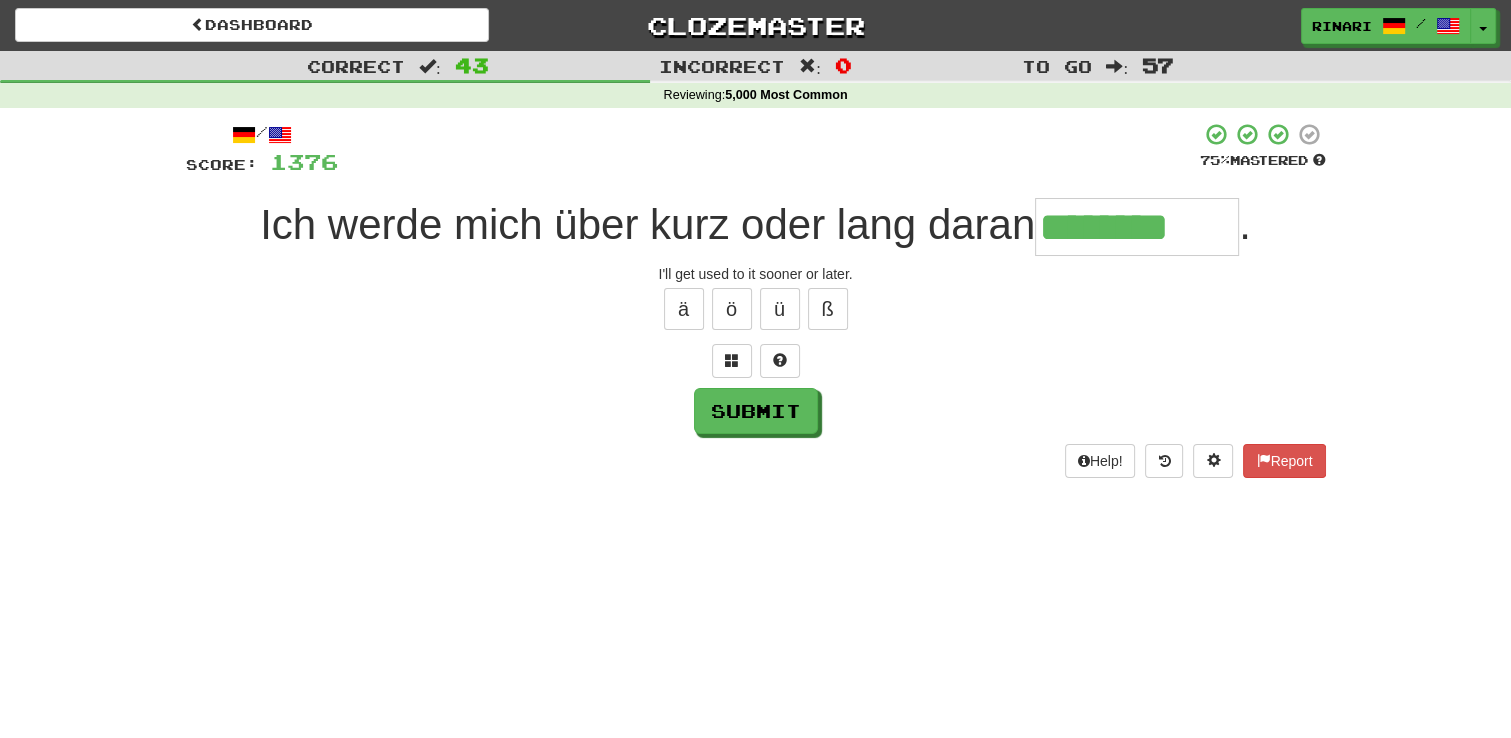 type on "********" 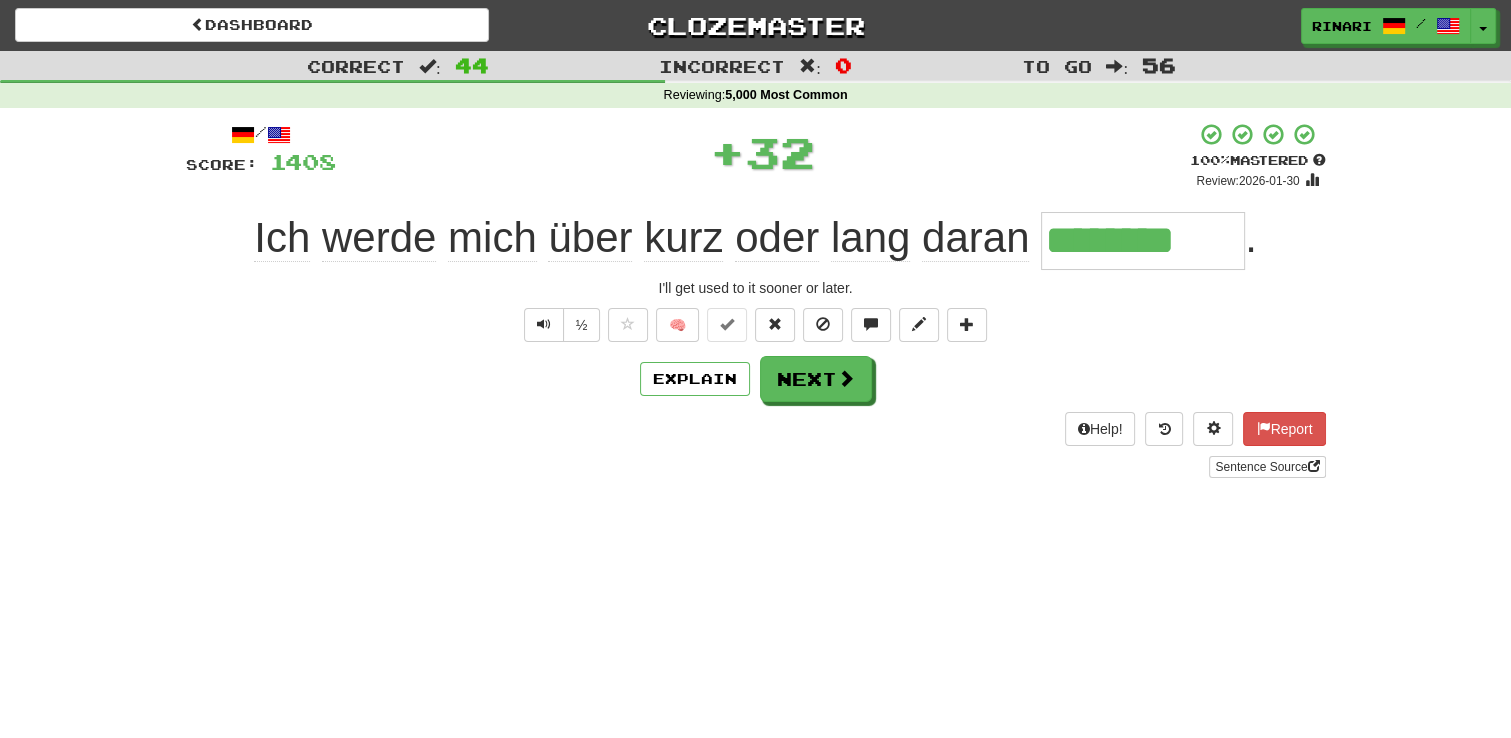 scroll, scrollTop: 0, scrollLeft: 0, axis: both 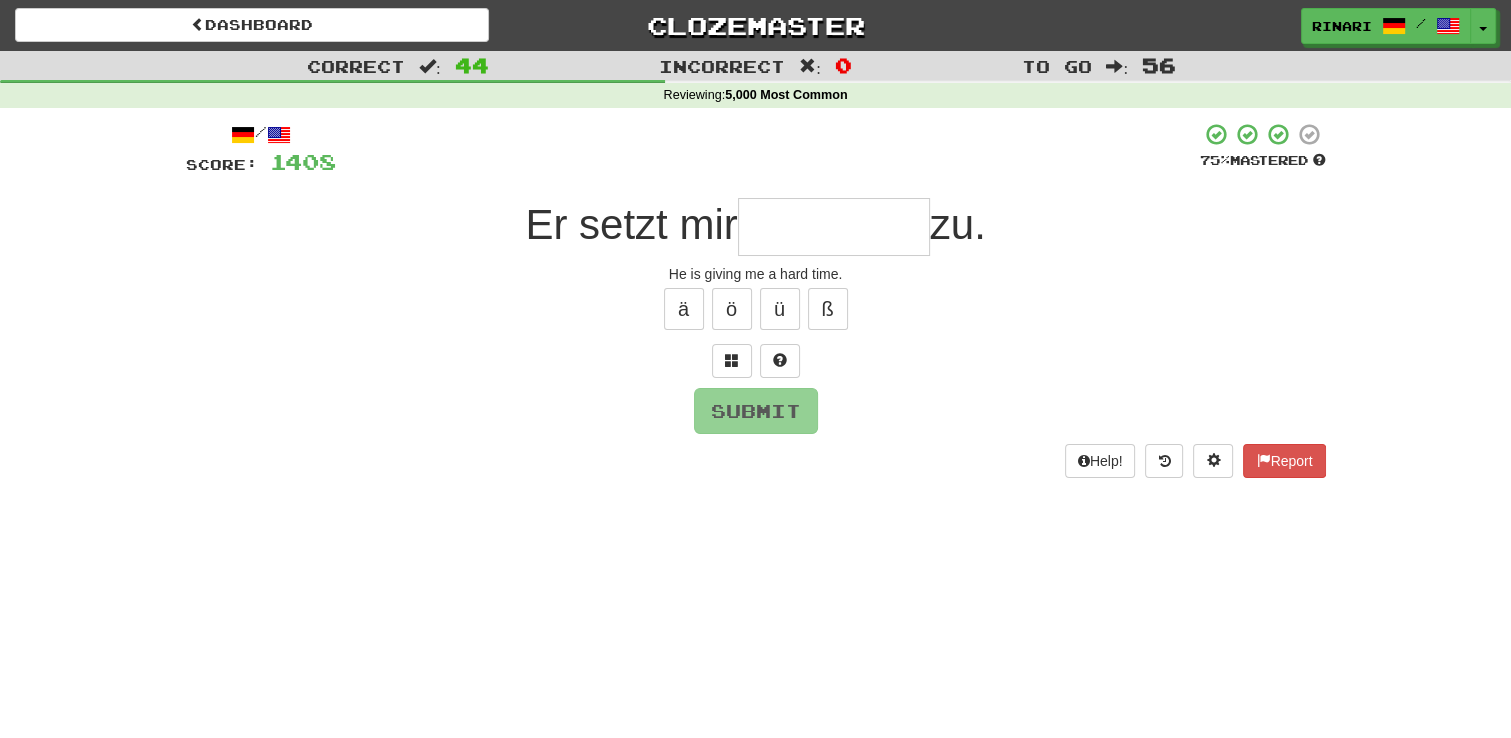 type on "*" 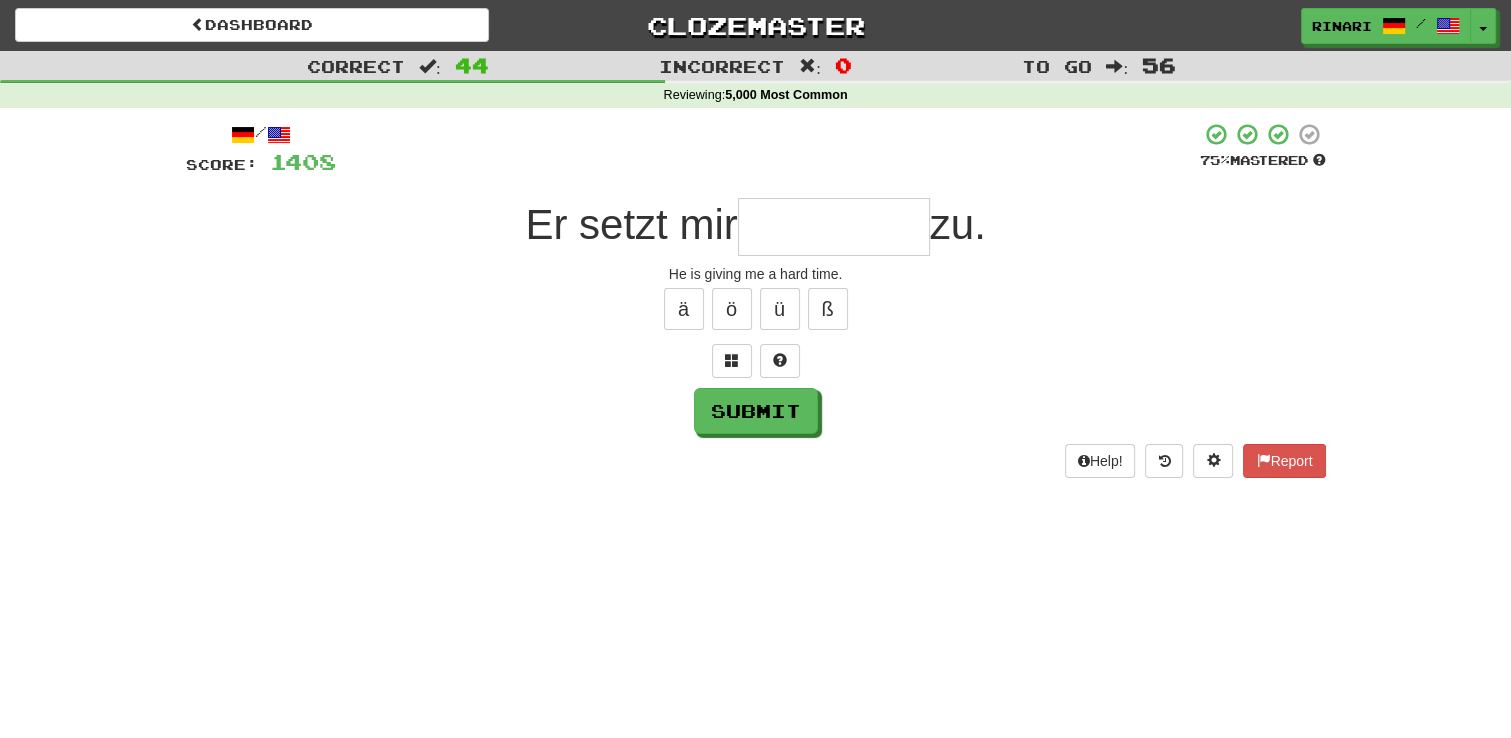 type on "*" 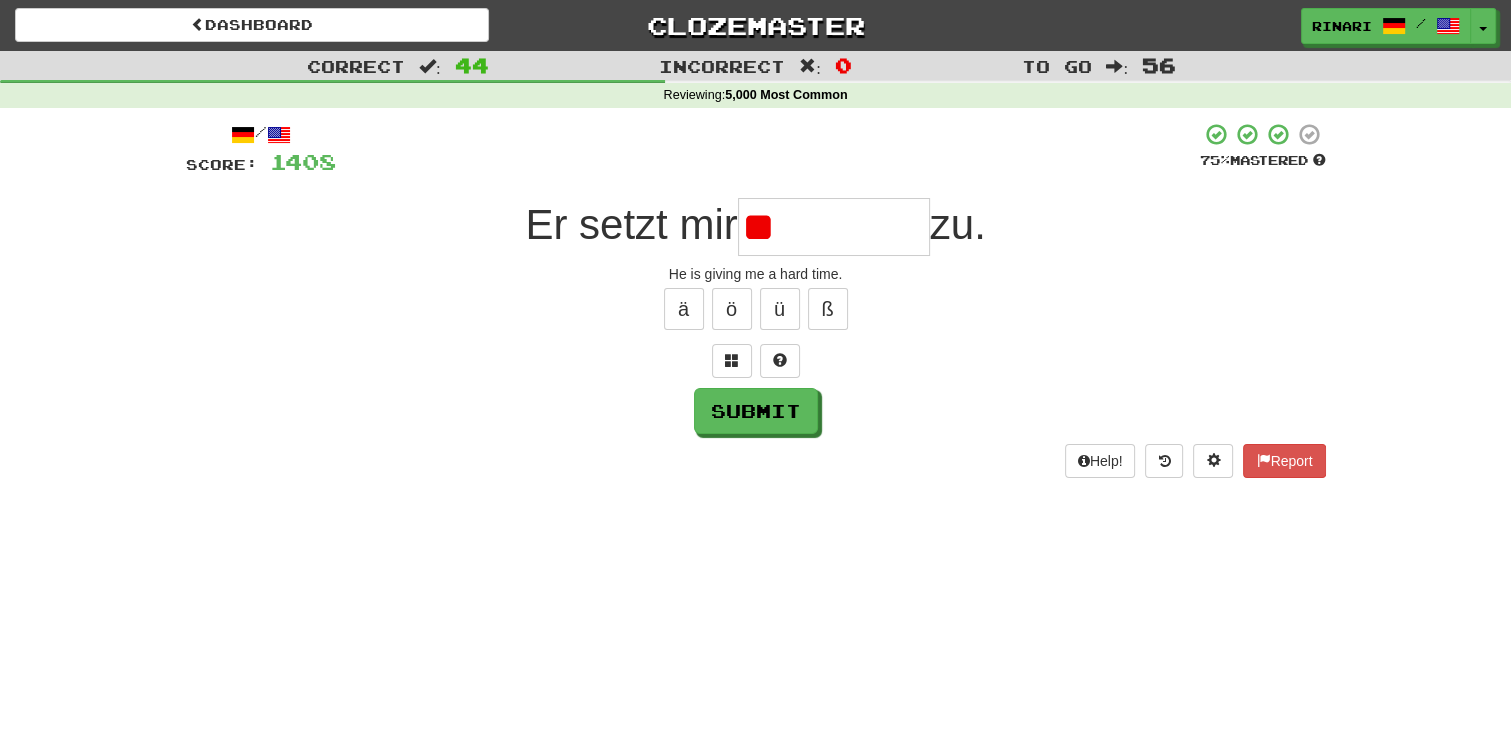 type on "*" 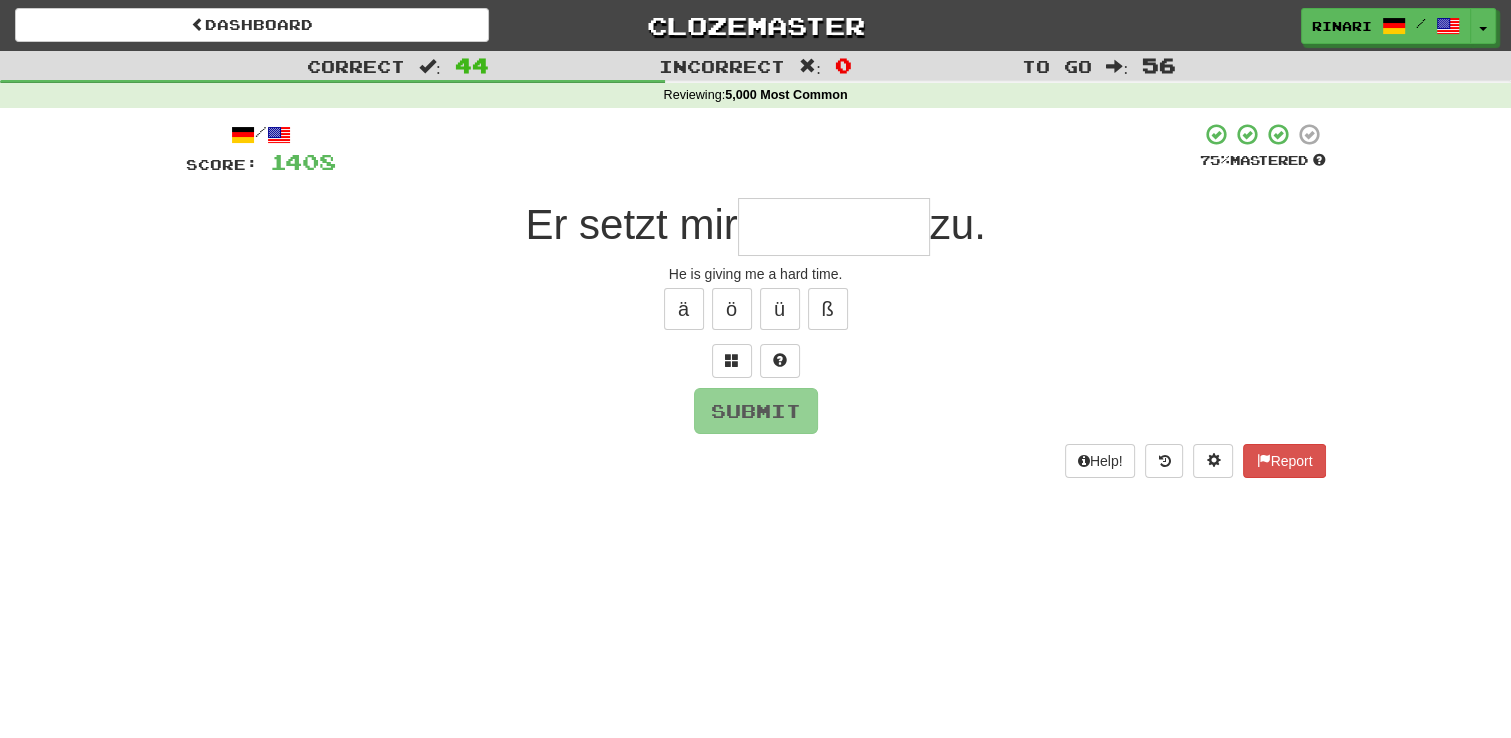 type on "*" 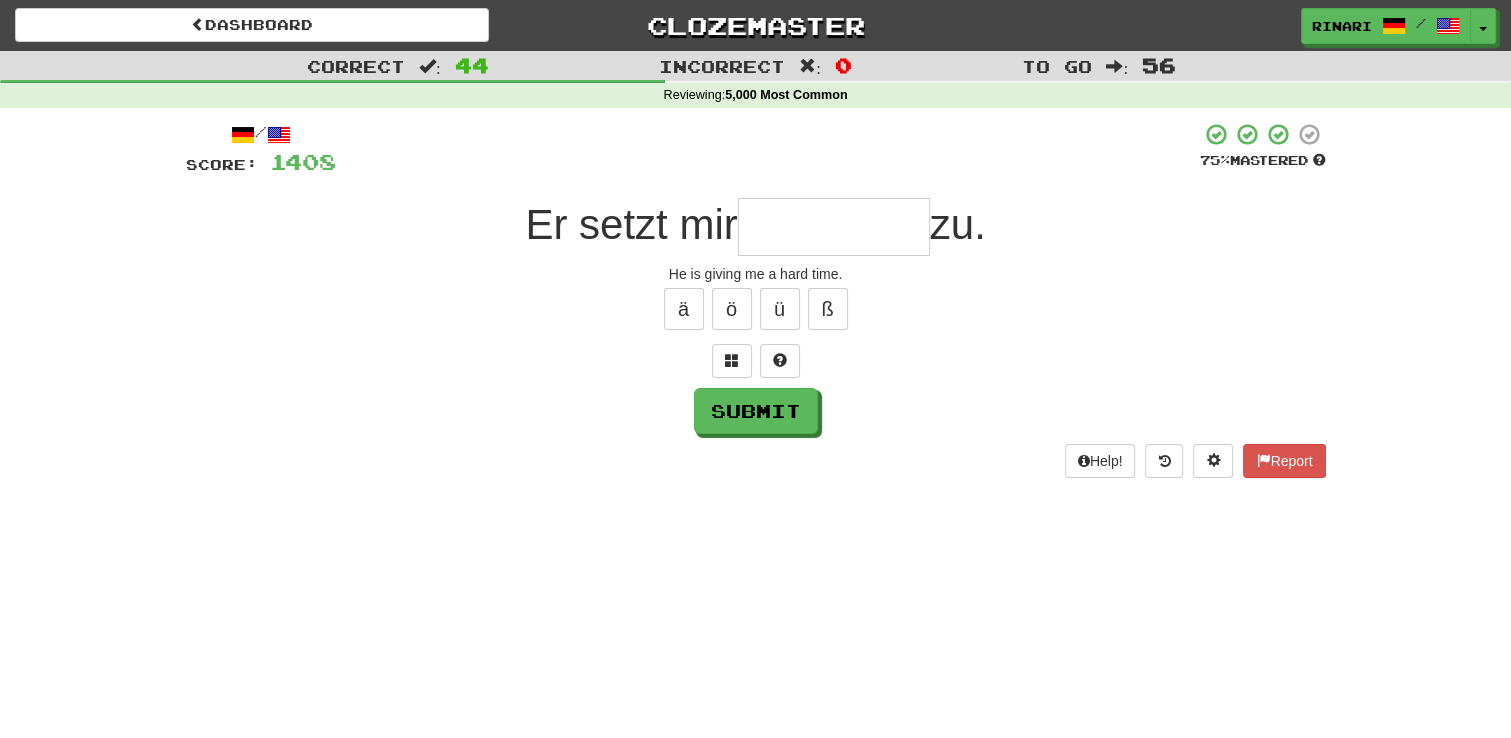 type on "*" 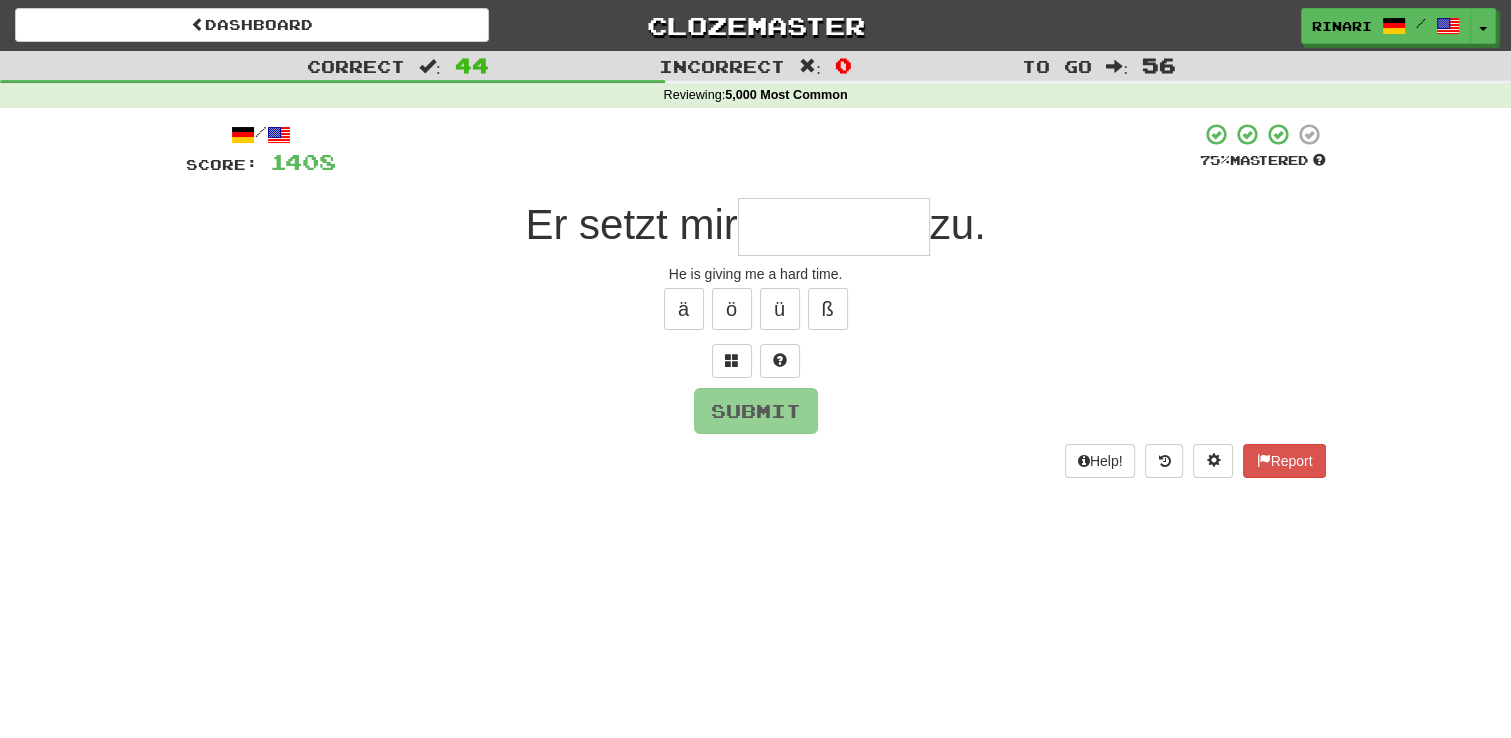 type on "*" 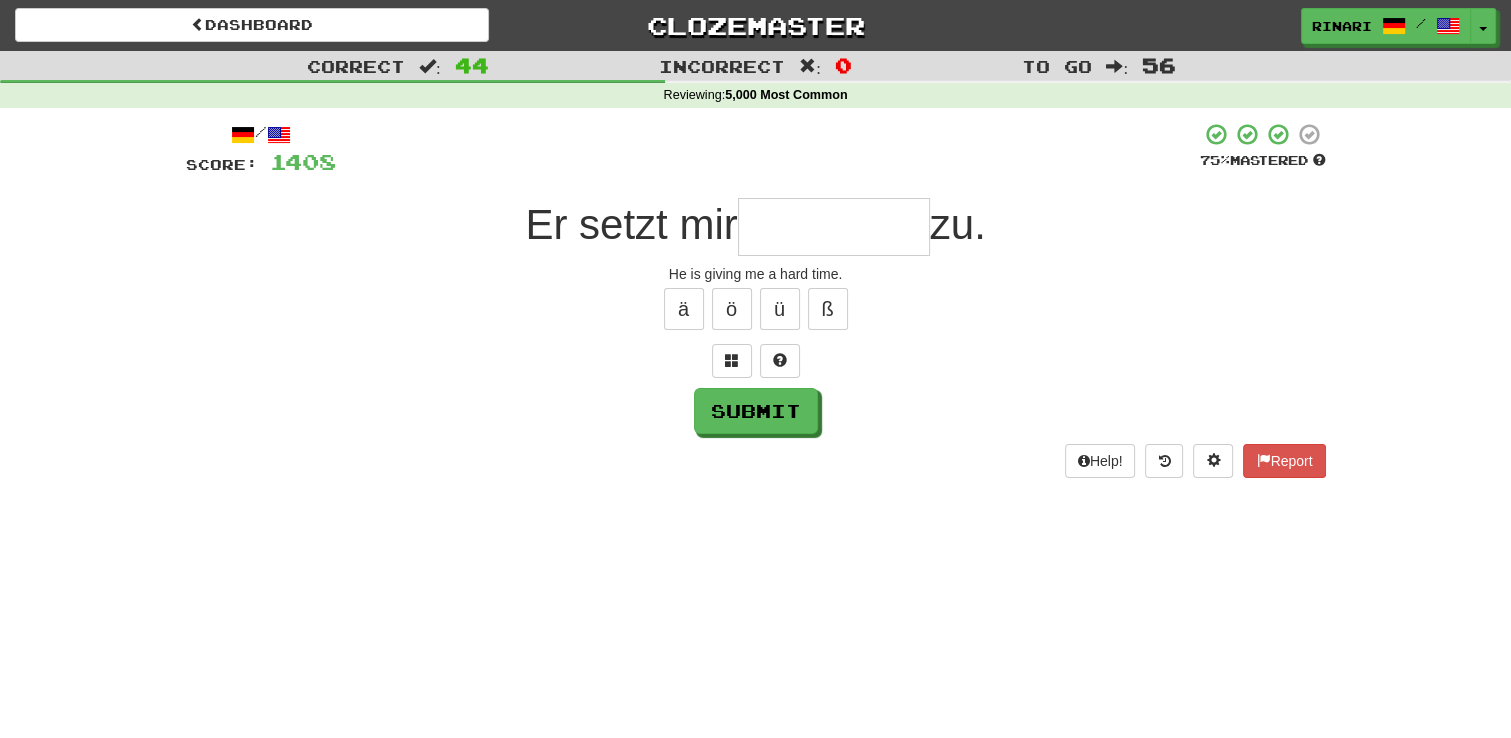 type on "*" 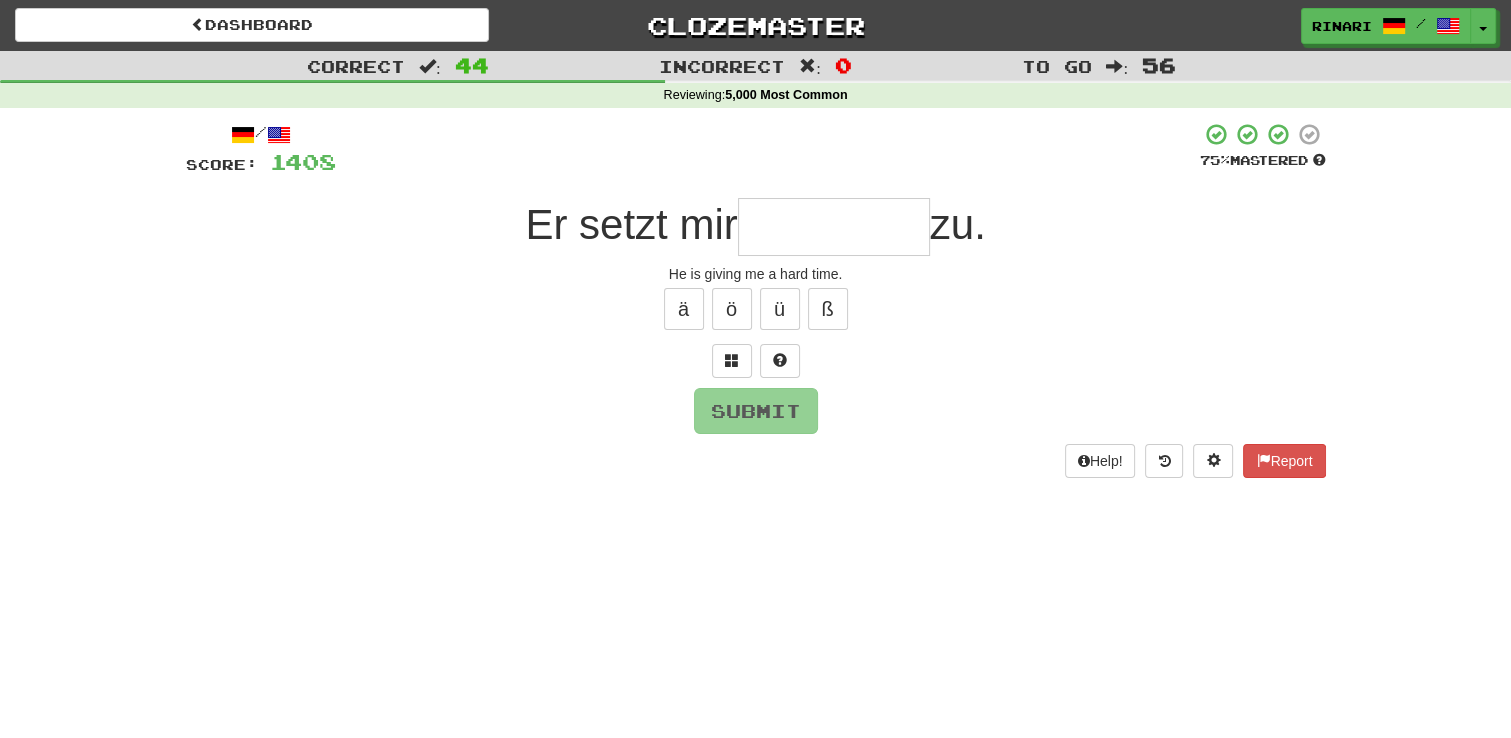 type on "*" 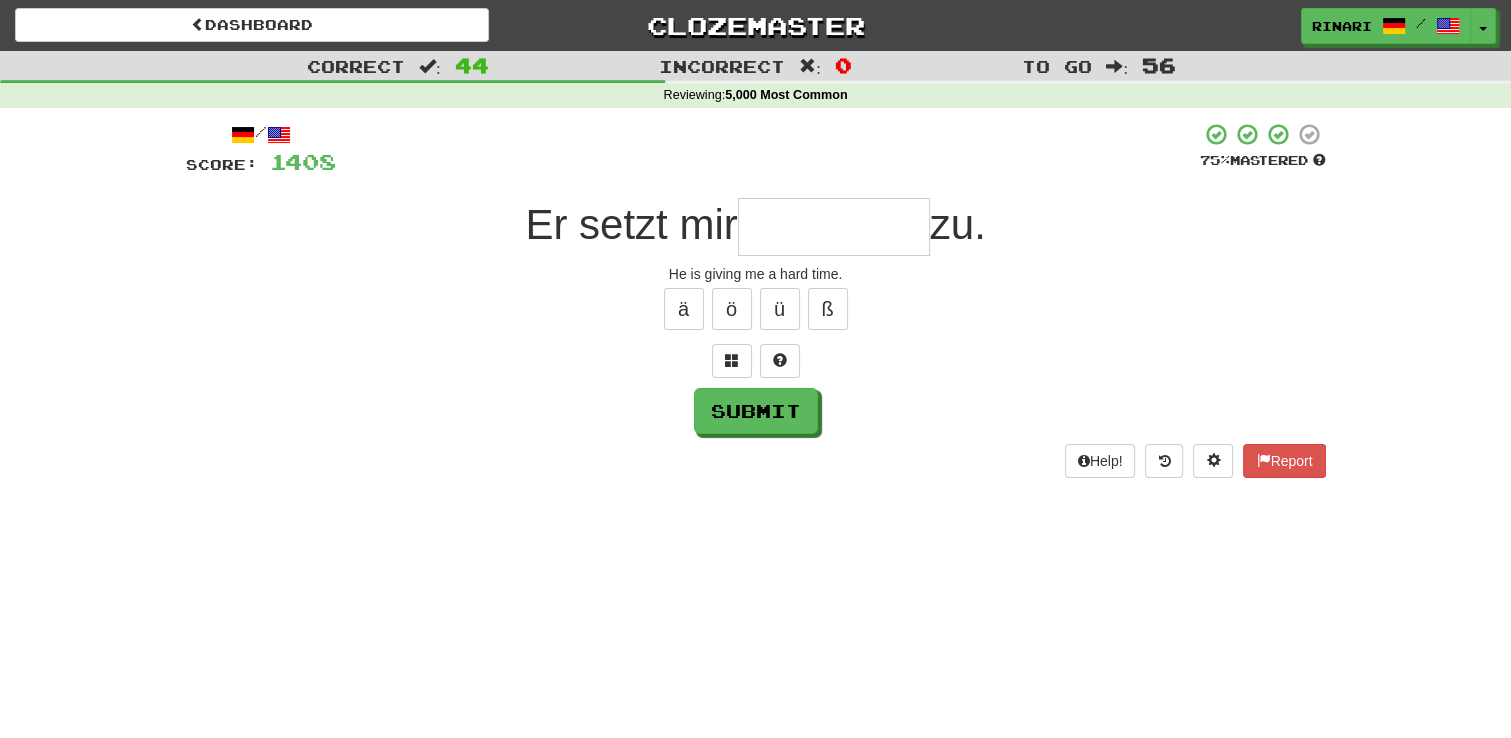 type on "*" 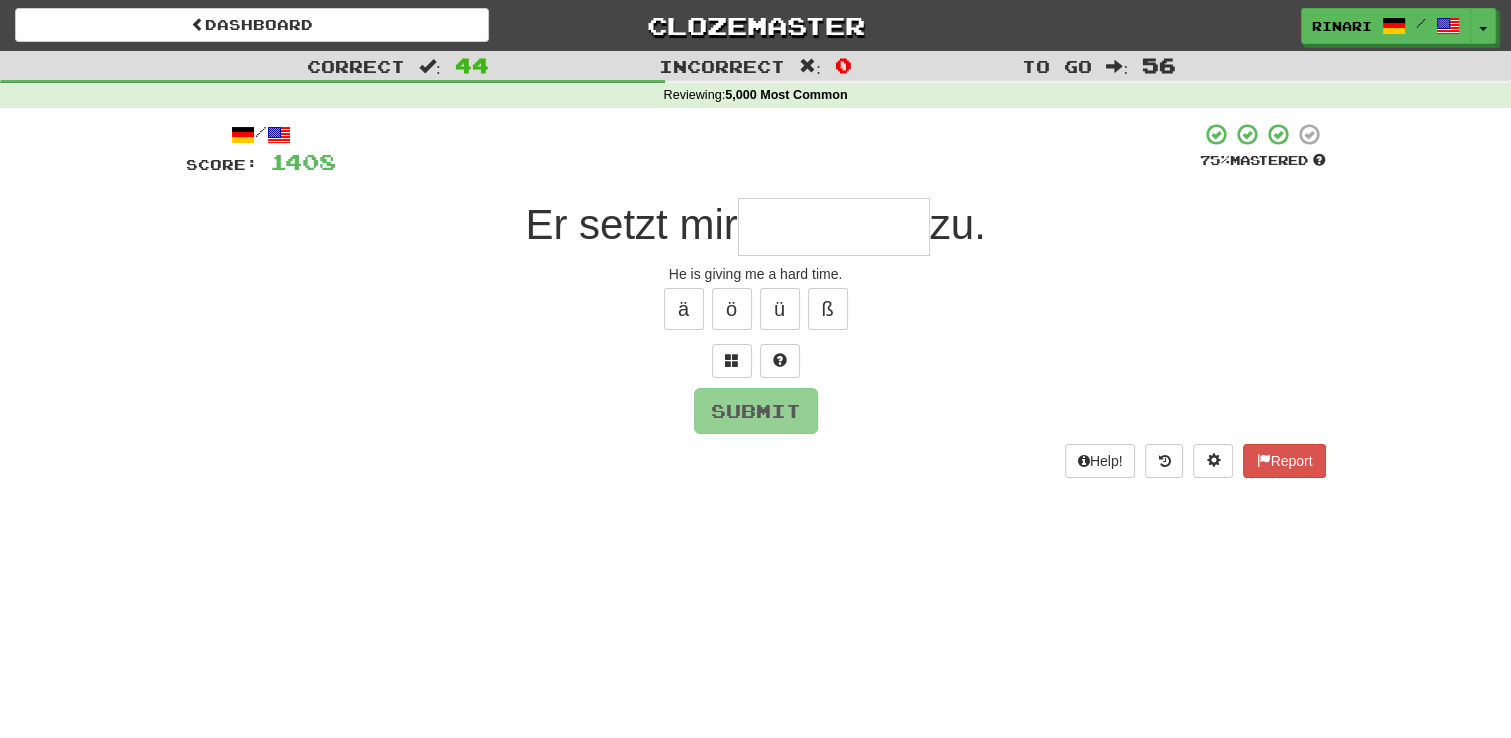 type on "*" 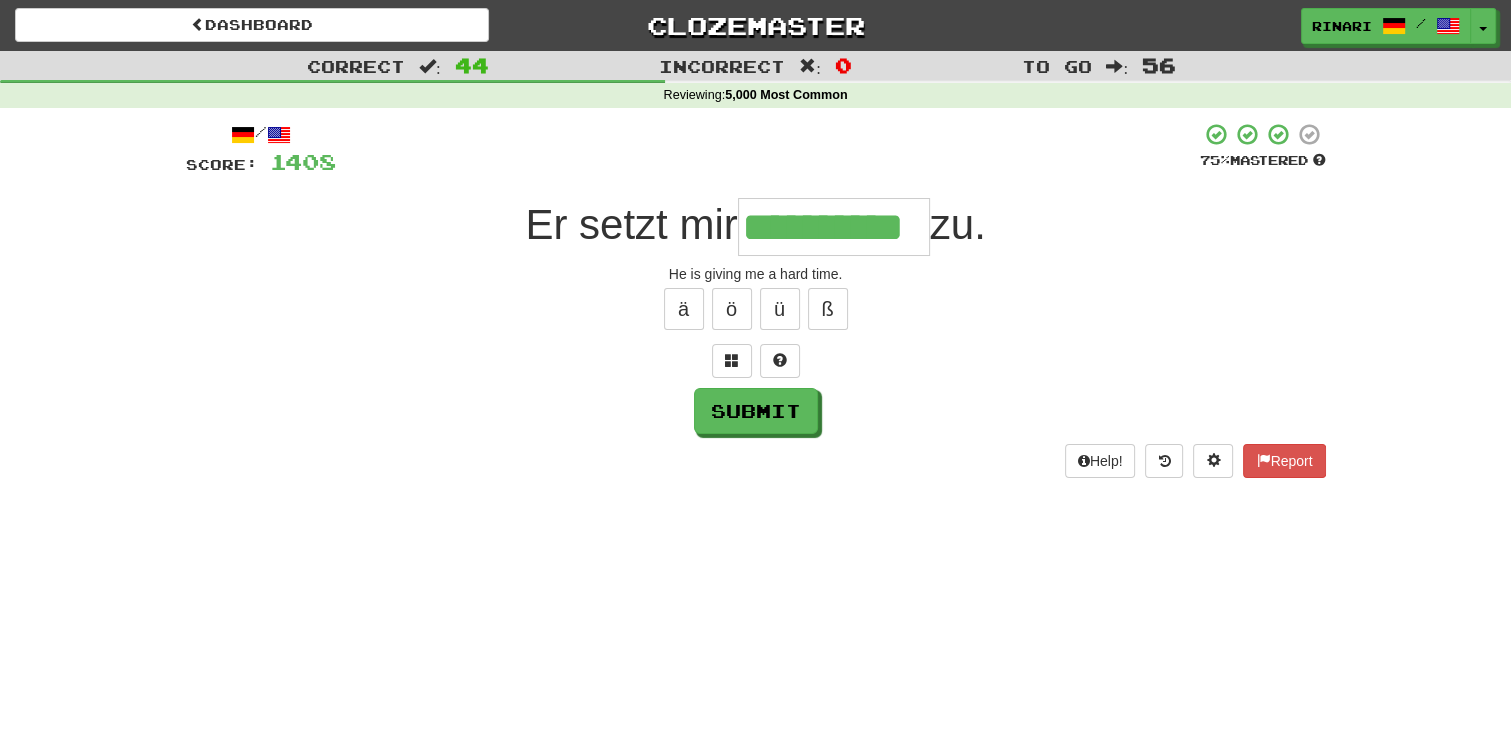 type on "**********" 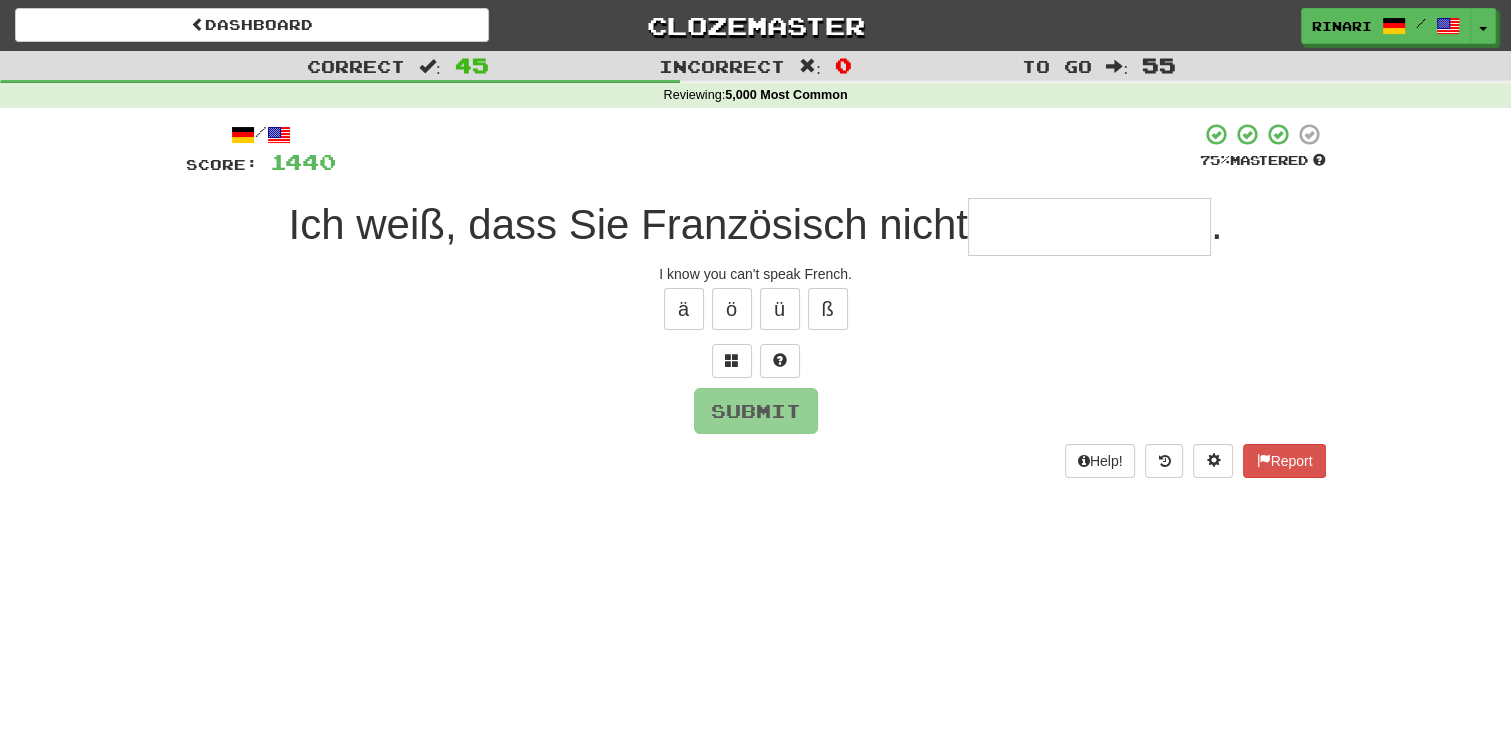 type on "*" 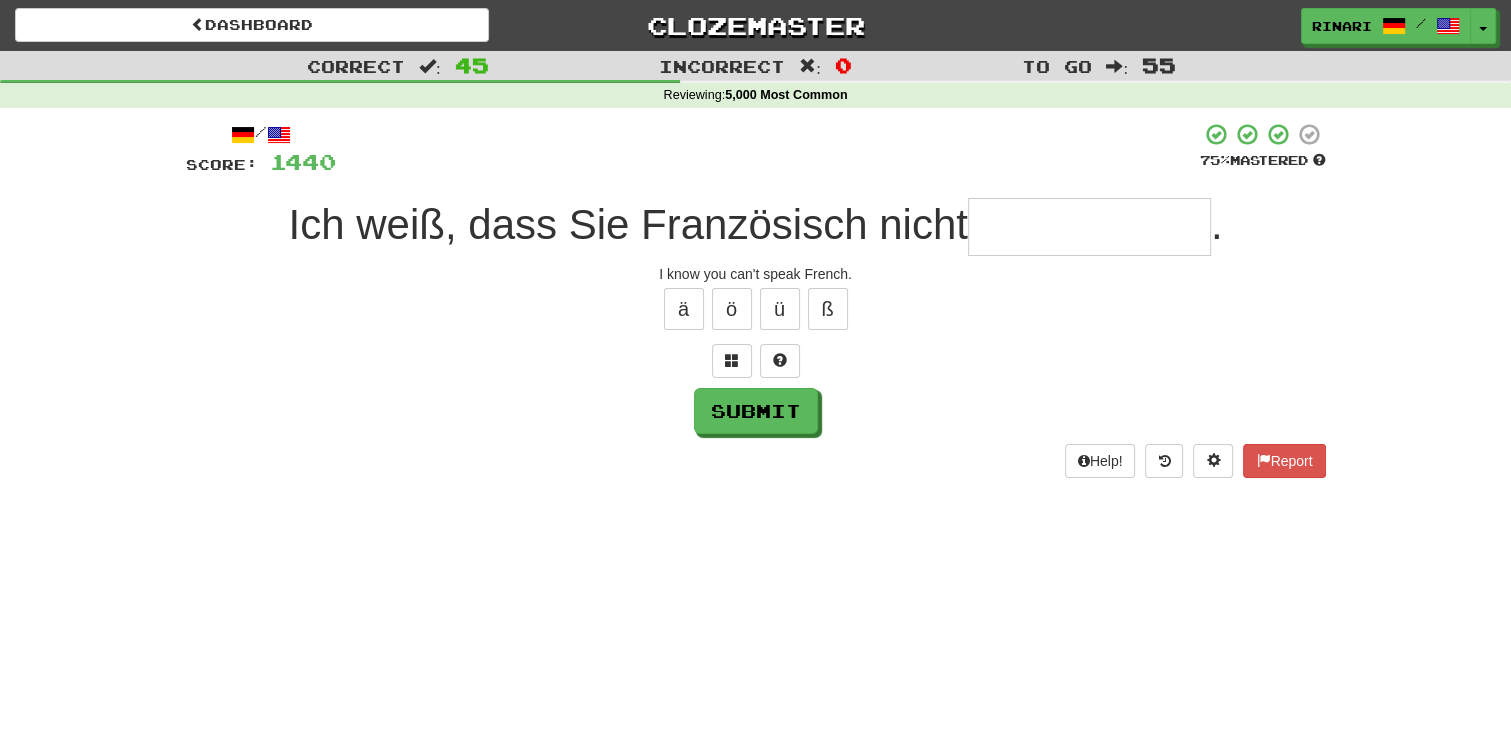 type on "*" 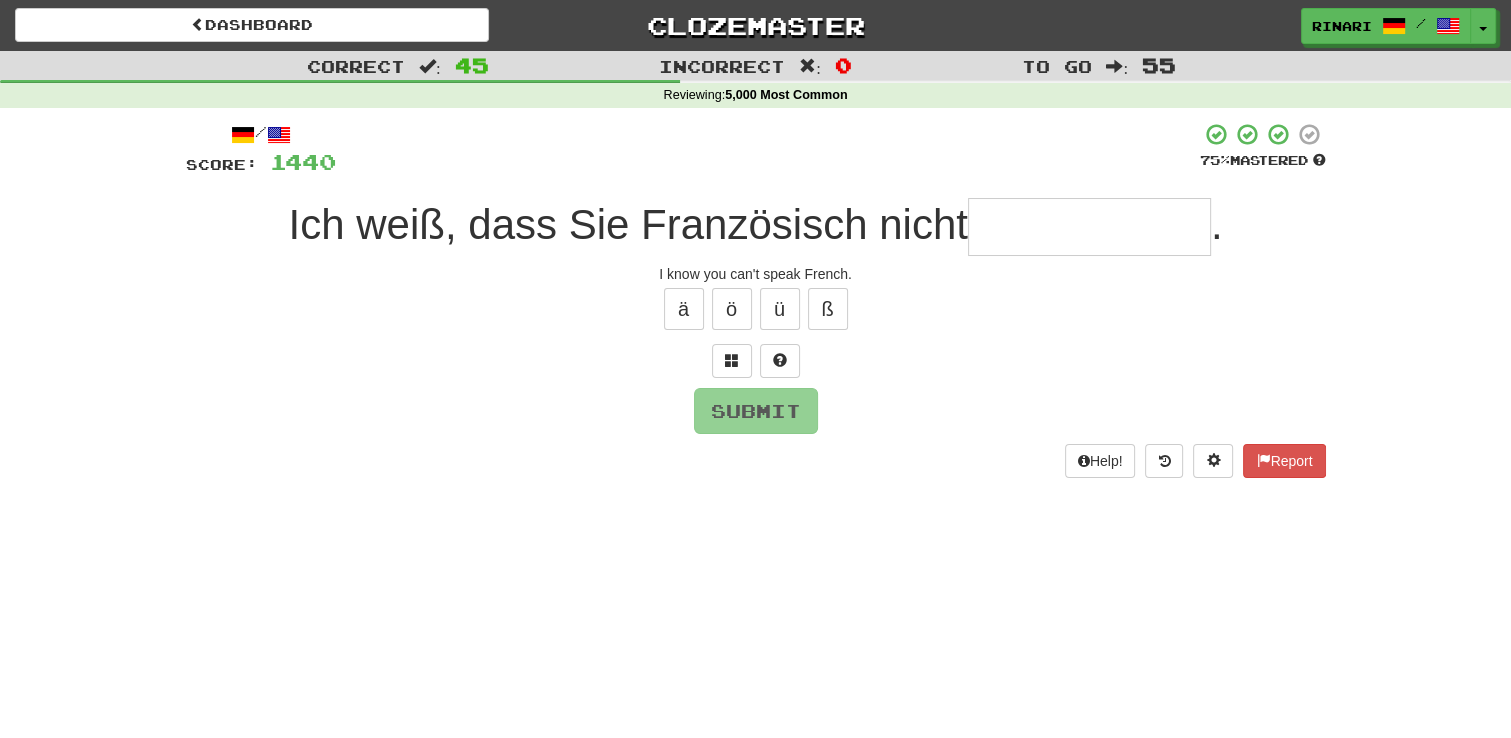 type on "*" 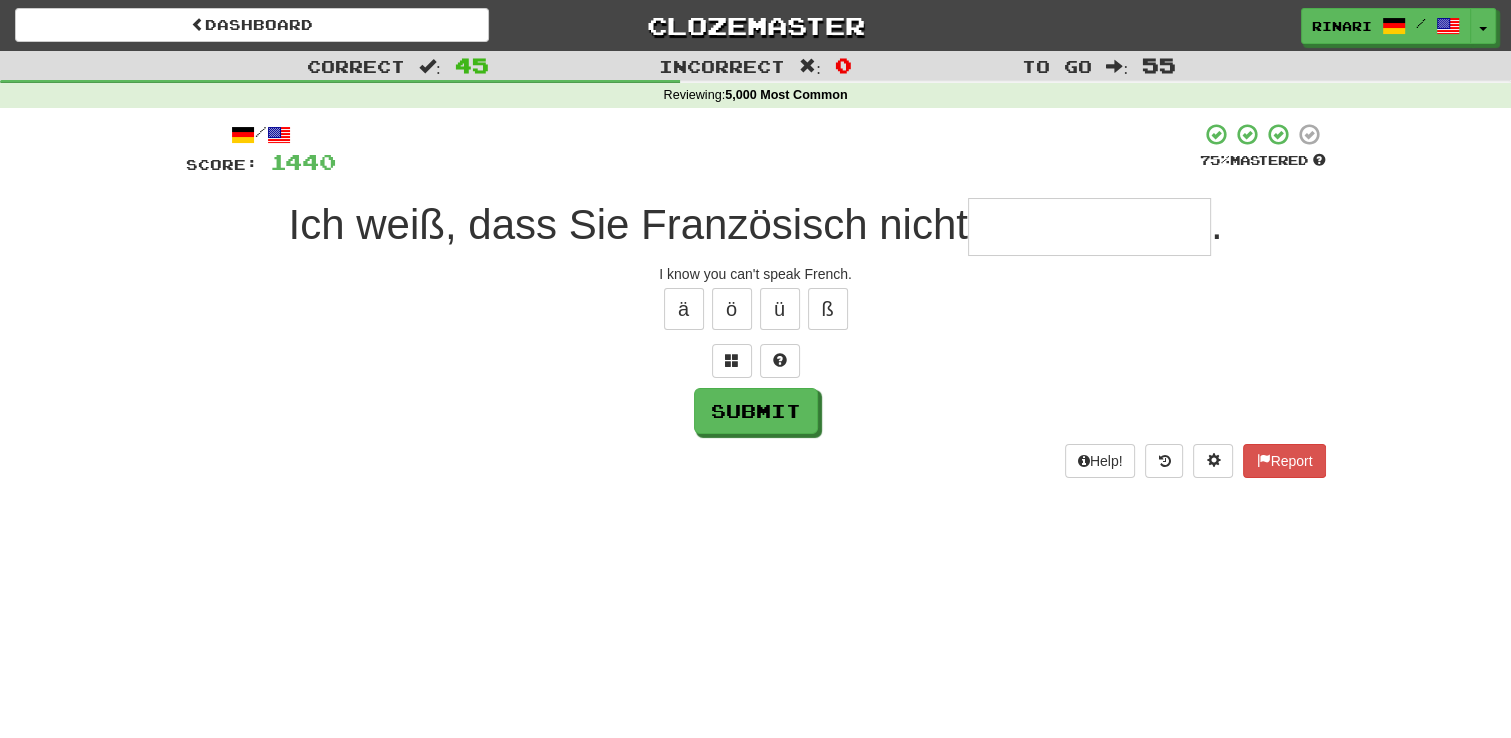 type on "*" 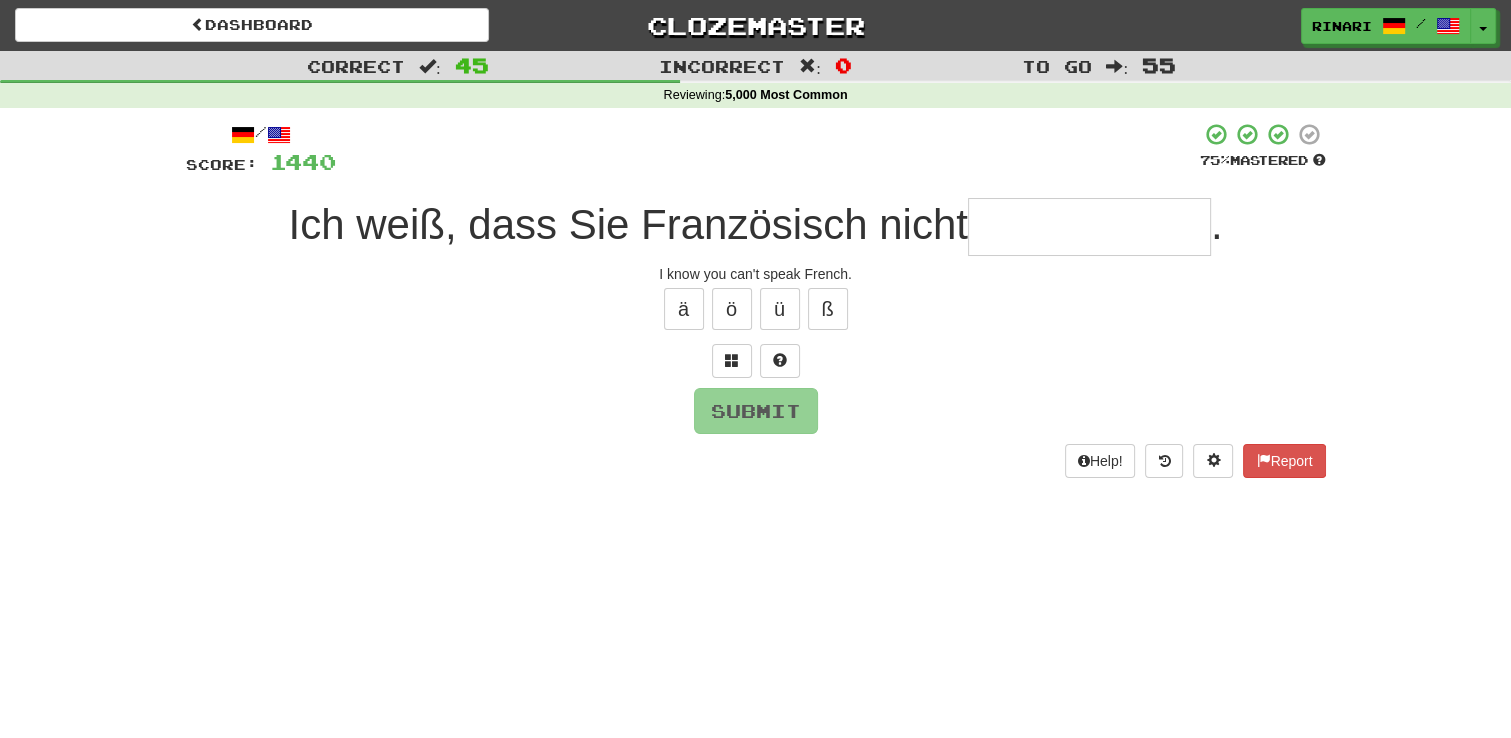 type on "*" 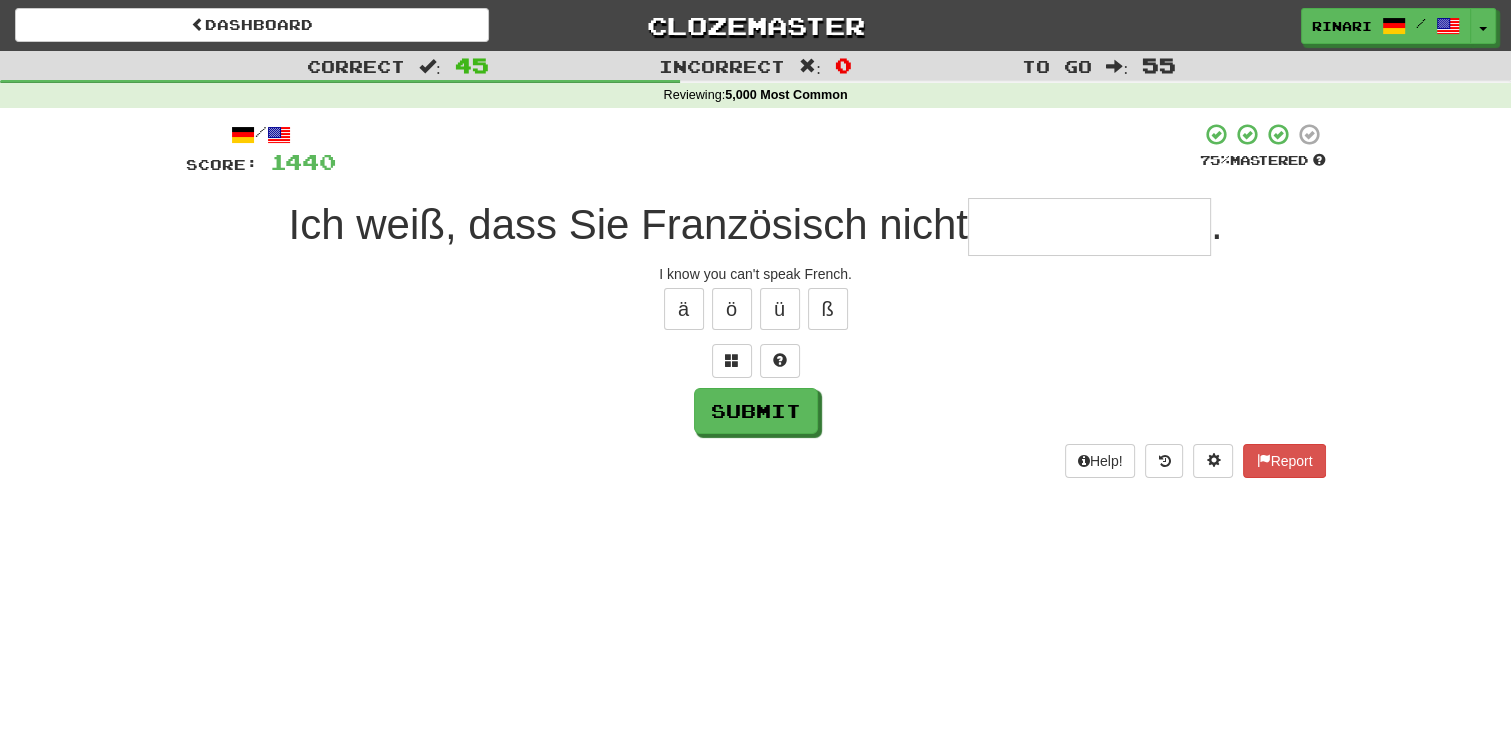 type on "*" 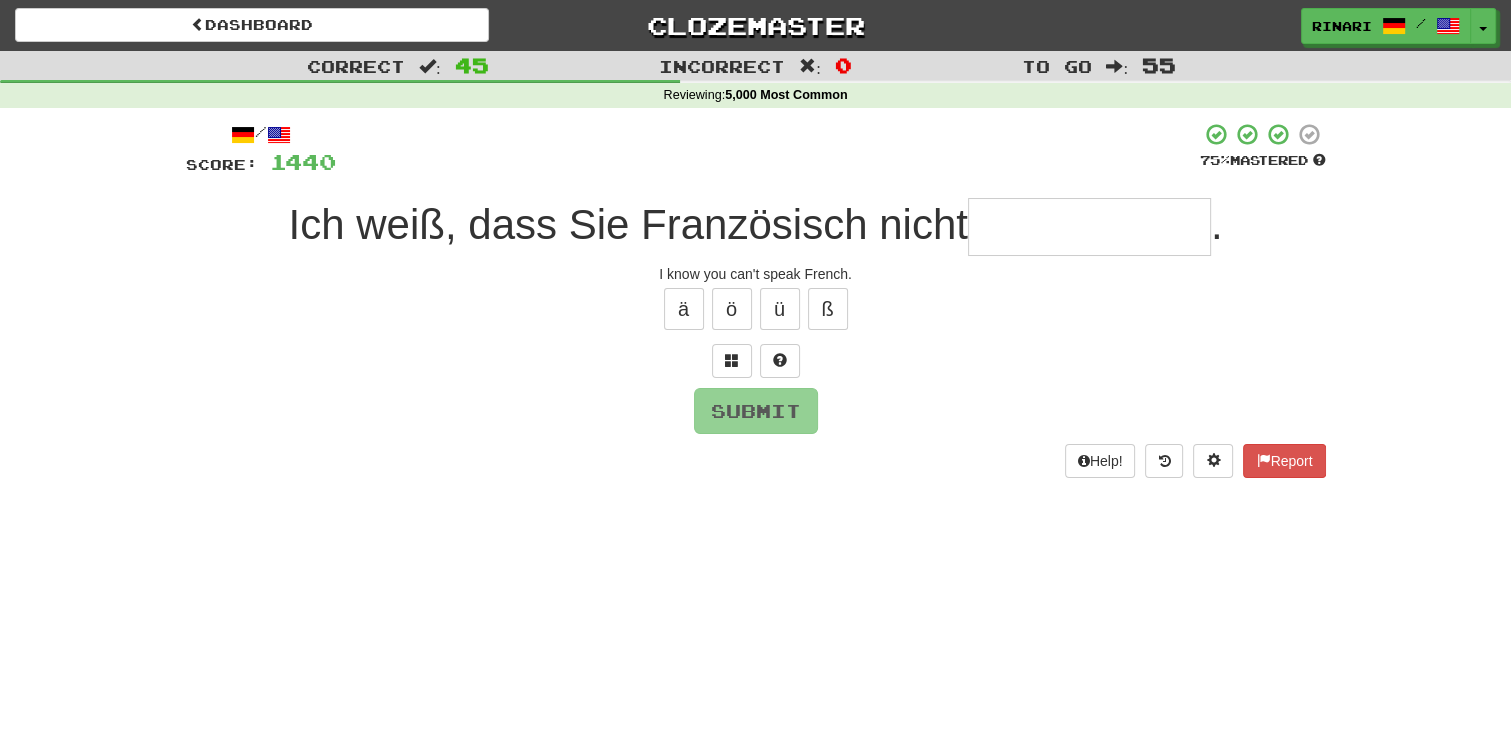 type on "*" 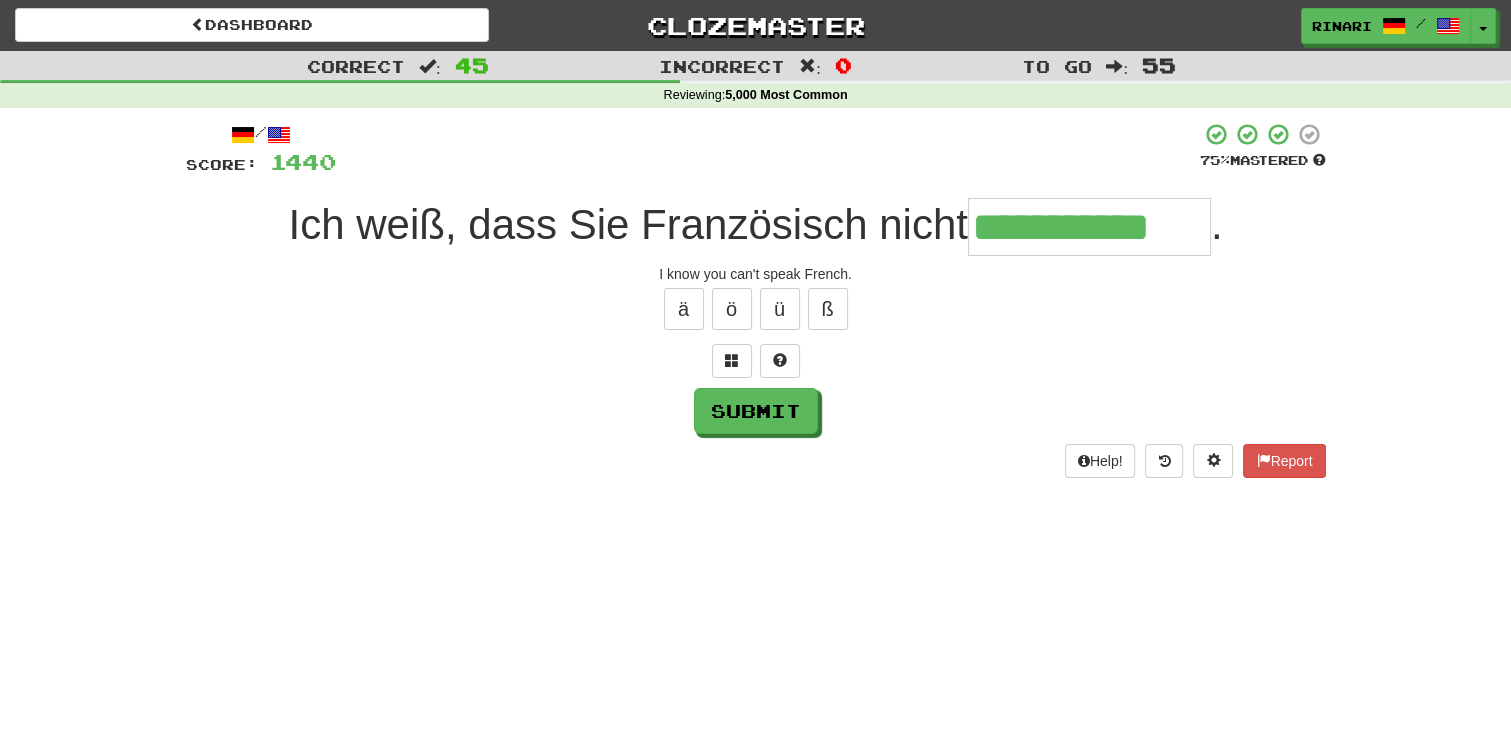 type on "**********" 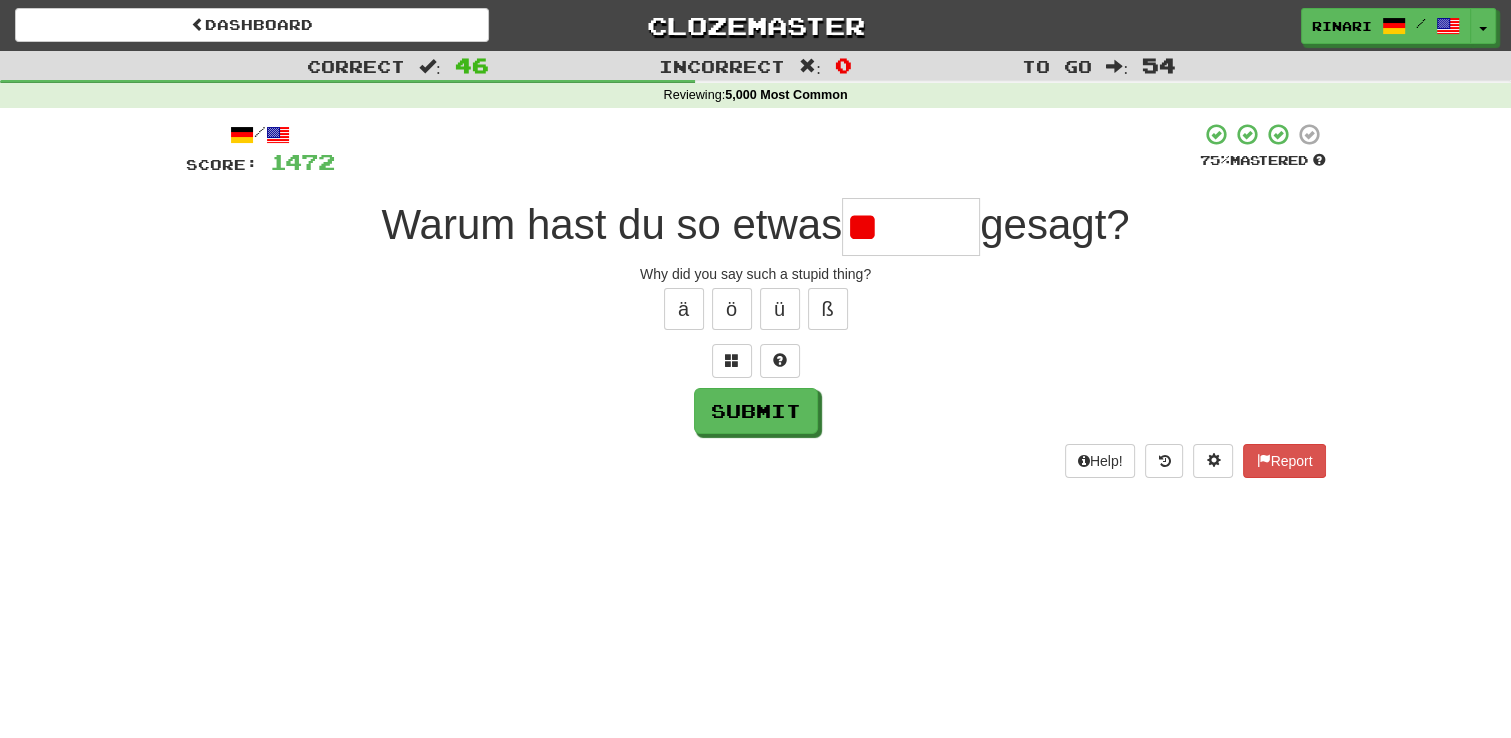 type on "*" 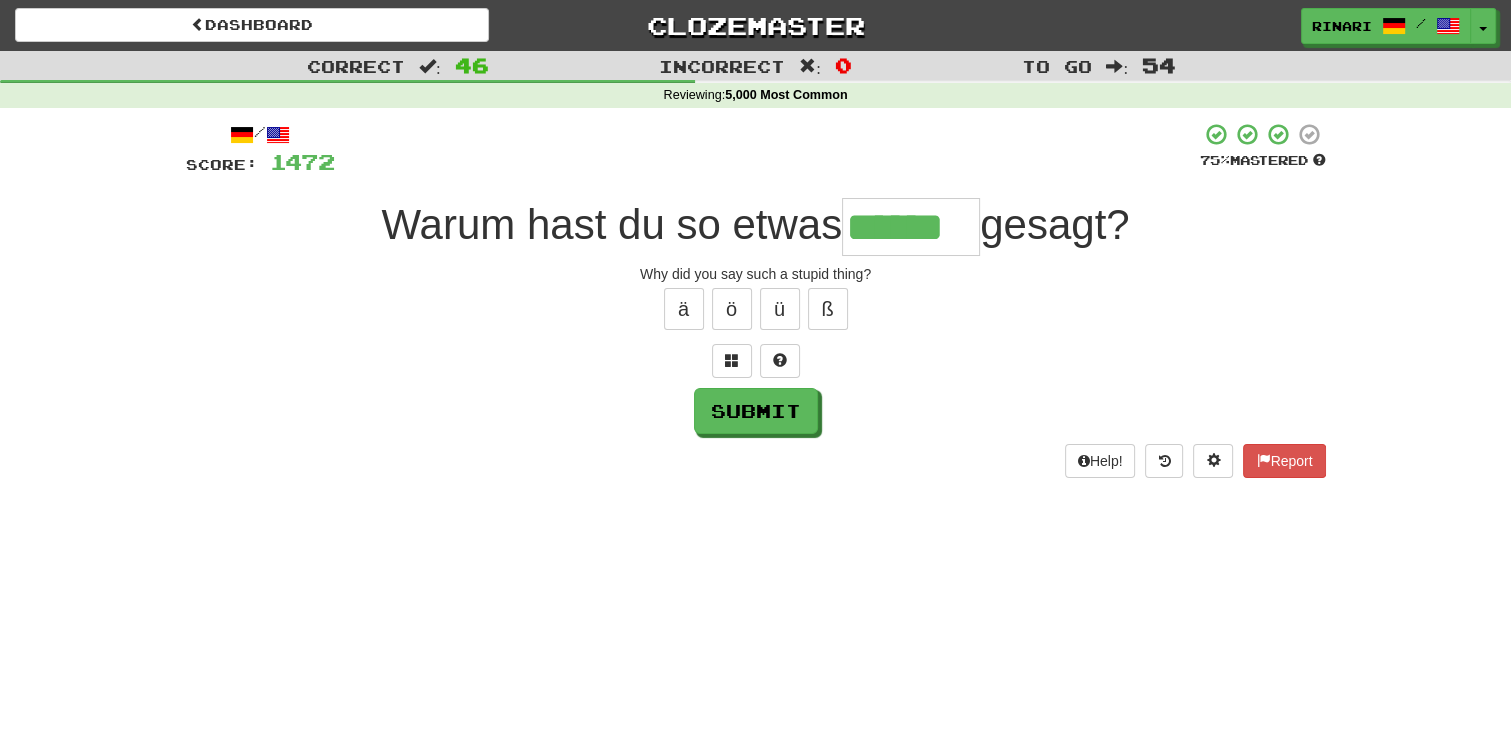 type on "******" 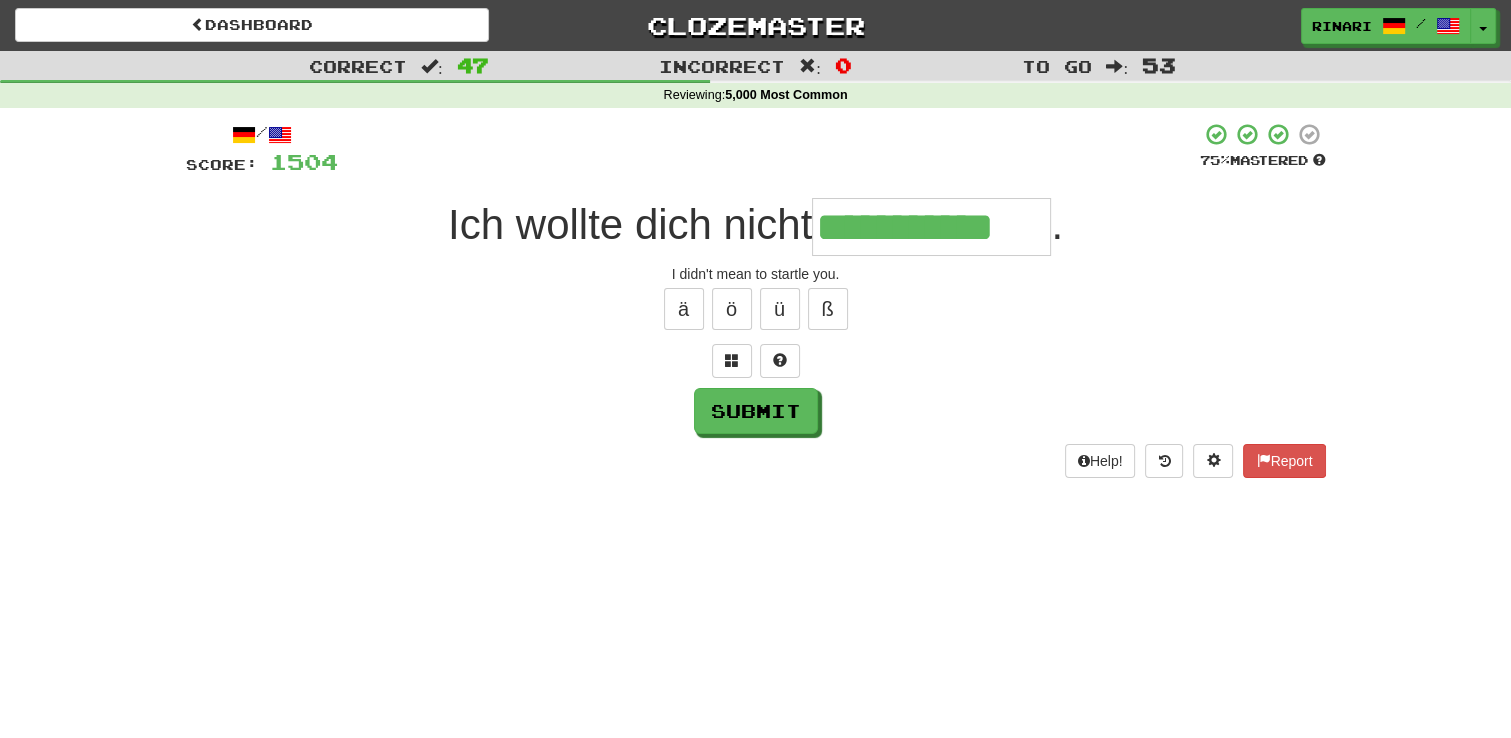 type on "**********" 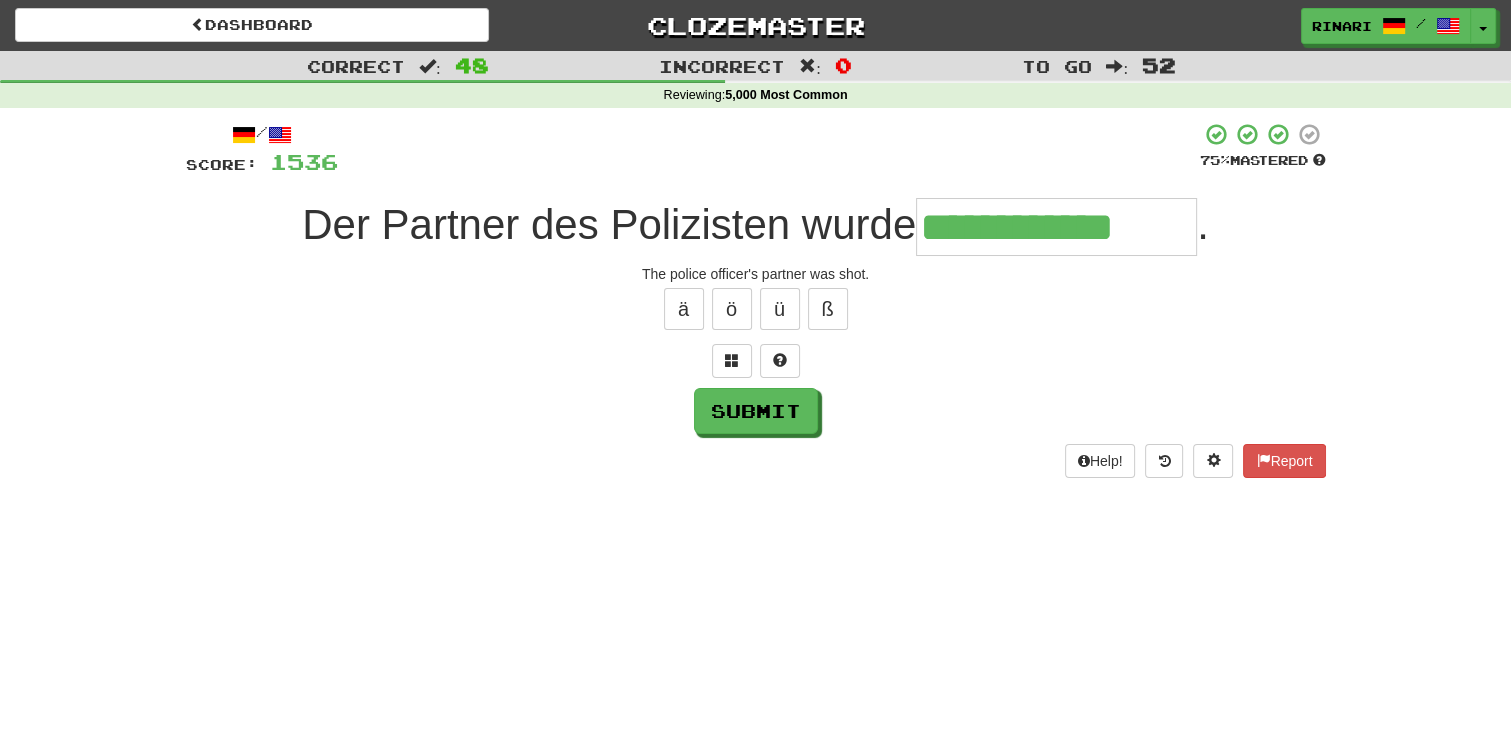 type on "**********" 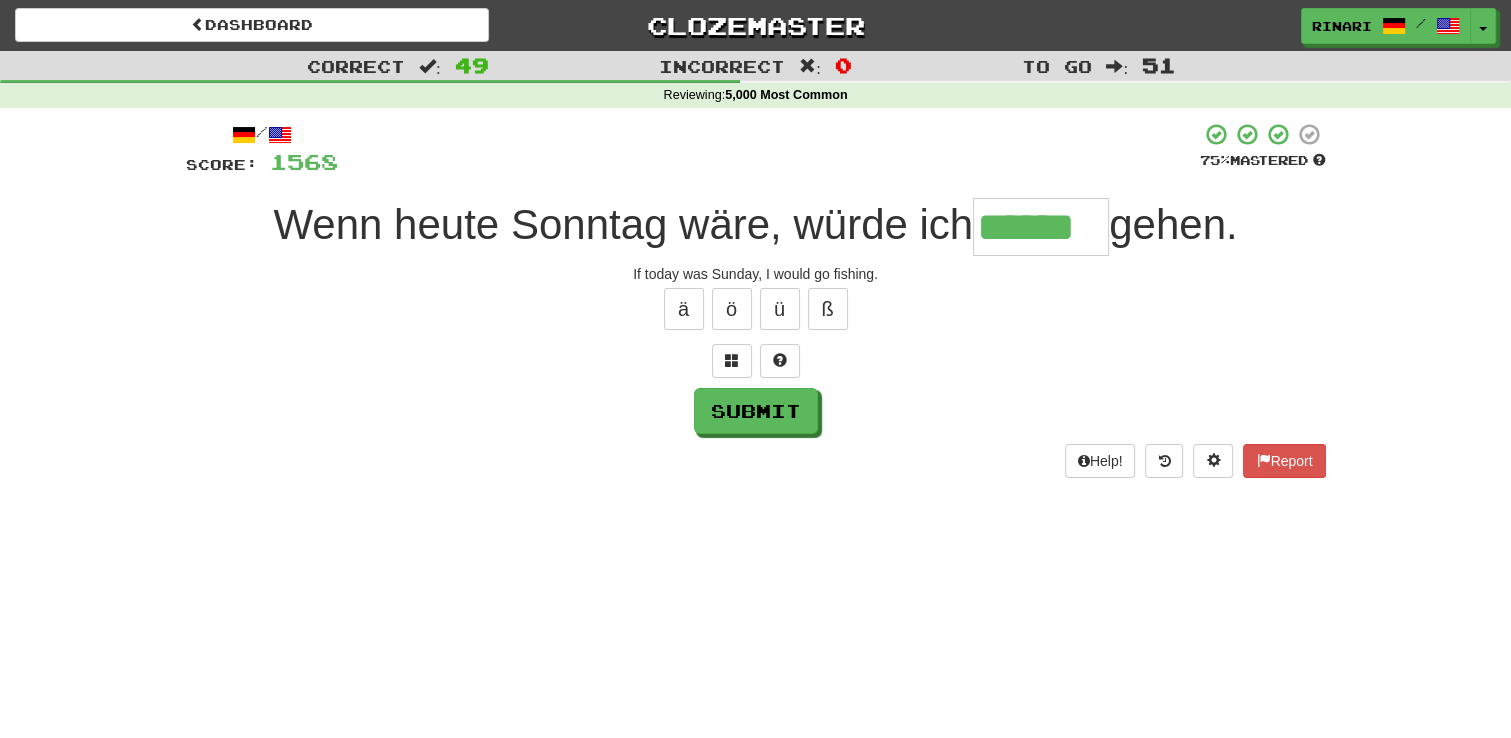 type on "******" 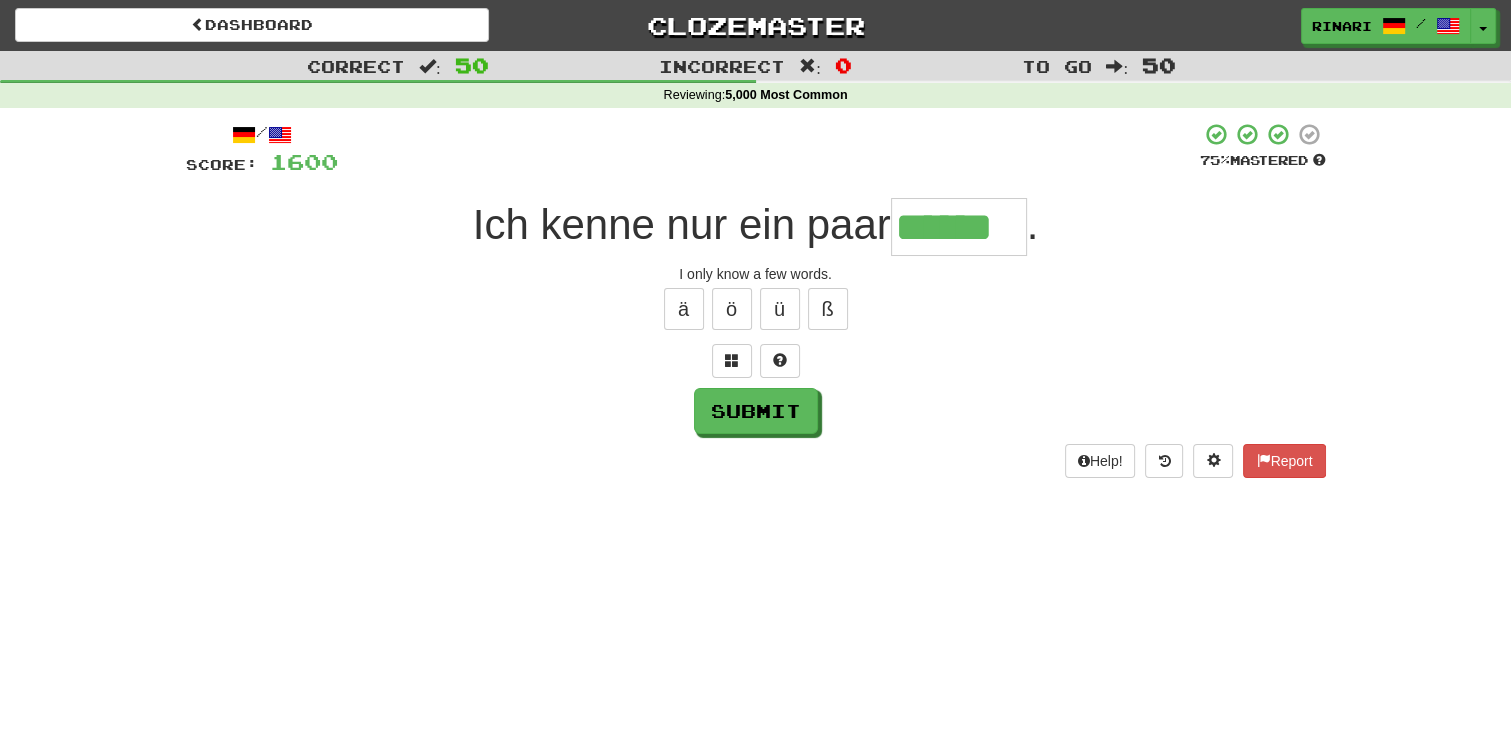 type on "******" 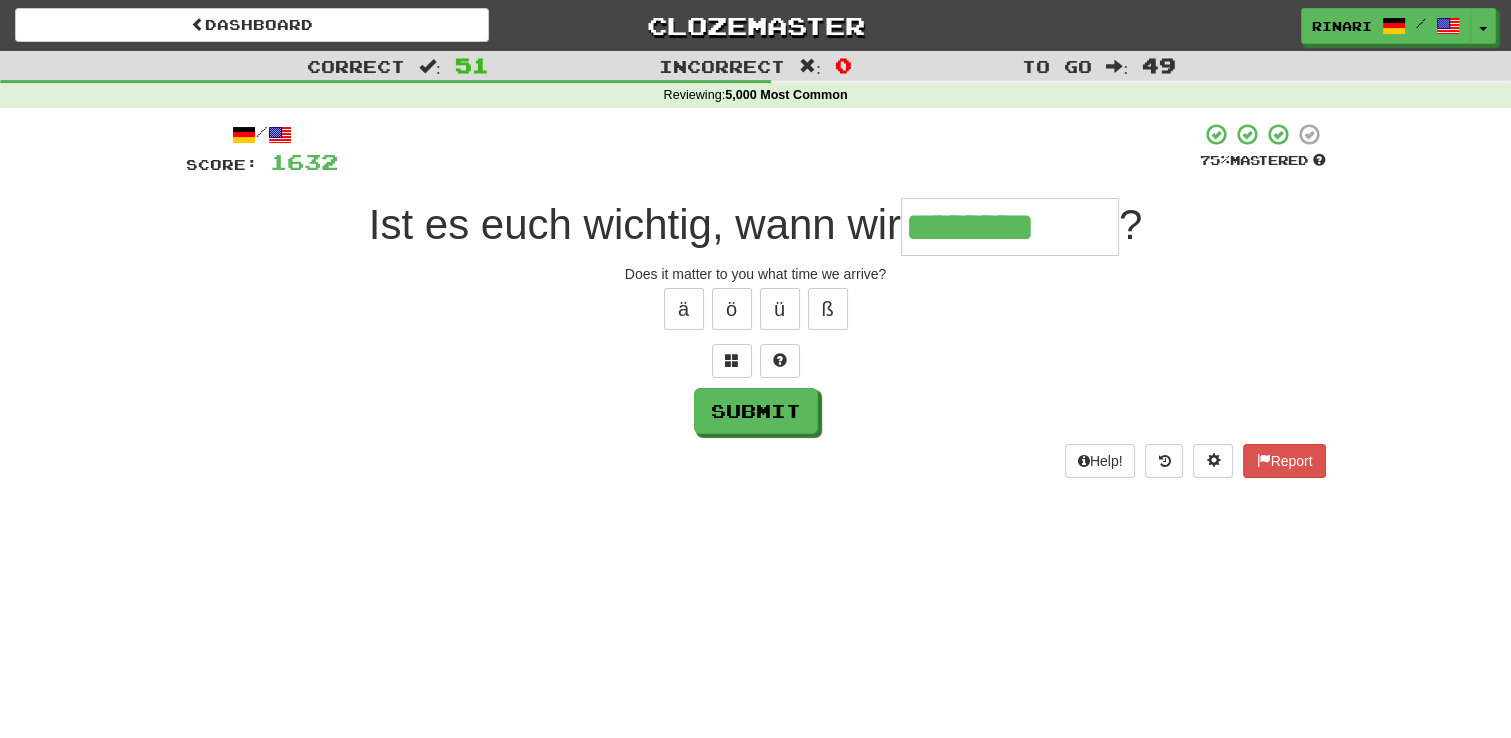 type on "********" 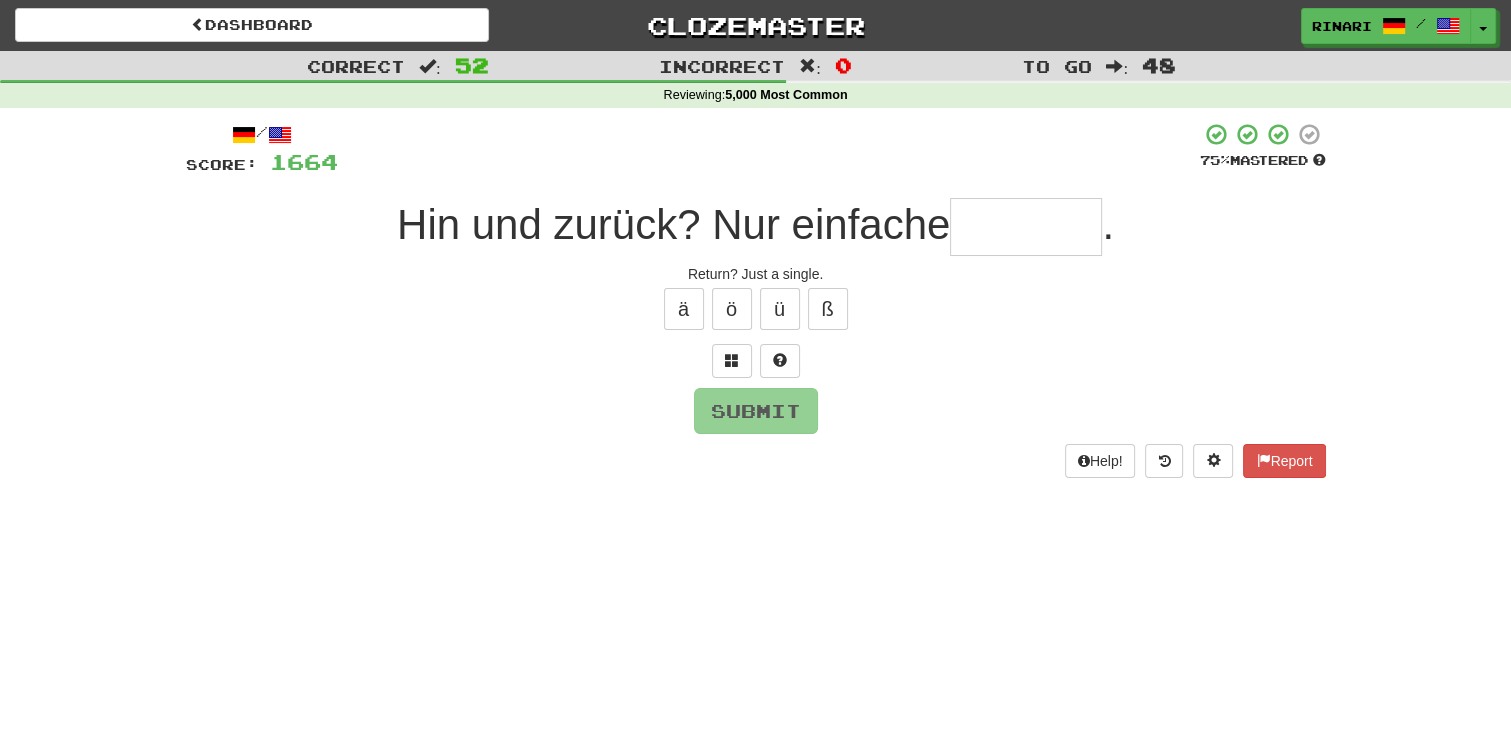 type on "*" 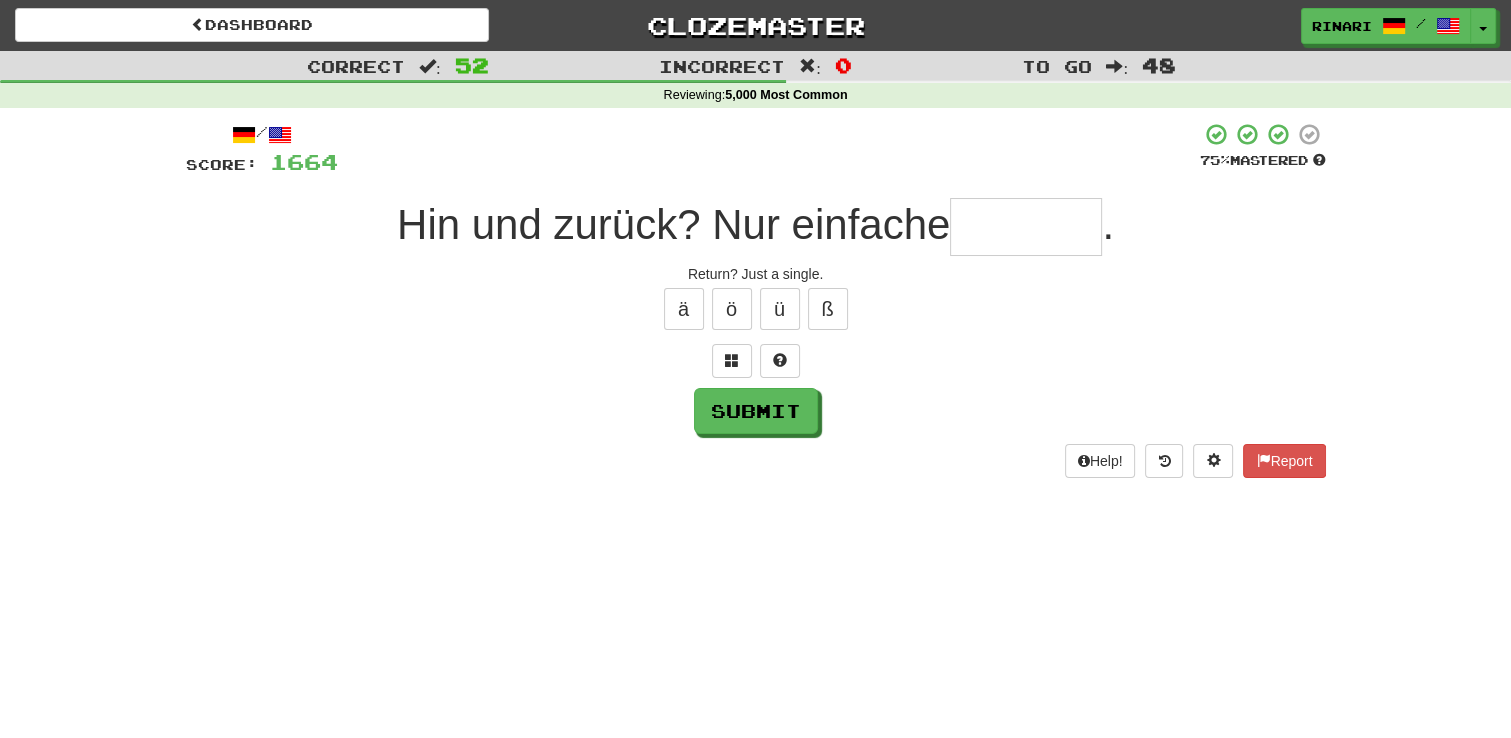 type on "*" 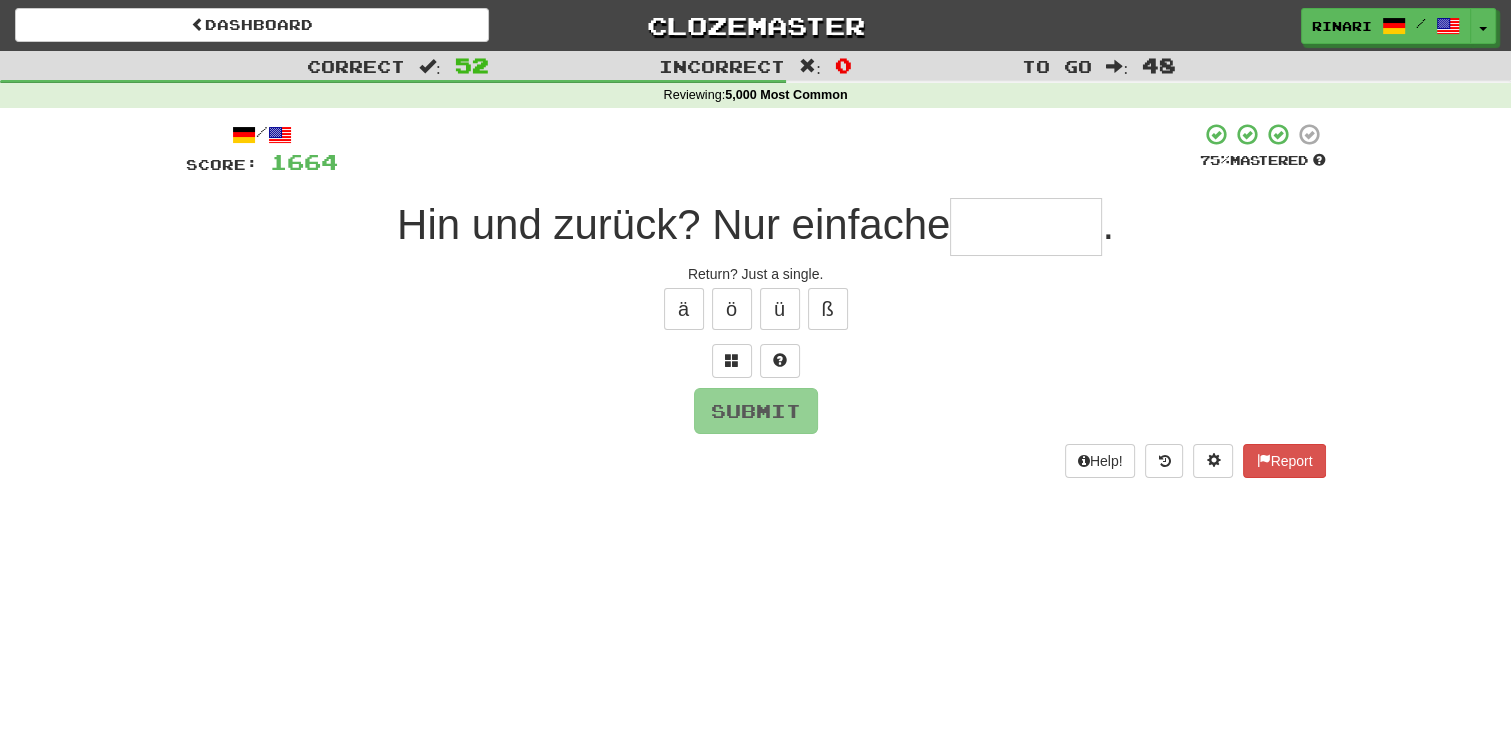 type on "*" 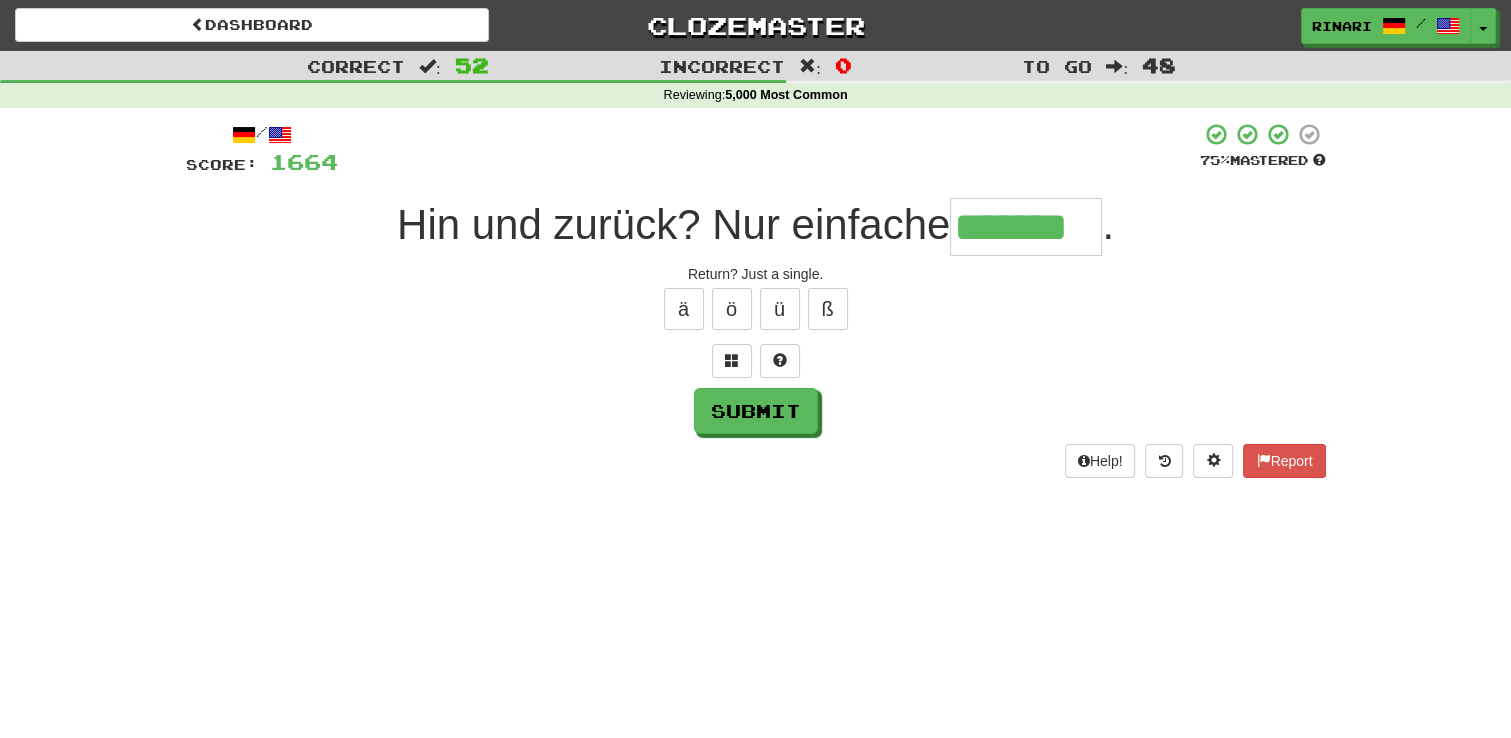 type on "*******" 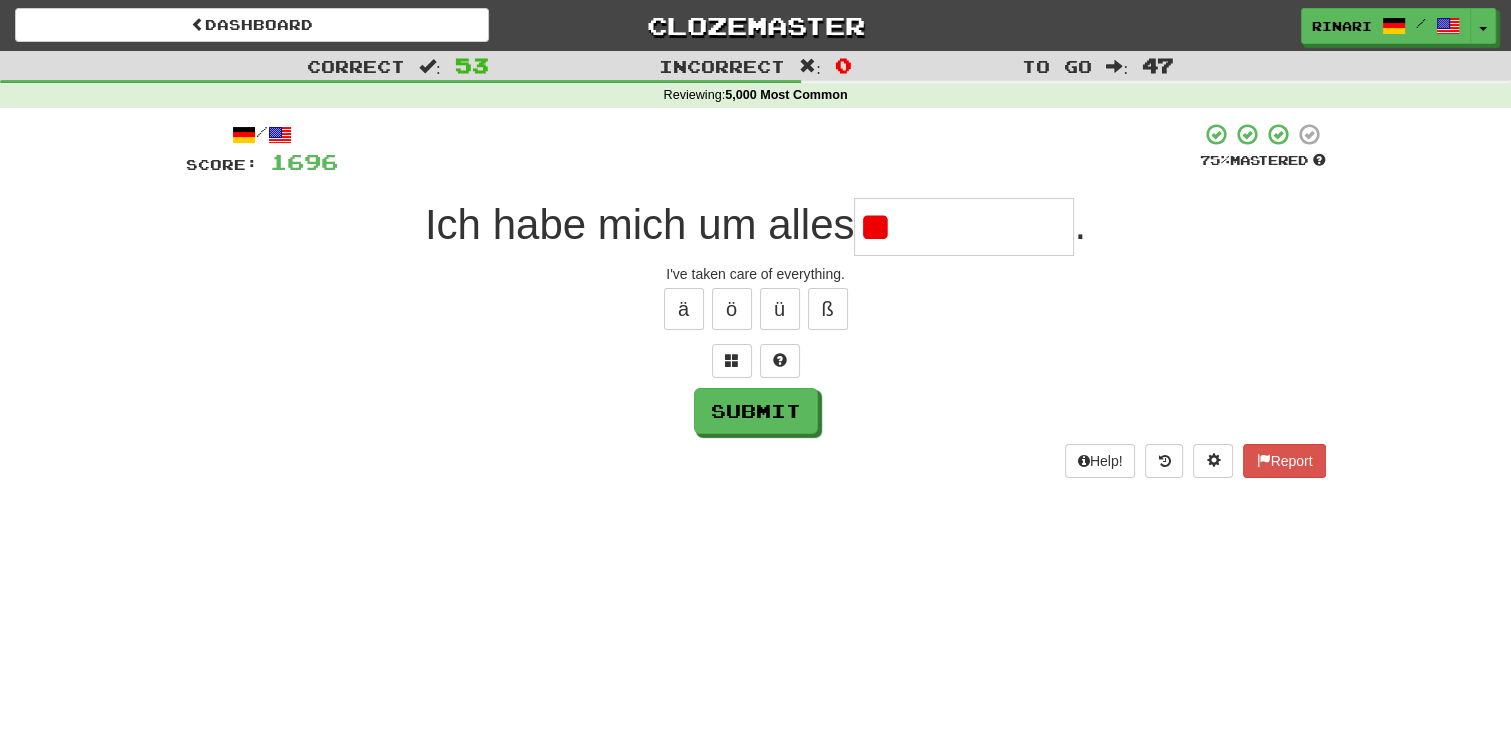type on "*" 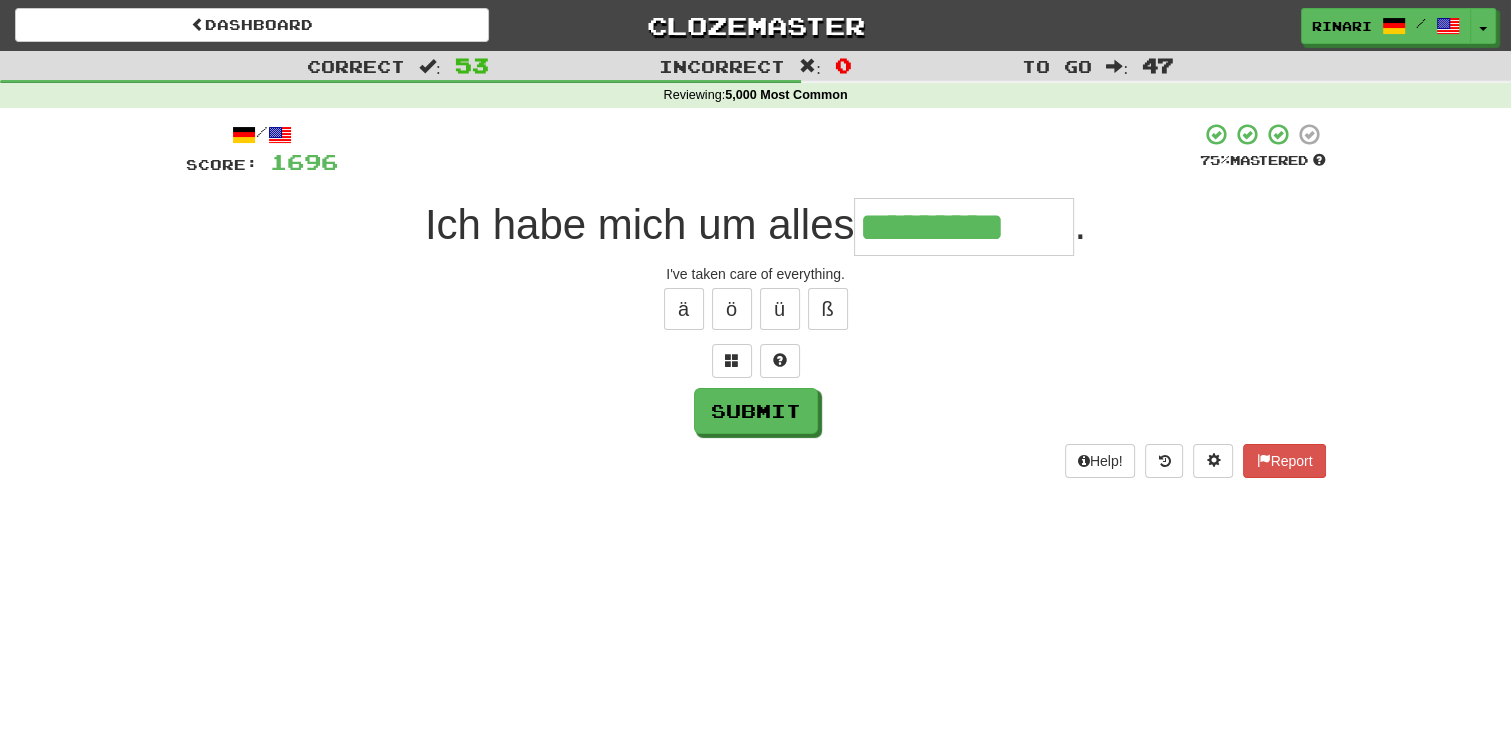 type on "*********" 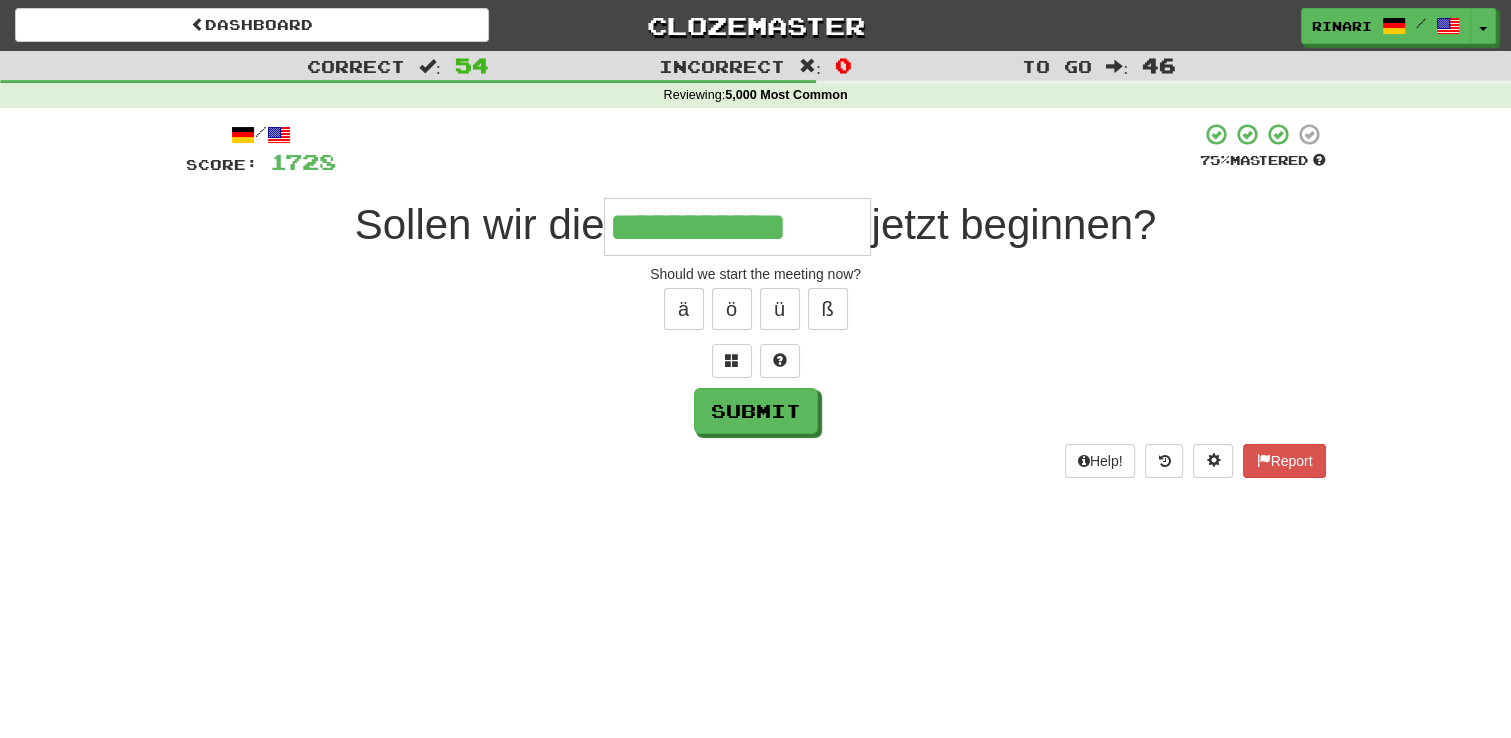 type on "**********" 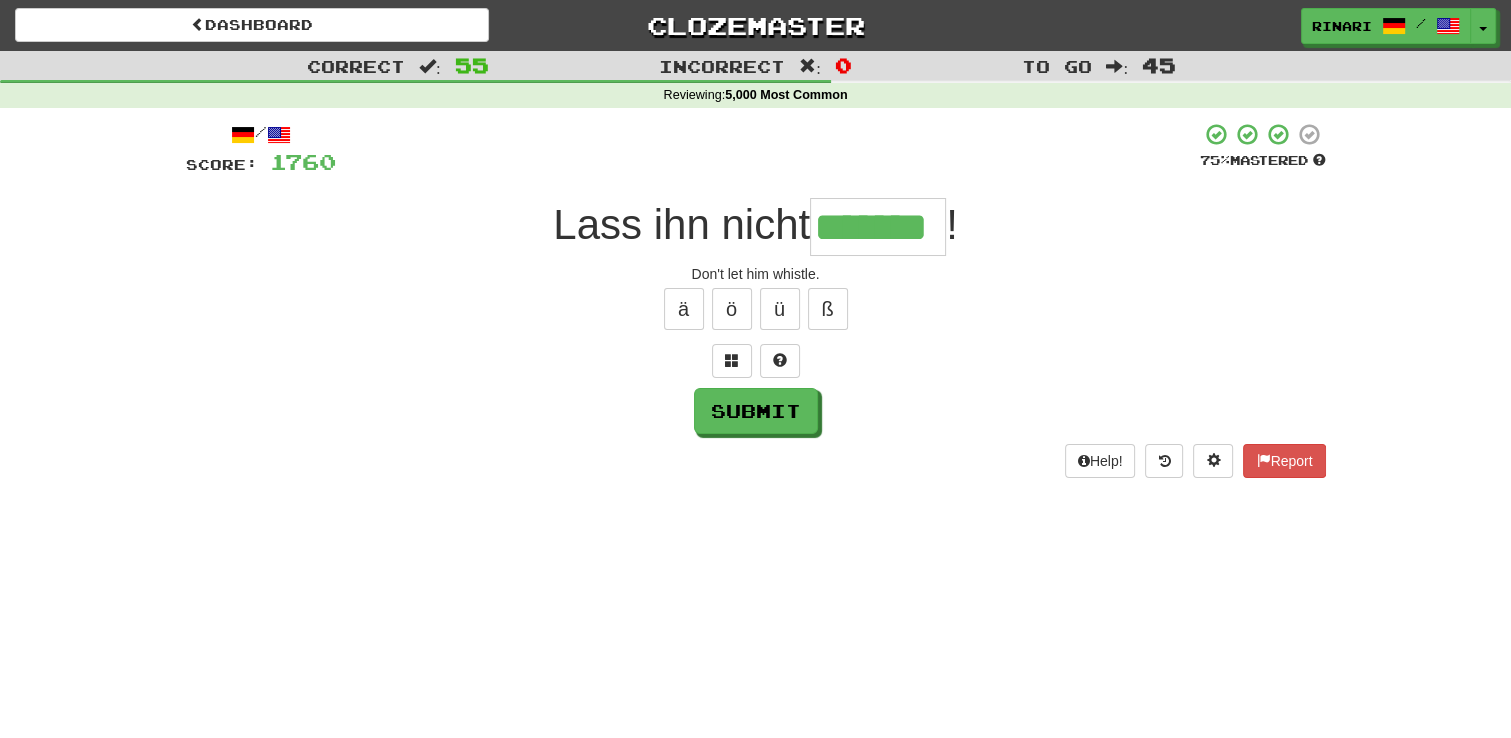 type on "*******" 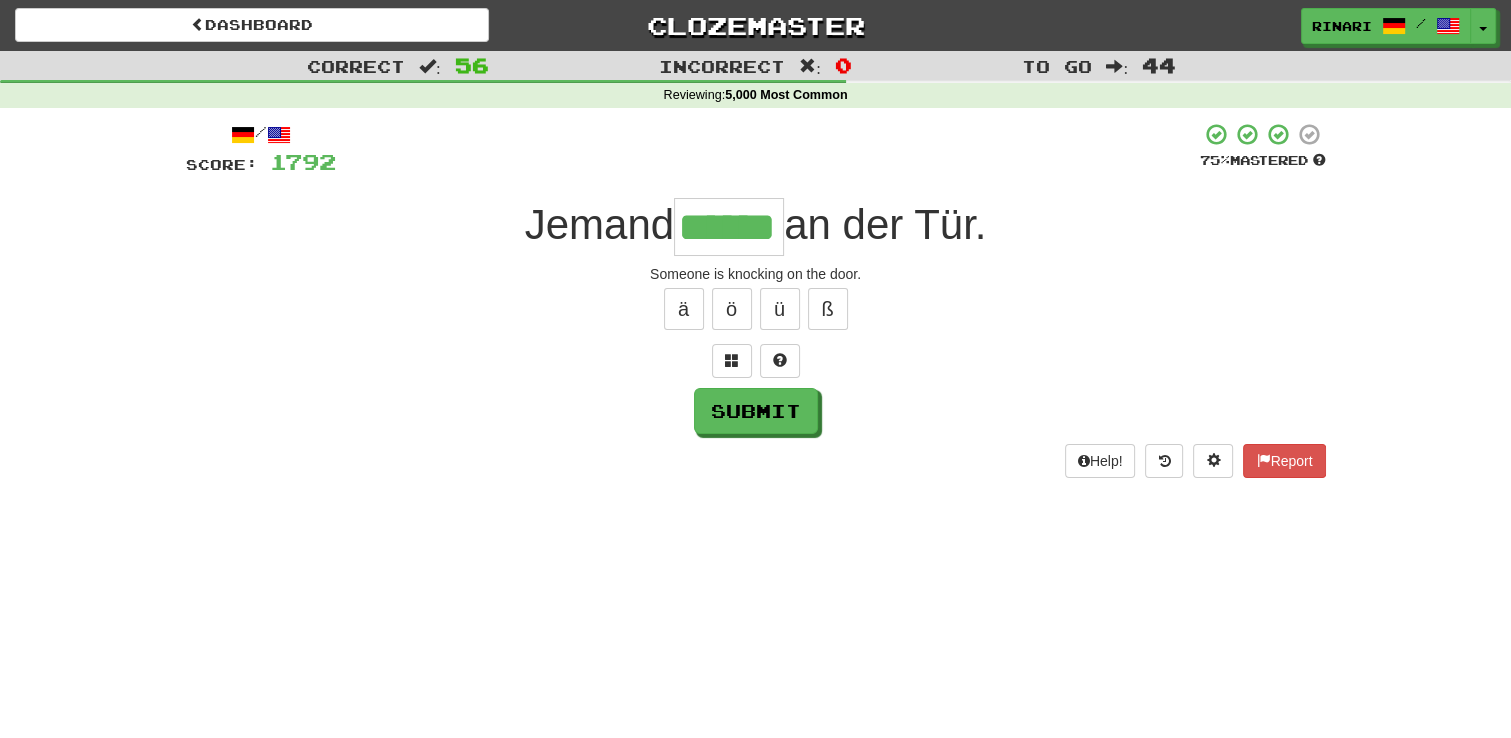 type on "******" 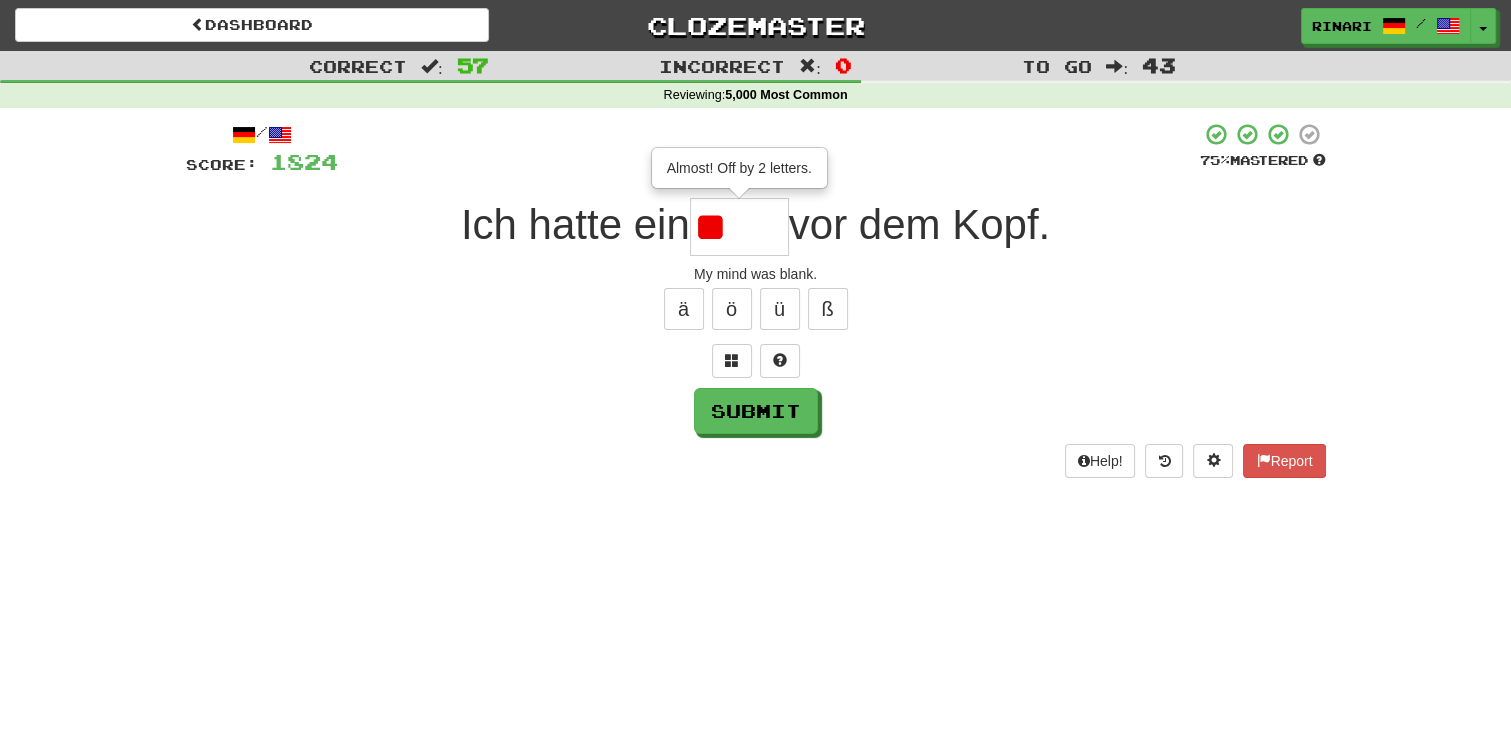 type on "*" 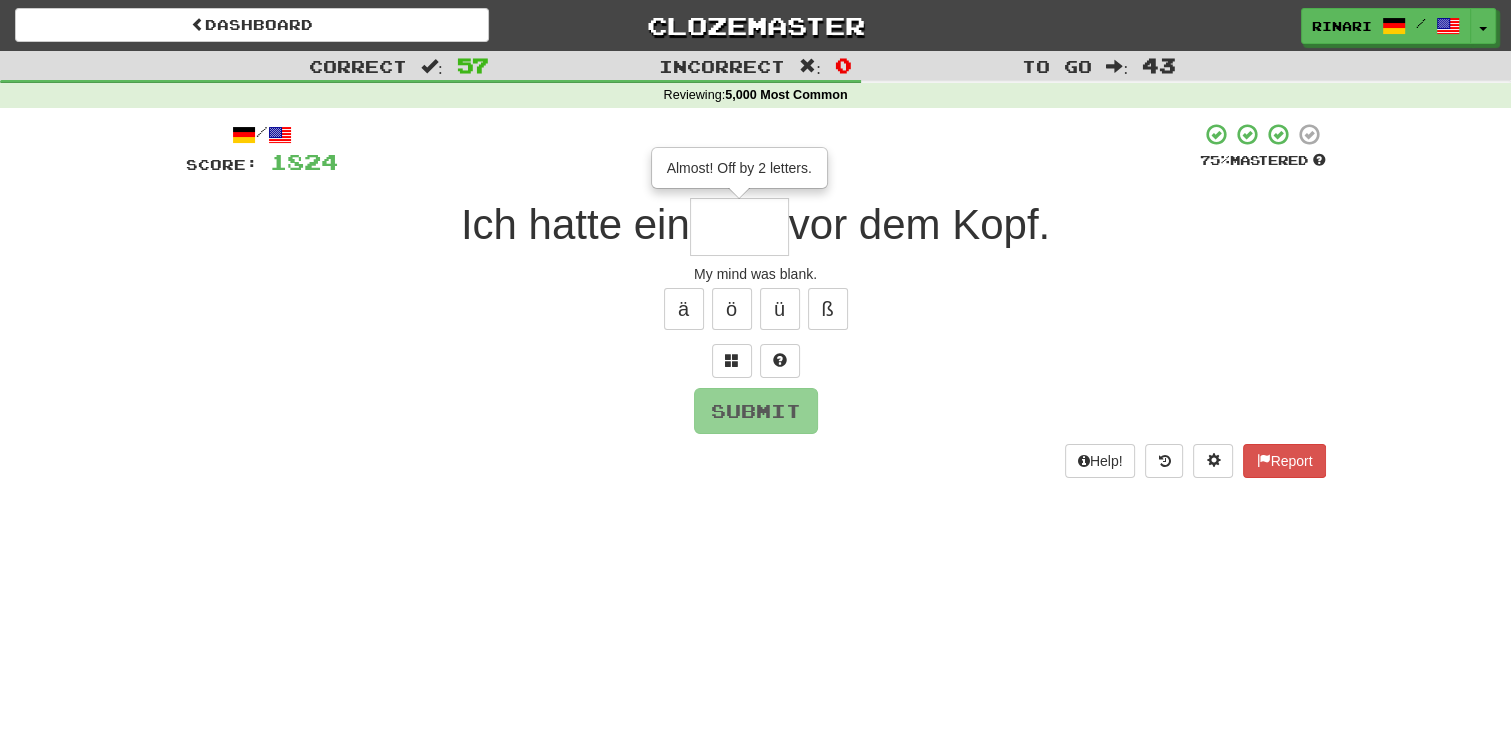 type on "*" 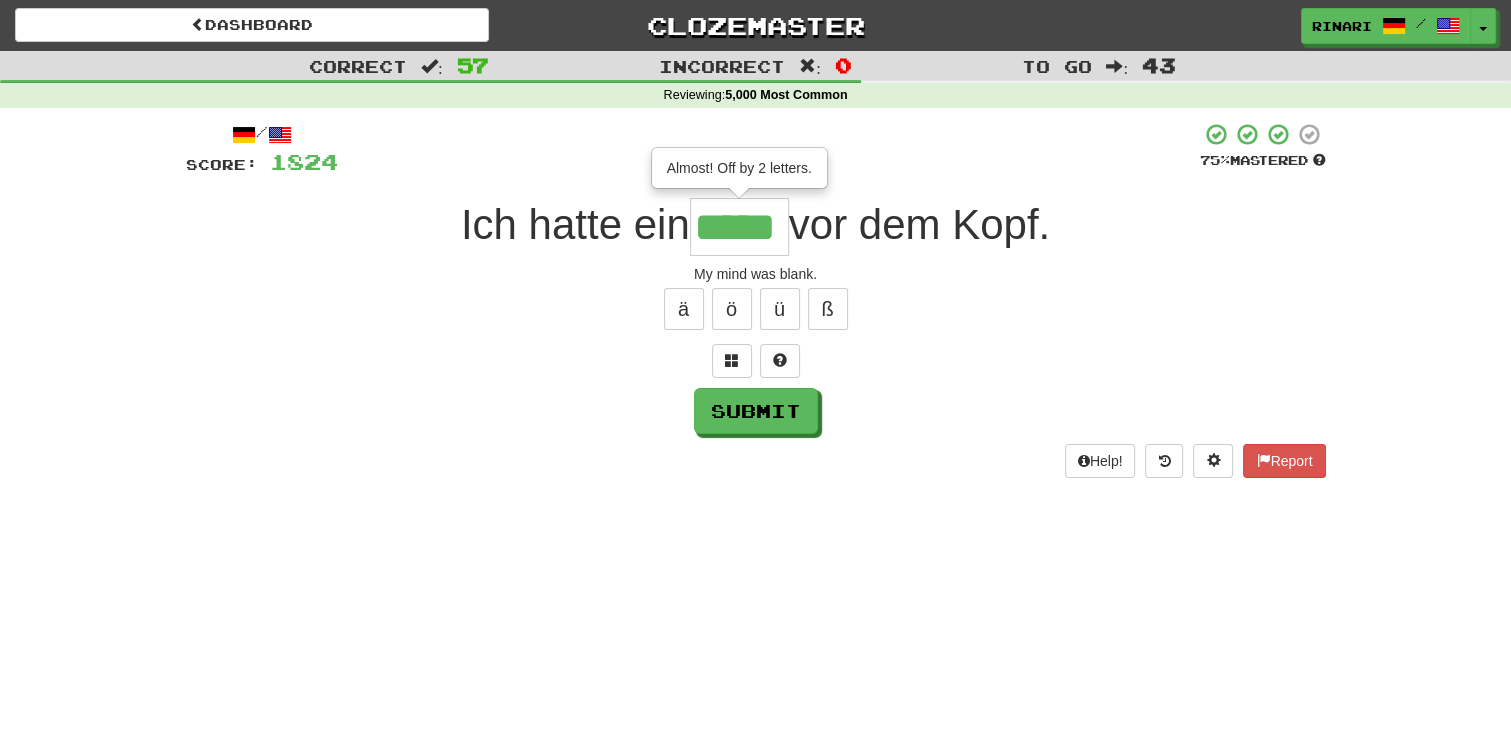 type on "*****" 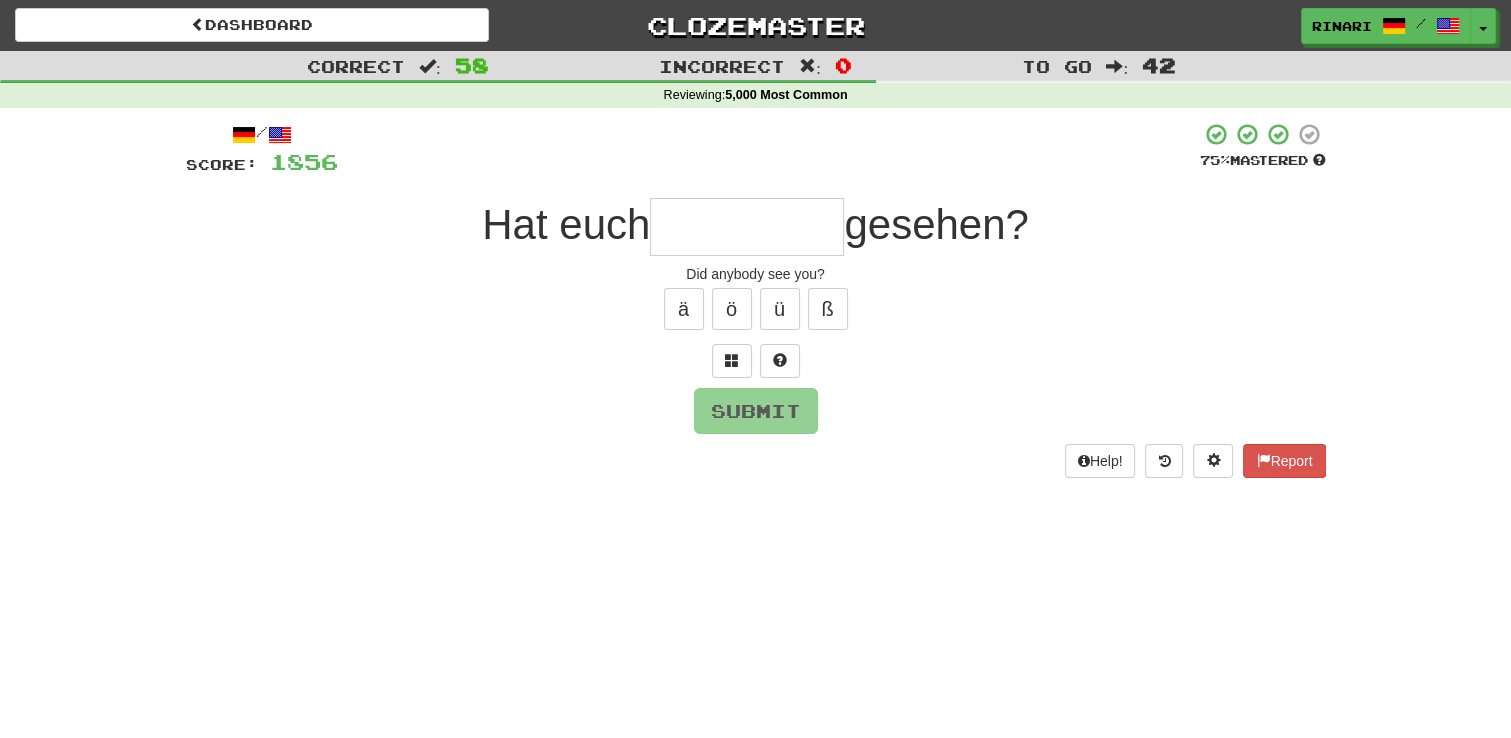 type on "*" 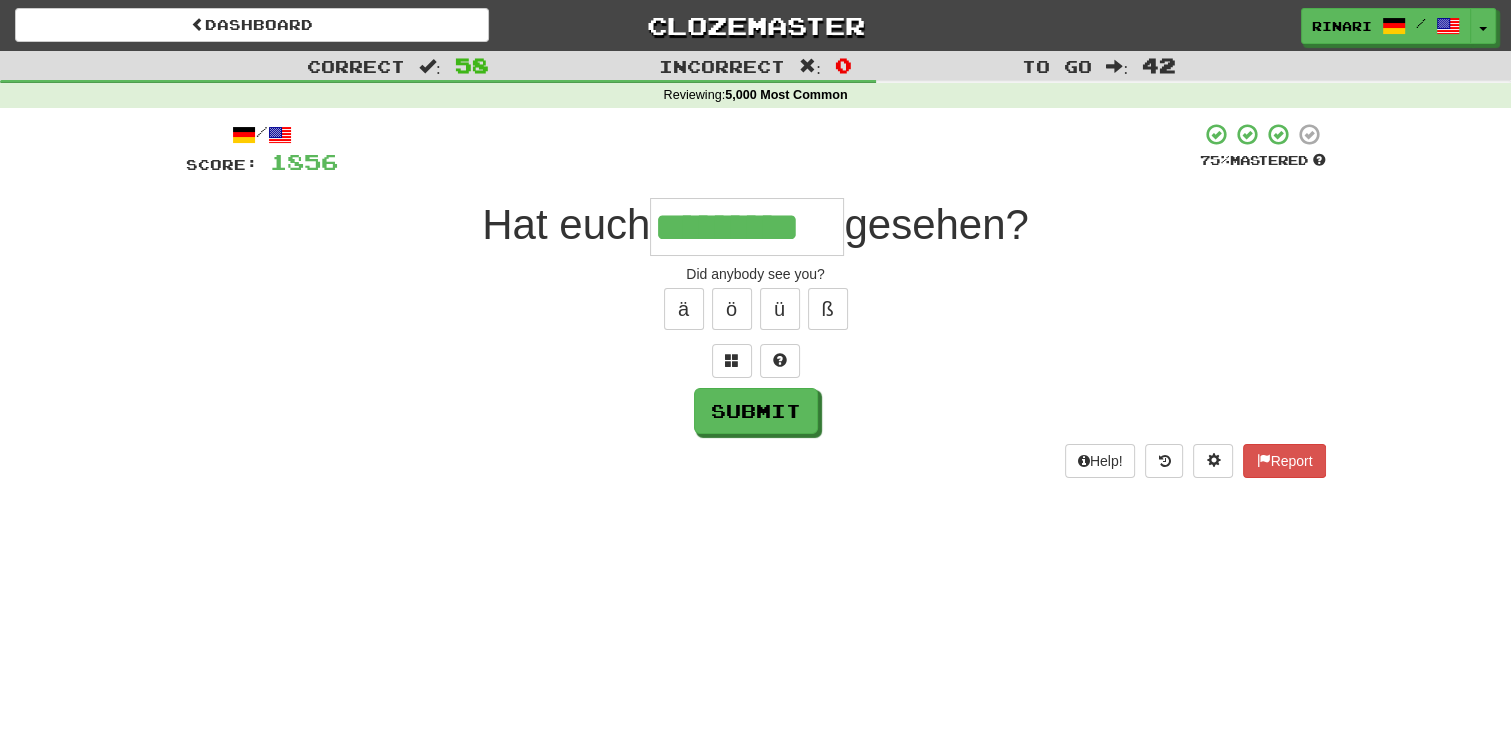 type on "*********" 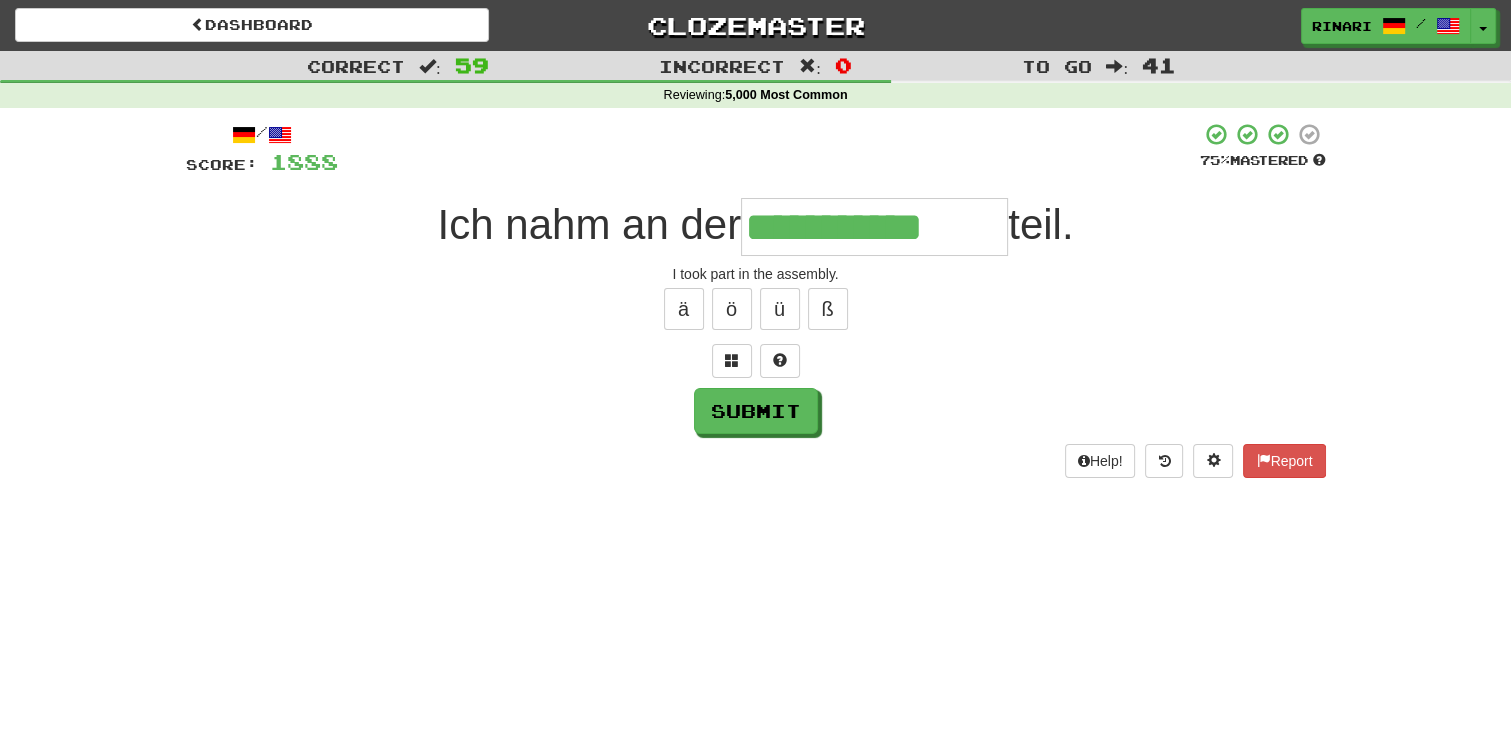 type on "**********" 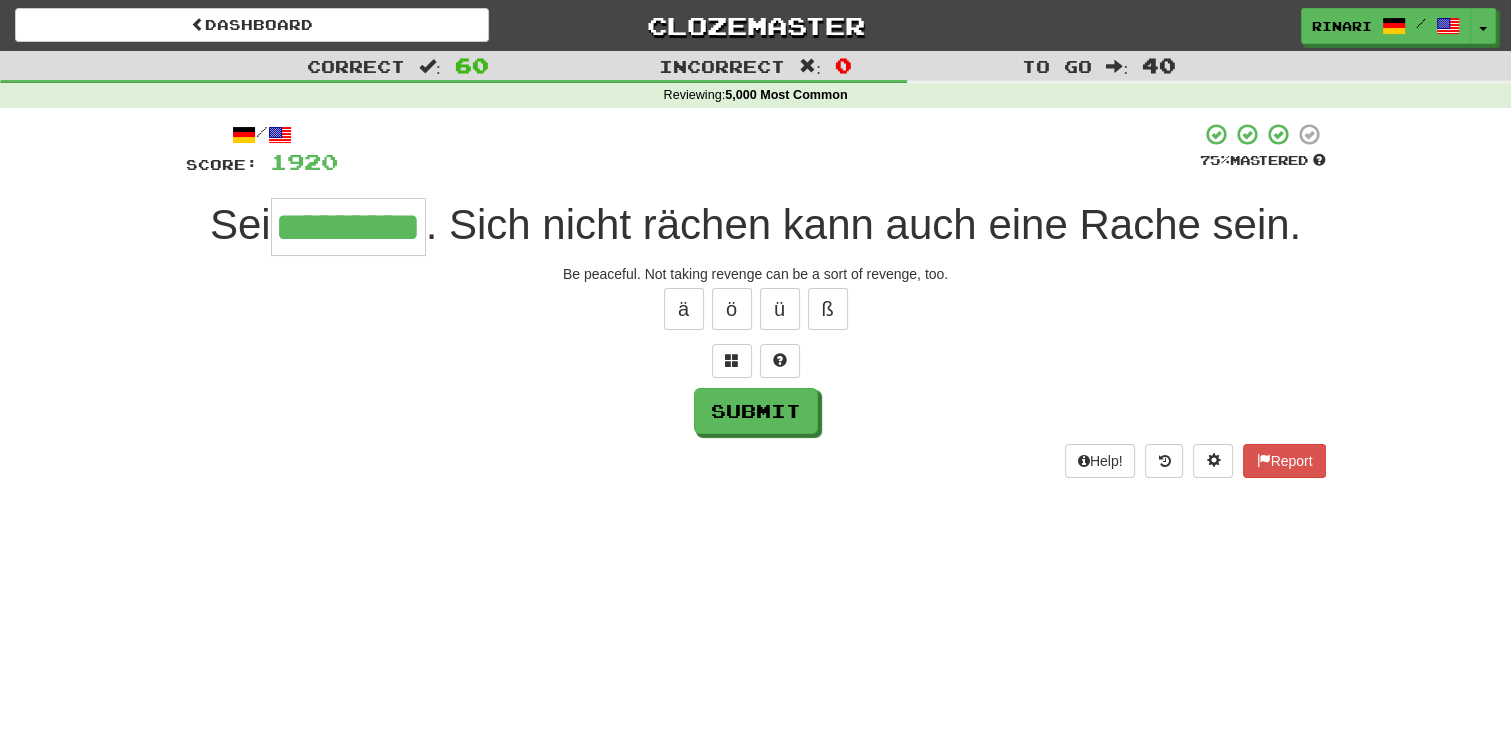 type on "*********" 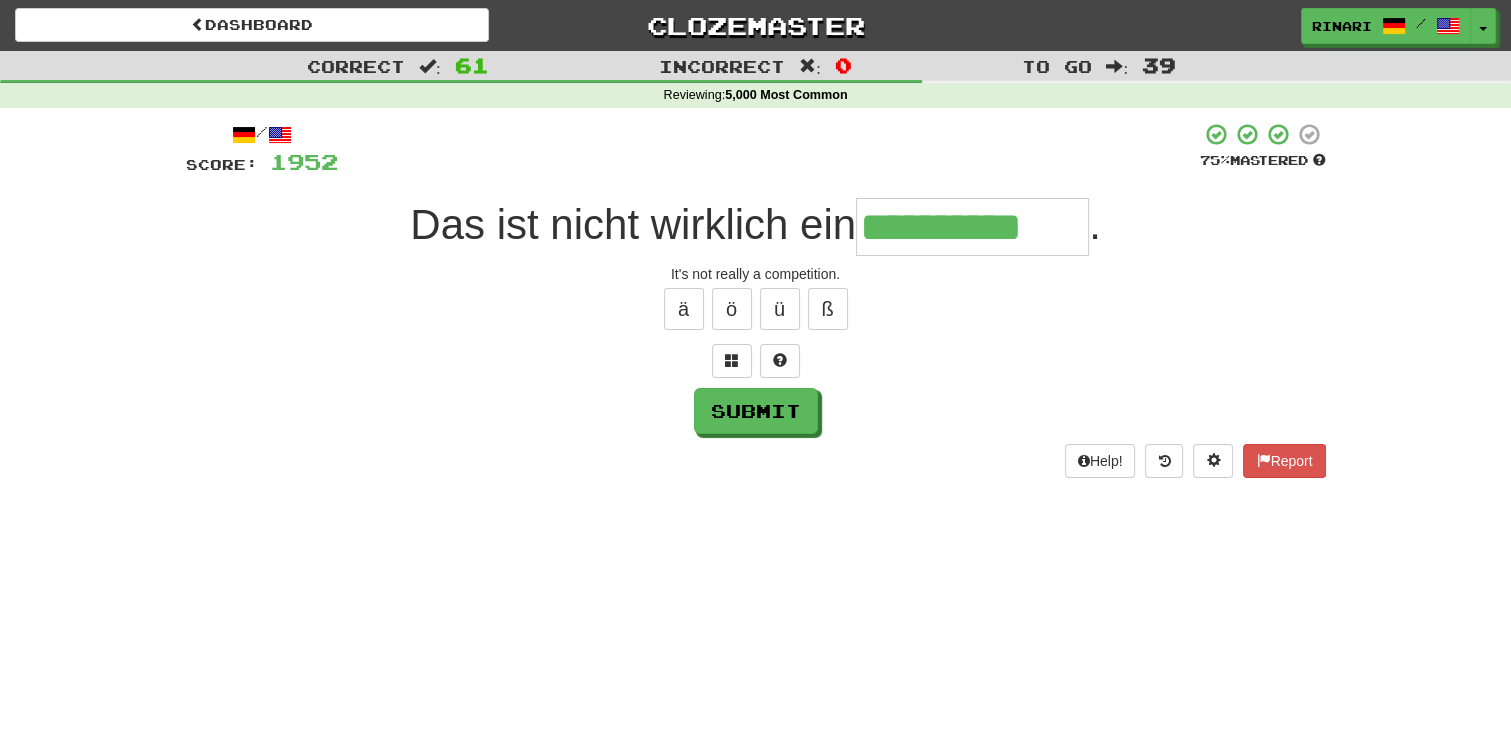 type on "**********" 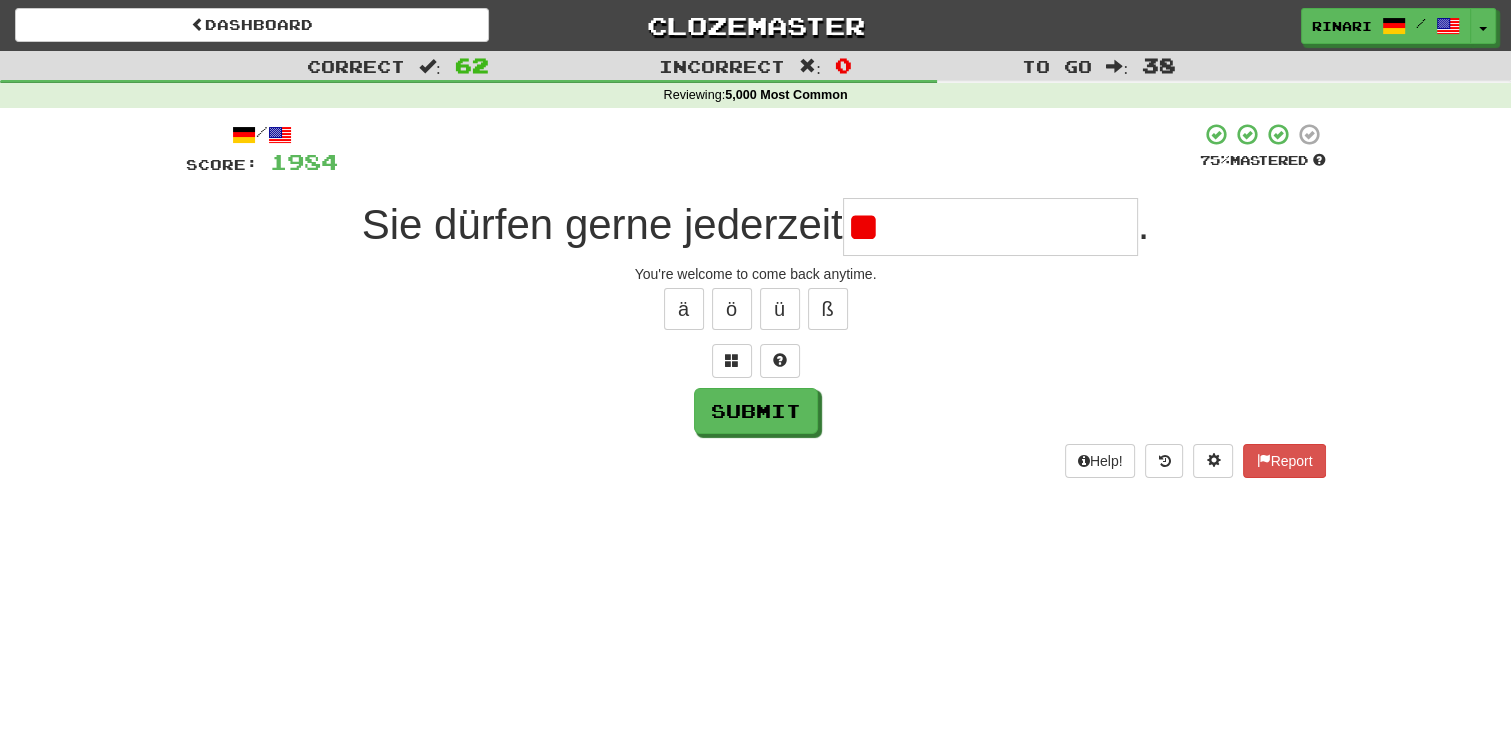 type on "*" 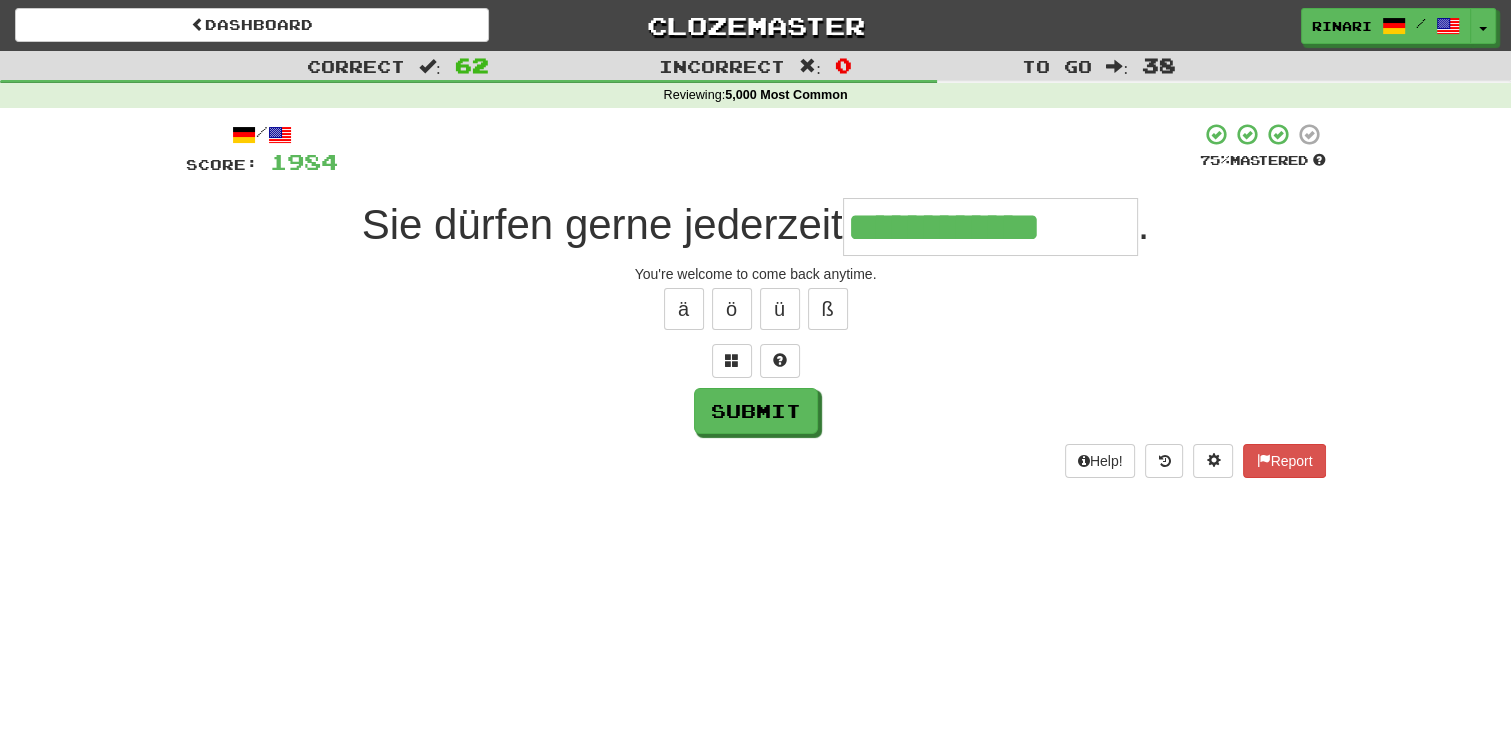 type on "**********" 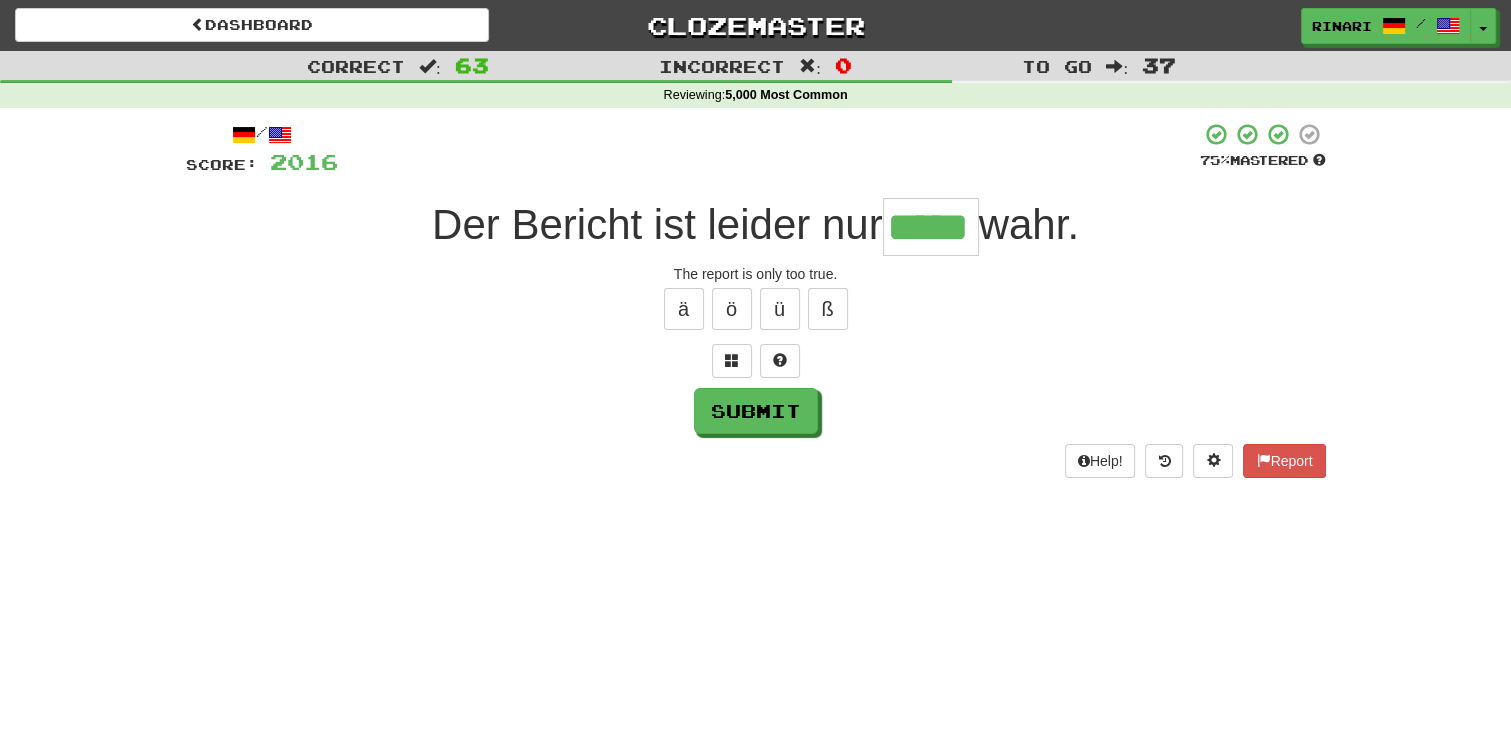 type on "*****" 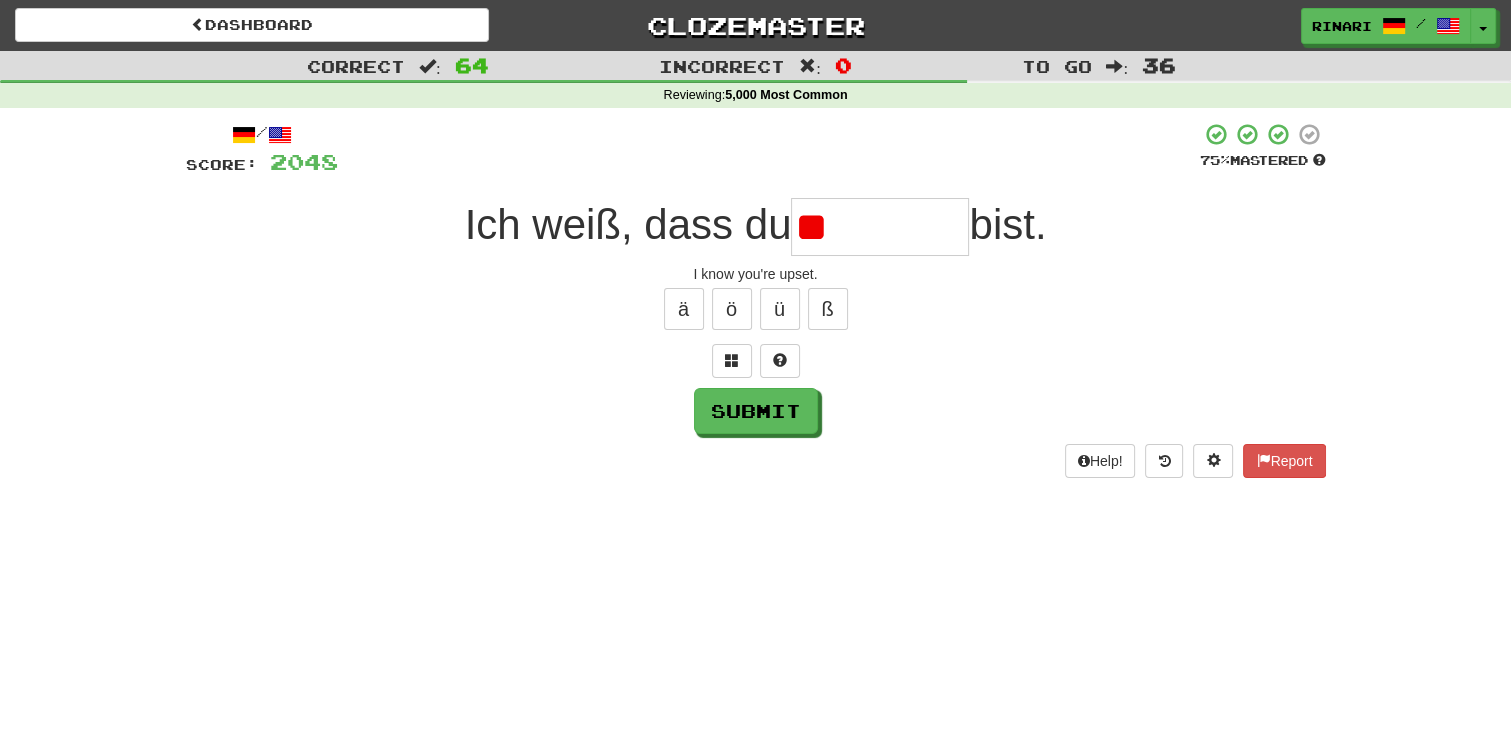 type on "*" 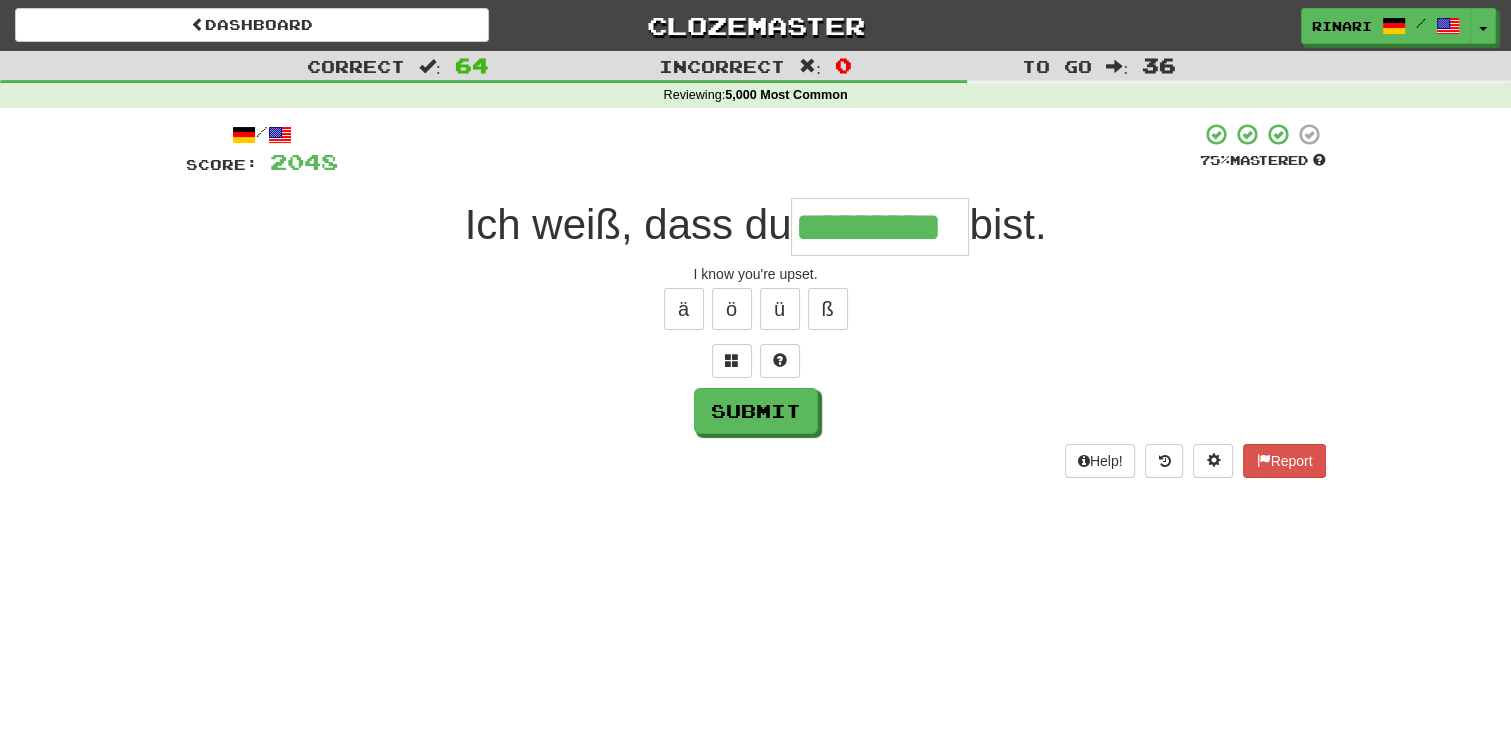 type on "*********" 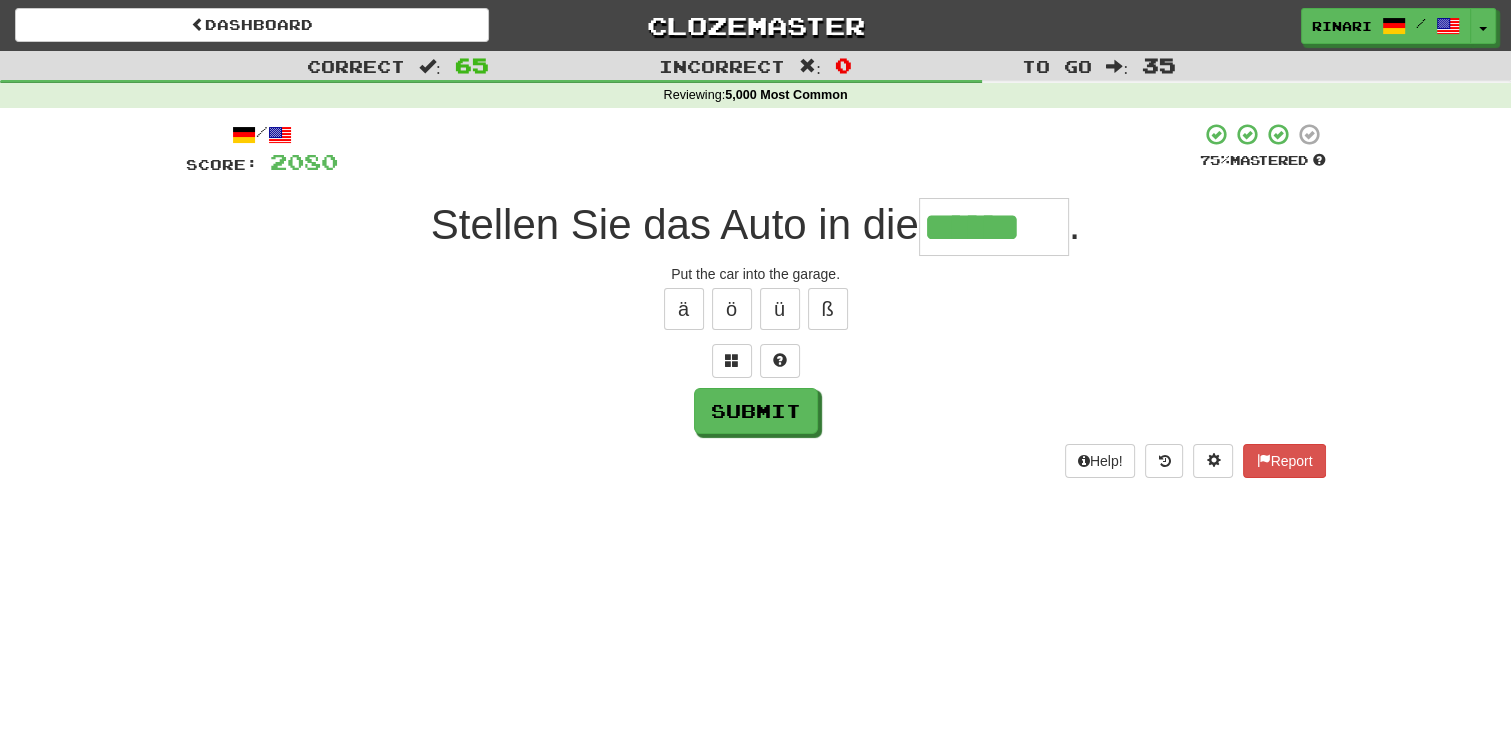 type on "******" 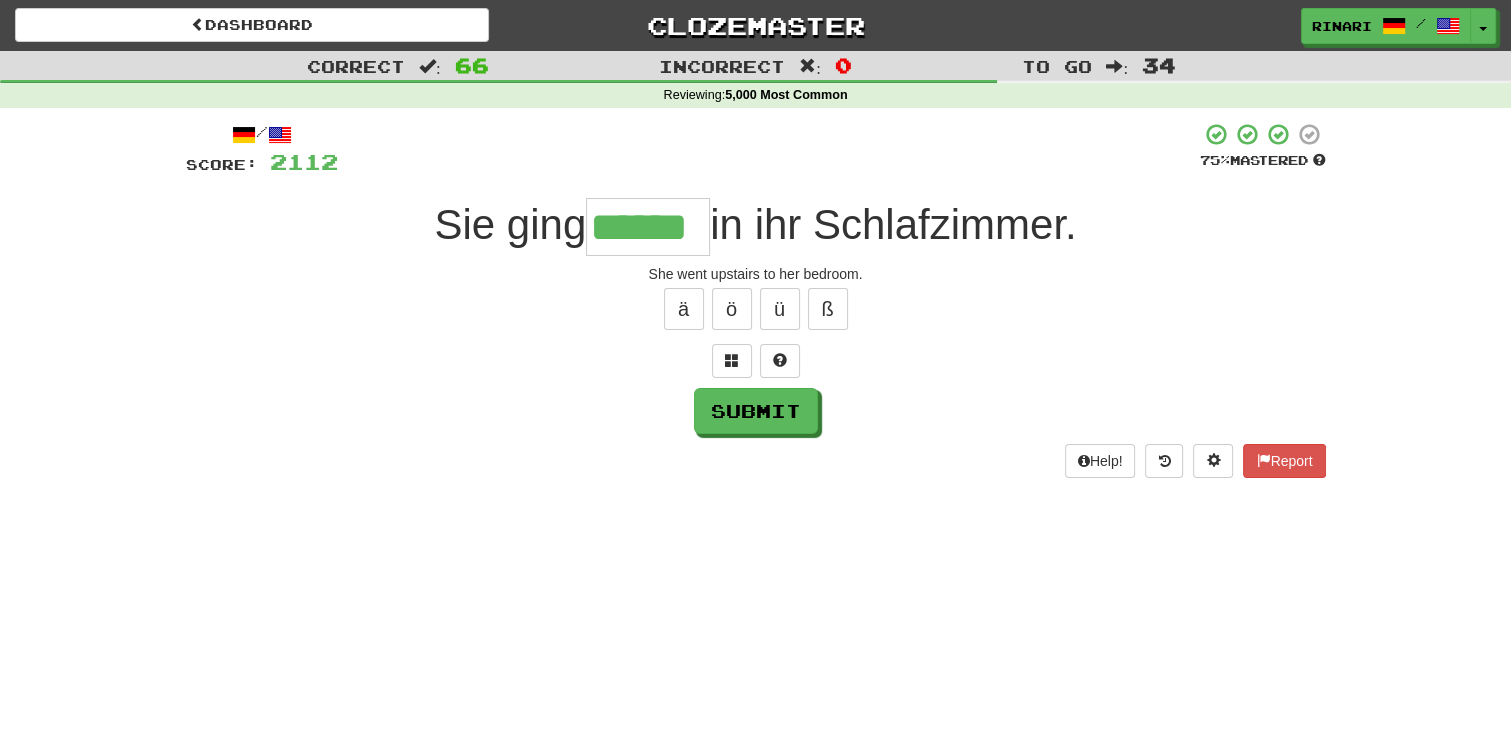 type on "******" 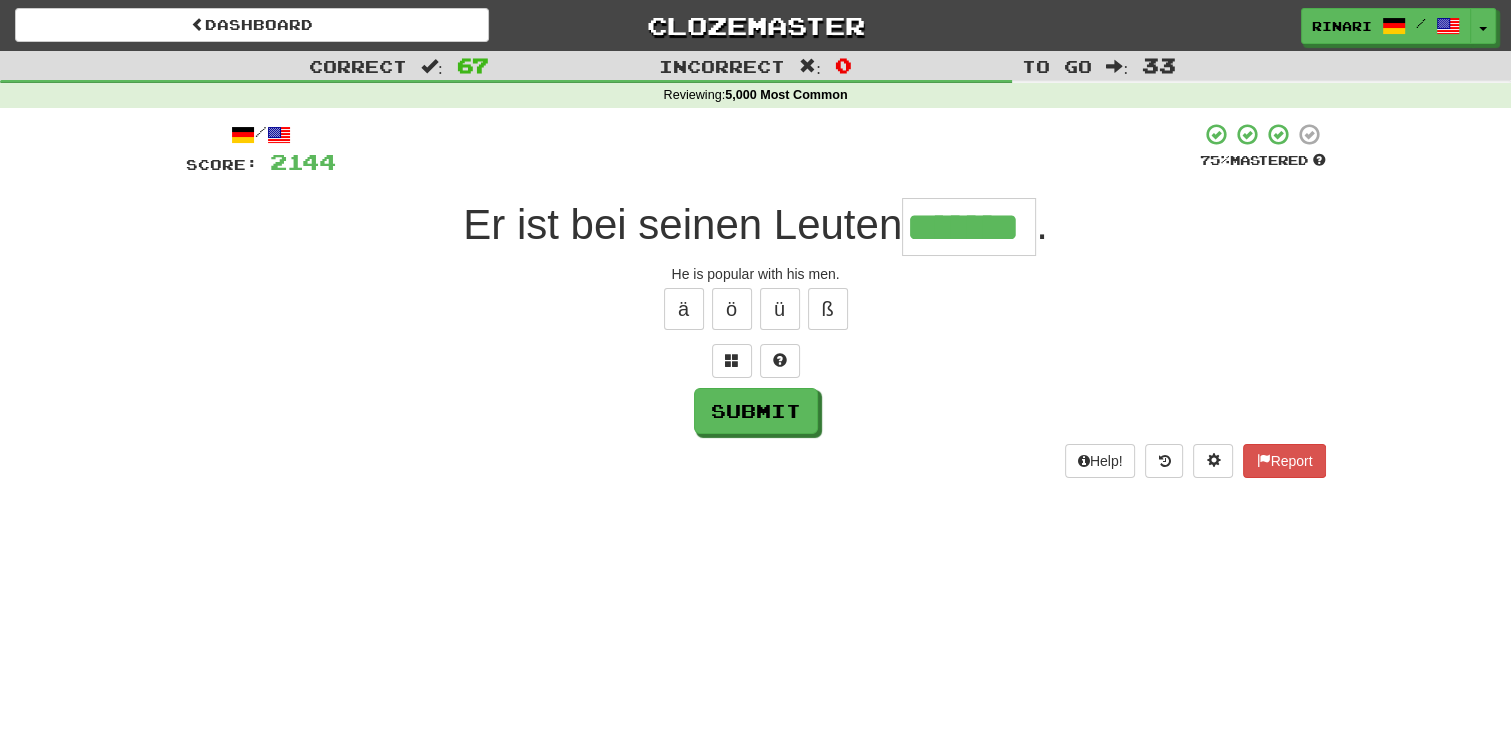 type on "*******" 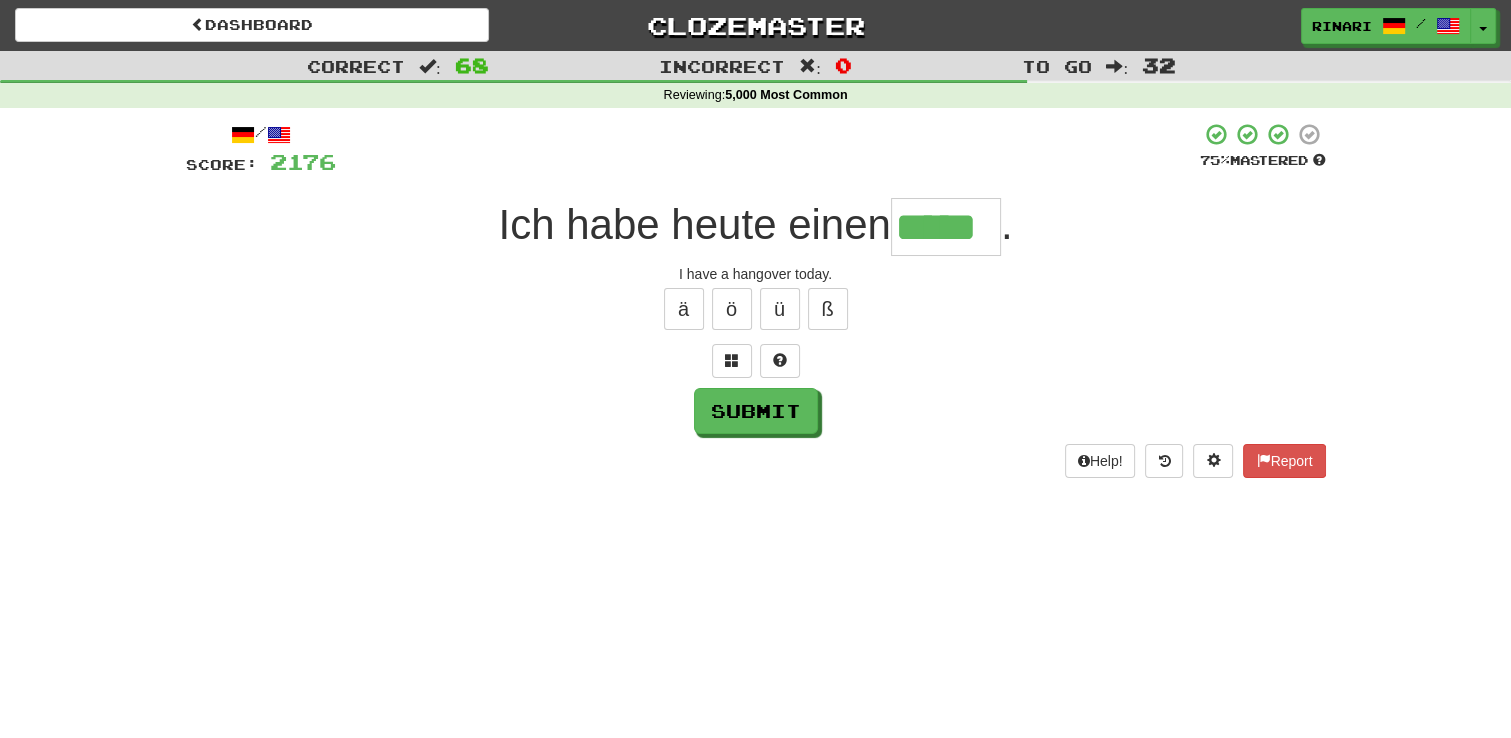 type on "*****" 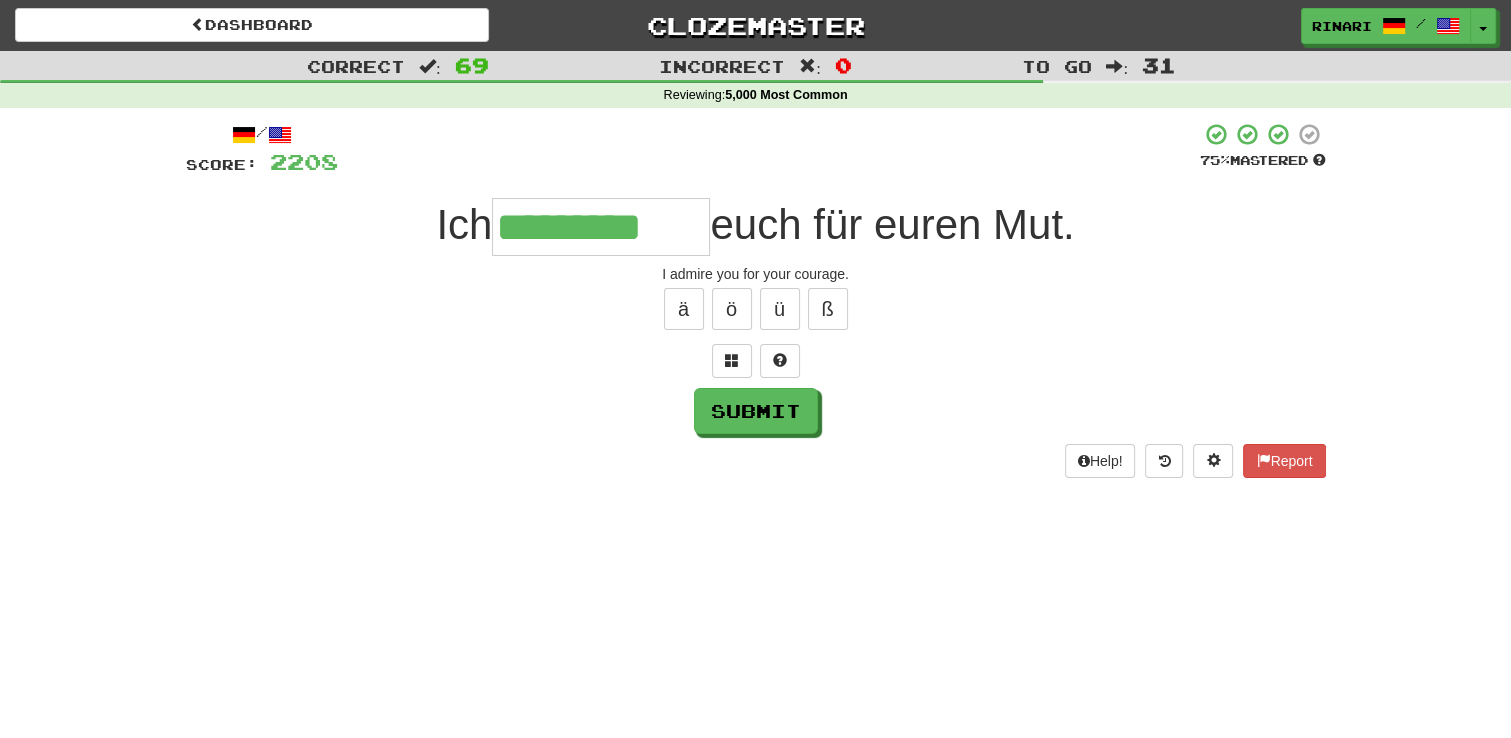type on "*********" 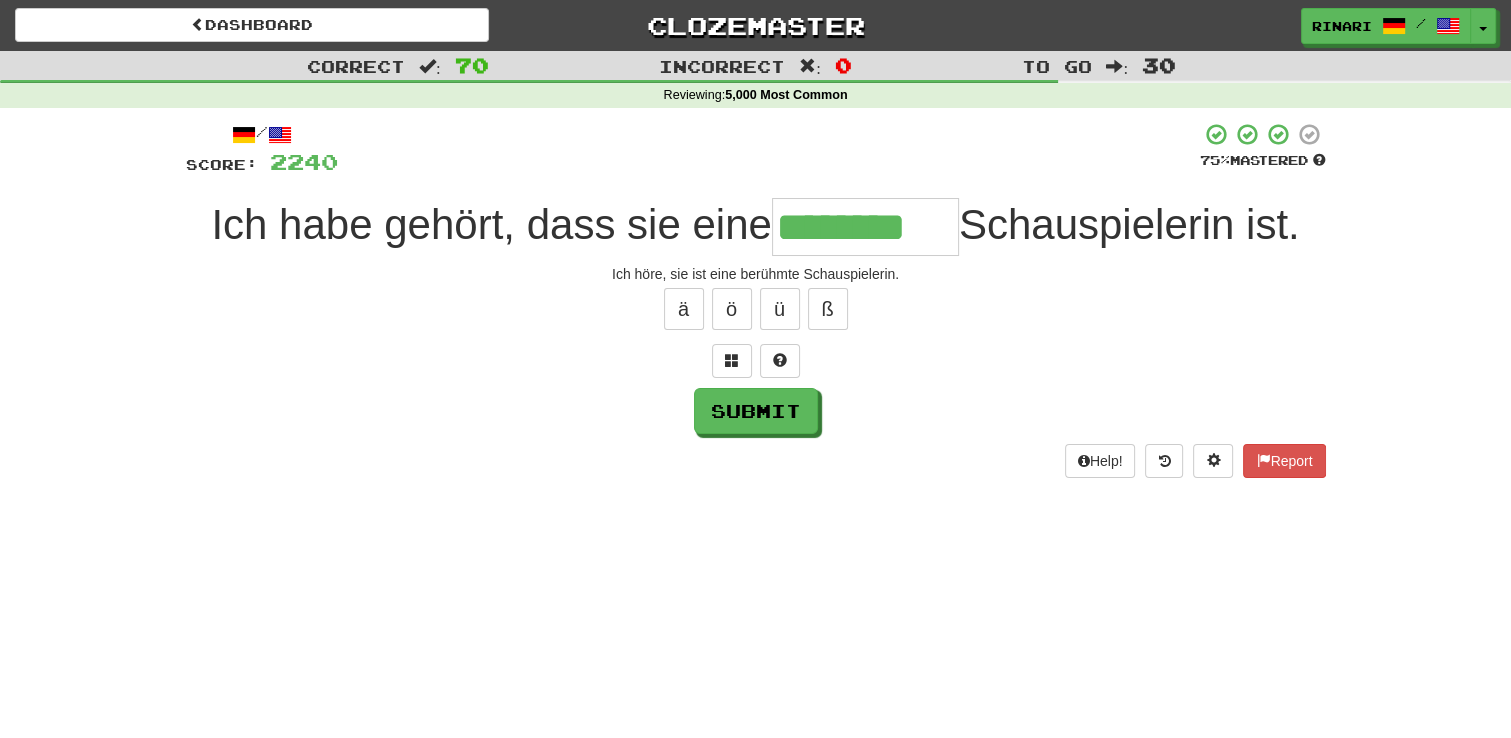 scroll, scrollTop: 0, scrollLeft: 4, axis: horizontal 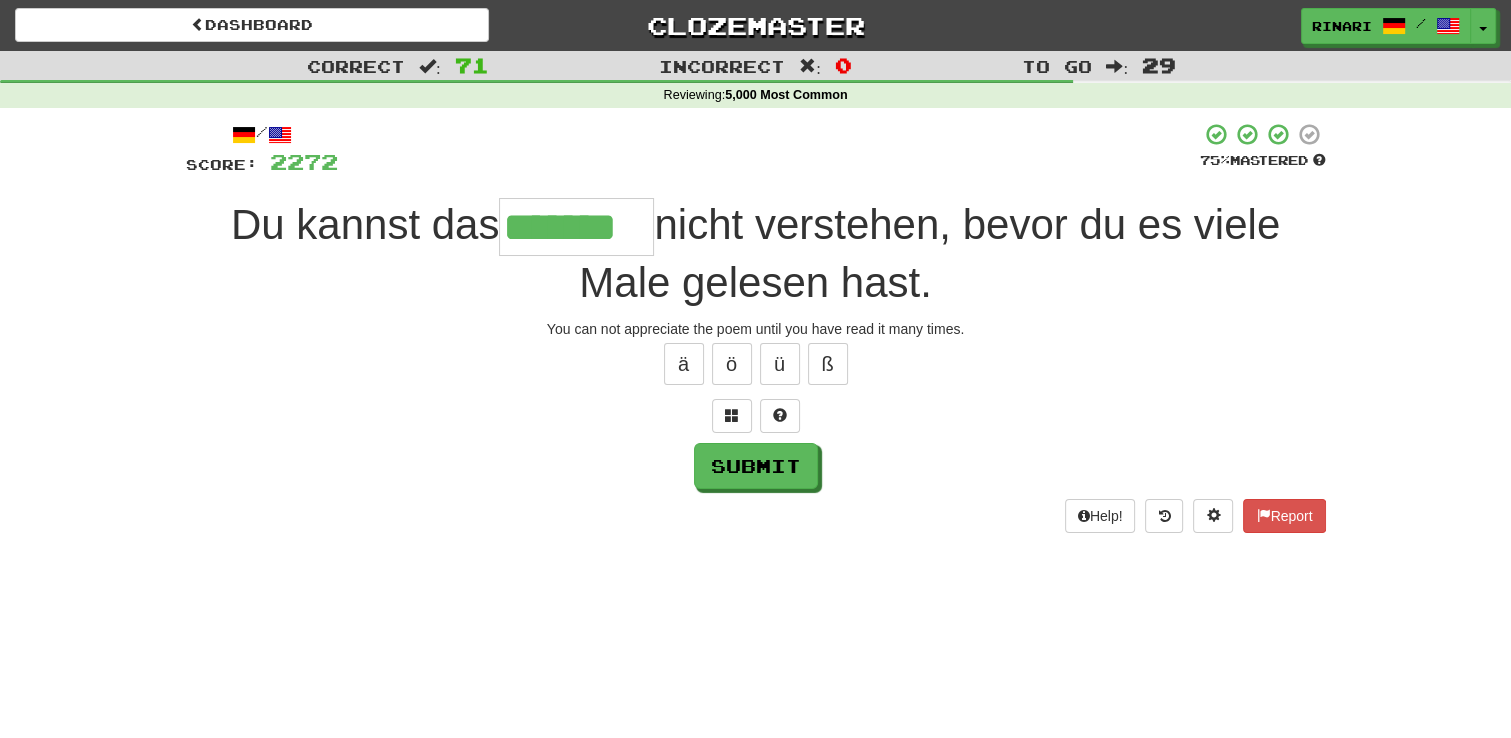 type on "*******" 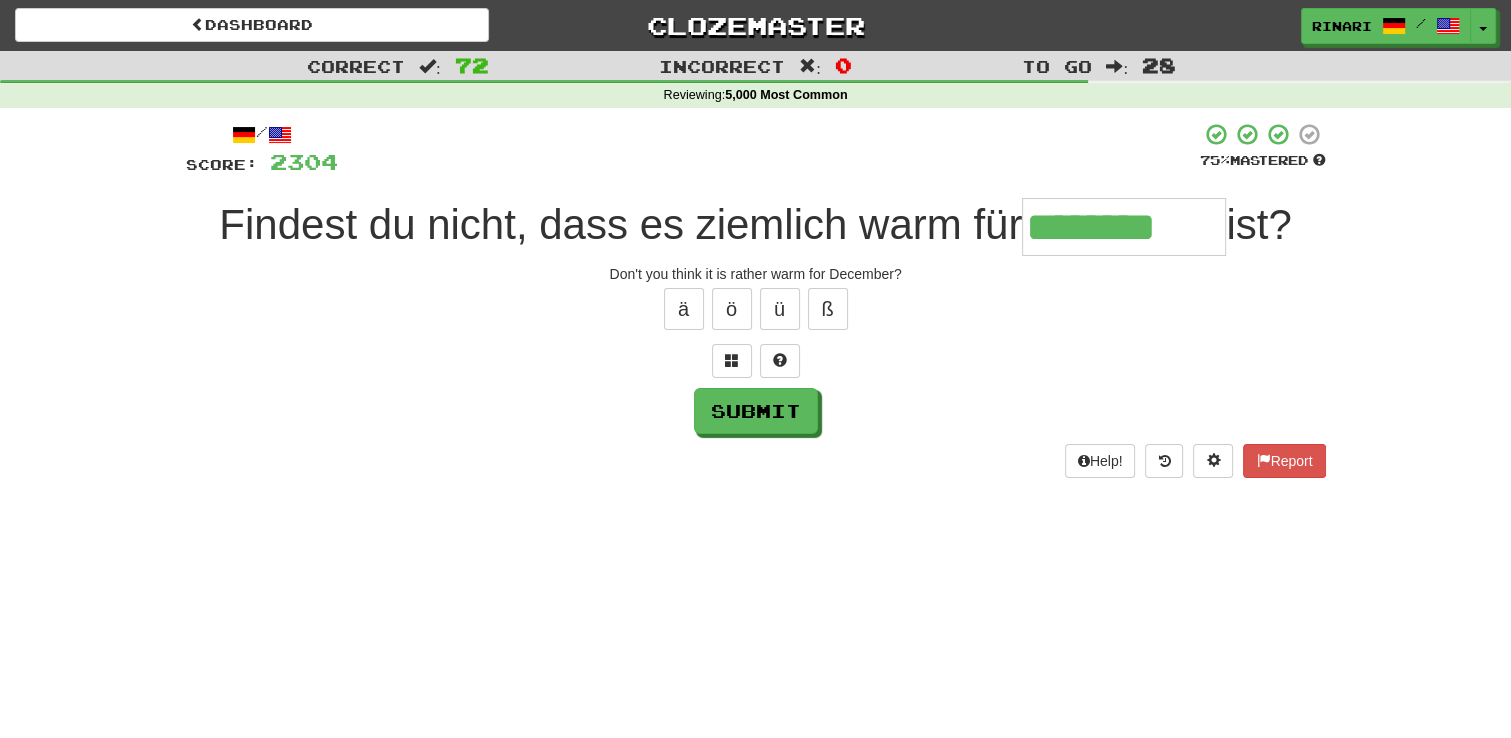 type on "********" 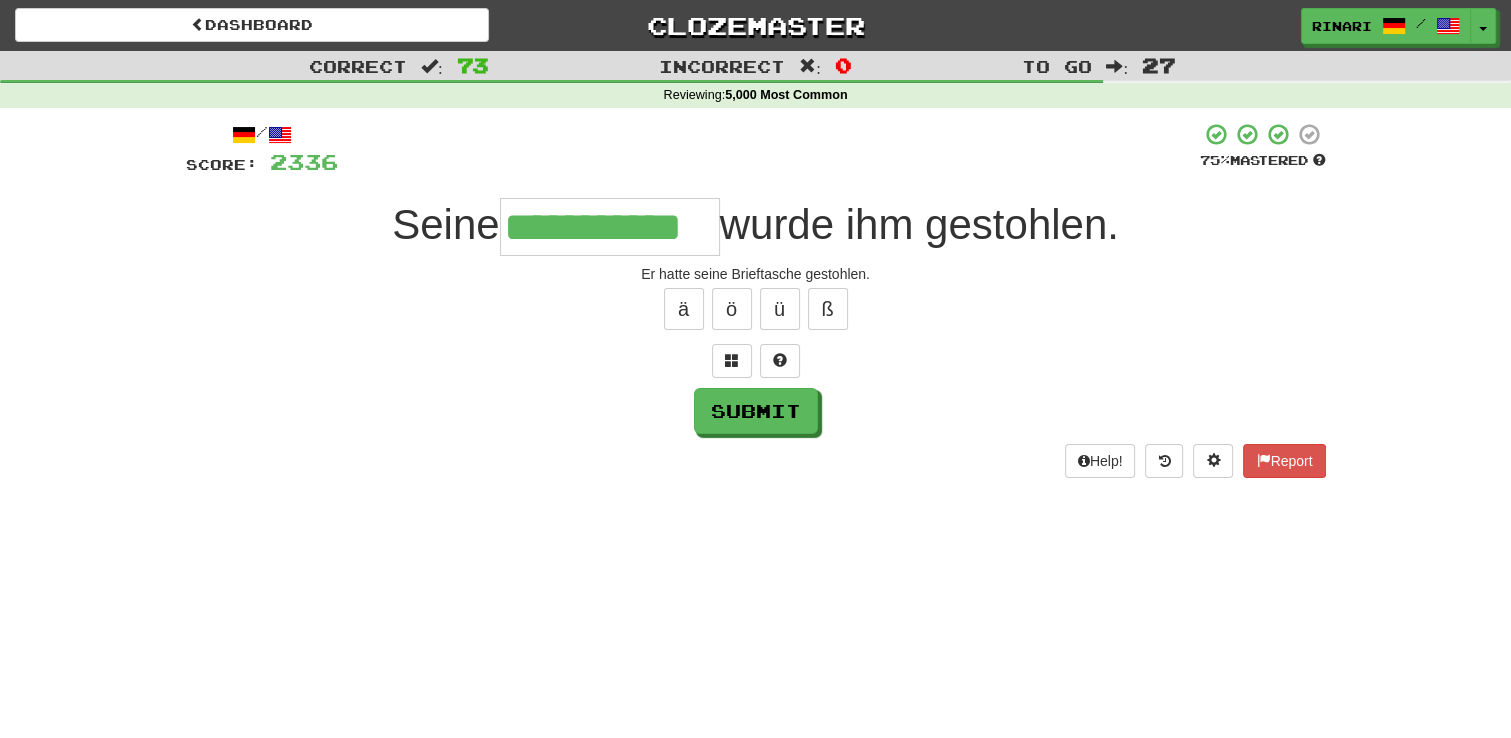 type on "**********" 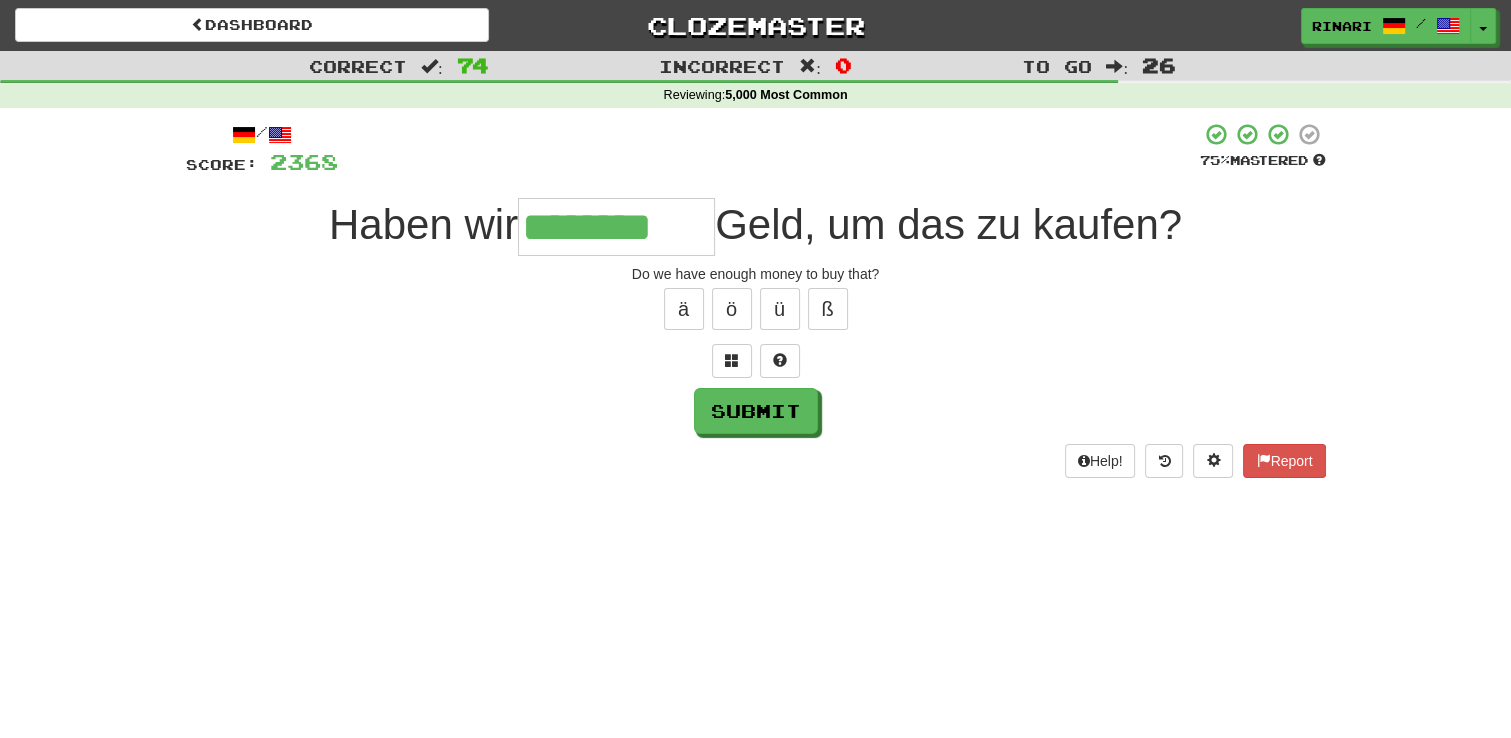 type on "********" 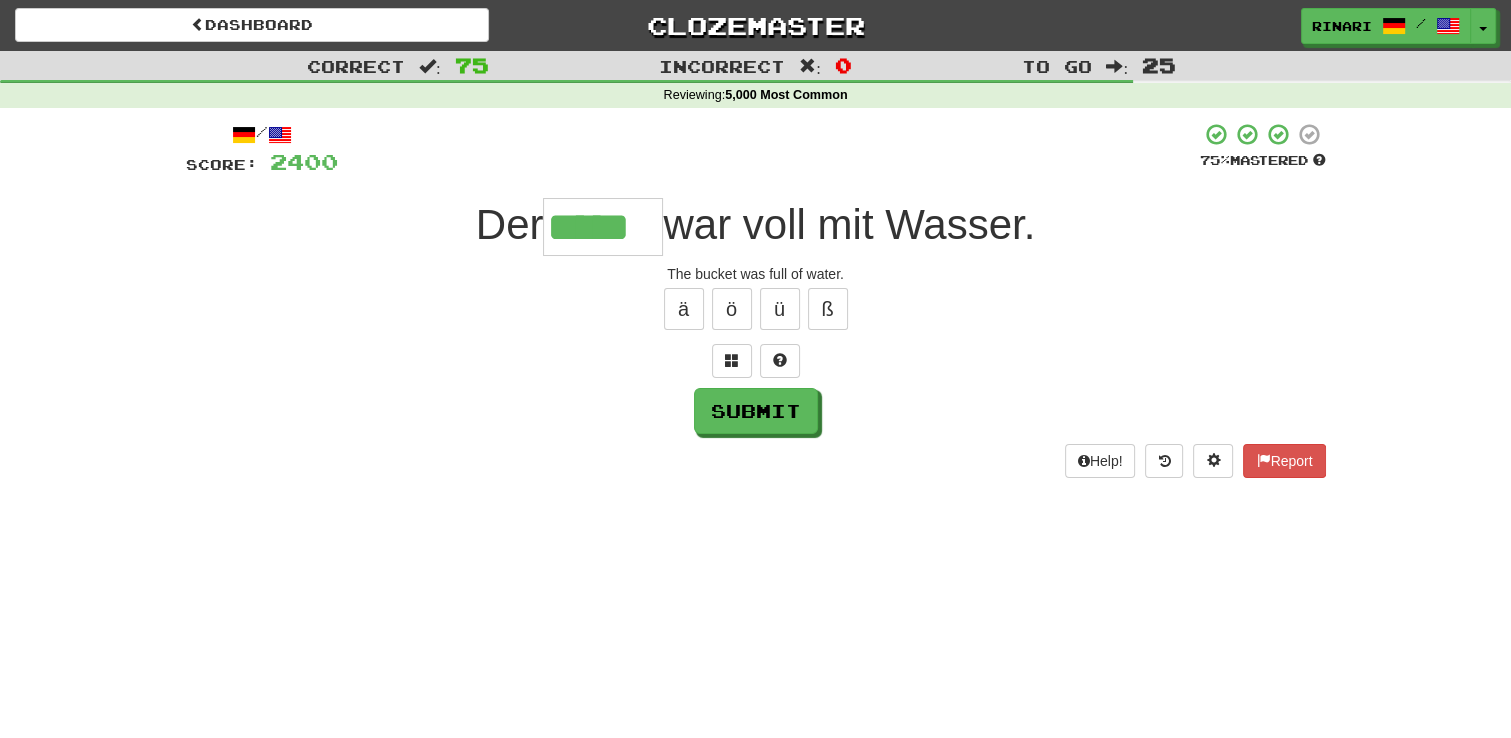 type on "*****" 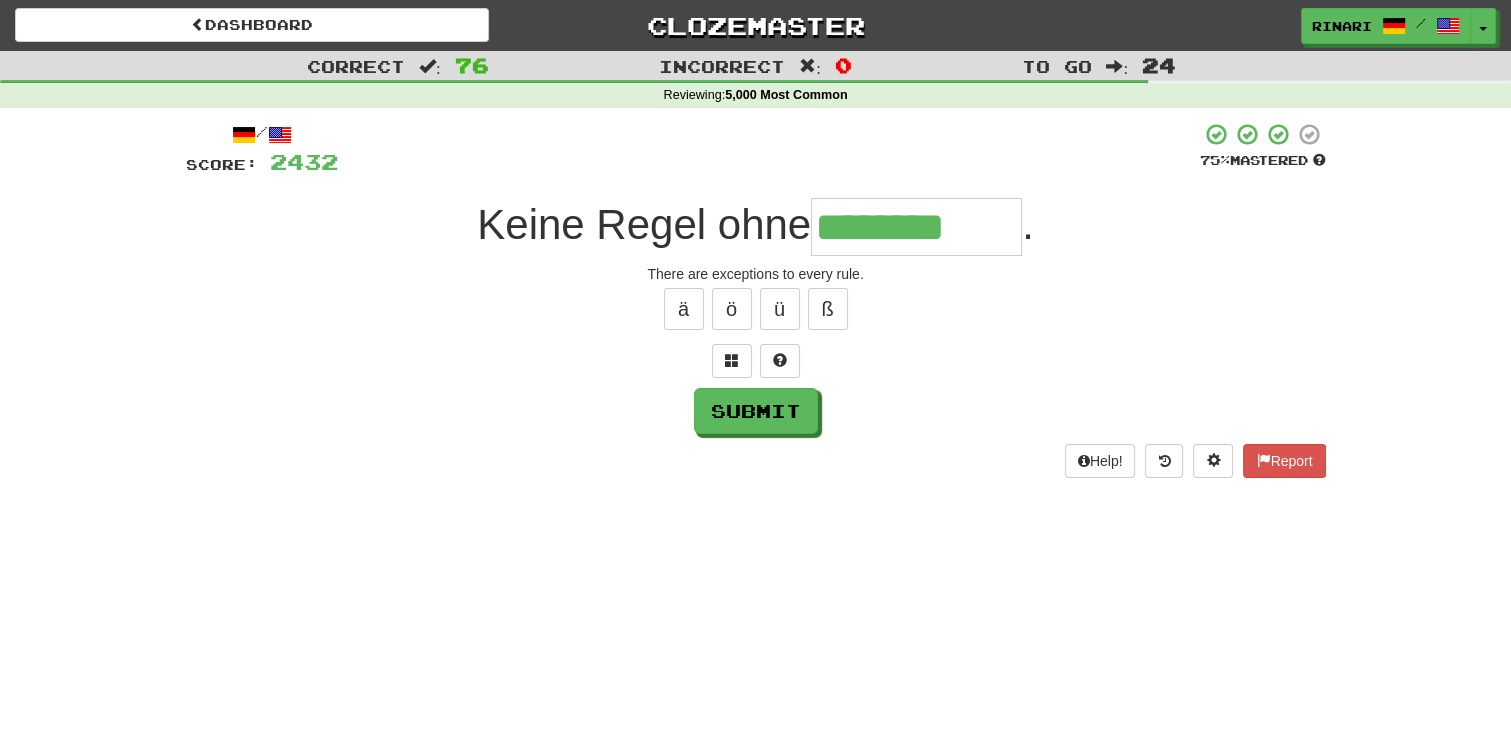 type on "********" 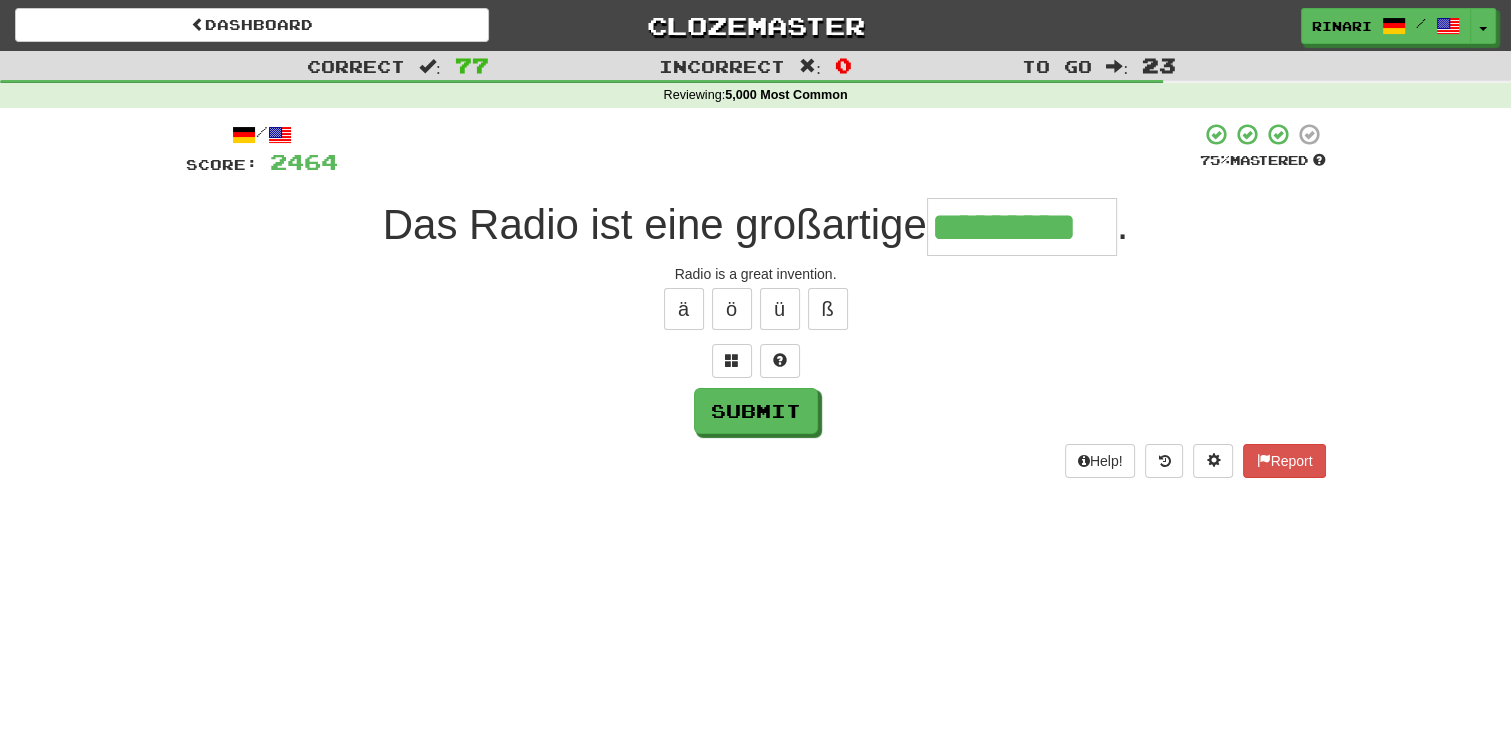 type on "*********" 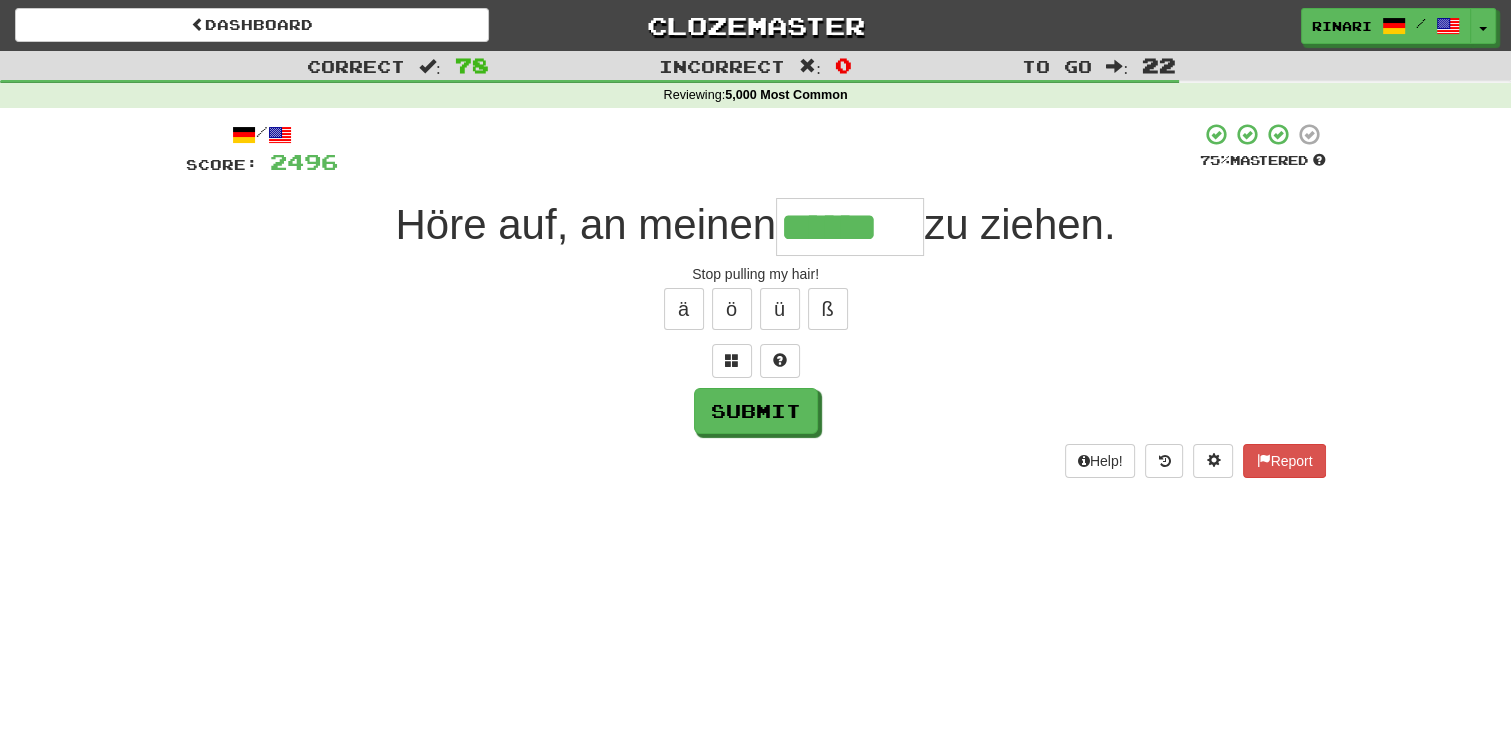 type on "******" 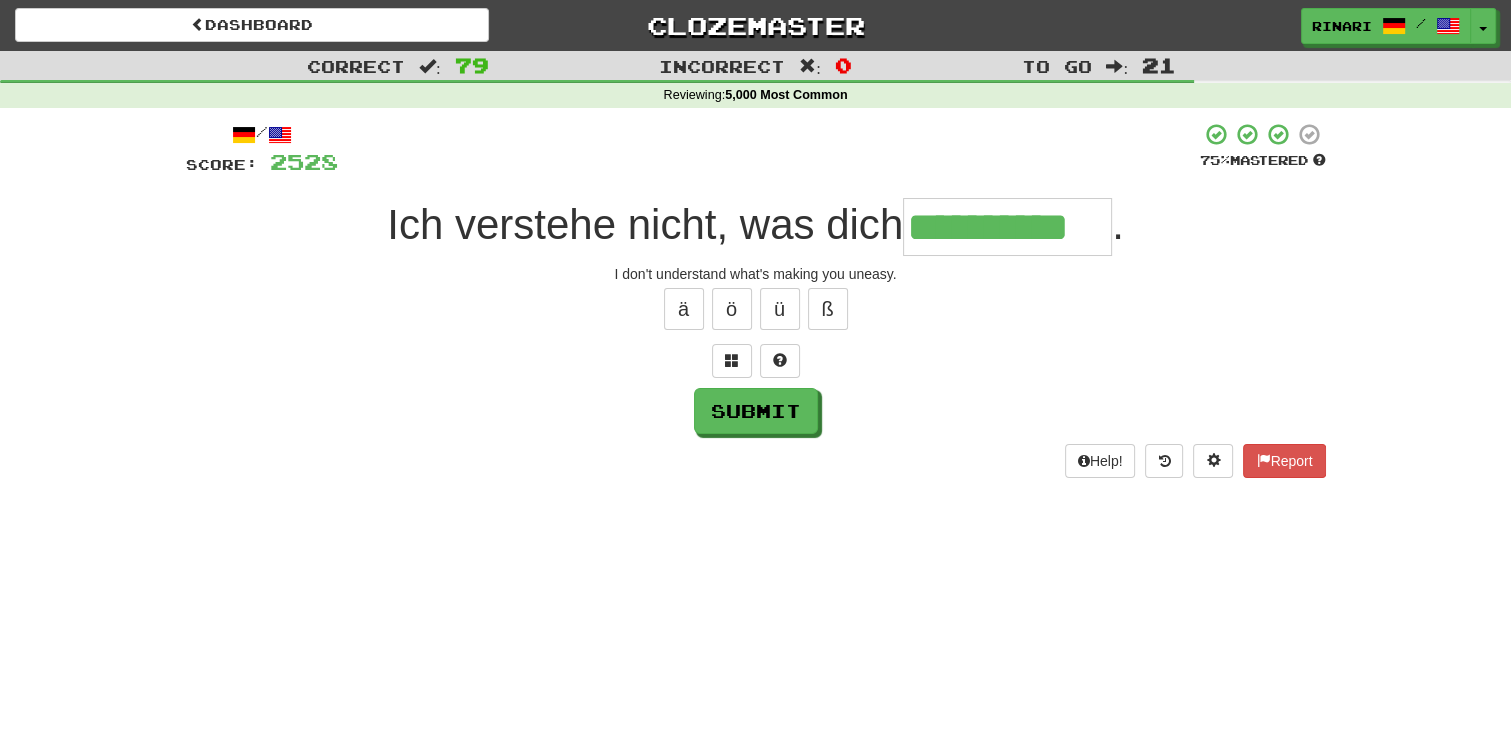 type on "**********" 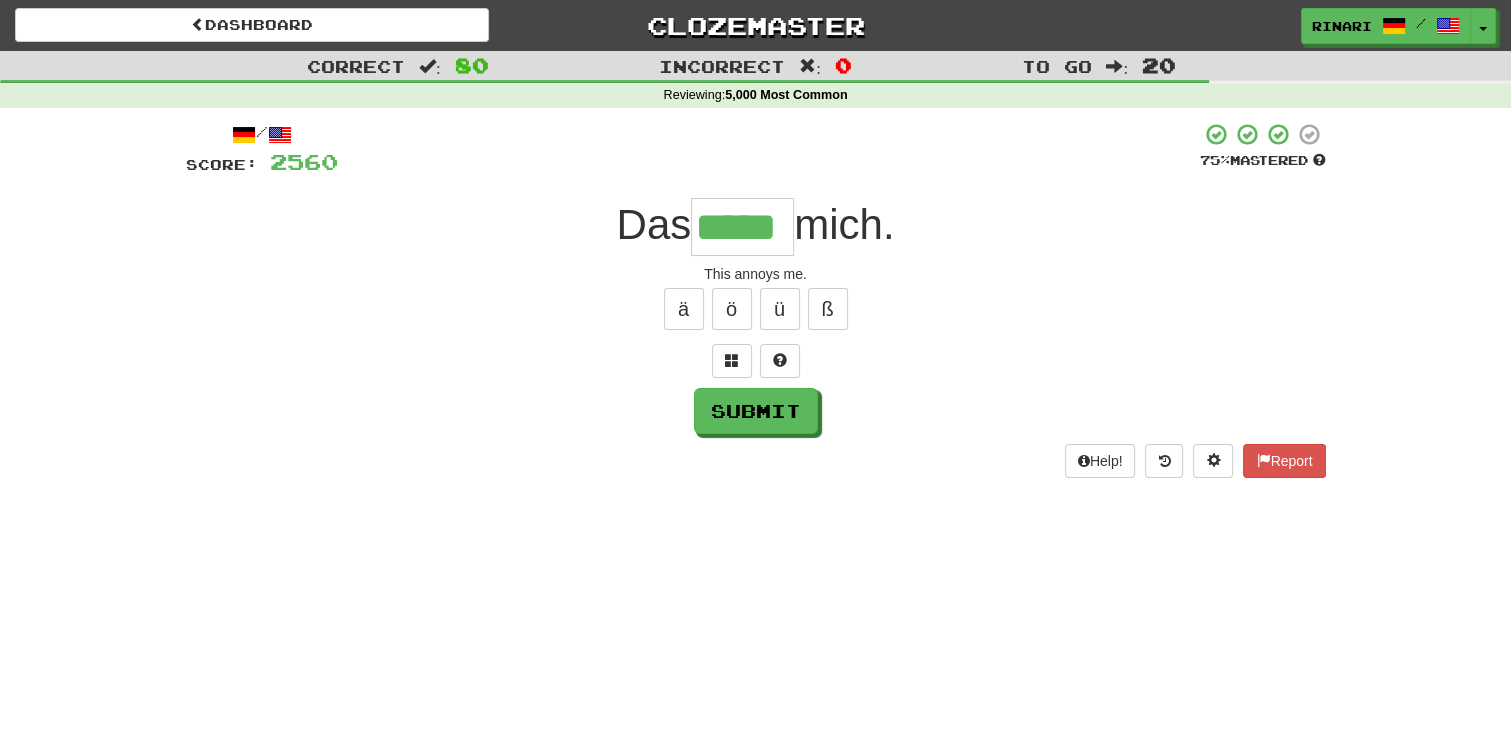 type on "*****" 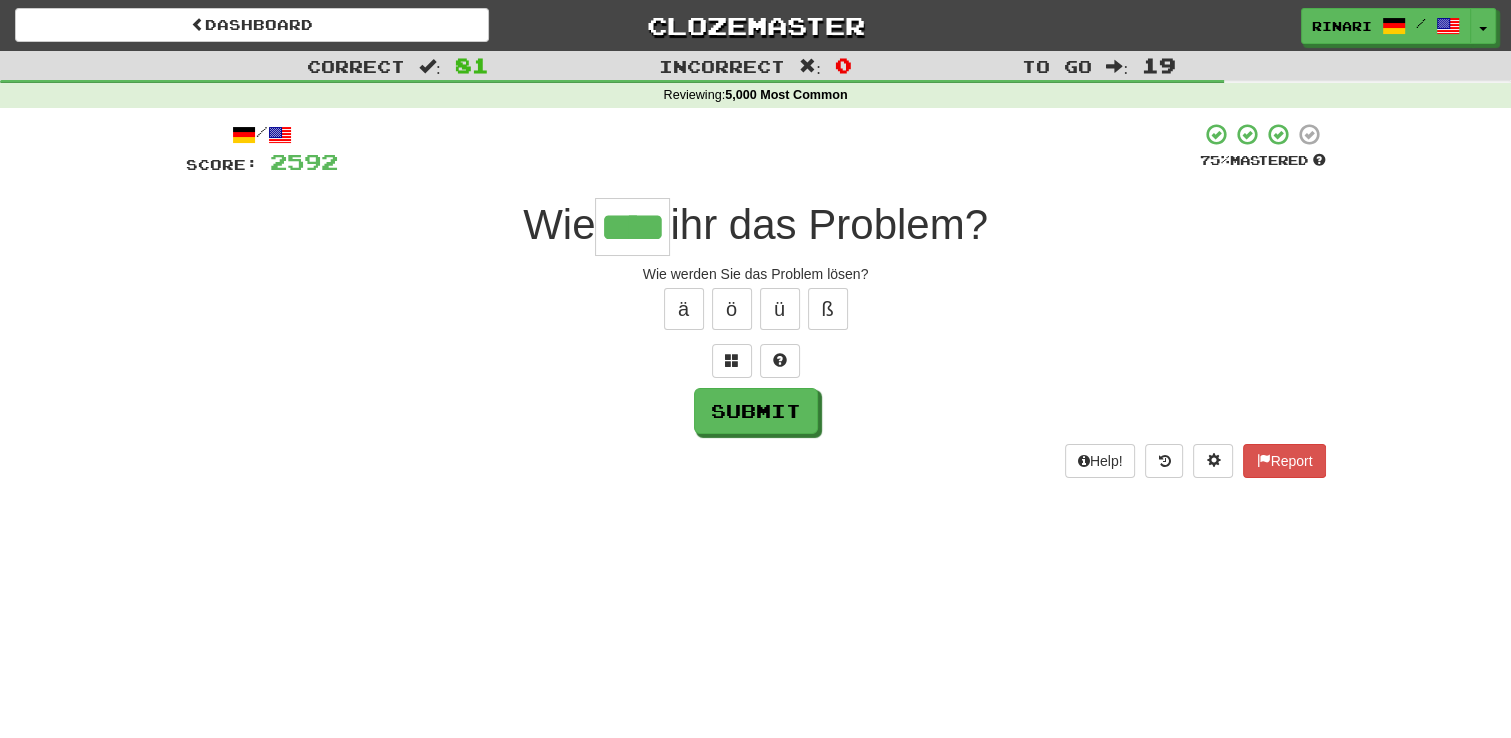 type on "****" 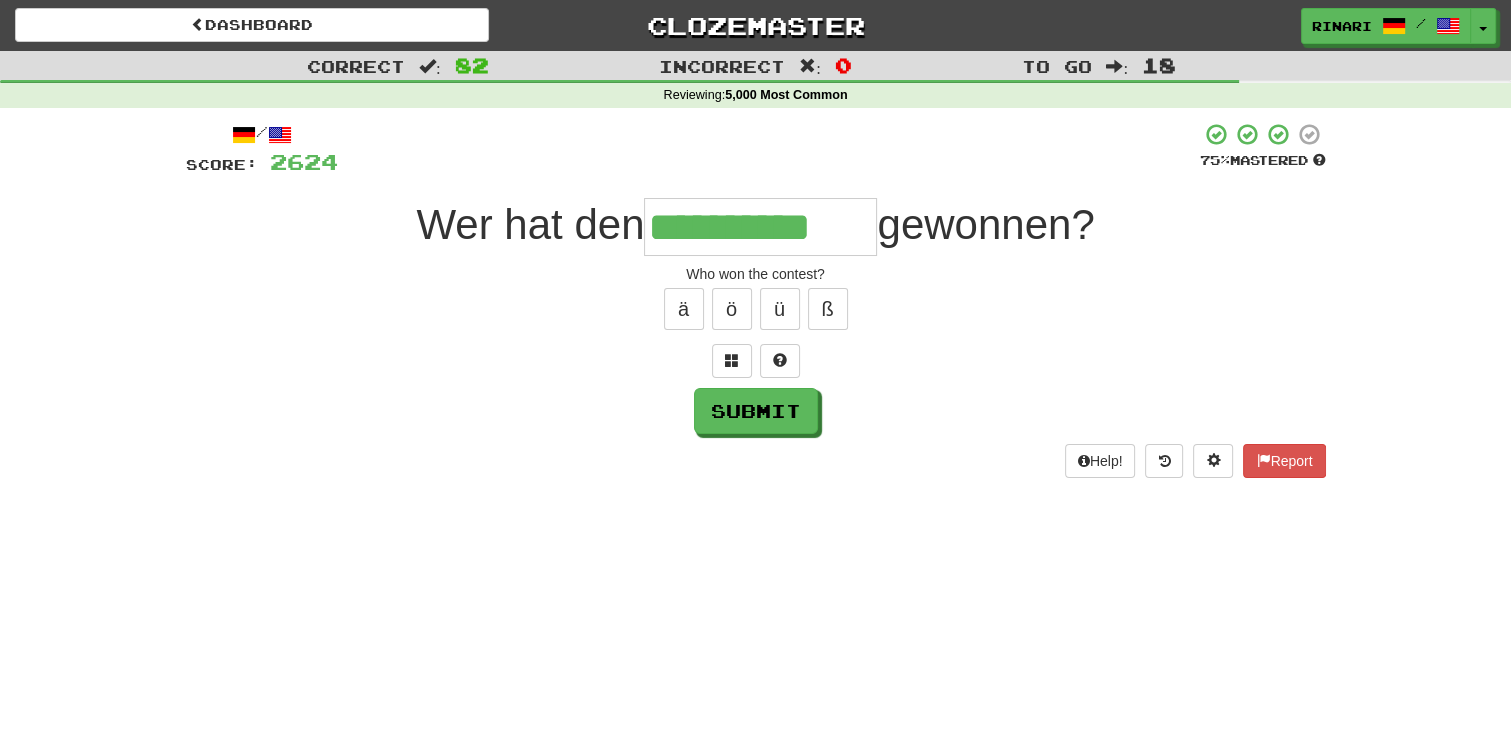 type on "**********" 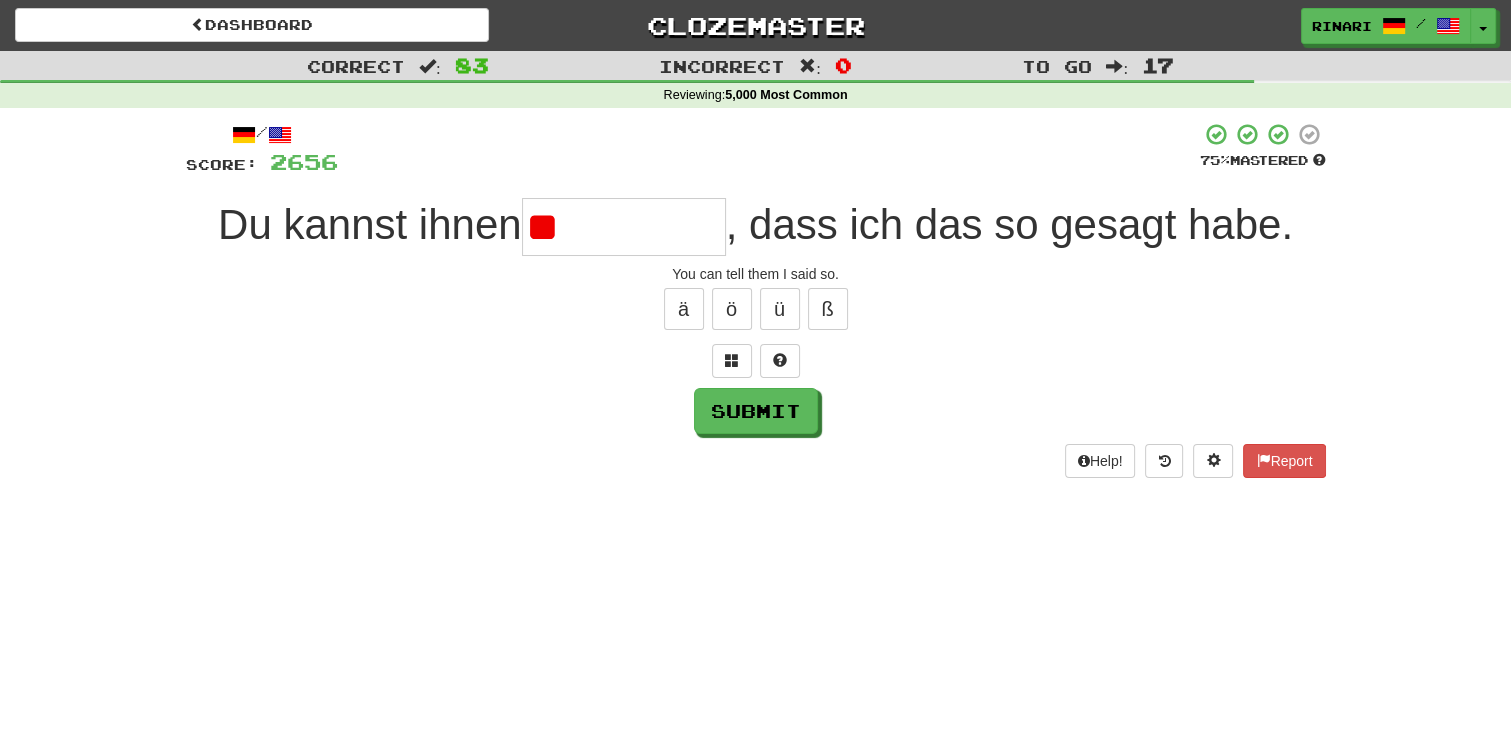 type on "*" 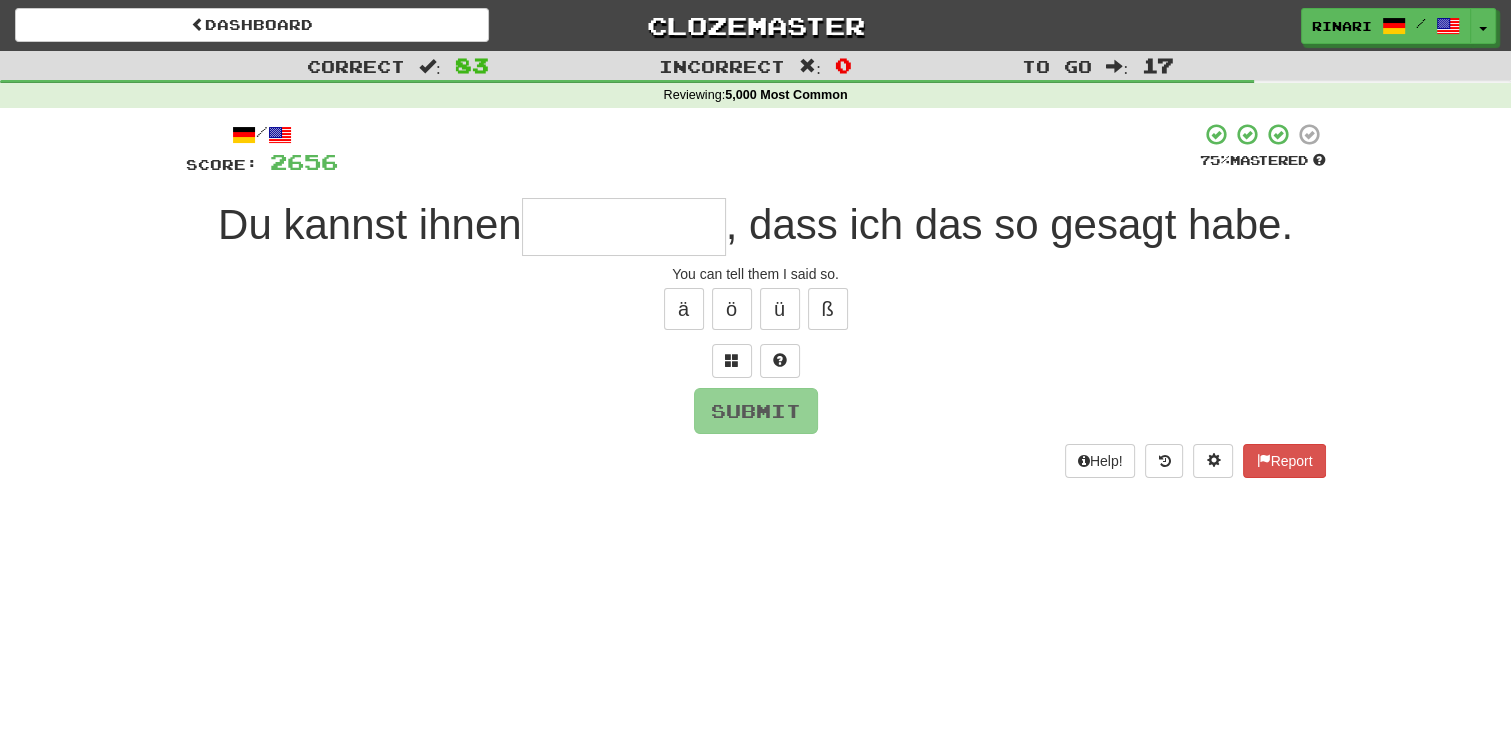 type on "*" 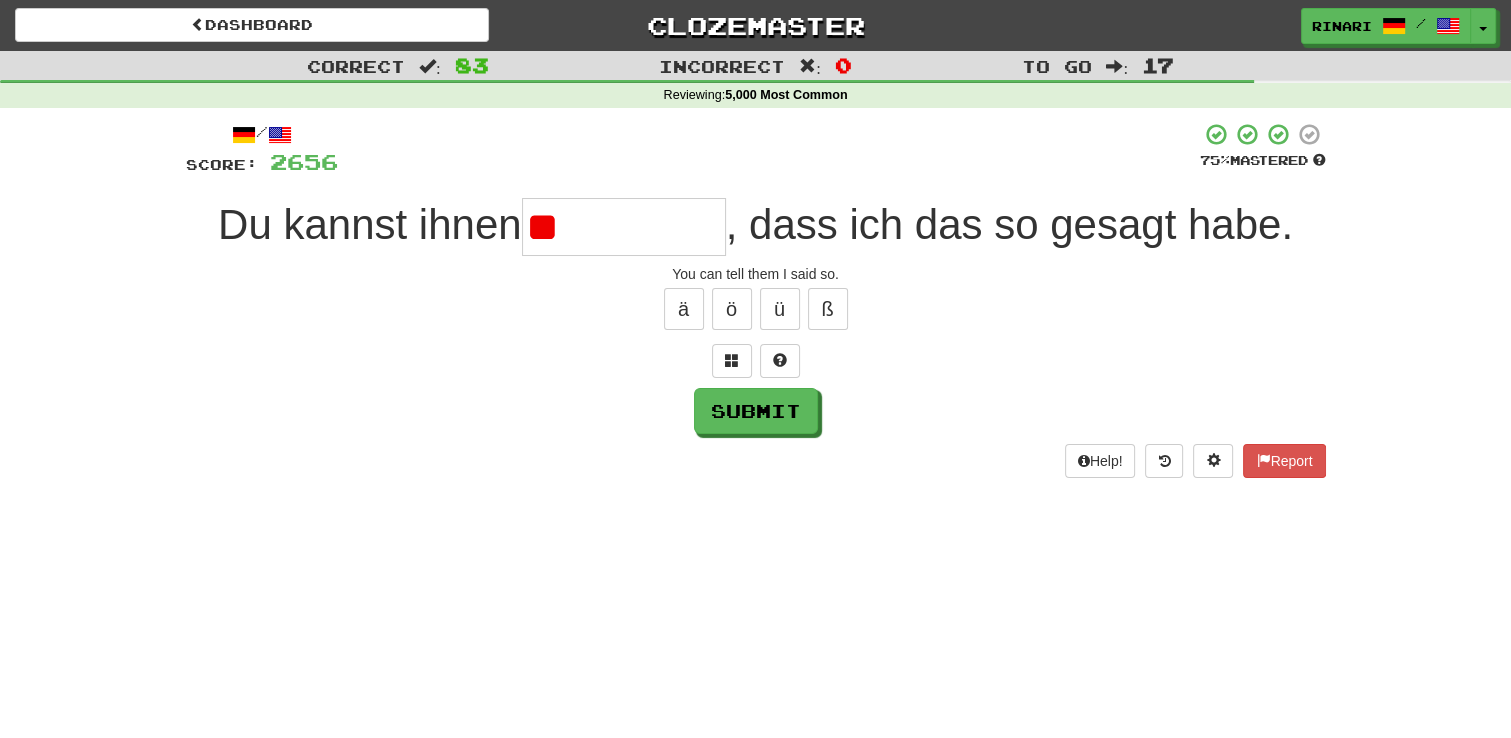 type on "*" 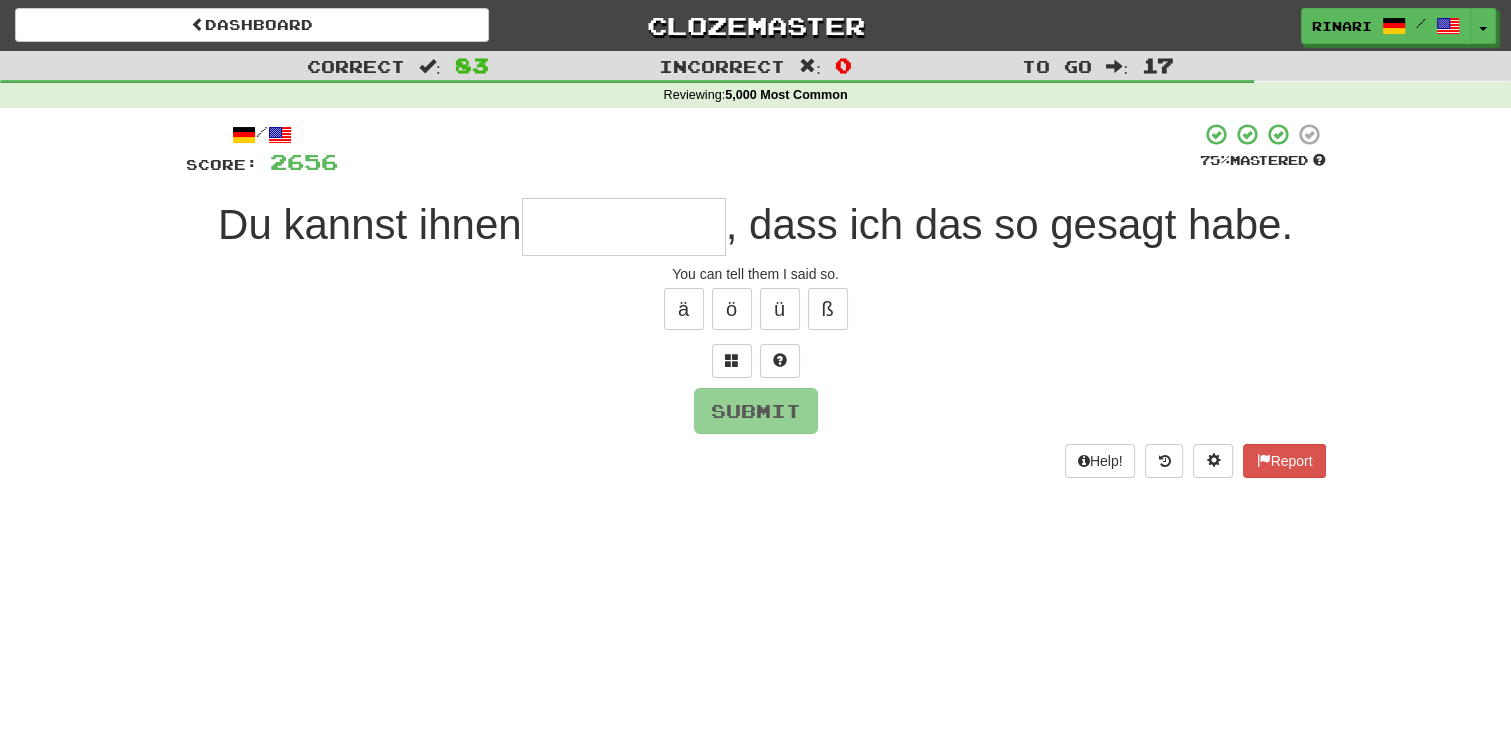 type on "*" 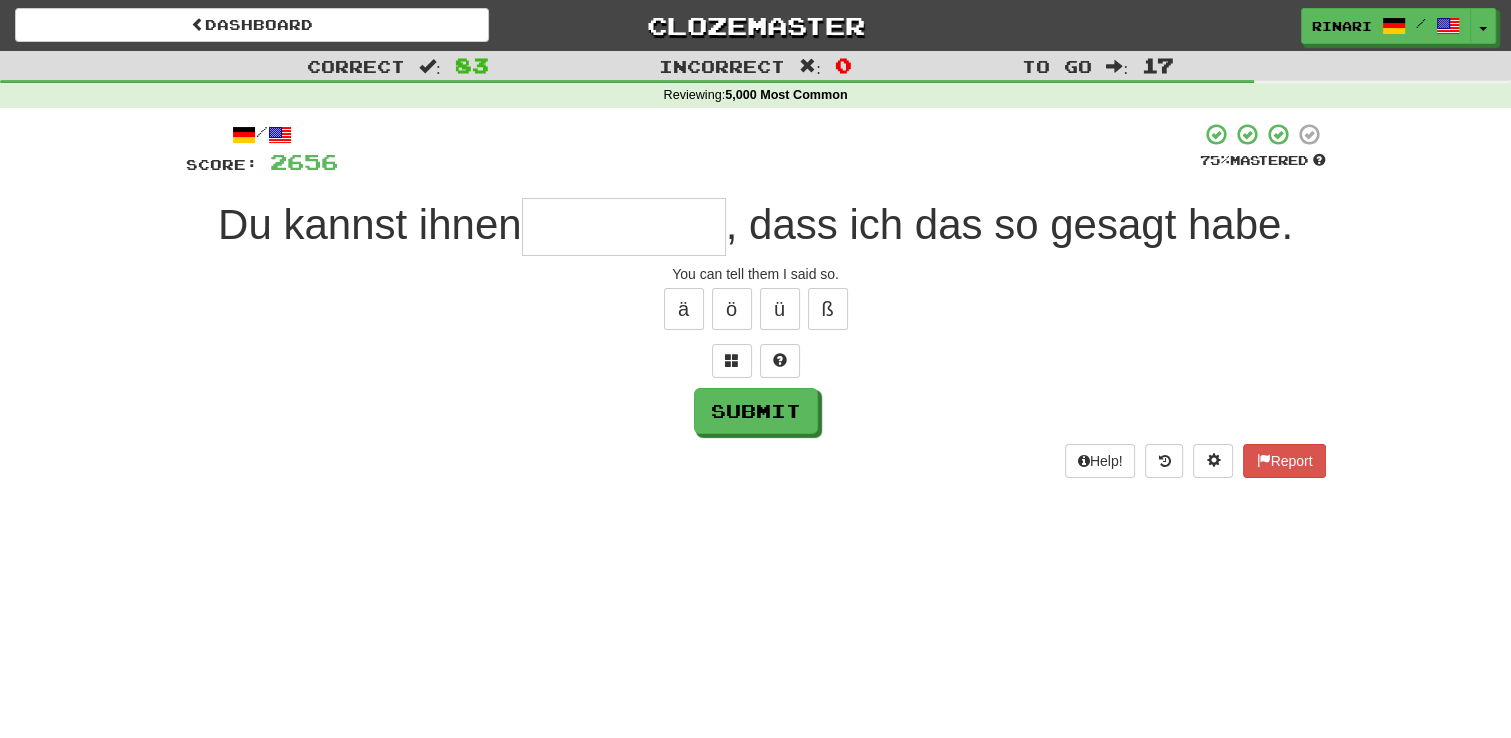 type on "*" 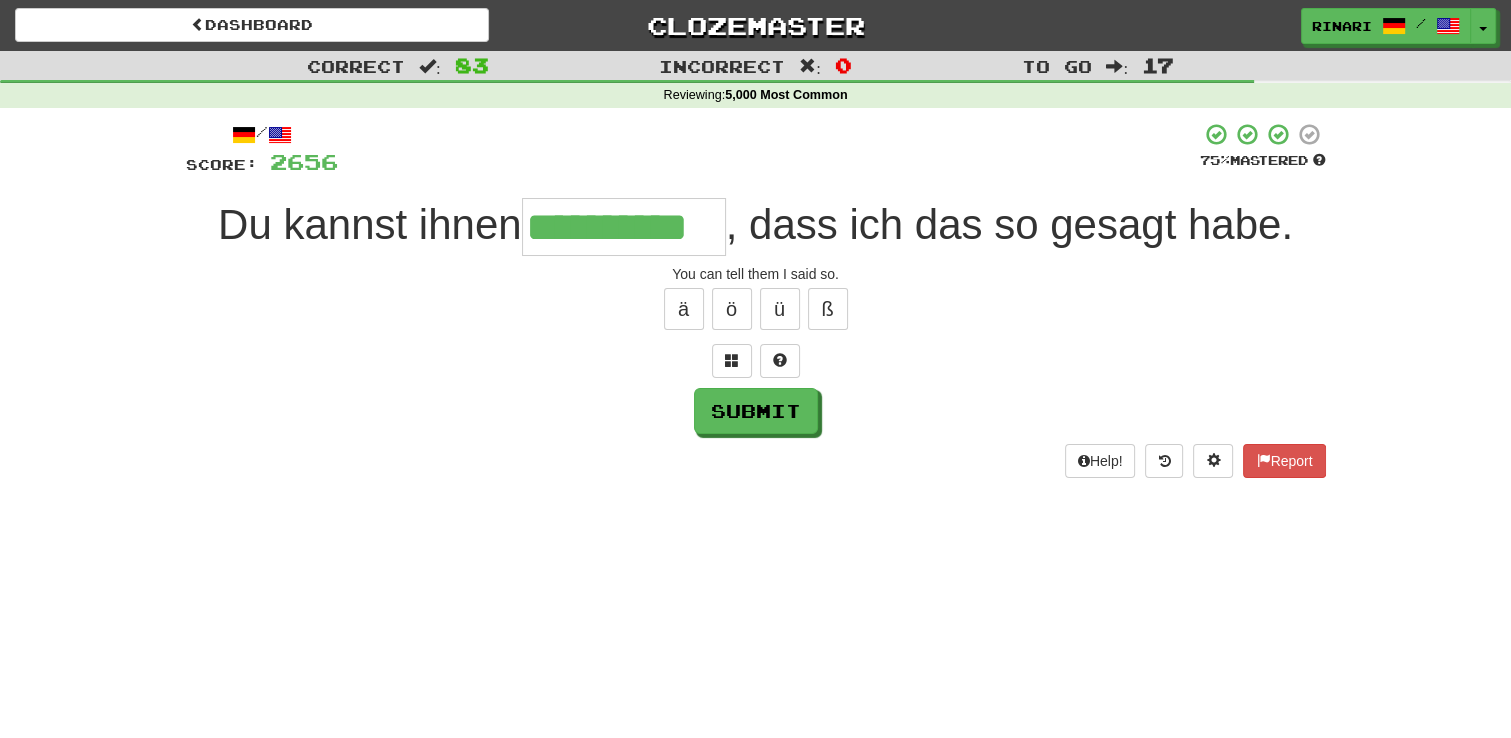 type on "**********" 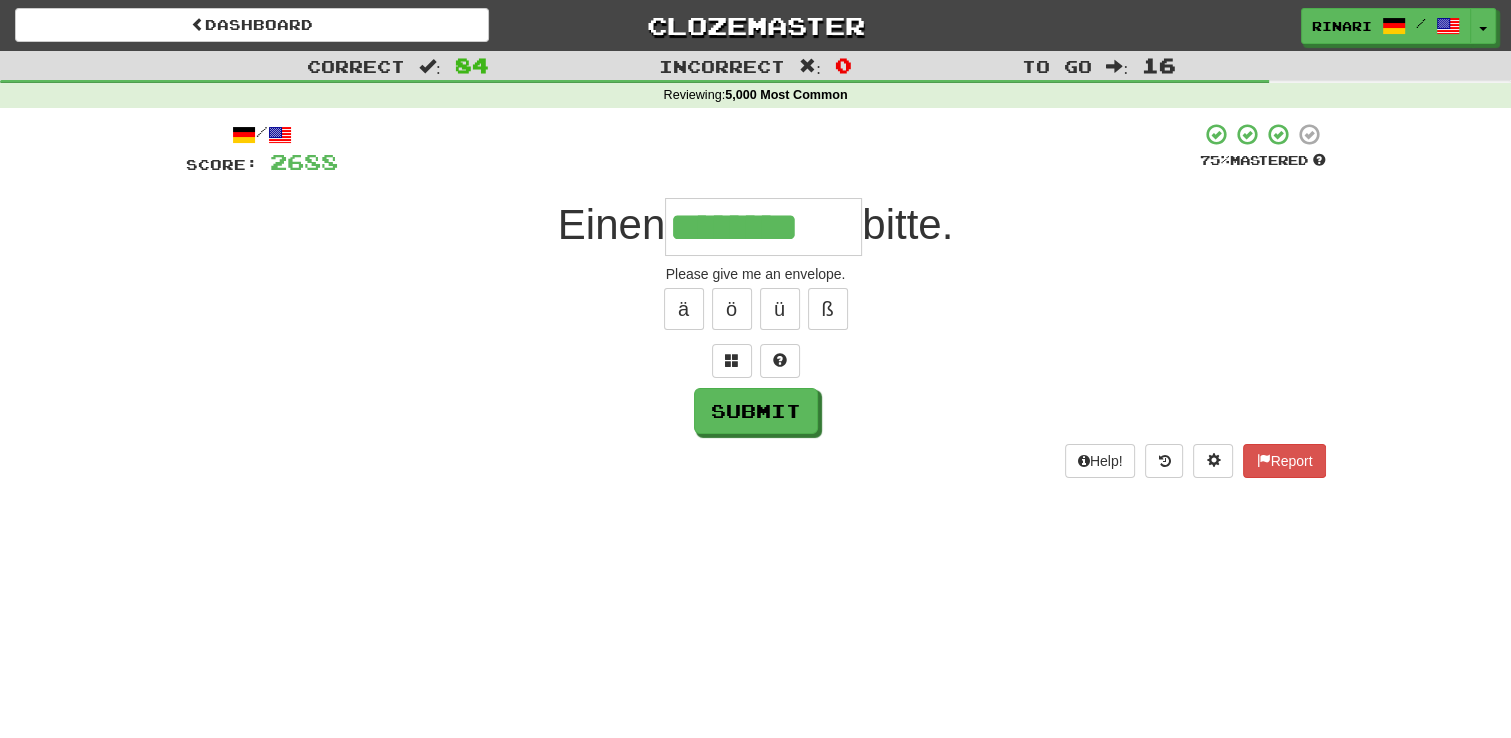 type on "********" 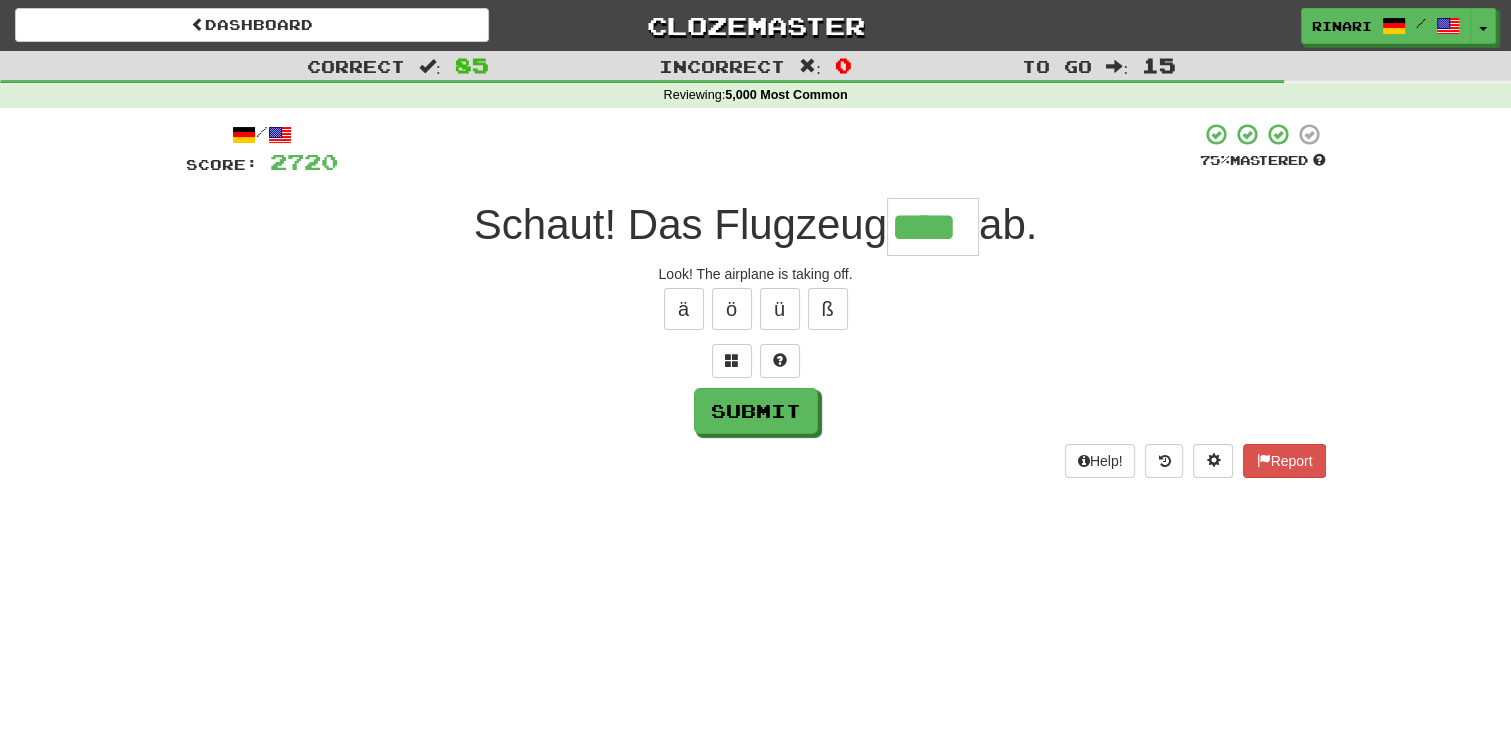 type on "****" 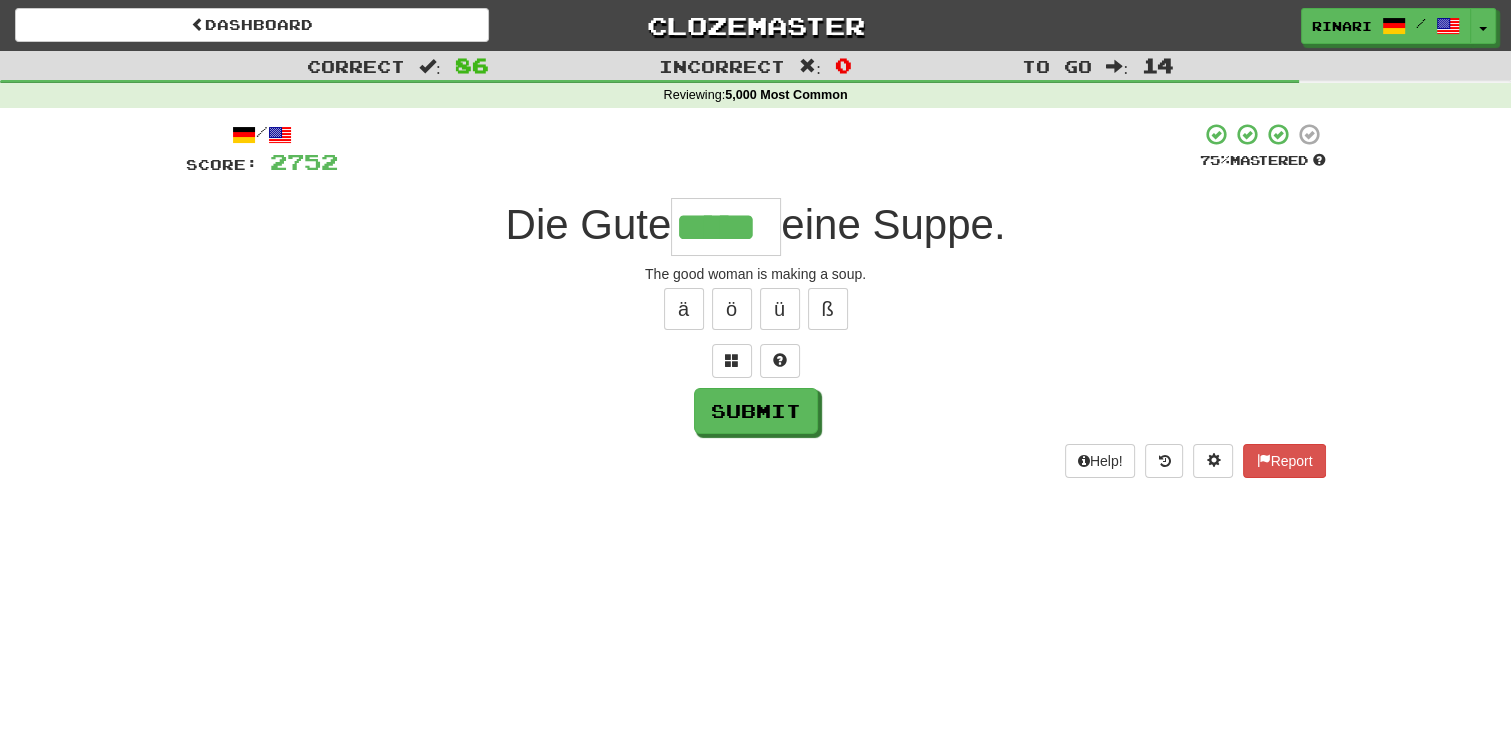 type on "*****" 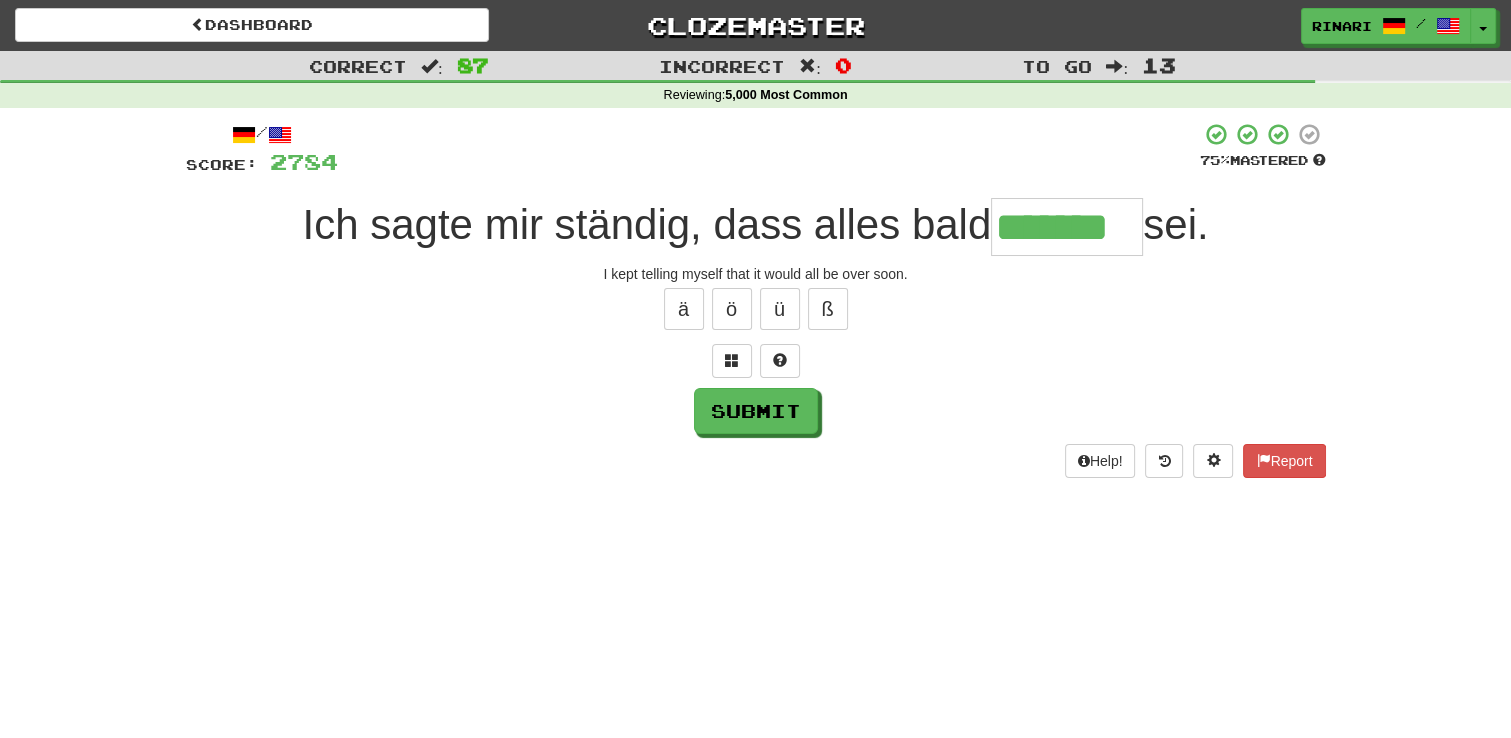 type on "*******" 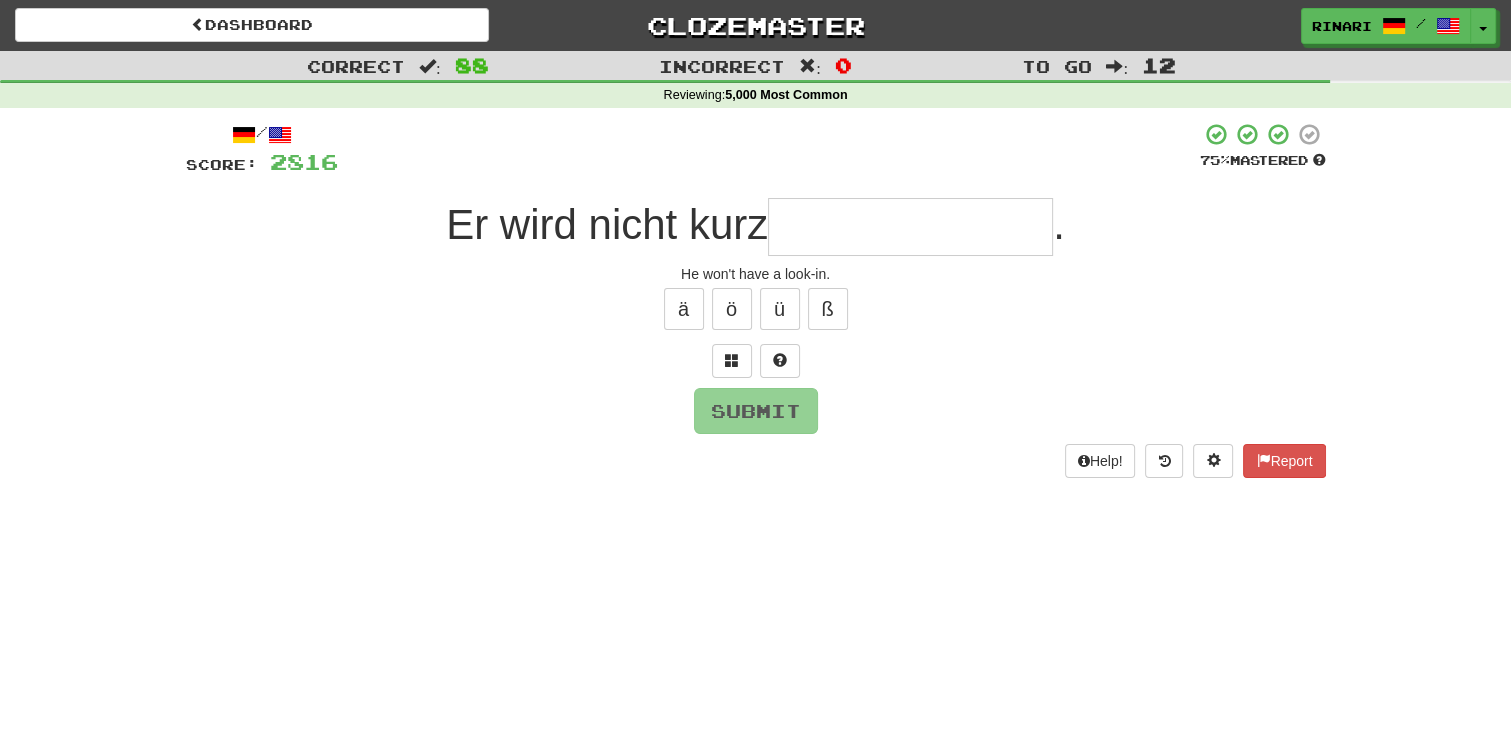 type on "*" 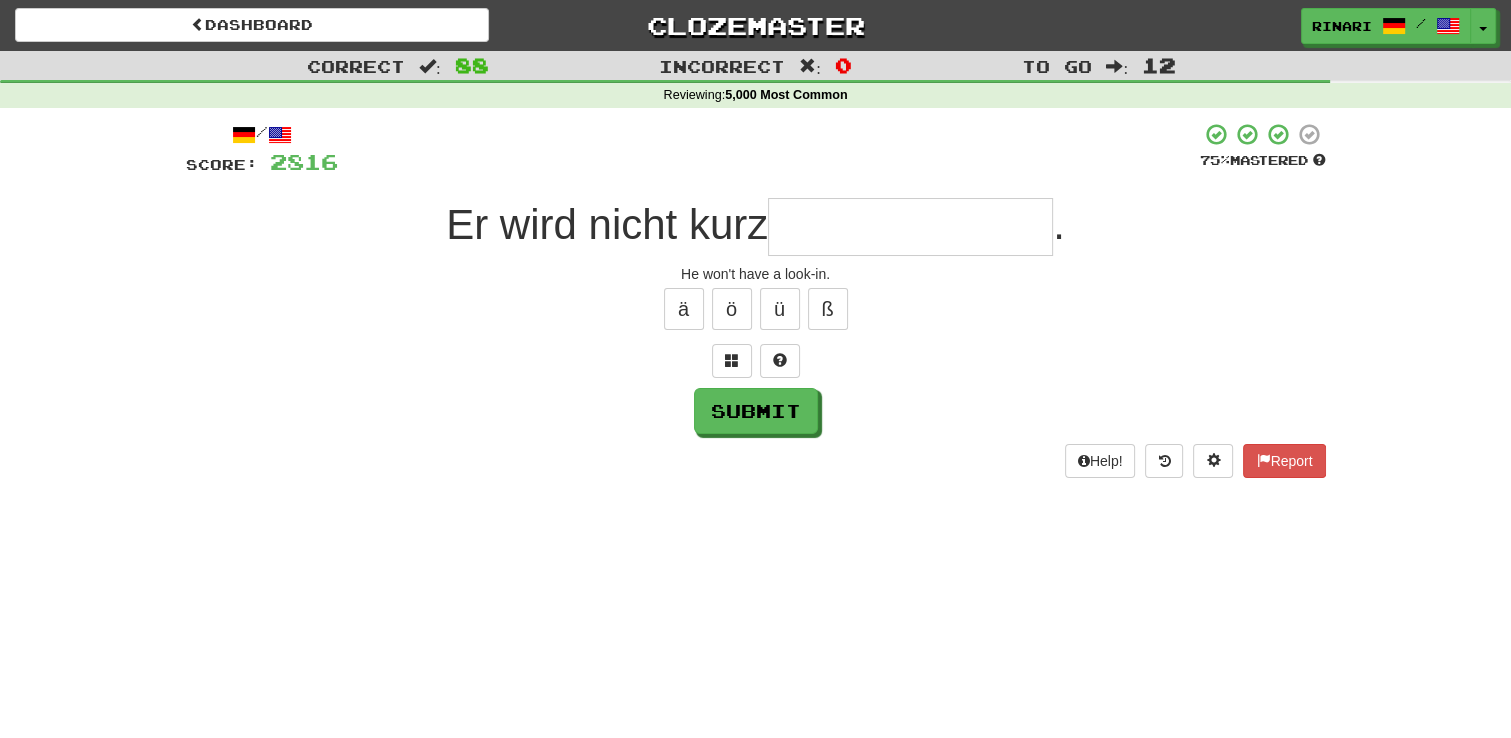 type 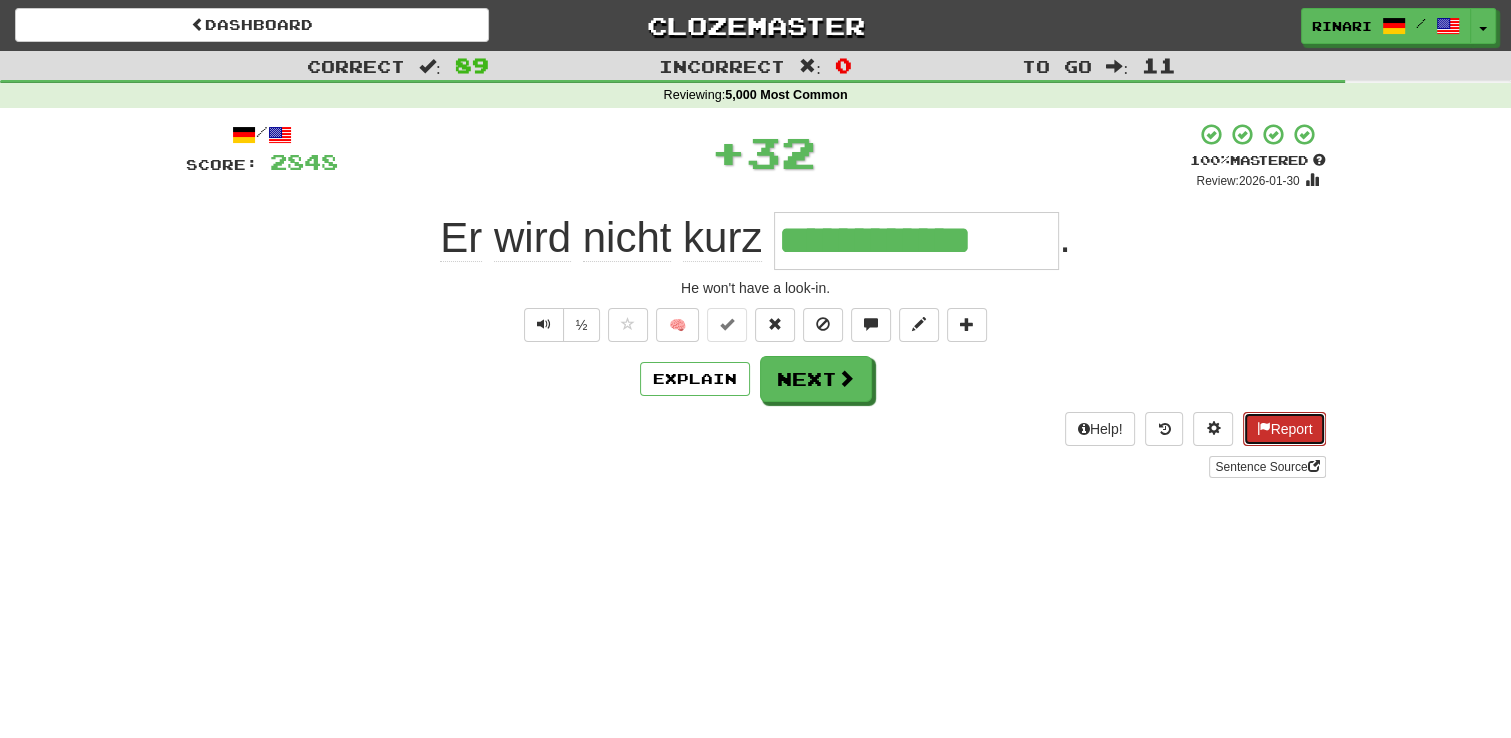 click on "Report" at bounding box center (1284, 429) 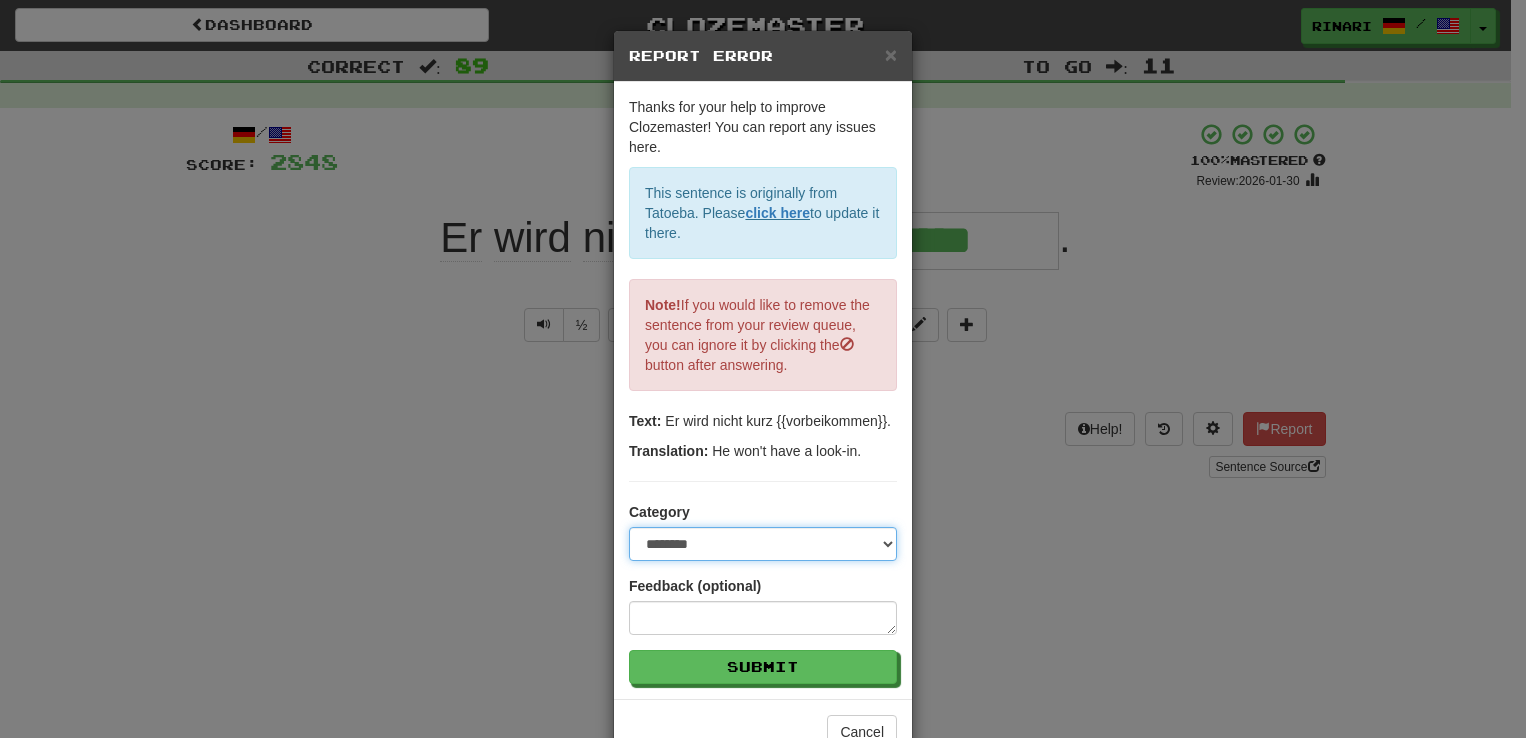 click on "**********" at bounding box center [763, 544] 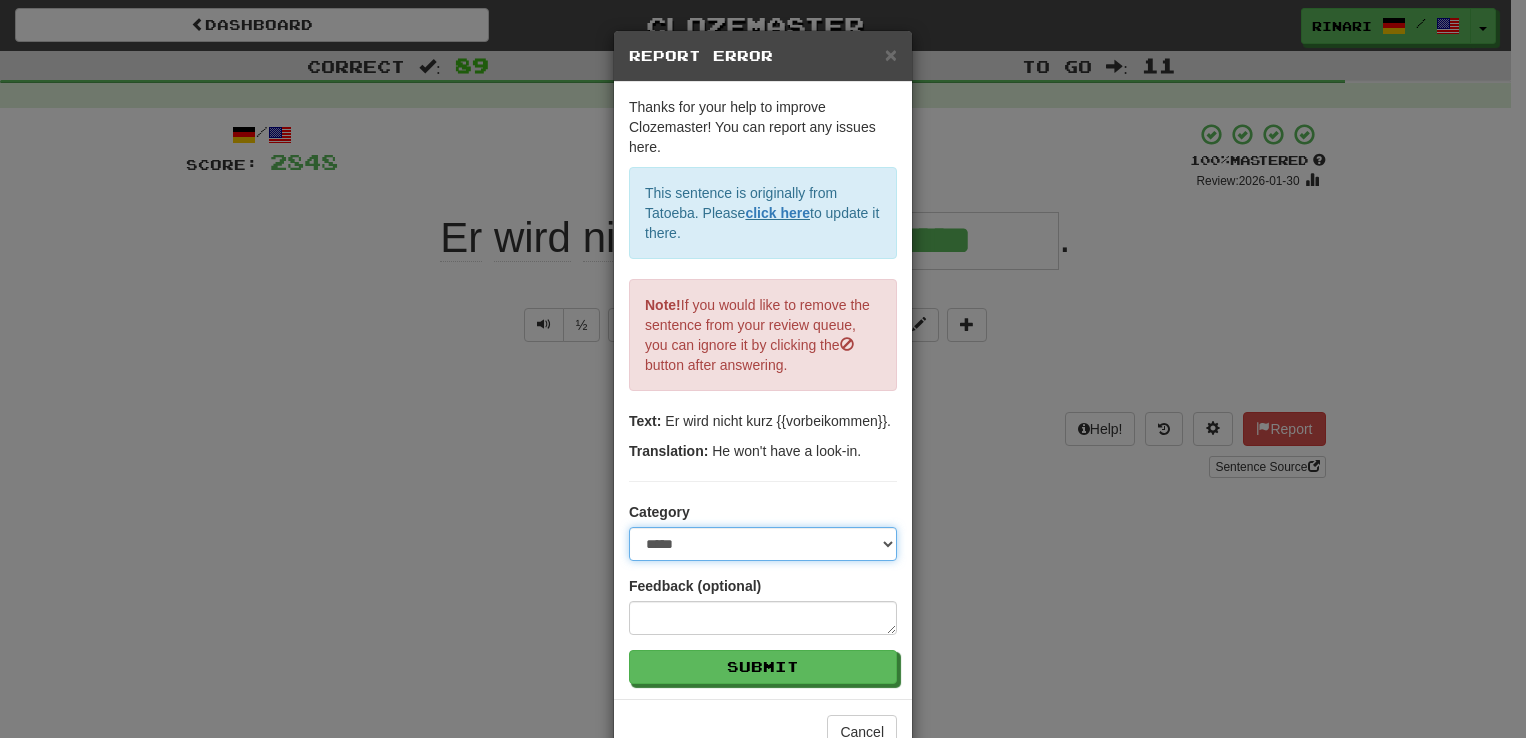 click on "**********" at bounding box center [763, 544] 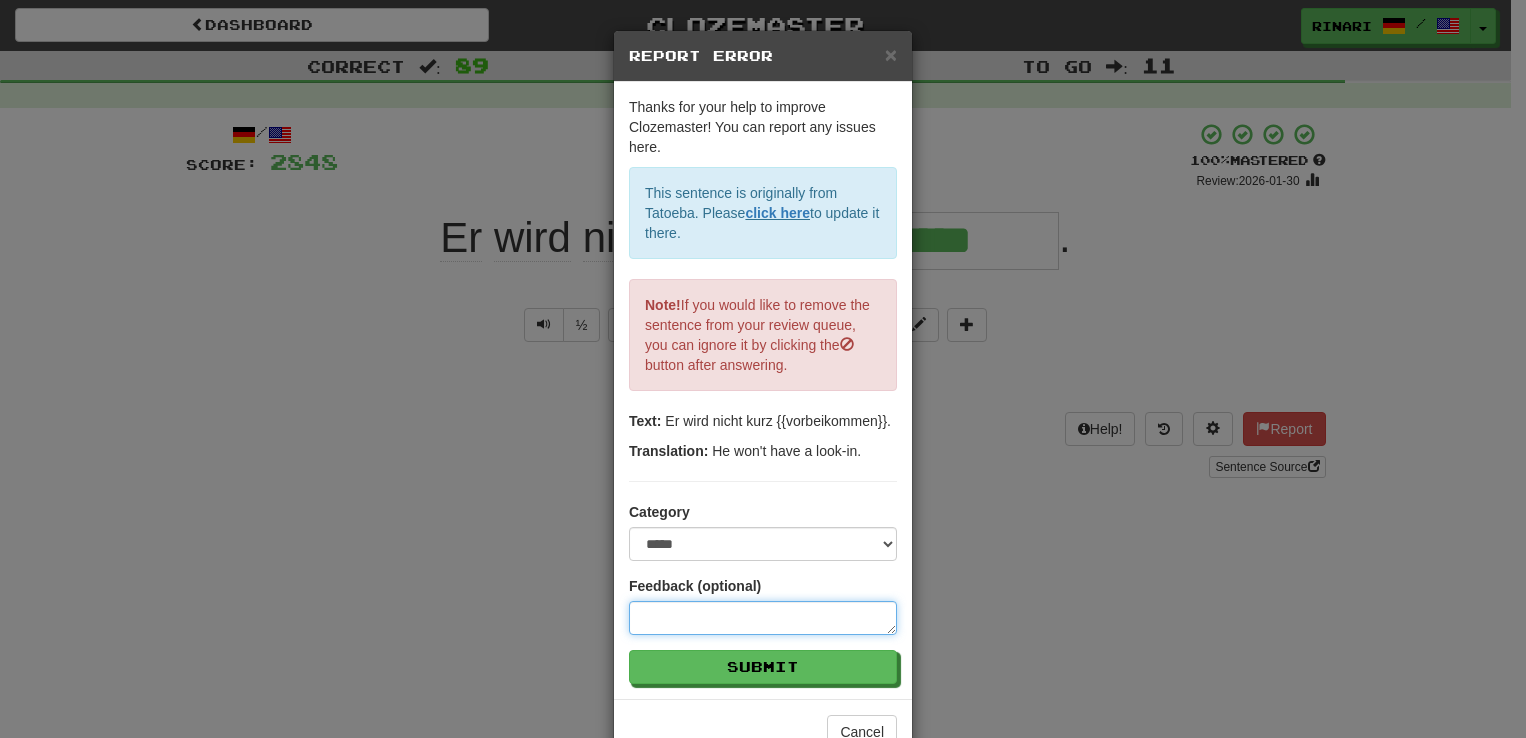 click at bounding box center [763, 618] 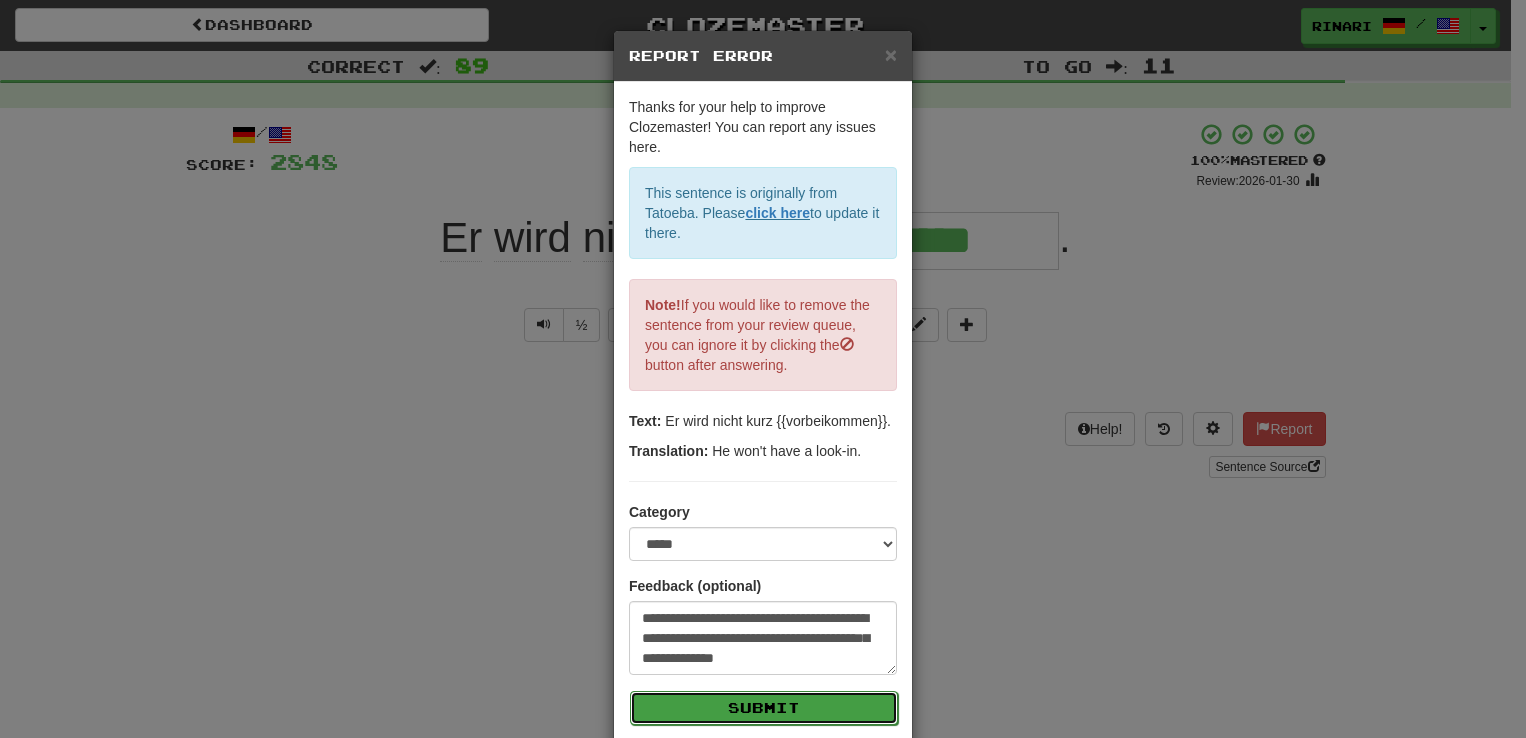 click on "Submit" at bounding box center [764, 708] 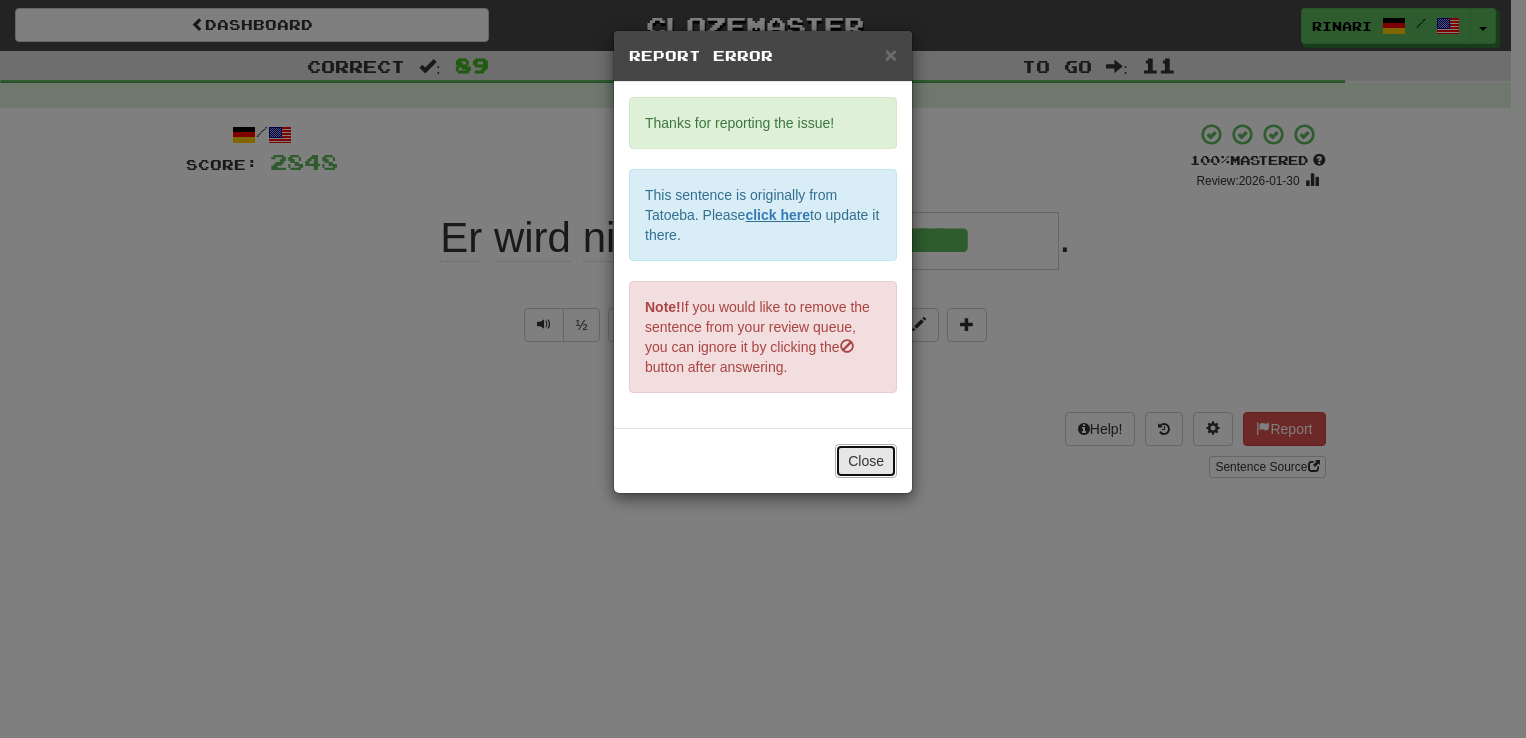 click on "Close" at bounding box center [866, 461] 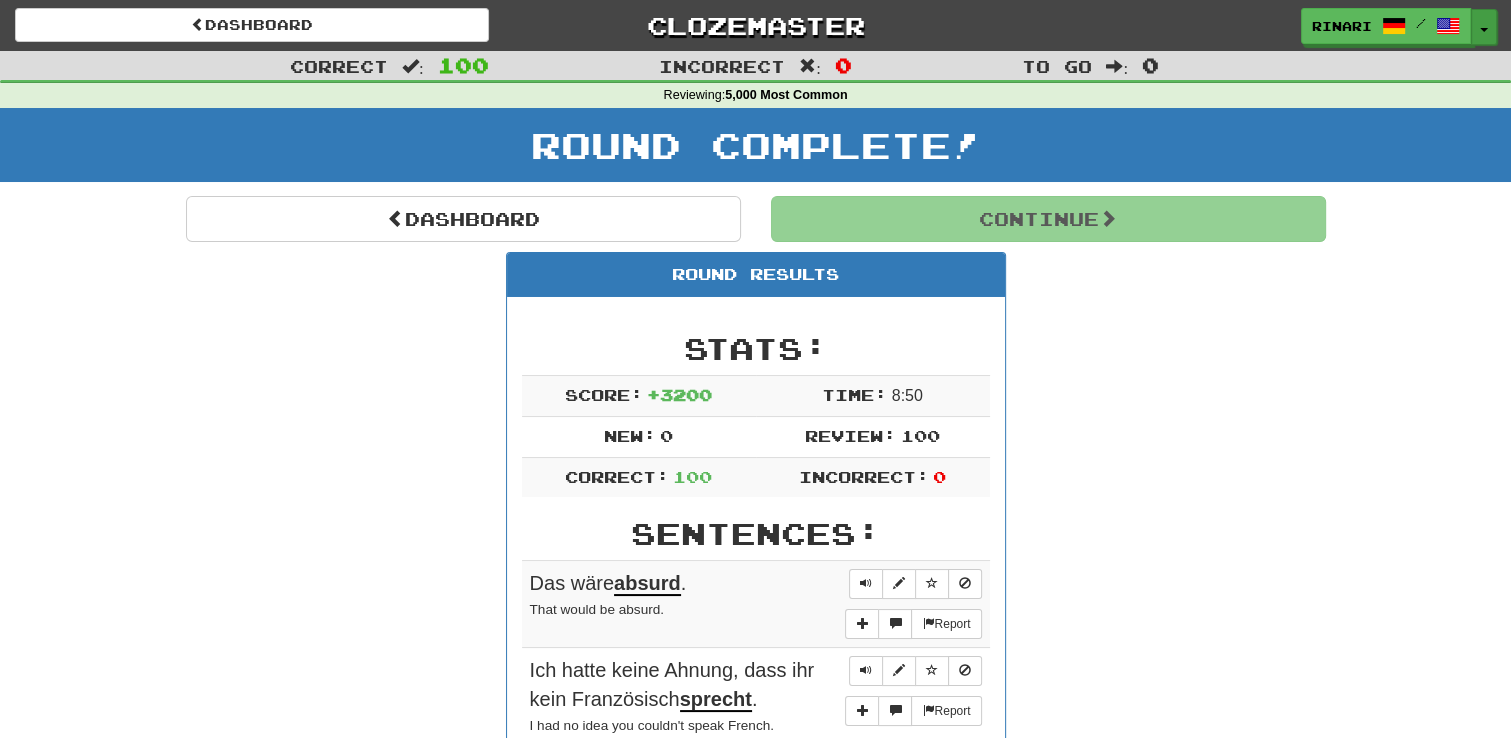 click on "Toggle Dropdown" at bounding box center [1484, 27] 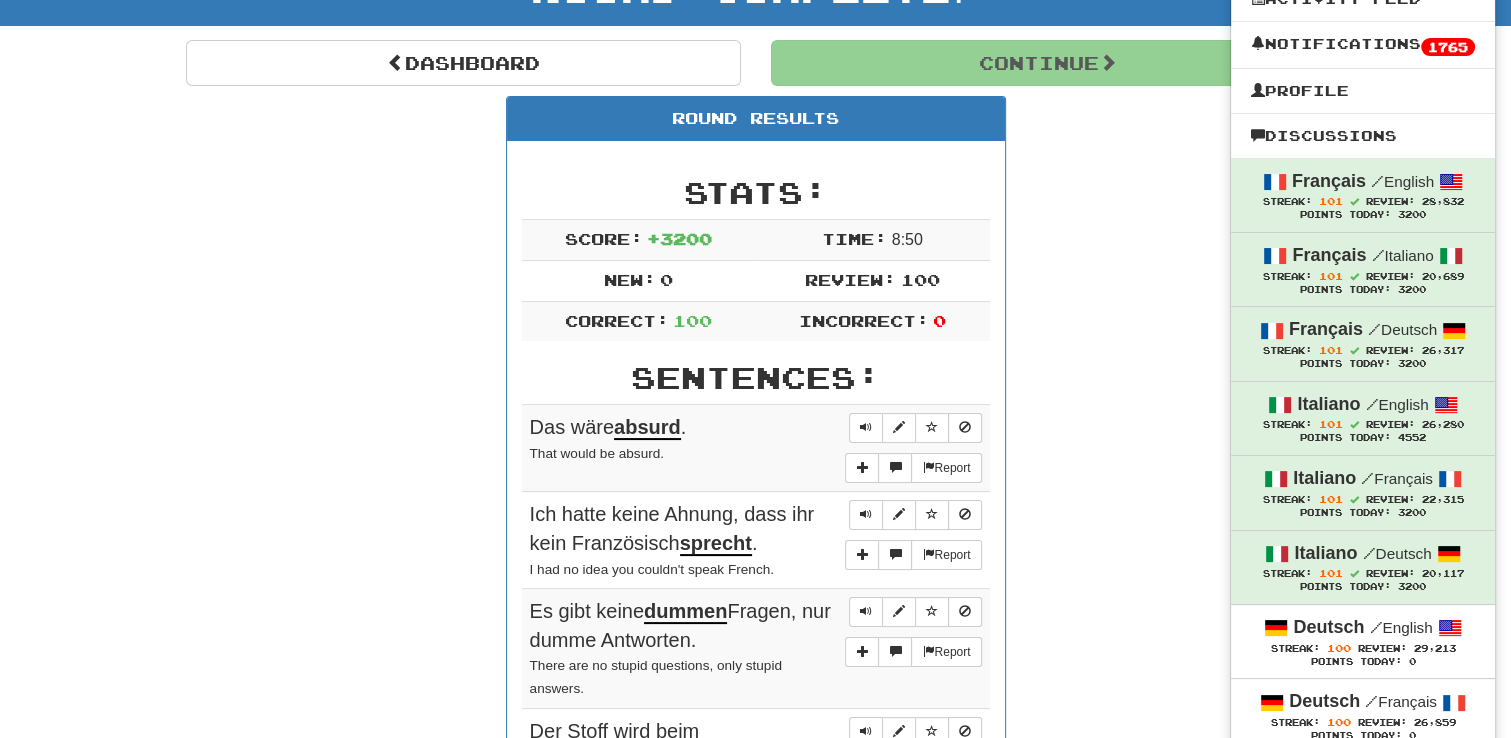 scroll, scrollTop: 161, scrollLeft: 0, axis: vertical 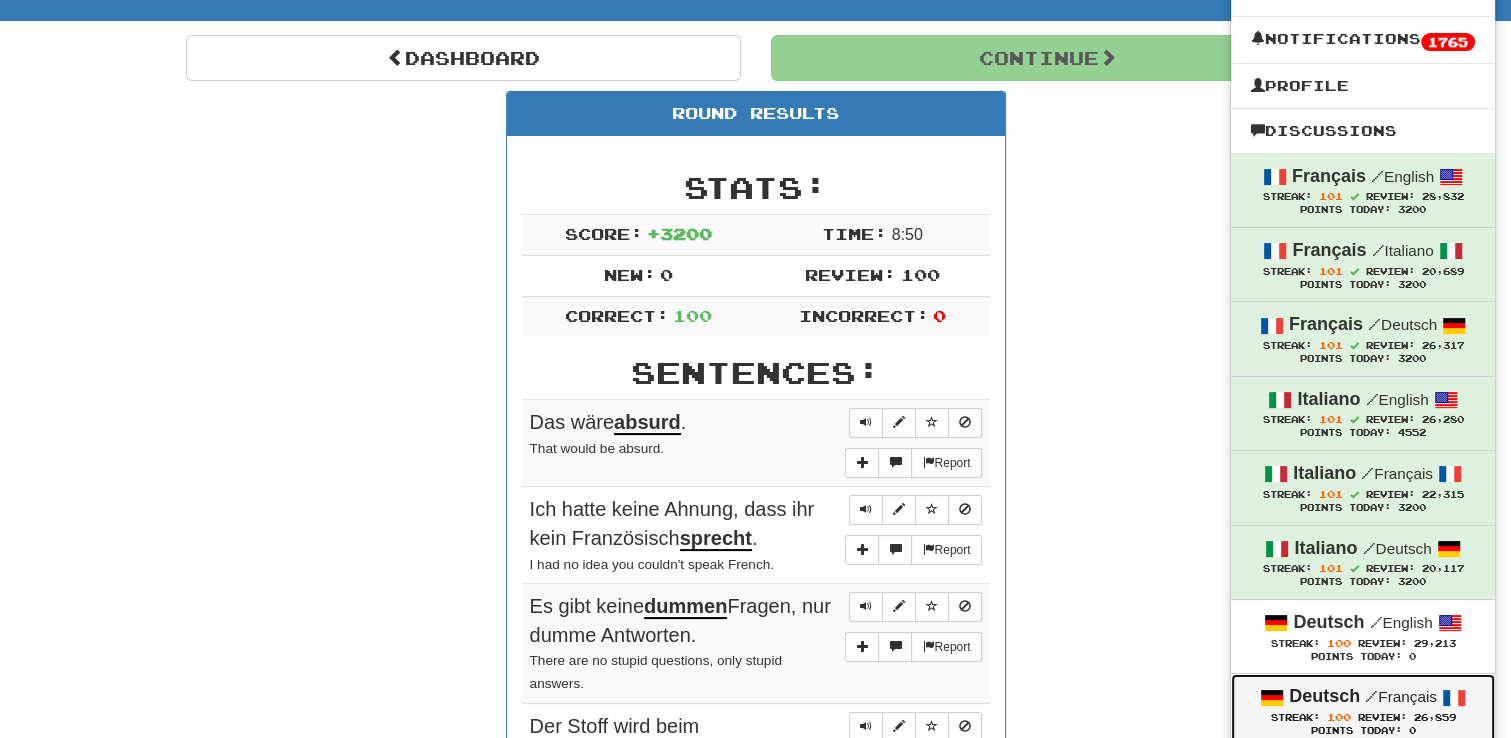 click on "Deutsch
/
Français" at bounding box center [1363, 697] 